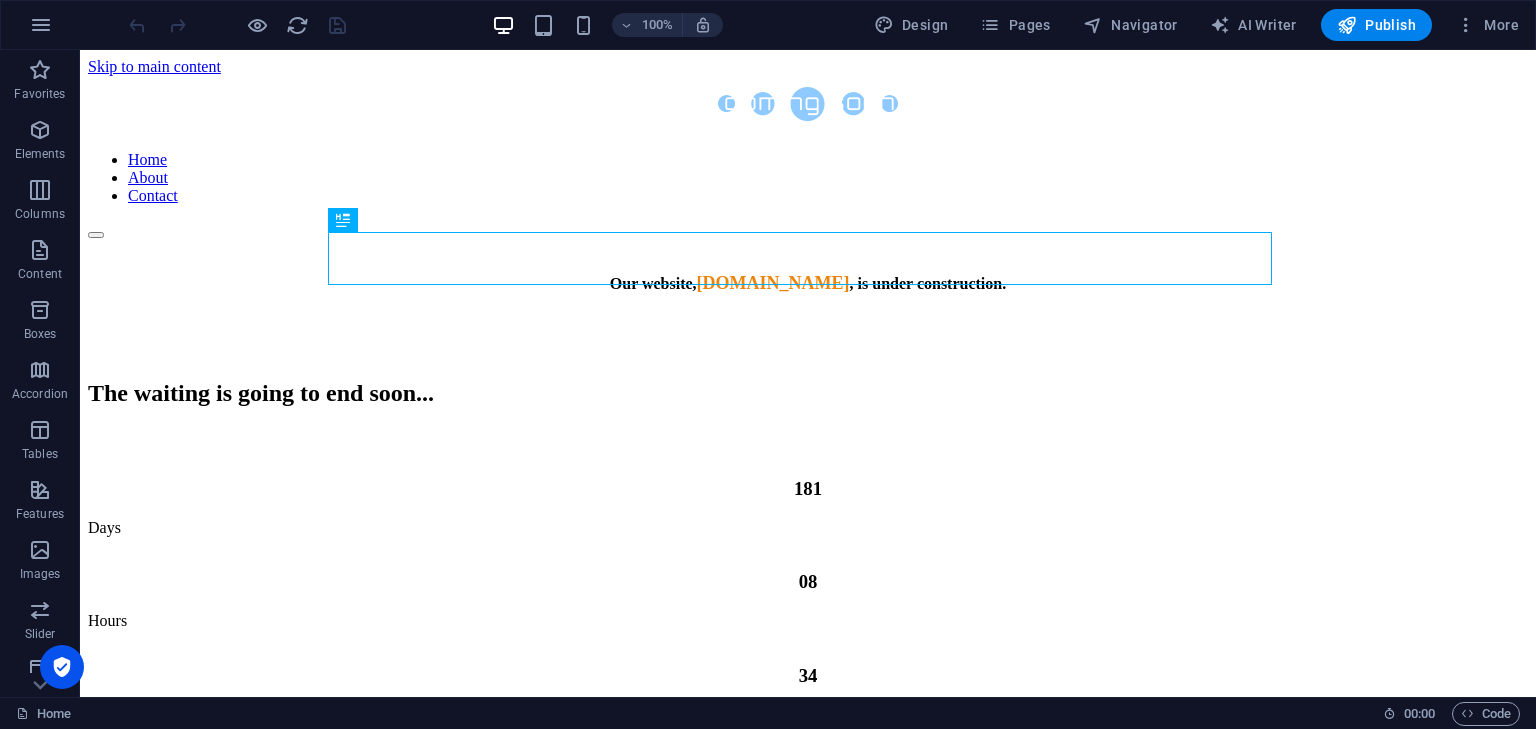 scroll, scrollTop: 0, scrollLeft: 0, axis: both 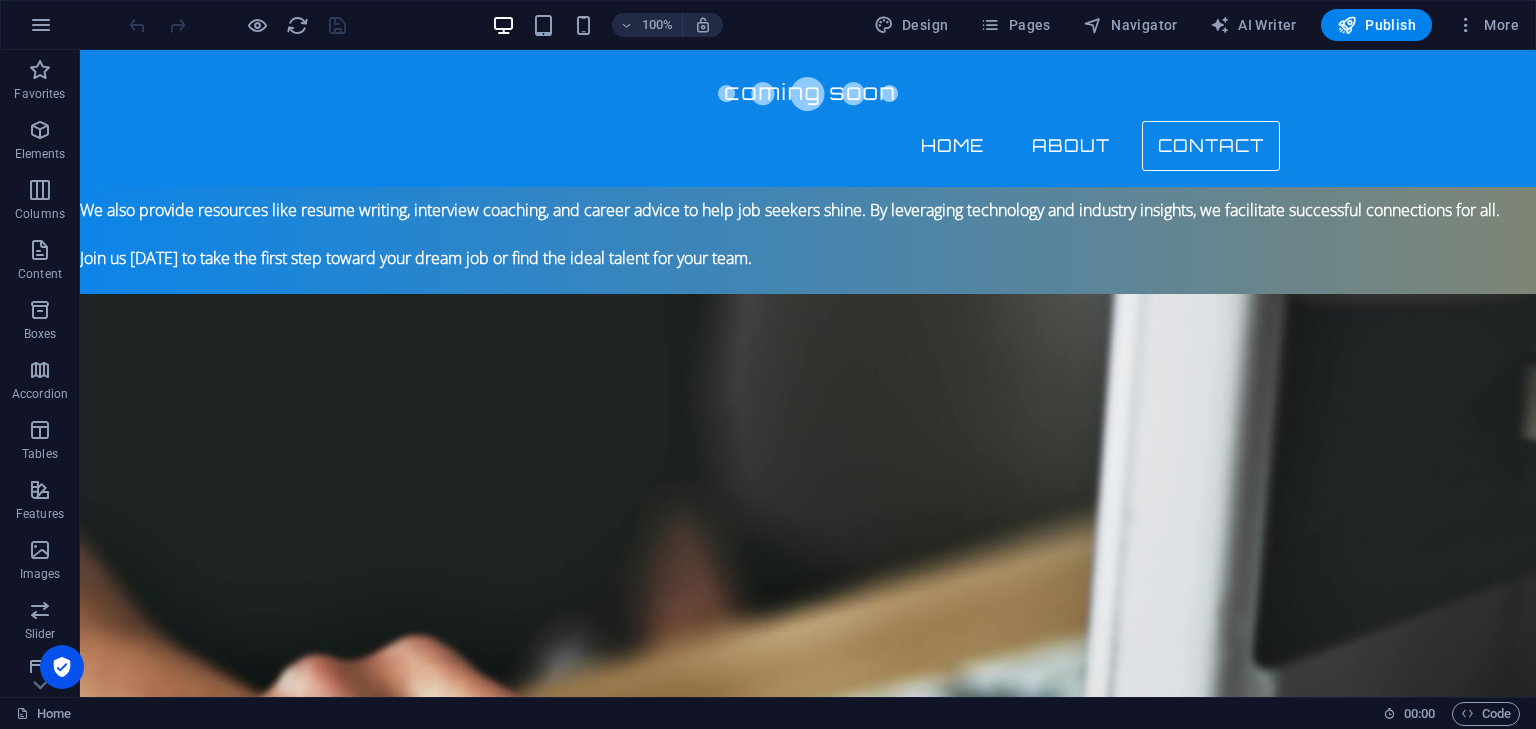 click at bounding box center [808, 726] 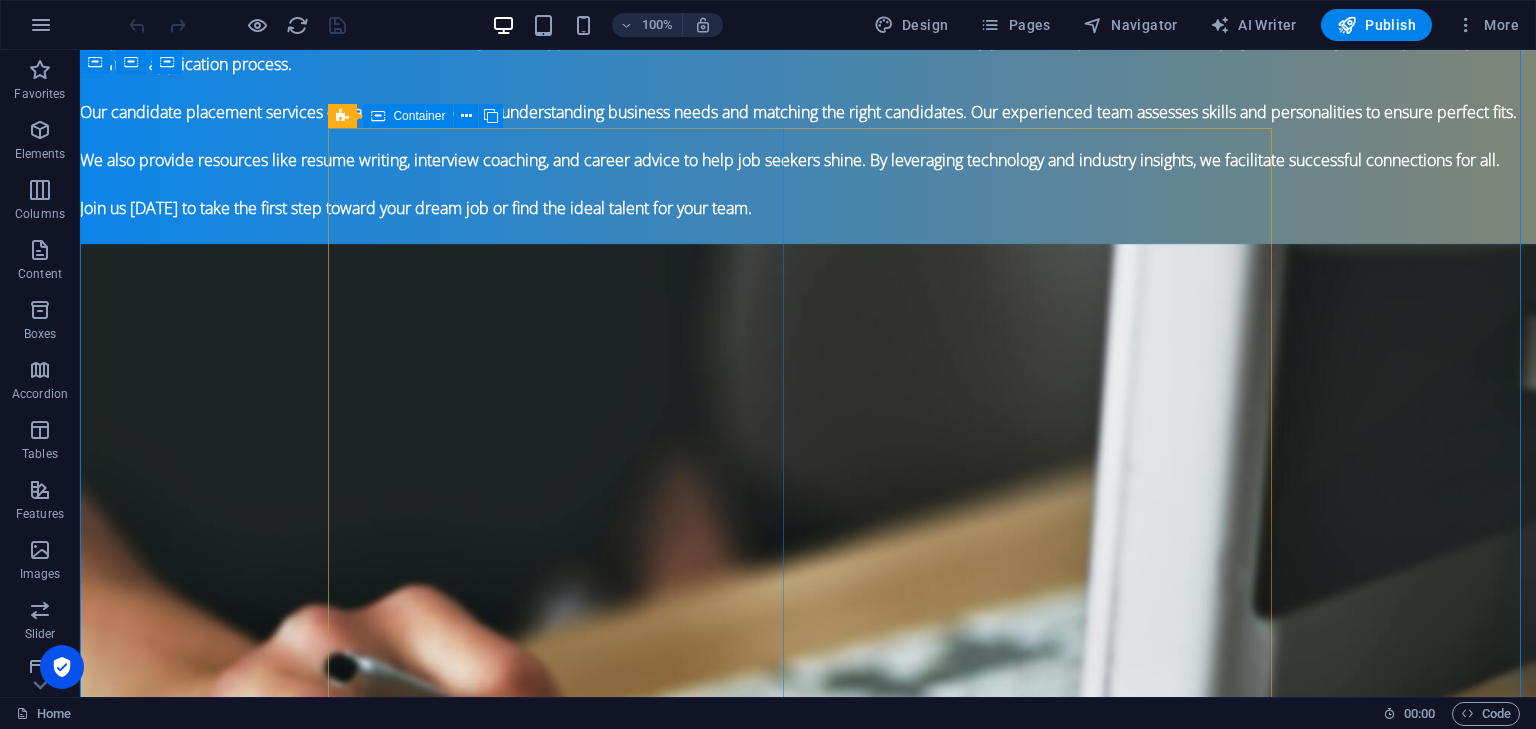 scroll, scrollTop: 1570, scrollLeft: 0, axis: vertical 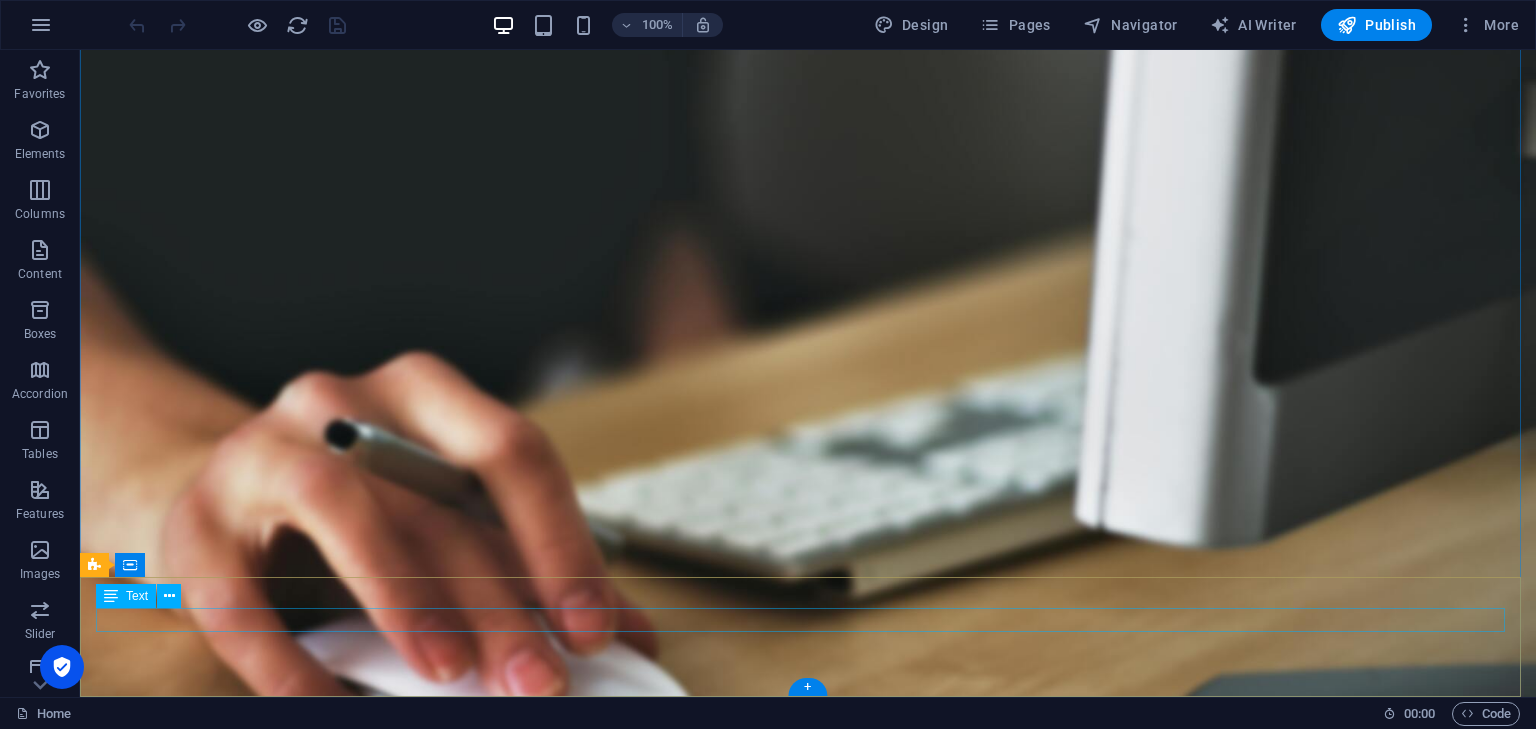 click on "Privacy policy" at bounding box center (808, 1921) 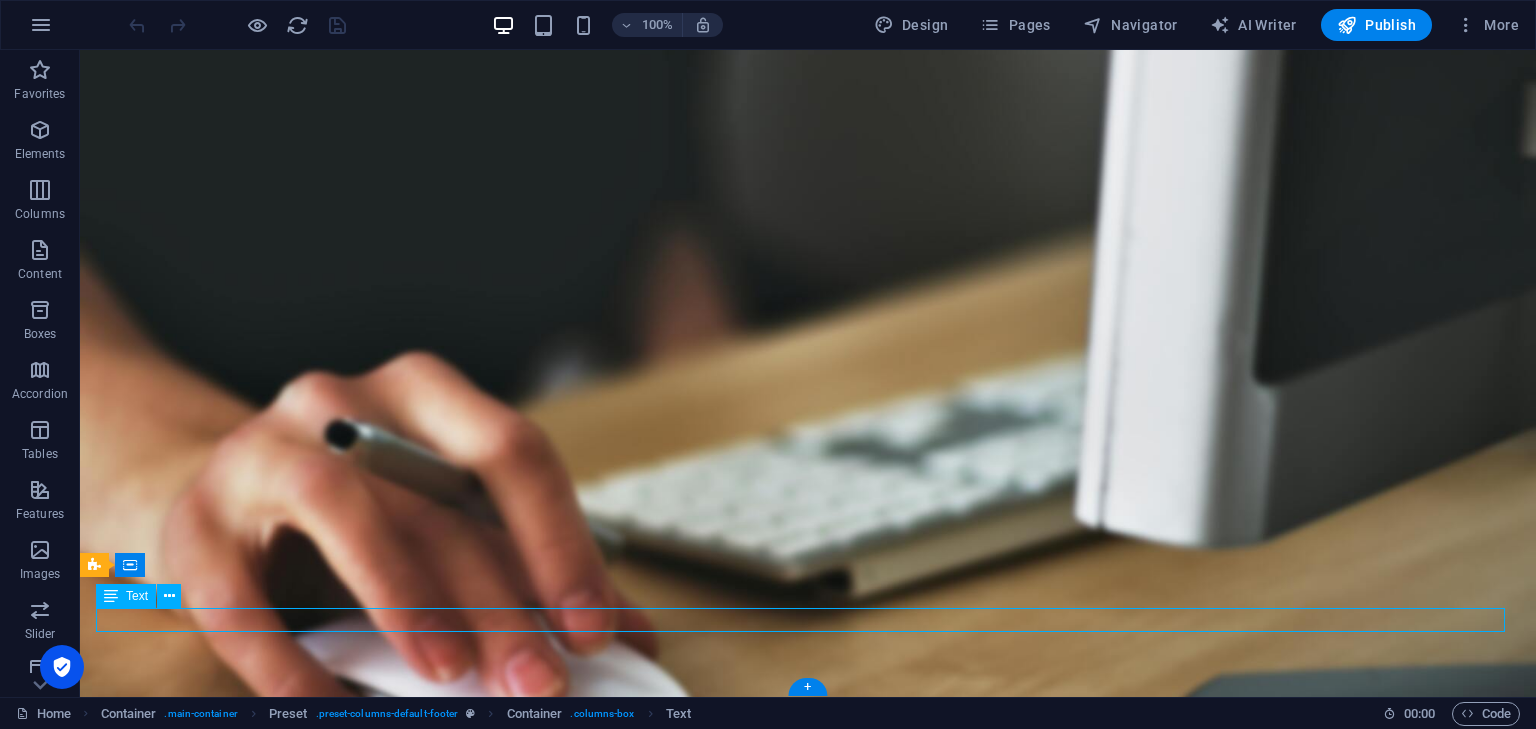 click on "Privacy policy" at bounding box center (808, 1921) 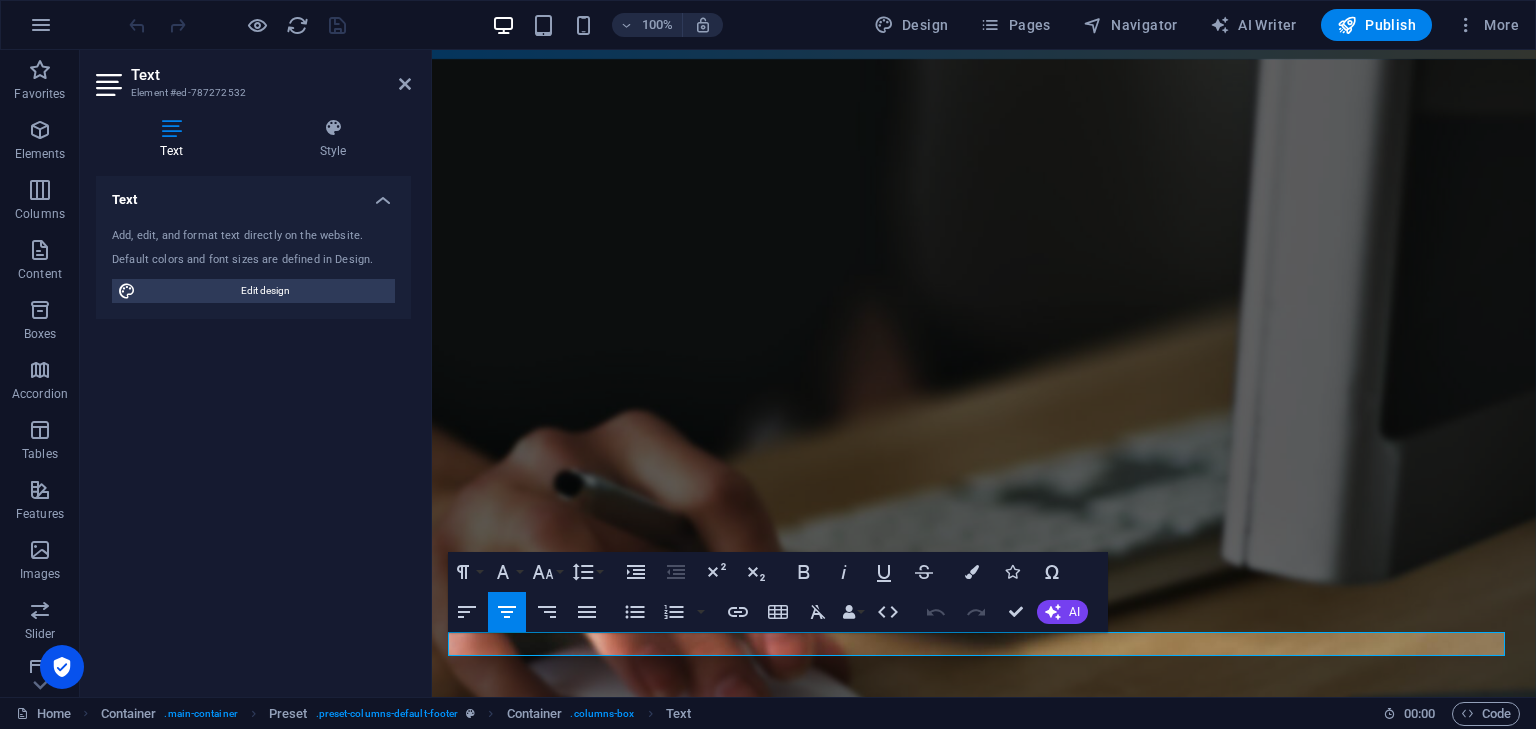 scroll, scrollTop: 1546, scrollLeft: 0, axis: vertical 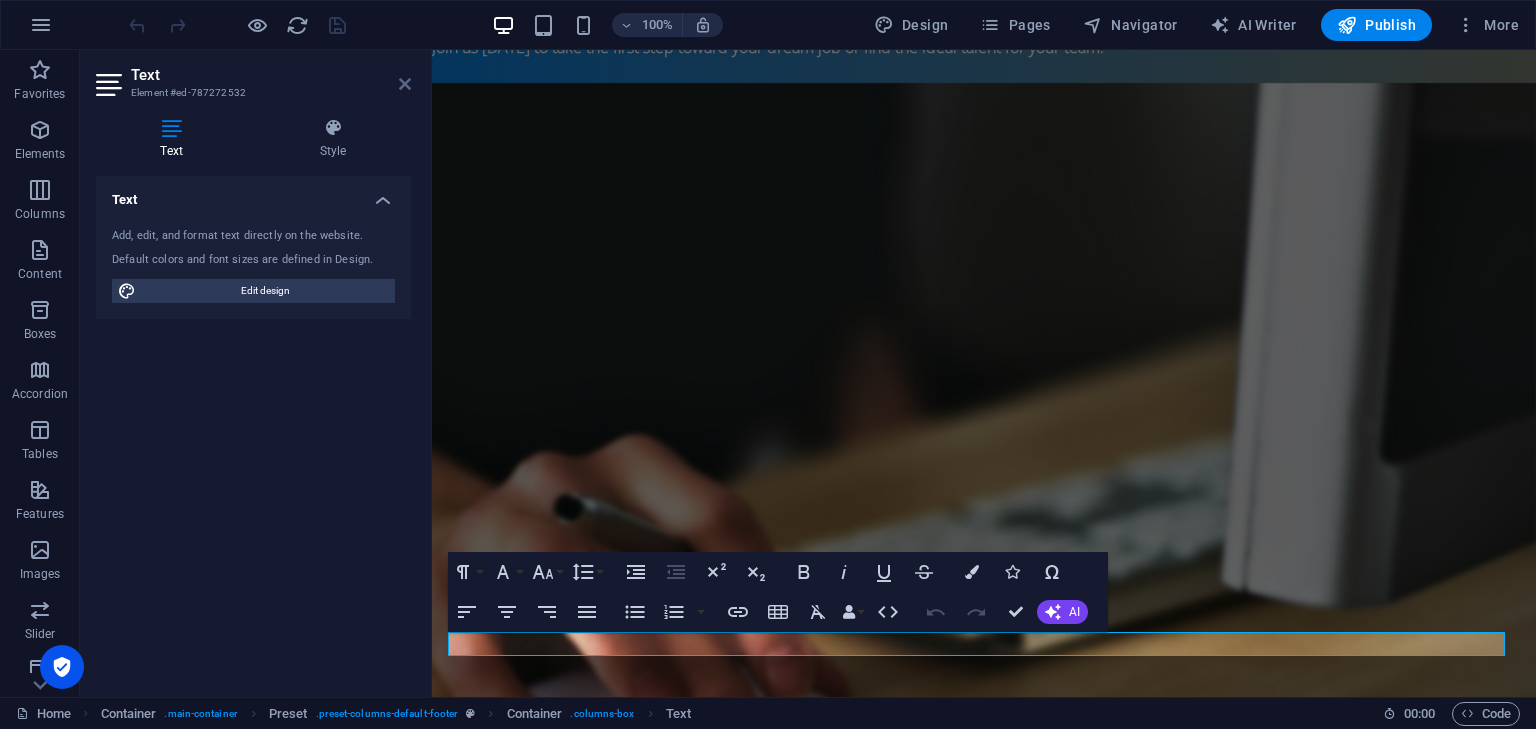 click at bounding box center [405, 84] 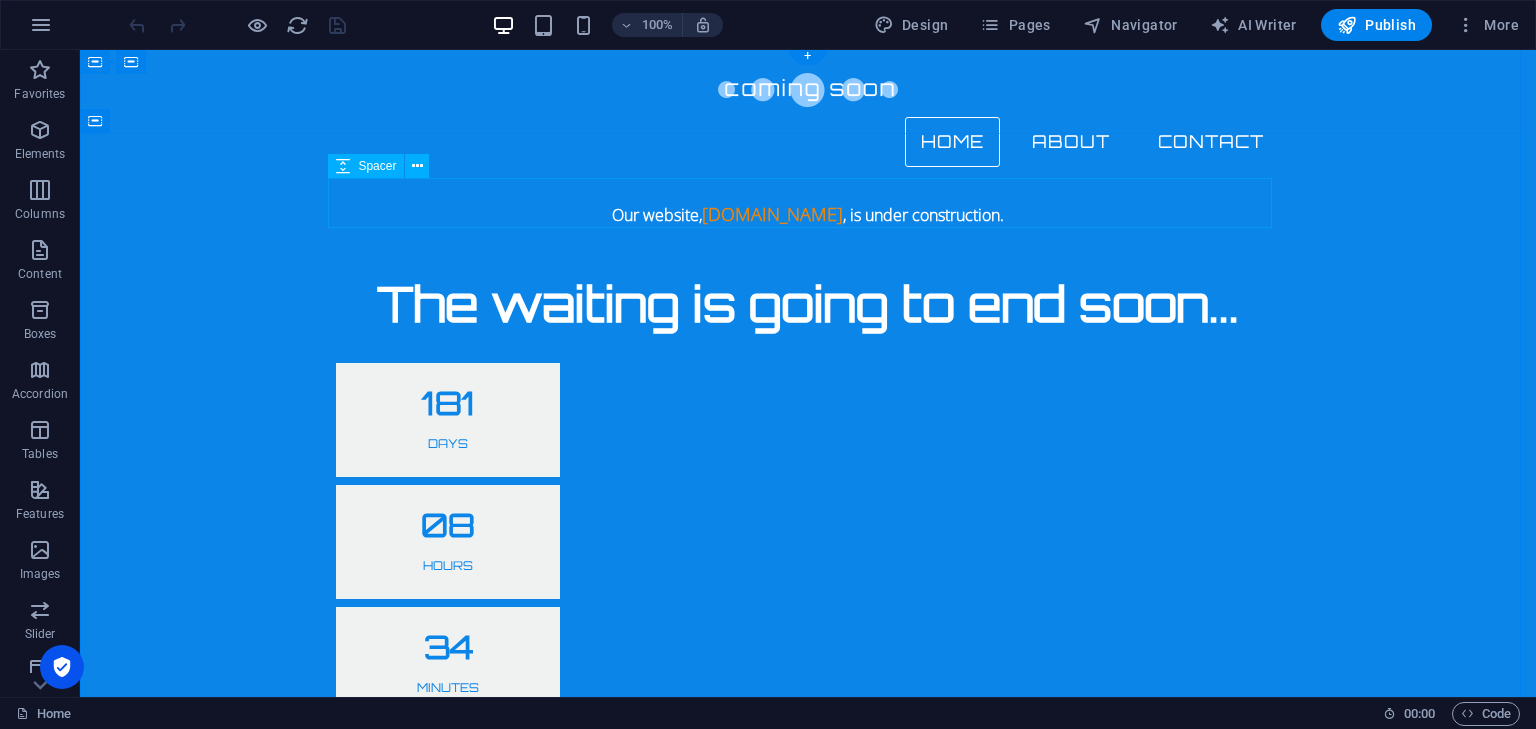 scroll, scrollTop: 0, scrollLeft: 0, axis: both 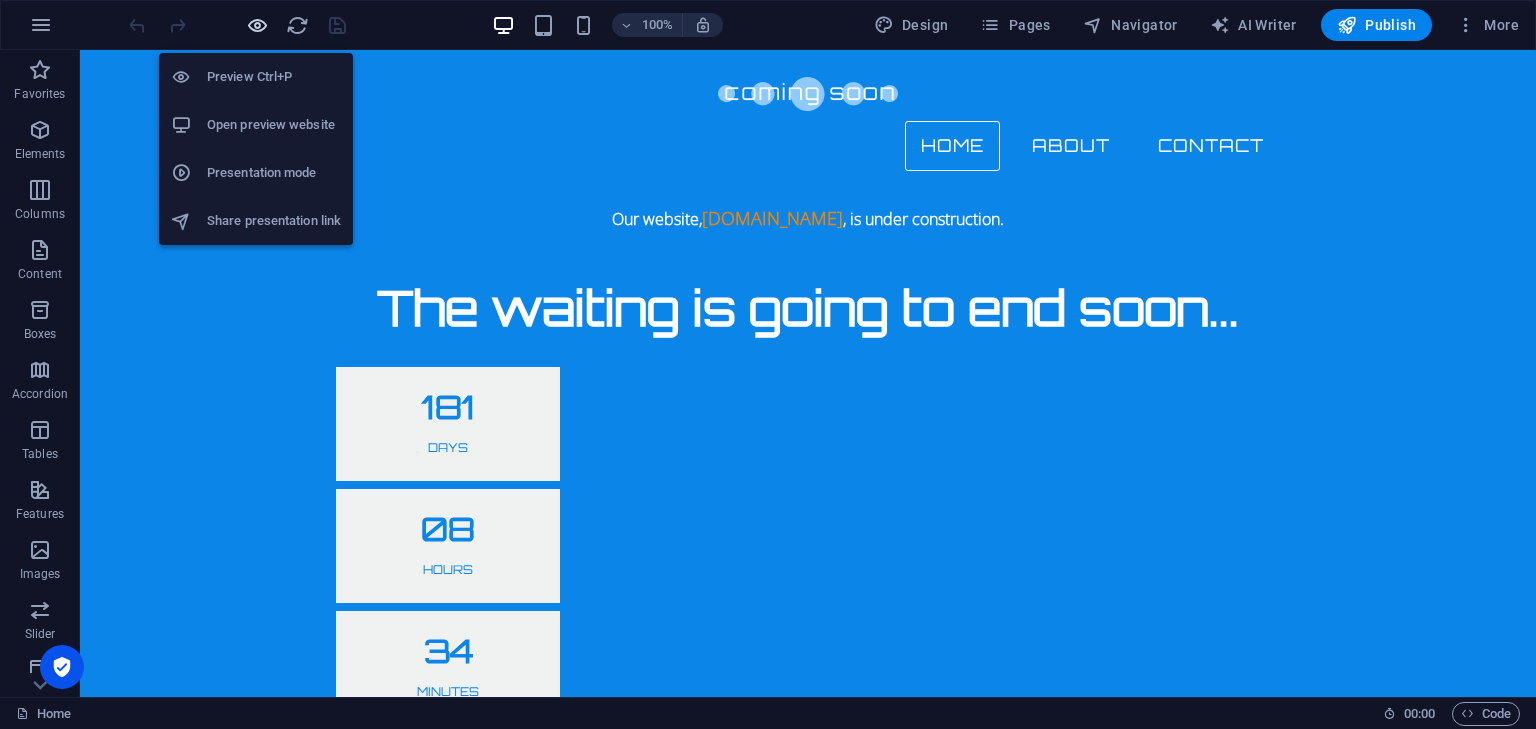 click at bounding box center [257, 25] 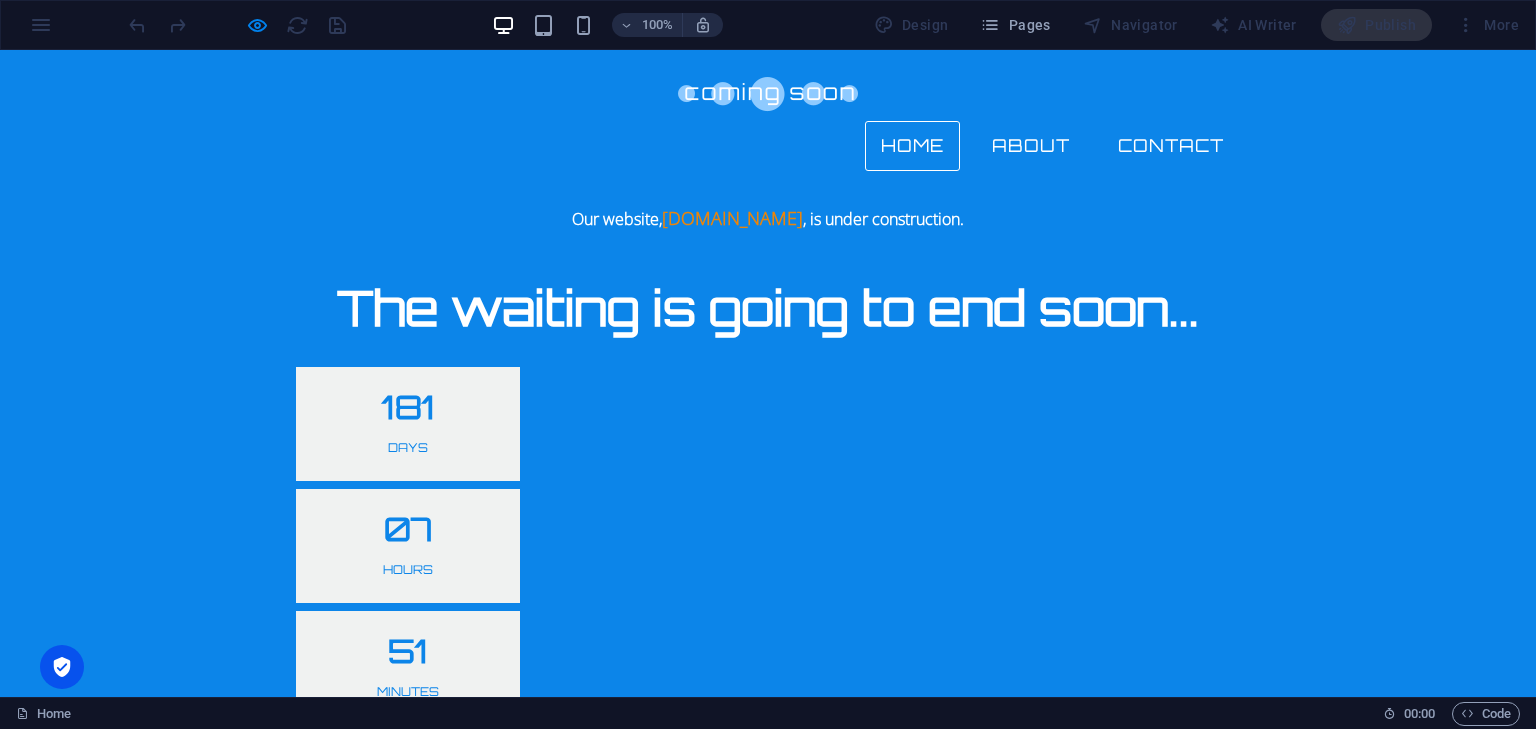 scroll, scrollTop: 73, scrollLeft: 0, axis: vertical 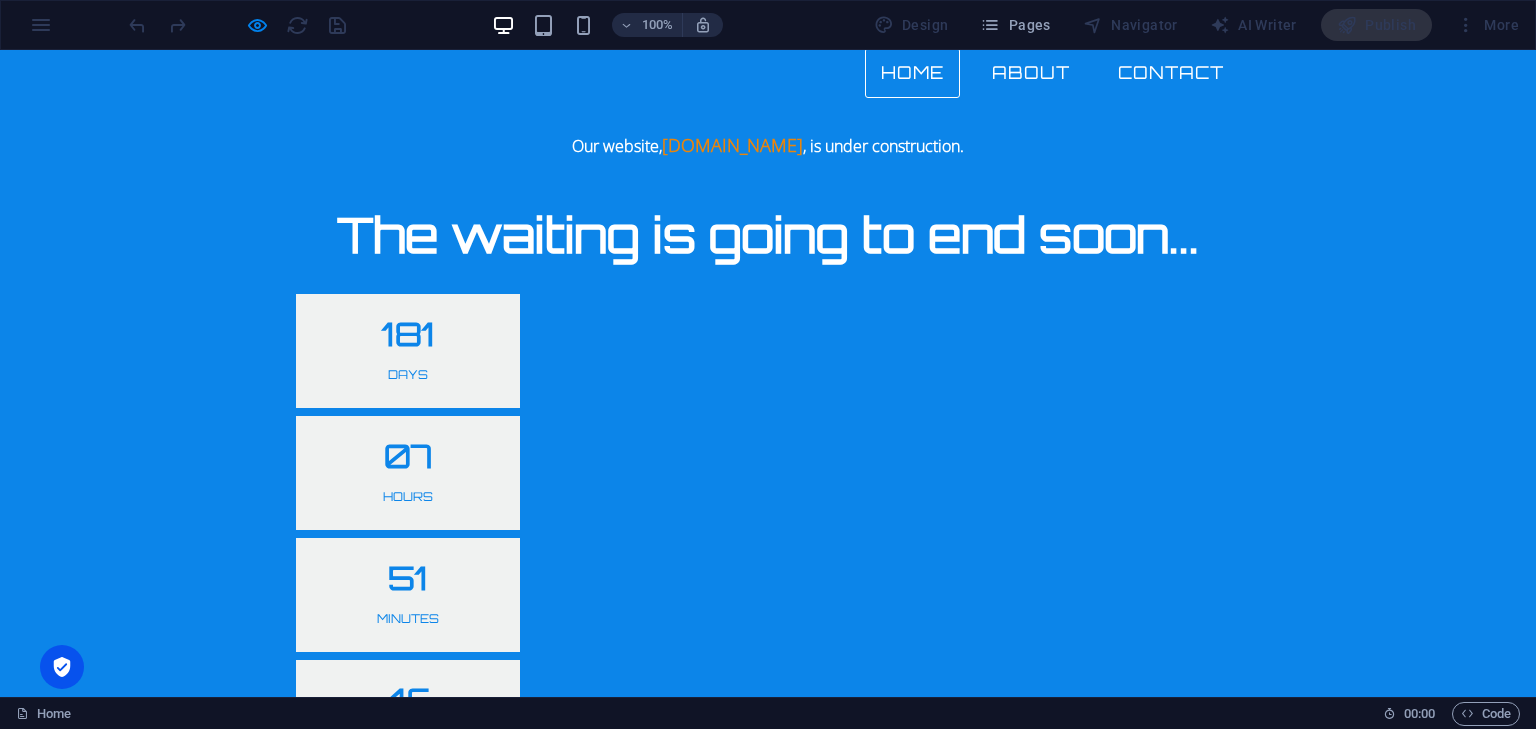 click on "Privacy policy" at bounding box center (768, 1036) 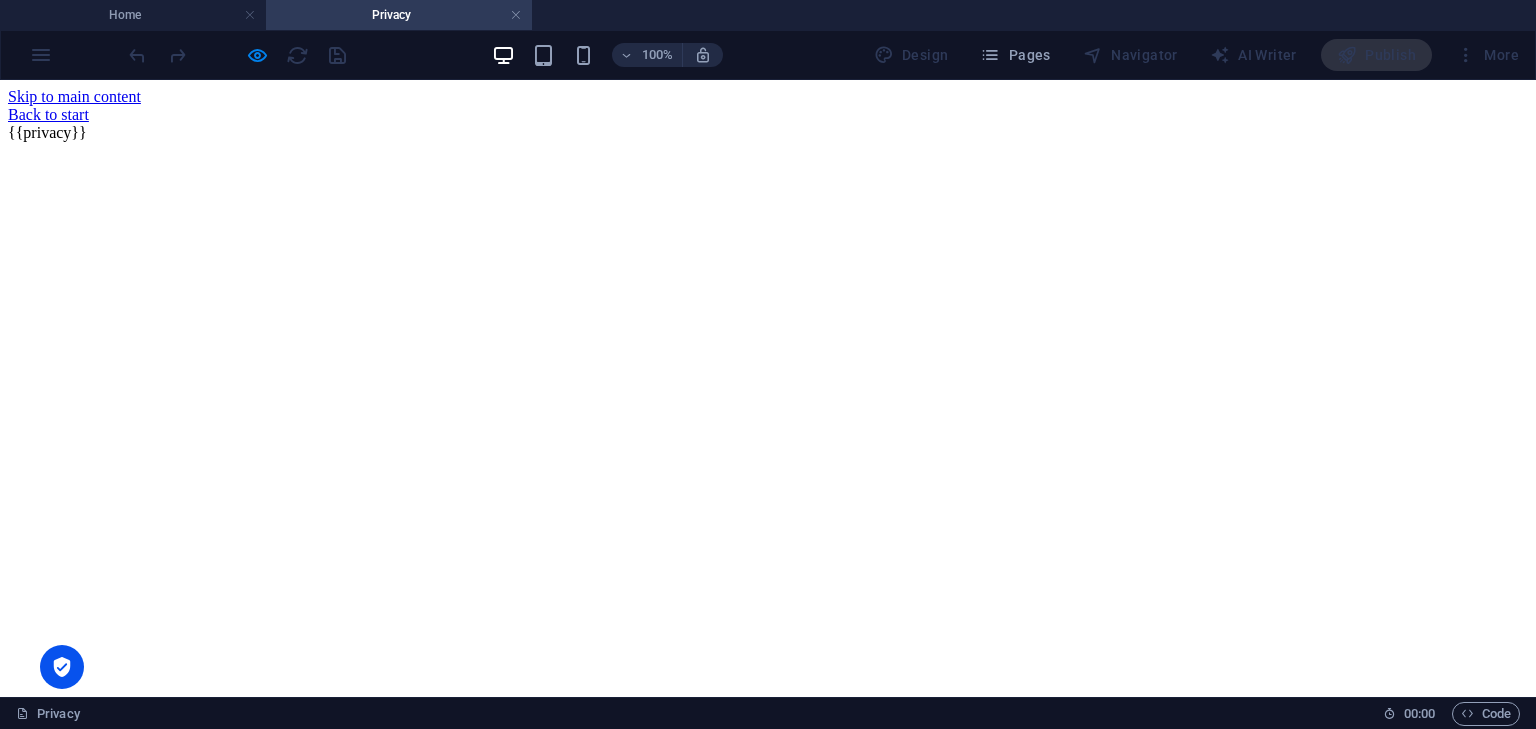 scroll, scrollTop: 0, scrollLeft: 0, axis: both 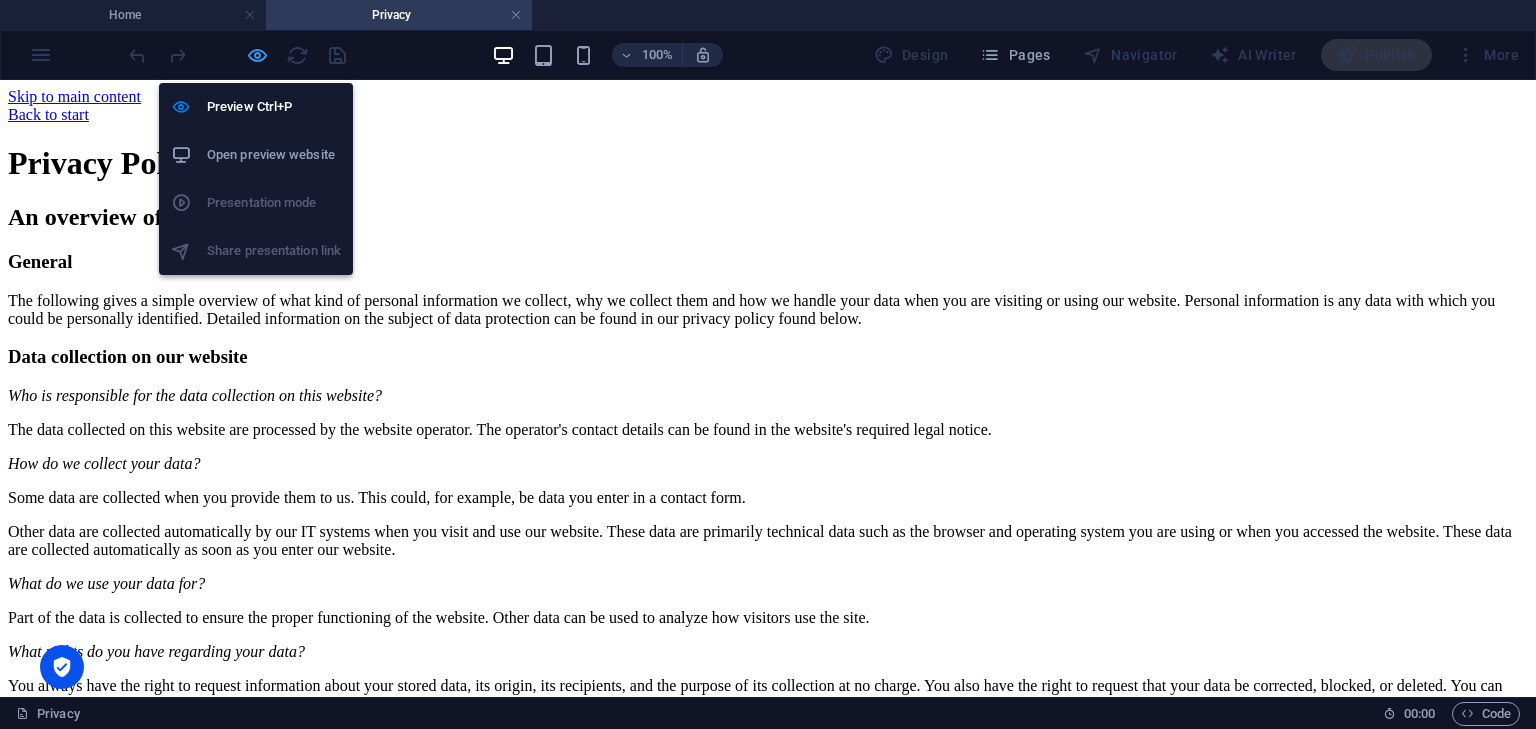 click at bounding box center [257, 55] 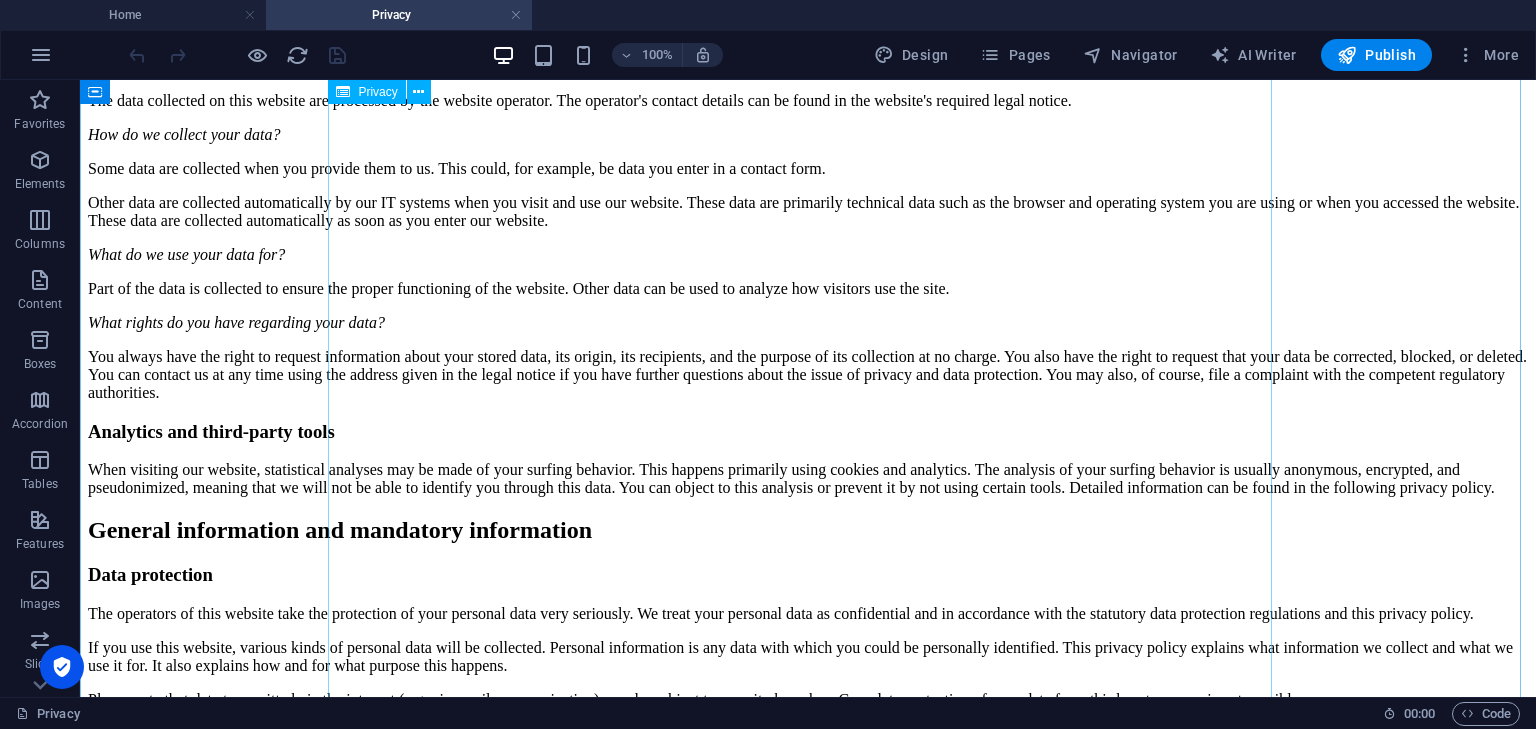 scroll, scrollTop: 0, scrollLeft: 0, axis: both 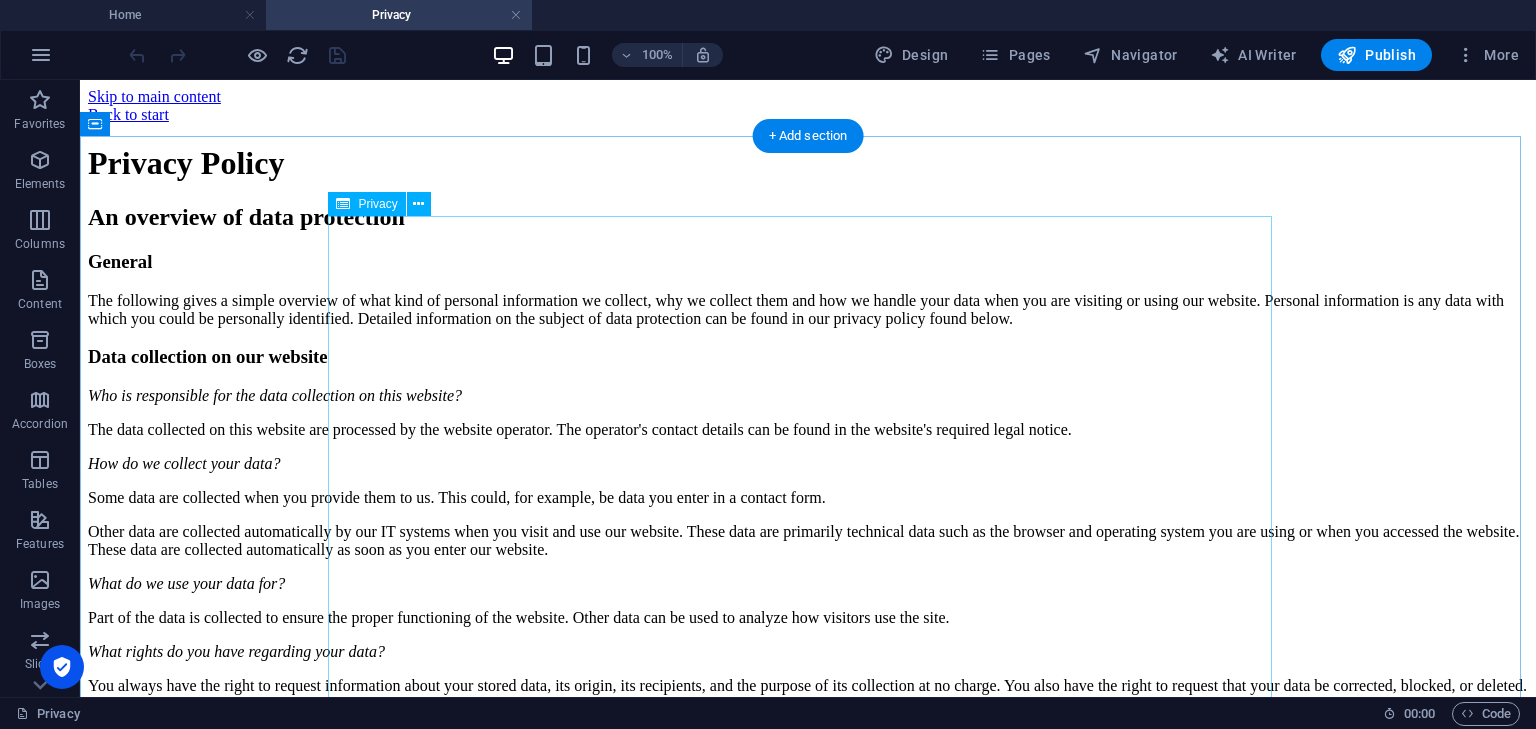 click on "Privacy Policy
An overview of data protection
General
The following gives a simple overview of what kind of personal information we collect, why we collect them and how we handle your data when you are visiting or using our website. Personal information is any data with which you could be personally identified. Detailed information on the subject of data protection can be found in our privacy policy found below.
Data collection on our website
Who is responsible for the data collection on this website?
The data collected on this website are processed by the website operator. The operator's contact details can be found in the website's required legal notice.
How do we collect your data?
Some data are collected when you provide them to us. This could, for example, be data you enter in a contact form.
What do we use your data for?
Part of the data is collected to ensure the proper functioning of the website. Other data can be used to analyze how visitors use the site." at bounding box center [808, 1951] 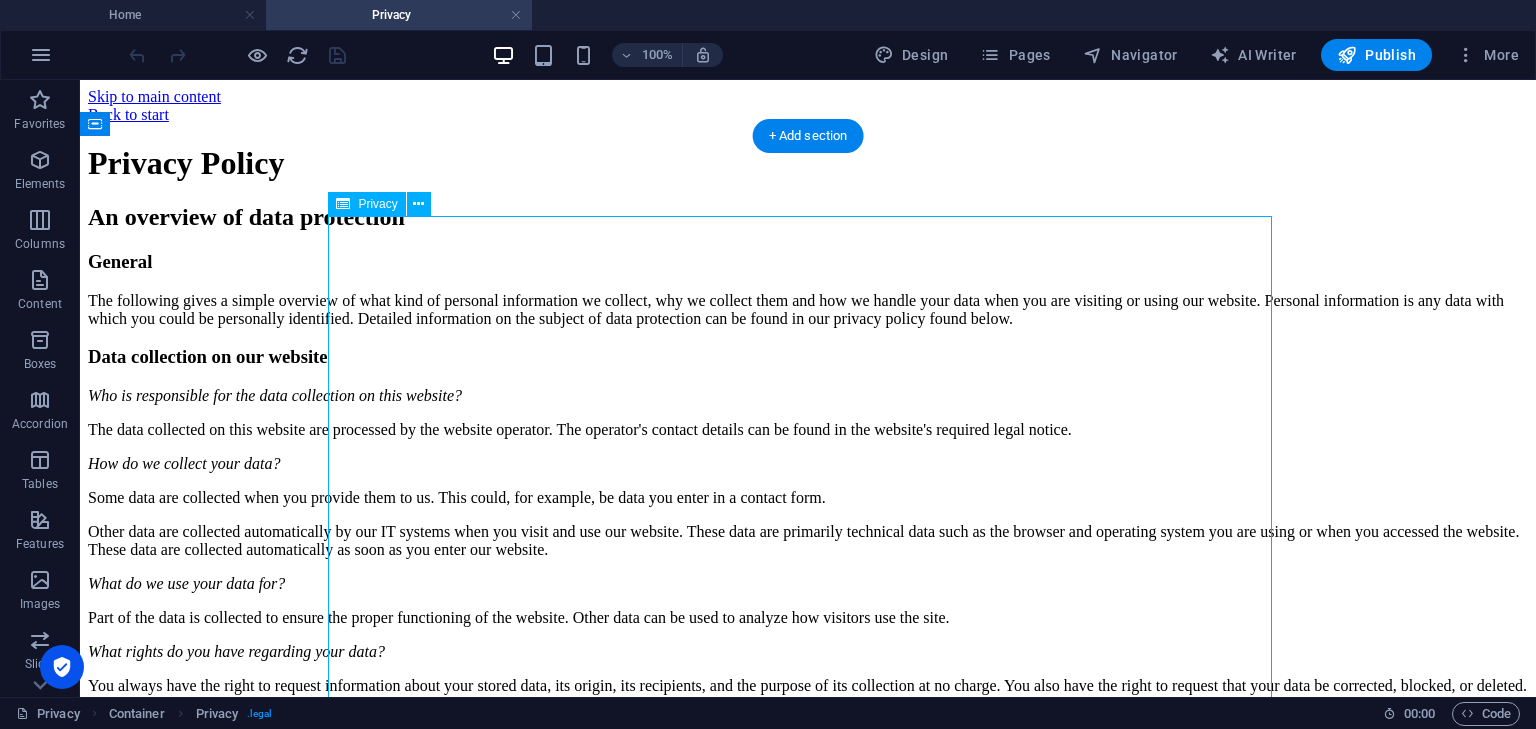 click on "Privacy Policy
An overview of data protection
General
The following gives a simple overview of what kind of personal information we collect, why we collect them and how we handle your data when you are visiting or using our website. Personal information is any data with which you could be personally identified. Detailed information on the subject of data protection can be found in our privacy policy found below.
Data collection on our website
Who is responsible for the data collection on this website?
The data collected on this website are processed by the website operator. The operator's contact details can be found in the website's required legal notice.
How do we collect your data?
Some data are collected when you provide them to us. This could, for example, be data you enter in a contact form.
What do we use your data for?
Part of the data is collected to ensure the proper functioning of the website. Other data can be used to analyze how visitors use the site." at bounding box center (808, 1951) 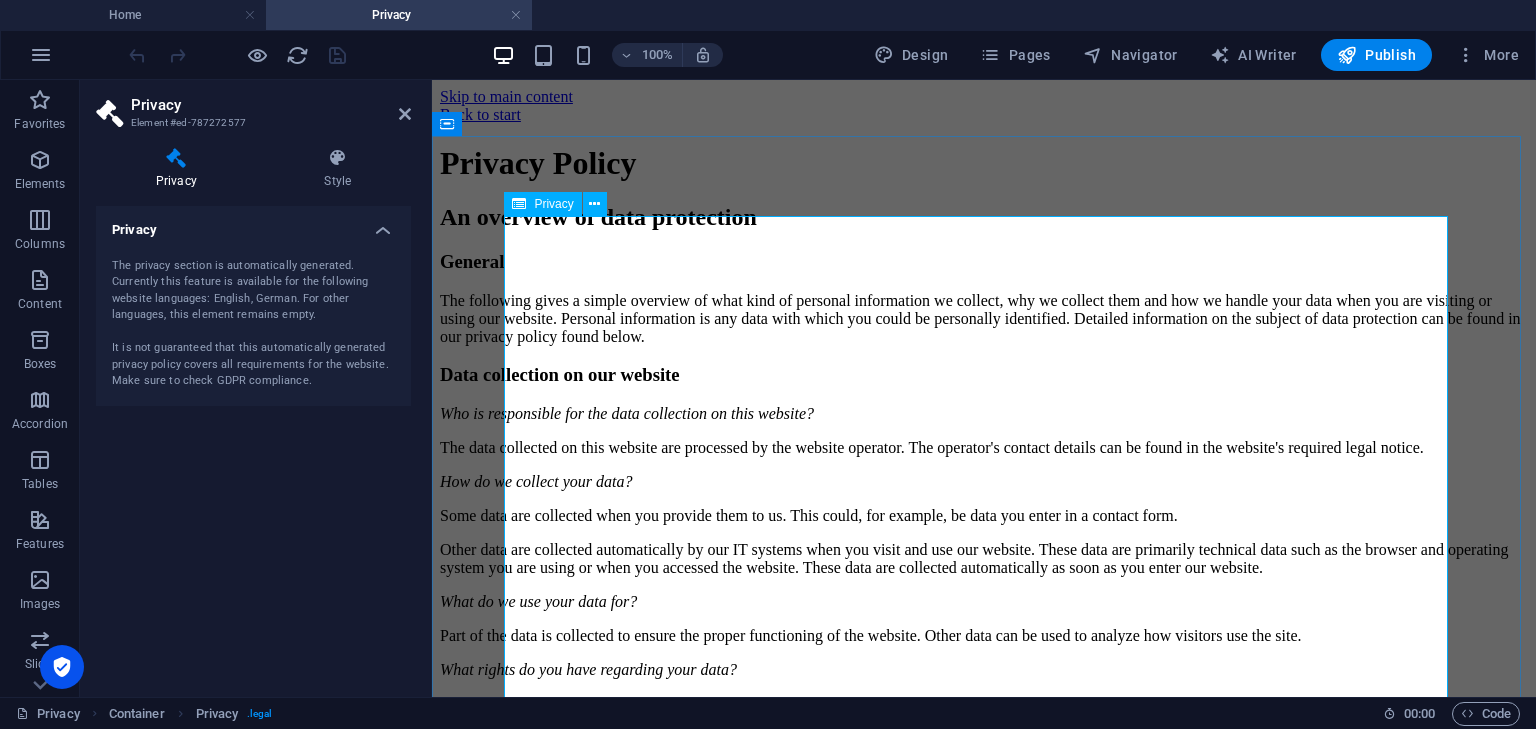 click on "Privacy Policy
An overview of data protection
General
The following gives a simple overview of what kind of personal information we collect, why we collect them and how we handle your data when you are visiting or using our website. Personal information is any data with which you could be personally identified. Detailed information on the subject of data protection can be found in our privacy policy found below.
Data collection on our website
Who is responsible for the data collection on this website?
The data collected on this website are processed by the website operator. The operator's contact details can be found in the website's required legal notice.
How do we collect your data?
Some data are collected when you provide them to us. This could, for example, be data you enter in a contact form.
What do we use your data for?
Part of the data is collected to ensure the proper functioning of the website. Other data can be used to analyze how visitors use the site." at bounding box center [984, 2095] 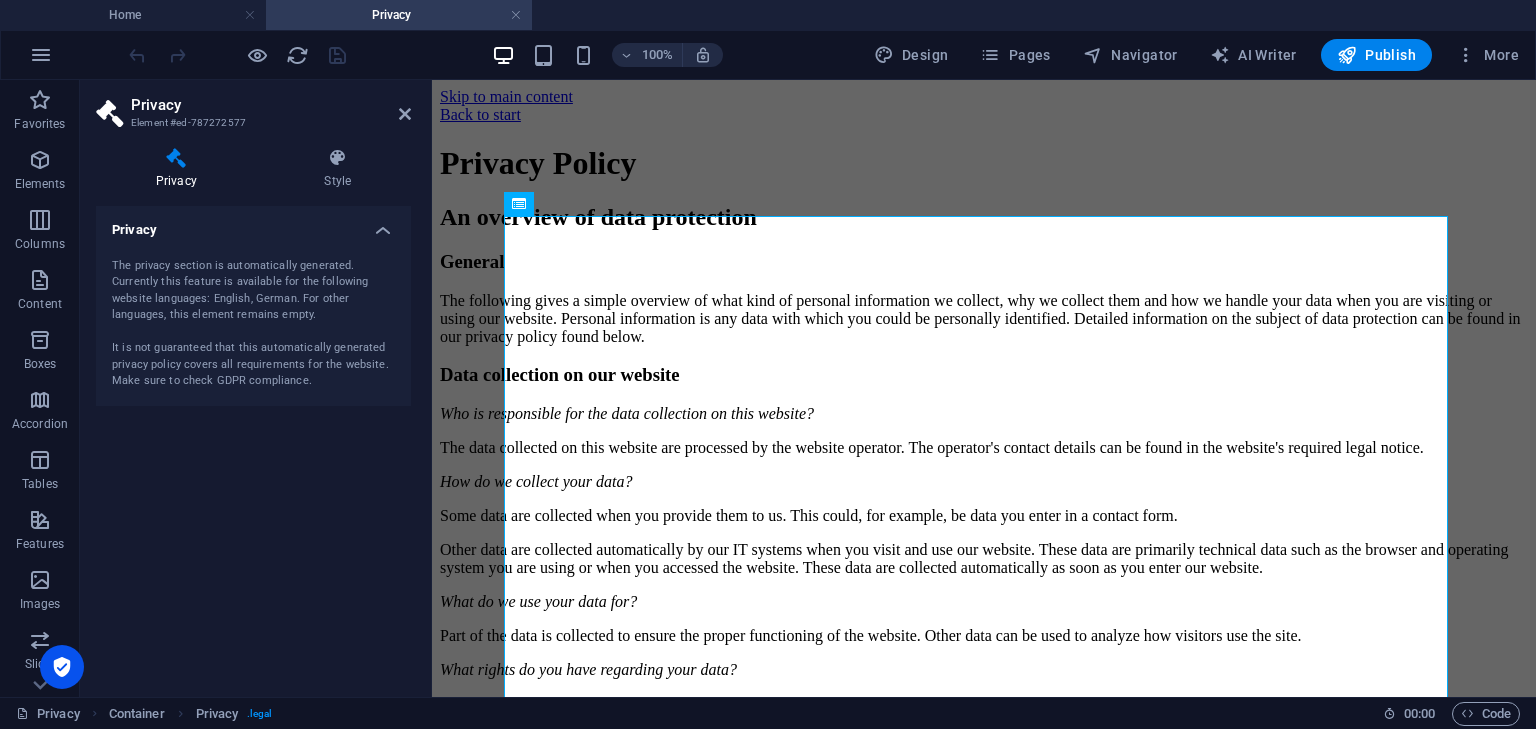 click on "The privacy section is automatically generated. Currently this feature is available for the following website languages: English, German. For other languages, this element remains empty. It is not guaranteed that this automatically generated privacy policy covers all requirements for the website. Make sure to check GDPR compliance." at bounding box center [253, 324] 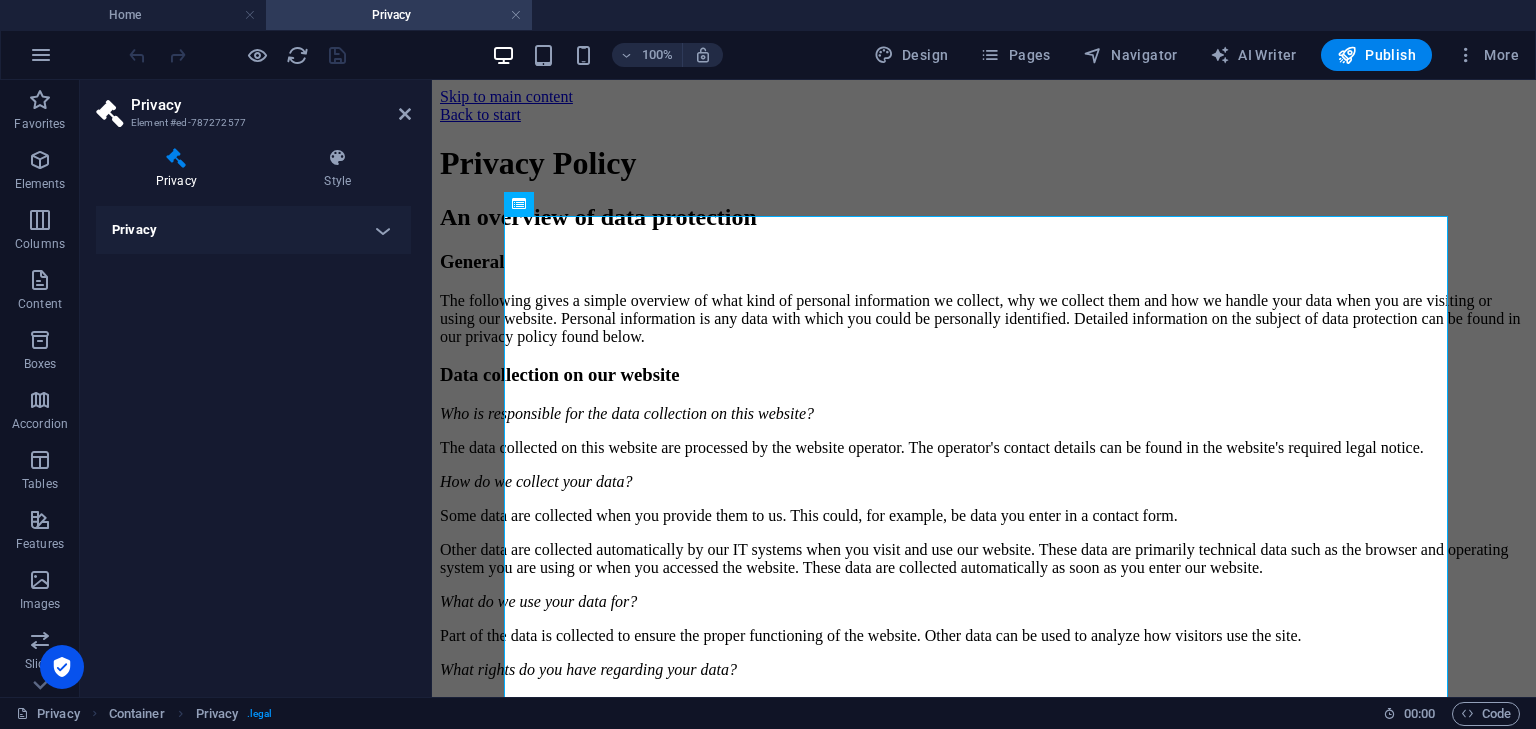 click on "Privacy" at bounding box center (253, 230) 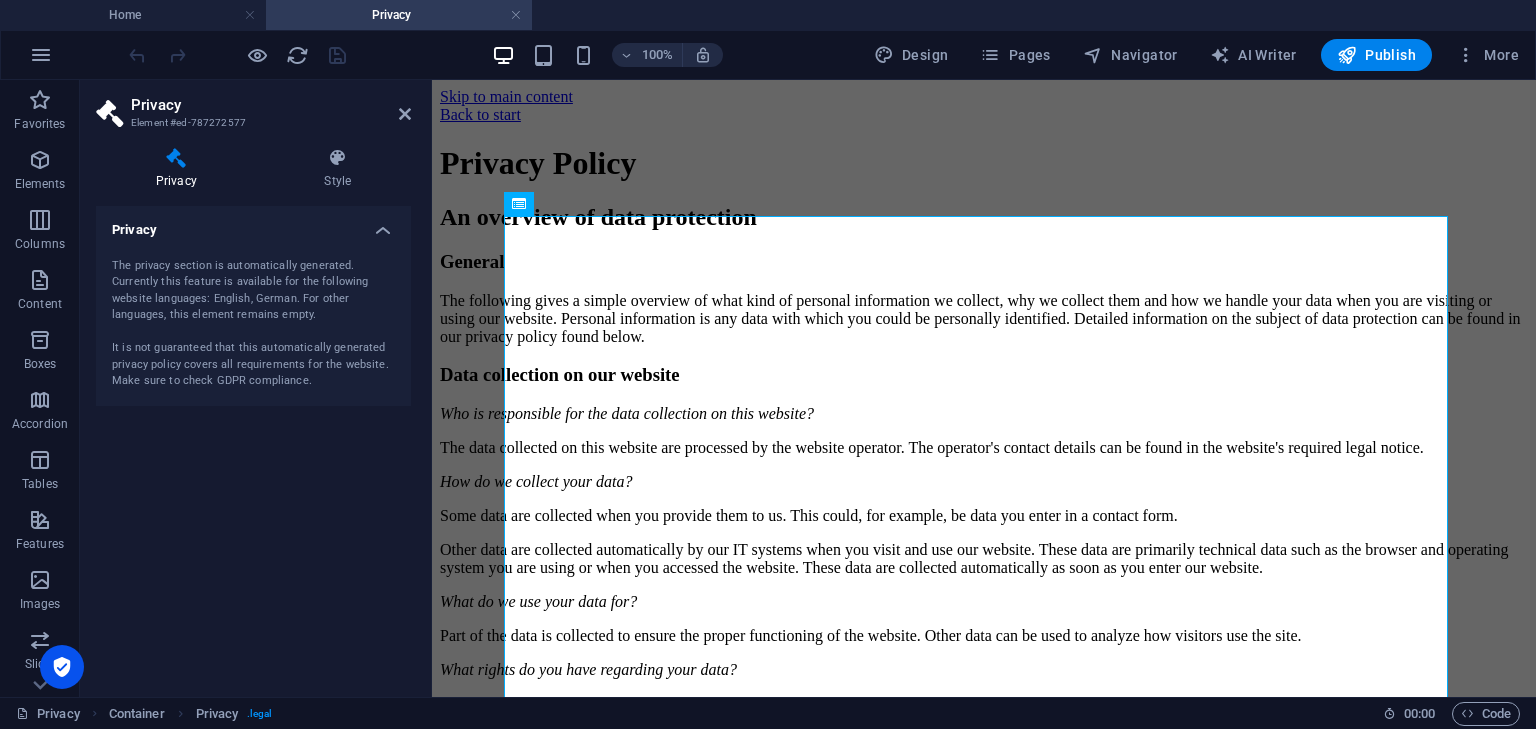 click on "The privacy section is automatically generated. Currently this feature is available for the following website languages: English, German. For other languages, this element remains empty. It is not guaranteed that this automatically generated privacy policy covers all requirements for the website. Make sure to check GDPR compliance." at bounding box center [253, 324] 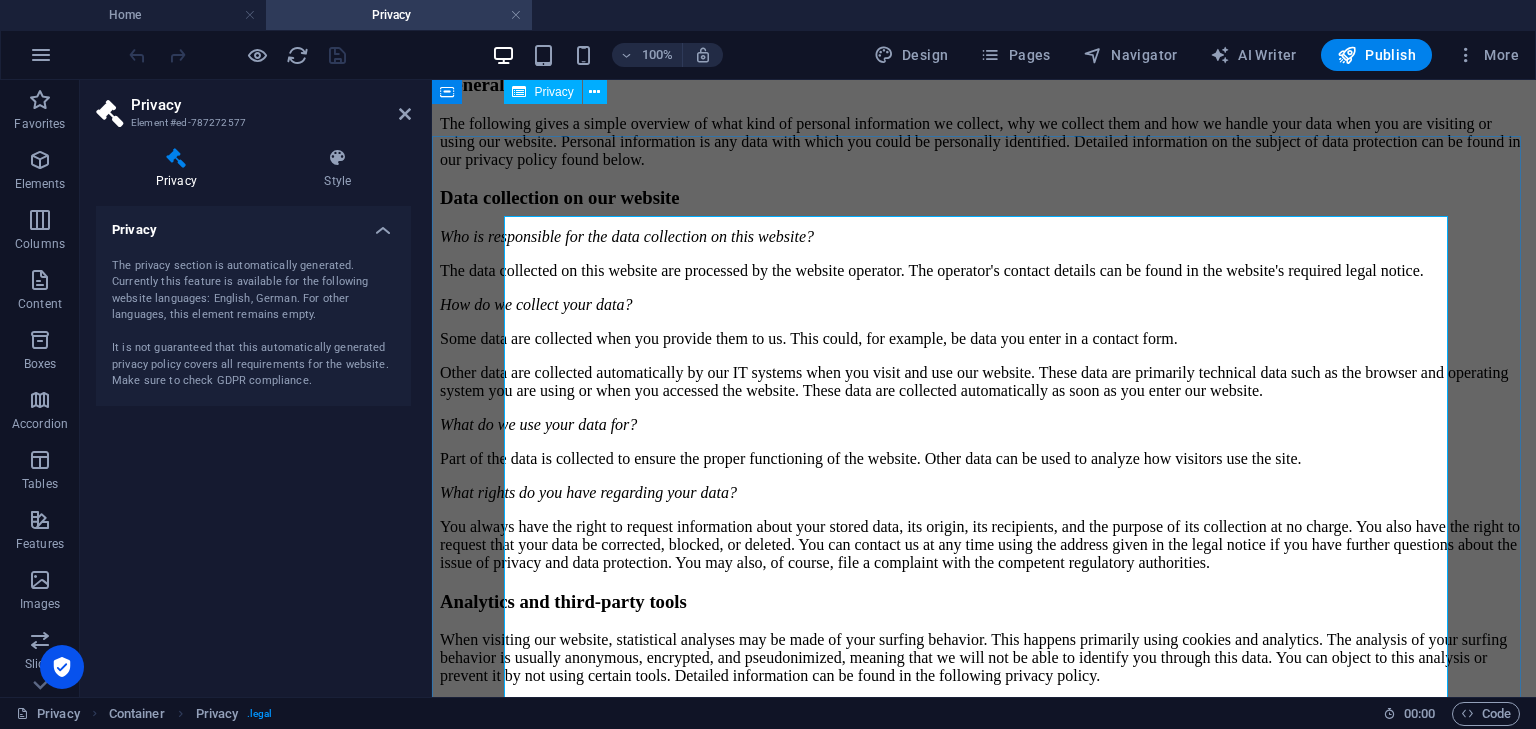 scroll, scrollTop: 0, scrollLeft: 0, axis: both 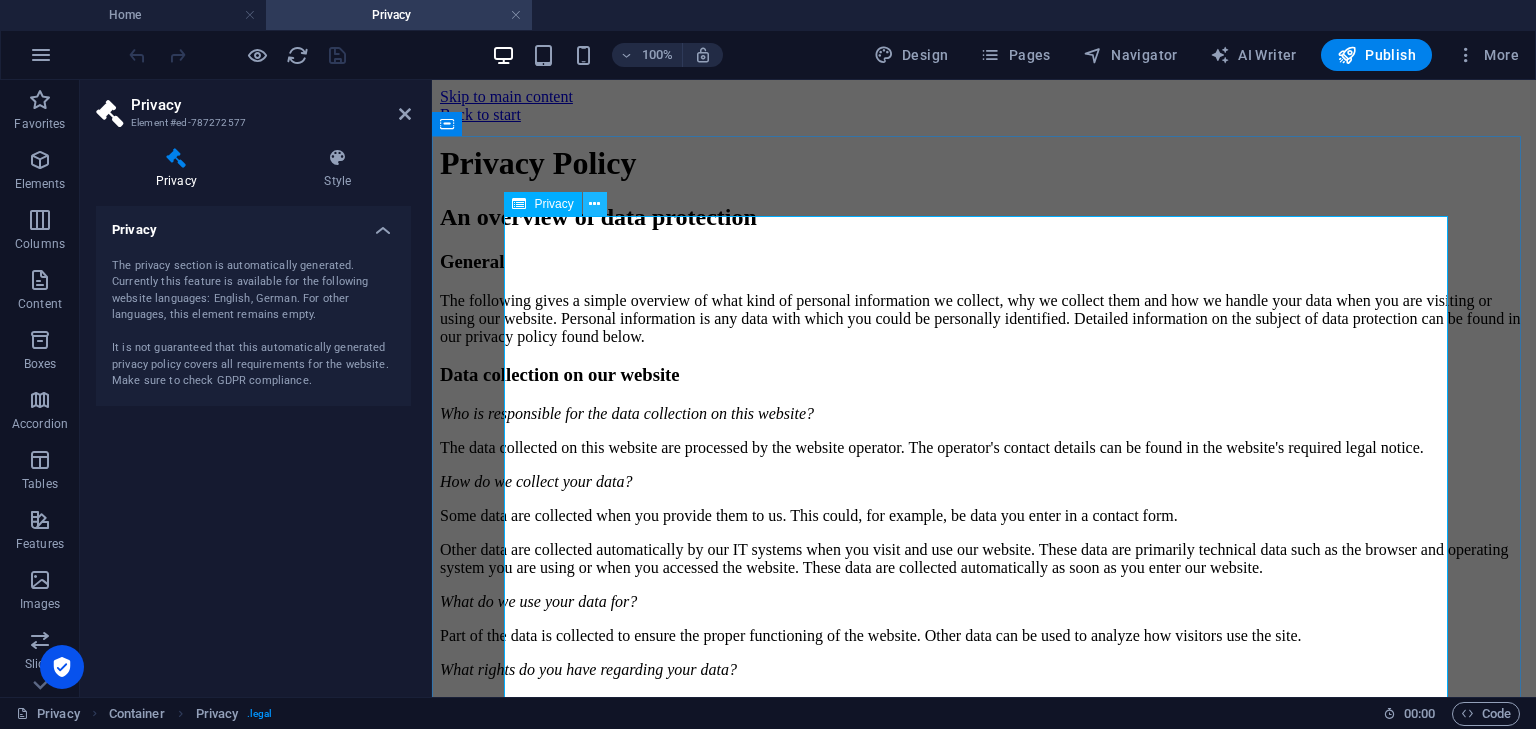 click at bounding box center (594, 204) 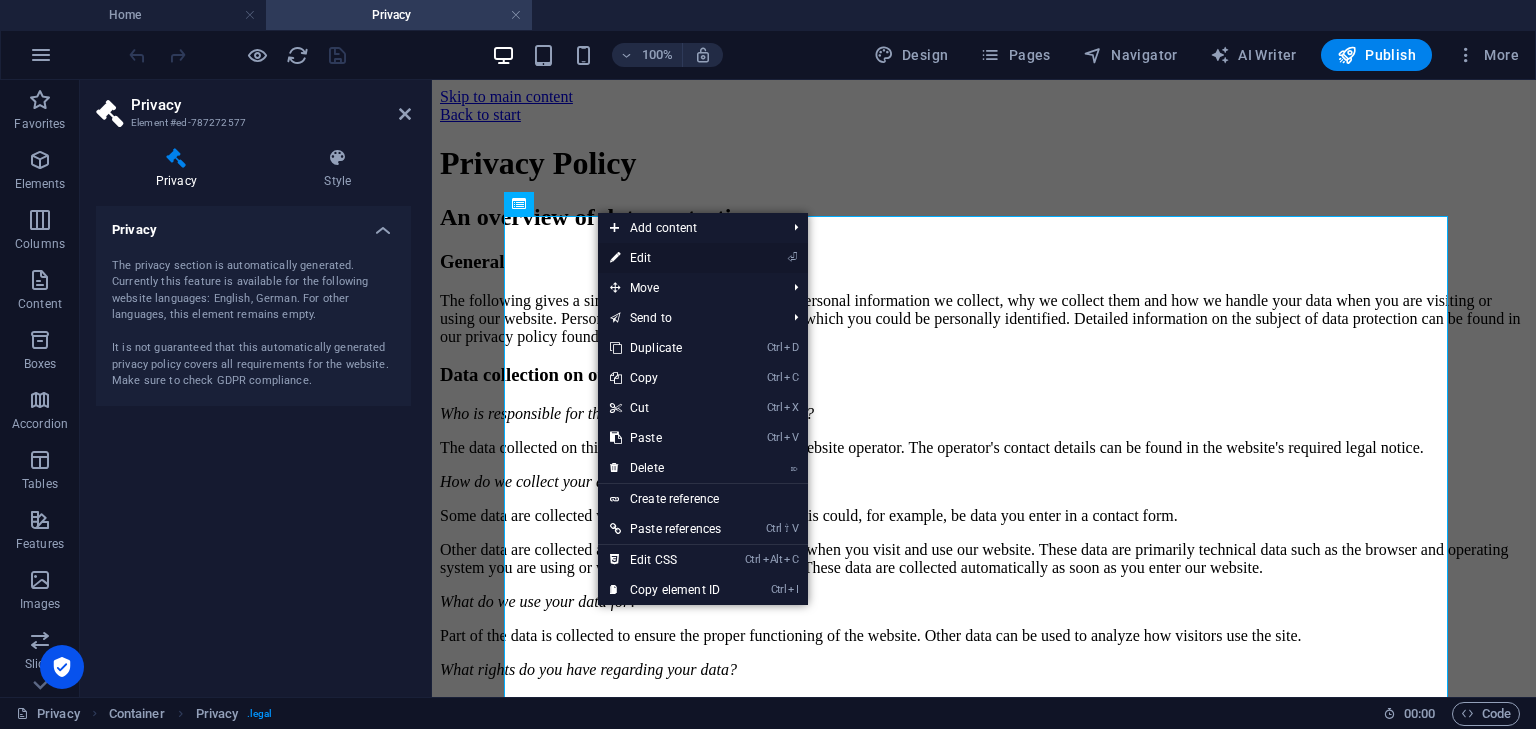click on "⏎  Edit" at bounding box center [665, 258] 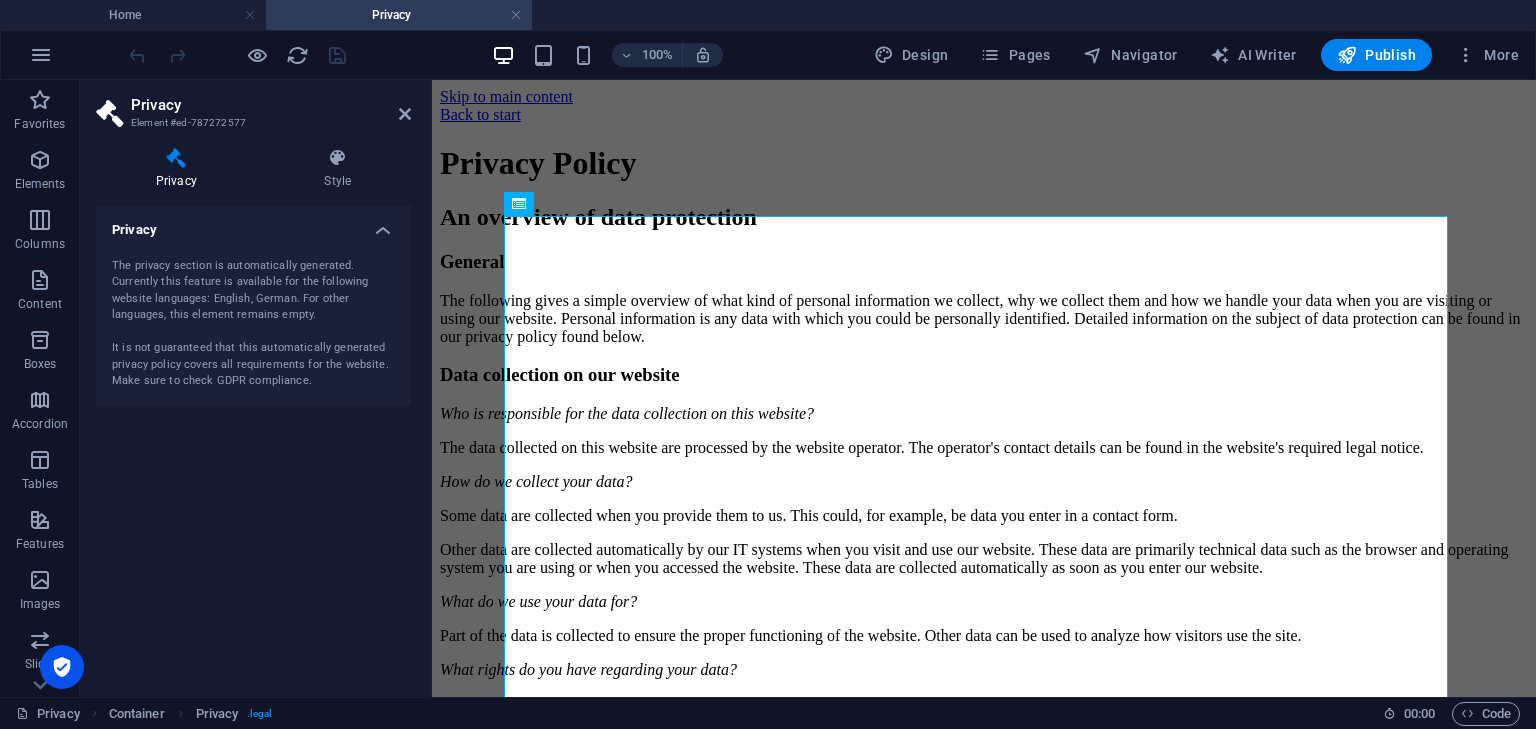 click on "The privacy section is automatically generated. Currently this feature is available for the following website languages: English, German. For other languages, this element remains empty. It is not guaranteed that this automatically generated privacy policy covers all requirements for the website. Make sure to check GDPR compliance." at bounding box center (253, 324) 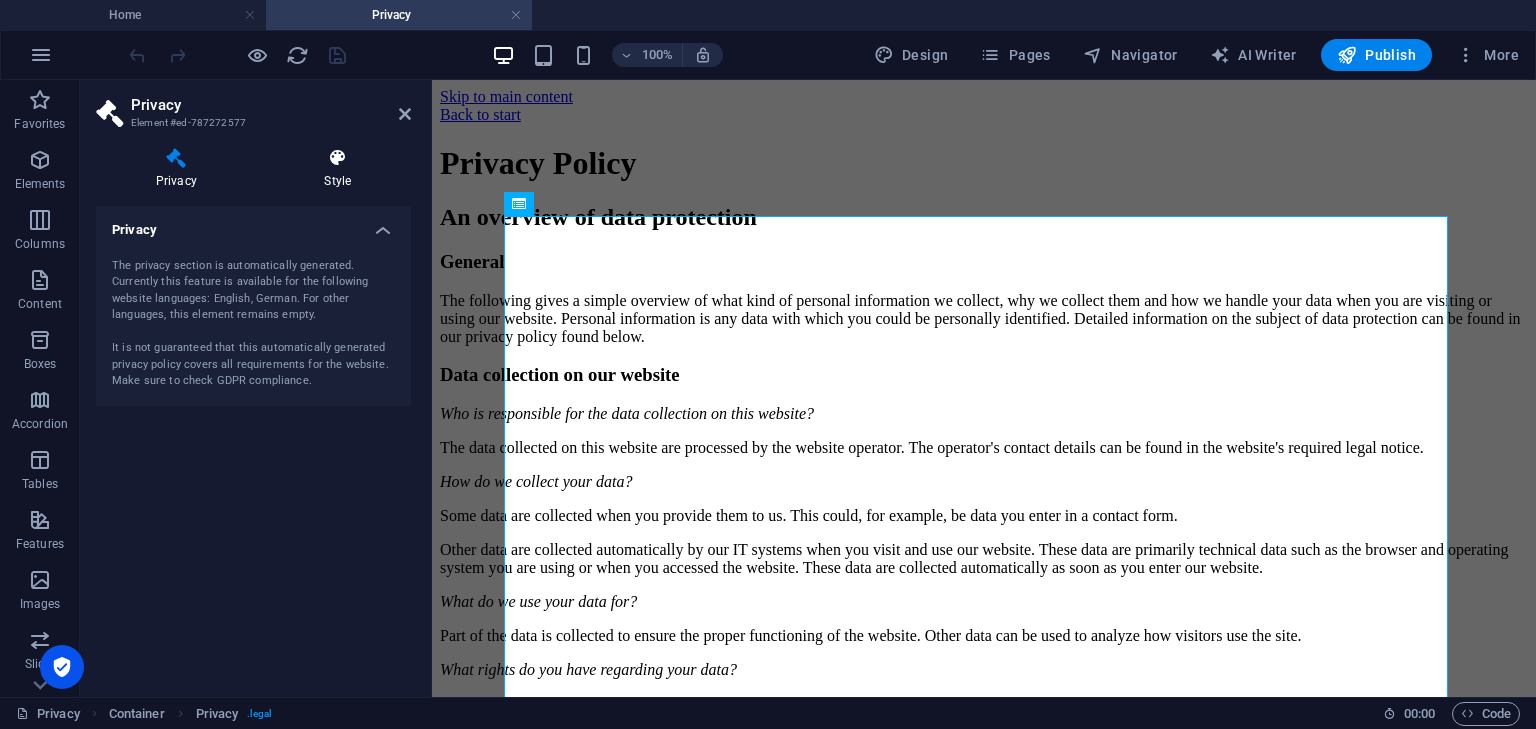 click on "Style" at bounding box center [338, 169] 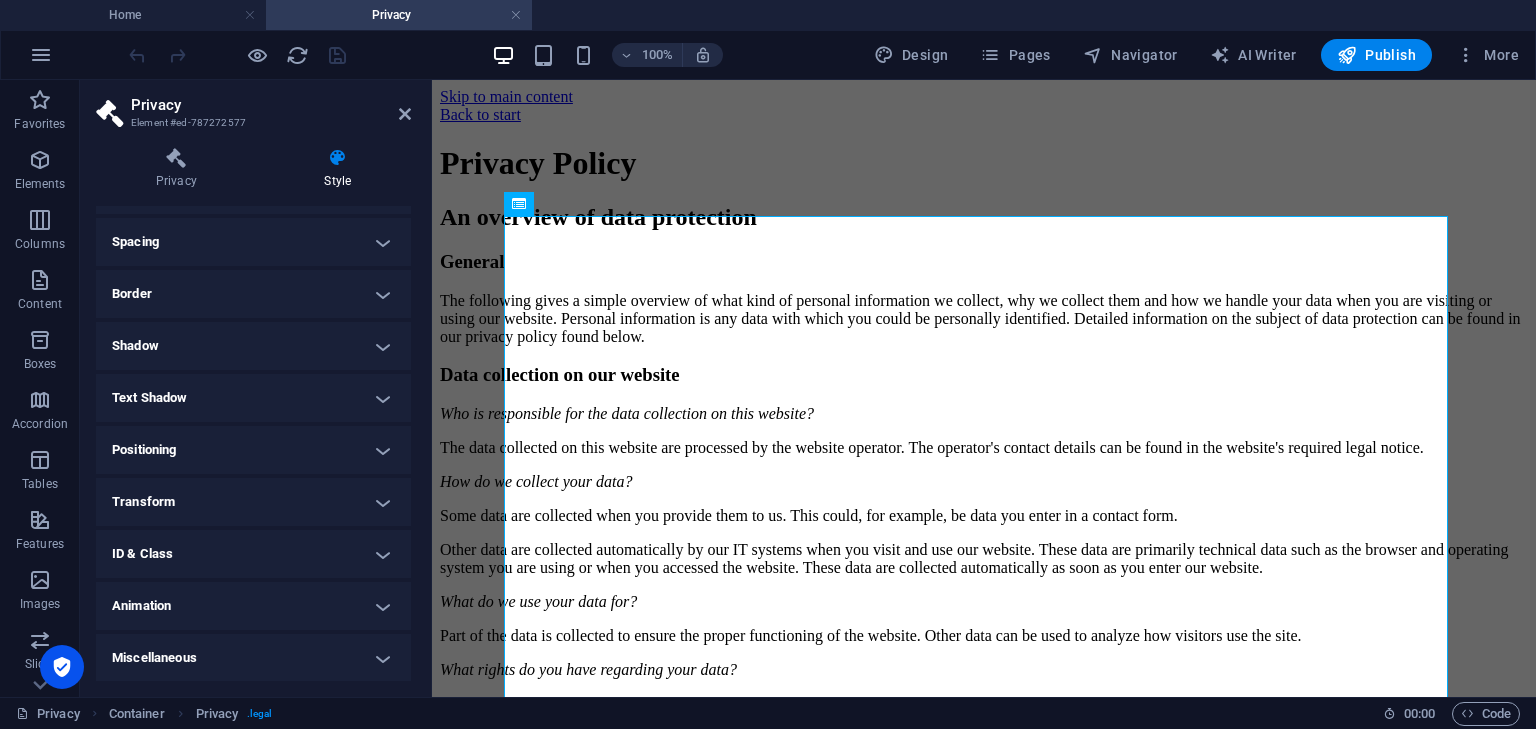 scroll, scrollTop: 0, scrollLeft: 0, axis: both 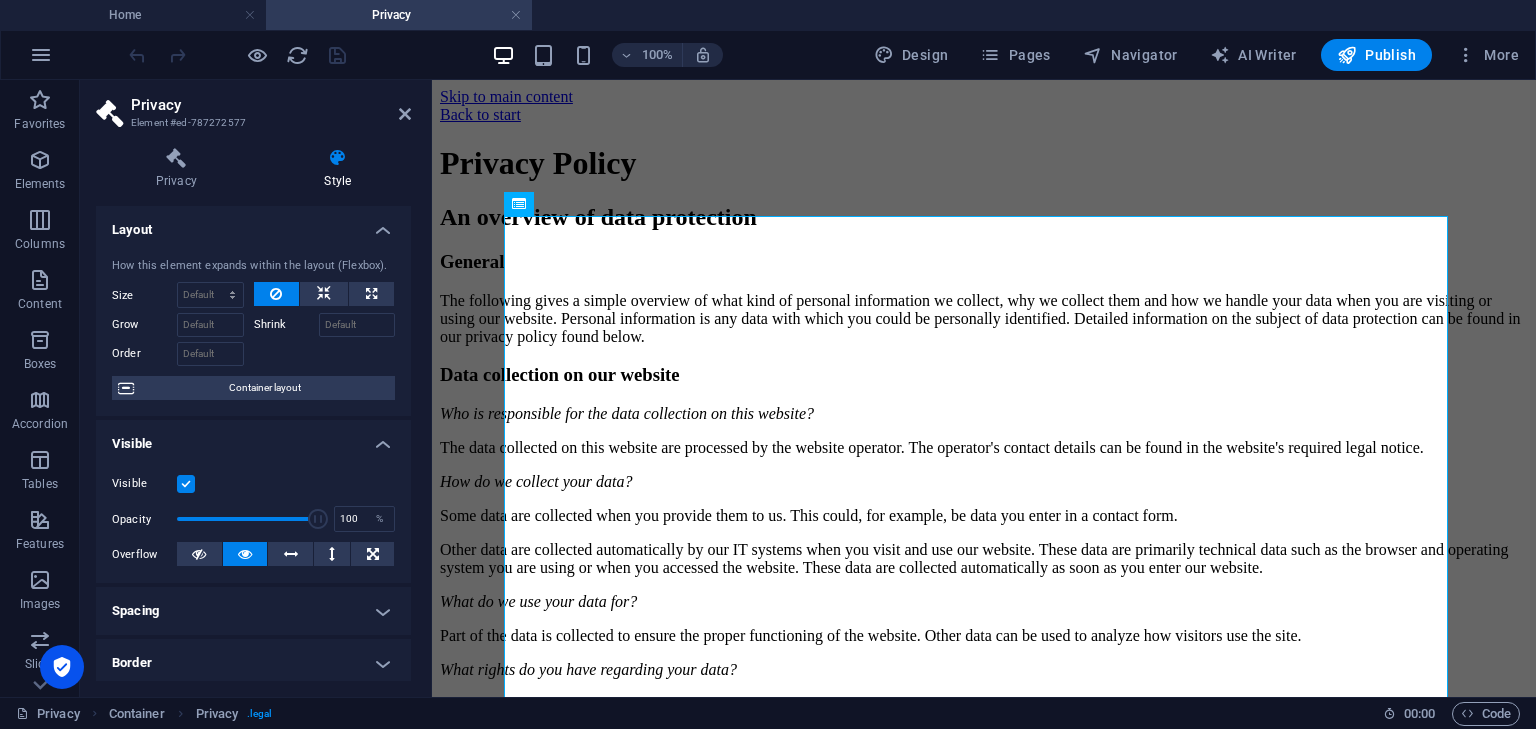 click on "Privacy Style Privacy The privacy section is automatically generated. Currently this feature is available for the following website languages: English, German. For other languages, this element remains empty. It is not guaranteed that this automatically generated privacy policy covers all requirements for the website. Make sure to check GDPR compliance. Preset Element Layout How this element expands within the layout (Flexbox). Size Default auto px % 1/1 1/2 1/3 1/4 1/5 1/6 1/7 1/8 1/9 1/10 Grow Shrink Order Container layout Visible Visible Opacity 100 % Overflow Spacing Margin Default auto px % rem vw vh Custom Custom auto px % rem vw vh auto px % rem vw vh auto px % rem vw vh auto px % rem vw vh Padding Default px rem % vh vw Custom Custom px rem % vh vw px rem % vh vw px rem % vh vw px rem % vh vw Border Style              - Width 1 auto px rem % vh vw Custom Custom 1 auto px rem % vh vw 1 auto px rem % vh vw 1 auto px rem % vh vw 1 auto px rem % vh vw  - Color Round corners Default px rem % vh %" at bounding box center [253, 414] 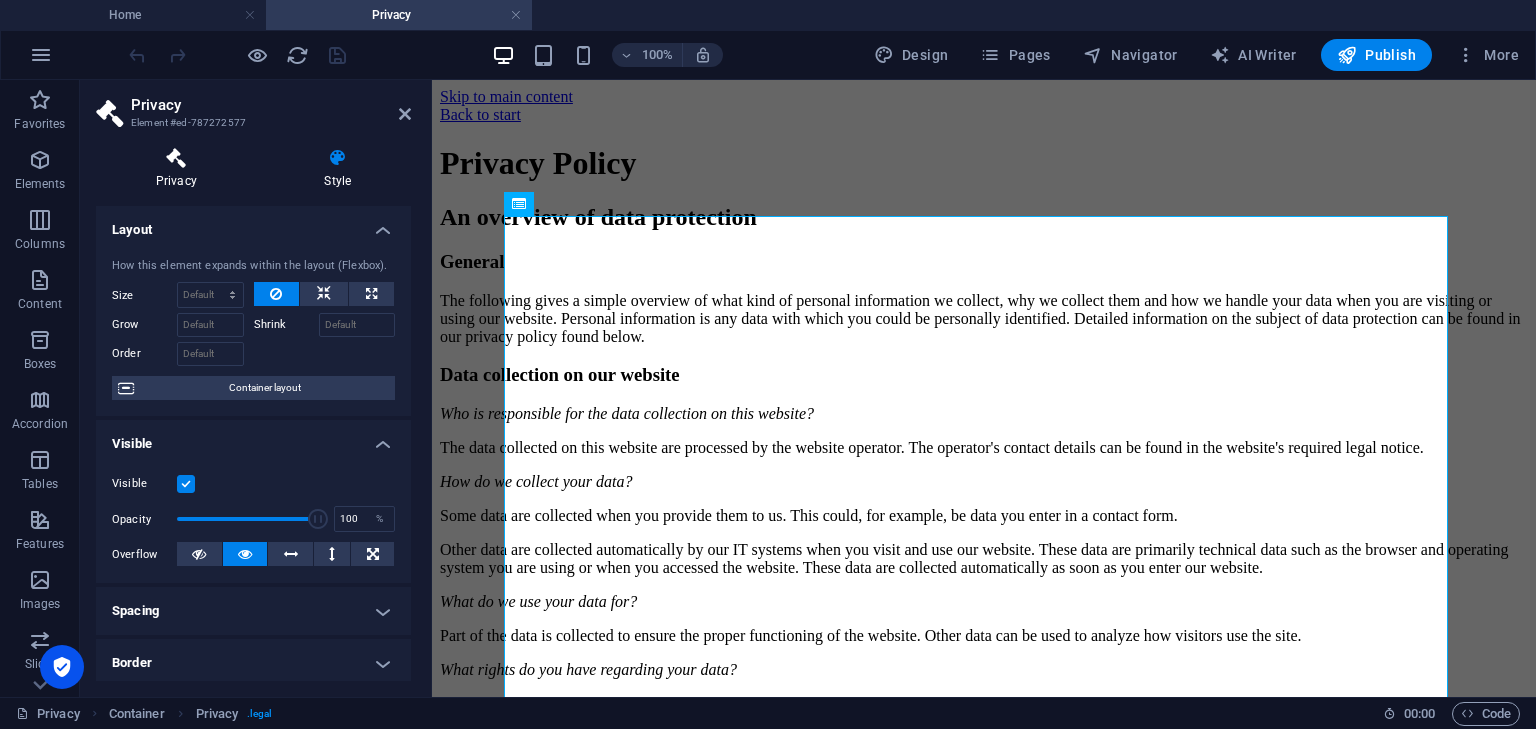 click on "Privacy" at bounding box center [180, 169] 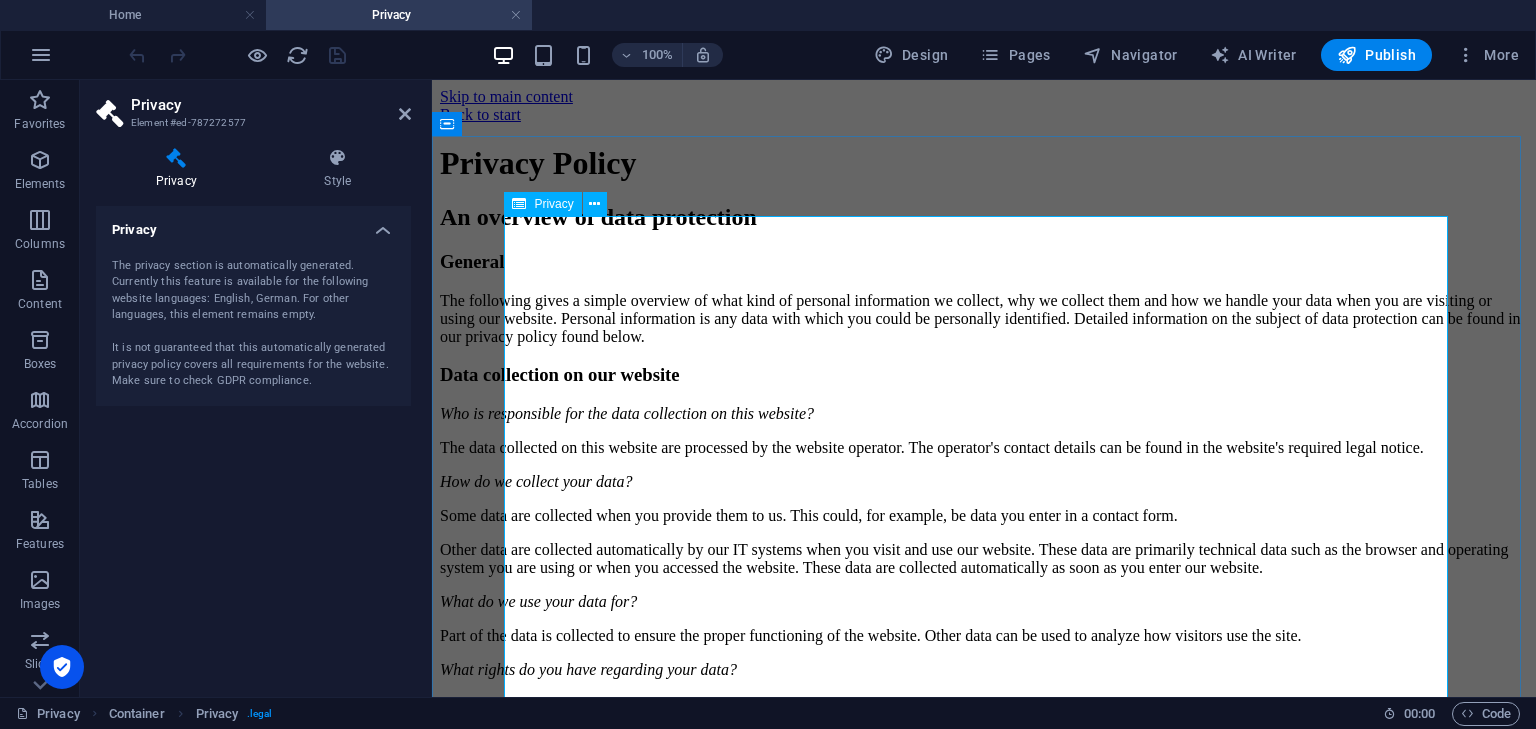 click on "Privacy Policy
An overview of data protection
General
The following gives a simple overview of what kind of personal information we collect, why we collect them and how we handle your data when you are visiting or using our website. Personal information is any data with which you could be personally identified. Detailed information on the subject of data protection can be found in our privacy policy found below.
Data collection on our website
Who is responsible for the data collection on this website?
The data collected on this website are processed by the website operator. The operator's contact details can be found in the website's required legal notice.
How do we collect your data?
Some data are collected when you provide them to us. This could, for example, be data you enter in a contact form.
What do we use your data for?
Part of the data is collected to ensure the proper functioning of the website. Other data can be used to analyze how visitors use the site." at bounding box center [984, 2095] 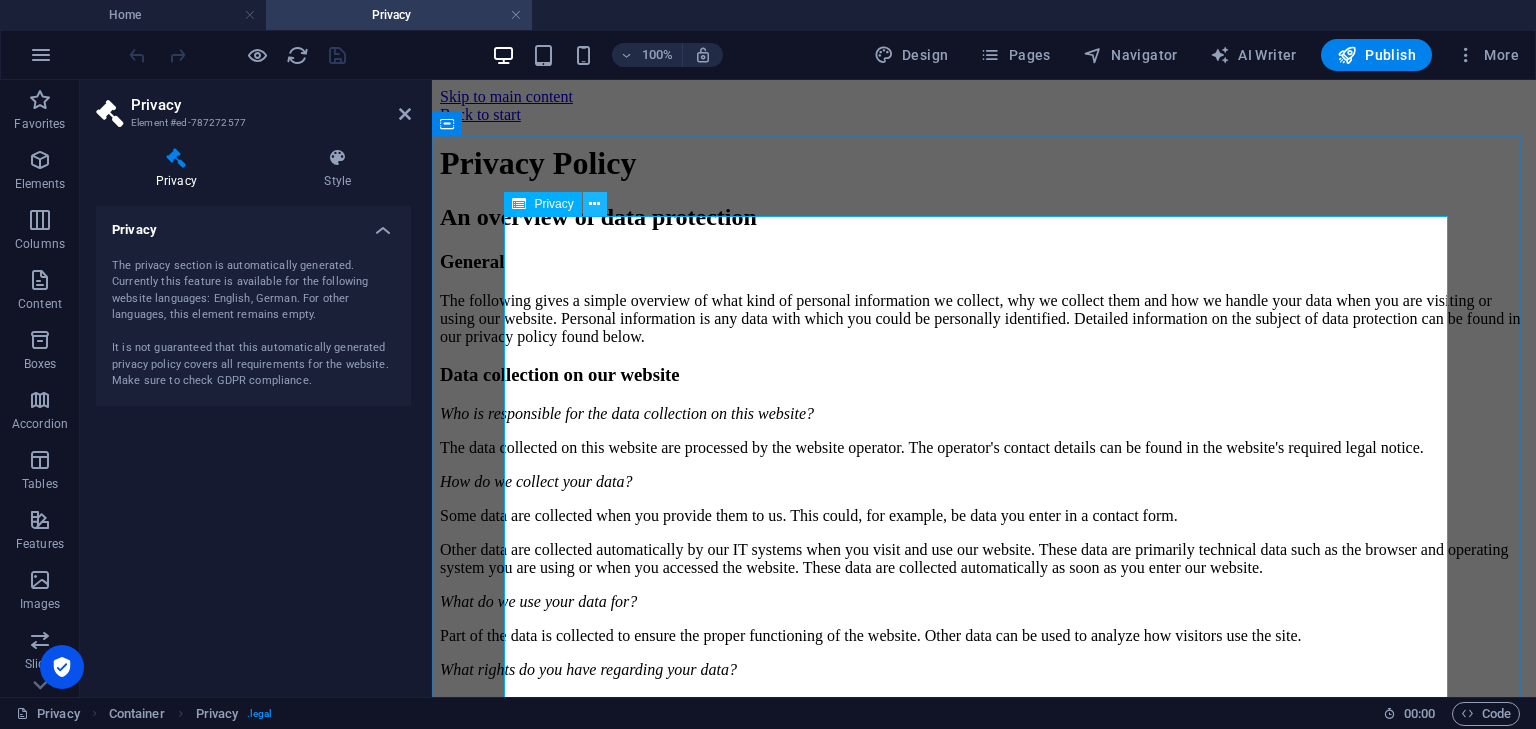 click at bounding box center [594, 204] 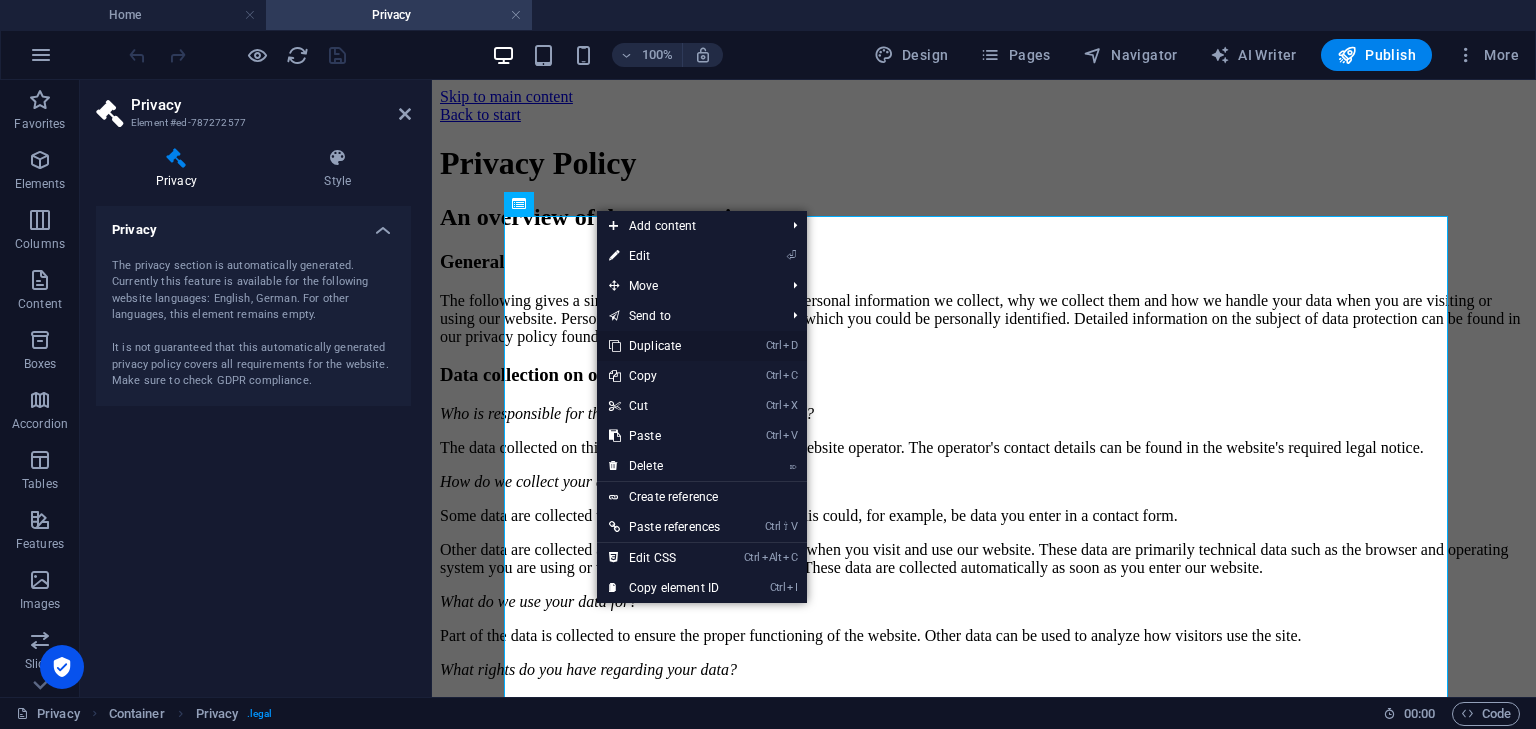 click on "Ctrl D  Duplicate" at bounding box center (664, 346) 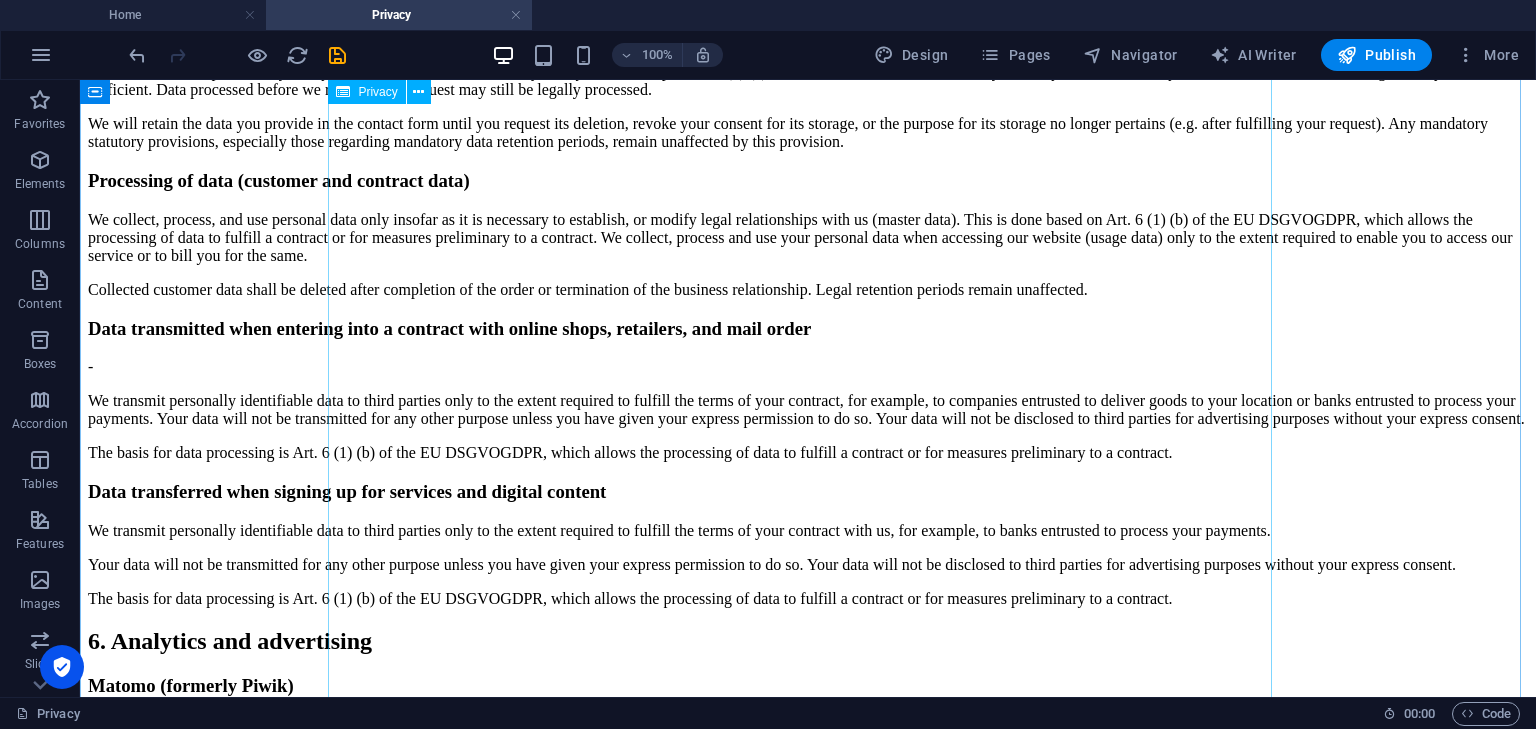 scroll, scrollTop: 2490, scrollLeft: 0, axis: vertical 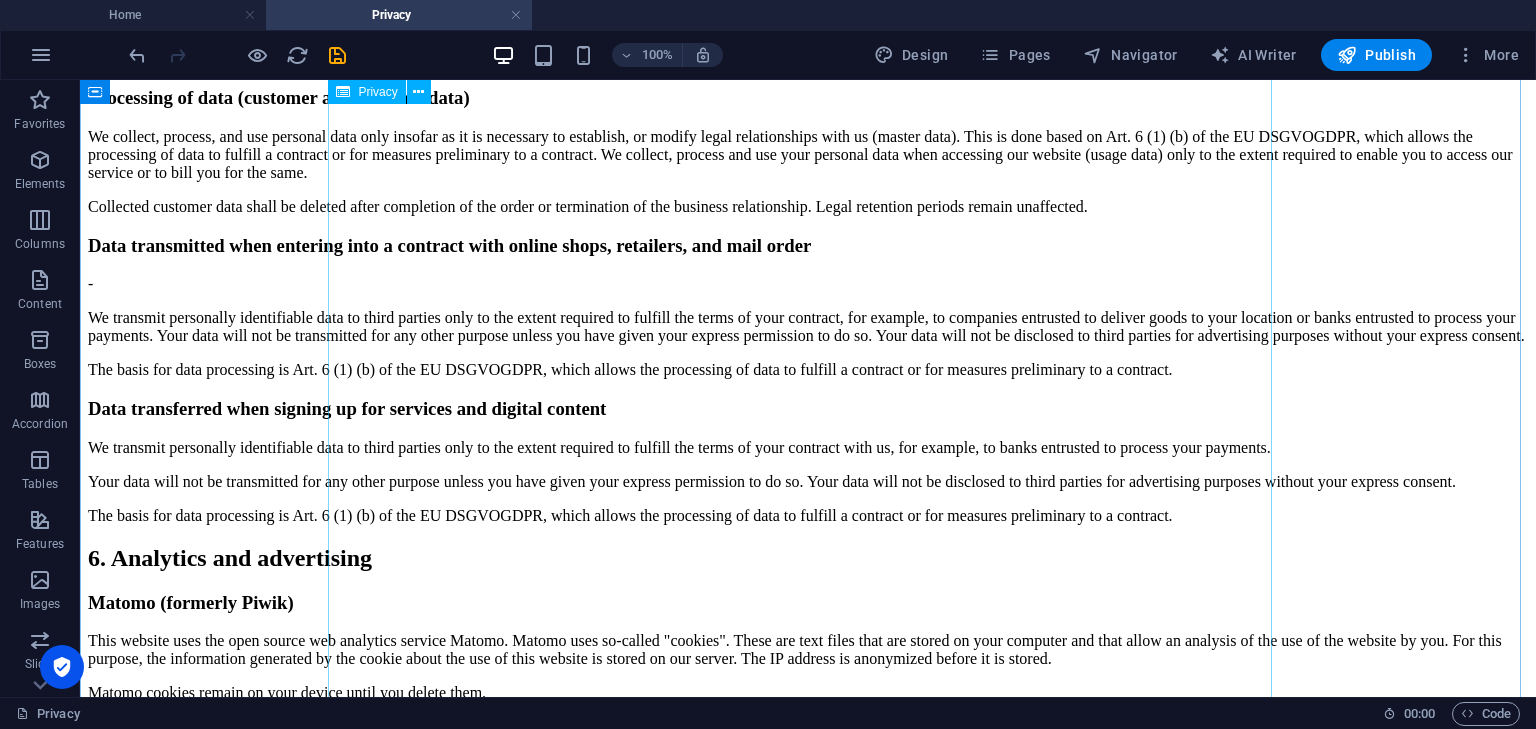 click on "Privacy Policy
An overview of data protection
General
The following gives a simple overview of what kind of personal information we collect, why we collect them and how we handle your data when you are visiting or using our website. Personal information is any data with which you could be personally identified. Detailed information on the subject of data protection can be found in our privacy policy found below.
Data collection on our website
Who is responsible for the data collection on this website?
The data collected on this website are processed by the website operator. The operator's contact details can be found in the website's required legal notice.
How do we collect your data?
Some data are collected when you provide them to us. This could, for example, be data you enter in a contact form.
What do we use your data for?
Part of the data is collected to ensure the proper functioning of the website. Other data can be used to analyze how visitors use the site." at bounding box center (808, -539) 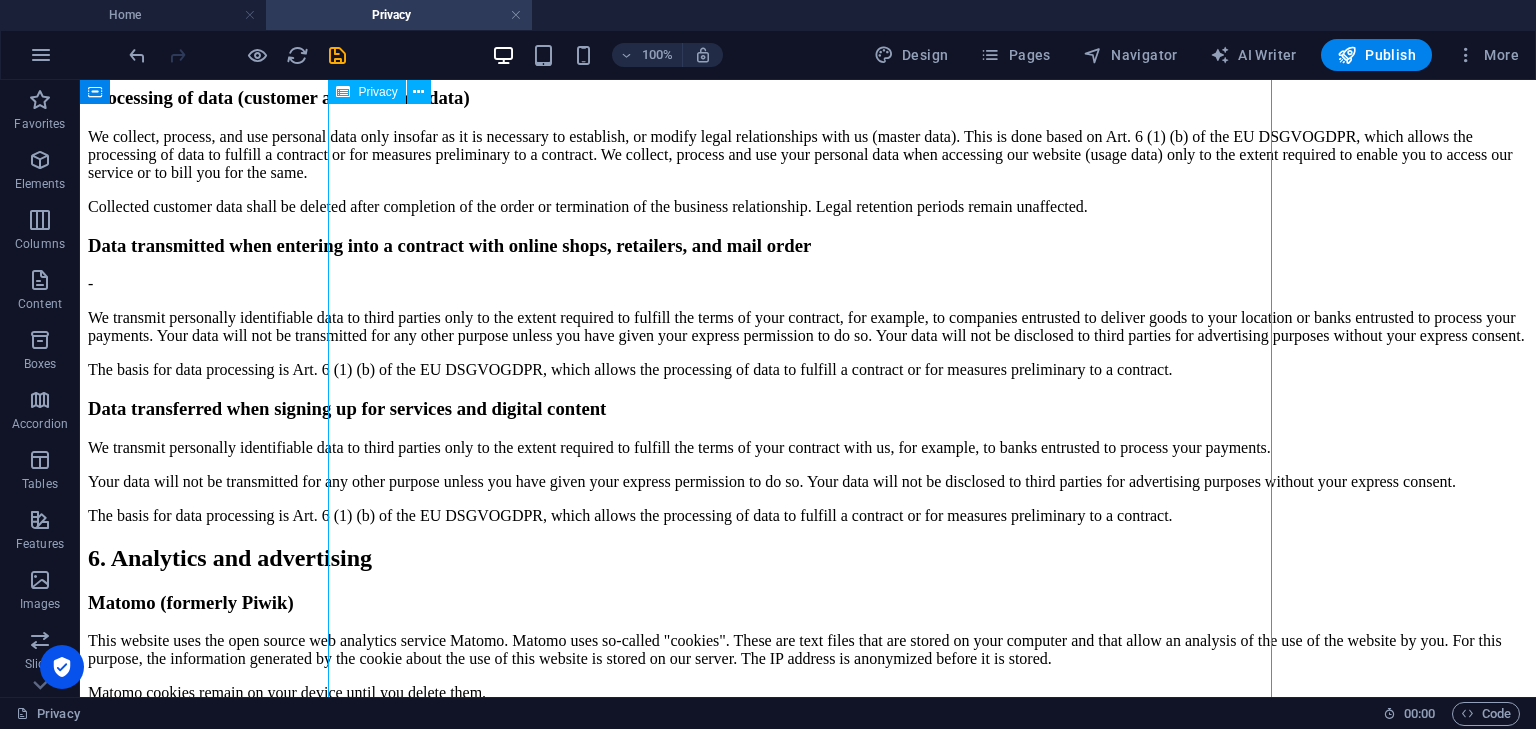 click on "Privacy Policy
An overview of data protection
General
The following gives a simple overview of what kind of personal information we collect, why we collect them and how we handle your data when you are visiting or using our website. Personal information is any data with which you could be personally identified. Detailed information on the subject of data protection can be found in our privacy policy found below.
Data collection on our website
Who is responsible for the data collection on this website?
The data collected on this website are processed by the website operator. The operator's contact details can be found in the website's required legal notice.
How do we collect your data?
Some data are collected when you provide them to us. This could, for example, be data you enter in a contact form.
What do we use your data for?
Part of the data is collected to ensure the proper functioning of the website. Other data can be used to analyze how visitors use the site." at bounding box center [808, -539] 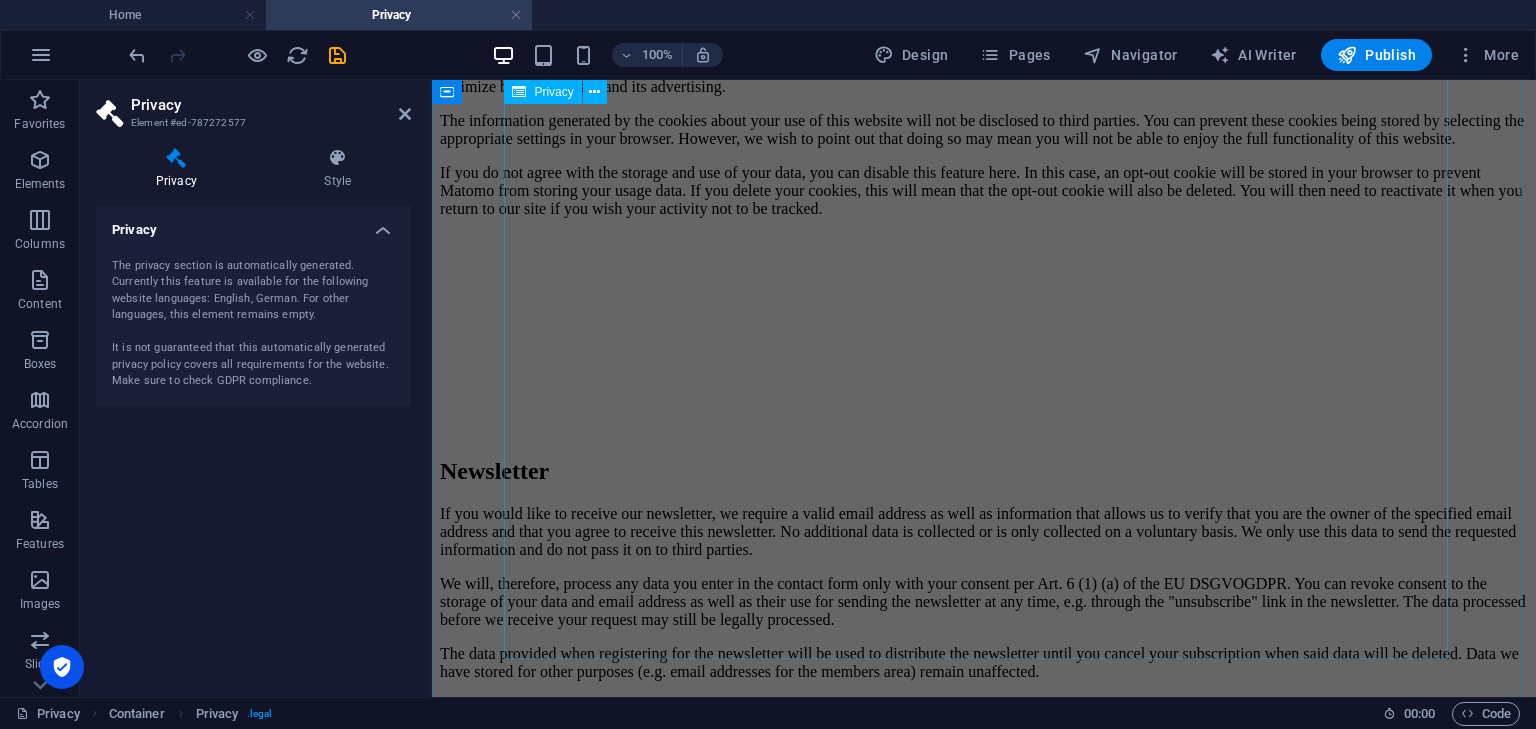 scroll, scrollTop: 10367, scrollLeft: 0, axis: vertical 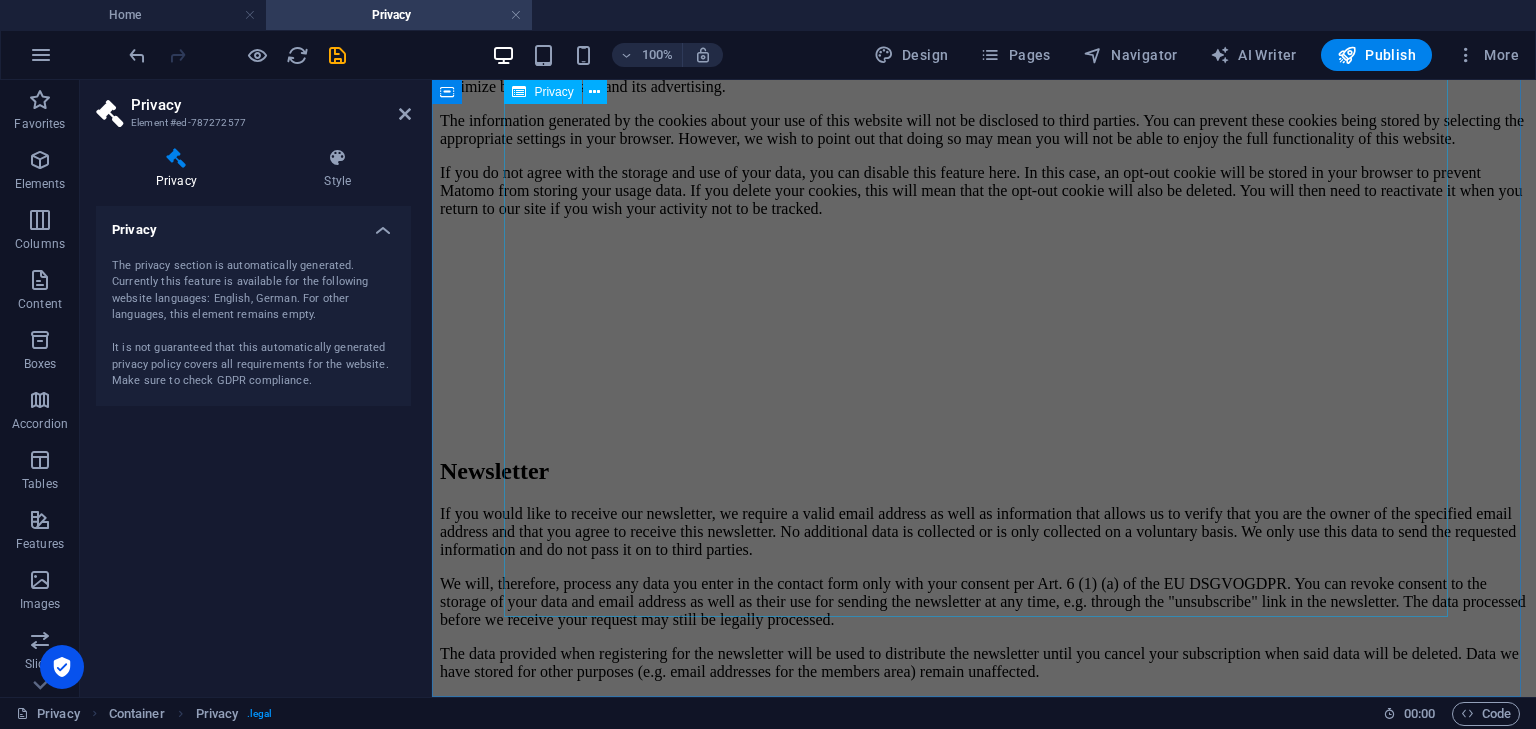 click on "Privacy Policy
An overview of data protection
General
The following gives a simple overview of what kind of personal information we collect, why we collect them and how we handle your data when you are visiting or using our website. Personal information is any data with which you could be personally identified. Detailed information on the subject of data protection can be found in our privacy policy found below.
Data collection on our website
Who is responsible for the data collection on this website?
The data collected on this website are processed by the website operator. The operator's contact details can be found in the website's required legal notice.
How do we collect your data?
Some data are collected when you provide them to us. This could, for example, be data you enter in a contact form.
What do we use your data for?
Part of the data is collected to ensure the proper functioning of the website. Other data can be used to analyze how visitors use the site." at bounding box center [984, -1269] 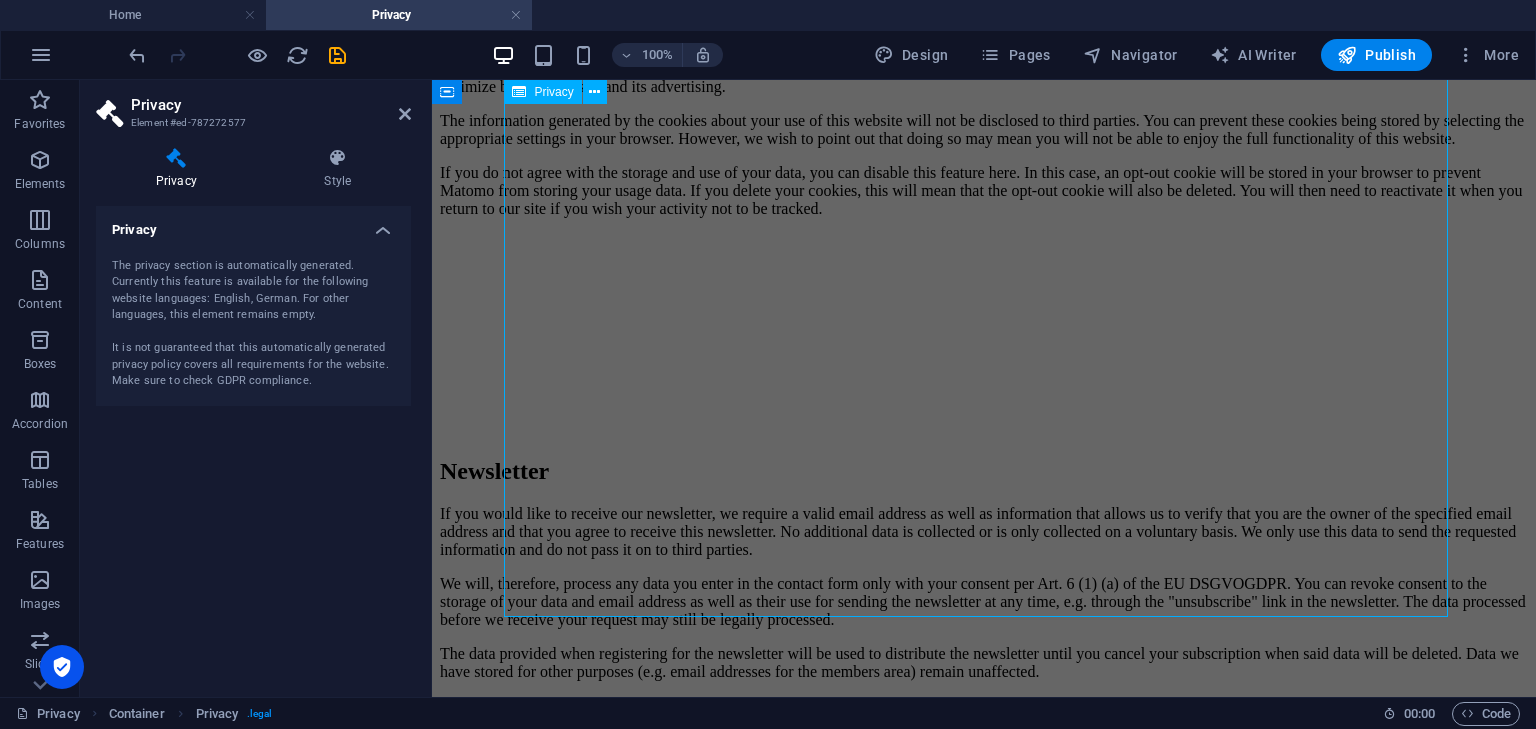 click on "Privacy Policy
An overview of data protection
General
The following gives a simple overview of what kind of personal information we collect, why we collect them and how we handle your data when you are visiting or using our website. Personal information is any data with which you could be personally identified. Detailed information on the subject of data protection can be found in our privacy policy found below.
Data collection on our website
Who is responsible for the data collection on this website?
The data collected on this website are processed by the website operator. The operator's contact details can be found in the website's required legal notice.
How do we collect your data?
Some data are collected when you provide them to us. This could, for example, be data you enter in a contact form.
What do we use your data for?
Part of the data is collected to ensure the proper functioning of the website. Other data can be used to analyze how visitors use the site." at bounding box center [984, -1269] 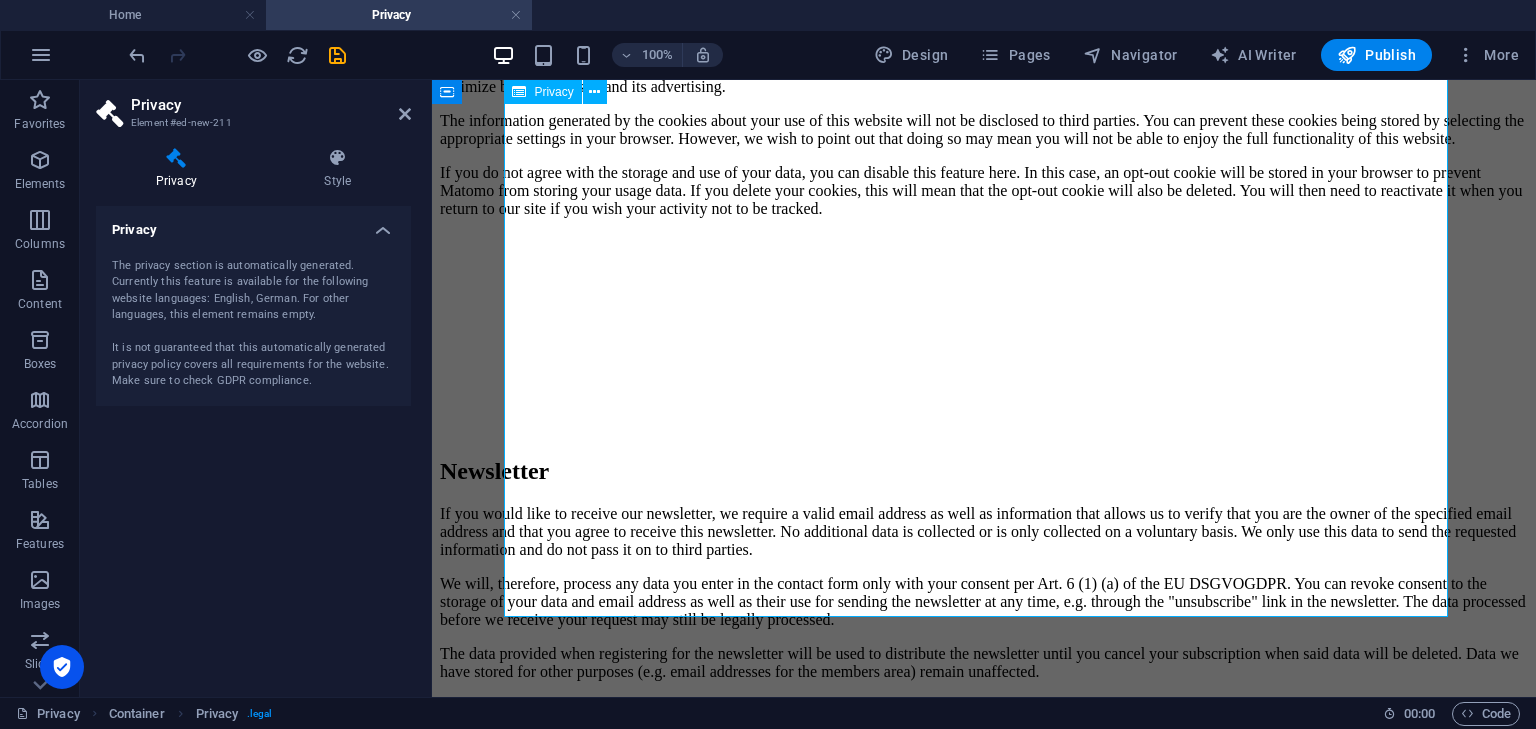 click on "Privacy Policy
An overview of data protection
General
The following gives a simple overview of what kind of personal information we collect, why we collect them and how we handle your data when you are visiting or using our website. Personal information is any data with which you could be personally identified. Detailed information on the subject of data protection can be found in our privacy policy found below.
Data collection on our website
Who is responsible for the data collection on this website?
The data collected on this website are processed by the website operator. The operator's contact details can be found in the website's required legal notice.
How do we collect your data?
Some data are collected when you provide them to us. This could, for example, be data you enter in a contact form.
What do we use your data for?
Part of the data is collected to ensure the proper functioning of the website. Other data can be used to analyze how visitors use the site." at bounding box center [984, -1269] 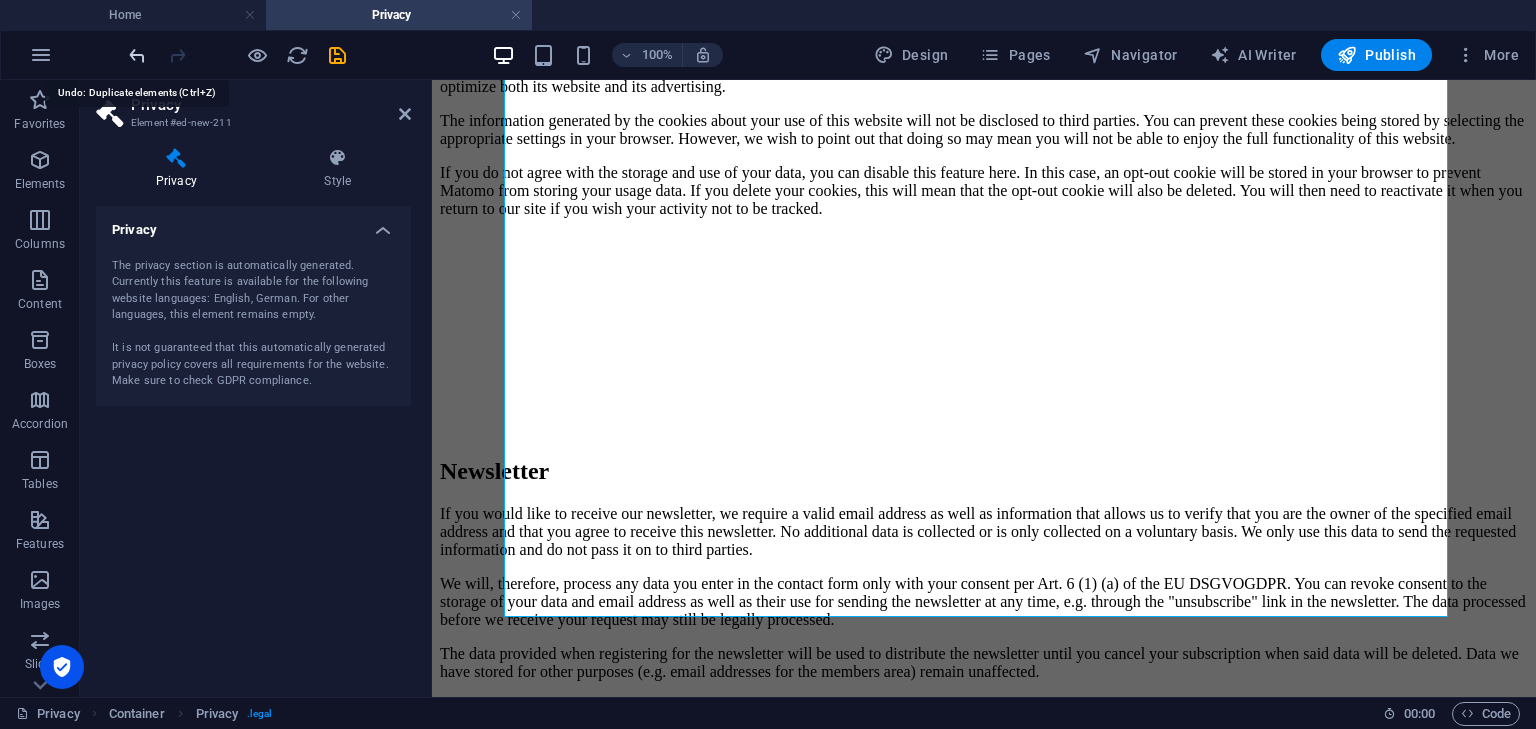 click at bounding box center (137, 55) 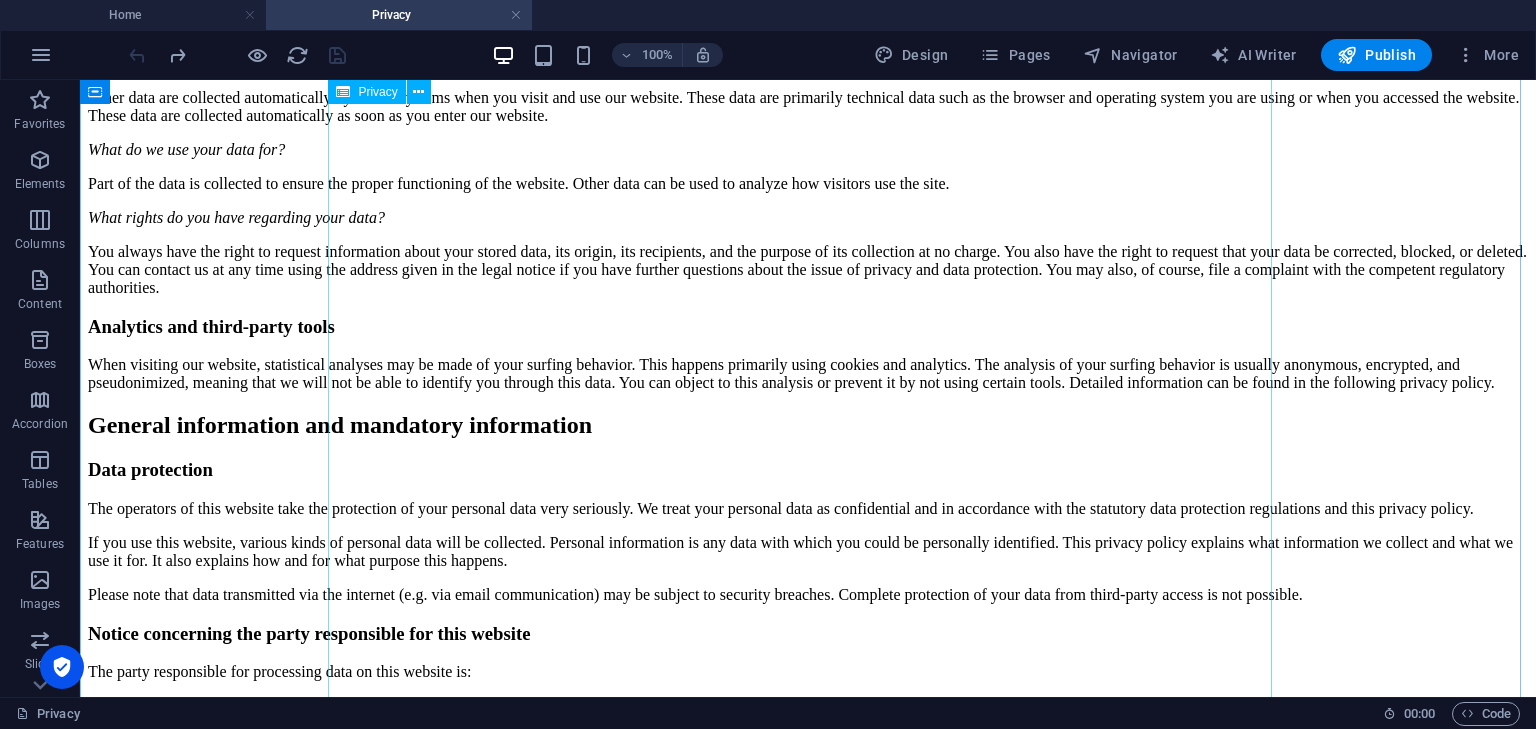 scroll, scrollTop: 0, scrollLeft: 0, axis: both 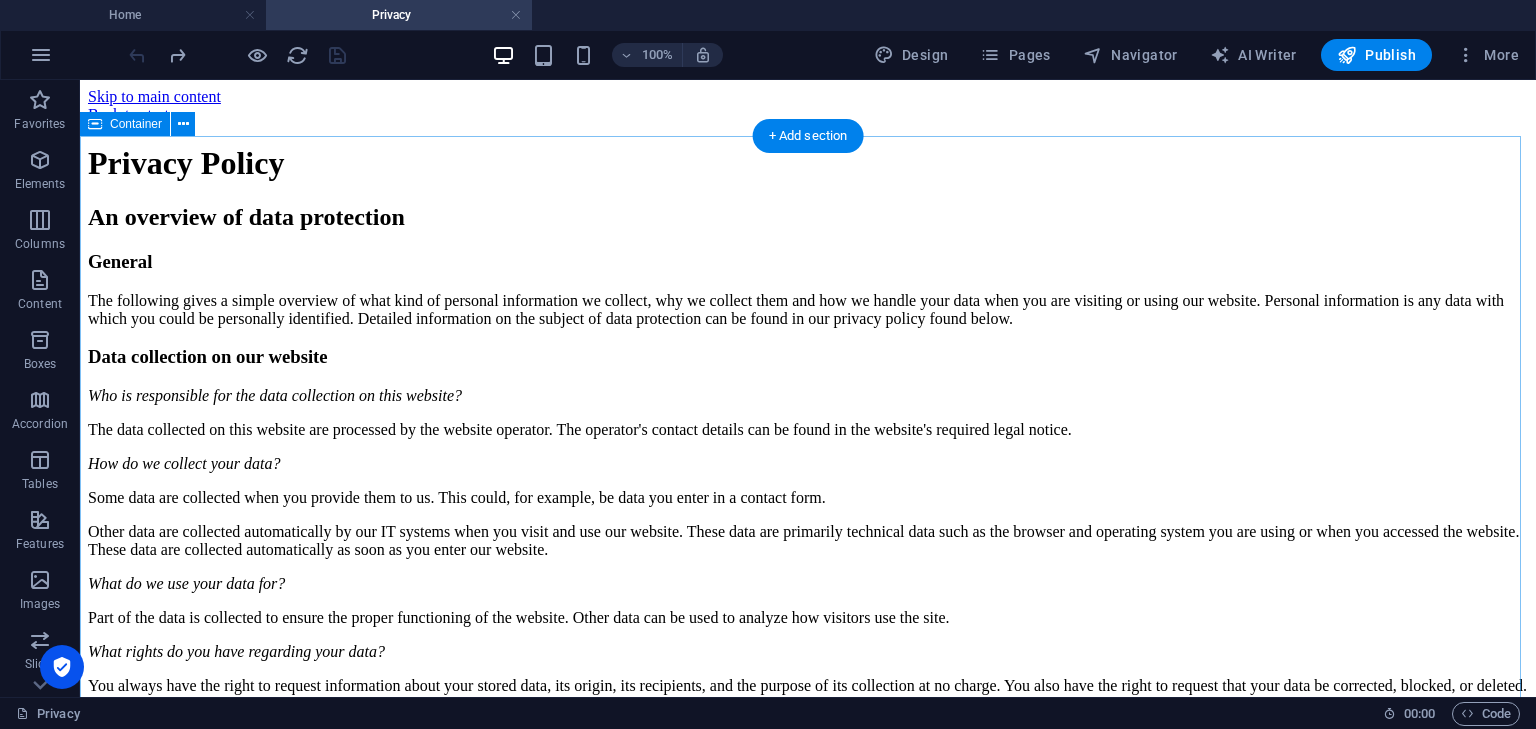 click on "Privacy Policy
An overview of data protection
General
The following gives a simple overview of what kind of personal information we collect, why we collect them and how we handle your data when you are visiting or using our website. Personal information is any data with which you could be personally identified. Detailed information on the subject of data protection can be found in our privacy policy found below.
Data collection on our website
Who is responsible for the data collection on this website?
The data collected on this website are processed by the website operator. The operator's contact details can be found in the website's required legal notice.
How do we collect your data?
Some data are collected when you provide them to us. This could, for example, be data you enter in a contact form.
What do we use your data for?
Part of the data is collected to ensure the proper functioning of the website. Other data can be used to analyze how visitors use the site." at bounding box center (808, 1951) 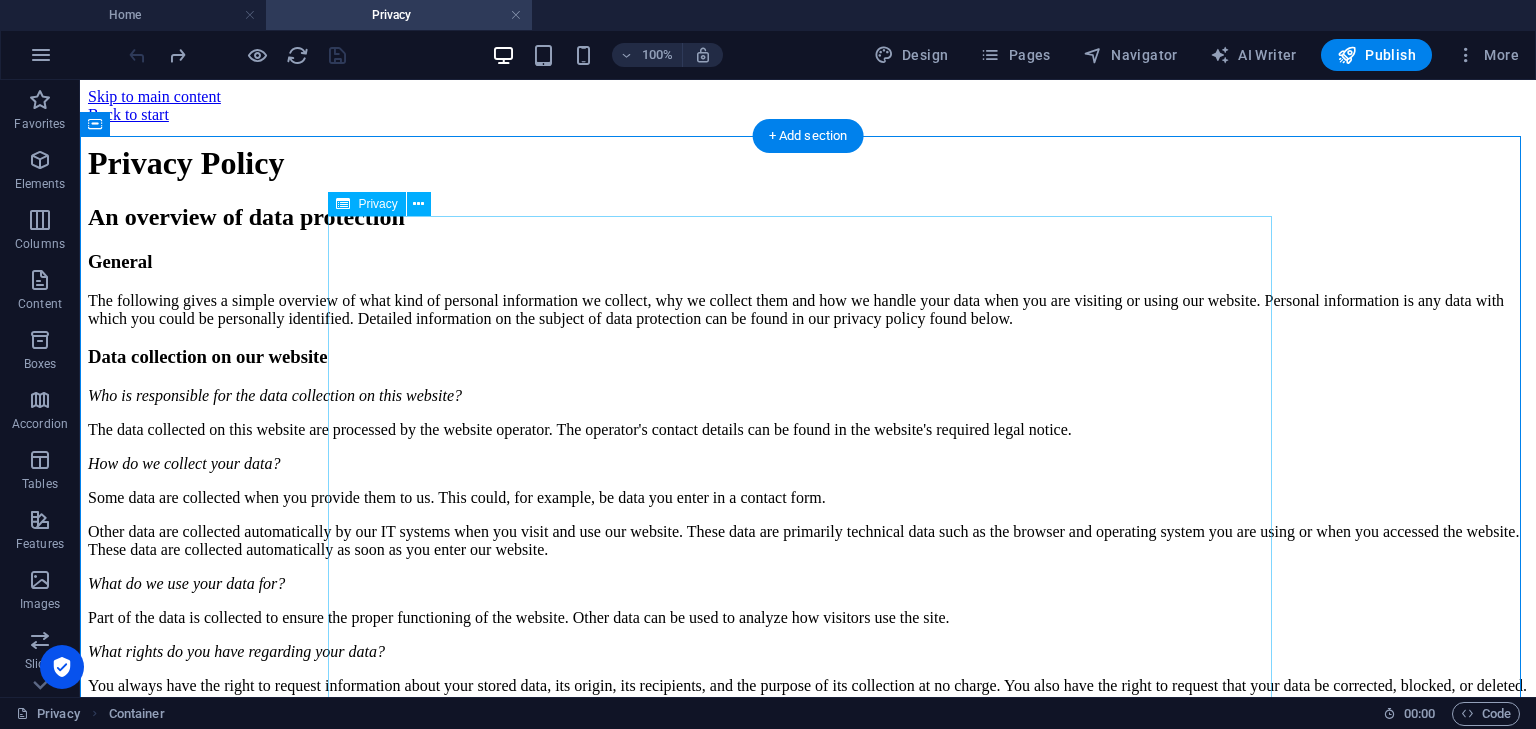 click on "Privacy Policy
An overview of data protection
General
The following gives a simple overview of what kind of personal information we collect, why we collect them and how we handle your data when you are visiting or using our website. Personal information is any data with which you could be personally identified. Detailed information on the subject of data protection can be found in our privacy policy found below.
Data collection on our website
Who is responsible for the data collection on this website?
The data collected on this website are processed by the website operator. The operator's contact details can be found in the website's required legal notice.
How do we collect your data?
Some data are collected when you provide them to us. This could, for example, be data you enter in a contact form.
What do we use your data for?
Part of the data is collected to ensure the proper functioning of the website. Other data can be used to analyze how visitors use the site." at bounding box center [808, 1951] 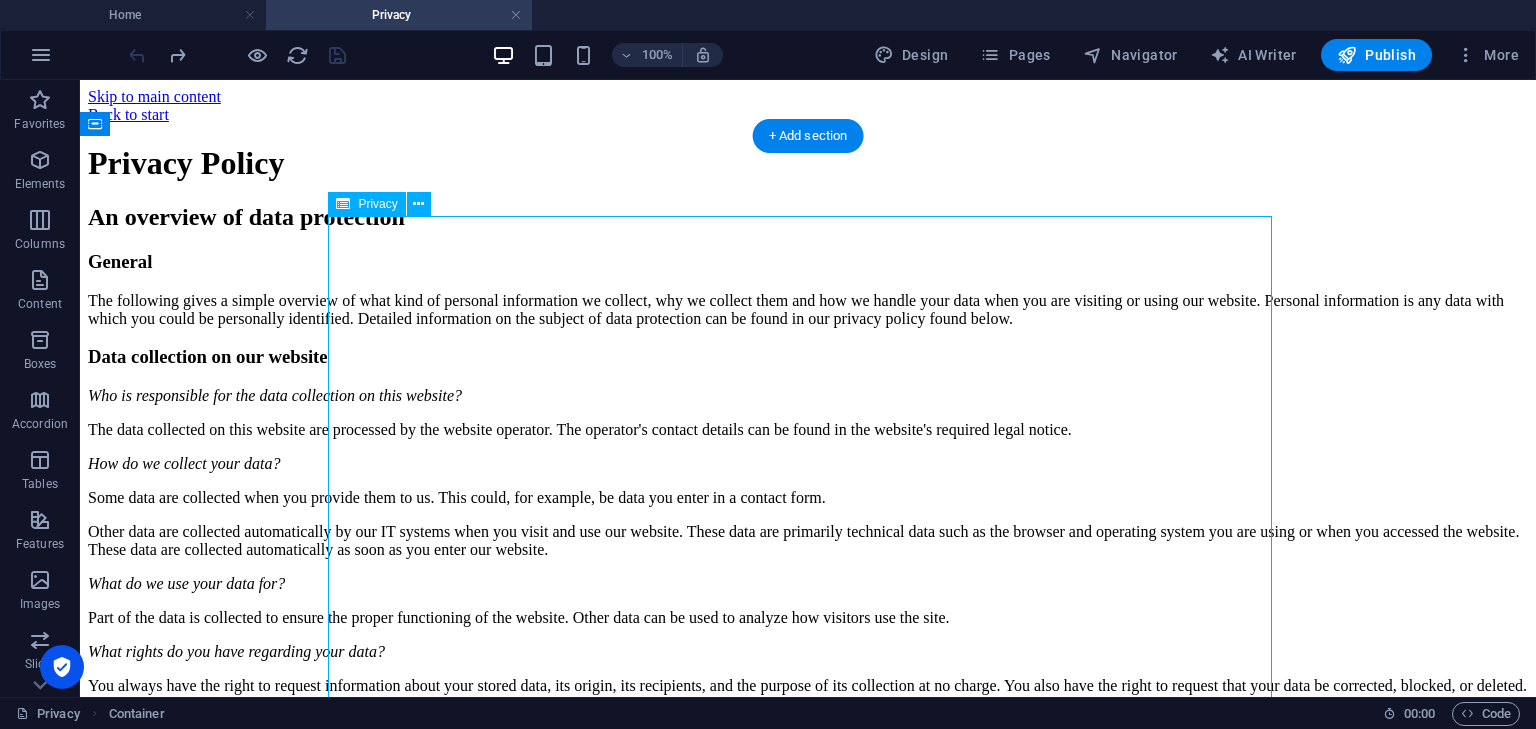 click on "Privacy Policy
An overview of data protection
General
The following gives a simple overview of what kind of personal information we collect, why we collect them and how we handle your data when you are visiting or using our website. Personal information is any data with which you could be personally identified. Detailed information on the subject of data protection can be found in our privacy policy found below.
Data collection on our website
Who is responsible for the data collection on this website?
The data collected on this website are processed by the website operator. The operator's contact details can be found in the website's required legal notice.
How do we collect your data?
Some data are collected when you provide them to us. This could, for example, be data you enter in a contact form.
What do we use your data for?
Part of the data is collected to ensure the proper functioning of the website. Other data can be used to analyze how visitors use the site." at bounding box center [808, 1951] 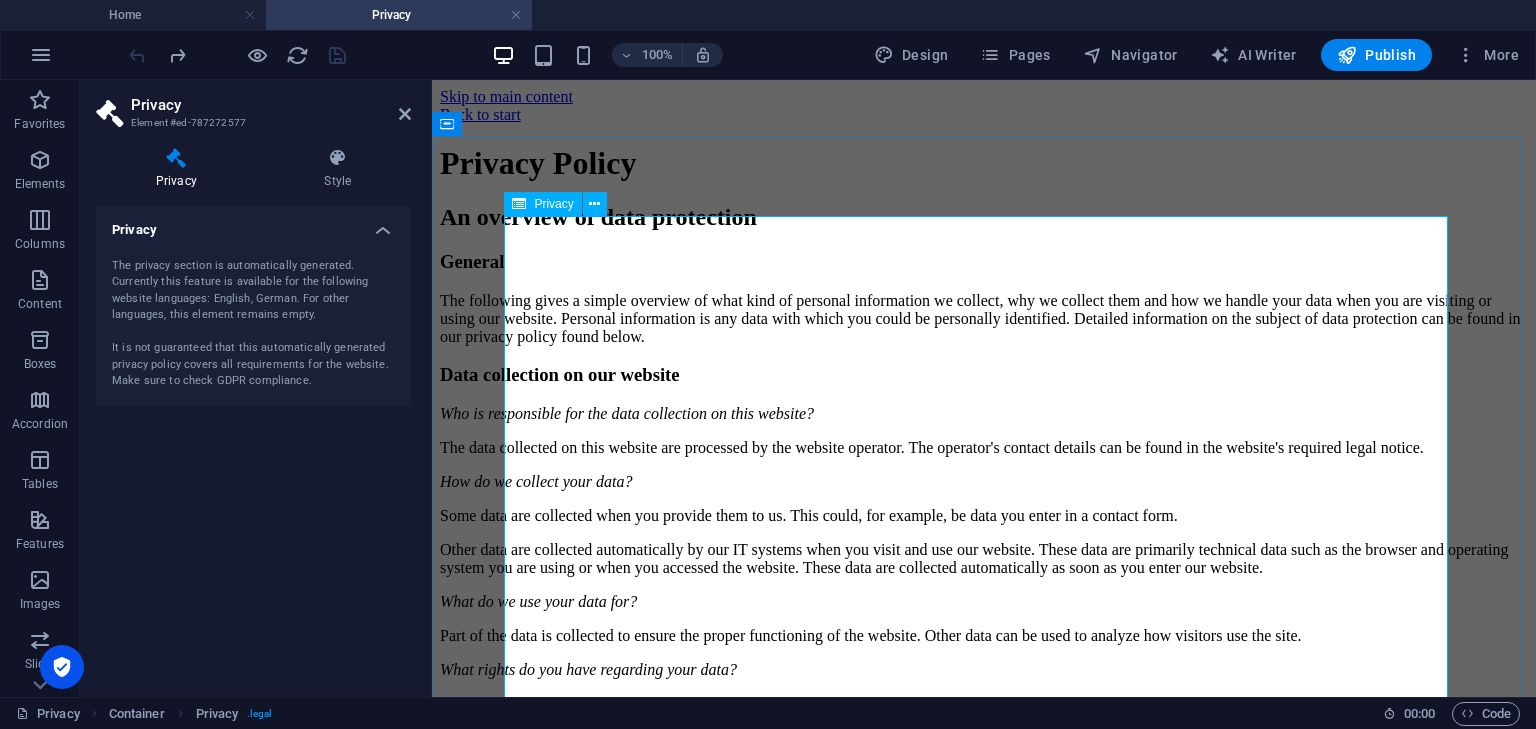 click on "Privacy" at bounding box center [542, 204] 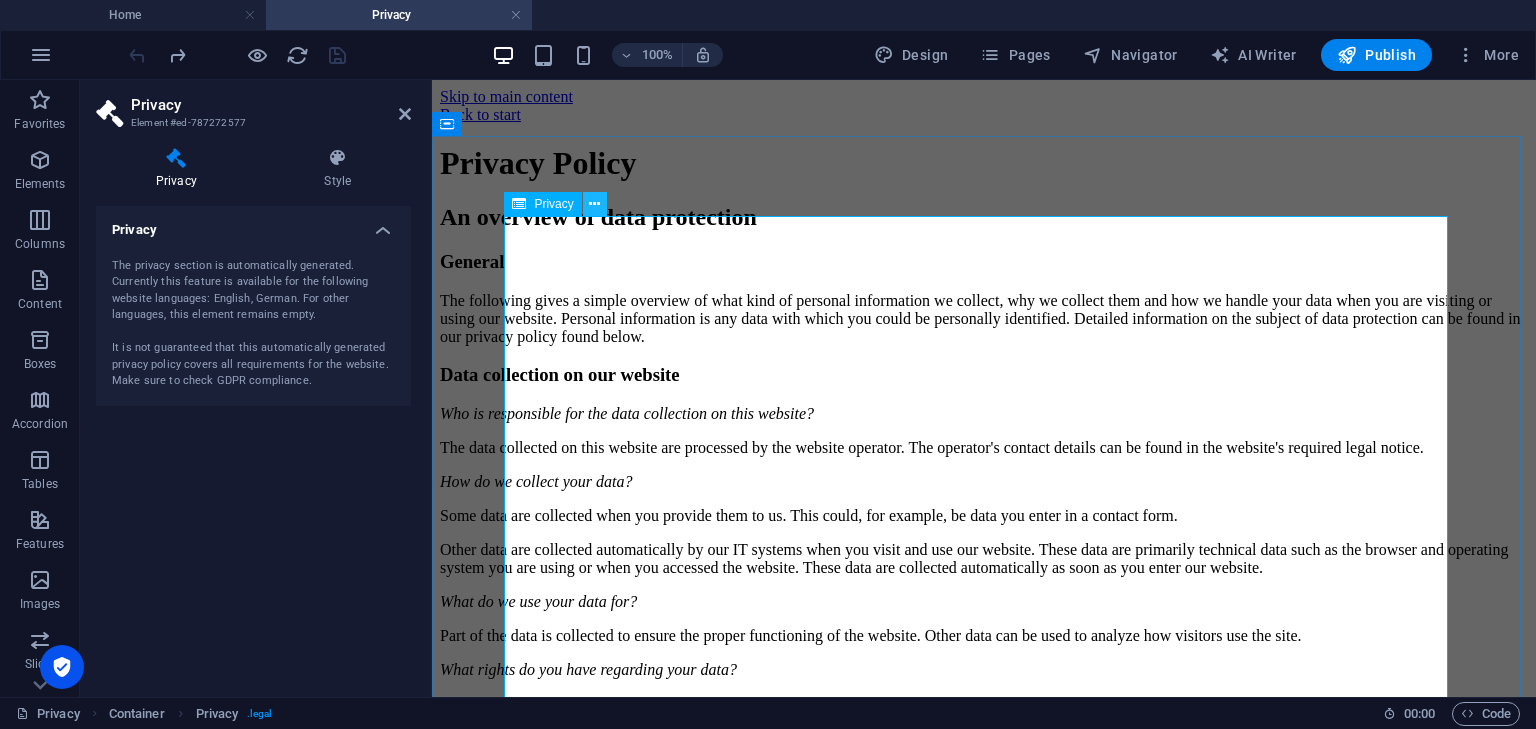 click at bounding box center [594, 204] 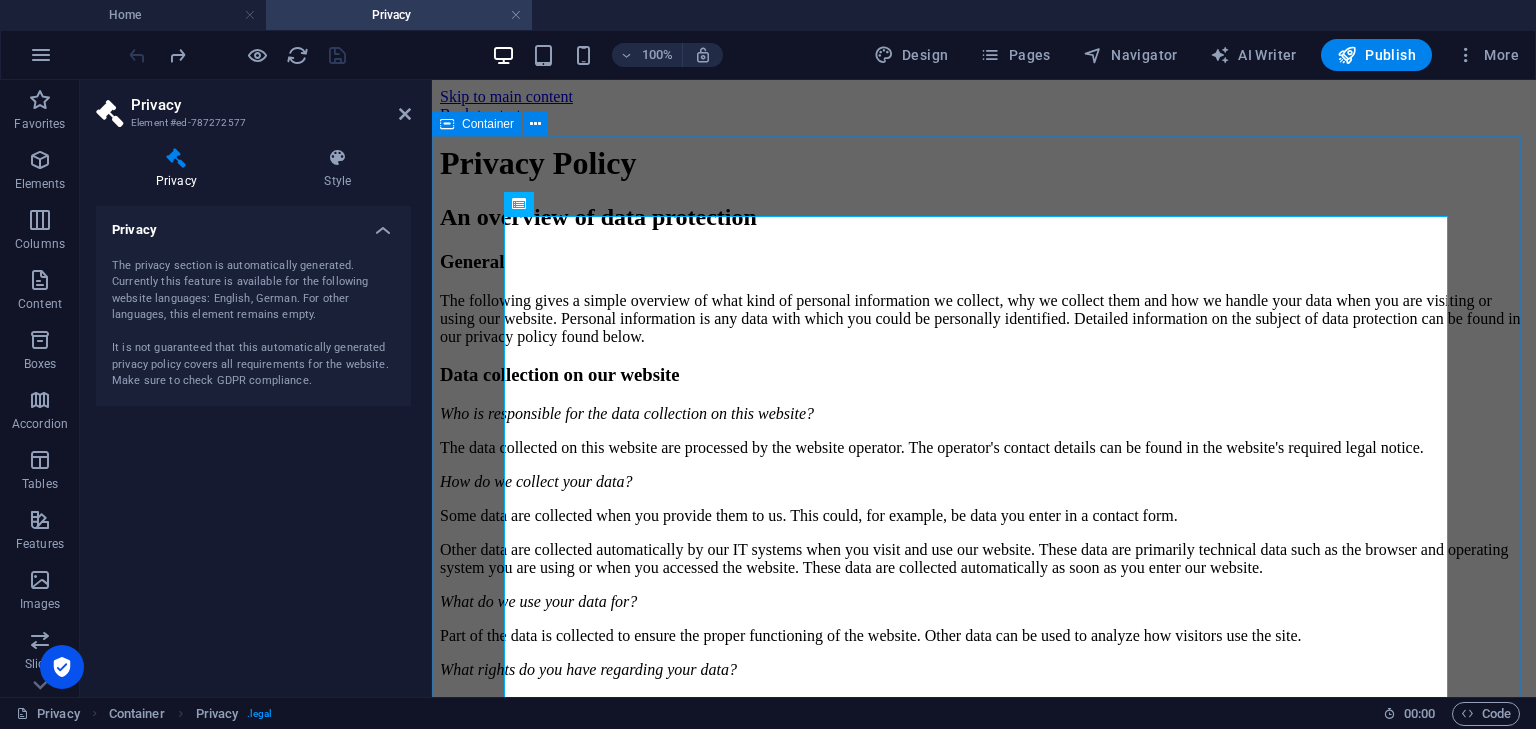 click on "Privacy Policy
An overview of data protection
General
The following gives a simple overview of what kind of personal information we collect, why we collect them and how we handle your data when you are visiting or using our website. Personal information is any data with which you could be personally identified. Detailed information on the subject of data protection can be found in our privacy policy found below.
Data collection on our website
Who is responsible for the data collection on this website?
The data collected on this website are processed by the website operator. The operator's contact details can be found in the website's required legal notice.
How do we collect your data?
Some data are collected when you provide them to us. This could, for example, be data you enter in a contact form.
What do we use your data for?
Part of the data is collected to ensure the proper functioning of the website. Other data can be used to analyze how visitors use the site." at bounding box center (984, 2095) 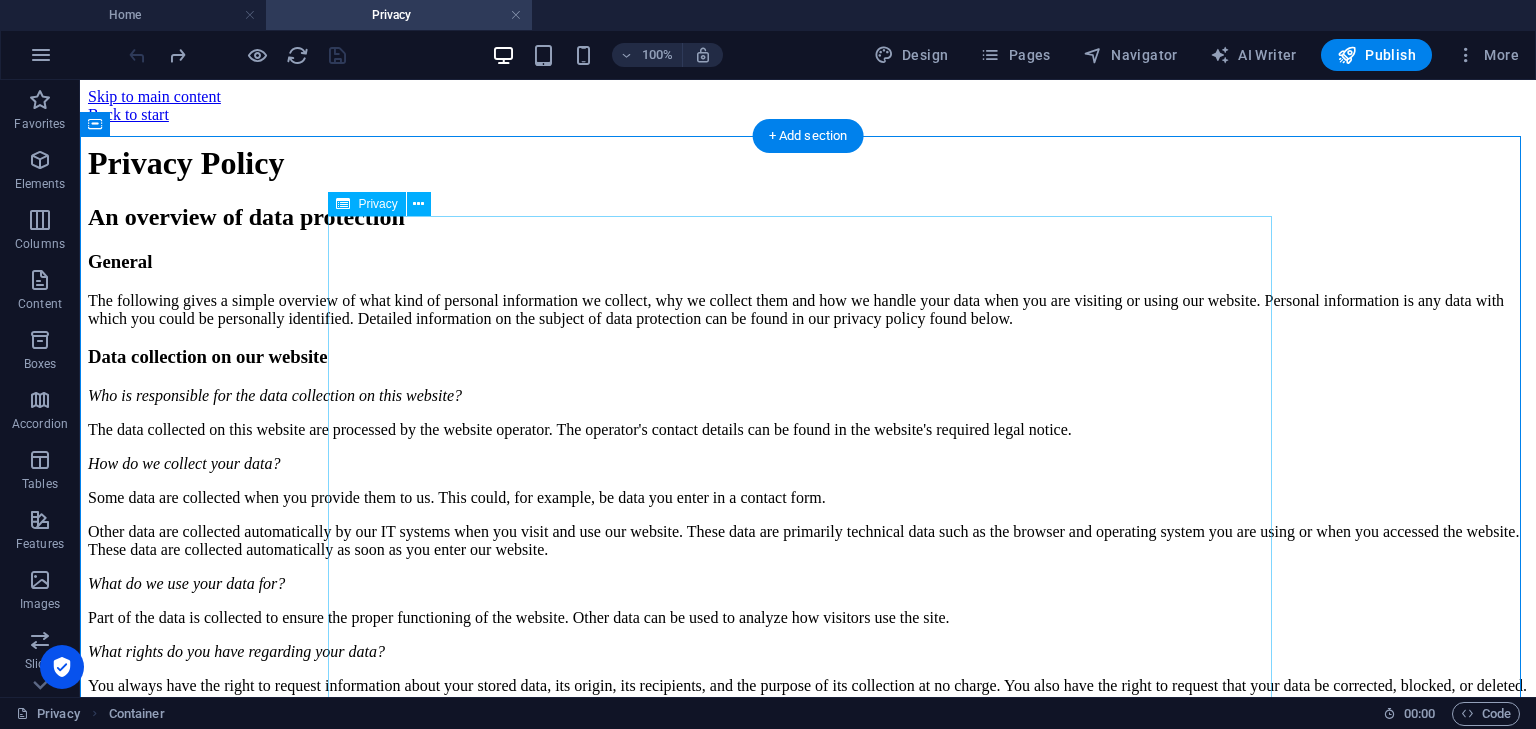 click on "Privacy Policy
An overview of data protection
General
The following gives a simple overview of what kind of personal information we collect, why we collect them and how we handle your data when you are visiting or using our website. Personal information is any data with which you could be personally identified. Detailed information on the subject of data protection can be found in our privacy policy found below.
Data collection on our website
Who is responsible for the data collection on this website?
The data collected on this website are processed by the website operator. The operator's contact details can be found in the website's required legal notice.
How do we collect your data?
Some data are collected when you provide them to us. This could, for example, be data you enter in a contact form.
What do we use your data for?
Part of the data is collected to ensure the proper functioning of the website. Other data can be used to analyze how visitors use the site." at bounding box center [808, 1951] 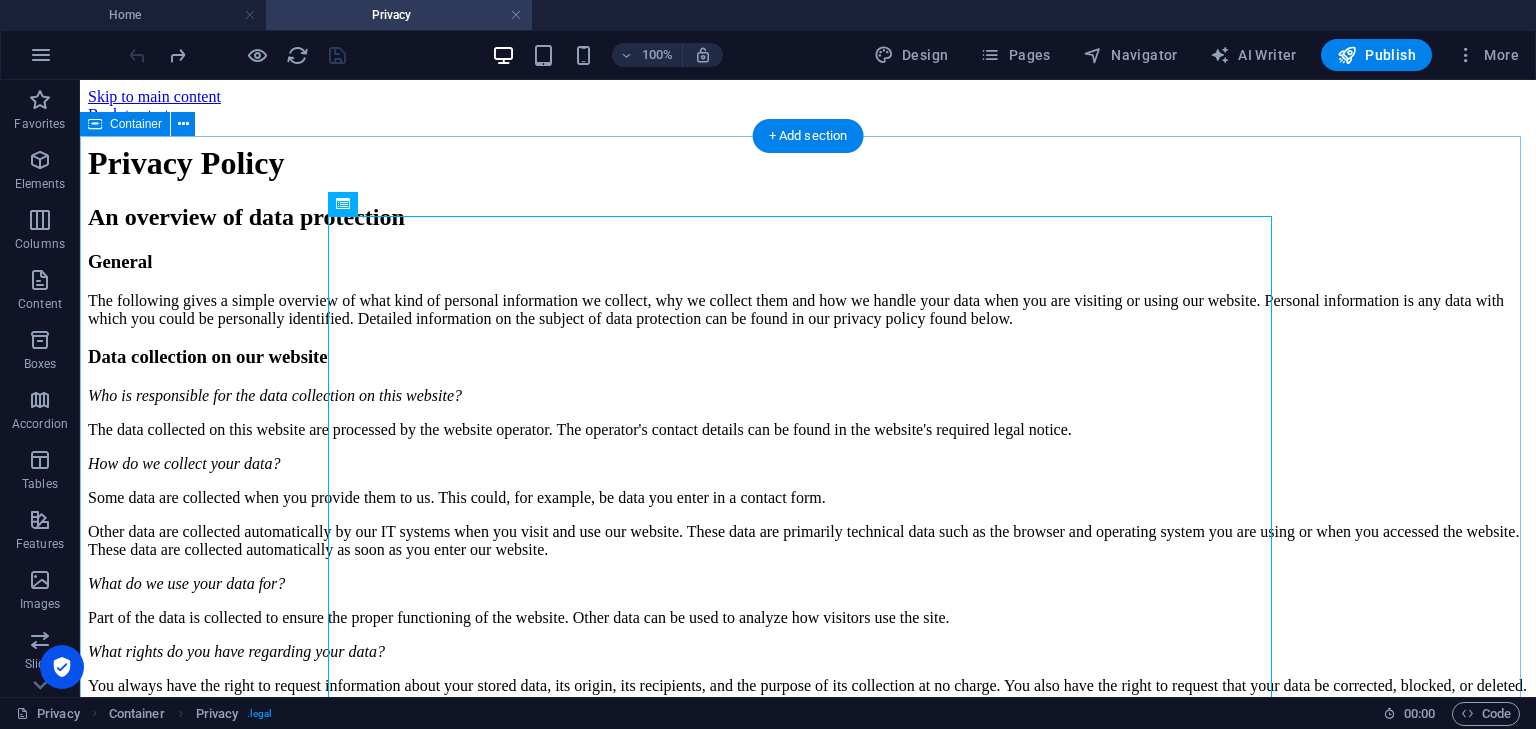 click on "Privacy Policy
An overview of data protection
General
The following gives a simple overview of what kind of personal information we collect, why we collect them and how we handle your data when you are visiting or using our website. Personal information is any data with which you could be personally identified. Detailed information on the subject of data protection can be found in our privacy policy found below.
Data collection on our website
Who is responsible for the data collection on this website?
The data collected on this website are processed by the website operator. The operator's contact details can be found in the website's required legal notice.
How do we collect your data?
Some data are collected when you provide them to us. This could, for example, be data you enter in a contact form.
What do we use your data for?
Part of the data is collected to ensure the proper functioning of the website. Other data can be used to analyze how visitors use the site." at bounding box center [808, 1951] 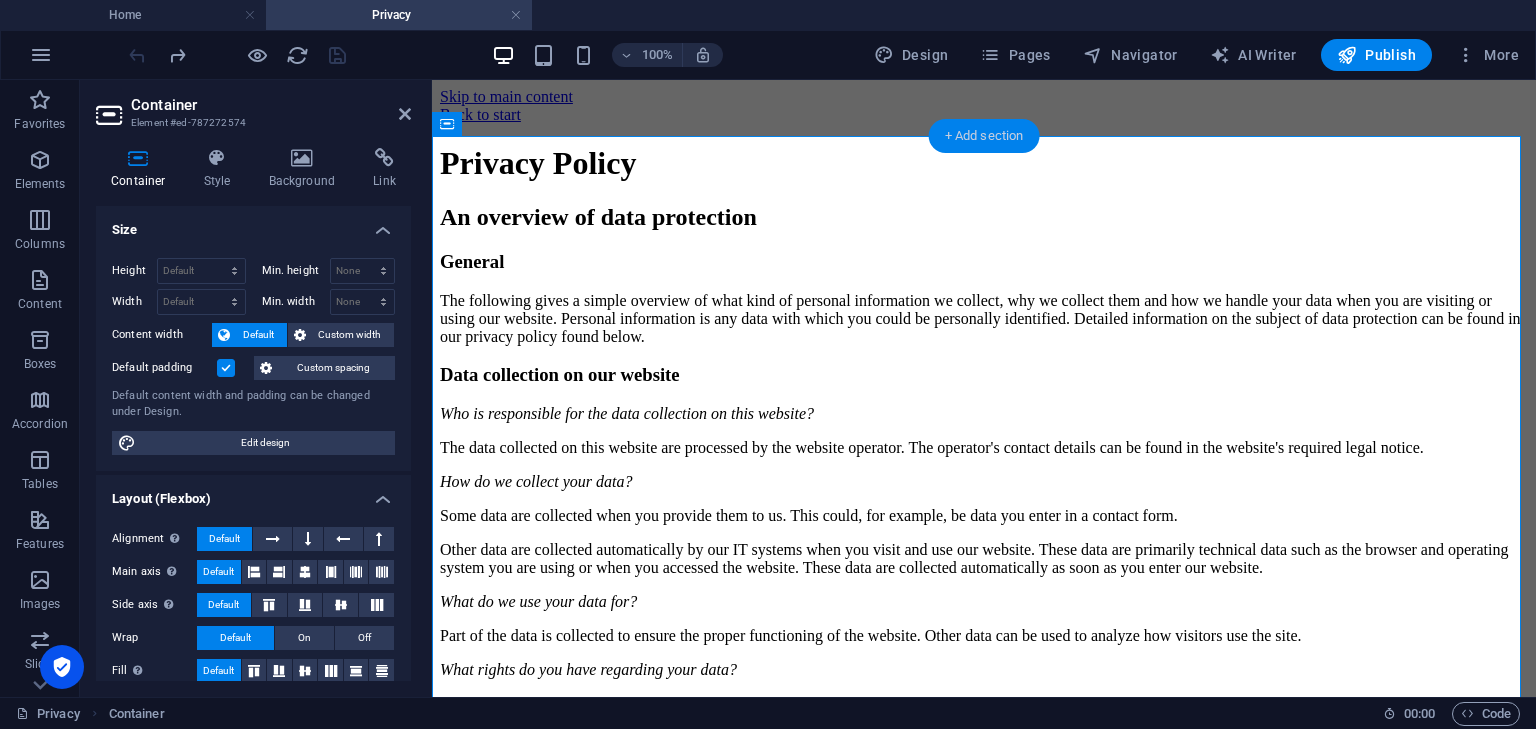 click on "+ Add section" at bounding box center [984, 136] 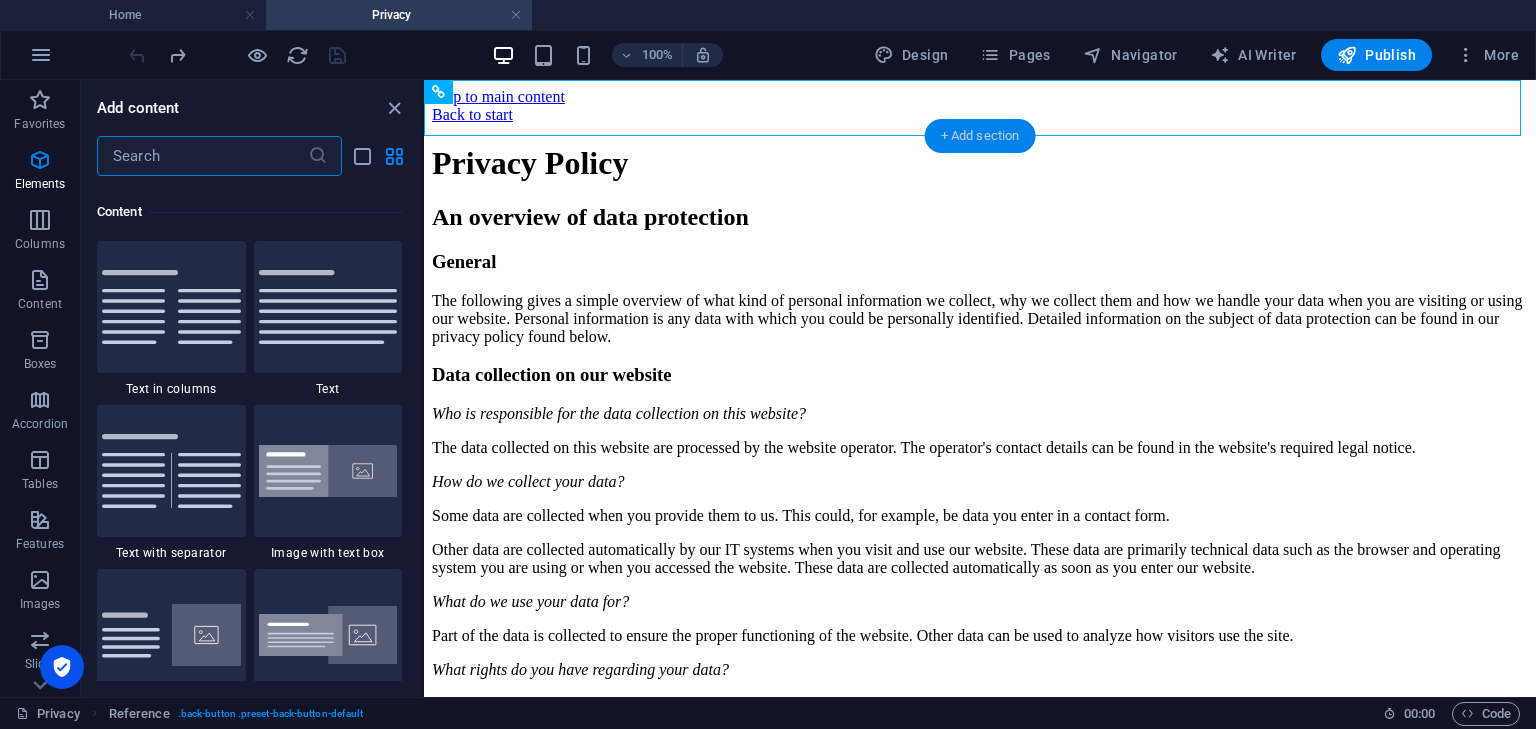 scroll, scrollTop: 3499, scrollLeft: 0, axis: vertical 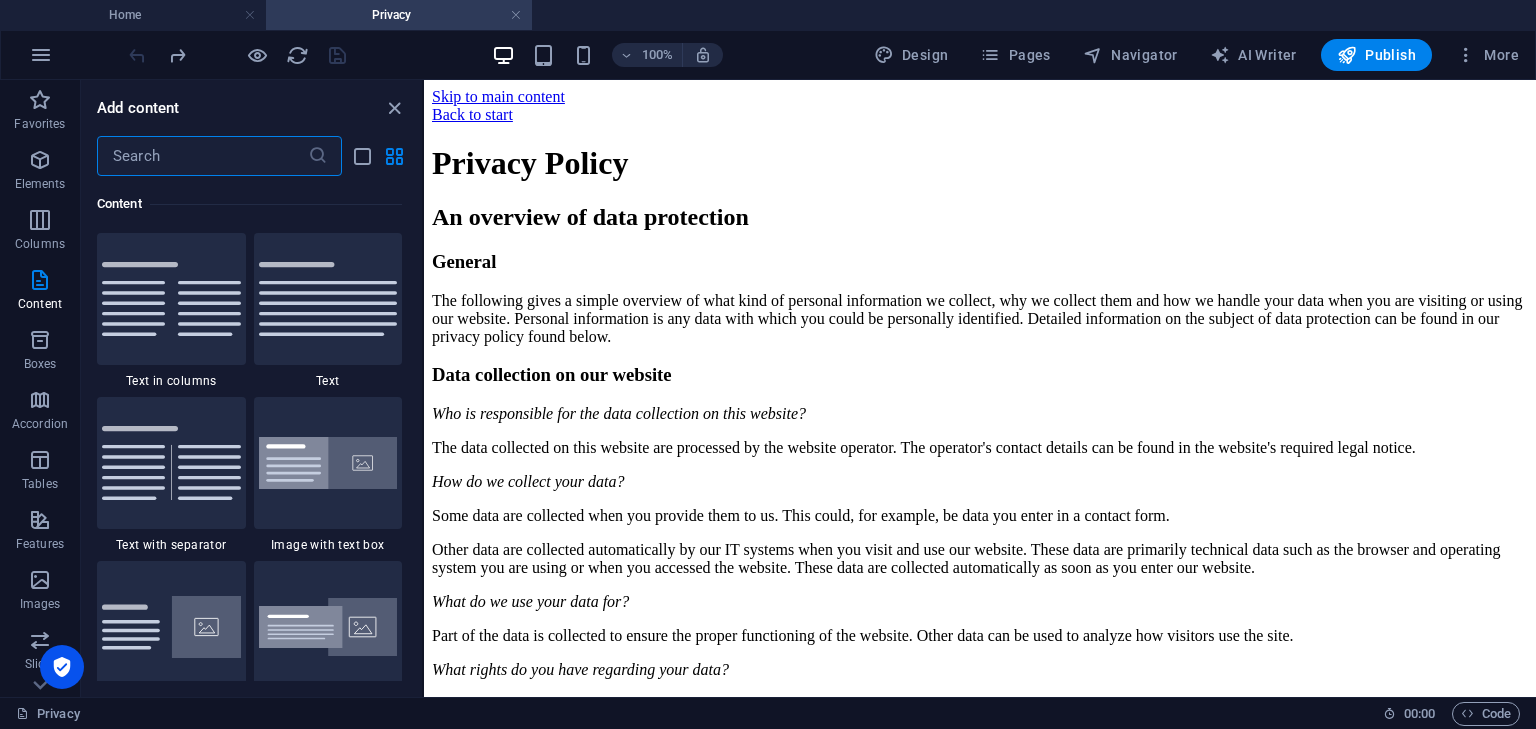 click at bounding box center (202, 156) 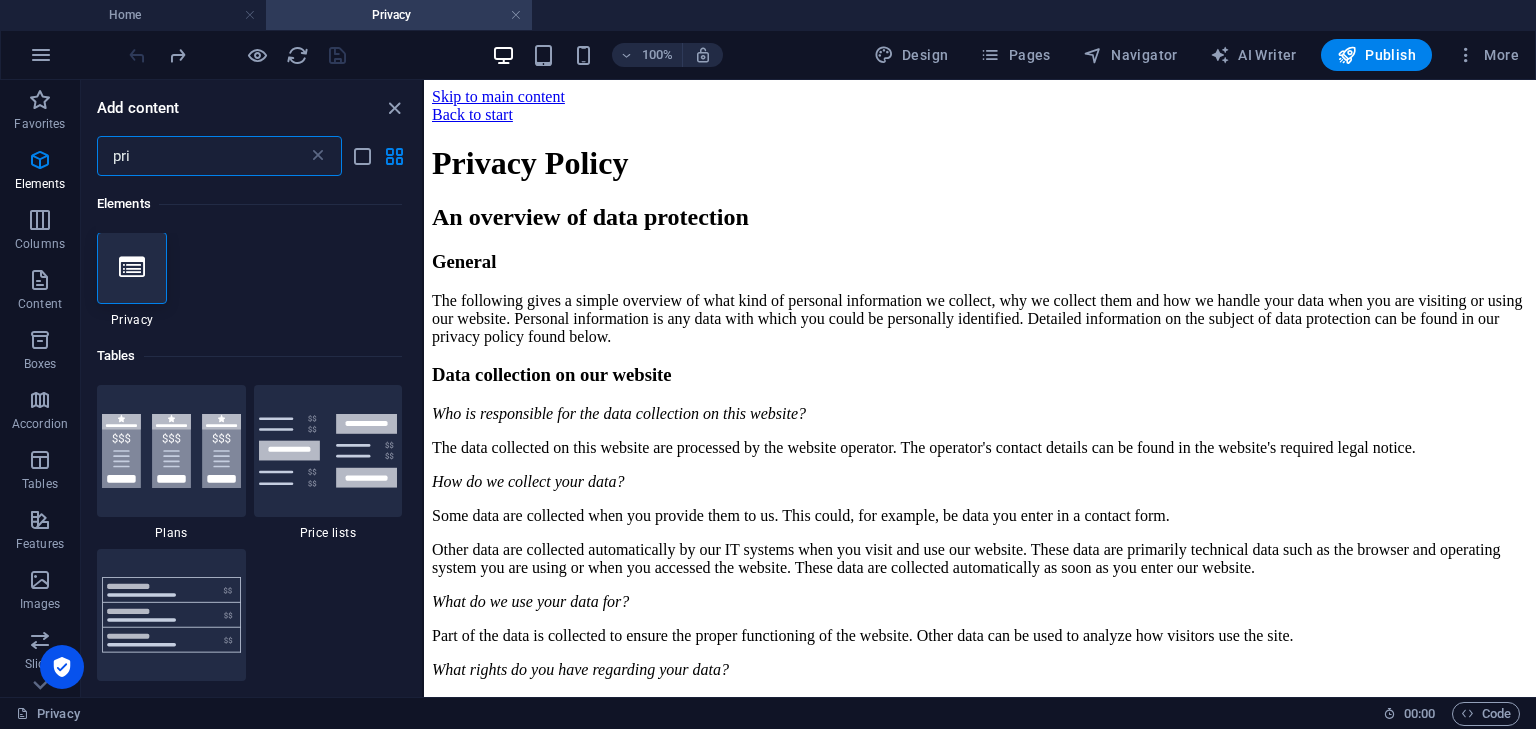 scroll, scrollTop: 0, scrollLeft: 0, axis: both 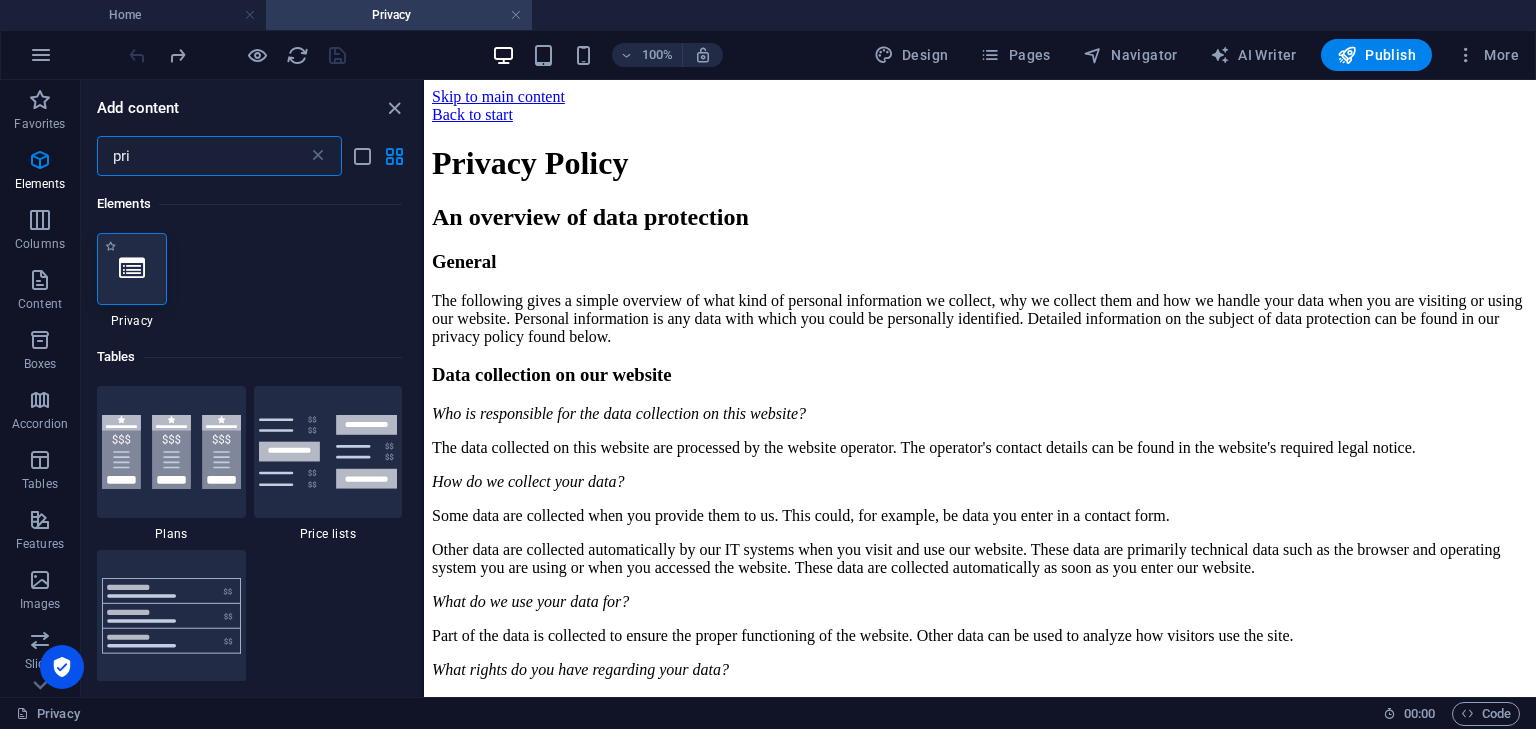 type on "pri" 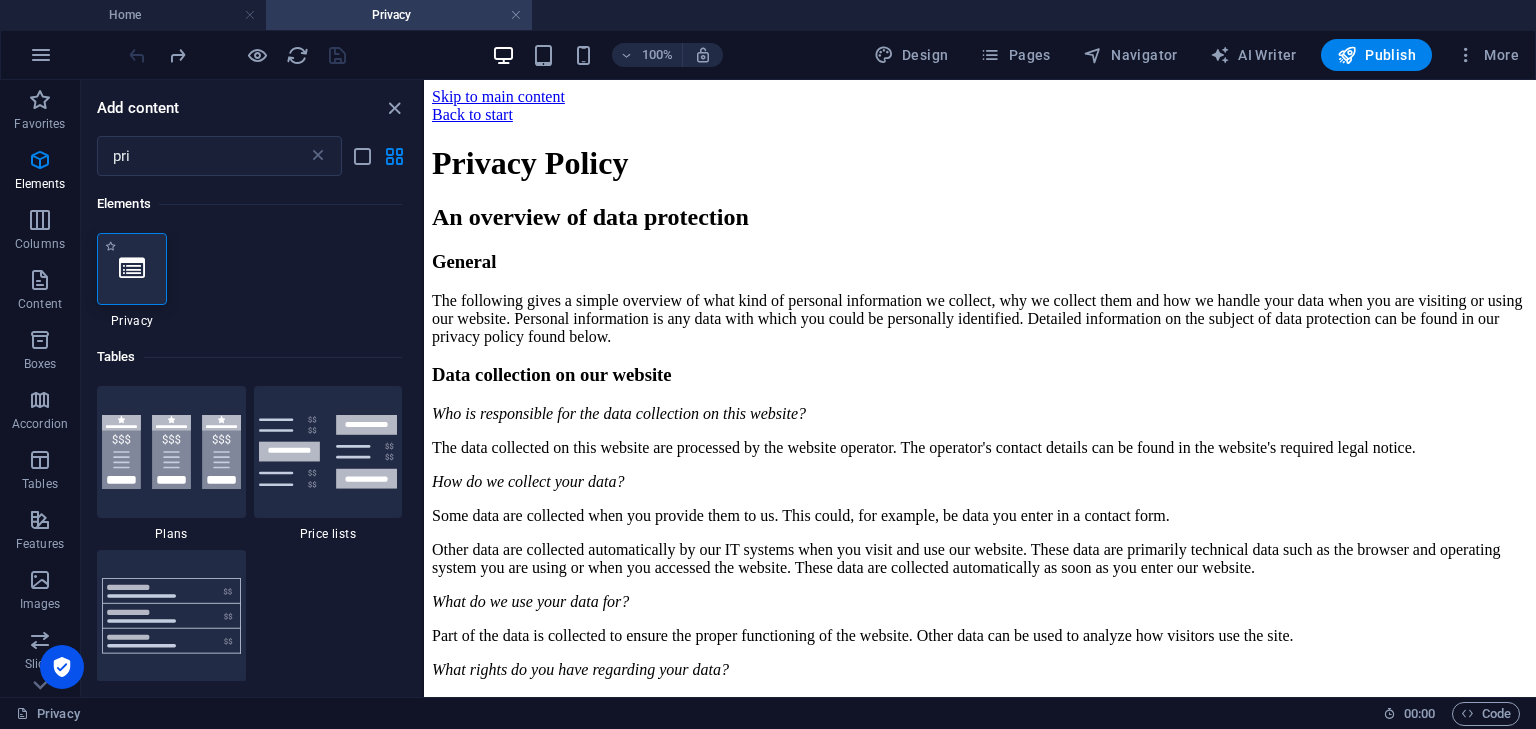 click at bounding box center [132, 269] 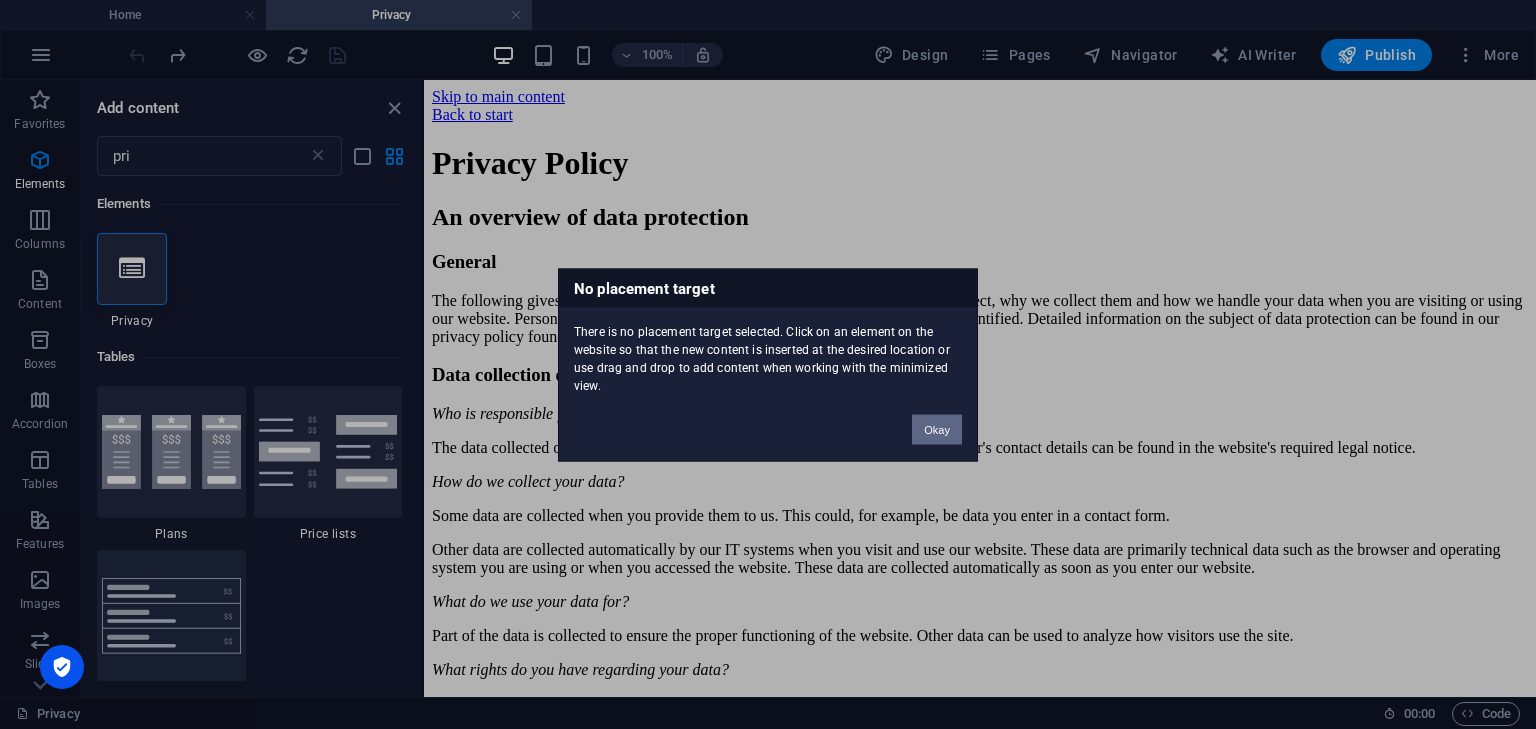 click on "Okay" at bounding box center [937, 429] 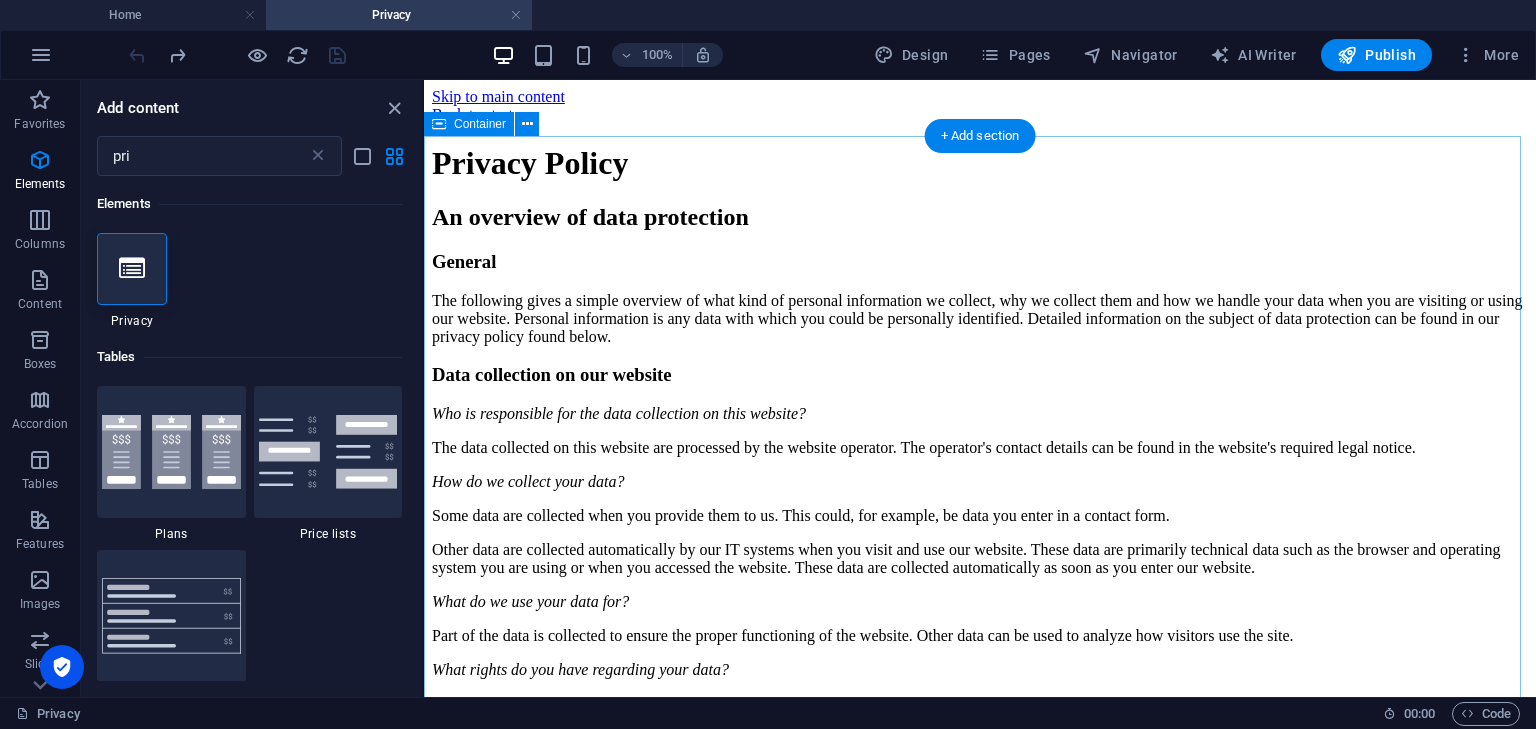 click on "Privacy Policy
An overview of data protection
General
The following gives a simple overview of what kind of personal information we collect, why we collect them and how we handle your data when you are visiting or using our website. Personal information is any data with which you could be personally identified. Detailed information on the subject of data protection can be found in our privacy policy found below.
Data collection on our website
Who is responsible for the data collection on this website?
The data collected on this website are processed by the website operator. The operator's contact details can be found in the website's required legal notice.
How do we collect your data?
Some data are collected when you provide them to us. This could, for example, be data you enter in a contact form.
What do we use your data for?
Part of the data is collected to ensure the proper functioning of the website. Other data can be used to analyze how visitors use the site." at bounding box center [980, 2095] 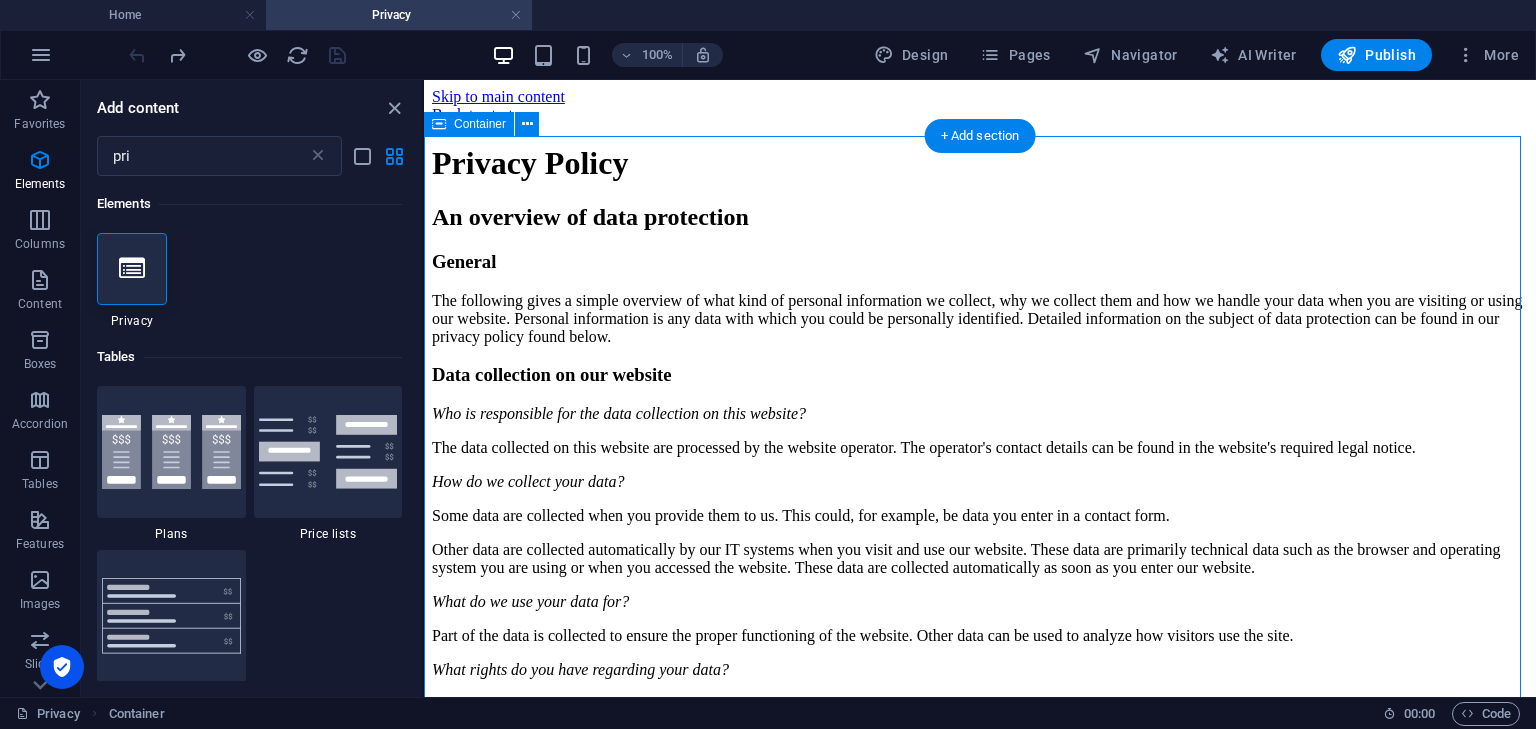 click on "Privacy Policy
An overview of data protection
General
The following gives a simple overview of what kind of personal information we collect, why we collect them and how we handle your data when you are visiting or using our website. Personal information is any data with which you could be personally identified. Detailed information on the subject of data protection can be found in our privacy policy found below.
Data collection on our website
Who is responsible for the data collection on this website?
The data collected on this website are processed by the website operator. The operator's contact details can be found in the website's required legal notice.
How do we collect your data?
Some data are collected when you provide them to us. This could, for example, be data you enter in a contact form.
What do we use your data for?
Part of the data is collected to ensure the proper functioning of the website. Other data can be used to analyze how visitors use the site." at bounding box center [980, 2095] 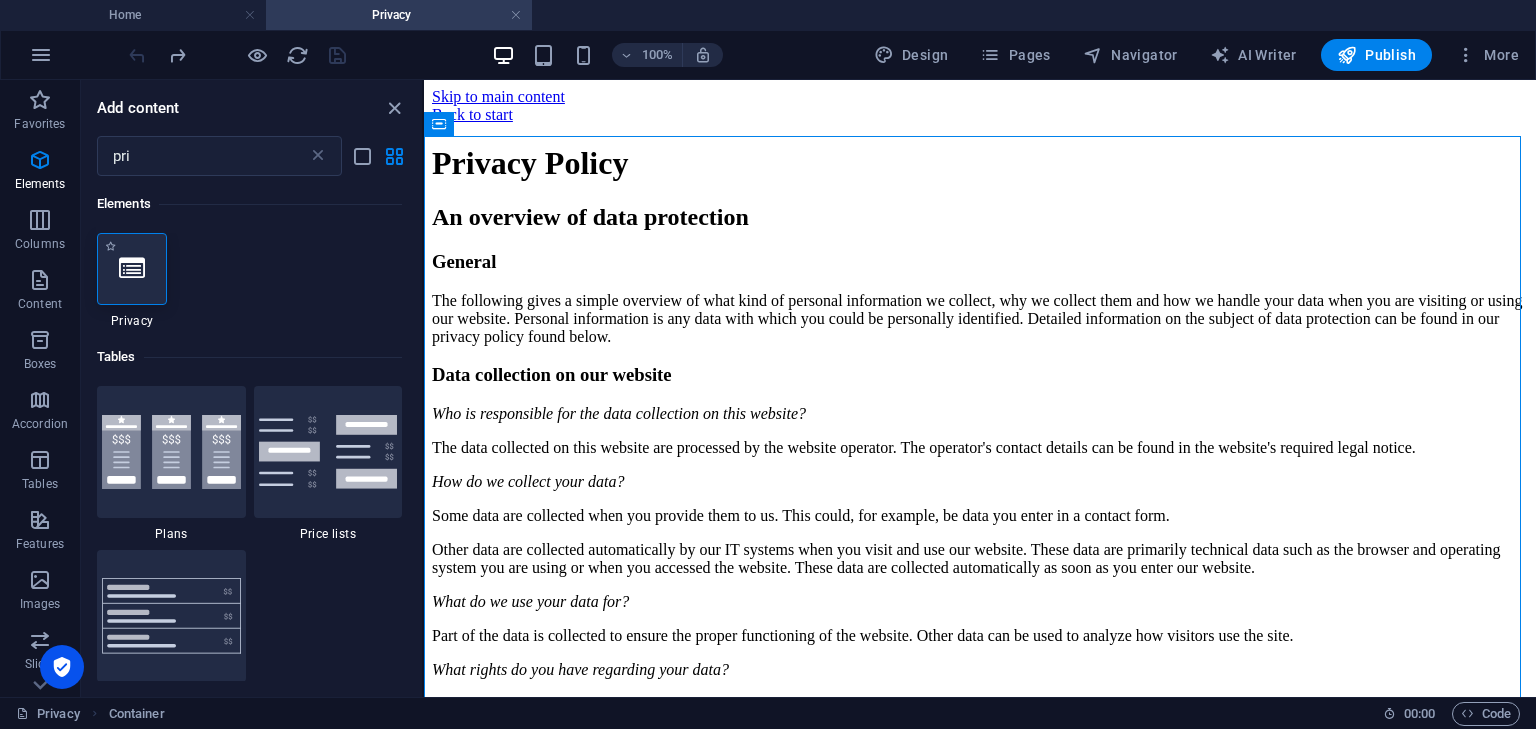 click at bounding box center [132, 269] 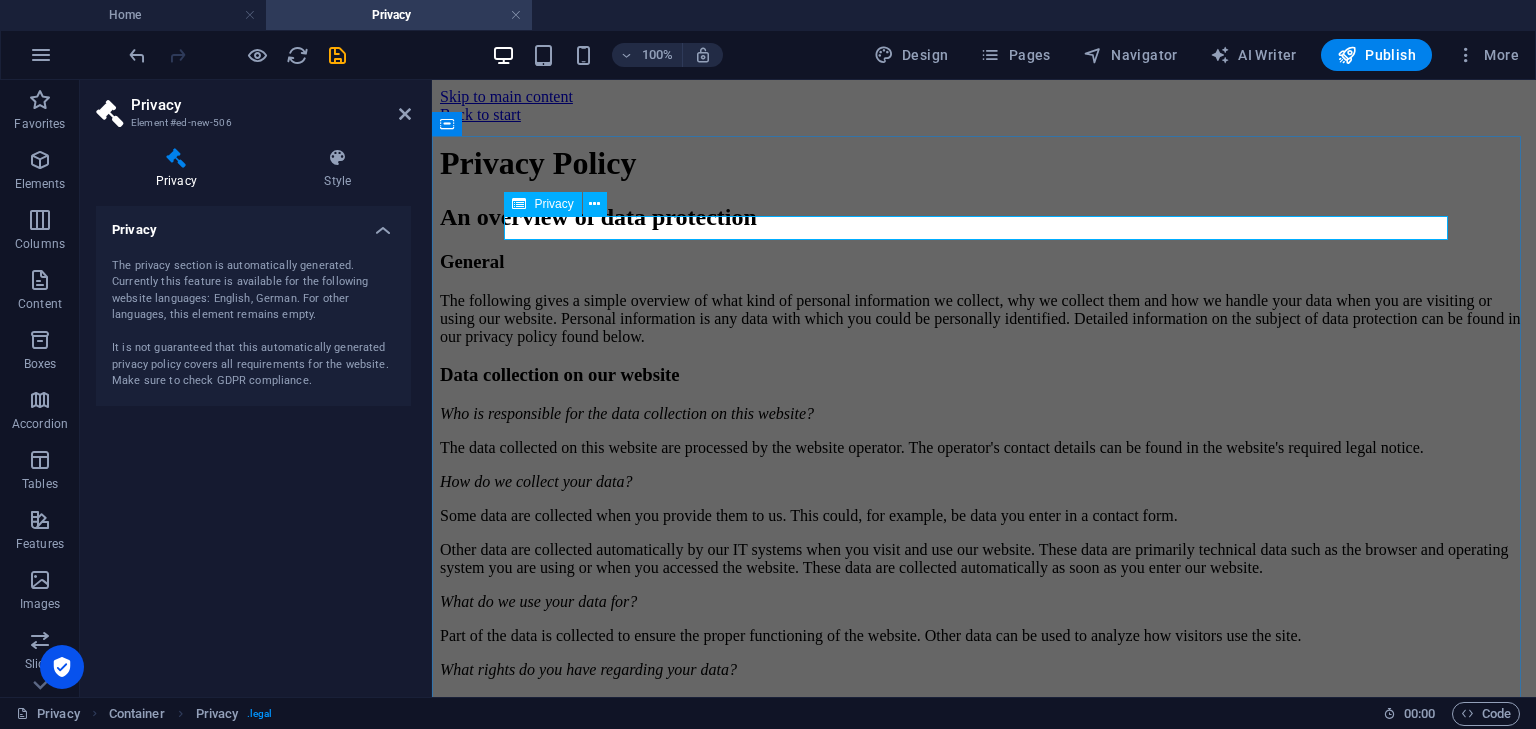 click on "Privacy Policy
An overview of data protection
General
The following gives a simple overview of what kind of personal information we collect, why we collect them and how we handle your data when you are visiting or using our website. Personal information is any data with which you could be personally identified. Detailed information on the subject of data protection can be found in our privacy policy found below.
Data collection on our website
Who is responsible for the data collection on this website?
The data collected on this website are processed by the website operator. The operator's contact details can be found in the website's required legal notice.
How do we collect your data?
Some data are collected when you provide them to us. This could, for example, be data you enter in a contact form.
What do we use your data for?
Part of the data is collected to ensure the proper functioning of the website. Other data can be used to analyze how visitors use the site." at bounding box center (984, 2095) 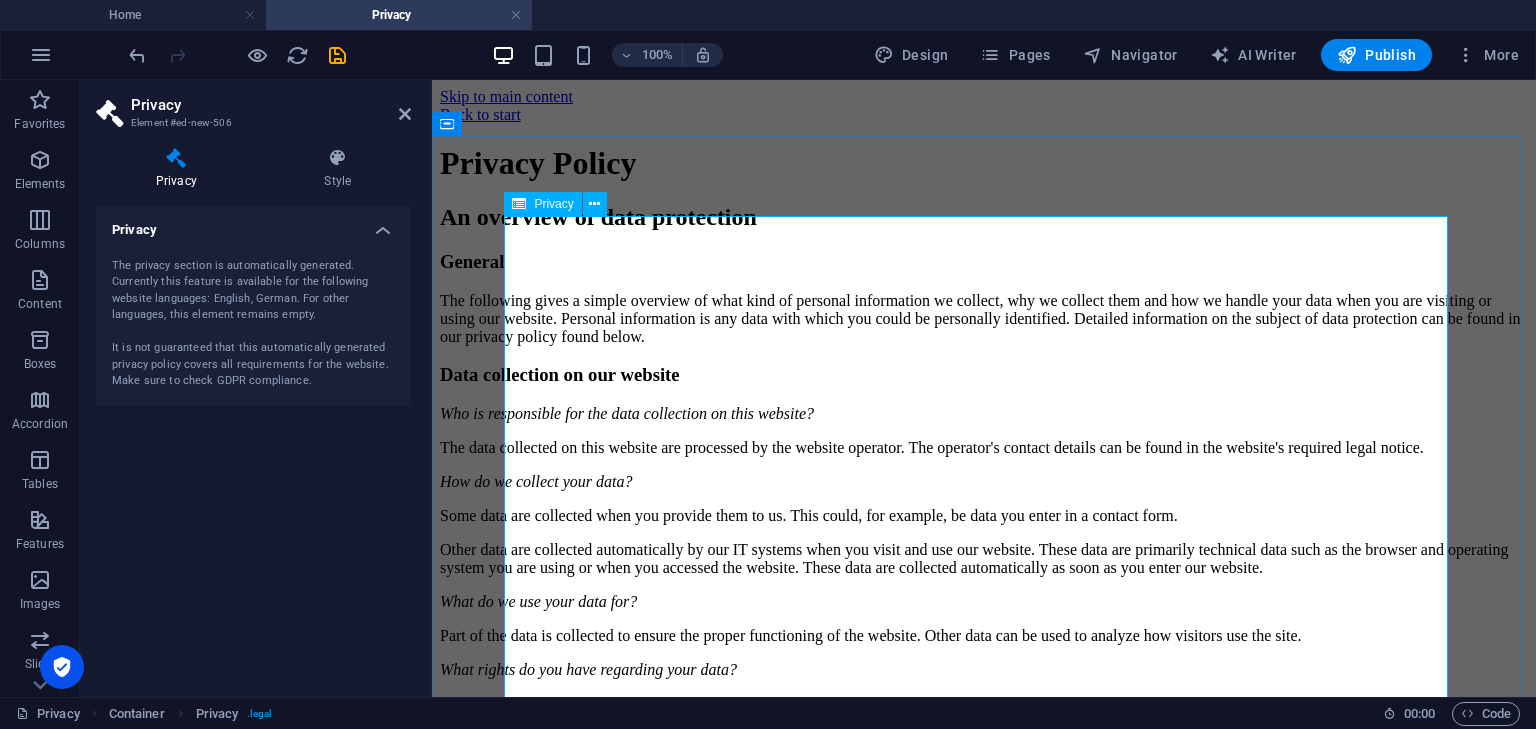 click on "Privacy Policy
An overview of data protection
General
The following gives a simple overview of what kind of personal information we collect, why we collect them and how we handle your data when you are visiting or using our website. Personal information is any data with which you could be personally identified. Detailed information on the subject of data protection can be found in our privacy policy found below.
Data collection on our website
Who is responsible for the data collection on this website?
The data collected on this website are processed by the website operator. The operator's contact details can be found in the website's required legal notice.
How do we collect your data?
Some data are collected when you provide them to us. This could, for example, be data you enter in a contact form.
What do we use your data for?
Part of the data is collected to ensure the proper functioning of the website. Other data can be used to analyze how visitors use the site." at bounding box center (984, 2095) 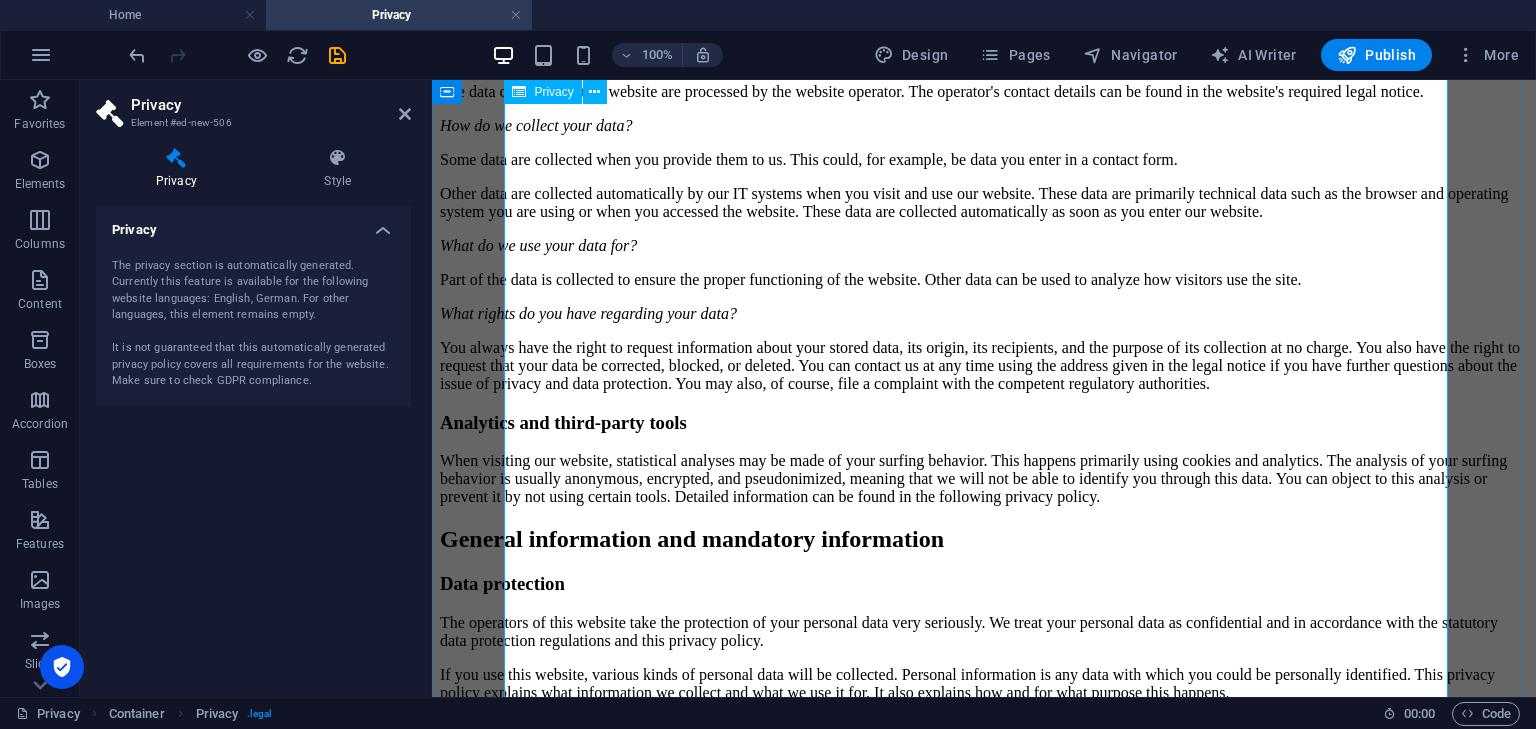 scroll, scrollTop: 0, scrollLeft: 0, axis: both 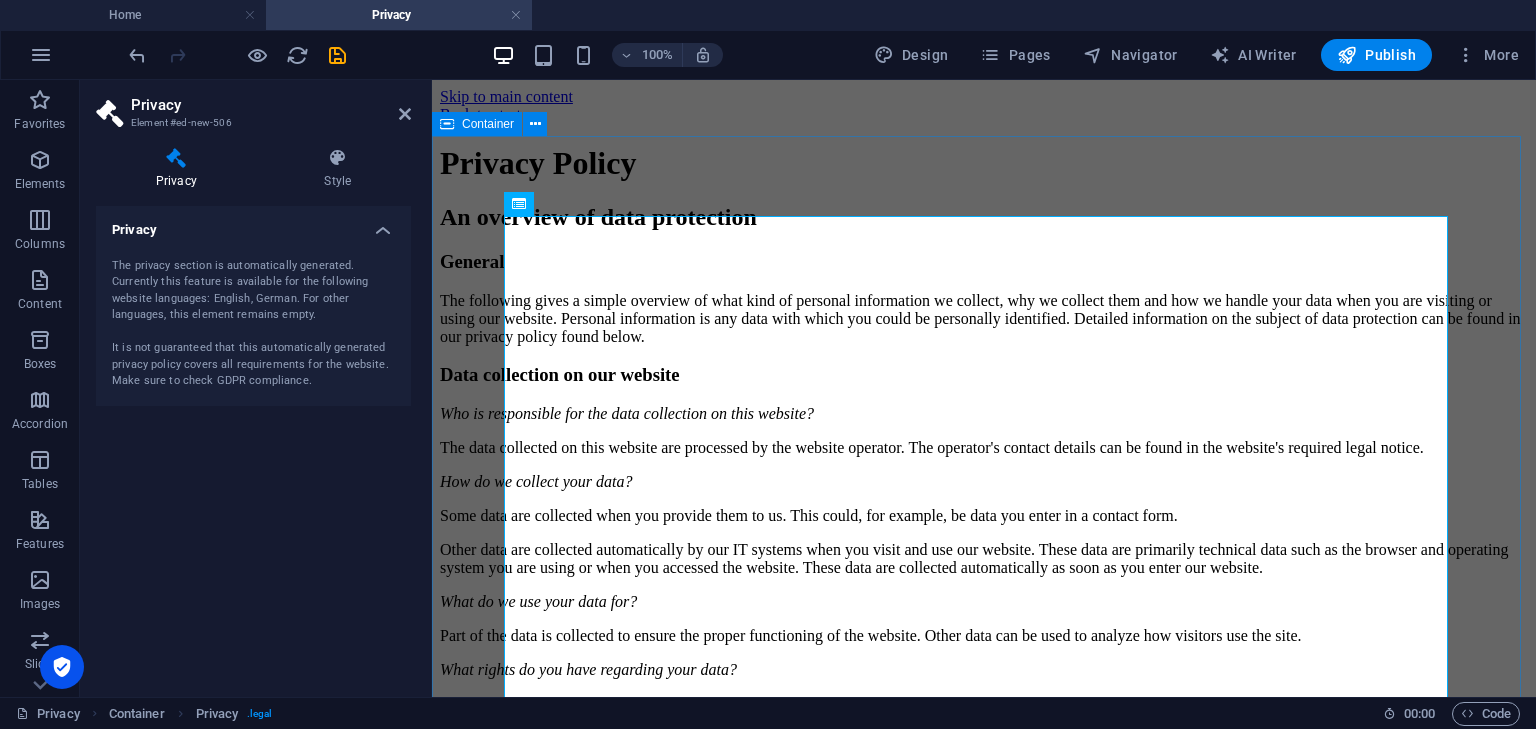 click on "Privacy Policy
An overview of data protection
General
The following gives a simple overview of what kind of personal information we collect, why we collect them and how we handle your data when you are visiting or using our website. Personal information is any data with which you could be personally identified. Detailed information on the subject of data protection can be found in our privacy policy found below.
Data collection on our website
Who is responsible for the data collection on this website?
The data collected on this website are processed by the website operator. The operator's contact details can be found in the website's required legal notice.
How do we collect your data?
Some data are collected when you provide them to us. This could, for example, be data you enter in a contact form.
What do we use your data for?
Part of the data is collected to ensure the proper functioning of the website. Other data can be used to analyze how visitors use the site." at bounding box center (984, 4055) 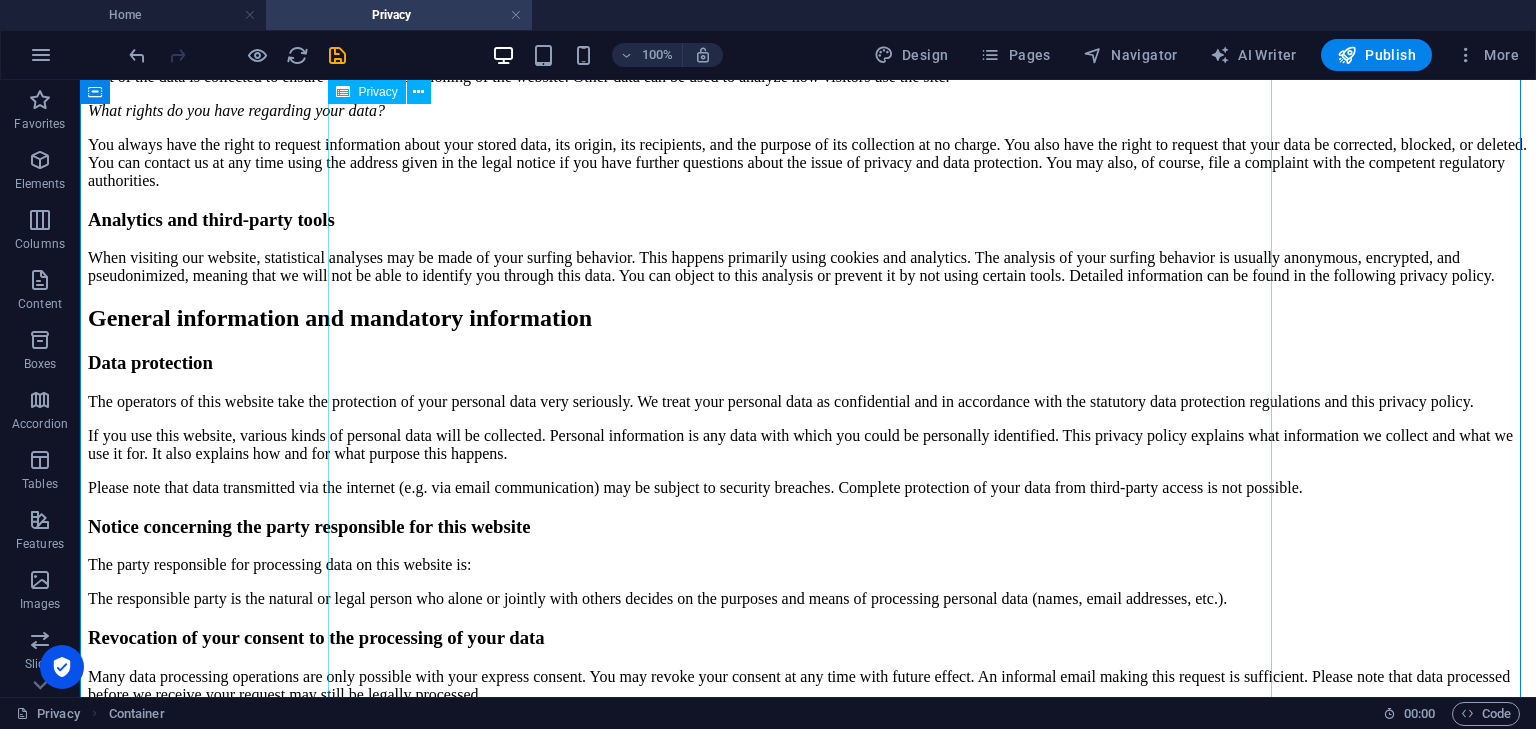 scroll, scrollTop: 0, scrollLeft: 0, axis: both 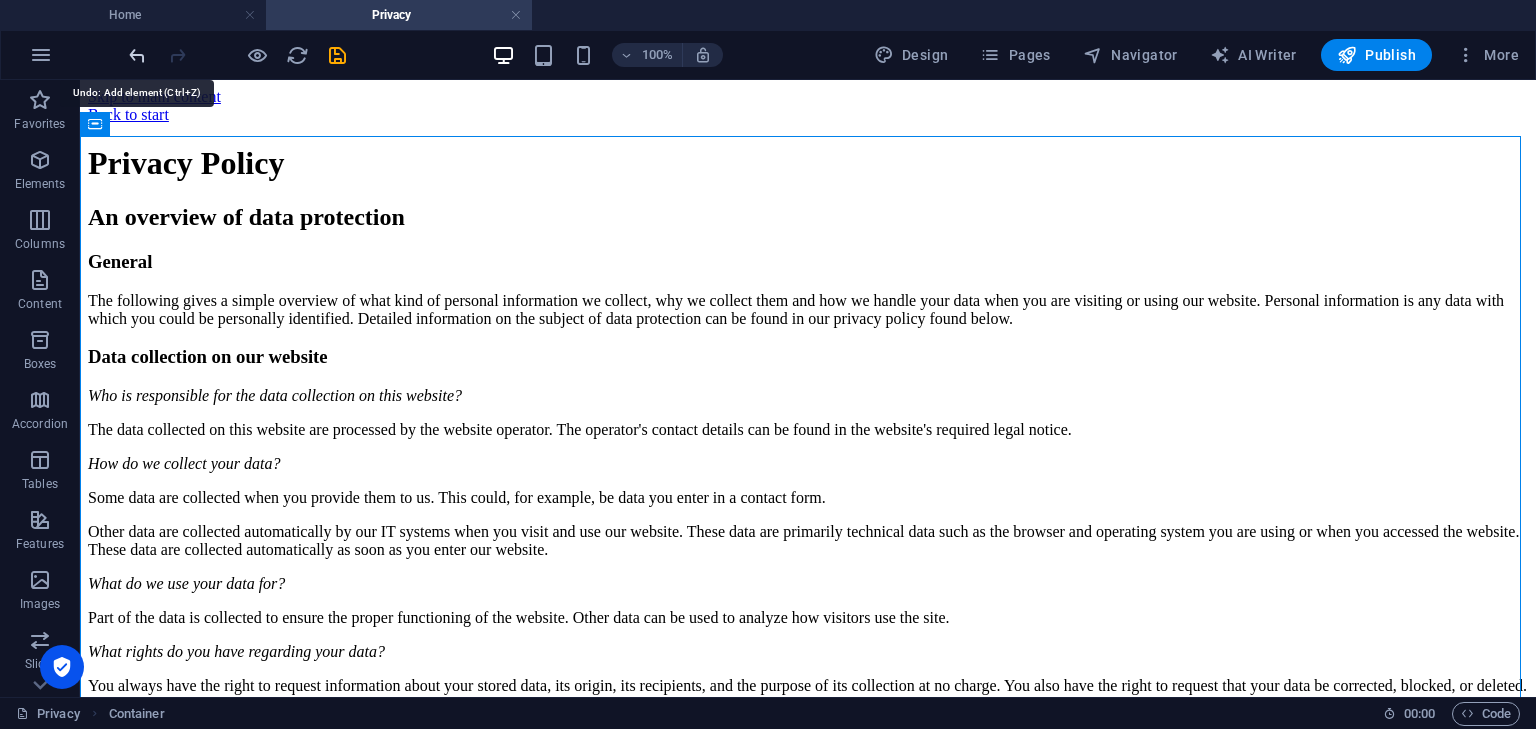 click at bounding box center [137, 55] 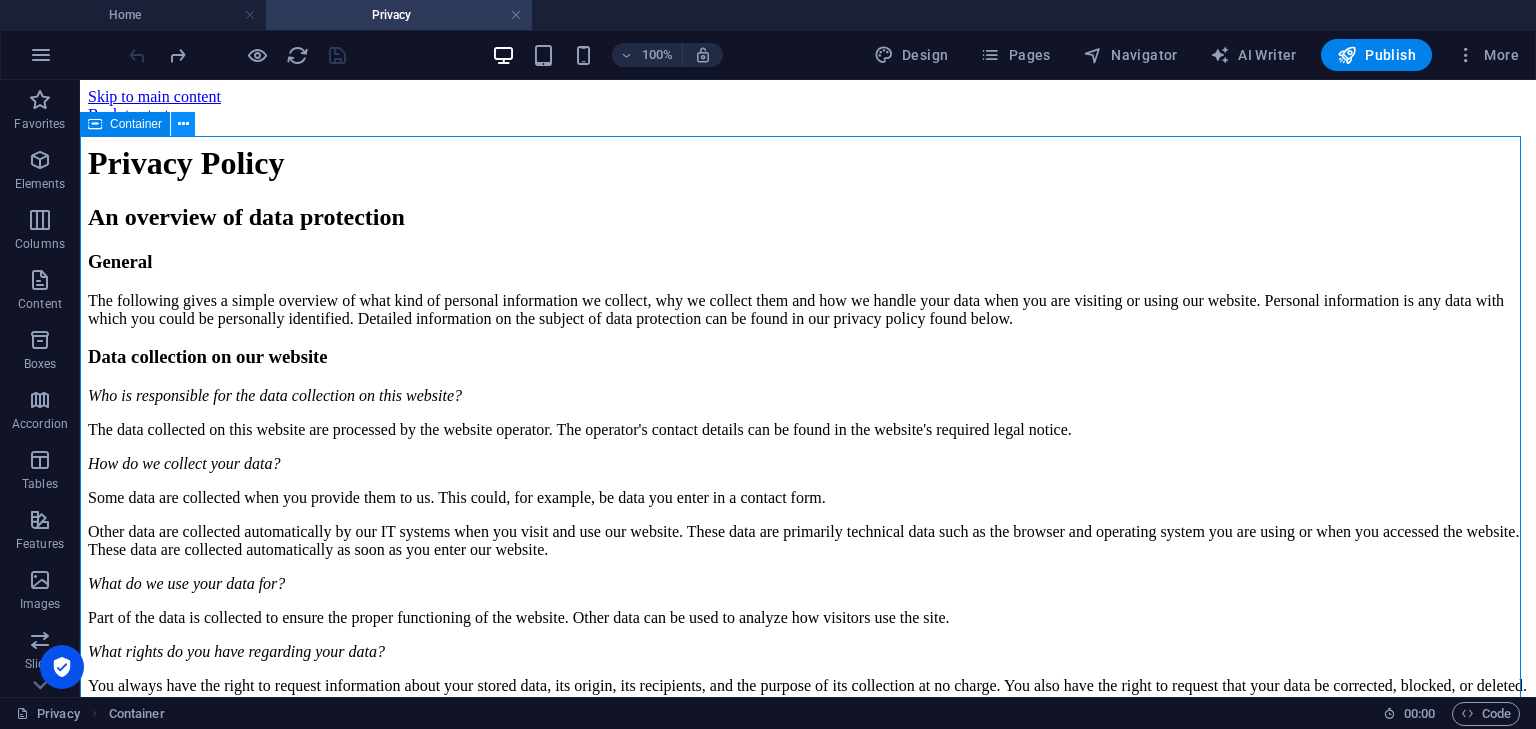 click at bounding box center (183, 124) 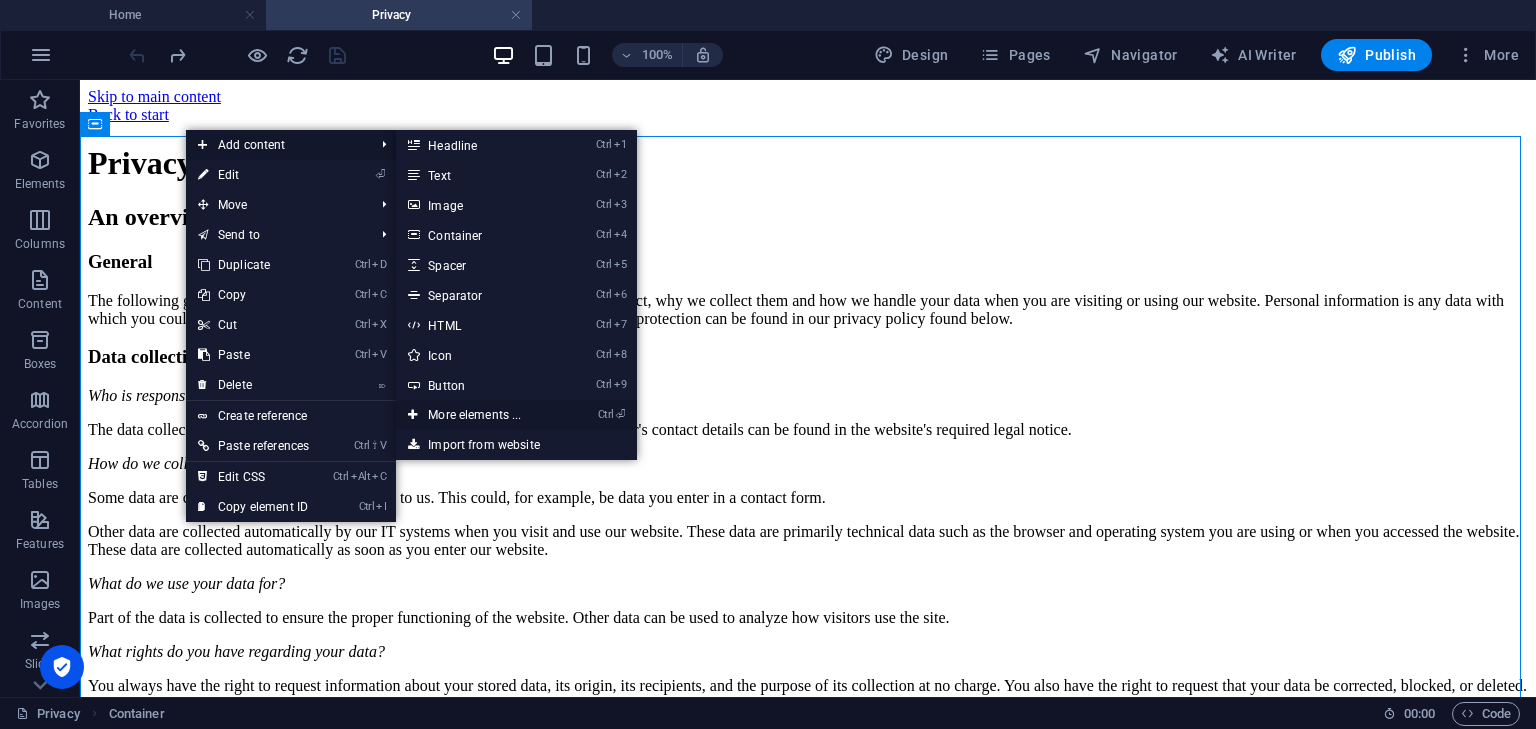 click on "Ctrl ⏎  More elements ..." at bounding box center (478, 415) 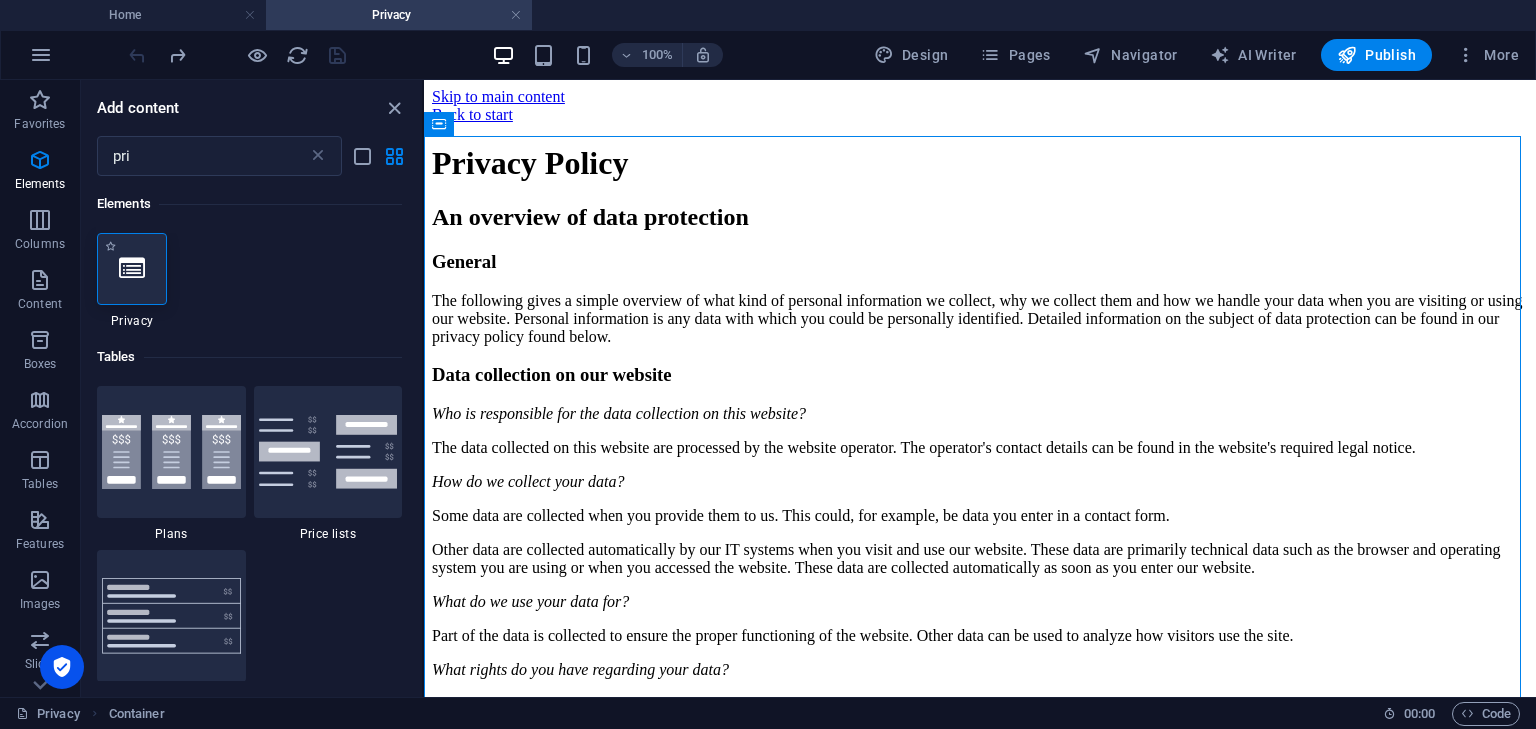 click at bounding box center (132, 269) 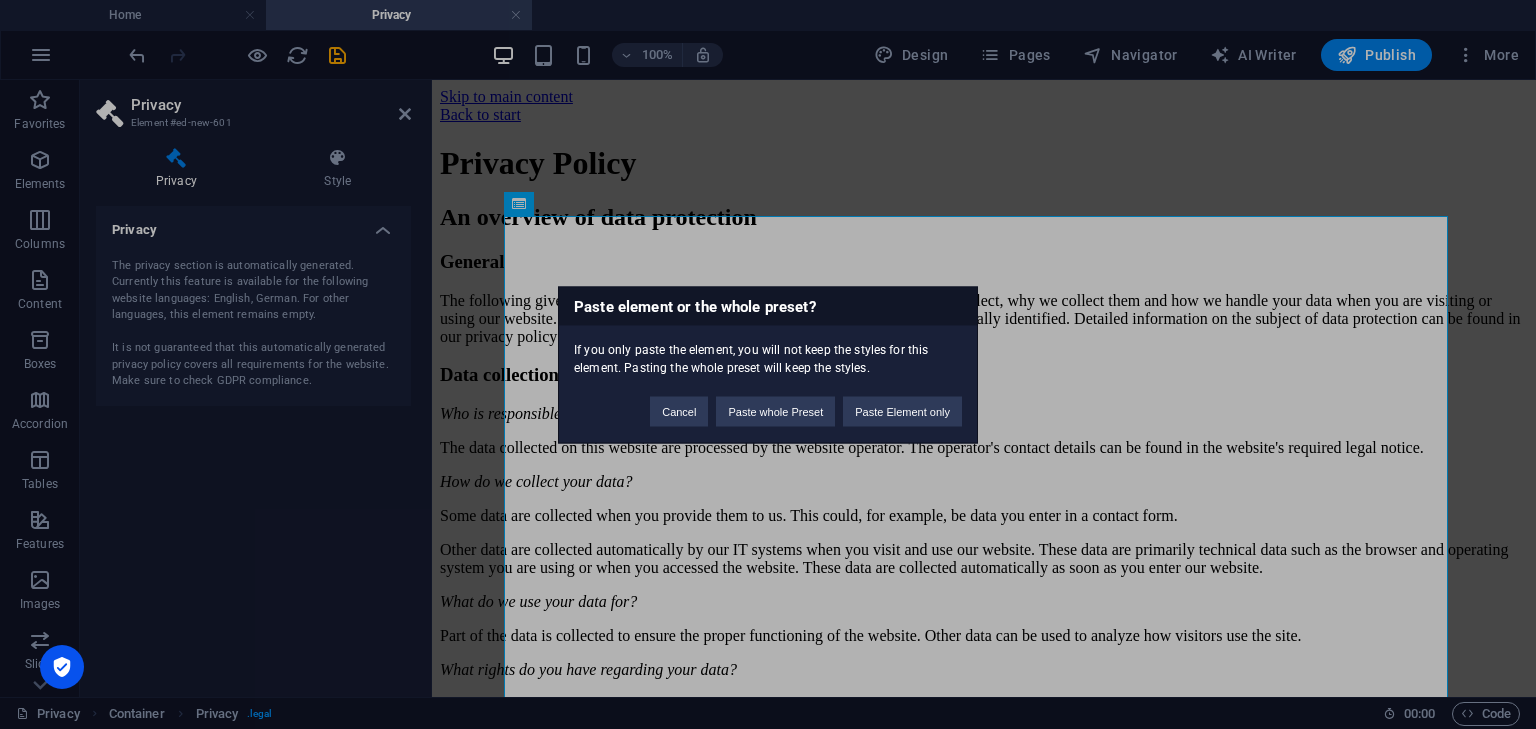 type 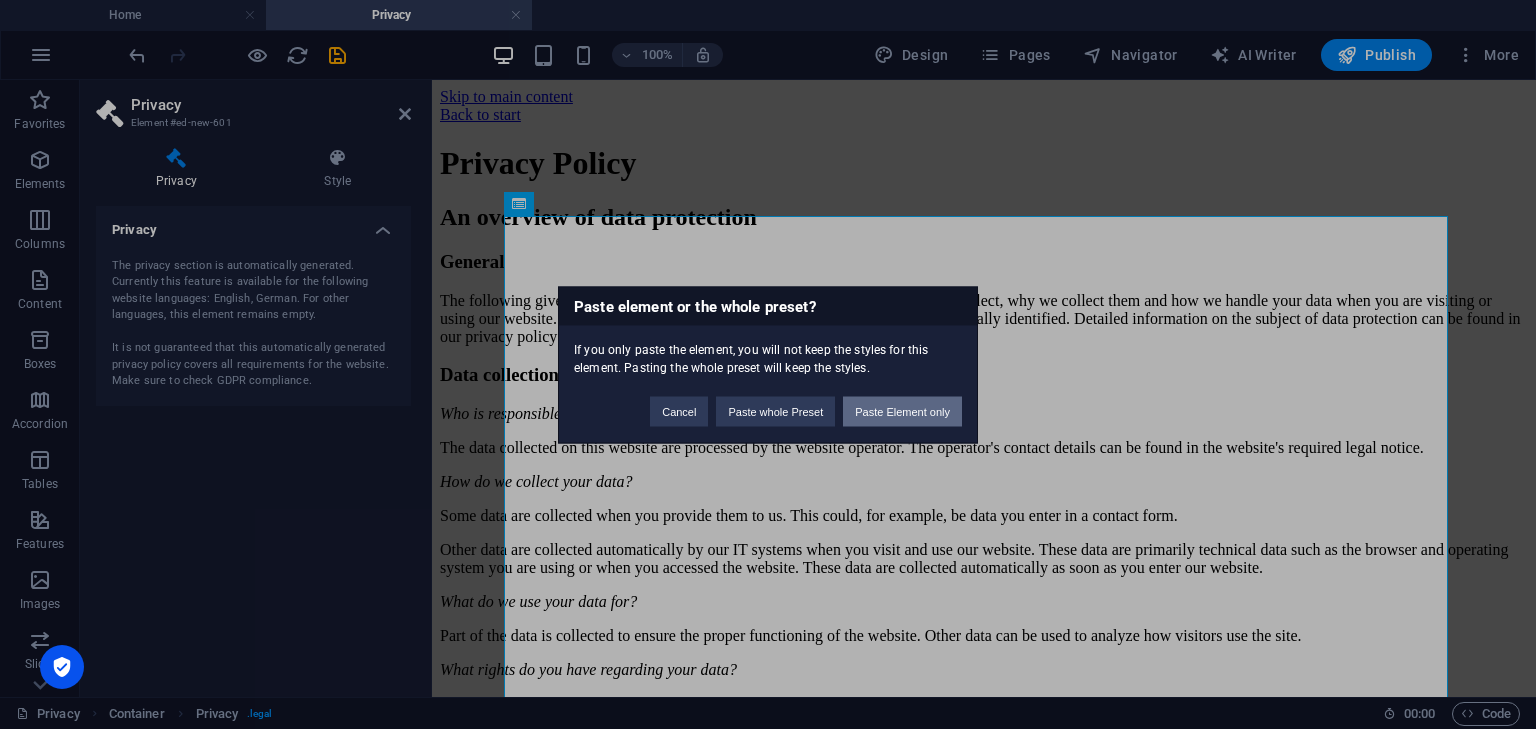 click on "Paste Element only" at bounding box center (902, 411) 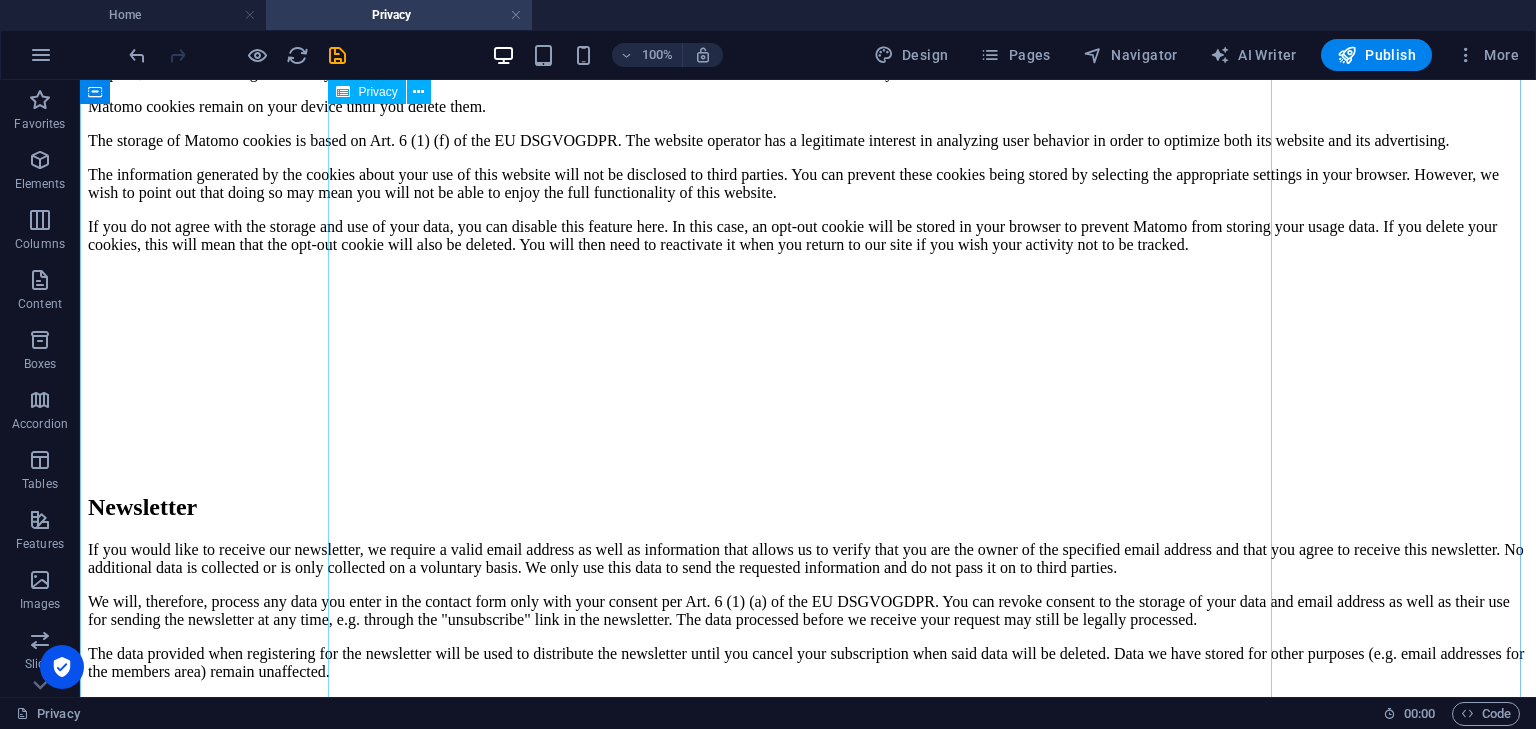 scroll, scrollTop: 8802, scrollLeft: 0, axis: vertical 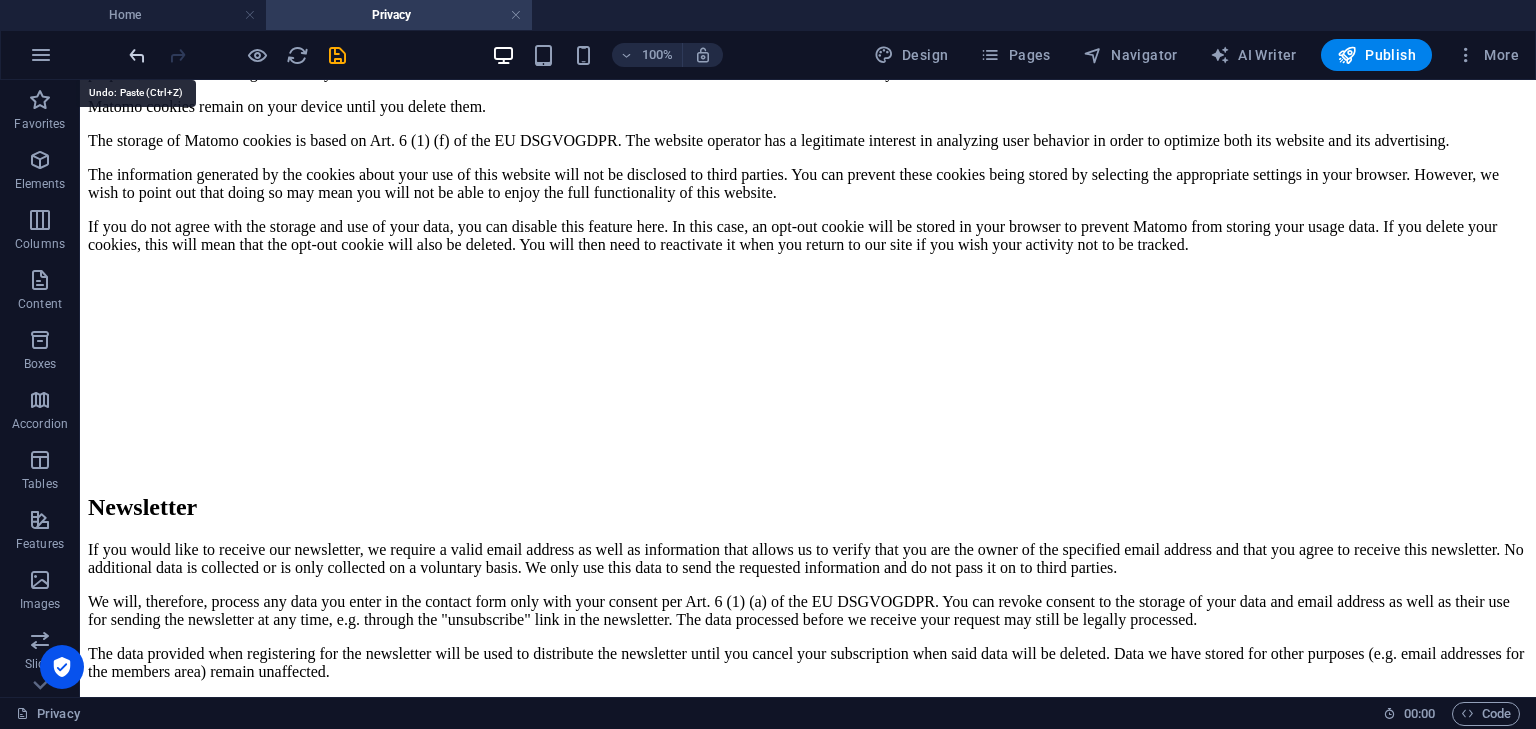 click at bounding box center [137, 55] 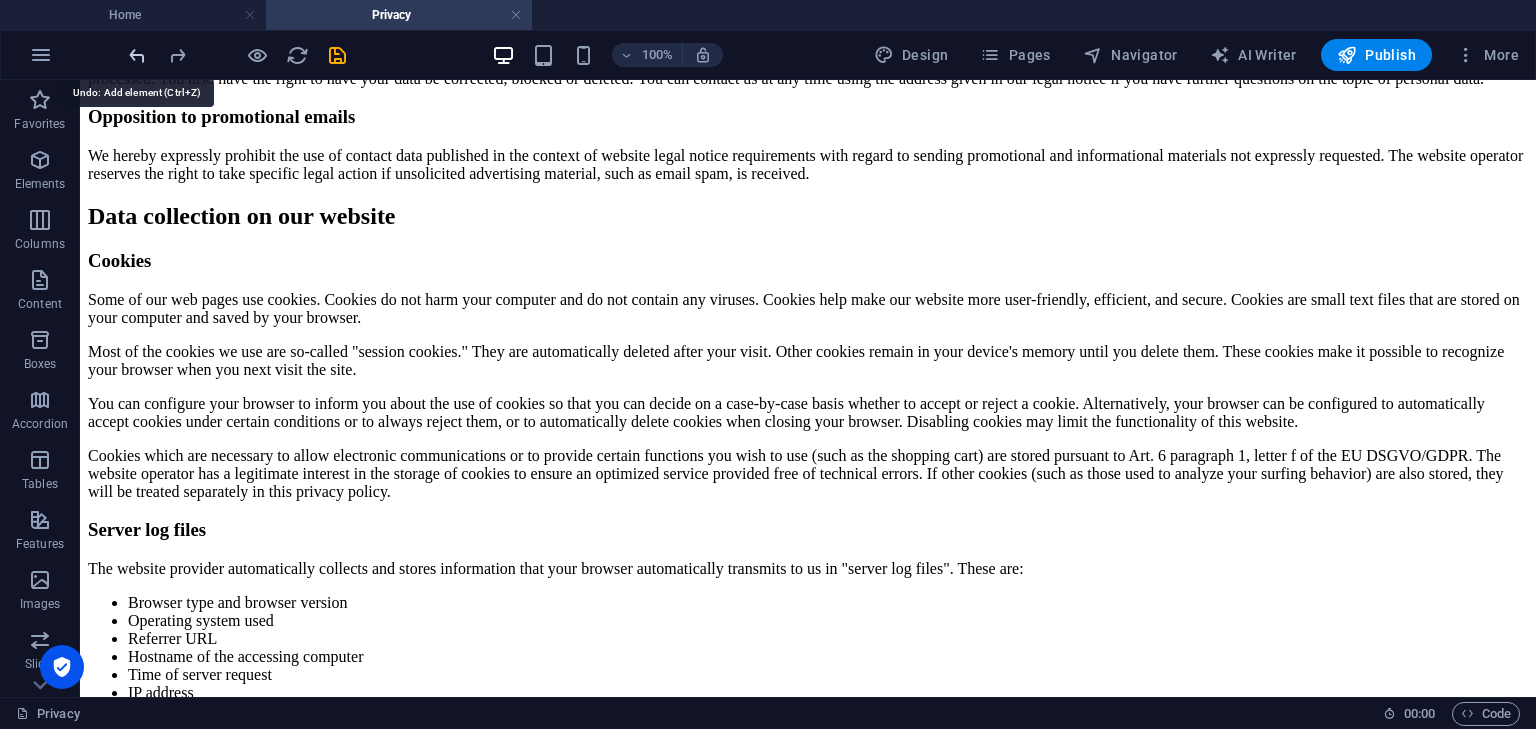scroll, scrollTop: 5219, scrollLeft: 0, axis: vertical 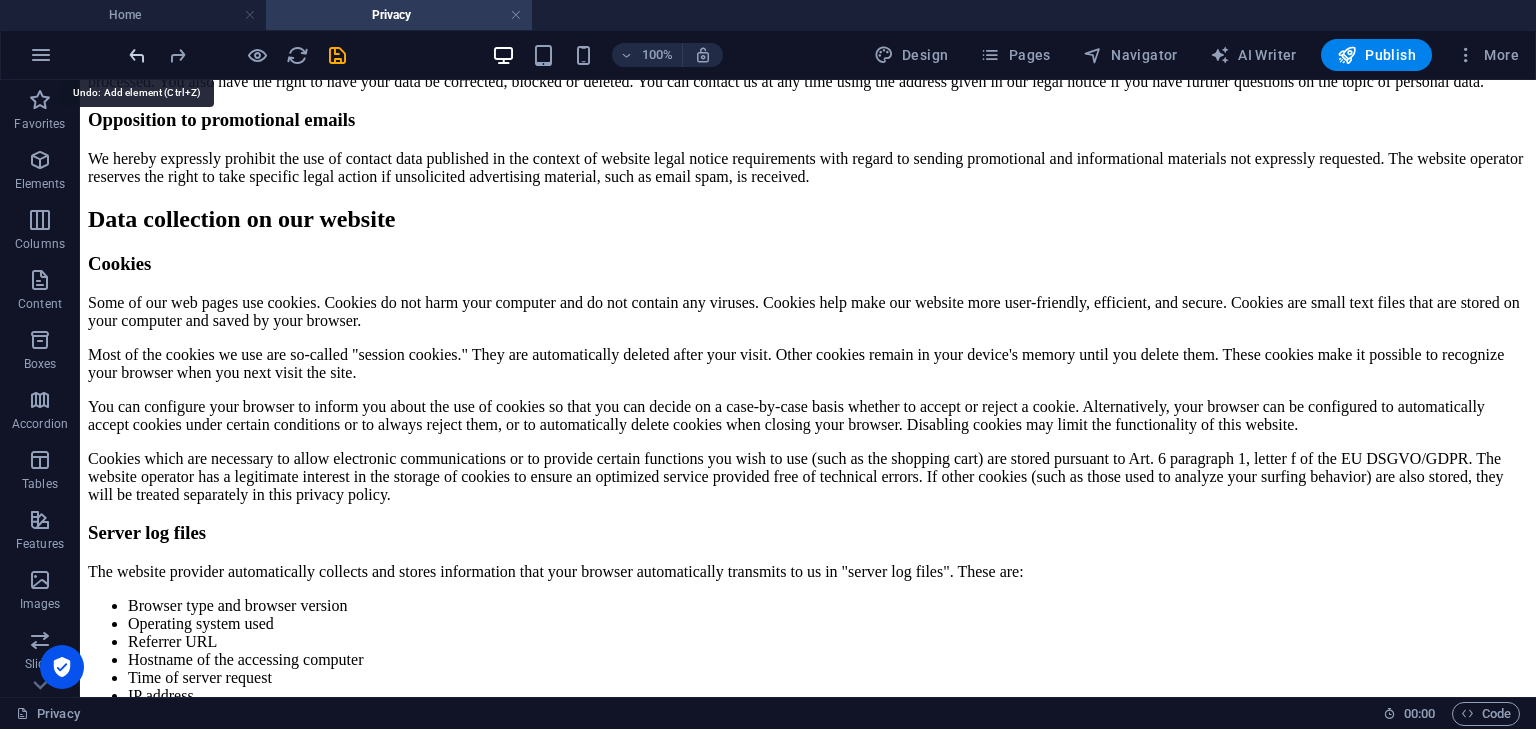 click at bounding box center [137, 55] 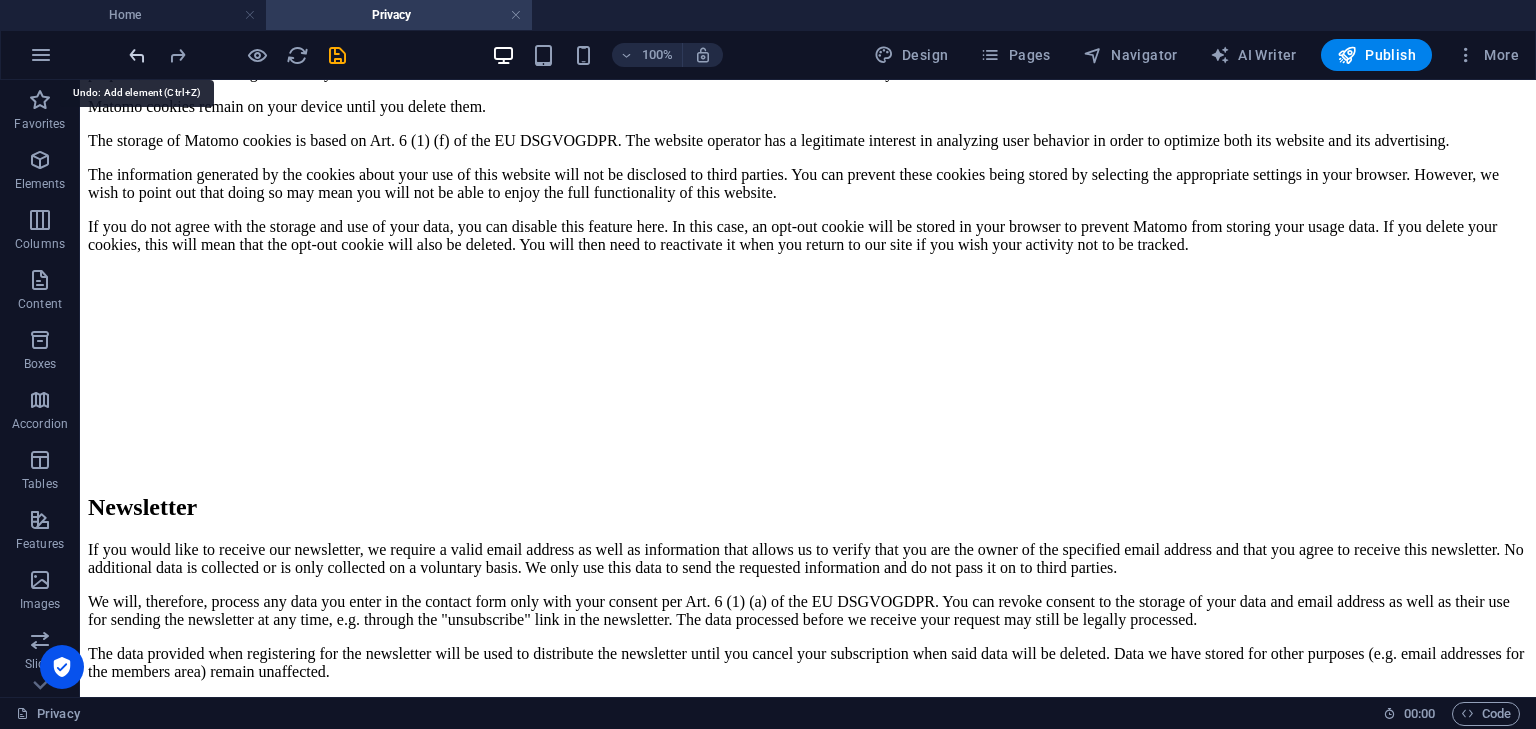 scroll, scrollTop: 0, scrollLeft: 0, axis: both 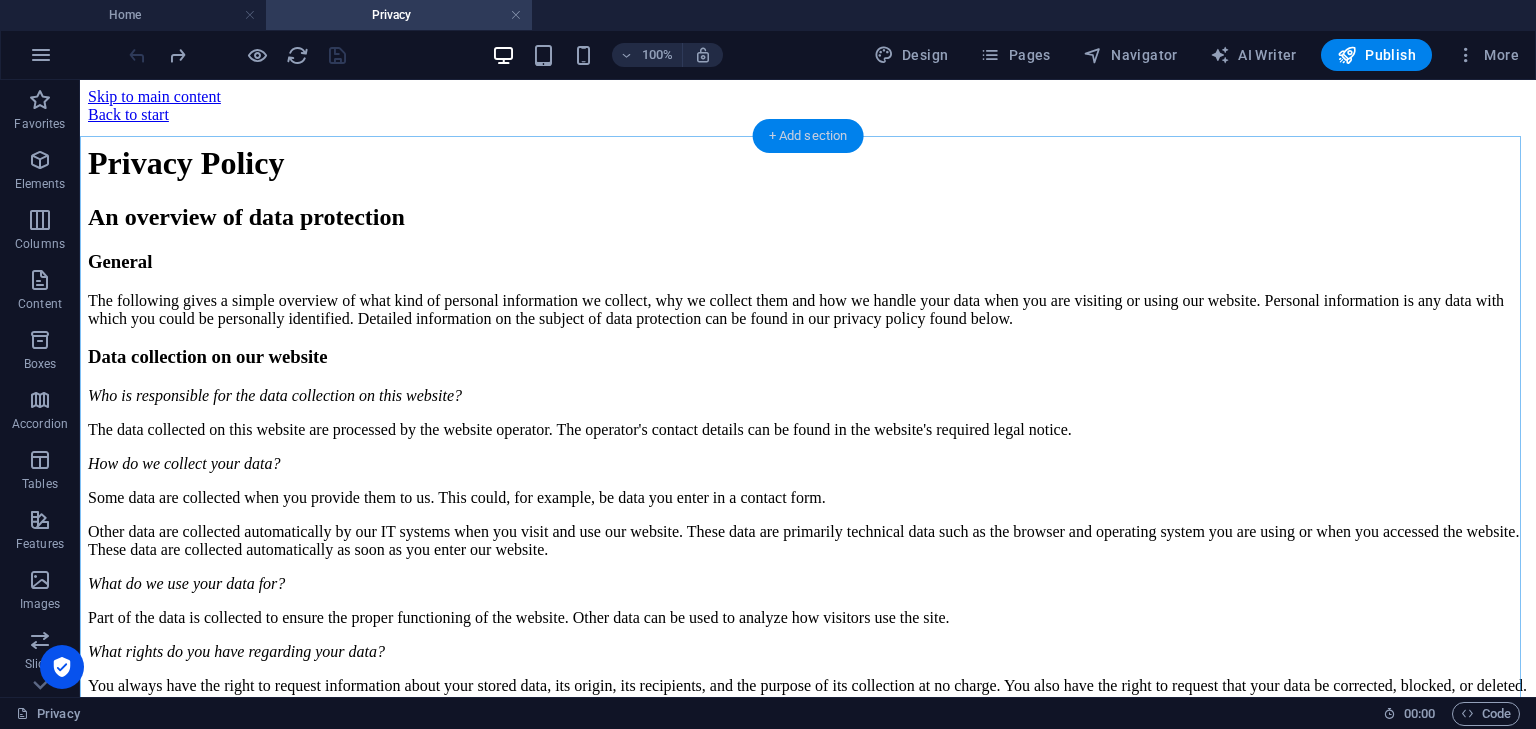 click on "+ Add section" at bounding box center [808, 136] 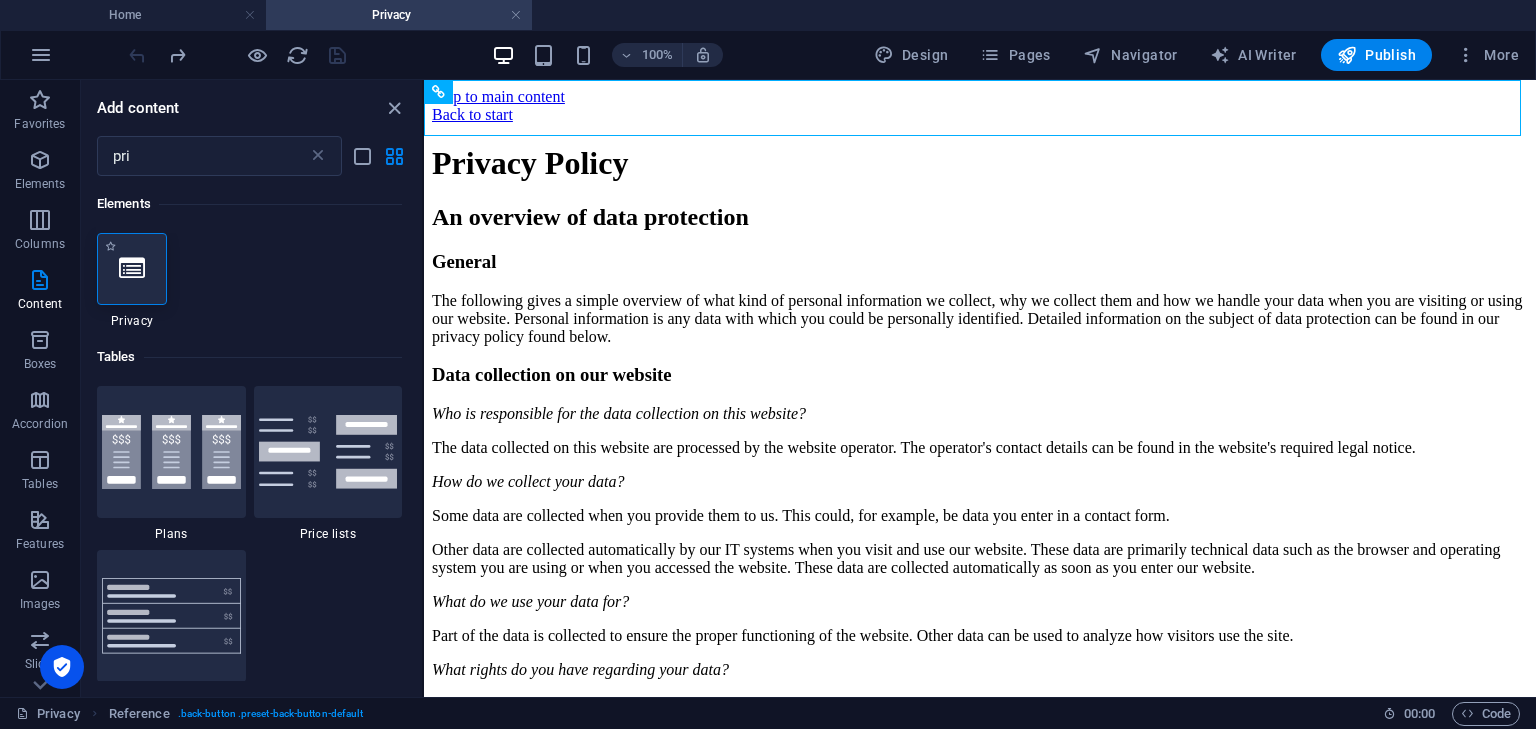 click at bounding box center [132, 269] 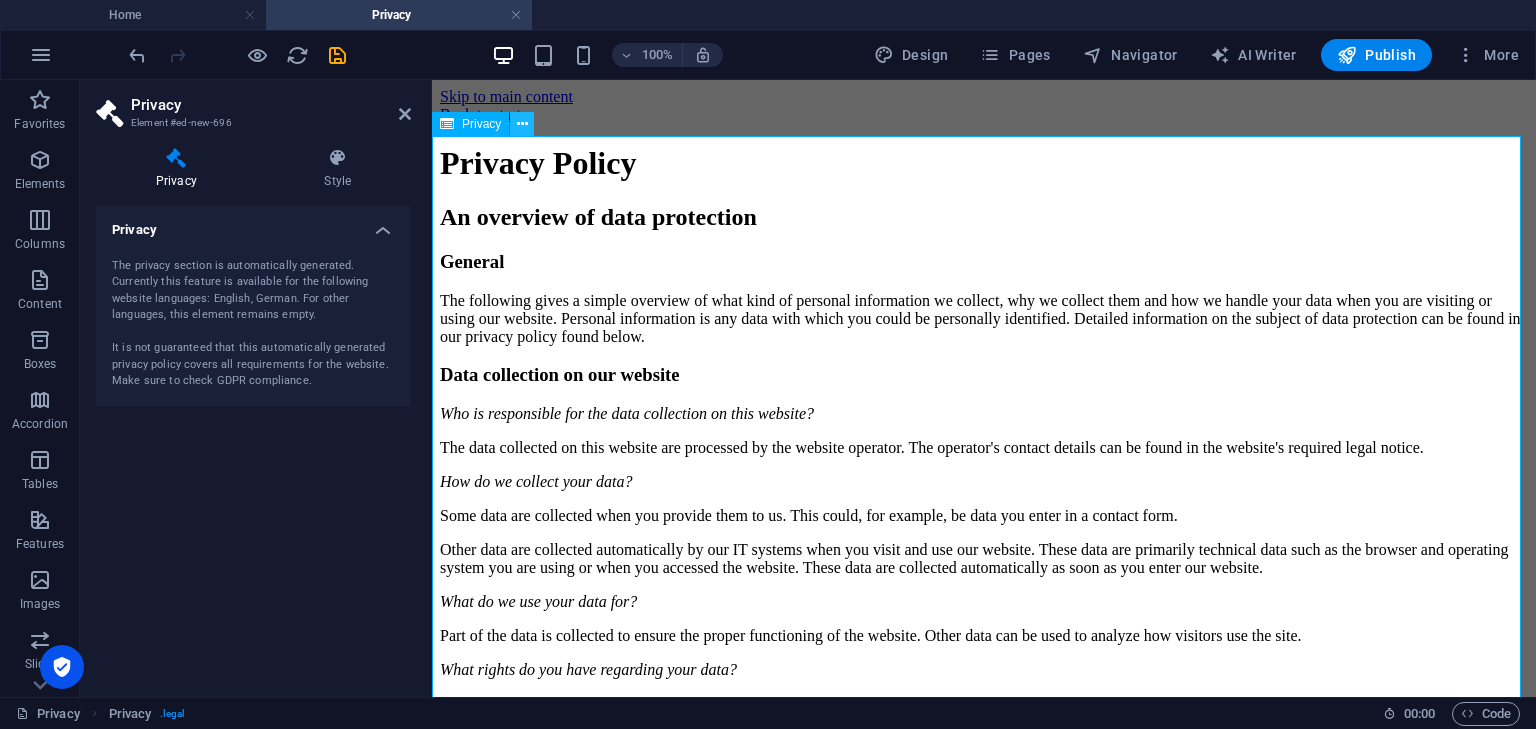 click at bounding box center [522, 124] 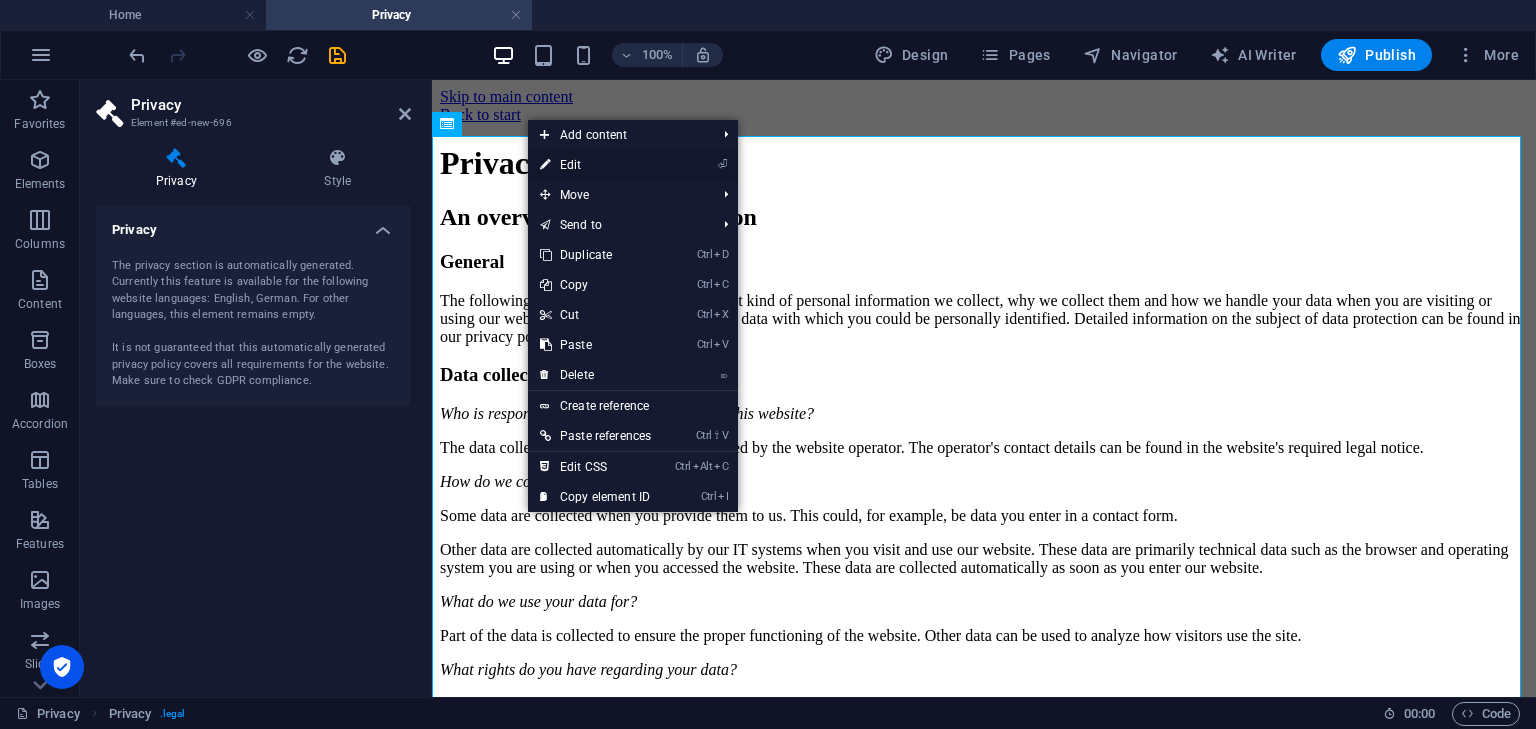 click on "⏎  Edit" at bounding box center [595, 165] 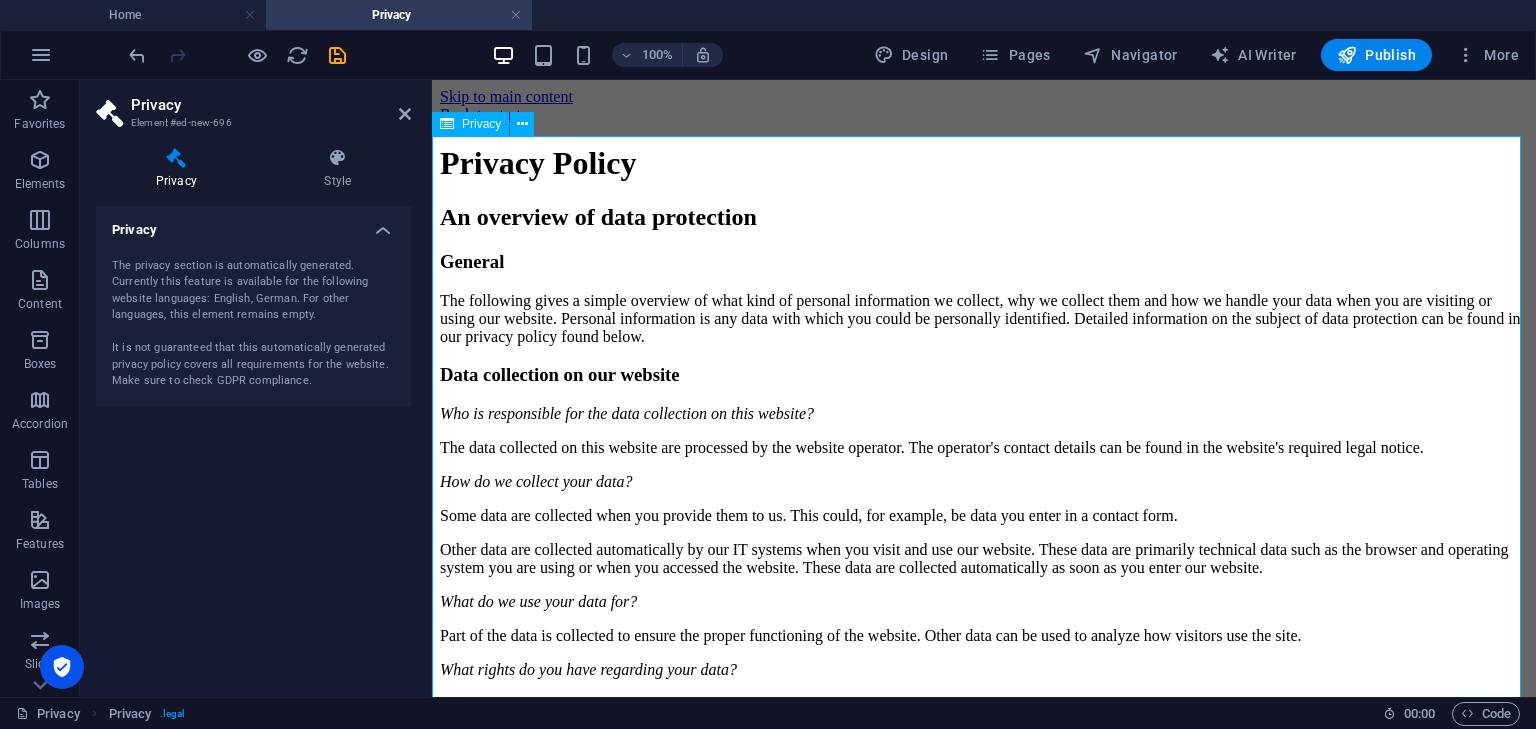 click on "Privacy Policy
An overview of data protection
General
The following gives a simple overview of what kind of personal information we collect, why we collect them and how we handle your data when you are visiting or using our website. Personal information is any data with which you could be personally identified. Detailed information on the subject of data protection can be found in our privacy policy found below.
Data collection on our website
Who is responsible for the data collection on this website?
The data collected on this website are processed by the website operator. The operator's contact details can be found in the website's required legal notice.
How do we collect your data?
Some data are collected when you provide them to us. This could, for example, be data you enter in a contact form.
What do we use your data for?
Part of the data is collected to ensure the proper functioning of the website. Other data can be used to analyze how visitors use the site." at bounding box center [984, 2095] 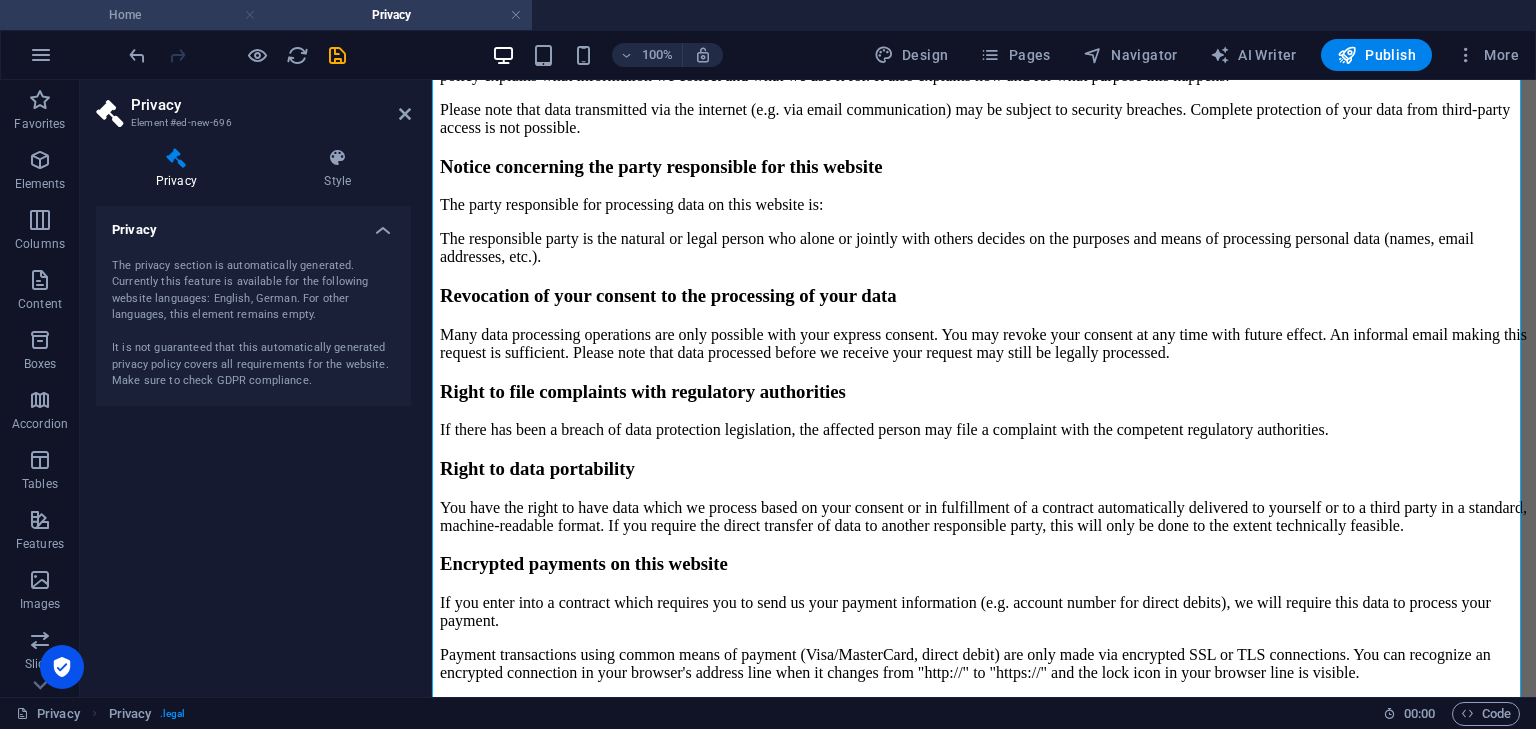 scroll, scrollTop: 1004, scrollLeft: 0, axis: vertical 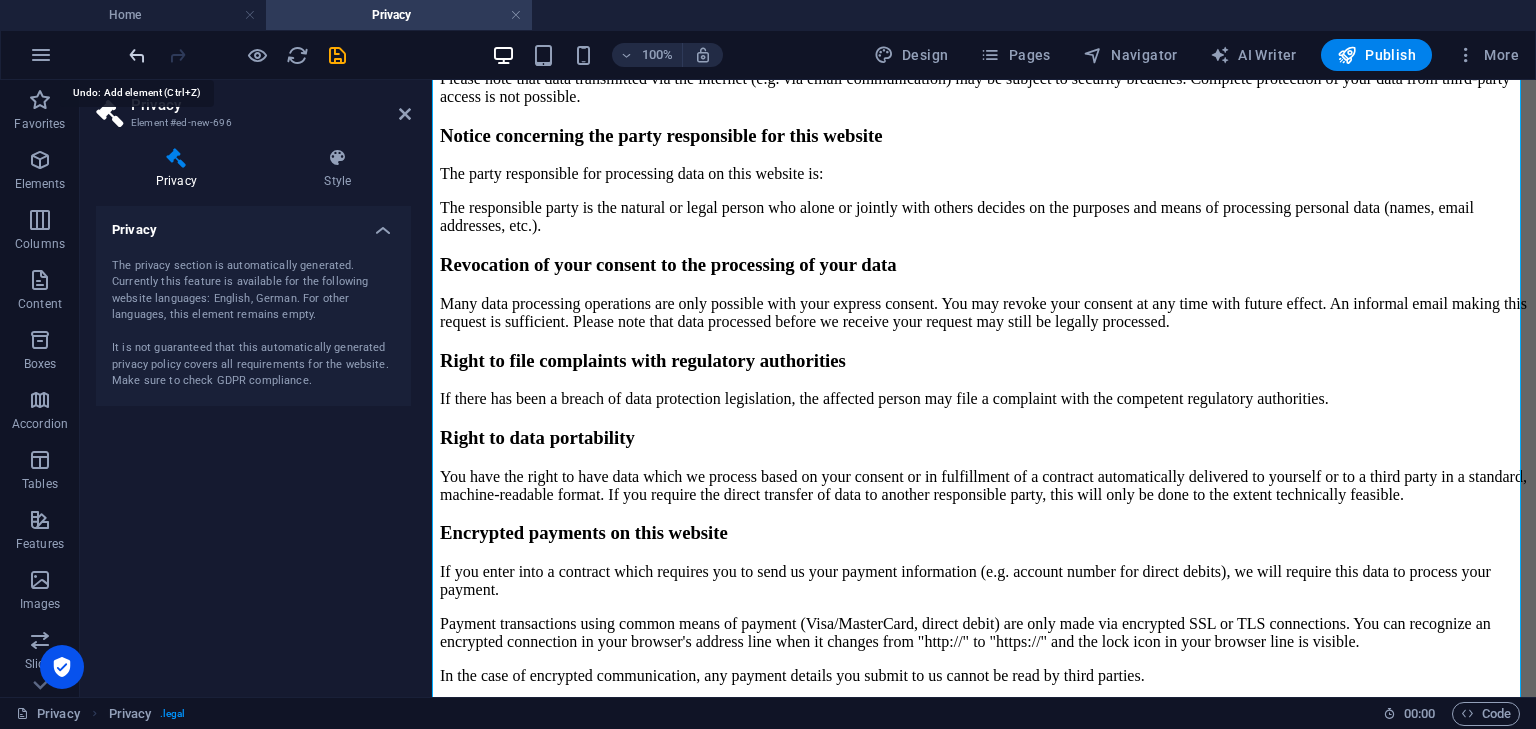 click at bounding box center [137, 55] 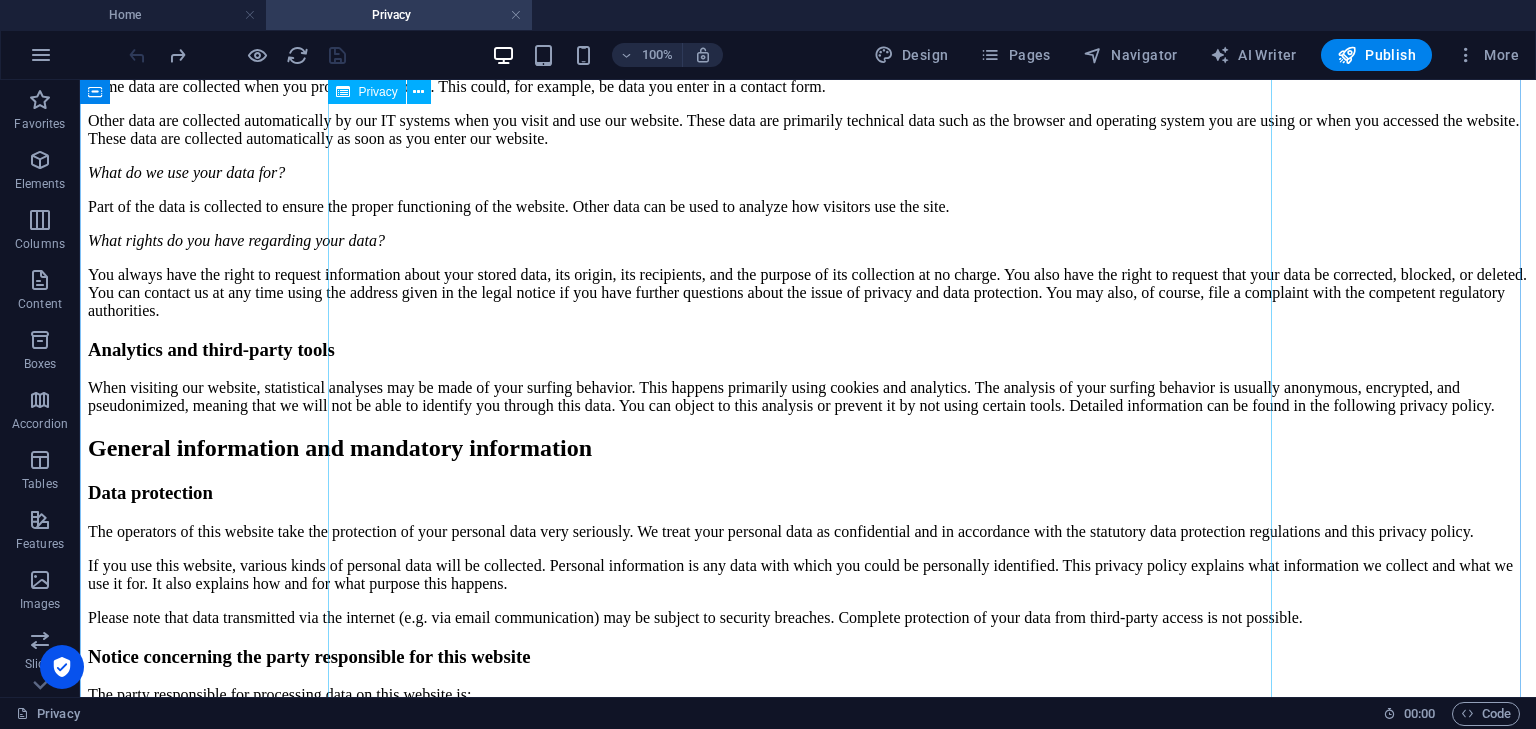 scroll, scrollTop: 0, scrollLeft: 0, axis: both 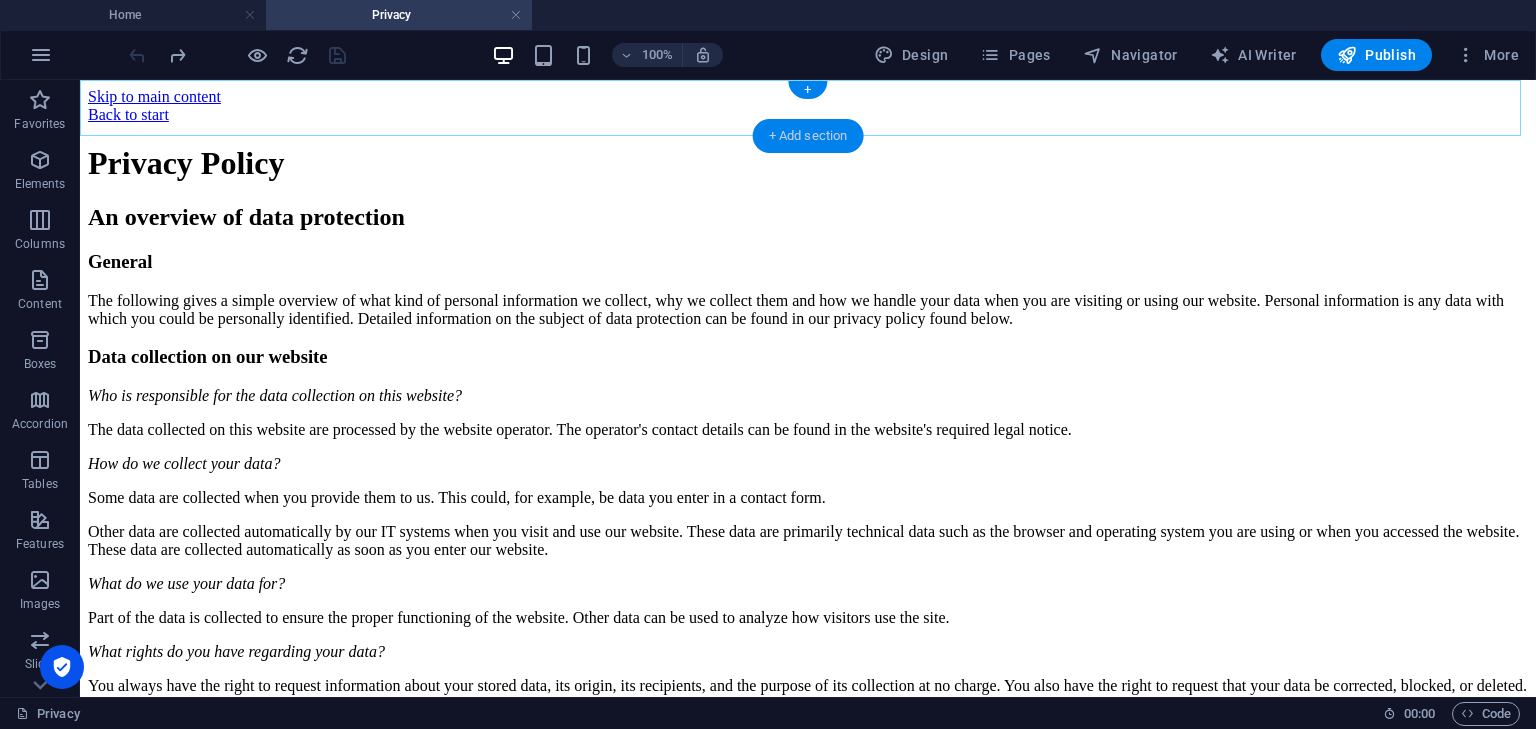 click on "+ Add section" at bounding box center (808, 136) 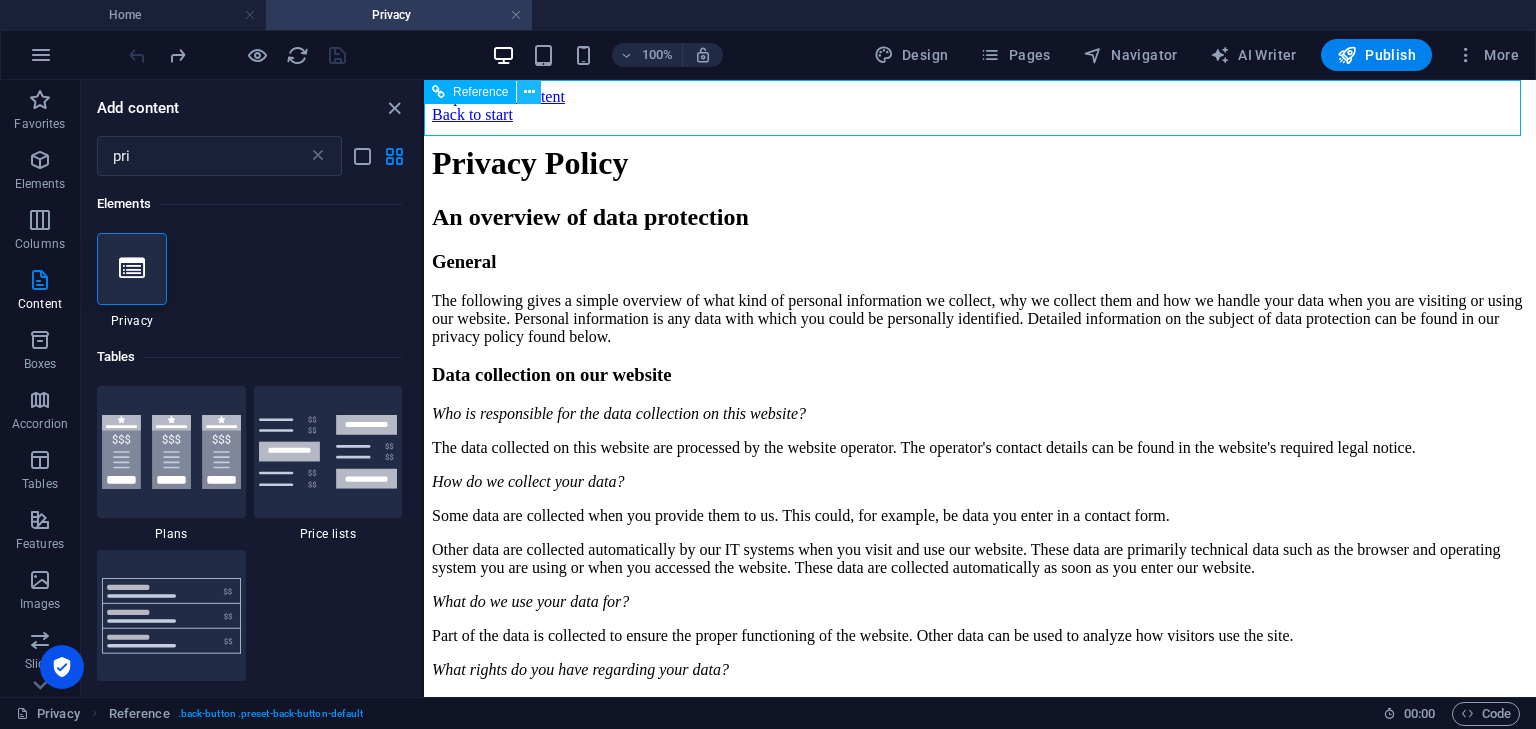 click at bounding box center [529, 92] 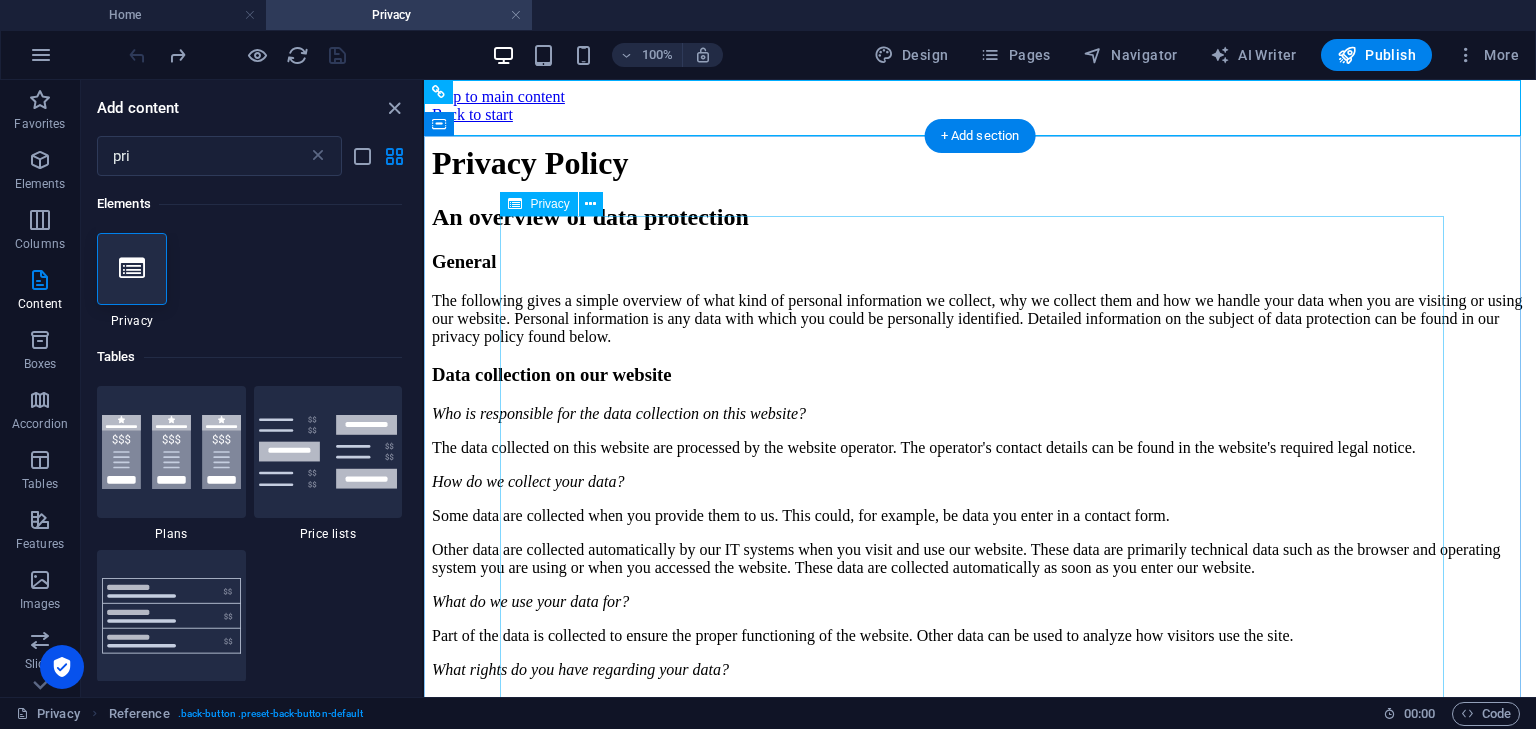 click on "Privacy Policy
An overview of data protection
General
The following gives a simple overview of what kind of personal information we collect, why we collect them and how we handle your data when you are visiting or using our website. Personal information is any data with which you could be personally identified. Detailed information on the subject of data protection can be found in our privacy policy found below.
Data collection on our website
Who is responsible for the data collection on this website?
The data collected on this website are processed by the website operator. The operator's contact details can be found in the website's required legal notice.
How do we collect your data?
Some data are collected when you provide them to us. This could, for example, be data you enter in a contact form.
What do we use your data for?
Part of the data is collected to ensure the proper functioning of the website. Other data can be used to analyze how visitors use the site." at bounding box center [980, 2095] 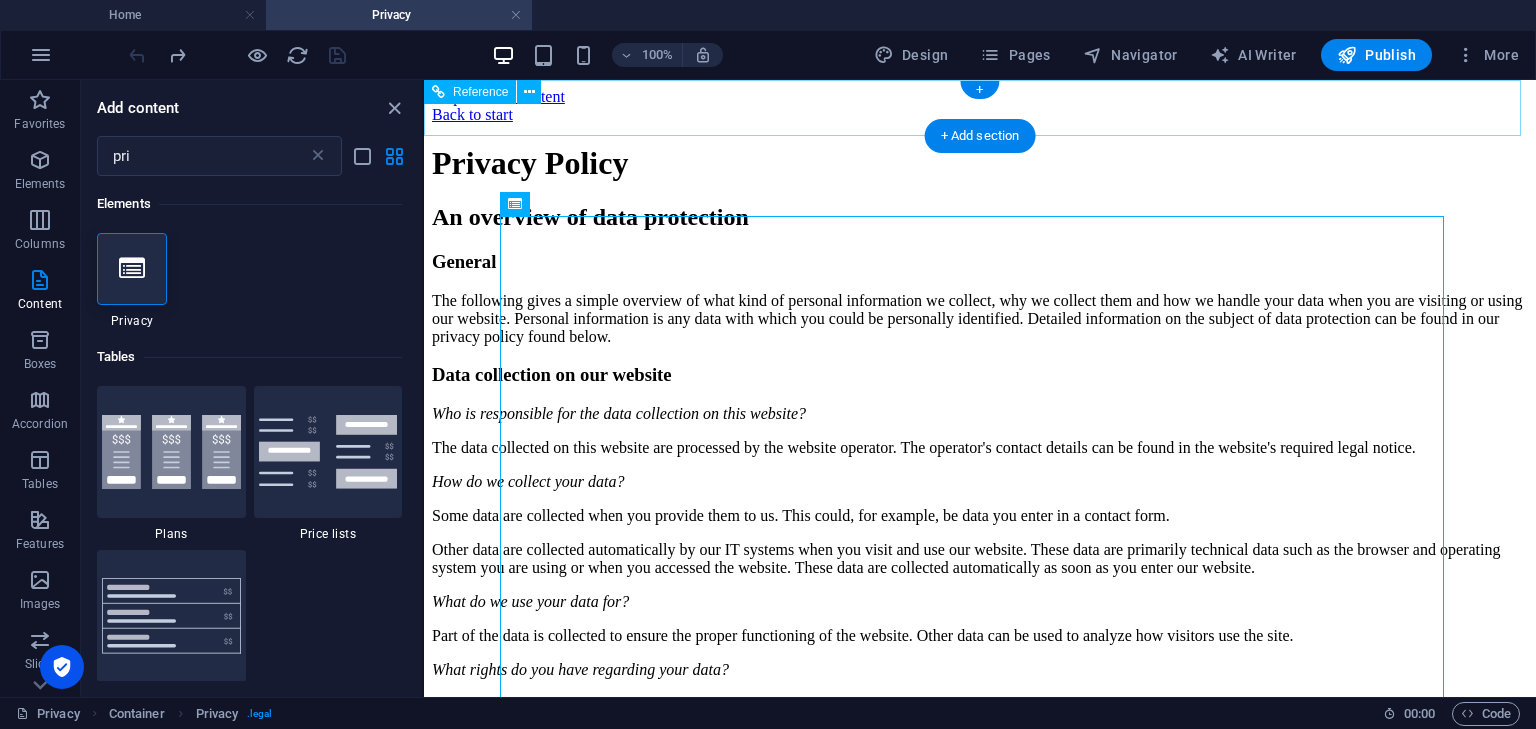 click on "Back to start" at bounding box center [980, 115] 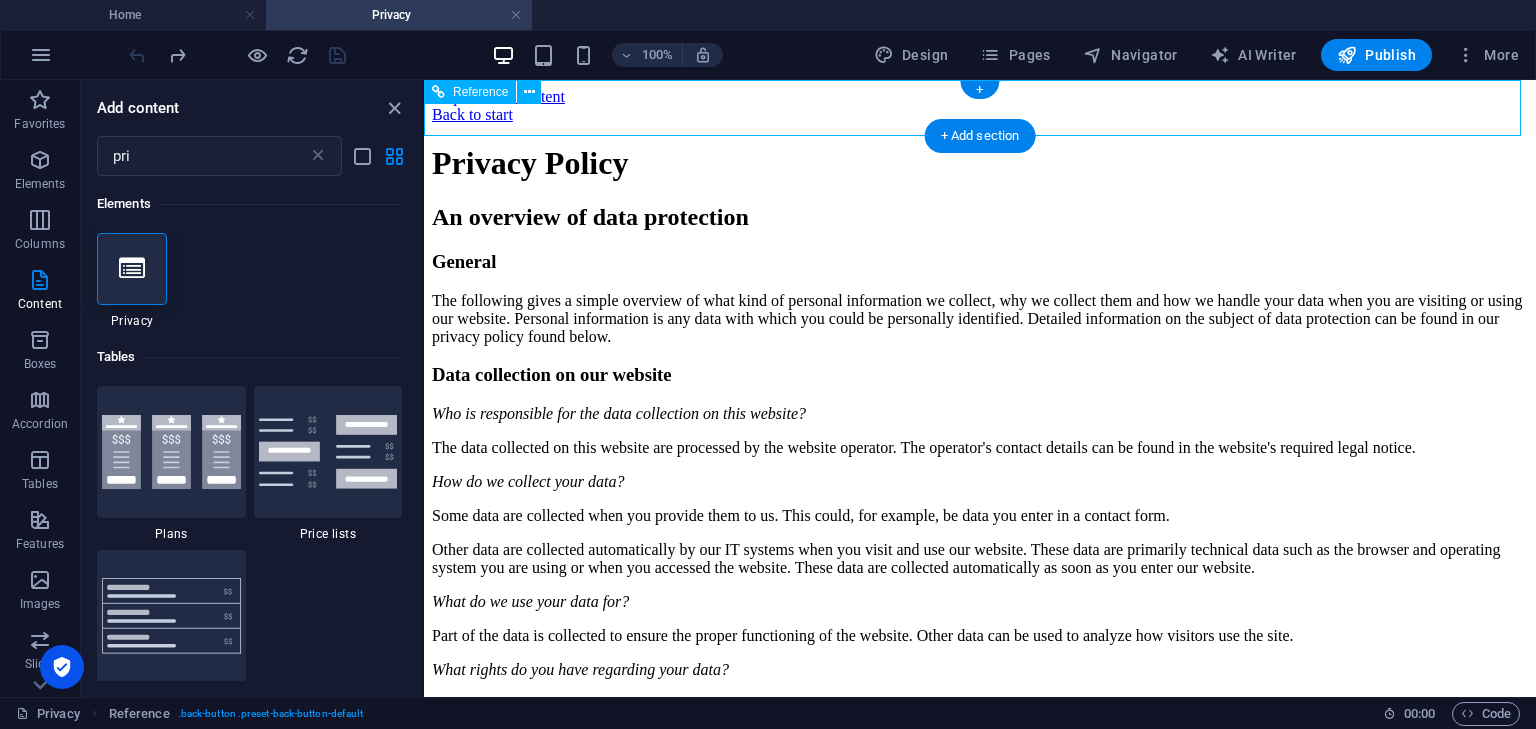click on "Back to start" at bounding box center [980, 115] 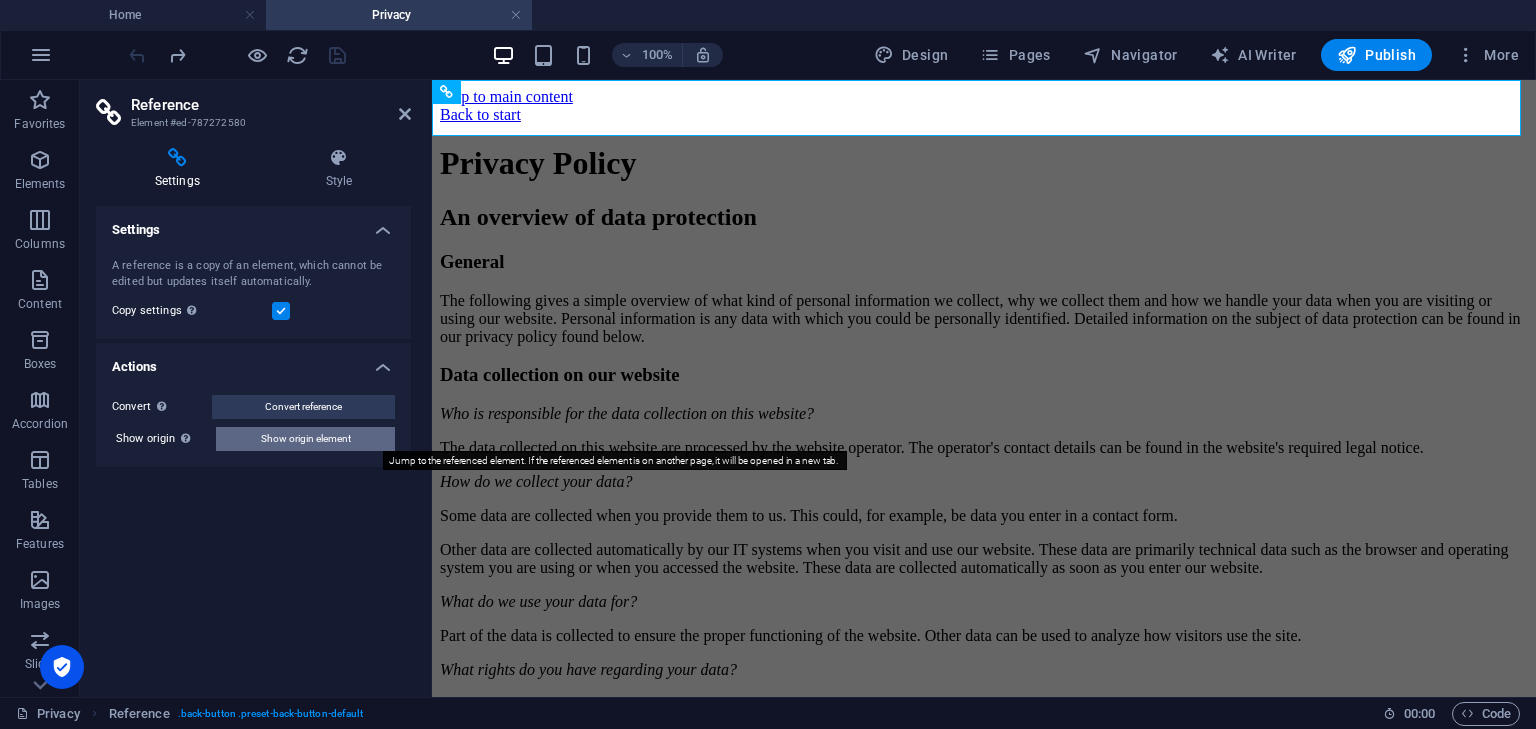 click on "Show origin element" at bounding box center [306, 439] 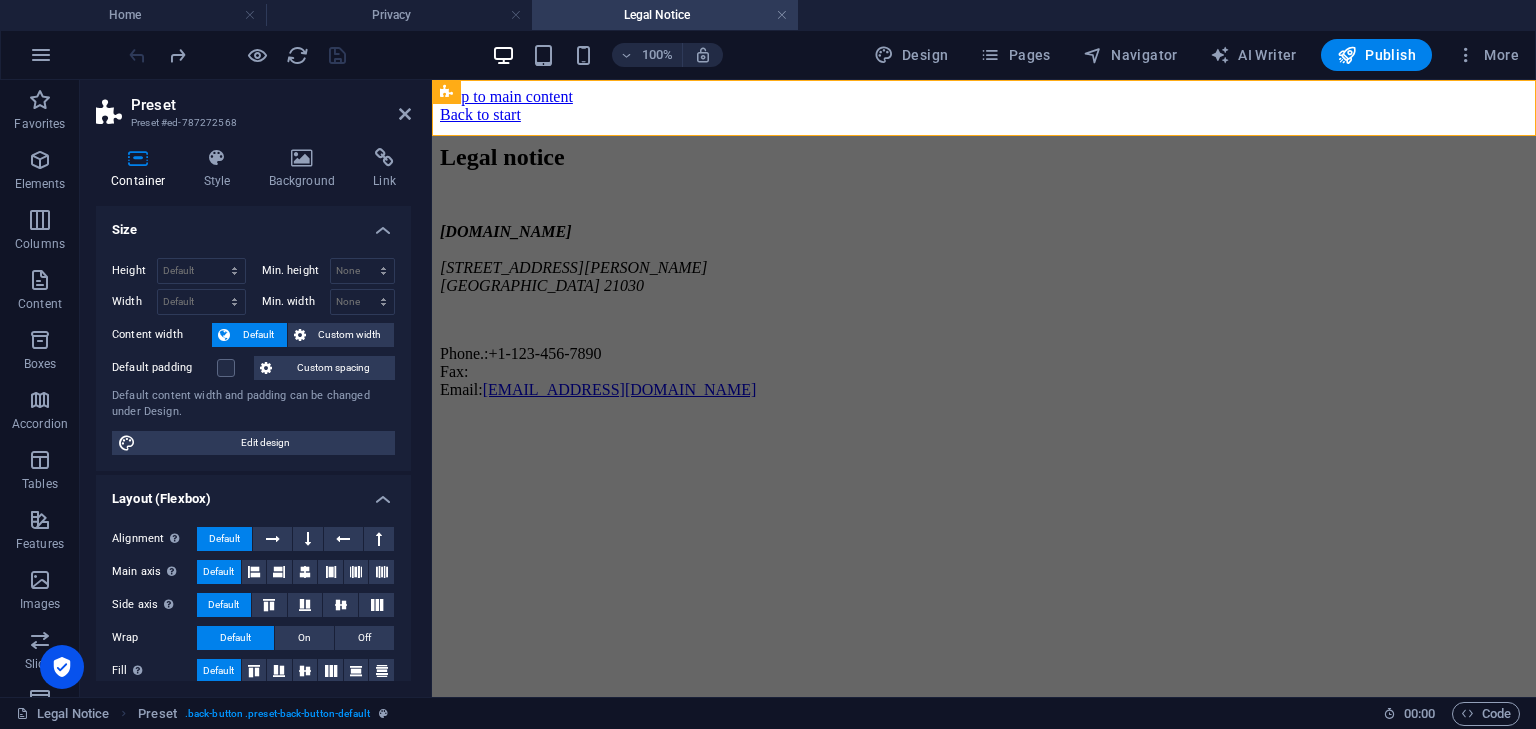 scroll, scrollTop: 0, scrollLeft: 0, axis: both 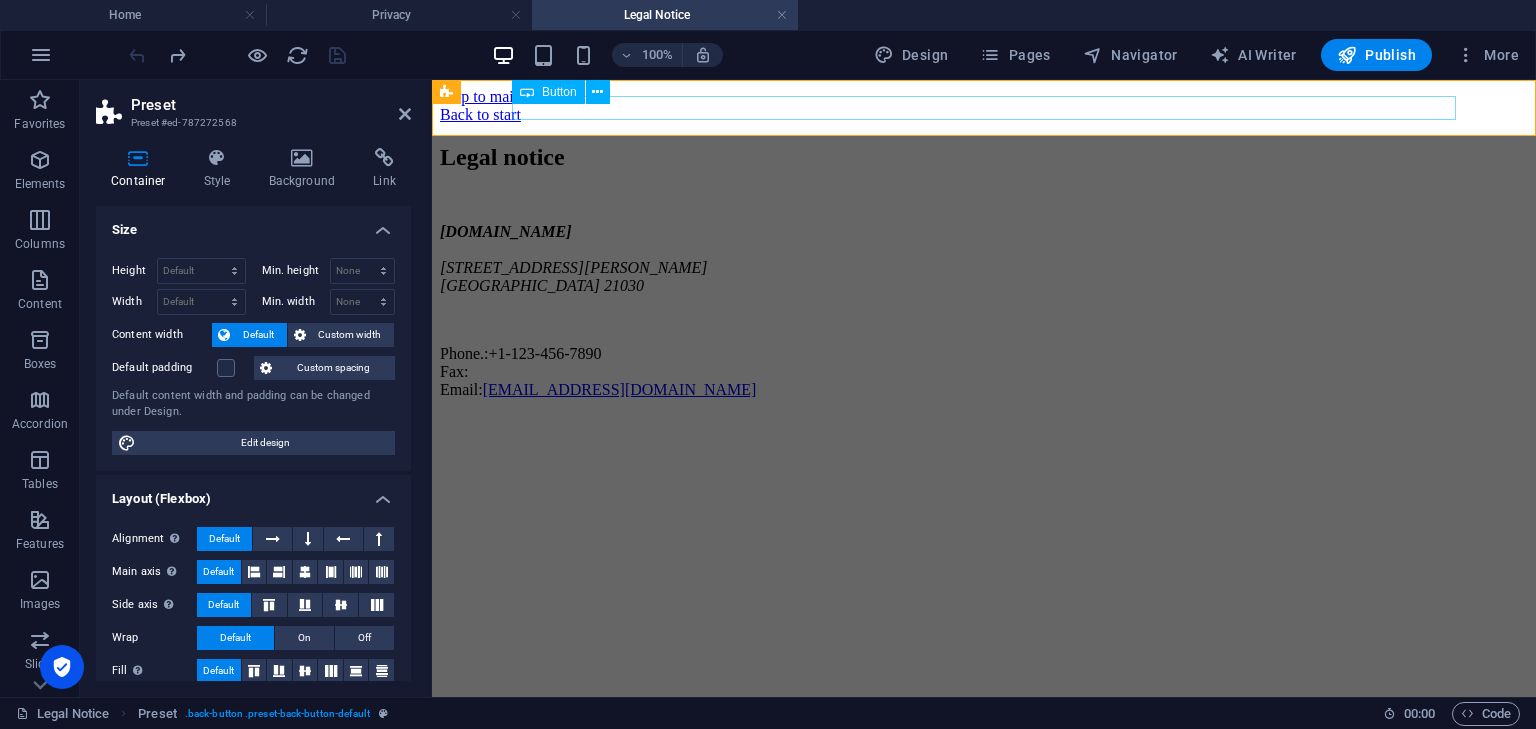 click on "Back to start" at bounding box center [984, 115] 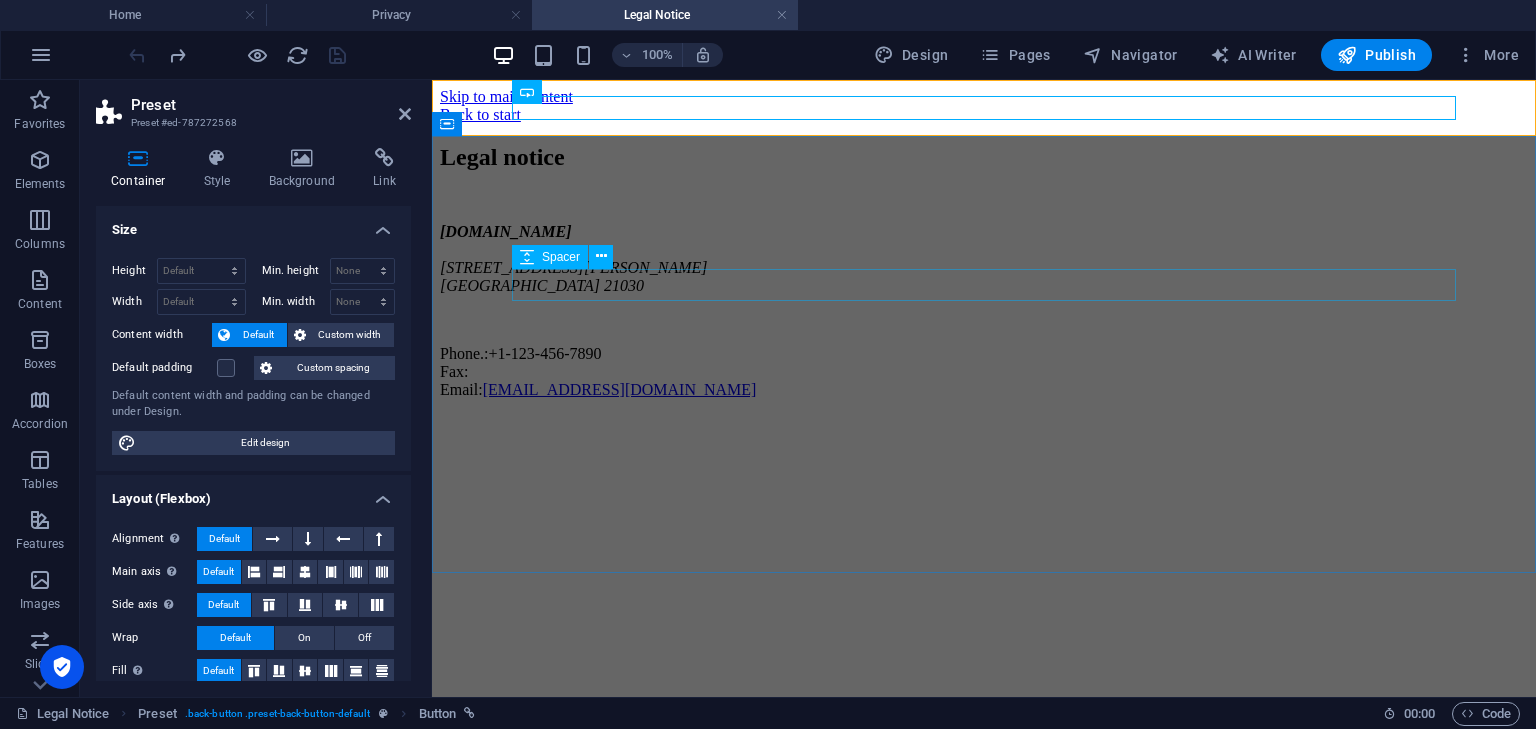 click at bounding box center [984, 207] 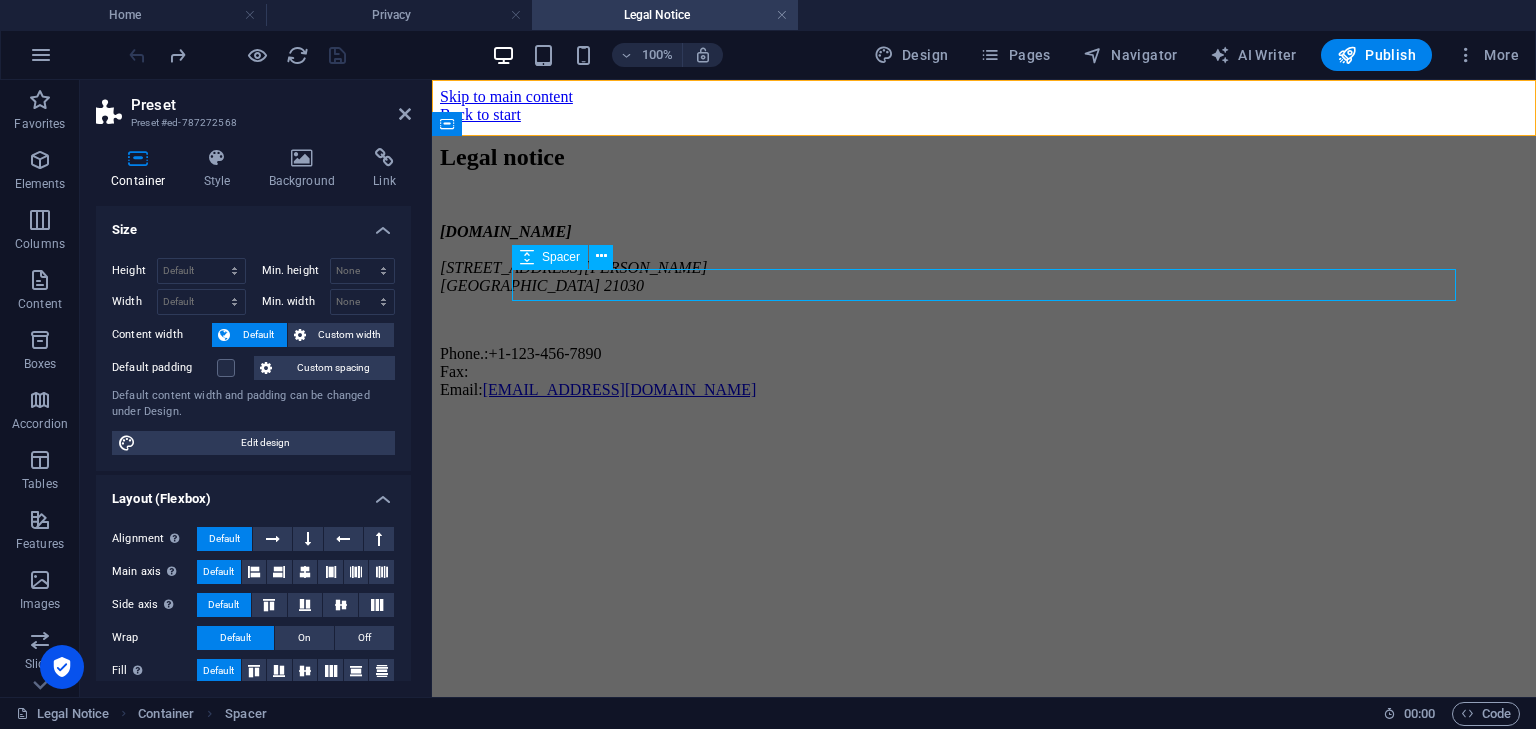 click at bounding box center [984, 207] 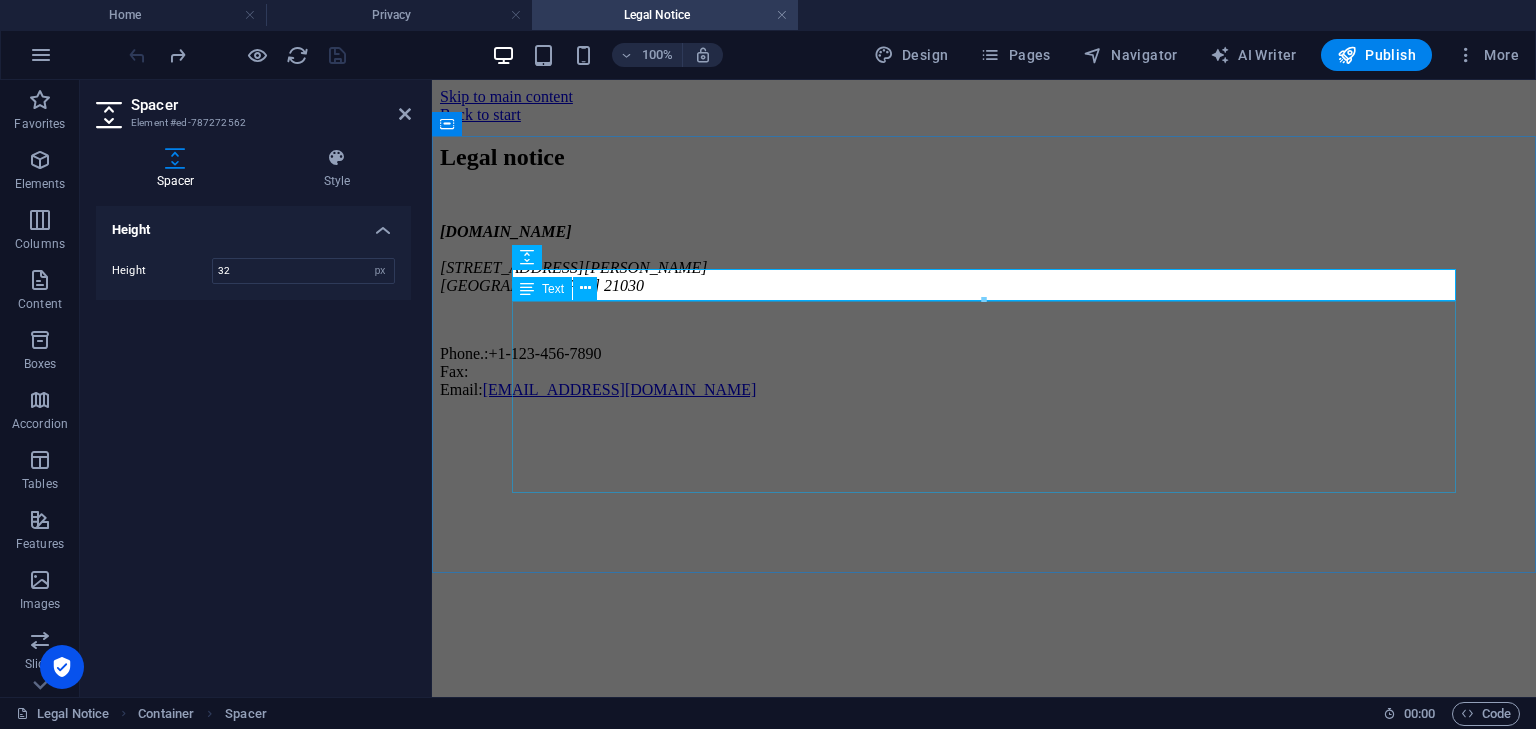 click on "jobmedium.com 1119 Geary Blvd Cockeysville   21030 Phone.:  +1-123-456-7890 Fax:  Email:  contact@jobmedium.com" at bounding box center (984, 311) 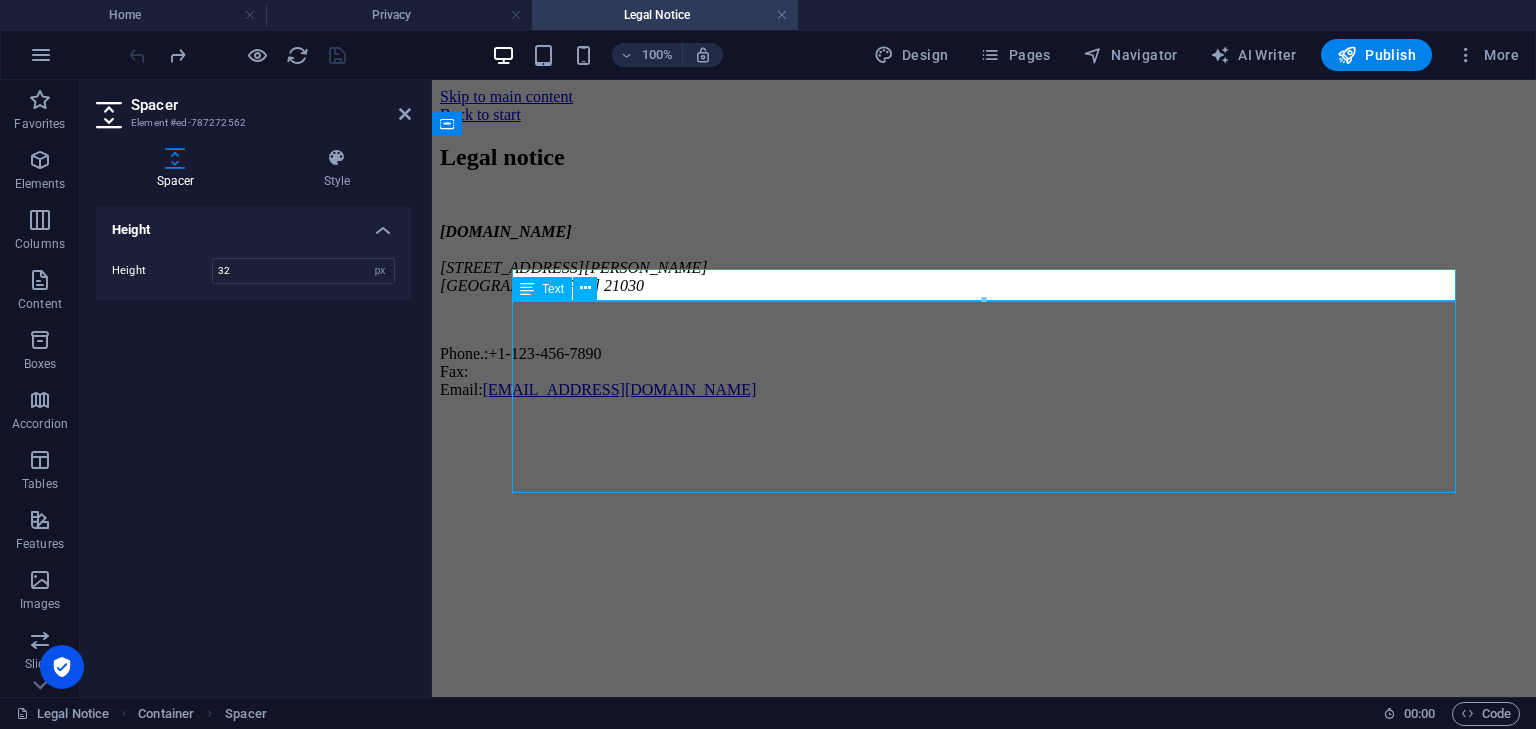 click on "jobmedium.com 1119 Geary Blvd Cockeysville   21030 Phone.:  +1-123-456-7890 Fax:  Email:  contact@jobmedium.com" at bounding box center [984, 311] 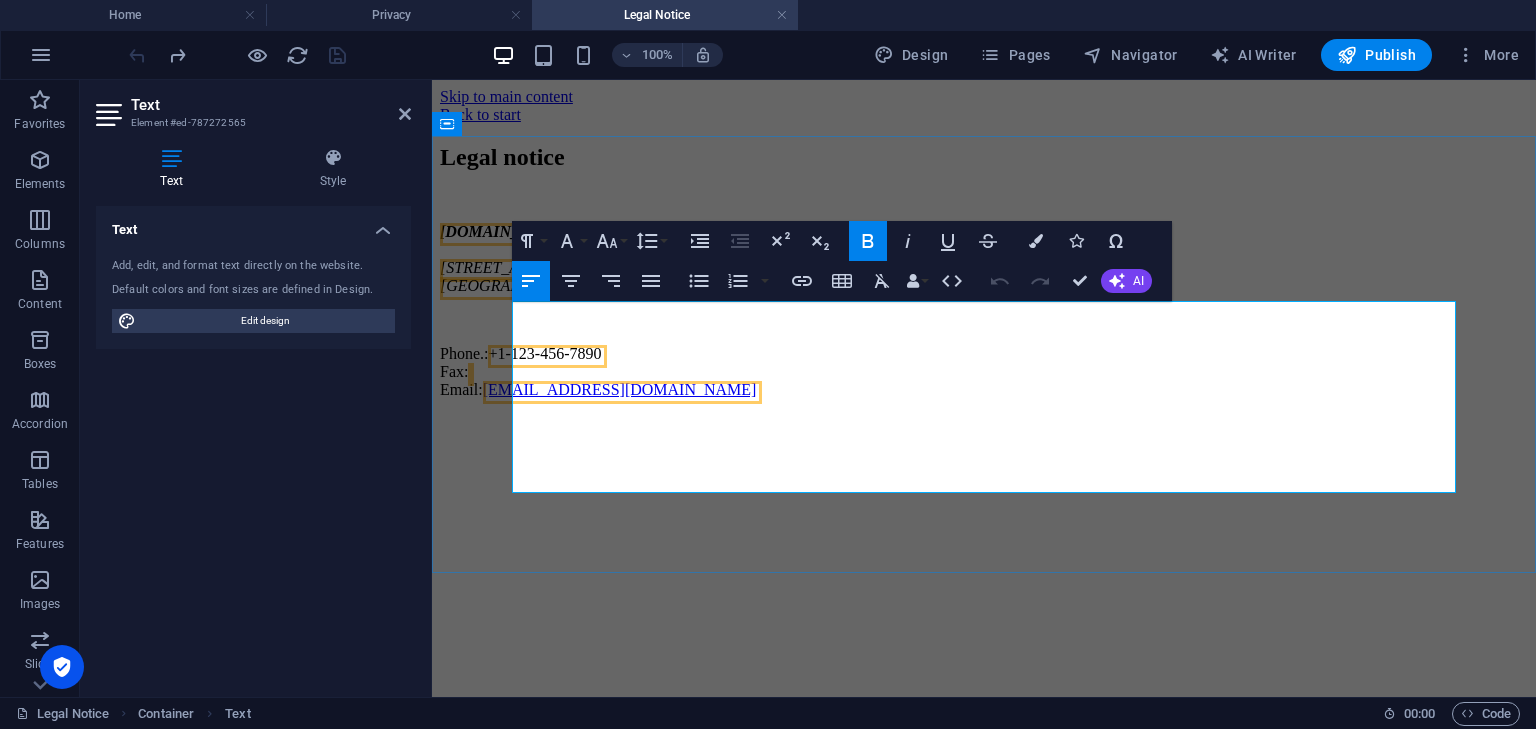 click on "+1-123-456-7890" at bounding box center (544, 353) 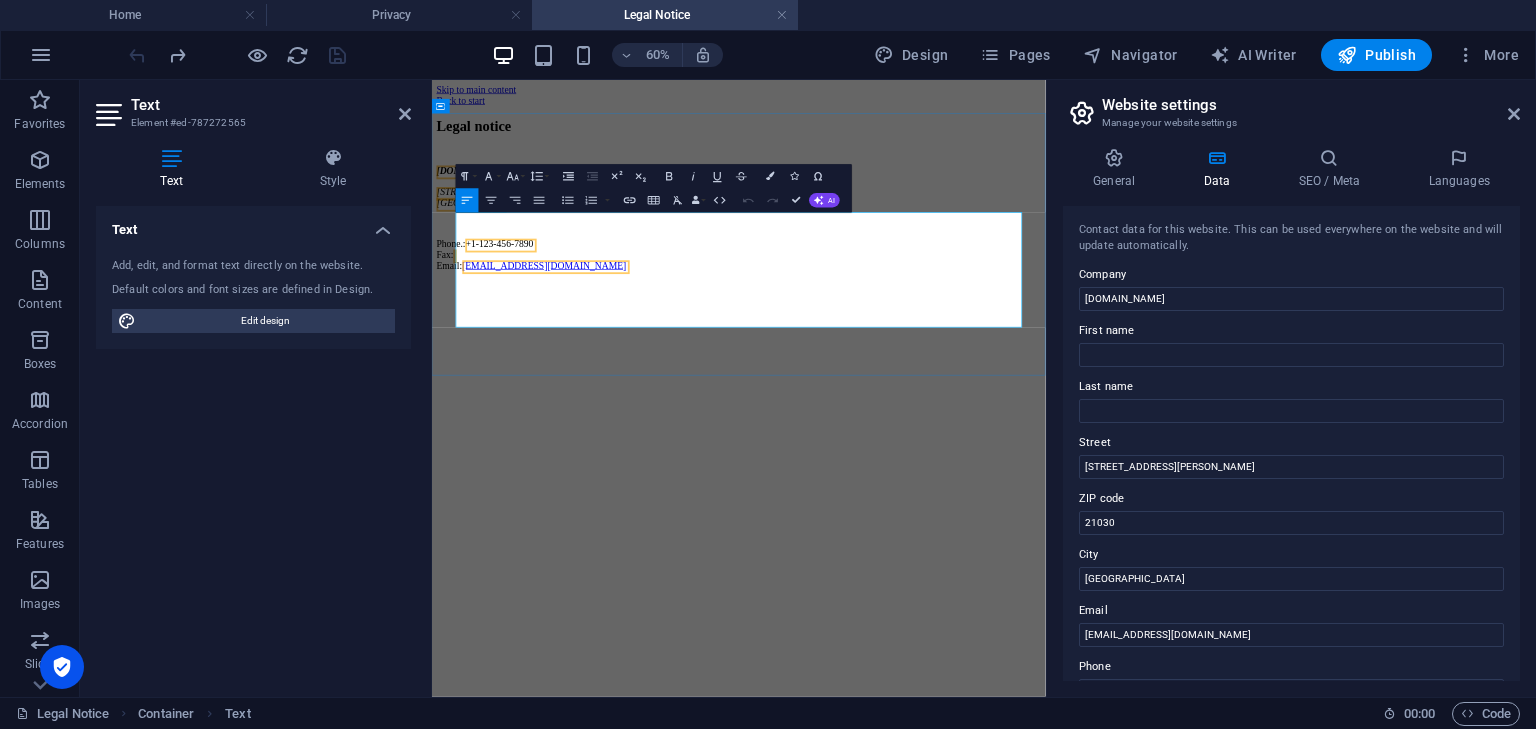 click on "Phone.:  +1-123-456-7890 Fax:  Email:  contact@jobmedium.com" at bounding box center (943, 372) 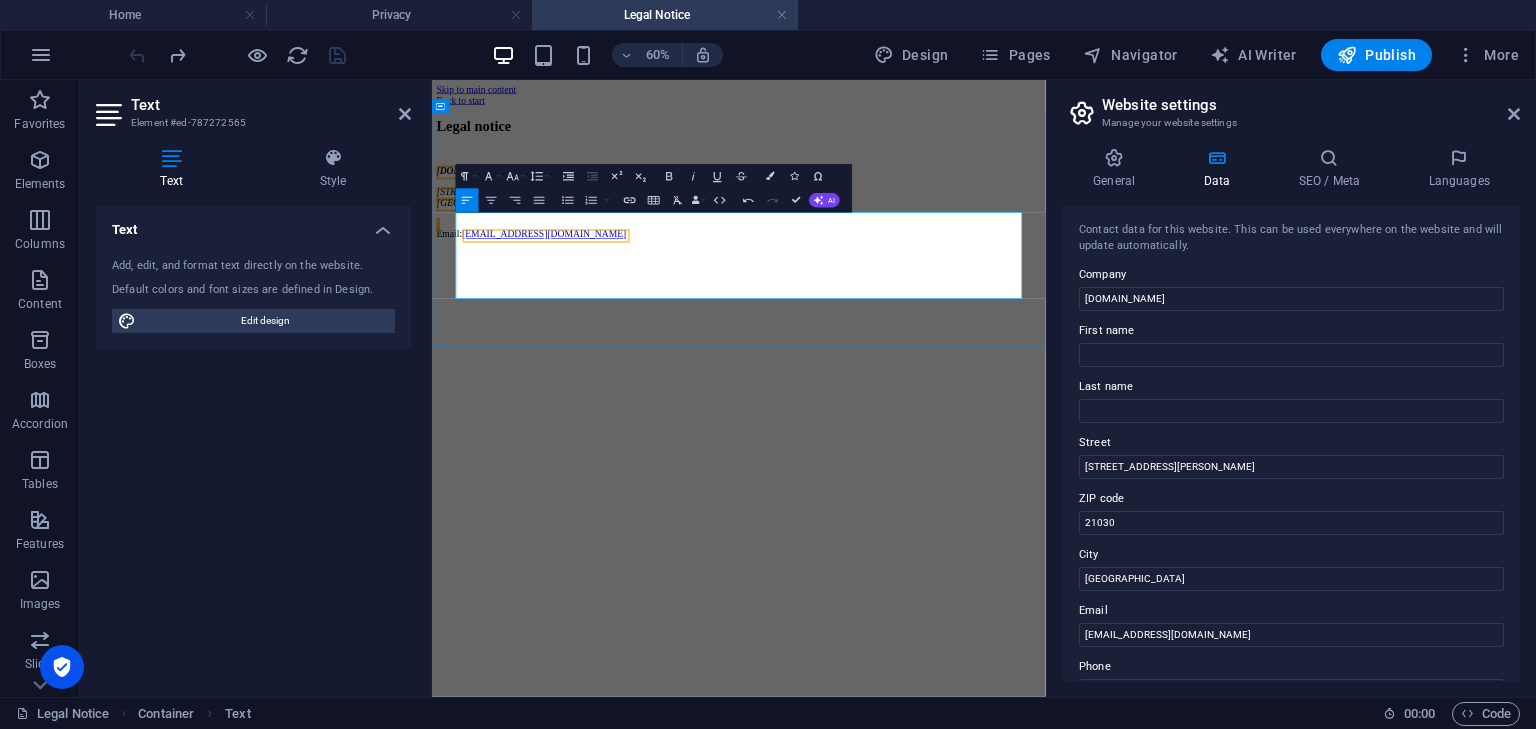 click on "jobmedium.com 1119 Geary Blvd Cockeysville   21030" at bounding box center (943, 259) 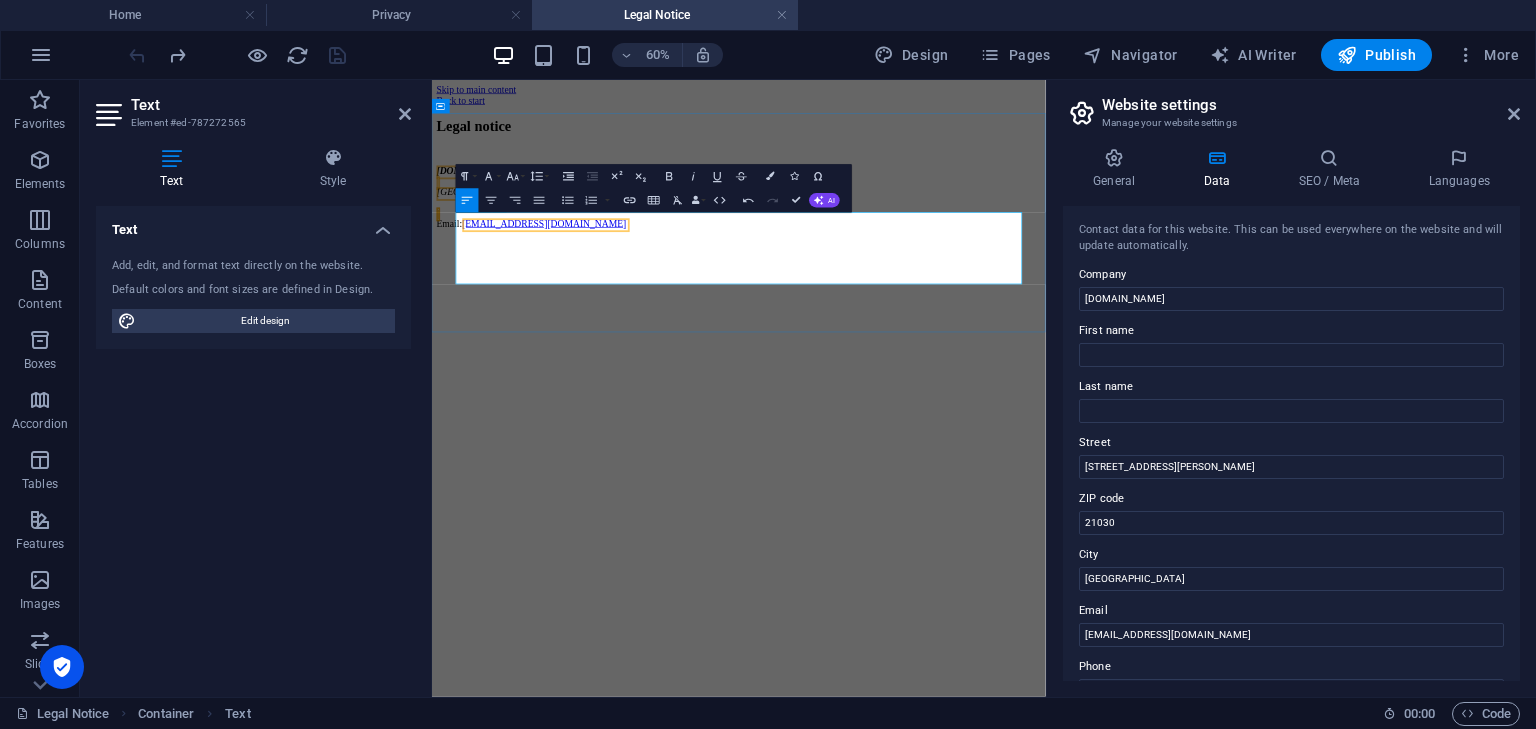 click on "jobmedium.com Cockeysville   21030" at bounding box center (943, 250) 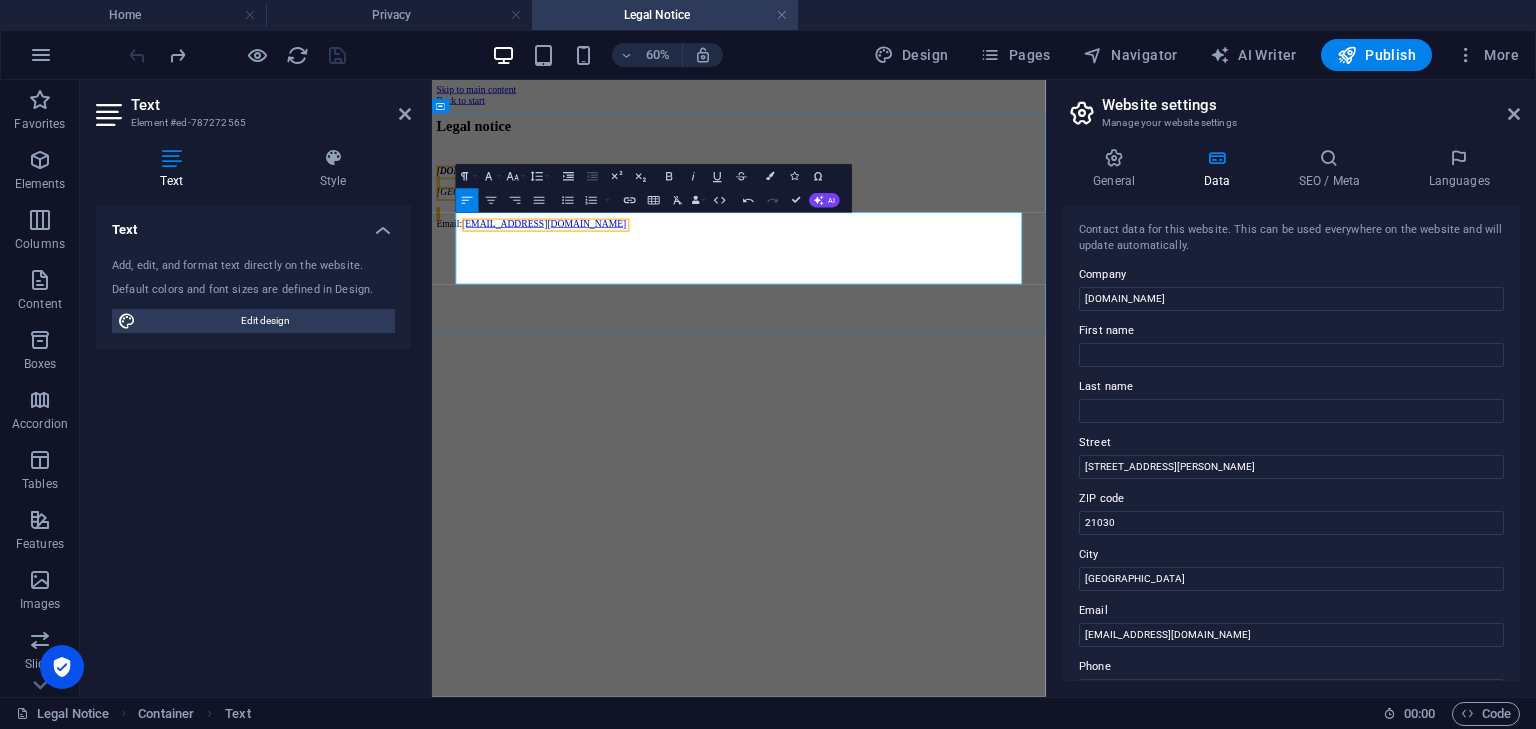 type 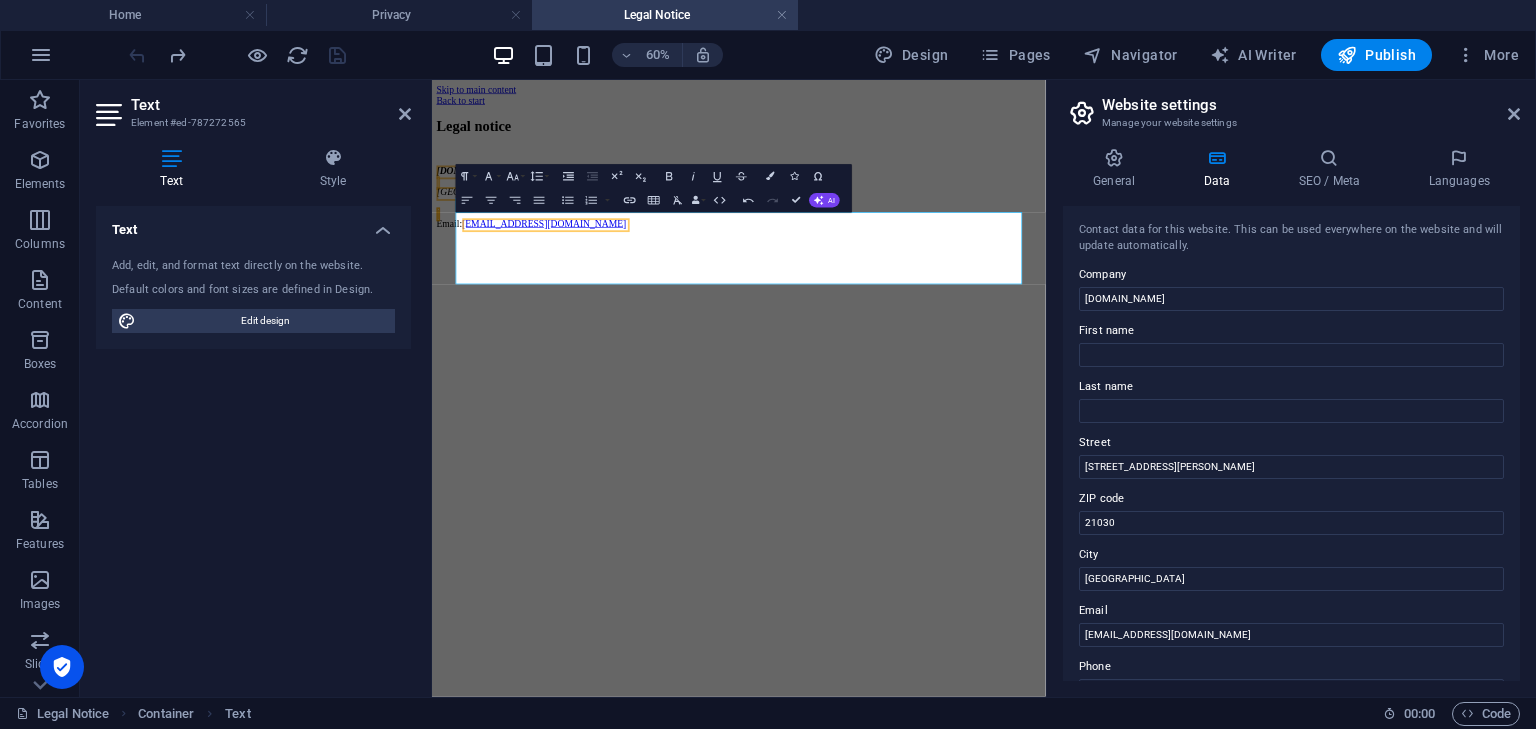 click on "Skip to main content
Back to start Legal notice jobmedium.com Cockeysville   21030 MD USA   Email:  contact@jobmedium.com" at bounding box center [943, 212] 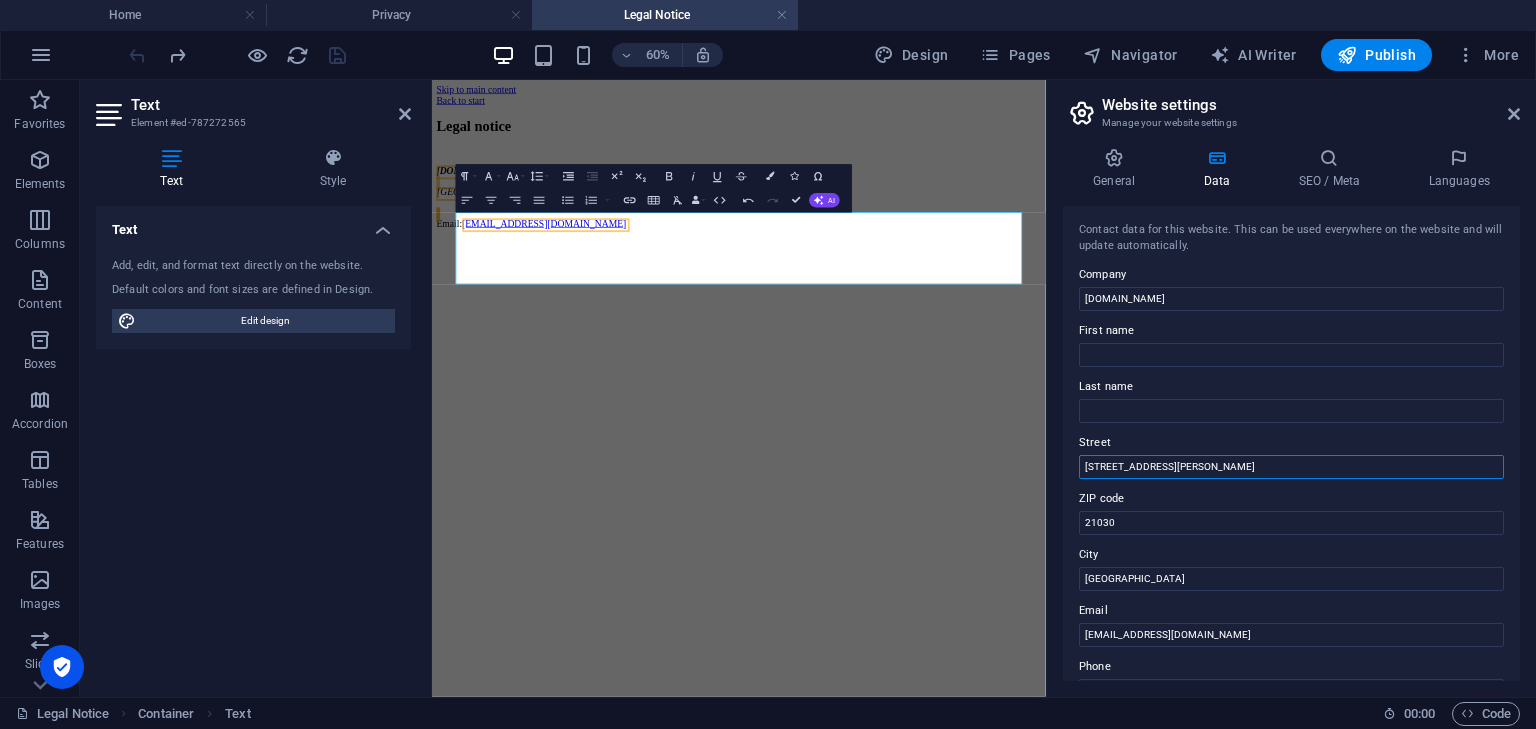 click on "1119 Geary Blvd" at bounding box center [1291, 467] 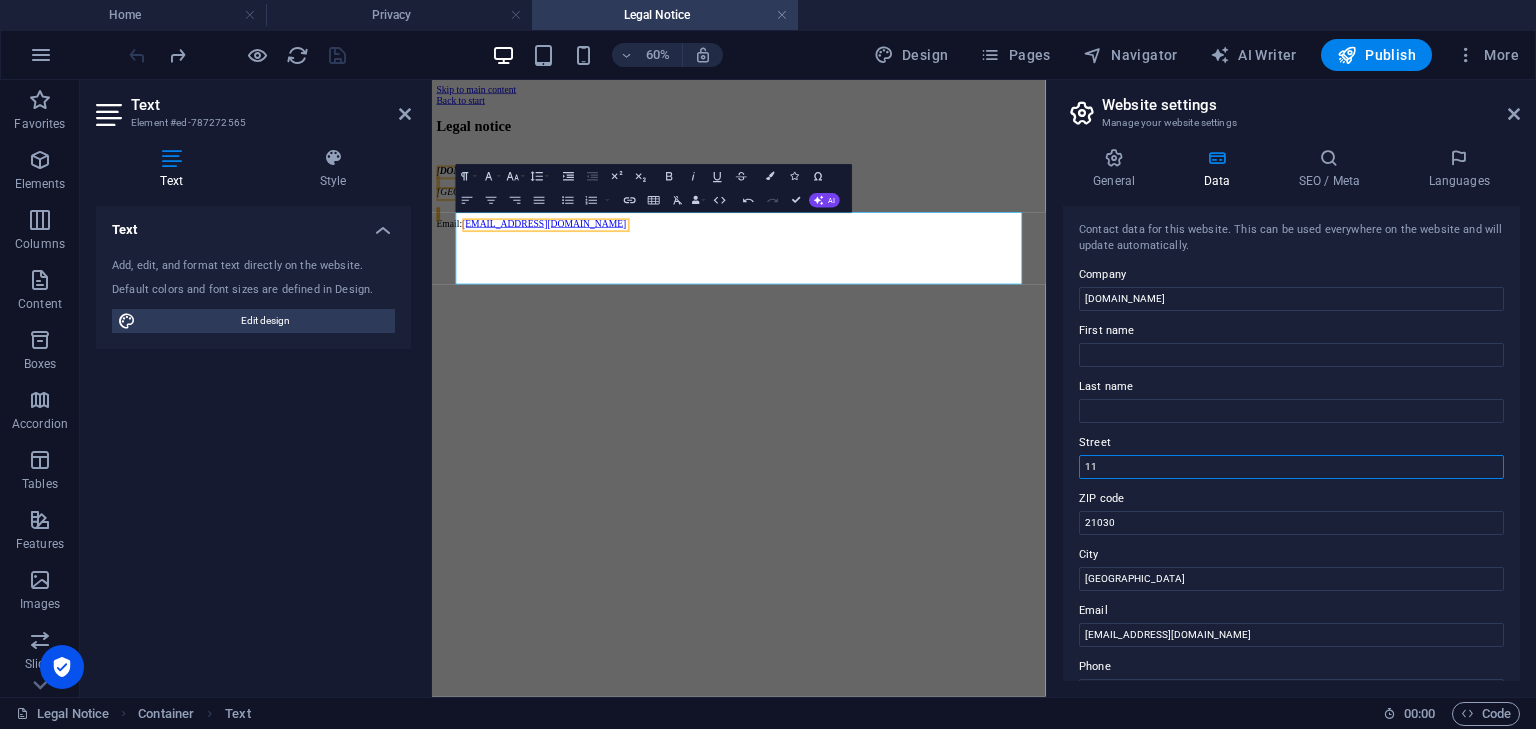 type on "1" 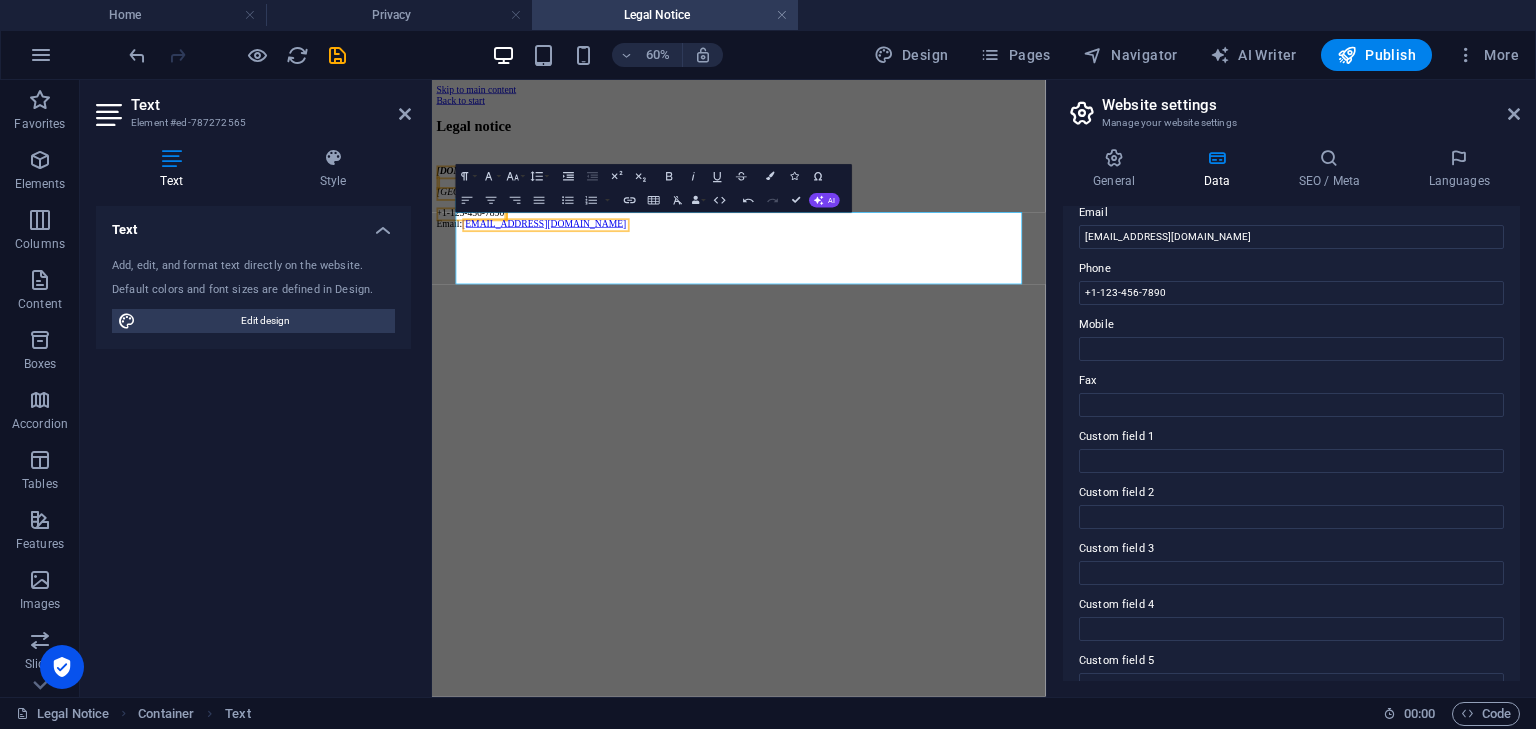 scroll, scrollTop: 381, scrollLeft: 0, axis: vertical 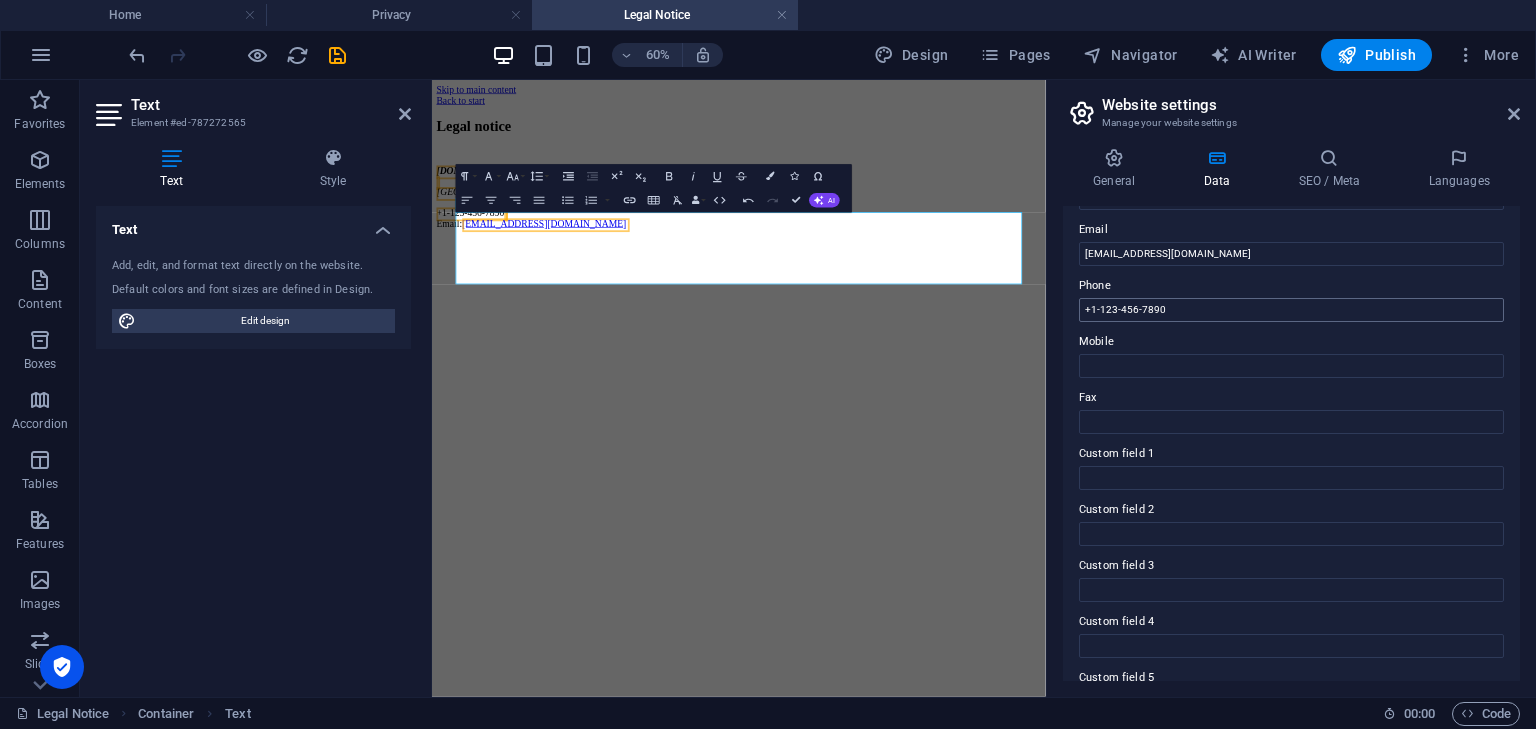 type 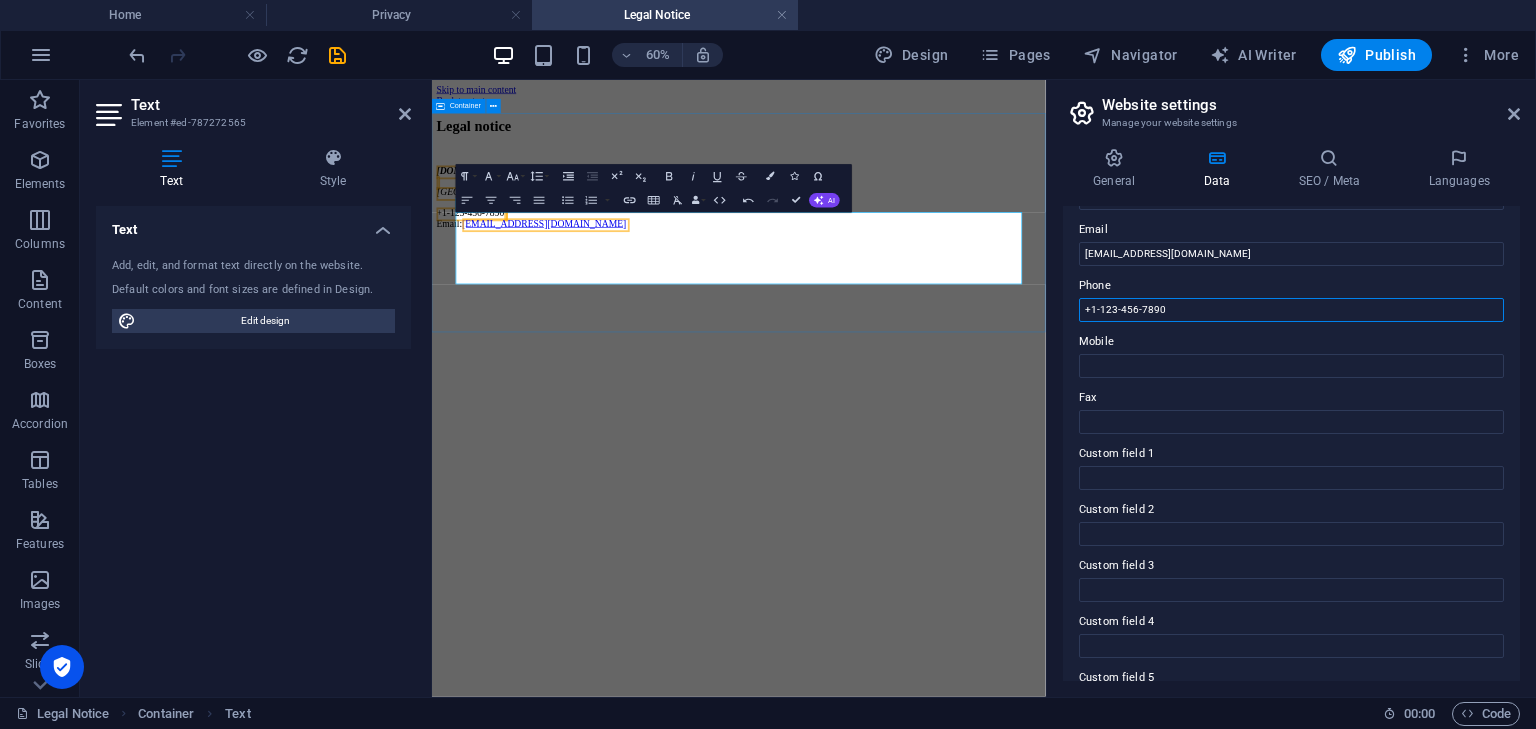 drag, startPoint x: 1632, startPoint y: 391, endPoint x: 1426, endPoint y: 472, distance: 221.35266 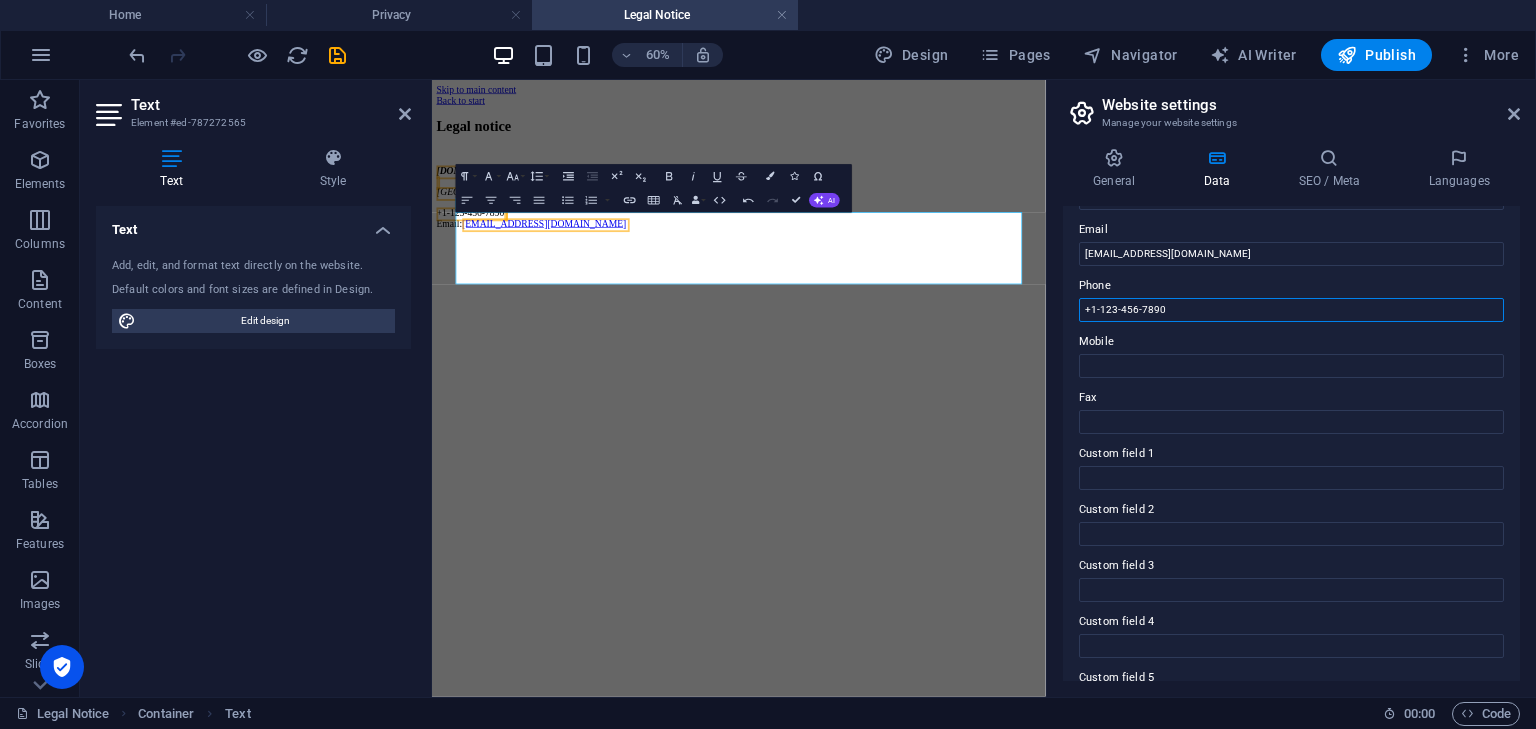 drag, startPoint x: 1170, startPoint y: 306, endPoint x: 1061, endPoint y: 307, distance: 109.004585 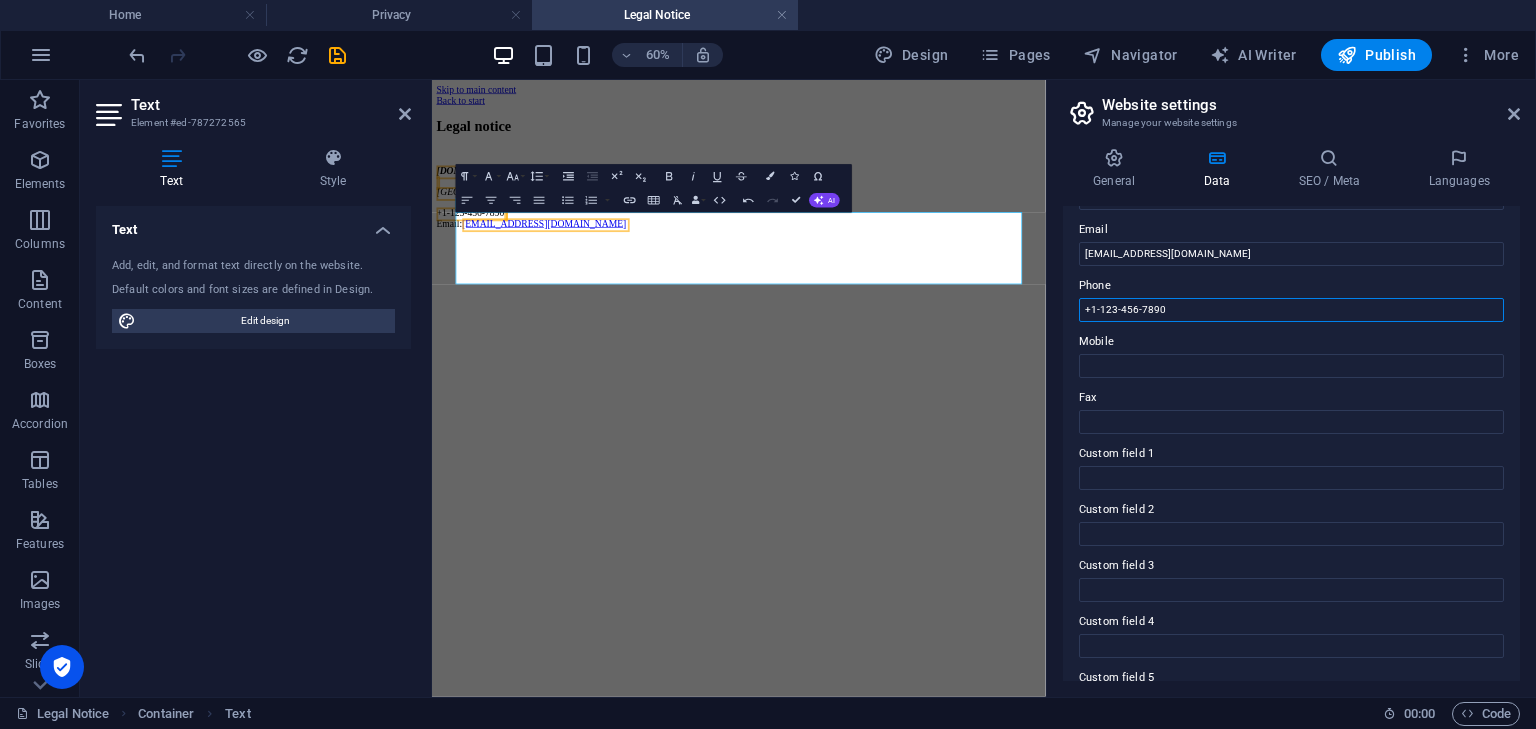 click on "General  Data  SEO / Meta  Languages Website name jobmedium.com Logo Drag files here, click to choose files or select files from Files or our free stock photos & videos Select files from the file manager, stock photos, or upload file(s) Upload Favicon Set the favicon of your website here. A favicon is a small icon shown in the browser tab next to your website title. It helps visitors identify your website. Drag files here, click to choose files or select files from Files or our free stock photos & videos Select files from the file manager, stock photos, or upload file(s) Upload Preview Image (Open Graph) This image will be shown when the website is shared on social networks Drag files here, click to choose files or select files from Files or our free stock photos & videos Select files from the file manager, stock photos, or upload file(s) Upload Contact data for this website. This can be used everywhere on the website and will update automatically. Company jobmedium.com First name Last name Street ZIP code 1" at bounding box center [1291, 414] 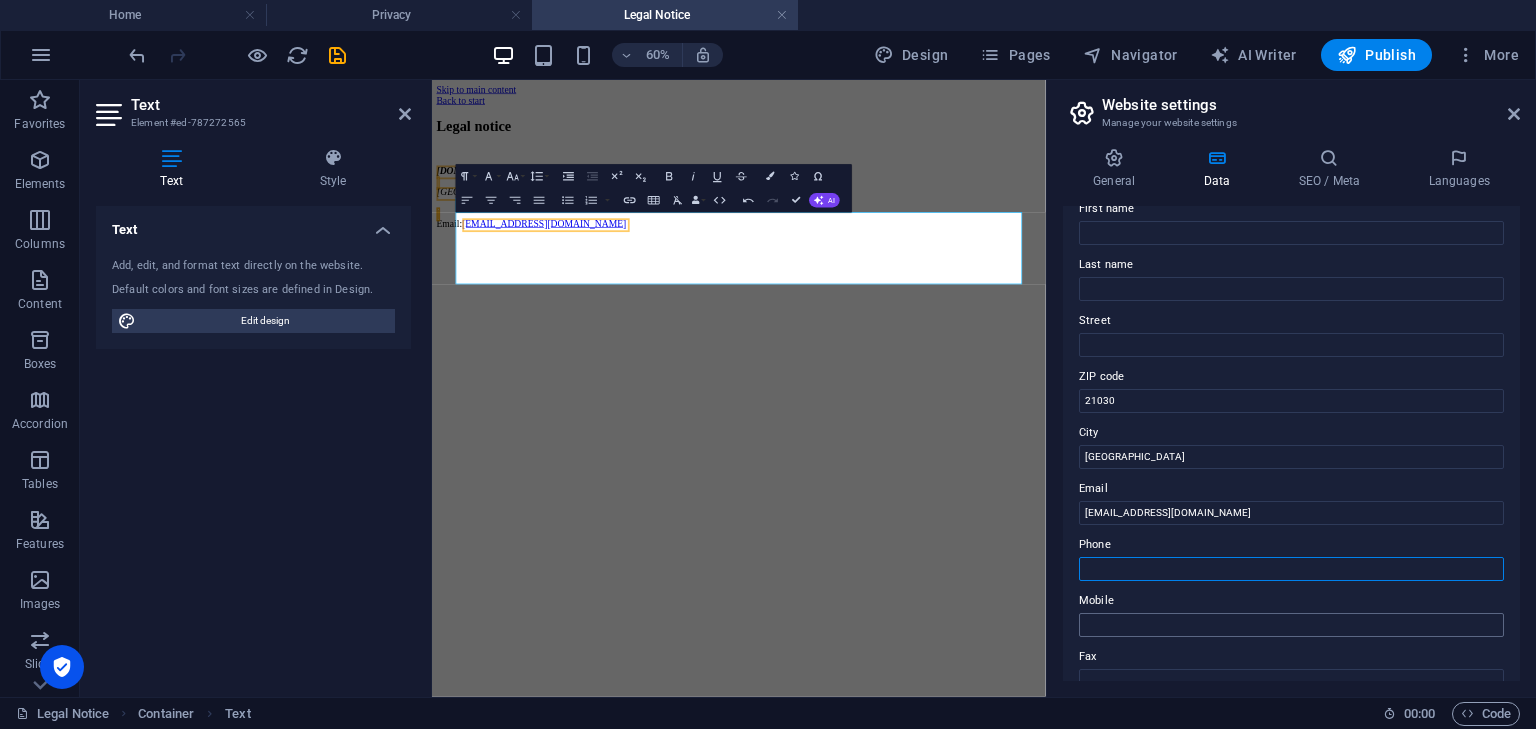 scroll, scrollTop: 0, scrollLeft: 0, axis: both 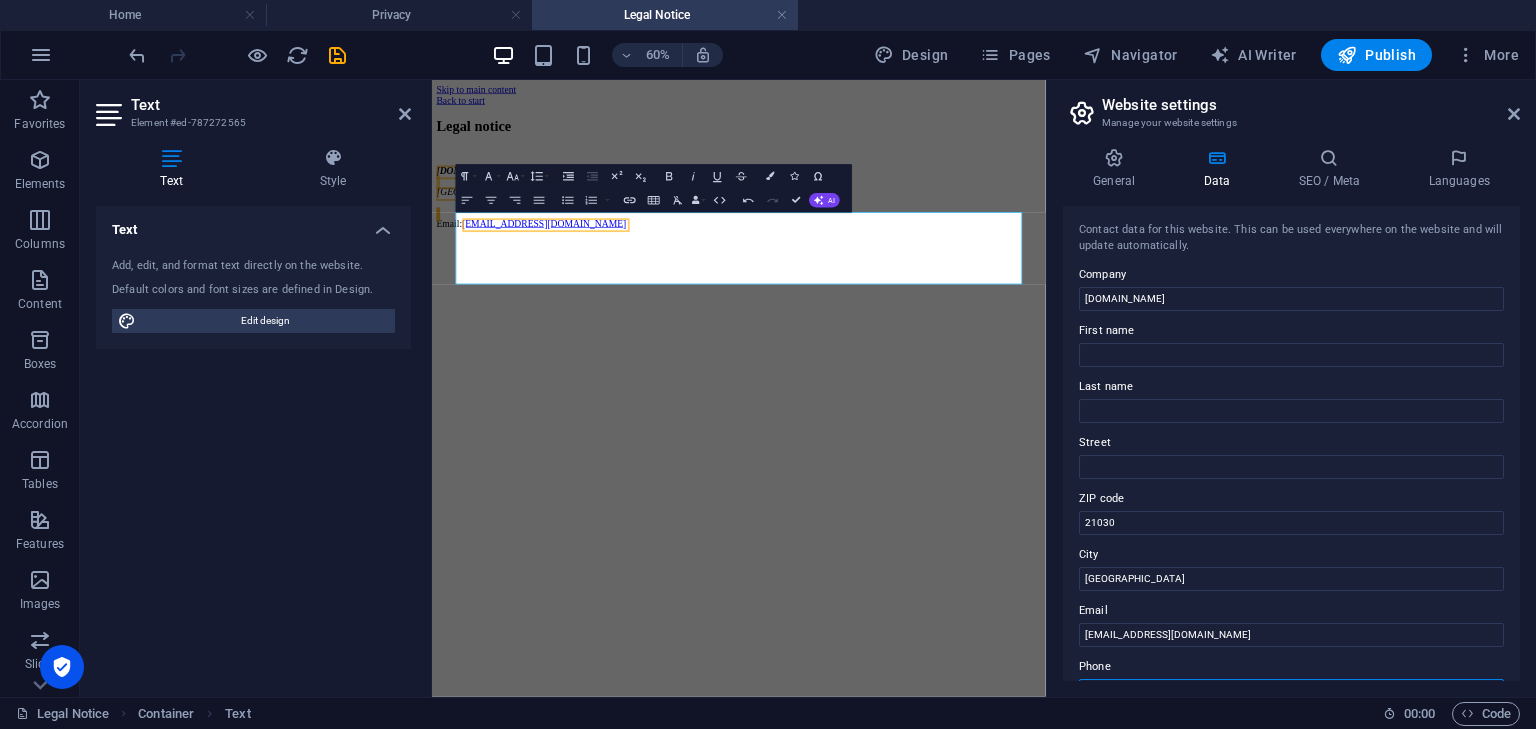 type 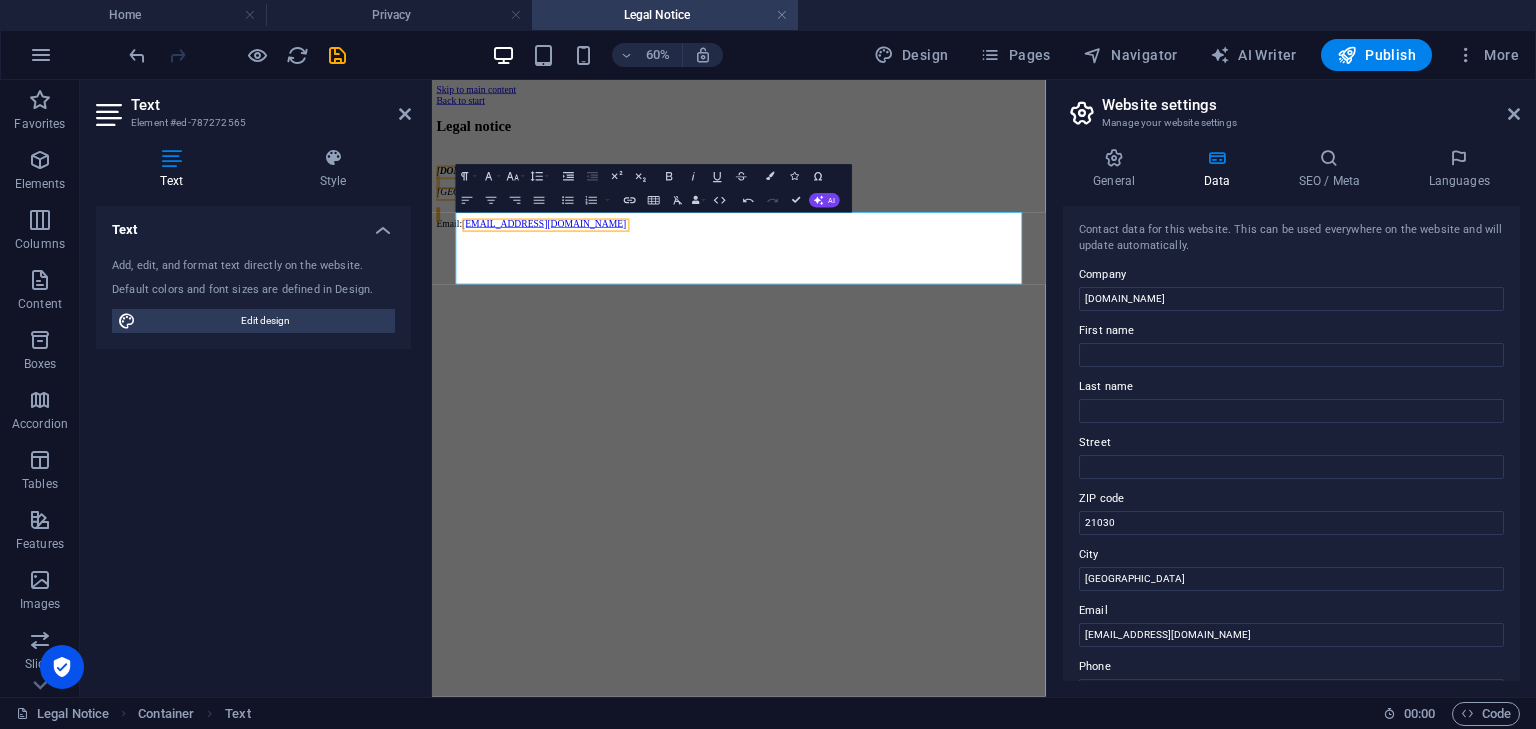 click on "Skip to main content
Back to start Legal notice jobmedium.com Cockeysville   21030   Email:  contact@jobmedium.com" at bounding box center (943, 212) 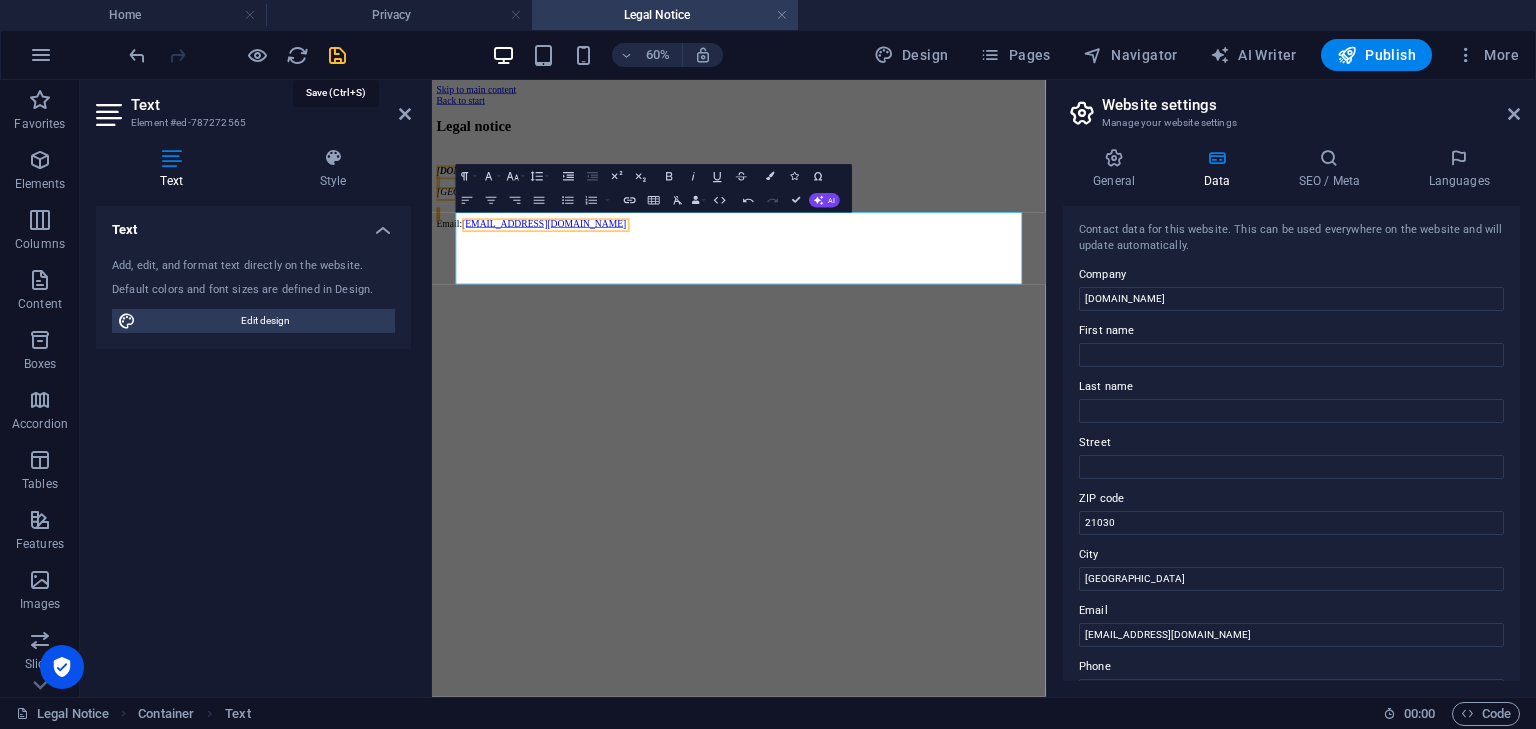 click at bounding box center [337, 55] 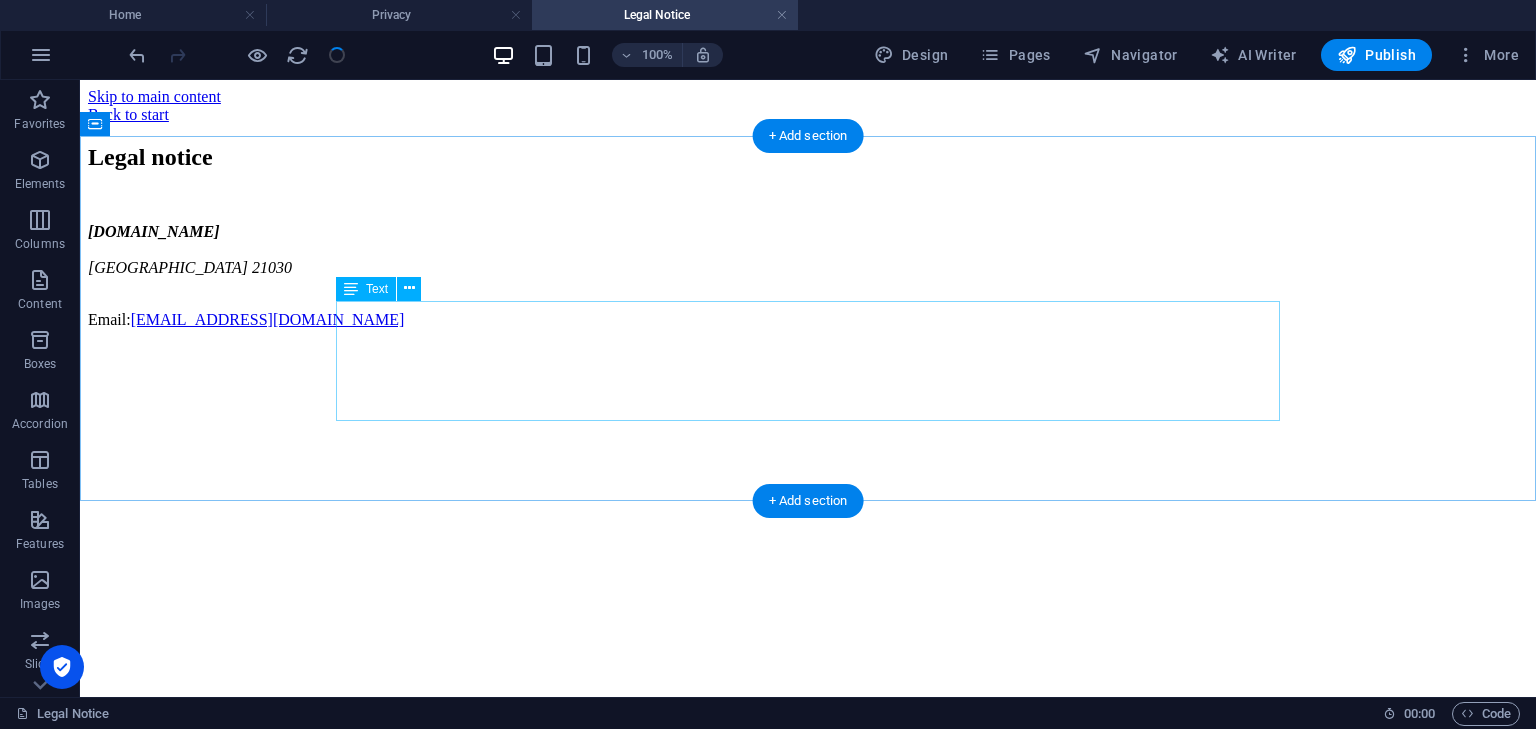 click on "jobmedium.com Cockeysville   21030   Email:  contact@jobmedium.com" at bounding box center [808, 276] 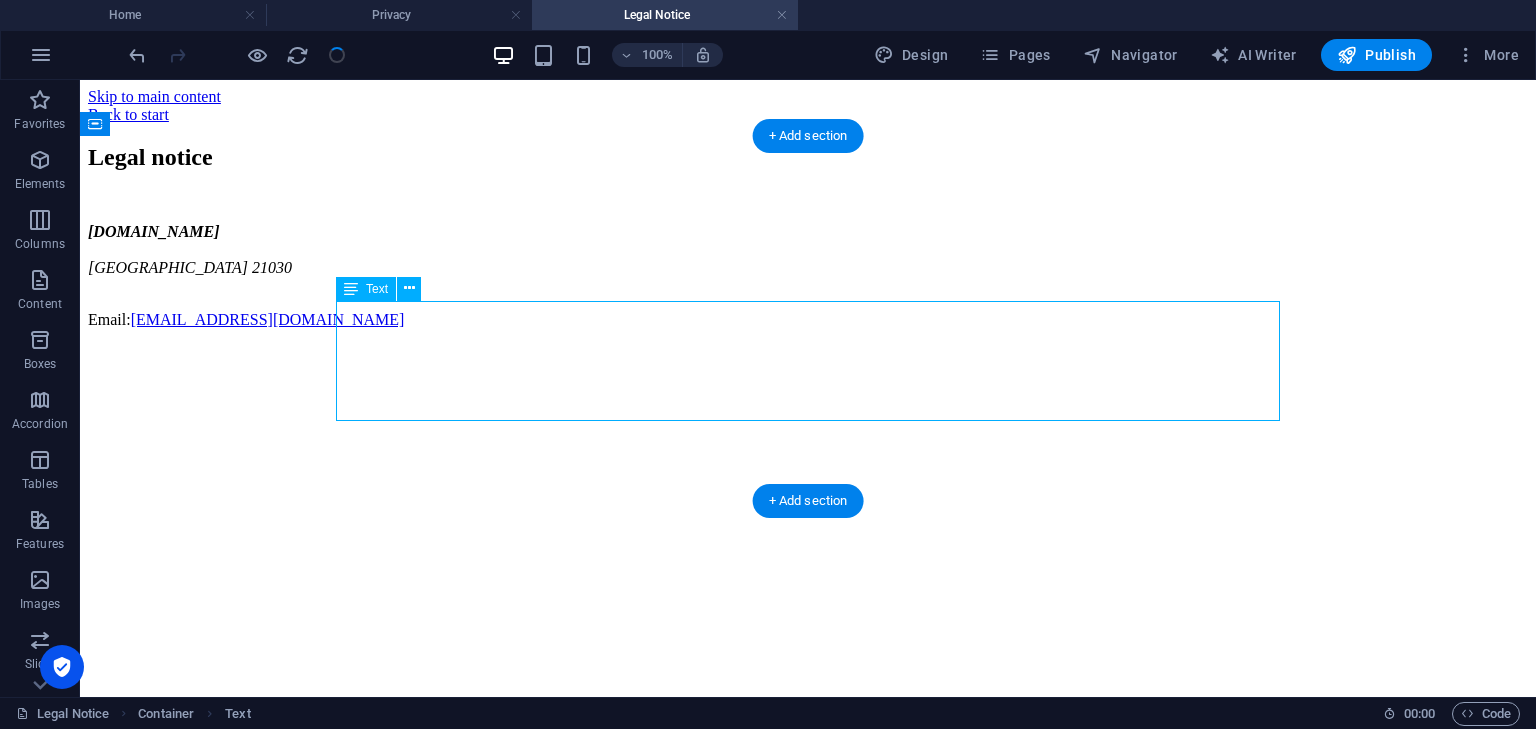 click on "jobmedium.com Cockeysville   21030   Email:  contact@jobmedium.com" at bounding box center (808, 276) 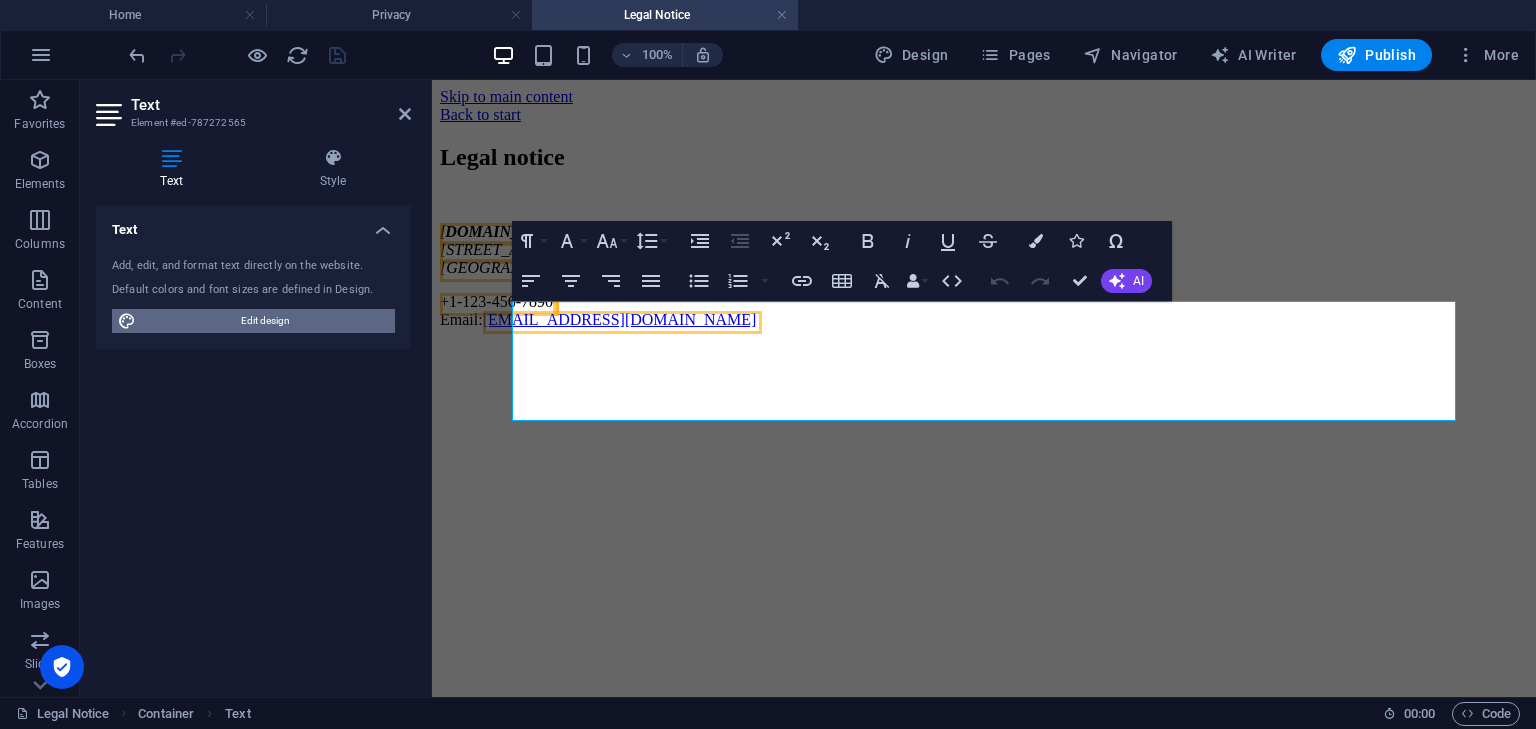 click on "Edit design" at bounding box center (265, 321) 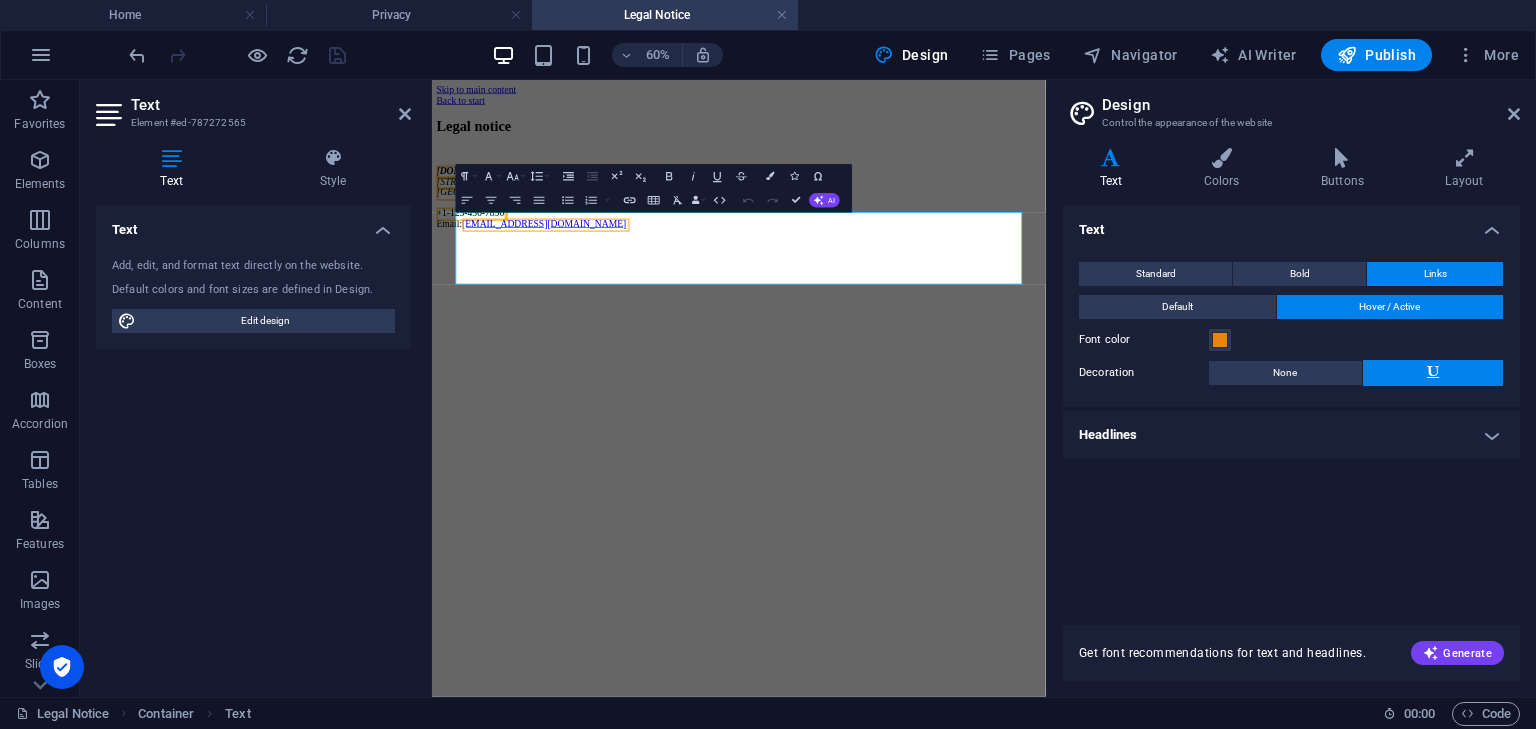 click on "Headlines" at bounding box center (1291, 435) 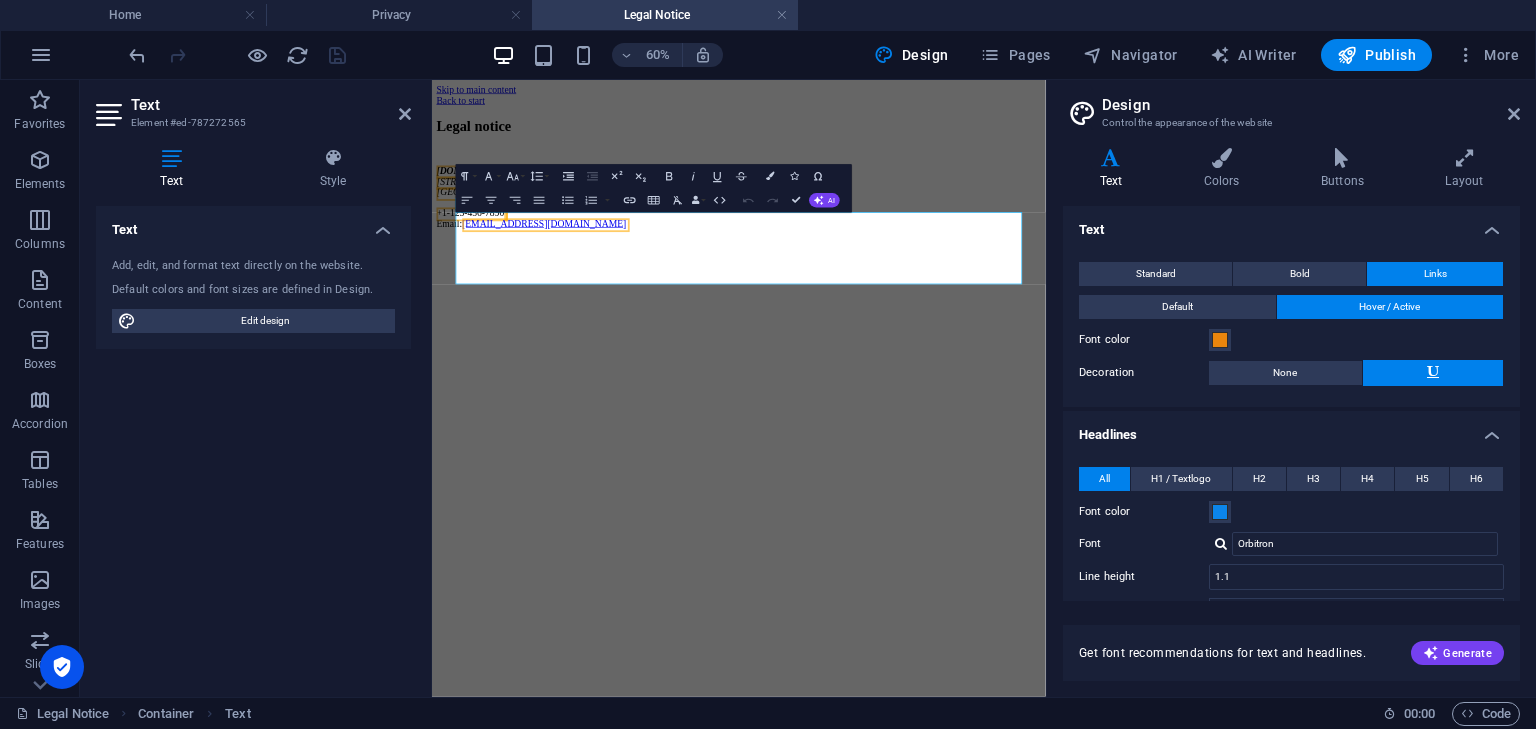 scroll, scrollTop: 243, scrollLeft: 0, axis: vertical 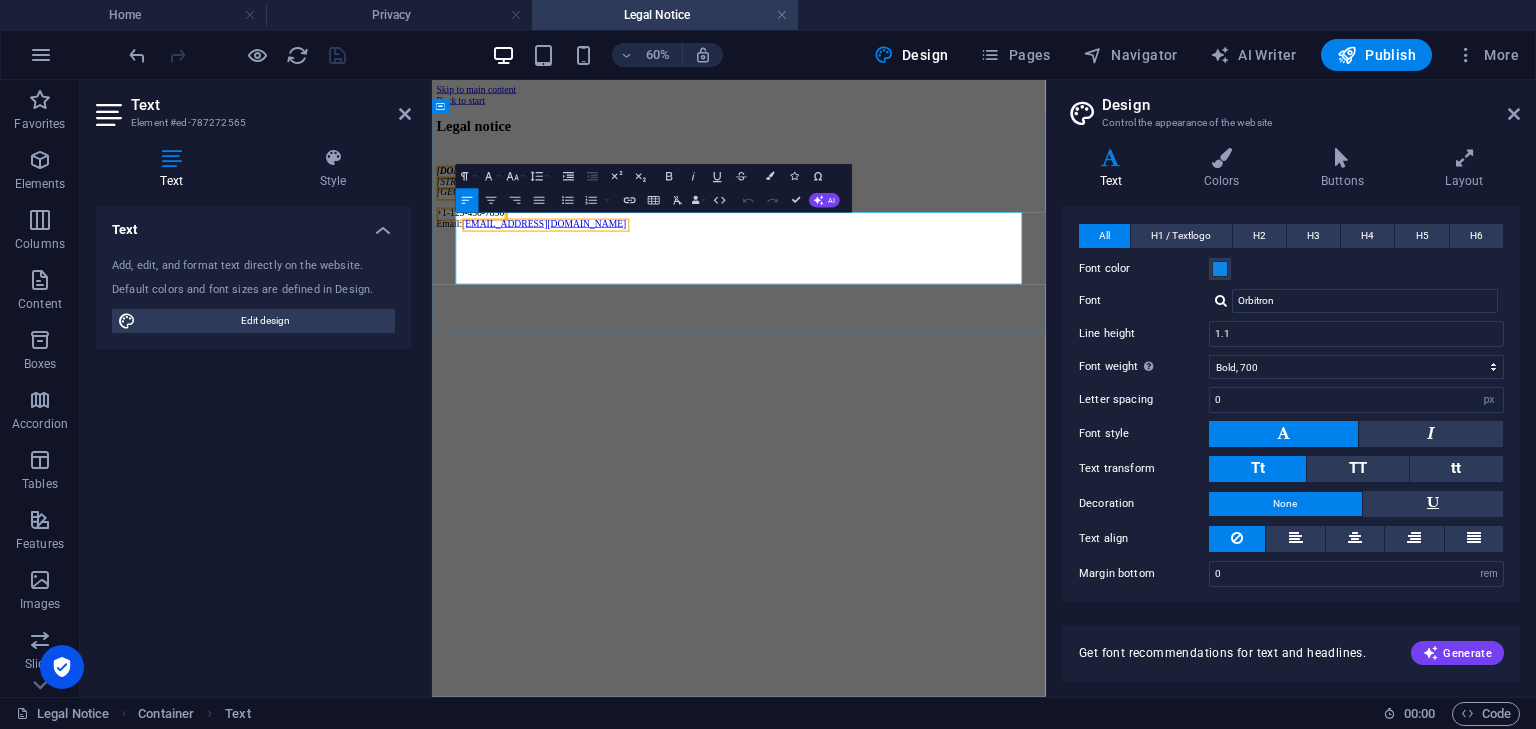 click on "21030" at bounding box center (624, 267) 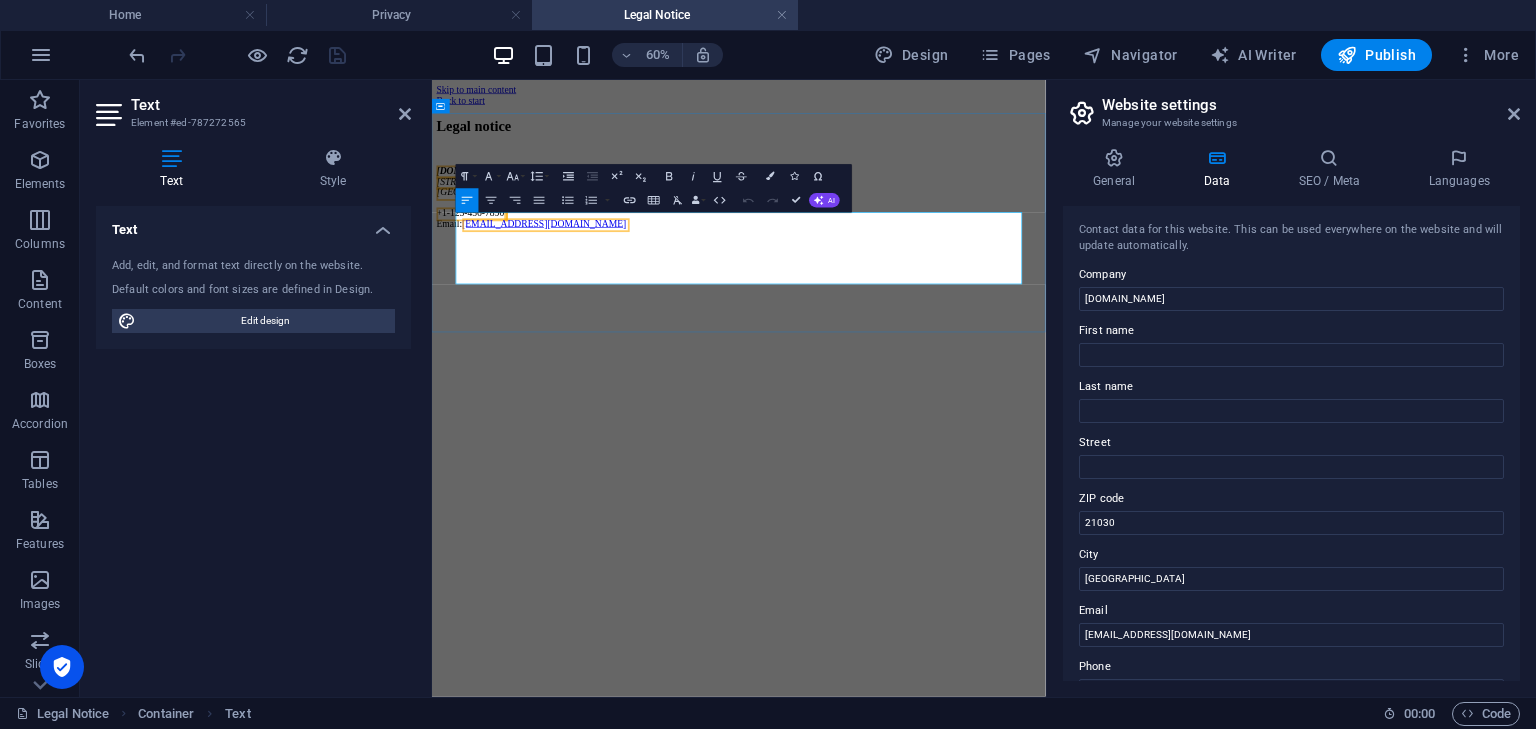 click on "+1-123-456-7890" at bounding box center [496, 301] 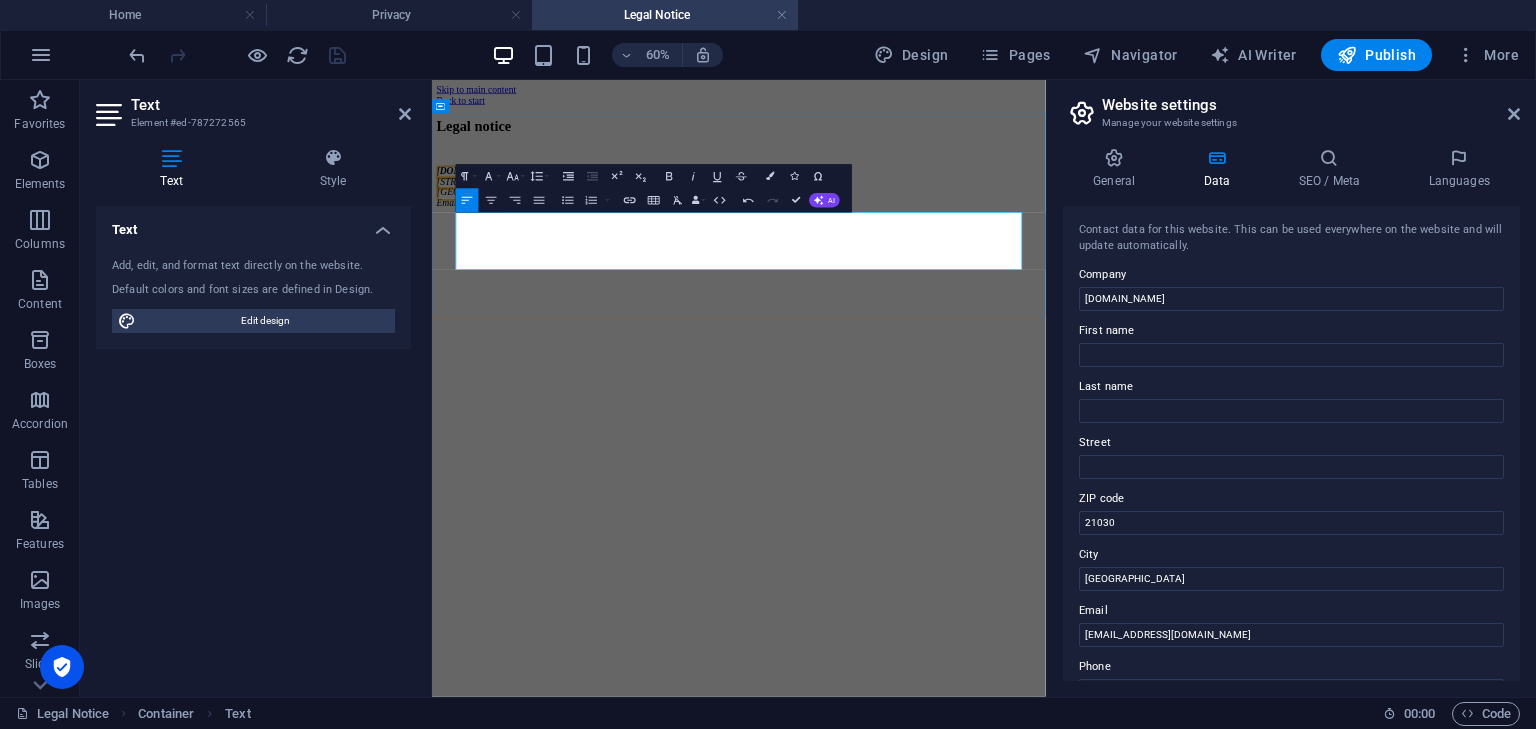 click on "1119 Geary Blvd" at bounding box center (574, 249) 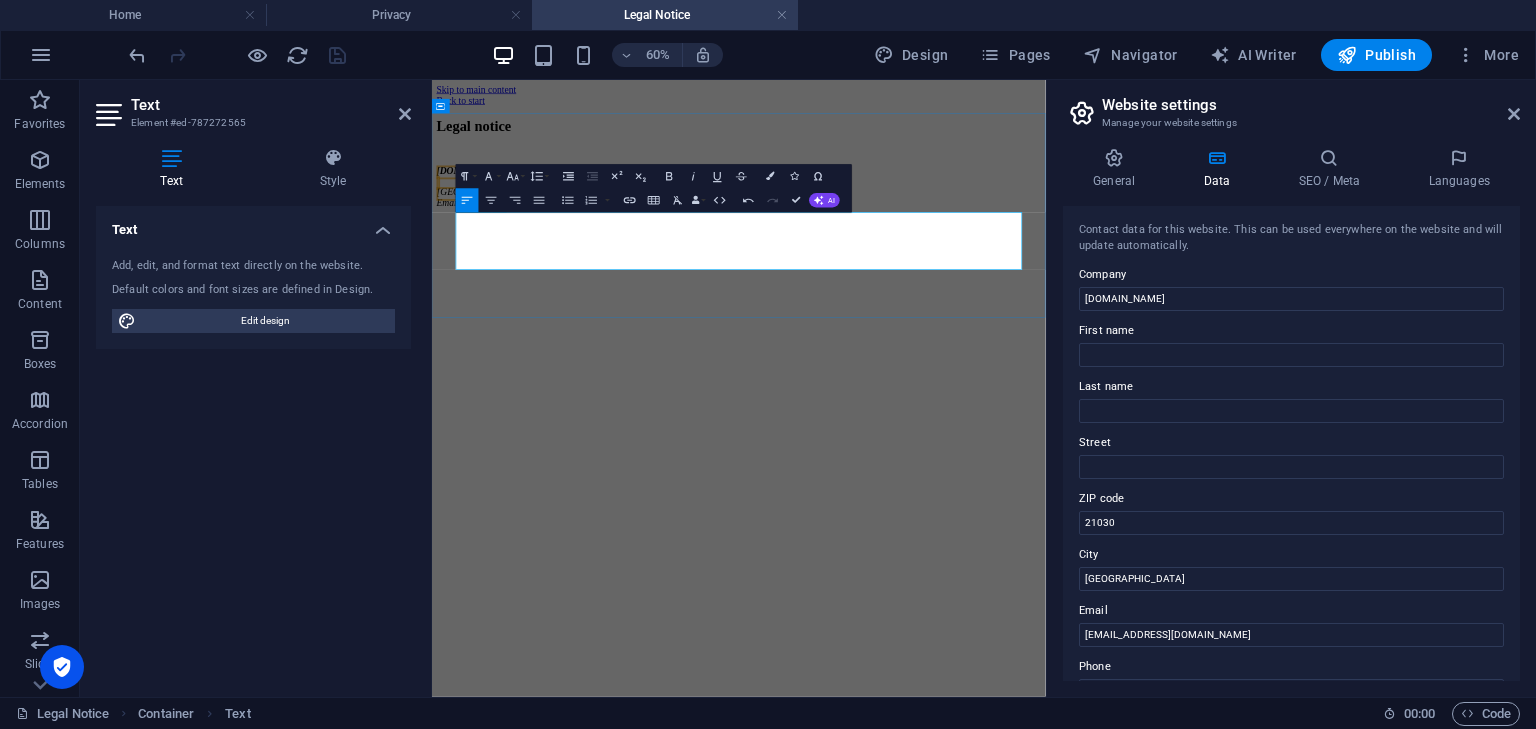 click on "Cockeysville   21030   Email:  contact@jobmedium.com" at bounding box center (943, 268) 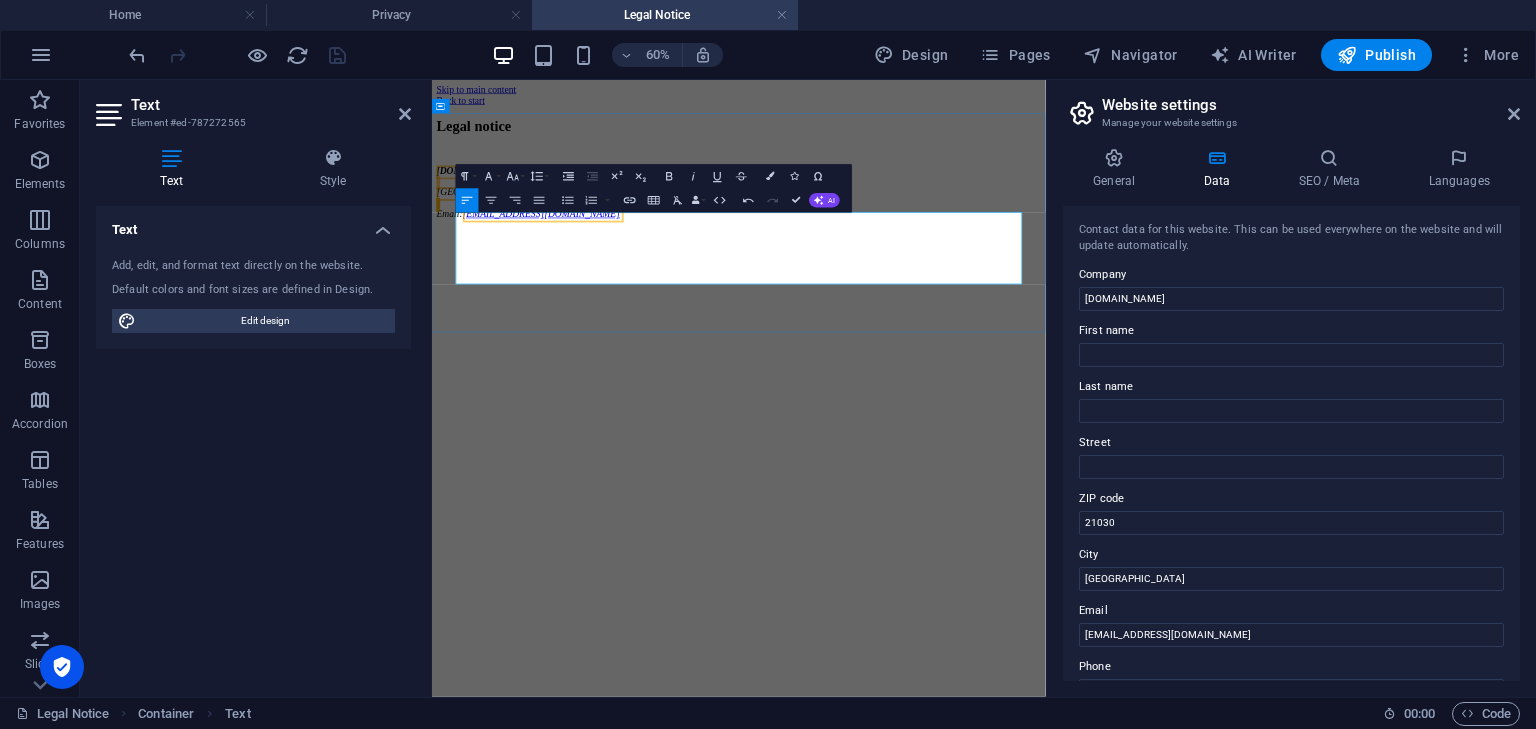 click on "Cockeysville   21030" at bounding box center [943, 259] 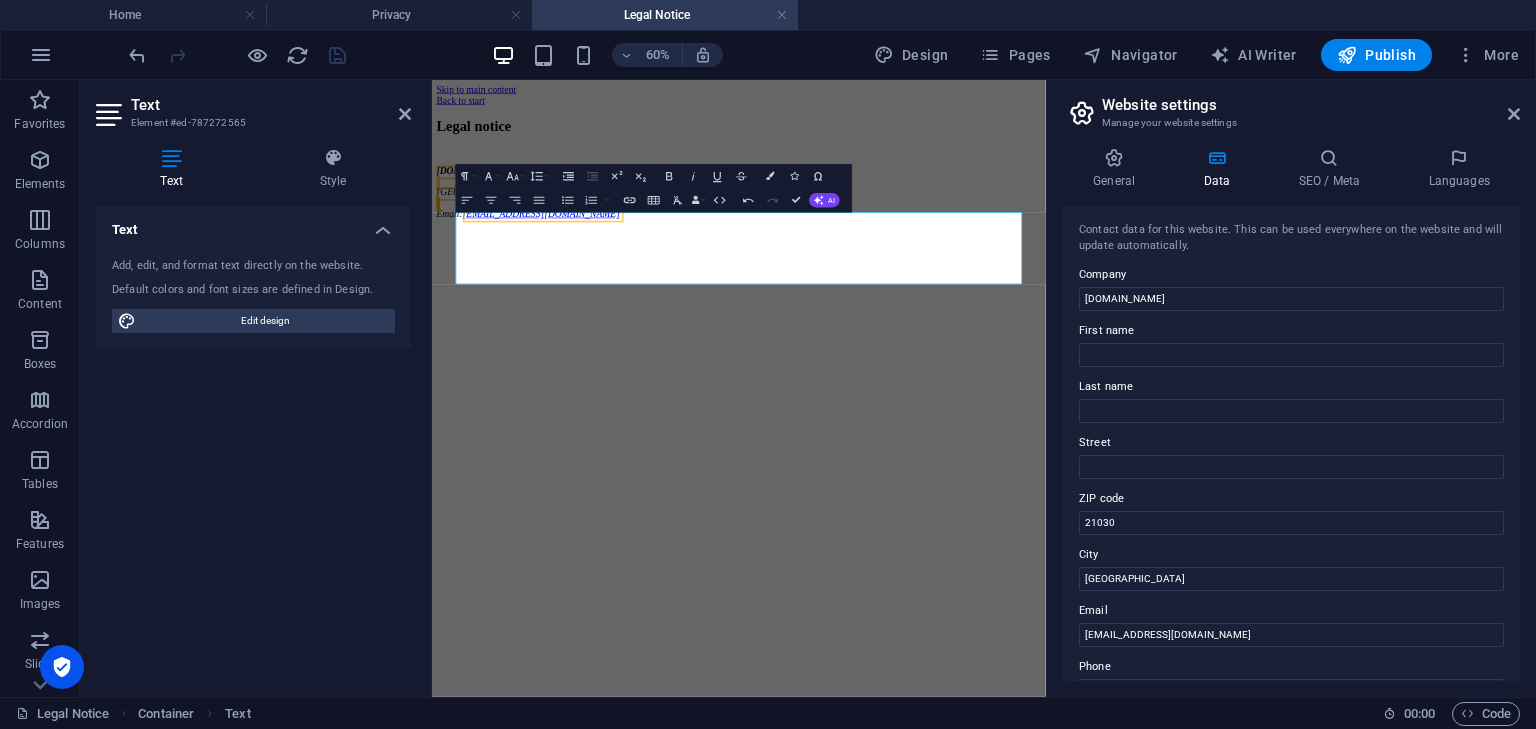 click on "Skip to main content
Back to start Legal notice jobmedium.com Cockeysville   21030 MD USA ​   Email:  contact@jobmedium.com" at bounding box center [943, 200] 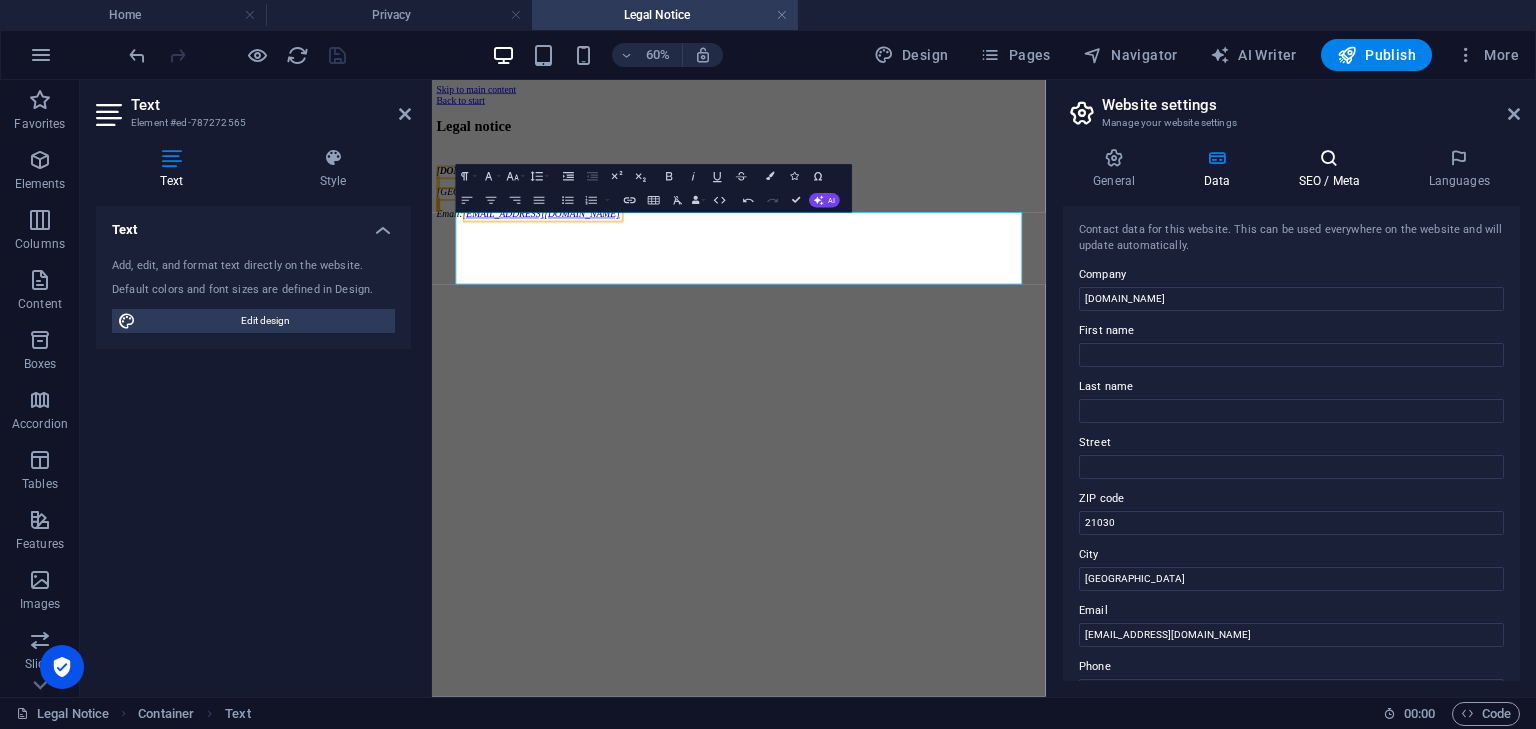 click on "SEO / Meta" at bounding box center (1333, 169) 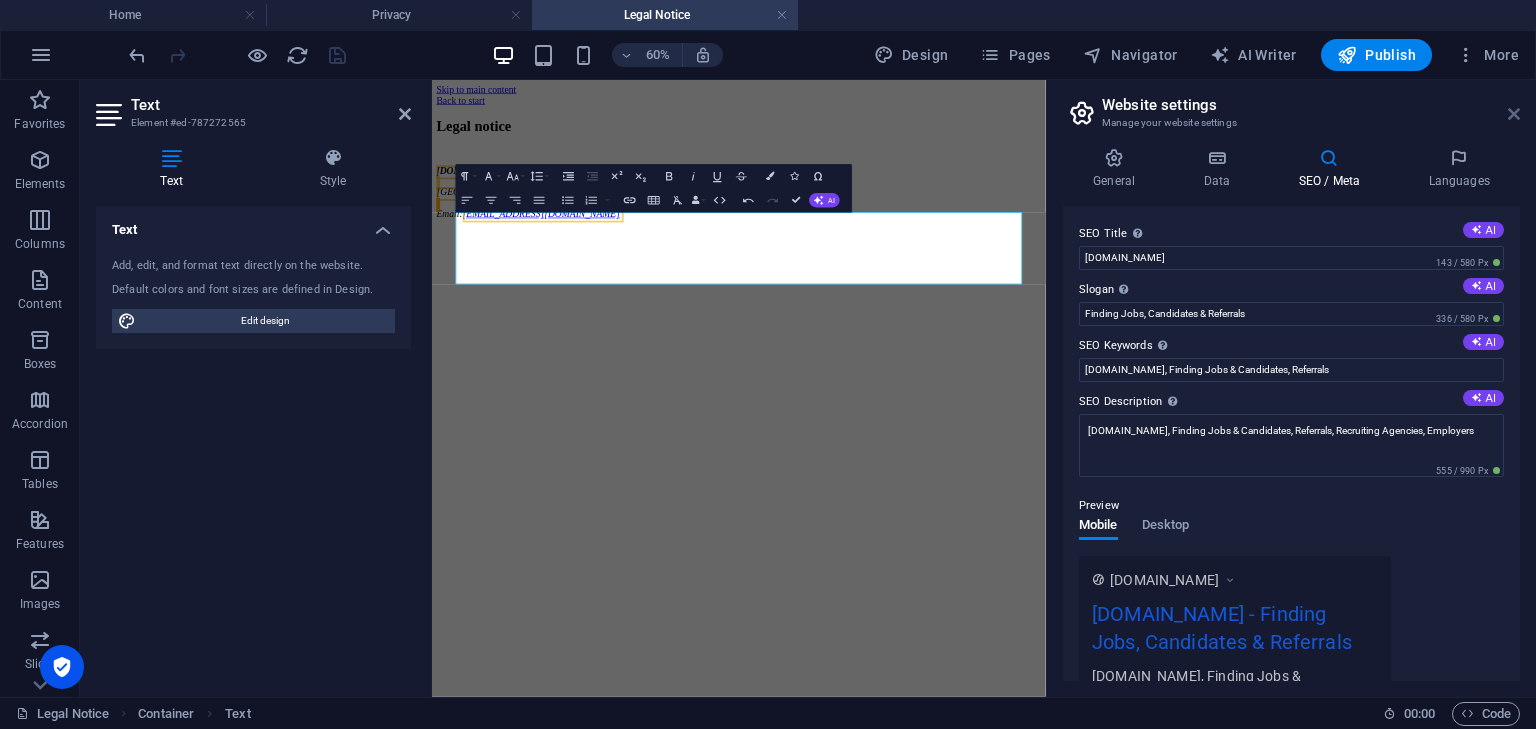 click at bounding box center [1514, 114] 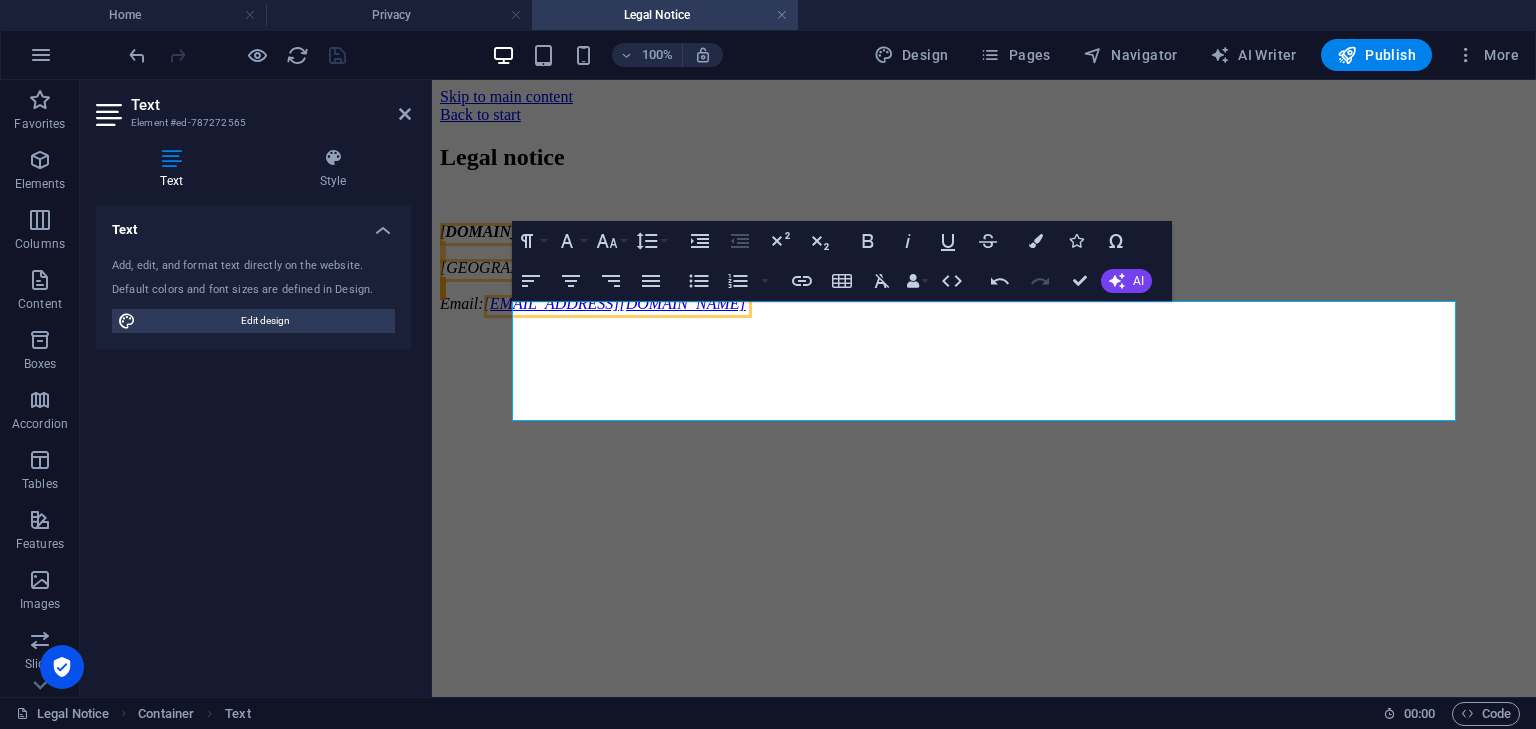 click on "Skip to main content
Back to start Legal notice jobmedium.com Cockeysville   21030 MD USA ​   Email:  contact@jobmedium.com" at bounding box center [984, 200] 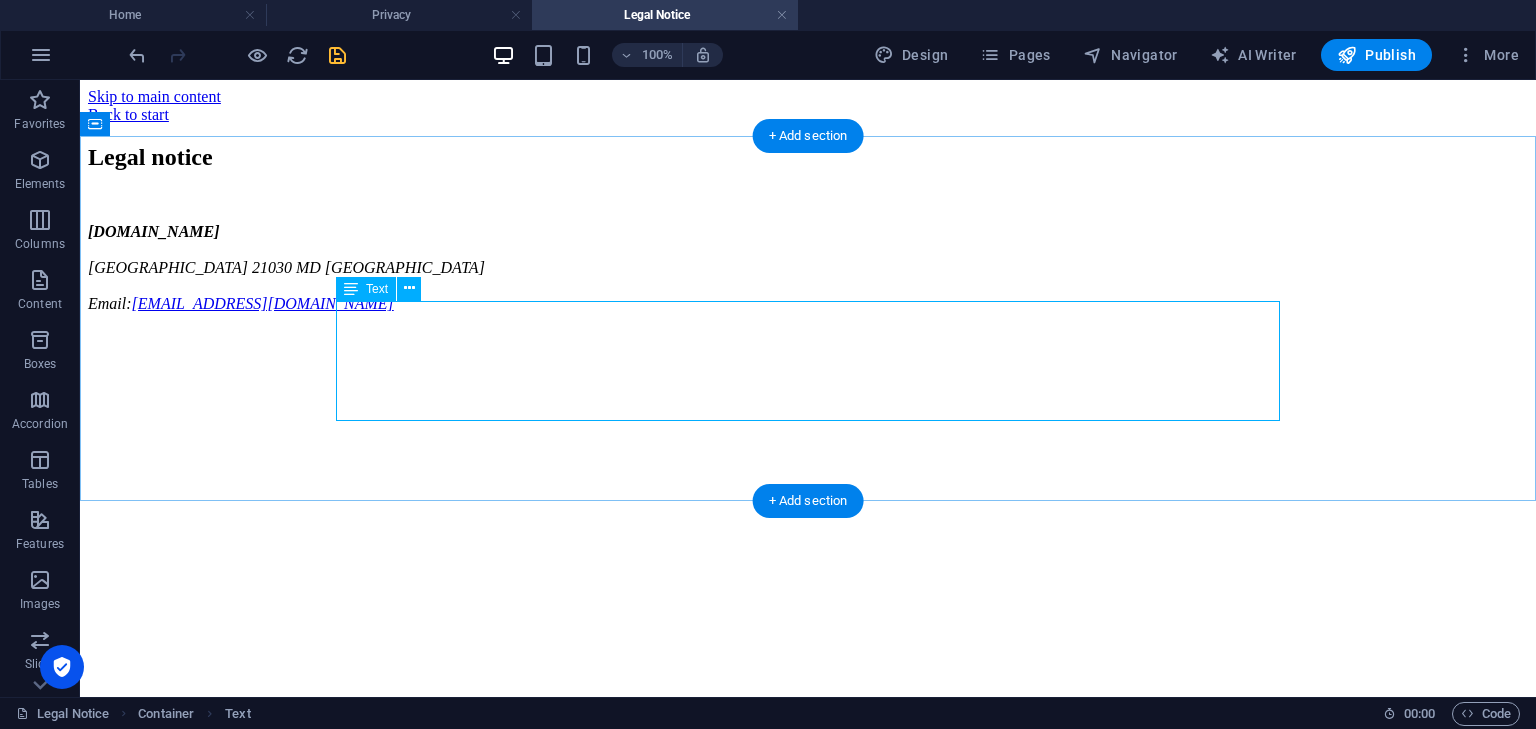 click on "jobmedium.com Cockeysville   21030 MD USA   Email:  contact@jobmedium.com" at bounding box center [808, 268] 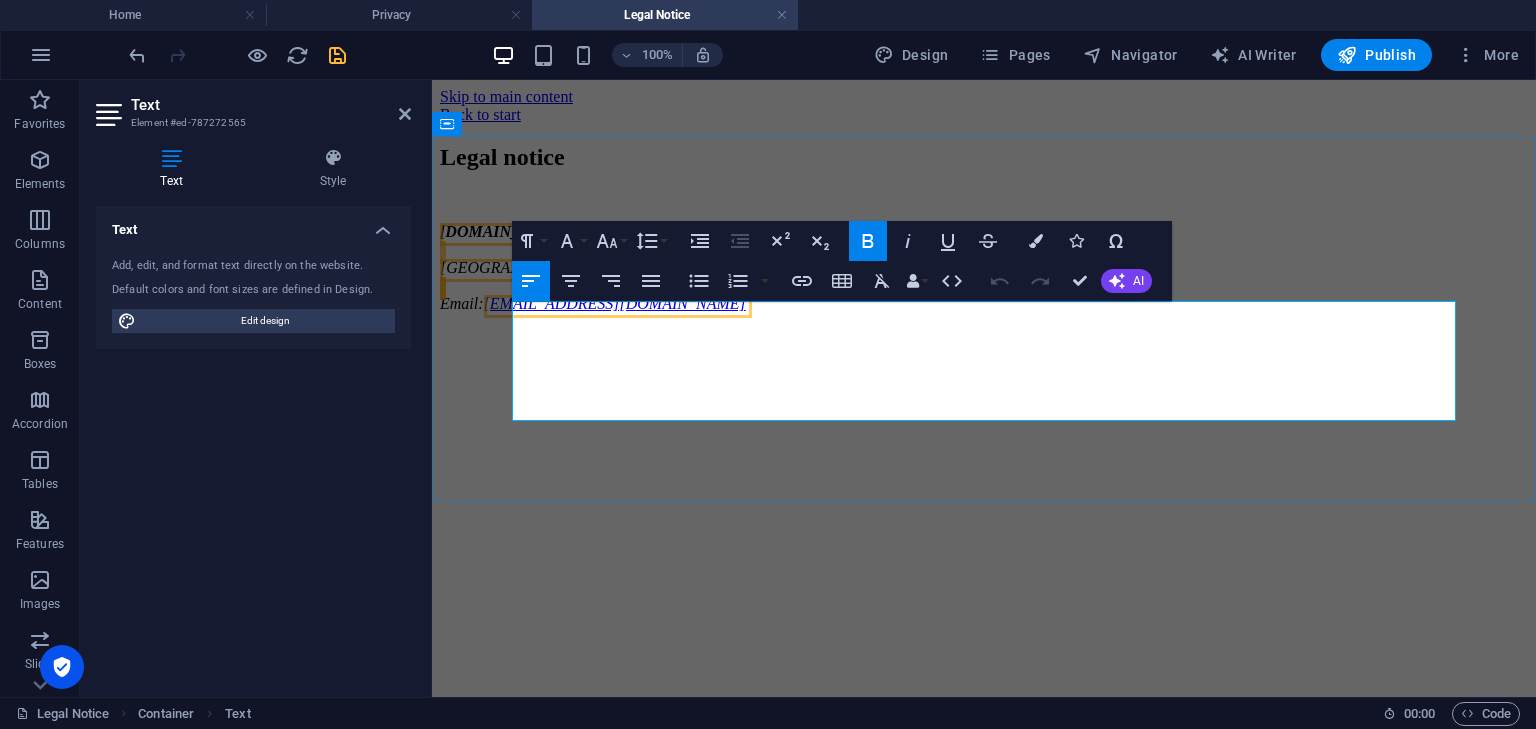 click on "Cockeysville   21030 MD USA" at bounding box center (984, 259) 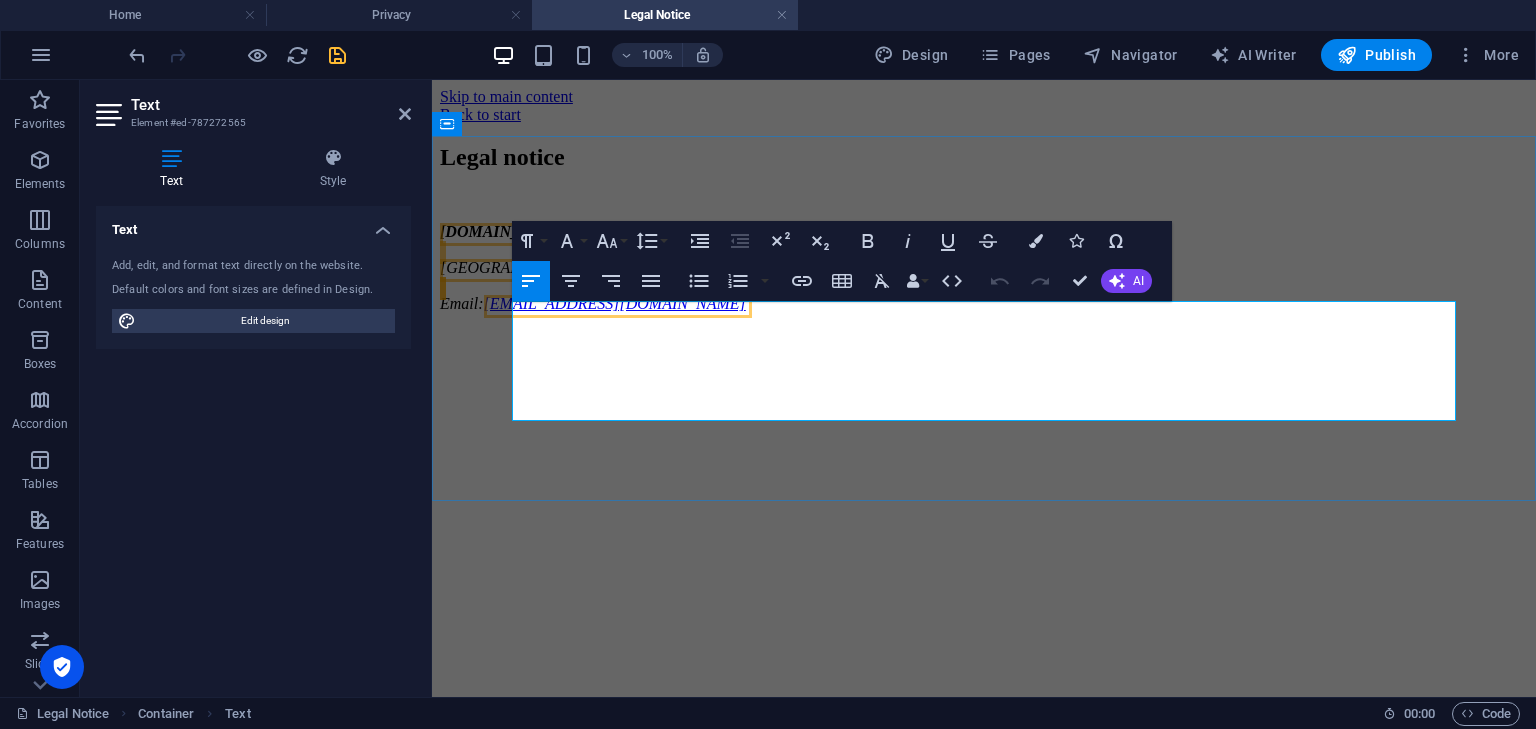 type 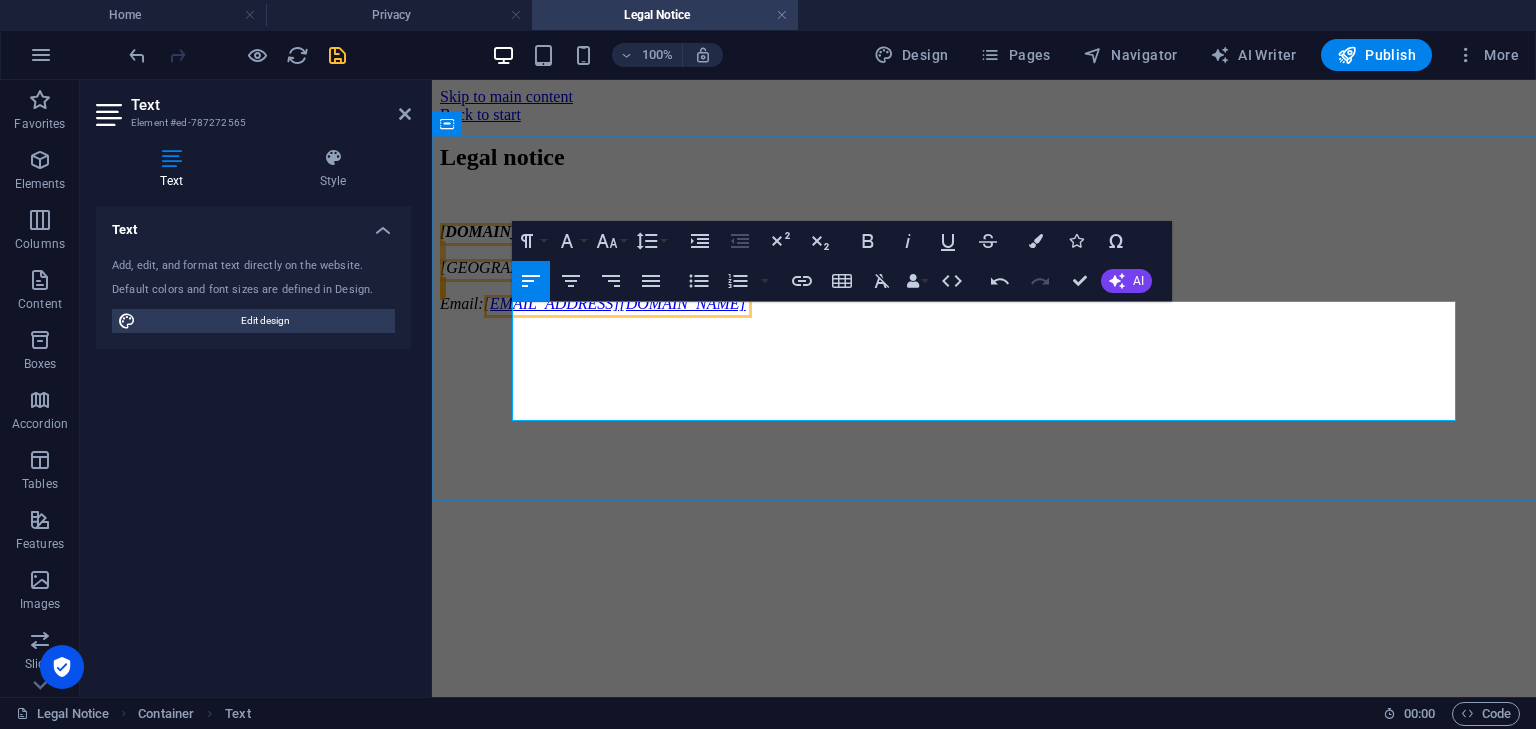 click on "21030 MD USA" at bounding box center [892, 267] 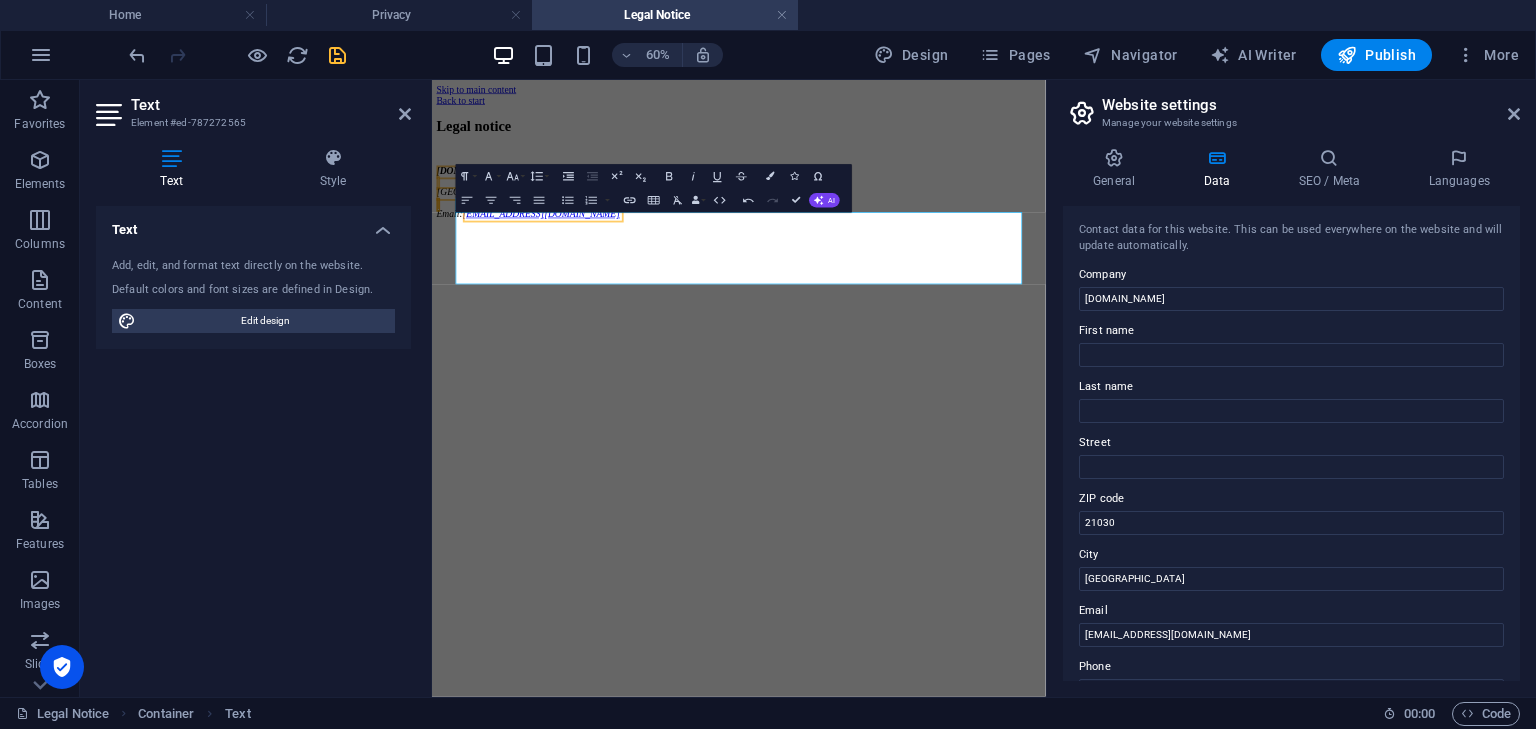 click on "Skip to main content
Back to start Legal notice jobmedium.com Cockeysville, MD,   21030,  USA   Email:  contact@jobmedium.com" at bounding box center [943, 200] 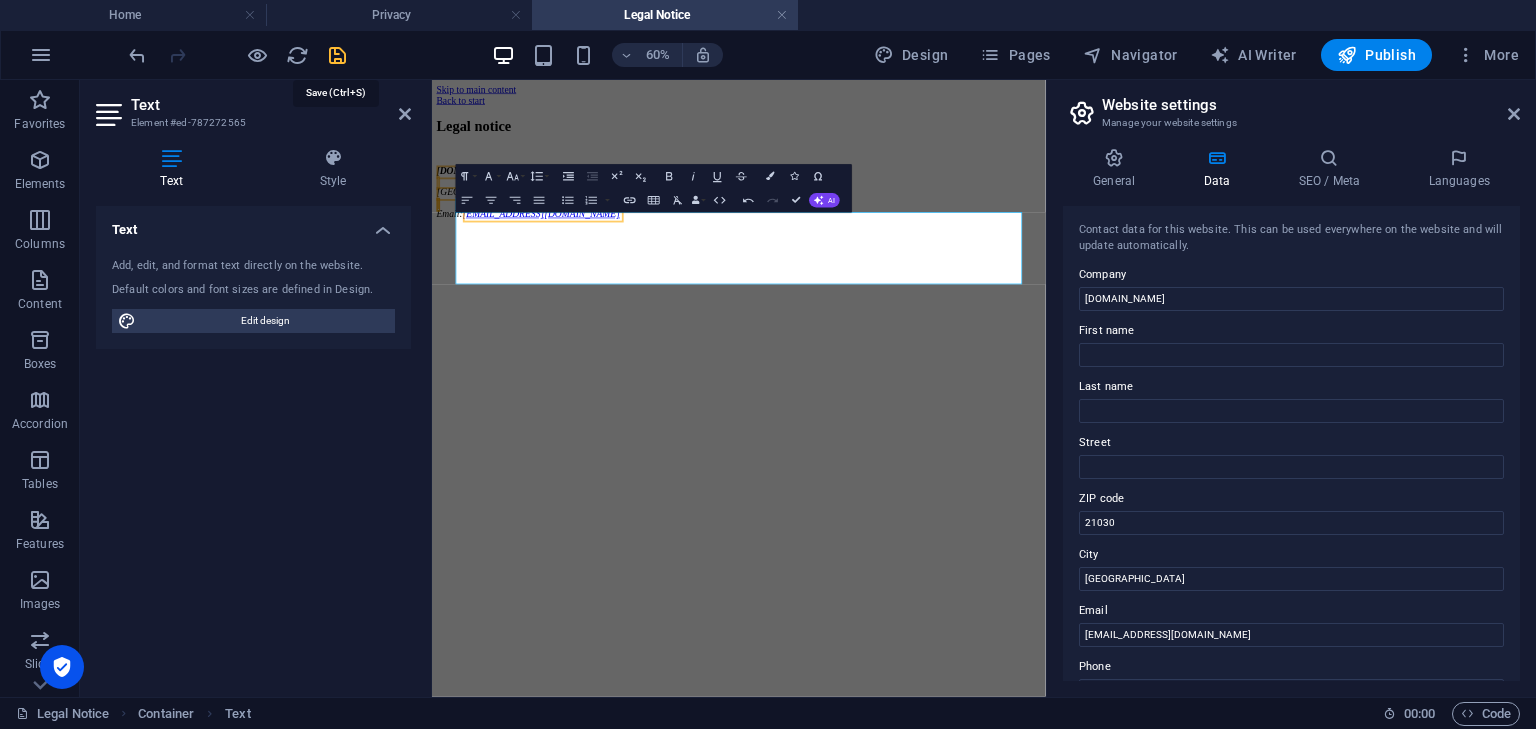 click at bounding box center [337, 55] 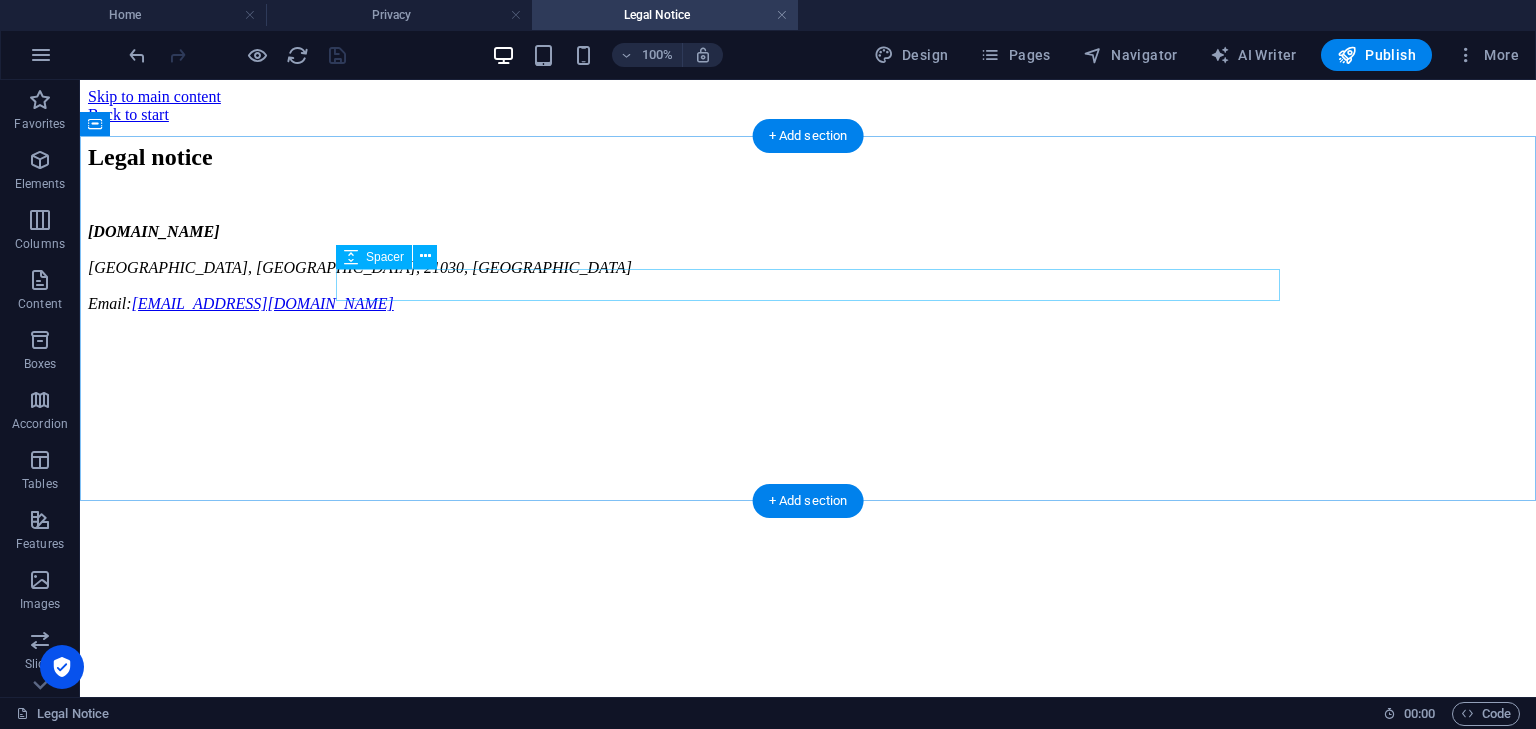 click at bounding box center [808, 207] 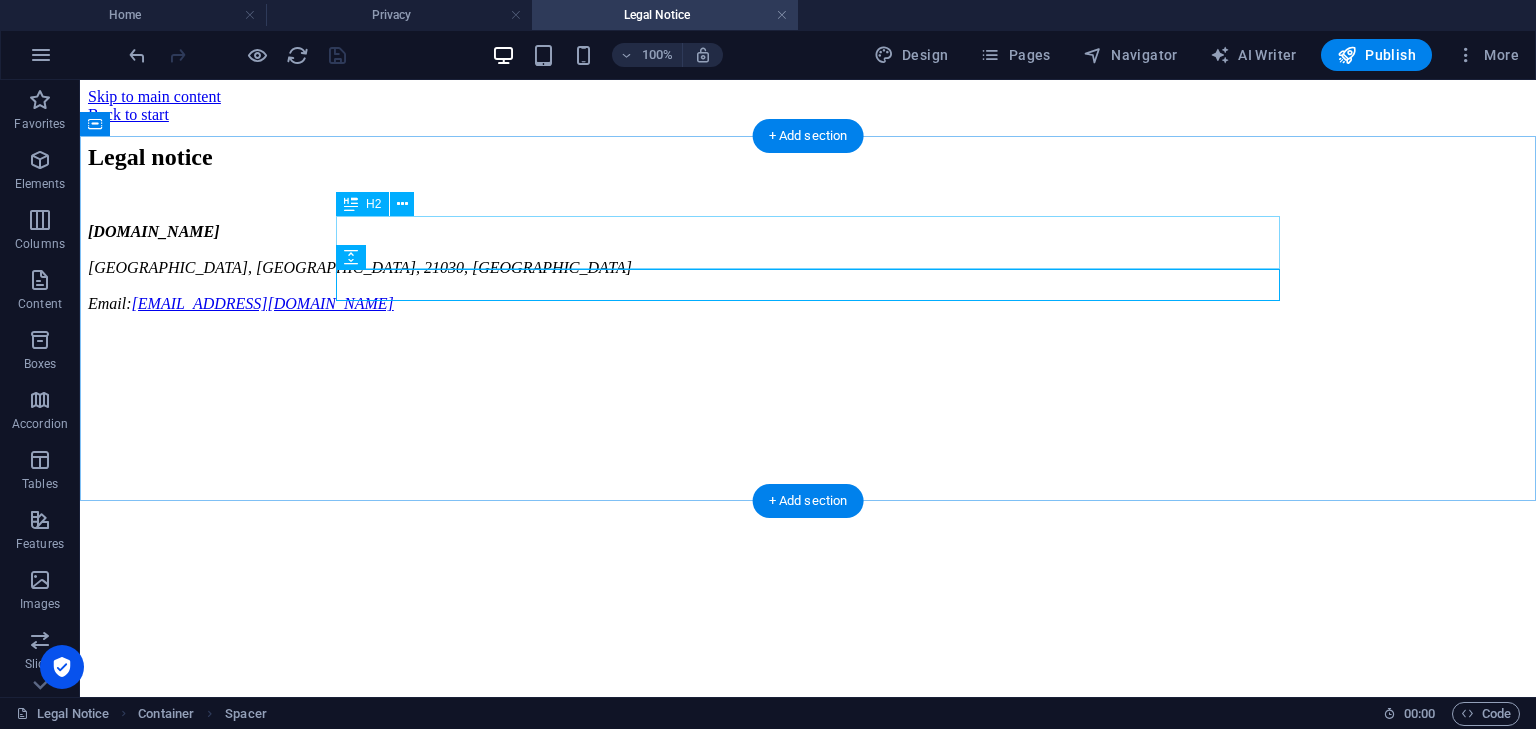 click on "Legal notice" at bounding box center (808, 157) 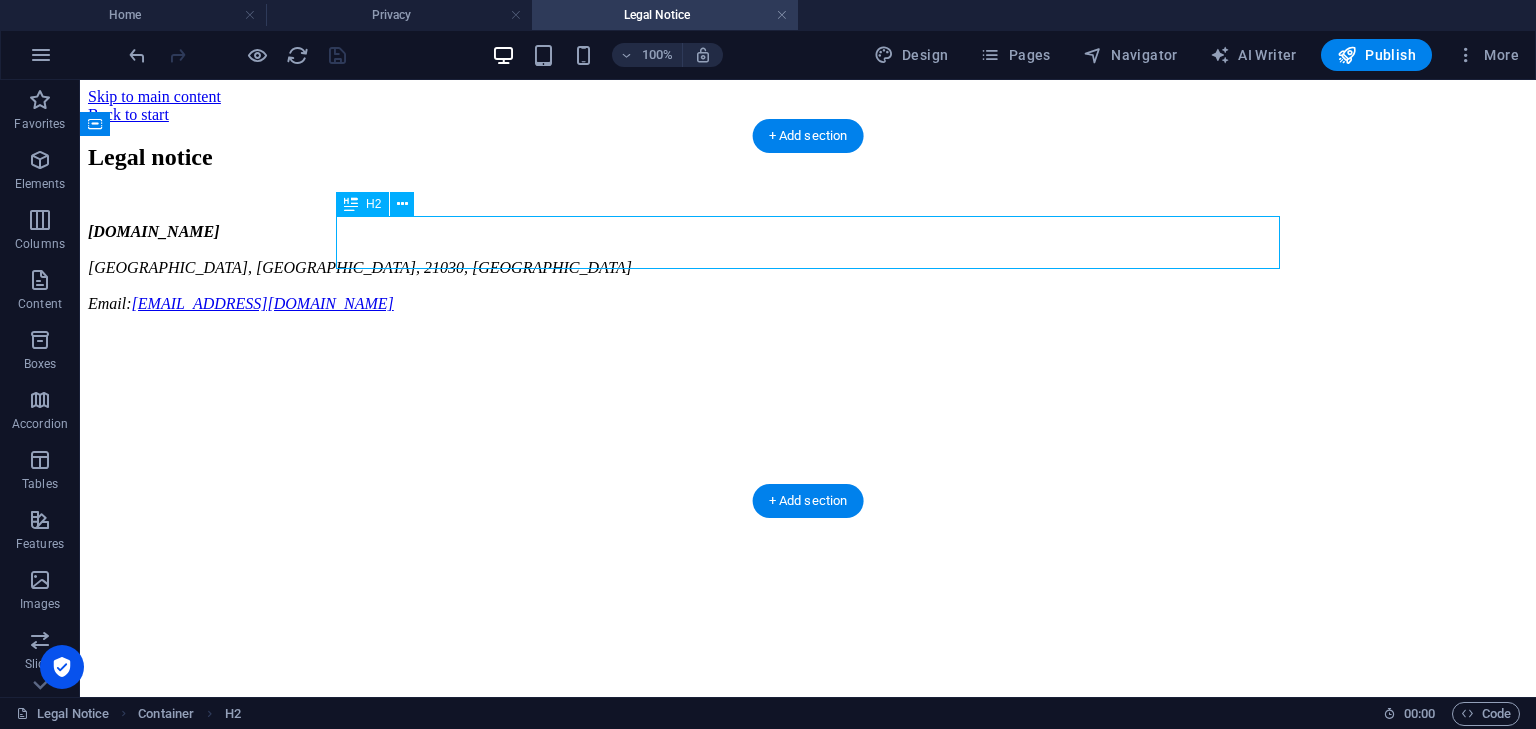 click on "Legal notice" at bounding box center (808, 157) 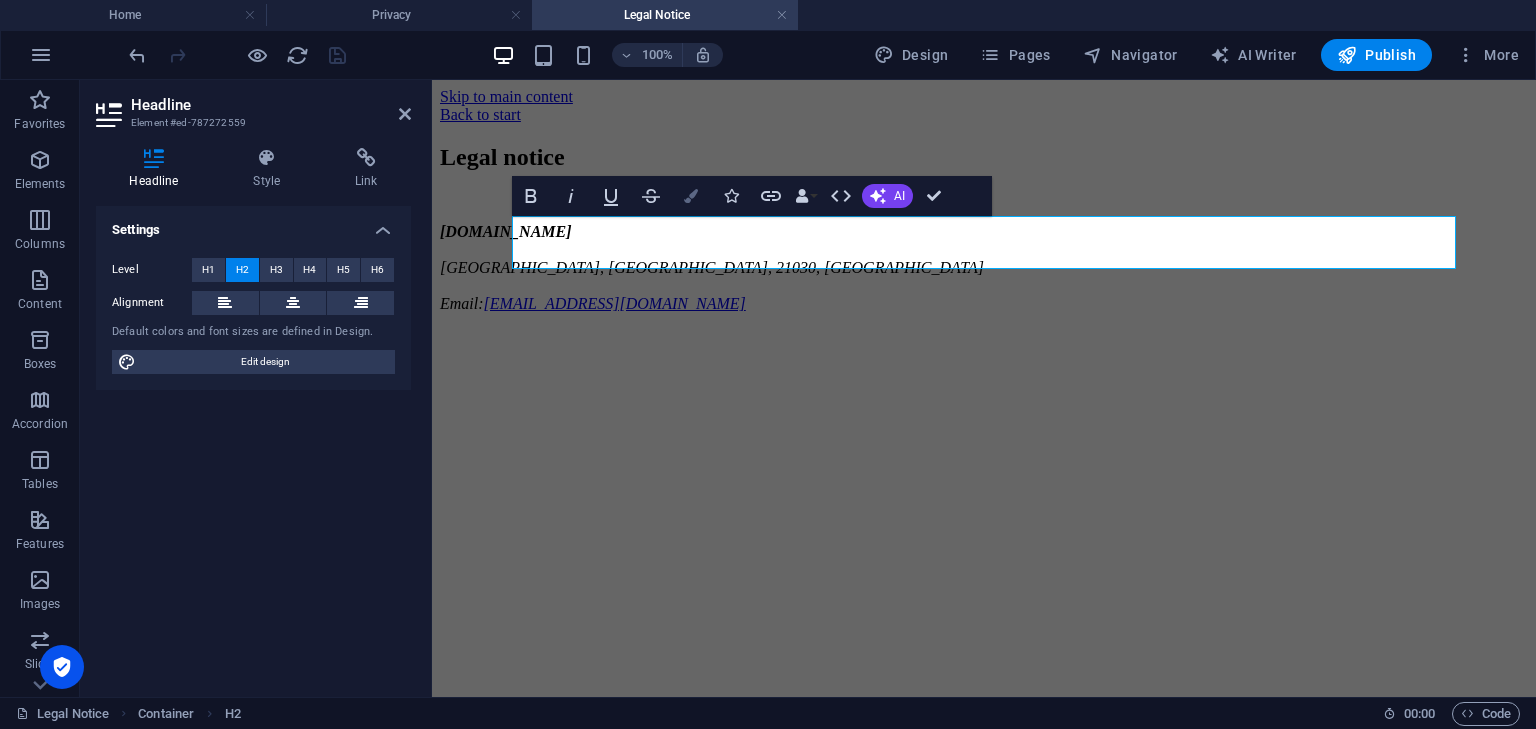click on "Colors" at bounding box center (691, 196) 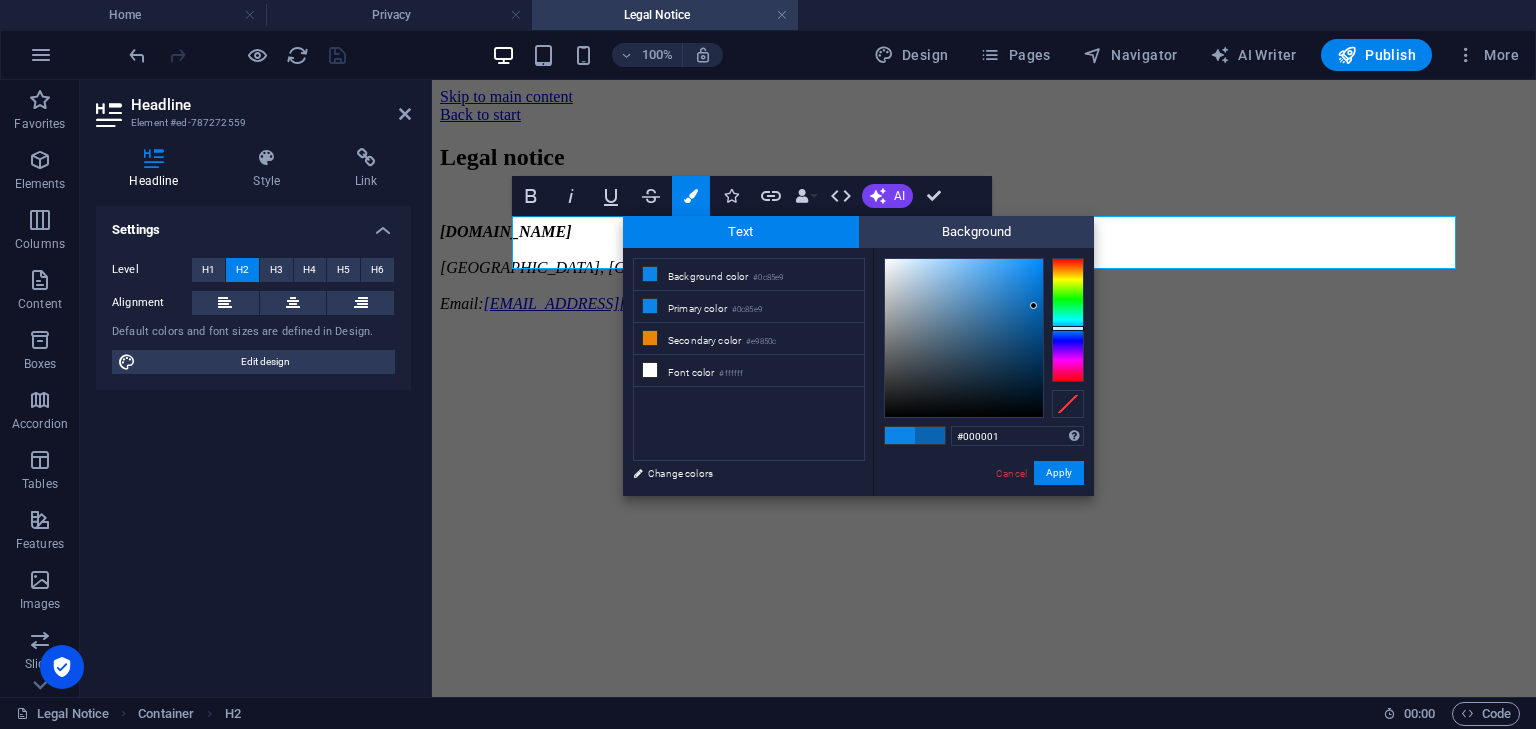 type on "#000000" 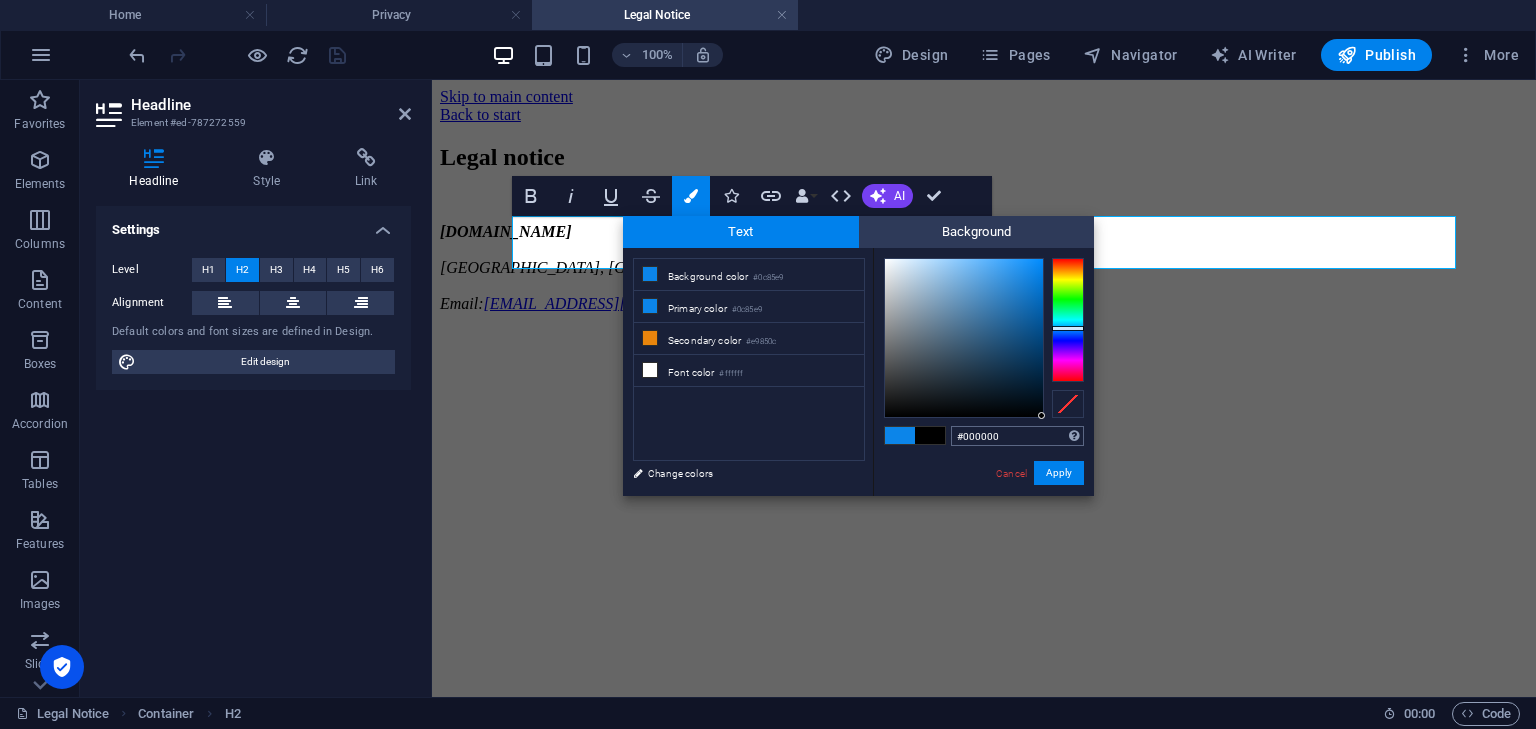 drag, startPoint x: 1031, startPoint y: 267, endPoint x: 1050, endPoint y: 431, distance: 165.09694 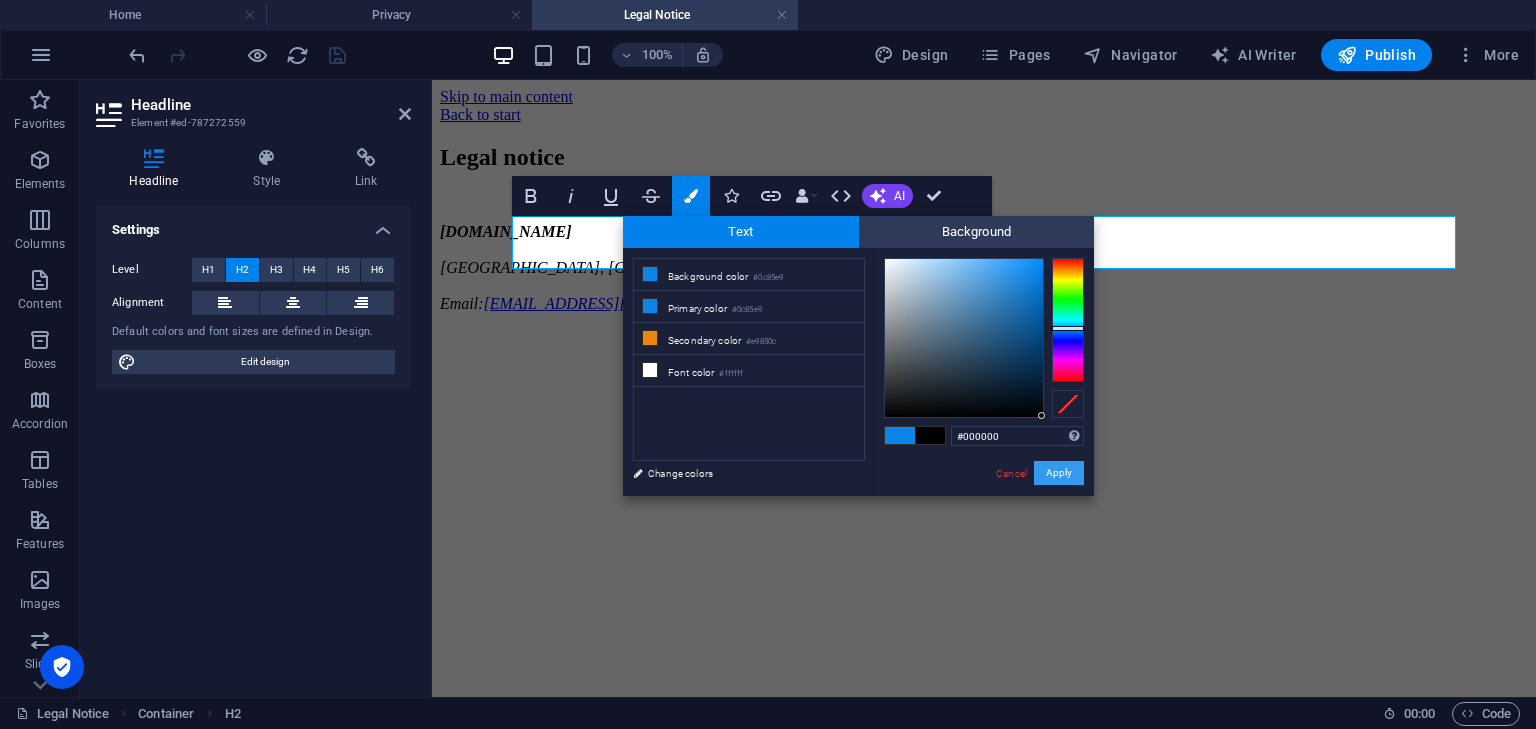 click on "Apply" at bounding box center [1059, 473] 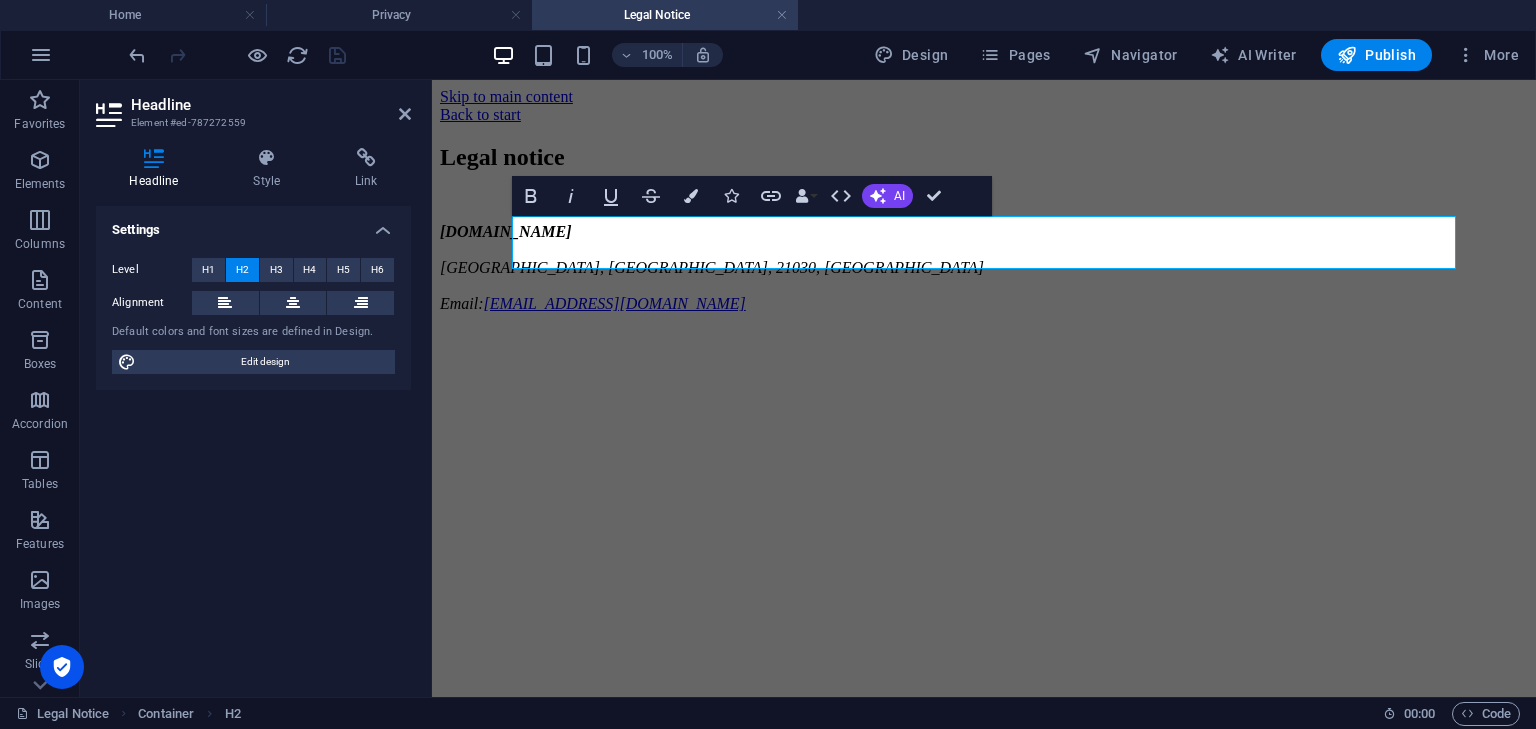 click on "H2   Container   Preset   Button   Spacer   Text Bold Italic Underline Strikethrough Colors Icons Link Data Bindings Company First name Last name Street ZIP code City Email Phone Mobile Fax Custom field 1 Custom field 2 Custom field 3 Custom field 4 Custom field 5 Custom field 6 HTML AI Improve Make shorter Make longer Fix spelling & grammar Translate to English Generate text Confirm (Ctrl+⏎)" at bounding box center (984, 388) 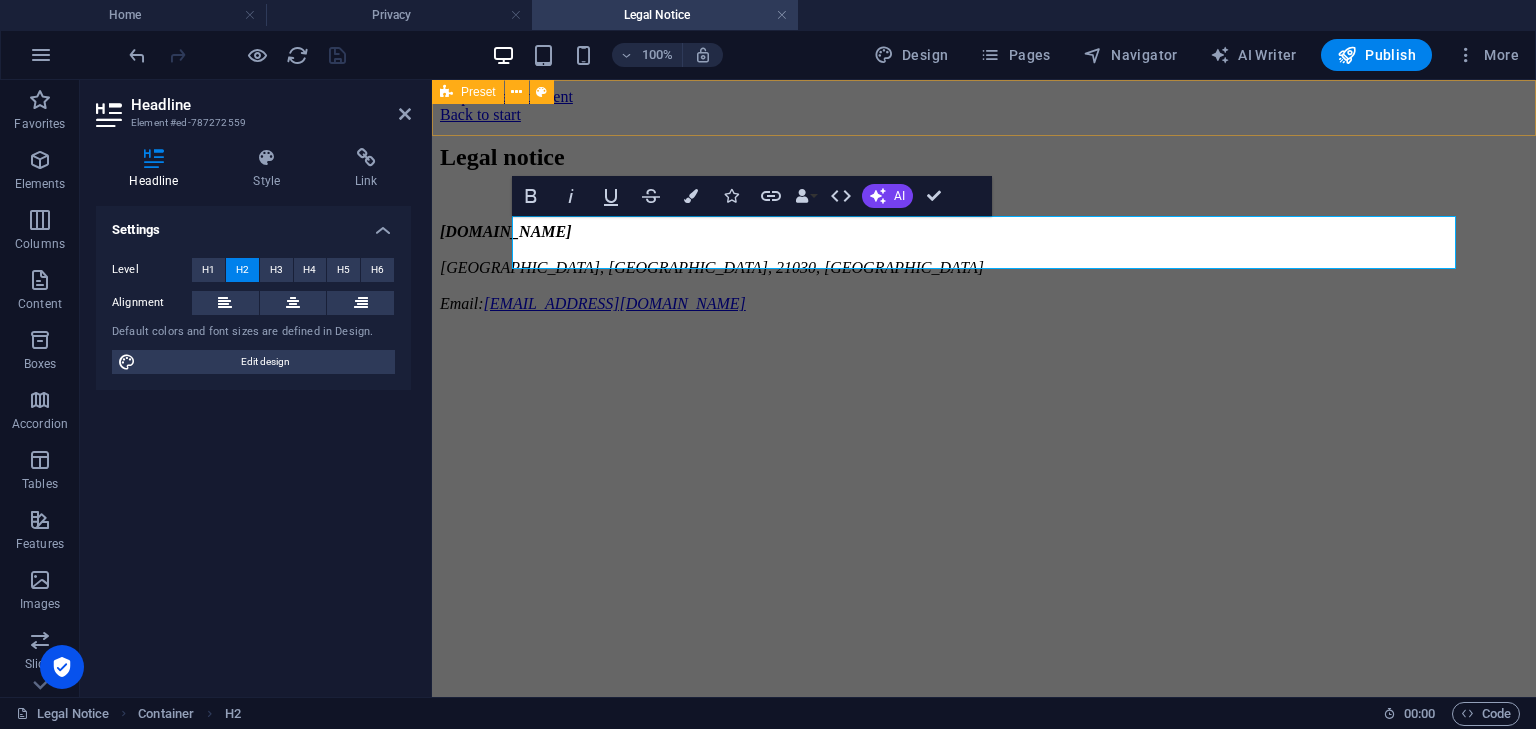 click on "Back to start" at bounding box center [984, 115] 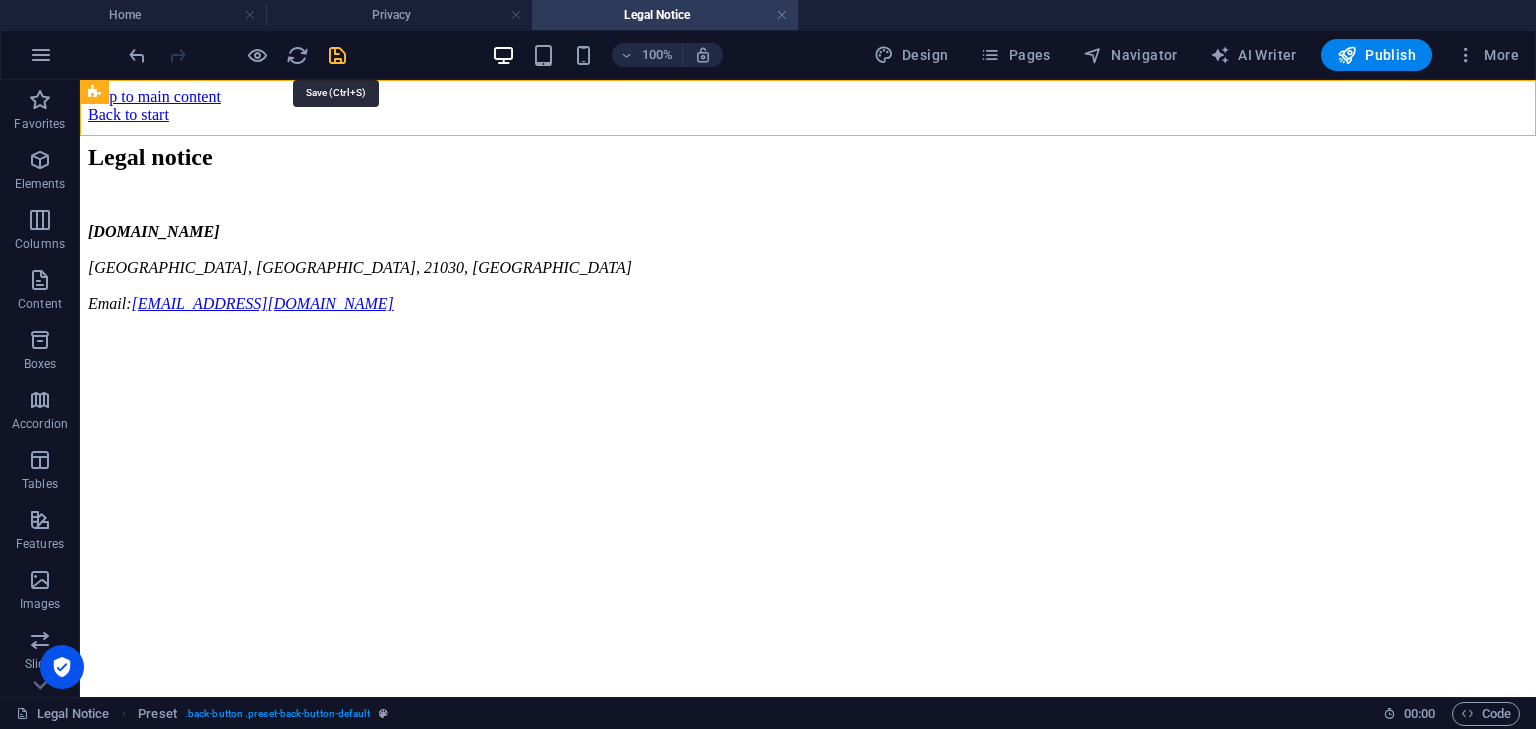 click at bounding box center (337, 55) 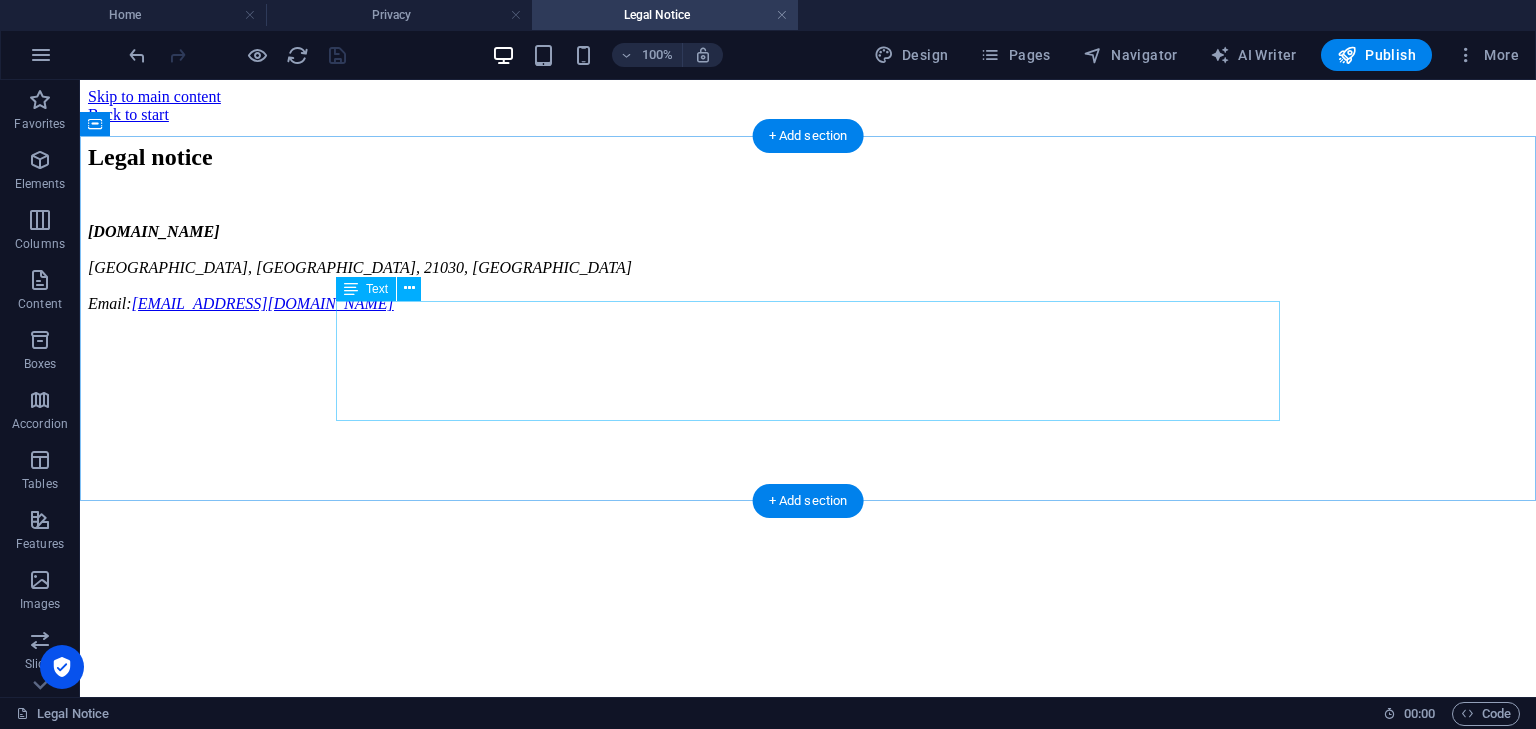 click on "jobmedium.com Cockeysville, MD,   21030, USA   Email:  contact@jobmedium.com" at bounding box center [808, 268] 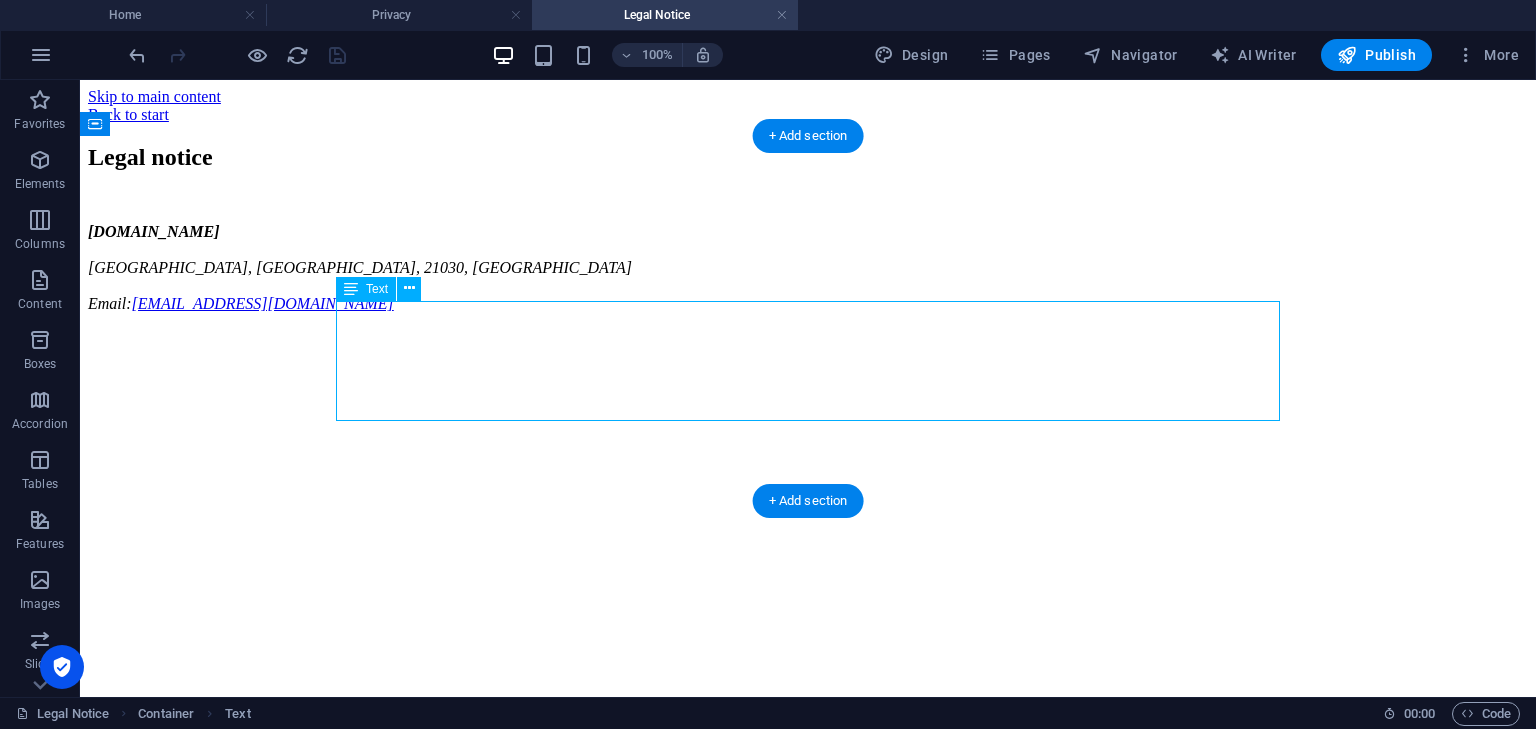 click on "jobmedium.com Cockeysville, MD,   21030, USA   Email:  contact@jobmedium.com" at bounding box center (808, 268) 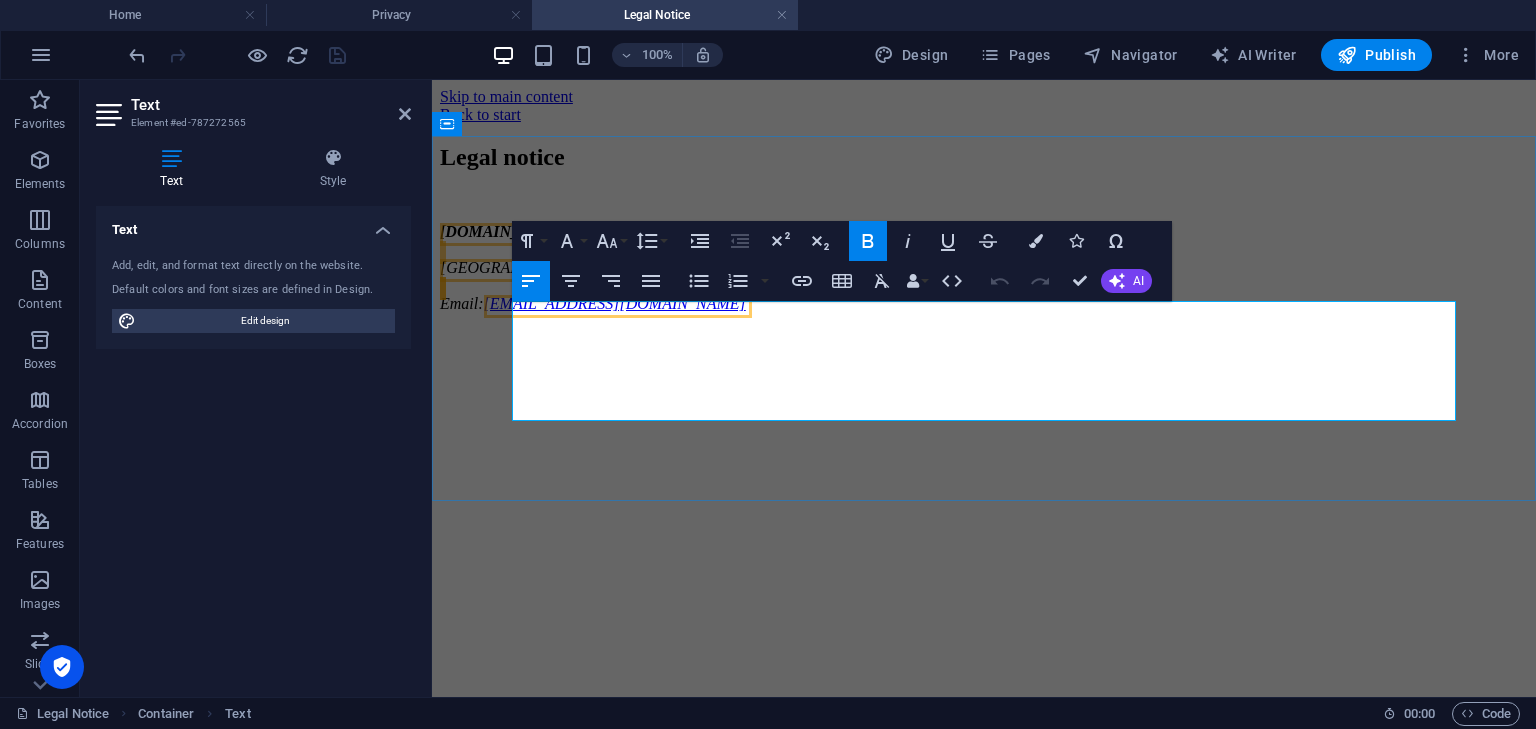 click on "Cockeysville, MD," at bounding box center [606, 267] 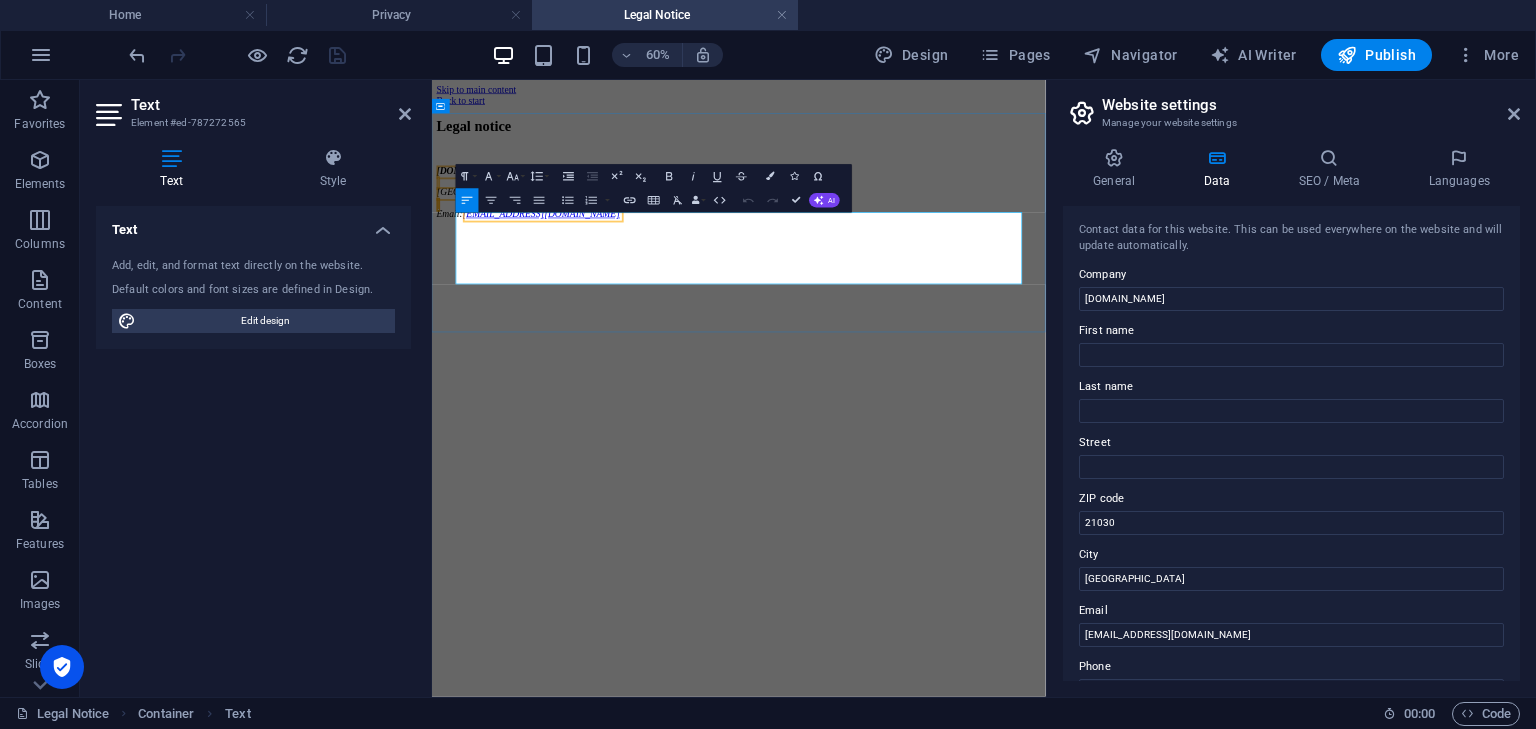 click on "21030, USA" at bounding box center [880, 267] 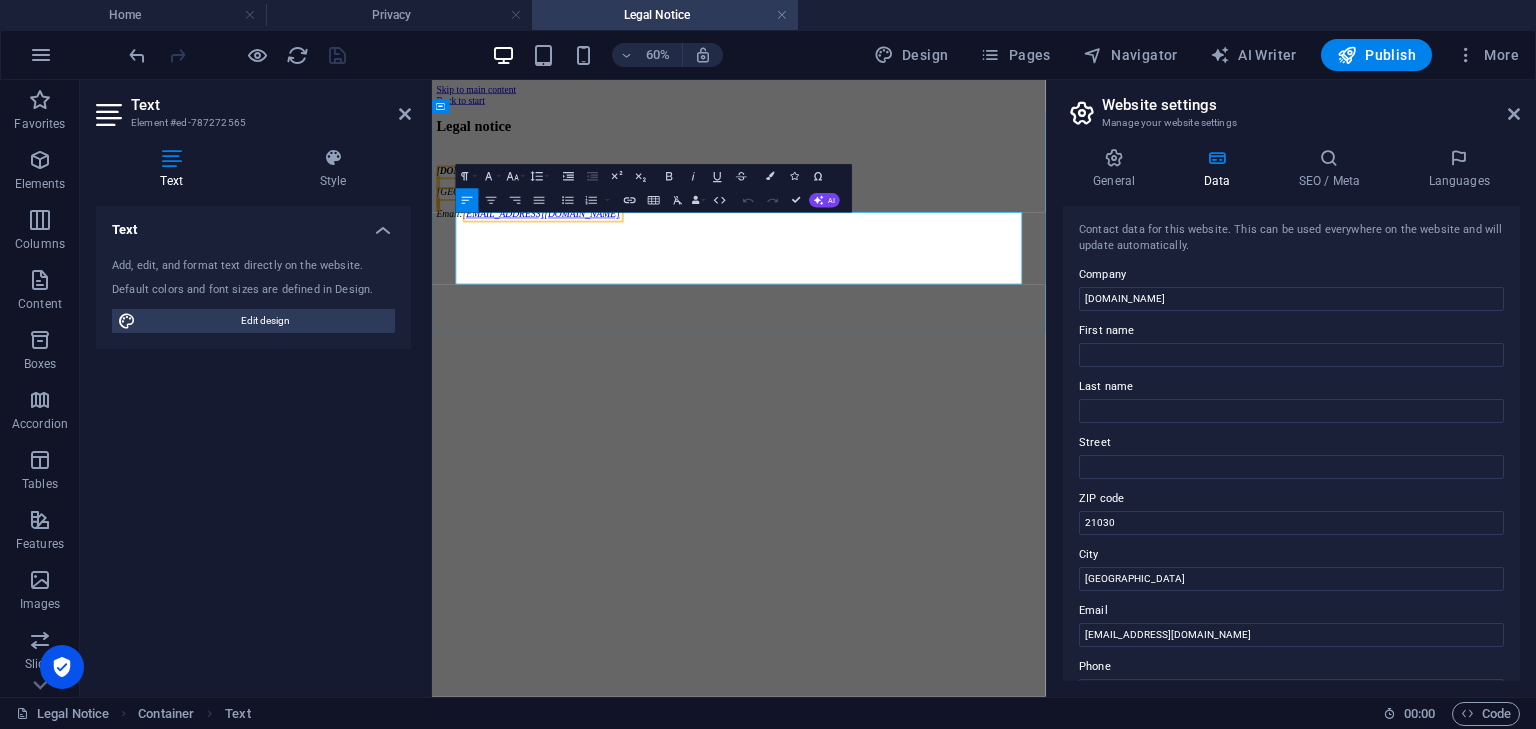 click on "21030, USA" at bounding box center [880, 267] 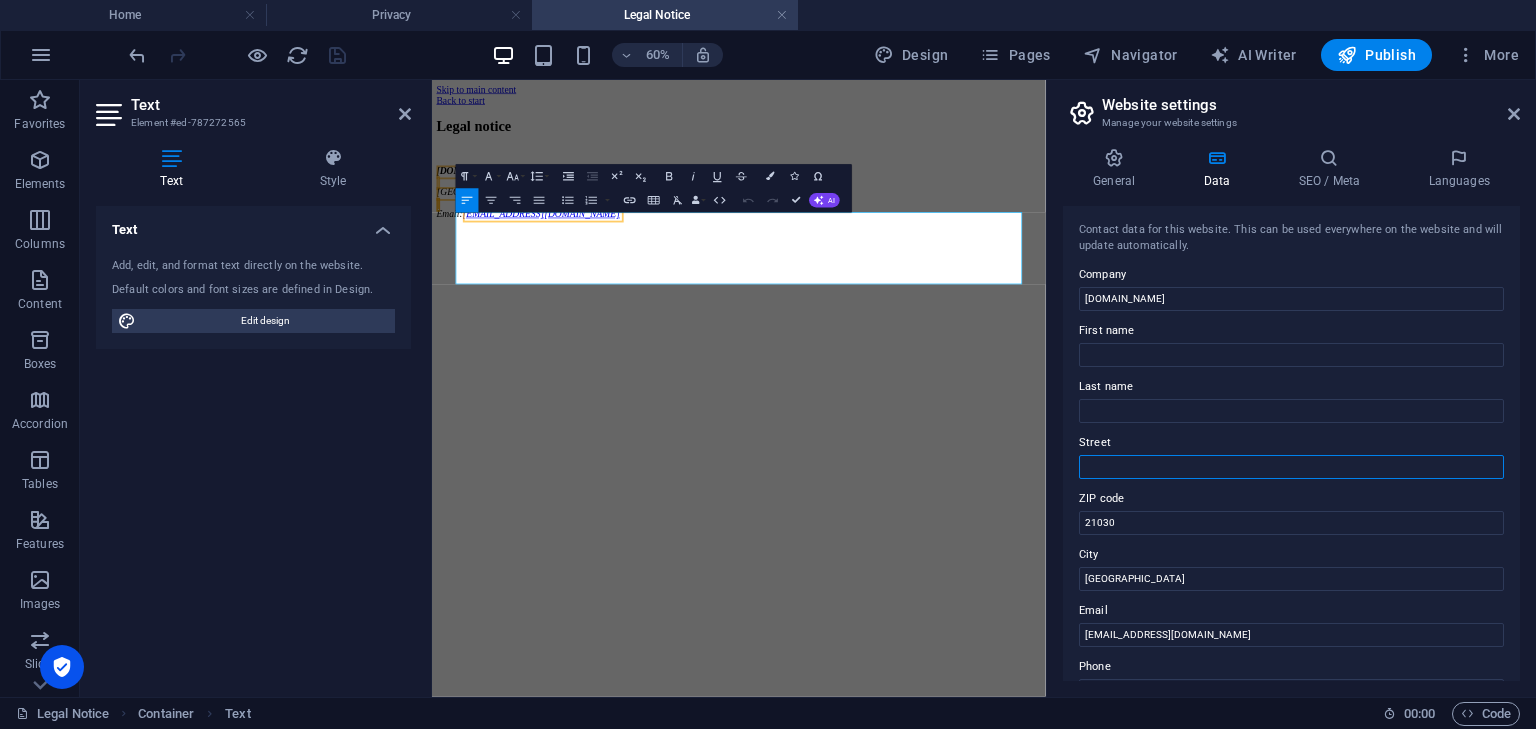 click on "Street" at bounding box center (1291, 467) 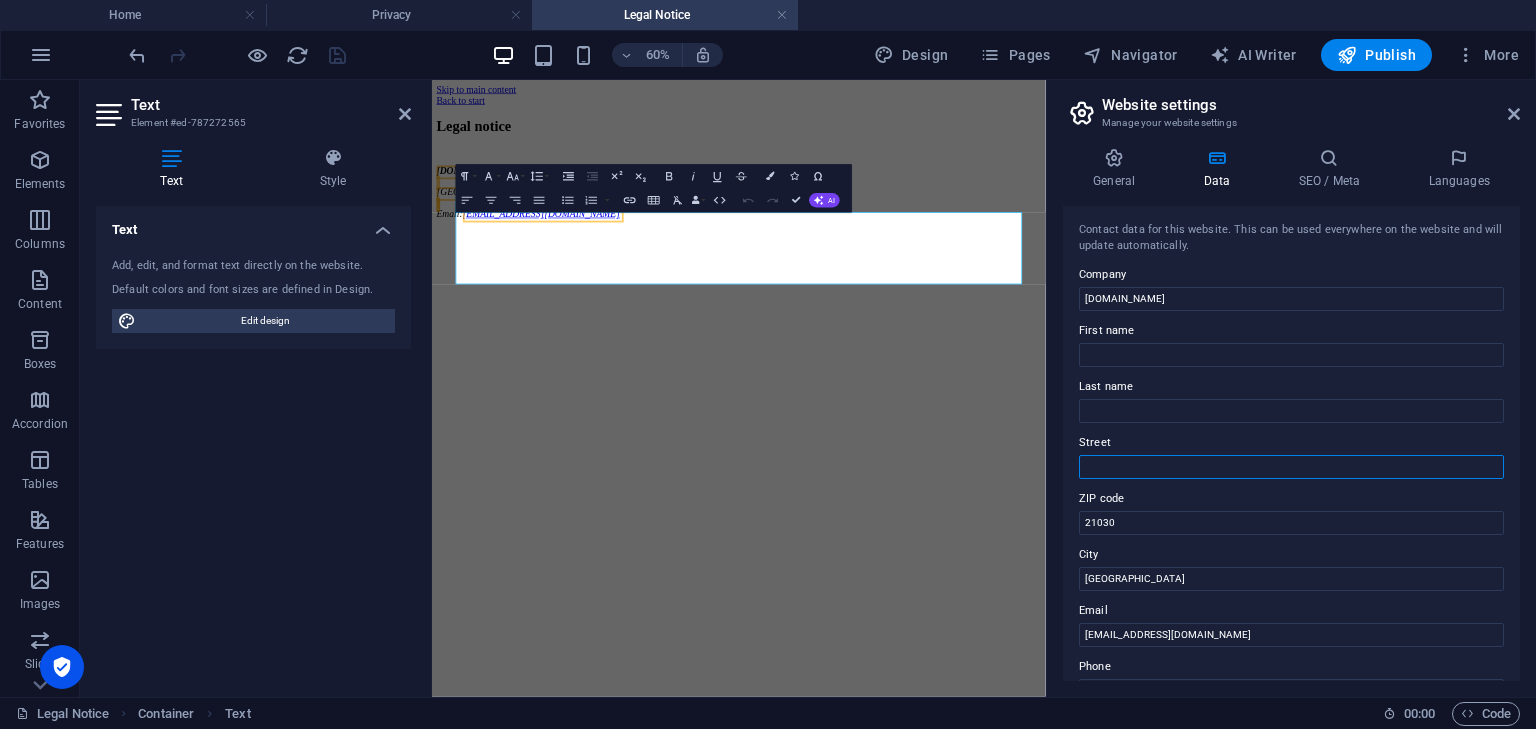 paste on "1301 York Rd Ste 800-1031 Timonium, MD 21093" 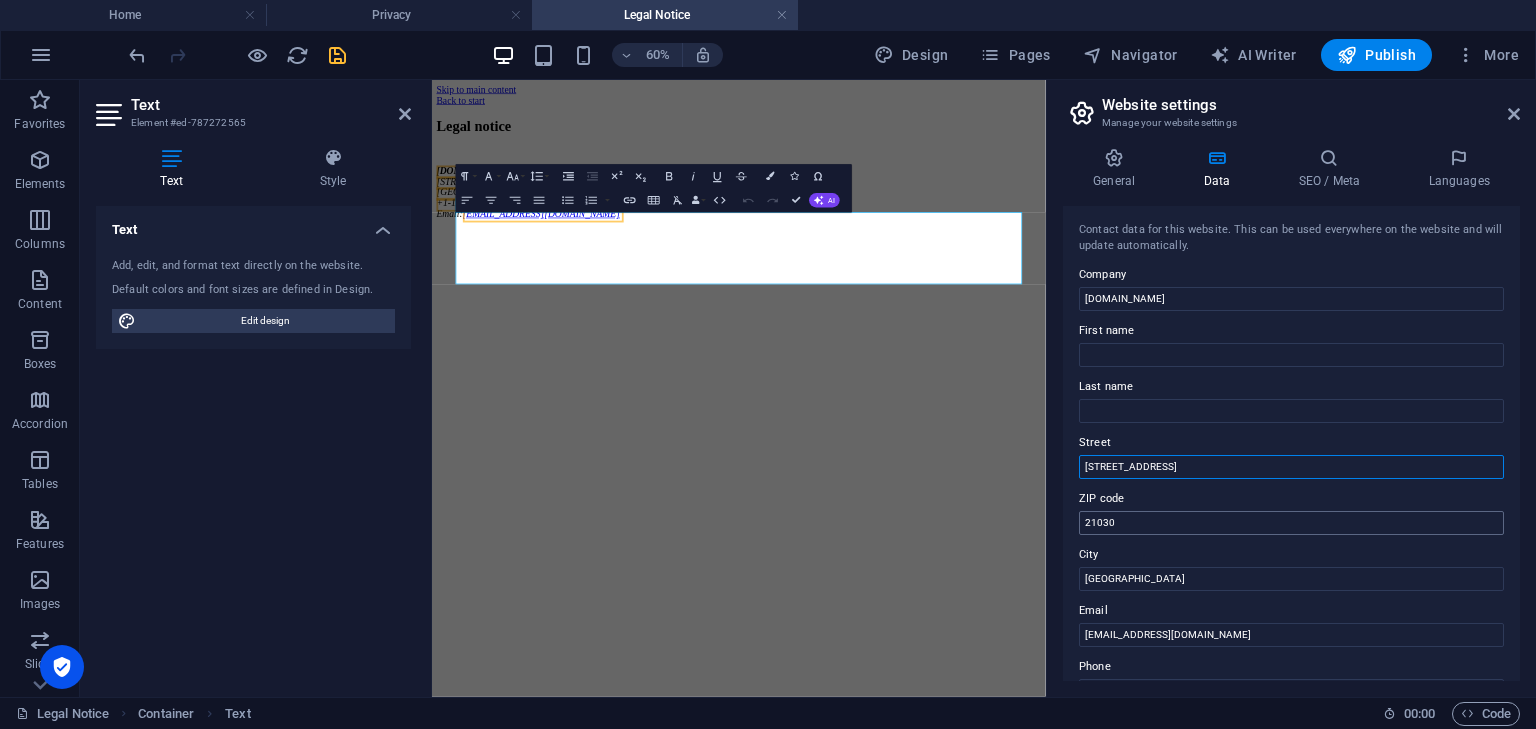 type on "1301 York Rd Ste 800-1031 Timonium, MD 21093" 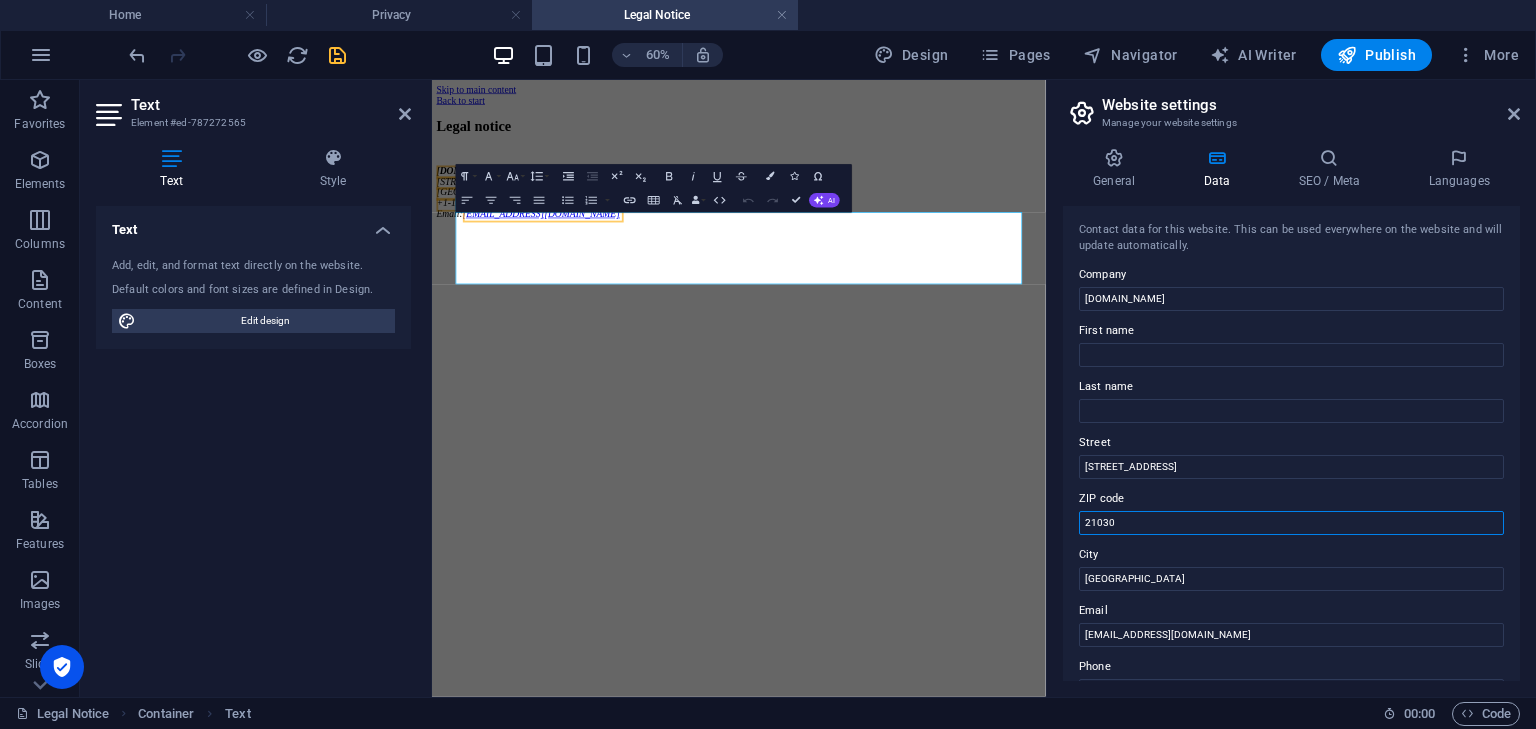 click on "21030" at bounding box center (1291, 523) 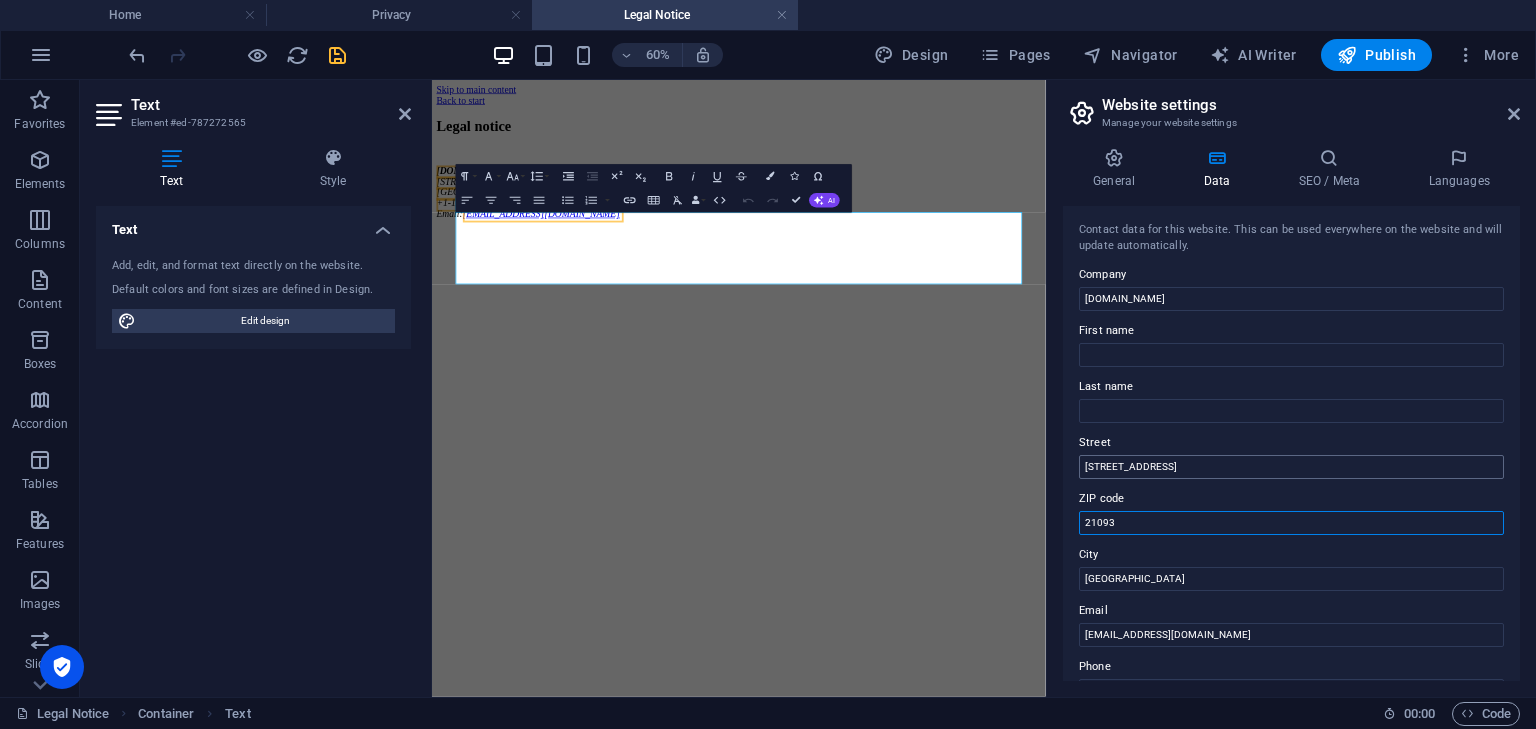 type on "21093" 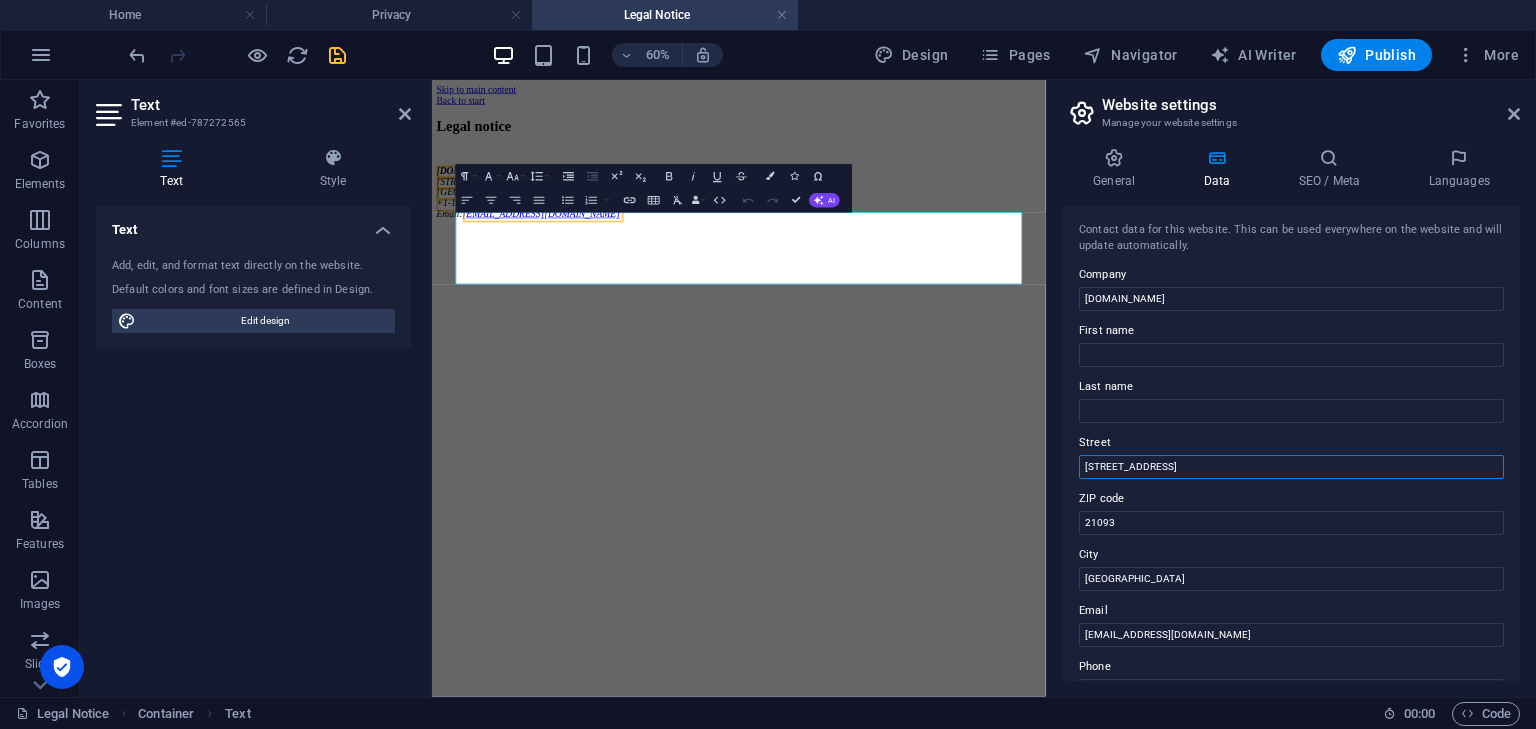 click on "1301 York Rd Ste 800-1031 Timonium, MD 21093" at bounding box center (1291, 467) 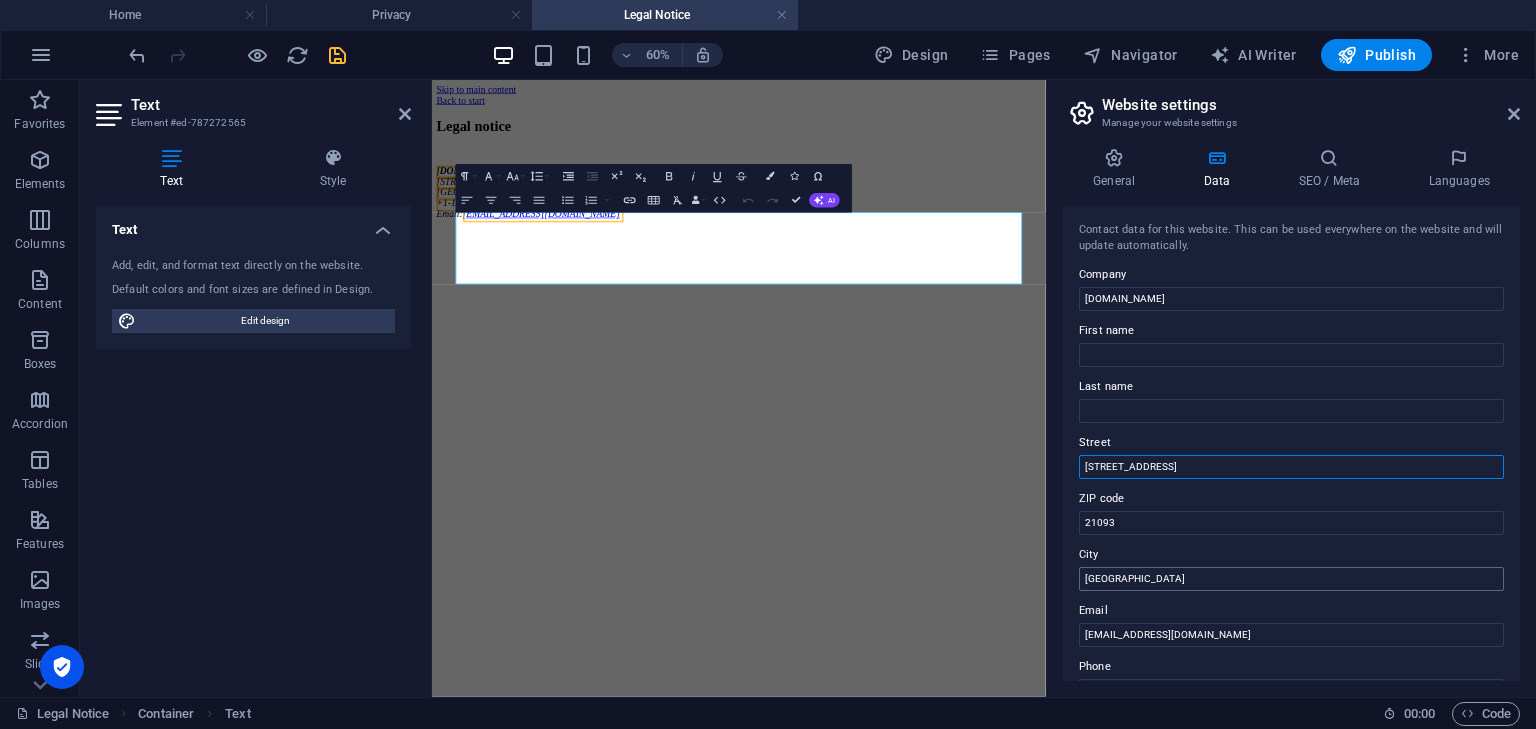type on "1301 York Rd Ste 800-1031 , MD 21093" 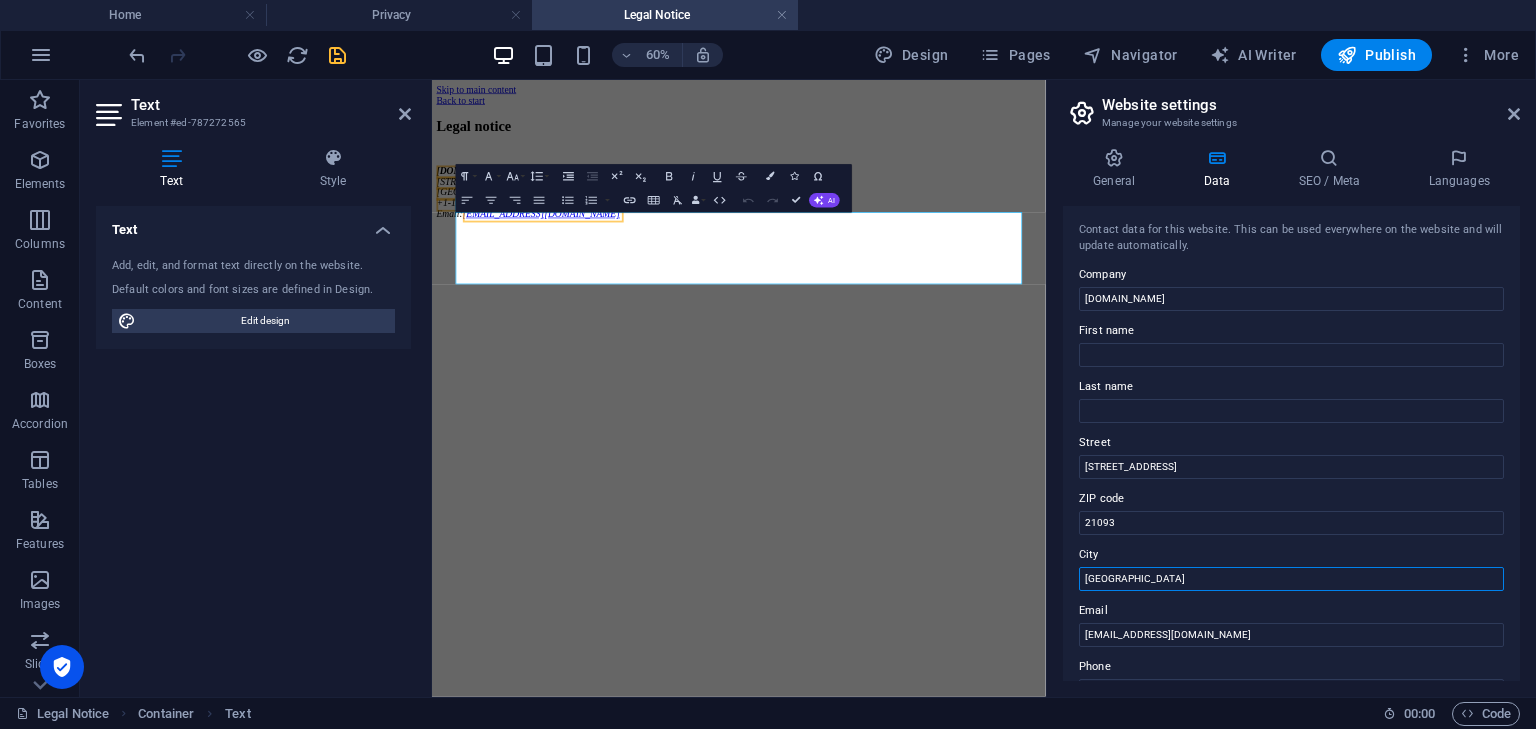 click on "Cockeysville" at bounding box center (1291, 579) 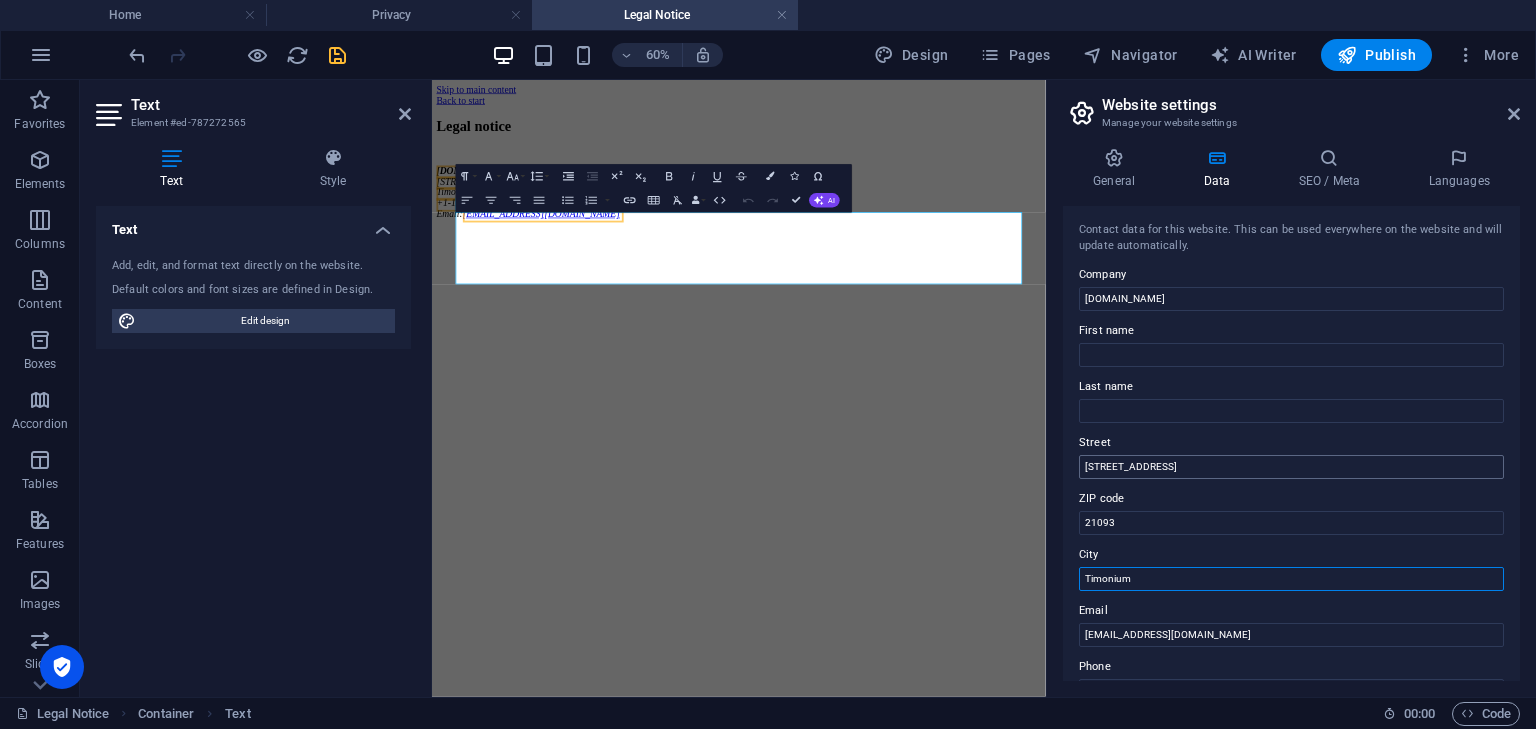 type on "Timonium" 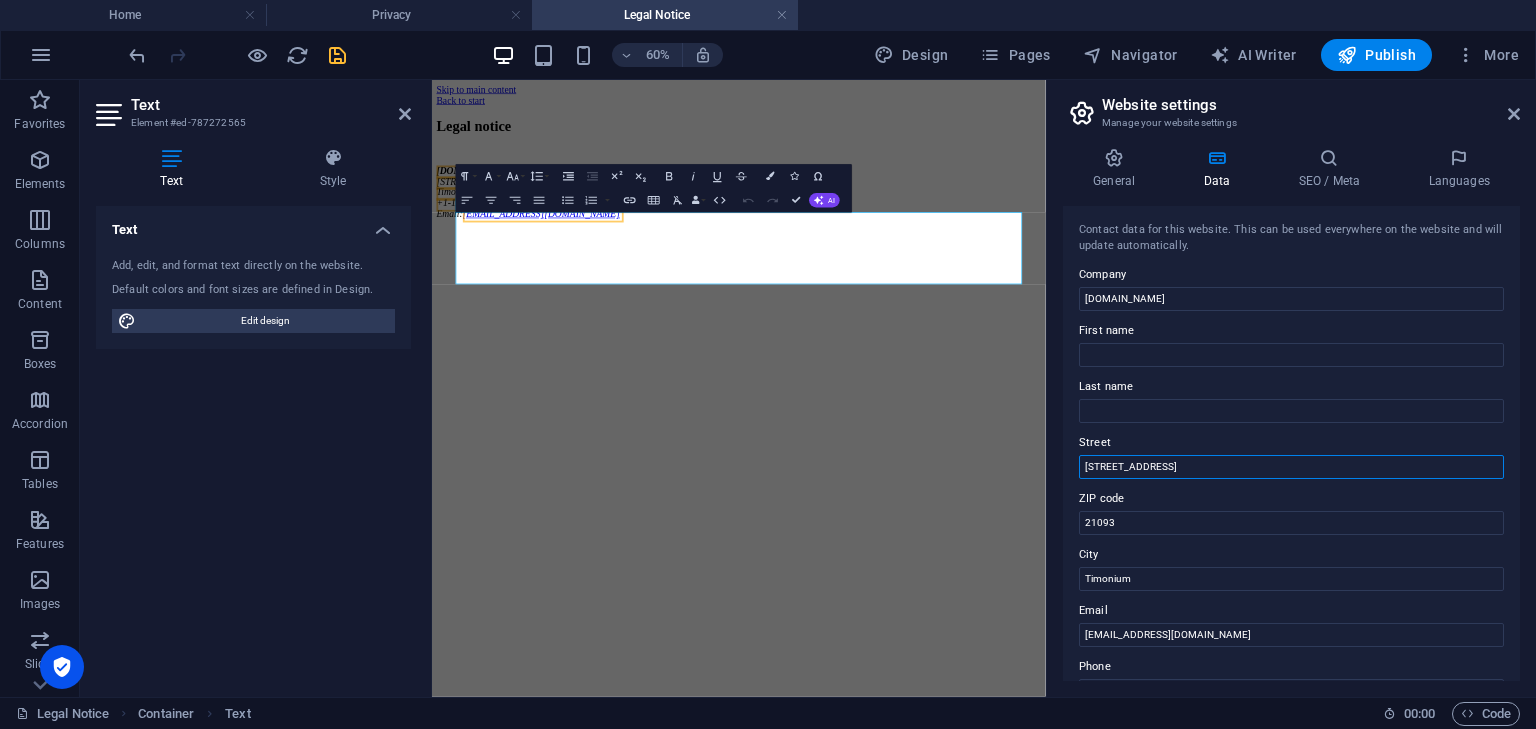 click on "1301 York Rd Ste 800-1031 , MD 21093" at bounding box center (1291, 467) 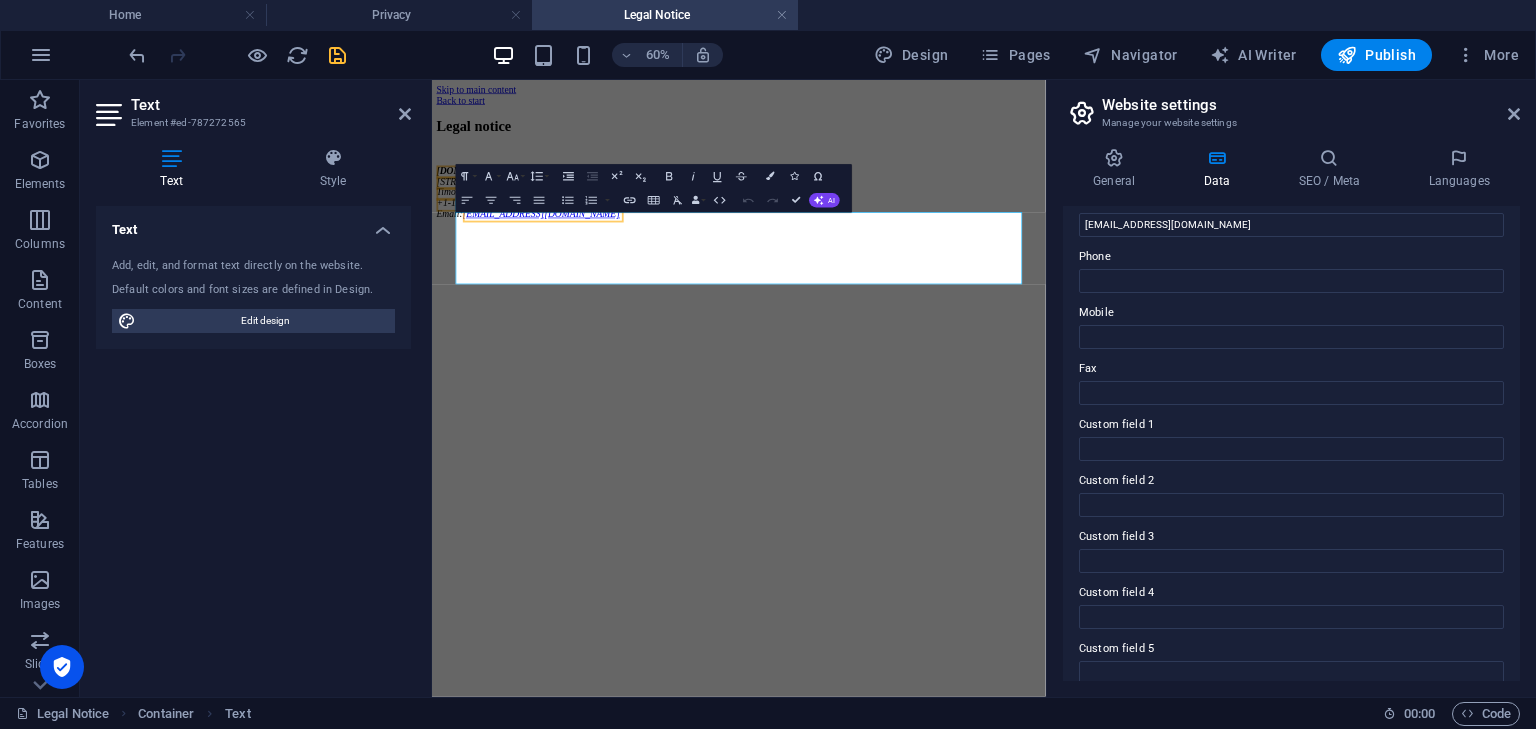 scroll, scrollTop: 485, scrollLeft: 0, axis: vertical 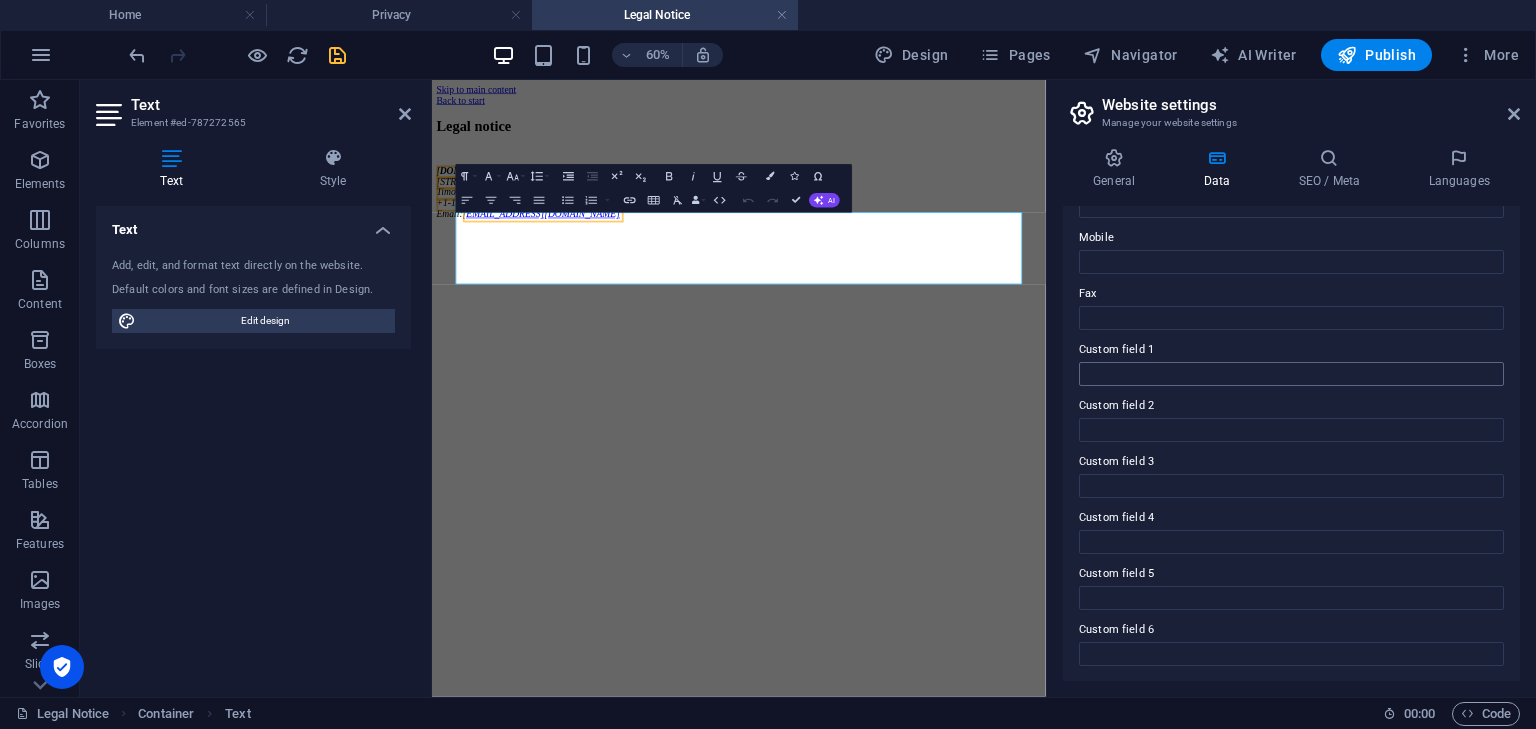 type on "[STREET_ADDRESS]" 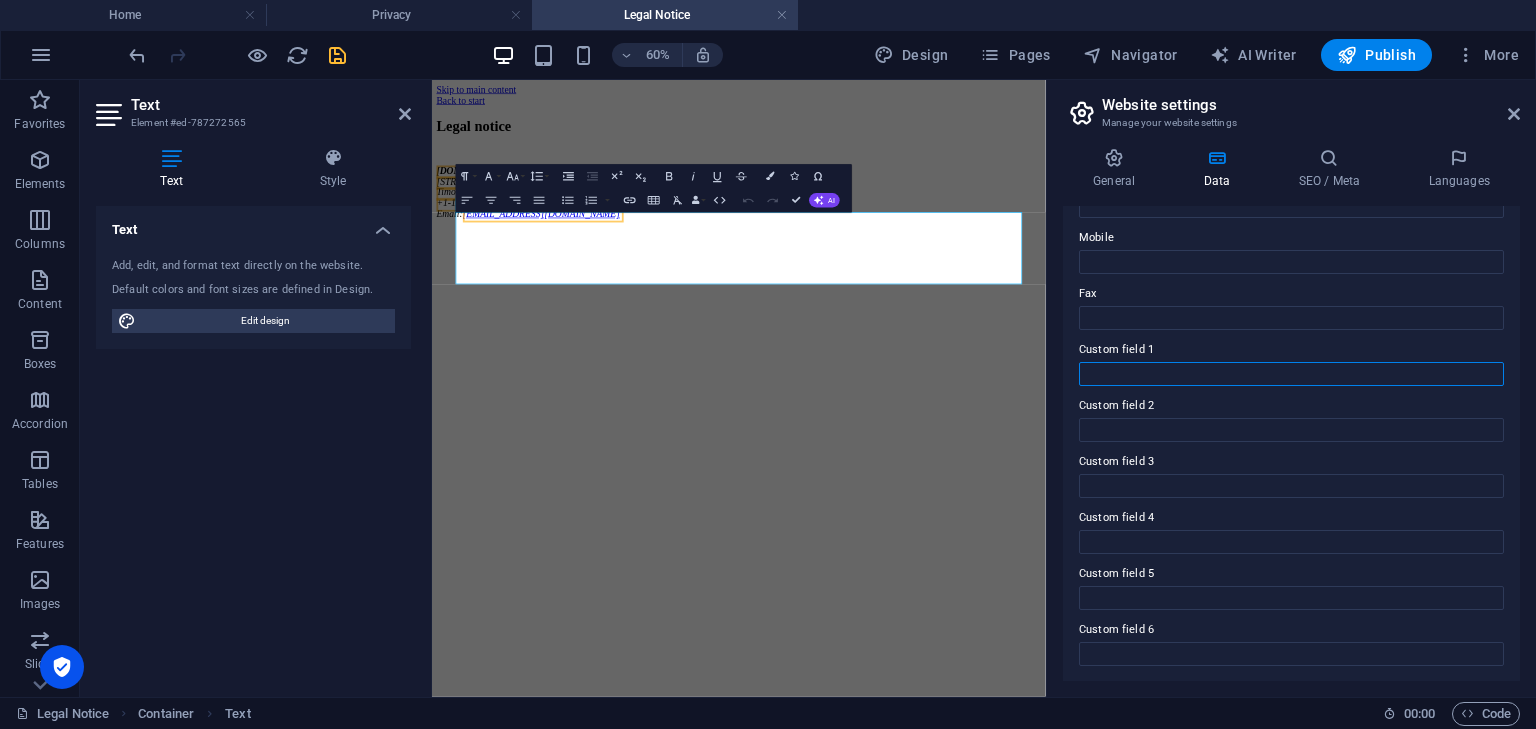 click on "Custom field 1" at bounding box center [1291, 374] 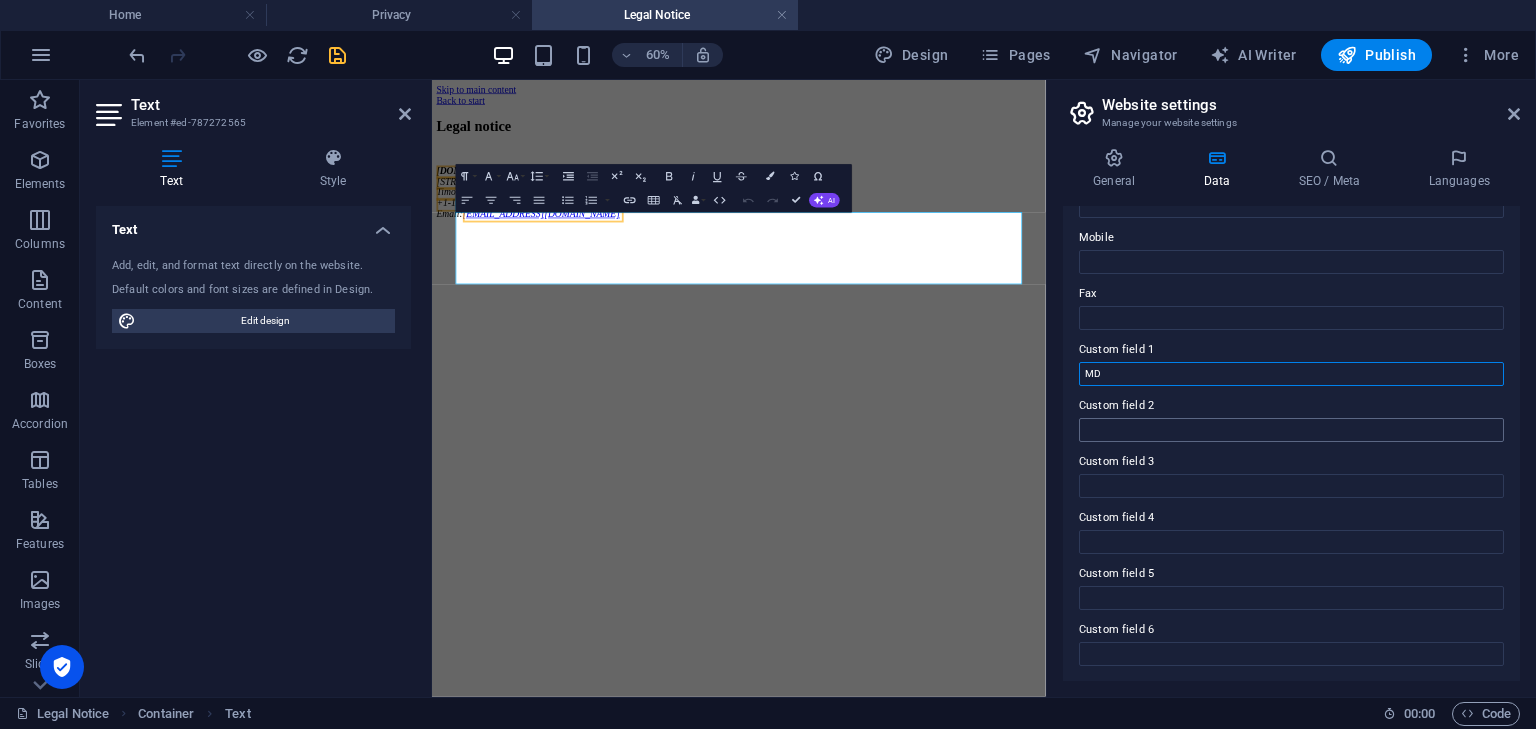 type on "MD" 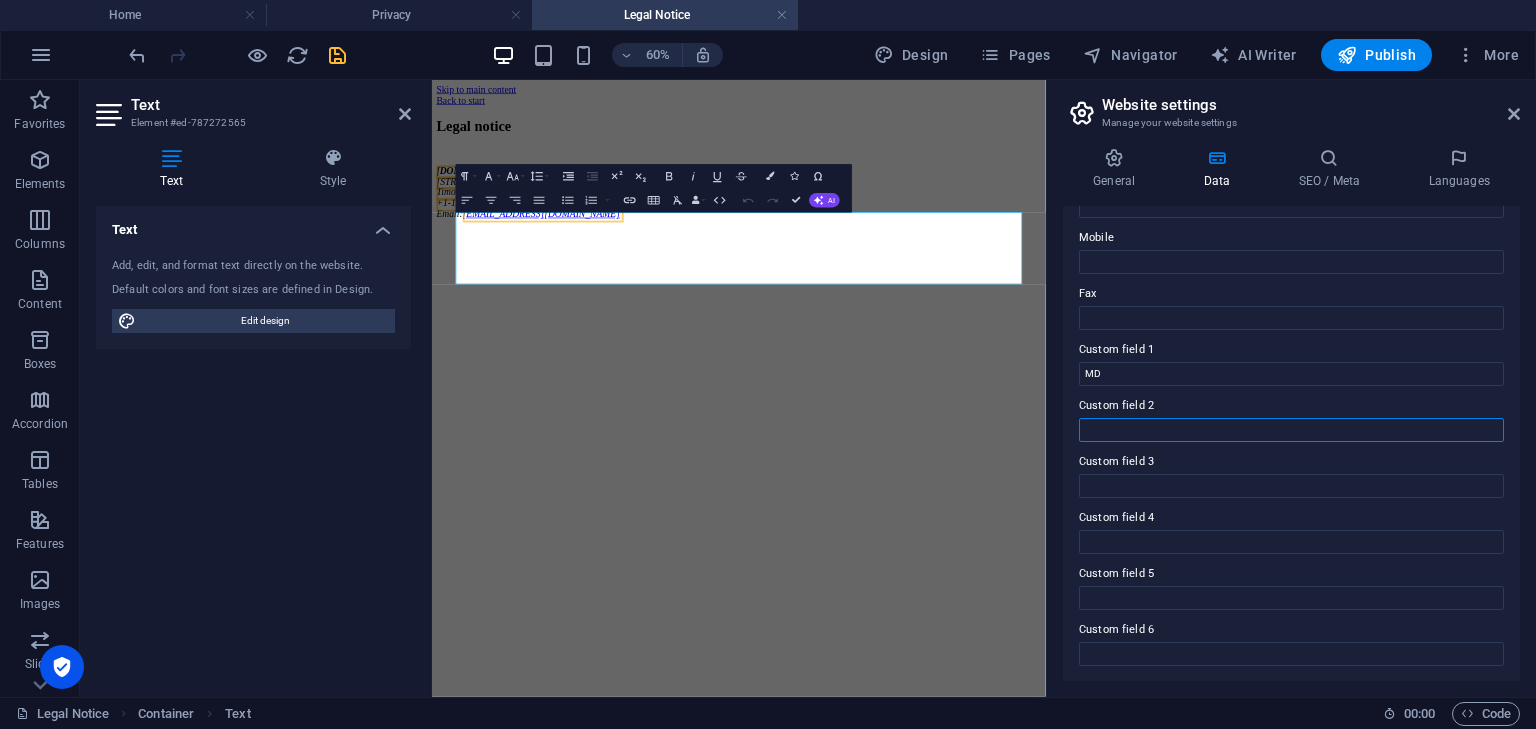 click on "Custom field 2" at bounding box center [1291, 430] 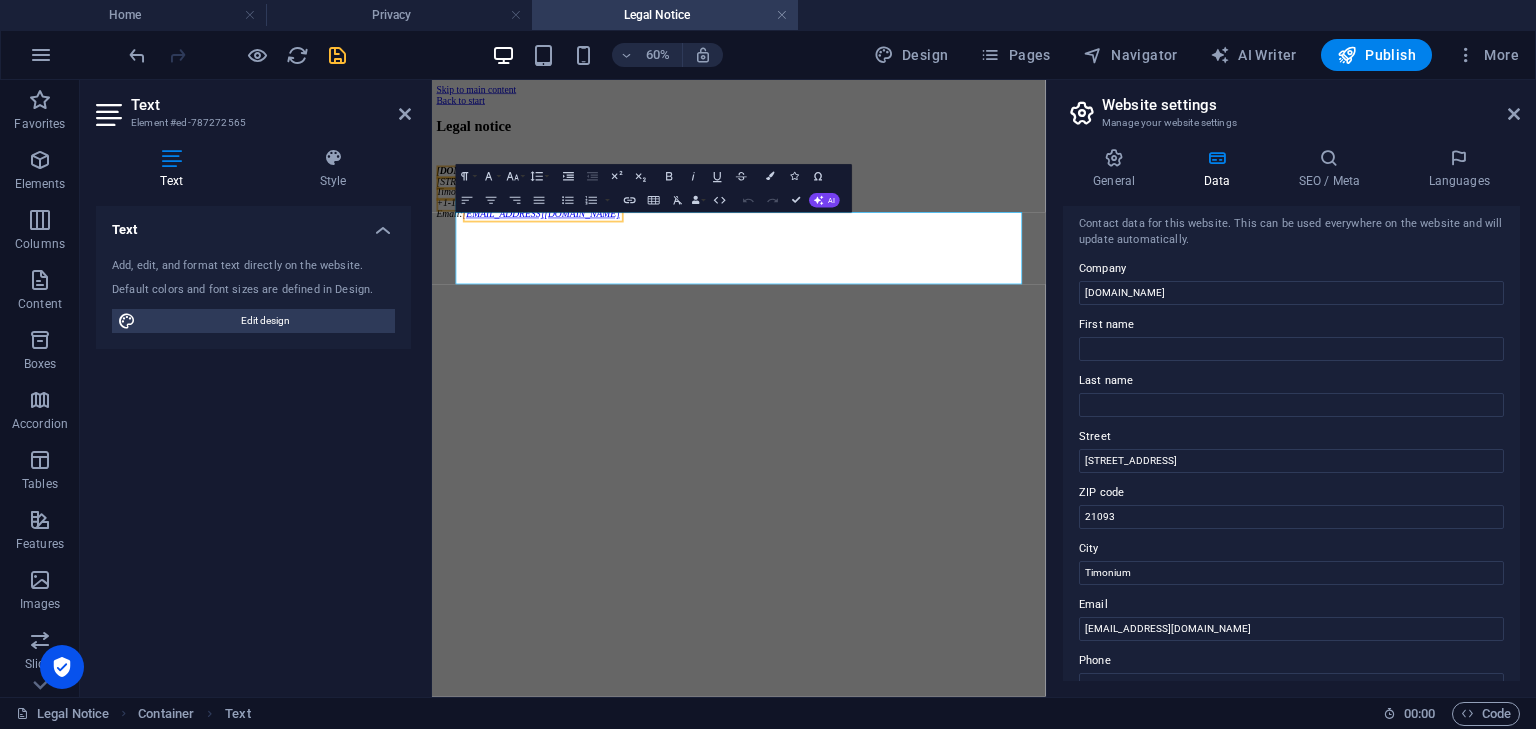 scroll, scrollTop: 0, scrollLeft: 0, axis: both 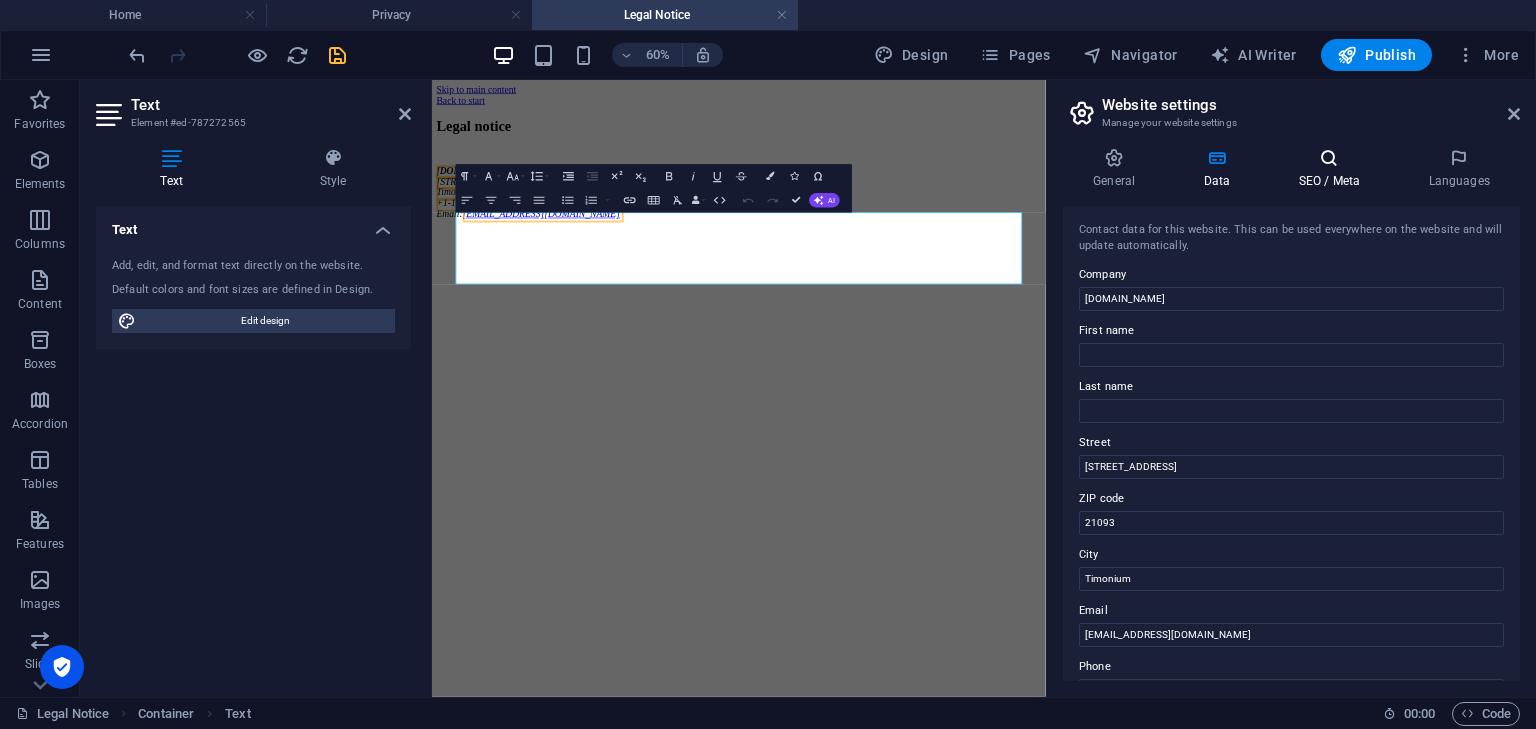 type on "[GEOGRAPHIC_DATA]" 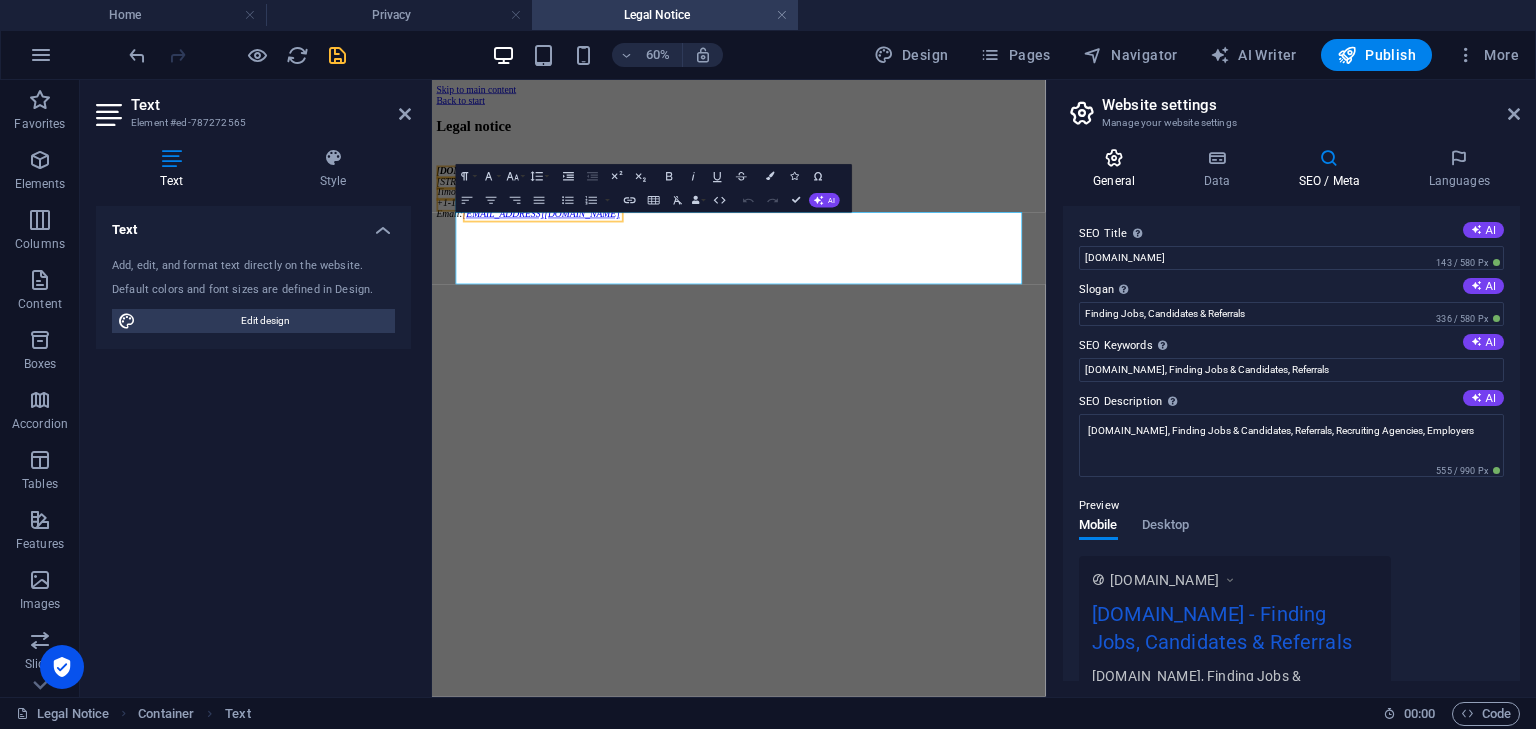 click on "General" at bounding box center (1118, 169) 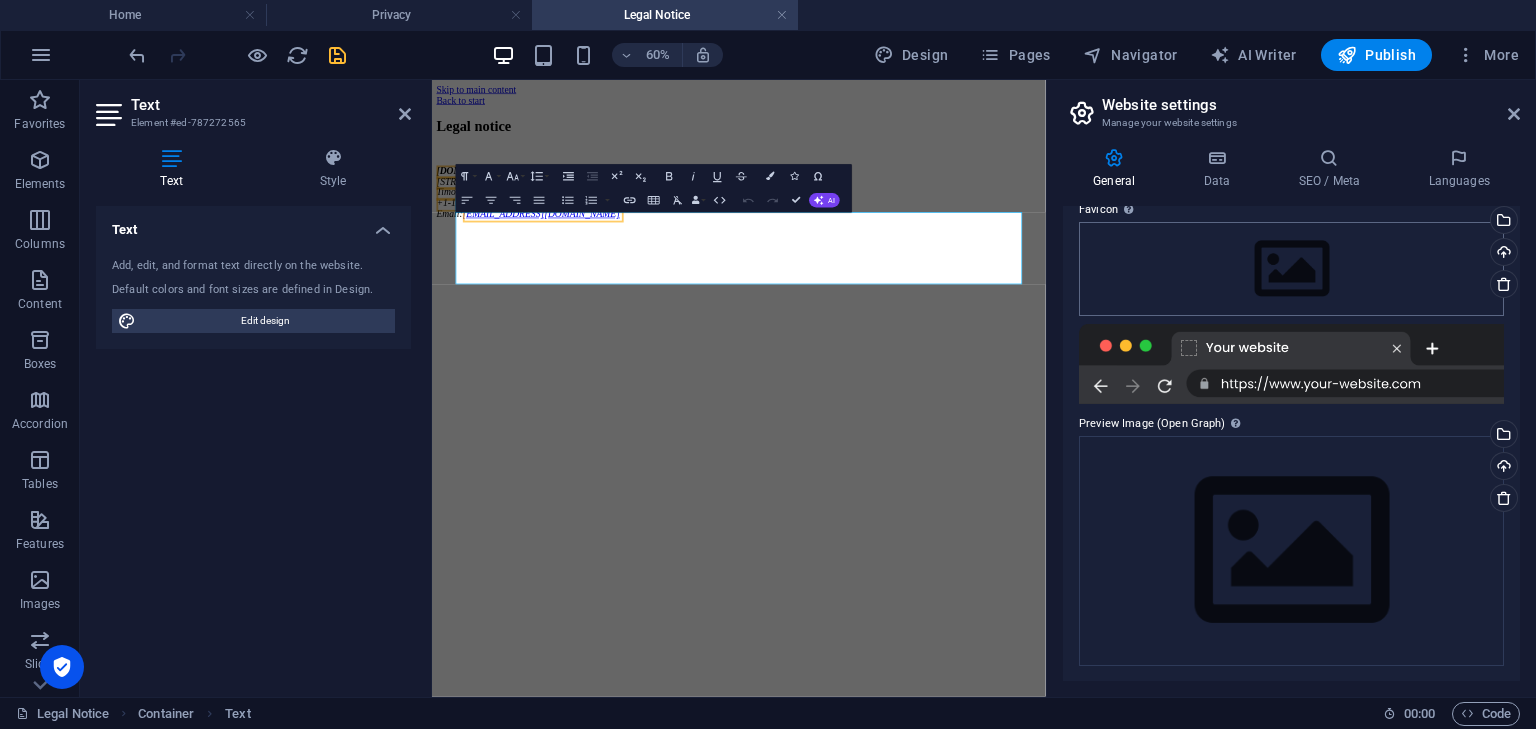 scroll, scrollTop: 0, scrollLeft: 0, axis: both 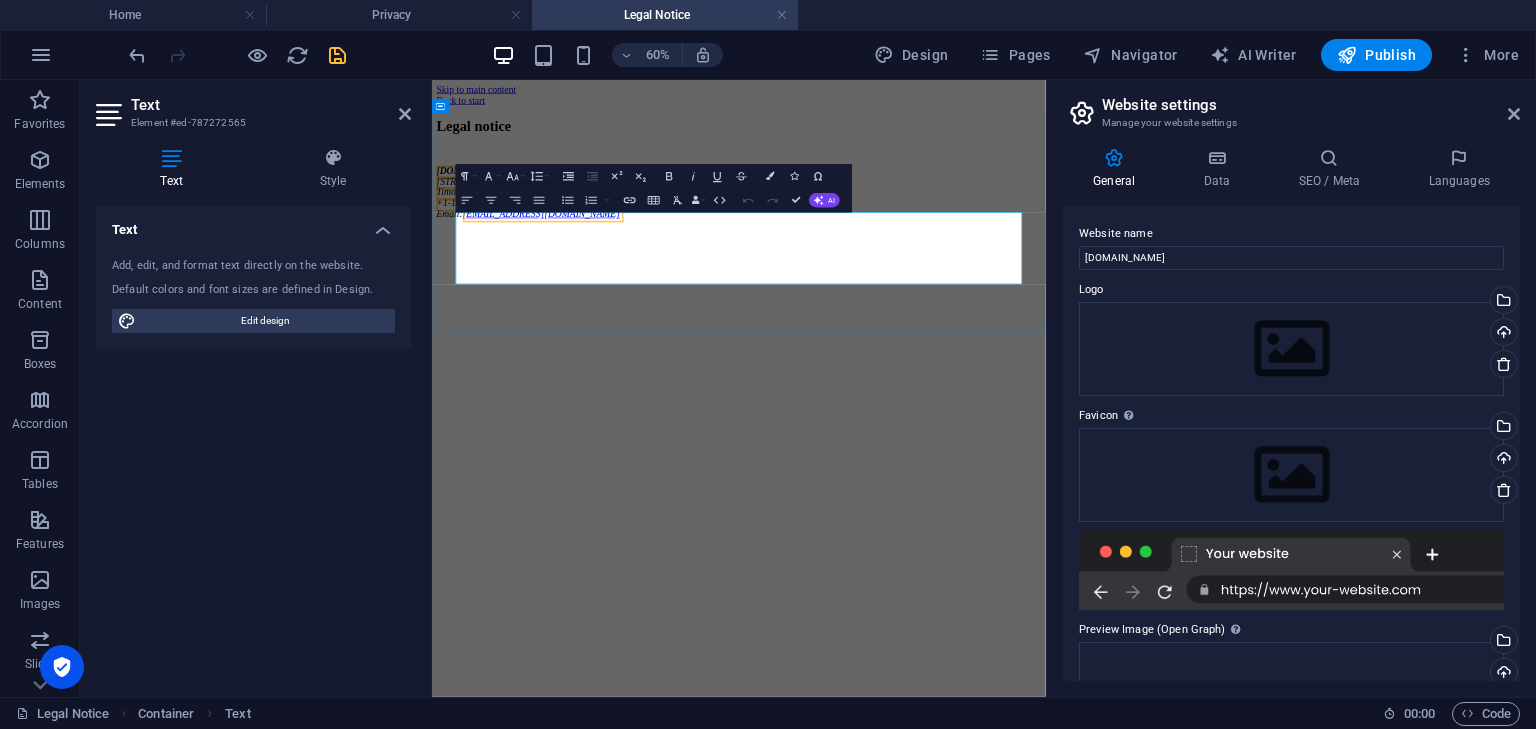 click on "+1-123-456-7890   Email:  contact@jobmedium.com" at bounding box center [943, 295] 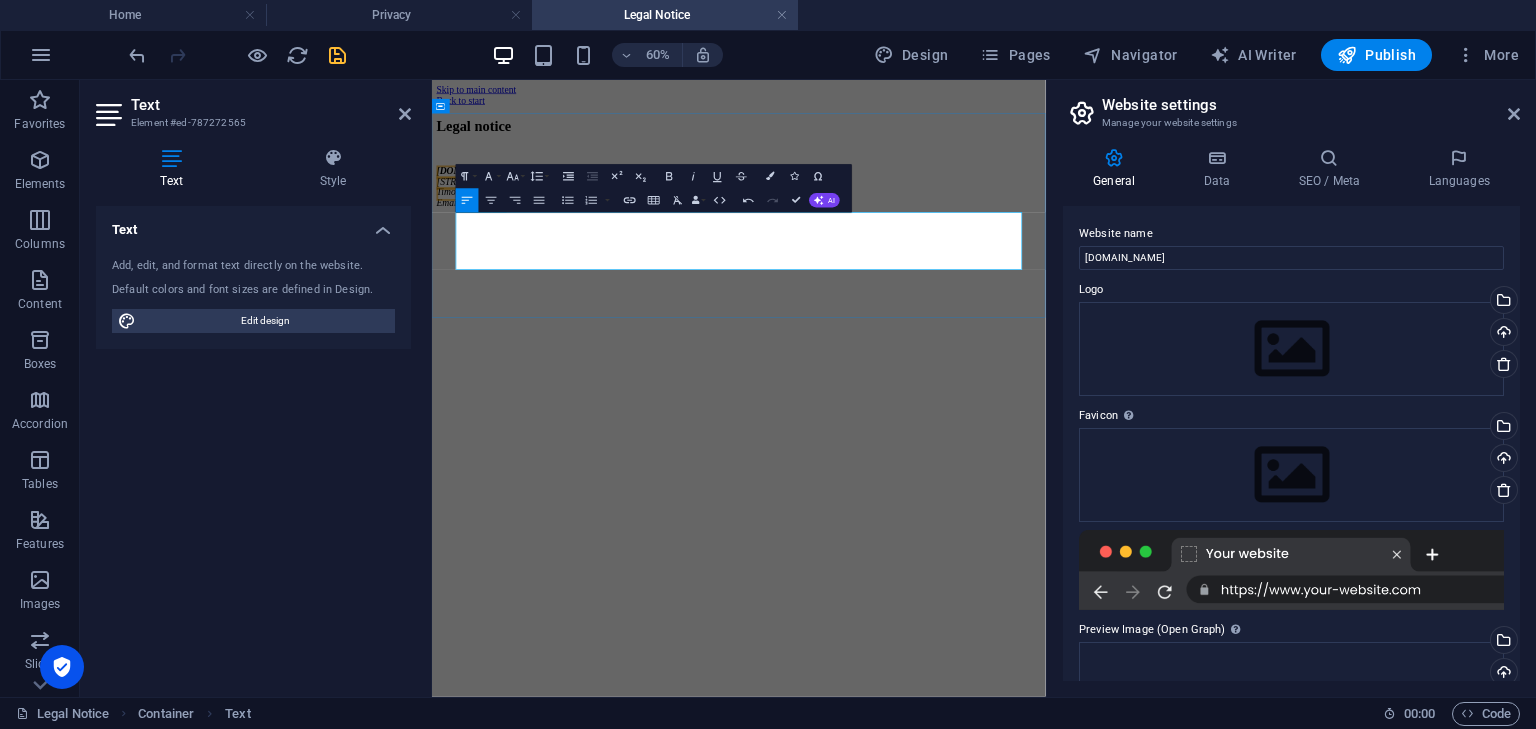 click on "1301 York Rd Ste 800-1031 Timonium   21093   Email:  contact@jobmedium.com" at bounding box center (943, 268) 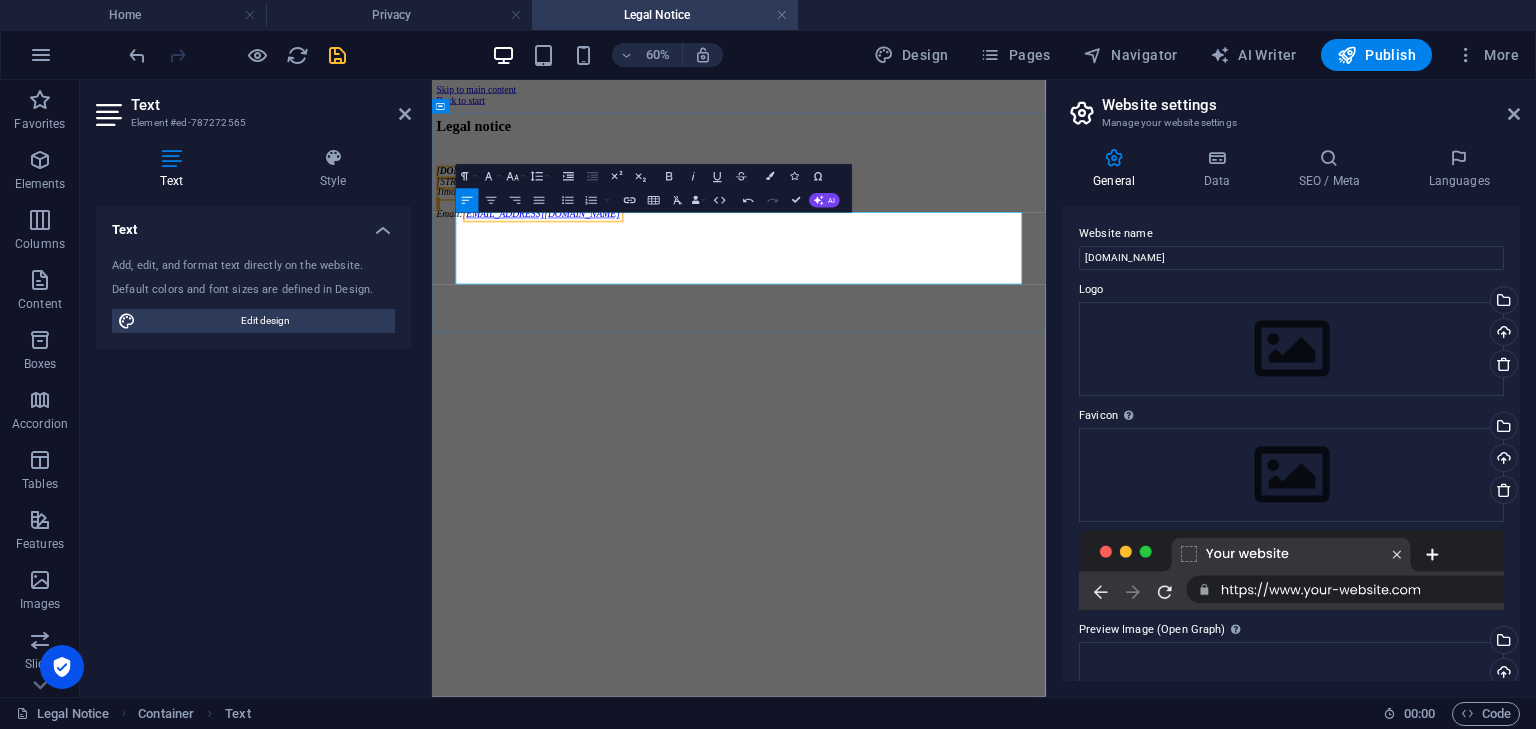 click on "[DOMAIN_NAME]" at bounding box center (943, 232) 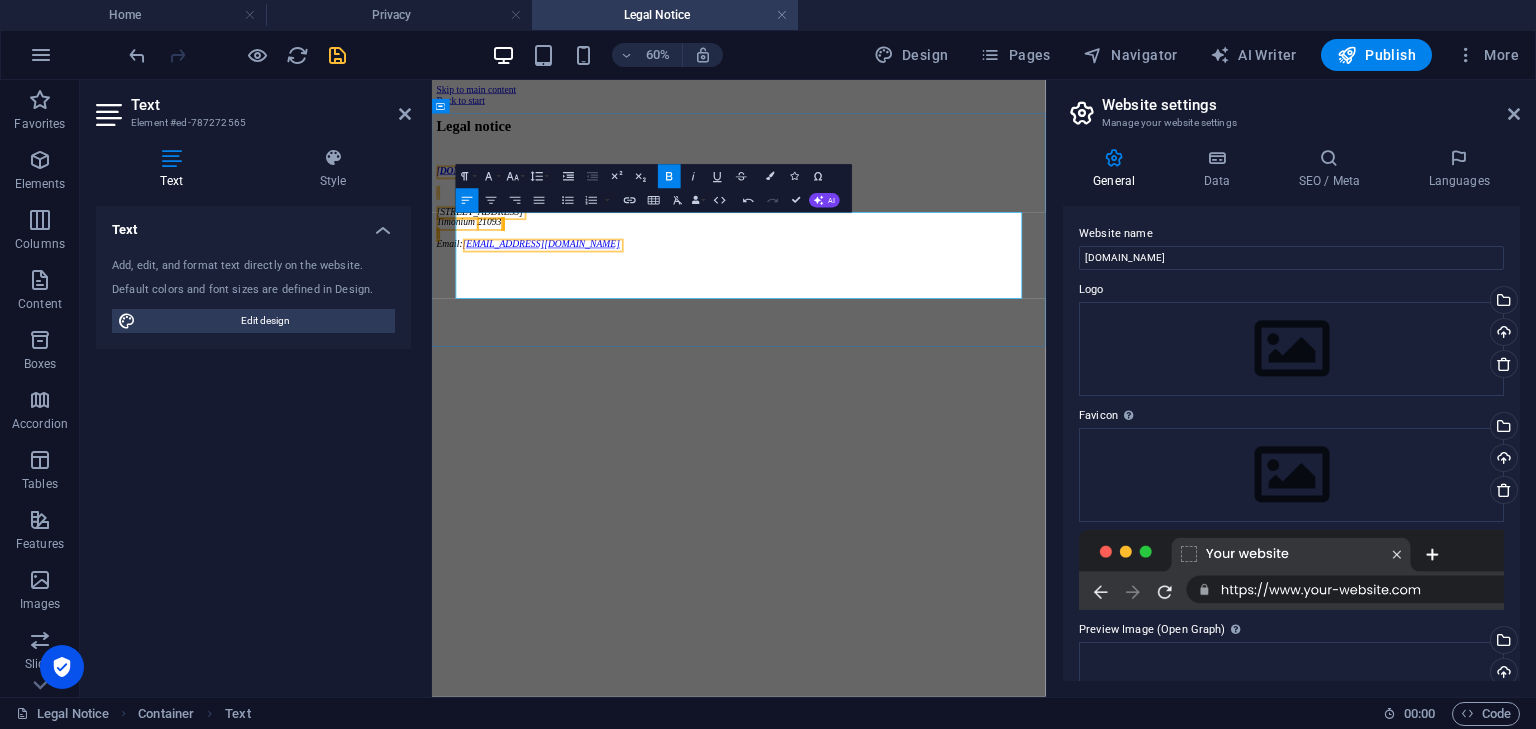 click on "21093" at bounding box center (528, 317) 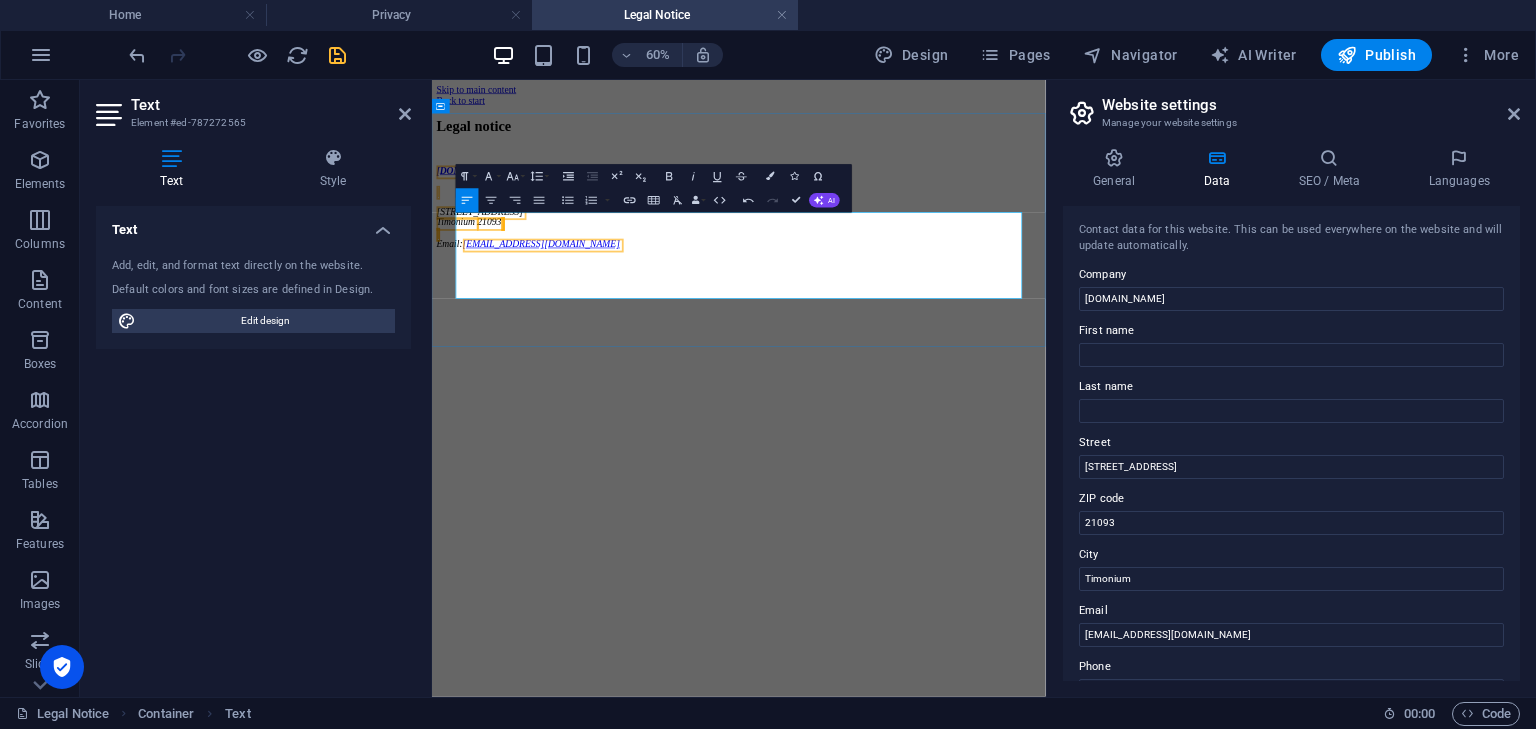 type 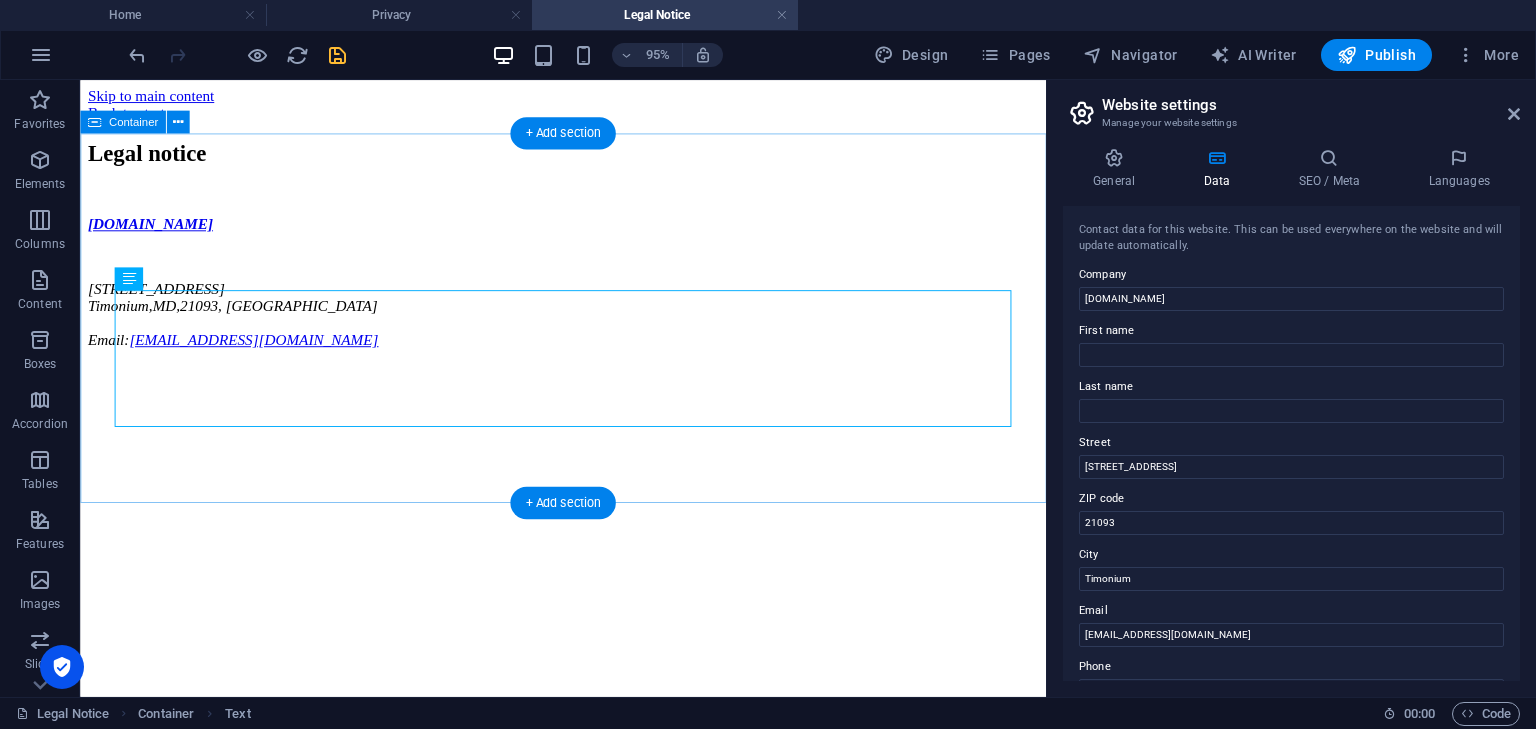 click on "Legal notice jobmedium.com 1301 York Rd Ste 800-1031 Timonium,  MD,  21093, USA Email:  contact@jobmedium.com" at bounding box center [588, 253] 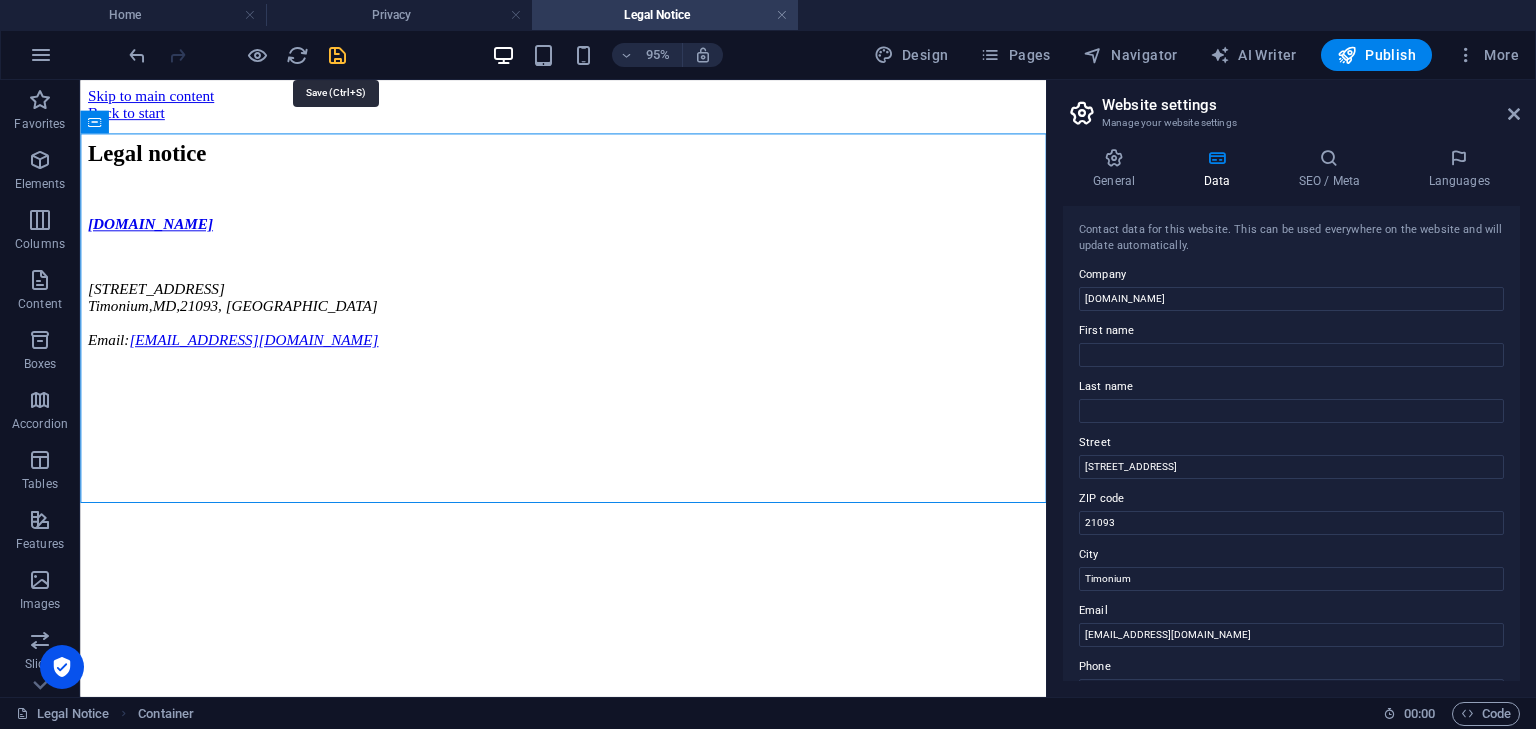 click at bounding box center (337, 55) 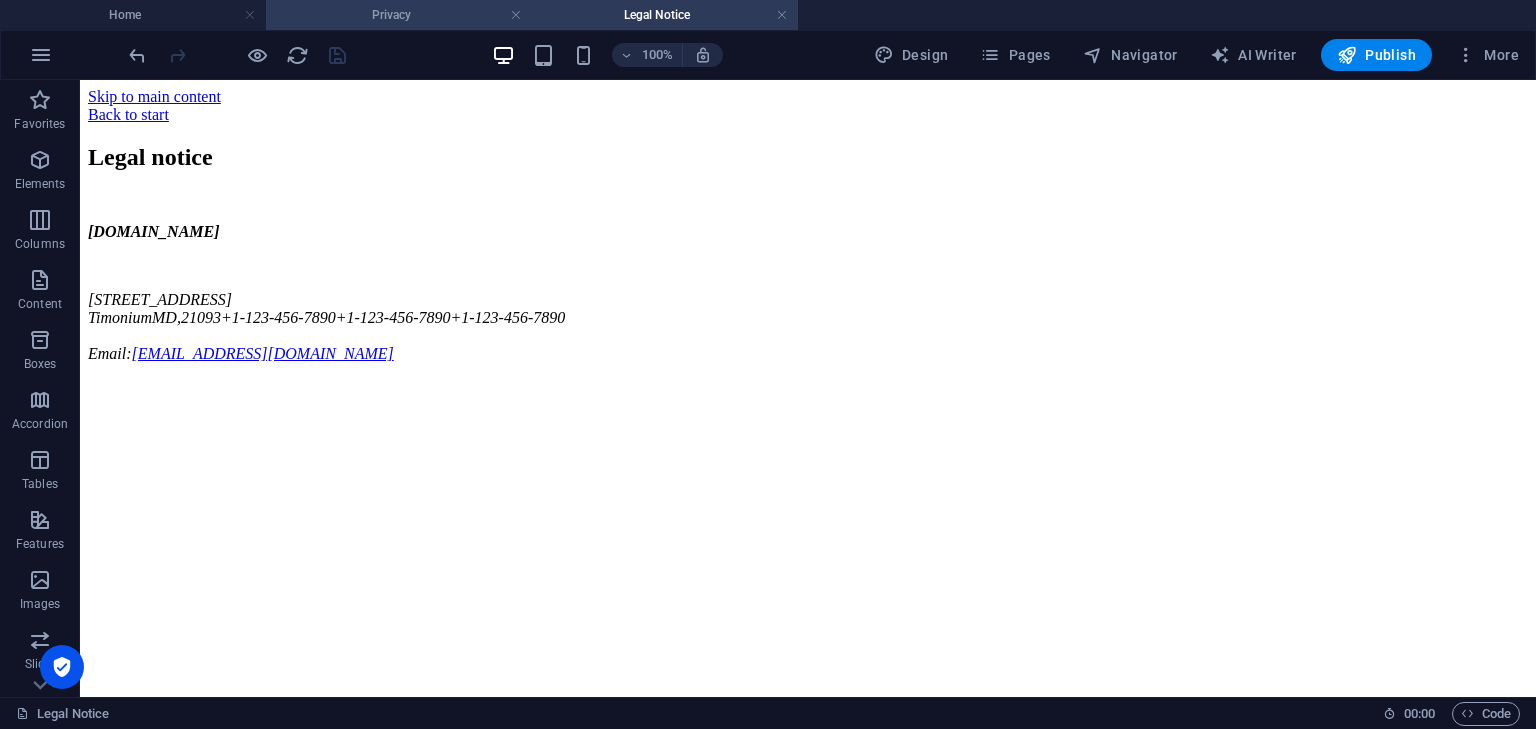 click on "Privacy" at bounding box center (399, 15) 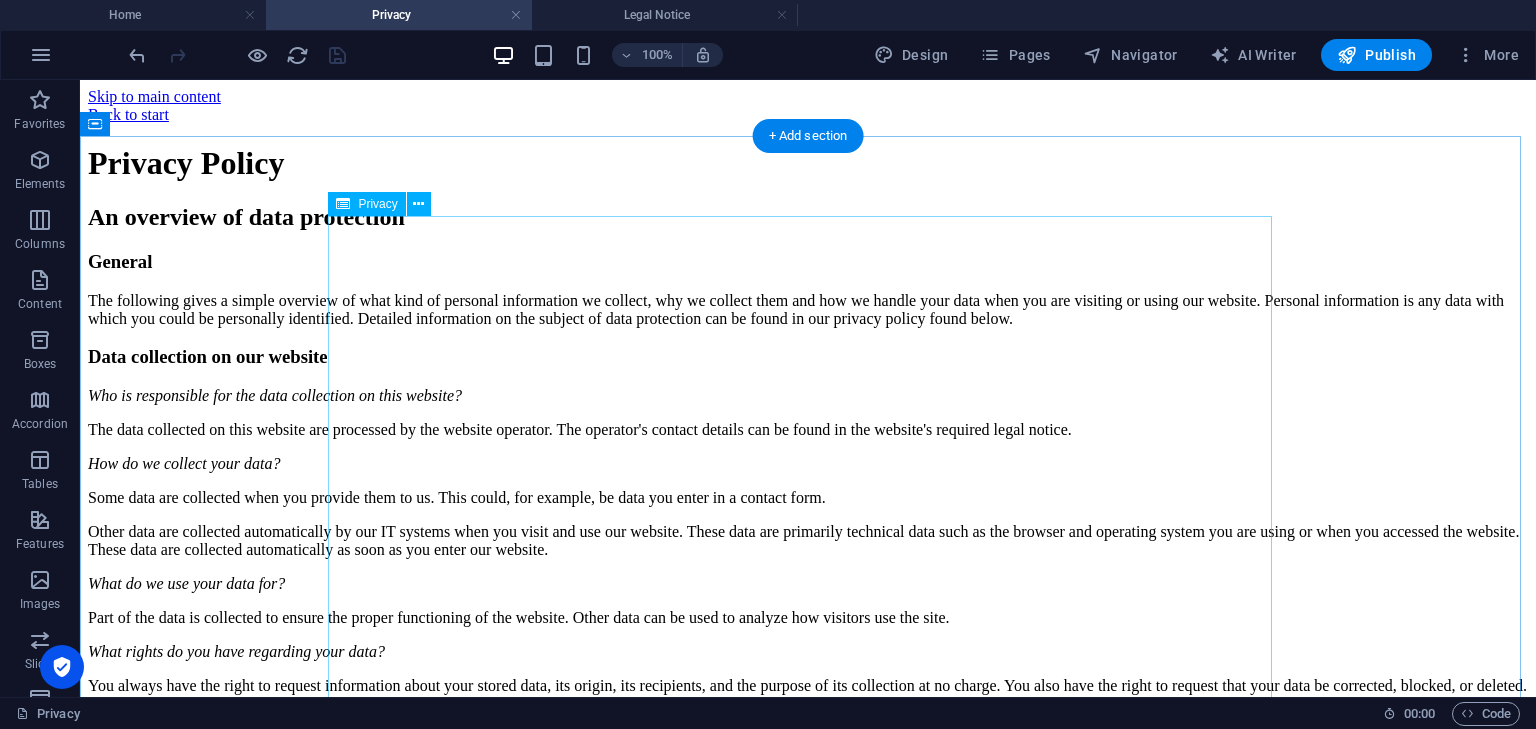 click on "Privacy Policy
An overview of data protection
General
The following gives a simple overview of what kind of personal information we collect, why we collect them and how we handle your data when you are visiting or using our website. Personal information is any data with which you could be personally identified. Detailed information on the subject of data protection can be found in our privacy policy found below.
Data collection on our website
Who is responsible for the data collection on this website?
The data collected on this website are processed by the website operator. The operator's contact details can be found in the website's required legal notice.
How do we collect your data?
Some data are collected when you provide them to us. This could, for example, be data you enter in a contact form.
What do we use your data for?
Part of the data is collected to ensure the proper functioning of the website. Other data can be used to analyze how visitors use the site." at bounding box center (808, 1951) 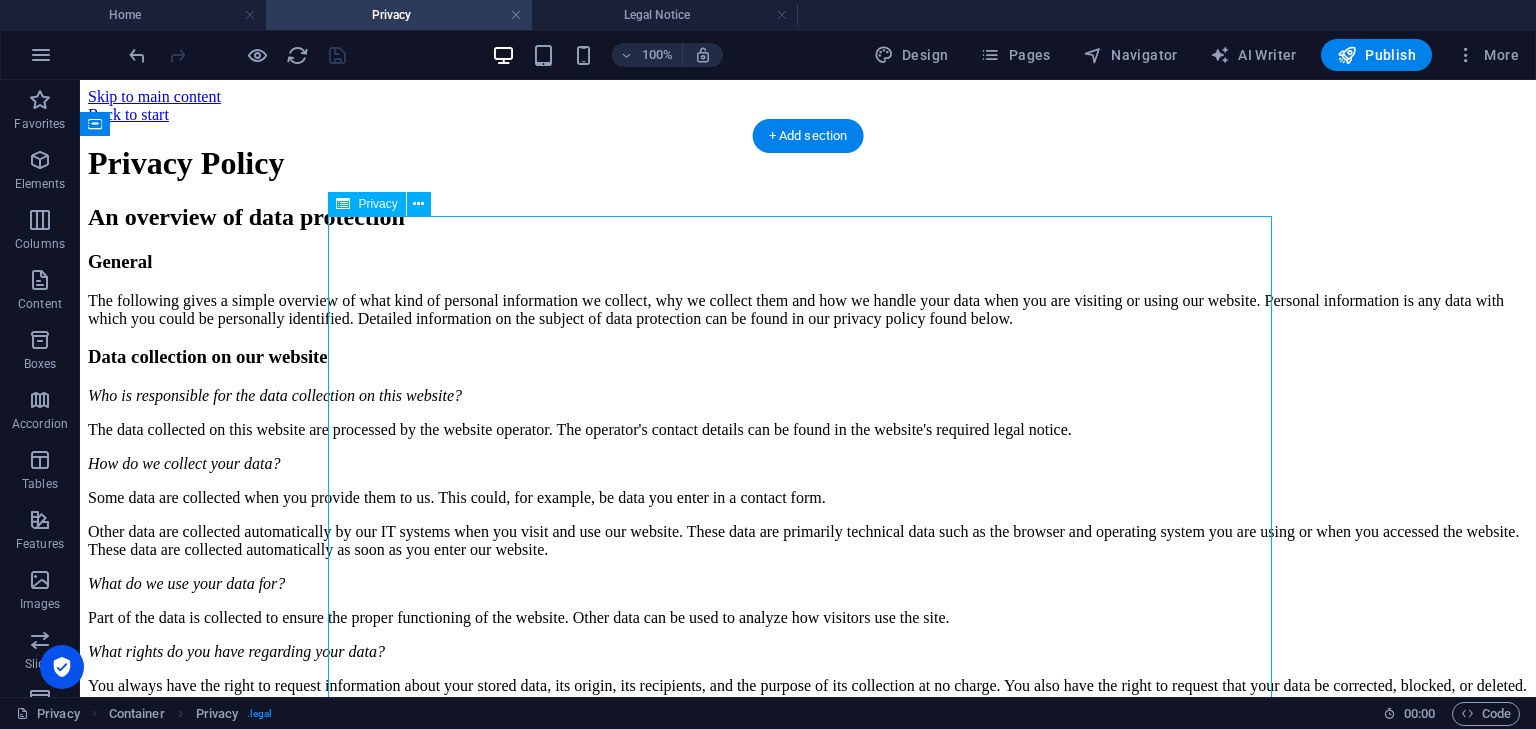 click on "Privacy Policy
An overview of data protection
General
The following gives a simple overview of what kind of personal information we collect, why we collect them and how we handle your data when you are visiting or using our website. Personal information is any data with which you could be personally identified. Detailed information on the subject of data protection can be found in our privacy policy found below.
Data collection on our website
Who is responsible for the data collection on this website?
The data collected on this website are processed by the website operator. The operator's contact details can be found in the website's required legal notice.
How do we collect your data?
Some data are collected when you provide them to us. This could, for example, be data you enter in a contact form.
What do we use your data for?
Part of the data is collected to ensure the proper functioning of the website. Other data can be used to analyze how visitors use the site." at bounding box center (808, 1951) 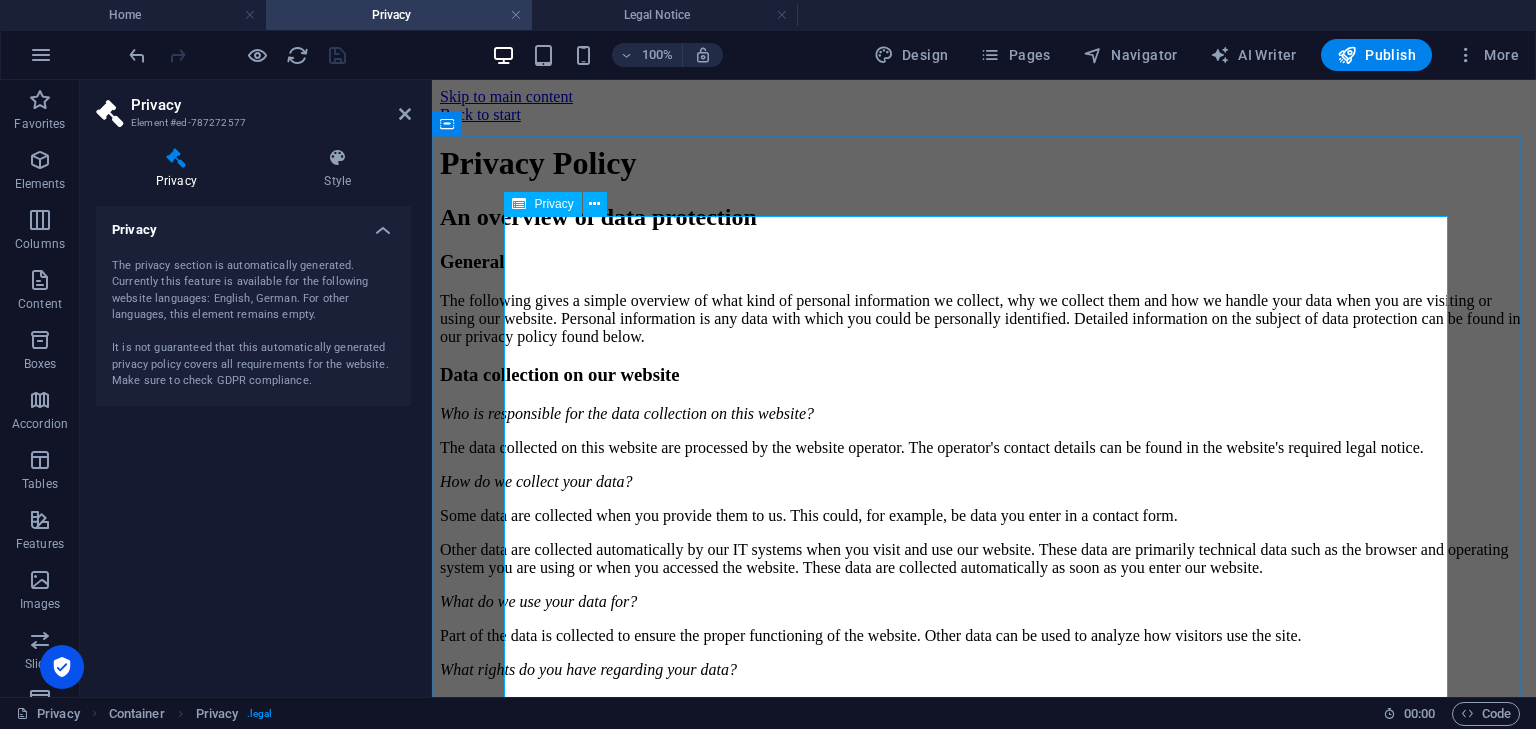 click on "Privacy Policy
An overview of data protection
General
The following gives a simple overview of what kind of personal information we collect, why we collect them and how we handle your data when you are visiting or using our website. Personal information is any data with which you could be personally identified. Detailed information on the subject of data protection can be found in our privacy policy found below.
Data collection on our website
Who is responsible for the data collection on this website?
The data collected on this website are processed by the website operator. The operator's contact details can be found in the website's required legal notice.
How do we collect your data?
Some data are collected when you provide them to us. This could, for example, be data you enter in a contact form.
What do we use your data for?
Part of the data is collected to ensure the proper functioning of the website. Other data can be used to analyze how visitors use the site." at bounding box center [984, 2095] 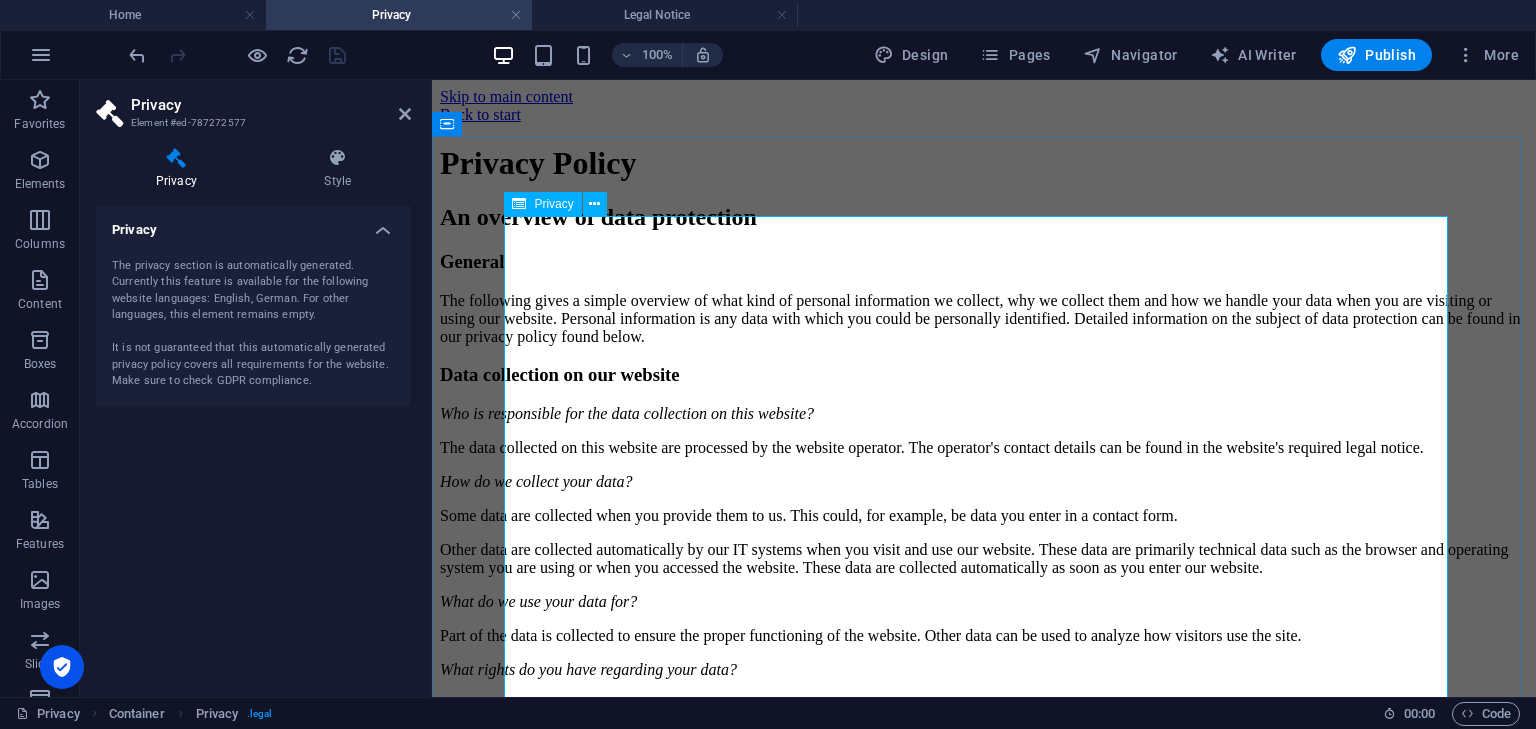 click on "Privacy Policy
An overview of data protection
General
The following gives a simple overview of what kind of personal information we collect, why we collect them and how we handle your data when you are visiting or using our website. Personal information is any data with which you could be personally identified. Detailed information on the subject of data protection can be found in our privacy policy found below.
Data collection on our website
Who is responsible for the data collection on this website?
The data collected on this website are processed by the website operator. The operator's contact details can be found in the website's required legal notice.
How do we collect your data?
Some data are collected when you provide them to us. This could, for example, be data you enter in a contact form.
What do we use your data for?
Part of the data is collected to ensure the proper functioning of the website. Other data can be used to analyze how visitors use the site." at bounding box center [984, 2095] 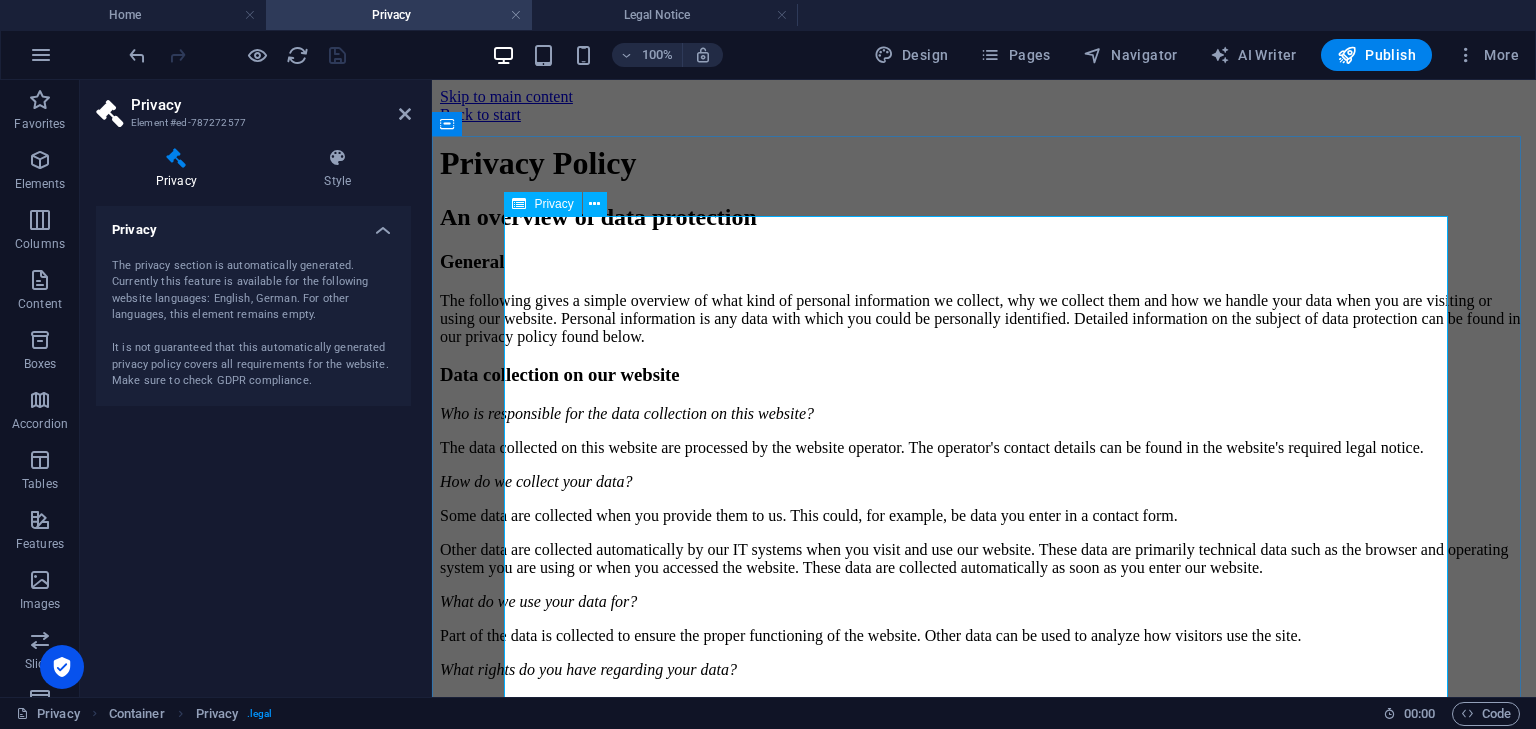 click on "Privacy Policy
An overview of data protection
General
The following gives a simple overview of what kind of personal information we collect, why we collect them and how we handle your data when you are visiting or using our website. Personal information is any data with which you could be personally identified. Detailed information on the subject of data protection can be found in our privacy policy found below.
Data collection on our website
Who is responsible for the data collection on this website?
The data collected on this website are processed by the website operator. The operator's contact details can be found in the website's required legal notice.
How do we collect your data?
Some data are collected when you provide them to us. This could, for example, be data you enter in a contact form.
What do we use your data for?
Part of the data is collected to ensure the proper functioning of the website. Other data can be used to analyze how visitors use the site." at bounding box center (984, 2095) 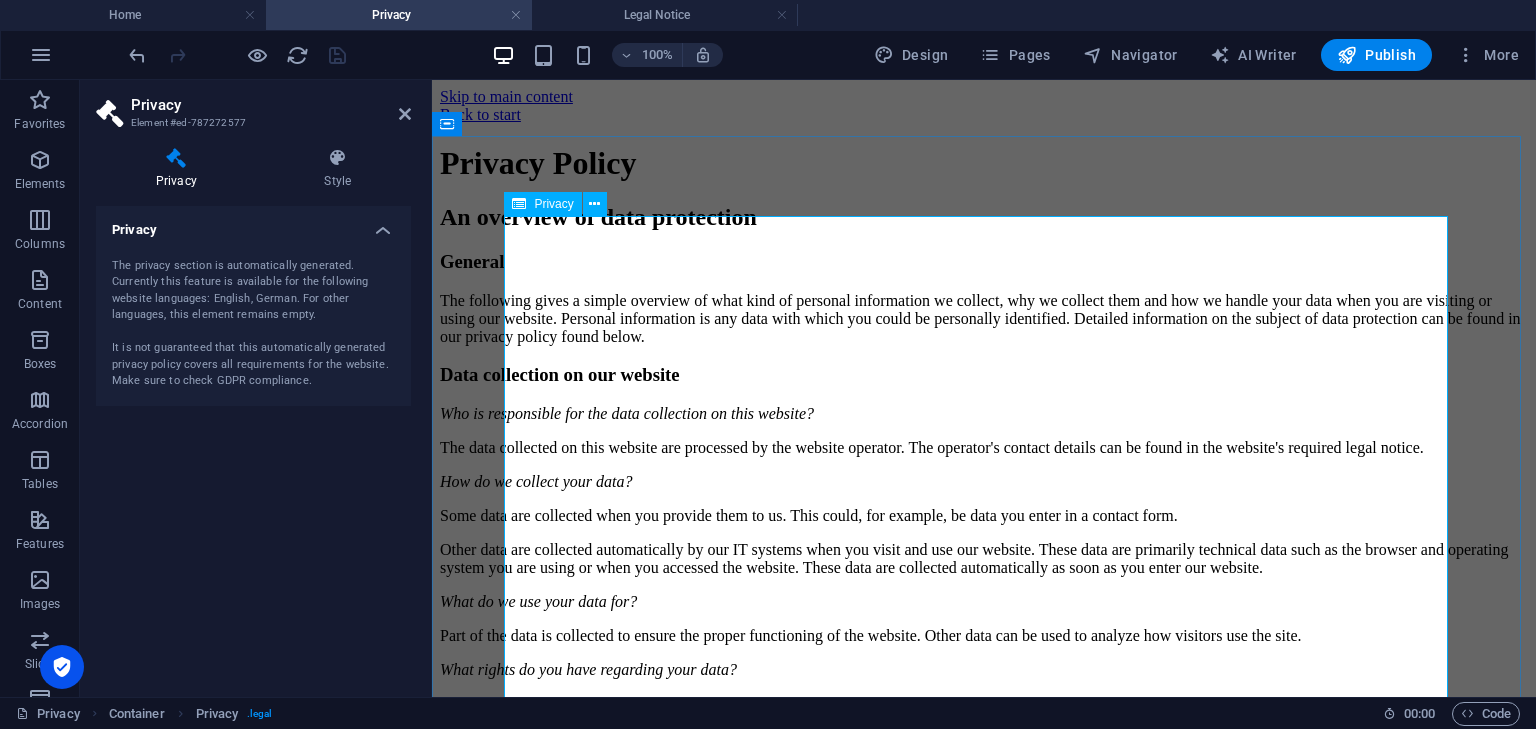 click on "Privacy Policy
An overview of data protection
General
The following gives a simple overview of what kind of personal information we collect, why we collect them and how we handle your data when you are visiting or using our website. Personal information is any data with which you could be personally identified. Detailed information on the subject of data protection can be found in our privacy policy found below.
Data collection on our website
Who is responsible for the data collection on this website?
The data collected on this website are processed by the website operator. The operator's contact details can be found in the website's required legal notice.
How do we collect your data?
Some data are collected when you provide them to us. This could, for example, be data you enter in a contact form.
What do we use your data for?
Part of the data is collected to ensure the proper functioning of the website. Other data can be used to analyze how visitors use the site." at bounding box center (984, 2095) 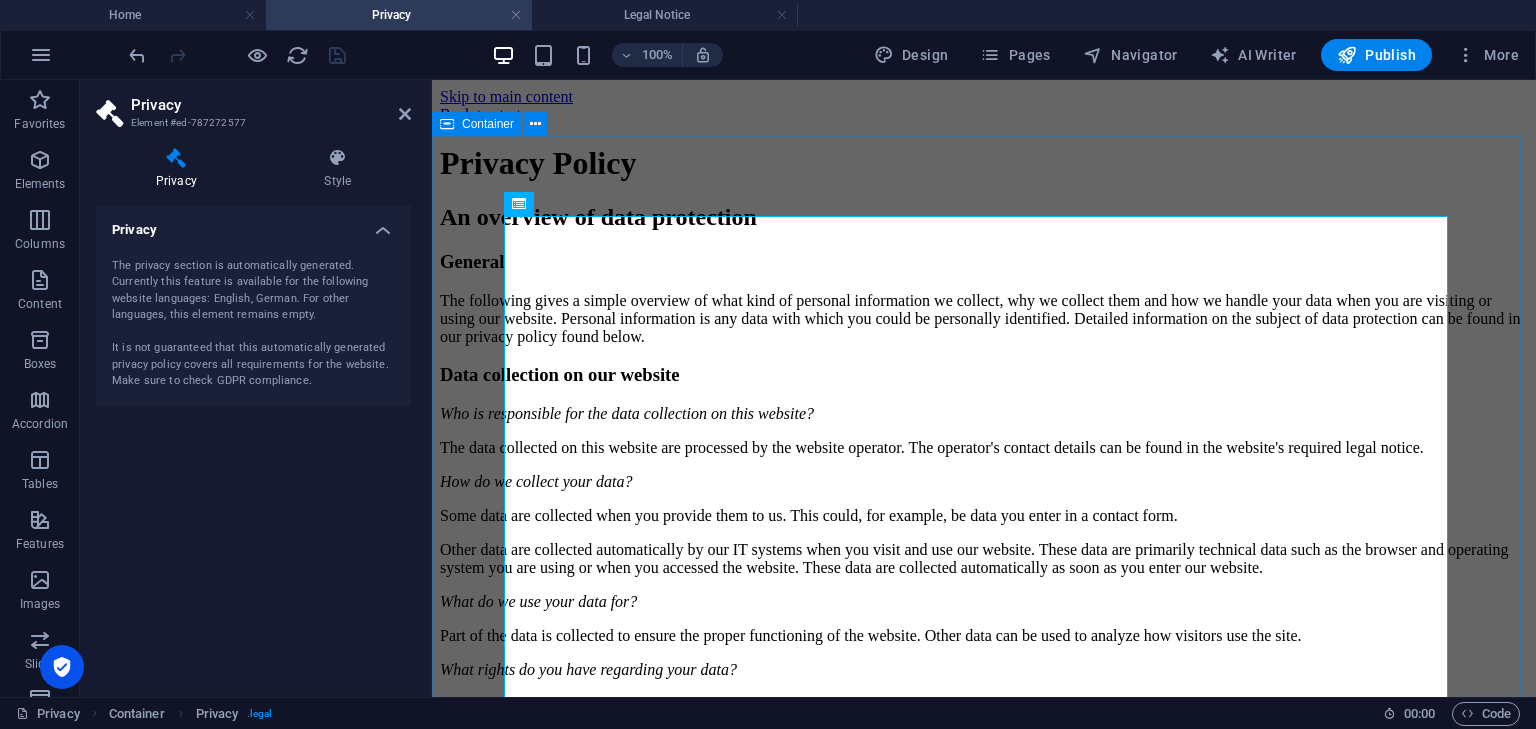 click on "Privacy Policy
An overview of data protection
General
The following gives a simple overview of what kind of personal information we collect, why we collect them and how we handle your data when you are visiting or using our website. Personal information is any data with which you could be personally identified. Detailed information on the subject of data protection can be found in our privacy policy found below.
Data collection on our website
Who is responsible for the data collection on this website?
The data collected on this website are processed by the website operator. The operator's contact details can be found in the website's required legal notice.
How do we collect your data?
Some data are collected when you provide them to us. This could, for example, be data you enter in a contact form.
What do we use your data for?
Part of the data is collected to ensure the proper functioning of the website. Other data can be used to analyze how visitors use the site." at bounding box center (984, 2095) 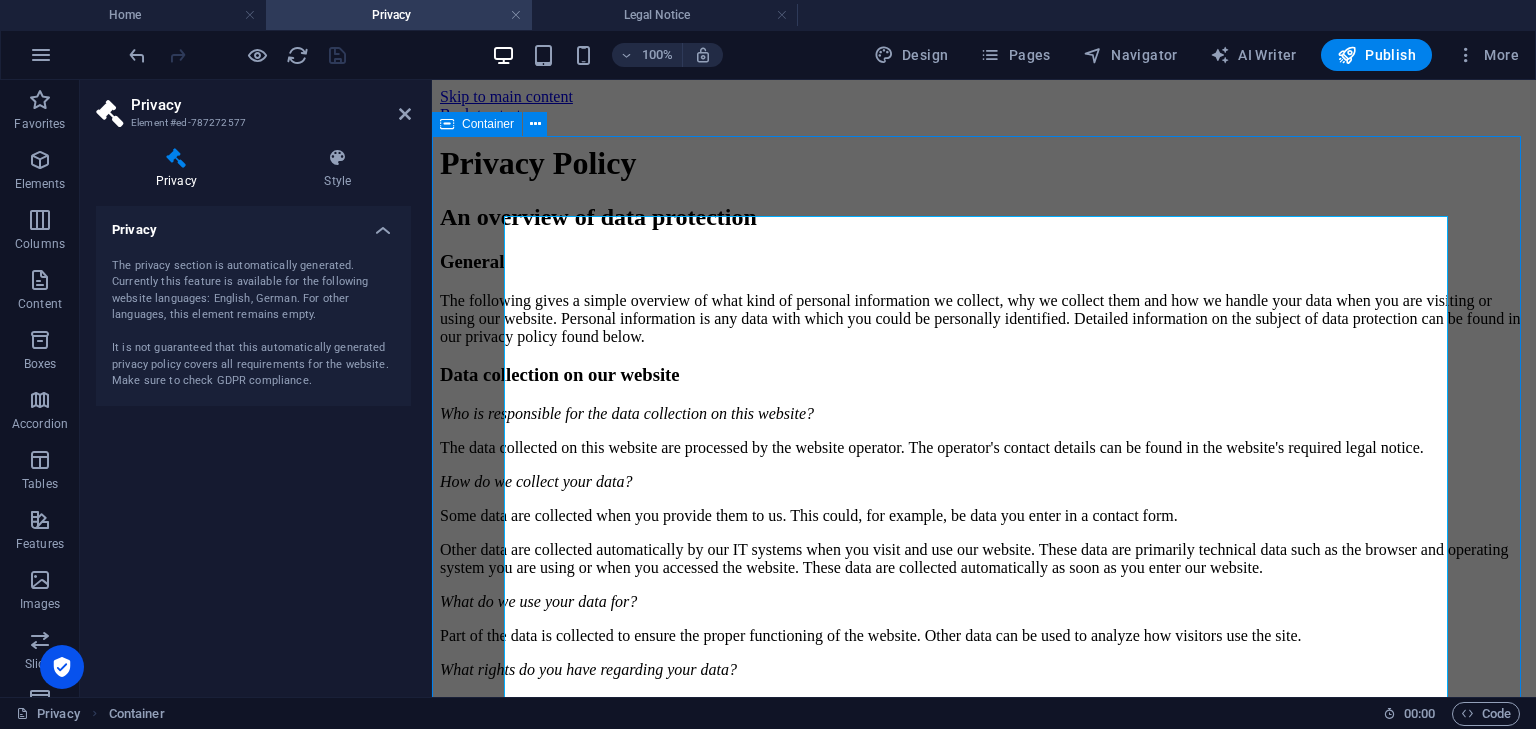 click on "Privacy Policy
An overview of data protection
General
The following gives a simple overview of what kind of personal information we collect, why we collect them and how we handle your data when you are visiting or using our website. Personal information is any data with which you could be personally identified. Detailed information on the subject of data protection can be found in our privacy policy found below.
Data collection on our website
Who is responsible for the data collection on this website?
The data collected on this website are processed by the website operator. The operator's contact details can be found in the website's required legal notice.
How do we collect your data?
Some data are collected when you provide them to us. This could, for example, be data you enter in a contact form.
What do we use your data for?
Part of the data is collected to ensure the proper functioning of the website. Other data can be used to analyze how visitors use the site." at bounding box center (984, 2095) 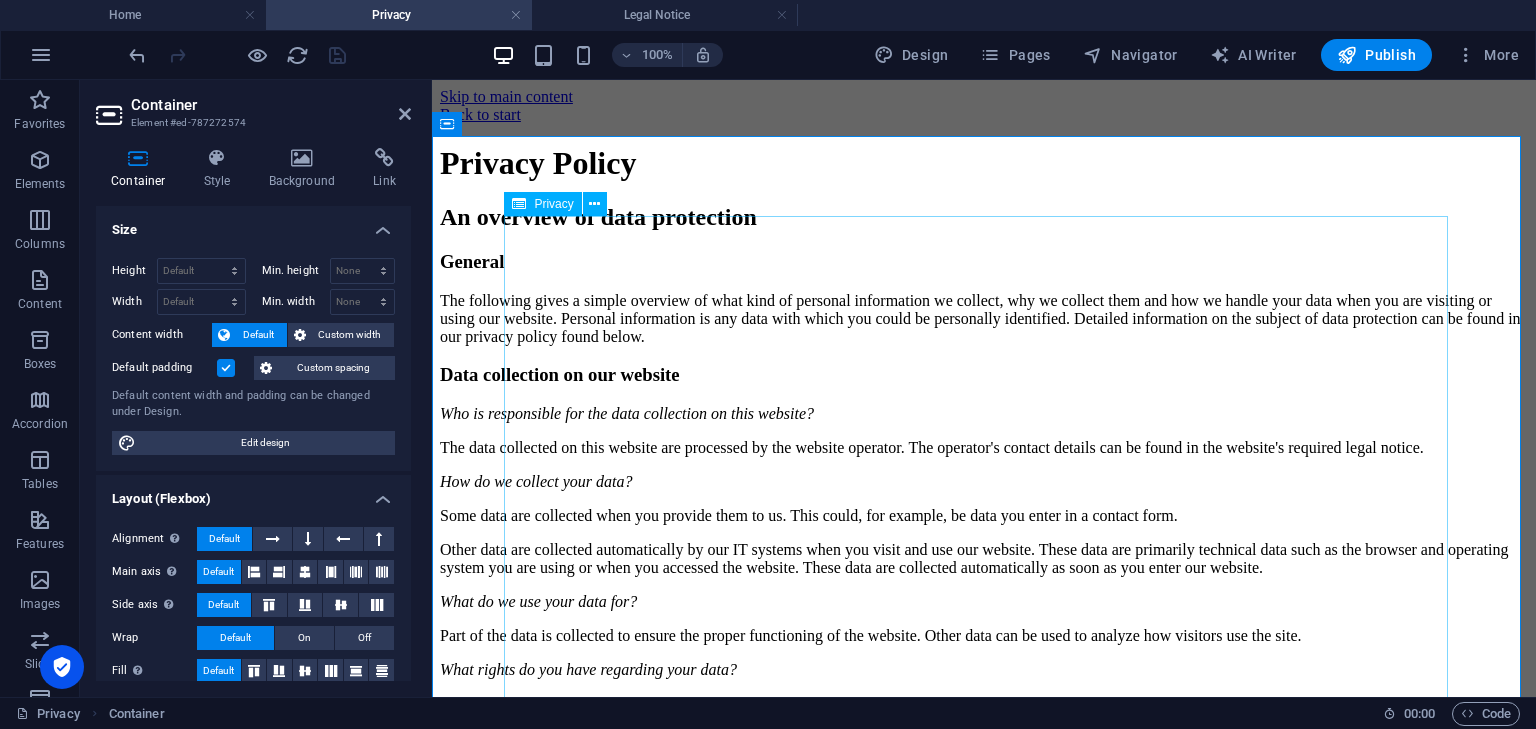 click on "Privacy Policy
An overview of data protection
General
The following gives a simple overview of what kind of personal information we collect, why we collect them and how we handle your data when you are visiting or using our website. Personal information is any data with which you could be personally identified. Detailed information on the subject of data protection can be found in our privacy policy found below.
Data collection on our website
Who is responsible for the data collection on this website?
The data collected on this website are processed by the website operator. The operator's contact details can be found in the website's required legal notice.
How do we collect your data?
Some data are collected when you provide them to us. This could, for example, be data you enter in a contact form.
What do we use your data for?
Part of the data is collected to ensure the proper functioning of the website. Other data can be used to analyze how visitors use the site." at bounding box center (984, 2095) 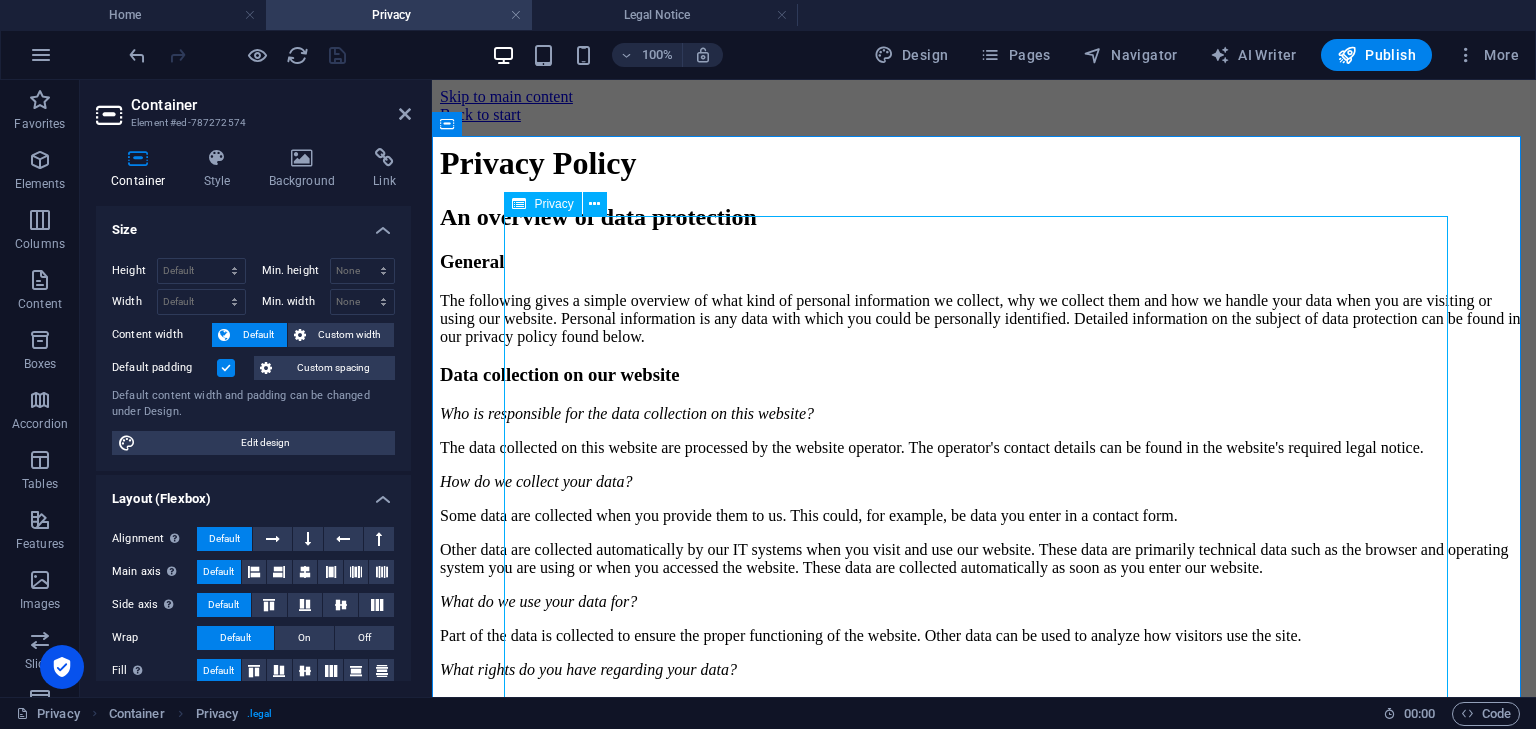 click on "Privacy Policy
An overview of data protection
General
The following gives a simple overview of what kind of personal information we collect, why we collect them and how we handle your data when you are visiting or using our website. Personal information is any data with which you could be personally identified. Detailed information on the subject of data protection can be found in our privacy policy found below.
Data collection on our website
Who is responsible for the data collection on this website?
The data collected on this website are processed by the website operator. The operator's contact details can be found in the website's required legal notice.
How do we collect your data?
Some data are collected when you provide them to us. This could, for example, be data you enter in a contact form.
What do we use your data for?
Part of the data is collected to ensure the proper functioning of the website. Other data can be used to analyze how visitors use the site." at bounding box center (984, 2095) 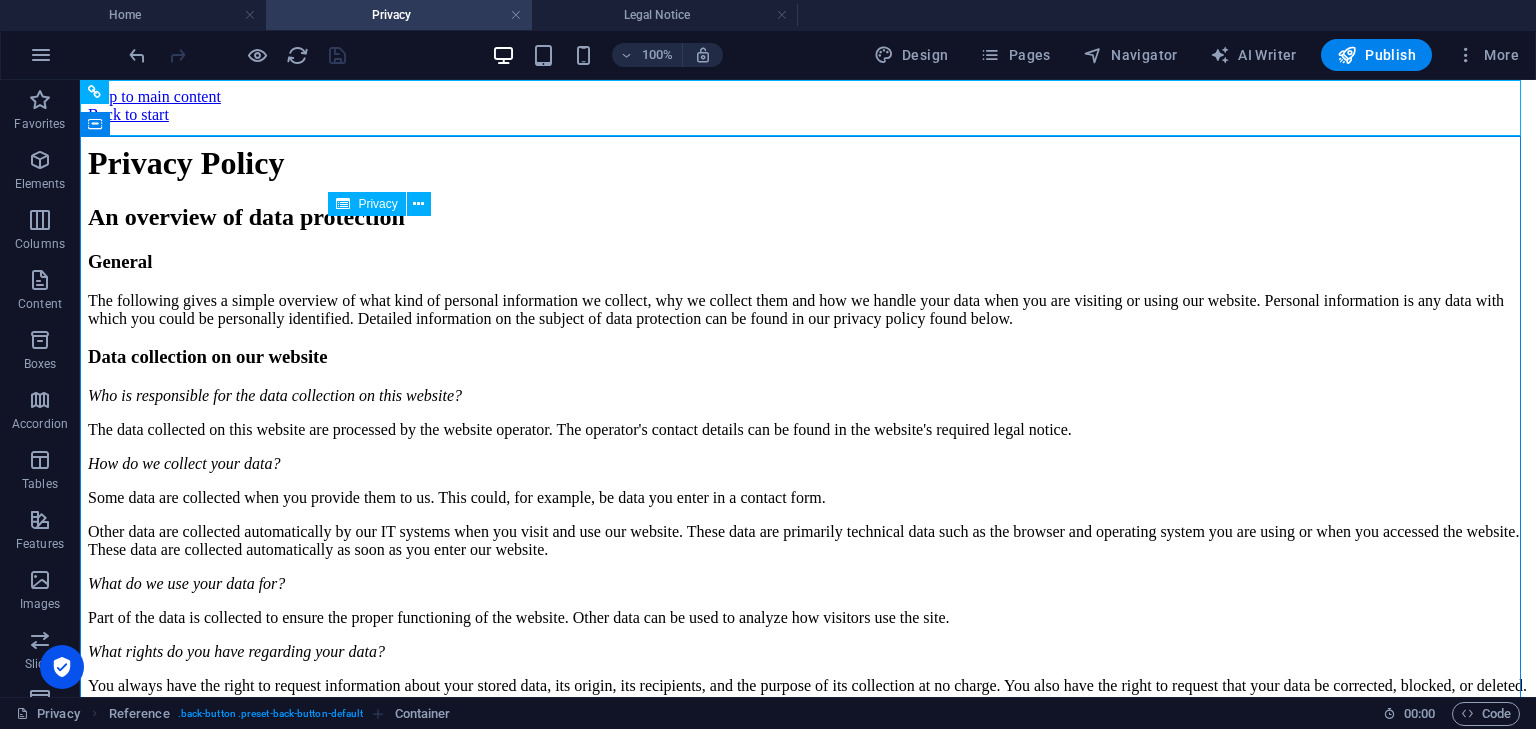 click on "Privacy Policy
An overview of data protection
General
The following gives a simple overview of what kind of personal information we collect, why we collect them and how we handle your data when you are visiting or using our website. Personal information is any data with which you could be personally identified. Detailed information on the subject of data protection can be found in our privacy policy found below.
Data collection on our website
Who is responsible for the data collection on this website?
The data collected on this website are processed by the website operator. The operator's contact details can be found in the website's required legal notice.
How do we collect your data?
Some data are collected when you provide them to us. This could, for example, be data you enter in a contact form.
What do we use your data for?
Part of the data is collected to ensure the proper functioning of the website. Other data can be used to analyze how visitors use the site." at bounding box center (808, 1951) 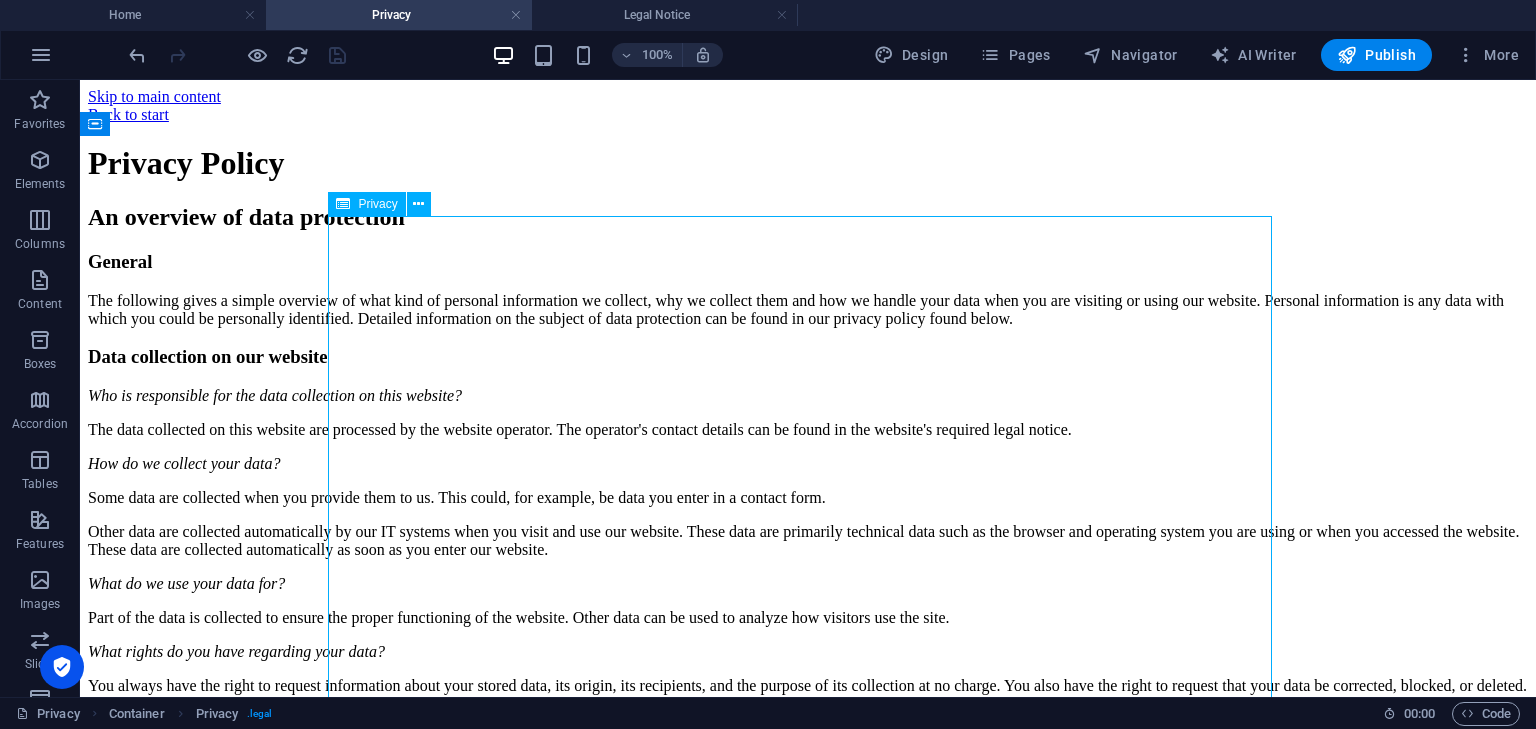 click on "Privacy Policy
An overview of data protection
General
The following gives a simple overview of what kind of personal information we collect, why we collect them and how we handle your data when you are visiting or using our website. Personal information is any data with which you could be personally identified. Detailed information on the subject of data protection can be found in our privacy policy found below.
Data collection on our website
Who is responsible for the data collection on this website?
The data collected on this website are processed by the website operator. The operator's contact details can be found in the website's required legal notice.
How do we collect your data?
Some data are collected when you provide them to us. This could, for example, be data you enter in a contact form.
What do we use your data for?
Part of the data is collected to ensure the proper functioning of the website. Other data can be used to analyze how visitors use the site." at bounding box center [808, 1951] 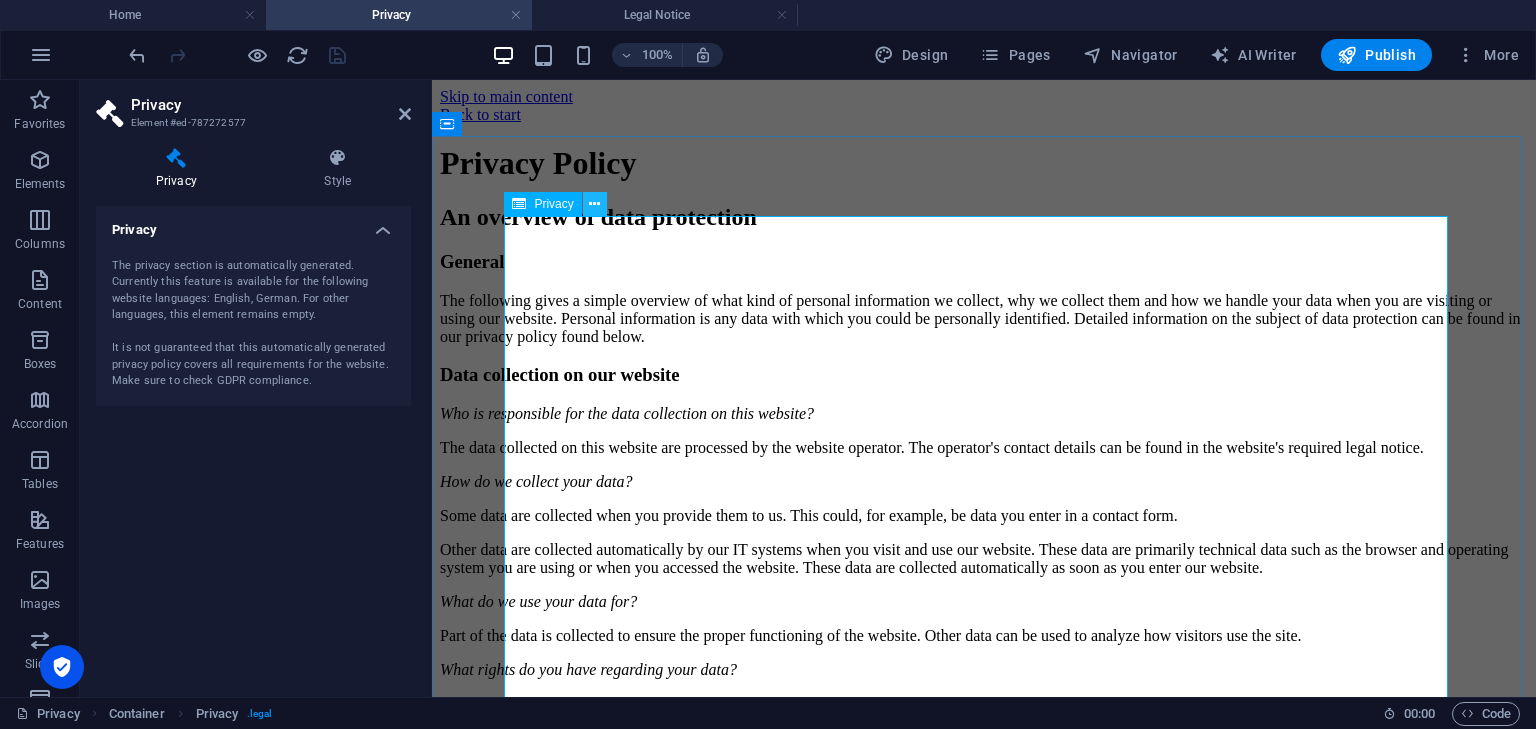 click at bounding box center (595, 204) 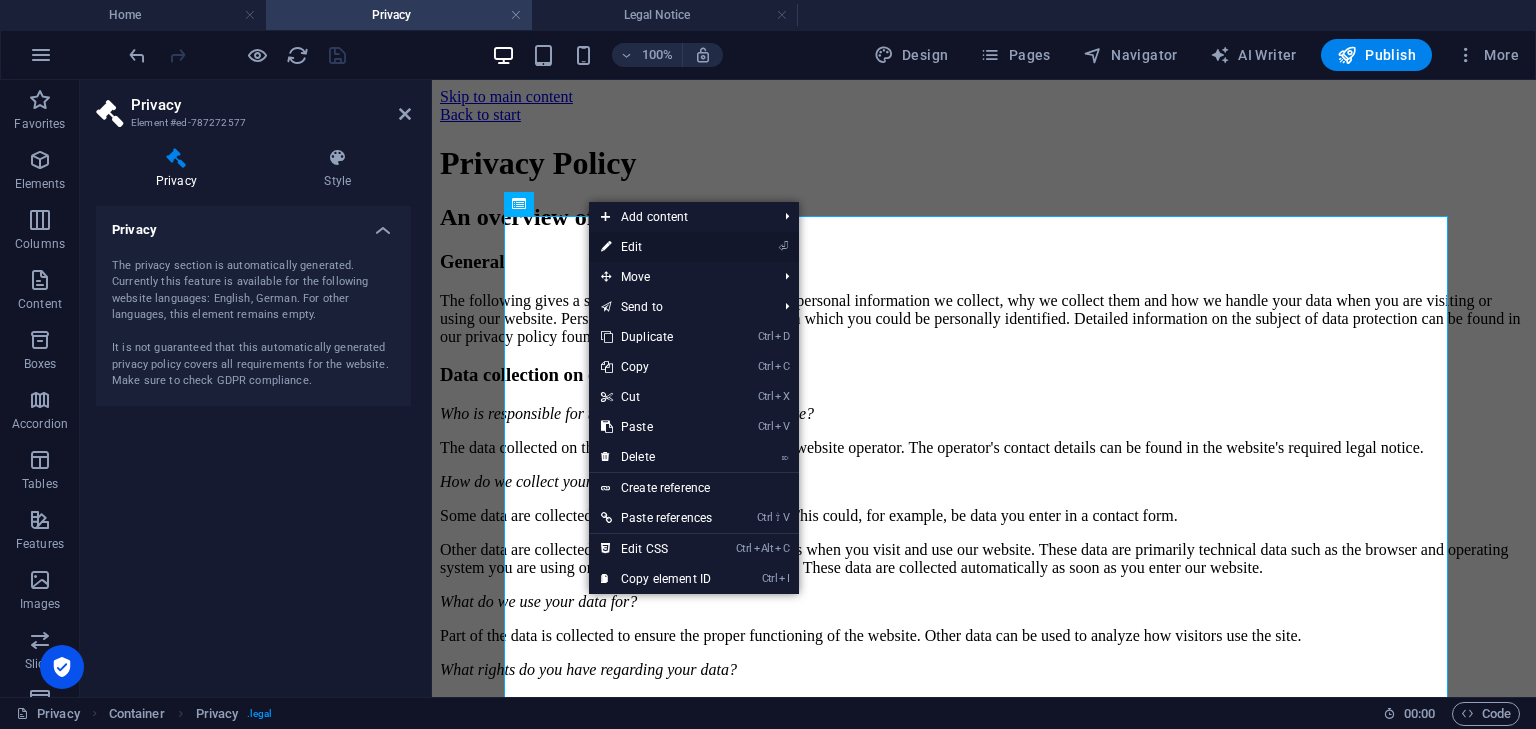 click on "⏎  Edit" at bounding box center [656, 247] 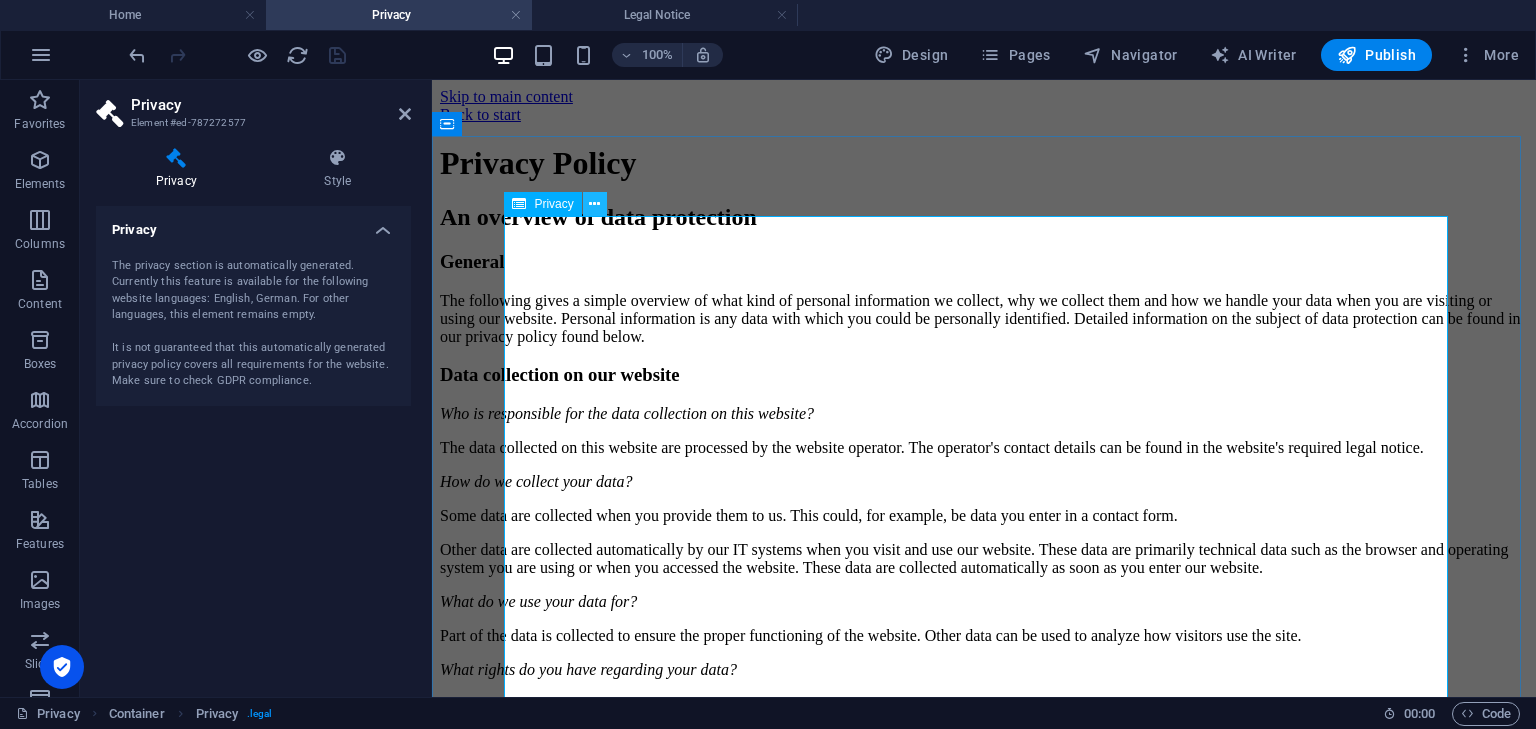 click at bounding box center [594, 204] 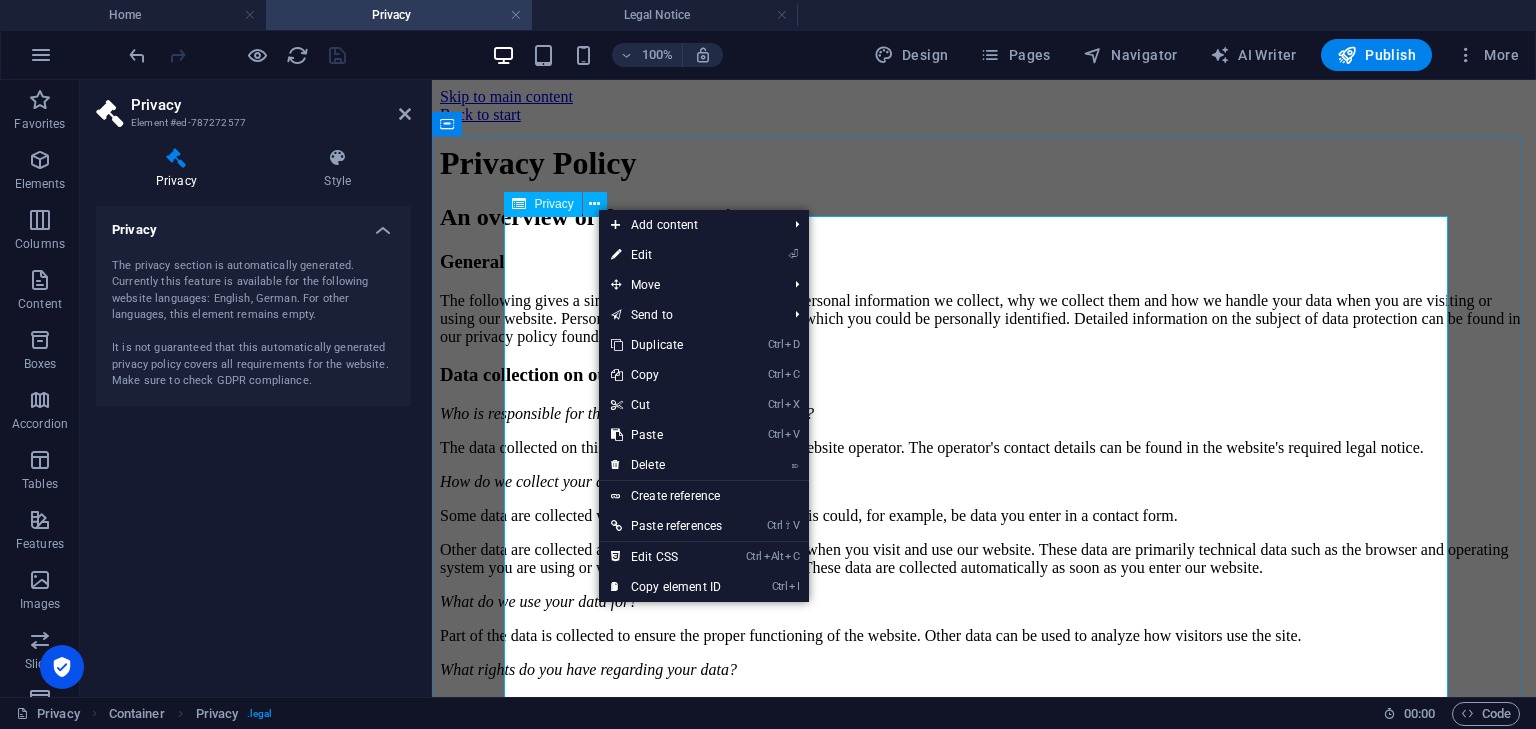 click on "Privacy Policy
An overview of data protection
General
The following gives a simple overview of what kind of personal information we collect, why we collect them and how we handle your data when you are visiting or using our website. Personal information is any data with which you could be personally identified. Detailed information on the subject of data protection can be found in our privacy policy found below.
Data collection on our website
Who is responsible for the data collection on this website?
The data collected on this website are processed by the website operator. The operator's contact details can be found in the website's required legal notice.
How do we collect your data?
Some data are collected when you provide them to us. This could, for example, be data you enter in a contact form.
What do we use your data for?
Part of the data is collected to ensure the proper functioning of the website. Other data can be used to analyze how visitors use the site." at bounding box center [984, 2095] 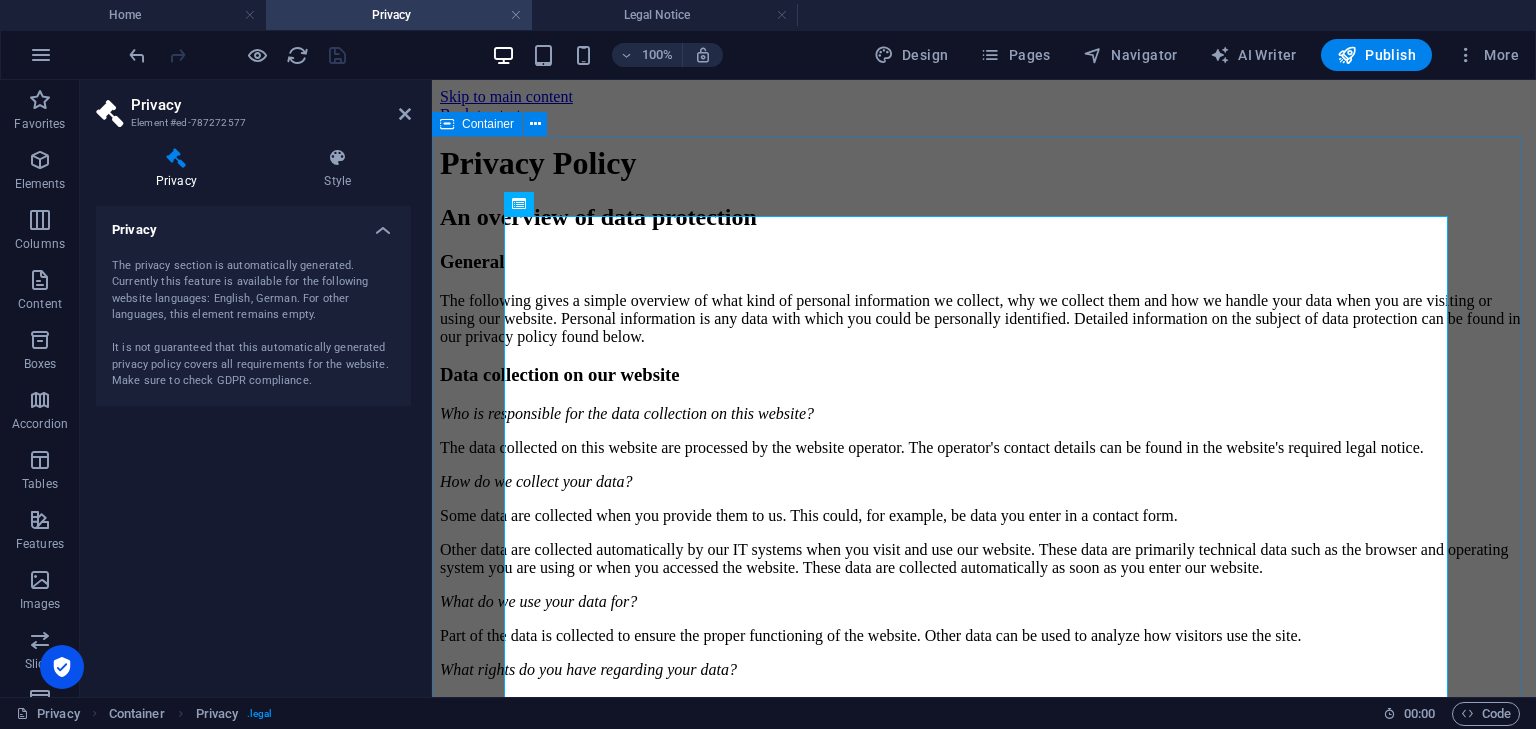 click on "Privacy Policy
An overview of data protection
General
The following gives a simple overview of what kind of personal information we collect, why we collect them and how we handle your data when you are visiting or using our website. Personal information is any data with which you could be personally identified. Detailed information on the subject of data protection can be found in our privacy policy found below.
Data collection on our website
Who is responsible for the data collection on this website?
The data collected on this website are processed by the website operator. The operator's contact details can be found in the website's required legal notice.
How do we collect your data?
Some data are collected when you provide them to us. This could, for example, be data you enter in a contact form.
What do we use your data for?
Part of the data is collected to ensure the proper functioning of the website. Other data can be used to analyze how visitors use the site." at bounding box center [984, 2095] 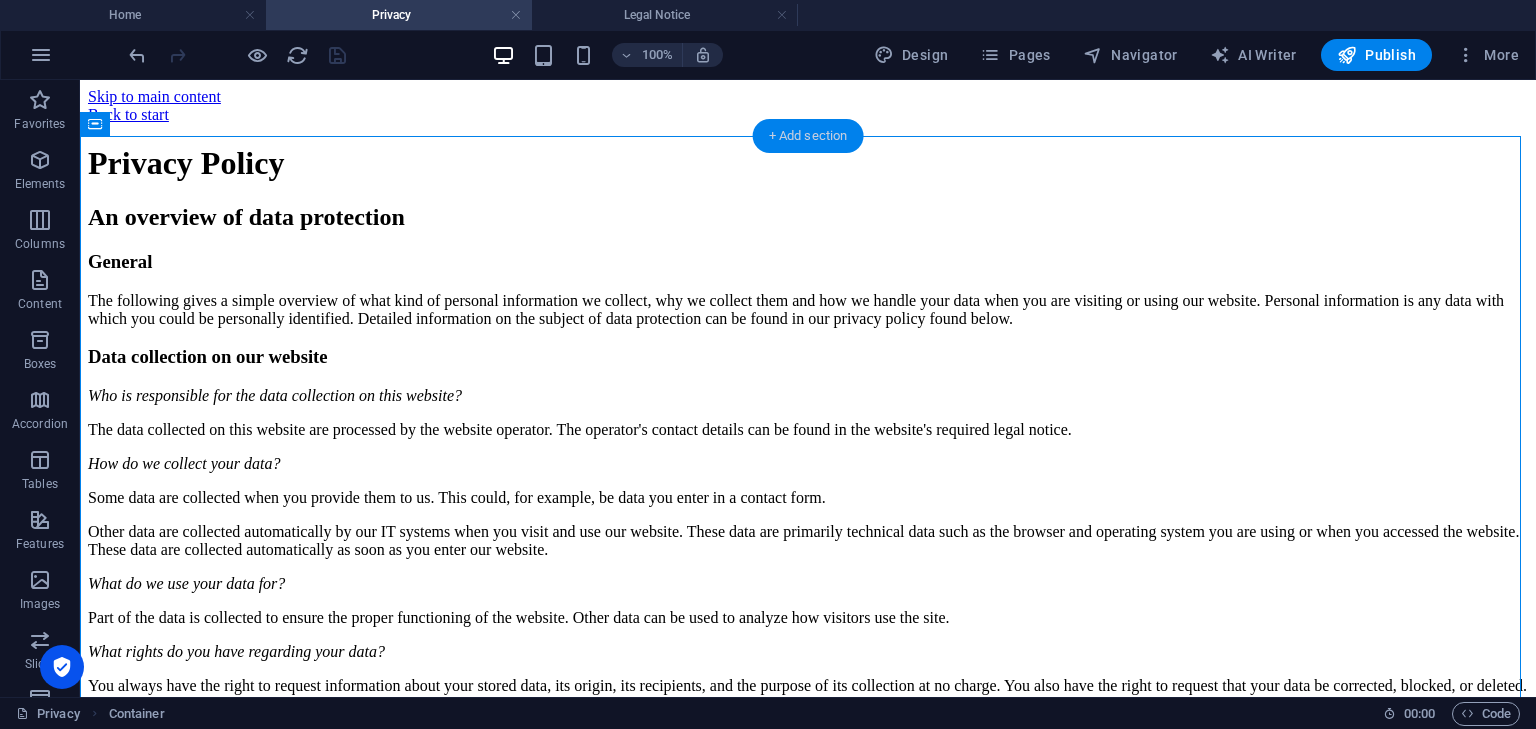 click on "+ Add section" at bounding box center (808, 136) 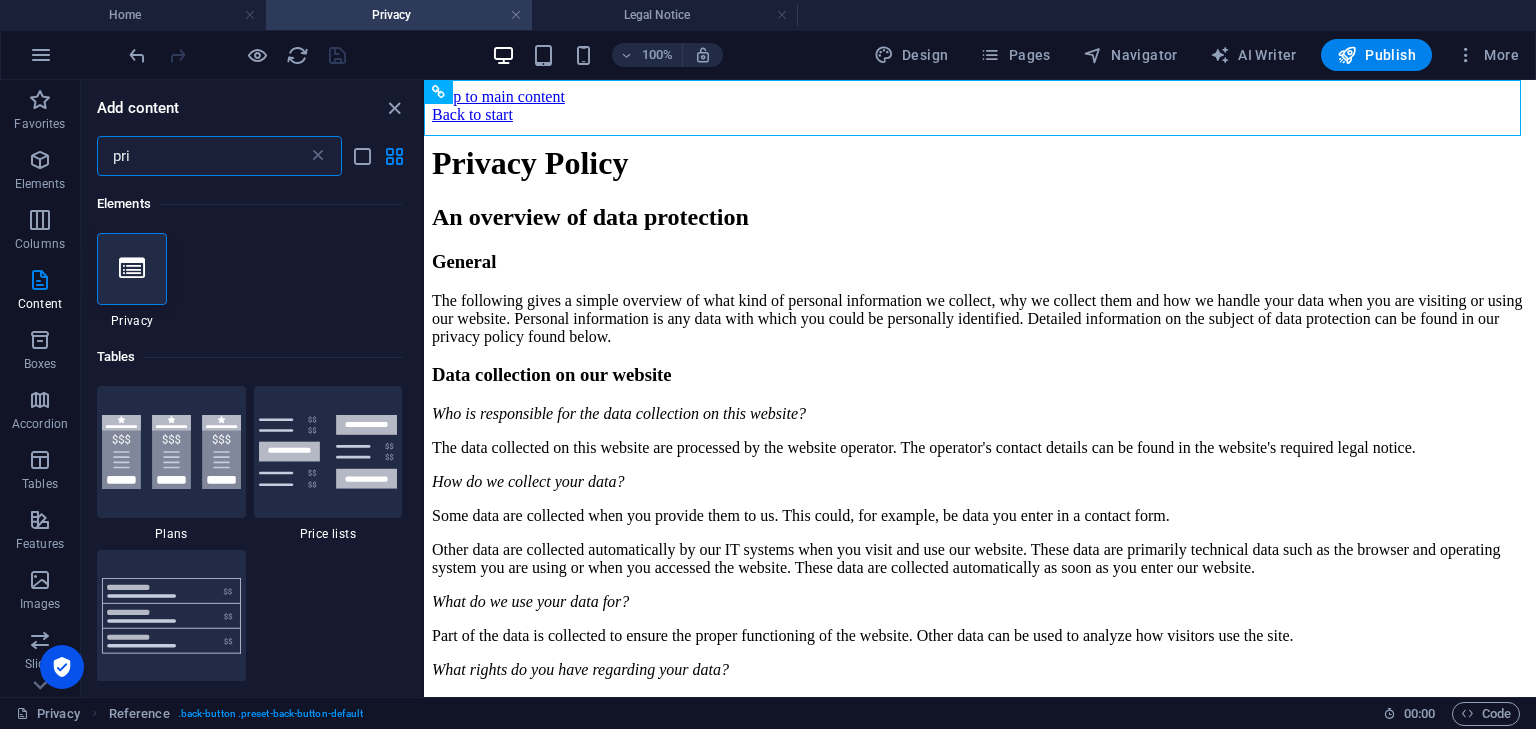 click on "pri" at bounding box center [202, 156] 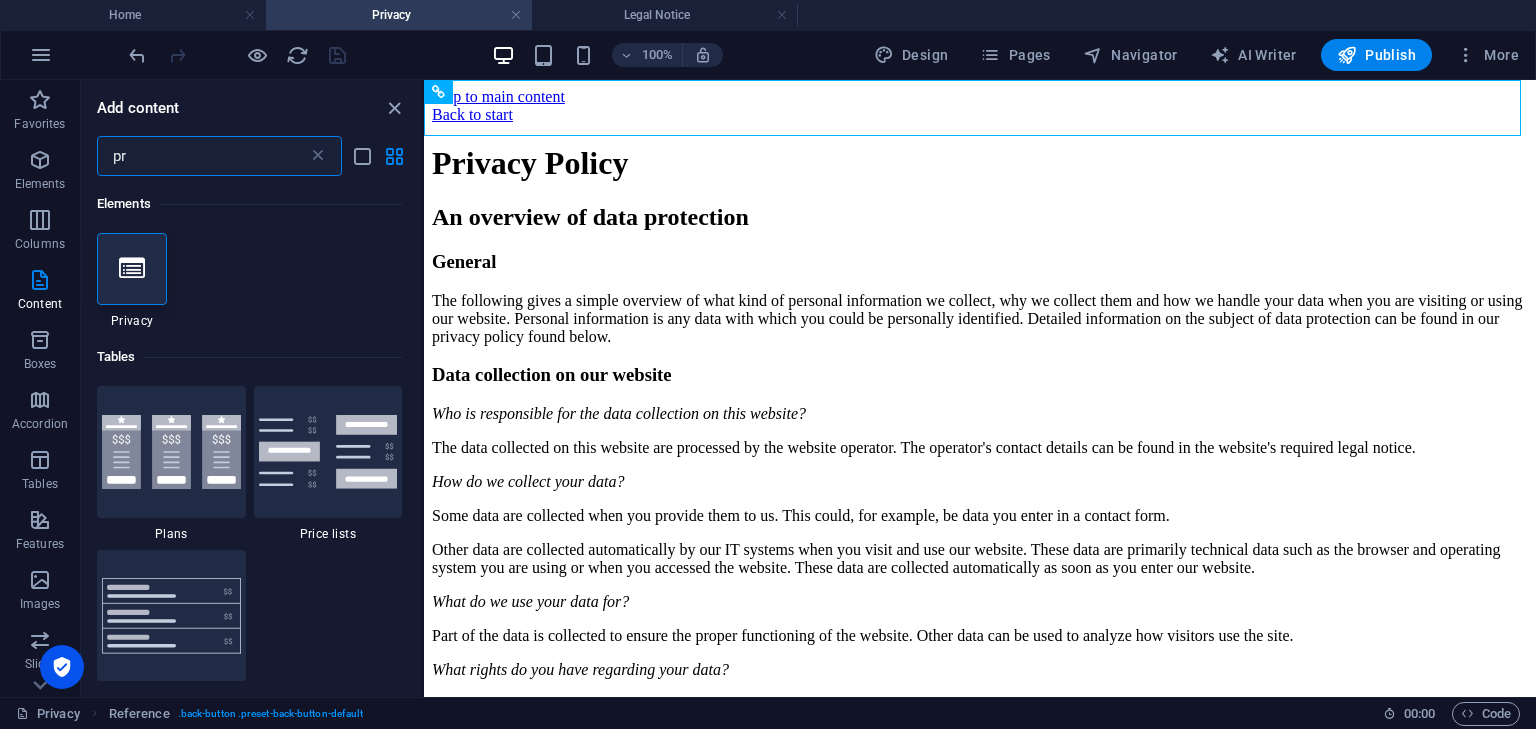 type on "p" 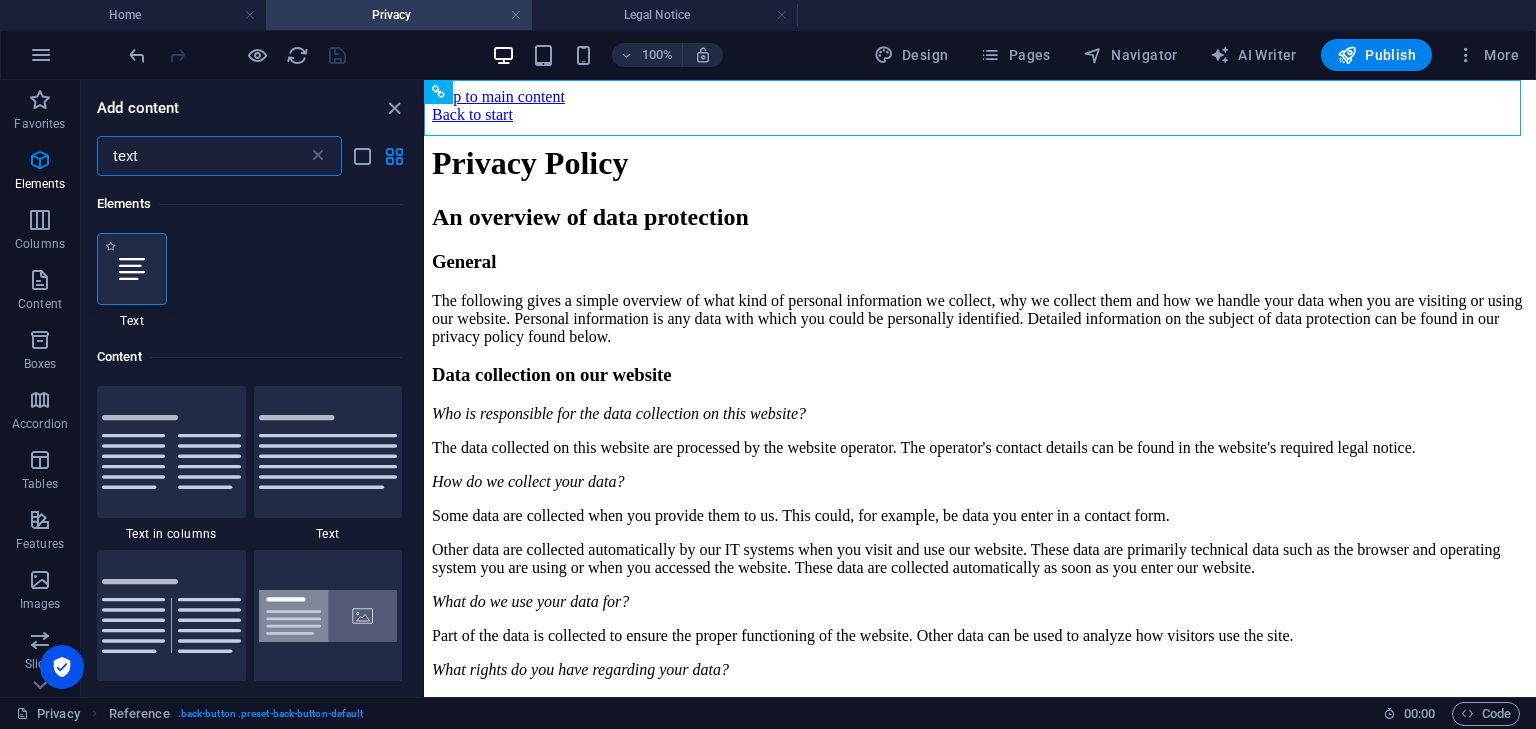 type on "text" 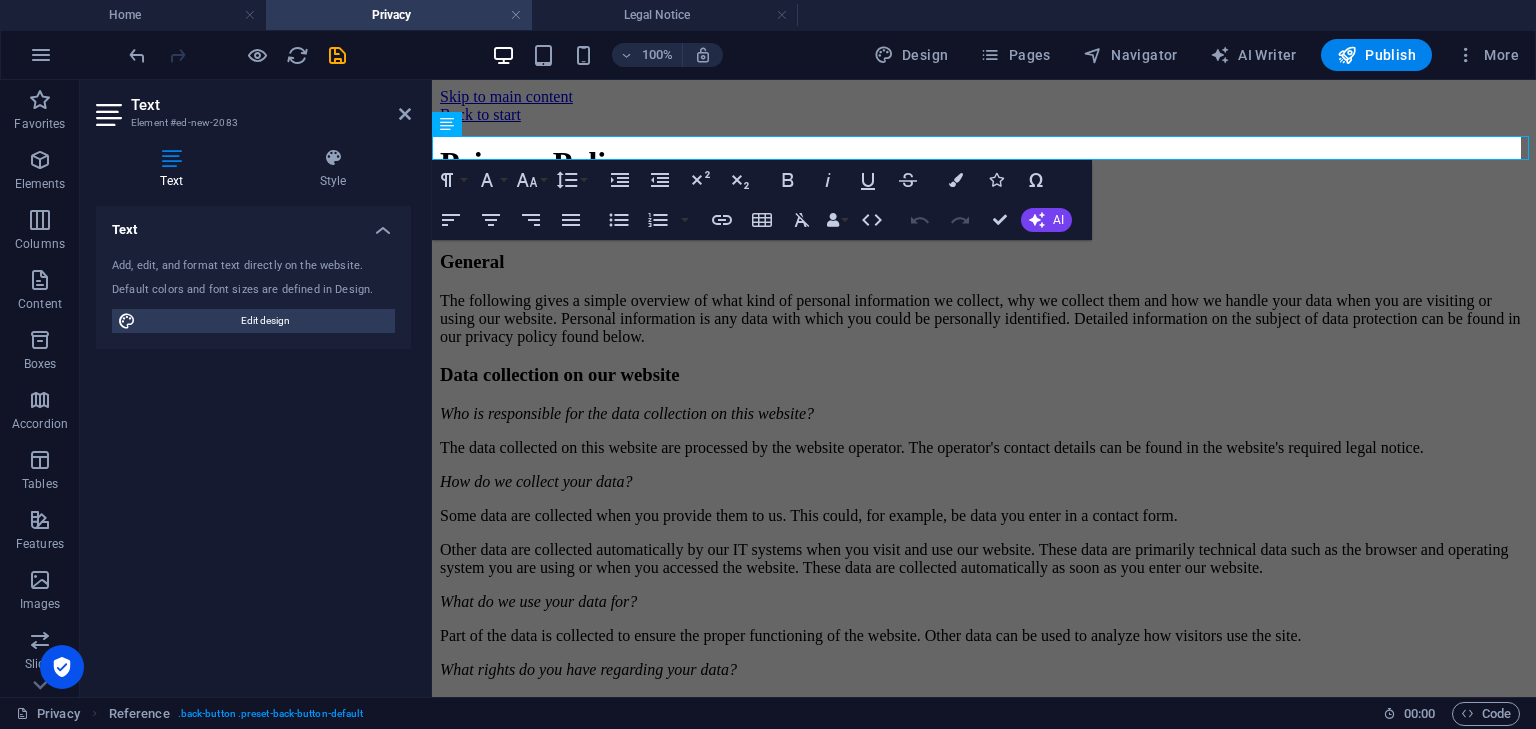 click on "Text Element #ed-new-2083 Text Style Text Add, edit, and format text directly on the website. Default colors and font sizes are defined in Design. Edit design Alignment Left aligned Centered Right aligned Preset Element
Container   Privacy   Privacy   Reference   Privacy   Privacy   Spacer   Privacy   Text Paragraph Format Normal Heading 1 Heading 2 Heading 3 Heading 4 Heading 5 Heading 6 Code Font Family Arial Georgia Impact Tahoma Times New Roman Verdana Open Sans Orbitron Font Size 8 9 10 11 12 14 18 24 30 36 48 60 72 96 Line Height Default Single 1.15 1.5 Double Increase Indent Decrease Indent Superscript Subscript Bold Italic Underline Strikethrough Colors Icons Special Characters Align Left Align Center Align Right Align Justify Unordered List   Default Circle Disc Square    Ordered List   Default Lower Alpha Lower Greek Lower Roman Upper Alpha Upper Roman    Insert Link Insert Table Clear Formatting Data Bindings Company First name Last name Street ZIP code City Email Phone Mobile" at bounding box center [808, 388] 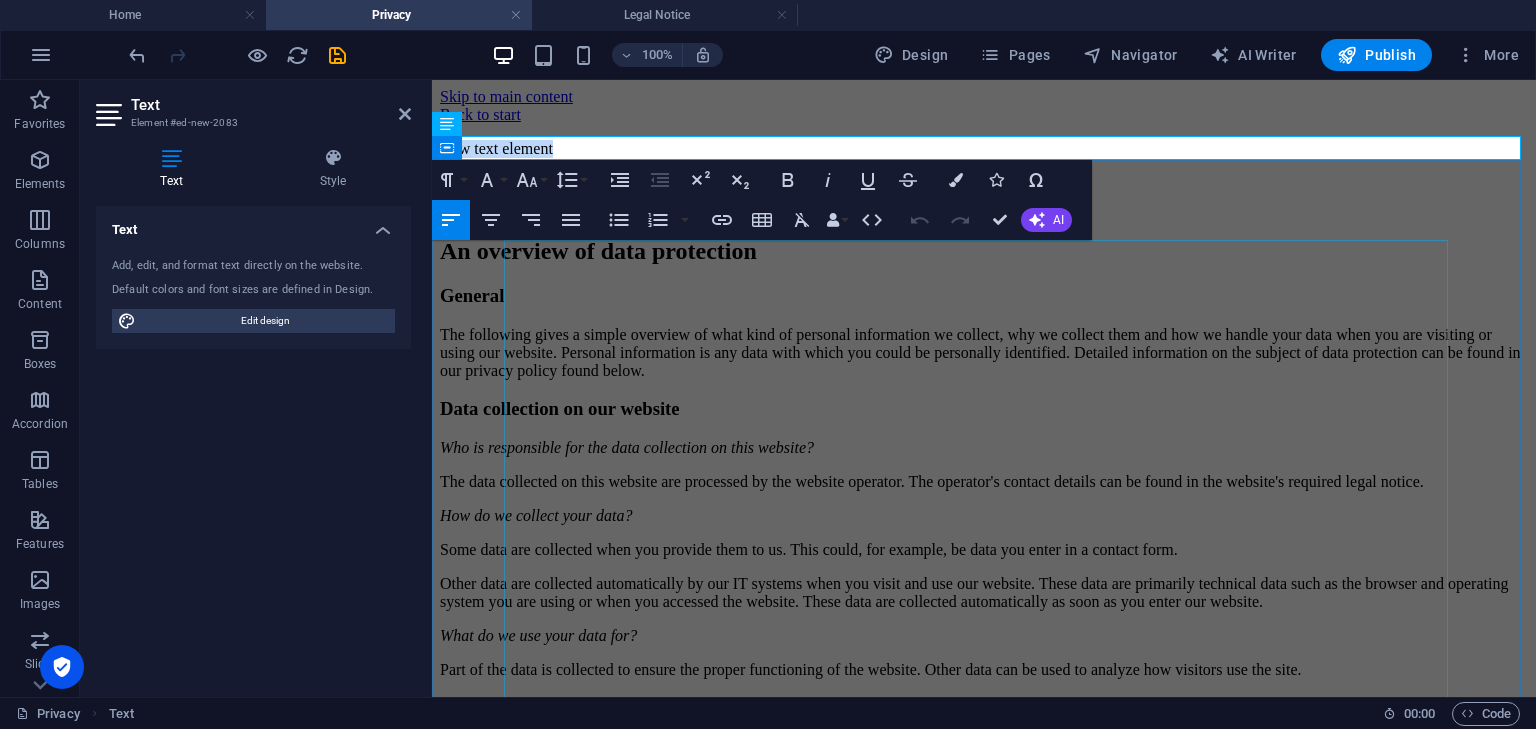 click on "Privacy Policy
An overview of data protection
General
The following gives a simple overview of what kind of personal information we collect, why we collect them and how we handle your data when you are visiting or using our website. Personal information is any data with which you could be personally identified. Detailed information on the subject of data protection can be found in our privacy policy found below.
Data collection on our website
Who is responsible for the data collection on this website?
The data collected on this website are processed by the website operator. The operator's contact details can be found in the website's required legal notice.
How do we collect your data?
Some data are collected when you provide them to us. This could, for example, be data you enter in a contact form.
What do we use your data for?
Part of the data is collected to ensure the proper functioning of the website. Other data can be used to analyze how visitors use the site." at bounding box center (984, 2129) 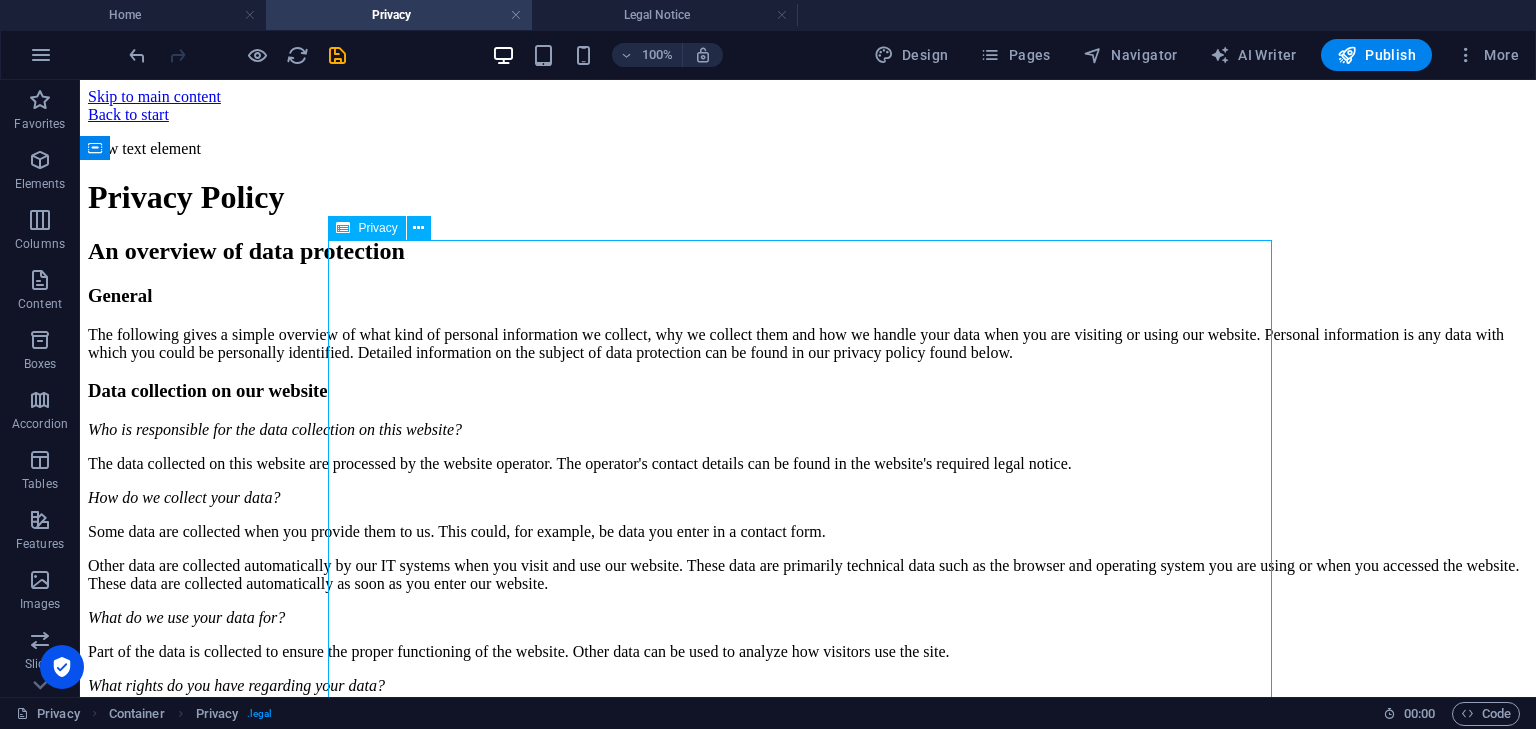 click on "Privacy Policy
An overview of data protection
General
The following gives a simple overview of what kind of personal information we collect, why we collect them and how we handle your data when you are visiting or using our website. Personal information is any data with which you could be personally identified. Detailed information on the subject of data protection can be found in our privacy policy found below.
Data collection on our website
Who is responsible for the data collection on this website?
The data collected on this website are processed by the website operator. The operator's contact details can be found in the website's required legal notice.
How do we collect your data?
Some data are collected when you provide them to us. This could, for example, be data you enter in a contact form.
What do we use your data for?
Part of the data is collected to ensure the proper functioning of the website. Other data can be used to analyze how visitors use the site." at bounding box center [808, 1985] 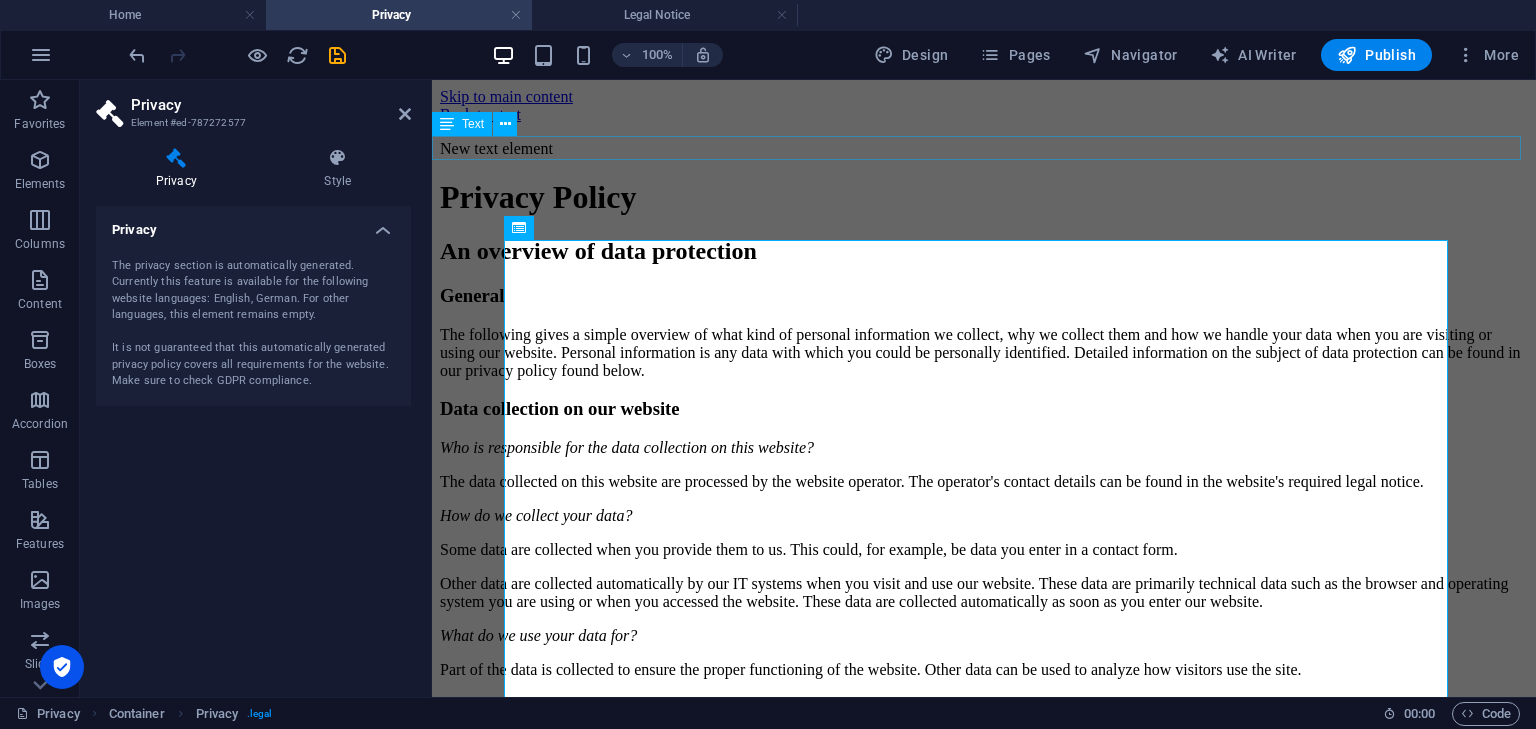 click on "New text element" at bounding box center [984, 149] 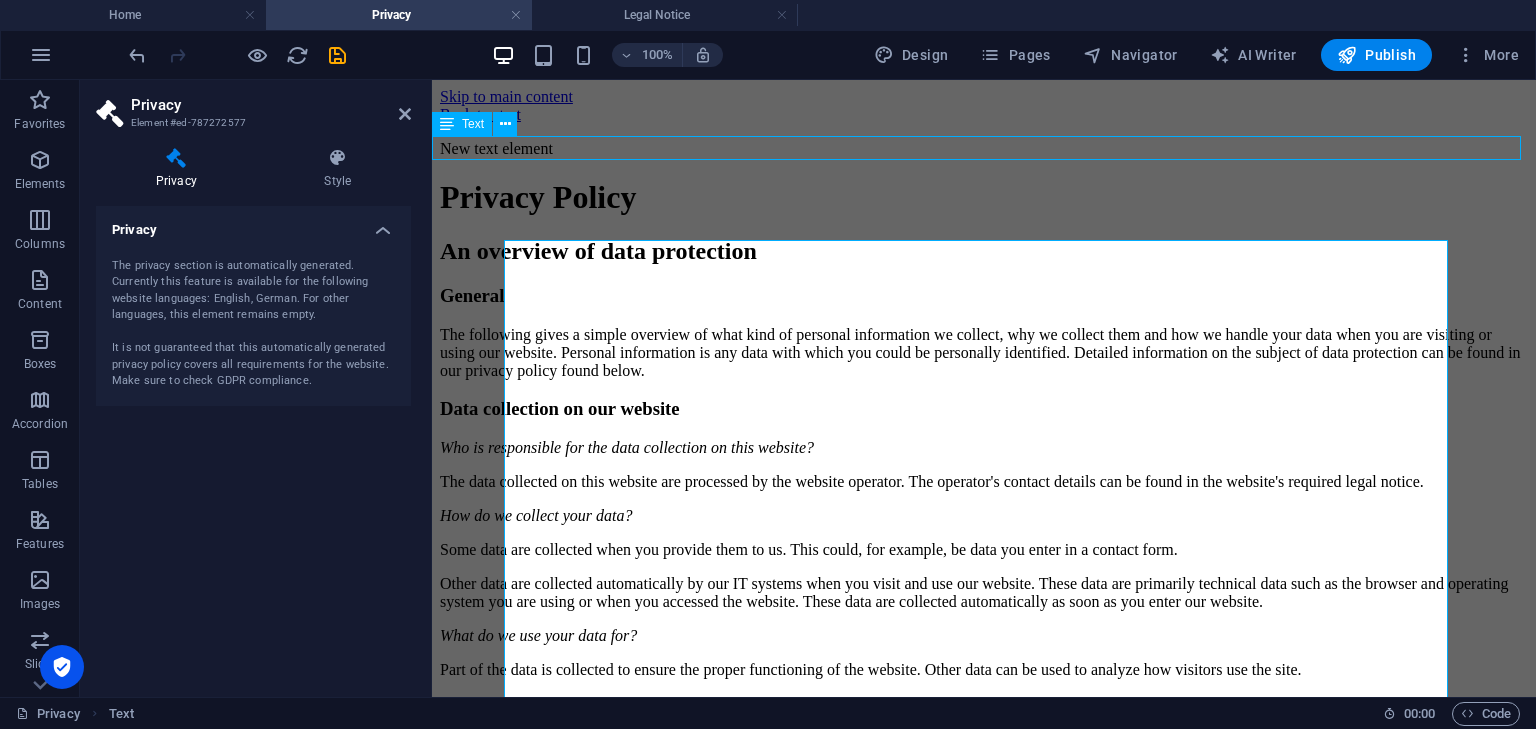 click on "New text element" at bounding box center [984, 149] 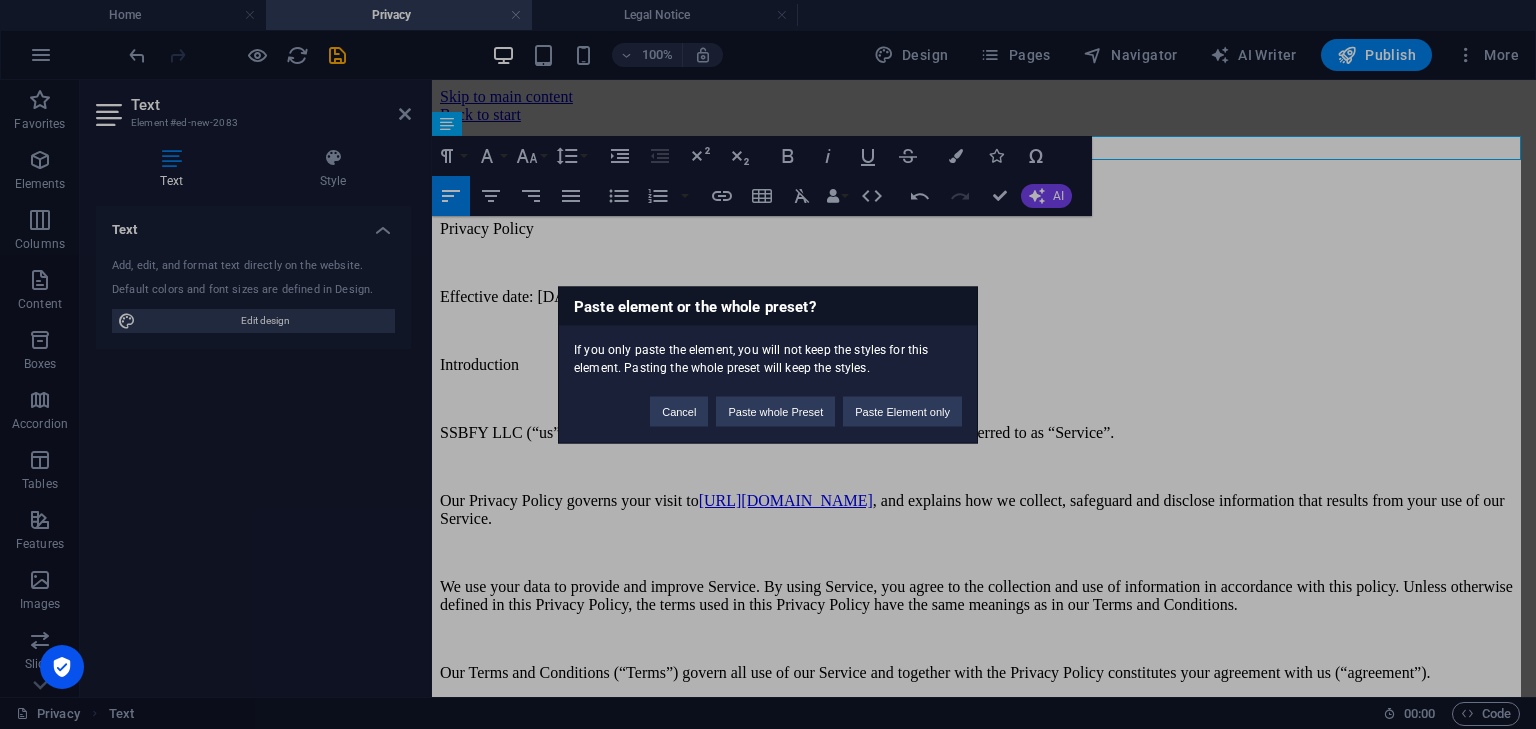 scroll, scrollTop: 395862, scrollLeft: 12, axis: both 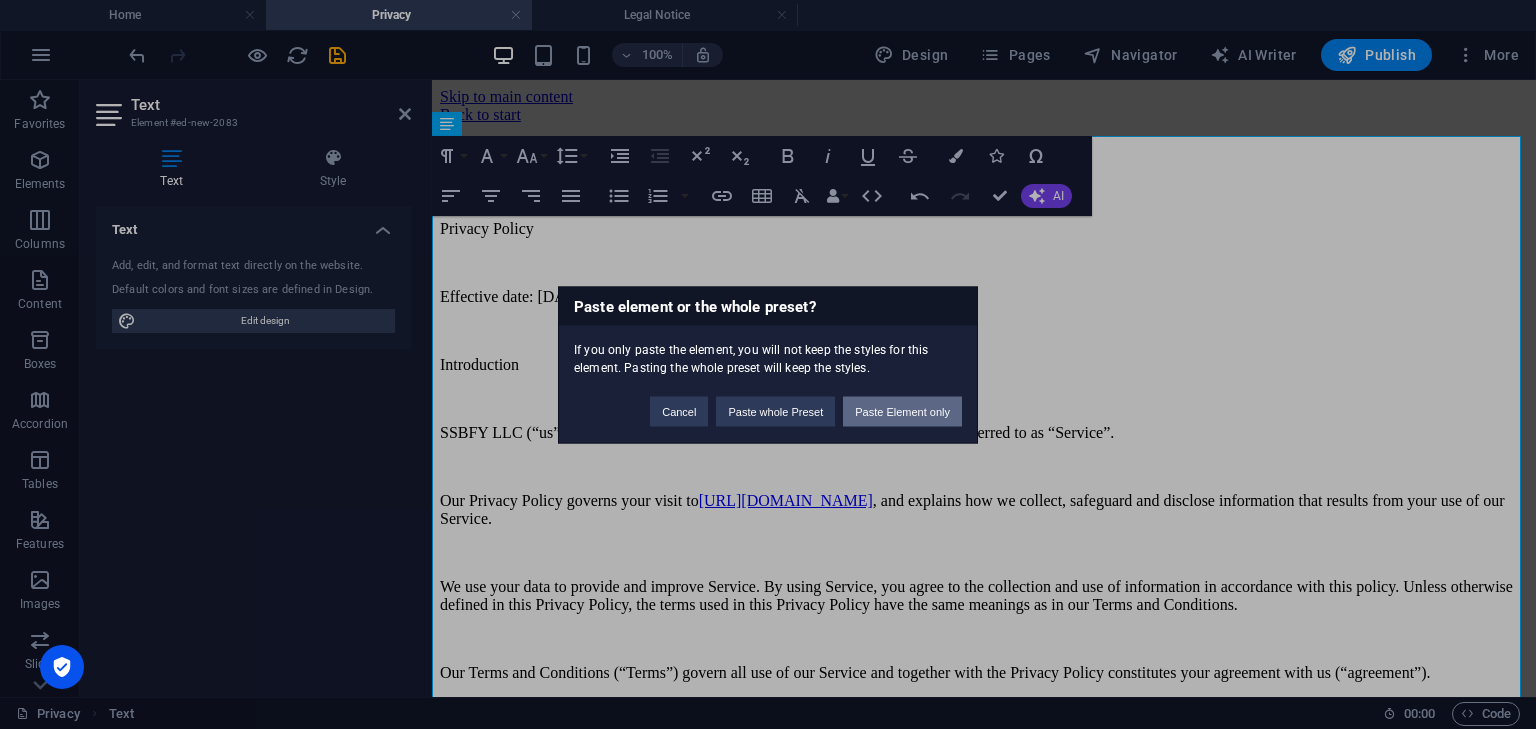 click on "Paste Element only" at bounding box center (902, 411) 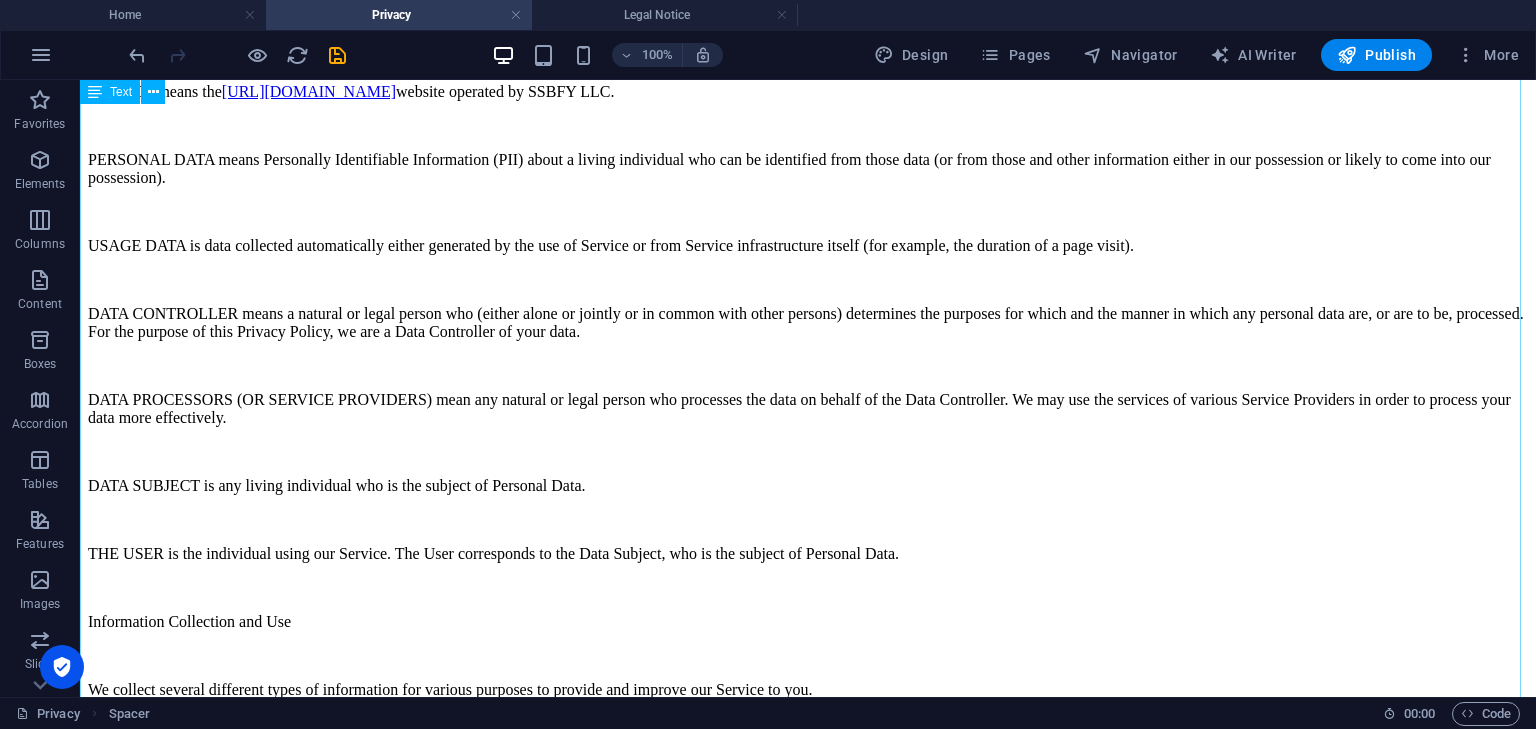scroll, scrollTop: 497, scrollLeft: 0, axis: vertical 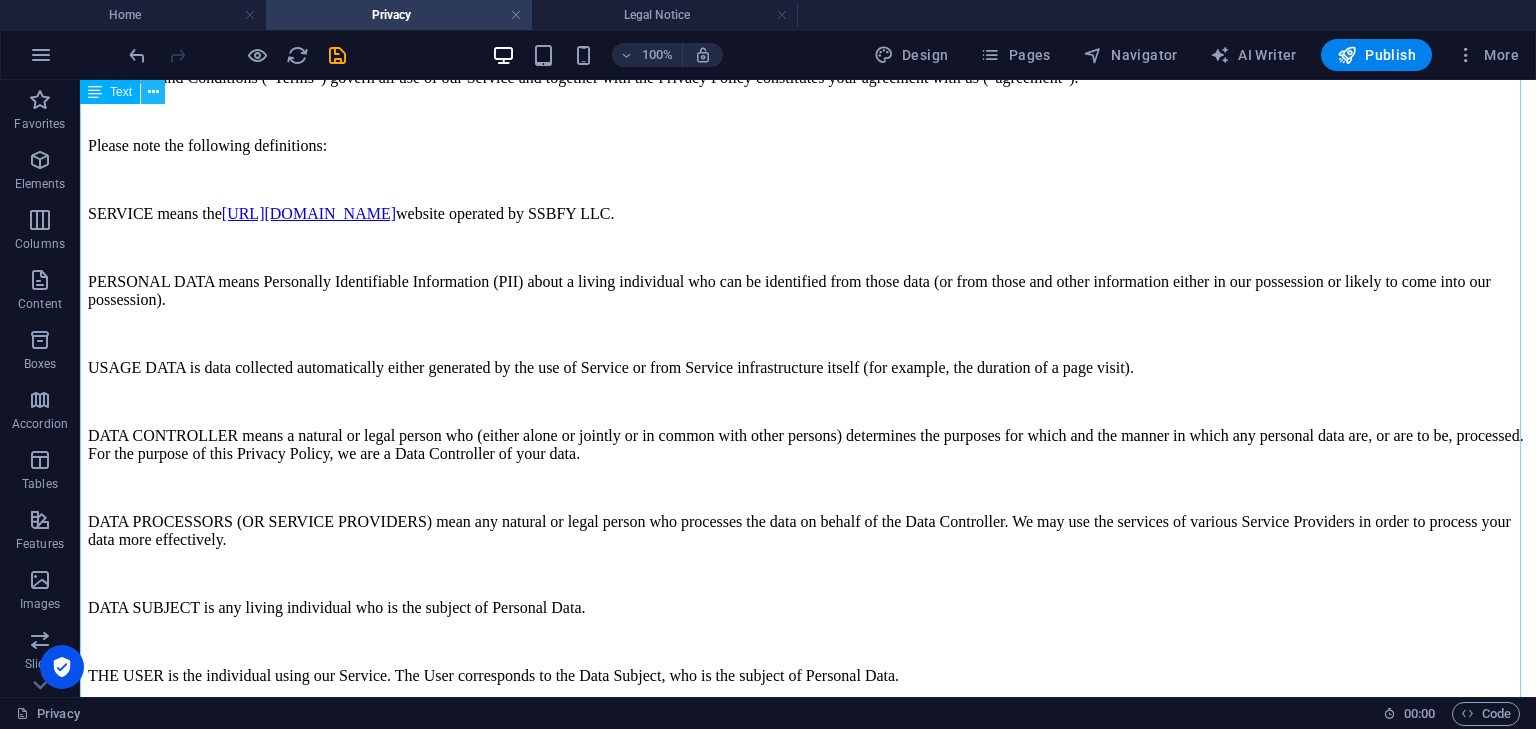 click at bounding box center [153, 92] 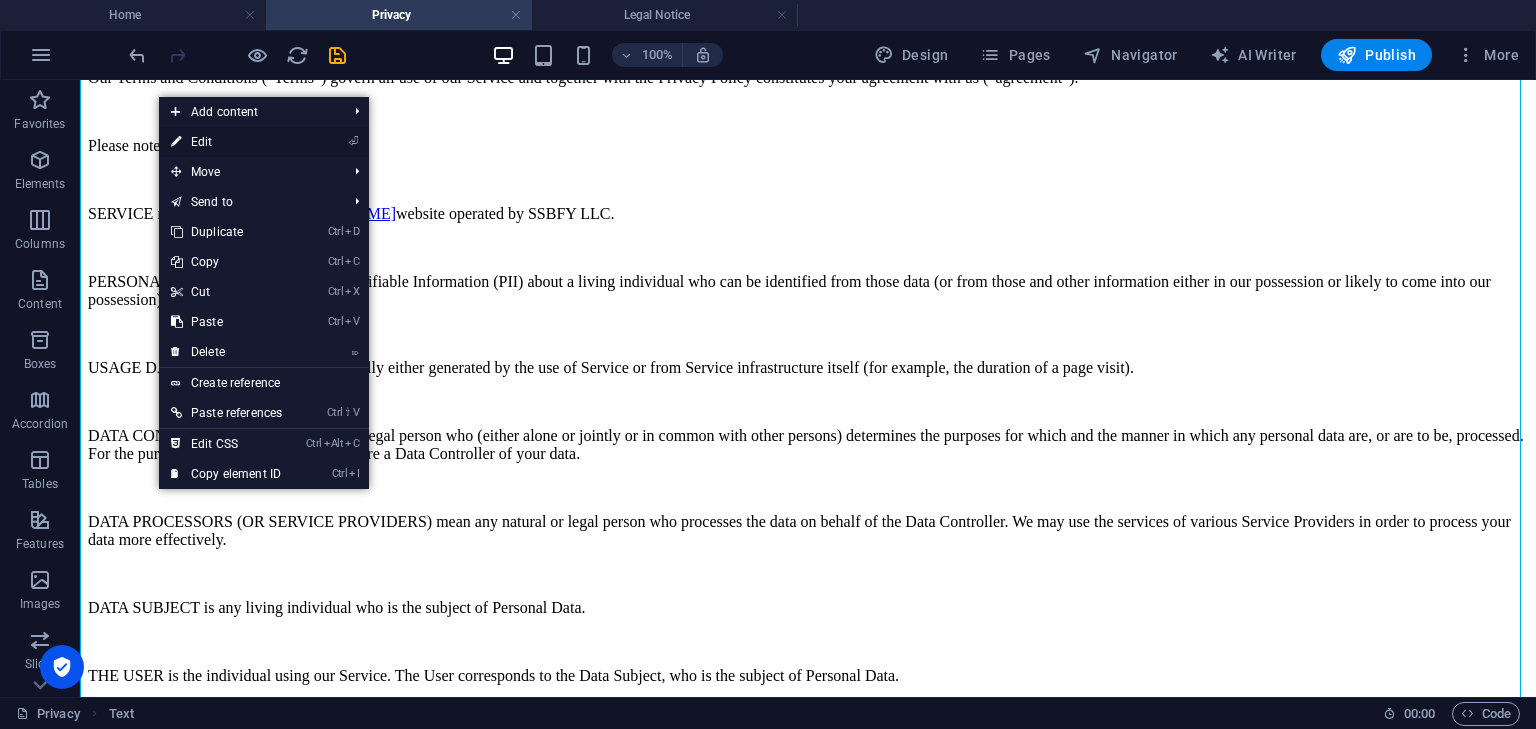 click on "⏎  Edit" at bounding box center [226, 142] 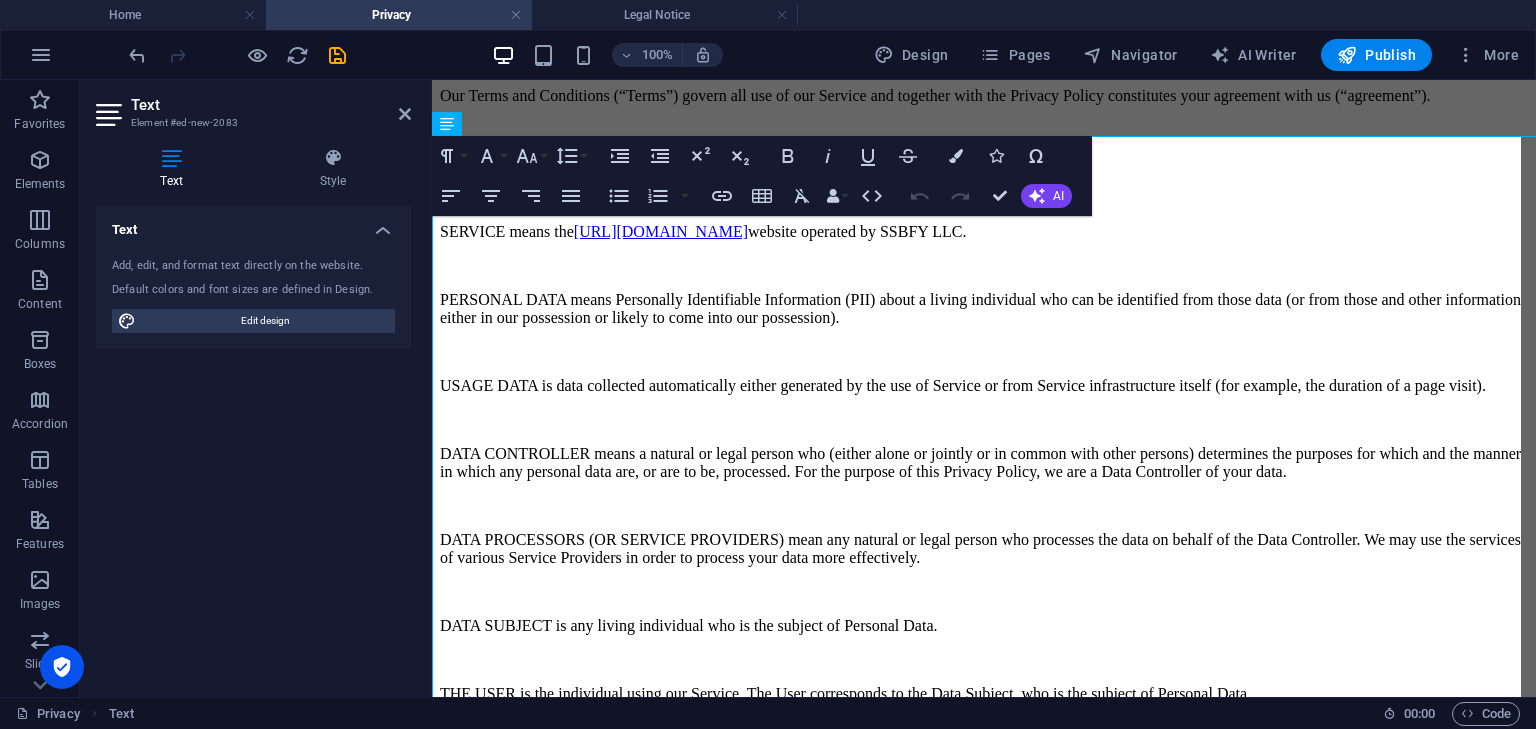 scroll, scrollTop: 0, scrollLeft: 0, axis: both 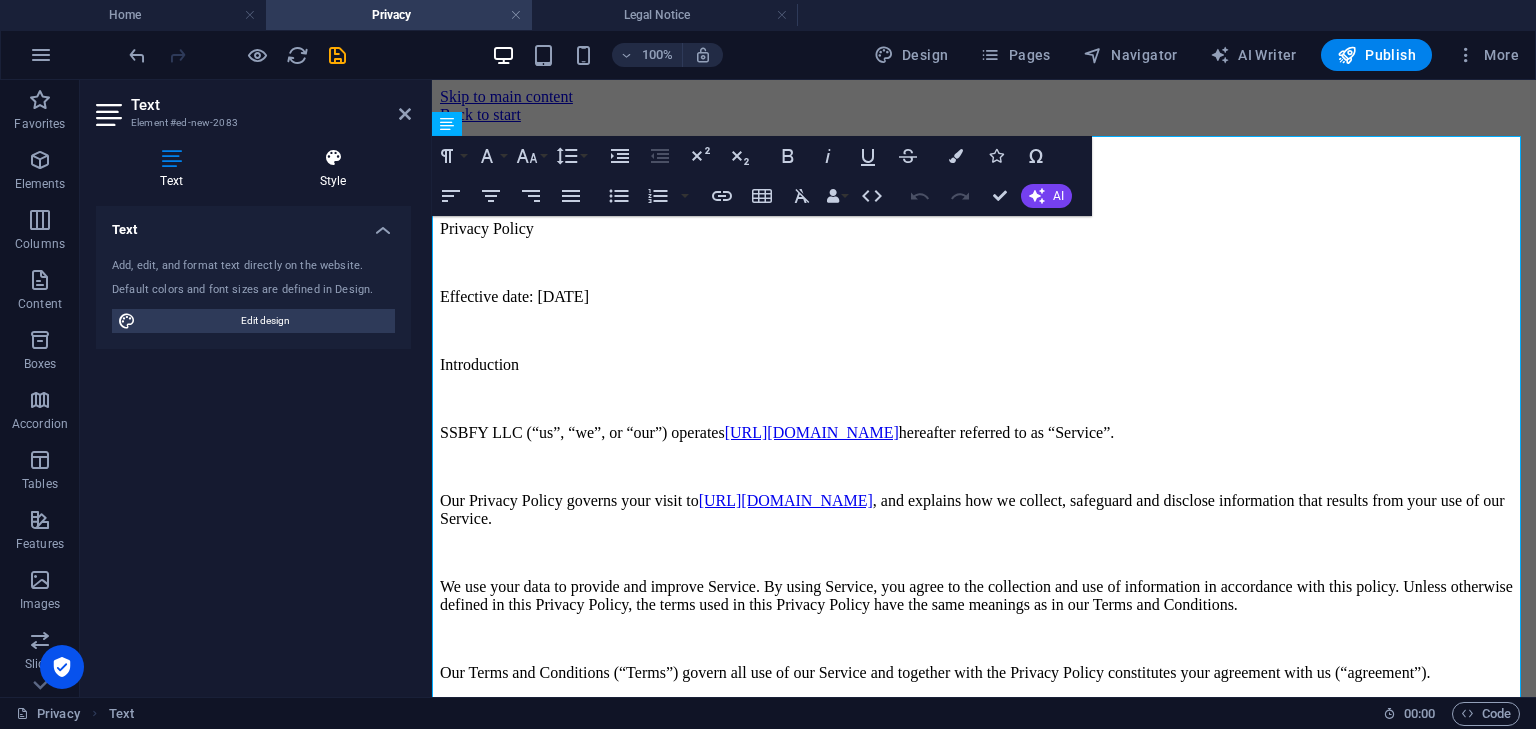click on "Style" at bounding box center [333, 169] 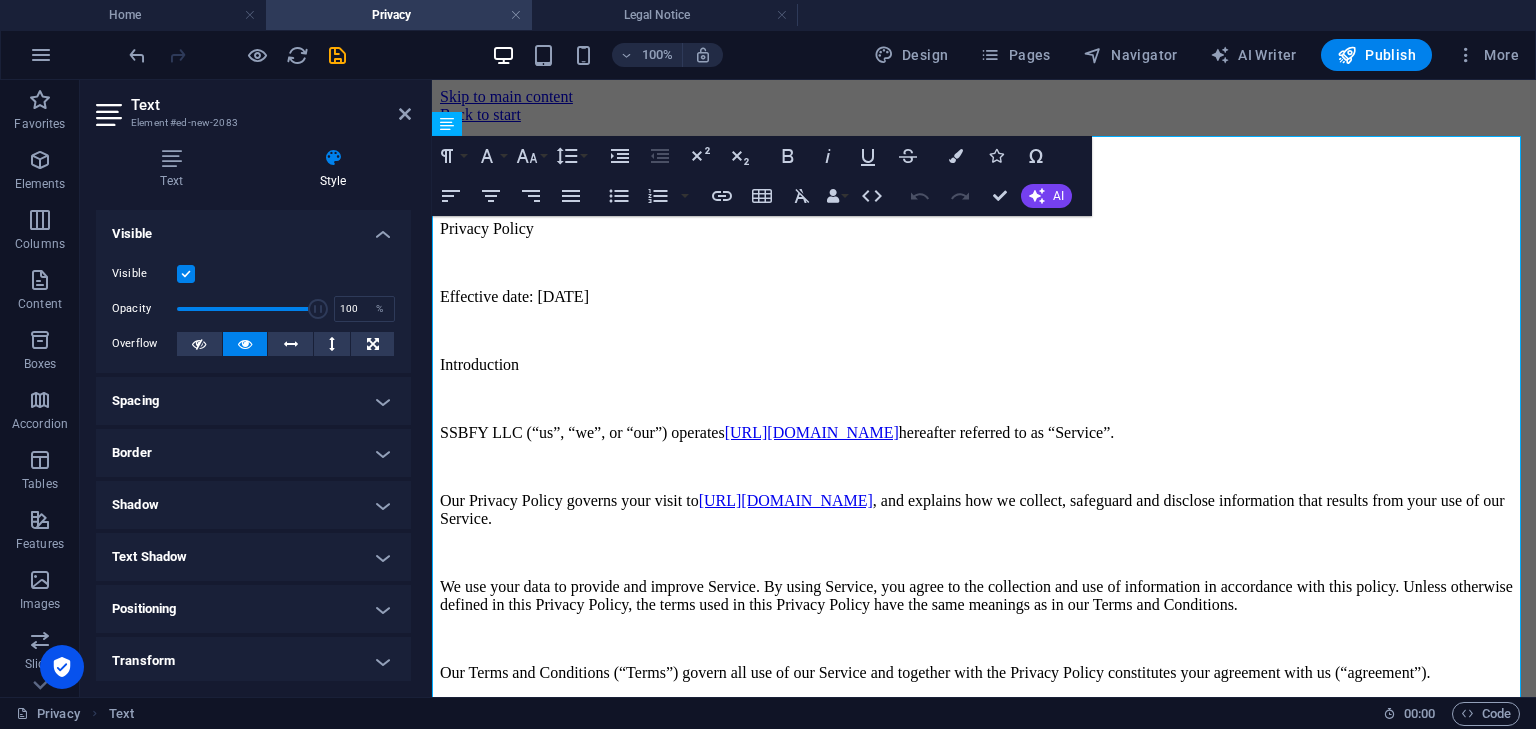 click on "Spacing" at bounding box center (253, 401) 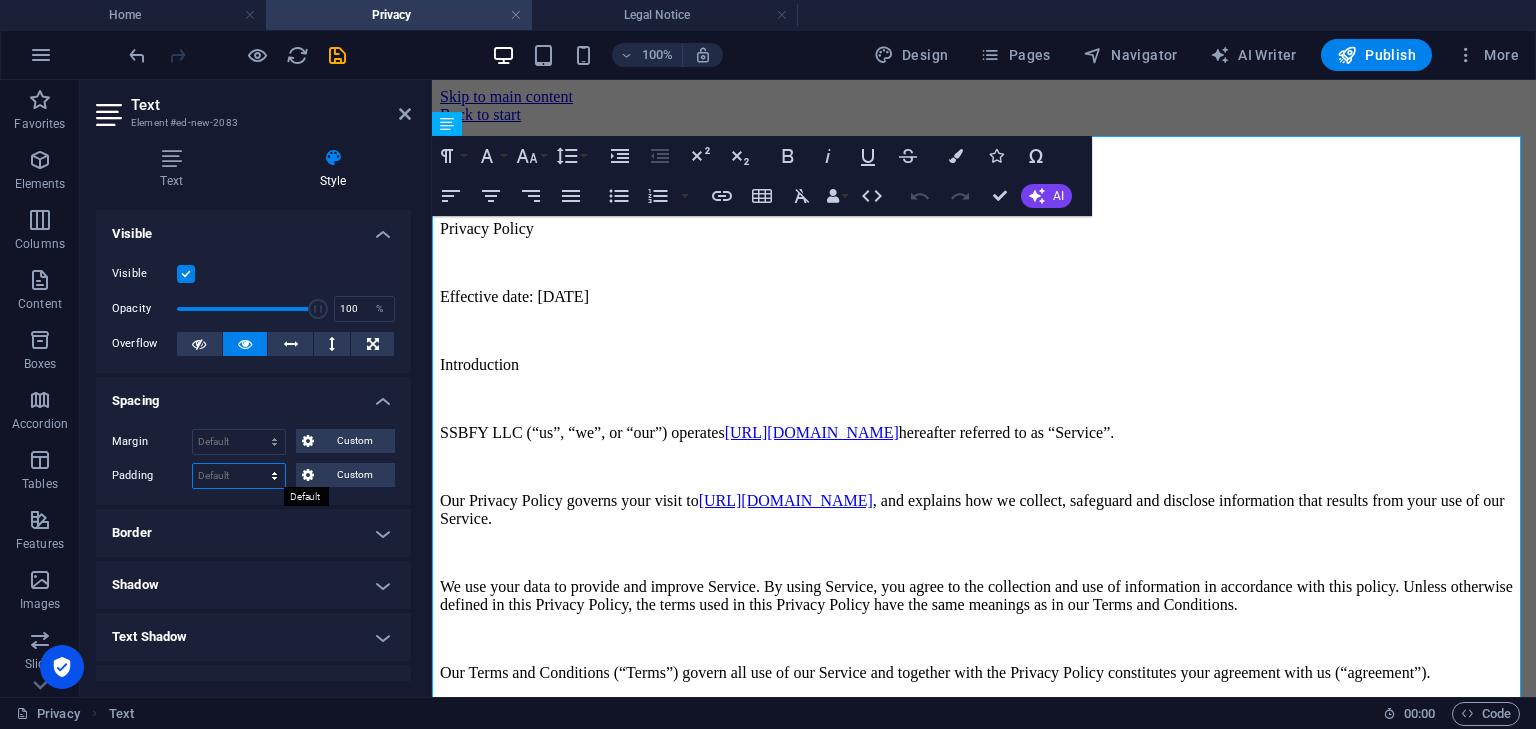 click on "Default px rem % vh vw Custom" at bounding box center [239, 476] 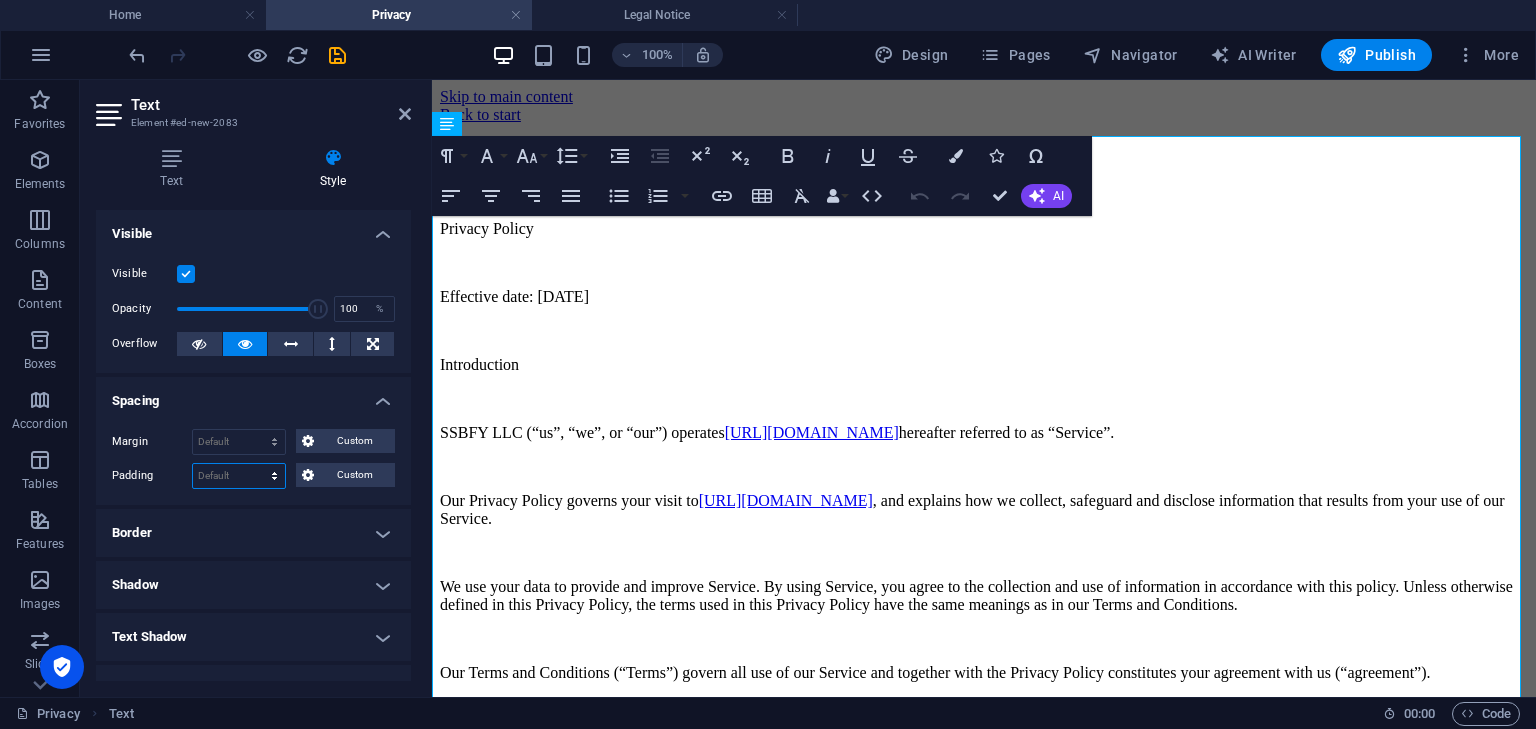 select on "px" 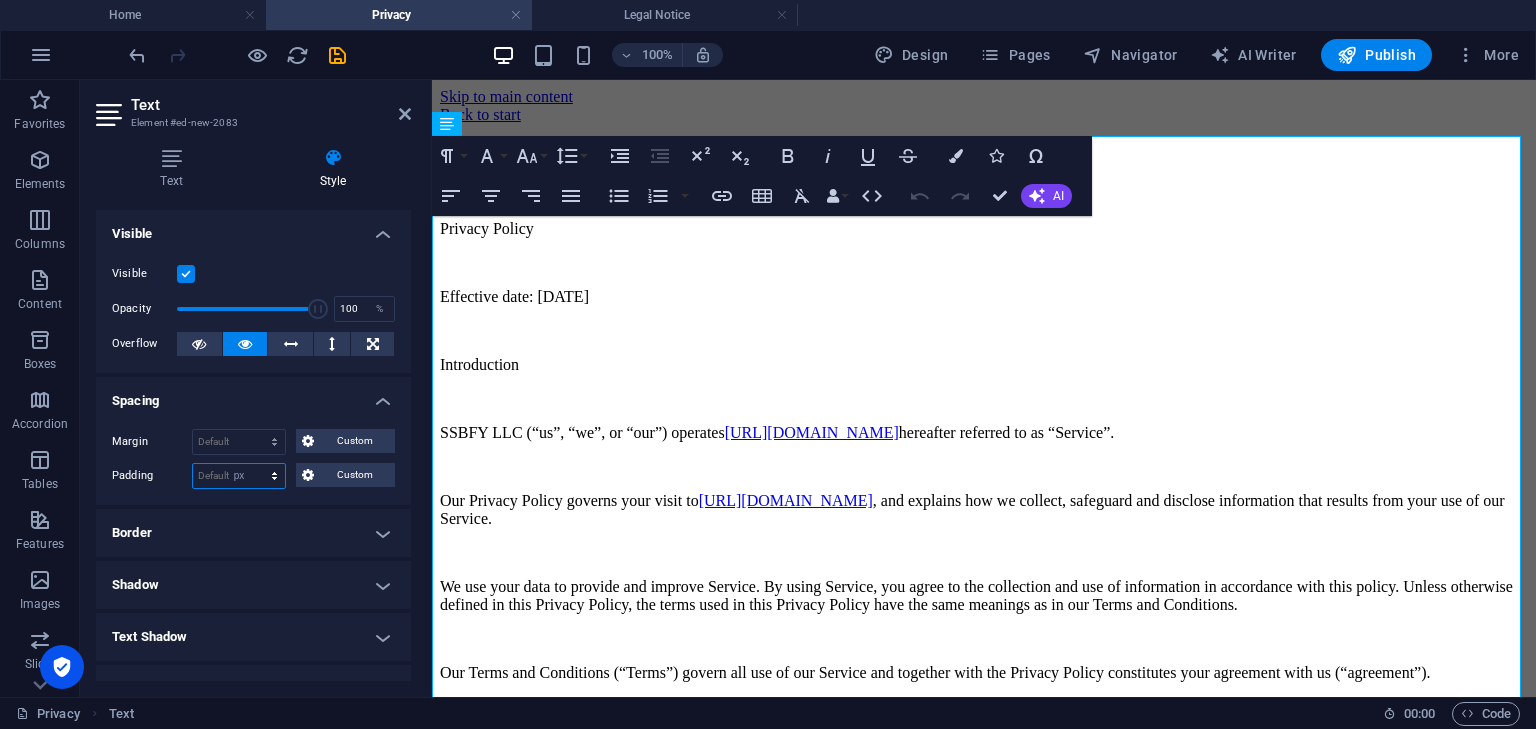 click on "Default px rem % vh vw Custom" at bounding box center (239, 476) 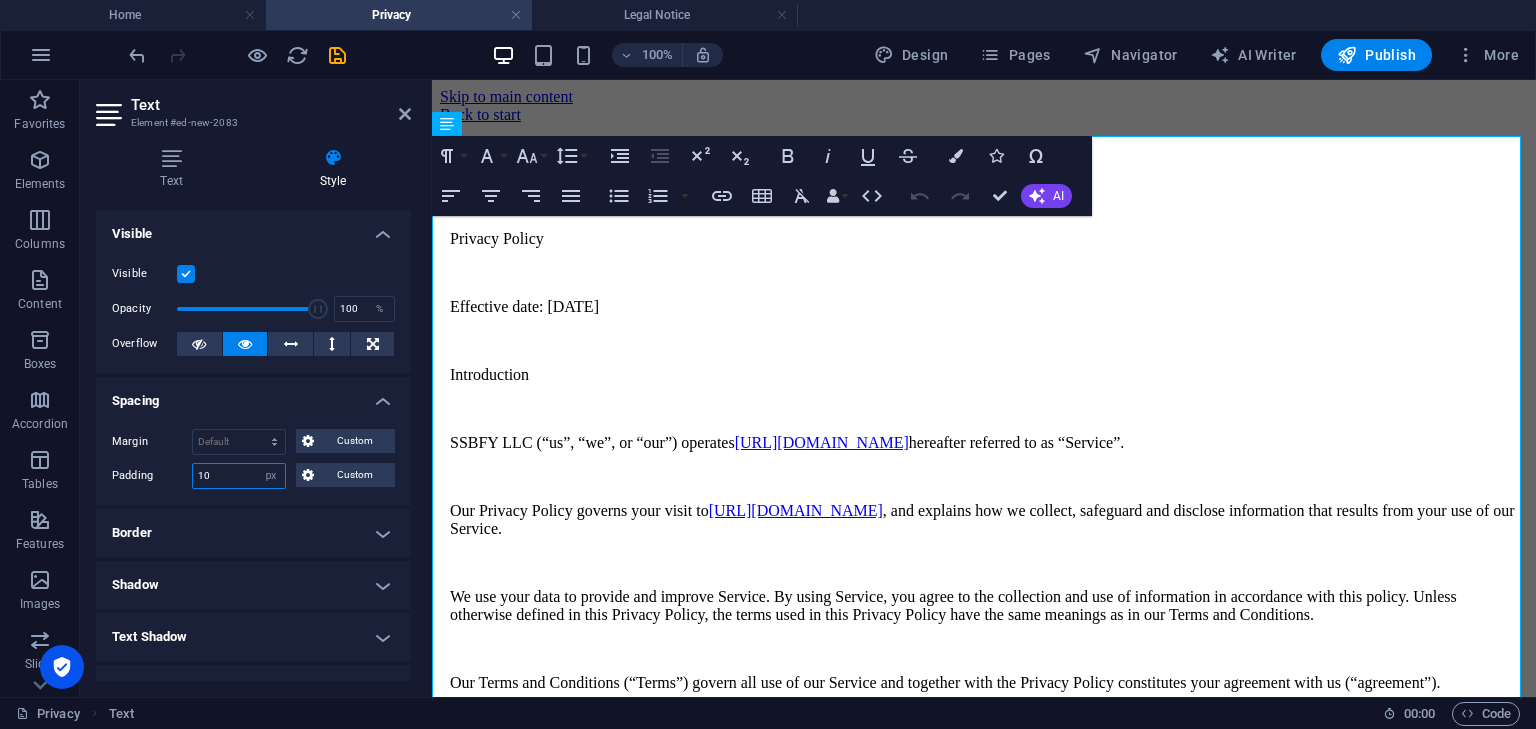 type on "1" 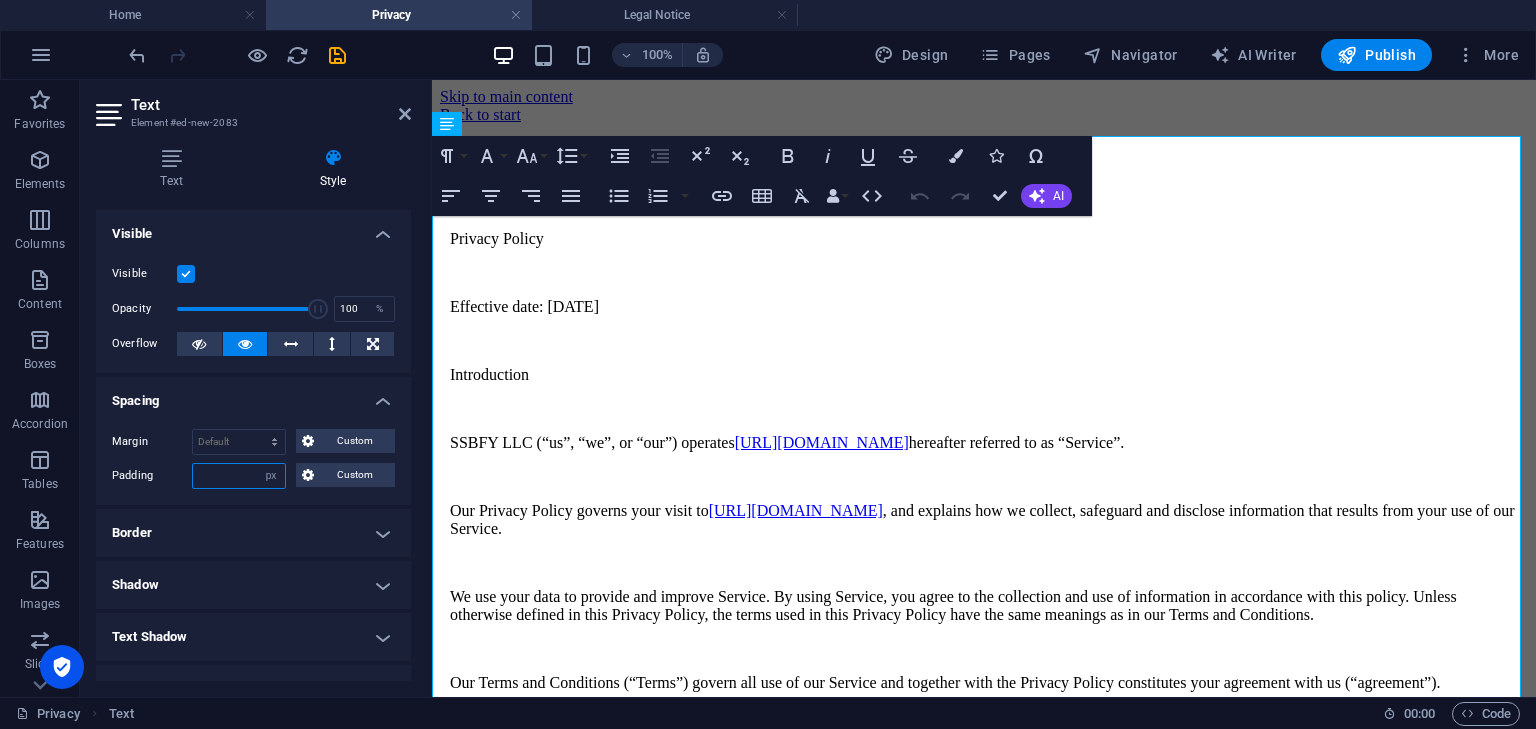 type on "2" 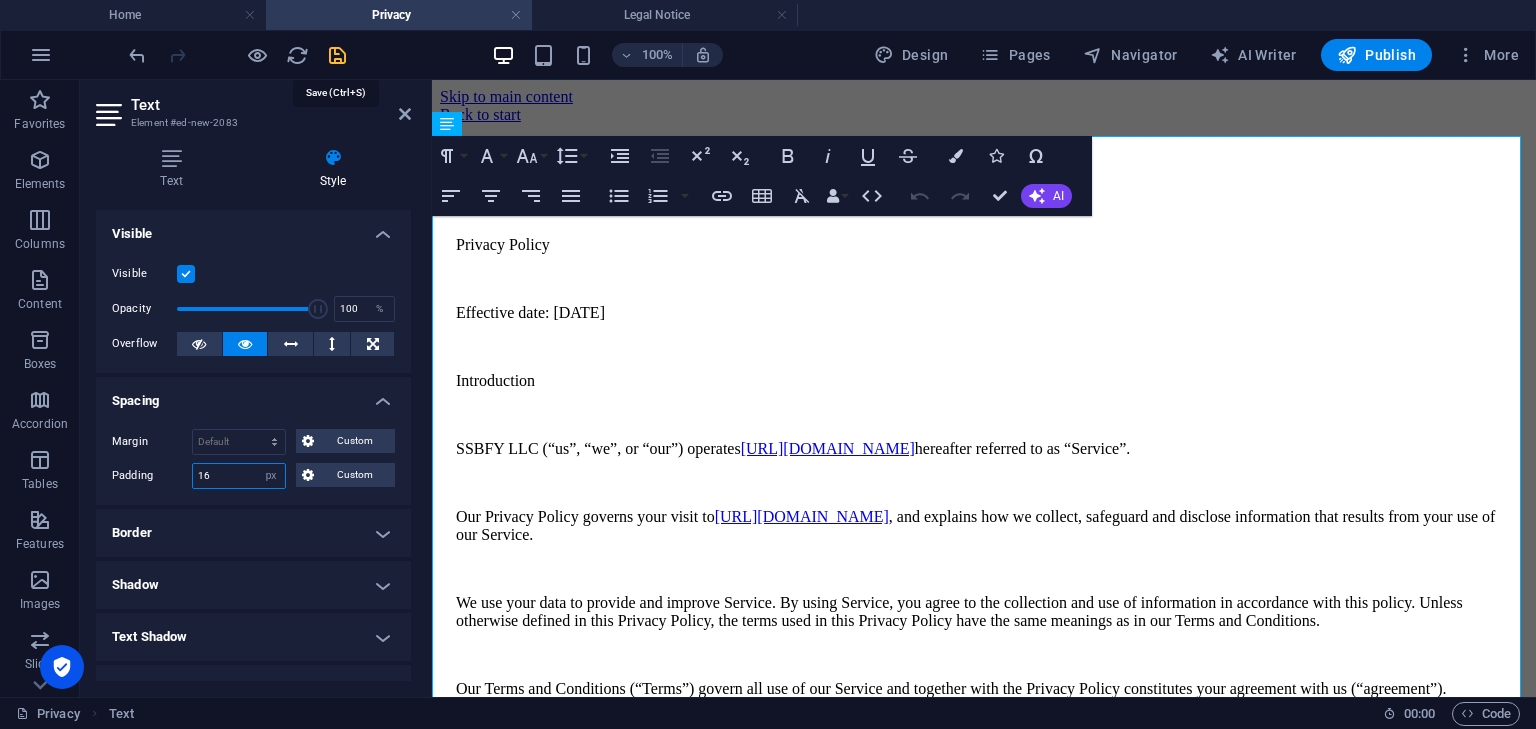 type on "16" 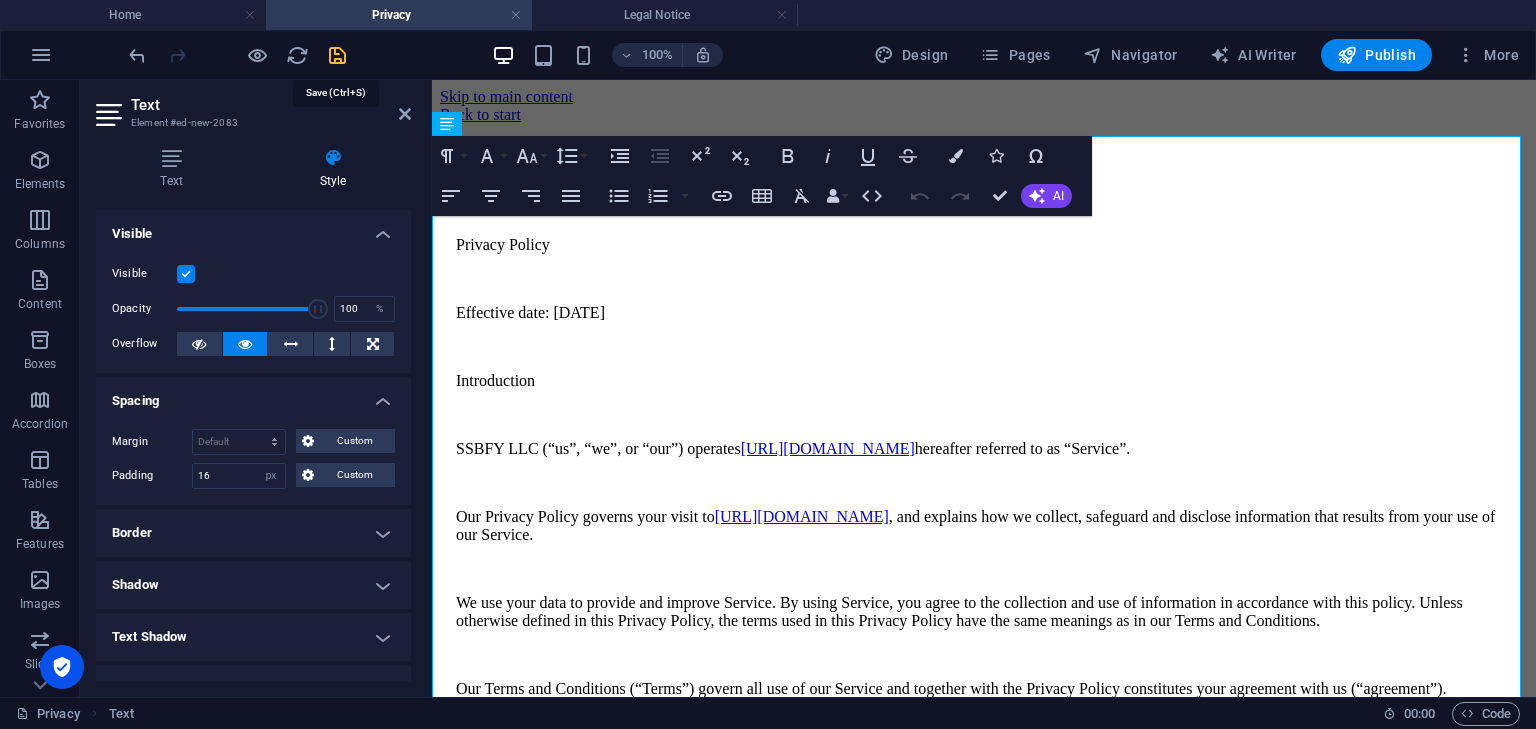 click at bounding box center (337, 55) 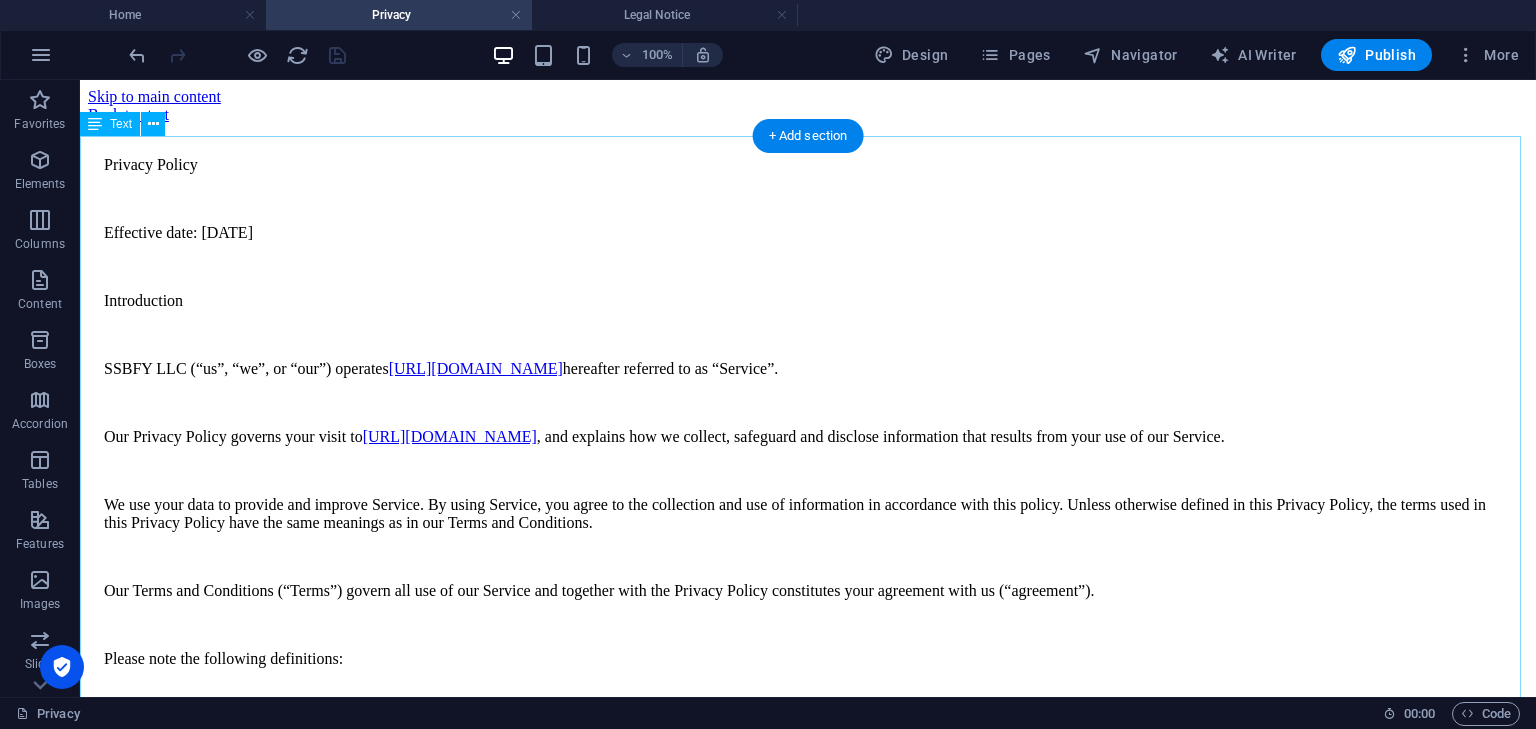 click on "Privacy Policy Effective date: 01/01/2023 Introduction SSBFY LLC (“us”, “we”, or “our”) operates  https://www.jobmedium.com  hereafter referred to as “Service”. Our Privacy Policy governs your visit to  https://www.jobmedium.com , and explains how we collect, safeguard and disclose information that results from your use of our Service. We use your data to provide and improve Service. By using Service, you agree to the collection and use of information in accordance with this policy. Unless otherwise defined in this Privacy Policy, the terms used in this Privacy Policy have the same meanings as in our Terms and Conditions. Our Terms and Conditions (“Terms”) govern all use of our Service and together with the Privacy Policy constitutes your agreement with us (“agreement”). Please note the following definitions: SERVICE means the  https://www.jobmedium.com  website operated by SSBFY LLC. DATA SUBJECT is any living individual who is the subject of Personal Data. Types of Data Collected . ." at bounding box center (808, 6006) 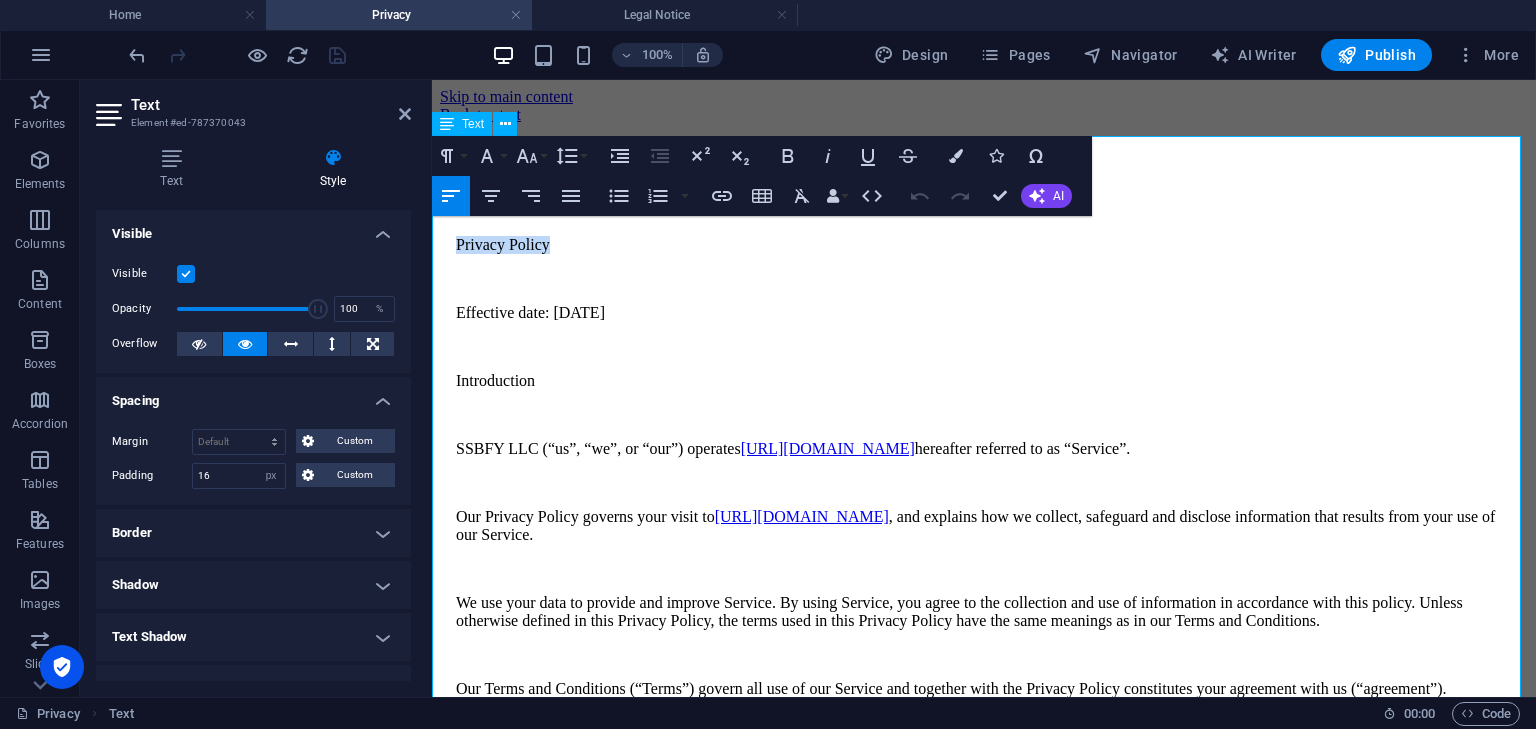 click on "Privacy Policy" at bounding box center [984, 245] 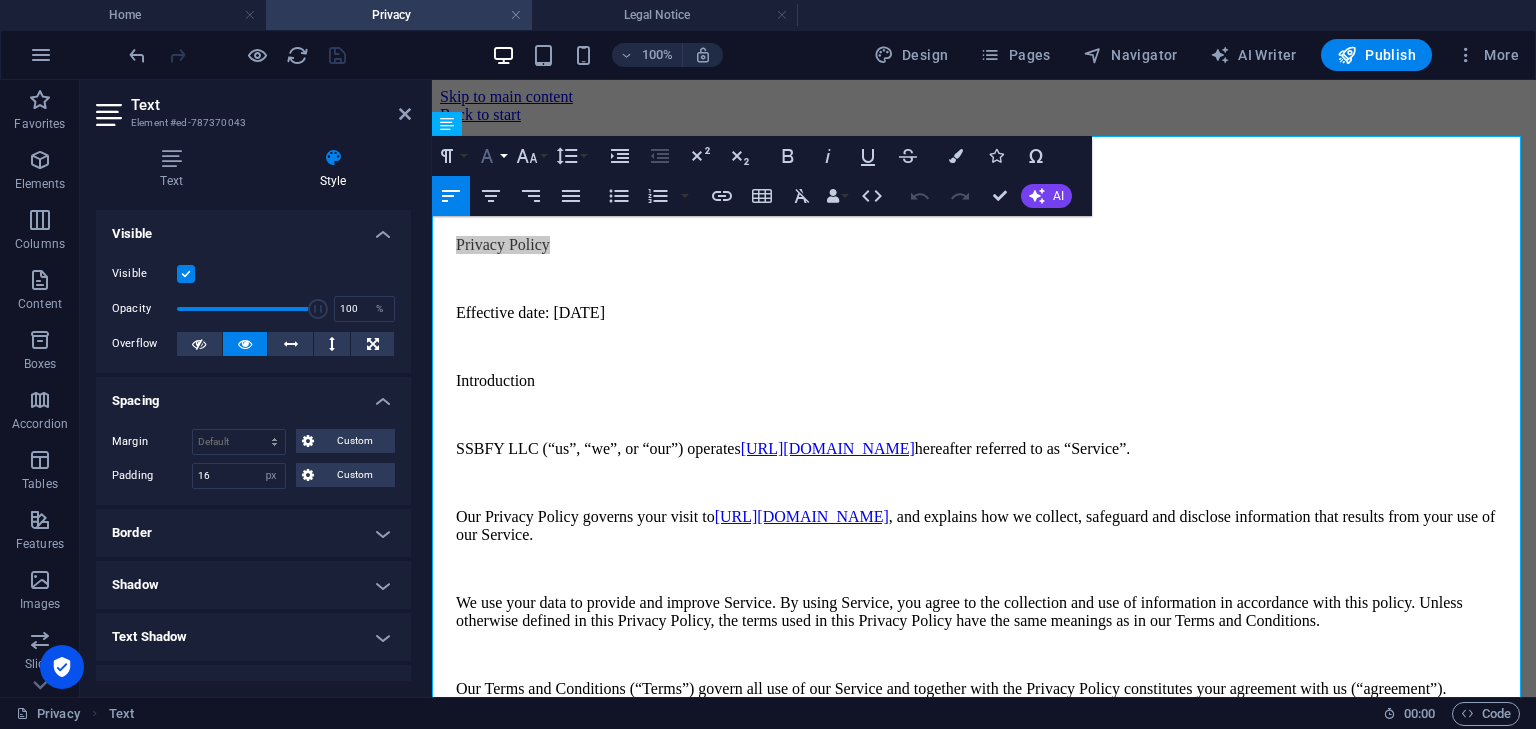 click on "Font Family" at bounding box center [491, 156] 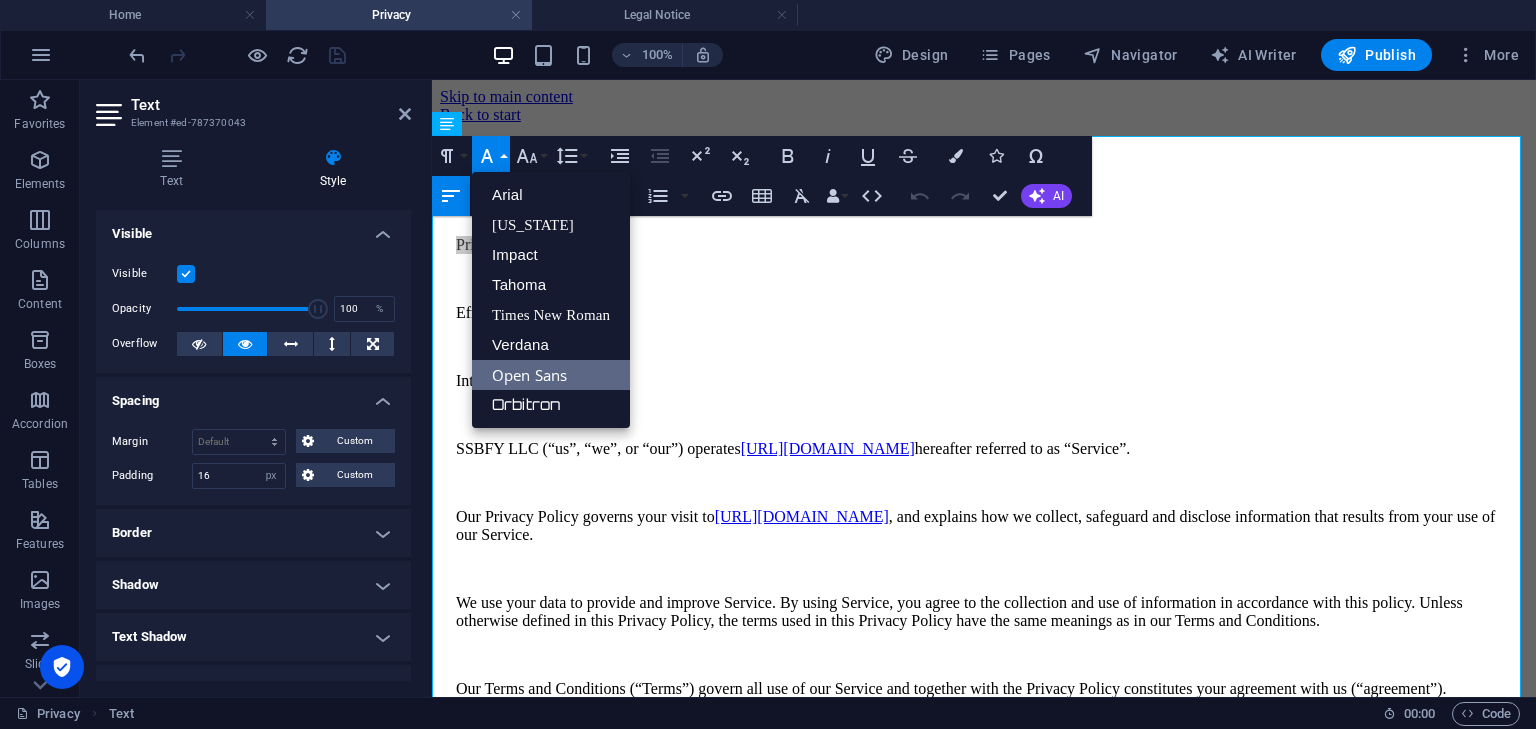 scroll, scrollTop: 0, scrollLeft: 0, axis: both 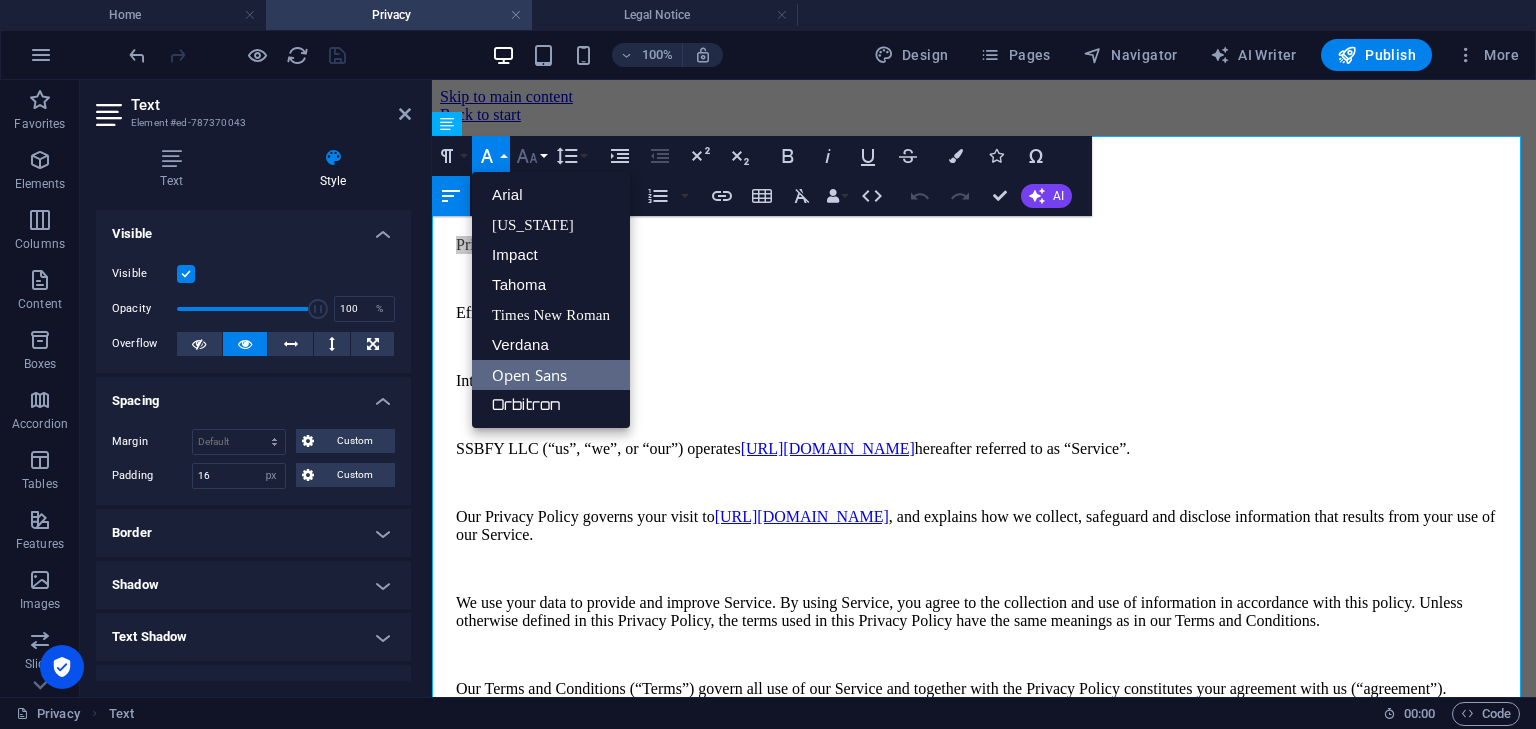click on "Font Size" at bounding box center (531, 156) 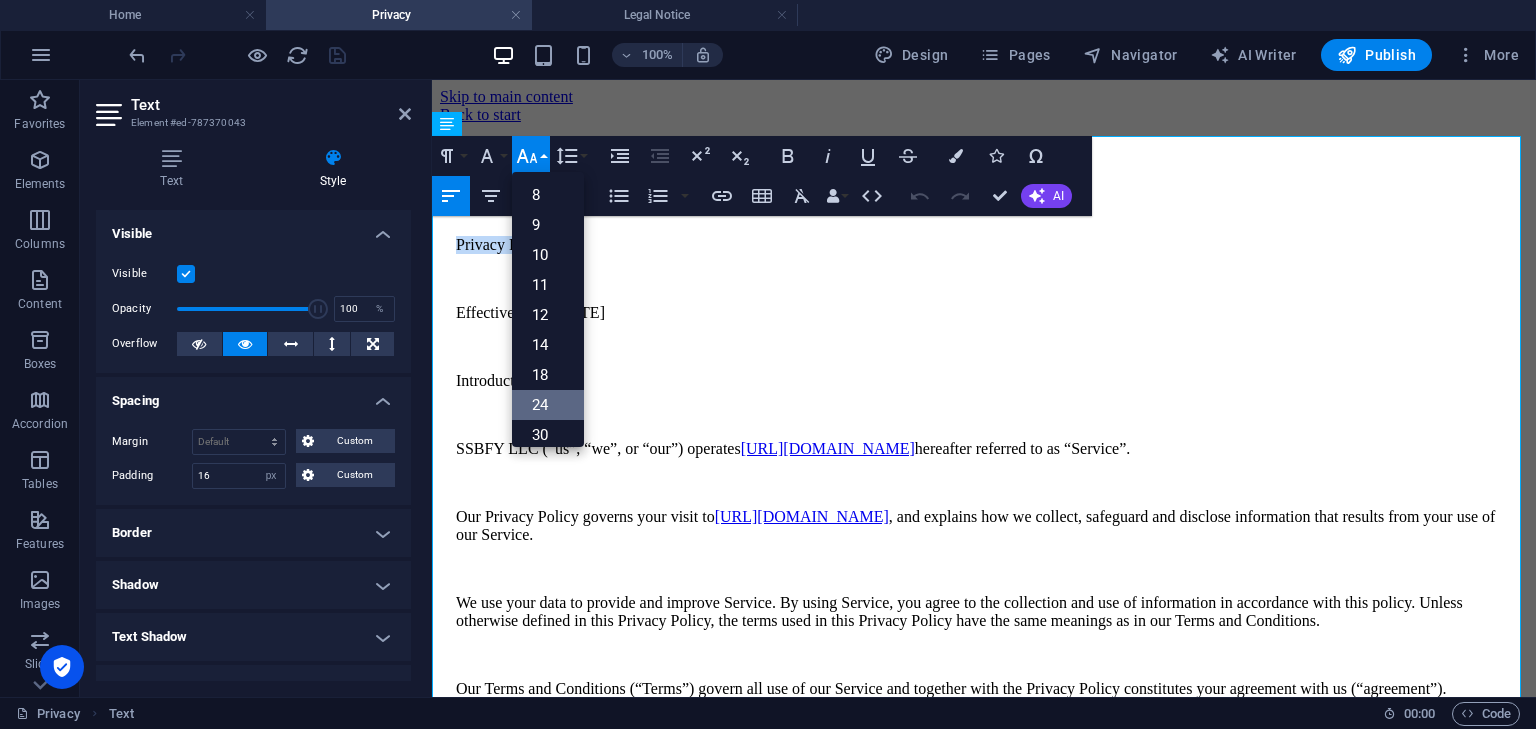 click on "24" at bounding box center [548, 405] 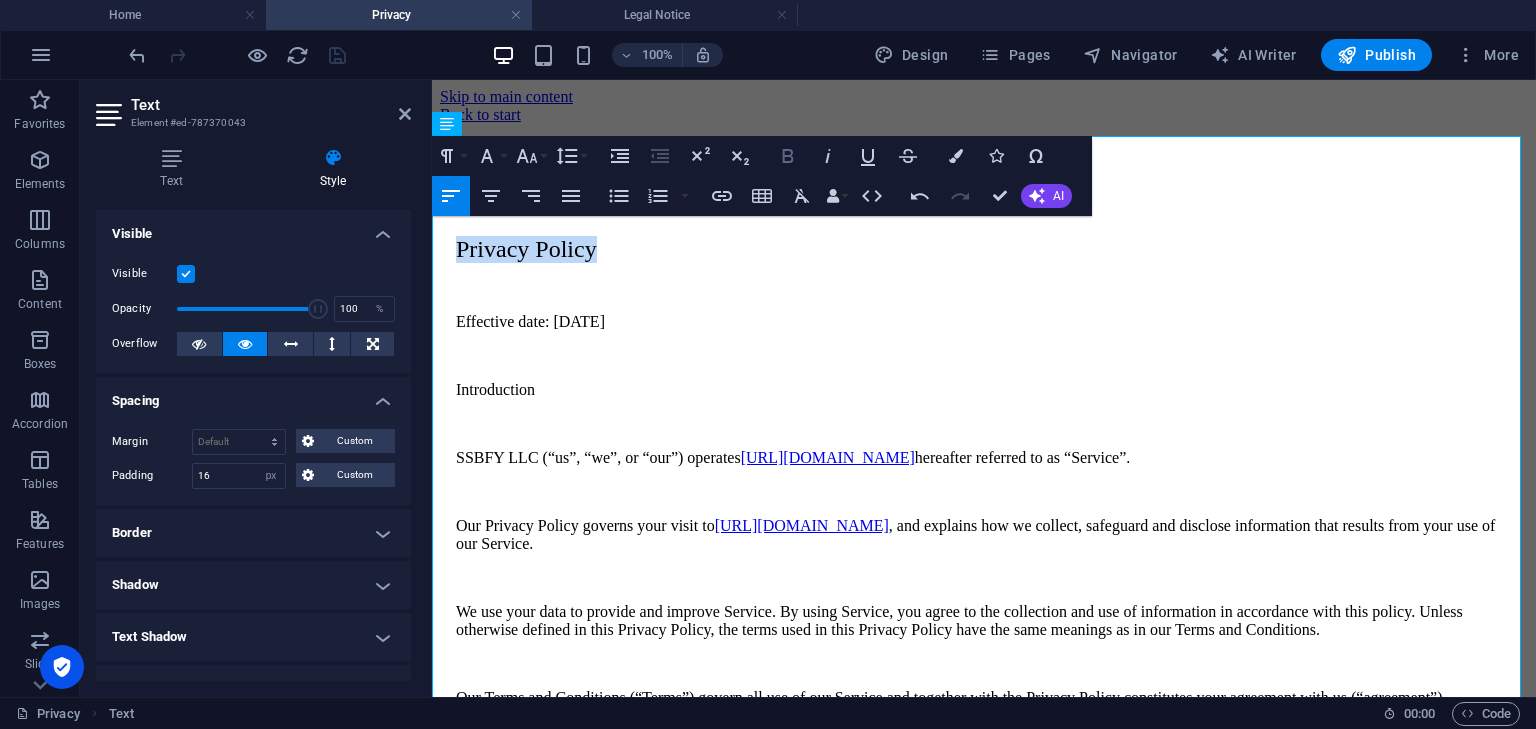 click 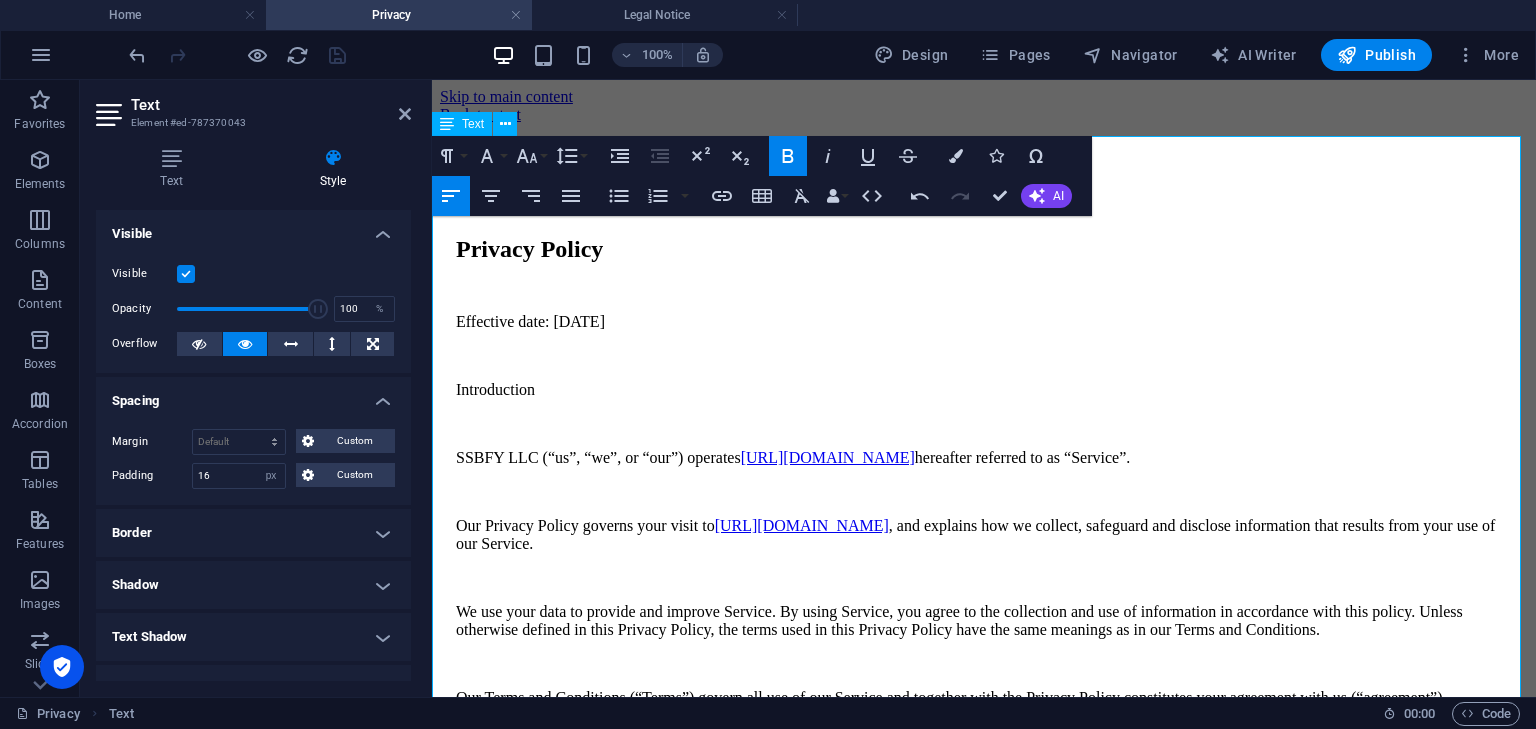 click at bounding box center [984, 356] 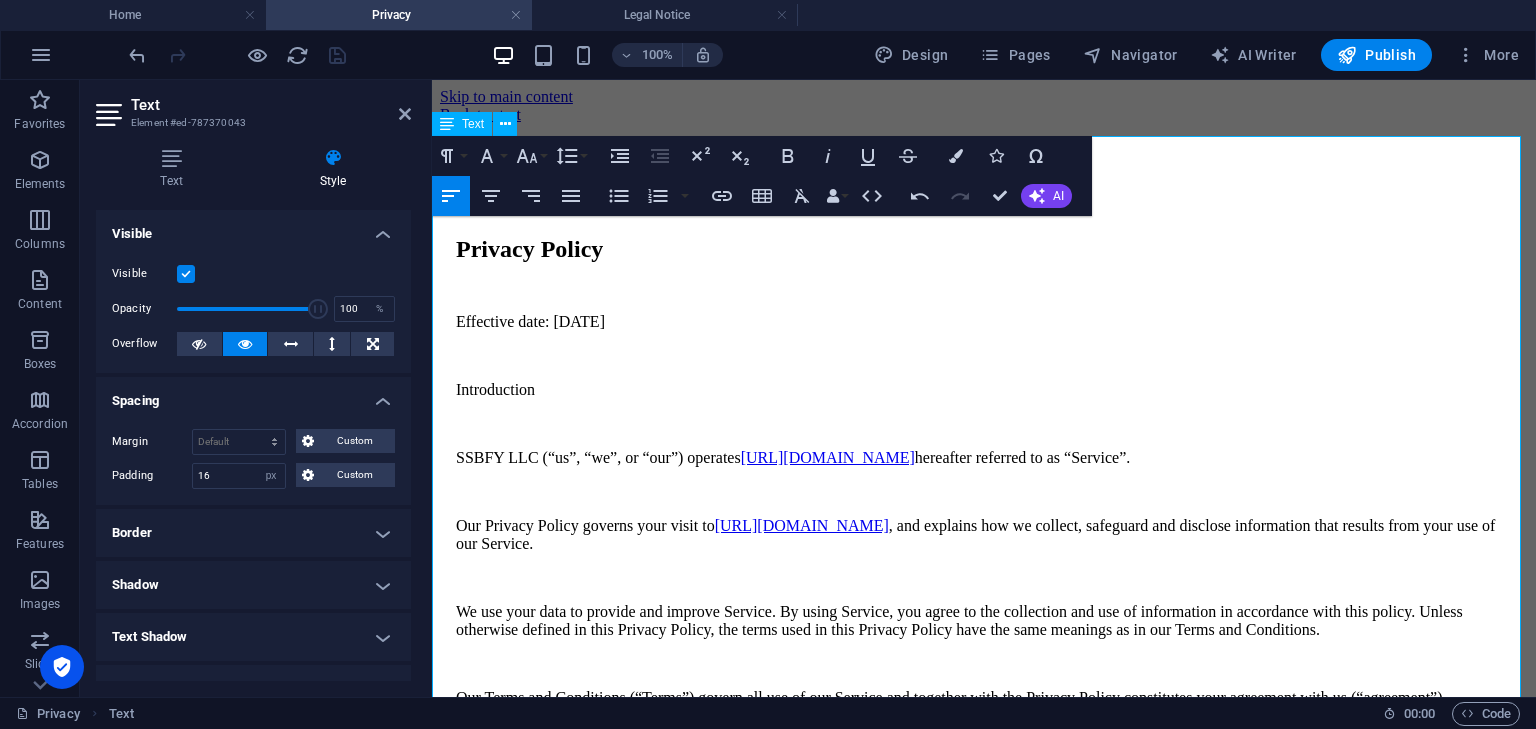 click on "Privacy Policy" at bounding box center (984, 249) 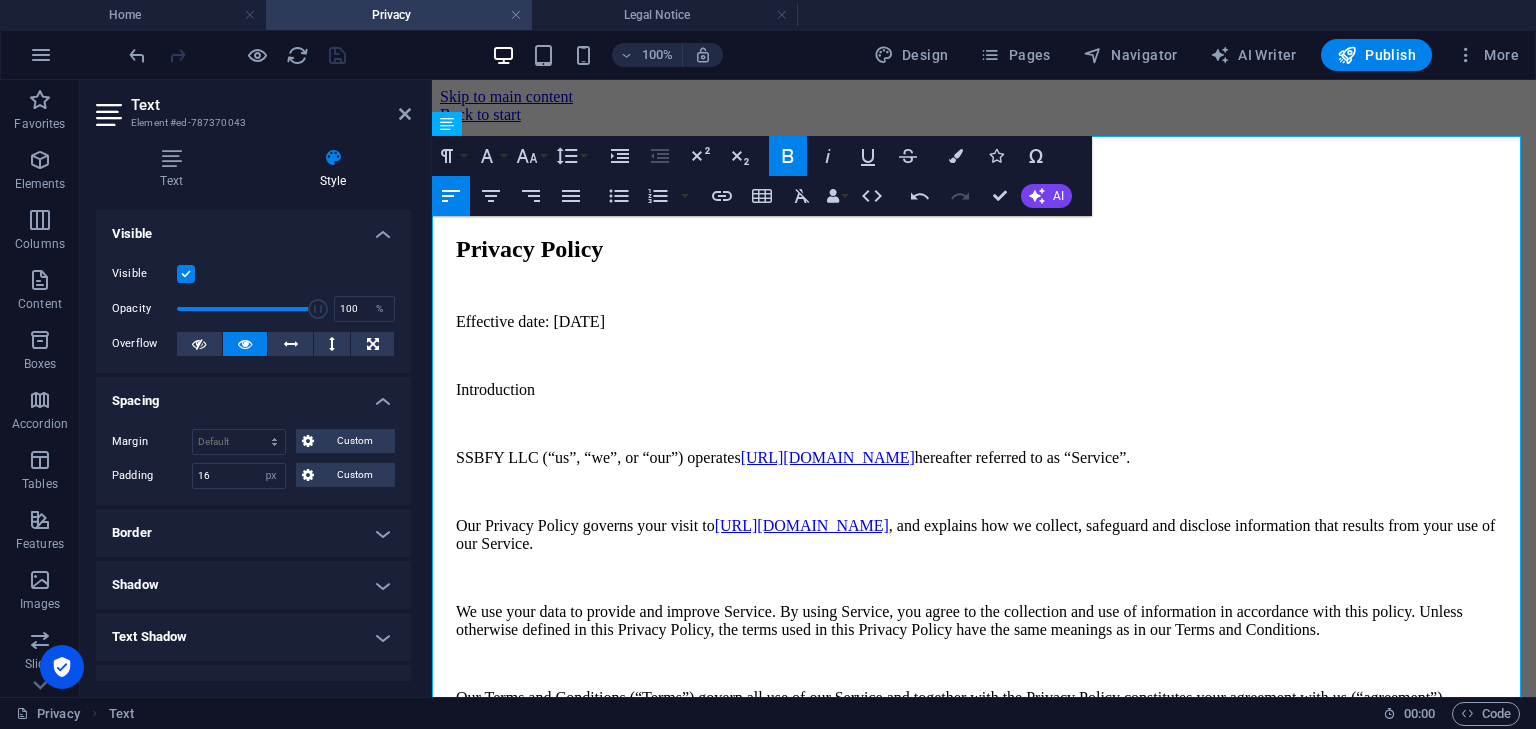 click on "100% Design Pages Navigator AI Writer Publish More" at bounding box center (826, 55) 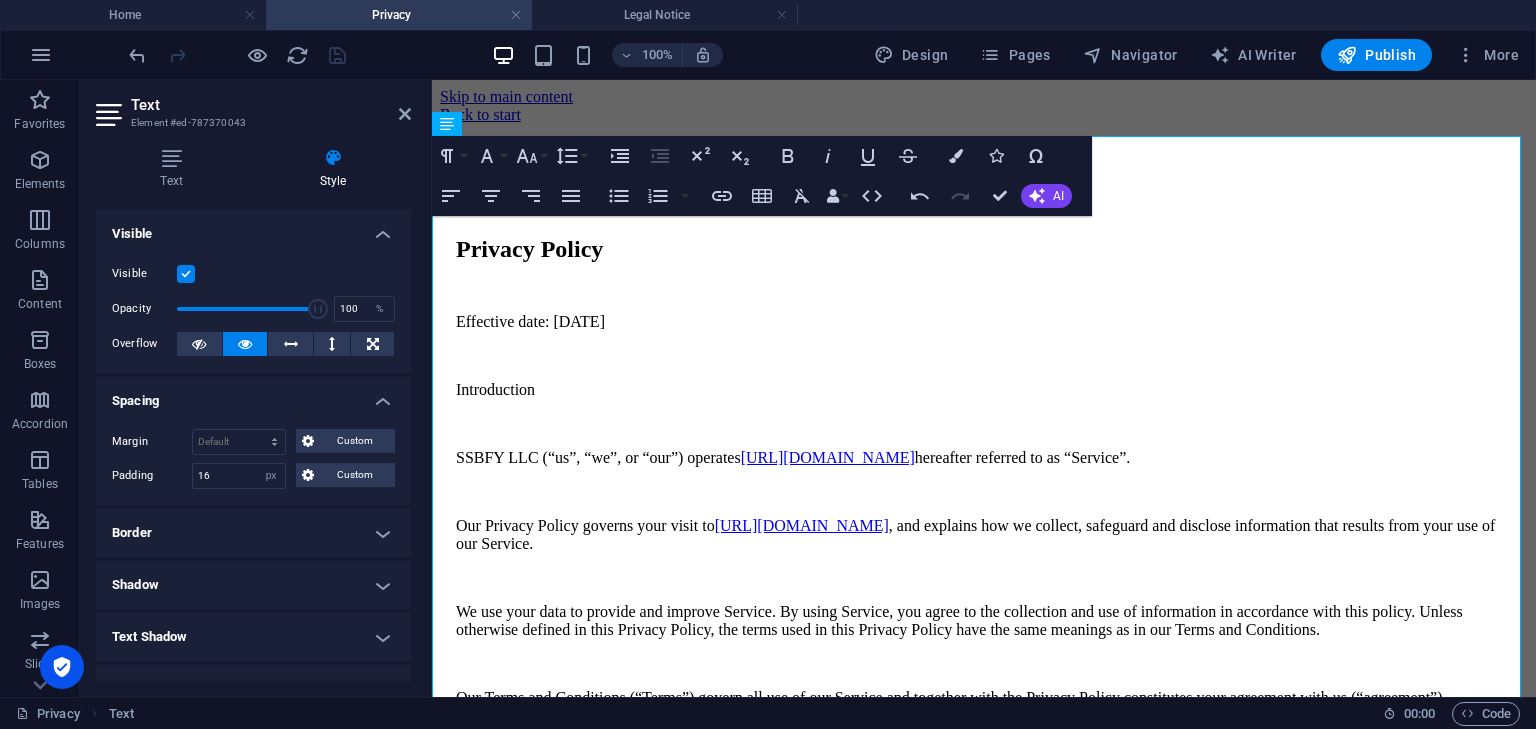 click on "Privacy" at bounding box center (399, 15) 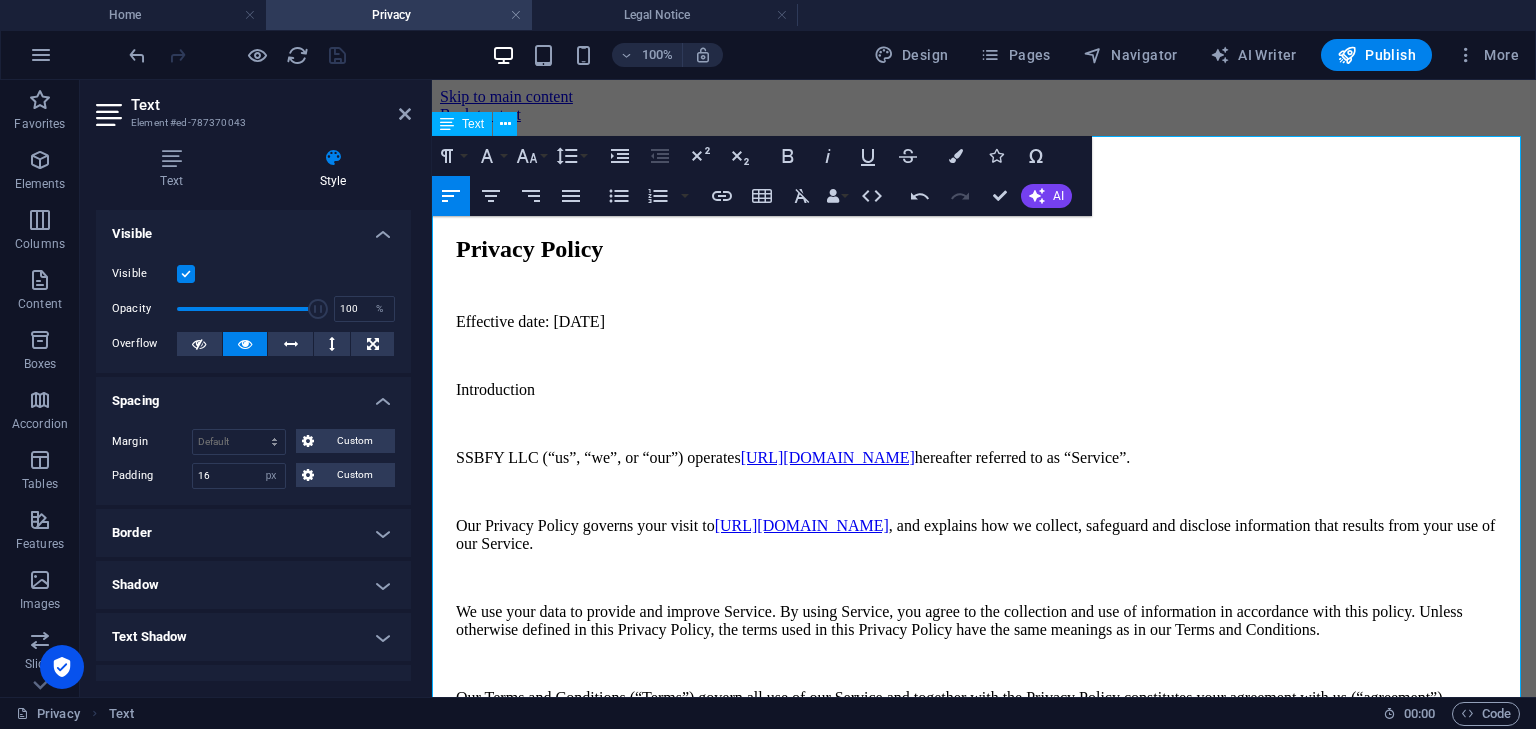click on "Effective date: 01/01/2023" at bounding box center (984, 322) 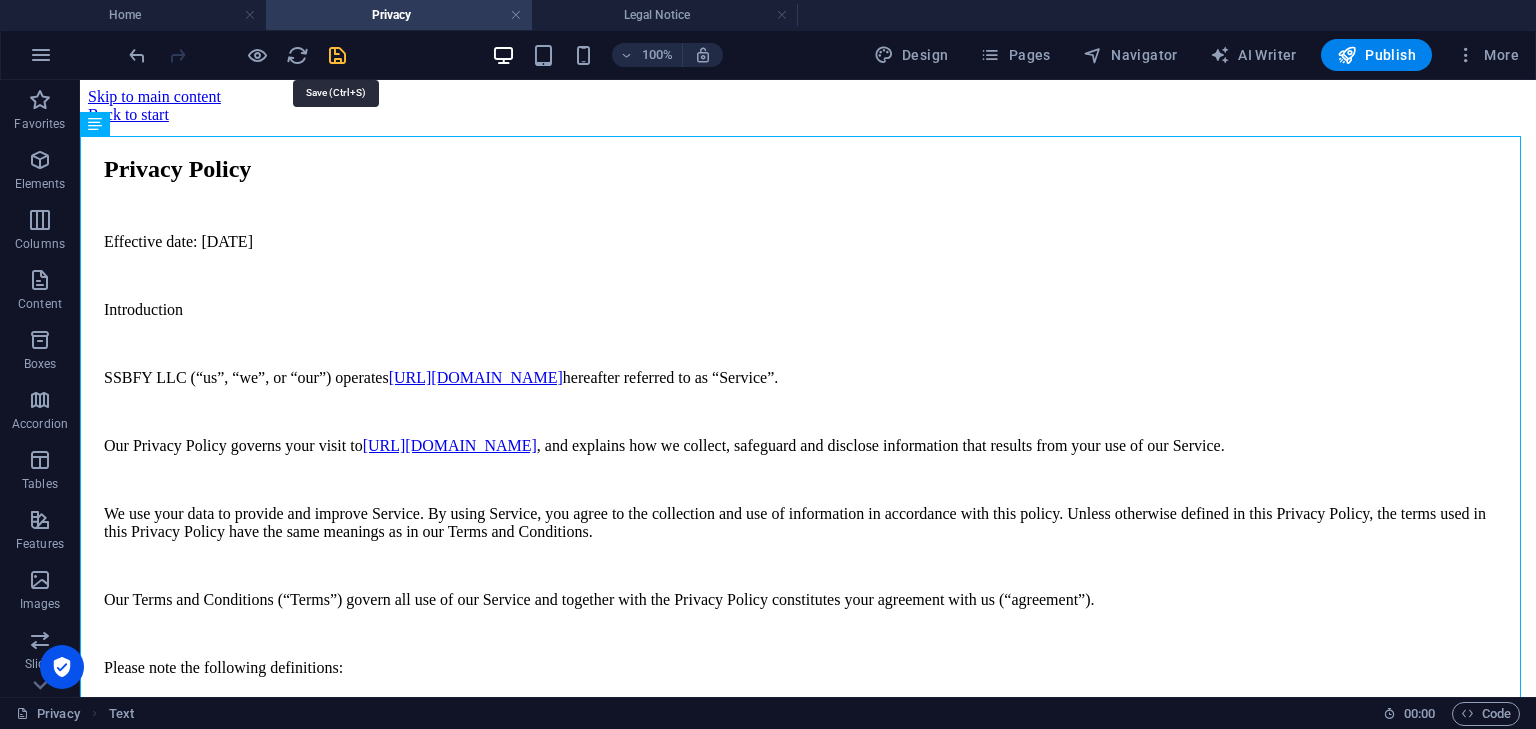 click at bounding box center (337, 55) 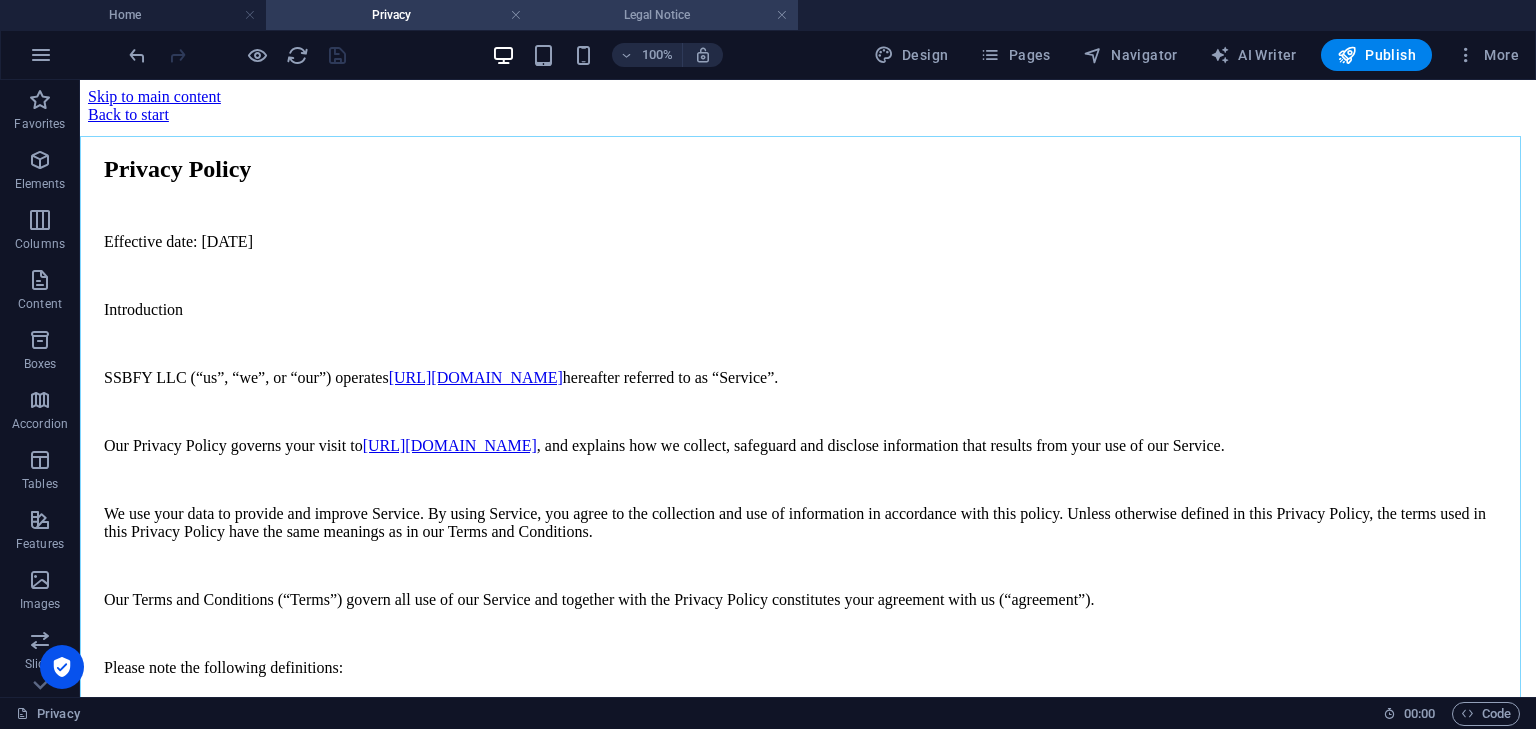 click on "Legal Notice" at bounding box center (665, 15) 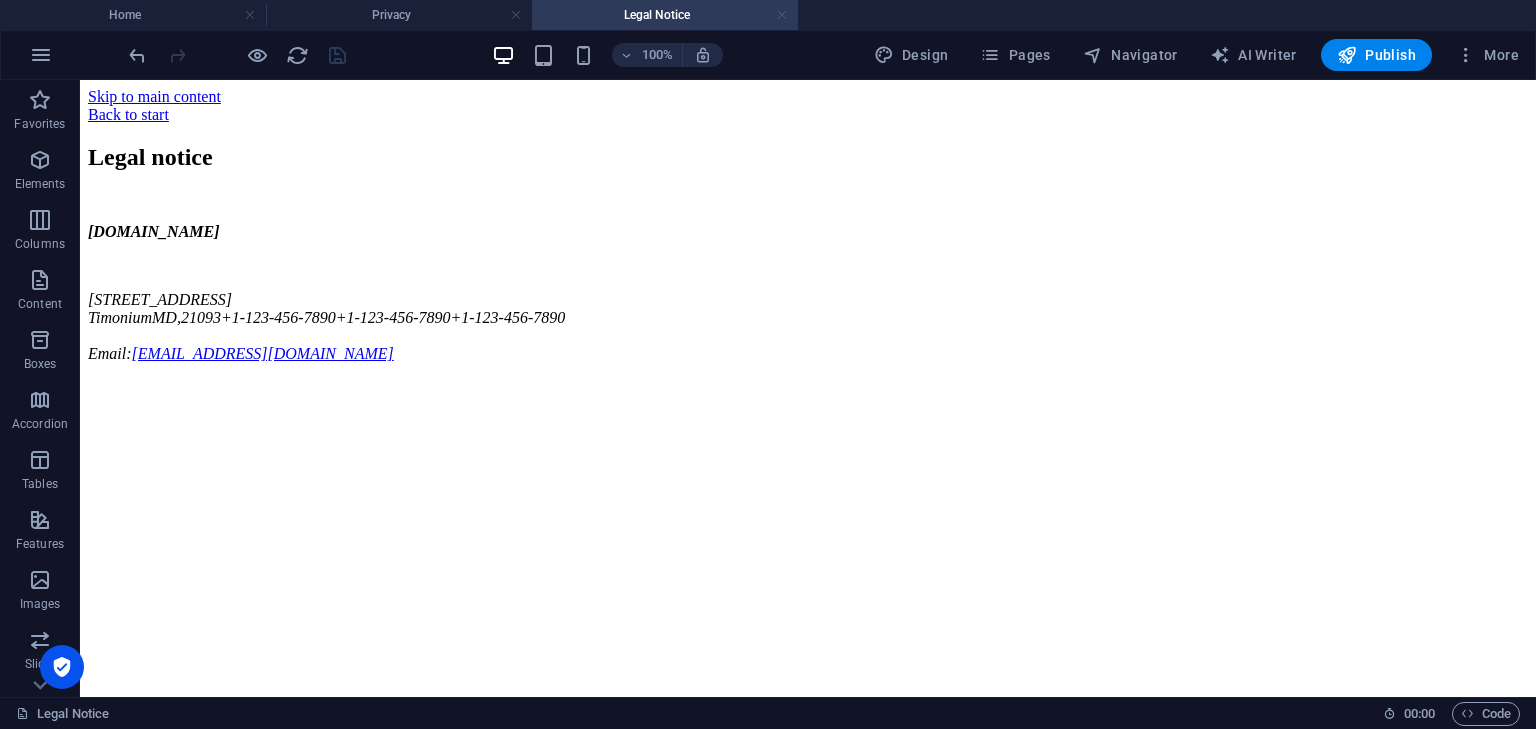 click at bounding box center (782, 15) 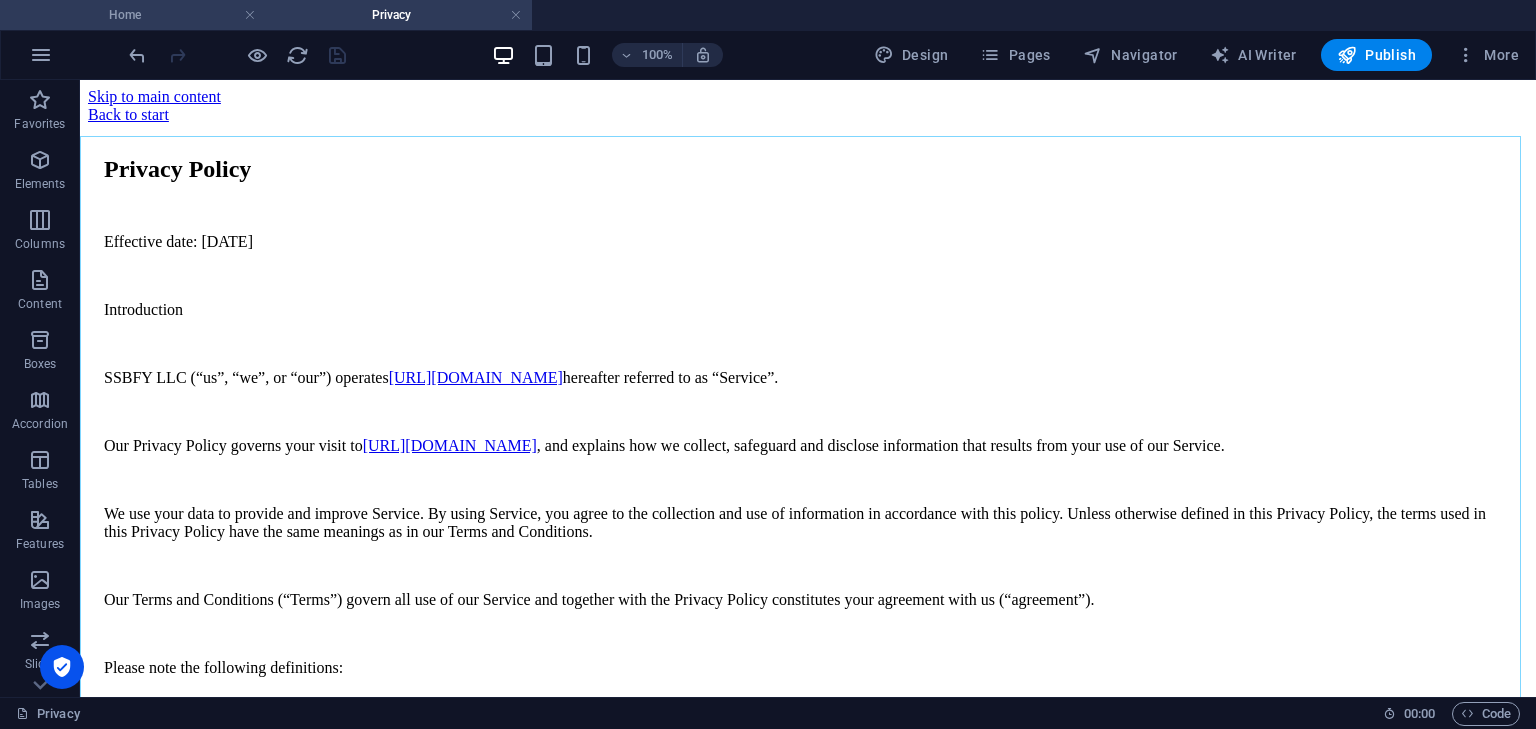 click on "Home" at bounding box center (133, 15) 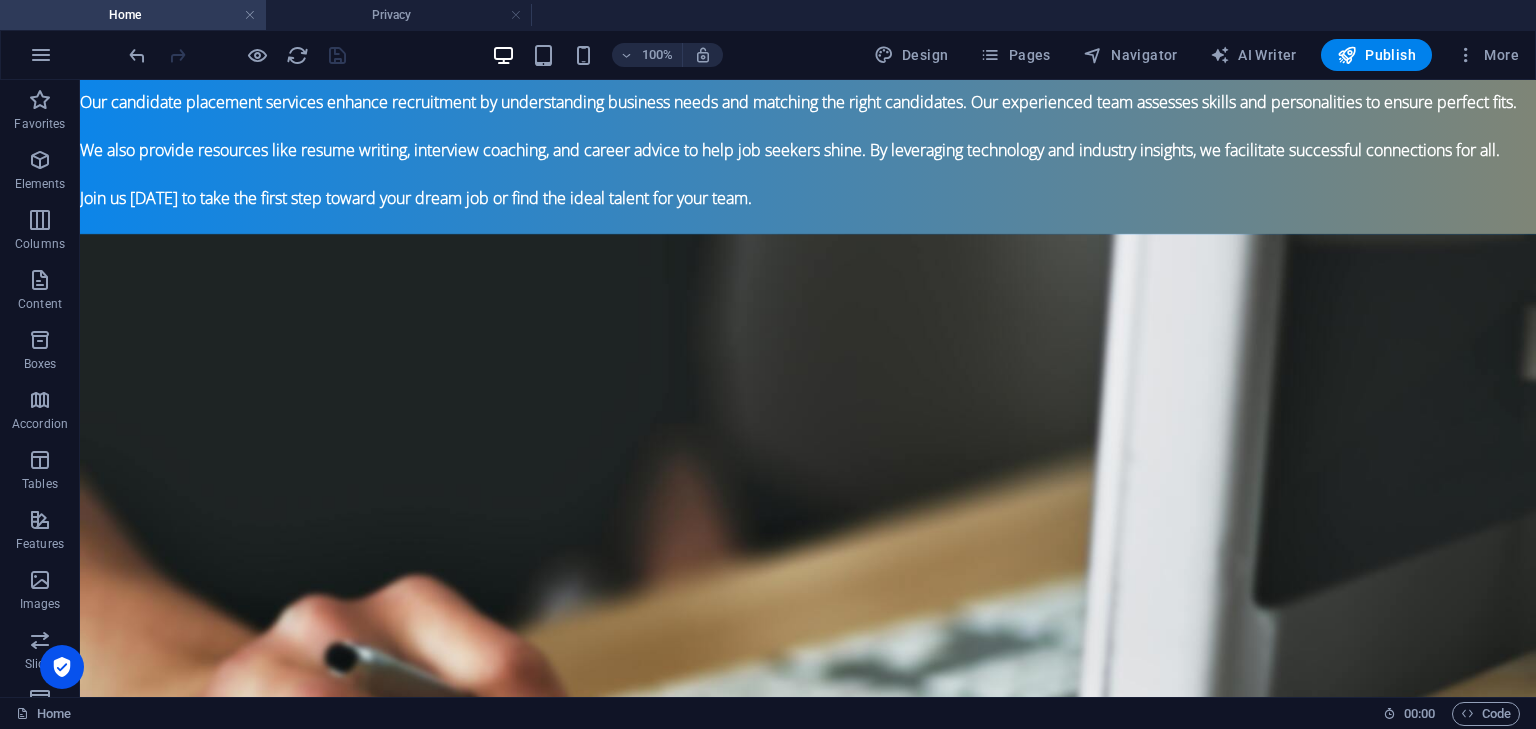 scroll, scrollTop: 1600, scrollLeft: 0, axis: vertical 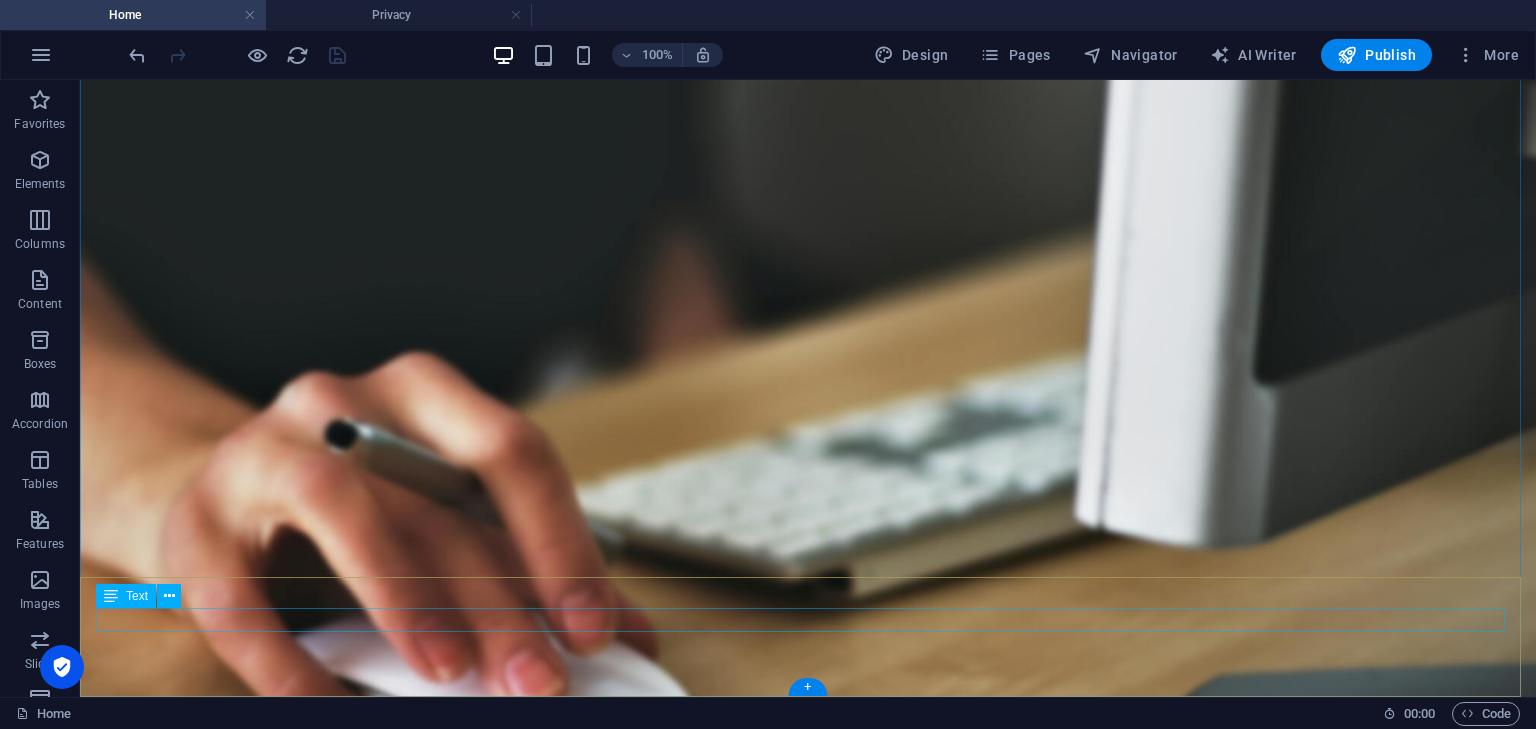 click on "Privacy policy" at bounding box center [808, 1921] 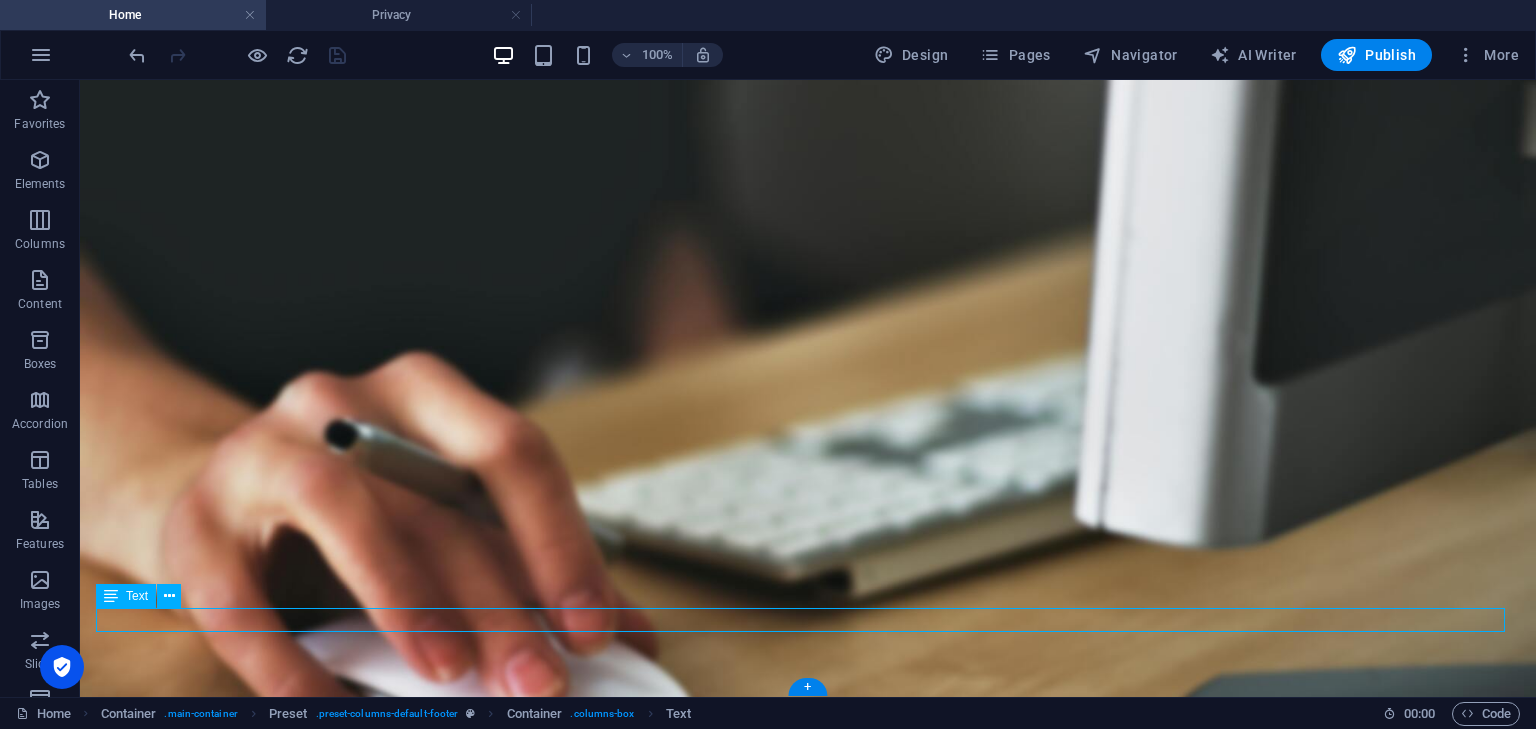 click on "Privacy policy" at bounding box center (808, 1921) 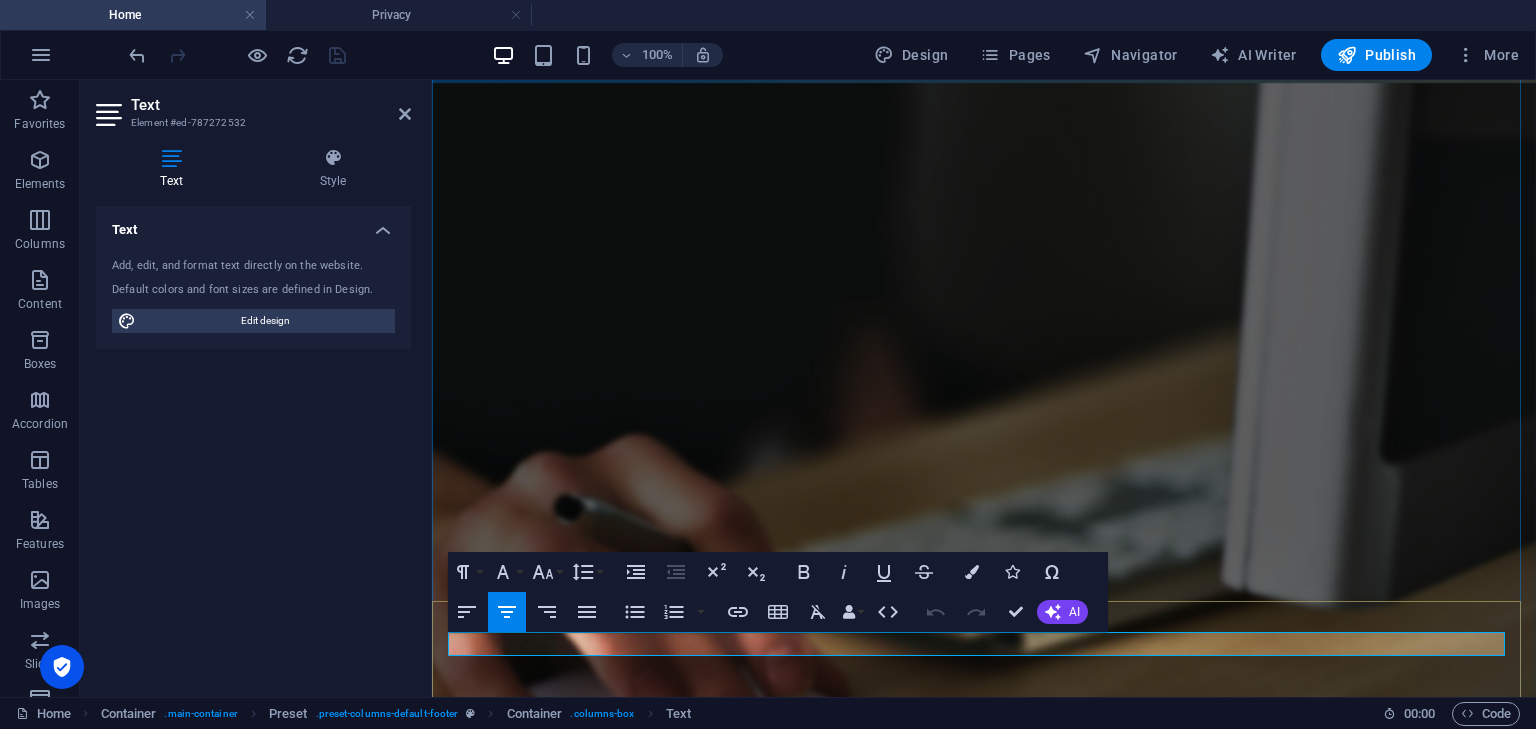 click on "Privacy policy" at bounding box center (984, 1993) 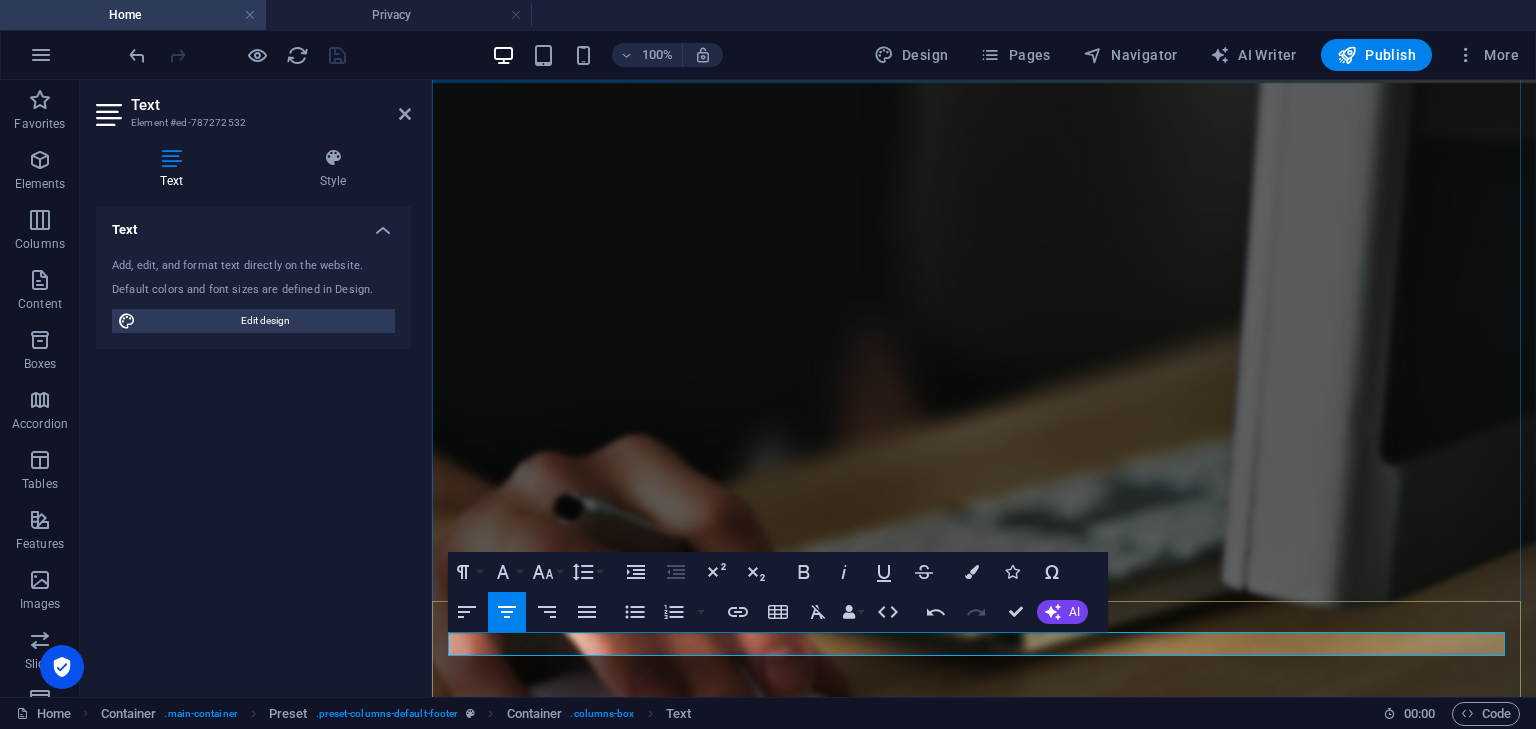 type 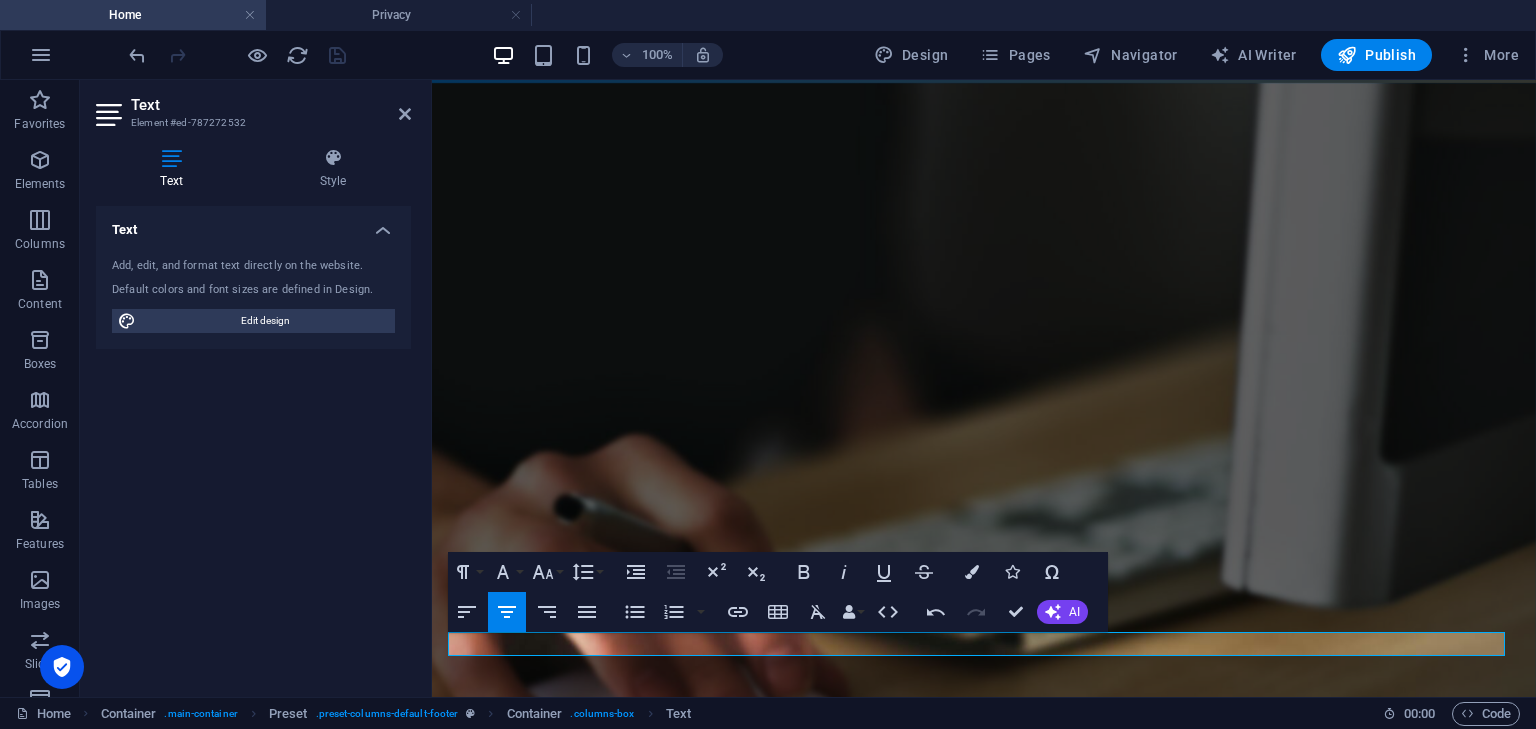 click on "100% Design Pages Navigator AI Writer Publish More" at bounding box center [826, 55] 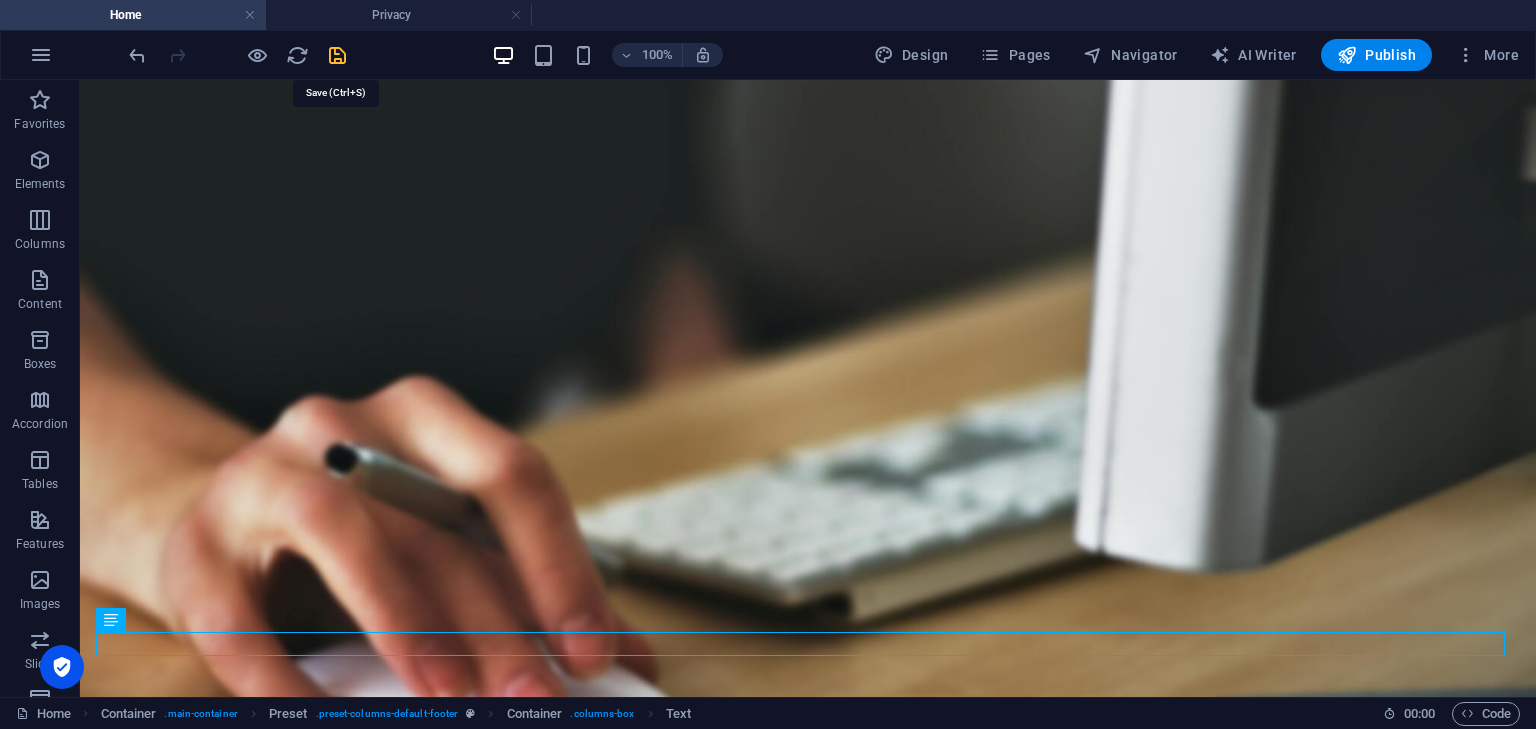 click at bounding box center (337, 55) 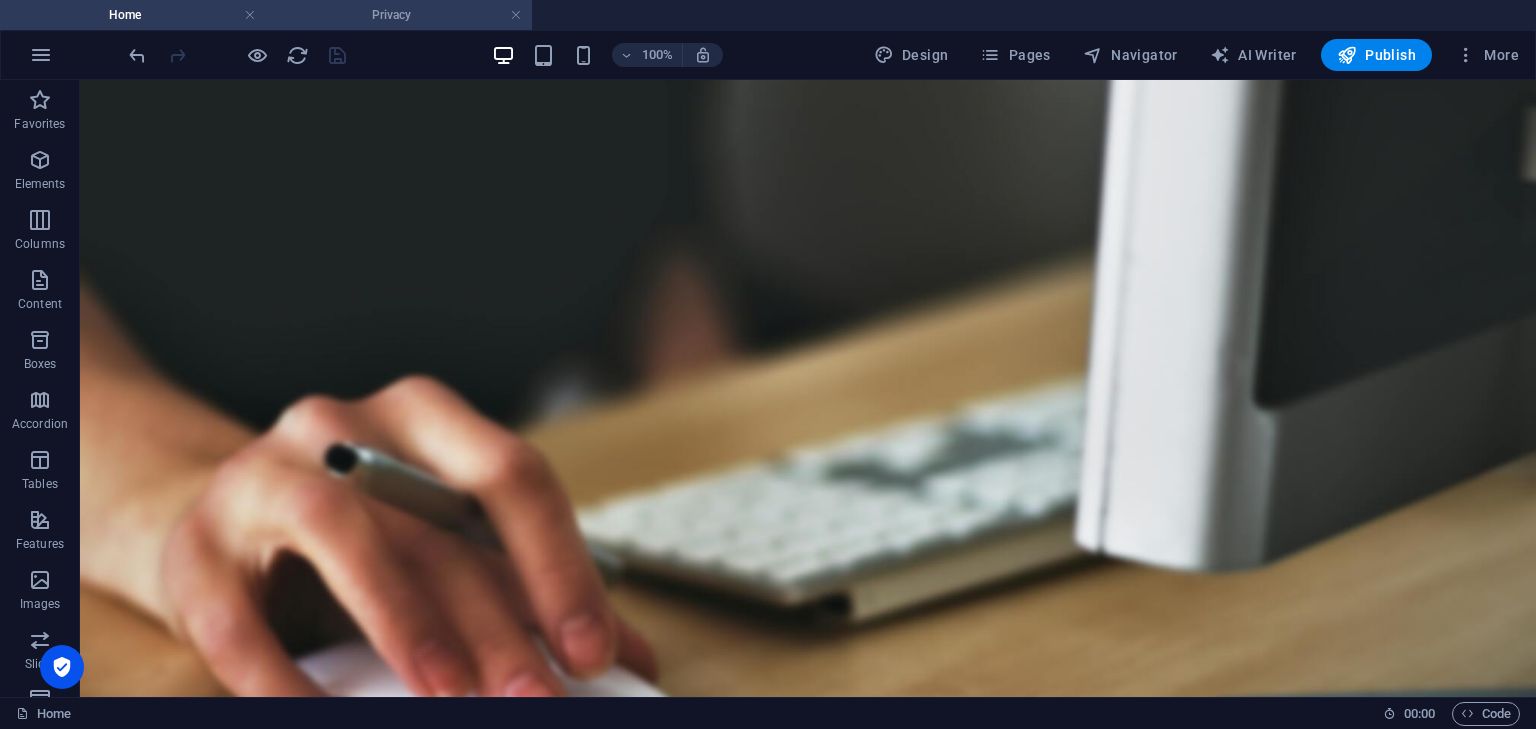 click on "Privacy" at bounding box center [399, 15] 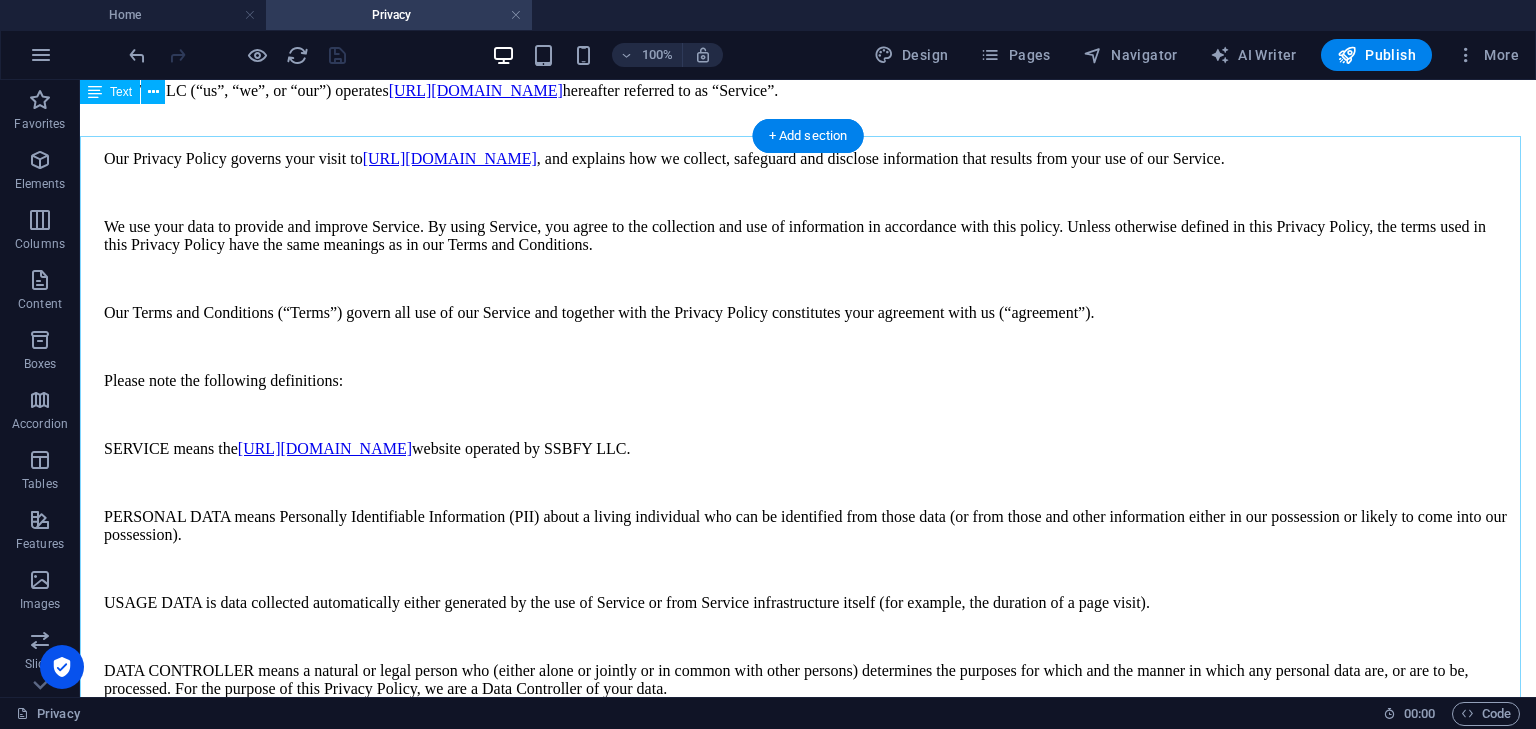 scroll, scrollTop: 0, scrollLeft: 0, axis: both 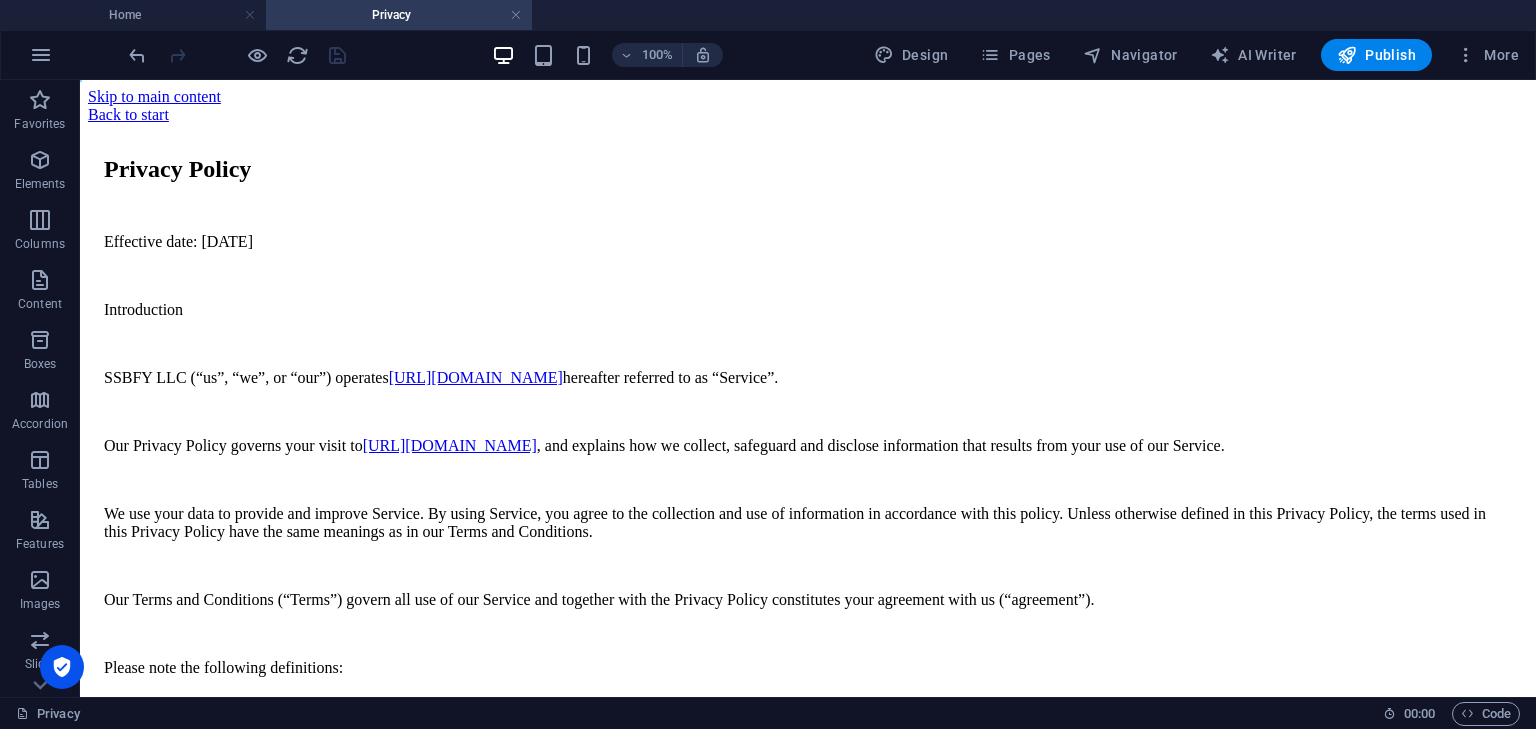 click on "Privacy" at bounding box center (399, 15) 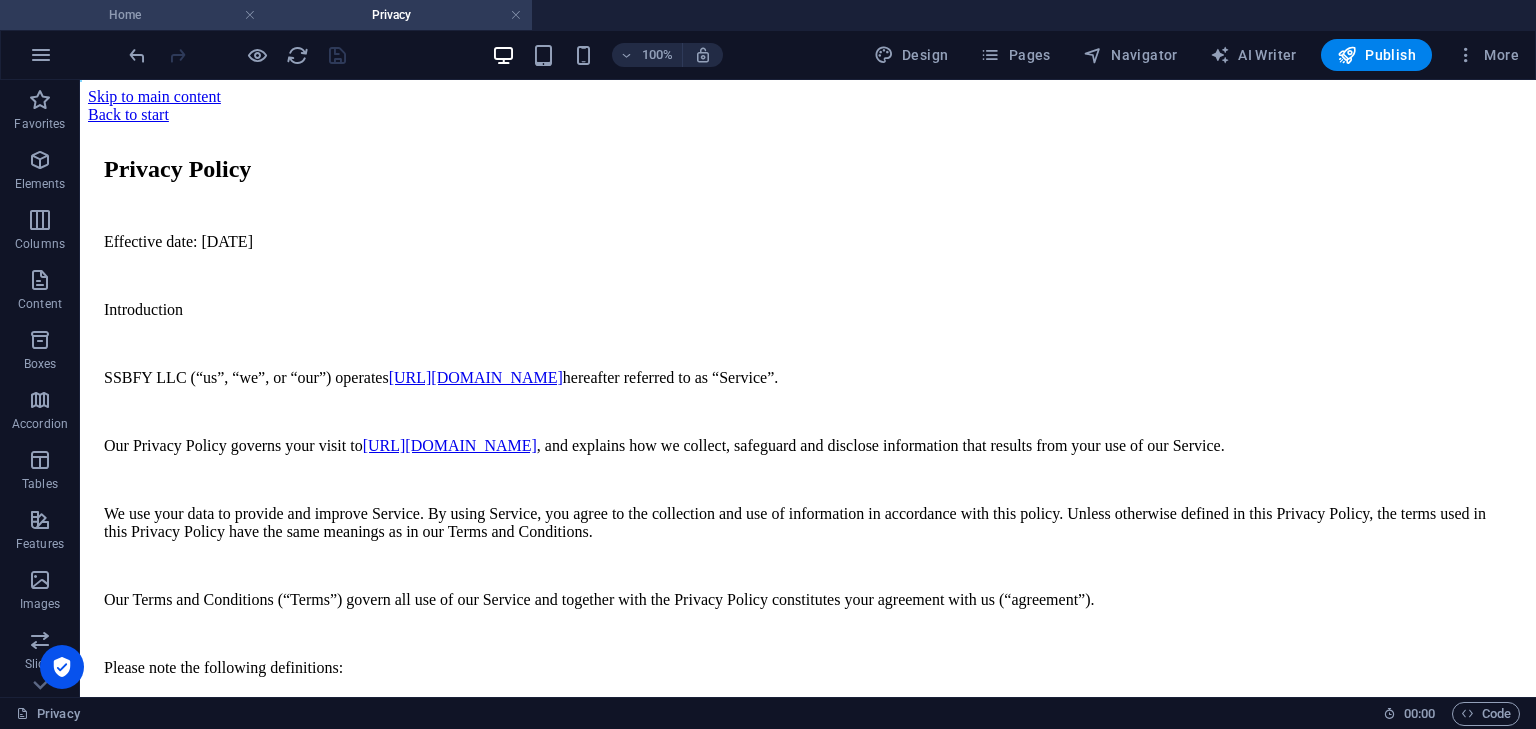 click on "Home" at bounding box center [133, 15] 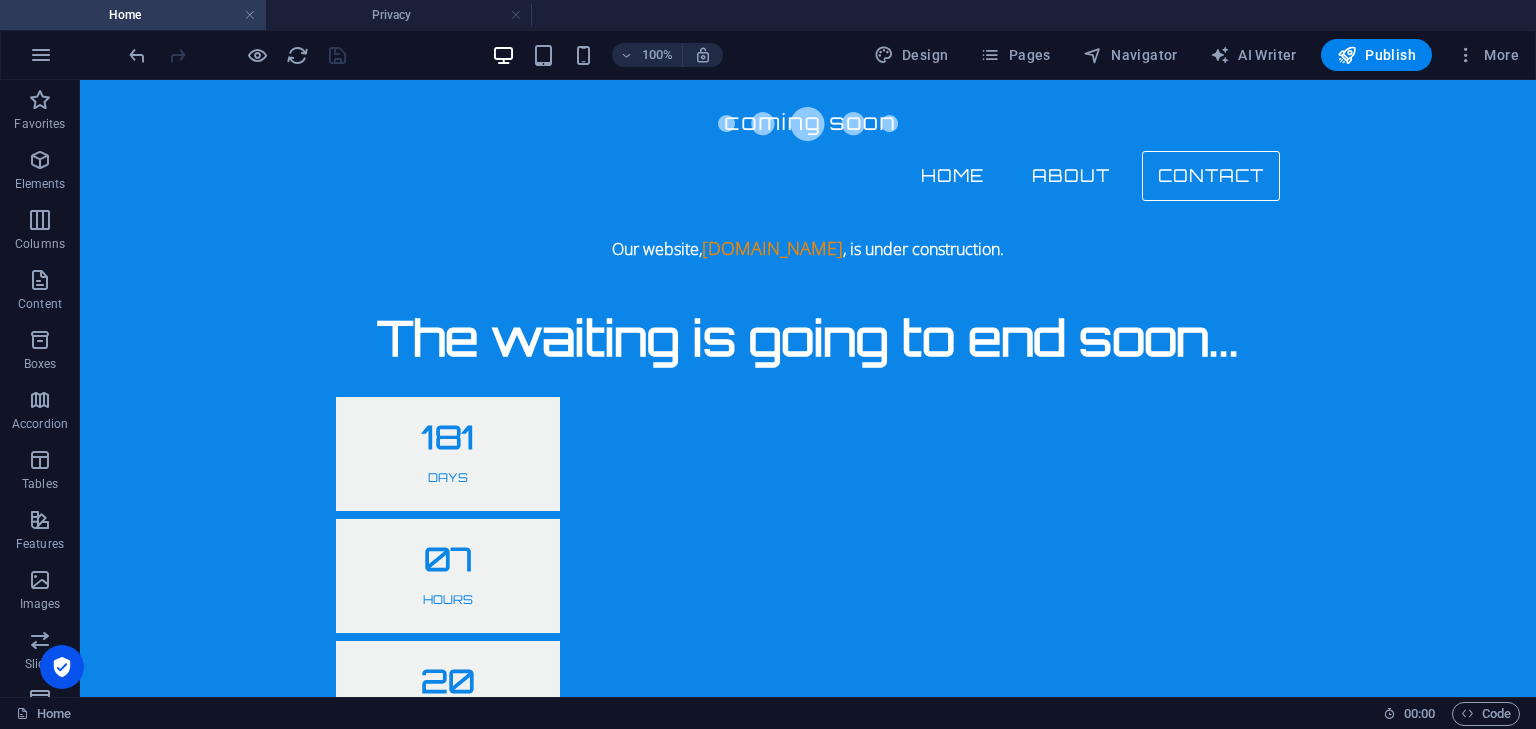 scroll, scrollTop: 1576, scrollLeft: 0, axis: vertical 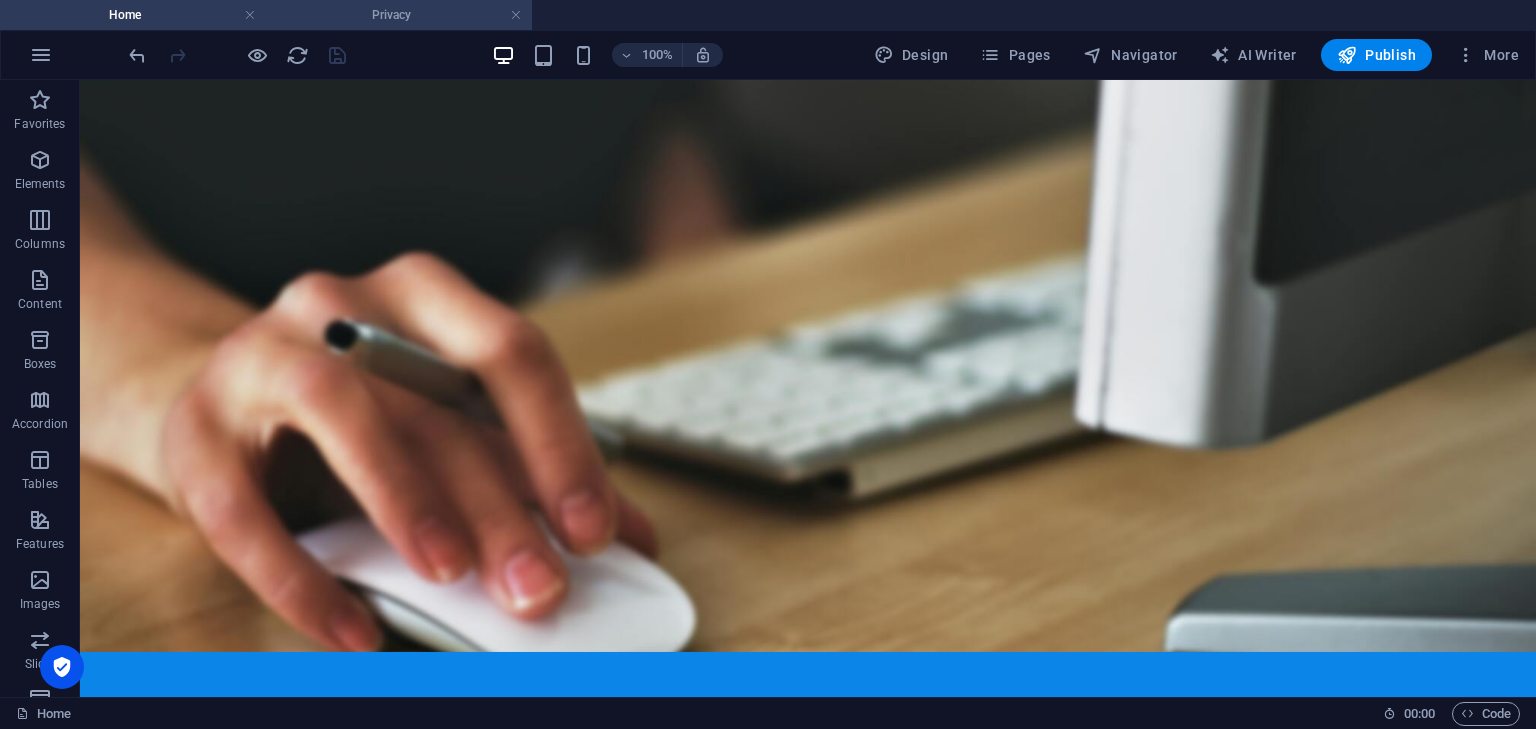 click on "Privacy" at bounding box center (399, 15) 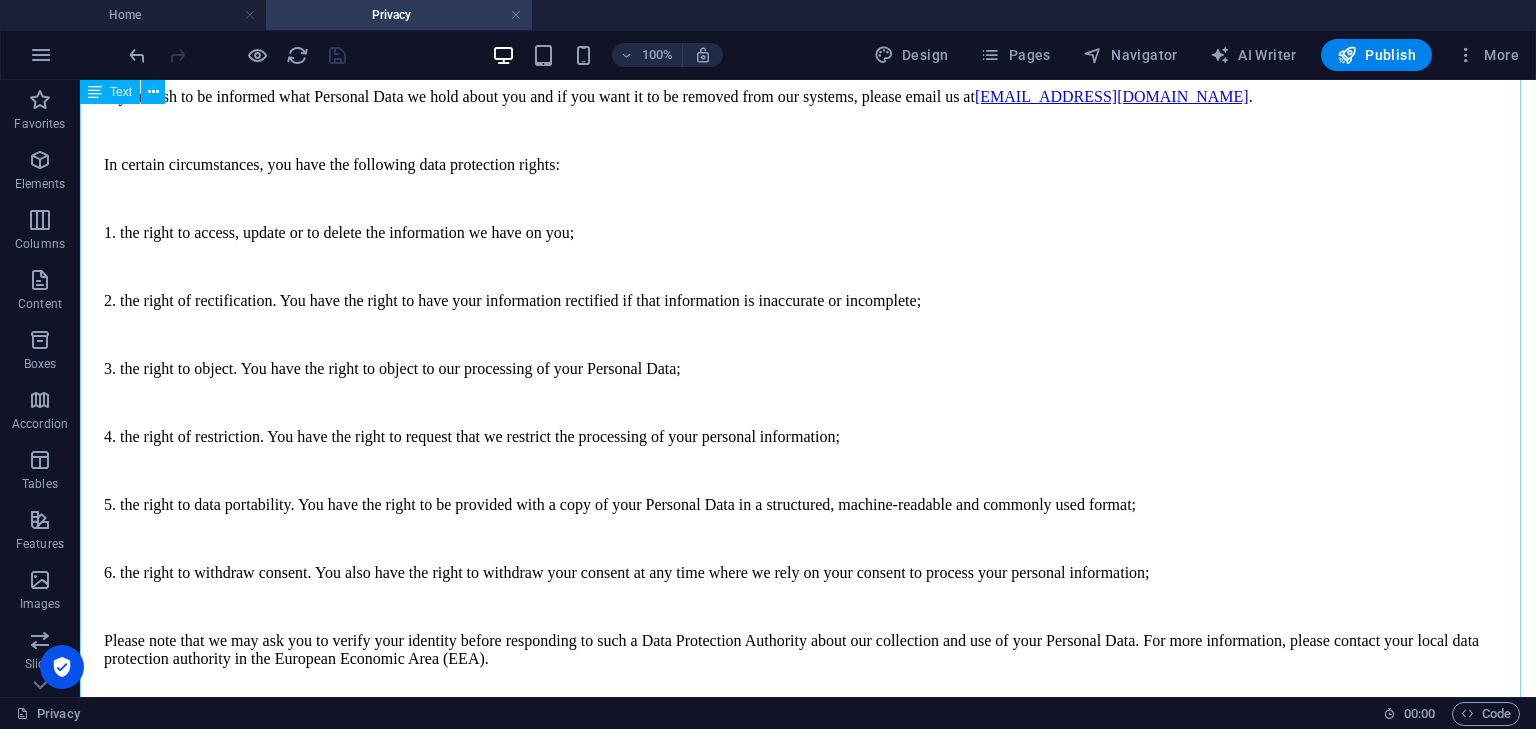 scroll, scrollTop: 5870, scrollLeft: 0, axis: vertical 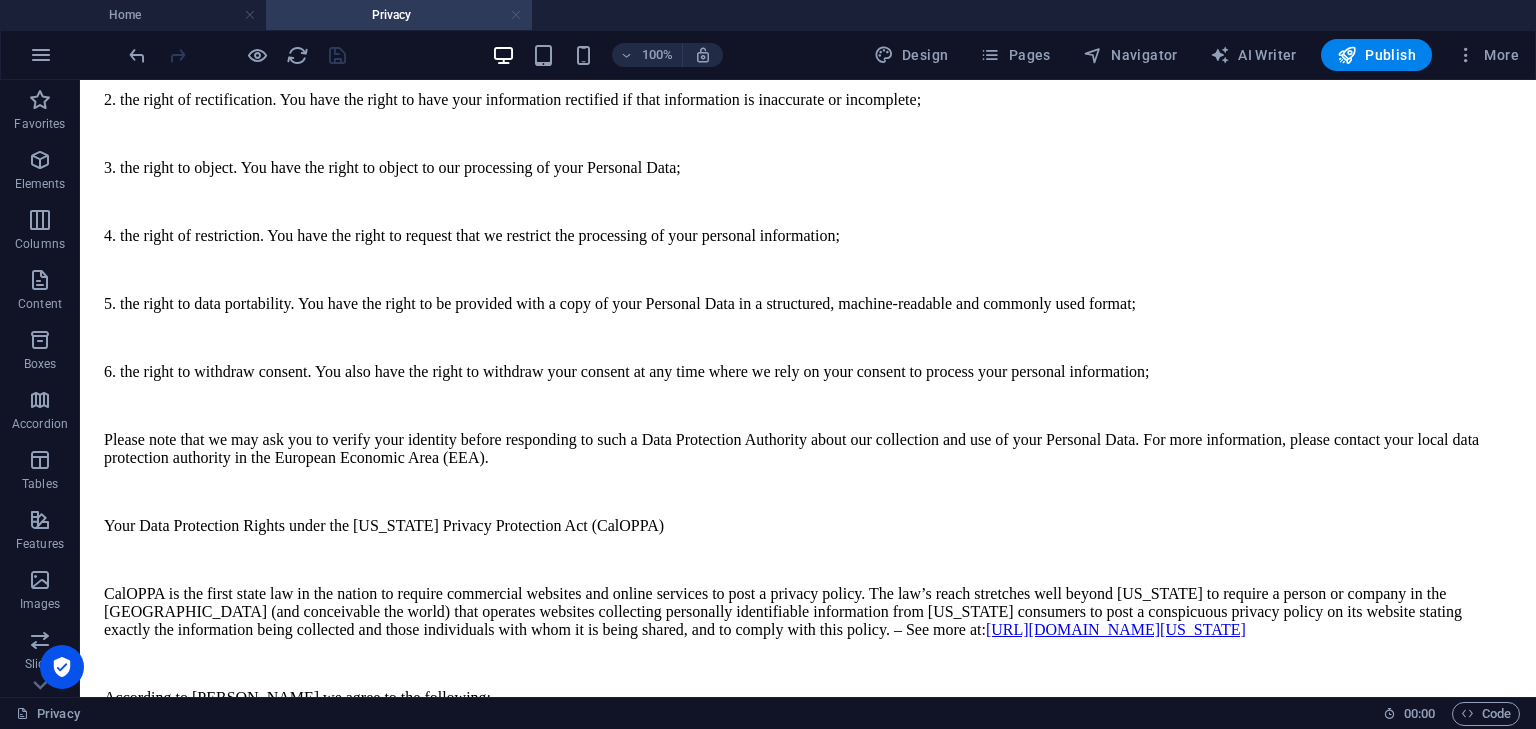 click at bounding box center (516, 15) 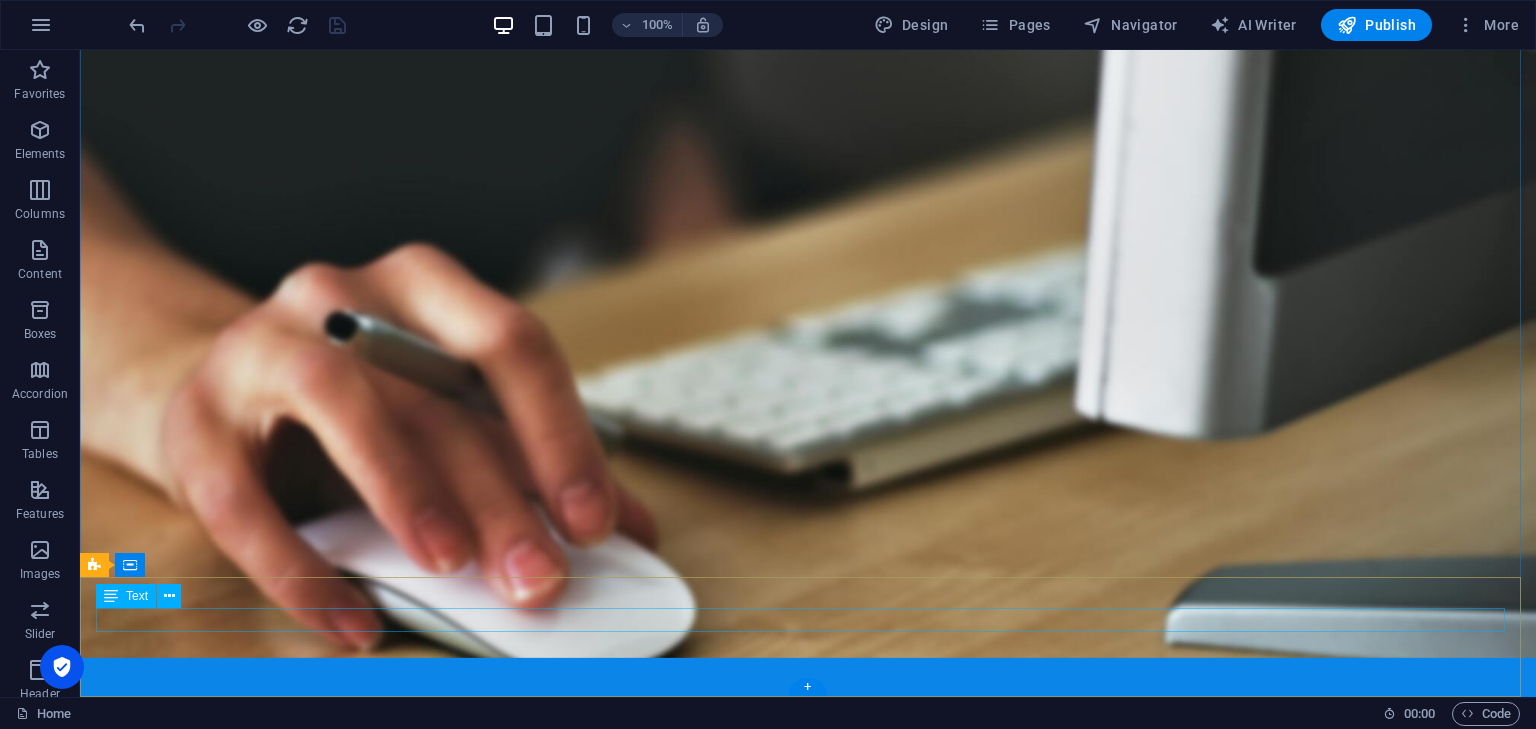 click on "About        Contact          Privacy       Legal" at bounding box center (808, 1921) 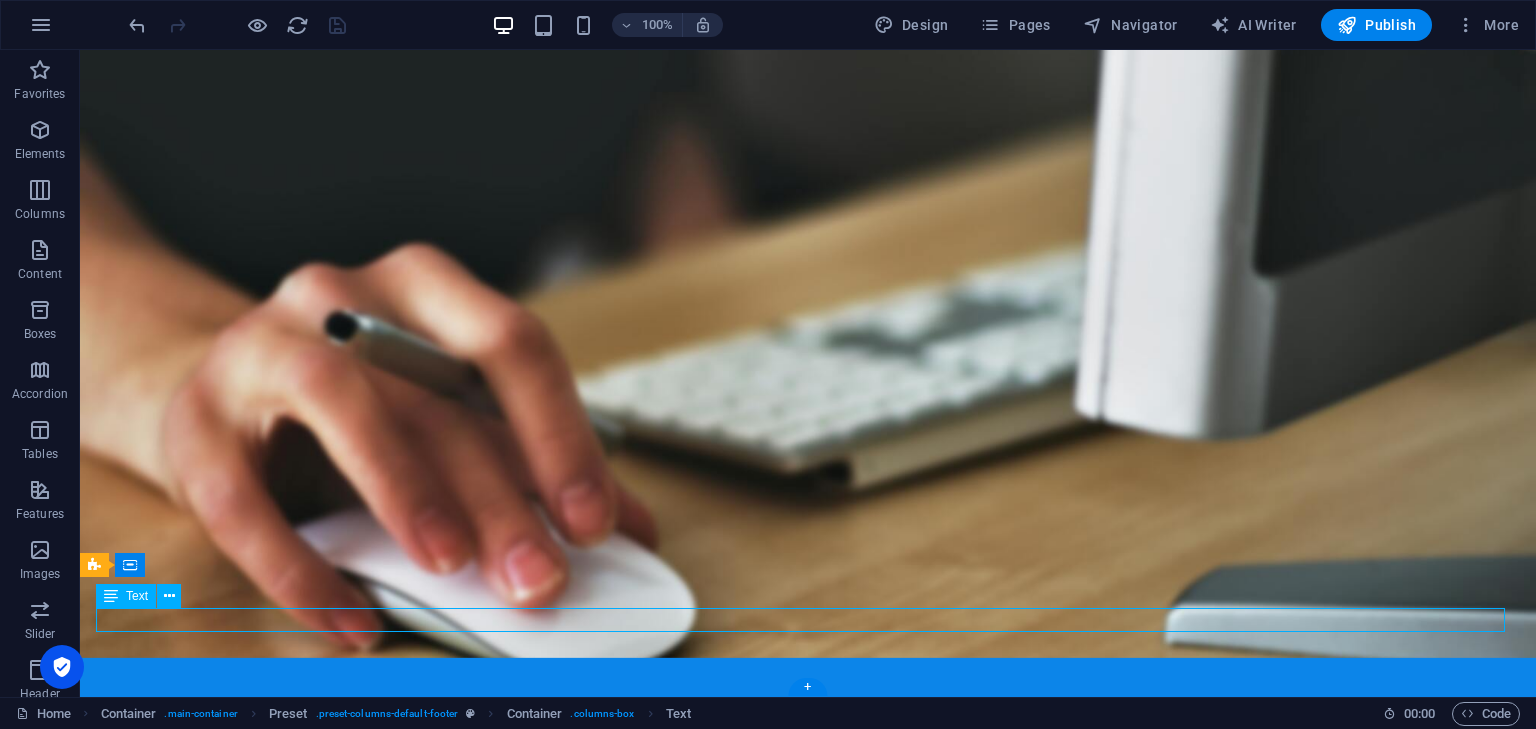 click on "About        Contact          Privacy       Legal" at bounding box center (808, 1921) 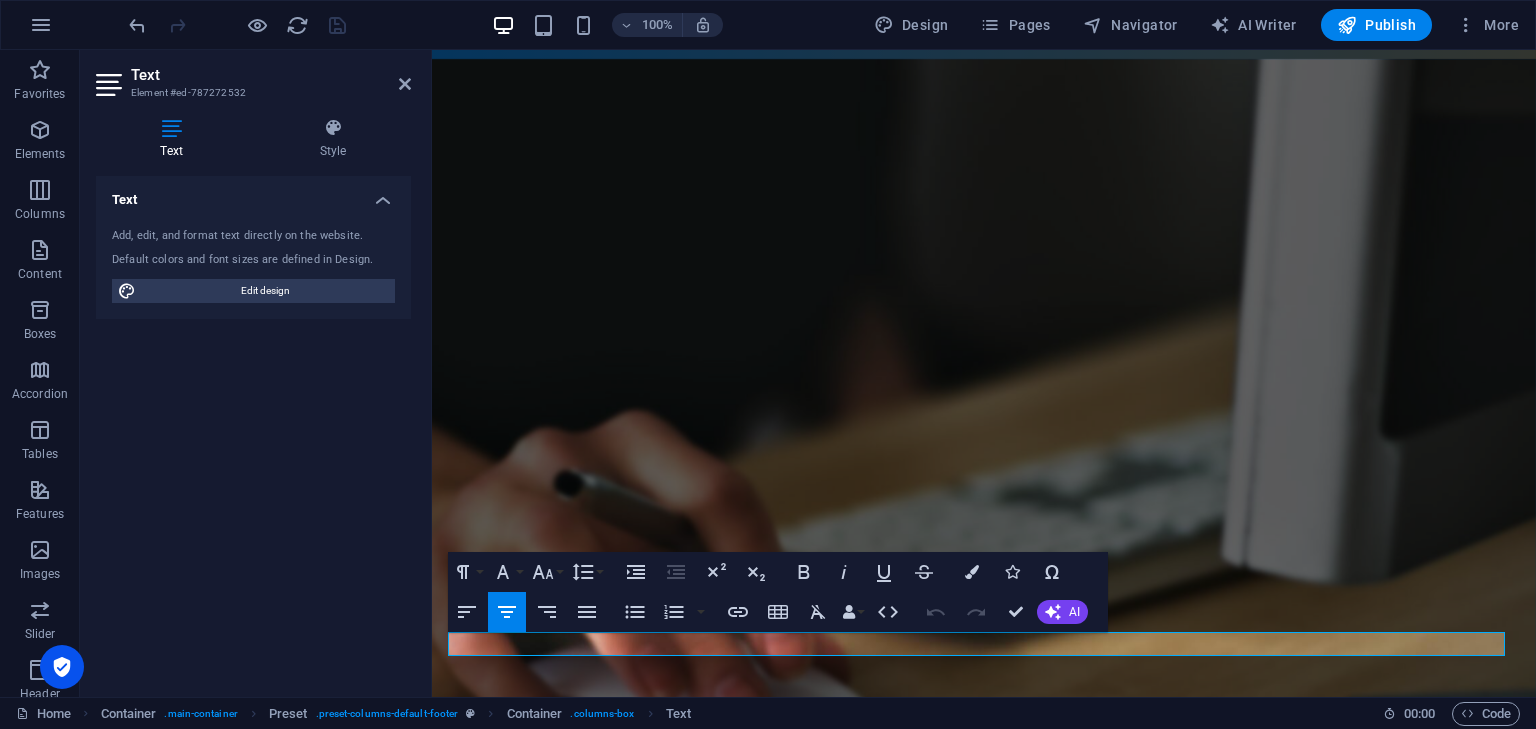 scroll, scrollTop: 1546, scrollLeft: 0, axis: vertical 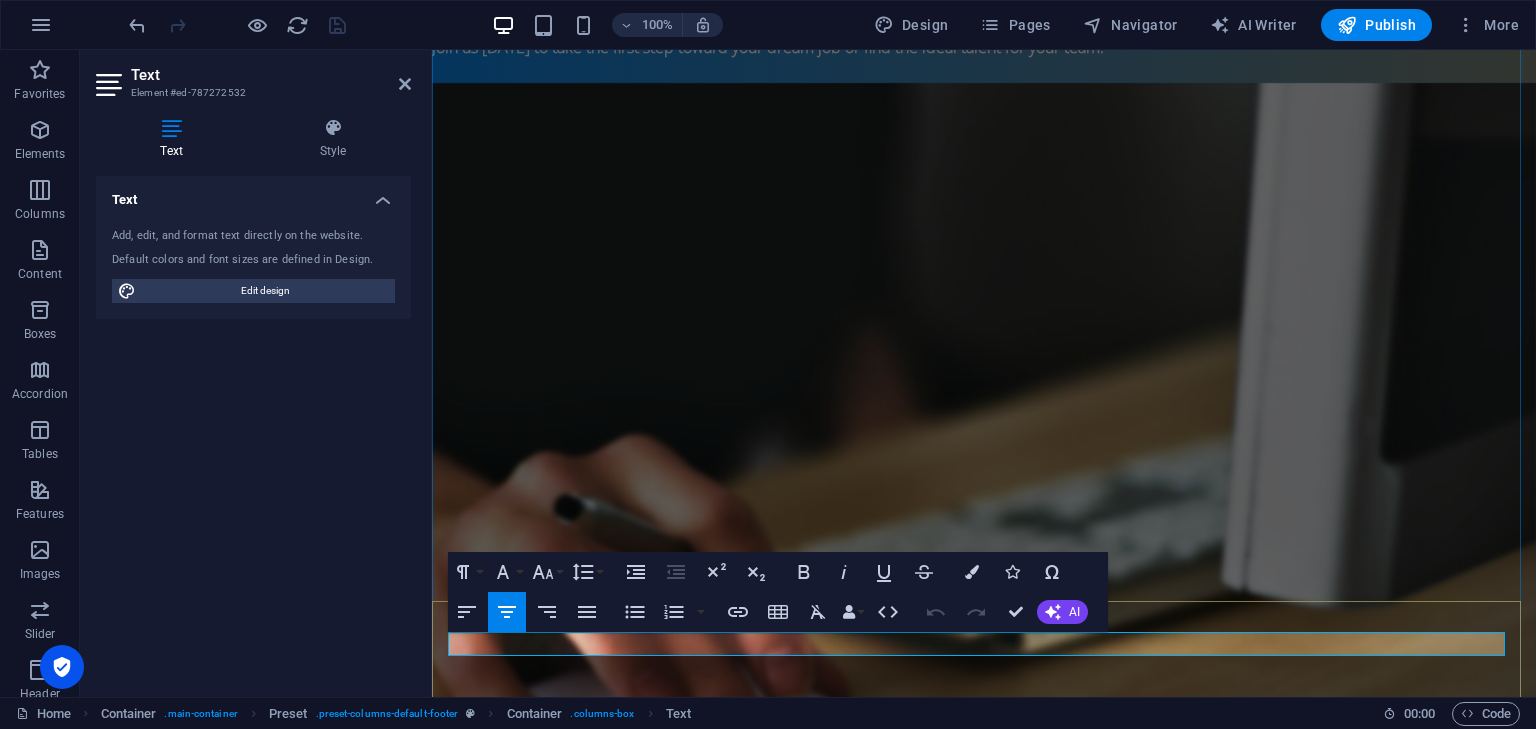 click on "About        Contact          Privacy       Legal" at bounding box center (984, 1993) 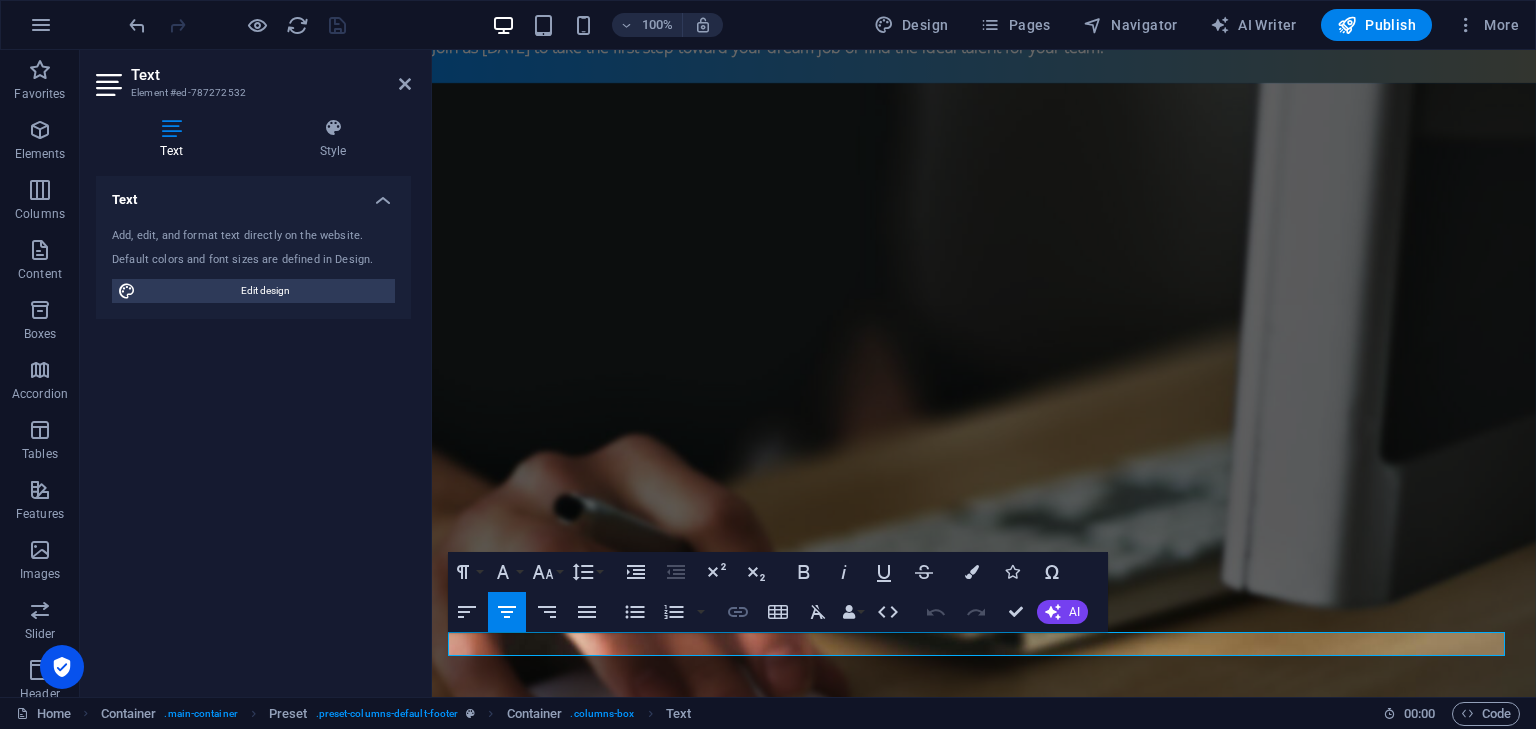 click 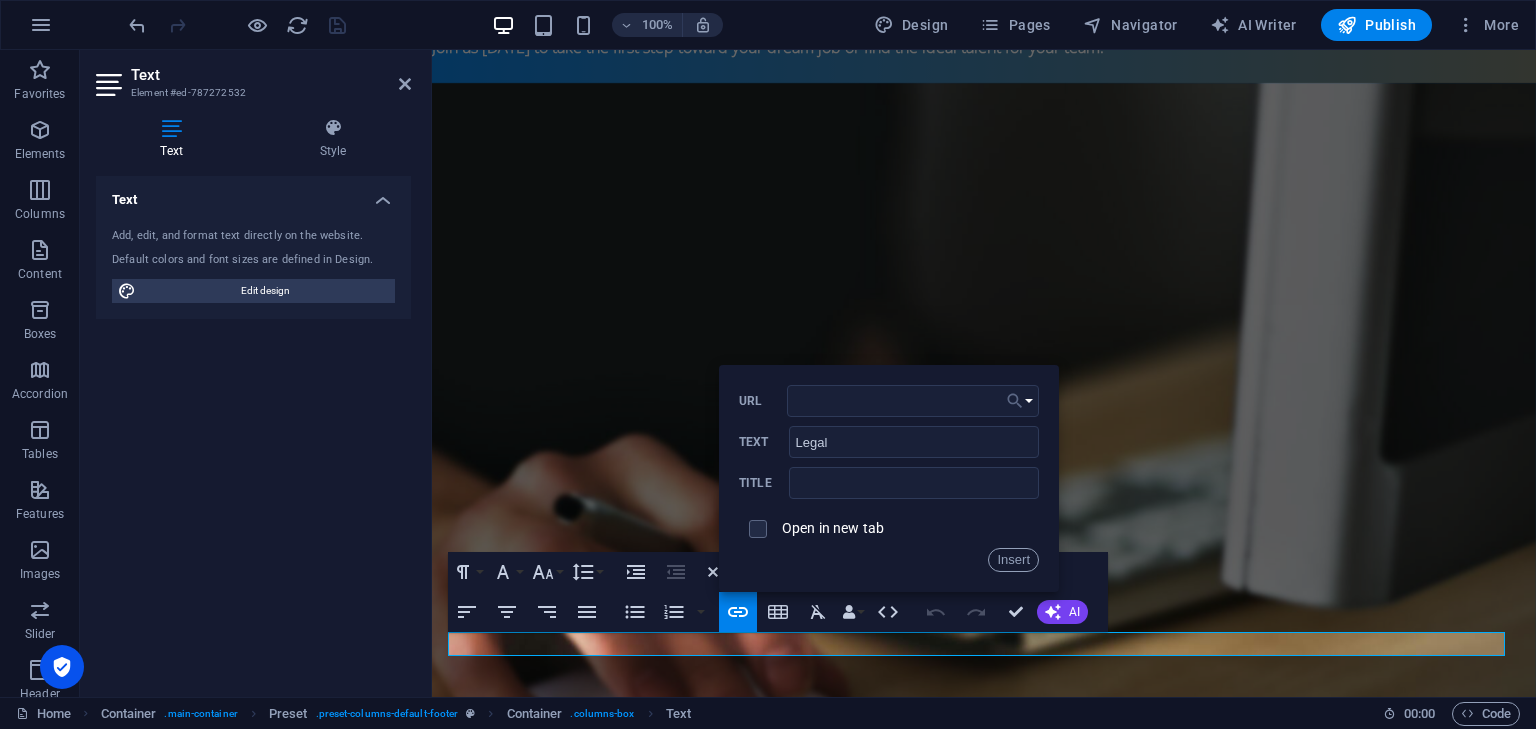 click 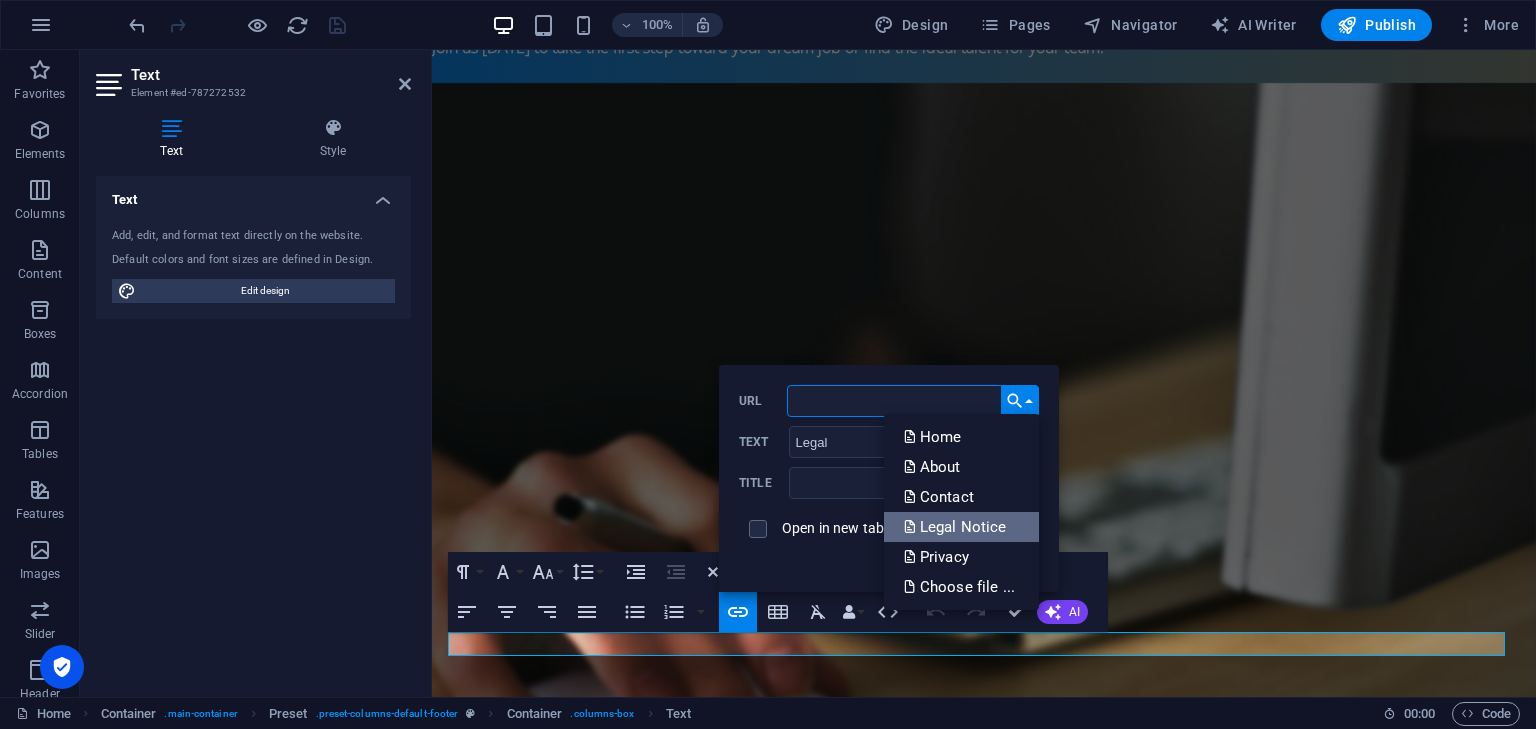 click on "Legal Notice" at bounding box center (957, 527) 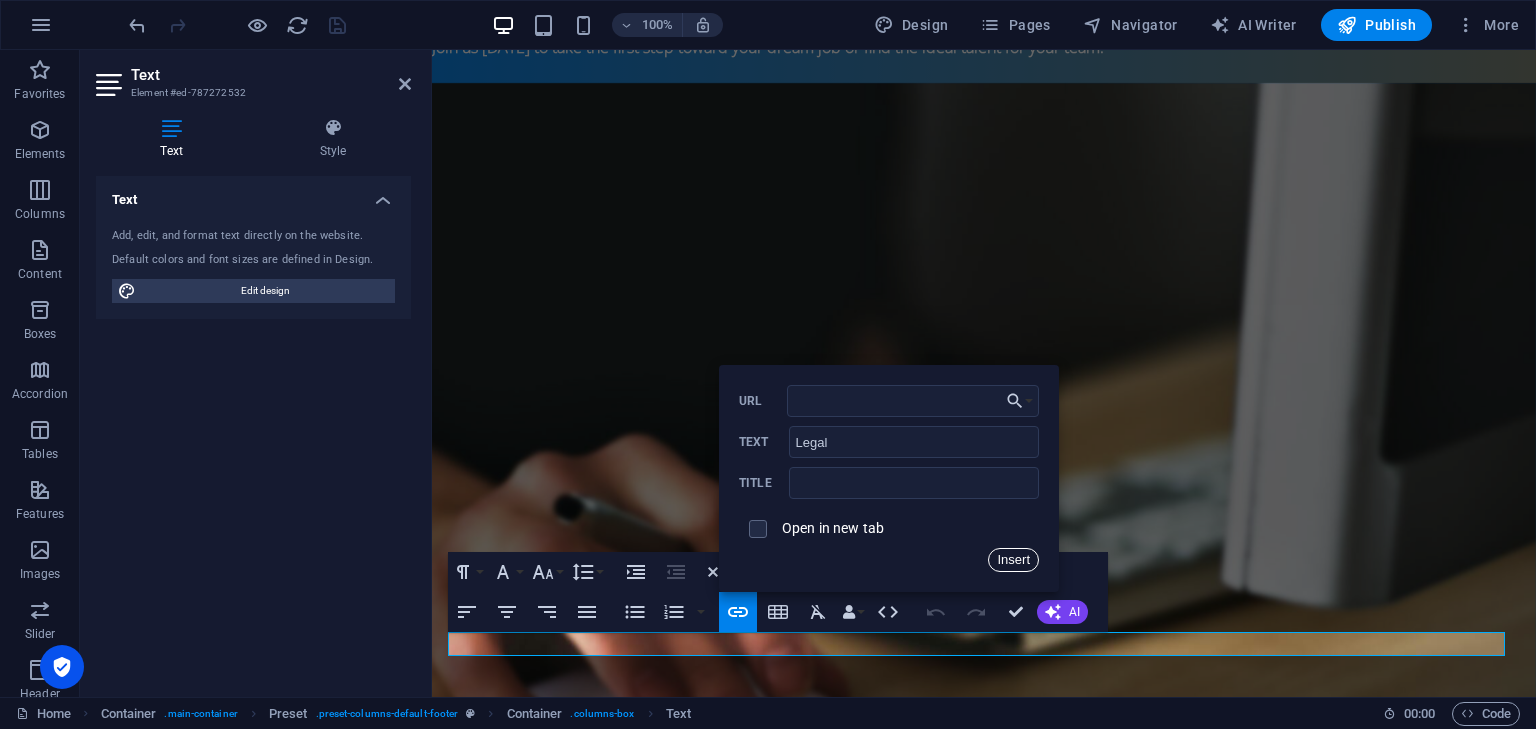 click on "Insert" at bounding box center (1013, 560) 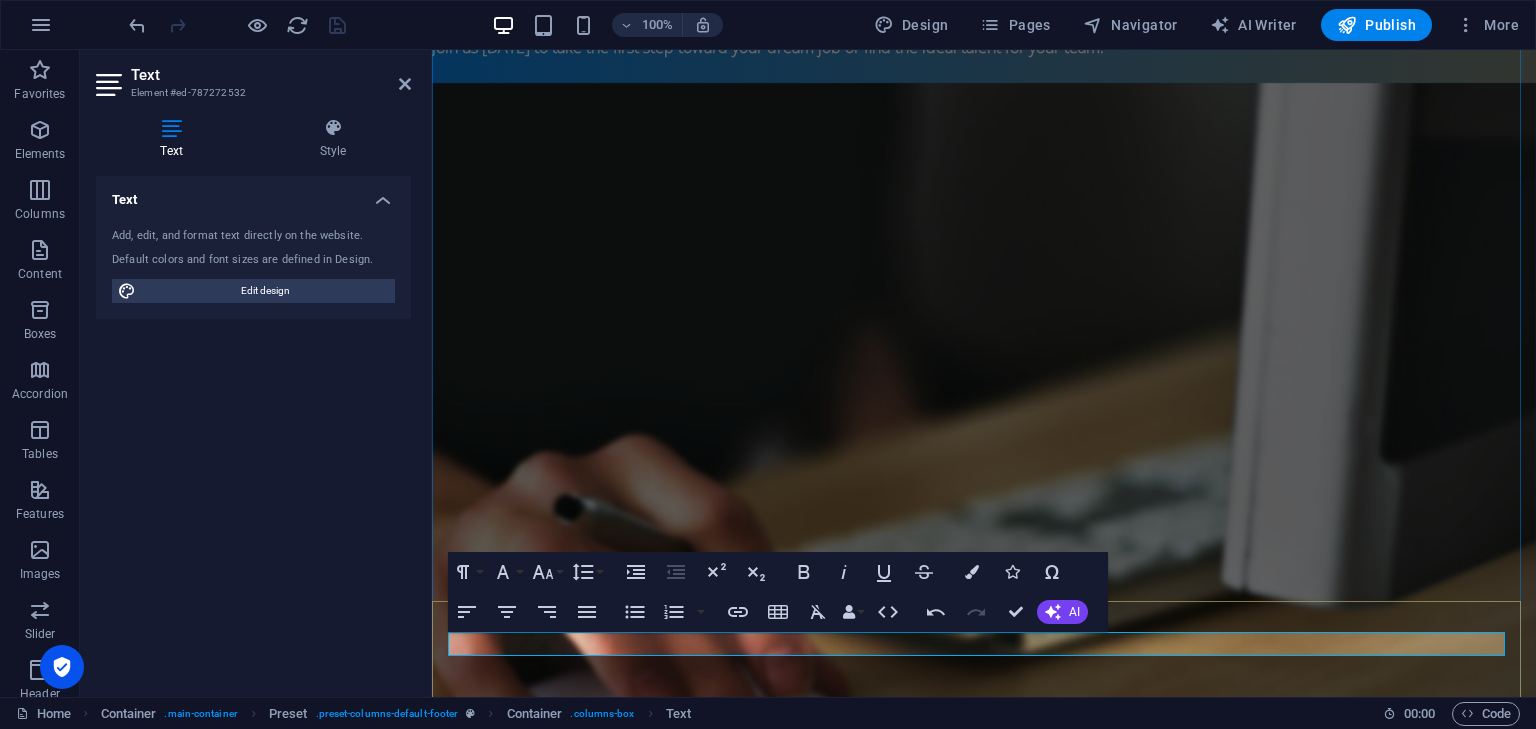 click on "About        Contact          Privacy        Legal" at bounding box center [984, 1993] 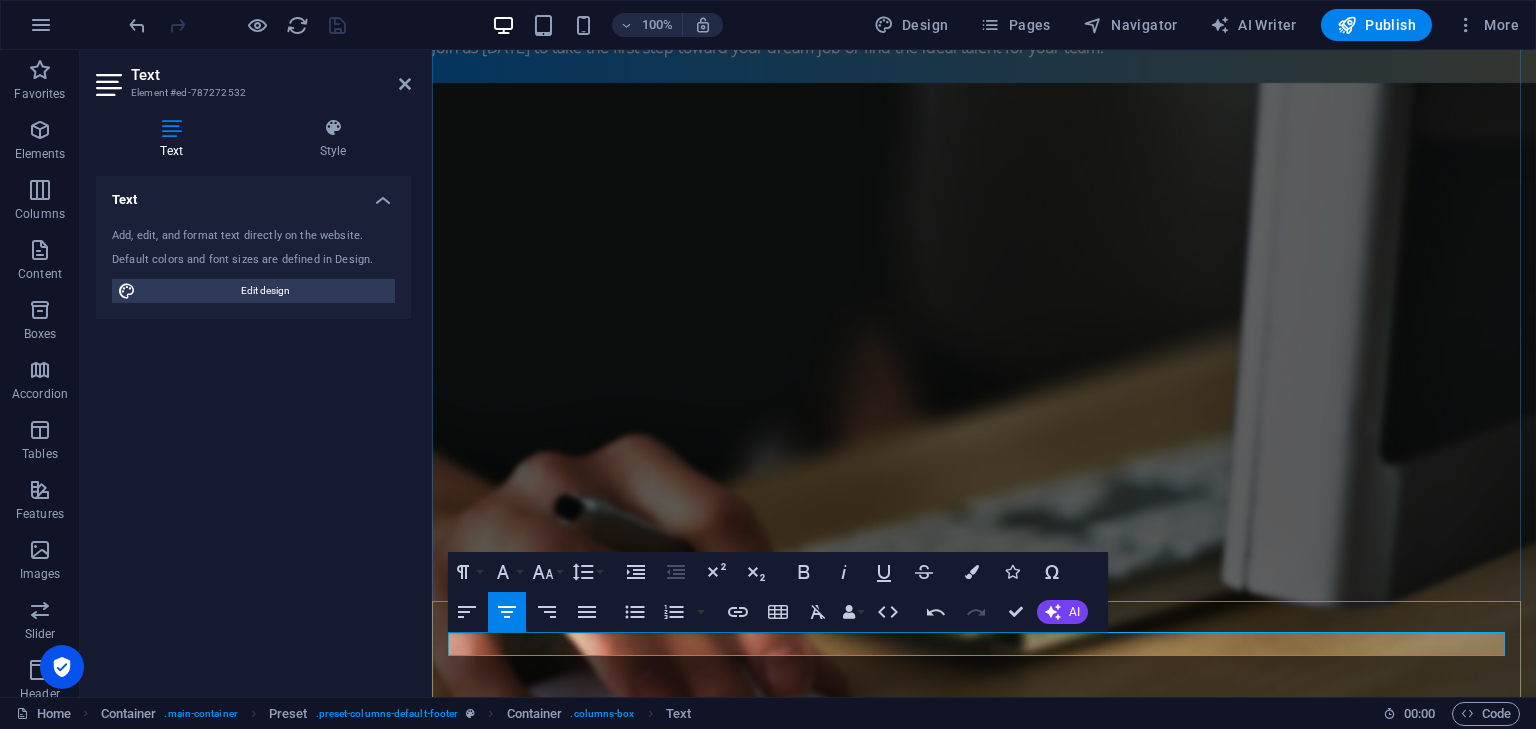 click on "About        Contact          Privacy        Legal" at bounding box center (984, 1993) 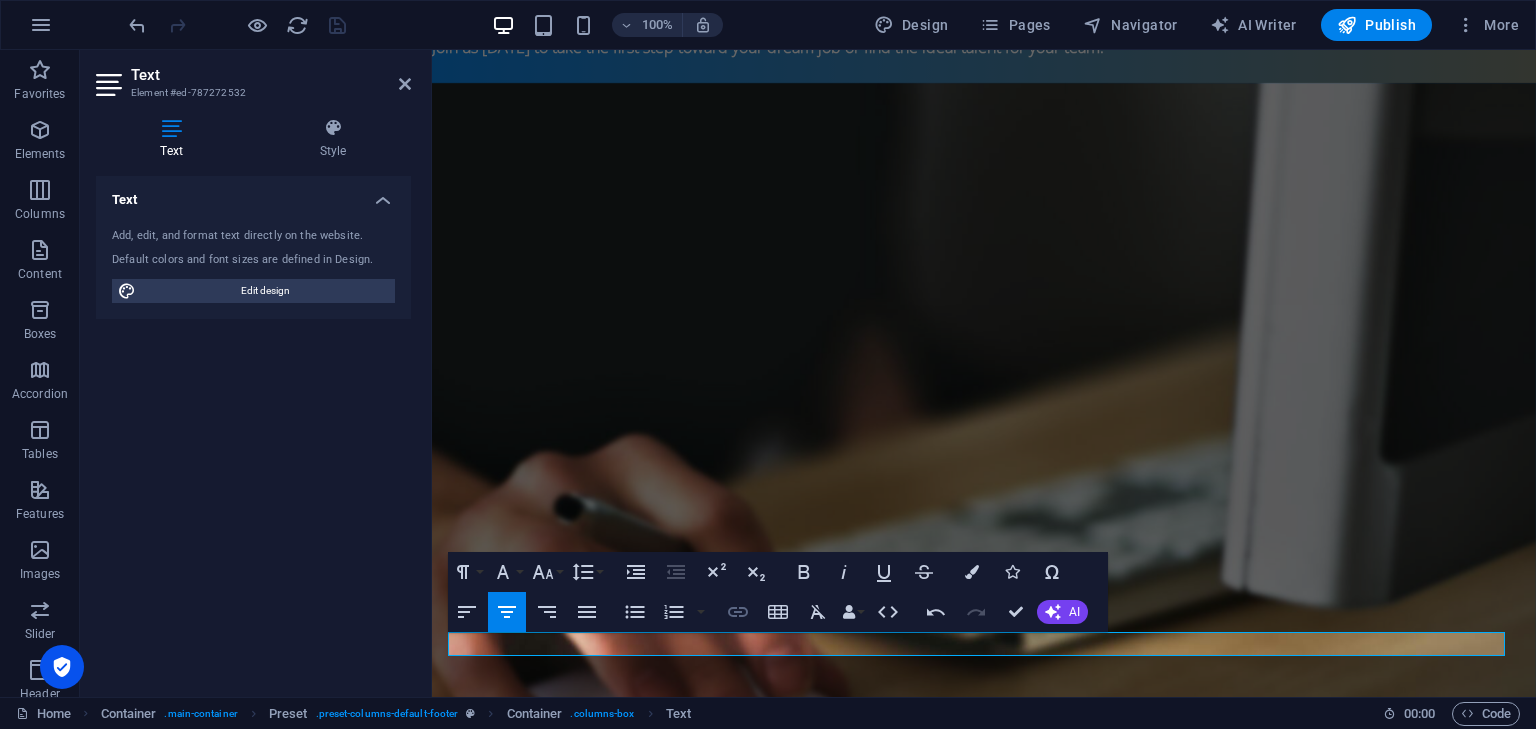 click 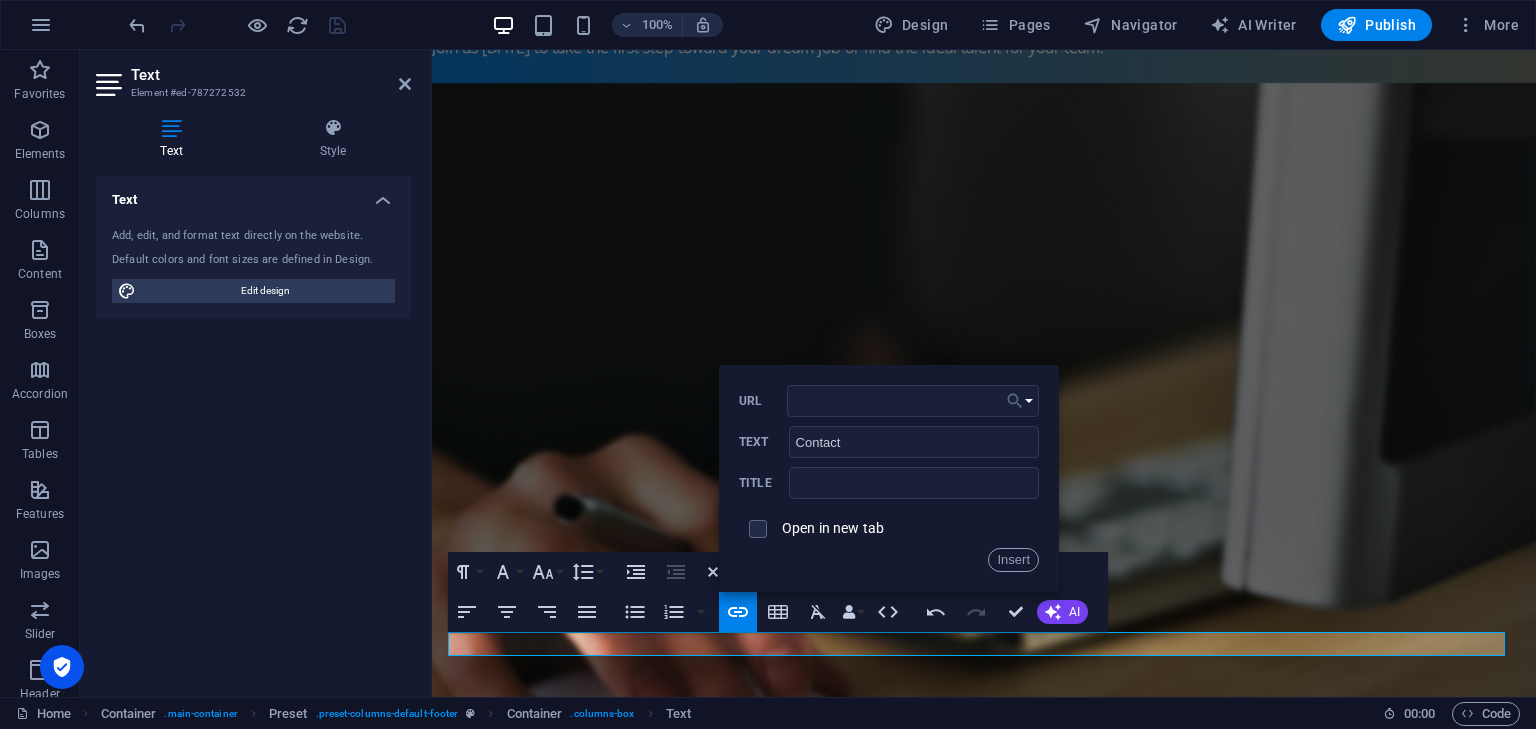 click 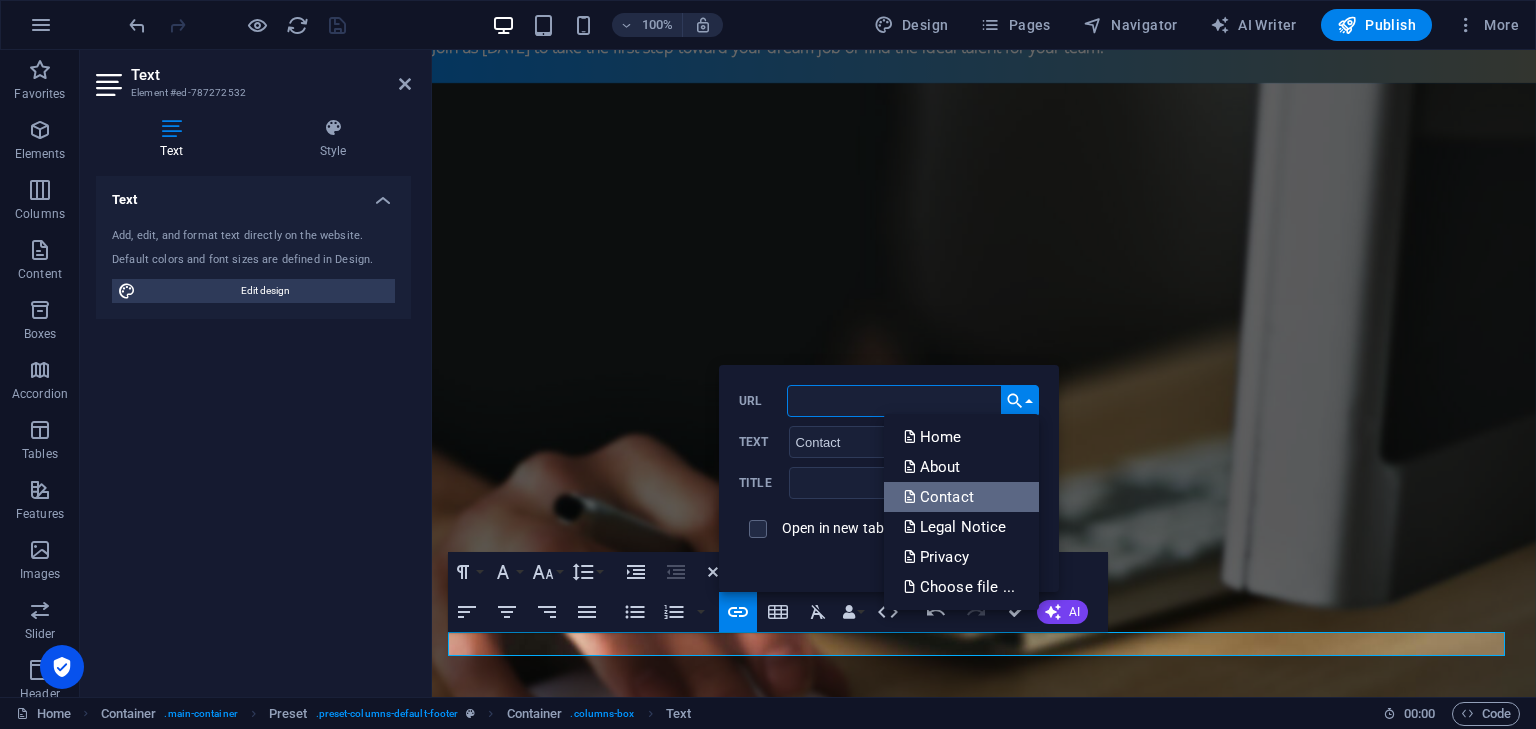 click on "Contact" at bounding box center (941, 497) 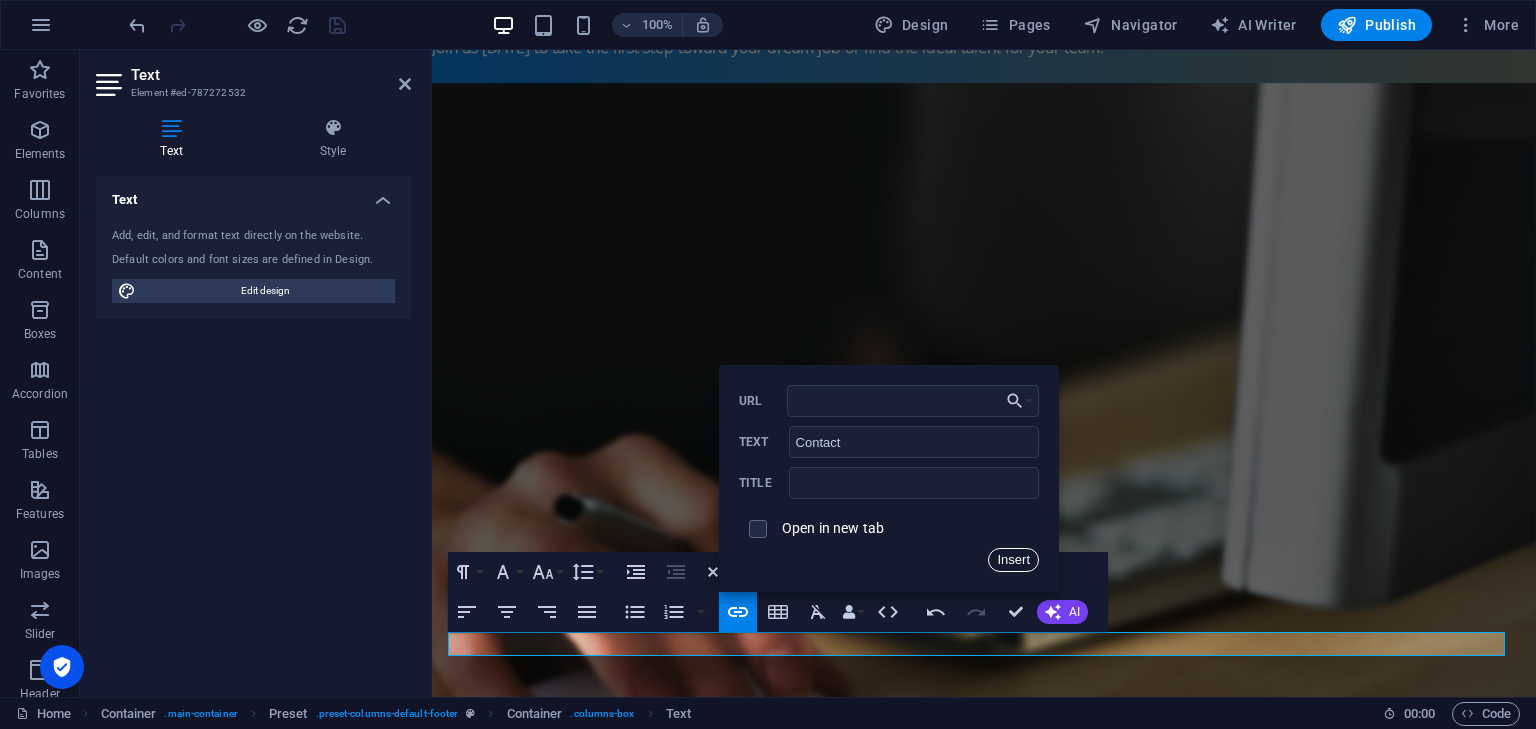 click on "Insert" at bounding box center [1013, 560] 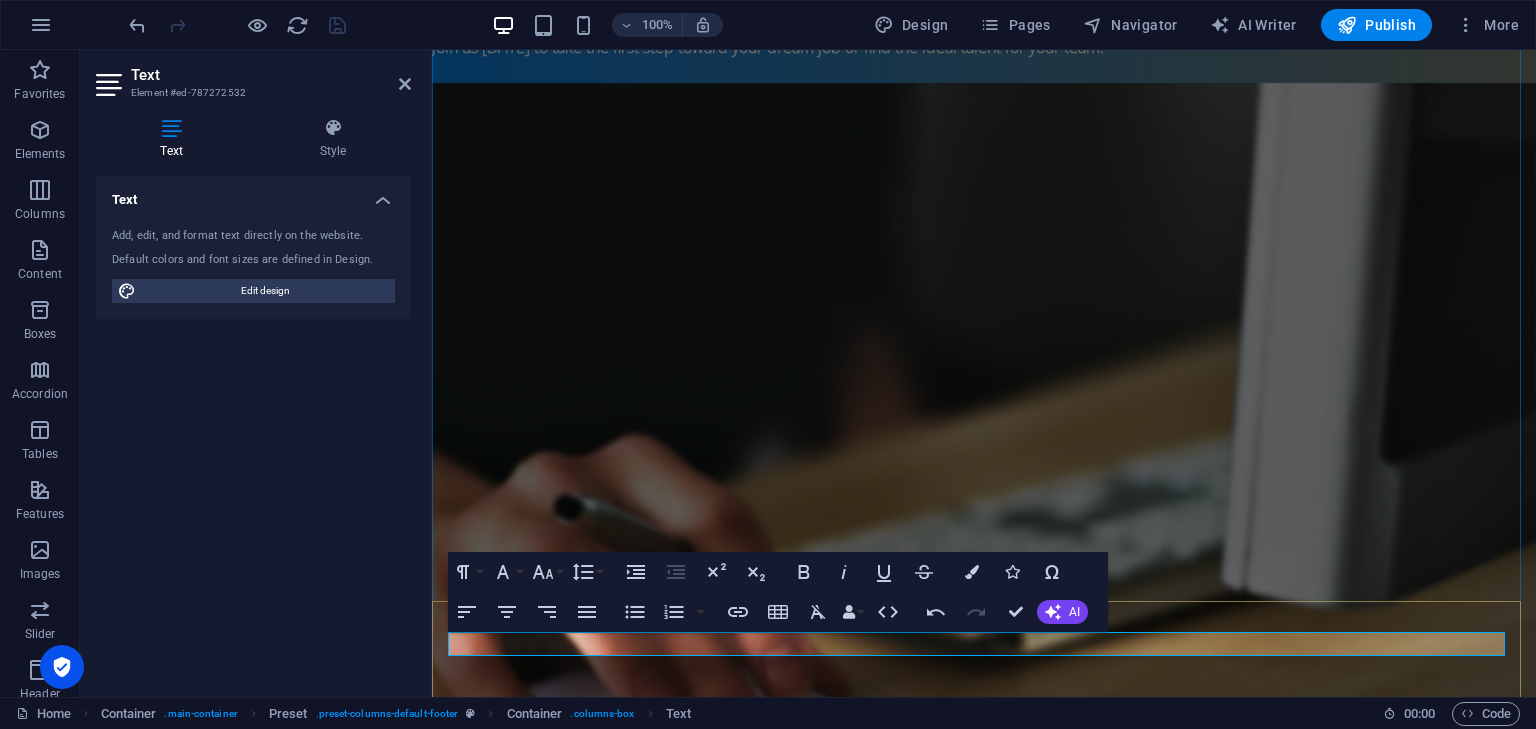 drag, startPoint x: 876, startPoint y: 645, endPoint x: 836, endPoint y: 644, distance: 40.012497 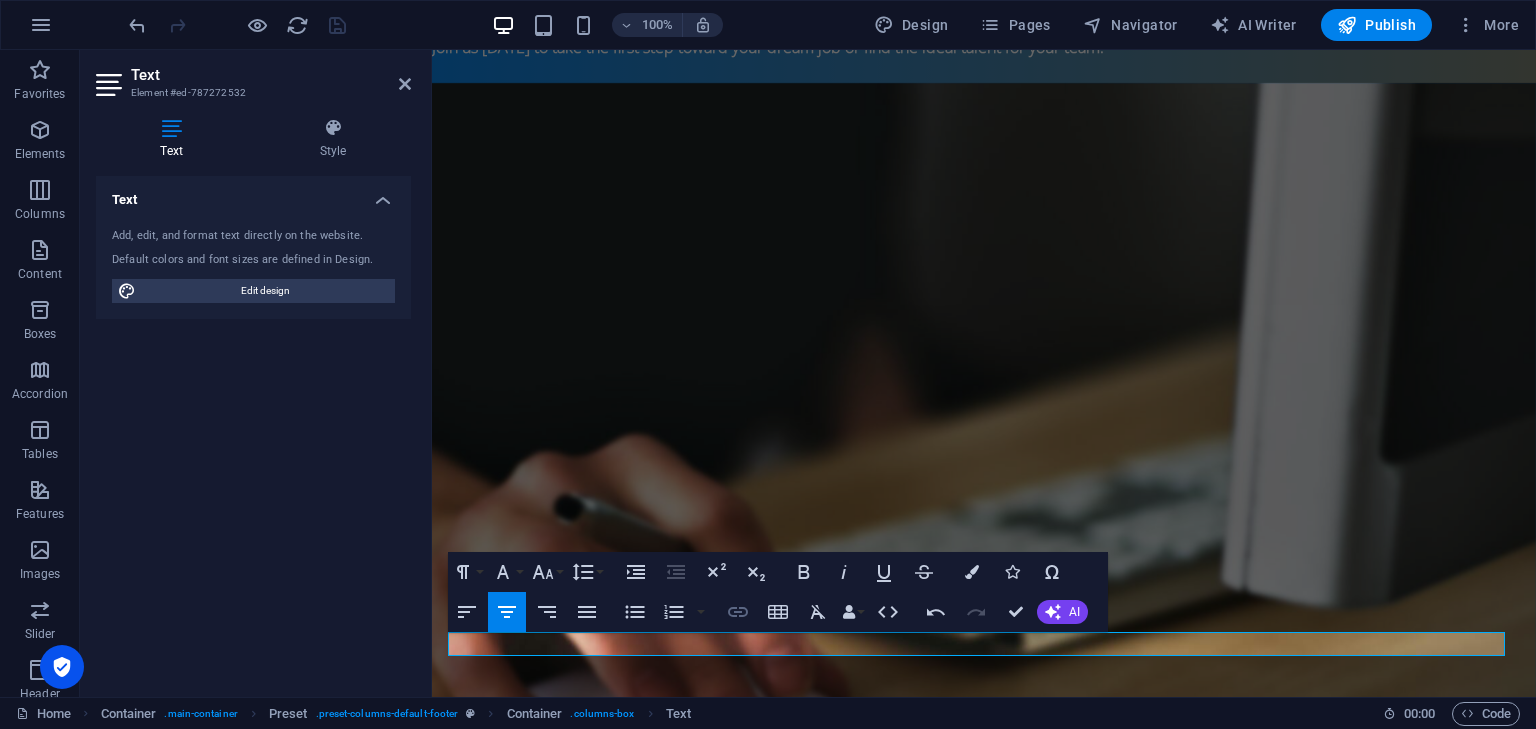 type on "About" 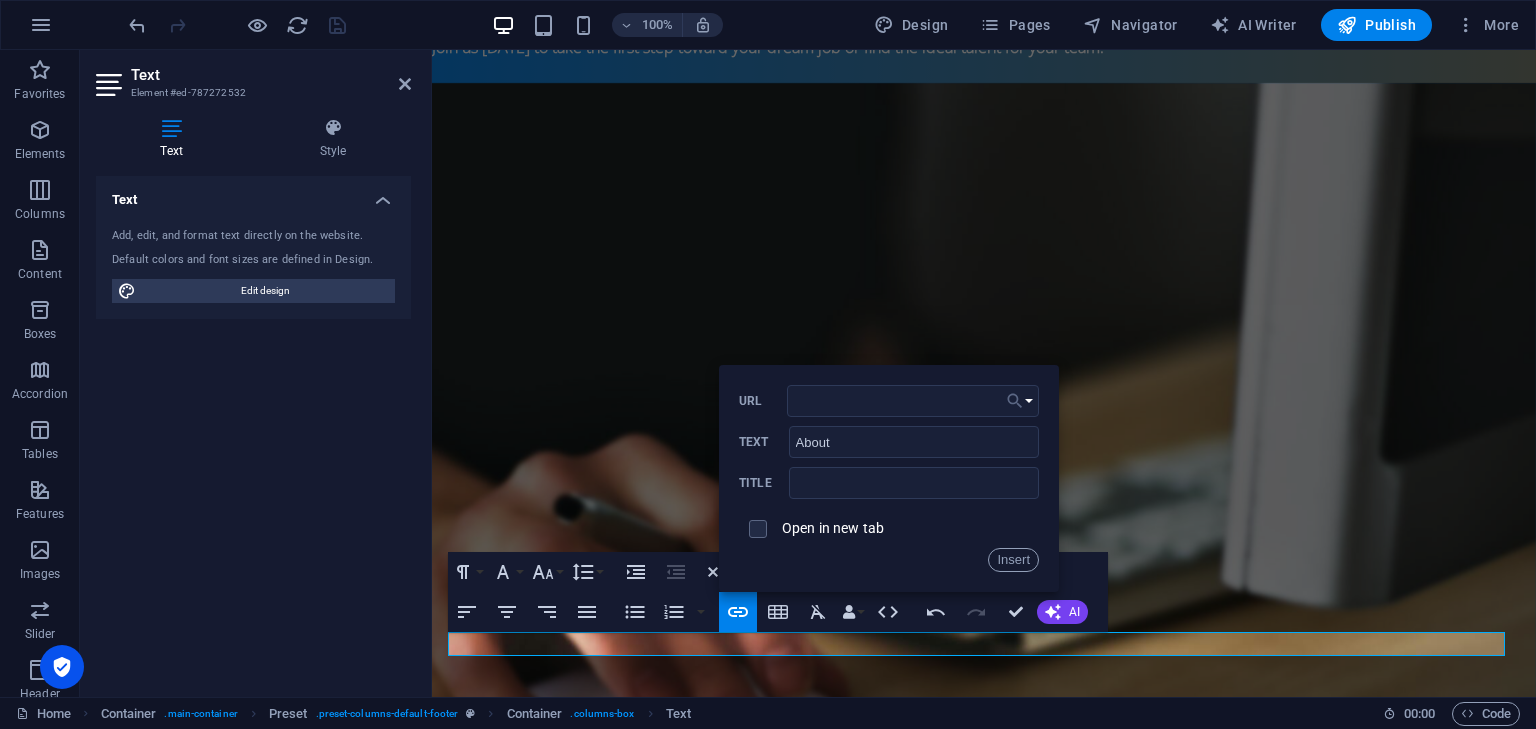 click on "Choose Link" at bounding box center (1020, 401) 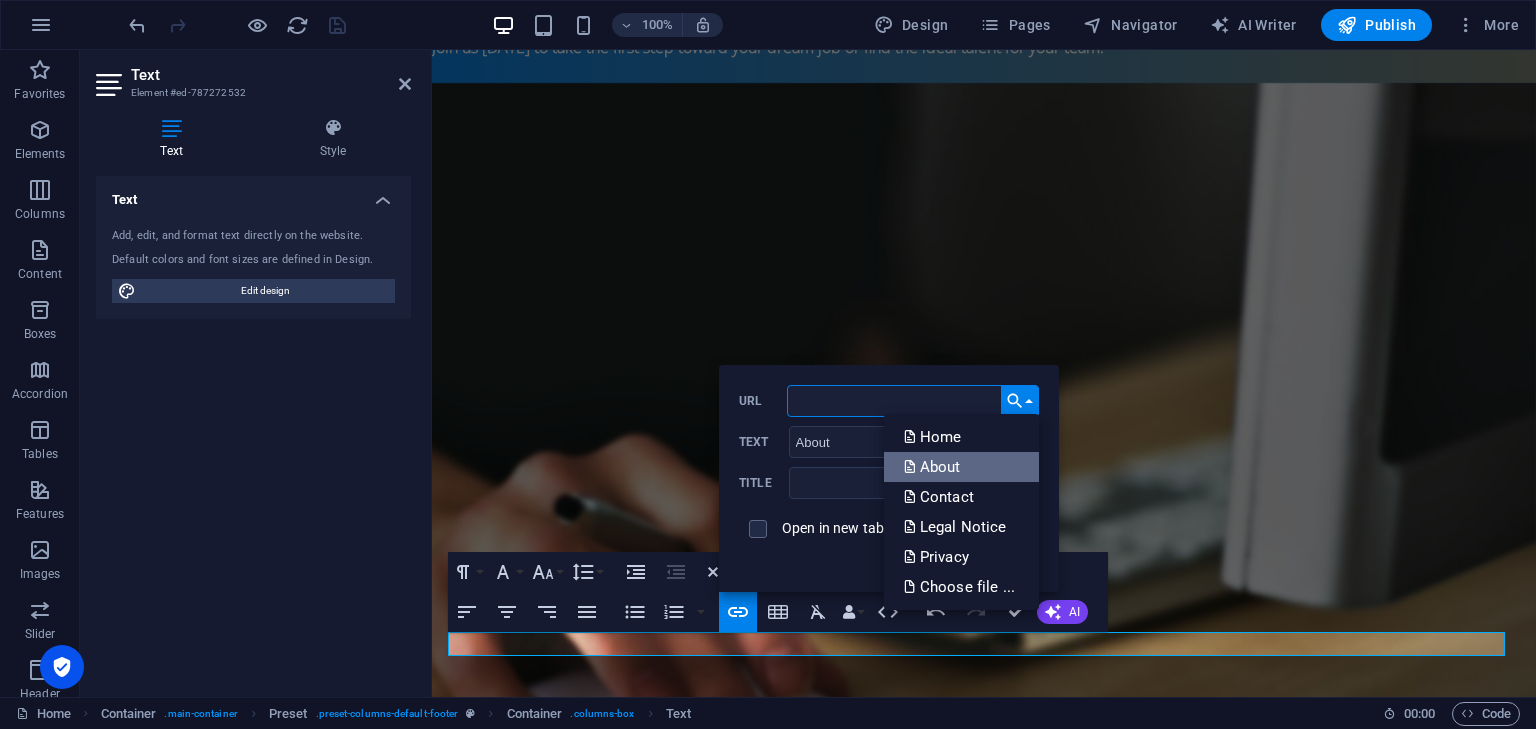 click on "About" at bounding box center (934, 467) 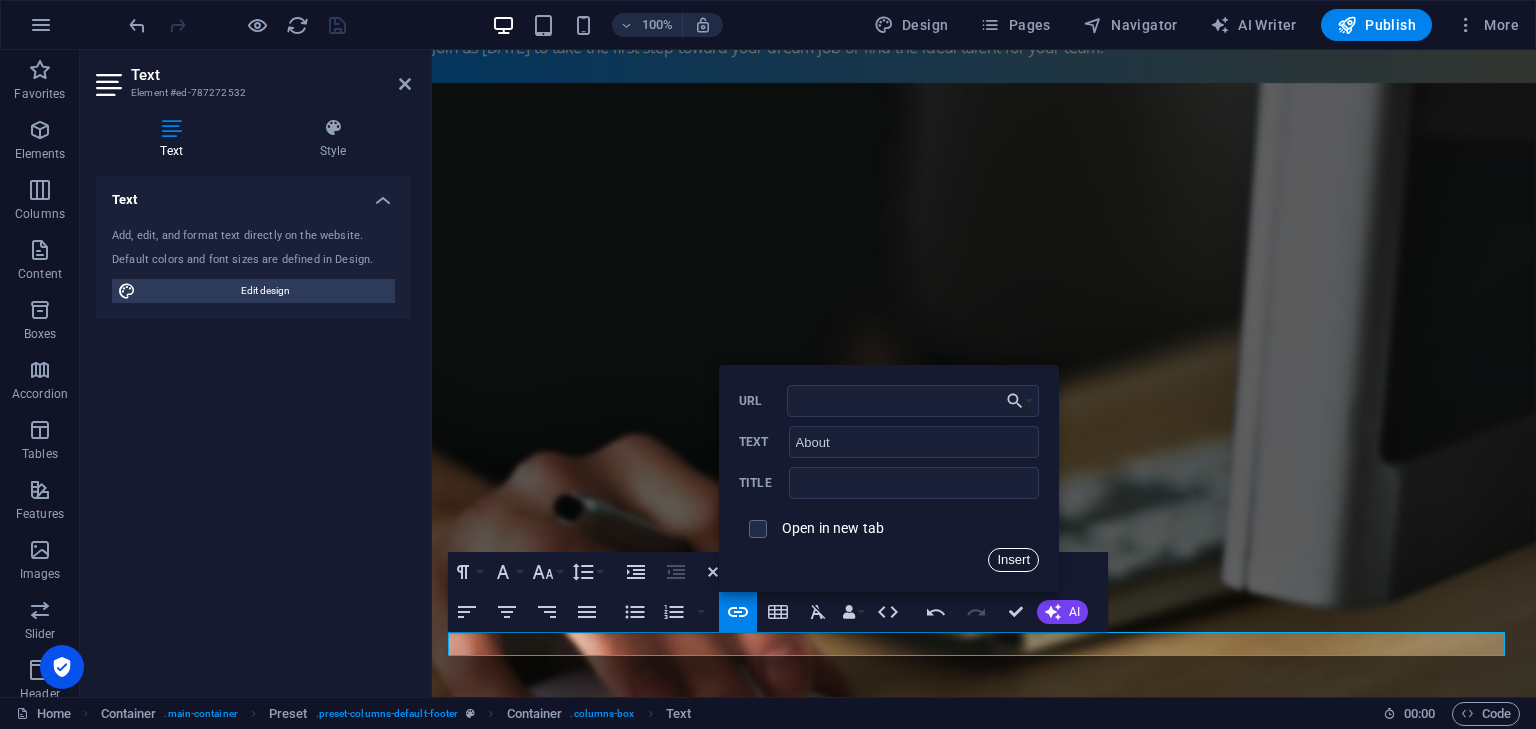 click on "Insert" at bounding box center (1013, 560) 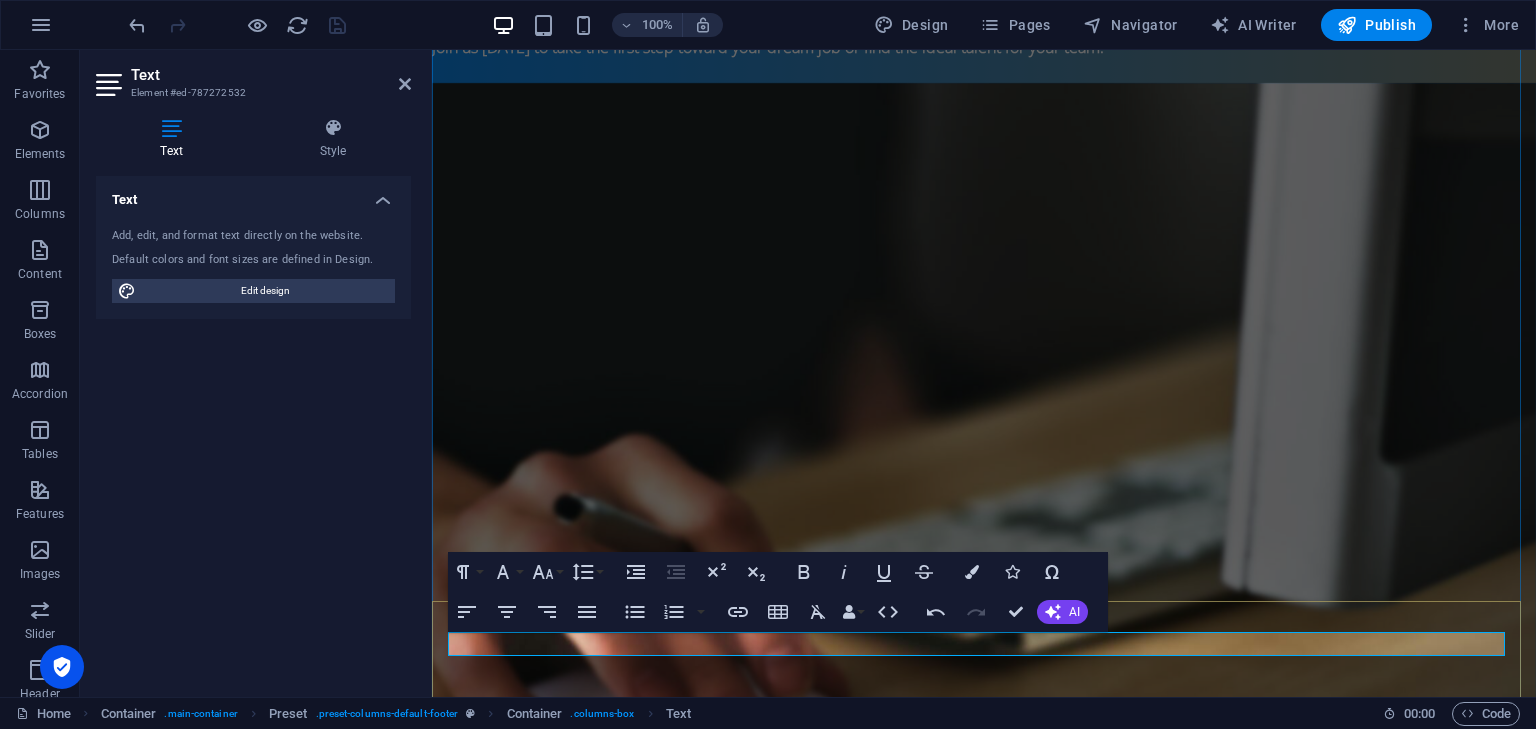 click on "About          Contact           Privacy        Legal" at bounding box center [984, 1993] 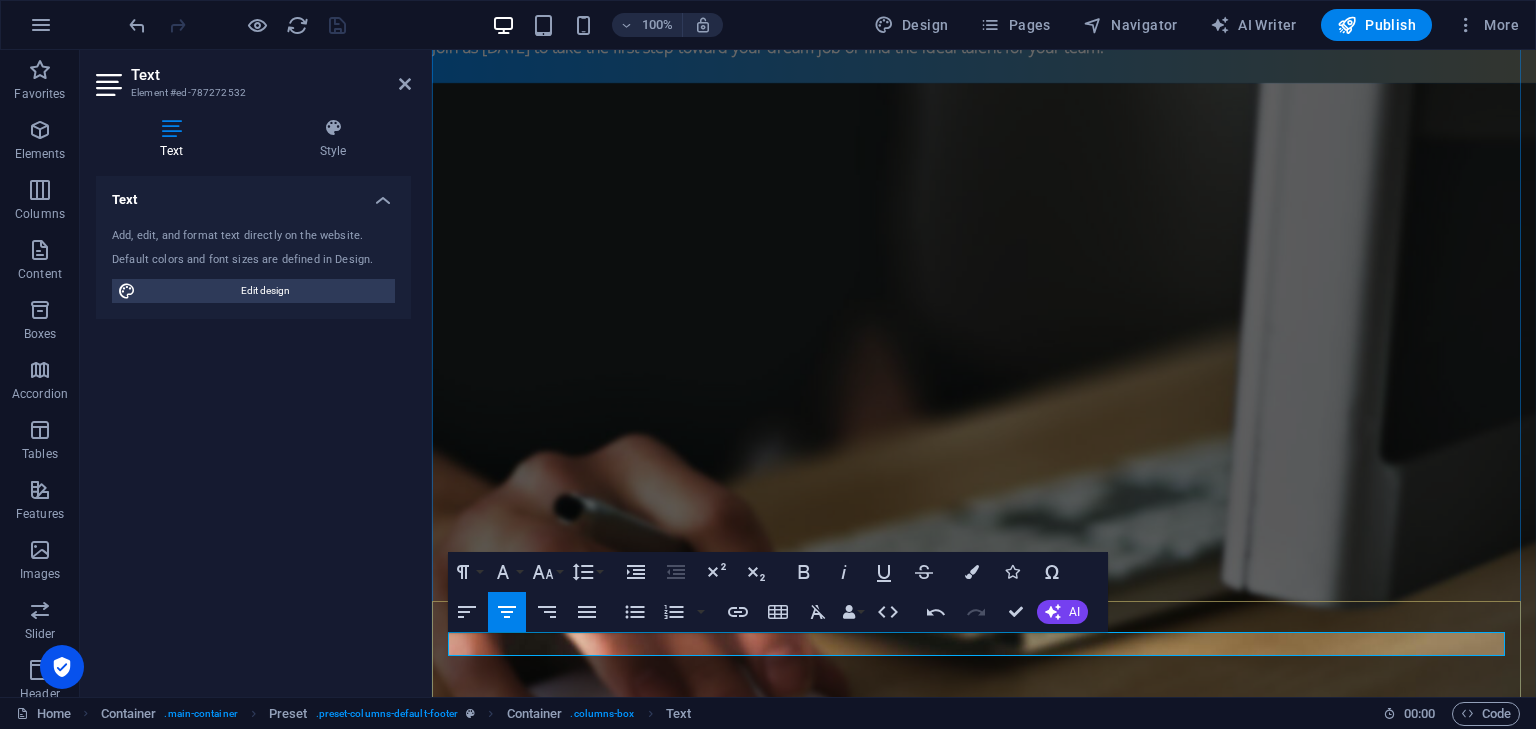 click on "About          Contact           Privacy        Legal" at bounding box center [984, 1993] 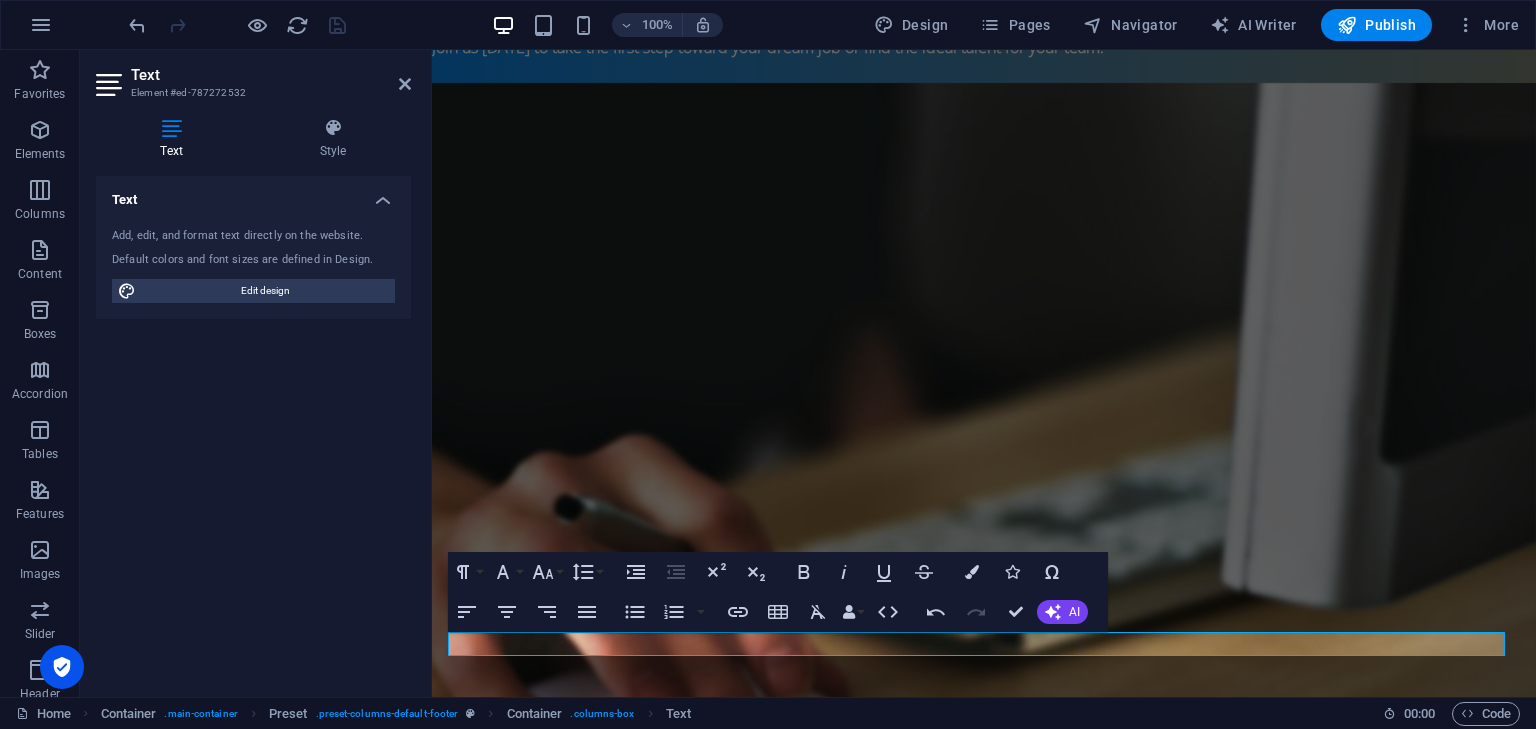 click on "100% Design Pages Navigator AI Writer Publish More" at bounding box center [826, 25] 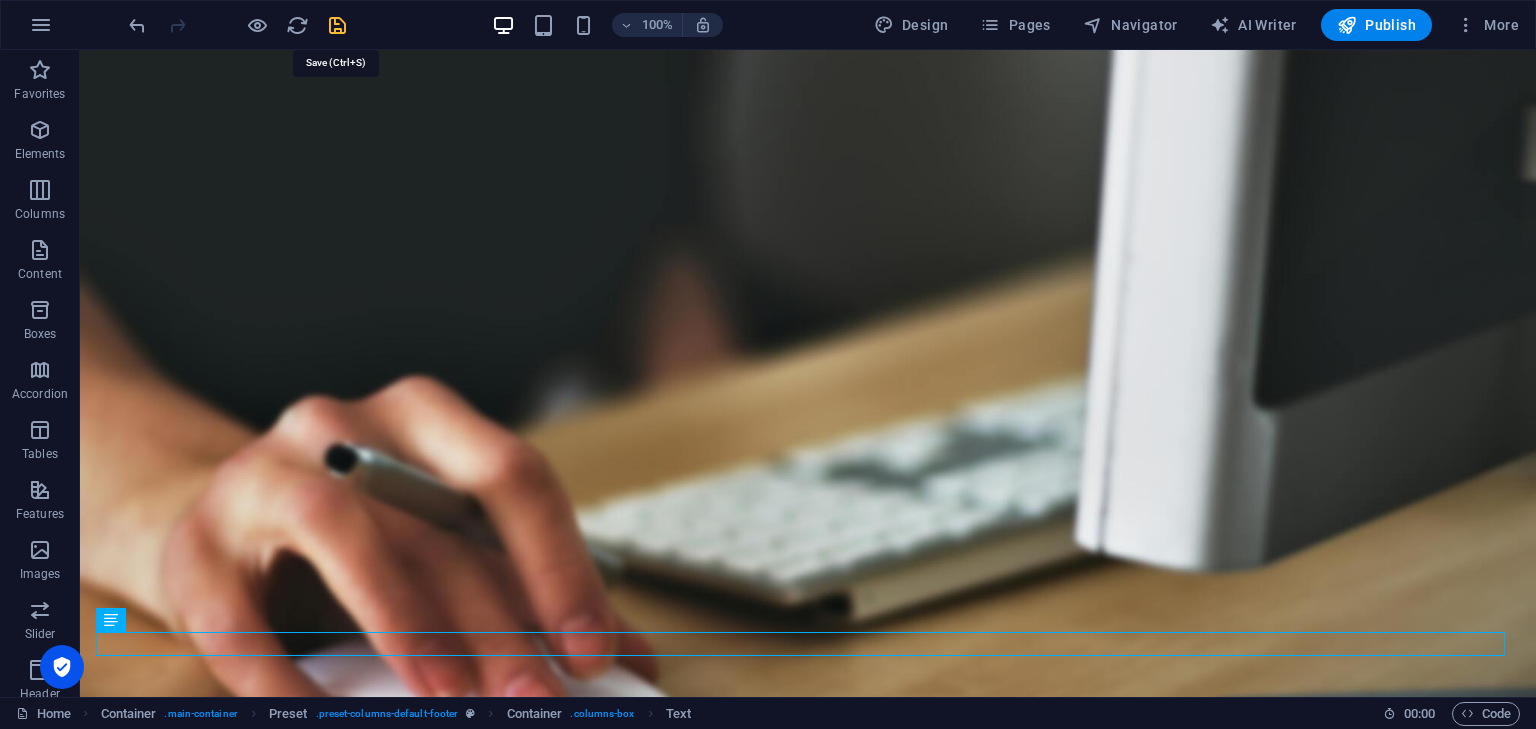 click at bounding box center [337, 25] 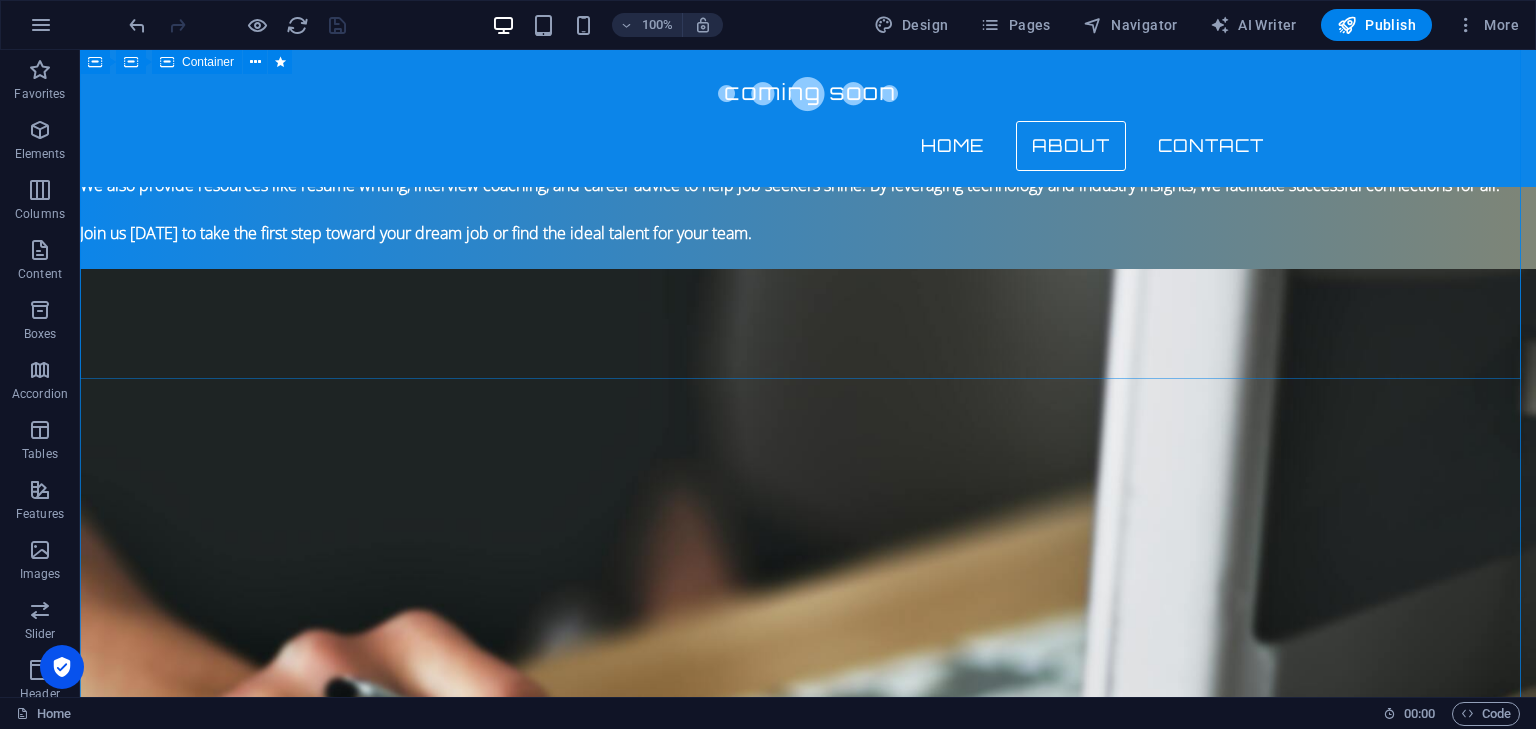 scroll, scrollTop: 904, scrollLeft: 0, axis: vertical 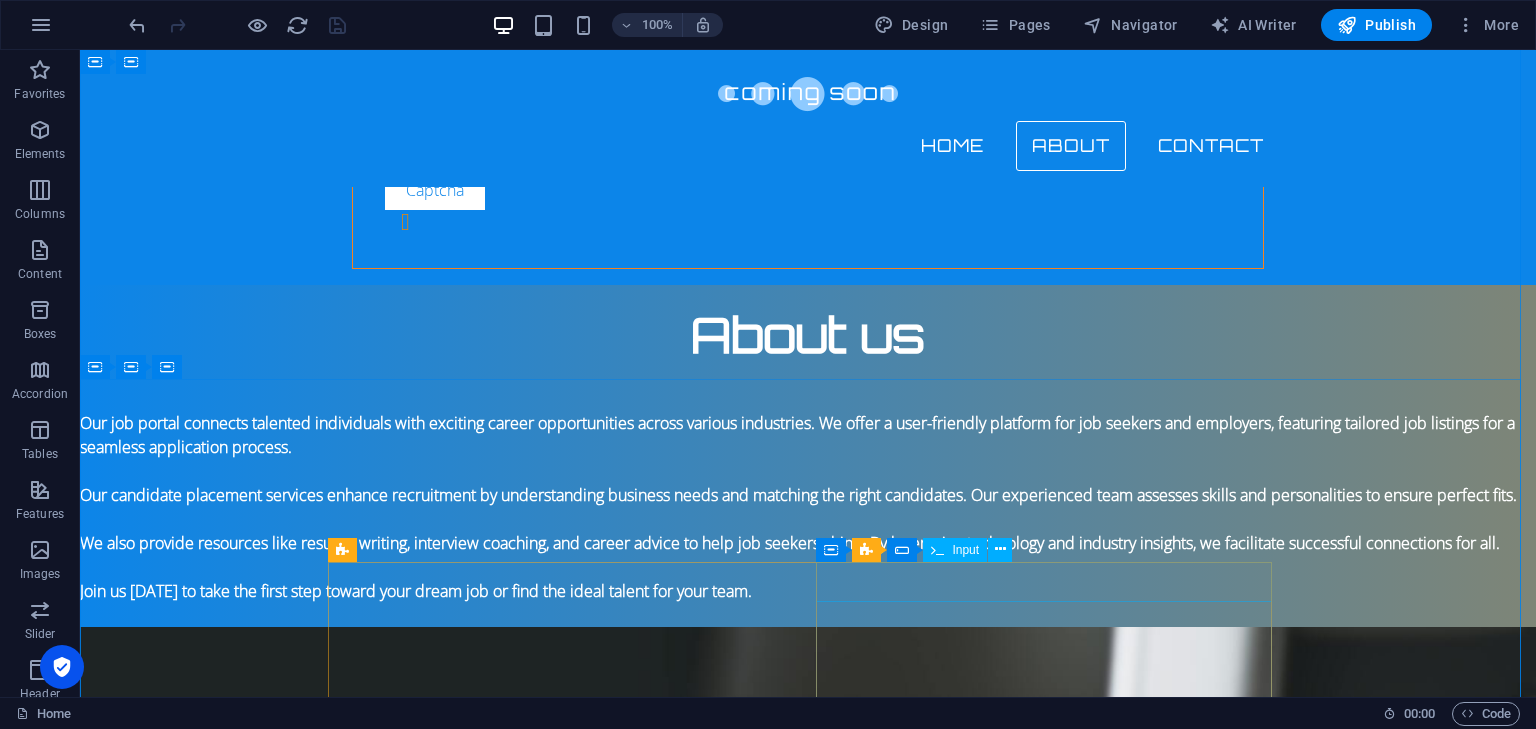 click 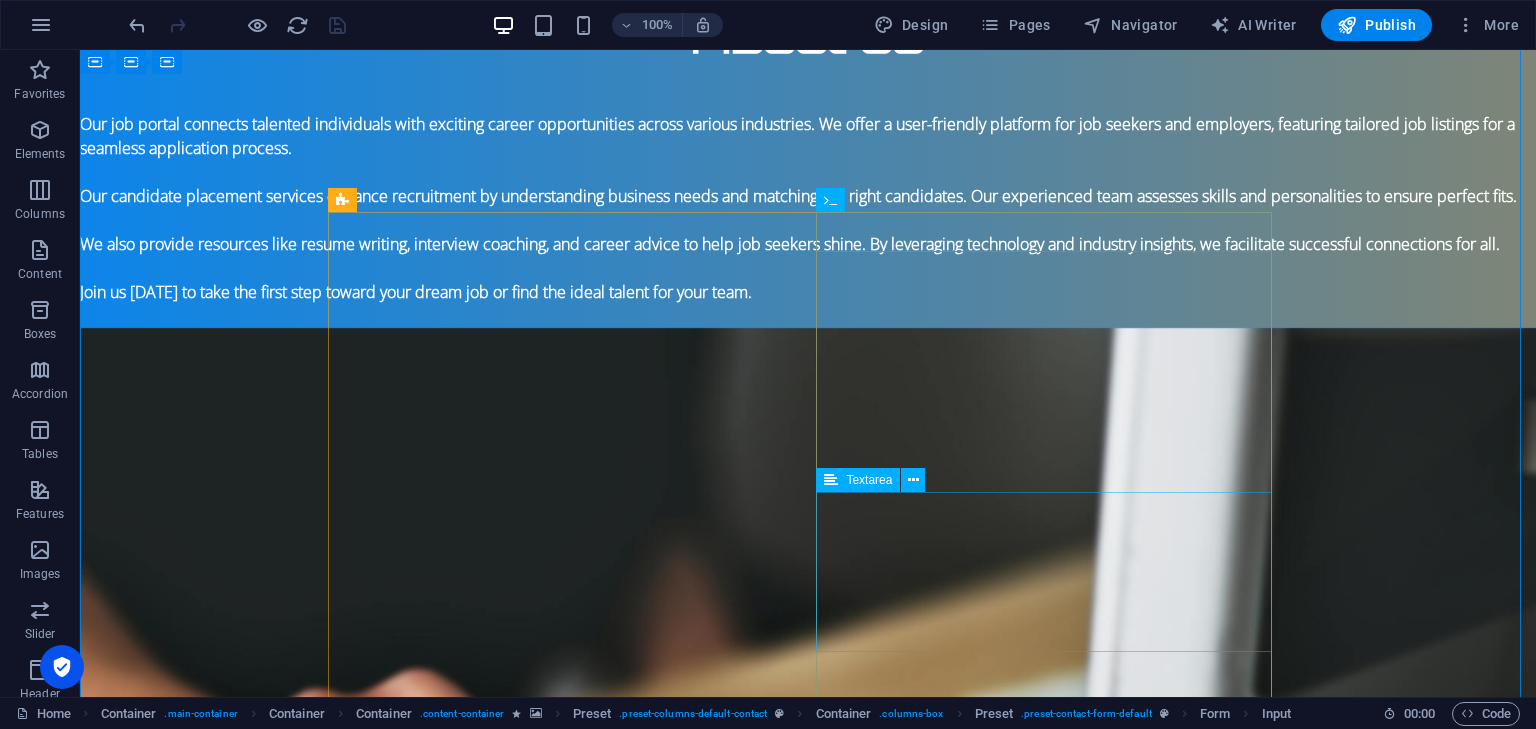 scroll, scrollTop: 1254, scrollLeft: 0, axis: vertical 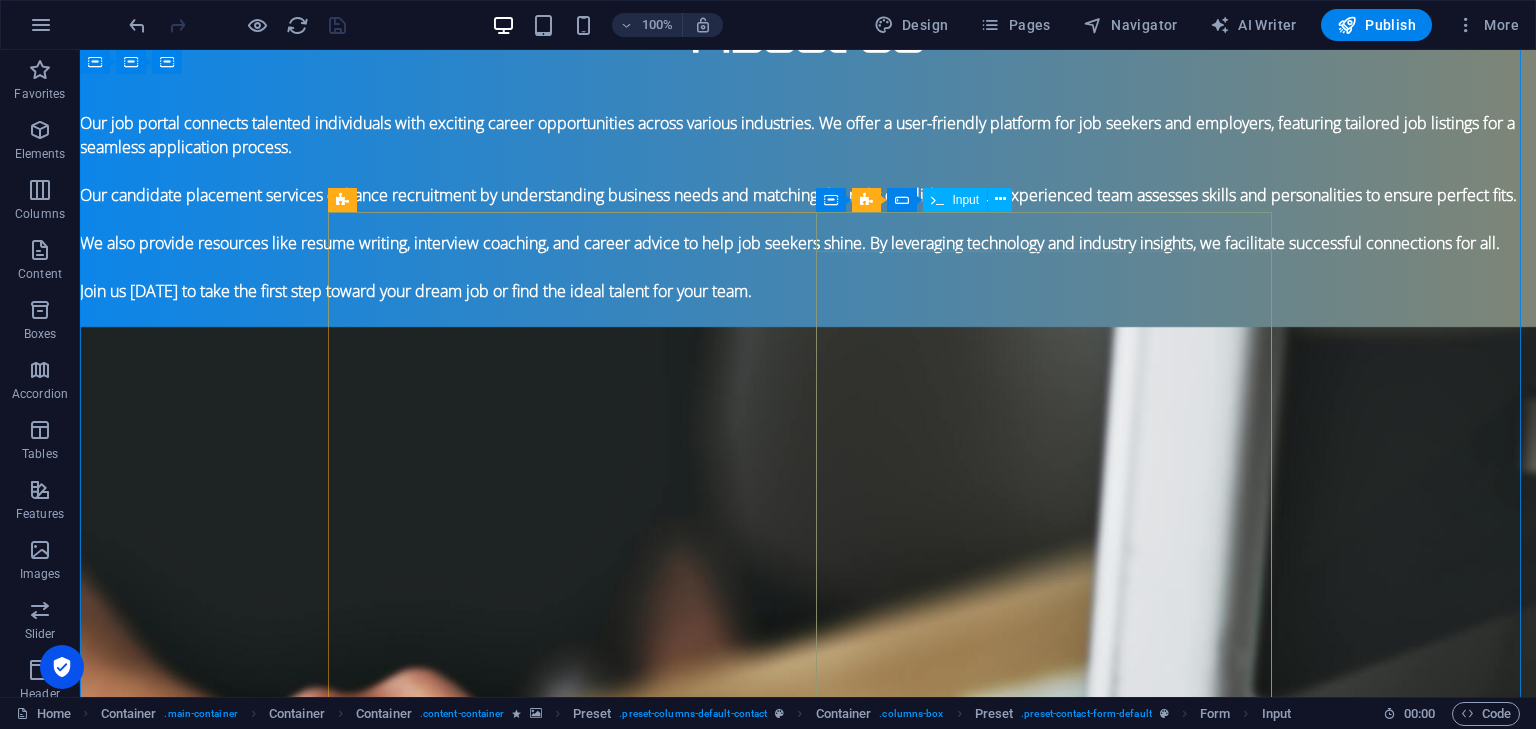 click 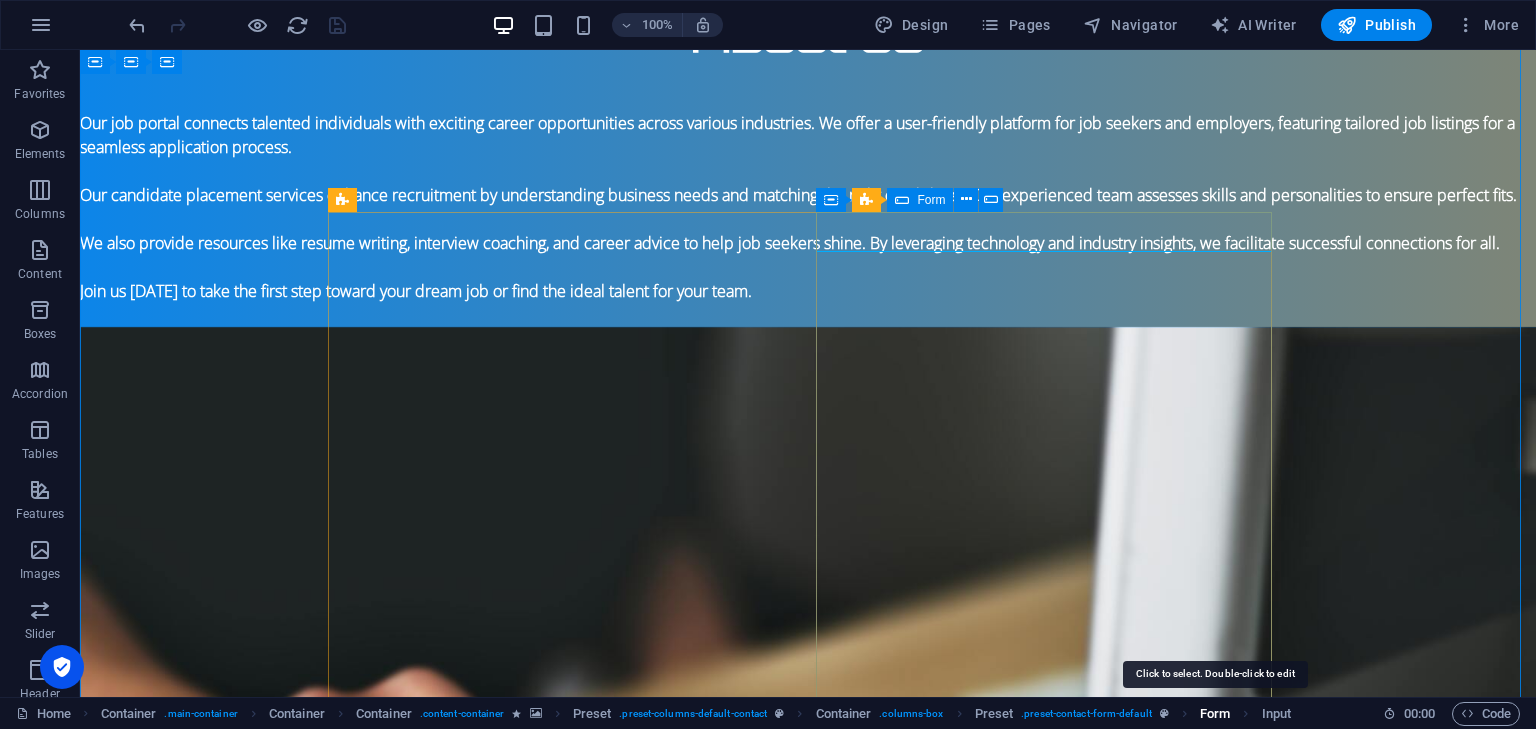 click on "Form" at bounding box center (1215, 714) 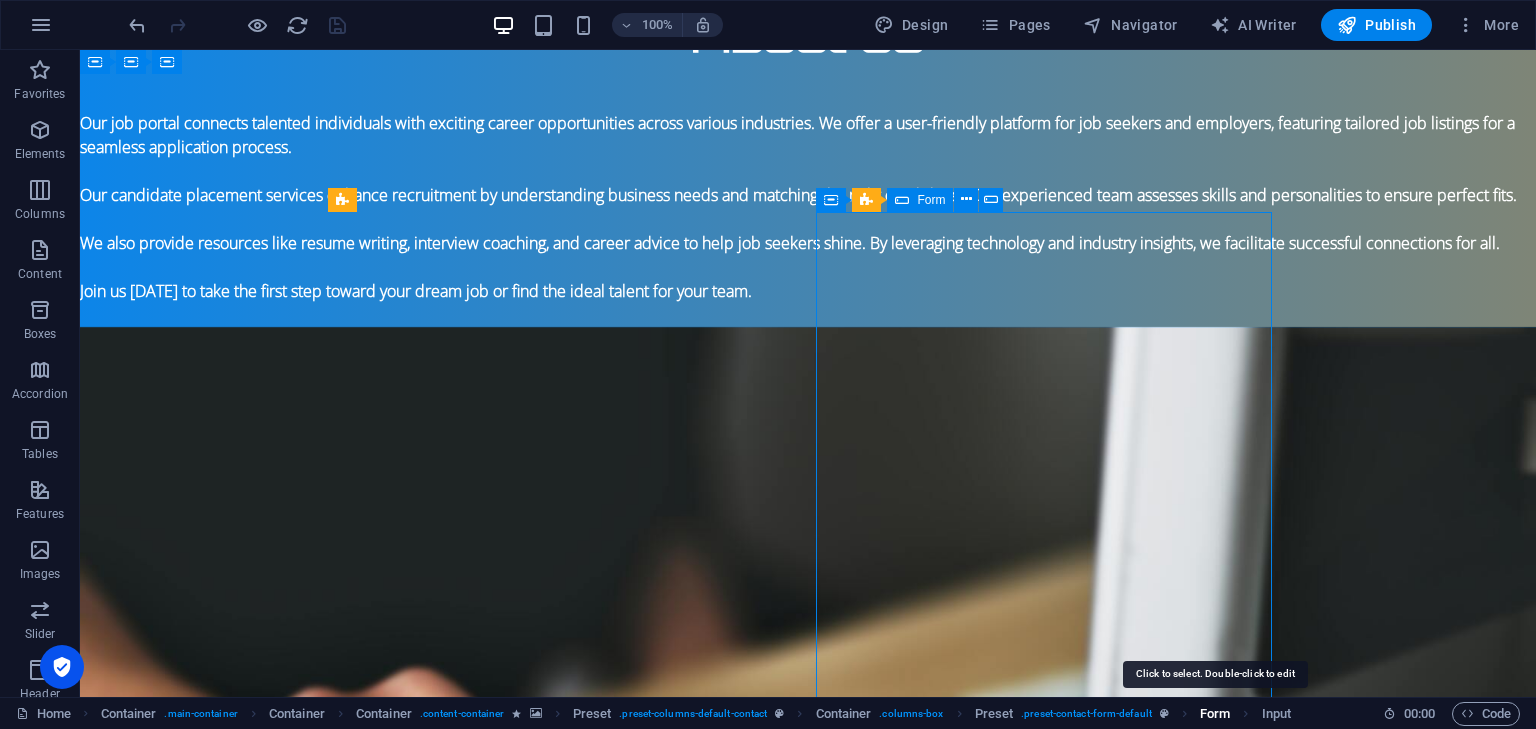 click on "Form" at bounding box center [1215, 714] 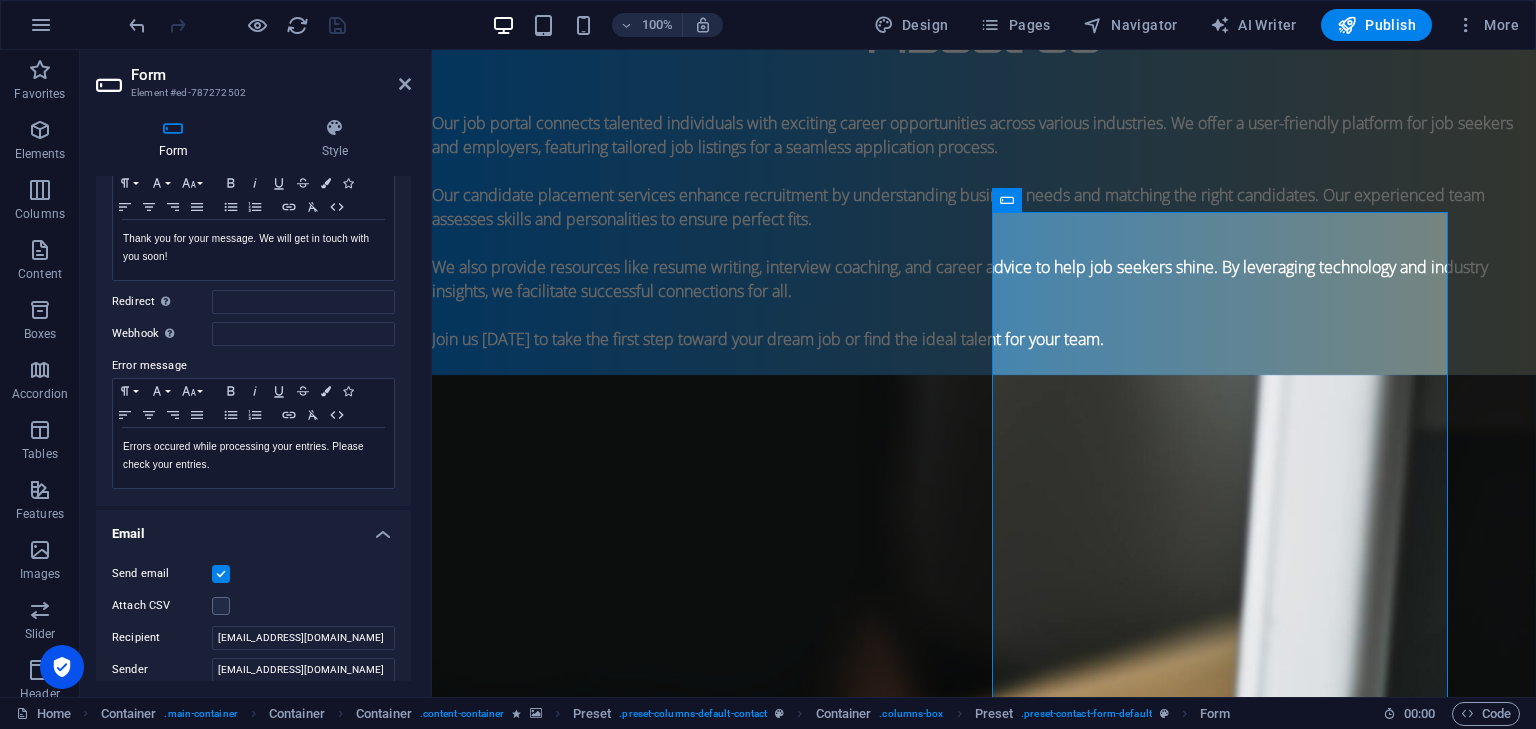 scroll, scrollTop: 179, scrollLeft: 0, axis: vertical 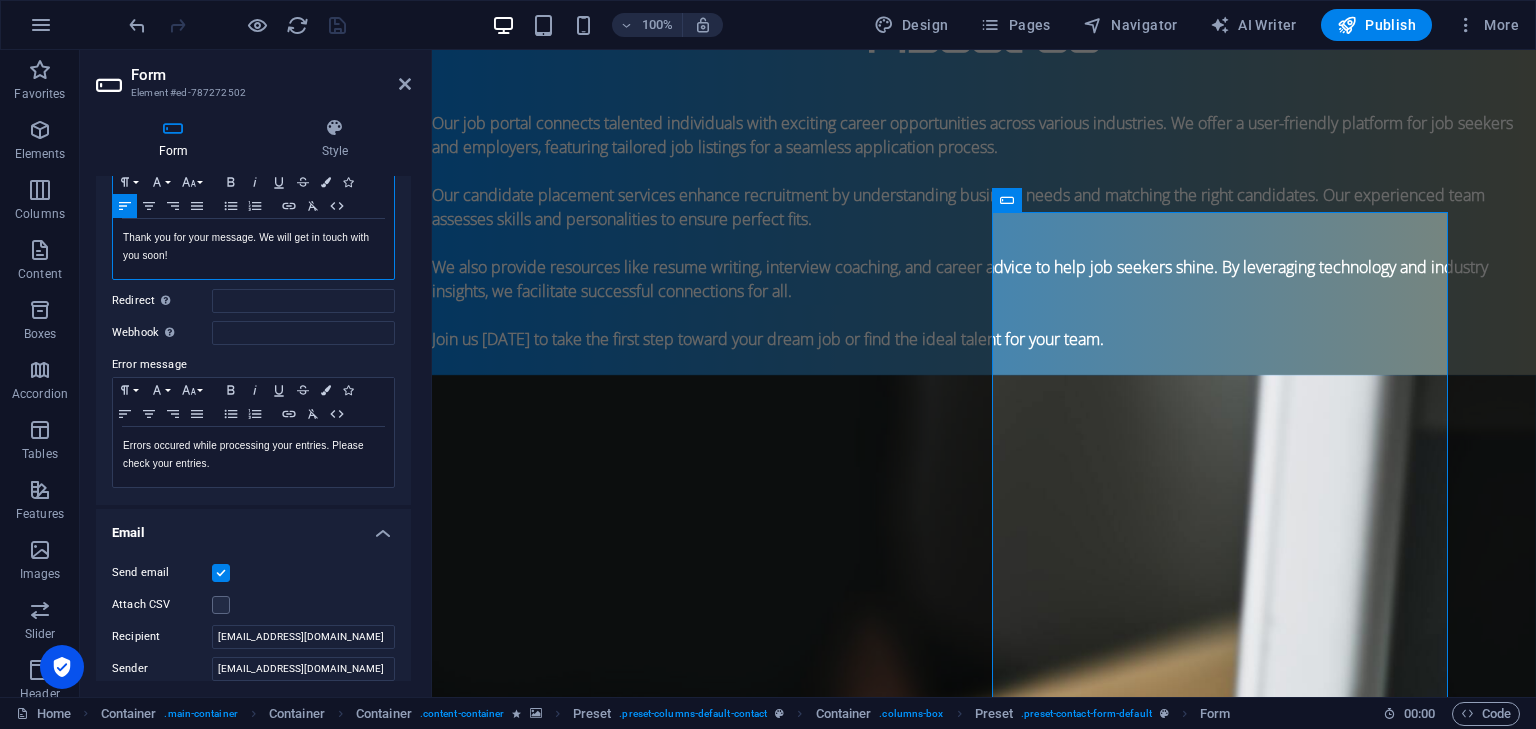 click on "Thank you for your message. We will get in touch with you soon!" at bounding box center (253, 247) 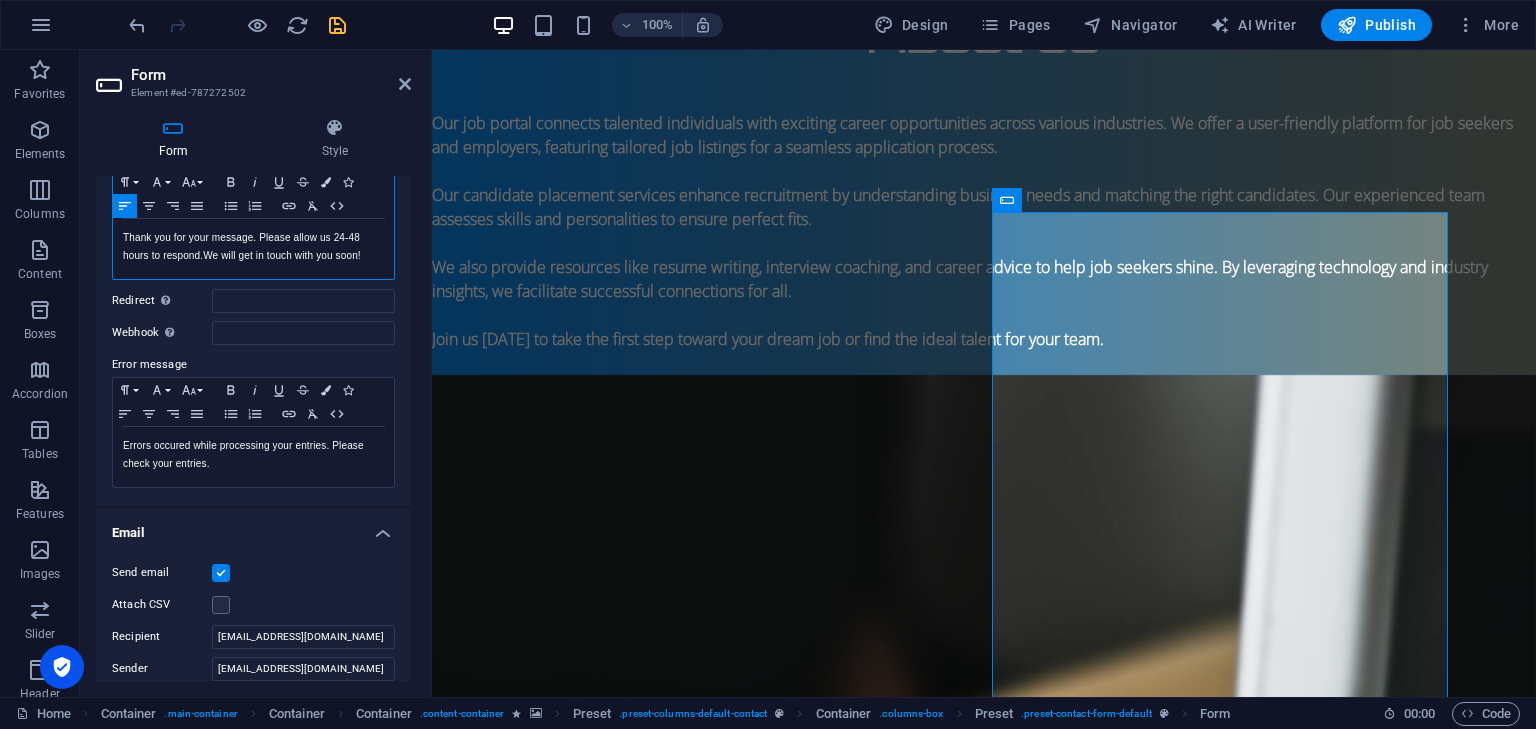 click on "Thank you for your message. Please allow us 24-48 hours to respond.  We will get in touch with you soon!" at bounding box center (253, 247) 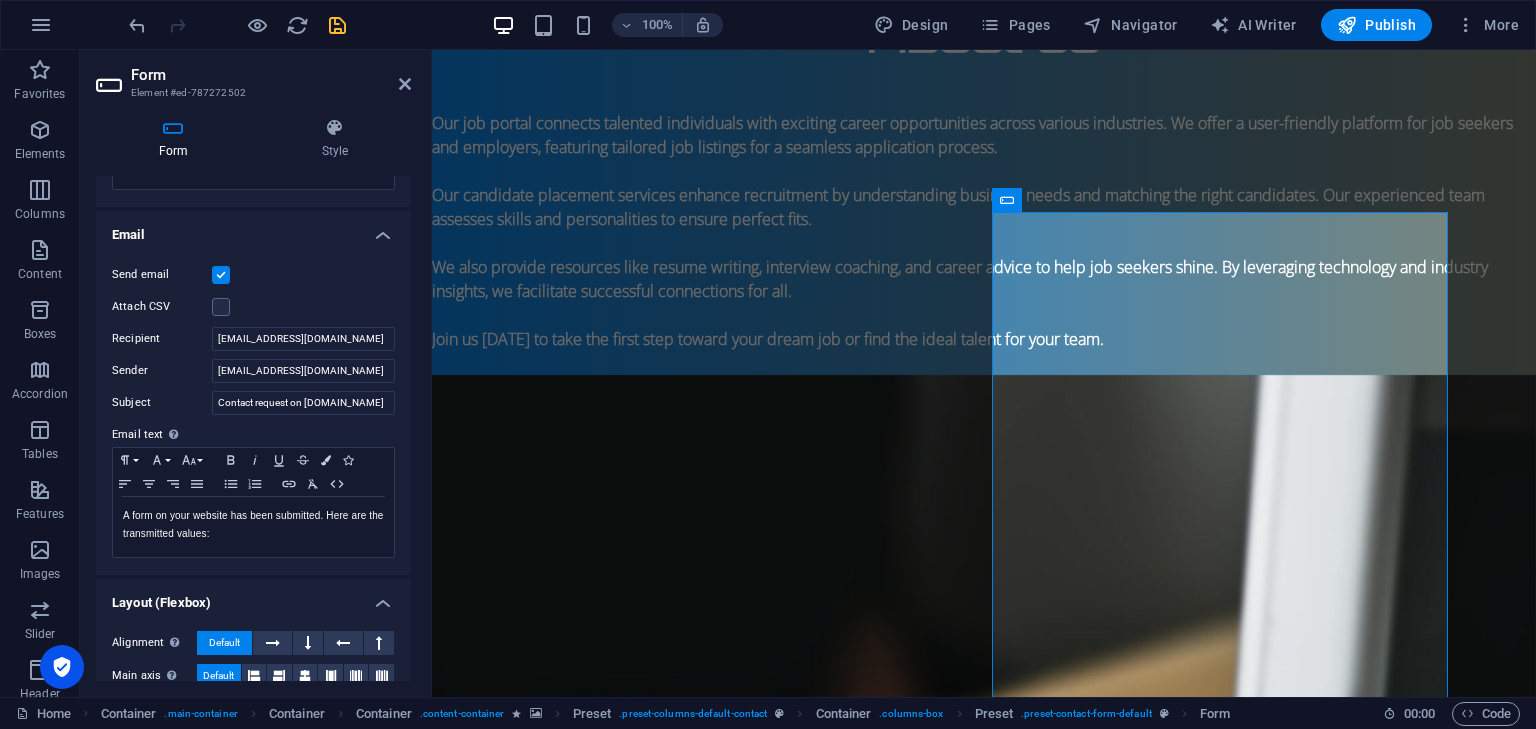 scroll, scrollTop: 478, scrollLeft: 0, axis: vertical 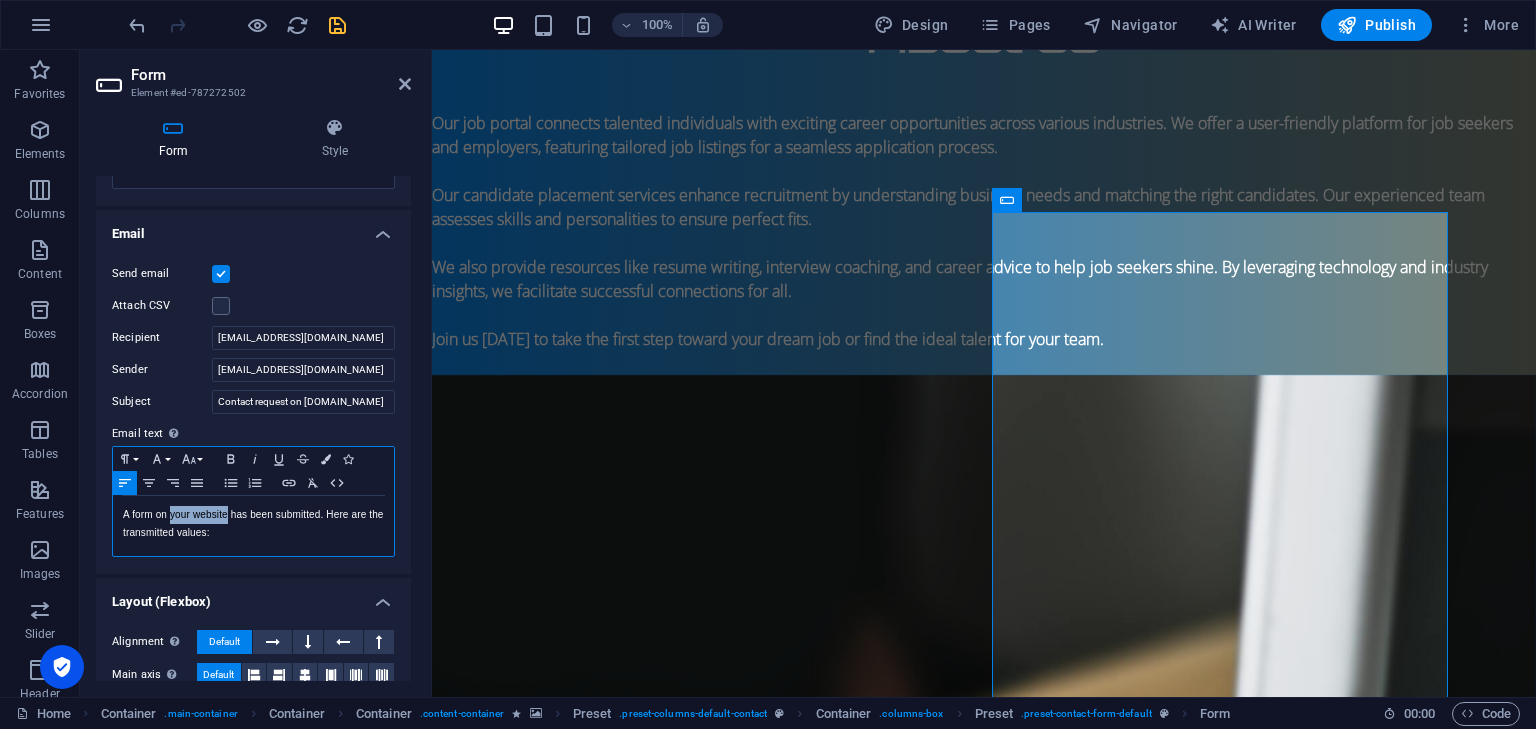 drag, startPoint x: 172, startPoint y: 514, endPoint x: 226, endPoint y: 515, distance: 54.00926 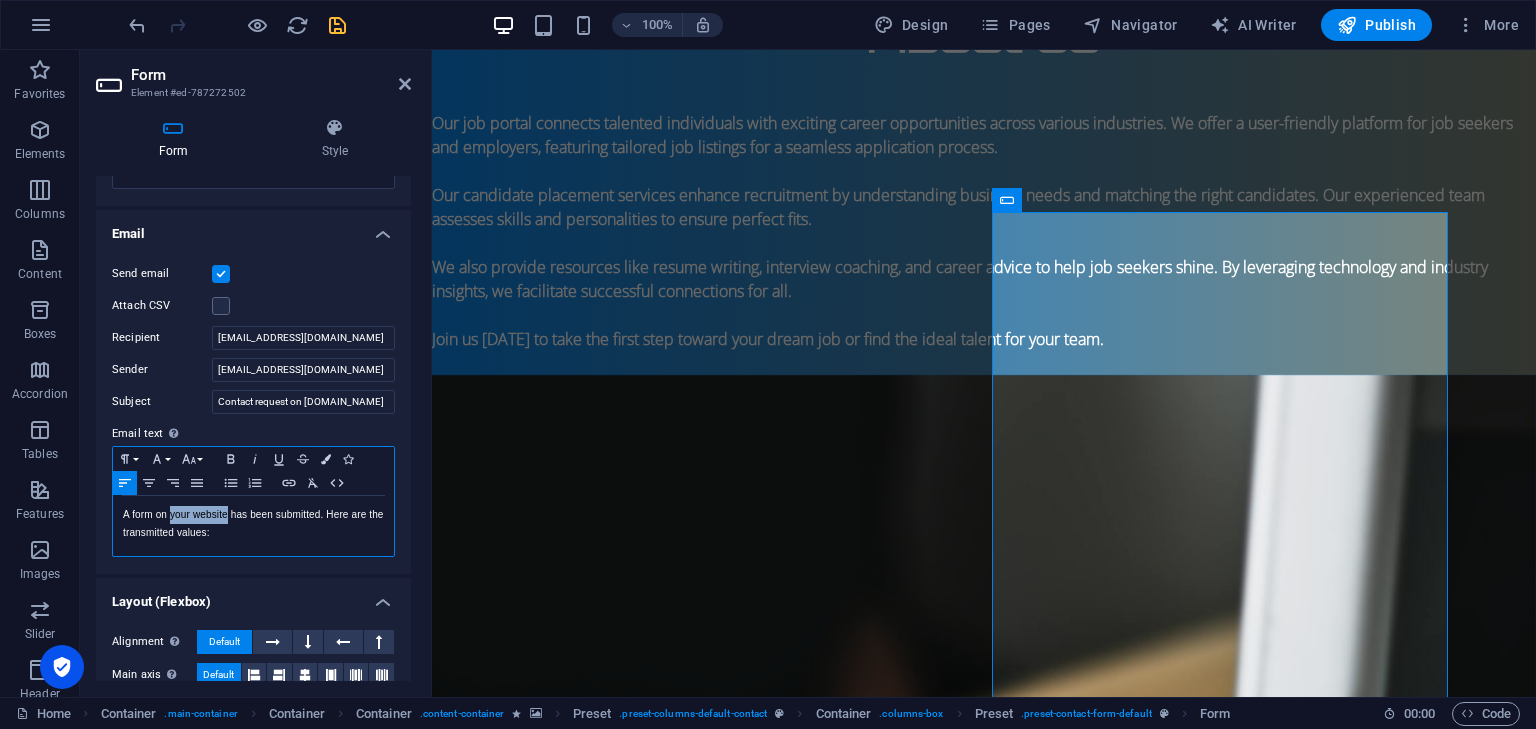 type 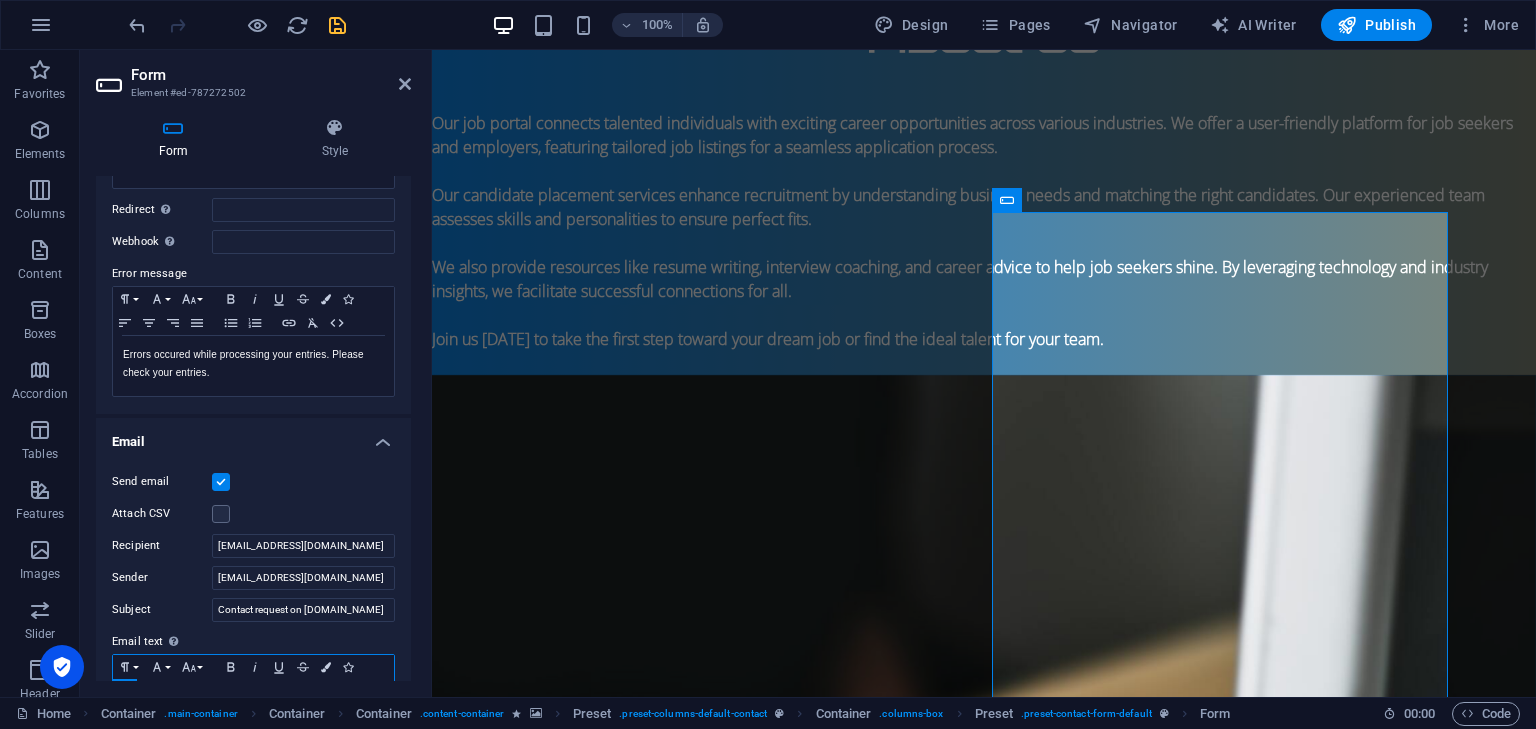 scroll, scrollTop: 0, scrollLeft: 0, axis: both 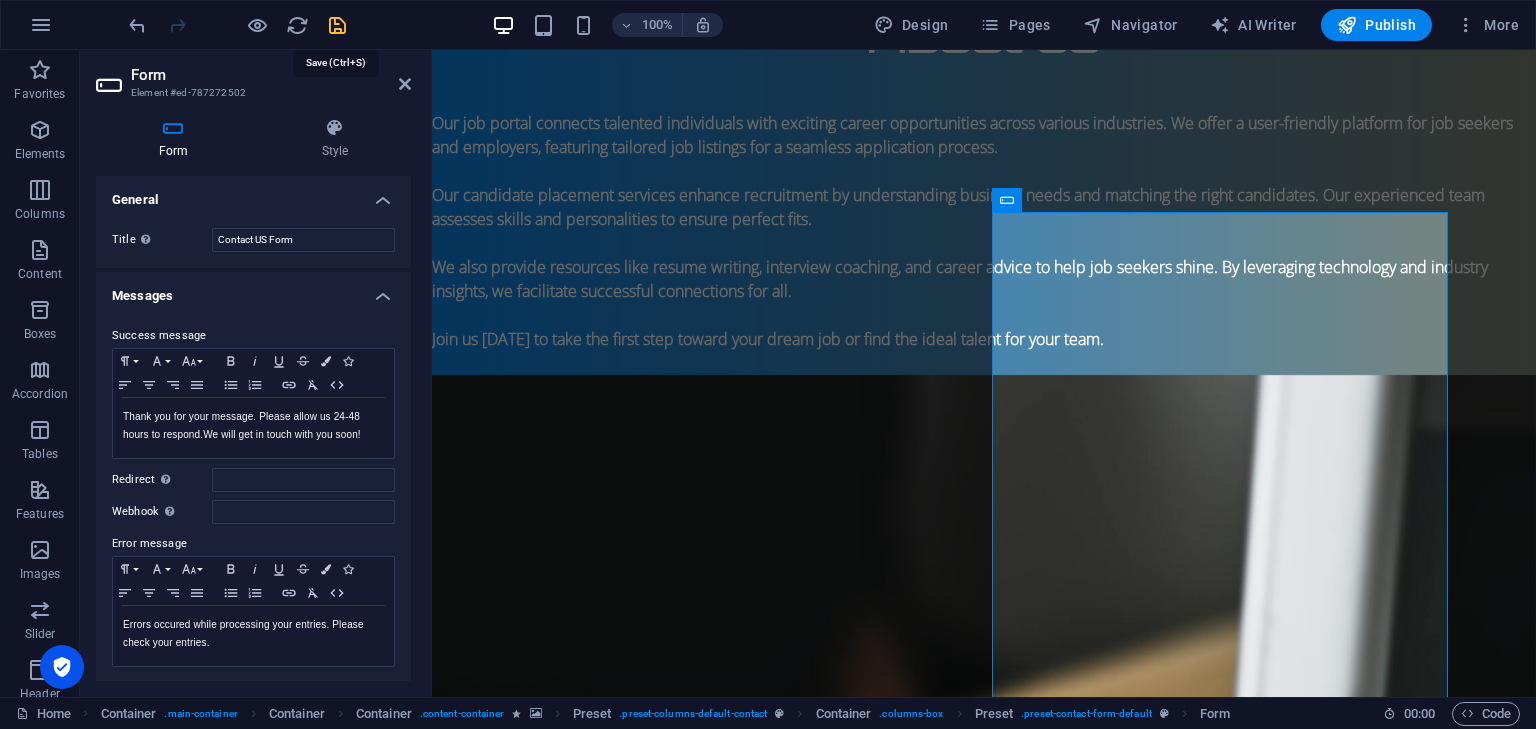 click at bounding box center (337, 25) 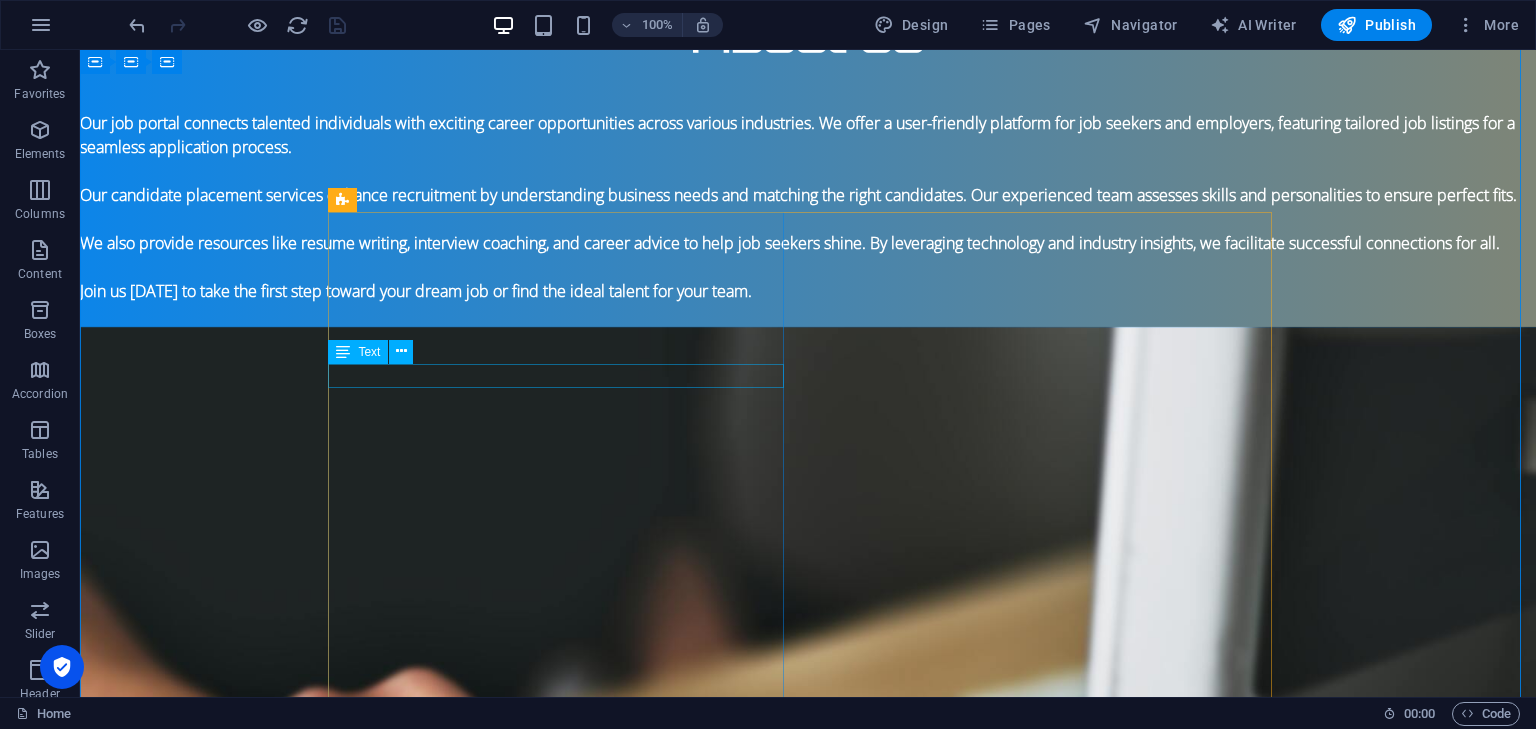 click on "Email:  contact@jobmedium.com" at bounding box center [808, 1466] 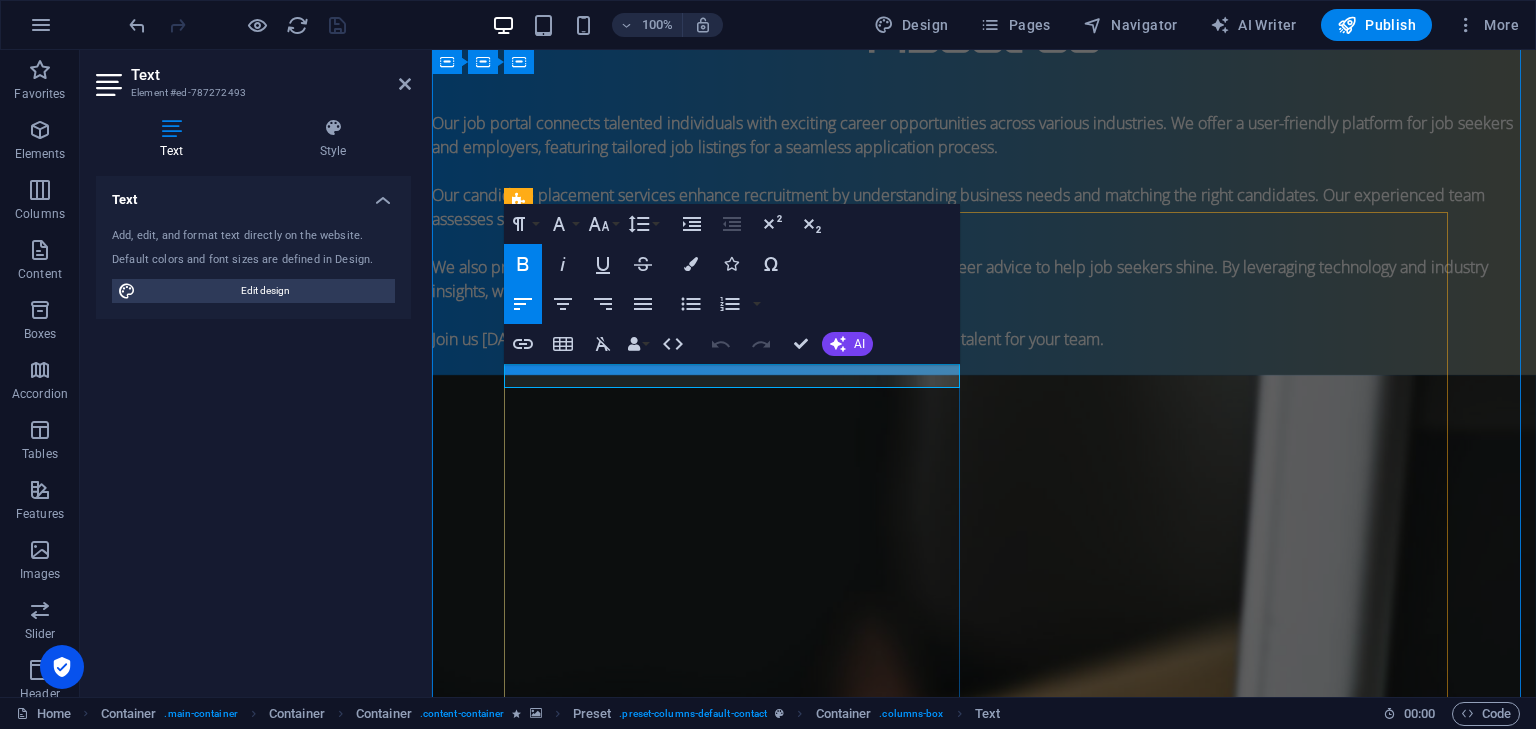 click on "Email:" at bounding box center (533, 1514) 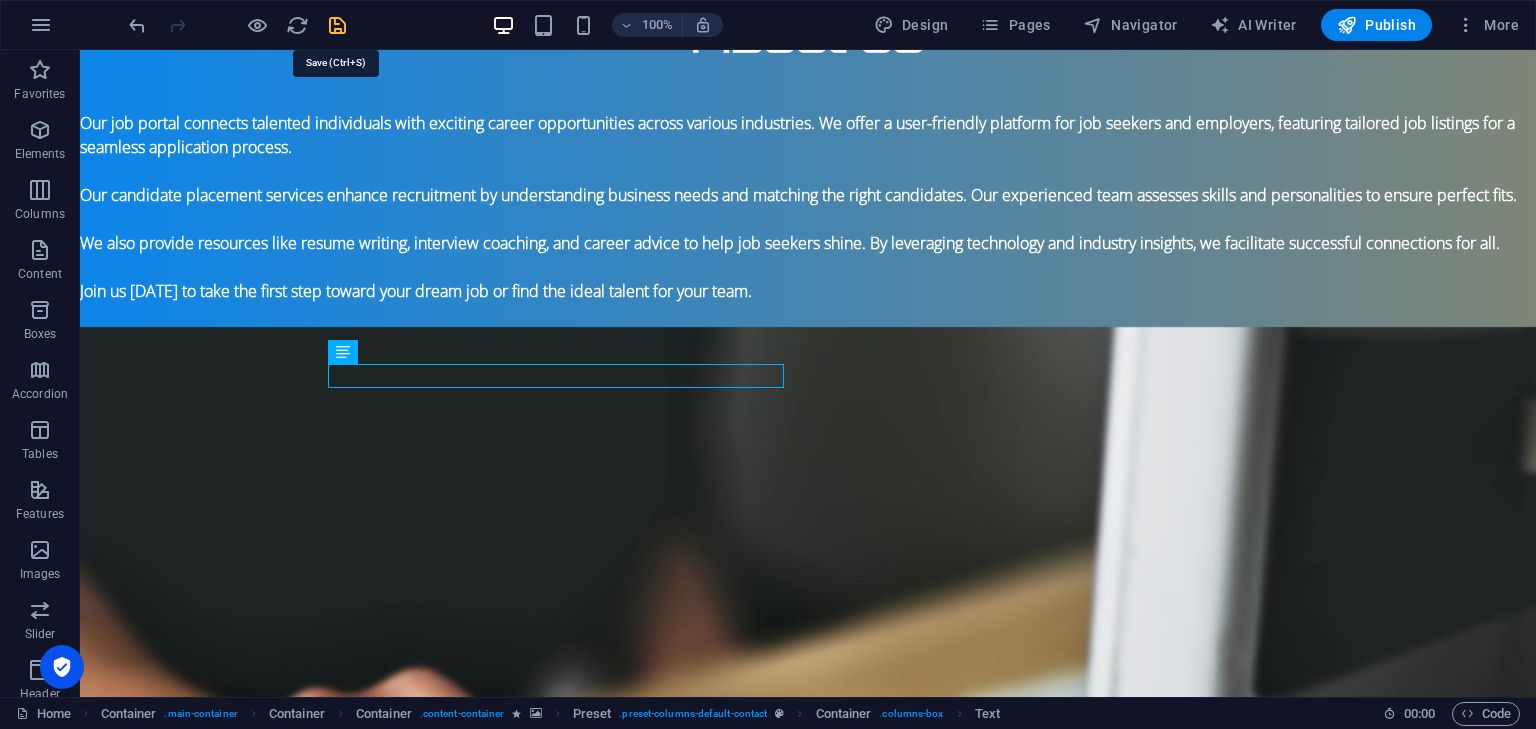 click at bounding box center (337, 25) 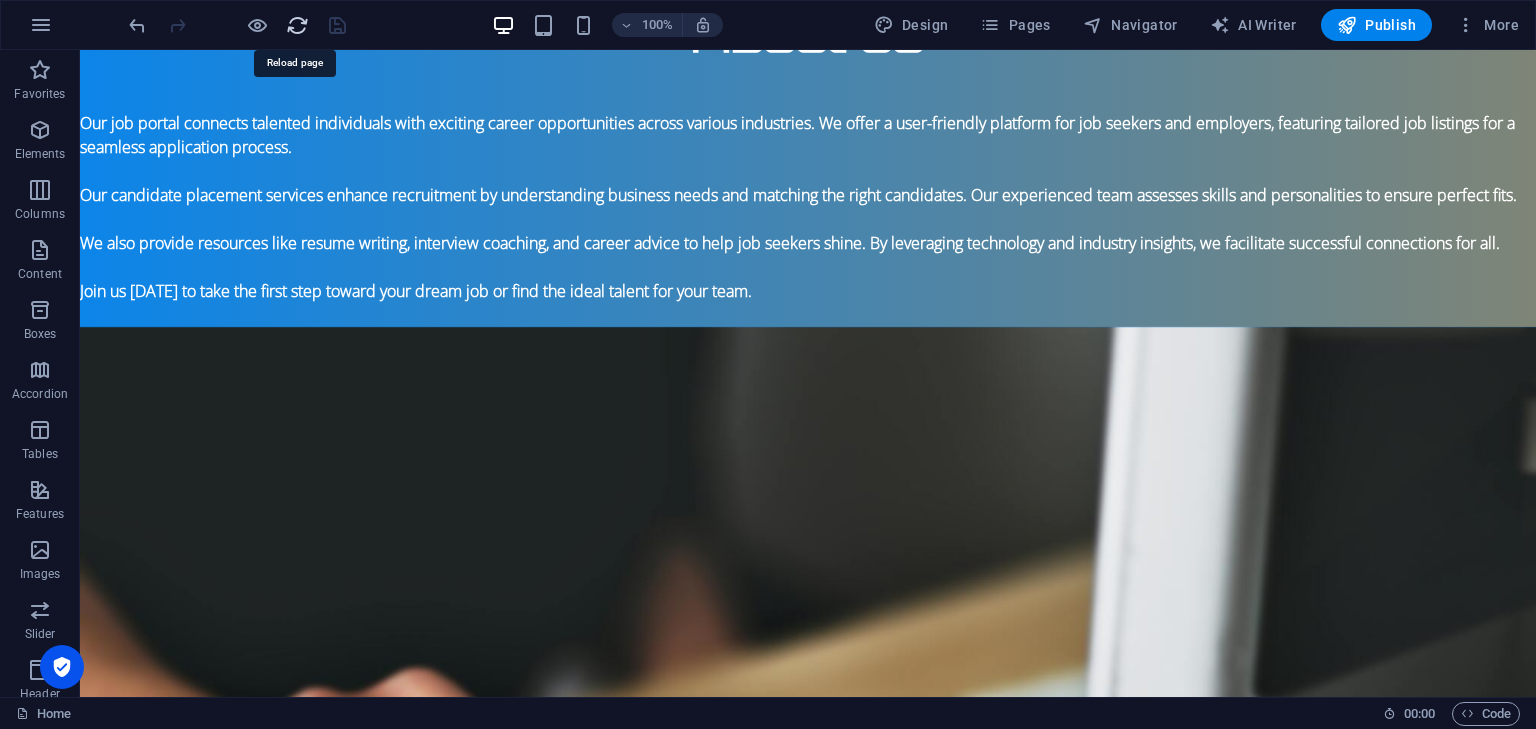 click at bounding box center [297, 25] 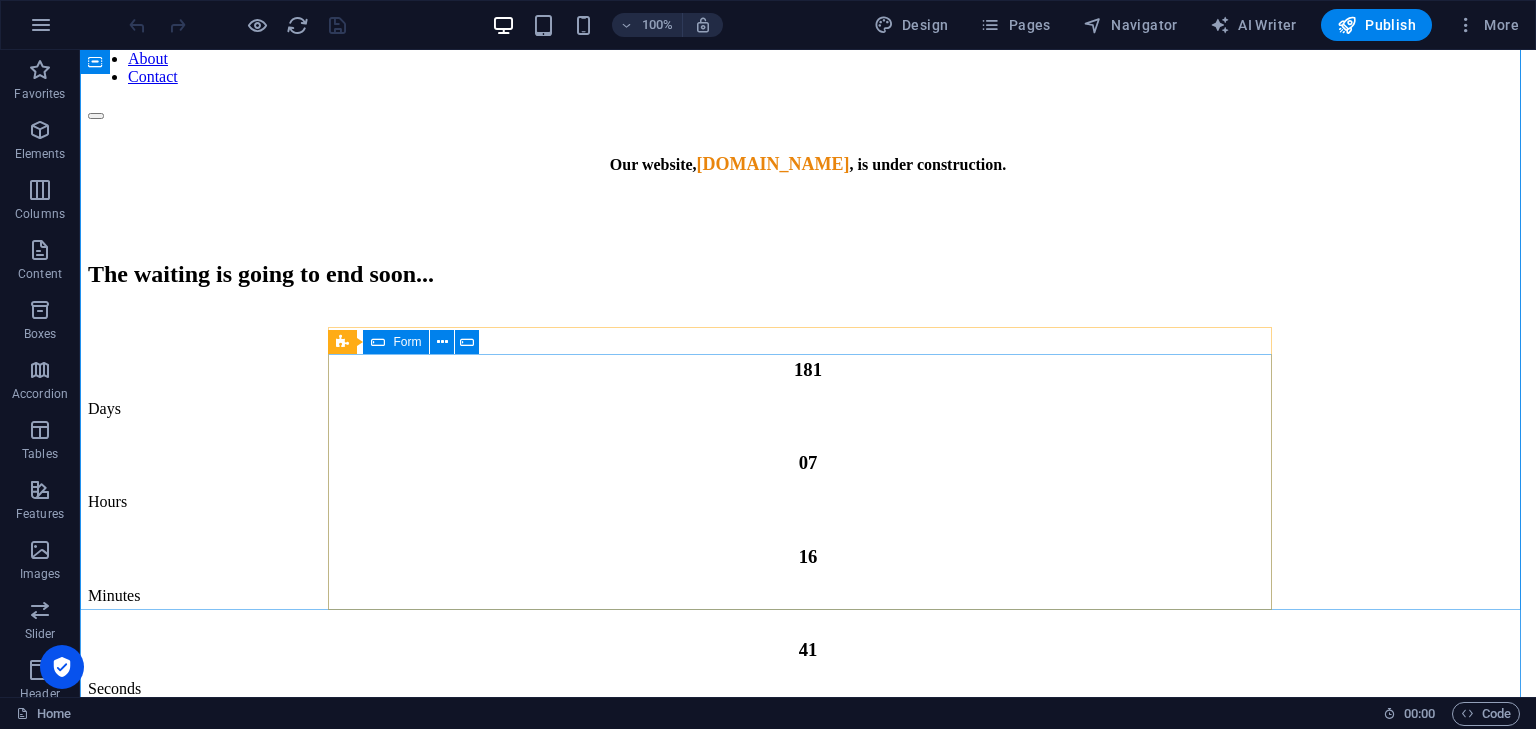 scroll, scrollTop: 0, scrollLeft: 0, axis: both 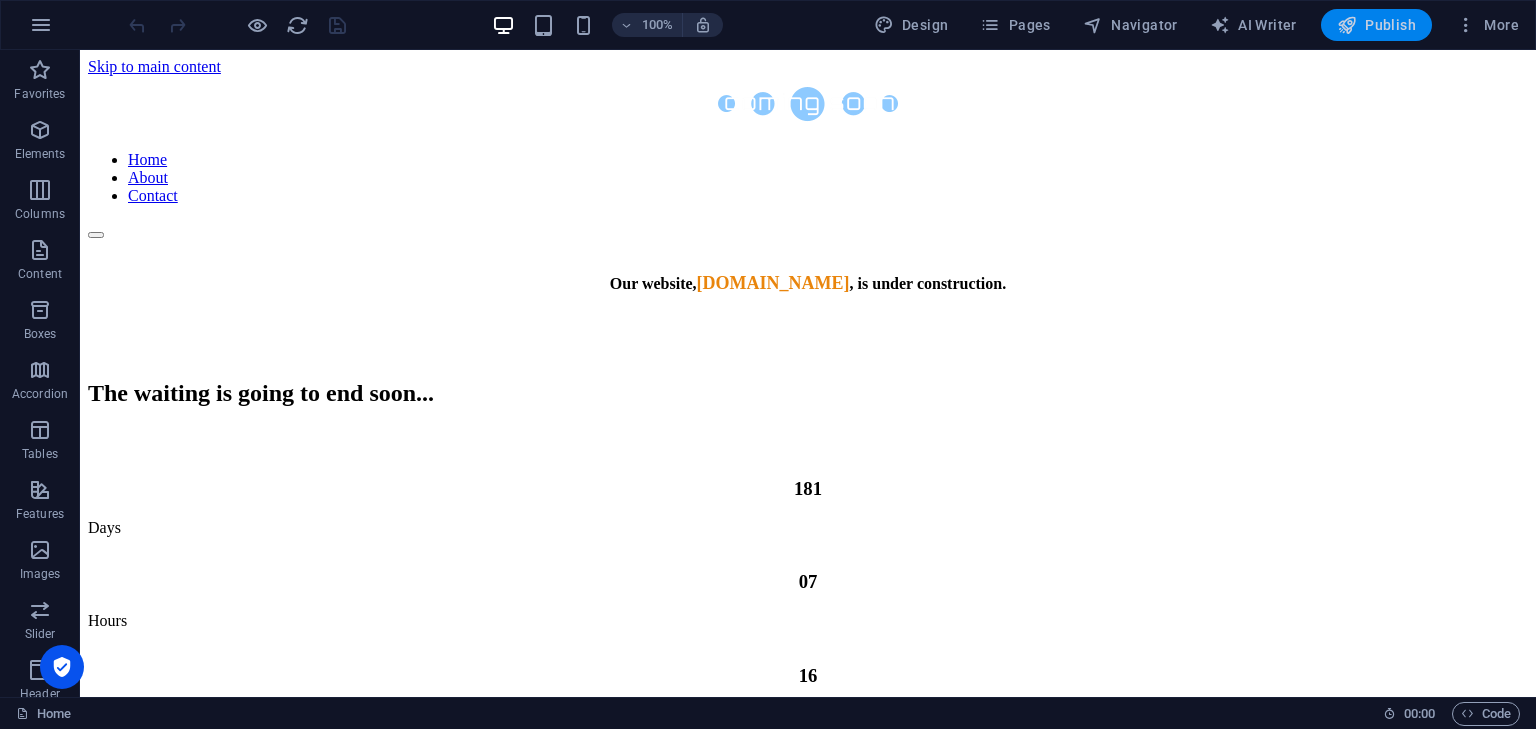 click on "Publish" at bounding box center [1376, 25] 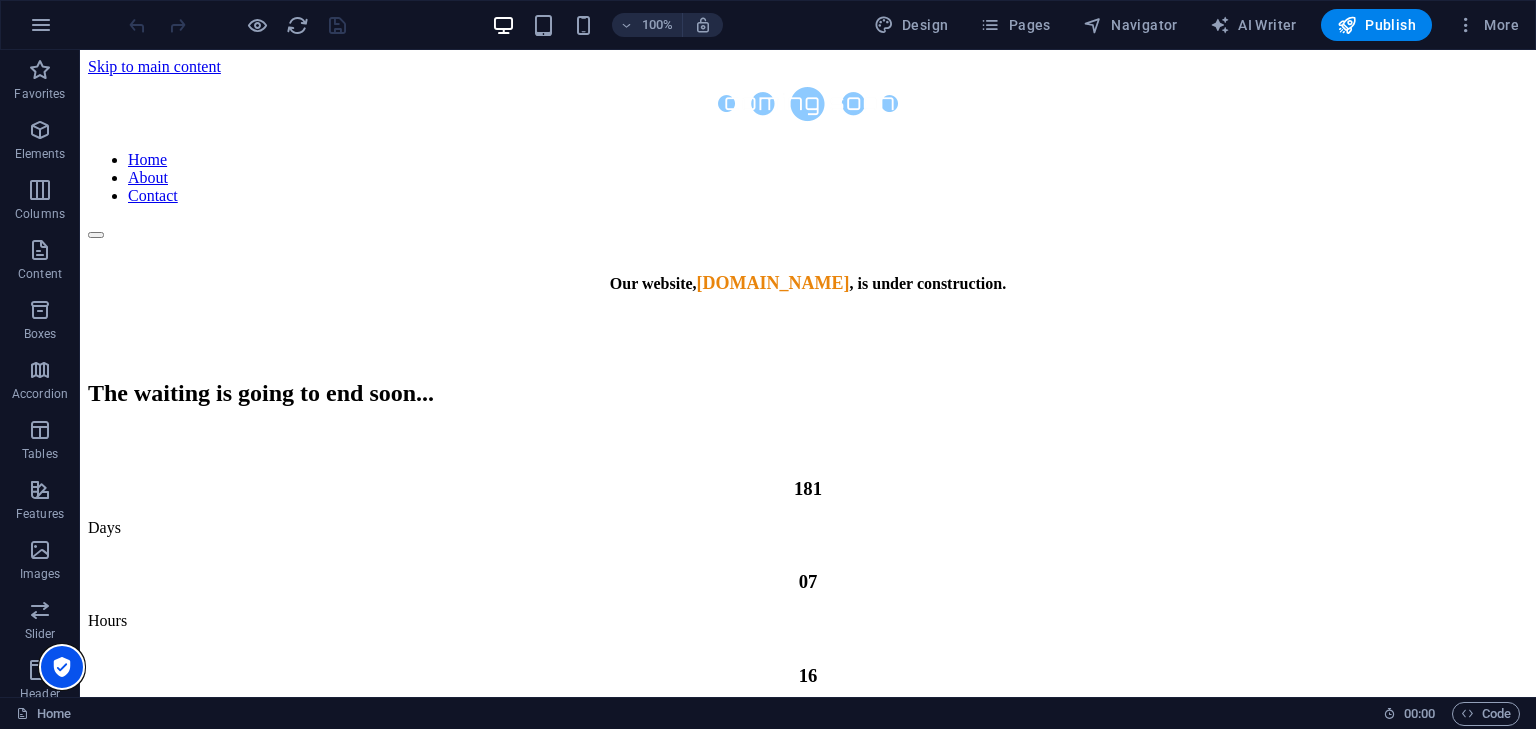 click at bounding box center [62, 667] 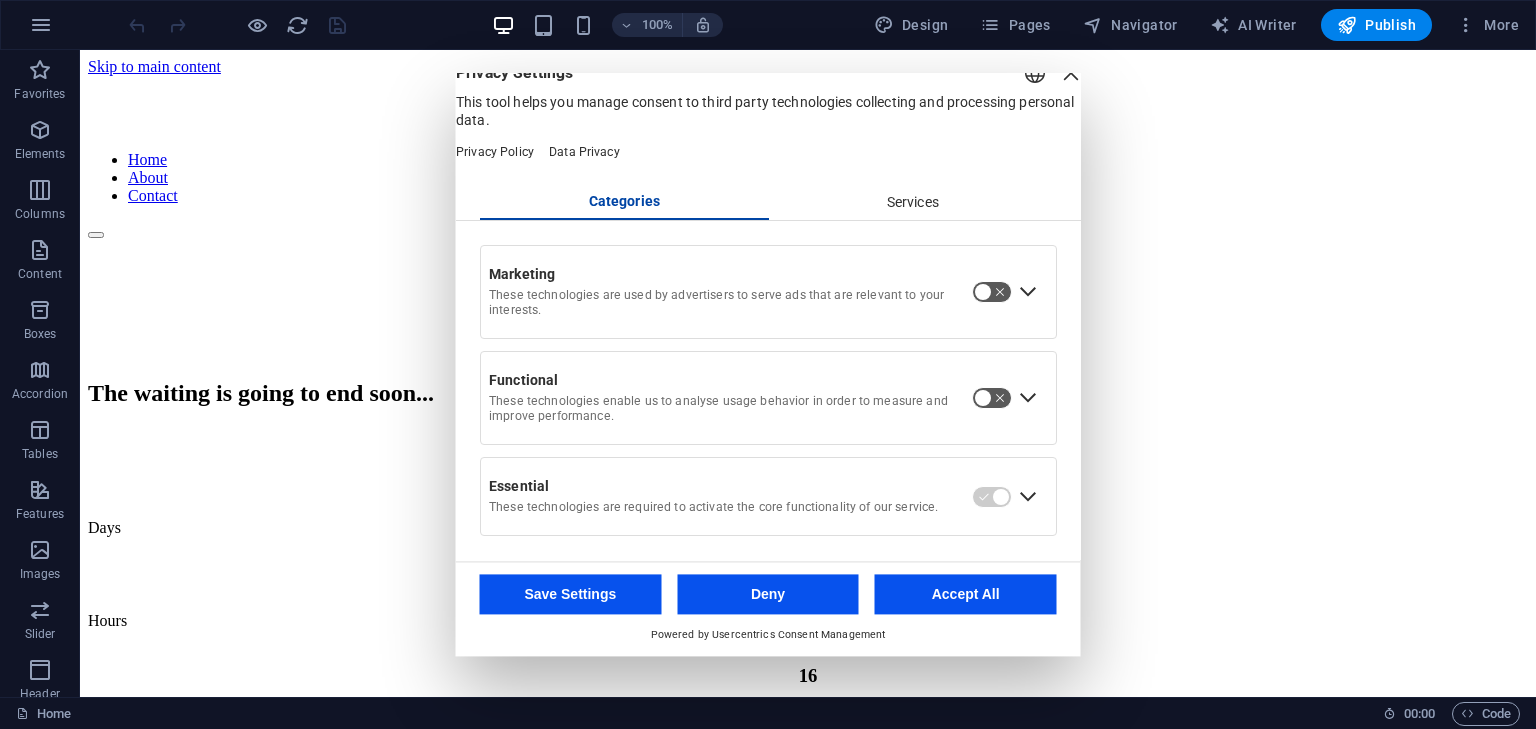 scroll, scrollTop: 0, scrollLeft: 0, axis: both 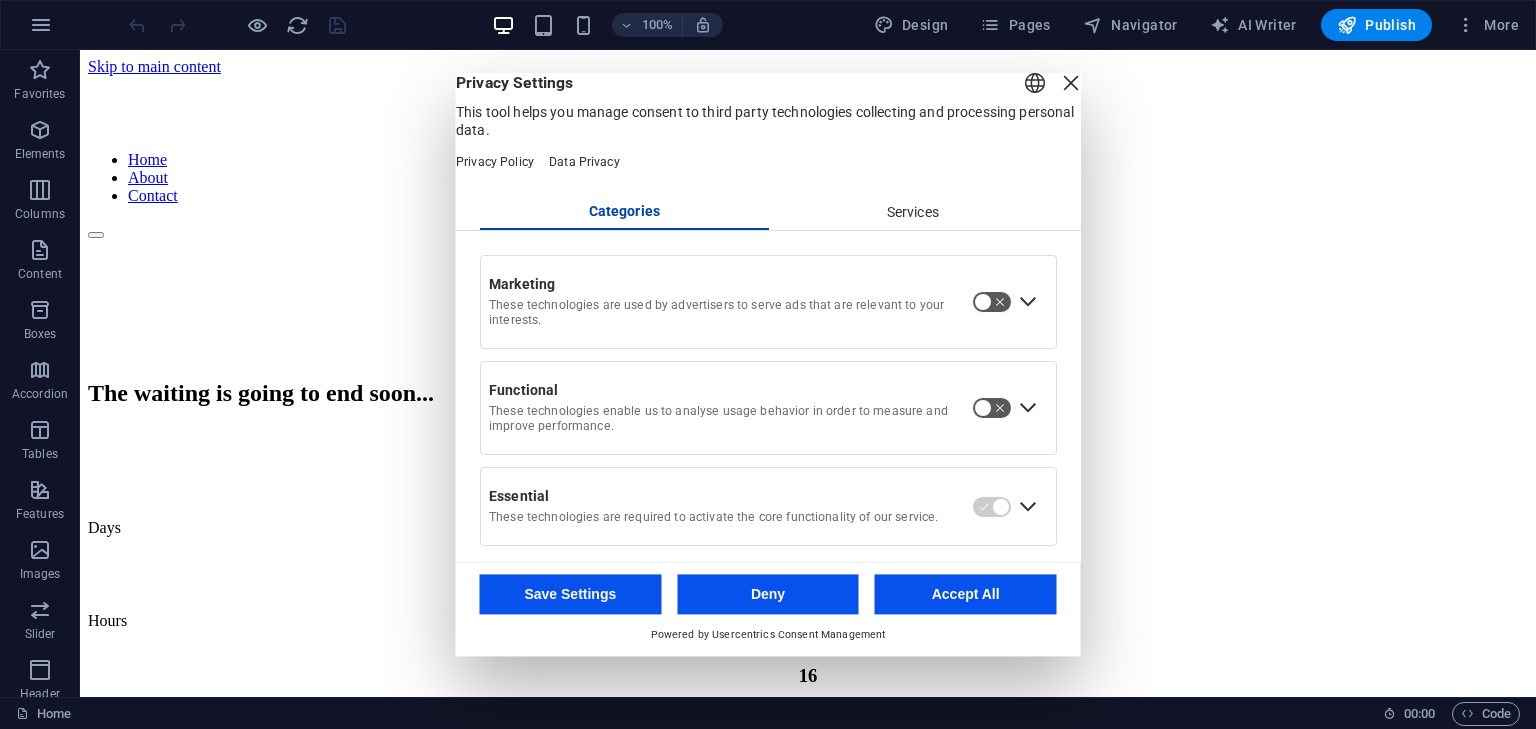 click on "Deny" at bounding box center [768, 594] 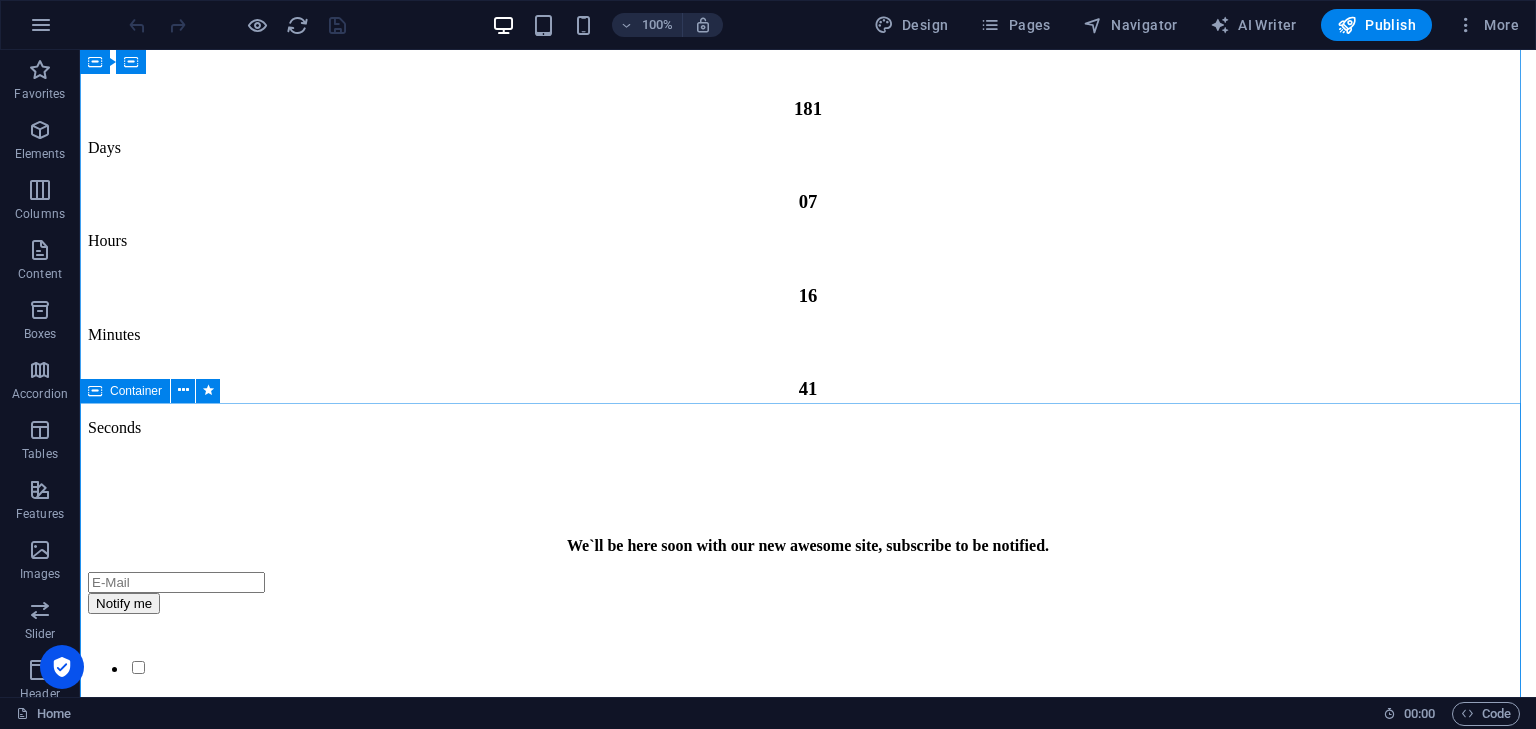 scroll, scrollTop: 384, scrollLeft: 0, axis: vertical 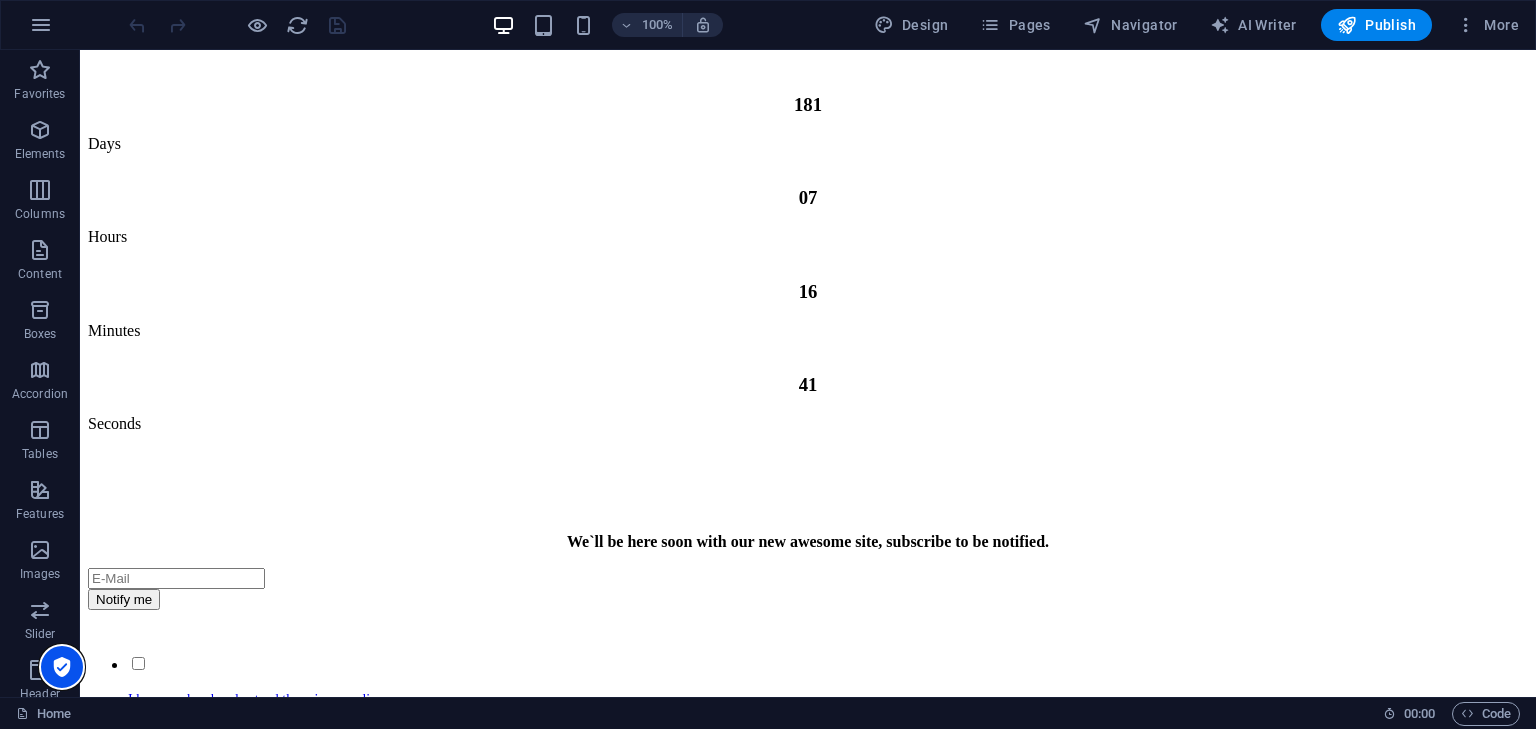 click at bounding box center (62, 667) 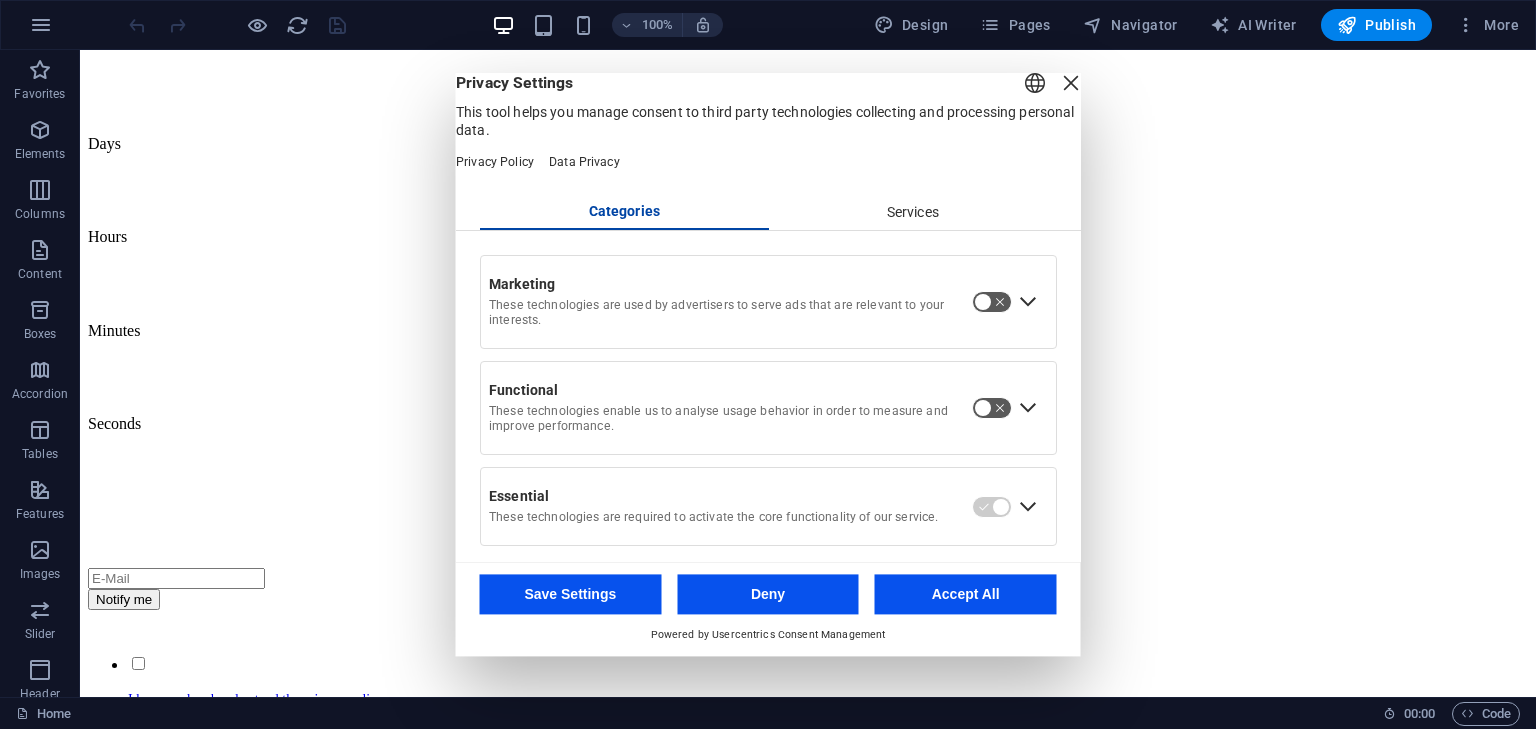 drag, startPoint x: 946, startPoint y: 208, endPoint x: 902, endPoint y: 225, distance: 47.169907 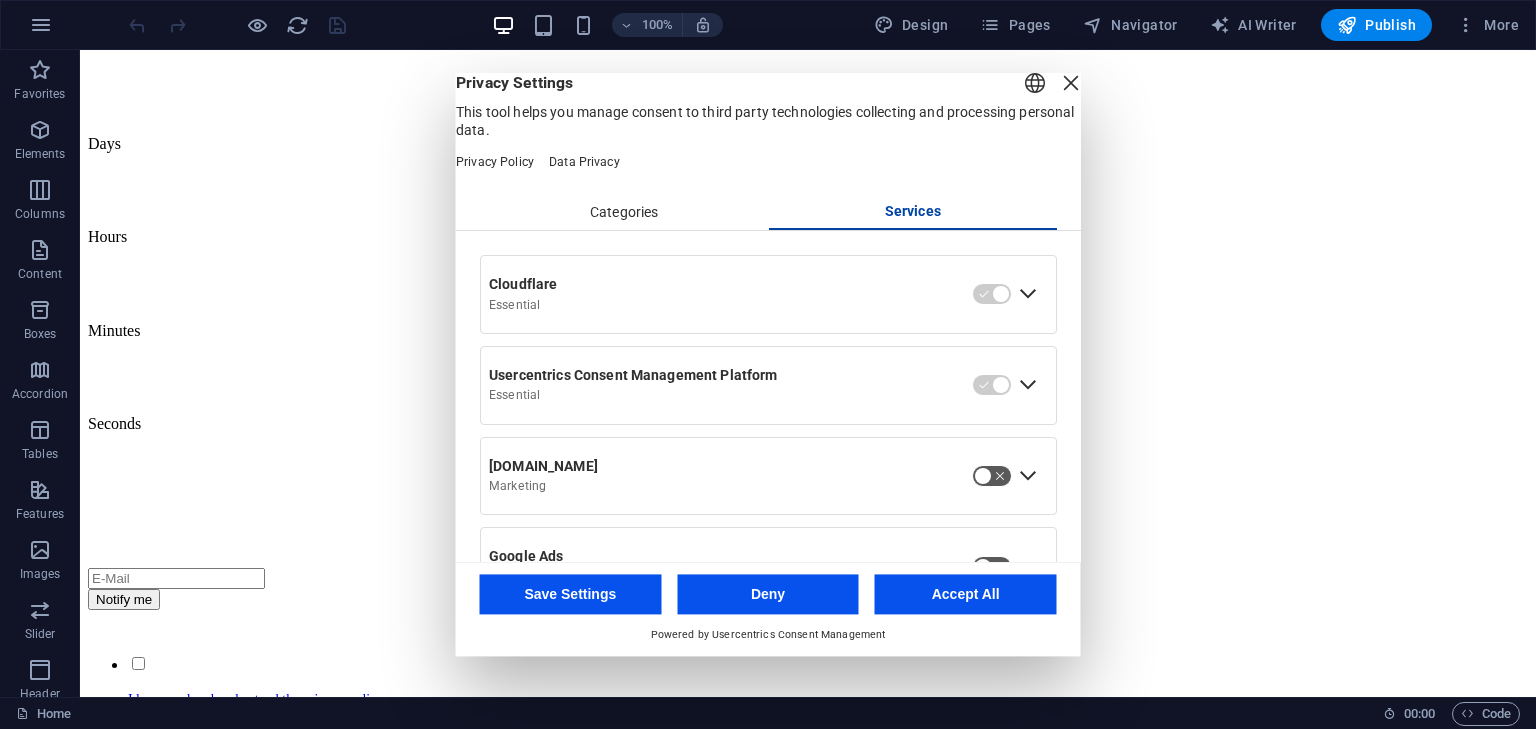 click at bounding box center (992, 476) 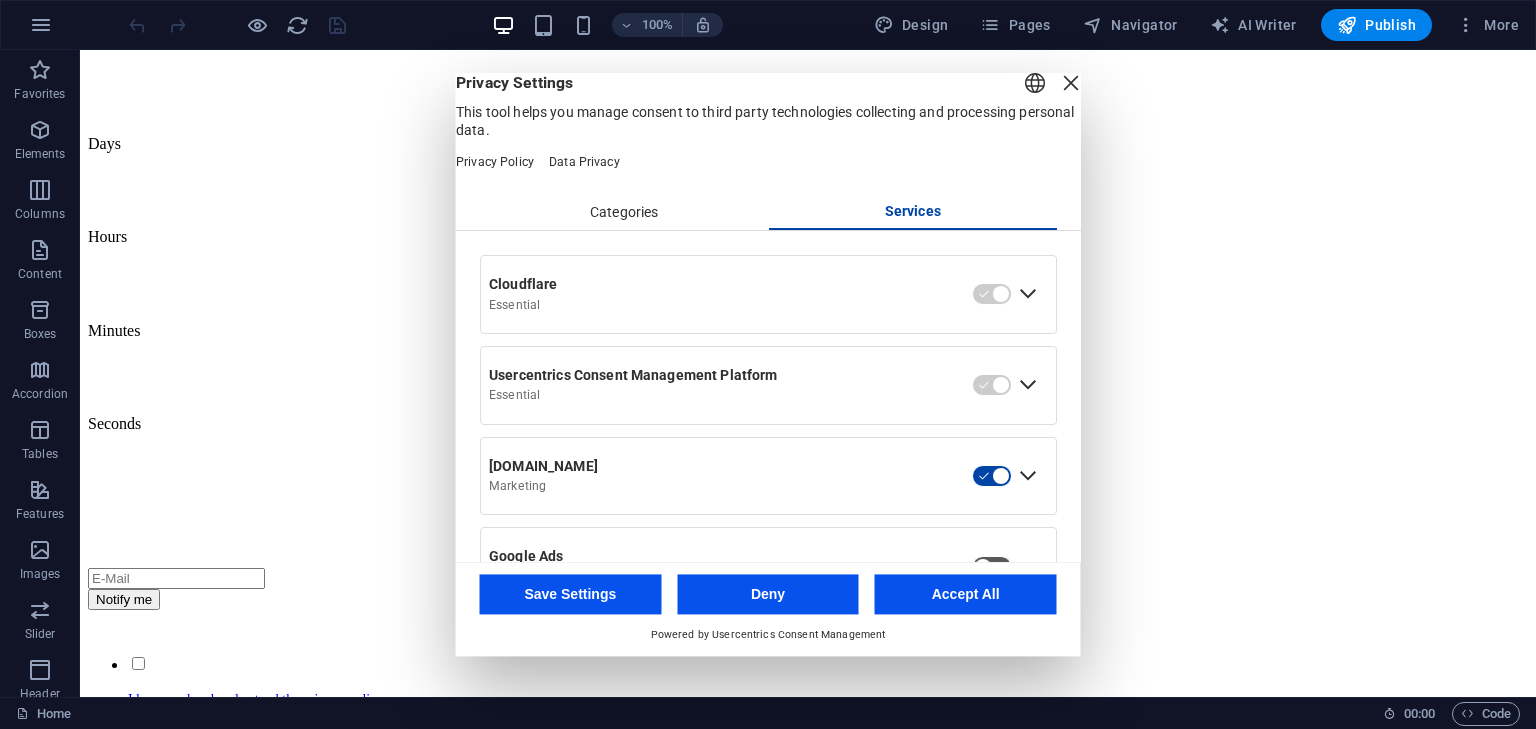 click at bounding box center [992, 476] 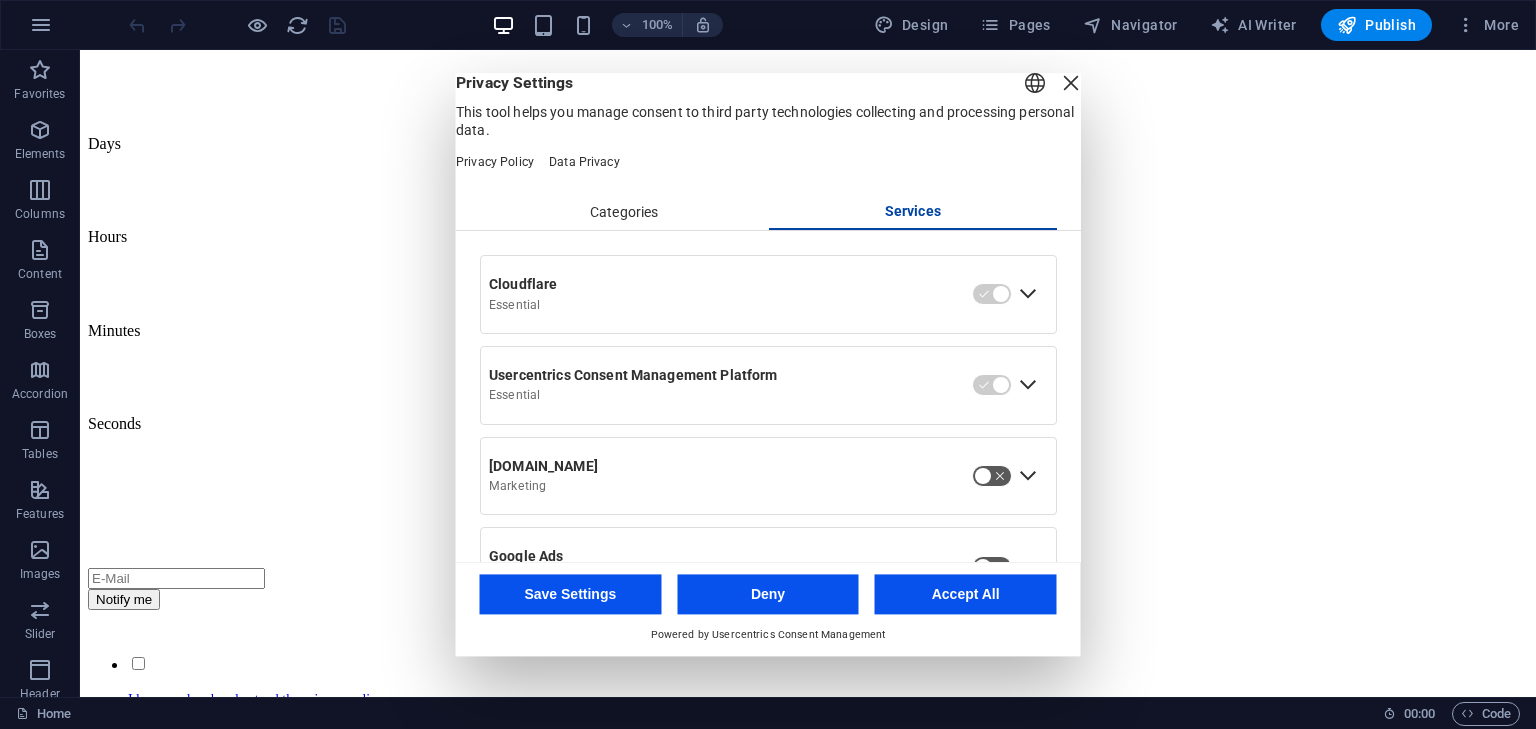 click at bounding box center [1028, 295] 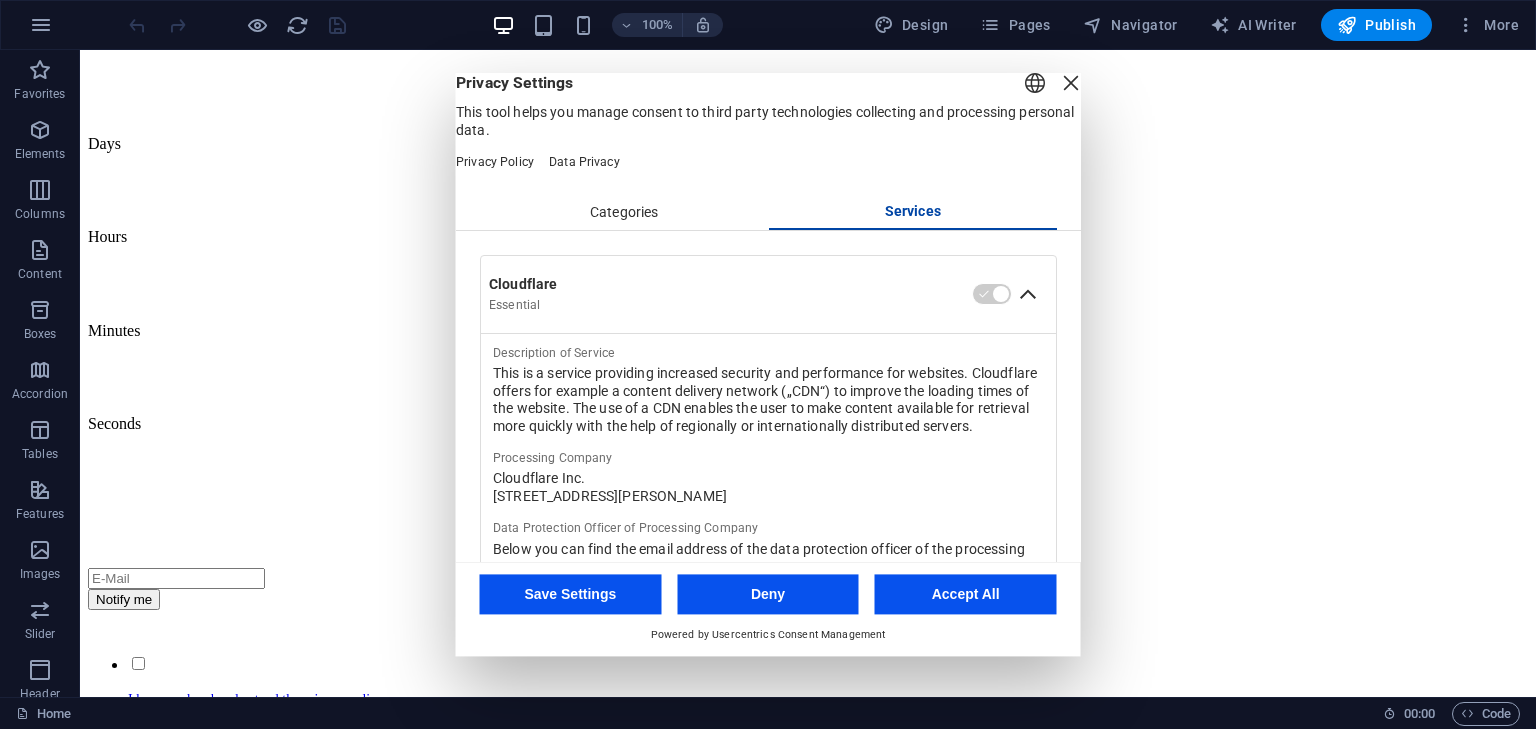 click at bounding box center (1028, 295) 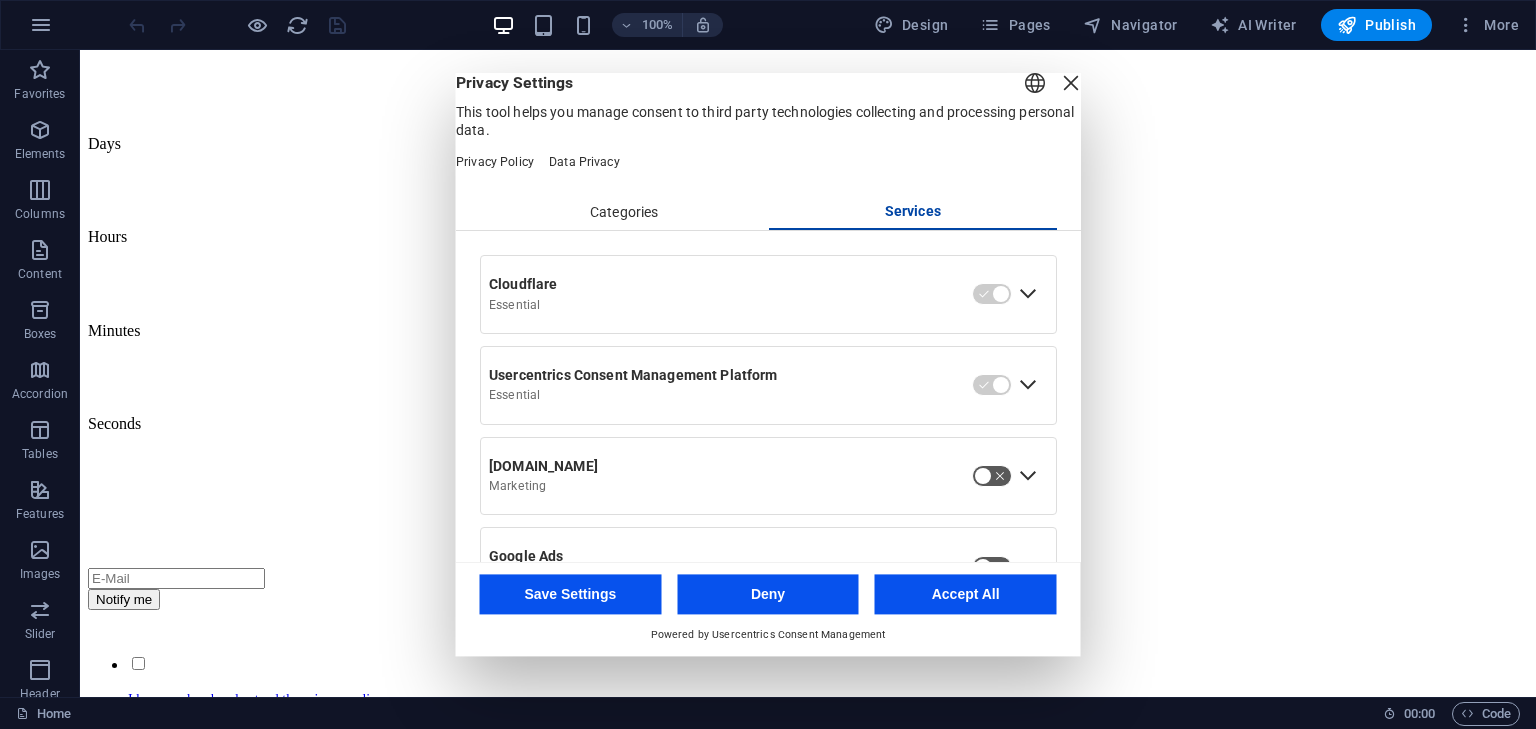 click at bounding box center [1028, 386] 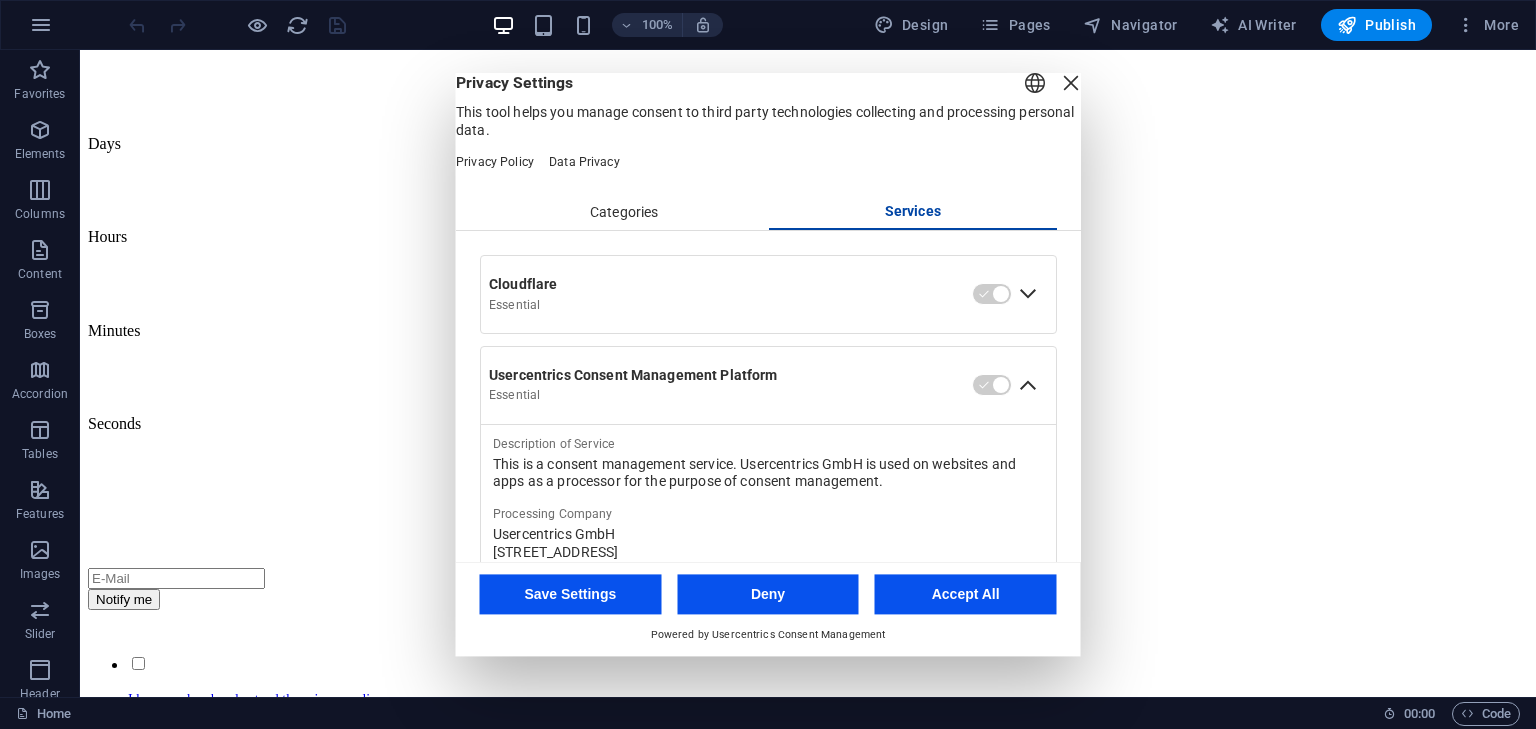 click at bounding box center [1028, 295] 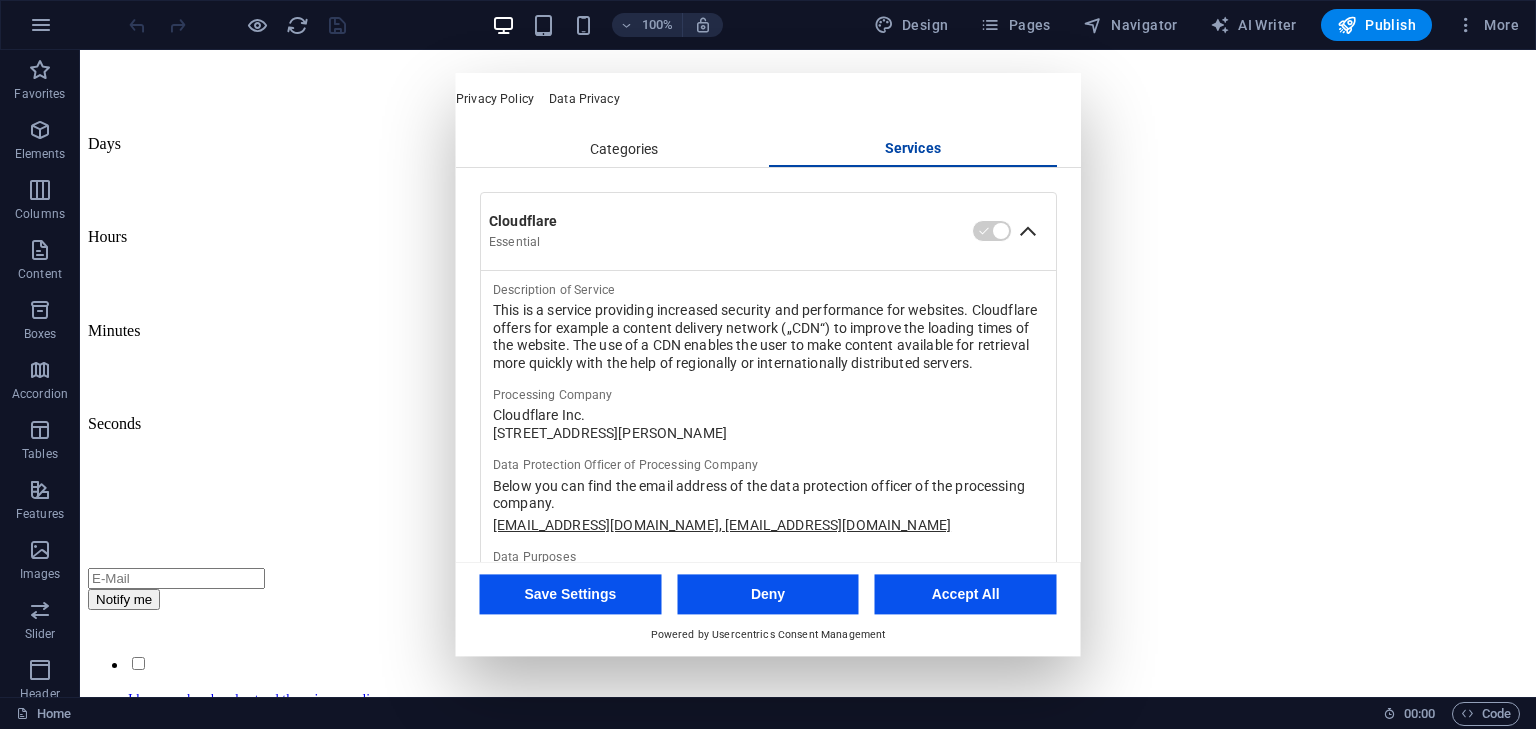 scroll, scrollTop: 0, scrollLeft: 0, axis: both 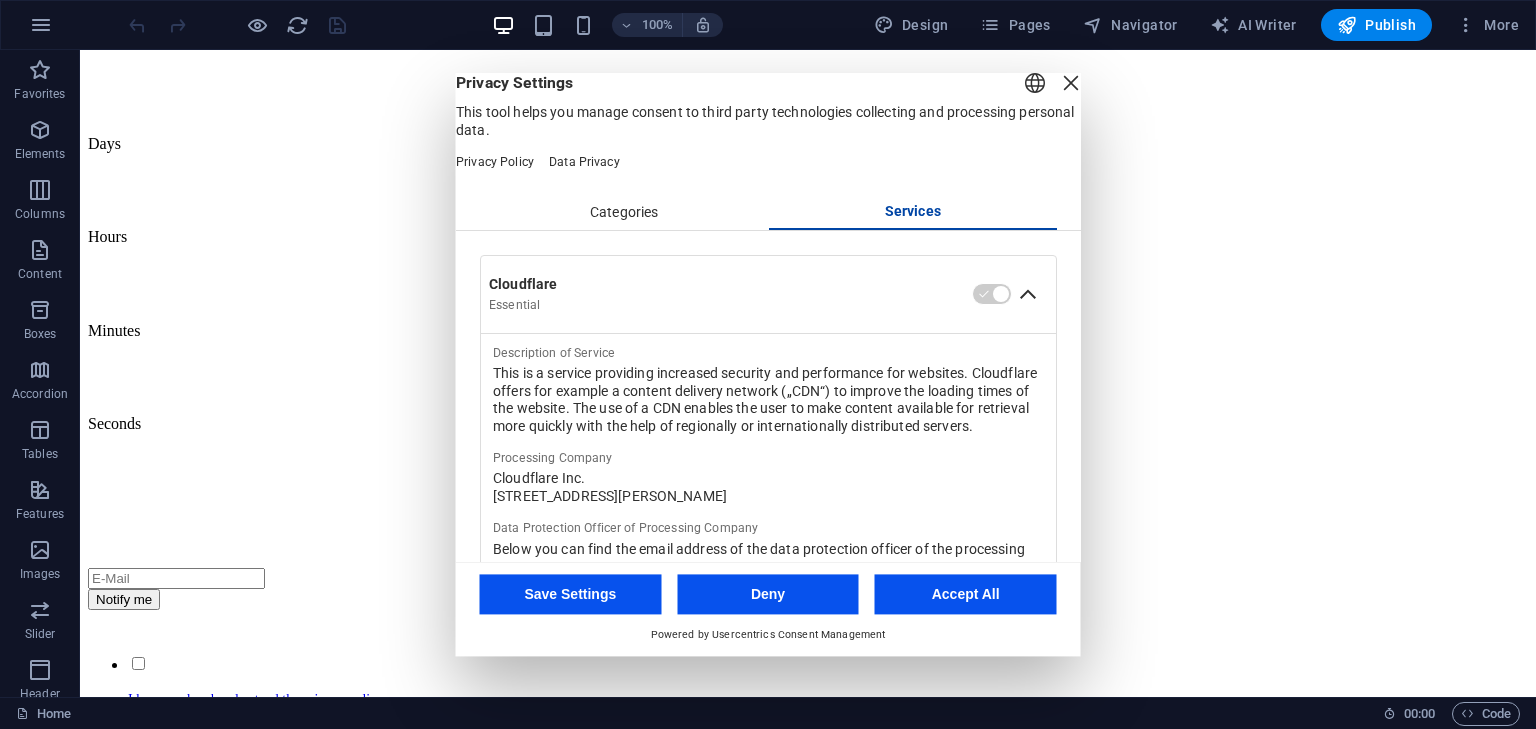 click on "Categories" at bounding box center (624, 213) 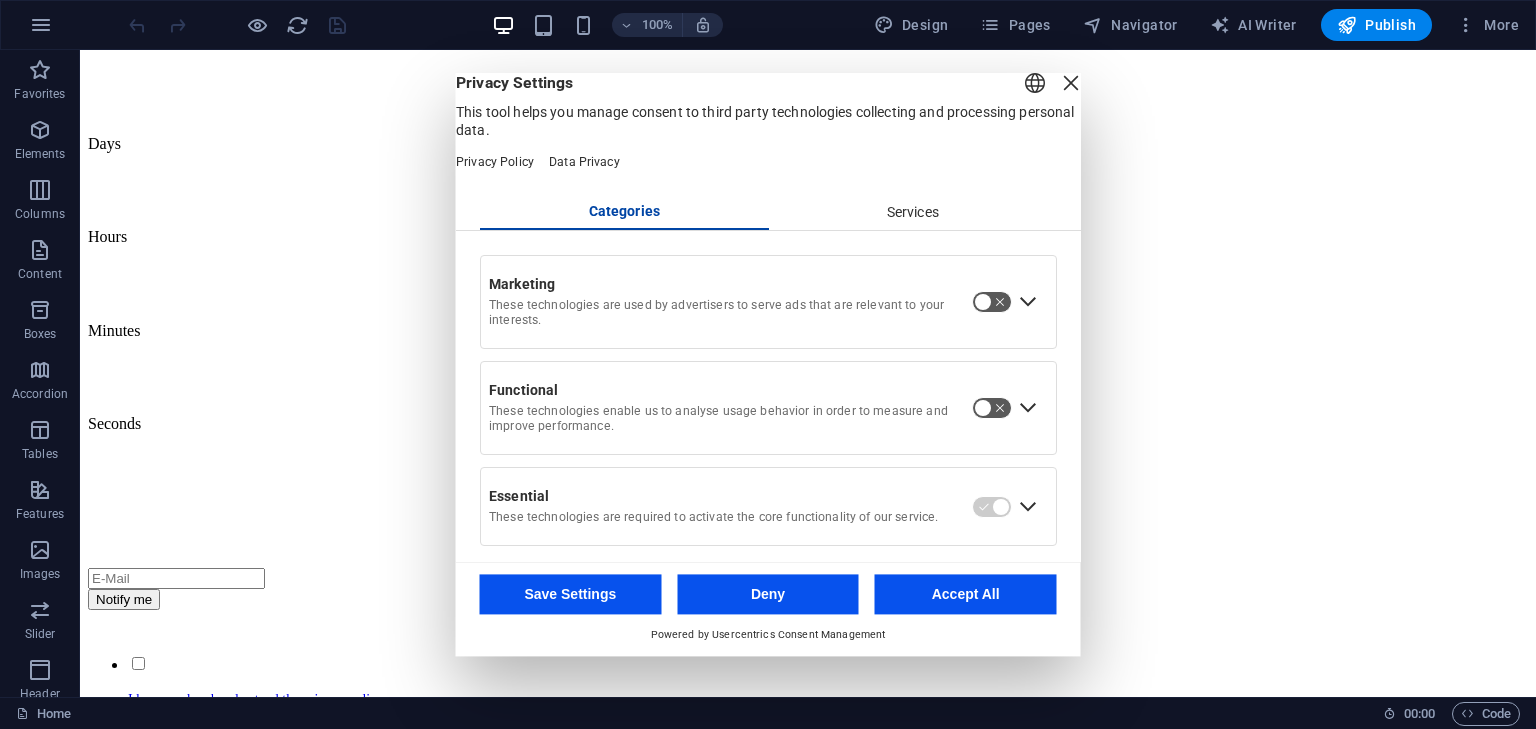scroll, scrollTop: 31, scrollLeft: 0, axis: vertical 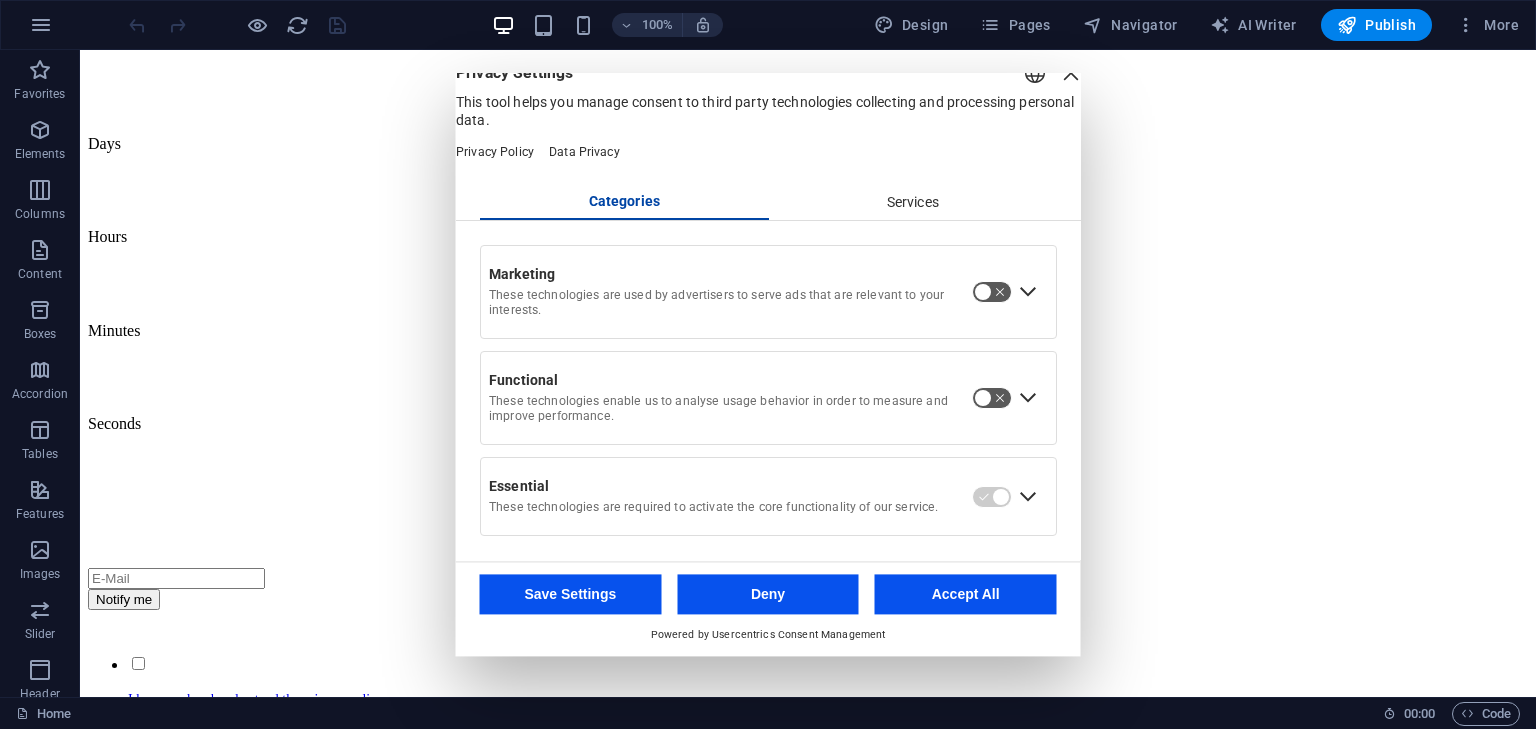 click on "Deny" at bounding box center [768, 594] 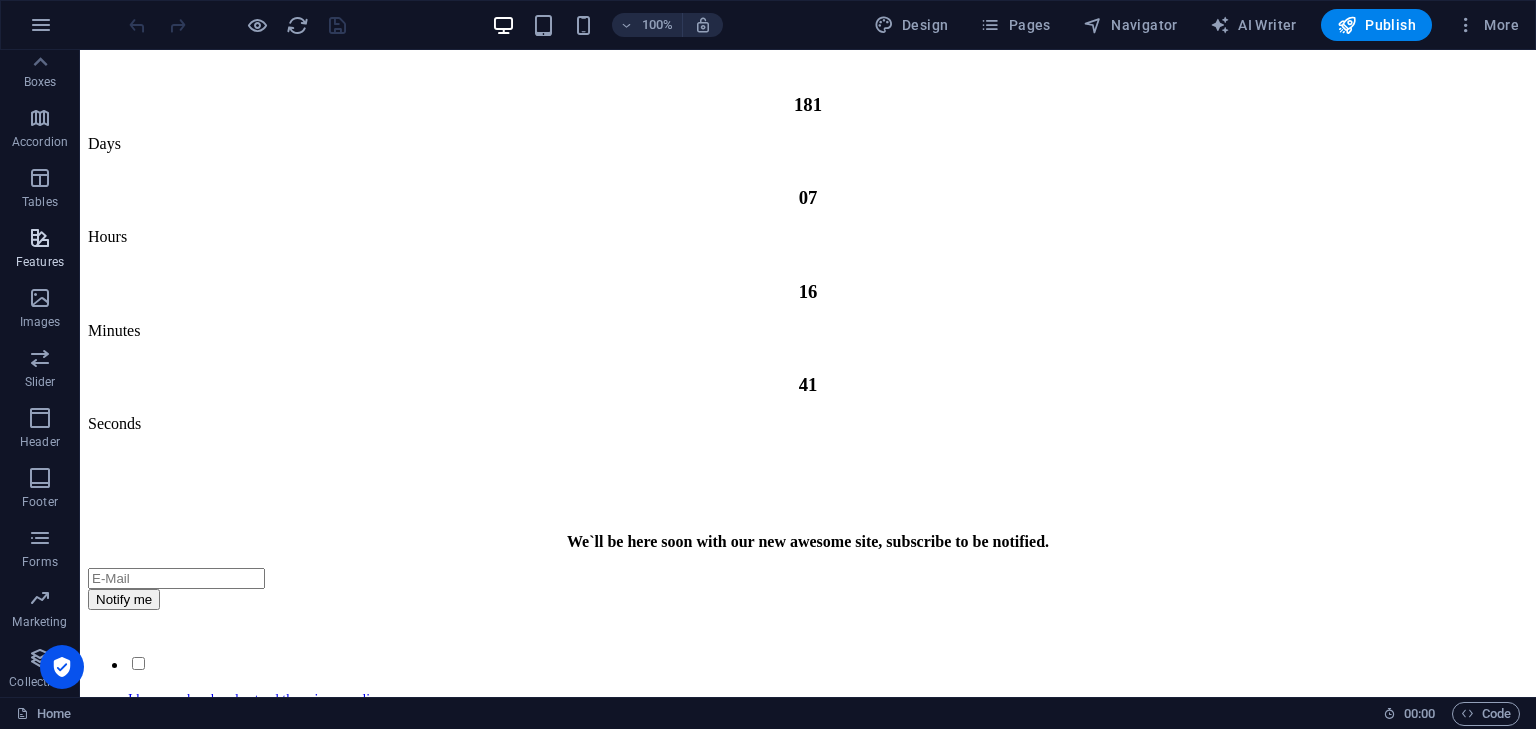 scroll, scrollTop: 0, scrollLeft: 0, axis: both 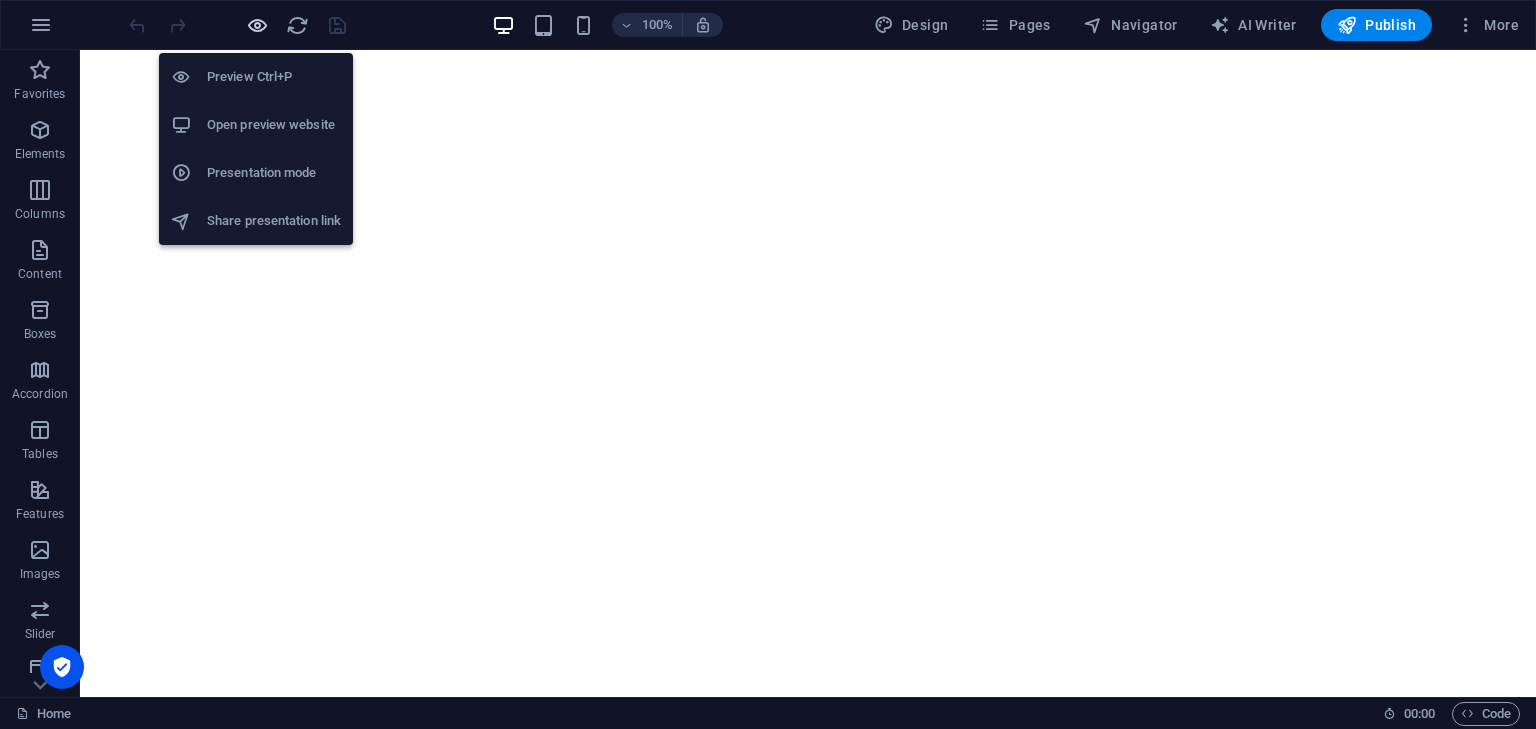 click at bounding box center [257, 25] 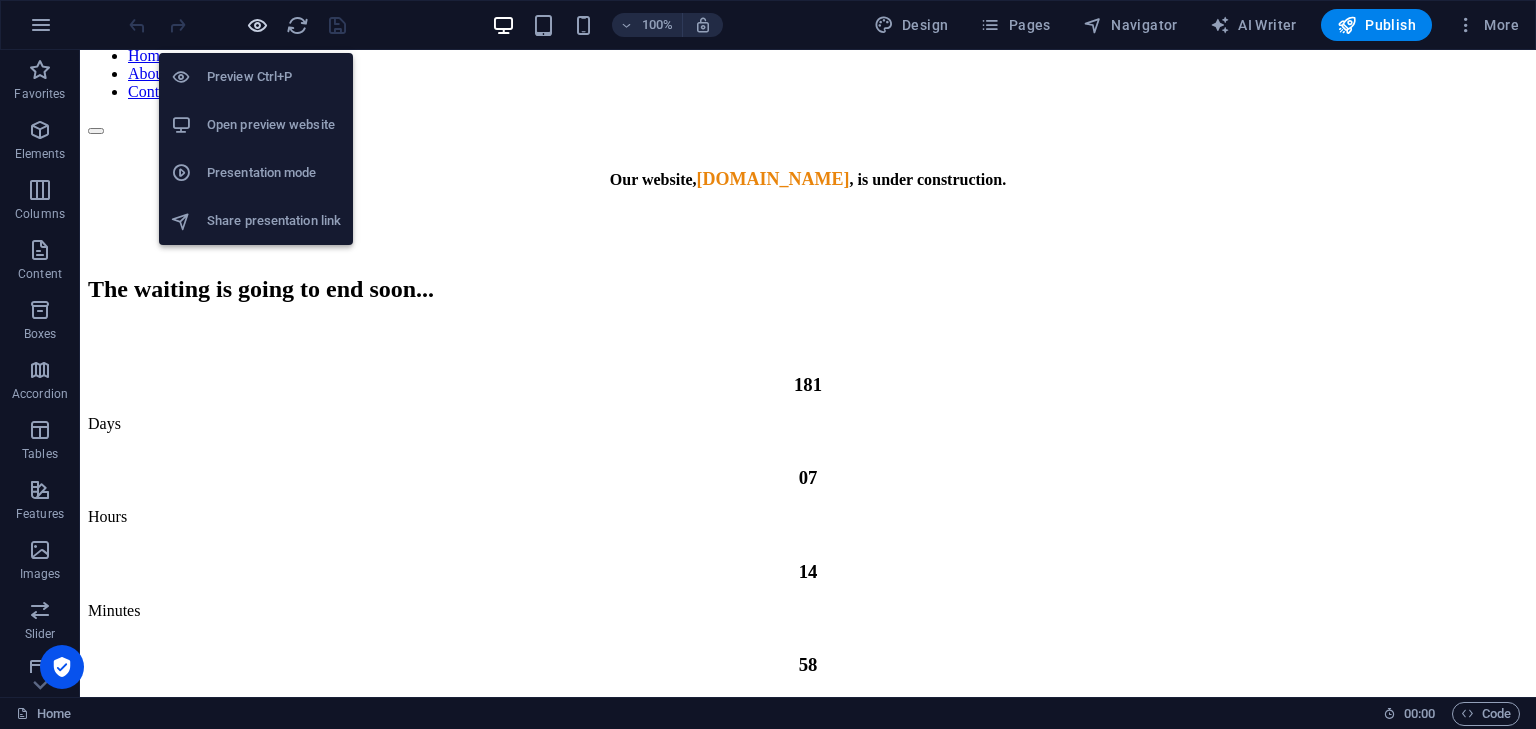 scroll, scrollTop: 73, scrollLeft: 0, axis: vertical 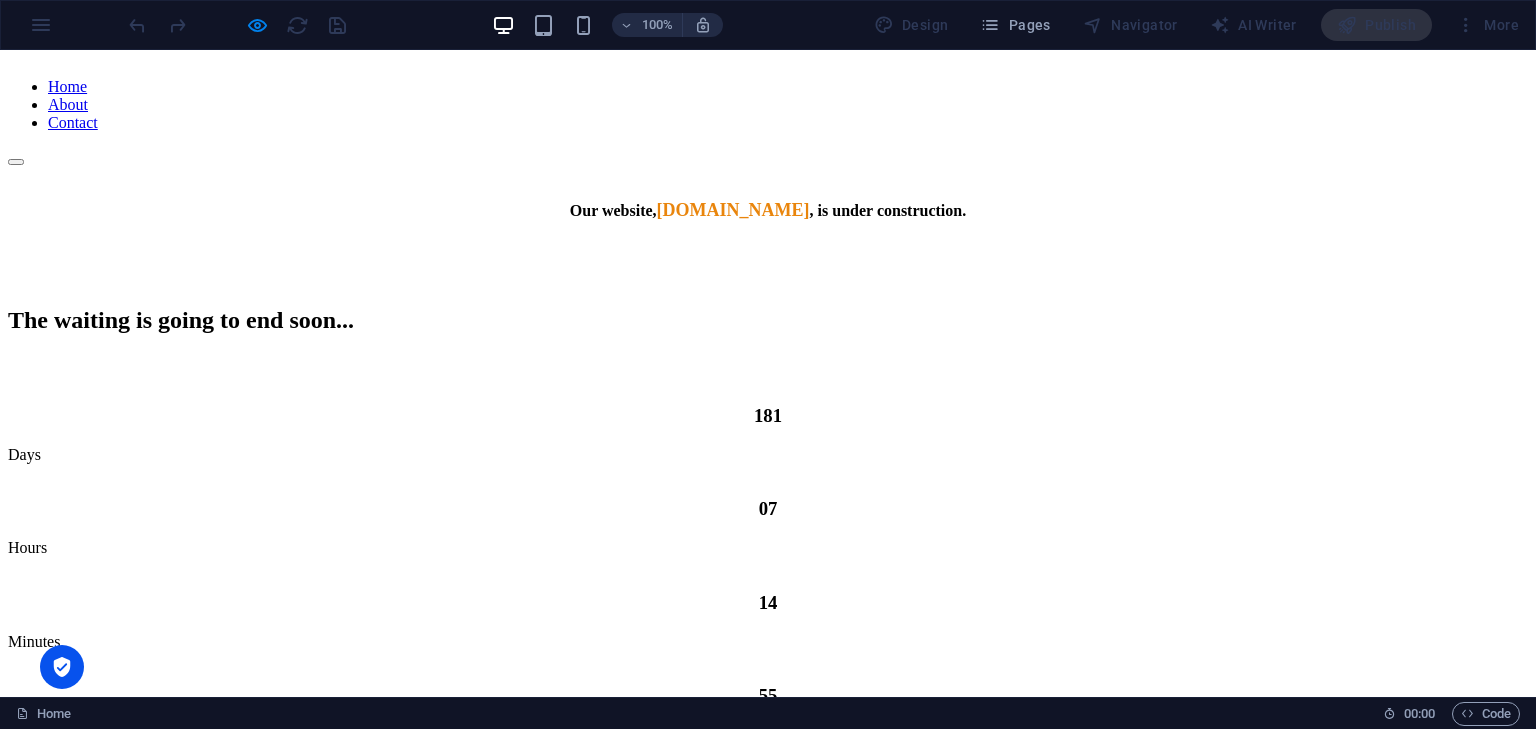 click on "Legal" at bounding box center (879, 1157) 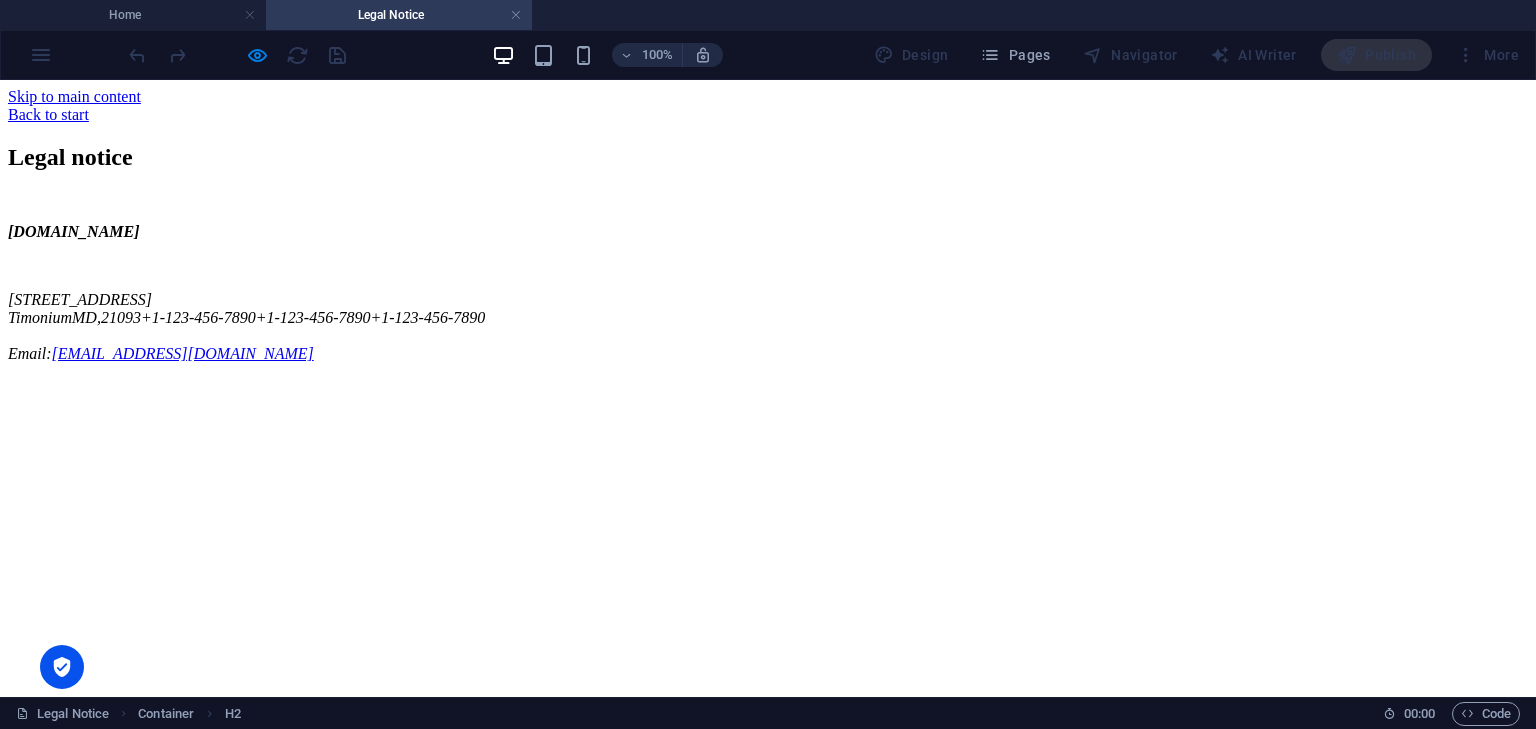 scroll, scrollTop: 0, scrollLeft: 0, axis: both 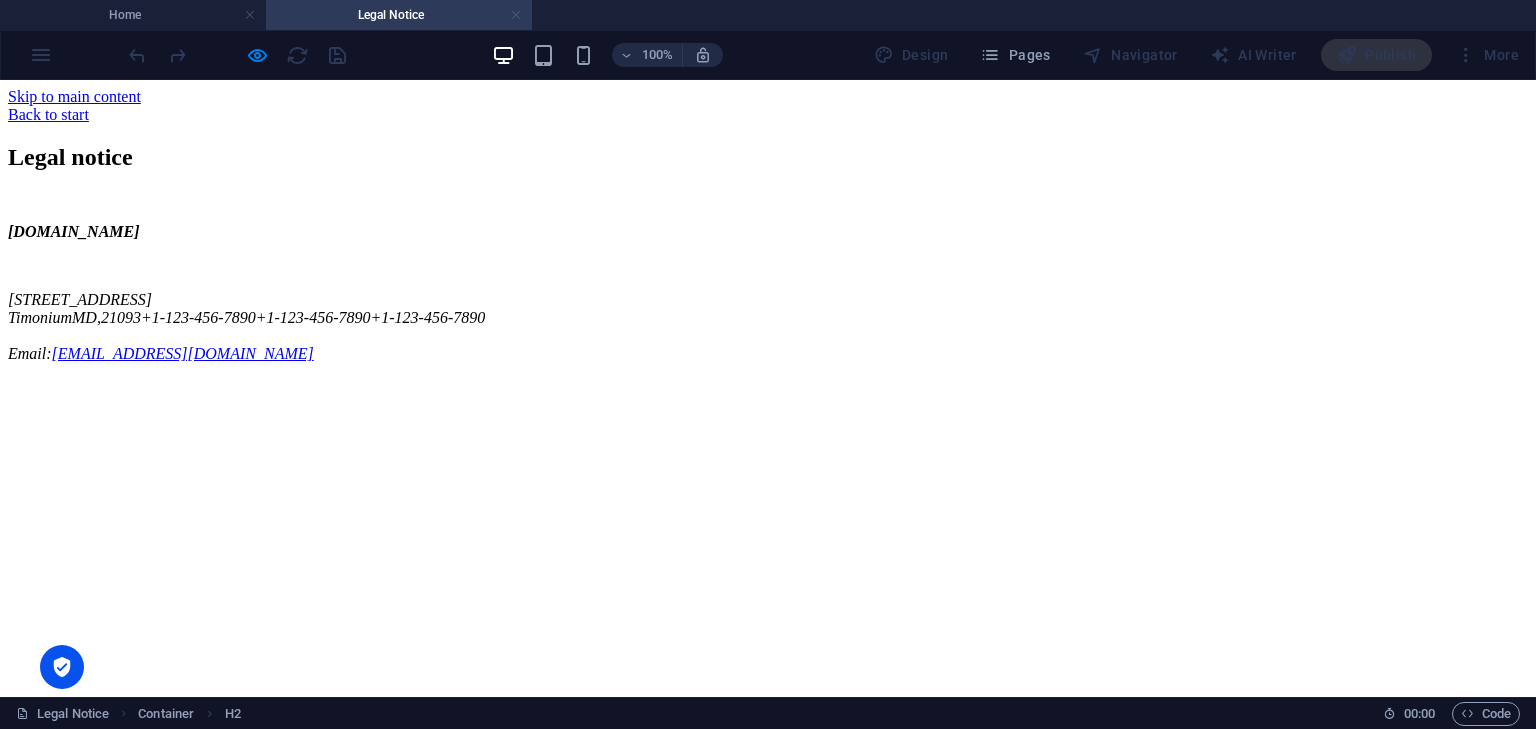 click at bounding box center [516, 15] 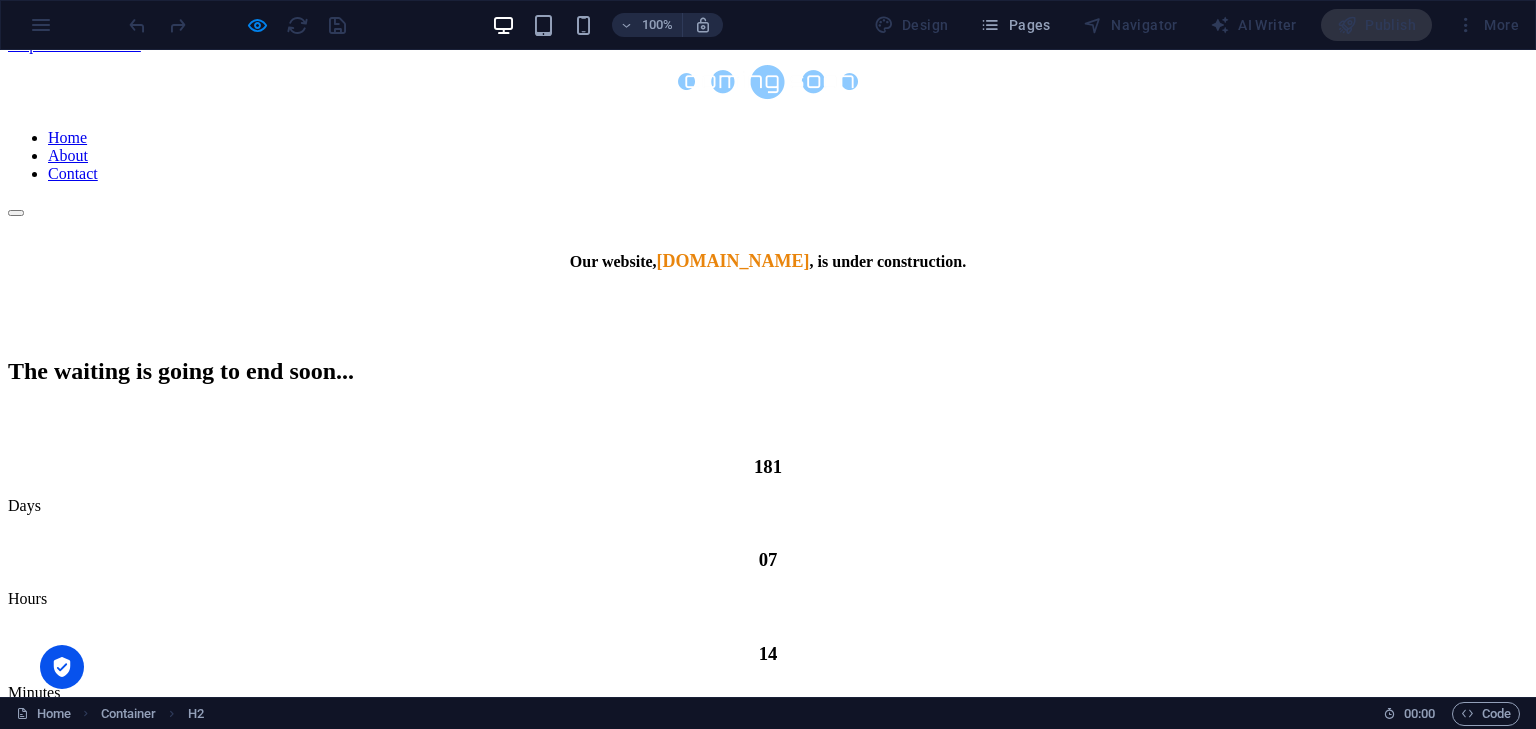 click on "Privacy" at bounding box center (808, 1208) 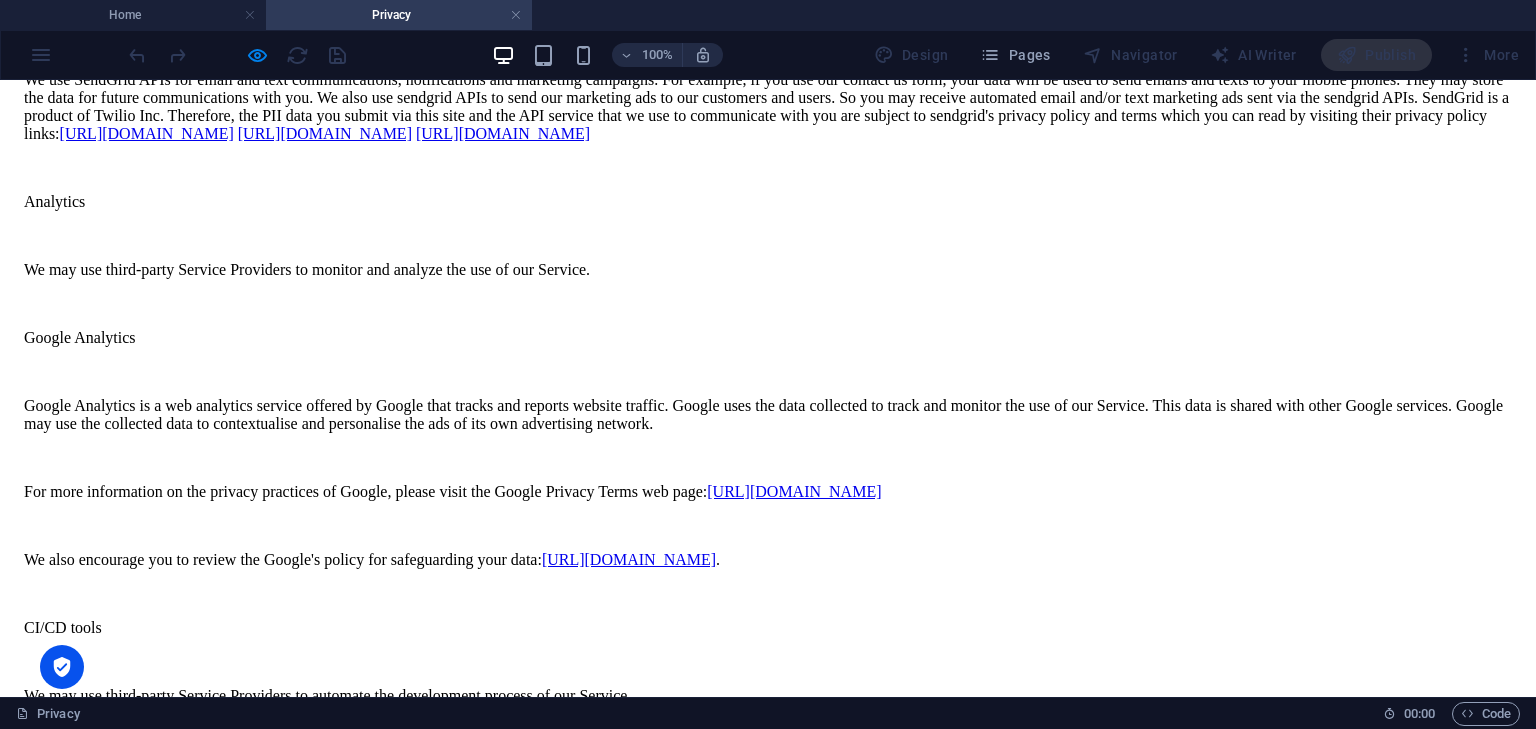 scroll, scrollTop: 8778, scrollLeft: 0, axis: vertical 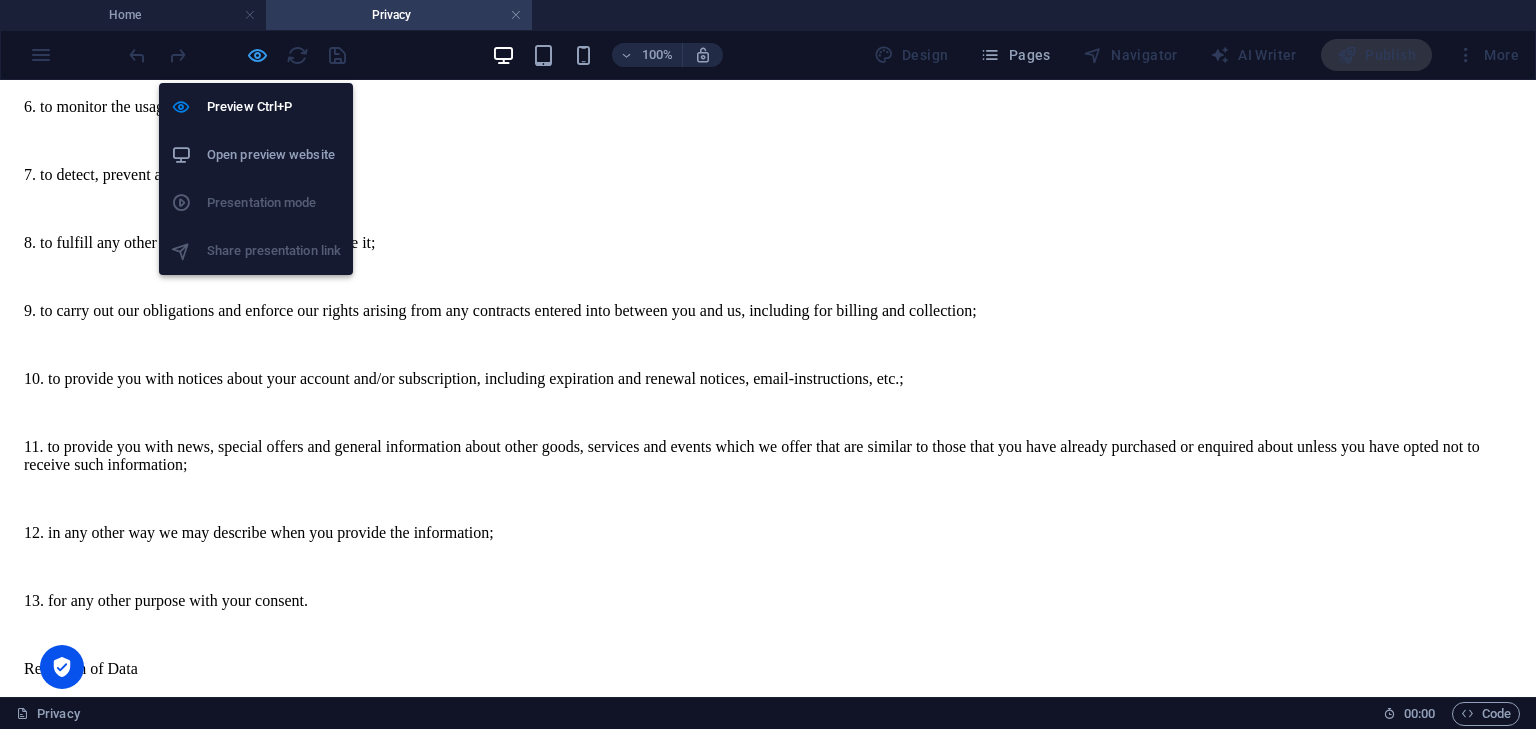 click at bounding box center (257, 55) 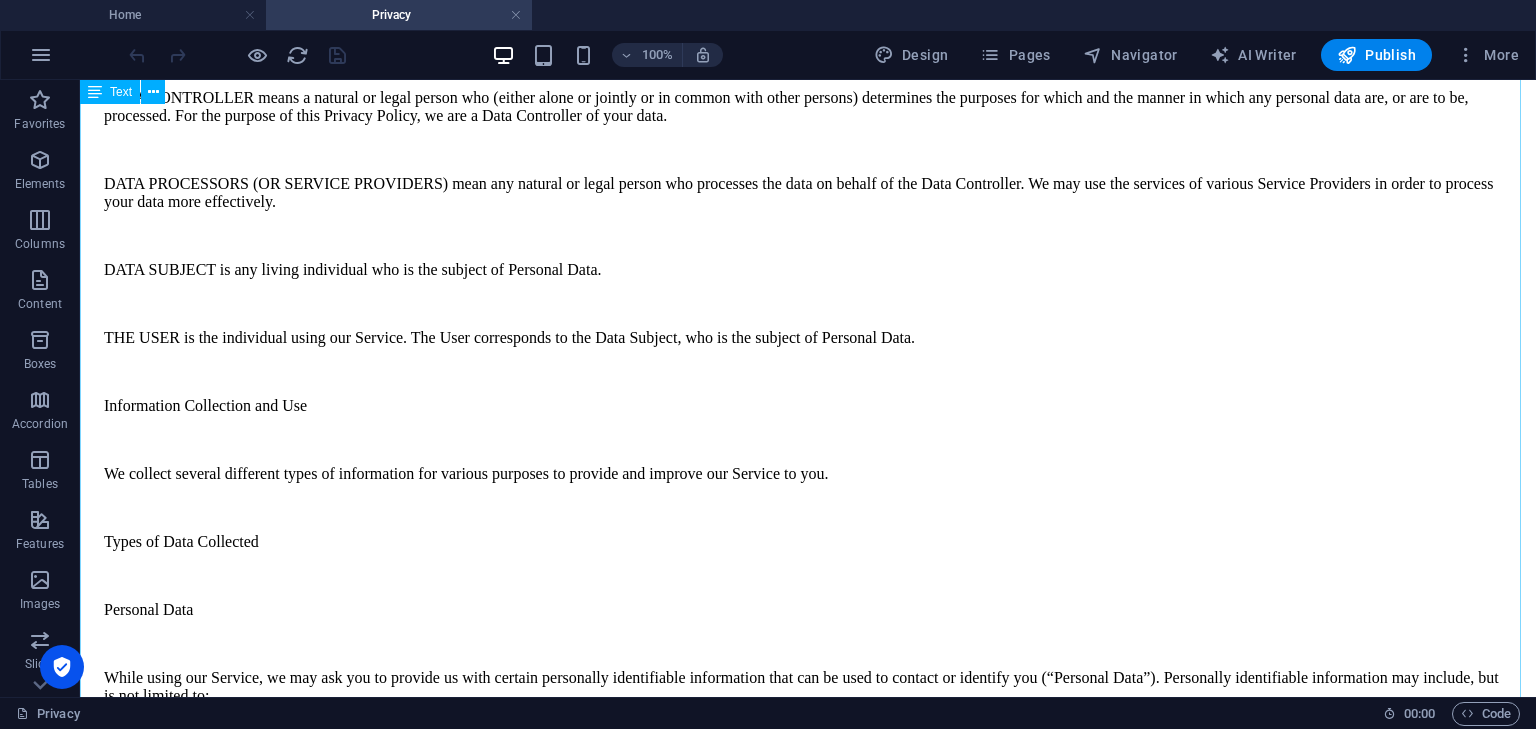 scroll, scrollTop: 773, scrollLeft: 0, axis: vertical 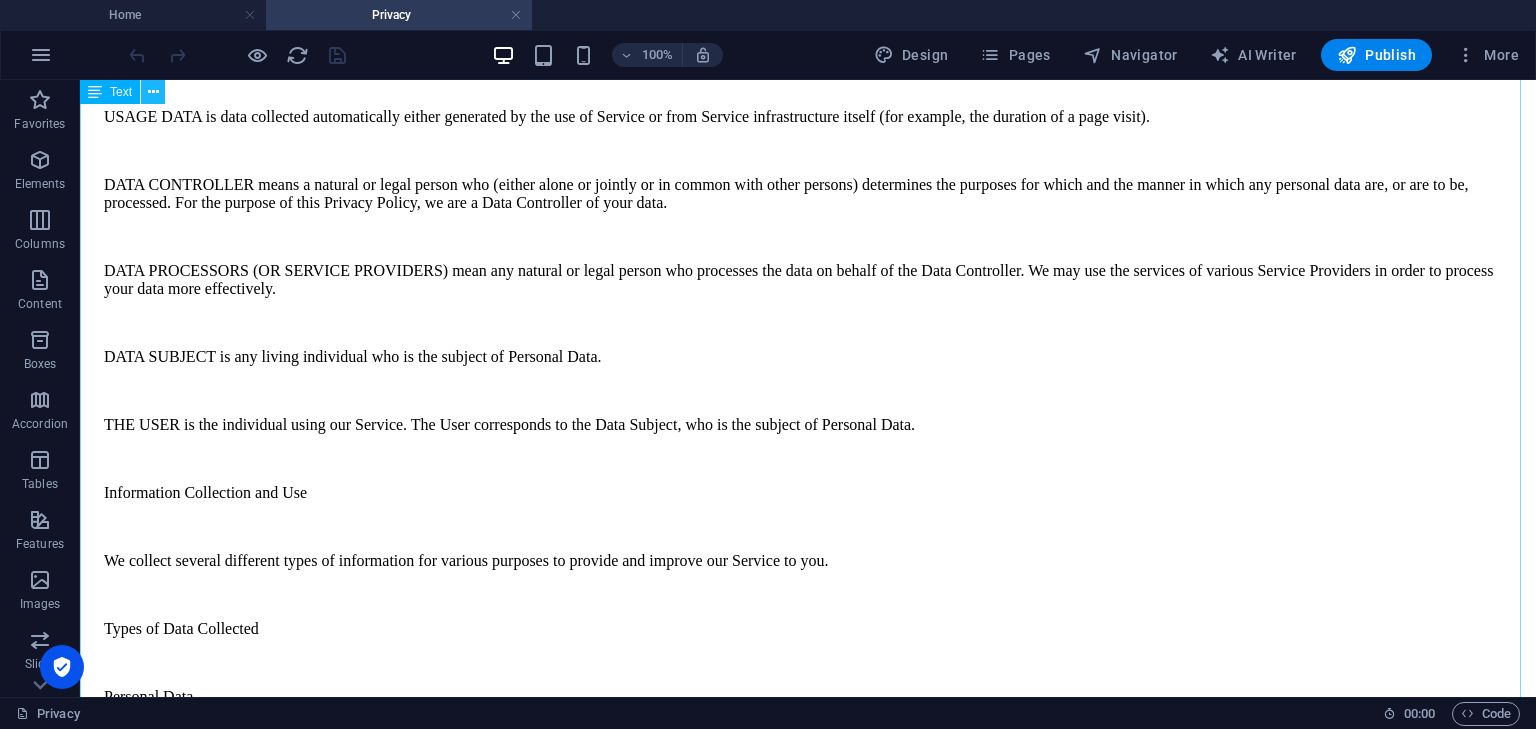 click at bounding box center [153, 92] 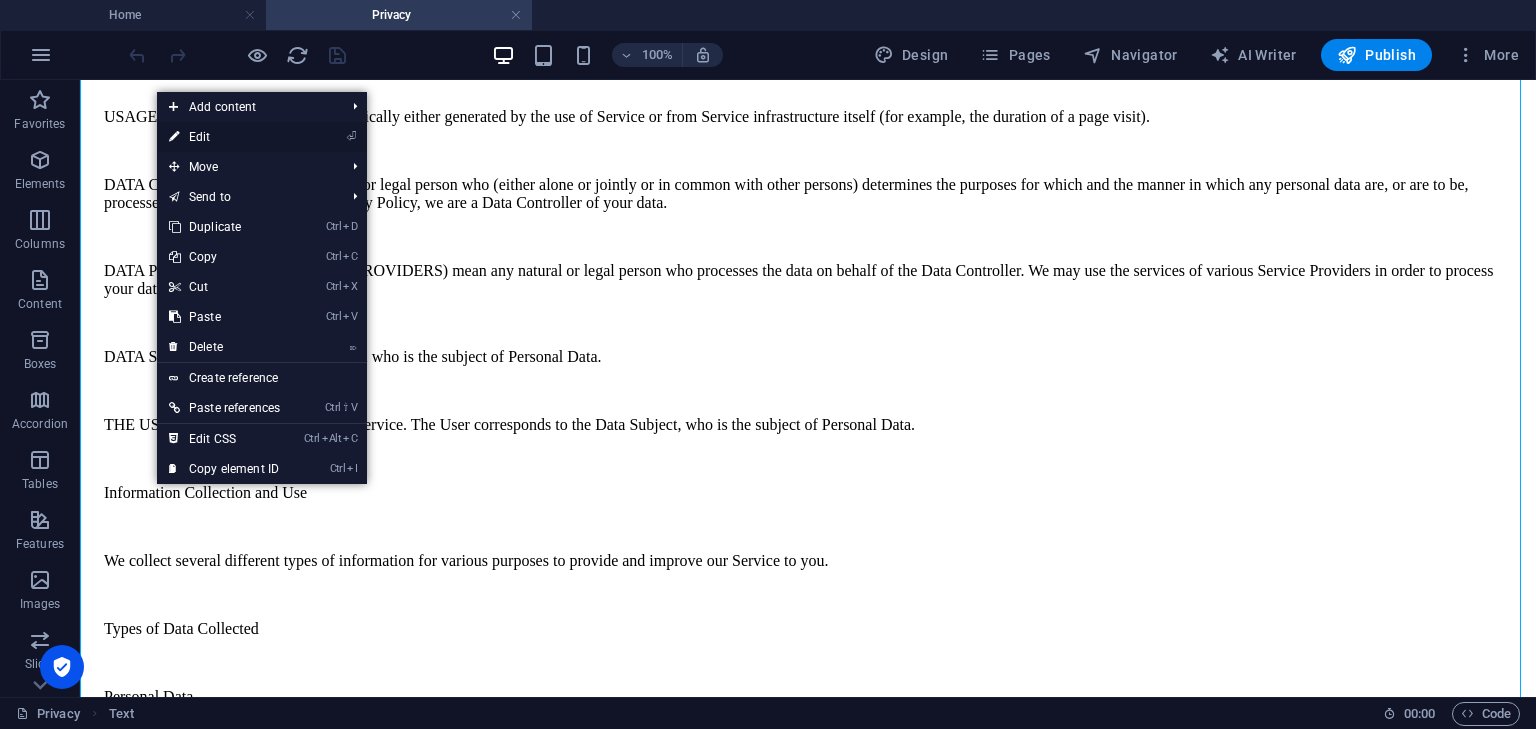 click on "⏎  Edit" at bounding box center [224, 137] 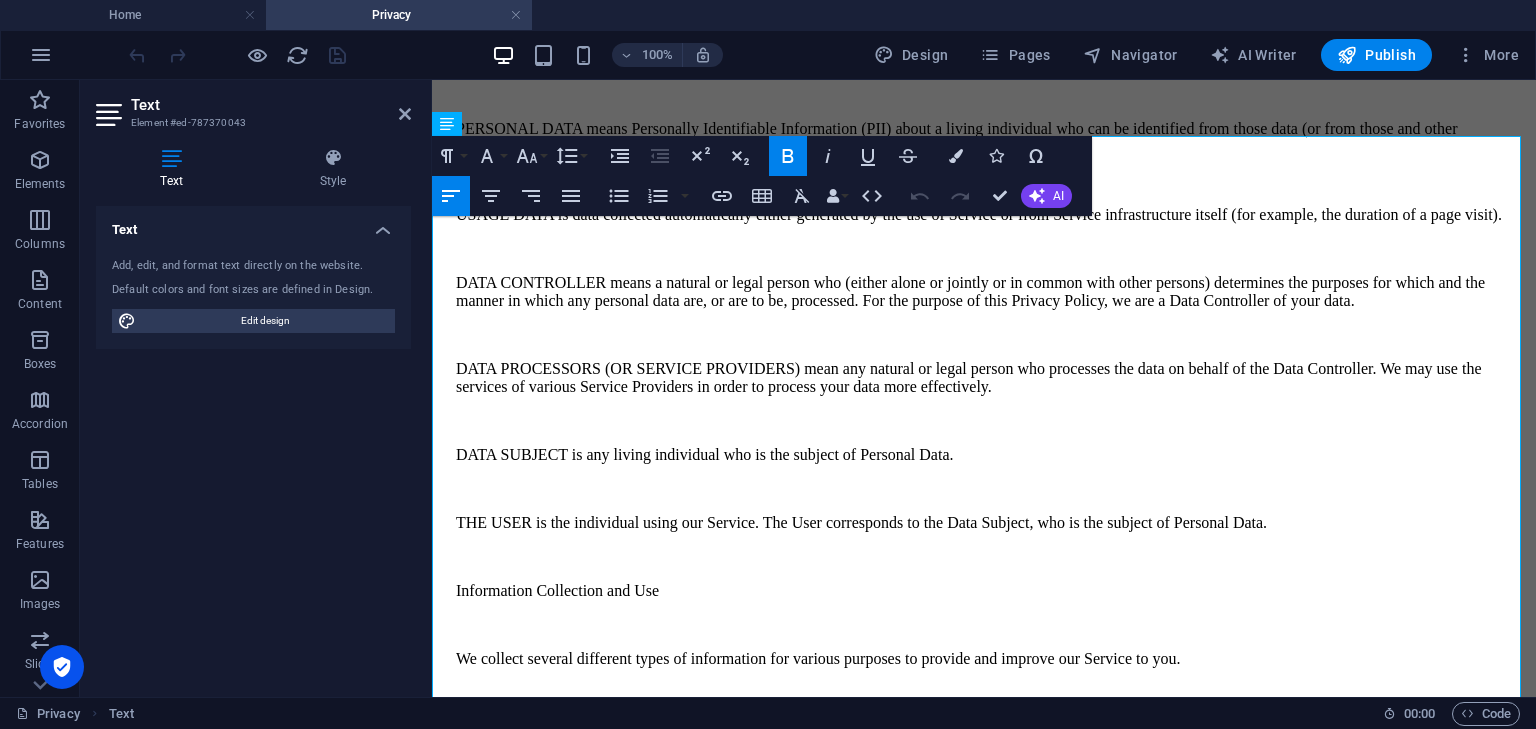 scroll, scrollTop: 0, scrollLeft: 0, axis: both 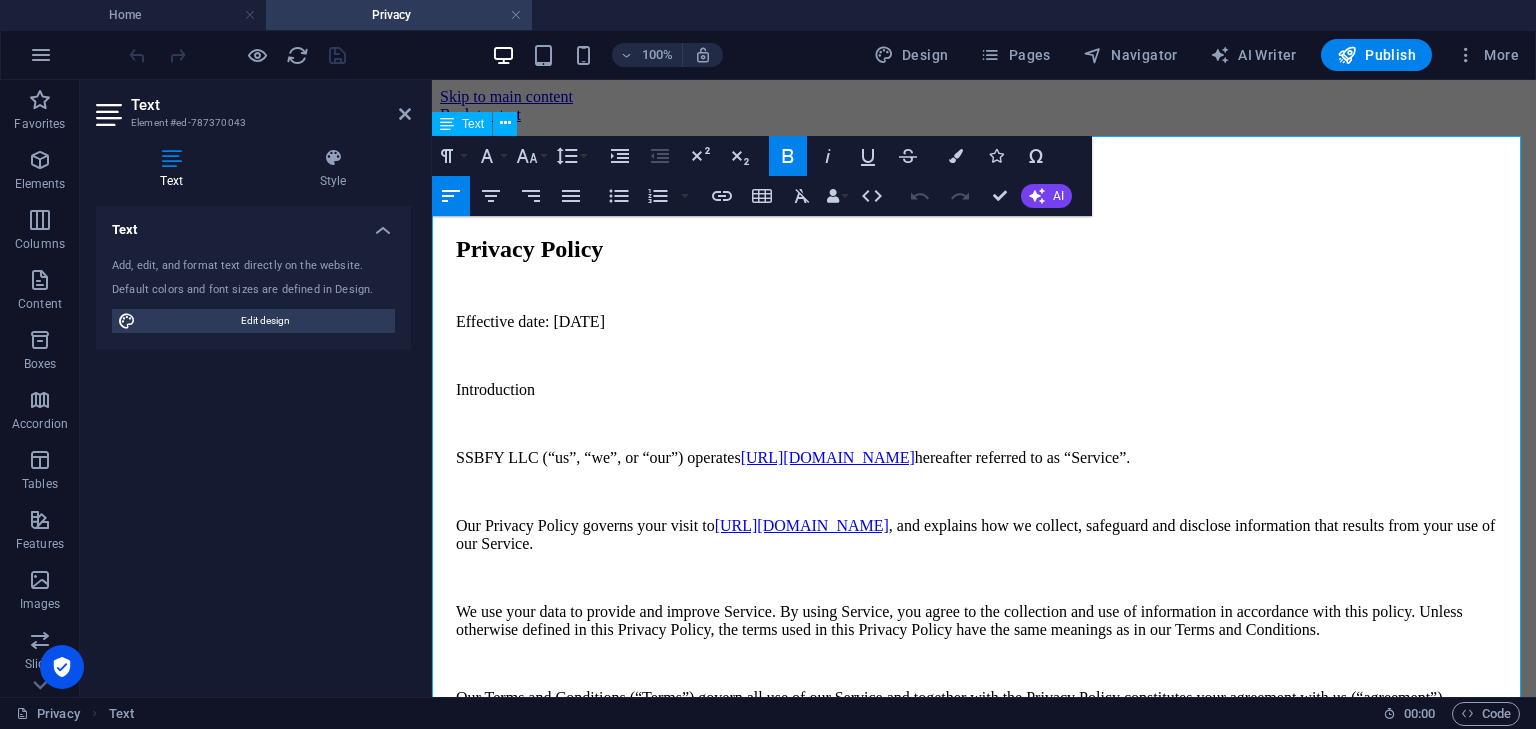 click at bounding box center (984, 356) 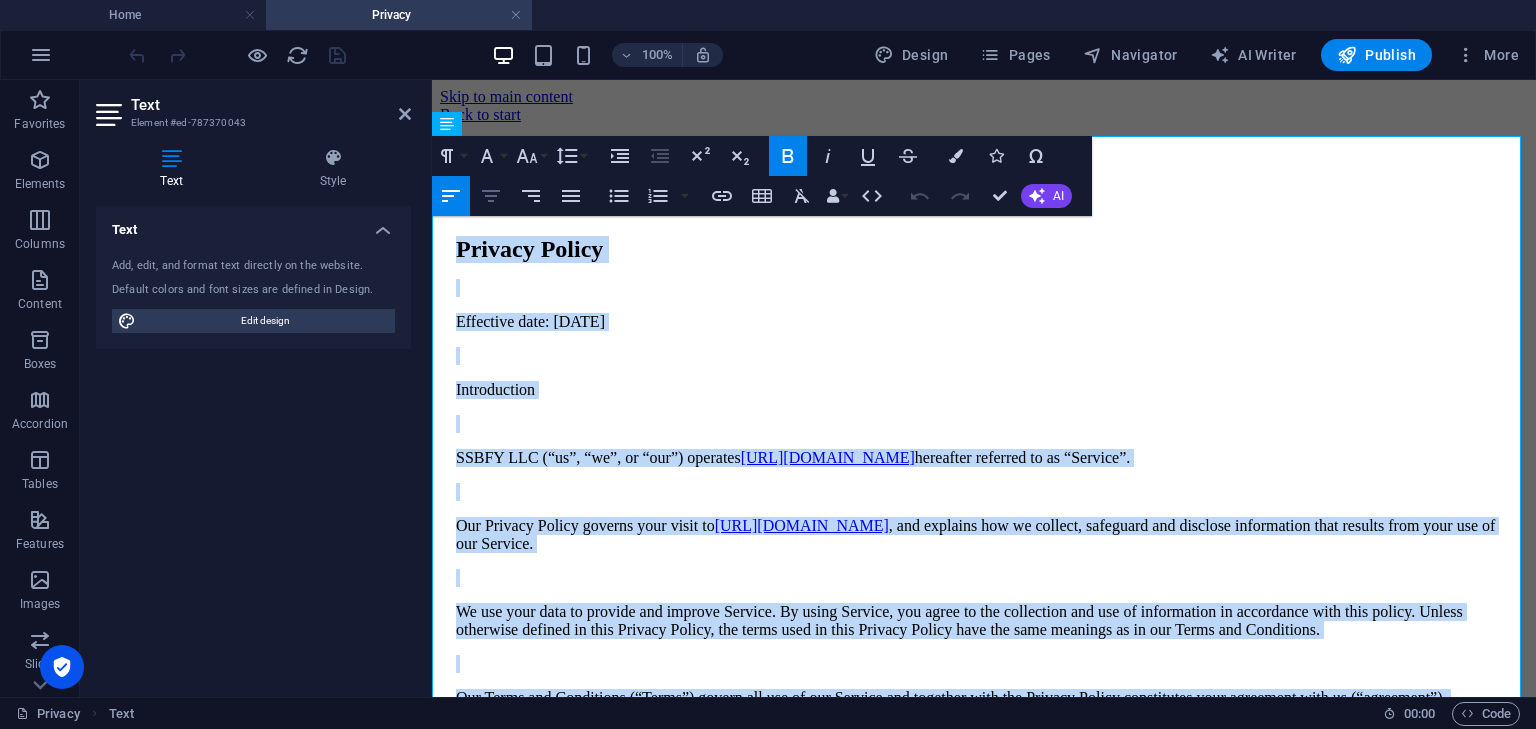 click 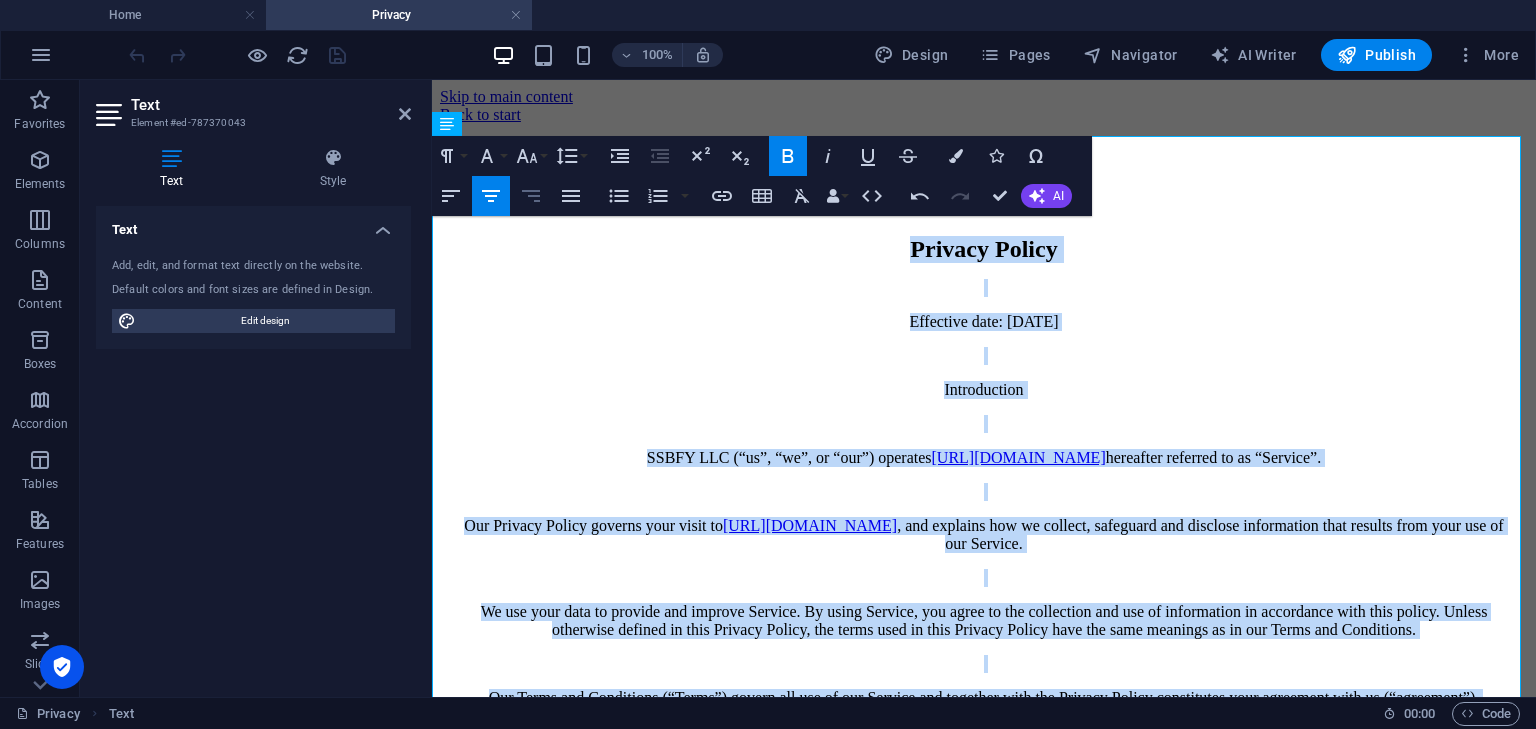 click 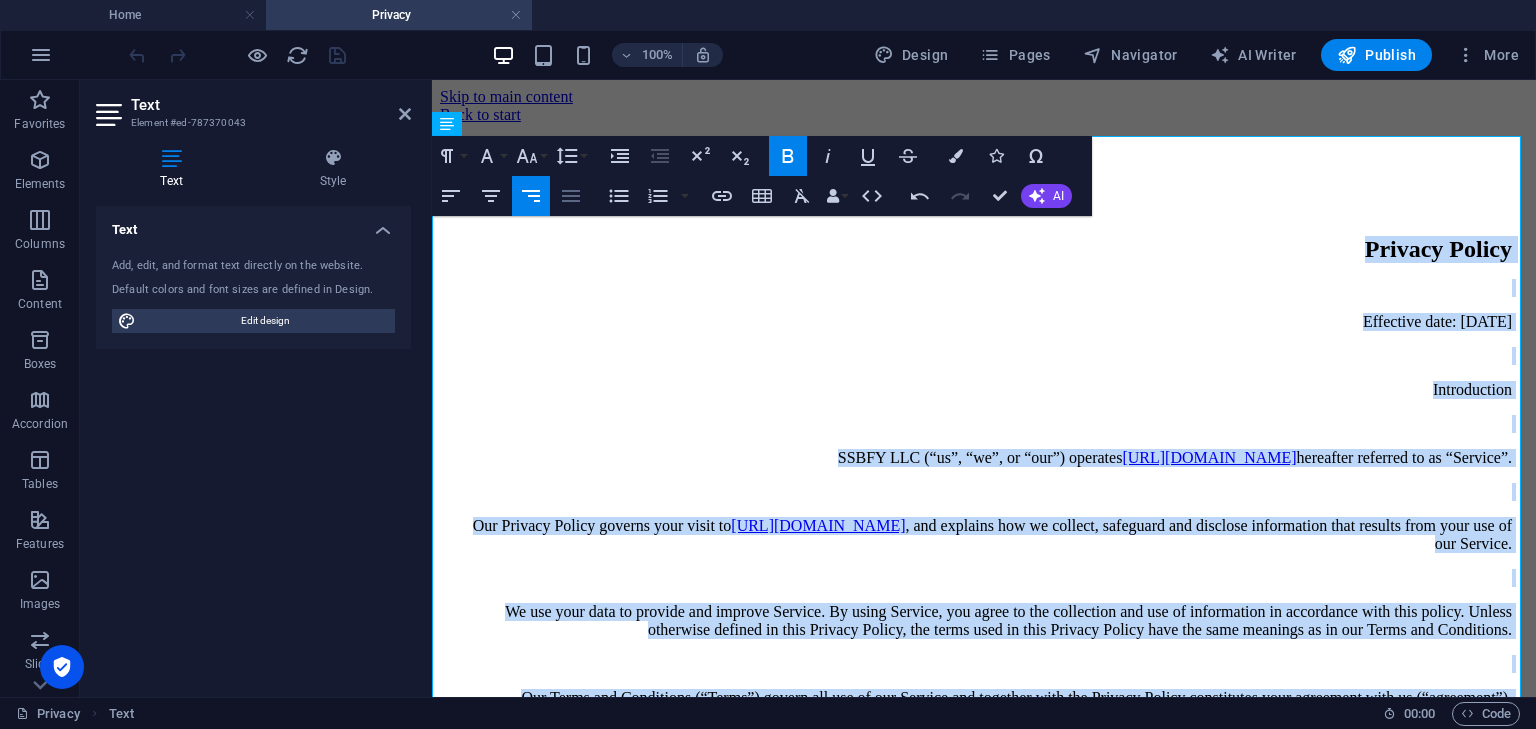 click 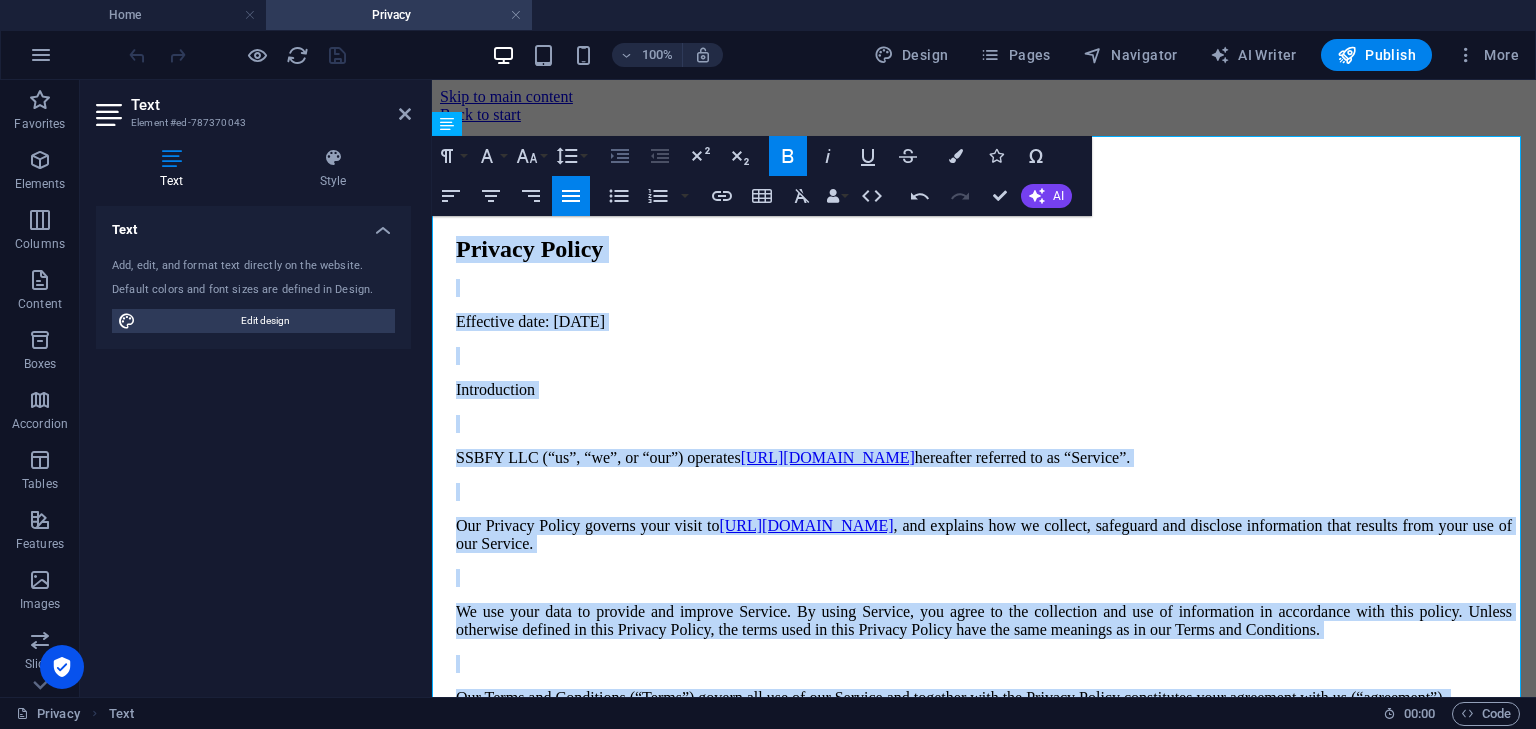 click 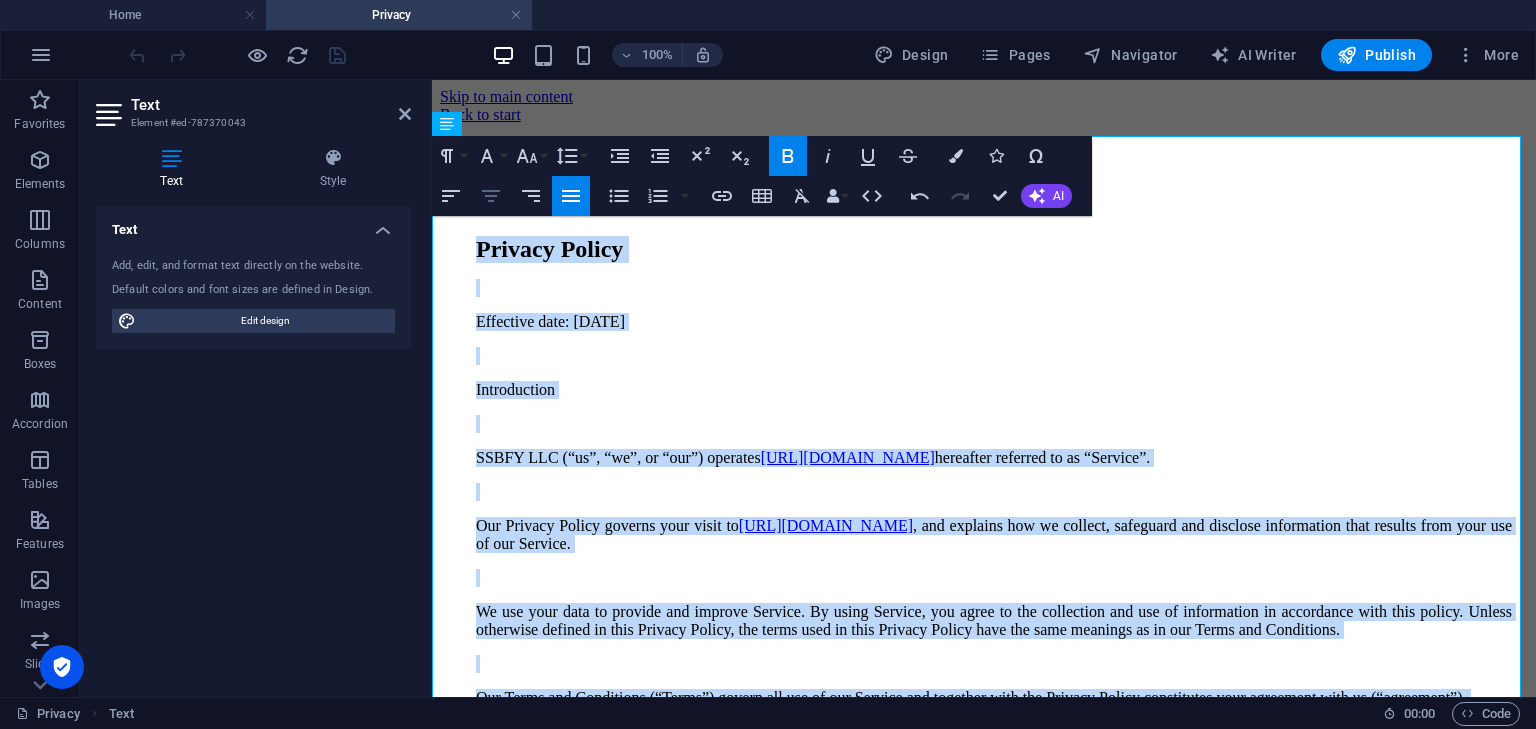 click 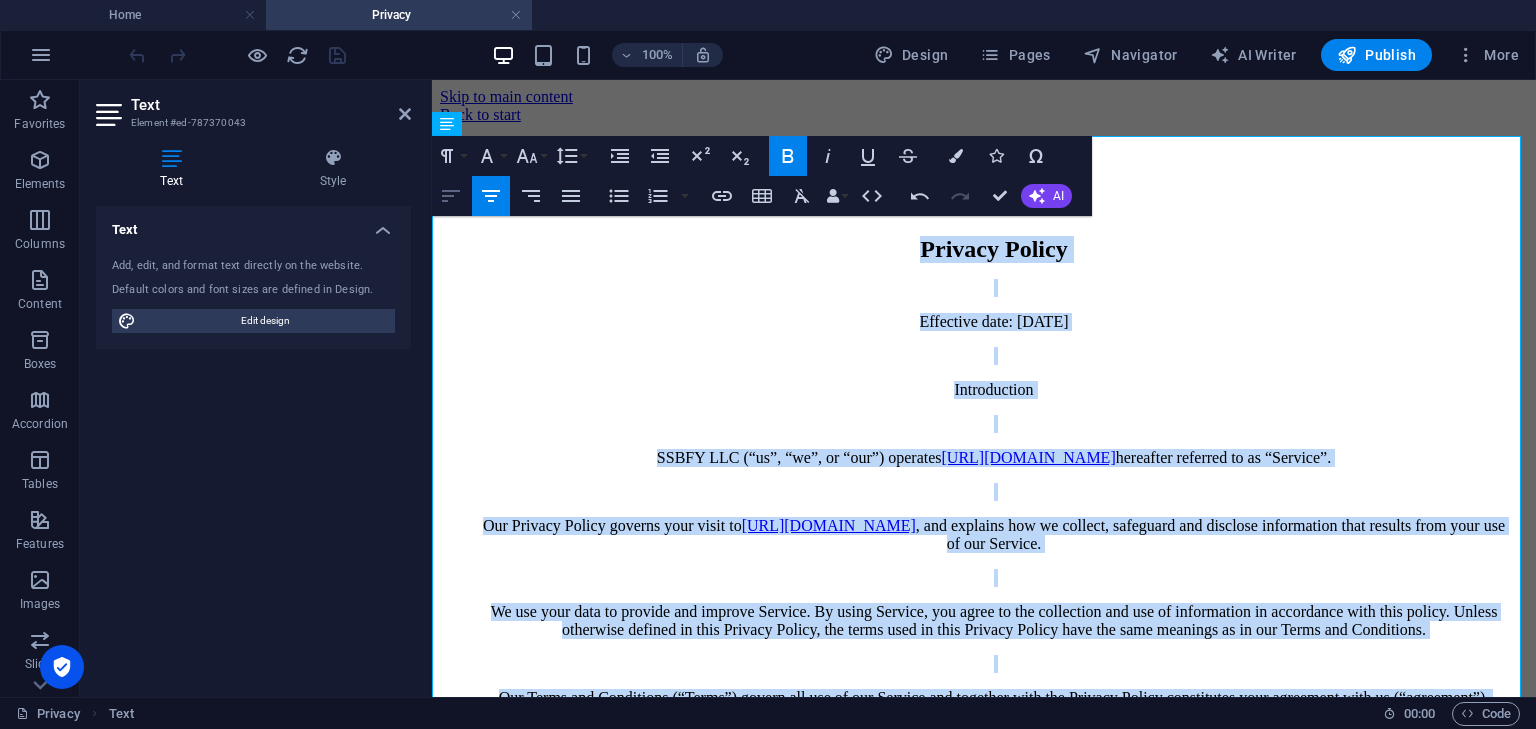 click 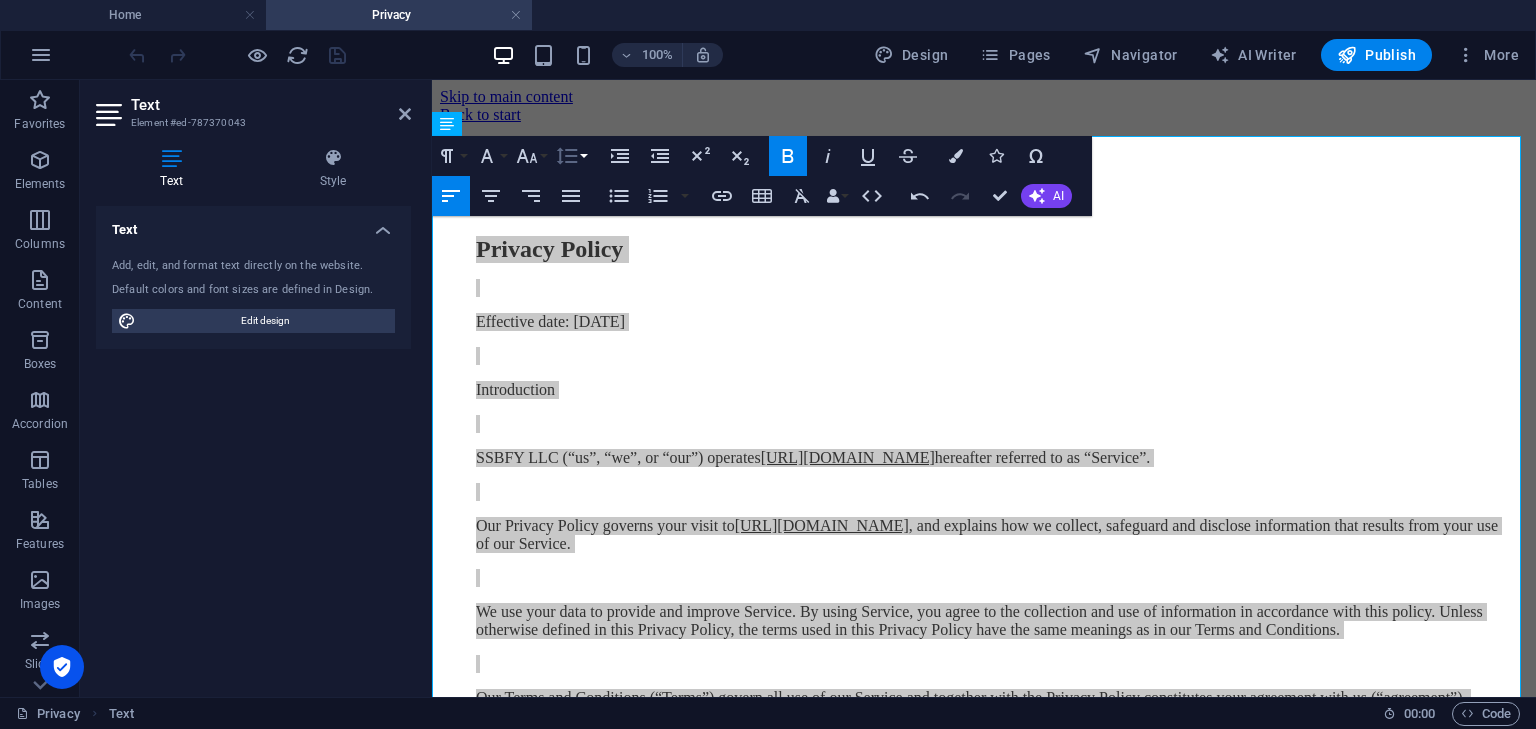 click 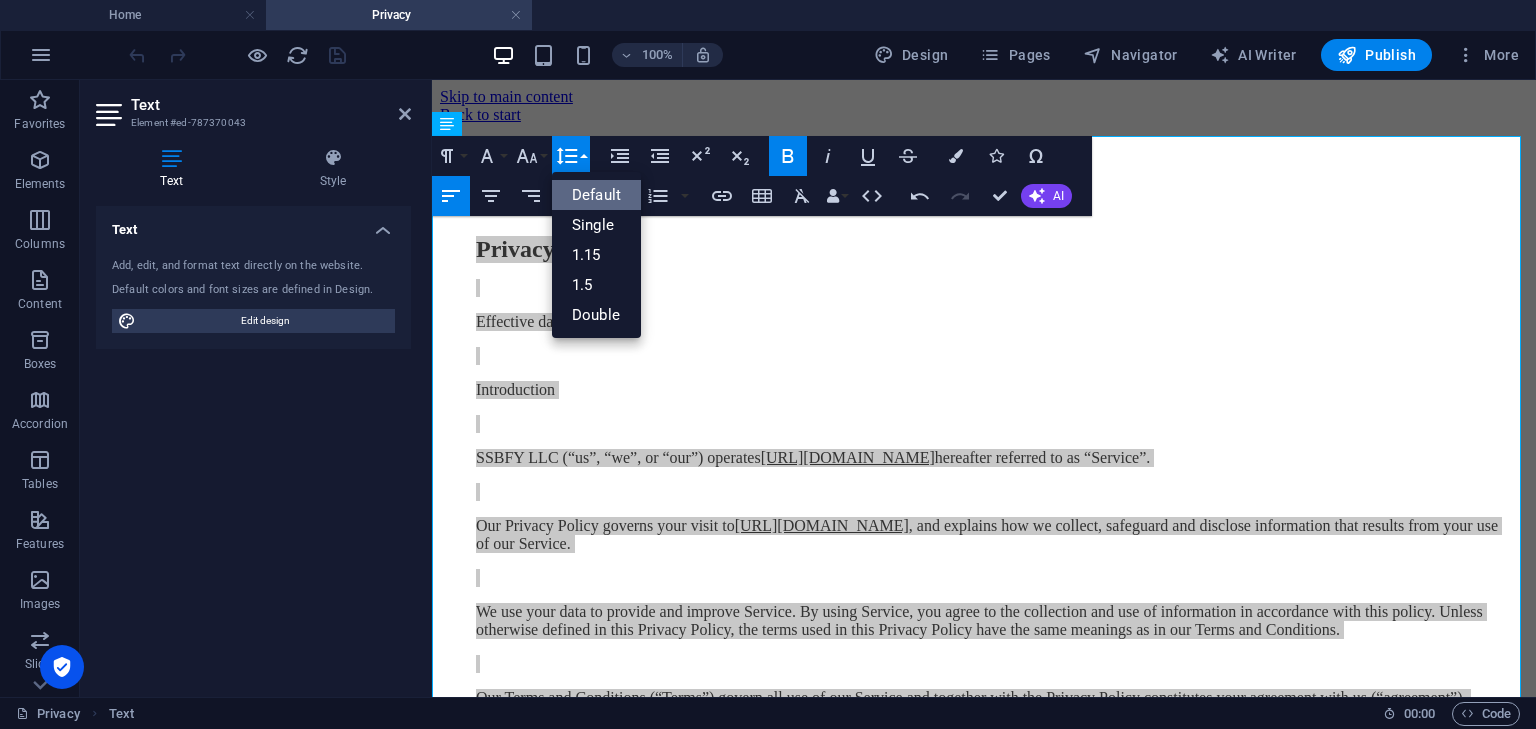 scroll, scrollTop: 0, scrollLeft: 0, axis: both 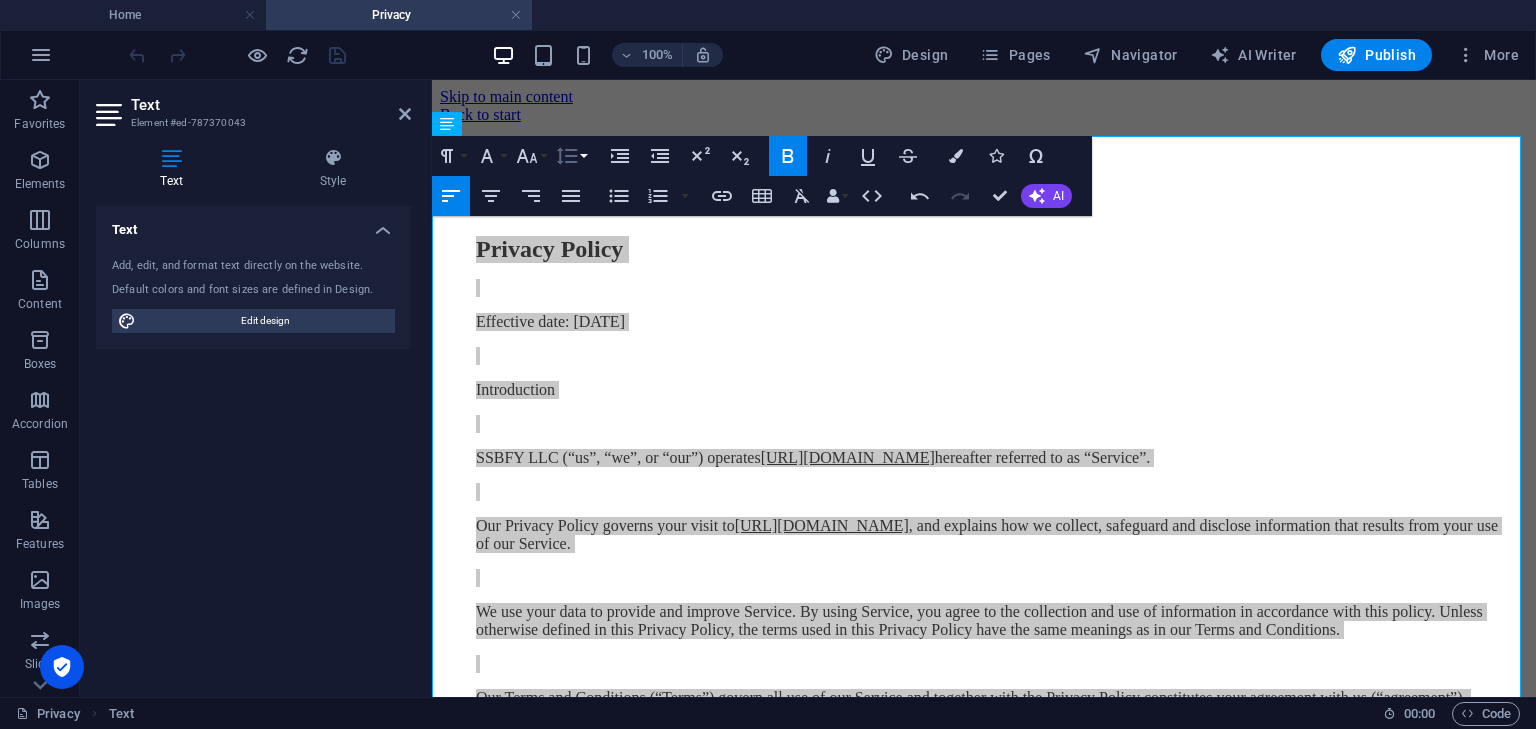click 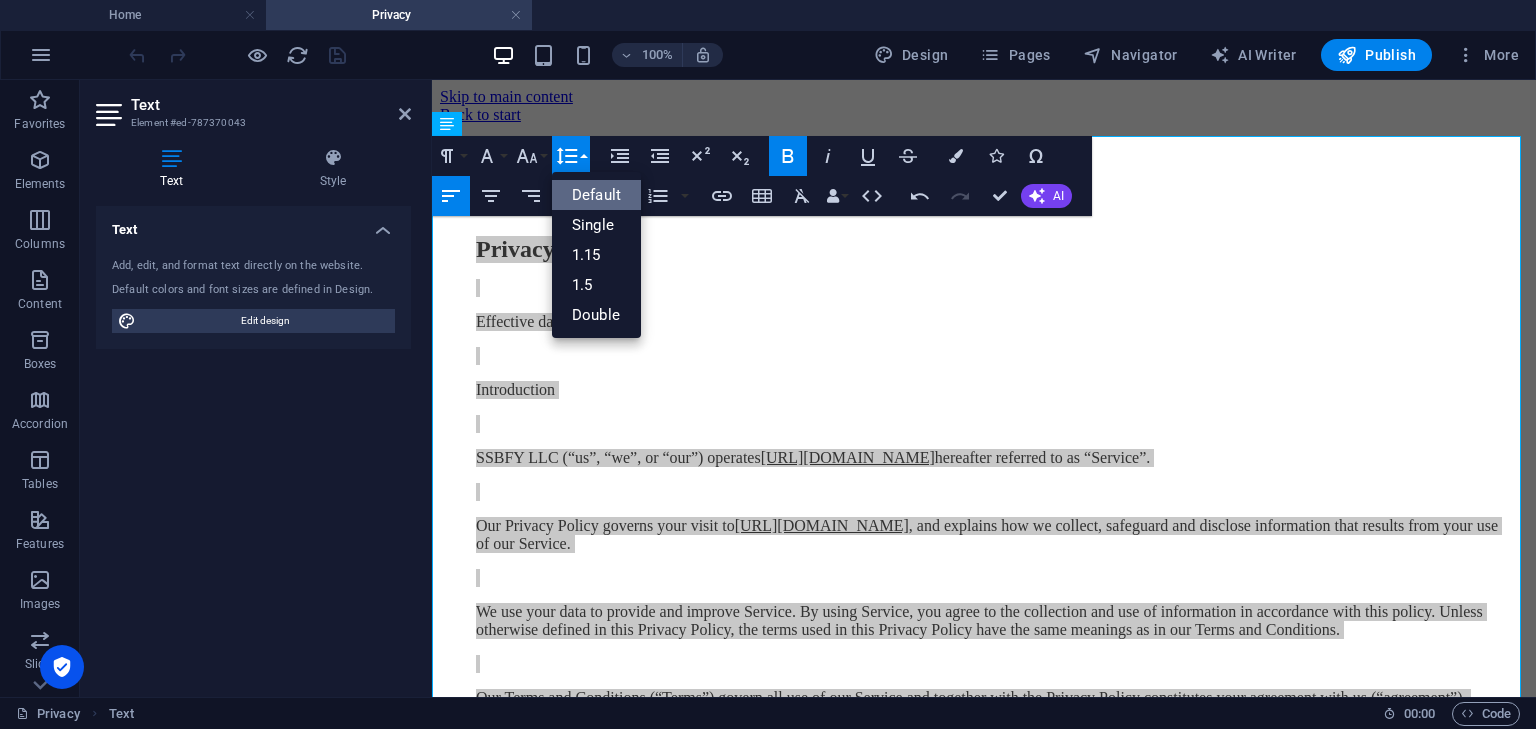 click 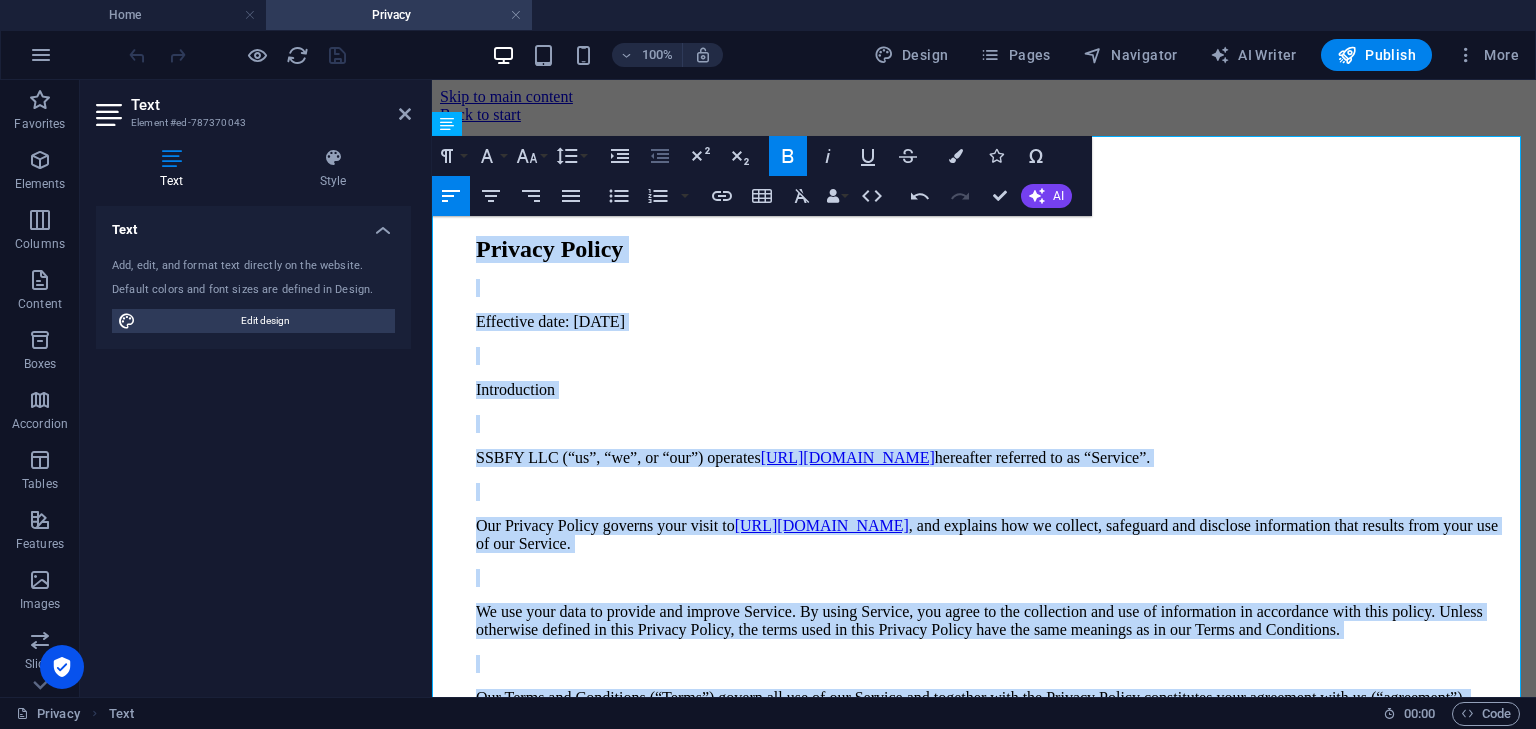 click 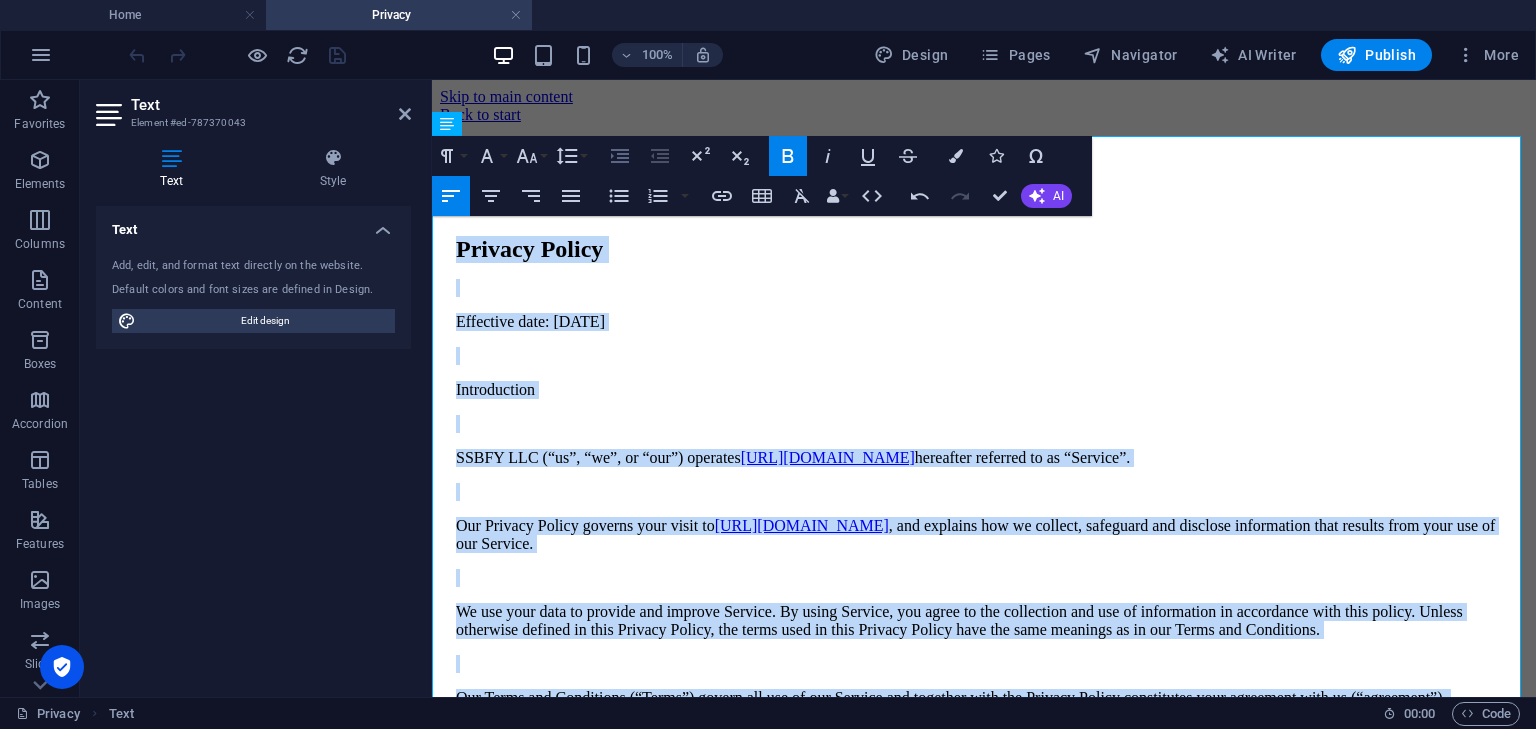 click 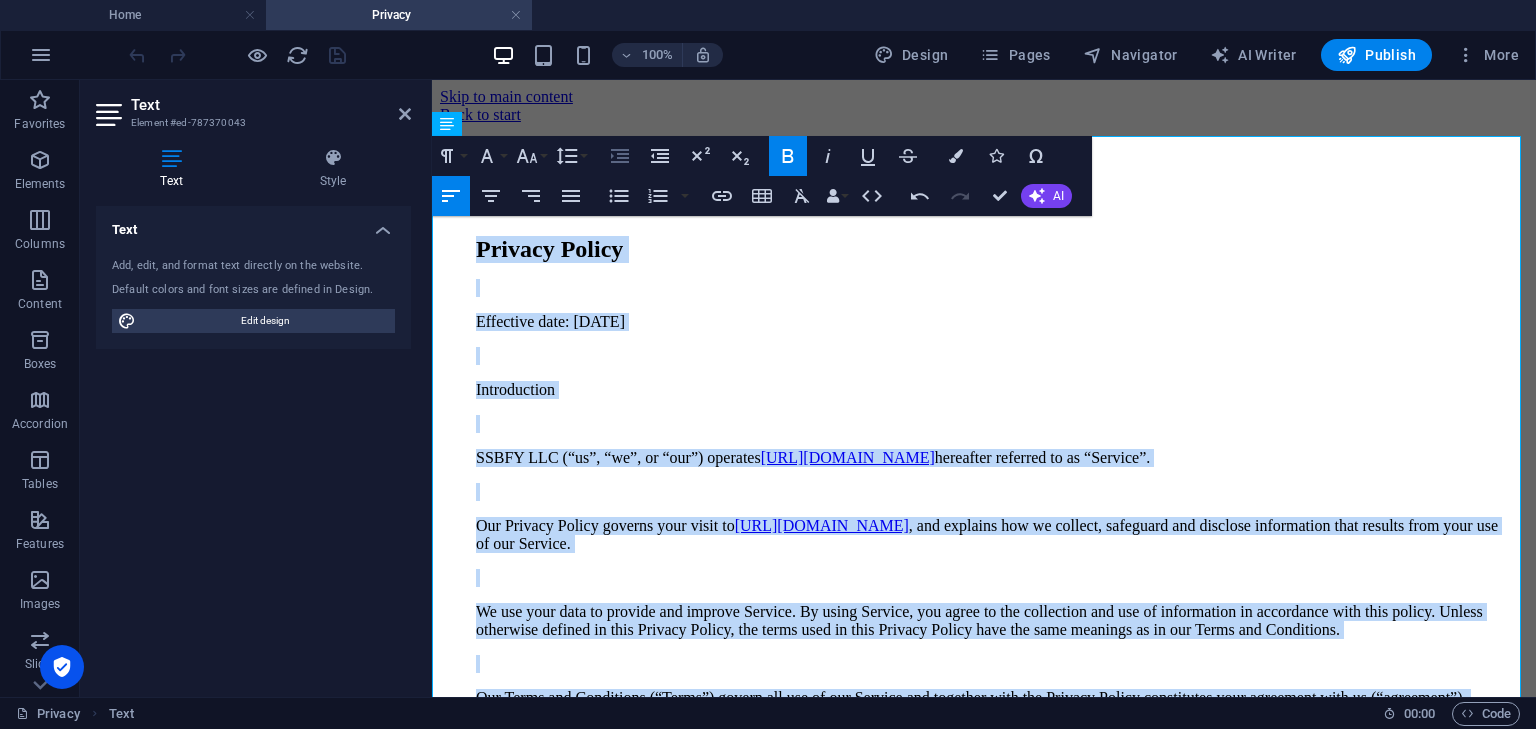 click 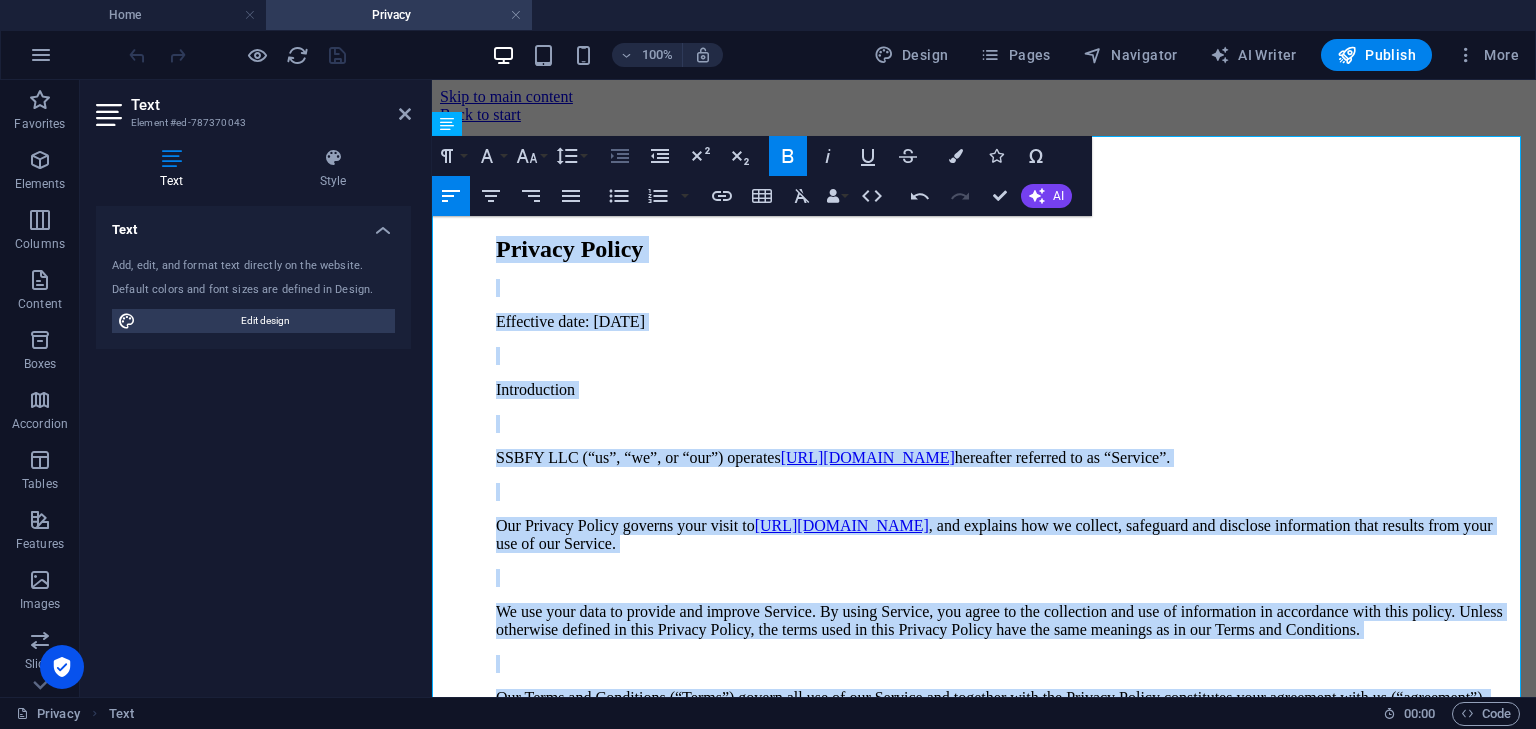 click 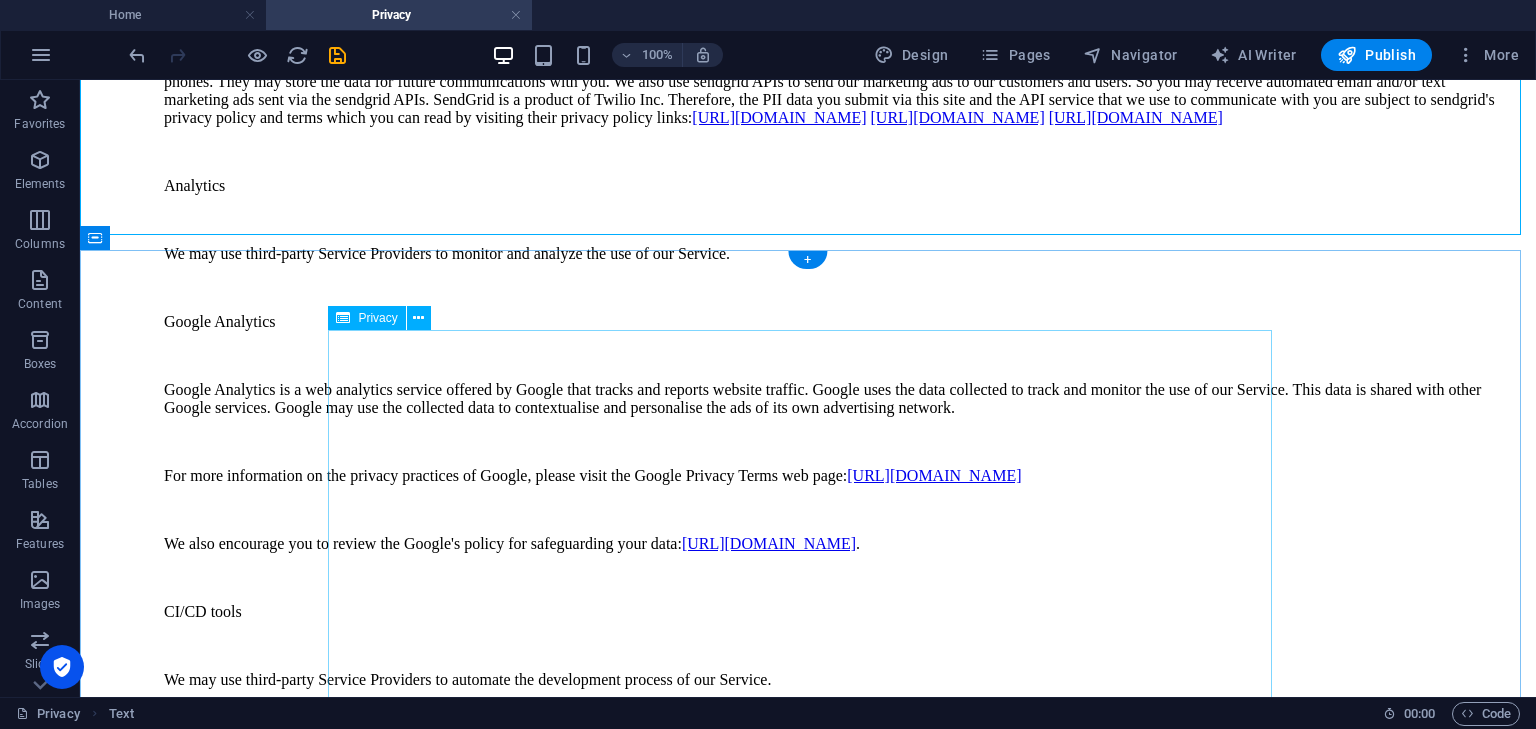 scroll, scrollTop: 8825, scrollLeft: 0, axis: vertical 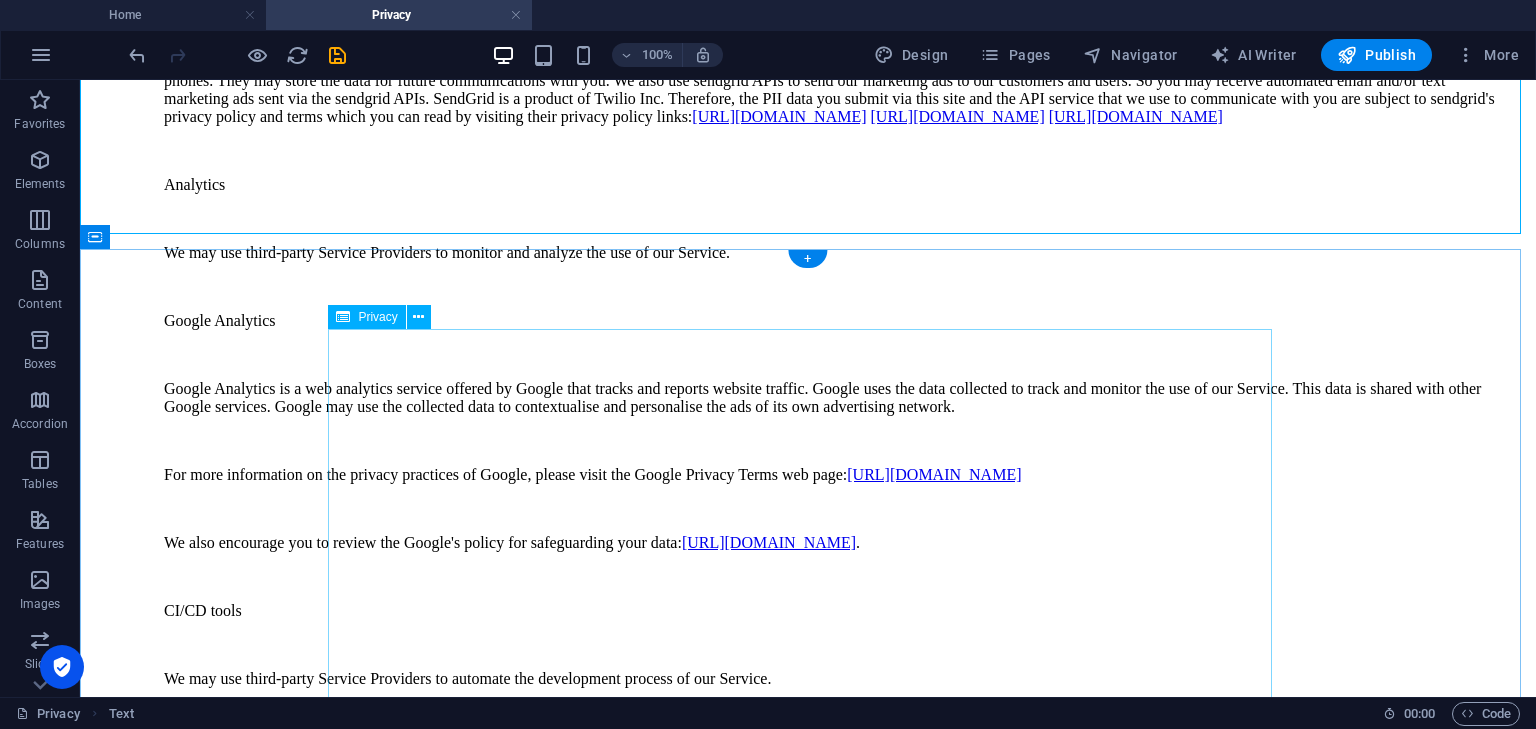 click on "Privacy Policy
An overview of data protection
General
The following gives a simple overview of what kind of personal information we collect, why we collect them and how we handle your data when you are visiting or using our website. Personal information is any data with which you could be personally identified. Detailed information on the subject of data protection can be found in our privacy policy found below.
Data collection on our website
Who is responsible for the data collection on this website?
The data collected on this website are processed by the website operator. The operator's contact details can be found in the website's required legal notice.
How do we collect your data?
Some data are collected when you provide them to us. This could, for example, be data you enter in a contact form.
What do we use your data for?
Part of the data is collected to ensure the proper functioning of the website. Other data can be used to analyze how visitors use the site." at bounding box center (808, 4932) 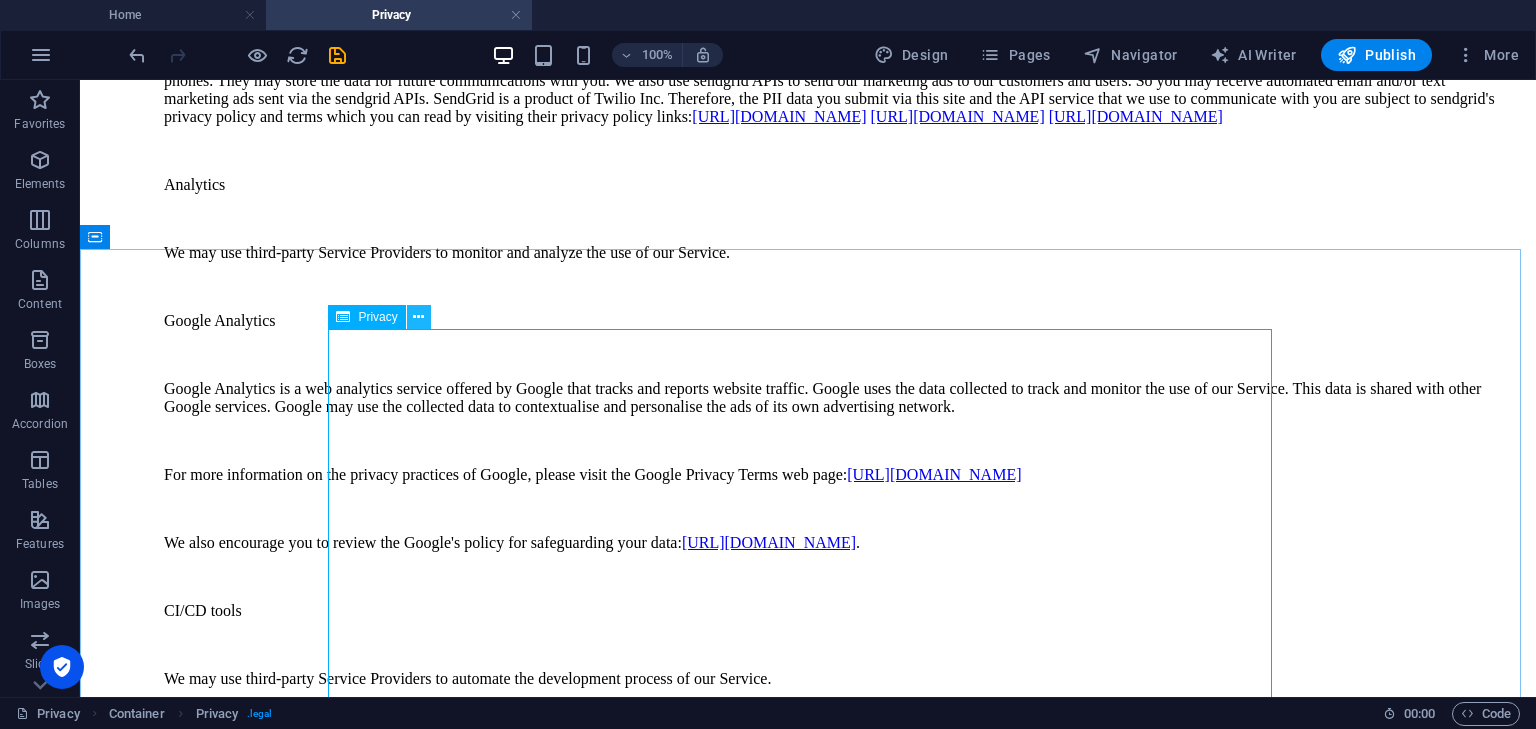 click at bounding box center (418, 317) 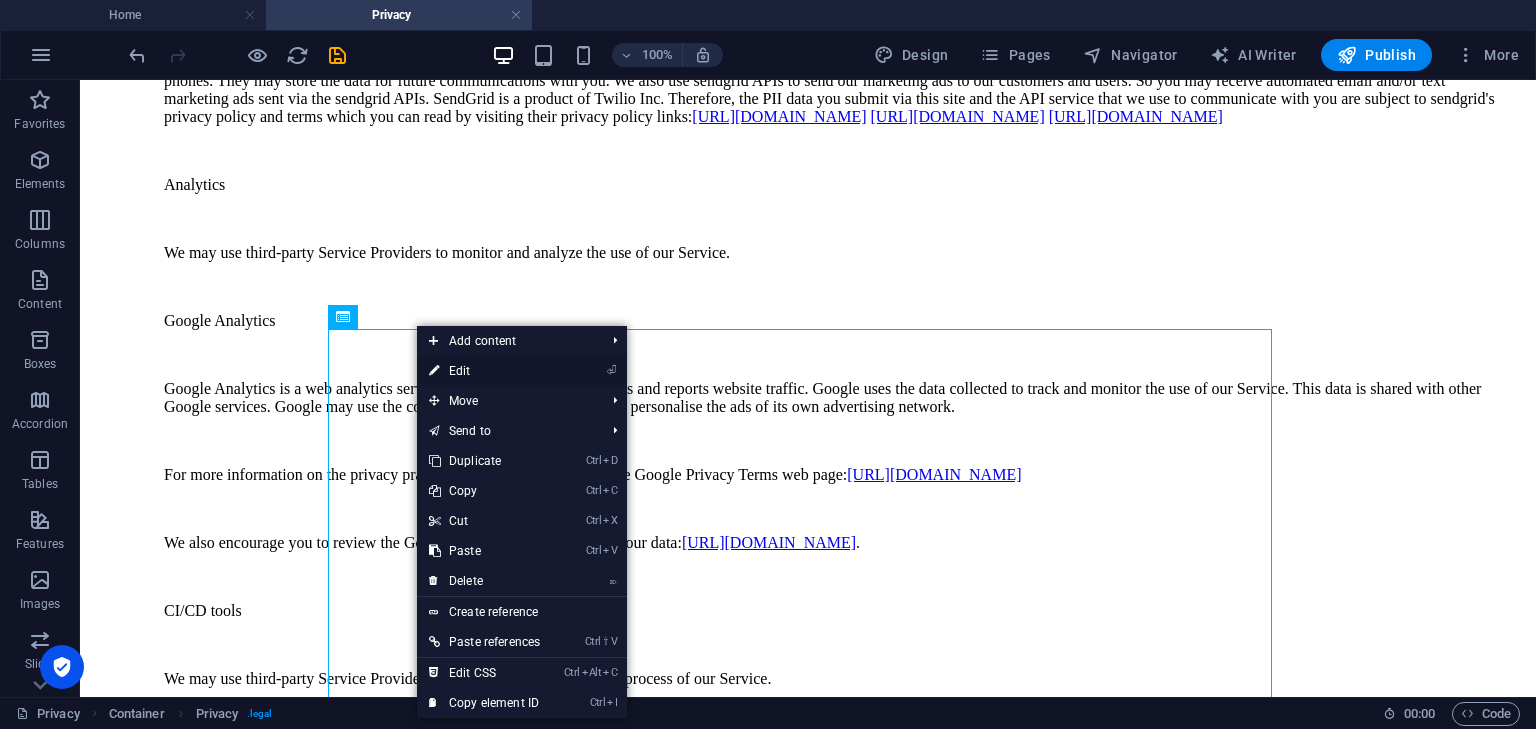 click on "⏎  Edit" at bounding box center [484, 371] 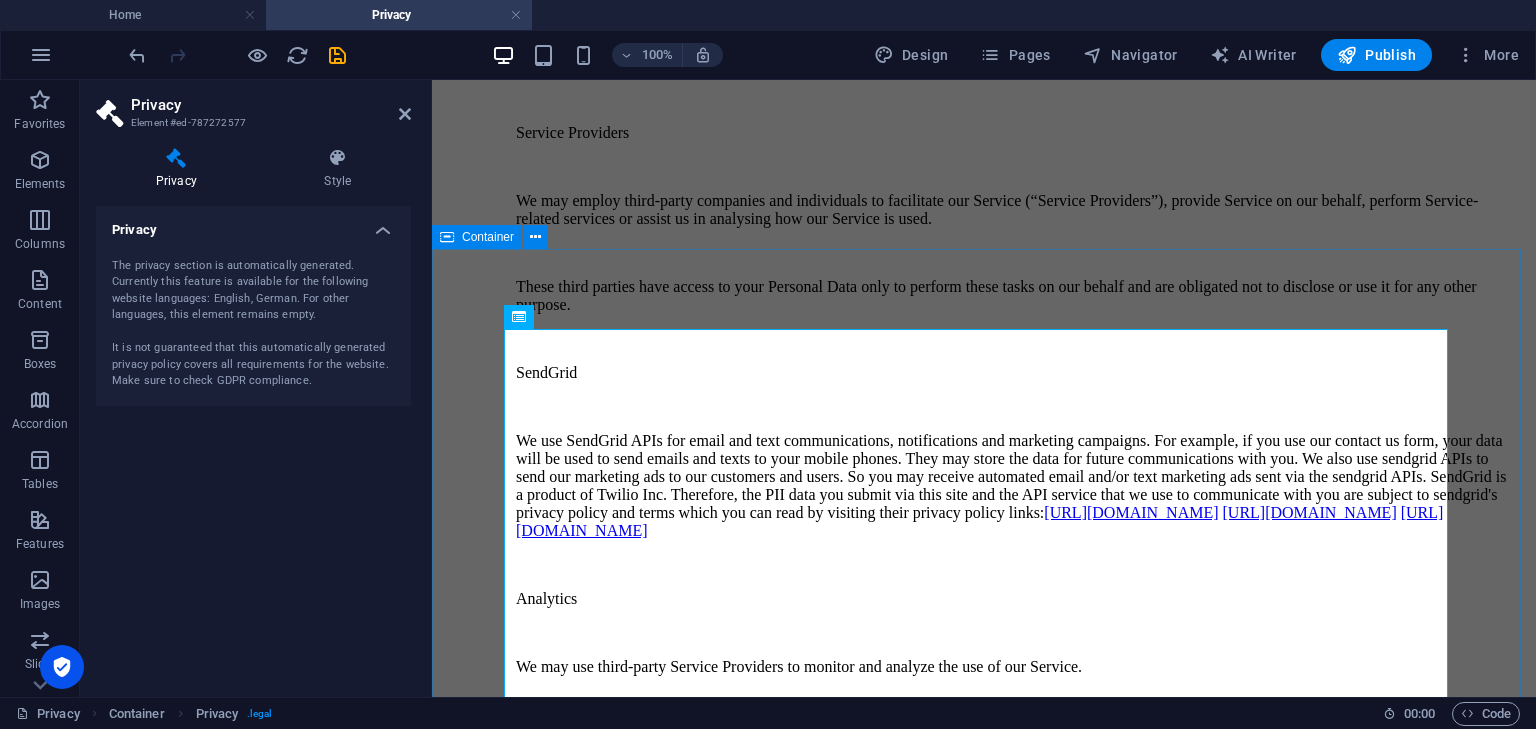 scroll, scrollTop: 9689, scrollLeft: 0, axis: vertical 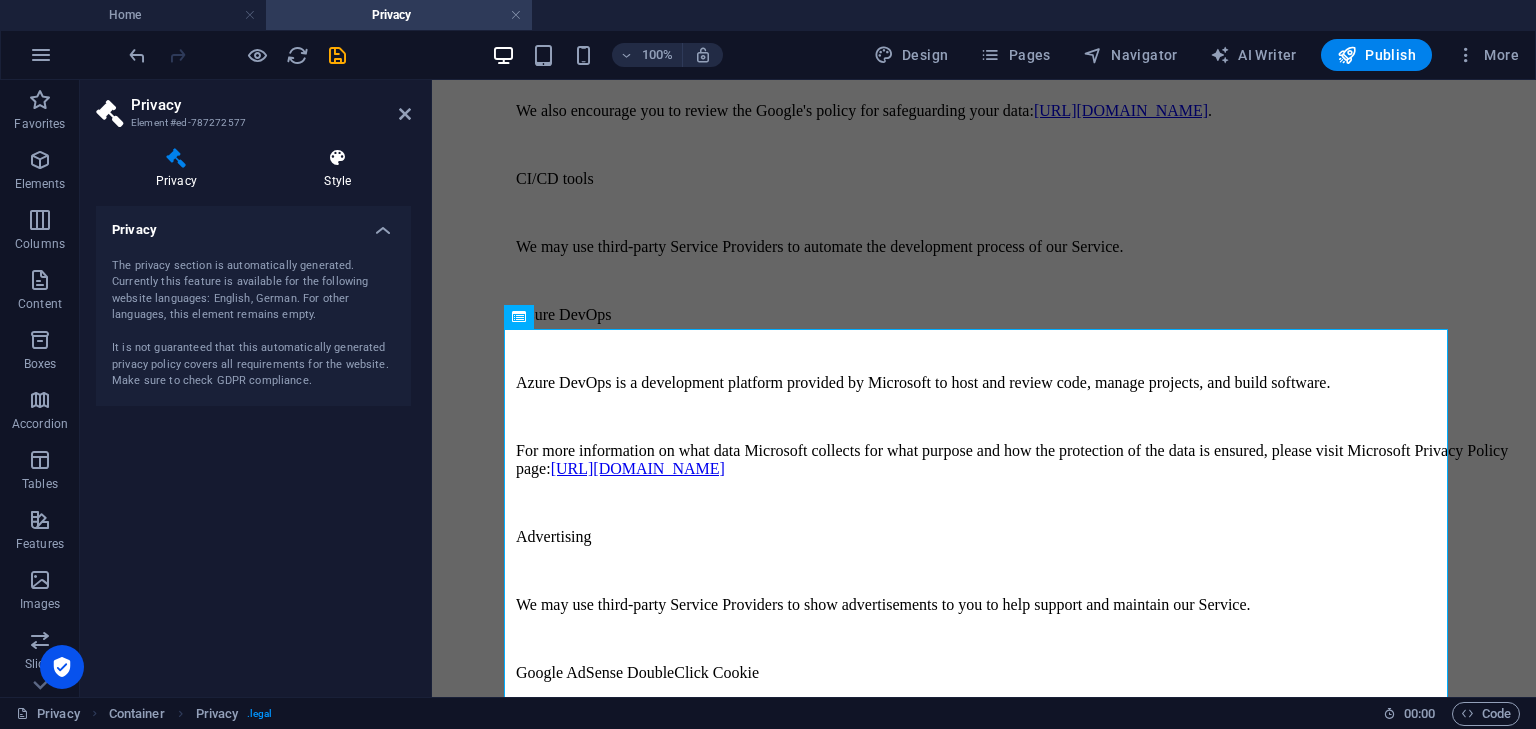 click at bounding box center (338, 158) 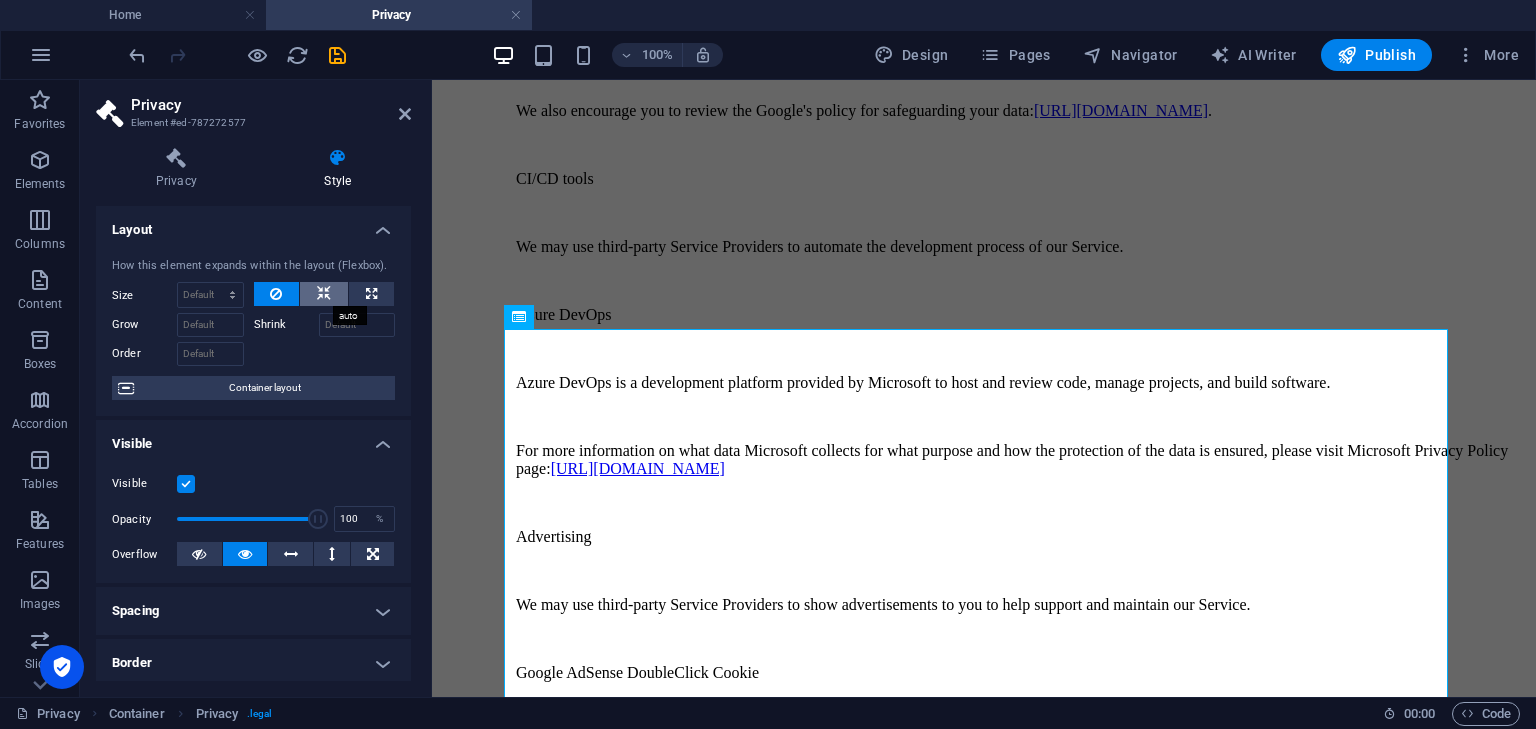 click at bounding box center (324, 294) 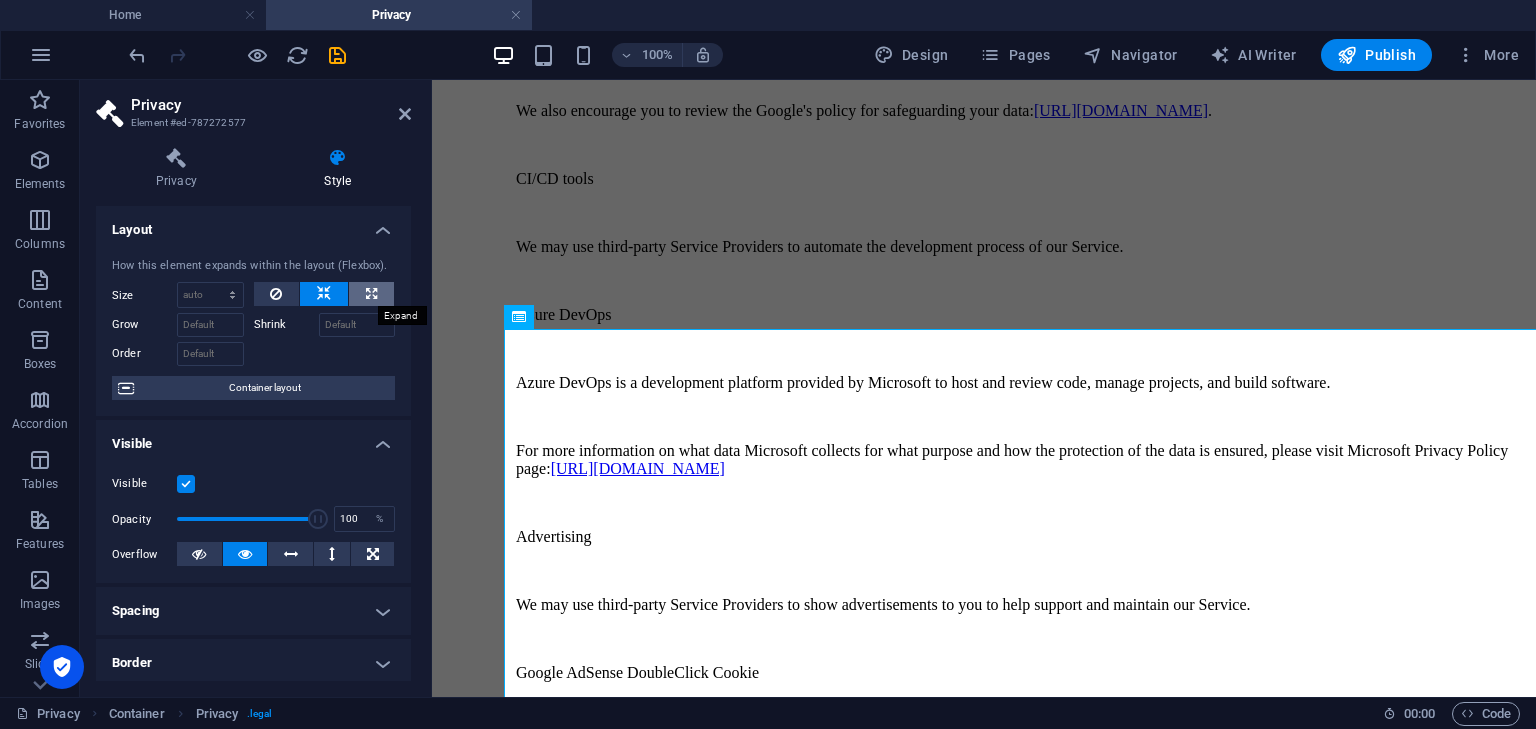 click at bounding box center [371, 294] 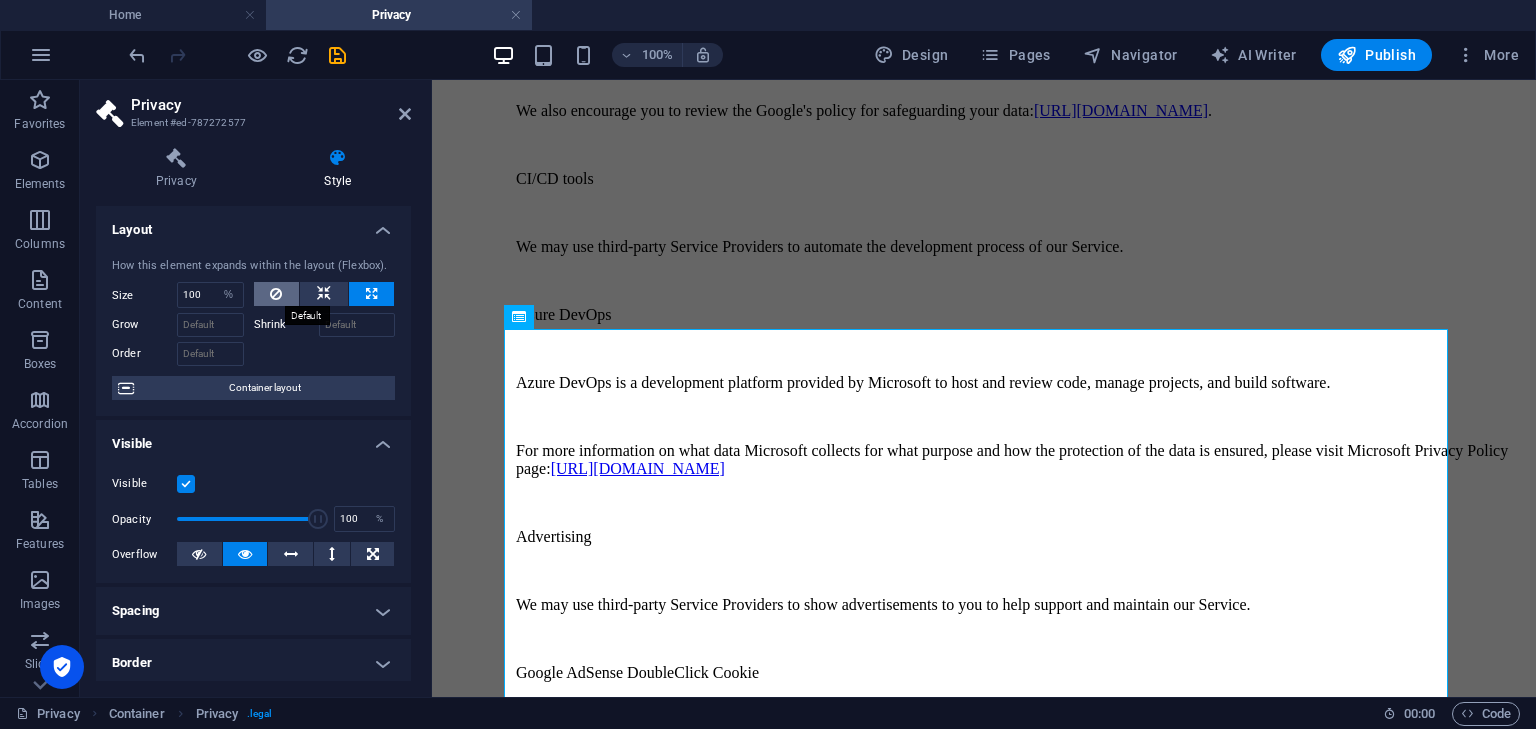 click at bounding box center (277, 294) 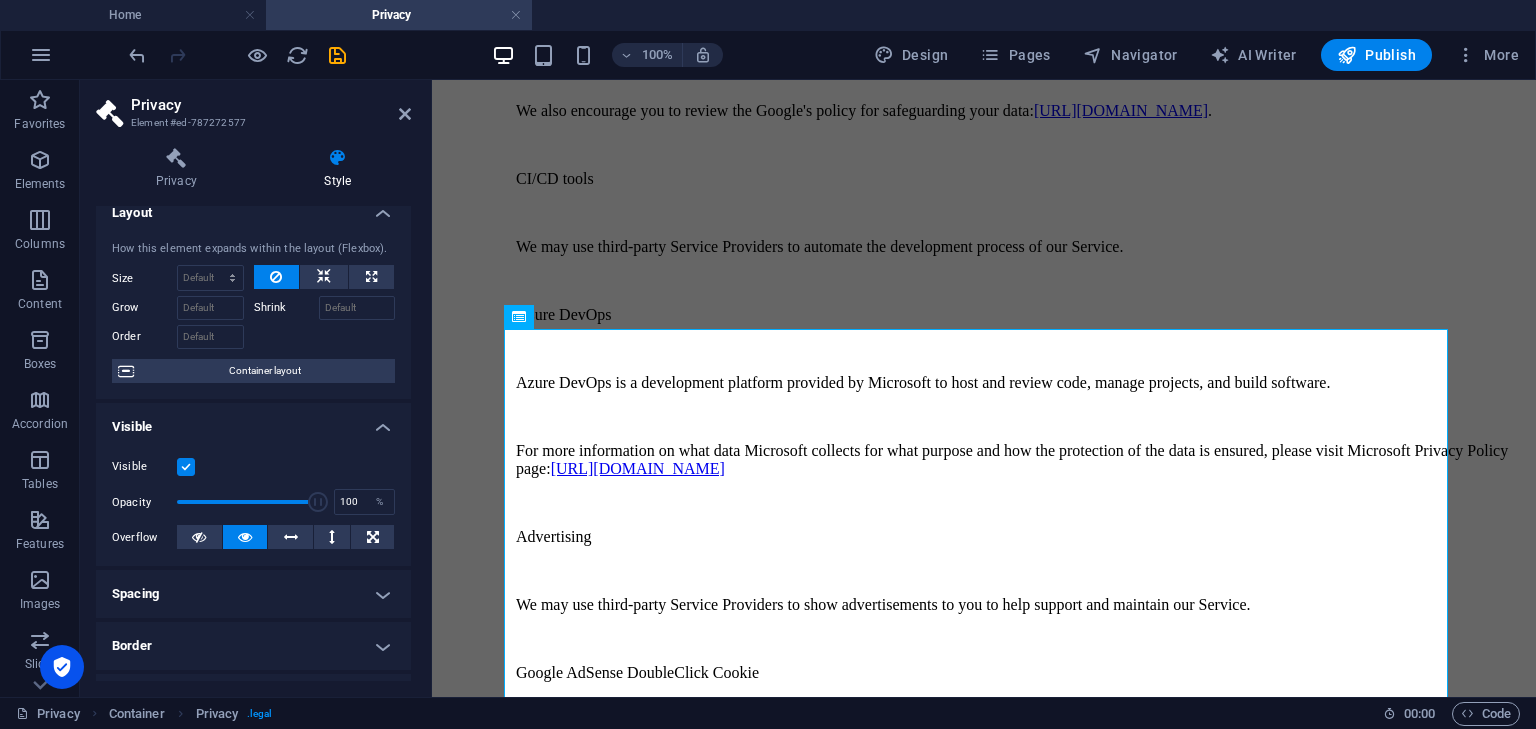 scroll, scrollTop: 16, scrollLeft: 0, axis: vertical 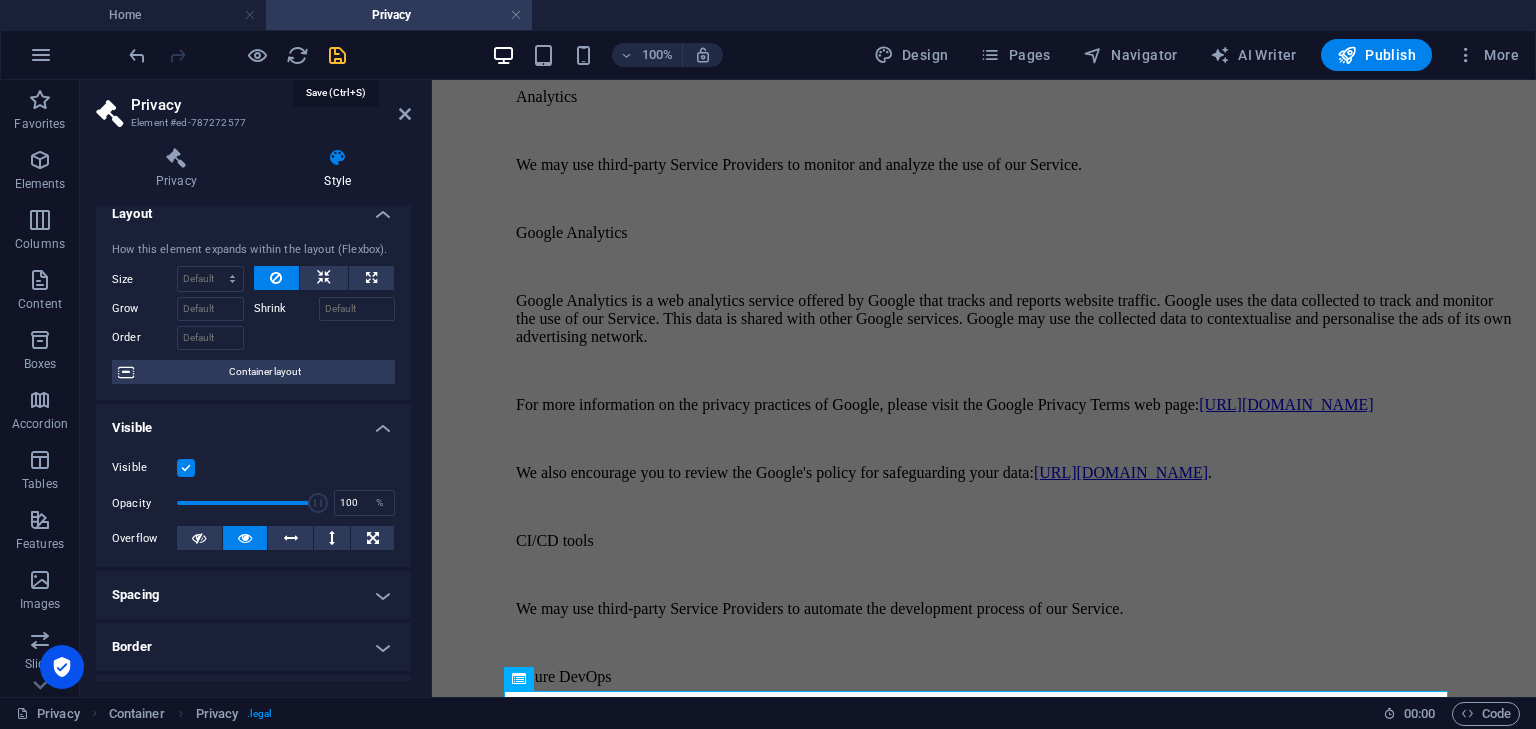 click at bounding box center (337, 55) 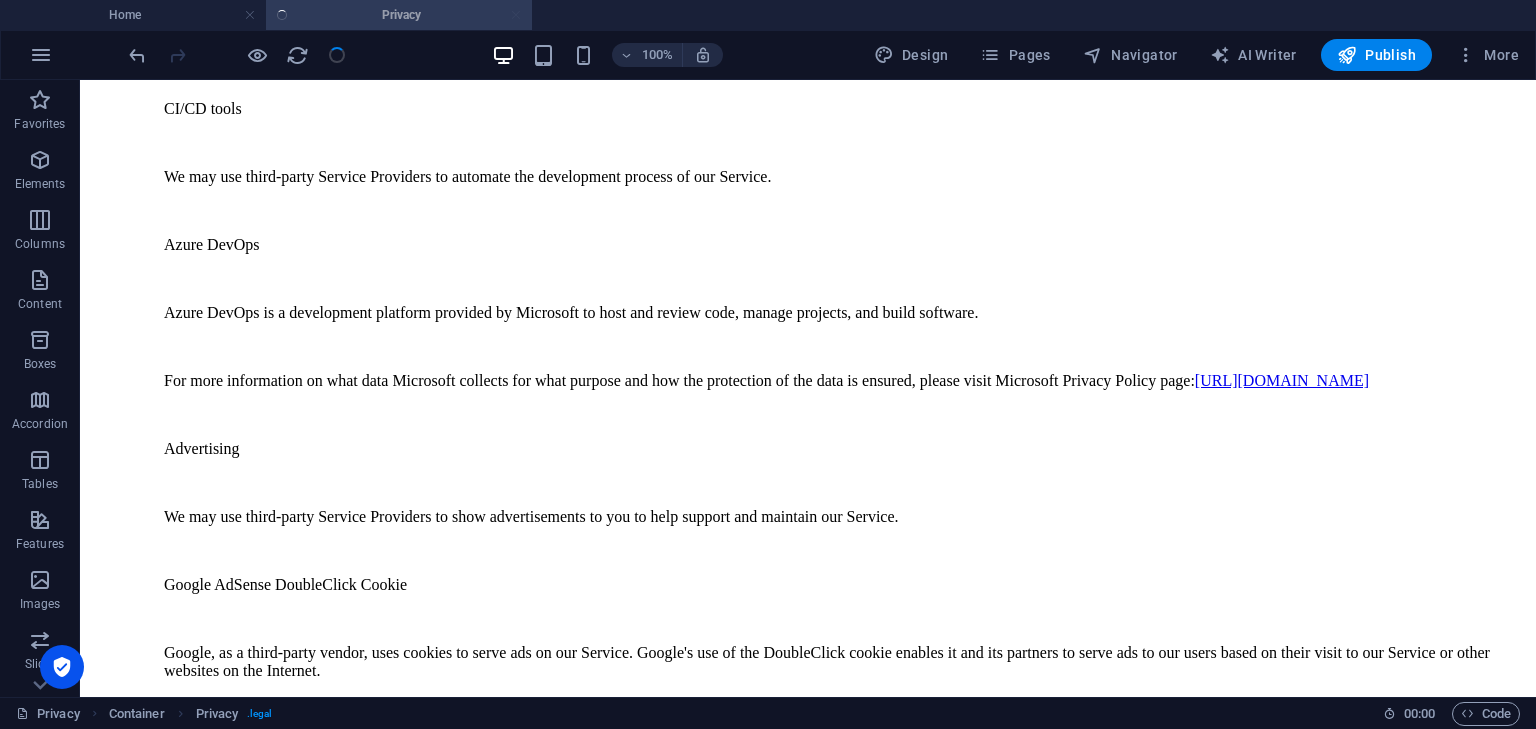 scroll, scrollTop: 8535, scrollLeft: 0, axis: vertical 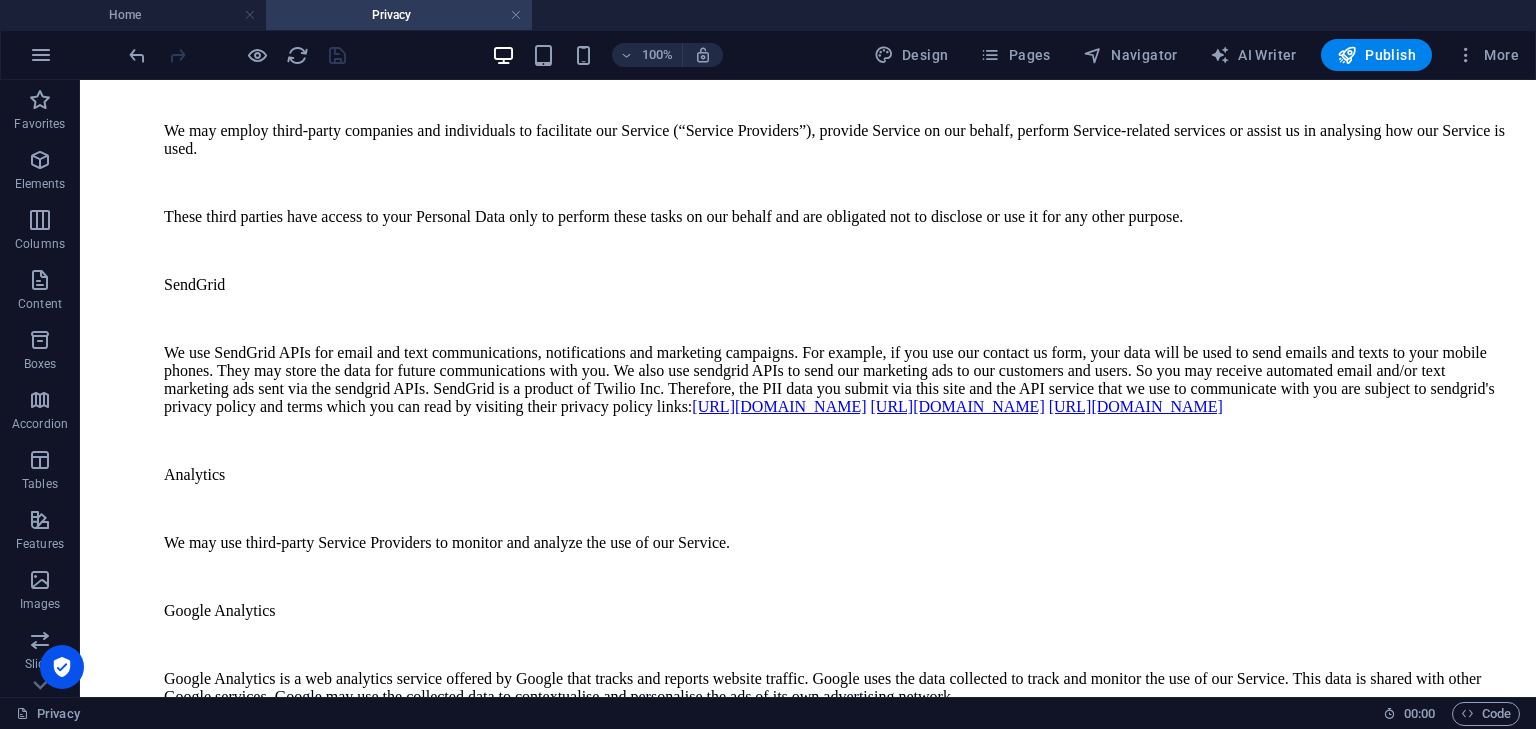 click on "Privacy" at bounding box center [399, 15] 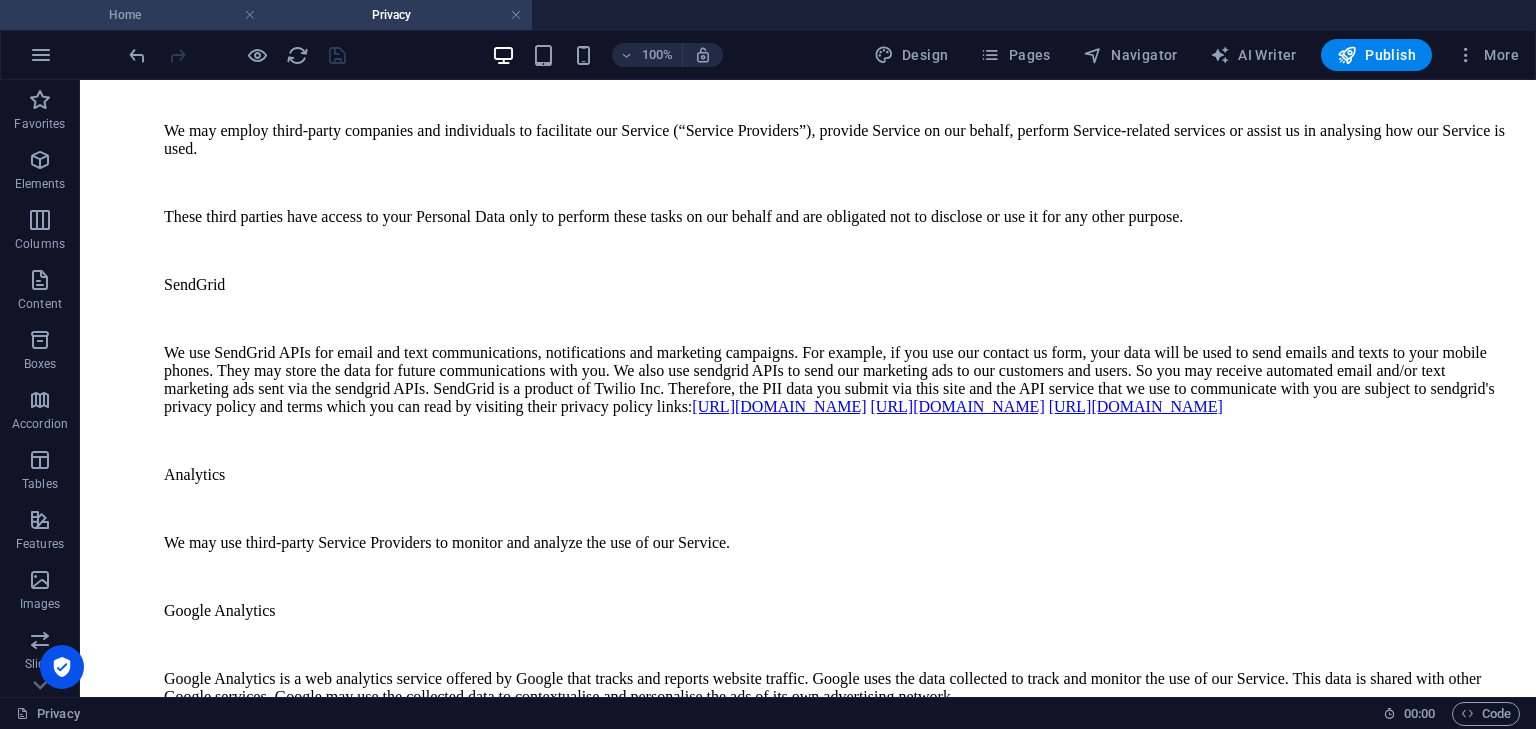 click on "Home" at bounding box center [133, 15] 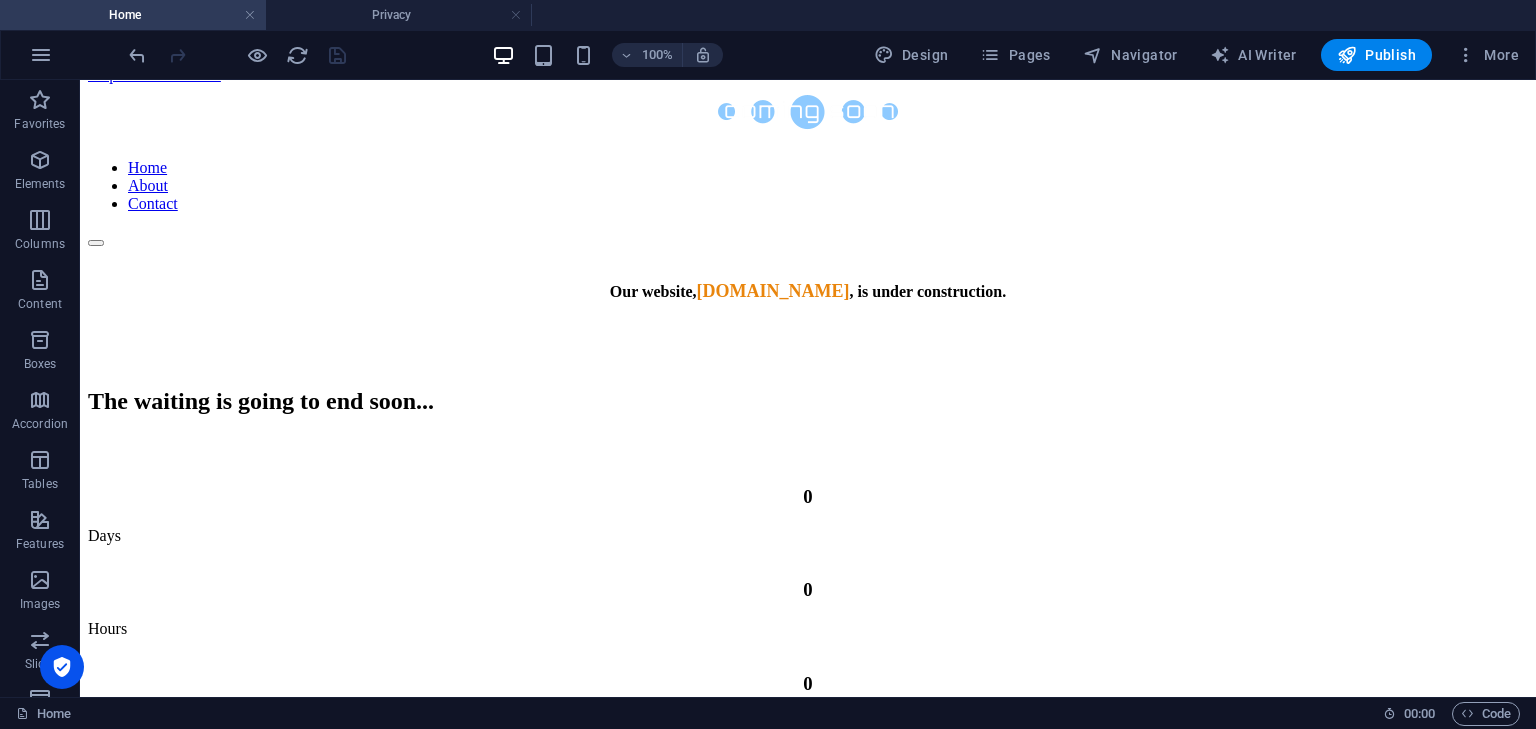 scroll, scrollTop: 0, scrollLeft: 0, axis: both 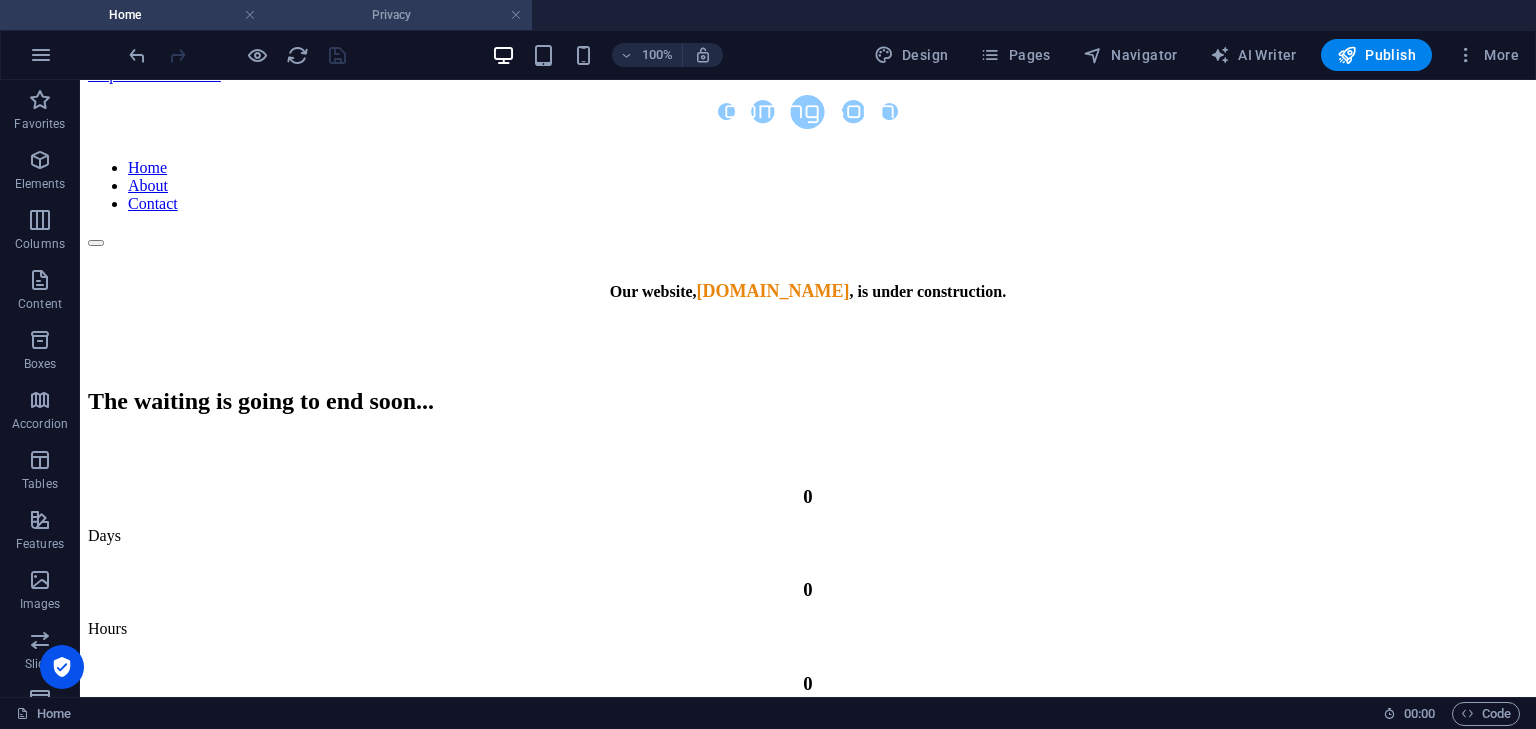 click on "Privacy" at bounding box center (399, 15) 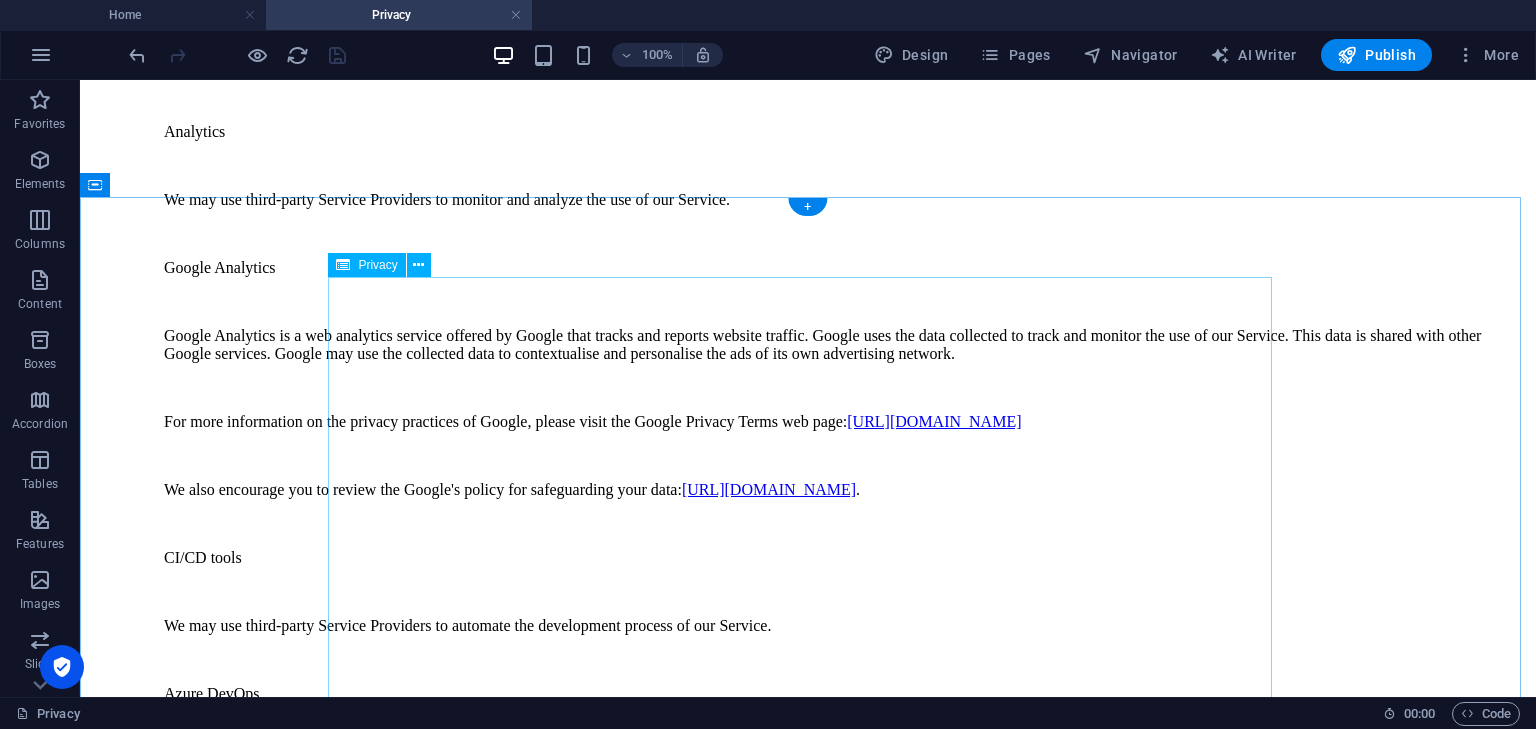 scroll, scrollTop: 8774, scrollLeft: 0, axis: vertical 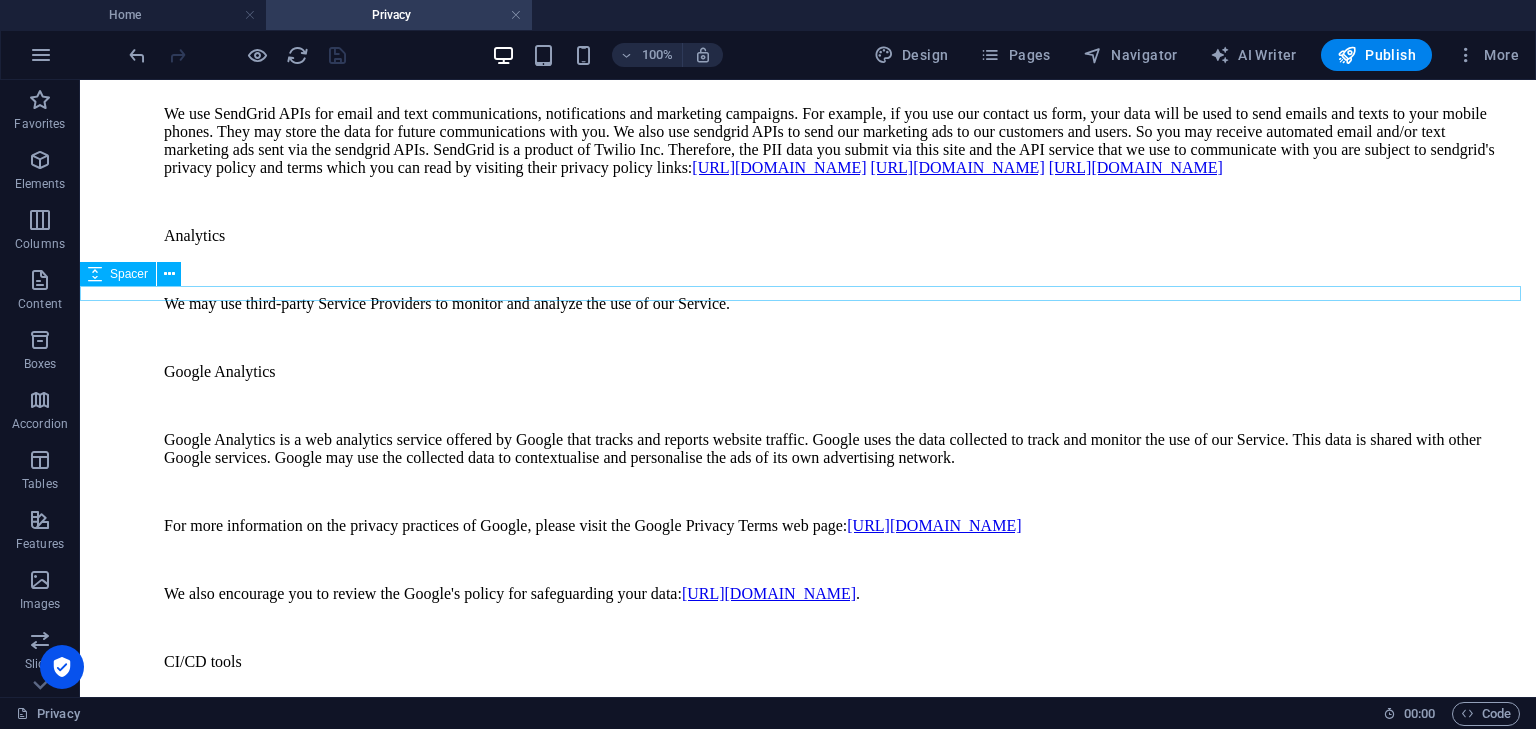 click at bounding box center (808, 3148) 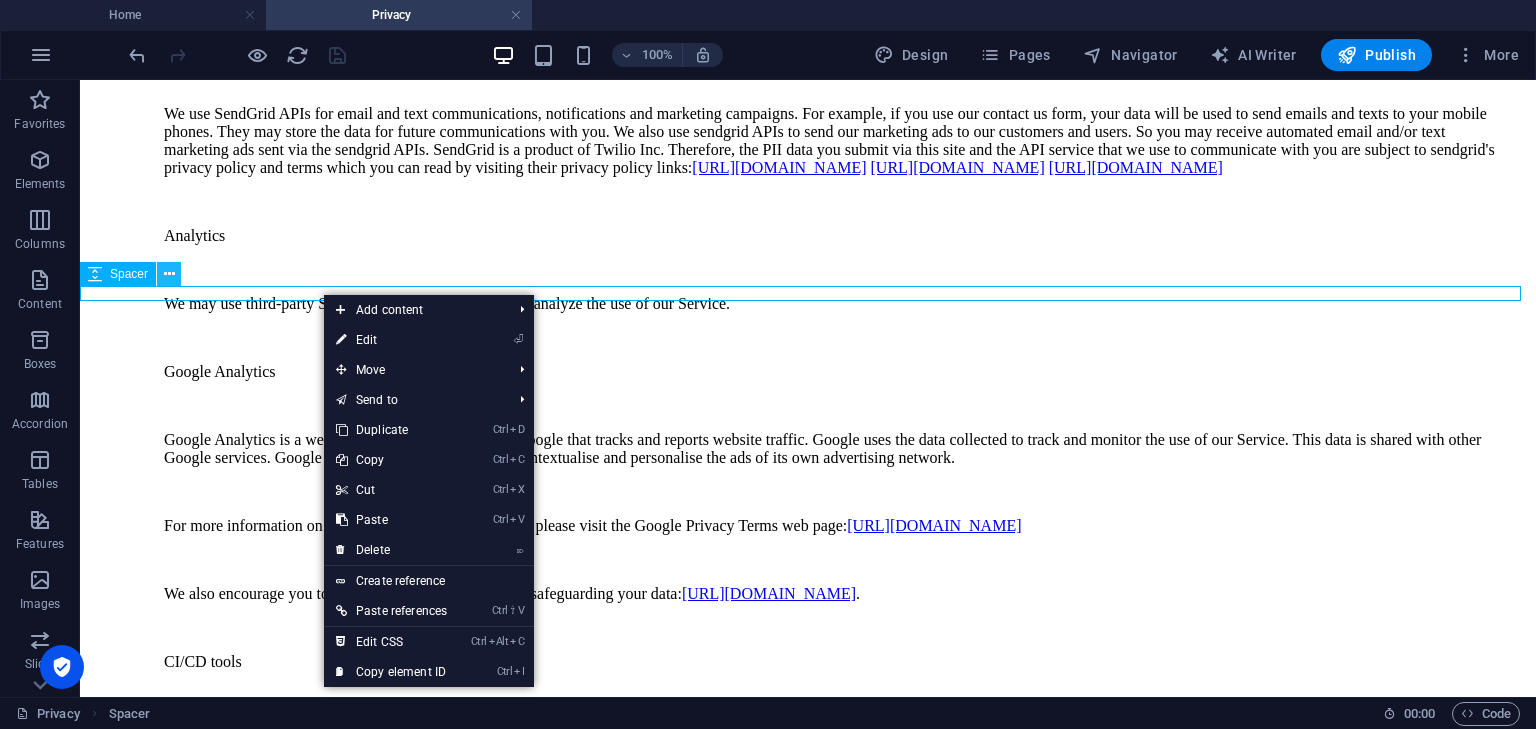 click at bounding box center (169, 274) 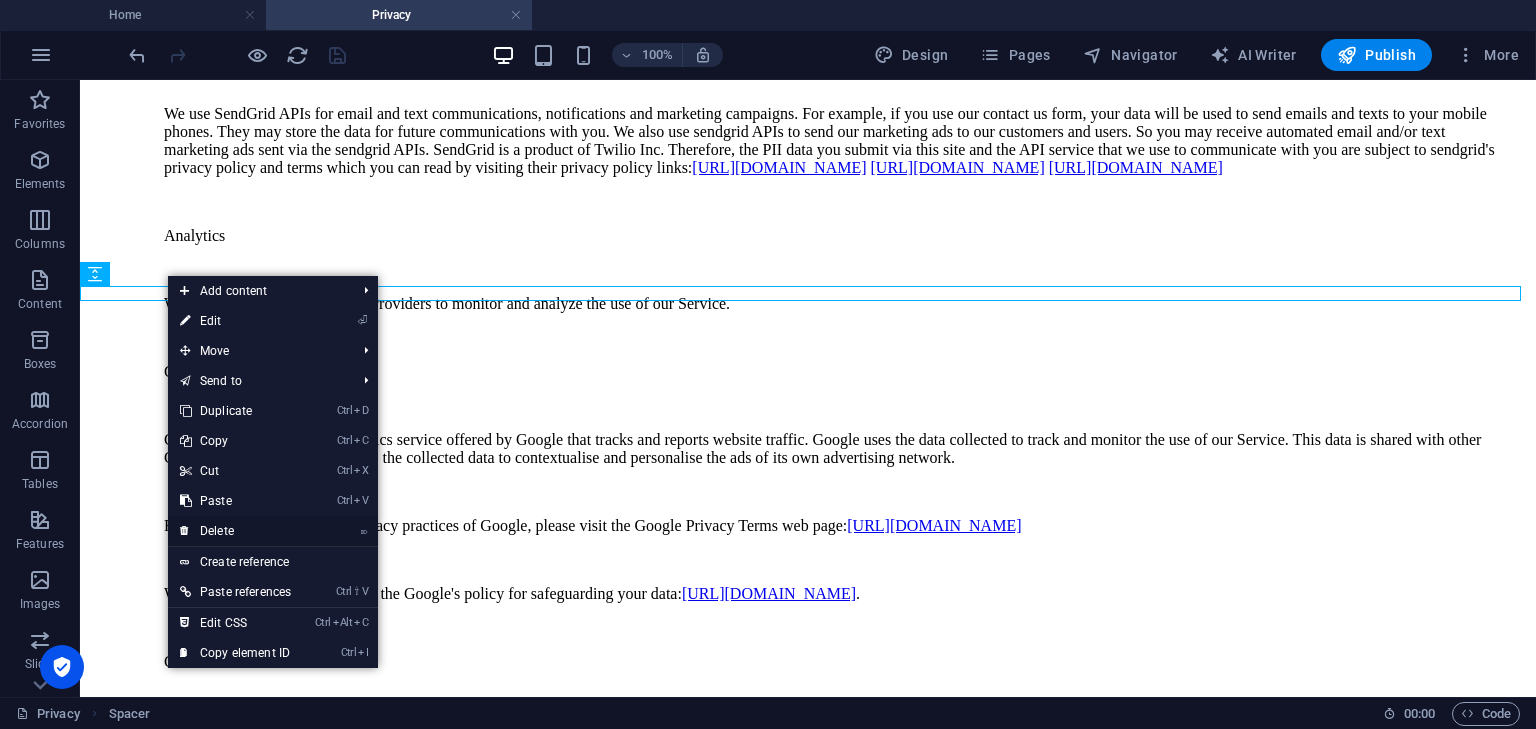 click on "⌦  Delete" at bounding box center [235, 531] 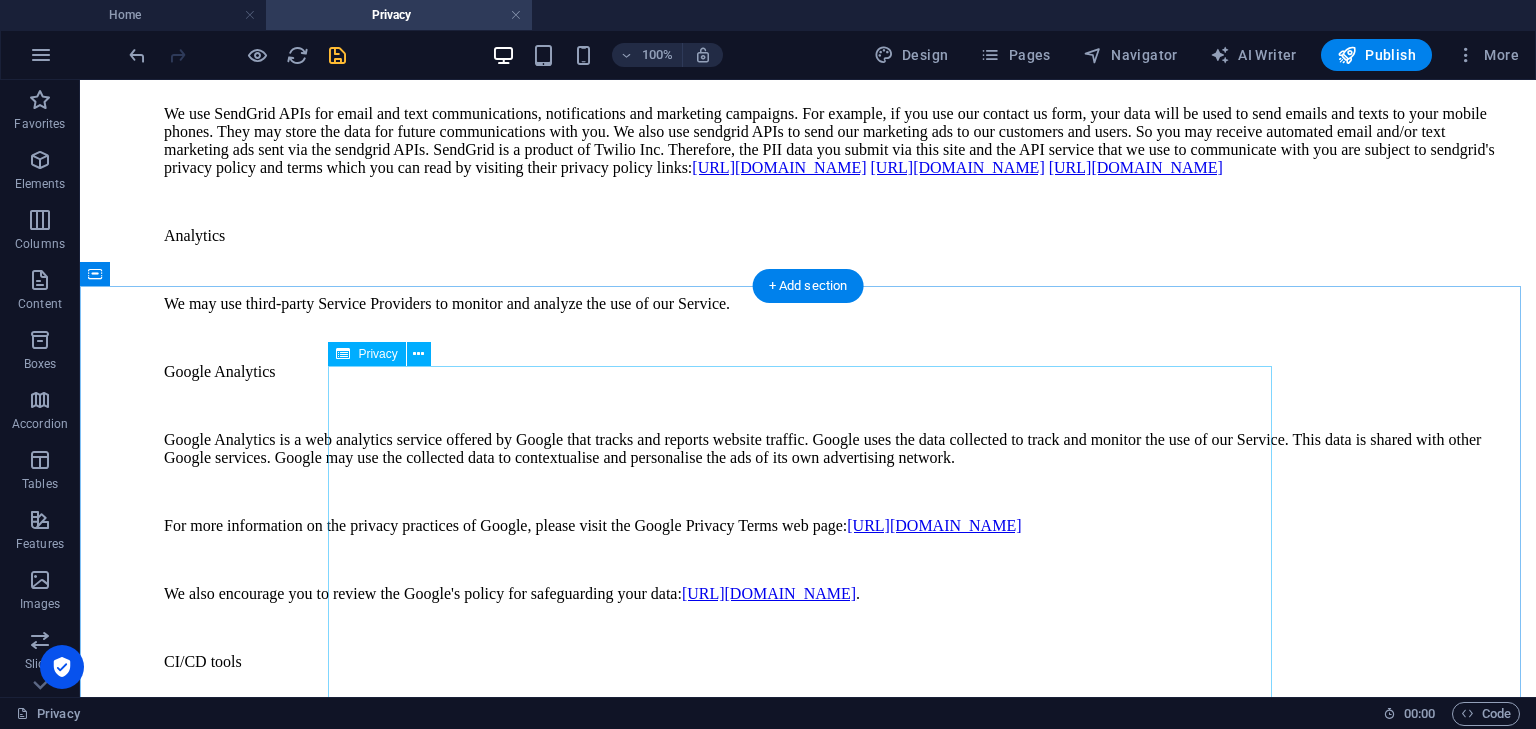 click on "Privacy Policy
An overview of data protection
General
The following gives a simple overview of what kind of personal information we collect, why we collect them and how we handle your data when you are visiting or using our website. Personal information is any data with which you could be personally identified. Detailed information on the subject of data protection can be found in our privacy policy found below.
Data collection on our website
Who is responsible for the data collection on this website?
The data collected on this website are processed by the website operator. The operator's contact details can be found in the website's required legal notice.
How do we collect your data?
Some data are collected when you provide them to us. This could, for example, be data you enter in a contact form.
What do we use your data for?
Part of the data is collected to ensure the proper functioning of the website. Other data can be used to analyze how visitors use the site." at bounding box center (808, 4968) 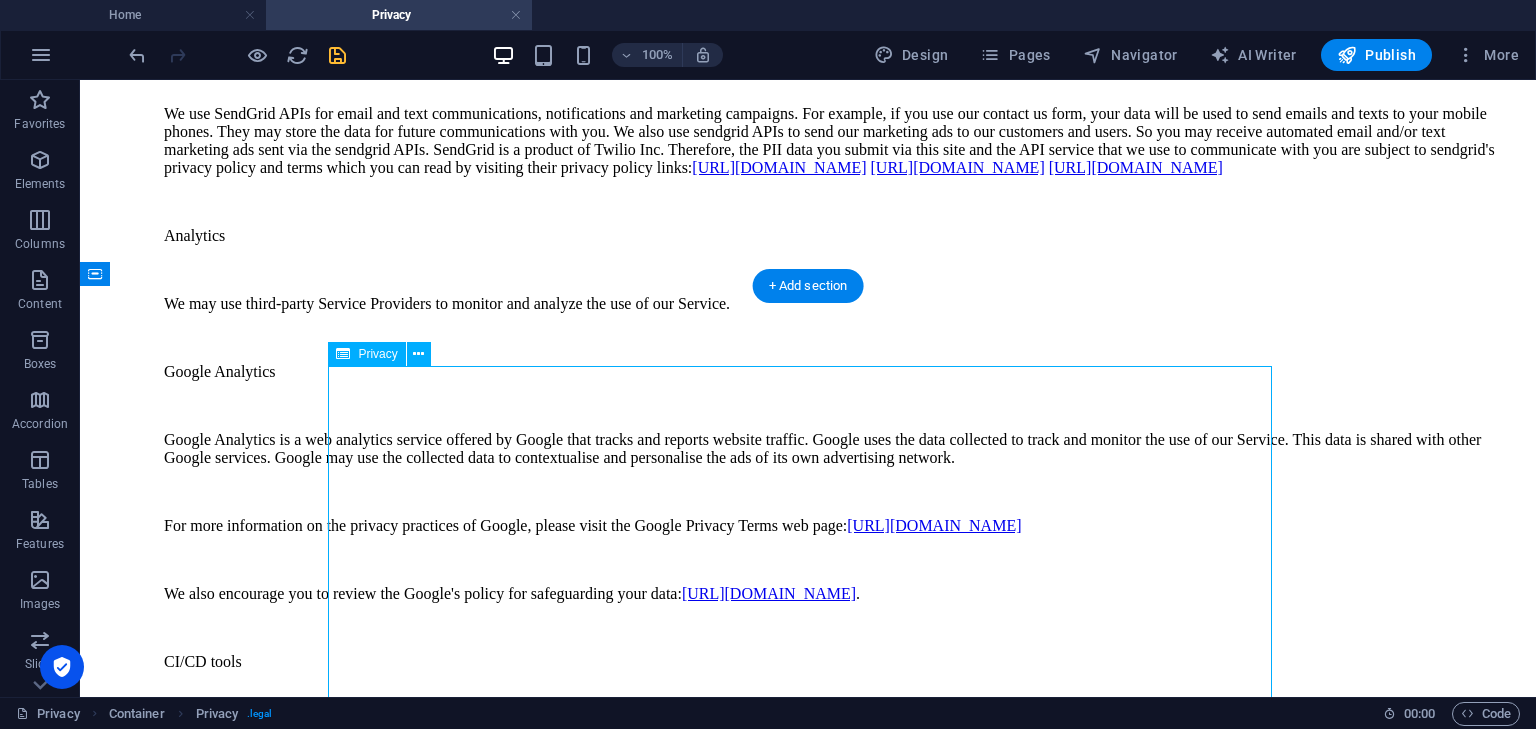 click on "Privacy Policy
An overview of data protection
General
The following gives a simple overview of what kind of personal information we collect, why we collect them and how we handle your data when you are visiting or using our website. Personal information is any data with which you could be personally identified. Detailed information on the subject of data protection can be found in our privacy policy found below.
Data collection on our website
Who is responsible for the data collection on this website?
The data collected on this website are processed by the website operator. The operator's contact details can be found in the website's required legal notice.
How do we collect your data?
Some data are collected when you provide them to us. This could, for example, be data you enter in a contact form.
What do we use your data for?
Part of the data is collected to ensure the proper functioning of the website. Other data can be used to analyze how visitors use the site." at bounding box center [808, 4968] 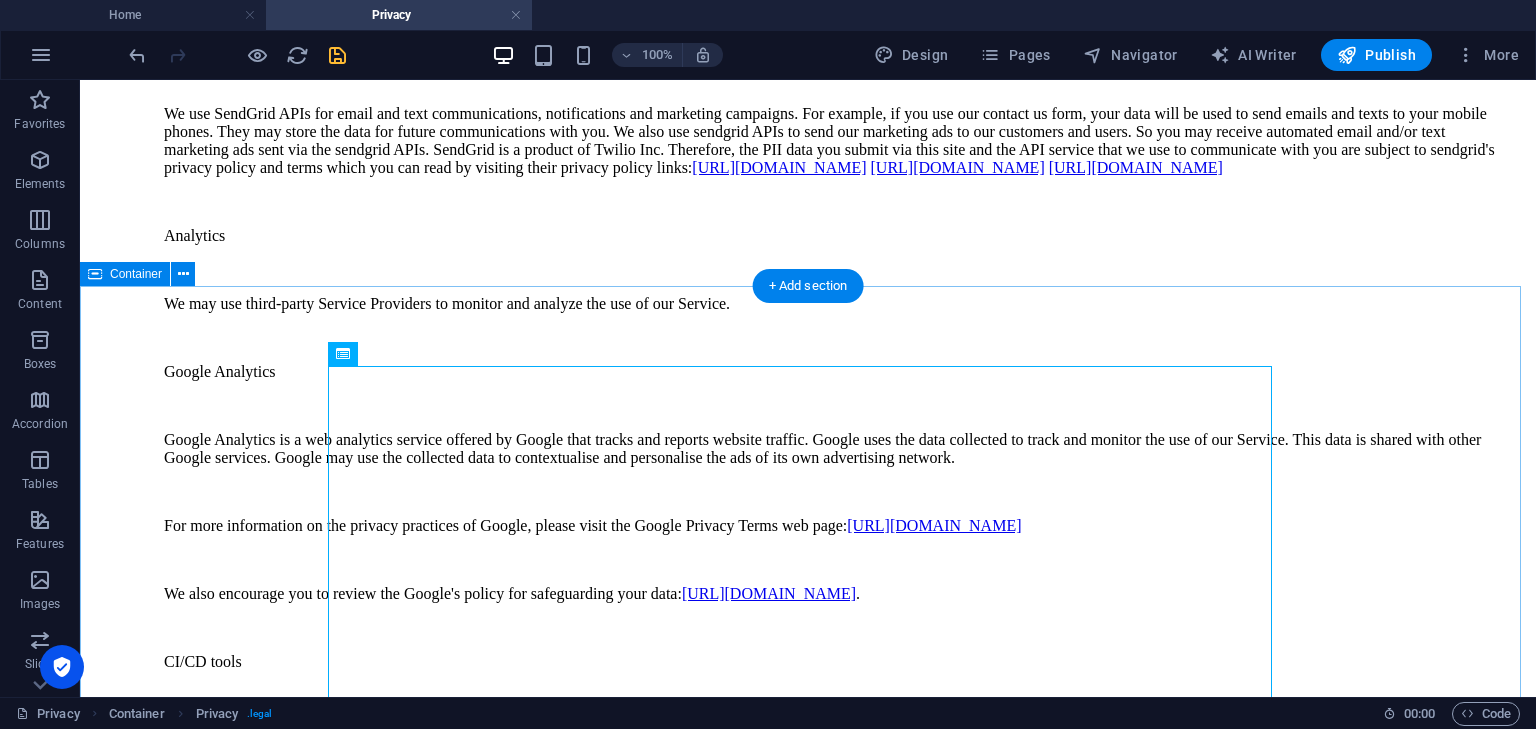 click on "Privacy Policy
An overview of data protection
General
The following gives a simple overview of what kind of personal information we collect, why we collect them and how we handle your data when you are visiting or using our website. Personal information is any data with which you could be personally identified. Detailed information on the subject of data protection can be found in our privacy policy found below.
Data collection on our website
Who is responsible for the data collection on this website?
The data collected on this website are processed by the website operator. The operator's contact details can be found in the website's required legal notice.
How do we collect your data?
Some data are collected when you provide them to us. This could, for example, be data you enter in a contact form.
What do we use your data for?
Part of the data is collected to ensure the proper functioning of the website. Other data can be used to analyze how visitors use the site." at bounding box center [808, 4968] 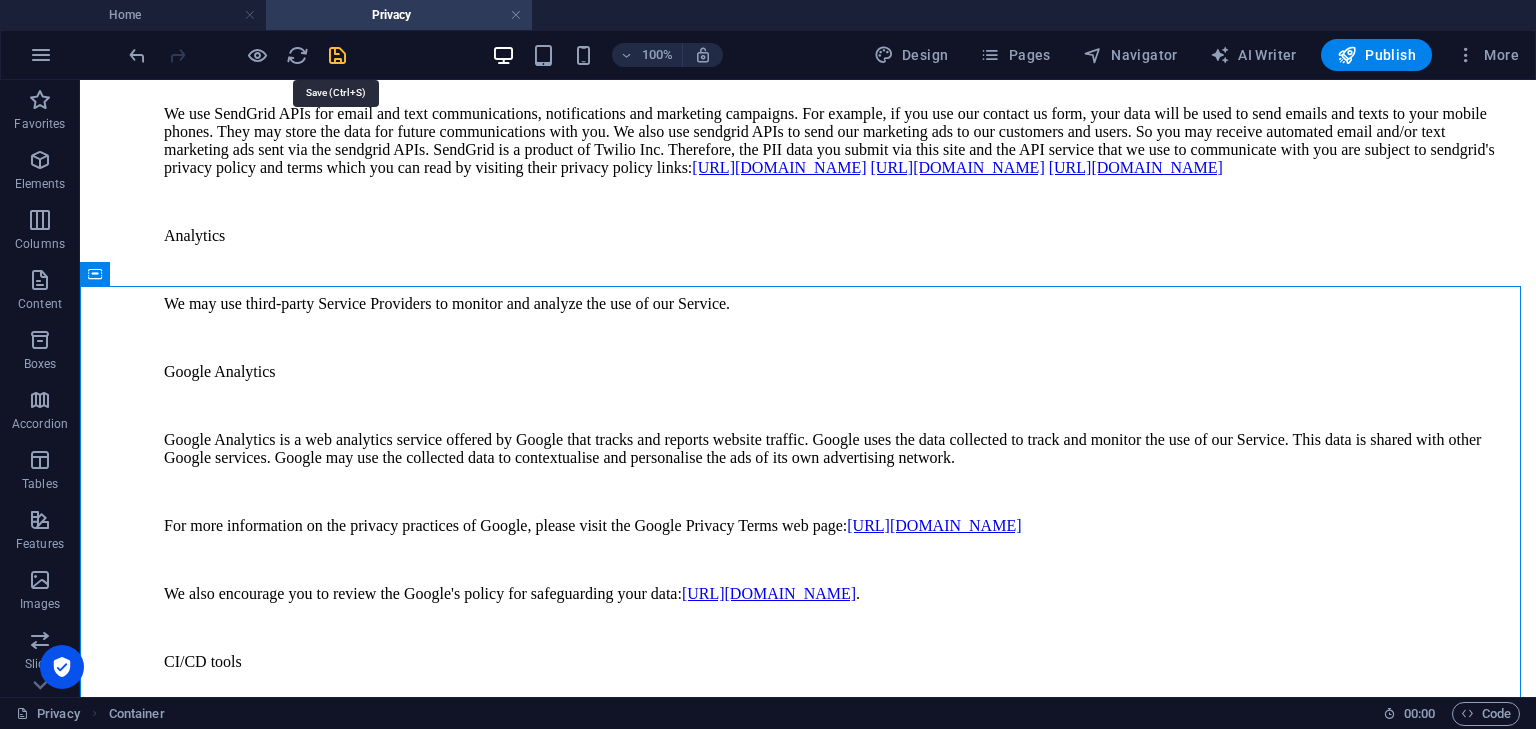 click at bounding box center [337, 55] 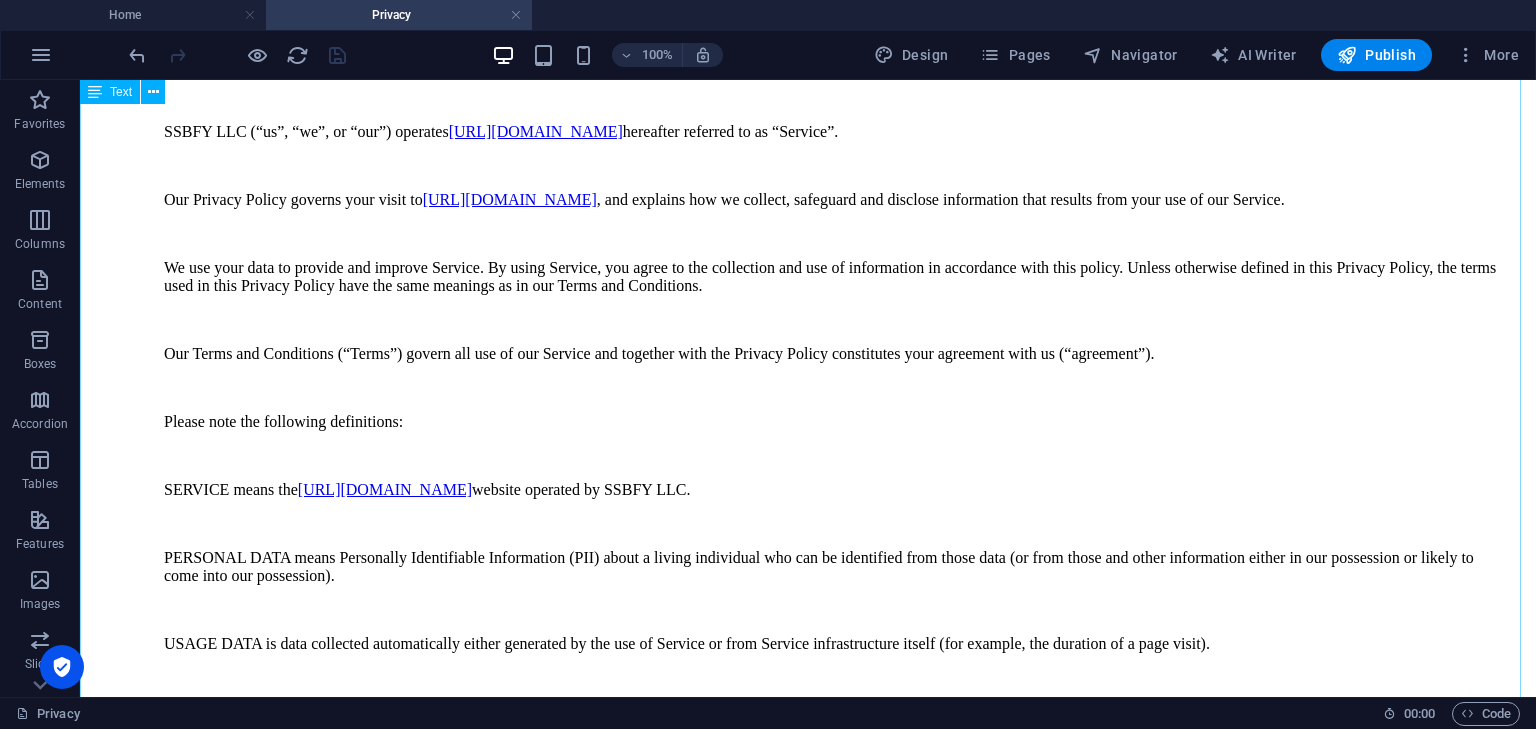 scroll, scrollTop: 0, scrollLeft: 0, axis: both 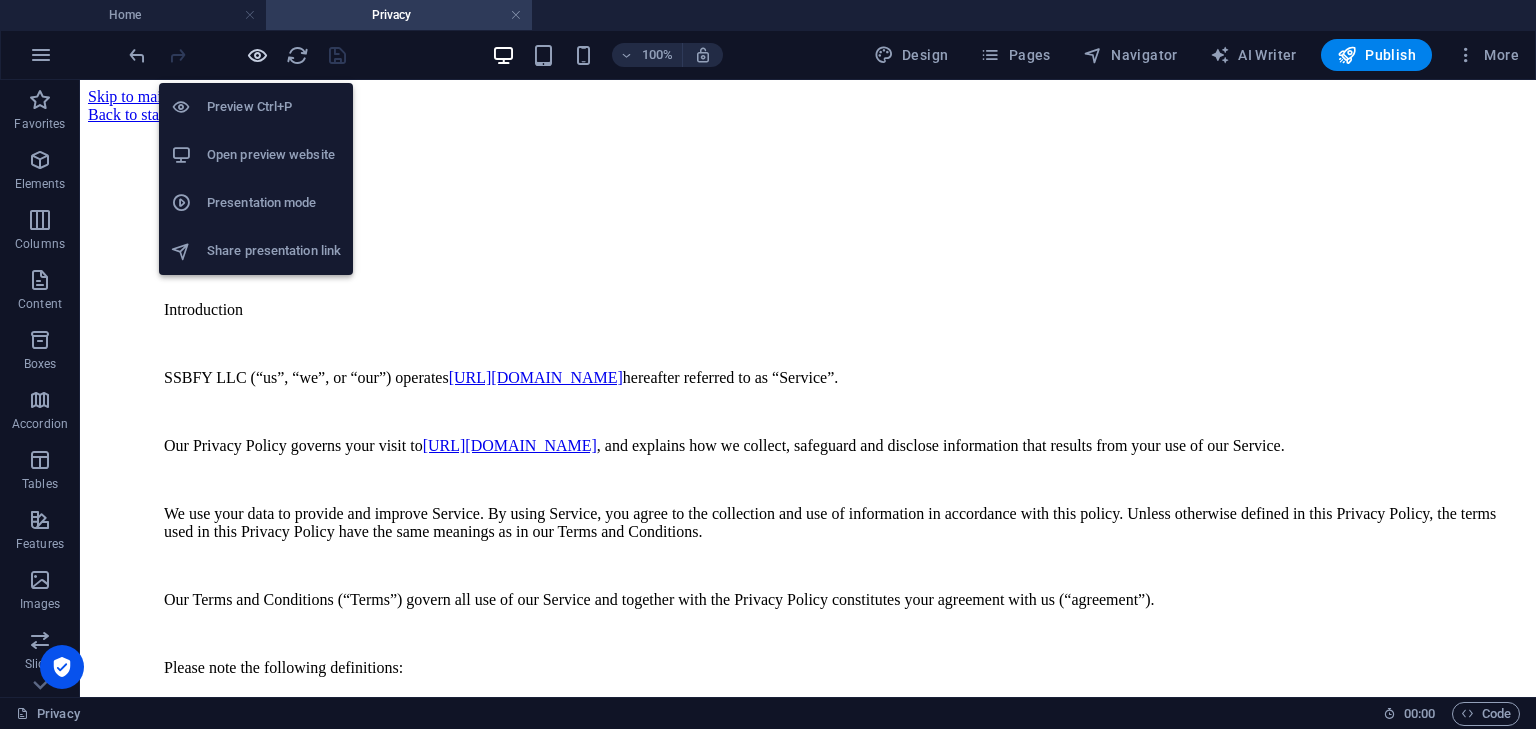 click at bounding box center (257, 55) 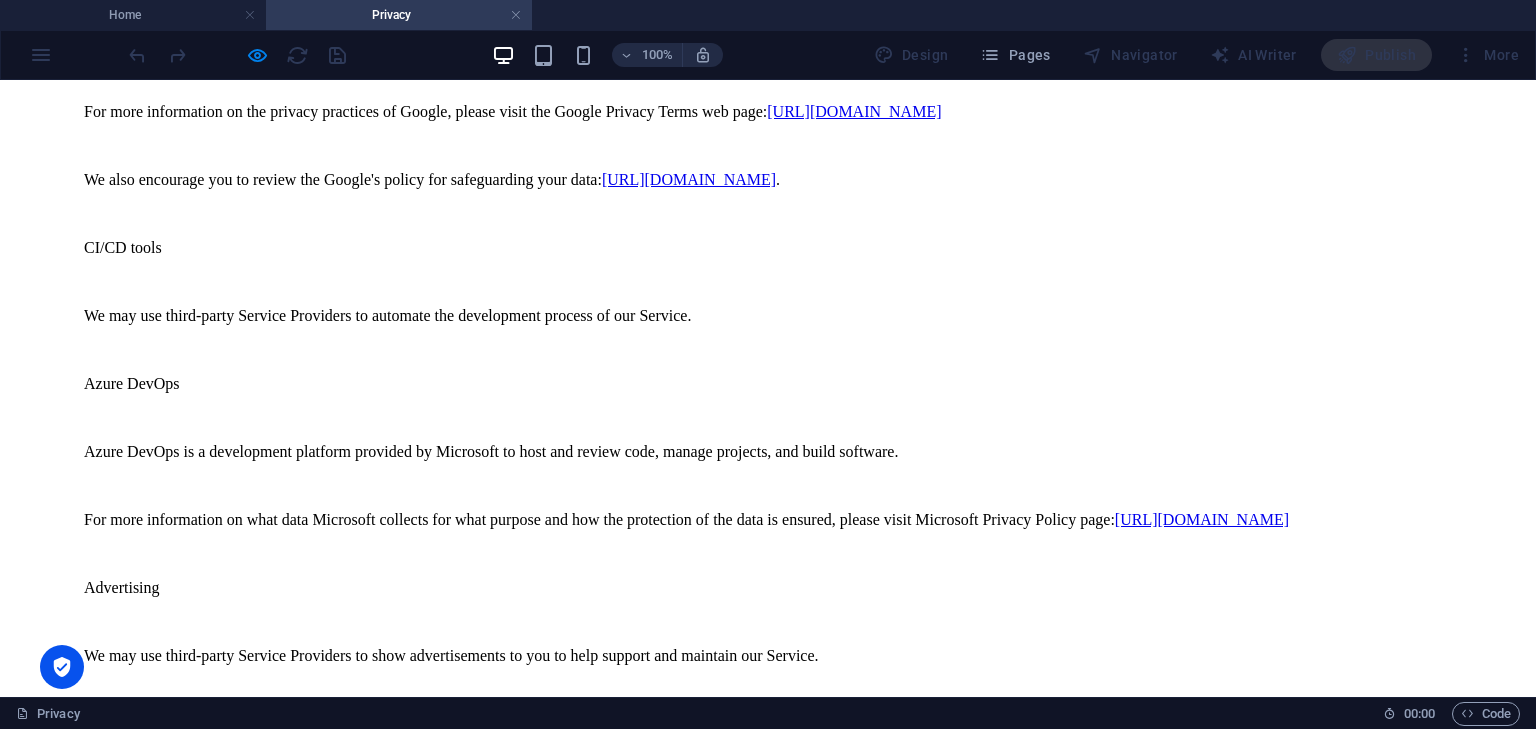 scroll, scrollTop: 9242, scrollLeft: 0, axis: vertical 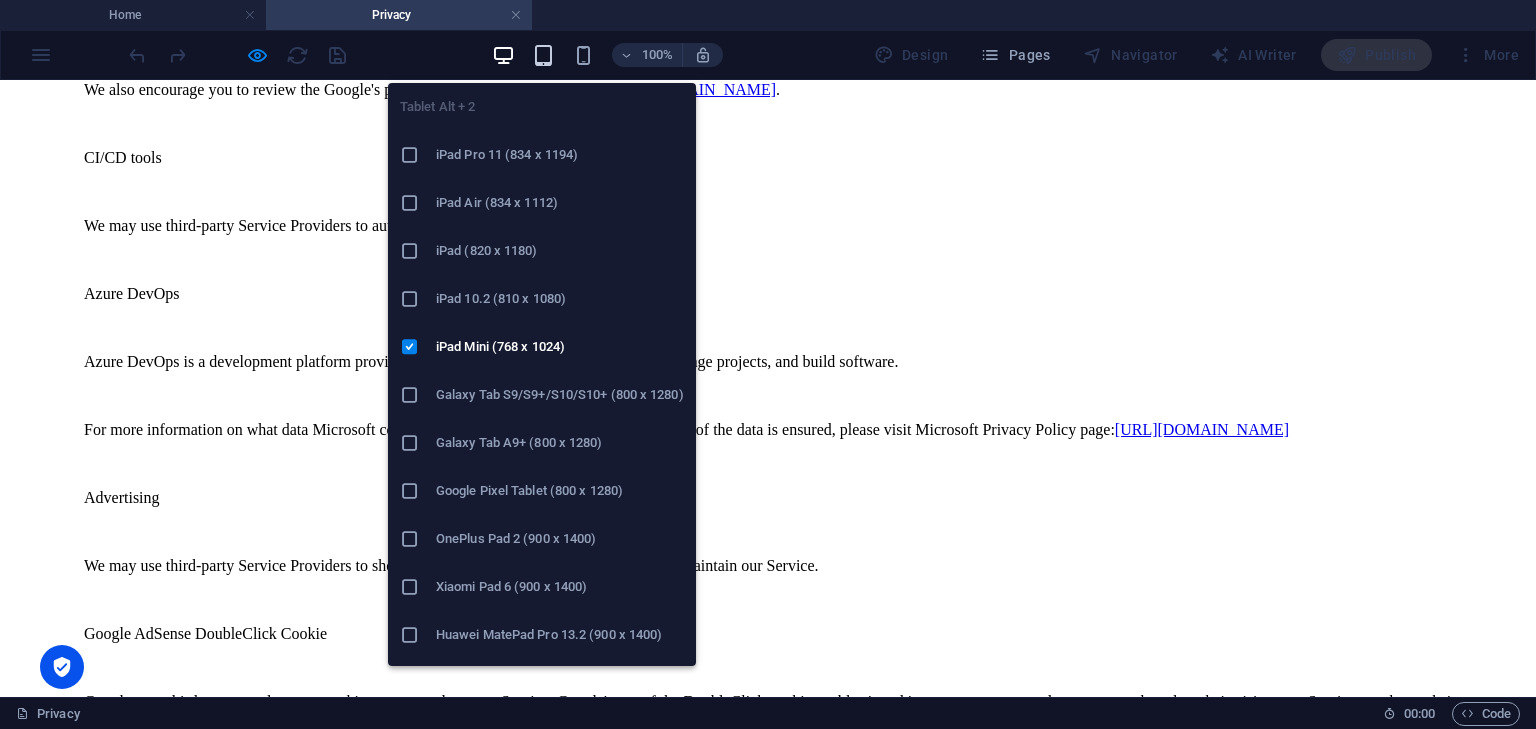 click at bounding box center (543, 55) 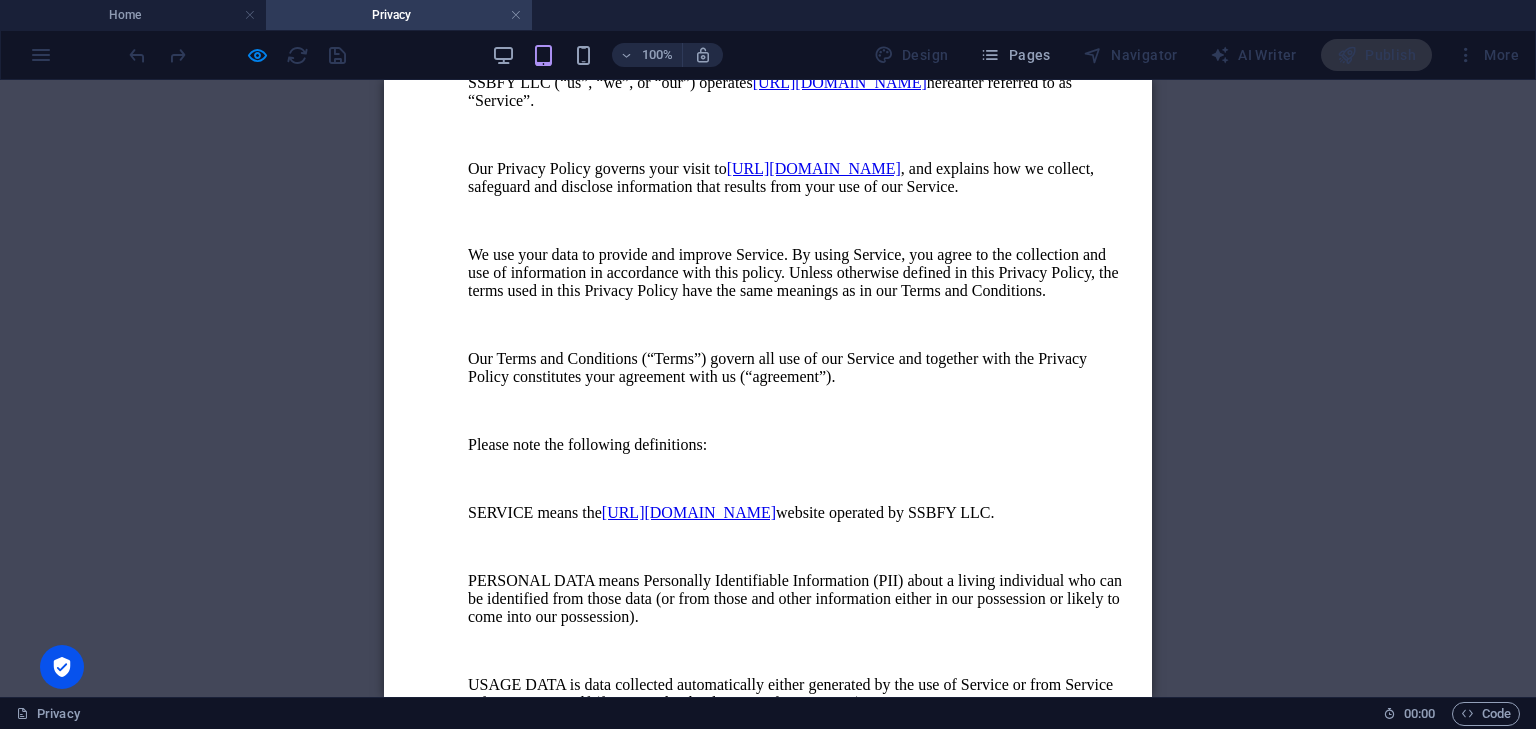 scroll, scrollTop: 0, scrollLeft: 0, axis: both 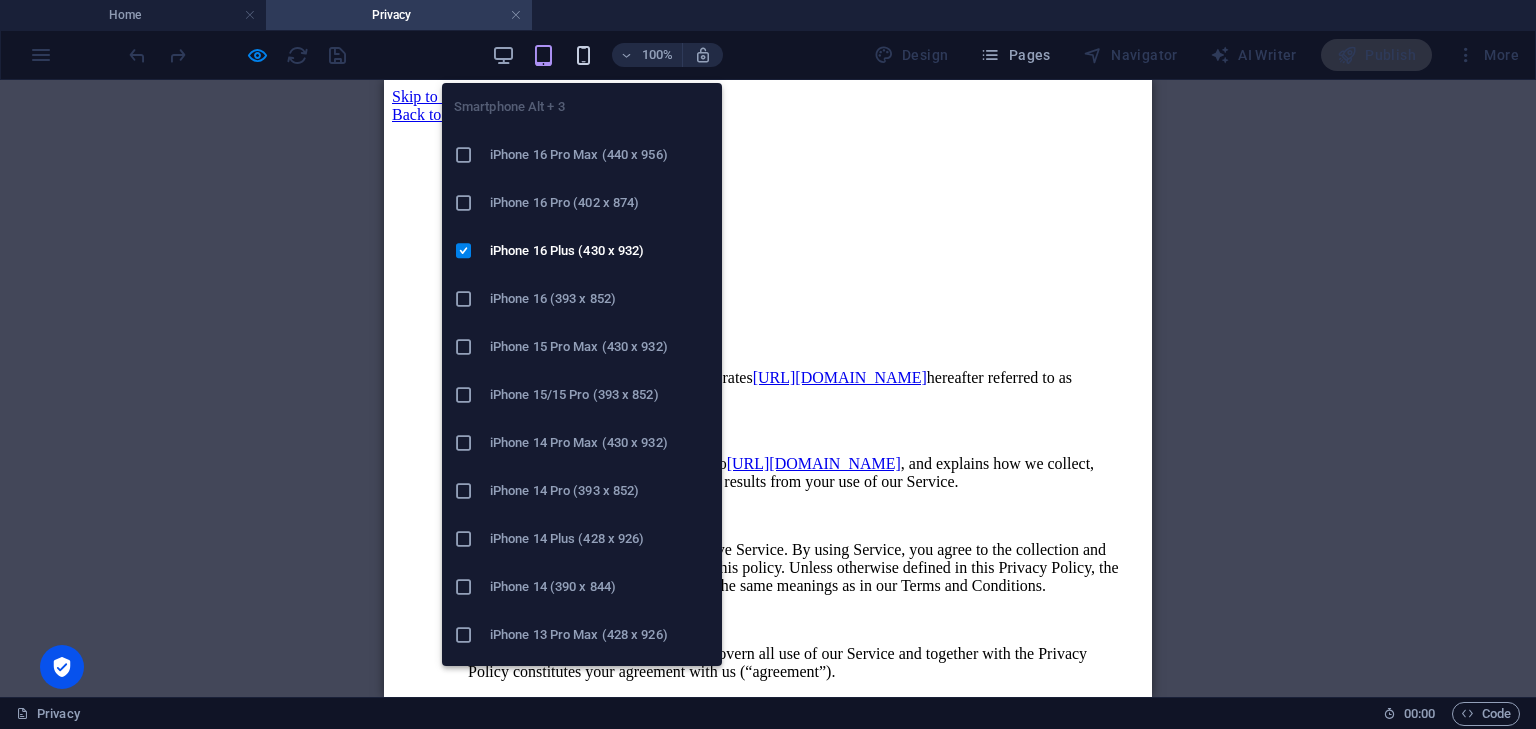 click at bounding box center (583, 55) 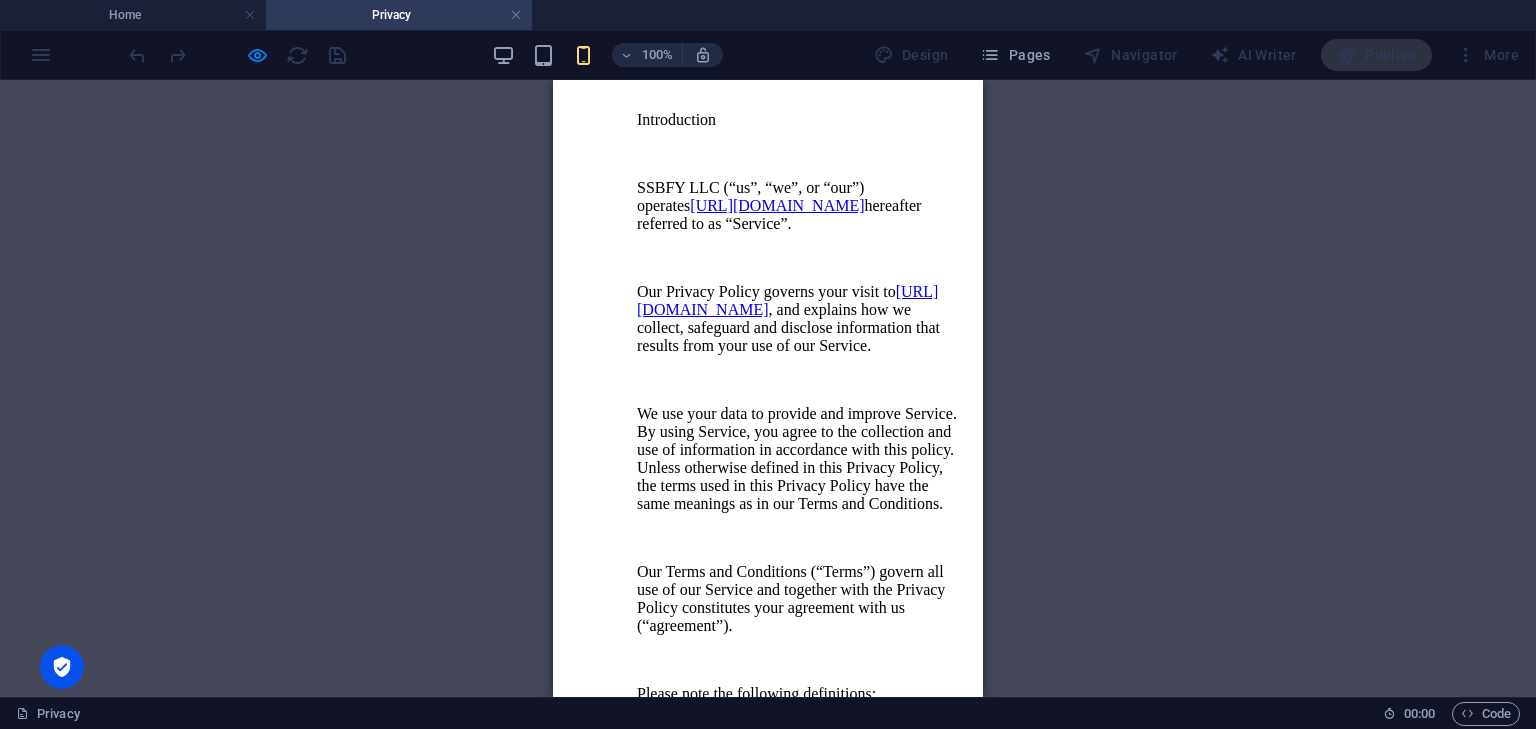 scroll, scrollTop: 0, scrollLeft: 0, axis: both 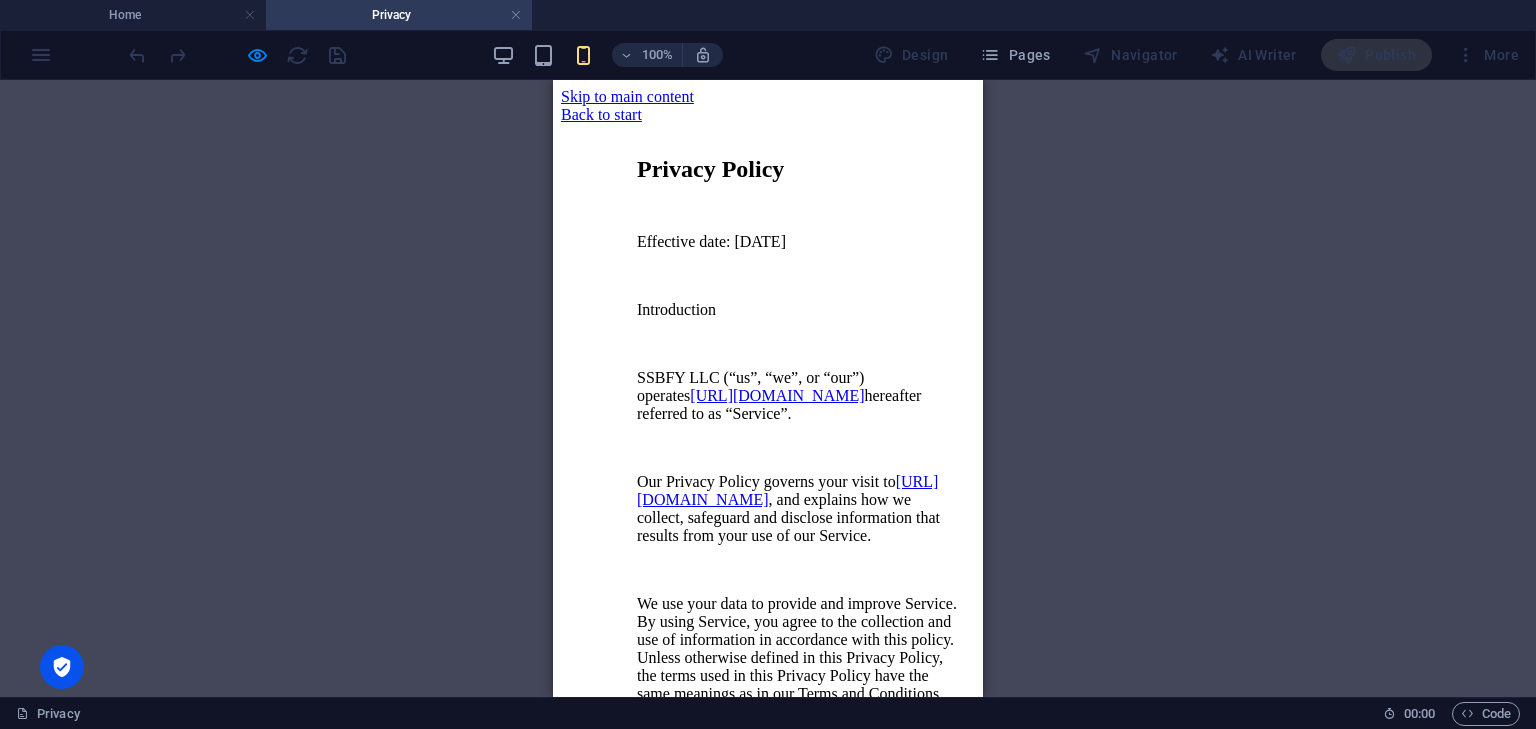 click at bounding box center (237, 55) 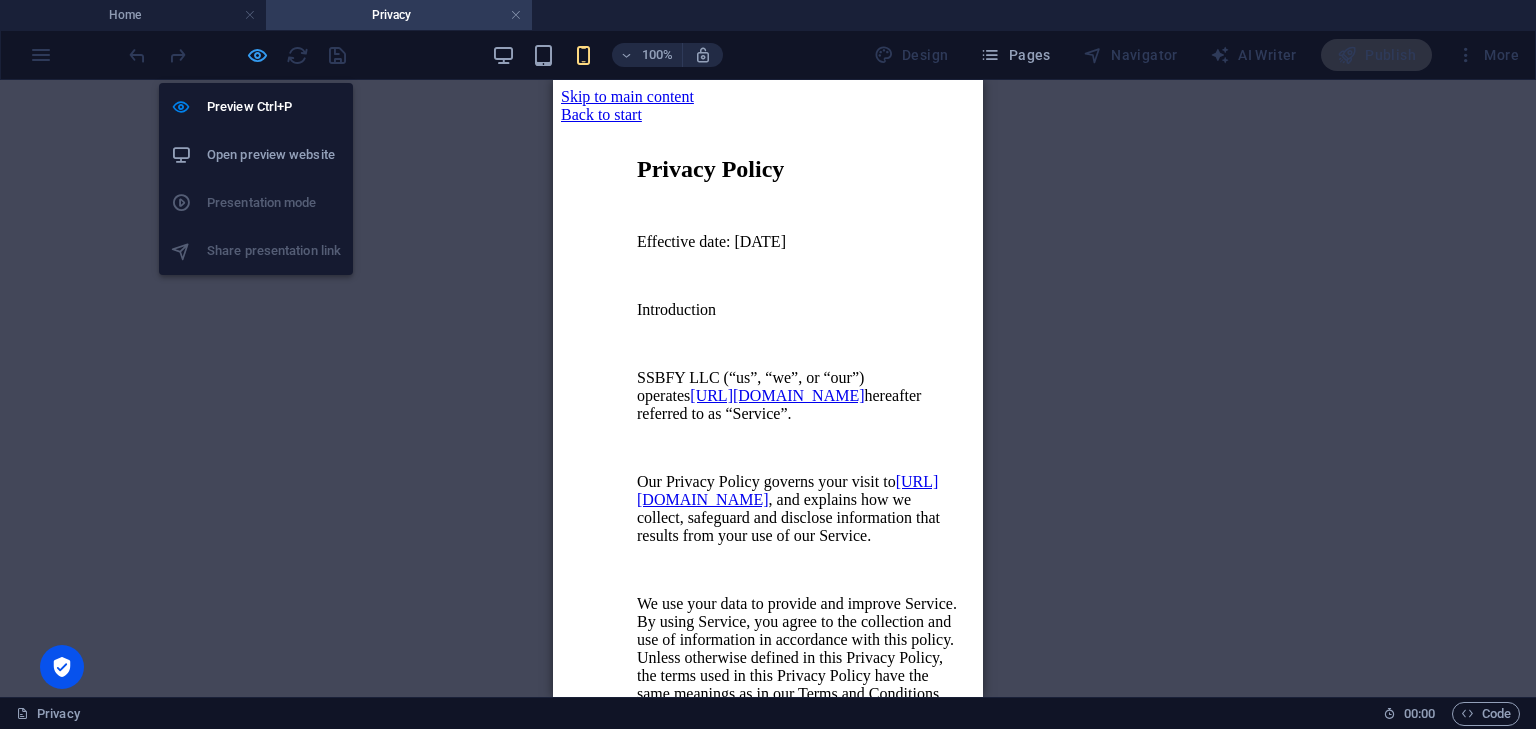 click at bounding box center [257, 55] 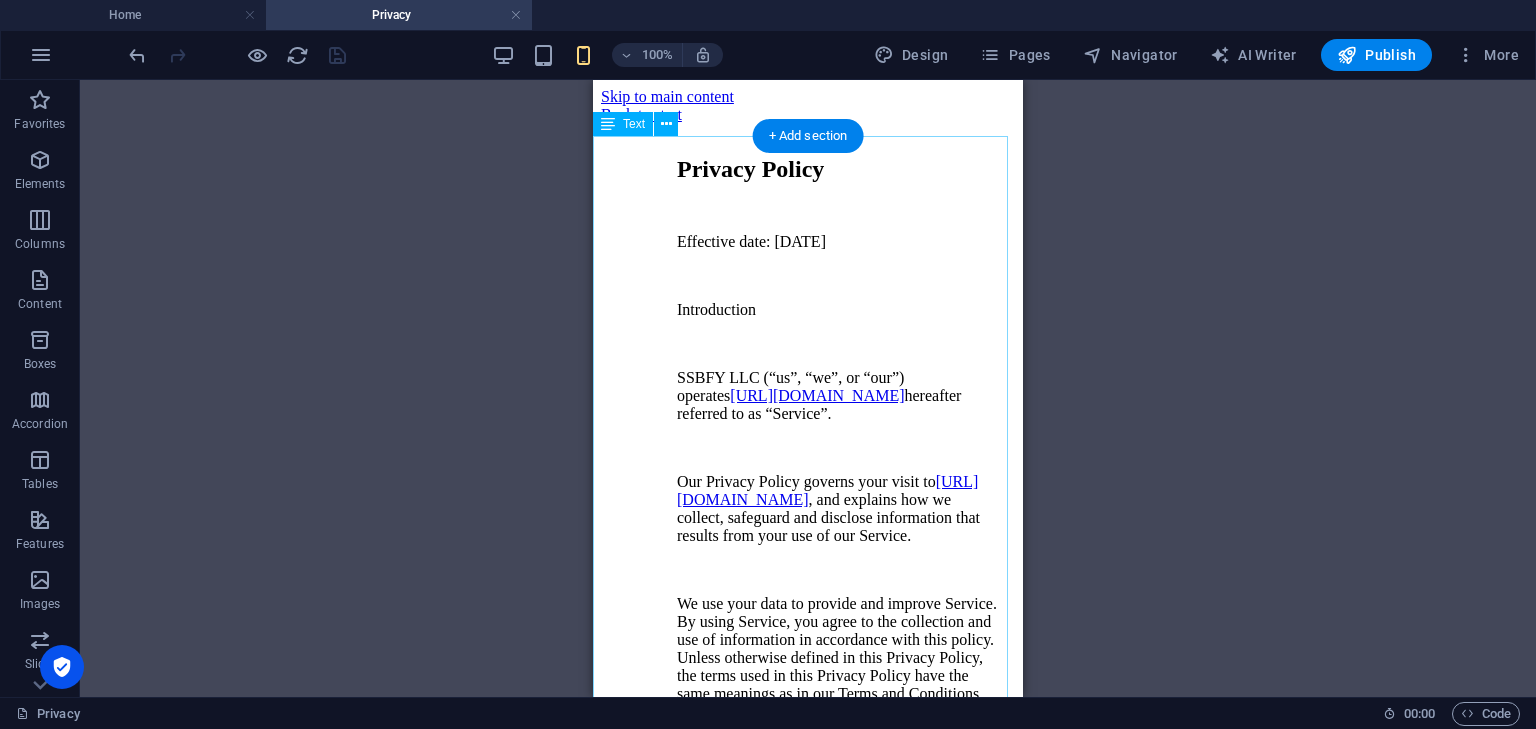 click on "Privacy Policy Effective date: 01/01/2023 Introduction SSBFY LLC (“us”, “we”, or “our”) operates  https://www.jobmedium.com  hereafter referred to as “Service”. Our Privacy Policy governs your visit to  https://www.jobmedium.com , and explains how we collect, safeguard and disclose information that results from your use of our Service. We use your data to provide and improve Service. By using Service, you agree to the collection and use of information in accordance with this policy. Unless otherwise defined in this Privacy Policy, the terms used in this Privacy Policy have the same meanings as in our Terms and Conditions. Our Terms and Conditions (“Terms”) govern all use of our Service and together with the Privacy Policy constitutes your agreement with us (“agreement”). Please note the following definitions: SERVICE means the  https://www.jobmedium.com  website operated by SSBFY LLC. DATA SUBJECT is any living individual who is the subject of Personal Data. Types of Data Collected . ." at bounding box center [808, 8881] 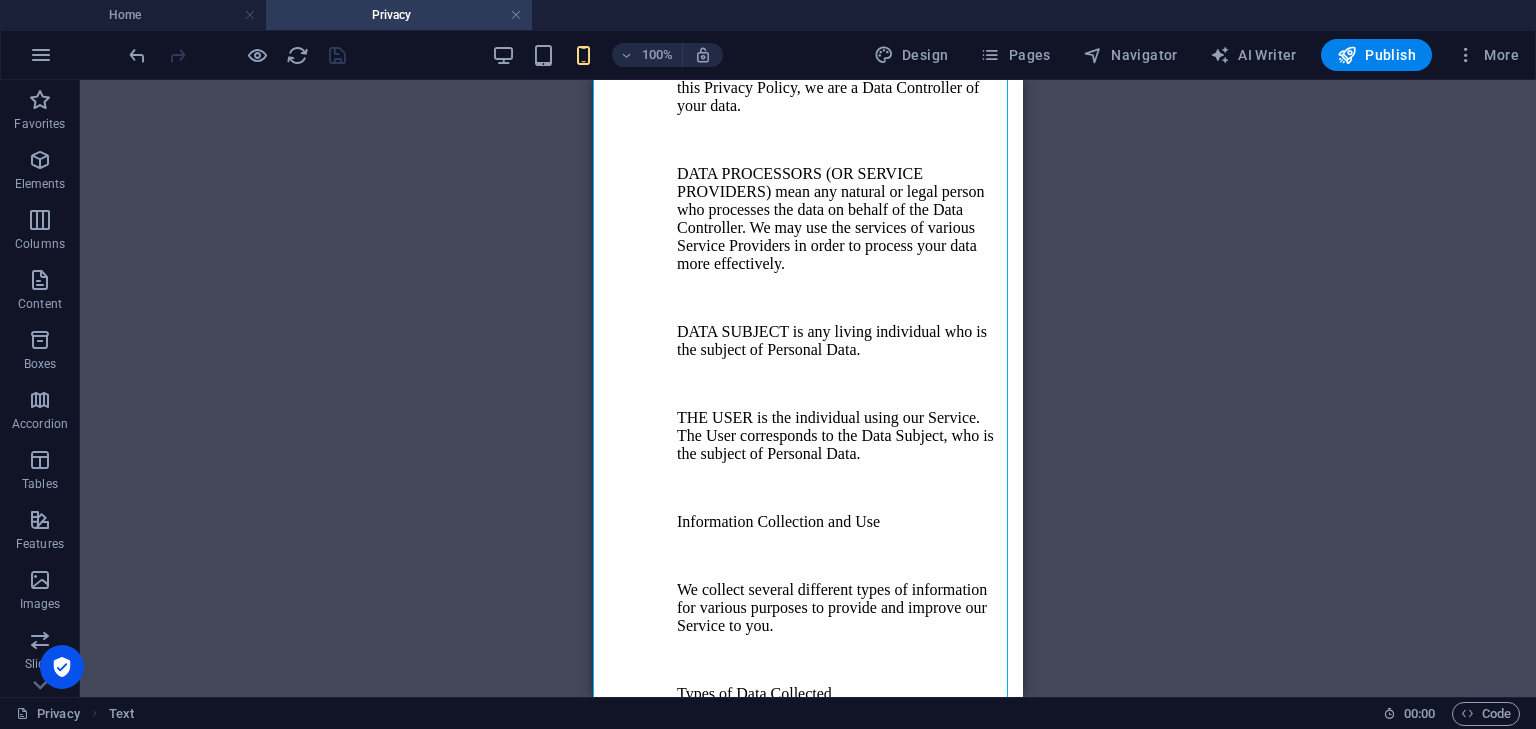 scroll, scrollTop: 1021, scrollLeft: 0, axis: vertical 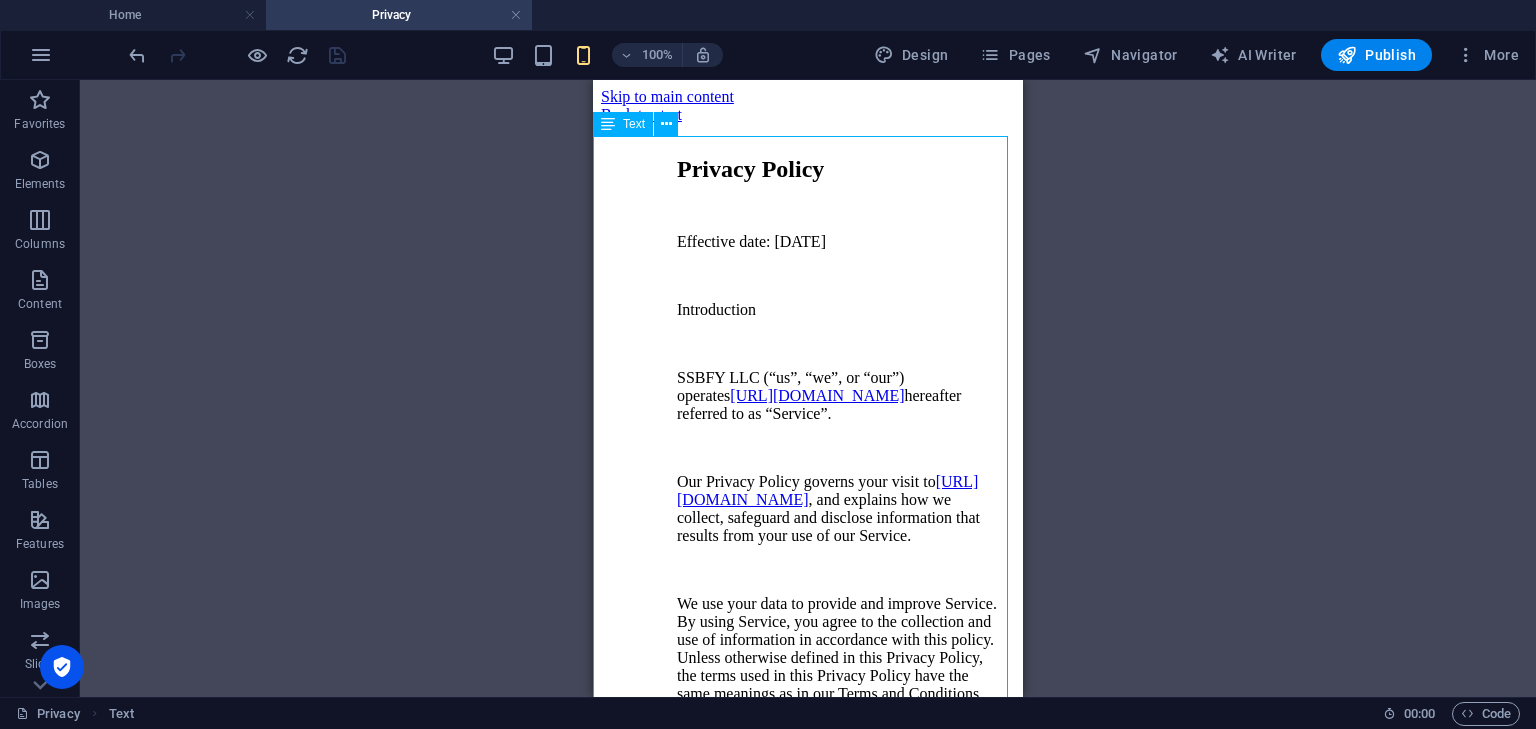 click on "Text" at bounding box center (634, 124) 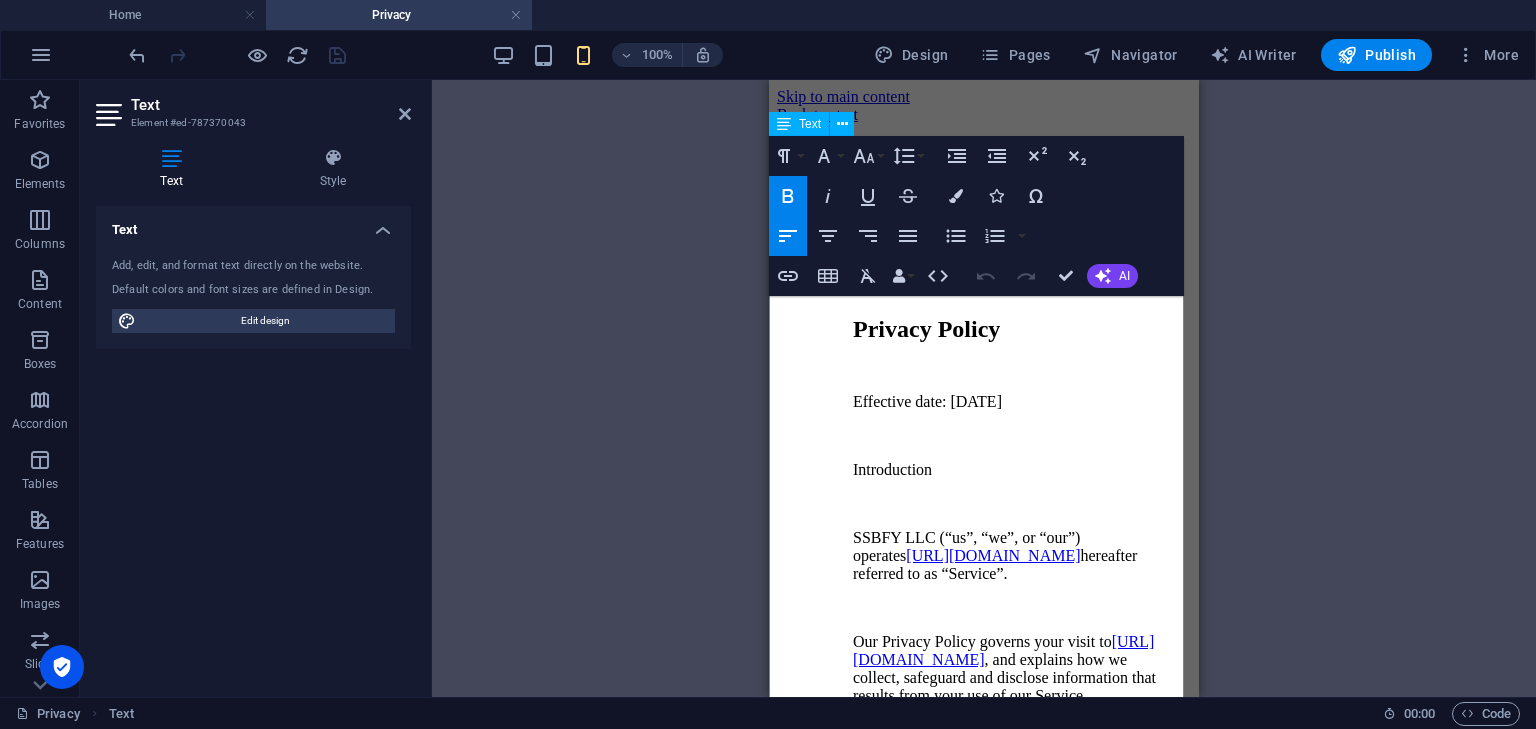 click at bounding box center [1014, 368] 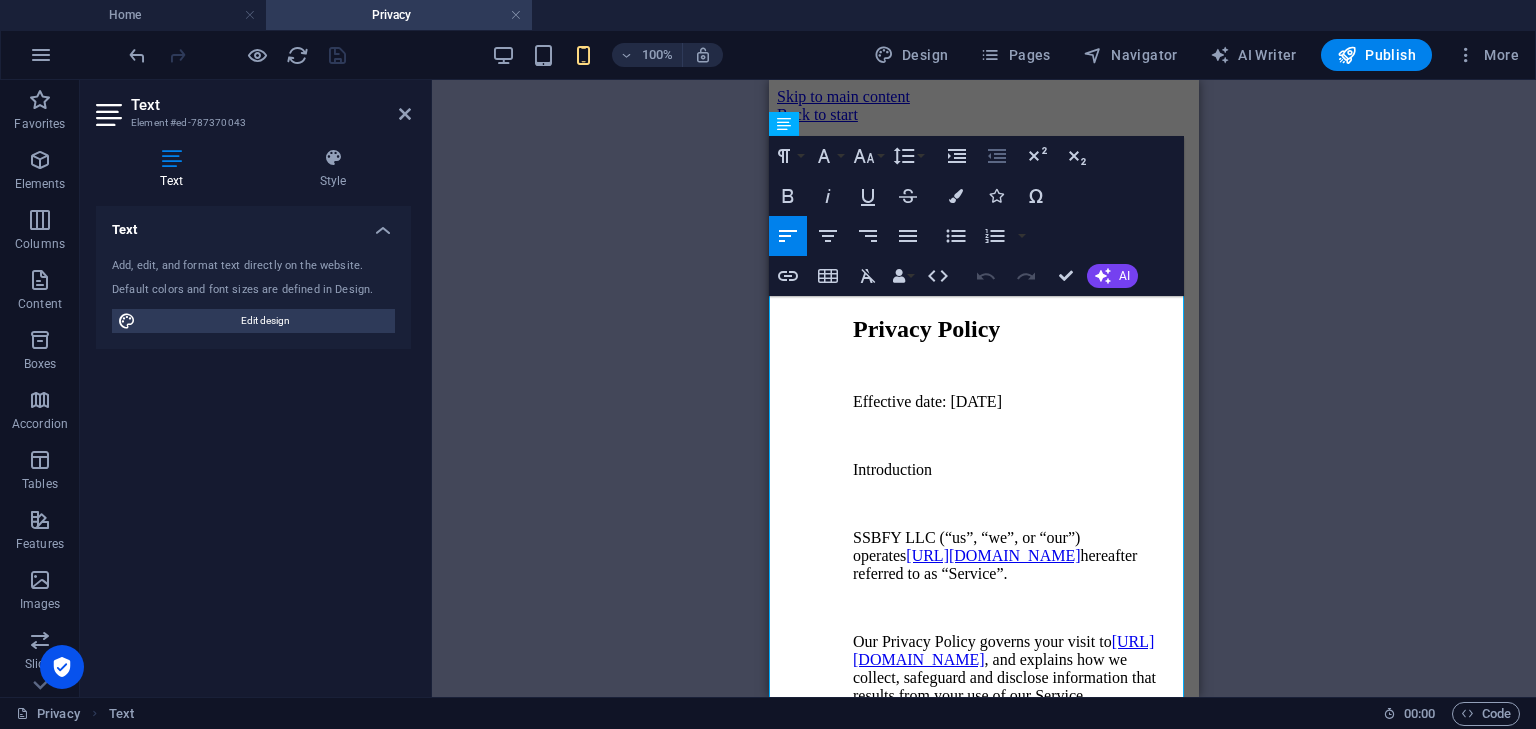 click 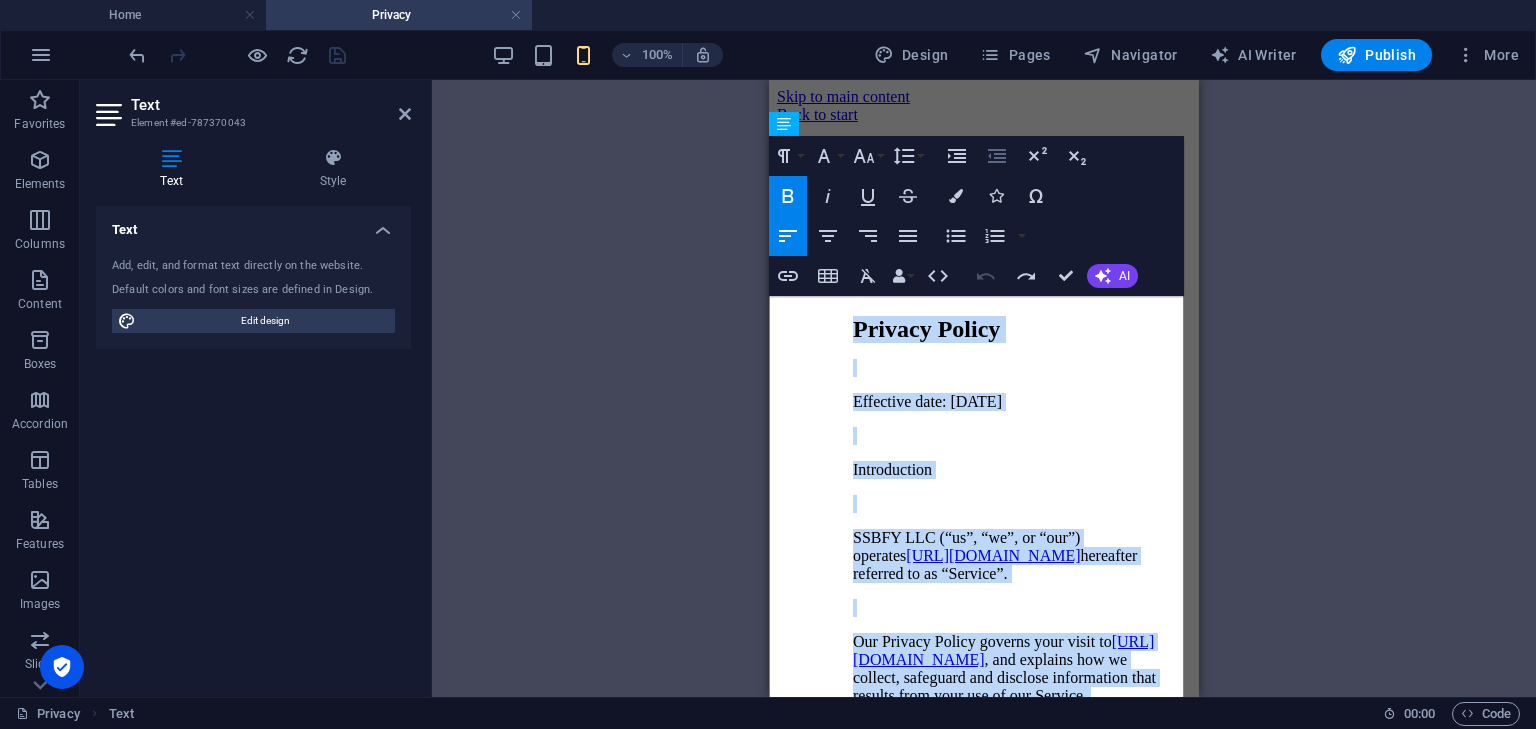 click 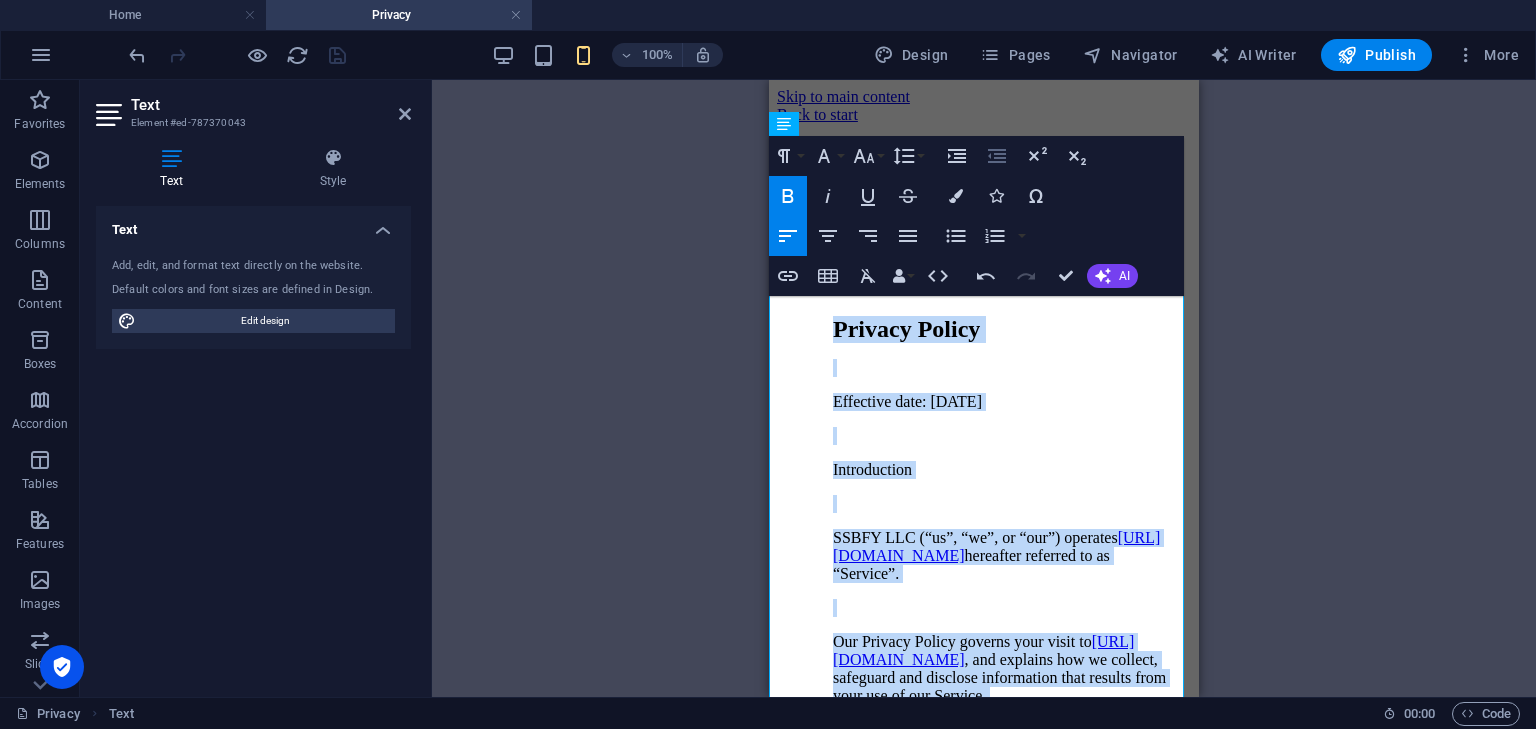 click 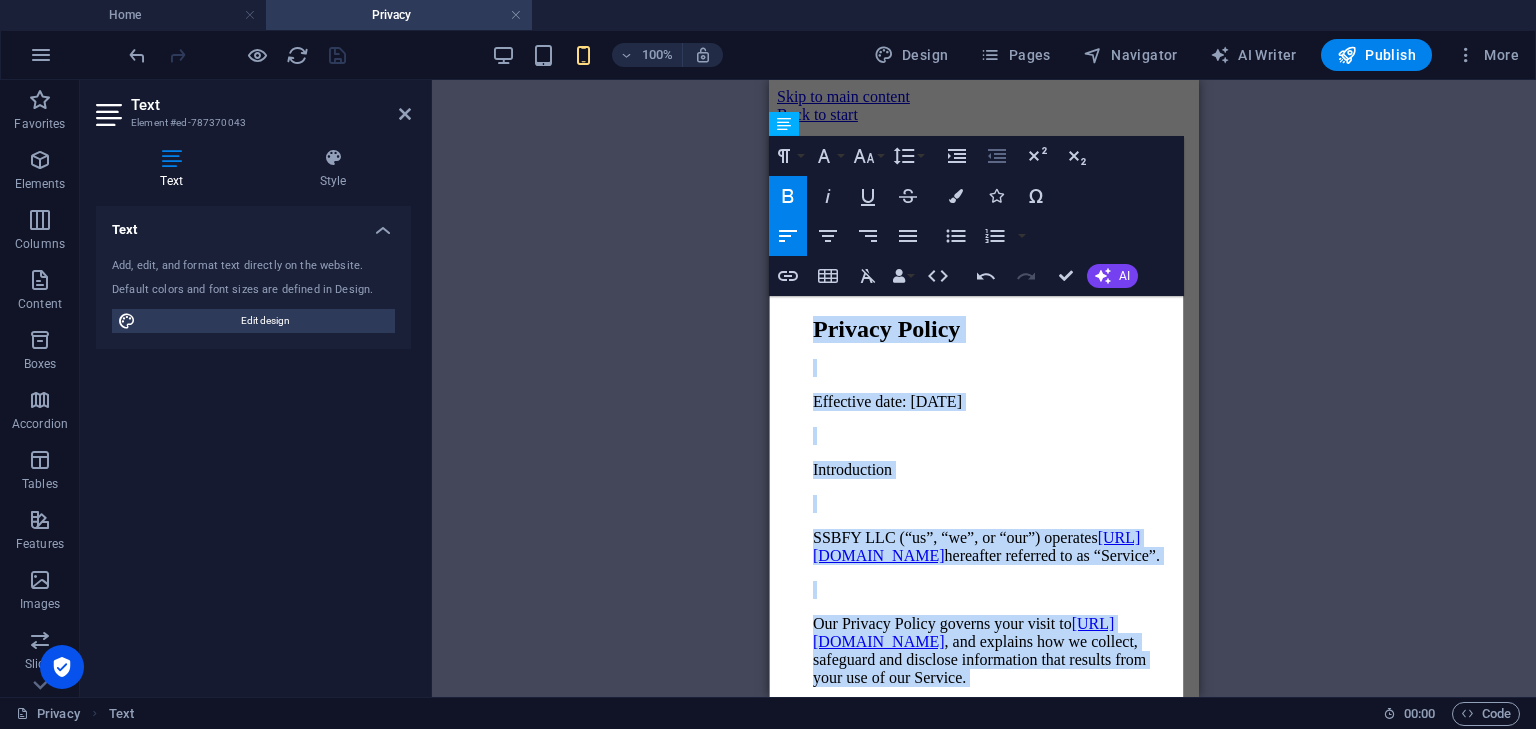click 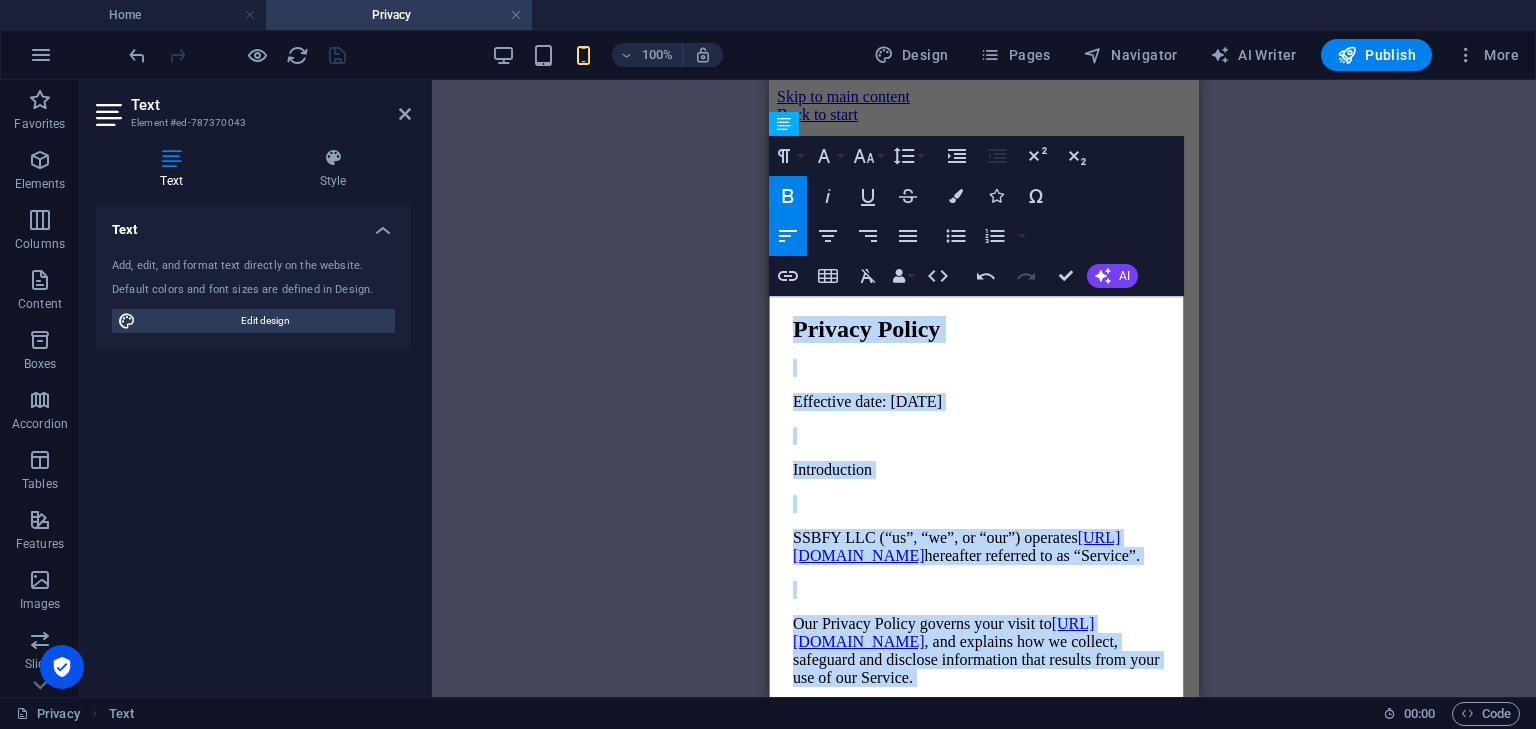 click 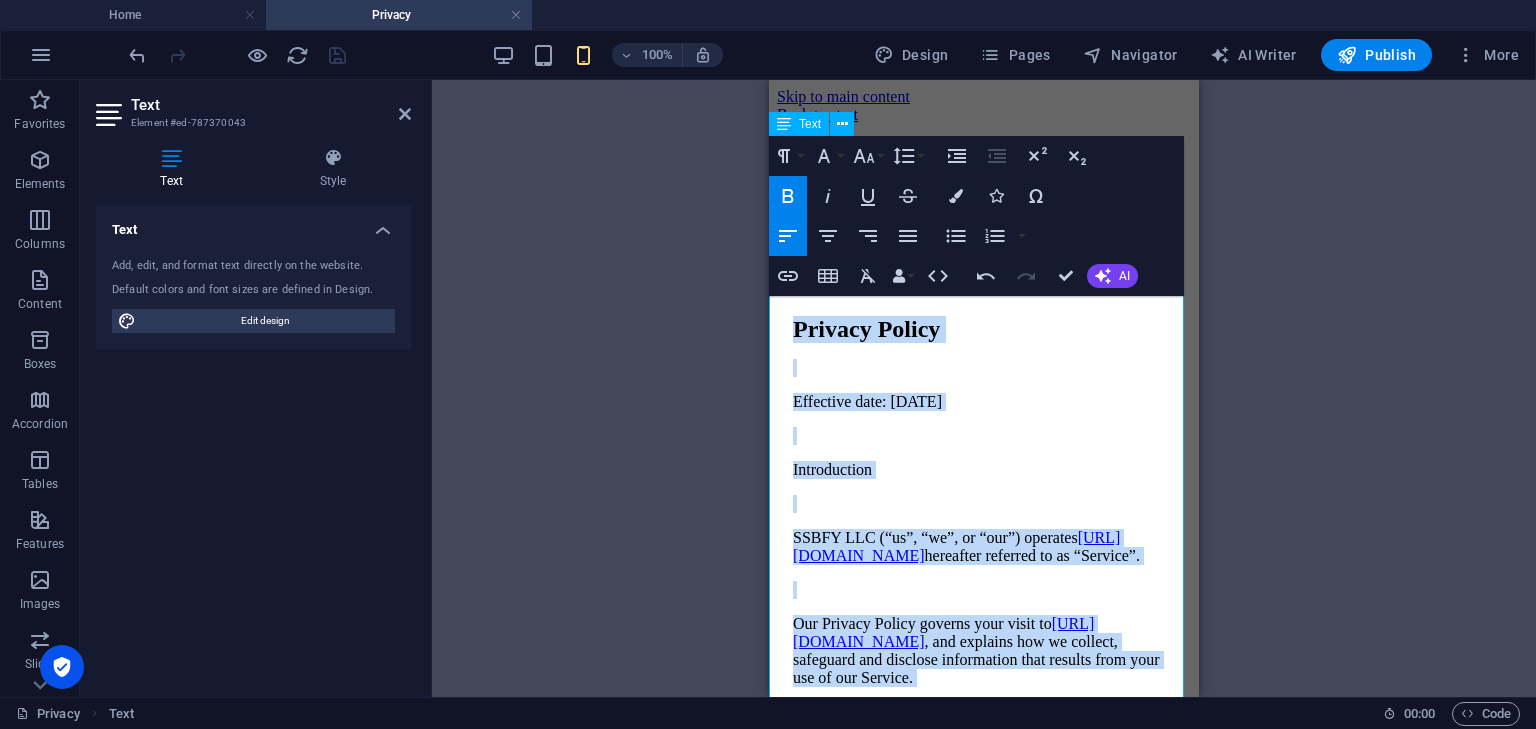 click on "Effective date: 01/01/2023" at bounding box center [984, 402] 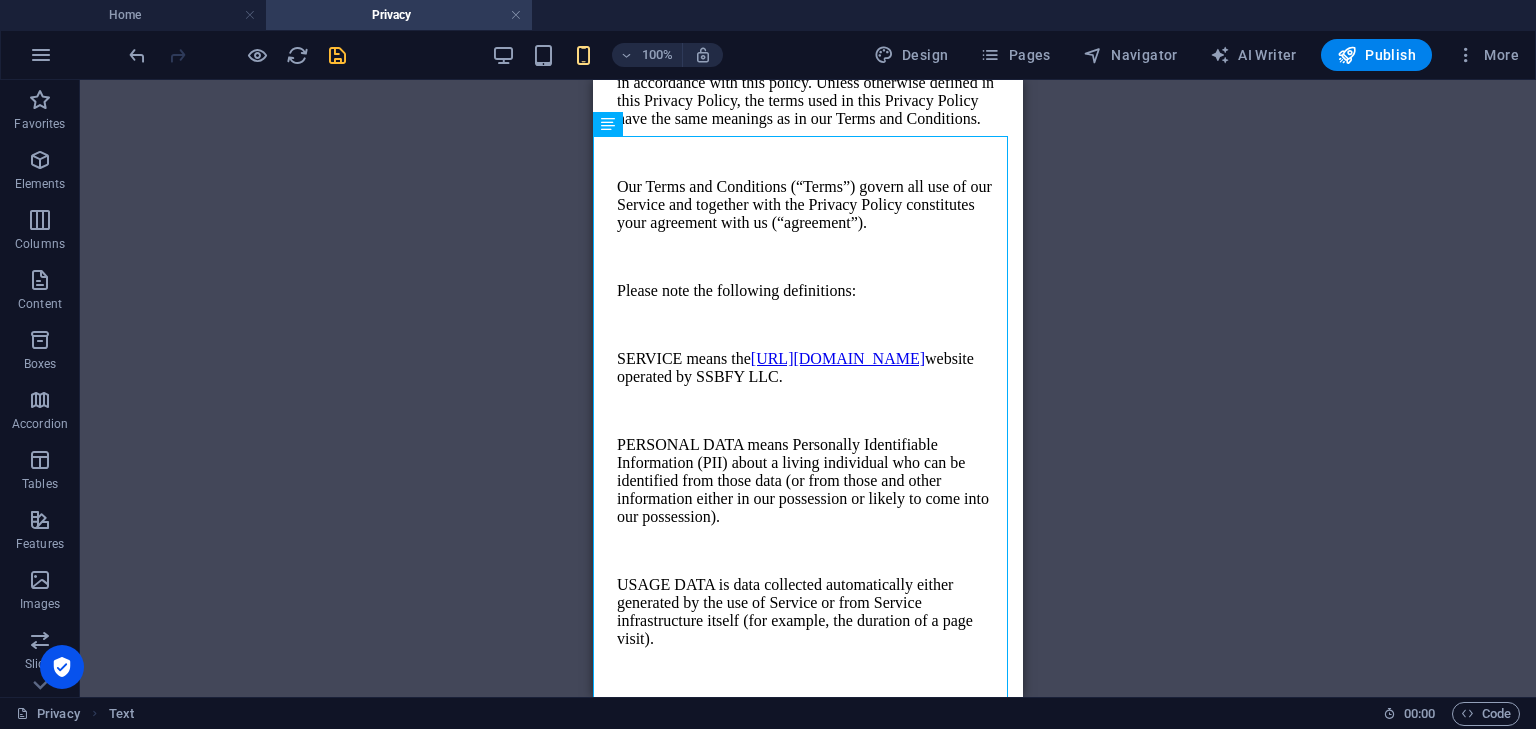 scroll, scrollTop: 0, scrollLeft: 0, axis: both 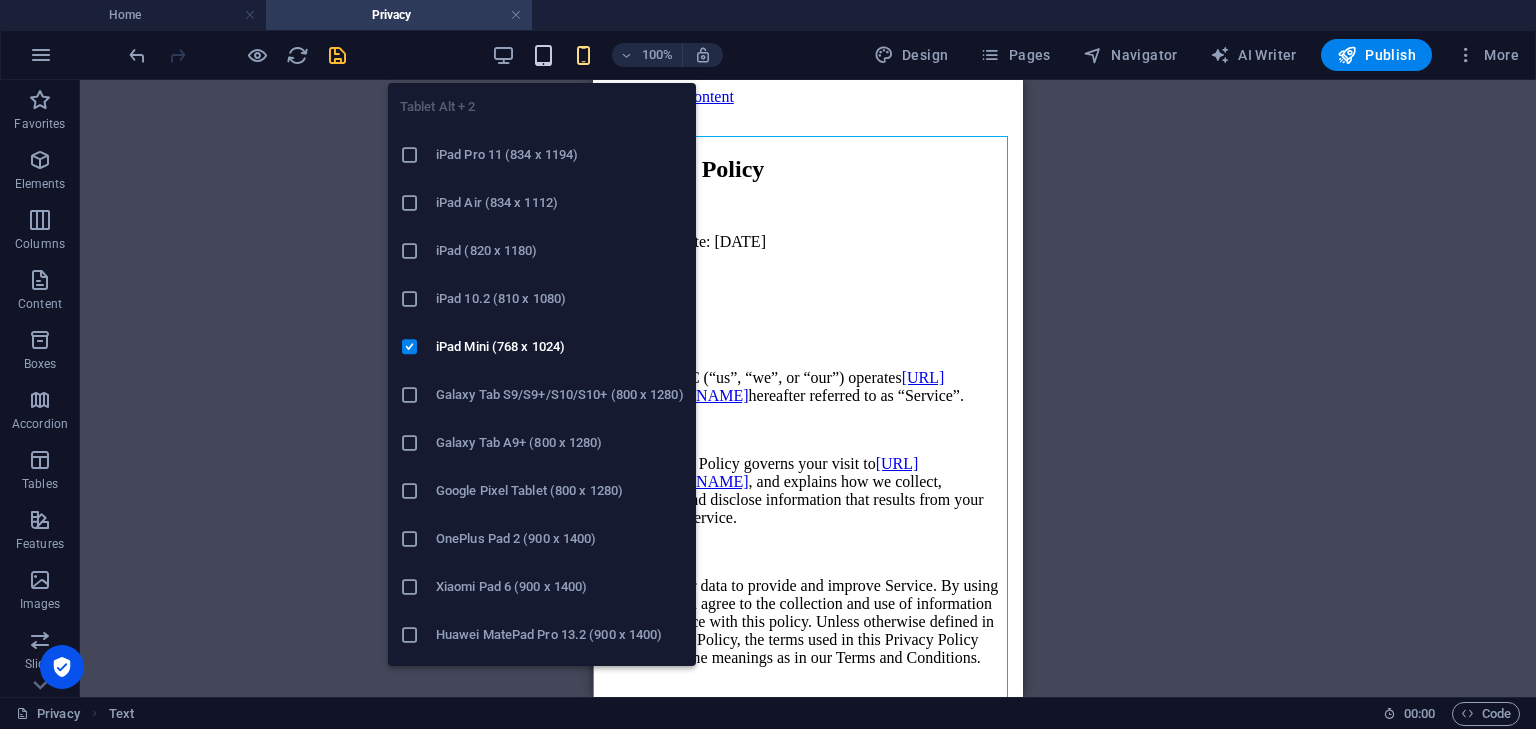 click at bounding box center (543, 55) 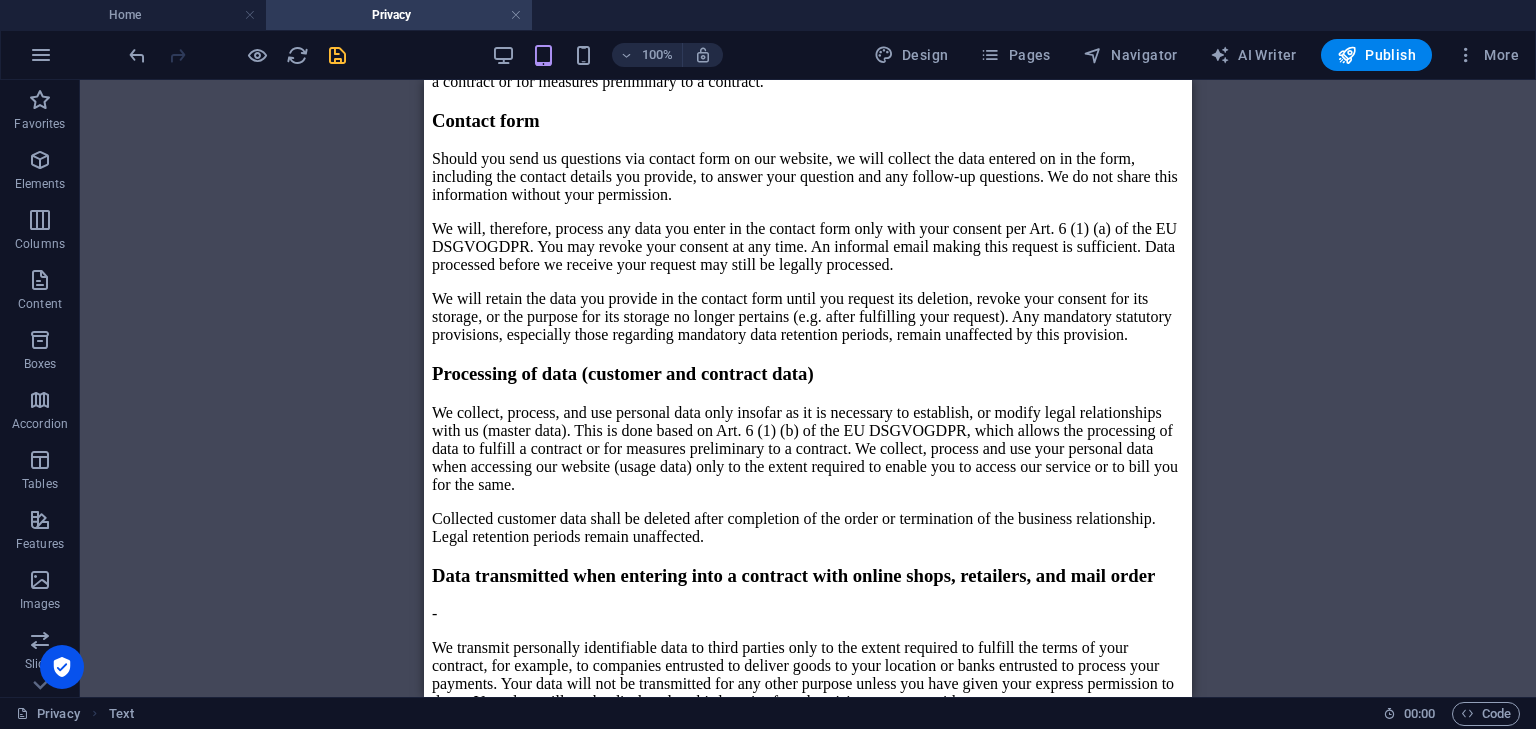 scroll, scrollTop: 16512, scrollLeft: 0, axis: vertical 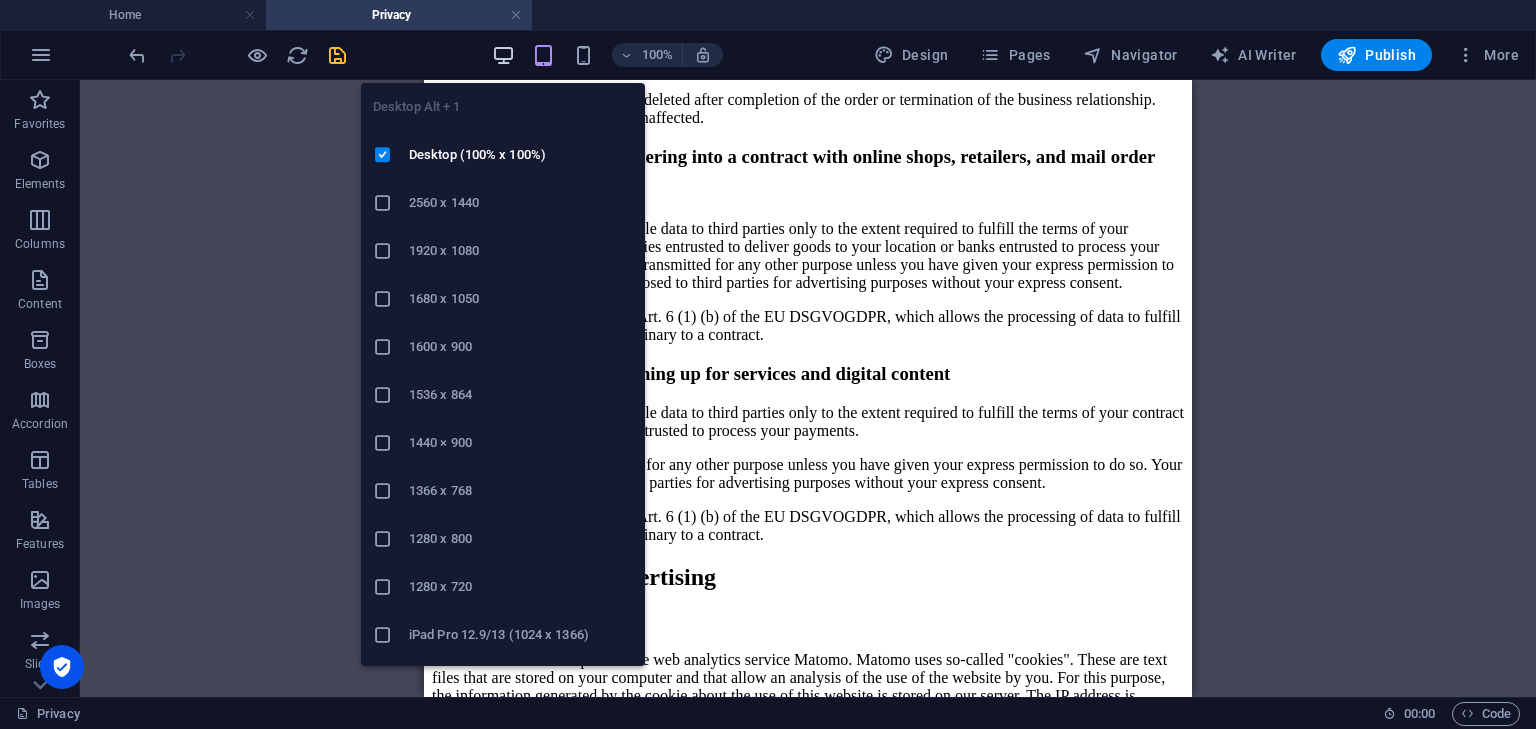 click at bounding box center [503, 55] 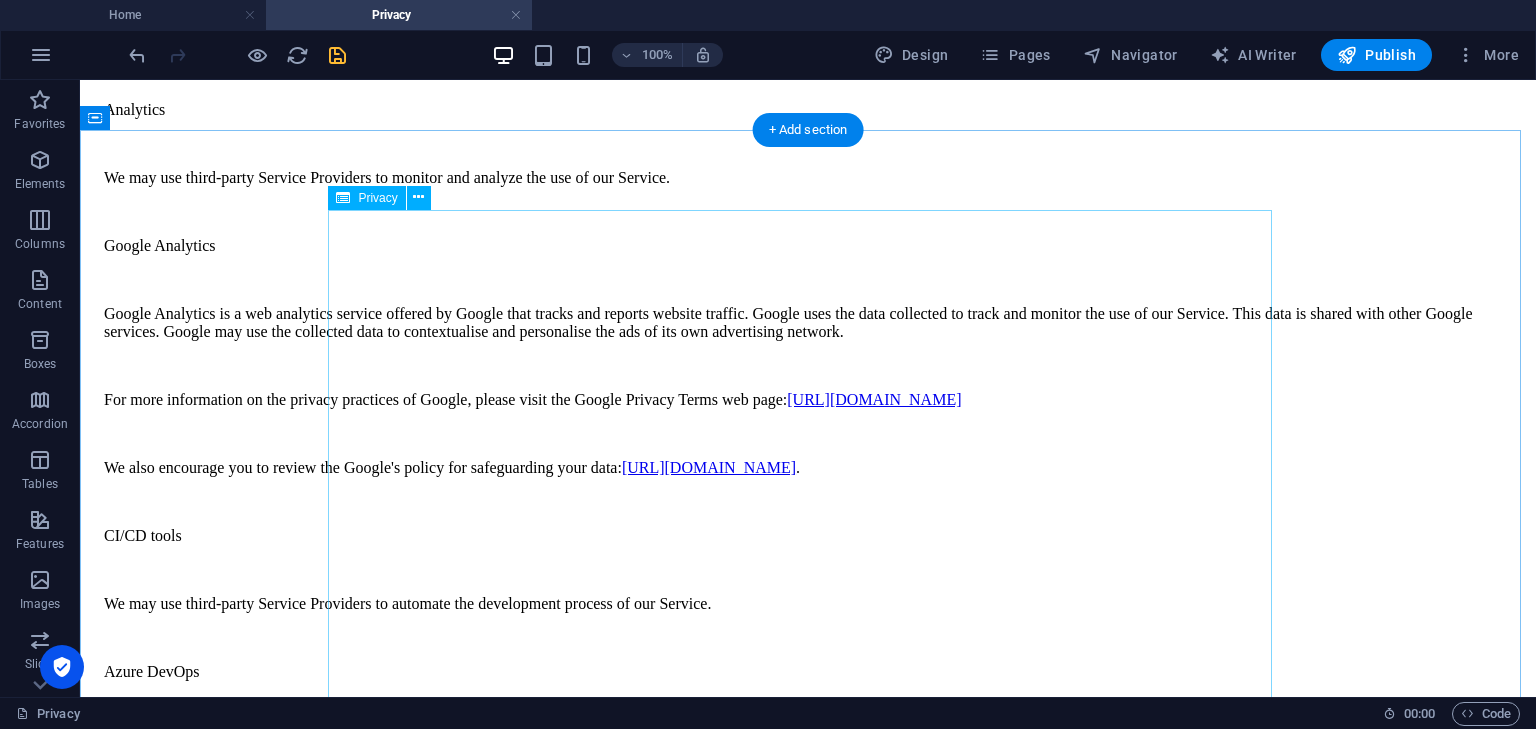 scroll, scrollTop: 8881, scrollLeft: 0, axis: vertical 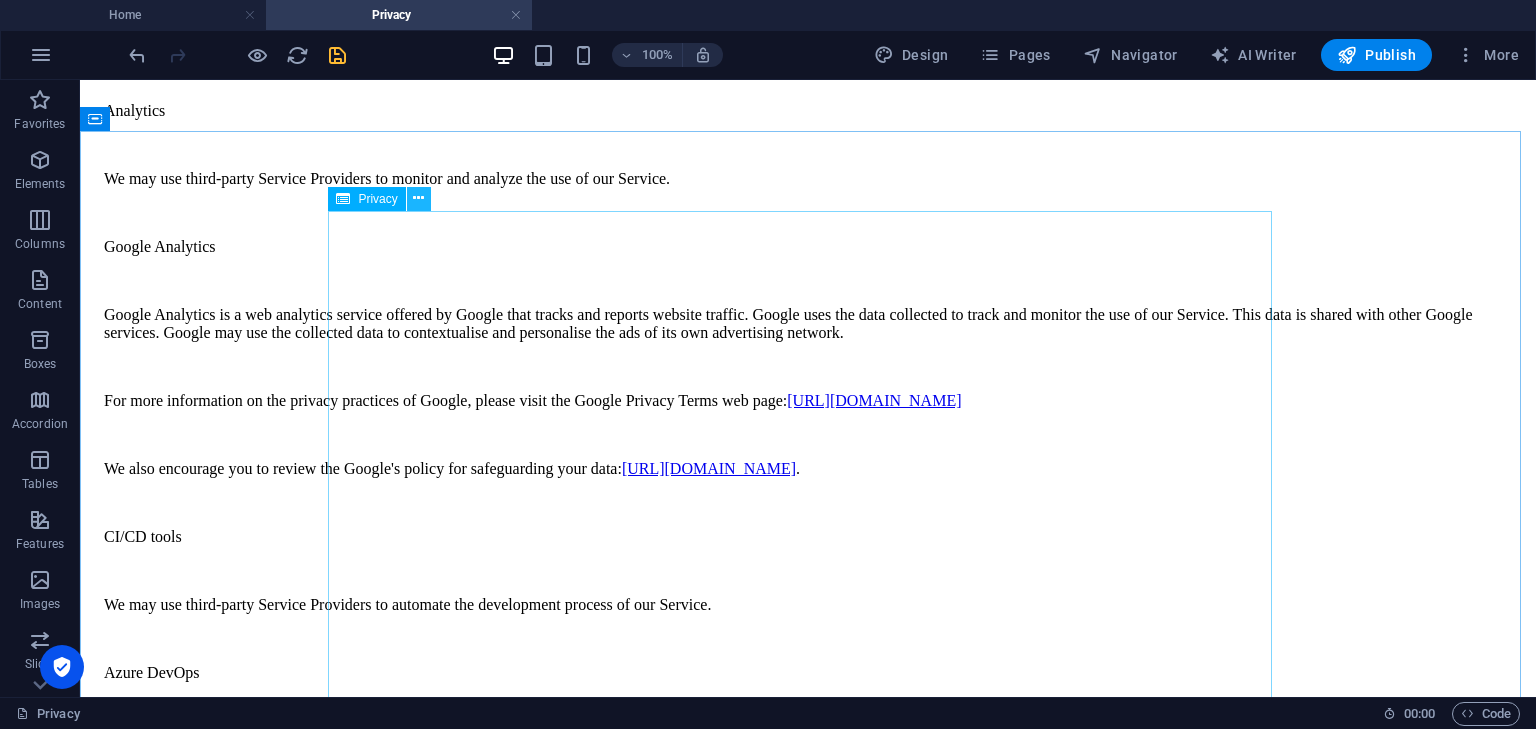 click at bounding box center (418, 198) 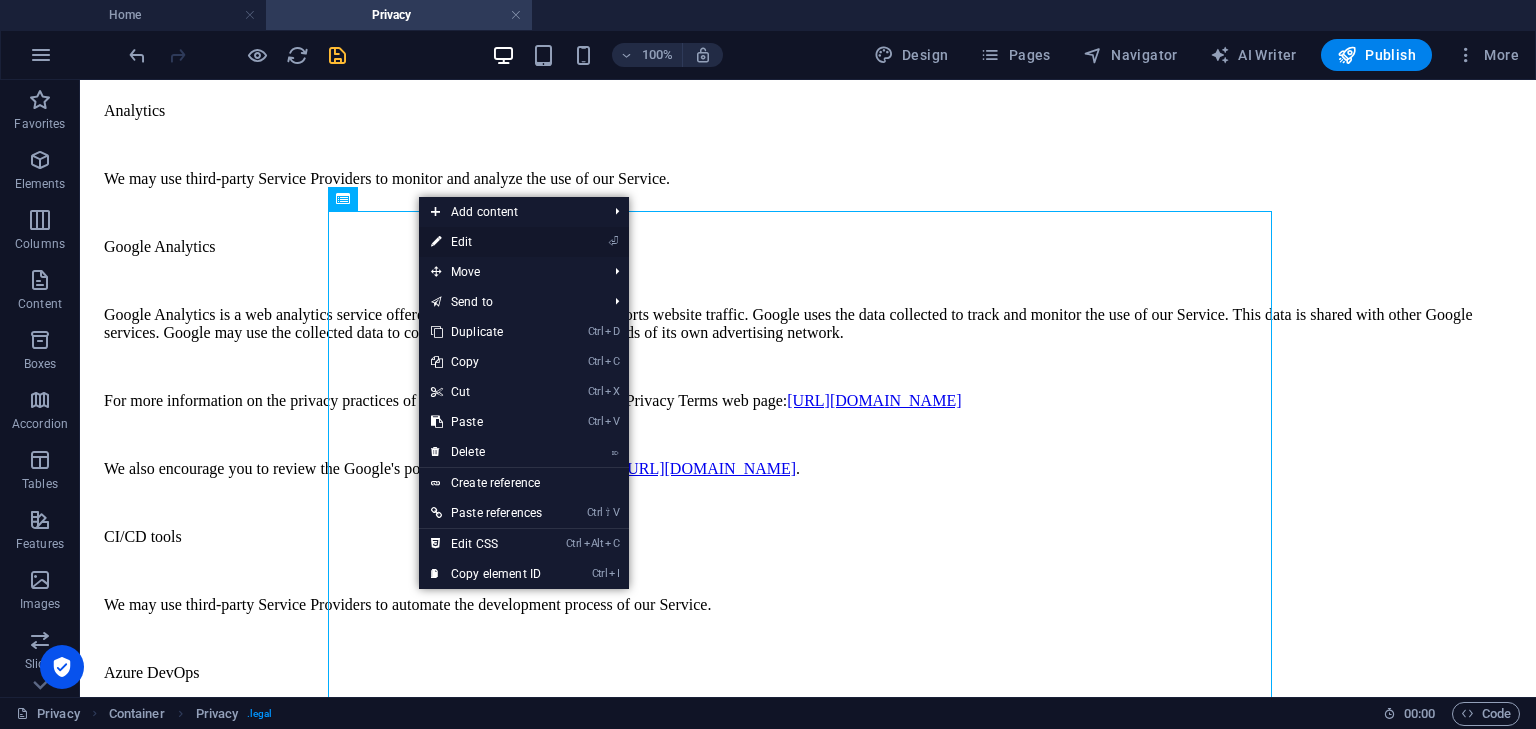 click on "⏎  Edit" at bounding box center (486, 242) 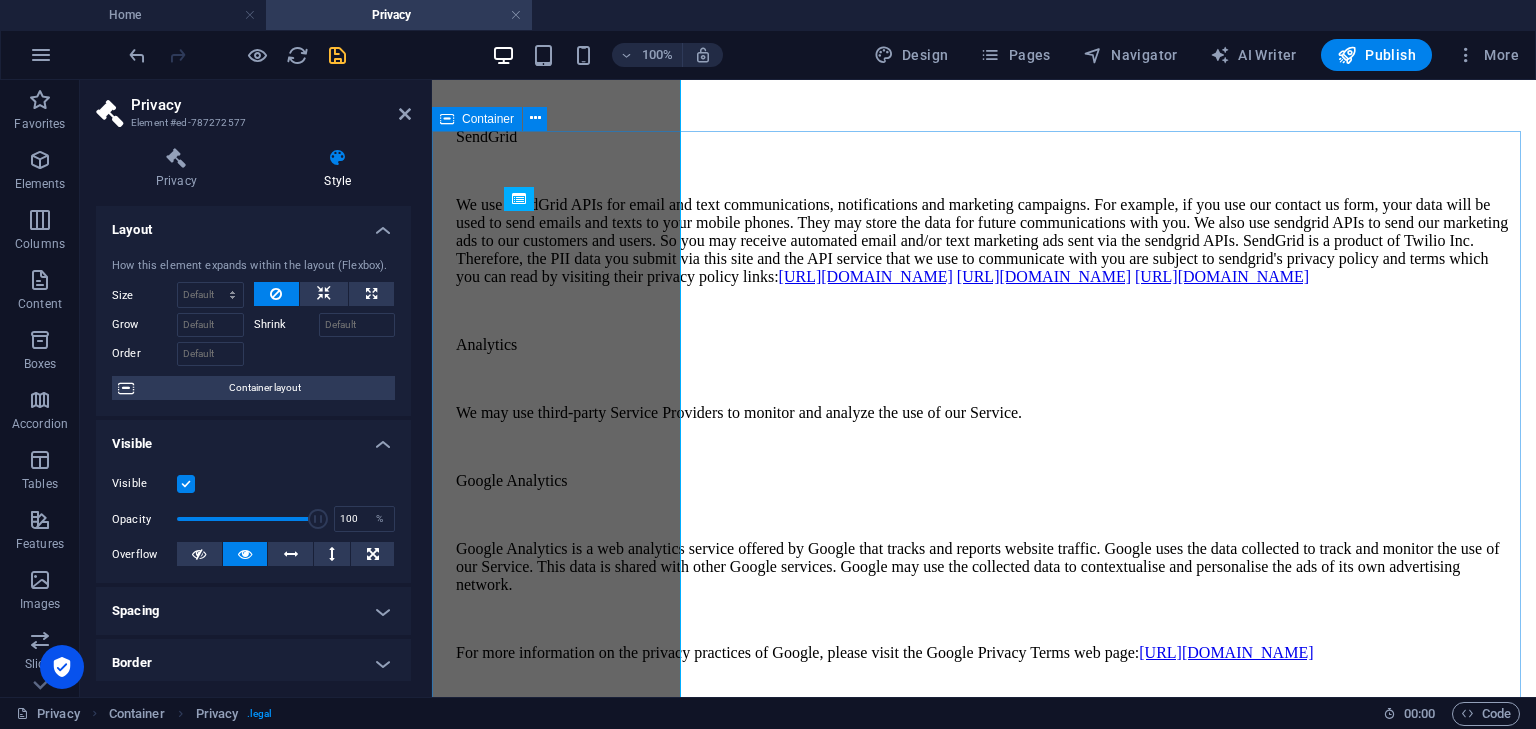 scroll, scrollTop: 9673, scrollLeft: 0, axis: vertical 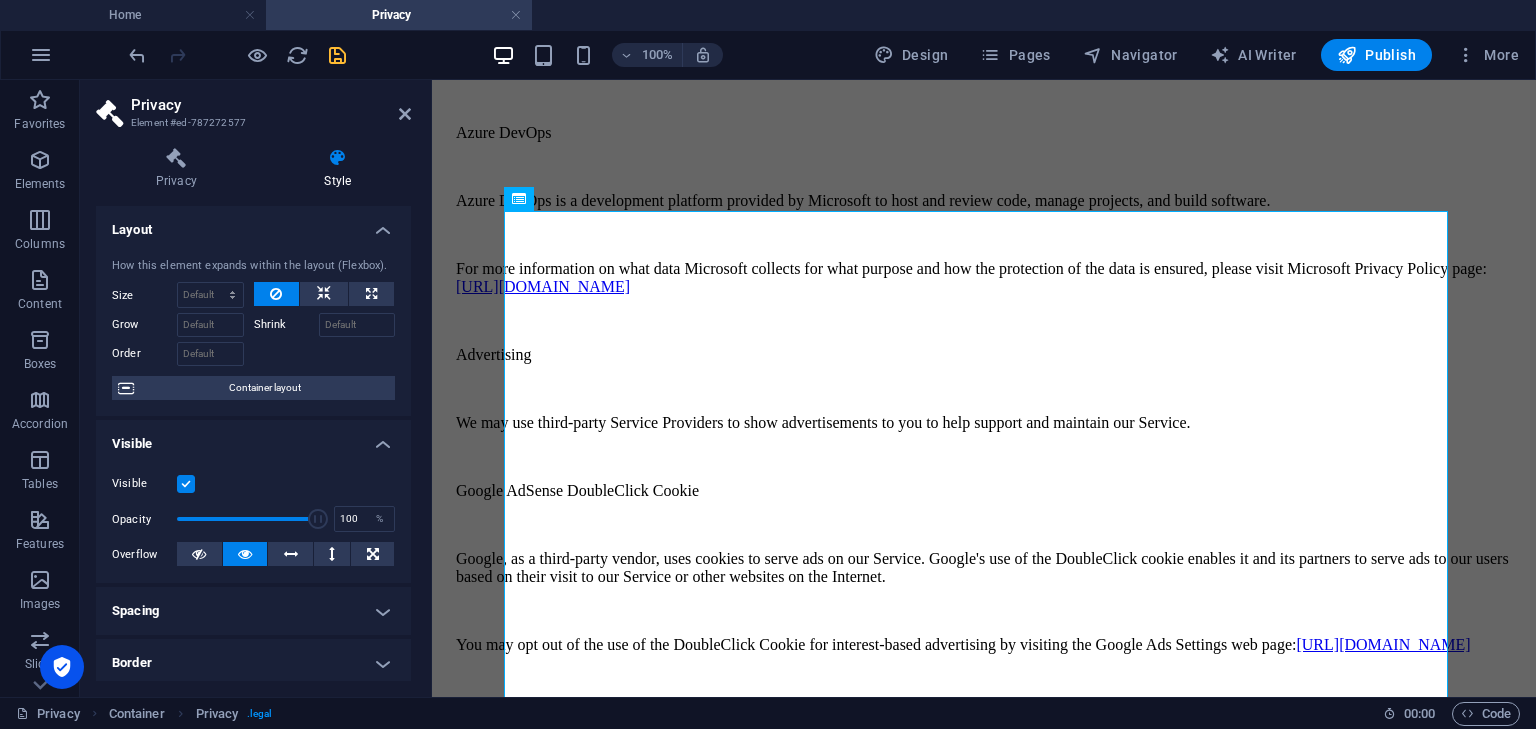 click on "Spacing" at bounding box center (253, 611) 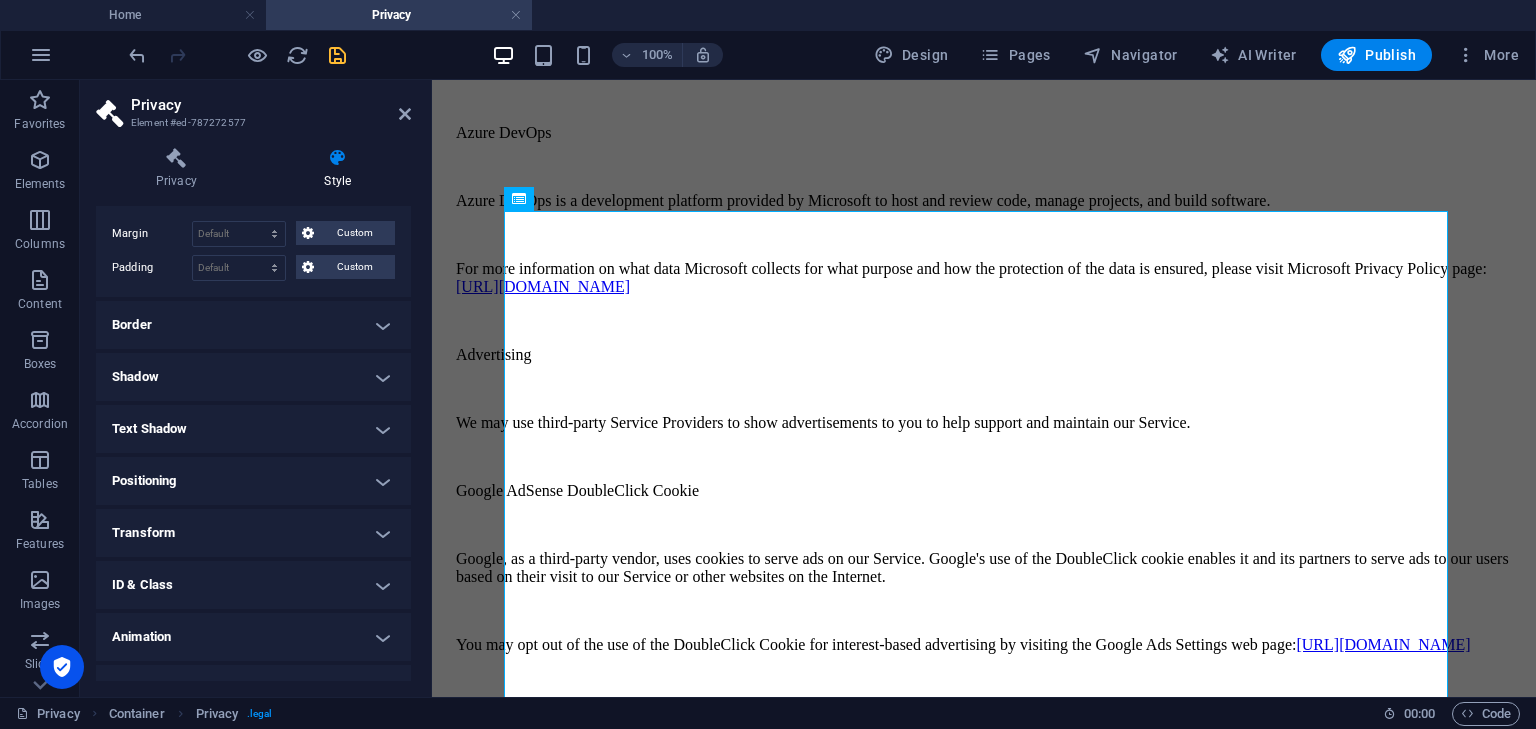 scroll, scrollTop: 0, scrollLeft: 0, axis: both 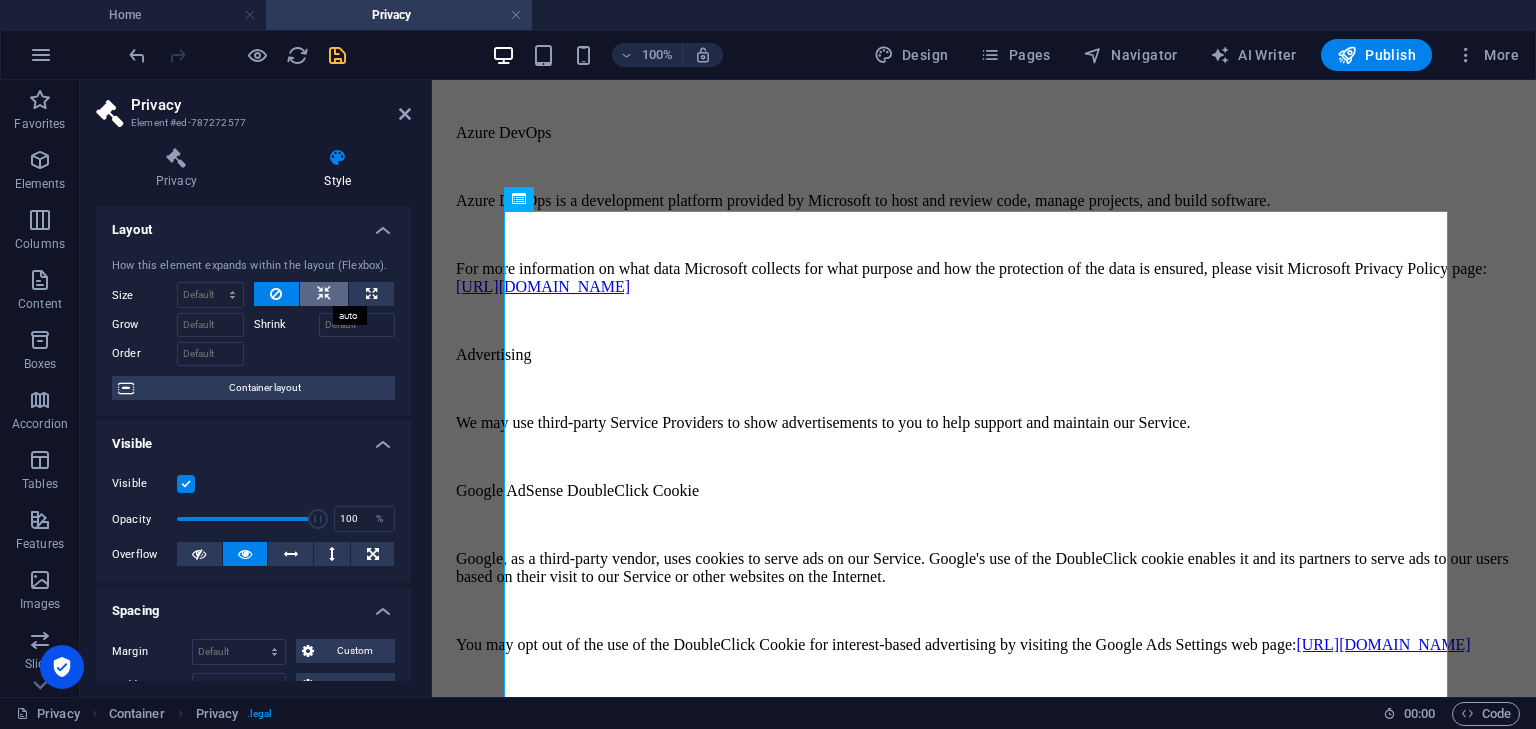 click at bounding box center (324, 294) 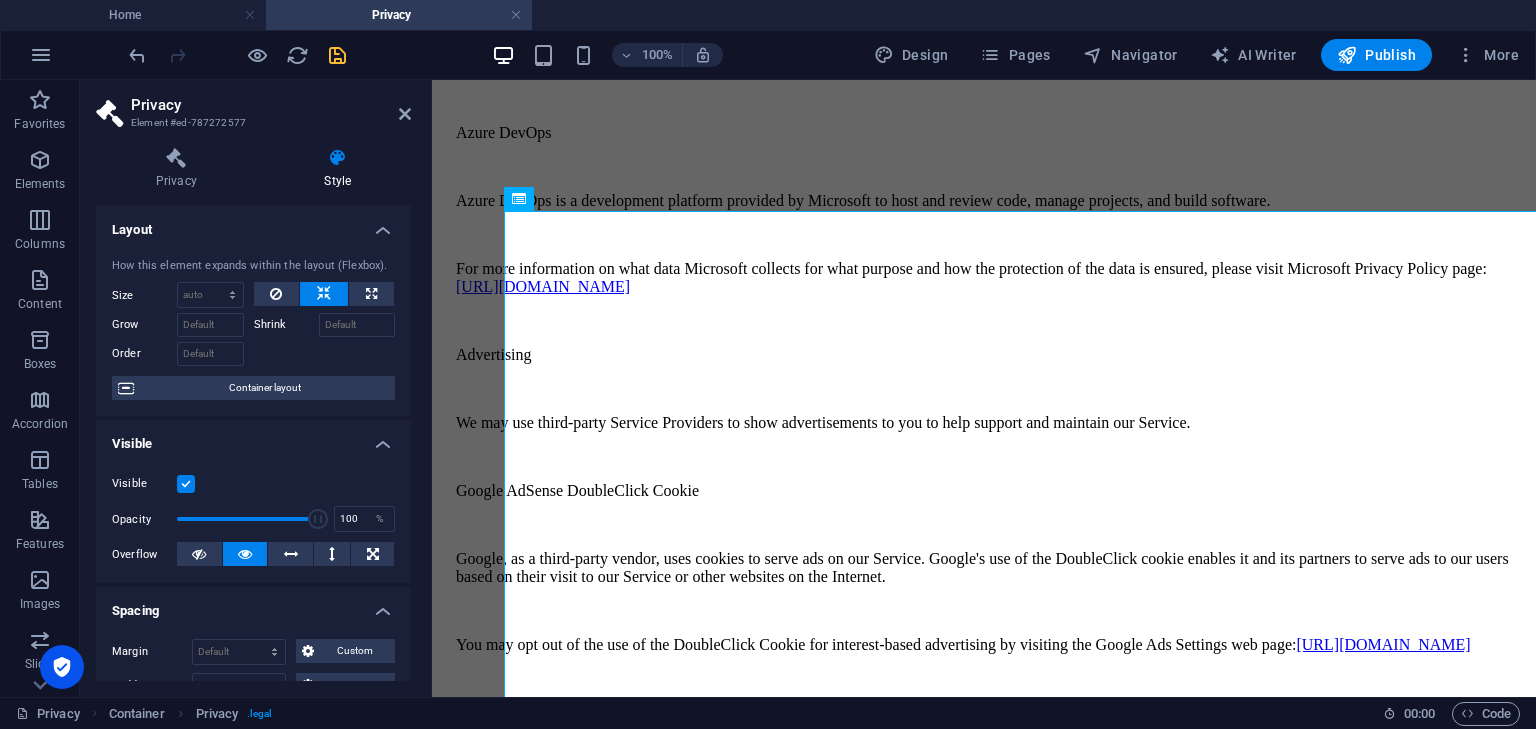 click at bounding box center [324, 294] 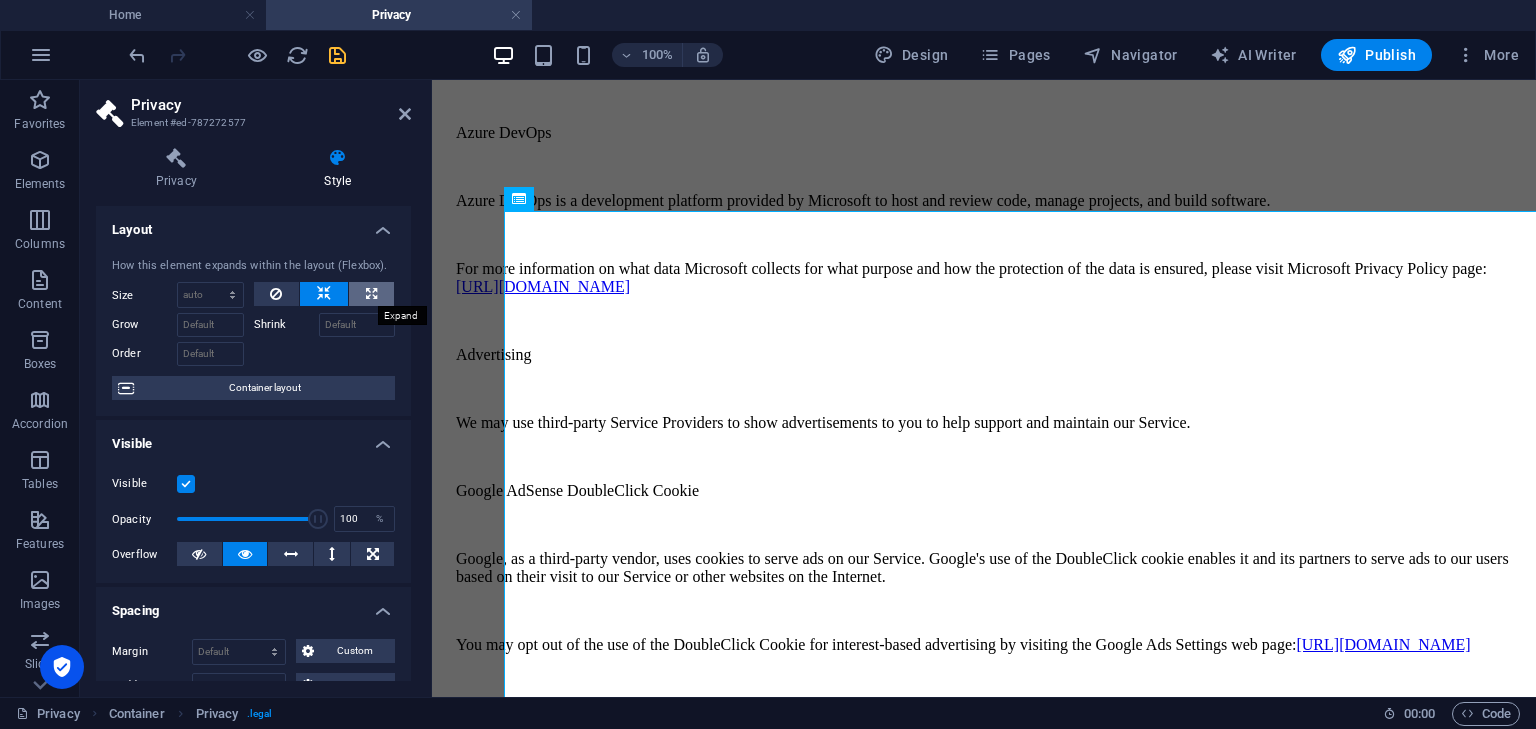 click at bounding box center (371, 294) 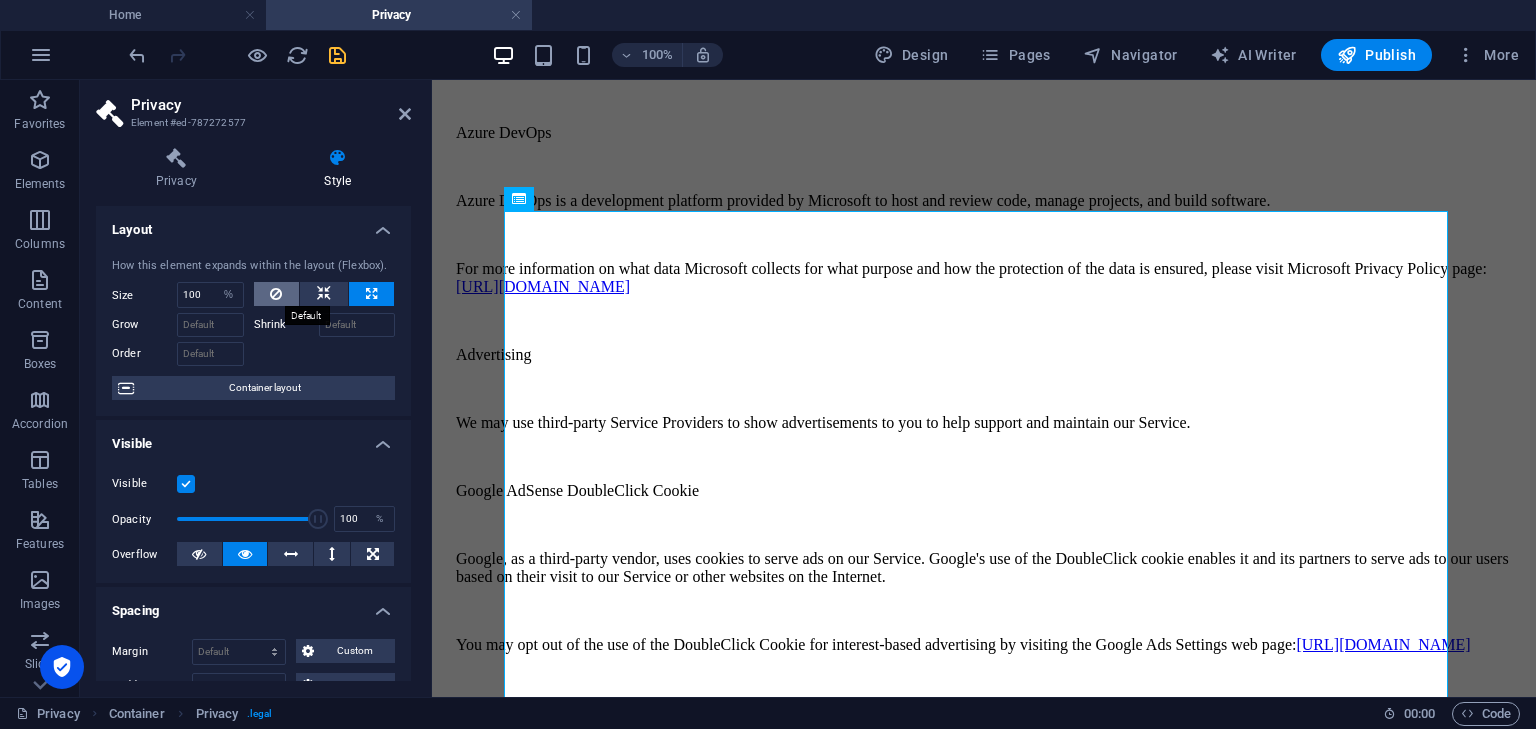 click at bounding box center [276, 294] 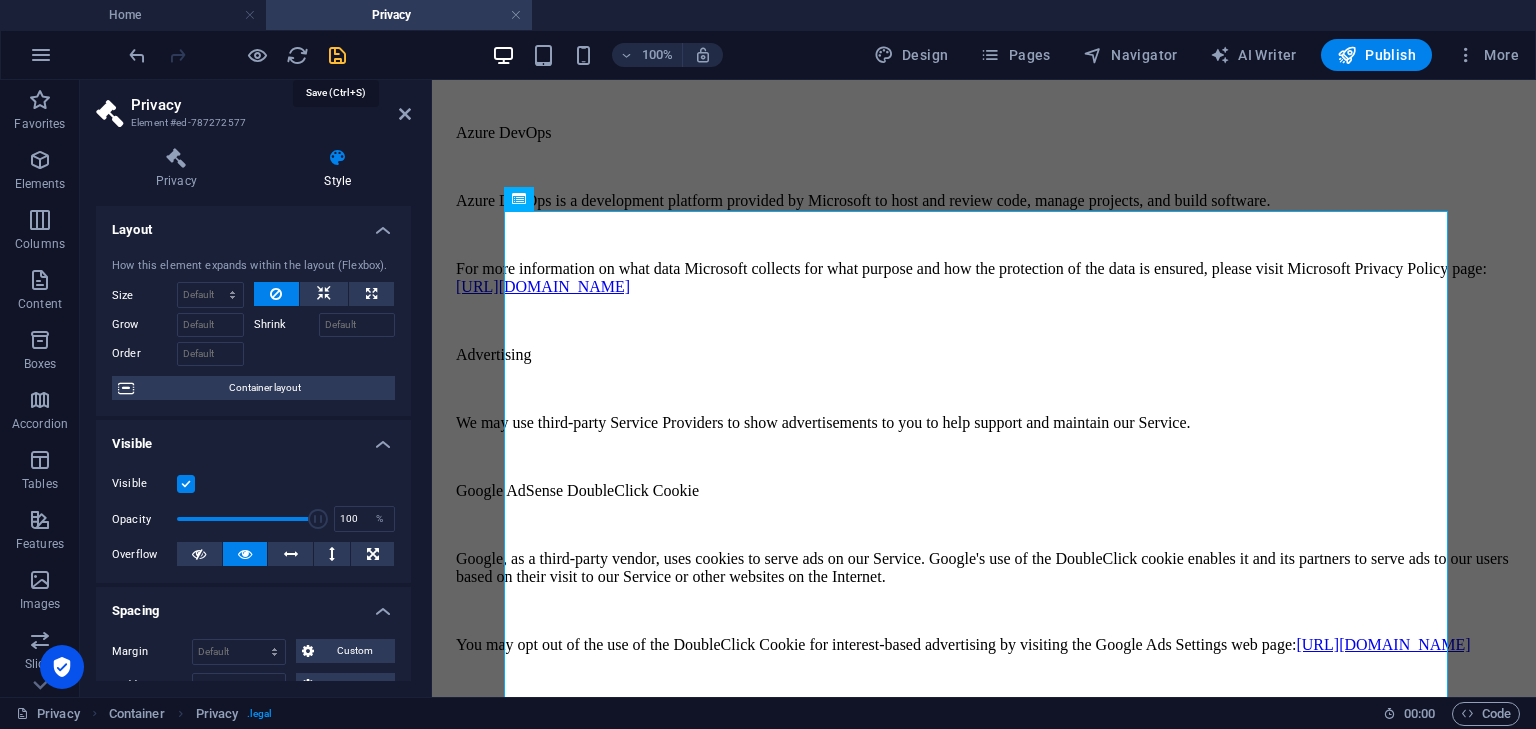 click at bounding box center (337, 55) 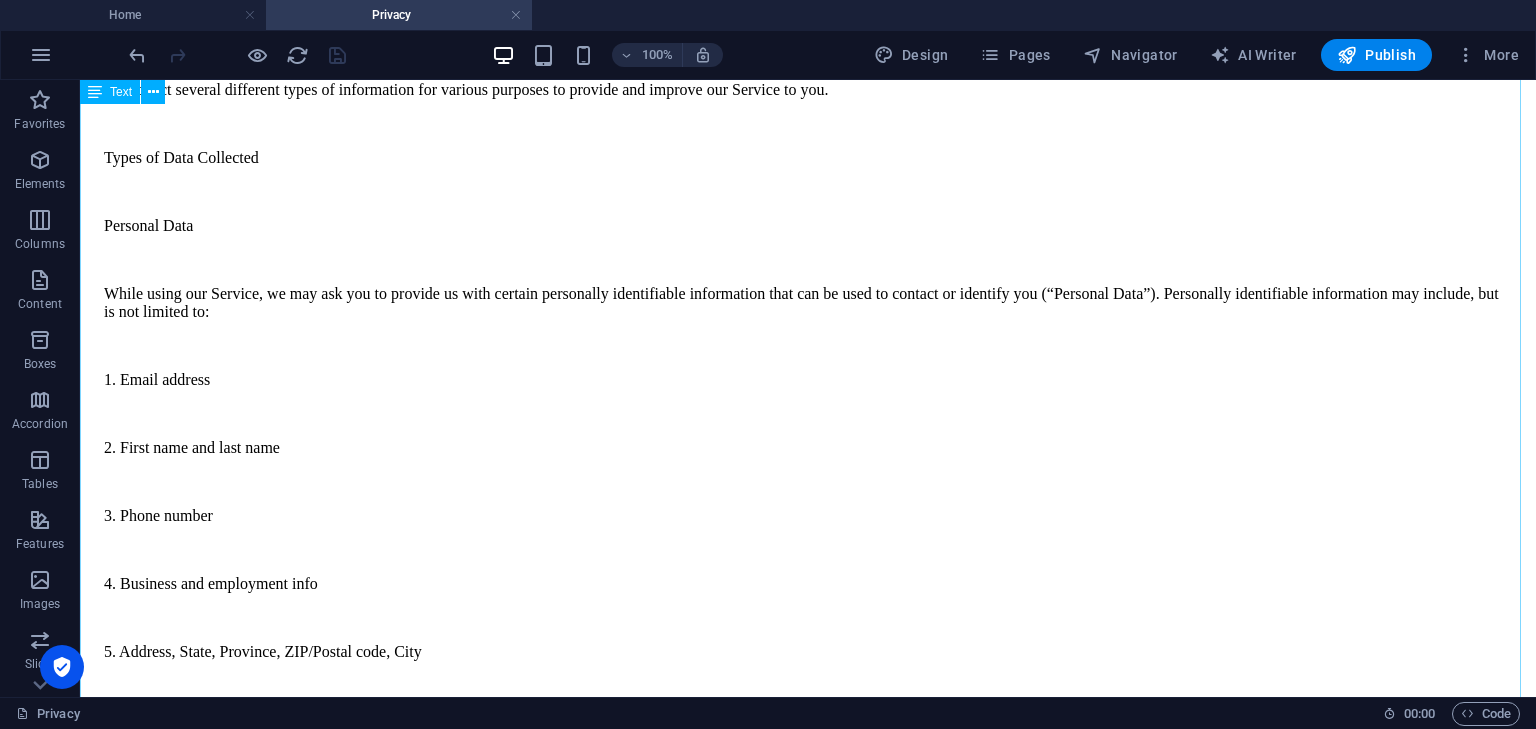 scroll, scrollTop: 1211, scrollLeft: 0, axis: vertical 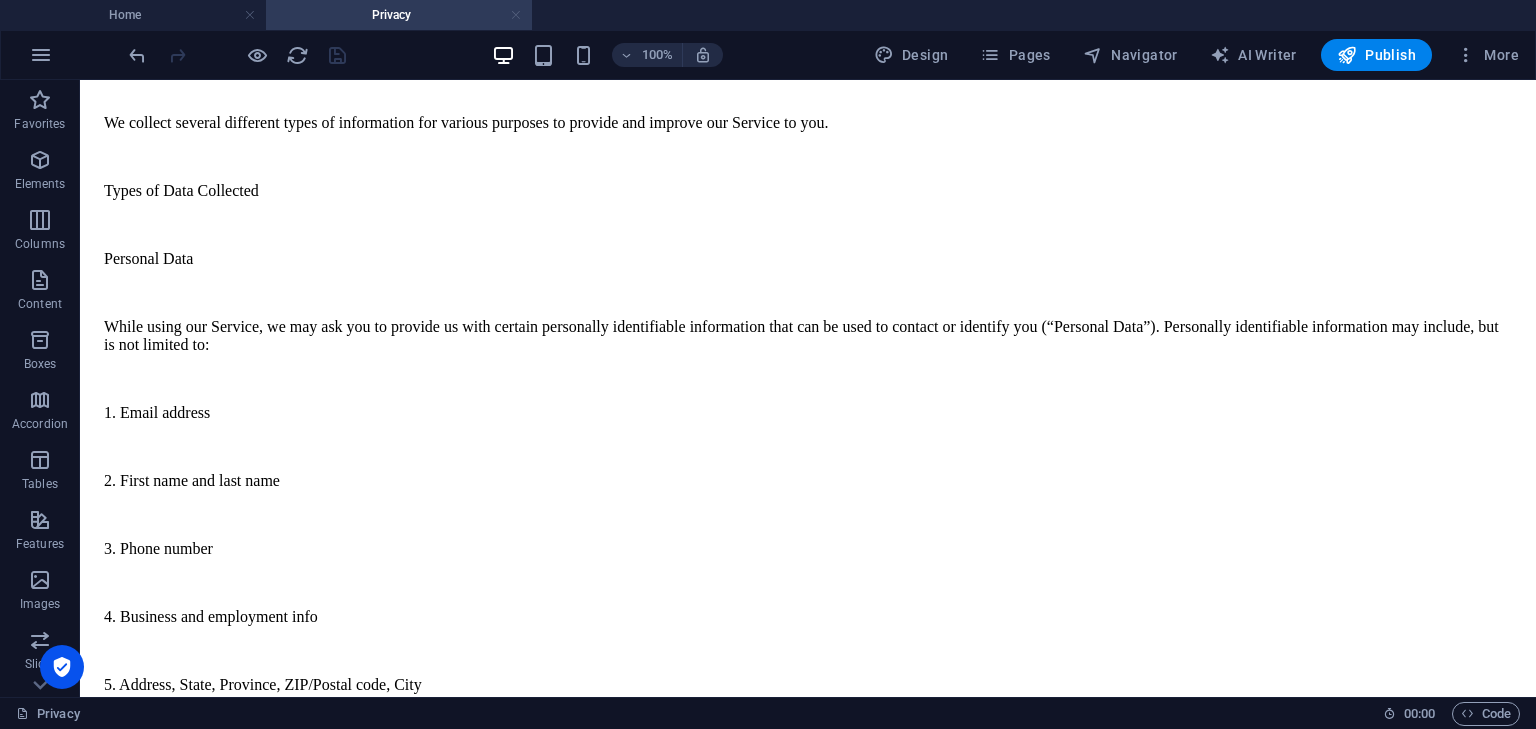 click at bounding box center (516, 15) 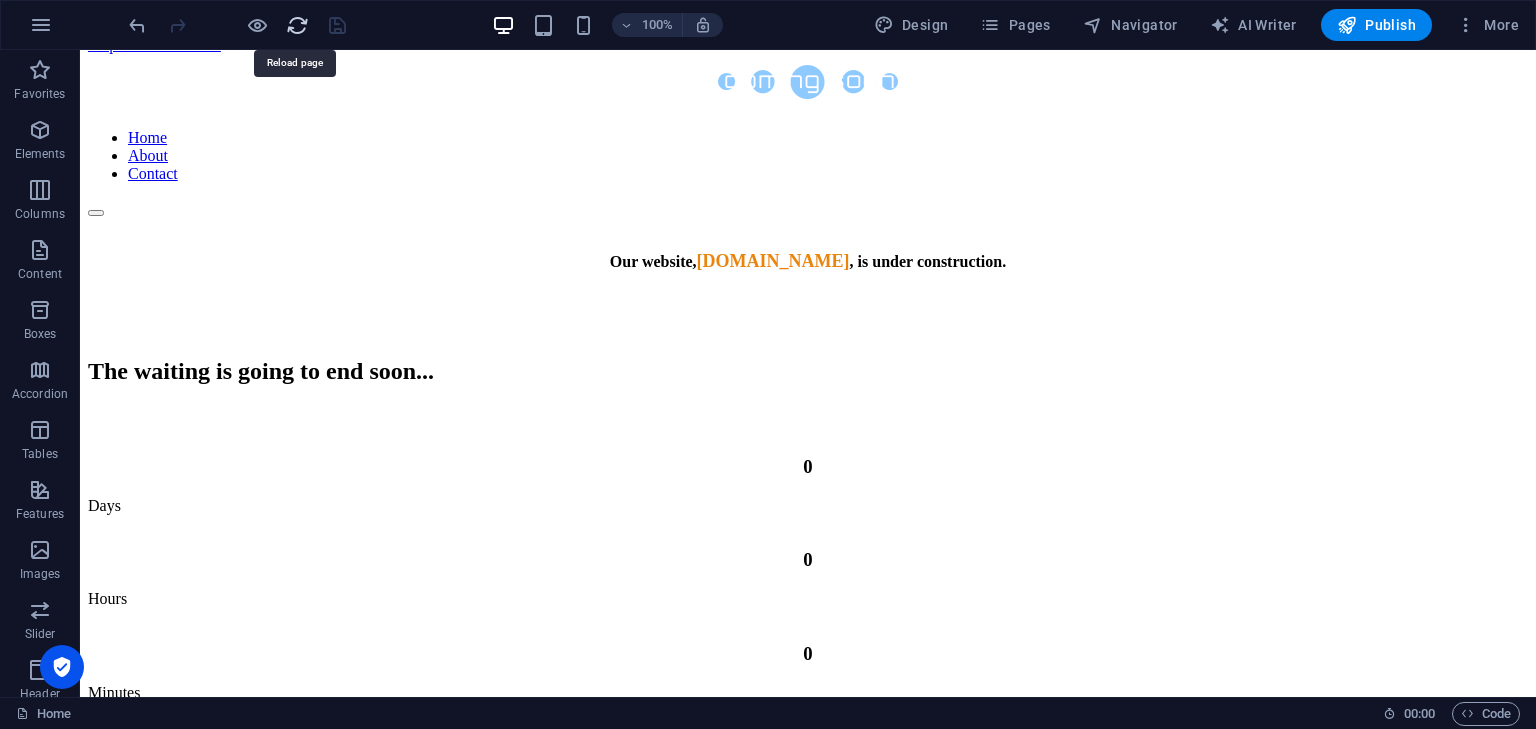 click at bounding box center [297, 25] 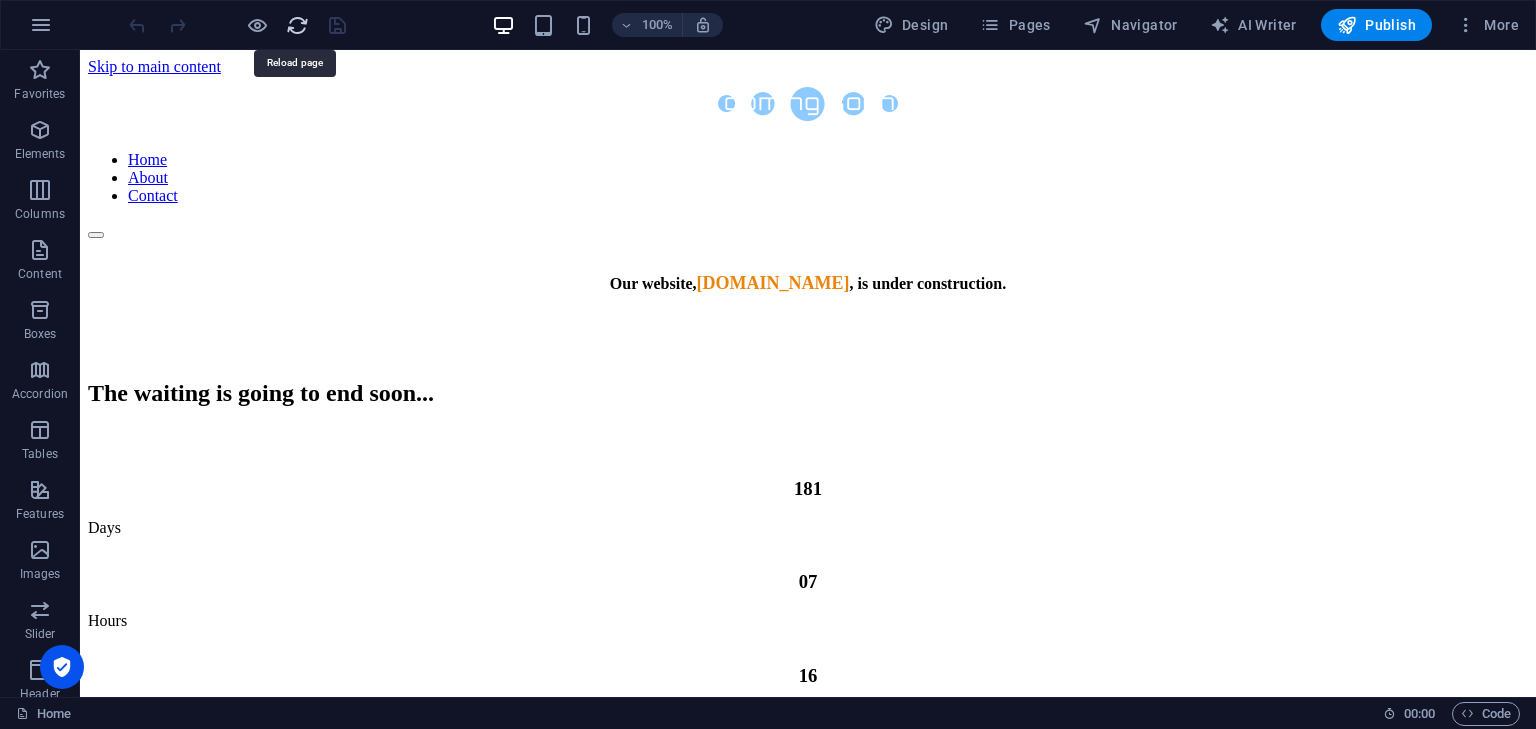 scroll, scrollTop: 0, scrollLeft: 0, axis: both 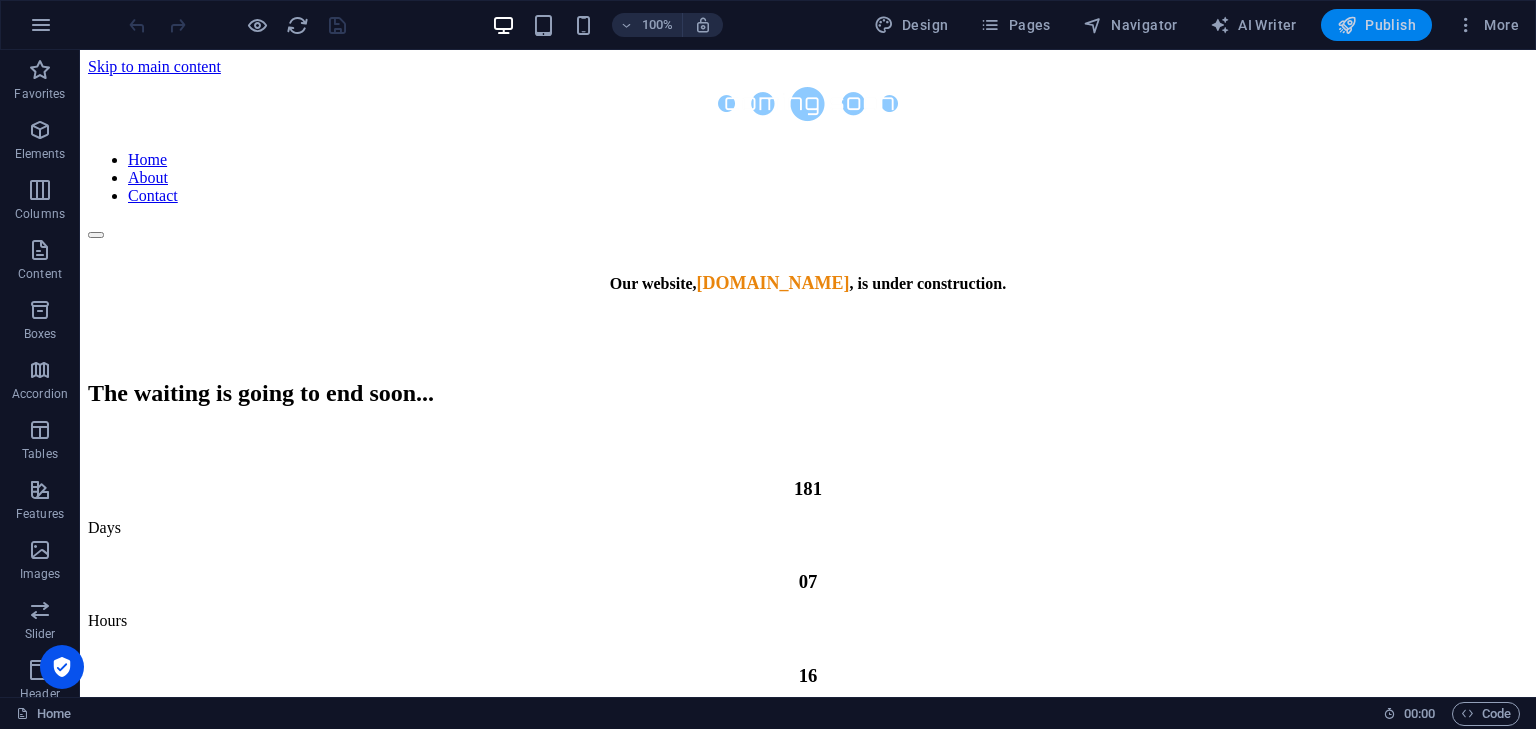 click on "Publish" at bounding box center (1376, 25) 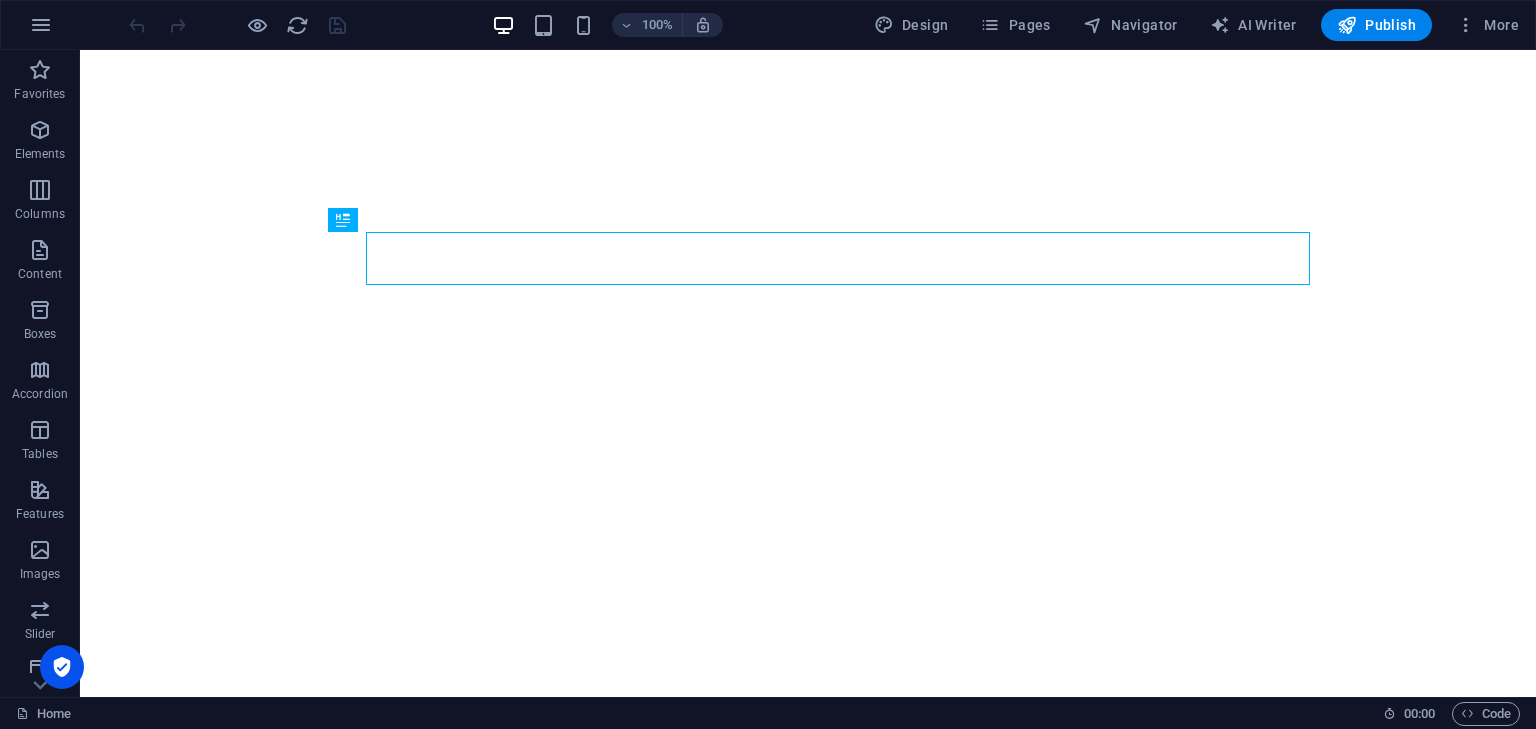 scroll, scrollTop: 0, scrollLeft: 0, axis: both 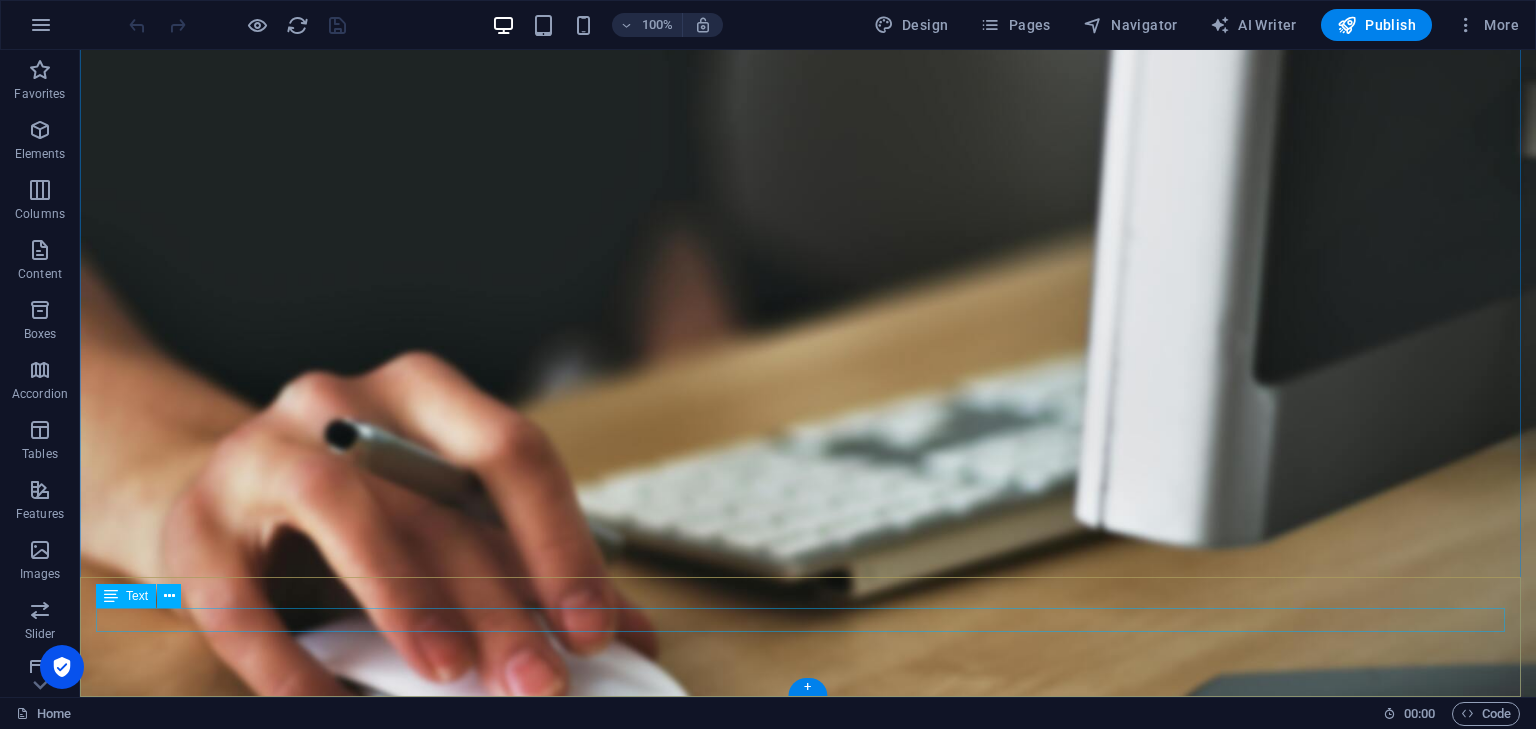 click on "About         Contact         Privacy         Legal" at bounding box center (808, 1921) 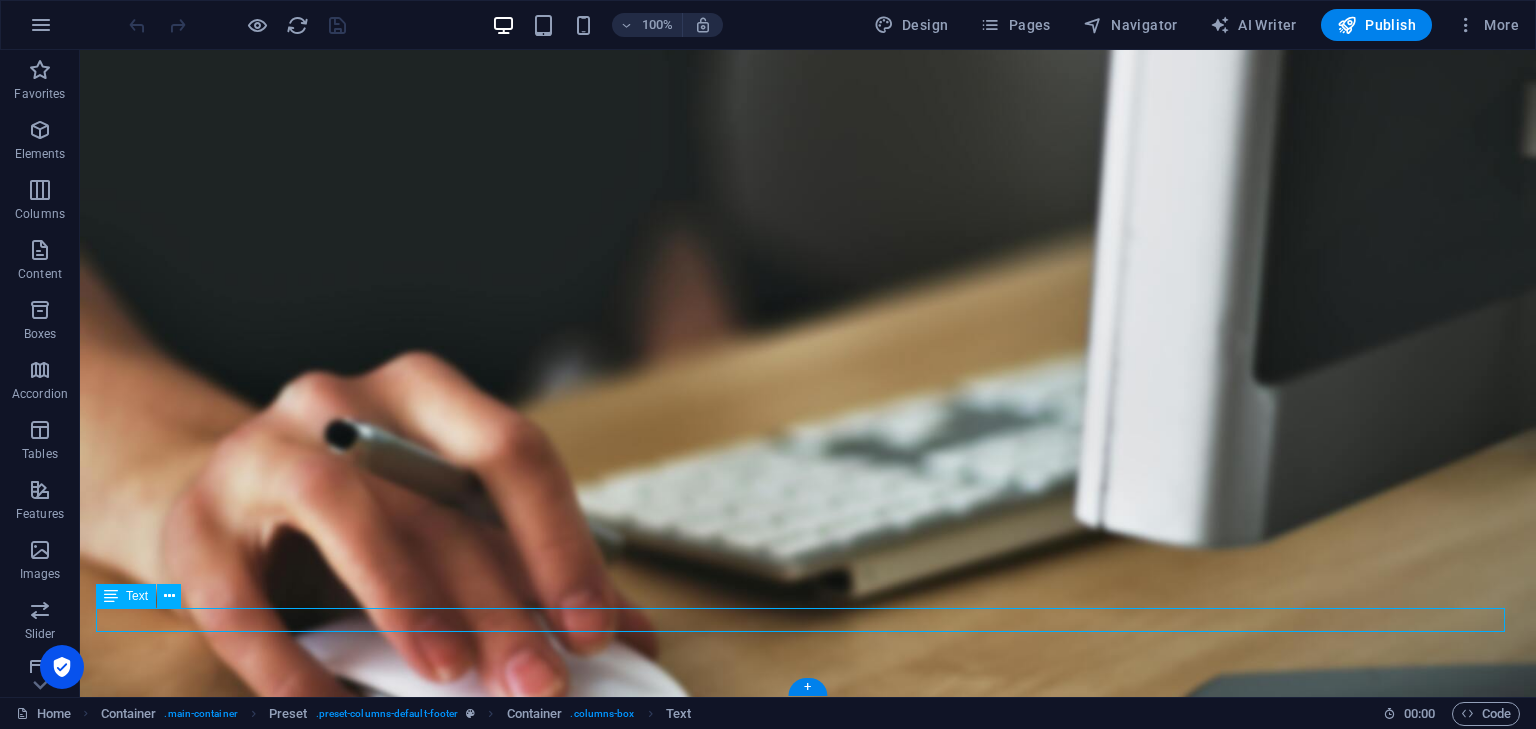 click on "About         Contact         Privacy         Legal" at bounding box center (808, 1921) 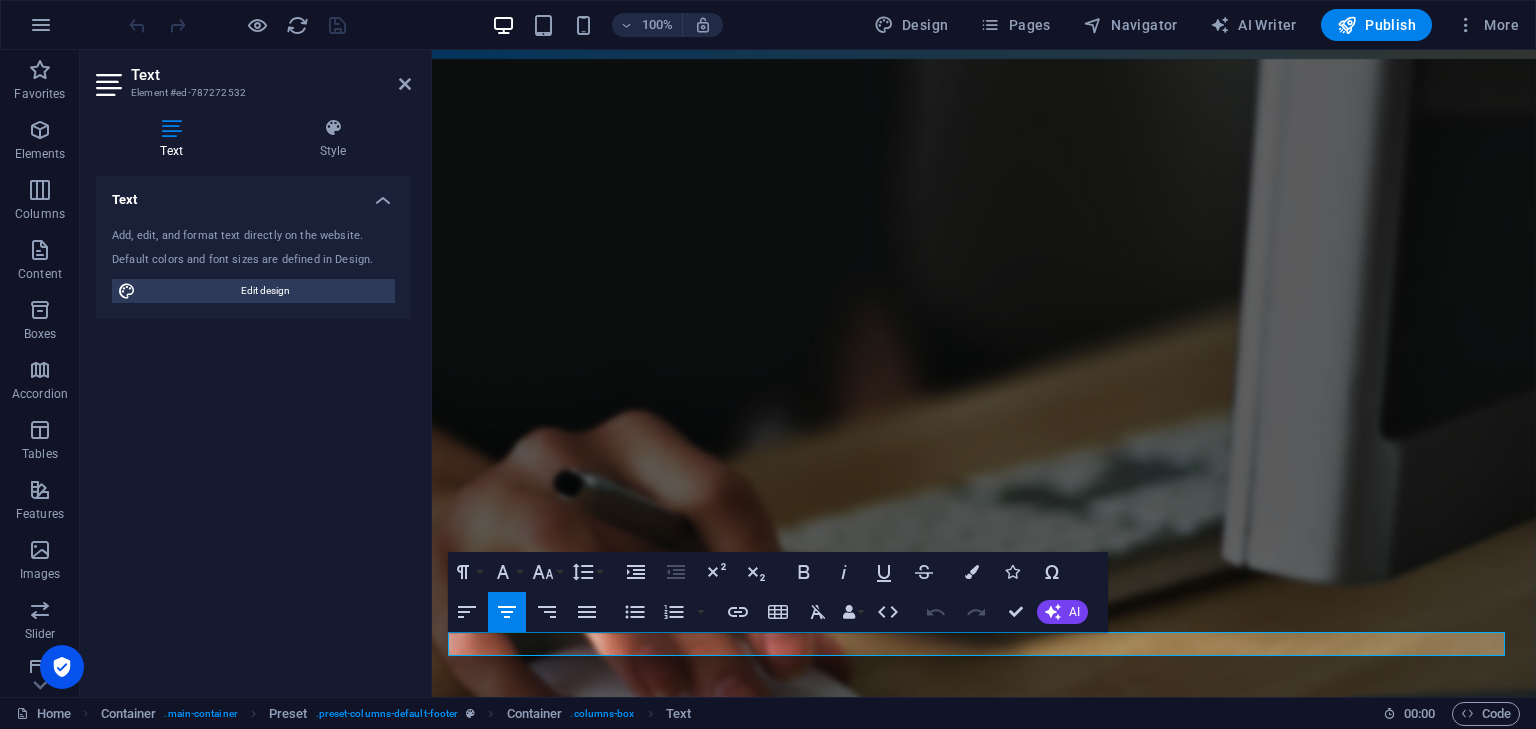 scroll, scrollTop: 1546, scrollLeft: 0, axis: vertical 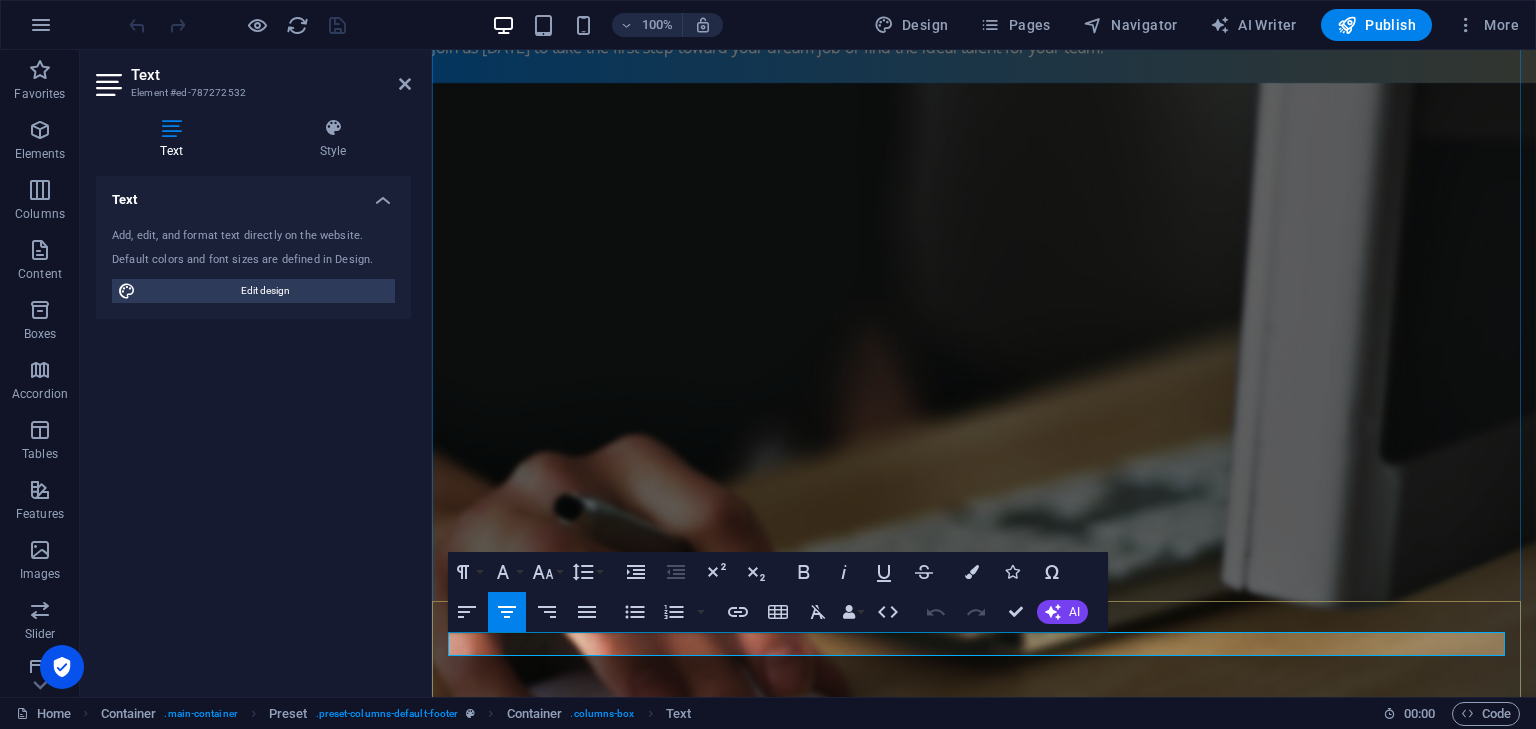 click on "Contact" at bounding box center [949, 1993] 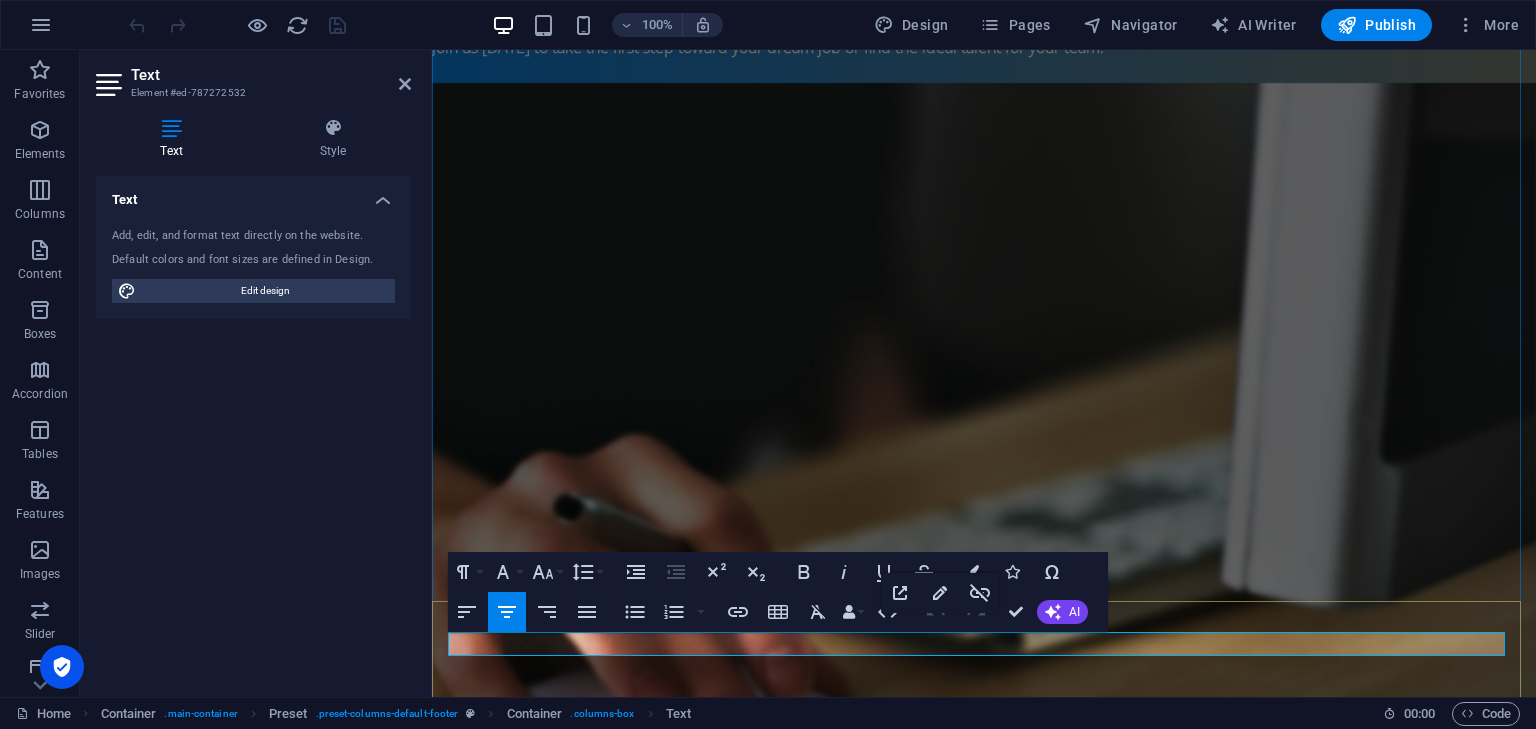 click on "Contact" at bounding box center (949, 1993) 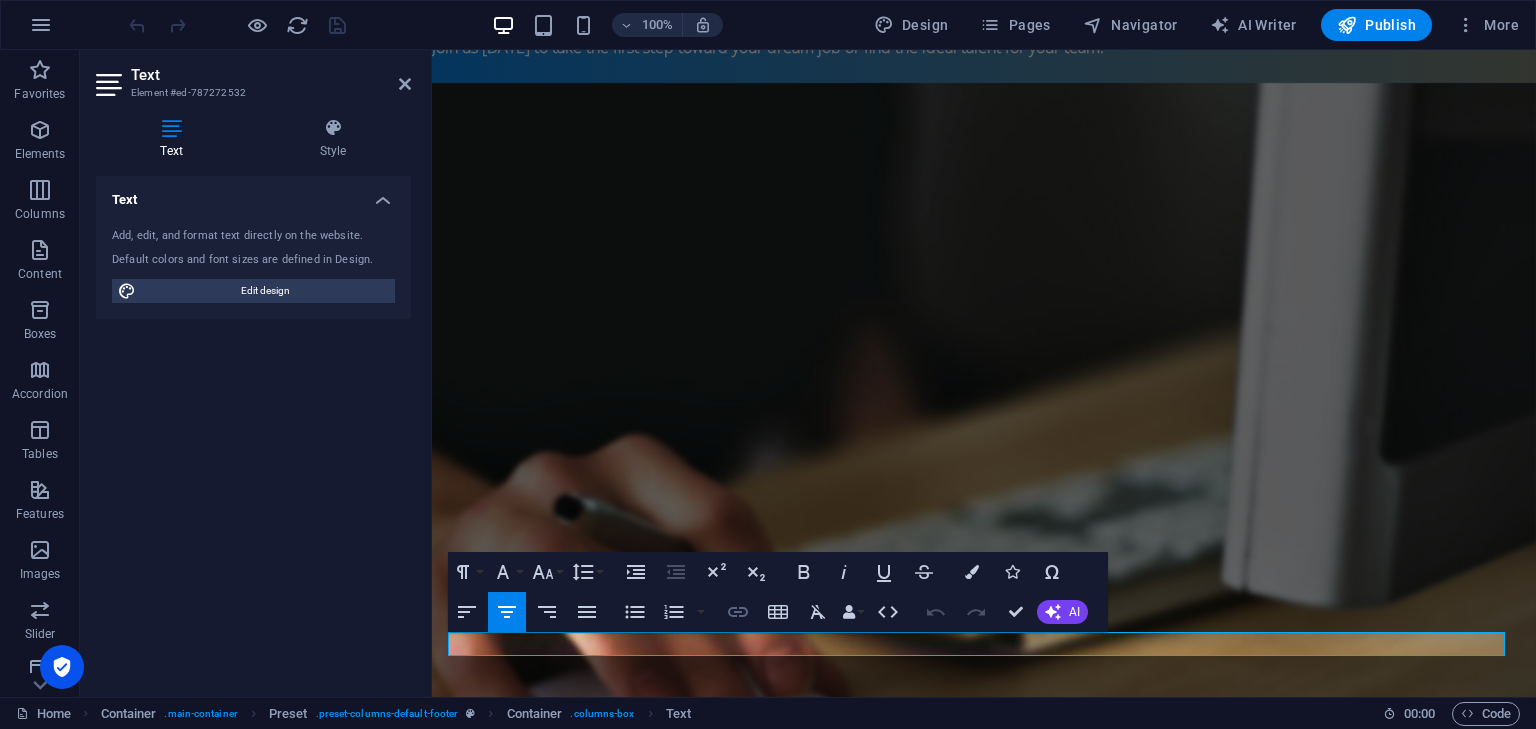 click 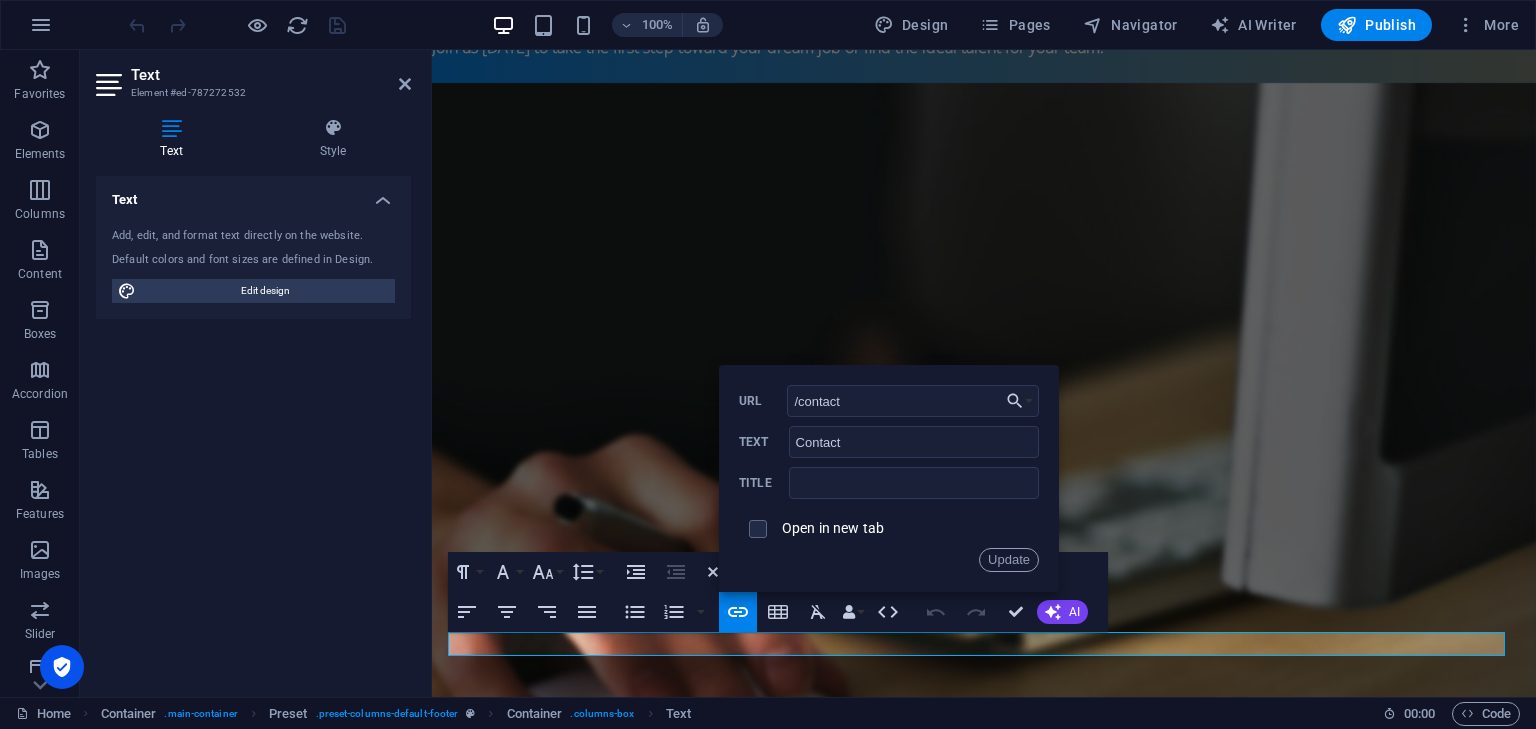 click on "Text Element #ed-787272532 Text Style Text Add, edit, and format text directly on the website. Default colors and font sizes are defined in Design. Edit design Alignment Left aligned Centered Right aligned Preset Element Layout How this element expands within the layout (Flexbox). Size Default auto px % 1/1 1/2 1/3 1/4 1/5 1/6 1/7 1/8 1/9 1/10 Grow Shrink Order Container layout Visible Visible Opacity 100 % Overflow Spacing Margin Default auto px % rem vw vh Custom Custom auto px % rem vw vh auto px % rem vw vh auto px % rem vw vh auto px % rem vw vh Padding Default px rem % vh vw Custom Custom px rem % vh vw px rem % vh vw px rem % vh vw px rem % vh vw Border Style              - Width 1 auto px rem % vh vw Custom Custom 1 auto px rem % vh vw 1 auto px rem % vh vw 1 auto px rem % vh vw 1 auto px rem % vh vw  - Color Round corners Default px rem % vh vw Custom Custom px rem % vh vw px rem % vh vw px rem % vh vw px rem % vh vw Shadow Default None Outside Inside Color X offset 0 px rem vh vw Y offset" at bounding box center (256, 373) 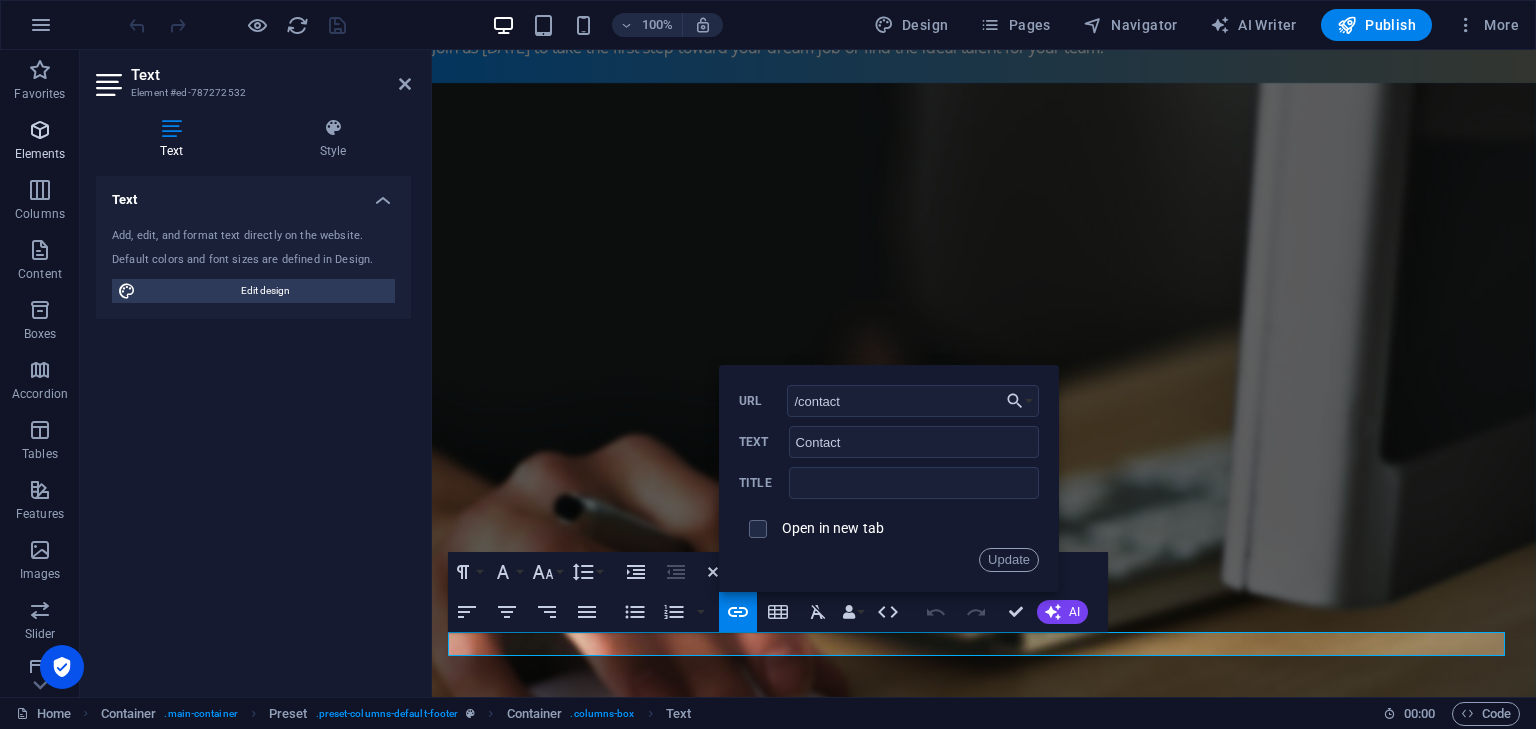 click at bounding box center (40, 130) 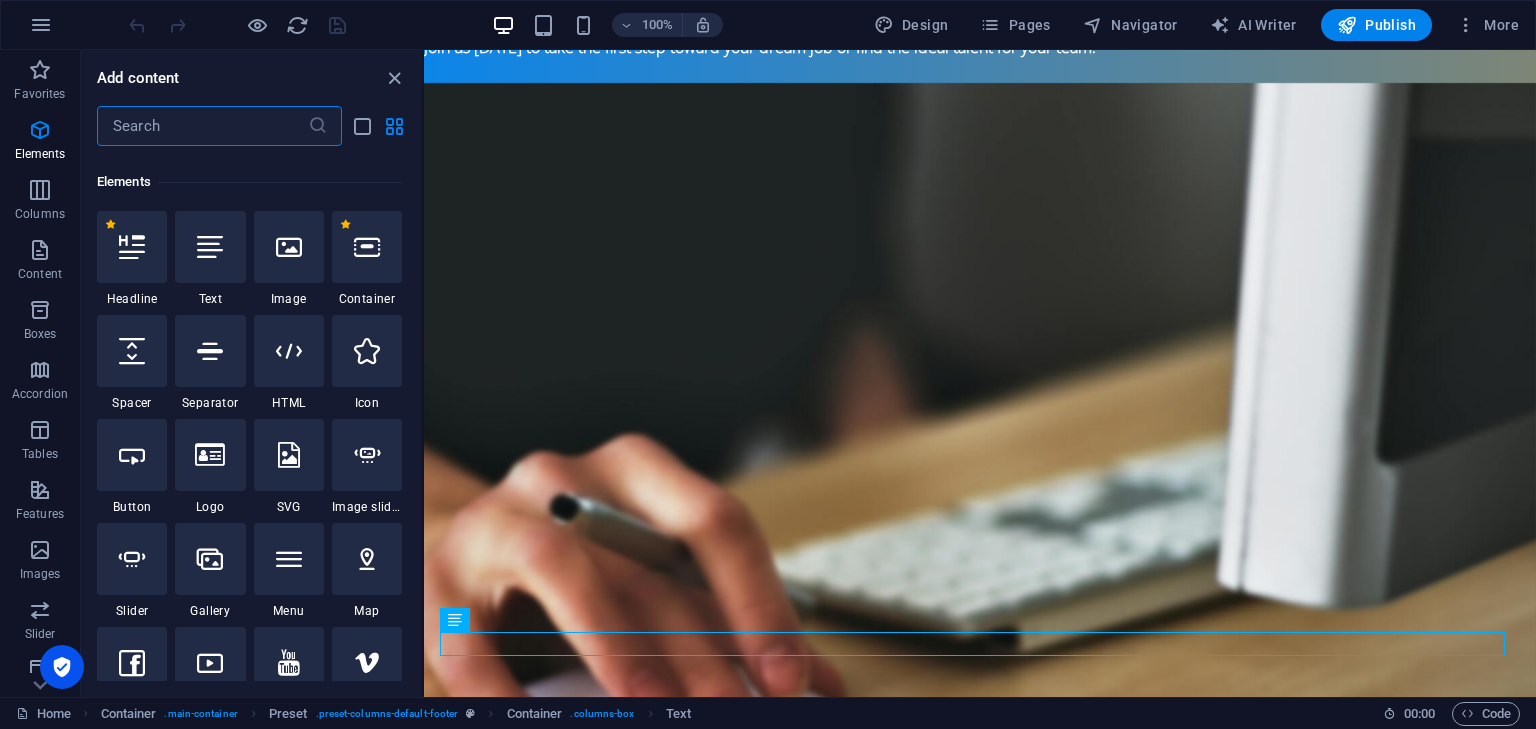 scroll, scrollTop: 213, scrollLeft: 0, axis: vertical 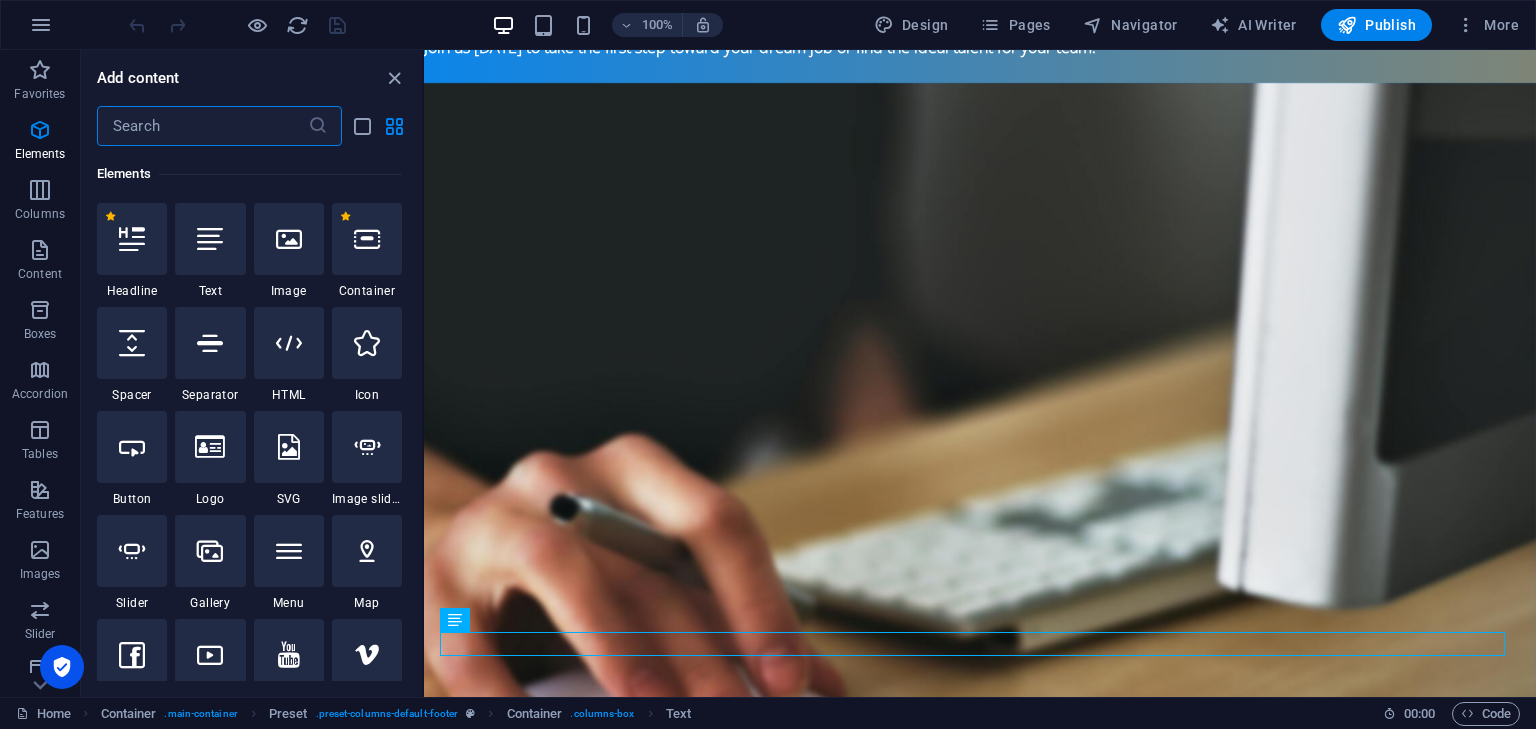 click at bounding box center (202, 126) 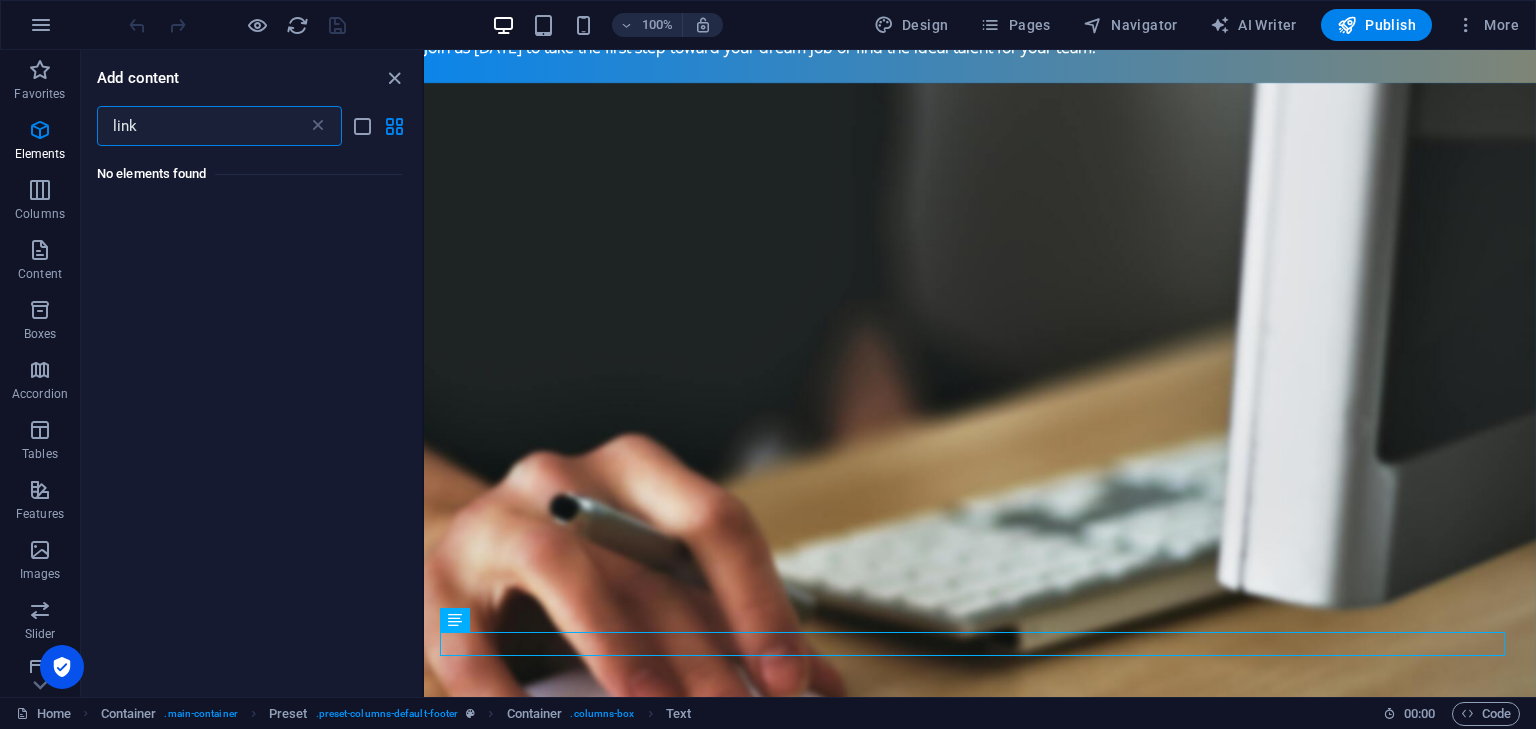 scroll, scrollTop: 0, scrollLeft: 0, axis: both 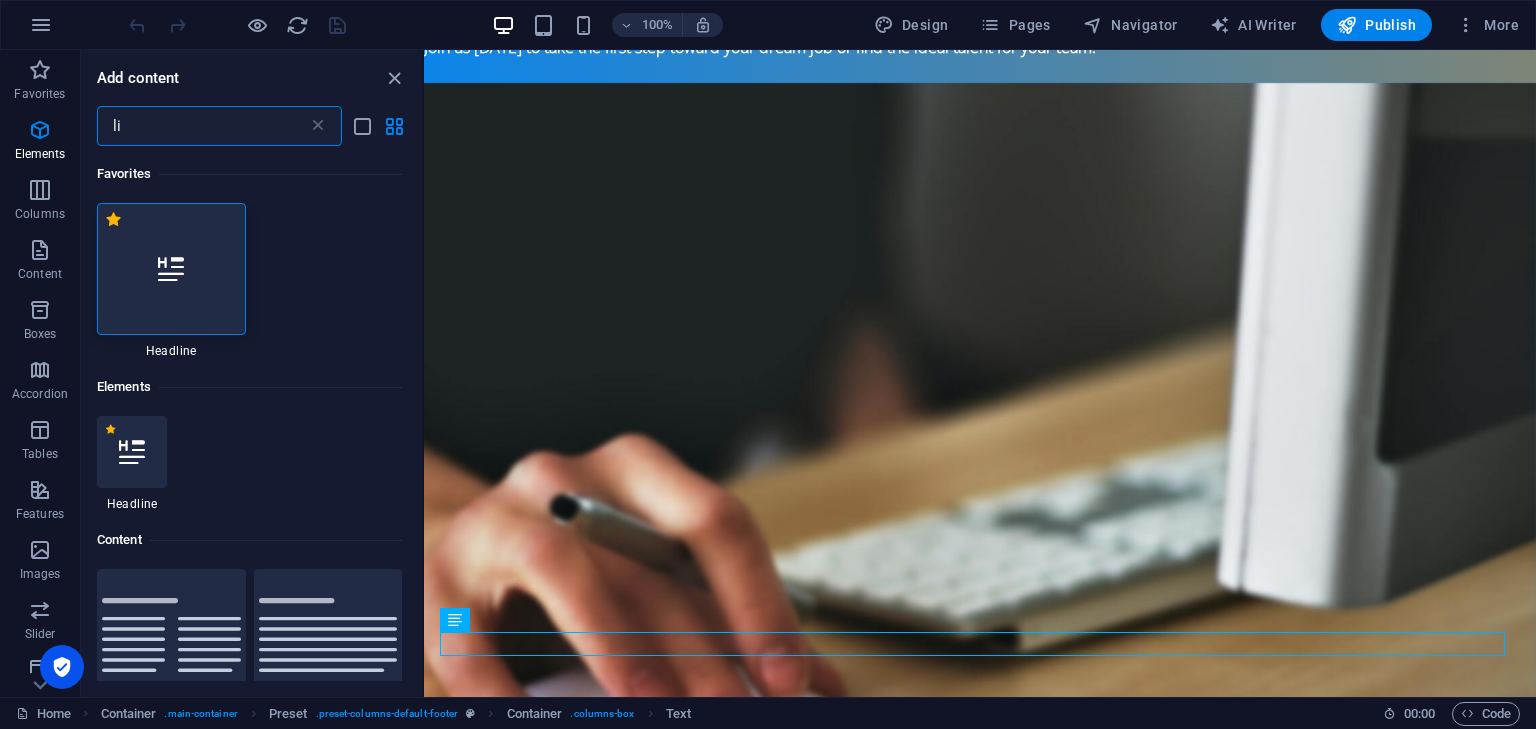 type on "l" 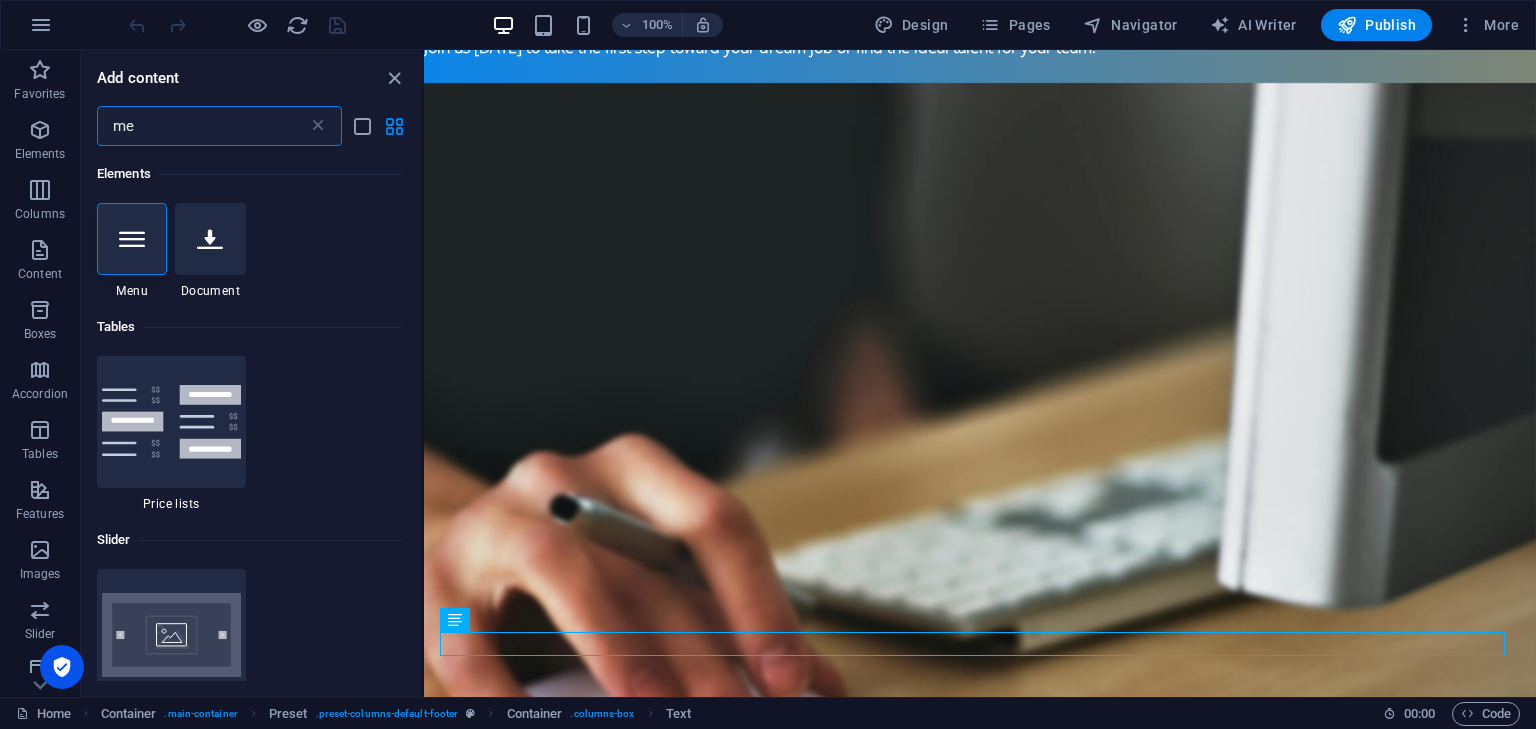 type on "m" 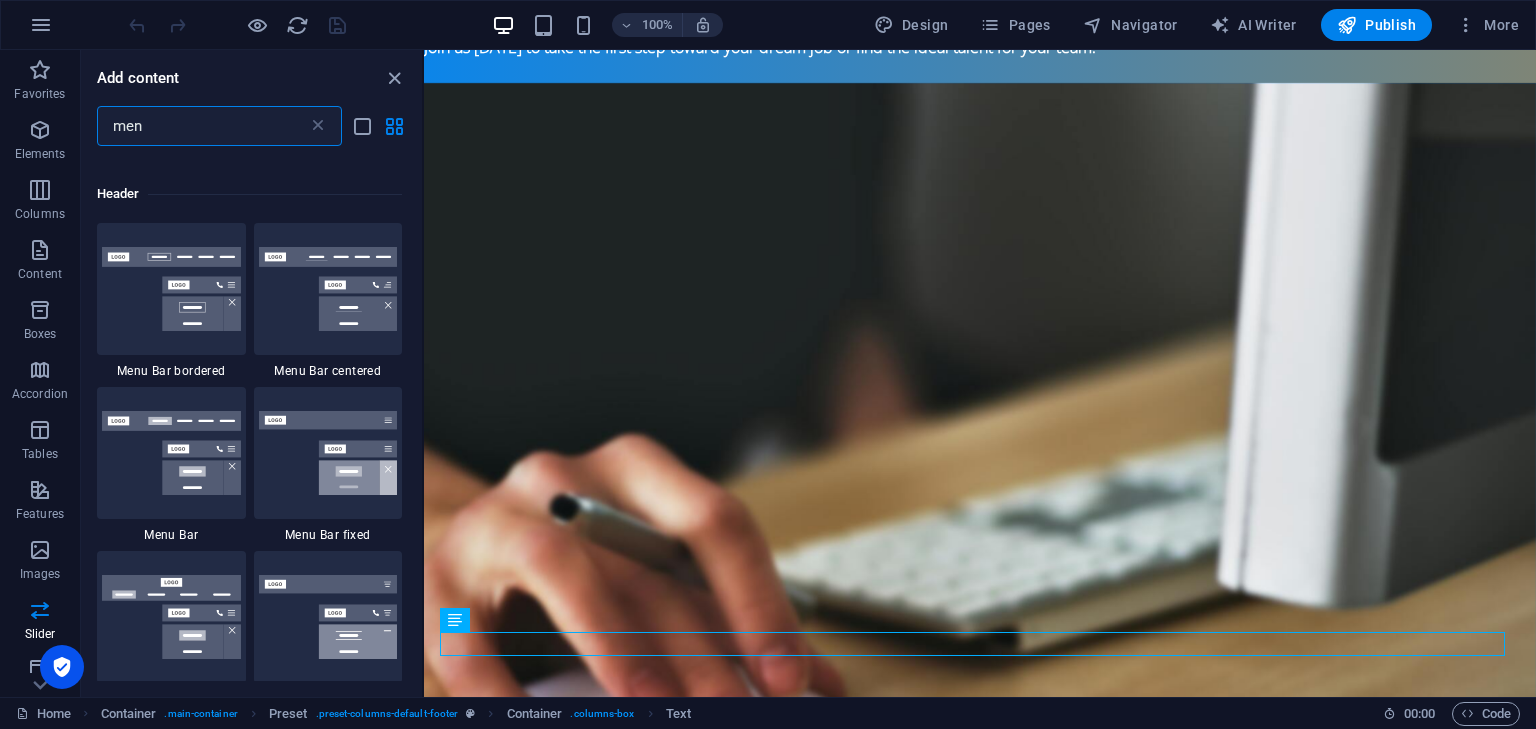 scroll, scrollTop: 0, scrollLeft: 0, axis: both 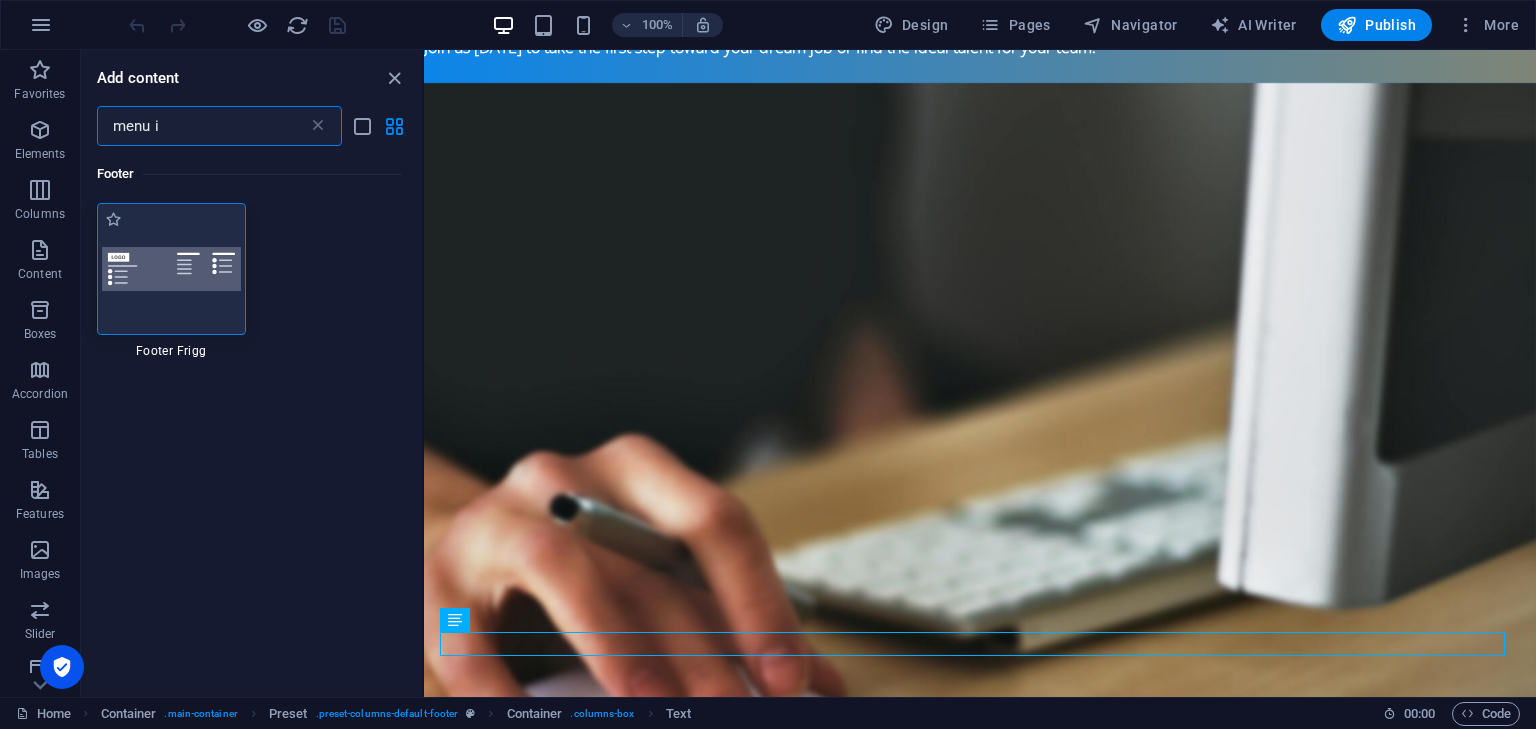 type on "menu i" 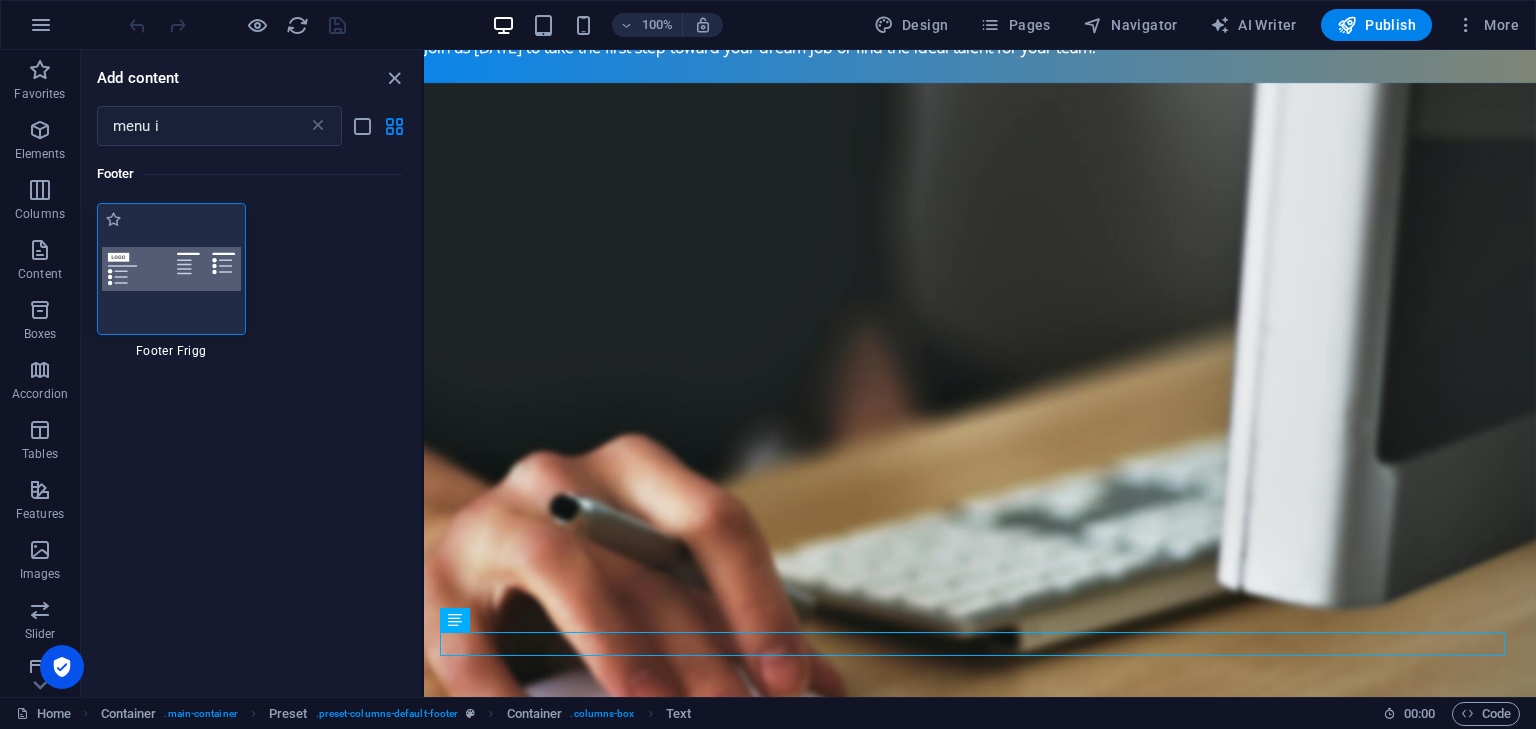 click at bounding box center (171, 269) 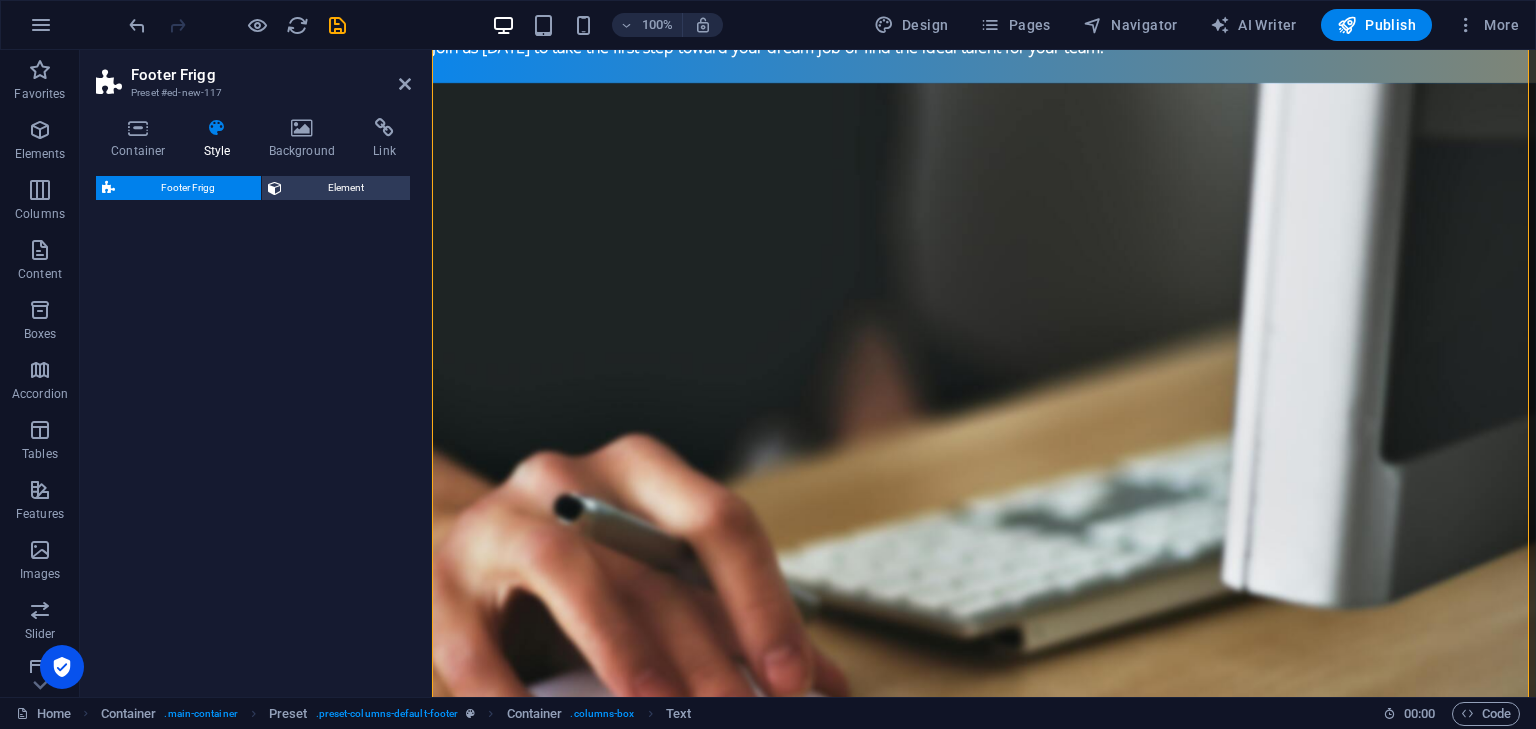 scroll, scrollTop: 5173, scrollLeft: 0, axis: vertical 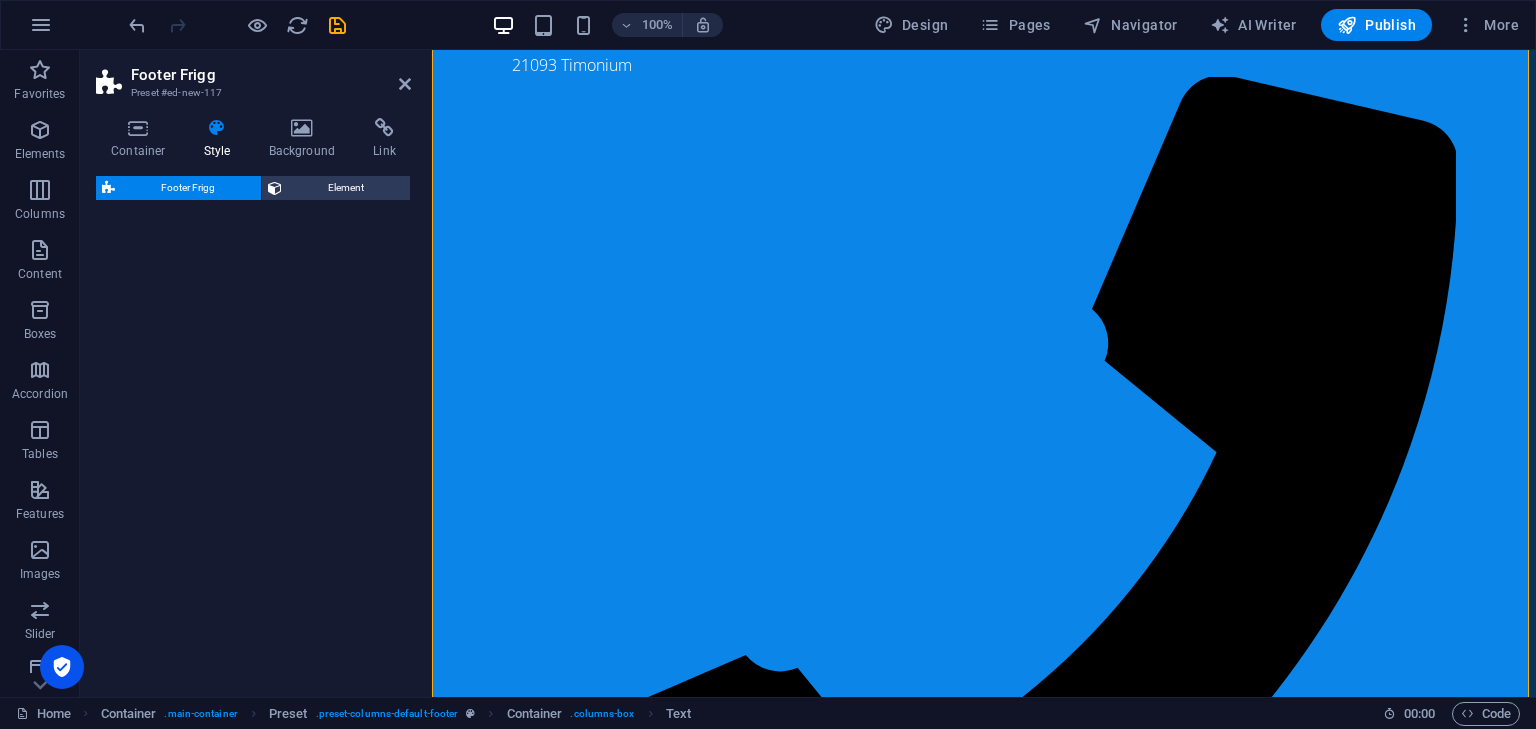 select on "rem" 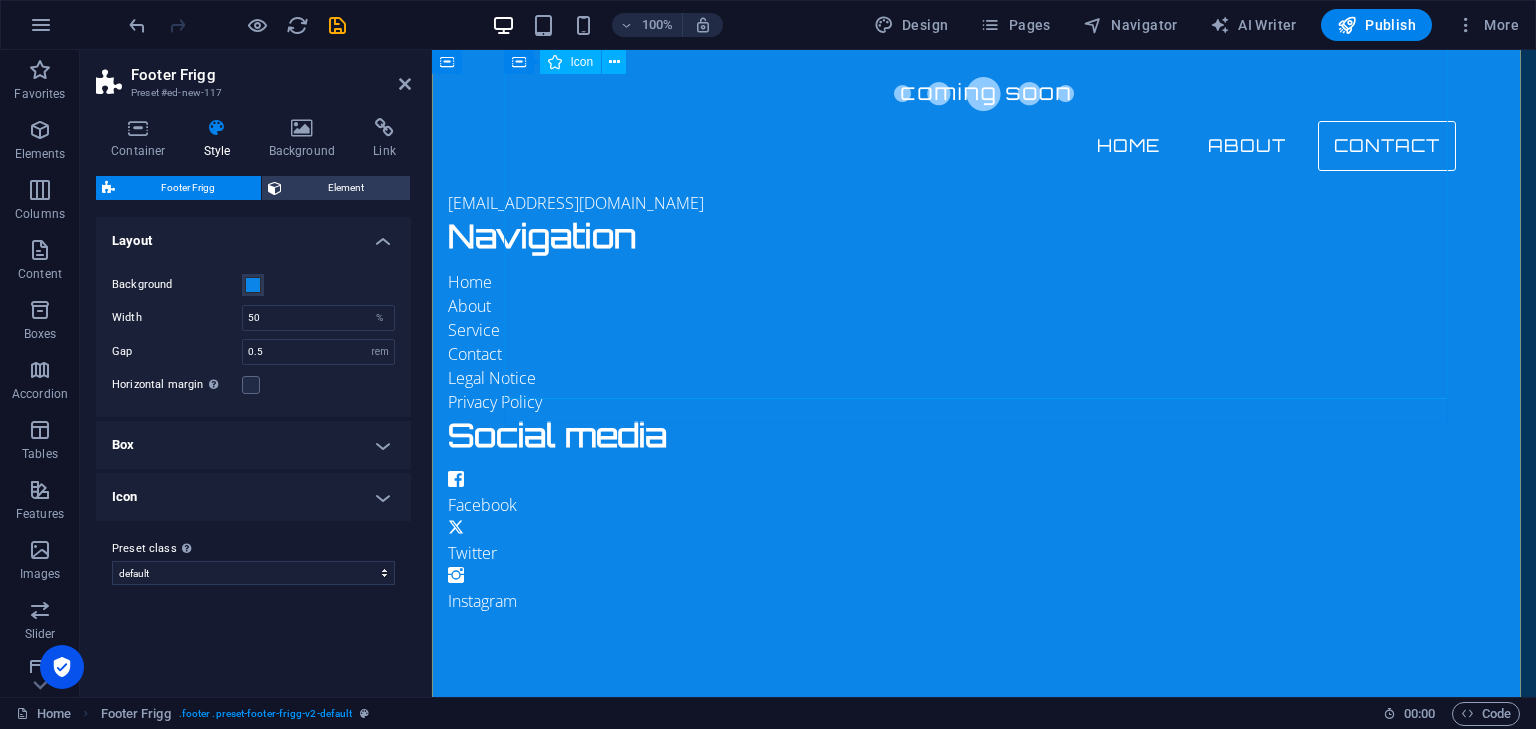 scroll, scrollTop: 1954, scrollLeft: 0, axis: vertical 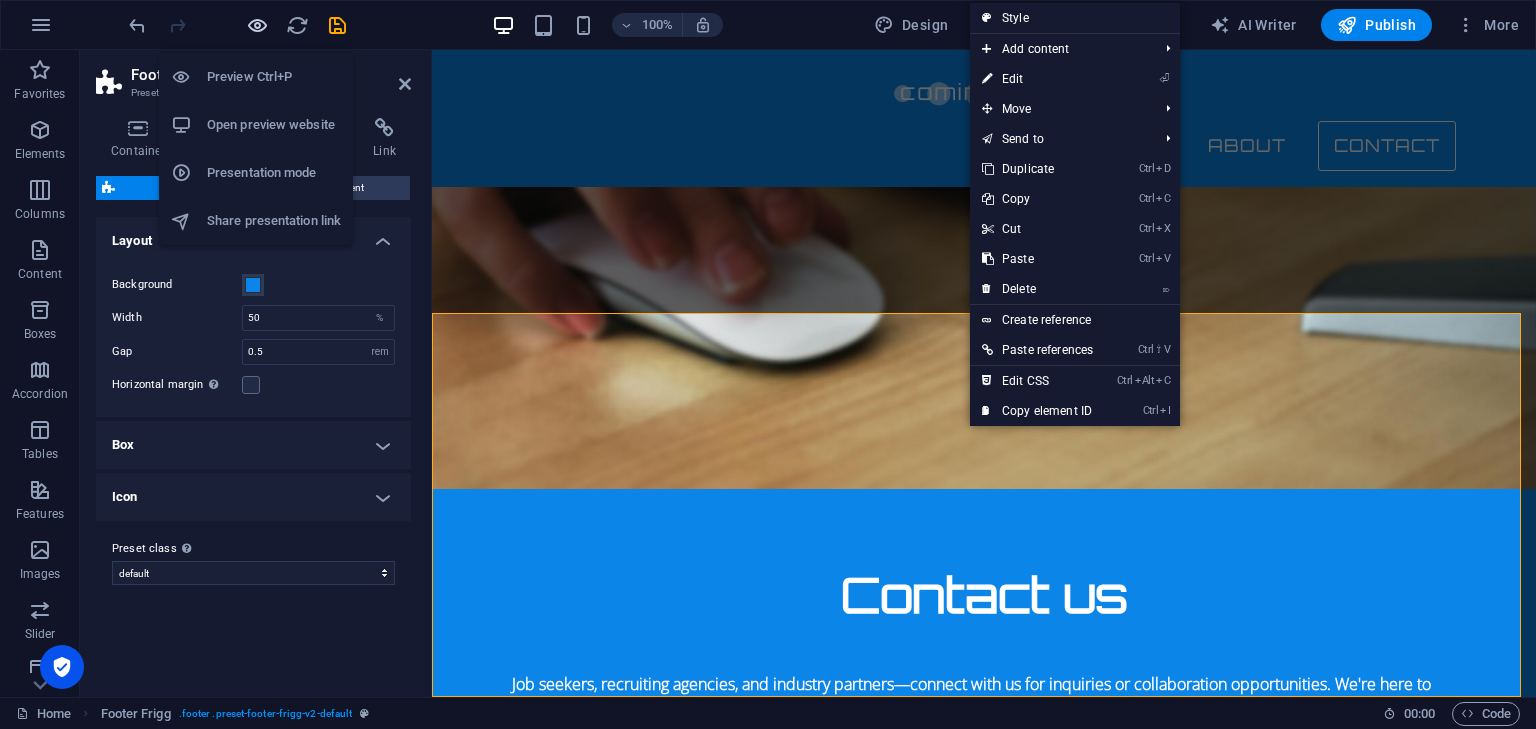 click at bounding box center (257, 25) 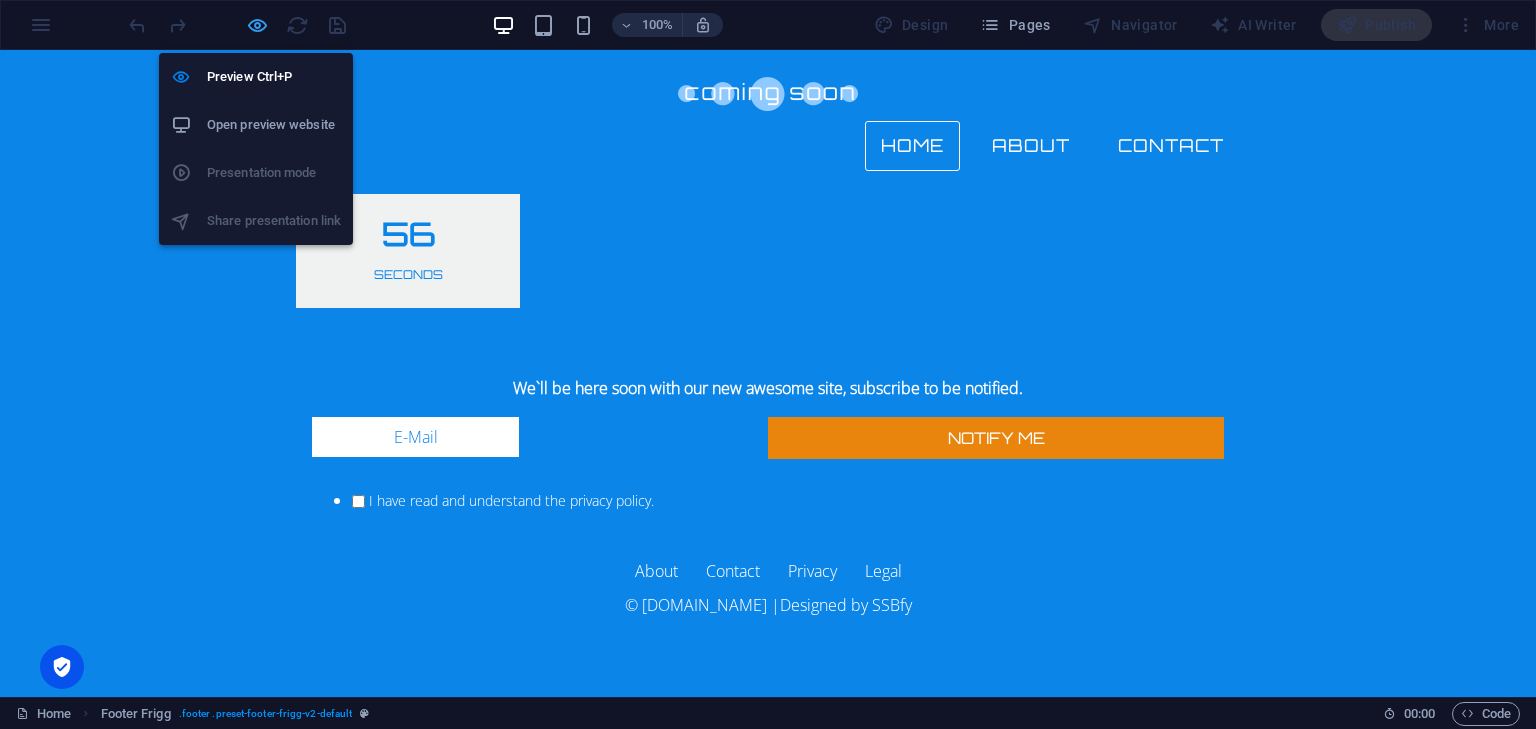 scroll, scrollTop: 457, scrollLeft: 0, axis: vertical 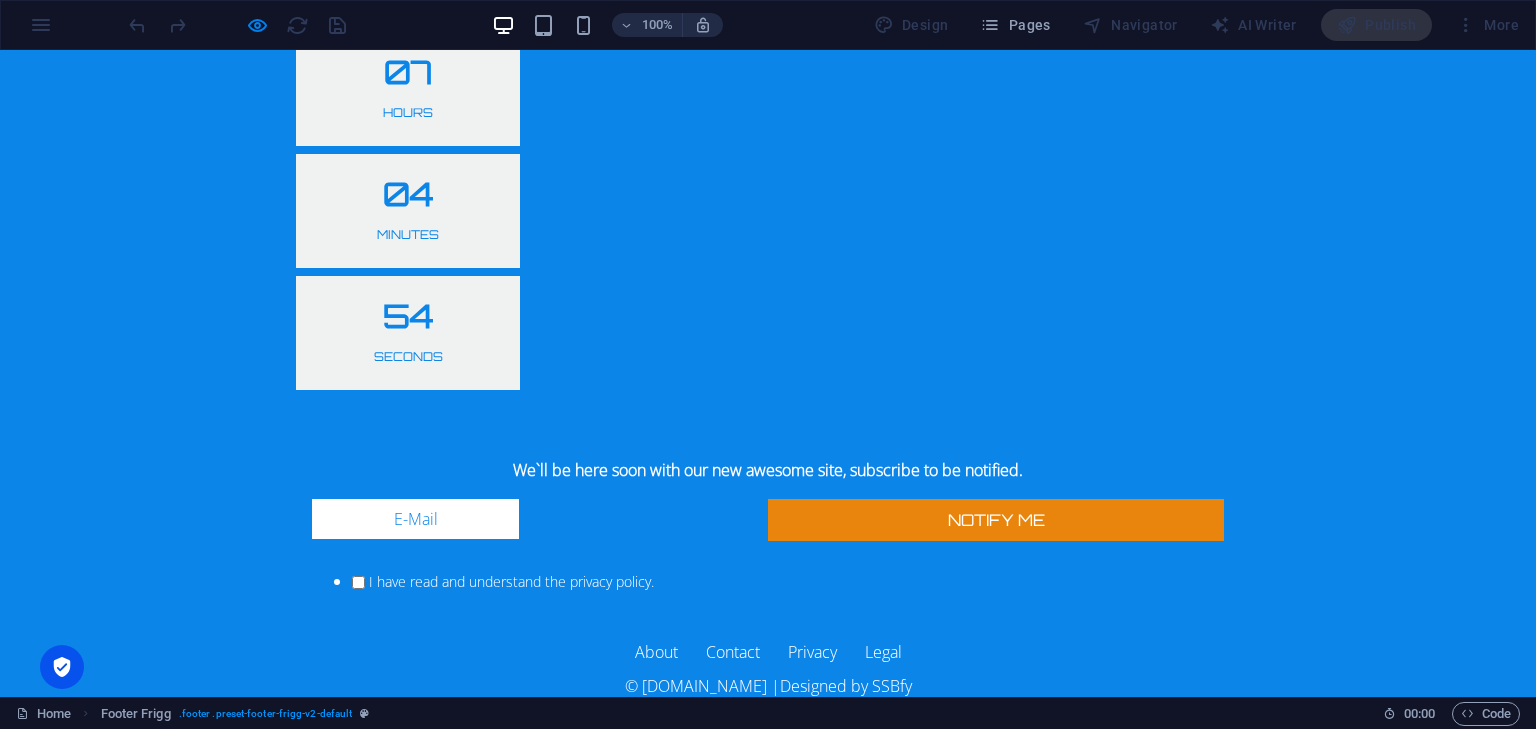 click on "Contact" at bounding box center (43, 1245) 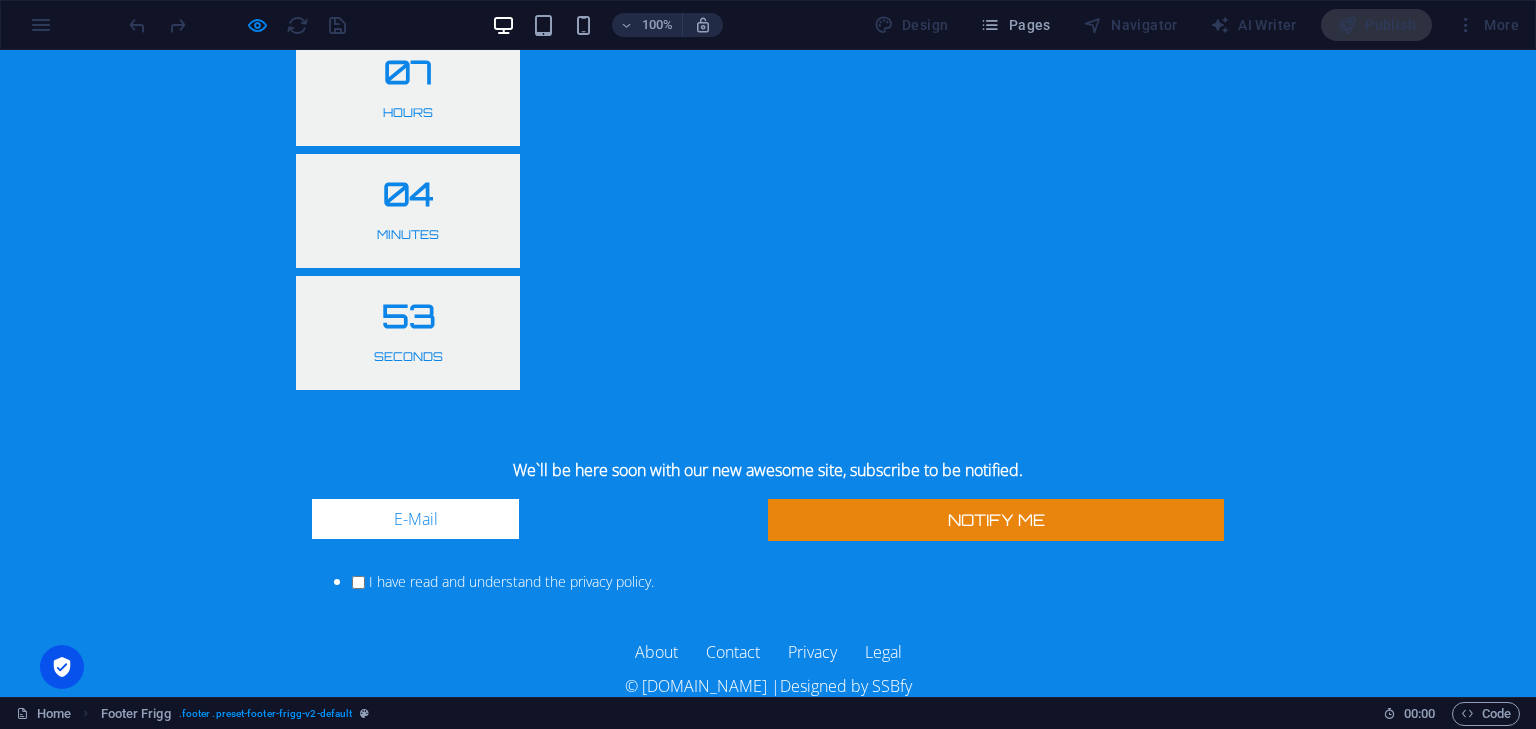 click on "Contact" at bounding box center (43, 1245) 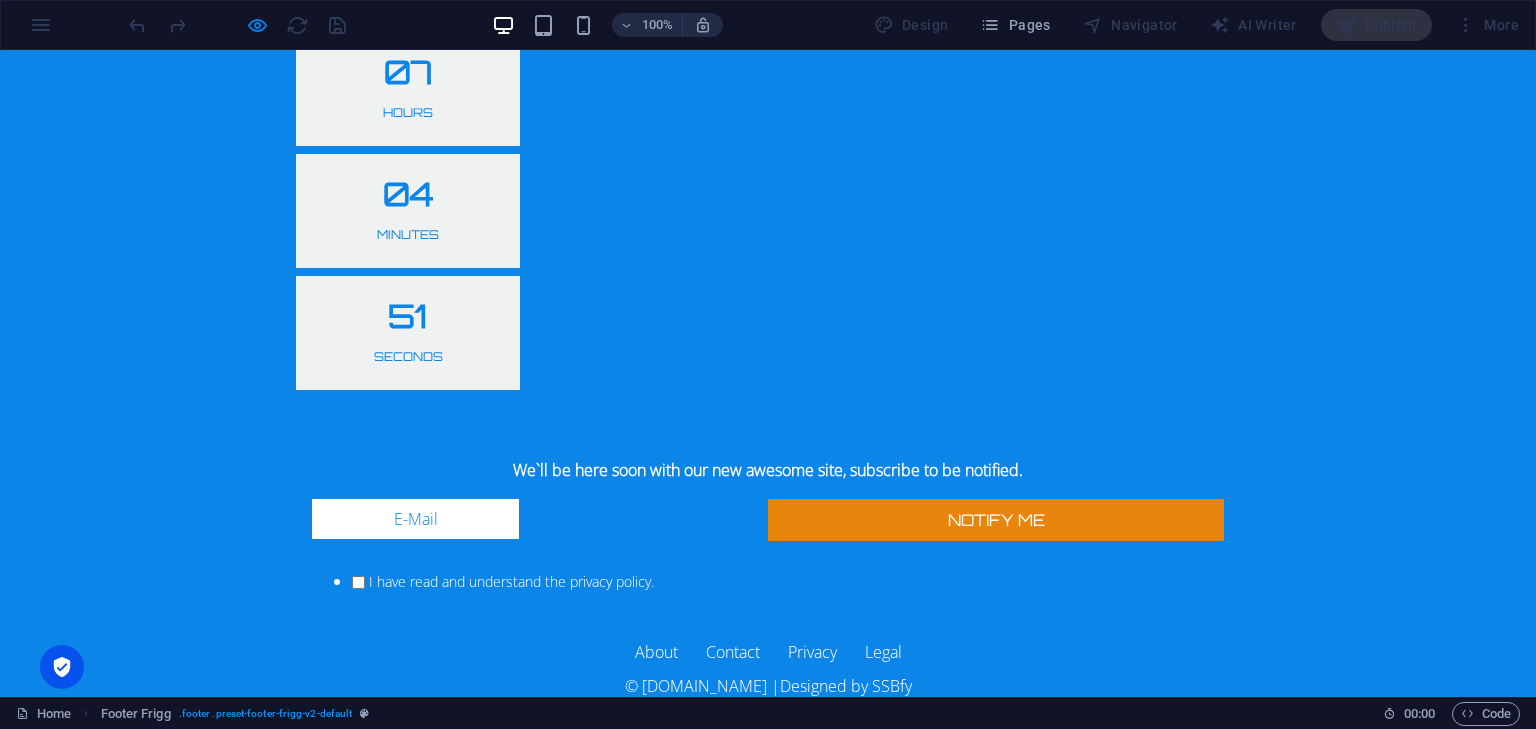 click on "Contact" at bounding box center [43, 1245] 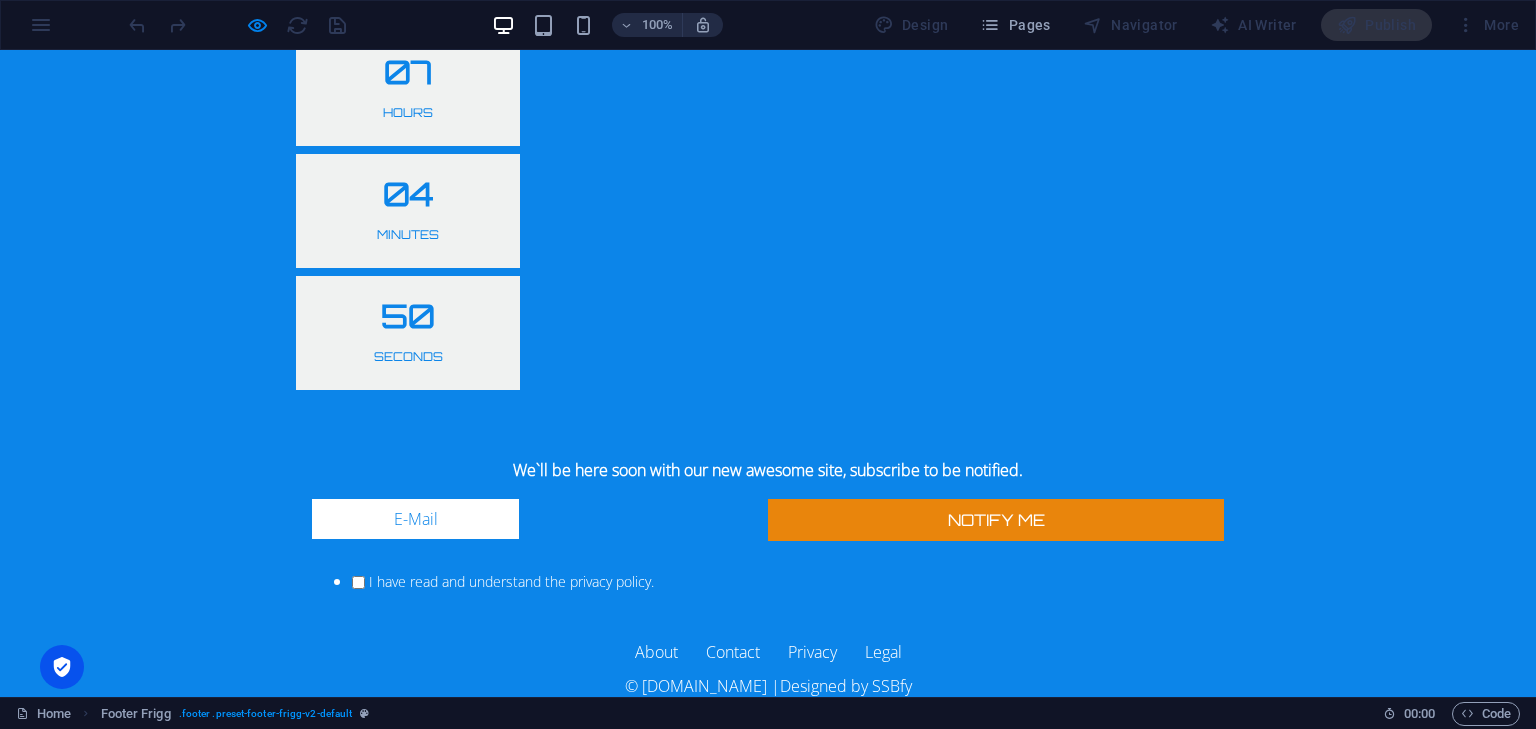 click on "Service" at bounding box center (42, 1221) 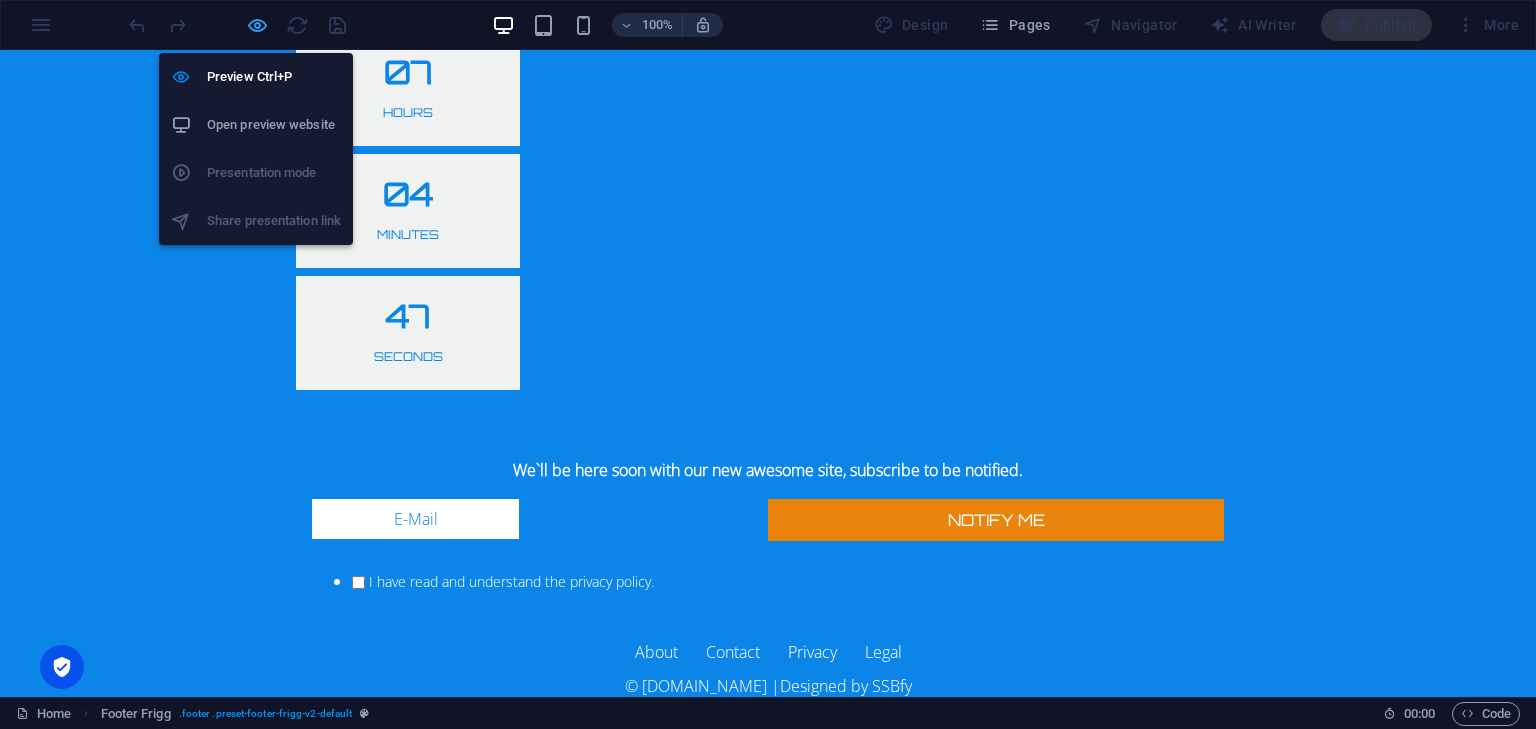 click at bounding box center (257, 25) 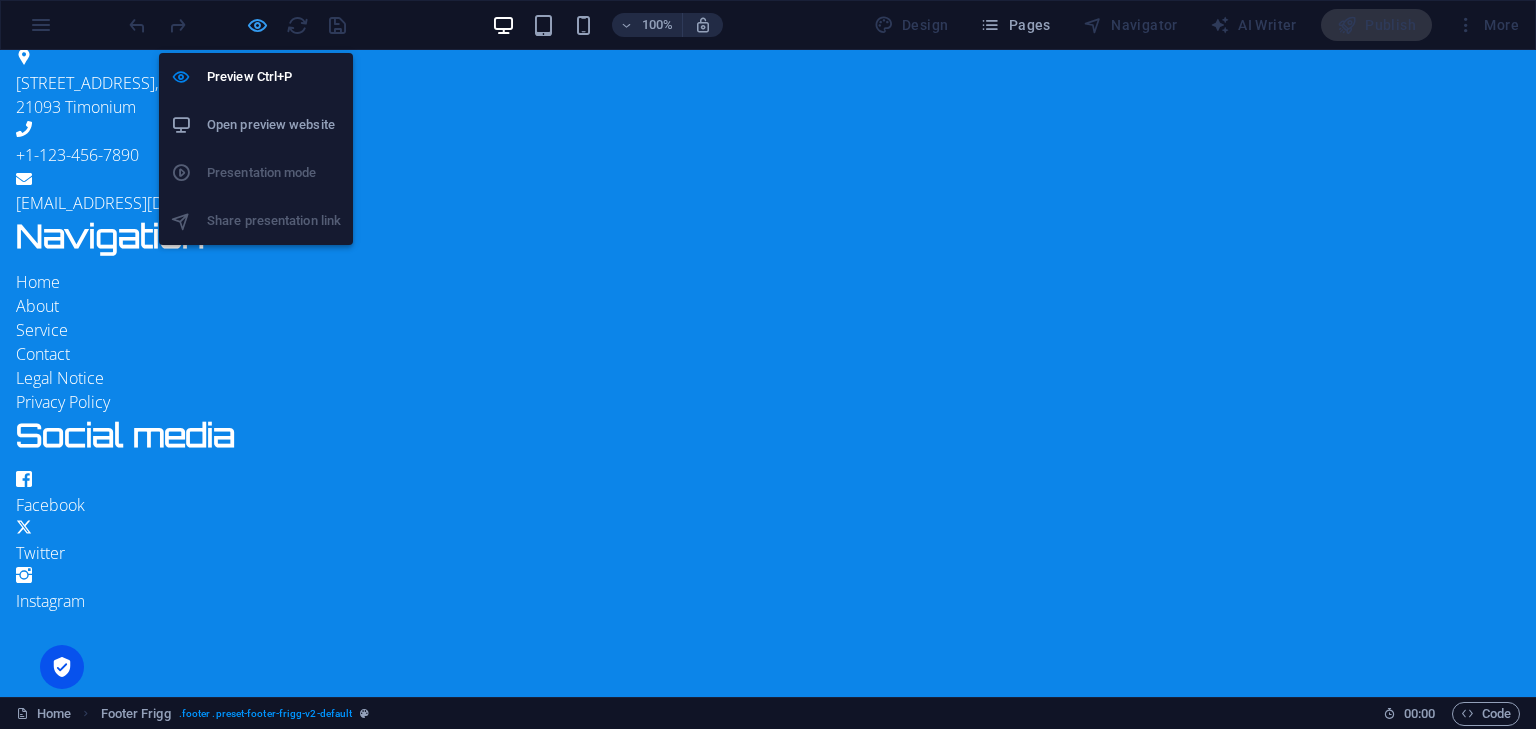 select on "rem" 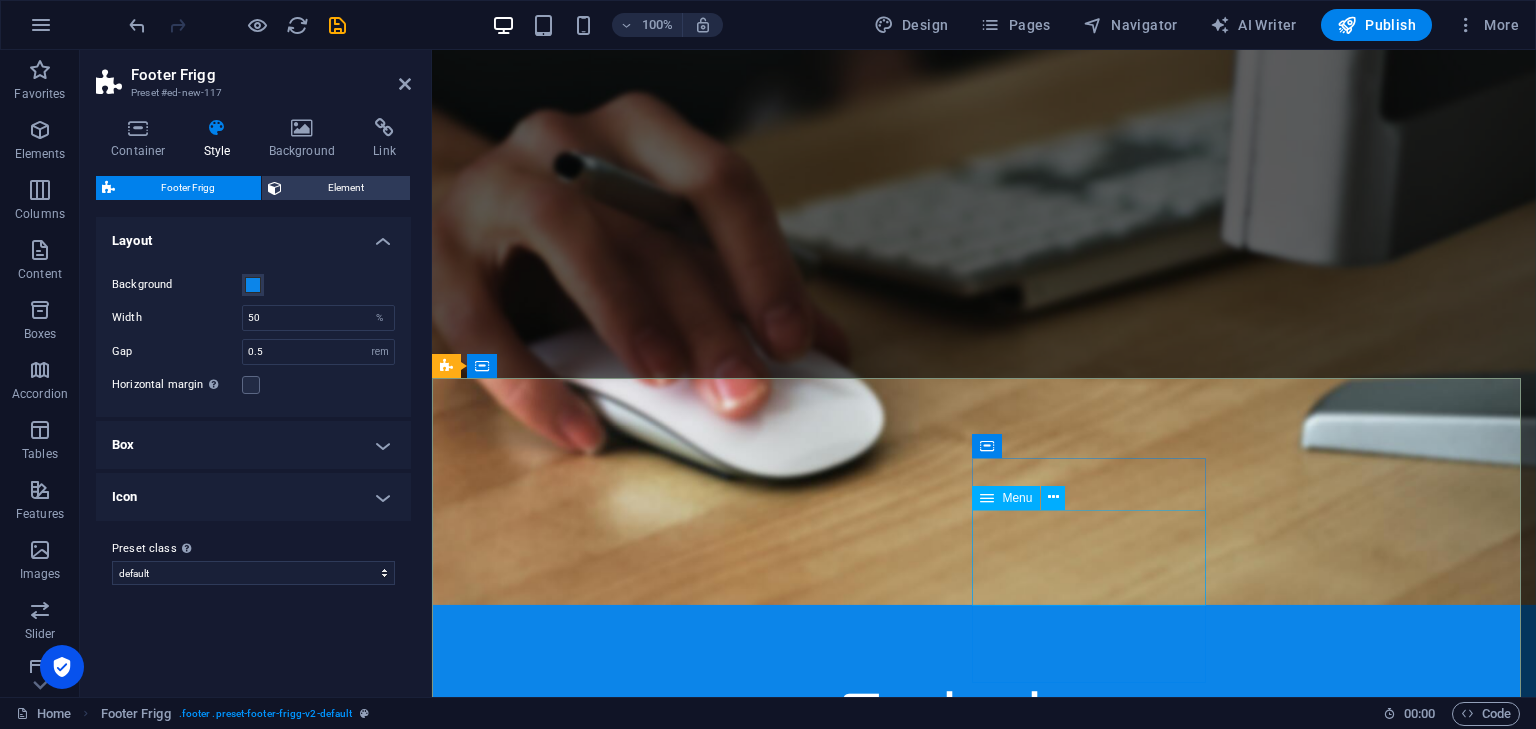 click on "Home About Service Contact" at bounding box center [920, 2207] 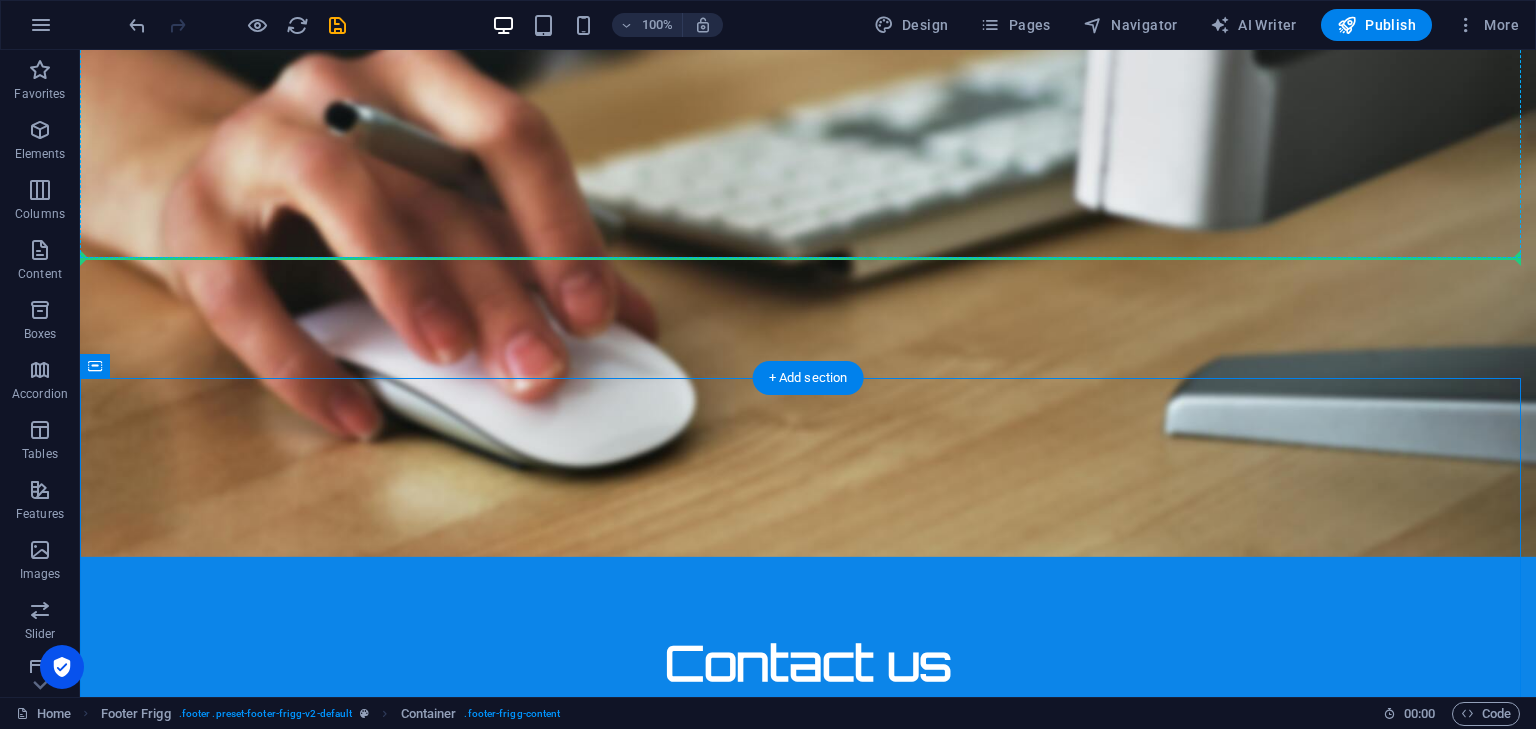 drag, startPoint x: 440, startPoint y: 415, endPoint x: 810, endPoint y: 257, distance: 402.32324 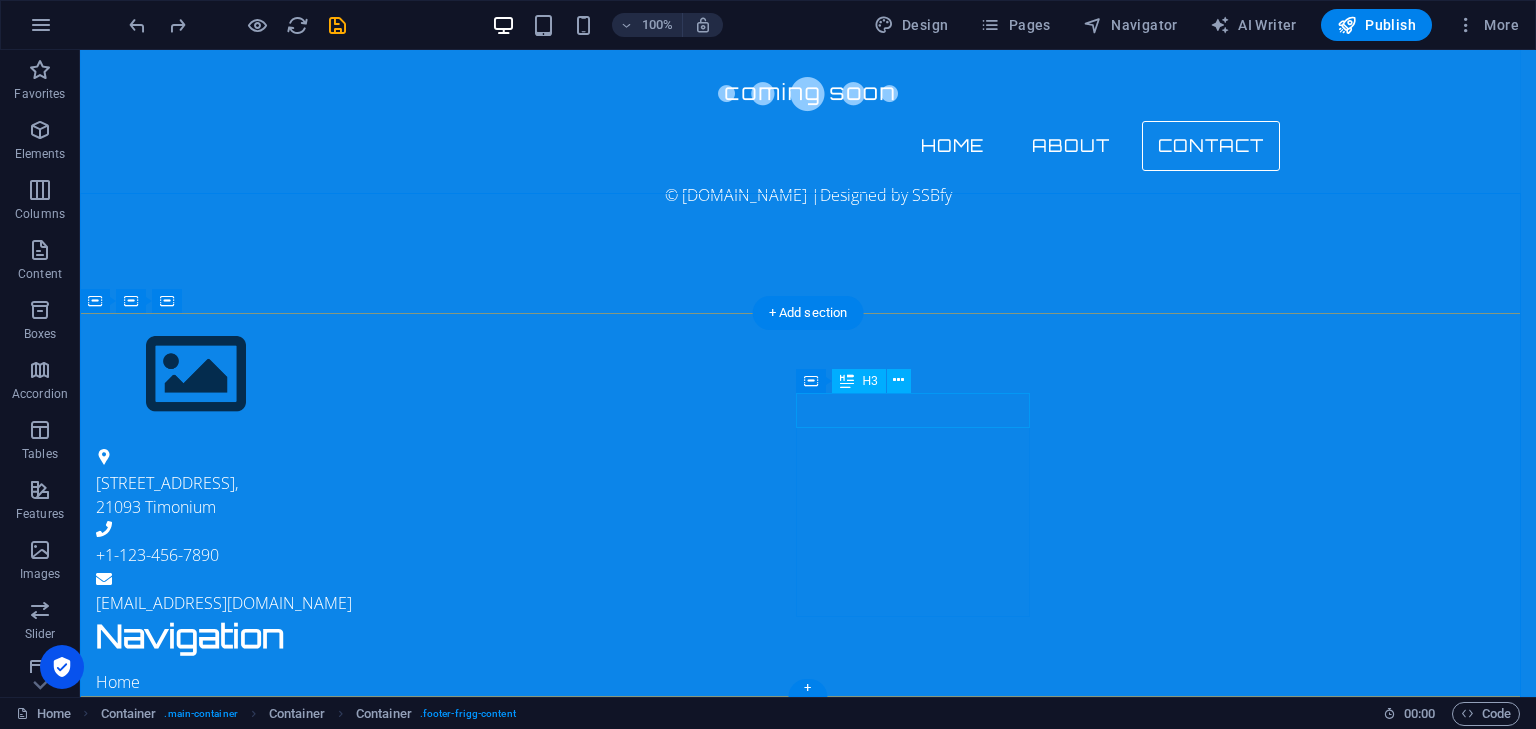 scroll, scrollTop: 1954, scrollLeft: 0, axis: vertical 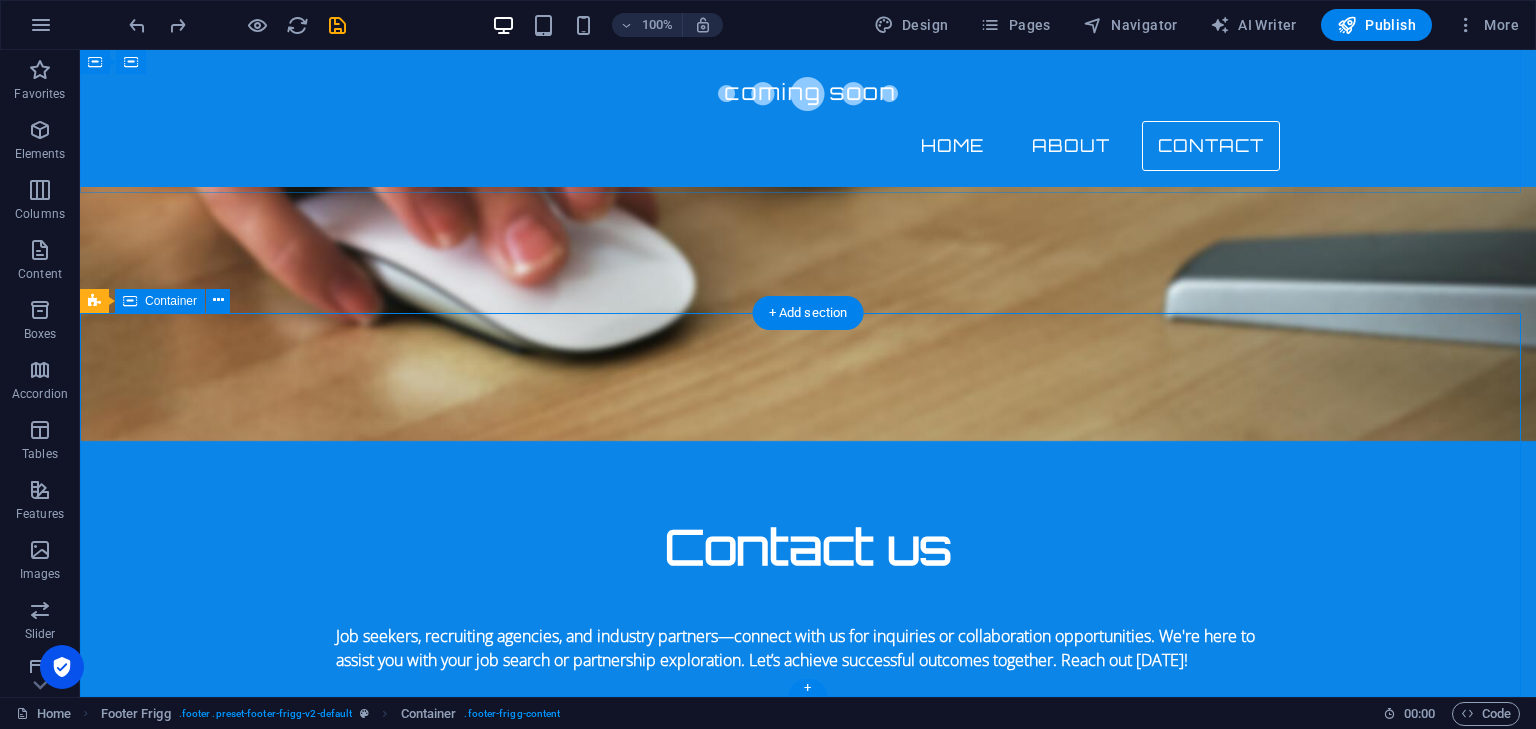 click on "1301 York Rd Ste 800-1031 , 21093   Timonium +1-123-456-7890 contact@jobmedium.com Navigation Home About Service Contact Legal Notice Privacy Policy Social media Facebook Twitter Instagram" at bounding box center [808, 1991] 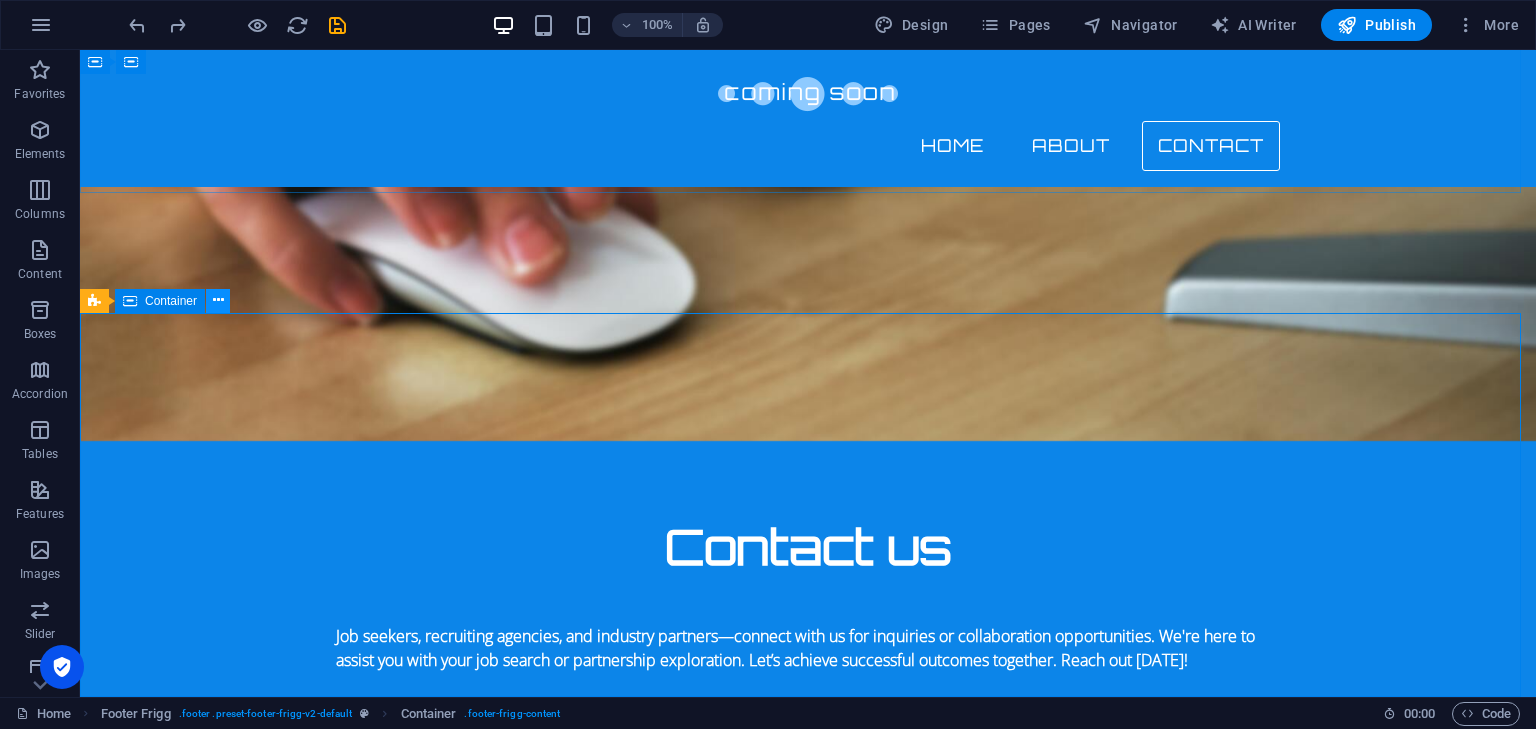 click at bounding box center (218, 300) 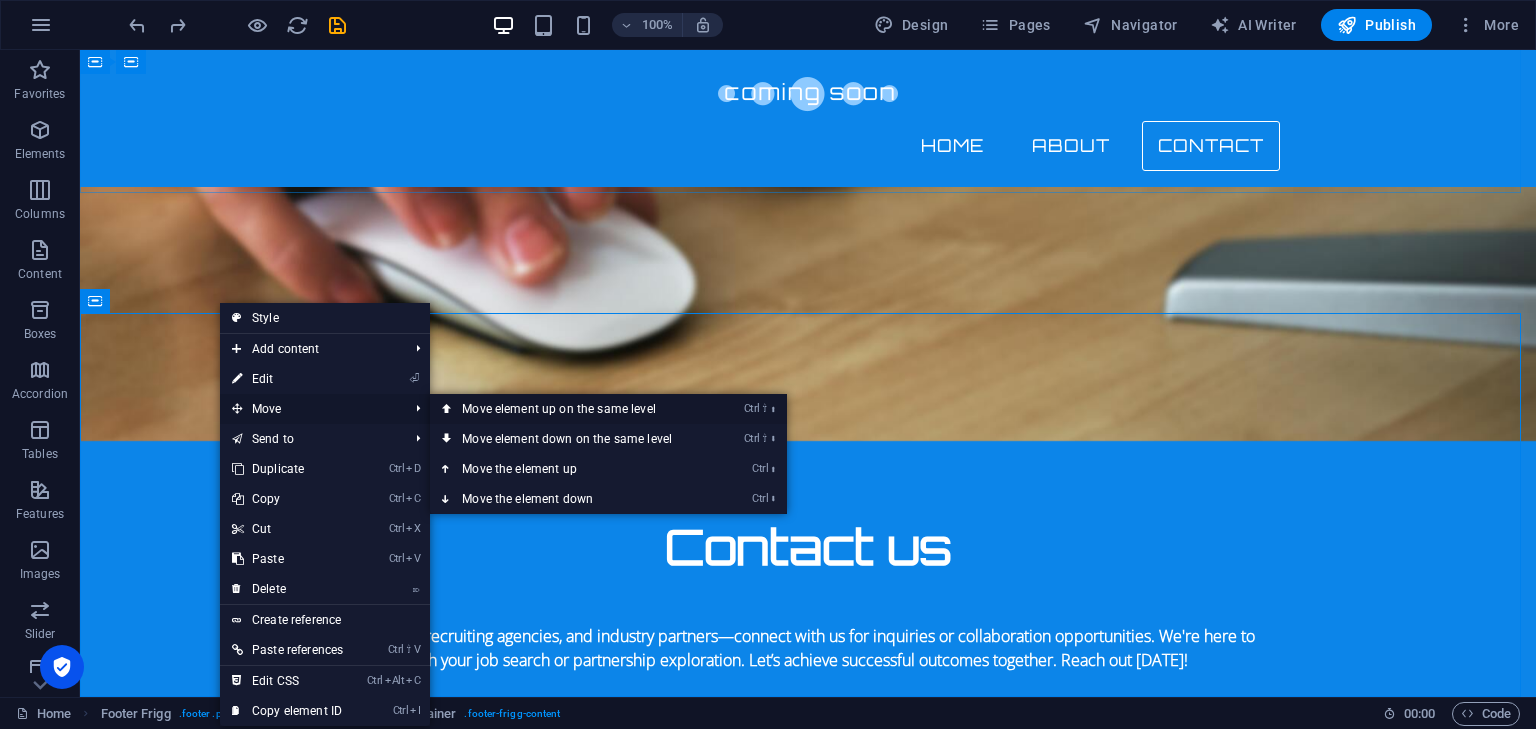 click on "Ctrl ⇧ ⬆  Move element up on the same level" at bounding box center [571, 409] 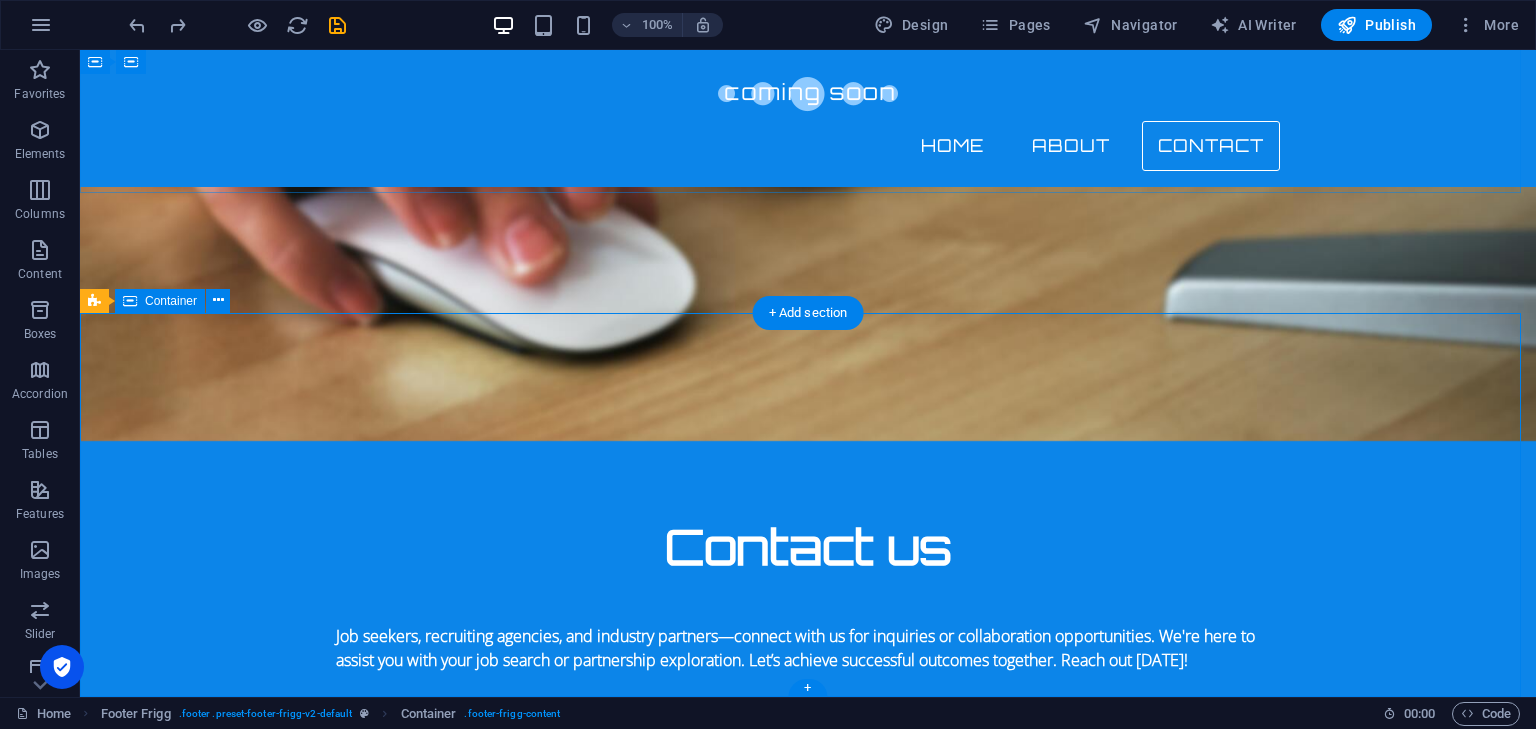 scroll, scrollTop: 1570, scrollLeft: 0, axis: vertical 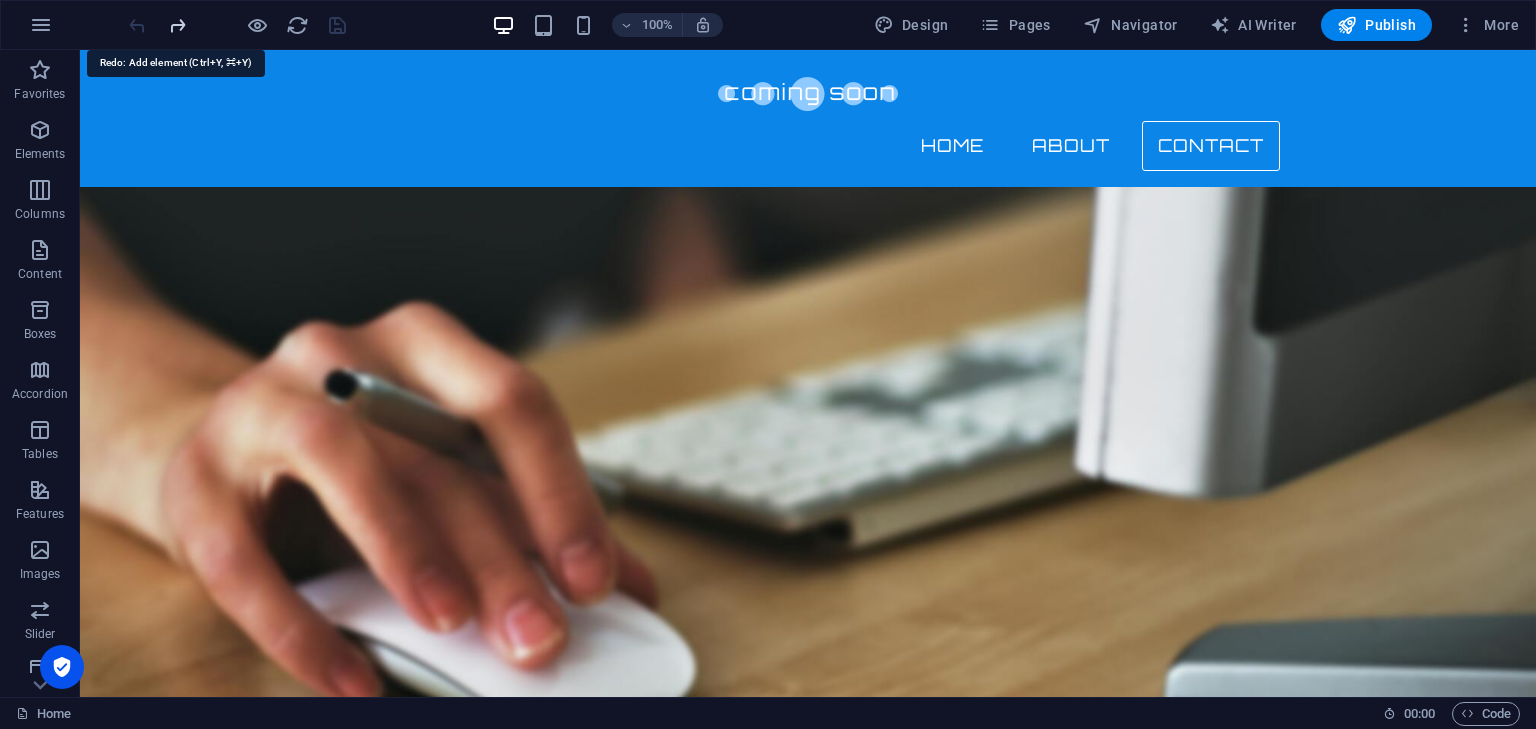 click at bounding box center [177, 25] 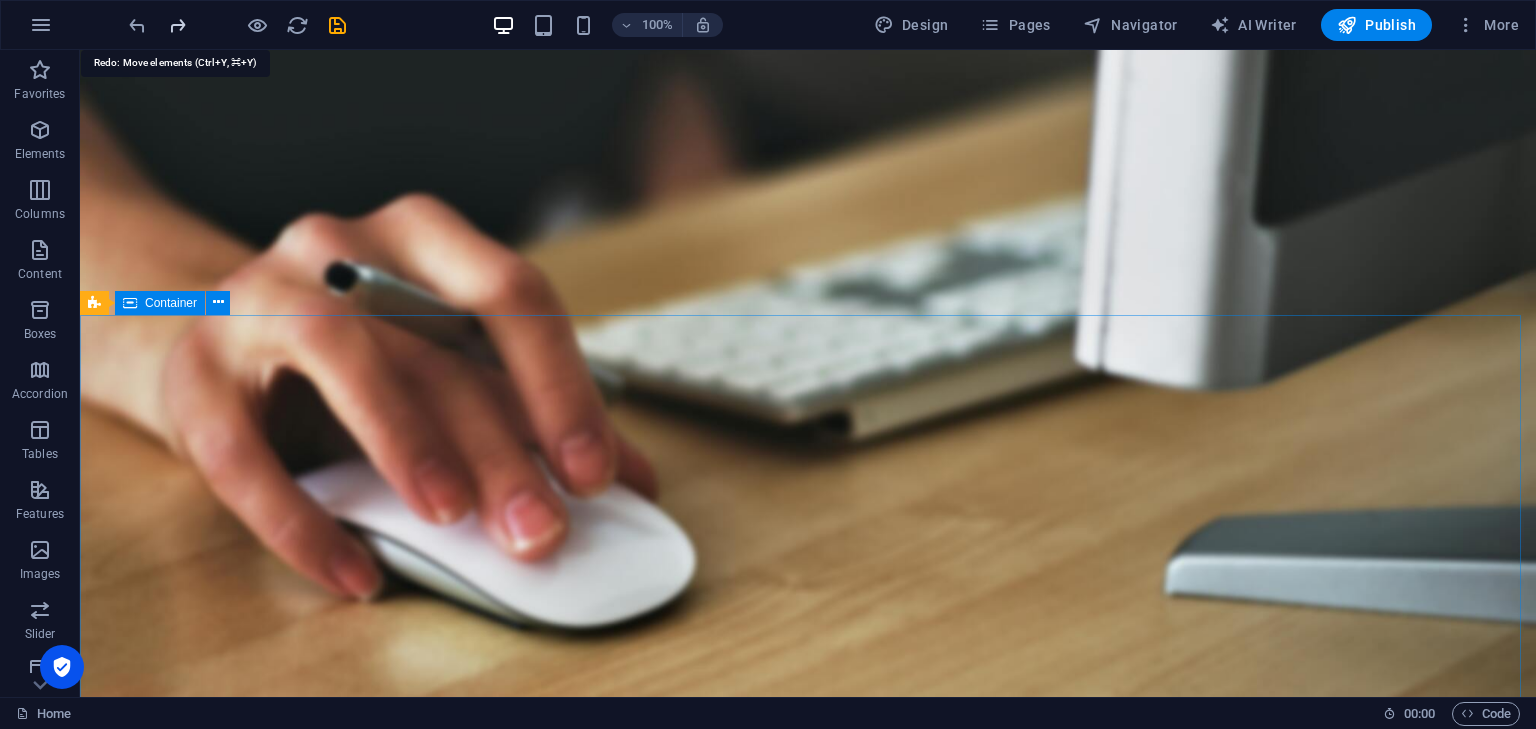 scroll, scrollTop: 1954, scrollLeft: 0, axis: vertical 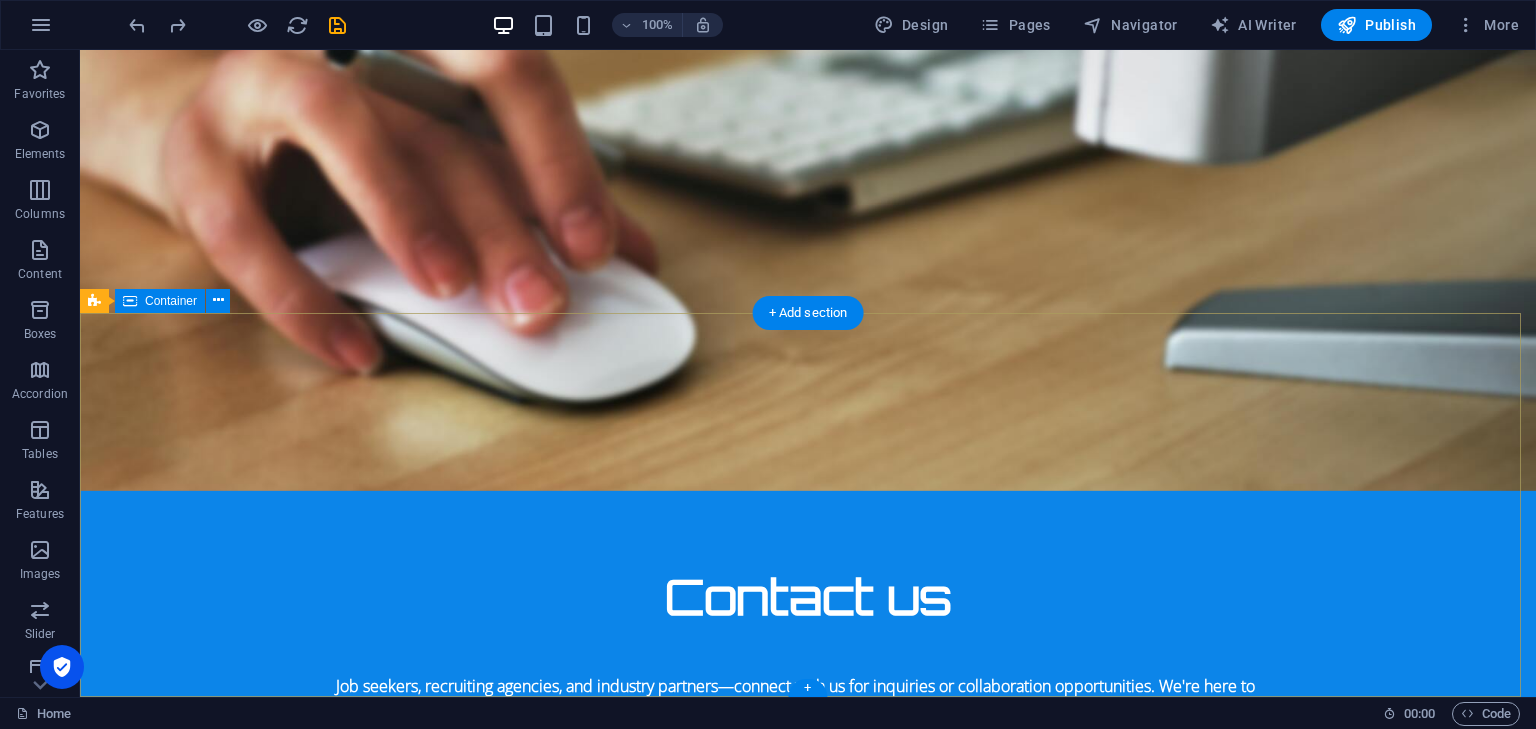 click on "1301 York Rd Ste 800-1031 , 21093   Timonium +1-123-456-7890 contact@jobmedium.com Navigation Home About Service Contact Legal Notice Privacy Policy Social media Facebook Twitter Instagram" at bounding box center (808, 2041) 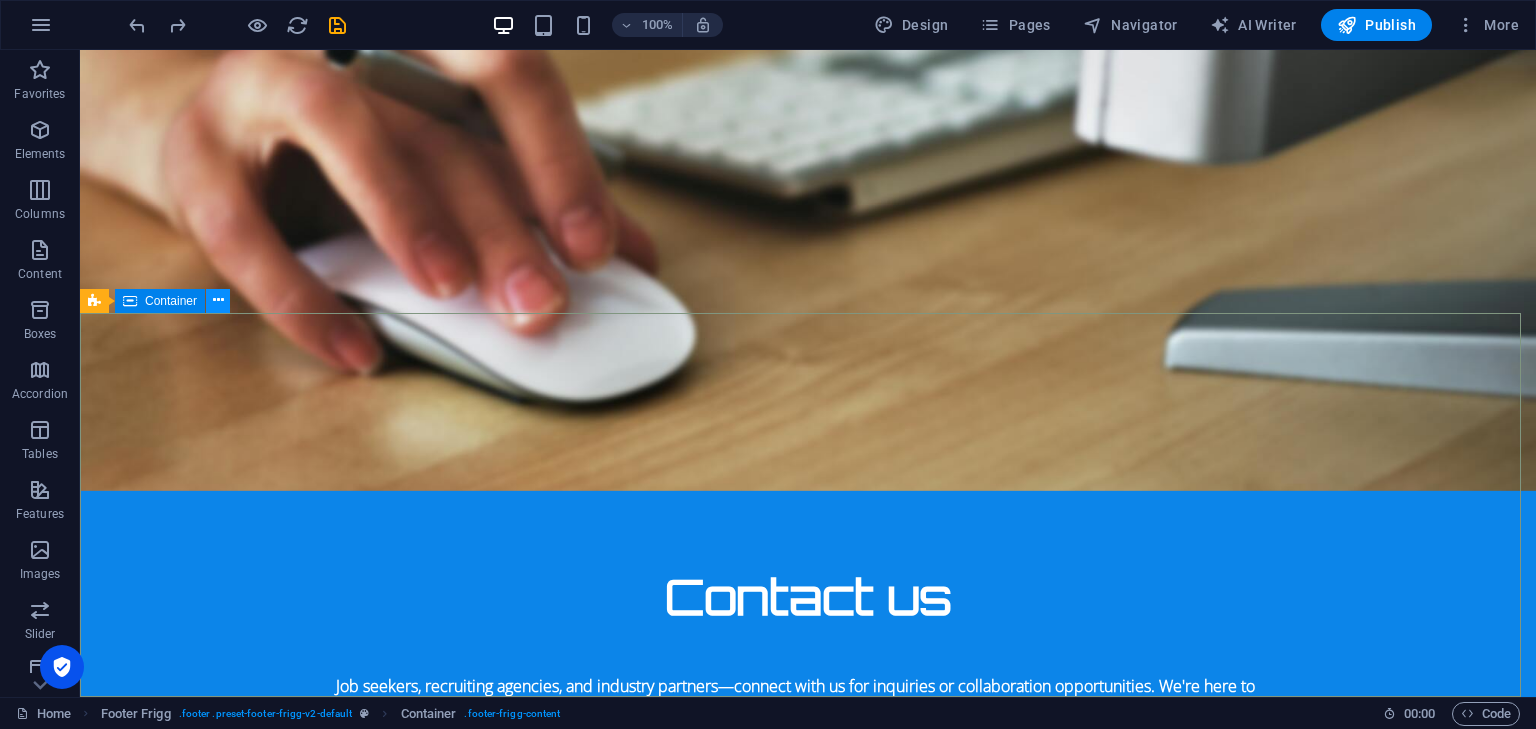 click at bounding box center [218, 300] 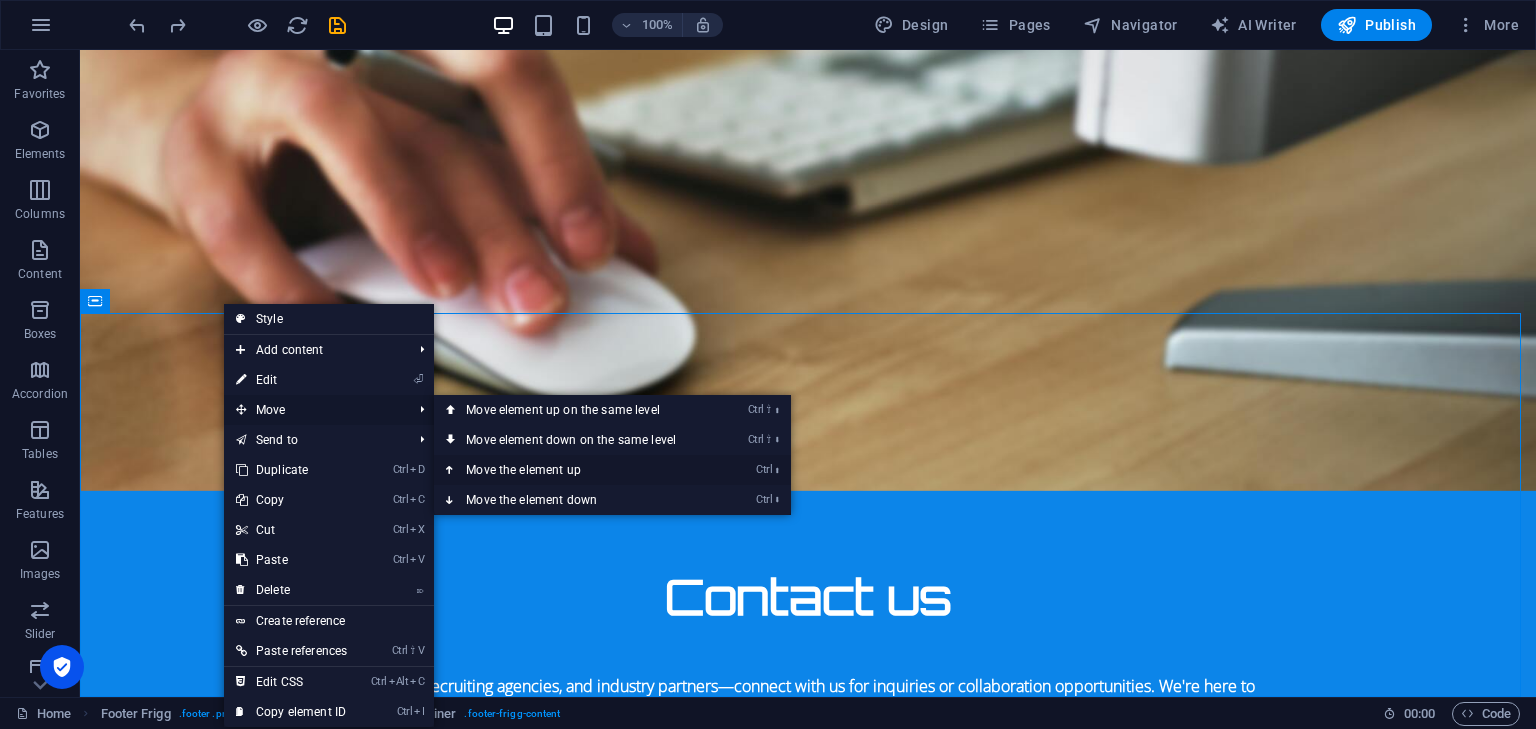 click on "Ctrl ⬆  Move the element up" at bounding box center (575, 470) 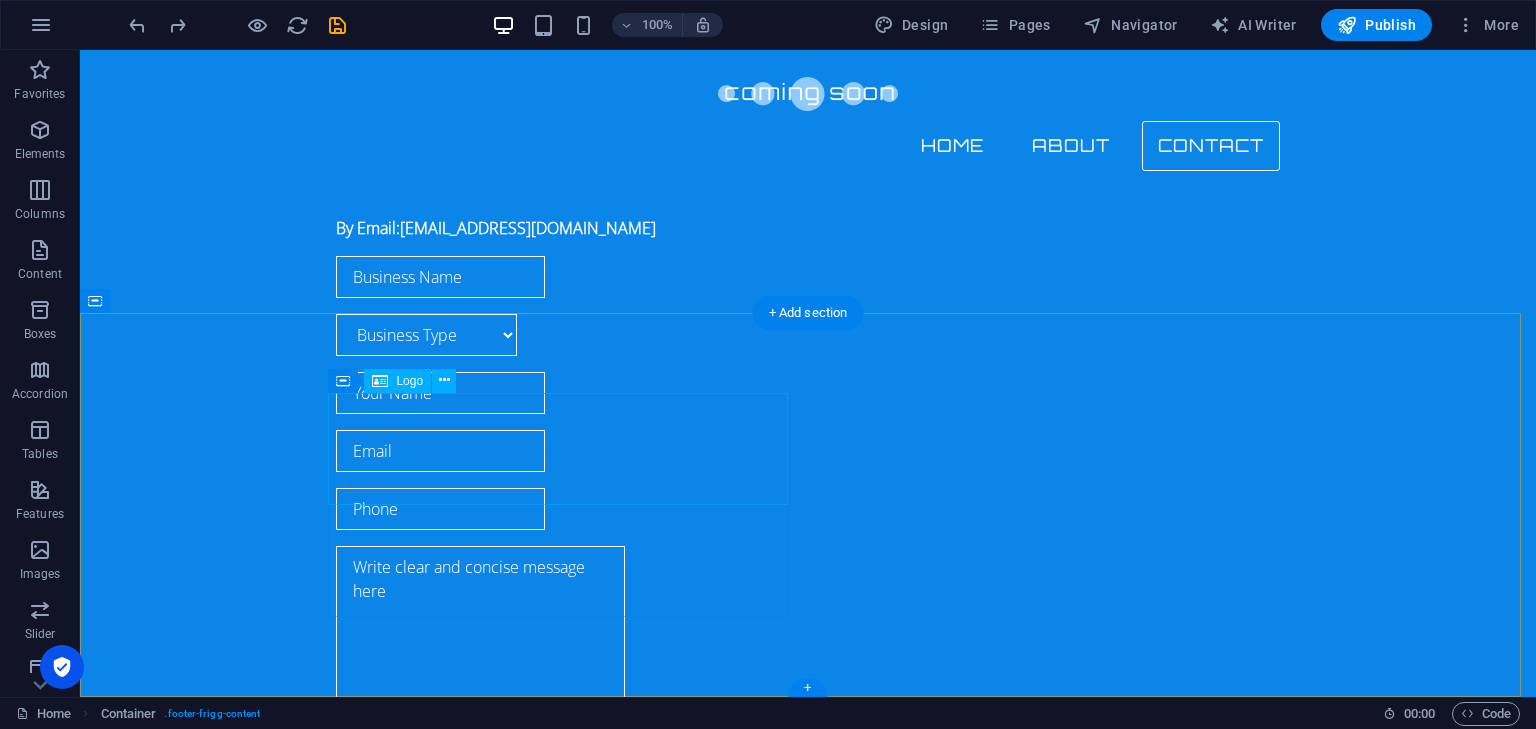 scroll, scrollTop: 1954, scrollLeft: 0, axis: vertical 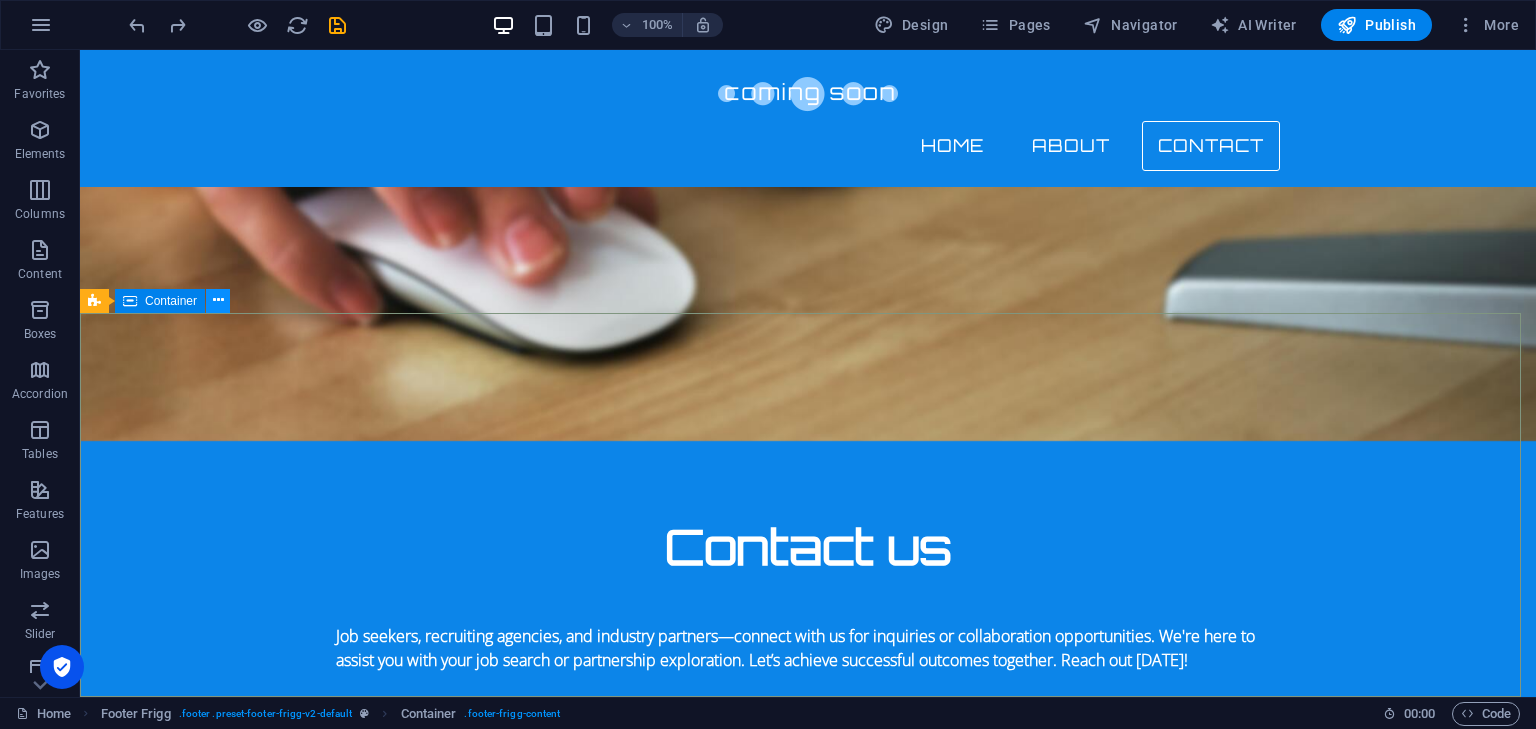 click at bounding box center [218, 300] 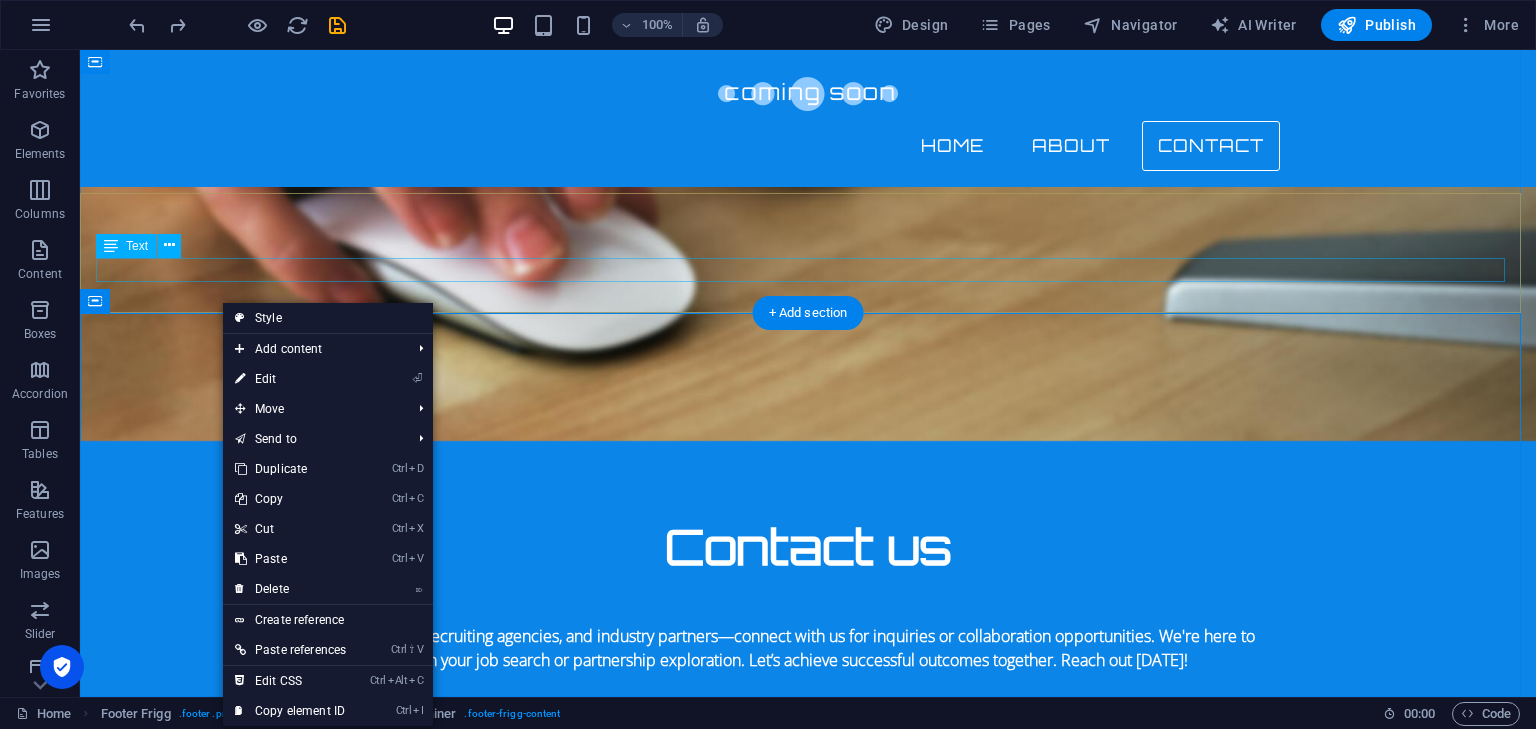 click on "© JobMedium.com |  Designed by SSBfy" at bounding box center (808, 1521) 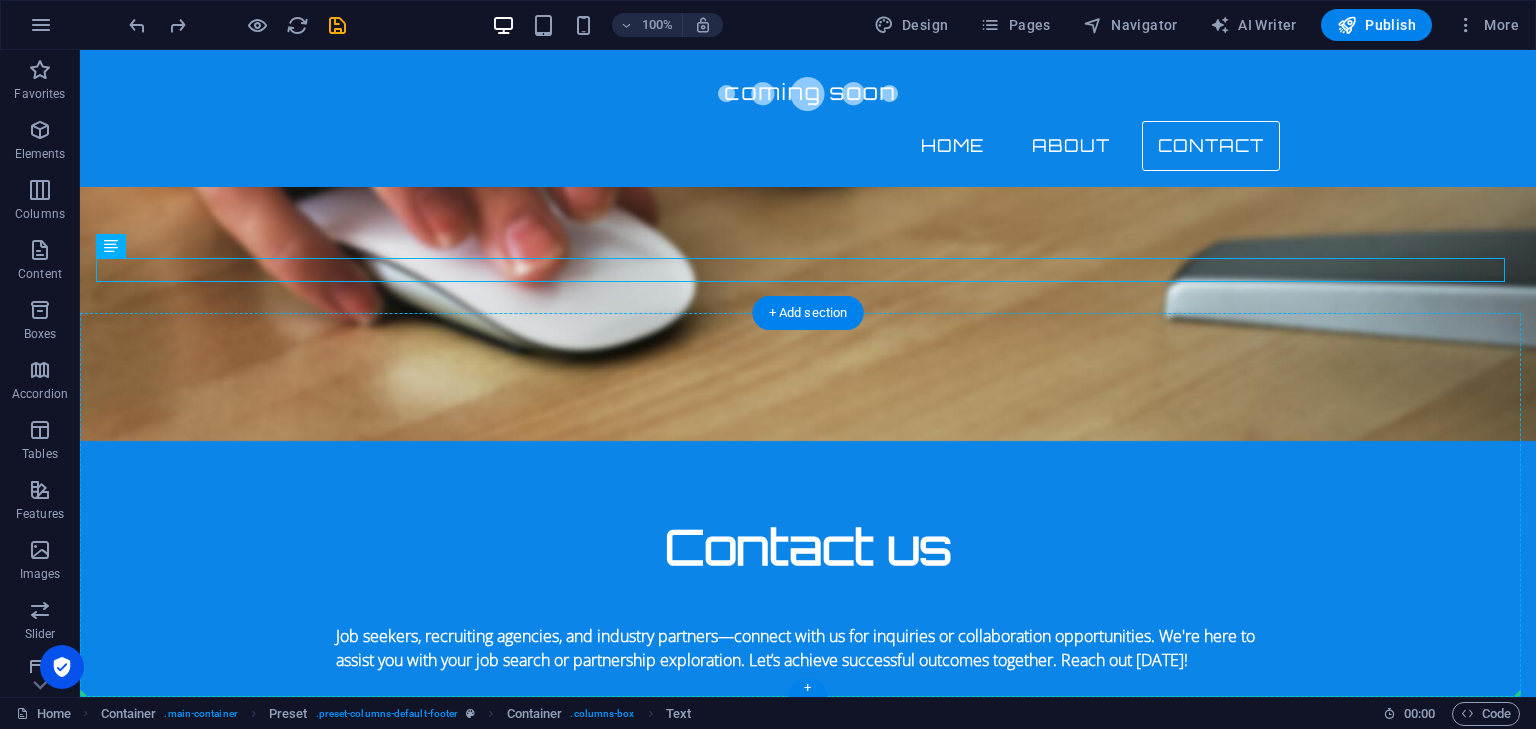 drag, startPoint x: 905, startPoint y: 264, endPoint x: 793, endPoint y: 651, distance: 402.8809 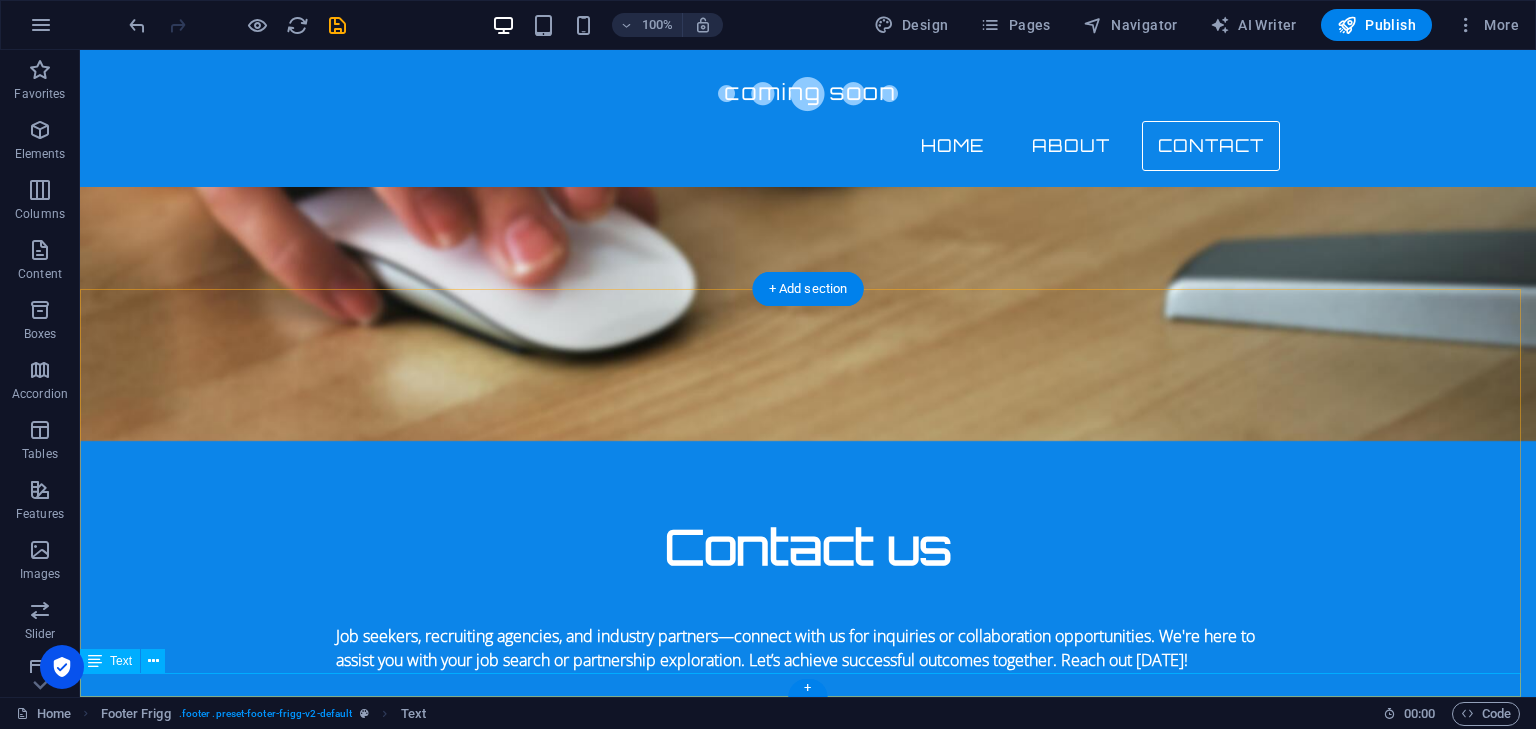 click on "© JobMedium.com |  Designed by SSBfy" at bounding box center (808, 2407) 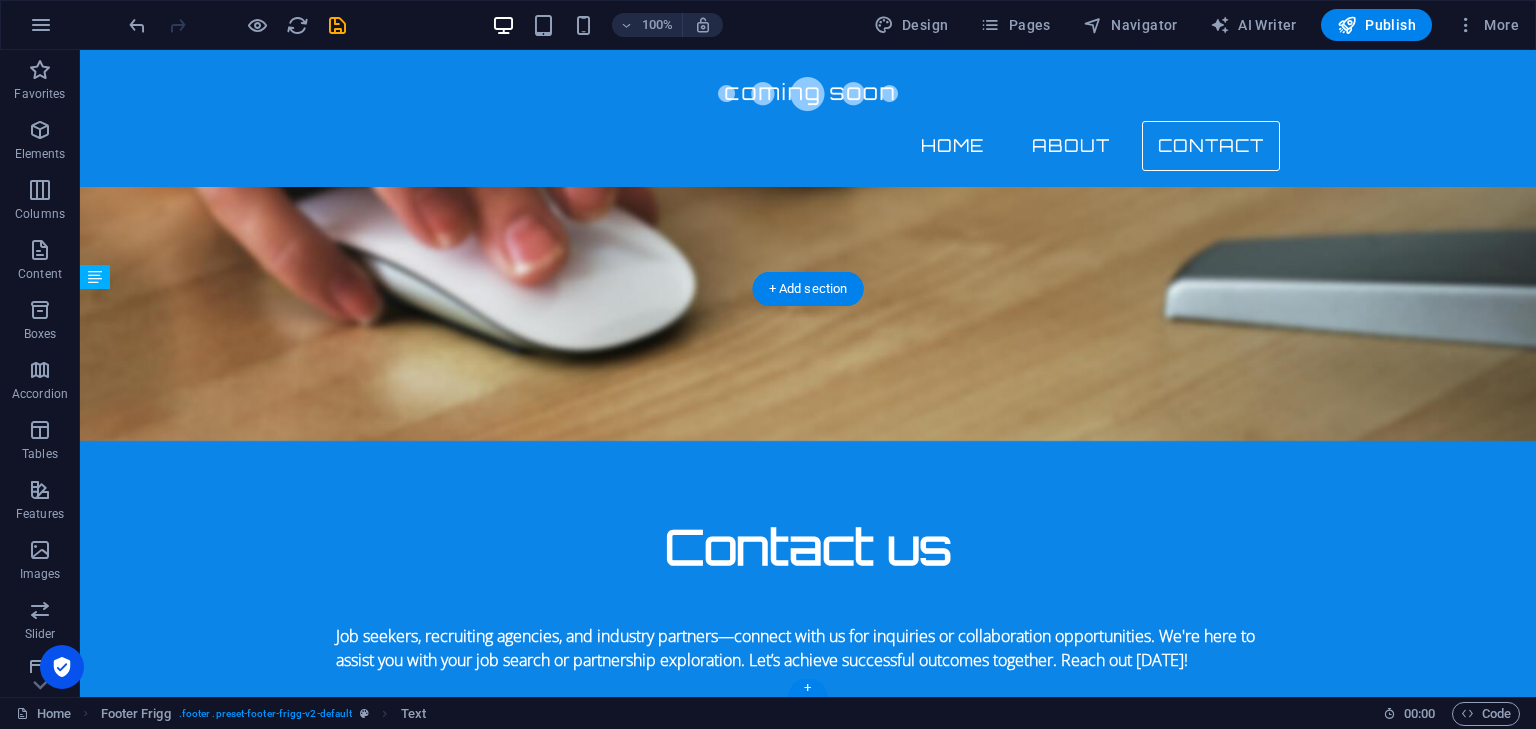 drag, startPoint x: 672, startPoint y: 679, endPoint x: 671, endPoint y: 665, distance: 14.035668 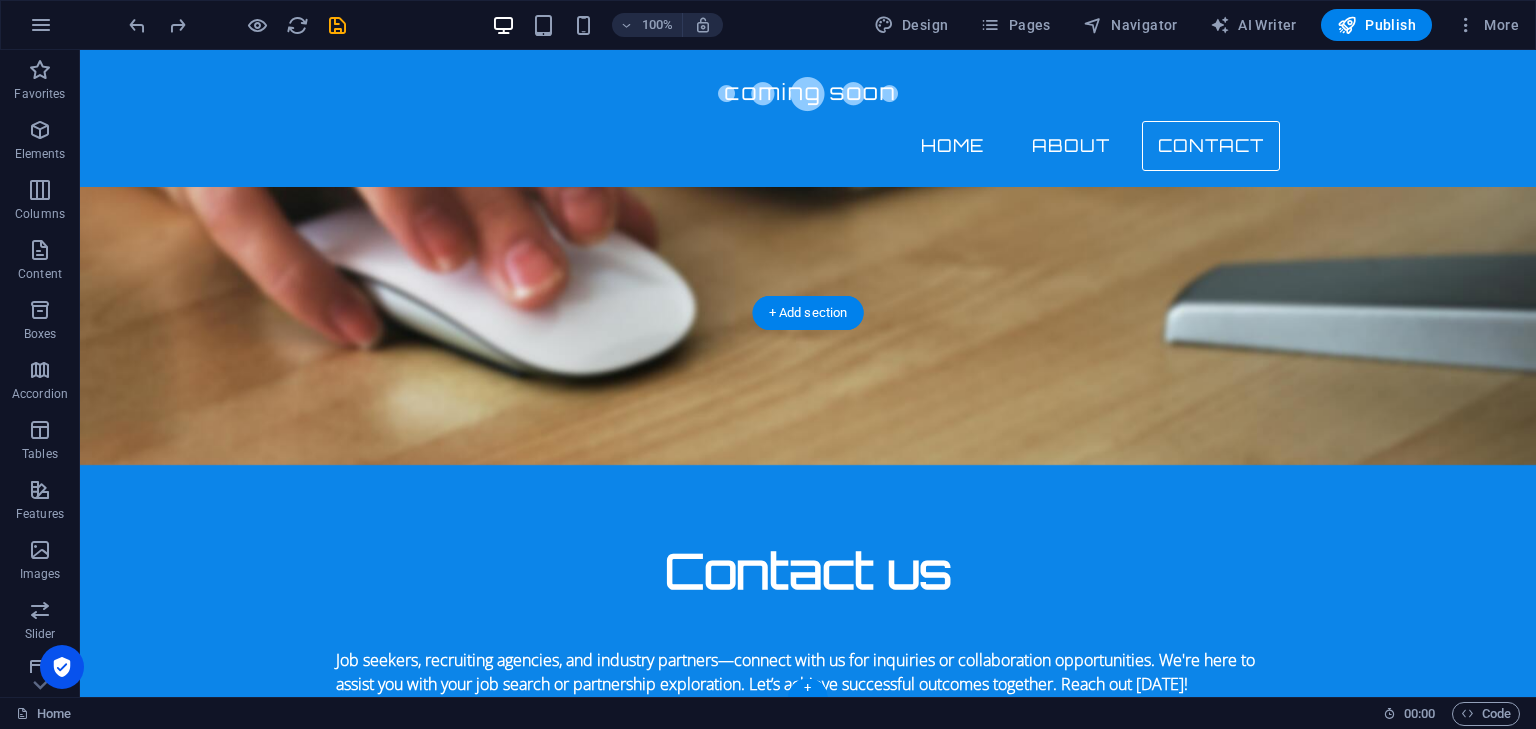 scroll, scrollTop: 1954, scrollLeft: 0, axis: vertical 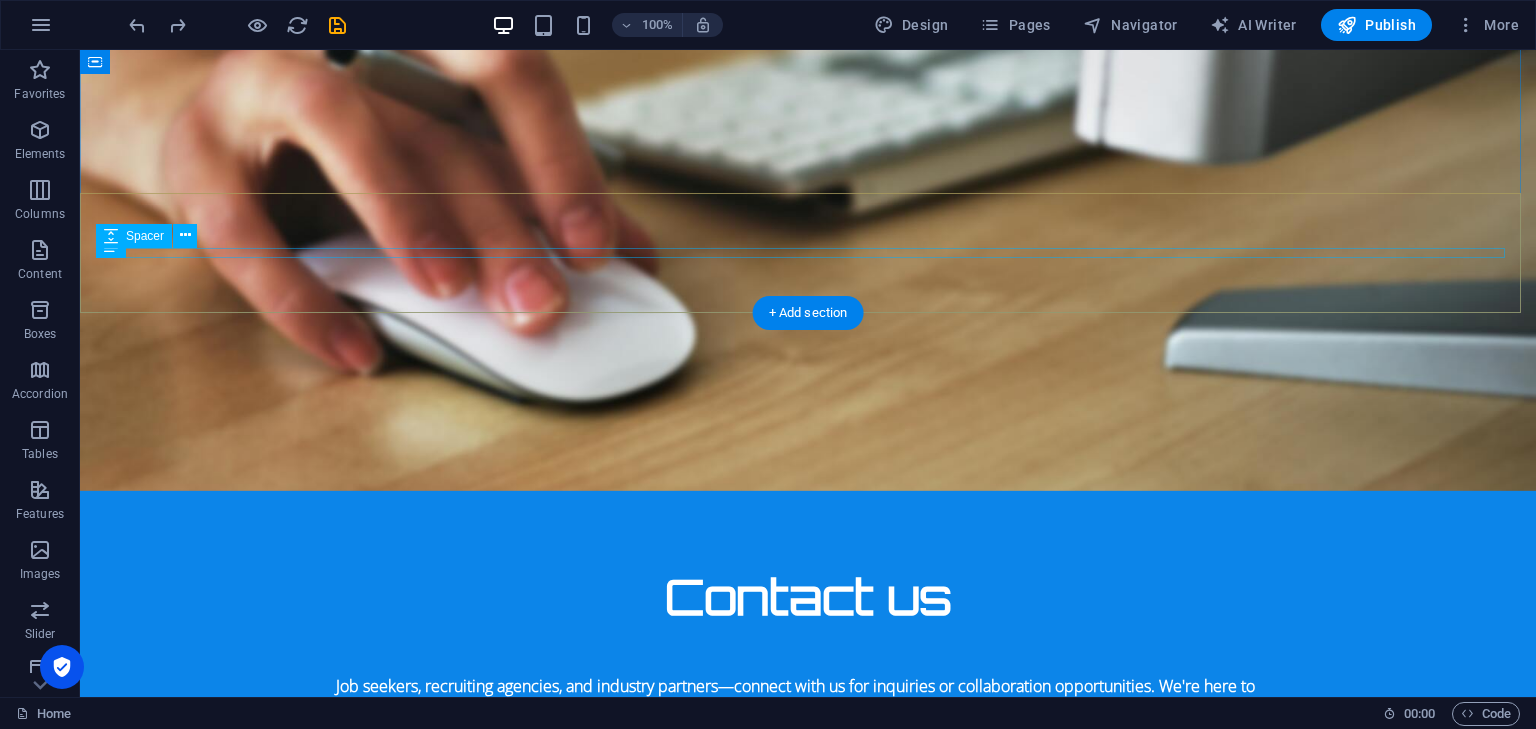 click at bounding box center [808, 1554] 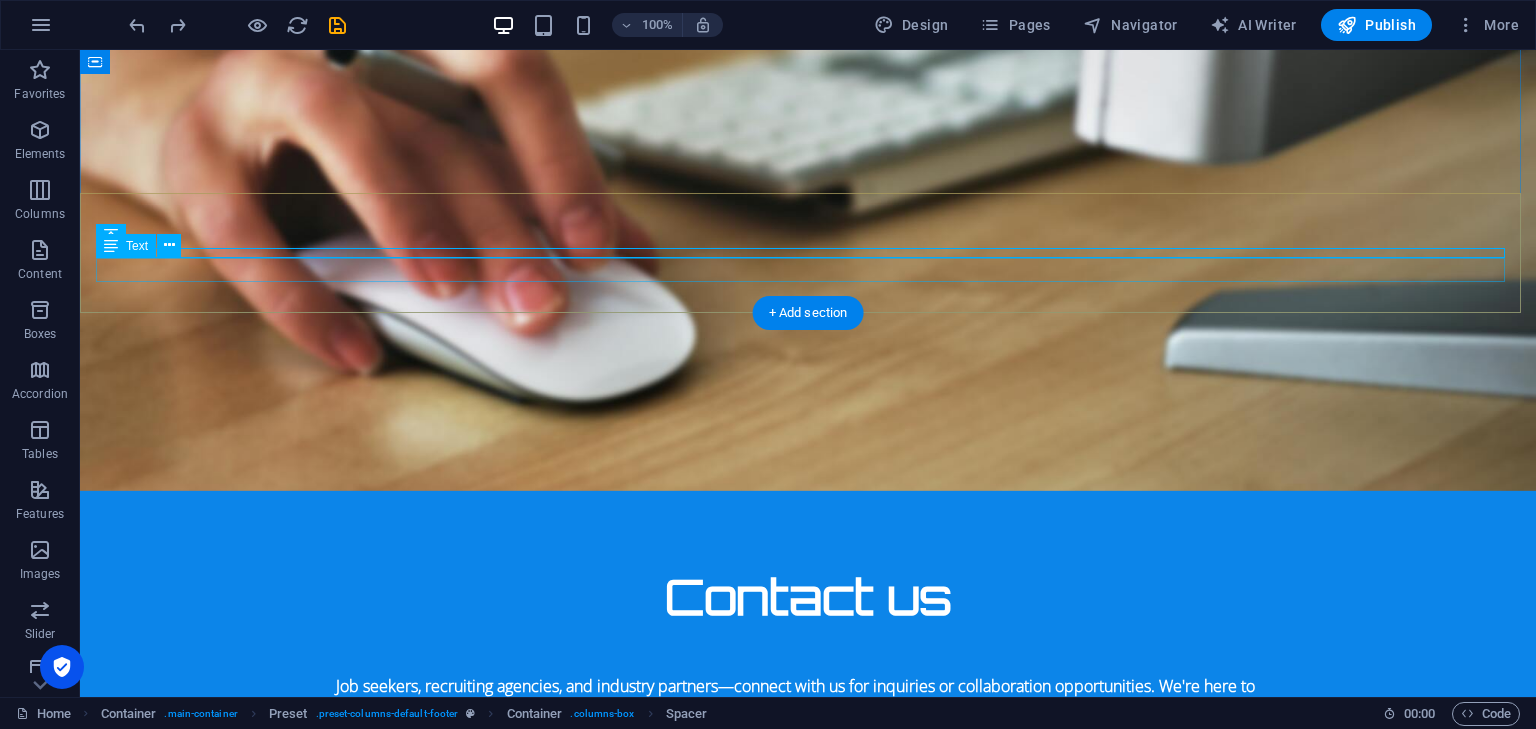 click on "© JobMedium.com |  Designed by SSBfy" at bounding box center (808, 1571) 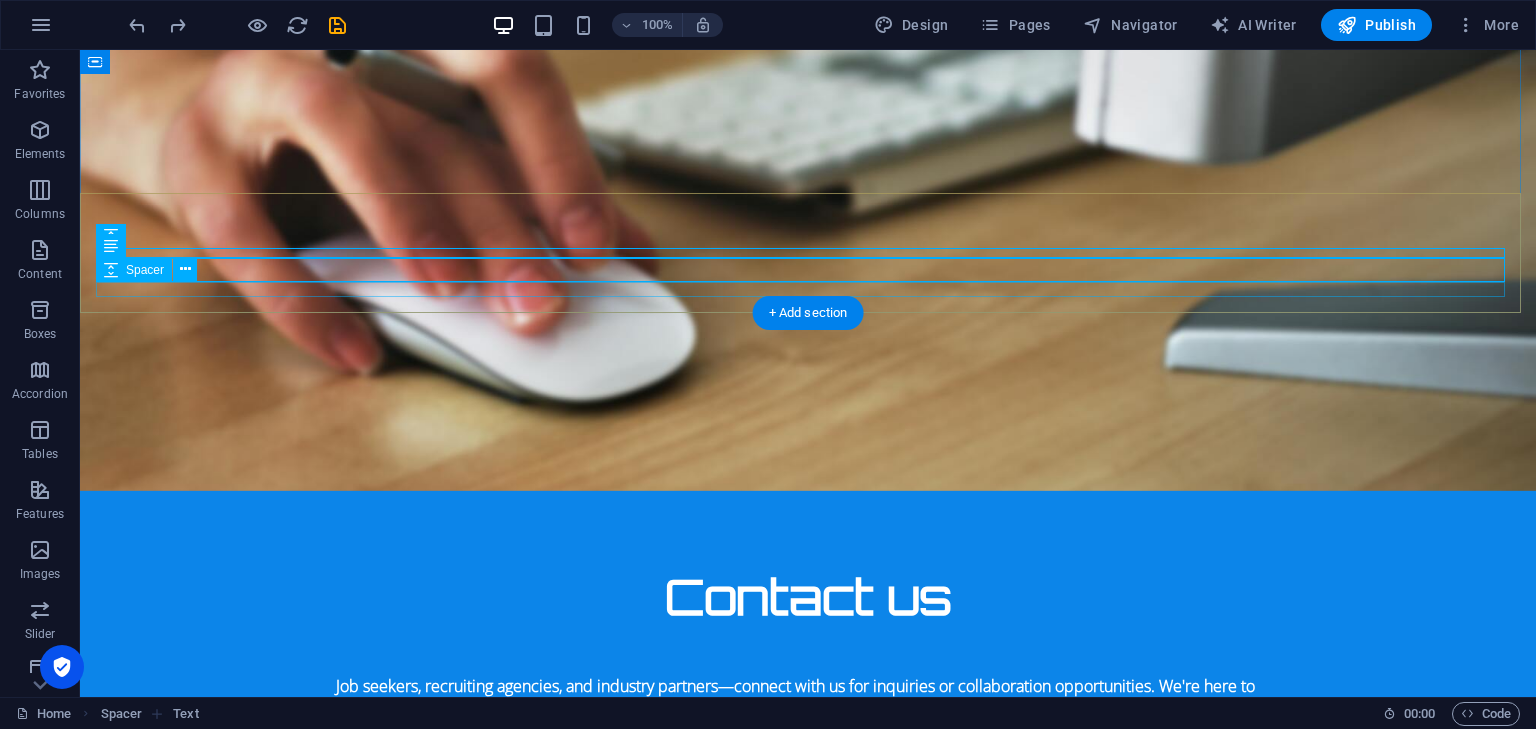 click at bounding box center [808, 1590] 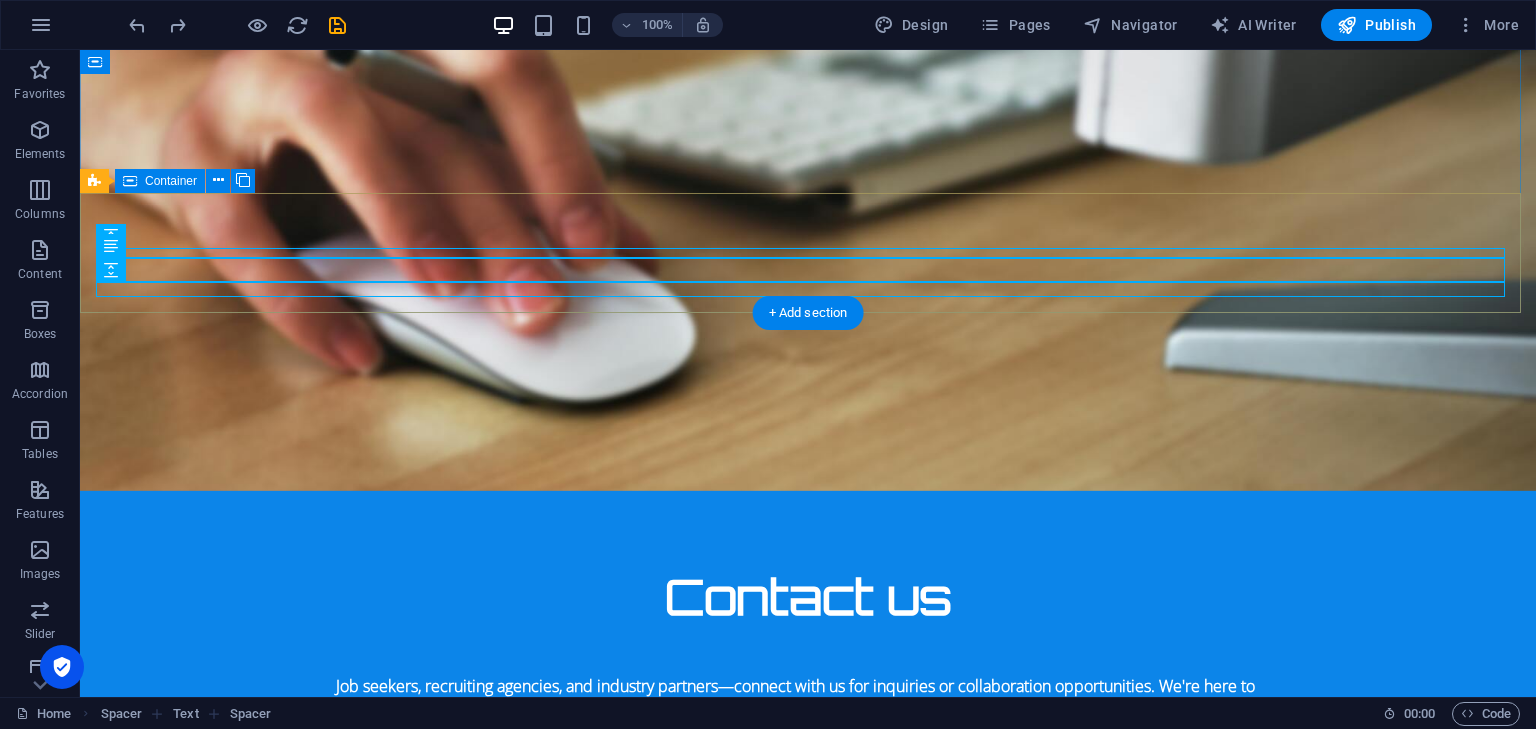 click on "About         Contact         Privacy         Legal © JobMedium.com |  Designed by SSBfy" at bounding box center (808, 1554) 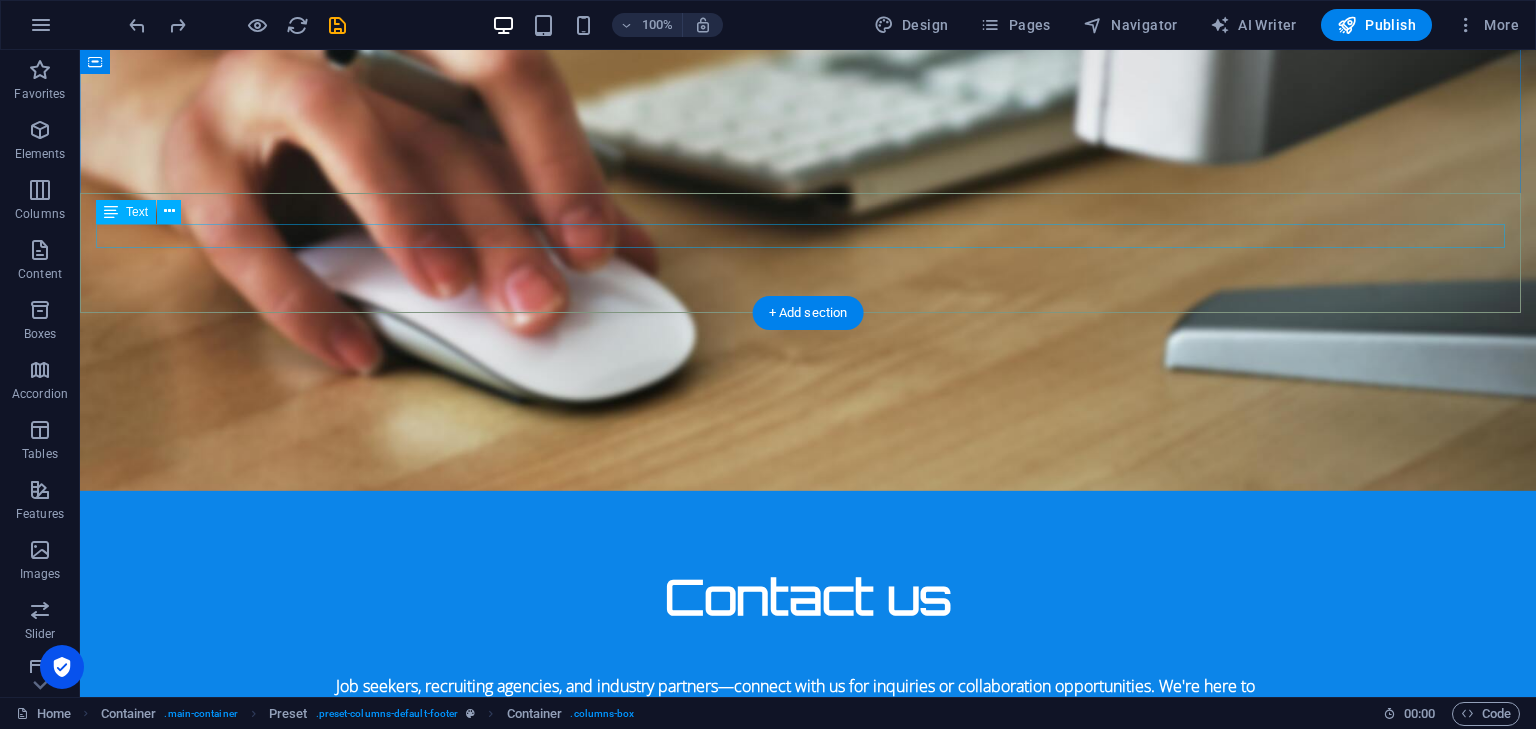 click on "About         Contact         Privacy         Legal" at bounding box center [808, 1537] 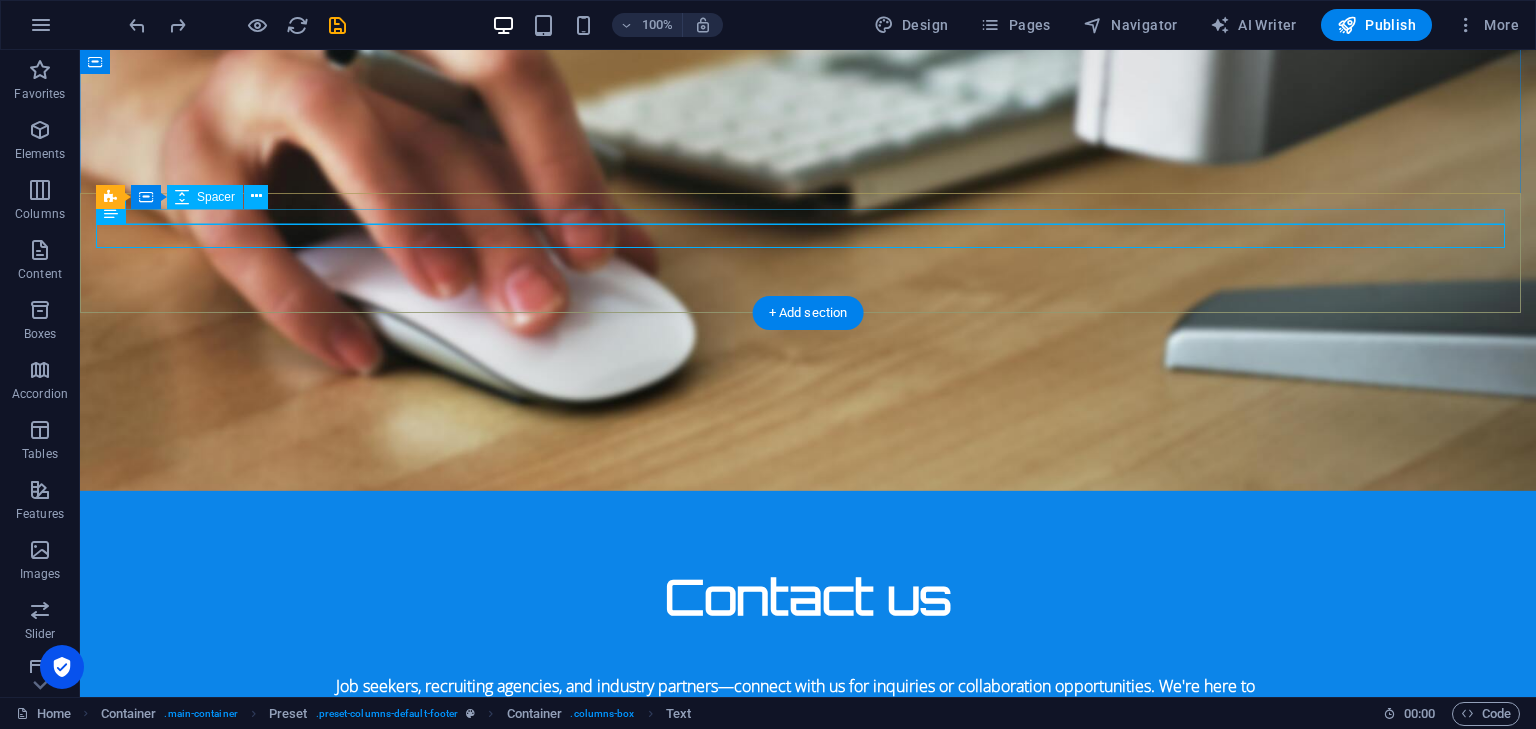 click at bounding box center (808, 1517) 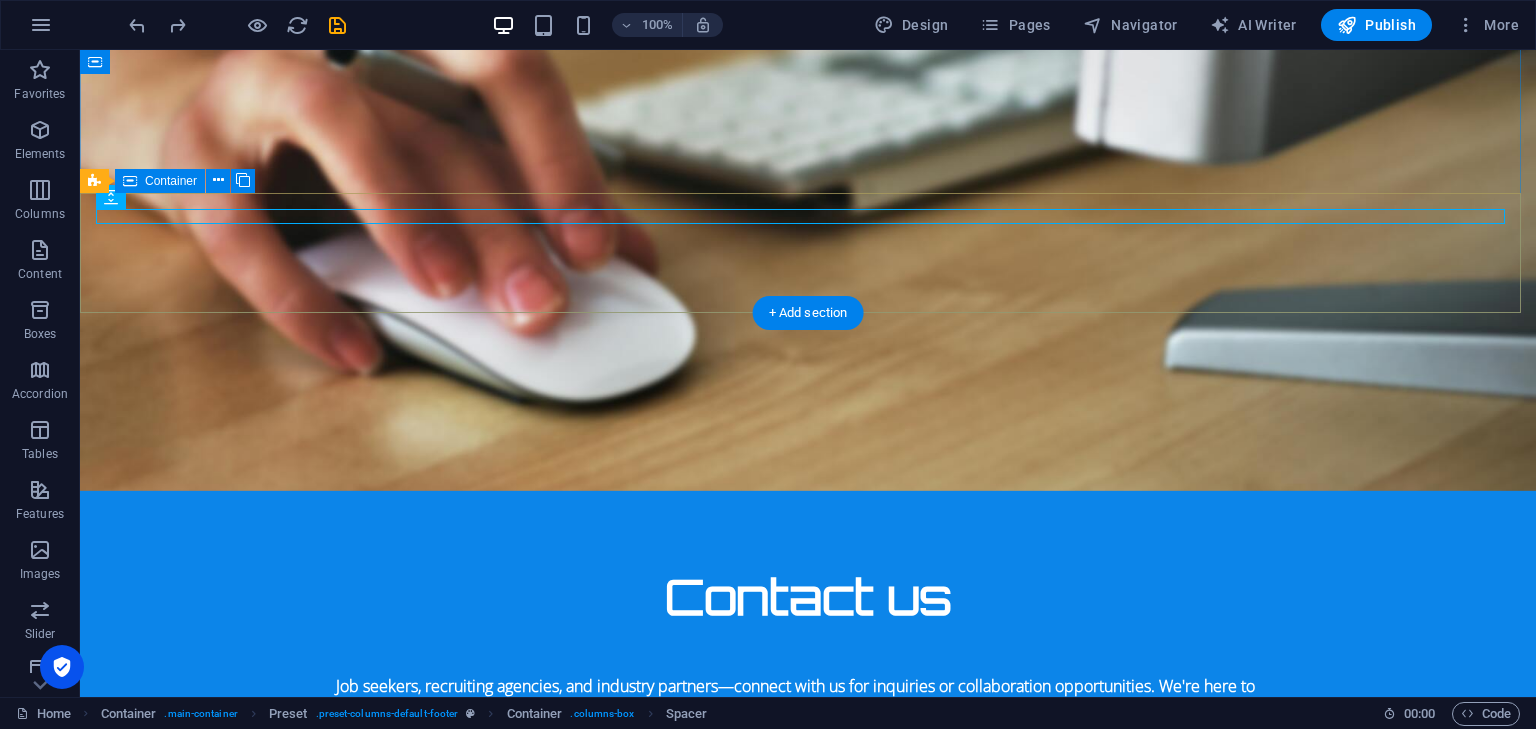 click on "About         Contact         Privacy         Legal © JobMedium.com |  Designed by SSBfy" at bounding box center [808, 1554] 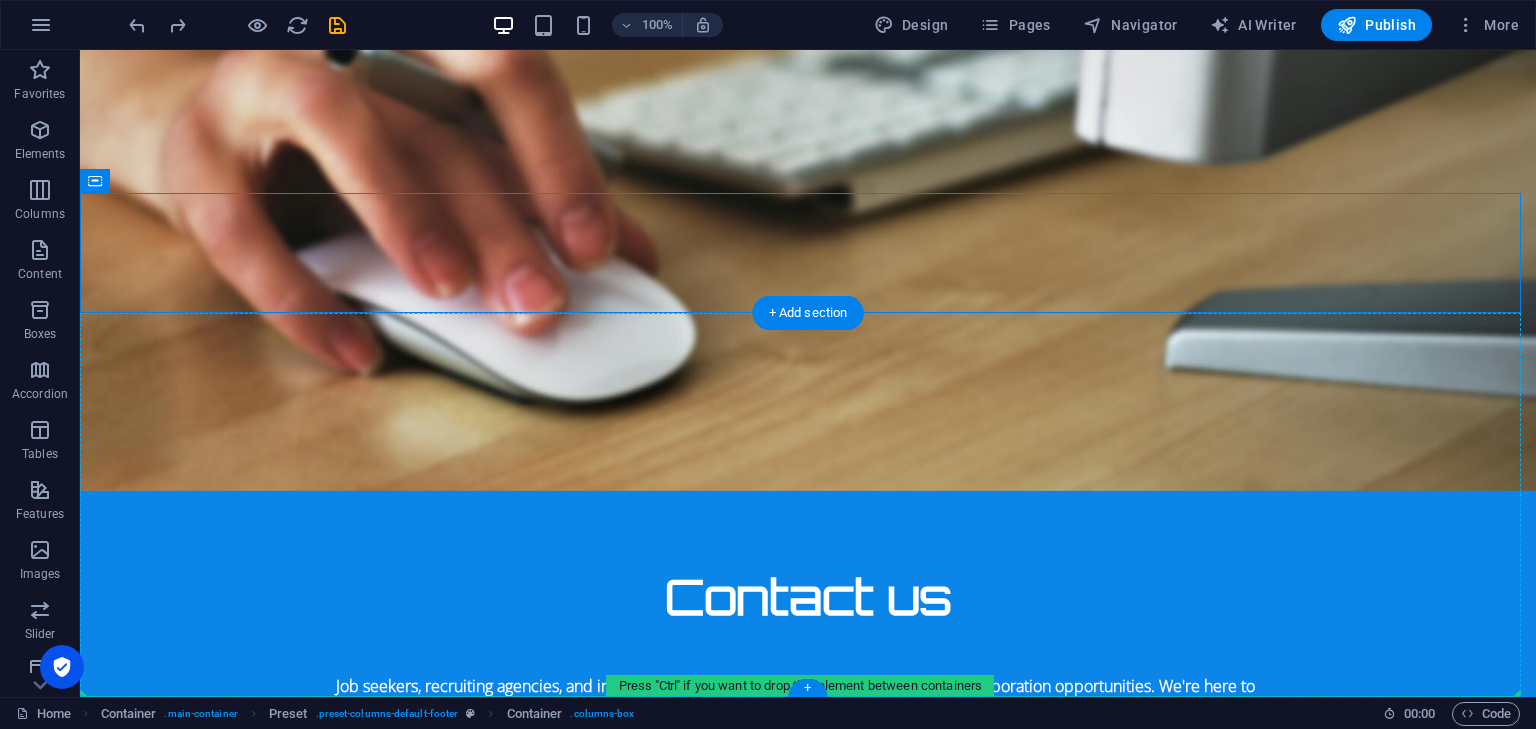drag, startPoint x: 779, startPoint y: 201, endPoint x: 847, endPoint y: 662, distance: 465.9882 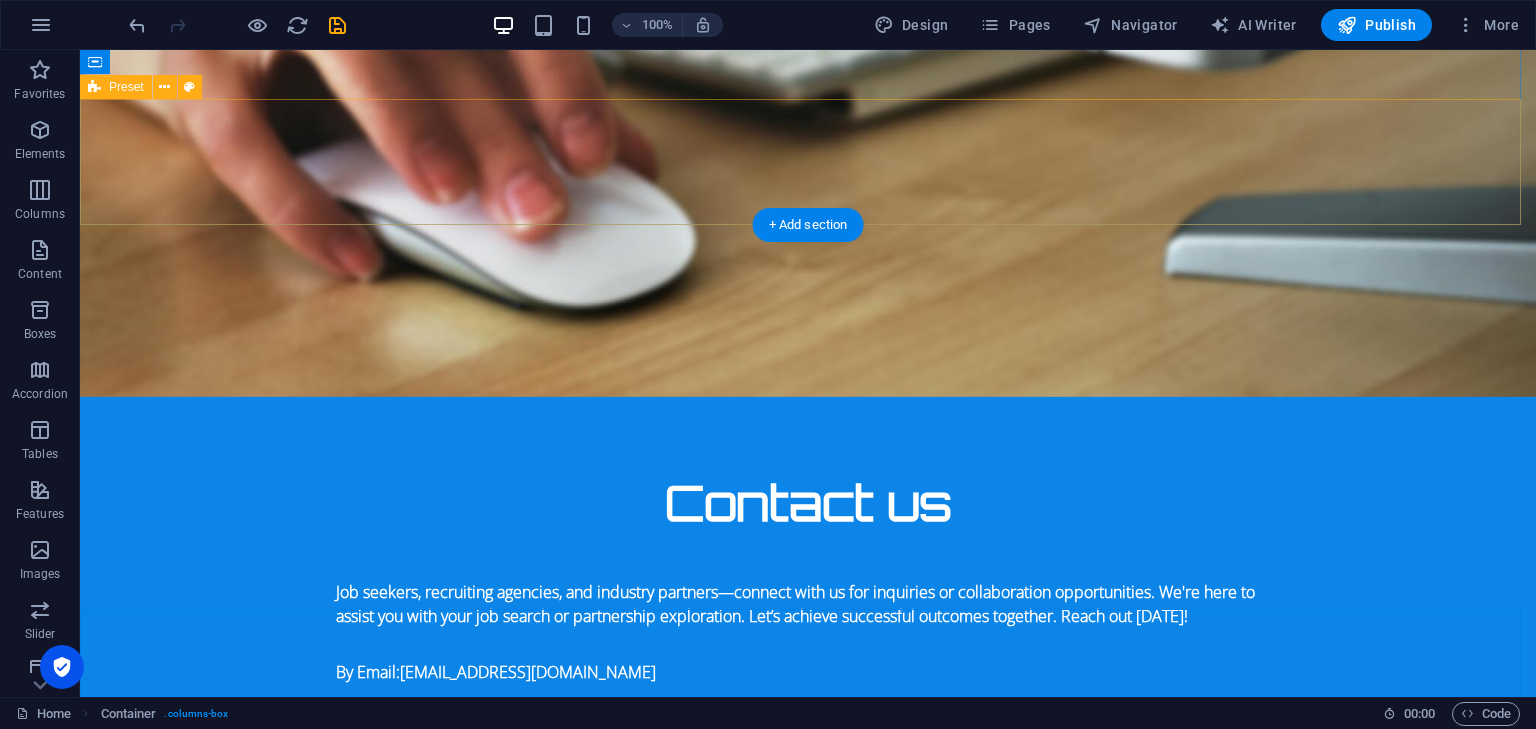 click on "Drop content here or  Add elements  Paste clipboard" at bounding box center [808, 1463] 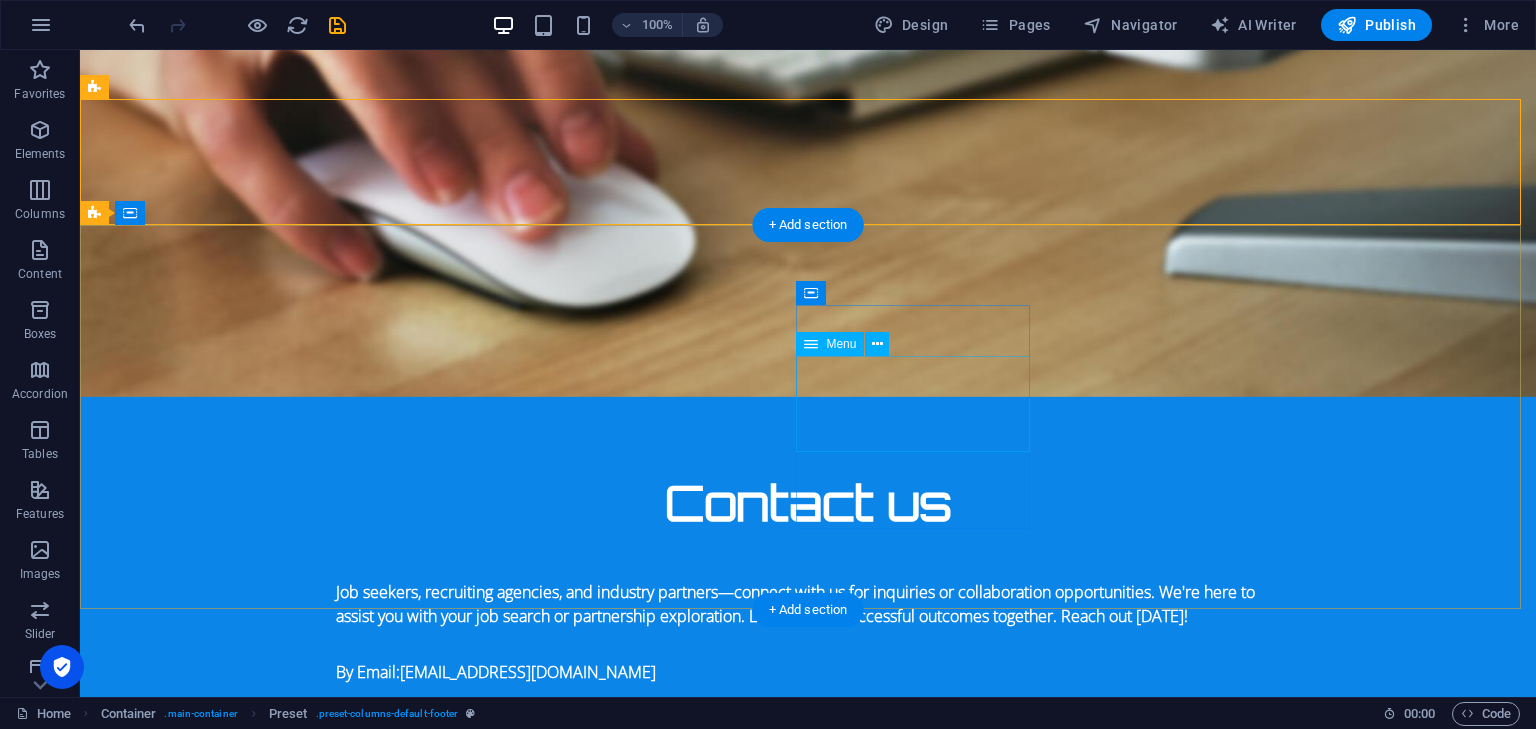 click on "Home About Service Contact" at bounding box center (568, 2005) 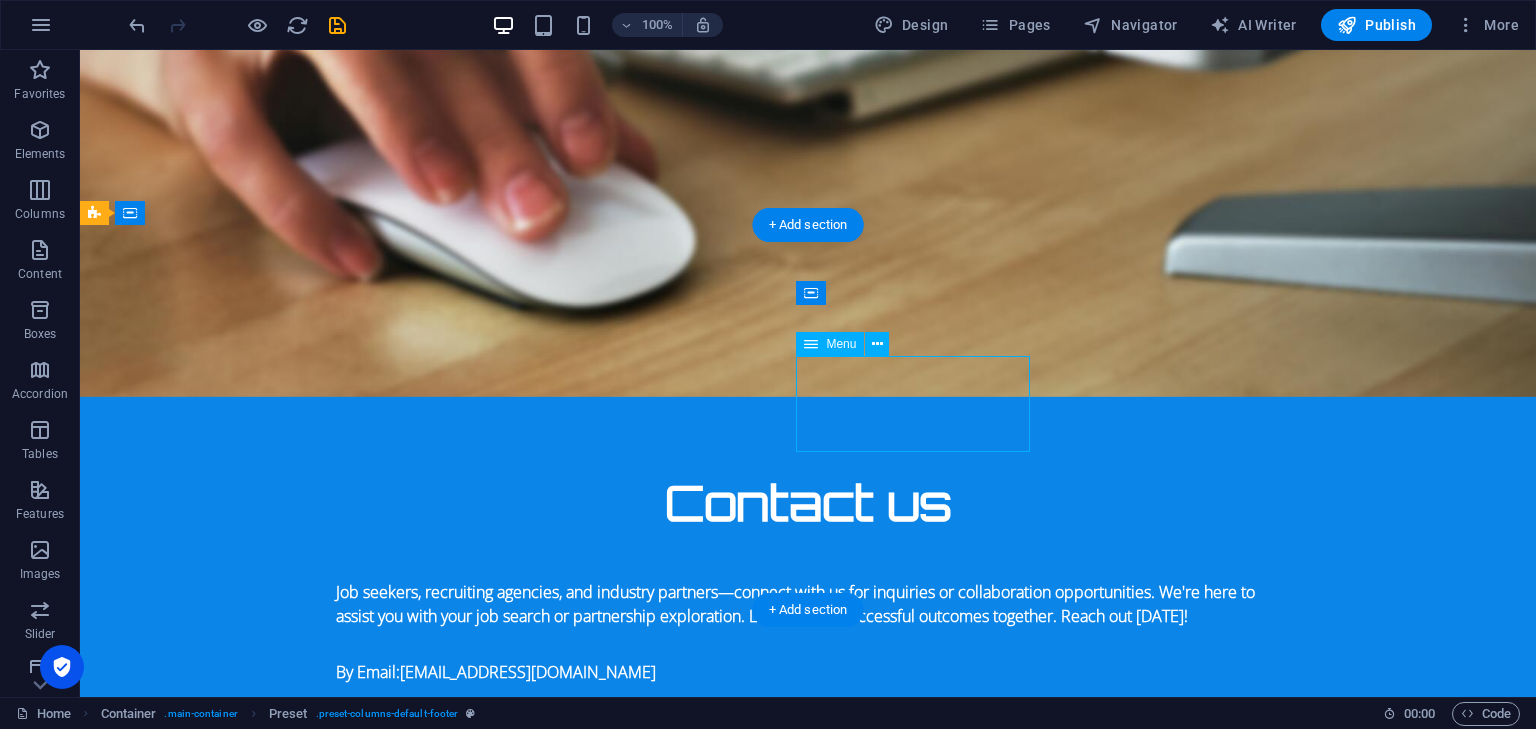 click on "Home About Service Contact" at bounding box center [568, 2005] 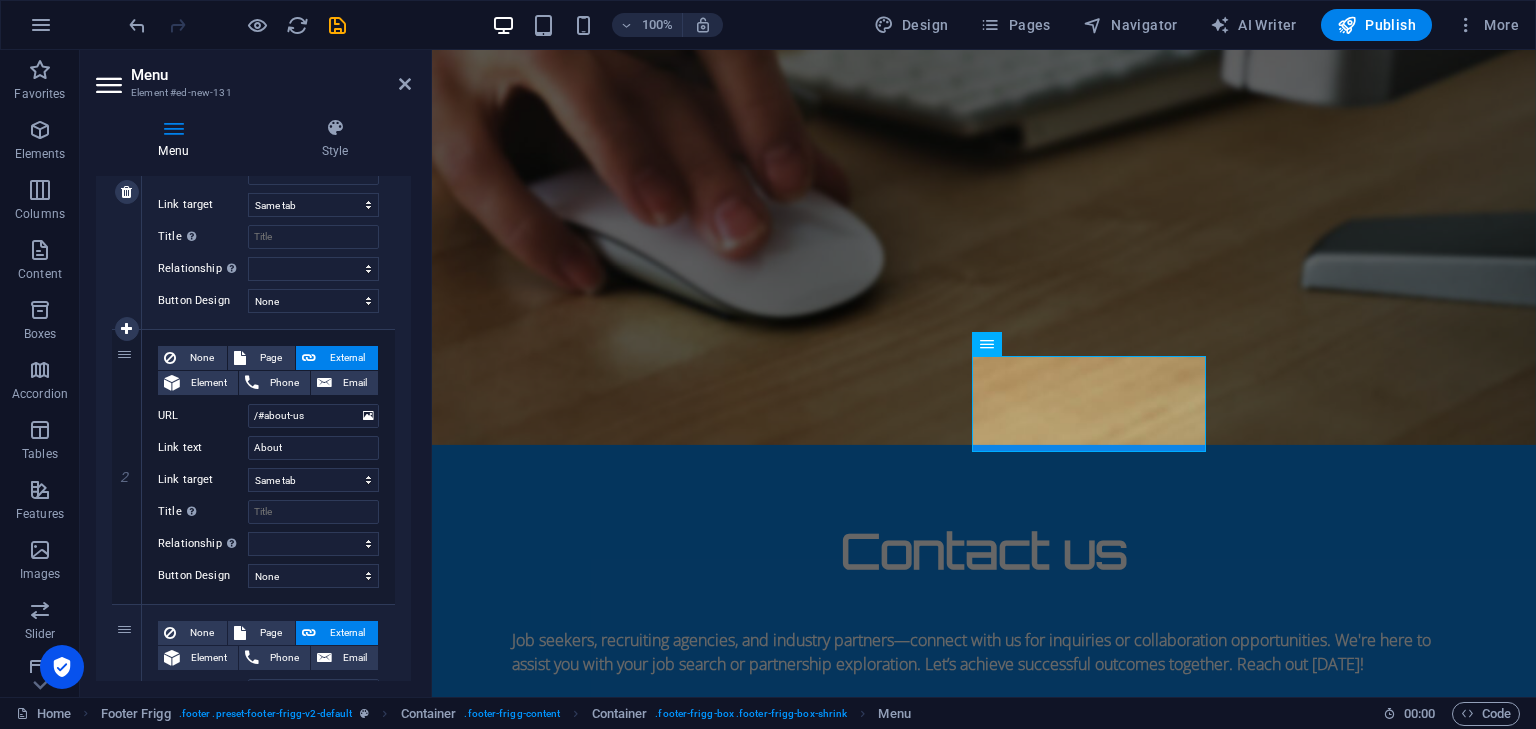 scroll, scrollTop: 312, scrollLeft: 0, axis: vertical 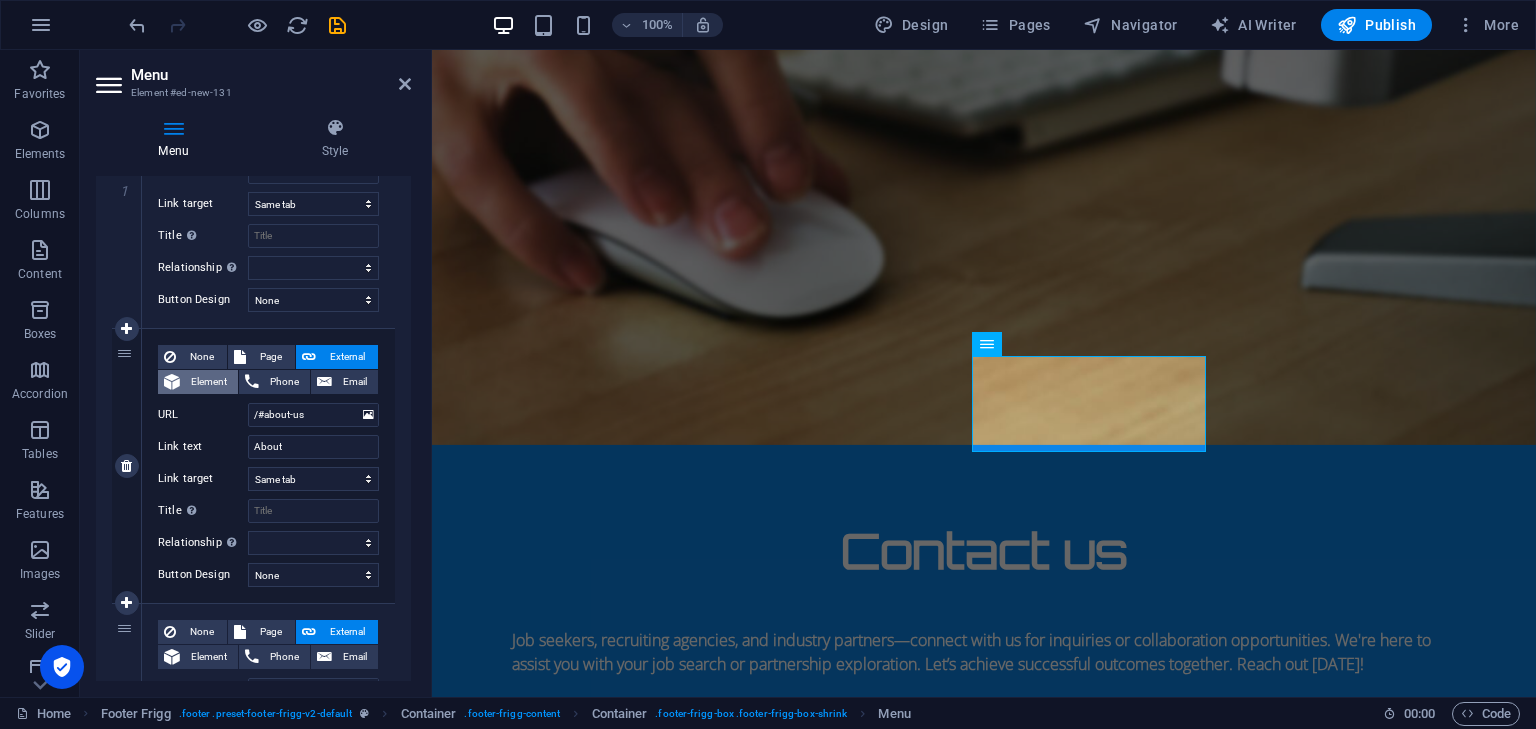 click on "Element" at bounding box center (209, 382) 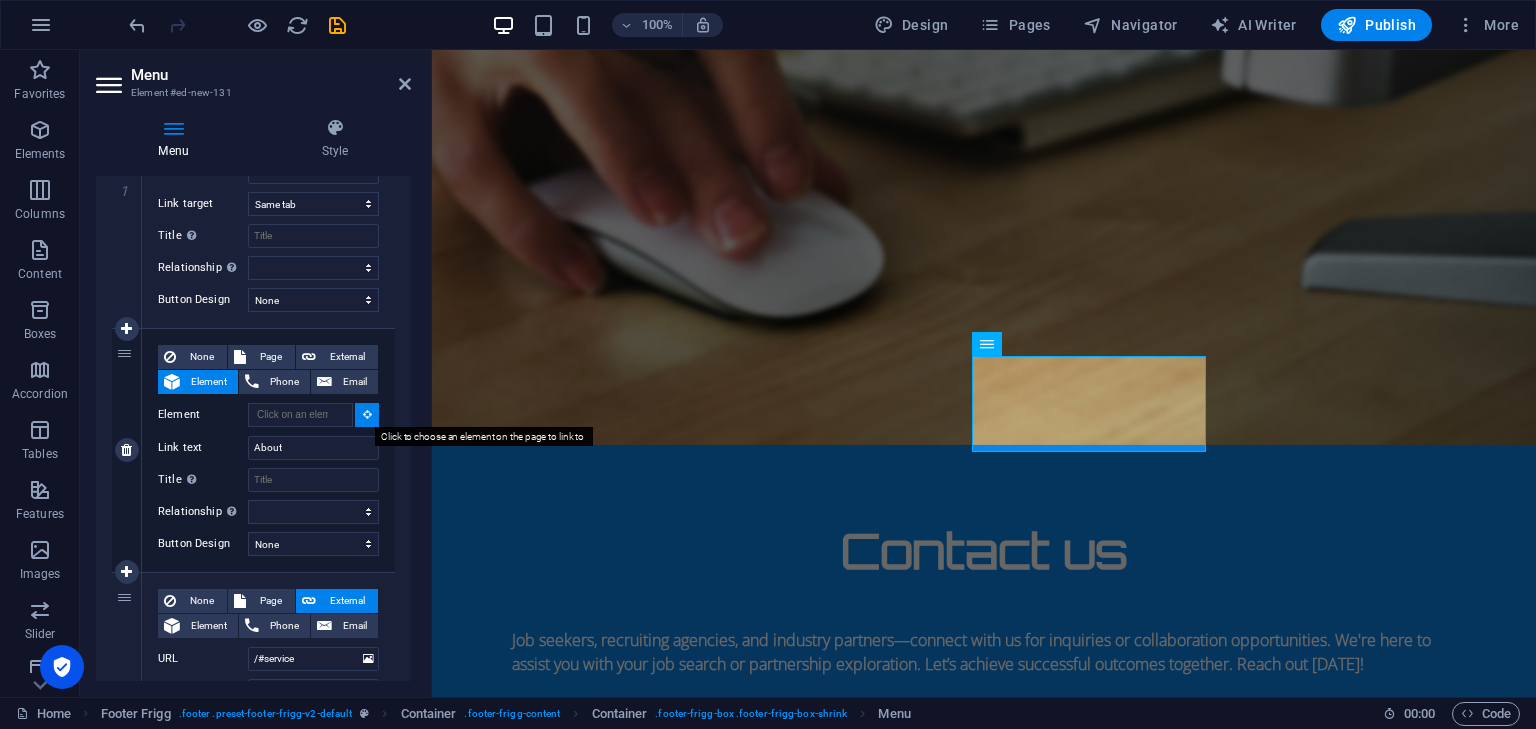 click at bounding box center (367, 415) 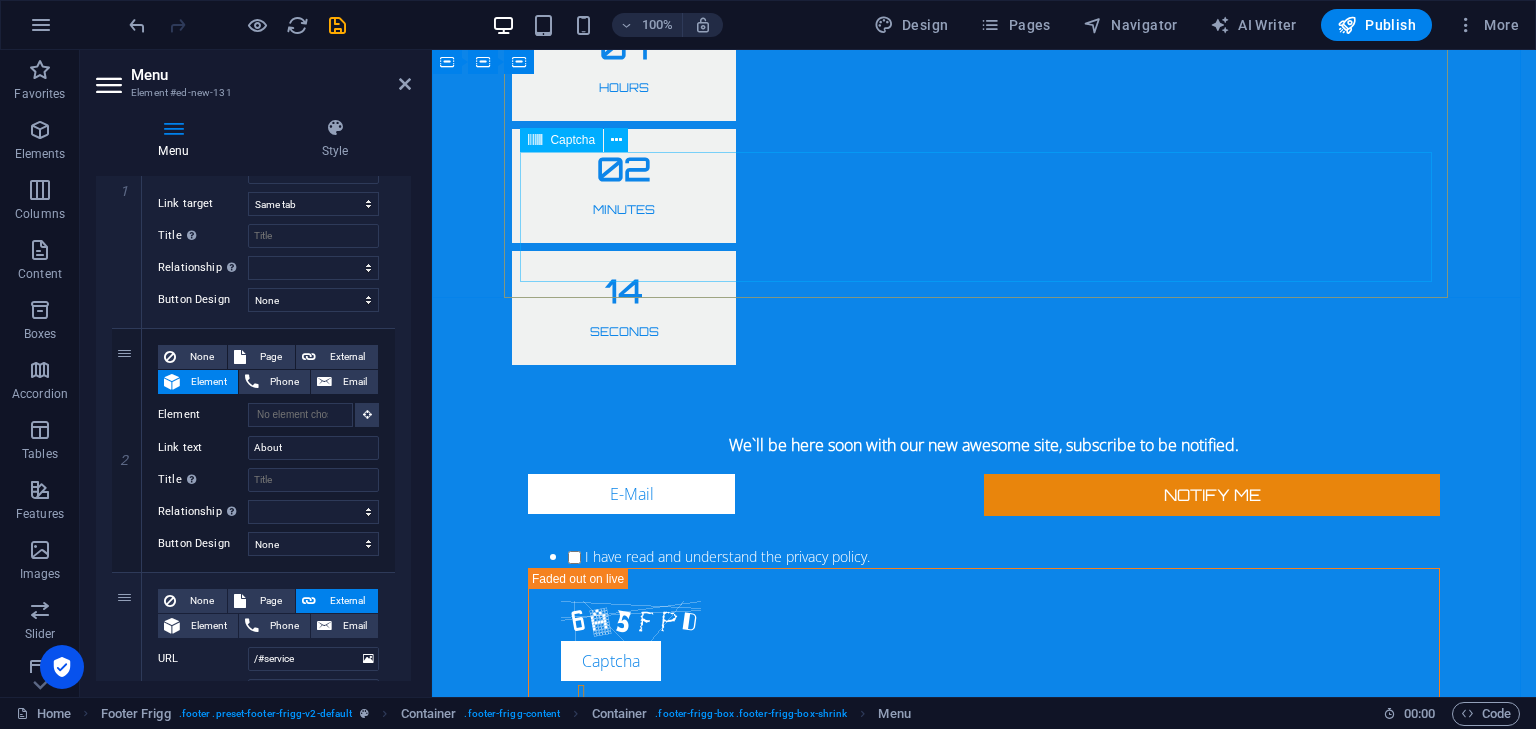 scroll, scrollTop: 484, scrollLeft: 0, axis: vertical 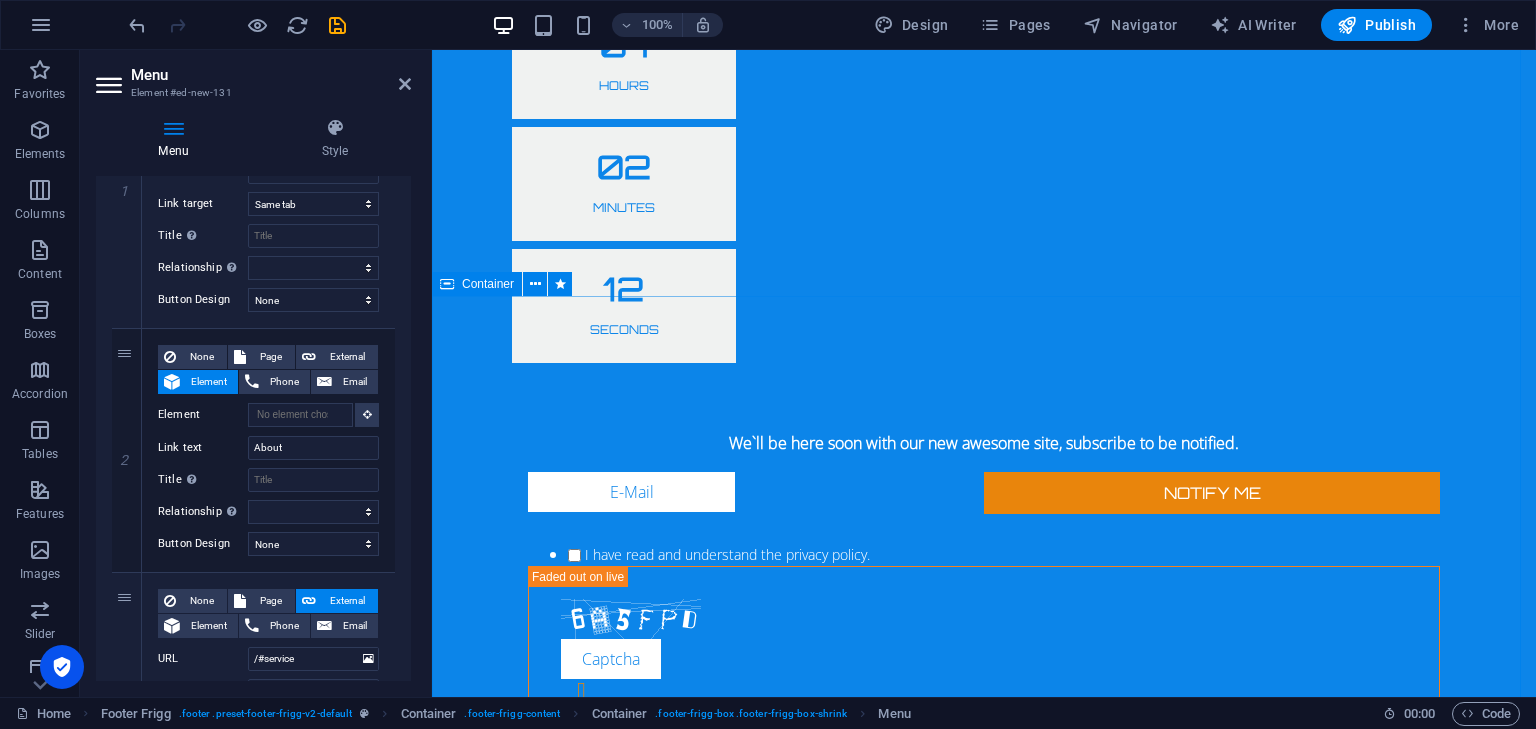 click on "About us Our job portal connects talented individuals with exciting career opportunities across various industries. We offer a user-friendly platform for job seekers and employers, featuring tailored job listings for a seamless application process. Our candidate placement services enhance recruitment by understanding business needs and matching the right candidates. Our experienced team assesses skills and personalities to ensure perfect fits. We also provide resources like resume writing, interview coaching, and career advice to help job seekers shine. By leveraging technology and industry insights, we facilitate successful connections for all. Join us today to take the first step toward your dream job or find the ideal talent for your team." at bounding box center (984, 949) 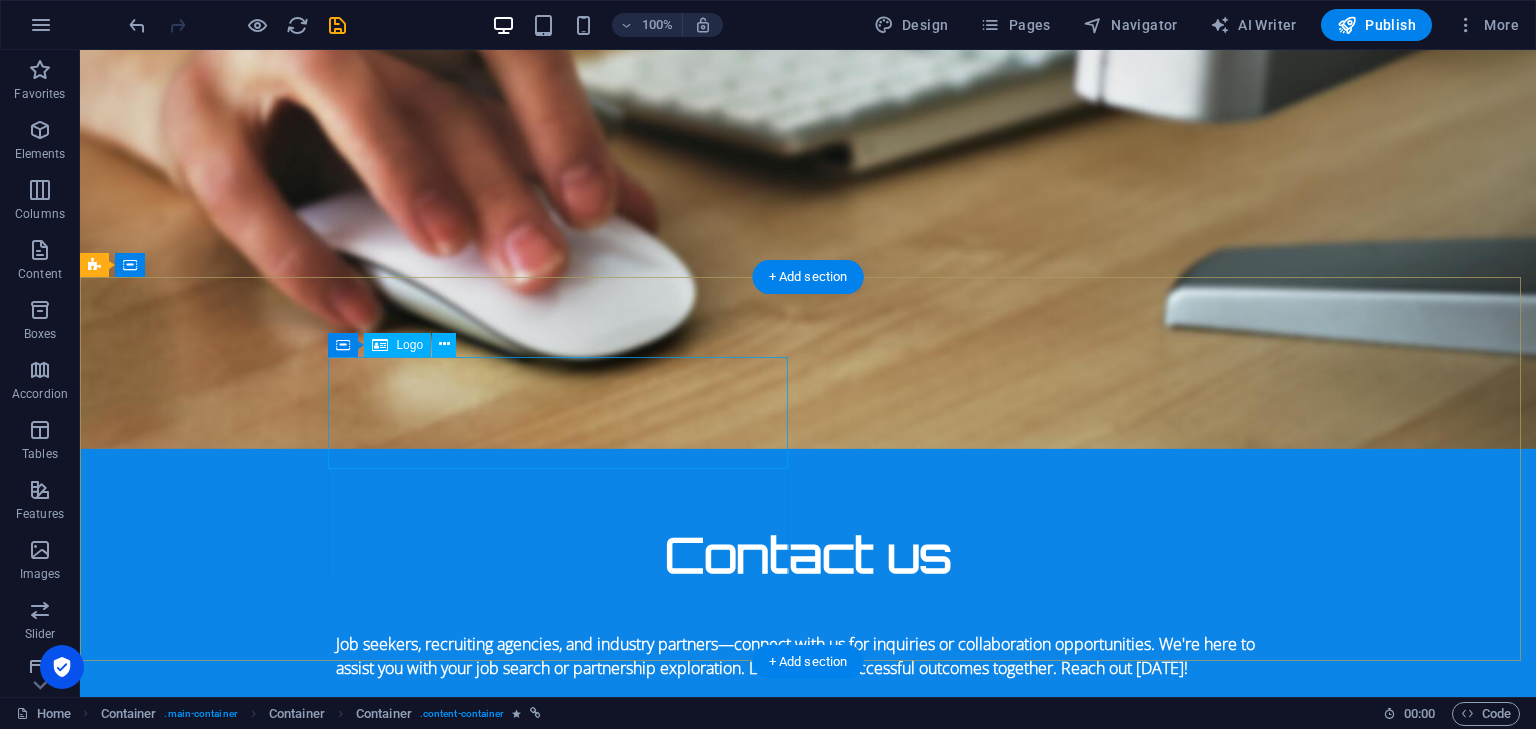 scroll, scrollTop: 2048, scrollLeft: 0, axis: vertical 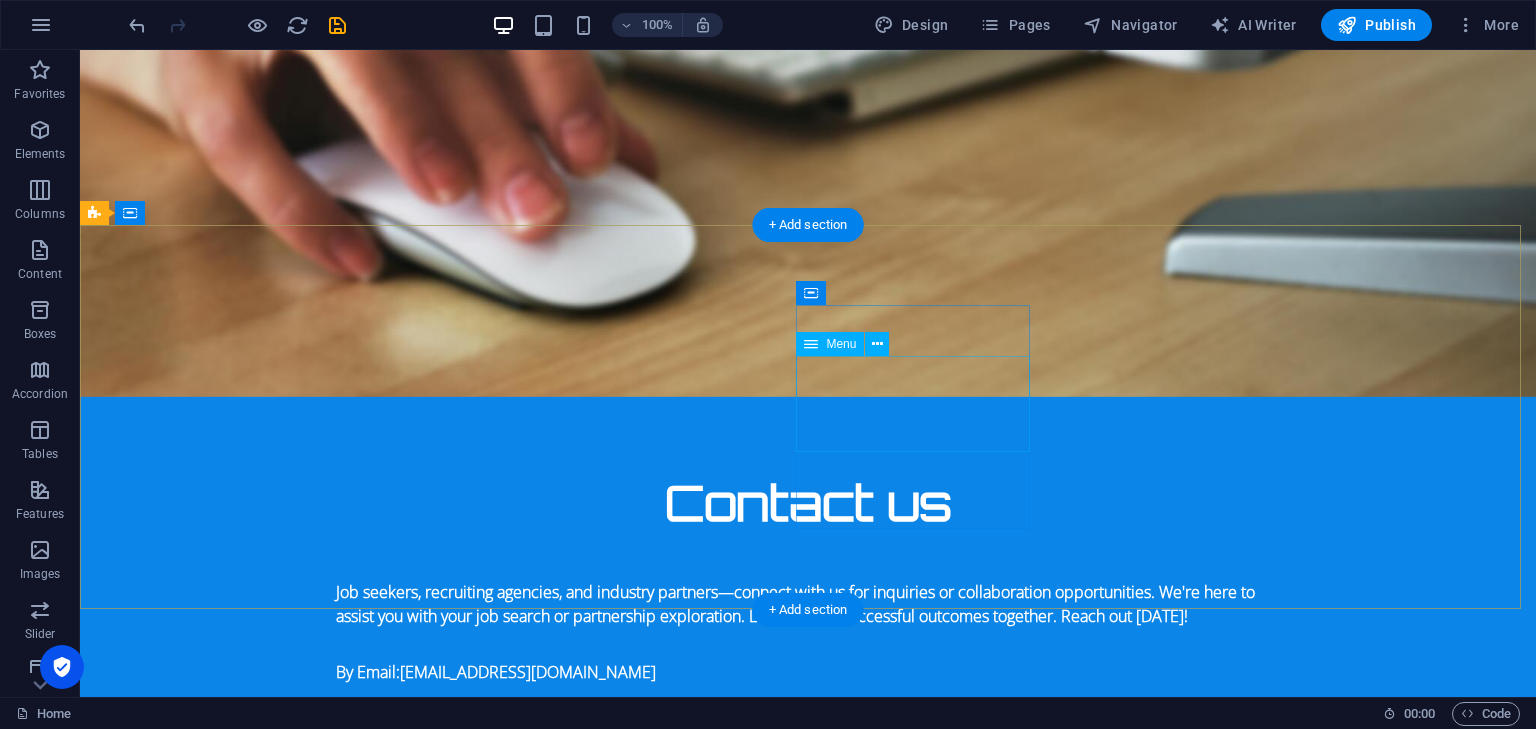 click on "Home About Service Contact" at bounding box center [568, 2005] 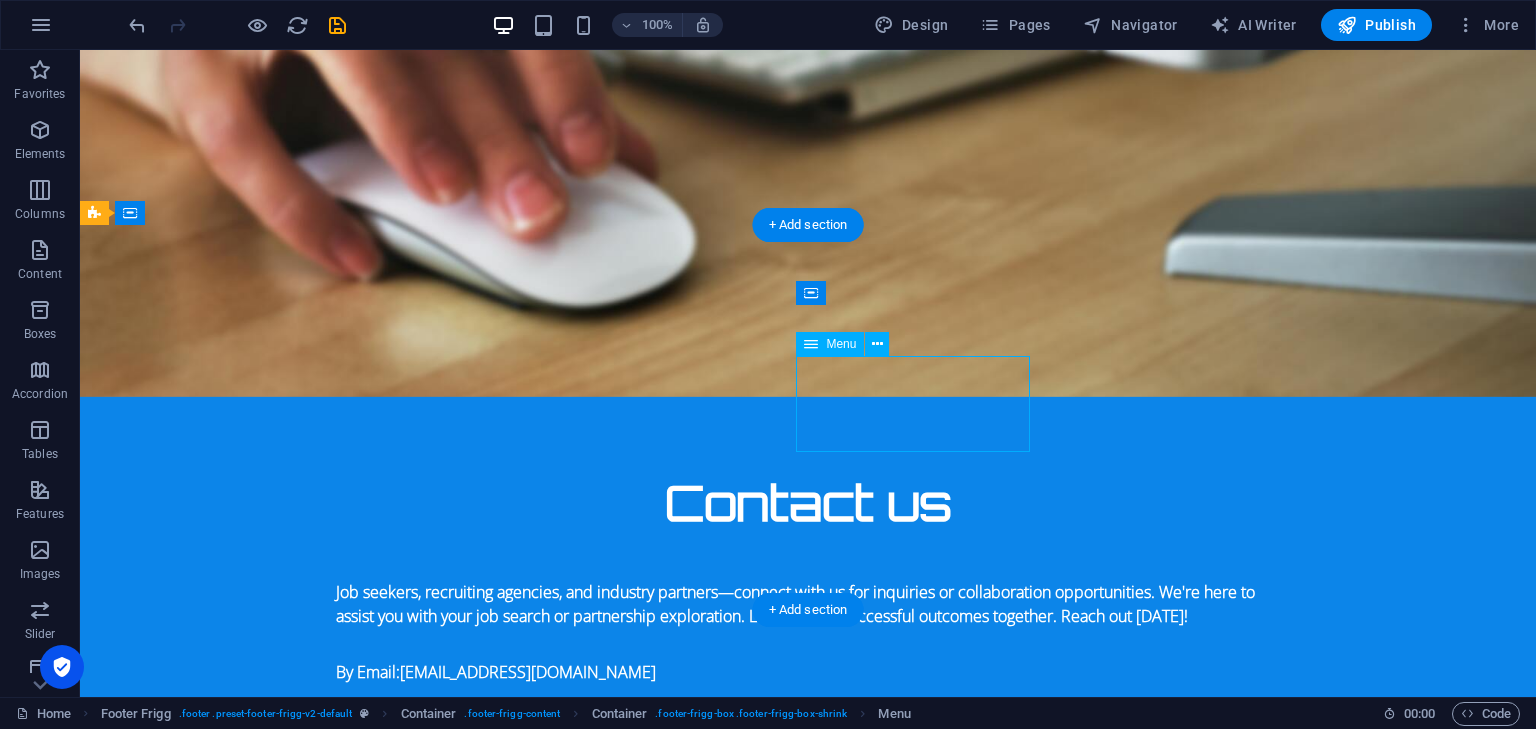 click on "Home About Service Contact" at bounding box center (568, 2005) 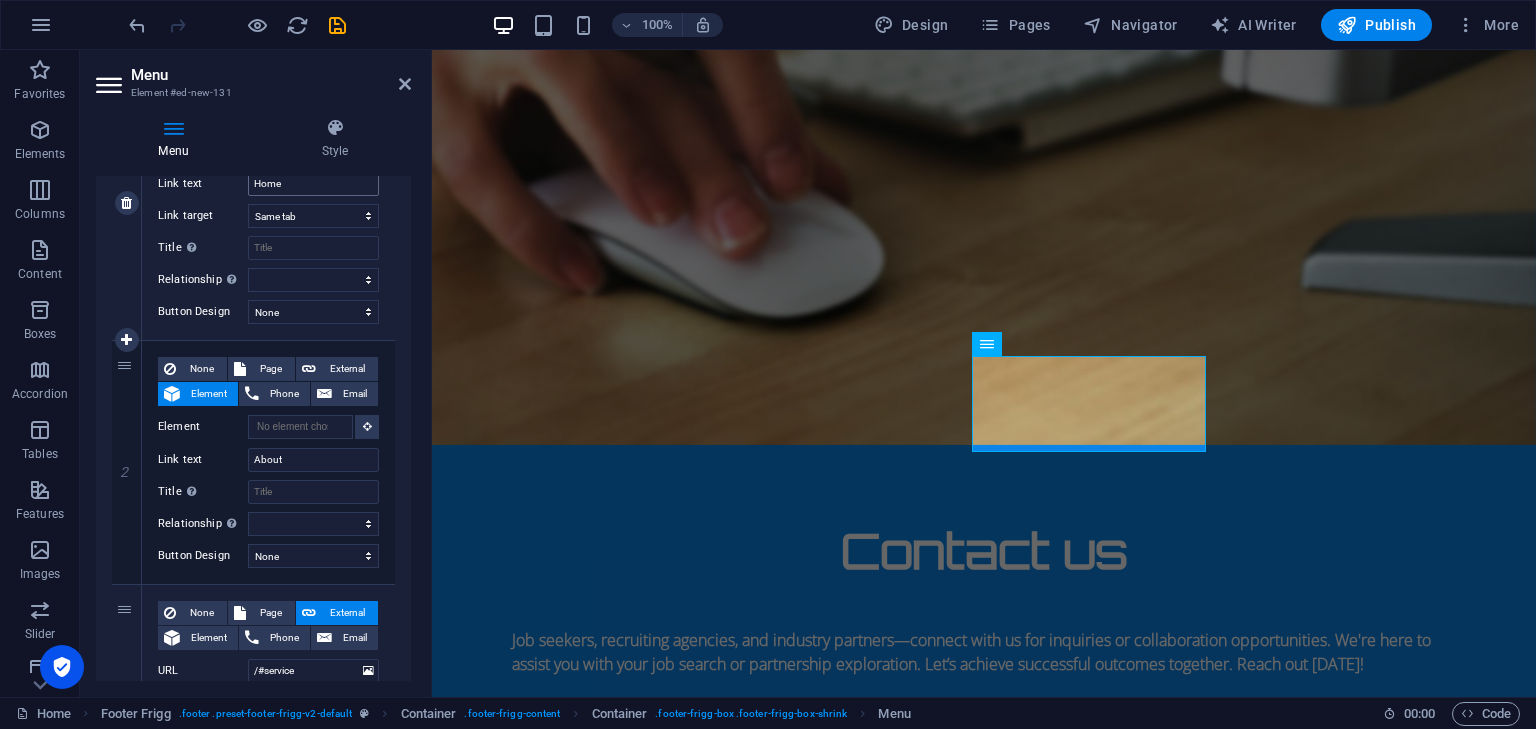 scroll, scrollTop: 417, scrollLeft: 0, axis: vertical 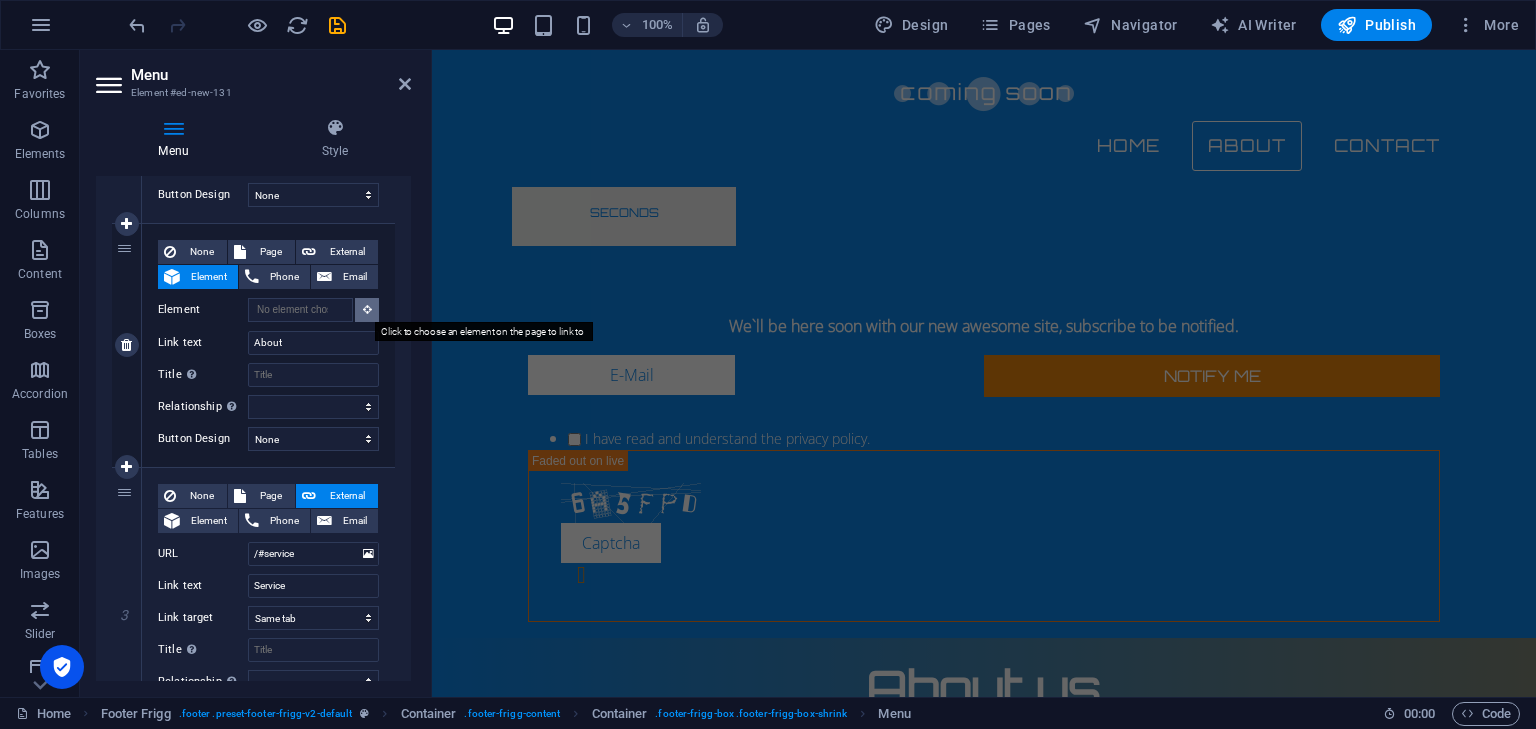 click at bounding box center (367, 310) 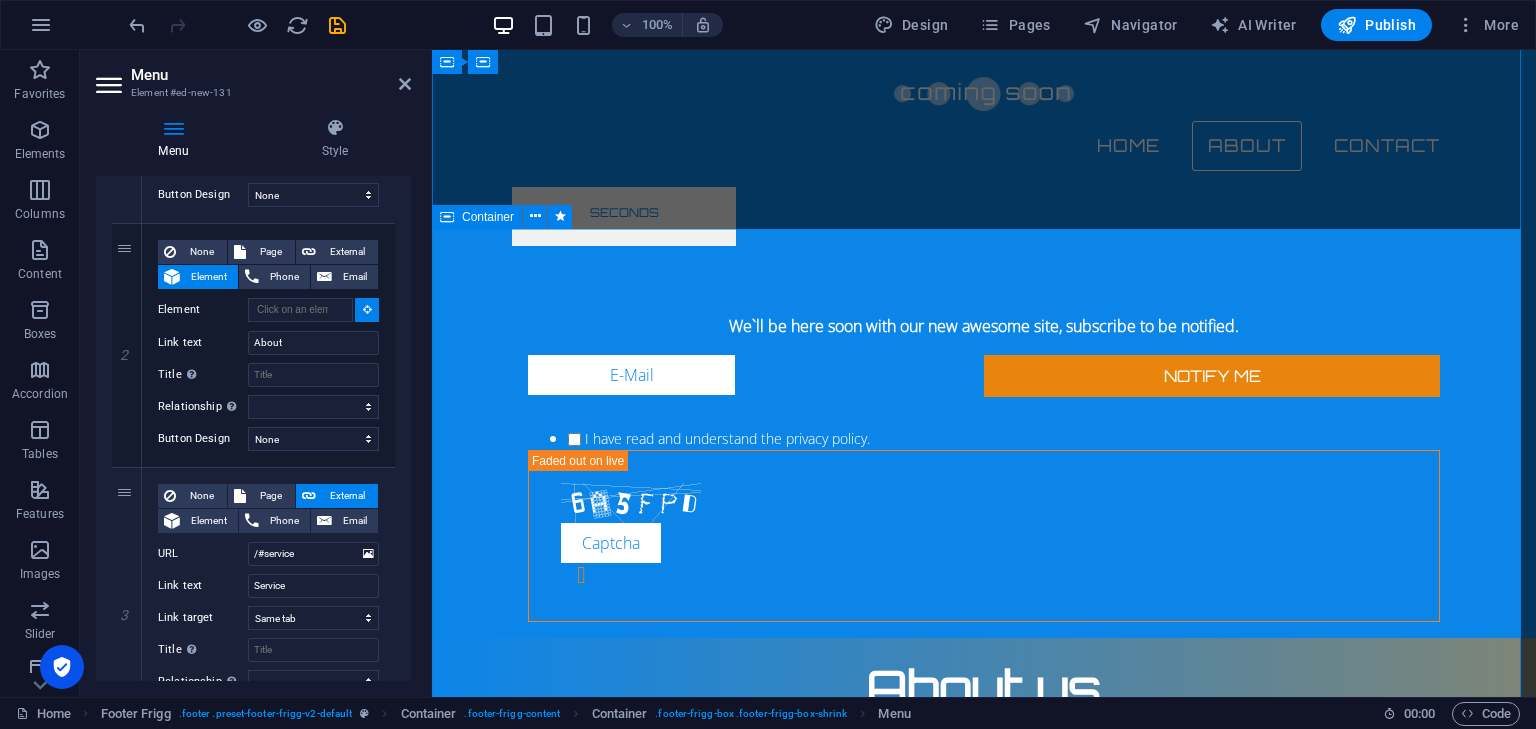 click on "About us Our job portal connects talented individuals with exciting career opportunities across various industries. We offer a user-friendly platform for job seekers and employers, featuring tailored job listings for a seamless application process. Our candidate placement services enhance recruitment by understanding business needs and matching the right candidates. Our experienced team assesses skills and personalities to ensure perfect fits. We also provide resources like resume writing, interview coaching, and career advice to help job seekers shine. By leveraging technology and industry insights, we facilitate successful connections for all. Join us today to take the first step toward your dream job or find the ideal talent for your team." at bounding box center [984, 833] 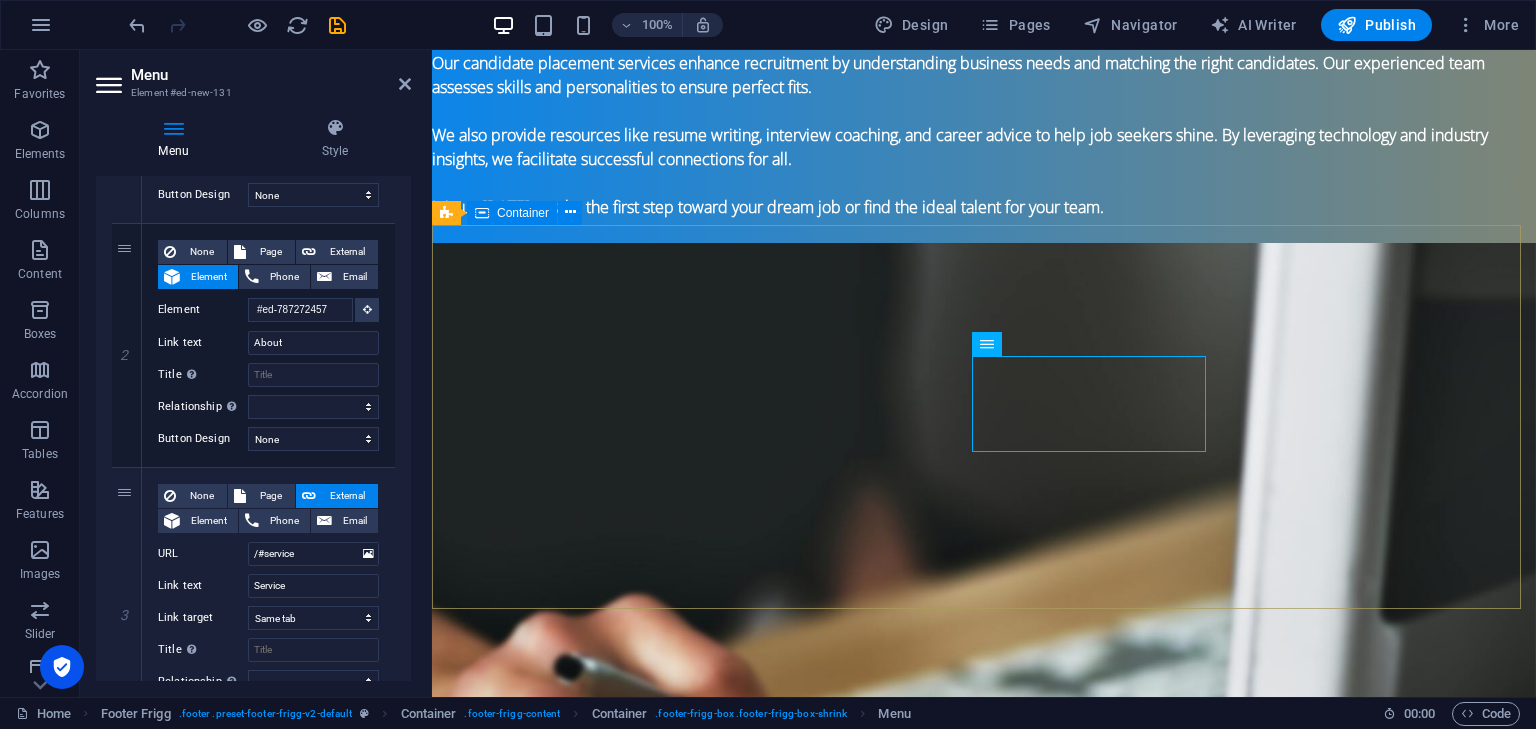 scroll, scrollTop: 2048, scrollLeft: 0, axis: vertical 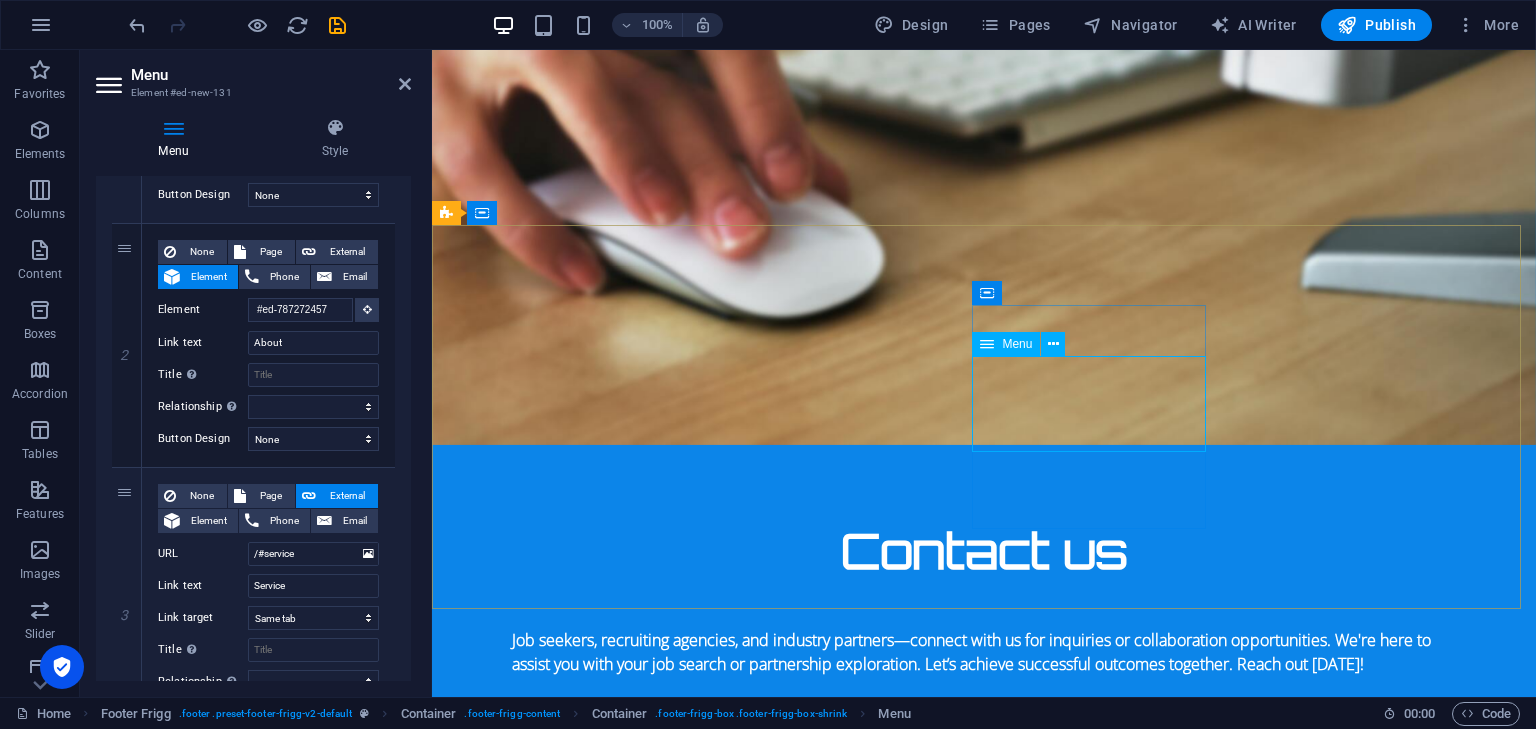 click on "Home About Service Contact" at bounding box center (920, 2053) 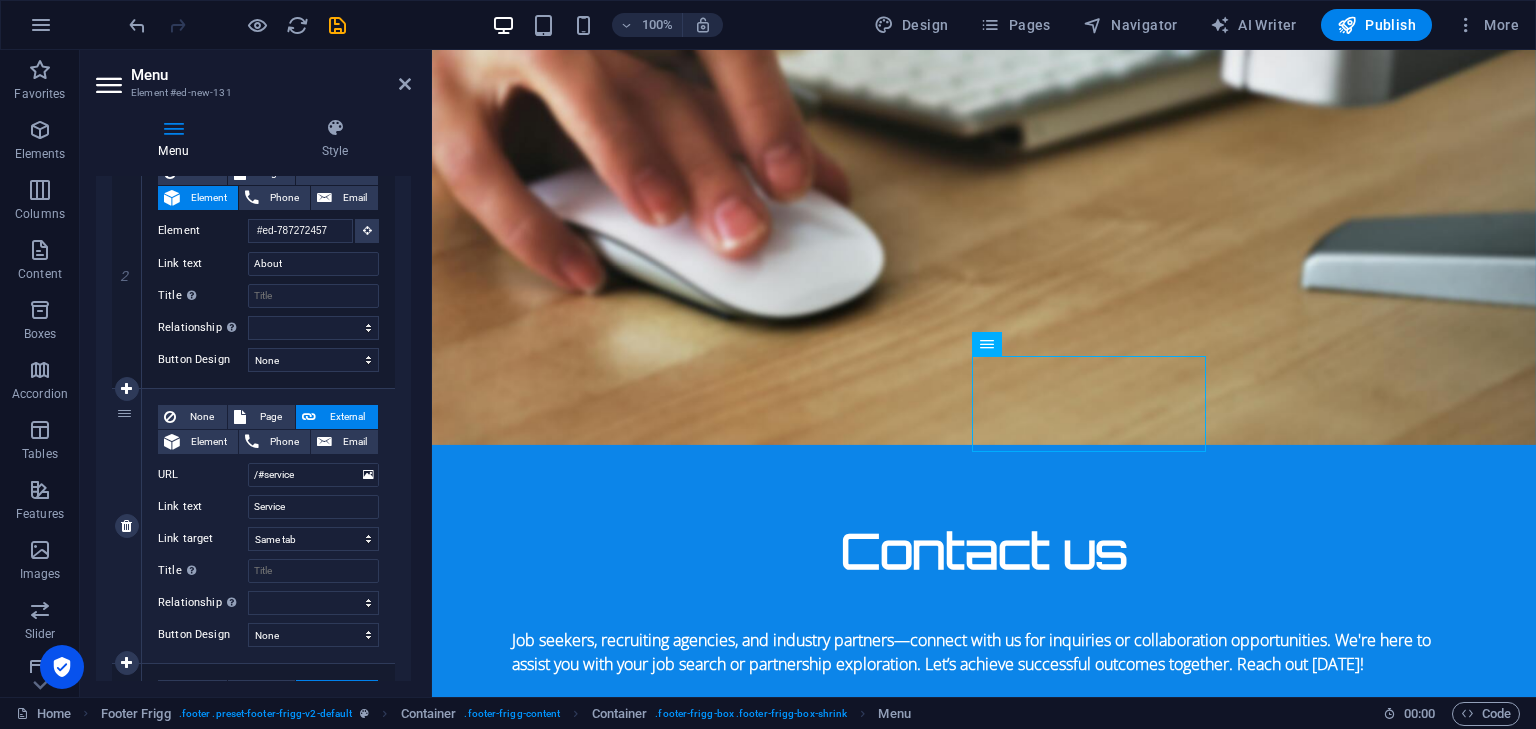 scroll, scrollTop: 497, scrollLeft: 0, axis: vertical 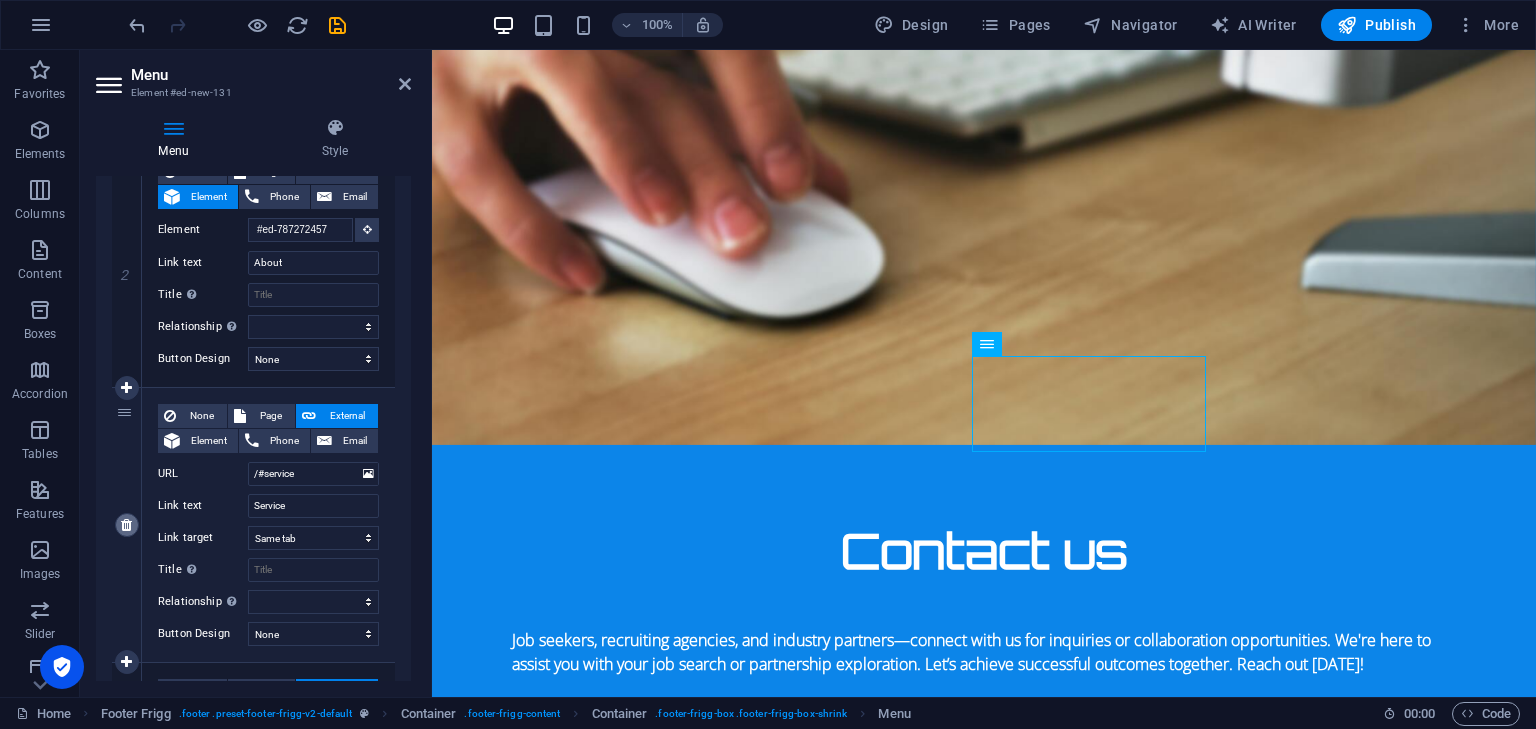 click at bounding box center [126, 525] 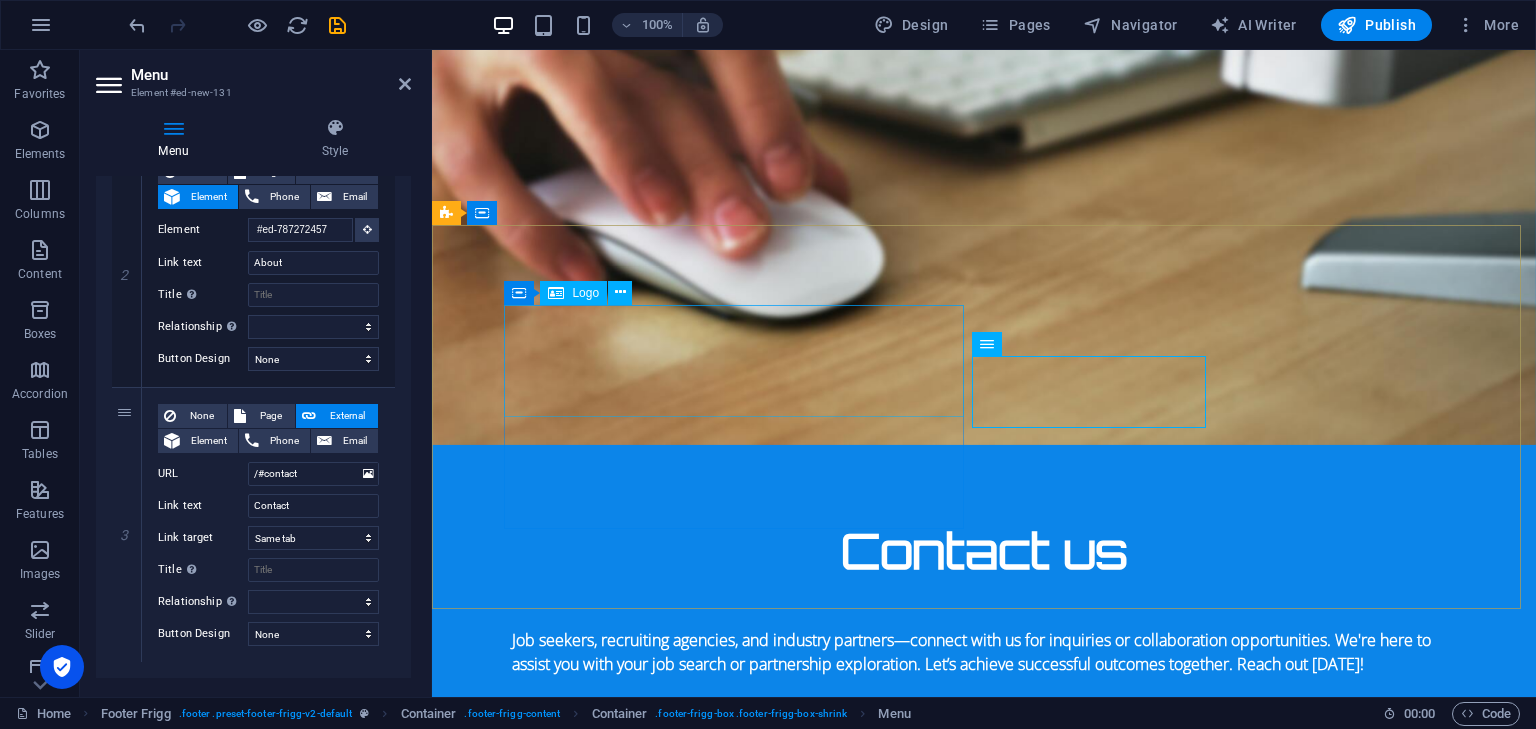 click at bounding box center (920, 1710) 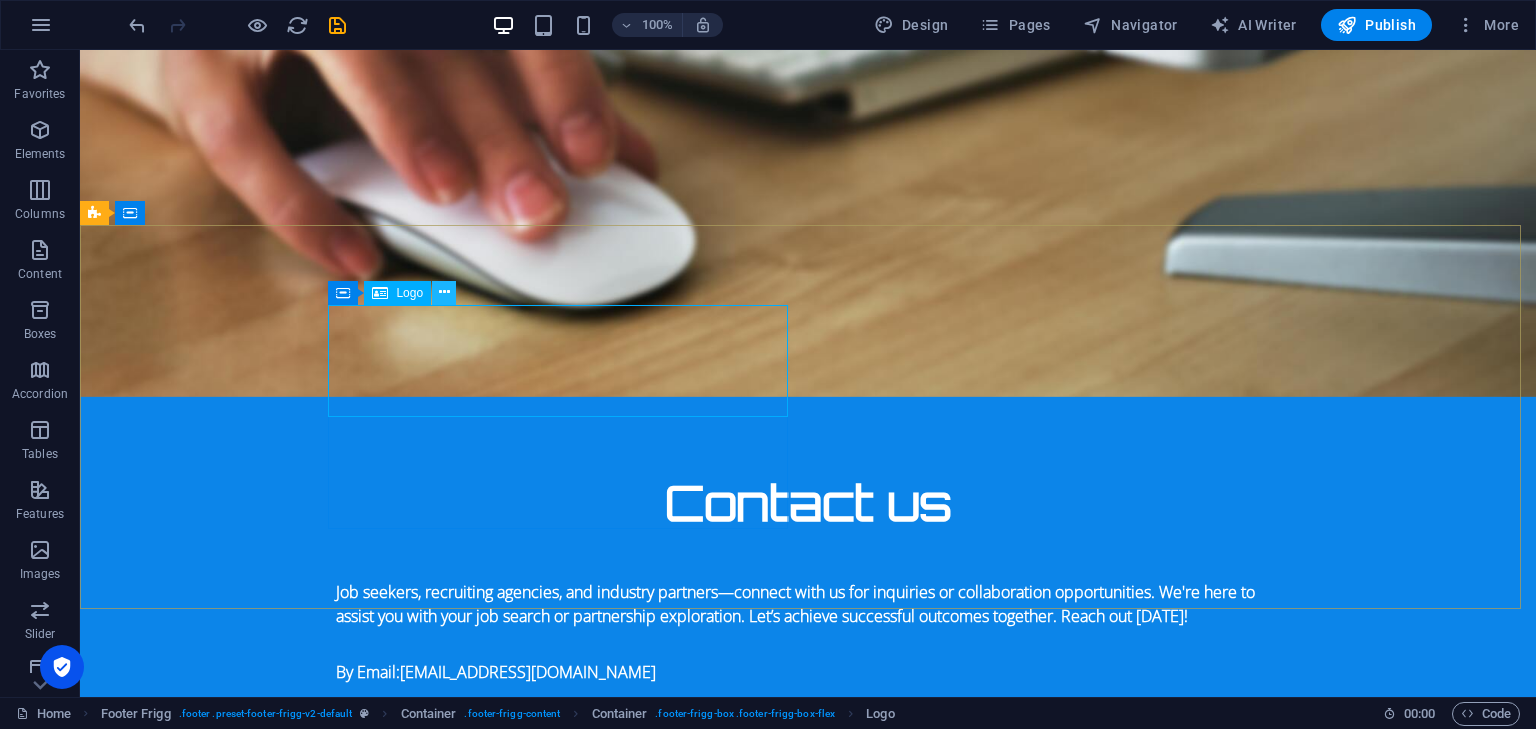 click at bounding box center (444, 292) 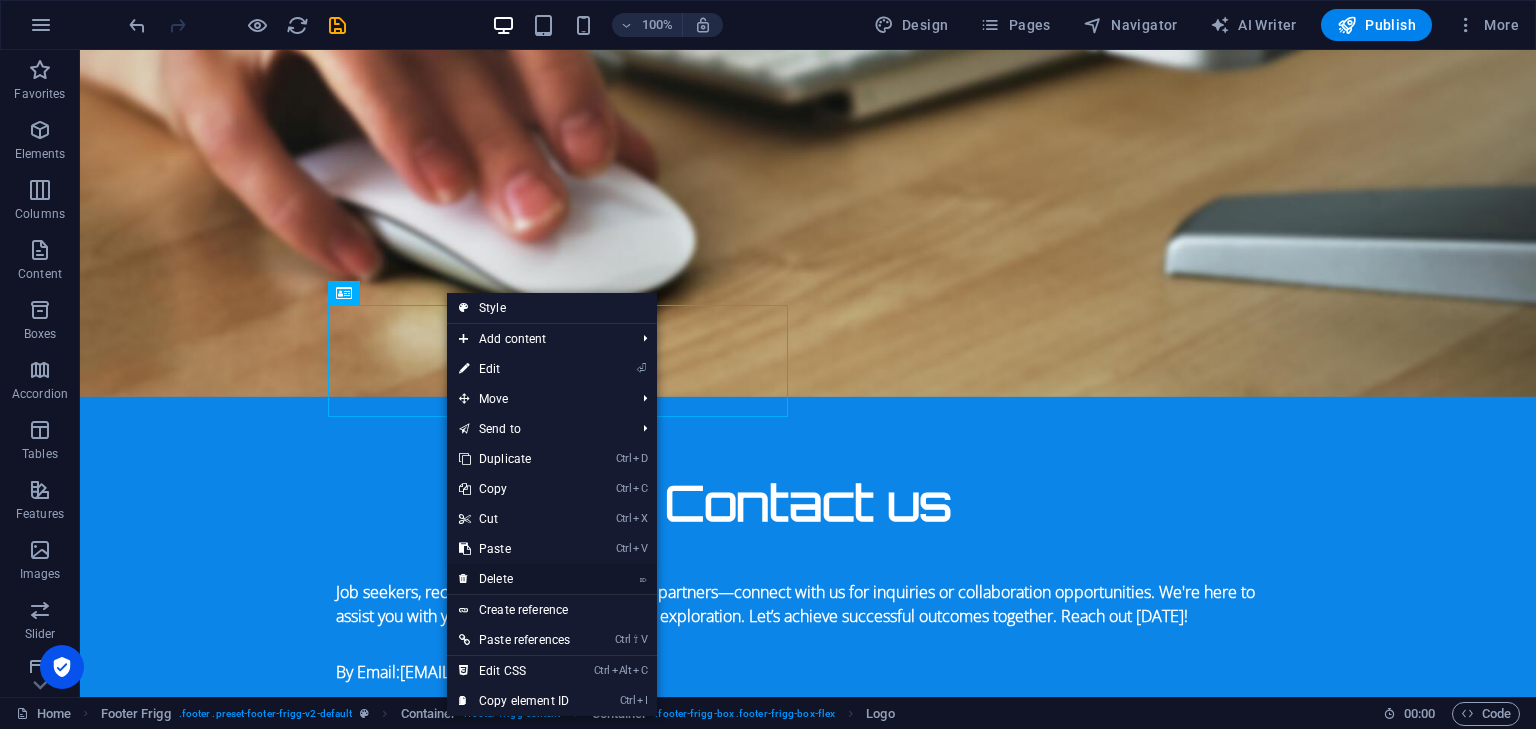 click on "⌦  Delete" at bounding box center (514, 579) 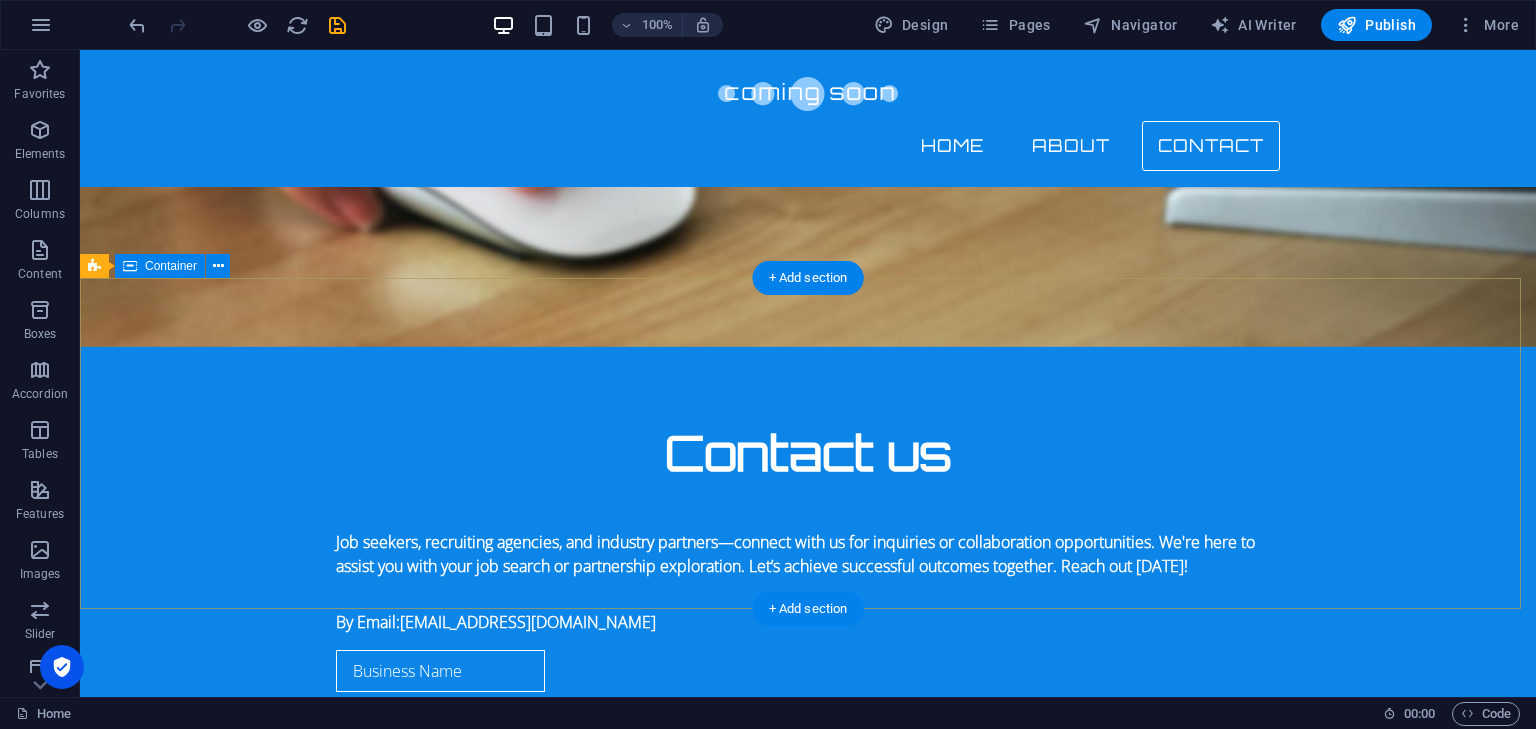 scroll, scrollTop: 1994, scrollLeft: 0, axis: vertical 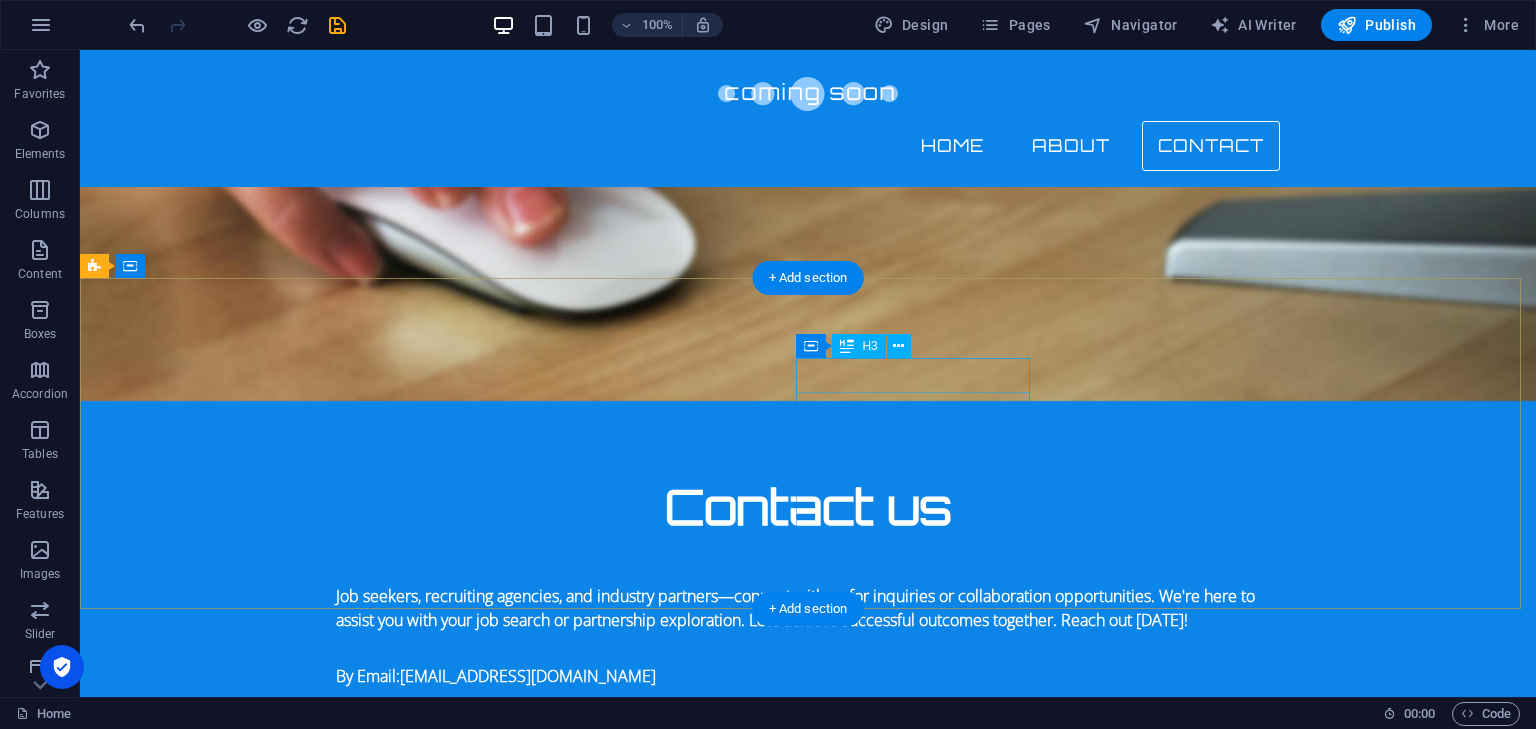 click on "Navigation" at bounding box center [568, 1815] 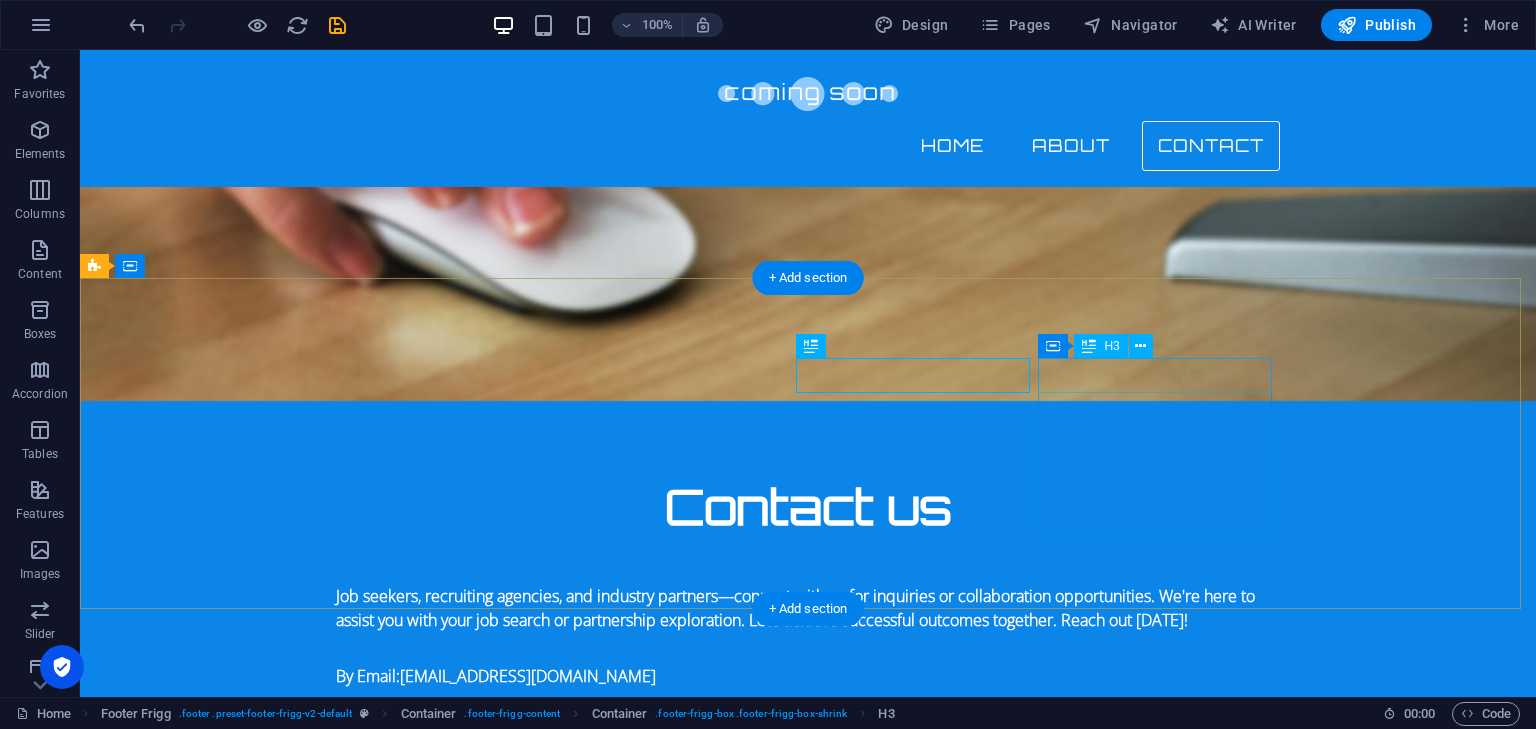 click on "Social media" at bounding box center (568, 1990) 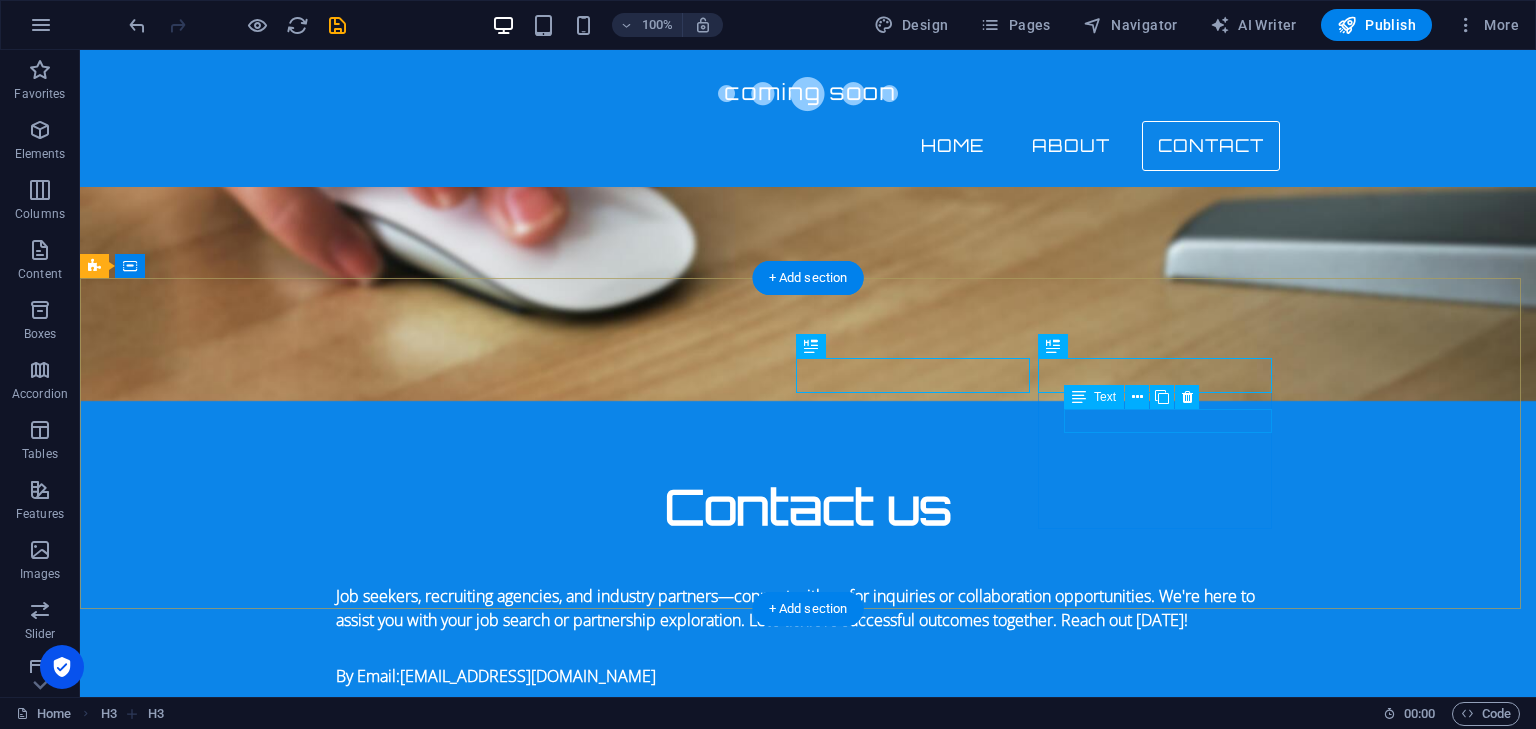 click on "Facebook" at bounding box center [568, 2061] 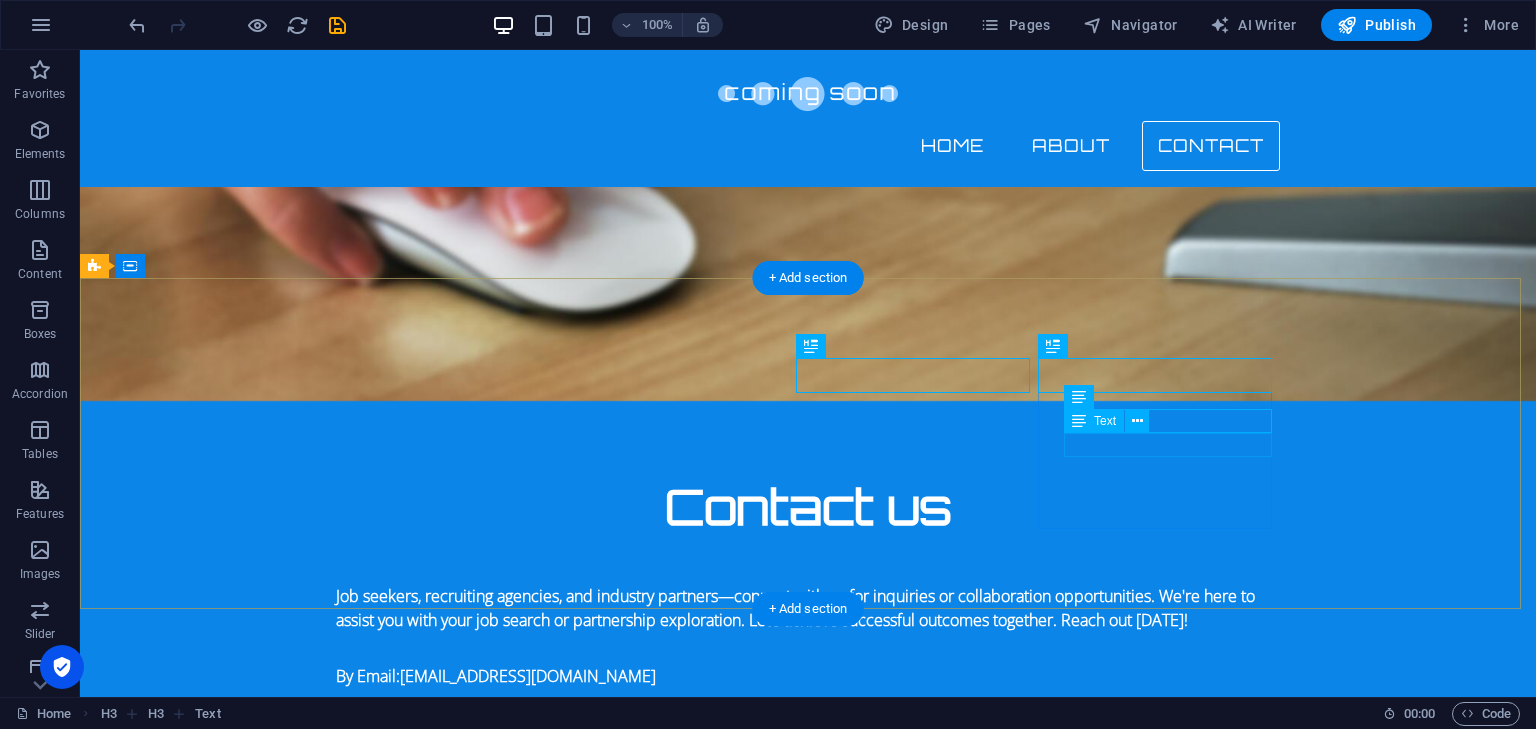 click on "Twitter" at bounding box center (568, 2109) 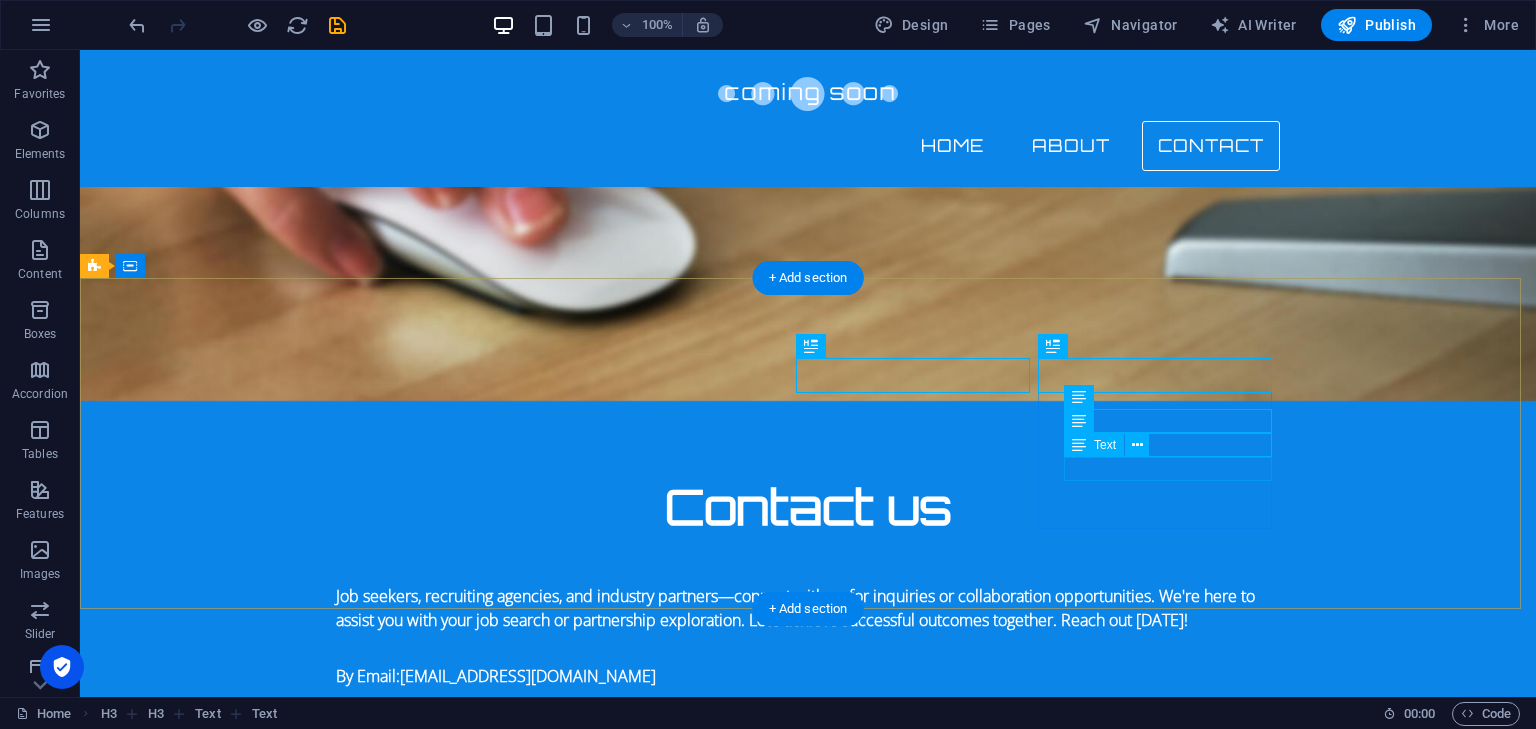click on "Instagram" at bounding box center (568, 2157) 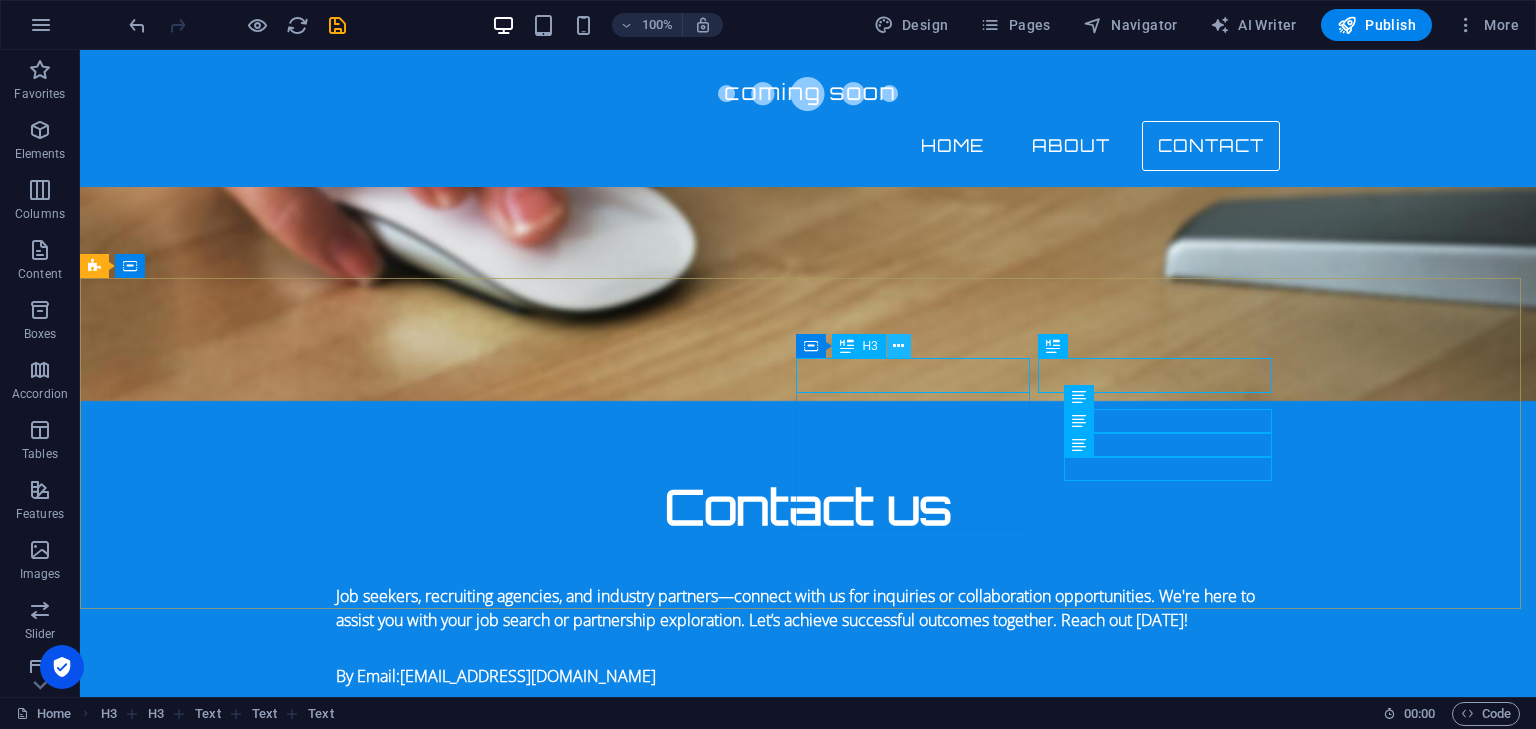 click at bounding box center [898, 346] 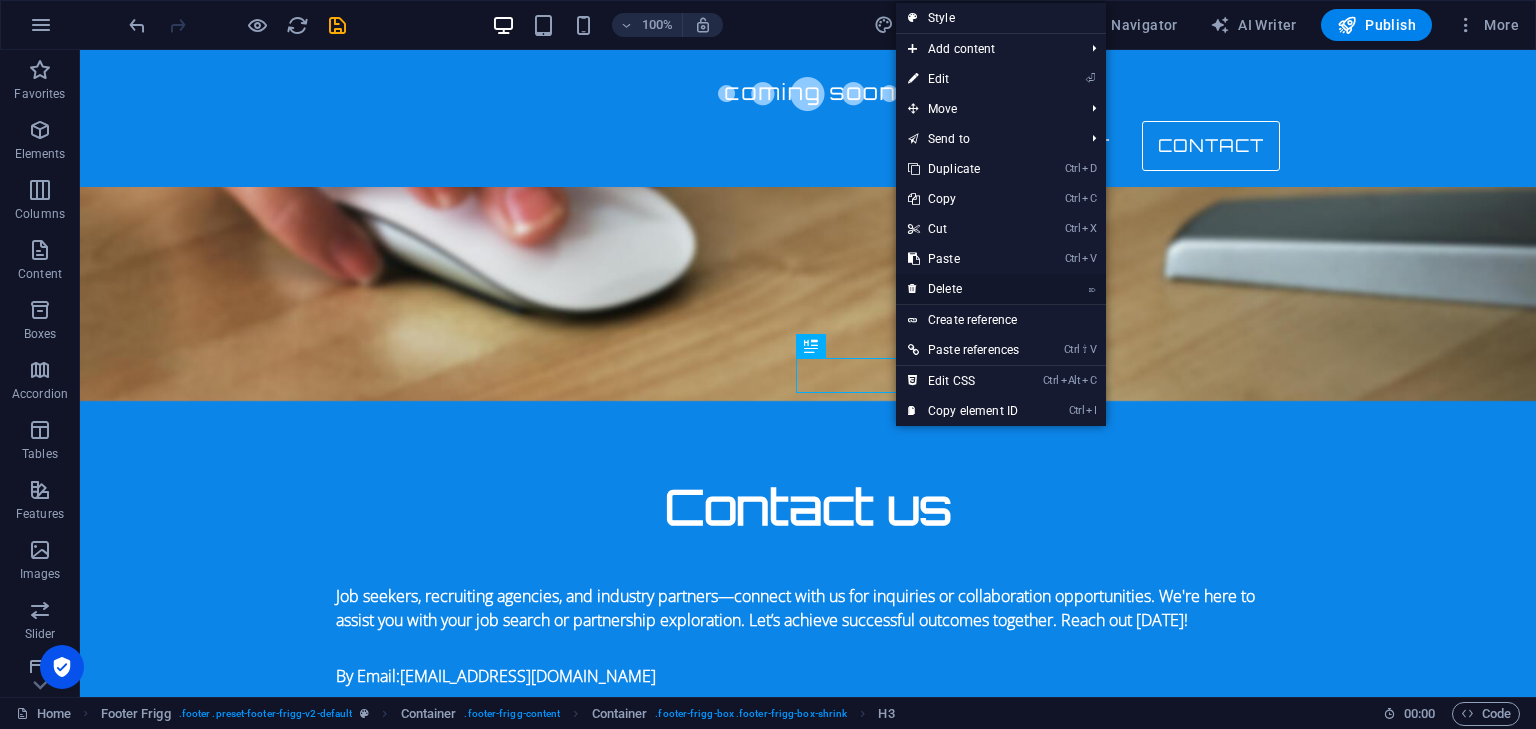 click on "⌦  Delete" at bounding box center [963, 289] 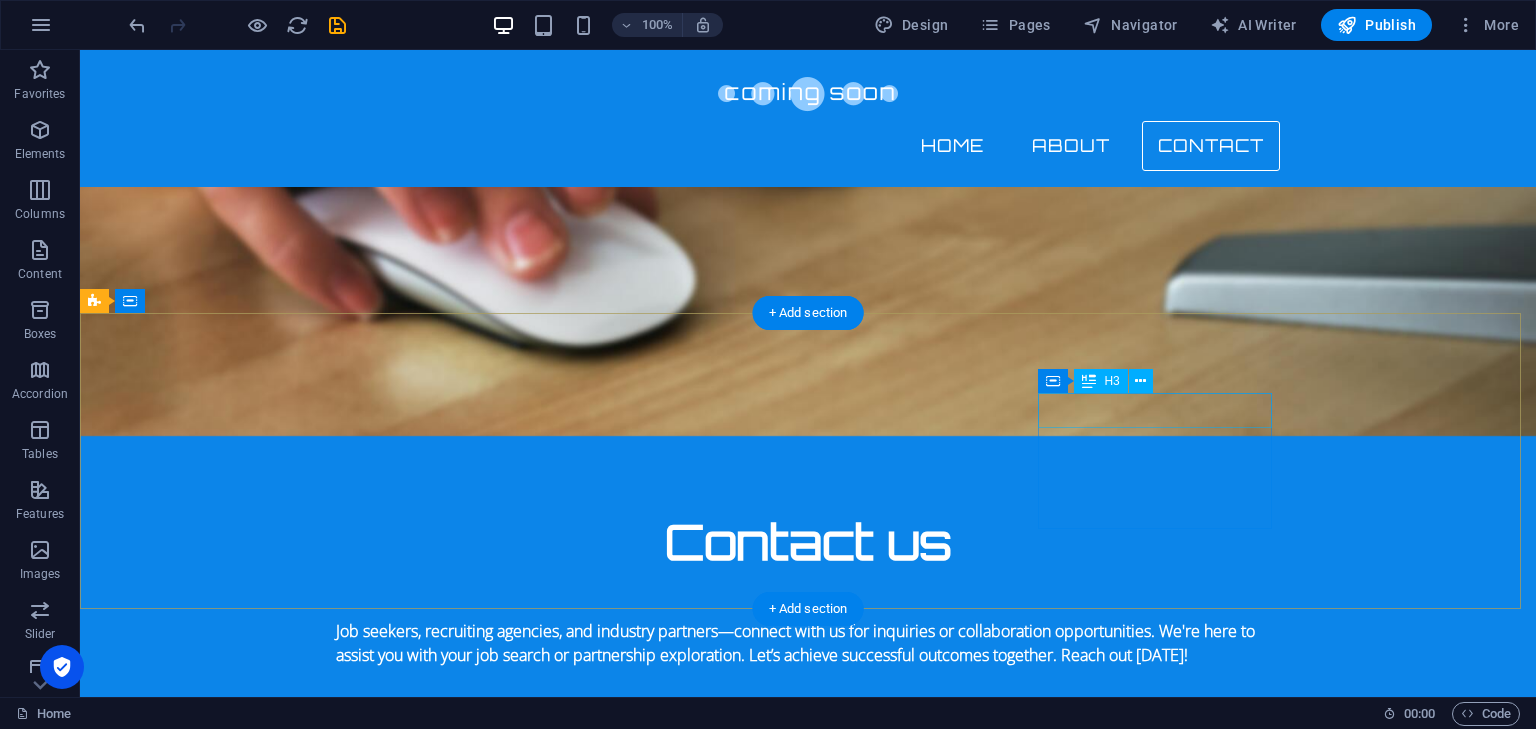 click on "Social media" at bounding box center [568, 1990] 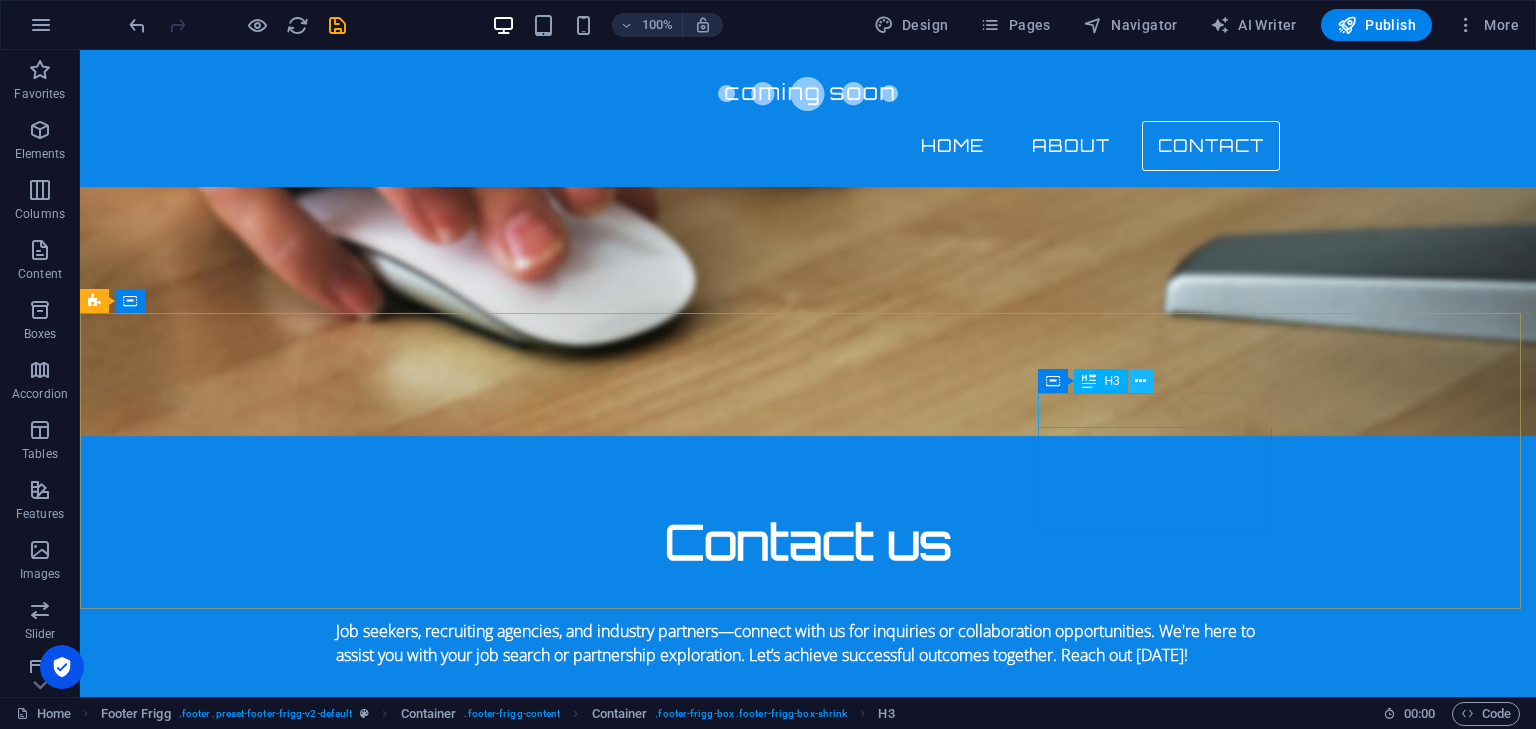 click at bounding box center [1141, 381] 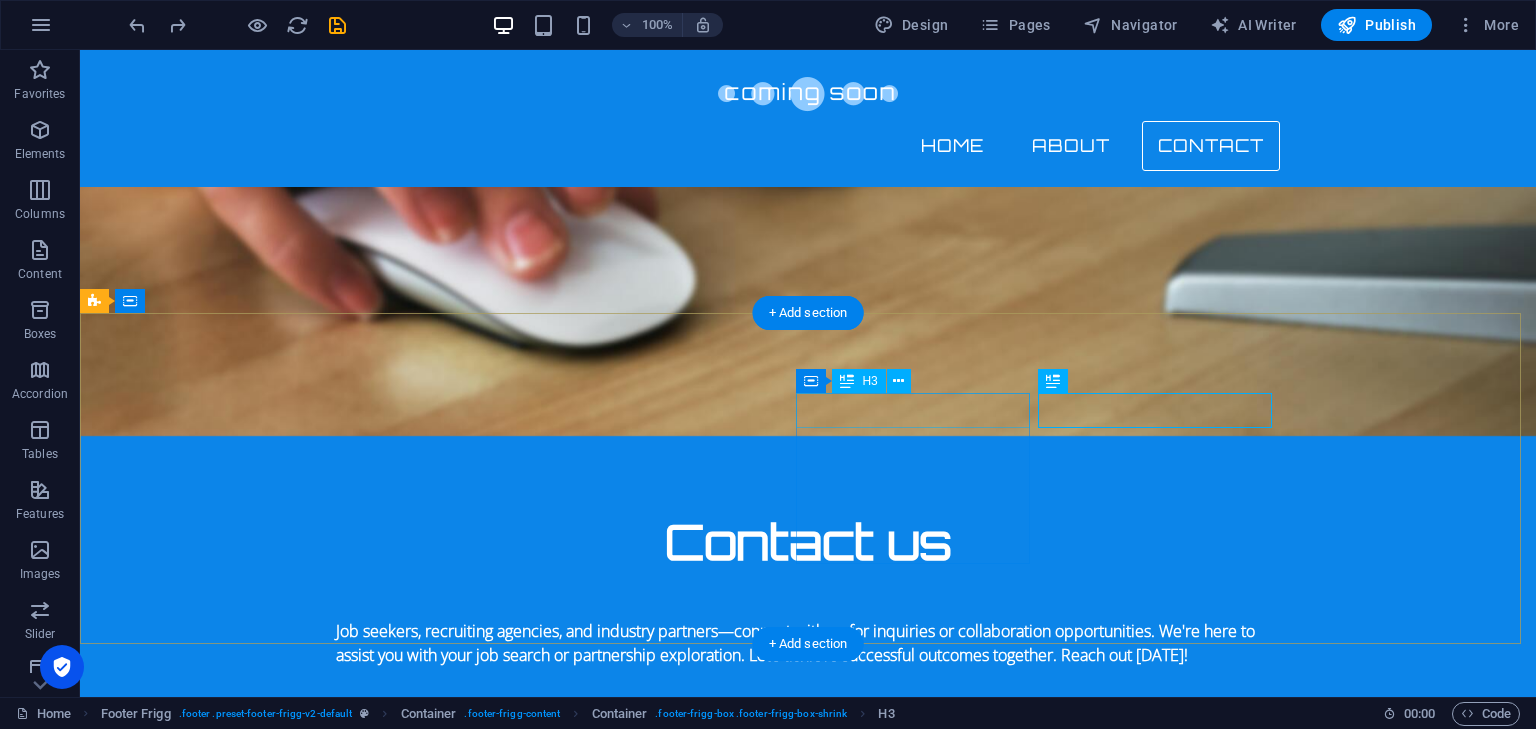 click on "Navigation" at bounding box center (568, 1850) 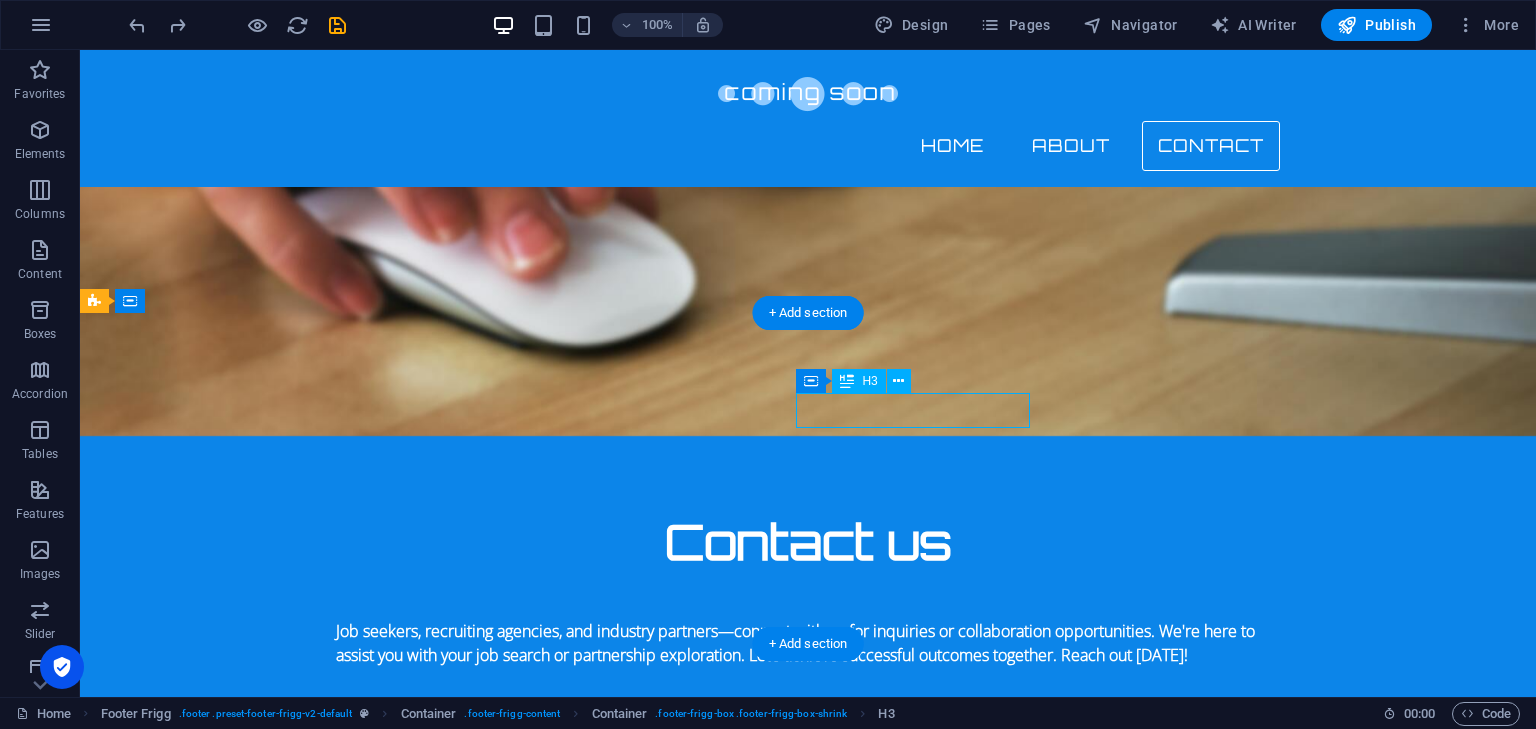click on "Navigation" at bounding box center [568, 1850] 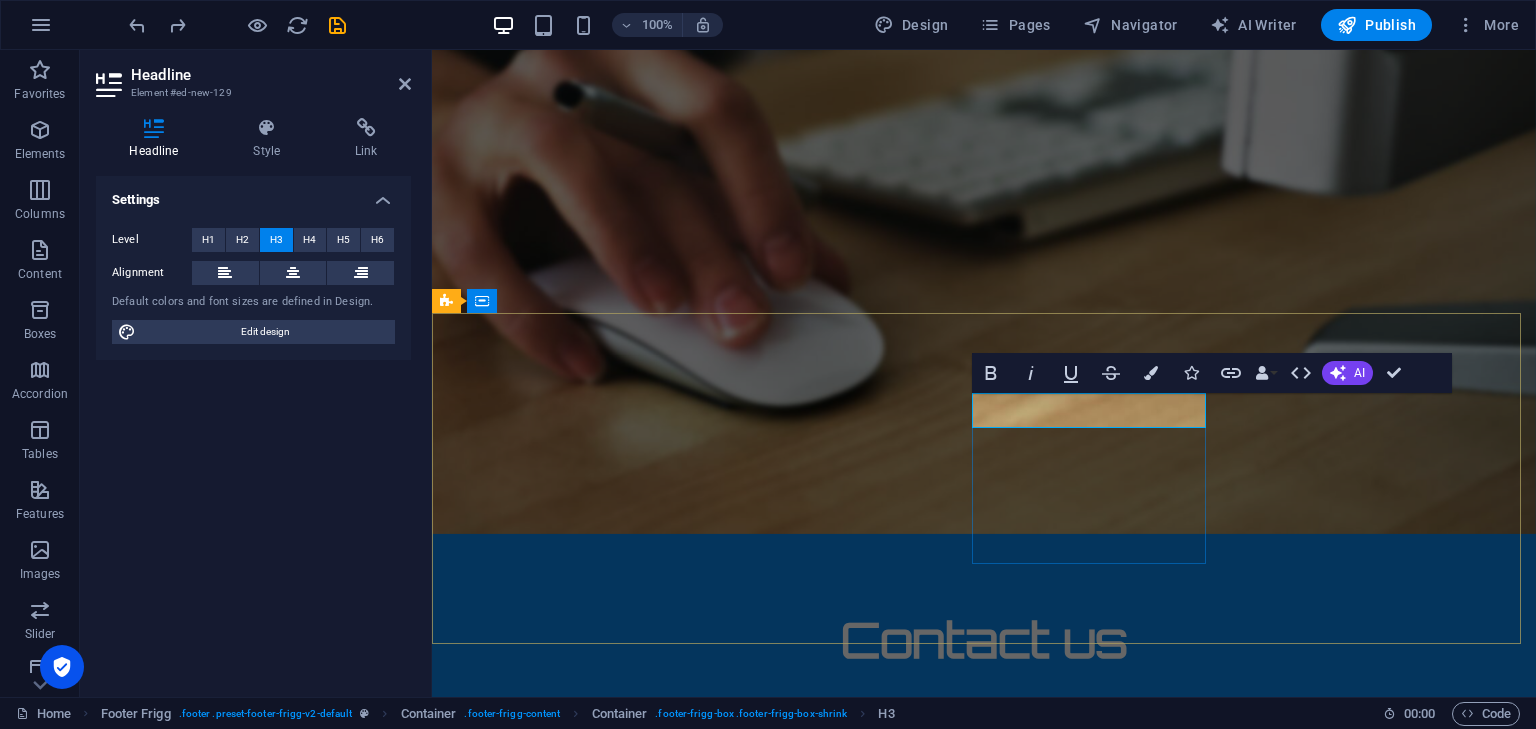 type 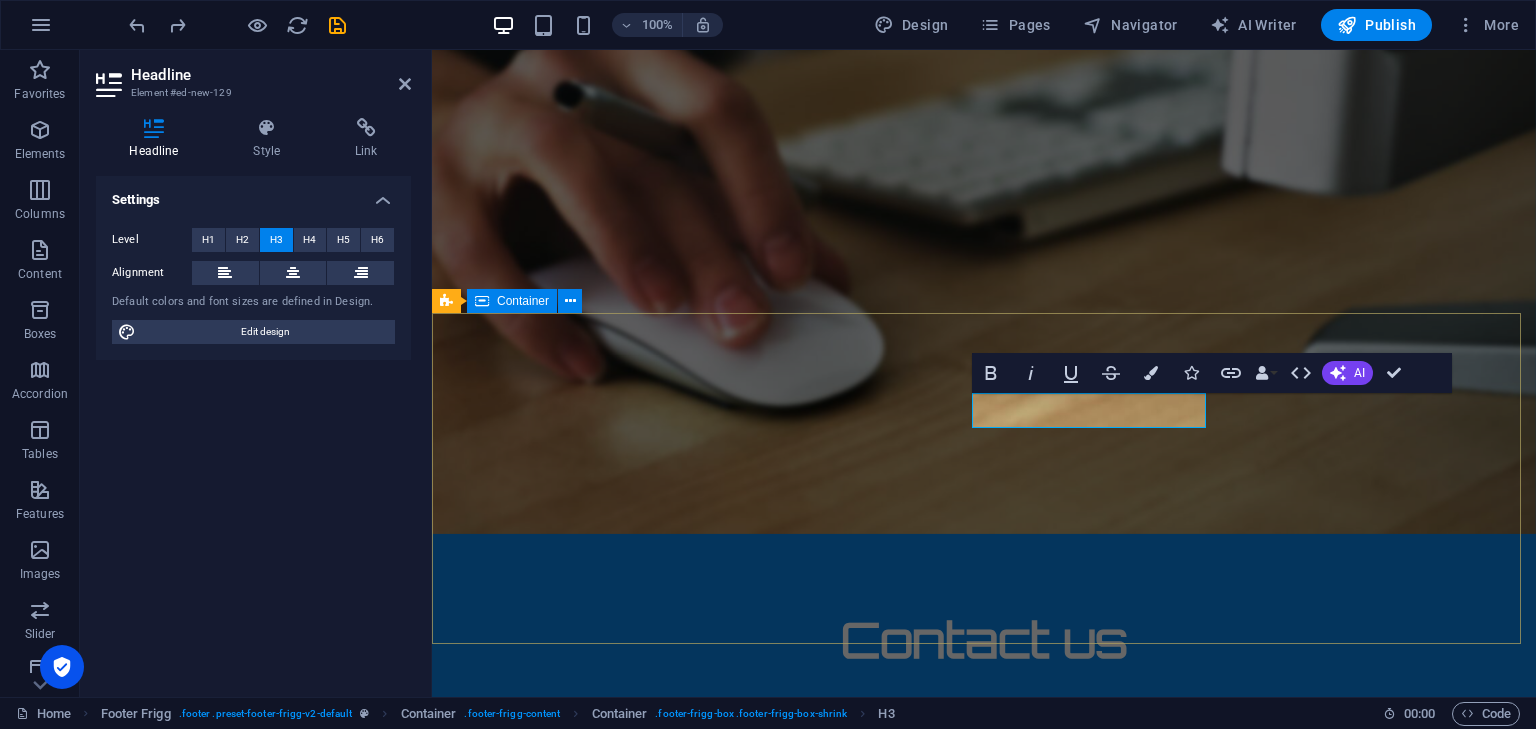 click on "1301 York Rd Ste 800-1031 , 21093   Timonium +1-123-456-7890 contact@jobmedium.com Company Home About Contact Legal Notice Privacy Policy Social media Facebook Twitter Instagram" at bounding box center [984, 2022] 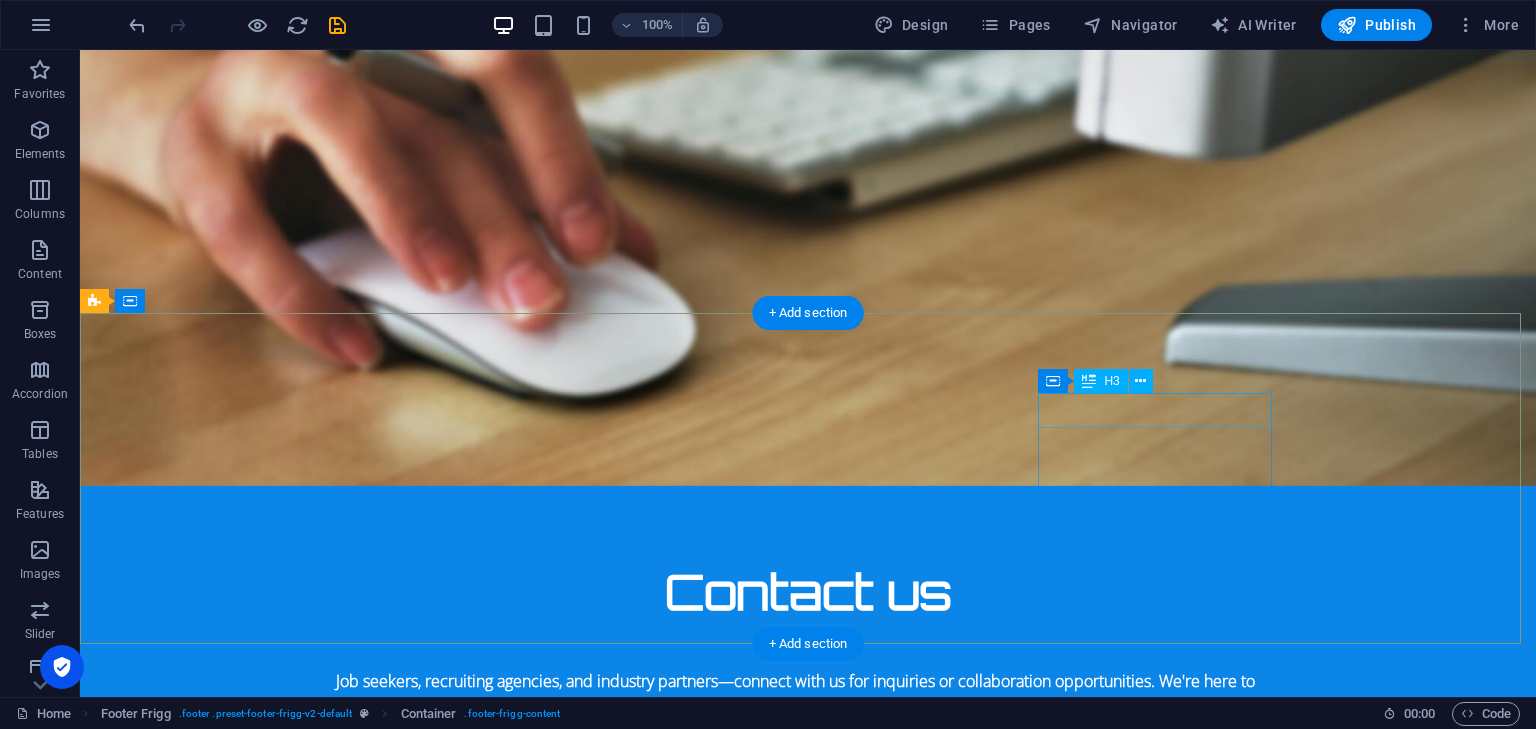 click on "Social media" at bounding box center [568, 2075] 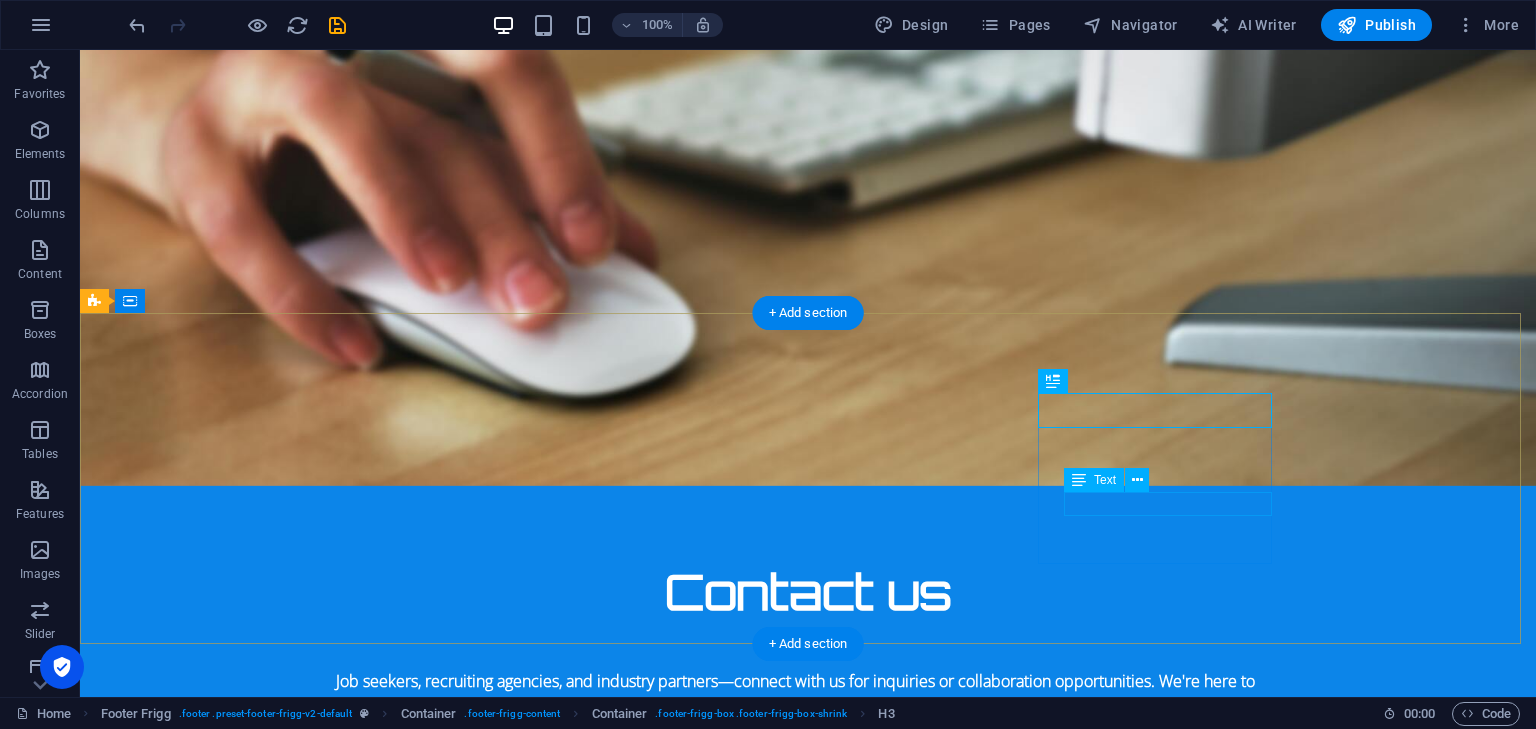 click on "Instagram" at bounding box center [568, 2241] 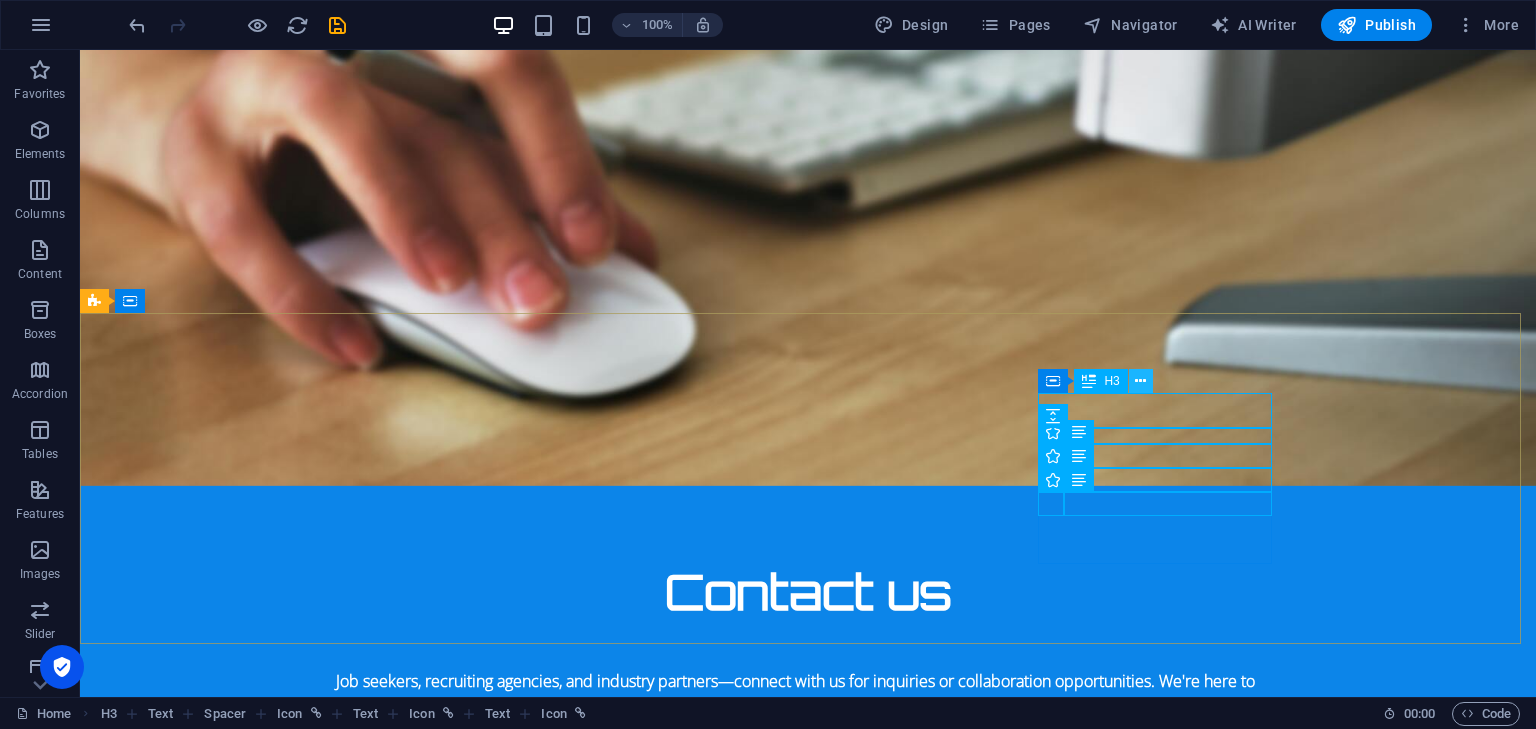 click at bounding box center (1141, 381) 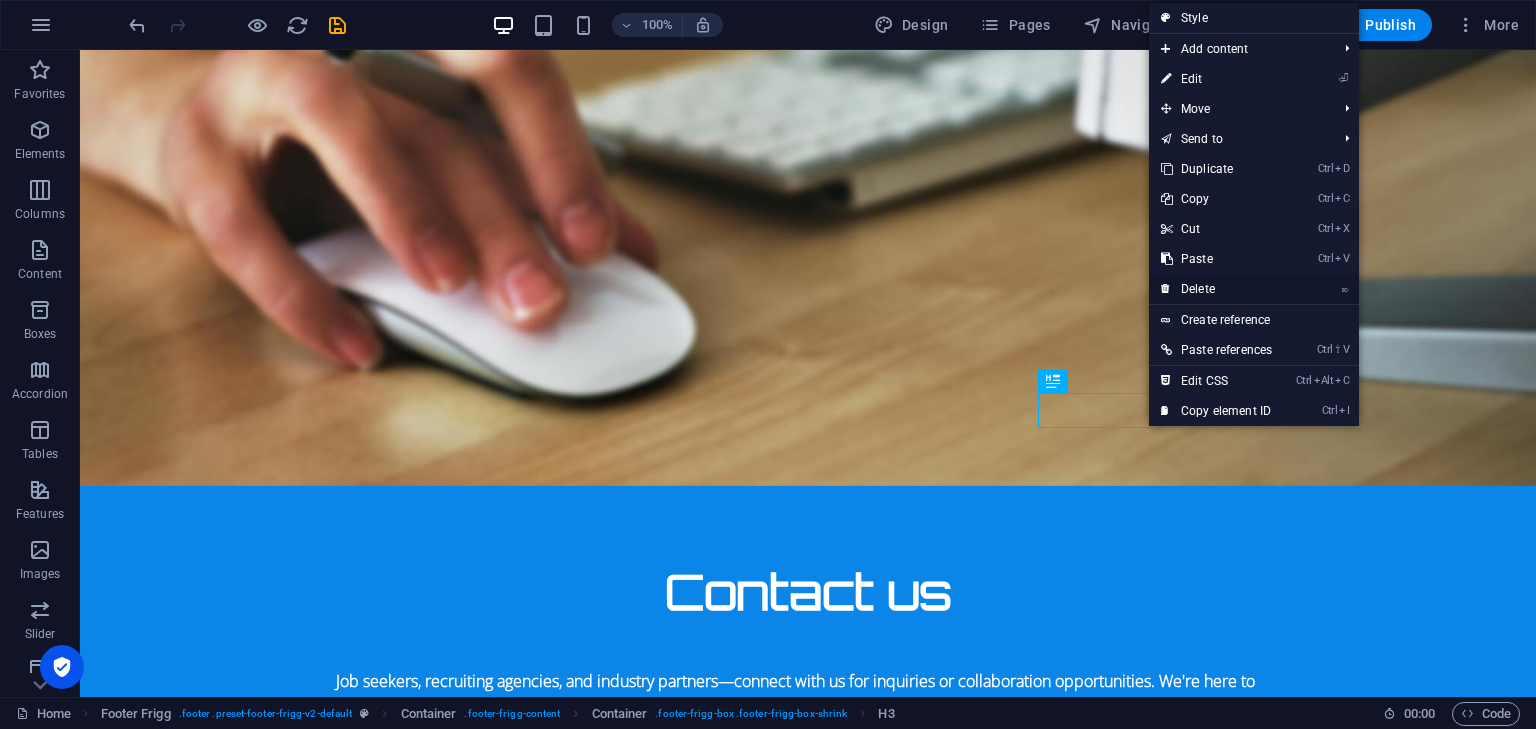 click on "⌦  Delete" at bounding box center (1216, 289) 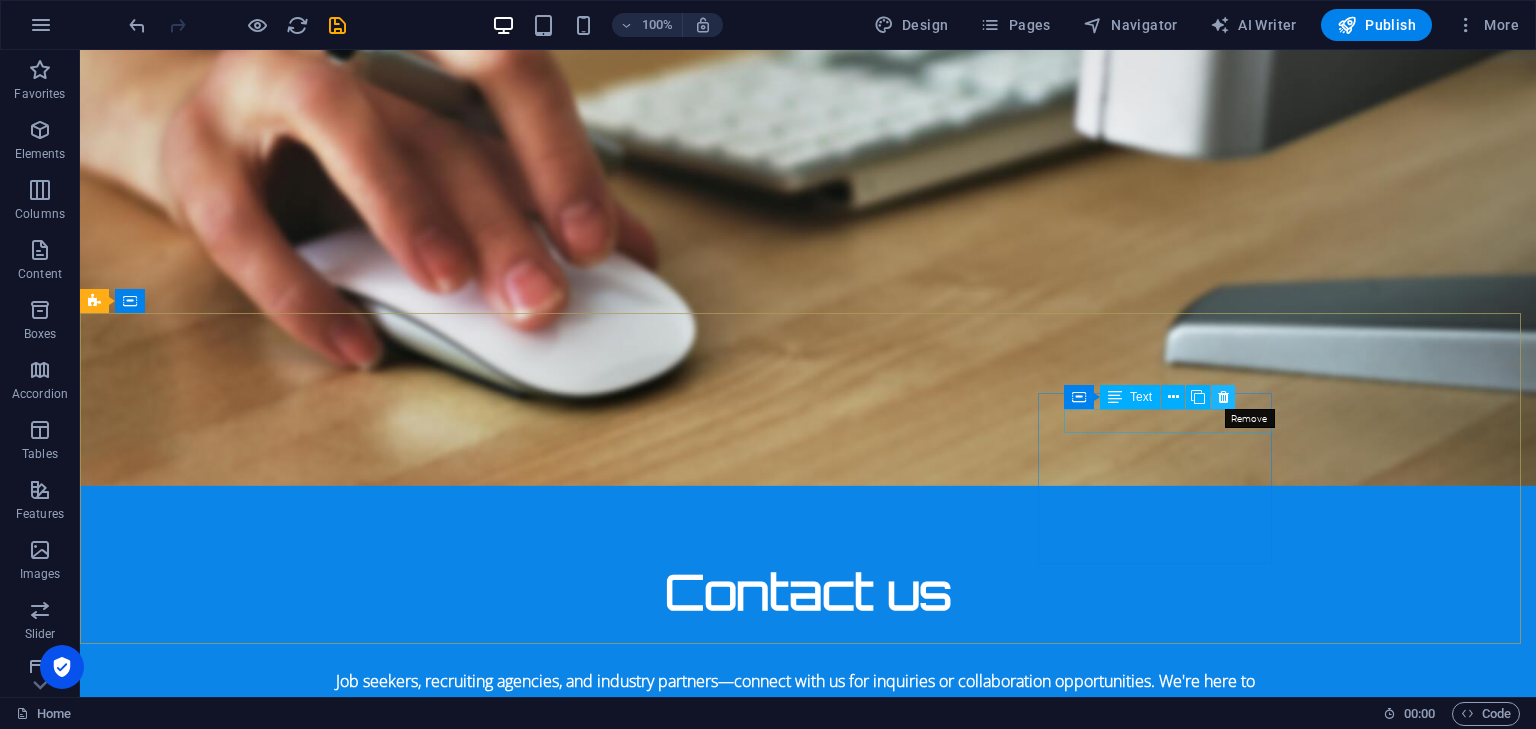 click at bounding box center [1223, 397] 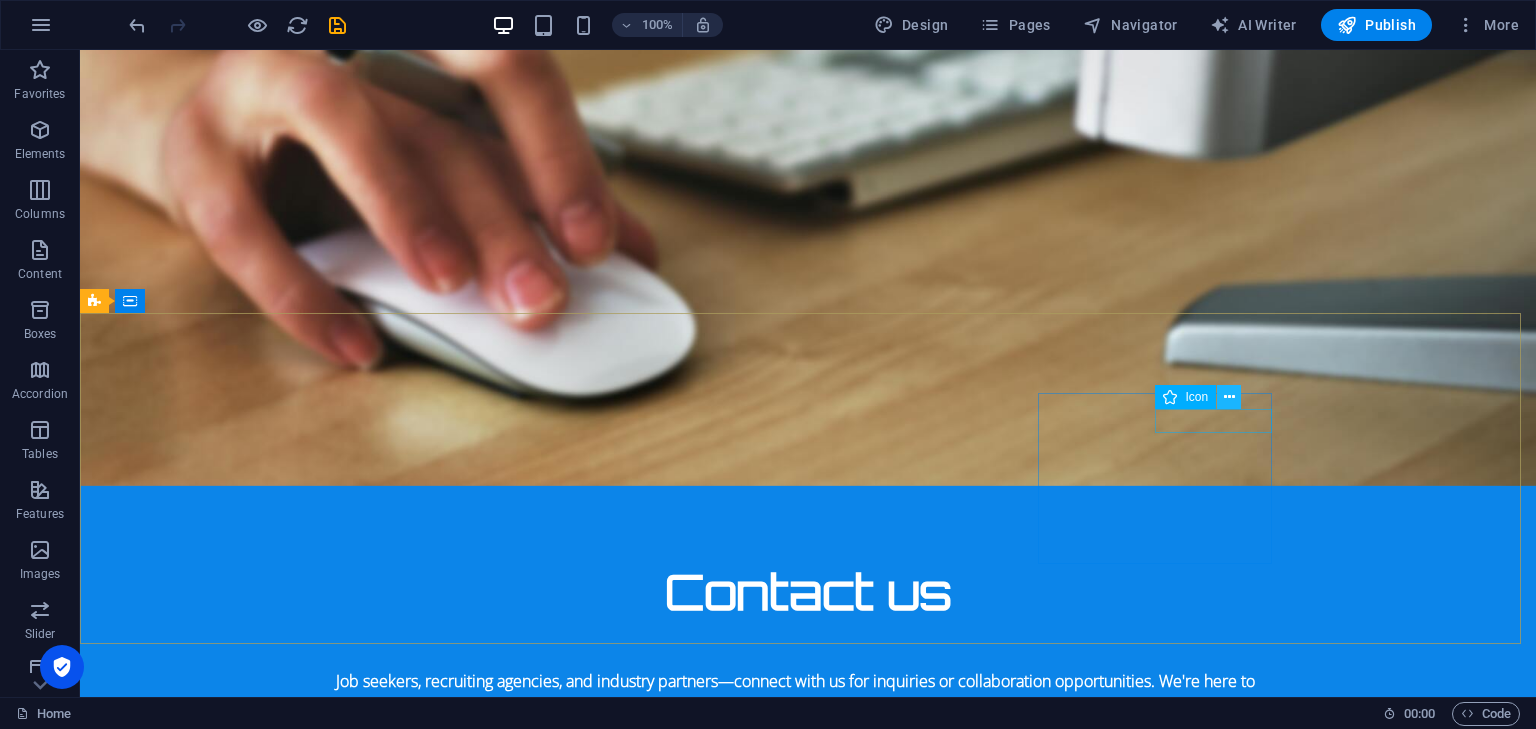 click at bounding box center [1229, 397] 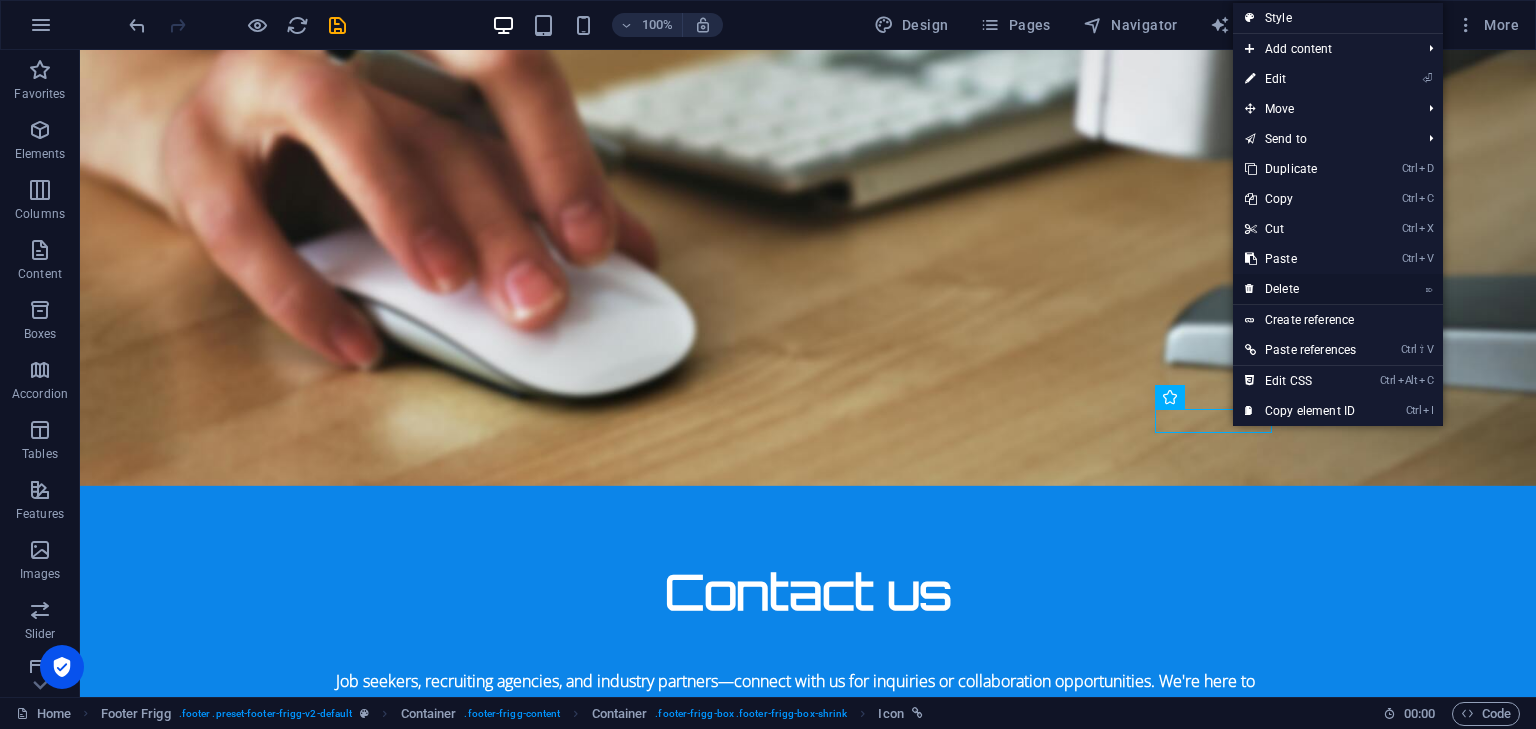 click on "⌦  Delete" at bounding box center [1300, 289] 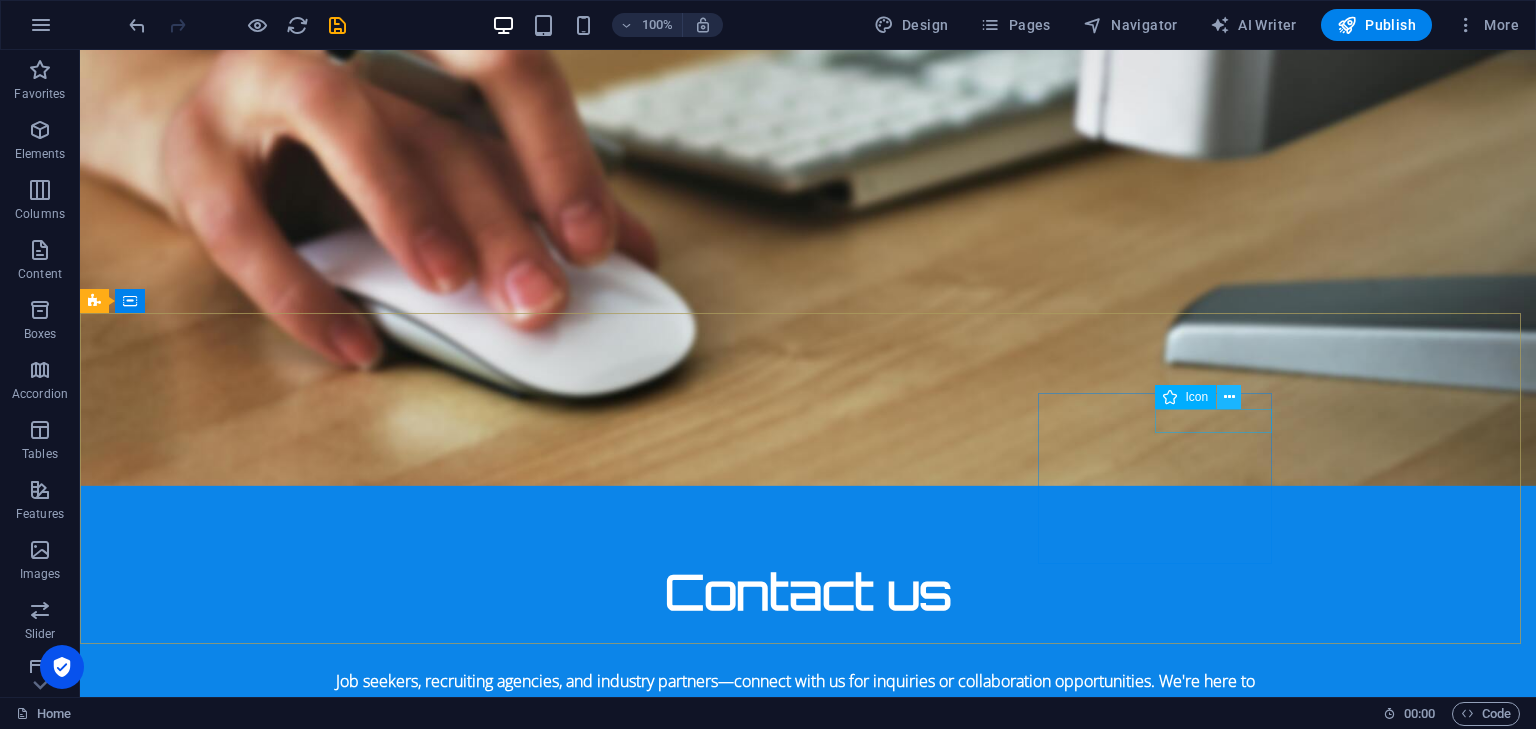 click at bounding box center (1229, 397) 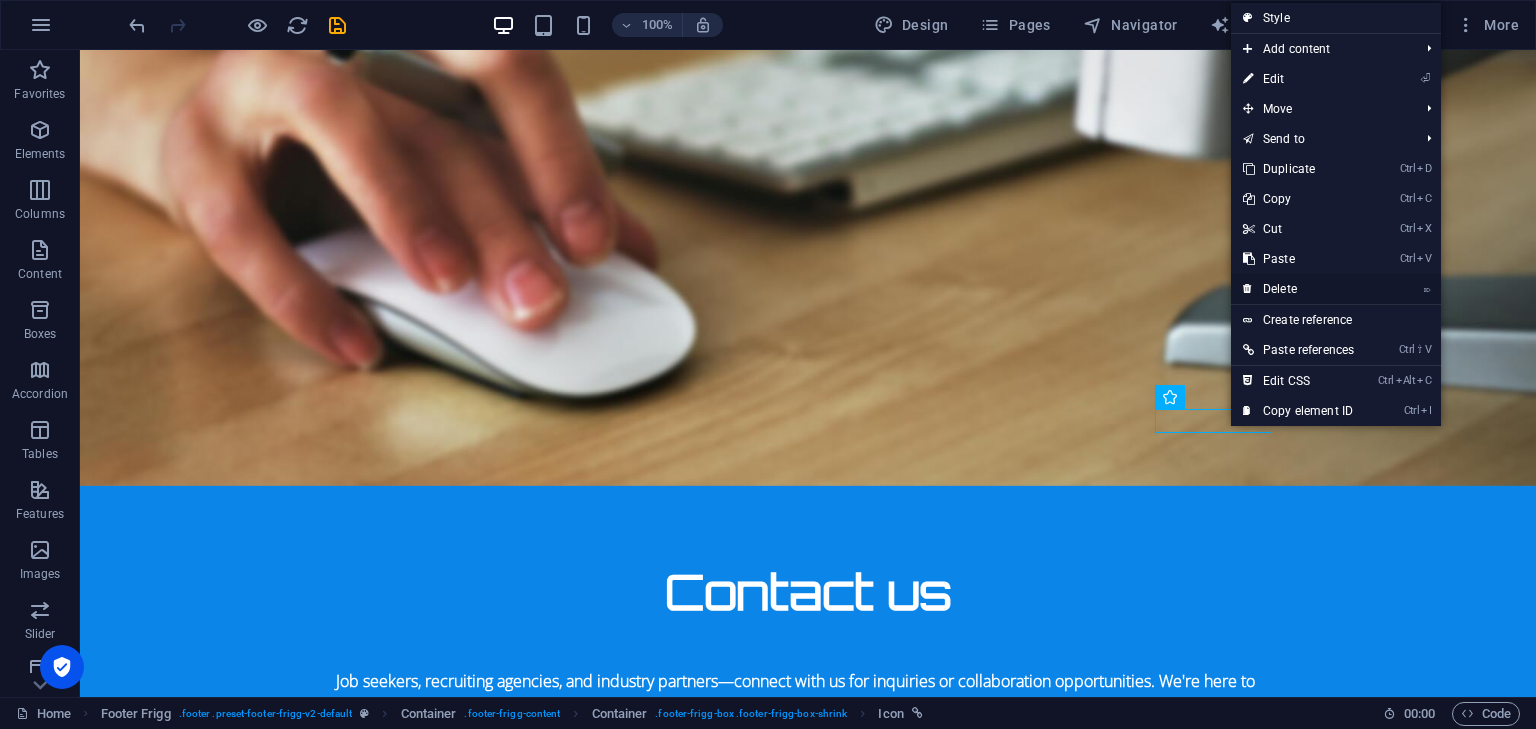 click on "⌦  Delete" at bounding box center [1298, 289] 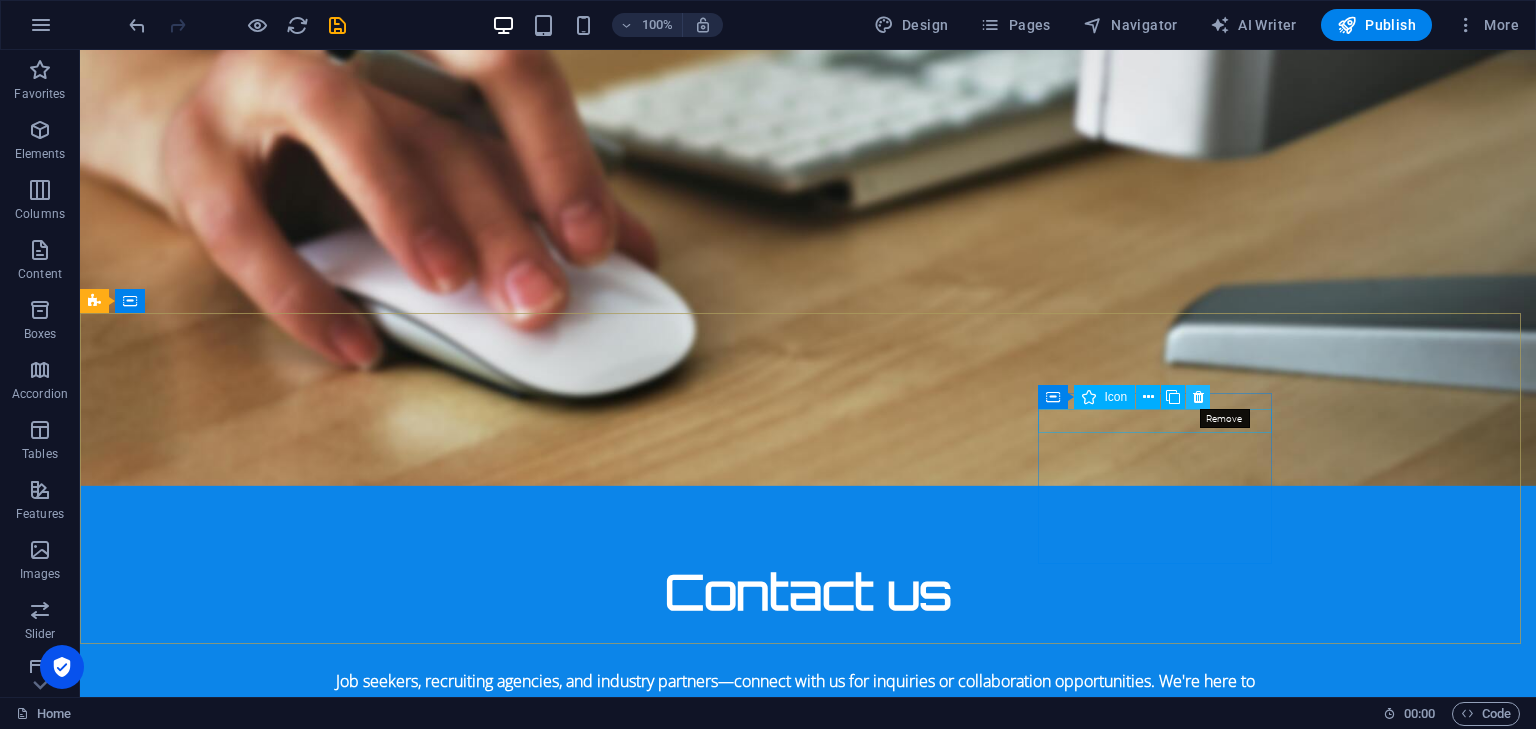 click at bounding box center (1198, 397) 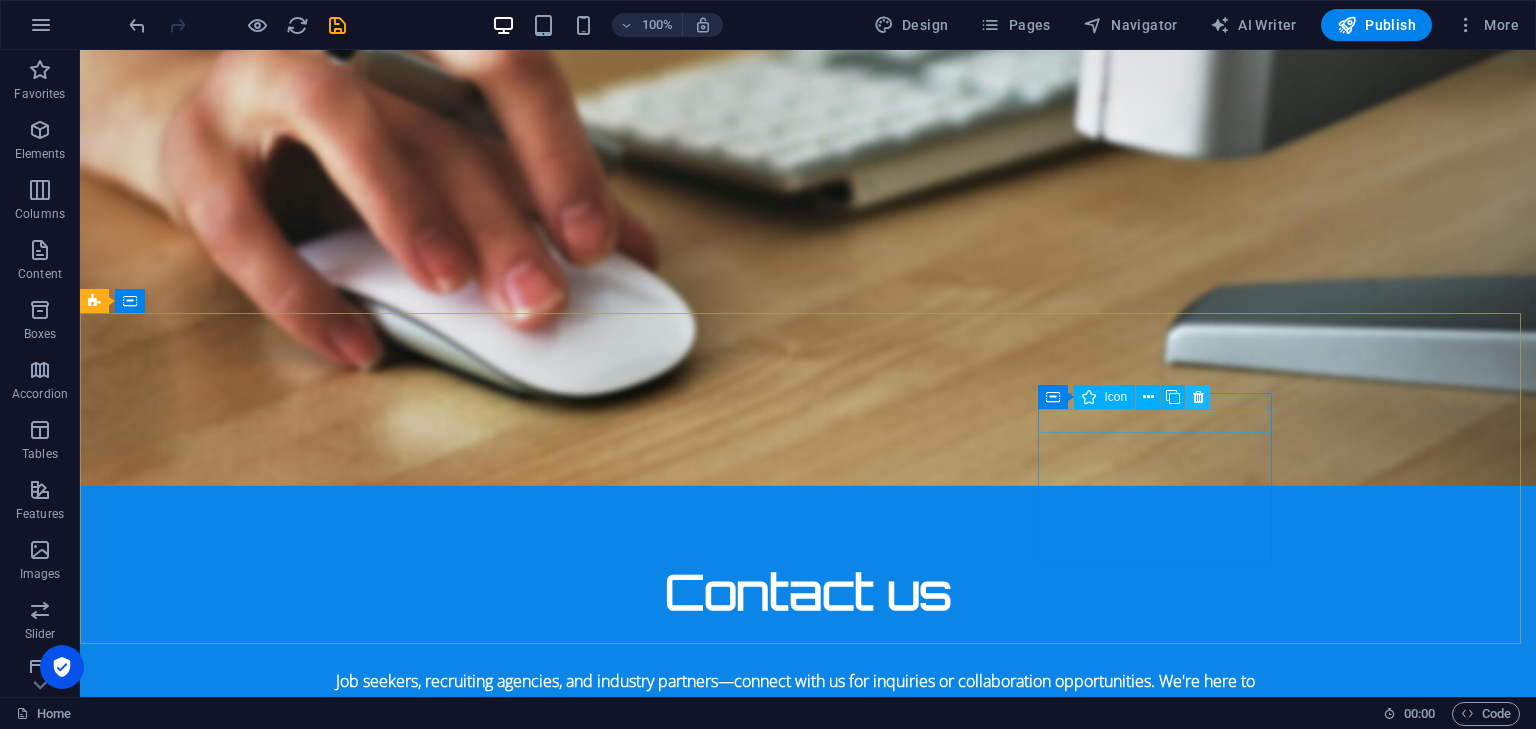 click at bounding box center [1198, 397] 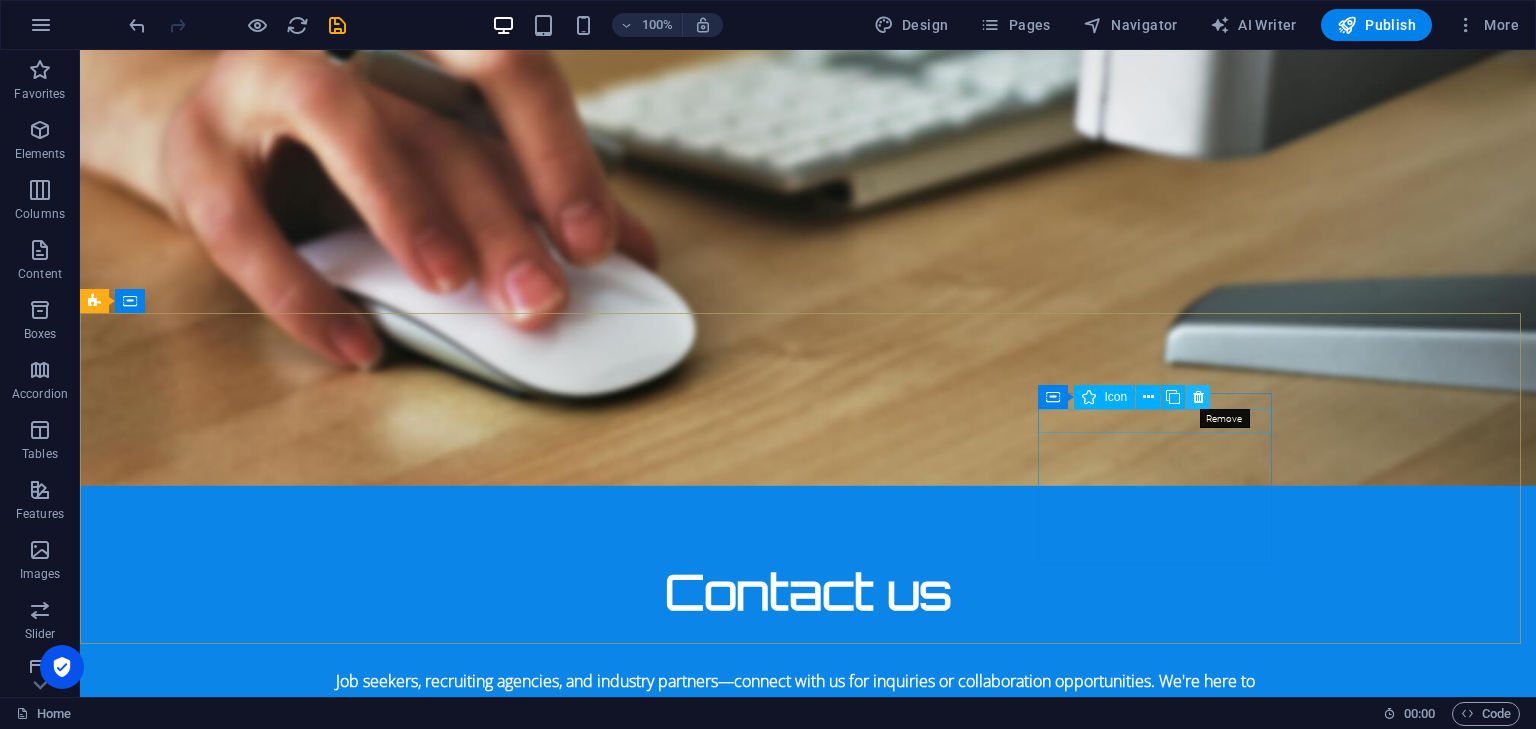 click at bounding box center [1198, 397] 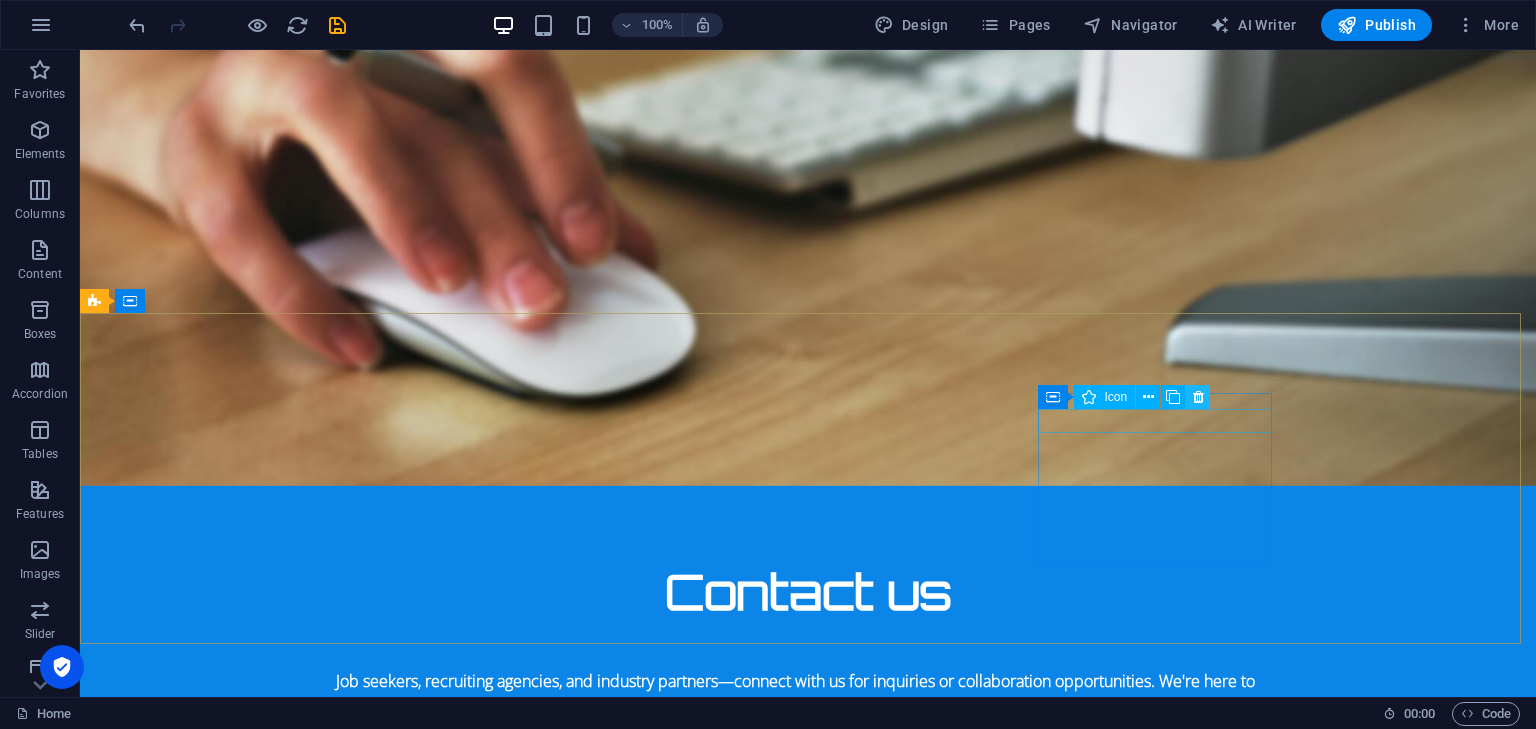 click at bounding box center [1198, 397] 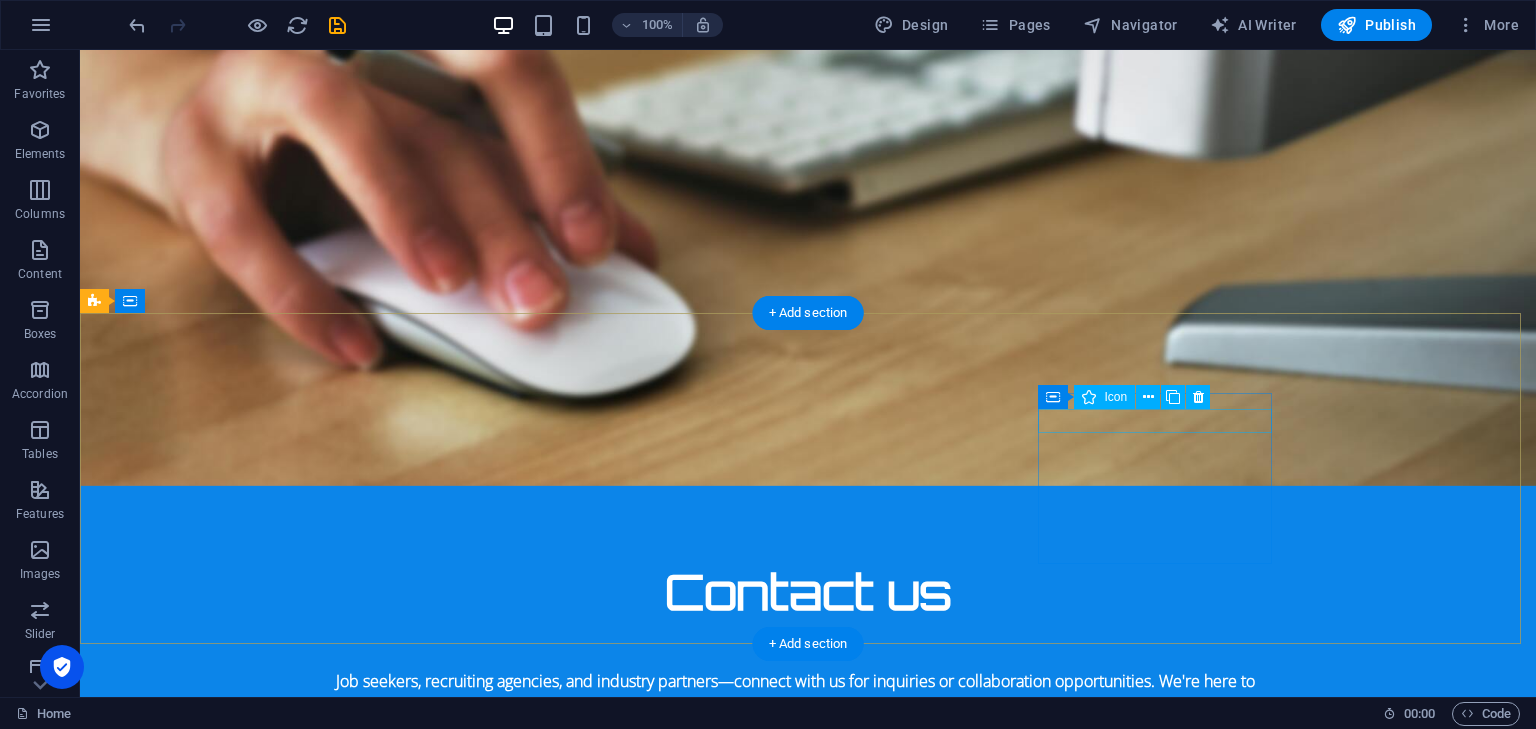 click at bounding box center [568, 2086] 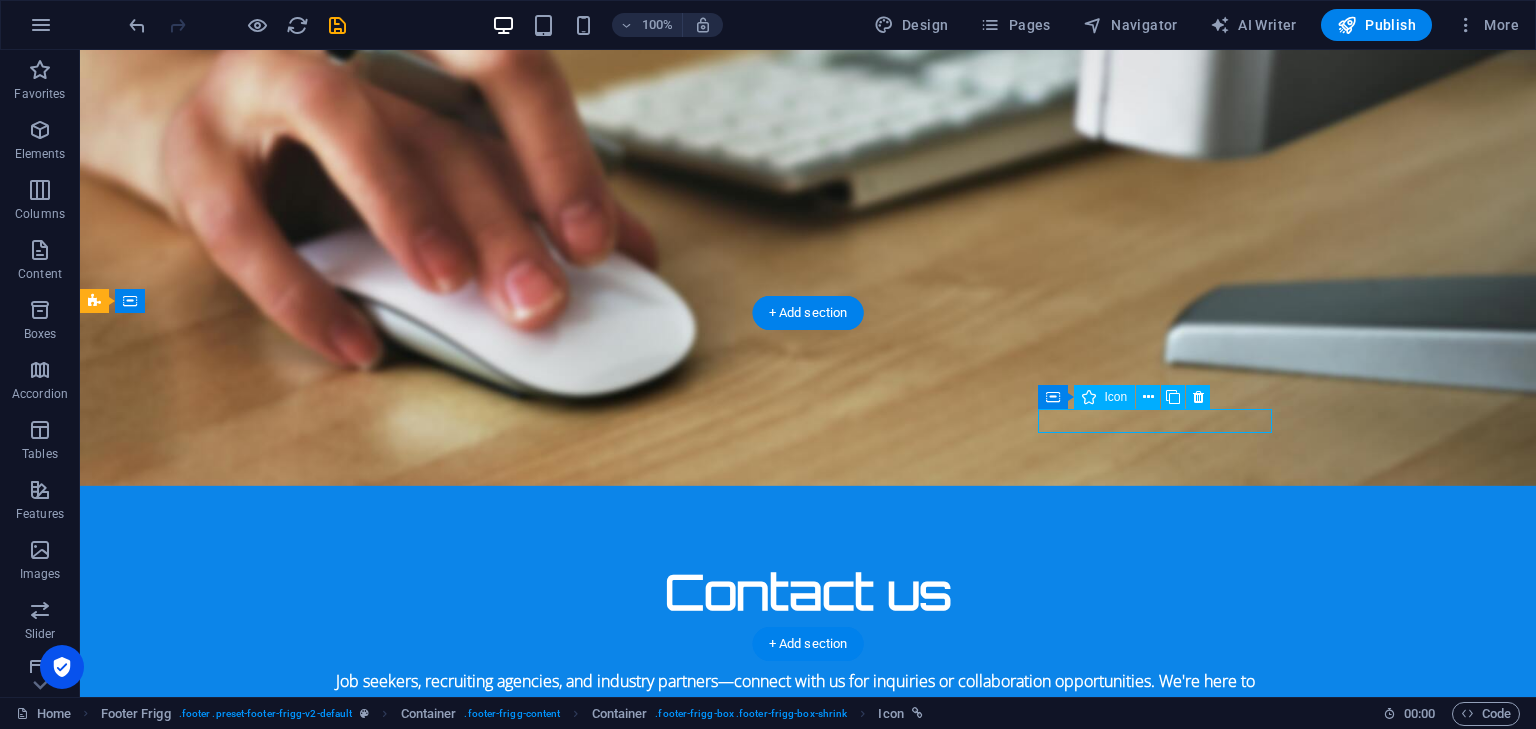 click at bounding box center (568, 2086) 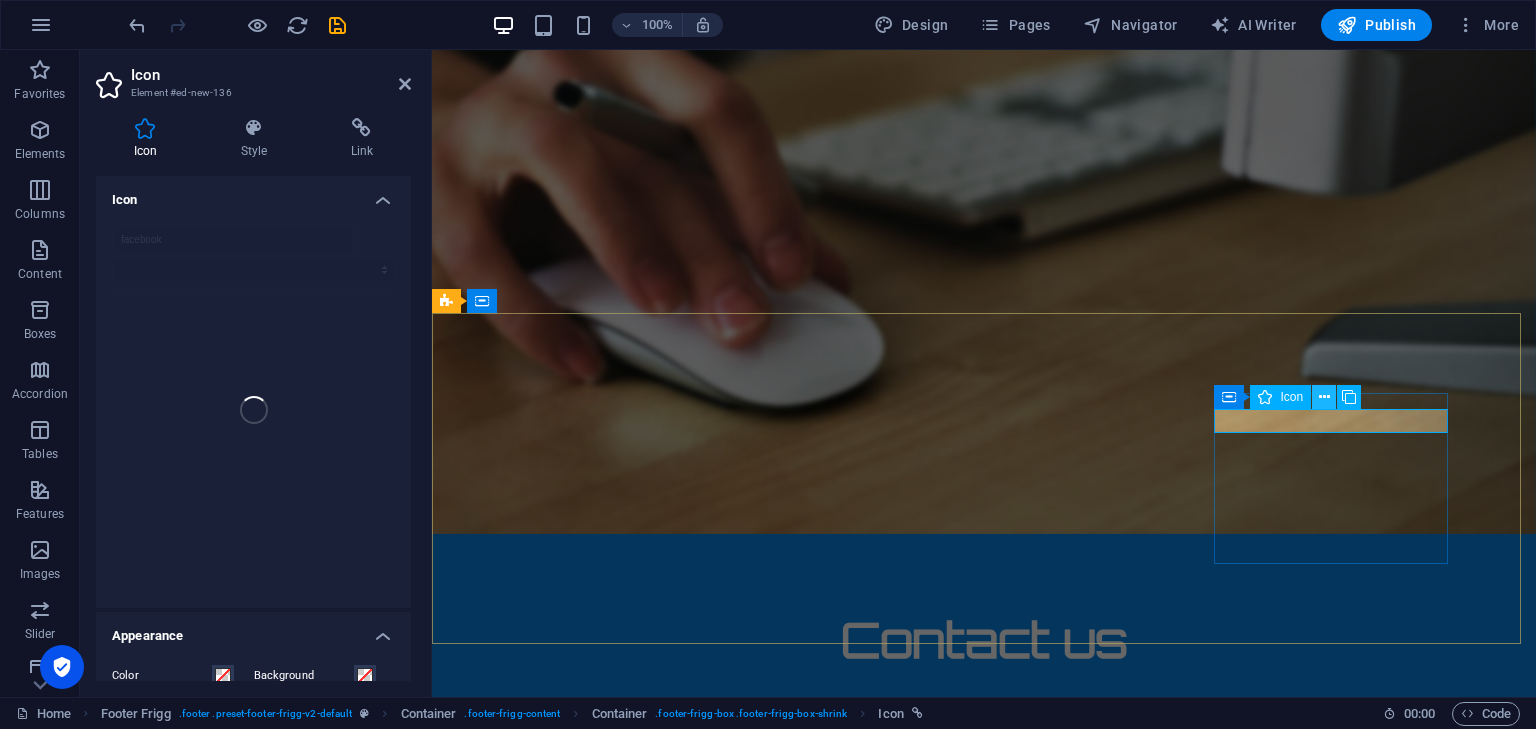 click at bounding box center [1324, 397] 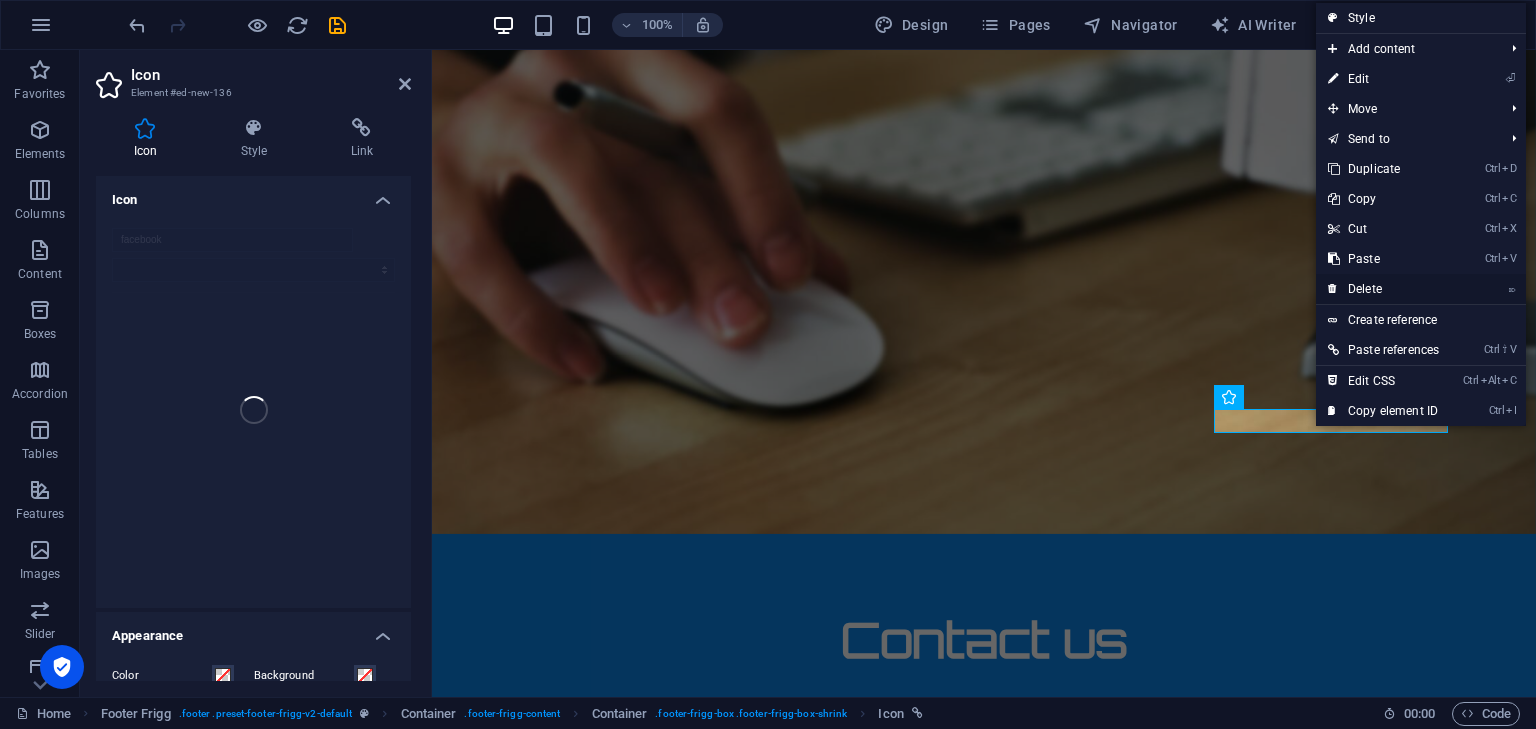 click on "⌦  Delete" at bounding box center (1383, 289) 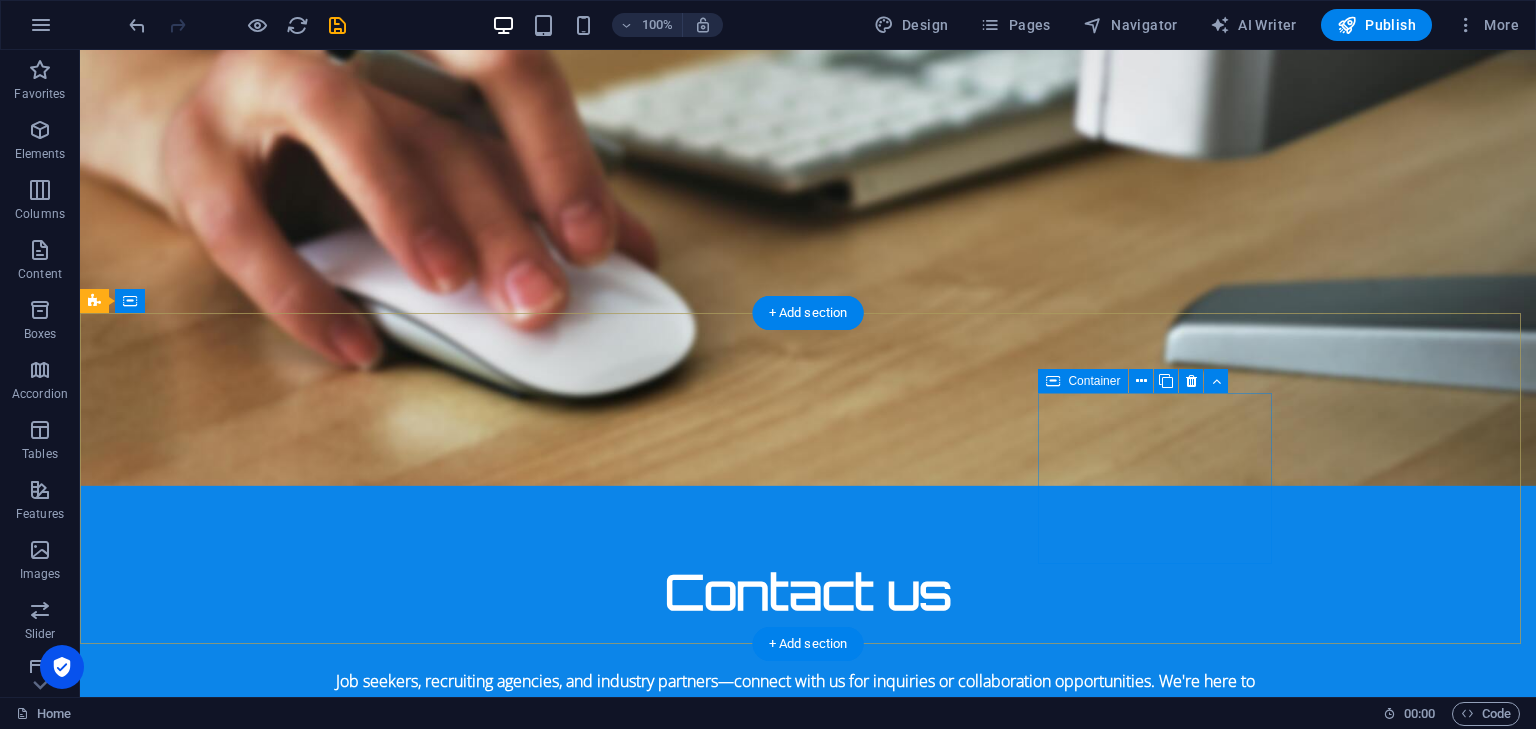 scroll, scrollTop: 1994, scrollLeft: 0, axis: vertical 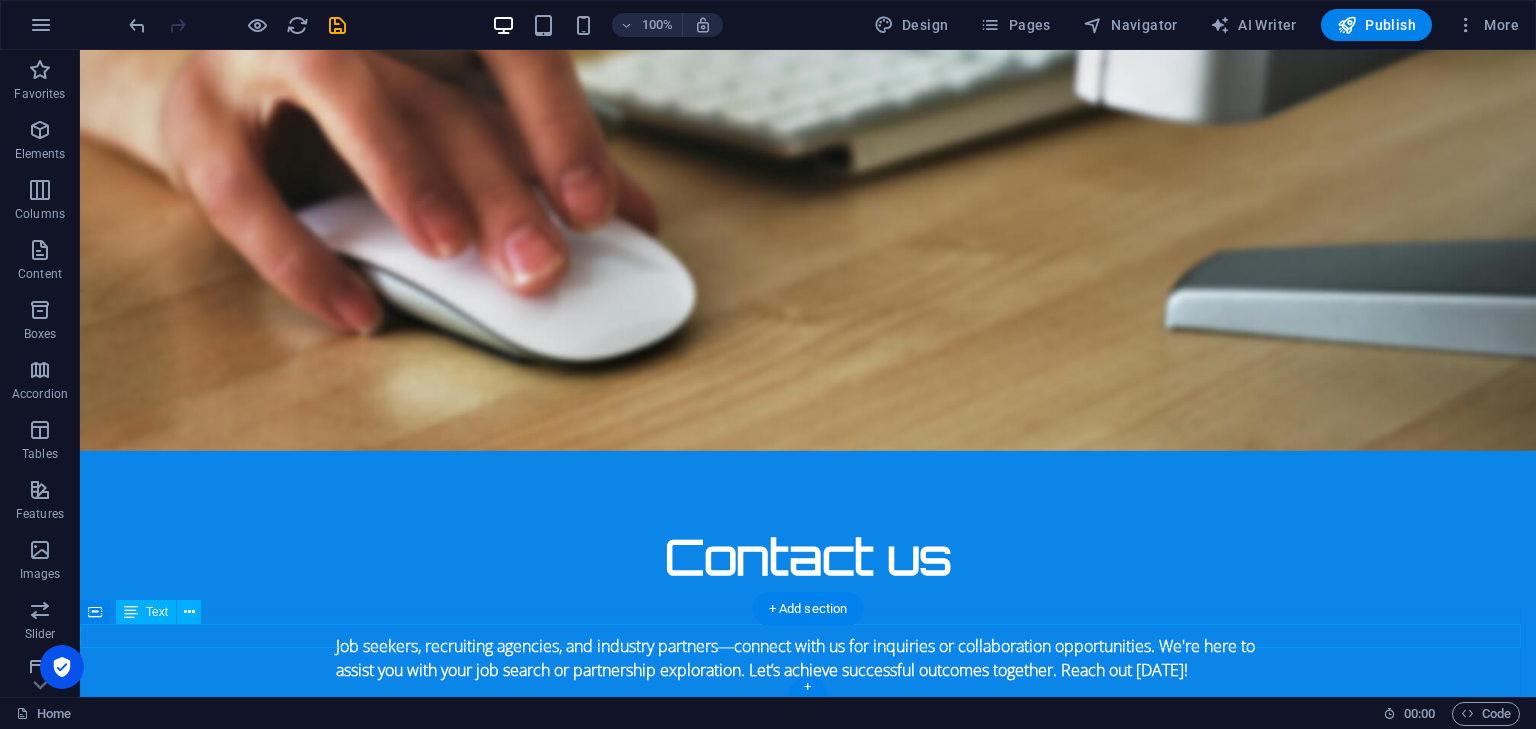 click on "About         Contact         Privacy         Legal" at bounding box center [808, 2146] 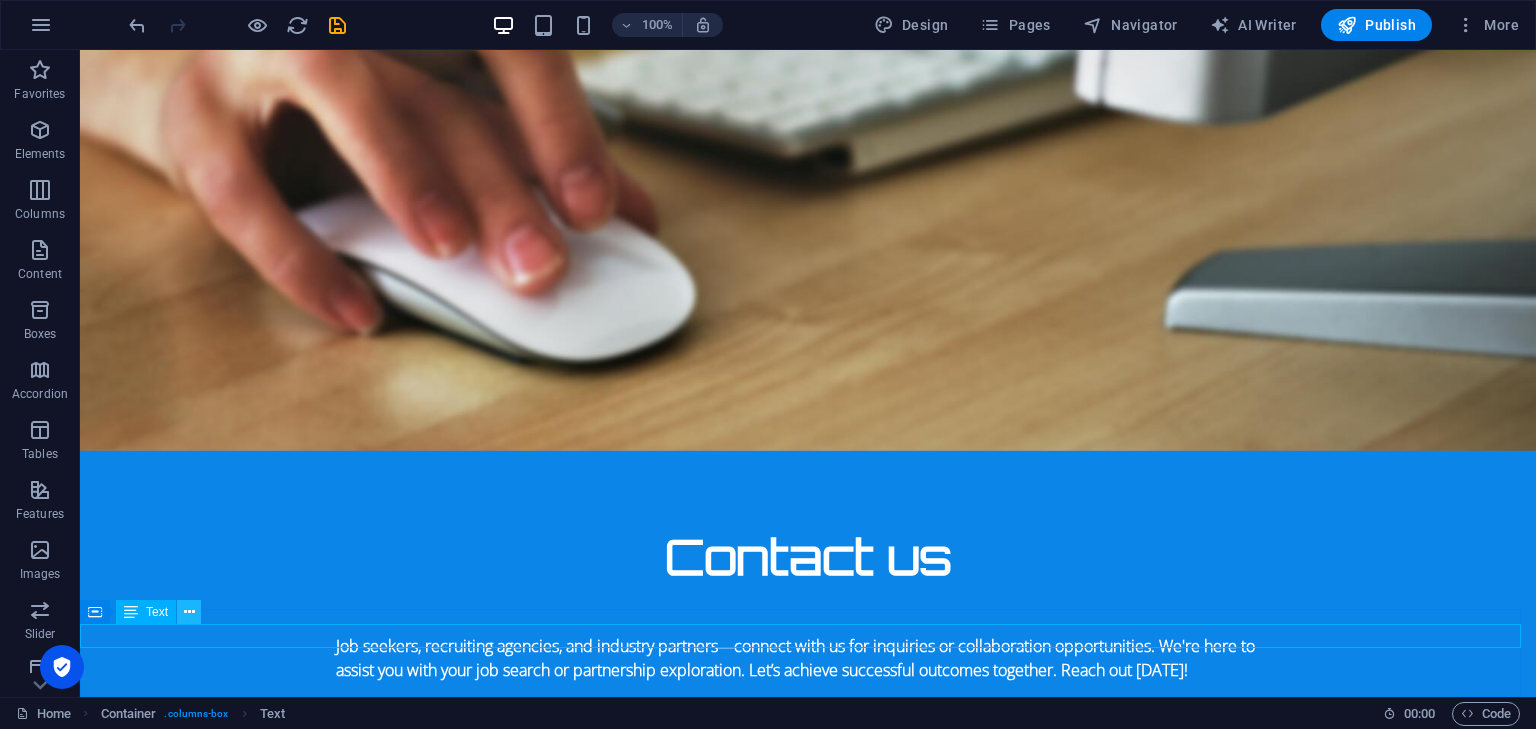 click at bounding box center [189, 612] 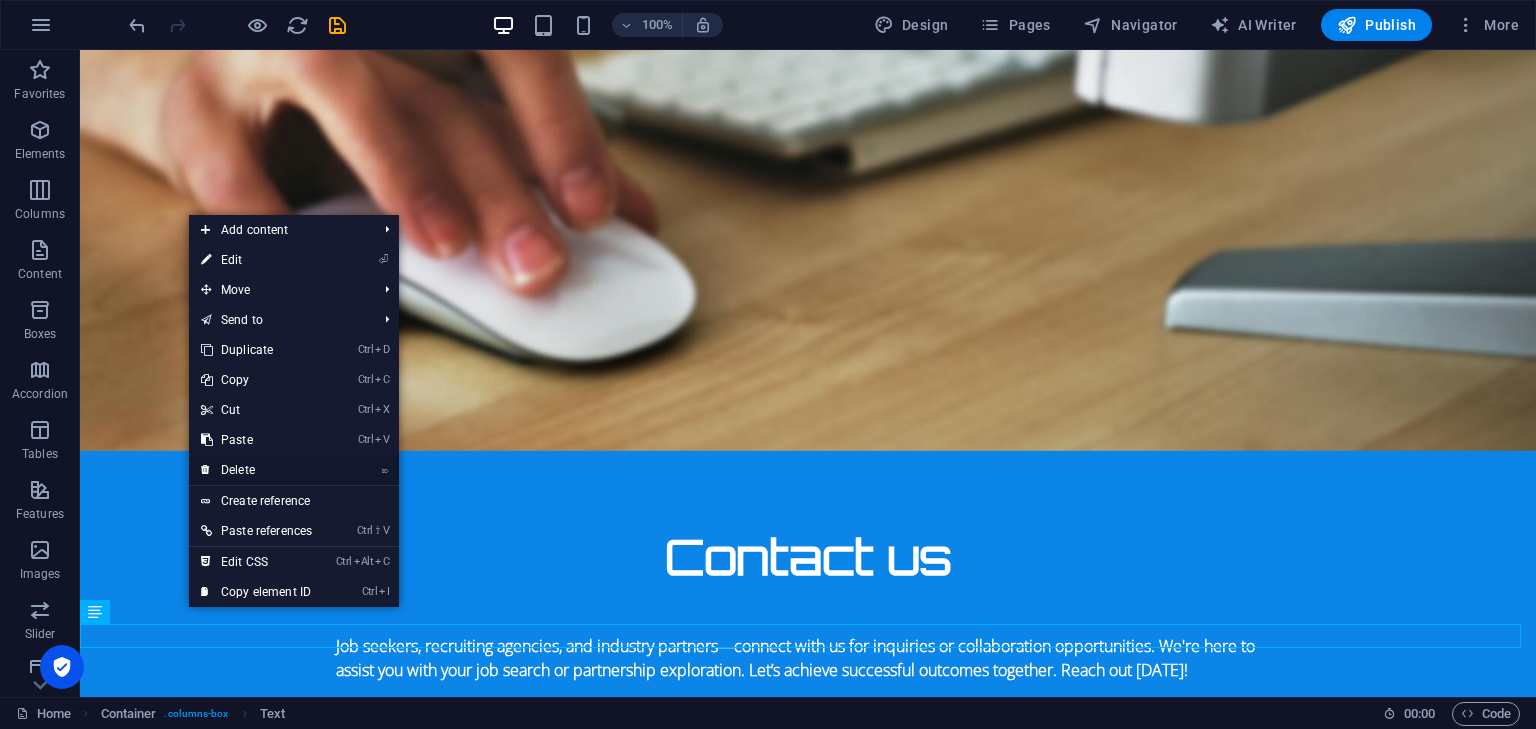 click on "⌦  Delete" at bounding box center [256, 470] 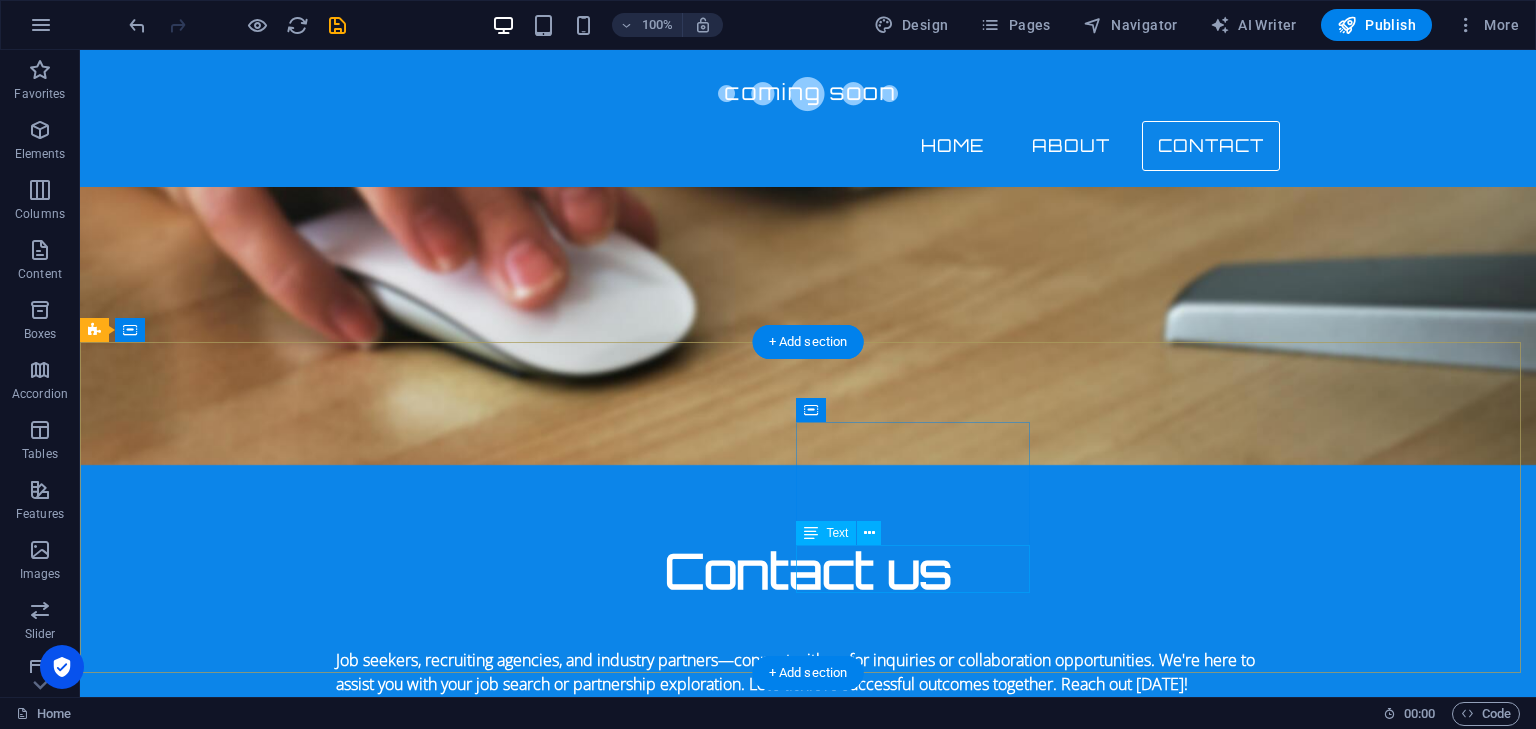 click on "Legal Notice Privacy Policy" at bounding box center [568, 2009] 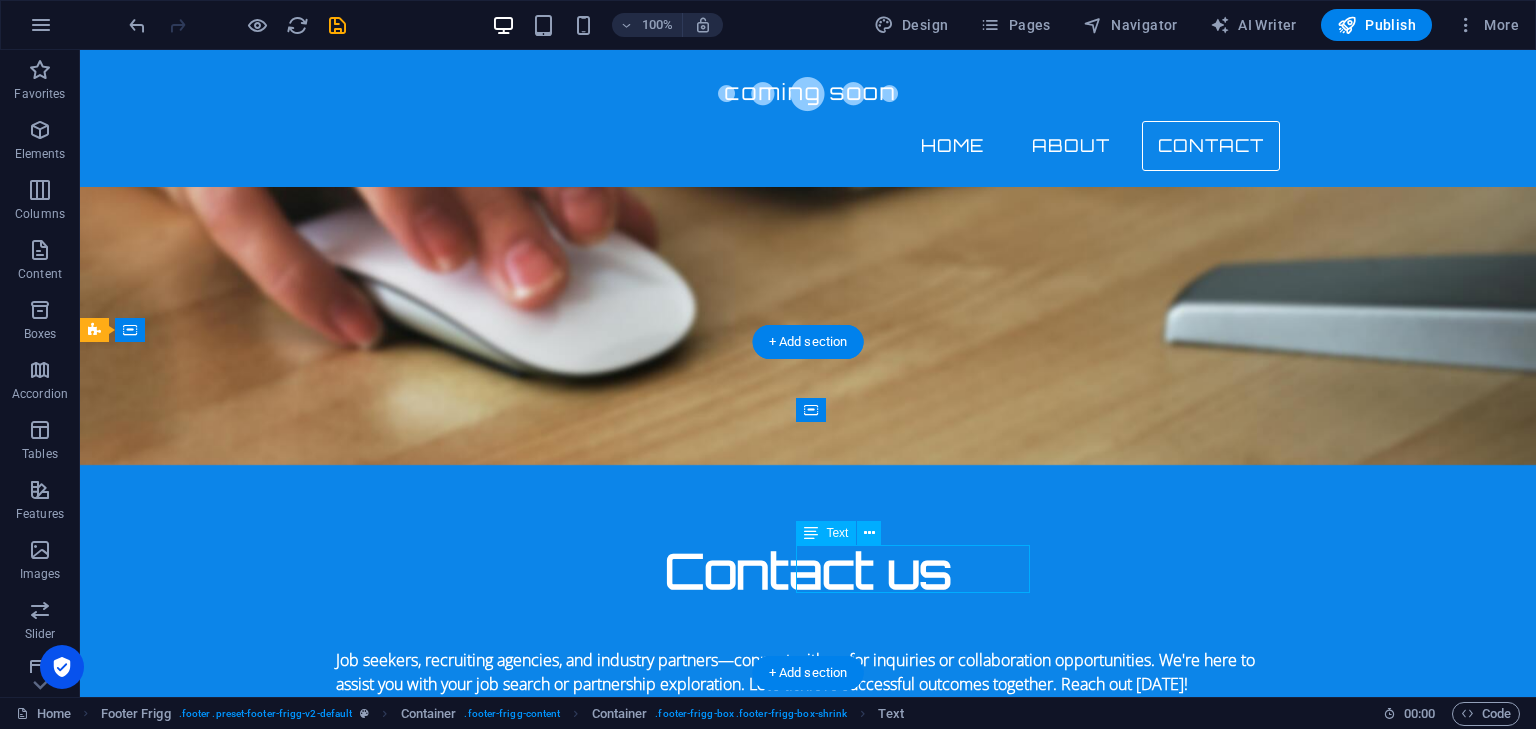 scroll, scrollTop: 1970, scrollLeft: 0, axis: vertical 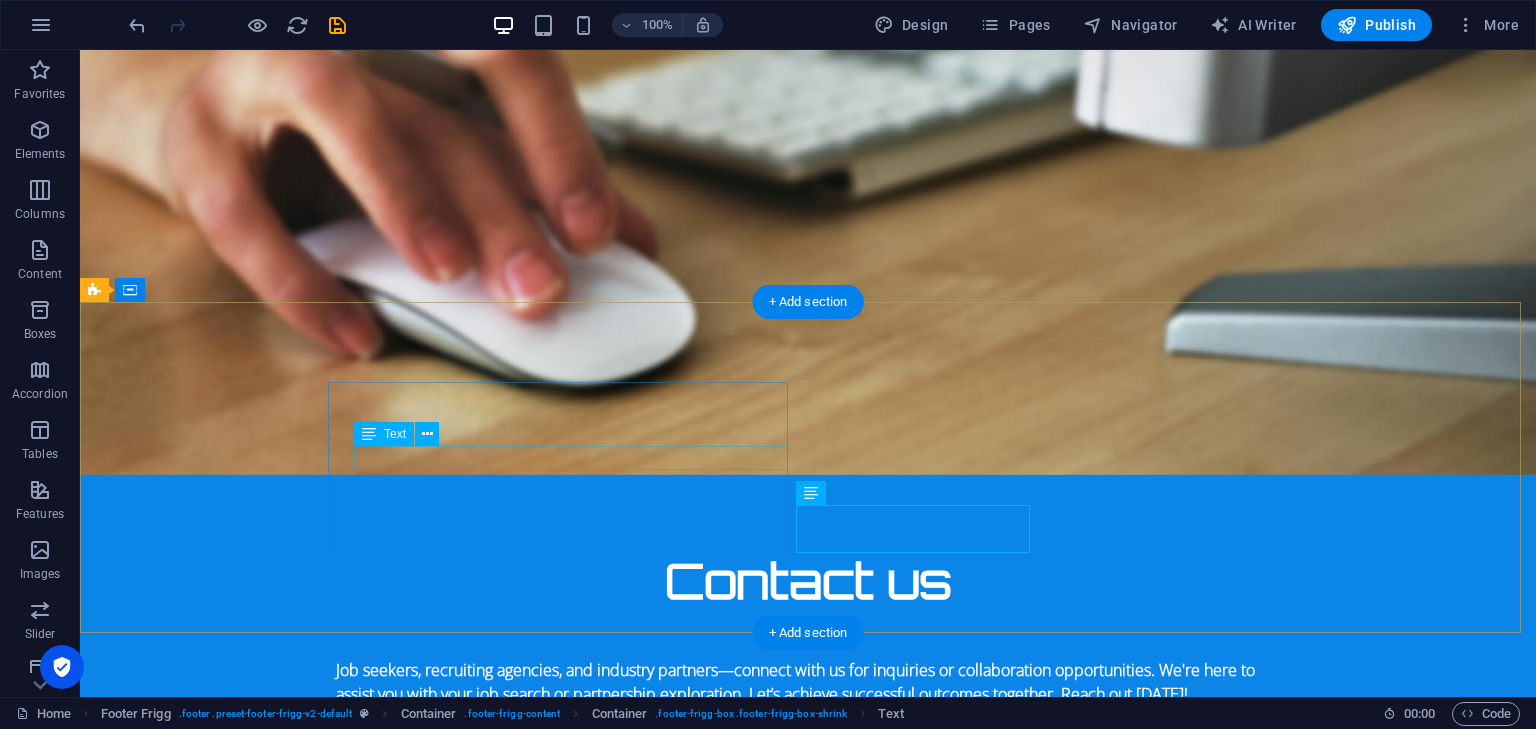 click on "+1-123-456-7890" at bounding box center [157, 1808] 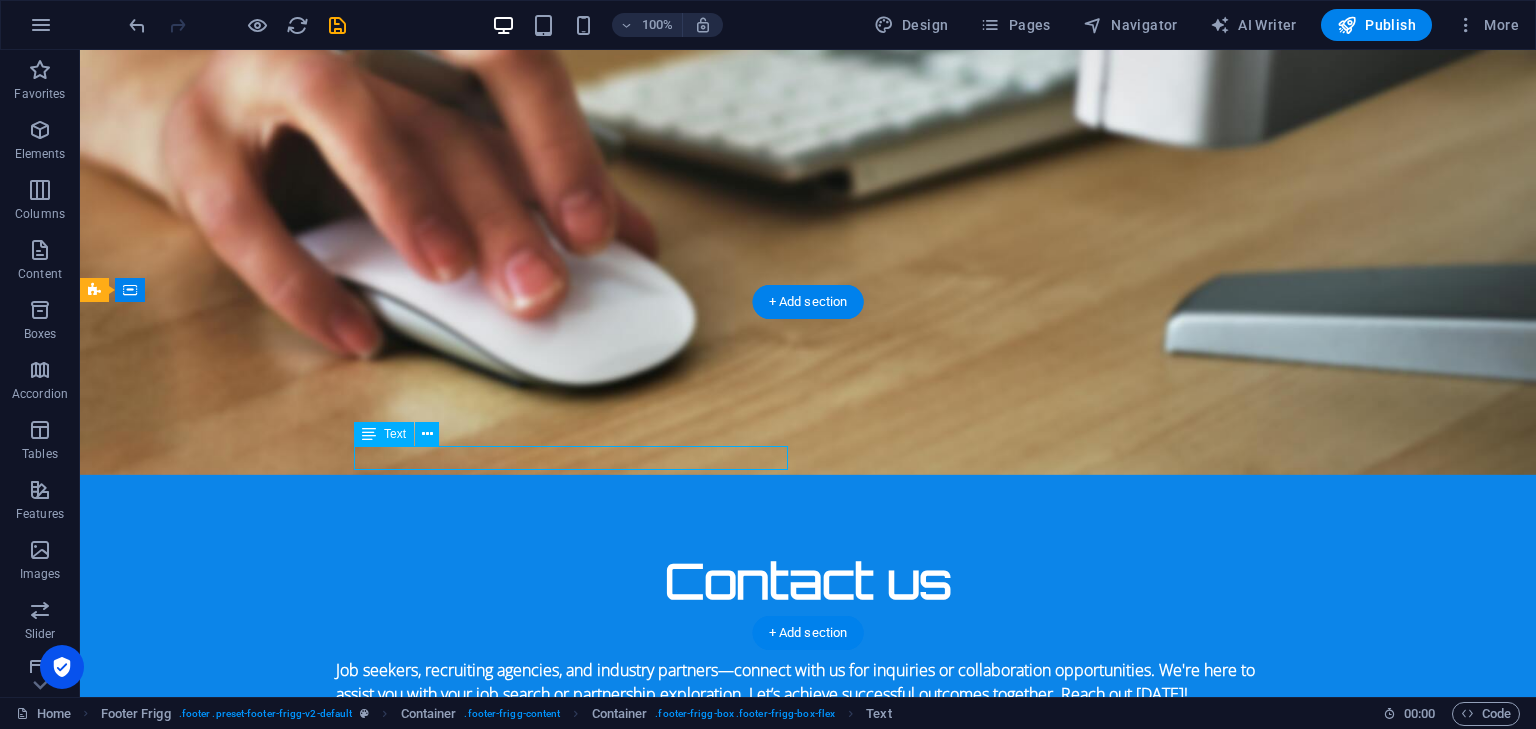 click on "+1-123-456-7890" at bounding box center (568, 1808) 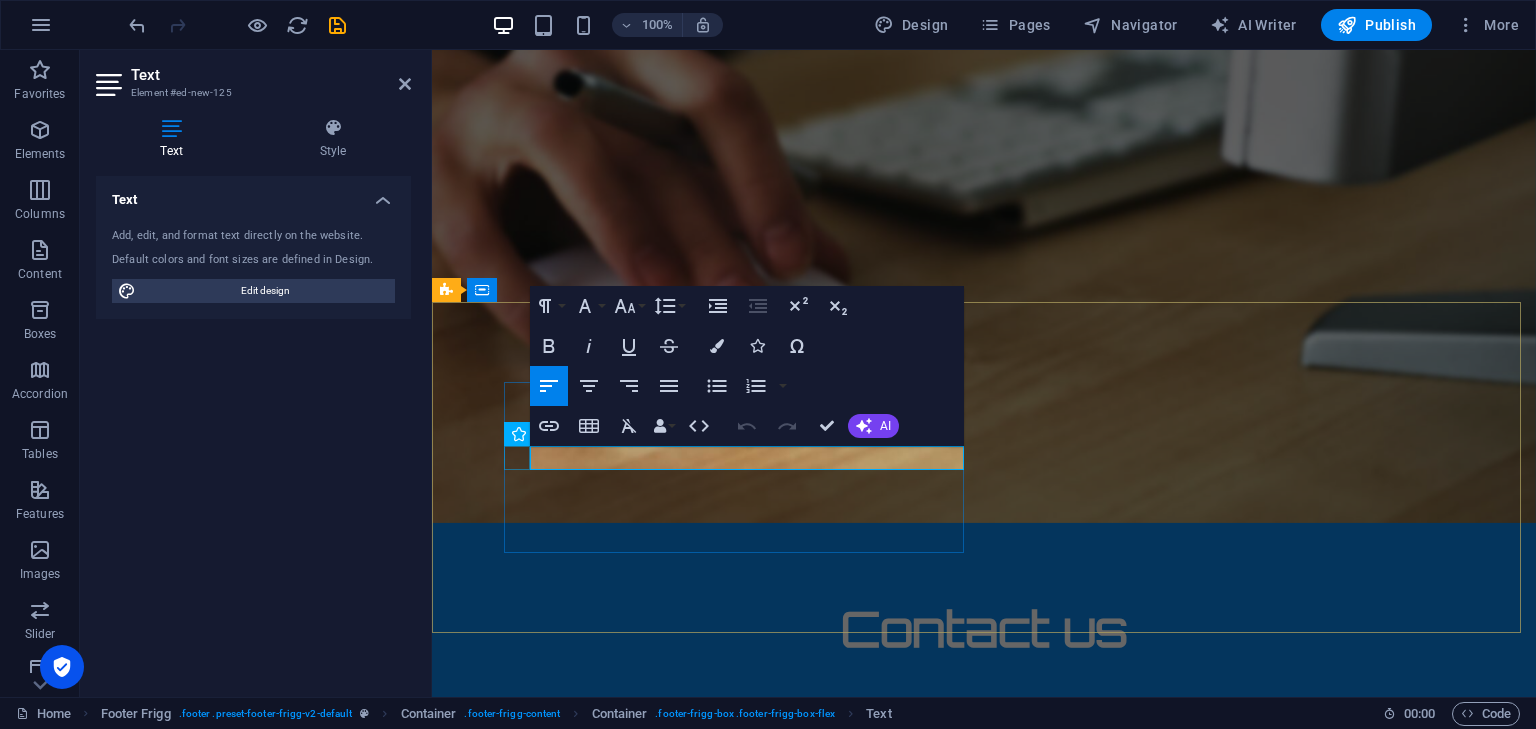 click at bounding box center (920, 1832) 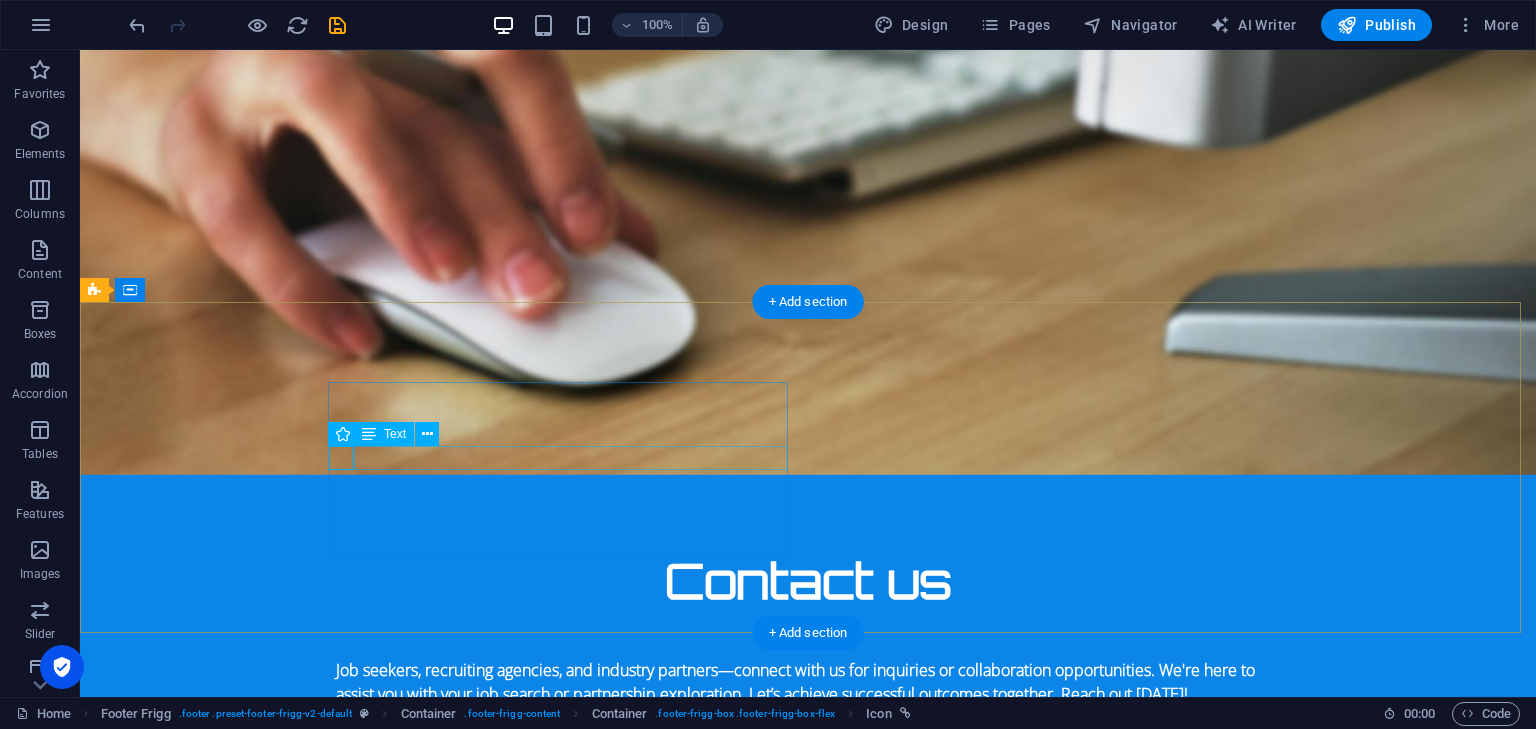 click on "+1-123-456-7890" at bounding box center (568, 1808) 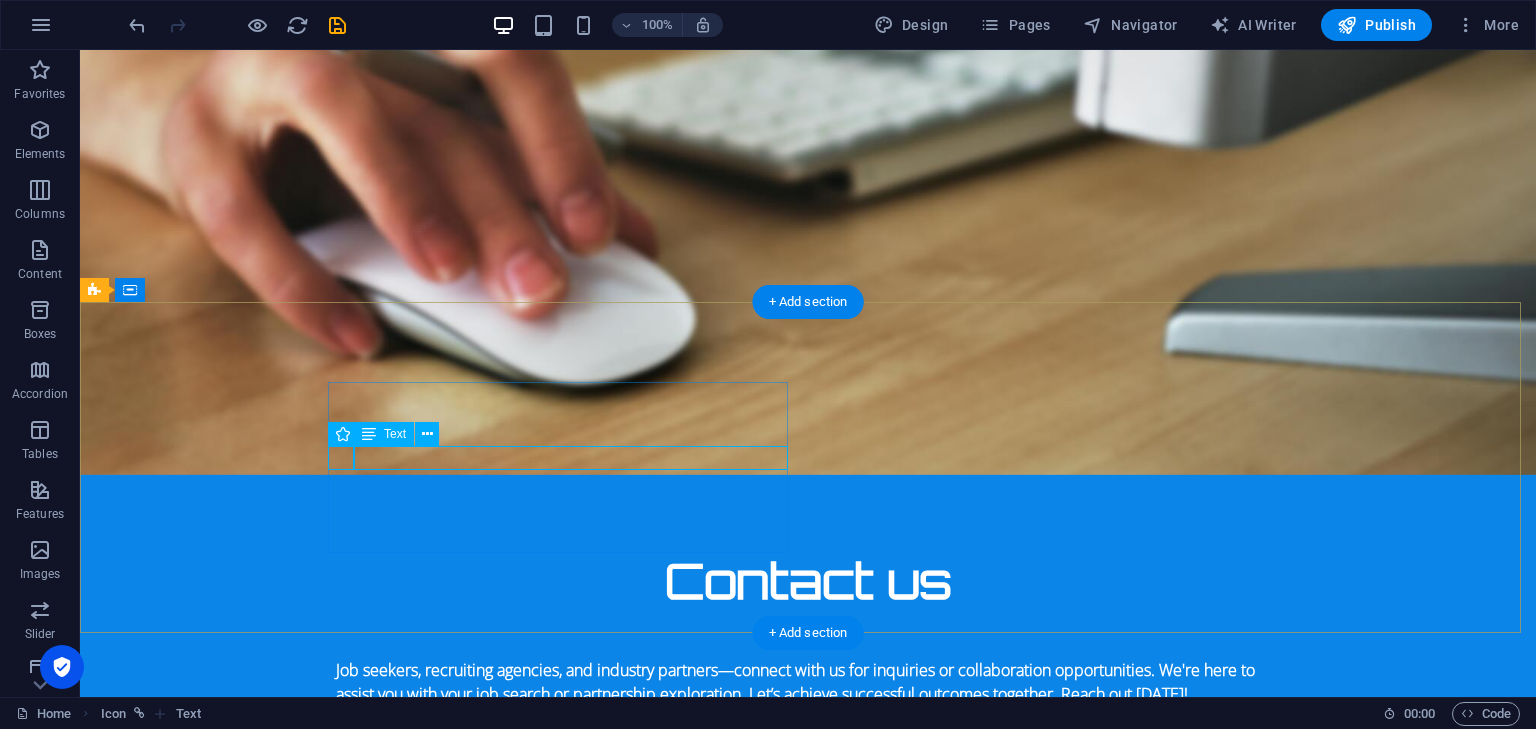 click on "+1-123-456-7890" at bounding box center [568, 1808] 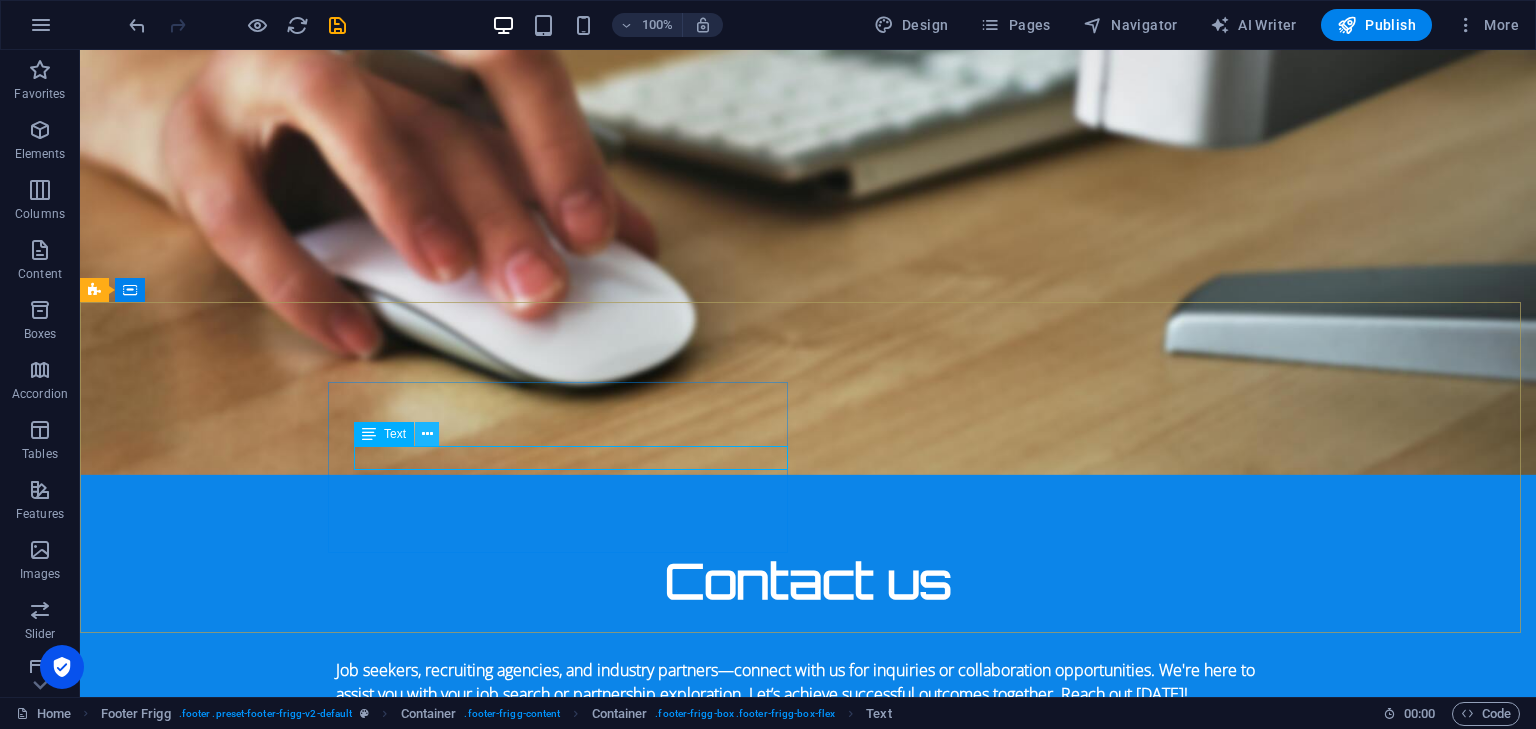click at bounding box center [427, 434] 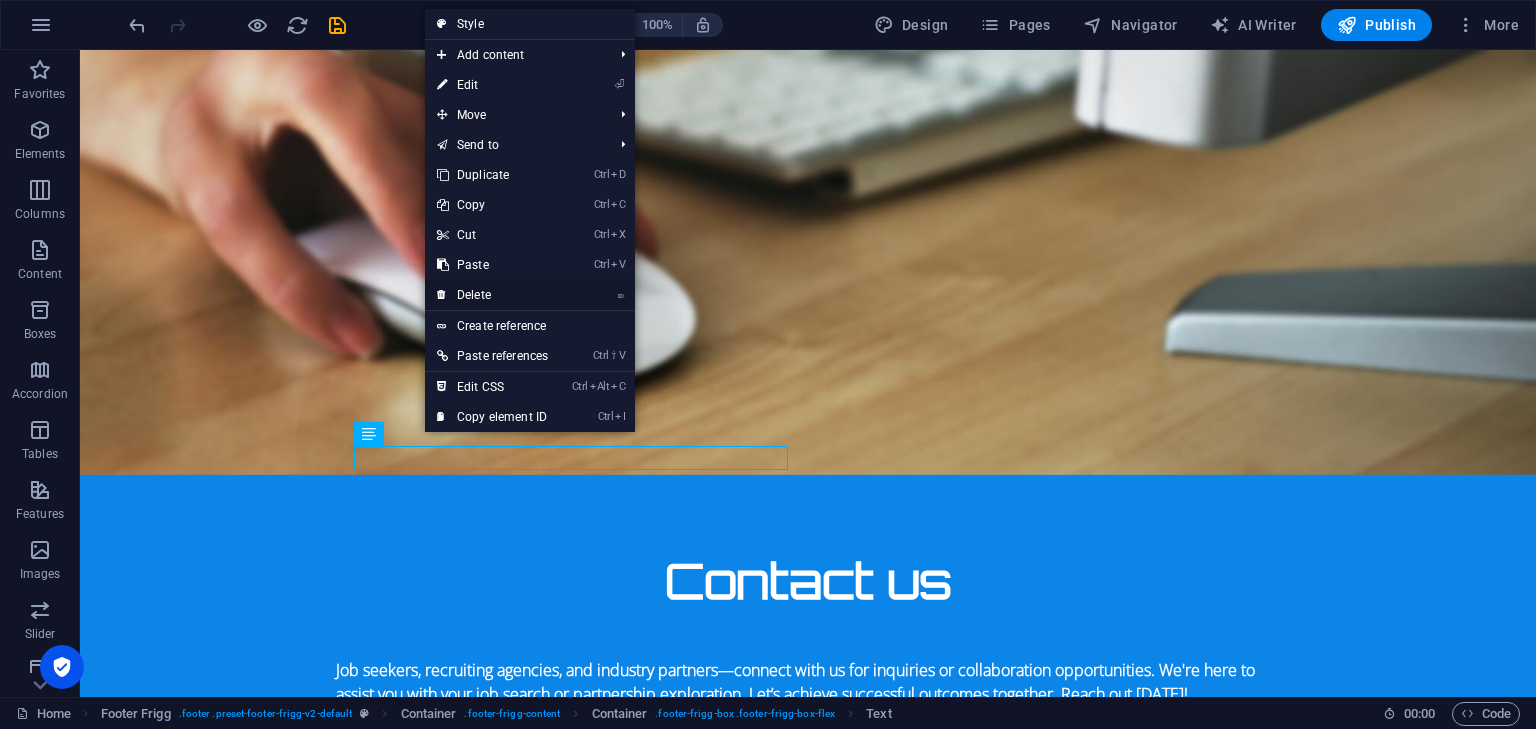 click on "⌦  Delete" at bounding box center [492, 295] 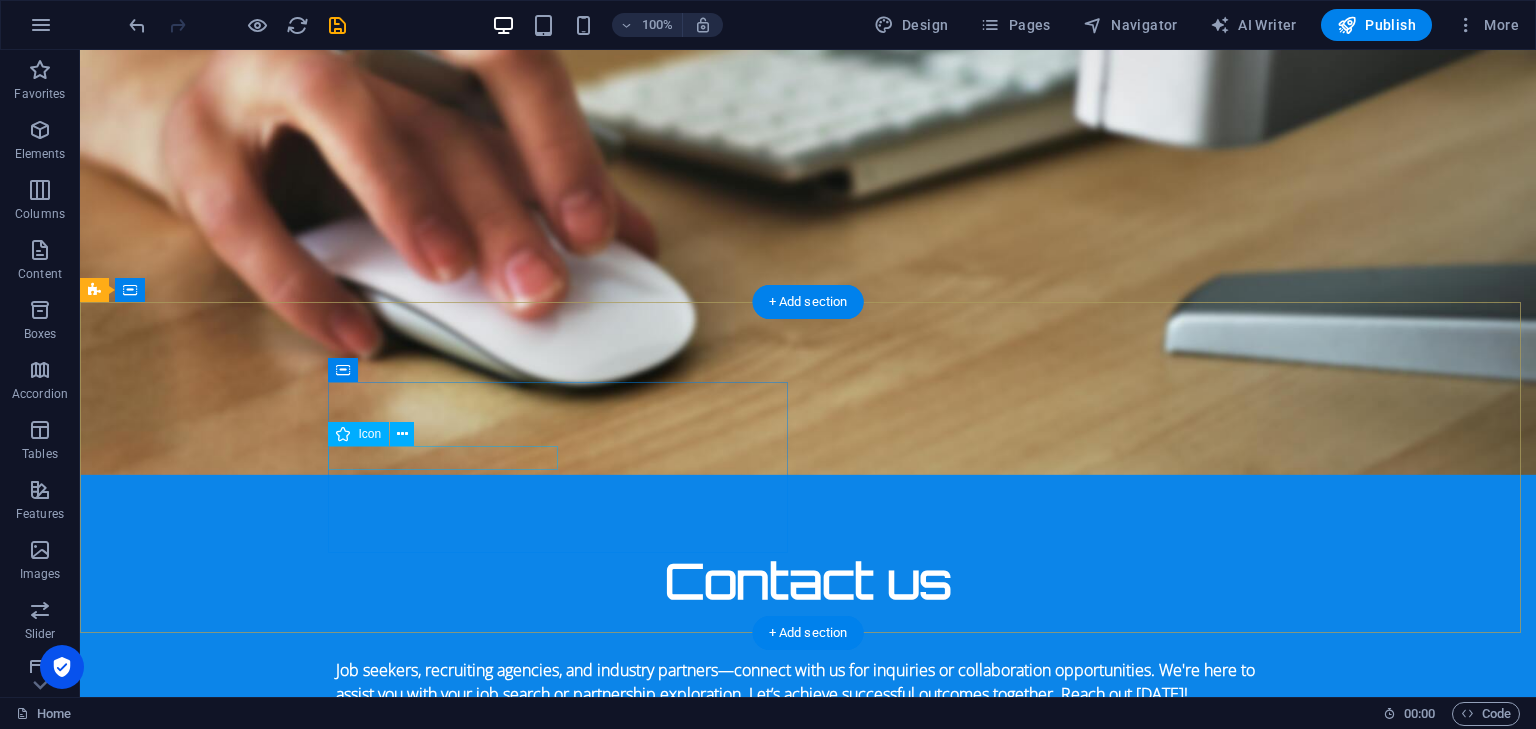 click at bounding box center [568, 1784] 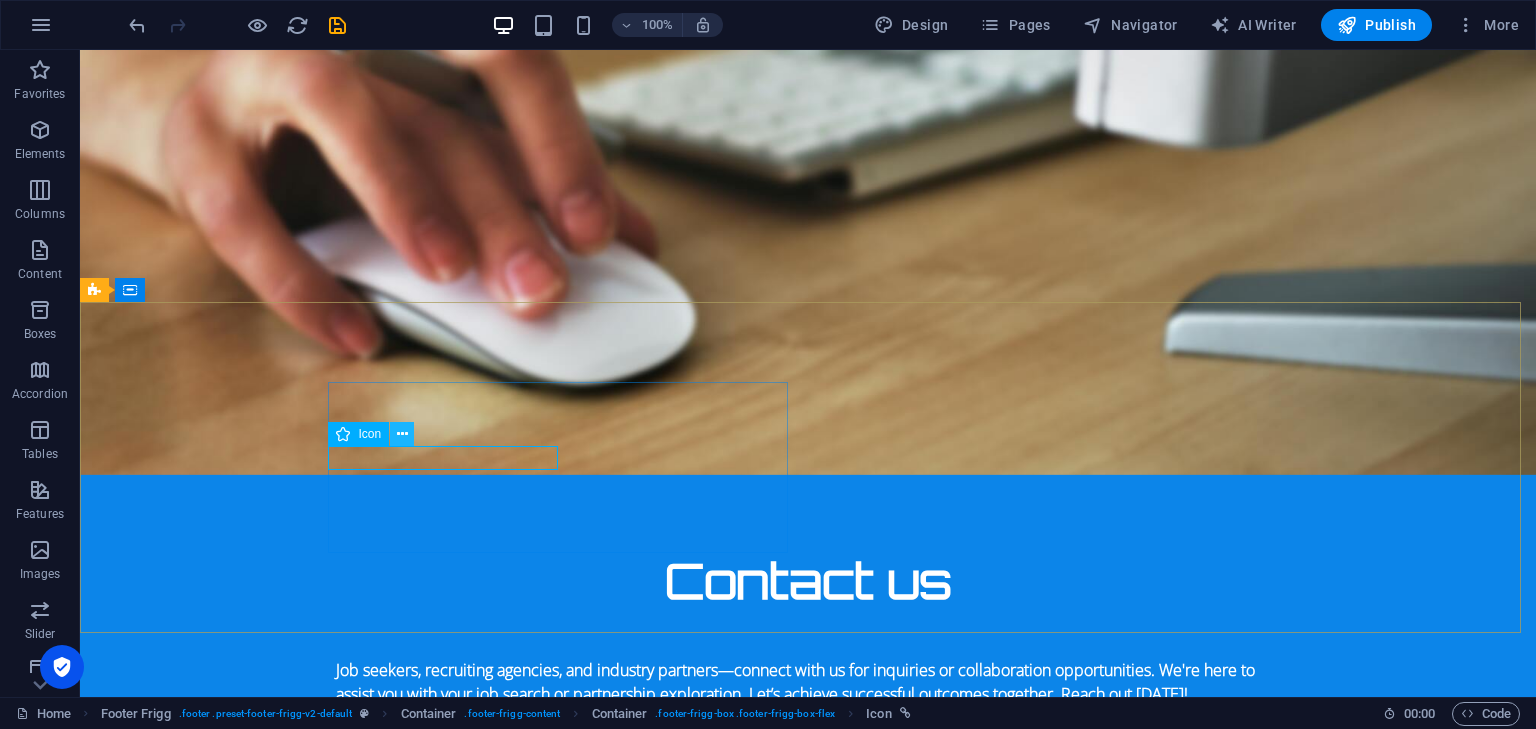 click at bounding box center (402, 434) 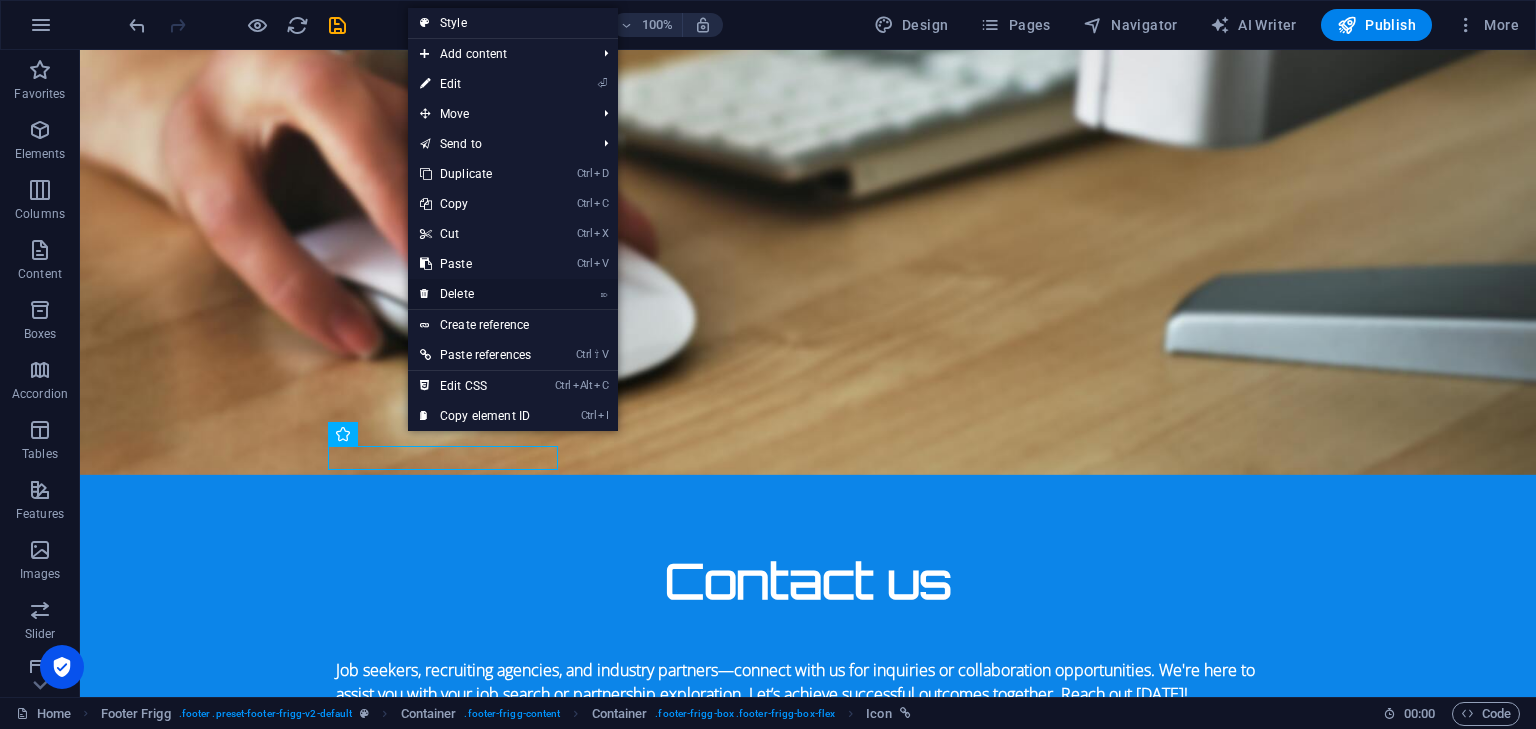 click on "⌦  Delete" at bounding box center [475, 294] 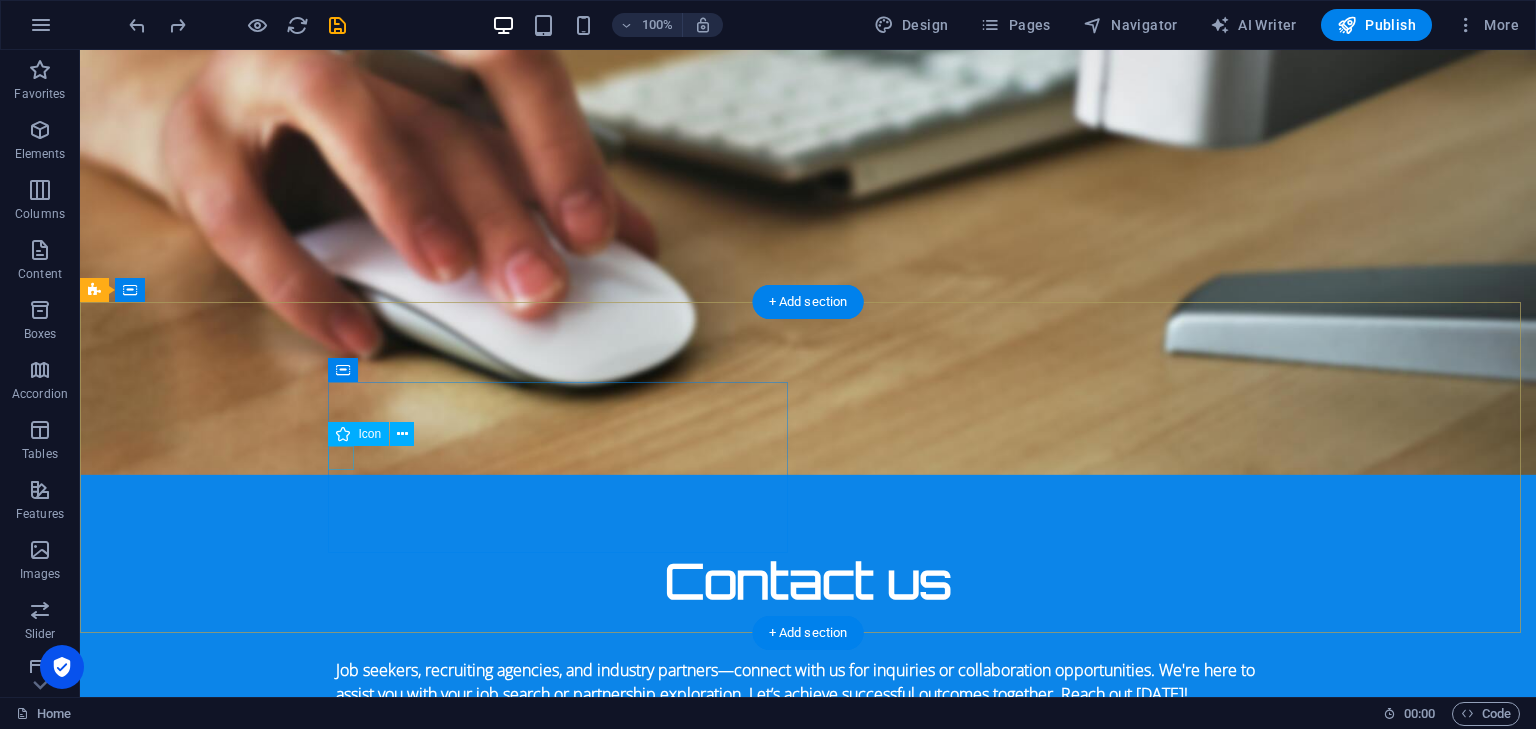 click at bounding box center (568, 1784) 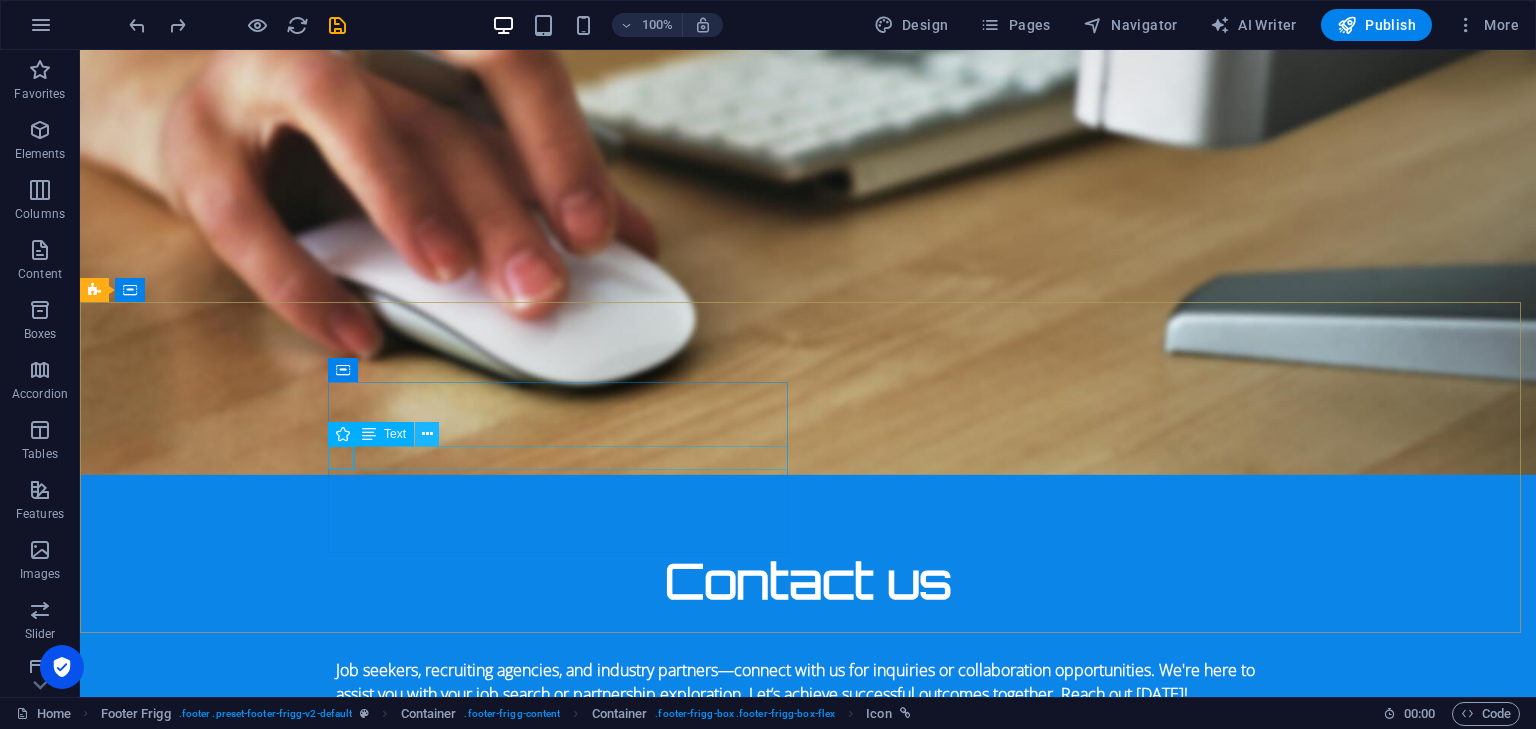 click at bounding box center [427, 434] 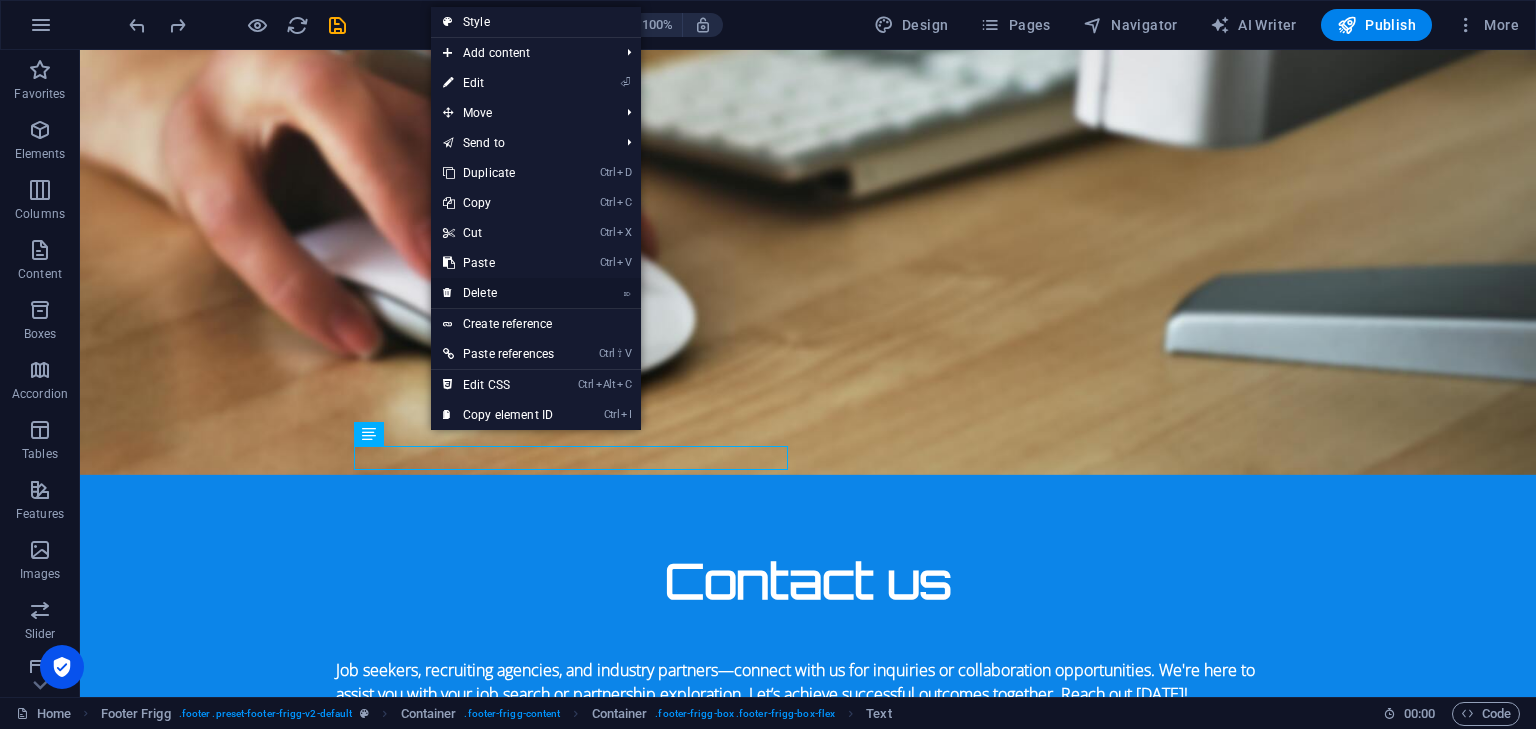 click on "⌦  Delete" at bounding box center [498, 293] 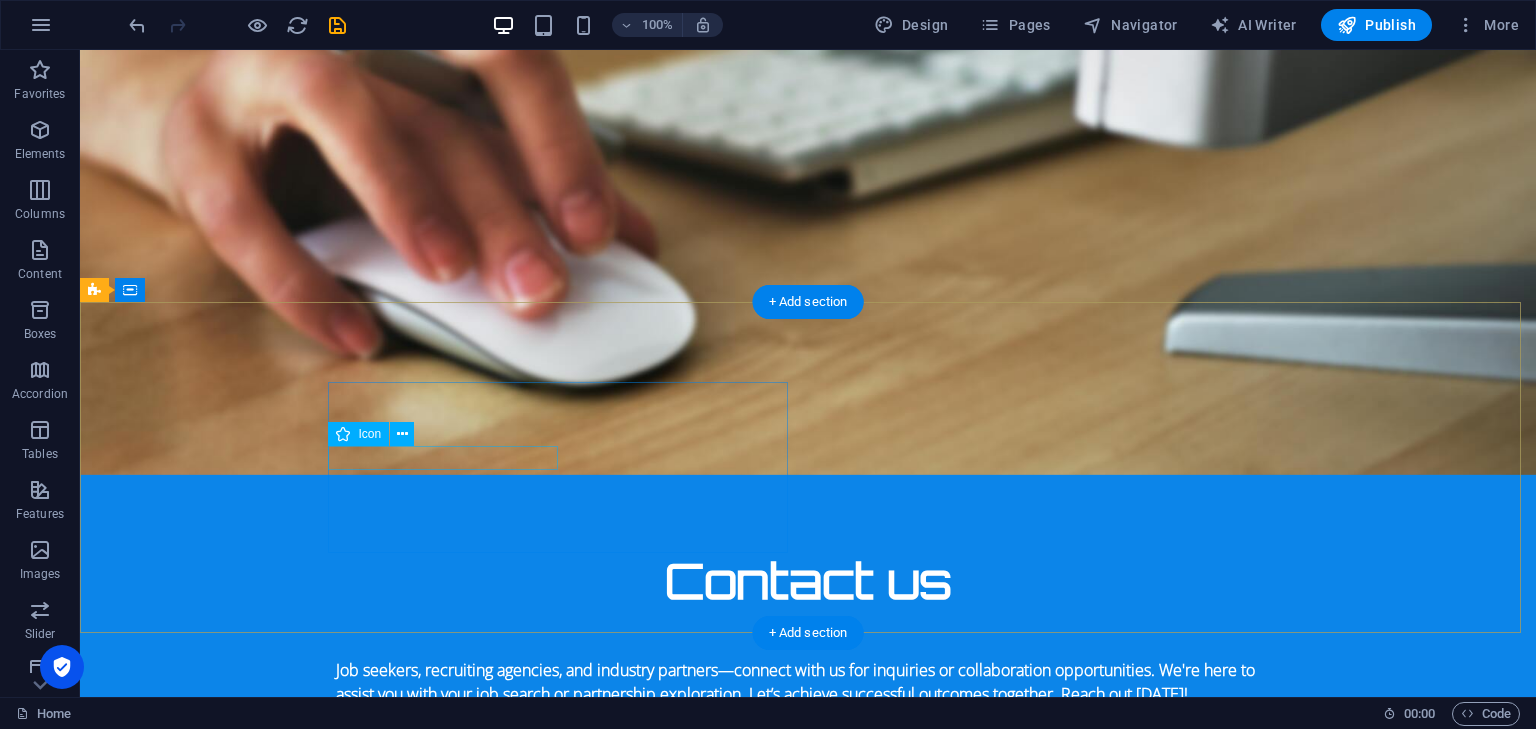 click at bounding box center [568, 1784] 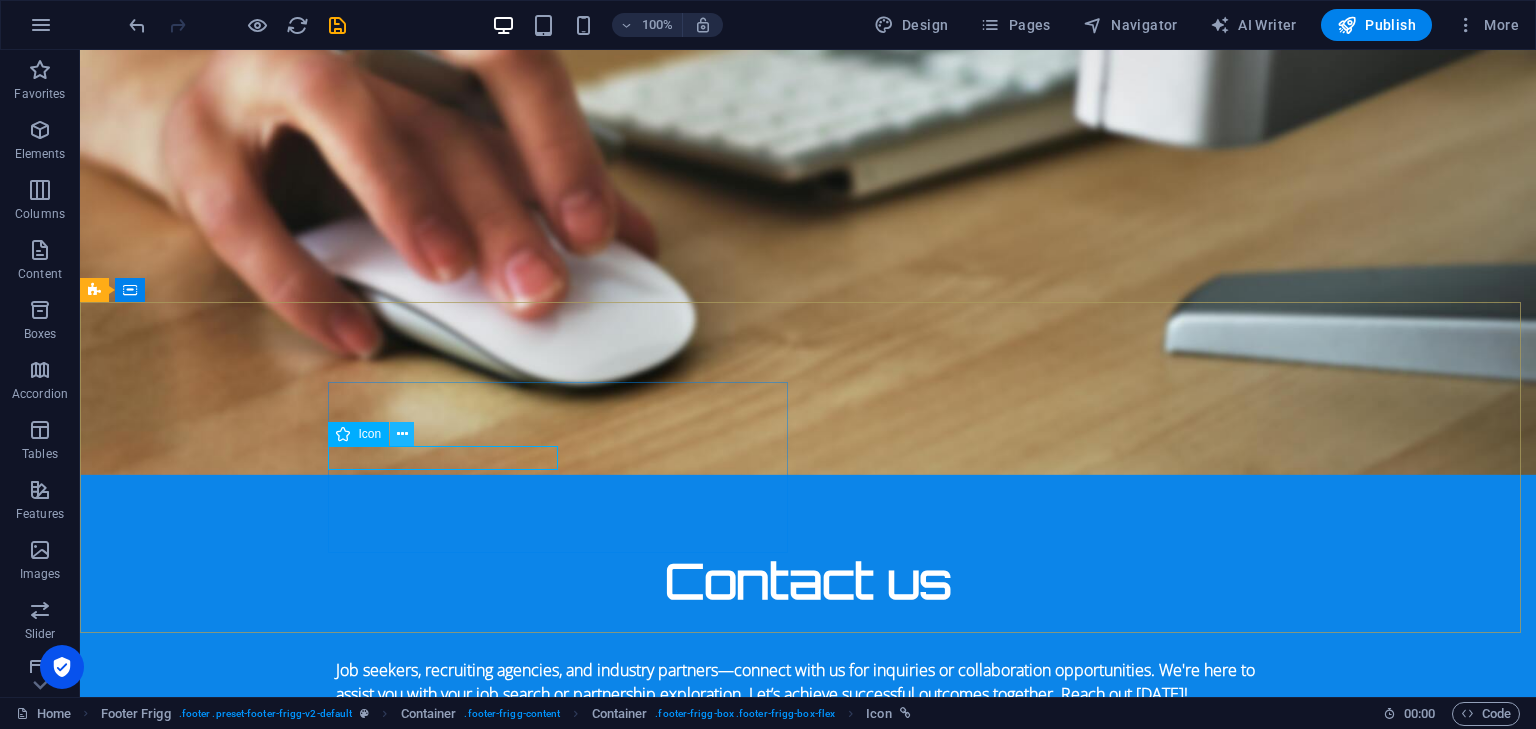 click at bounding box center (402, 434) 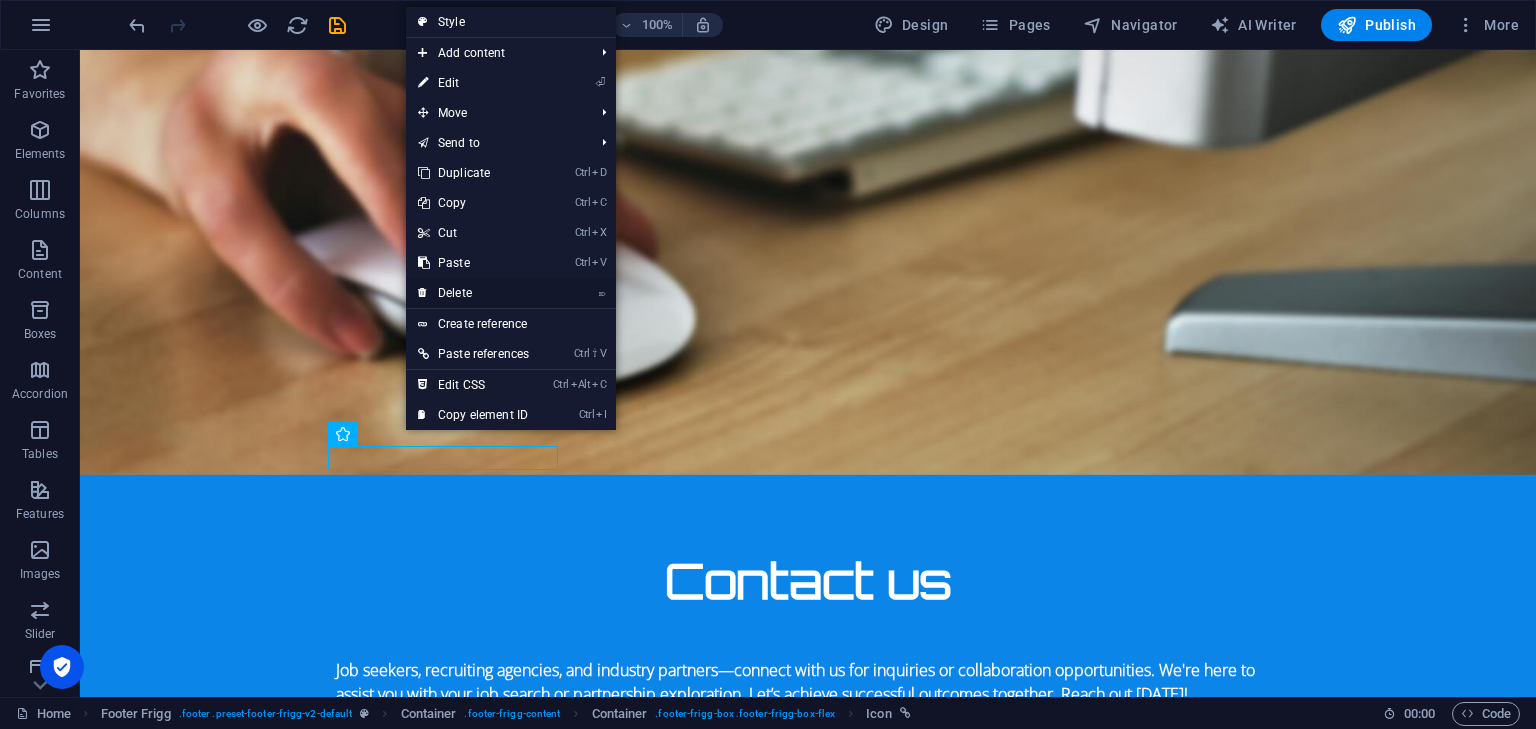 click on "⌦  Delete" at bounding box center [473, 293] 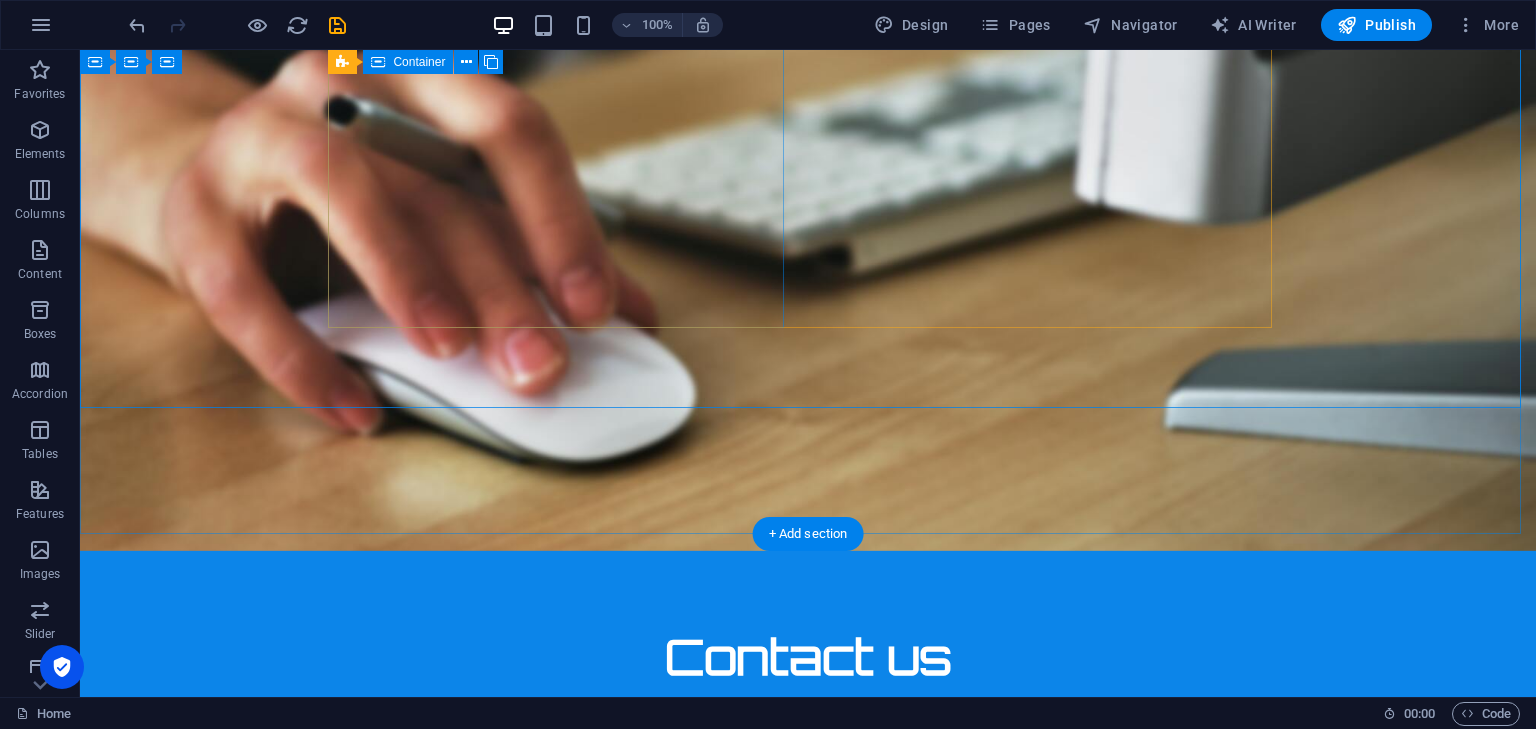 scroll, scrollTop: 1970, scrollLeft: 0, axis: vertical 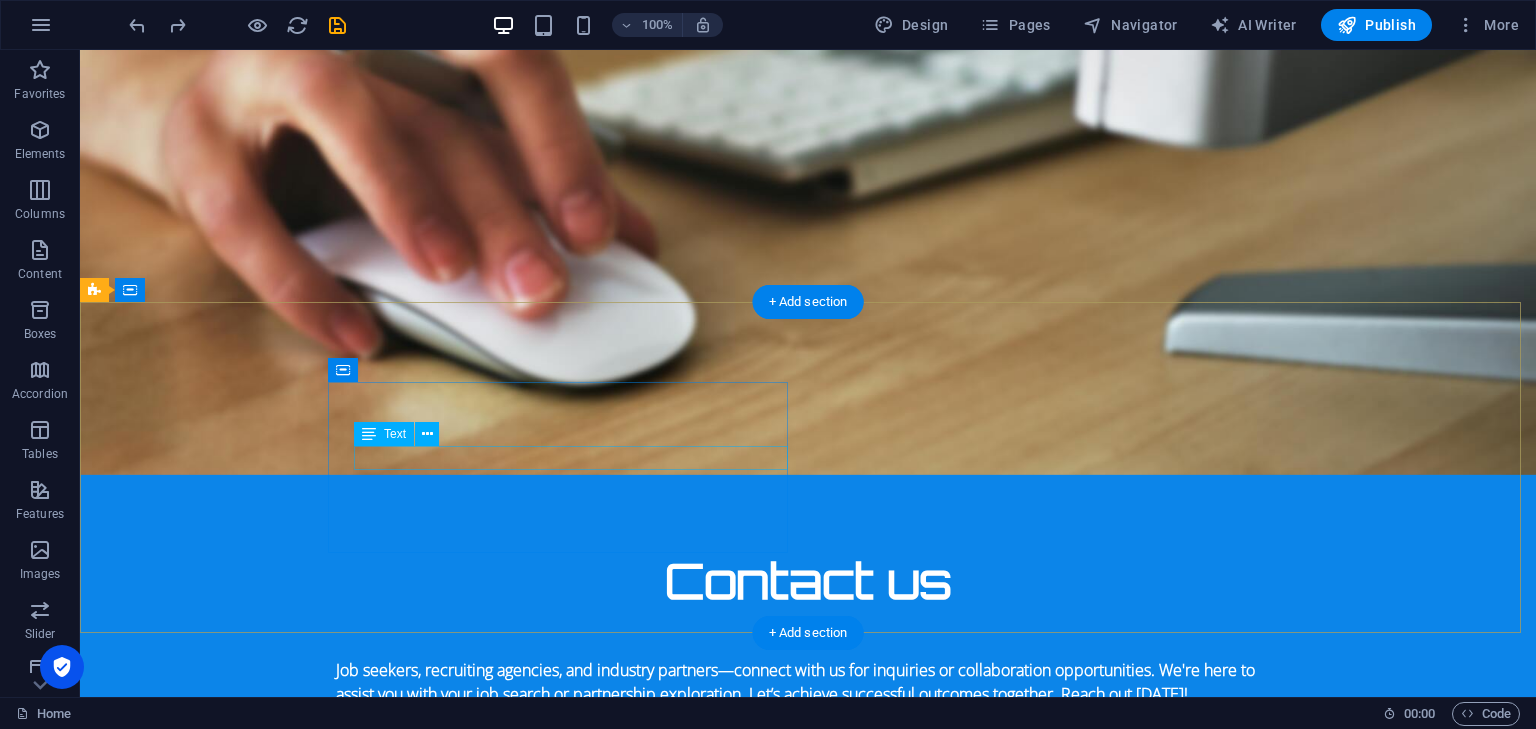 click on "+1-123-456-7890" at bounding box center (157, 1808) 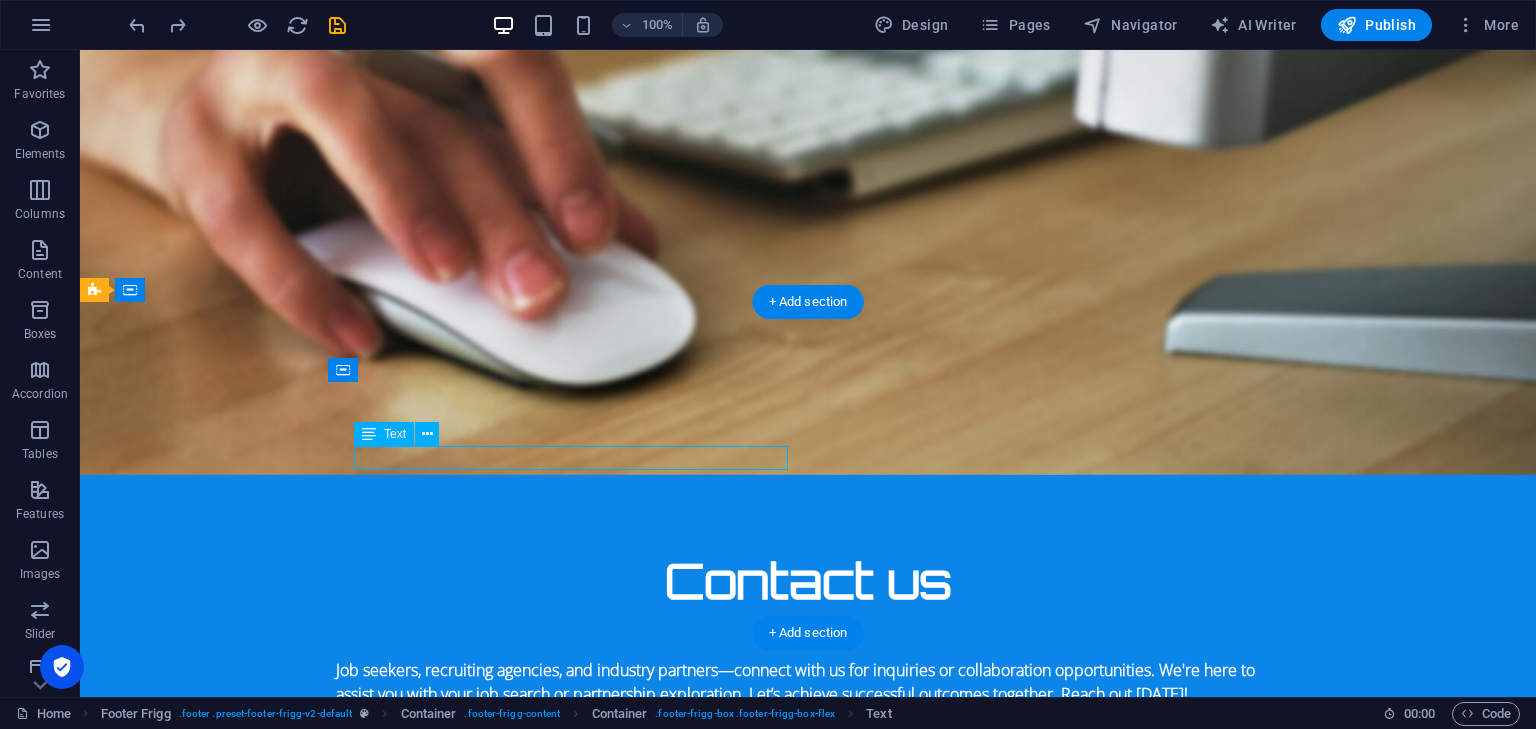 click on "+1-123-456-7890" at bounding box center [157, 1808] 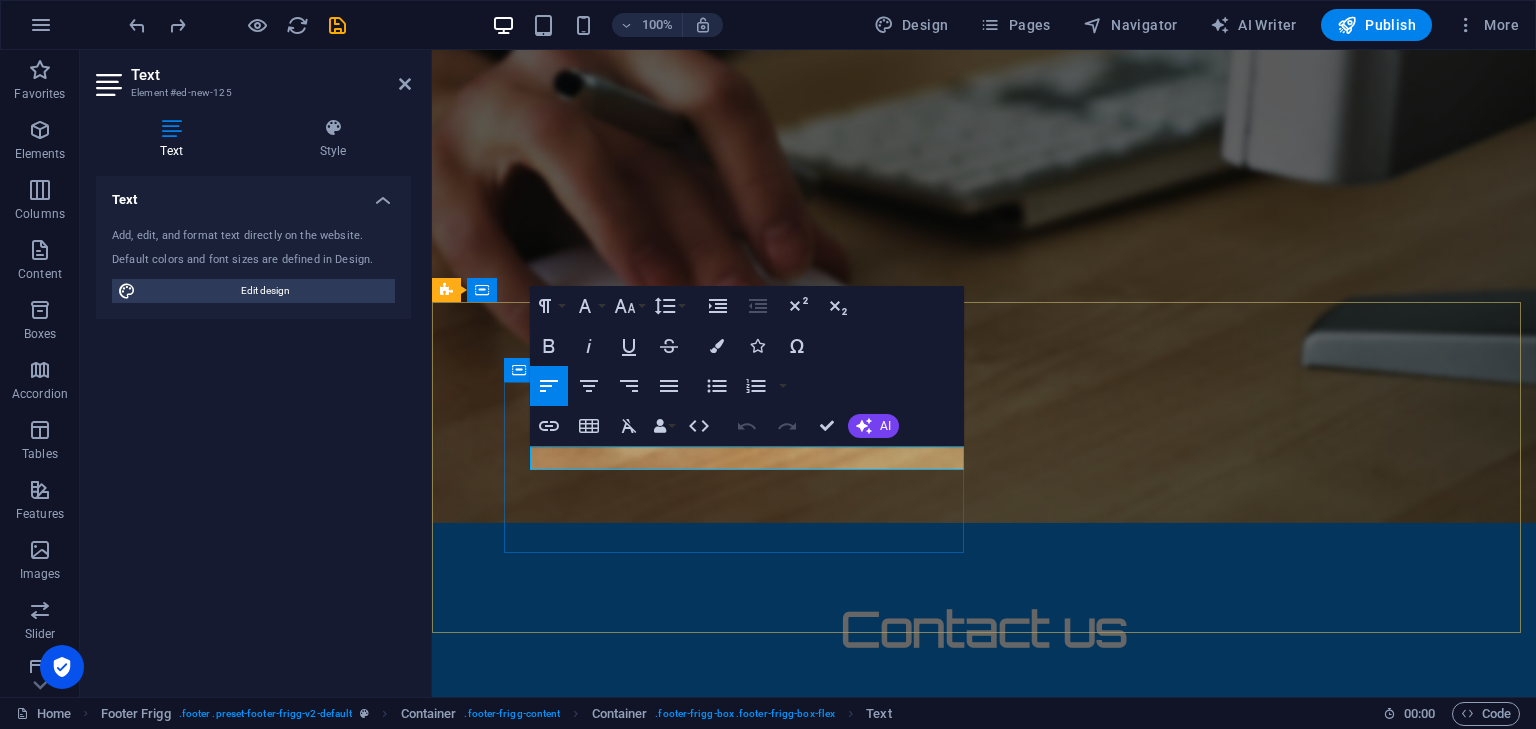 click on "+1-123-456-7890" at bounding box center (509, 1856) 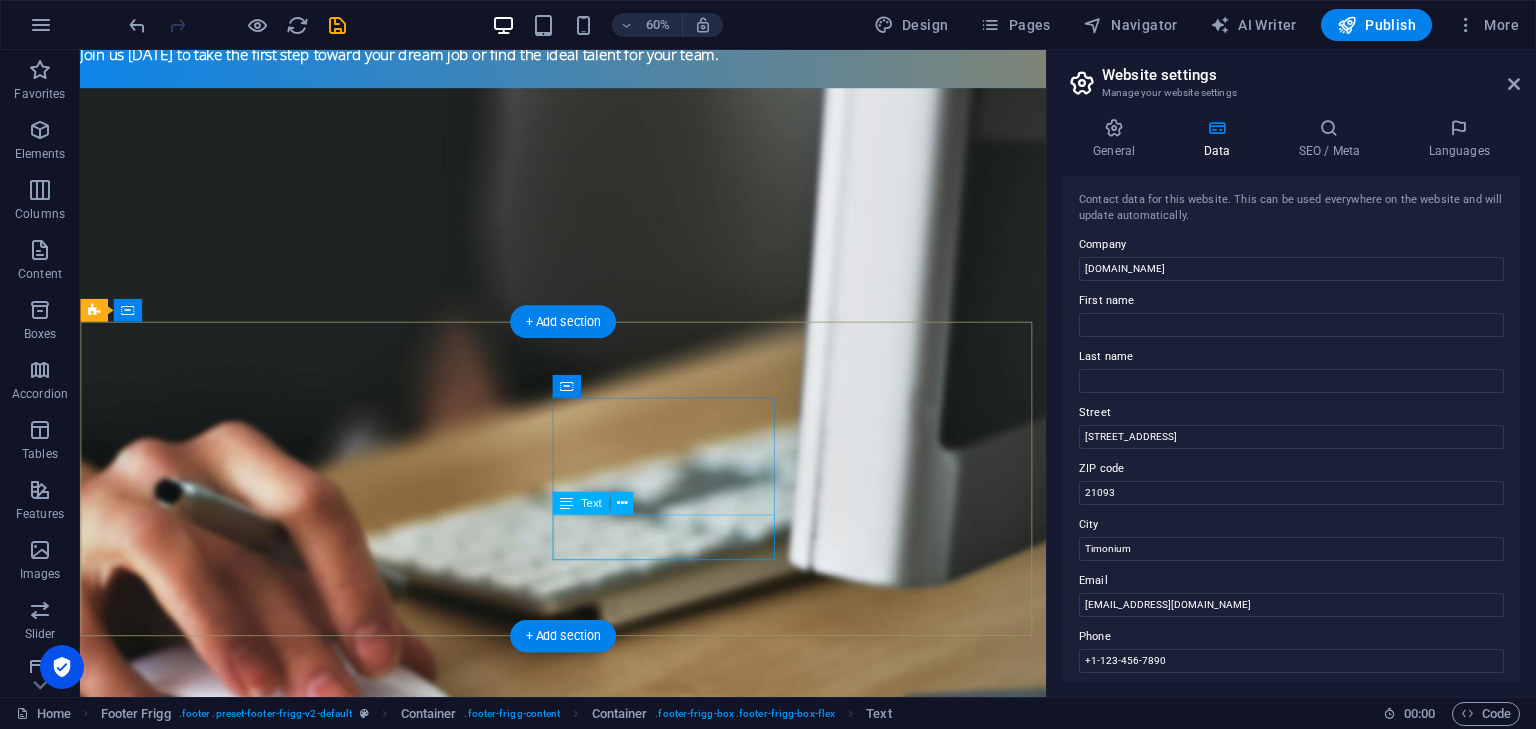scroll, scrollTop: 1936, scrollLeft: 0, axis: vertical 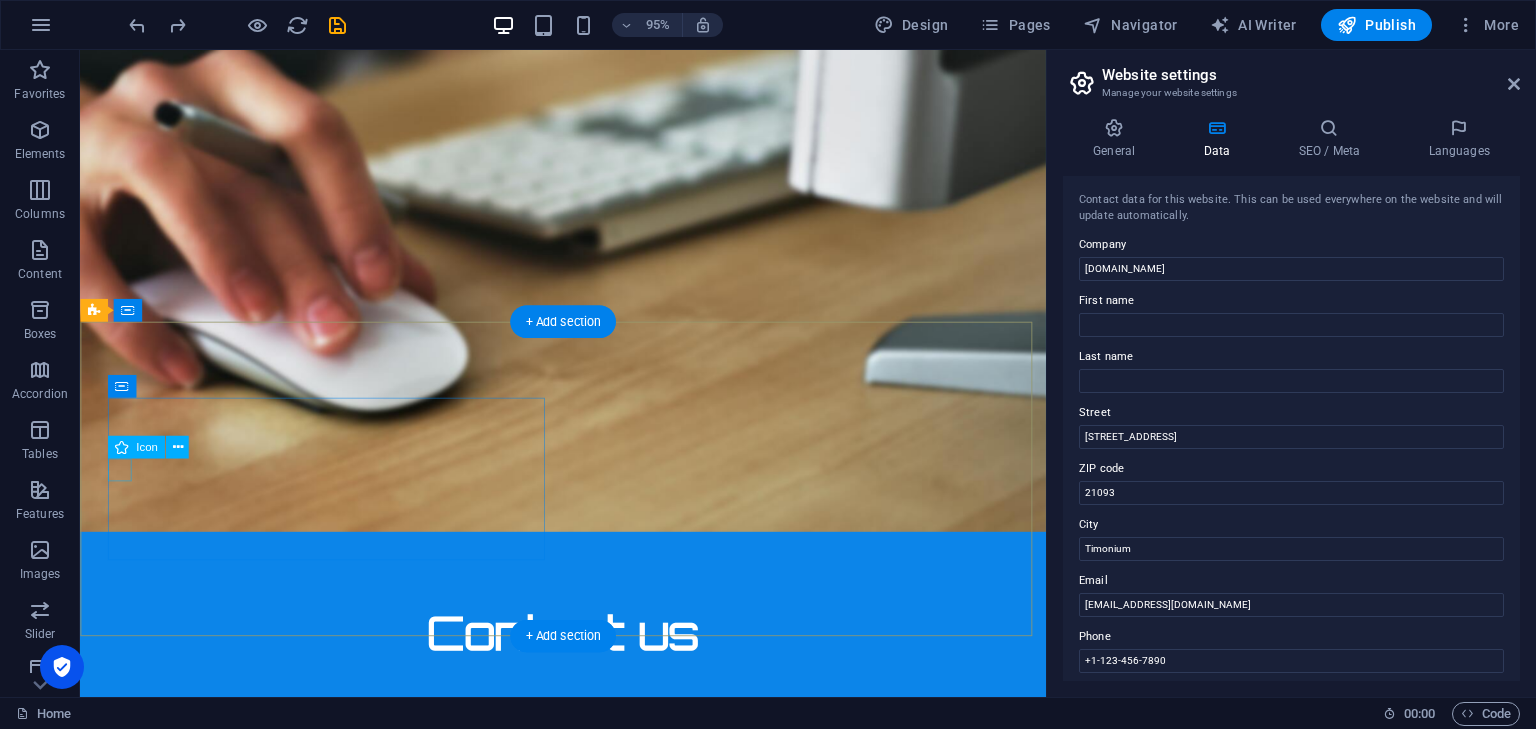 click at bounding box center (568, 1866) 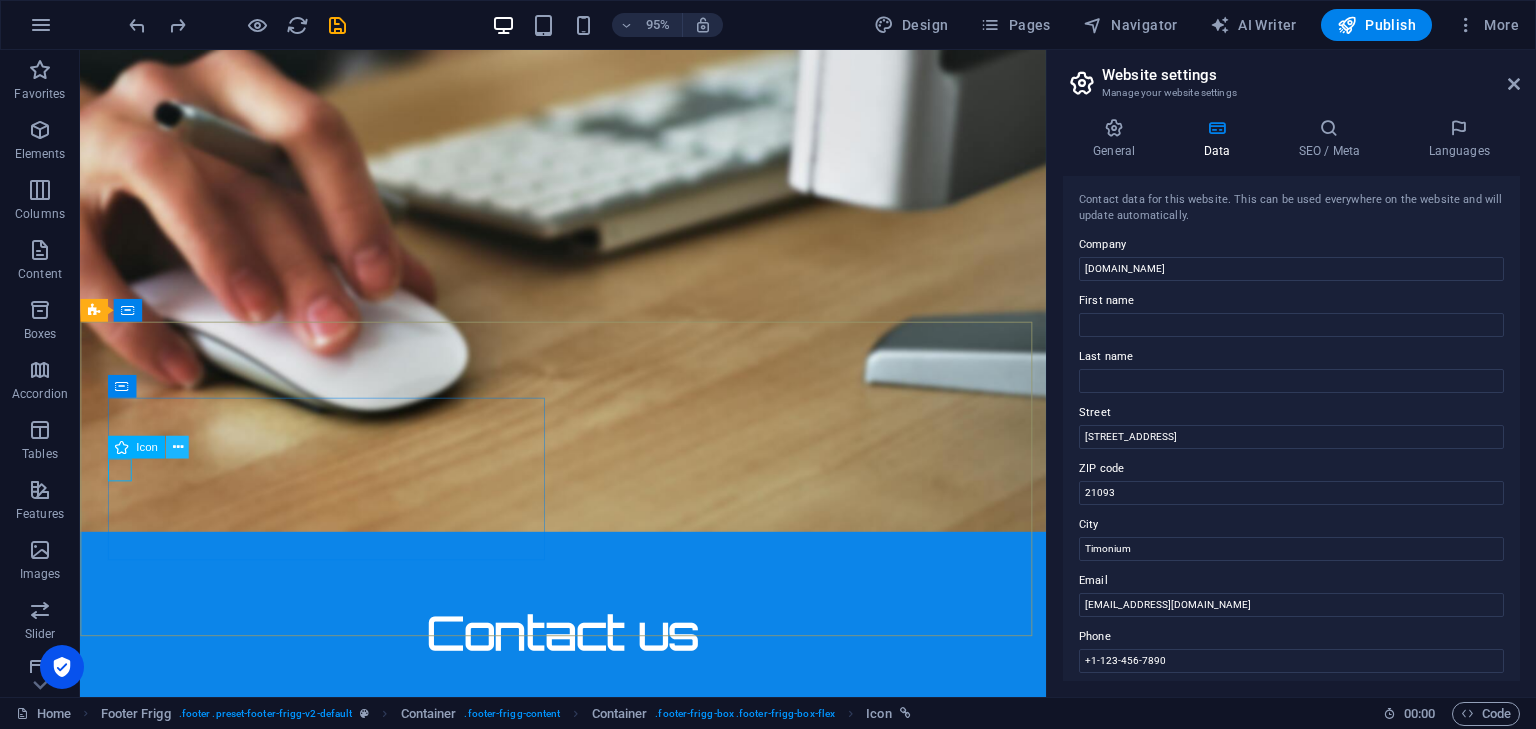 click at bounding box center (177, 447) 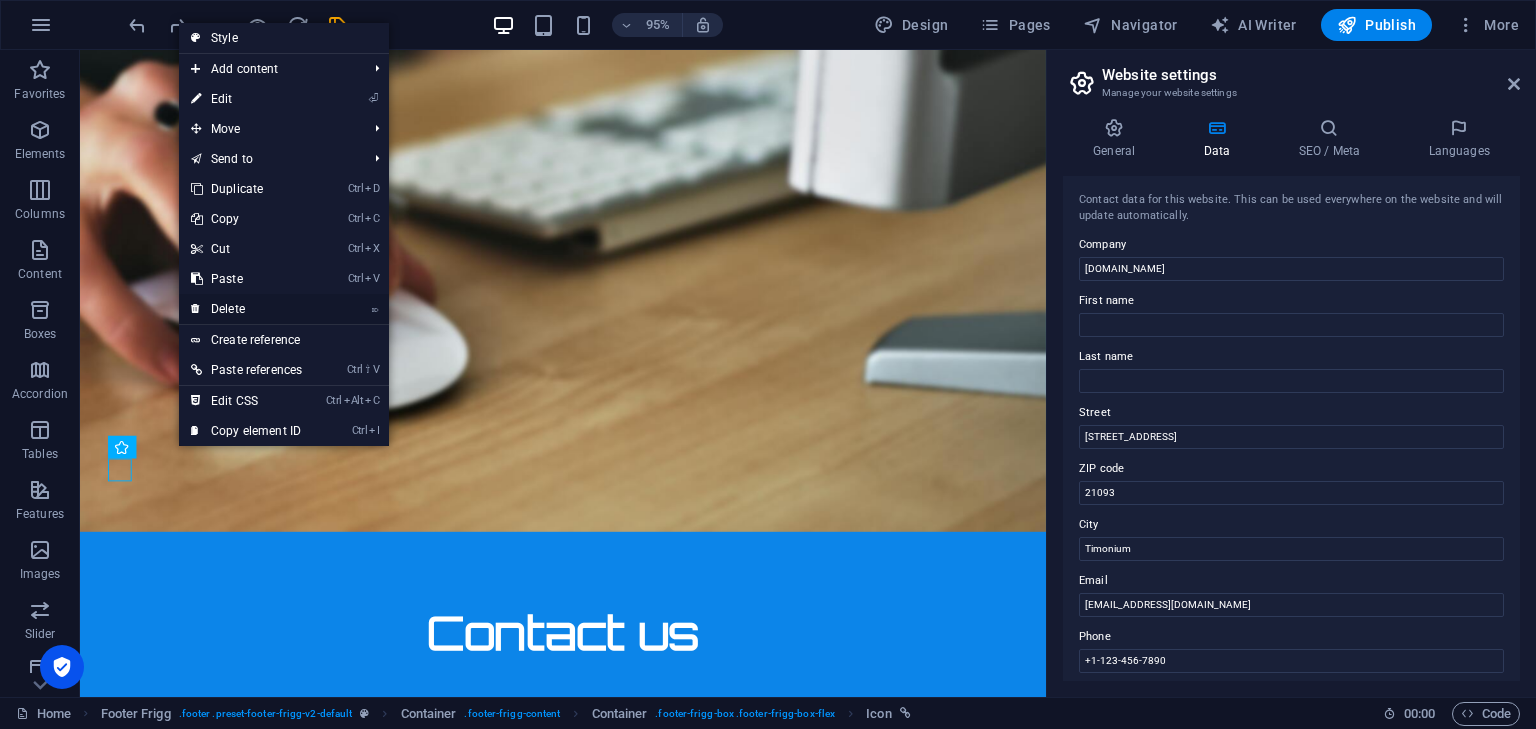 click on "⌦  Delete" at bounding box center [246, 309] 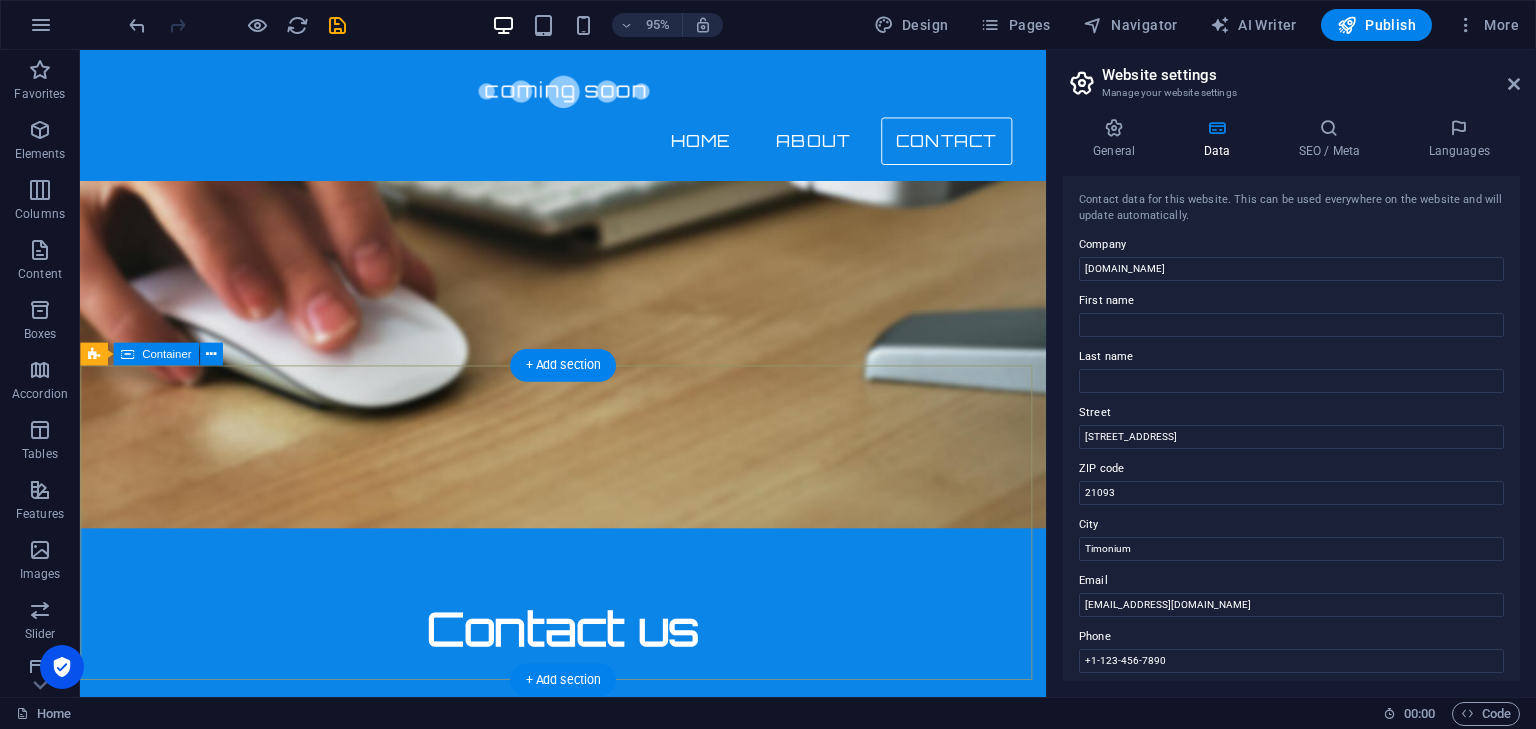 scroll, scrollTop: 1936, scrollLeft: 0, axis: vertical 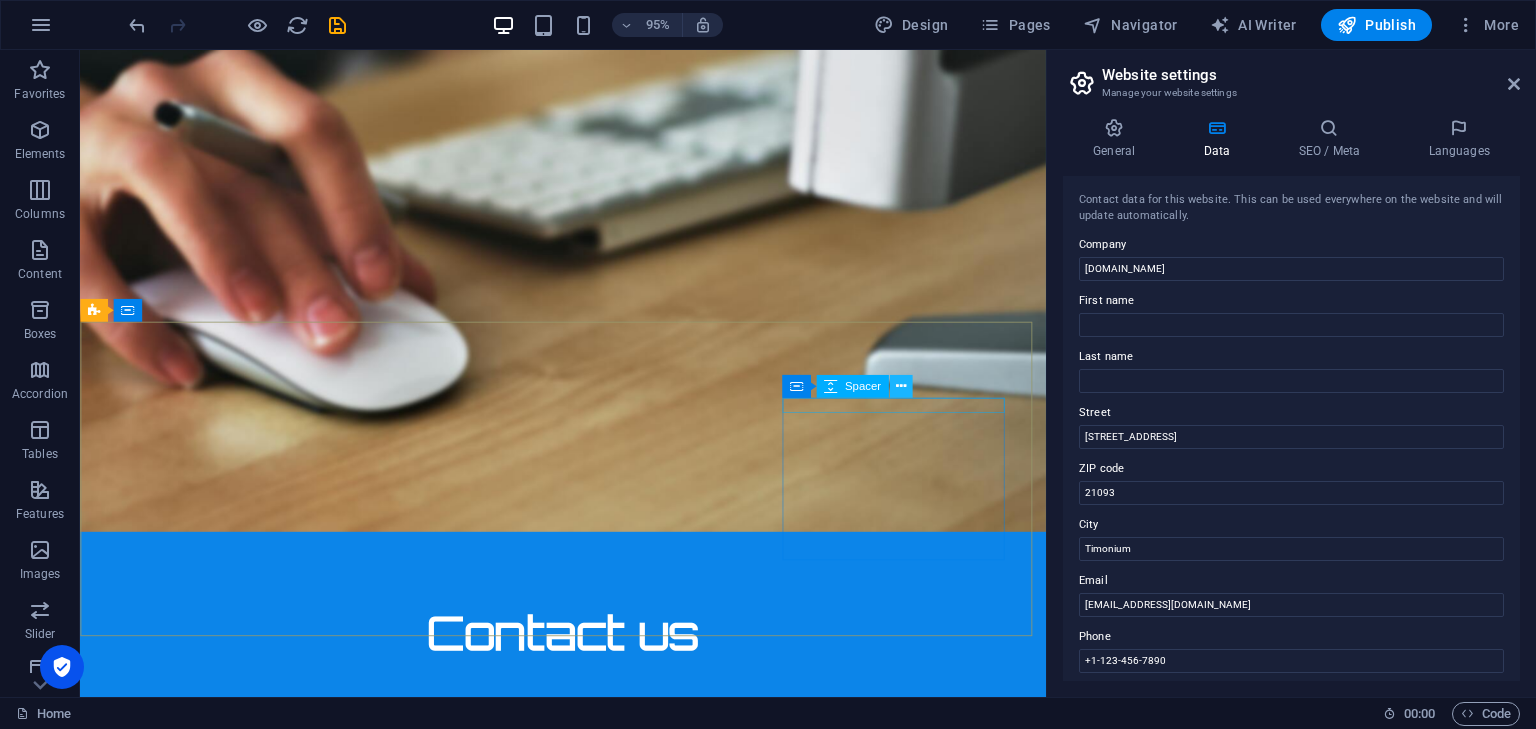 click at bounding box center [900, 386] 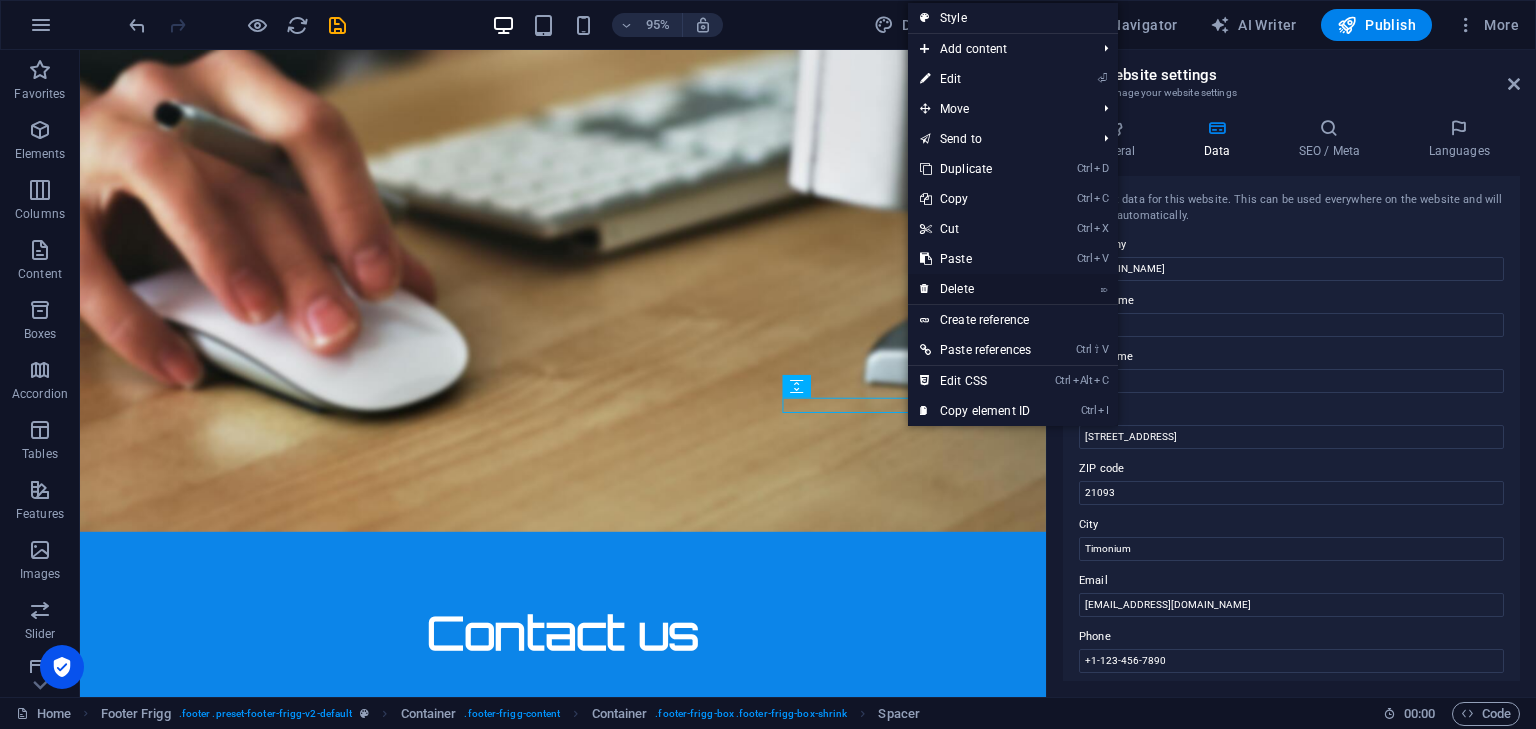 click on "⌦  Delete" at bounding box center (975, 289) 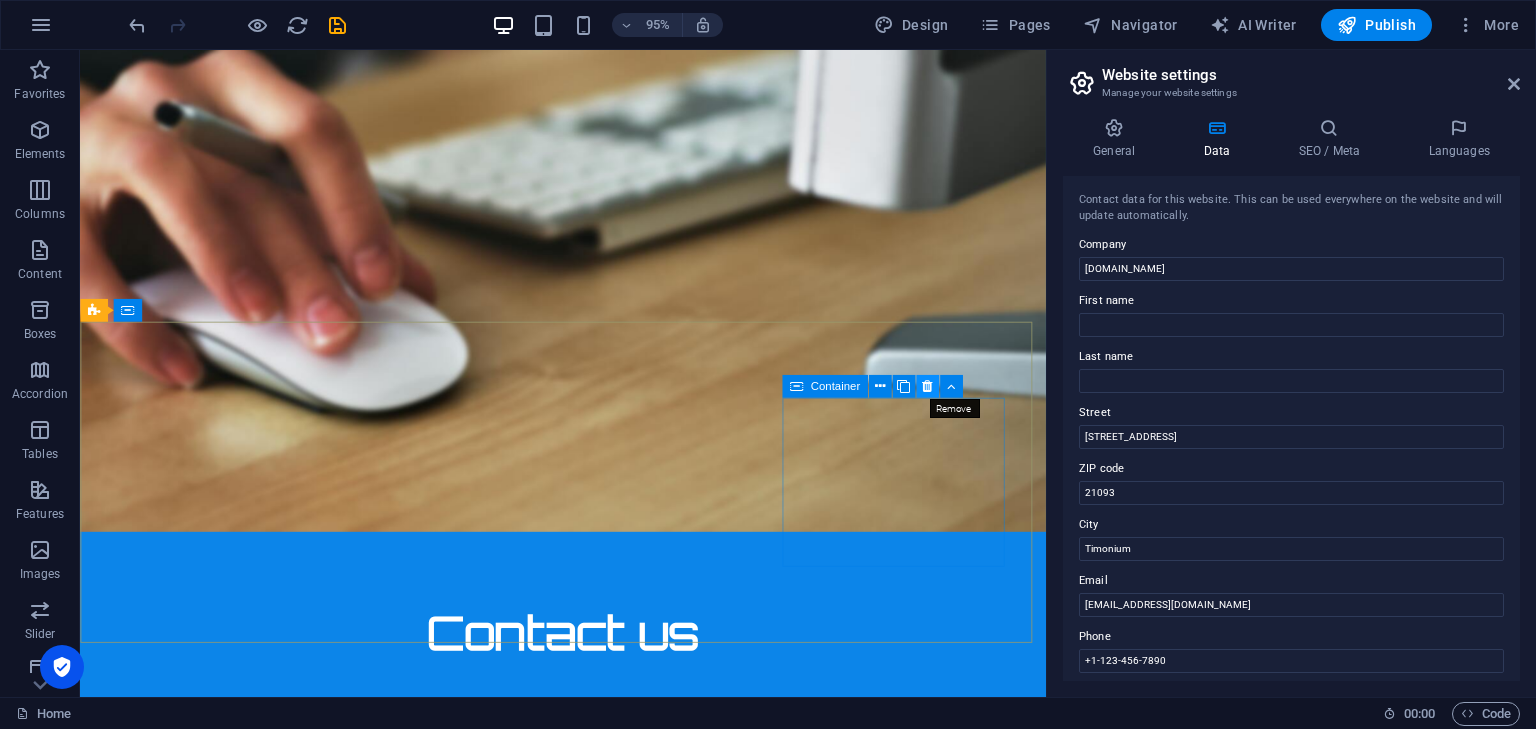 click at bounding box center [927, 386] 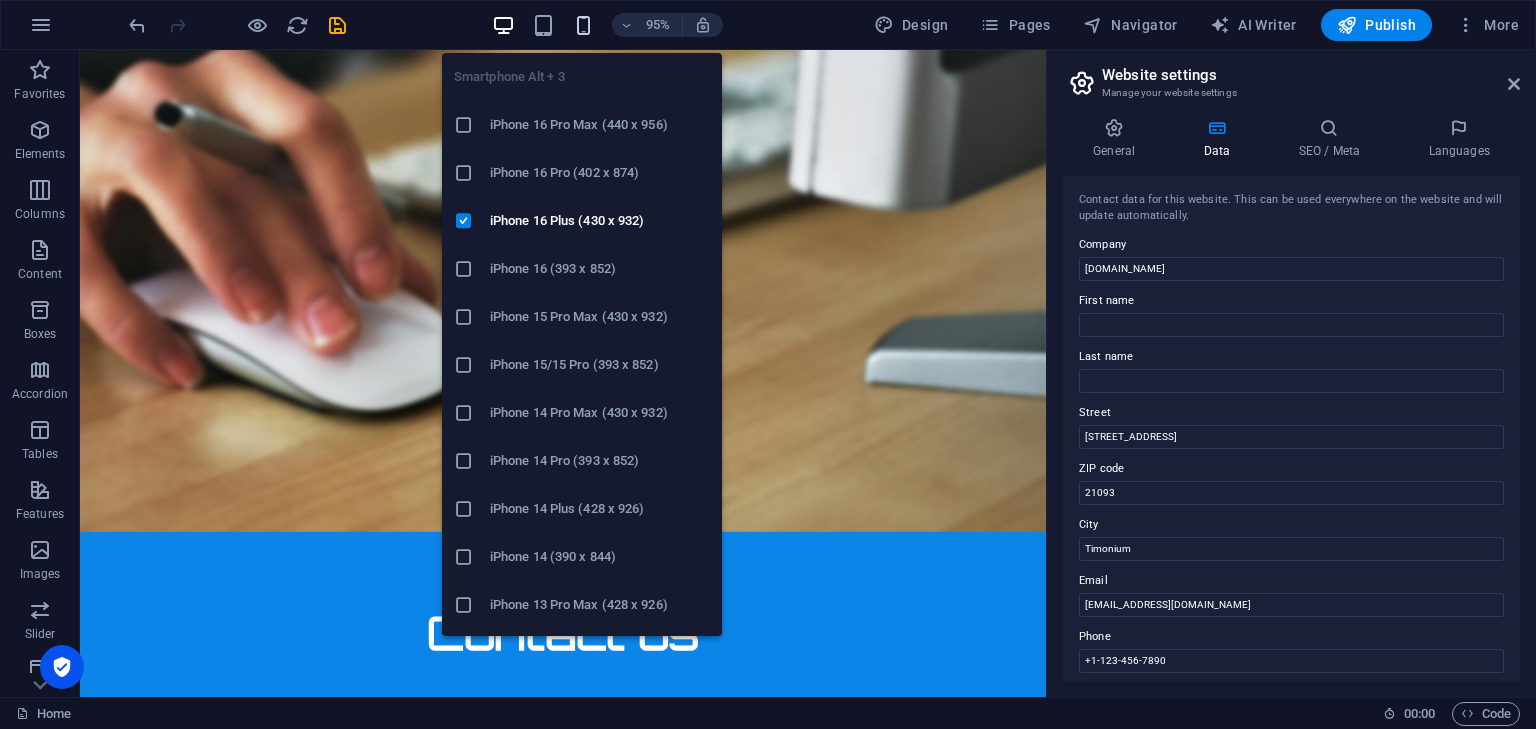 click at bounding box center [583, 25] 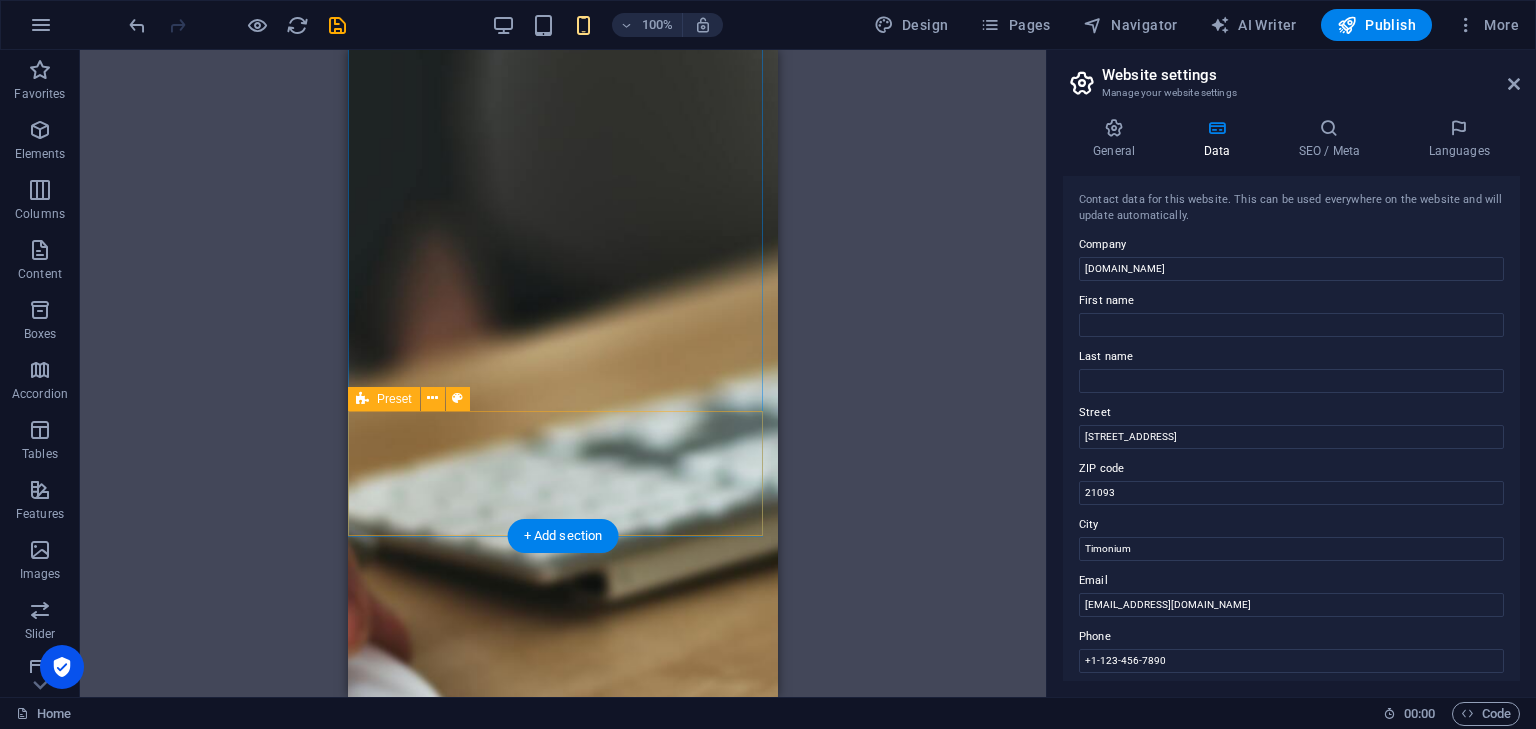 scroll, scrollTop: 2690, scrollLeft: 0, axis: vertical 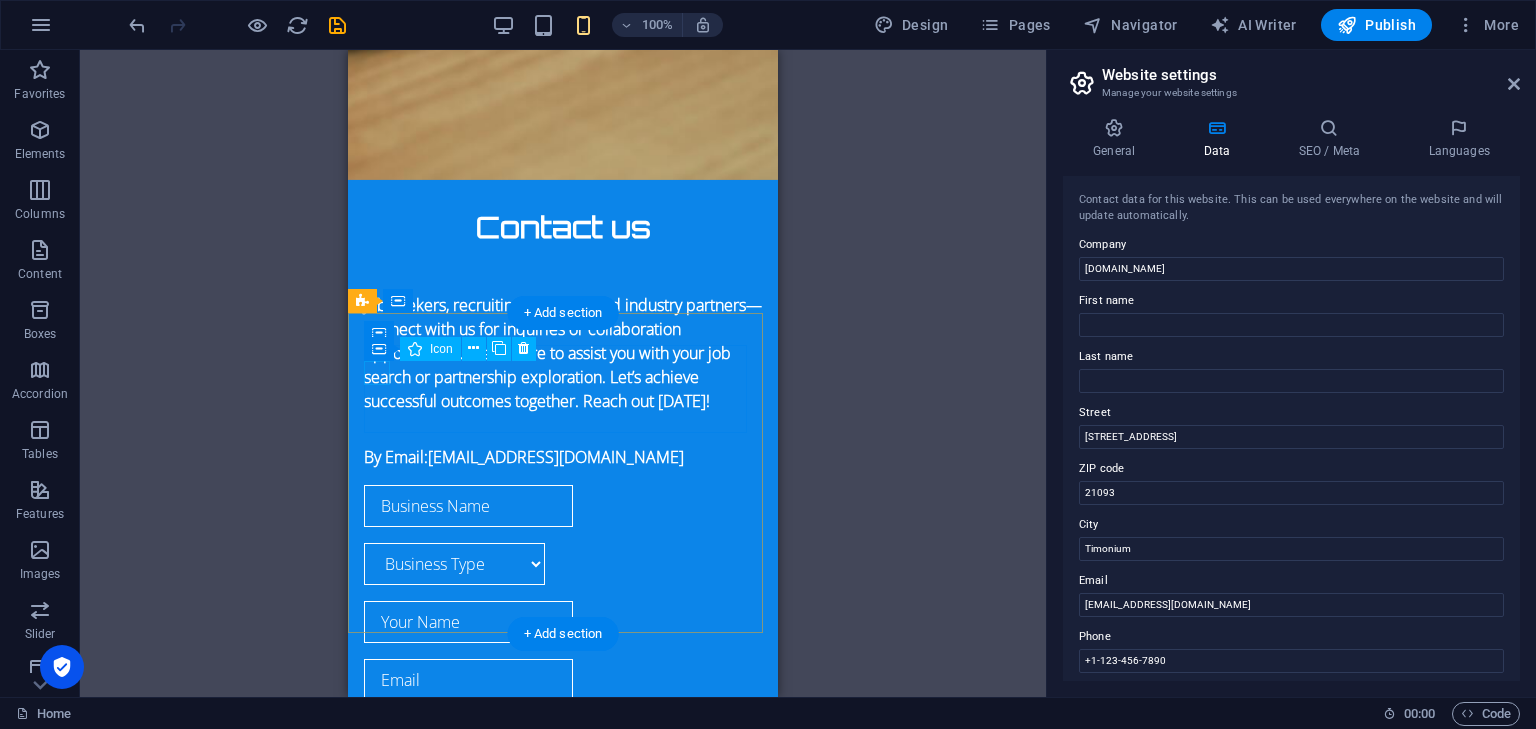 click at bounding box center (563, 1323) 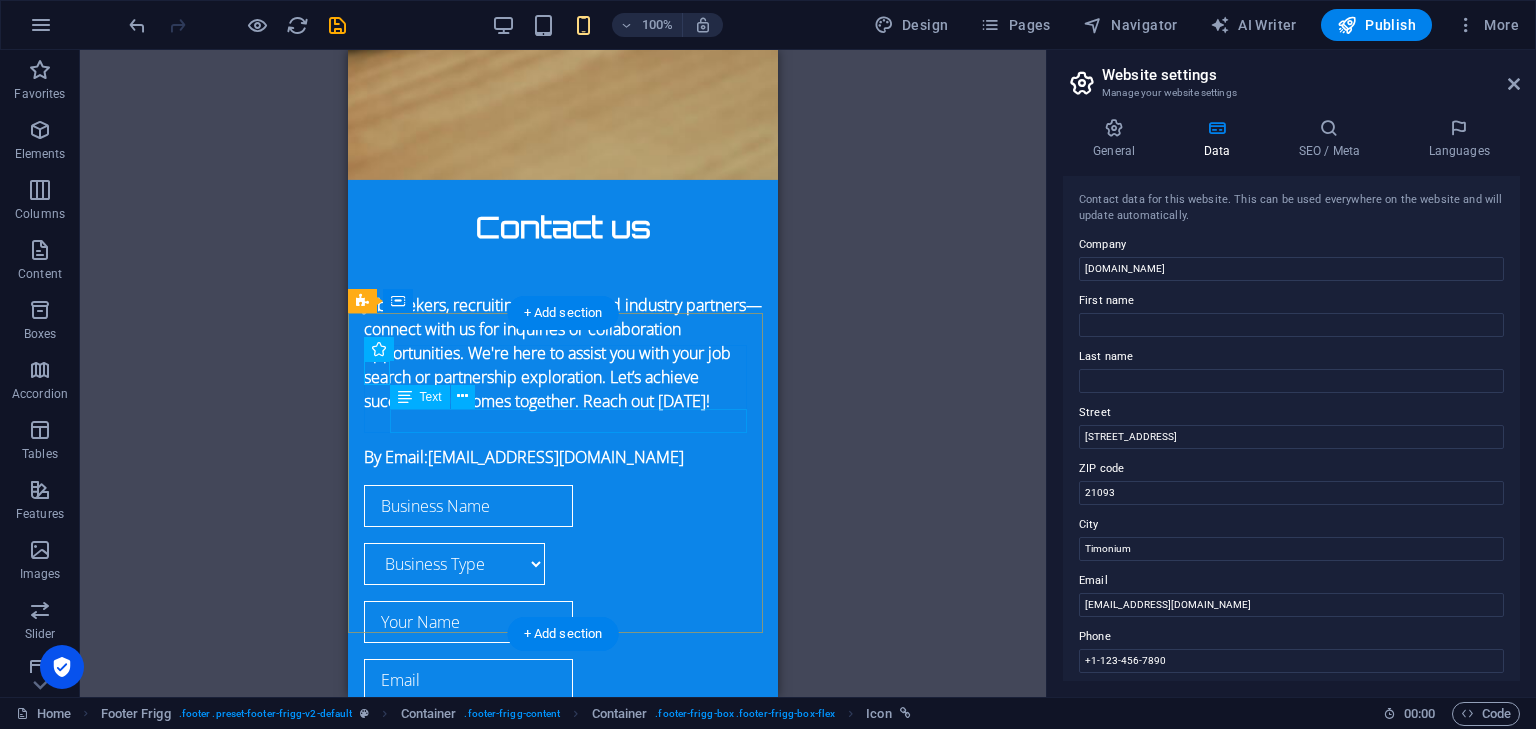 click on "[EMAIL_ADDRESS][DOMAIN_NAME]" at bounding box center (563, 1419) 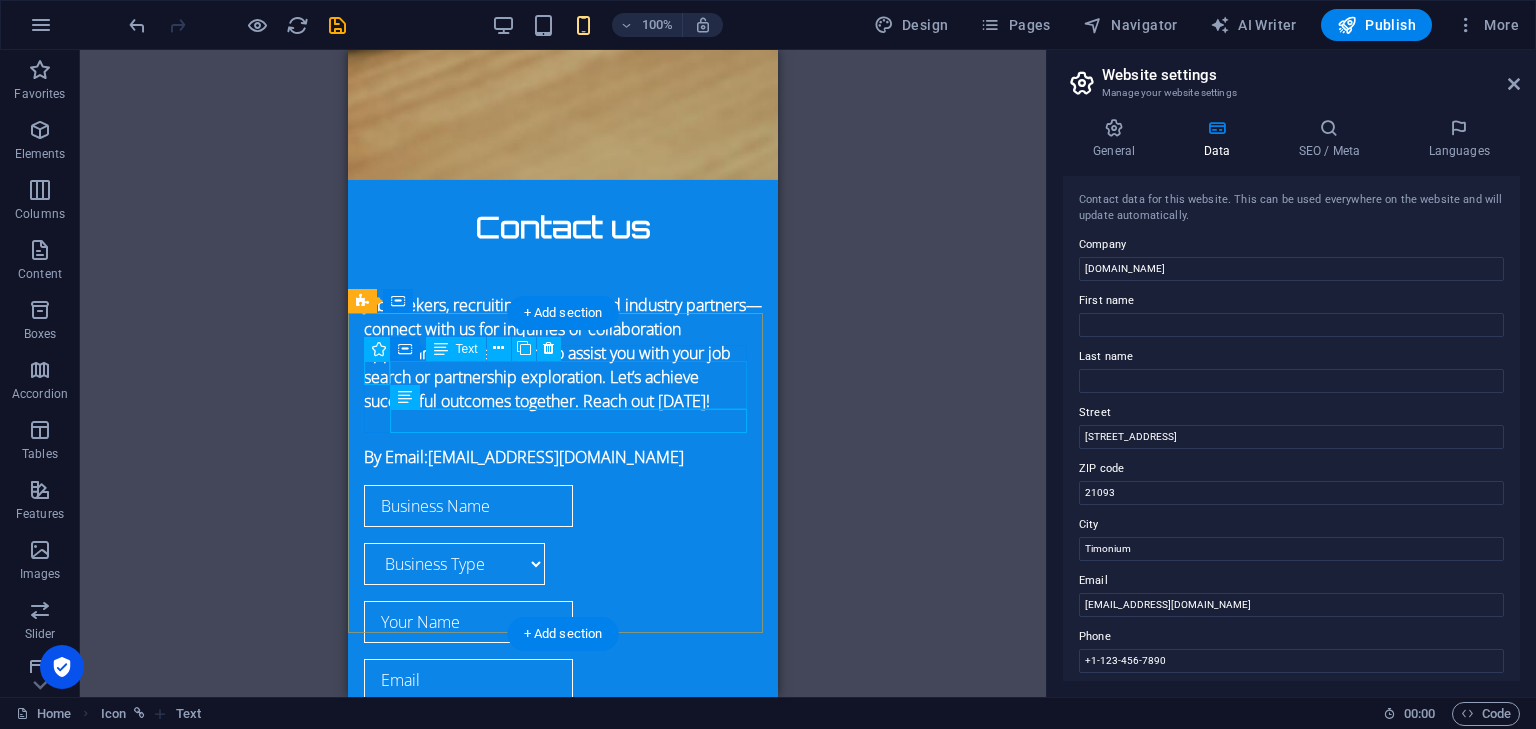 click on "1301 York Rd Ste 800-1031 , 21093   Timonium" at bounding box center (563, 1359) 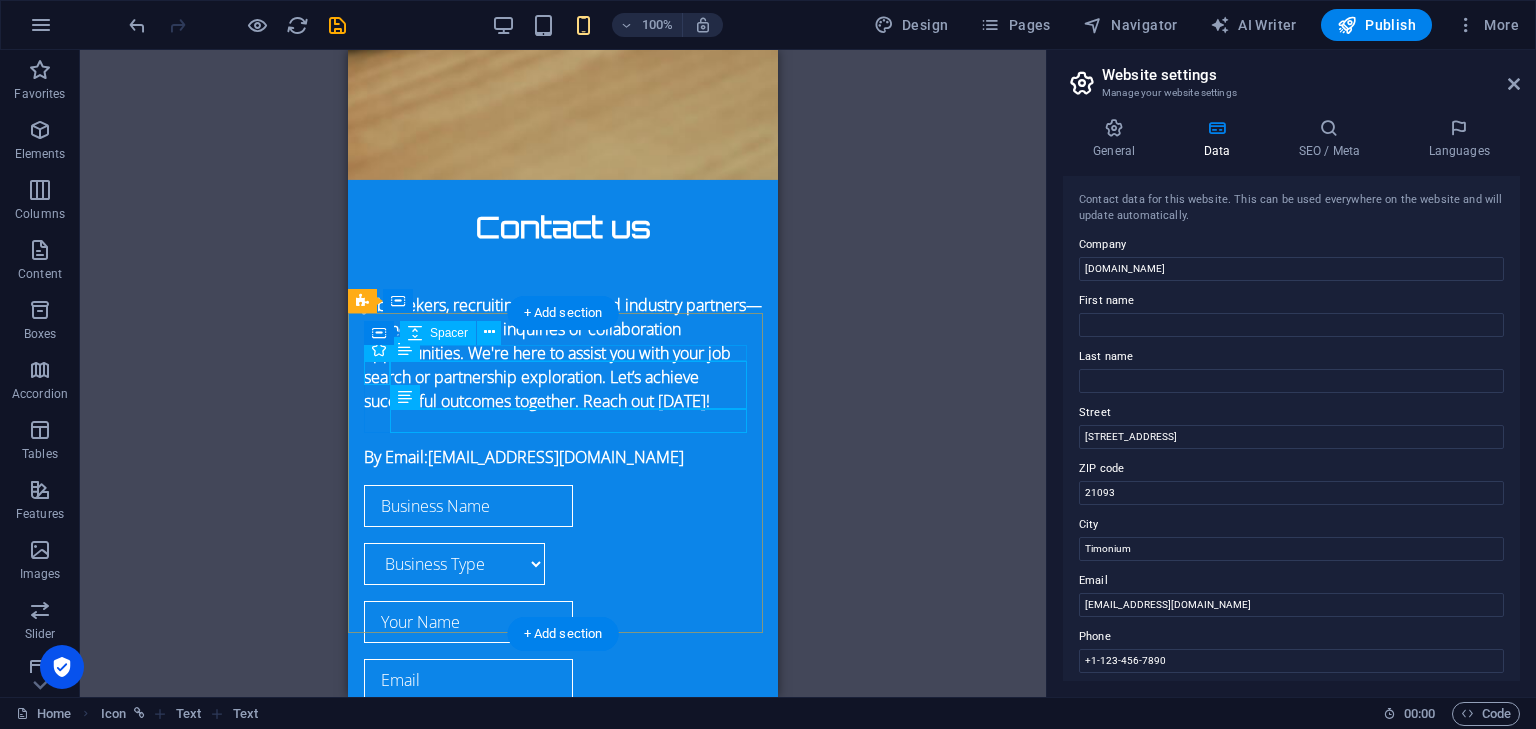 click at bounding box center [563, 1303] 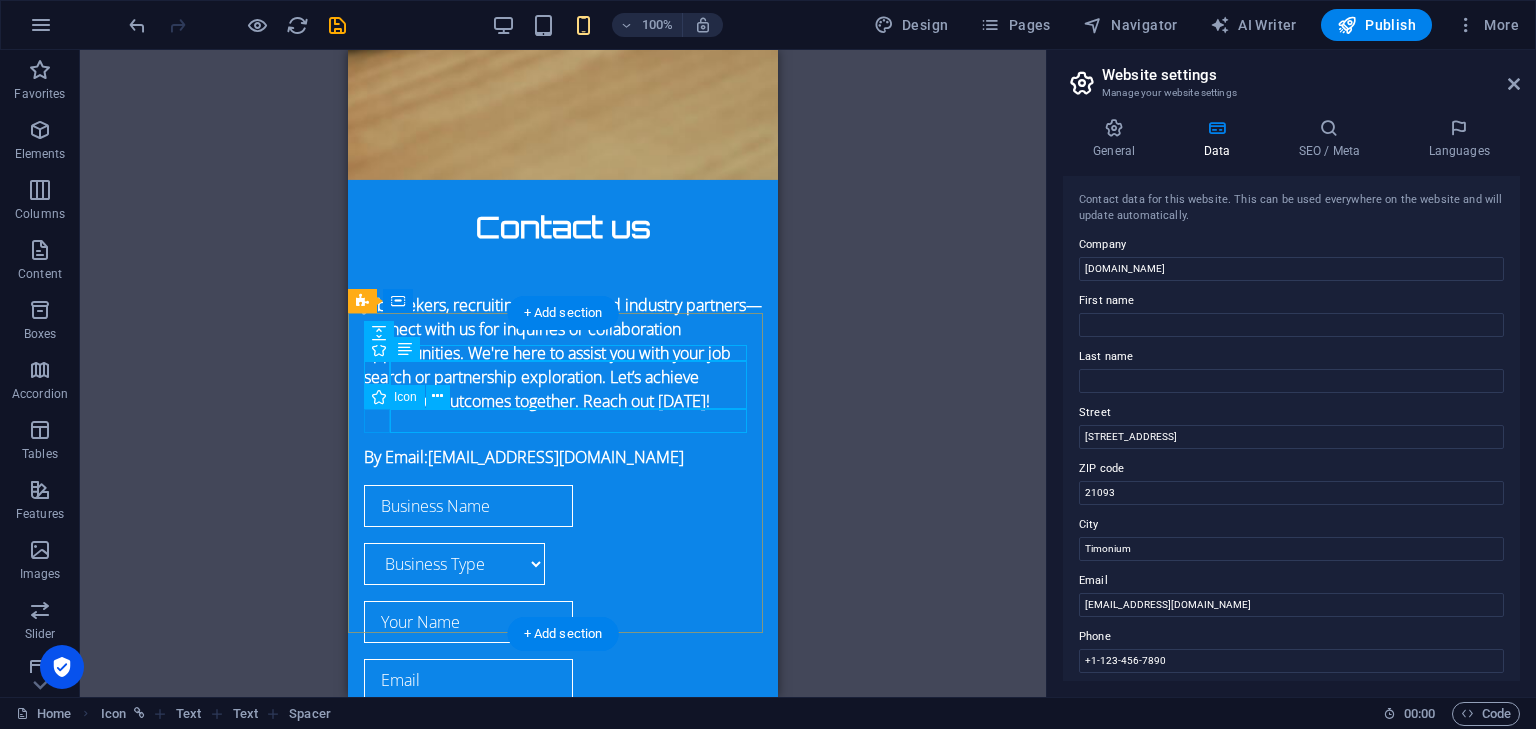 click at bounding box center (563, 1395) 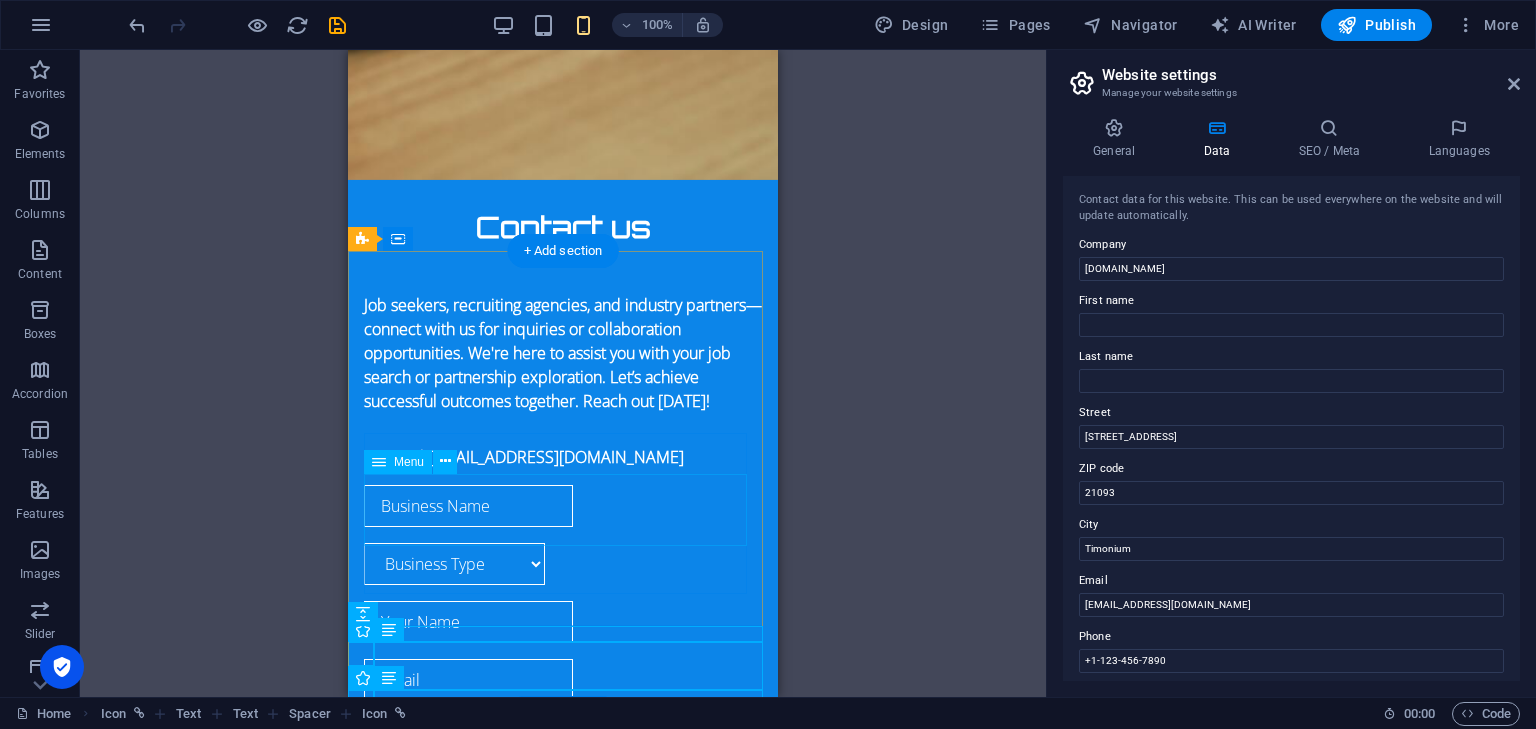 scroll, scrollTop: 2832, scrollLeft: 0, axis: vertical 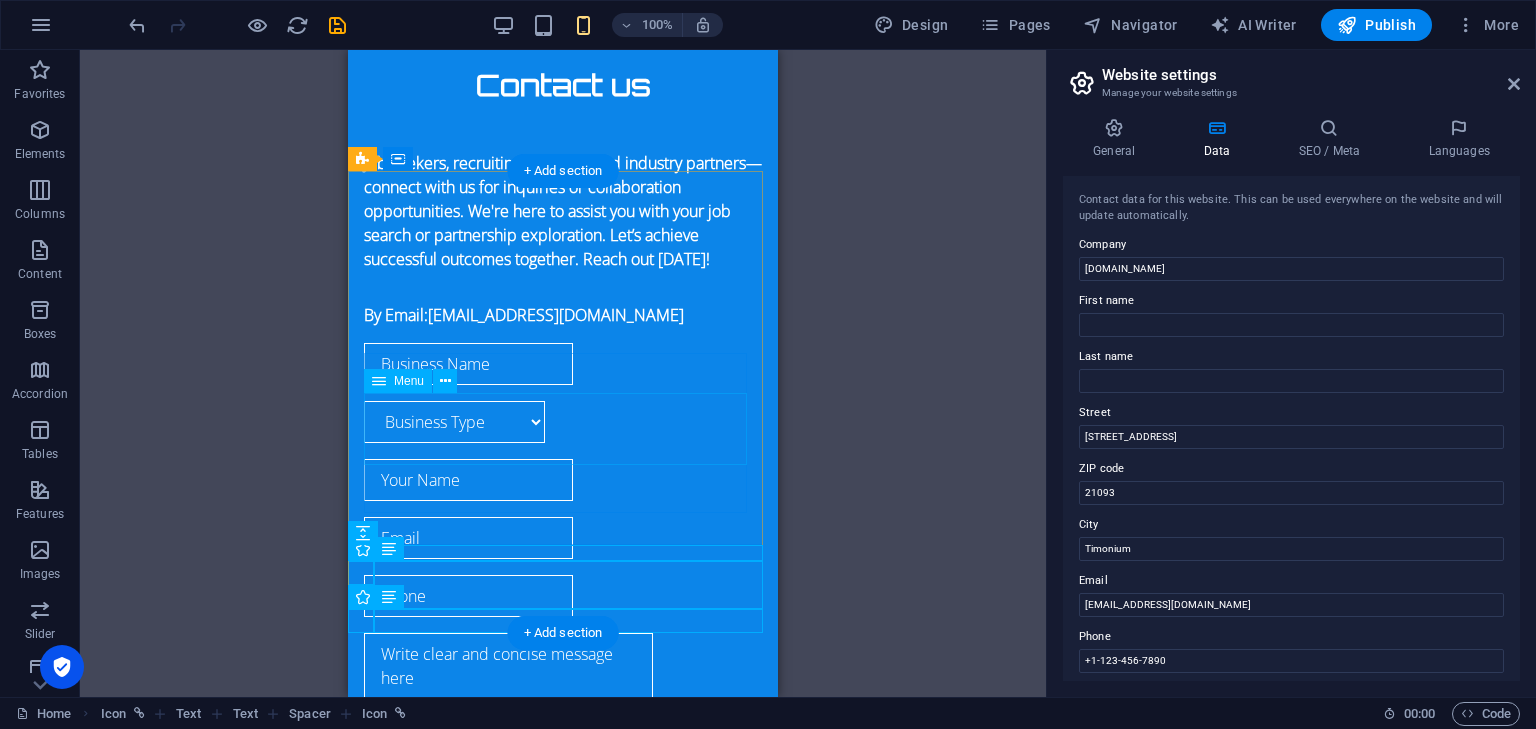 click on "Home About Contact" at bounding box center [563, 1376] 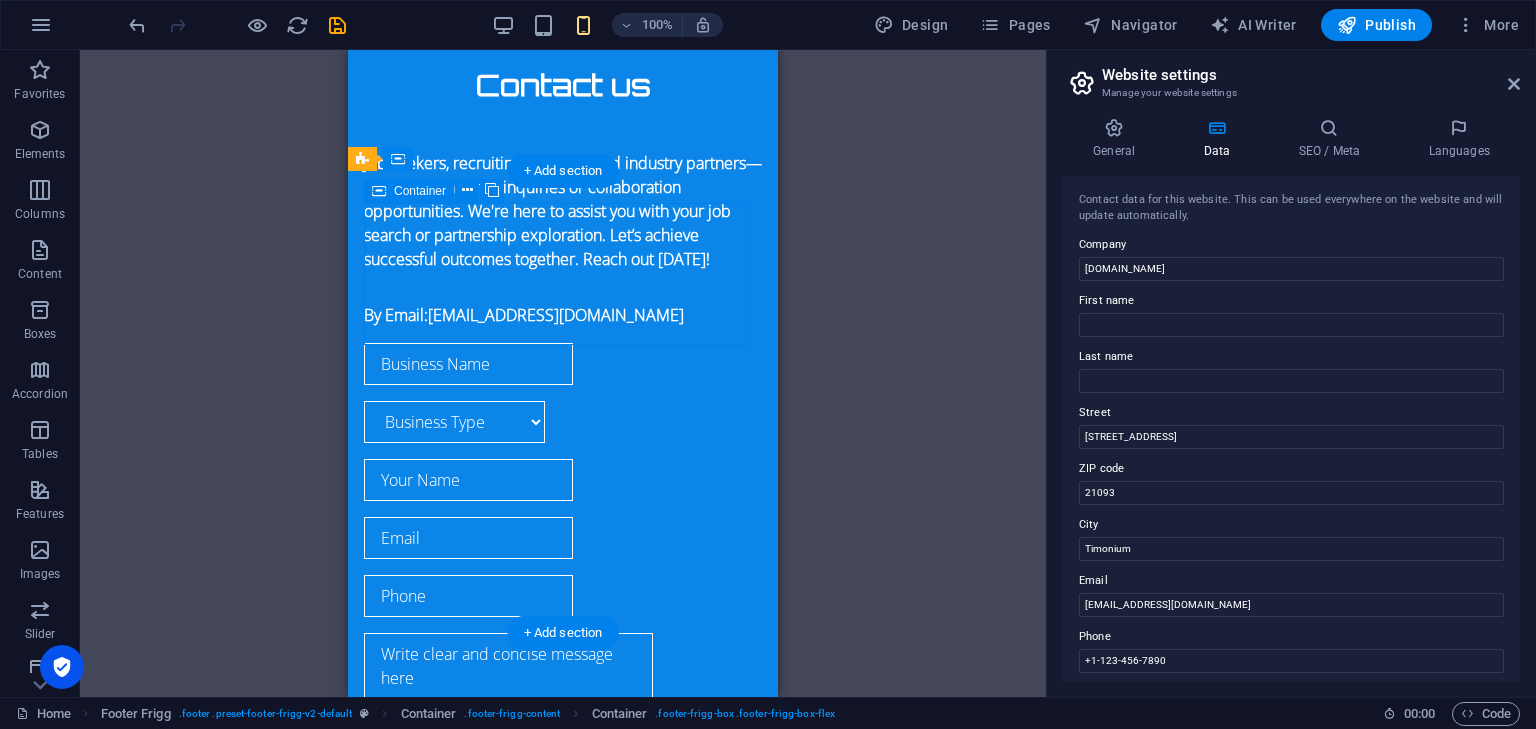 click on "Drop content here or  Add elements  Paste clipboard" at bounding box center (563, 1224) 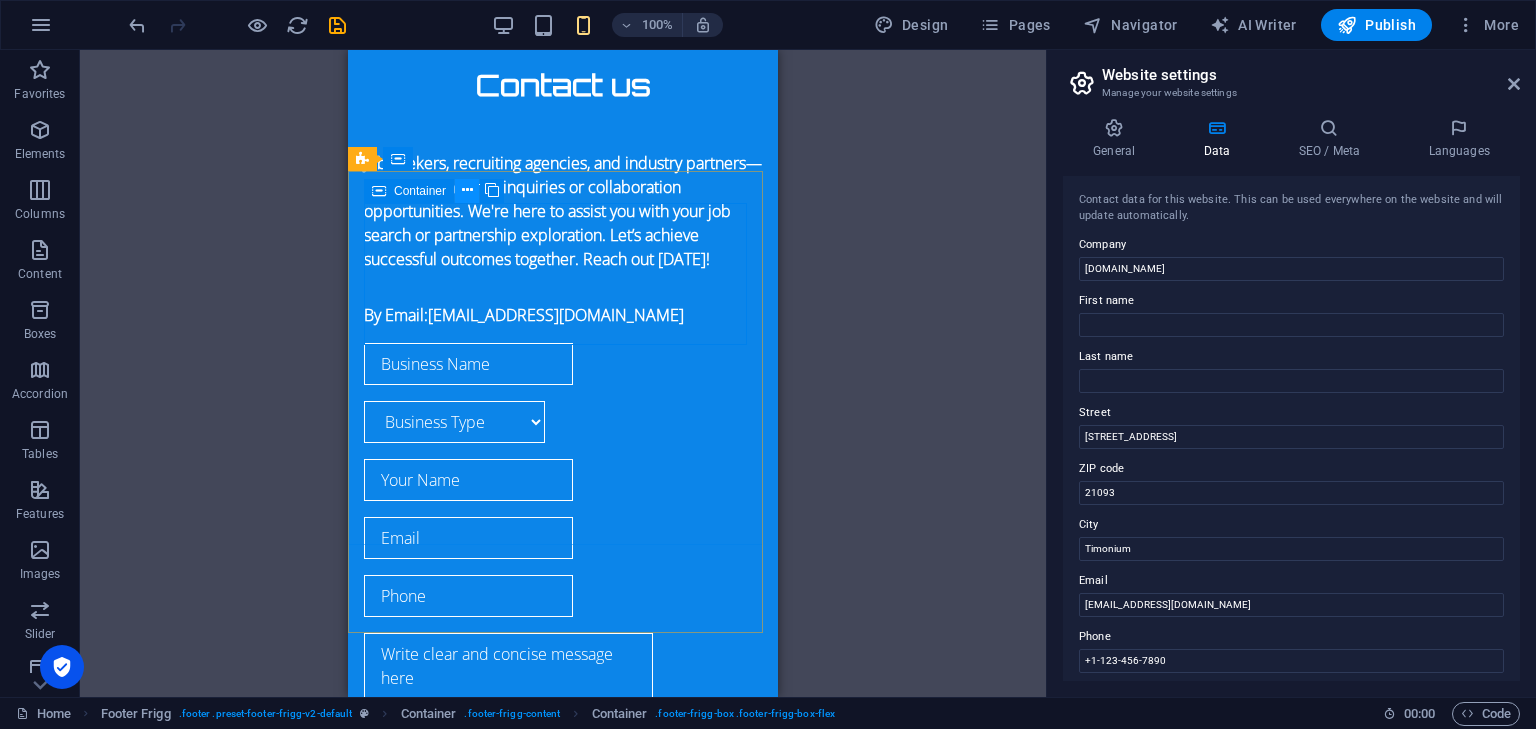 click at bounding box center [467, 190] 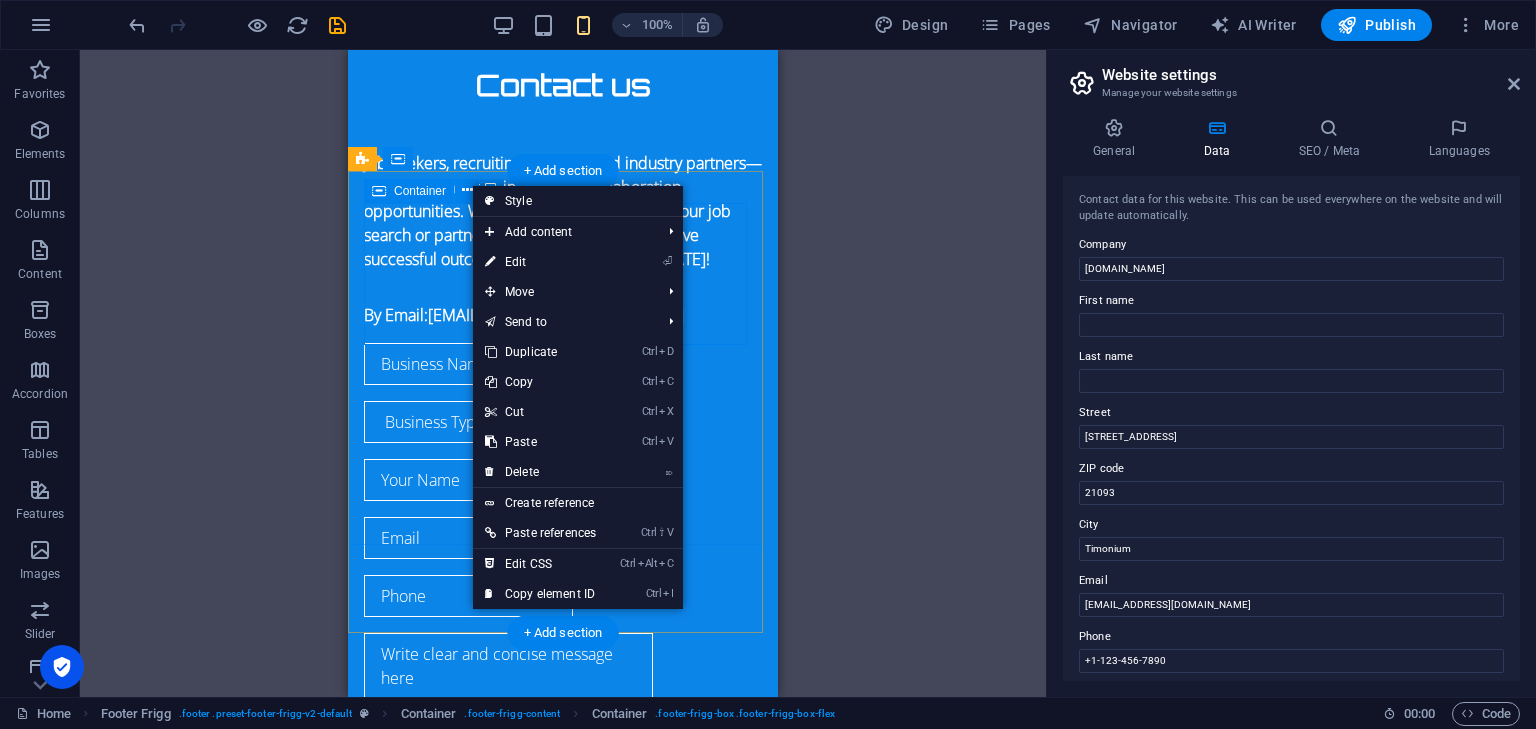 type 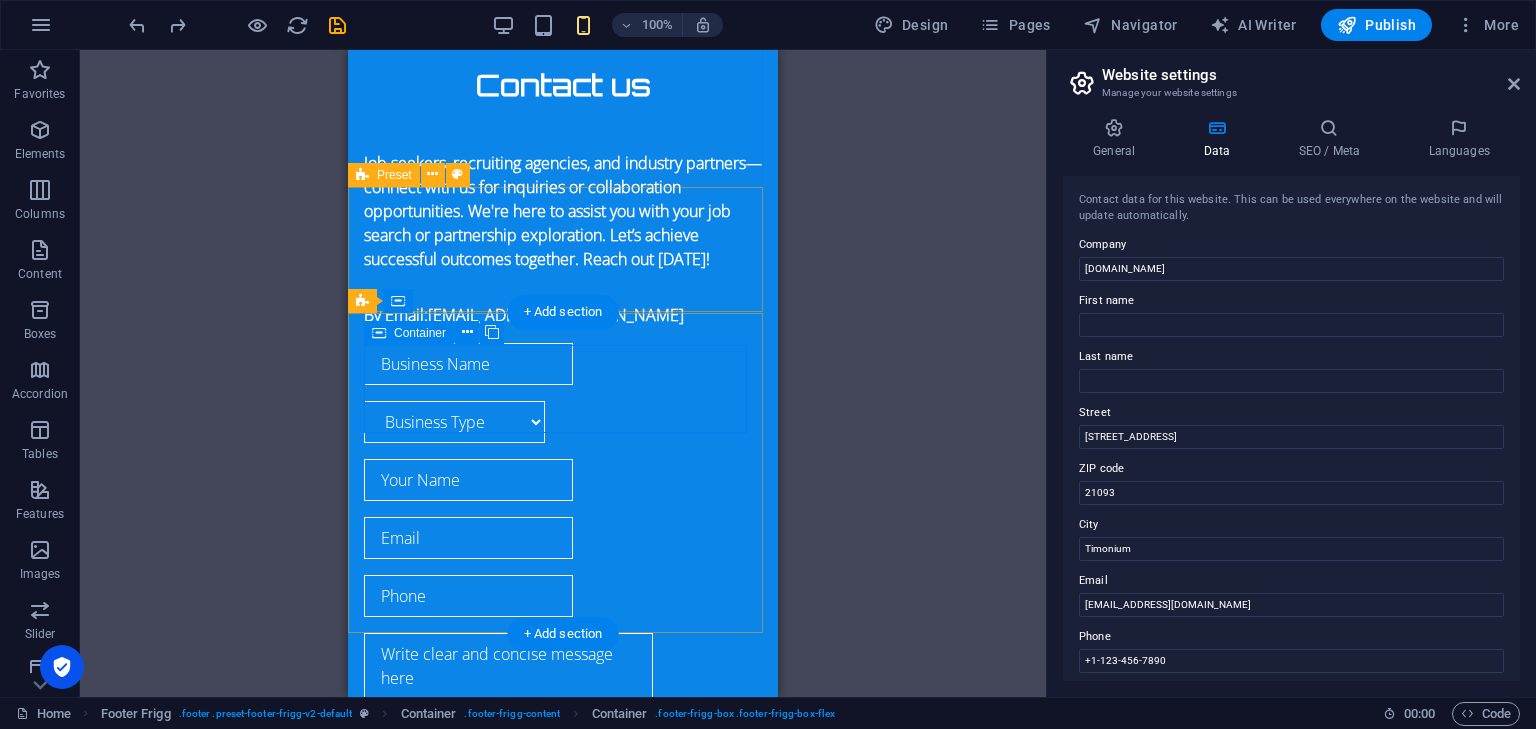 scroll, scrollTop: 2690, scrollLeft: 0, axis: vertical 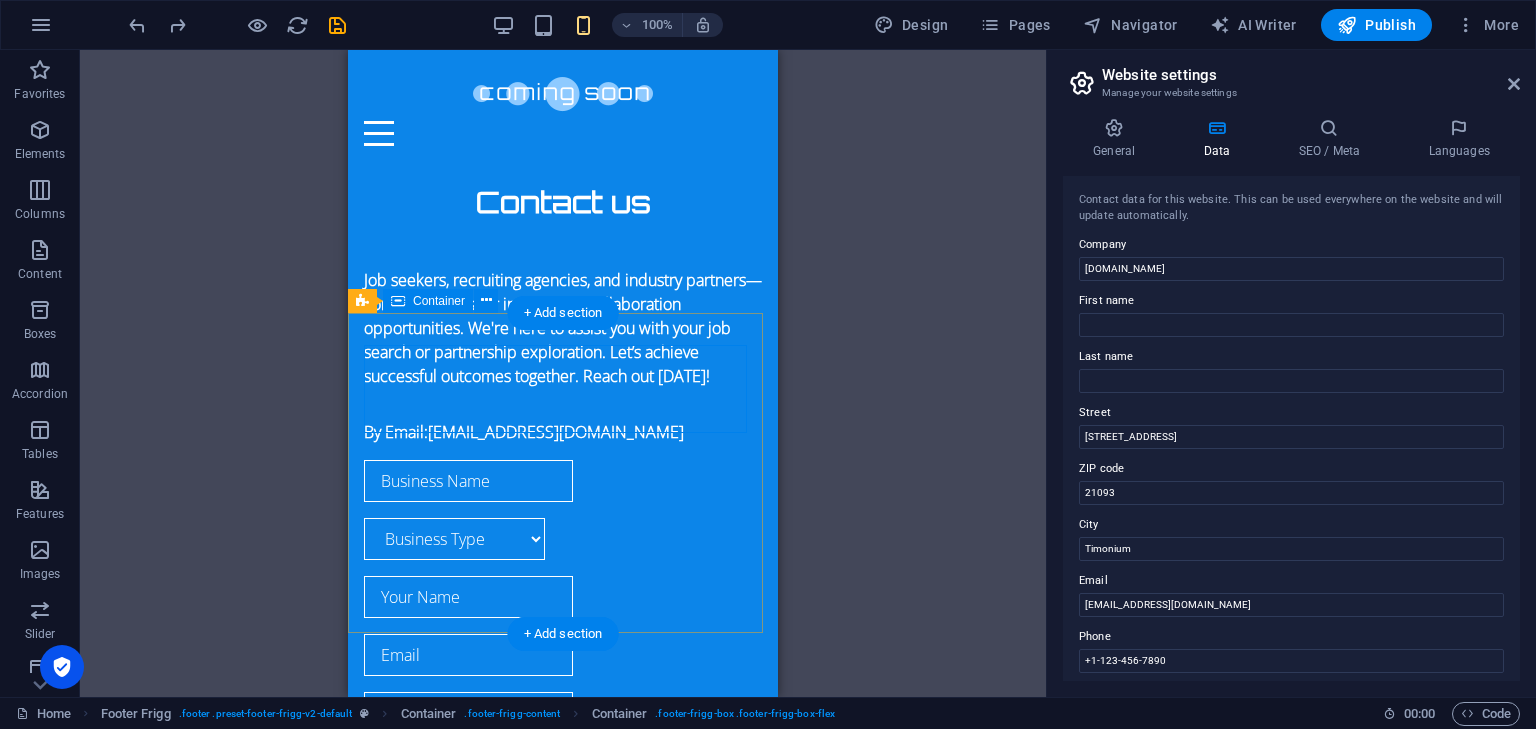 click on "1301 York Rd Ste 800-1031 , 21093   Timonium contact@jobmedium.com Company Home About Contact Legal Notice Privacy Policy" at bounding box center [563, 1420] 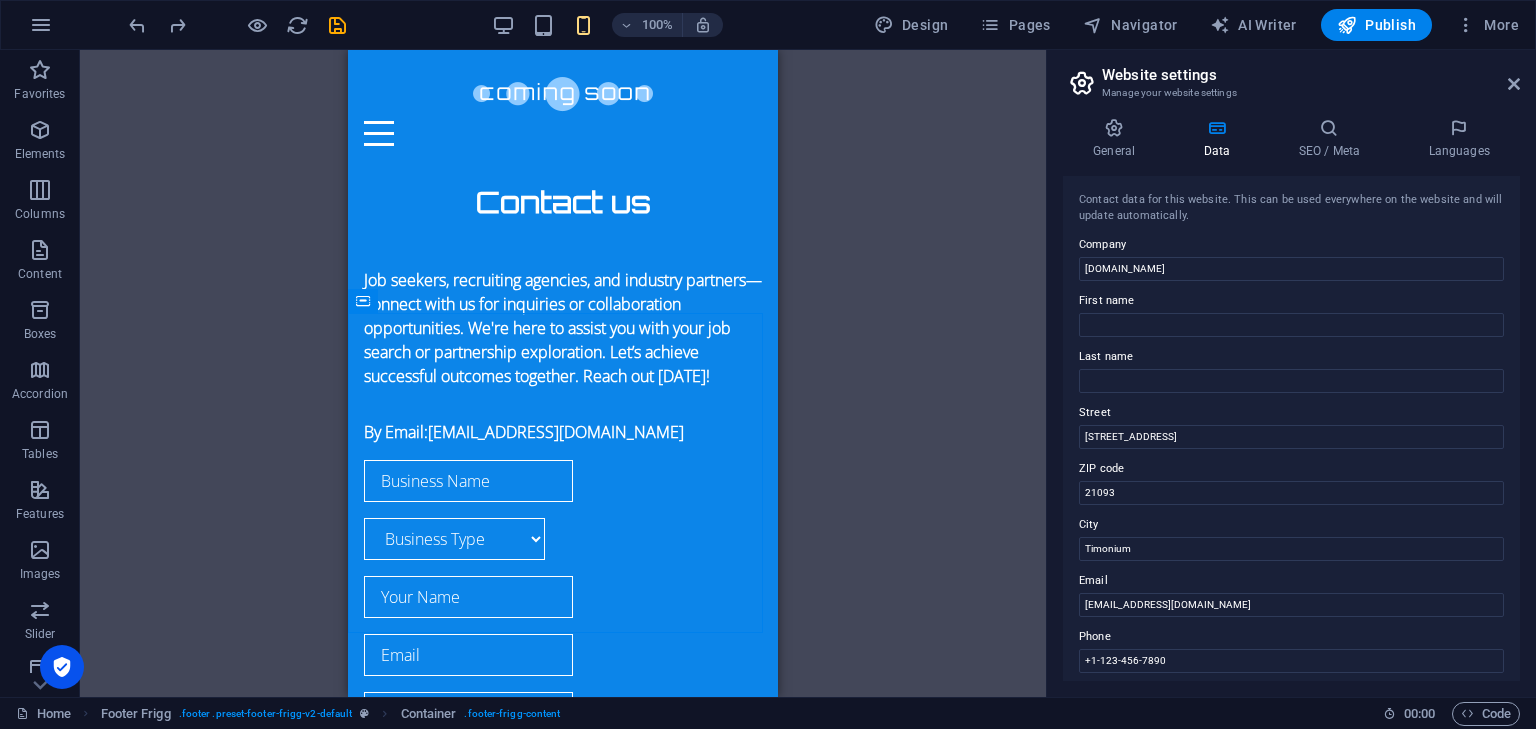click on "100%" at bounding box center [607, 25] 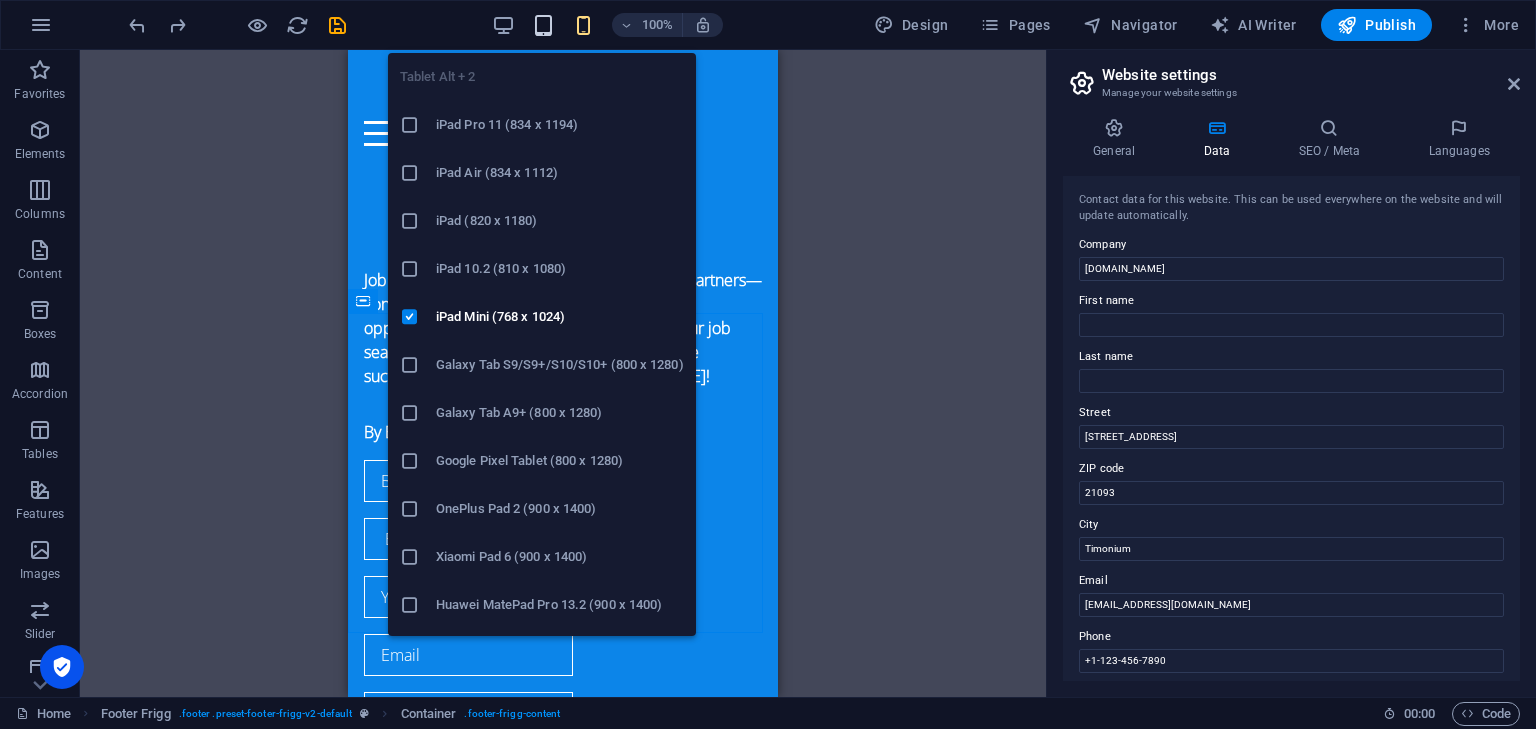 click at bounding box center [543, 25] 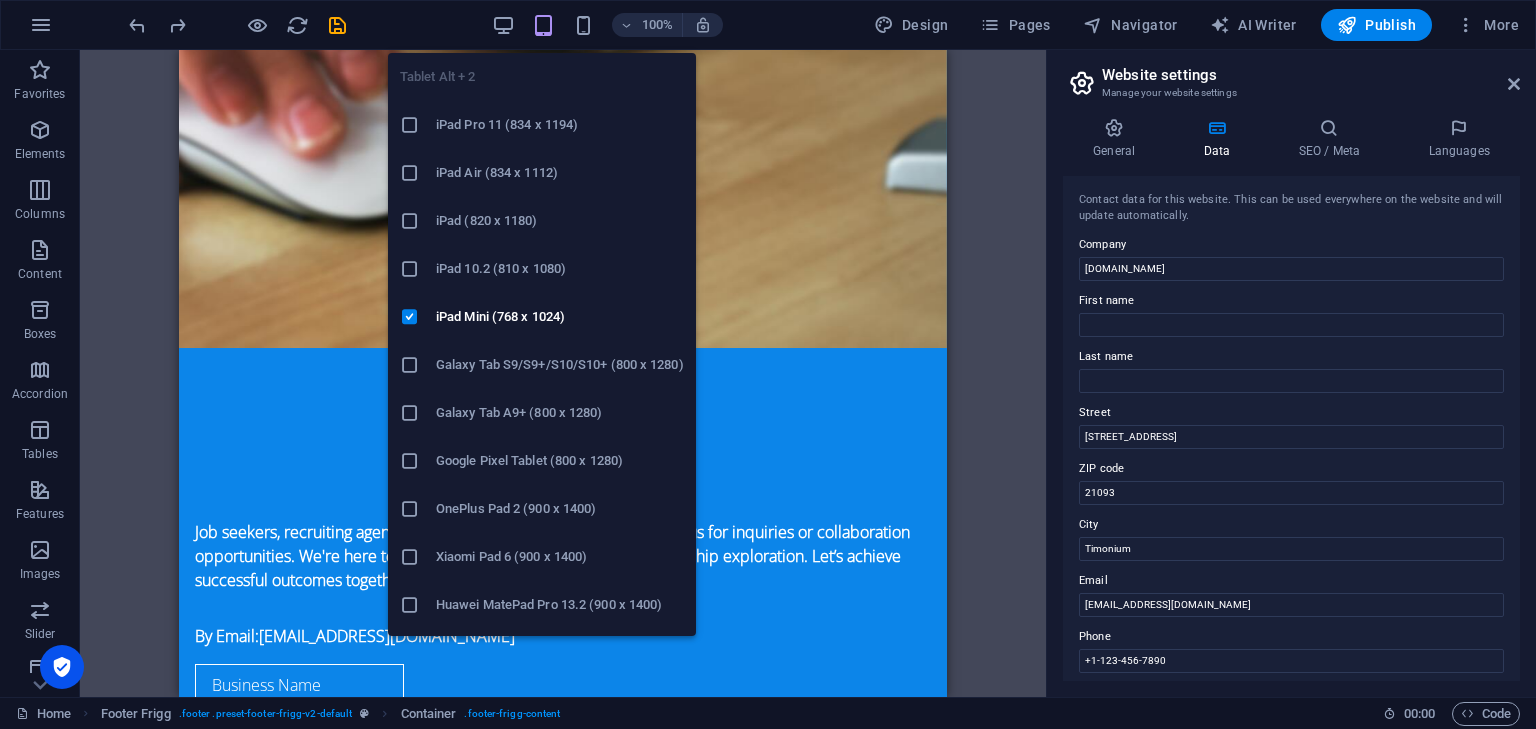 scroll, scrollTop: 2200, scrollLeft: 0, axis: vertical 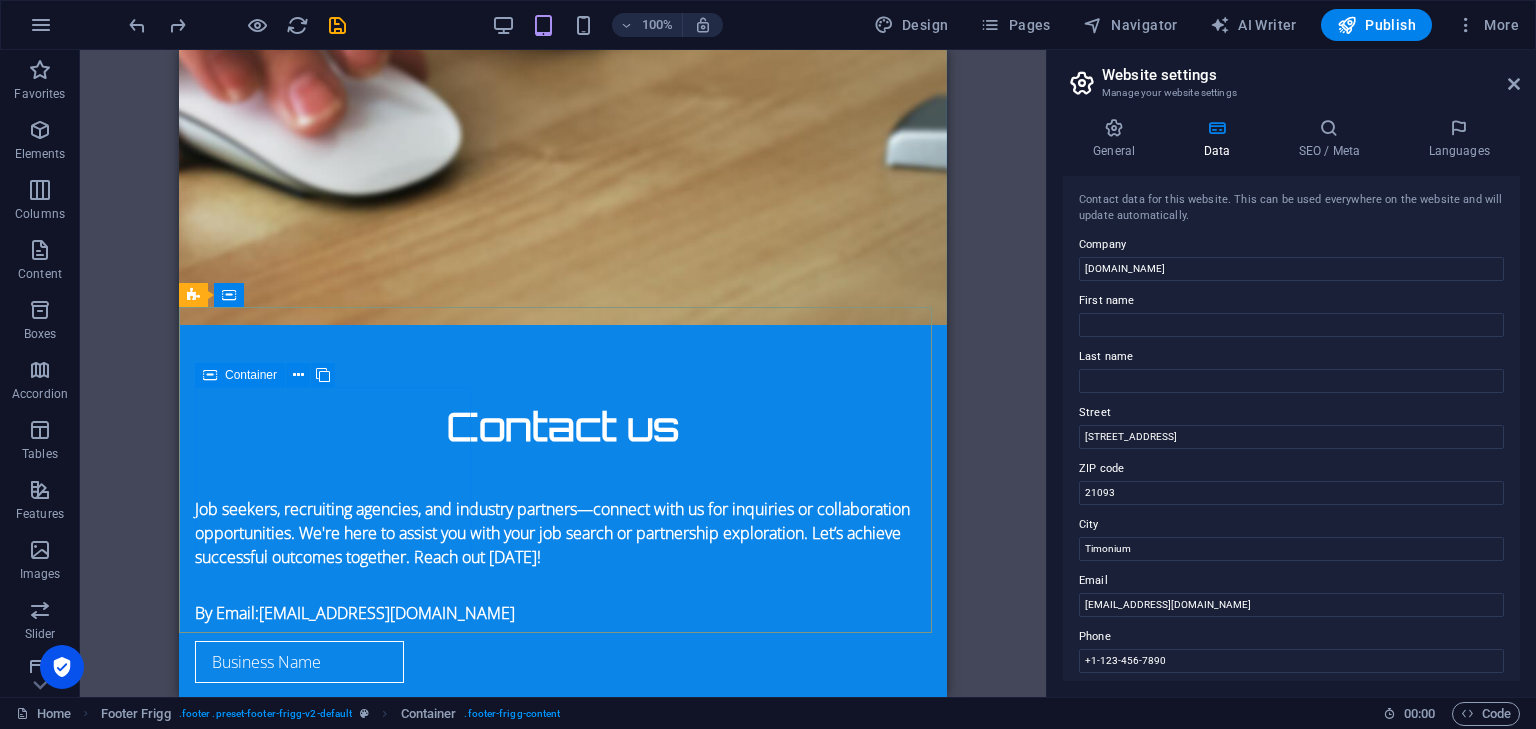 click at bounding box center [210, 375] 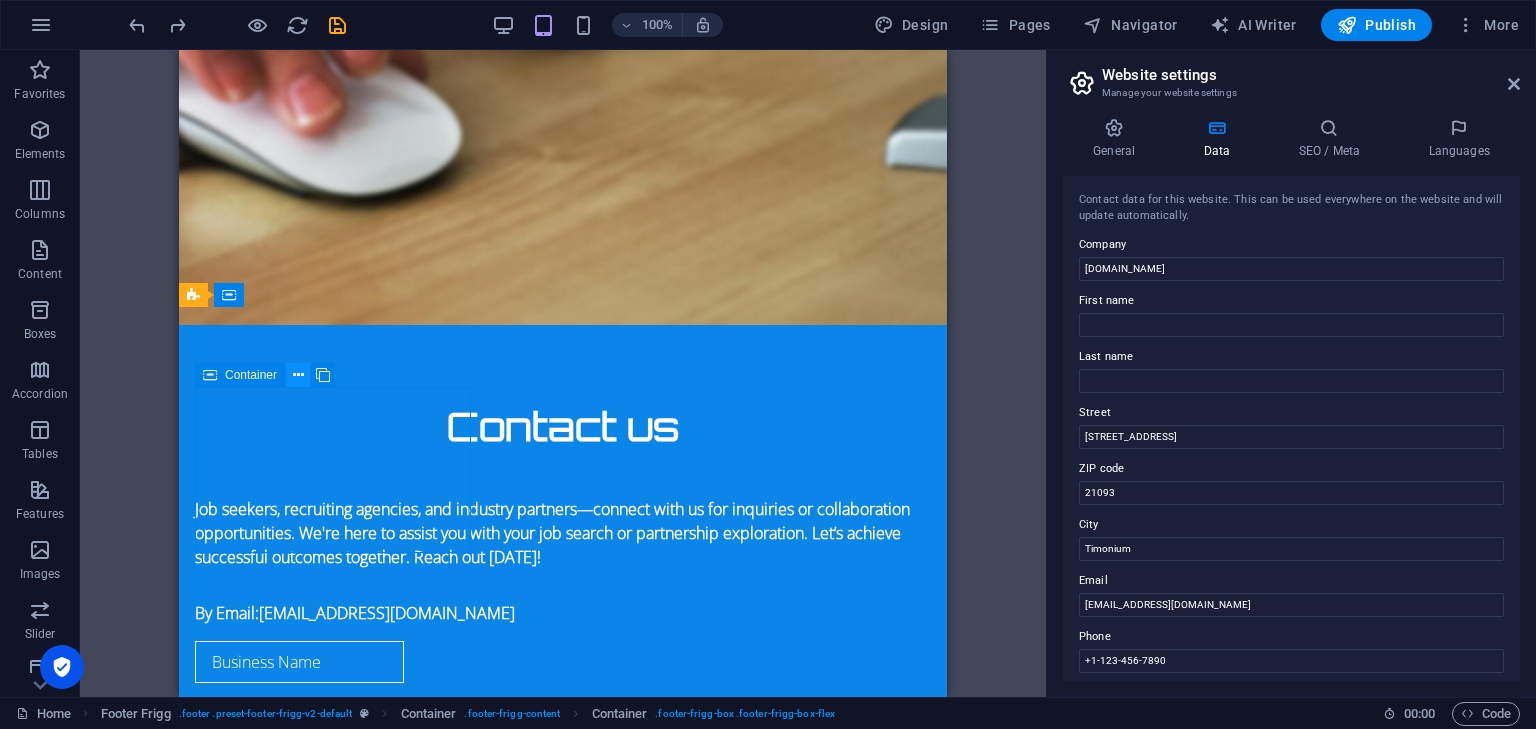 click at bounding box center [298, 375] 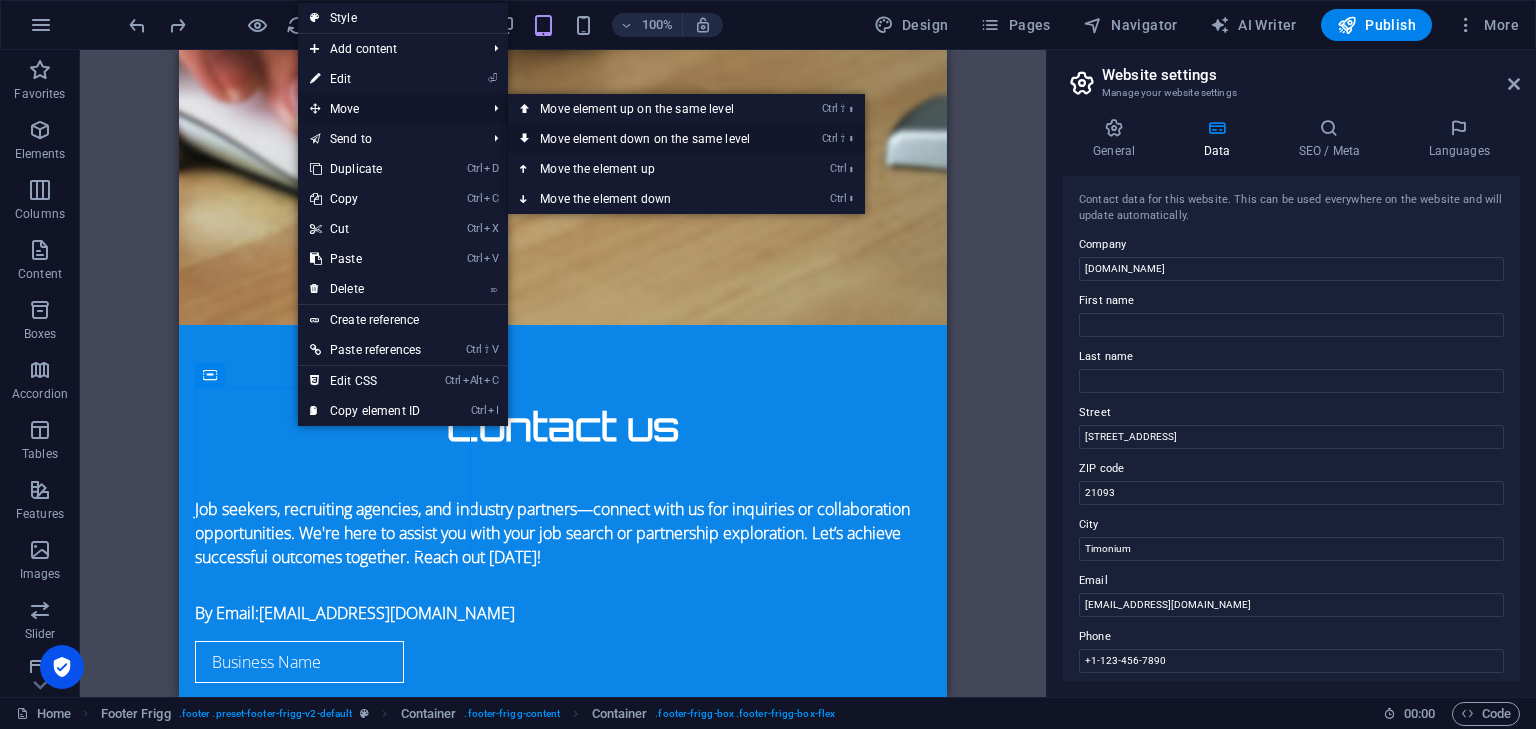 click on "Ctrl ⇧ ⬇  Move element down on the same level" at bounding box center [649, 139] 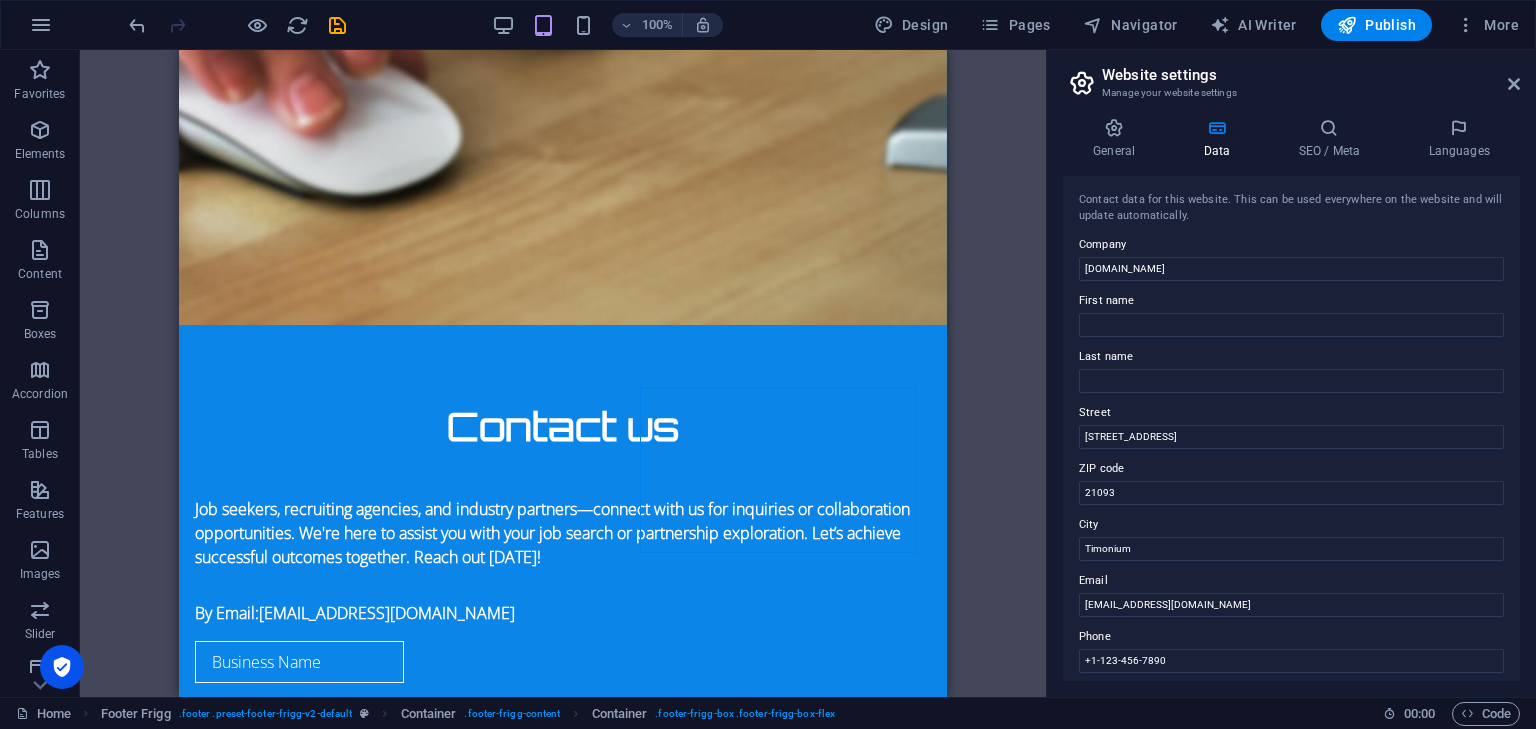 click on "Website settings Manage your website settings  General  Data  SEO / Meta  Languages Website name jobmedium.com Logo Drag files here, click to choose files or select files from Files or our free stock photos & videos Select files from the file manager, stock photos, or upload file(s) Upload Favicon Set the favicon of your website here. A favicon is a small icon shown in the browser tab next to your website title. It helps visitors identify your website. Drag files here, click to choose files or select files from Files or our free stock photos & videos Select files from the file manager, stock photos, or upload file(s) Upload Preview Image (Open Graph) This image will be shown when the website is shared on social networks Drag files here, click to choose files or select files from Files or our free stock photos & videos Select files from the file manager, stock photos, or upload file(s) Upload Contact data for this website. This can be used everywhere on the website and will update automatically. Company Street" at bounding box center [1291, 373] 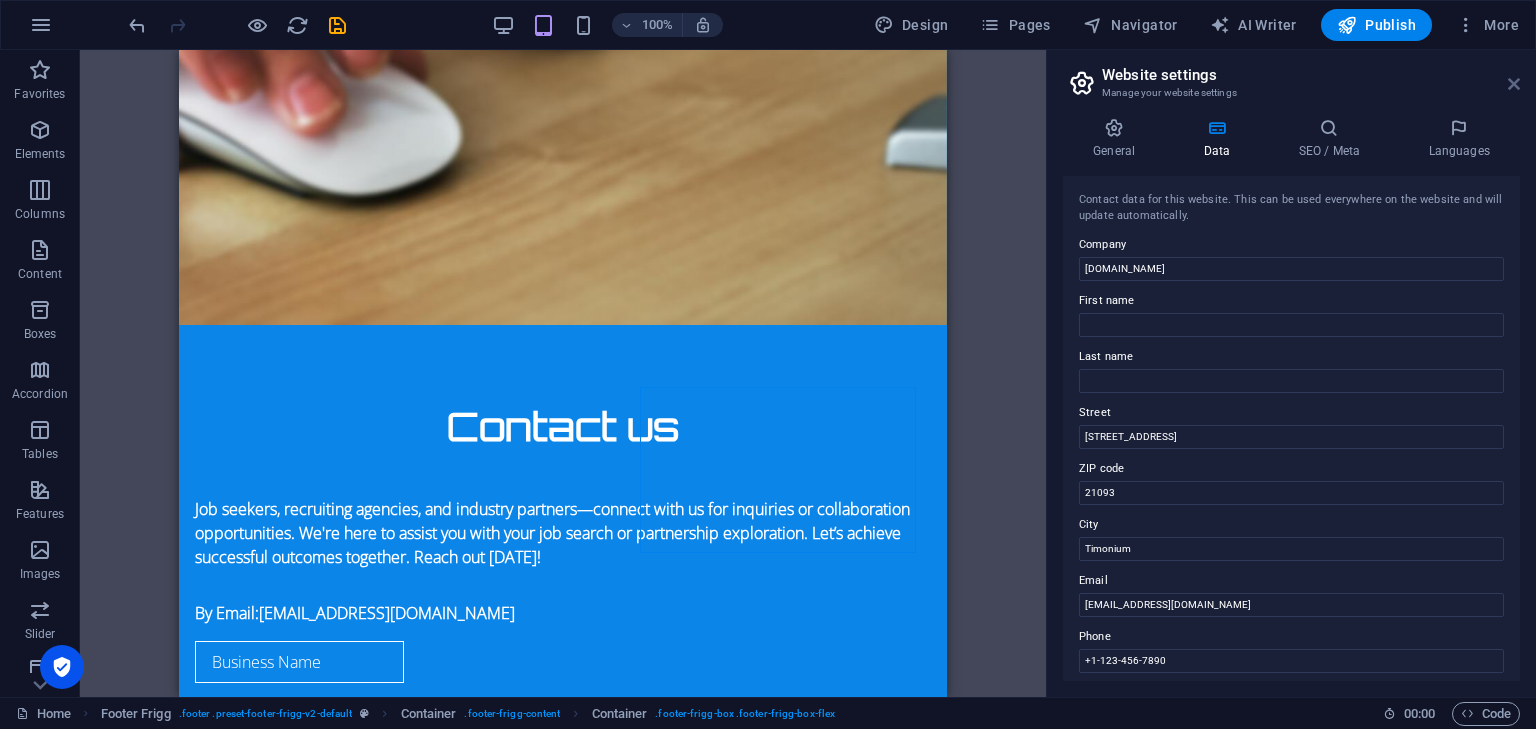 click at bounding box center [1514, 84] 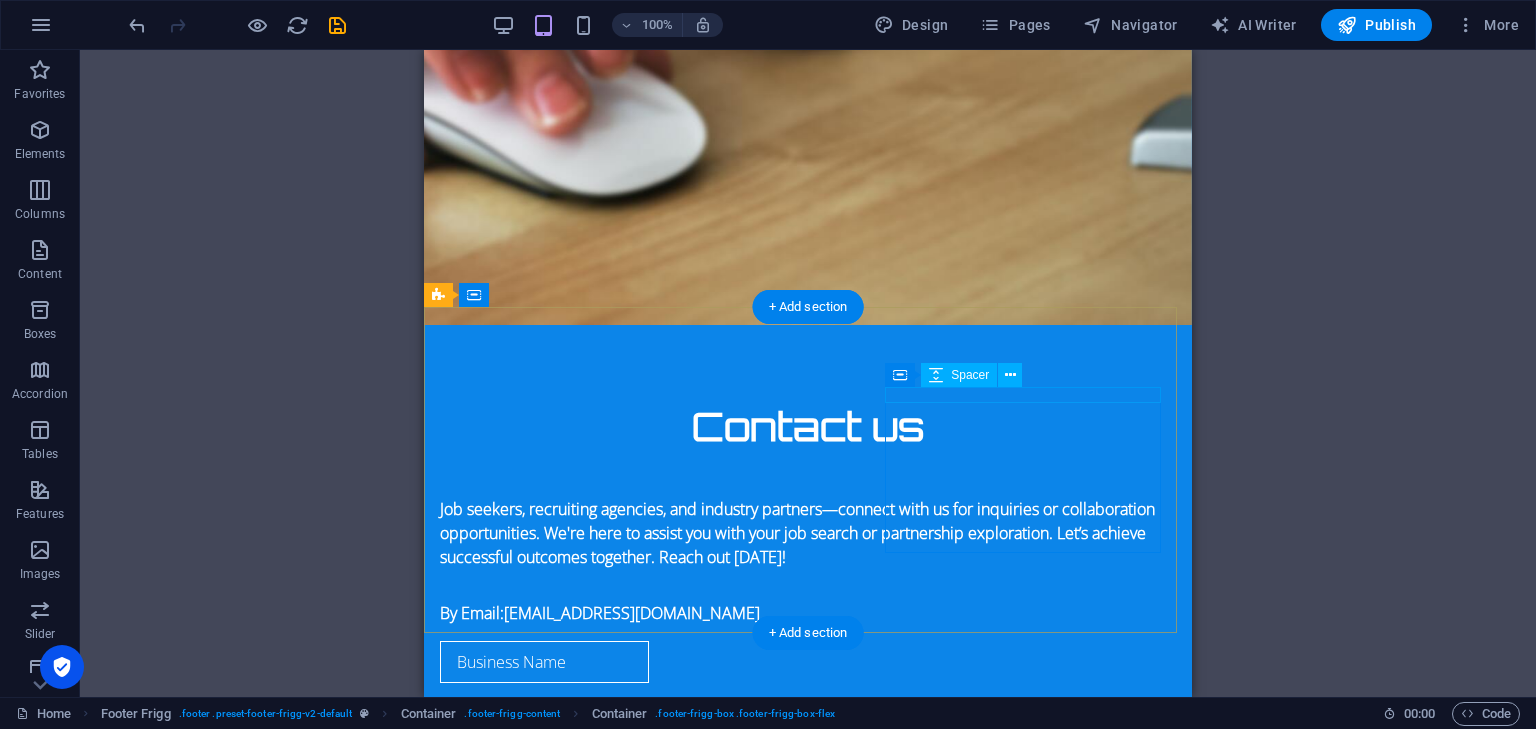 click at bounding box center [808, 1725] 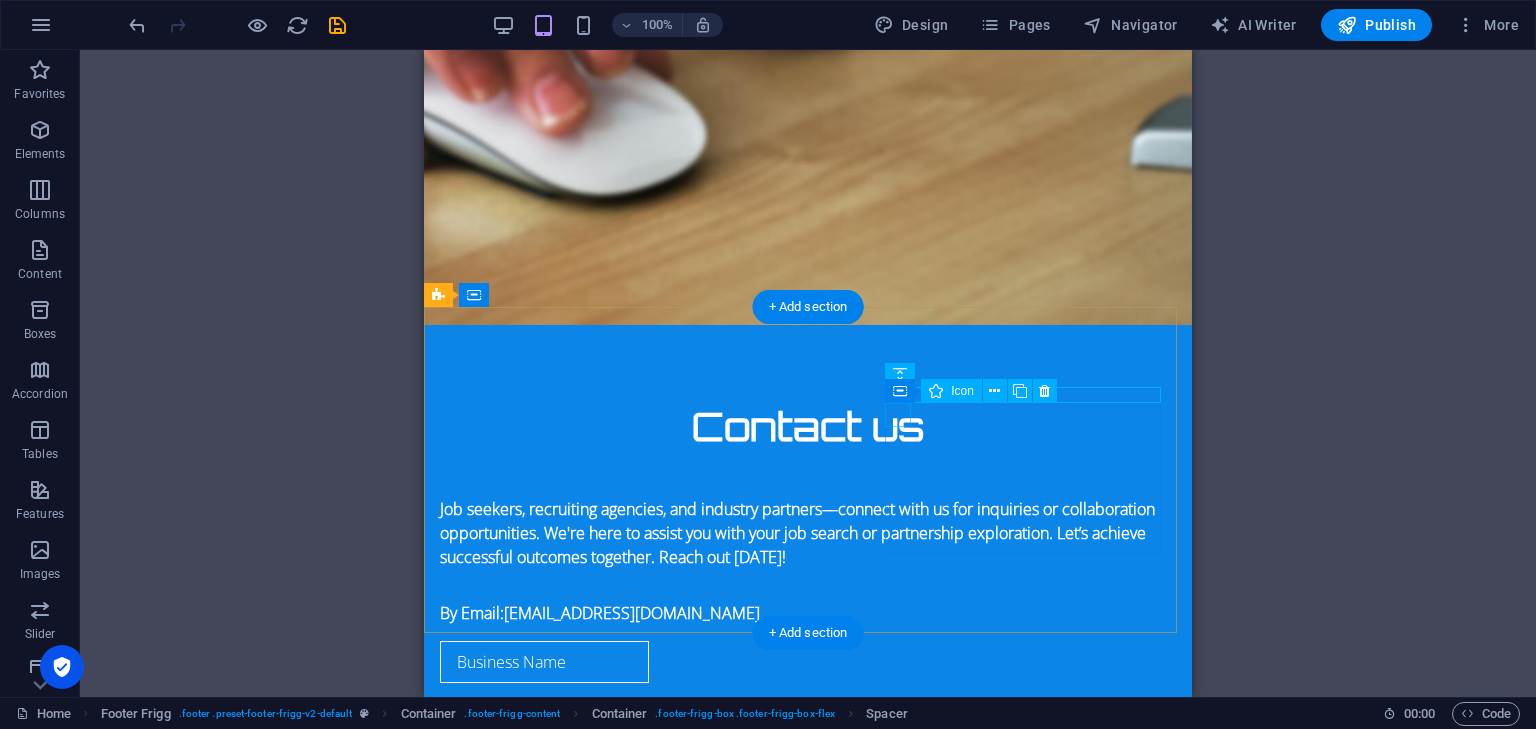 click at bounding box center (808, 1745) 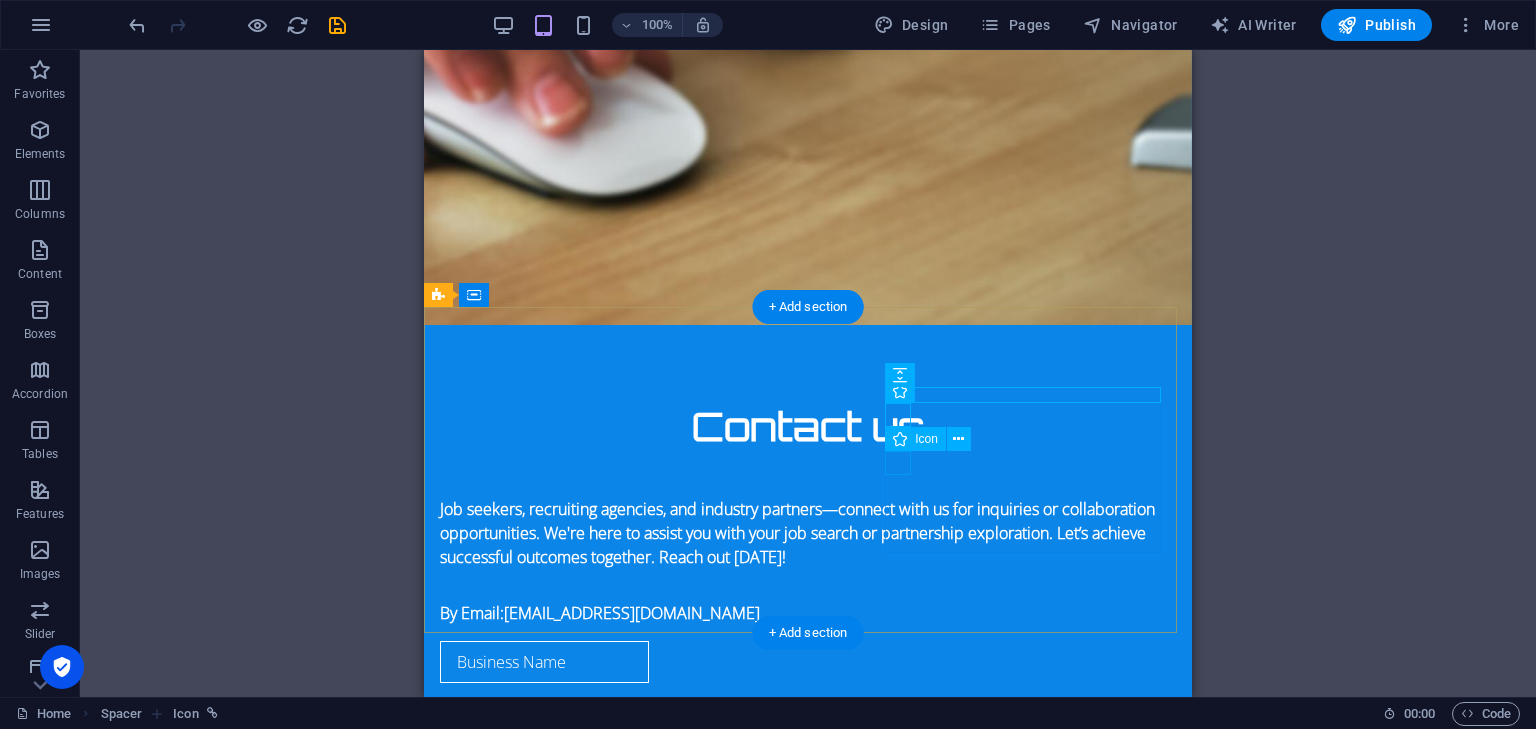 click at bounding box center [808, 1817] 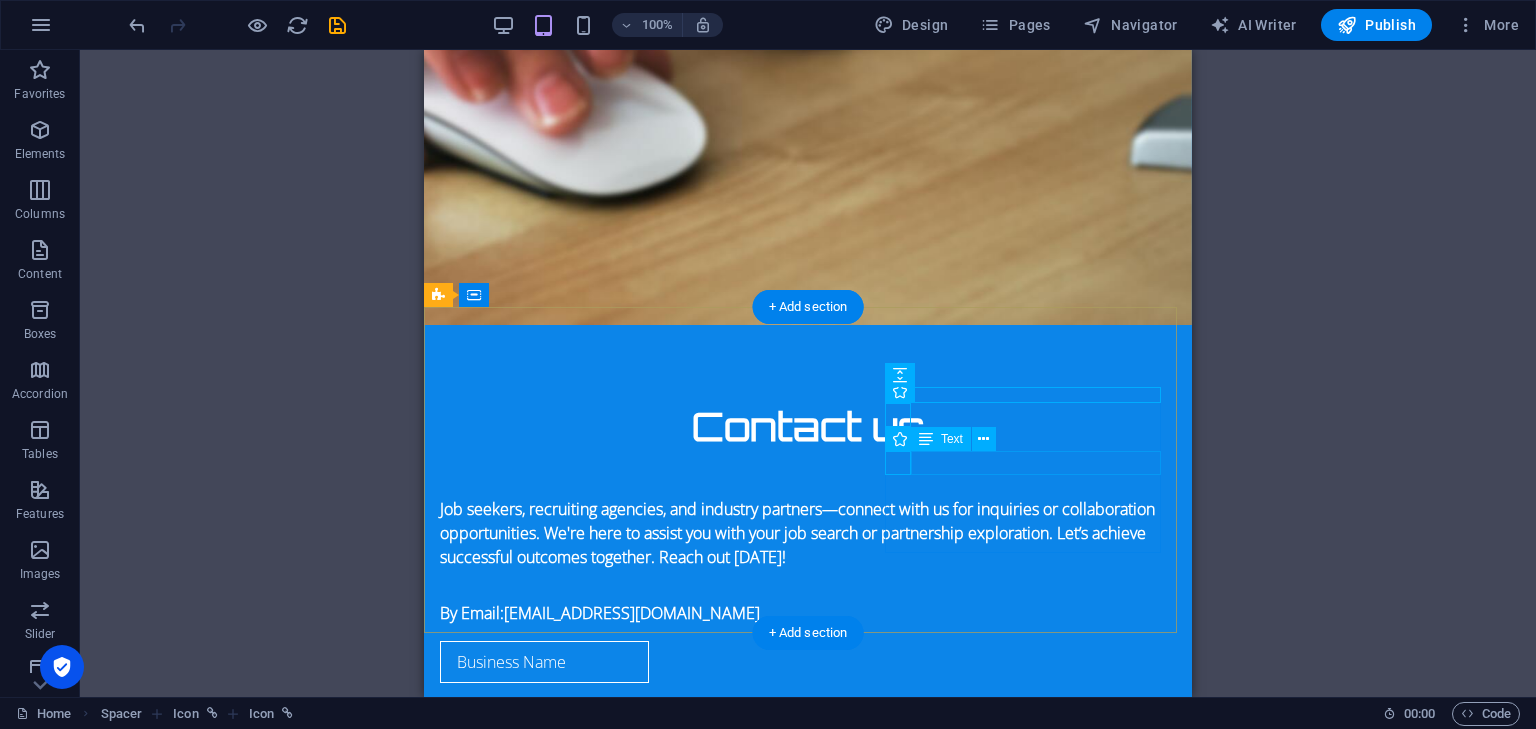 click on "[EMAIL_ADDRESS][DOMAIN_NAME]" at bounding box center [808, 1841] 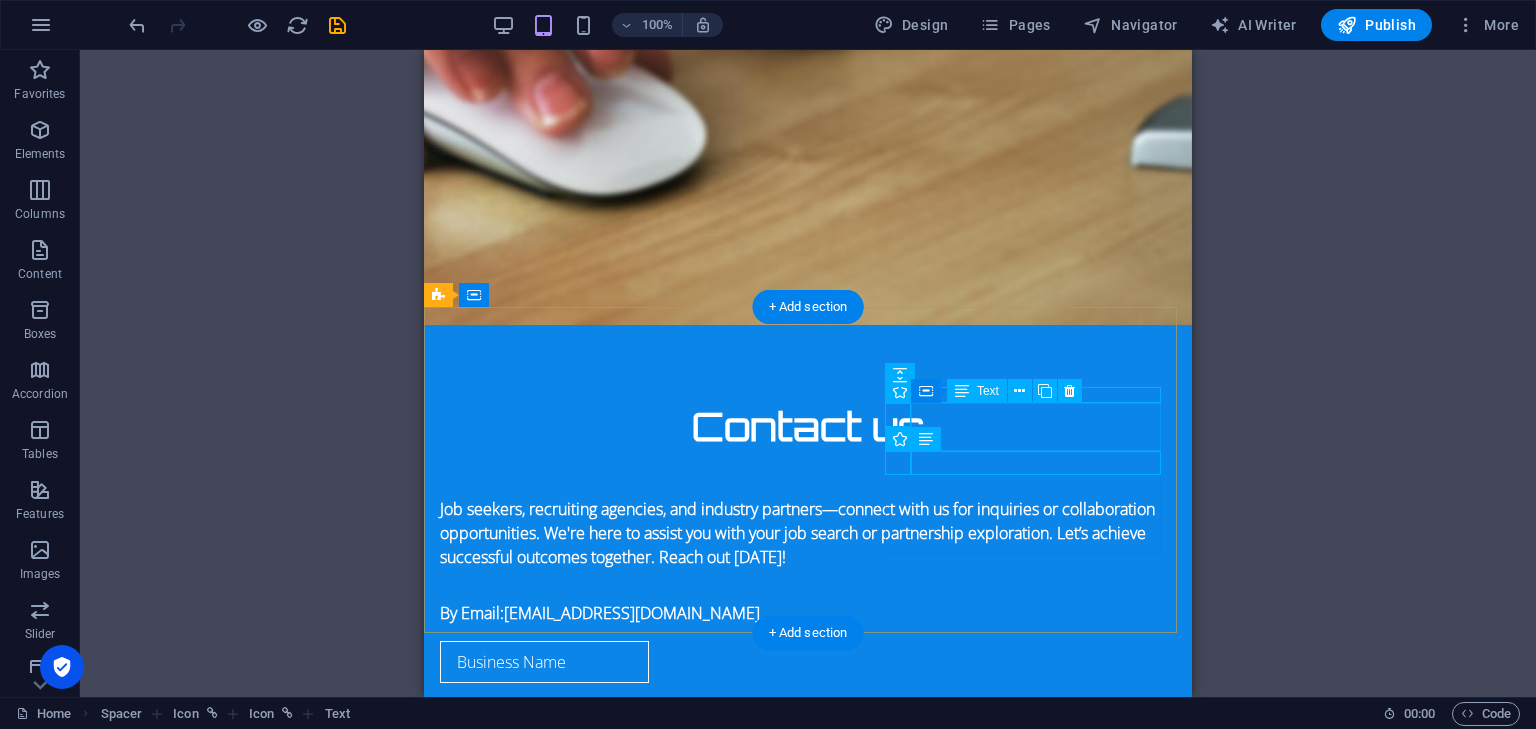 click on "1301 York Rd Ste 800-1031 , 21093   Timonium" at bounding box center [808, 1781] 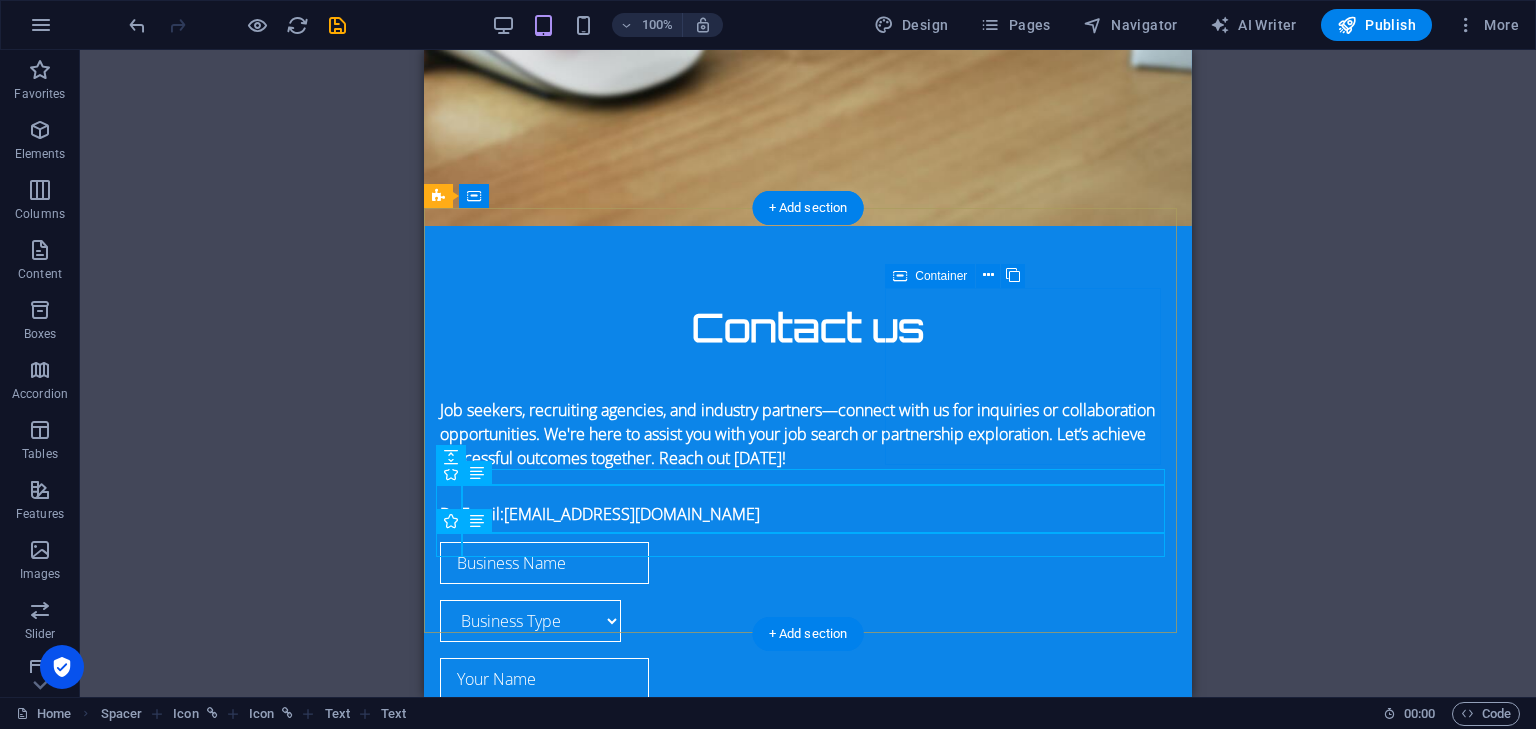 scroll, scrollTop: 2200, scrollLeft: 0, axis: vertical 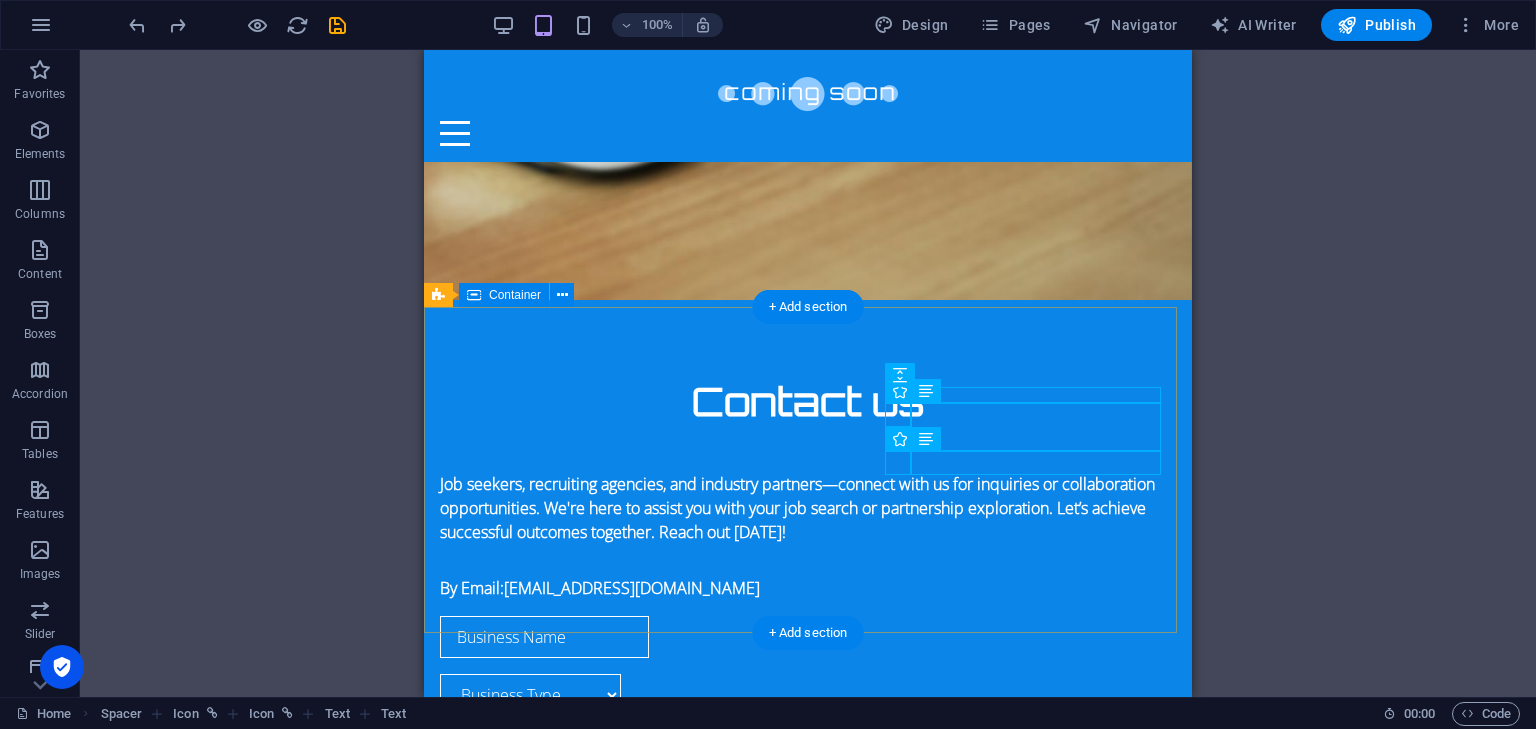 click on "Company Home About Contact Legal Notice Privacy Policy 1301 York Rd Ste 800-1031 , 21093   Timonium contact@jobmedium.com" at bounding box center (808, 1675) 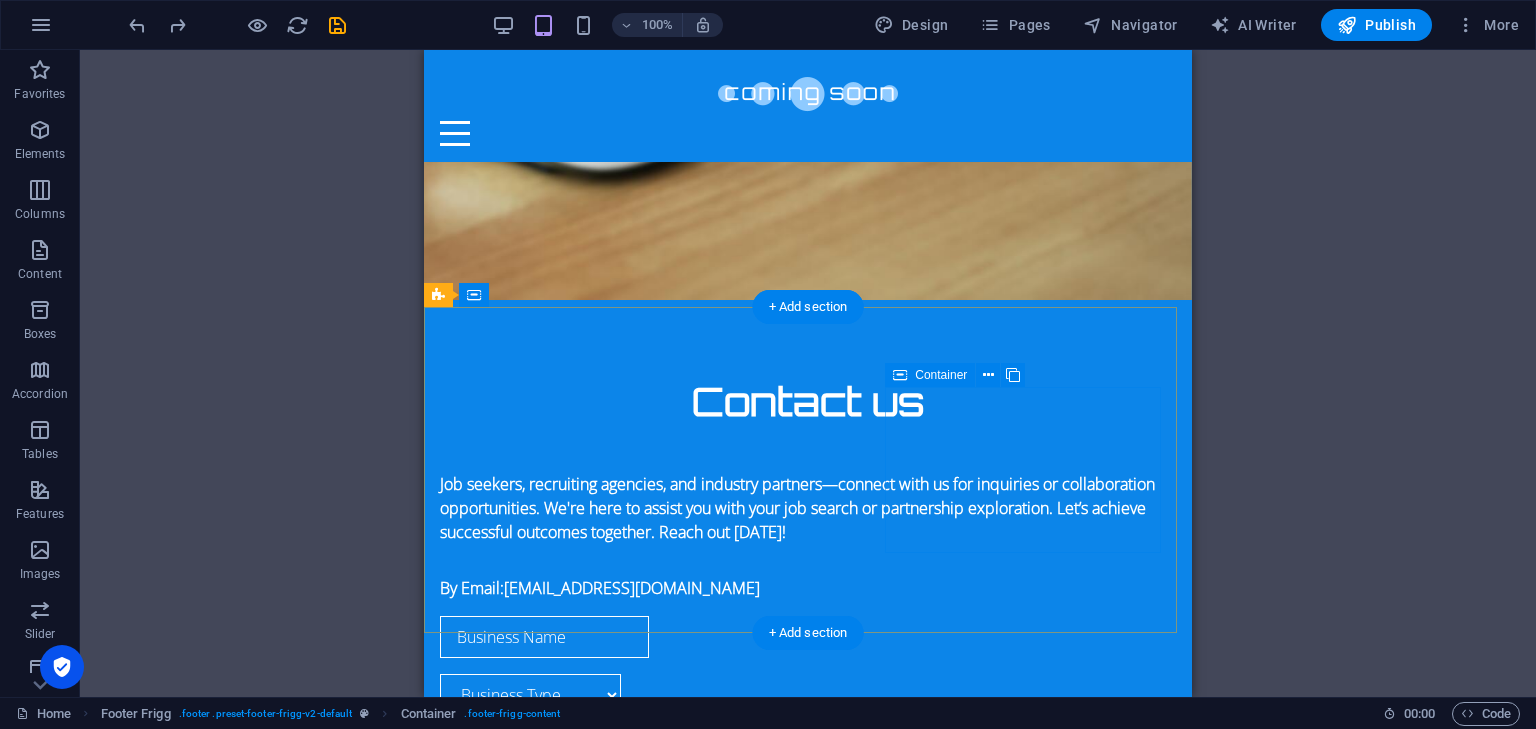 click on "1301 York Rd Ste 800-1031 , 21093   Timonium contact@jobmedium.com" at bounding box center (808, 1760) 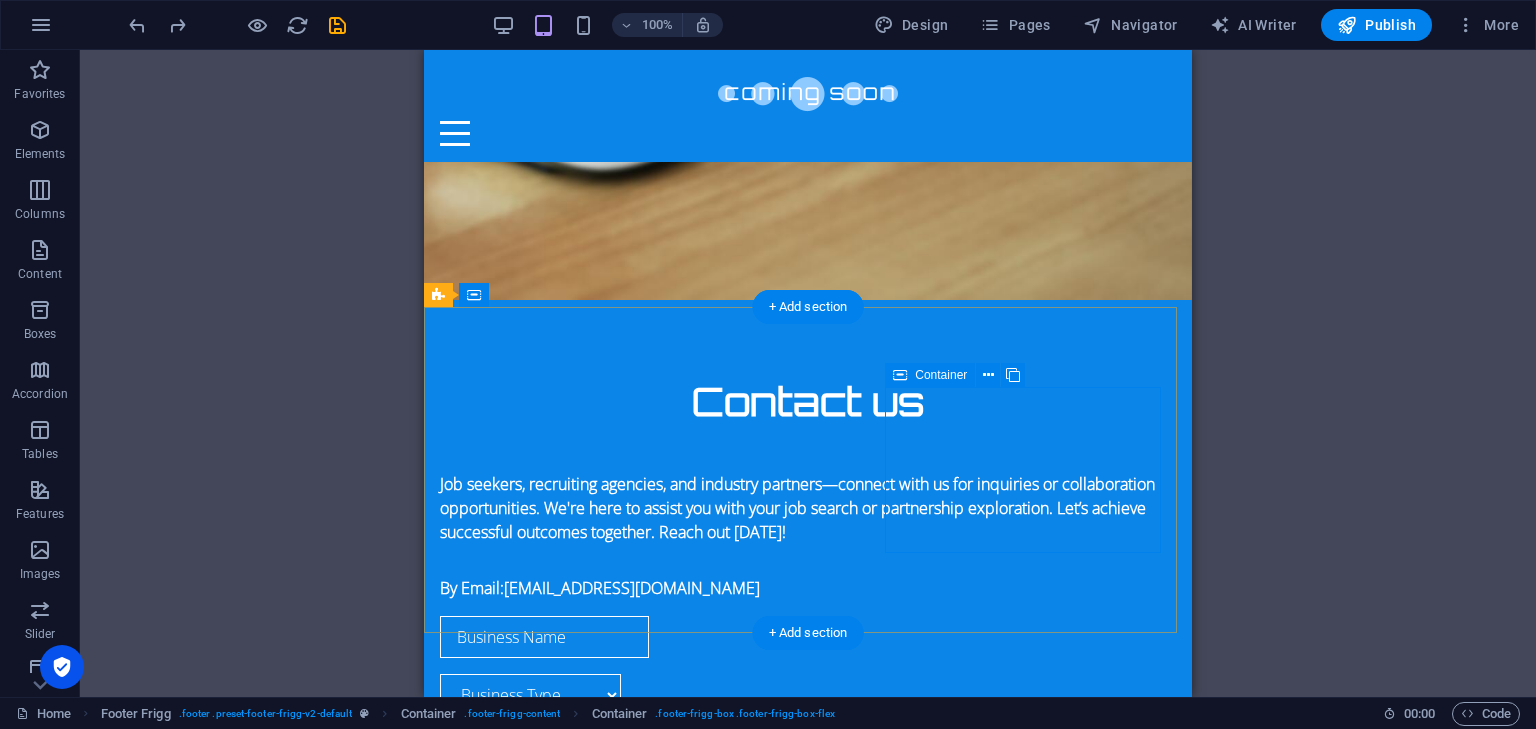 click on "1301 York Rd Ste 800-1031 , 21093   Timonium contact@jobmedium.com" at bounding box center [808, 1760] 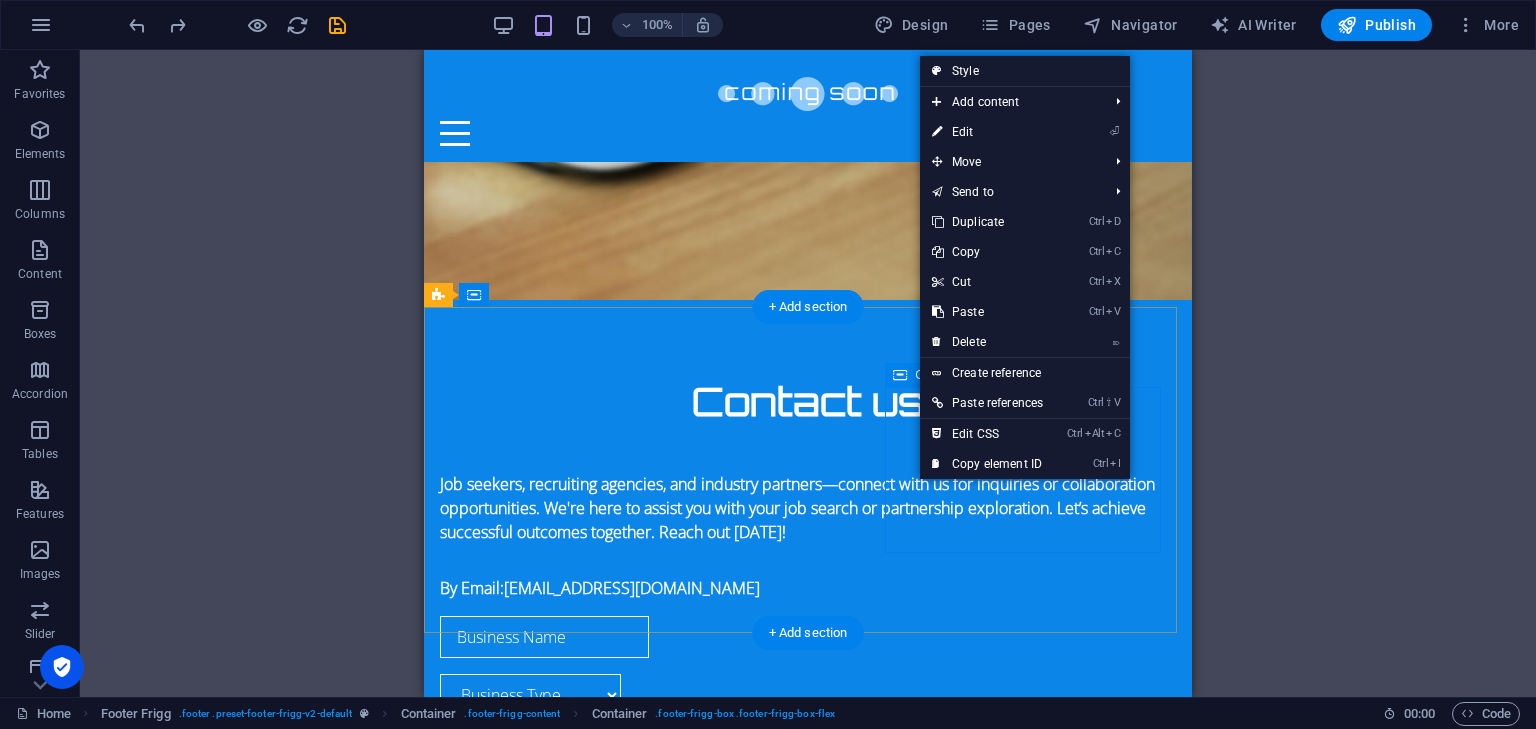 click on "1301 York Rd Ste 800-1031 , 21093   Timonium contact@jobmedium.com" at bounding box center [808, 1760] 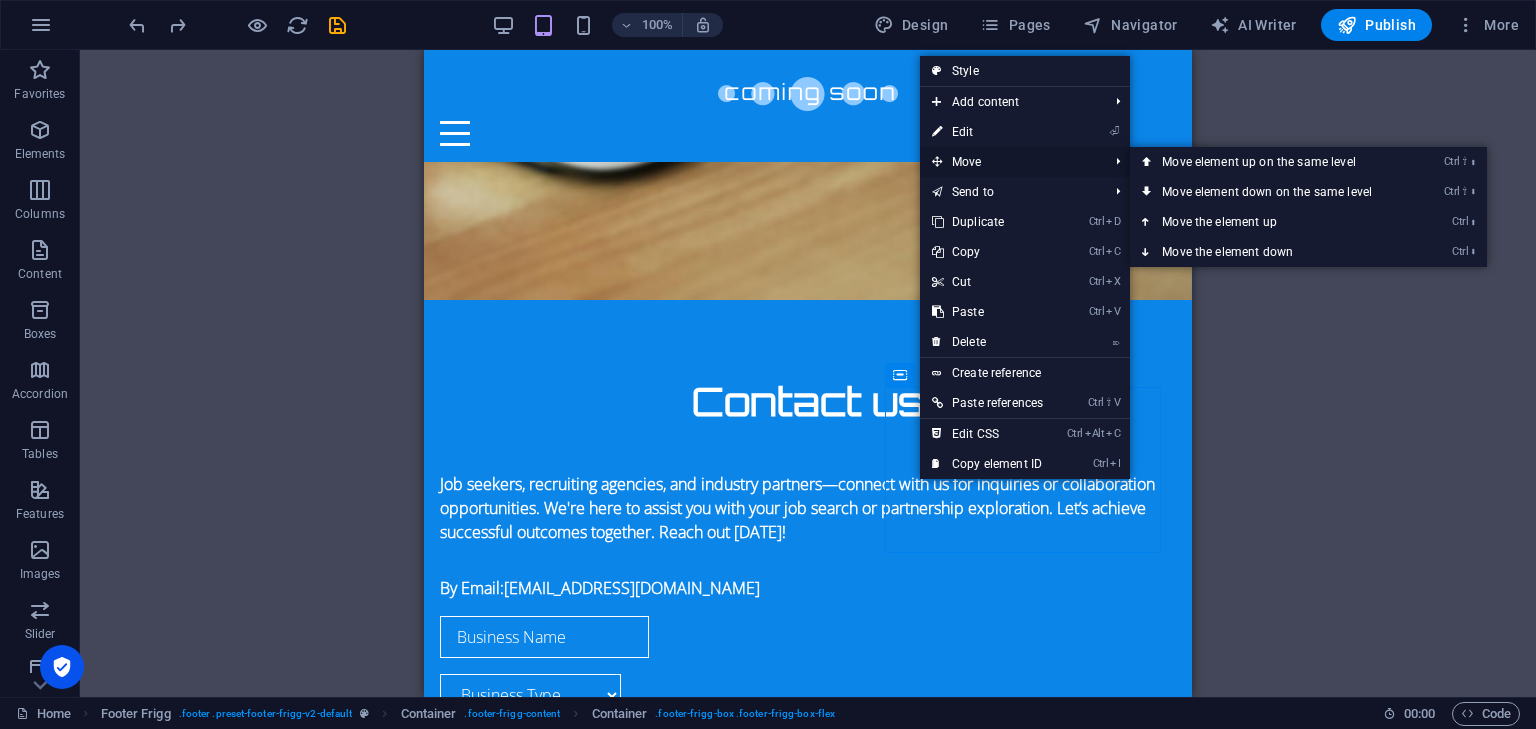 click on "Move" at bounding box center [1010, 162] 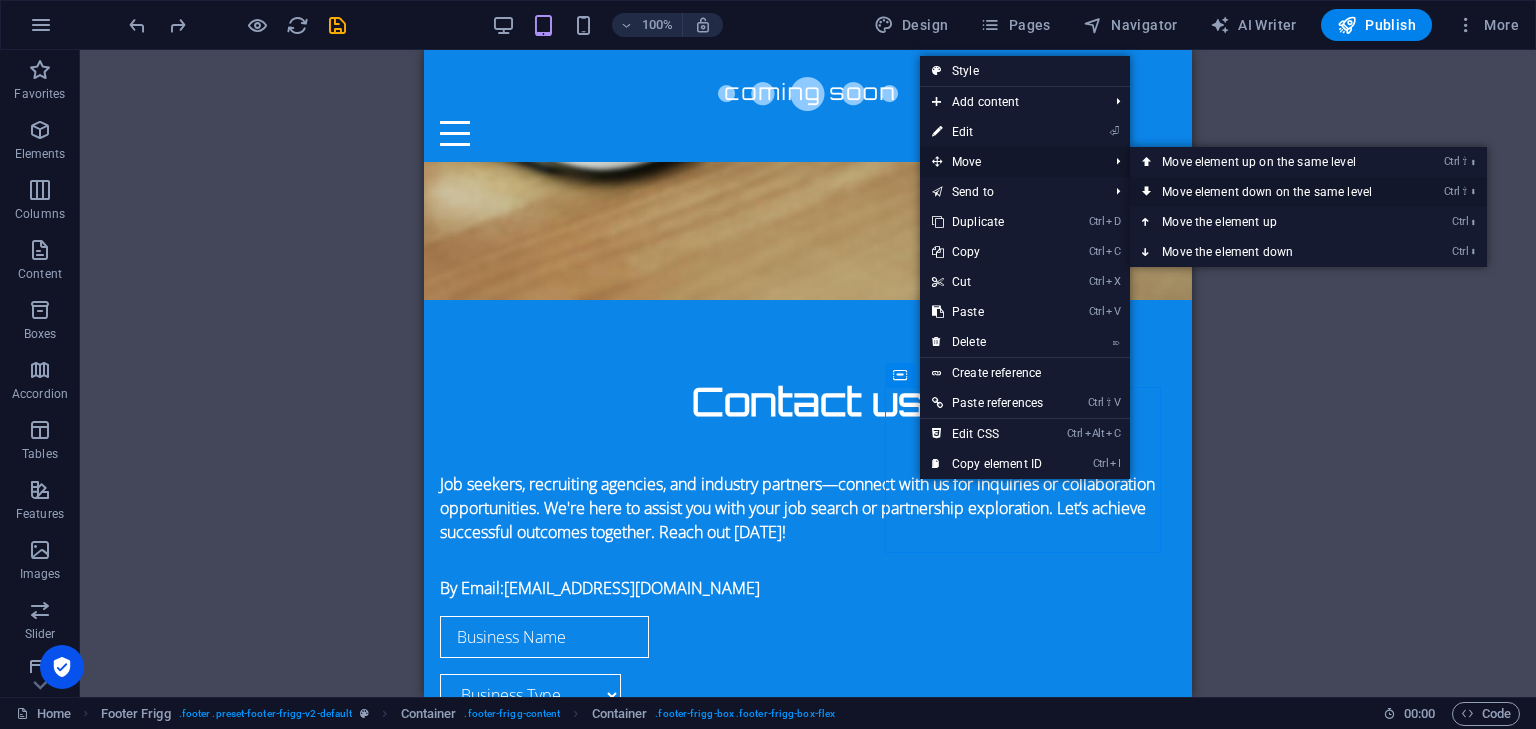 click on "Ctrl ⇧ ⬇  Move element down on the same level" at bounding box center (1271, 192) 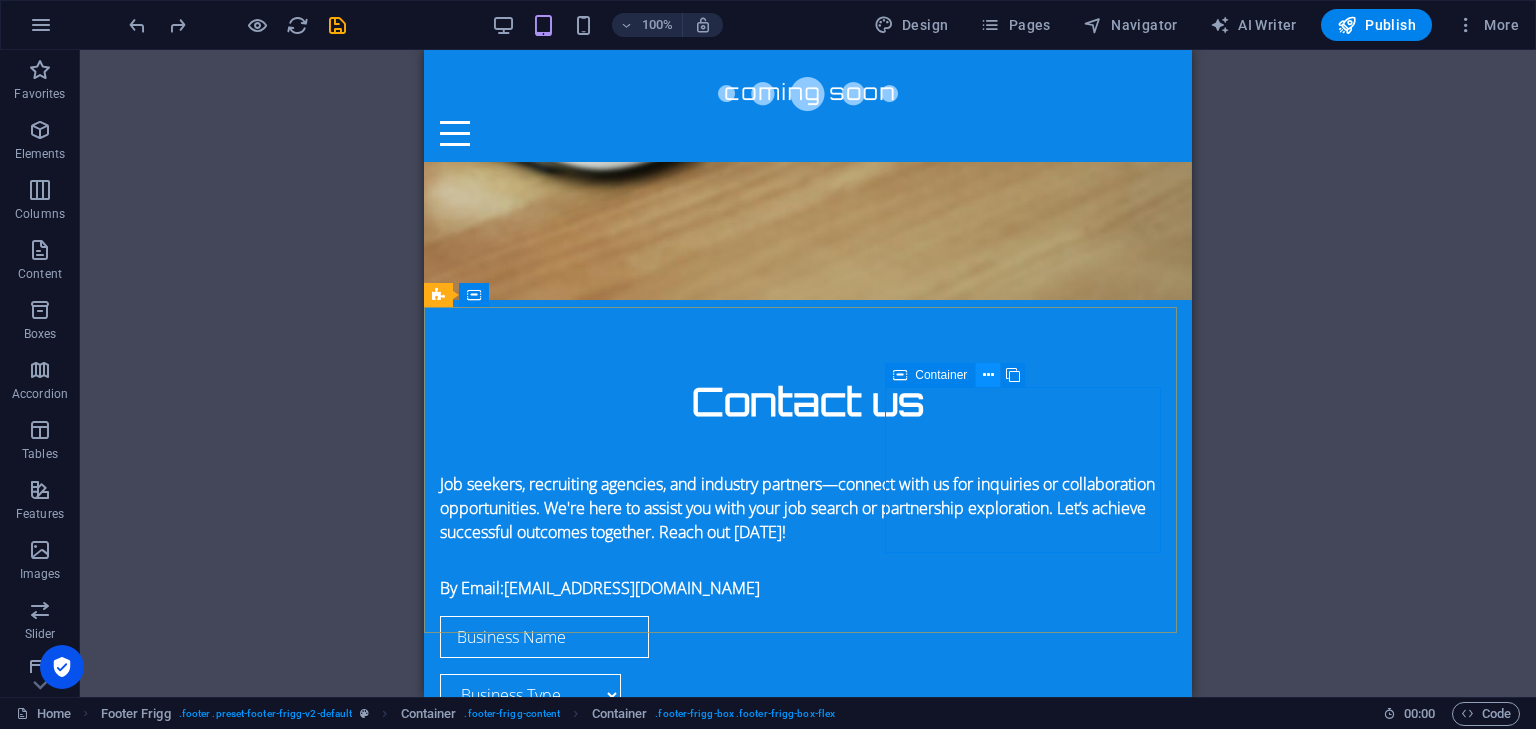 click at bounding box center (988, 375) 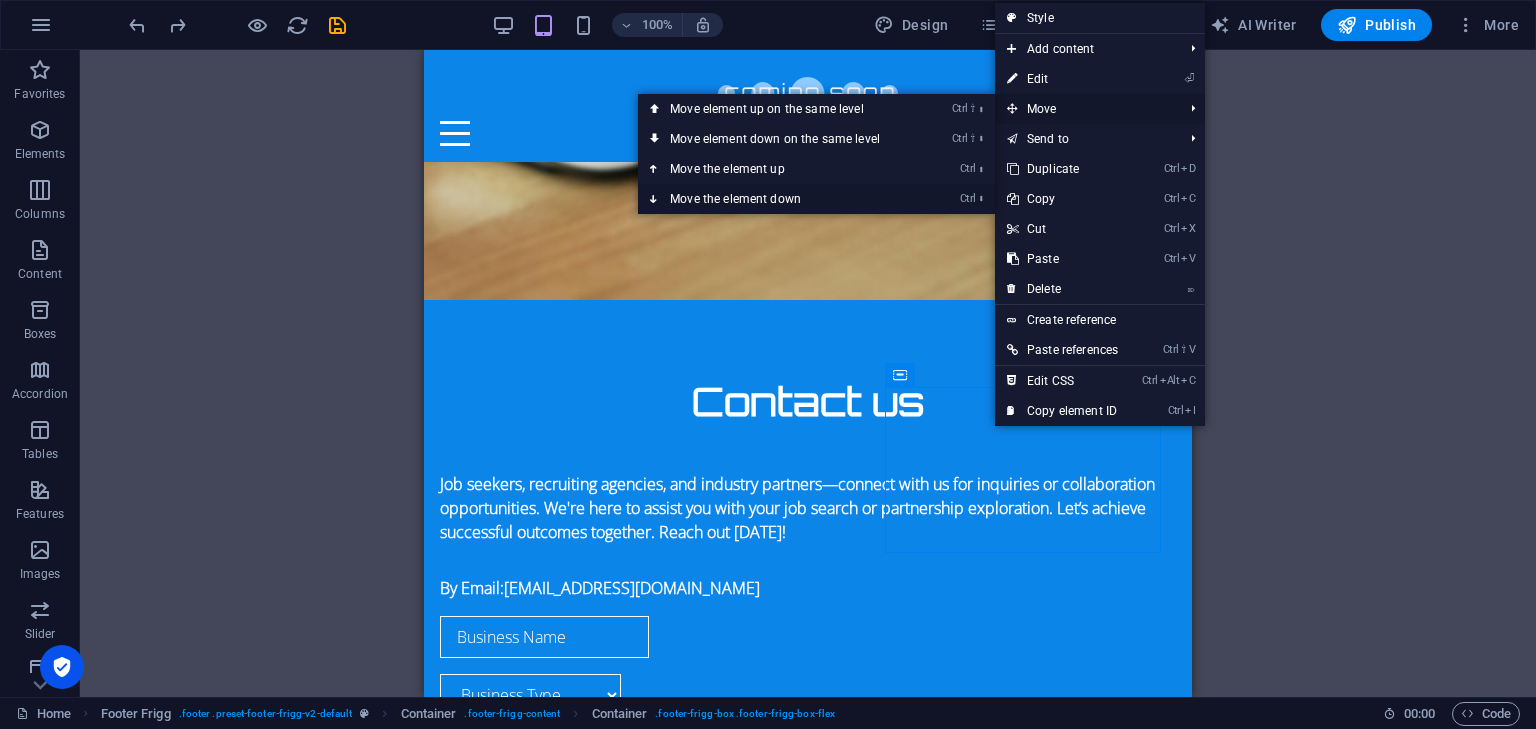 click on "Ctrl ⬇  Move the element down" at bounding box center (779, 199) 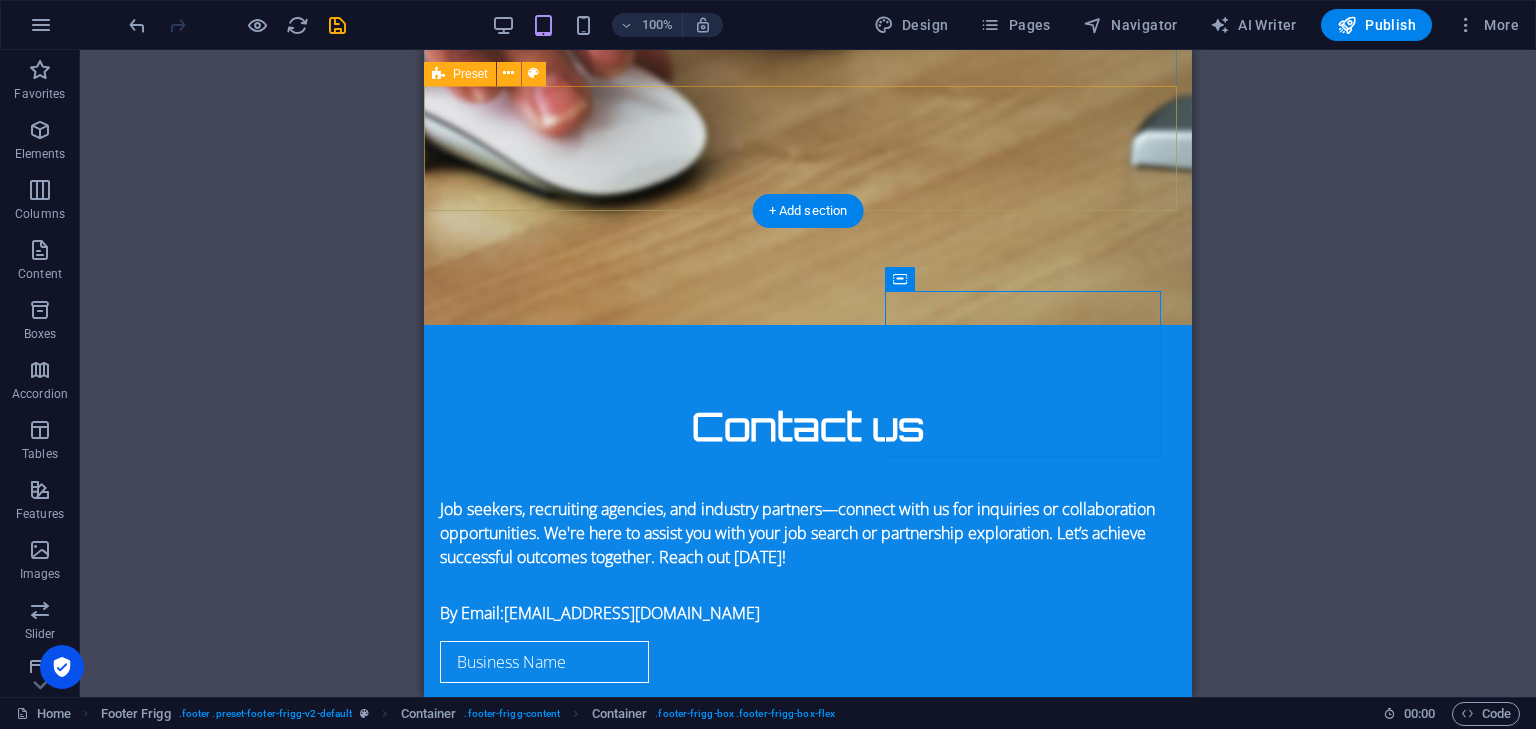 scroll, scrollTop: 2296, scrollLeft: 0, axis: vertical 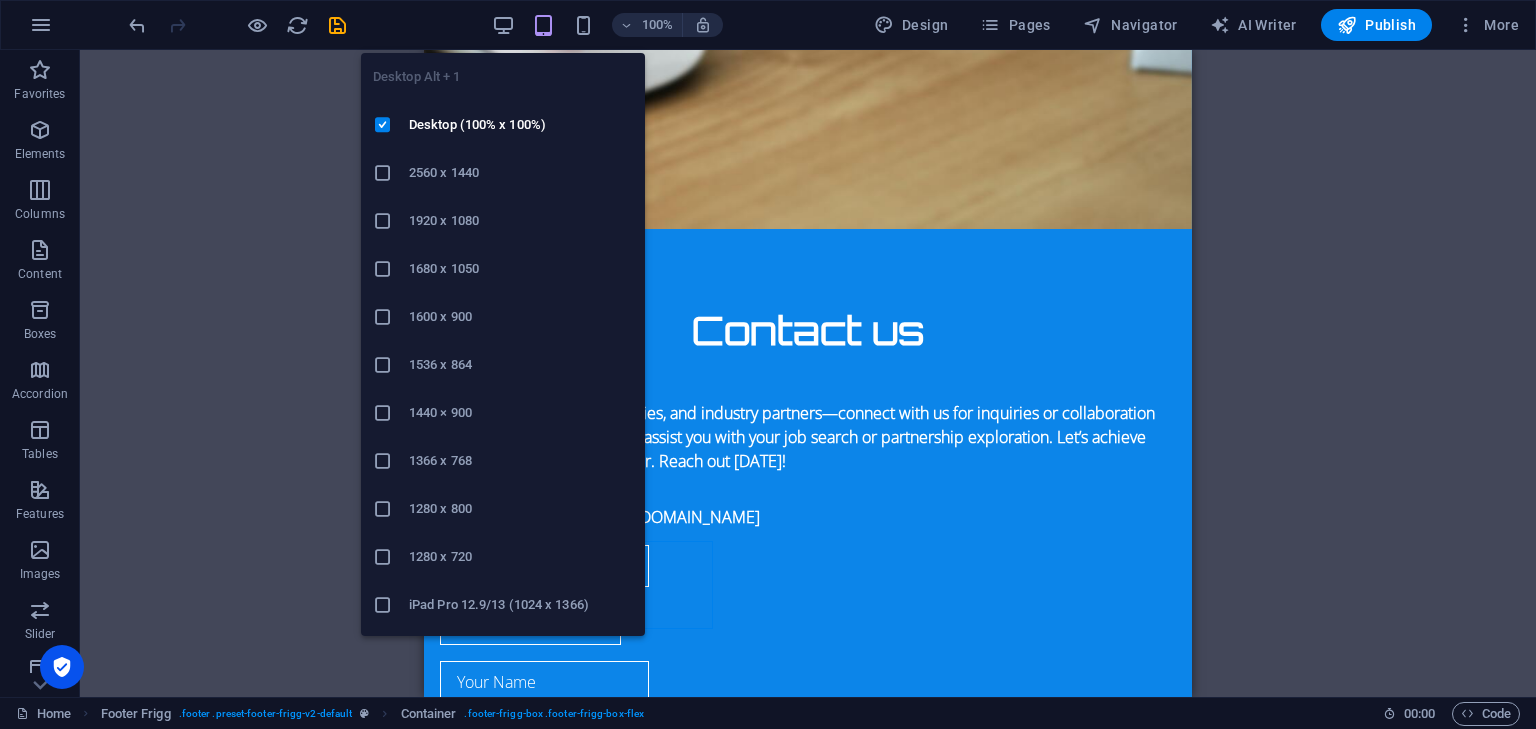 click on "Desktop Alt + 1 Desktop (100% x 100%) 2560 x 1440 1920 x 1080 1680 x 1050 1600 x 900 1536 x 864 1440 × 900 1366 x 768 1280 x 800 1280 x 720 iPad Pro 12.9/13 (1024 x 1366) Galaxy Tab S9/S10 Ultra (1024 x 1366)" at bounding box center [503, 336] 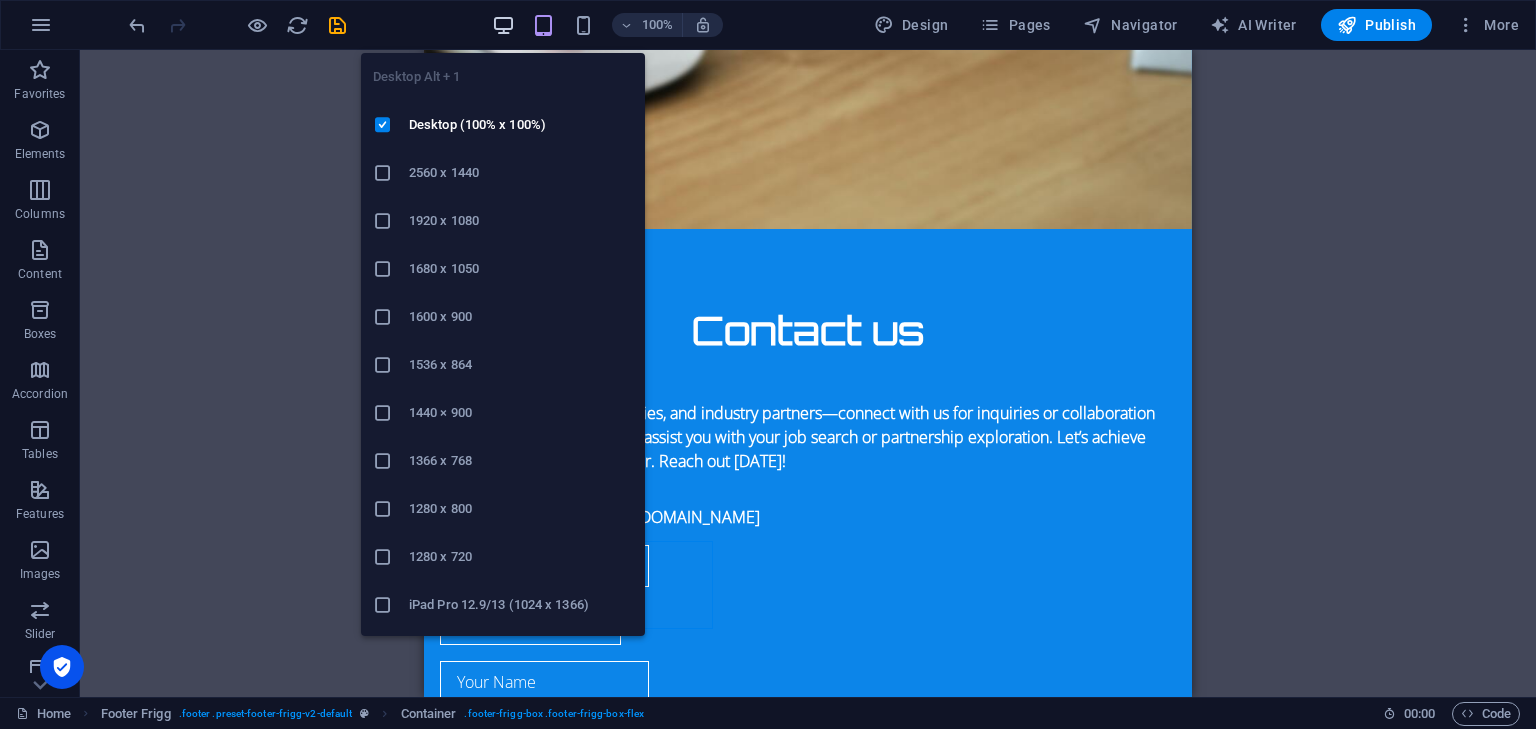 click at bounding box center [503, 25] 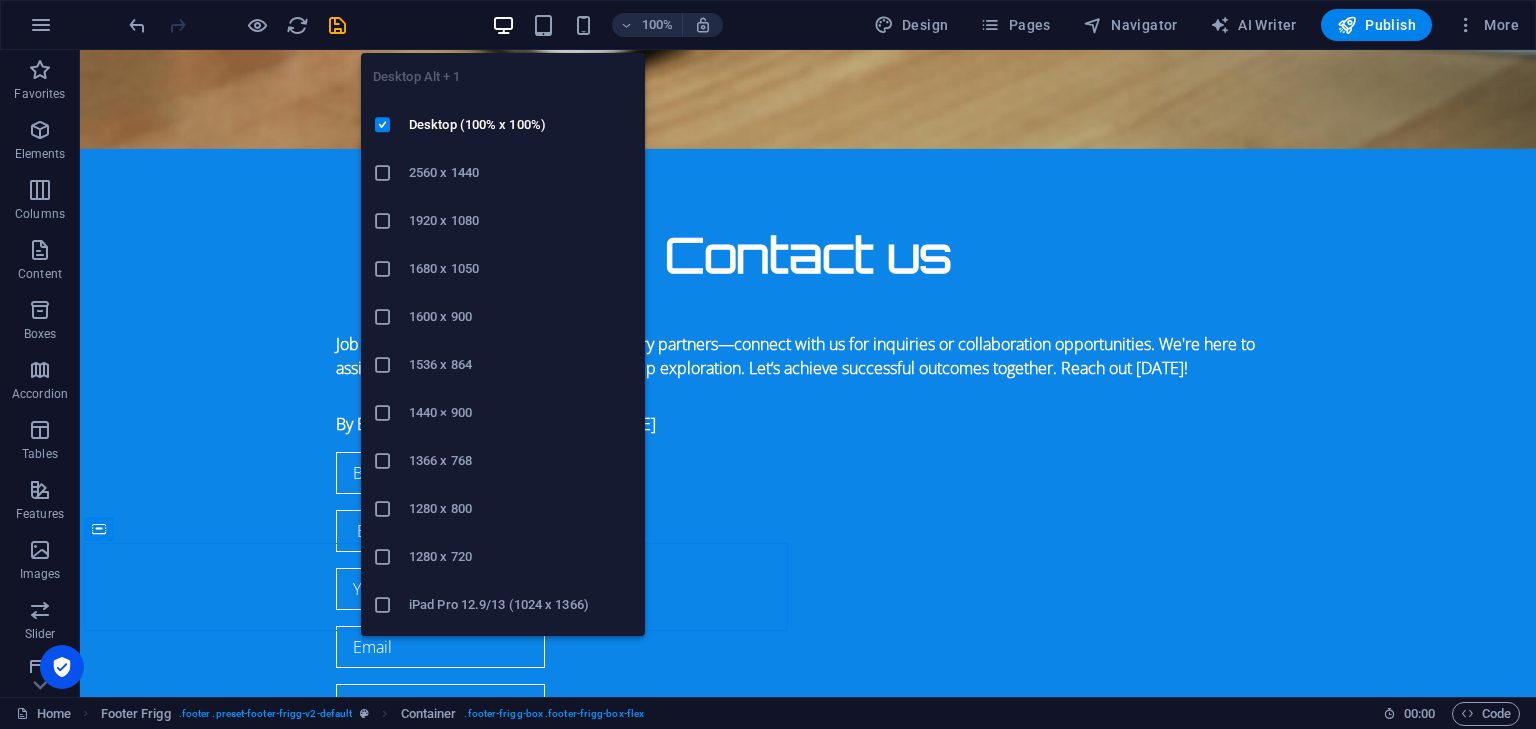 scroll, scrollTop: 2066, scrollLeft: 0, axis: vertical 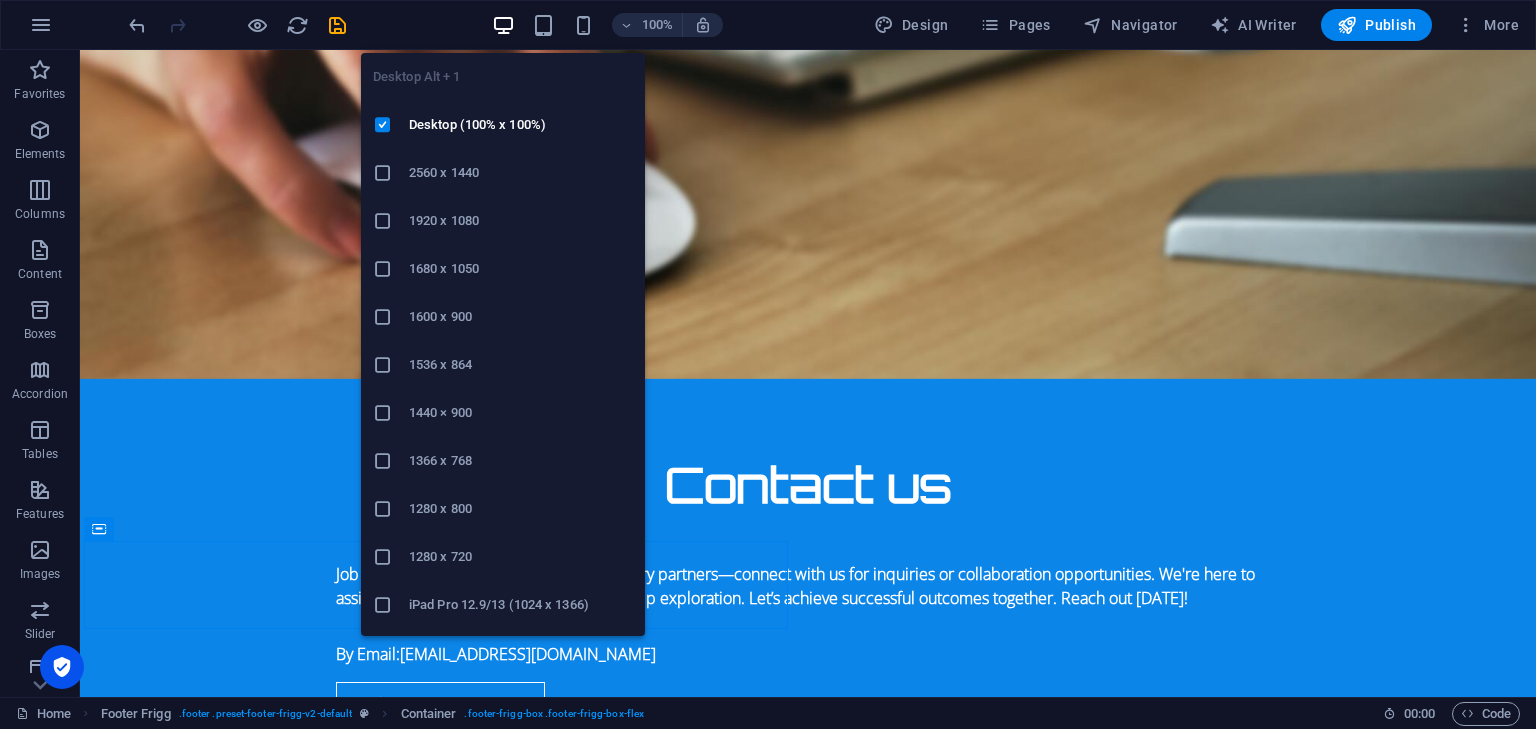 type 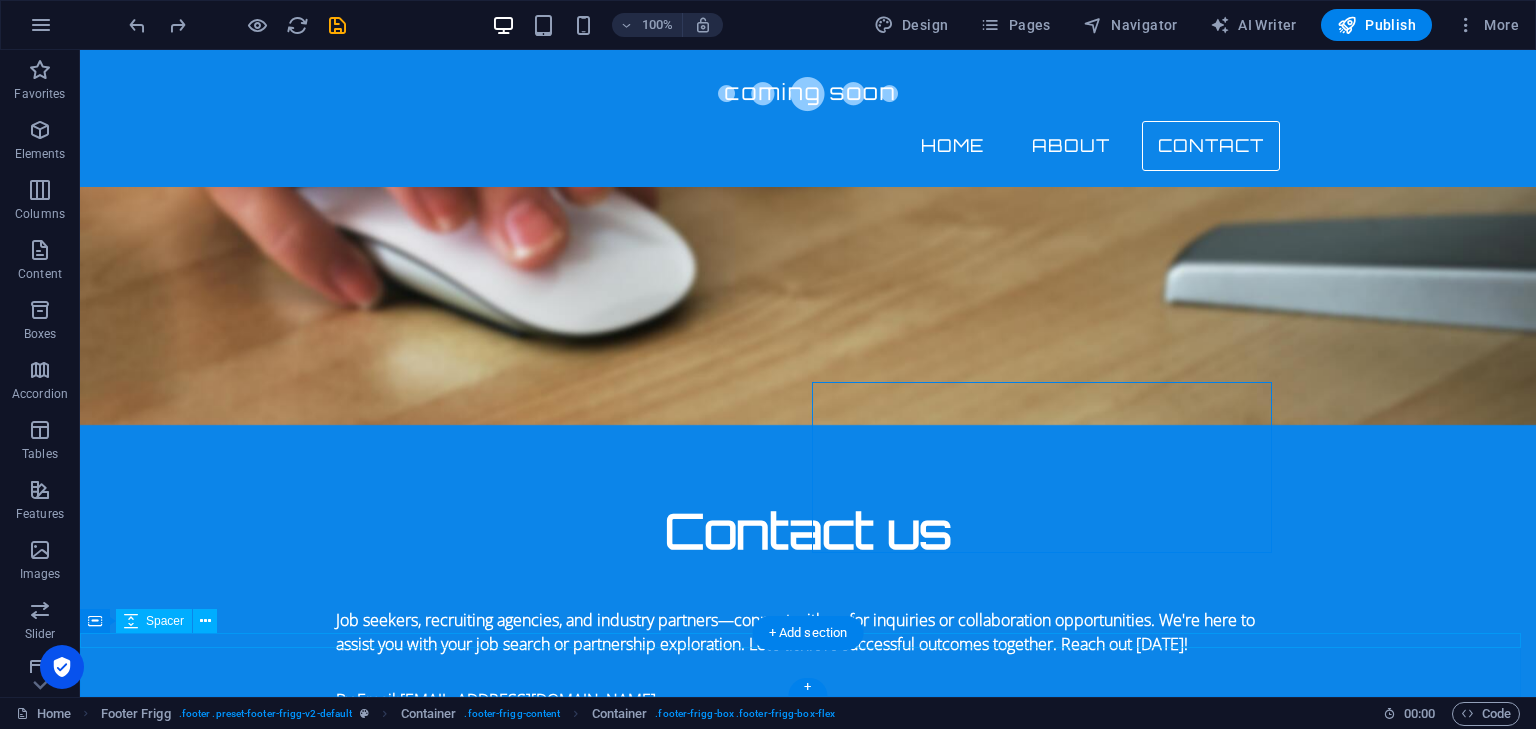 click at bounding box center [808, 2032] 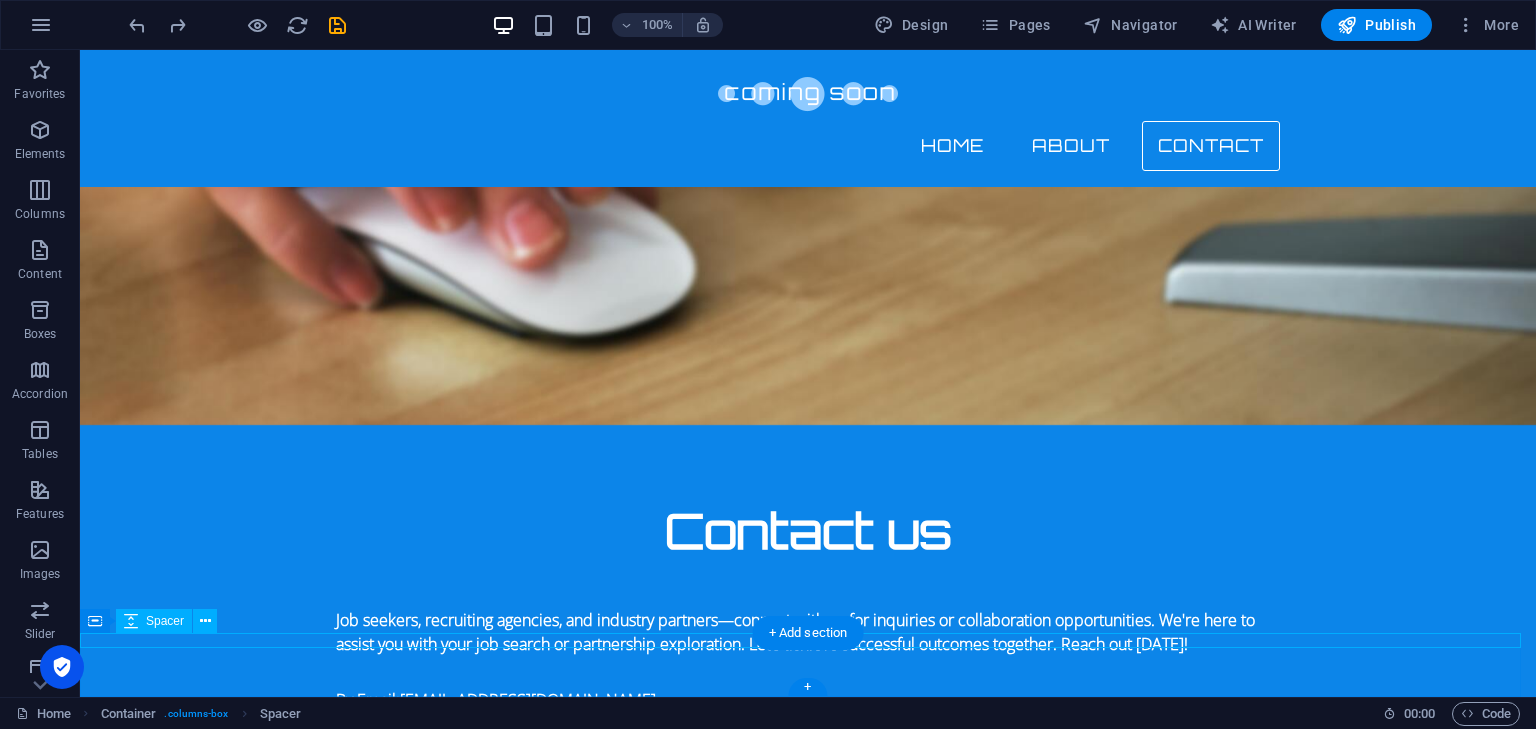 click at bounding box center [808, 2032] 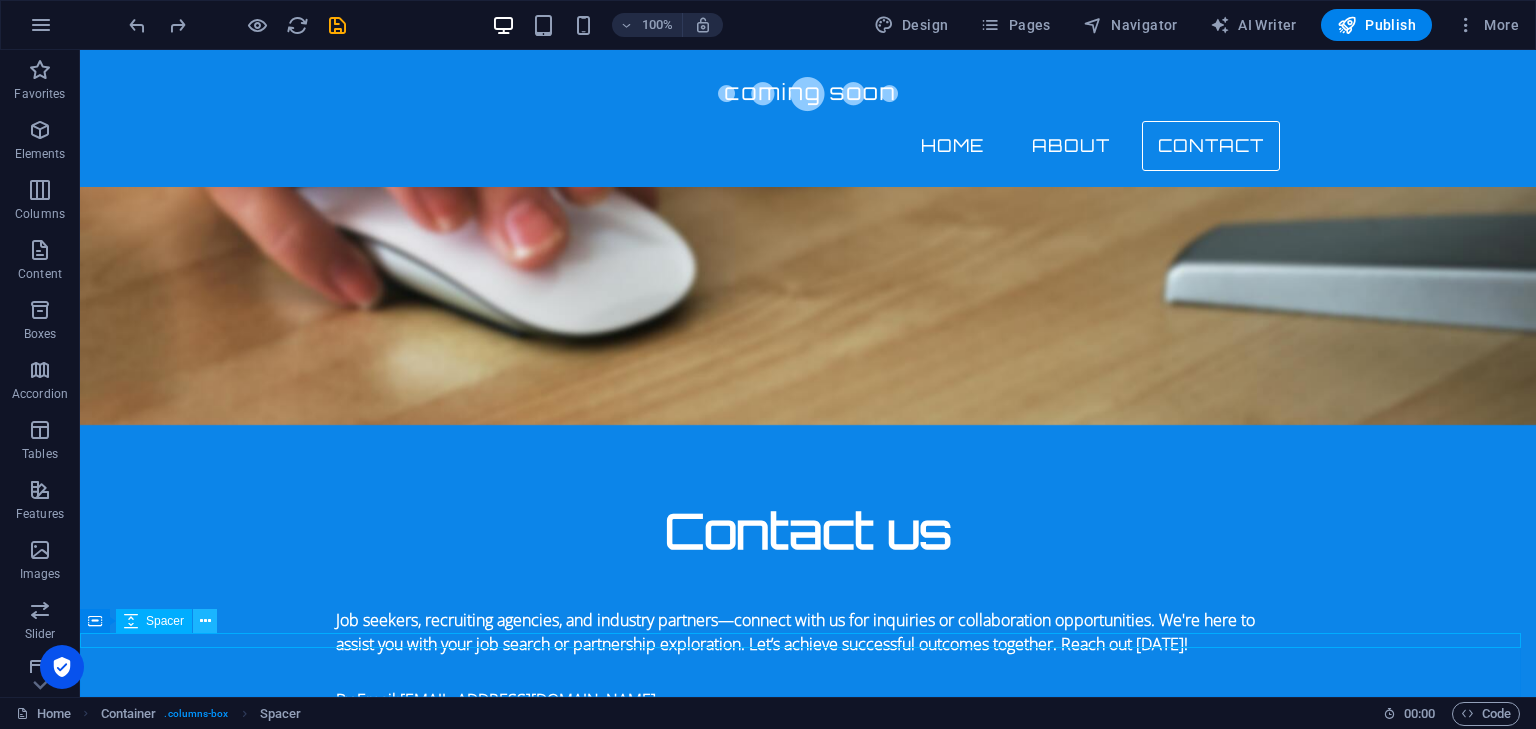 click at bounding box center (205, 621) 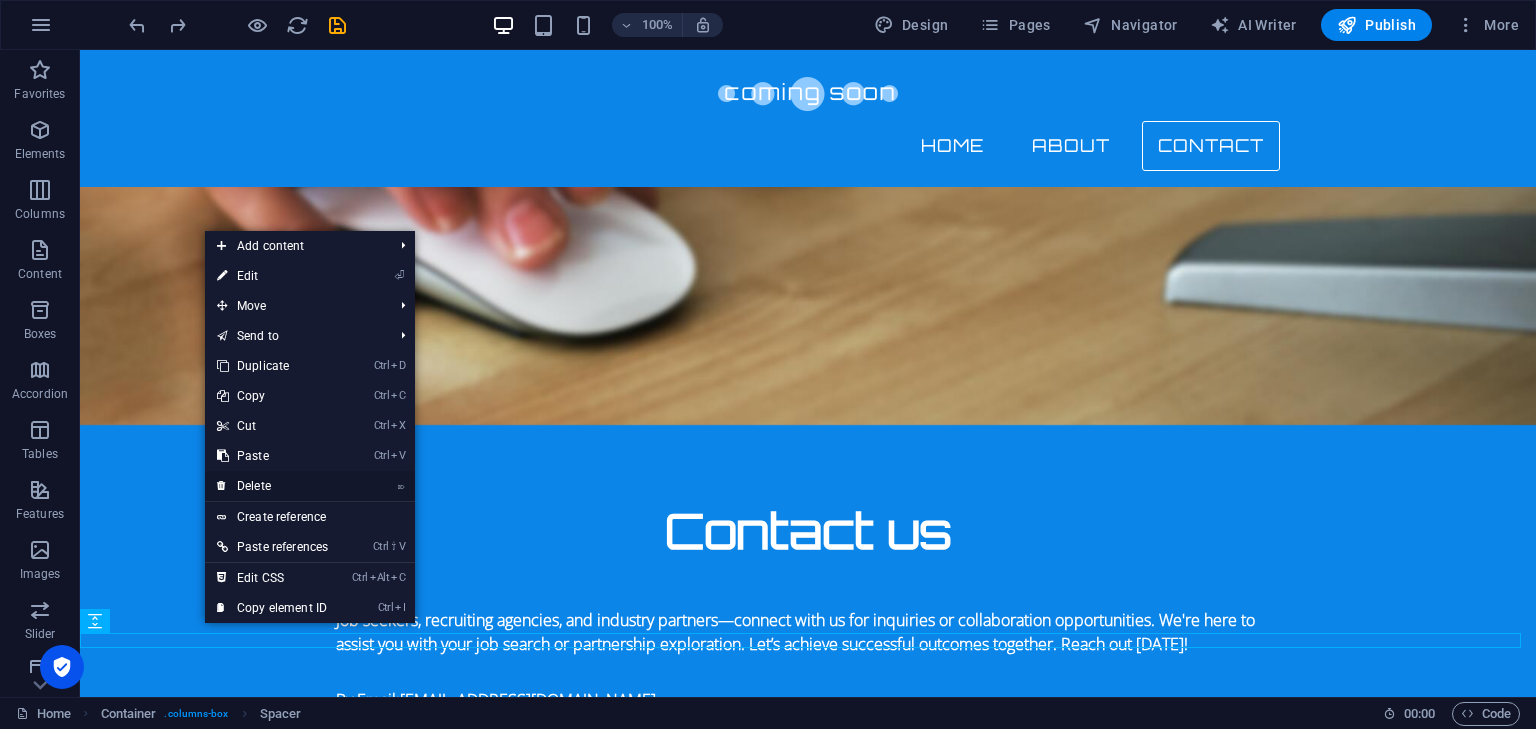 click on "⌦  Delete" at bounding box center (272, 486) 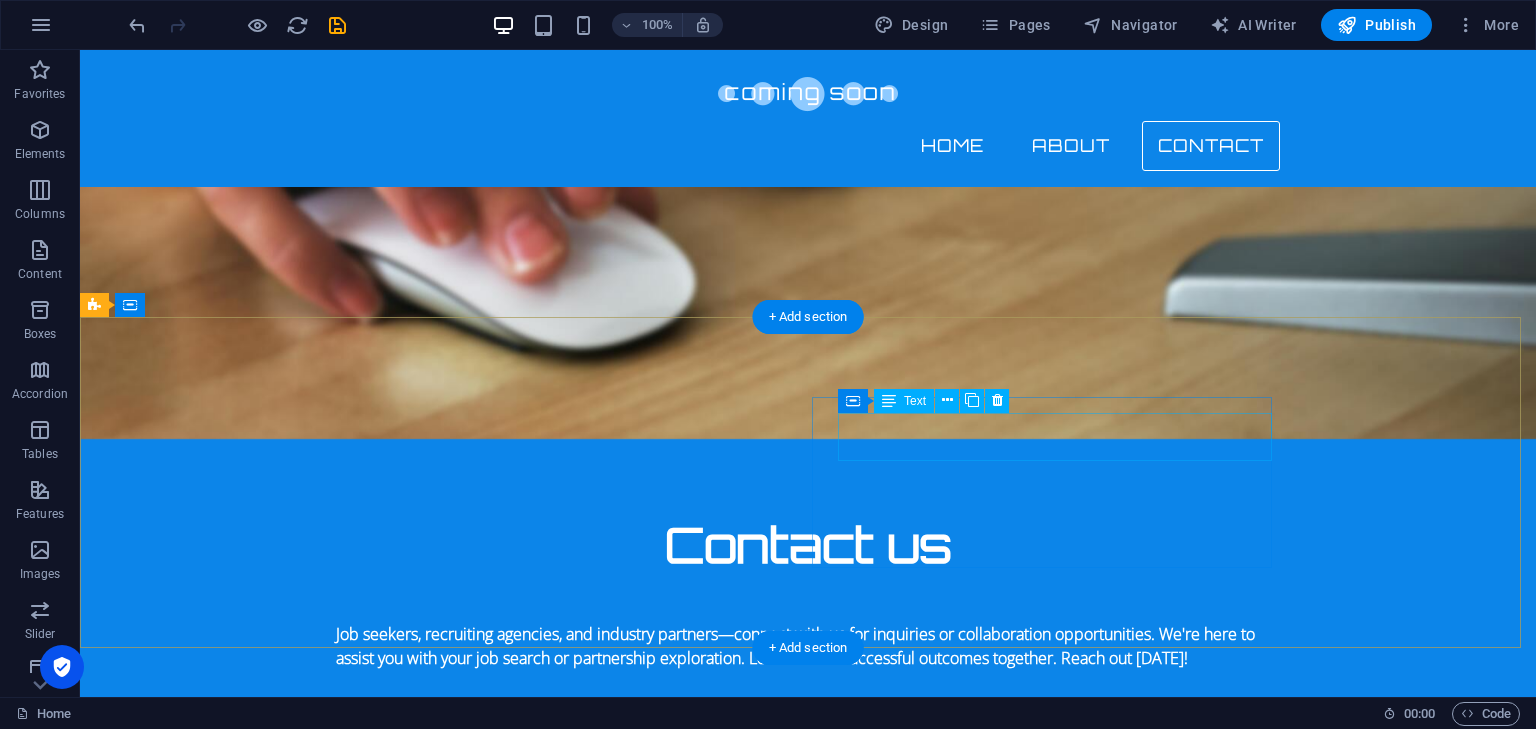 click on "1301 York Rd Ste 800-1031 , 21093   Timonium" at bounding box center (568, 1887) 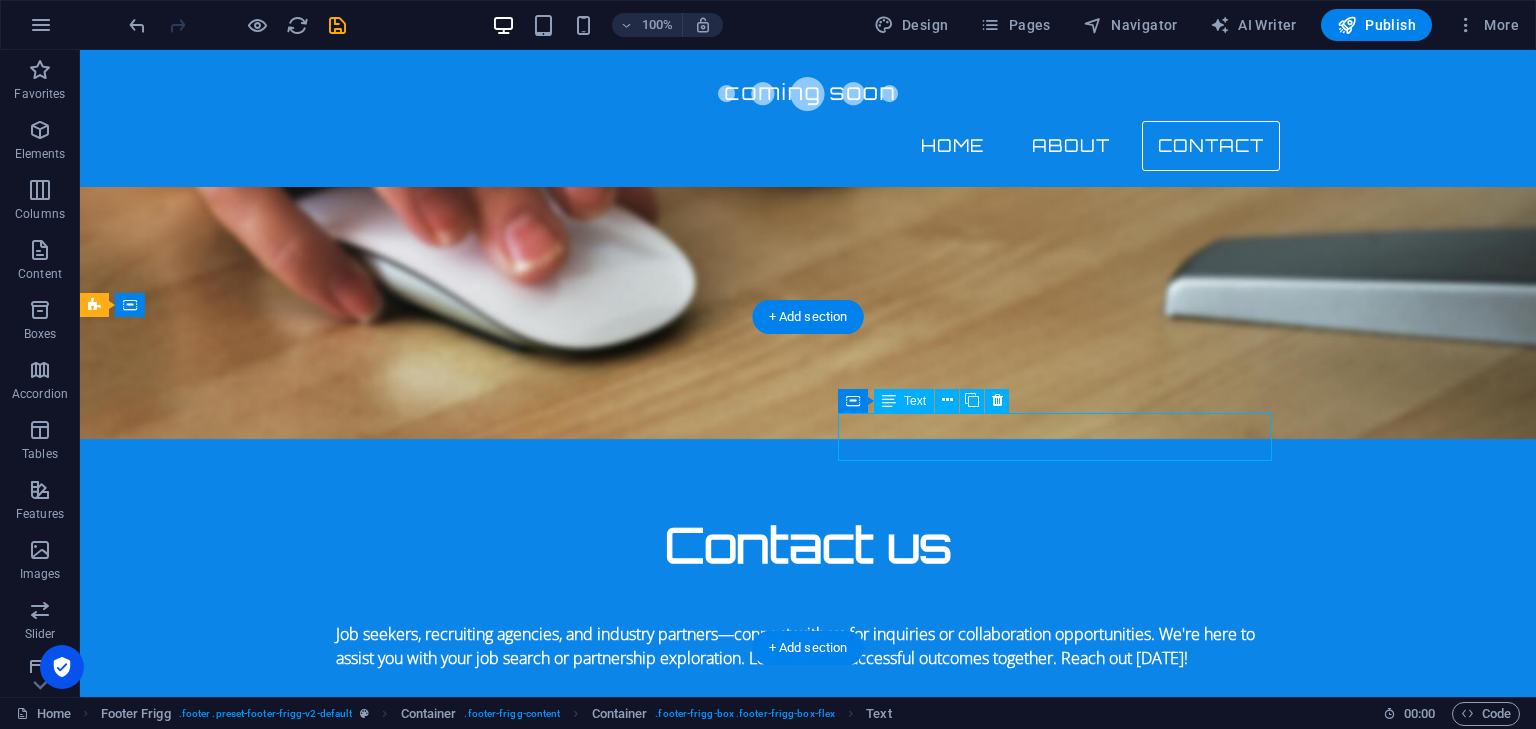 click on "Timonium" at bounding box center (180, 1899) 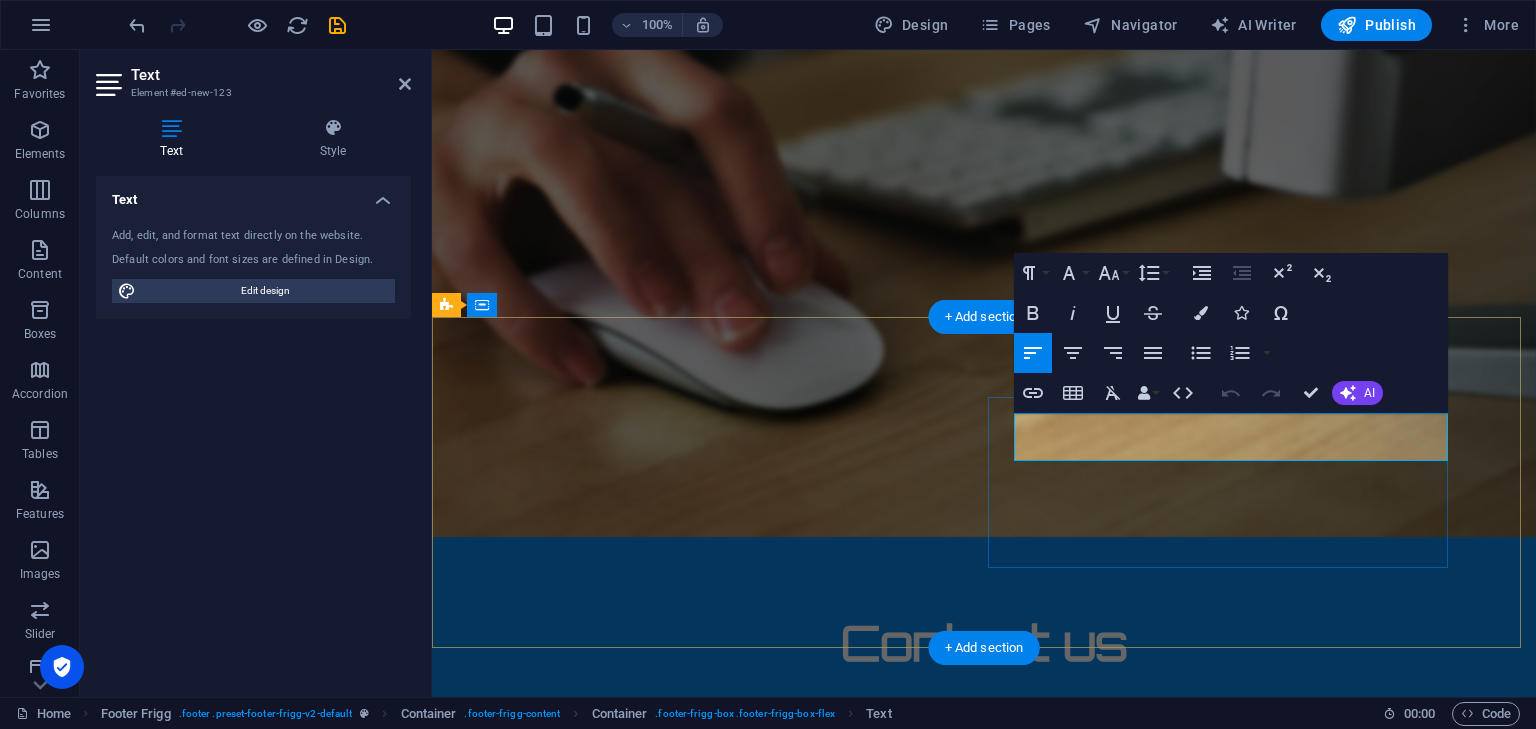 click on "21093   Timonium" at bounding box center [920, 1997] 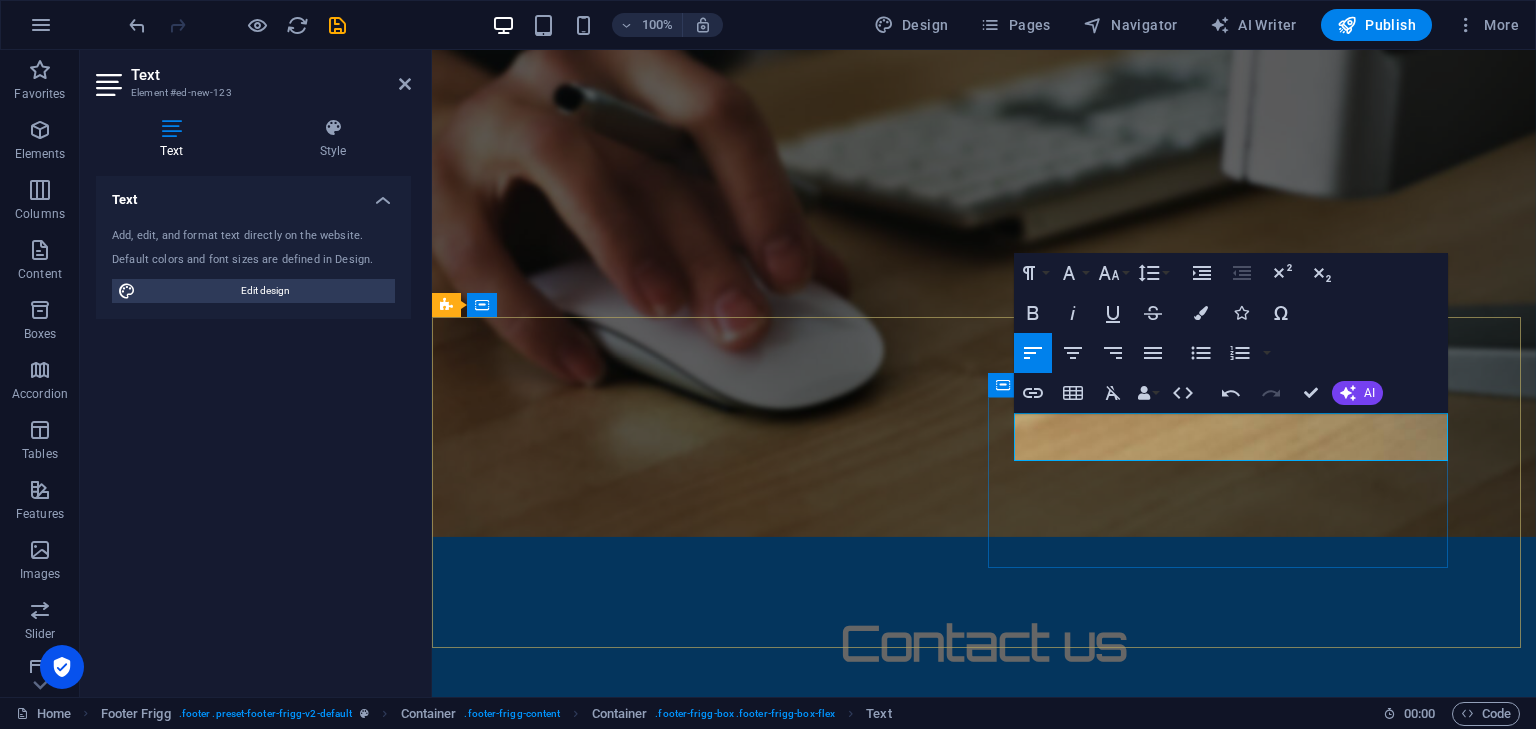 click on "1301 York Rd Ste 800-1031 , 21093   Timonium  MD contact@jobmedium.com" at bounding box center (920, 1989) 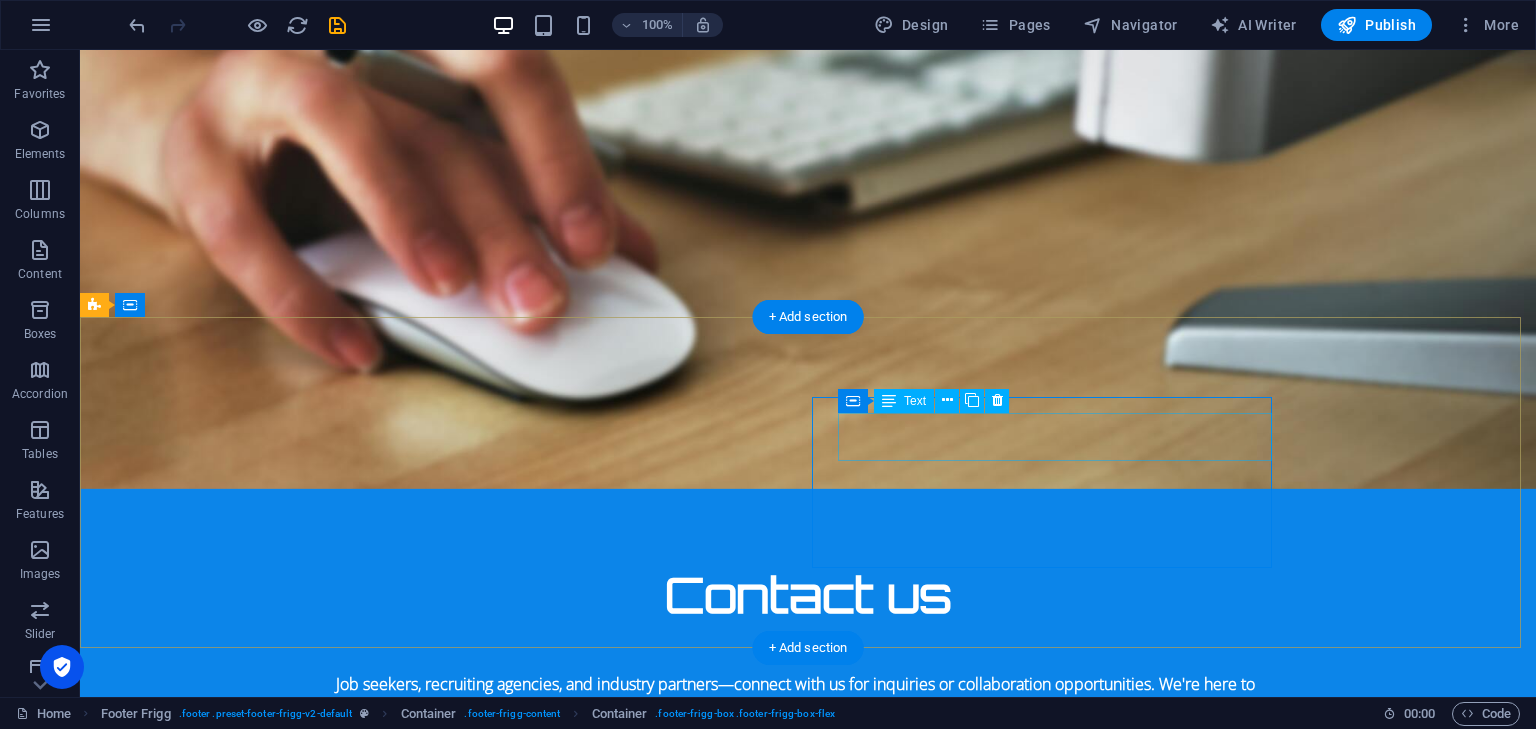 click on "[STREET_ADDRESS]" at bounding box center [568, 1937] 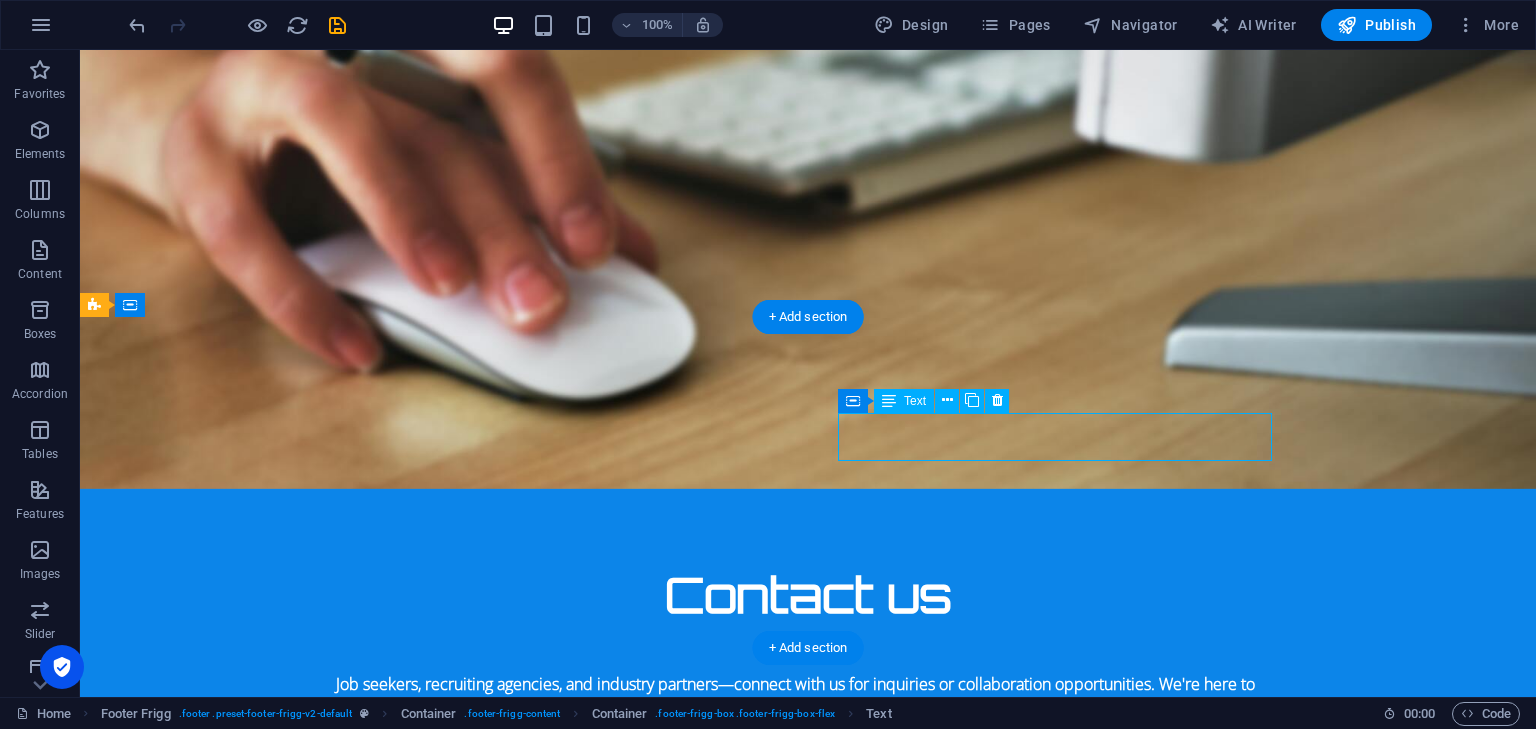 click on "[STREET_ADDRESS]" at bounding box center [568, 1937] 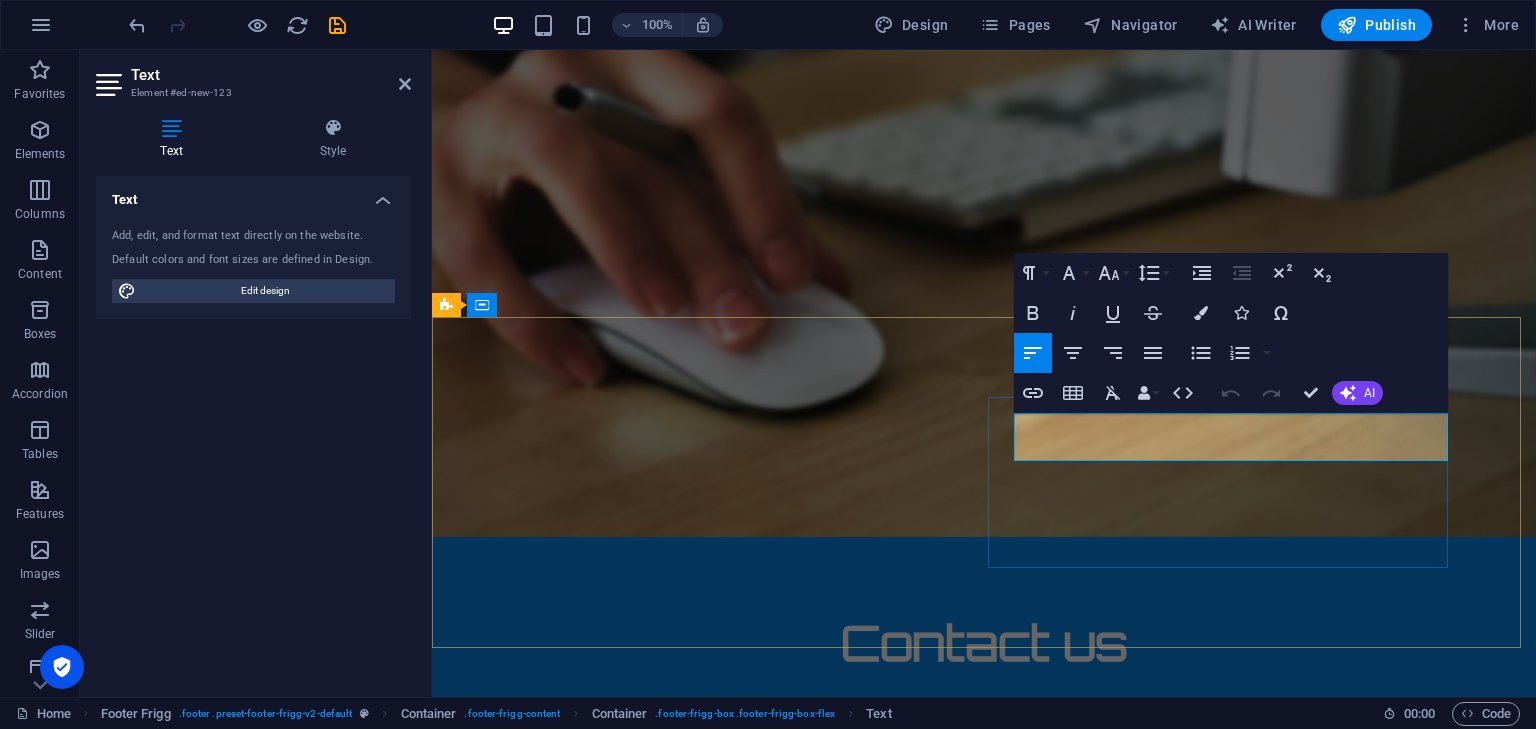 click on "1301 York Rd Ste 800-1031 ," at bounding box center [920, 1973] 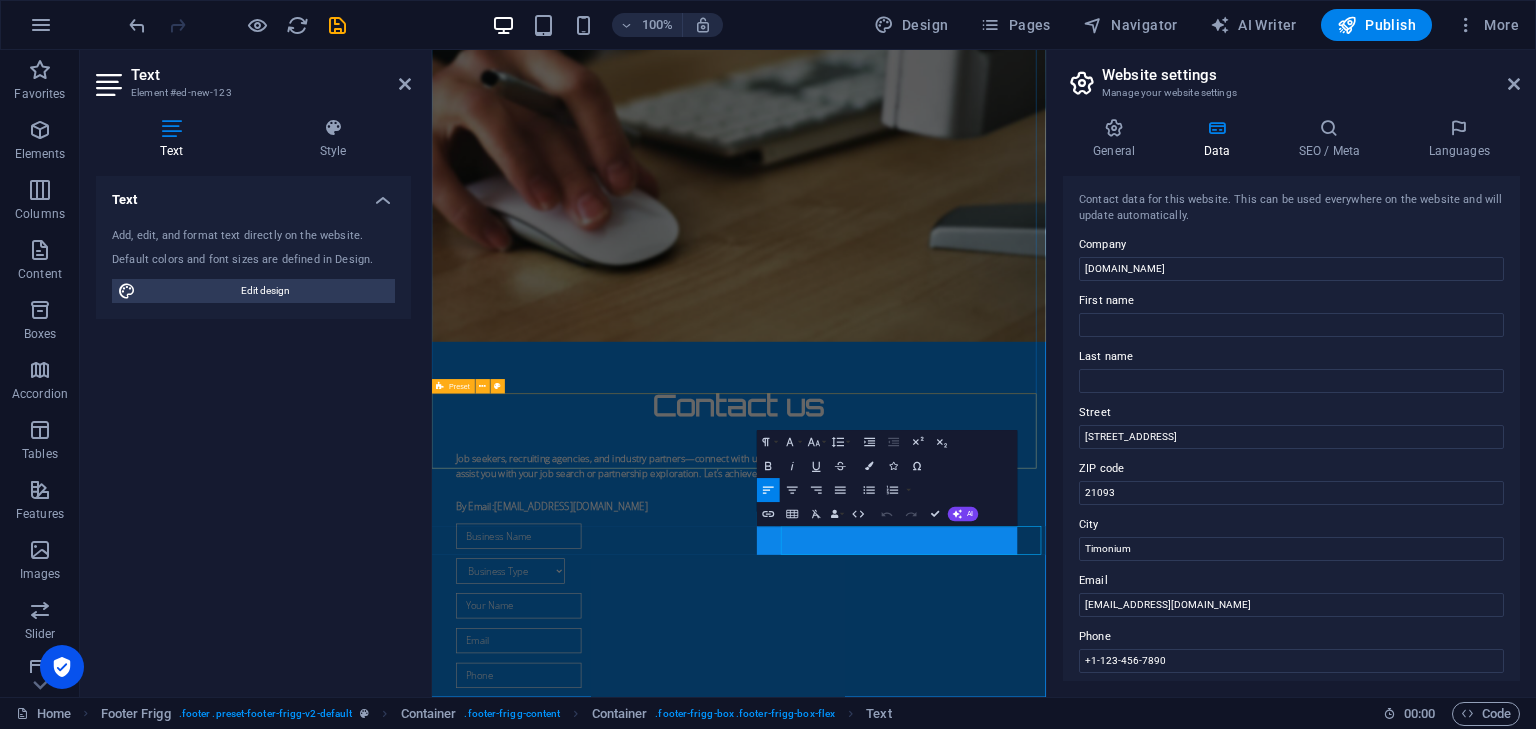 scroll, scrollTop: 1524, scrollLeft: 0, axis: vertical 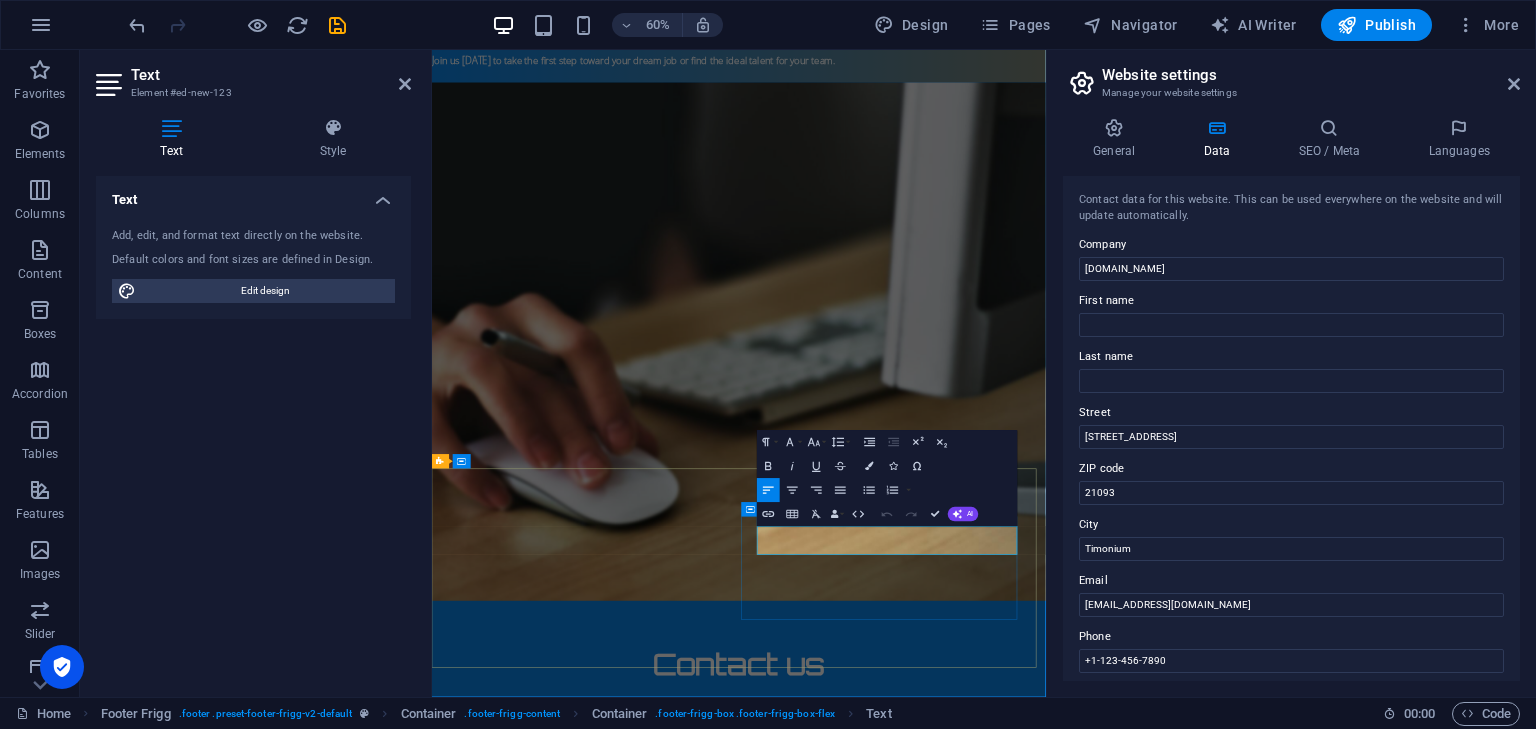 click on "1301 York Rd Ste 800-1031 , 21093   Timonium  MD contact@jobmedium.com" at bounding box center (920, 2421) 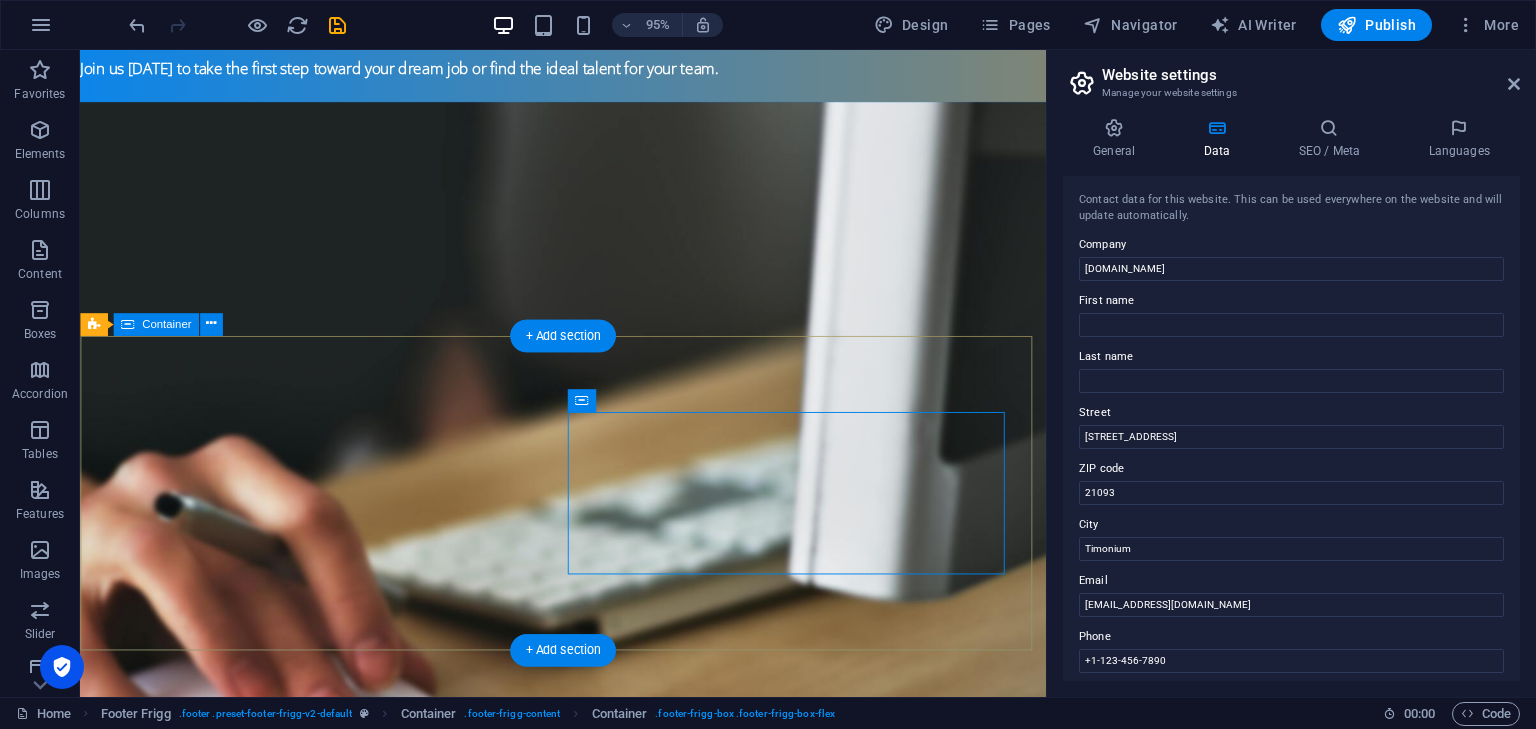 scroll, scrollTop: 1922, scrollLeft: 0, axis: vertical 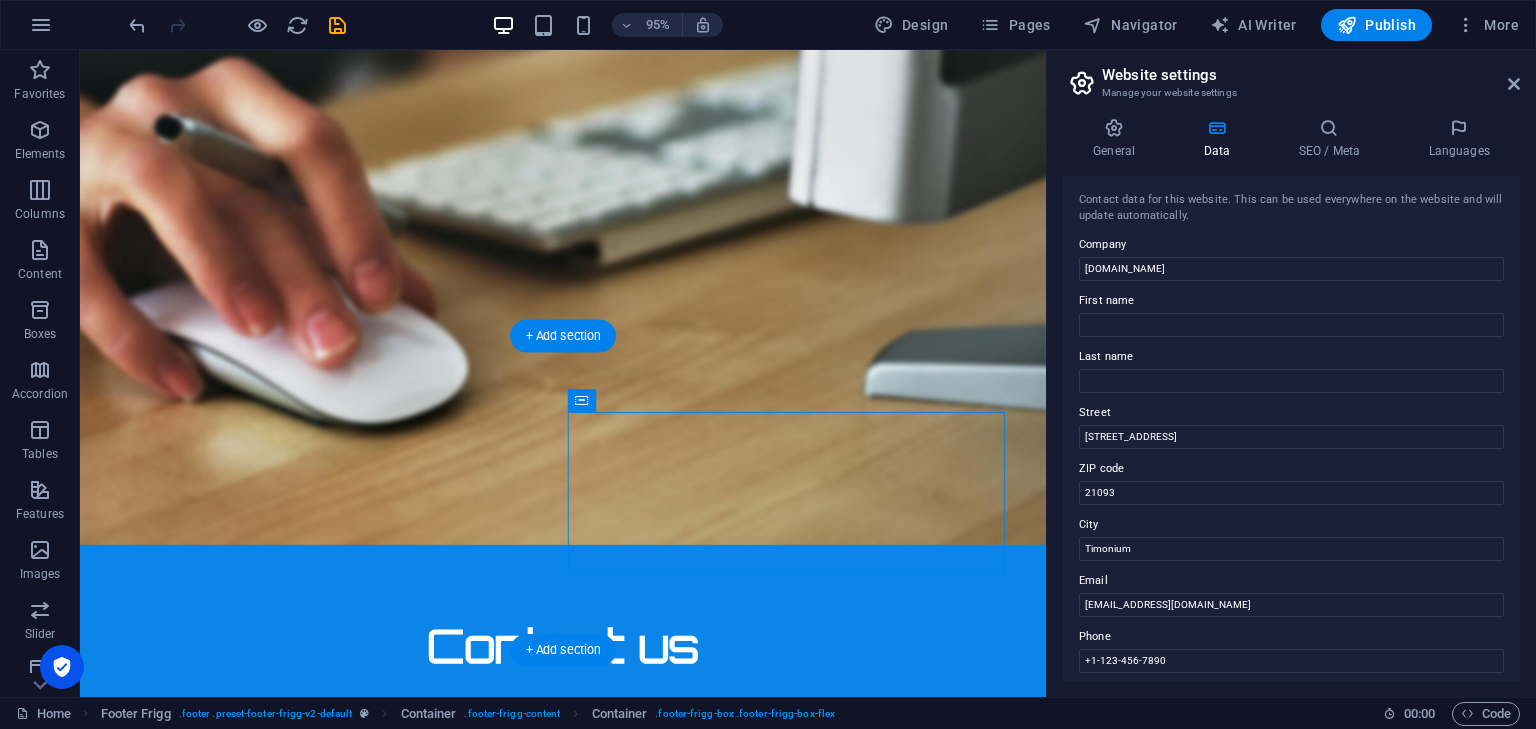 drag, startPoint x: 664, startPoint y: 454, endPoint x: 634, endPoint y: 573, distance: 122.72327 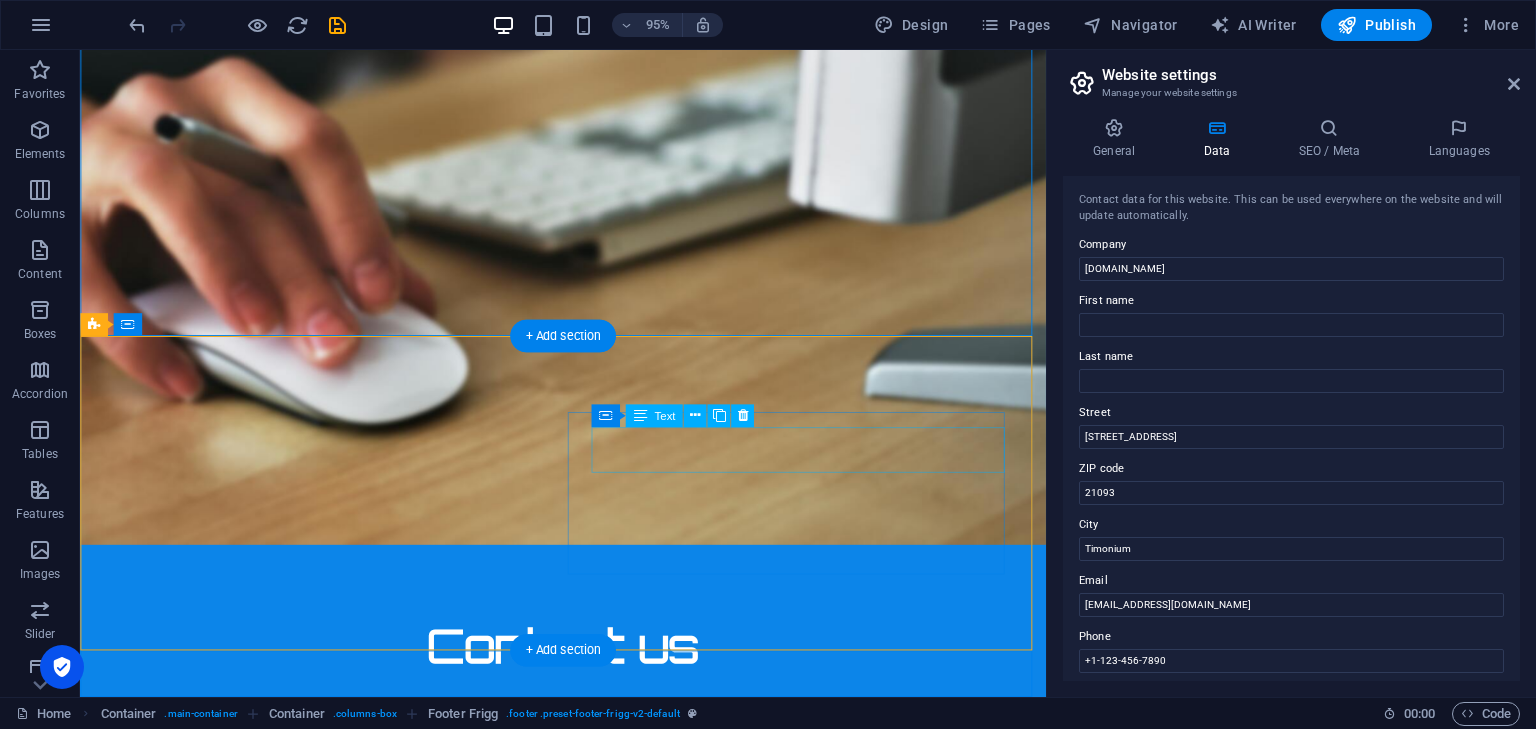 click on "[STREET_ADDRESS]" at bounding box center [568, 2019] 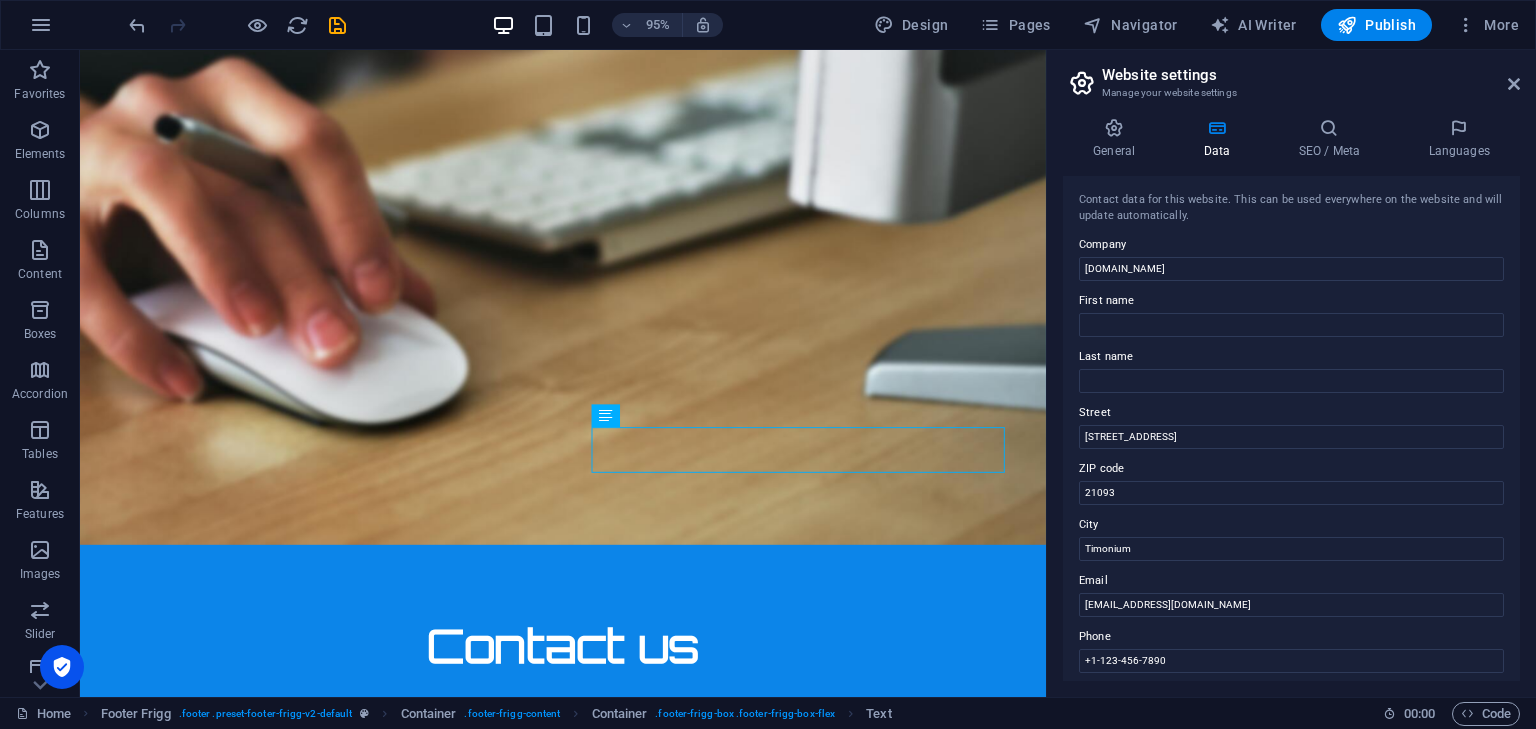 click on "Website settings Manage your website settings  General  Data  SEO / Meta  Languages Website name jobmedium.com Logo Drag files here, click to choose files or select files from Files or our free stock photos & videos Select files from the file manager, stock photos, or upload file(s) Upload Favicon Set the favicon of your website here. A favicon is a small icon shown in the browser tab next to your website title. It helps visitors identify your website. Drag files here, click to choose files or select files from Files or our free stock photos & videos Select files from the file manager, stock photos, or upload file(s) Upload Preview Image (Open Graph) This image will be shown when the website is shared on social networks Drag files here, click to choose files or select files from Files or our free stock photos & videos Select files from the file manager, stock photos, or upload file(s) Upload Contact data for this website. This can be used everywhere on the website and will update automatically. Company Street" at bounding box center [1291, 373] 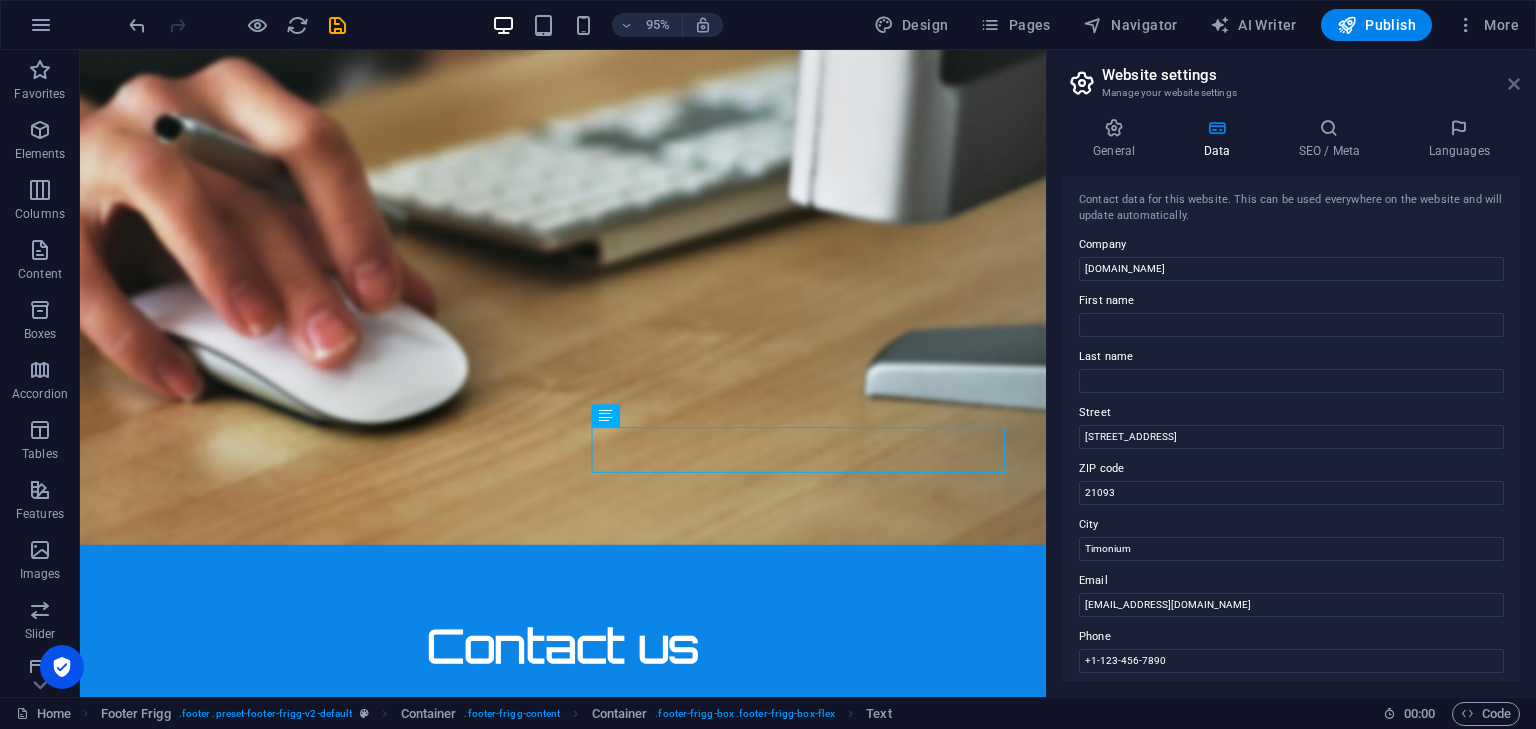 click at bounding box center (1514, 84) 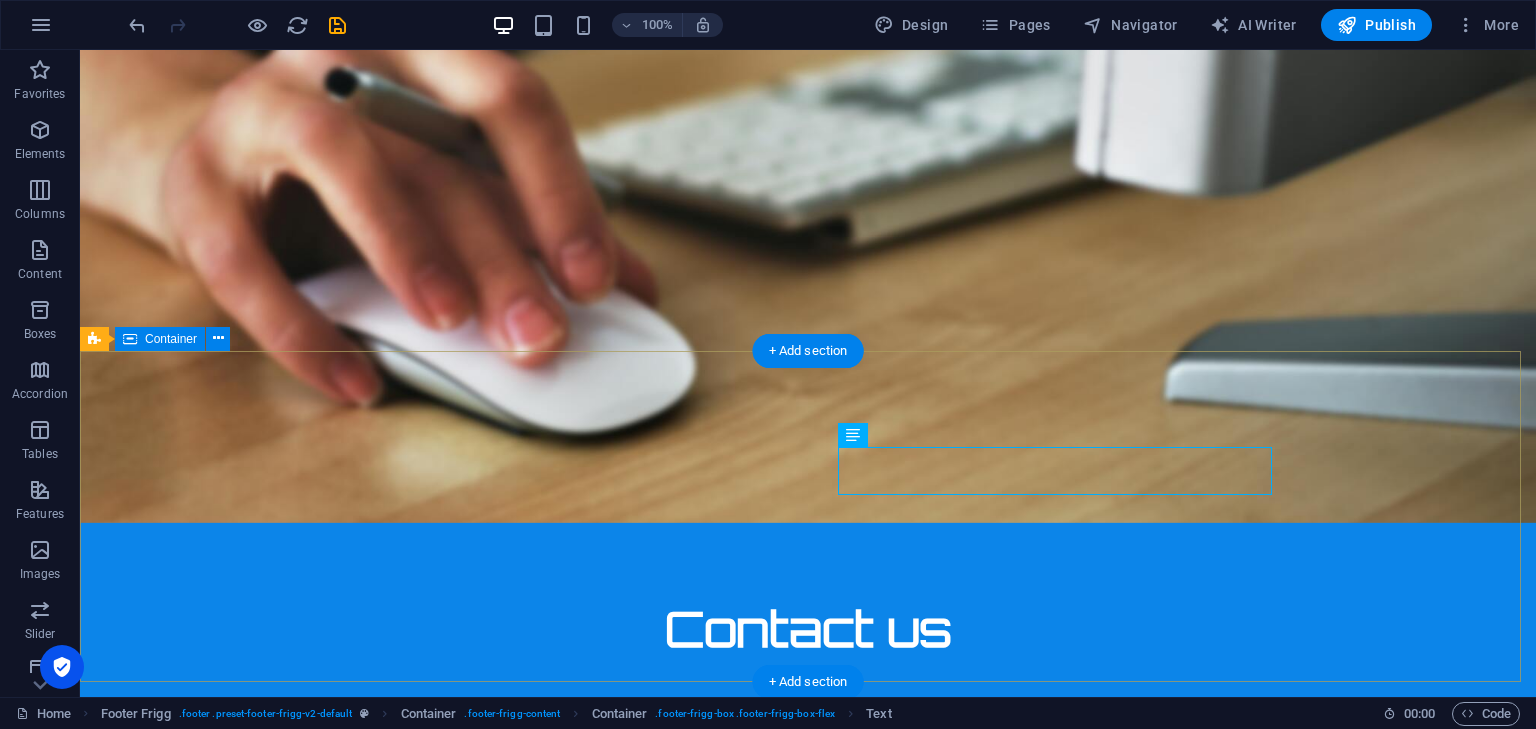 click on "Company Home About Contact Legal Notice Privacy Policy [STREET_ADDRESS]  MD [EMAIL_ADDRESS][DOMAIN_NAME]" at bounding box center (808, 1887) 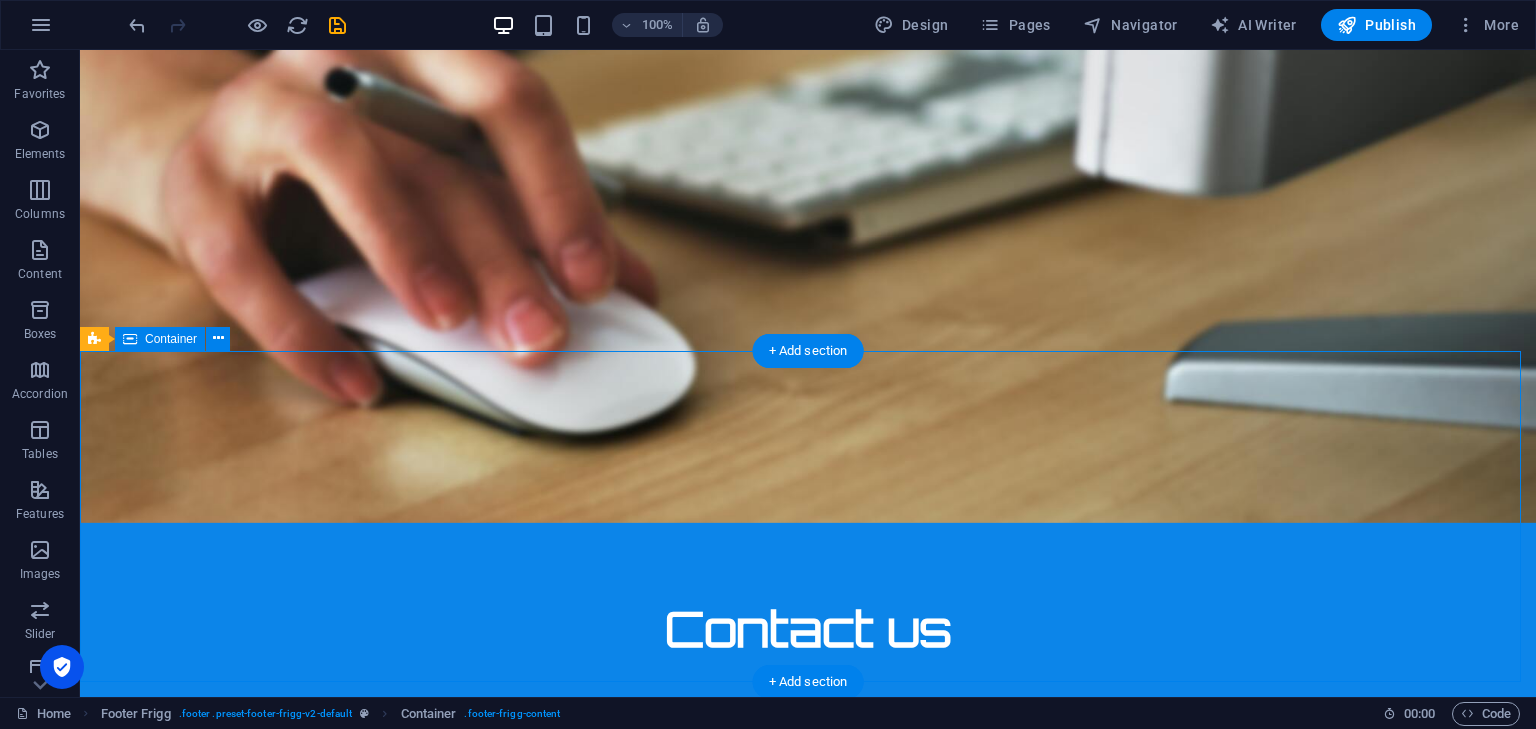 scroll, scrollTop: 1956, scrollLeft: 0, axis: vertical 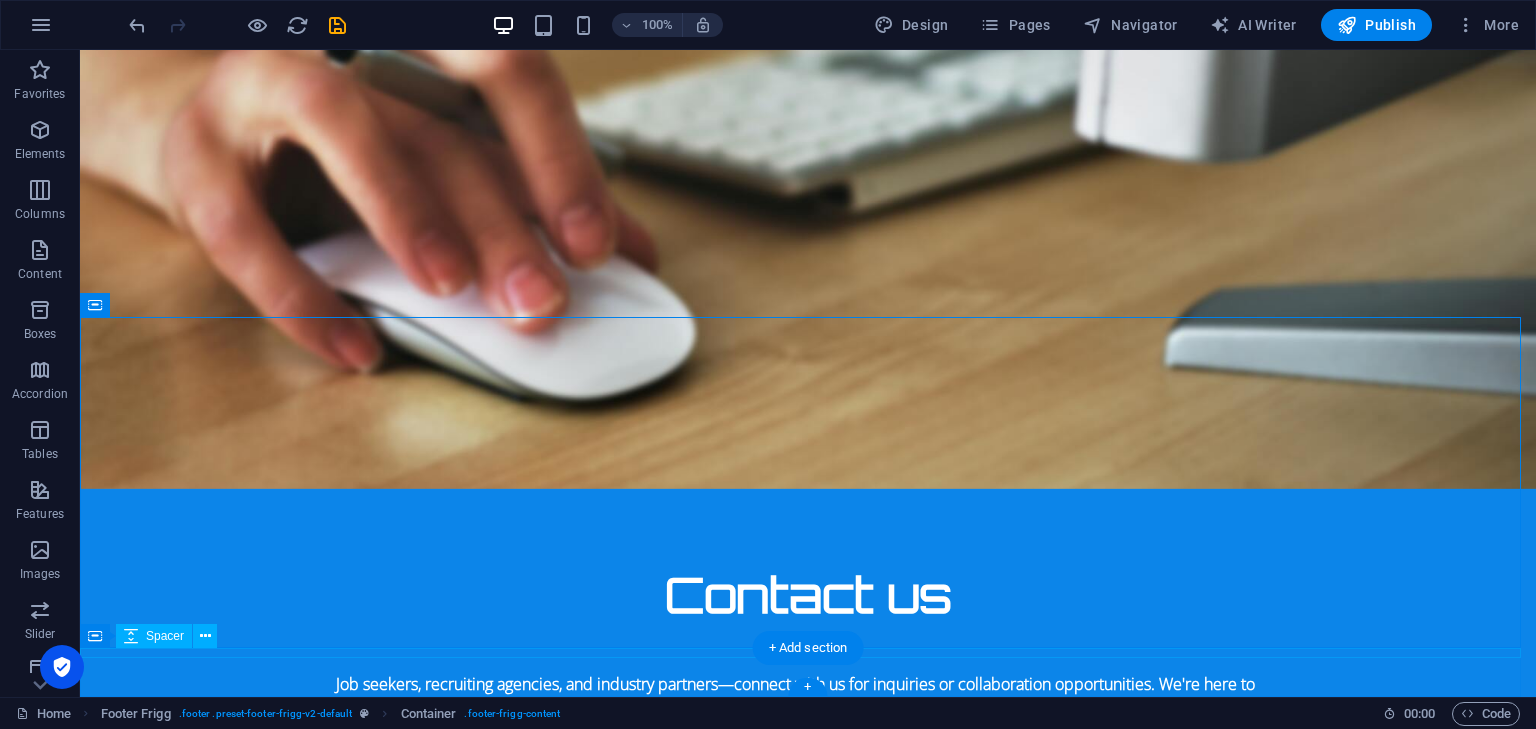 click at bounding box center [808, 2094] 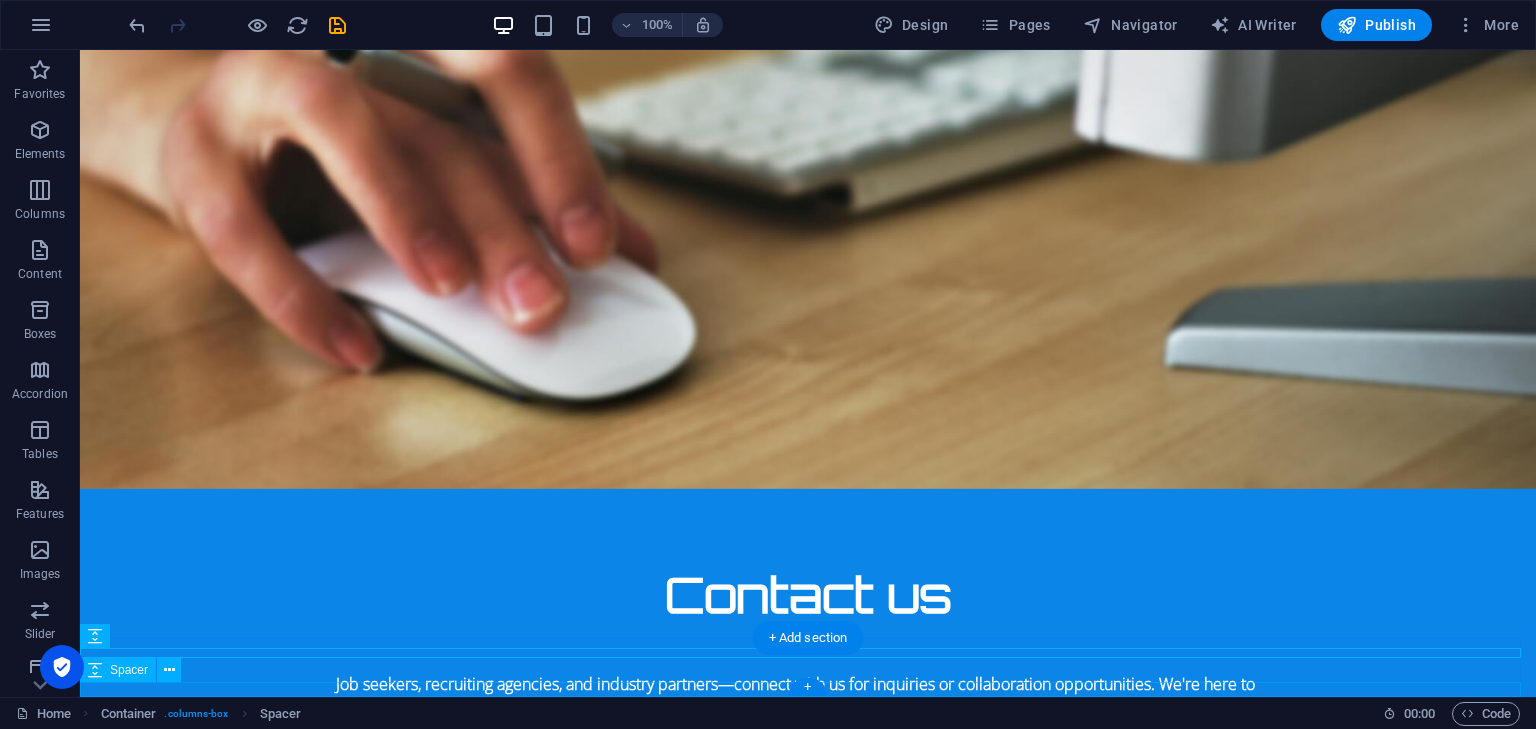 scroll, scrollTop: 1966, scrollLeft: 0, axis: vertical 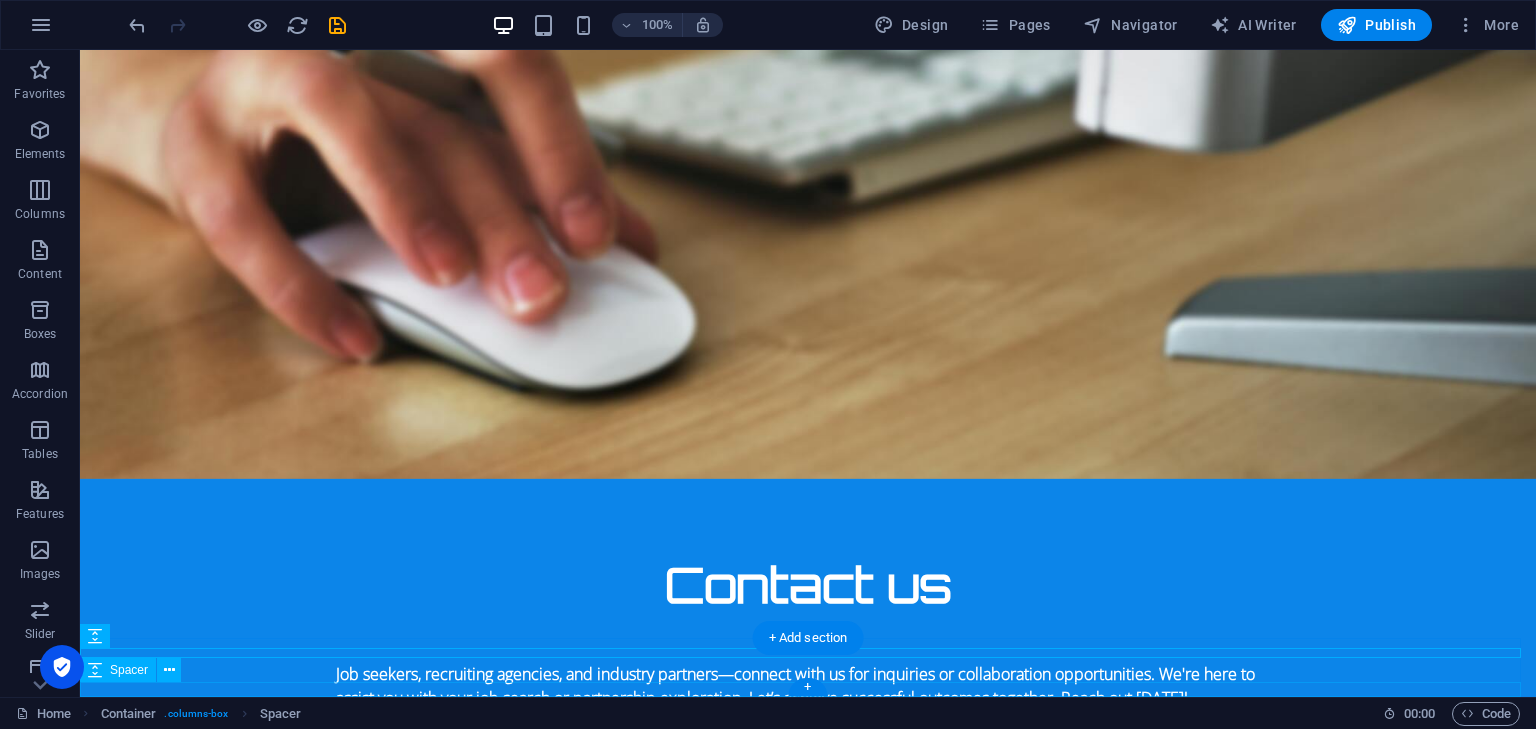 click at bounding box center [808, 2130] 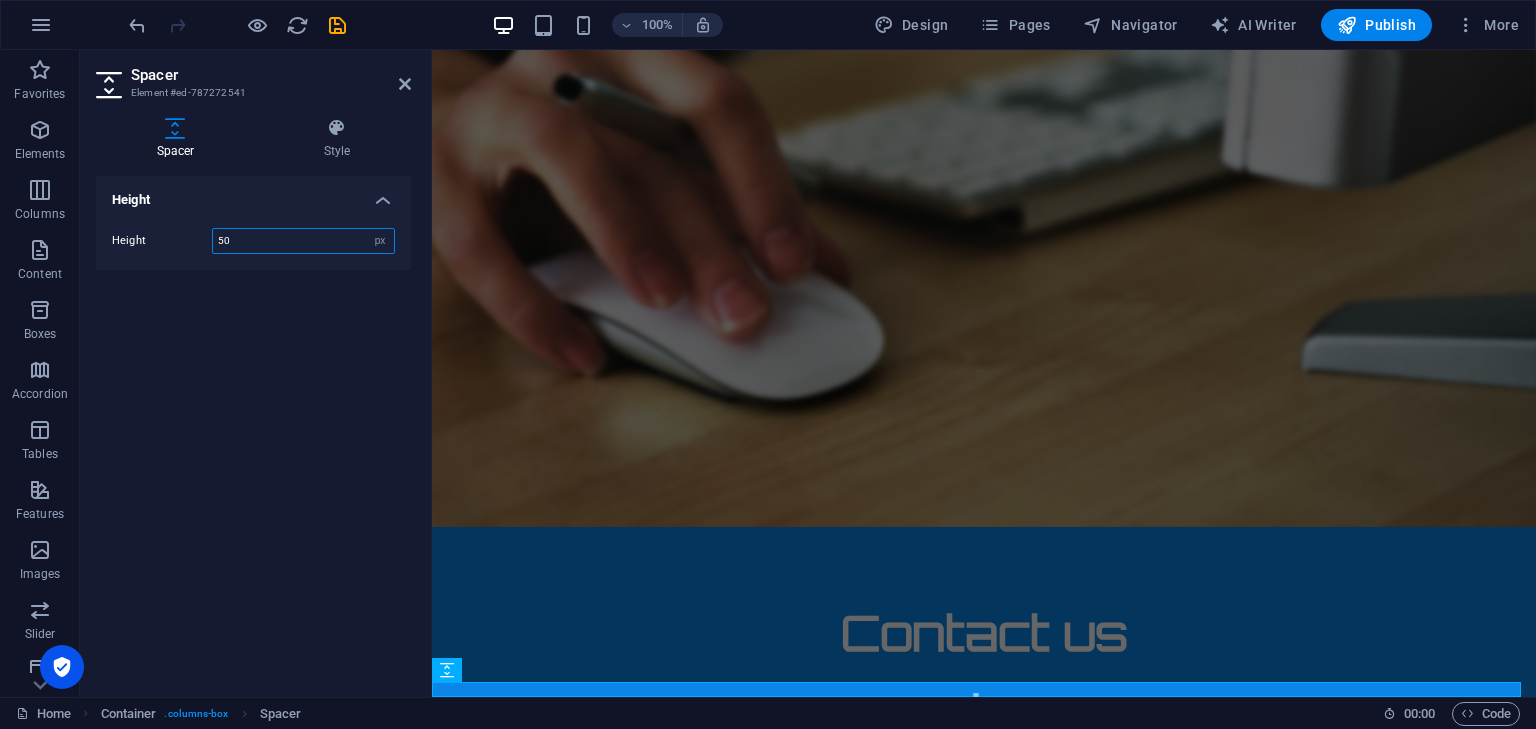type on "50" 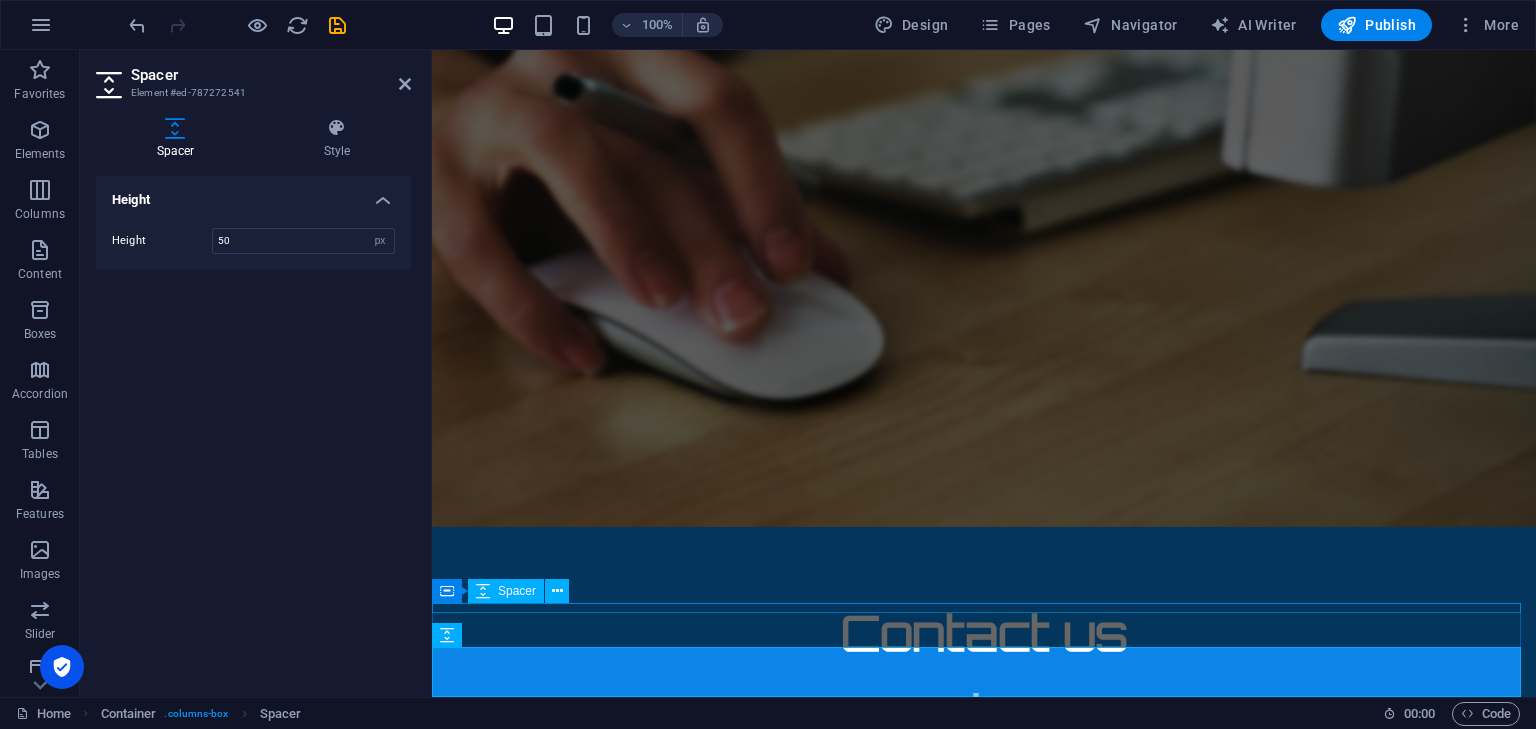 scroll, scrollTop: 2000, scrollLeft: 0, axis: vertical 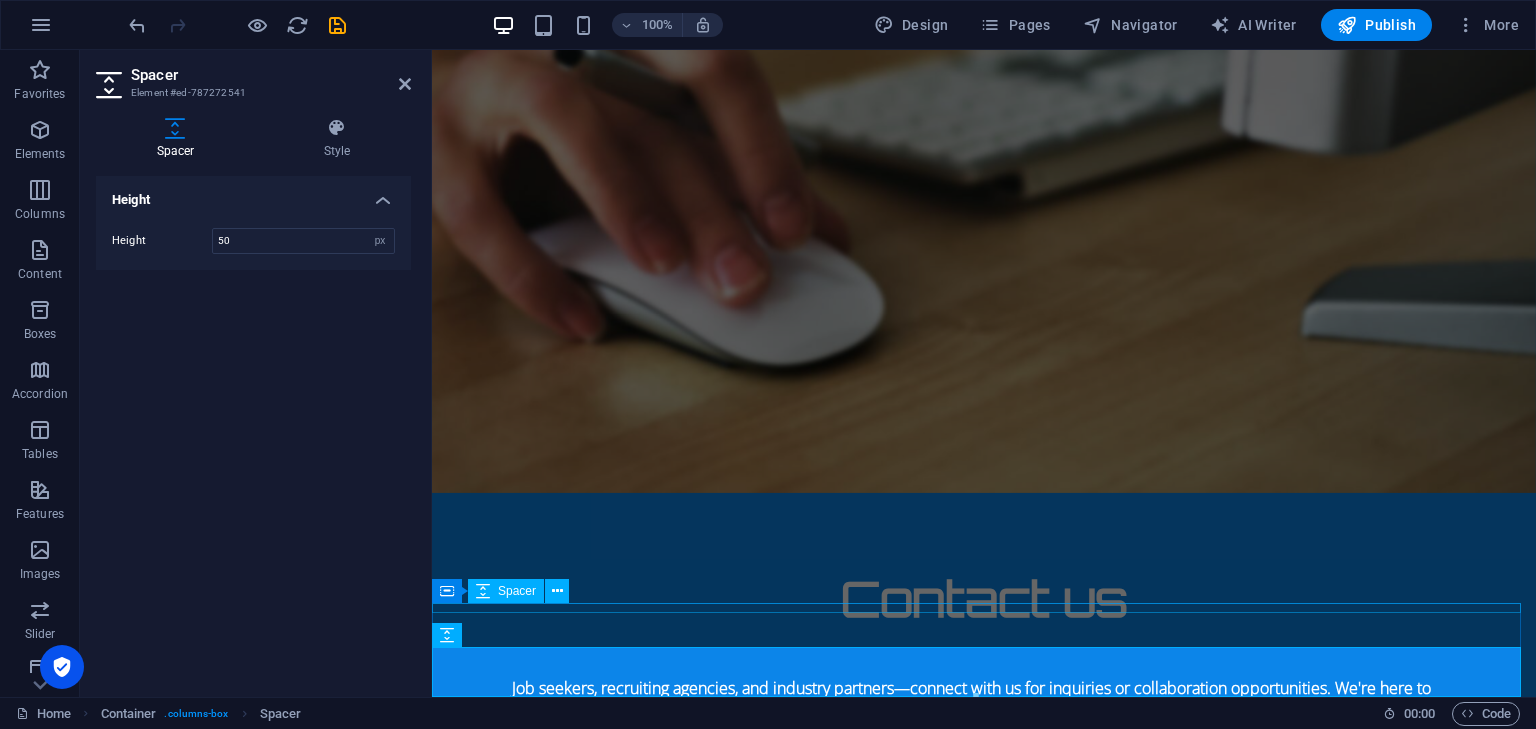 click at bounding box center (984, 2098) 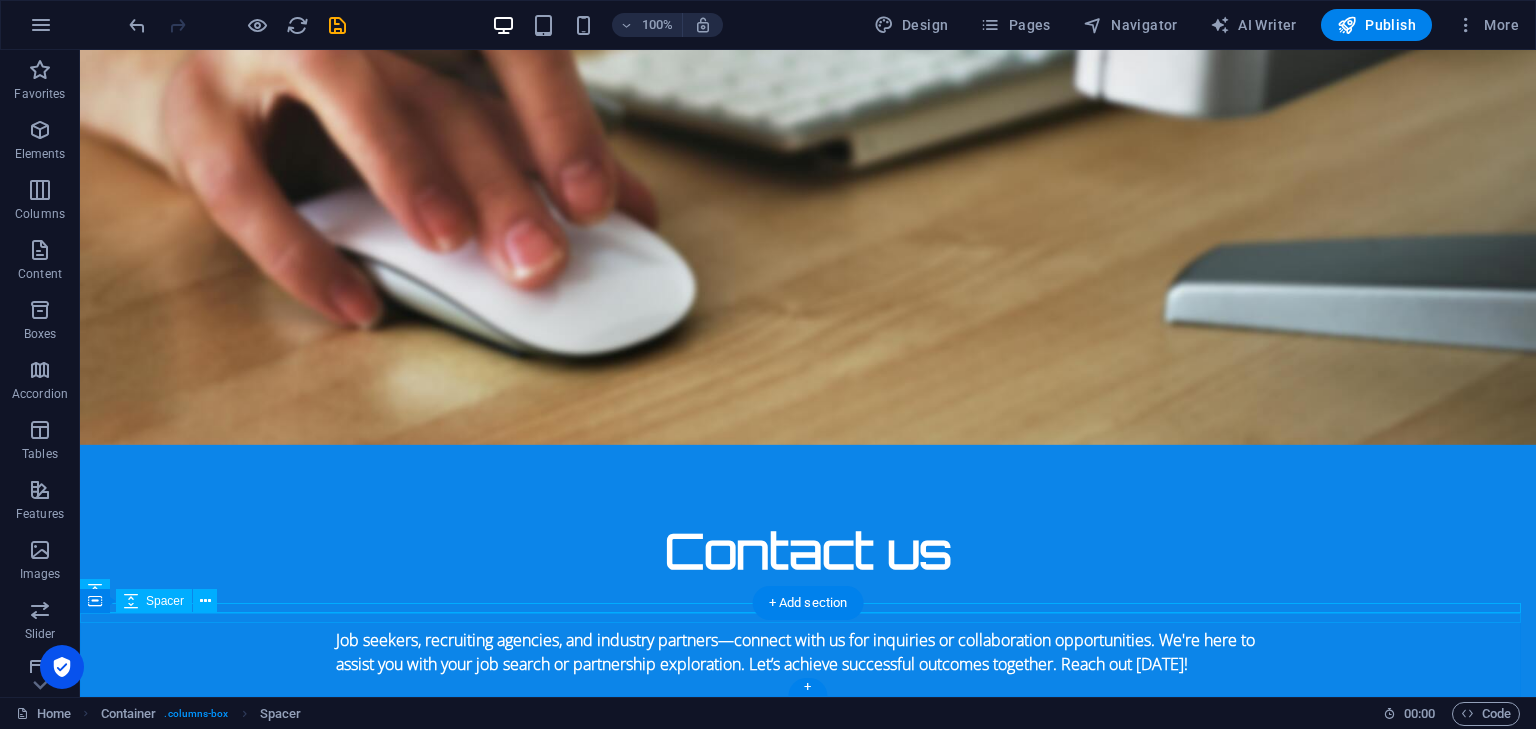 click at bounding box center [808, 2060] 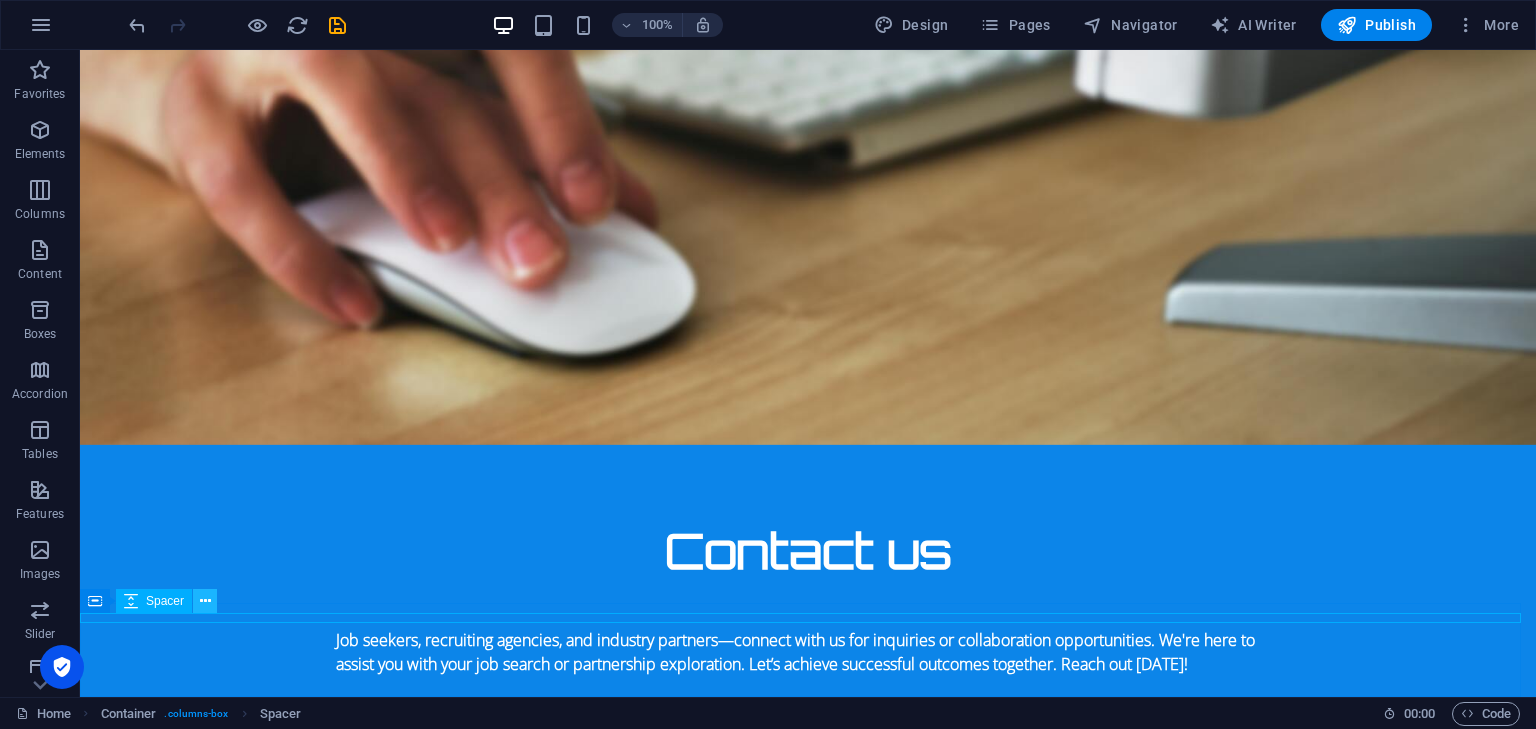 click at bounding box center [205, 601] 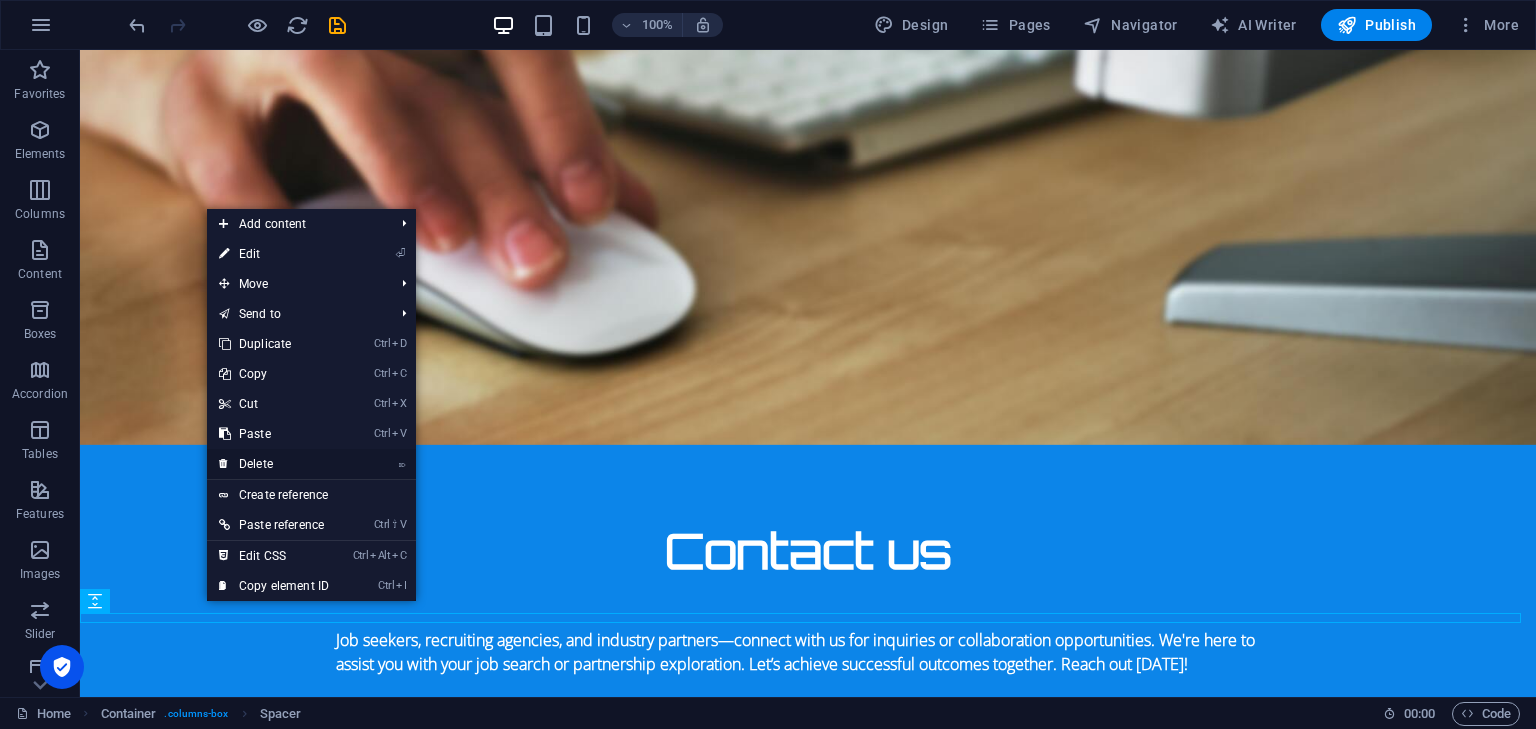 click on "⌦  Delete" at bounding box center [274, 464] 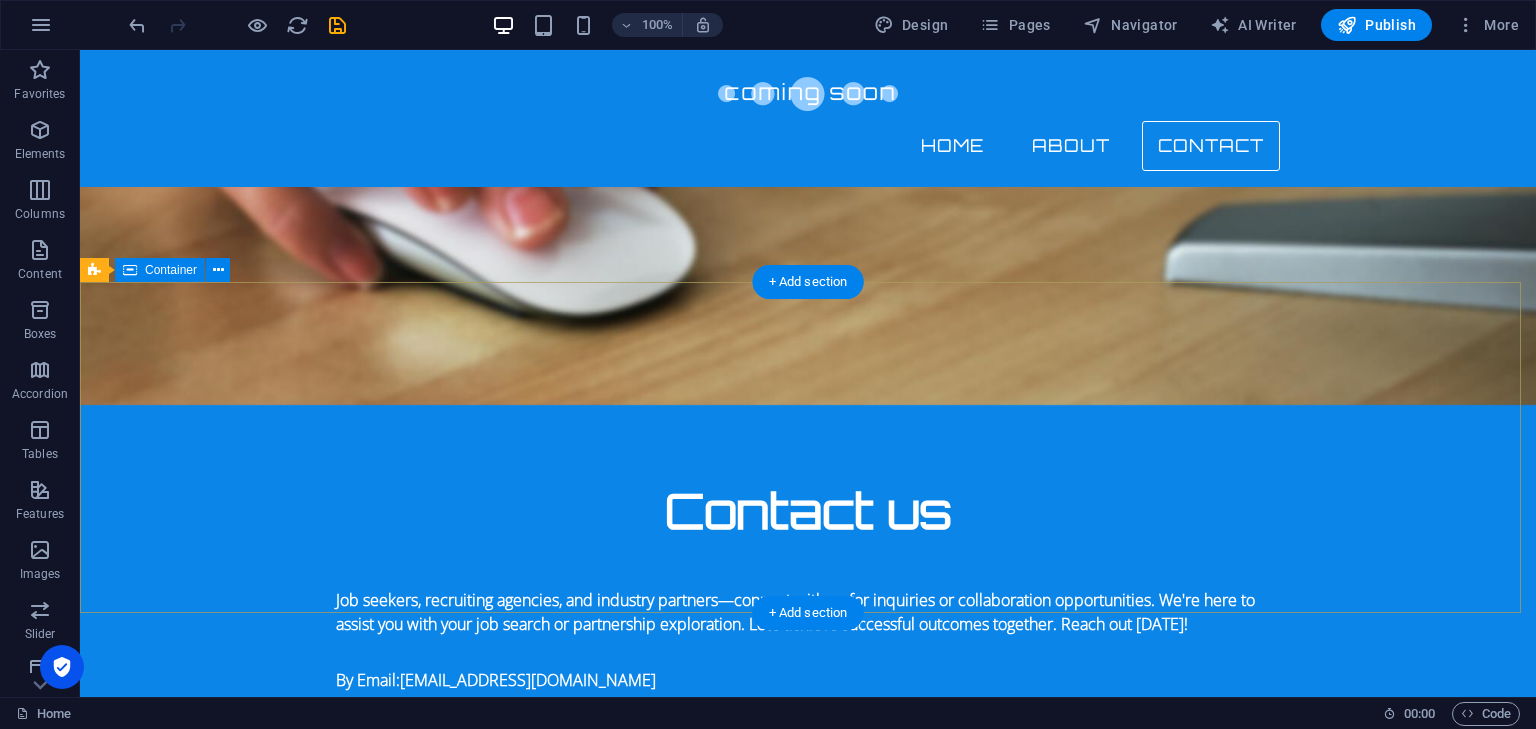click on "Company Home About Contact Legal Notice Privacy Policy [STREET_ADDRESS]  MD [EMAIL_ADDRESS][DOMAIN_NAME]" at bounding box center (808, 1769) 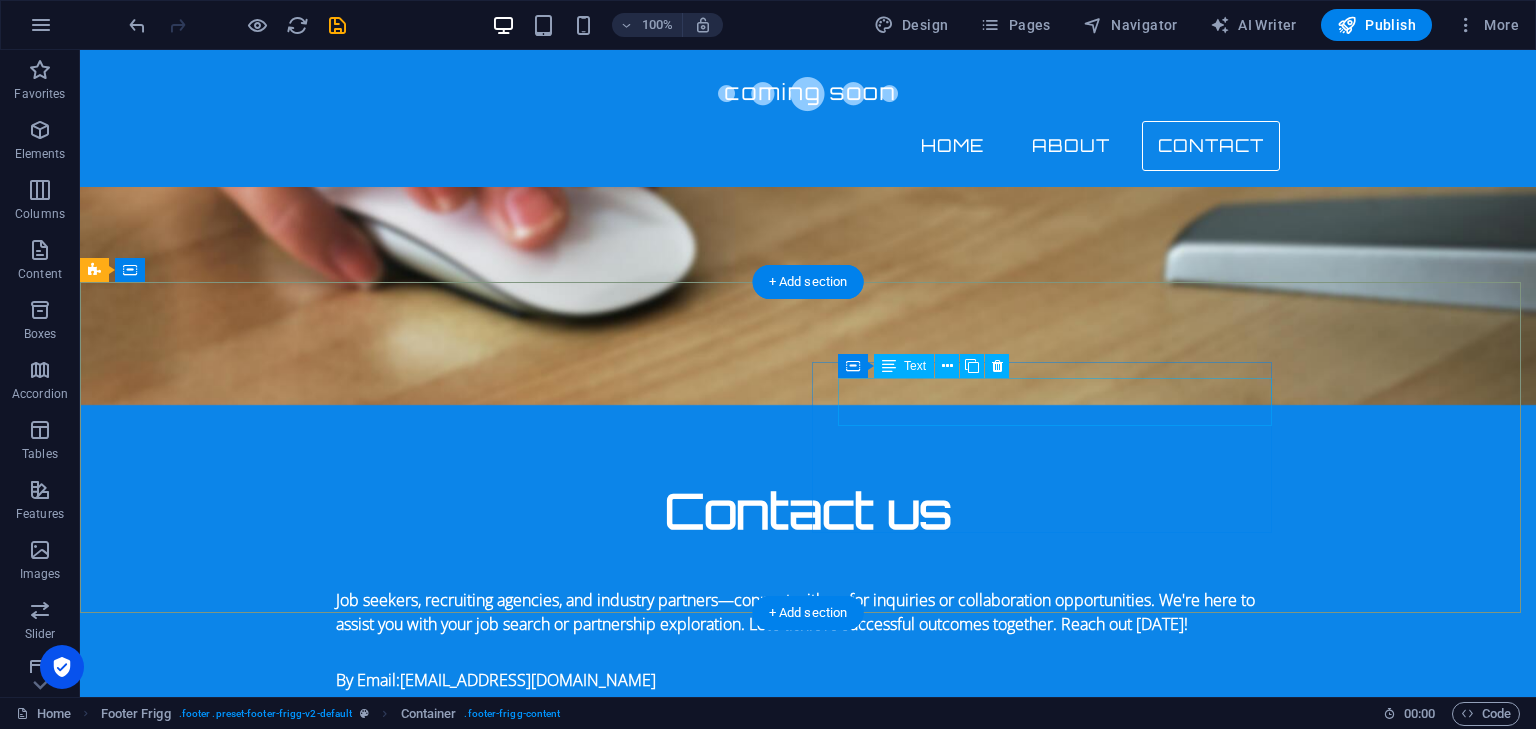 click on "[STREET_ADDRESS]" at bounding box center [568, 1853] 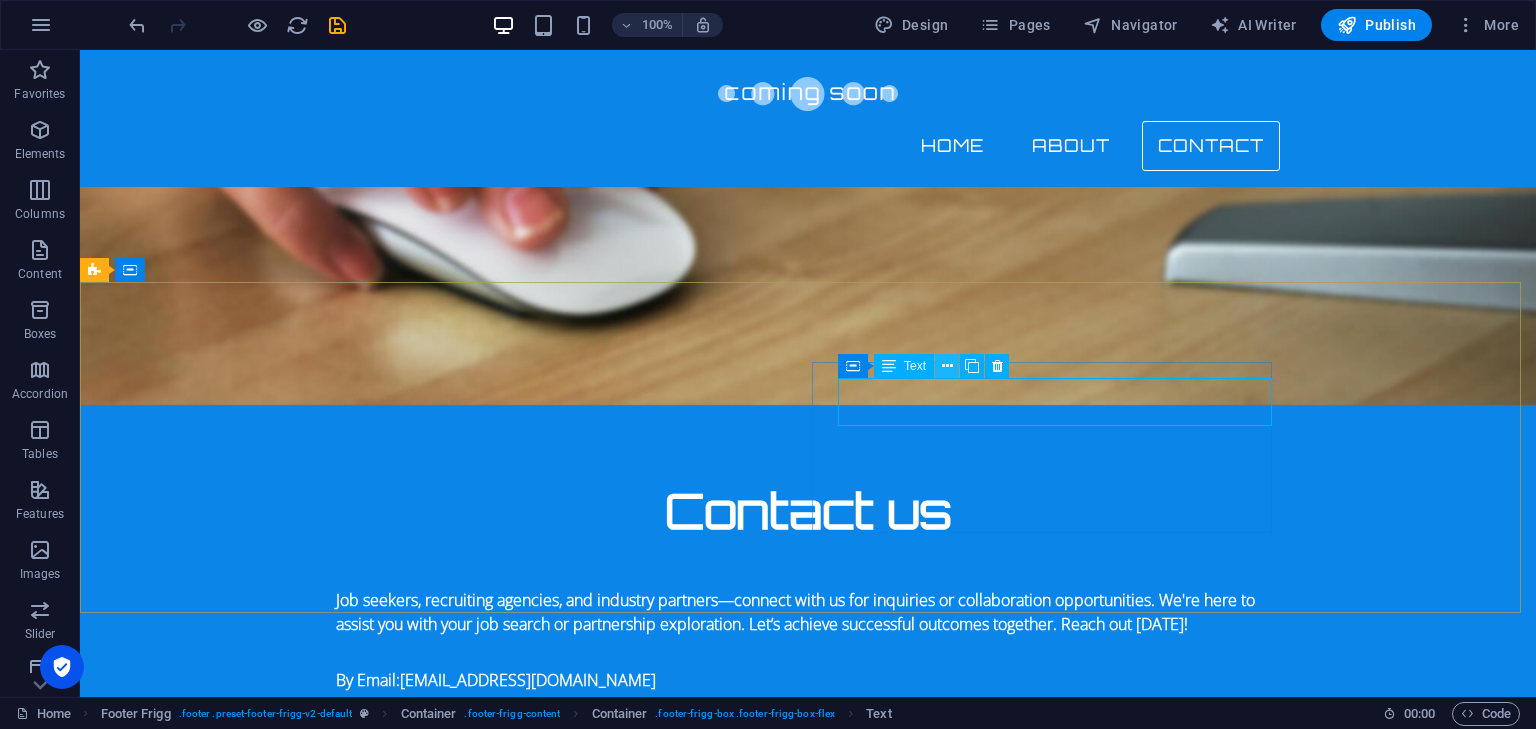click at bounding box center (947, 366) 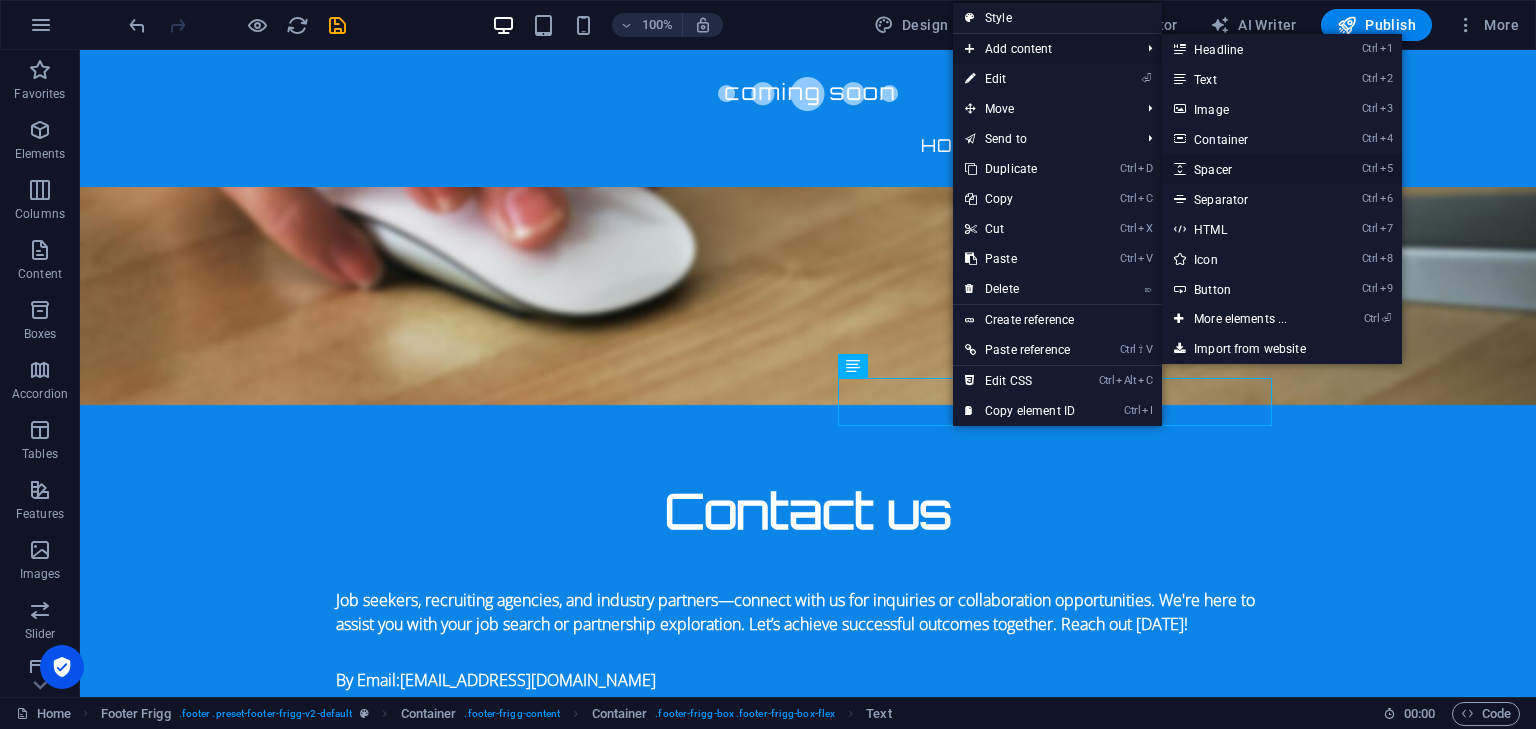 click on "Ctrl 5  Spacer" at bounding box center [1244, 169] 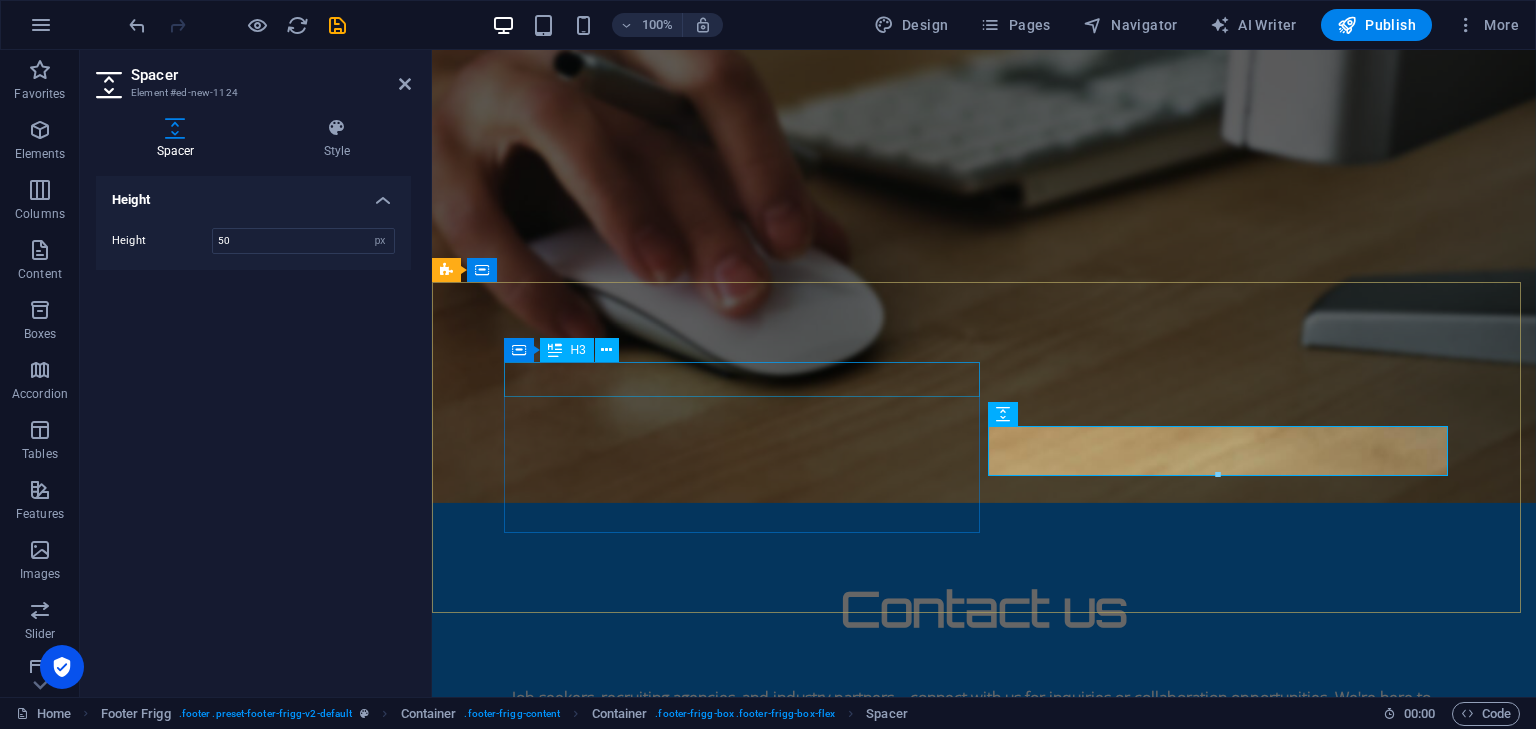 click on "Company" at bounding box center [920, 1729] 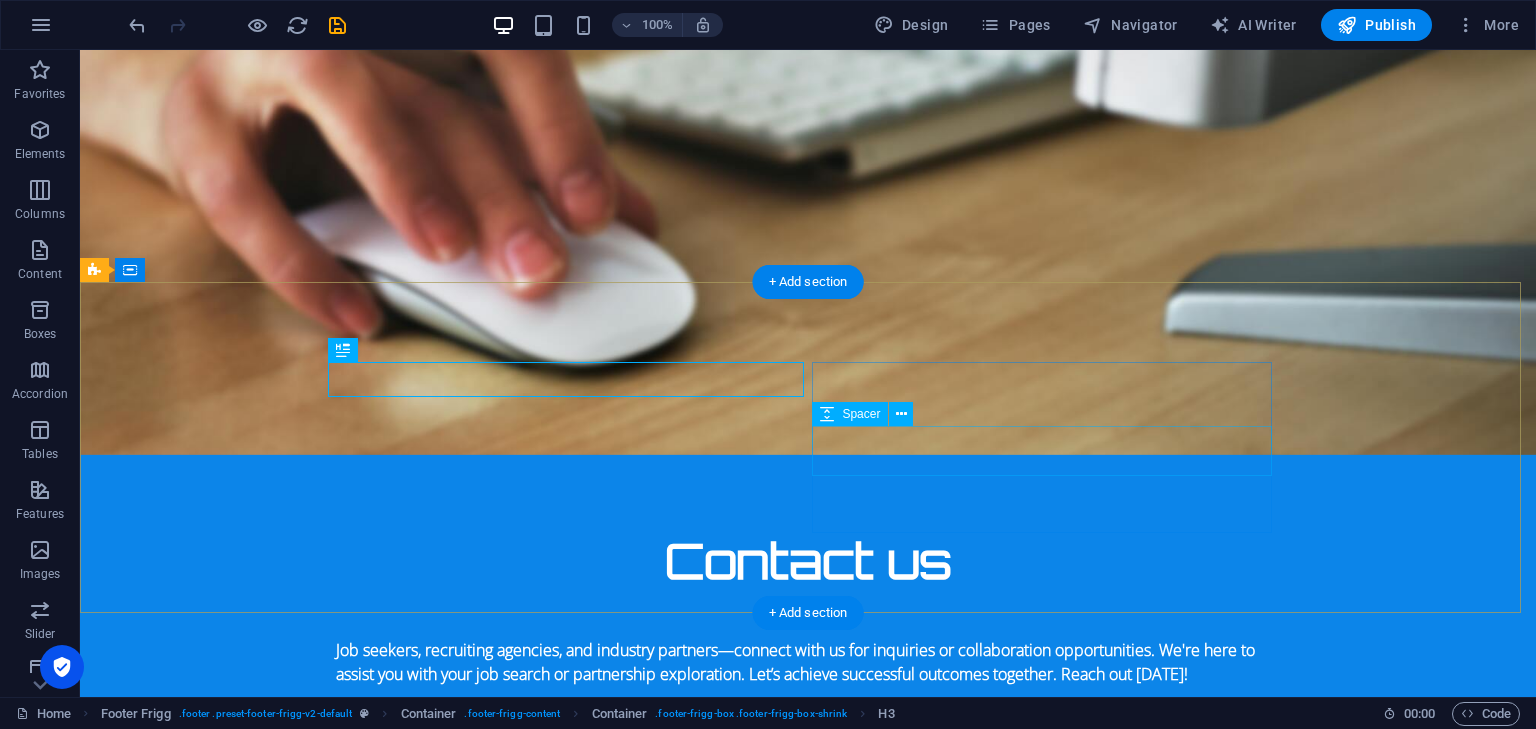 click at bounding box center (568, 1952) 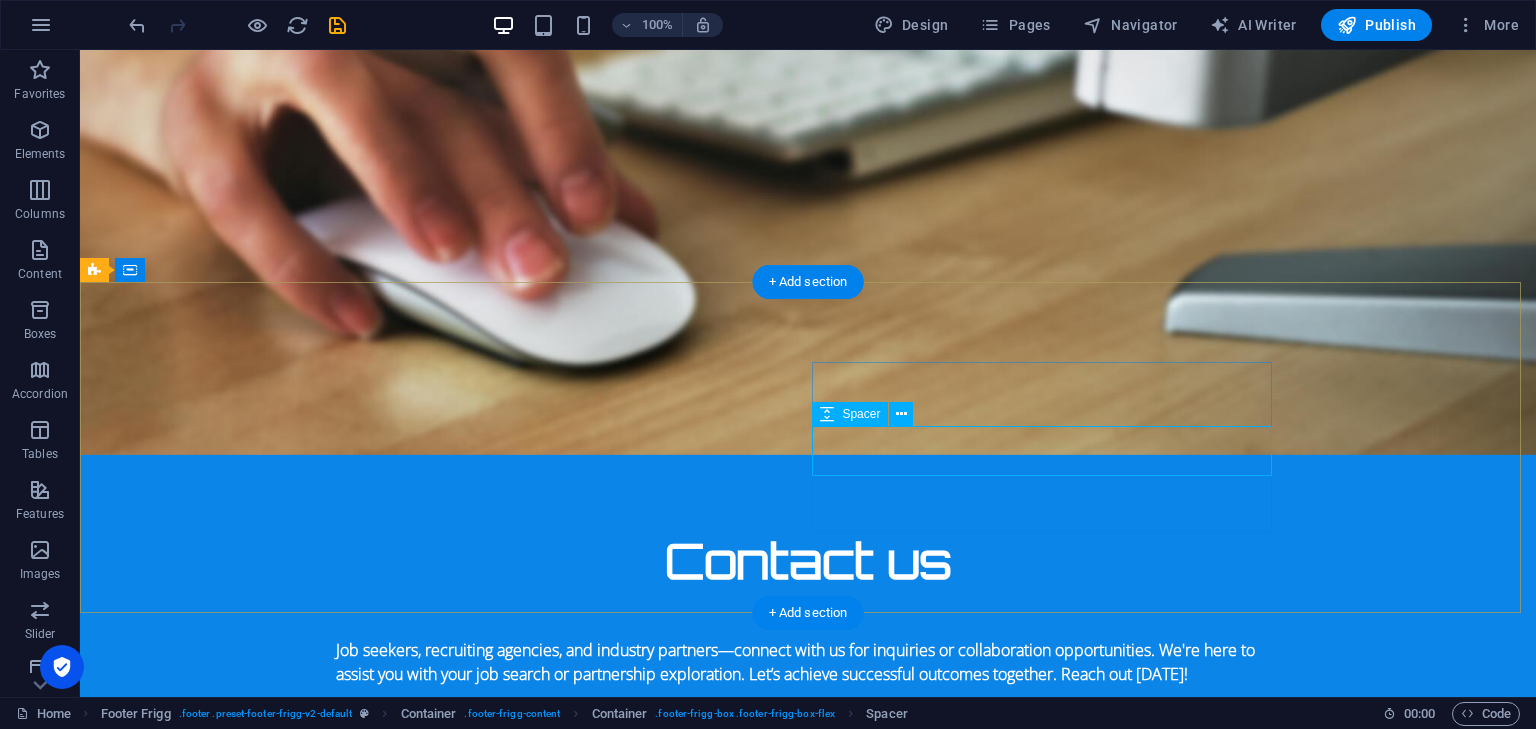 click at bounding box center (568, 1952) 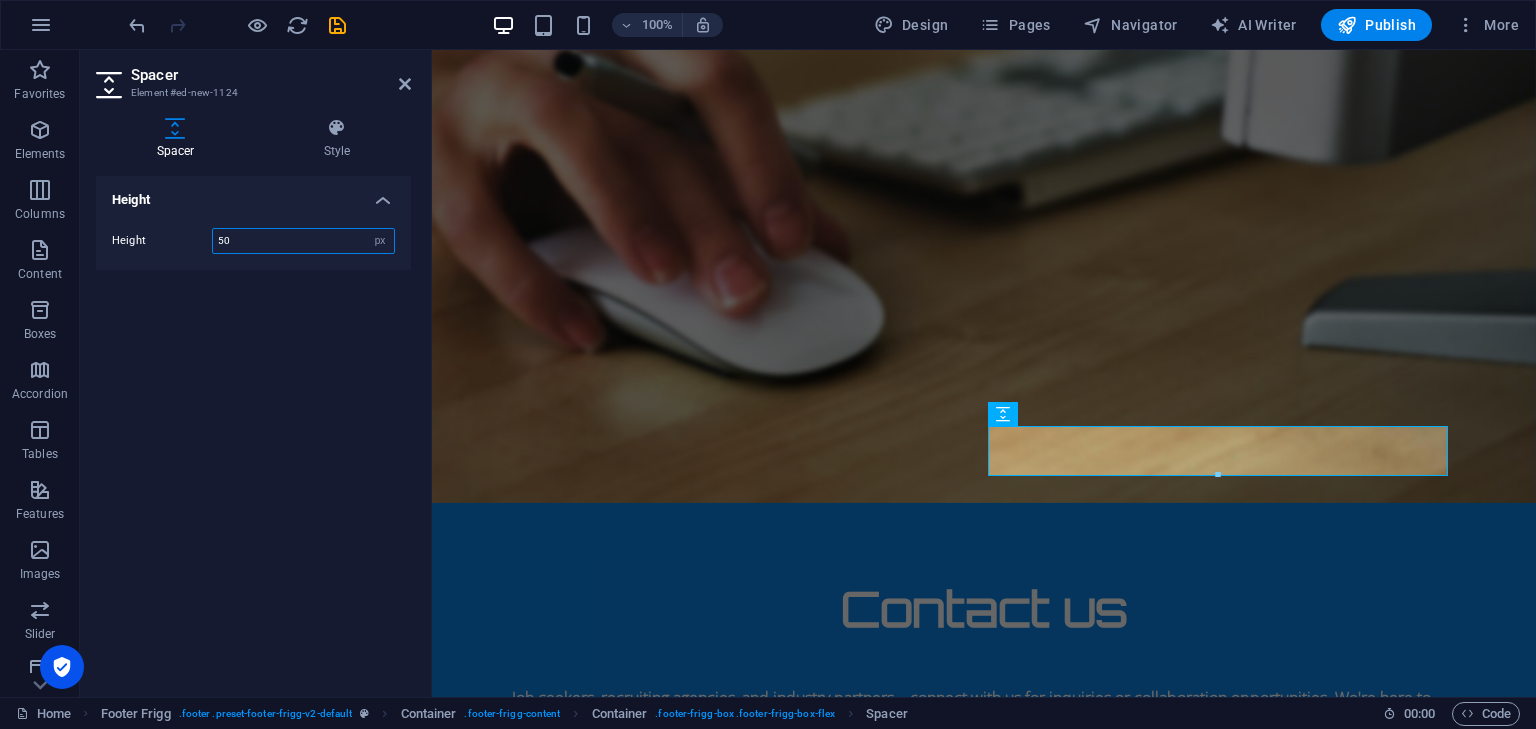 drag, startPoint x: 254, startPoint y: 235, endPoint x: 217, endPoint y: 242, distance: 37.65634 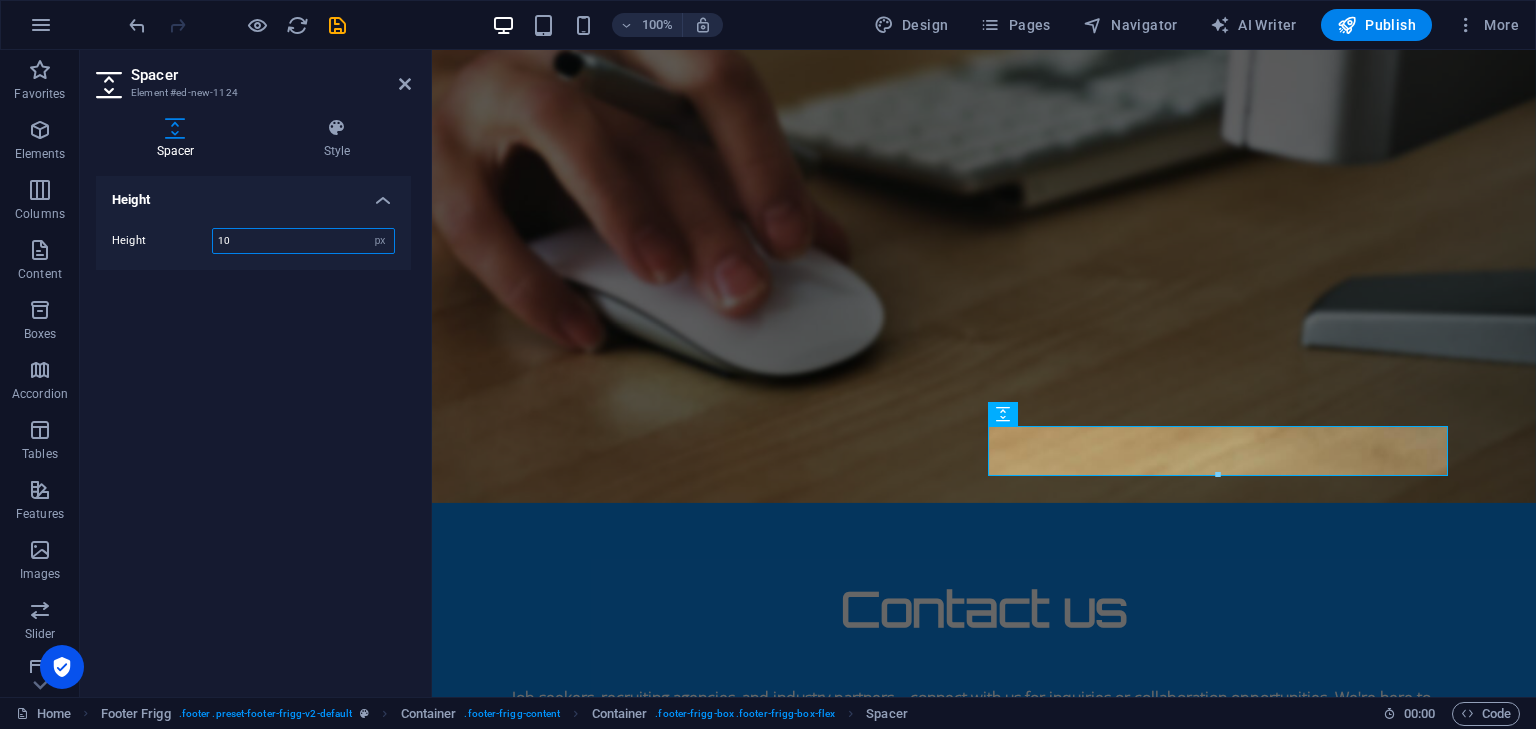 type on "10" 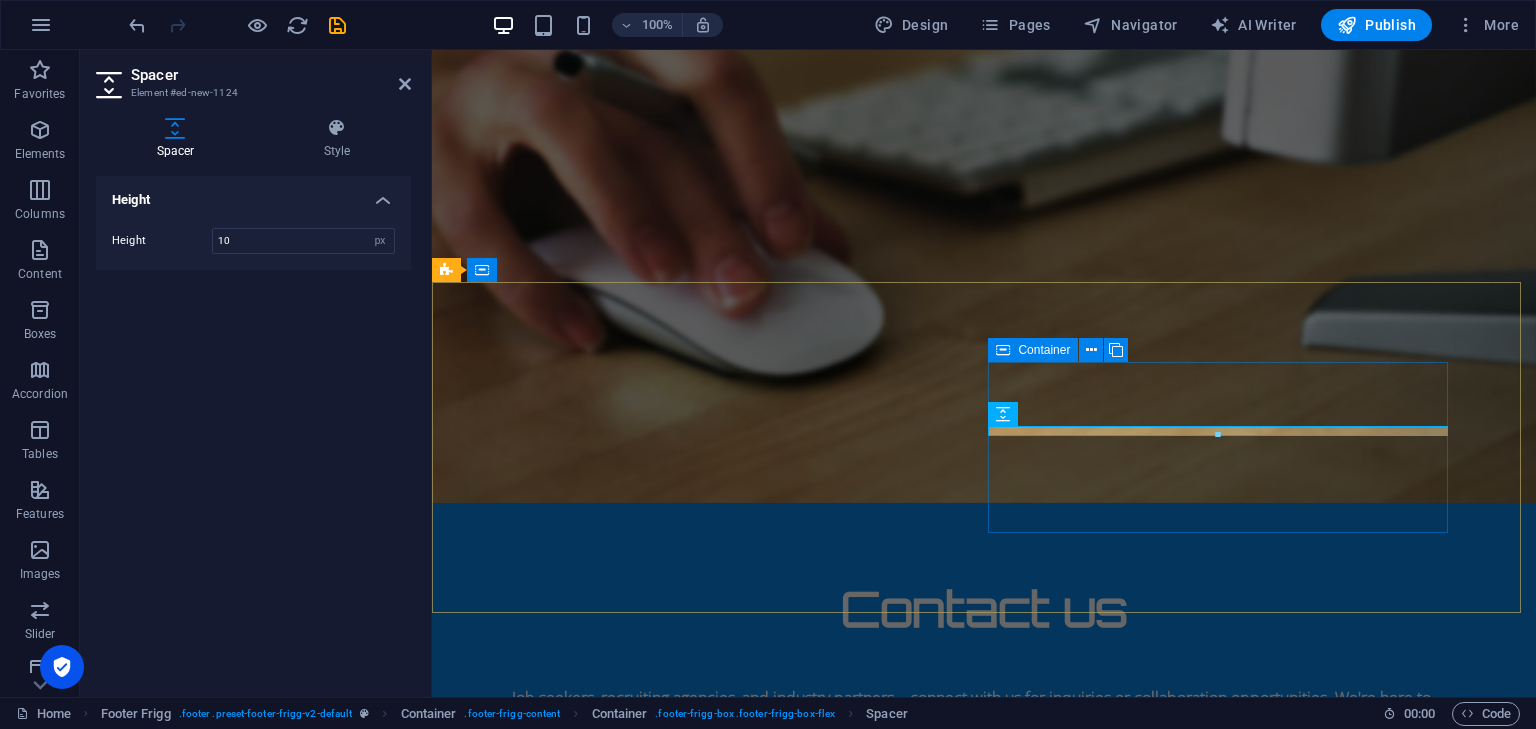 click on "1301 York Rd Ste 800-1031 , 21093   Timonium  MD contact@jobmedium.com" at bounding box center [920, 1960] 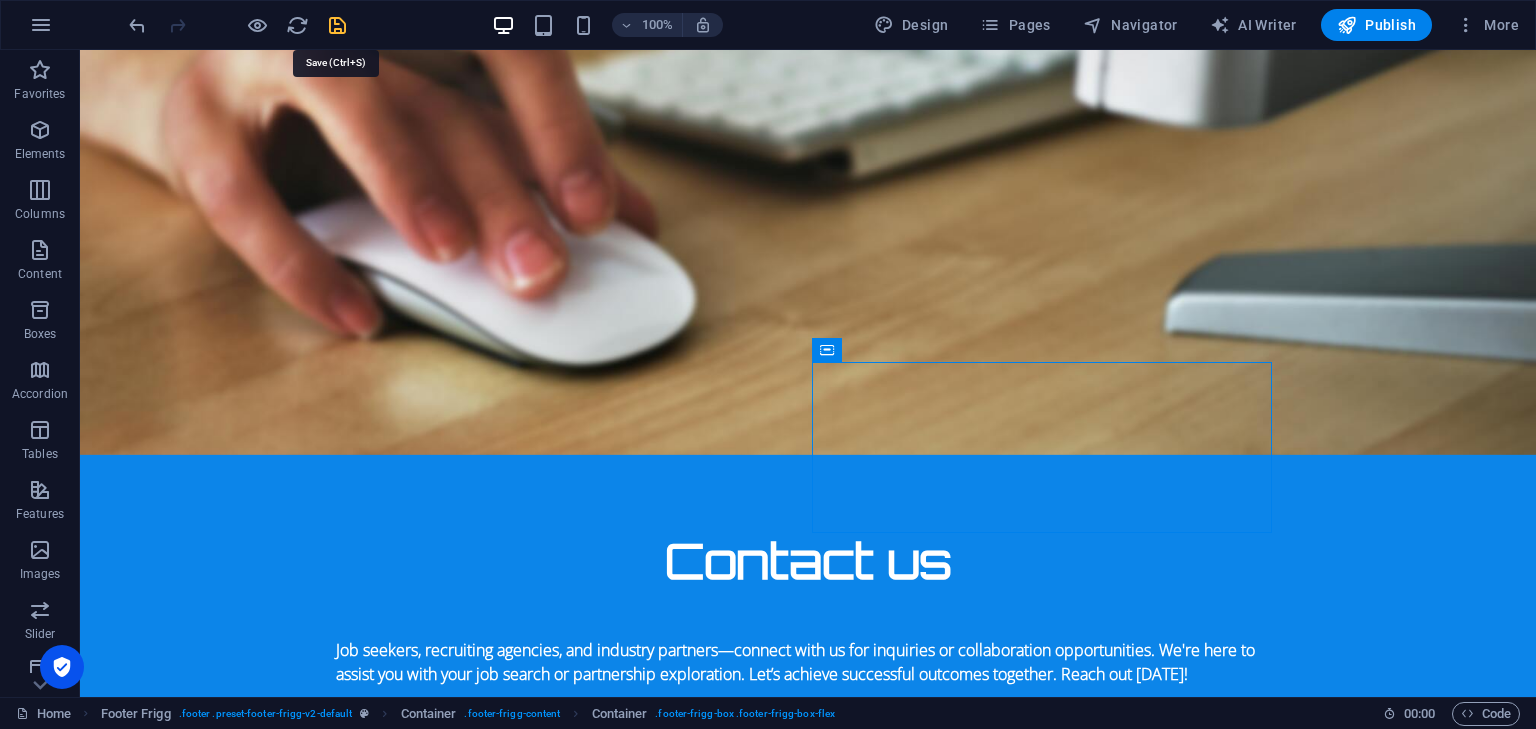 click at bounding box center [337, 25] 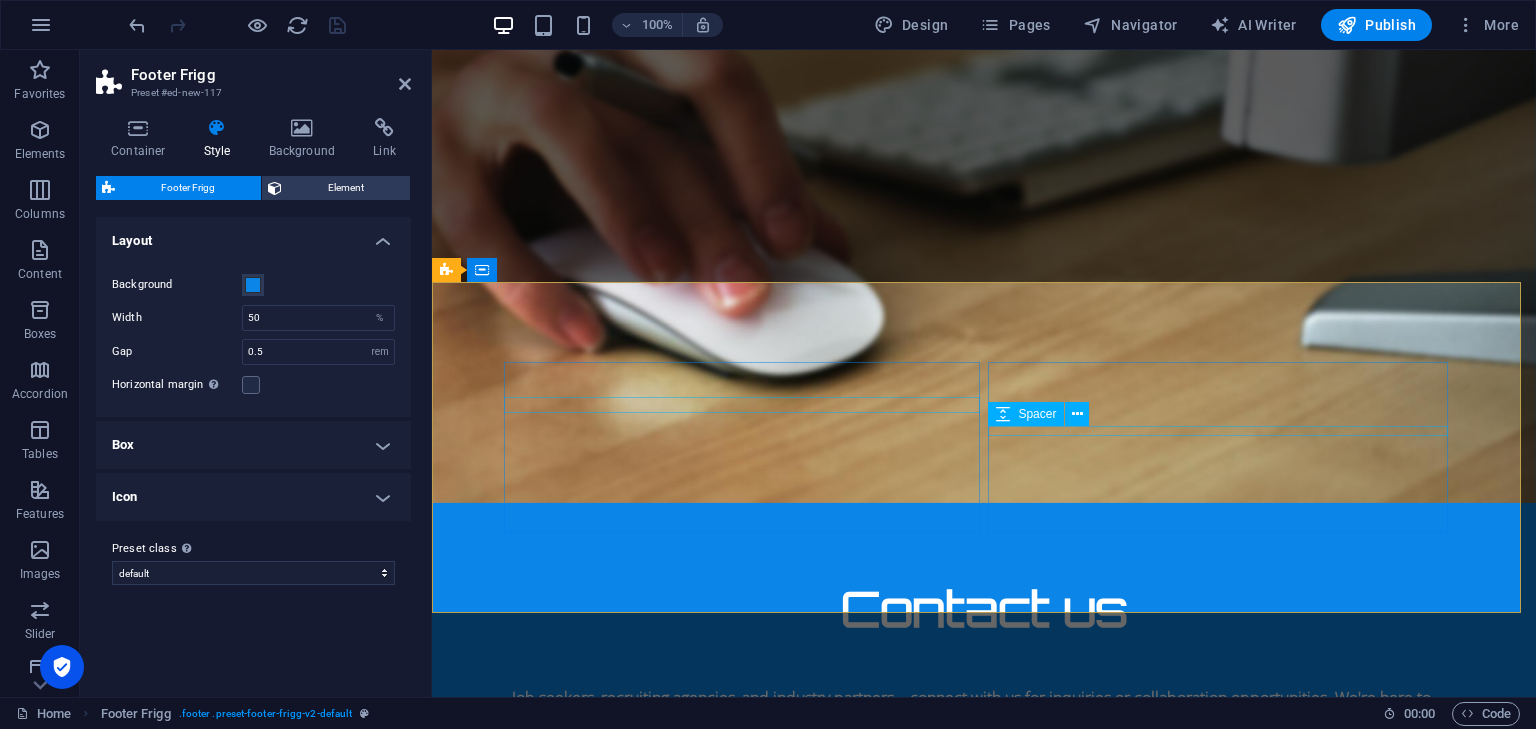 click at bounding box center (920, 1980) 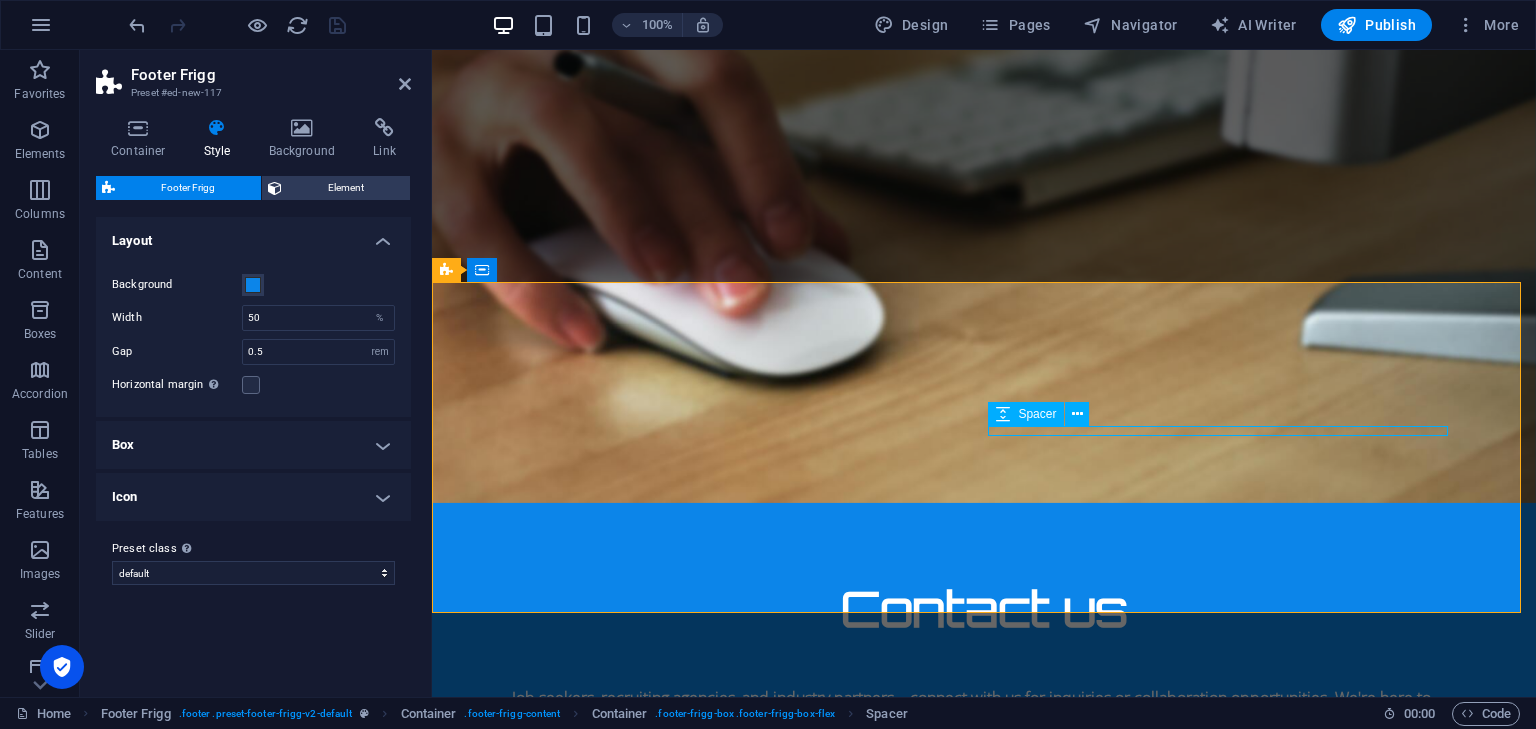click at bounding box center [920, 1980] 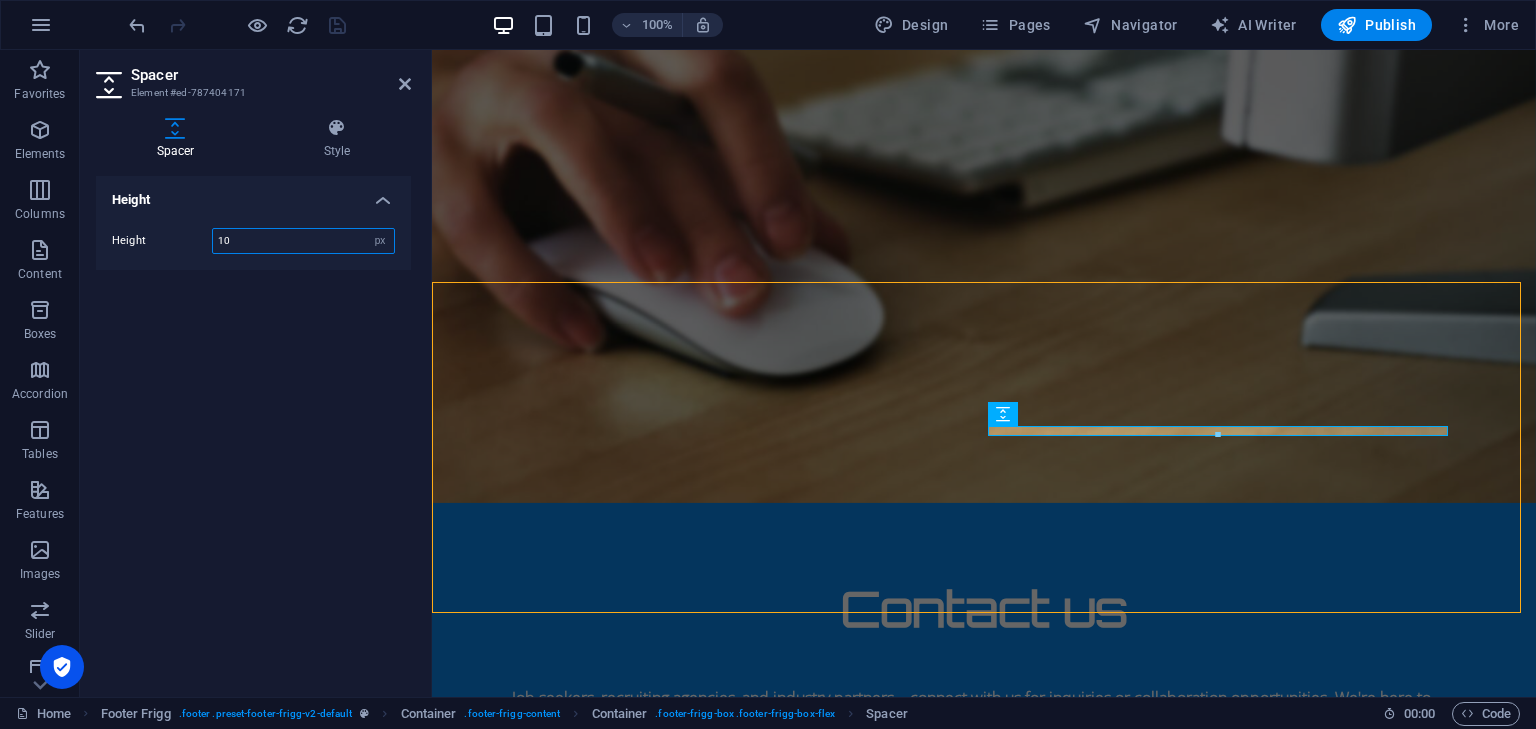 drag, startPoint x: 230, startPoint y: 240, endPoint x: 212, endPoint y: 240, distance: 18 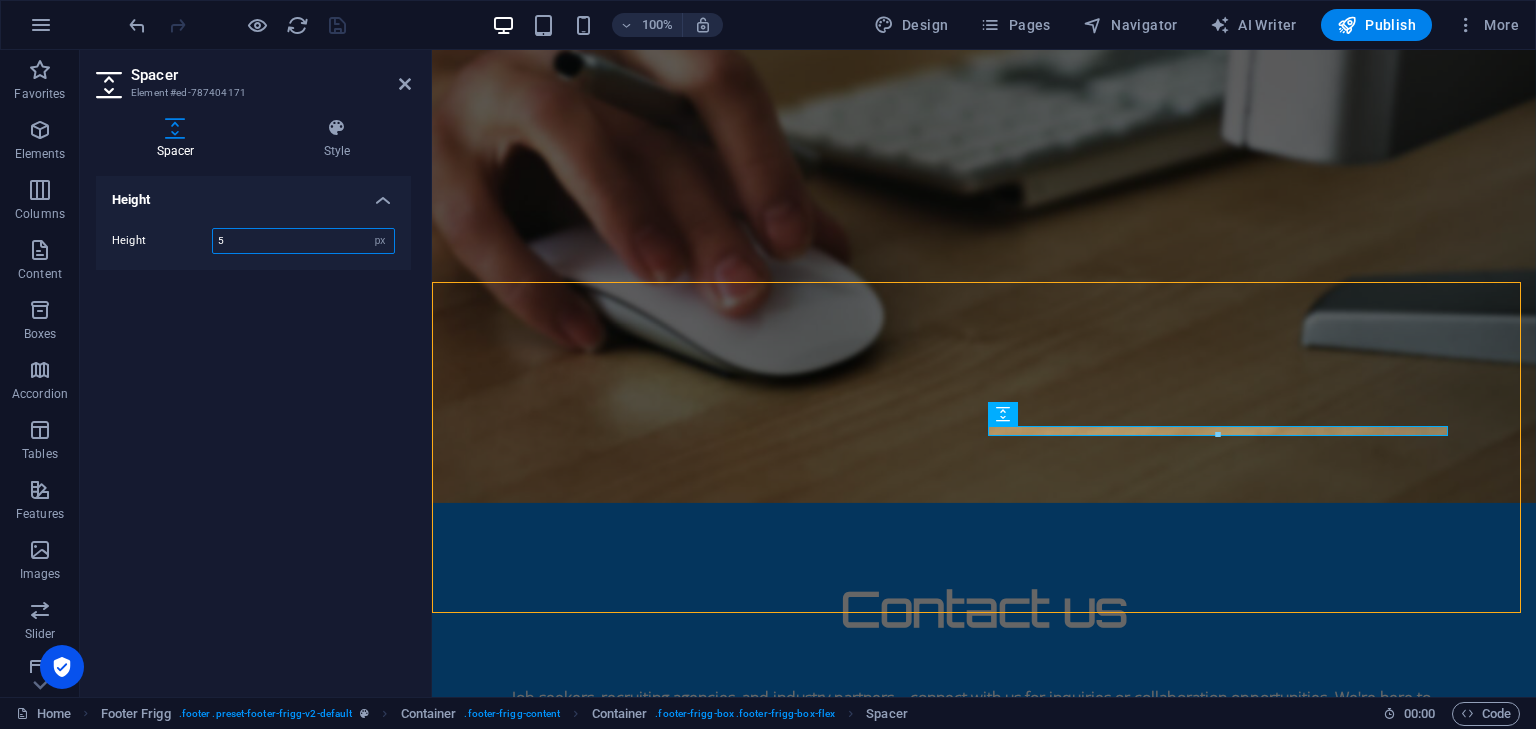 type on "5" 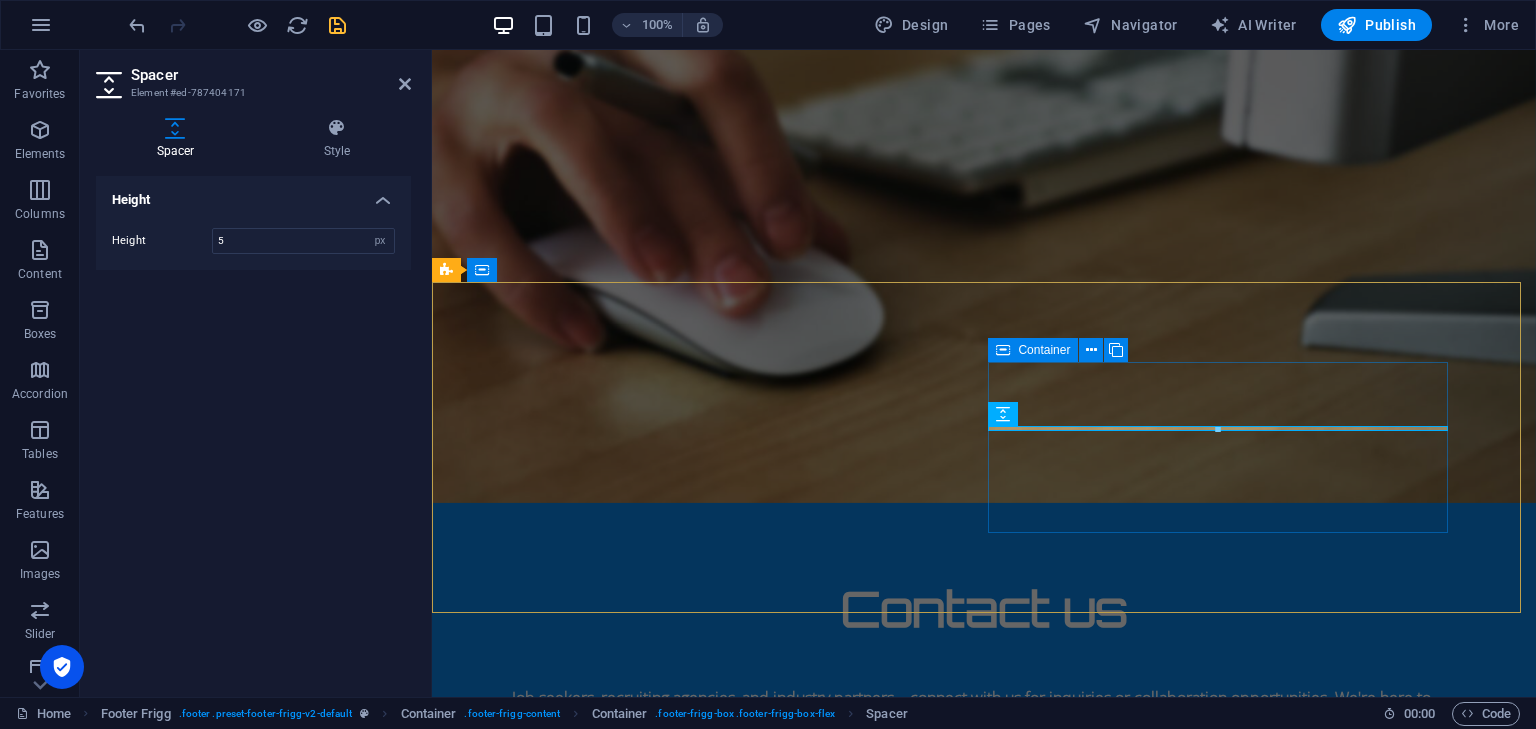 click on "1301 York Rd Ste 800-1031 , 21093   Timonium  MD contact@jobmedium.com" at bounding box center [920, 1957] 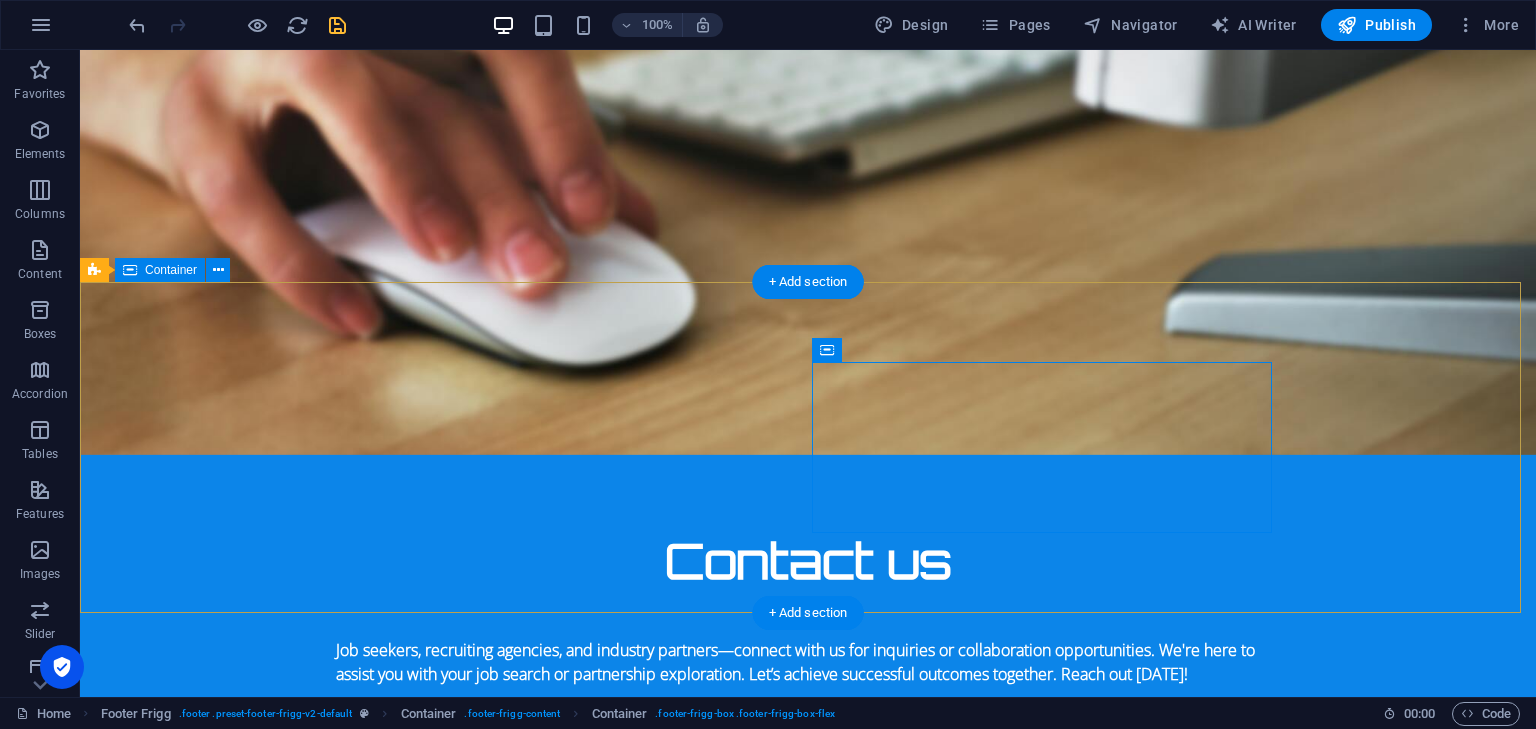 click on "Company Home About Contact Legal Notice Privacy Policy [STREET_ADDRESS]  MD [EMAIL_ADDRESS][DOMAIN_NAME]" at bounding box center (808, 1822) 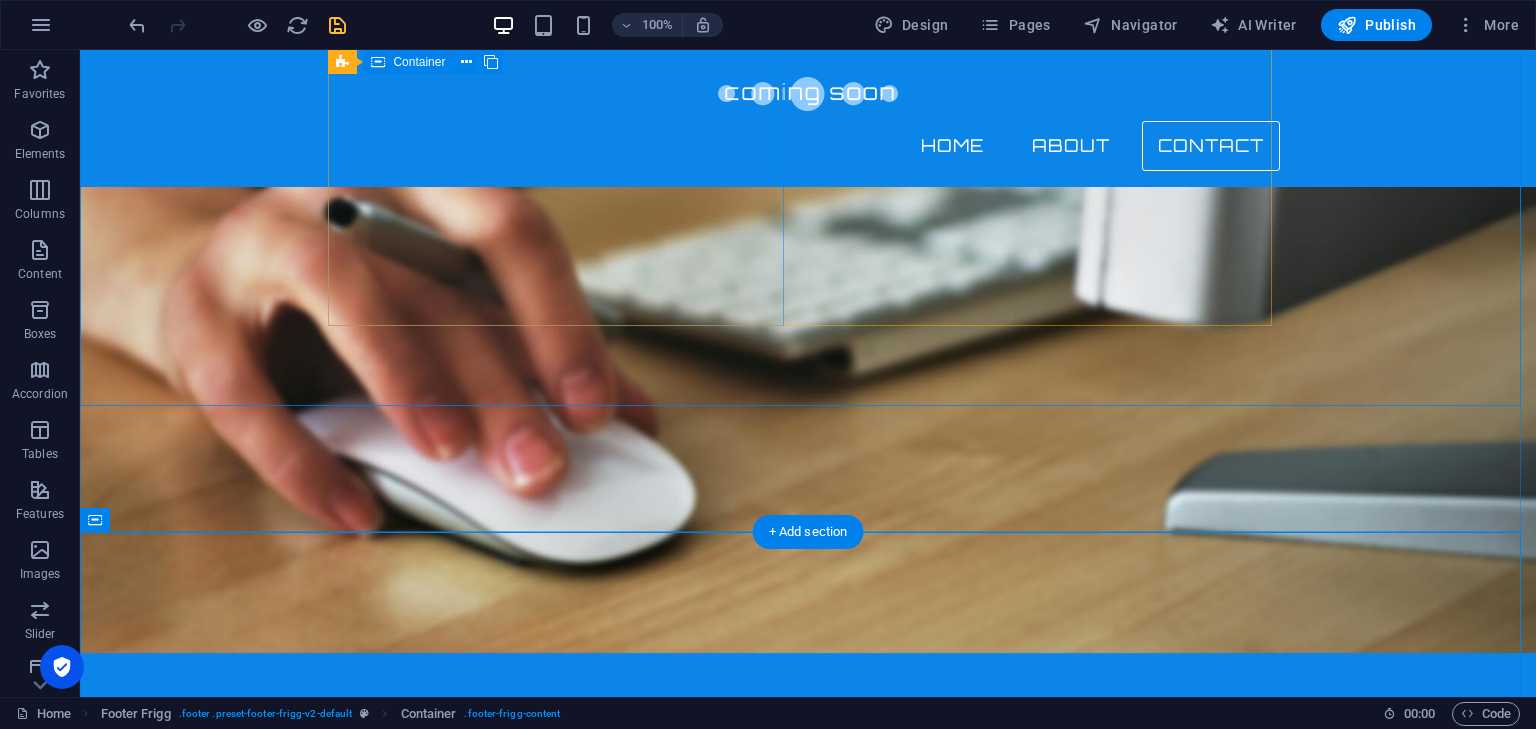 scroll, scrollTop: 1740, scrollLeft: 0, axis: vertical 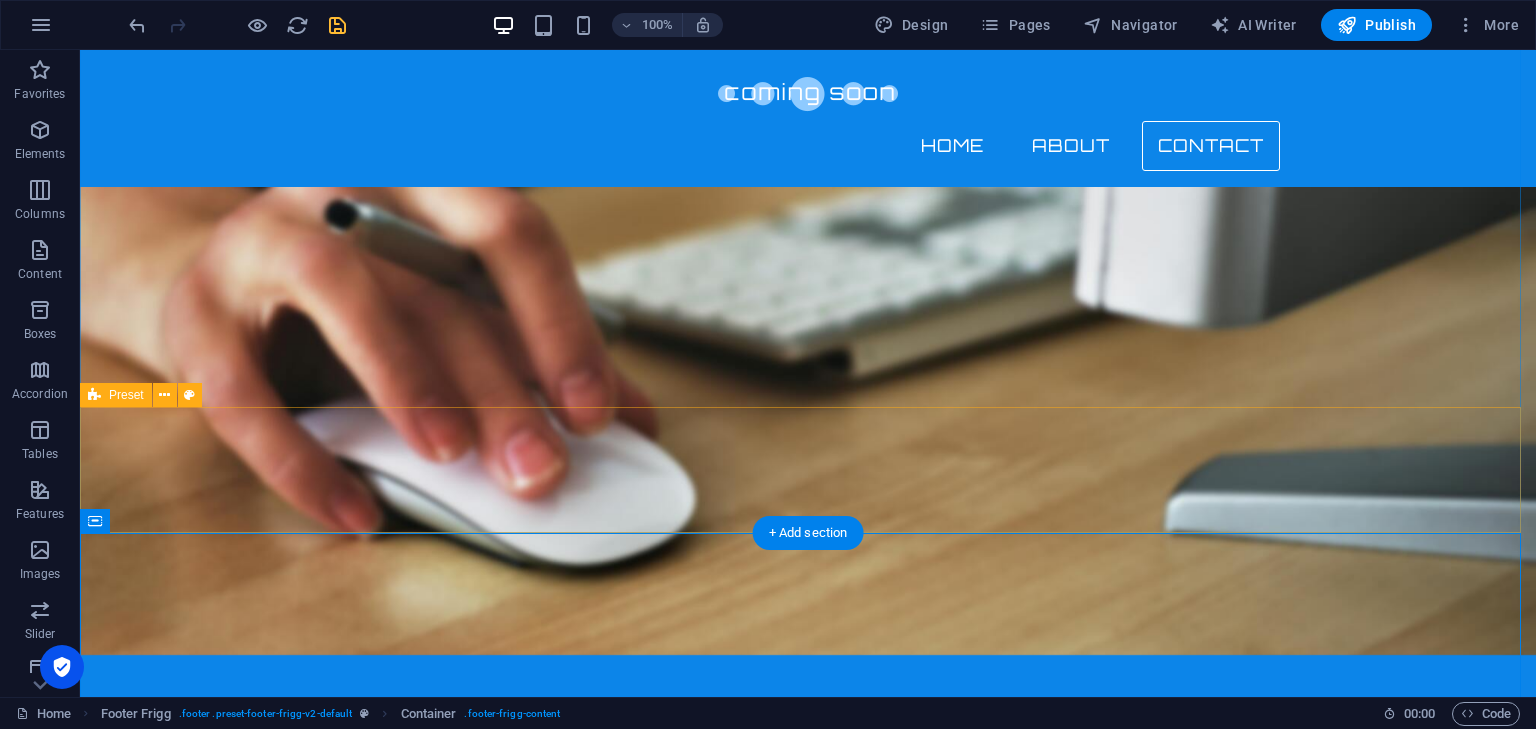 click on "Drop content here or  Add elements  Paste clipboard" at bounding box center [808, 1721] 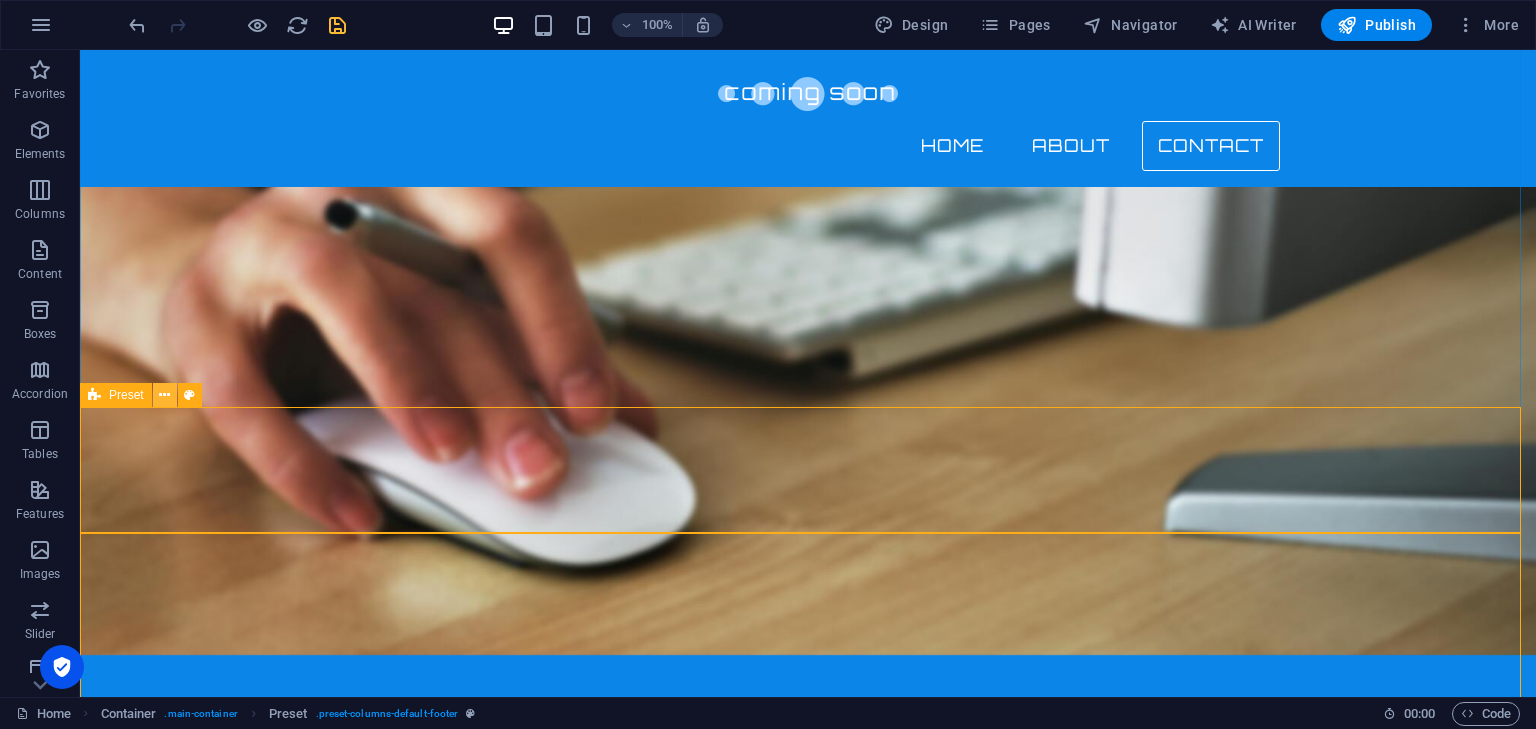 click at bounding box center (164, 395) 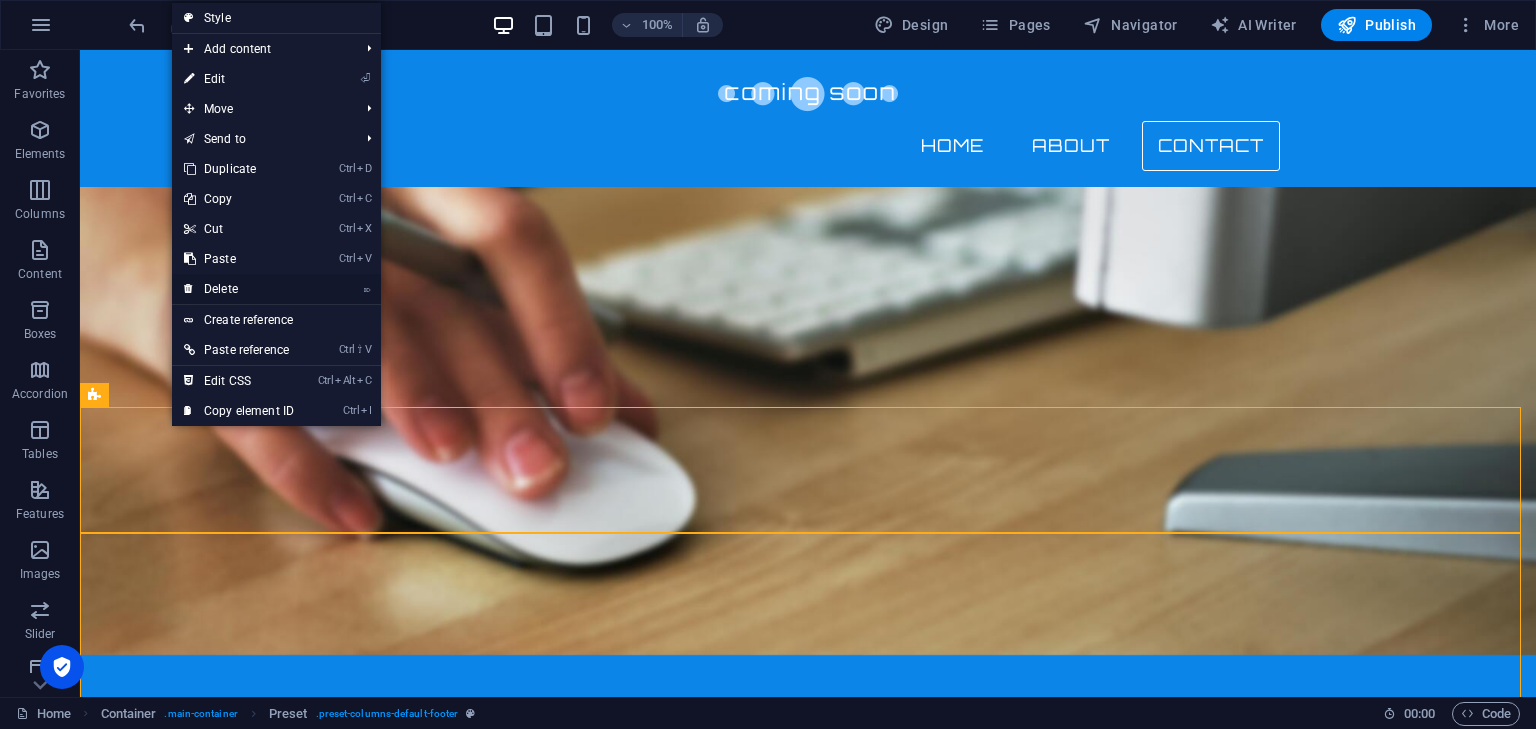 click on "⌦  Delete" at bounding box center [239, 289] 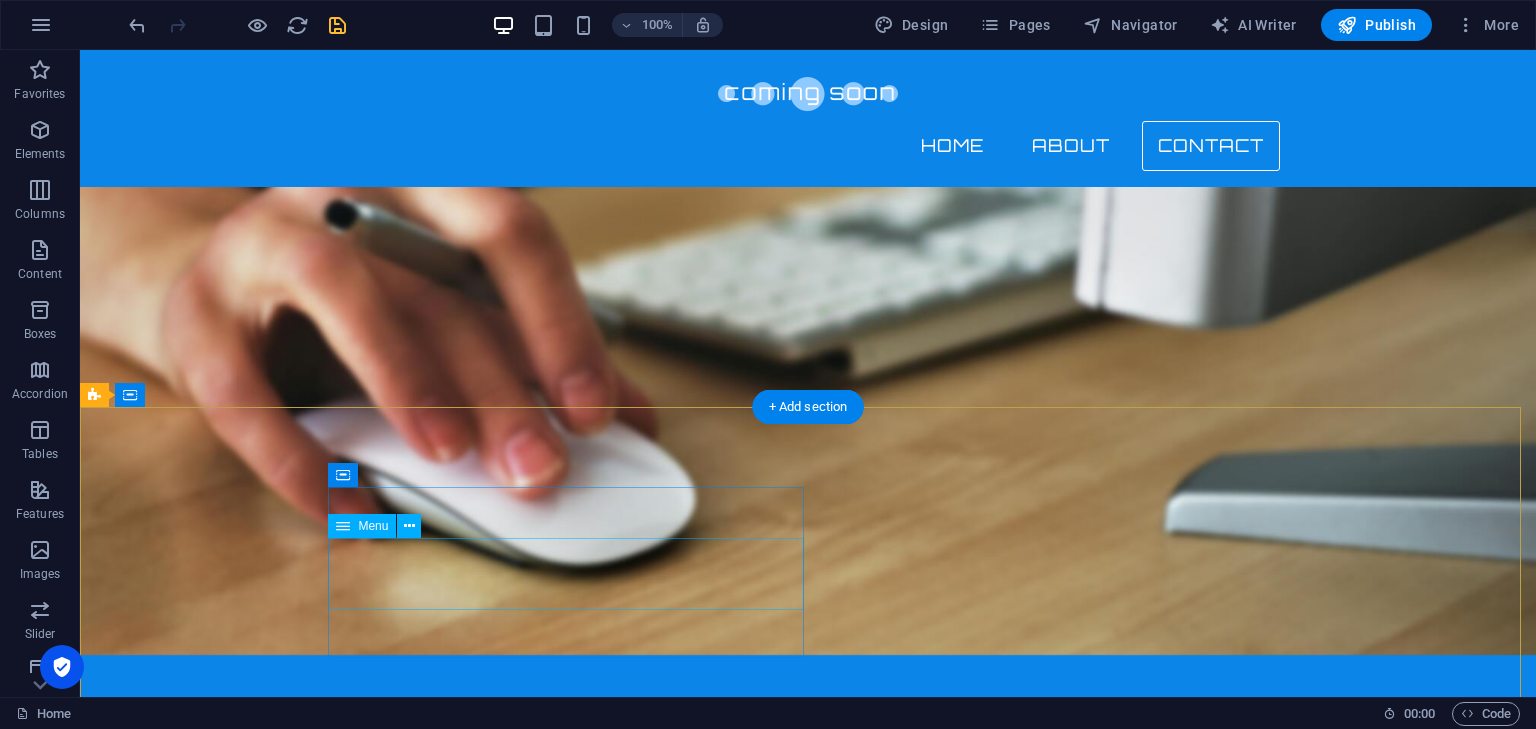 scroll, scrollTop: 1865, scrollLeft: 0, axis: vertical 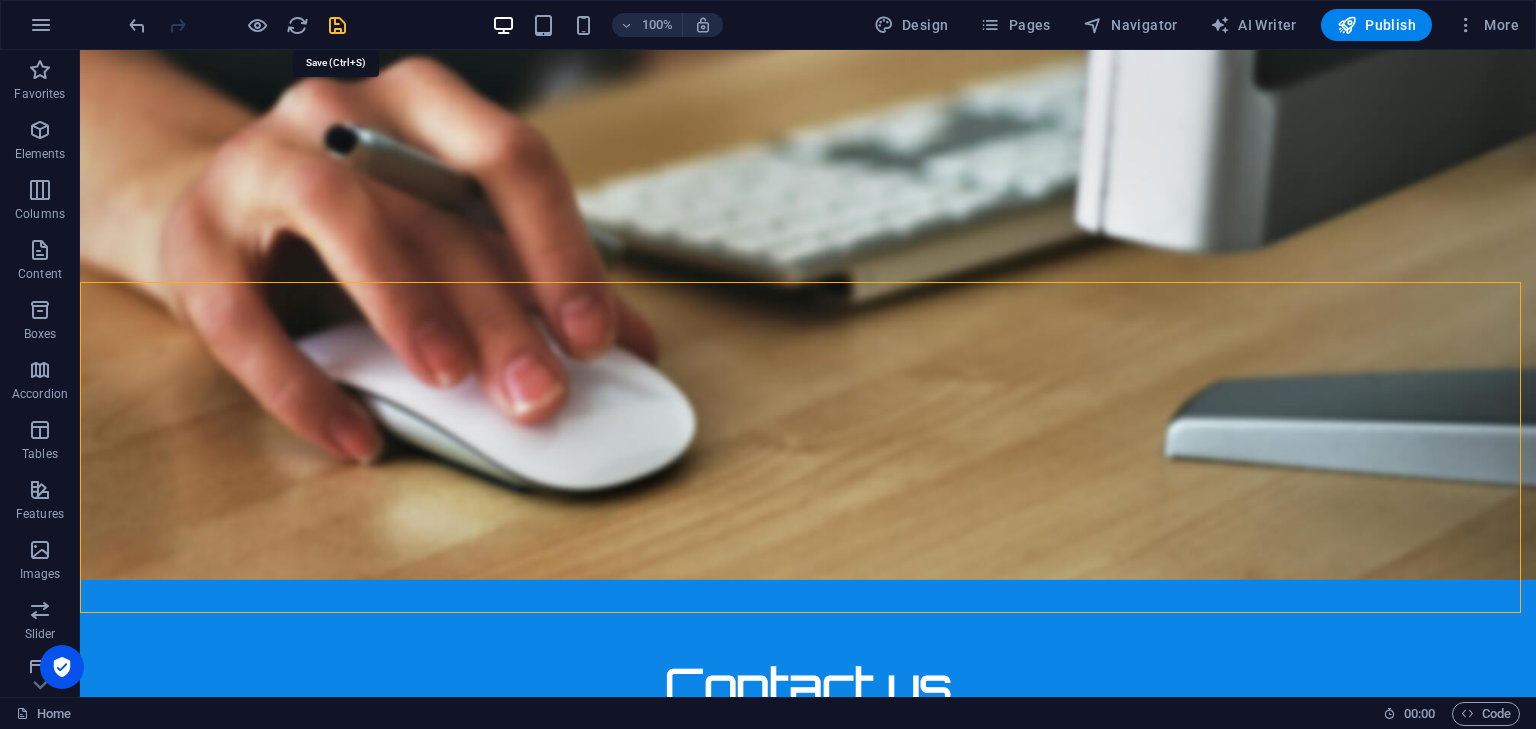 click at bounding box center (337, 25) 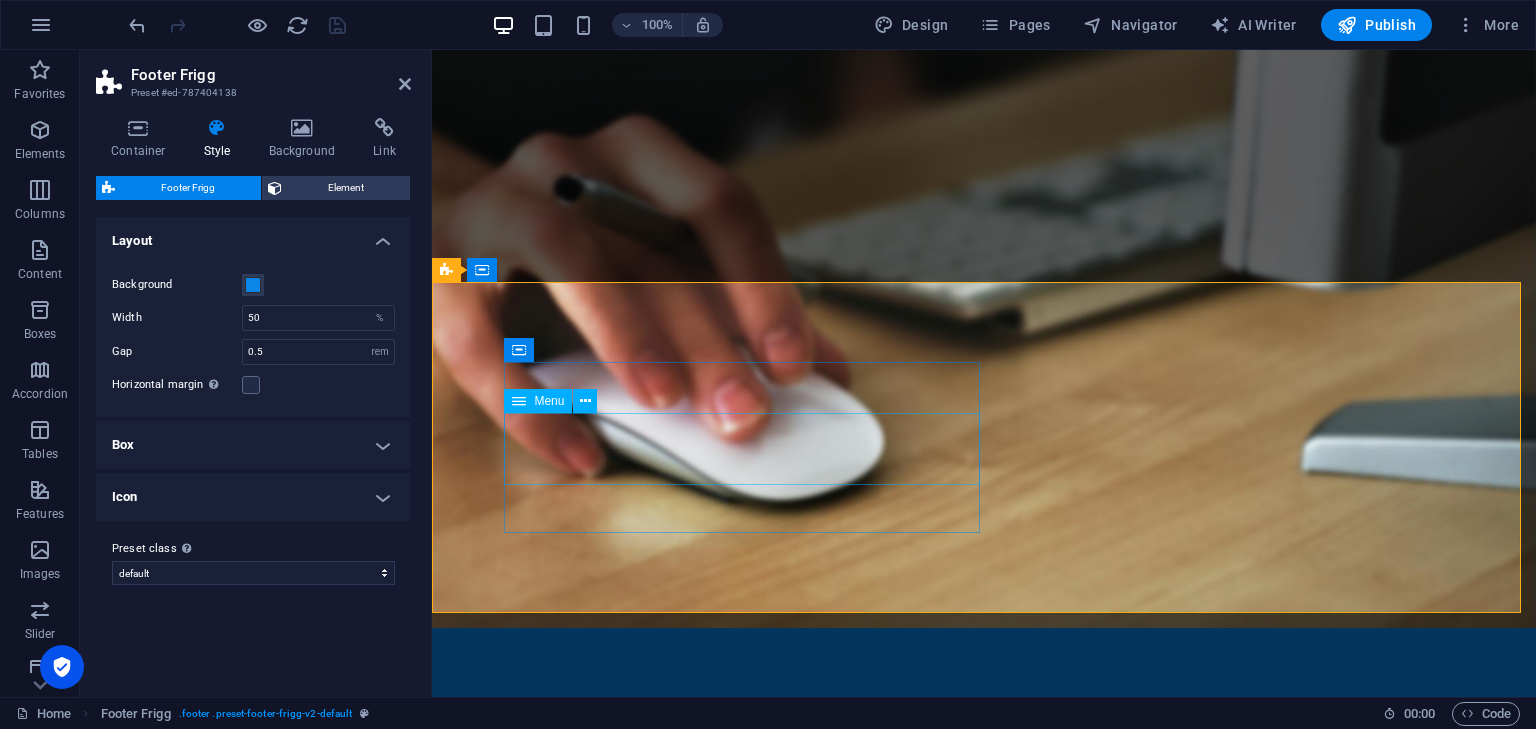 click on "Home About Contact" at bounding box center (920, 1798) 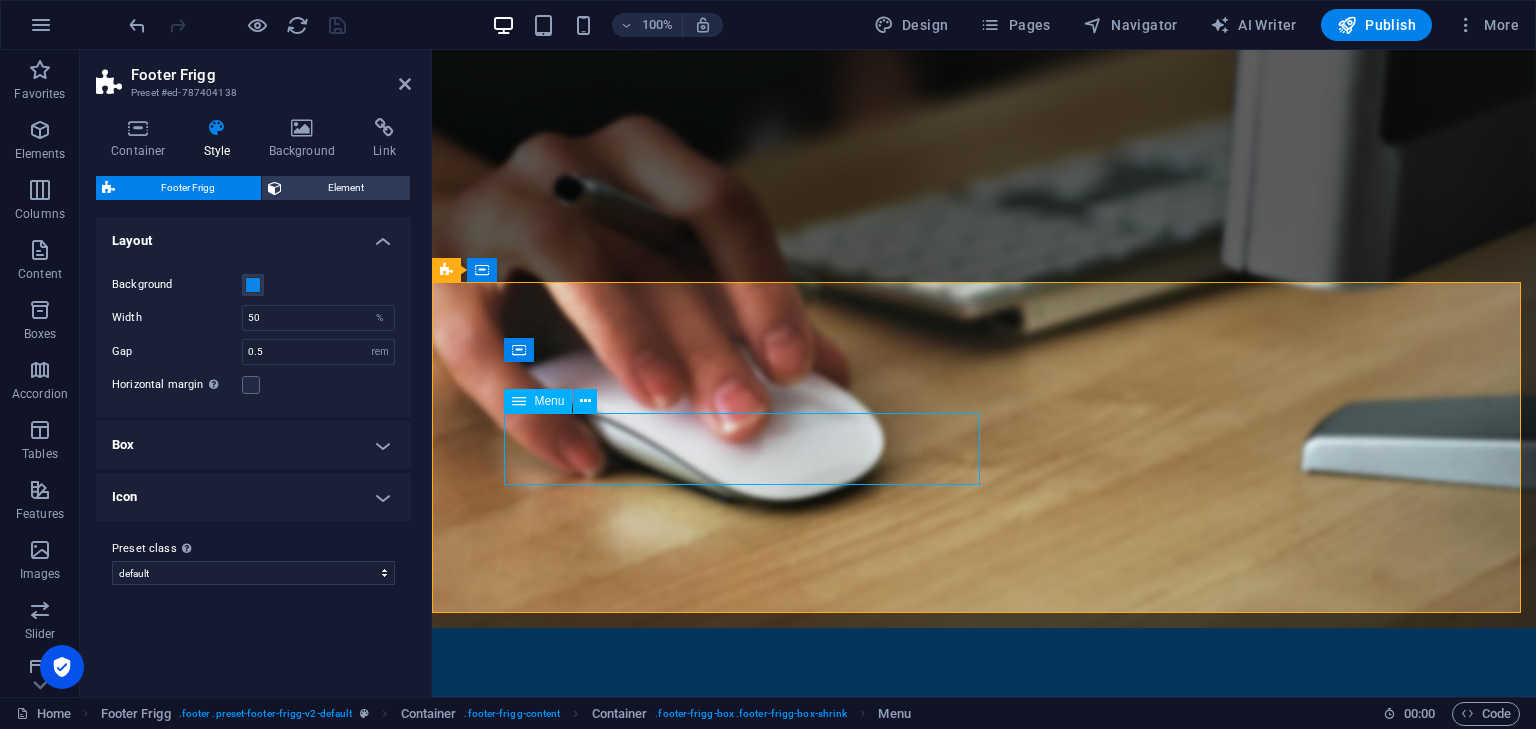 click on "Home About Contact" at bounding box center (920, 1798) 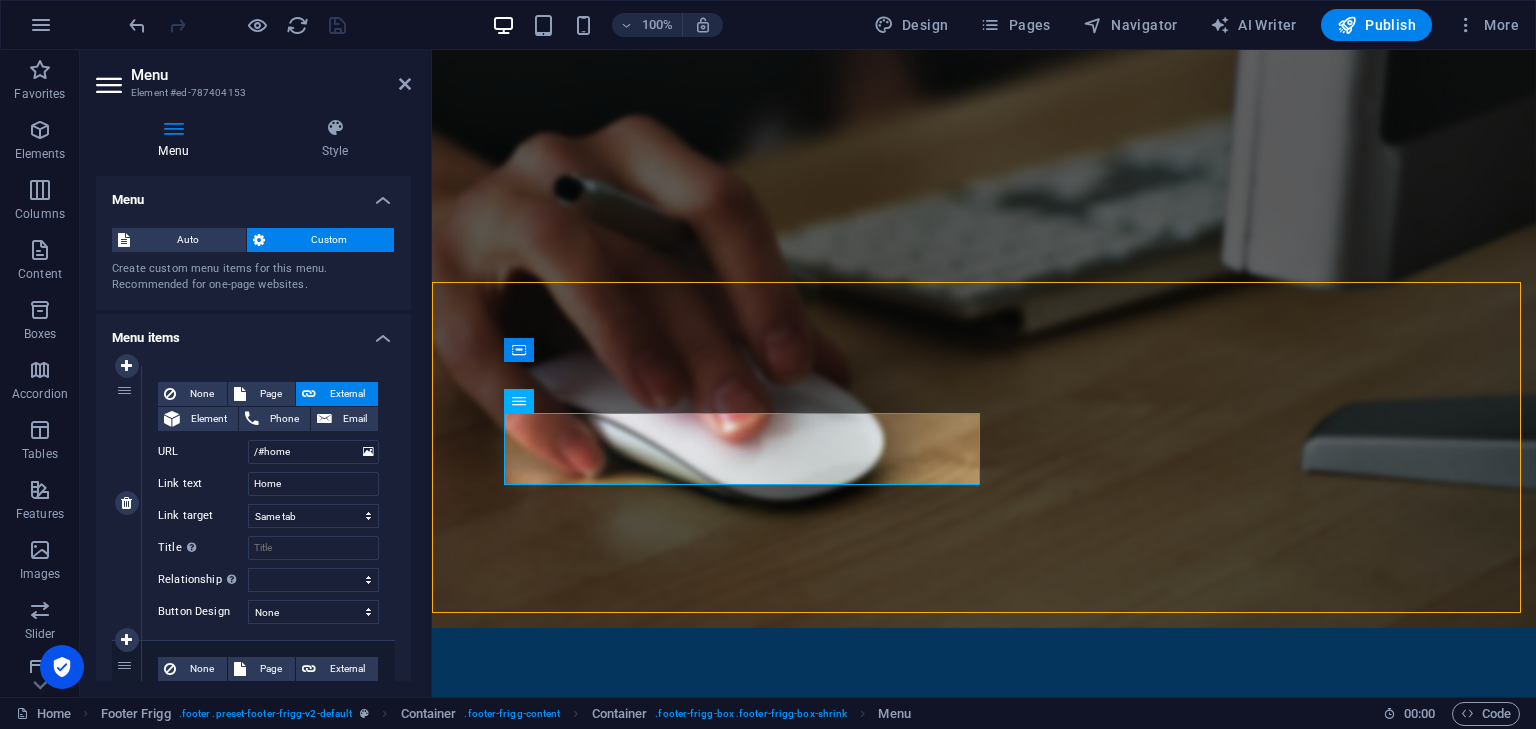 scroll, scrollTop: 215, scrollLeft: 0, axis: vertical 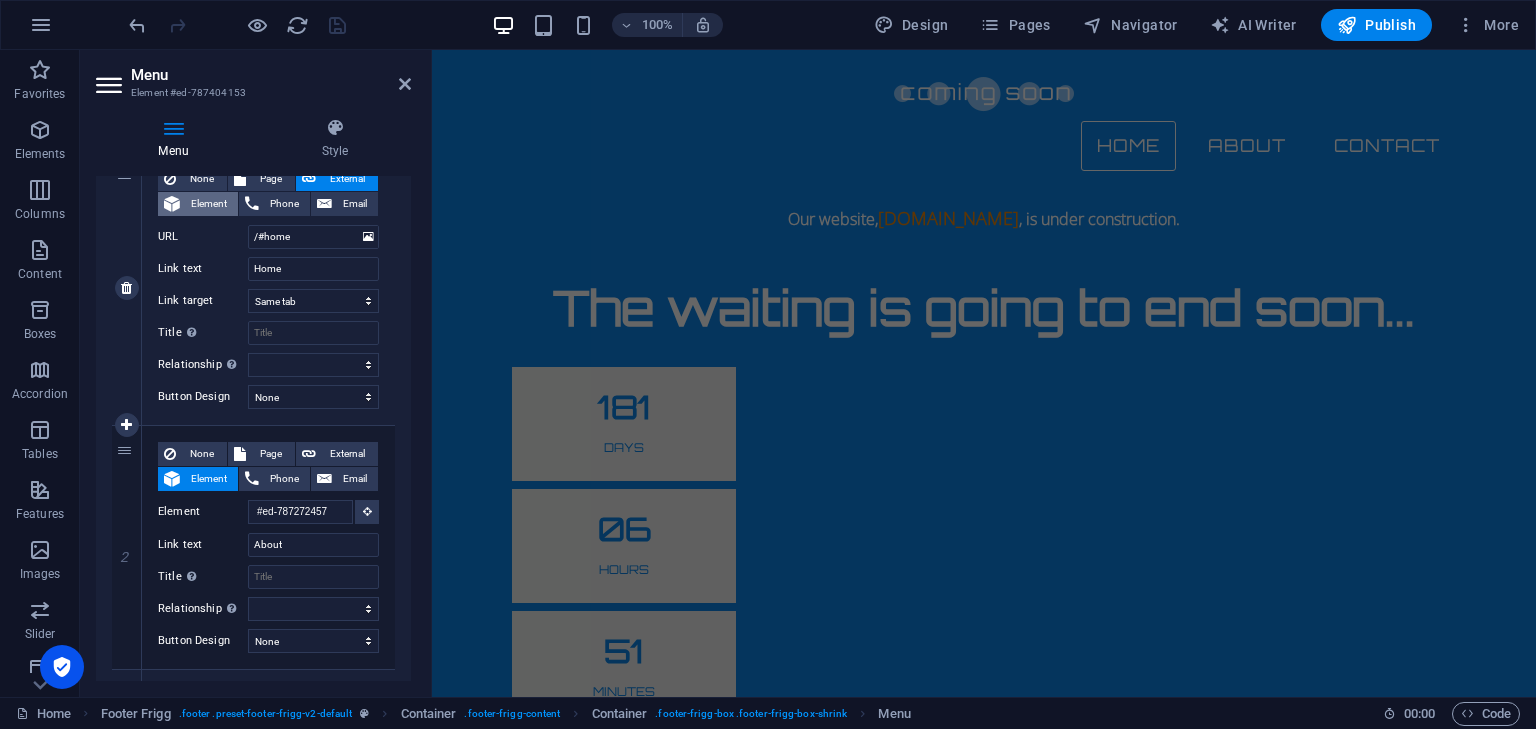 click on "Element" at bounding box center (209, 204) 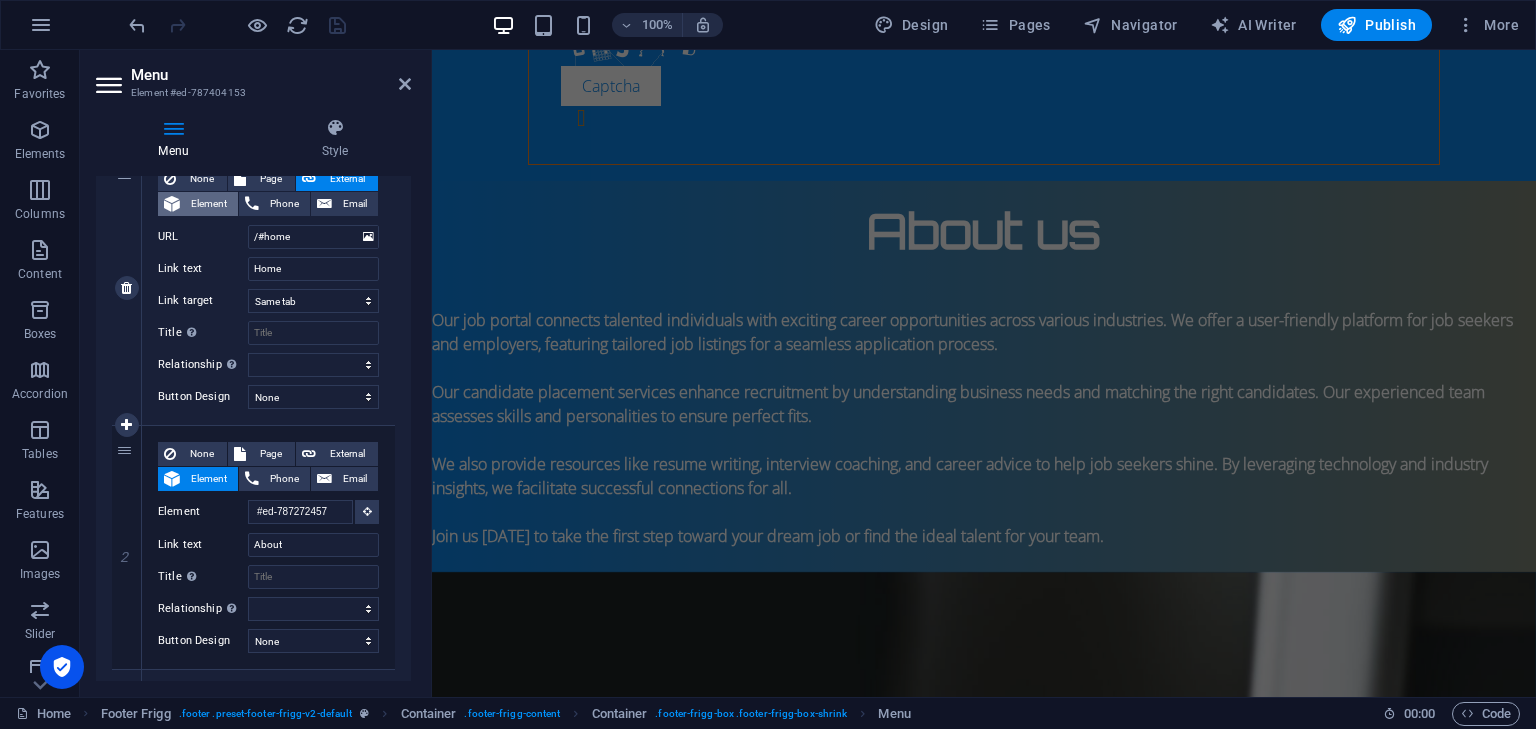 scroll, scrollTop: 184, scrollLeft: 0, axis: vertical 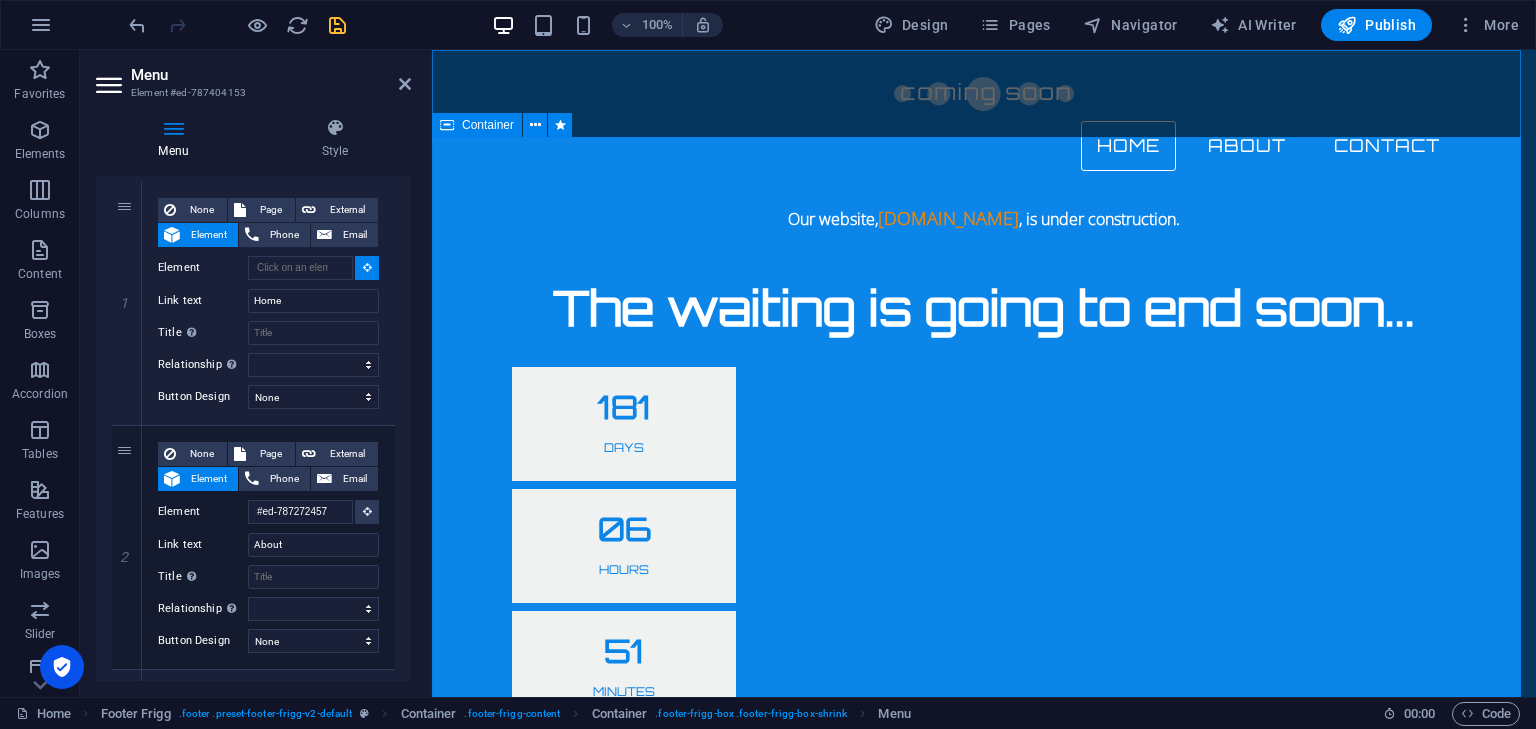 click on "Our website,  jobmedium.com , is under construction.  The waiting is going to end soon... 181 Days 06 Hours 51 Minutes 01 Seconds We`ll be here soon with our new awesome site, subscribe to be notified.  Notify me   I have read and understand the privacy policy. Unreadable? Regenerate" at bounding box center (984, 713) 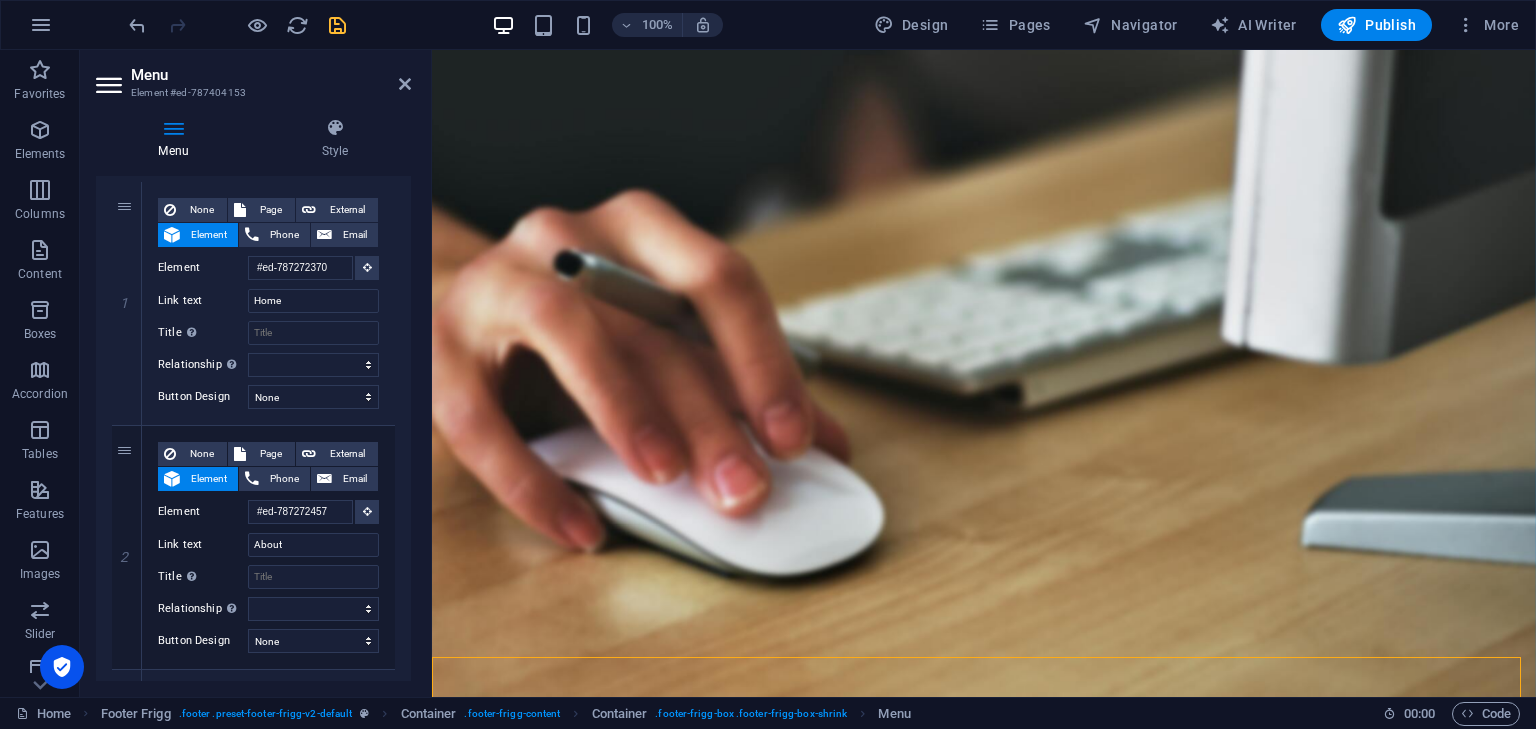 scroll, scrollTop: 1865, scrollLeft: 0, axis: vertical 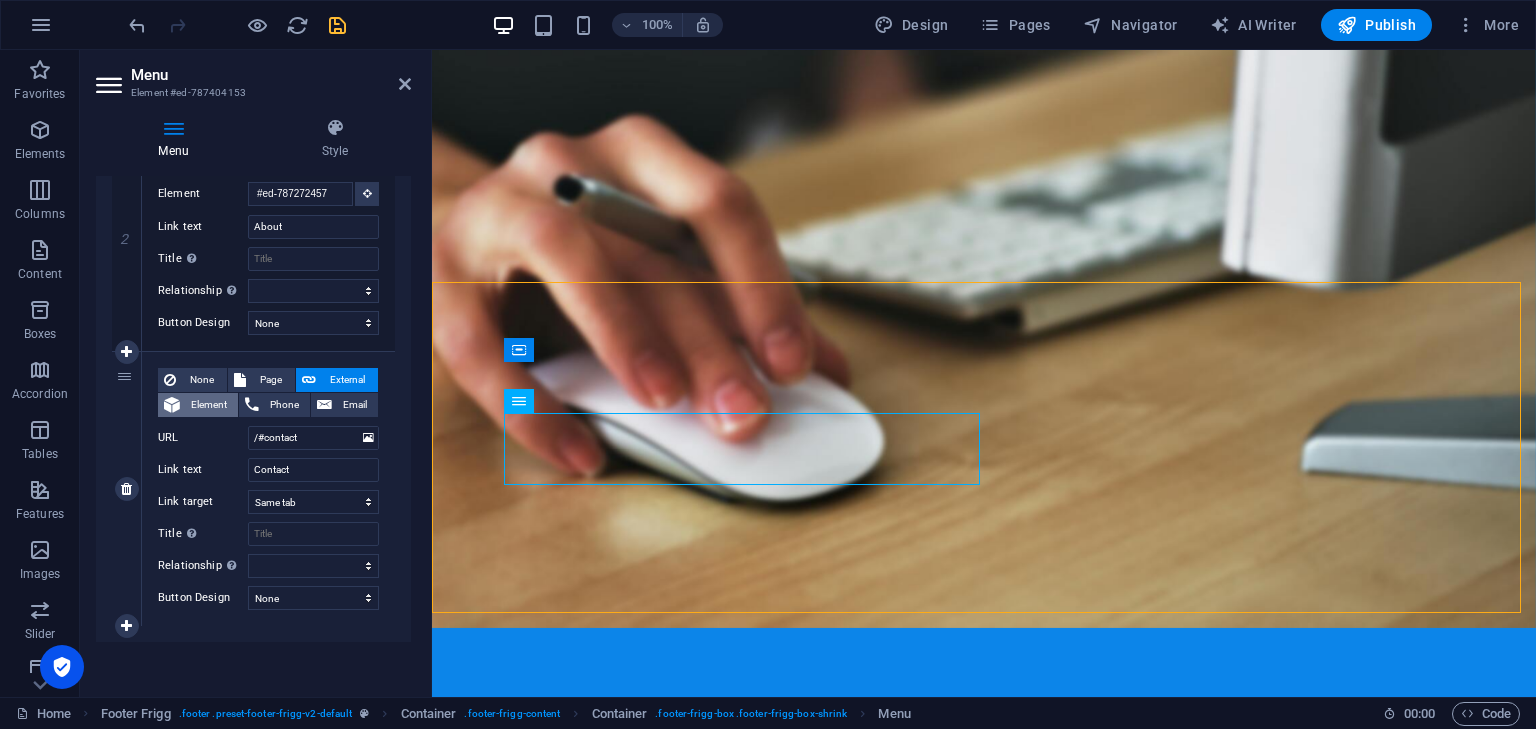 click on "Element" at bounding box center [209, 405] 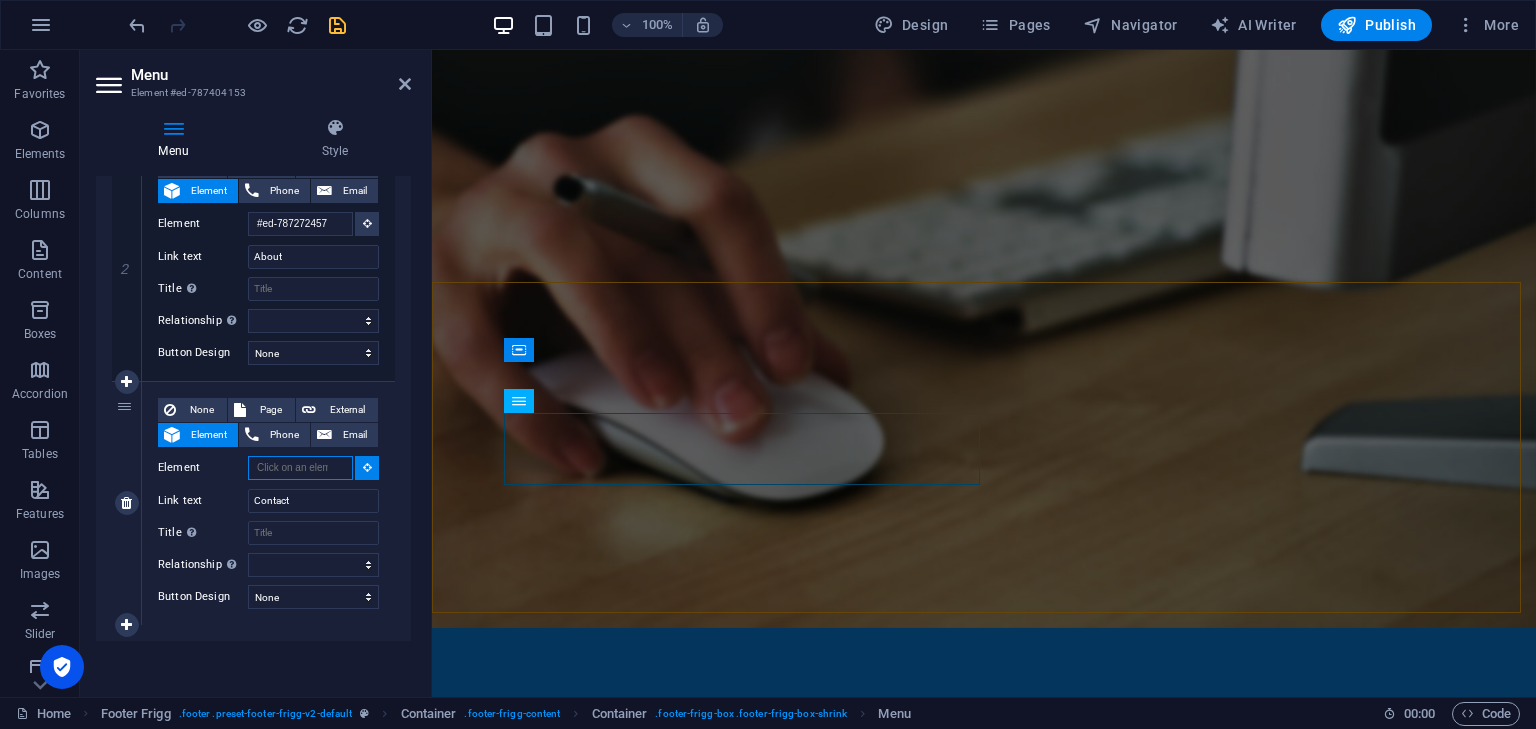 scroll, scrollTop: 471, scrollLeft: 0, axis: vertical 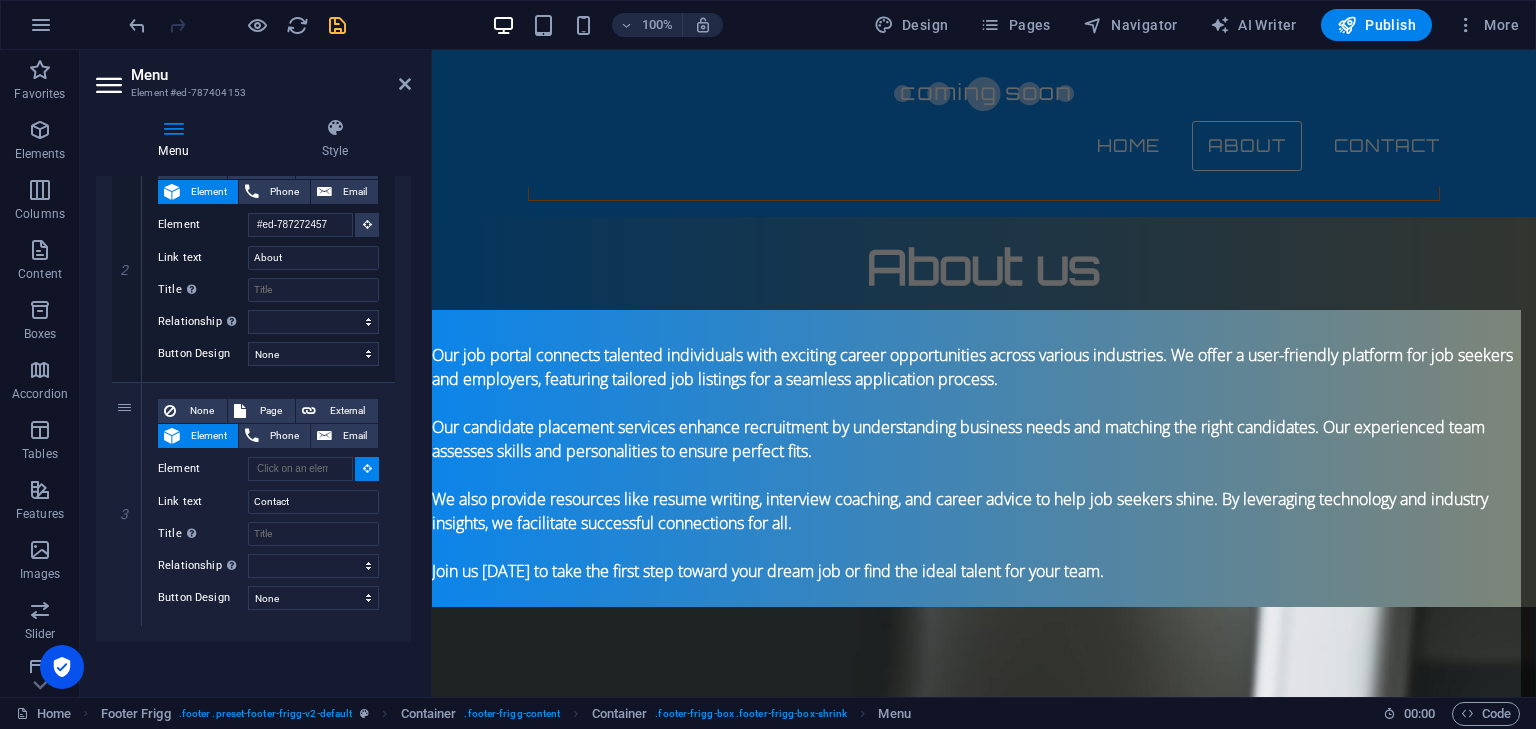click at bounding box center [984, 1039] 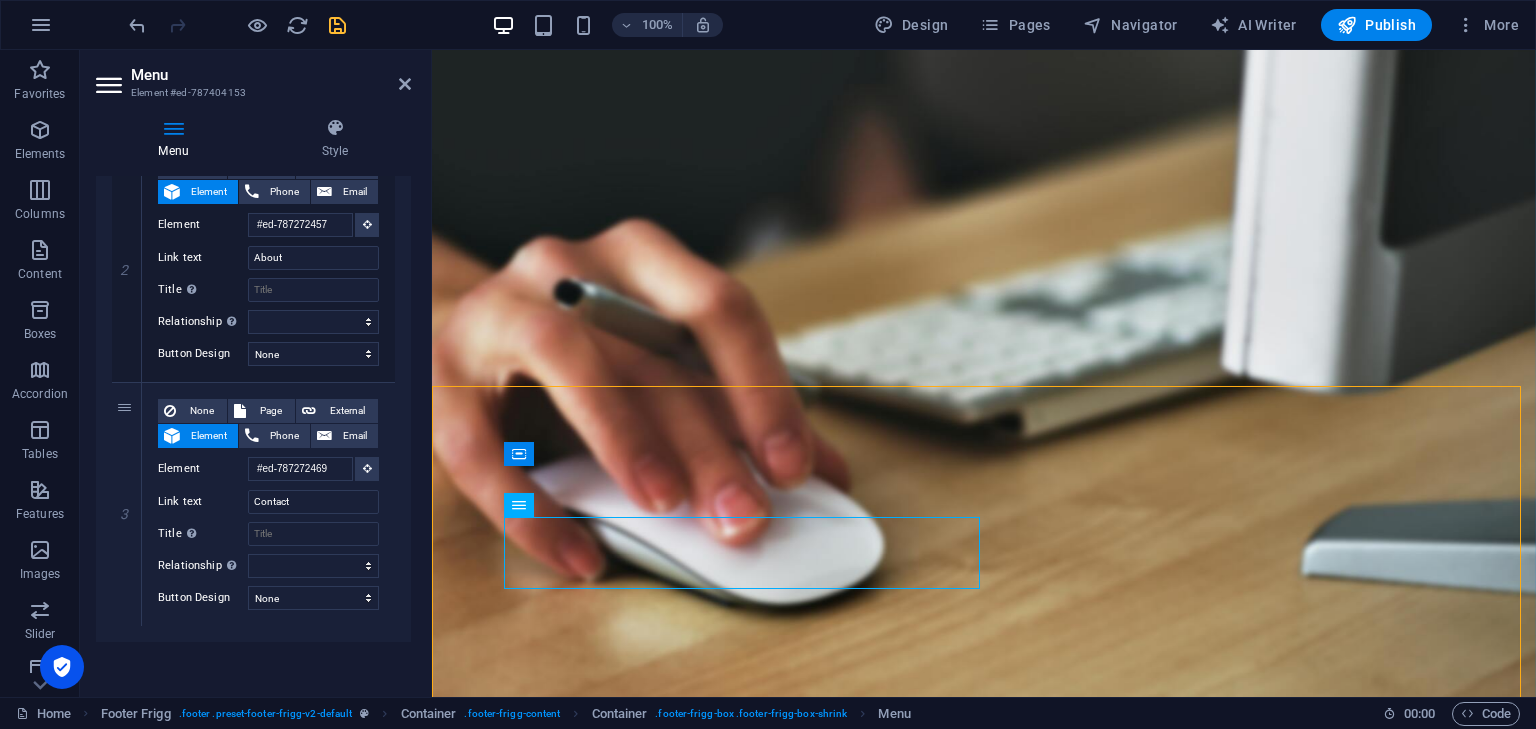 scroll, scrollTop: 1865, scrollLeft: 0, axis: vertical 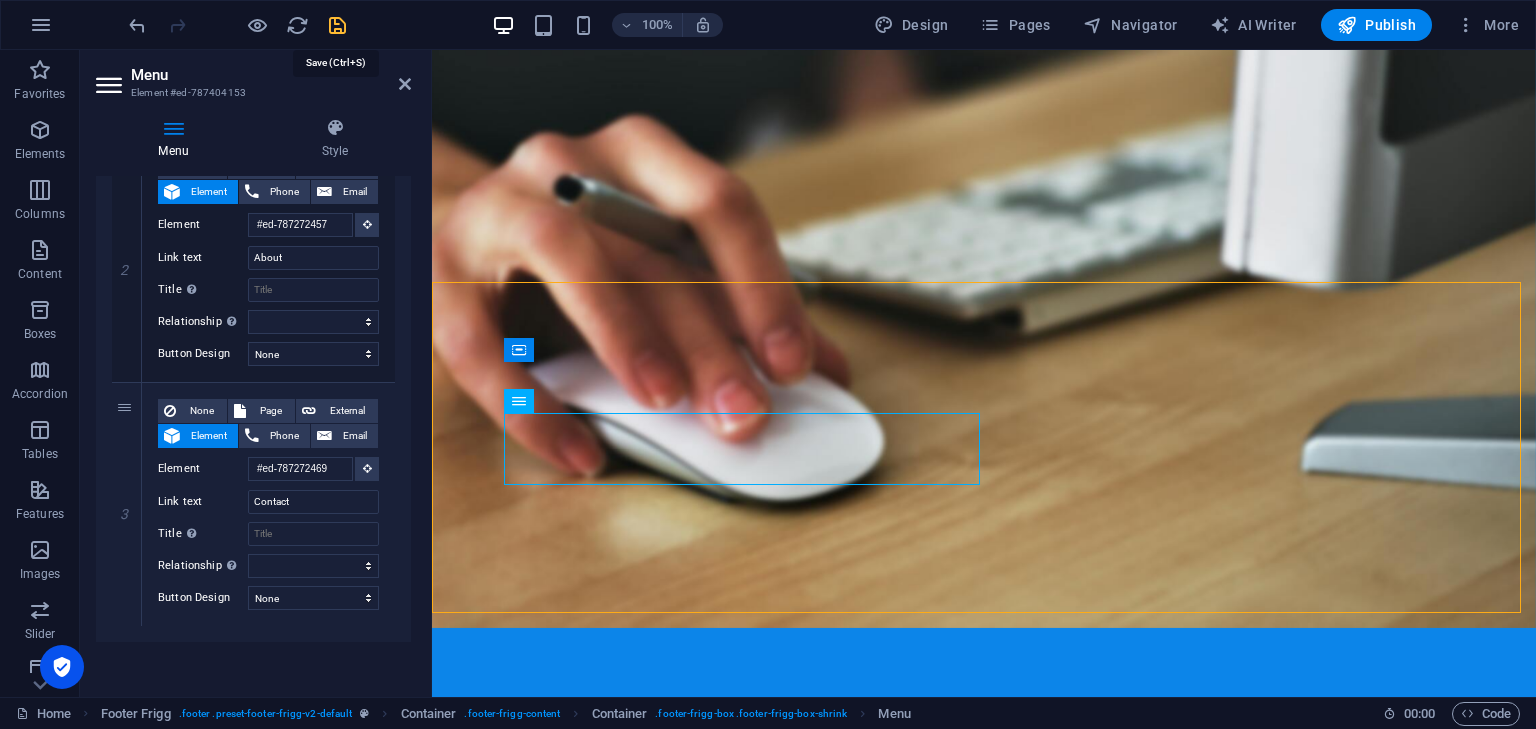 click at bounding box center [337, 25] 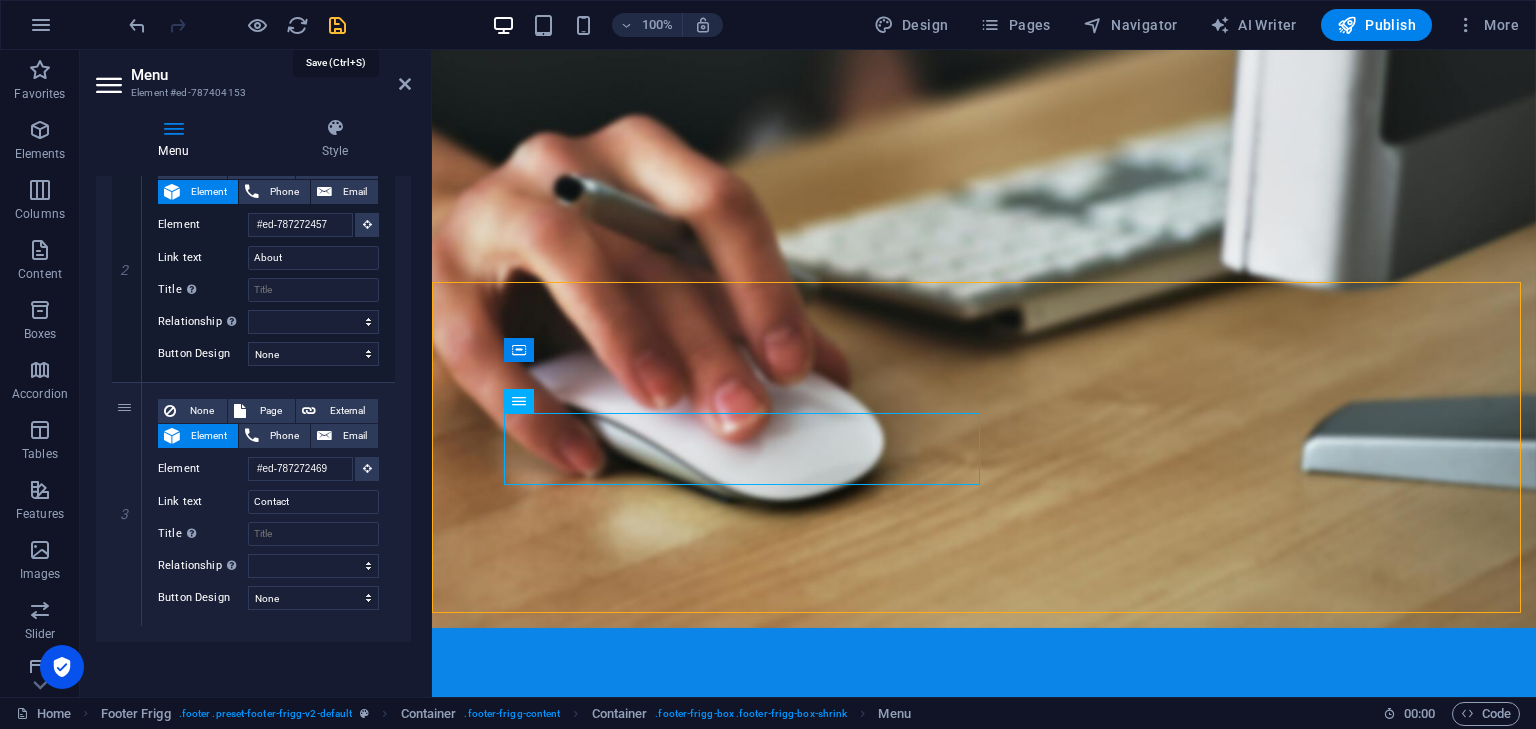 select on "rem" 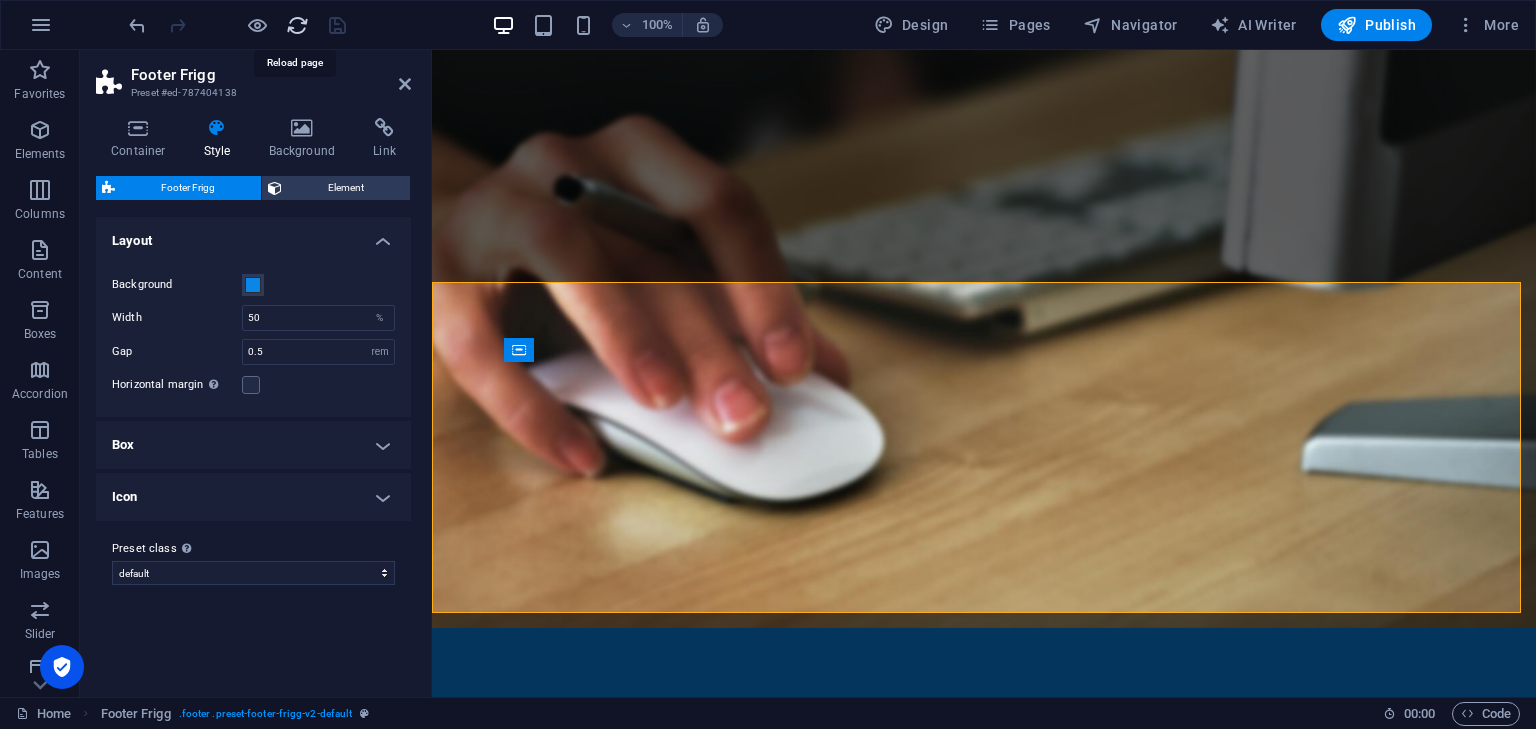 click at bounding box center (297, 25) 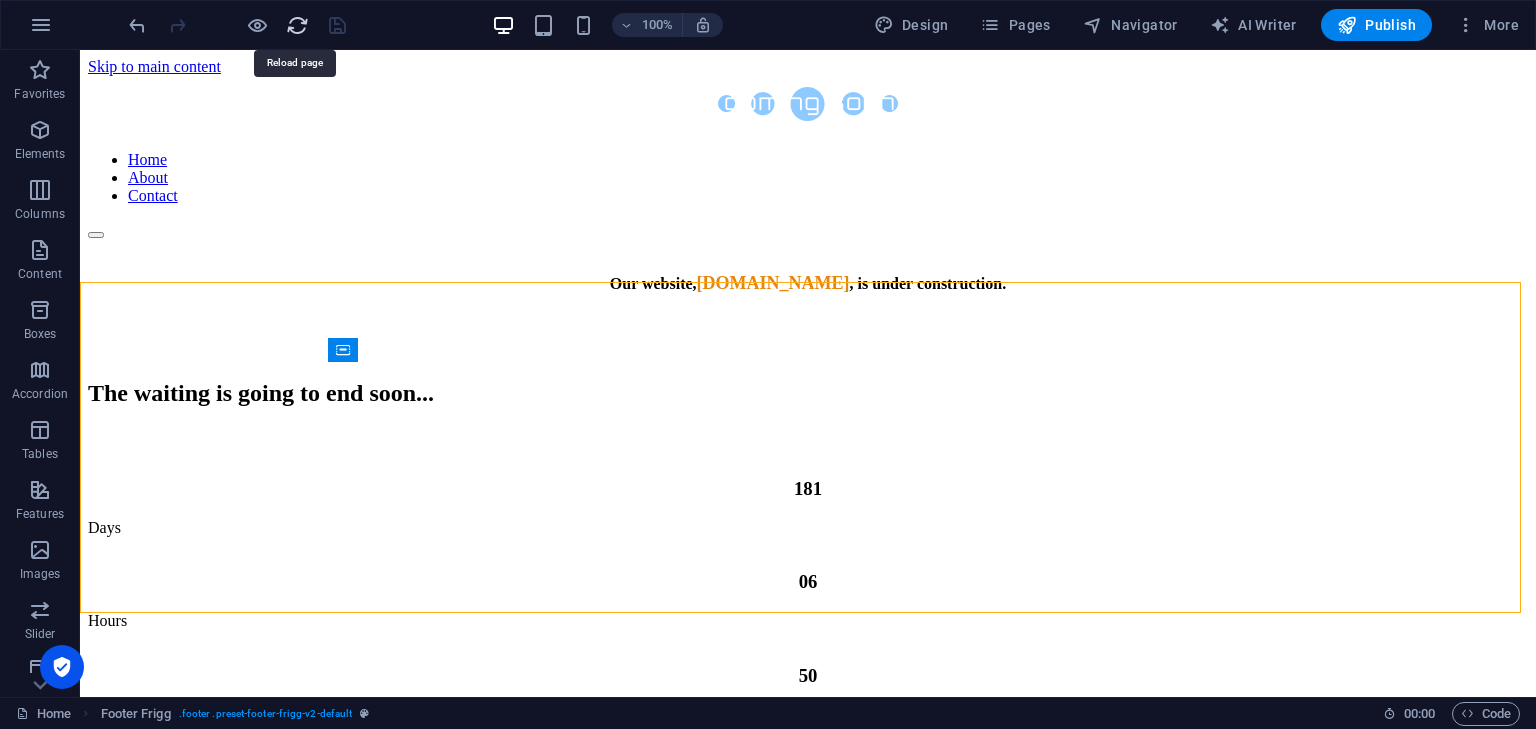 scroll, scrollTop: 0, scrollLeft: 0, axis: both 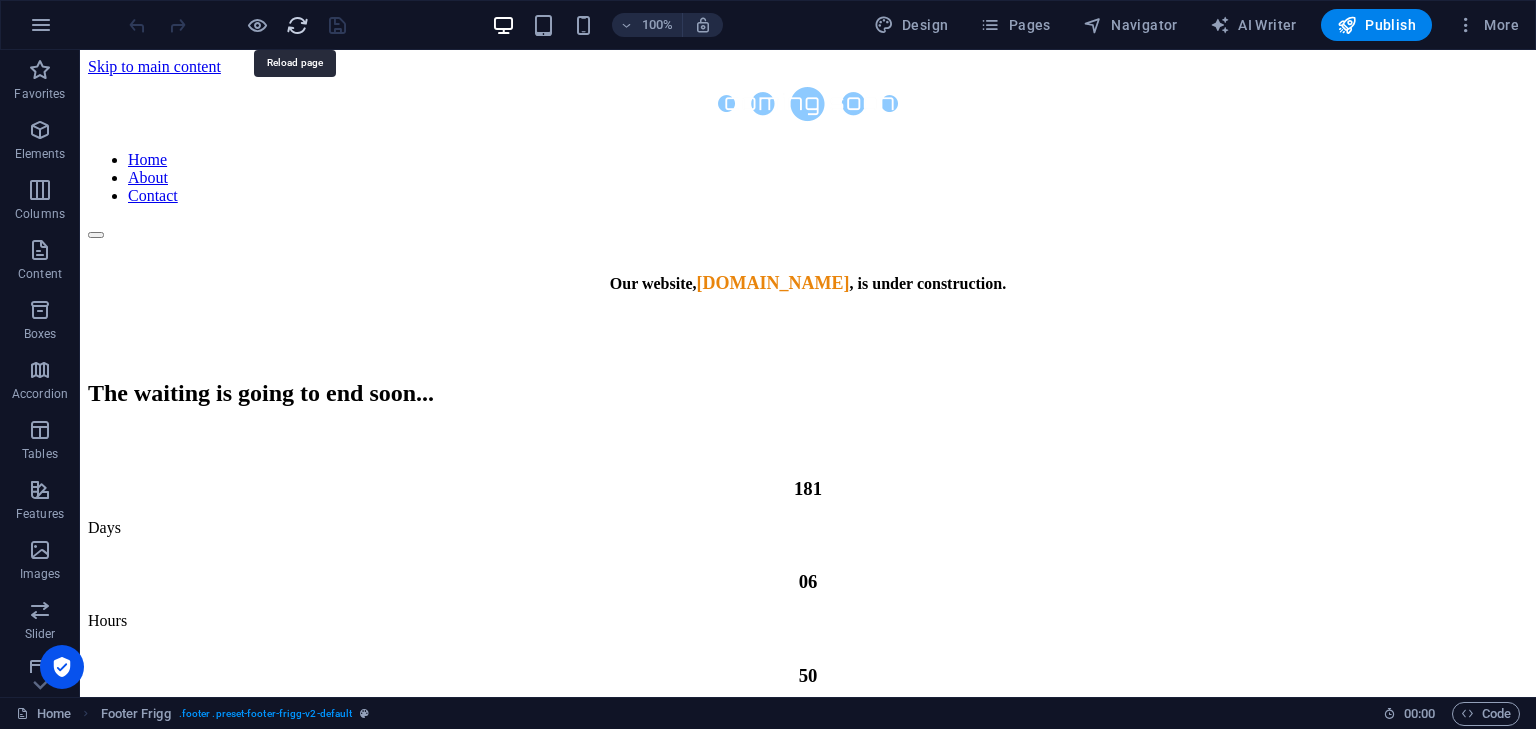 click at bounding box center (297, 25) 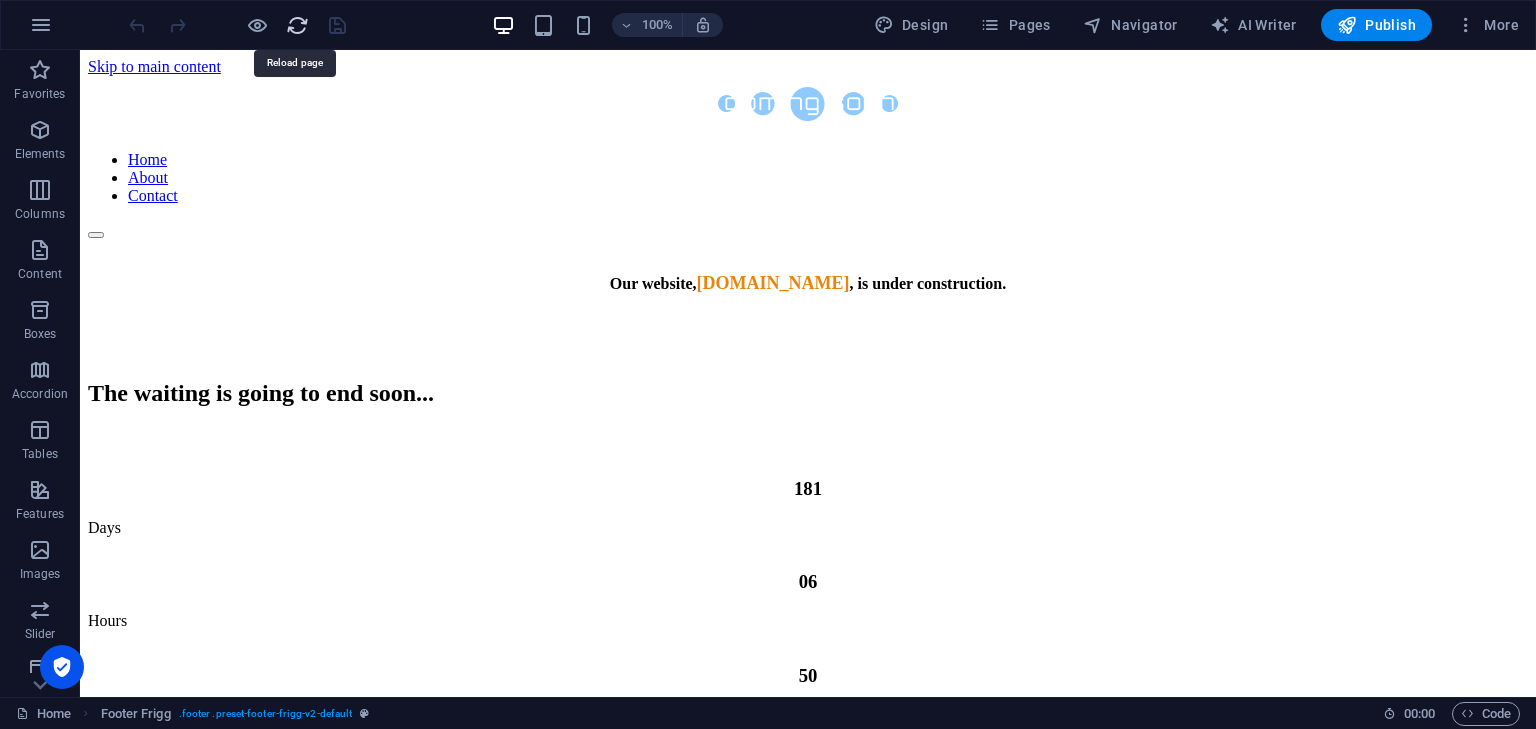 scroll, scrollTop: 0, scrollLeft: 0, axis: both 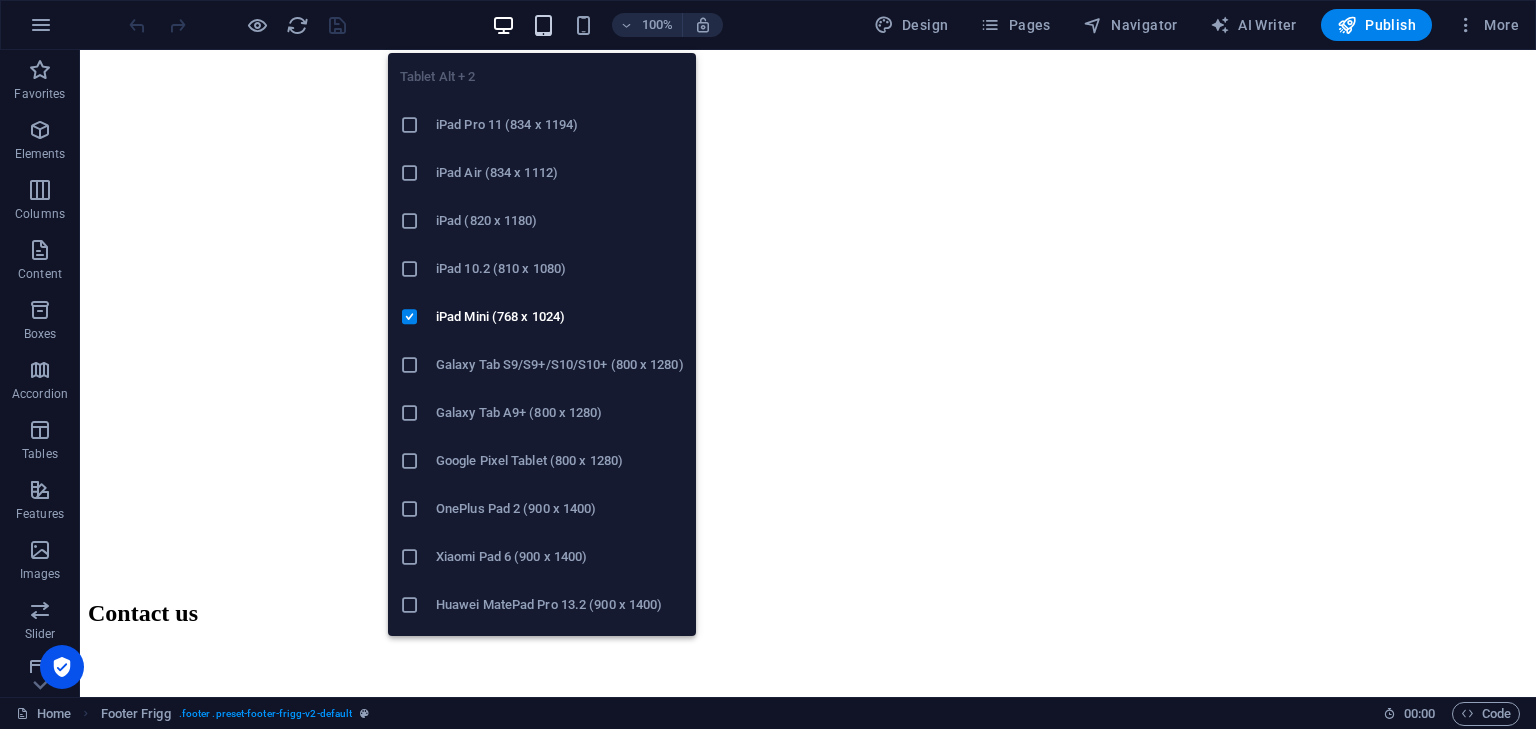 click at bounding box center (543, 25) 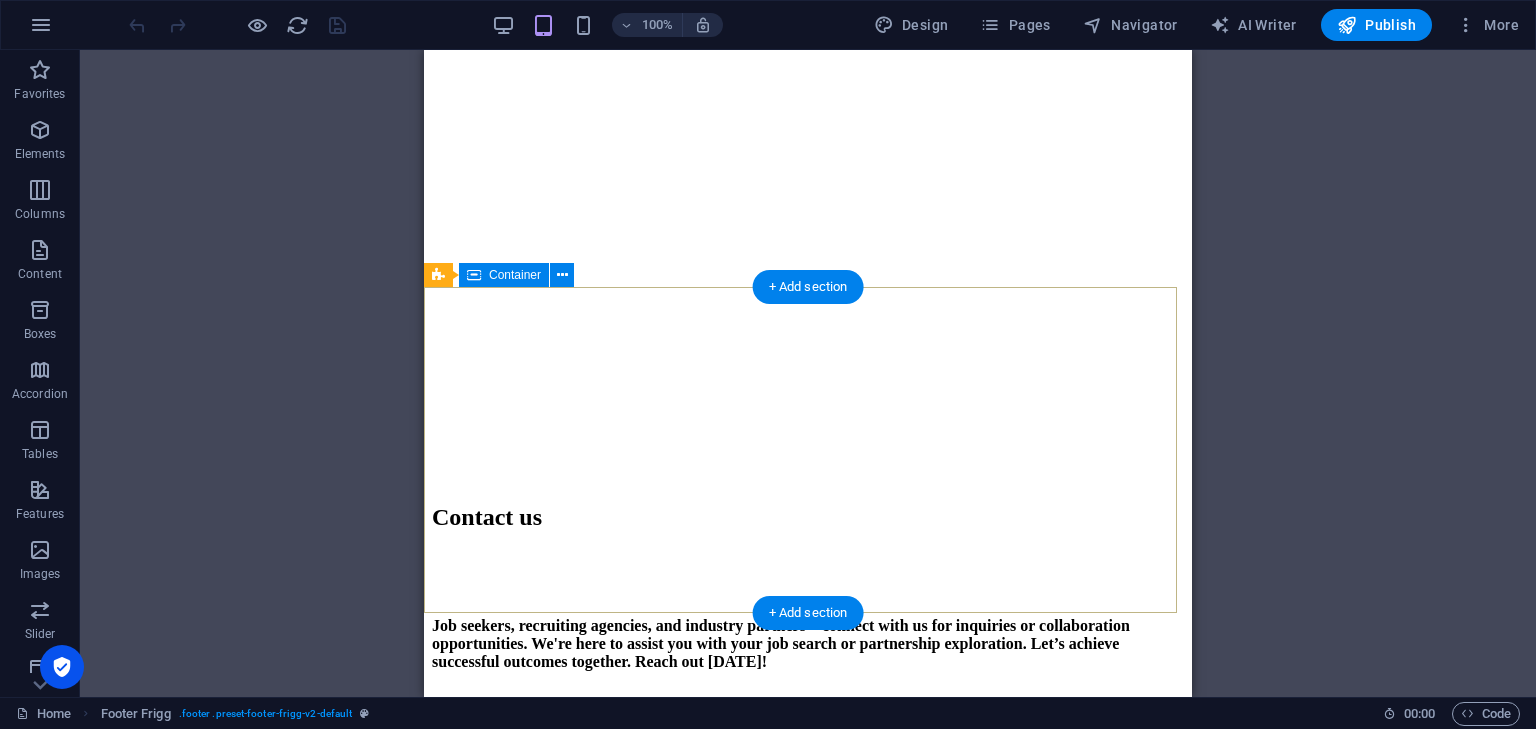 scroll, scrollTop: 2094, scrollLeft: 0, axis: vertical 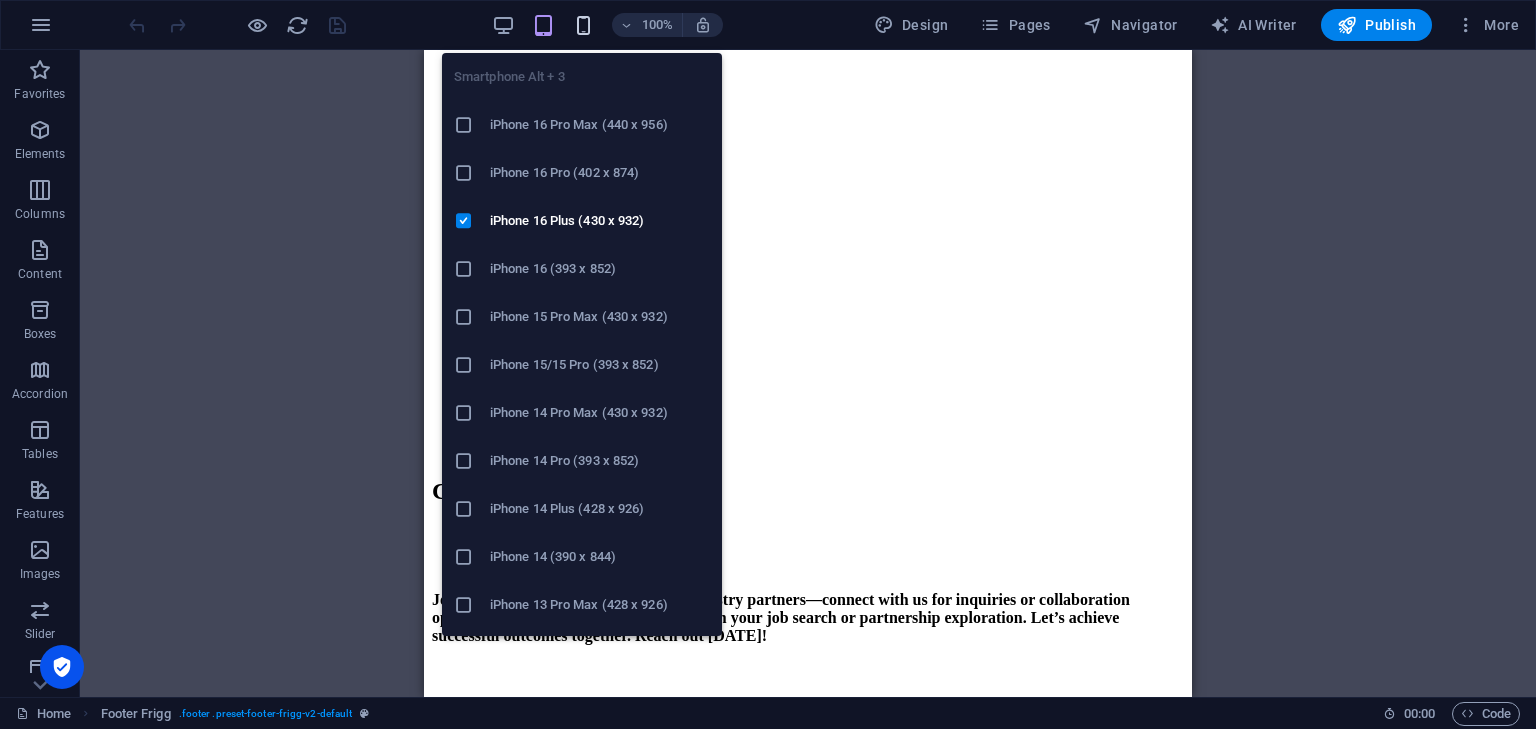 click at bounding box center [583, 25] 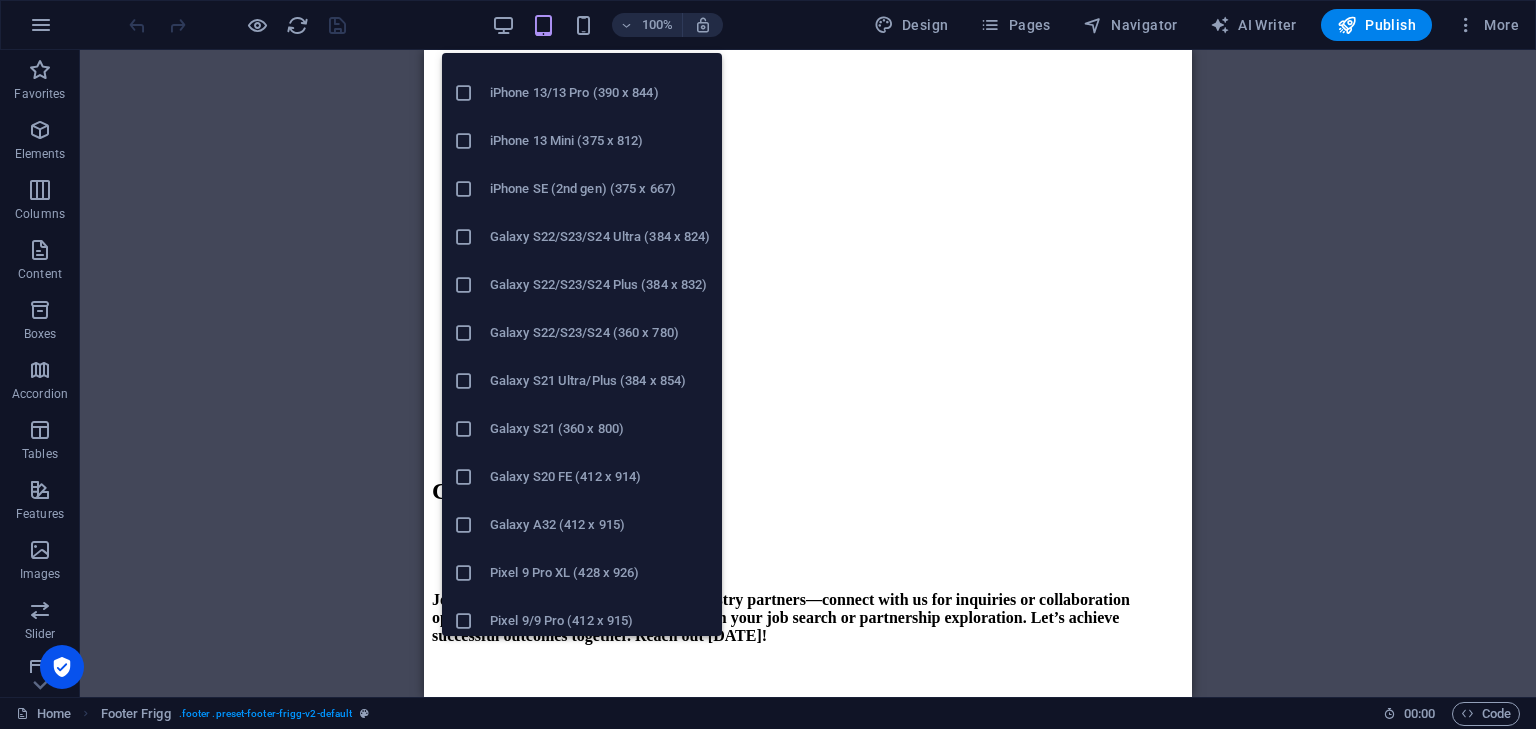 scroll, scrollTop: 559, scrollLeft: 0, axis: vertical 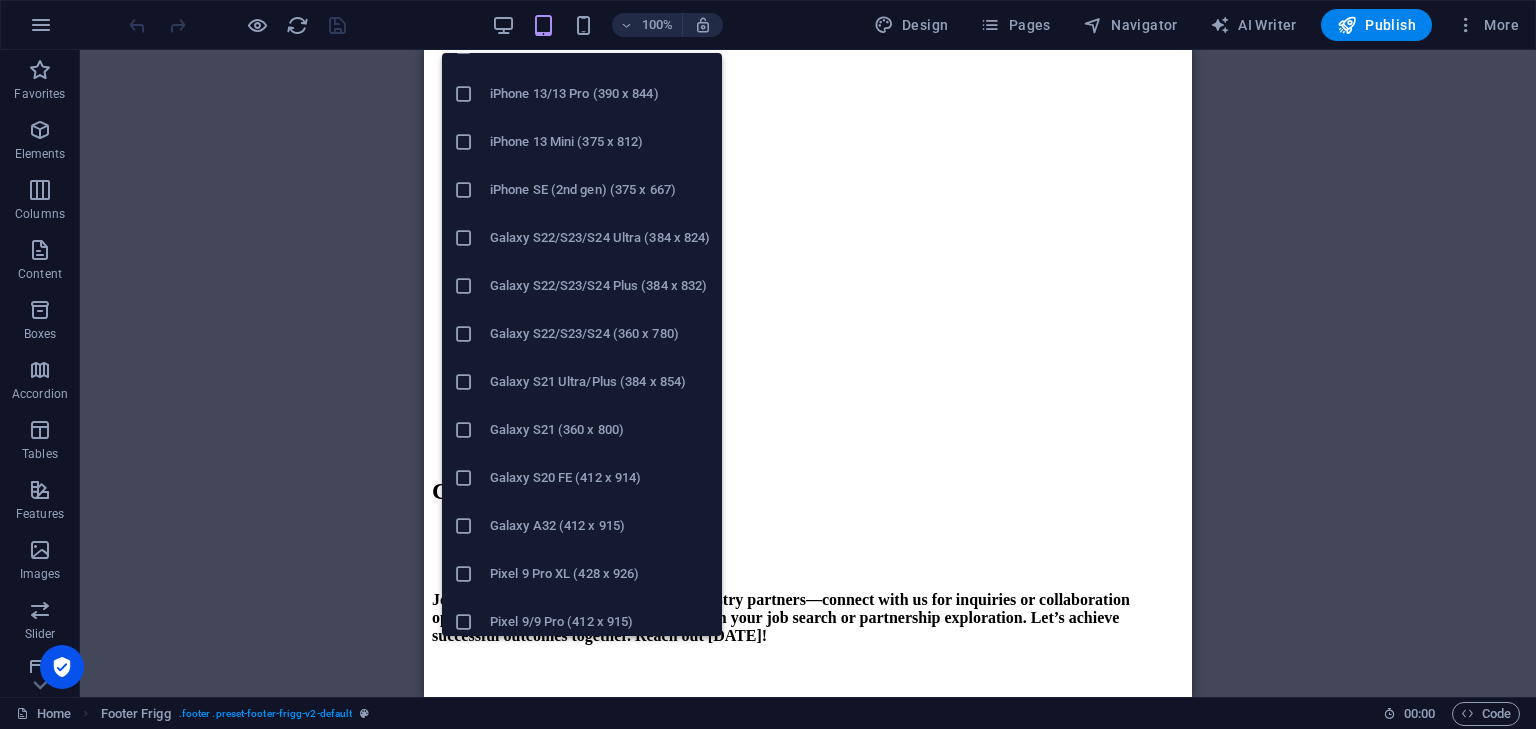 click on "Galaxy S22/S23/S24 Ultra (384 x 824)" at bounding box center (600, 238) 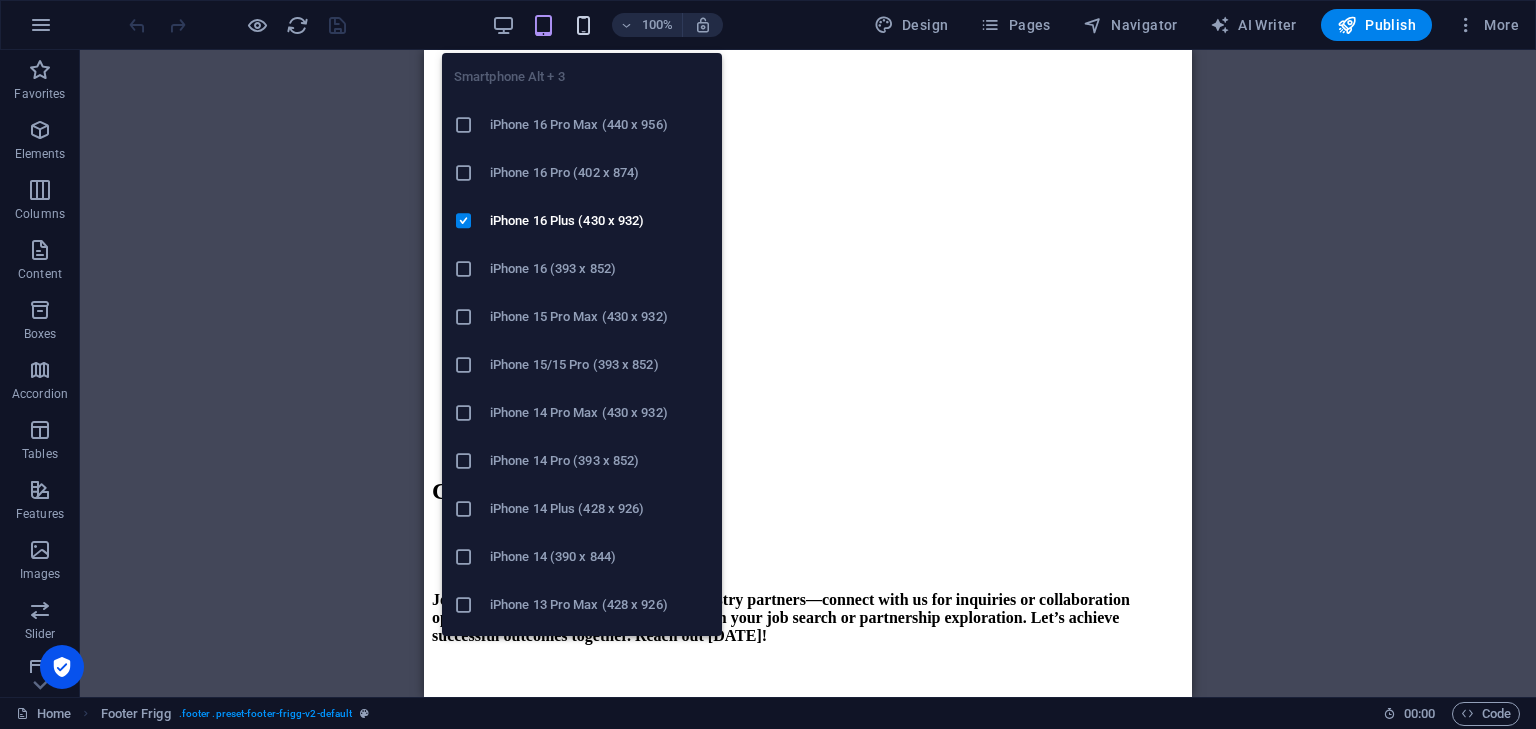 click at bounding box center [583, 25] 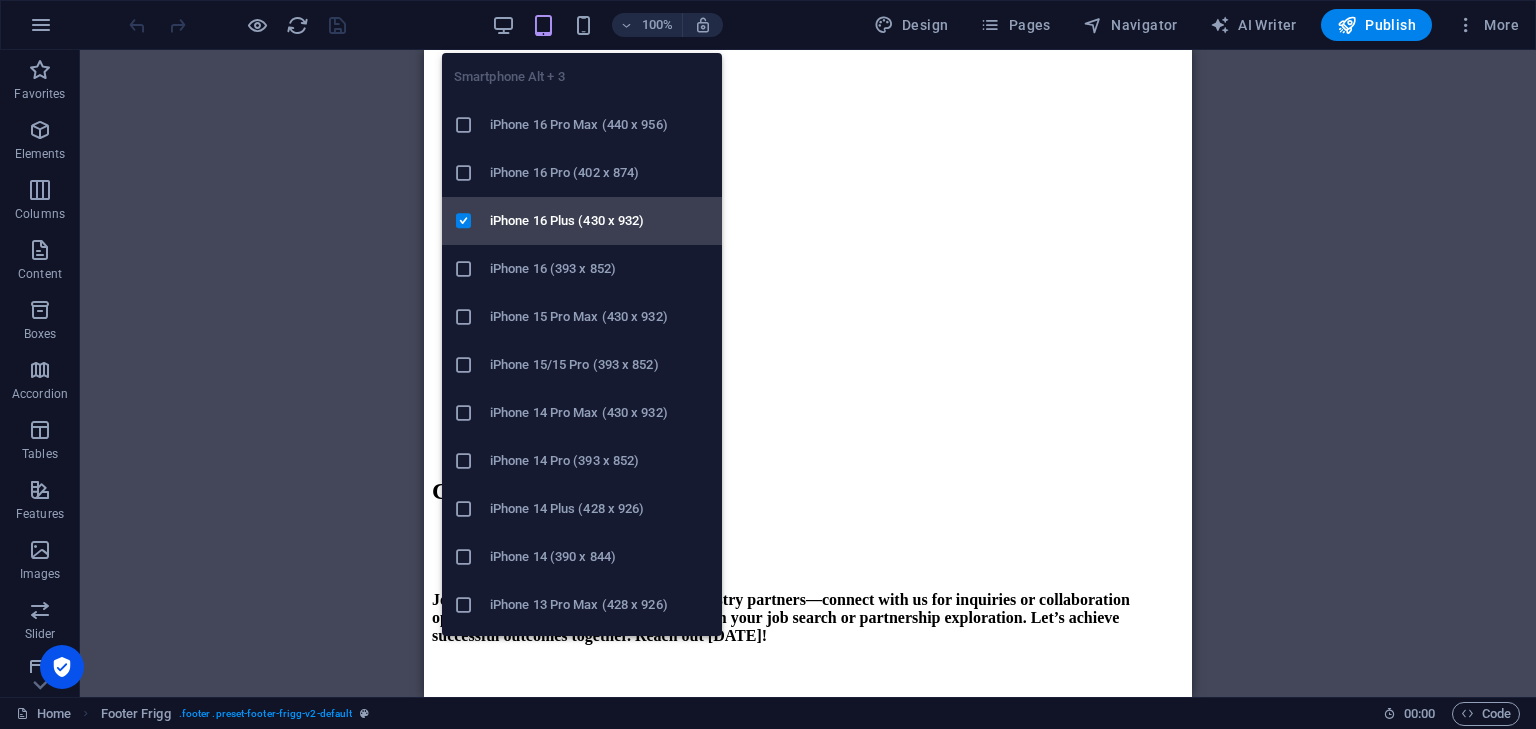click at bounding box center (464, 221) 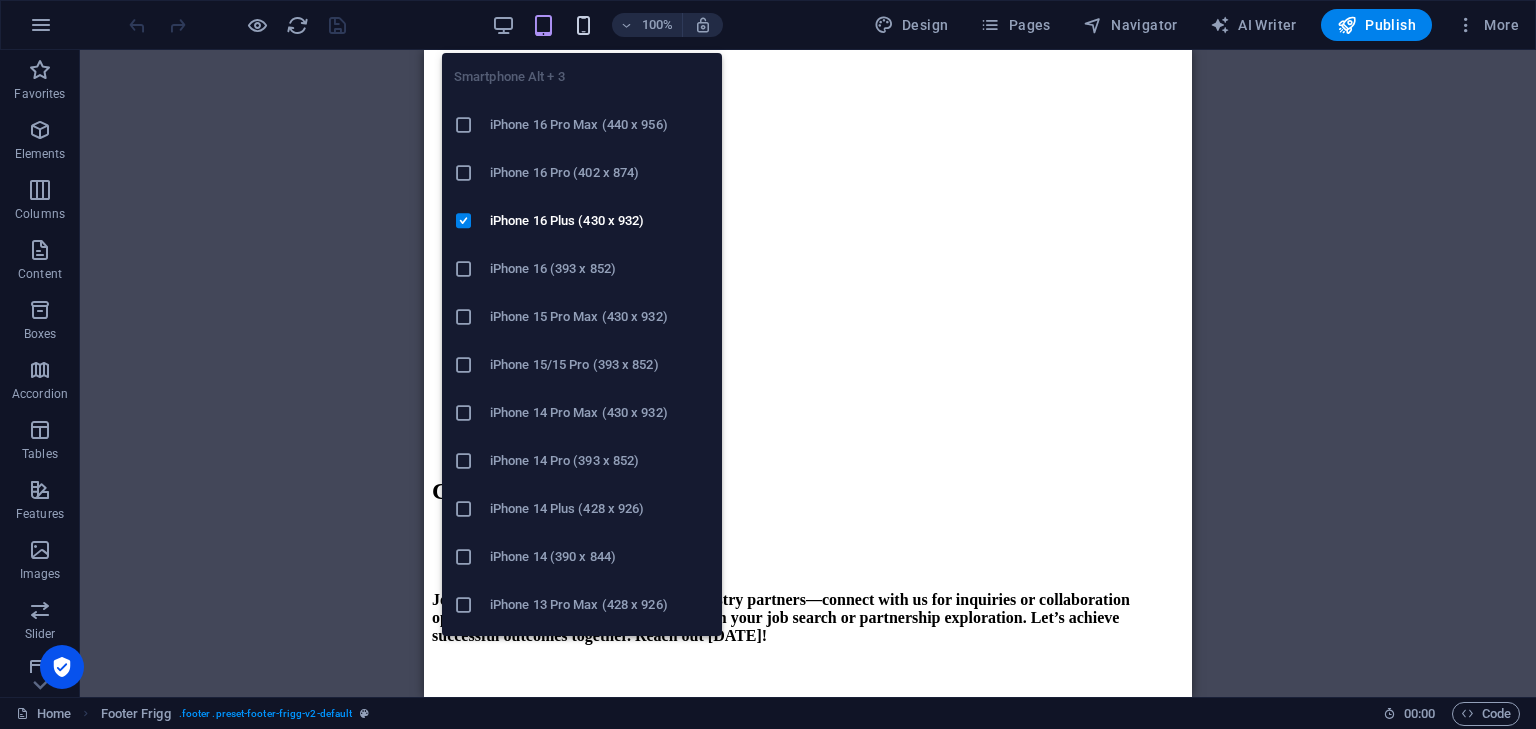 drag, startPoint x: 585, startPoint y: 9, endPoint x: 586, endPoint y: 24, distance: 15.033297 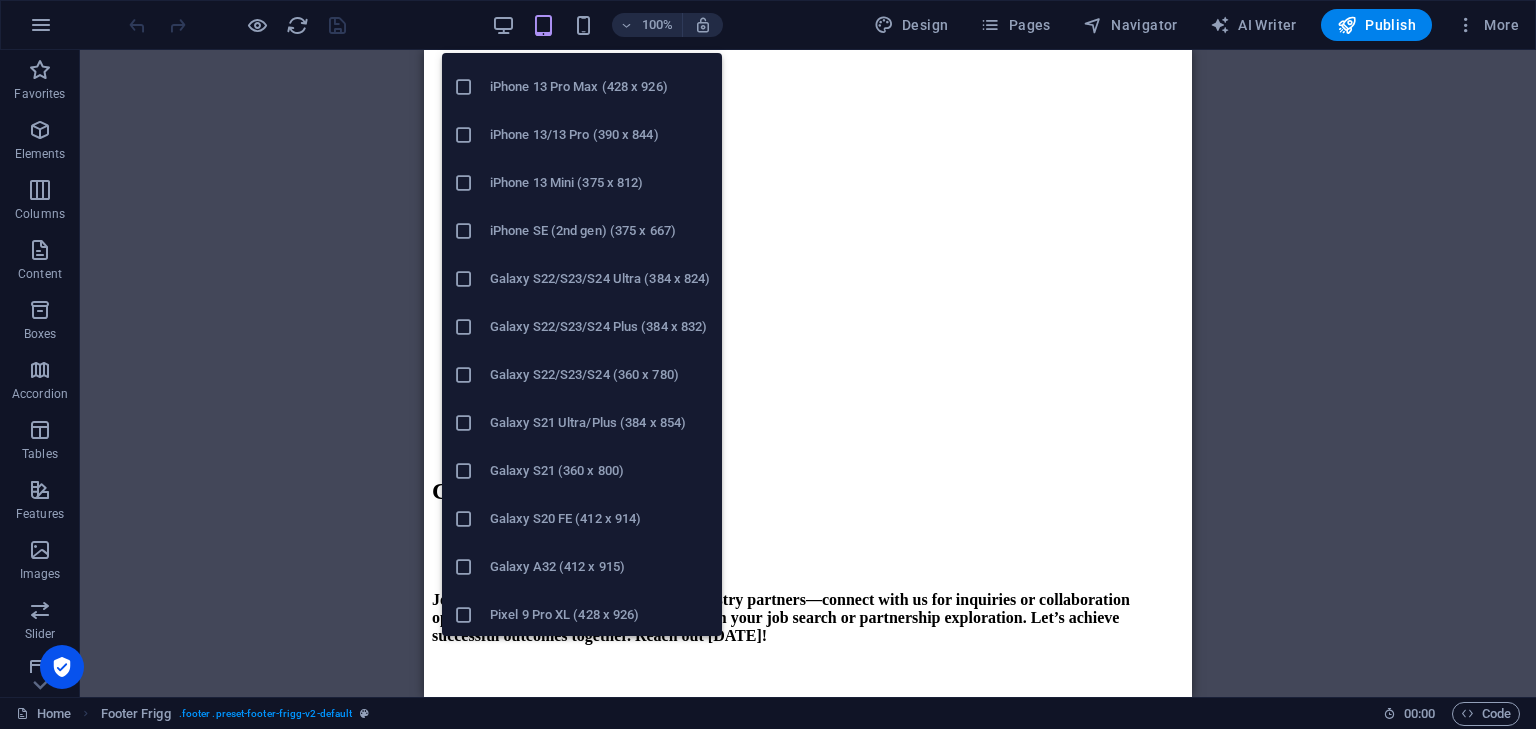 scroll, scrollTop: 519, scrollLeft: 0, axis: vertical 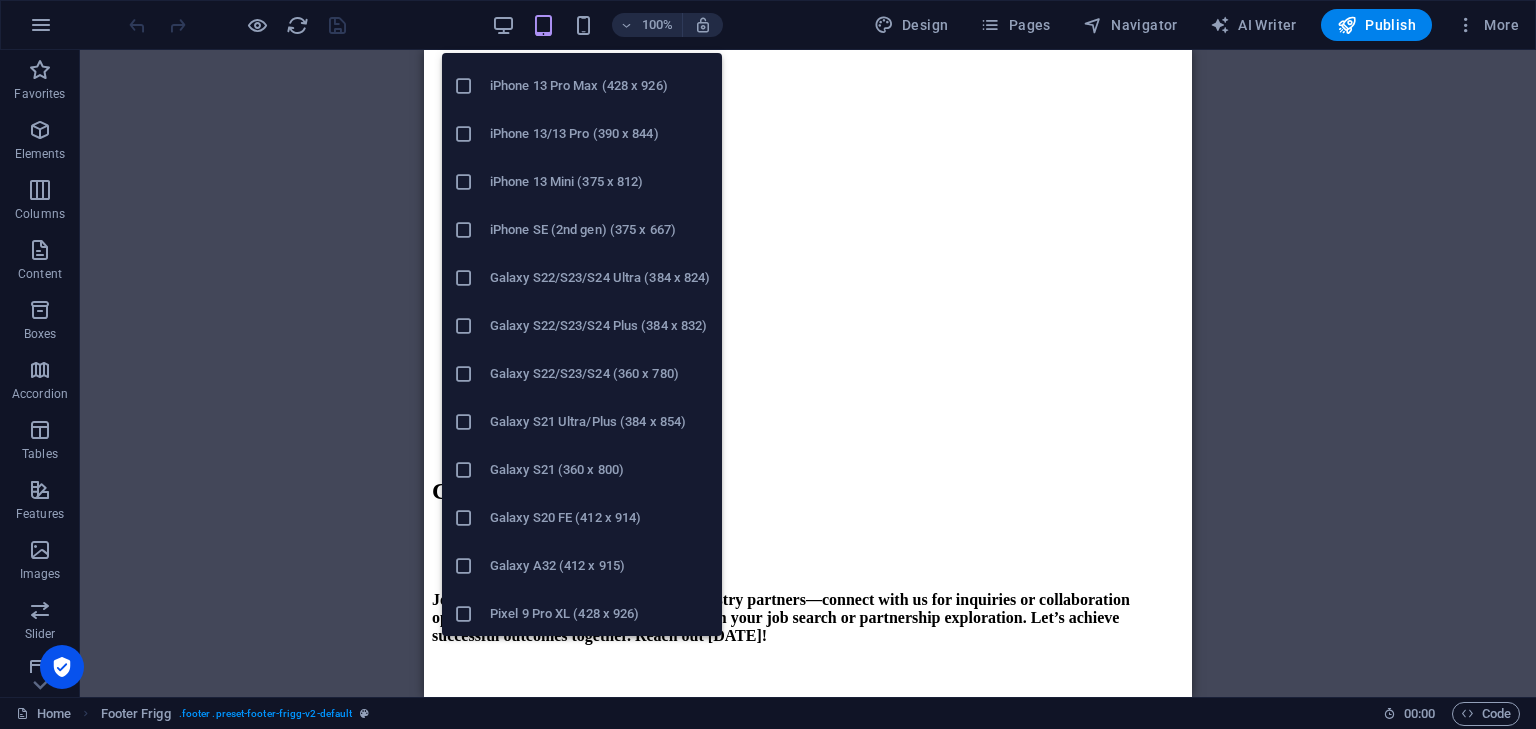 click at bounding box center [464, 278] 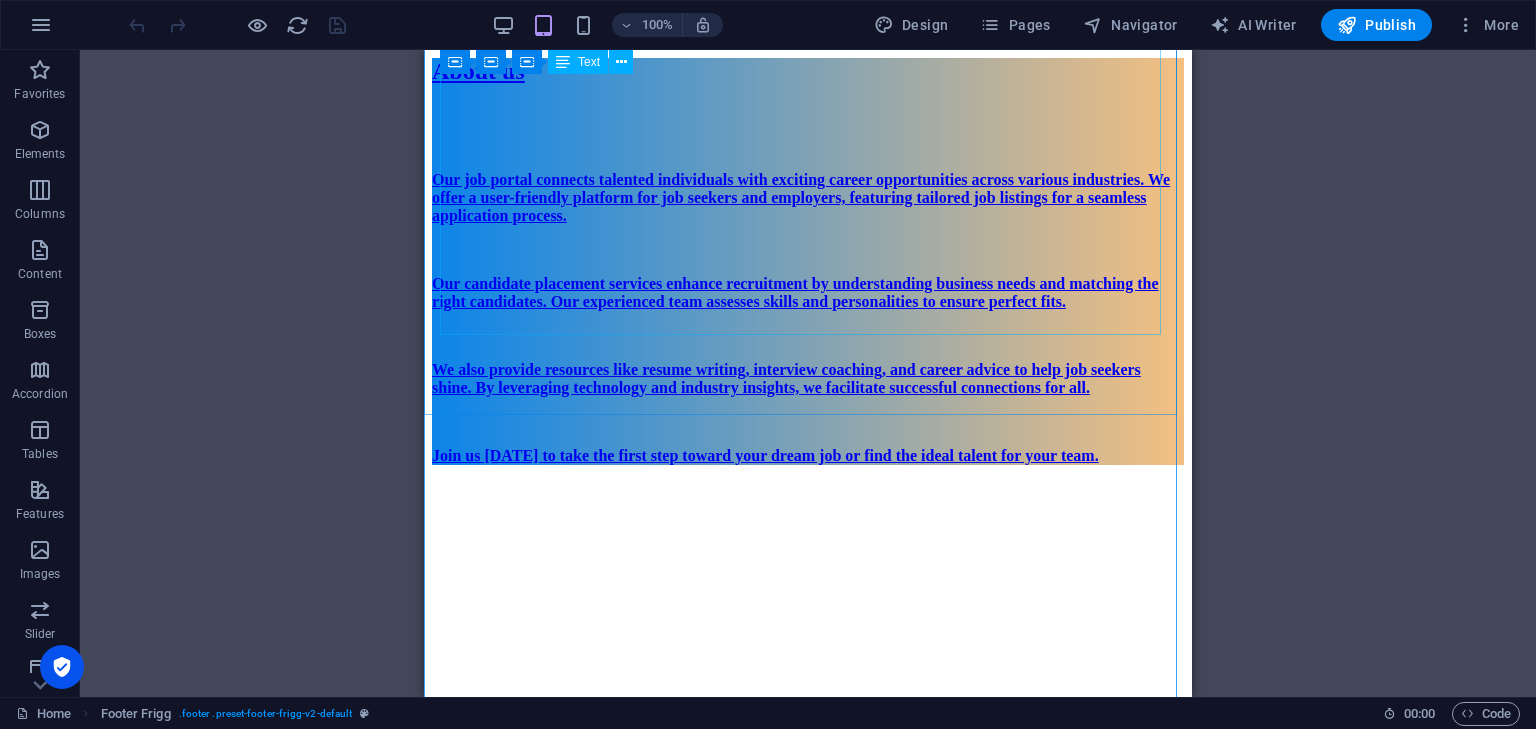 scroll, scrollTop: 962, scrollLeft: 0, axis: vertical 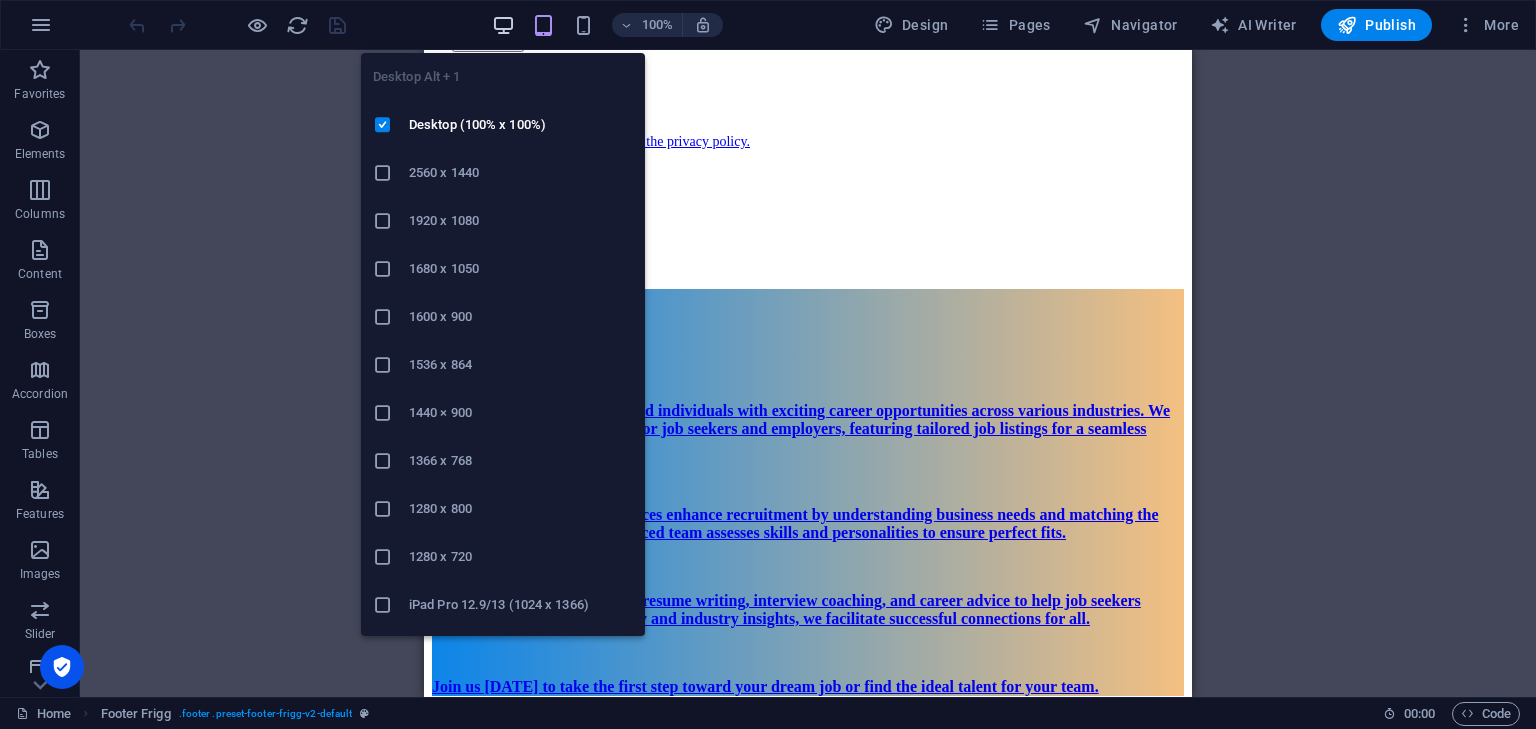 click at bounding box center (503, 25) 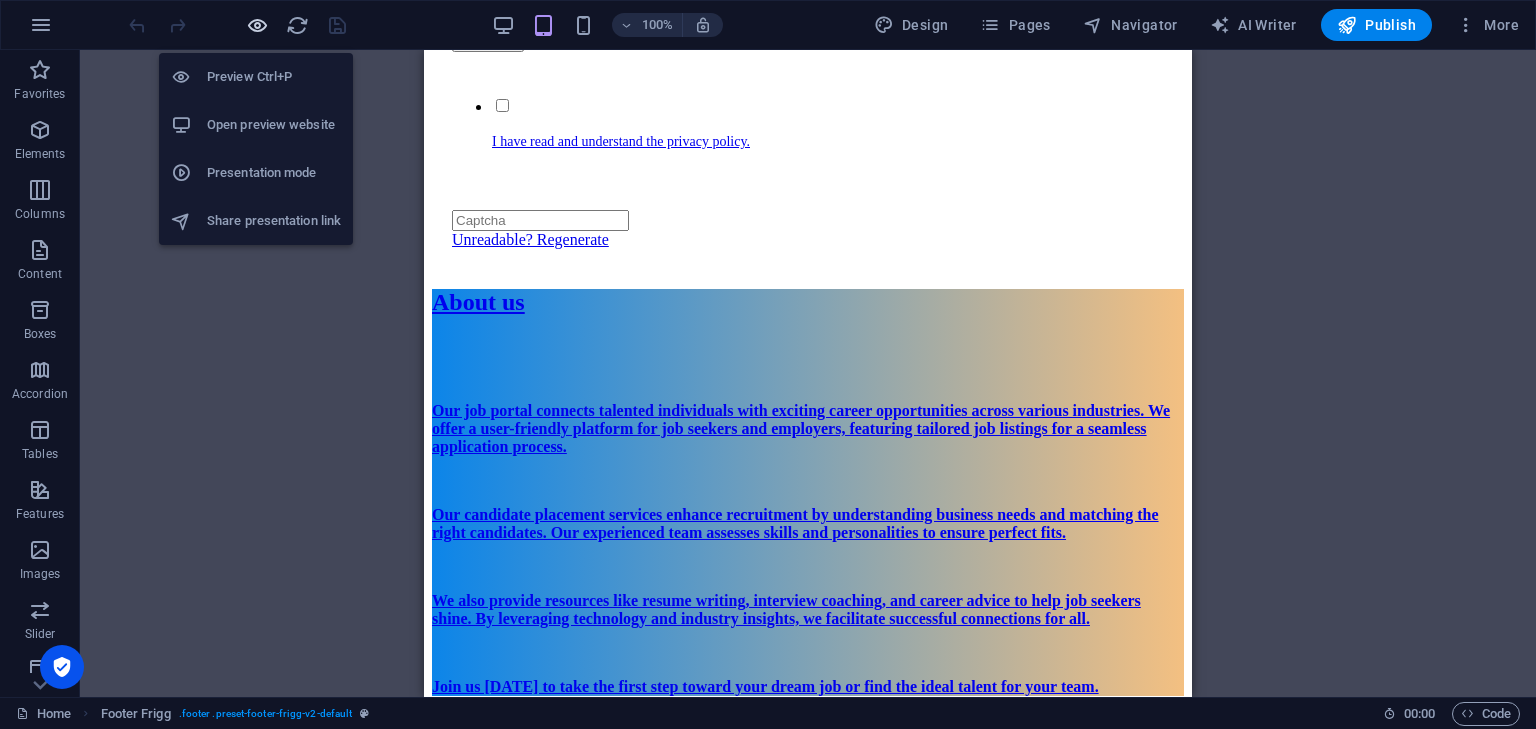 click at bounding box center [257, 25] 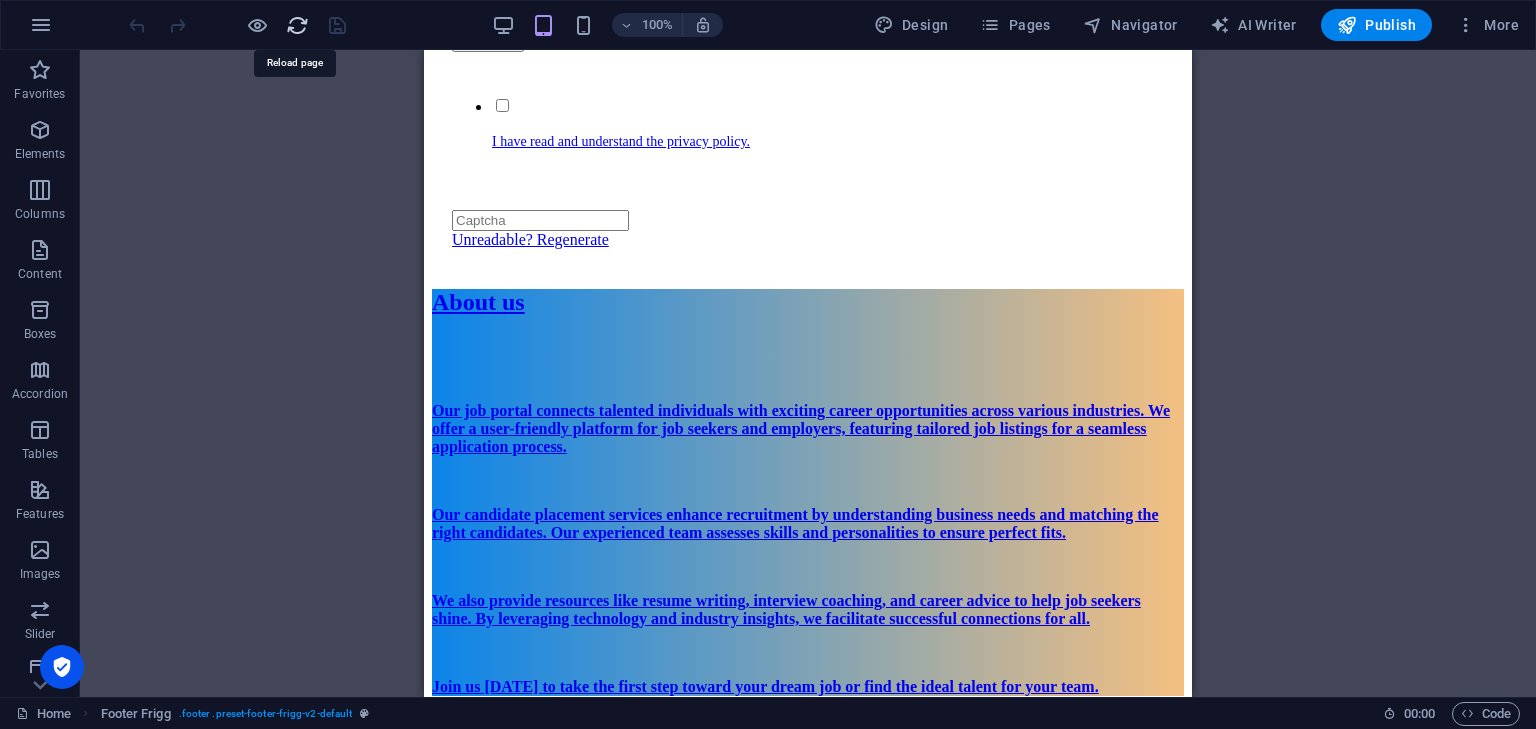 click at bounding box center [297, 25] 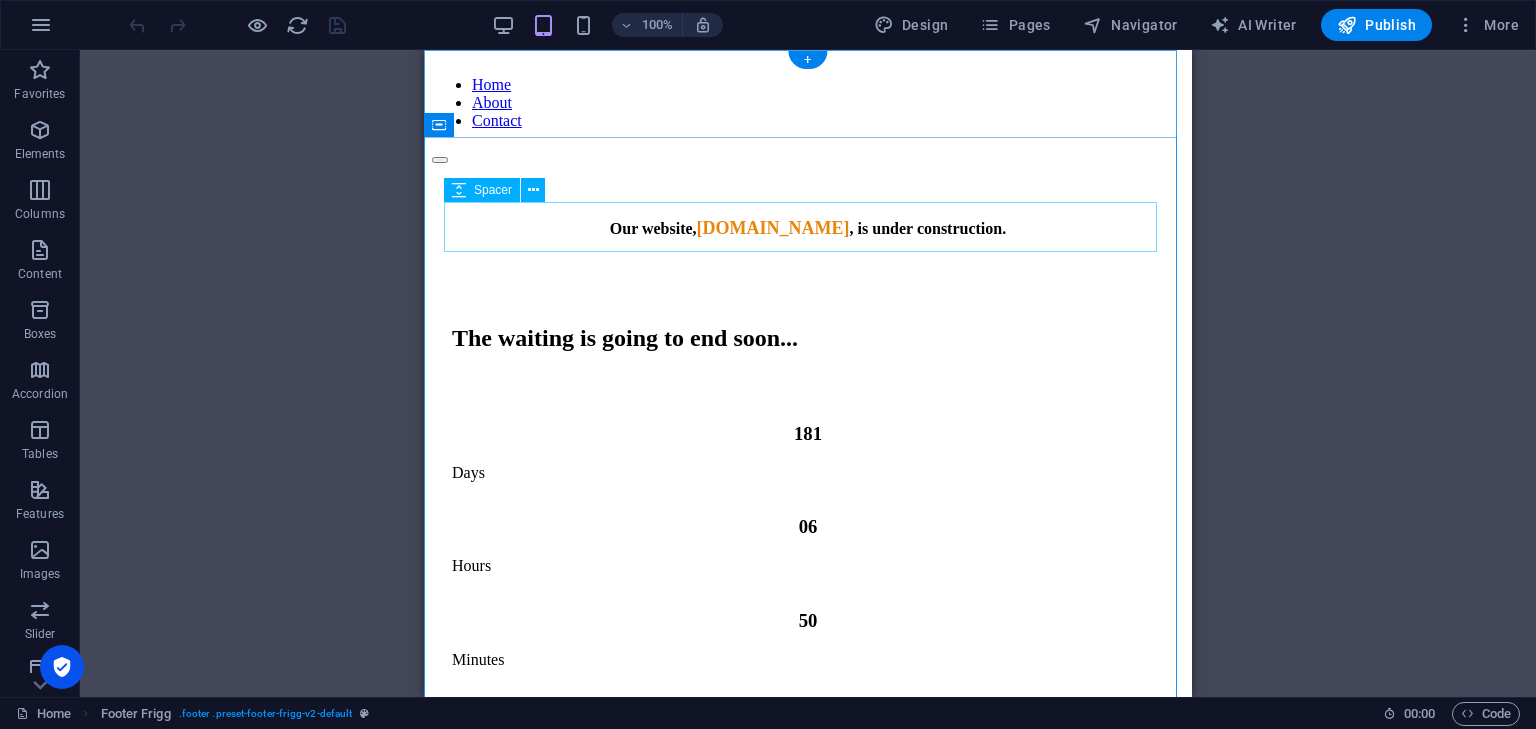 scroll, scrollTop: 0, scrollLeft: 0, axis: both 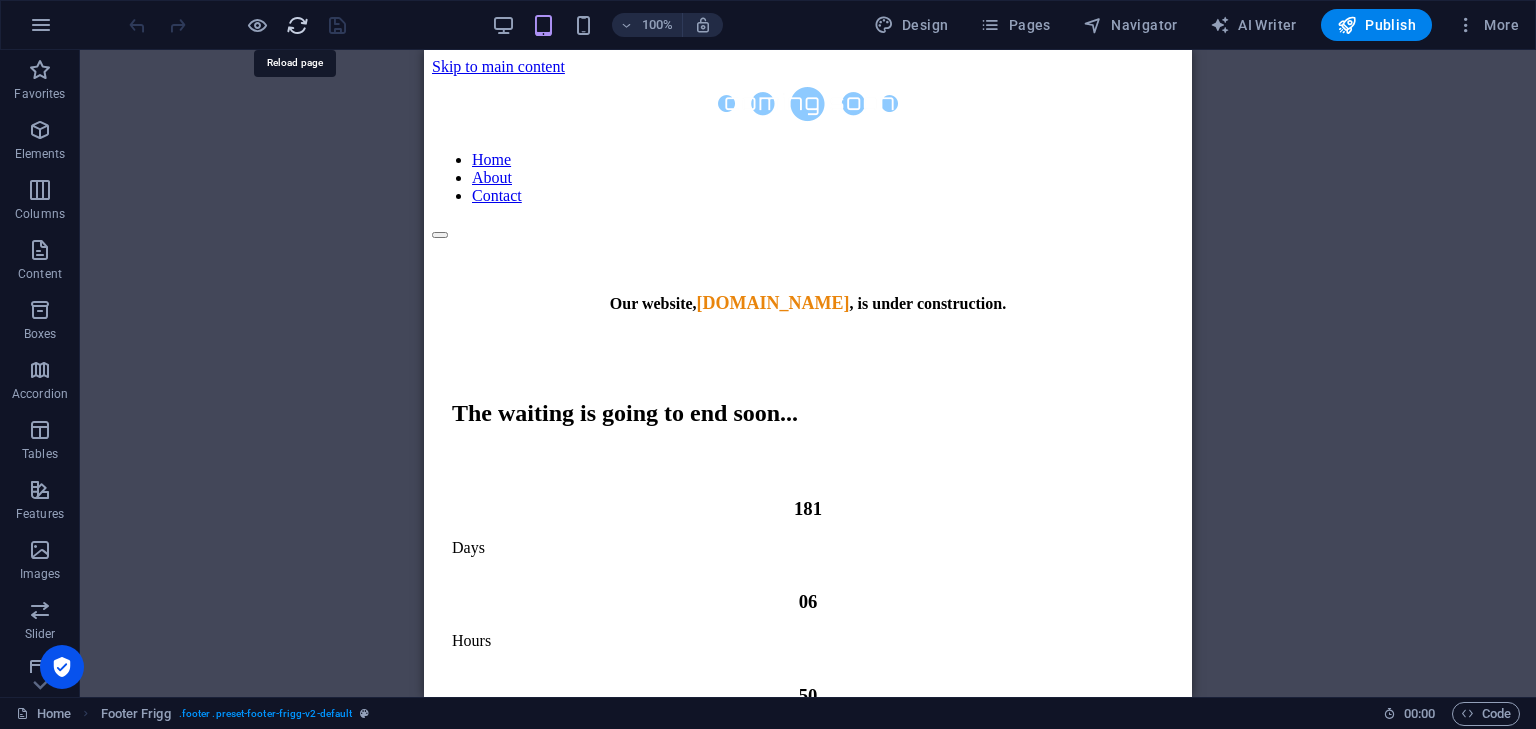 click at bounding box center [297, 25] 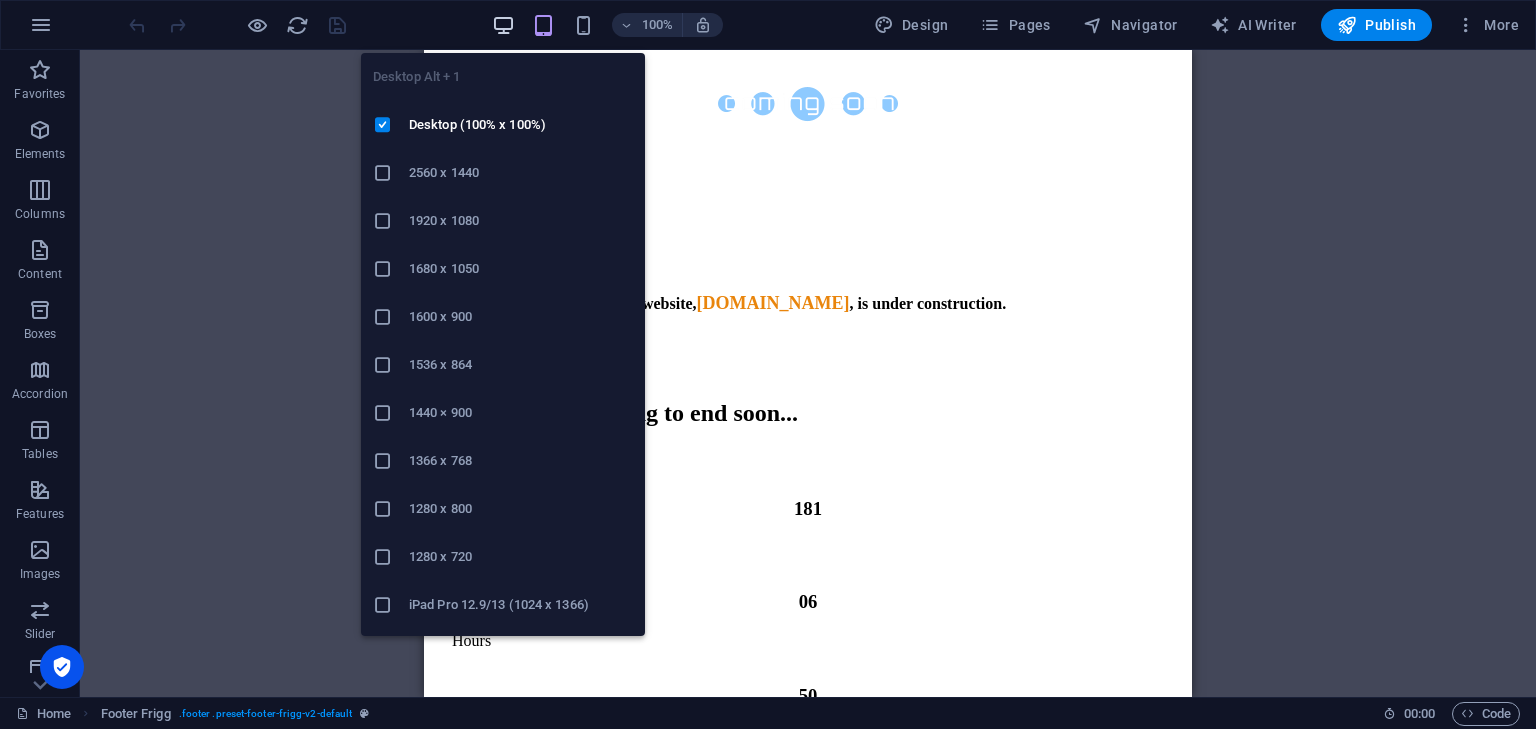 click at bounding box center (503, 25) 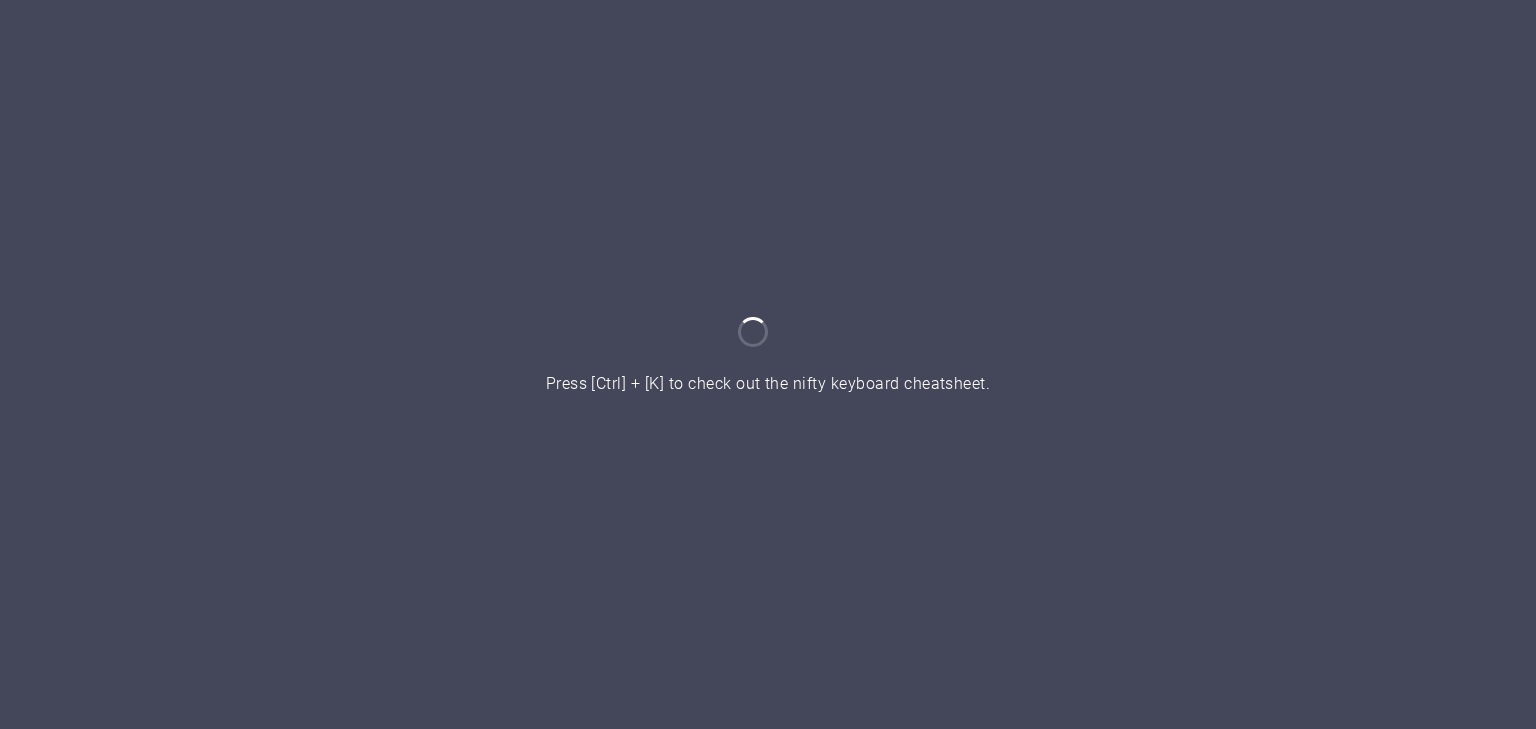 scroll, scrollTop: 0, scrollLeft: 0, axis: both 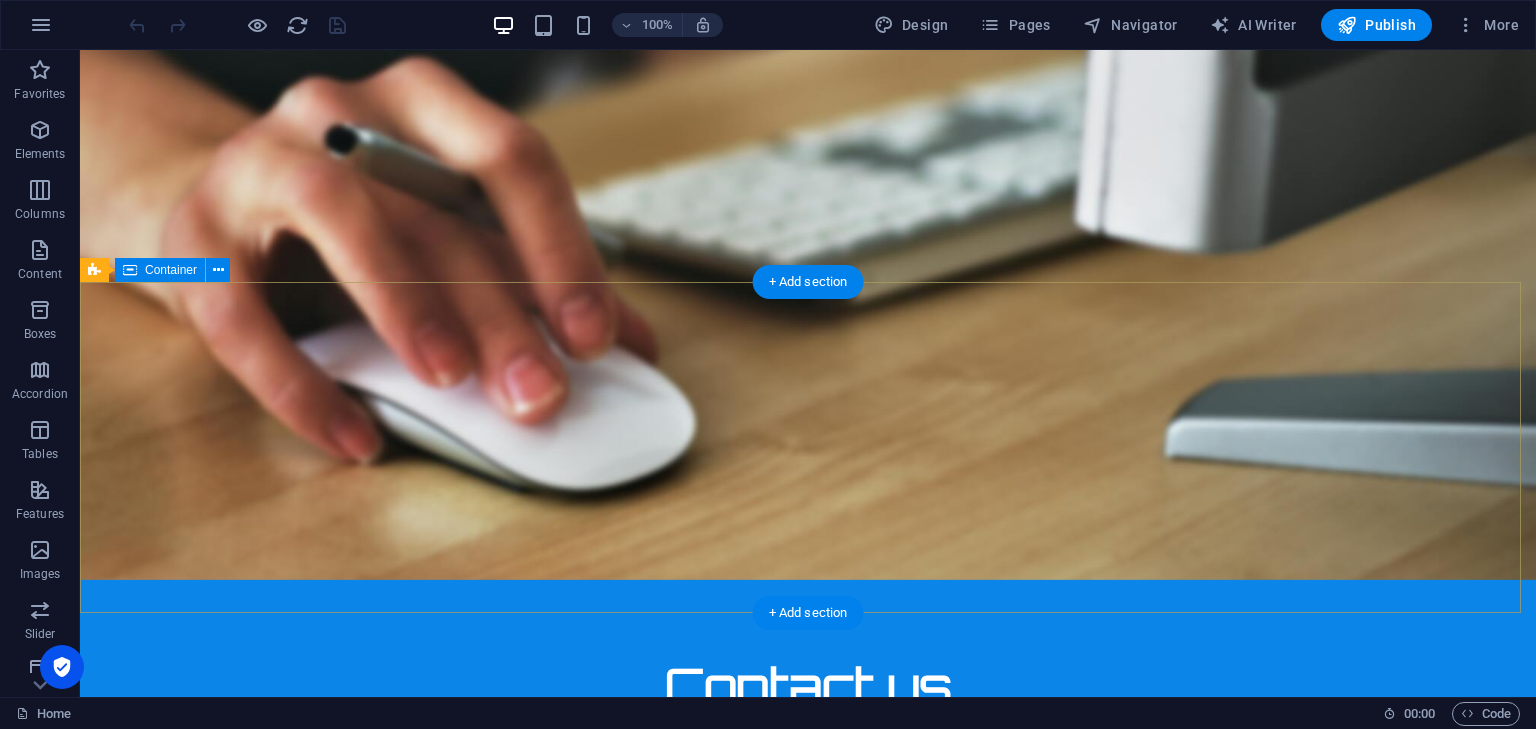 click on "Company Home About Contact Legal Notice Privacy Policy [STREET_ADDRESS]  MD [EMAIL_ADDRESS][DOMAIN_NAME]" at bounding box center (808, 1821) 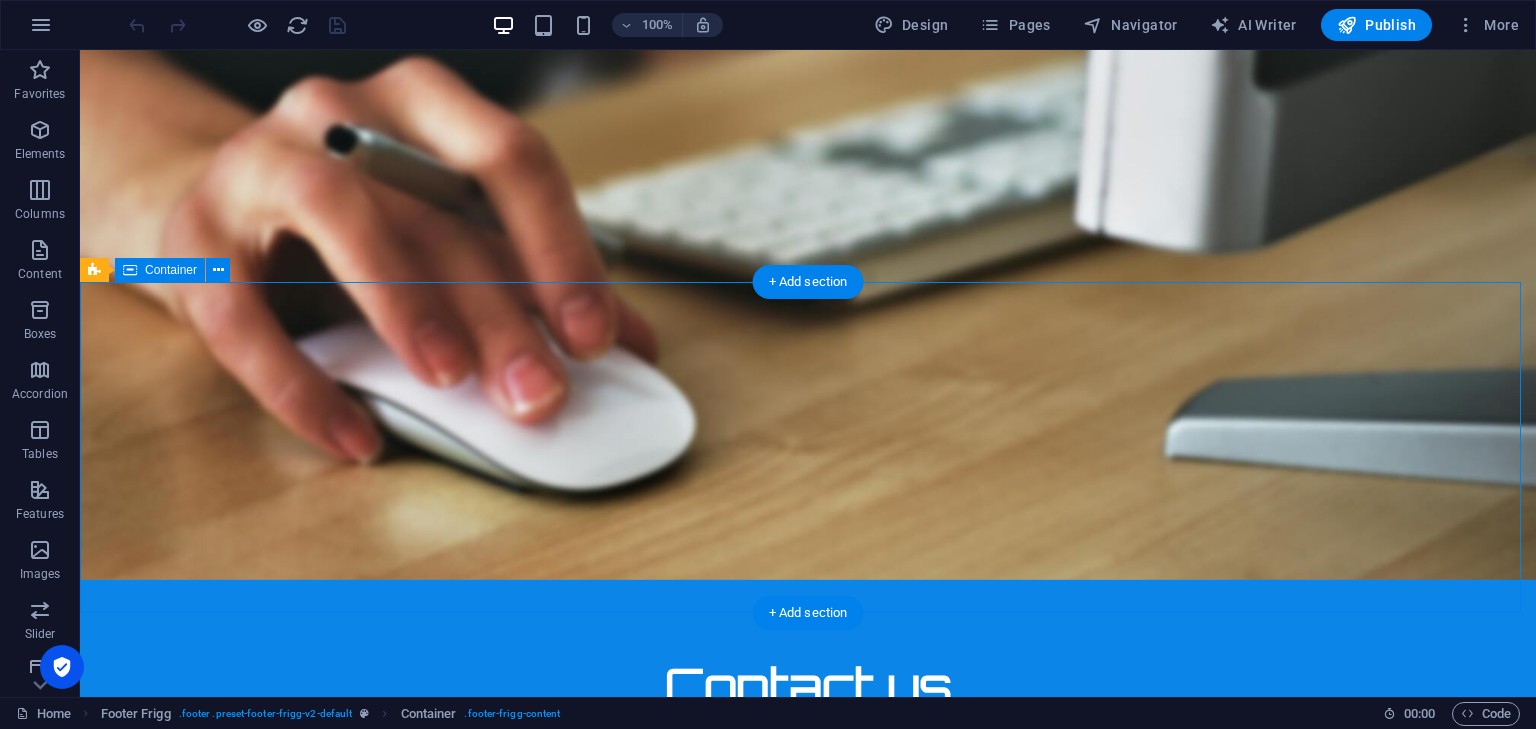 click on "Company Home About Contact Legal Notice Privacy Policy [STREET_ADDRESS]  MD [EMAIL_ADDRESS][DOMAIN_NAME]" at bounding box center (808, 1821) 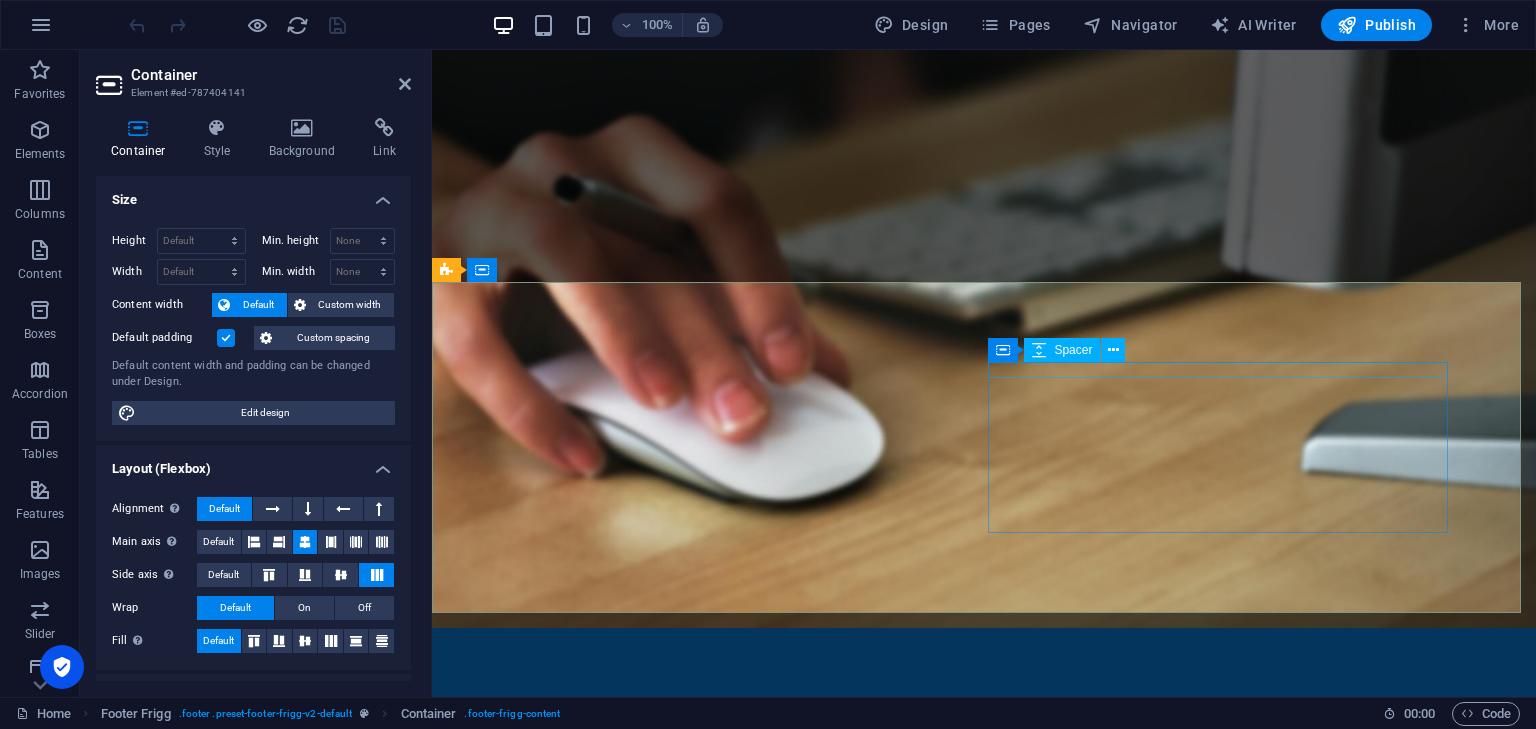 click at bounding box center [920, 1894] 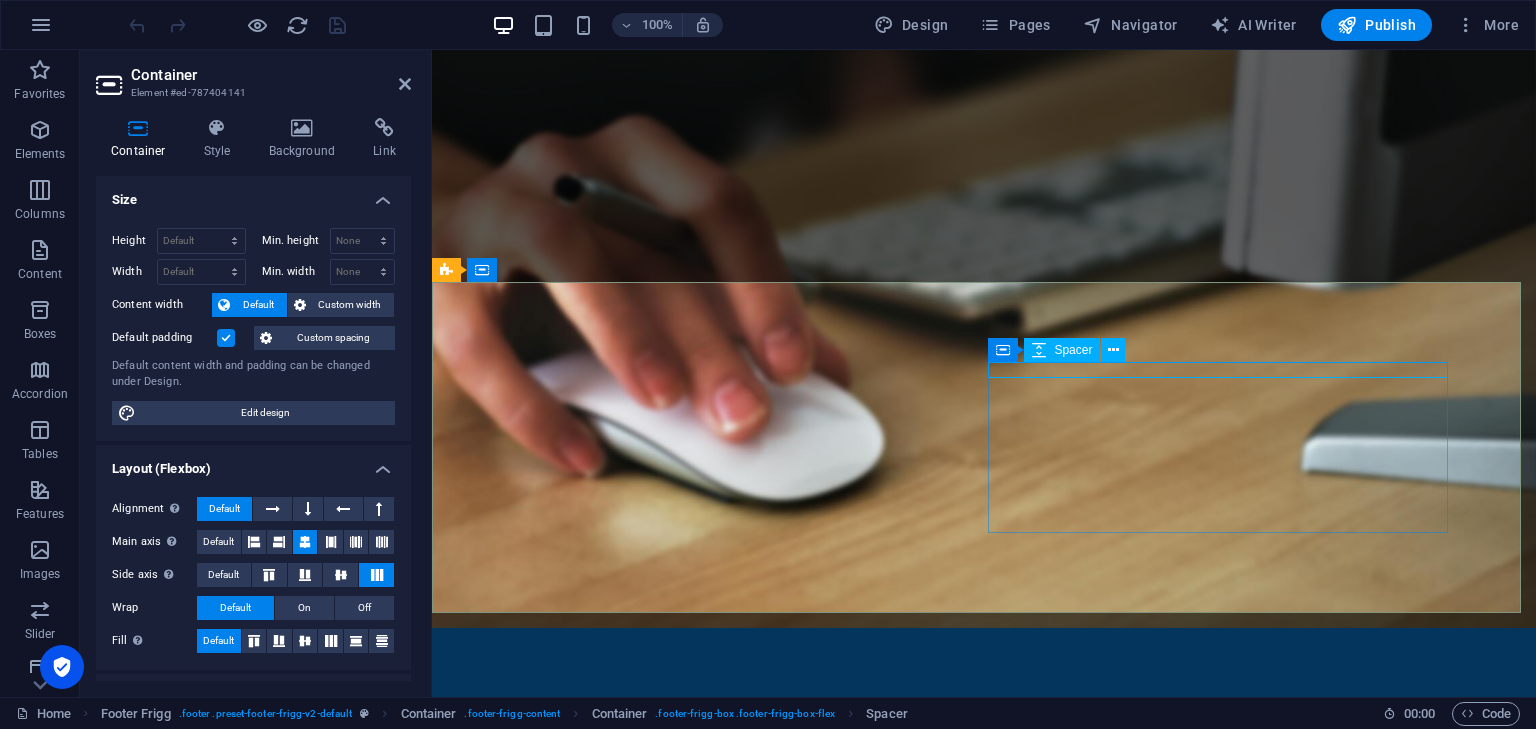 click on "Spacer" at bounding box center (1062, 350) 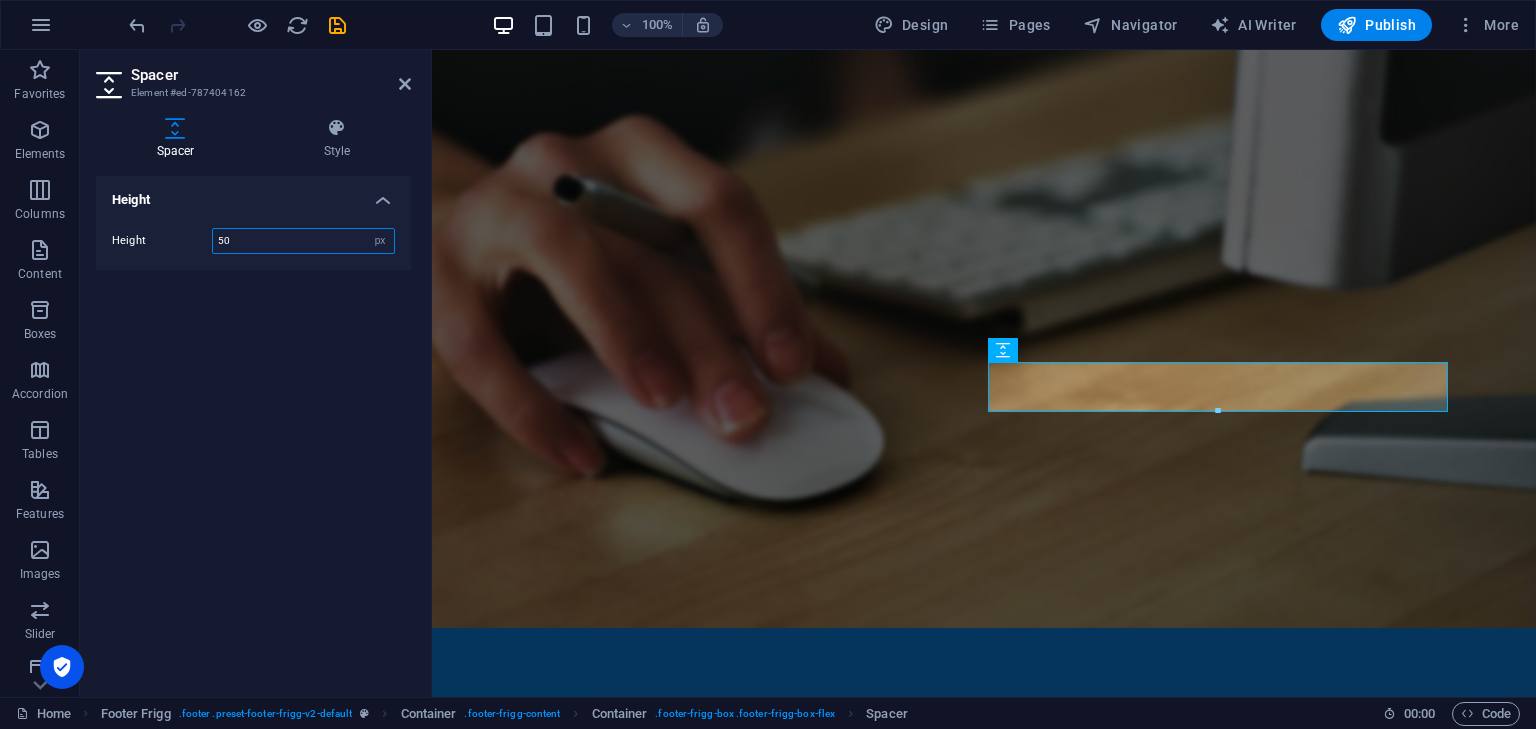 click on "50" at bounding box center (303, 241) 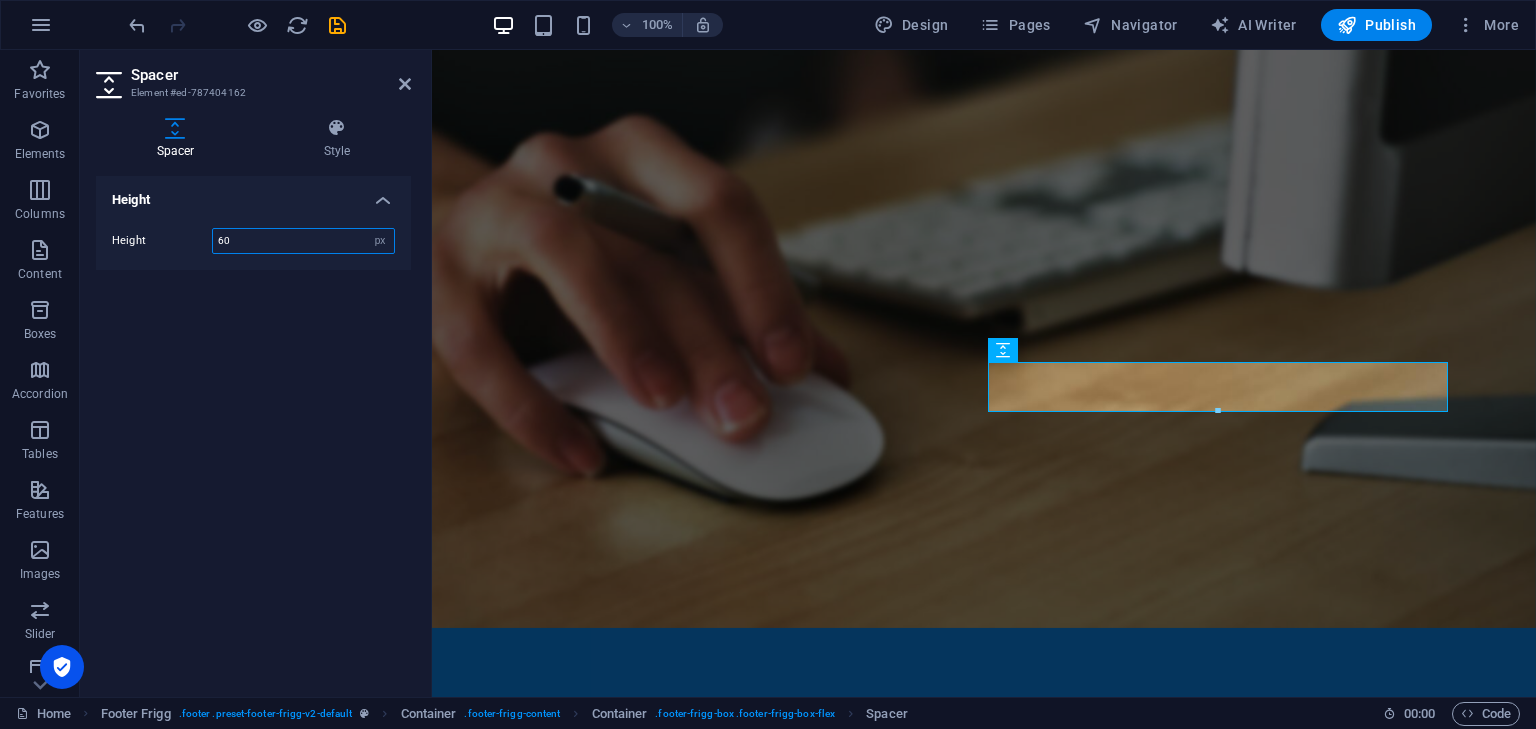 type on "60" 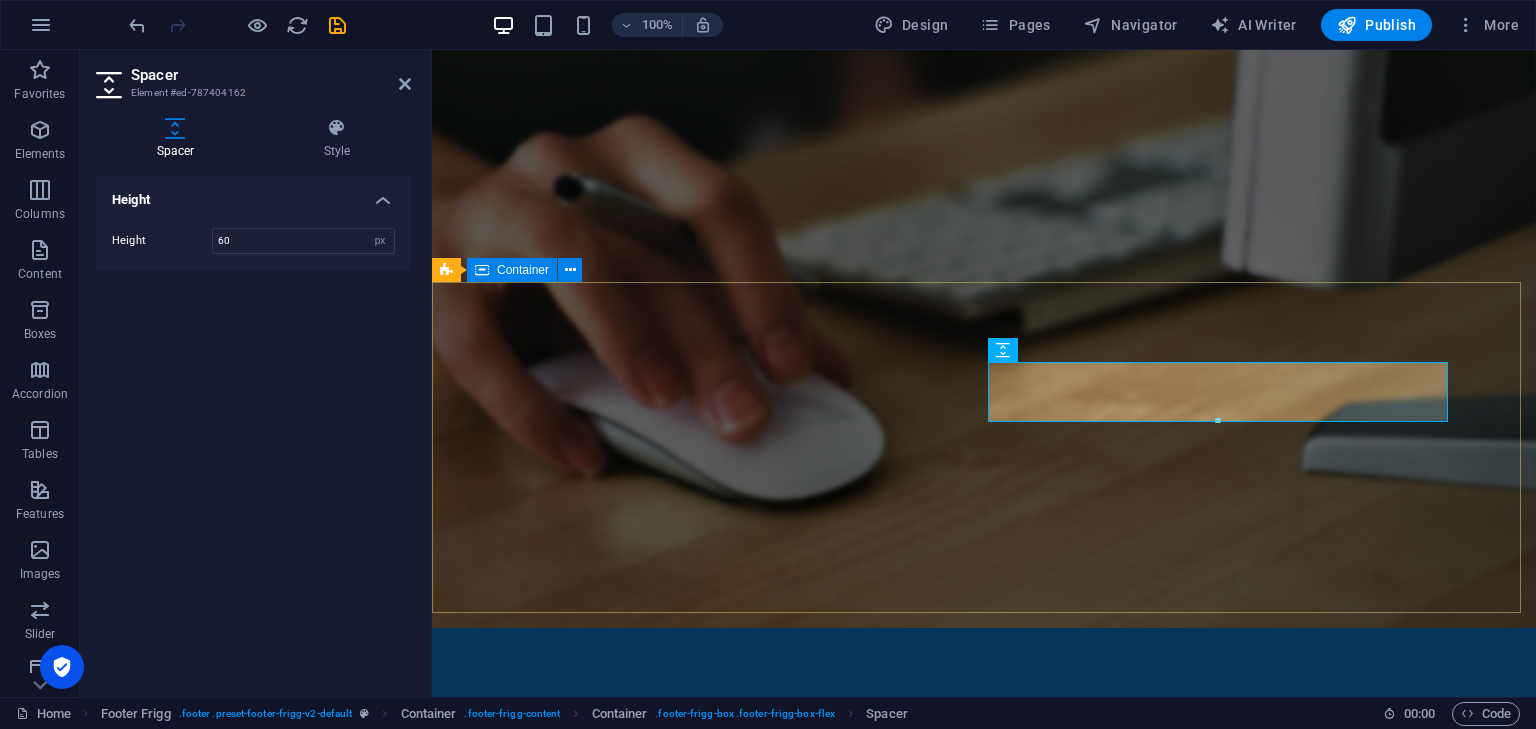 click on "Company Home About Contact Legal Notice Privacy Policy [STREET_ADDRESS]  MD [EMAIL_ADDRESS][DOMAIN_NAME]" at bounding box center [984, 1891] 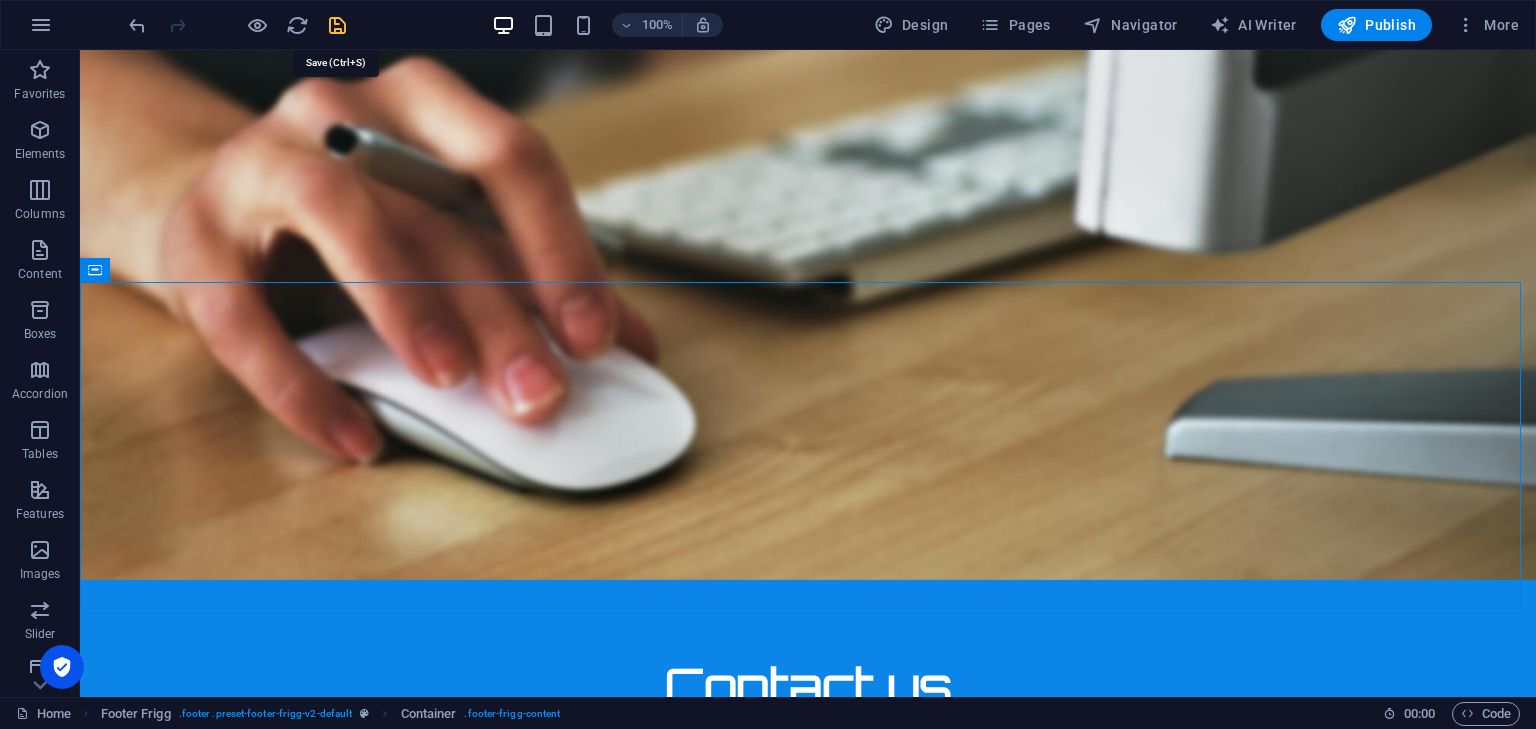 click at bounding box center [337, 25] 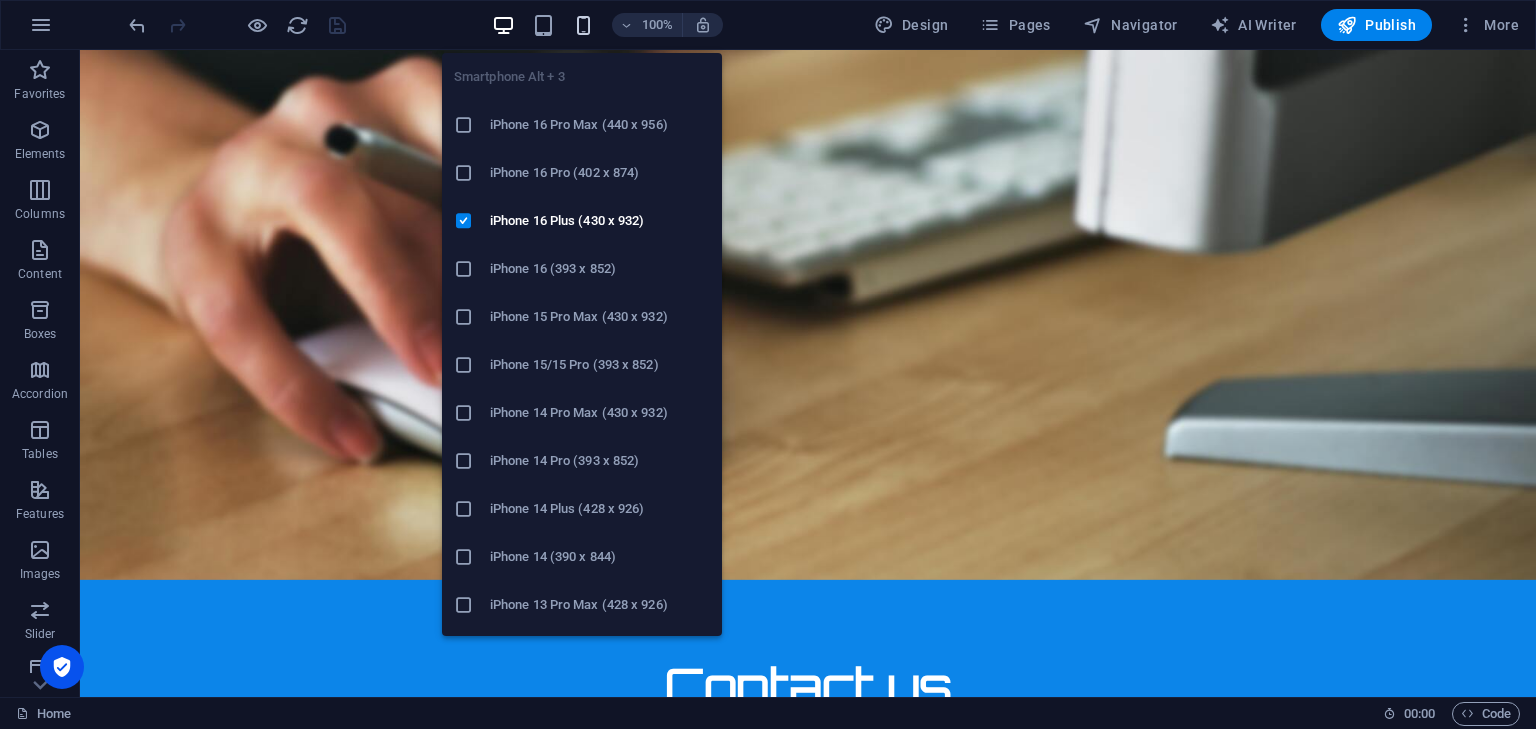 click at bounding box center [583, 25] 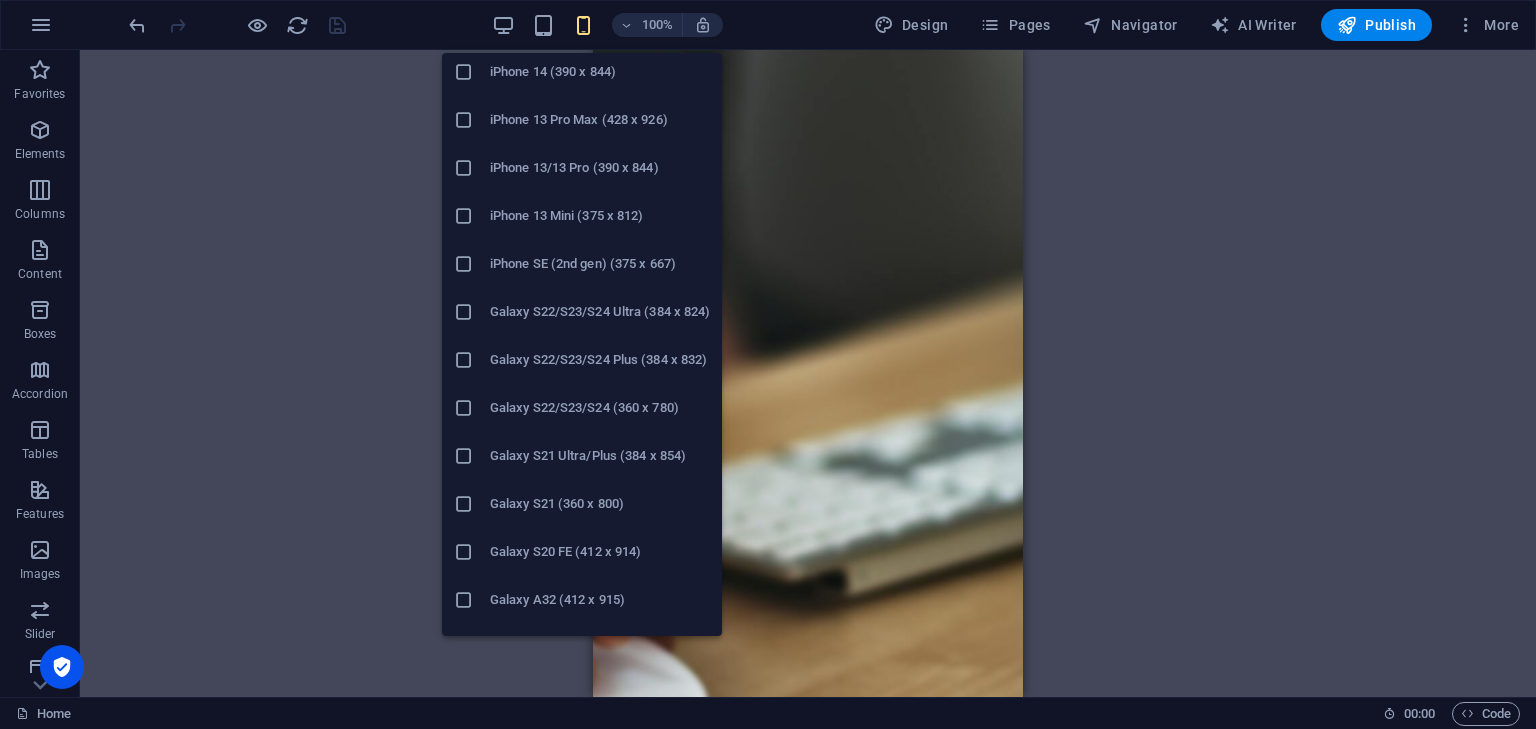 scroll, scrollTop: 496, scrollLeft: 0, axis: vertical 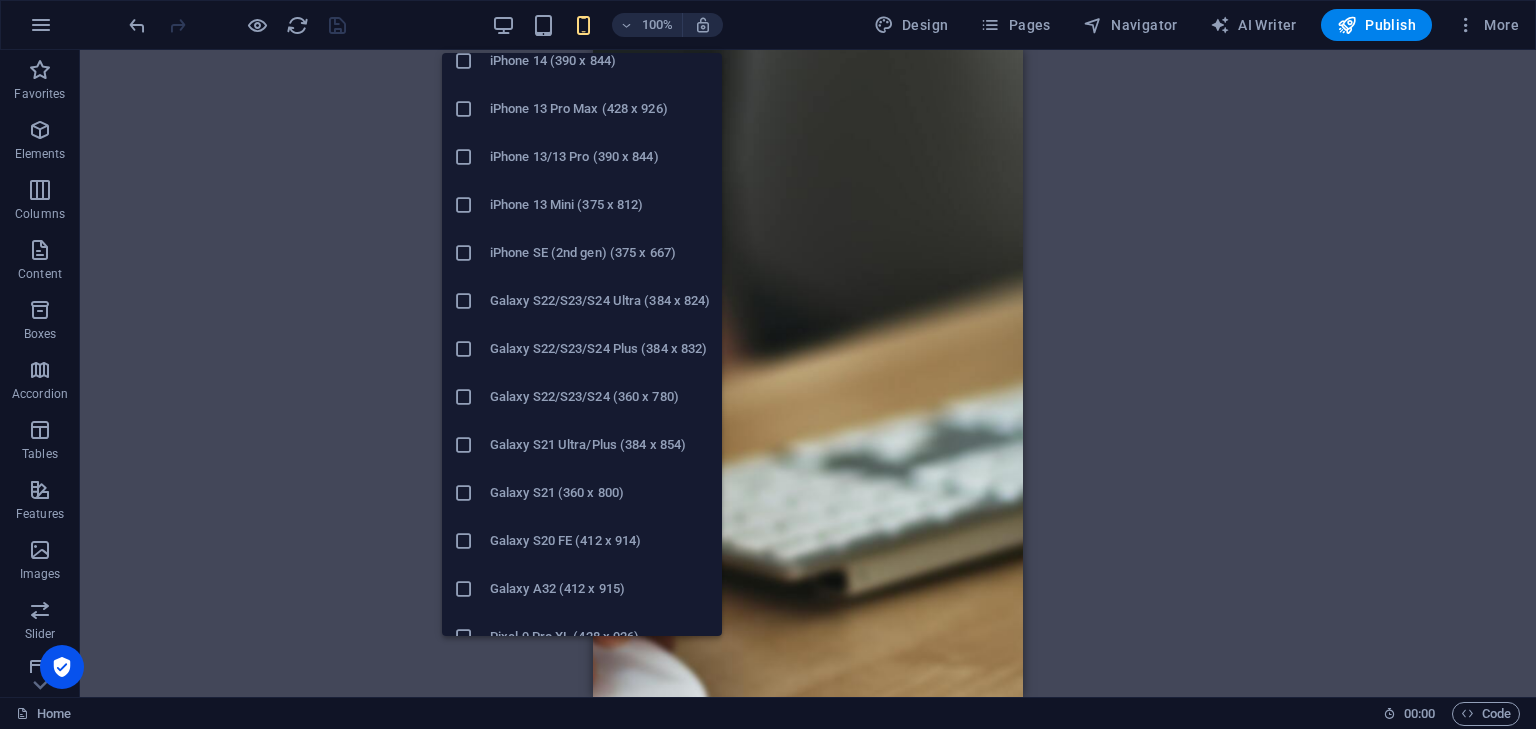 click at bounding box center (464, 301) 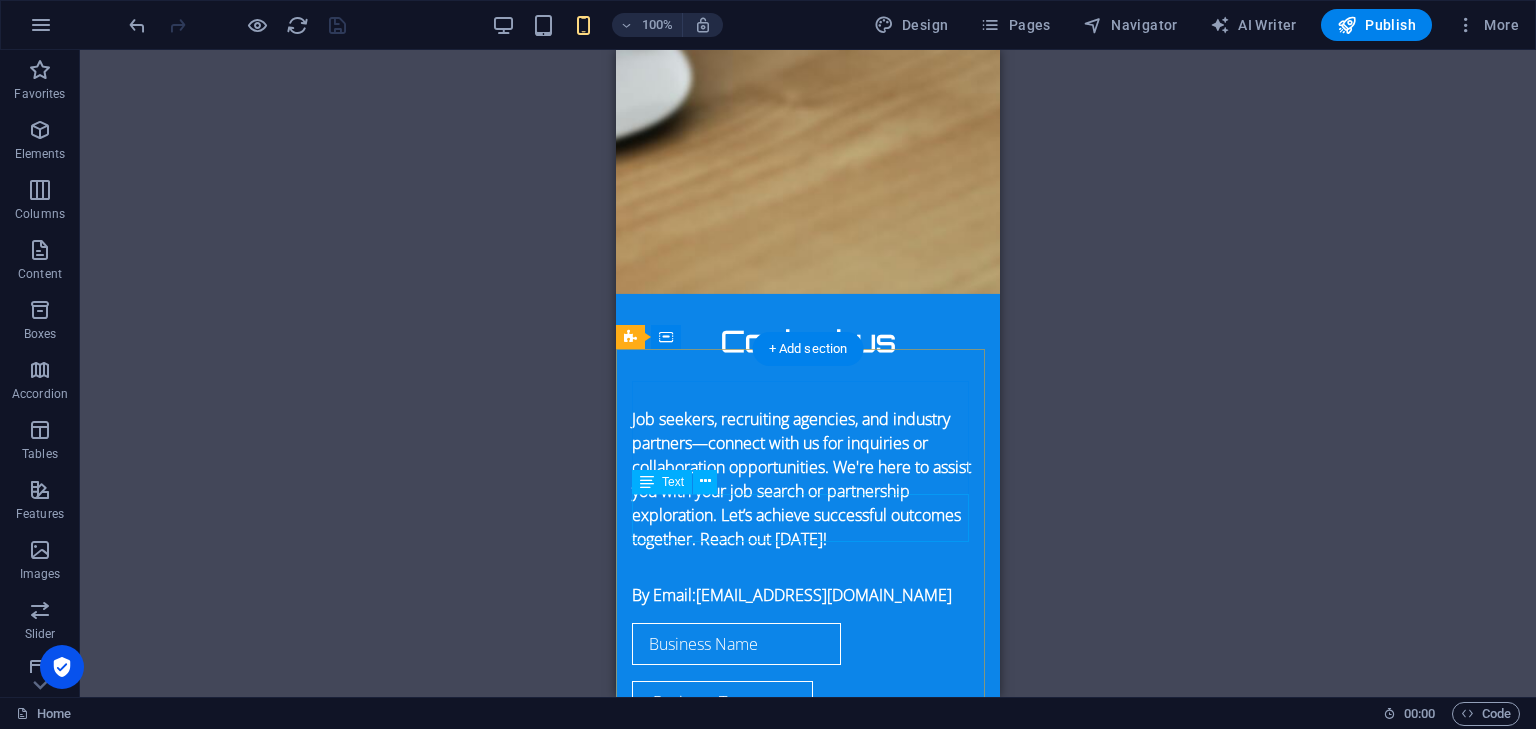 scroll, scrollTop: 2754, scrollLeft: 0, axis: vertical 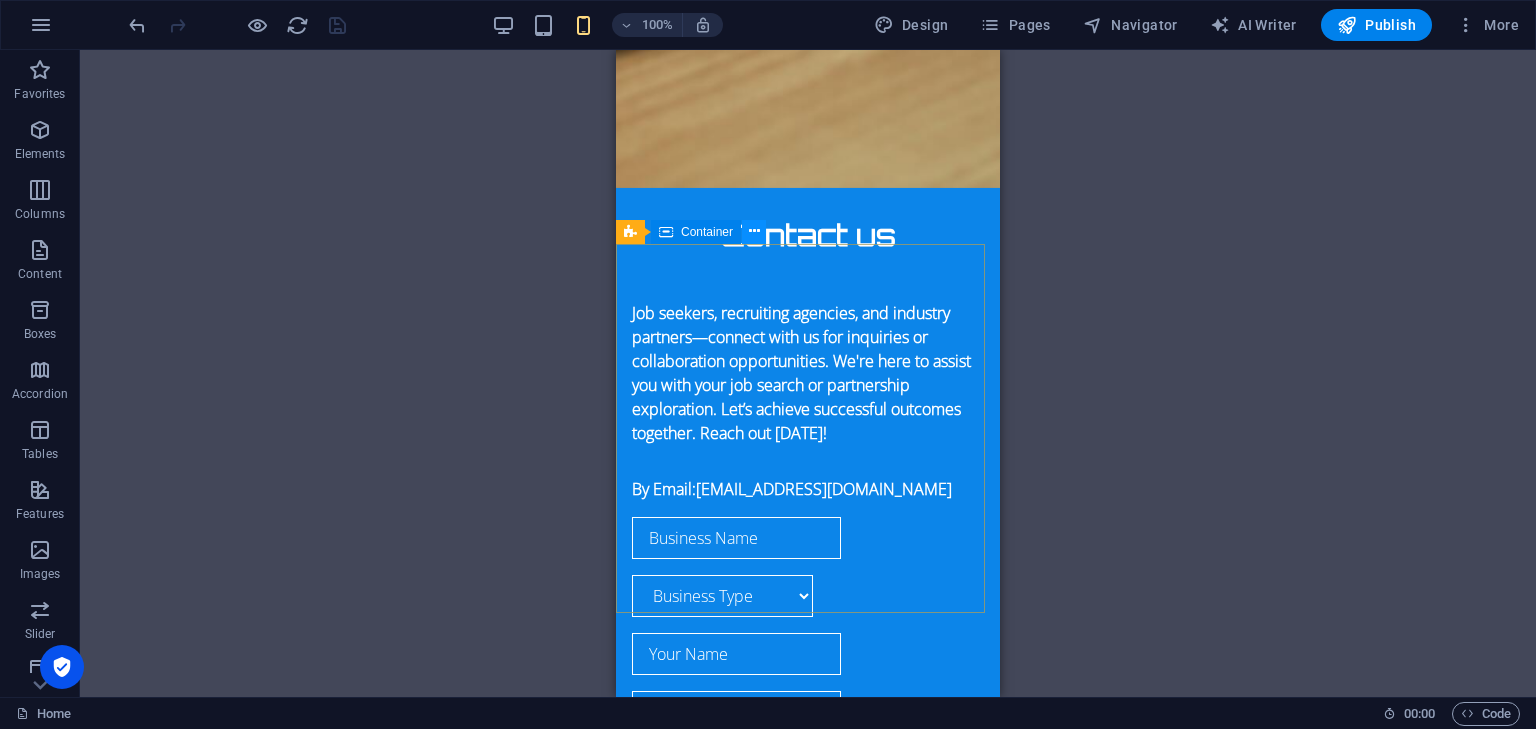 click at bounding box center [754, 231] 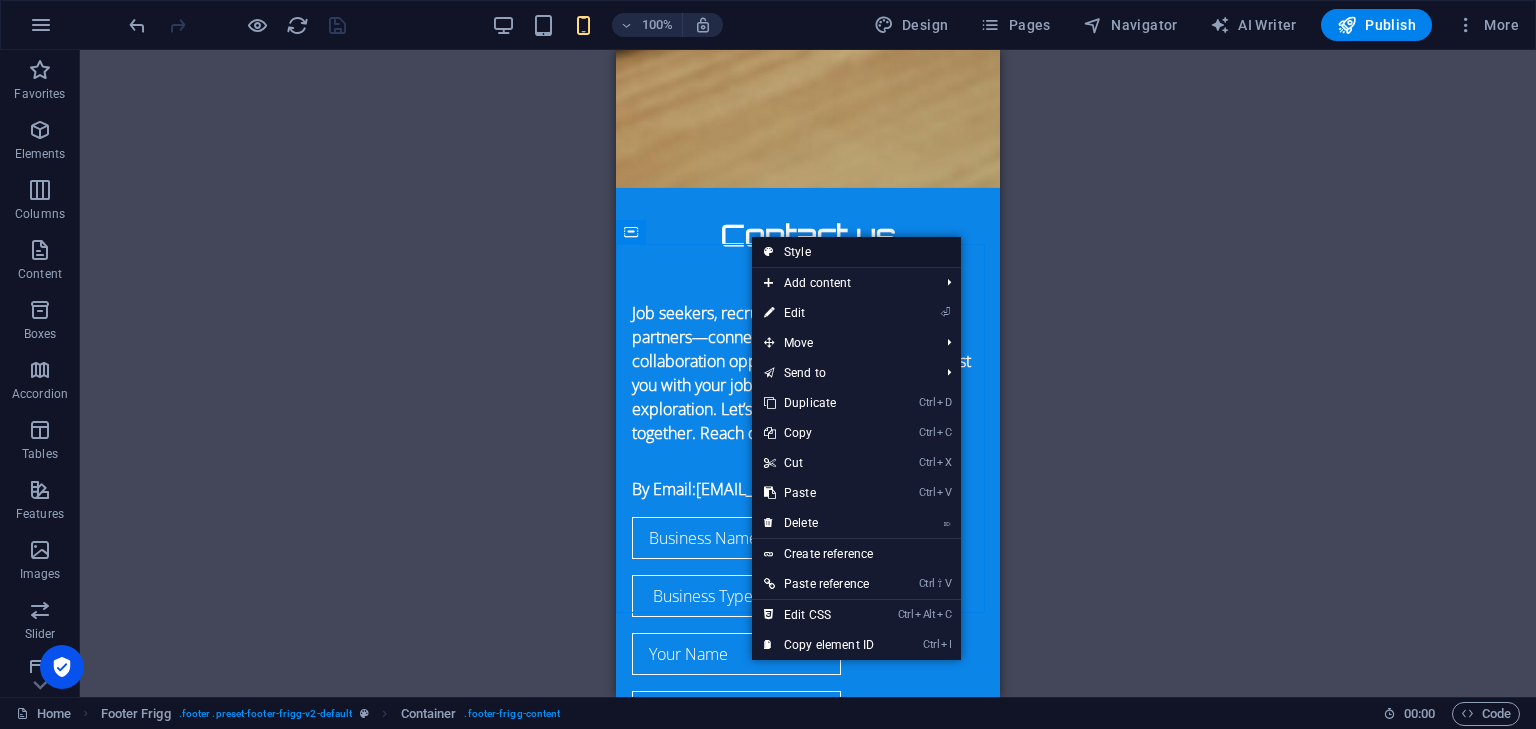 click on "Style" at bounding box center (856, 252) 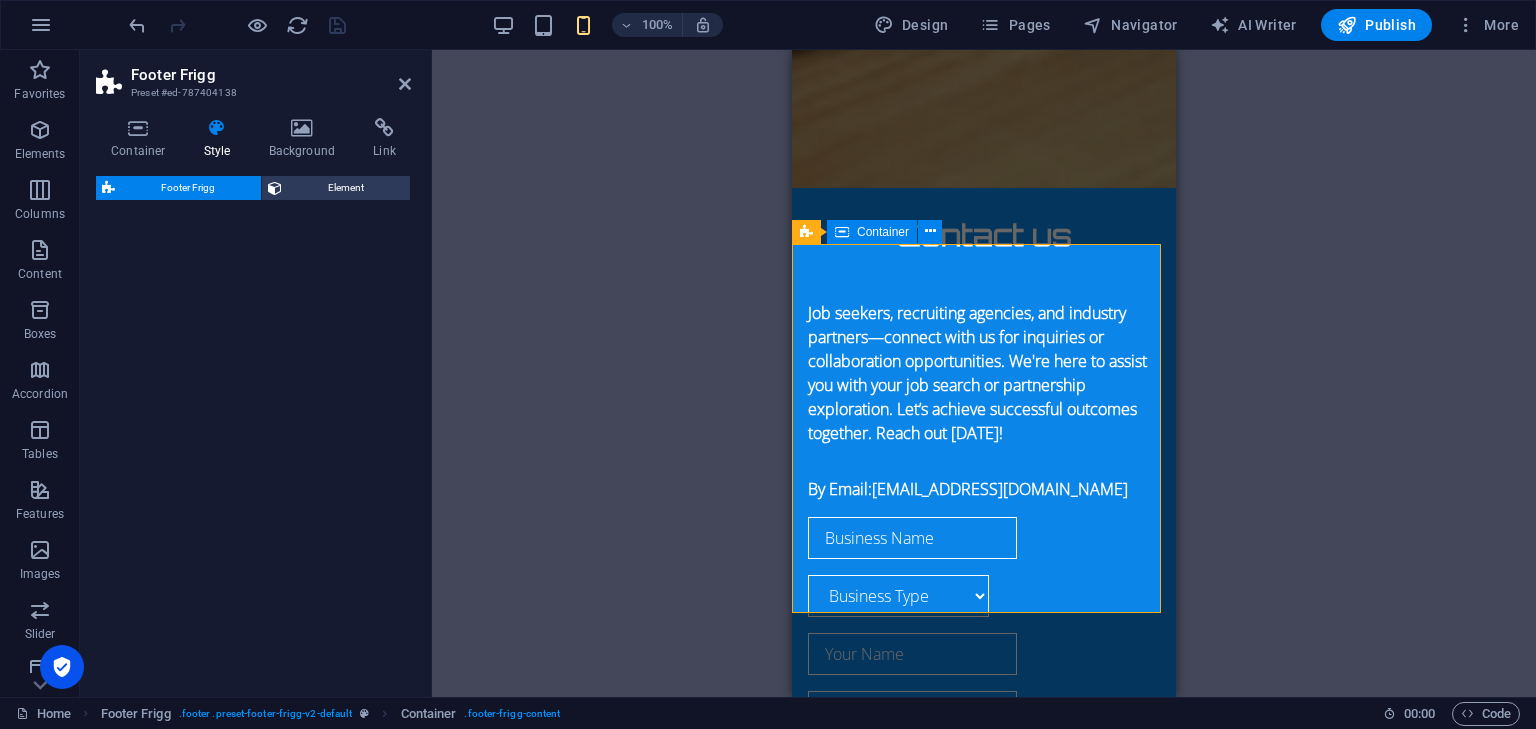 select on "rem" 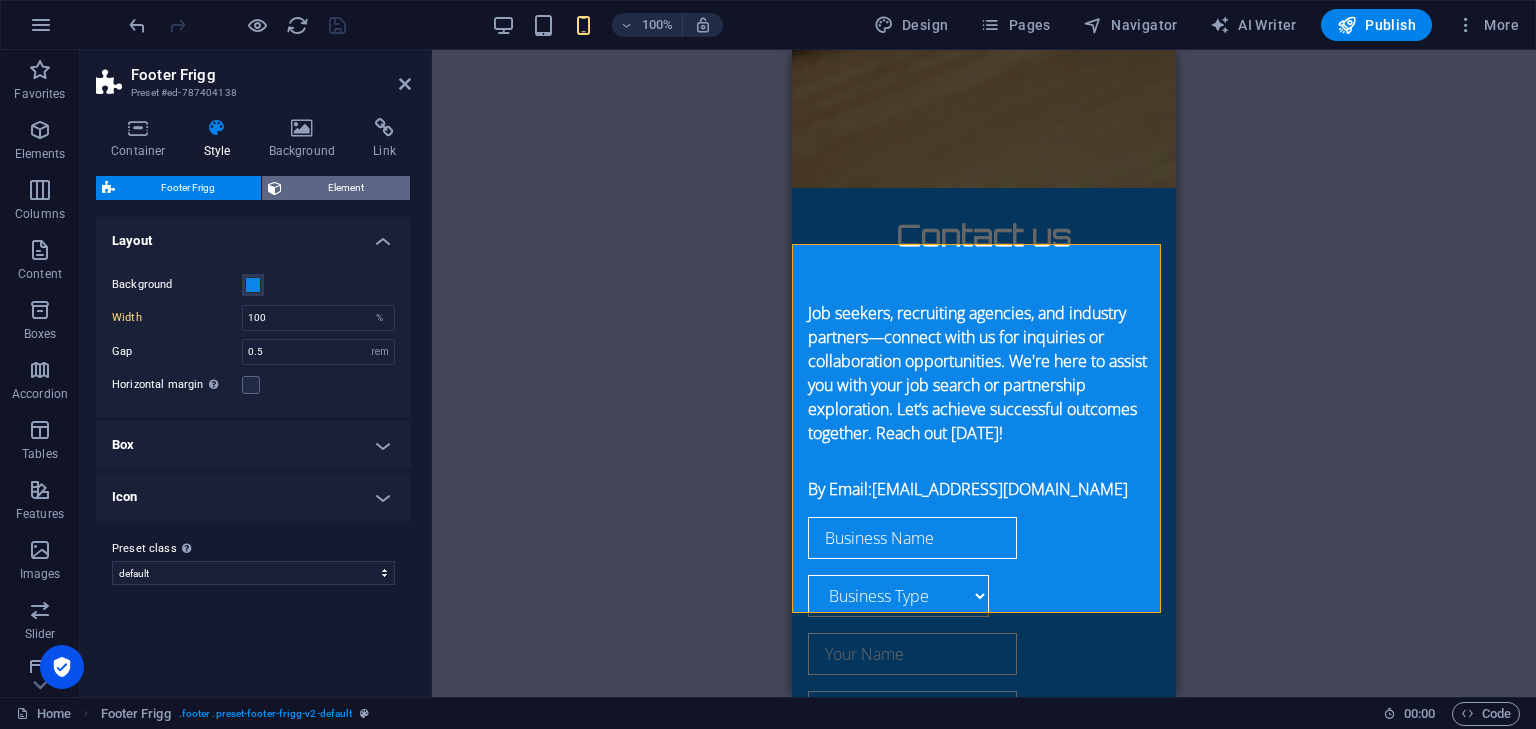 click on "Element" at bounding box center [346, 188] 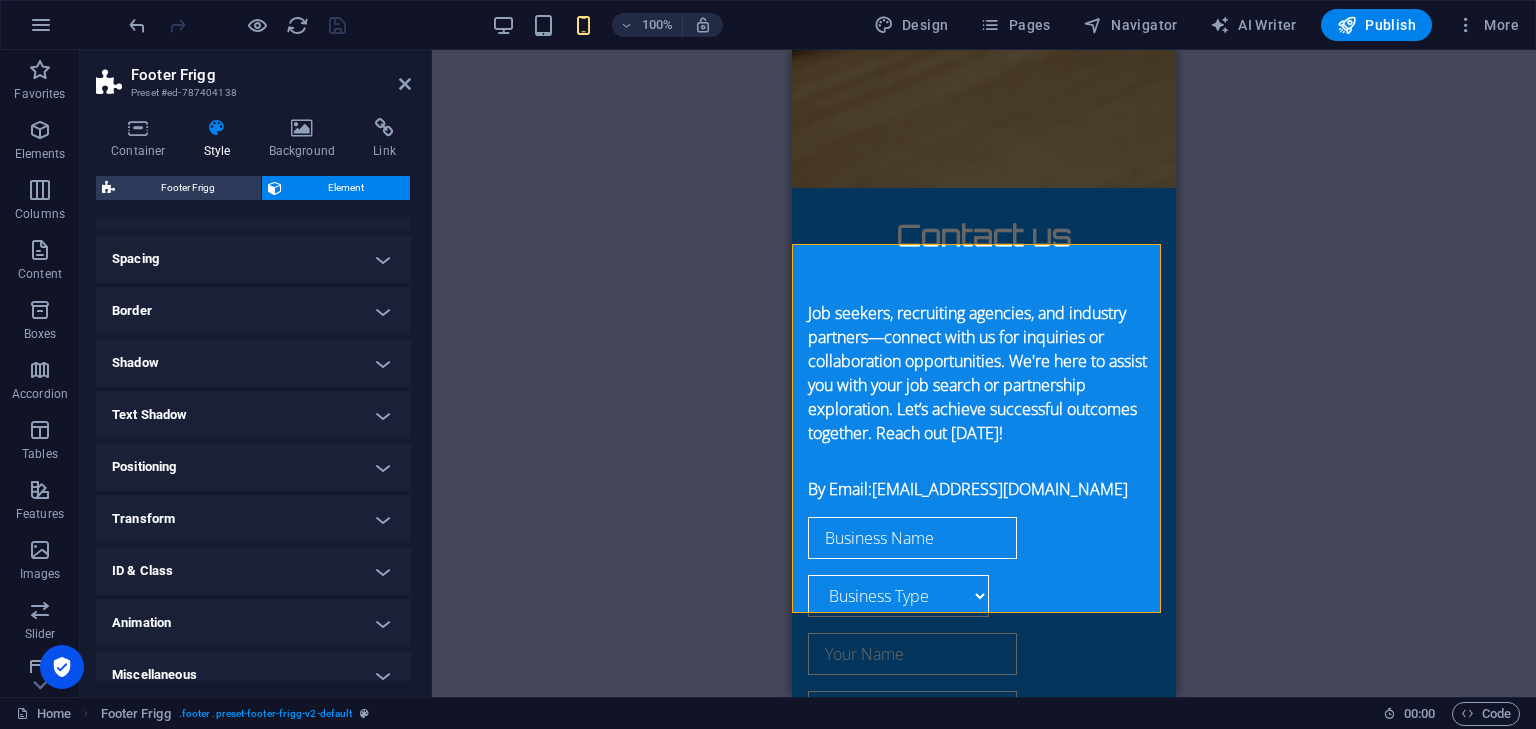 scroll, scrollTop: 154, scrollLeft: 0, axis: vertical 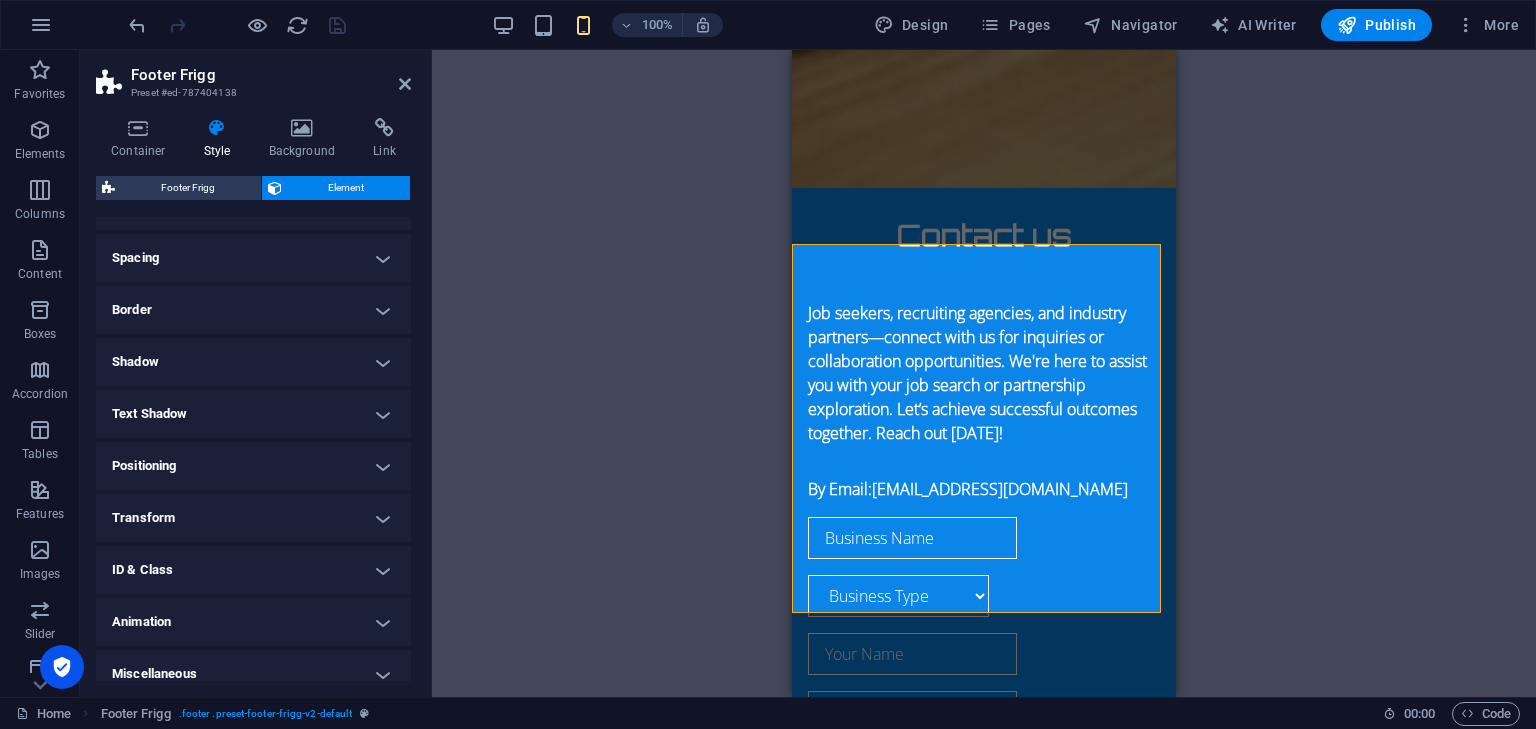 click on "Positioning" at bounding box center (253, 466) 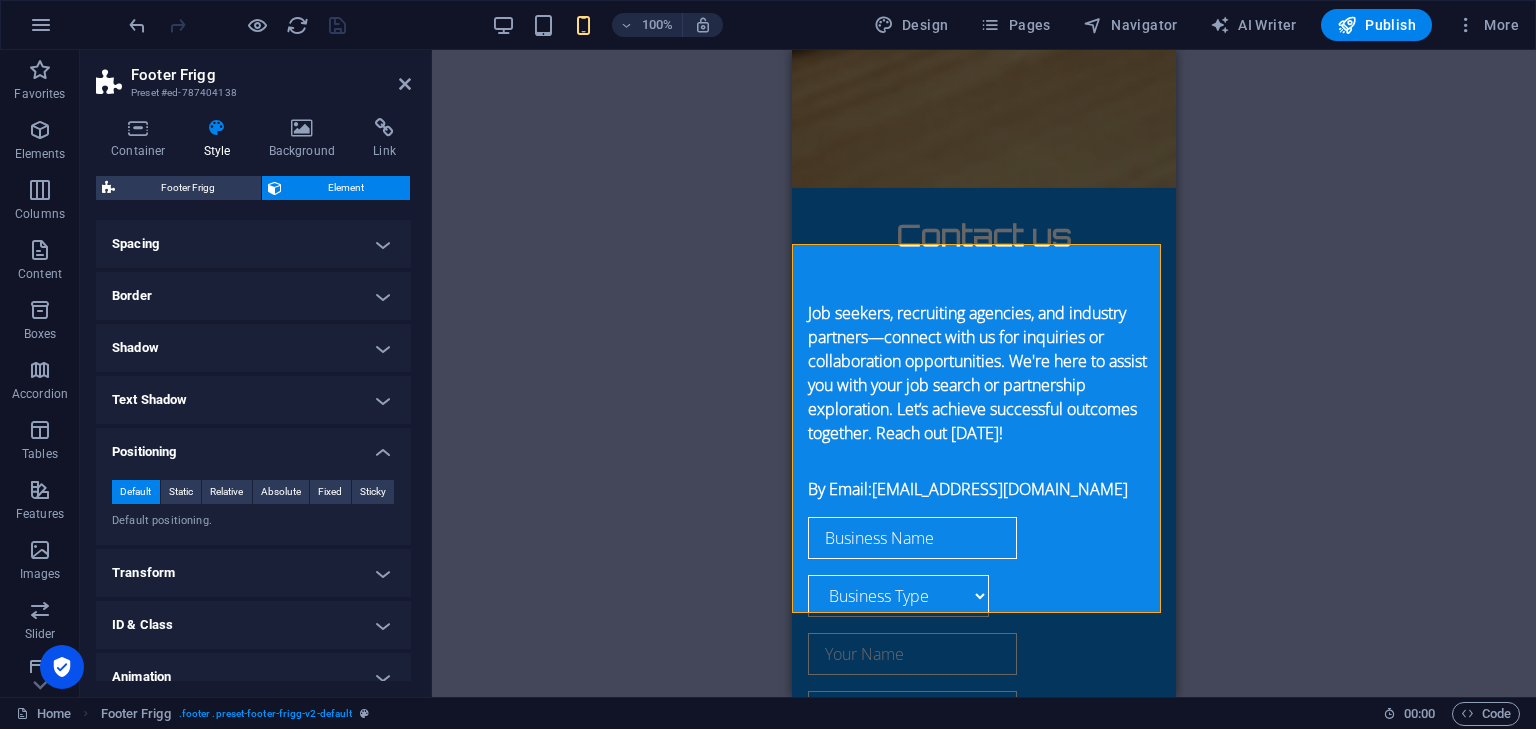 scroll, scrollTop: 135, scrollLeft: 0, axis: vertical 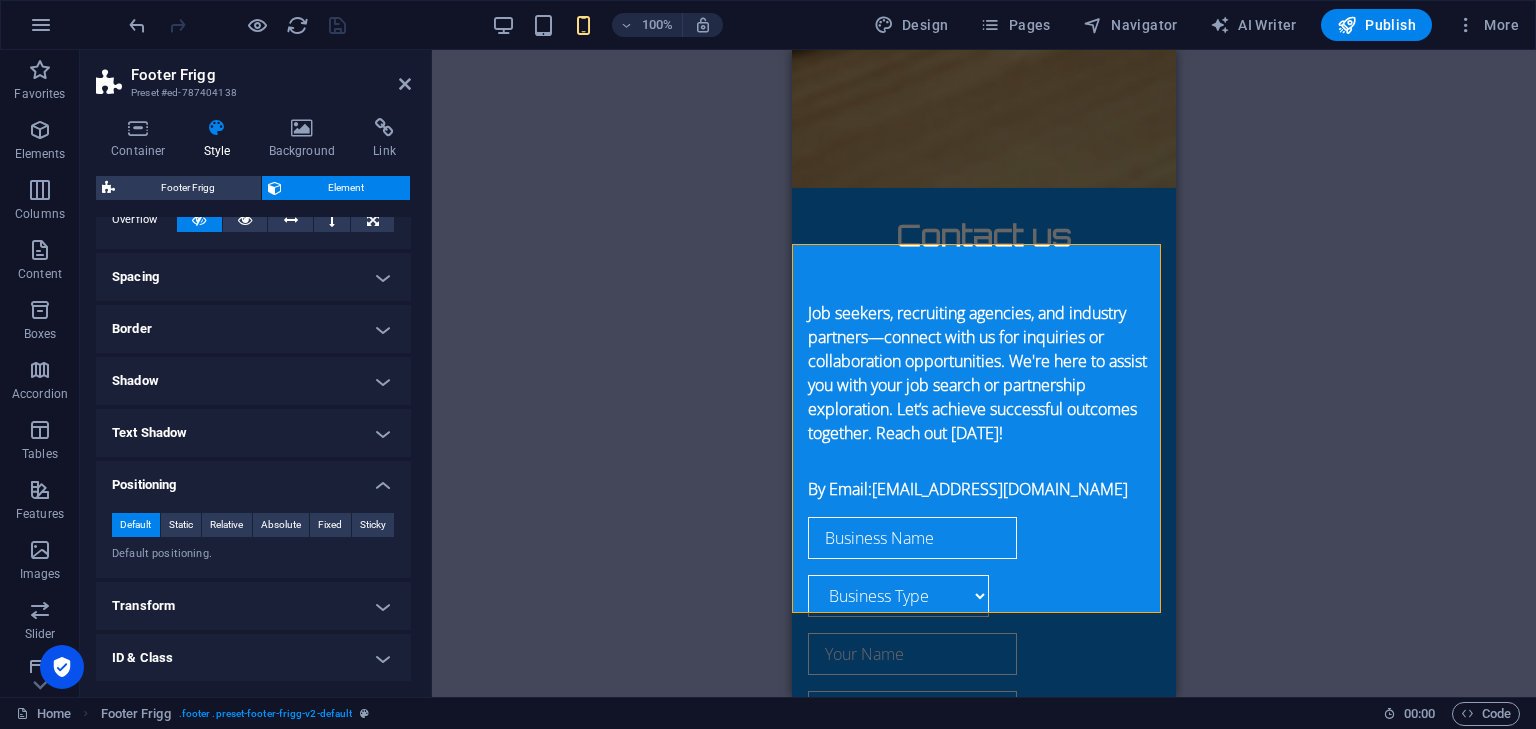 click on "Positioning" at bounding box center [253, 479] 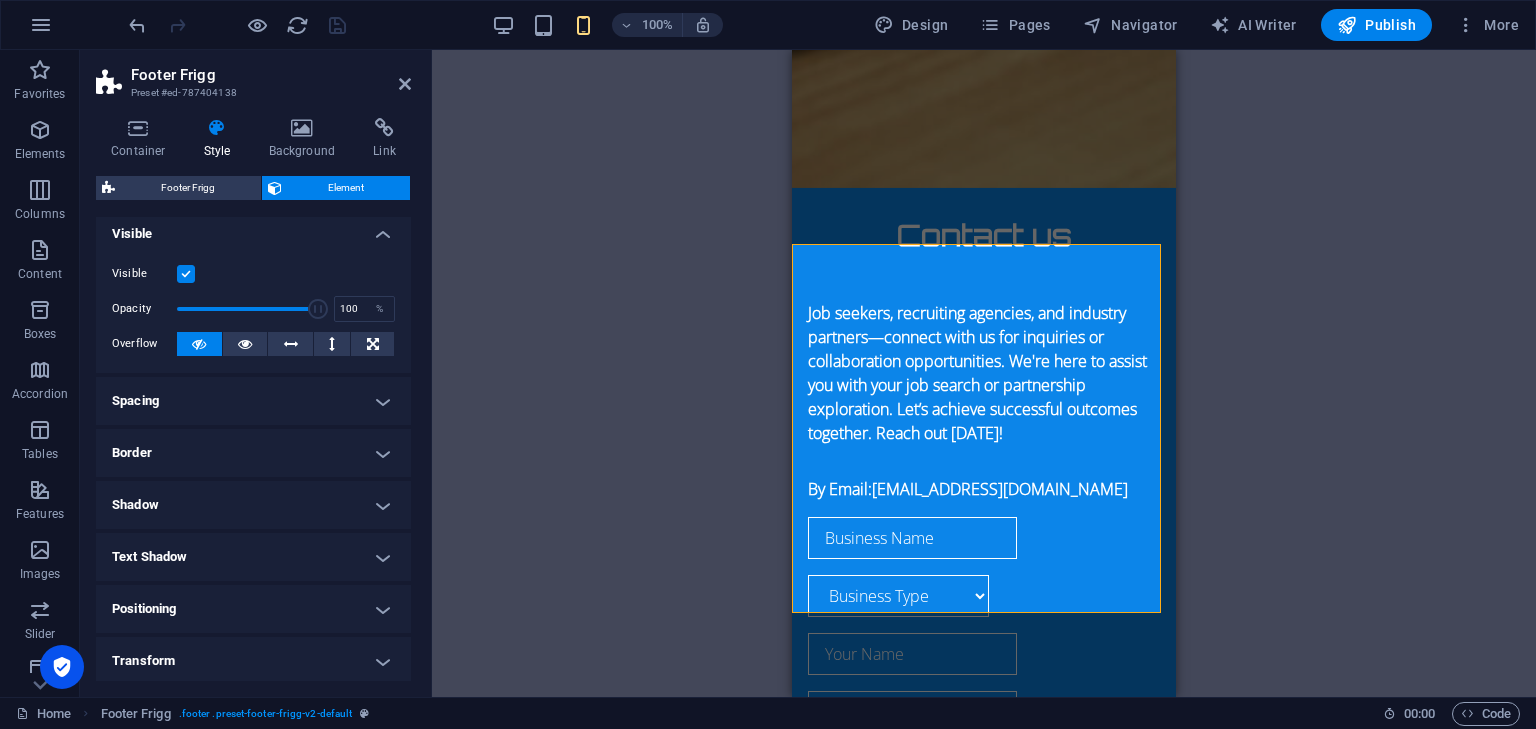 scroll, scrollTop: 0, scrollLeft: 0, axis: both 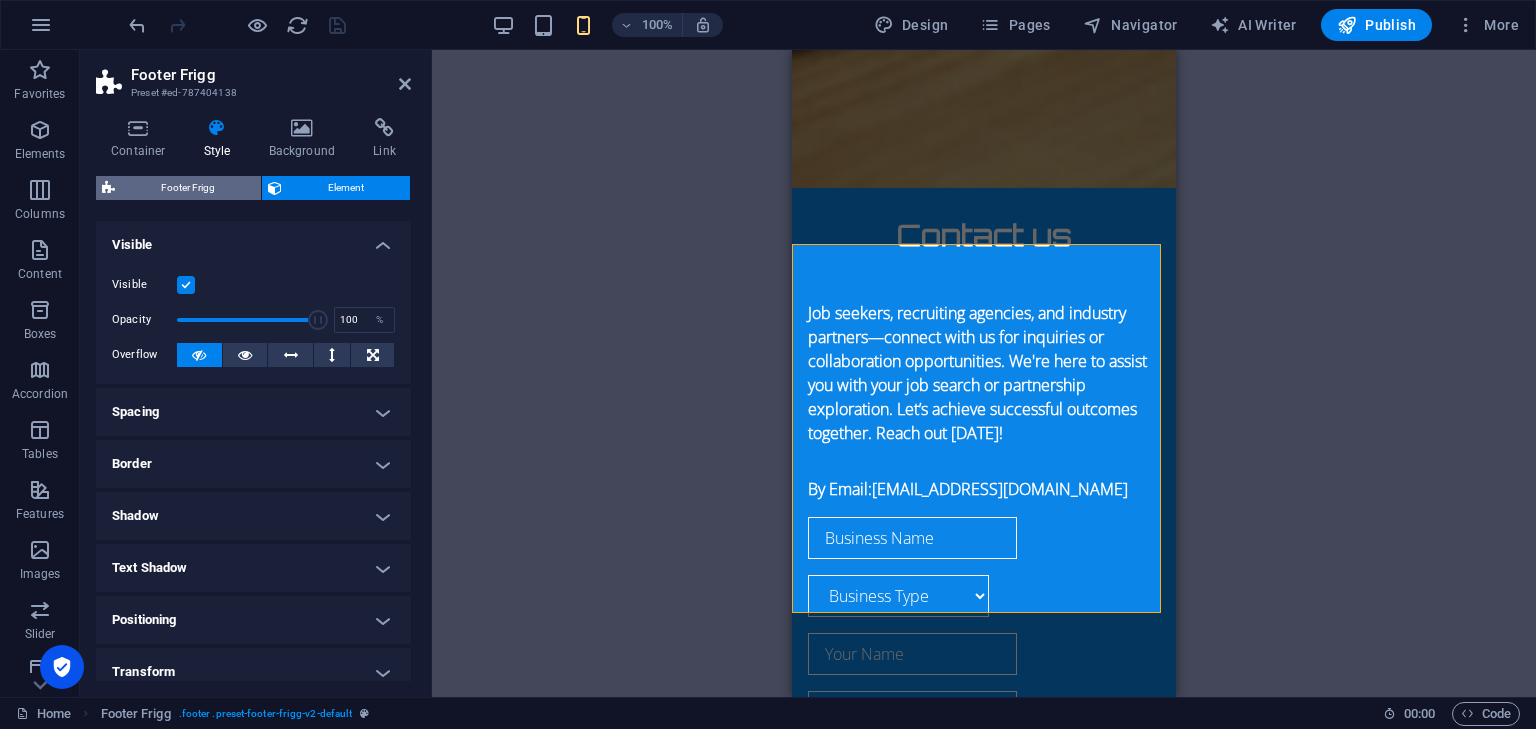 click on "Footer Frigg" at bounding box center [188, 188] 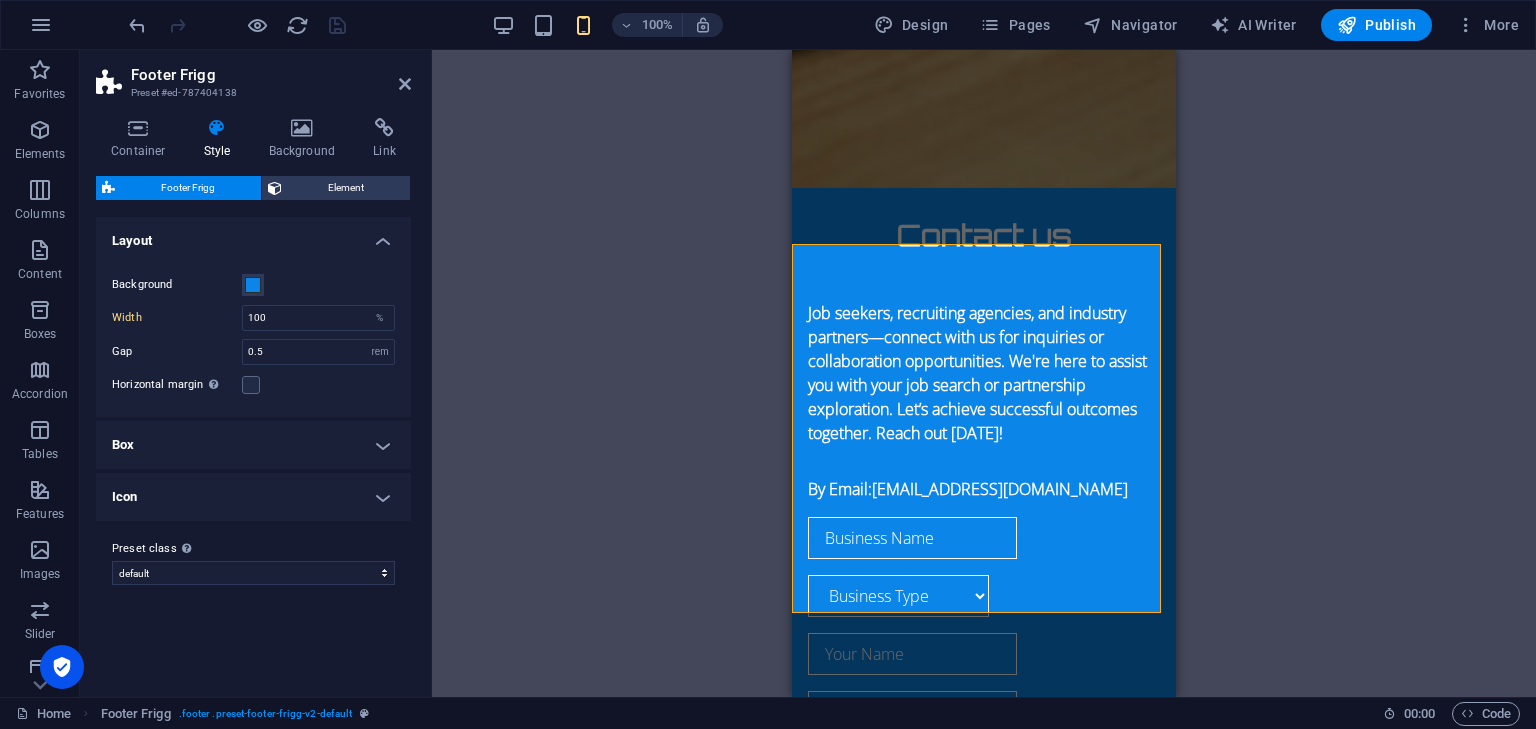 click on "Box" at bounding box center [253, 445] 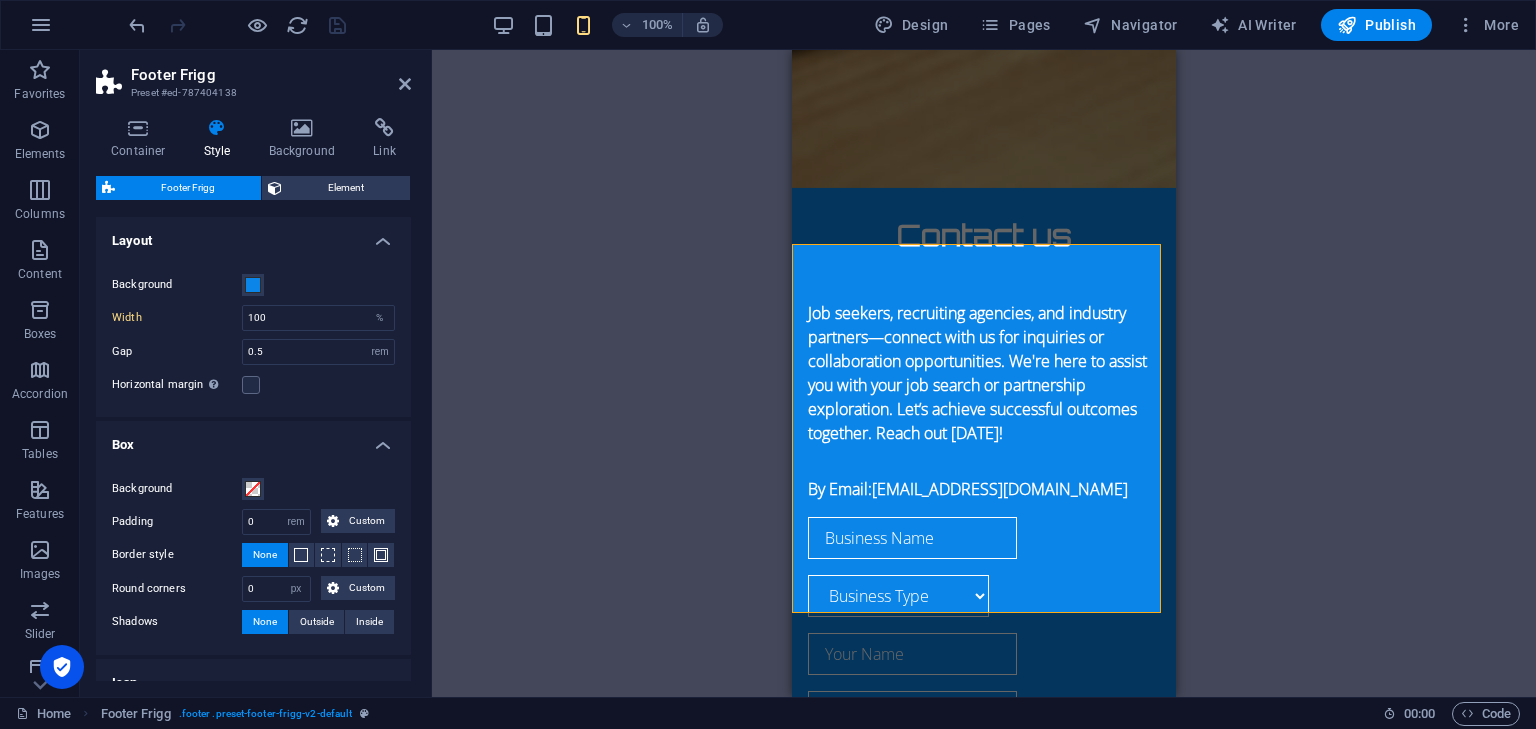 click on "Box" at bounding box center (253, 439) 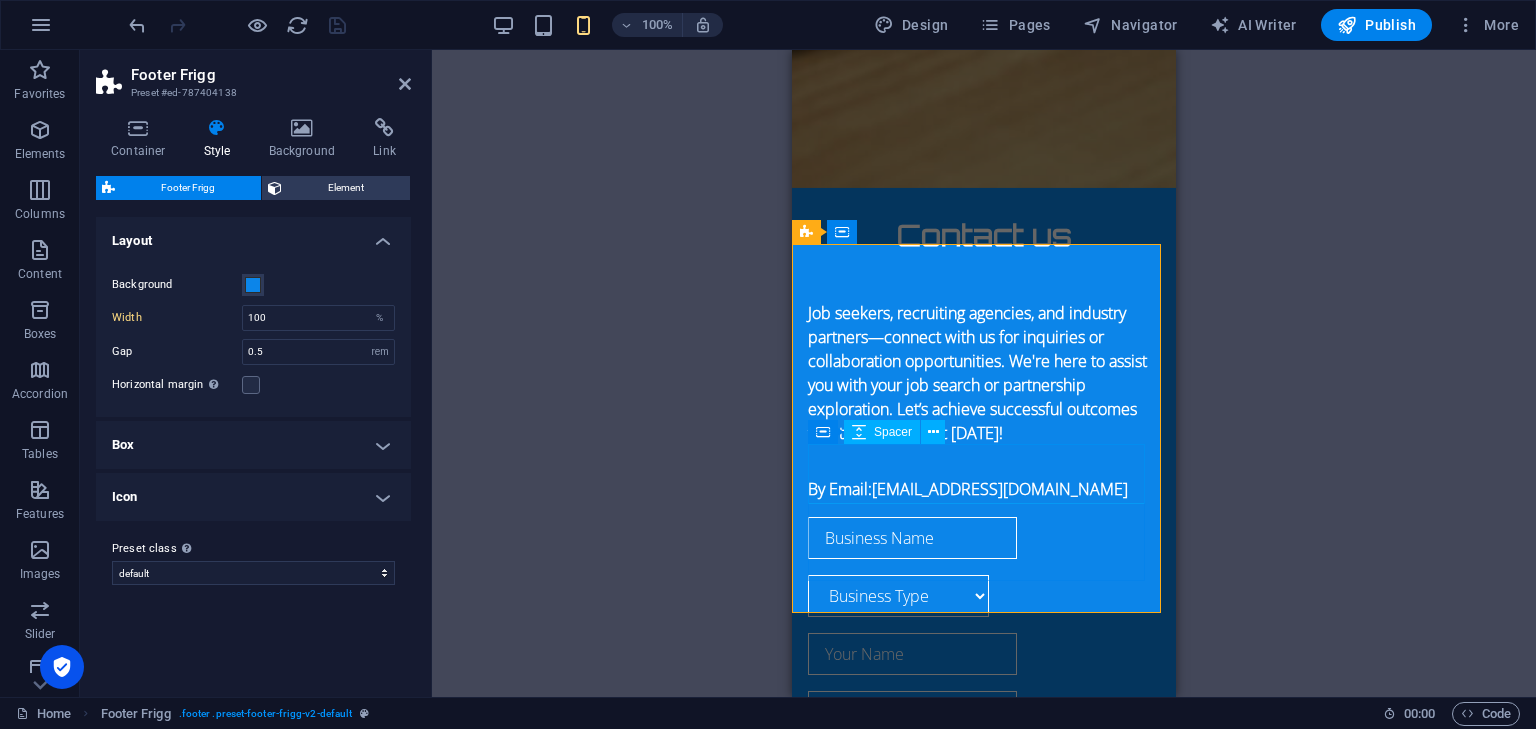 click at bounding box center [984, 1444] 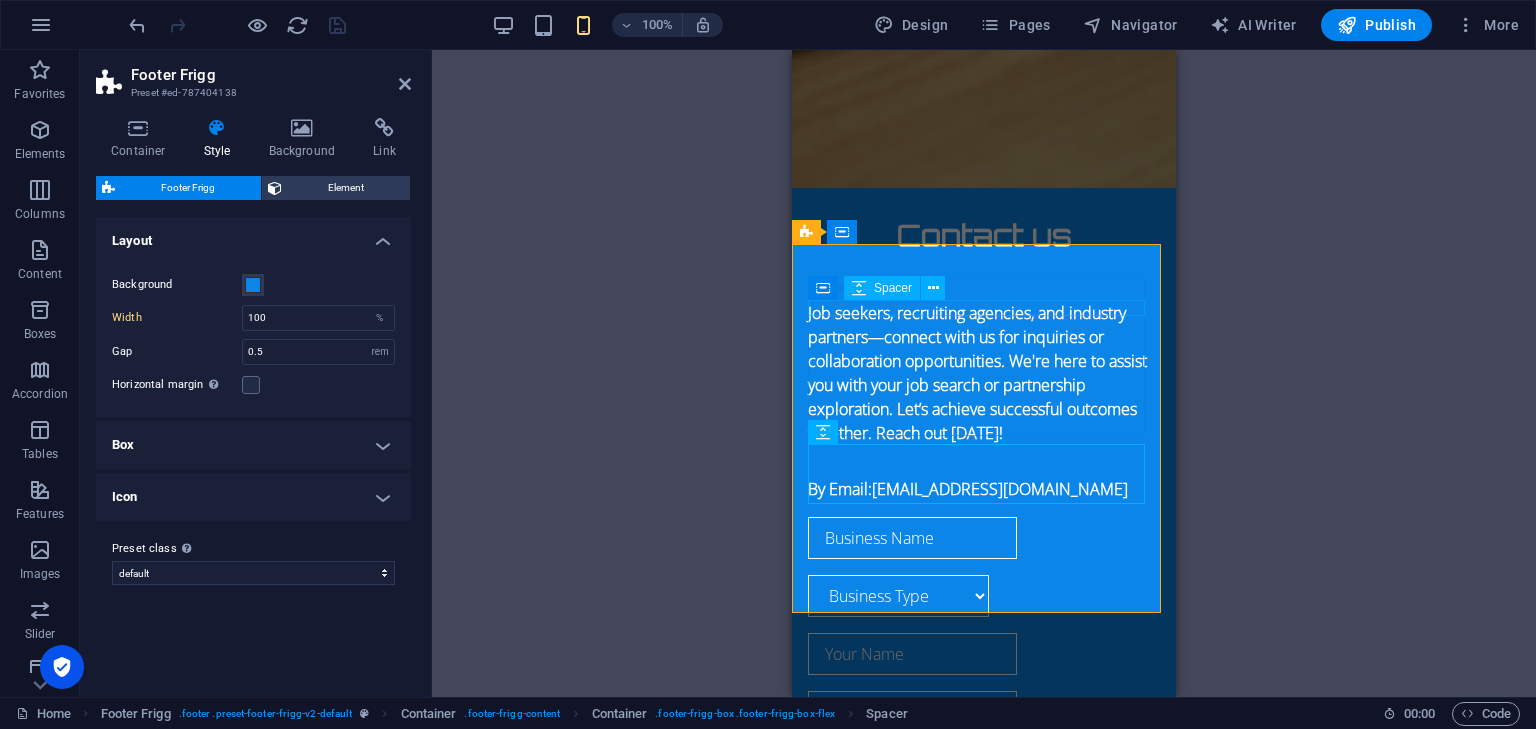 click at bounding box center [984, 1282] 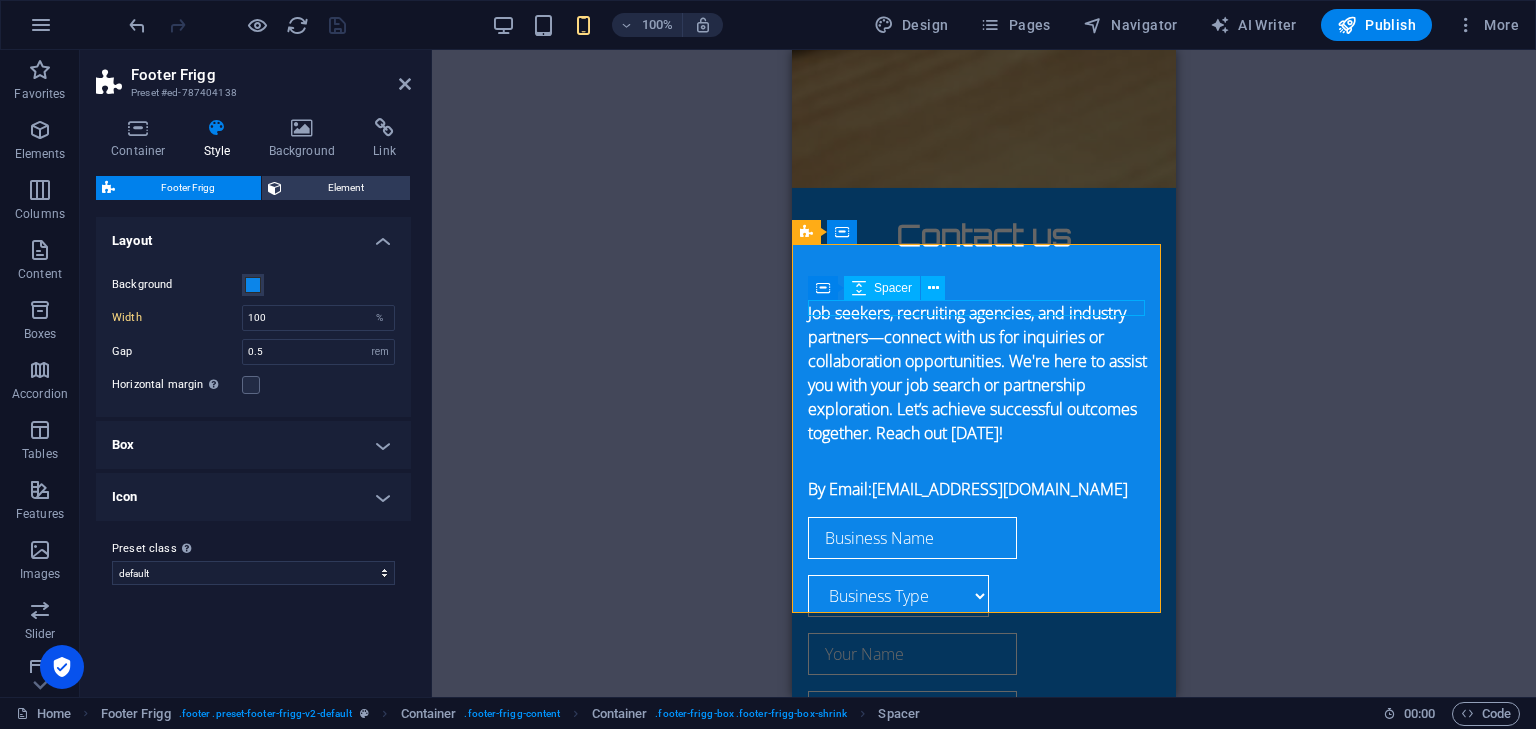 click at bounding box center (984, 1282) 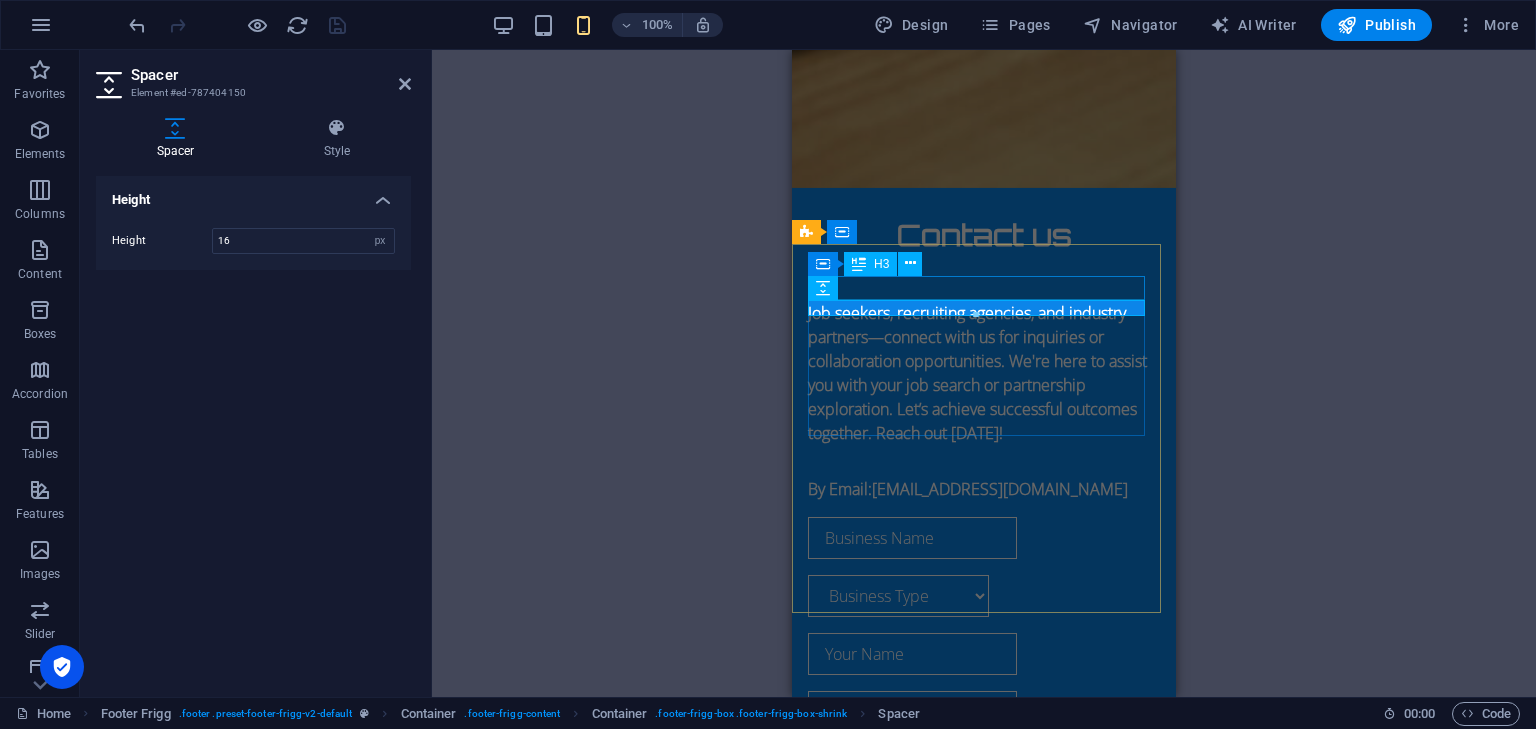 click on "Company" at bounding box center [984, 1261] 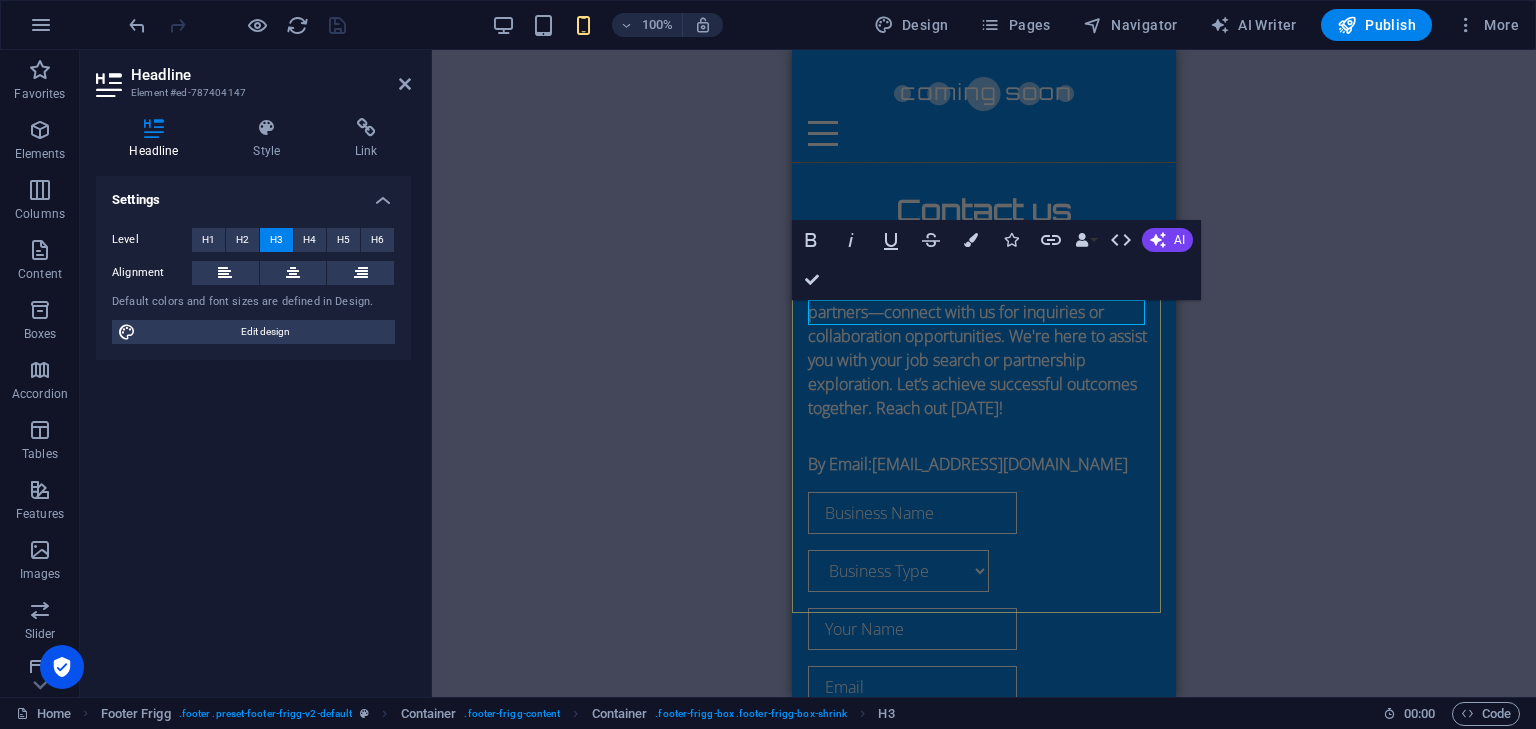 scroll, scrollTop: 2729, scrollLeft: 0, axis: vertical 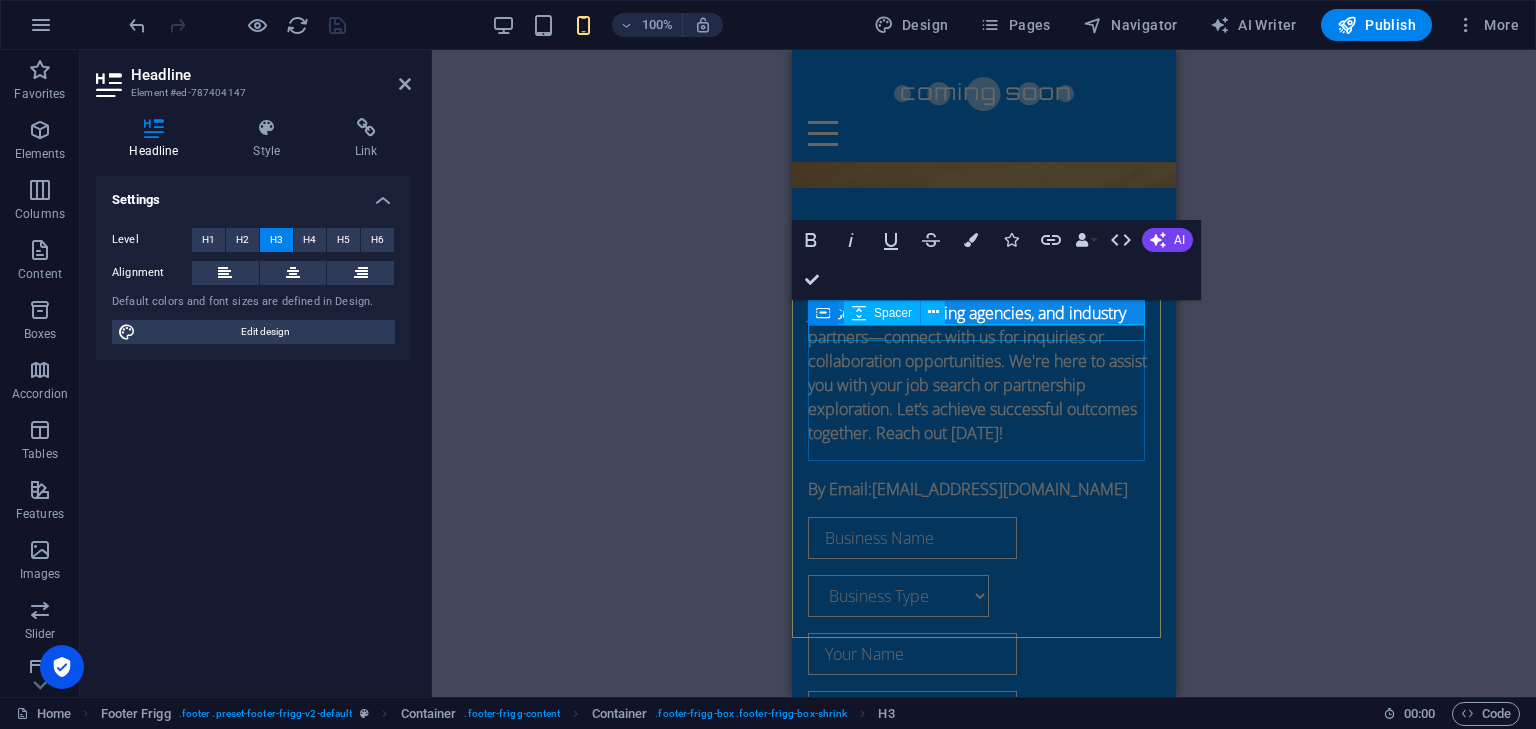 click at bounding box center (984, 1282) 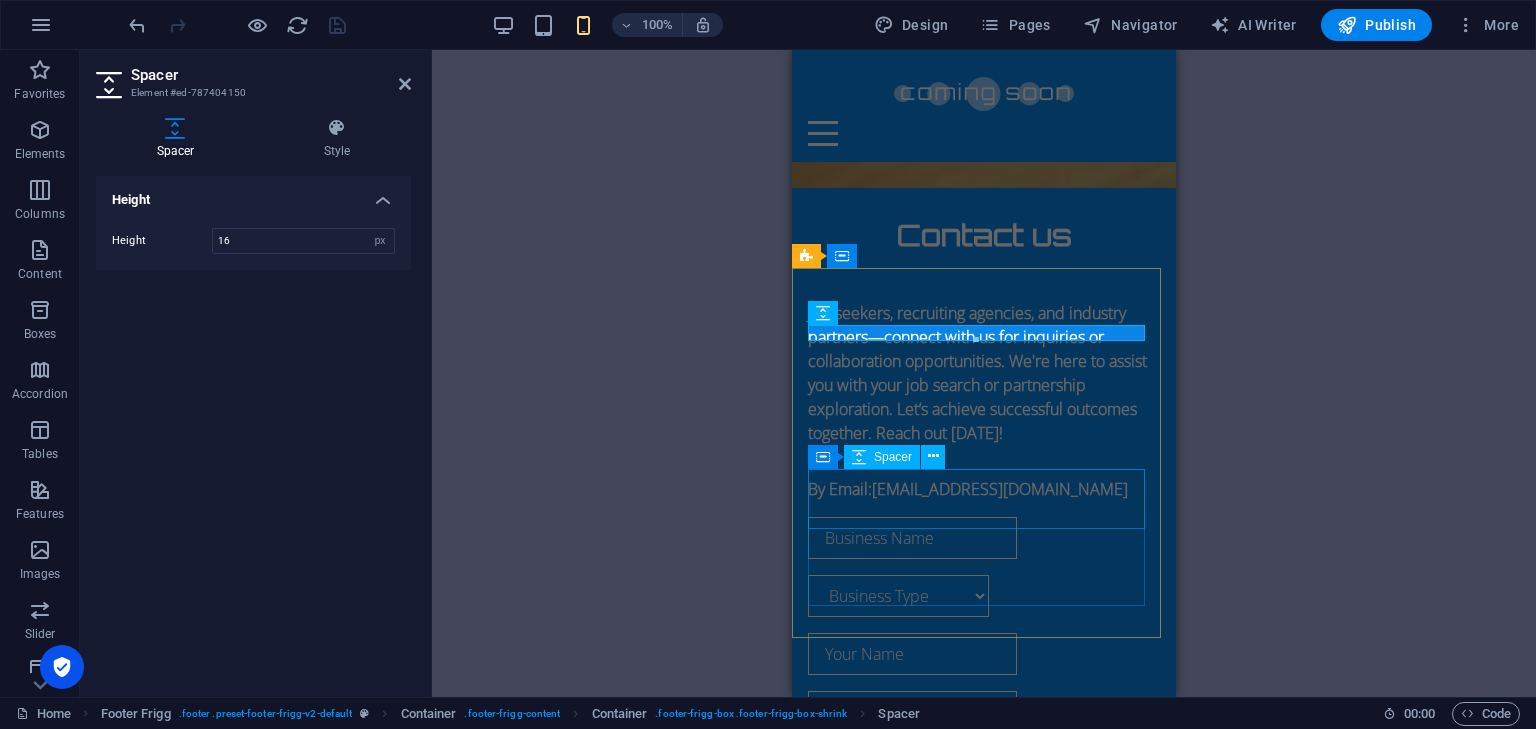 click at bounding box center (984, 1444) 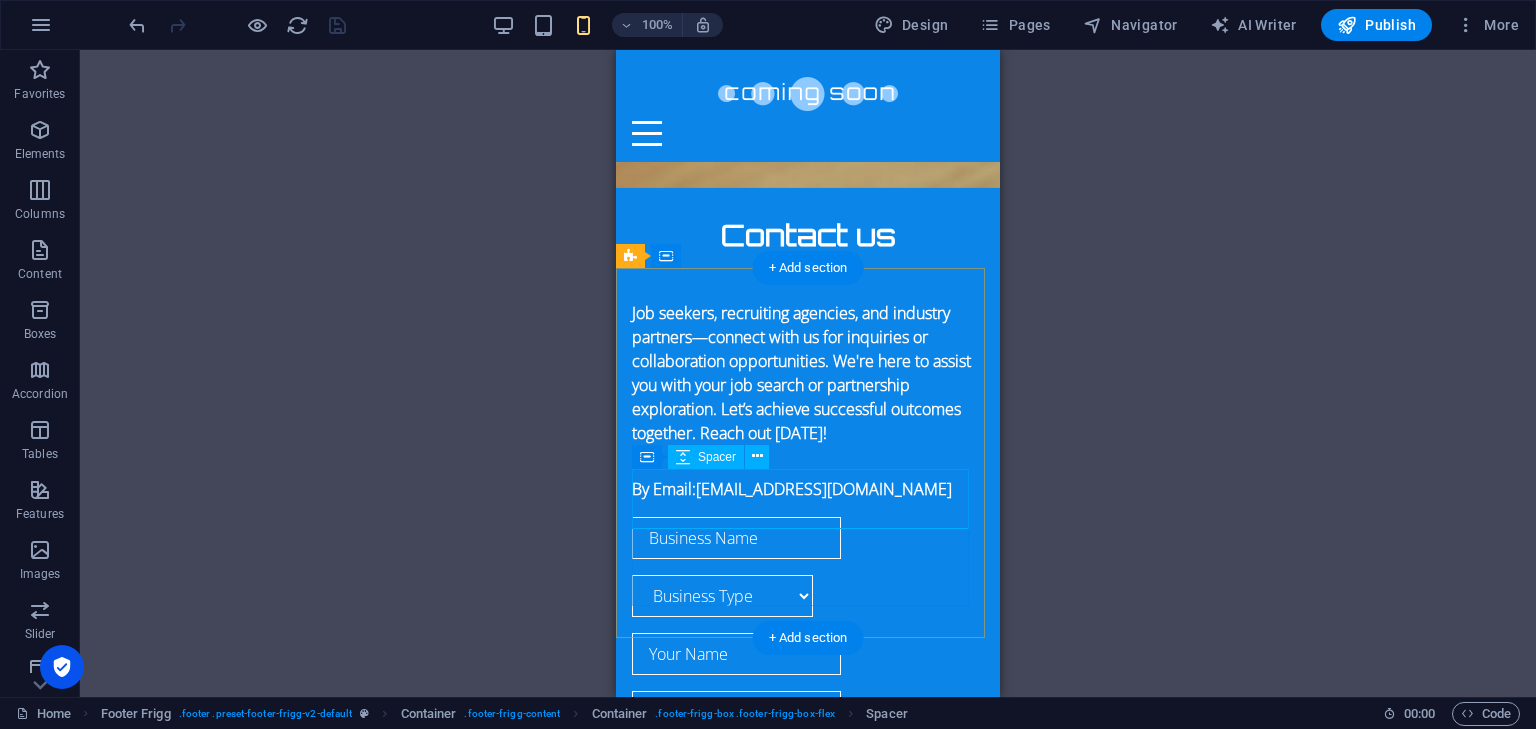 click at bounding box center (808, 1444) 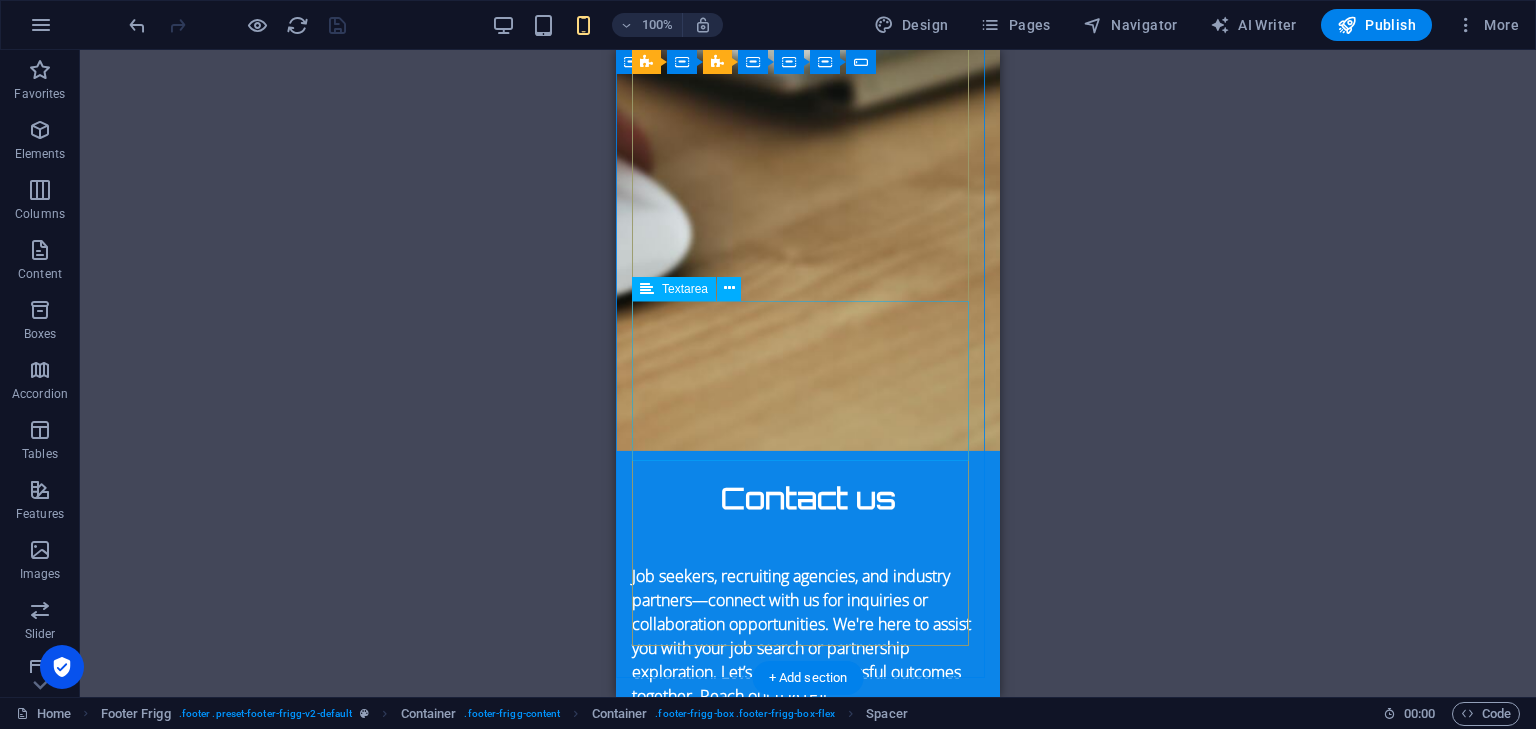 scroll, scrollTop: 2754, scrollLeft: 0, axis: vertical 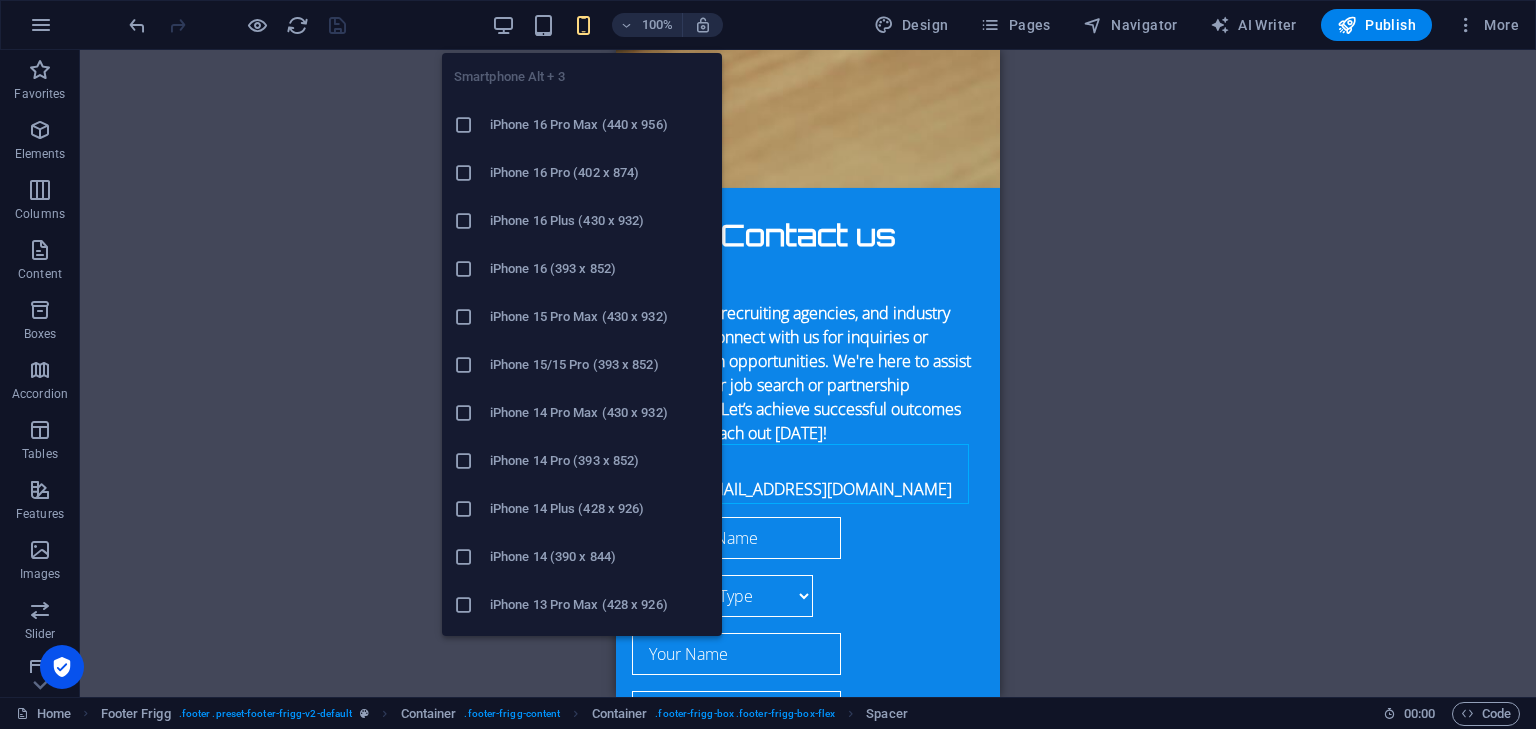 click at bounding box center [583, 25] 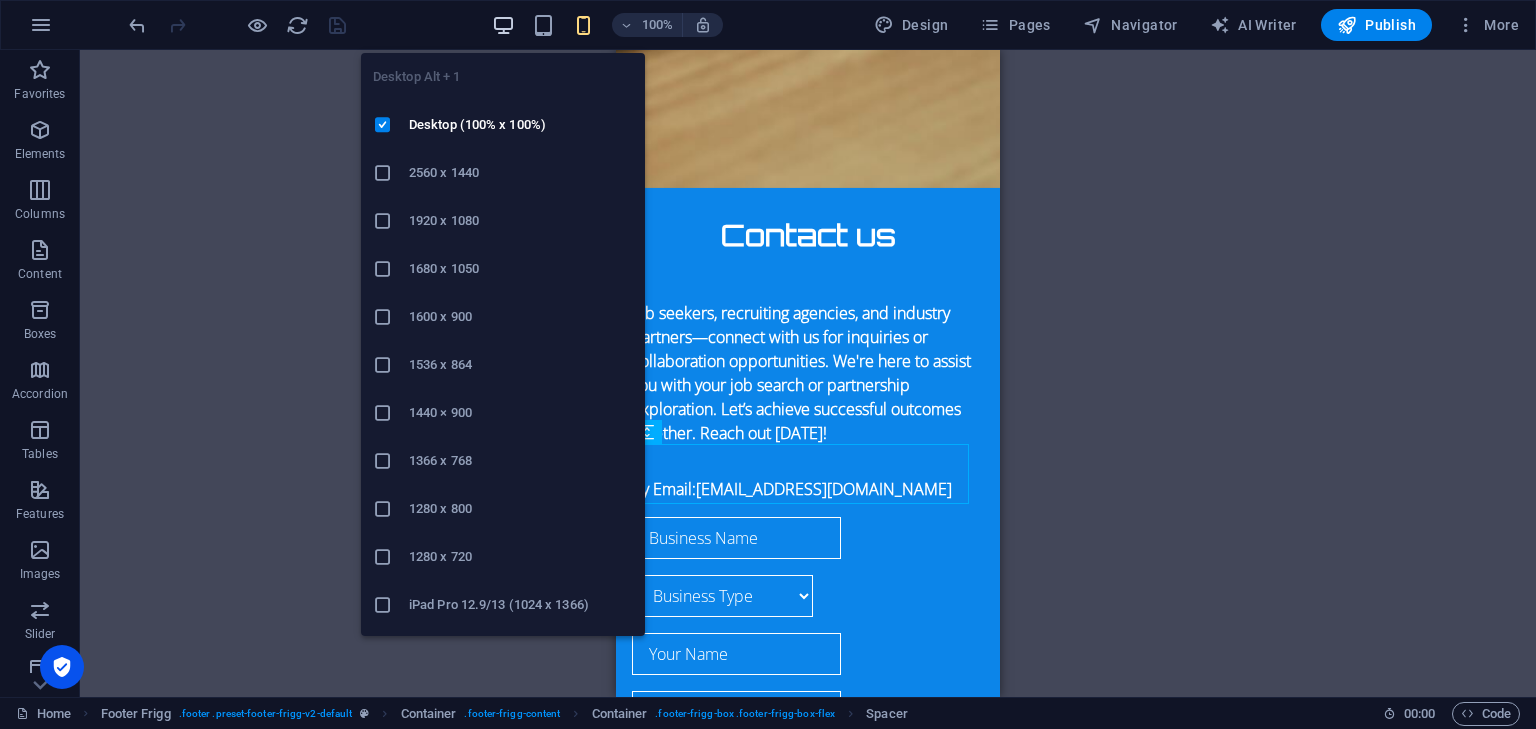 click at bounding box center (503, 25) 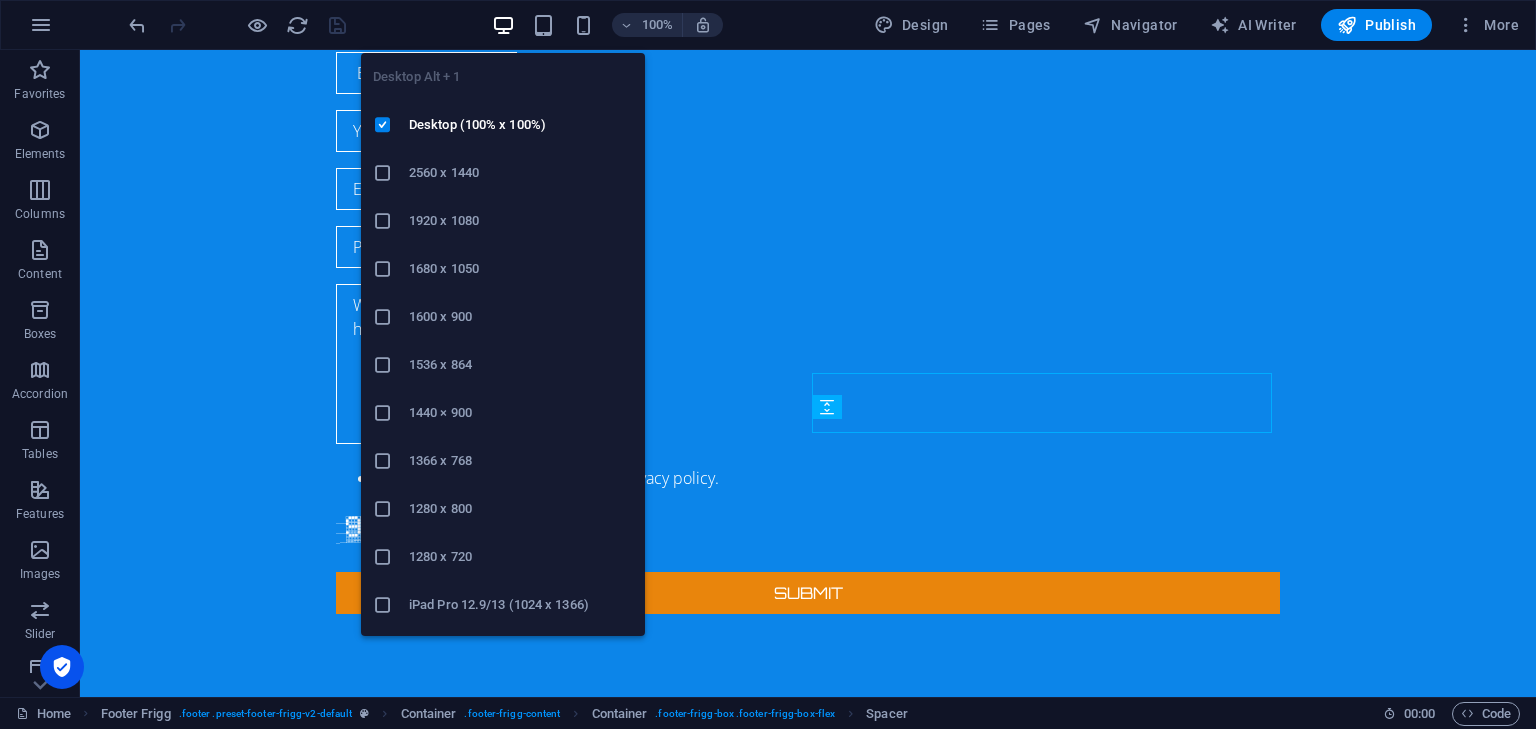 scroll, scrollTop: 1774, scrollLeft: 0, axis: vertical 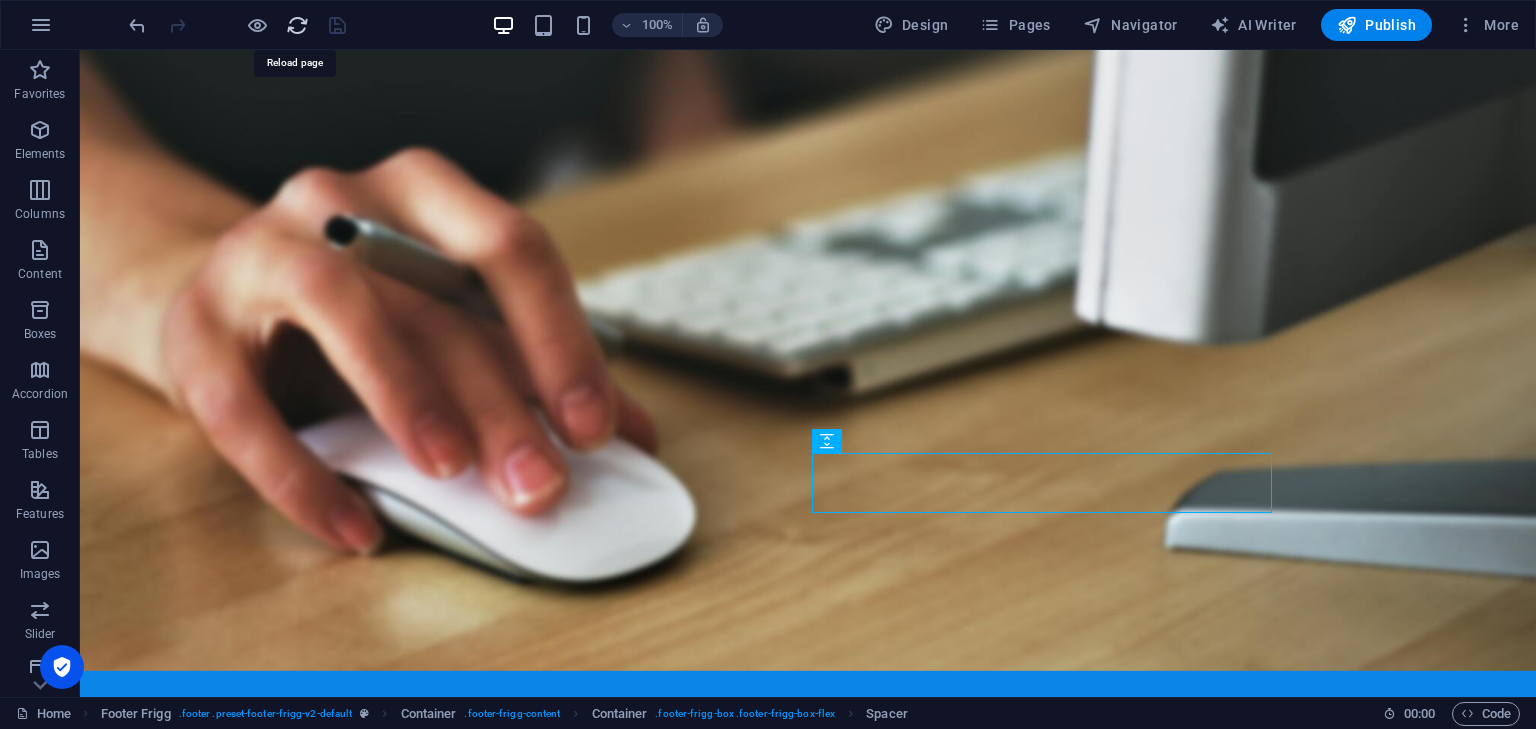 click at bounding box center (297, 25) 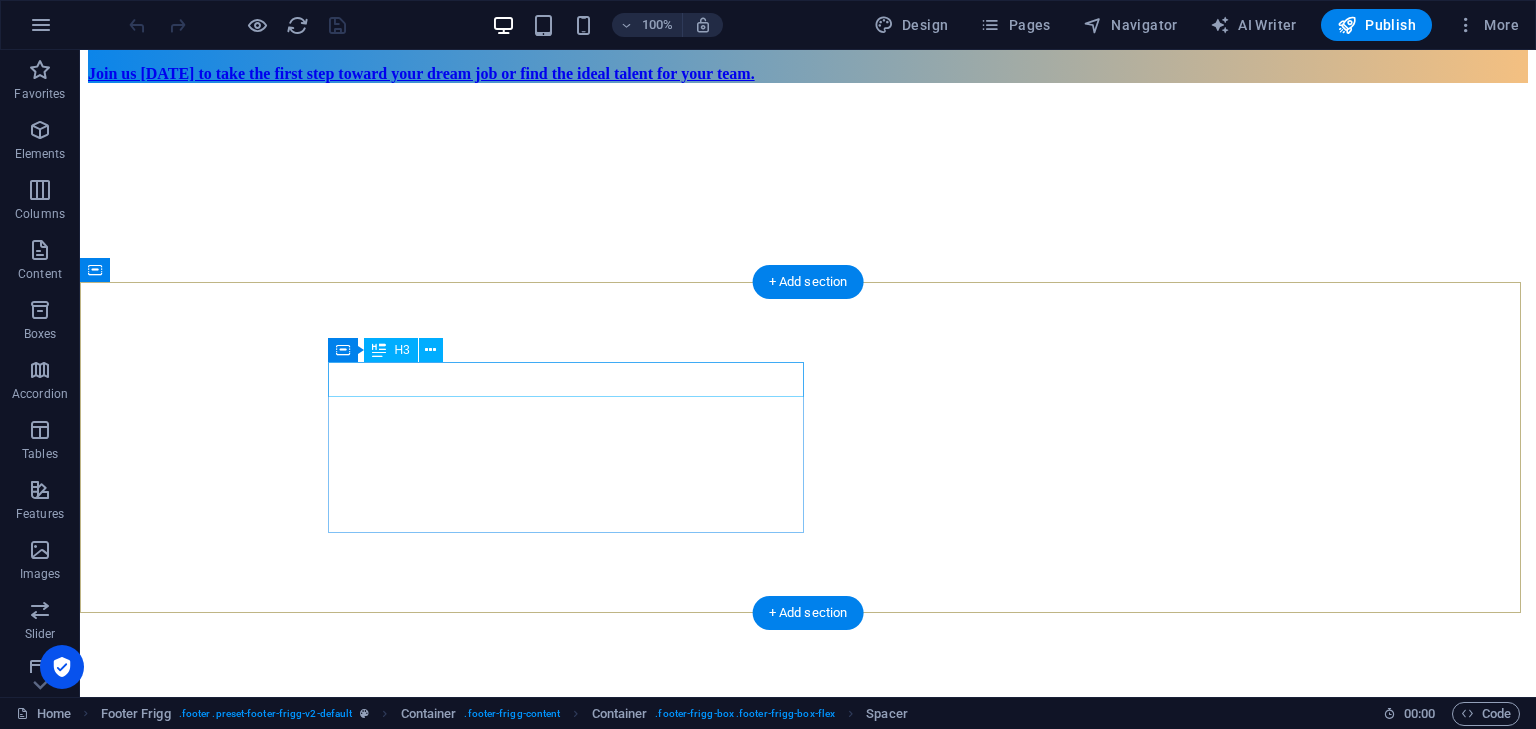 scroll, scrollTop: 1865, scrollLeft: 0, axis: vertical 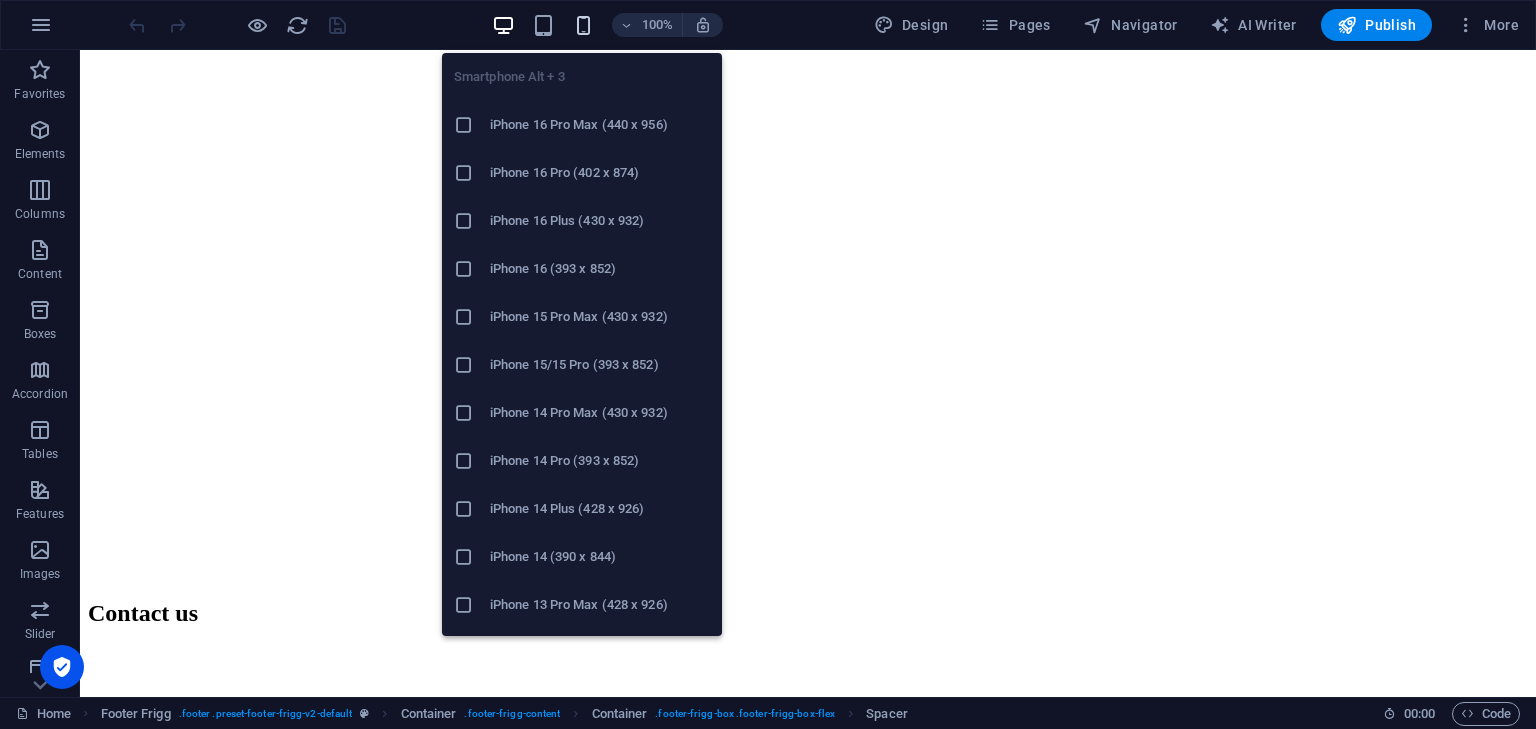 click at bounding box center [583, 25] 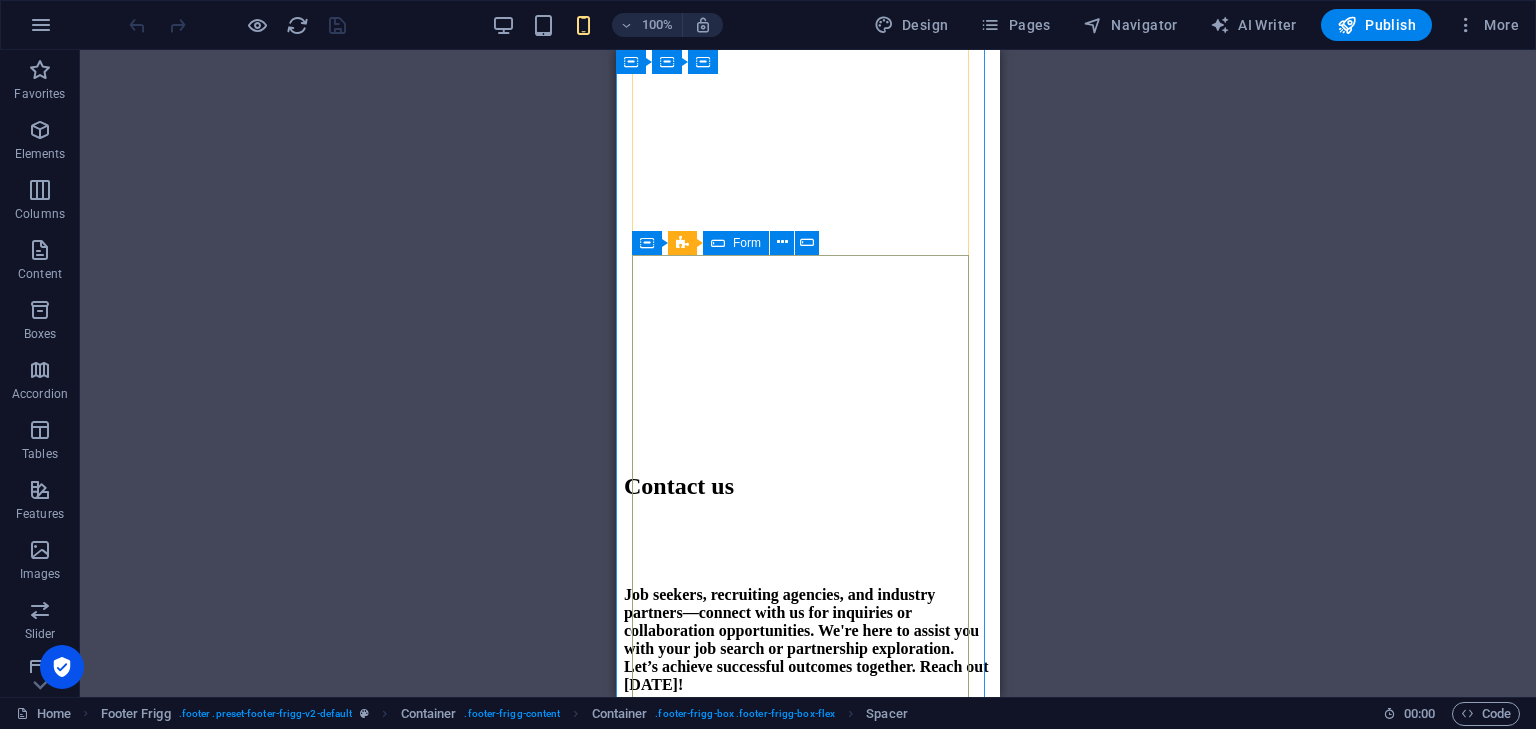scroll, scrollTop: 2754, scrollLeft: 0, axis: vertical 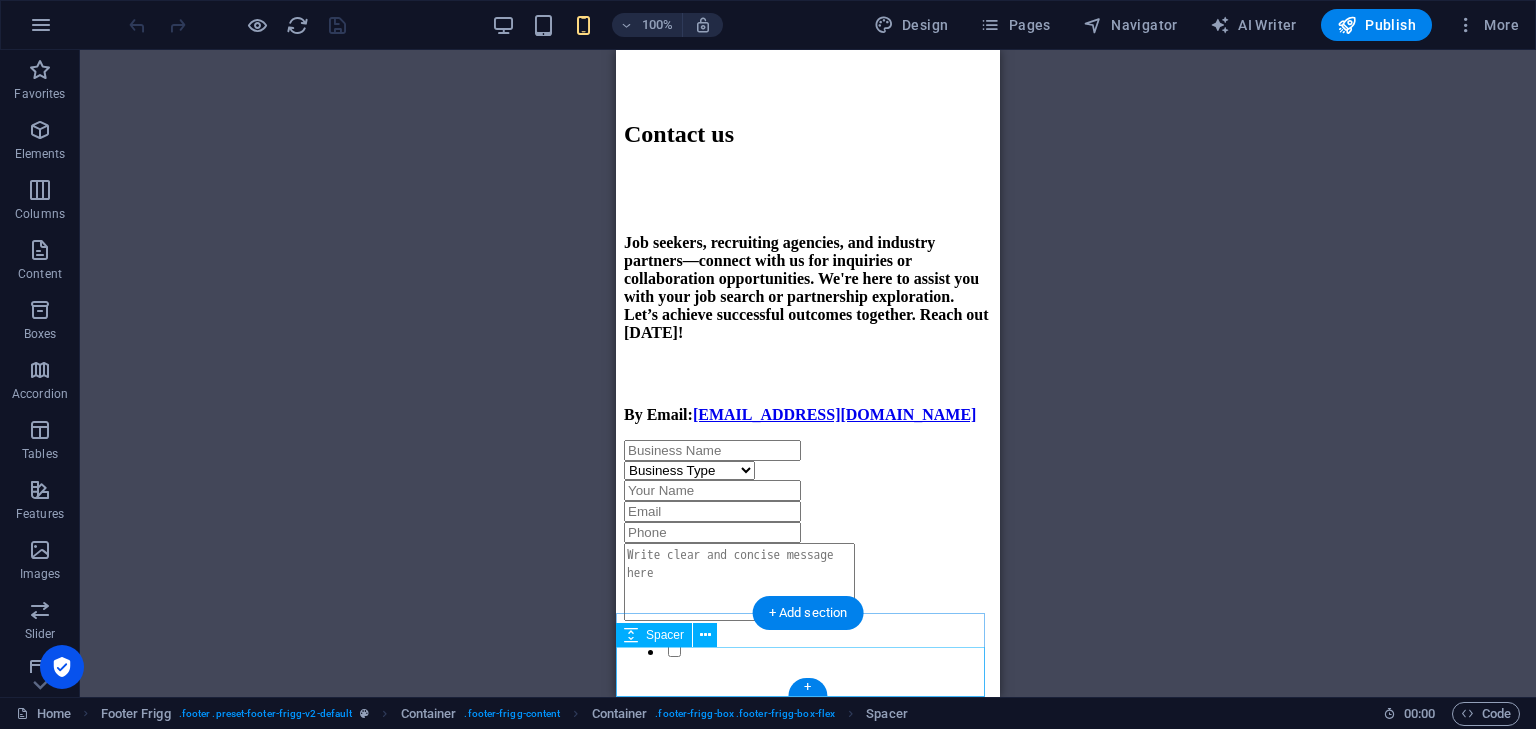 click at bounding box center (808, 2132) 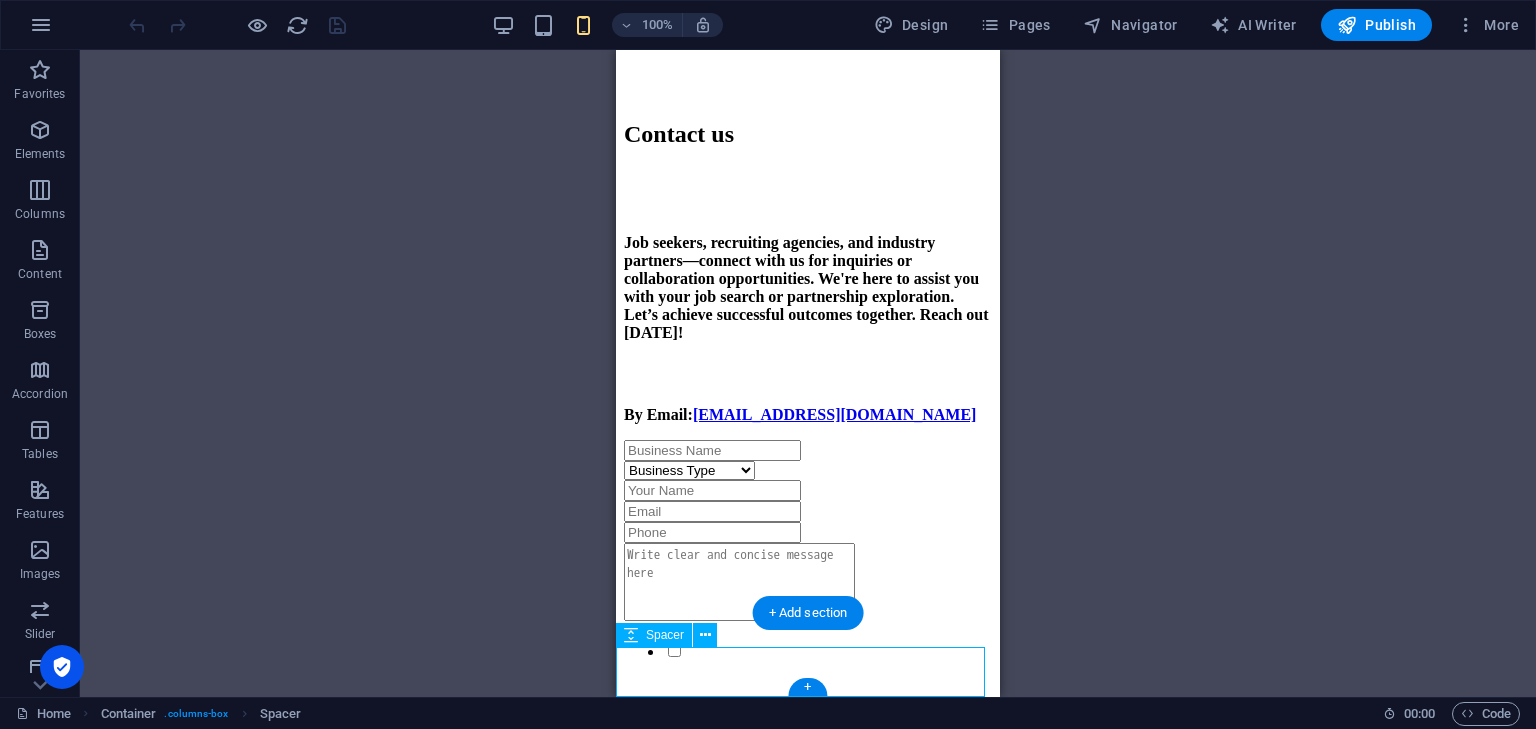 click at bounding box center [808, 2132] 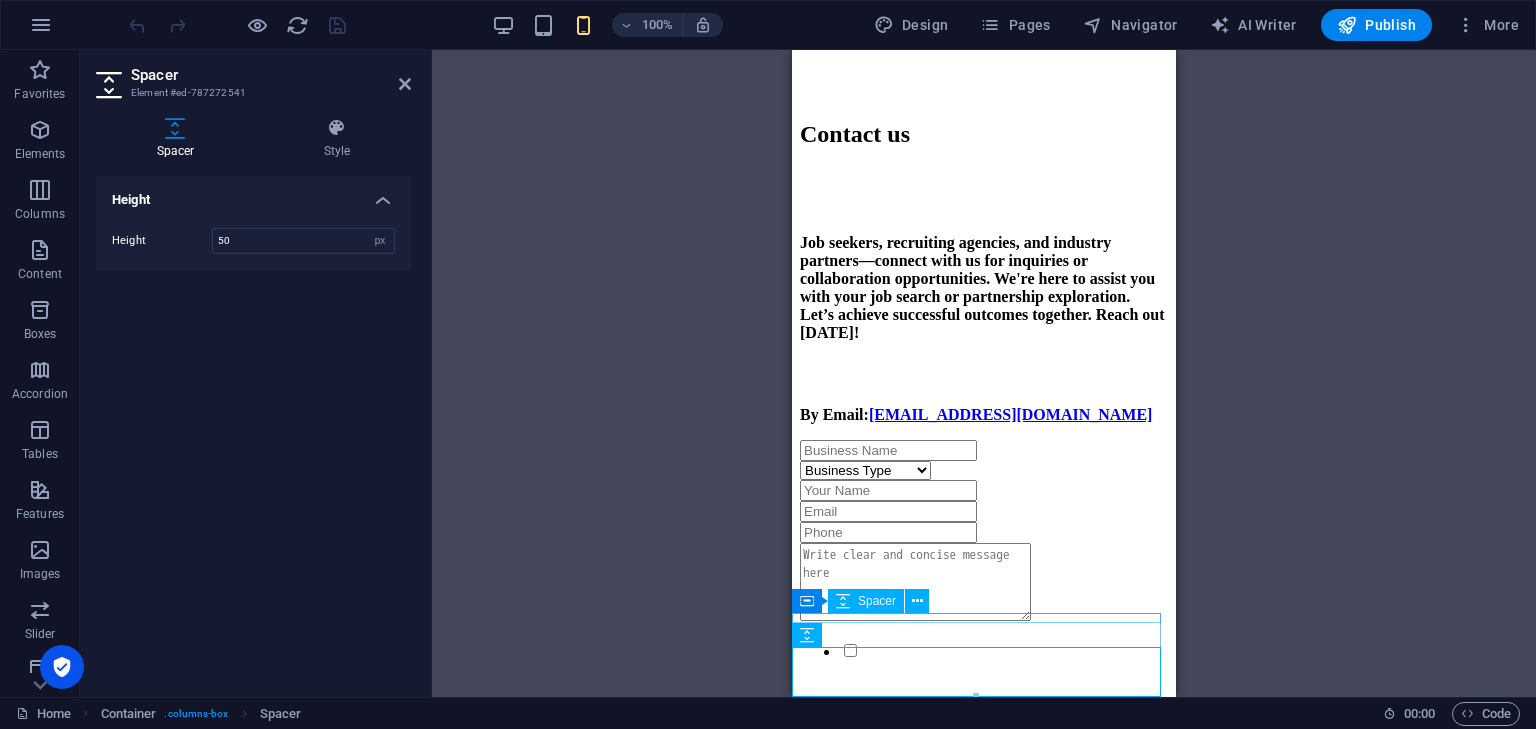 click on "Spacer" at bounding box center [877, 601] 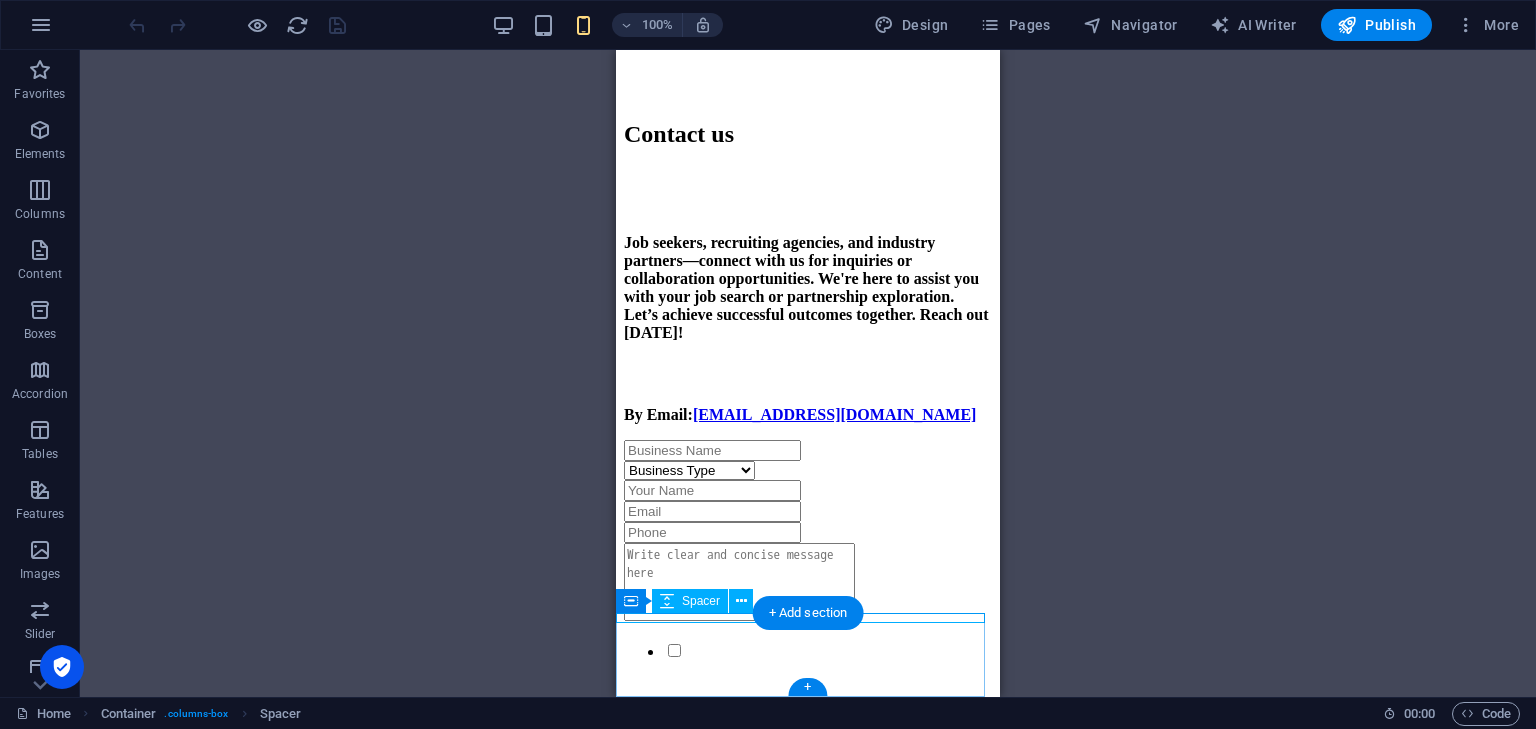 click at bounding box center [808, 2052] 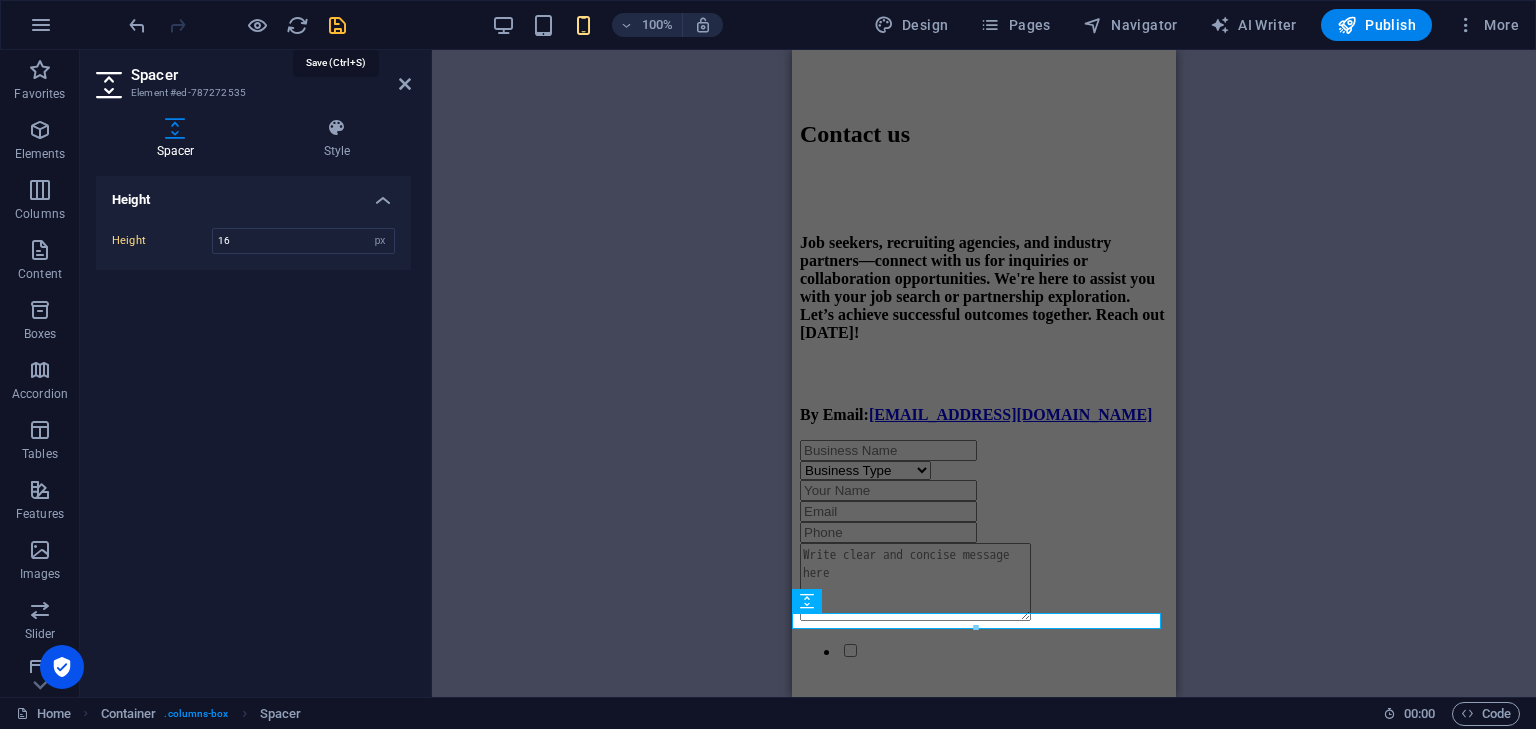 type on "16" 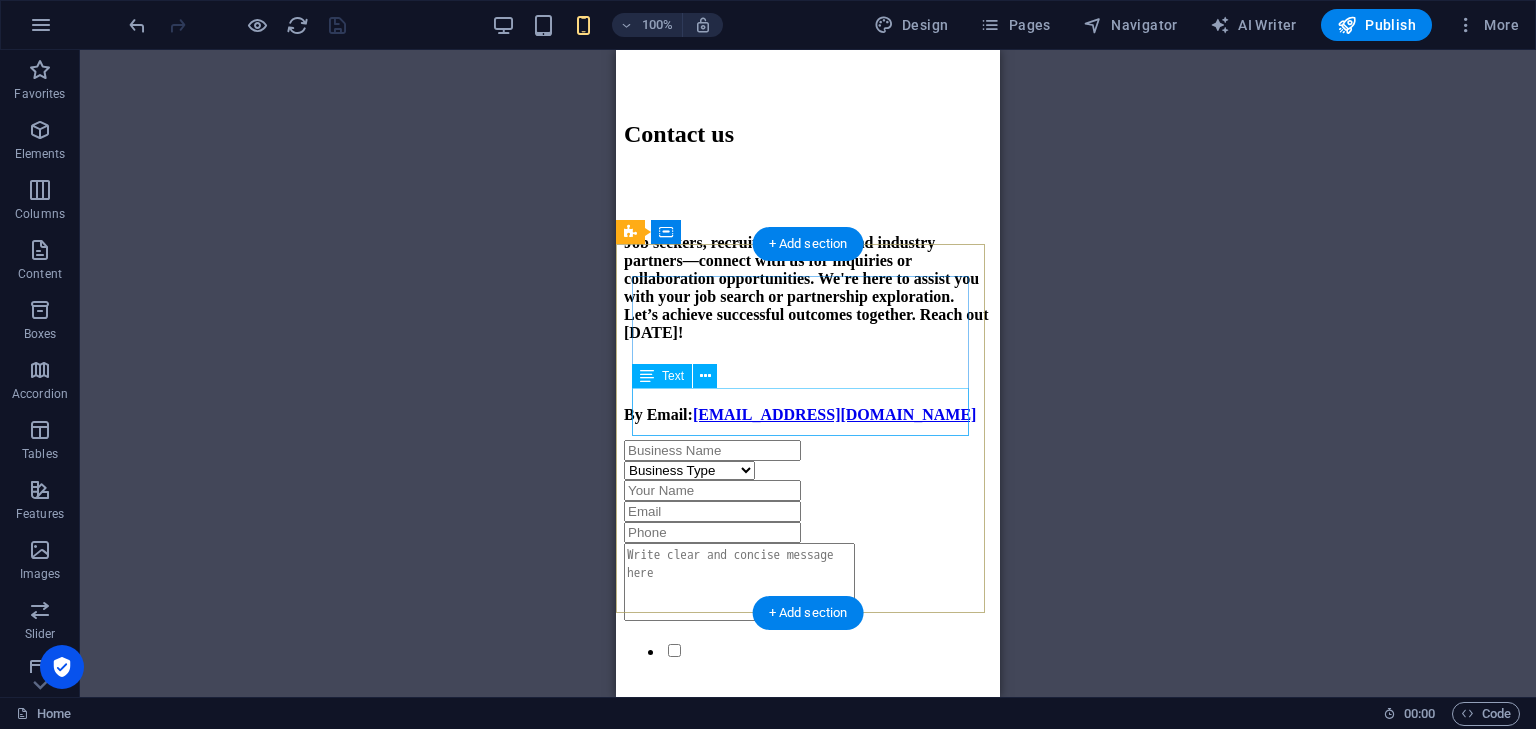 scroll, scrollTop: 2760, scrollLeft: 0, axis: vertical 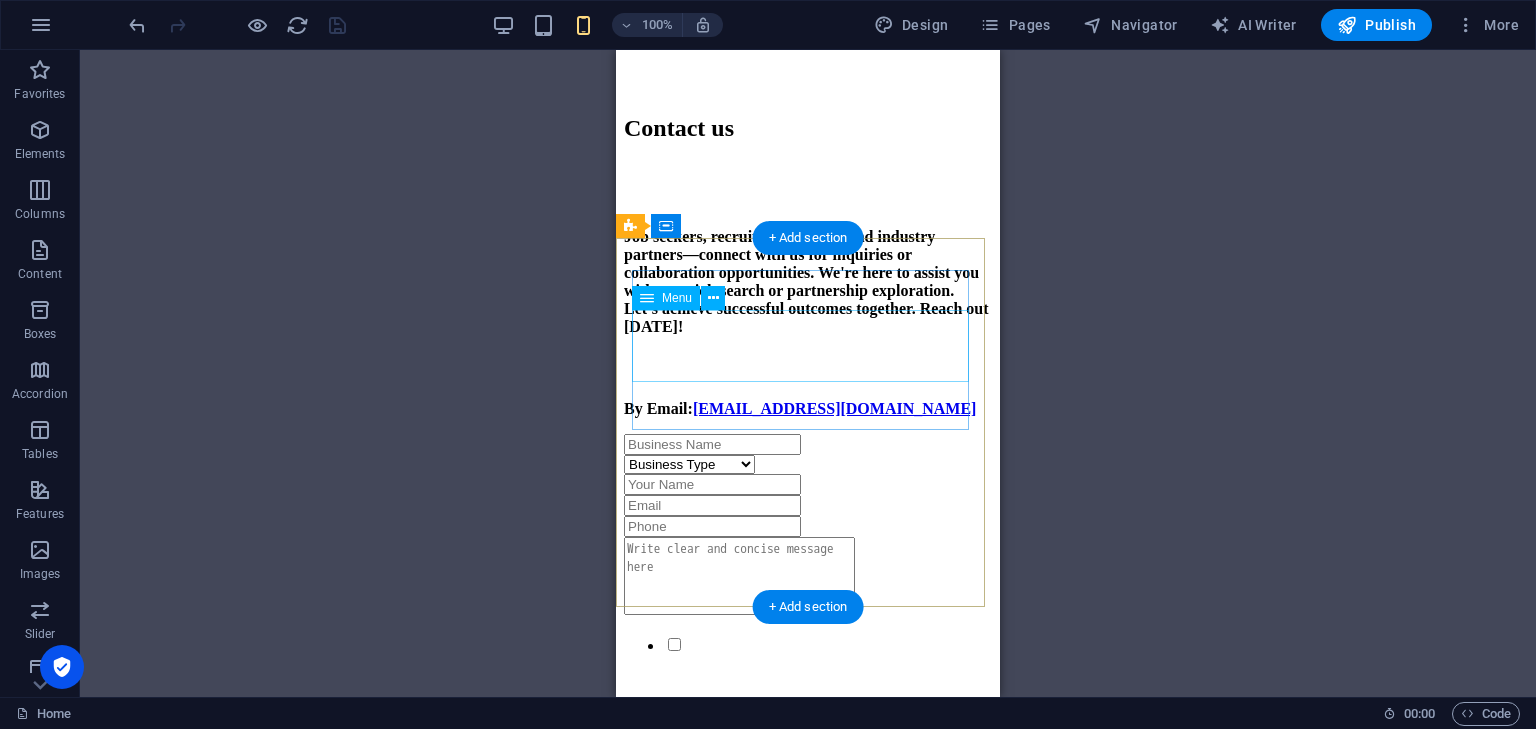click on "Home About Contact" at bounding box center [808, 928] 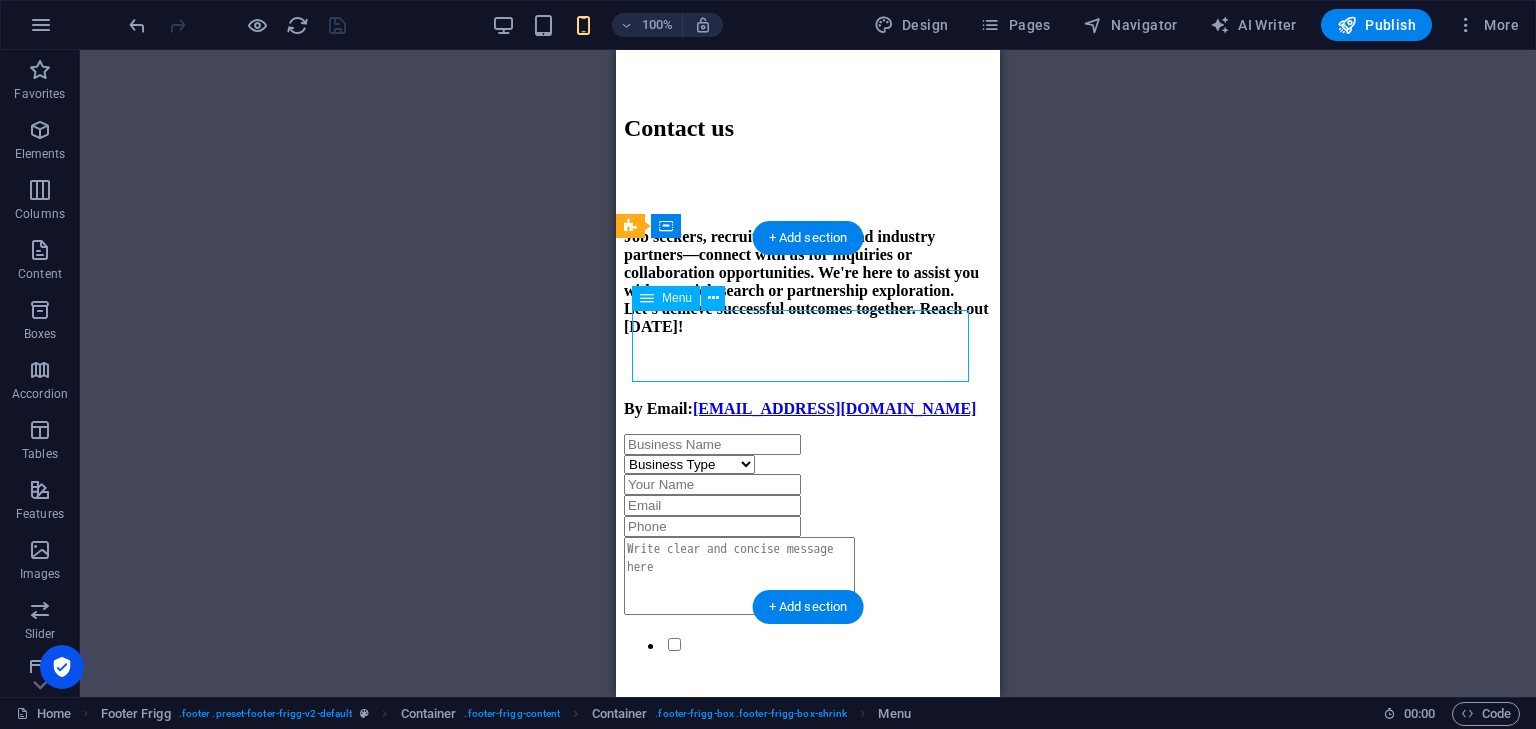 click on "Home About Contact" at bounding box center (808, 928) 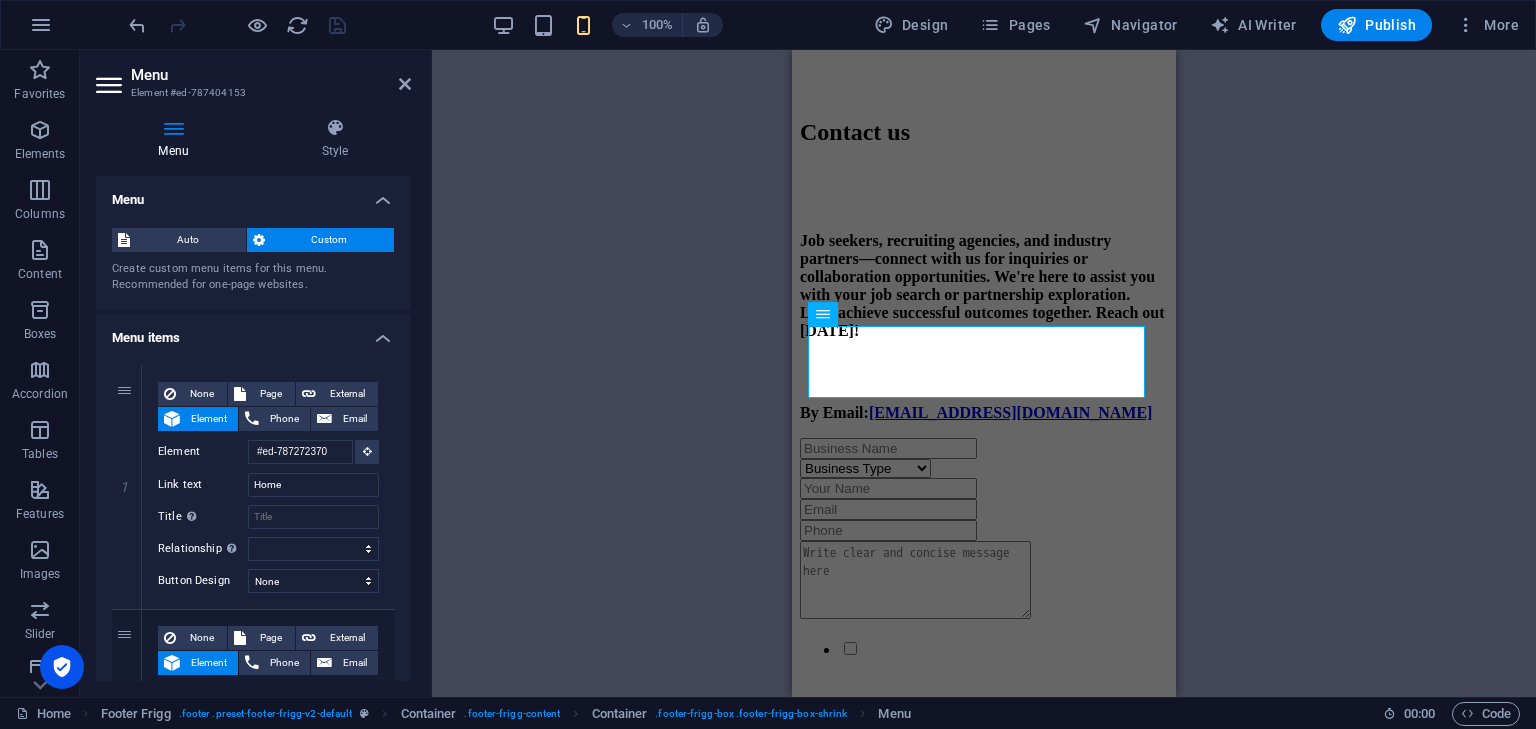 scroll, scrollTop: 2760, scrollLeft: 0, axis: vertical 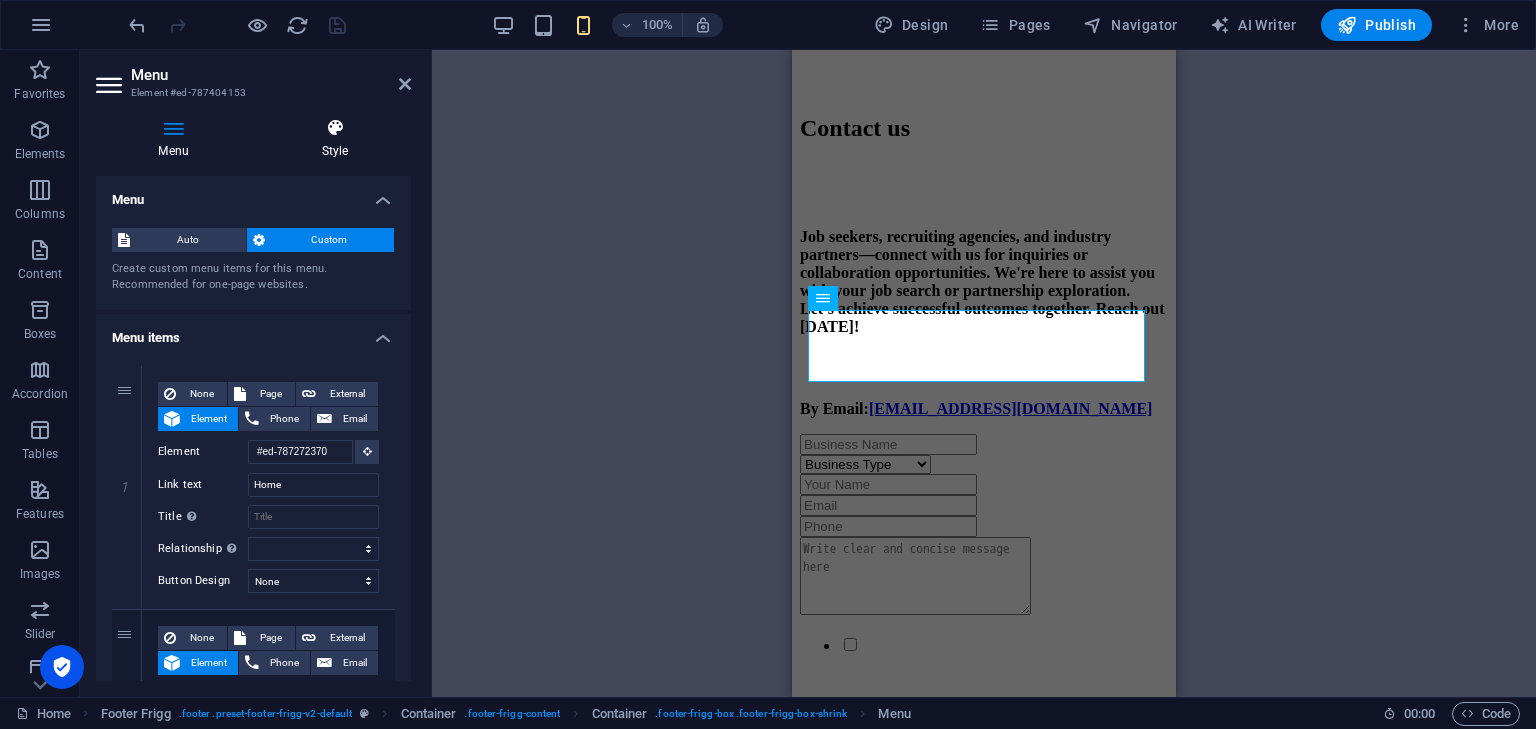 click on "Style" at bounding box center (335, 139) 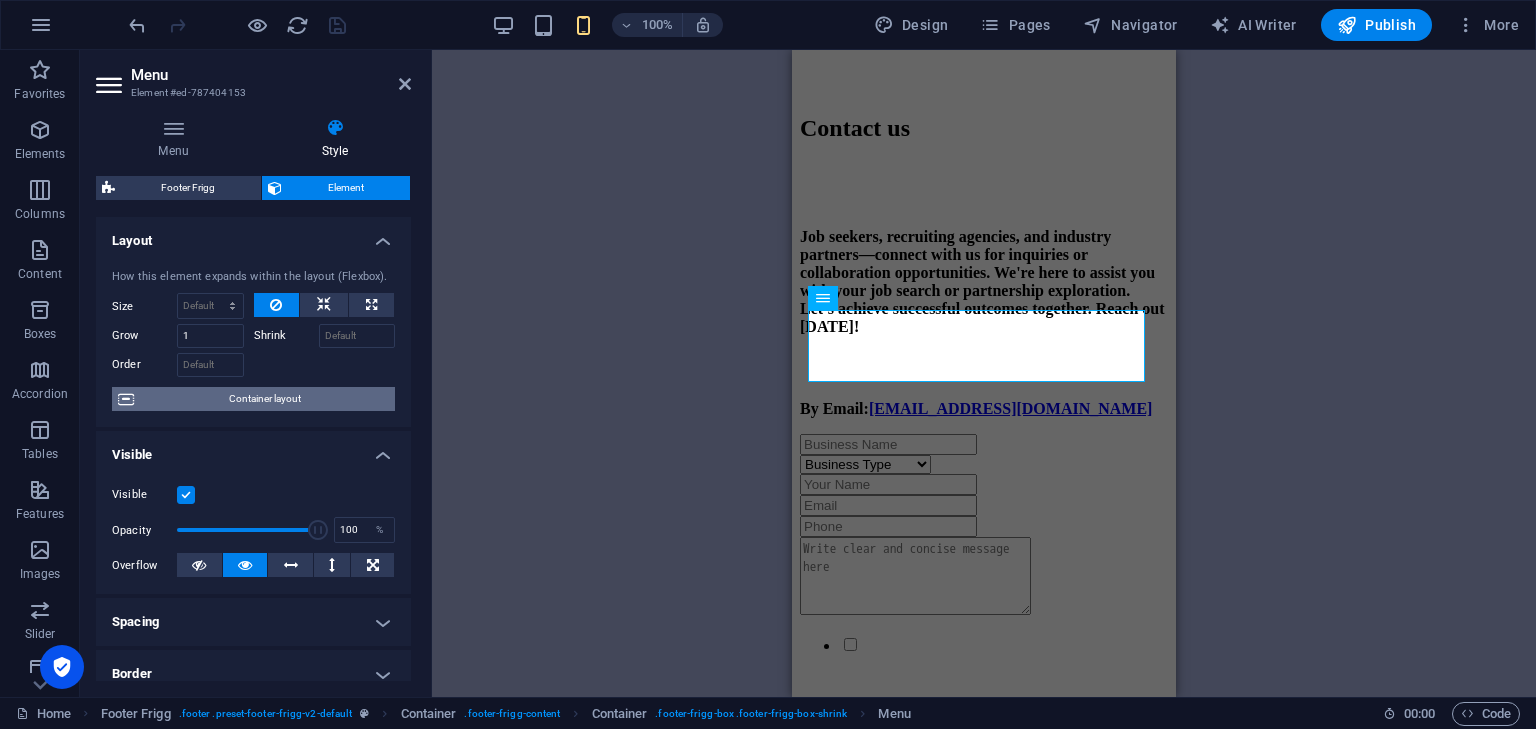 click on "Container layout" at bounding box center [264, 399] 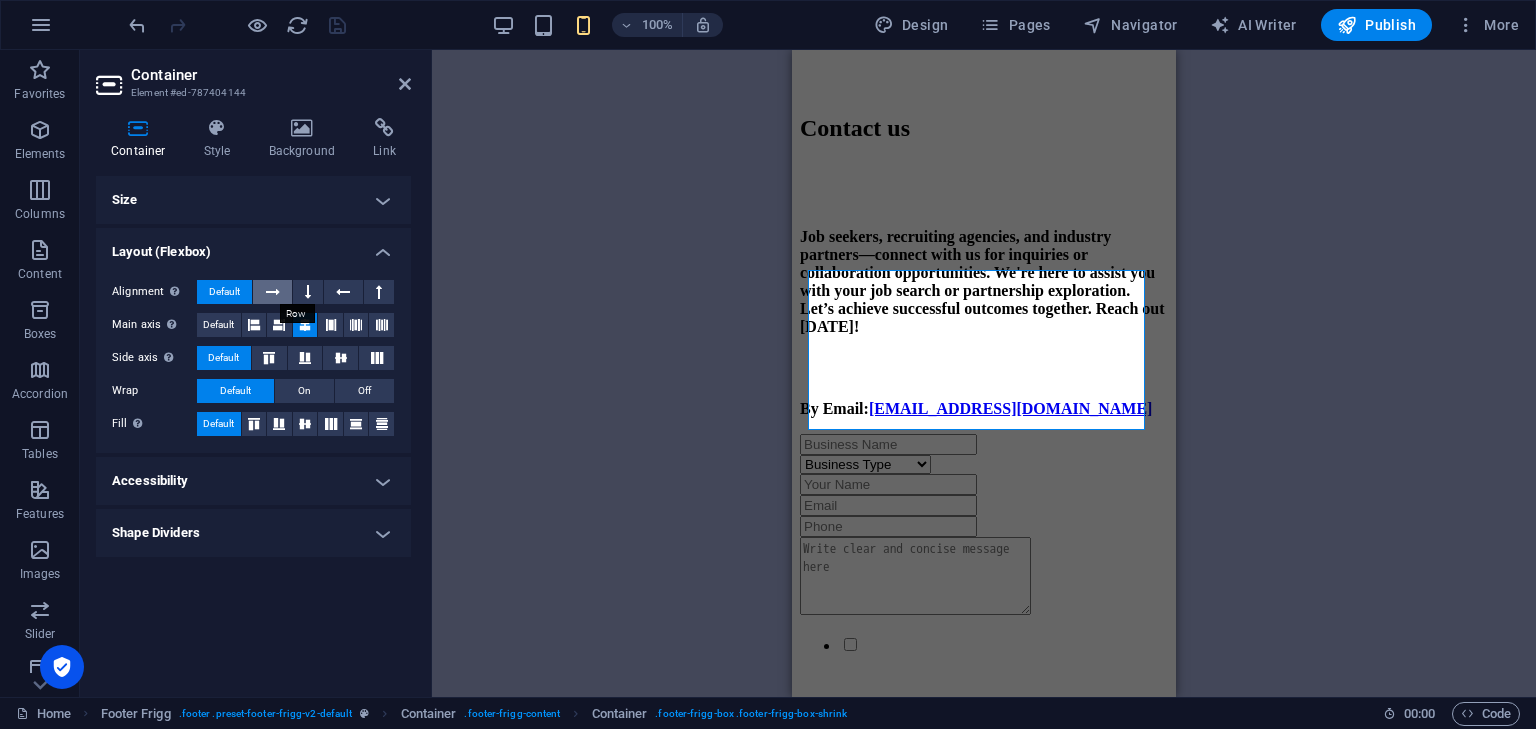 click at bounding box center [273, 292] 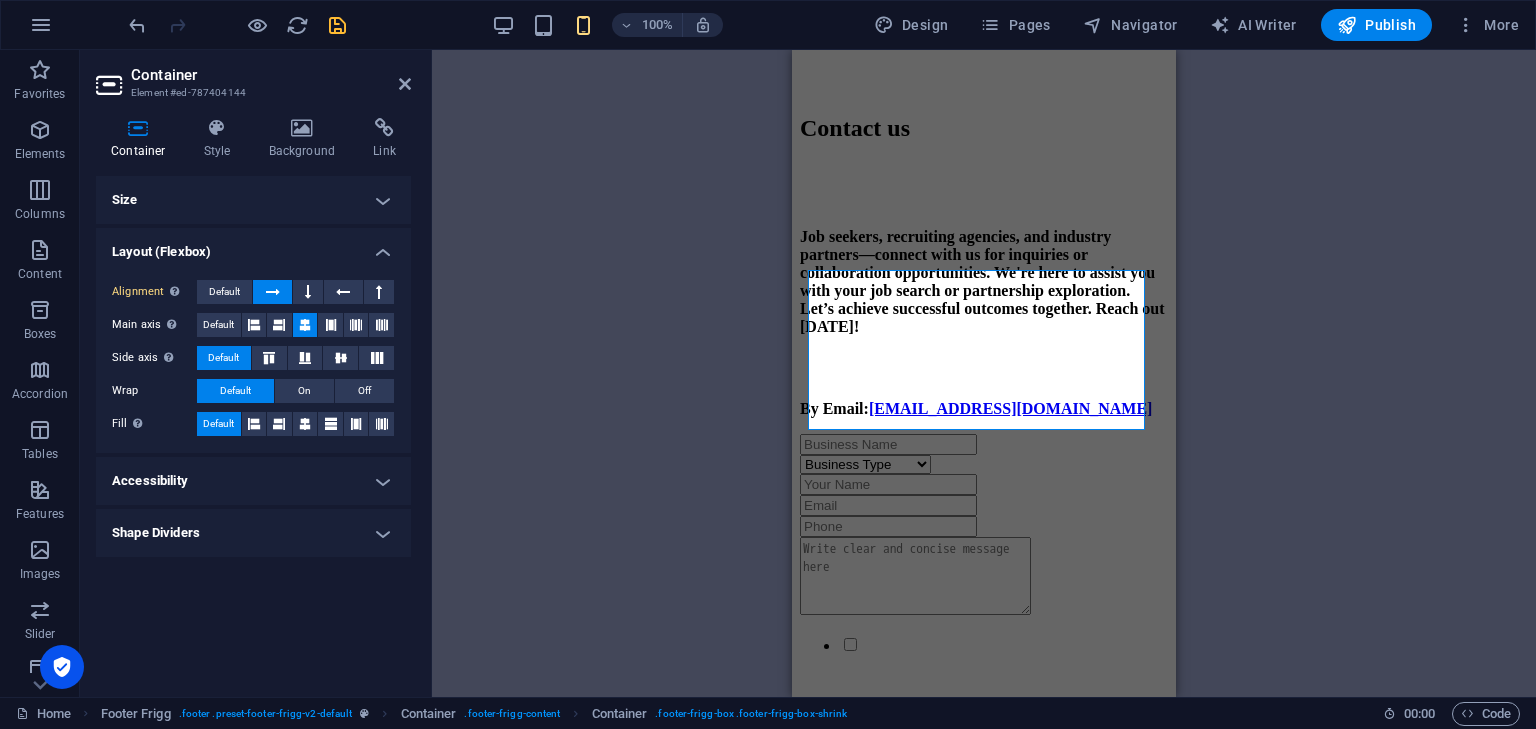 click at bounding box center [273, 292] 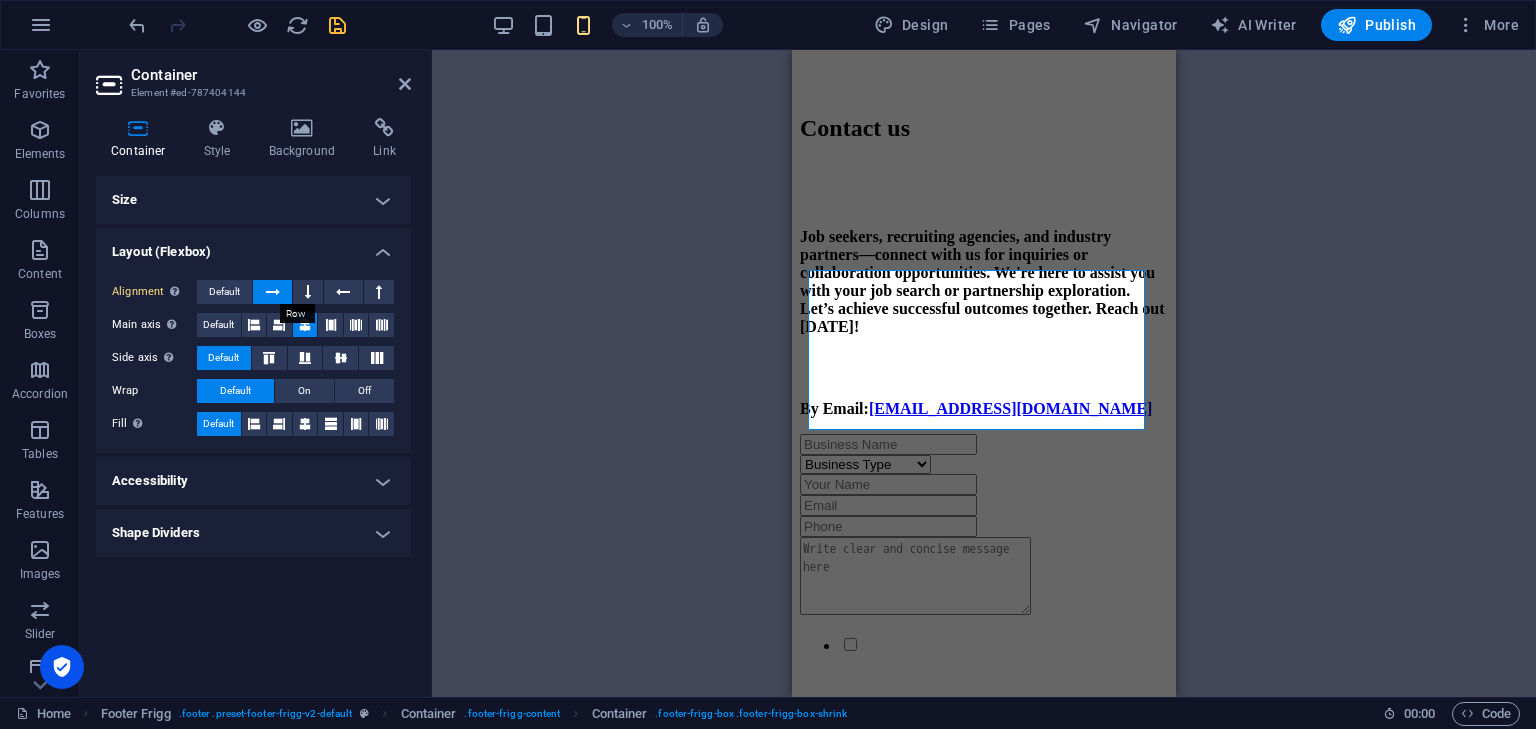 click at bounding box center [273, 292] 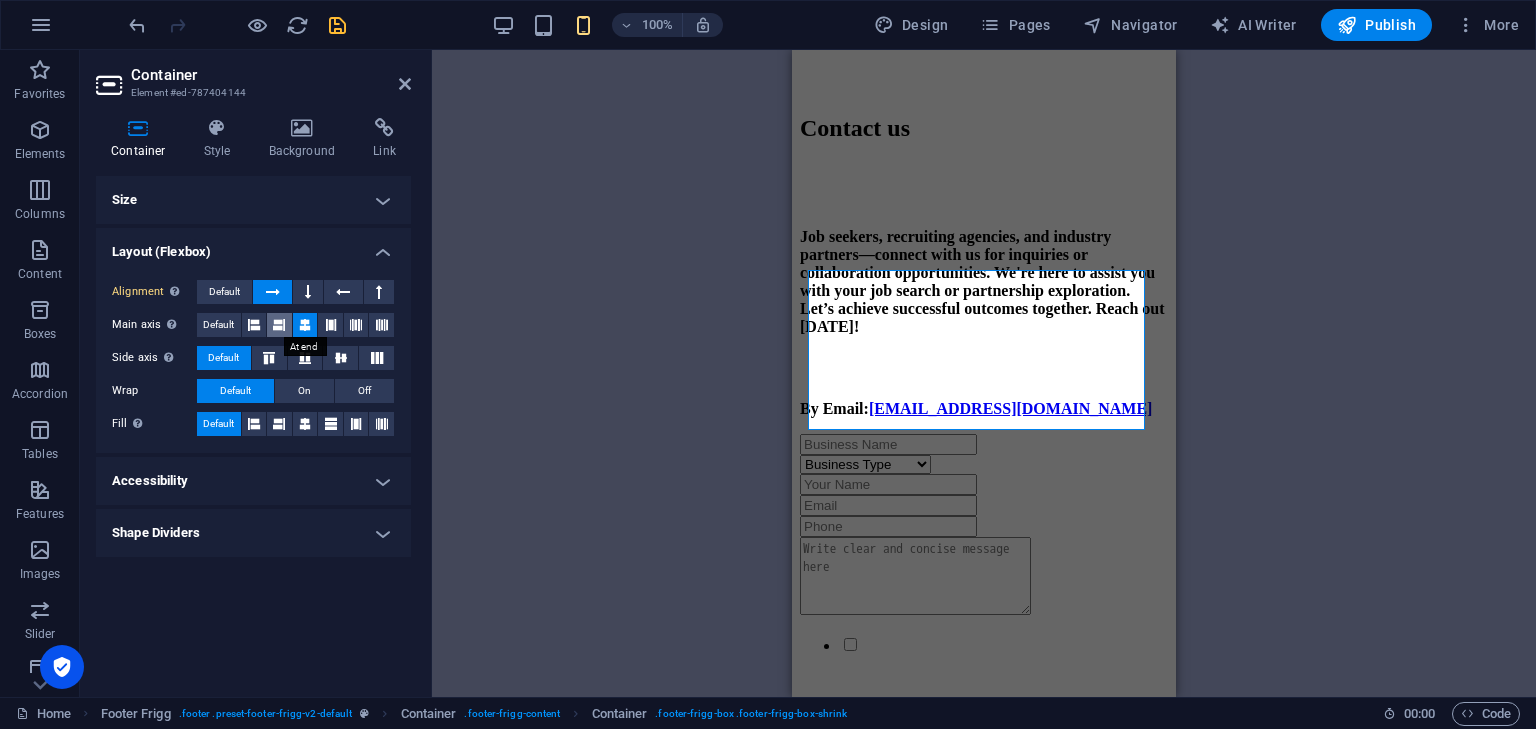 click at bounding box center (279, 325) 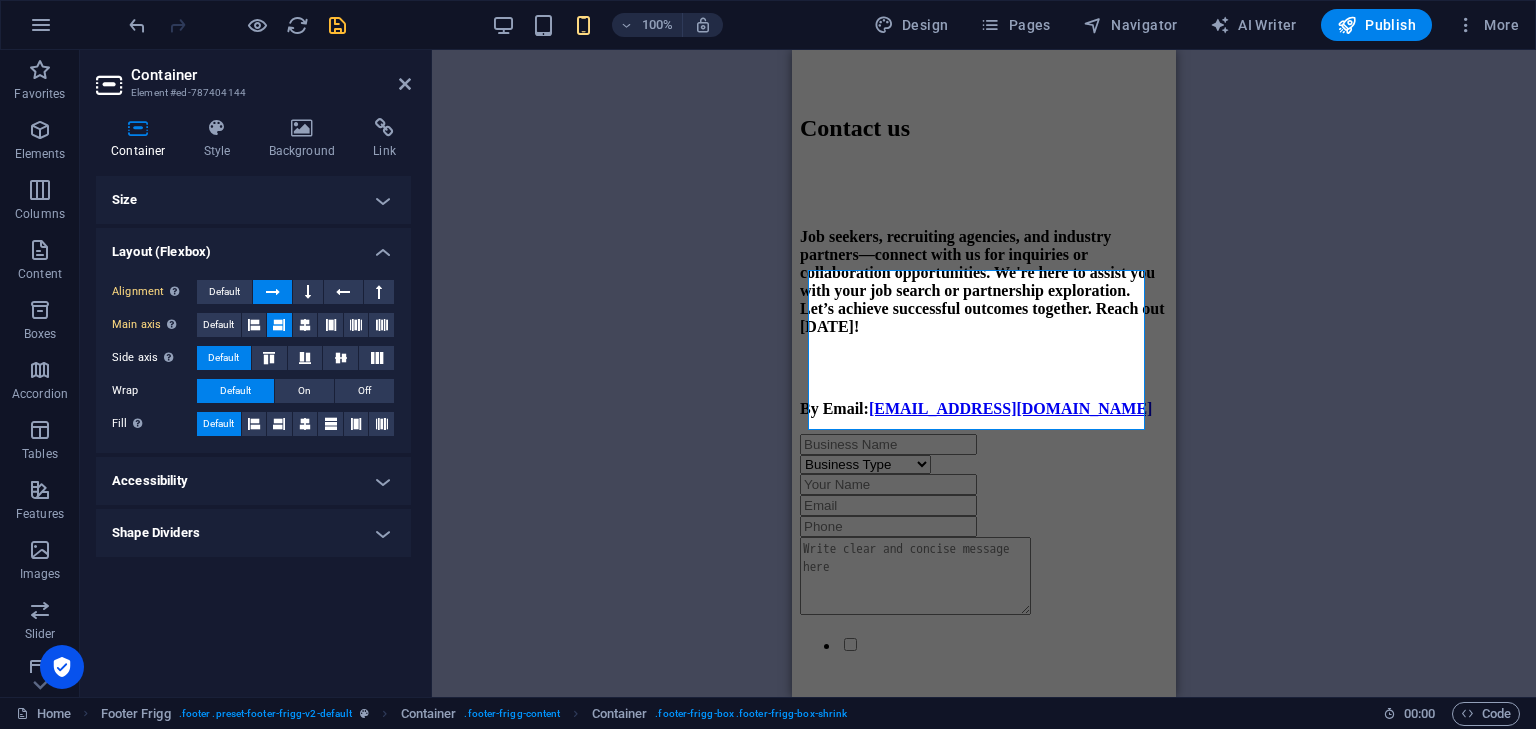 click at bounding box center (279, 325) 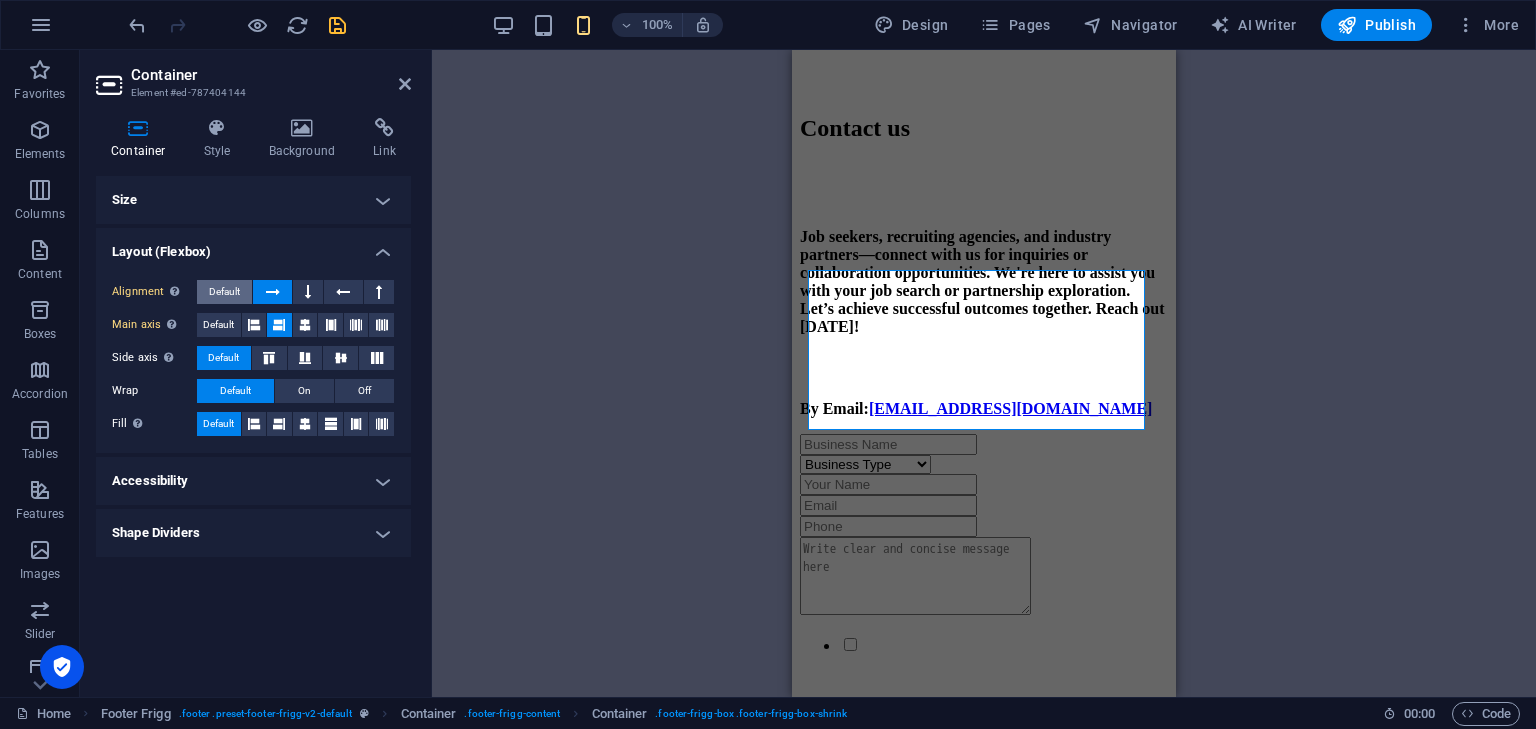 click on "Default" at bounding box center [224, 292] 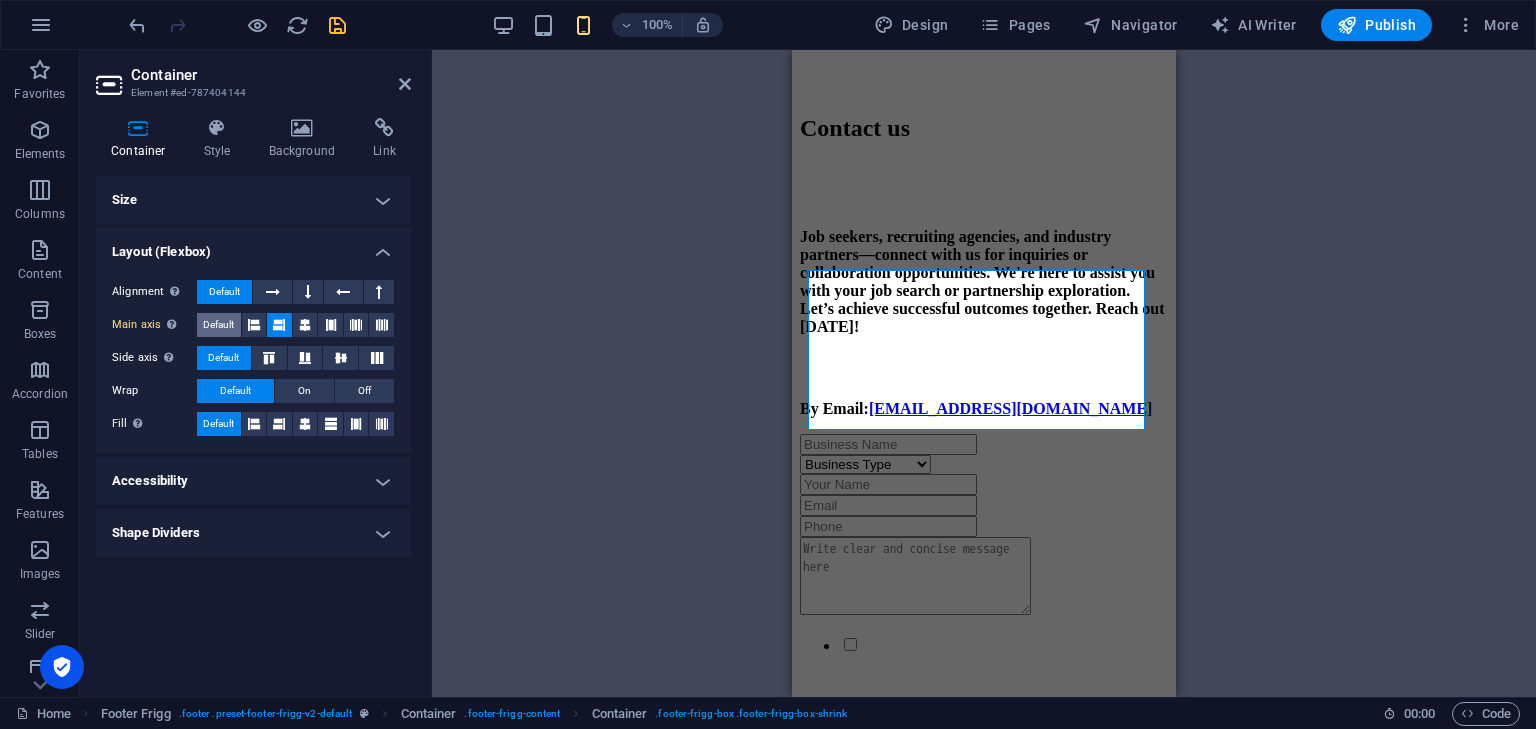 click on "Default" at bounding box center (218, 325) 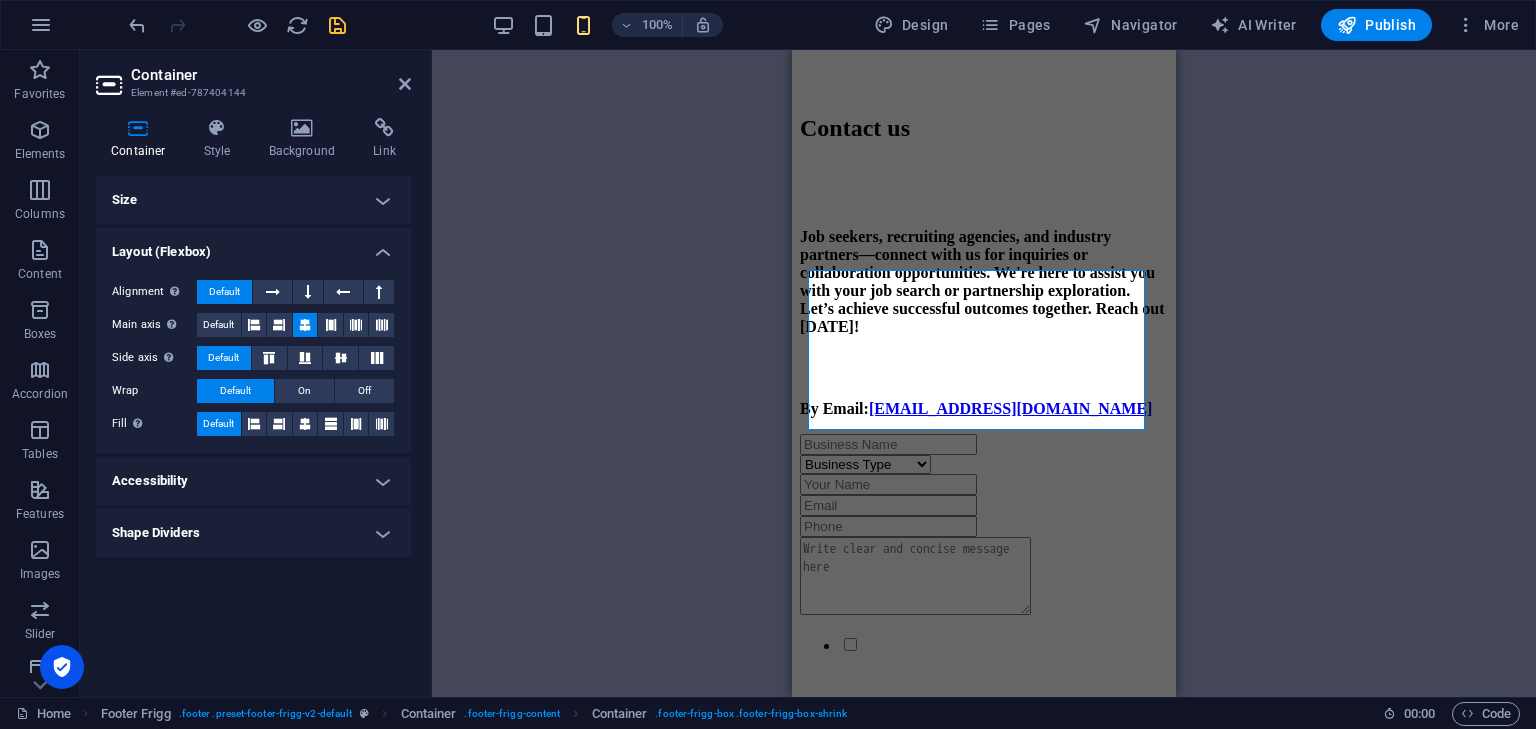 click on "Size" at bounding box center [253, 200] 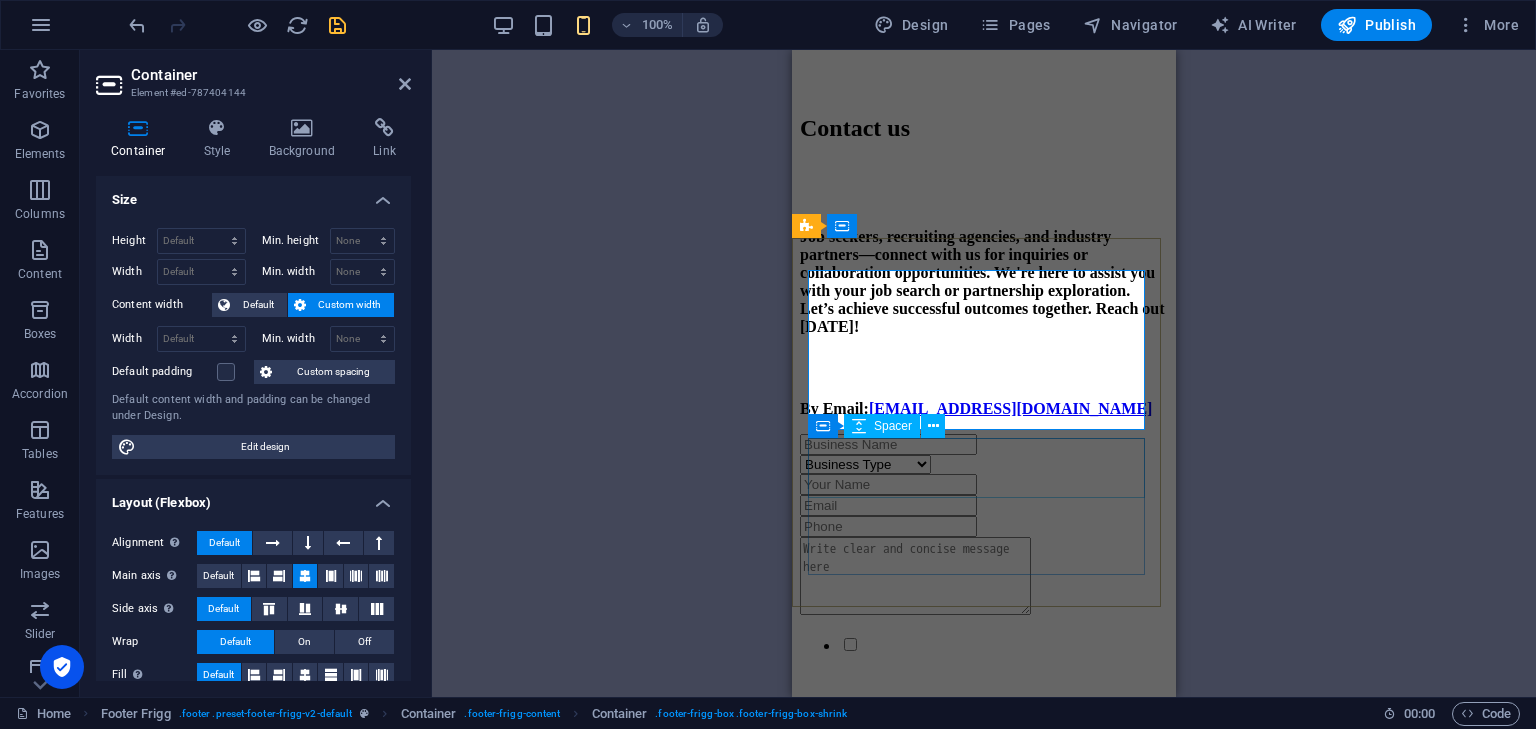 click at bounding box center (984, 1053) 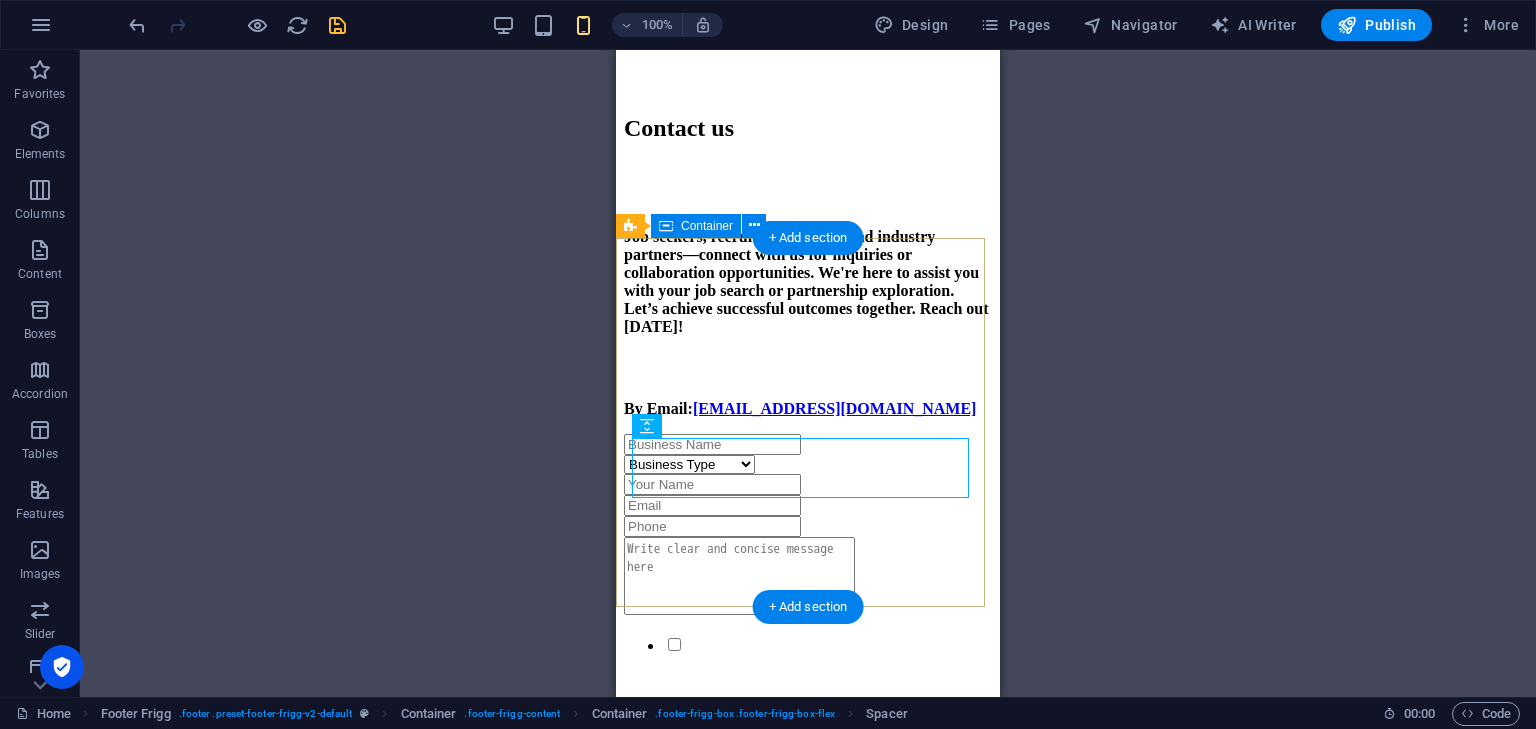 click on "Company Home About Contact Legal Notice Privacy Policy [STREET_ADDRESS]  MD [EMAIL_ADDRESS][DOMAIN_NAME]" at bounding box center [808, 1426] 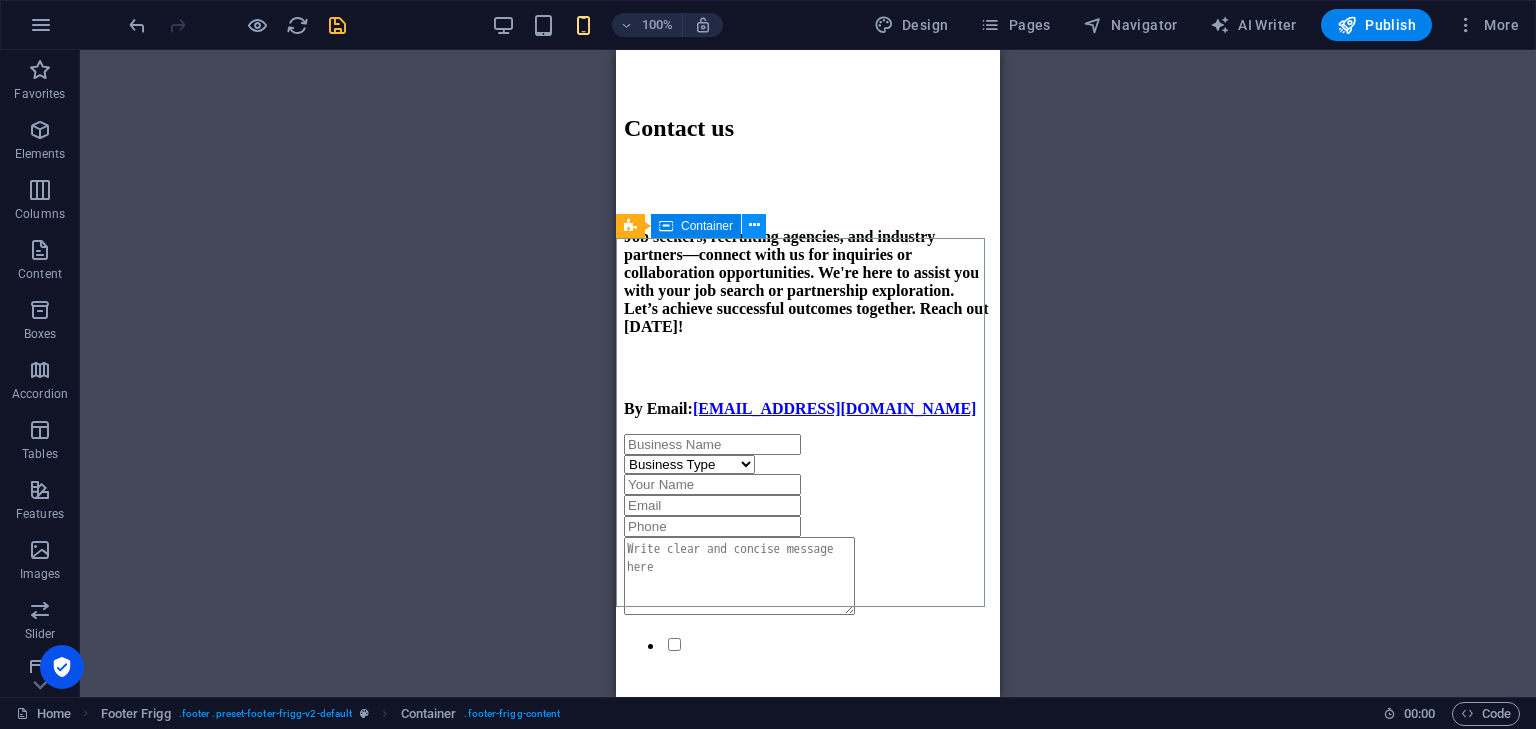 click at bounding box center [754, 226] 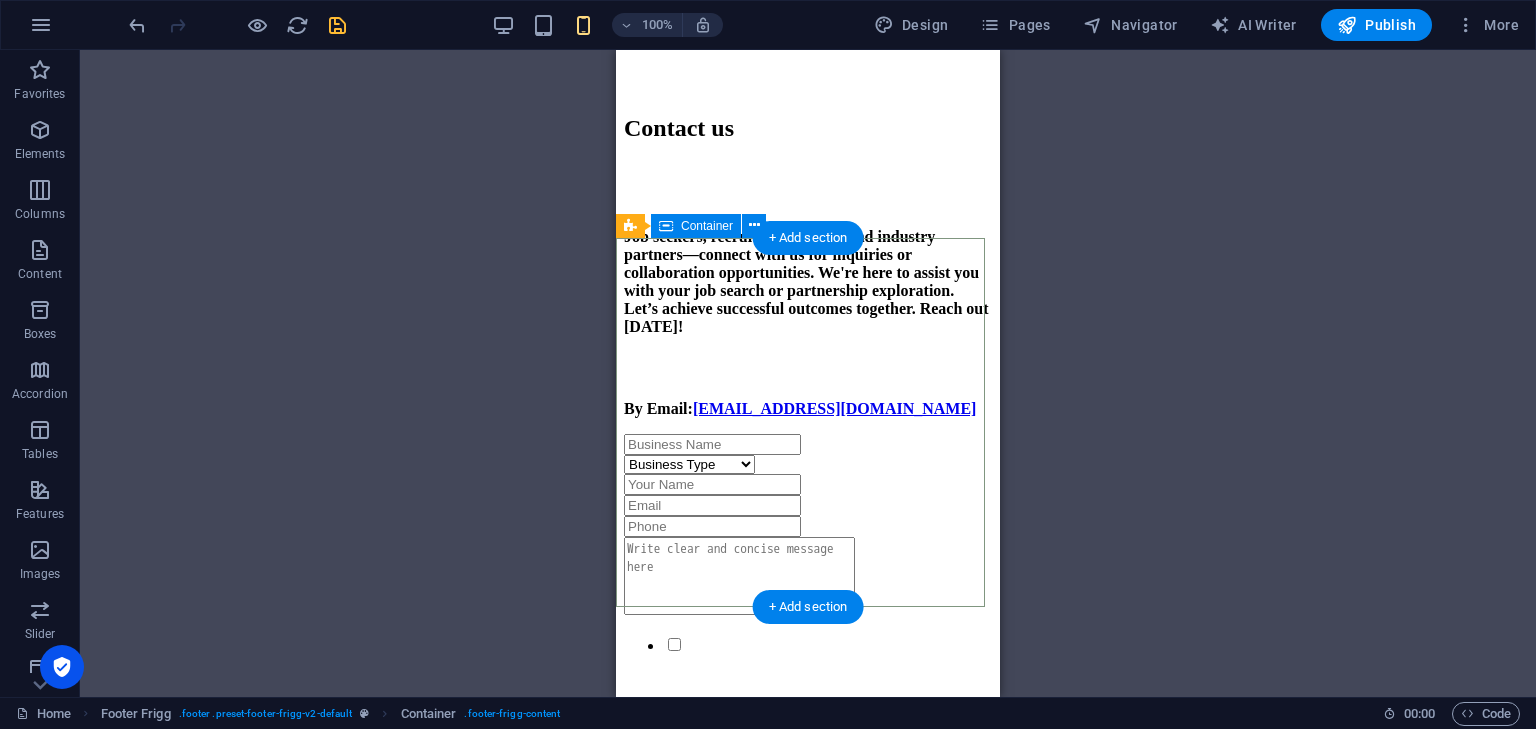 click on "Company Home About Contact Legal Notice Privacy Policy [STREET_ADDRESS]  MD [EMAIL_ADDRESS][DOMAIN_NAME]" at bounding box center [808, 1426] 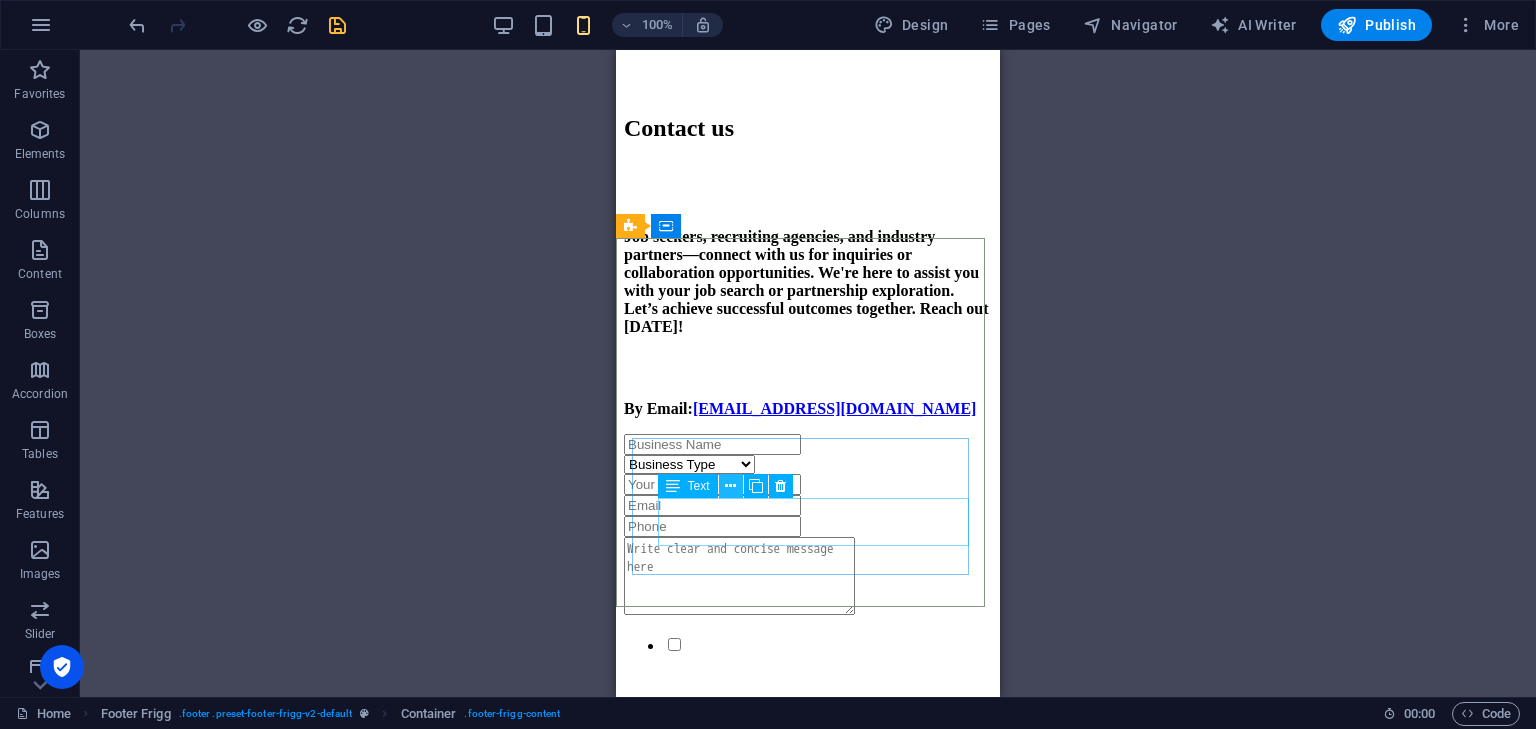 click at bounding box center [730, 486] 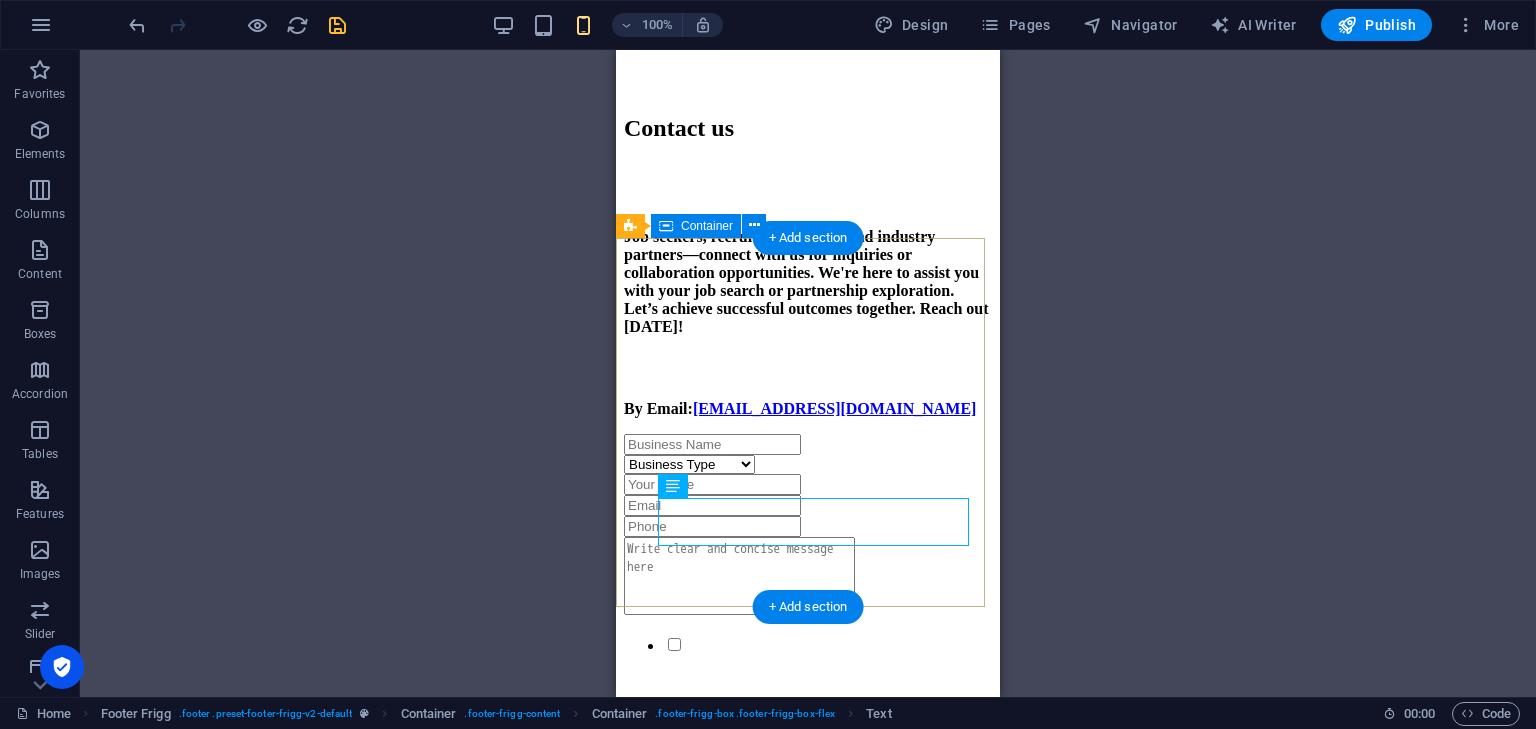 click on "Company Home About Contact Legal Notice Privacy Policy [STREET_ADDRESS]  MD [EMAIL_ADDRESS][DOMAIN_NAME]" at bounding box center [808, 1426] 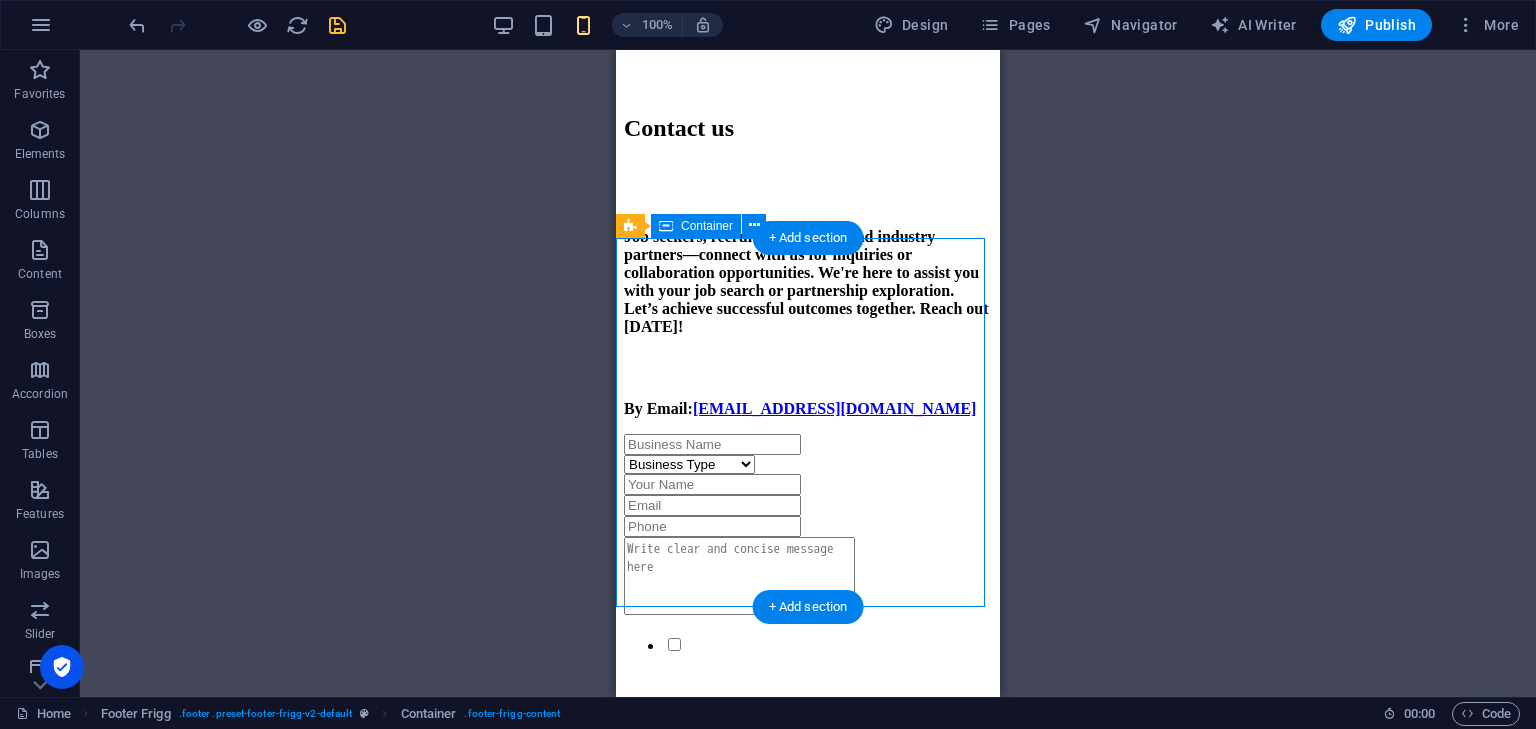 click on "Company Home About Contact Legal Notice Privacy Policy [STREET_ADDRESS]  MD [EMAIL_ADDRESS][DOMAIN_NAME]" at bounding box center [808, 1426] 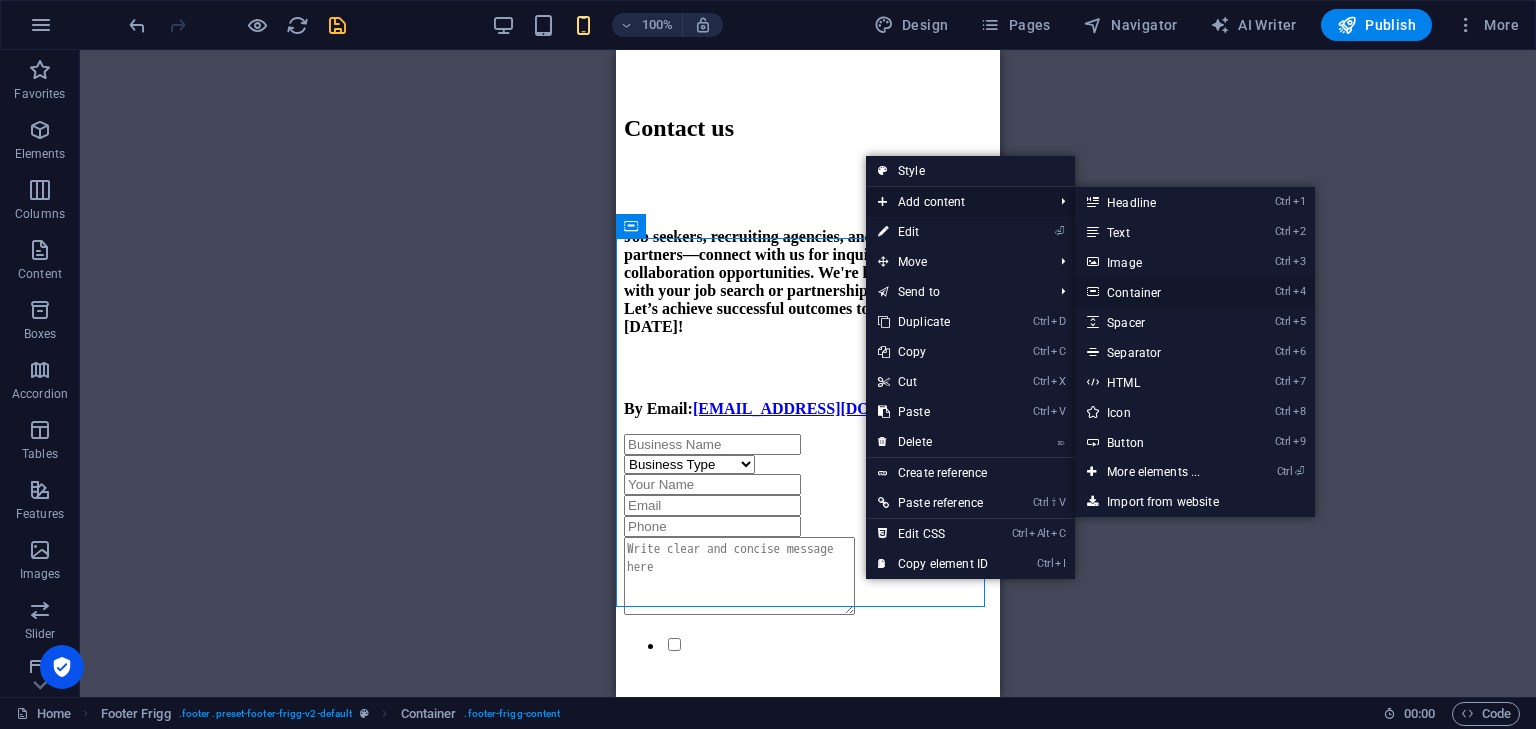 click on "Ctrl 4  Container" at bounding box center [1157, 292] 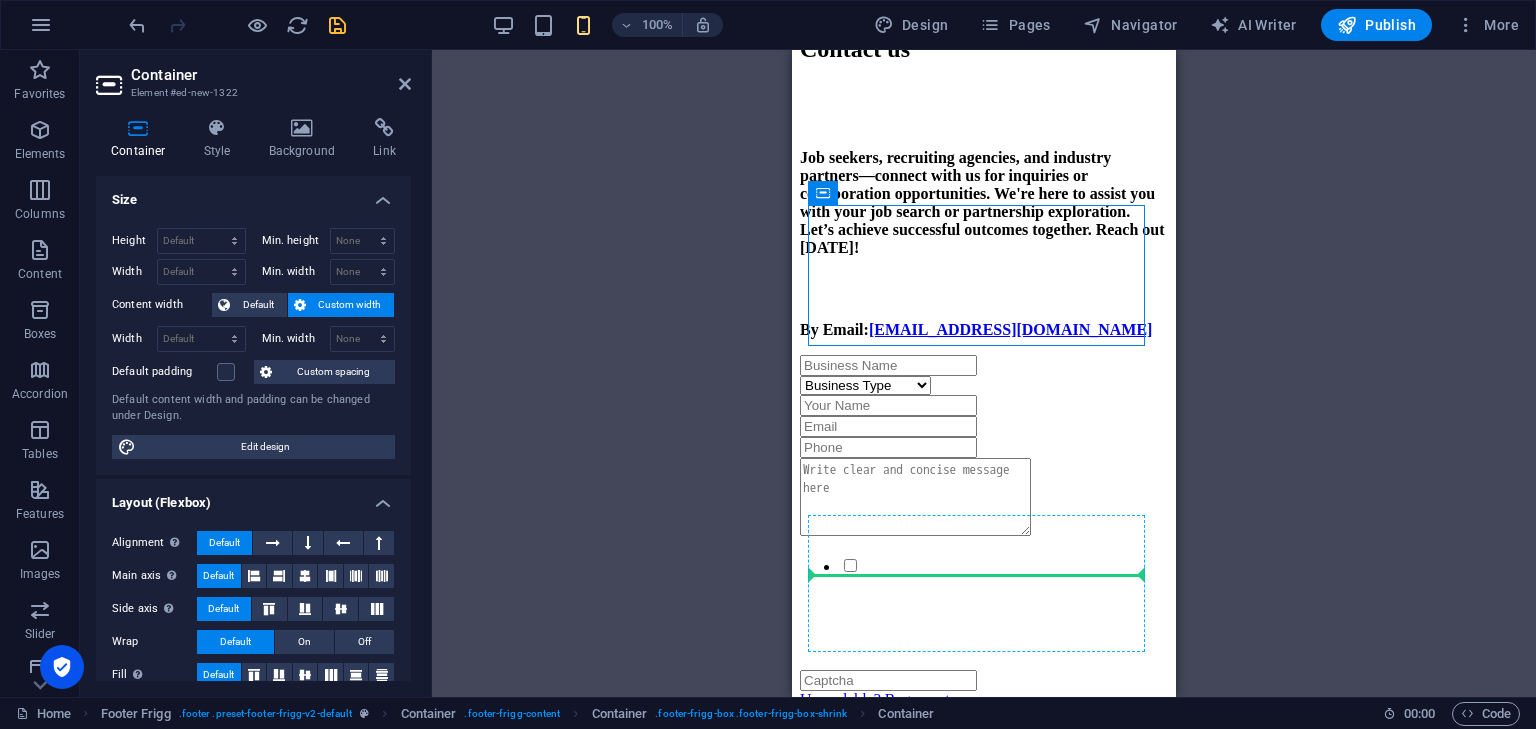 scroll, scrollTop: 2846, scrollLeft: 0, axis: vertical 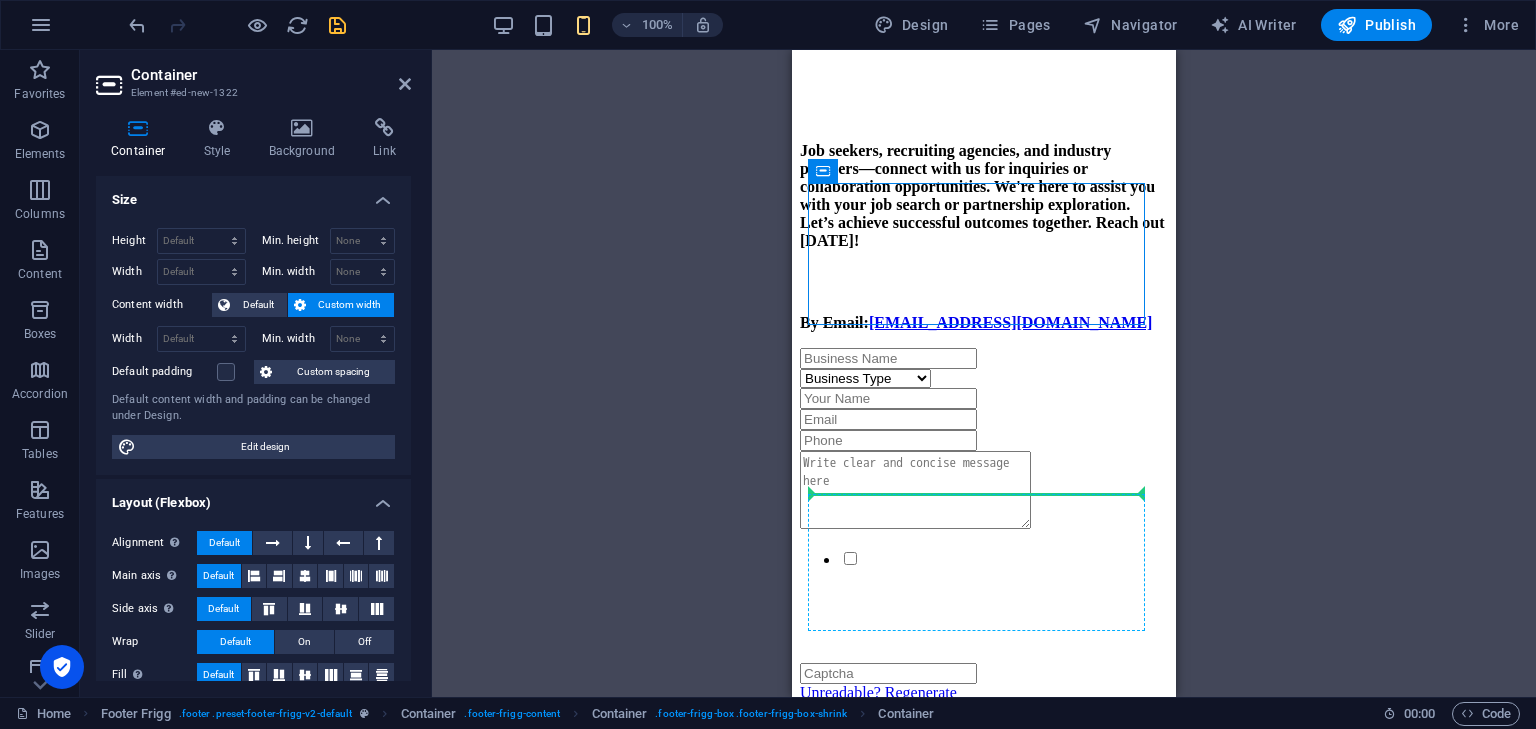 drag, startPoint x: 943, startPoint y: 312, endPoint x: 928, endPoint y: 506, distance: 194.57903 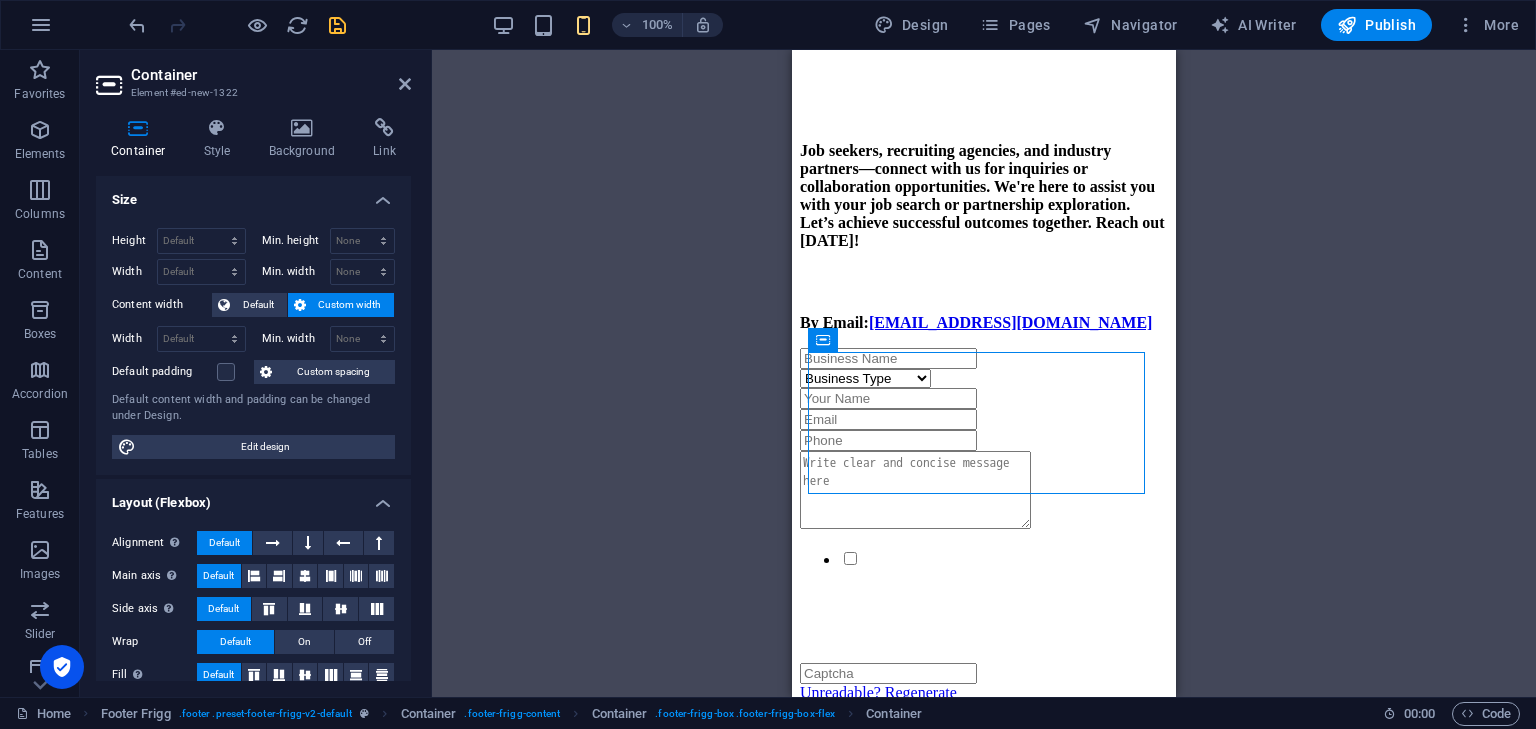 drag, startPoint x: 881, startPoint y: 391, endPoint x: 877, endPoint y: 562, distance: 171.04678 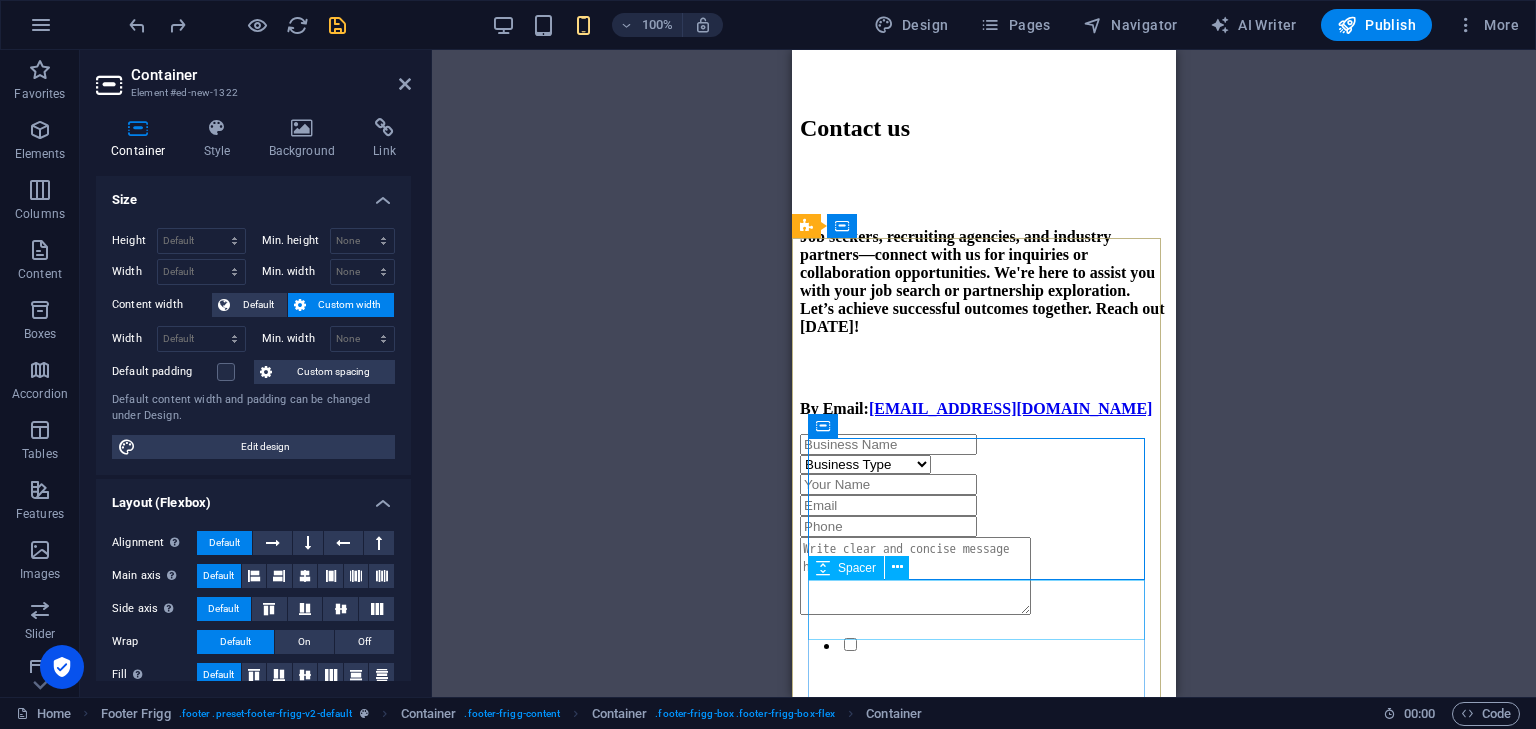 scroll, scrollTop: 2844, scrollLeft: 0, axis: vertical 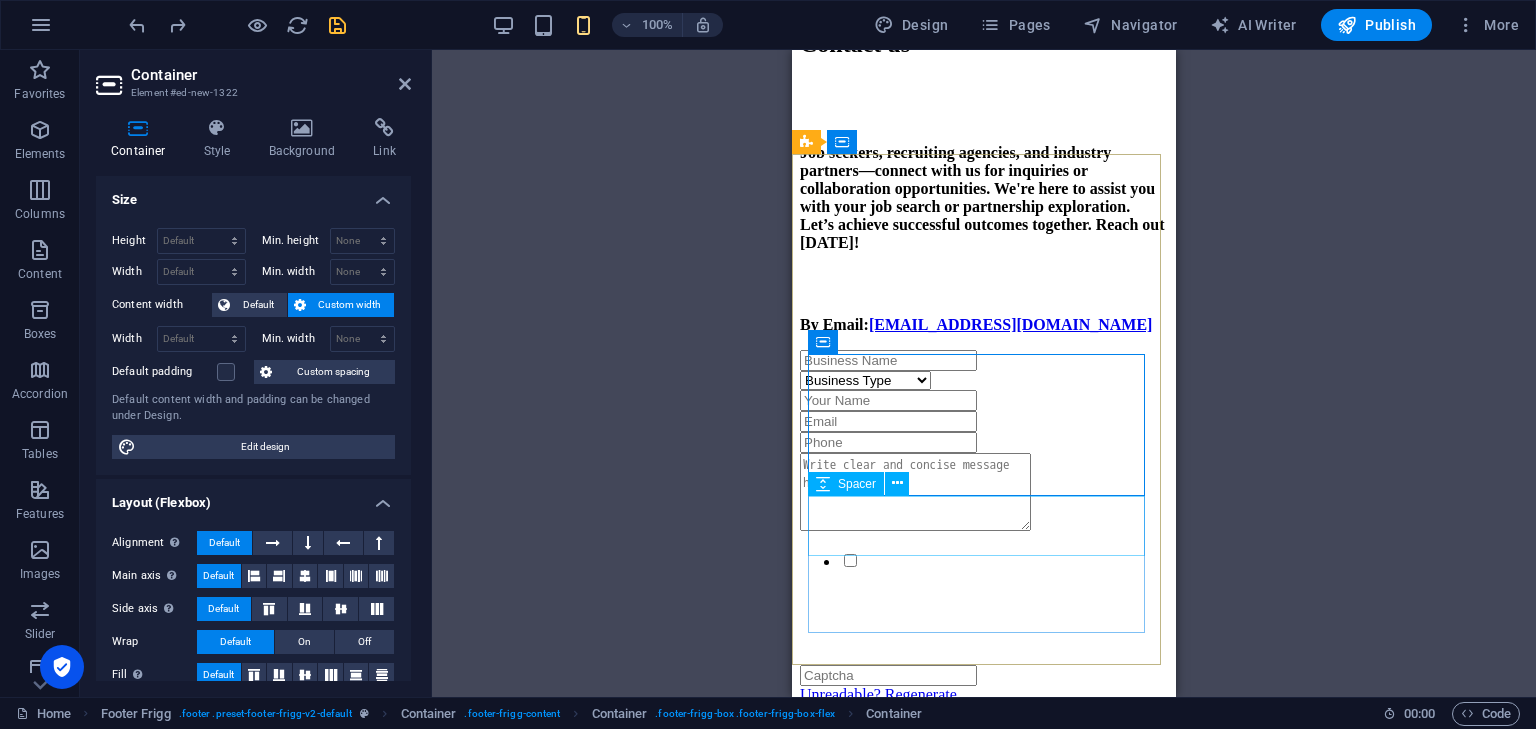 click at bounding box center [984, 1111] 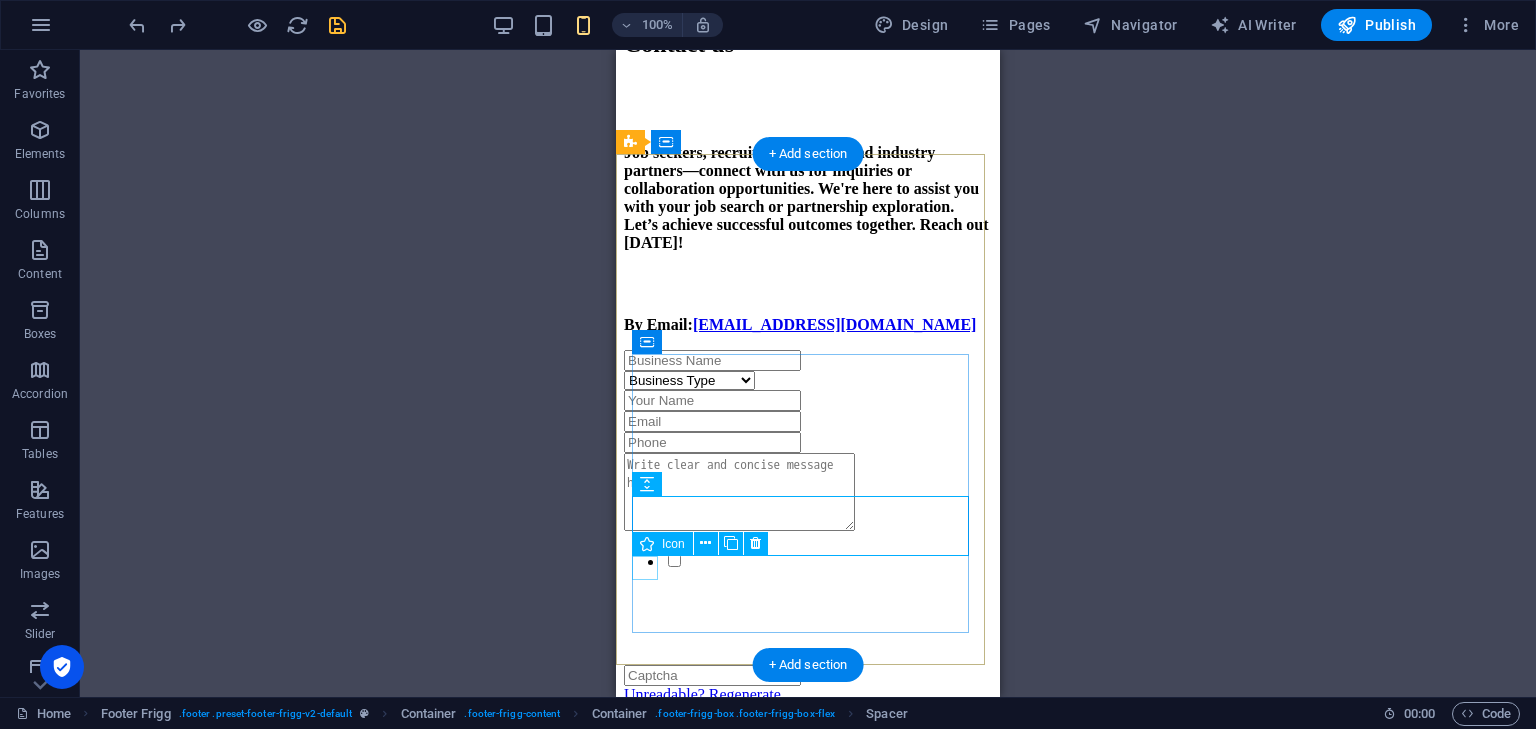 click at bounding box center [808, 1410] 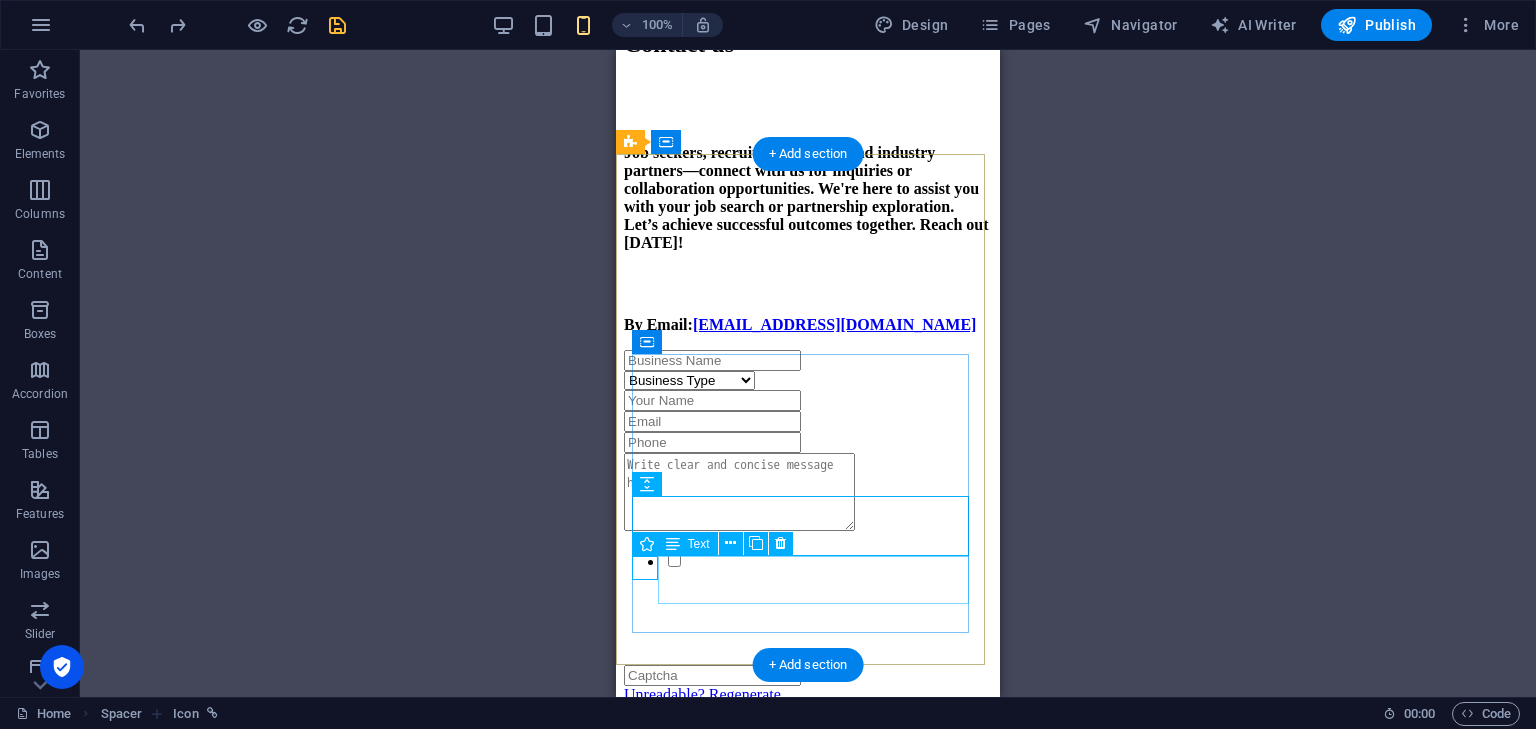 click on "[STREET_ADDRESS]" at bounding box center [808, 1722] 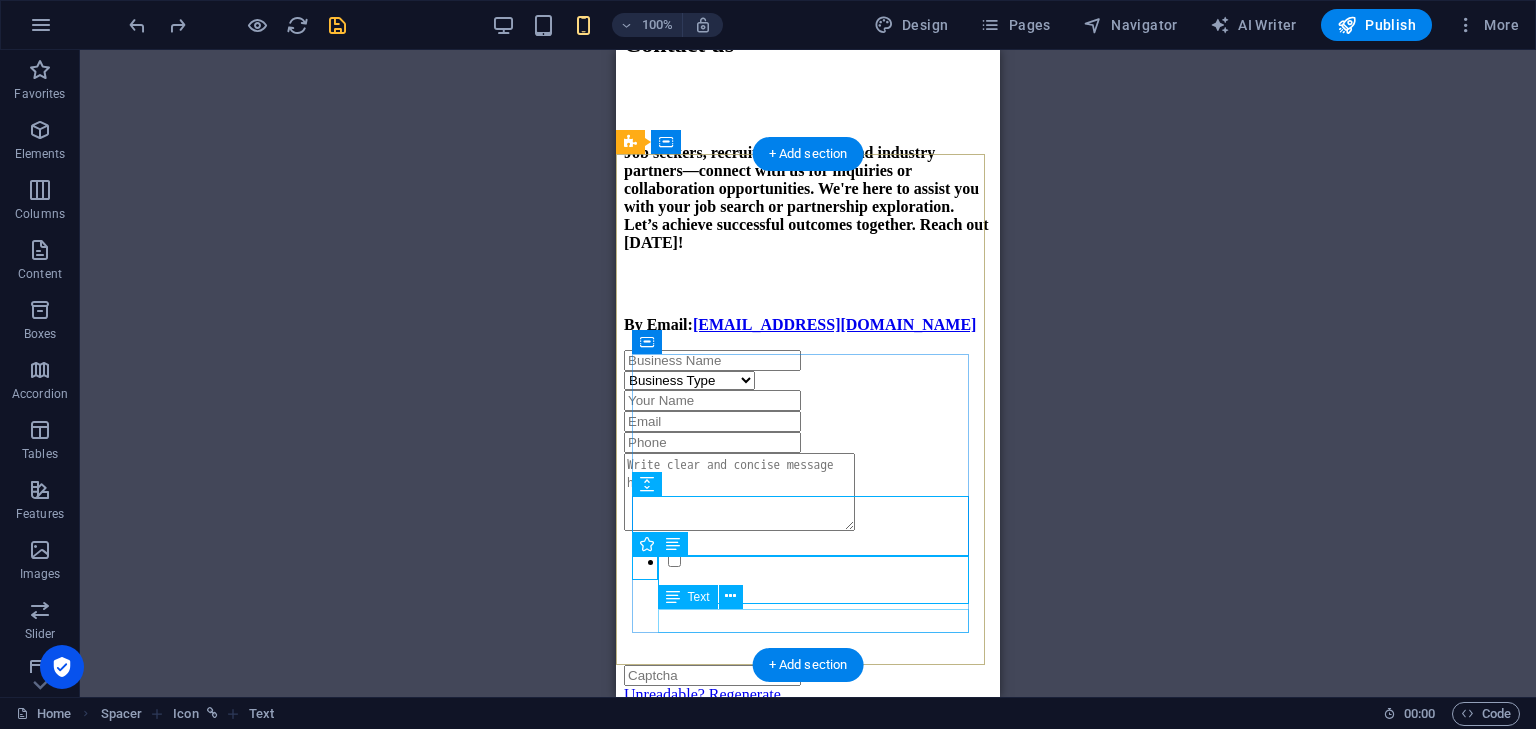 click on "[EMAIL_ADDRESS][DOMAIN_NAME]" at bounding box center (808, 2074) 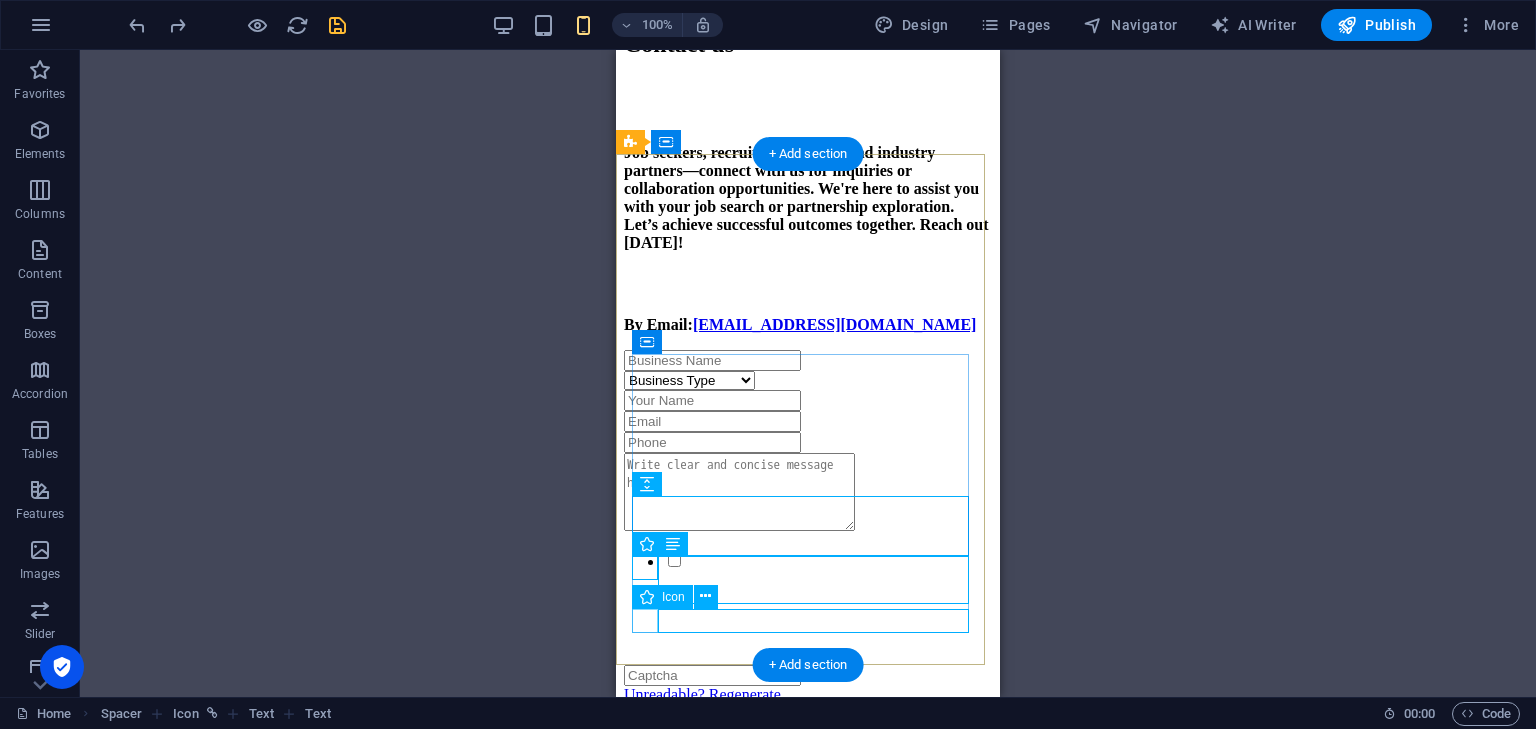 click at bounding box center [808, 1909] 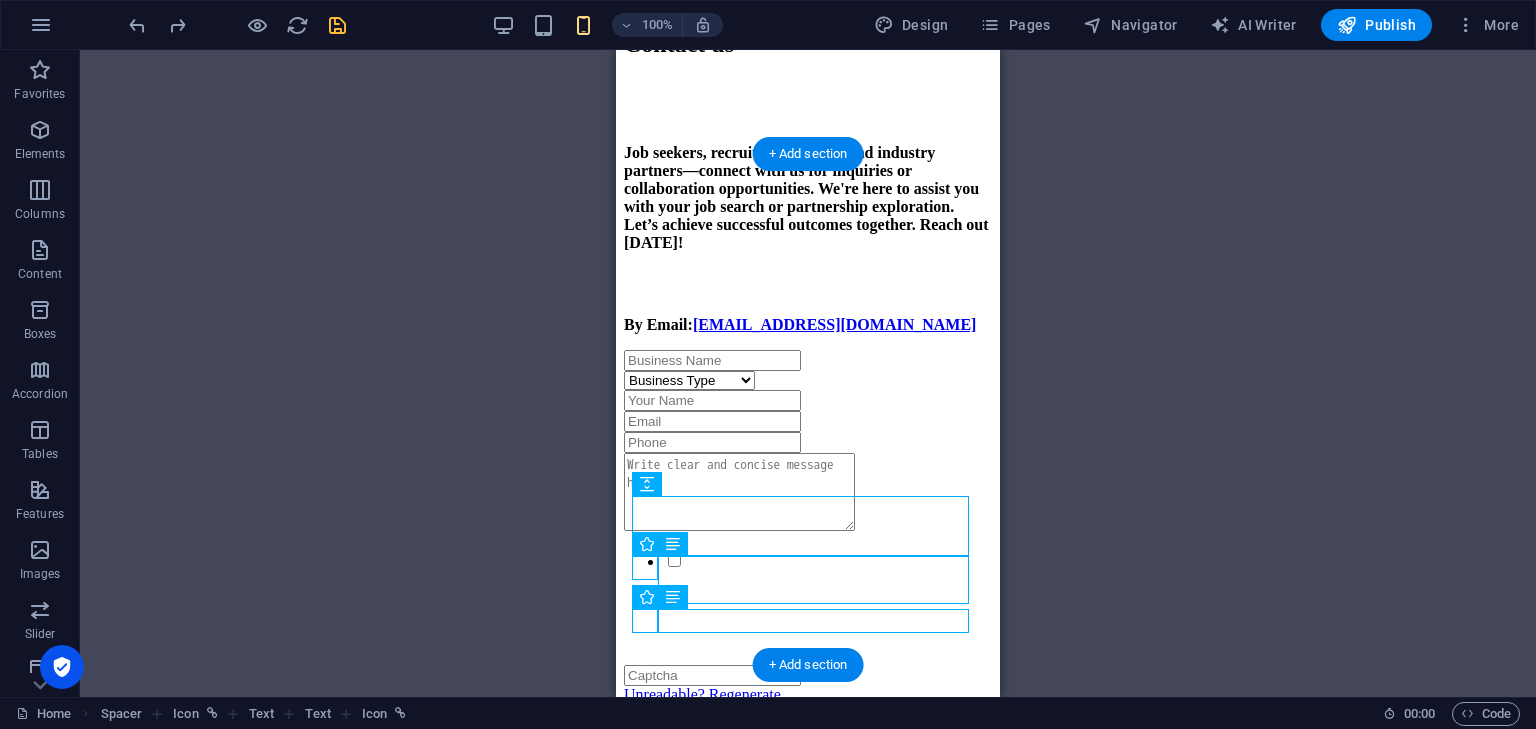 drag, startPoint x: 842, startPoint y: 590, endPoint x: 836, endPoint y: 459, distance: 131.13733 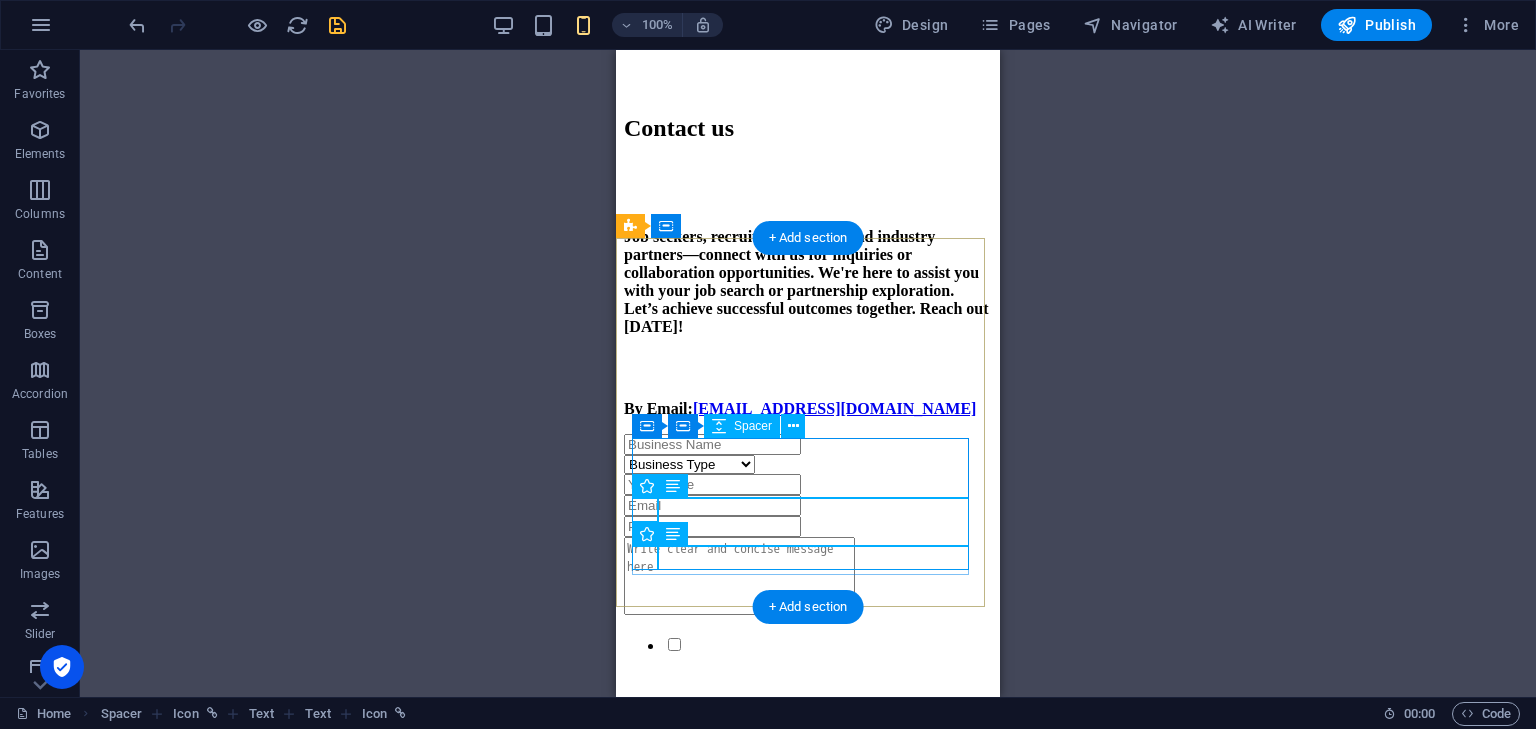 click at bounding box center (808, 1053) 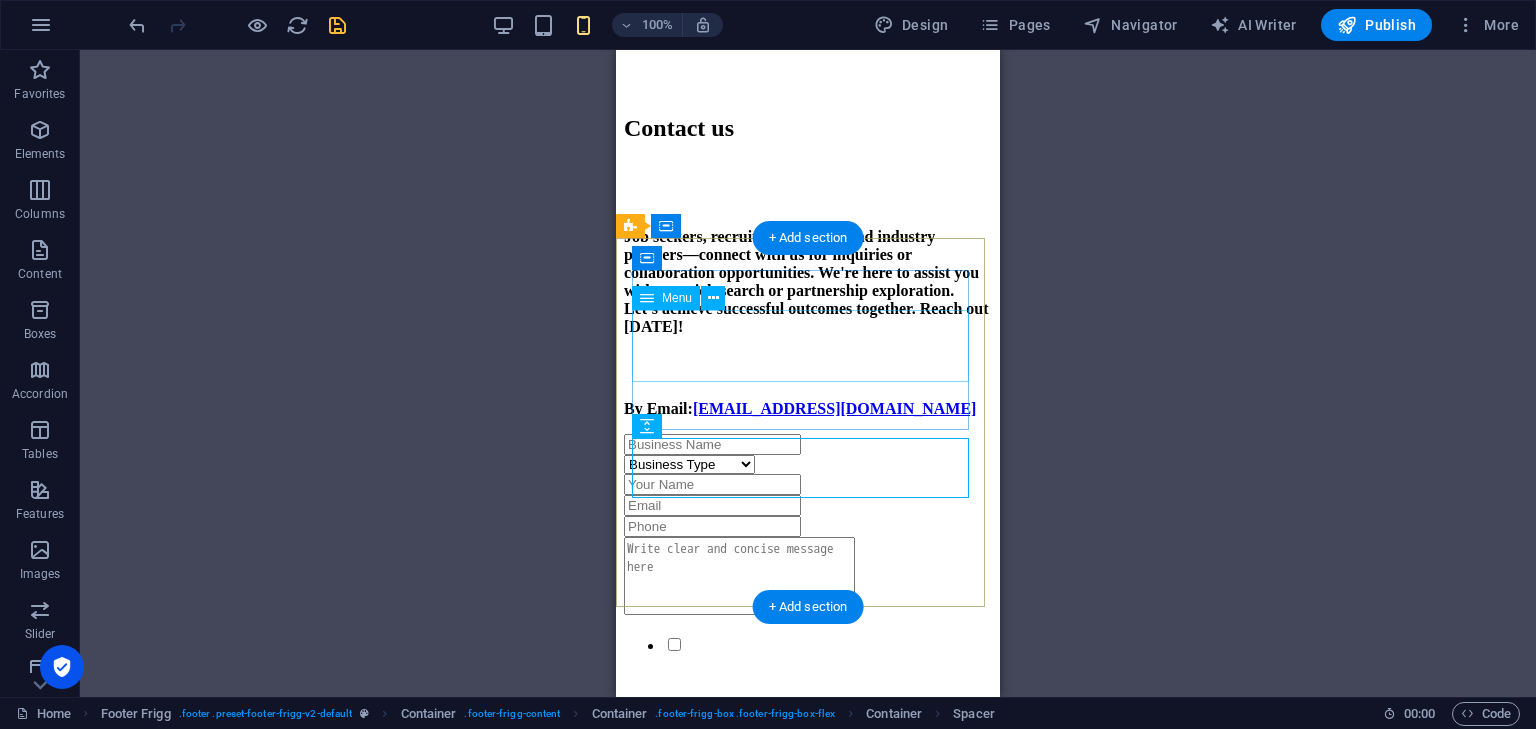 click on "Home About Contact" at bounding box center (808, 928) 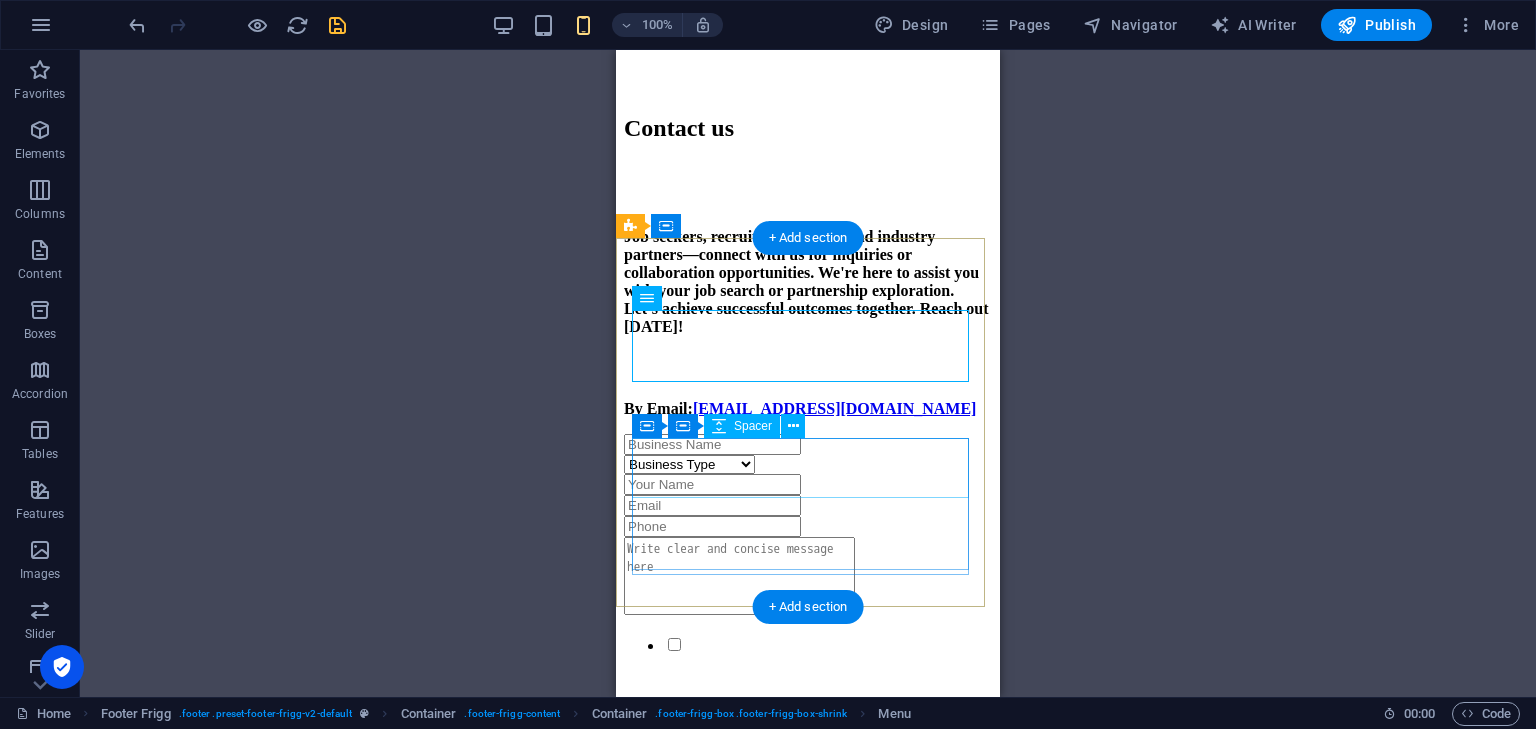 click at bounding box center (808, 1053) 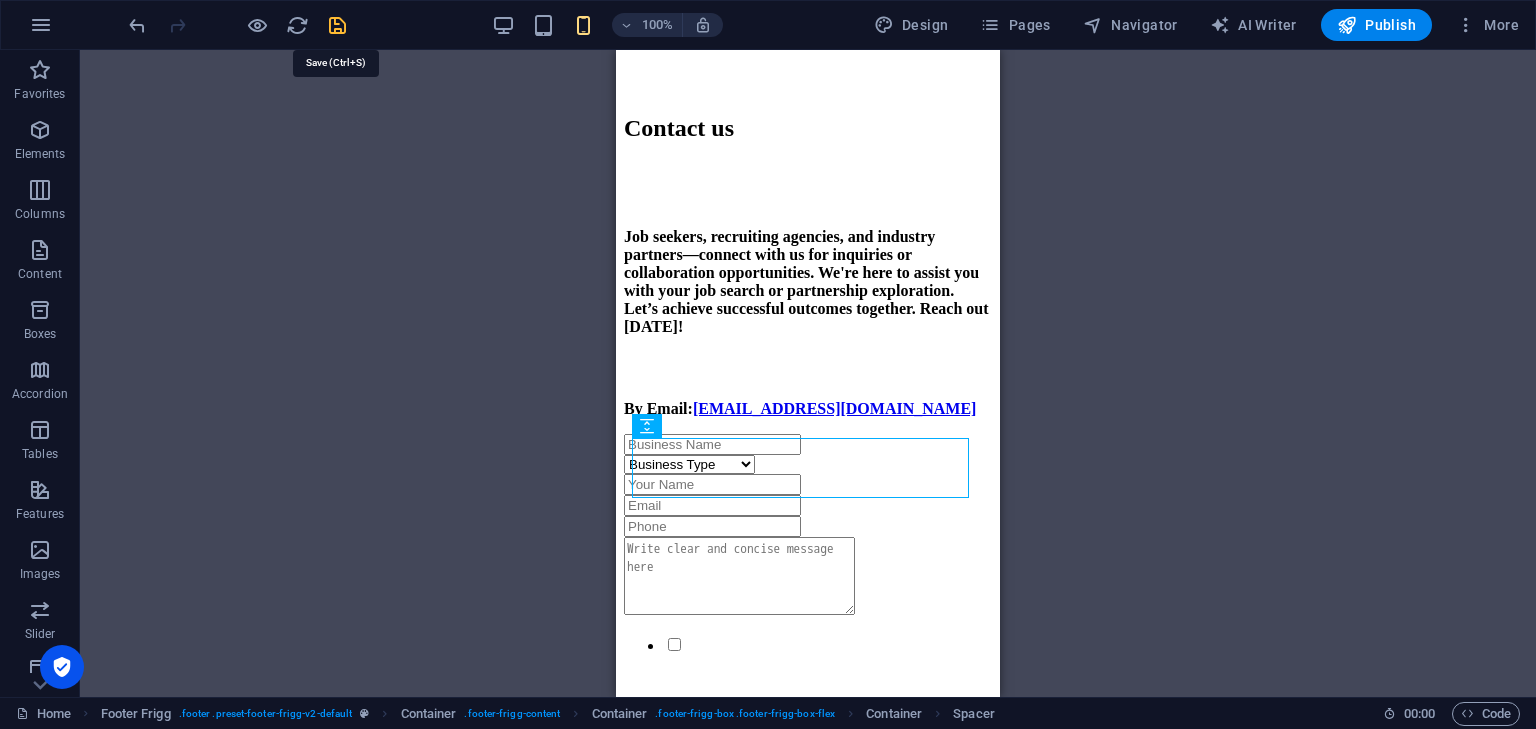 click at bounding box center [337, 25] 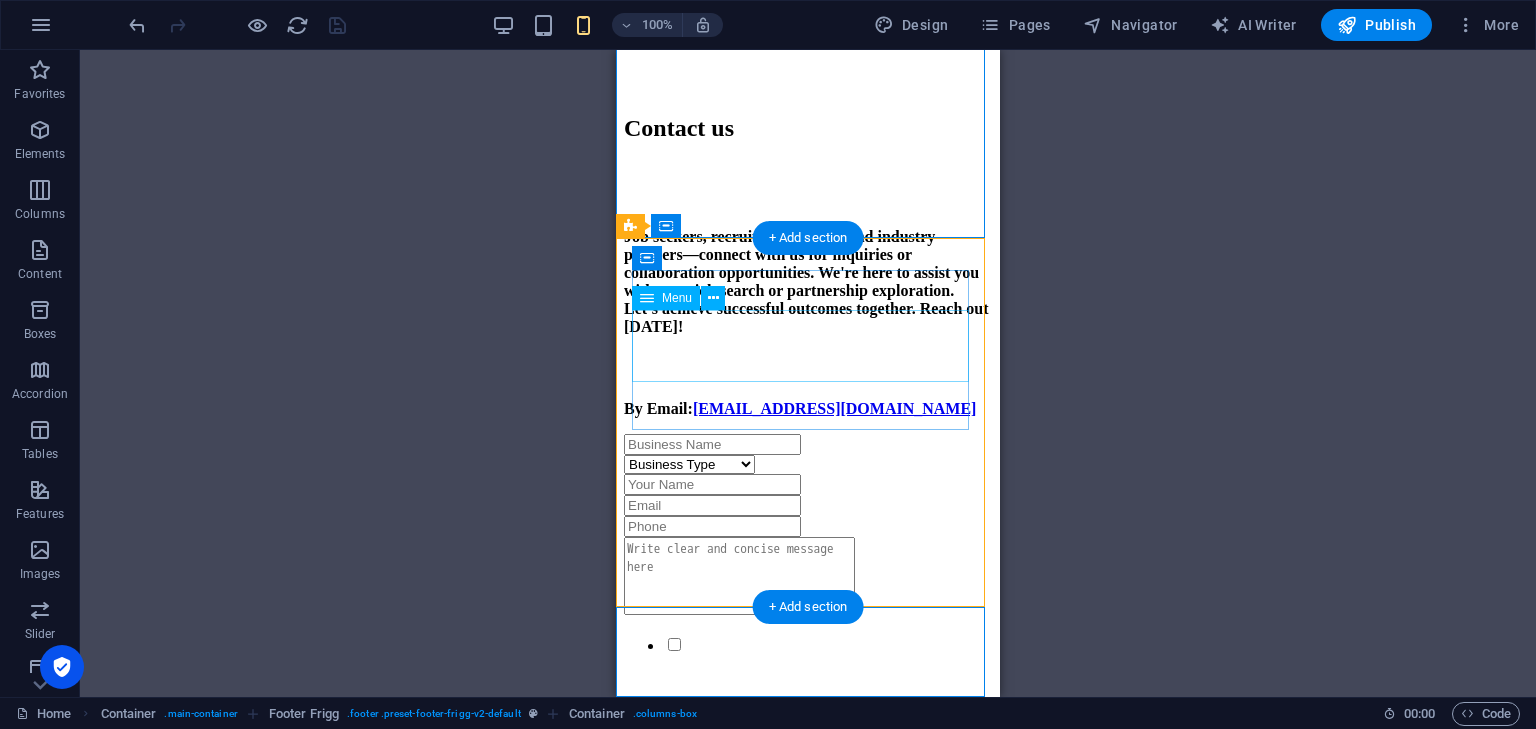 click on "Home About Contact" at bounding box center (808, 928) 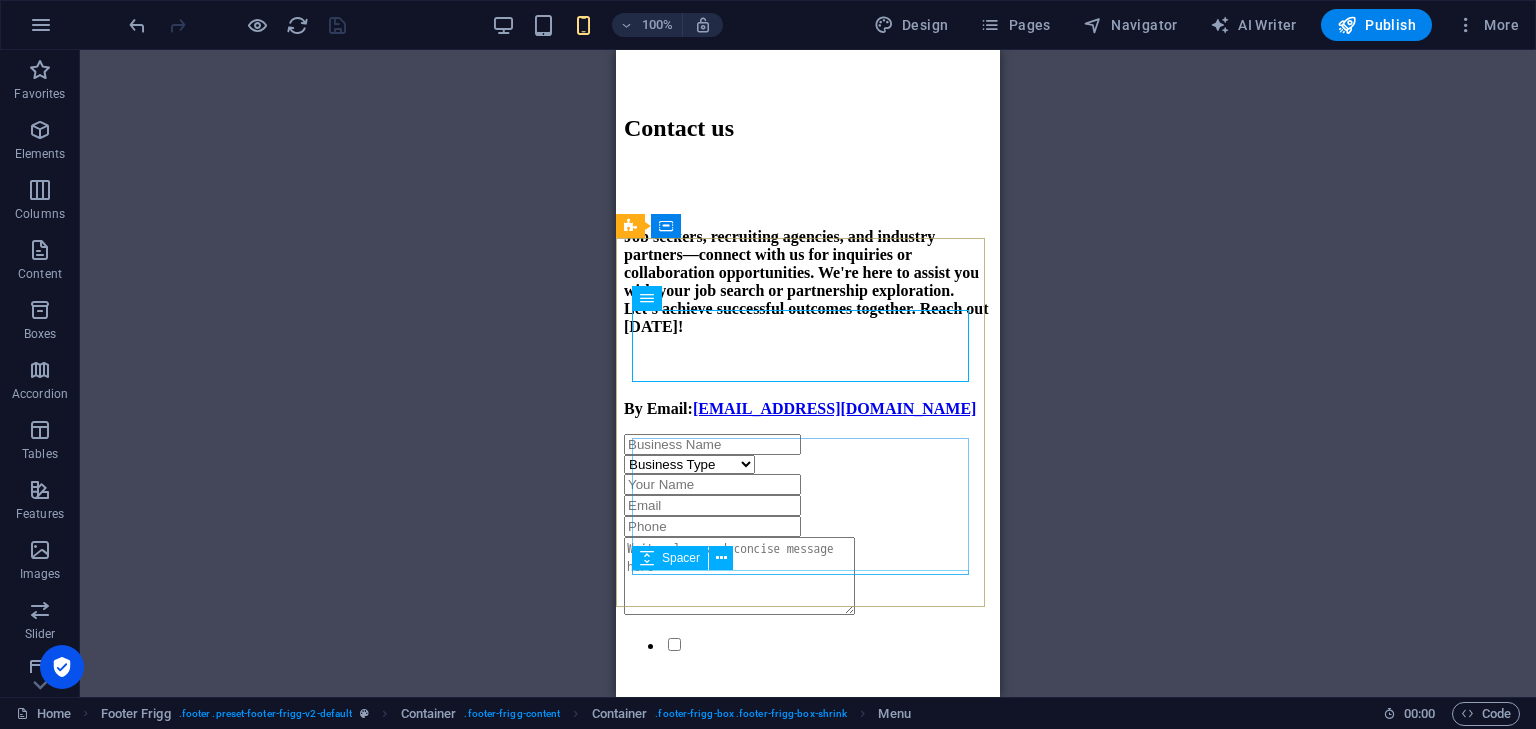 click on "Spacer" at bounding box center (670, 558) 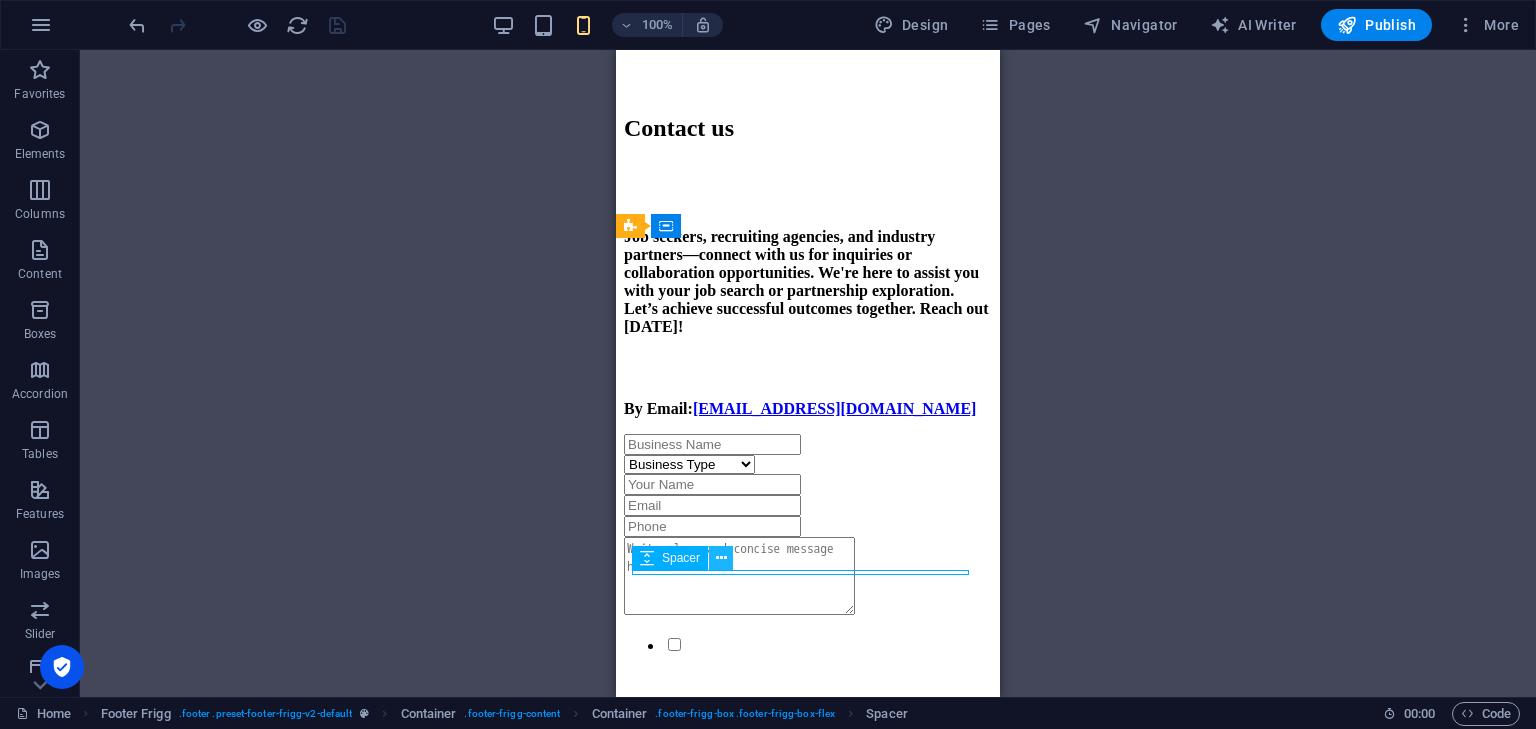 click at bounding box center (721, 558) 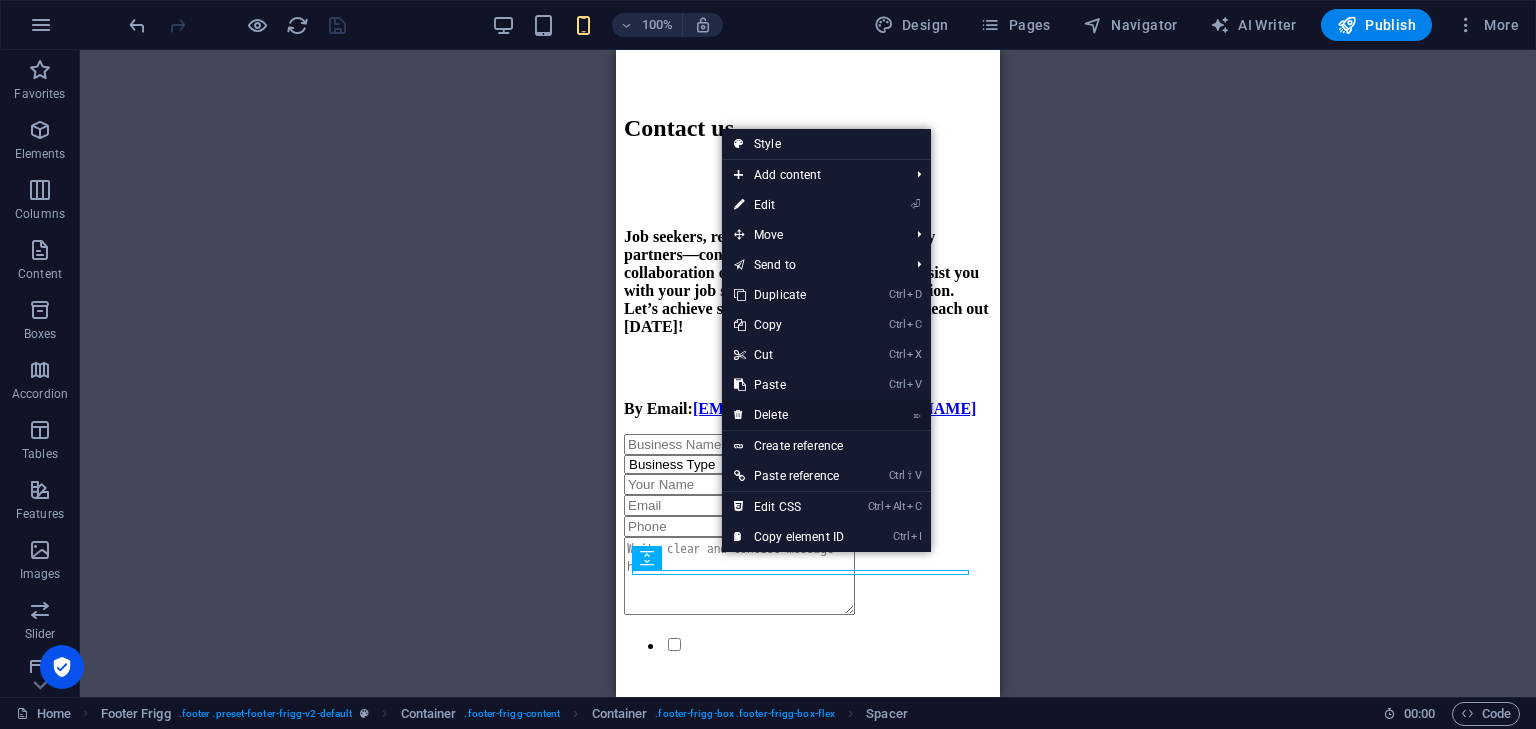 click on "⌦  Delete" at bounding box center [789, 415] 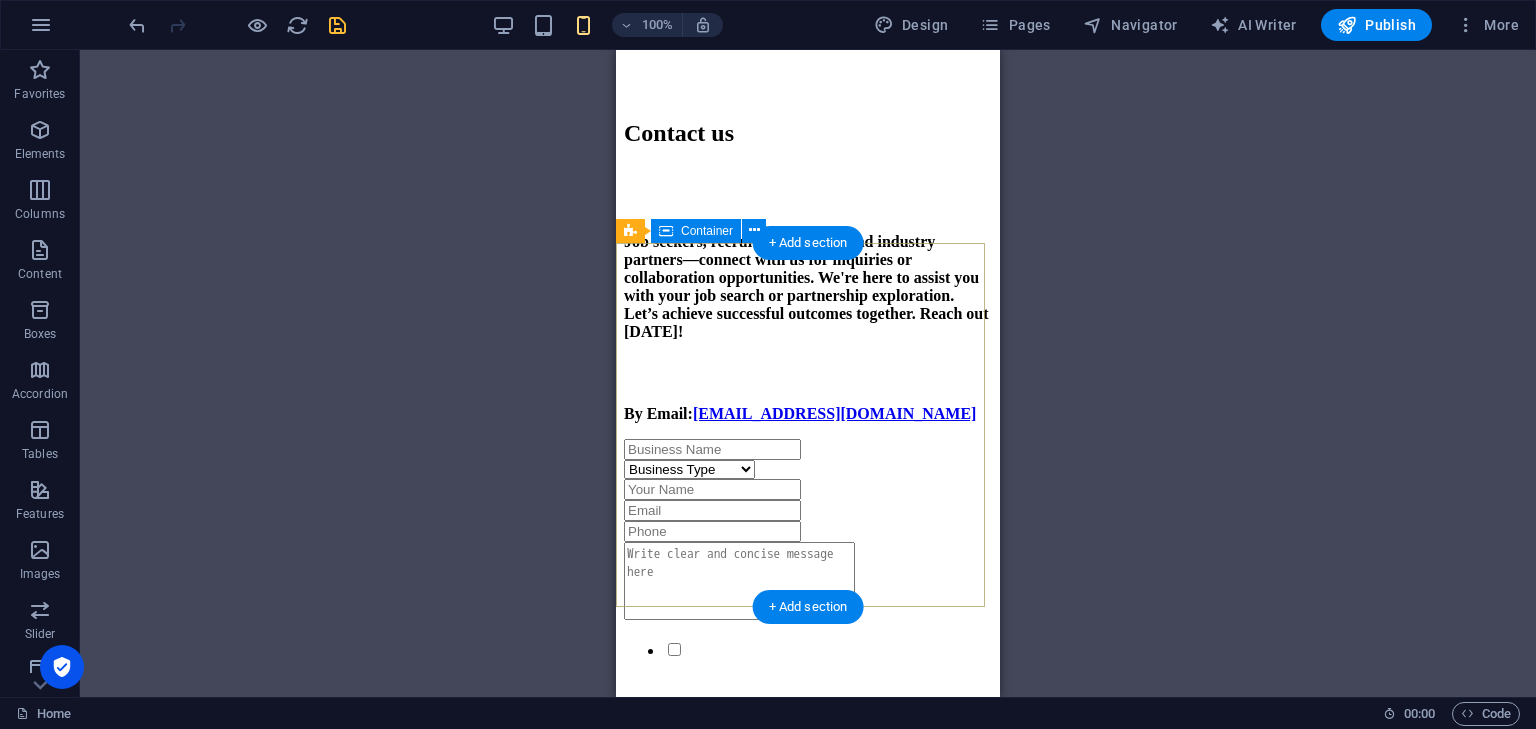 click on "Company Home About Contact Legal Notice Privacy Policy [STREET_ADDRESS]  MD [EMAIL_ADDRESS][DOMAIN_NAME]" at bounding box center (808, 1429) 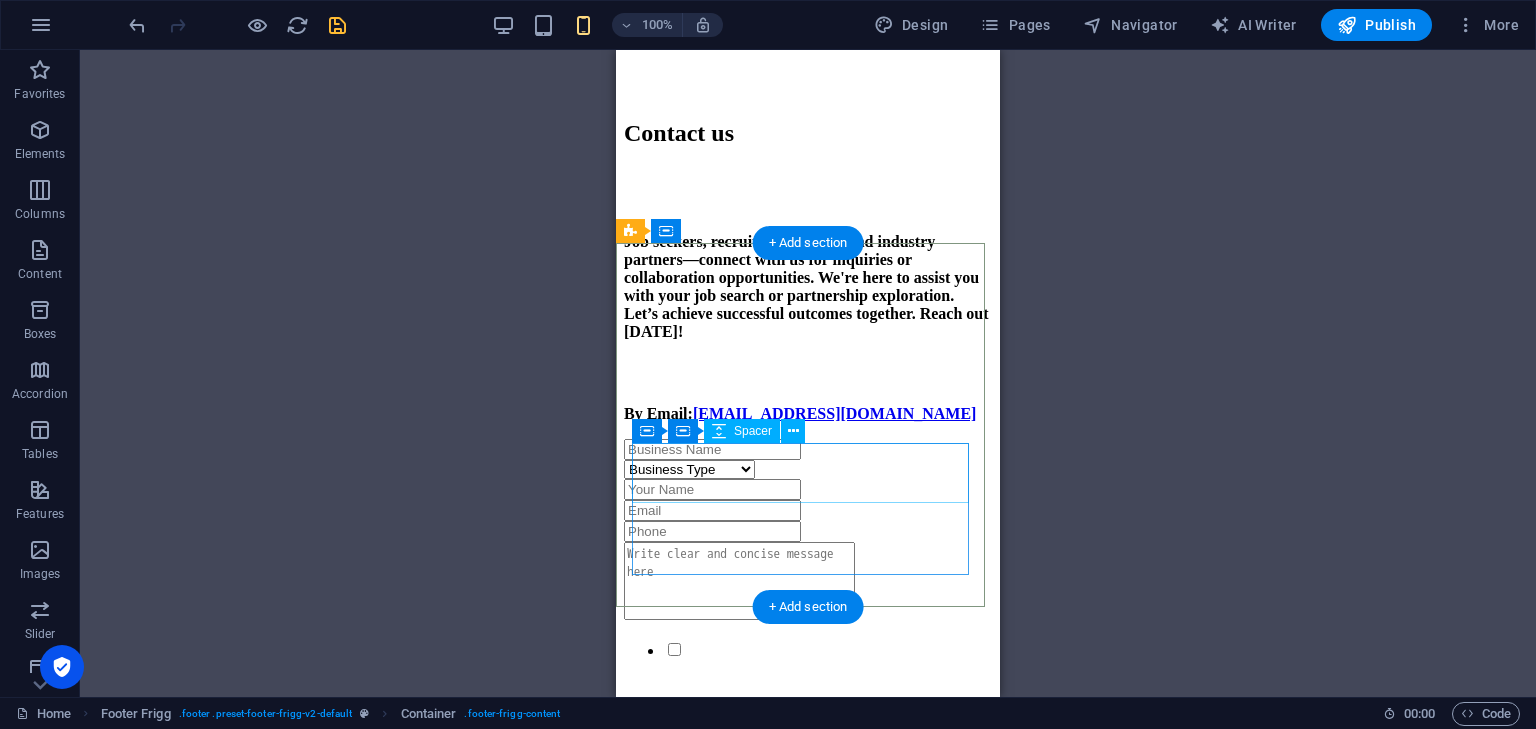click at bounding box center (808, 1058) 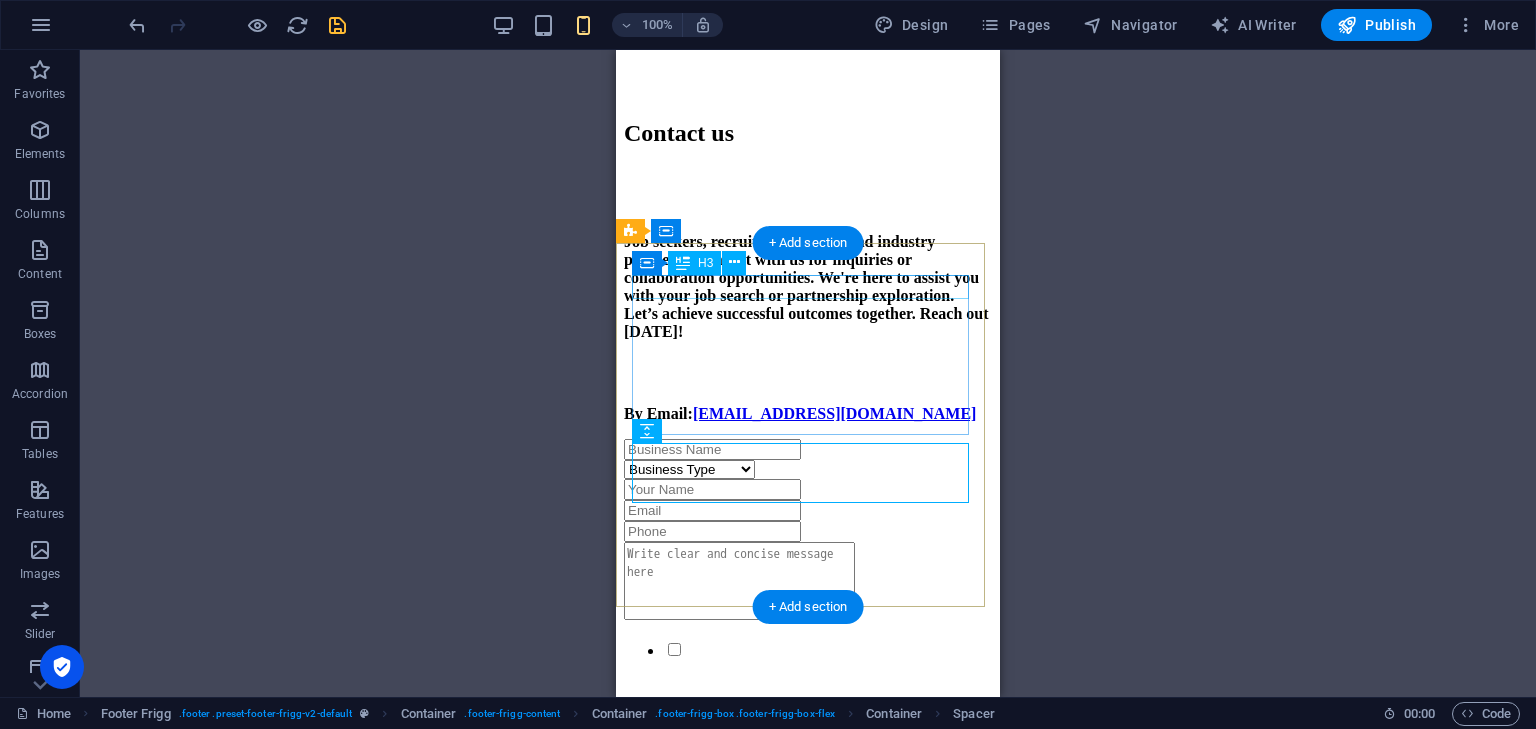 click on "Company" at bounding box center [808, 844] 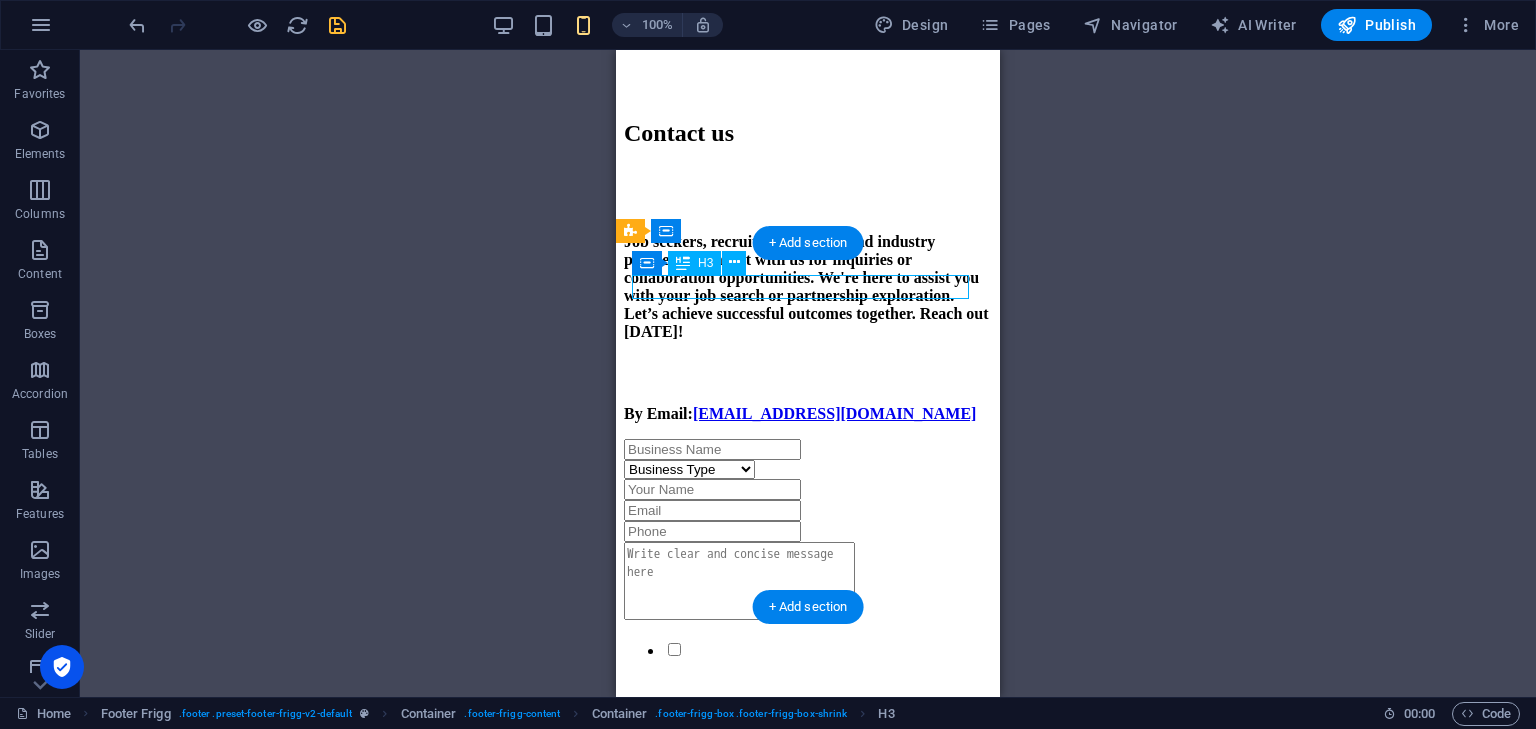 click on "Company" at bounding box center [808, 844] 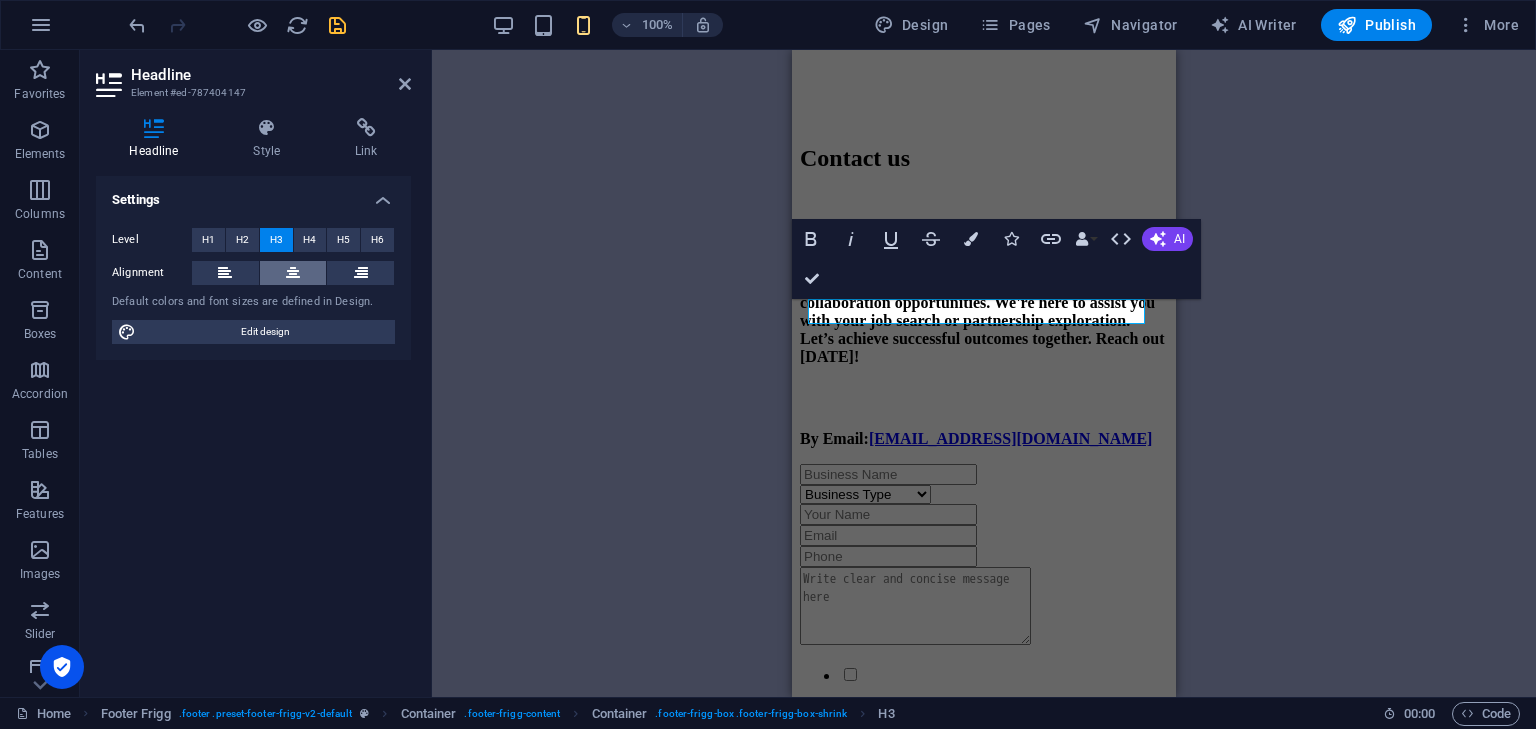 click at bounding box center [293, 273] 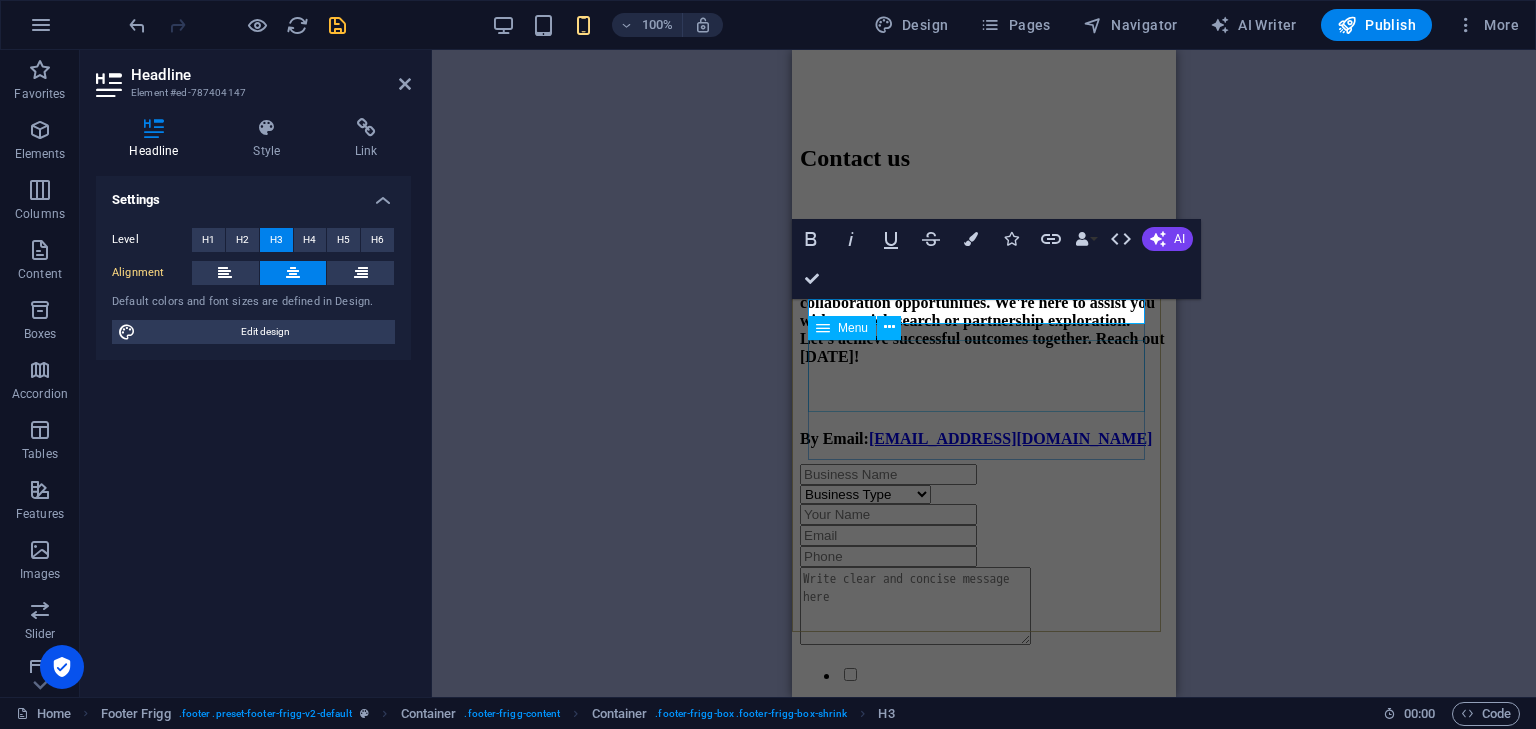 click on "Home About Contact" at bounding box center [984, 958] 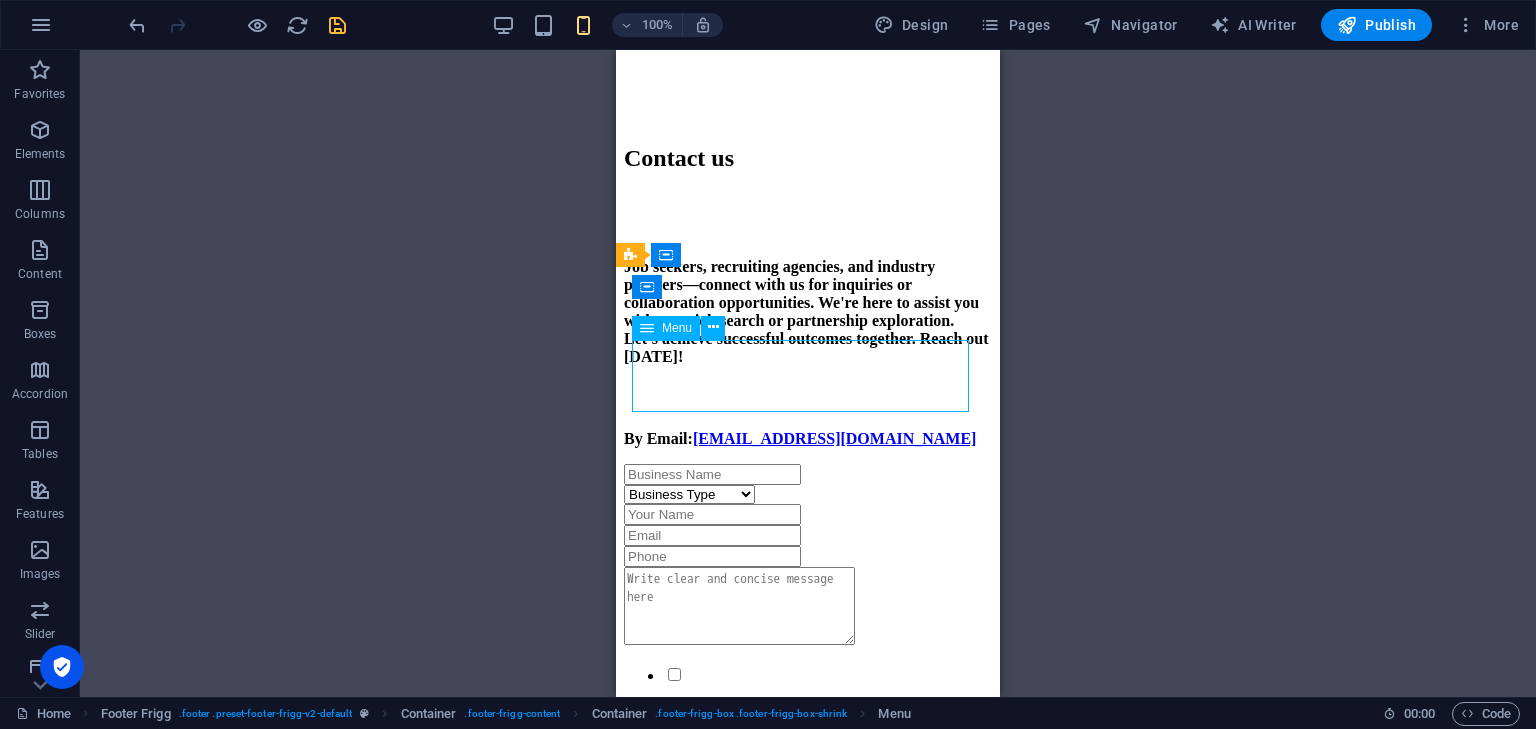 click on "Home About Contact" at bounding box center (808, 958) 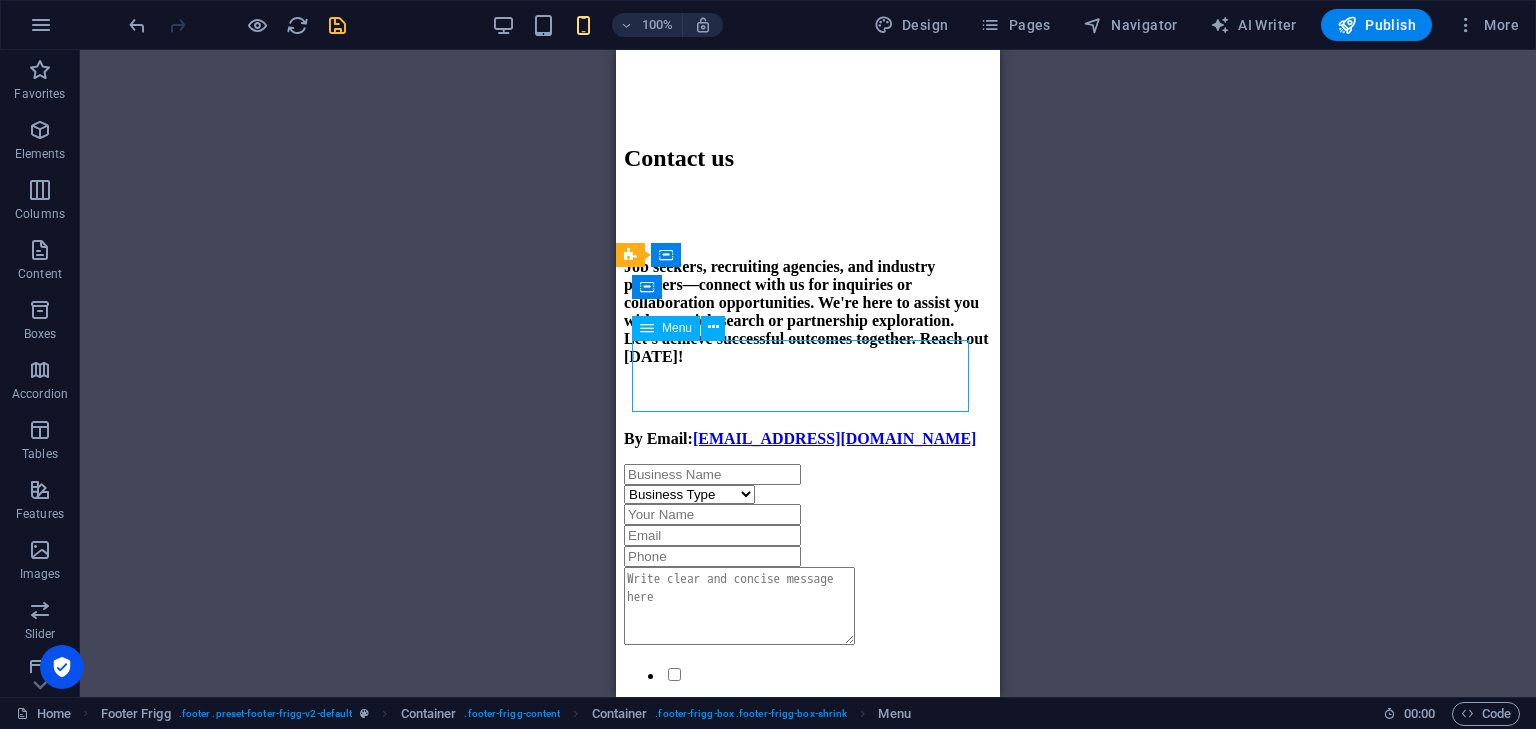 click on "Home About Contact" at bounding box center (808, 958) 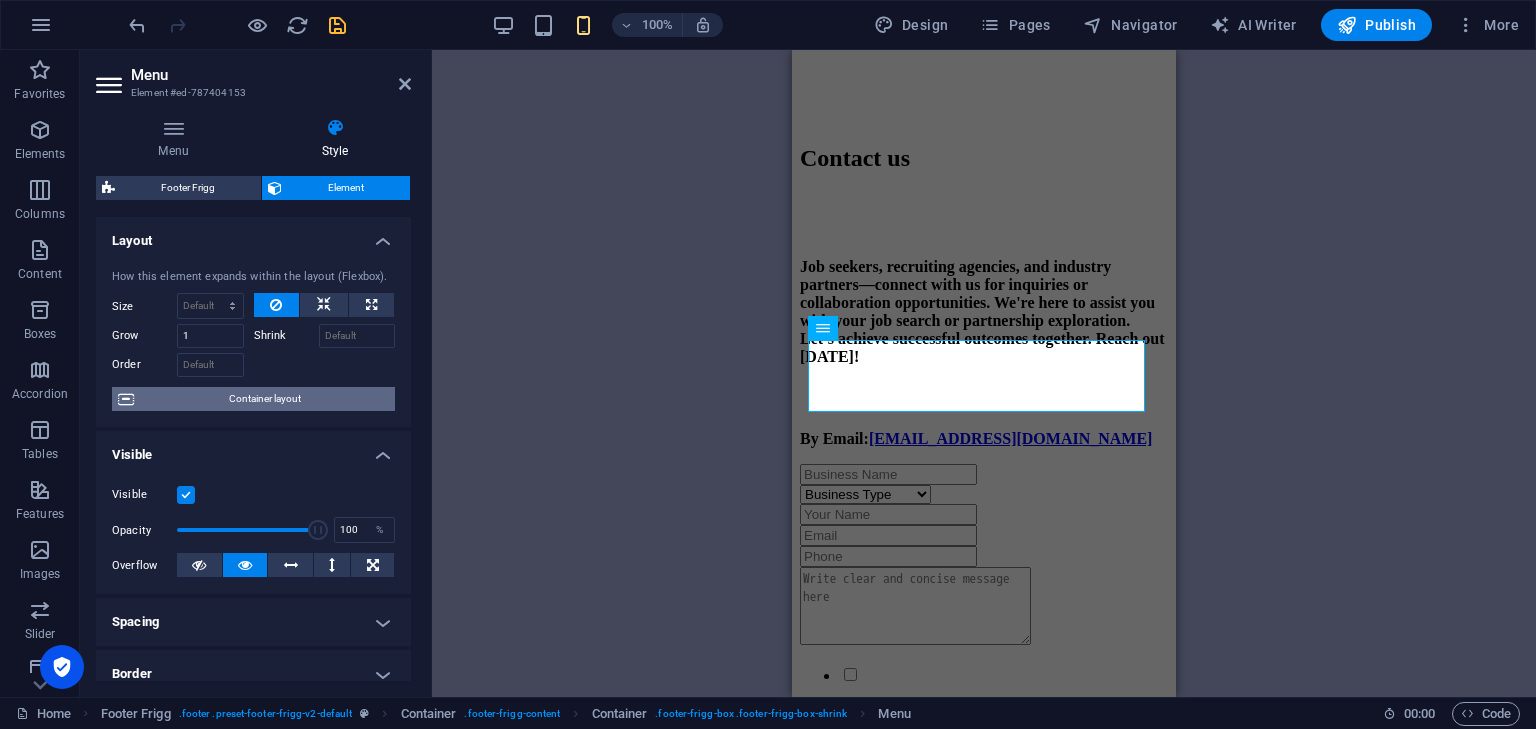 click on "Container layout" at bounding box center (264, 399) 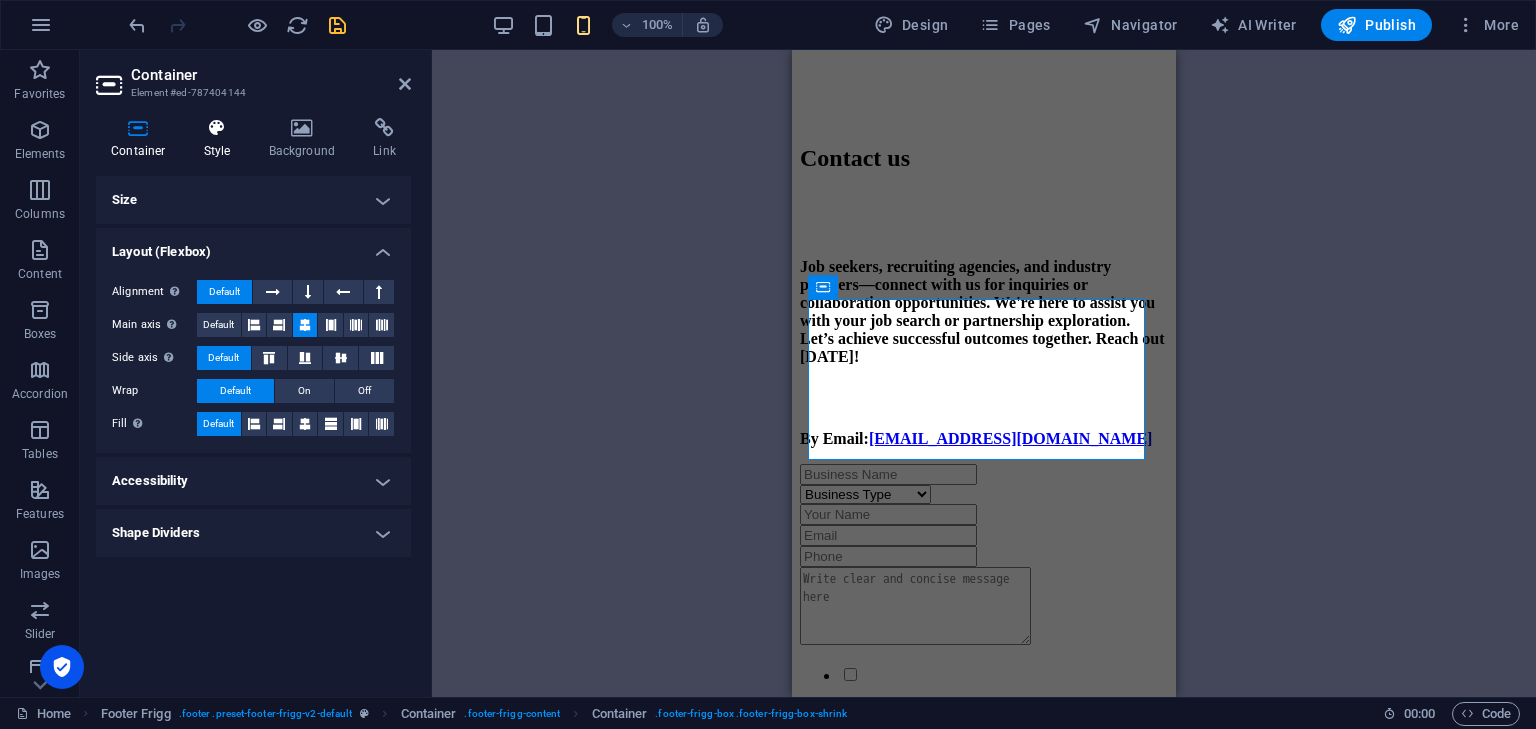 click on "Style" at bounding box center (221, 139) 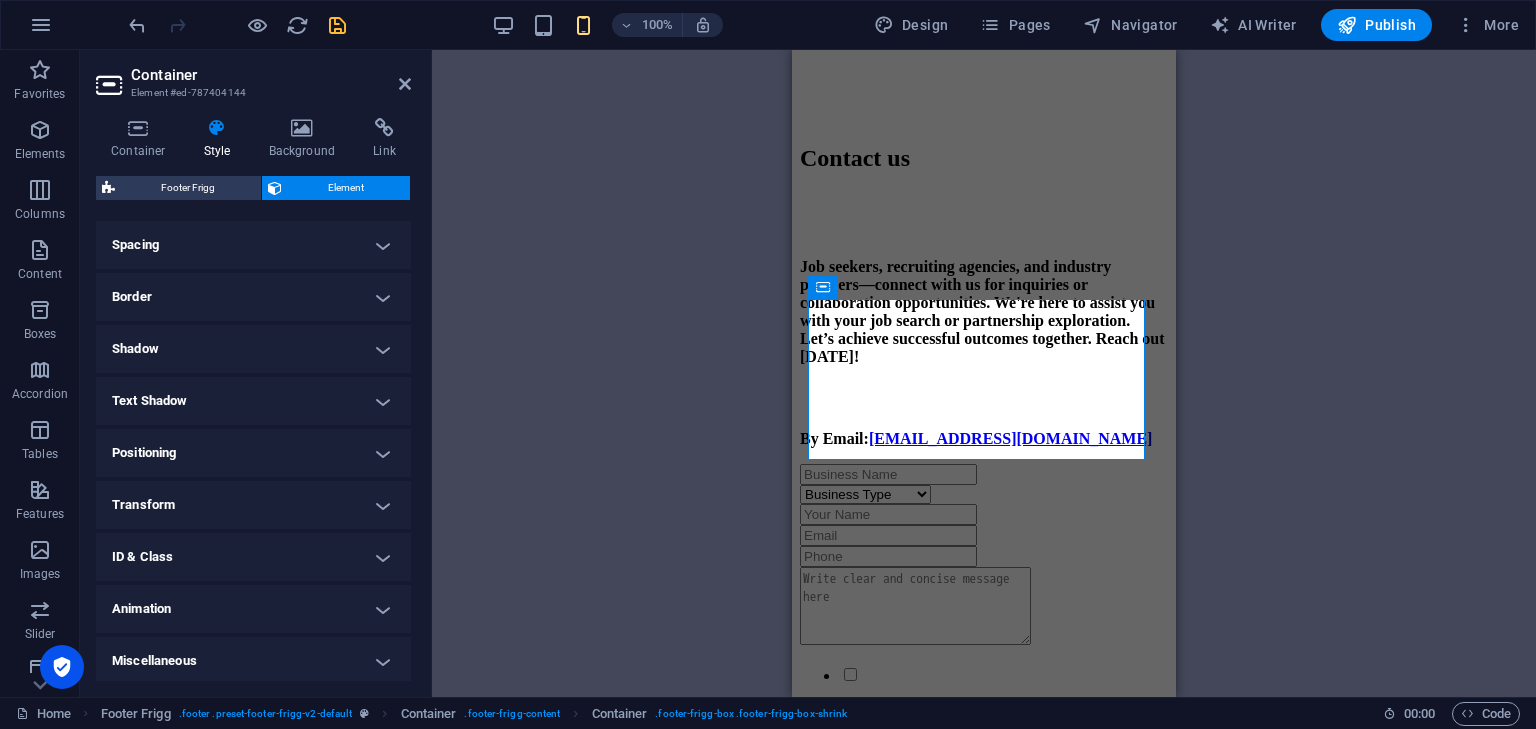 scroll, scrollTop: 380, scrollLeft: 0, axis: vertical 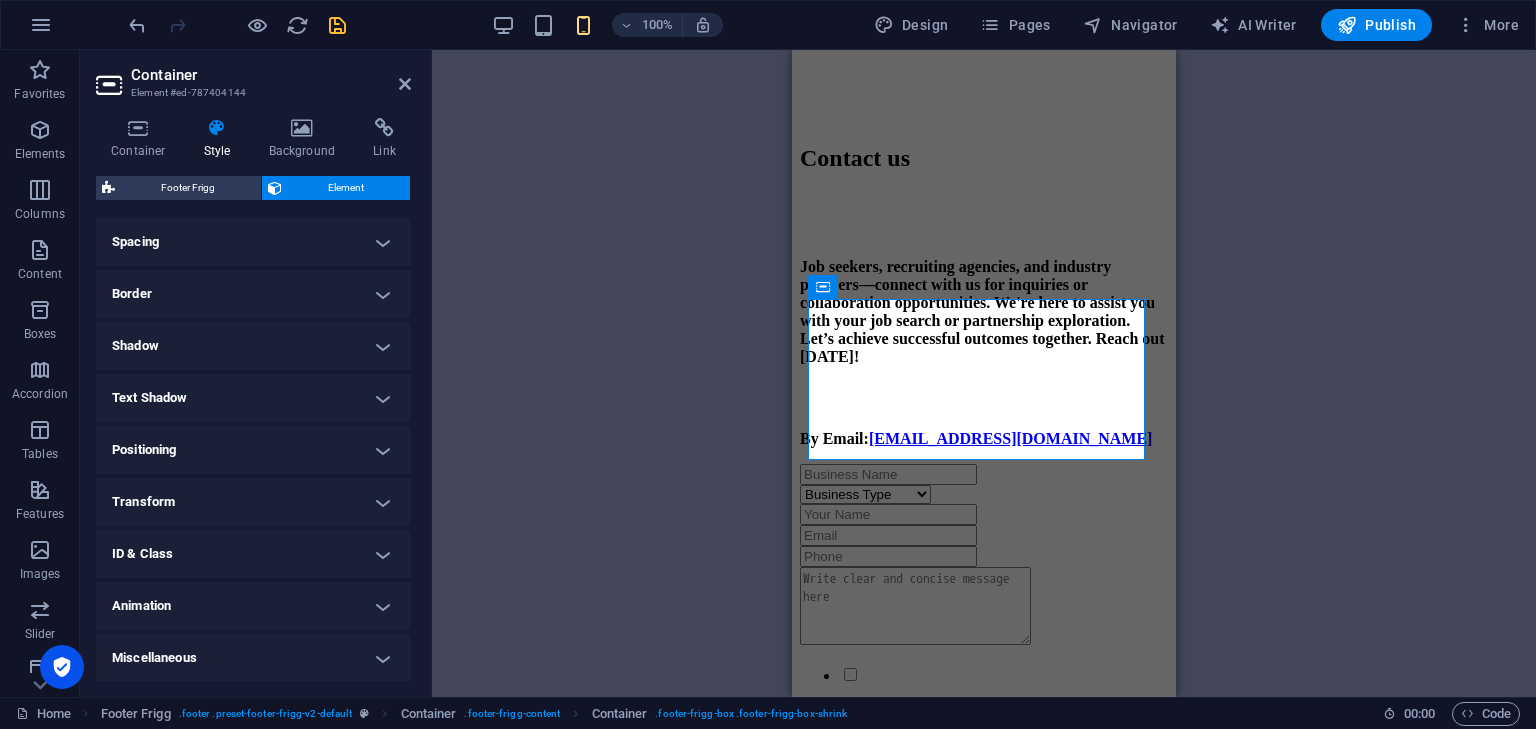 click on "Positioning" at bounding box center [253, 450] 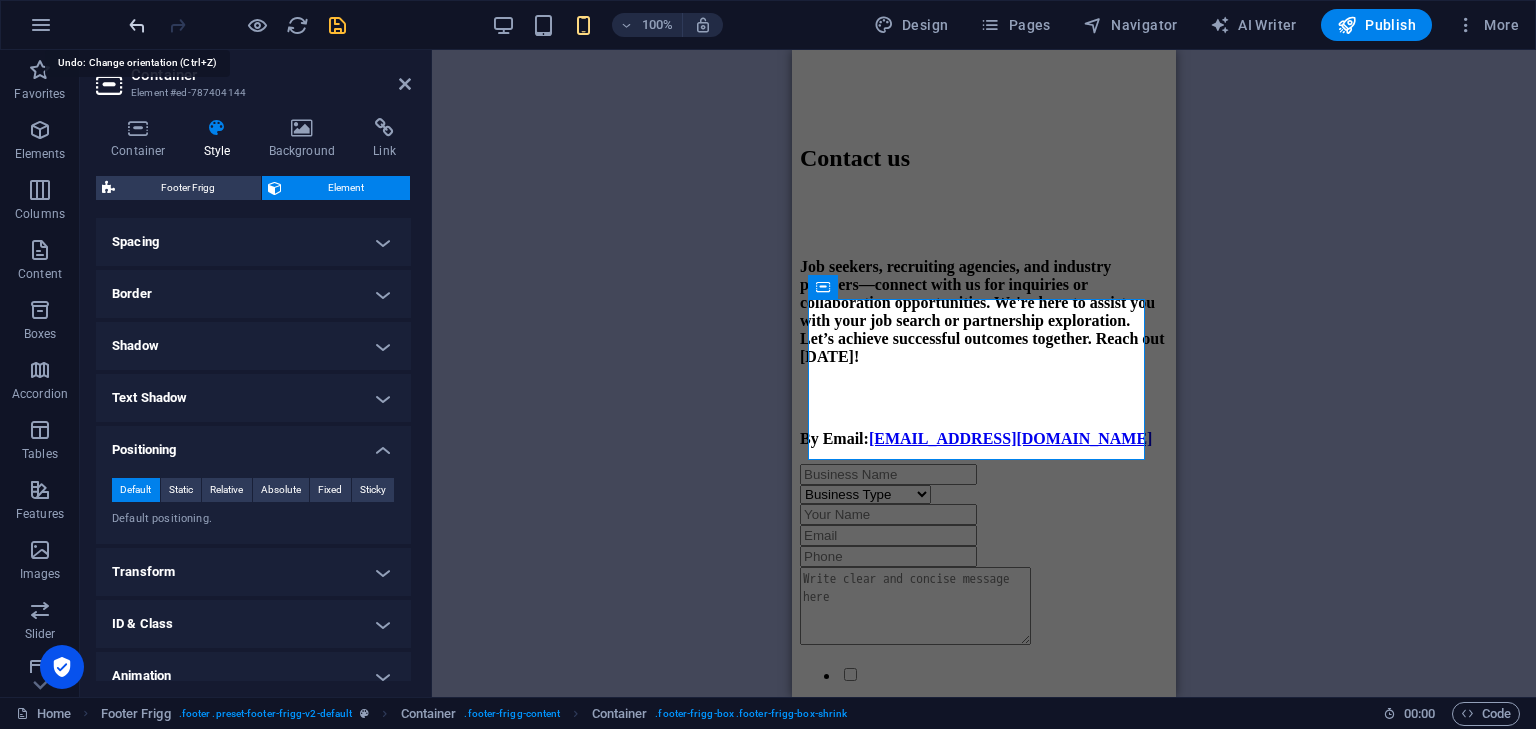 click at bounding box center (137, 25) 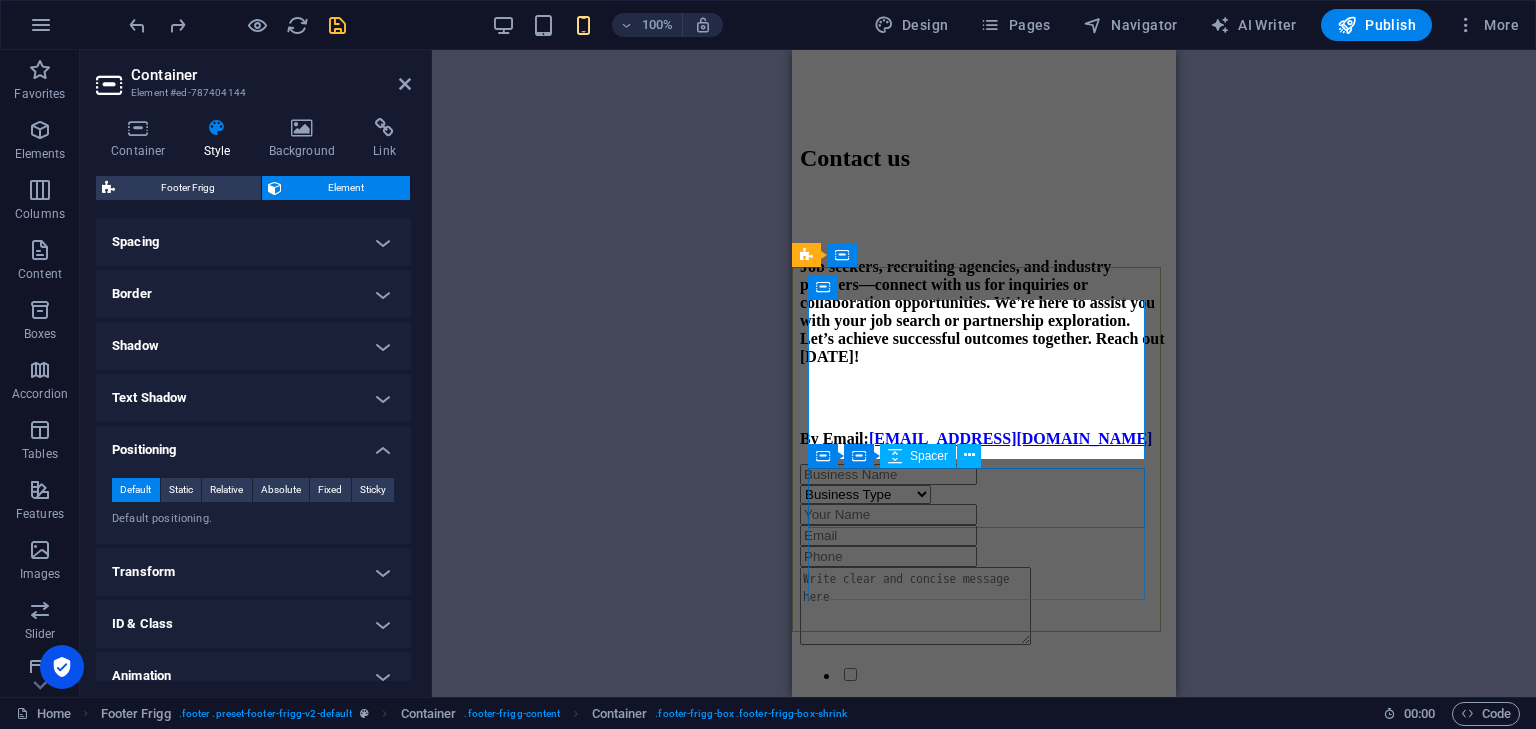 click at bounding box center [984, 1083] 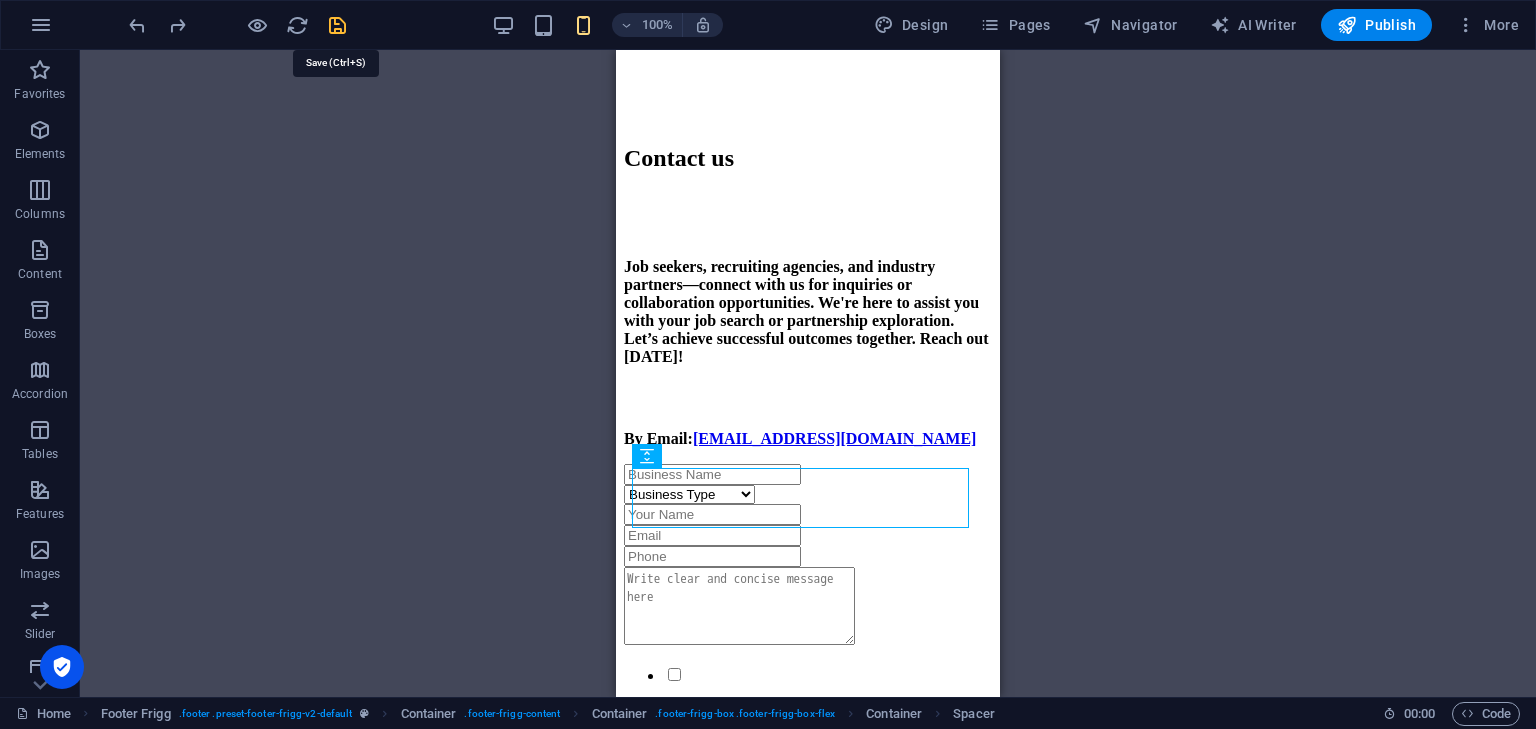 click at bounding box center (337, 25) 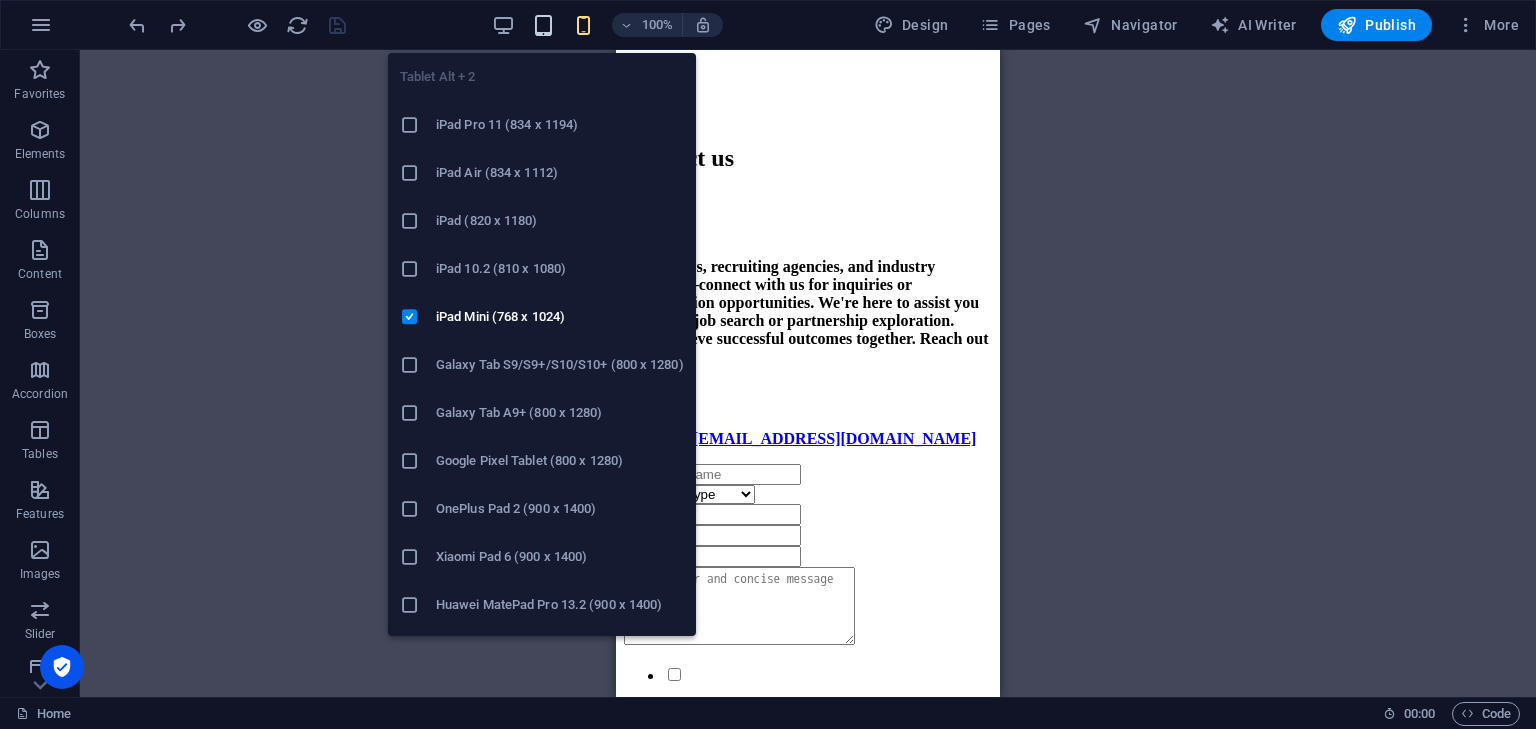 click at bounding box center [543, 25] 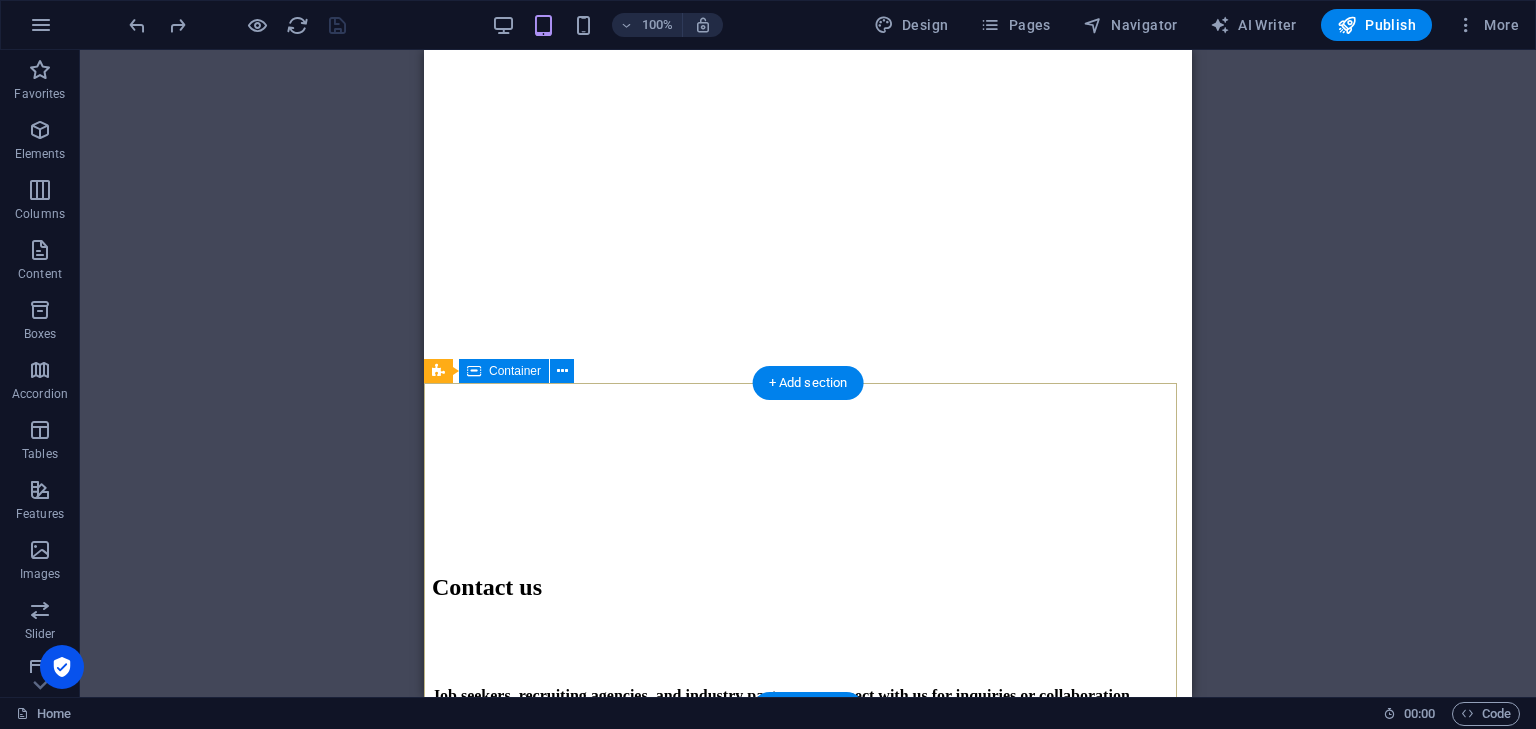 scroll, scrollTop: 2094, scrollLeft: 0, axis: vertical 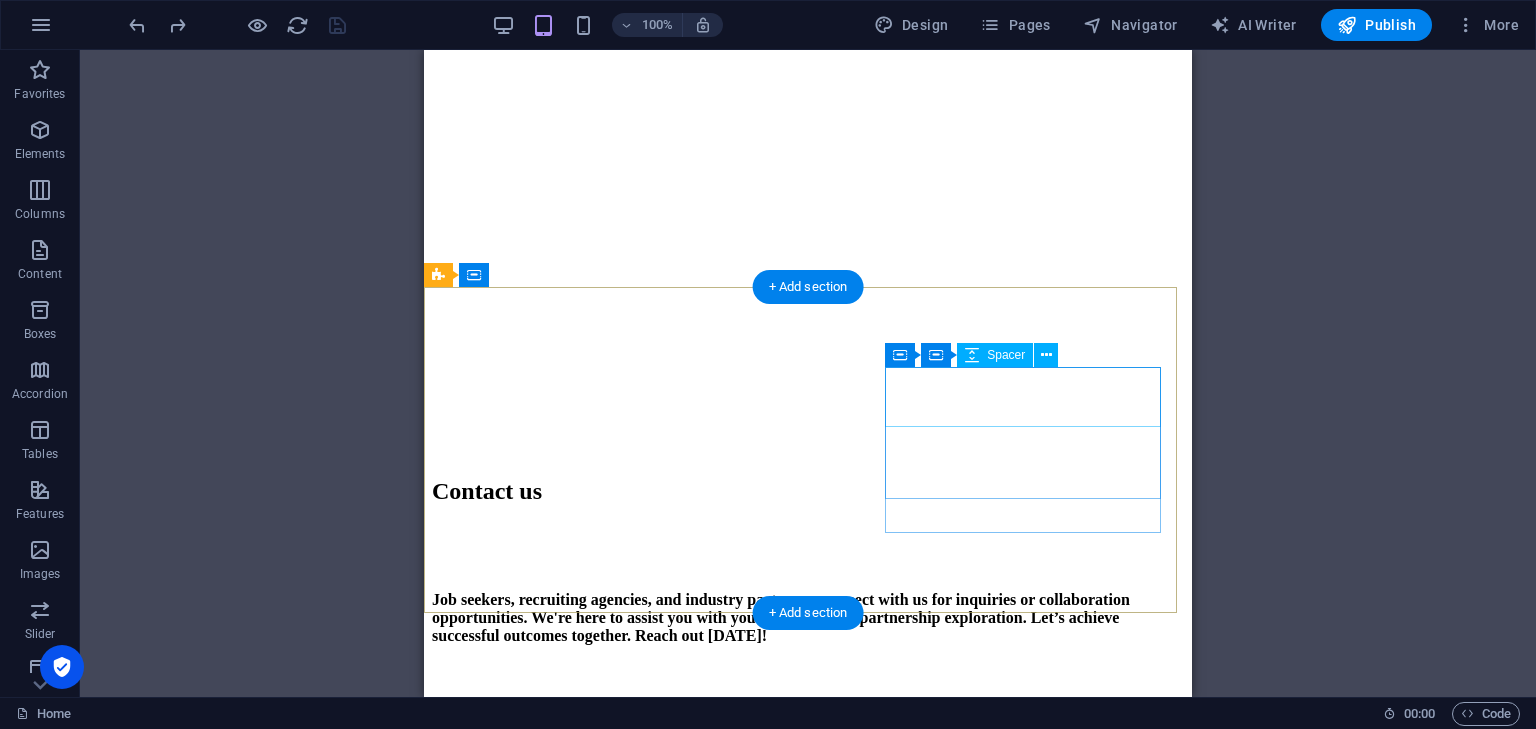 click at bounding box center [808, 1361] 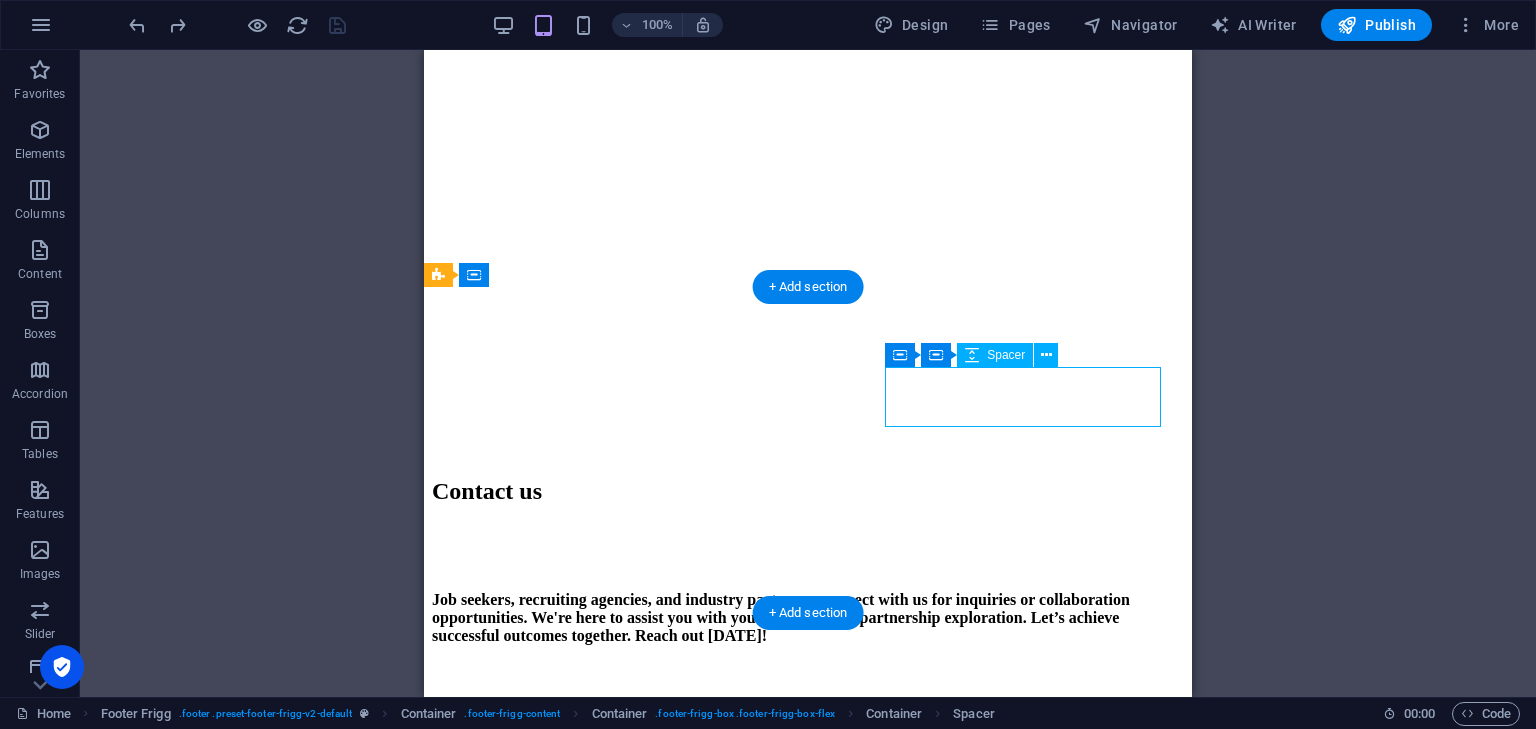 click at bounding box center (808, 1361) 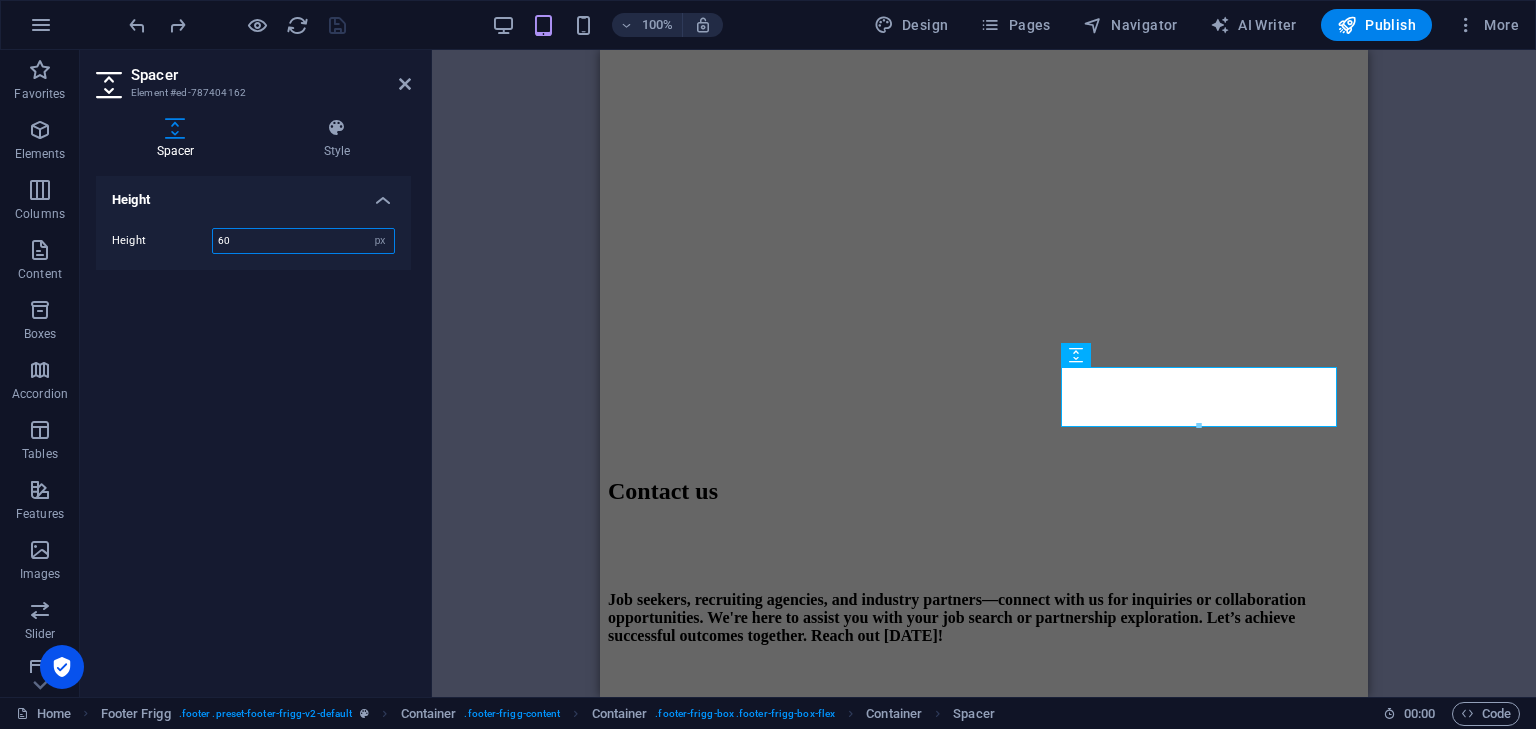 click on "60" at bounding box center [303, 241] 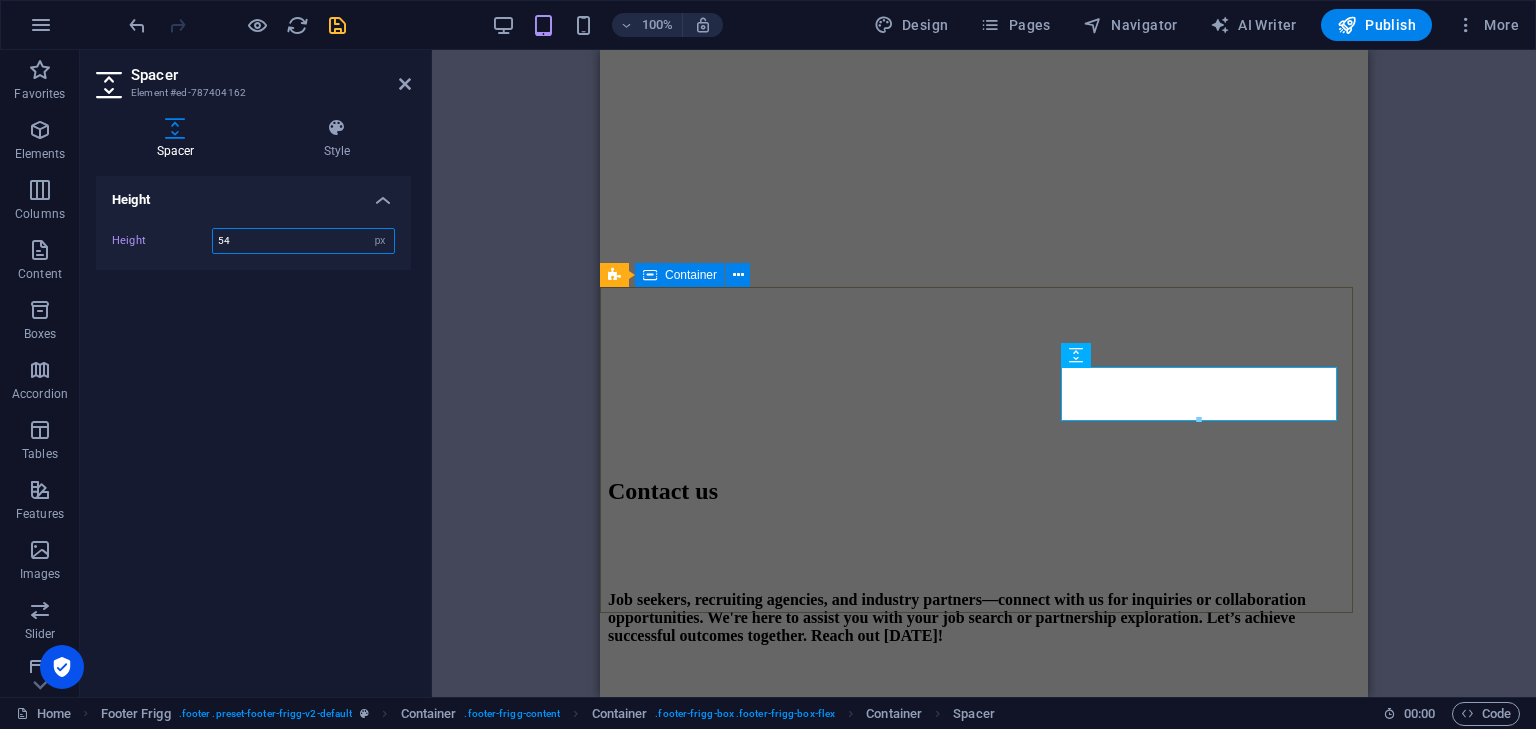 type on "54" 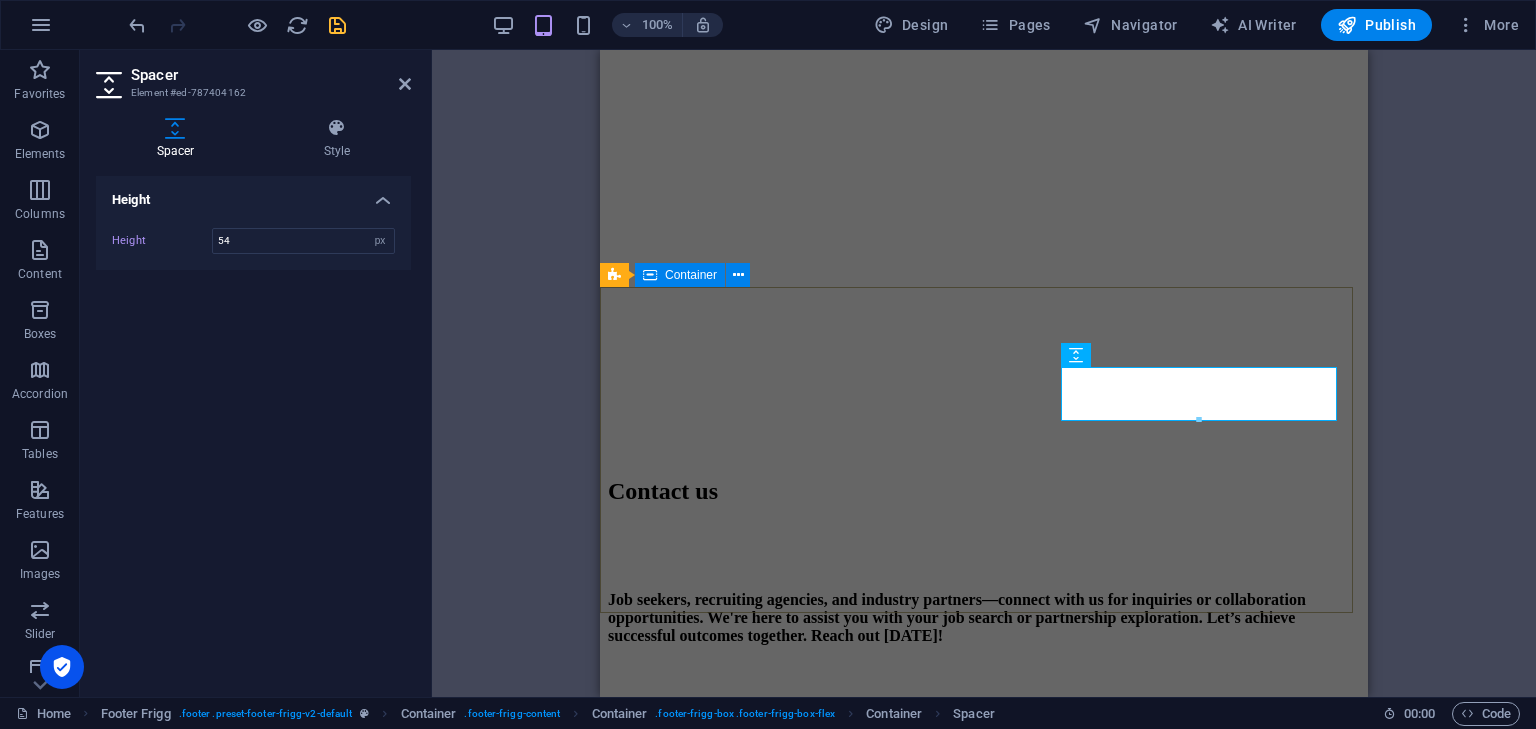 click on "Company Home About Contact Legal Notice Privacy Policy [STREET_ADDRESS]  MD [EMAIL_ADDRESS][DOMAIN_NAME]" at bounding box center (984, 2153) 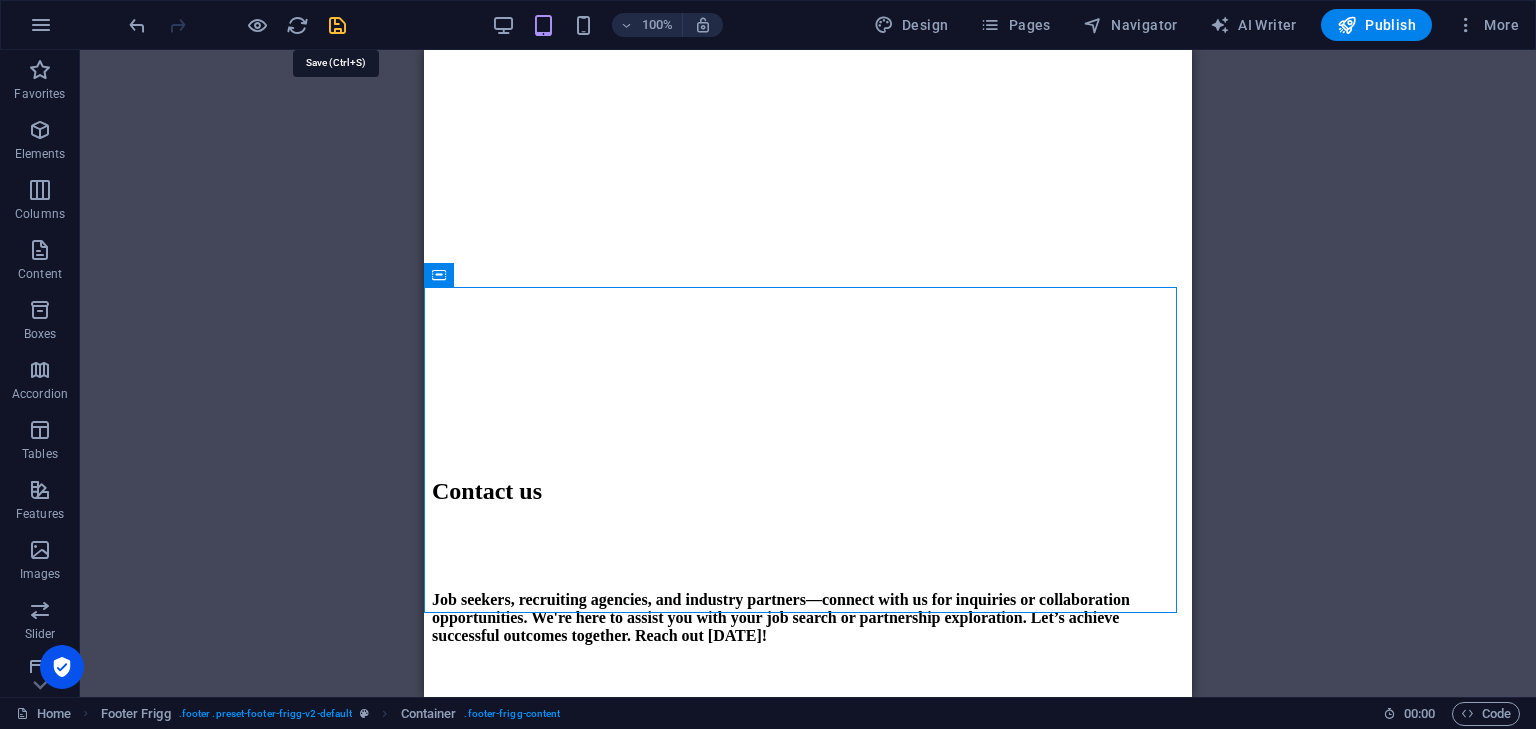 click at bounding box center (337, 25) 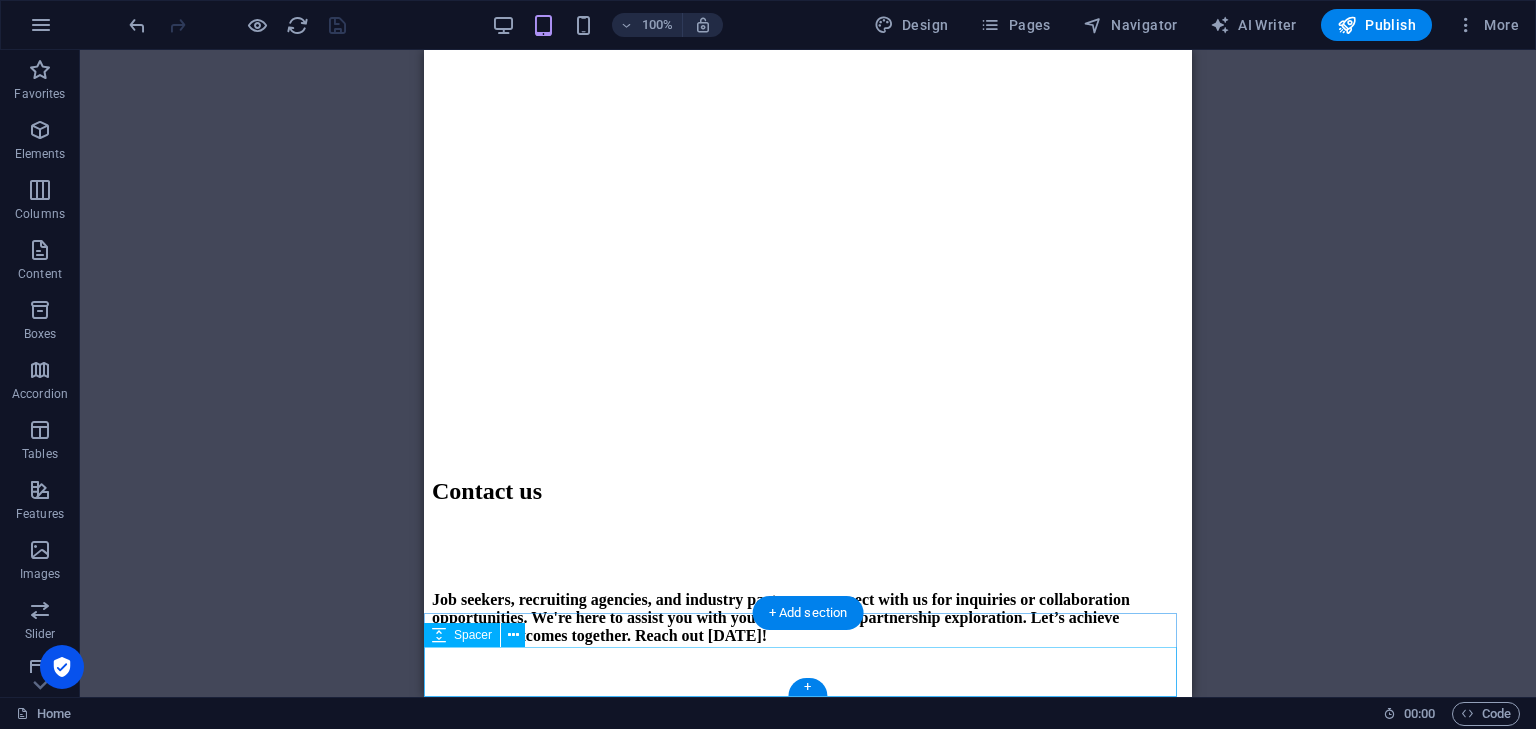 click at bounding box center [808, 3269] 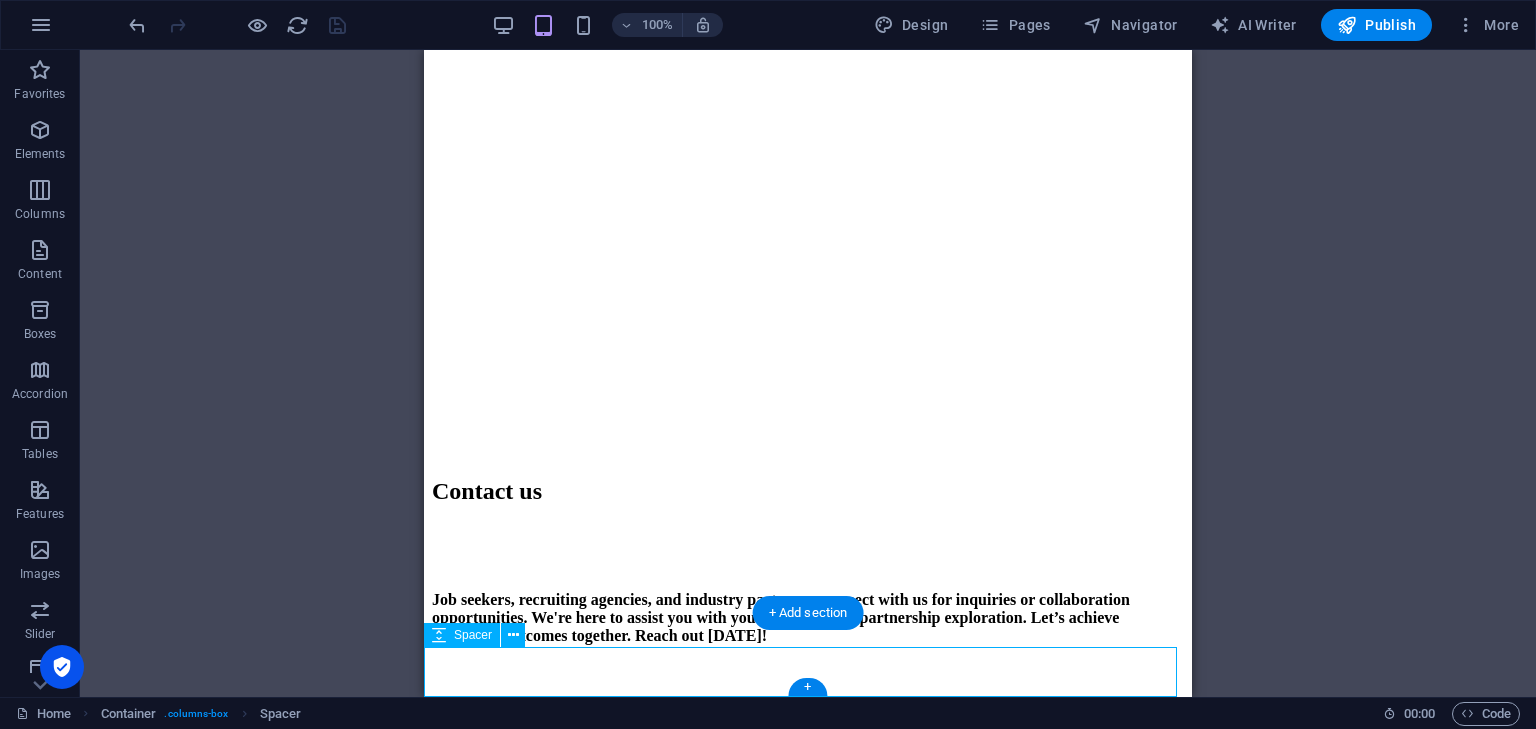 click at bounding box center [808, 3269] 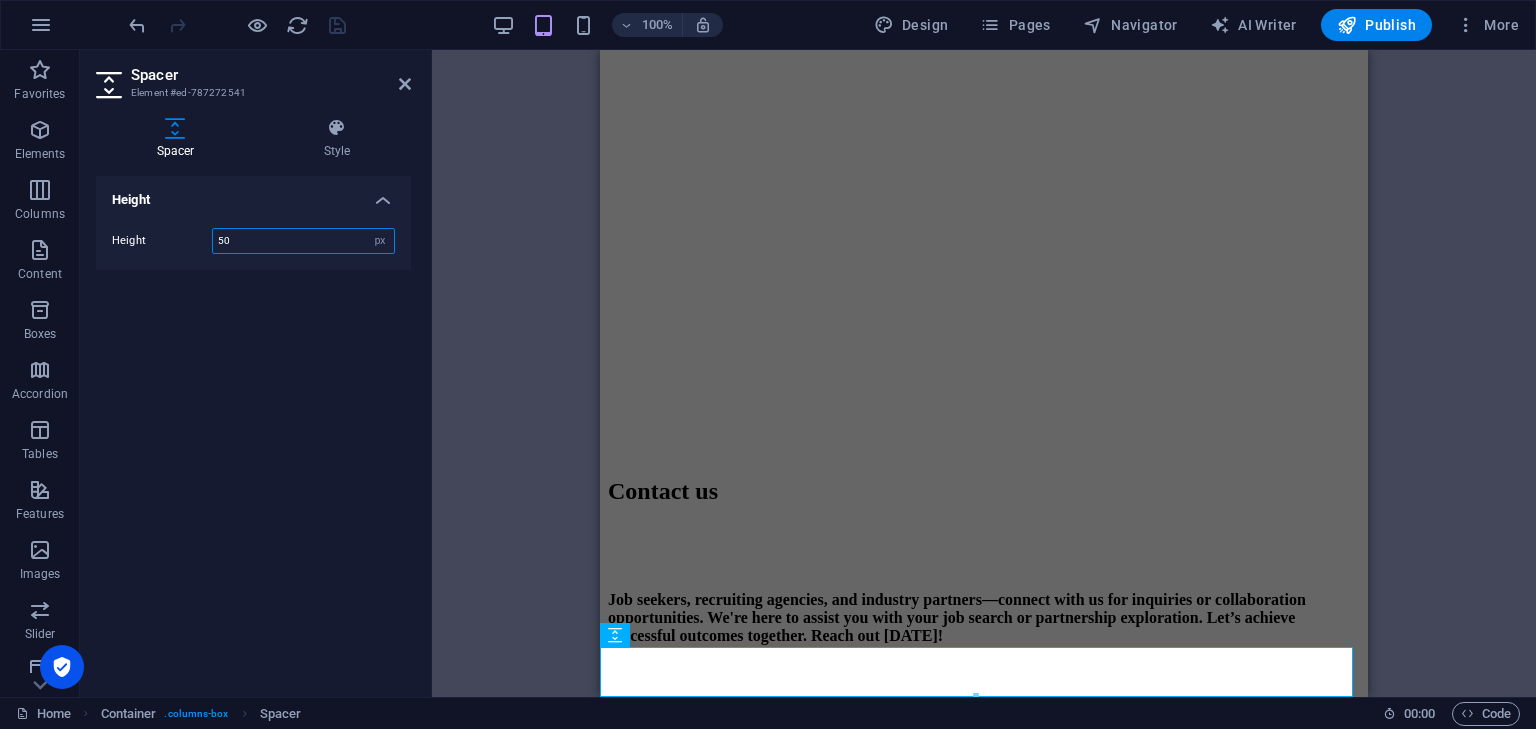 click on "50" at bounding box center (303, 241) 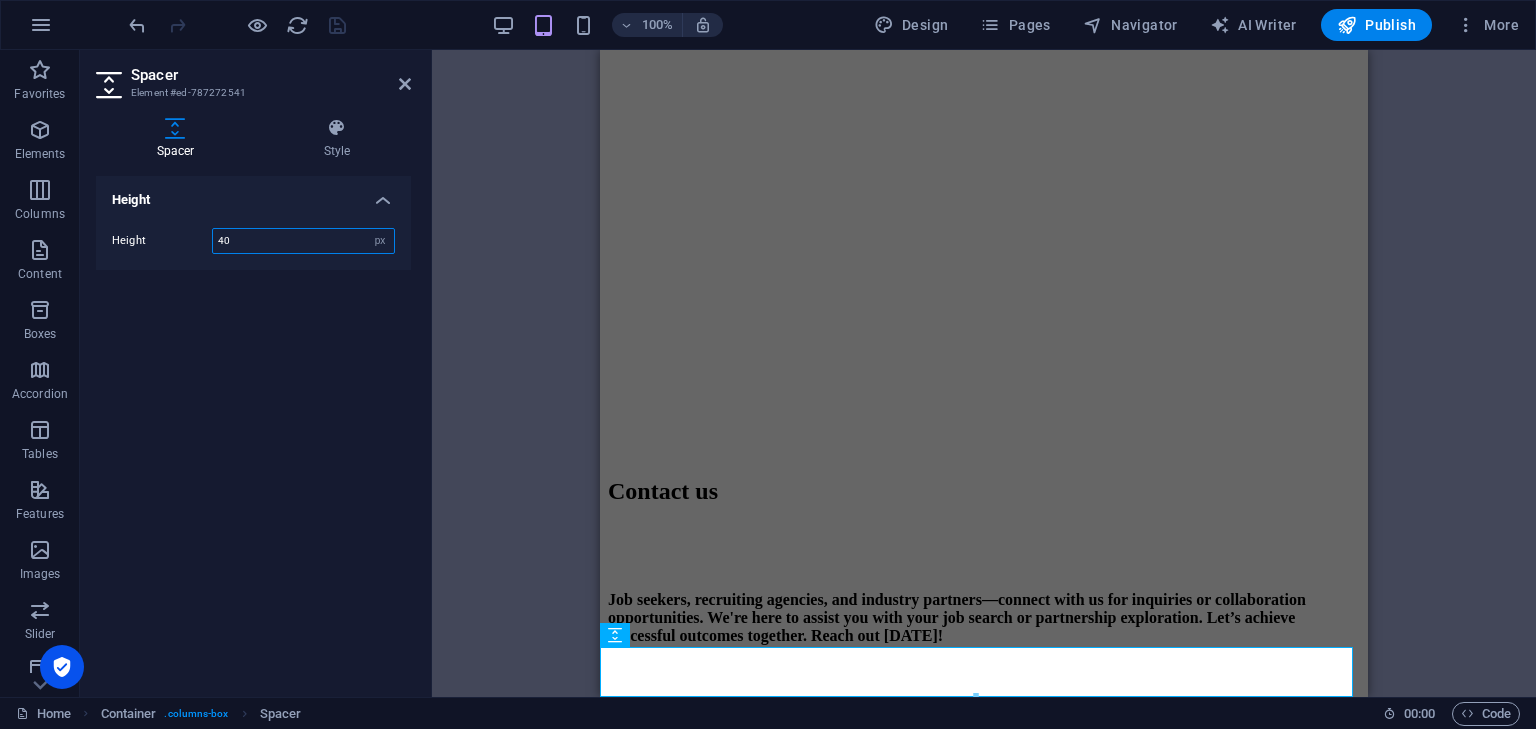 type on "40" 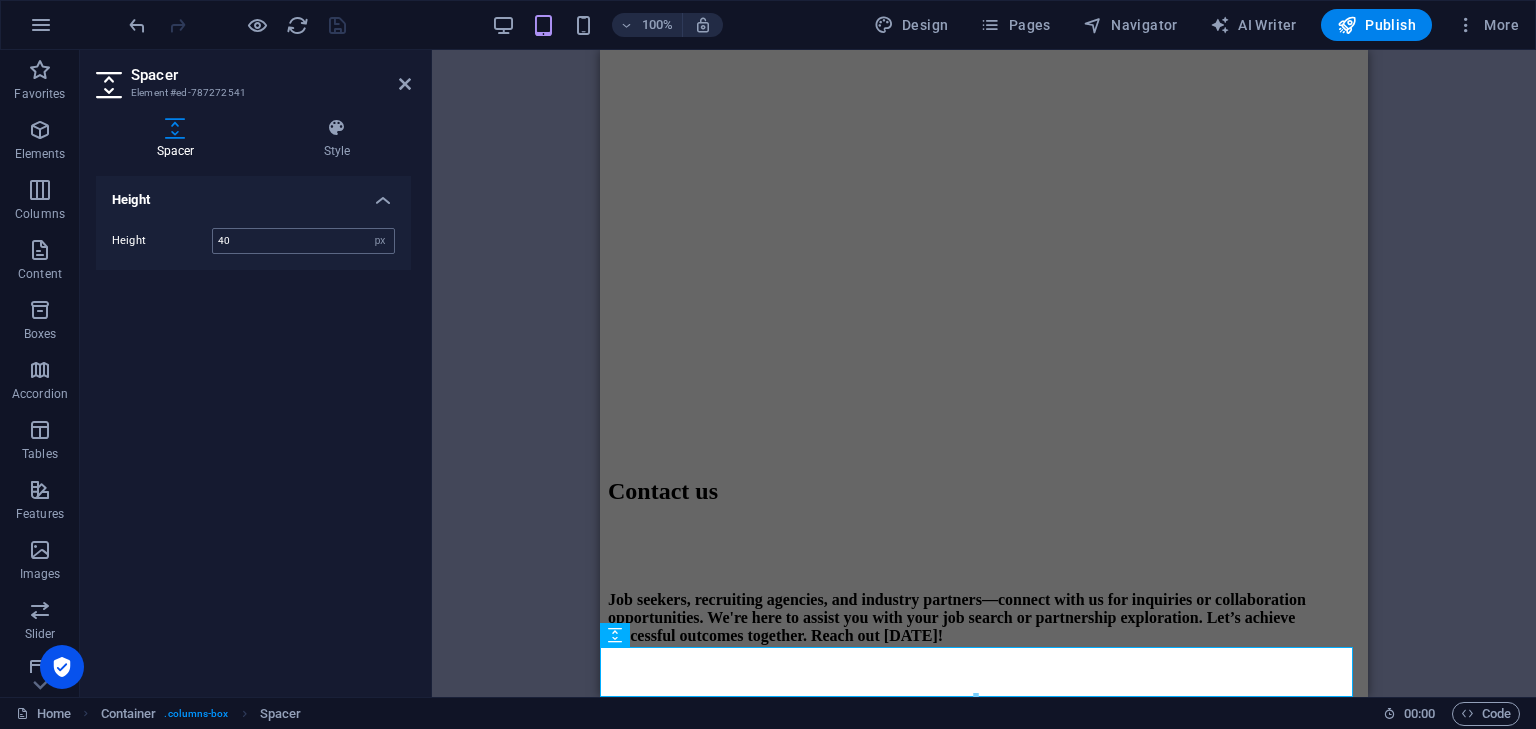 scroll, scrollTop: 2084, scrollLeft: 0, axis: vertical 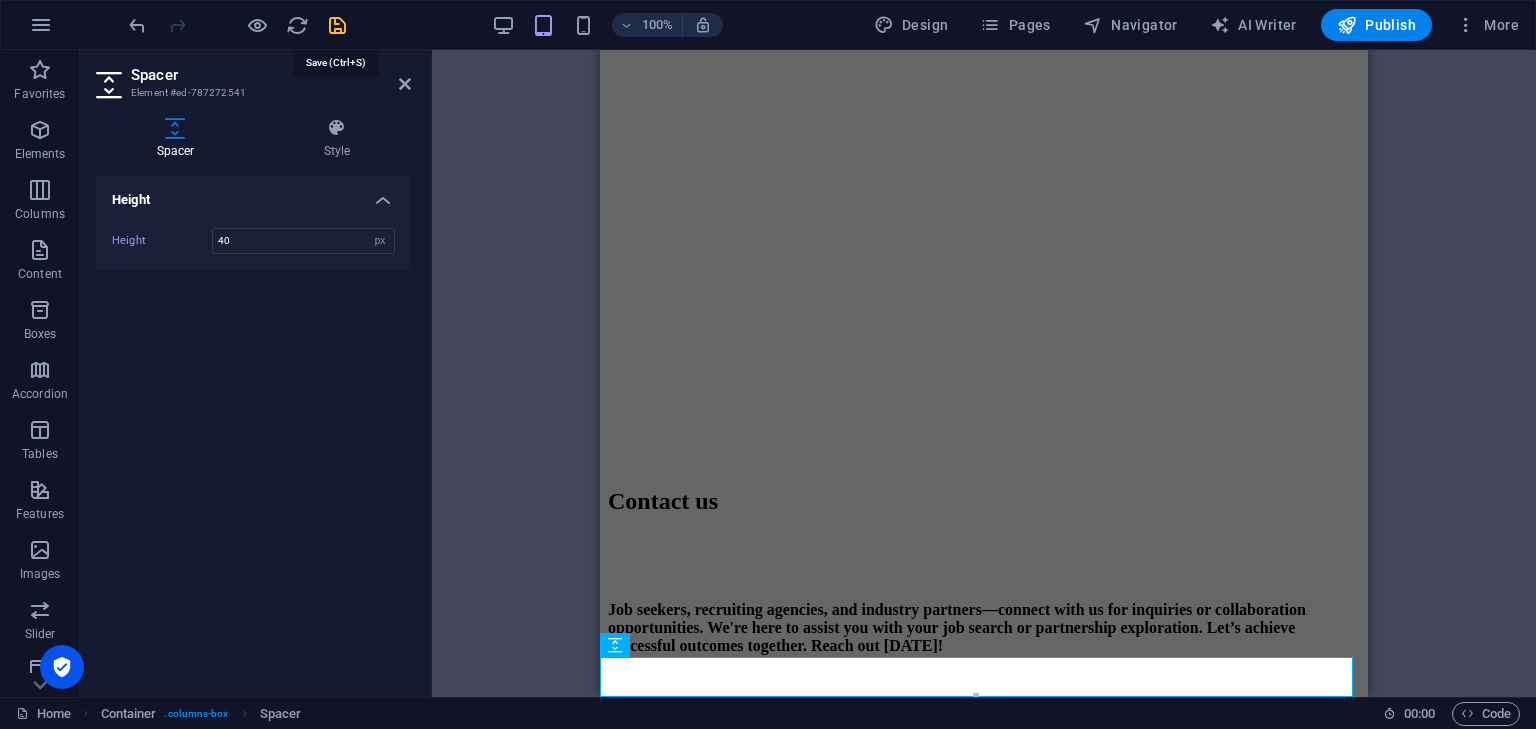 click at bounding box center [337, 25] 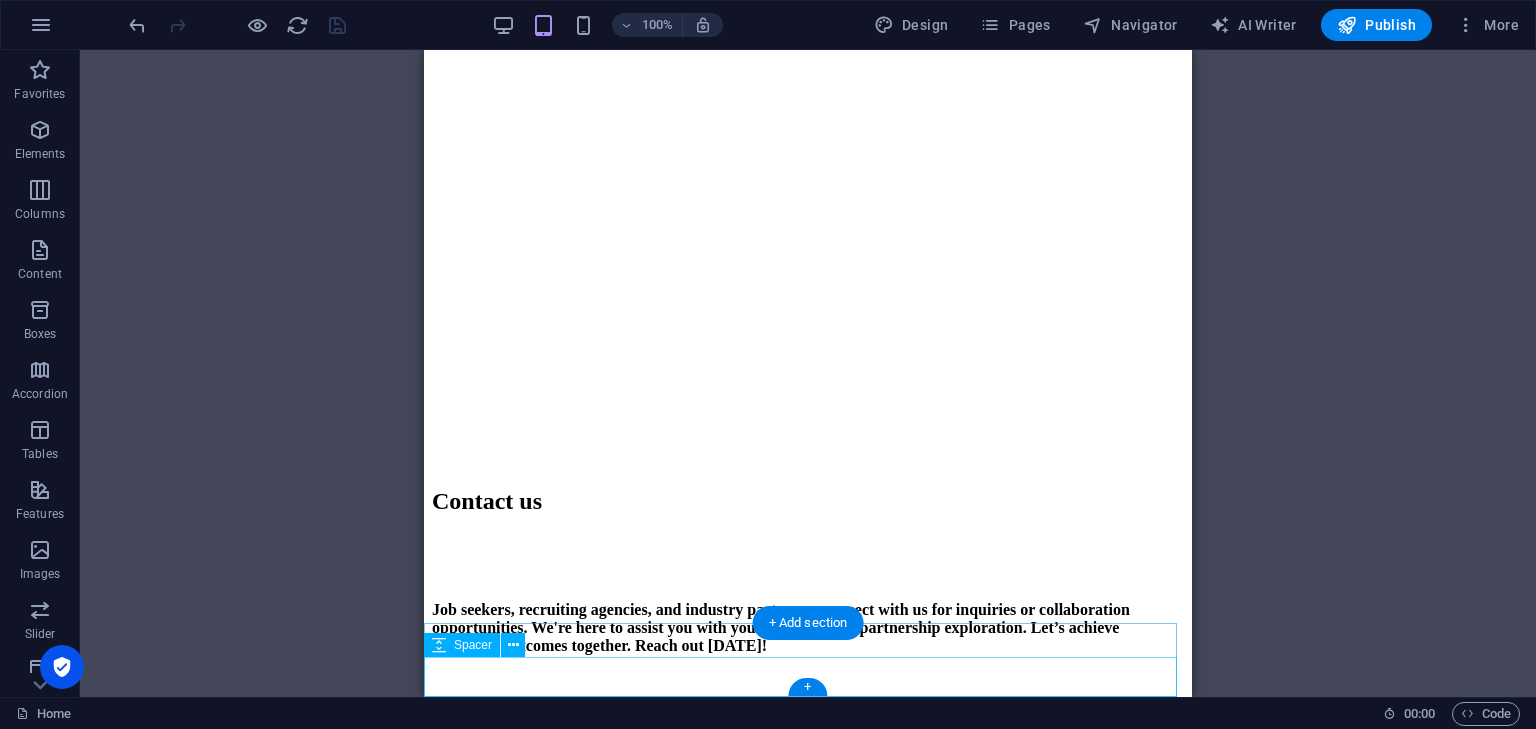 click at bounding box center [808, 3274] 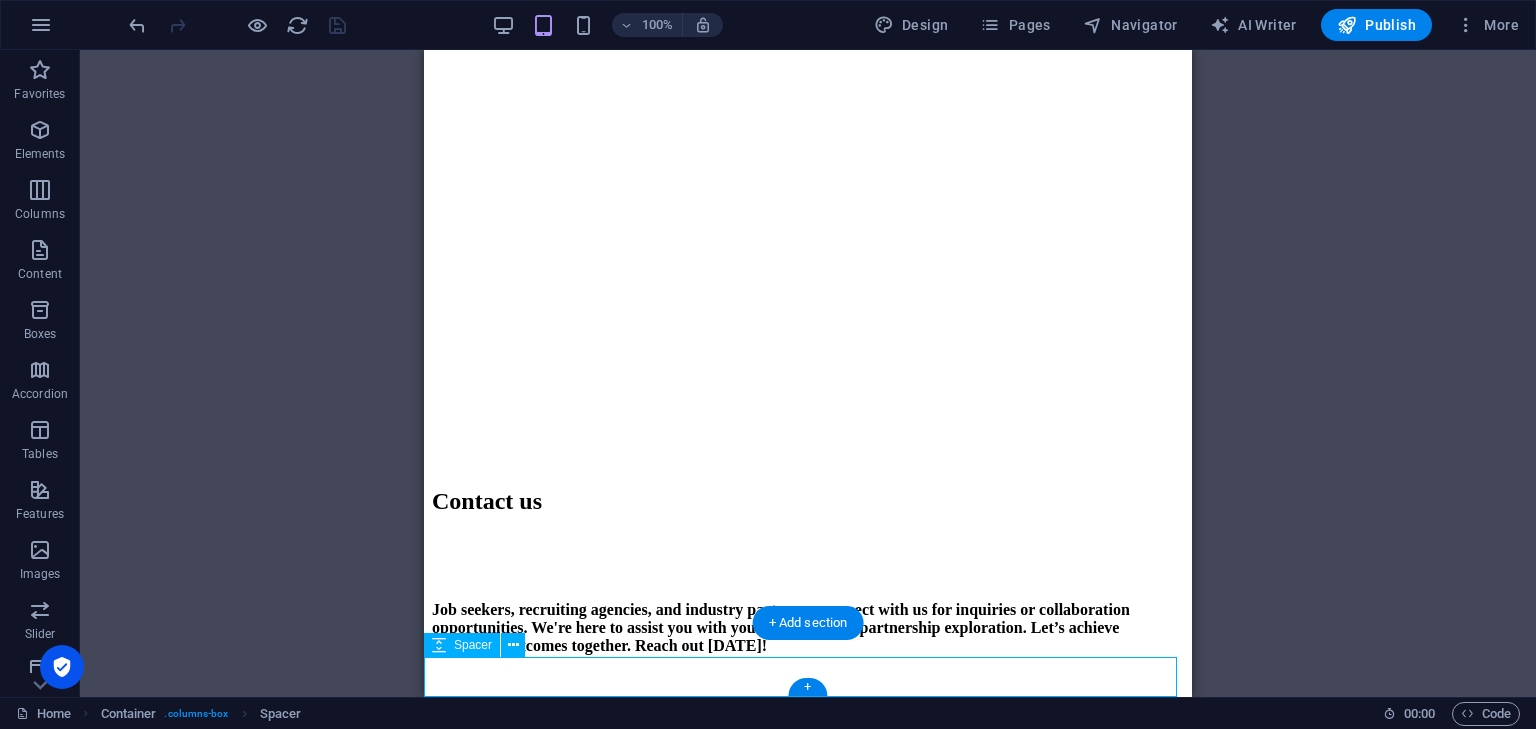 click at bounding box center [808, 3274] 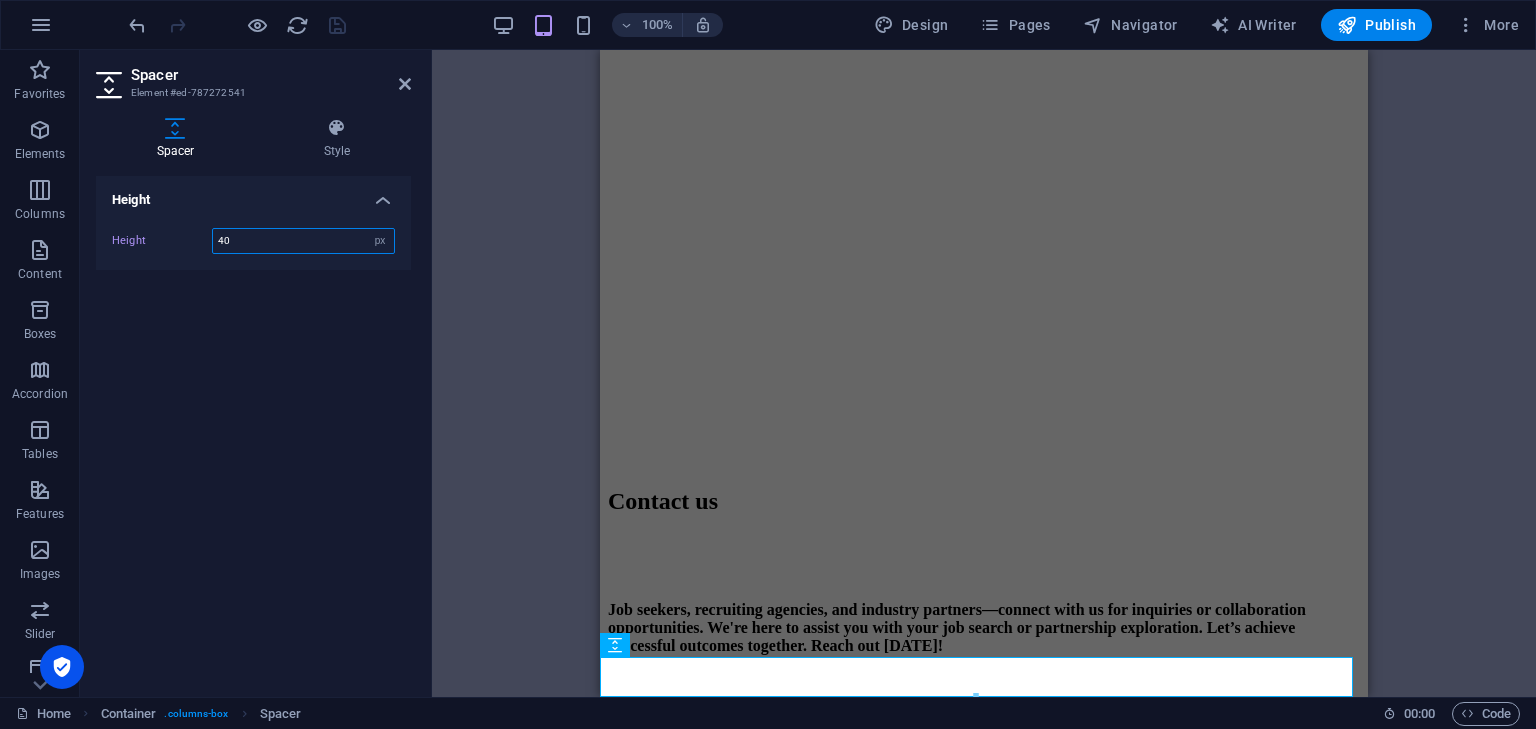 click on "40" at bounding box center [303, 241] 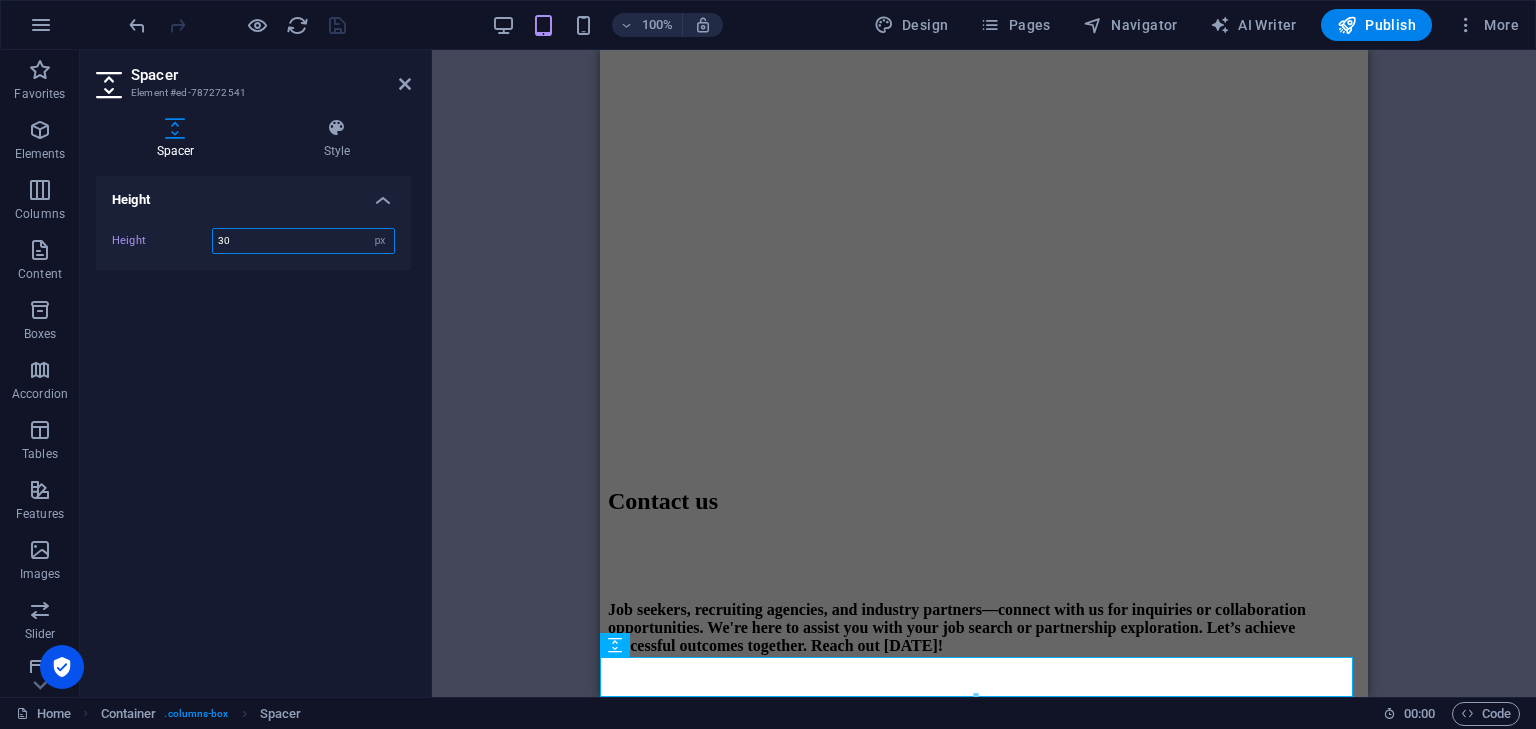 type on "30" 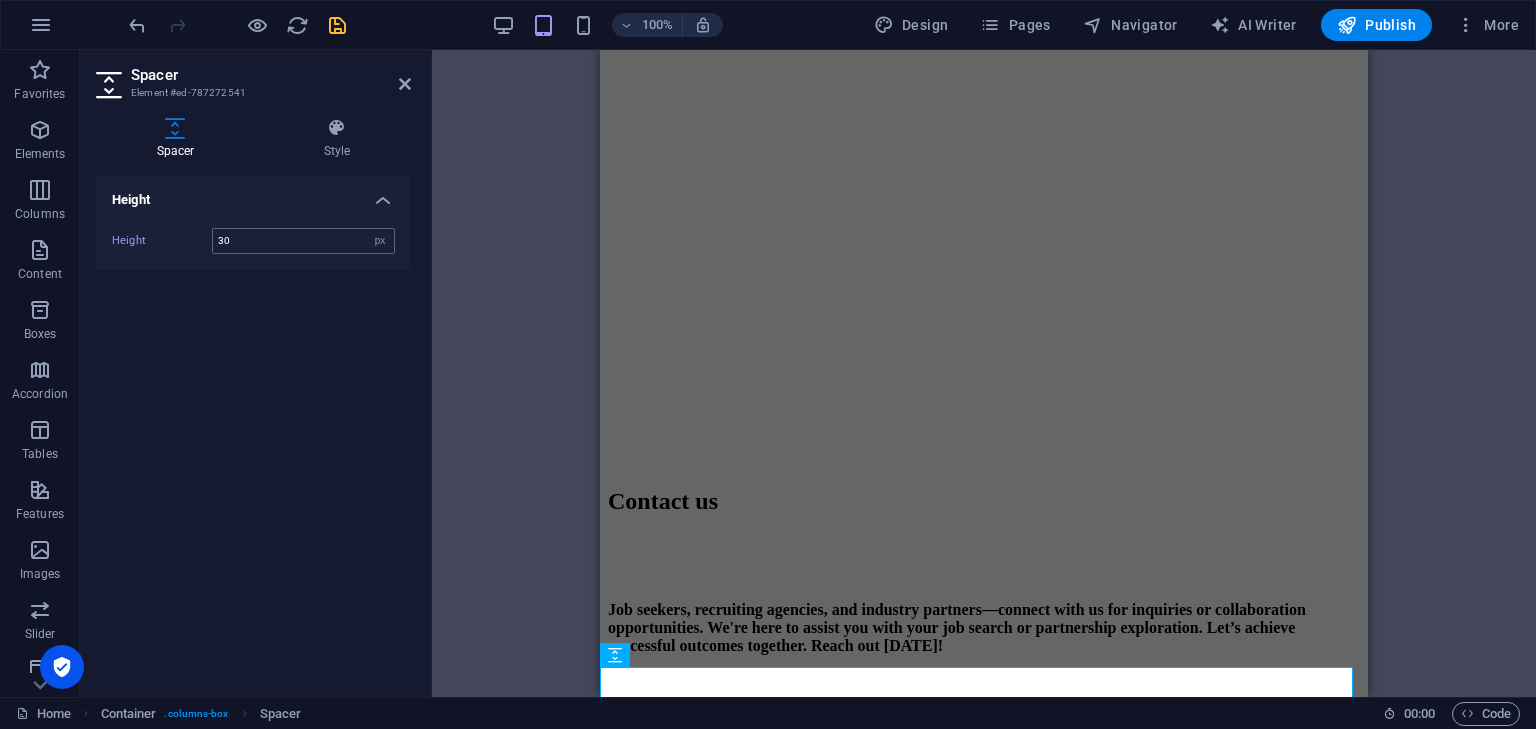 scroll, scrollTop: 2074, scrollLeft: 0, axis: vertical 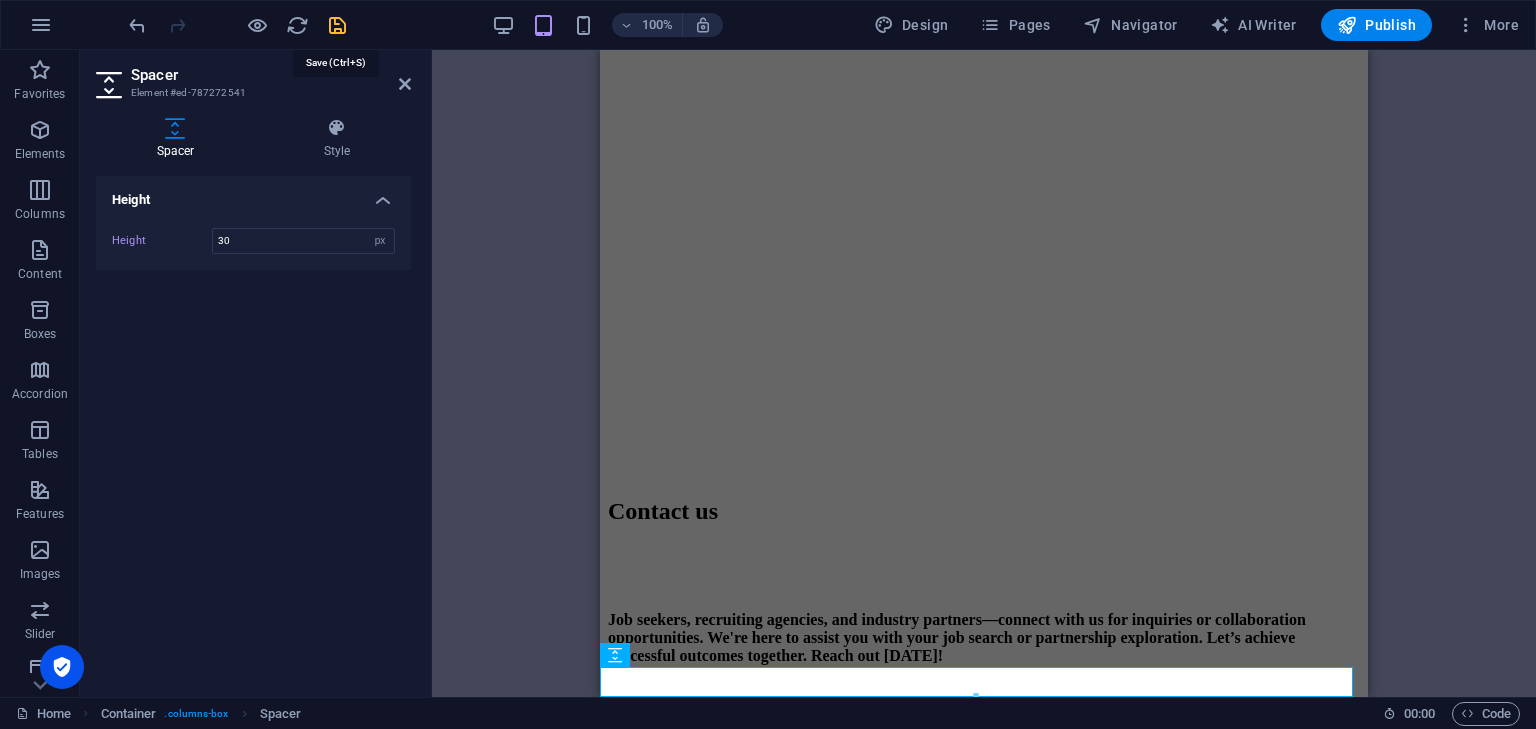 click at bounding box center (337, 25) 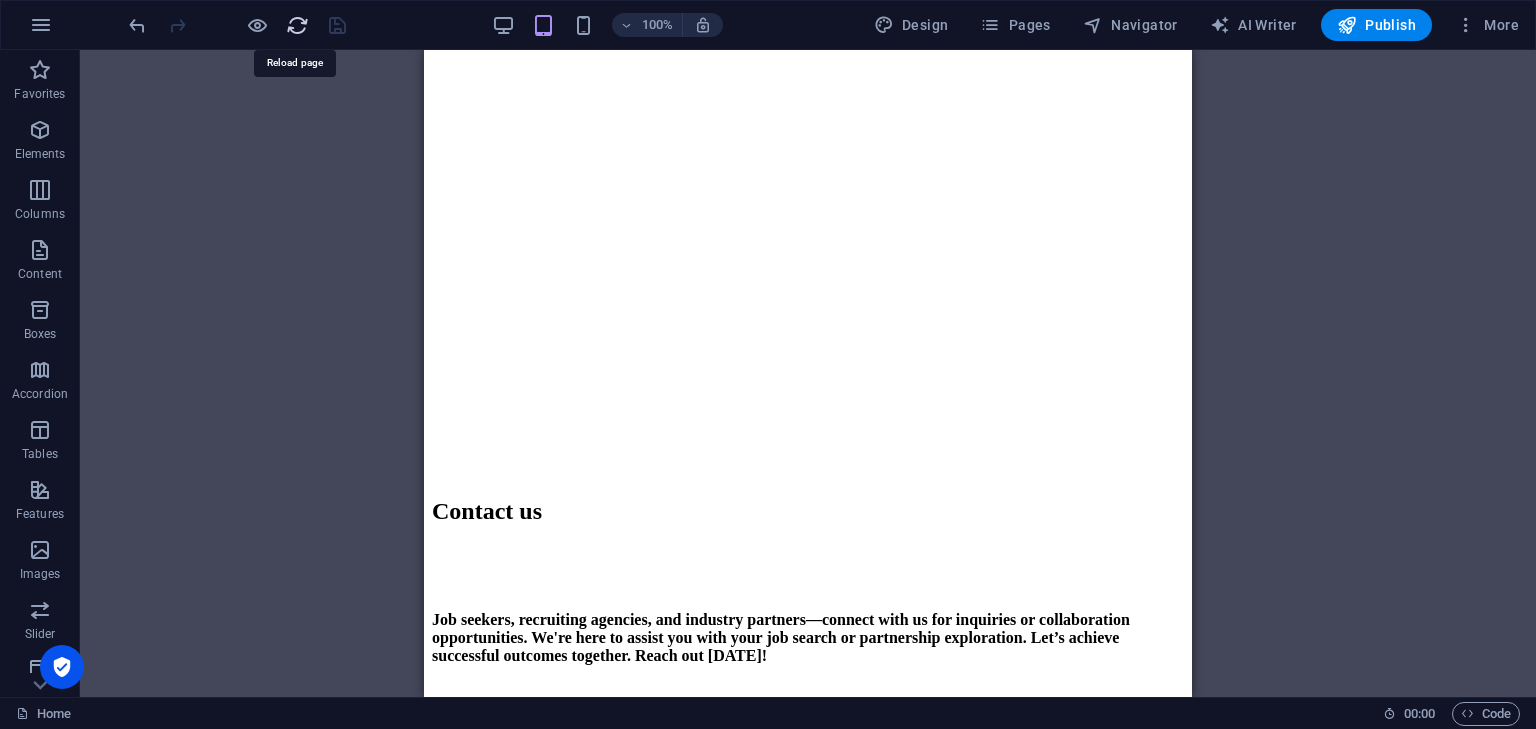 click at bounding box center [297, 25] 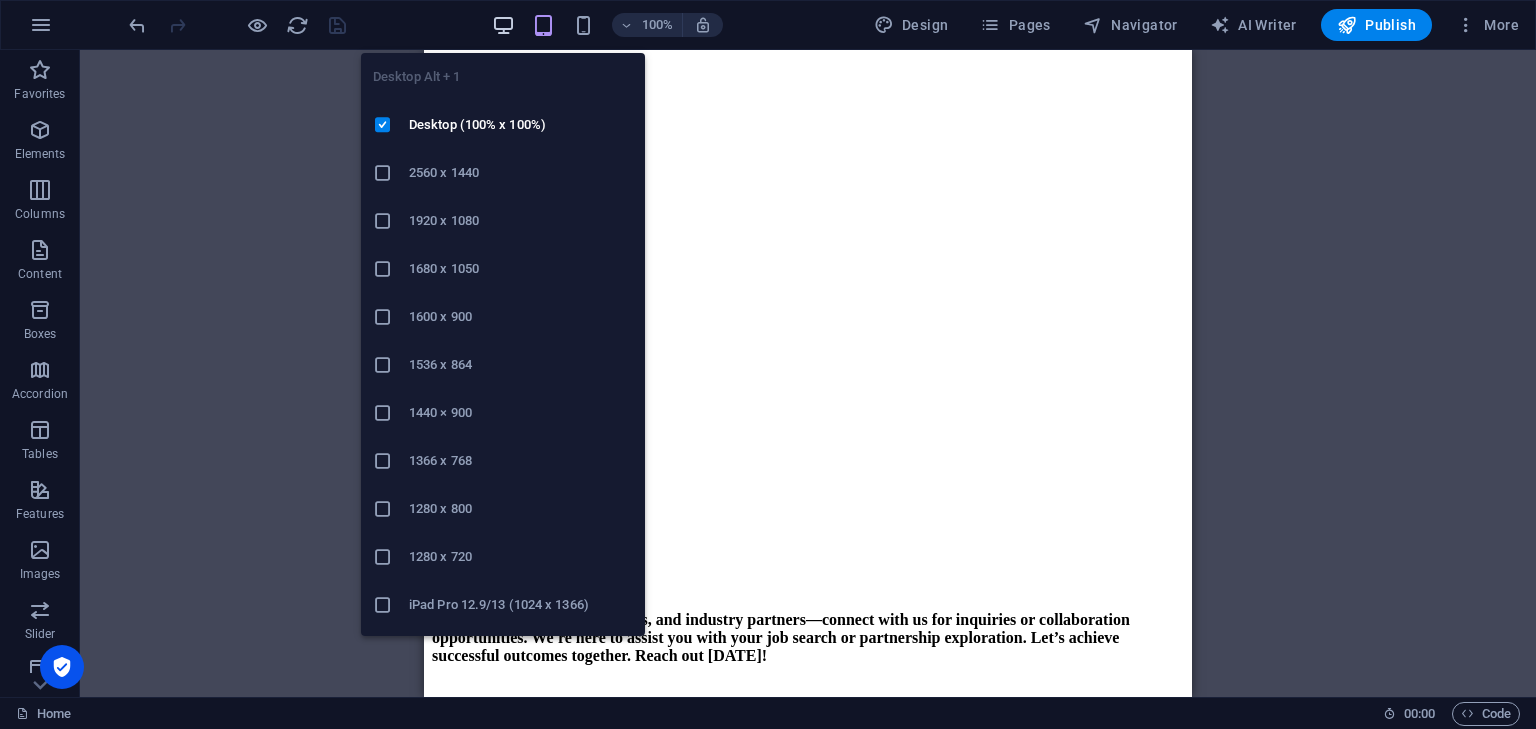 click at bounding box center [503, 25] 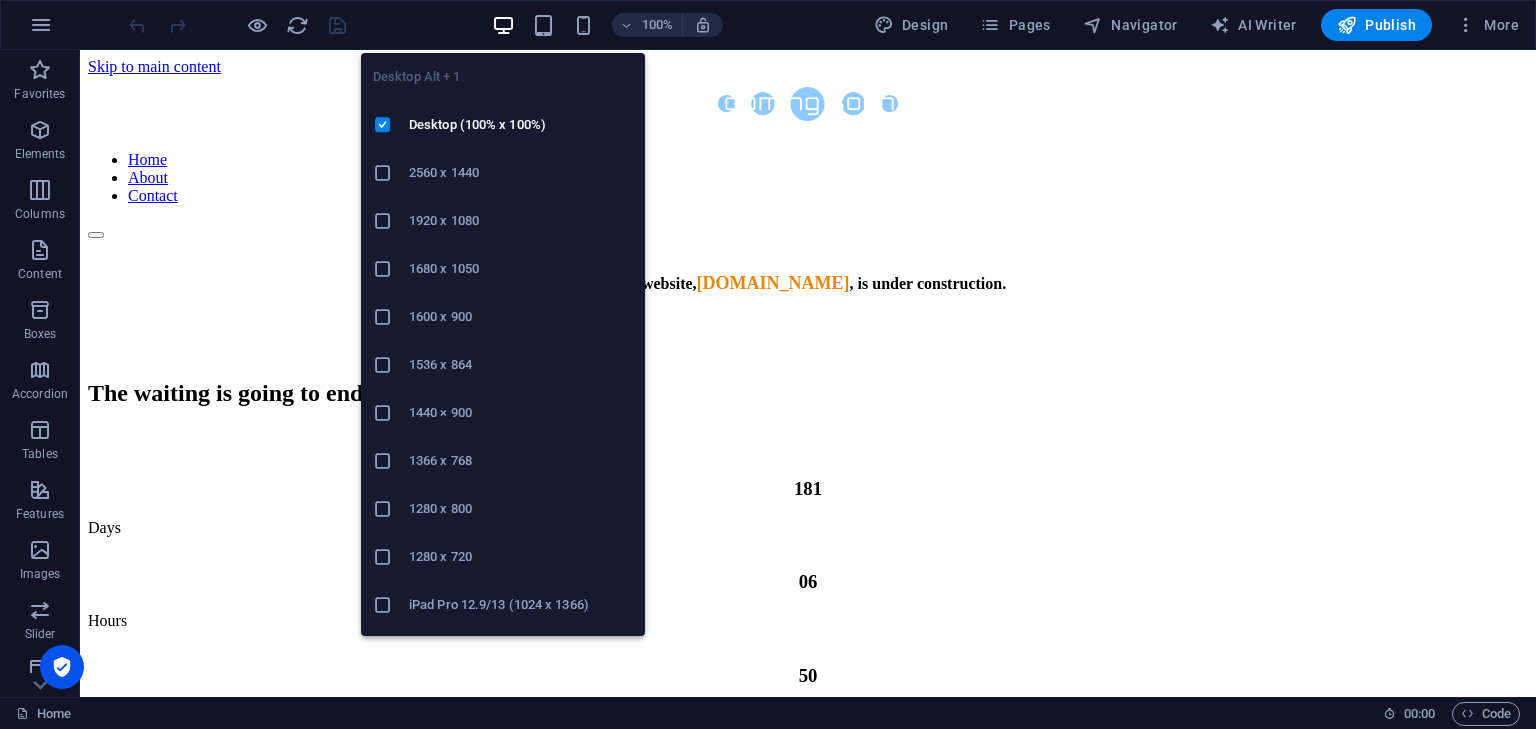 scroll, scrollTop: 0, scrollLeft: 0, axis: both 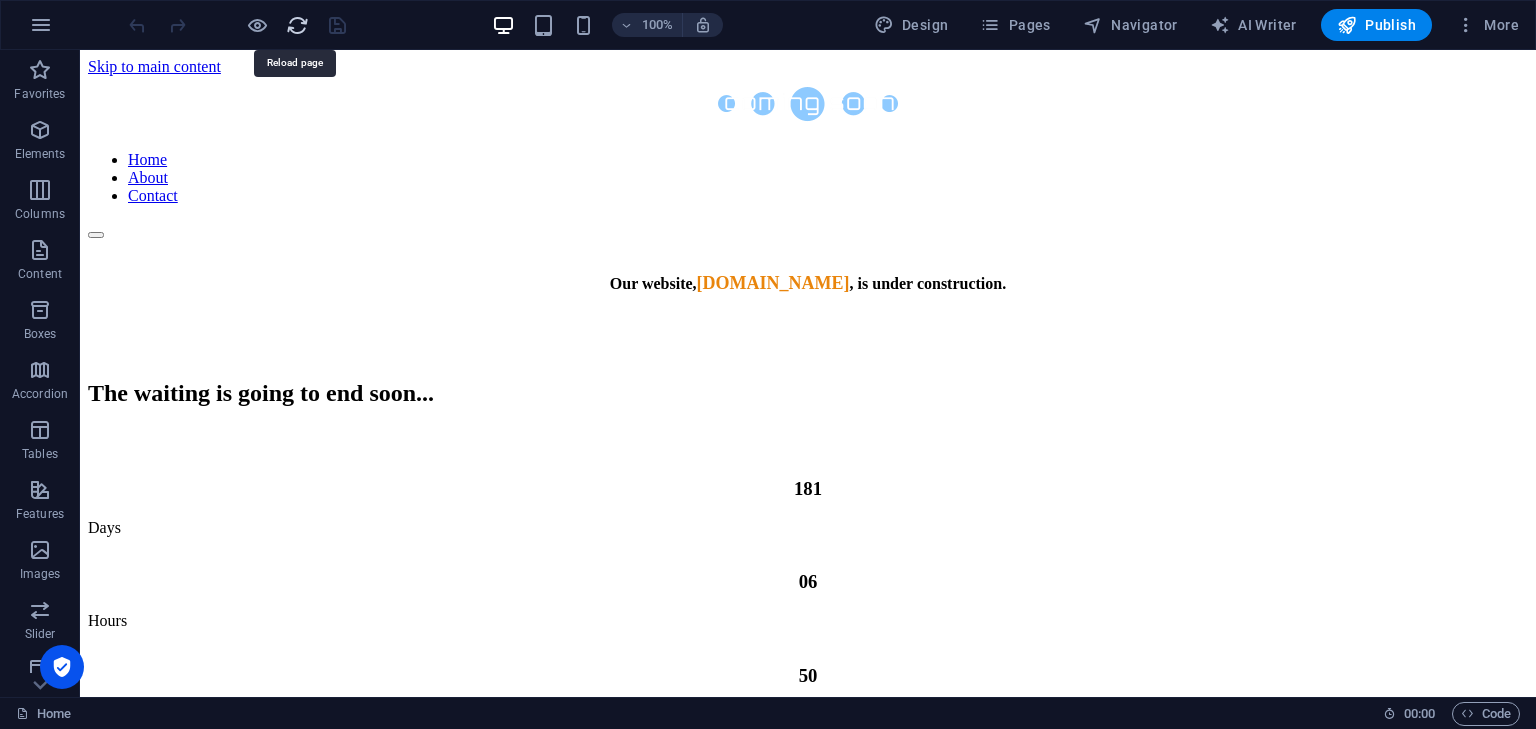 click at bounding box center [297, 25] 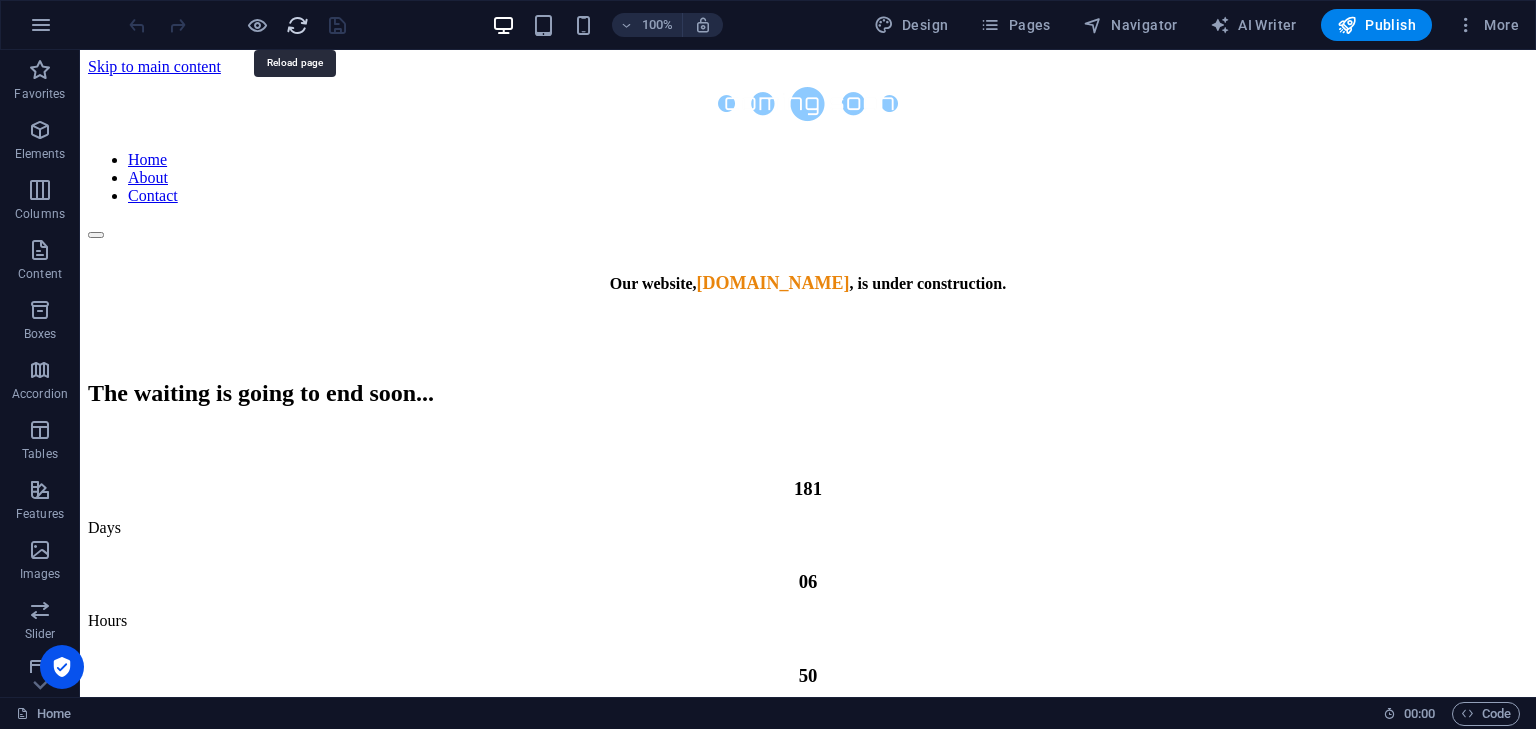 click at bounding box center (297, 25) 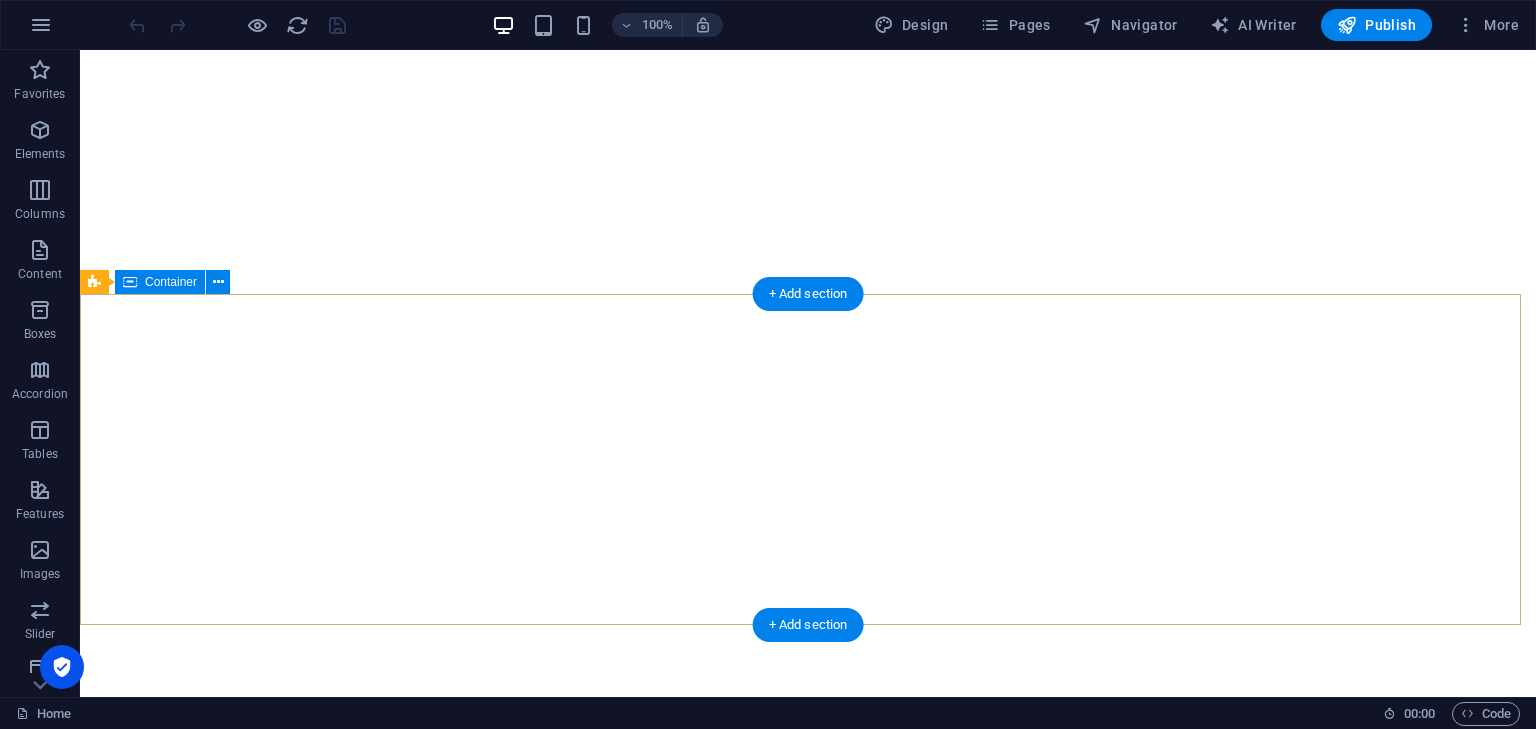 scroll, scrollTop: 1865, scrollLeft: 0, axis: vertical 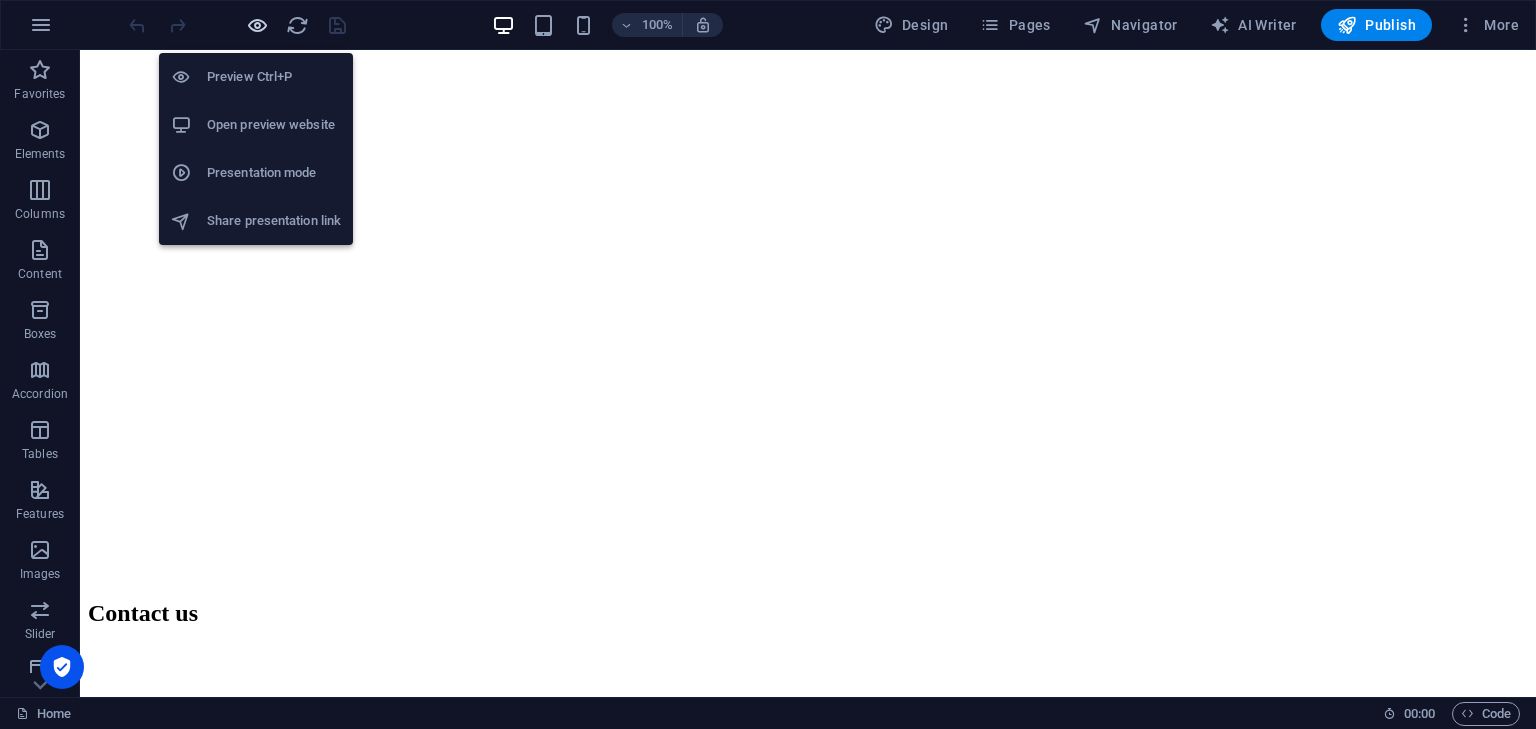 click at bounding box center [257, 25] 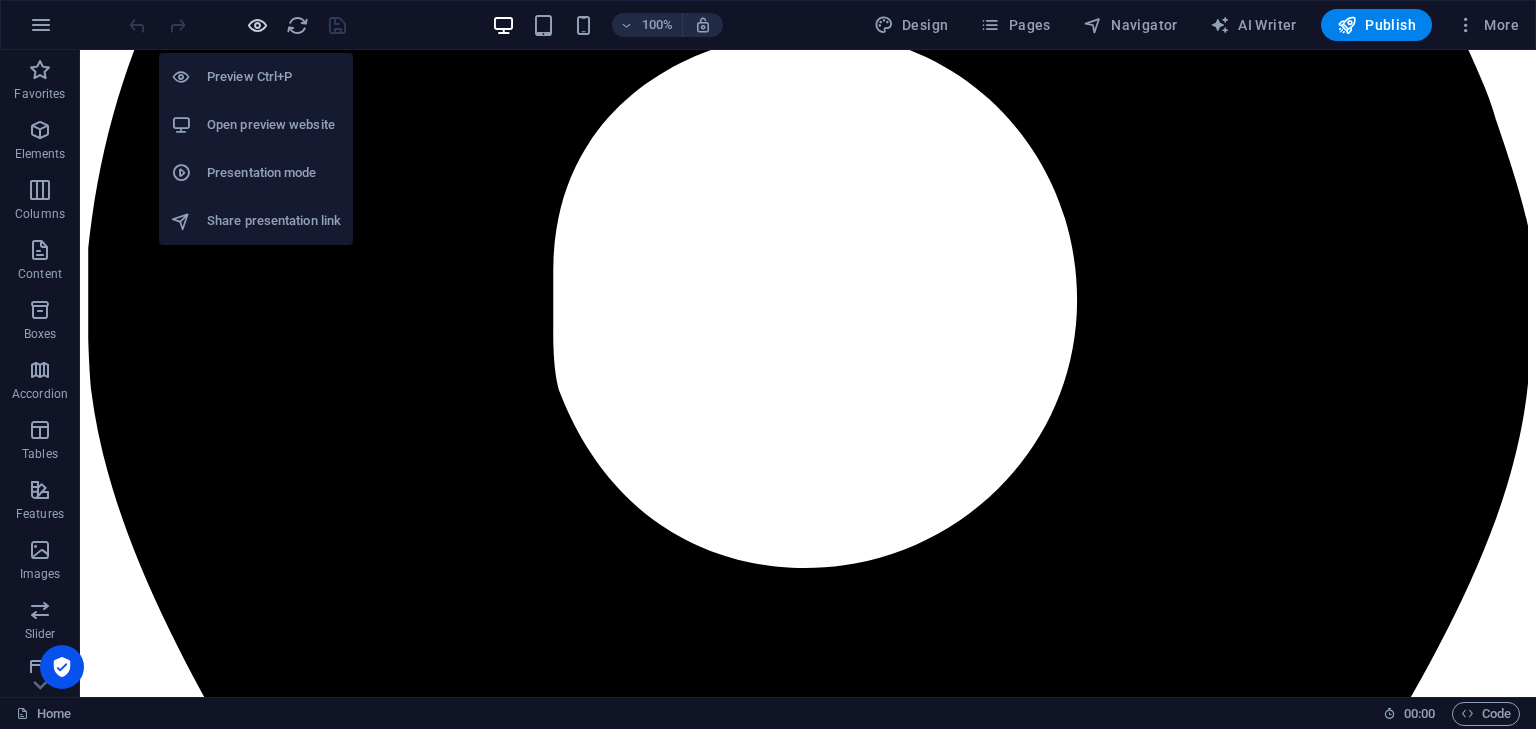 scroll, scrollTop: 415, scrollLeft: 0, axis: vertical 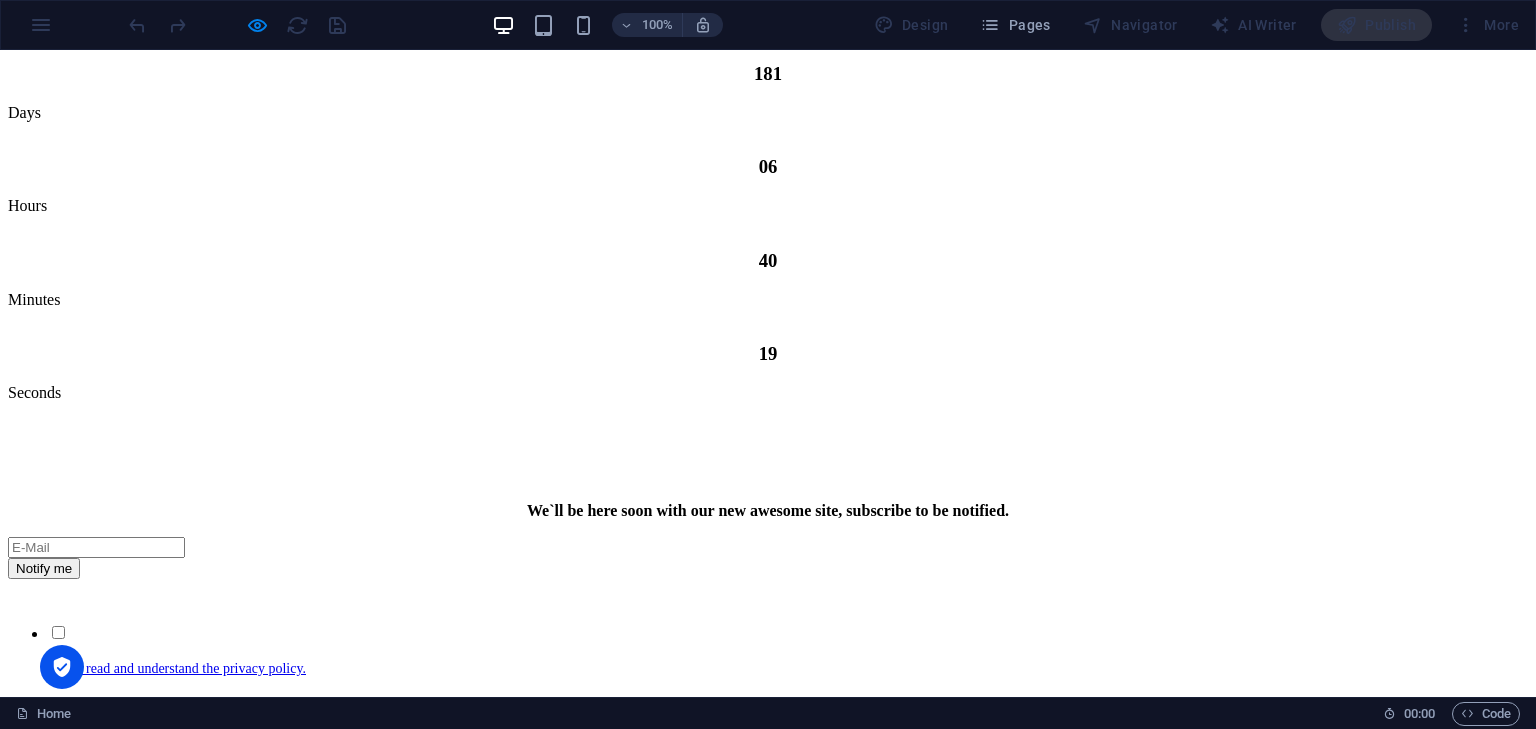 click on "Contact" at bounding box center (73, 912) 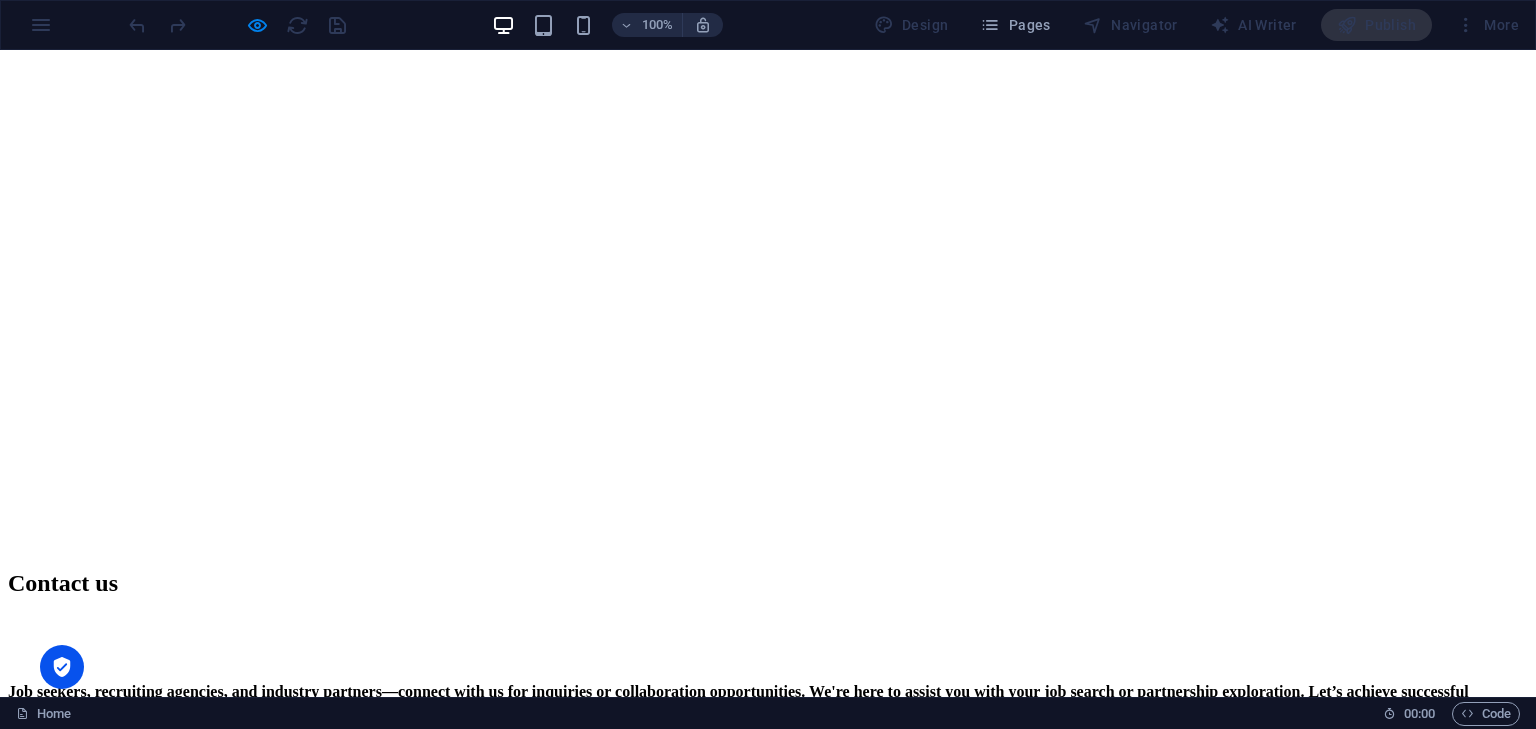 scroll, scrollTop: 719, scrollLeft: 0, axis: vertical 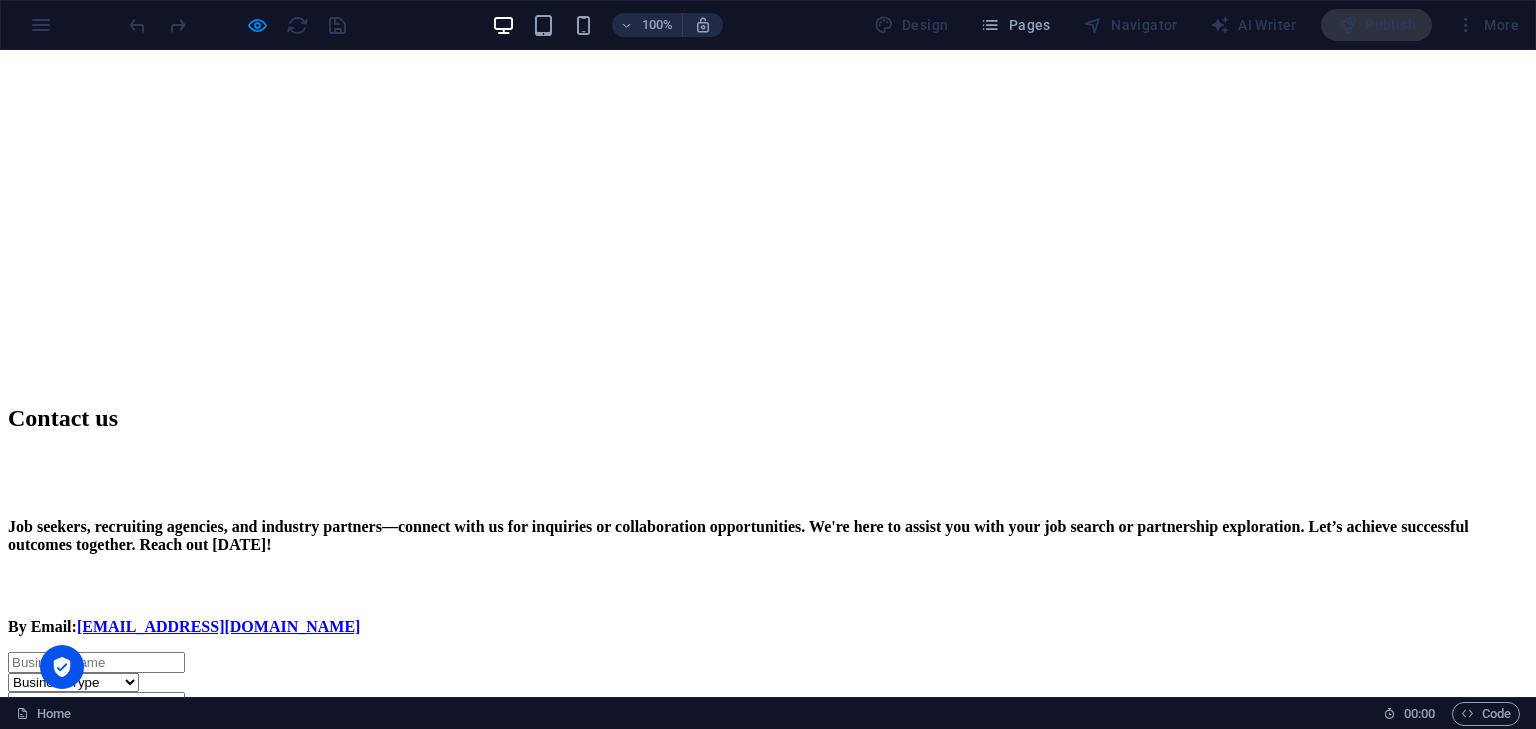 click on "About" at bounding box center (68, 1144) 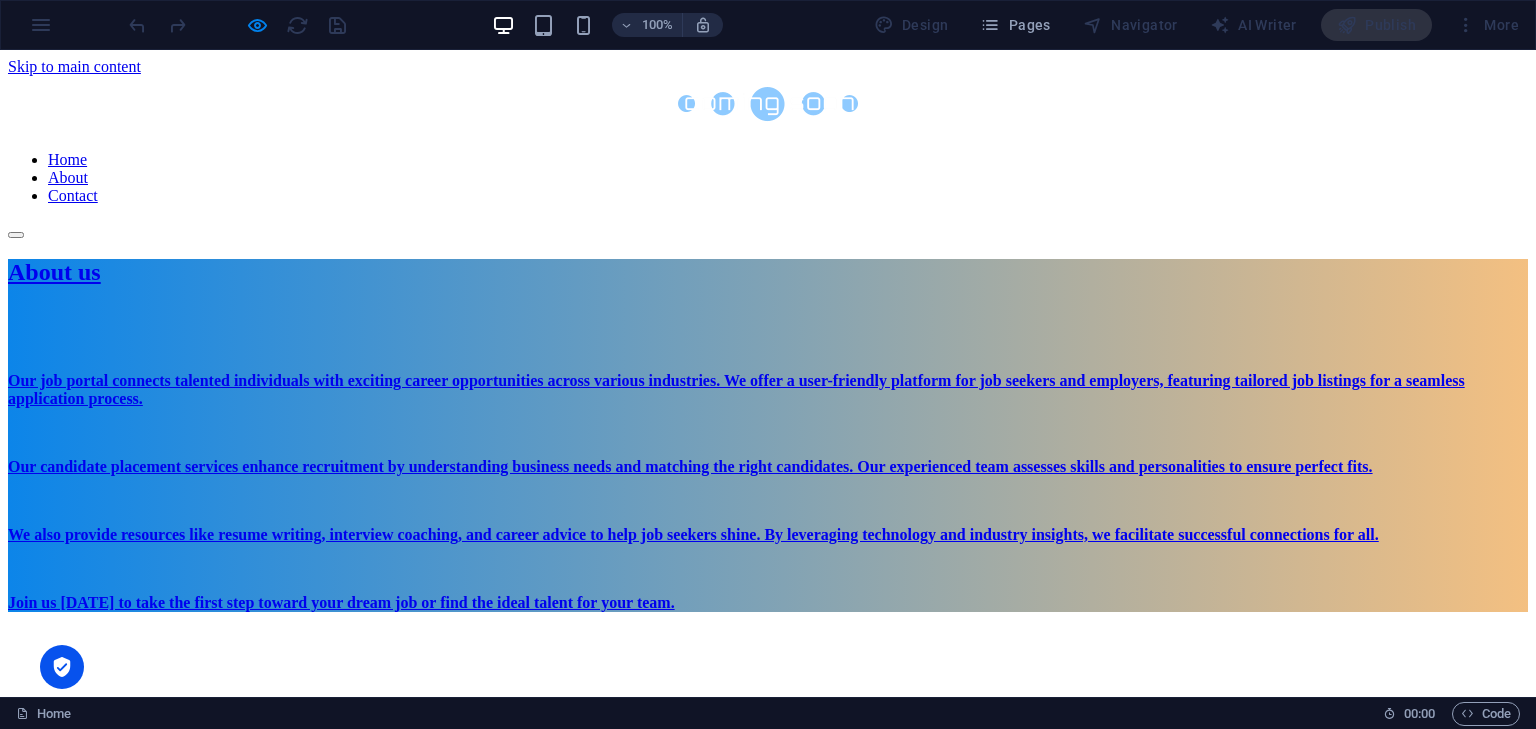 scroll, scrollTop: 415, scrollLeft: 0, axis: vertical 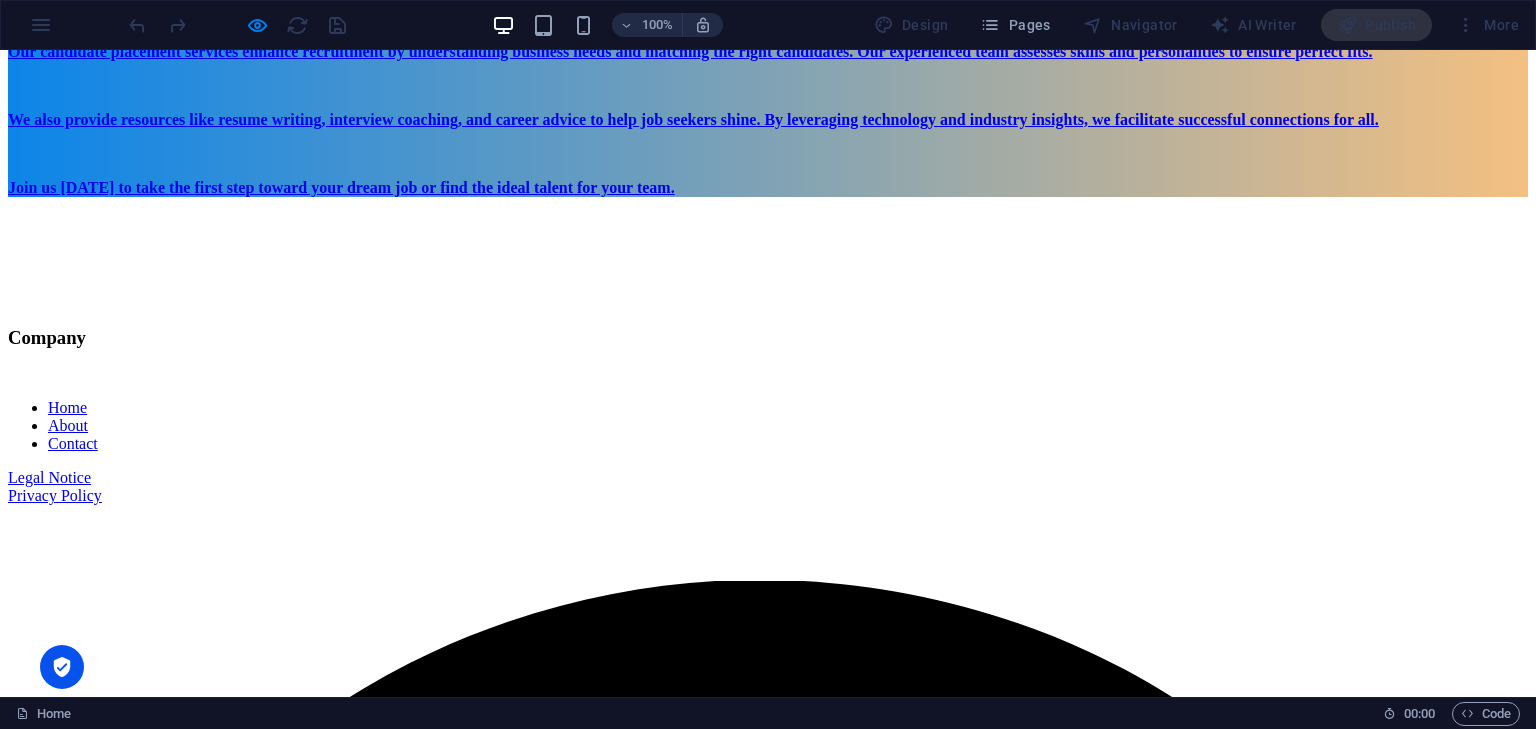 click on "Legal Notice" at bounding box center (49, 477) 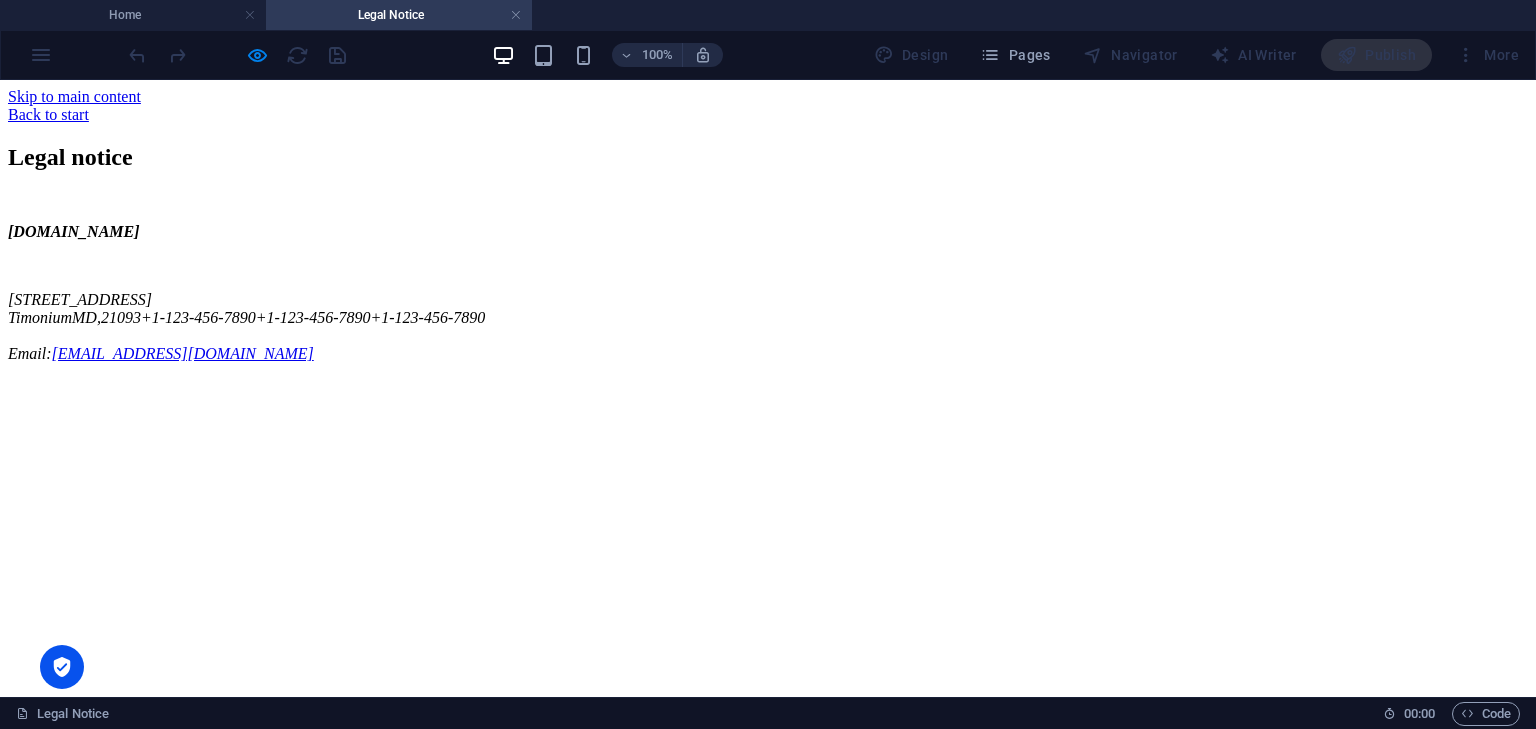 scroll, scrollTop: 0, scrollLeft: 0, axis: both 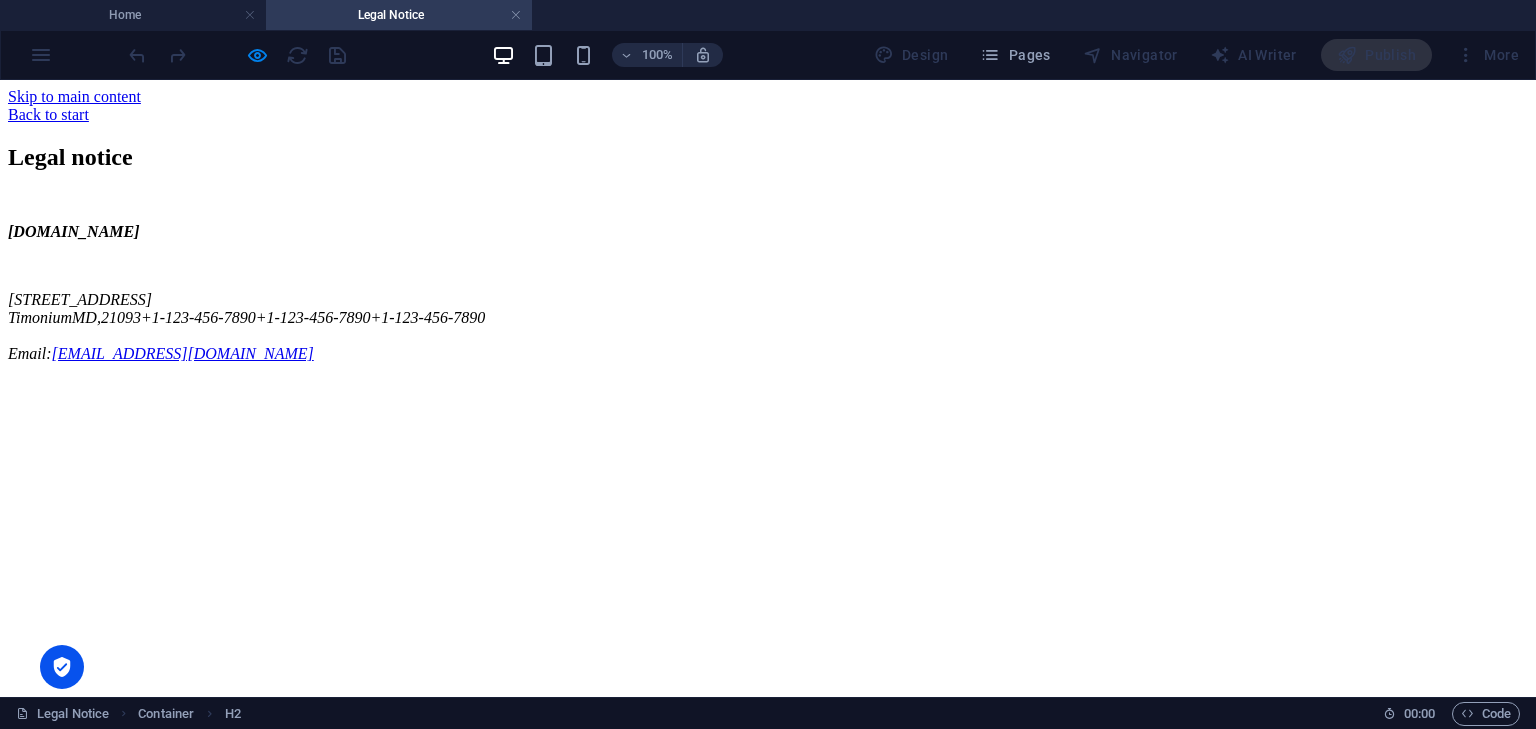 click on "Legal Notice" at bounding box center (399, 15) 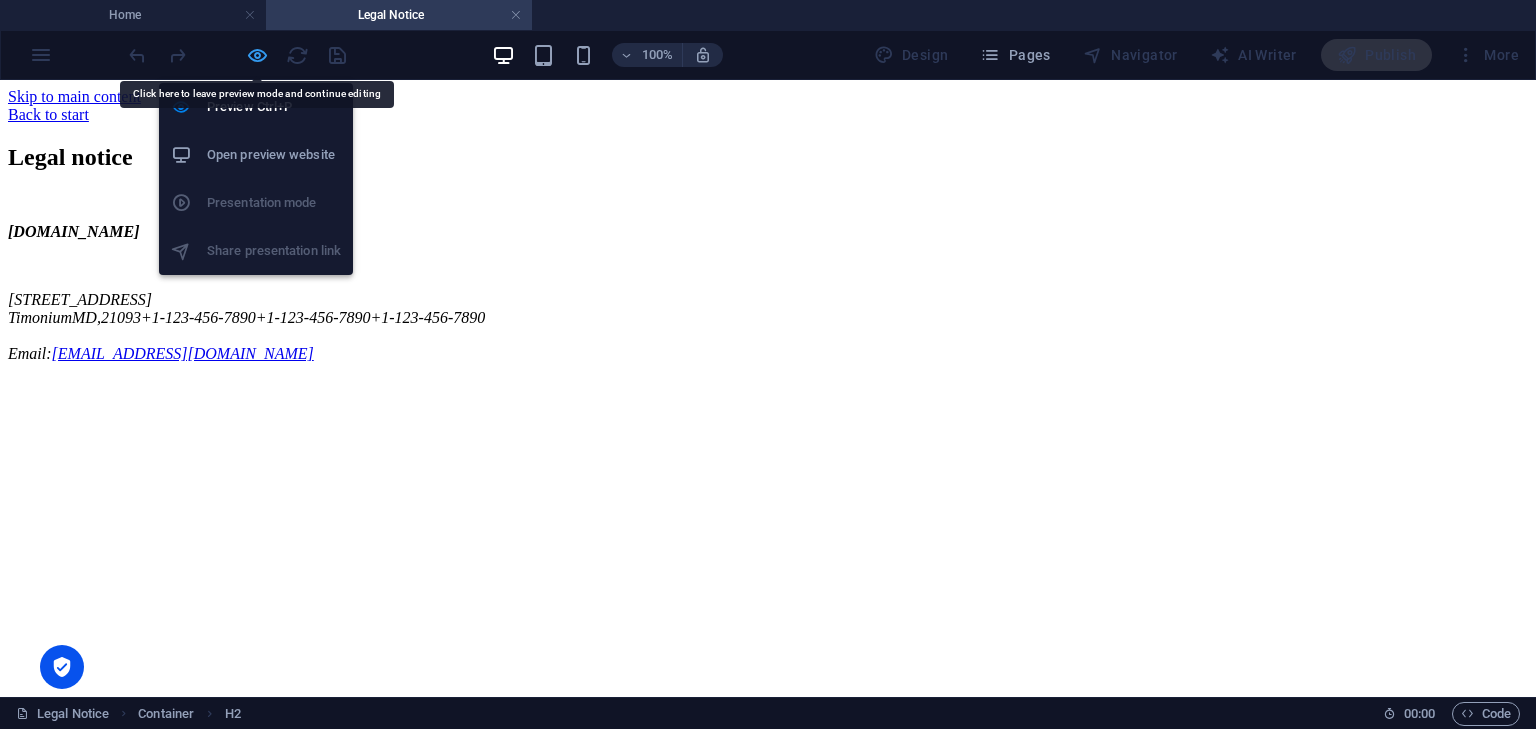 click at bounding box center (257, 55) 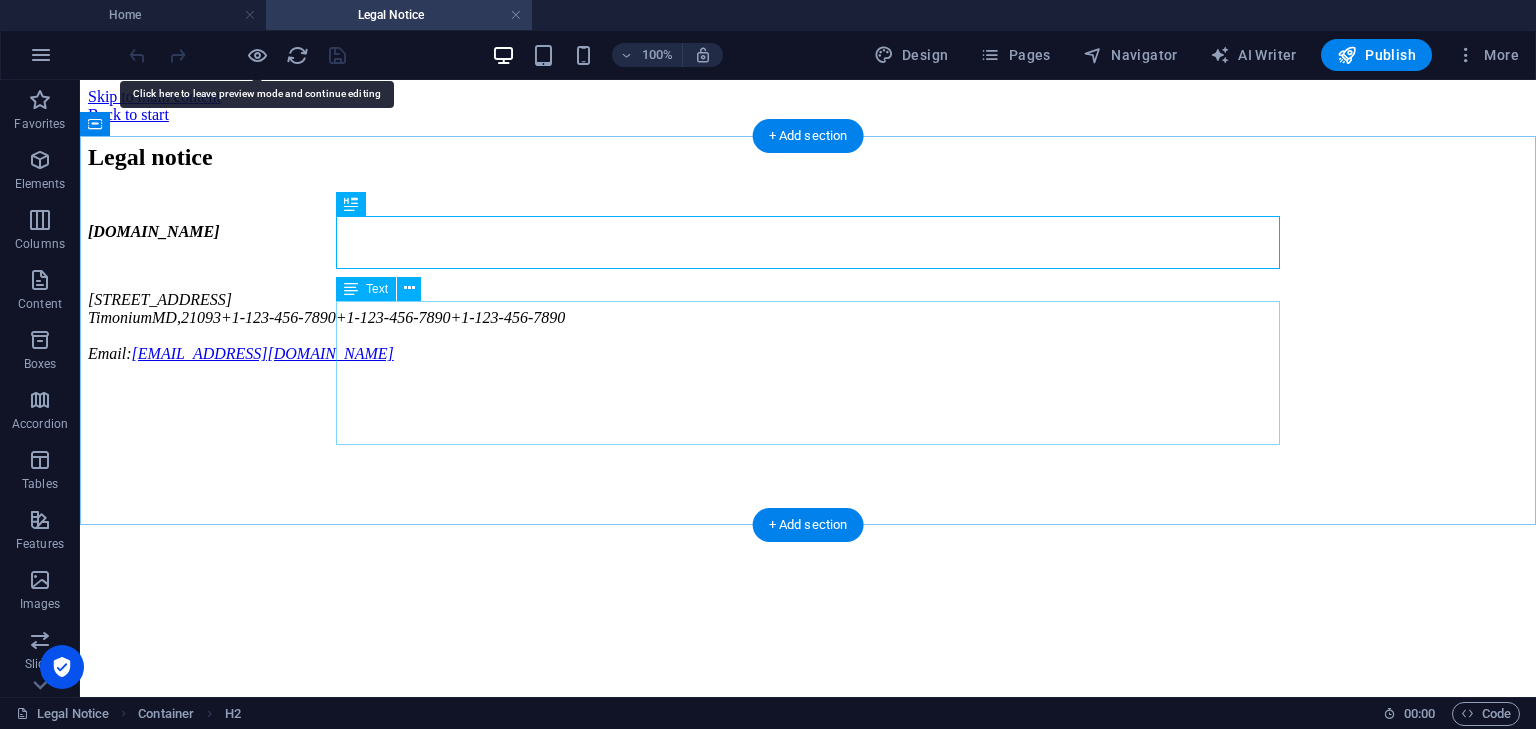 click on "jobmedium.com 1301 York Rd Ste 800-1031 Timonium  MD,  21093 +1-123-456-7890 +1-123-456-7890 +1-123-456-7890 Email:  contact@jobmedium.com" at bounding box center (808, 293) 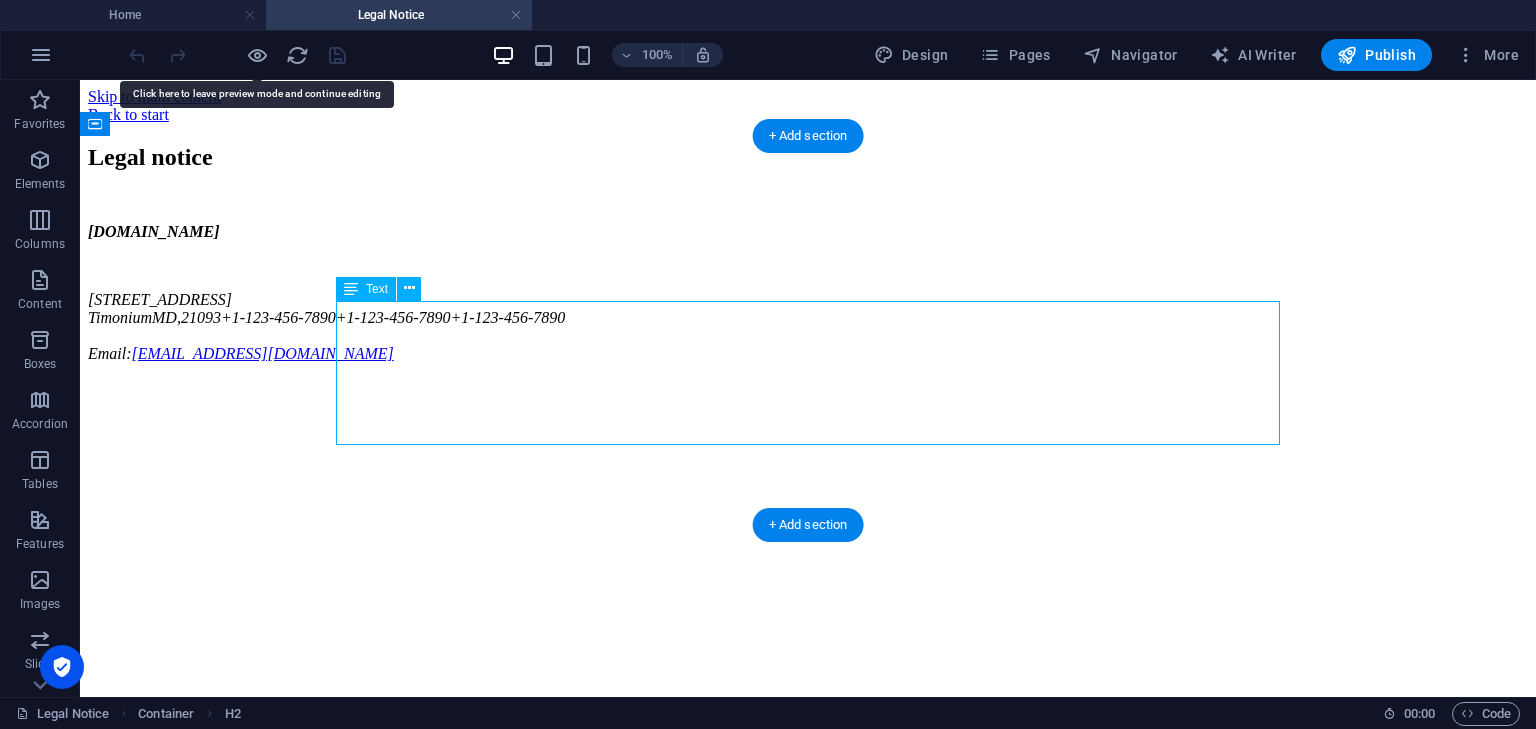 click on "jobmedium.com 1301 York Rd Ste 800-1031 Timonium  MD,  21093 +1-123-456-7890 +1-123-456-7890 +1-123-456-7890 Email:  contact@jobmedium.com" at bounding box center [808, 293] 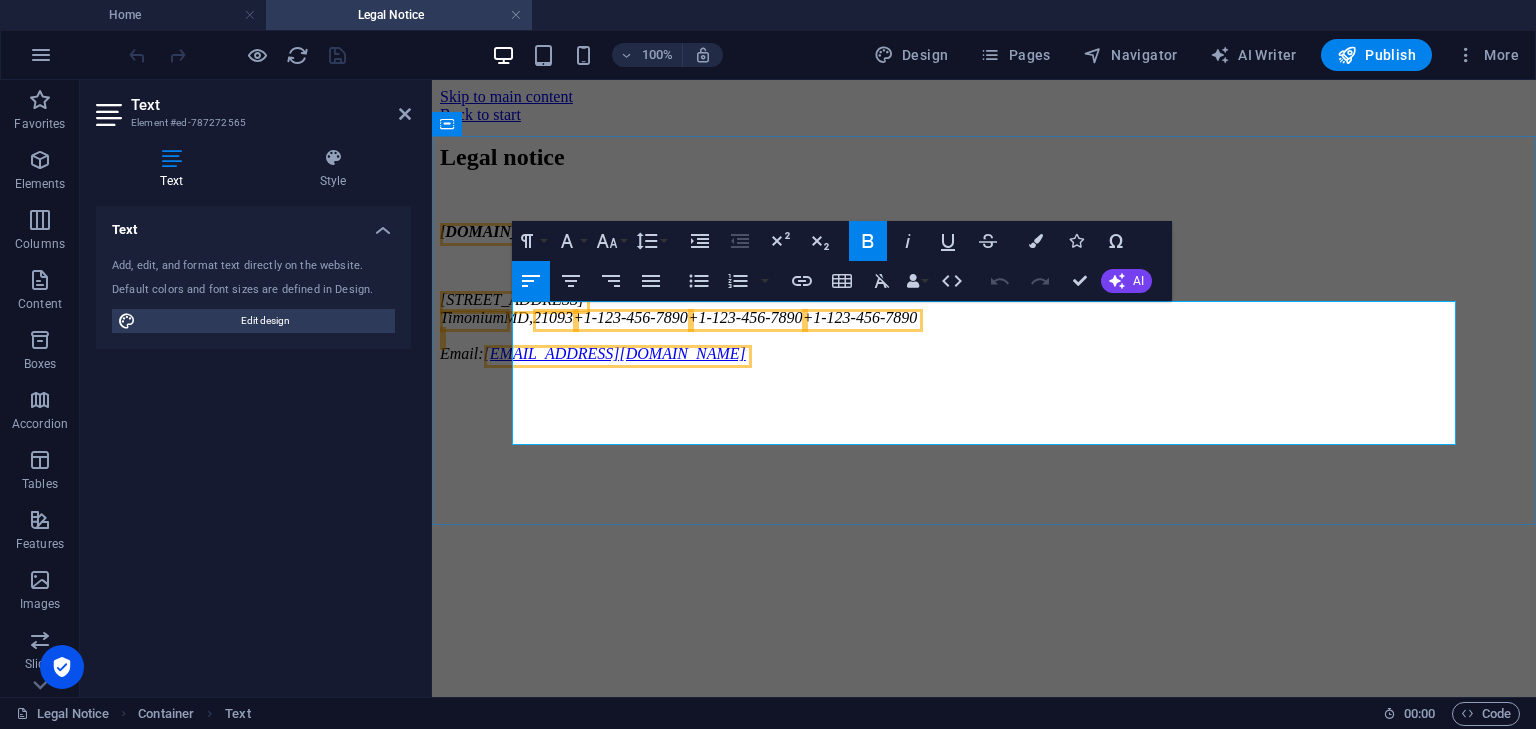 click on "+1-123-456-7890" at bounding box center [630, 317] 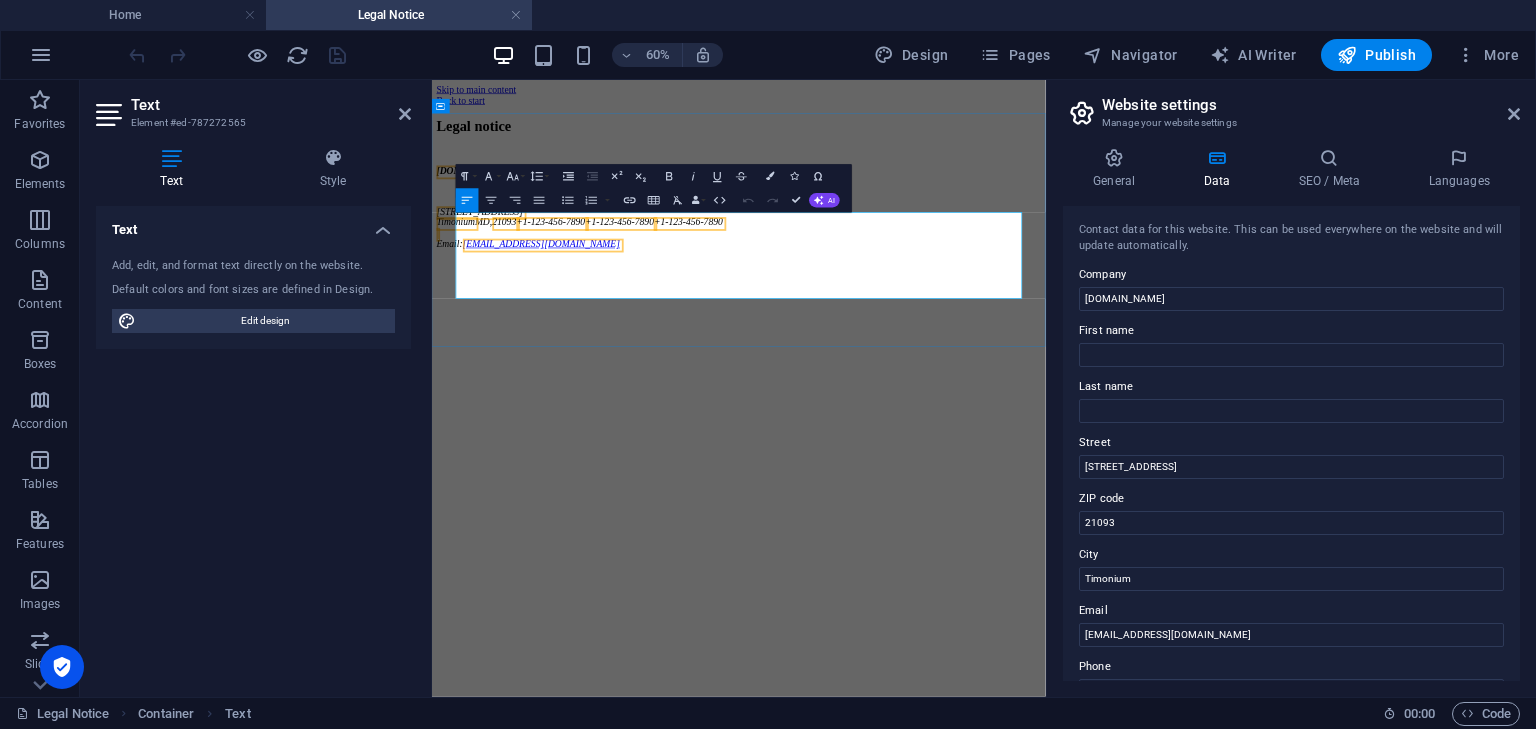 click on "+1-123-456-7890" at bounding box center (859, 317) 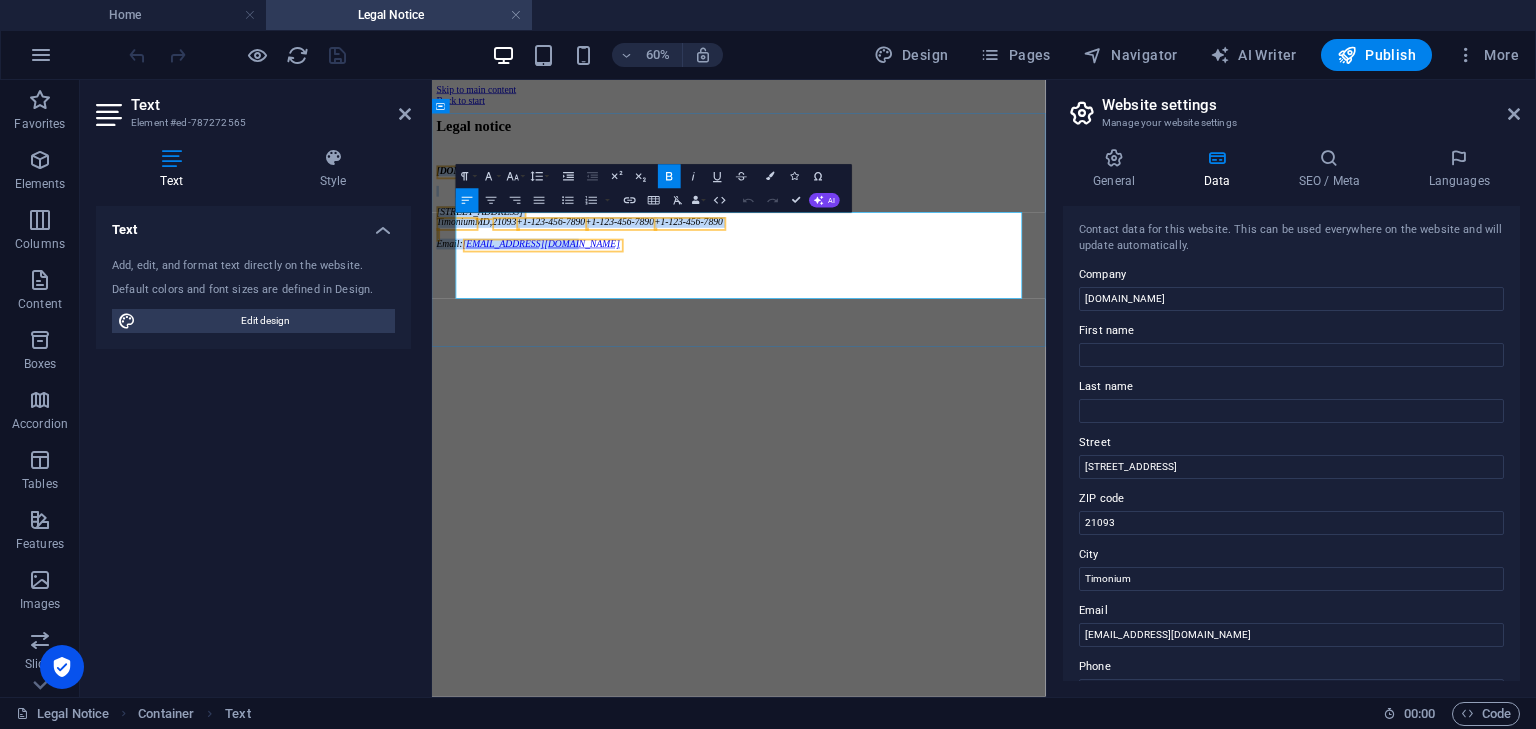 click on "+1-123-456-7890" at bounding box center [859, 317] 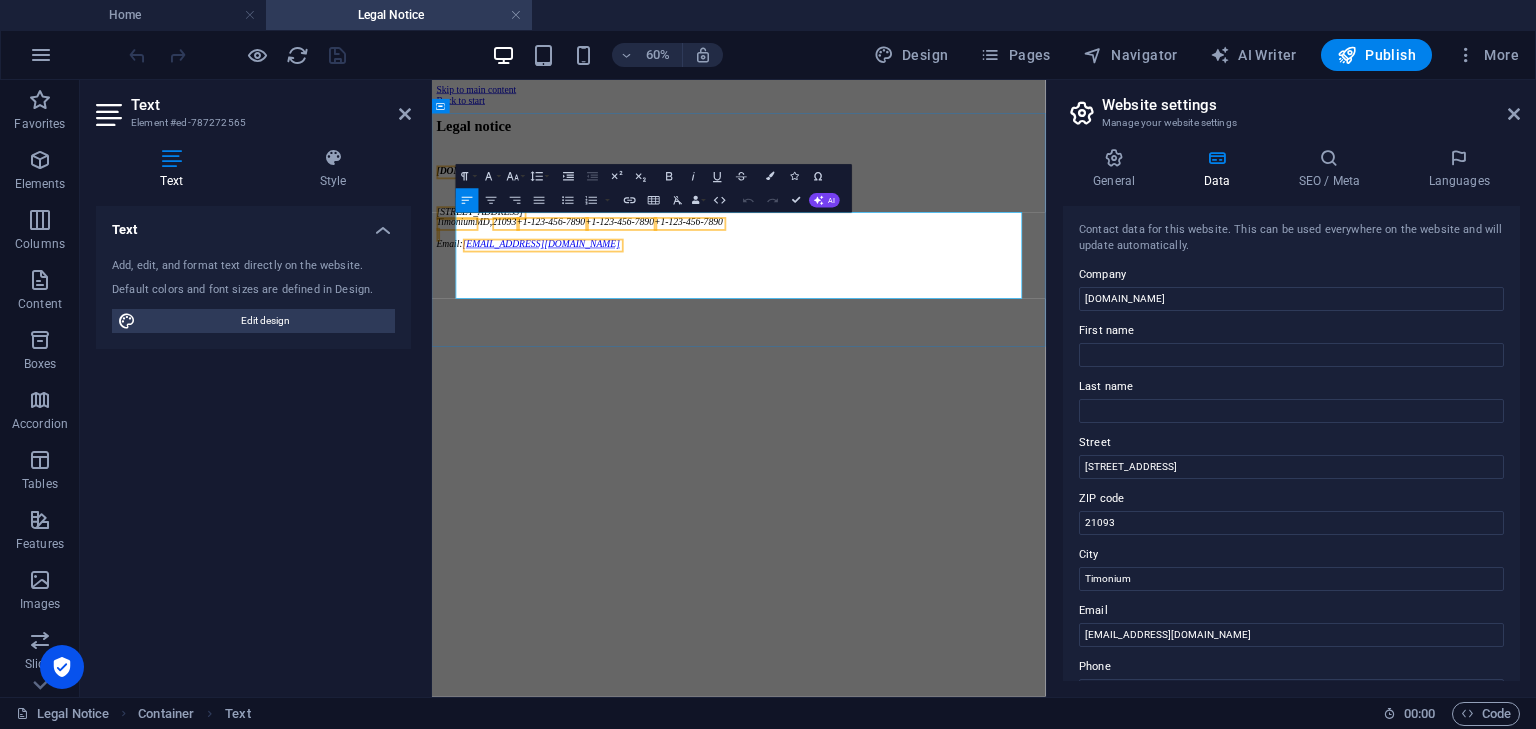 click on "+1-123-456-7890" at bounding box center (859, 317) 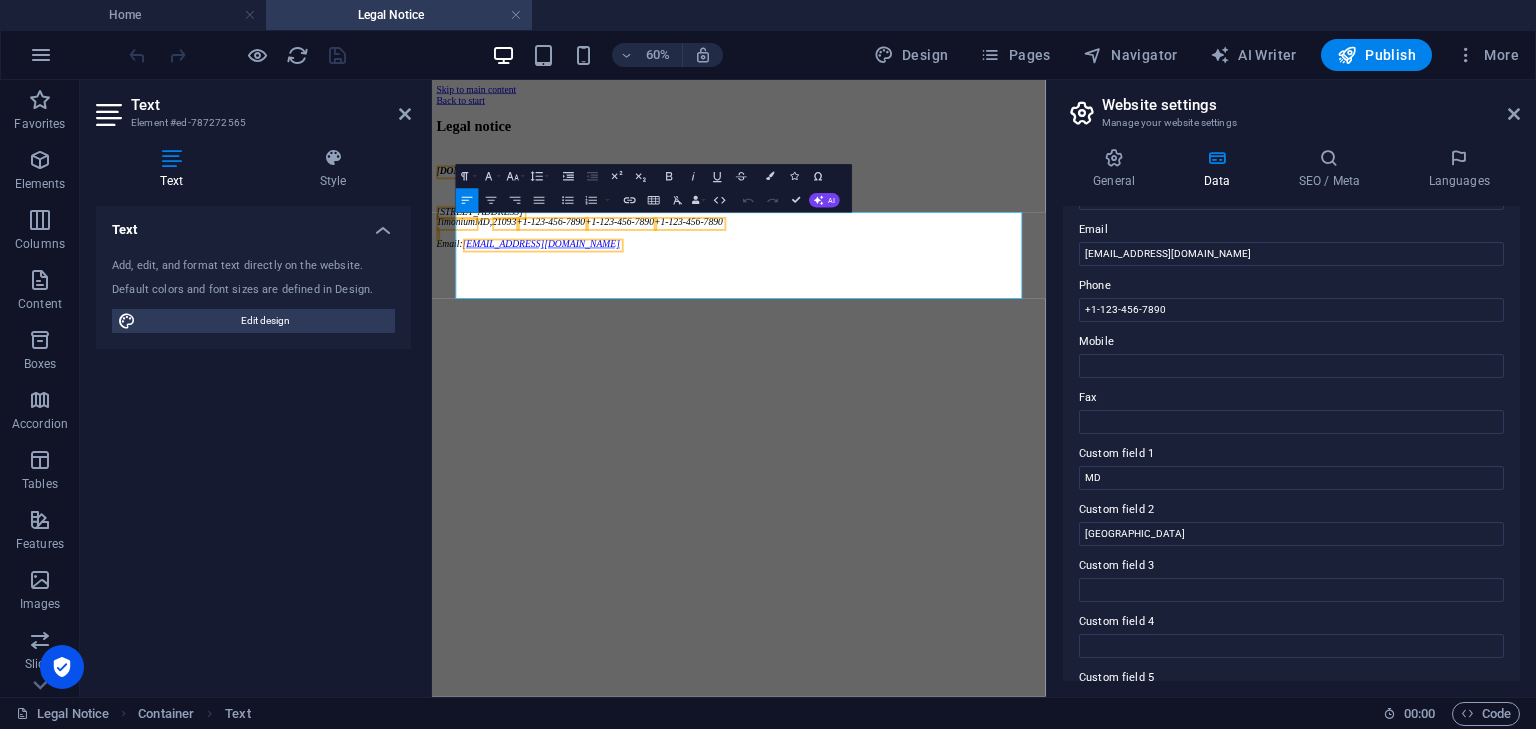 scroll, scrollTop: 380, scrollLeft: 0, axis: vertical 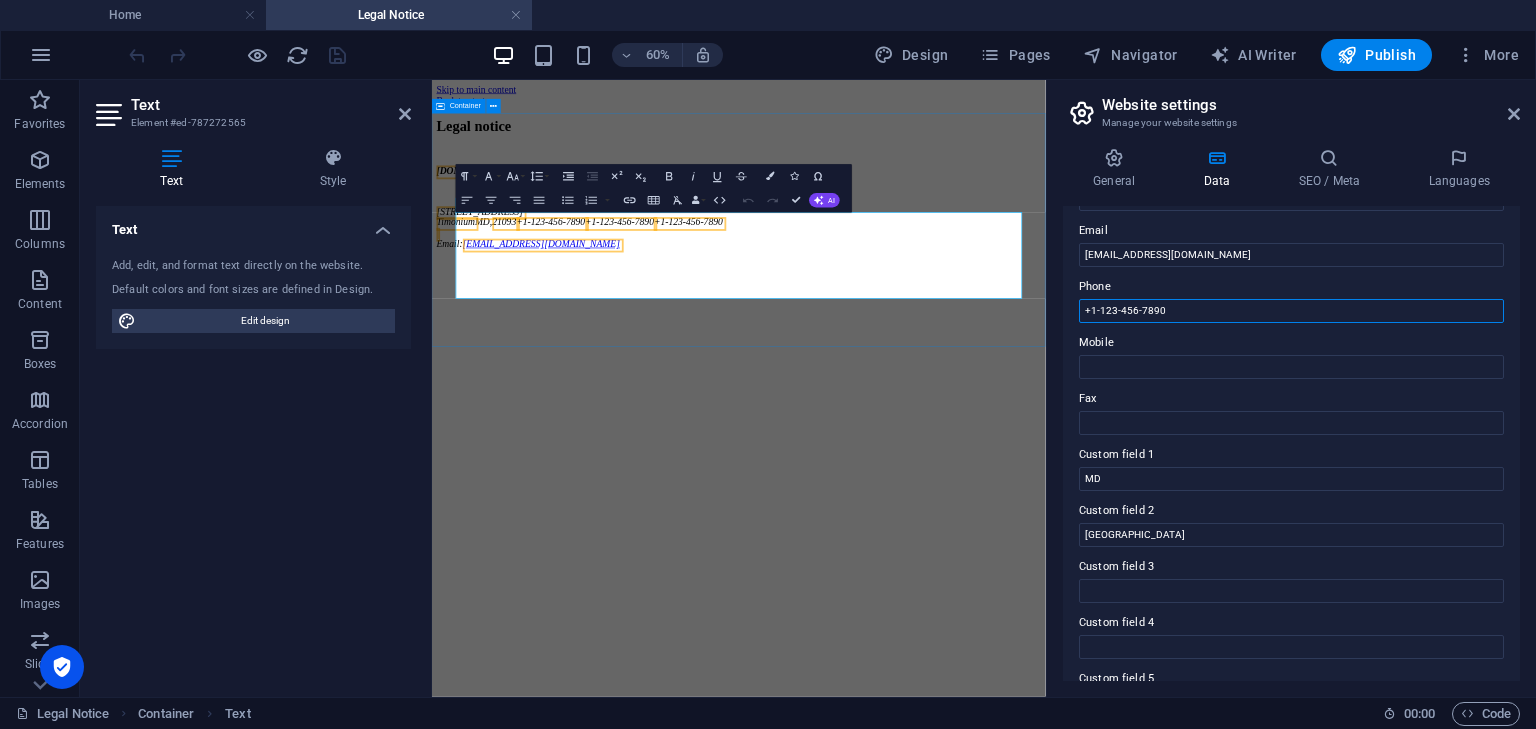 drag, startPoint x: 1614, startPoint y: 395, endPoint x: 1440, endPoint y: 480, distance: 193.65175 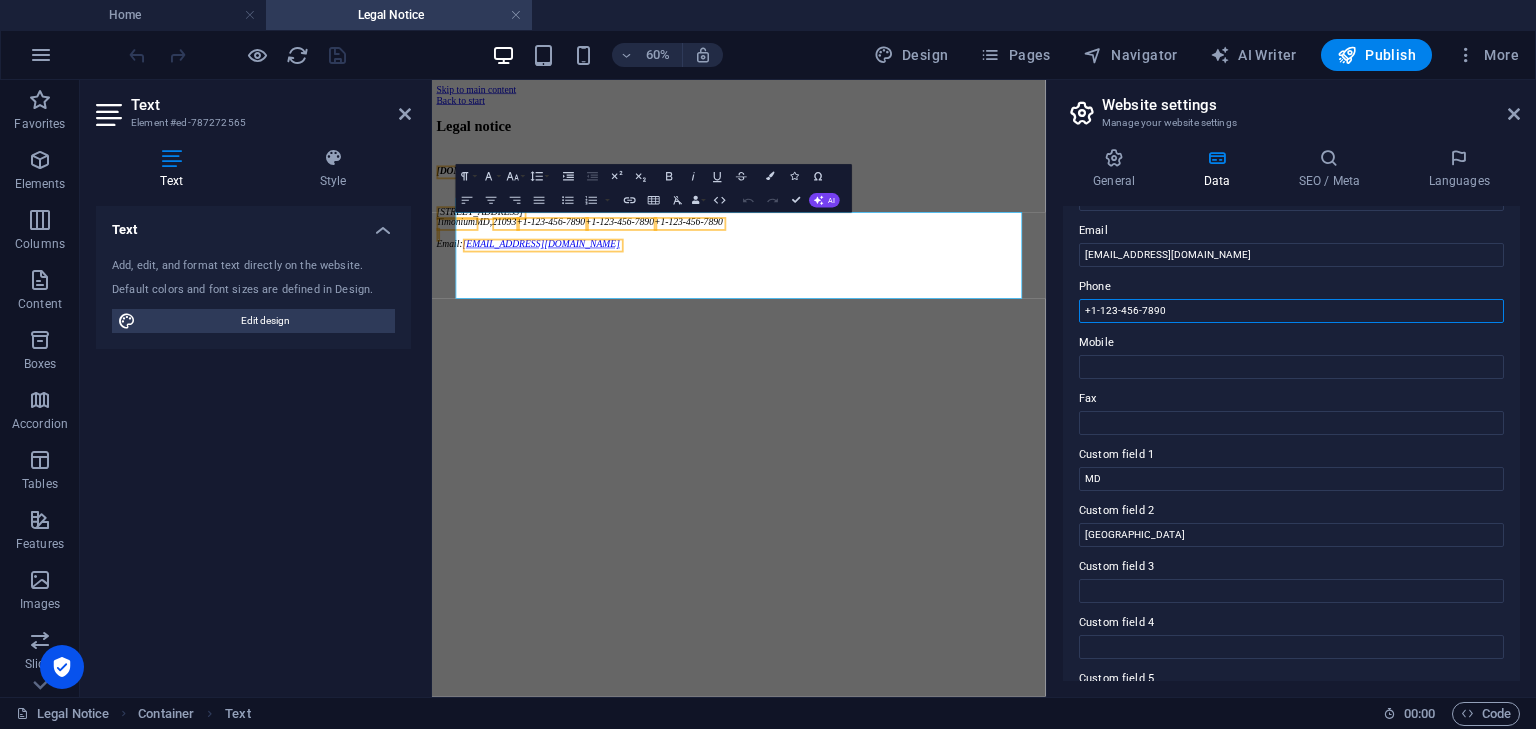 drag, startPoint x: 1178, startPoint y: 306, endPoint x: 1071, endPoint y: 310, distance: 107.07474 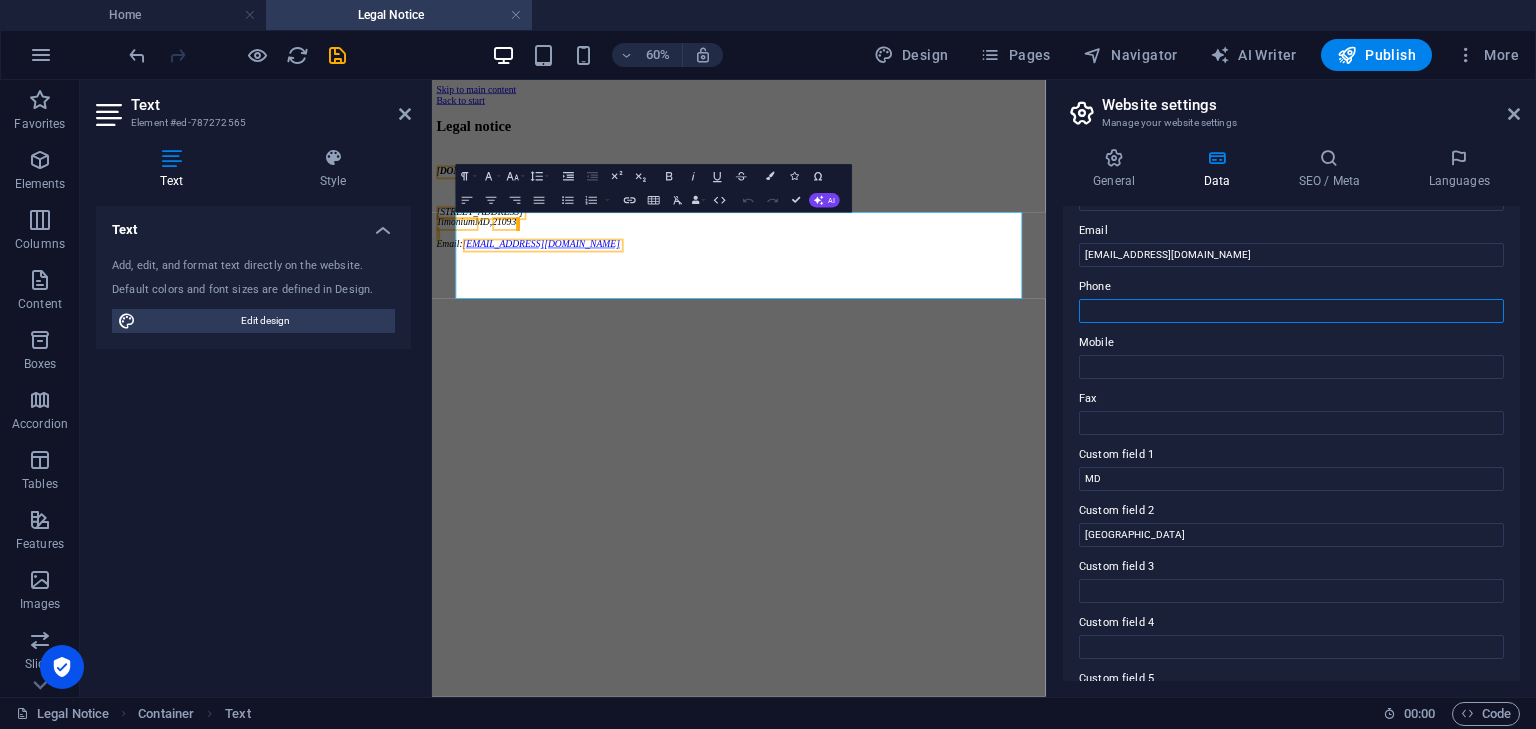 type 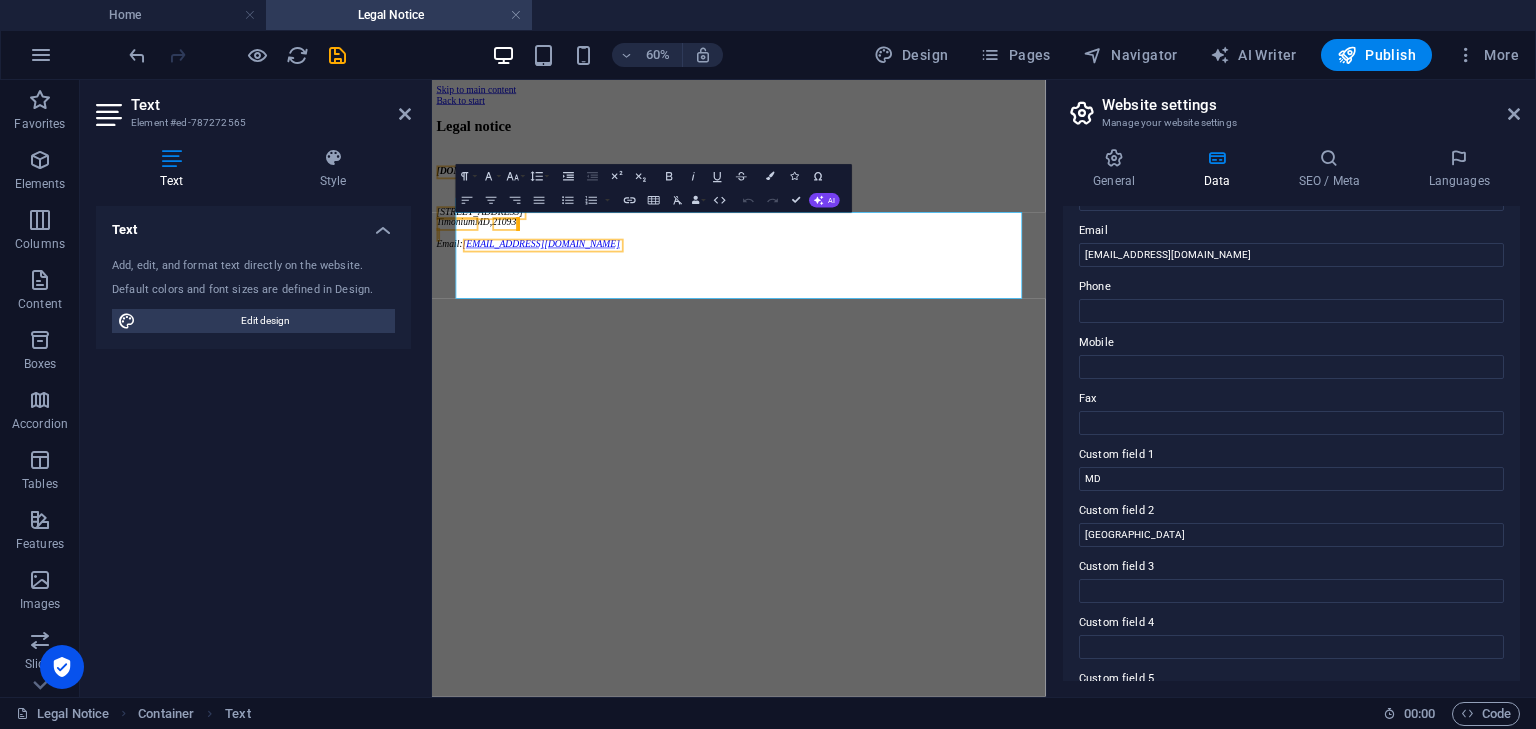 click on "Contact data for this website. This can be used everywhere on the website and will update automatically. Company jobmedium.com First name Last name Street 1301 York Rd Ste 800-1031 ZIP code 21093 City Timonium Email contact@jobmedium.com Phone Mobile Fax Custom field 1 MD Custom field 2 USA Custom field 3 Custom field 4 Custom field 5 Custom field 6" at bounding box center [1291, 443] 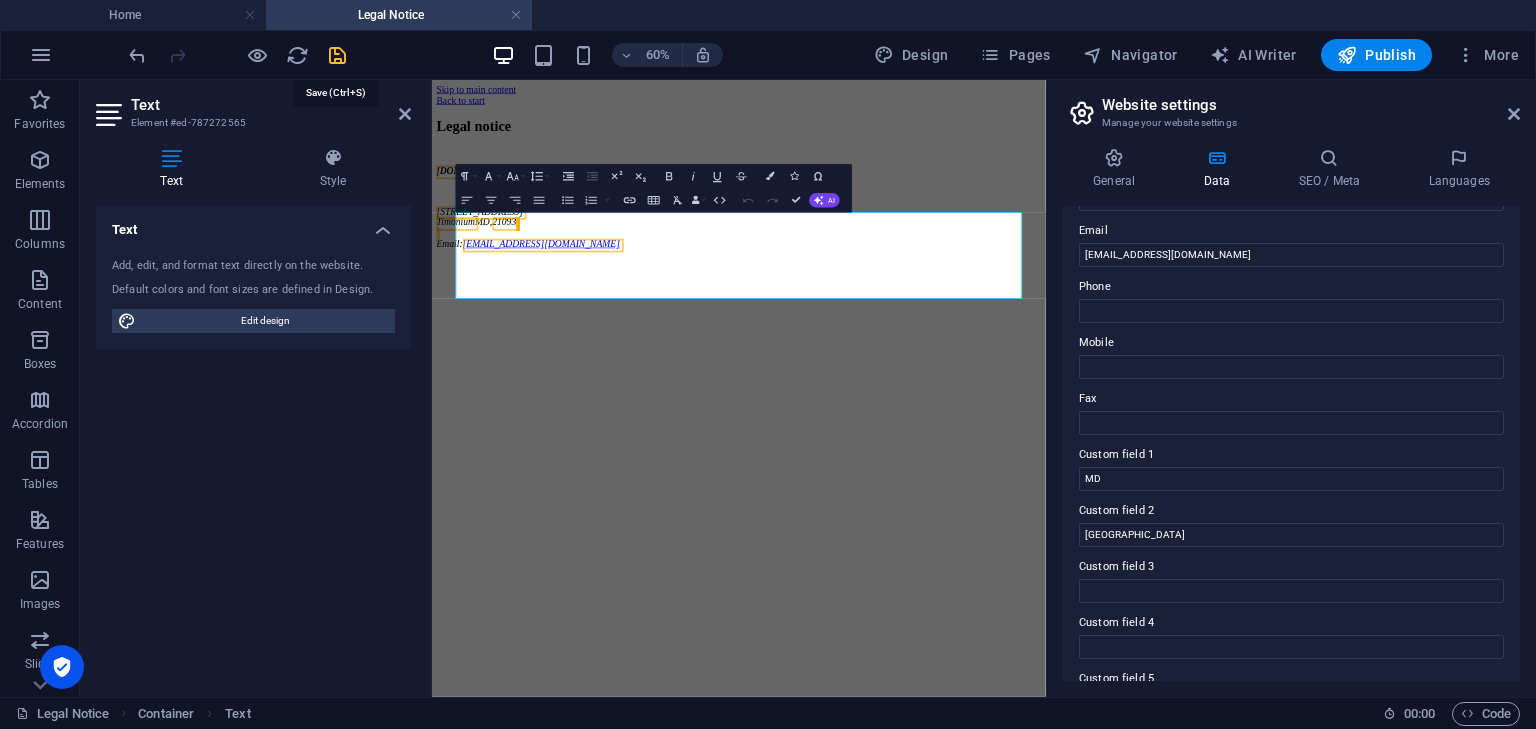 click at bounding box center [337, 55] 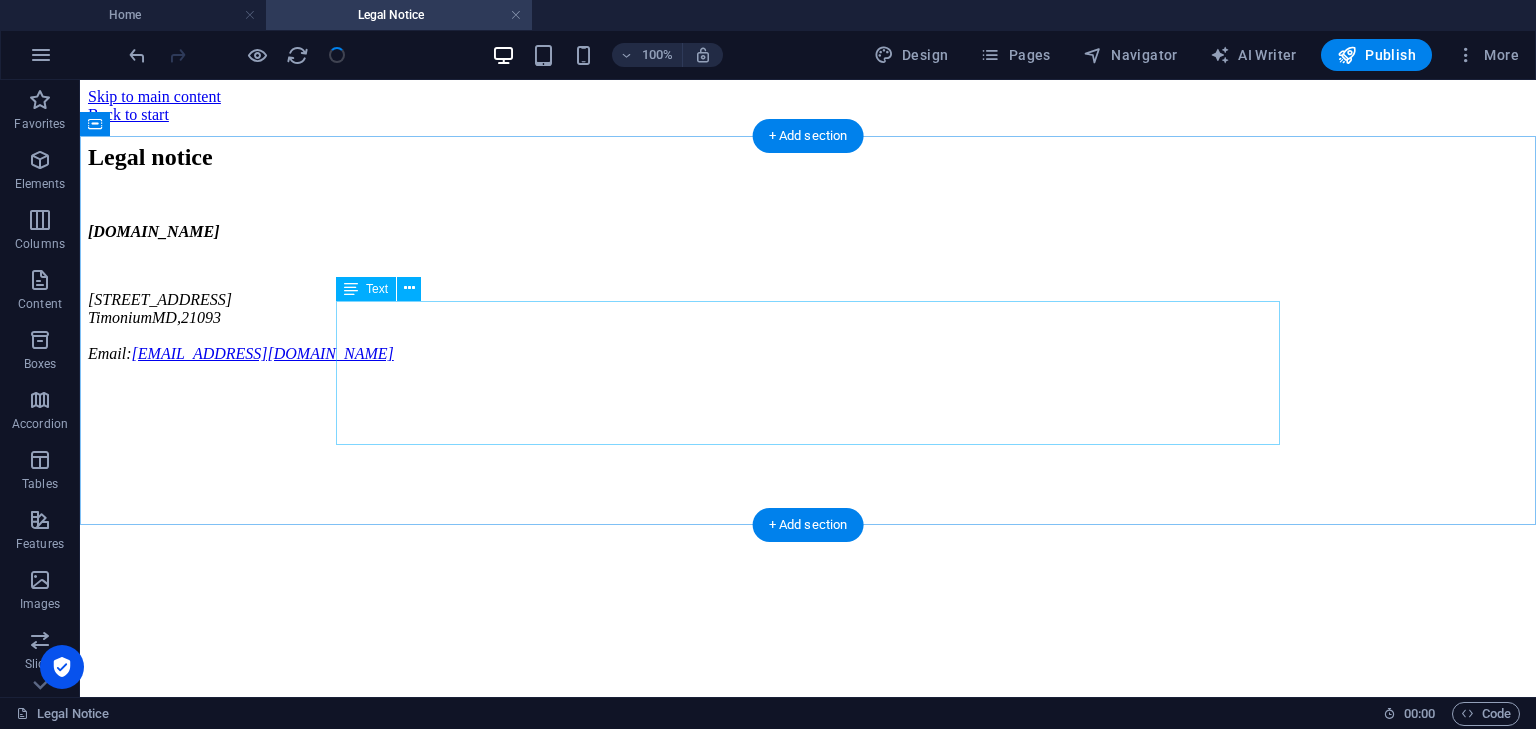 click on "jobmedium.com 1301 York Rd Ste 800-1031 Timonium  MD,  21093 Email:  contact@jobmedium.com" at bounding box center [808, 293] 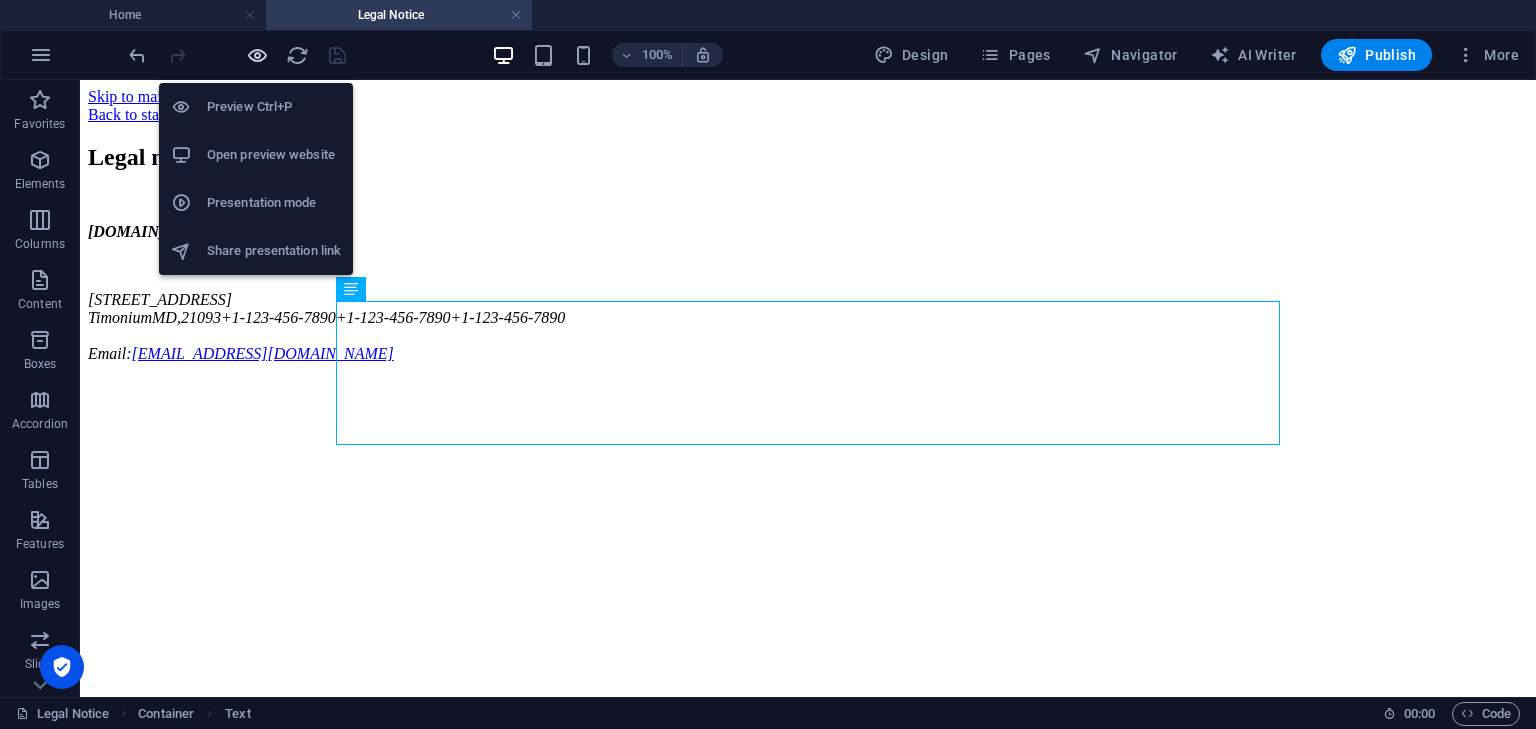 click at bounding box center (257, 55) 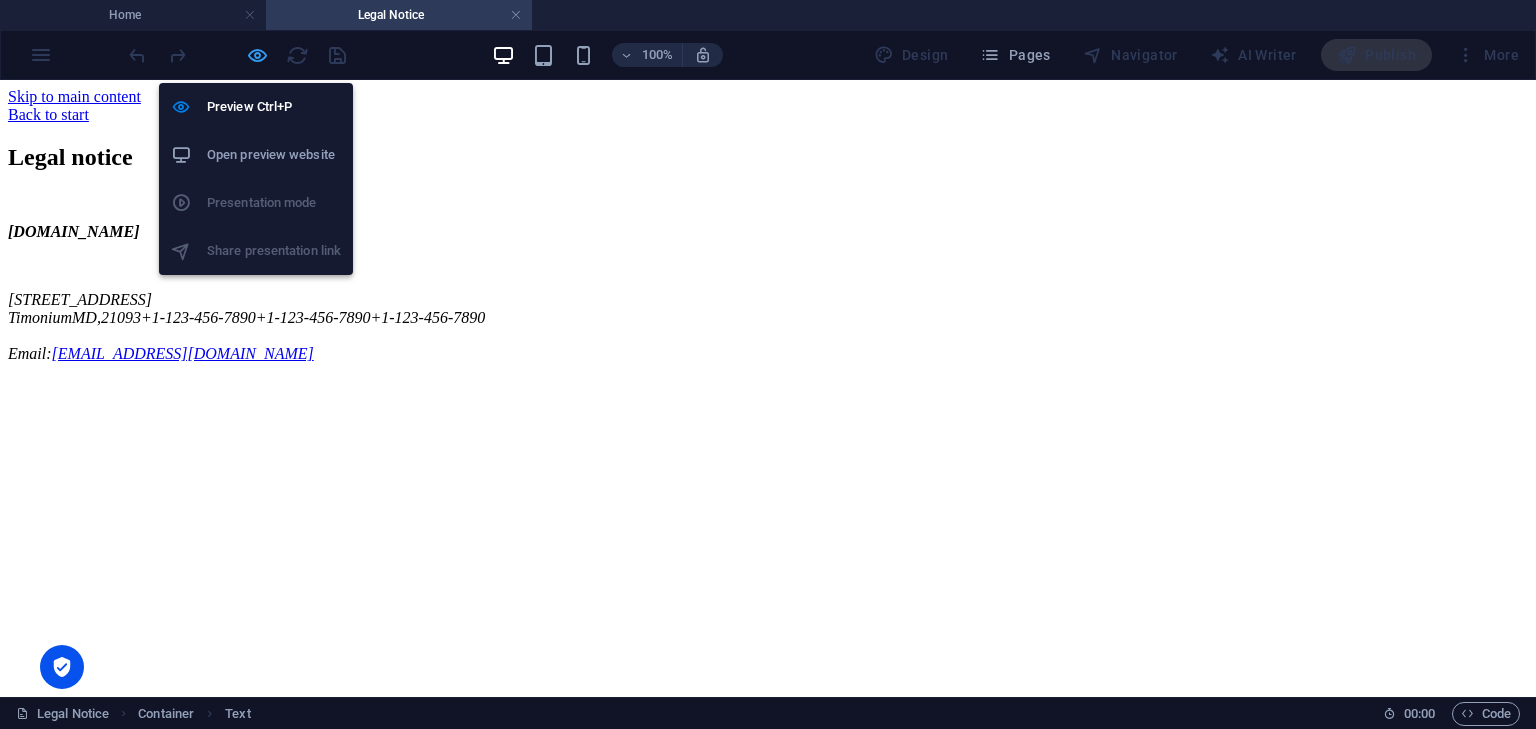click at bounding box center [257, 55] 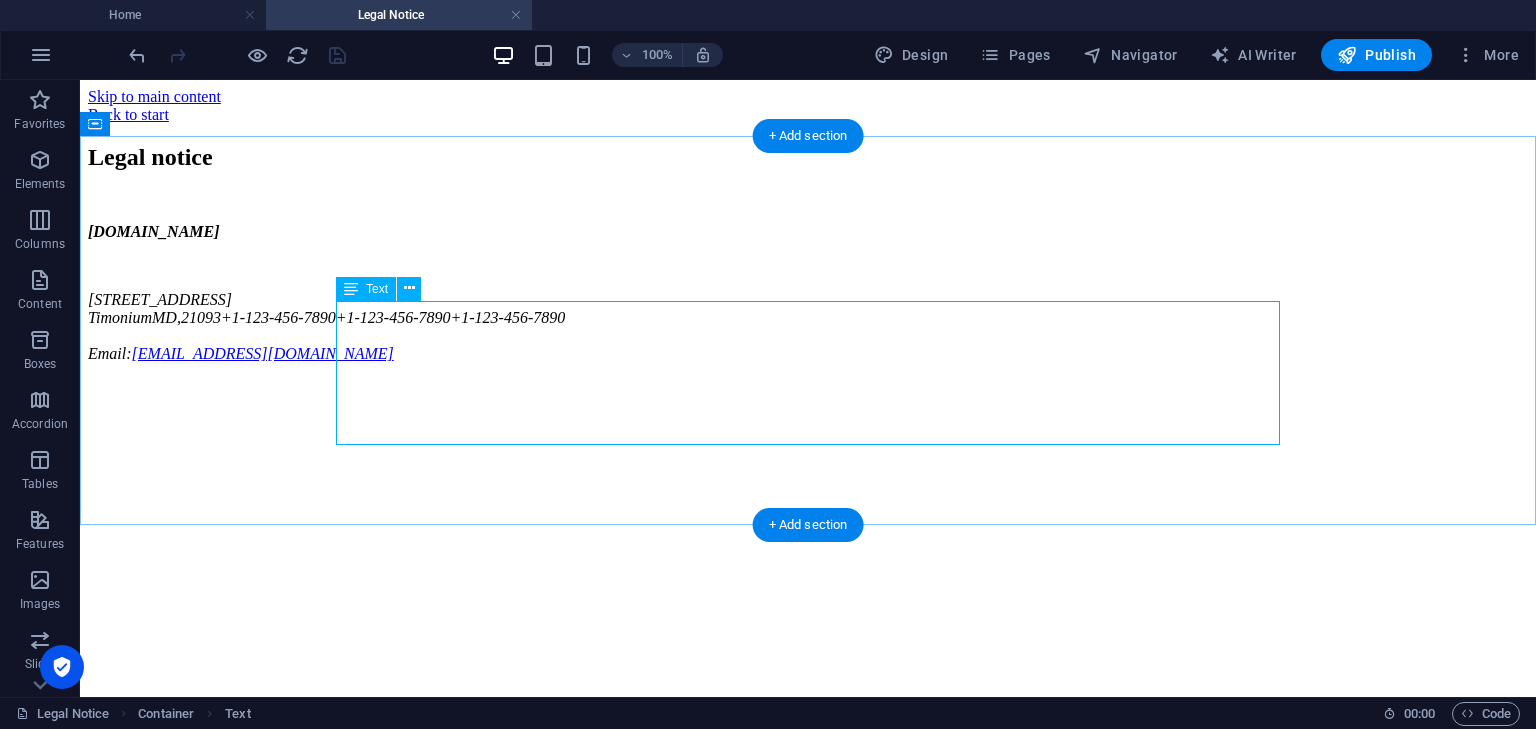 click on "jobmedium.com 1301 York Rd Ste 800-1031 Timonium  MD,  21093 +1-123-456-7890 +1-123-456-7890 +1-123-456-7890 Email:  contact@jobmedium.com" at bounding box center (808, 293) 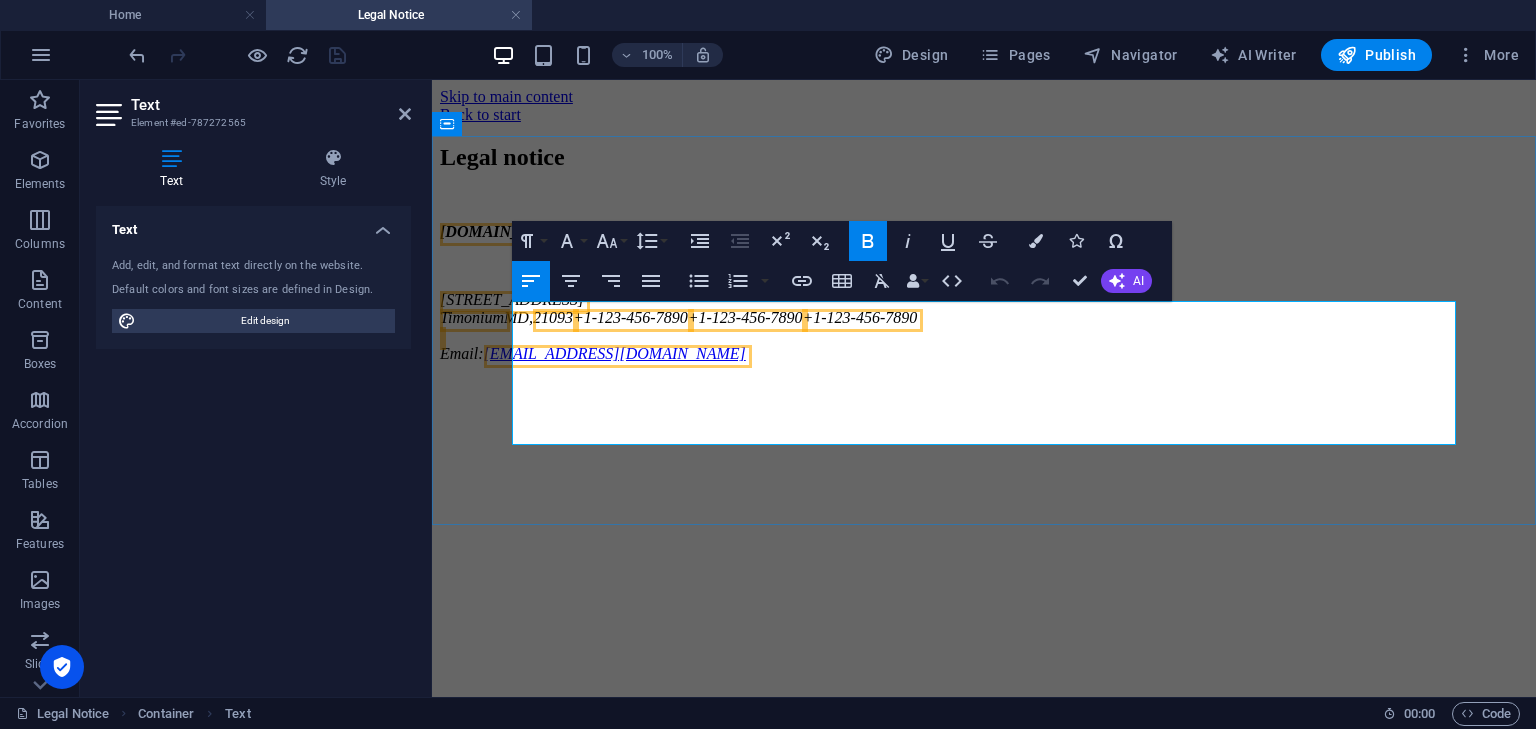 click on "+1-123-456-7890" at bounding box center [745, 317] 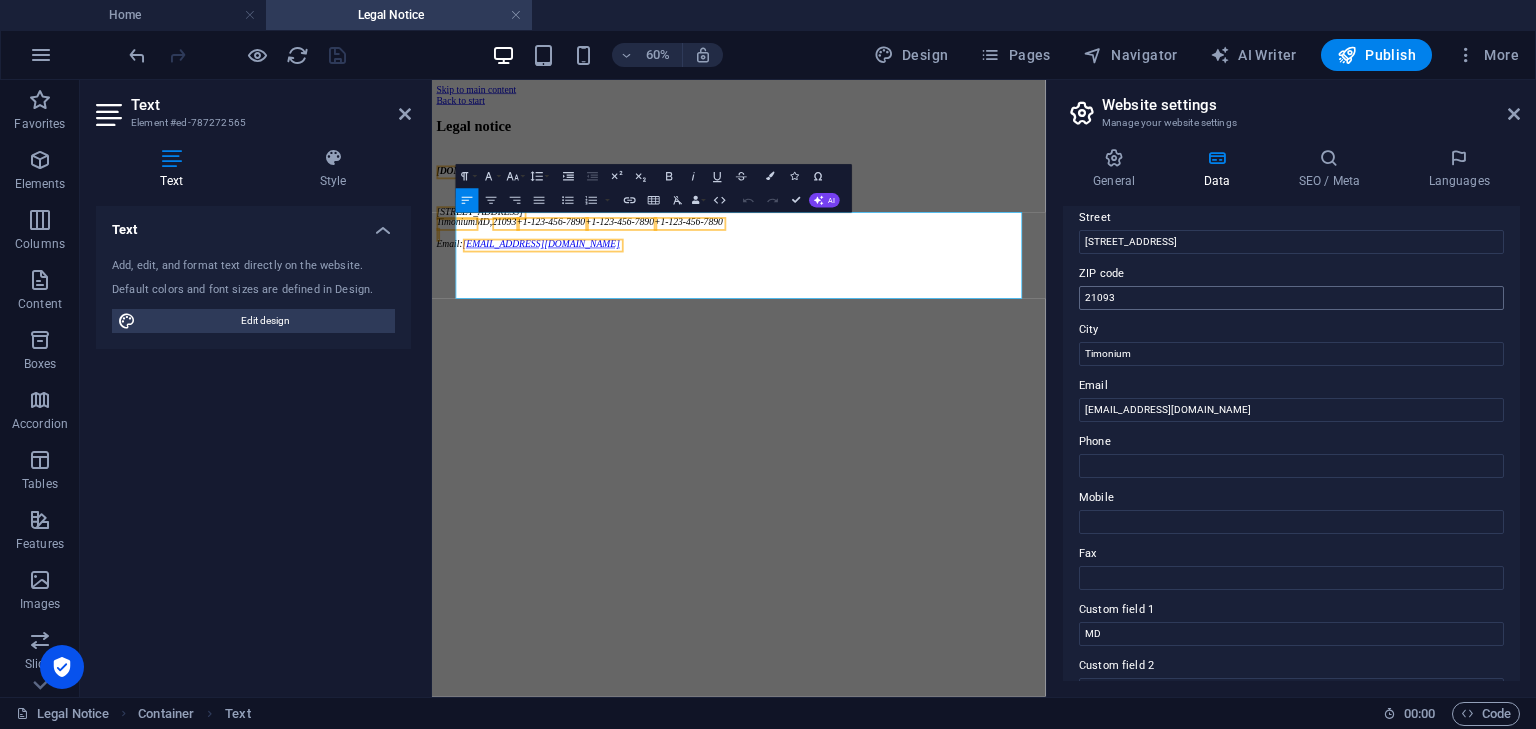 scroll, scrollTop: 0, scrollLeft: 0, axis: both 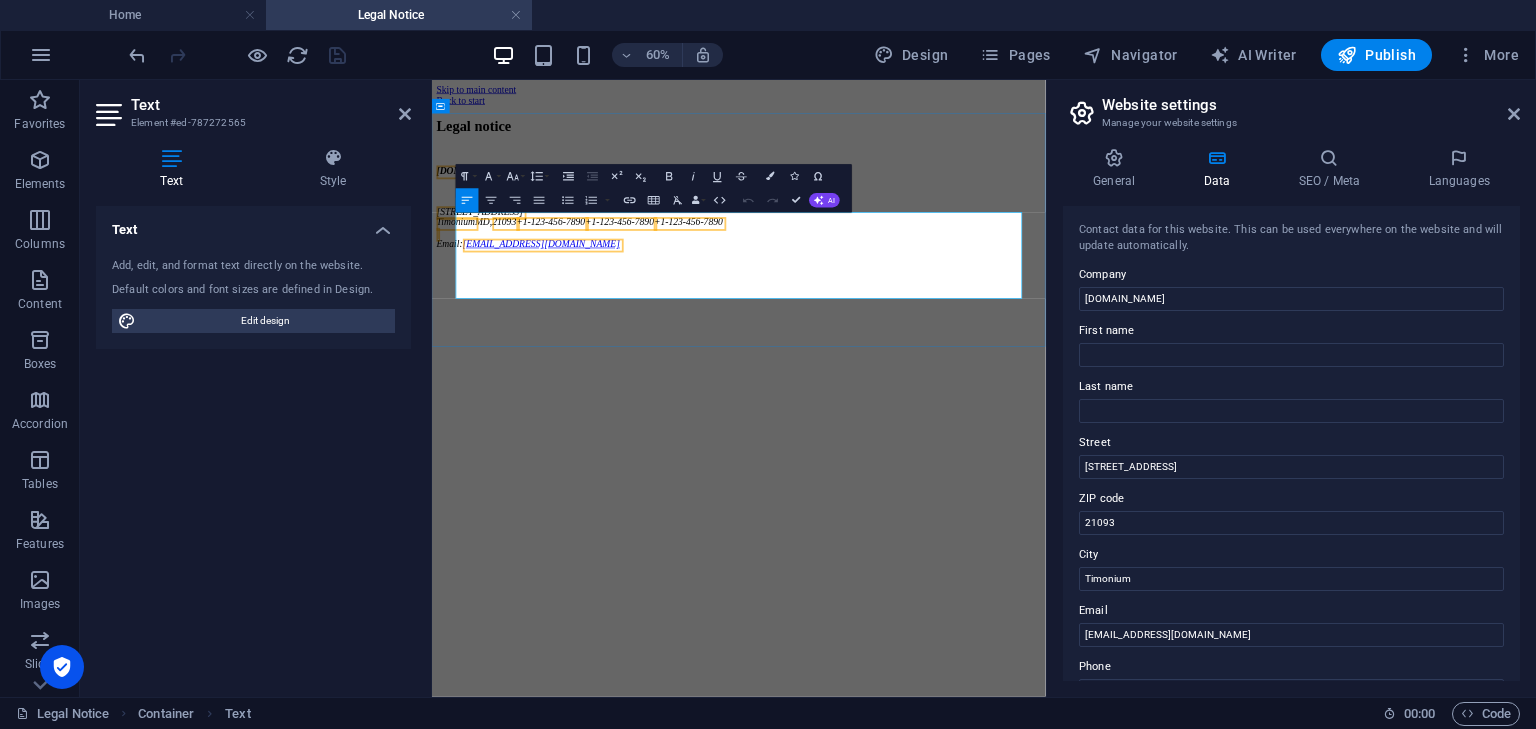 click on "+1-123-456-7890" at bounding box center [859, 317] 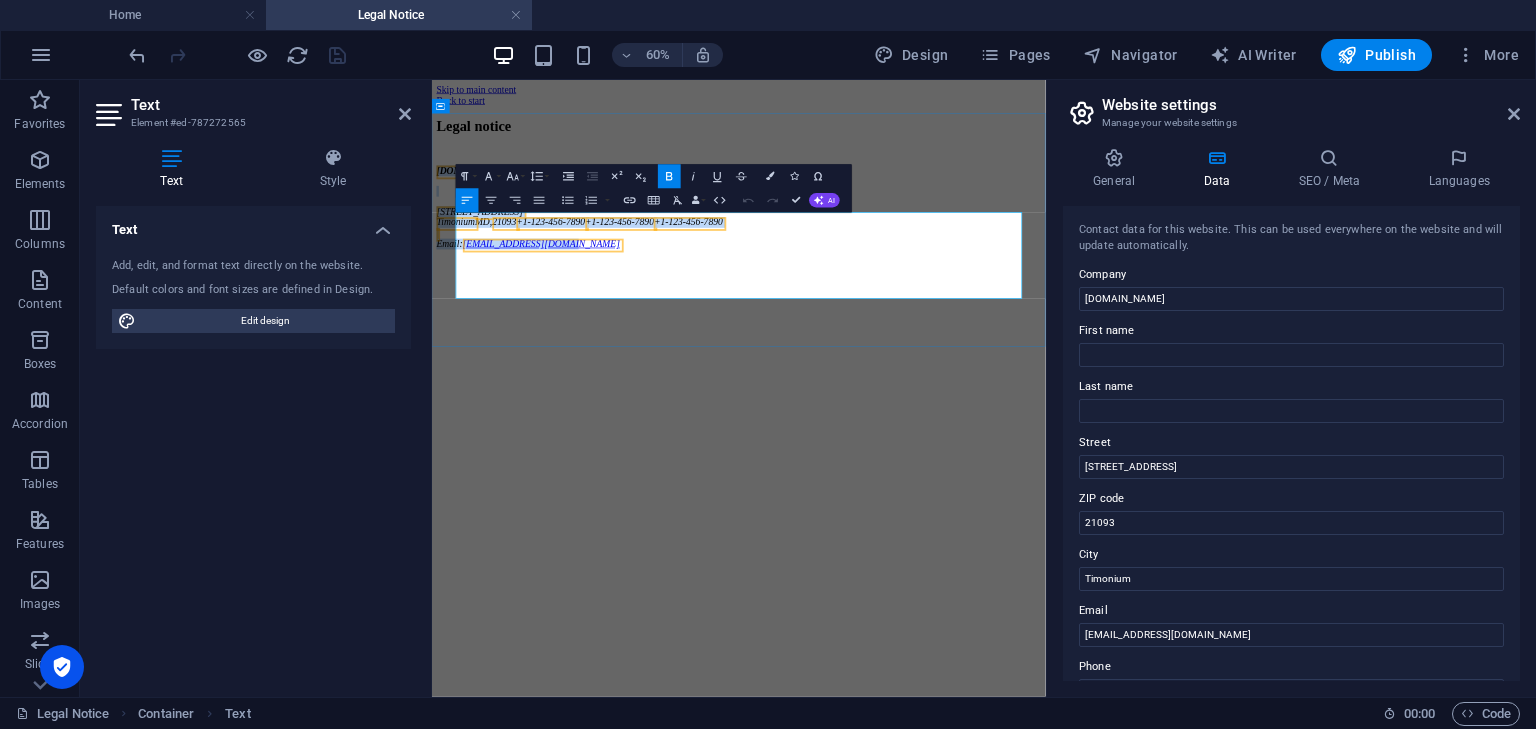 click on "+1-123-456-7890" at bounding box center [859, 317] 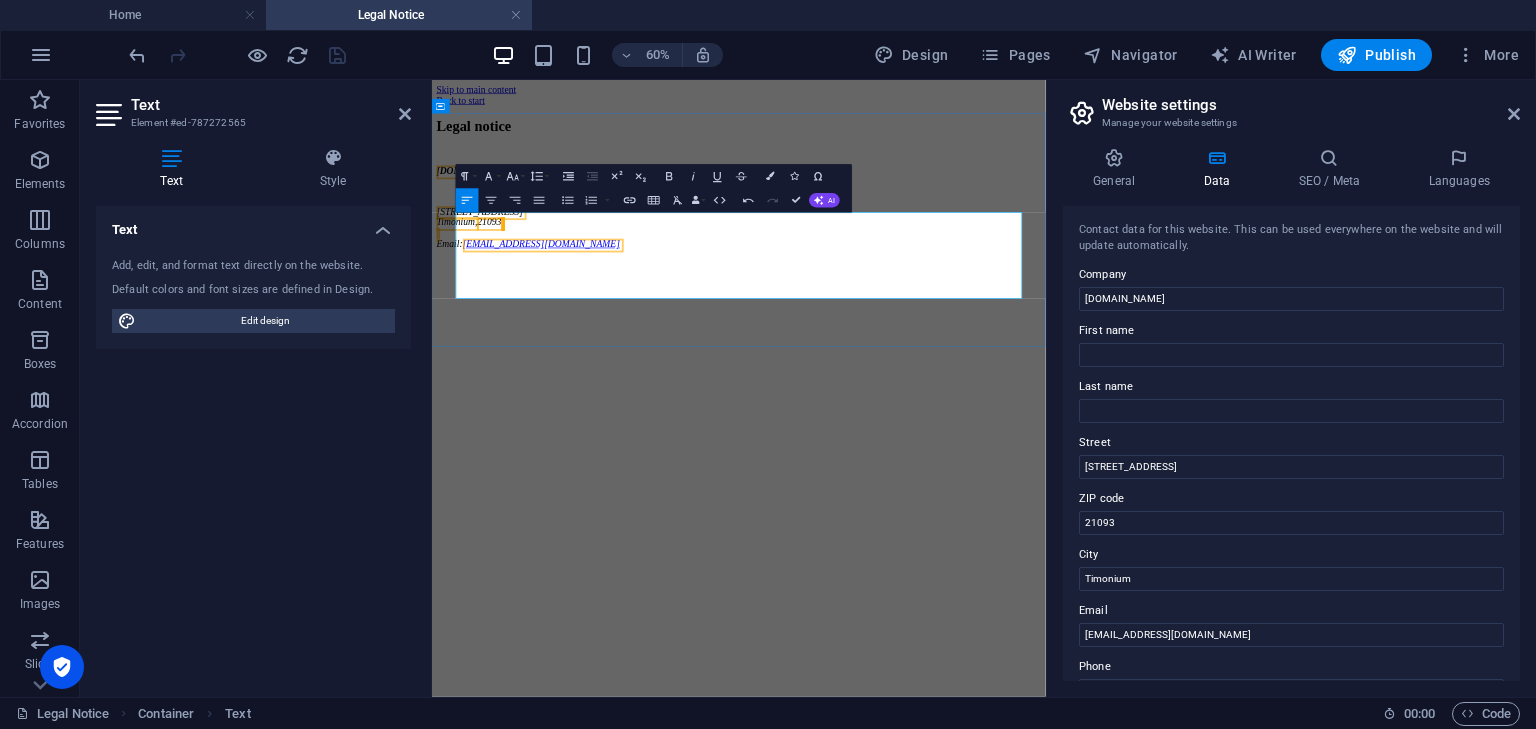 type 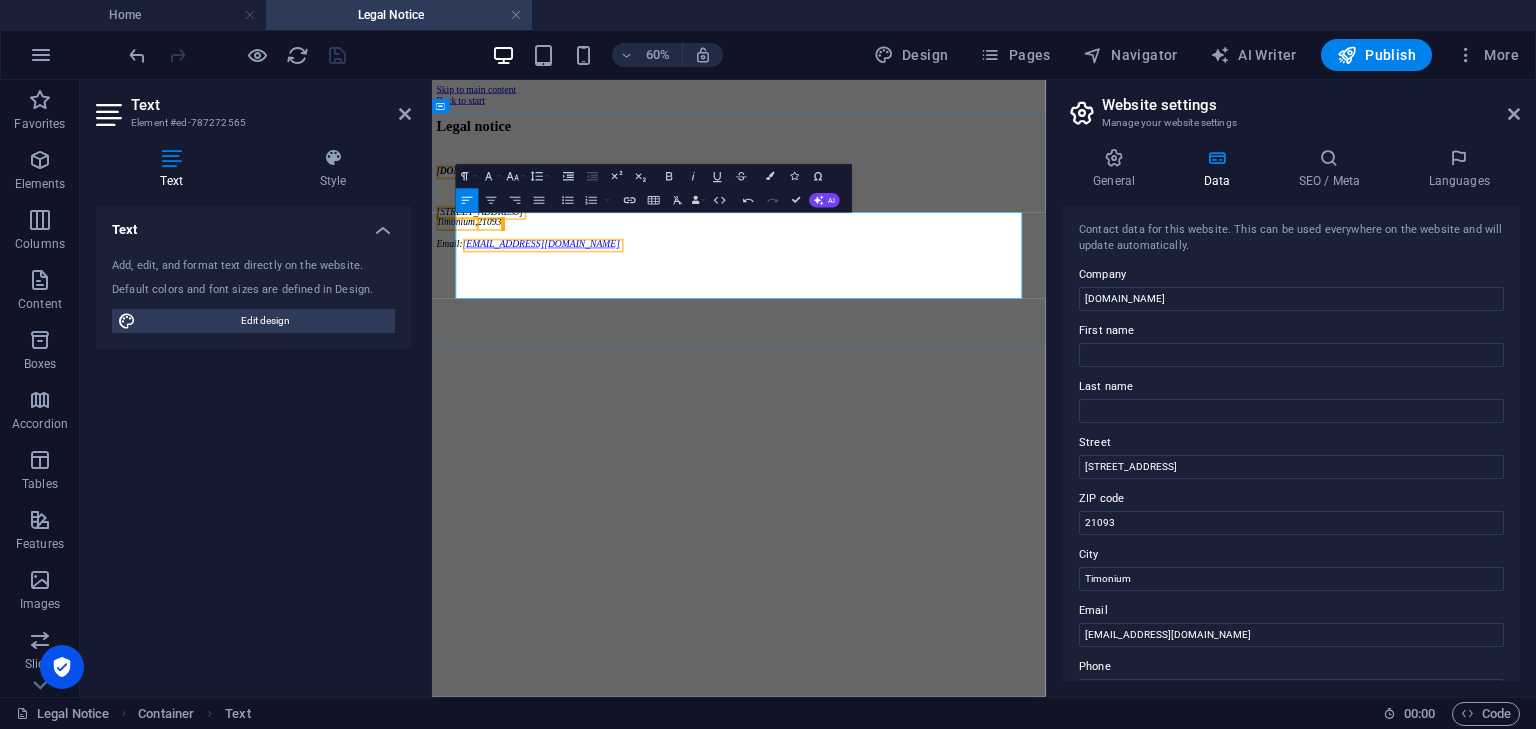 click on "21093" at bounding box center (528, 317) 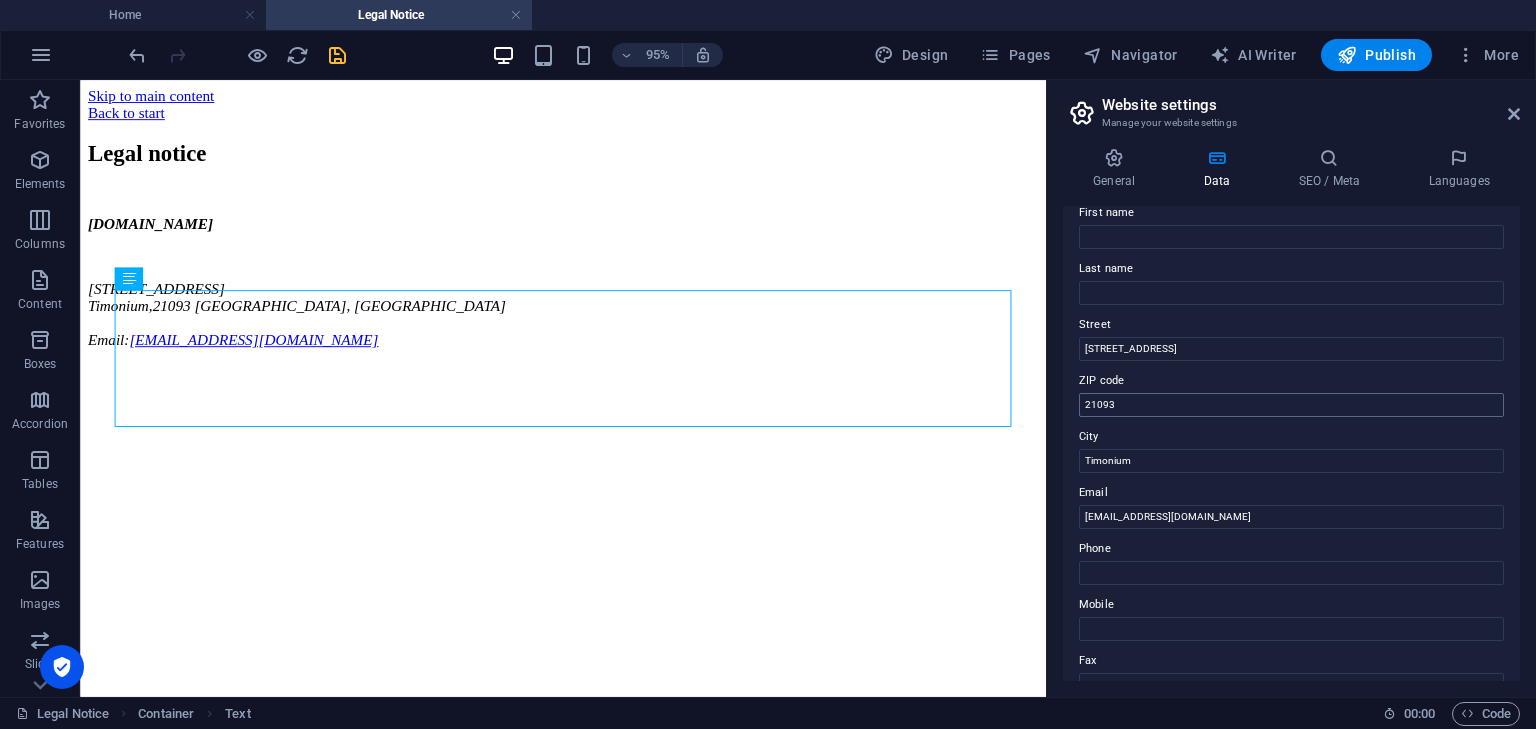 scroll, scrollTop: 0, scrollLeft: 0, axis: both 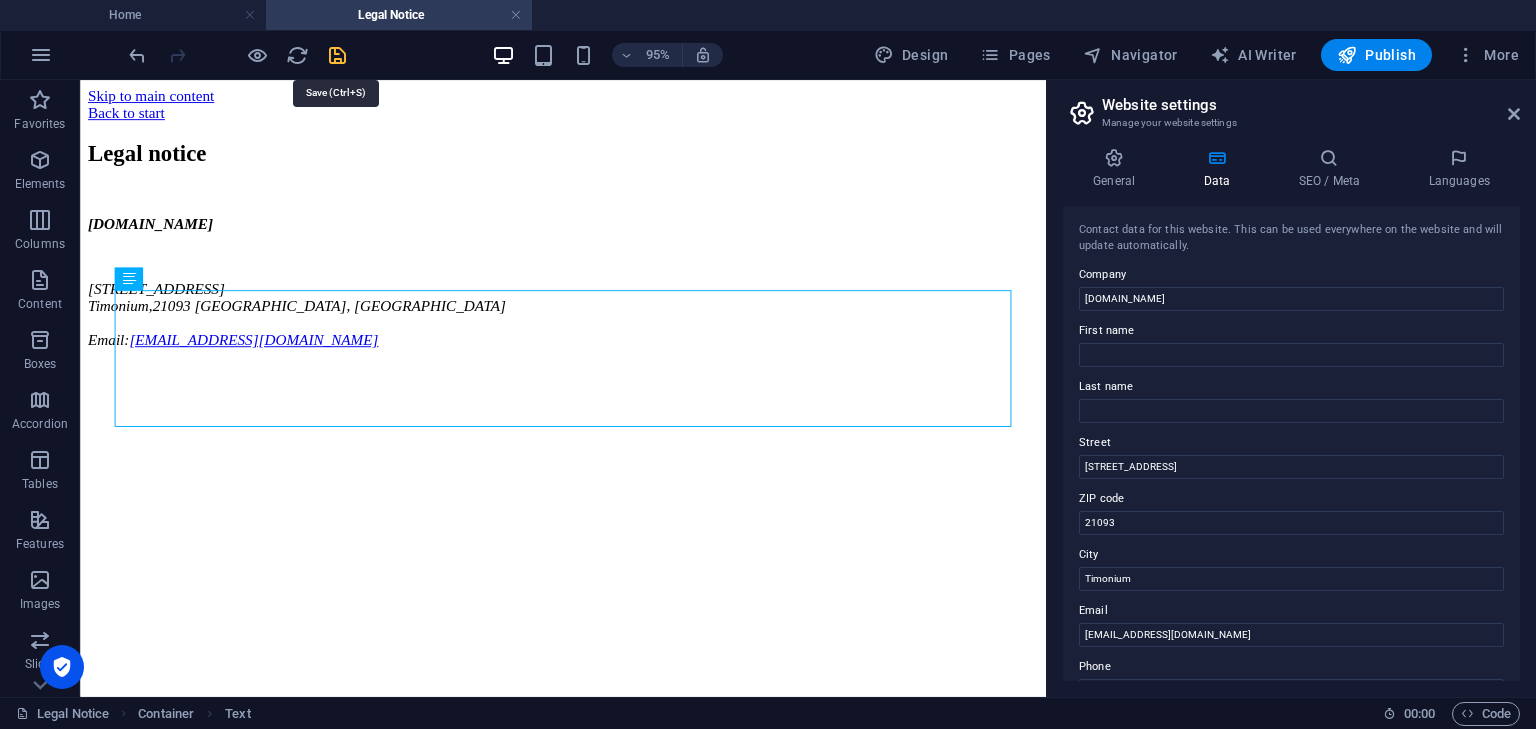 click at bounding box center (337, 55) 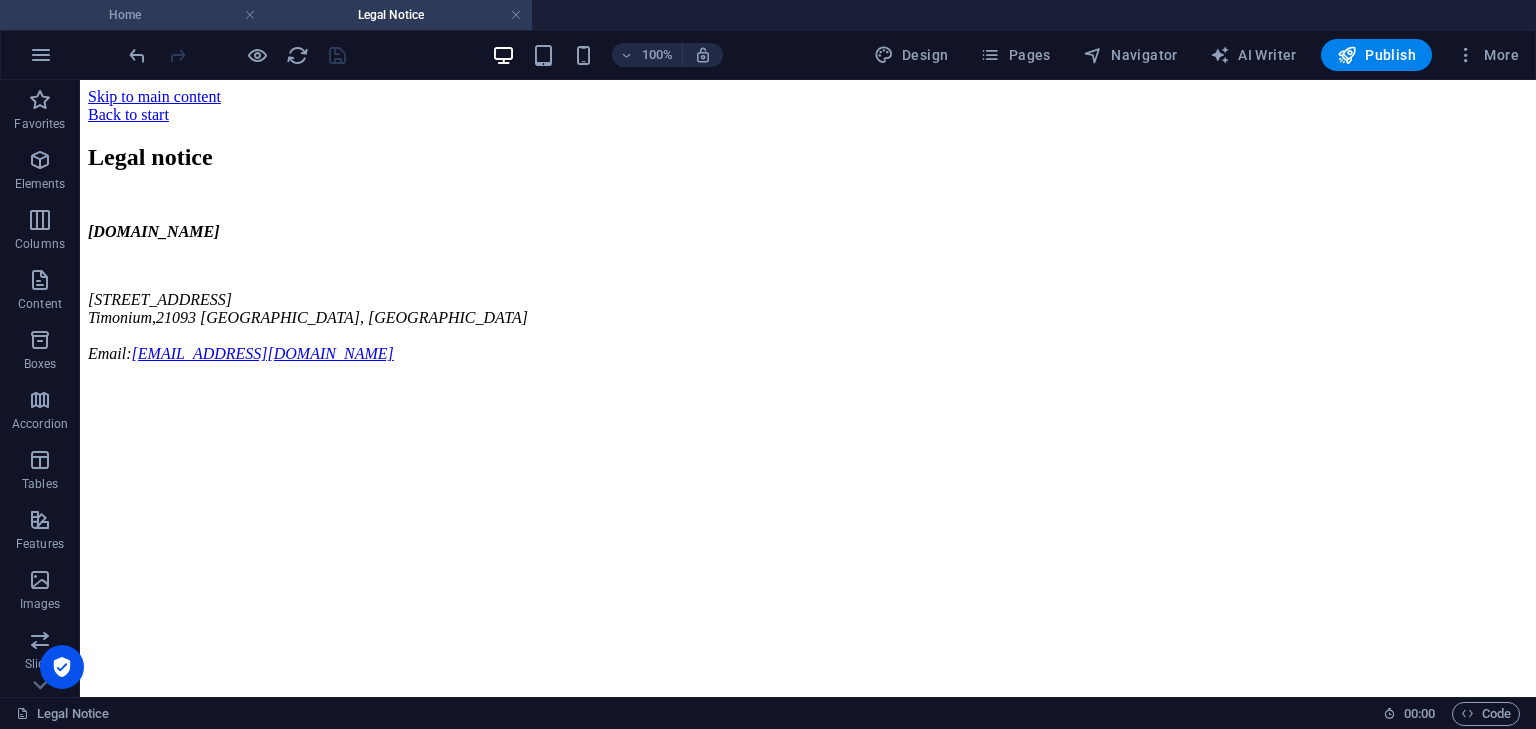click on "Home" at bounding box center [133, 15] 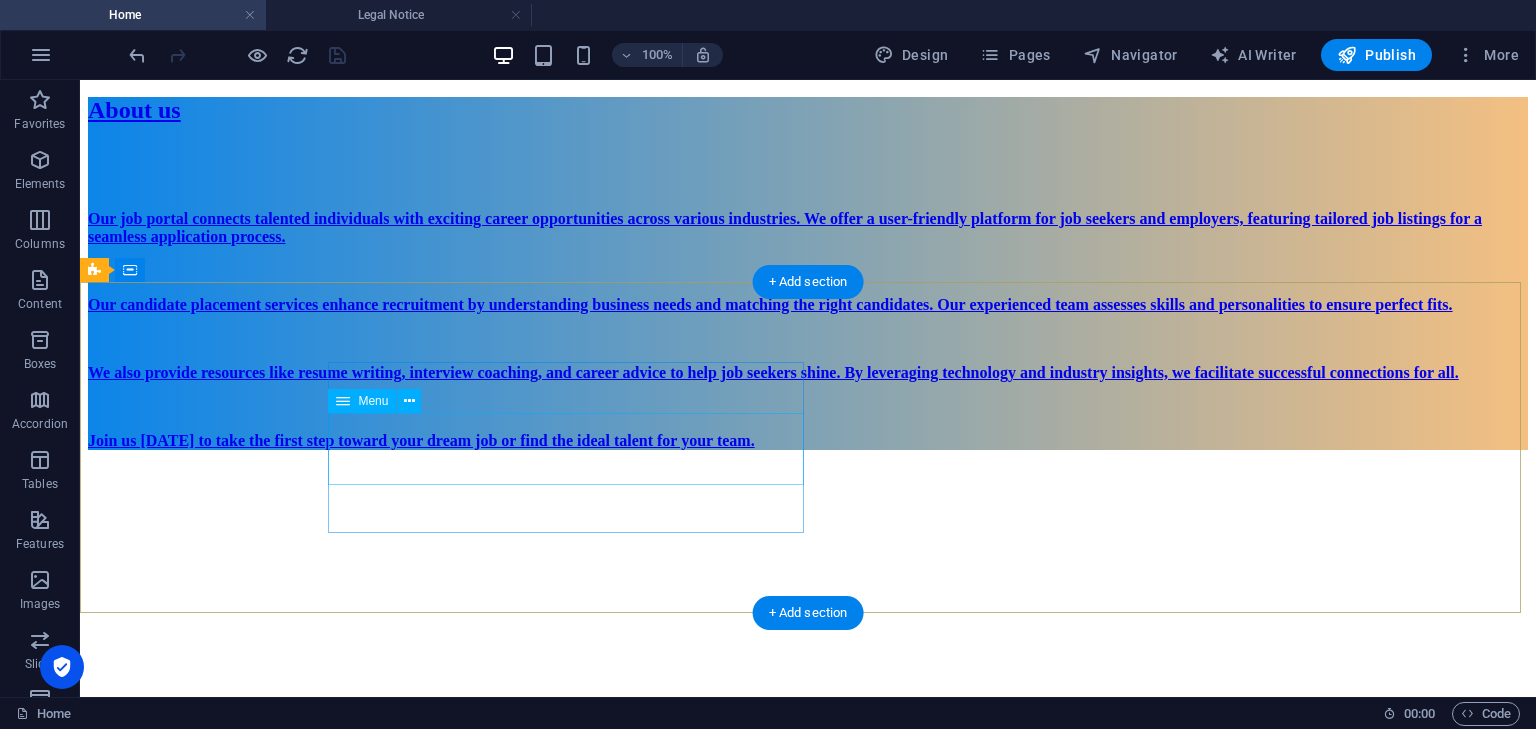 scroll, scrollTop: 1895, scrollLeft: 0, axis: vertical 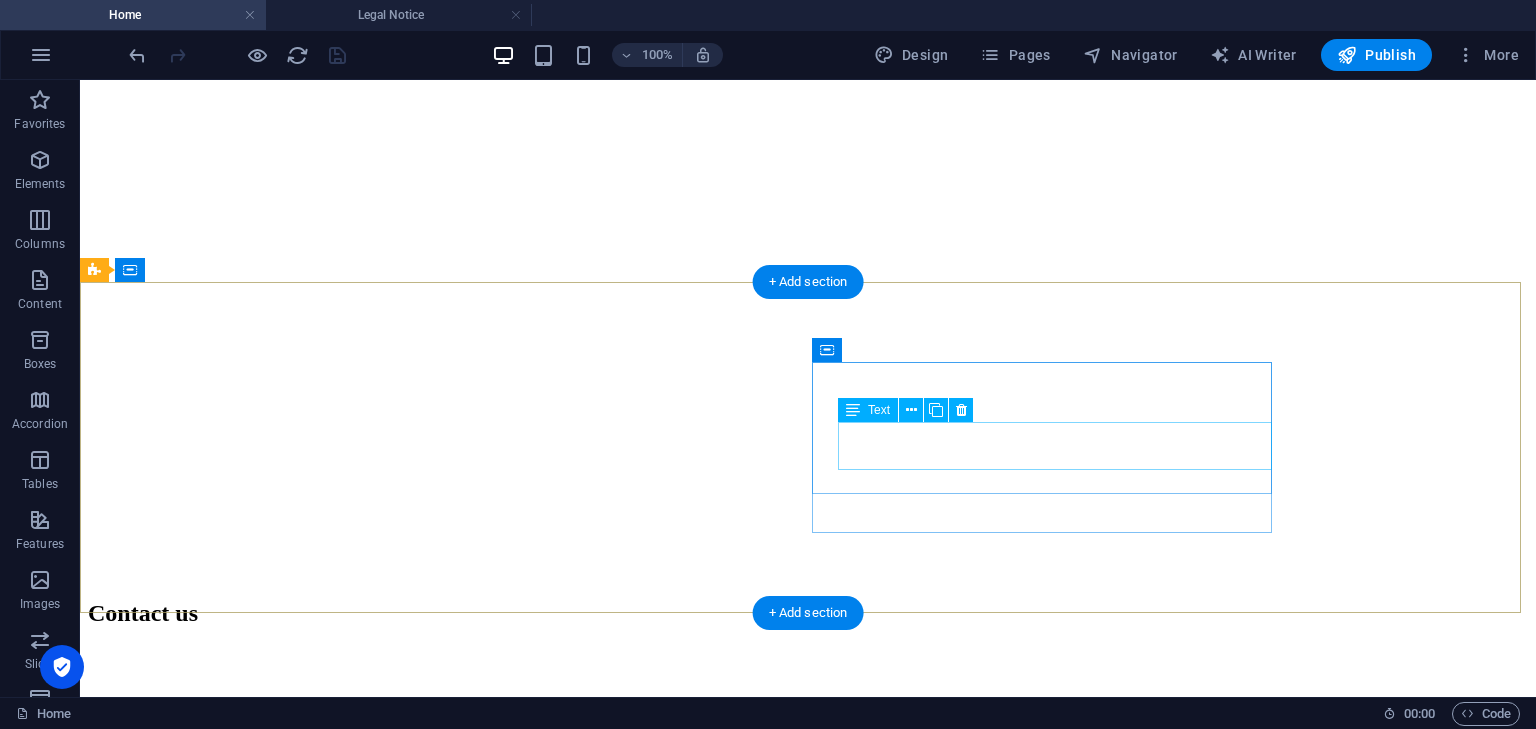 click on "1301 York Rd Ste 800-1031 , 21093   Timonium  MD" at bounding box center [808, 3634] 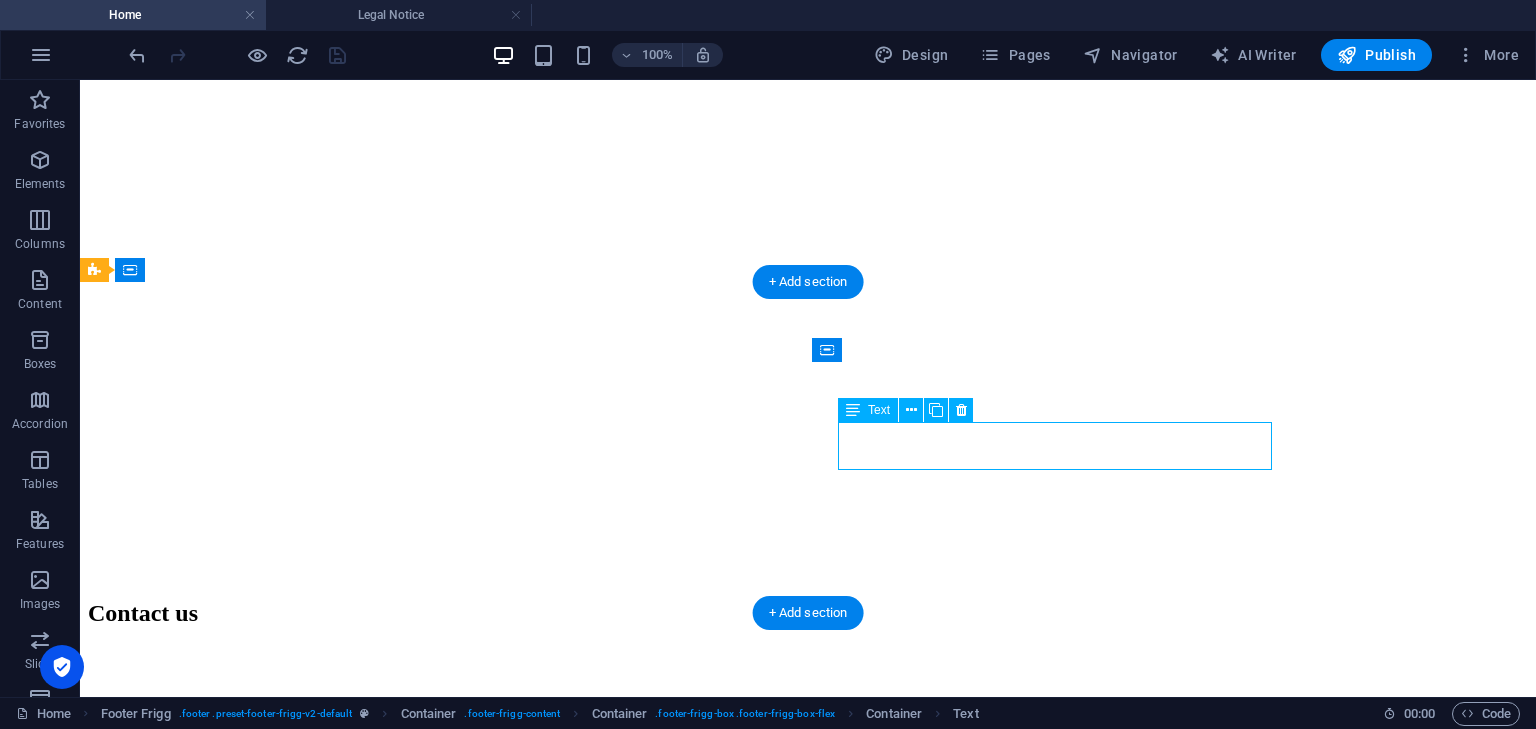 click on "1301 York Rd Ste 800-1031 , 21093   Timonium  MD" at bounding box center [808, 3634] 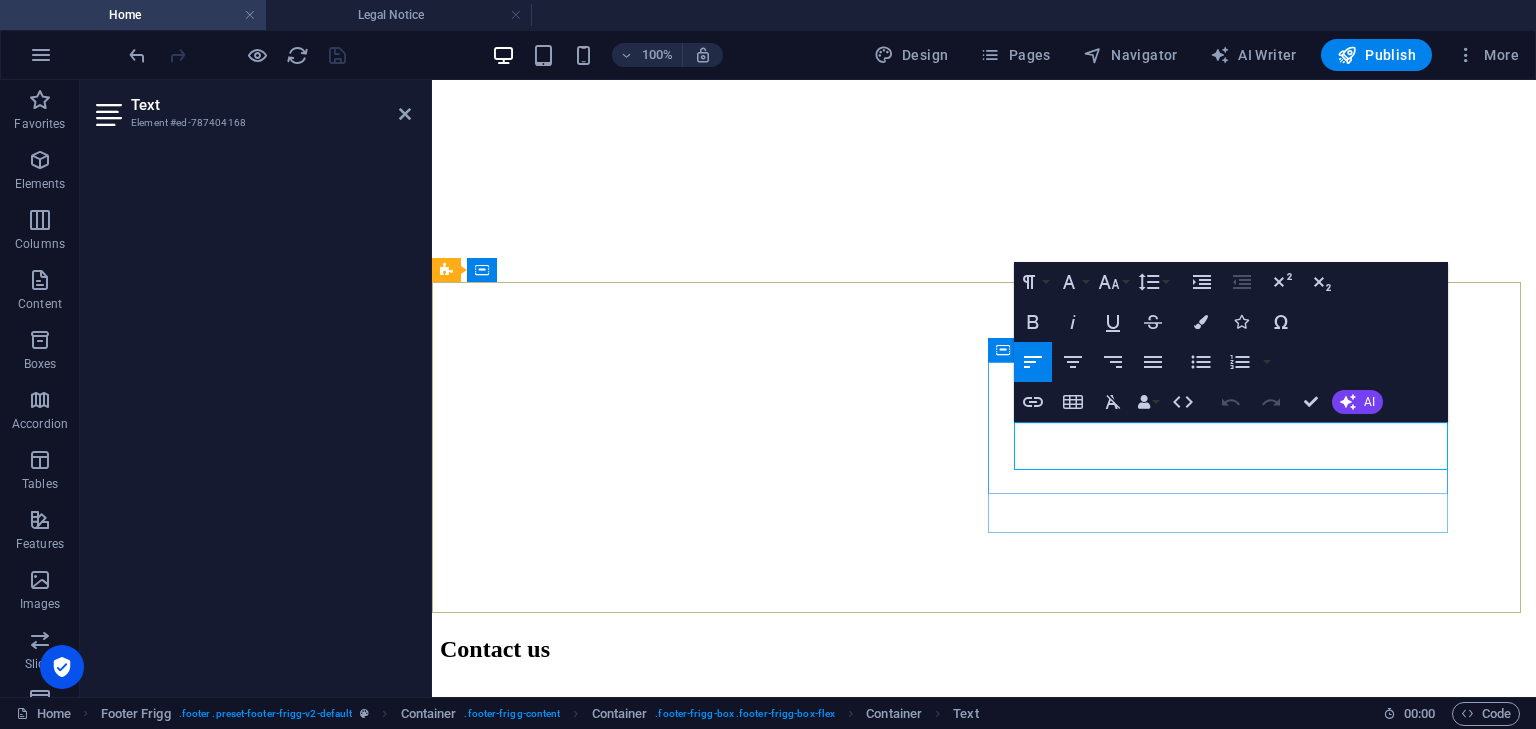 click on "21093   Timonium  MD" at bounding box center [984, 3176] 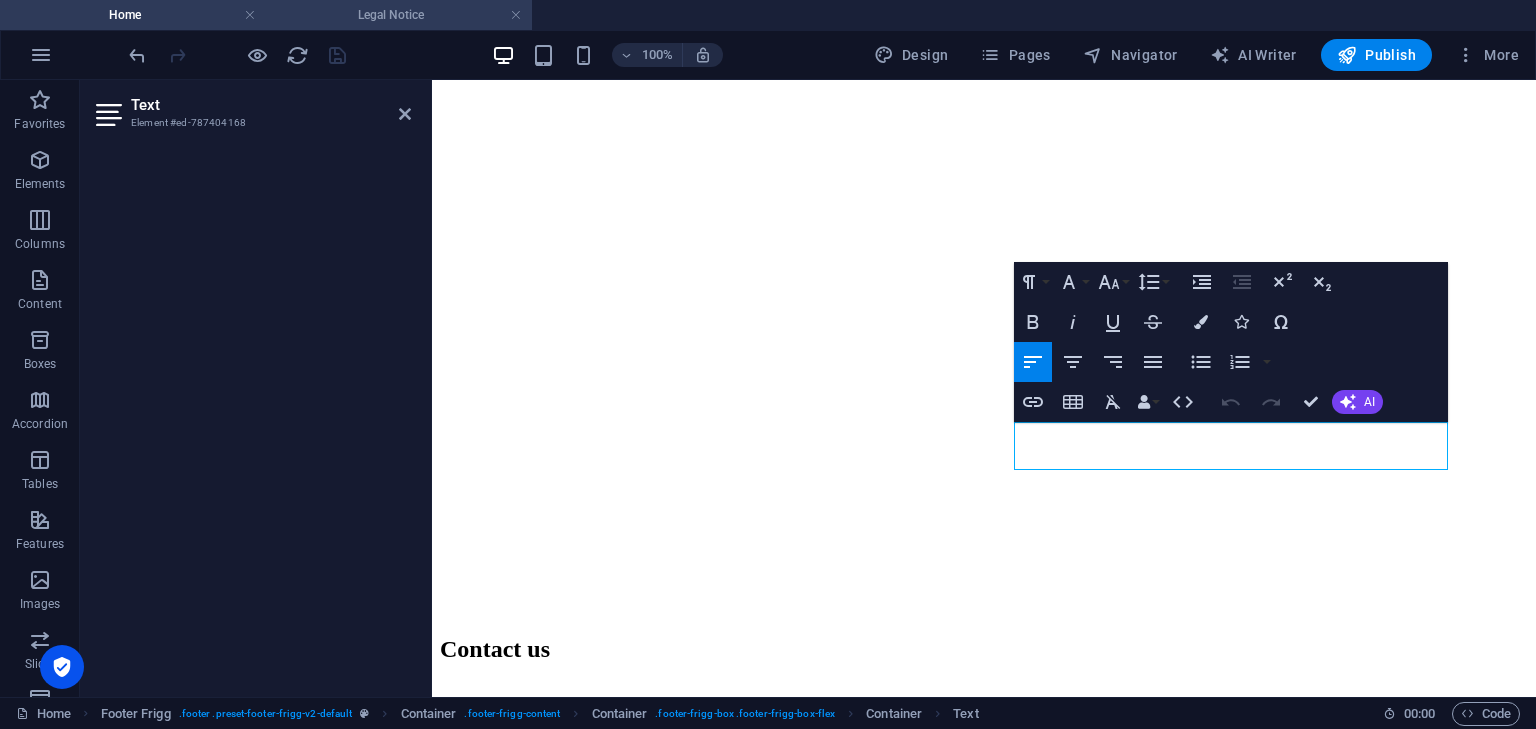 click on "Legal Notice" at bounding box center [399, 15] 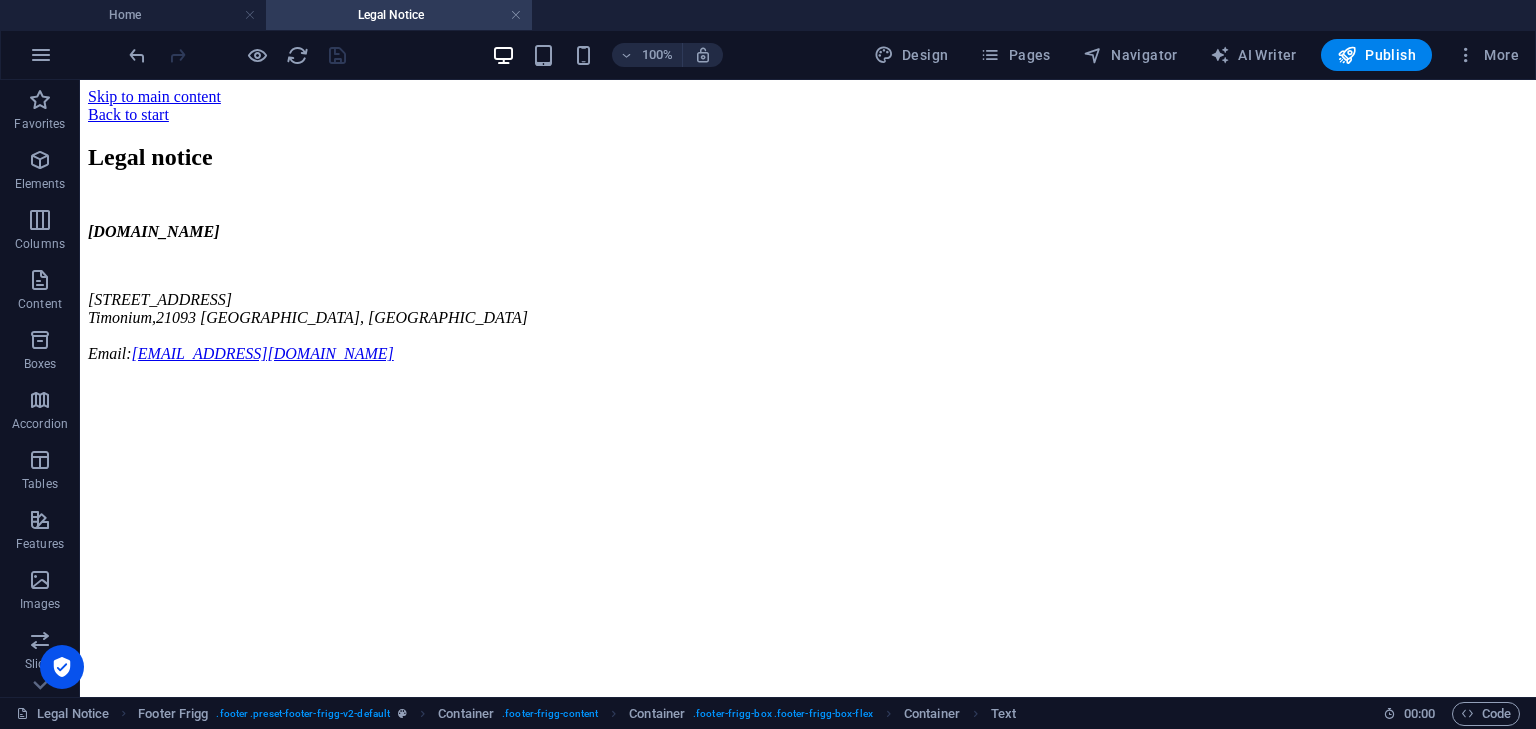 scroll, scrollTop: 0, scrollLeft: 0, axis: both 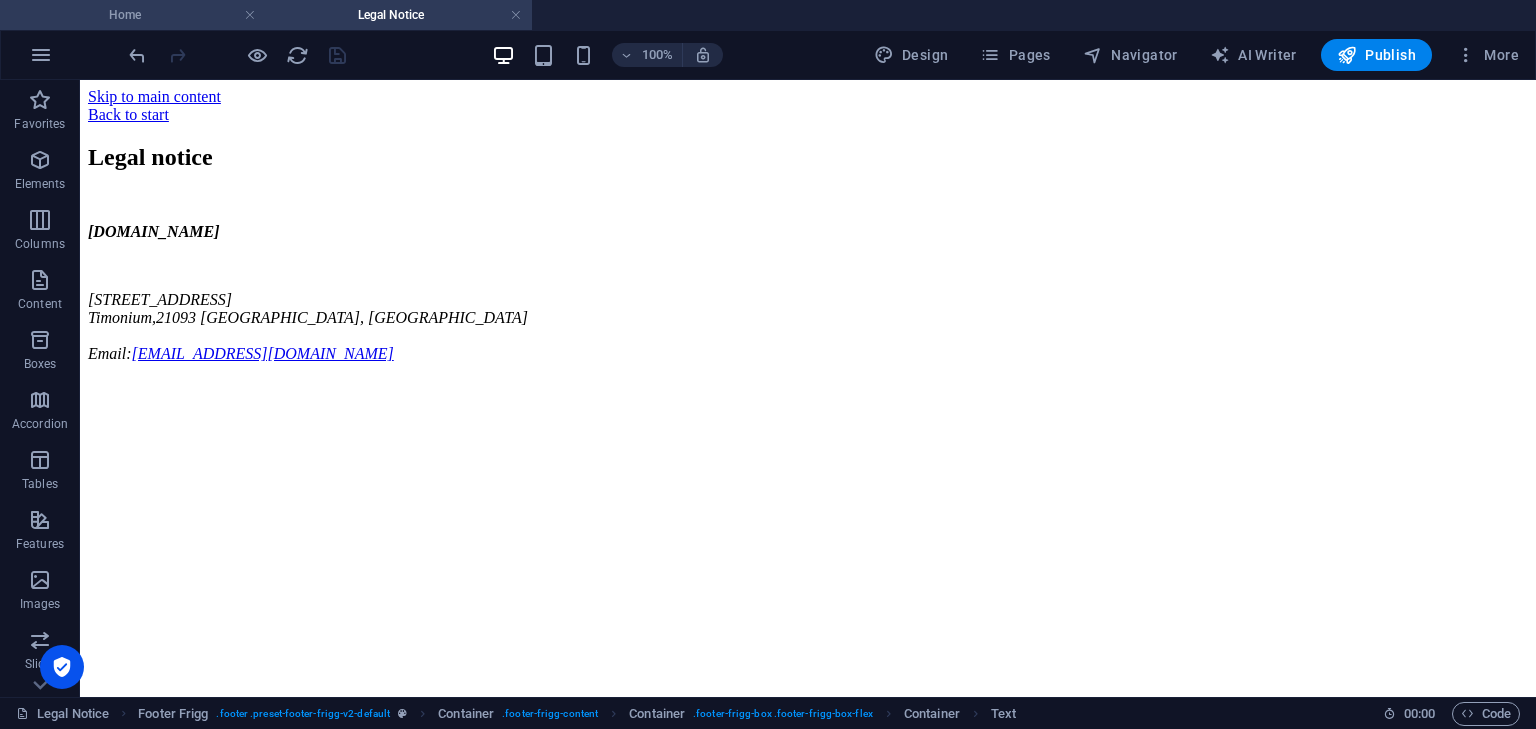 click on "Home" at bounding box center (133, 15) 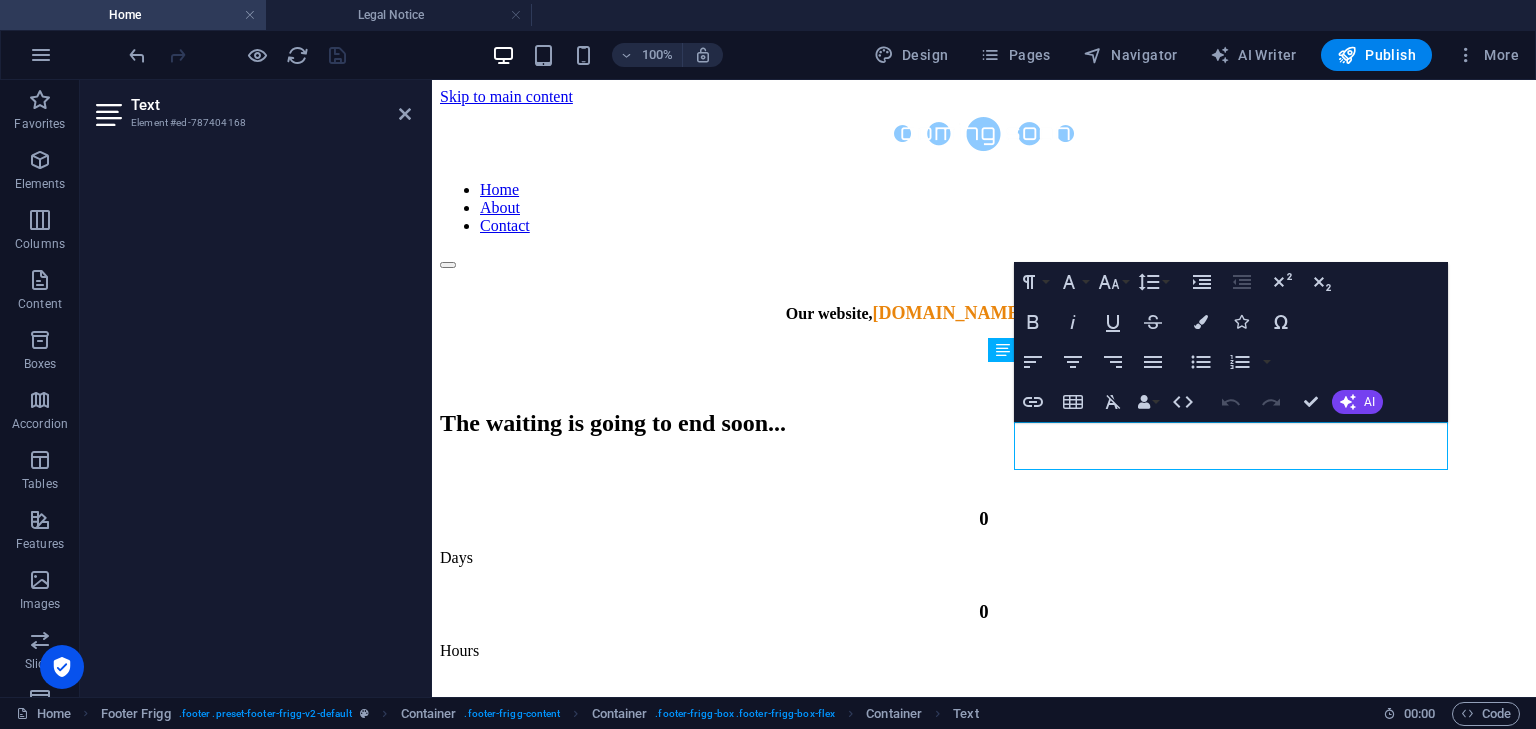 scroll, scrollTop: 1895, scrollLeft: 0, axis: vertical 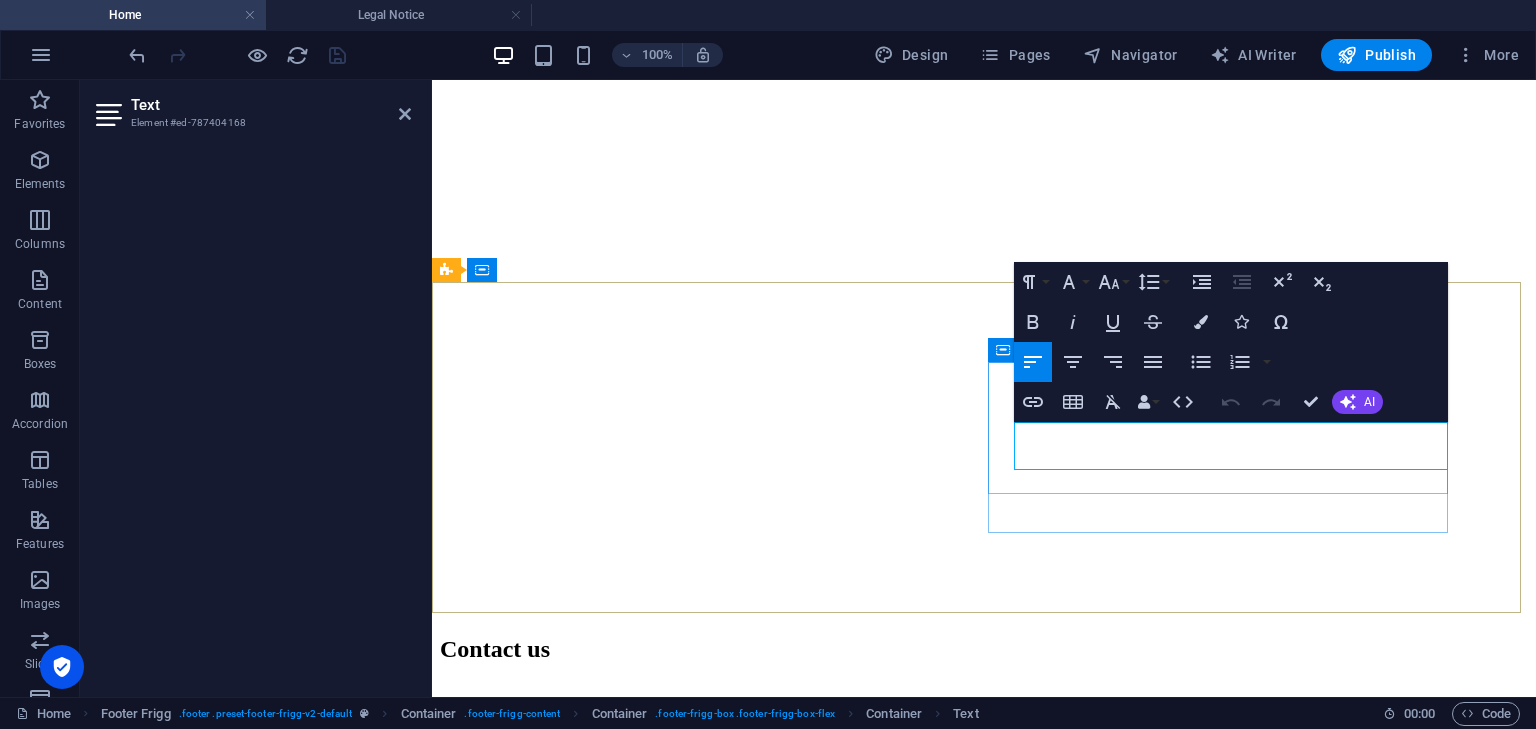 click on "21093" at bounding box center [460, 3175] 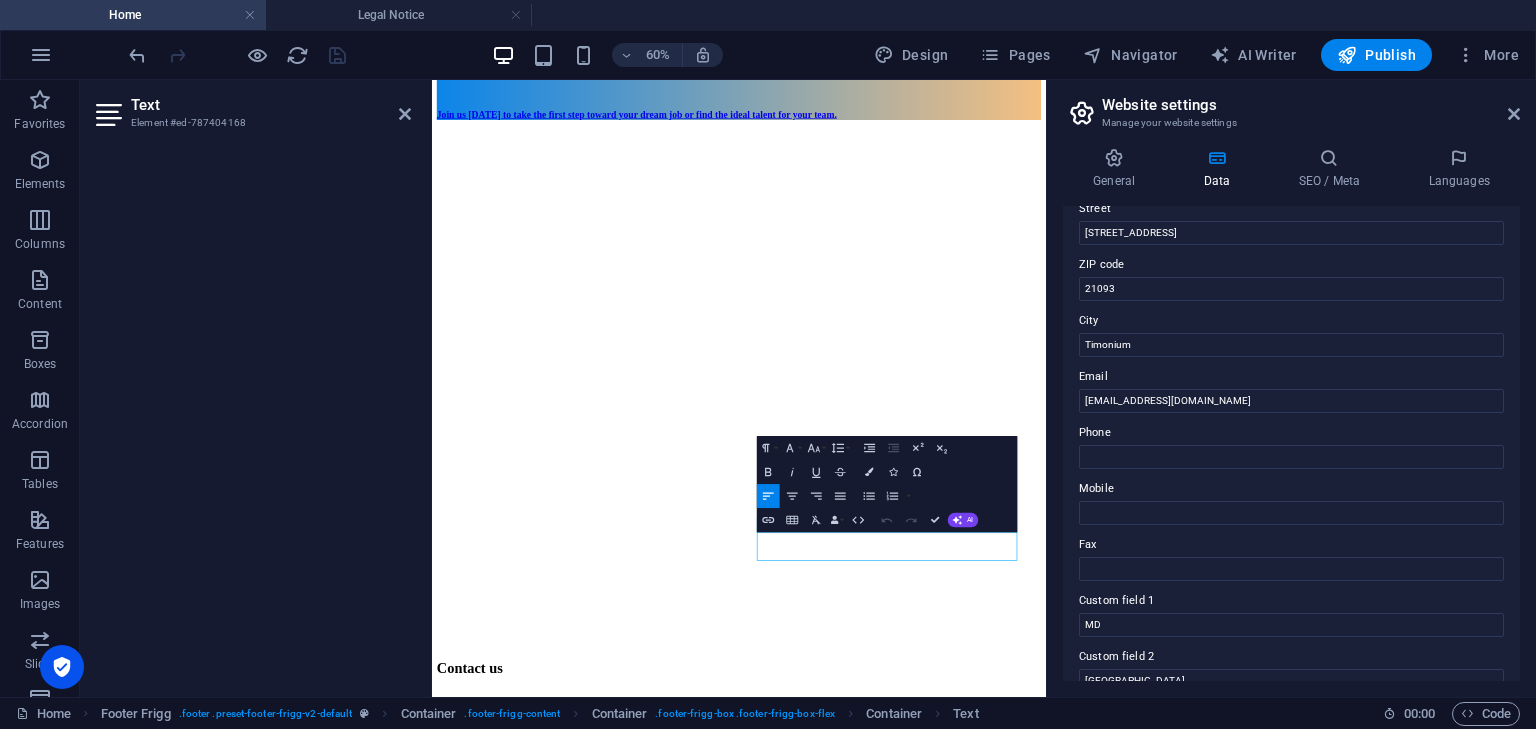 scroll, scrollTop: 235, scrollLeft: 0, axis: vertical 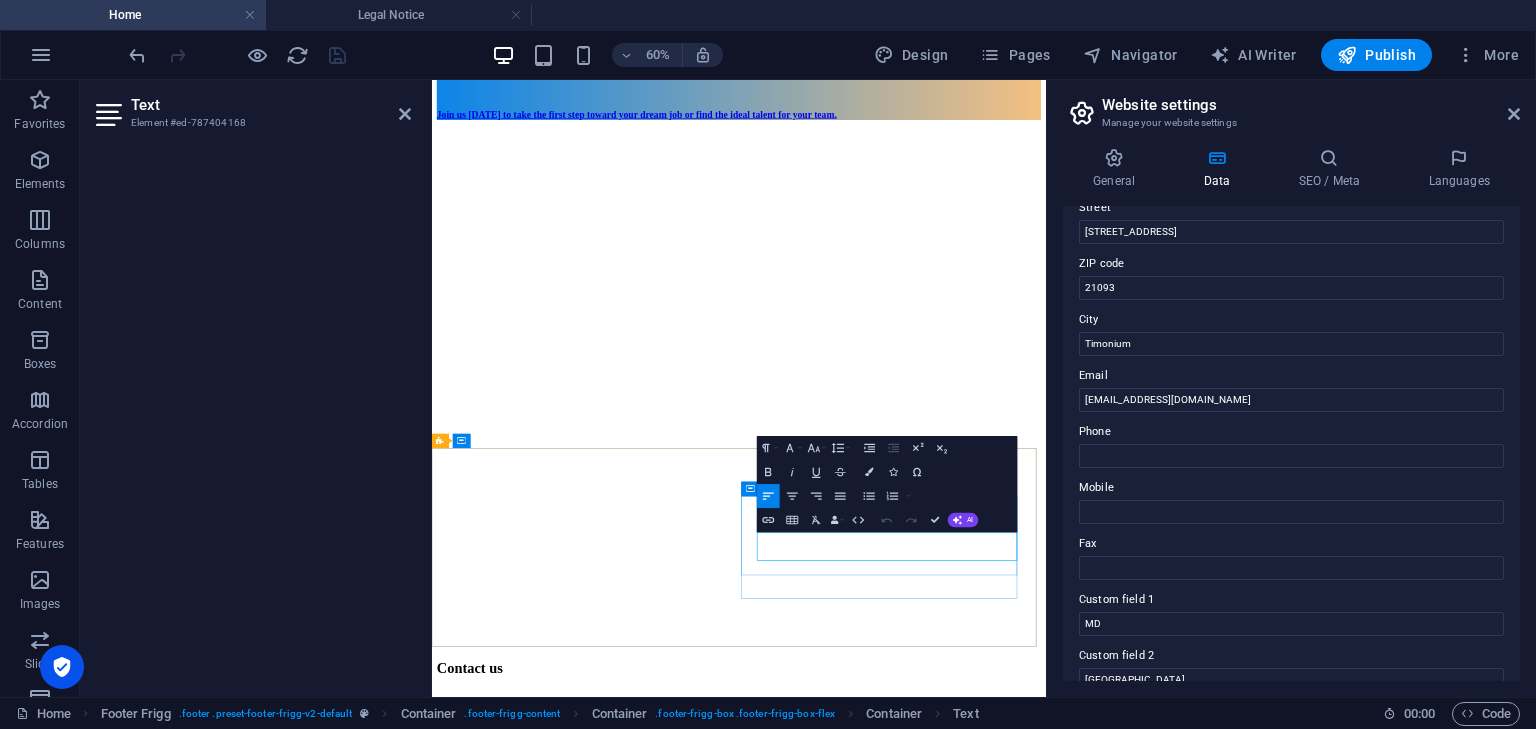 click on "21093" at bounding box center (460, 3469) 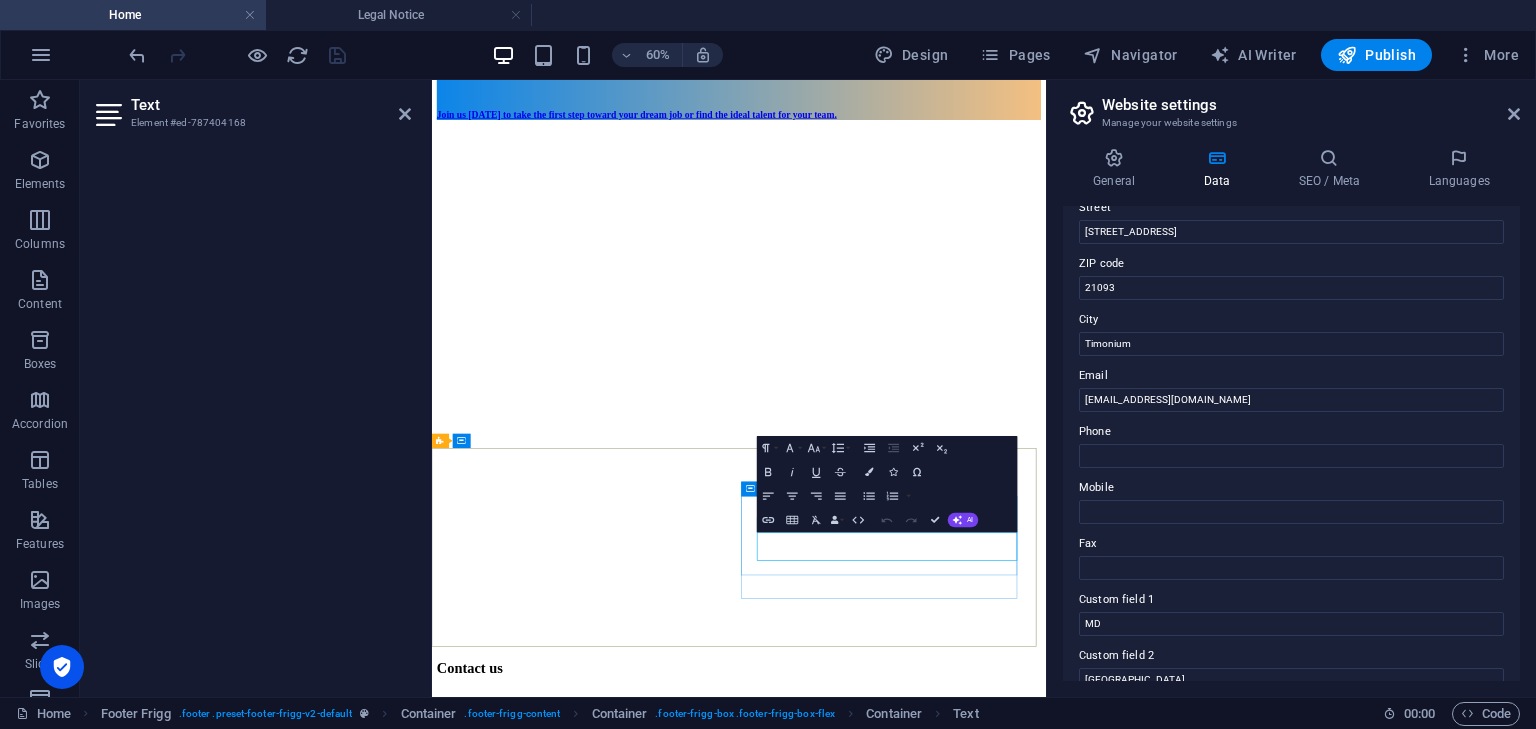 click on "21093" at bounding box center (460, 3469) 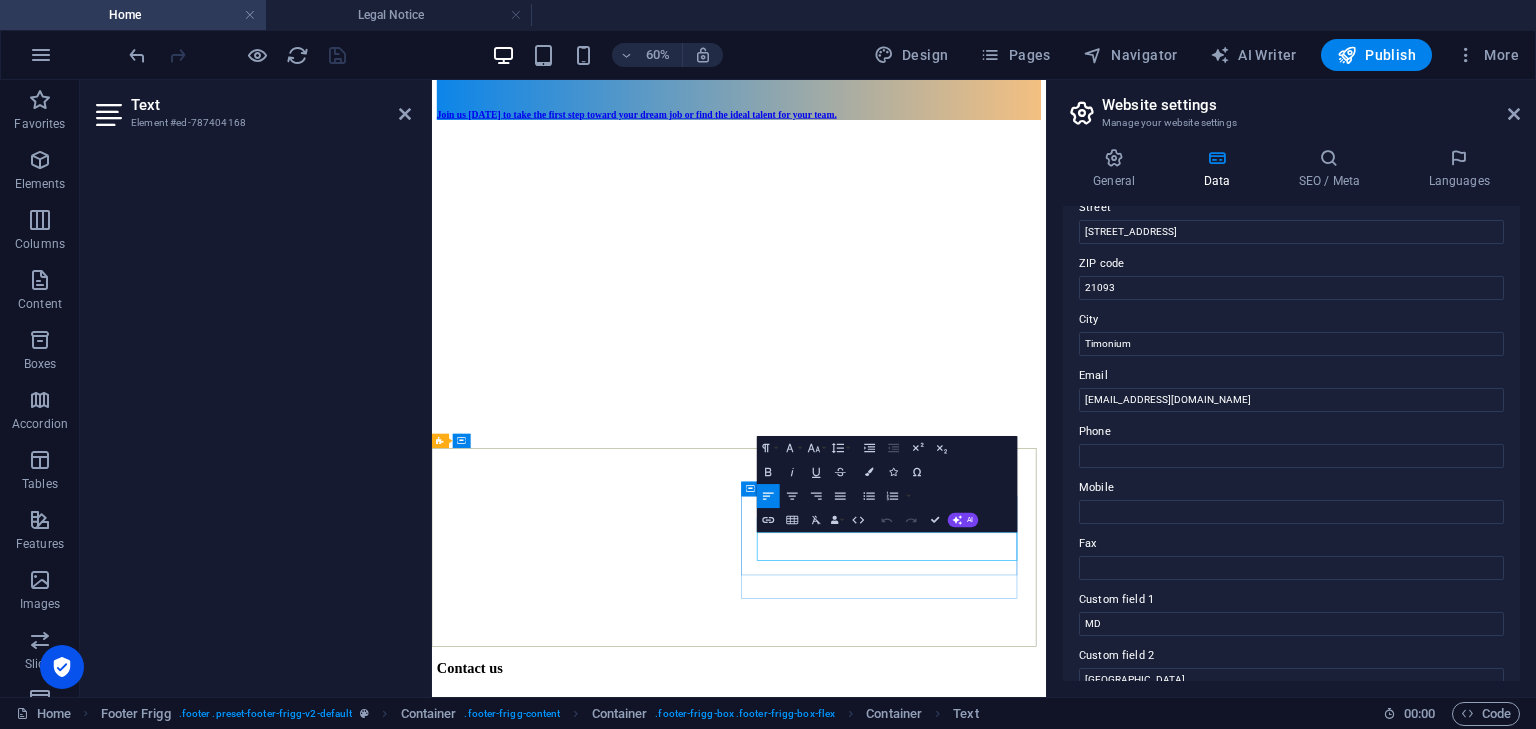 click on "Timonium" at bounding box center [517, 3469] 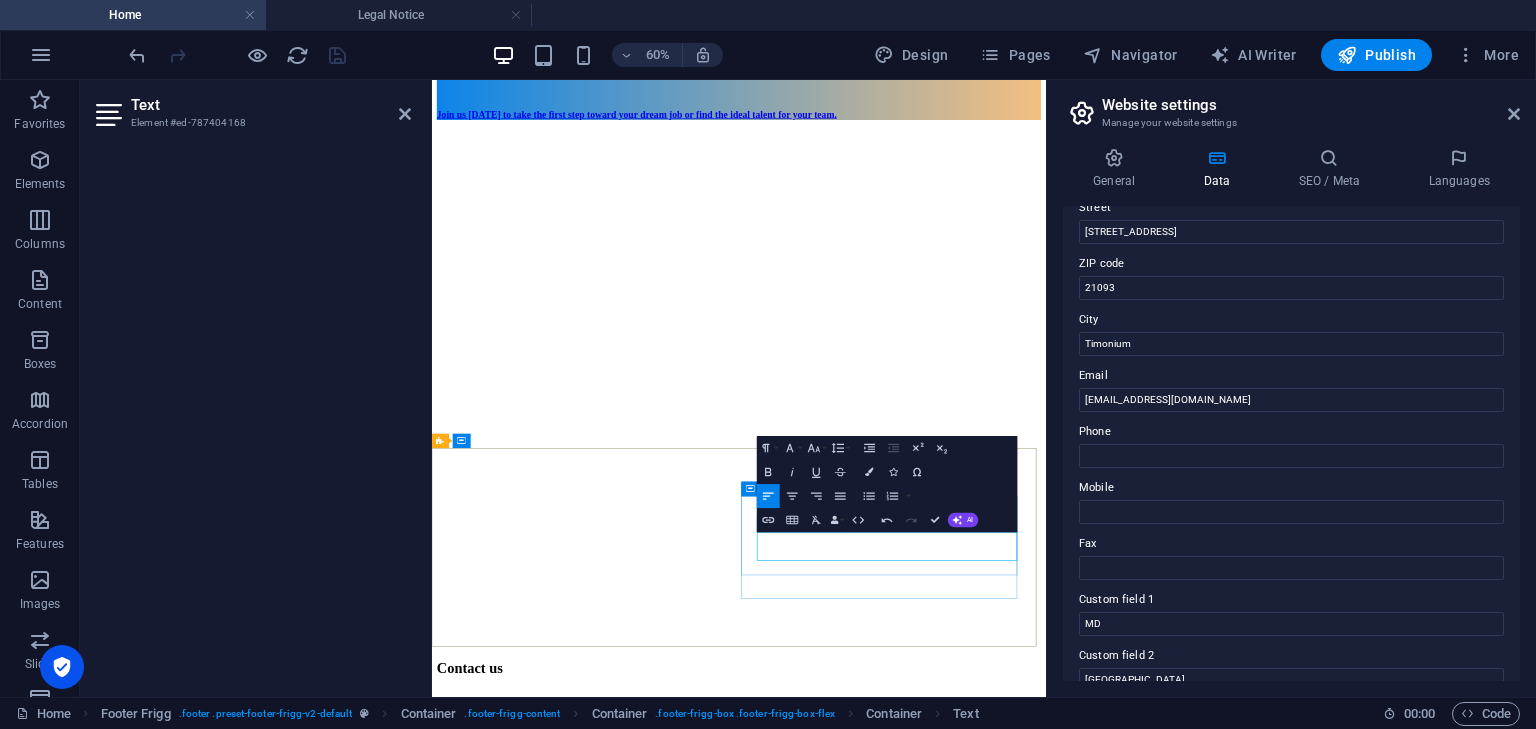 type 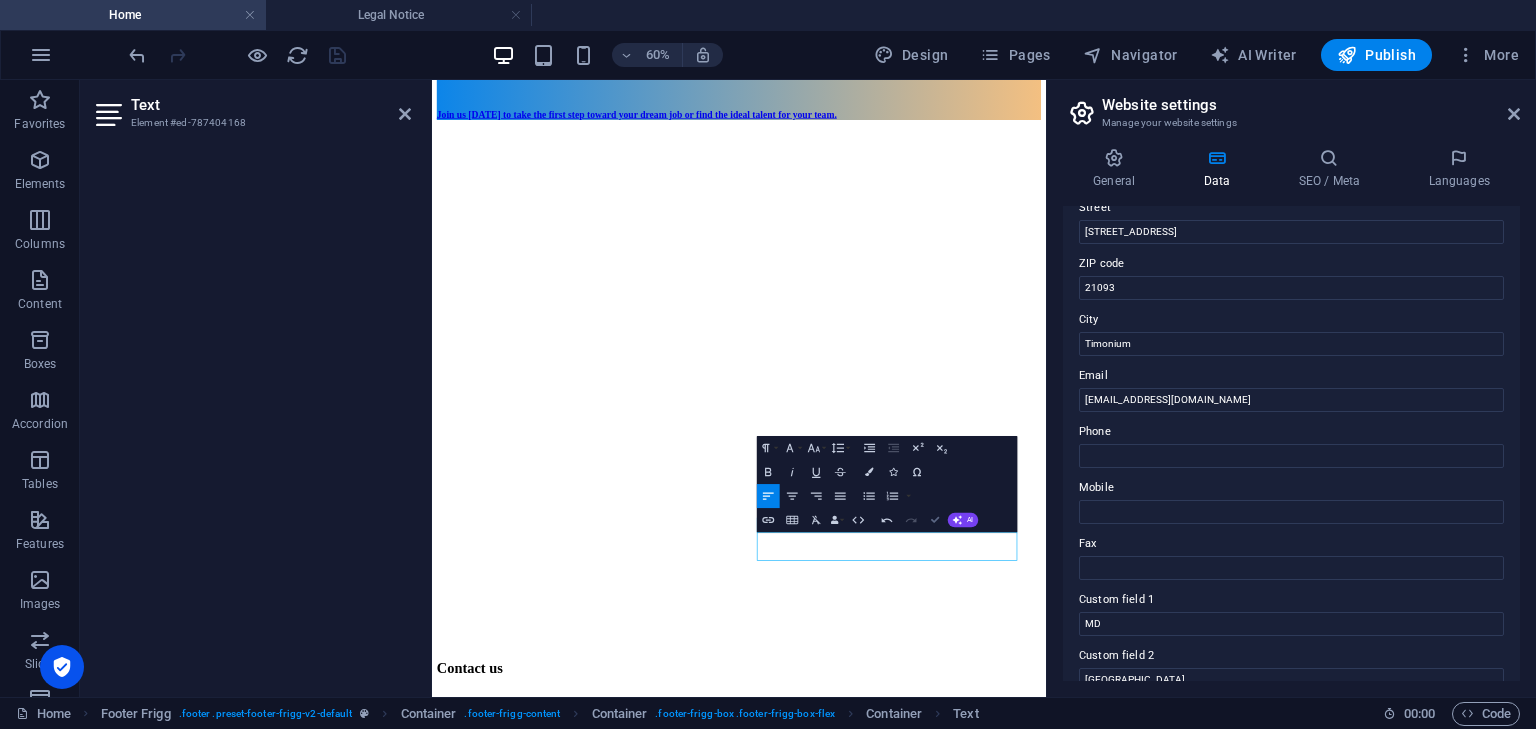 click at bounding box center [935, 520] 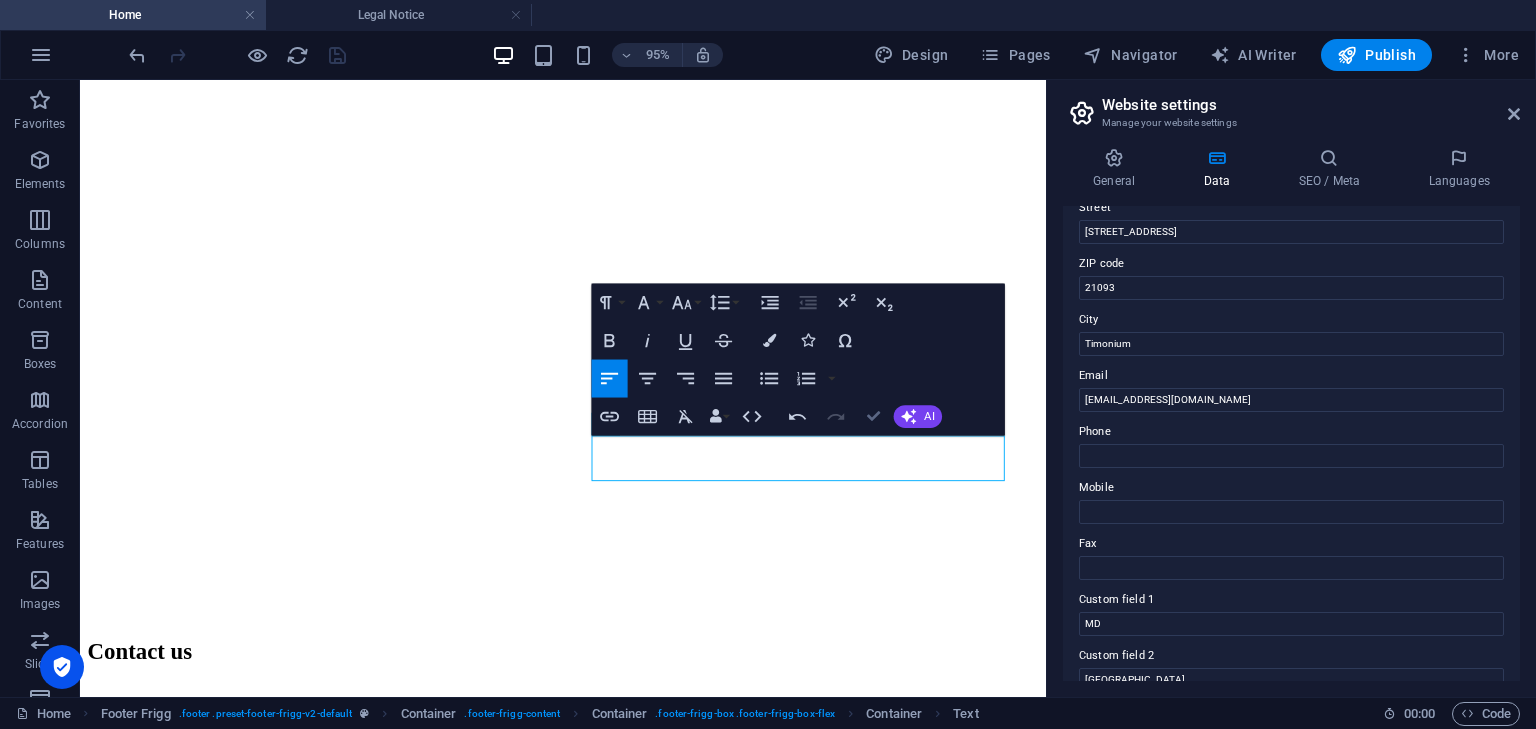 click at bounding box center [873, 416] 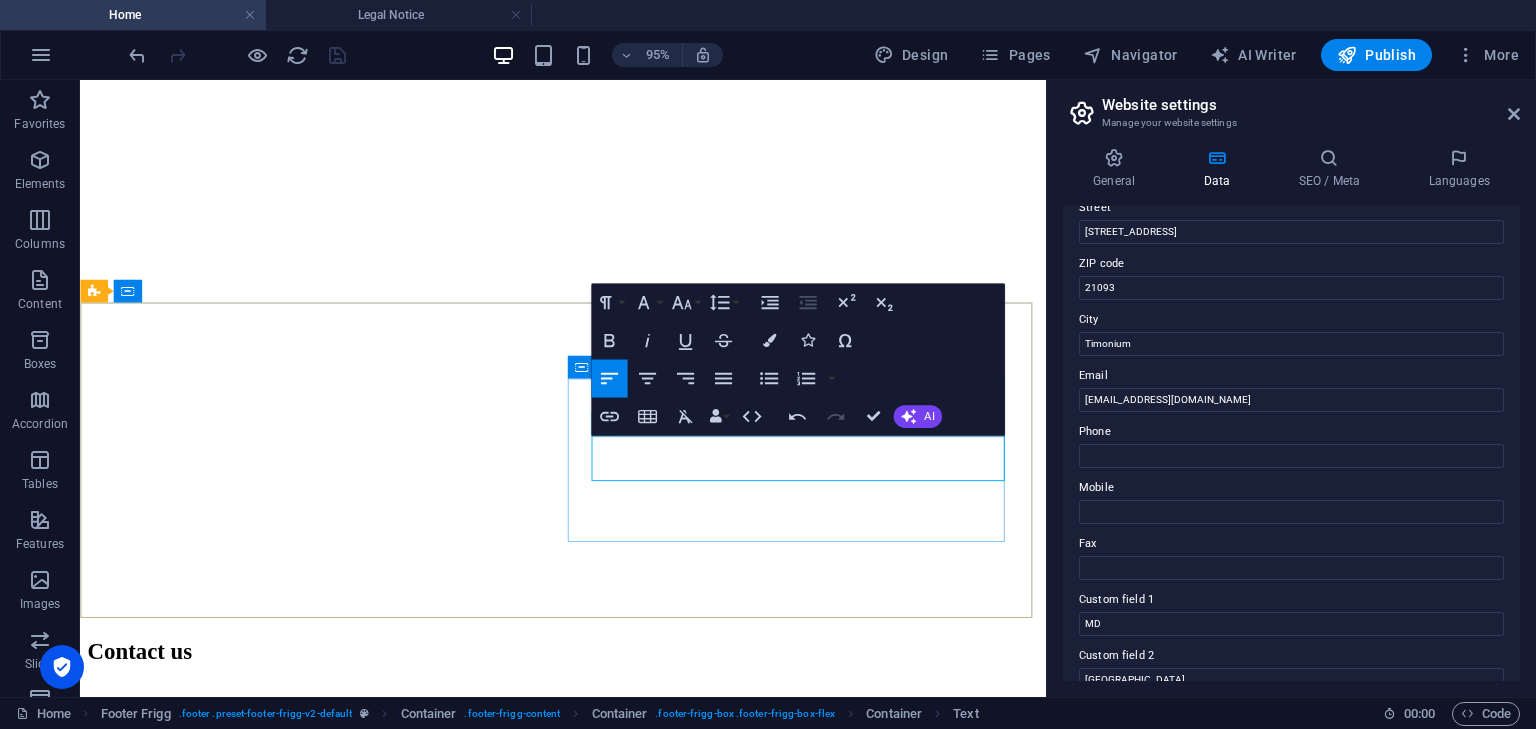 click on "1301 York Rd Ste 800-1031 , Timonium,  21093  MD, USA contact@jobmedium.com" at bounding box center (588, 2700) 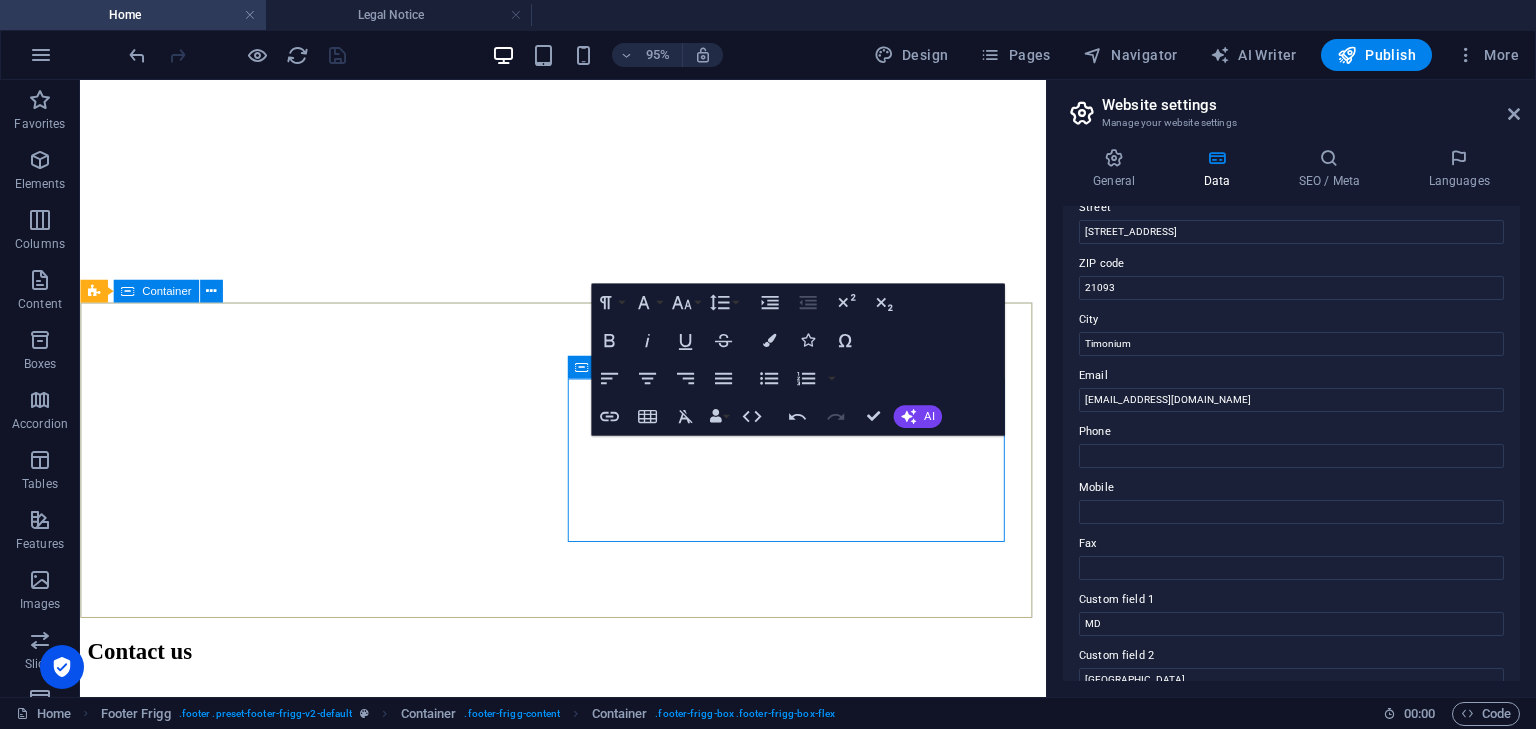 click on "Company Home About Contact Legal Notice Privacy Policy 1301 York Rd Ste 800-1031 , Timonium,  21093  MD, USA contact@jobmedium.com" at bounding box center [588, 2603] 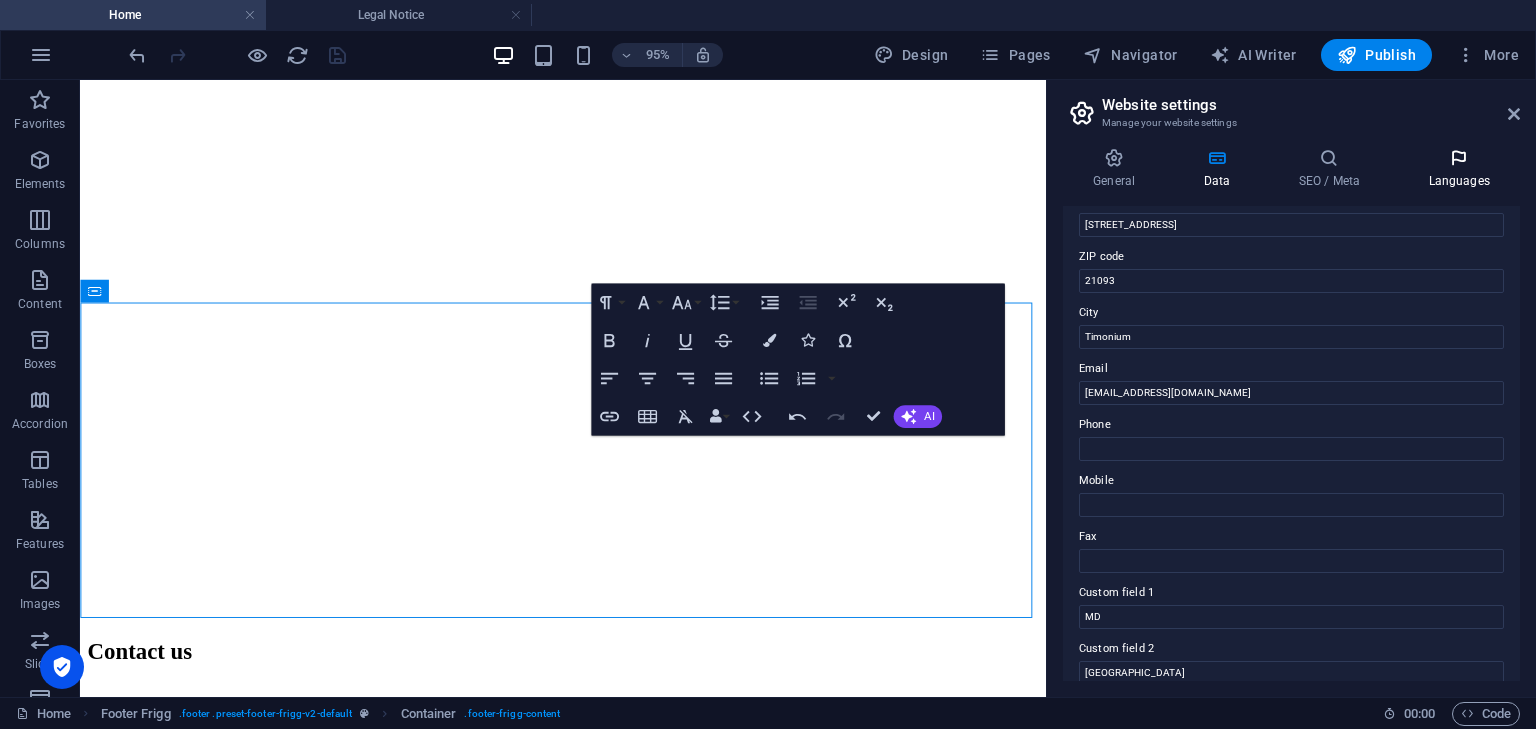 scroll, scrollTop: 237, scrollLeft: 0, axis: vertical 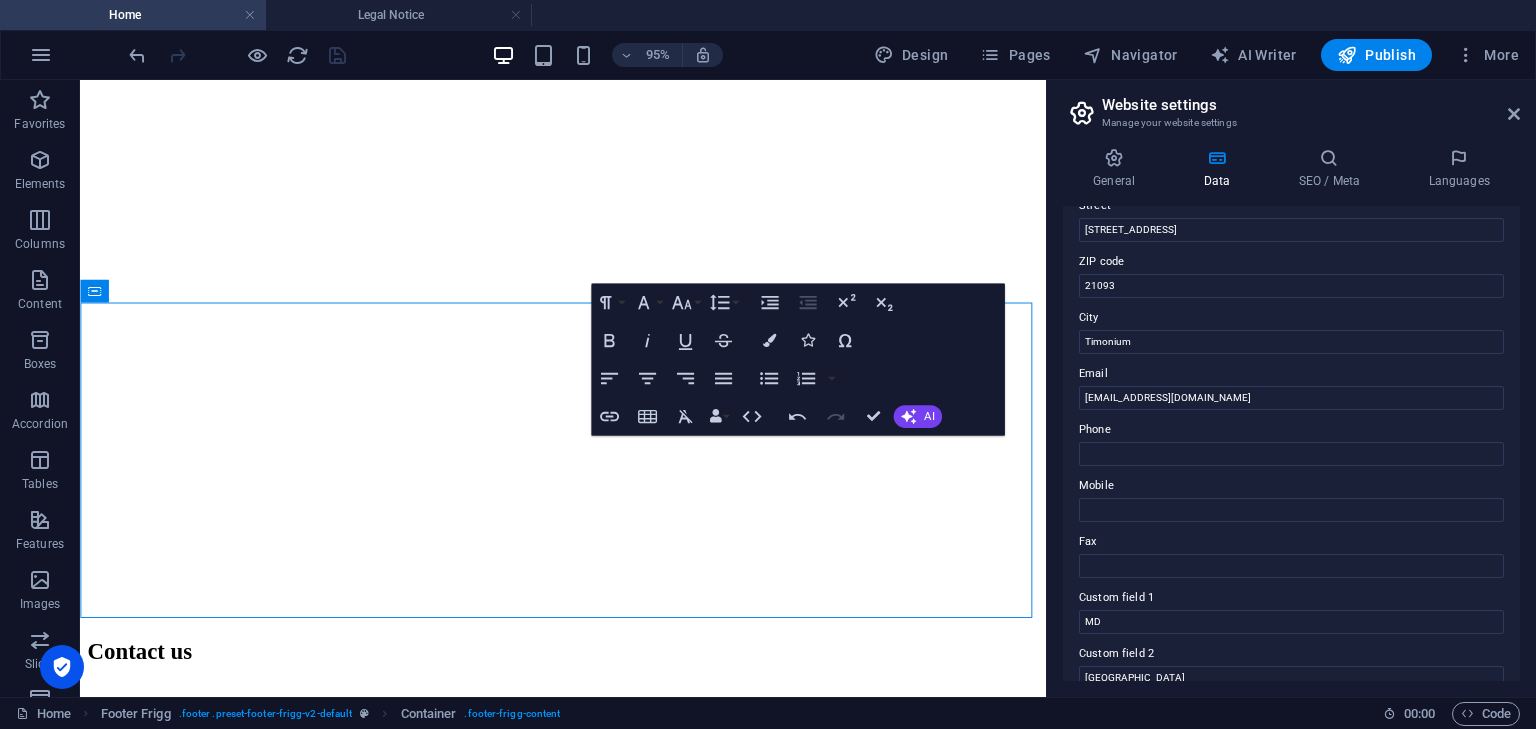 click on "Website settings Manage your website settings" at bounding box center [1293, 106] 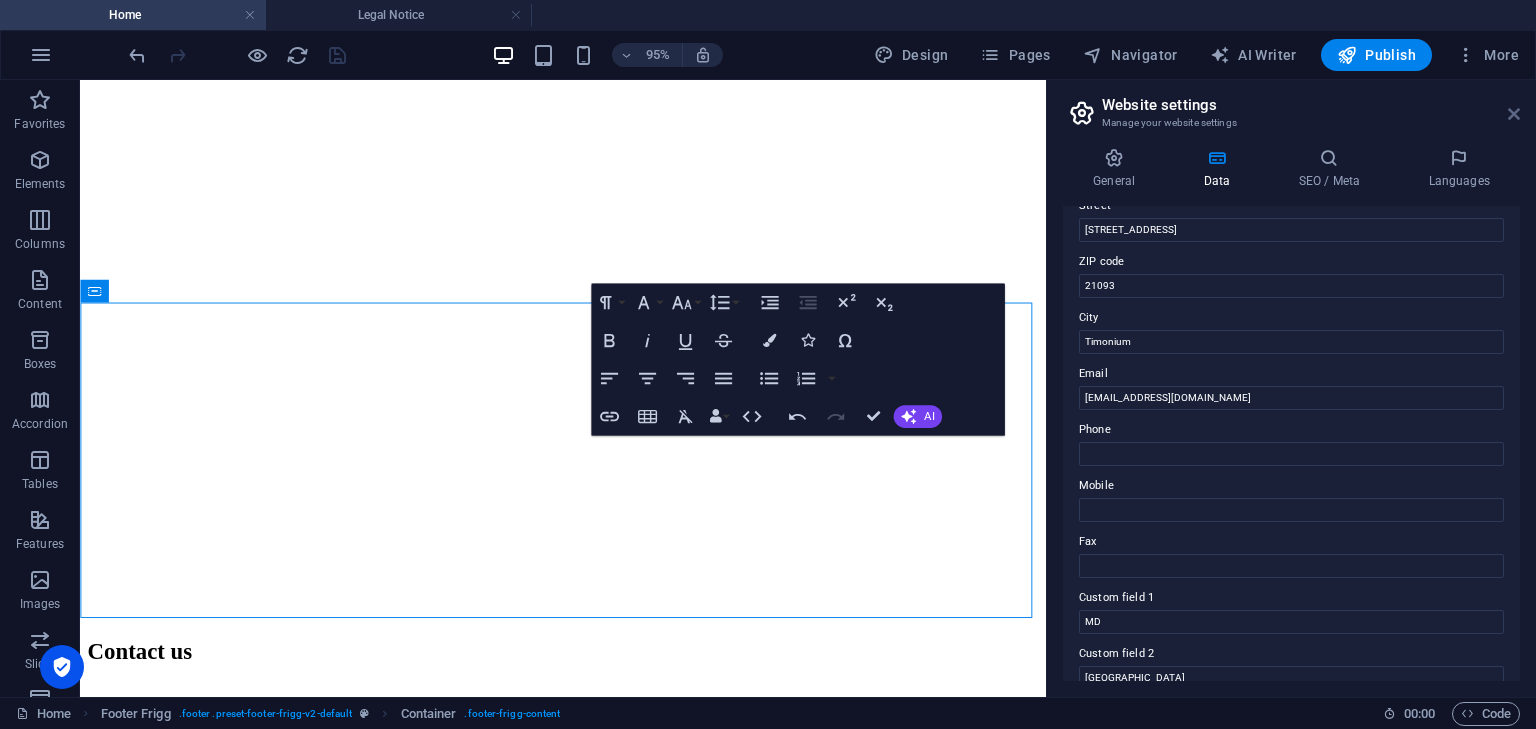 click at bounding box center (1514, 114) 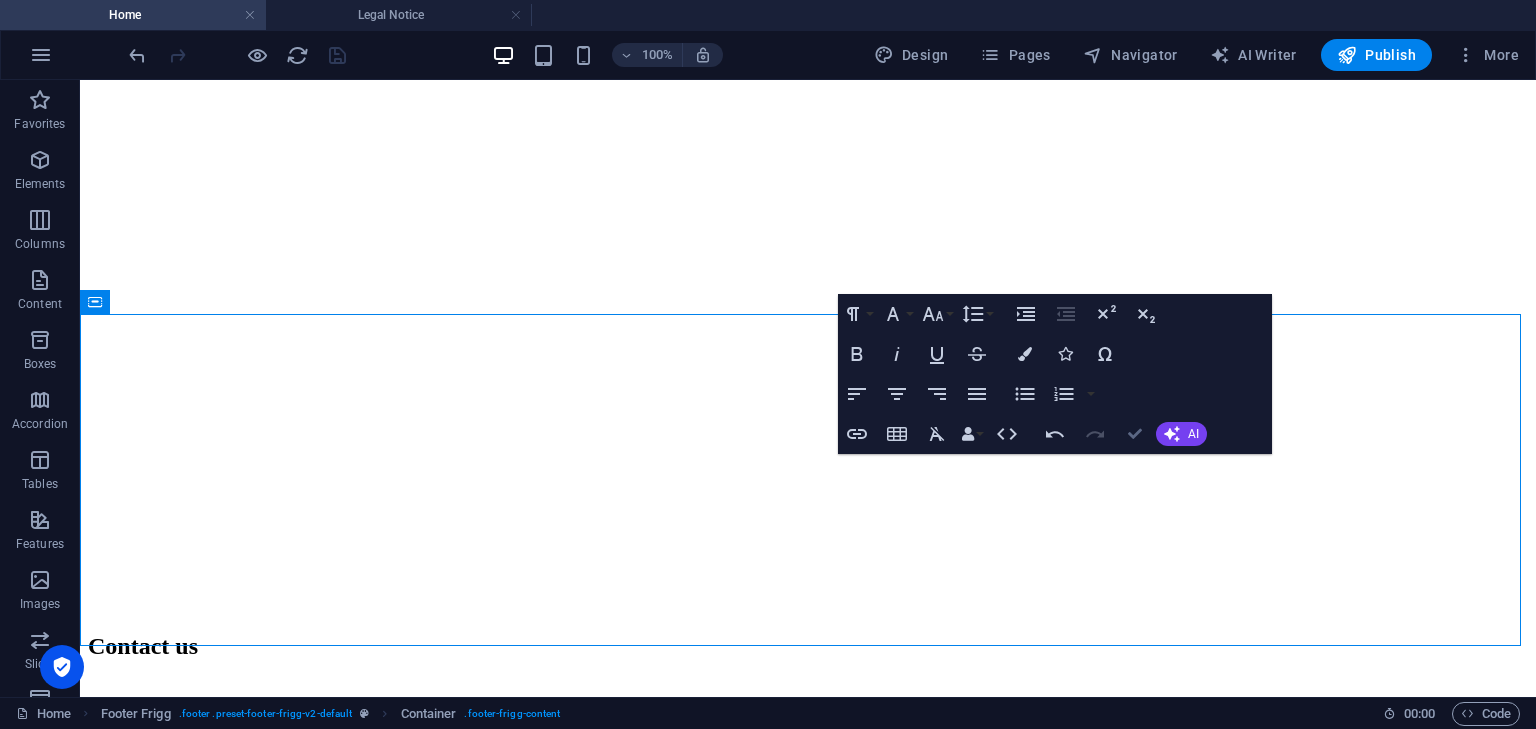 click at bounding box center [1135, 434] 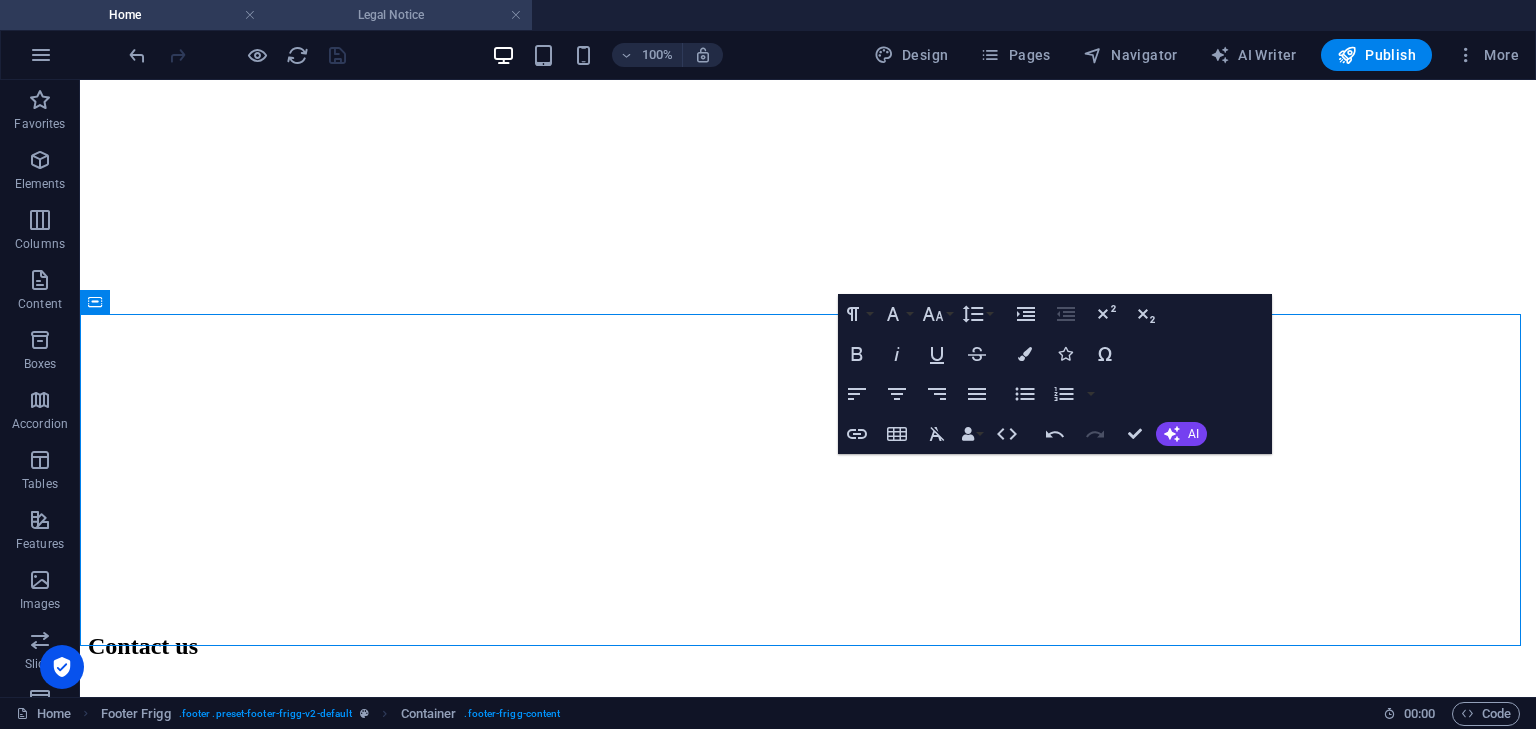 click on "Legal Notice" at bounding box center (399, 15) 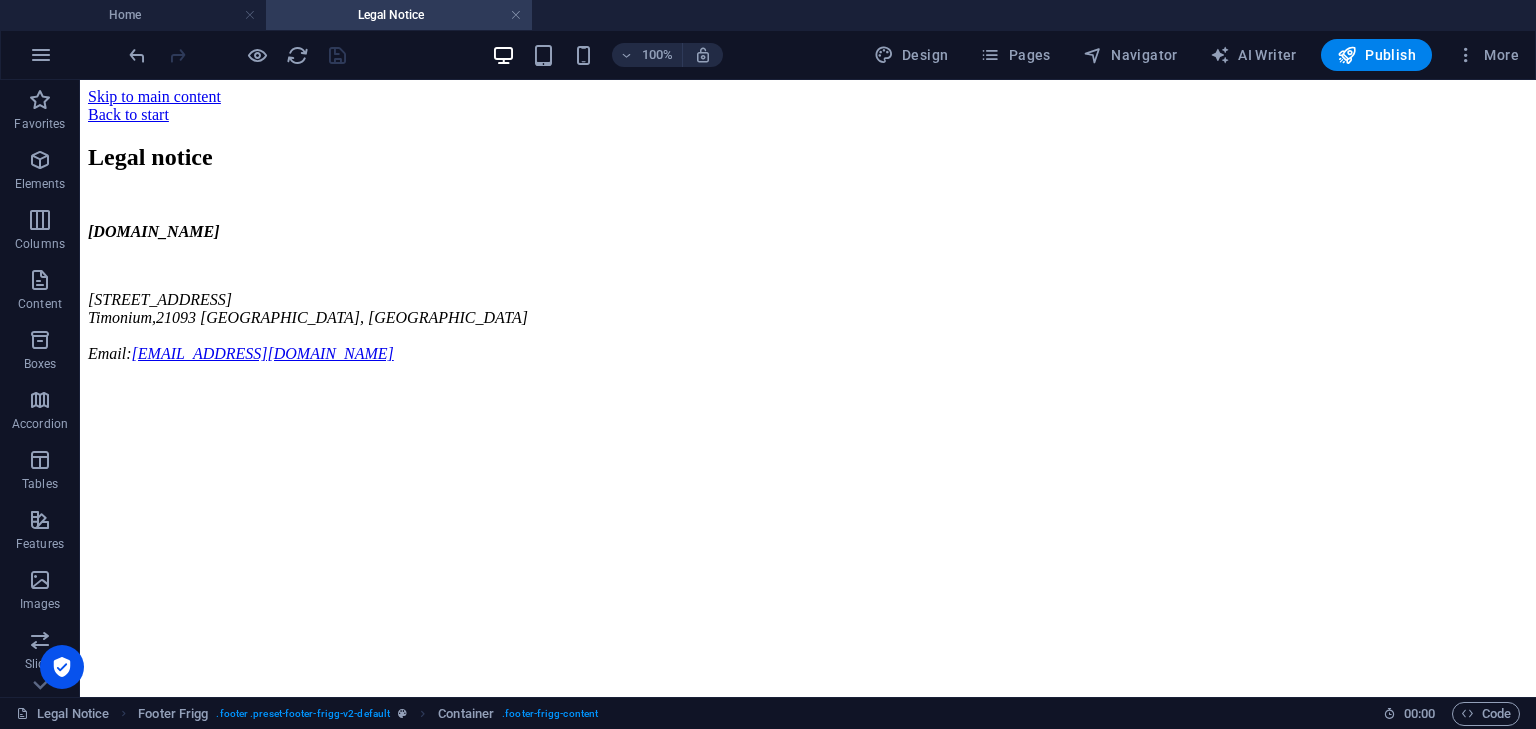scroll, scrollTop: 0, scrollLeft: 0, axis: both 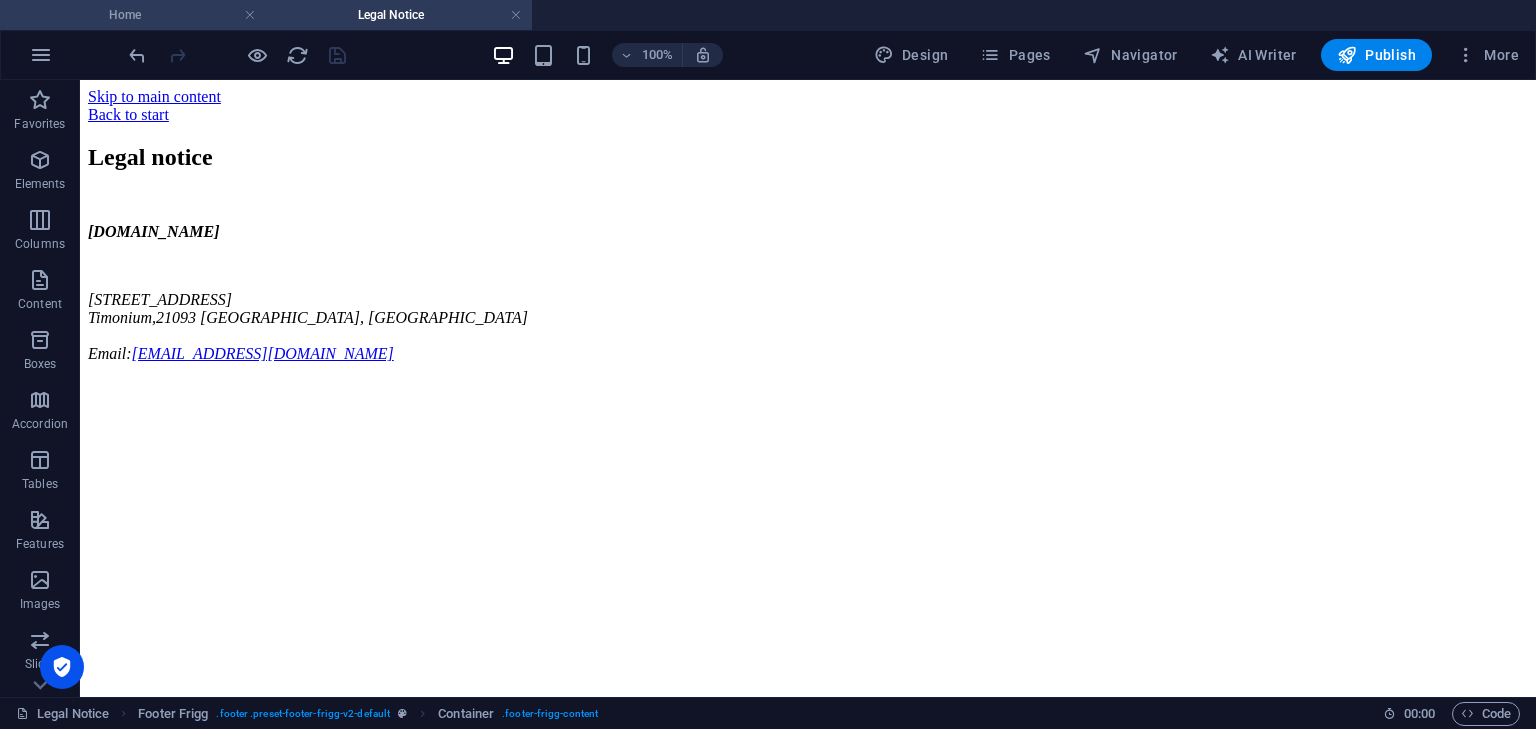 click on "Home" at bounding box center [133, 15] 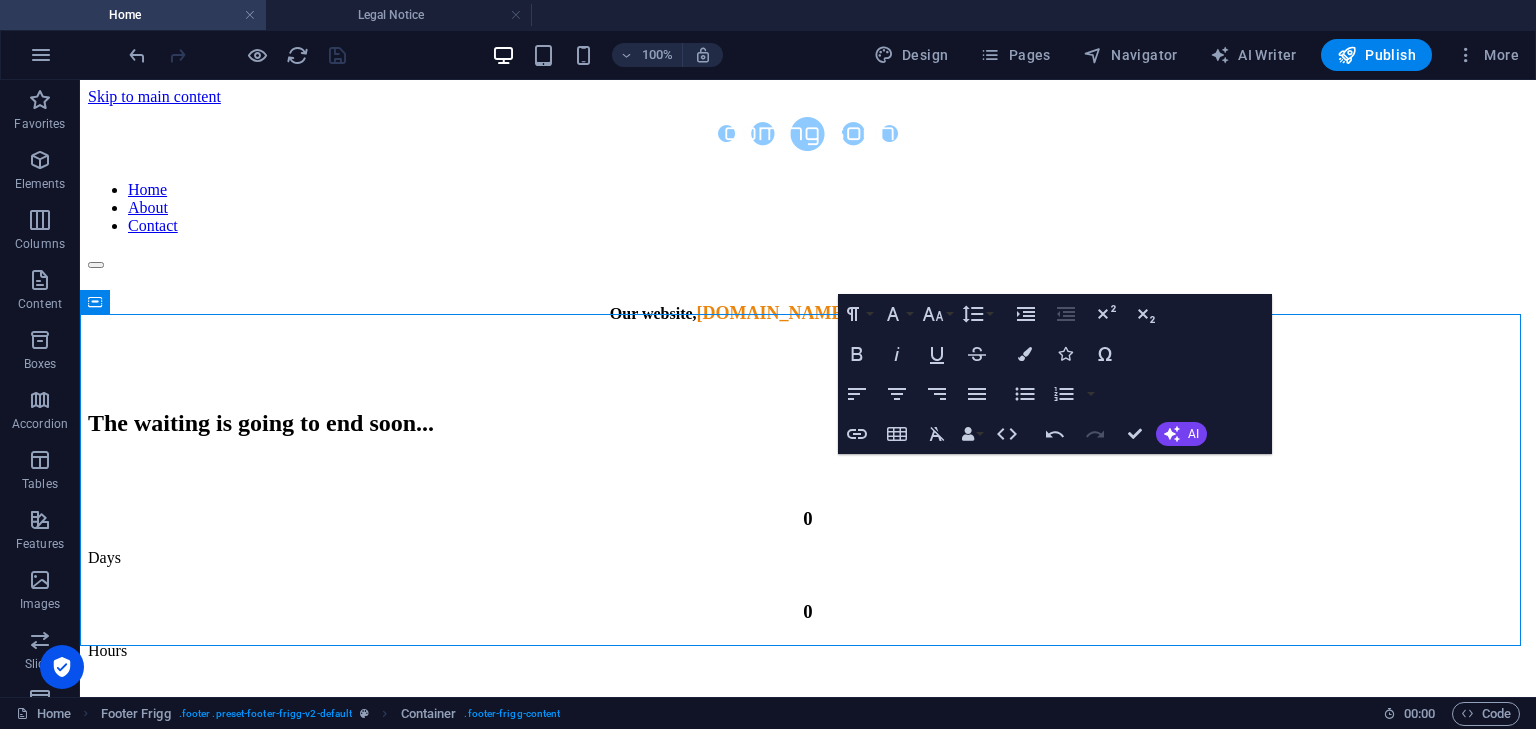 scroll, scrollTop: 1862, scrollLeft: 0, axis: vertical 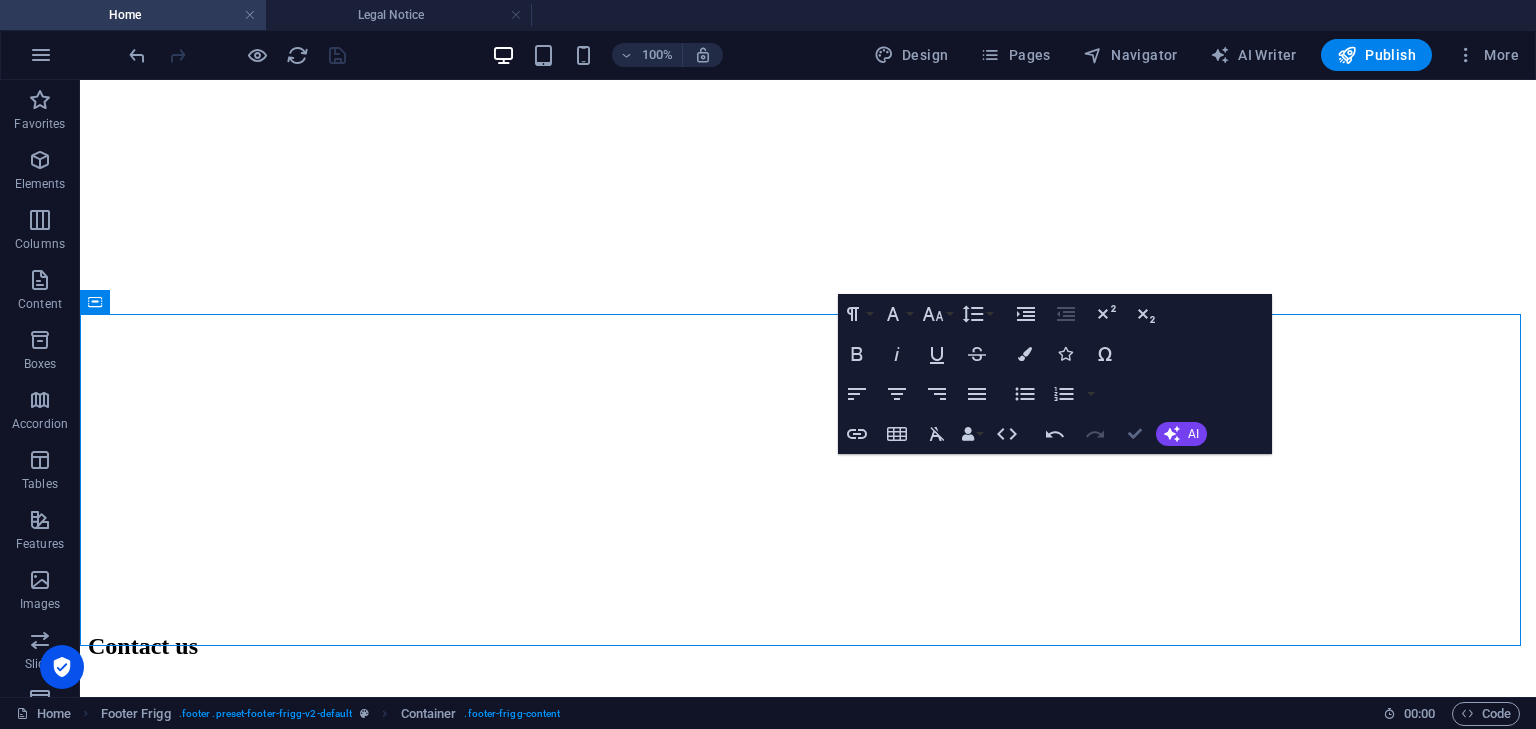 click at bounding box center [1135, 434] 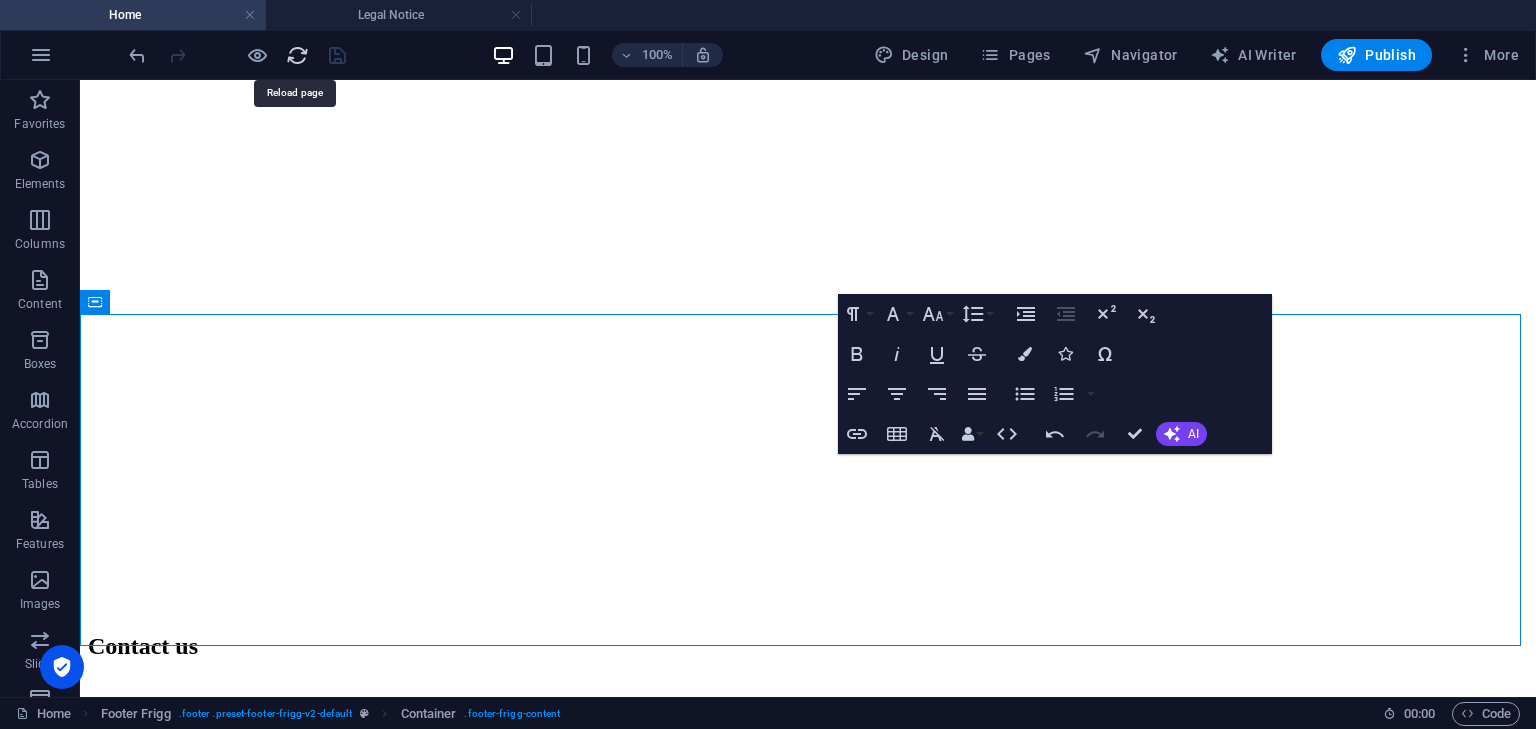 click at bounding box center (297, 55) 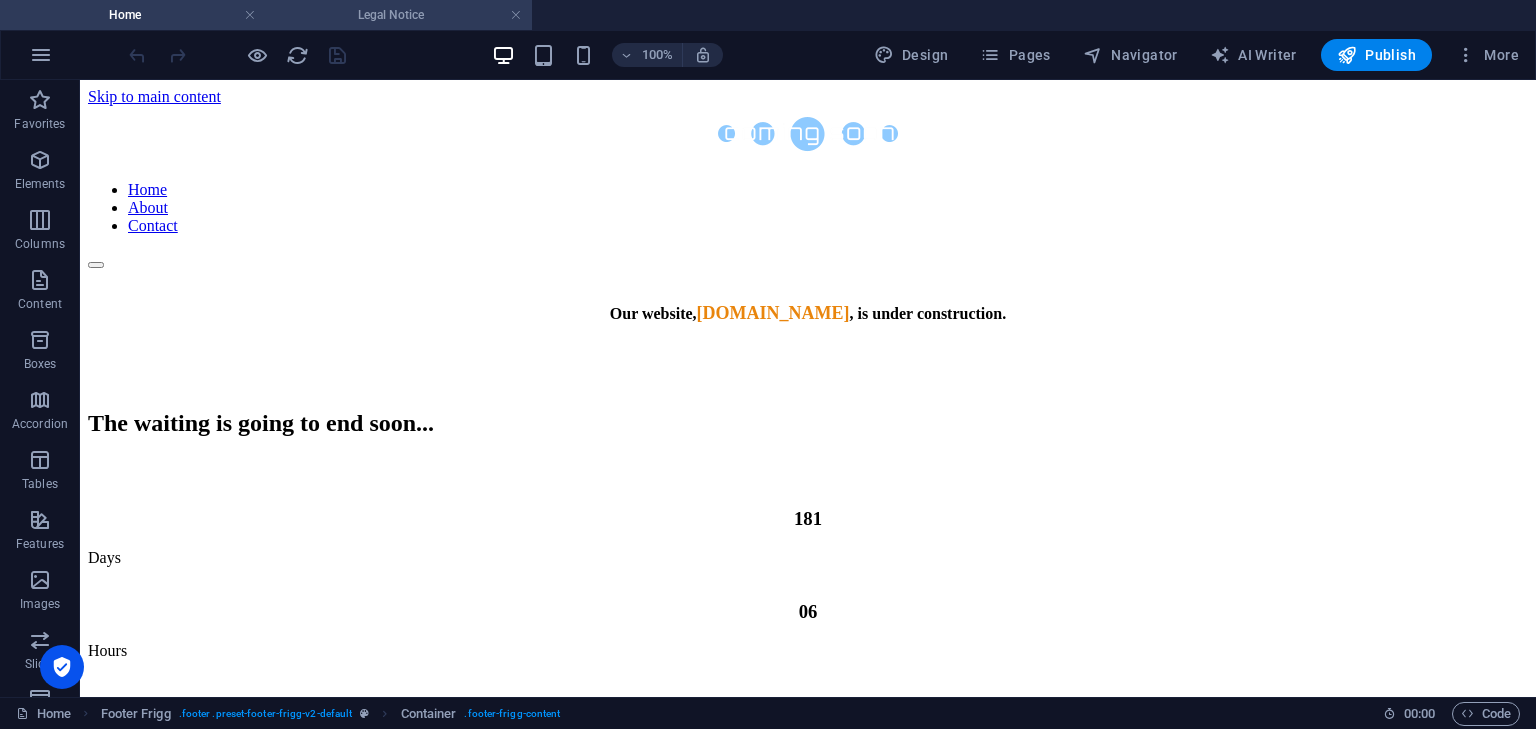 scroll, scrollTop: 0, scrollLeft: 0, axis: both 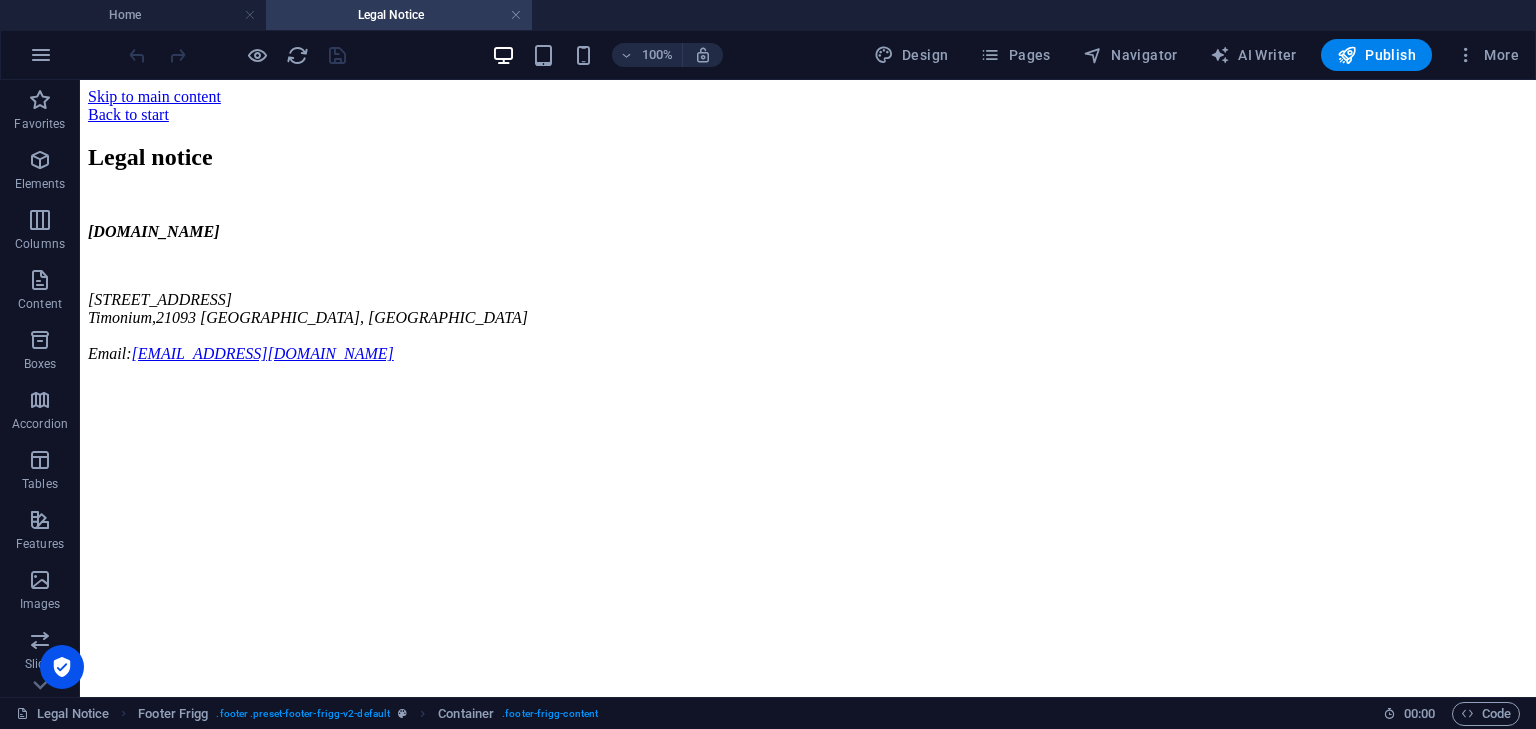 click on "Legal Notice" at bounding box center [399, 15] 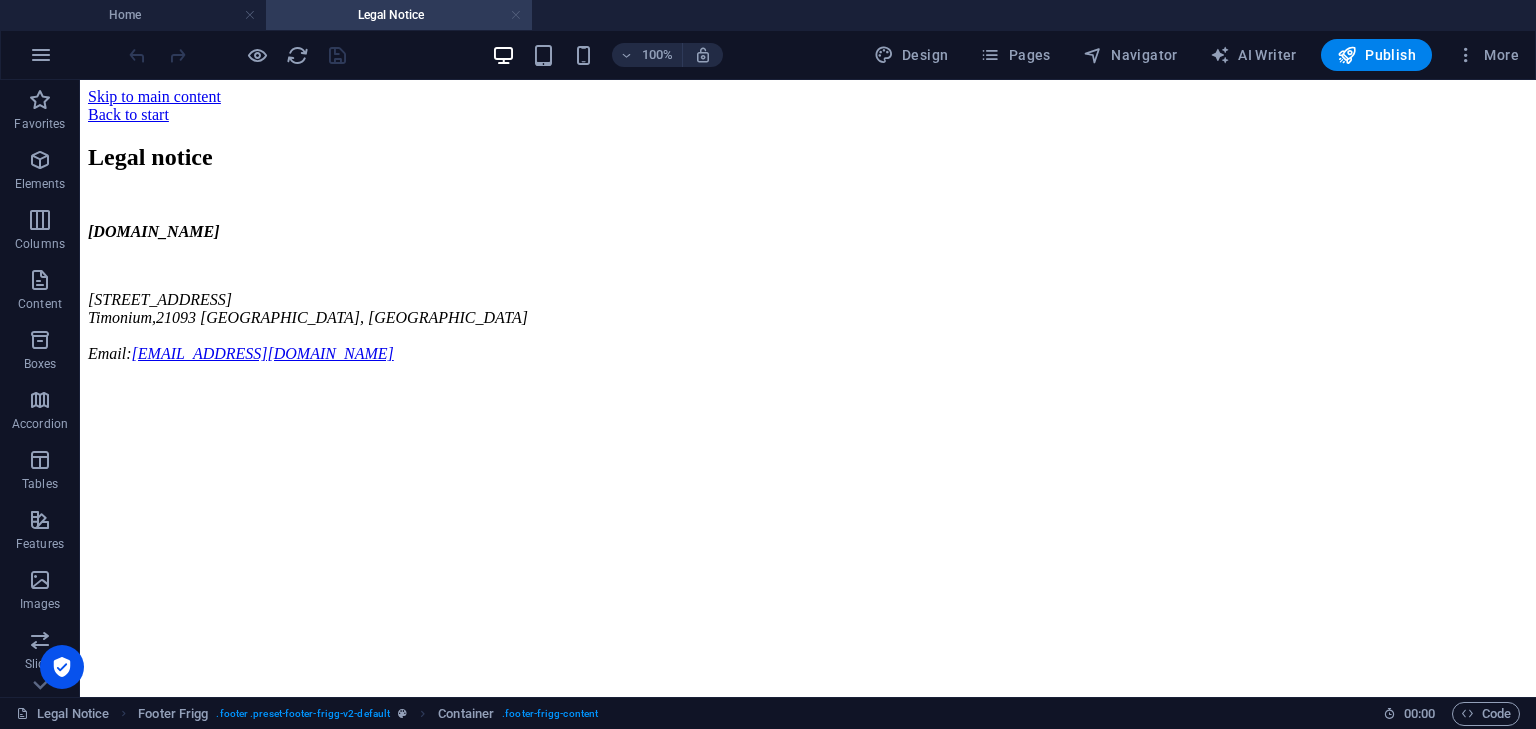 click at bounding box center [516, 15] 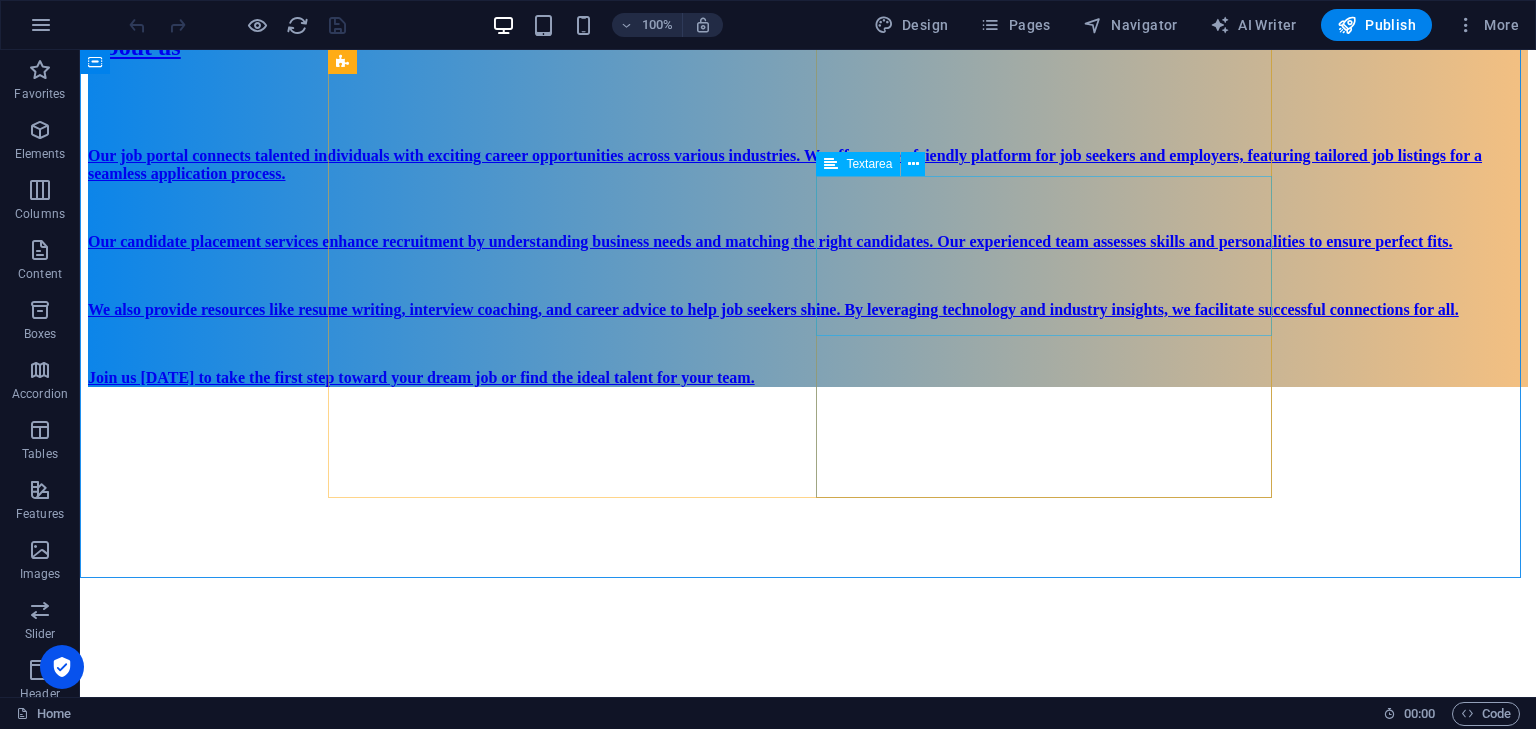 scroll, scrollTop: 1865, scrollLeft: 0, axis: vertical 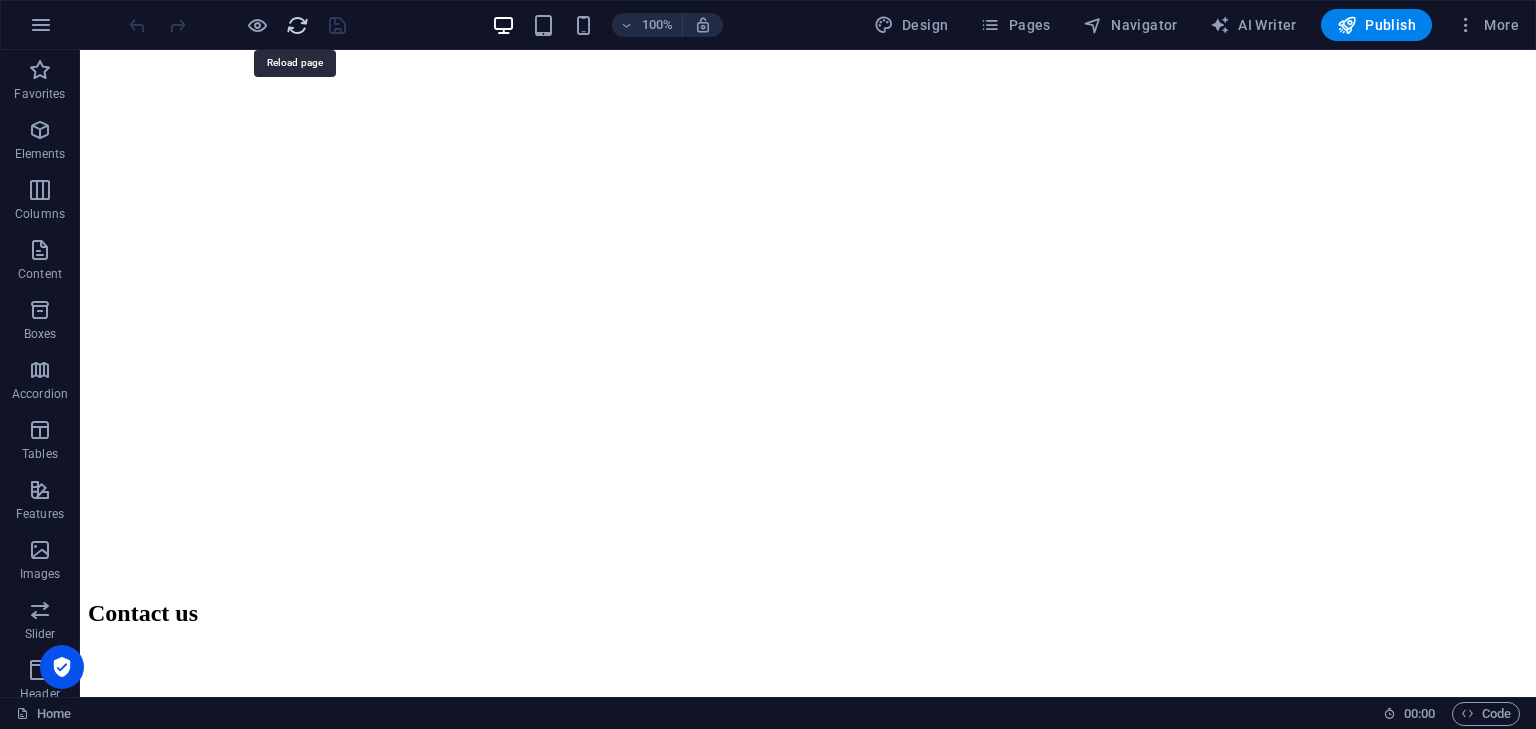 click at bounding box center [297, 25] 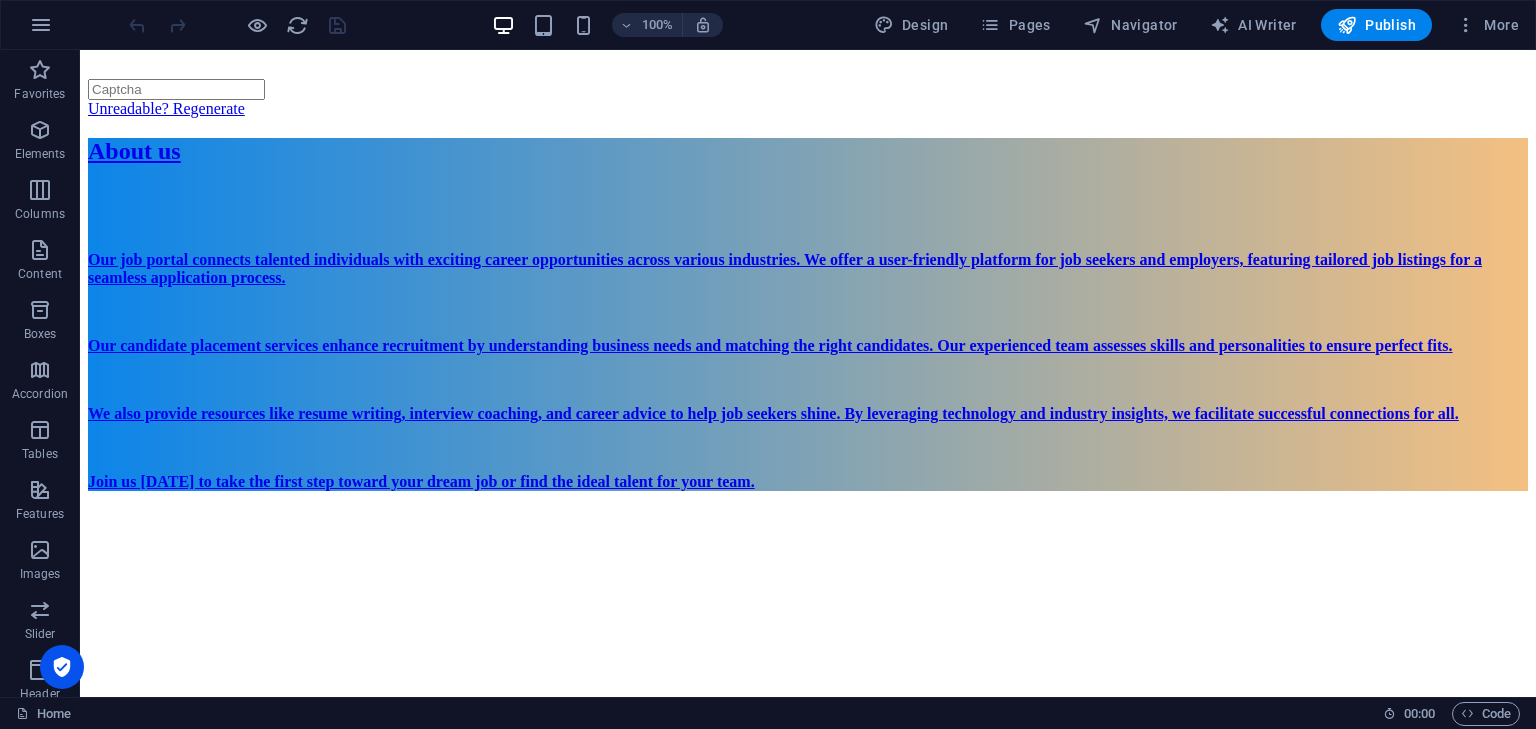 scroll, scrollTop: 1865, scrollLeft: 0, axis: vertical 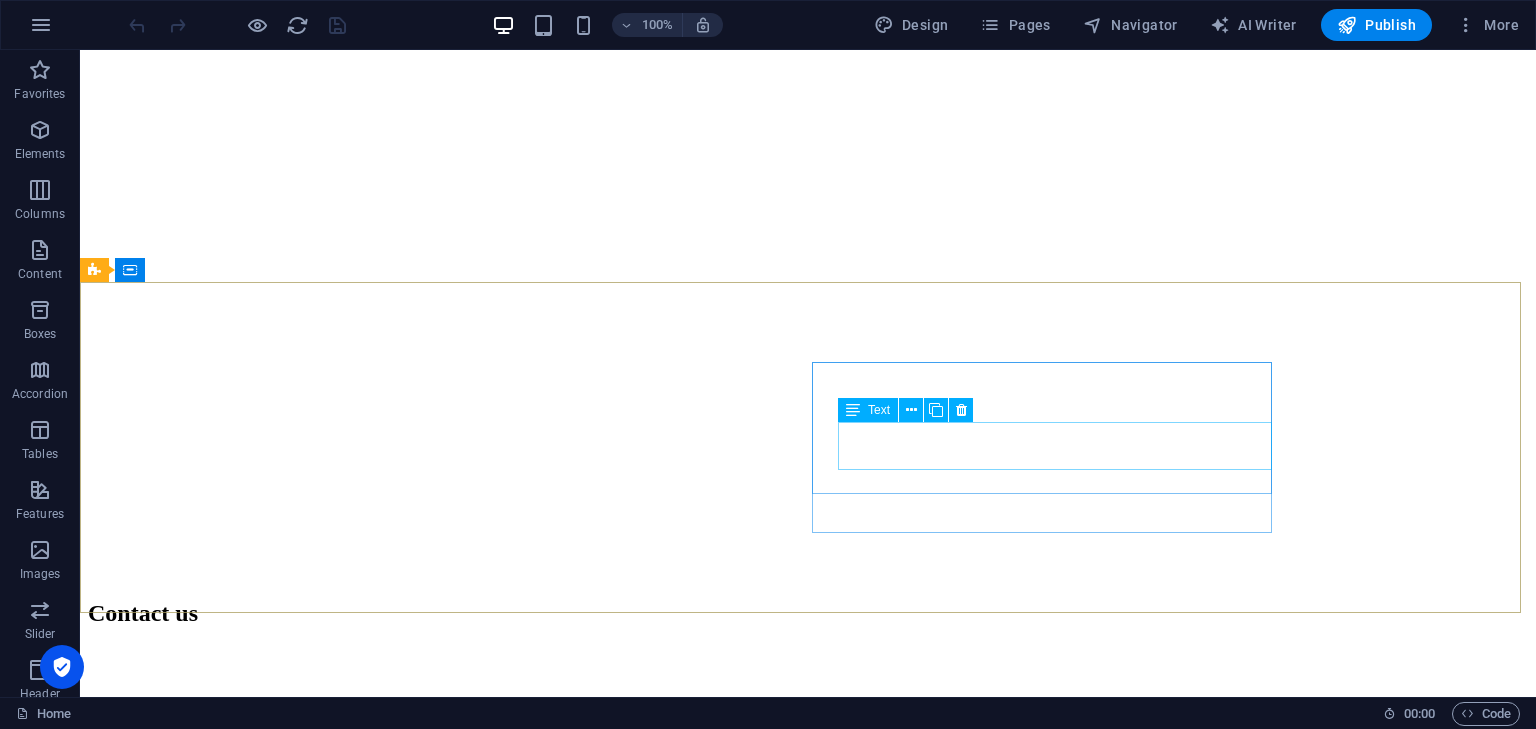 click on "21093" at bounding box center [108, 3650] 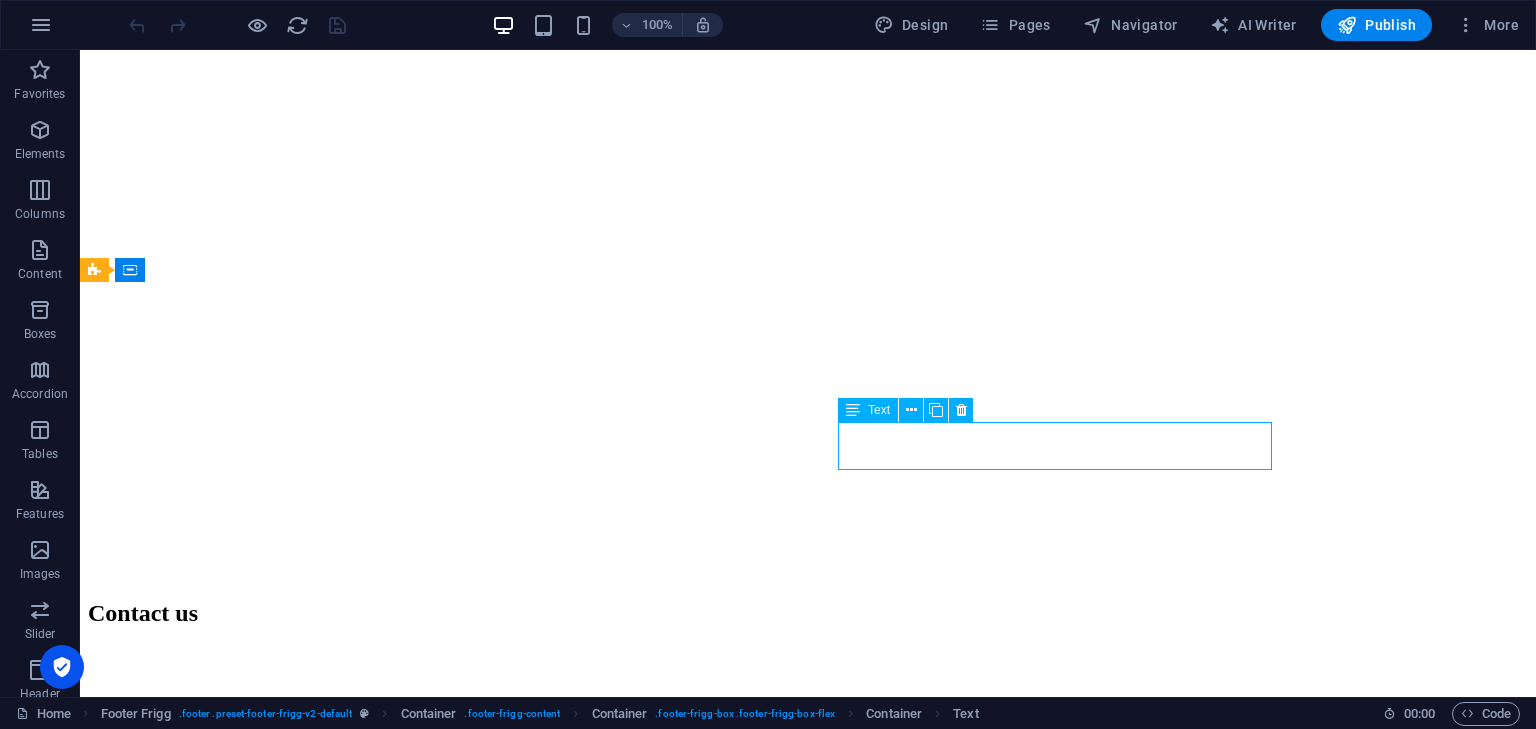 click on "21093" at bounding box center (108, 3650) 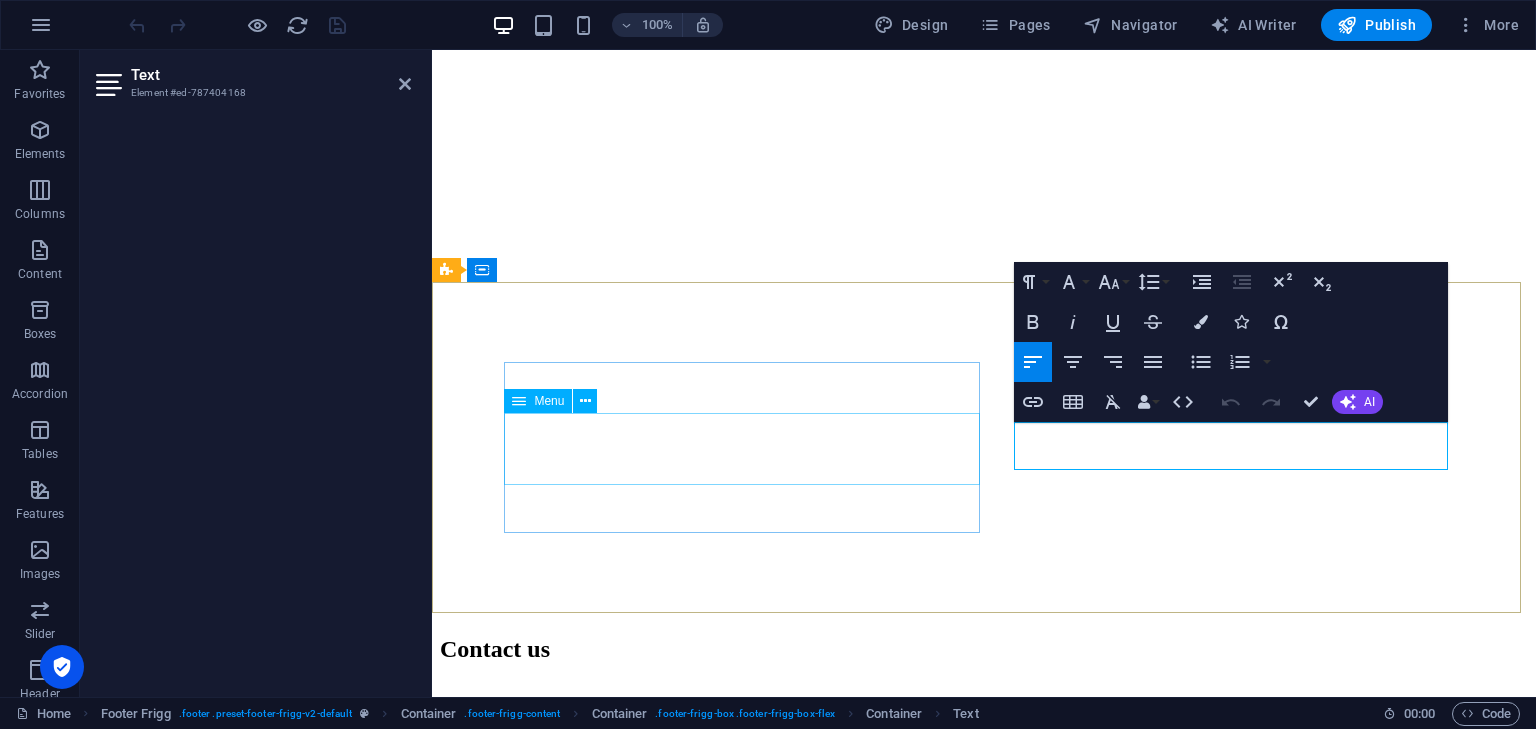 type 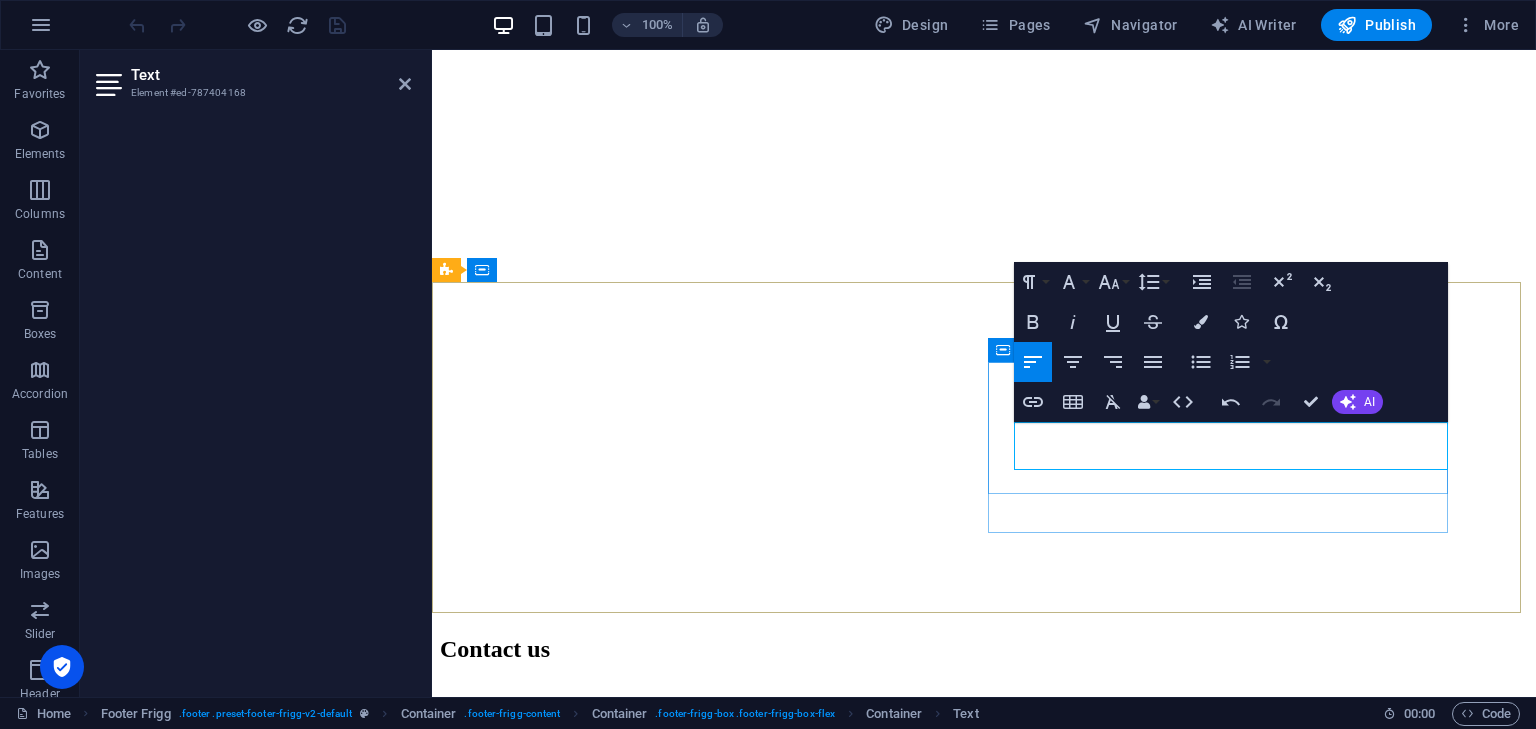 click on "Timonium" at bounding box center (517, 3175) 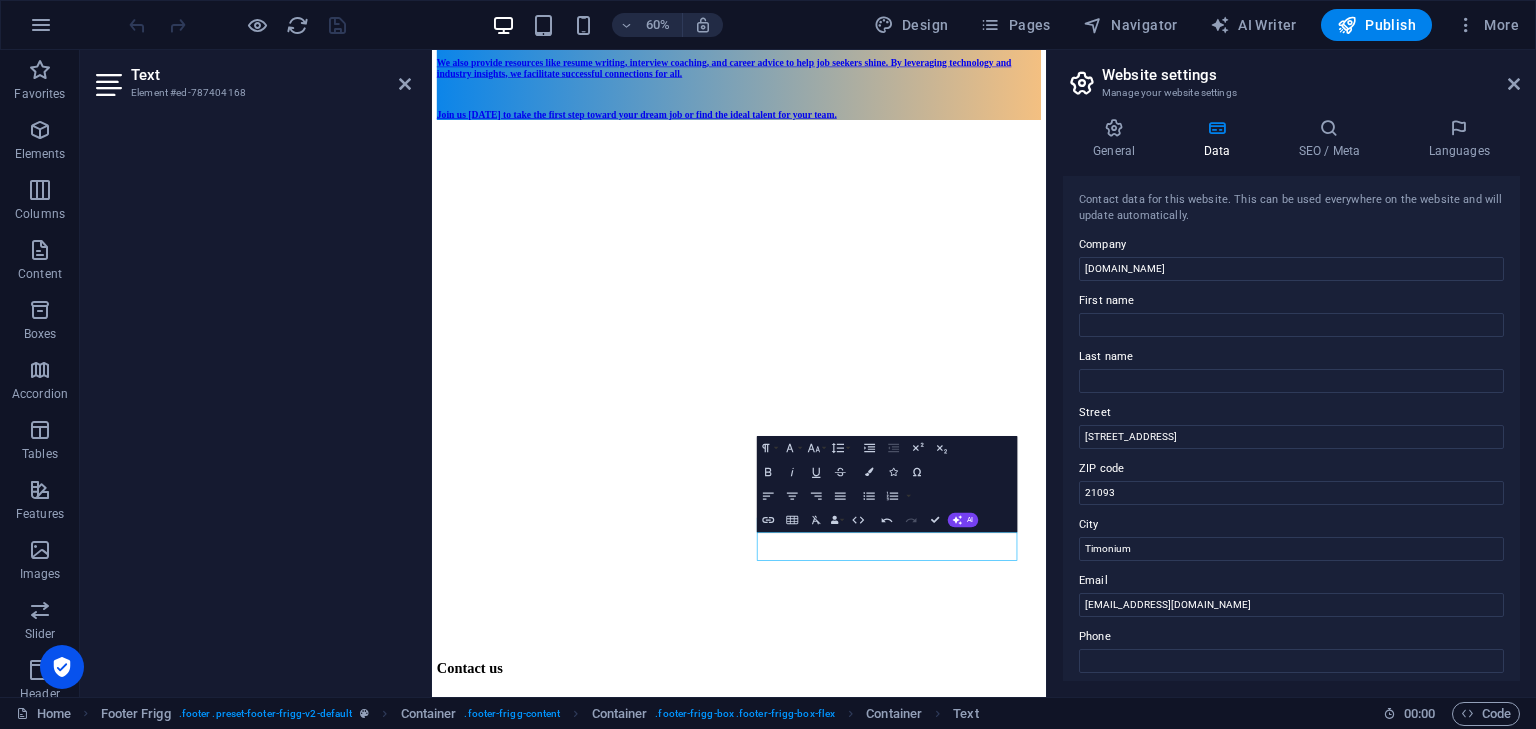 click on "ZIP code" at bounding box center (1291, 469) 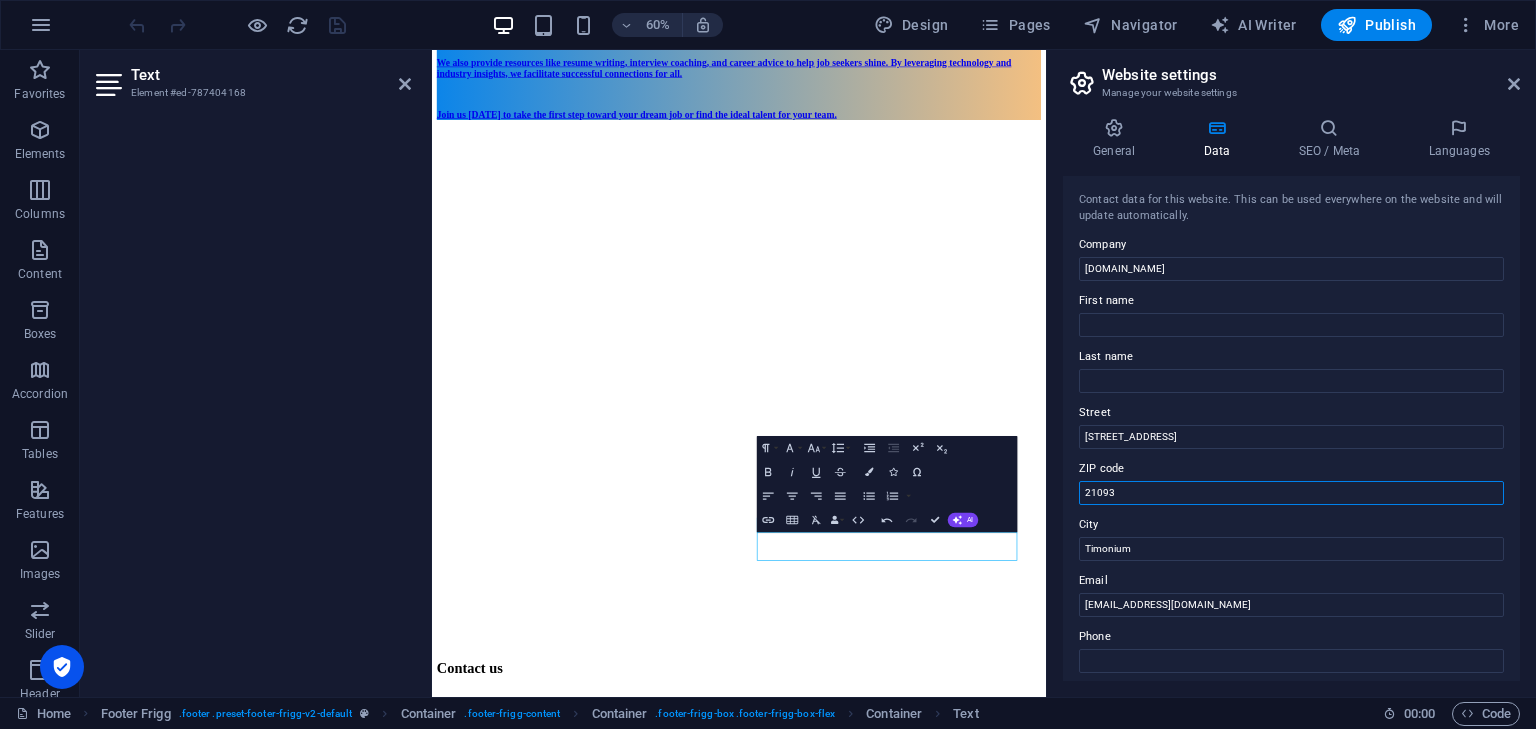 click on "21093" at bounding box center (1291, 493) 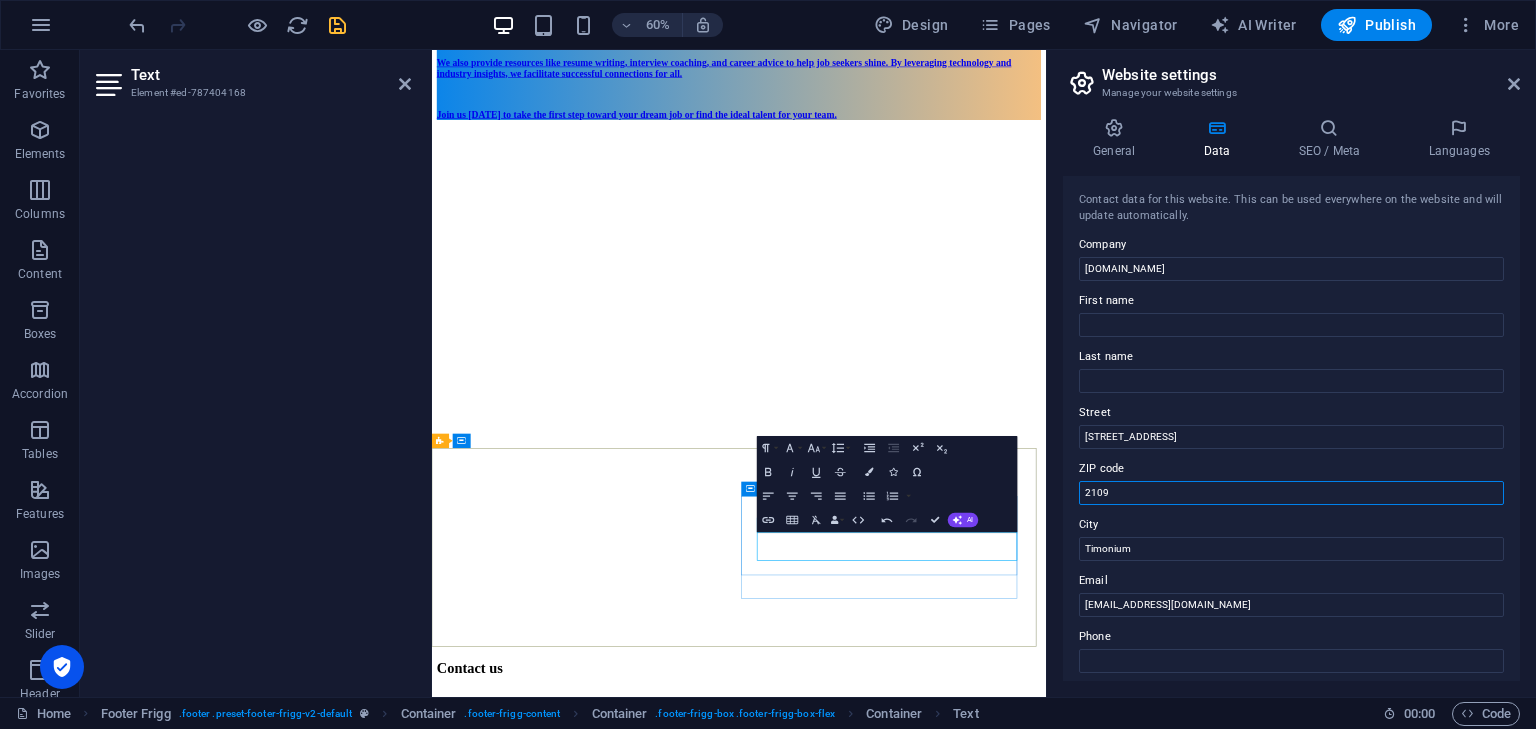 type on "21093" 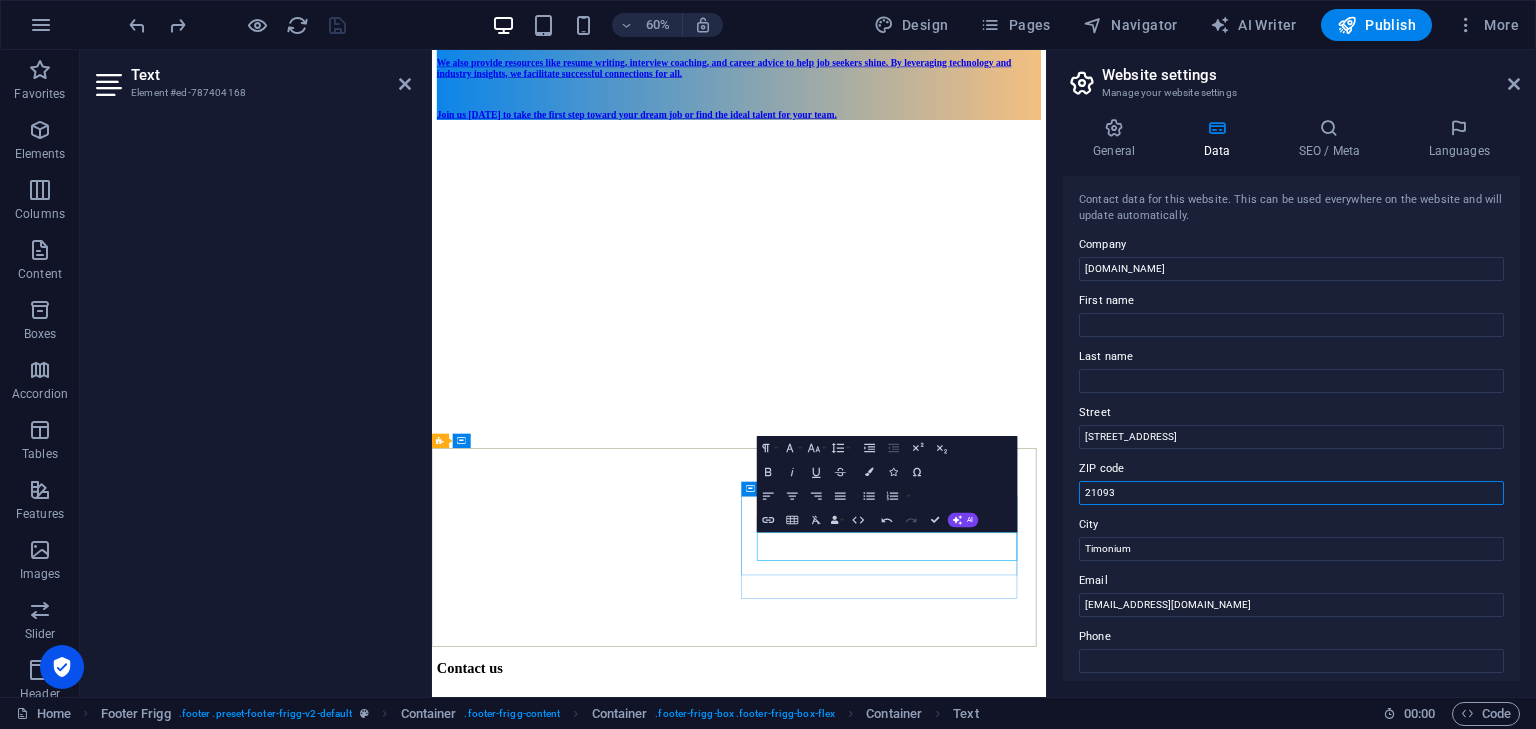 type on "+1-123-456-7890" 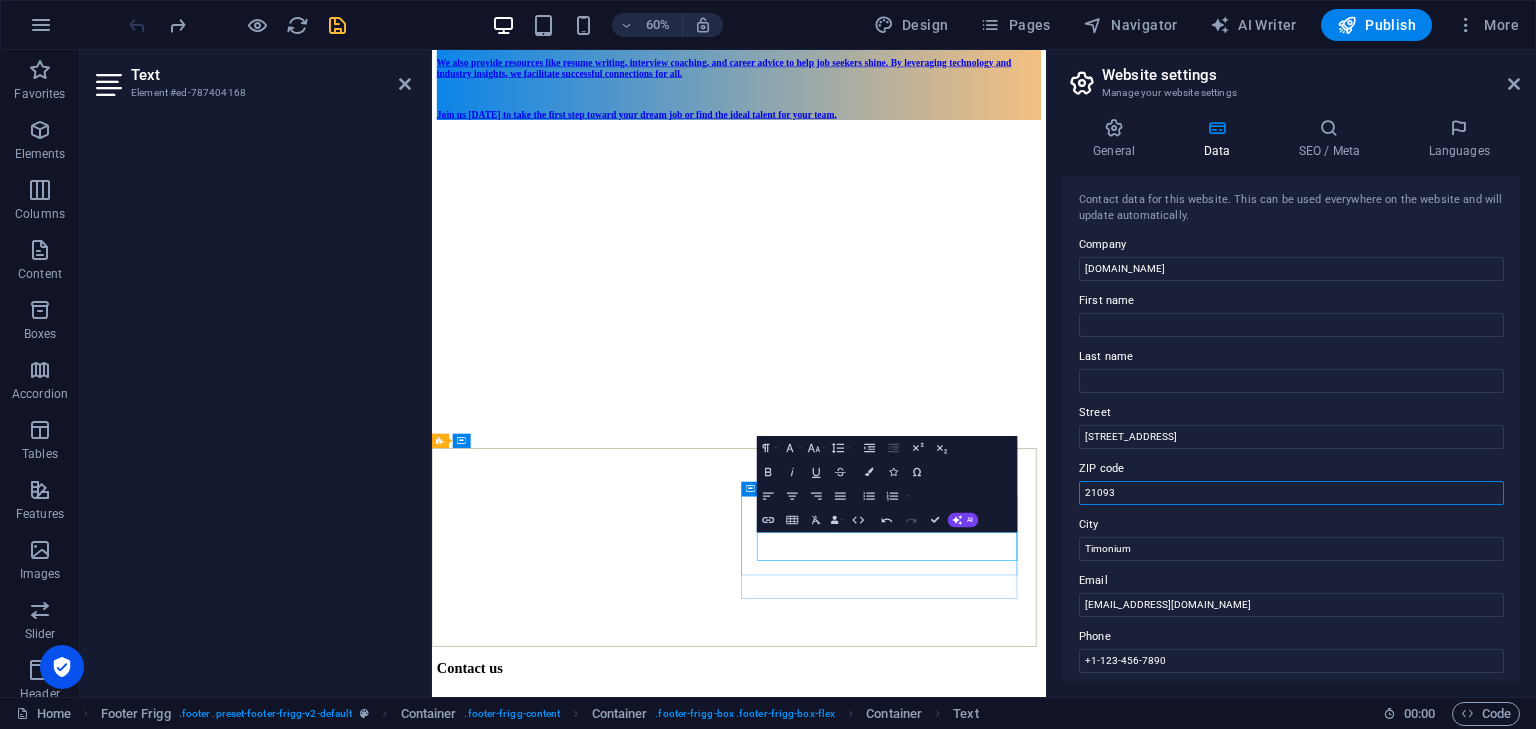 type 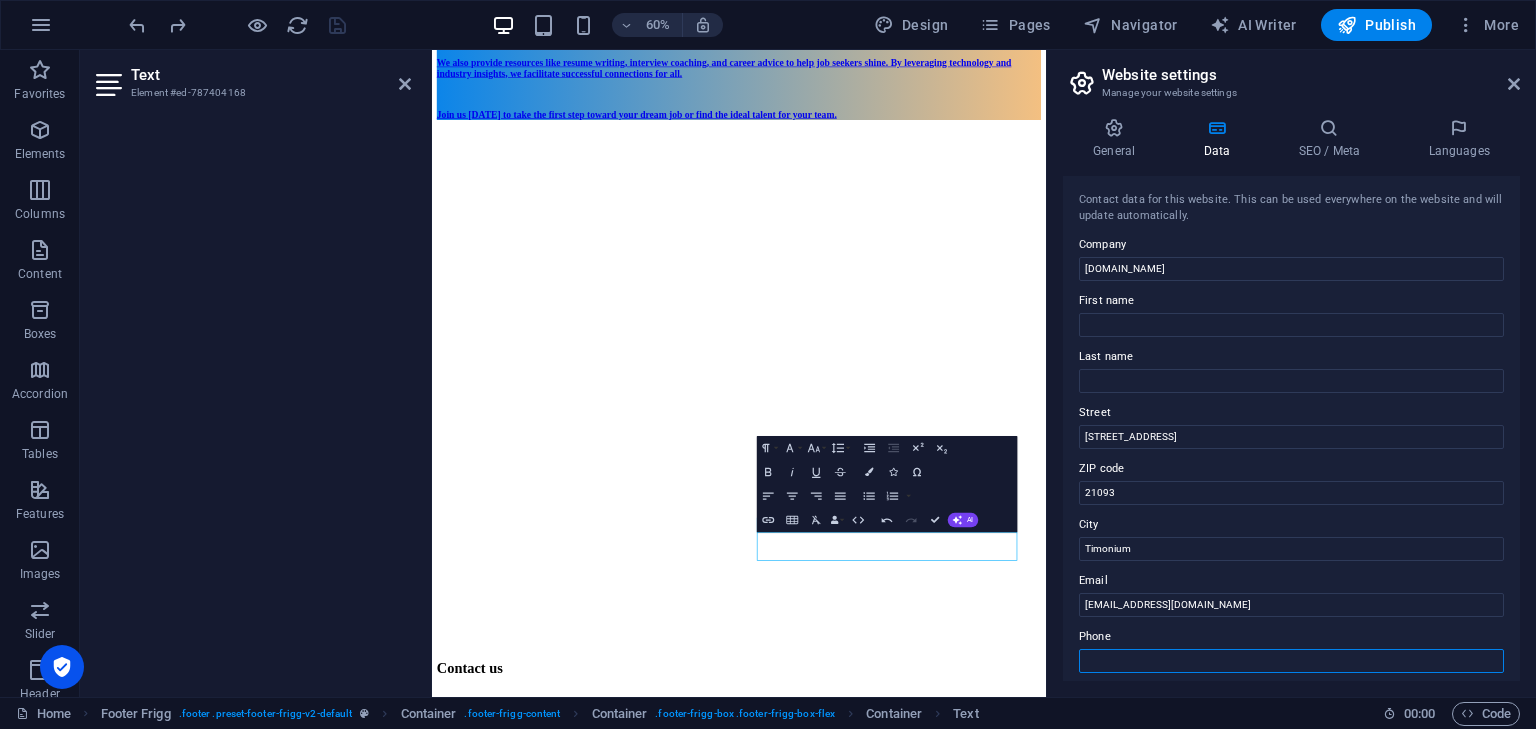 click on "Phone" at bounding box center (1291, 661) 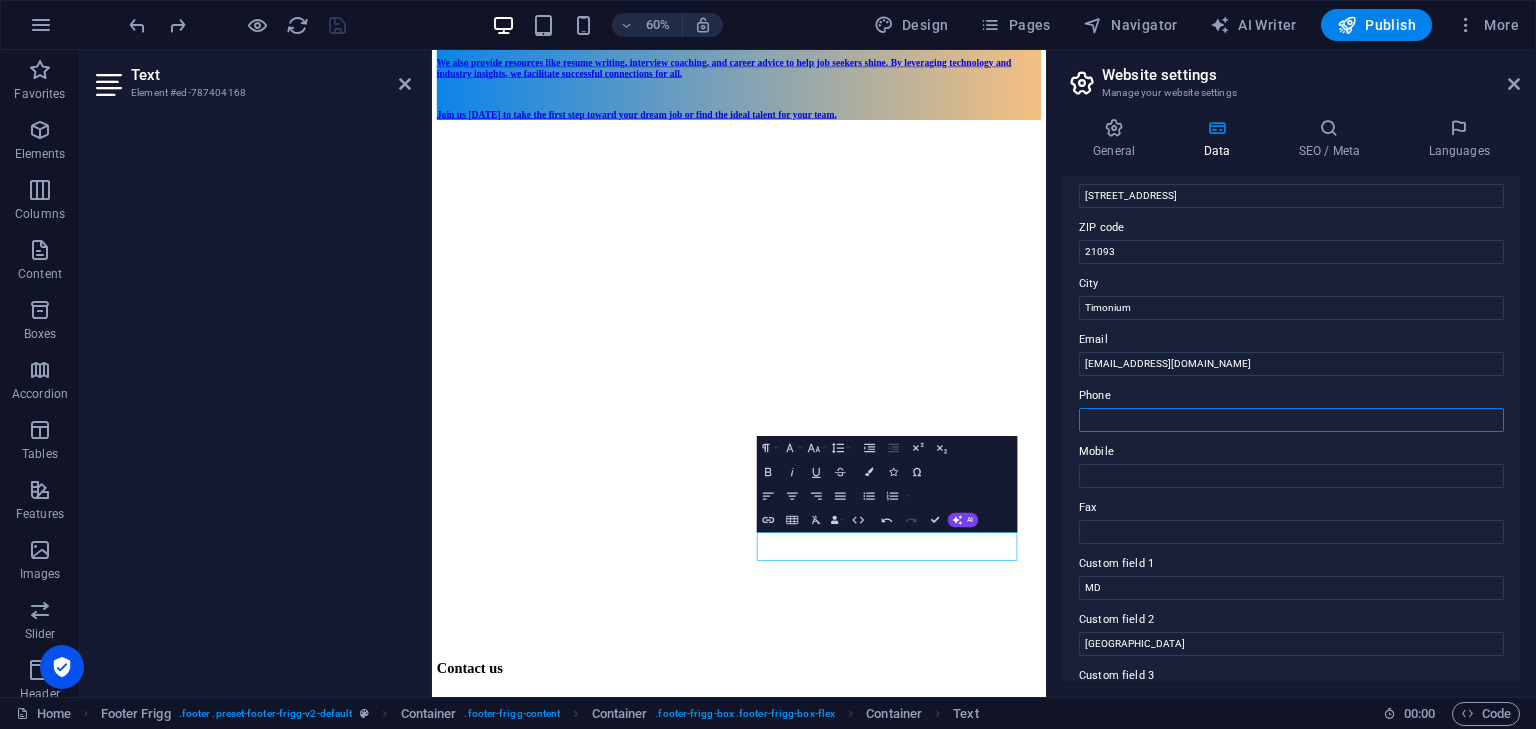 scroll, scrollTop: 455, scrollLeft: 0, axis: vertical 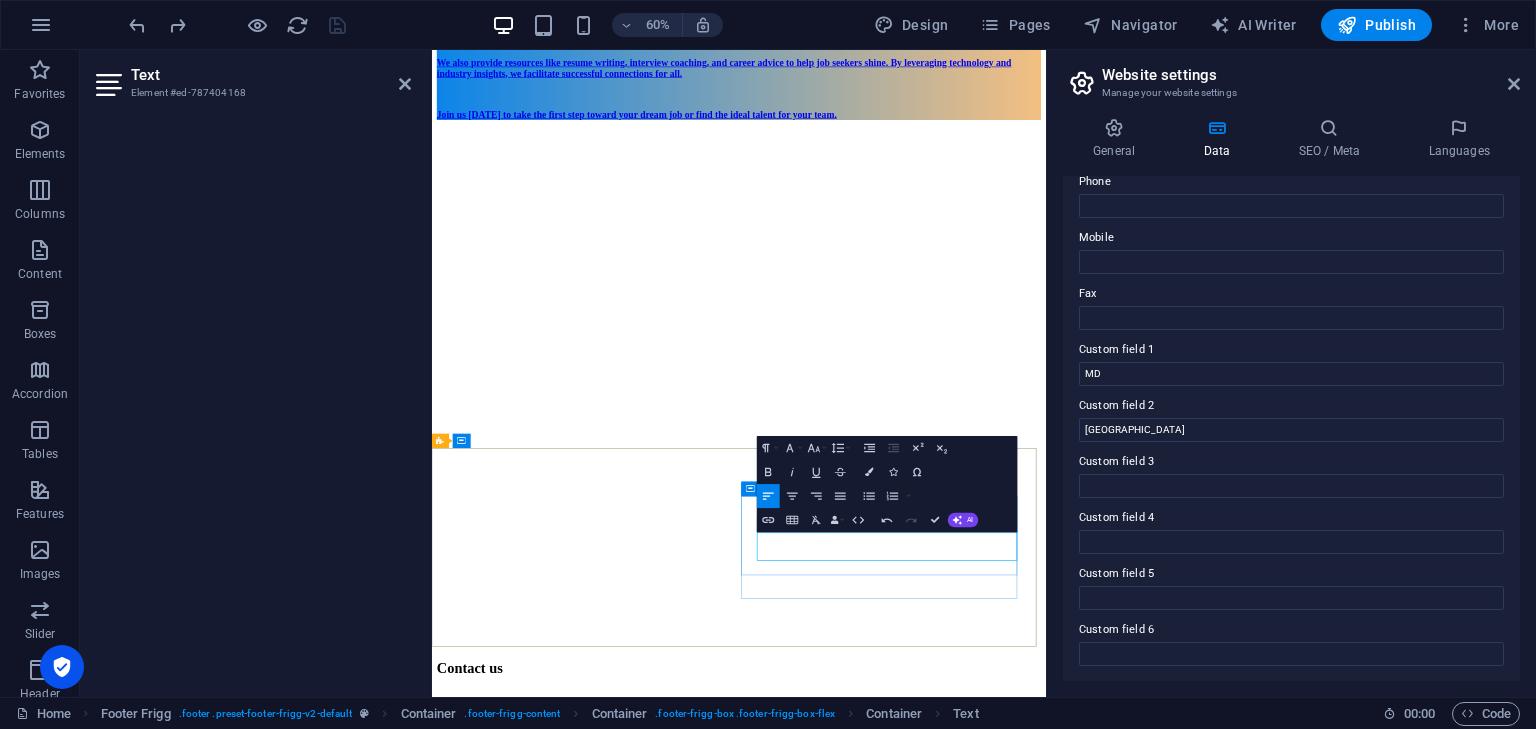 click on "Timonium" at bounding box center (517, 3489) 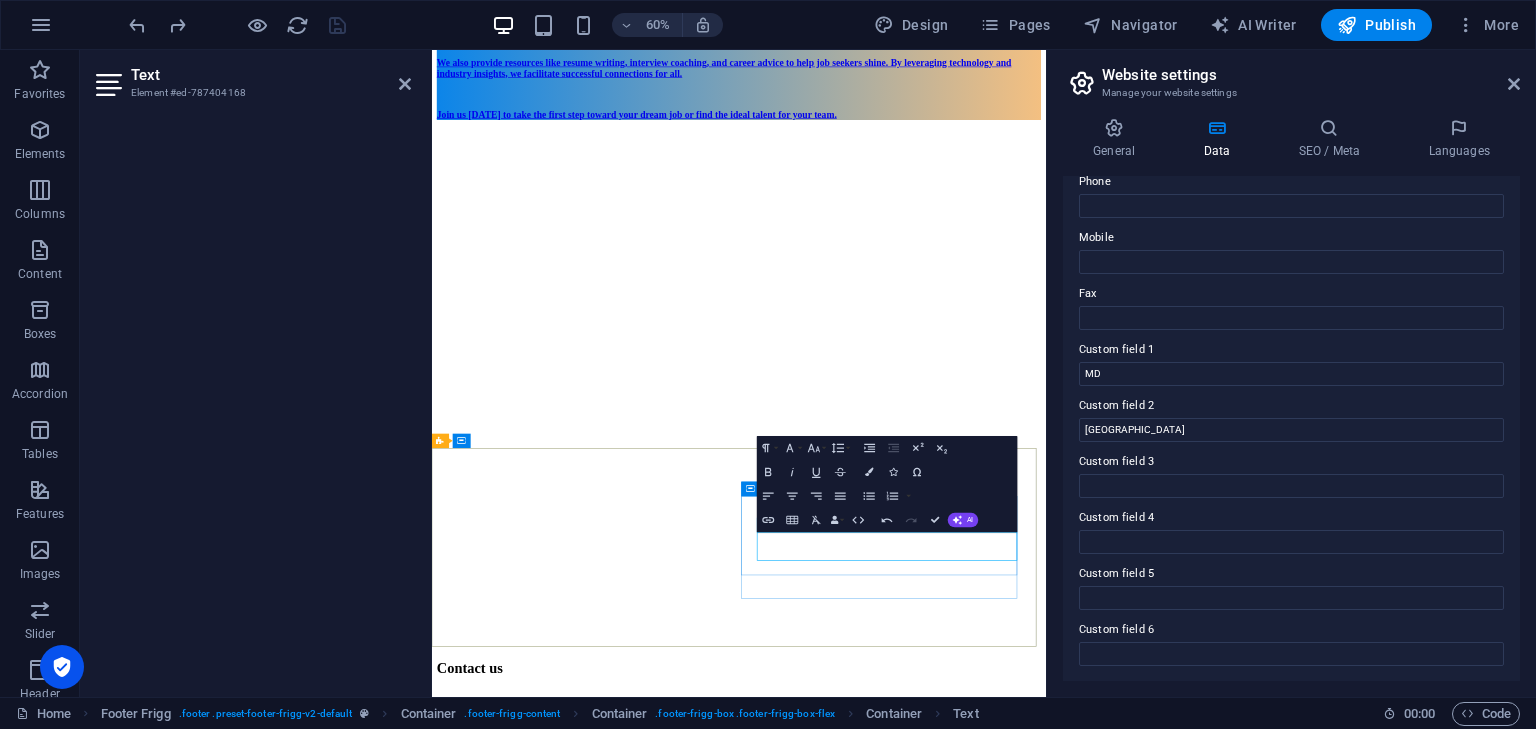click on "1301 York Rd Ste 800-1031 , Tinonium" at bounding box center [943, 3456] 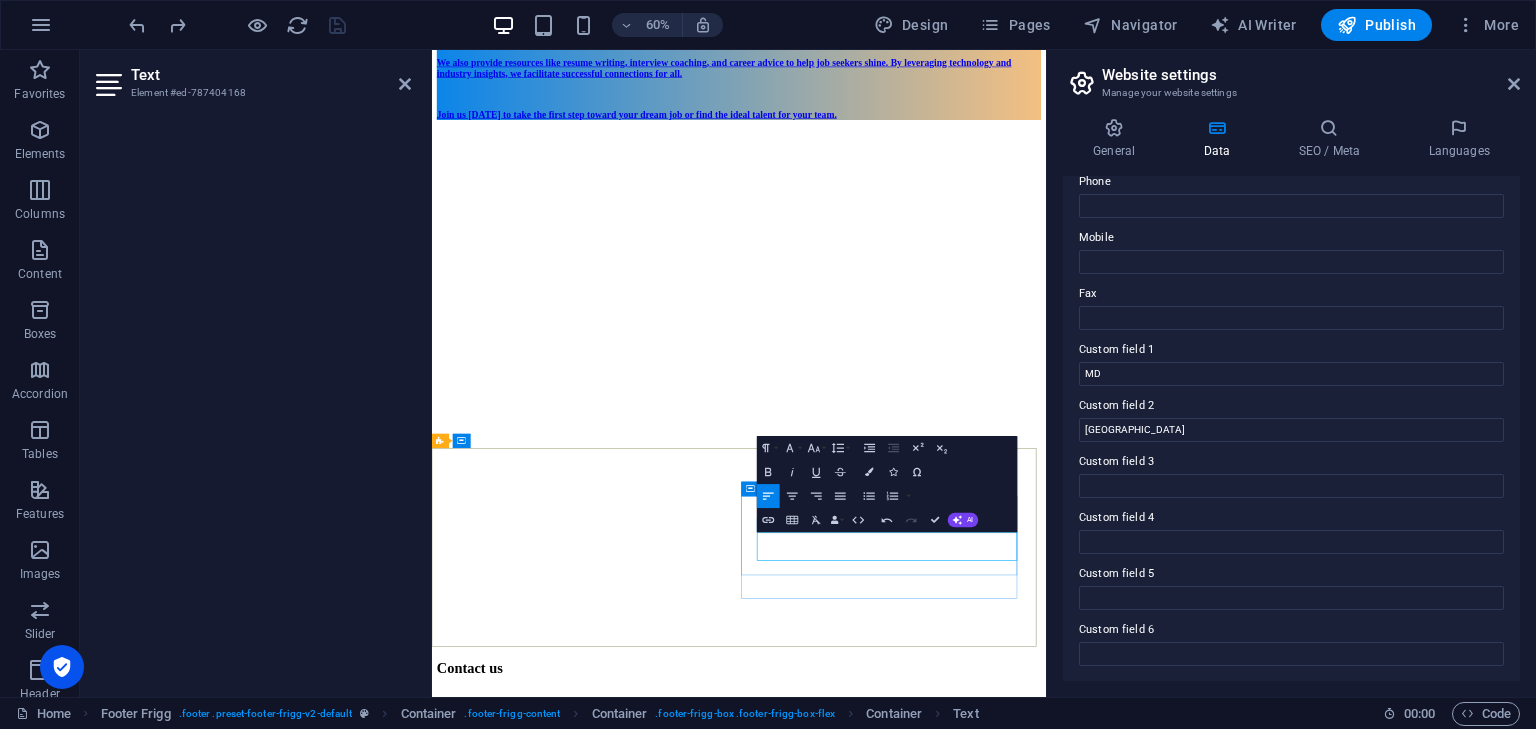 click on "1301 York Rd Ste 800-1031 , Tinonium" at bounding box center (943, 3456) 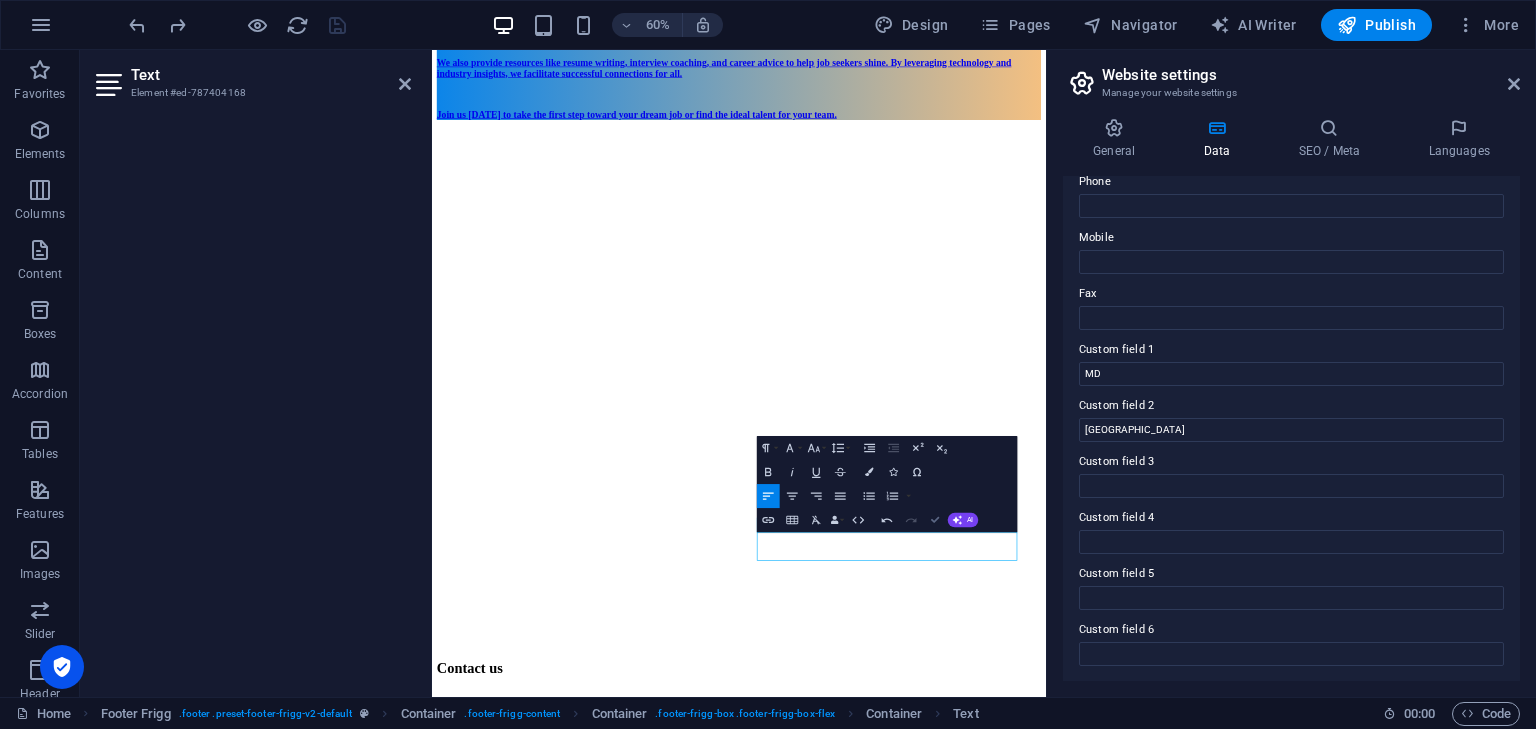 click at bounding box center [935, 520] 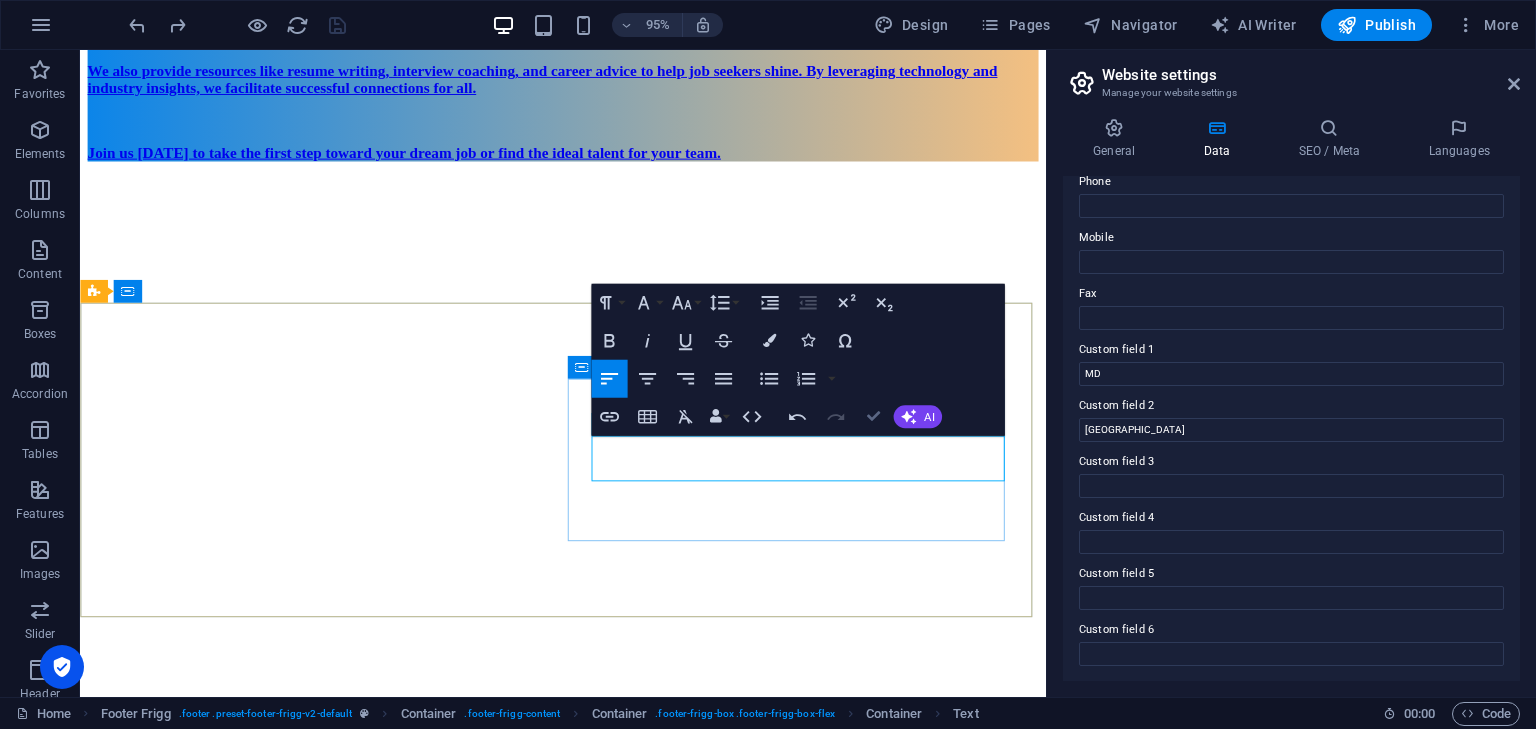 scroll, scrollTop: 1831, scrollLeft: 0, axis: vertical 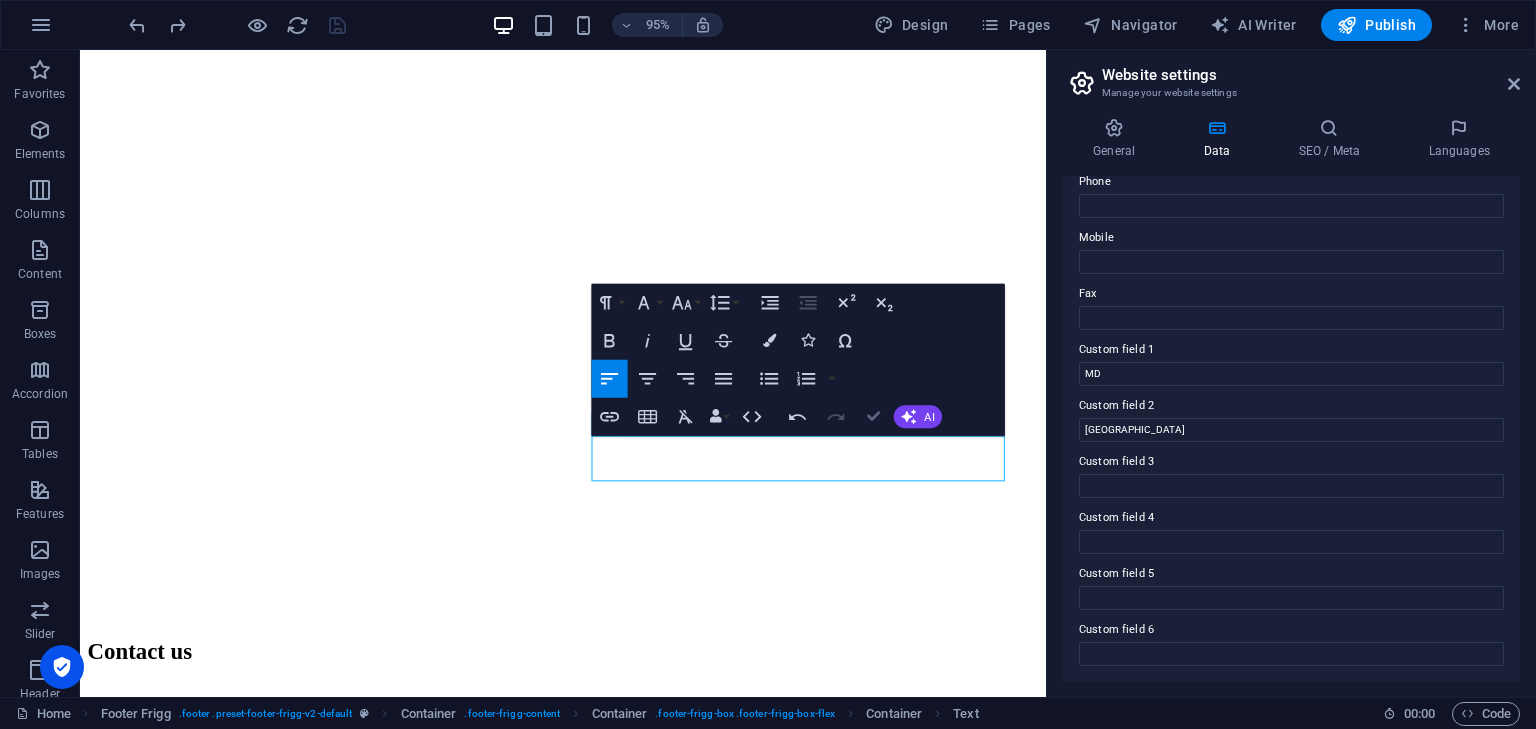 click at bounding box center [873, 416] 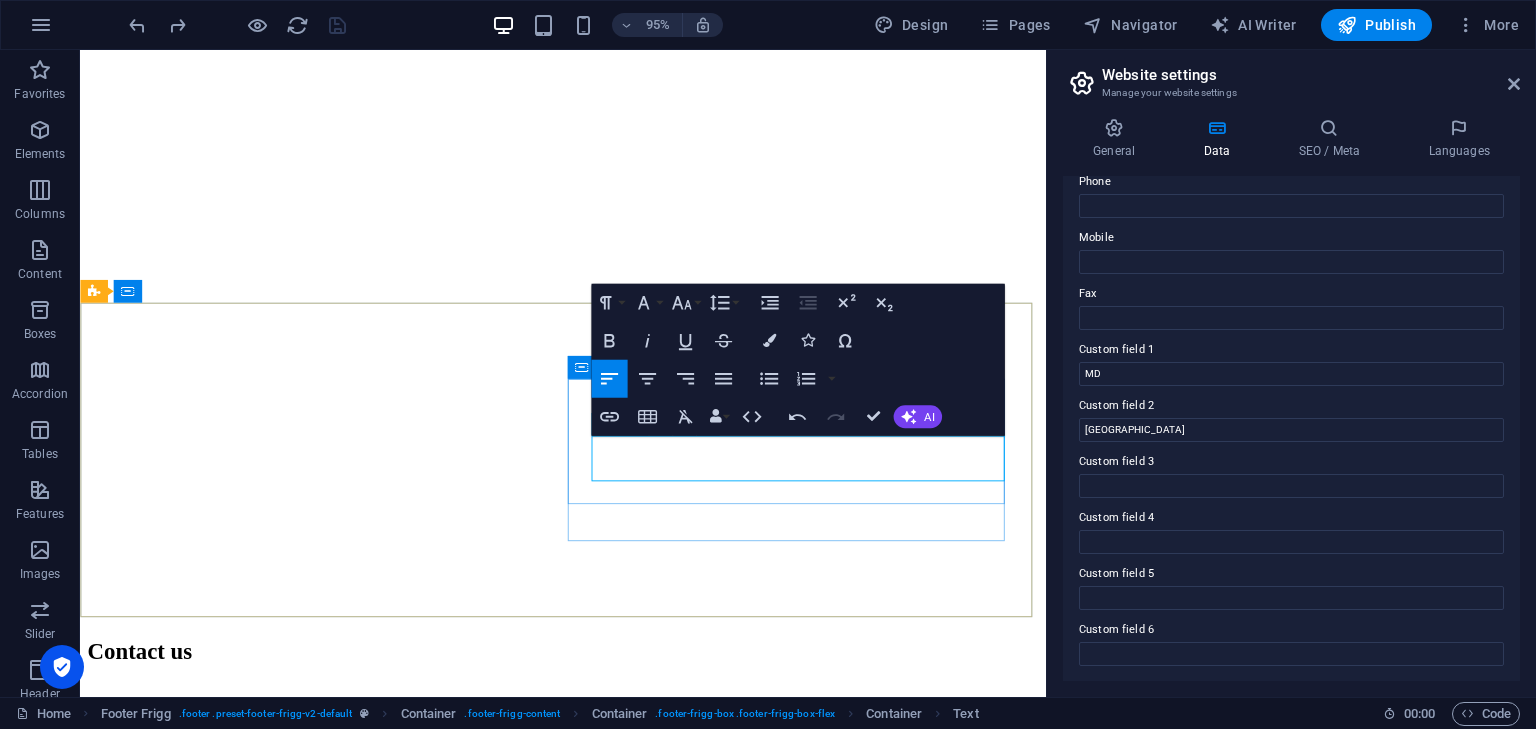 click on "21093" at bounding box center [108, 3082] 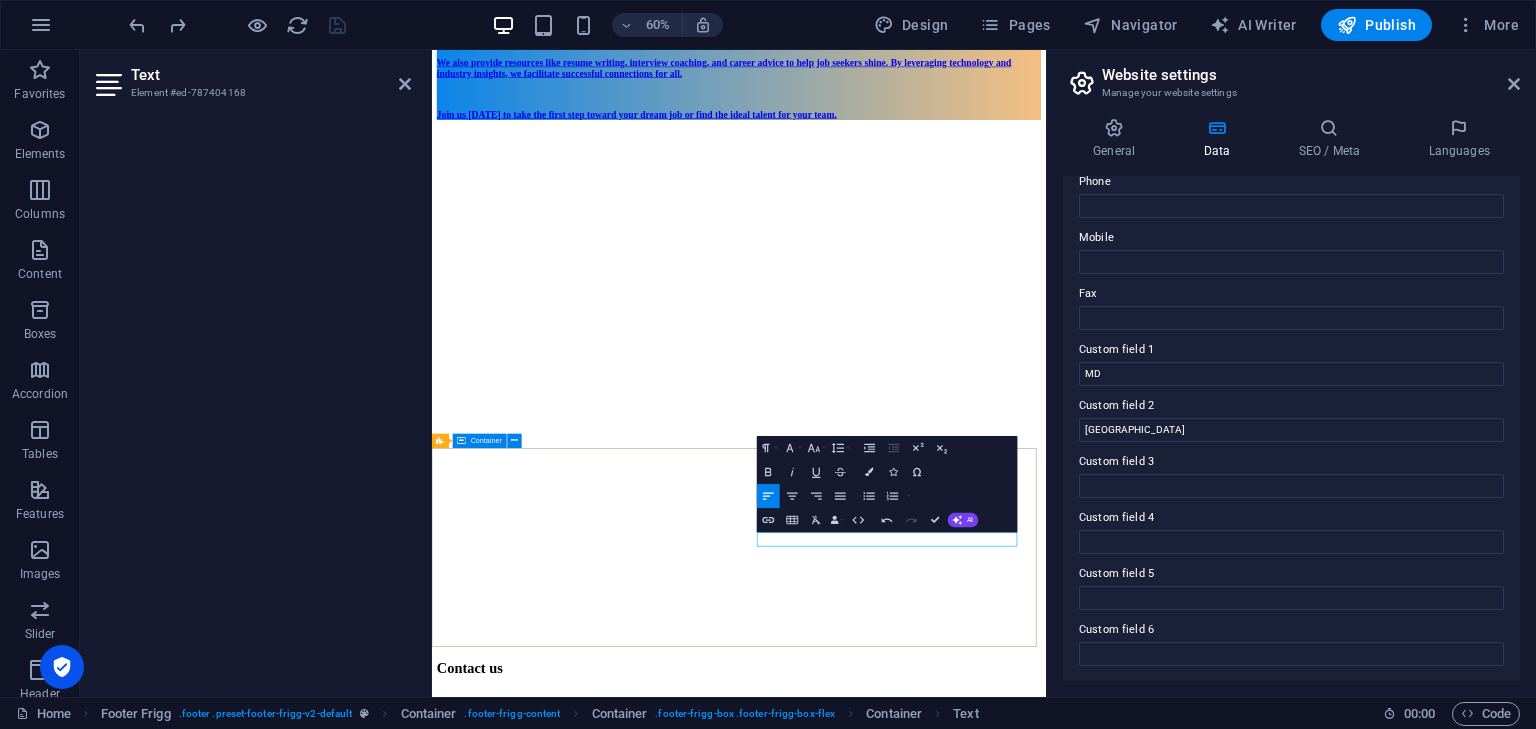 scroll, scrollTop: 4, scrollLeft: 0, axis: vertical 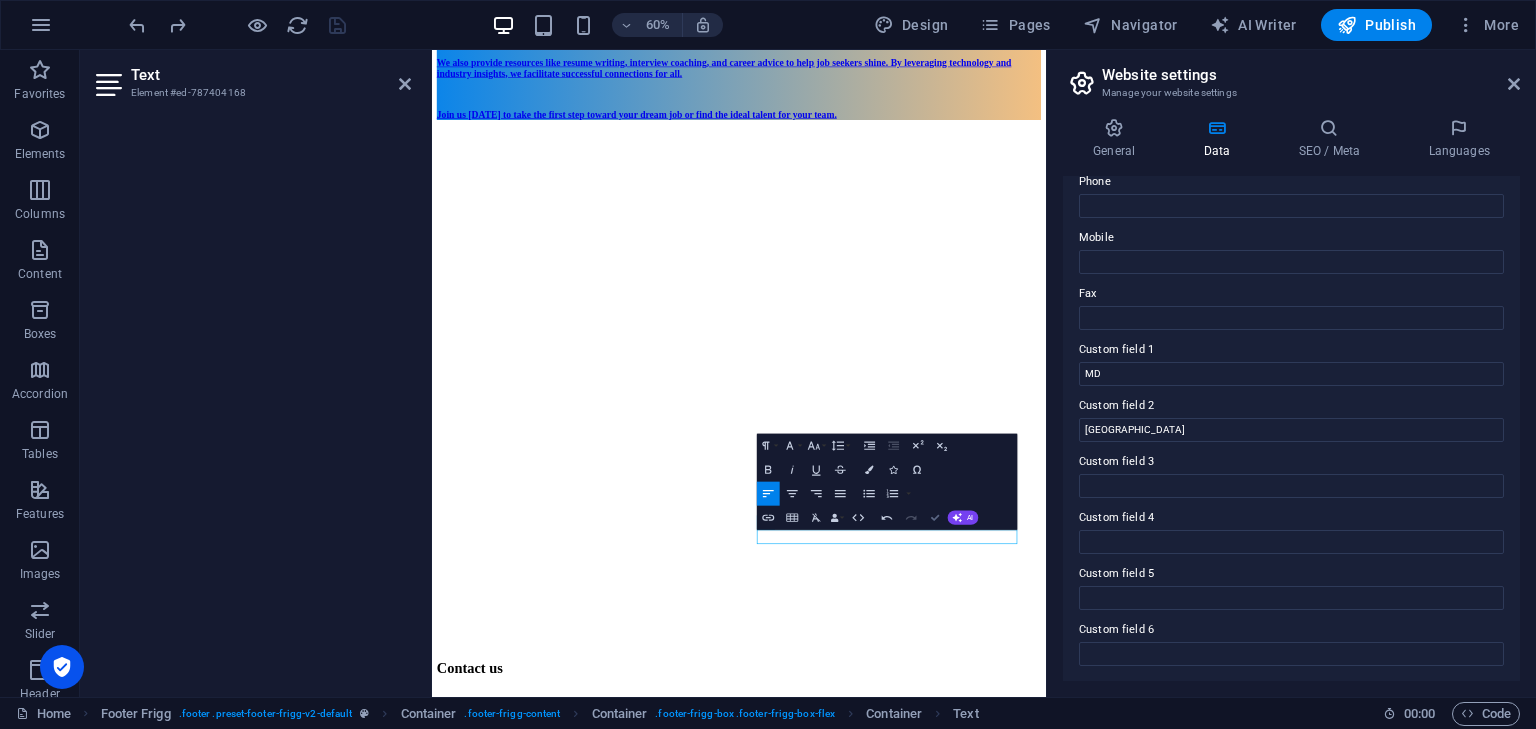 click on "Confirm (Ctrl+⏎)" at bounding box center (935, 518) 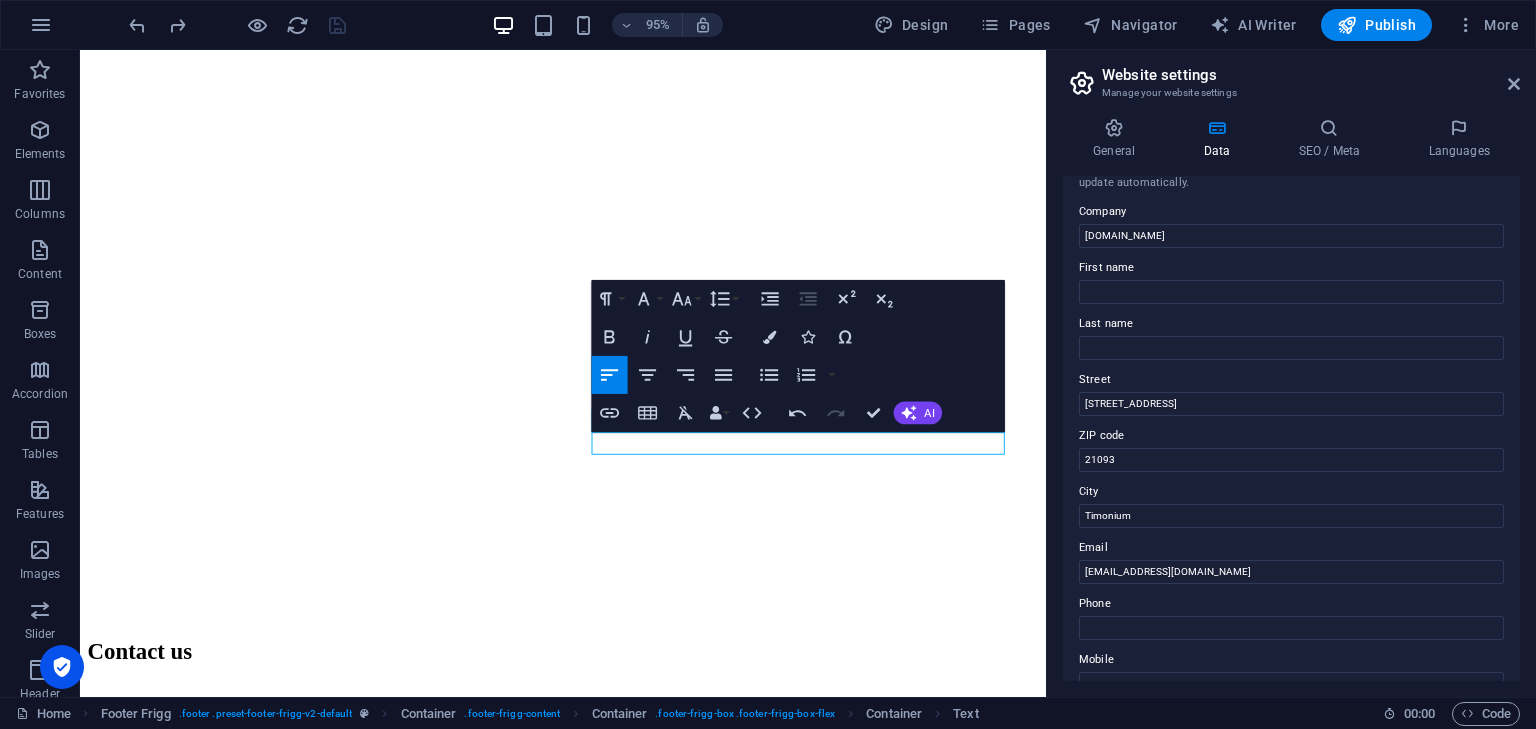scroll, scrollTop: 32, scrollLeft: 0, axis: vertical 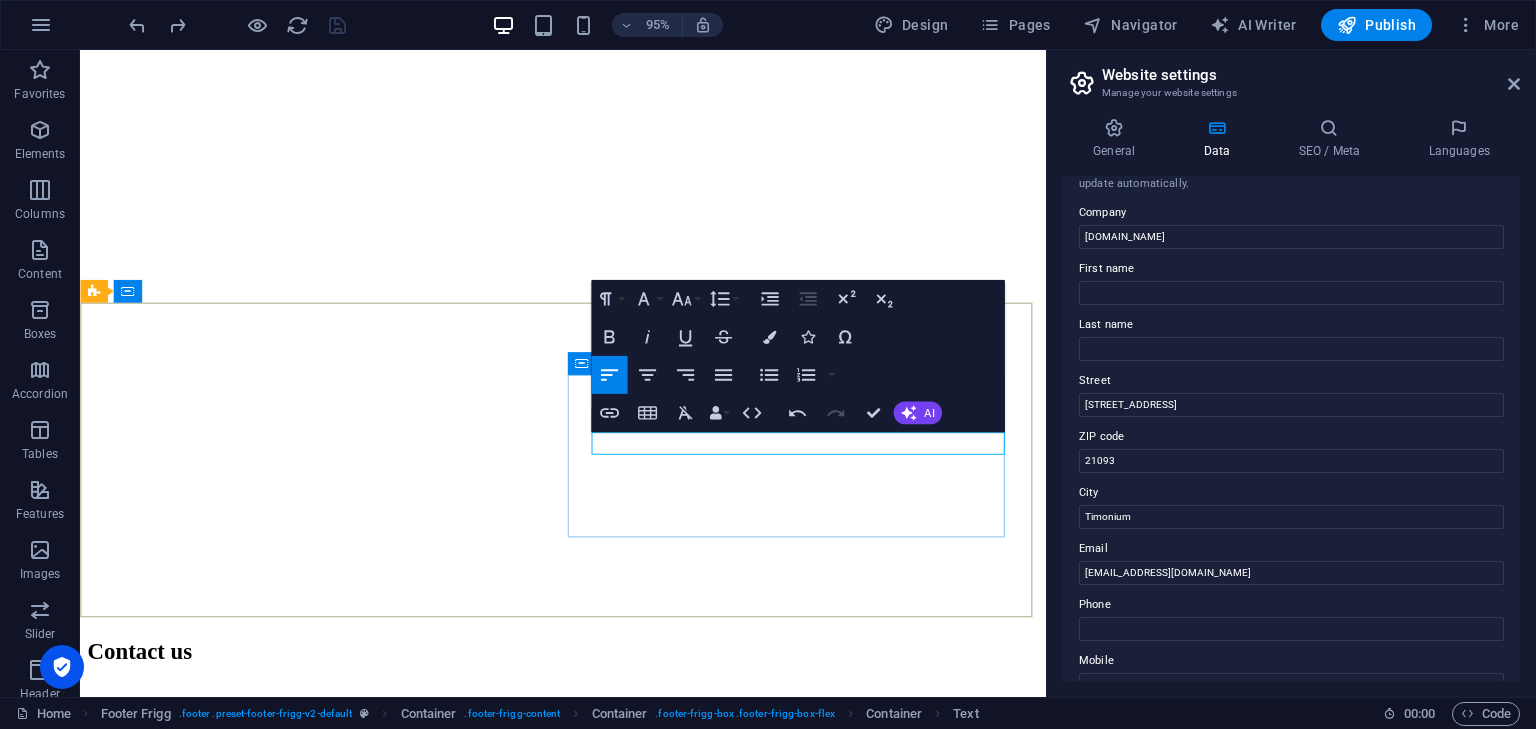 click on "1301 York Rd Ste 800-1031 , Timonium, 21093  MD, USA contact@jobmedium.com" at bounding box center (588, 2684) 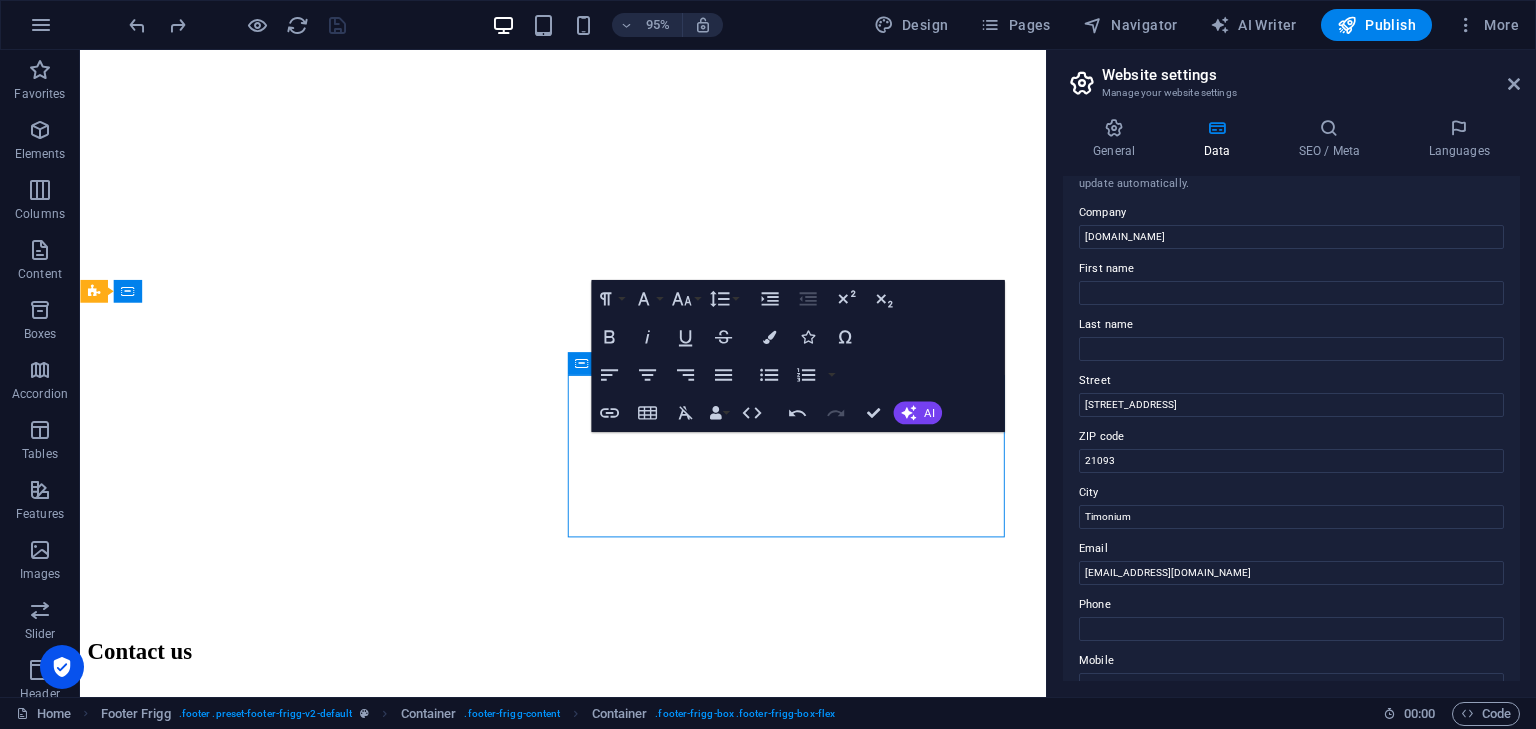 click on "1301 York Rd Ste 800-1031 , Timonium, 21093  MD, USA contact@jobmedium.com" at bounding box center [588, 2684] 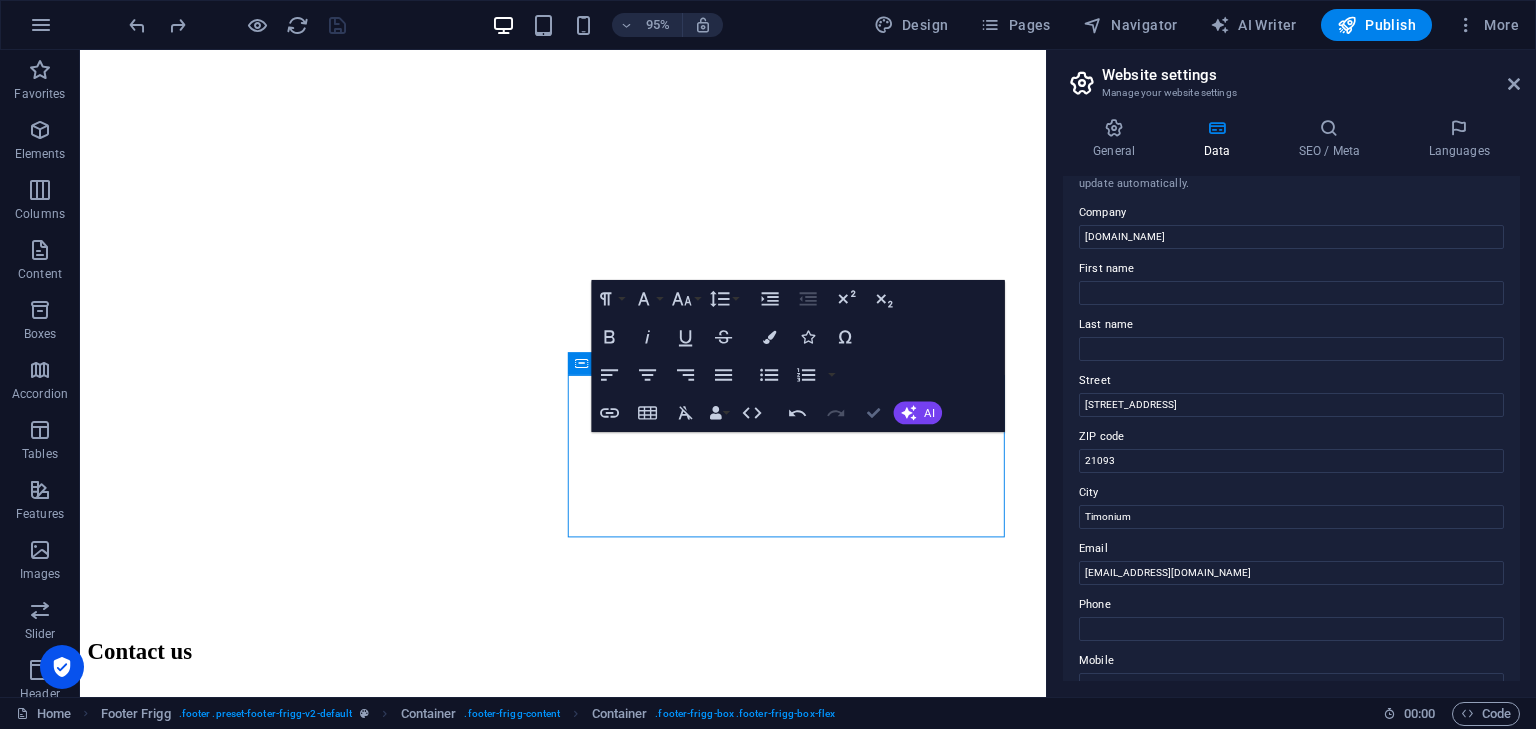 click on "Confirm (Ctrl+⏎)" at bounding box center (874, 413) 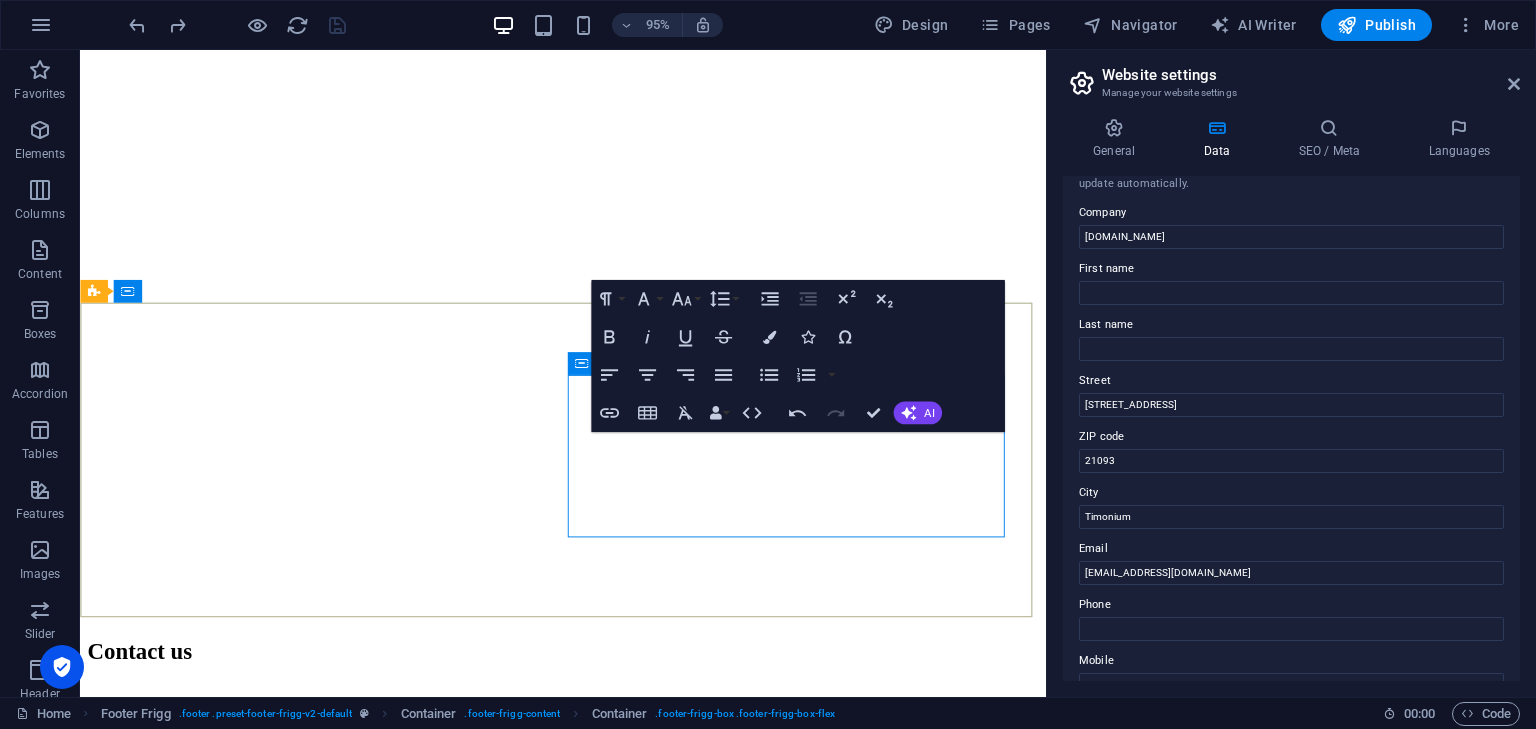 click on "1301 York Rd Ste 800-1031 , Timonium, 21093  MD, USA contact@jobmedium.com" at bounding box center (588, 2684) 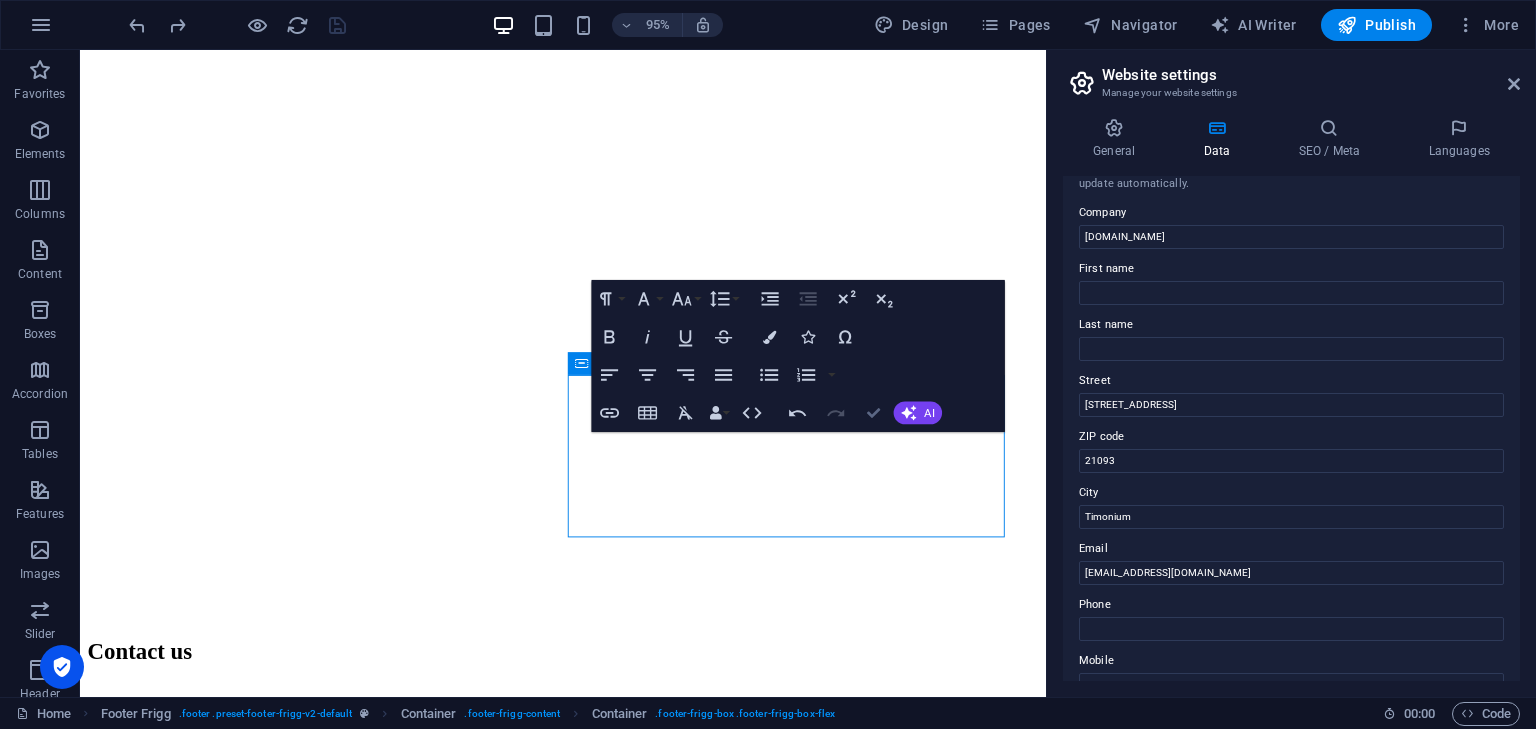 click at bounding box center (873, 412) 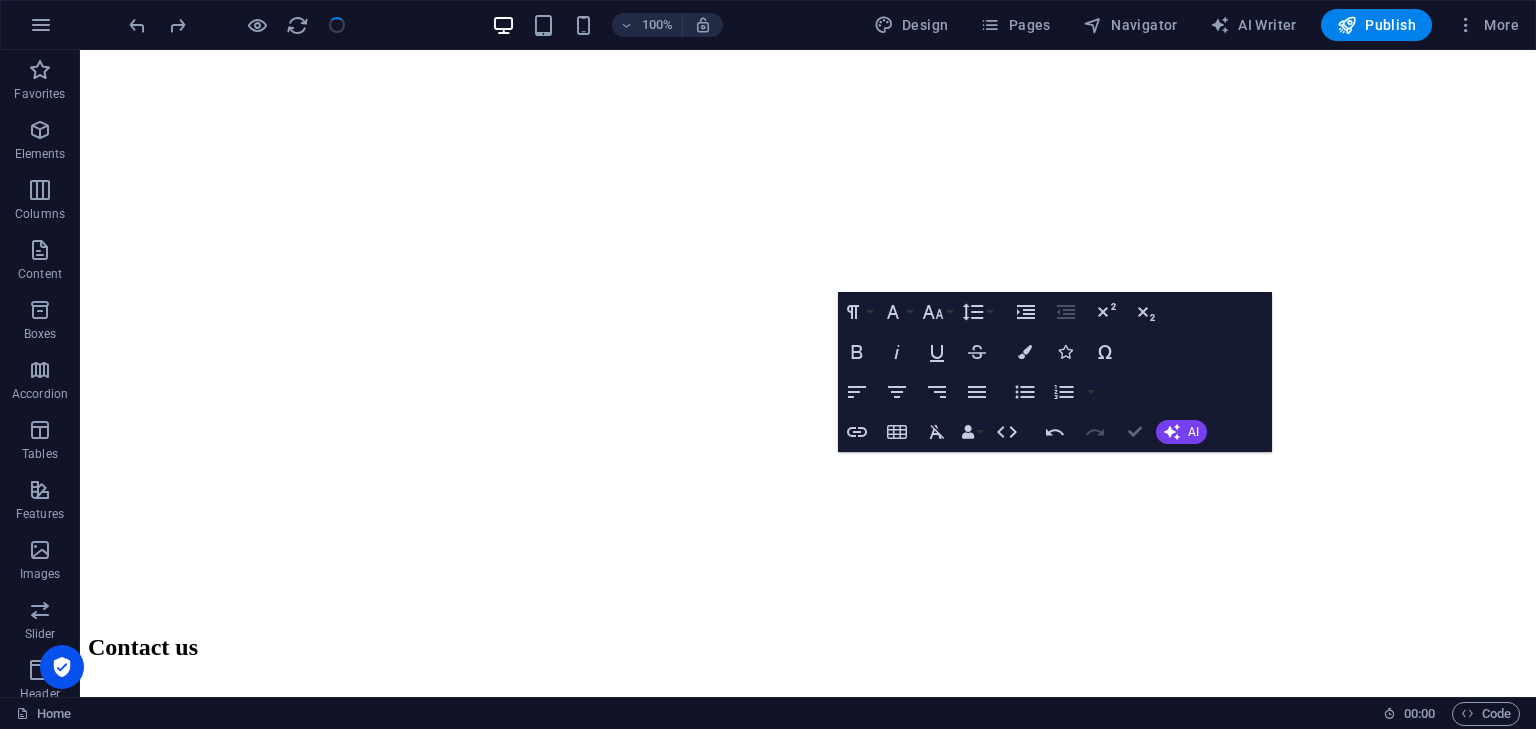 click at bounding box center [1135, 432] 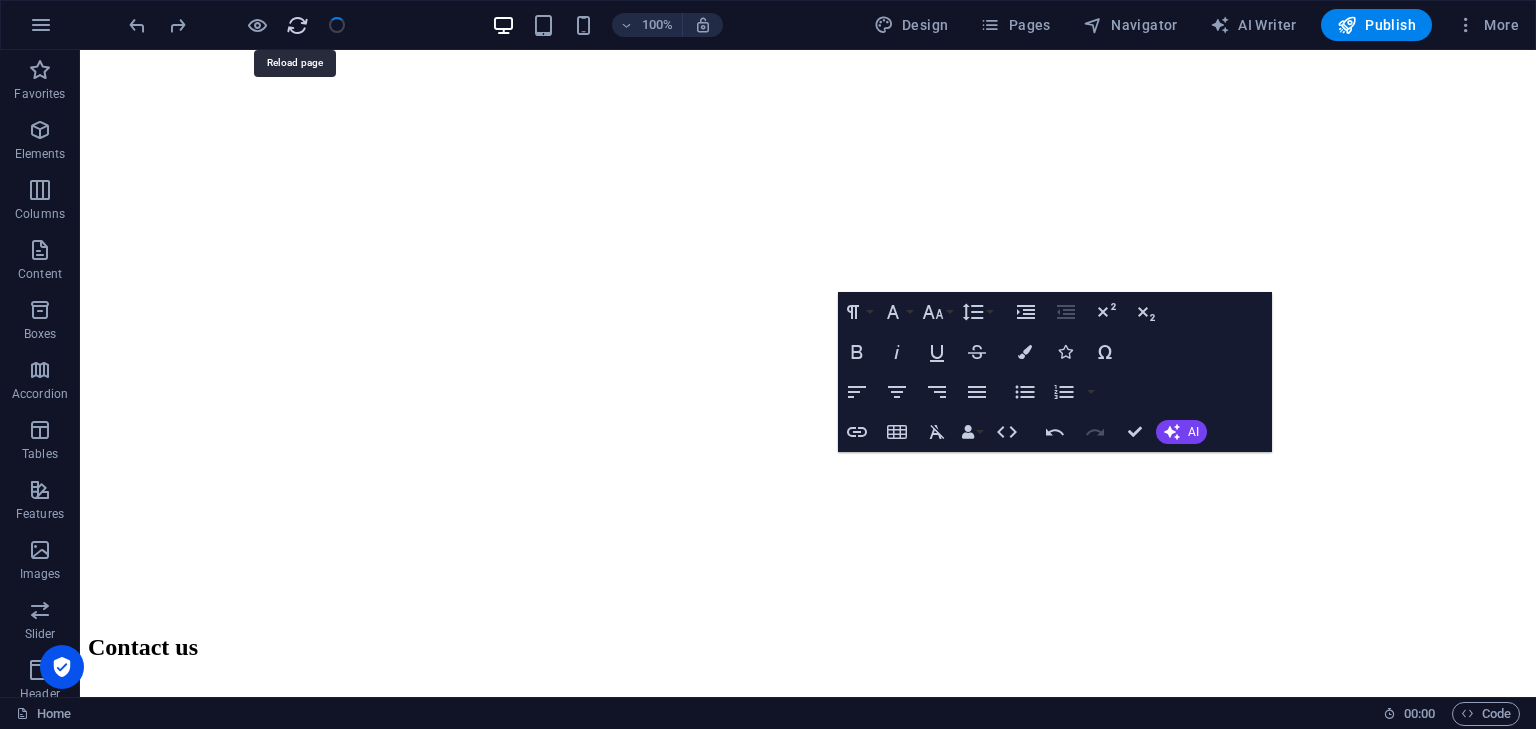click at bounding box center (297, 25) 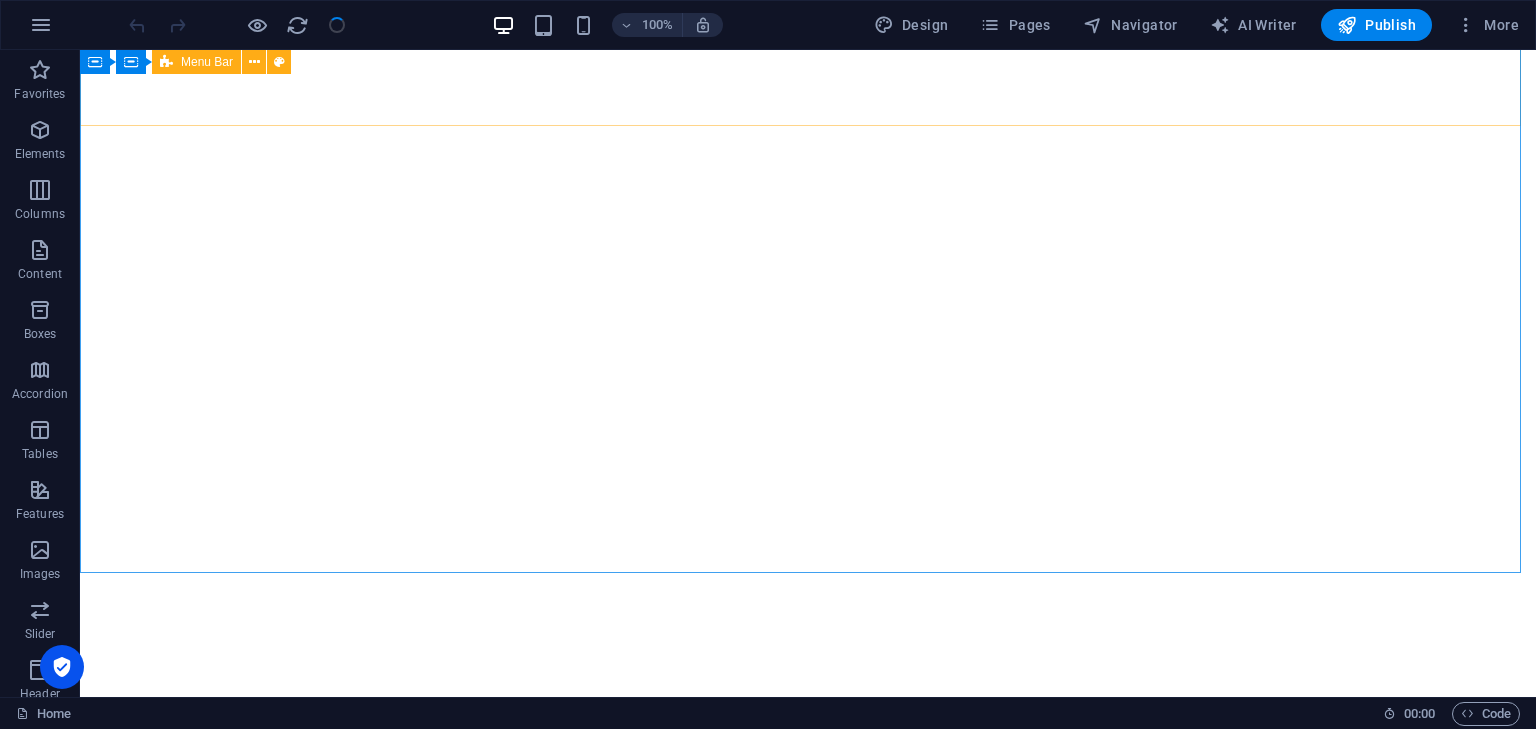 scroll, scrollTop: 1535, scrollLeft: 0, axis: vertical 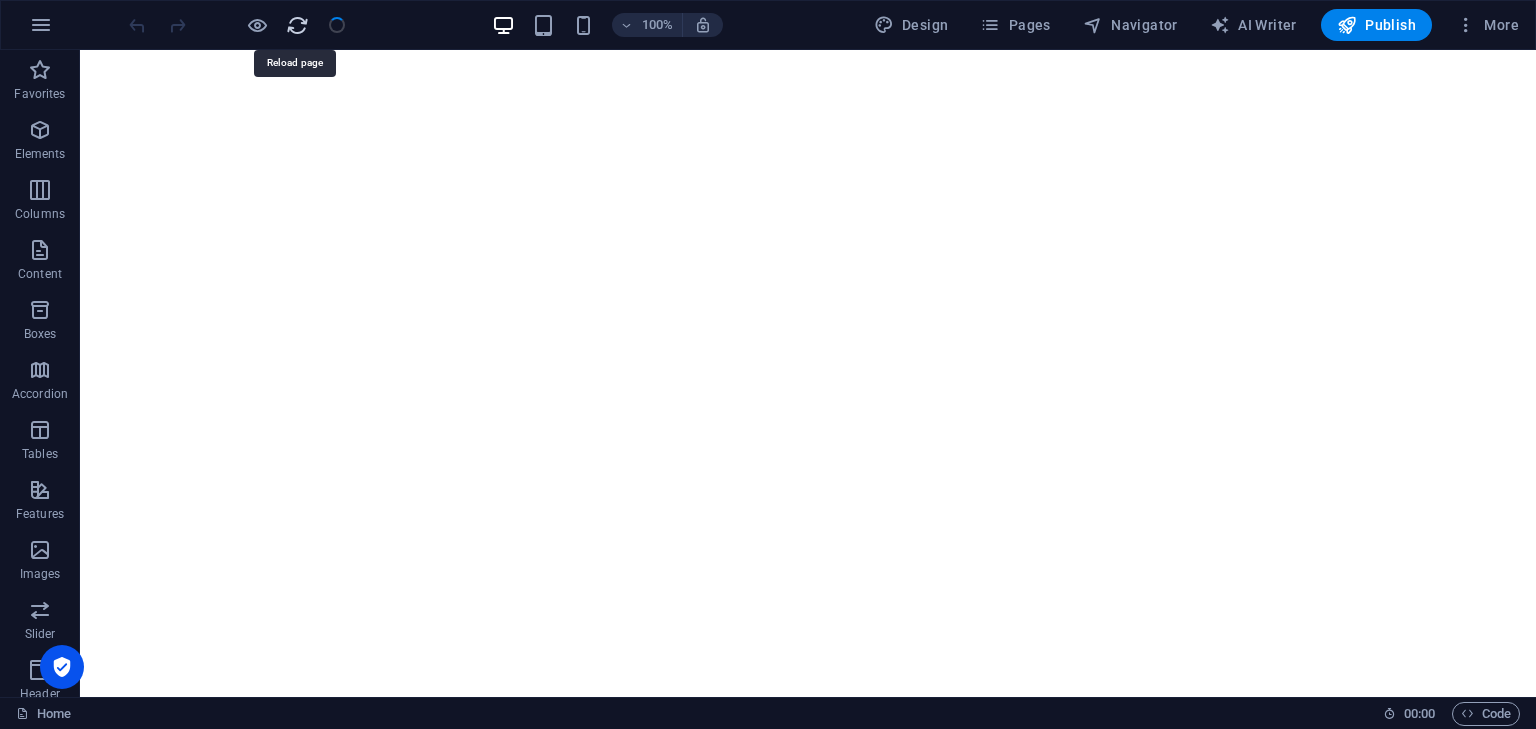 click at bounding box center [297, 25] 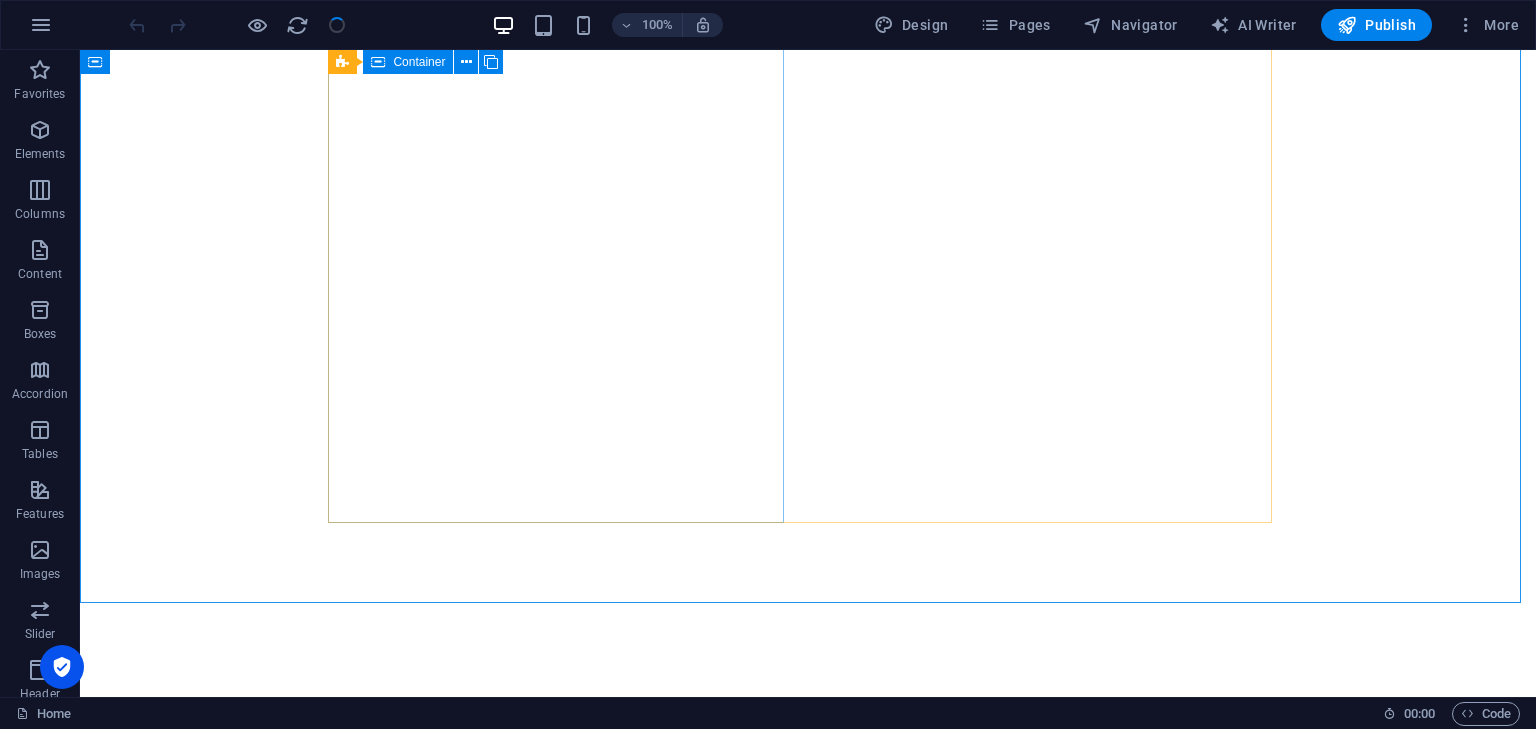 scroll, scrollTop: 1865, scrollLeft: 0, axis: vertical 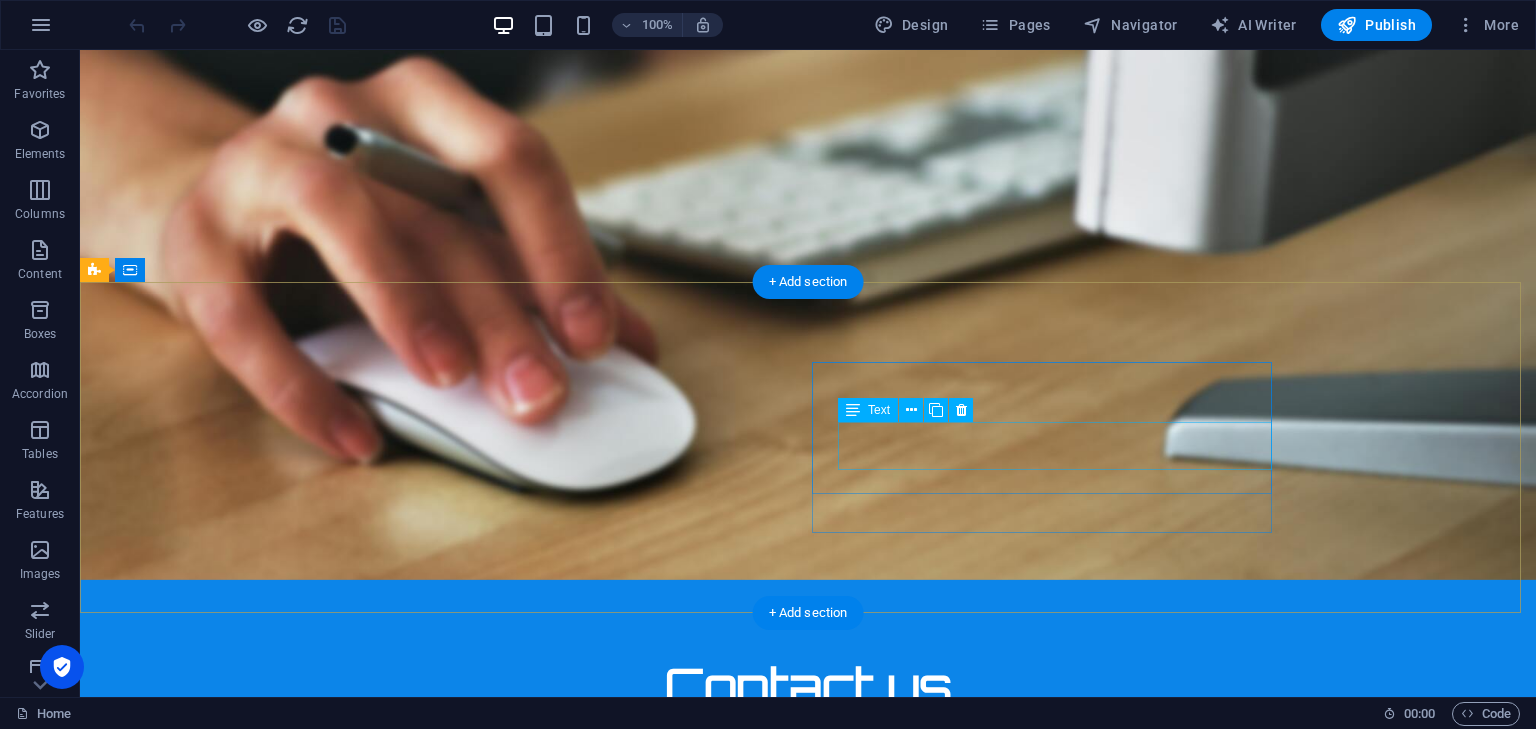 click on "Timonium" at bounding box center (180, 1958) 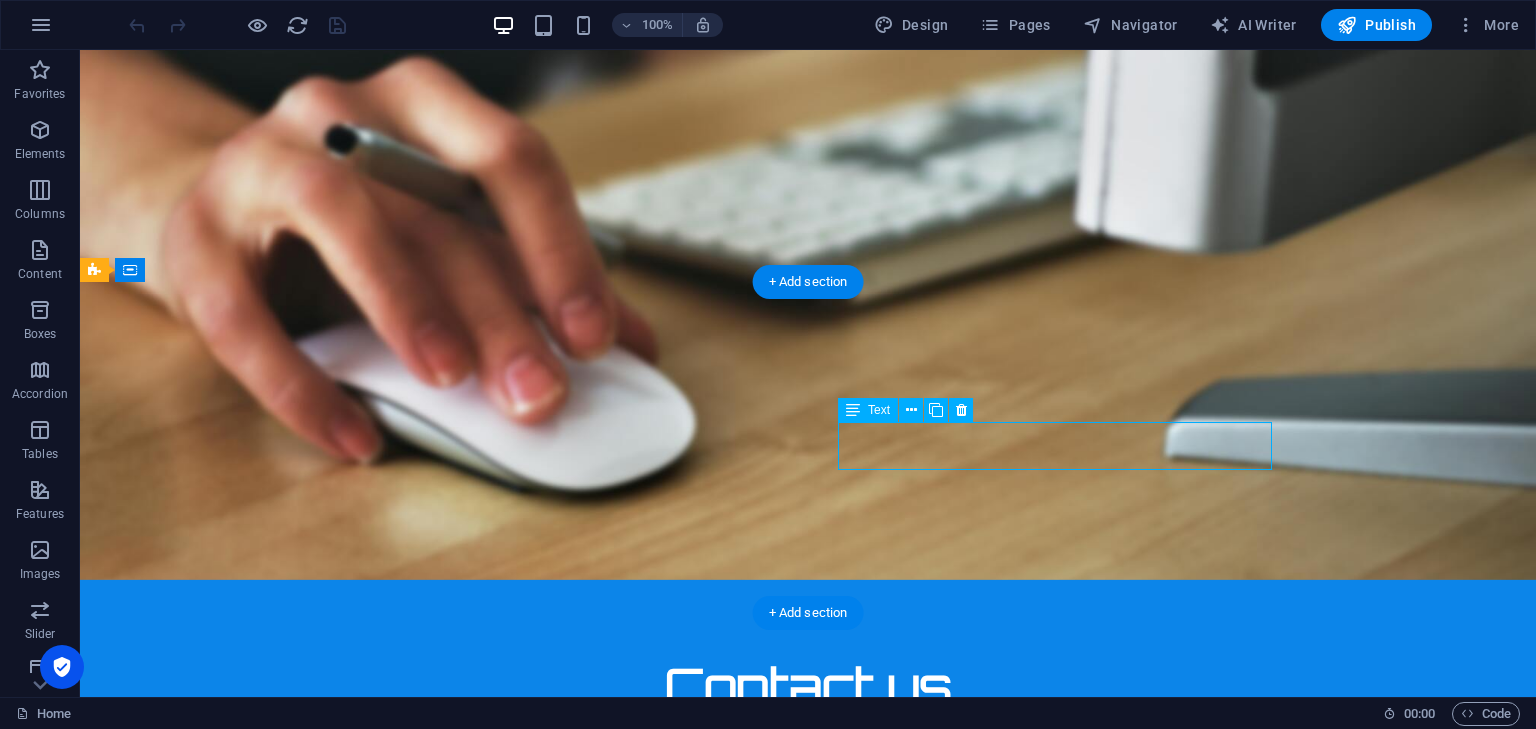 click on "Timonium" at bounding box center (180, 1958) 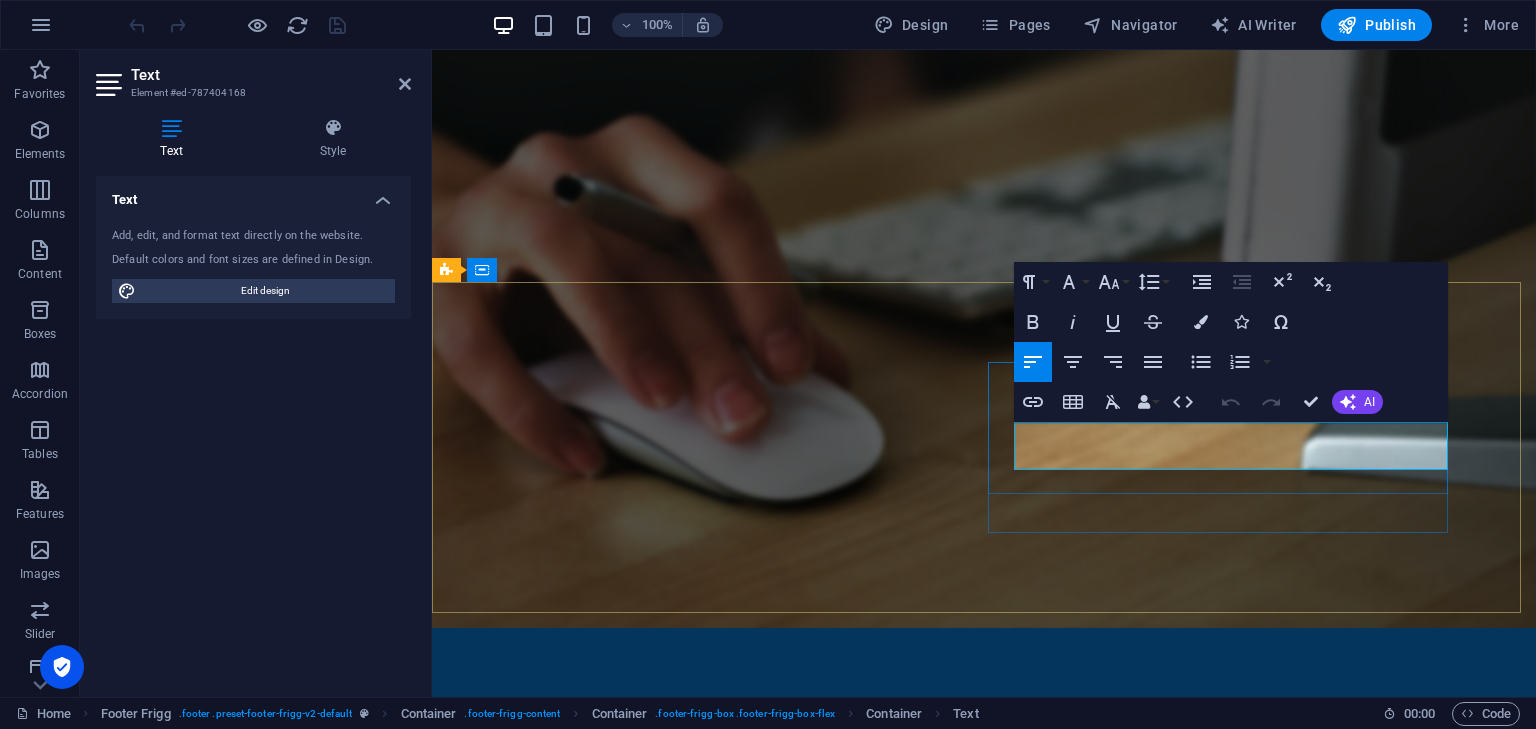click on "21093   Timonium  MD" at bounding box center [920, 2006] 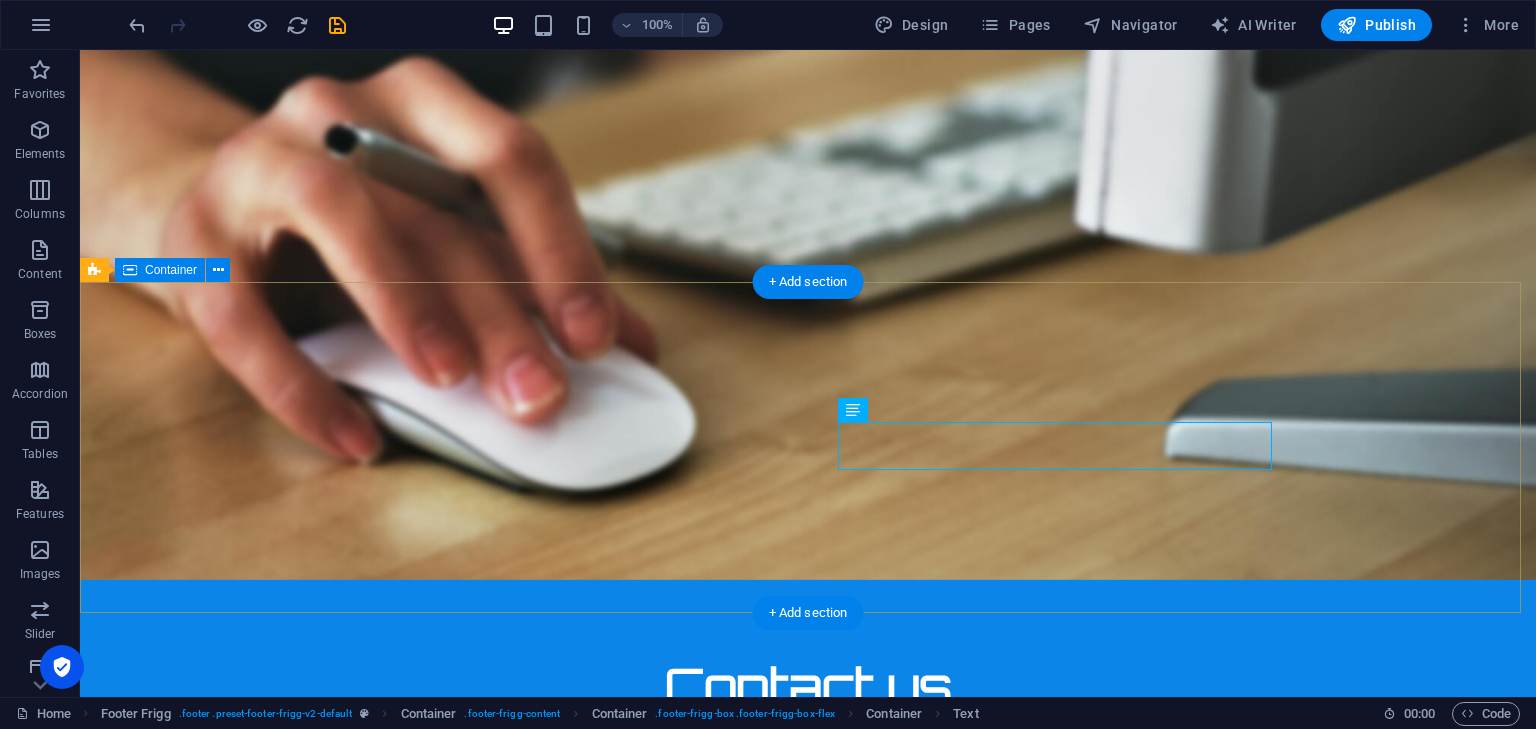 click on "Company Home About Contact Legal Notice Privacy Policy 1301 York Rd Ste 800-1031 , 21093   Timonium  MD, USA contact@jobmedium.com" at bounding box center [808, 1840] 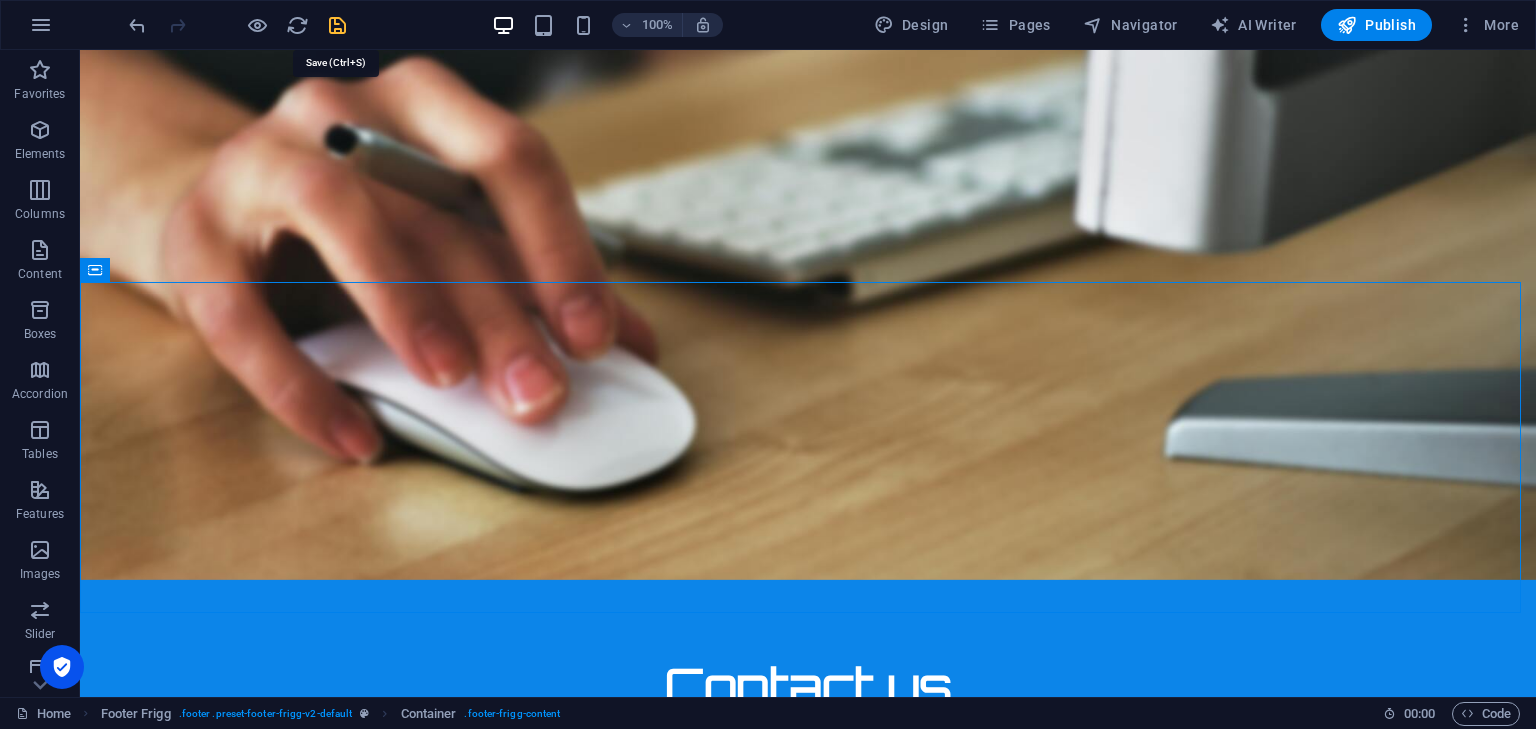 click at bounding box center [337, 25] 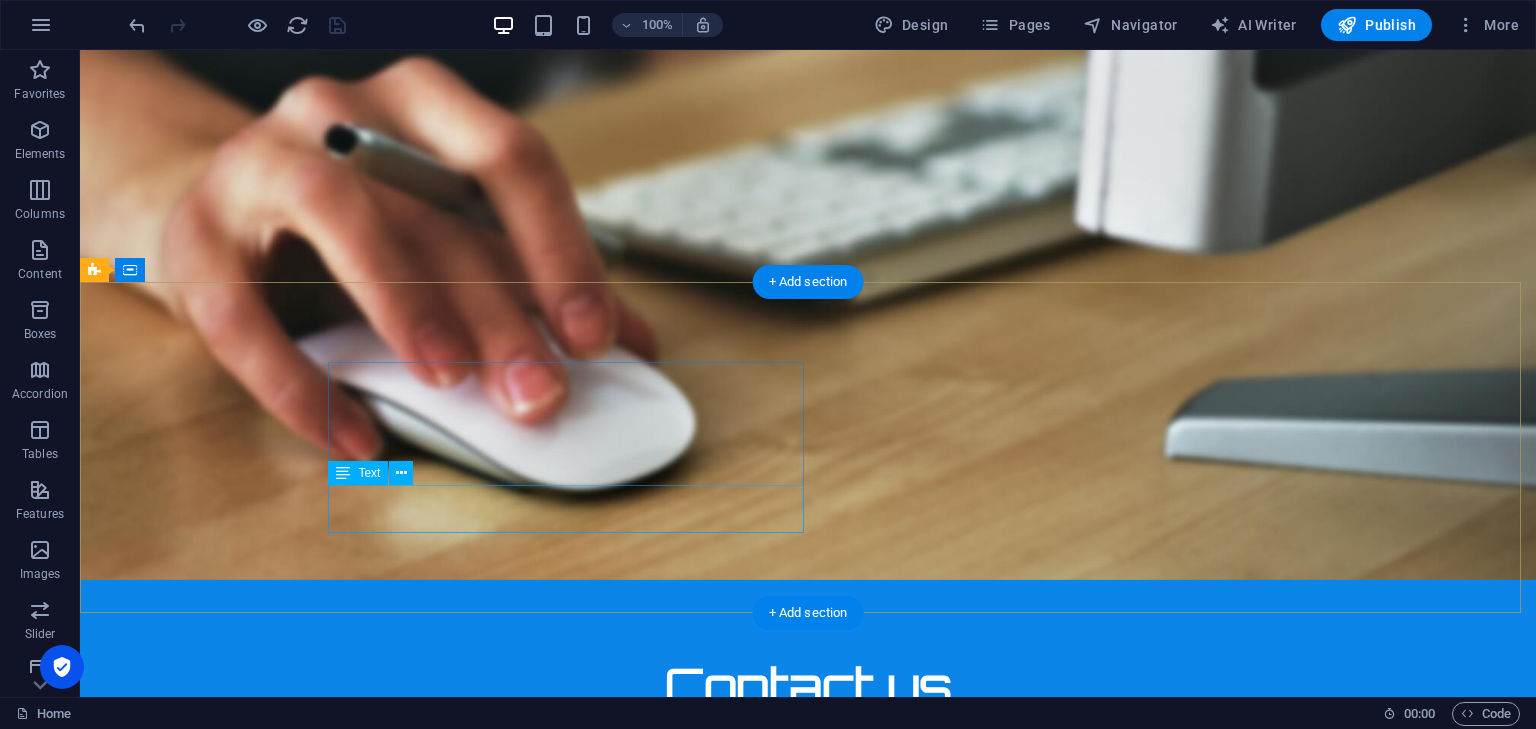 click on "Legal Notice Privacy Policy" at bounding box center [568, 1810] 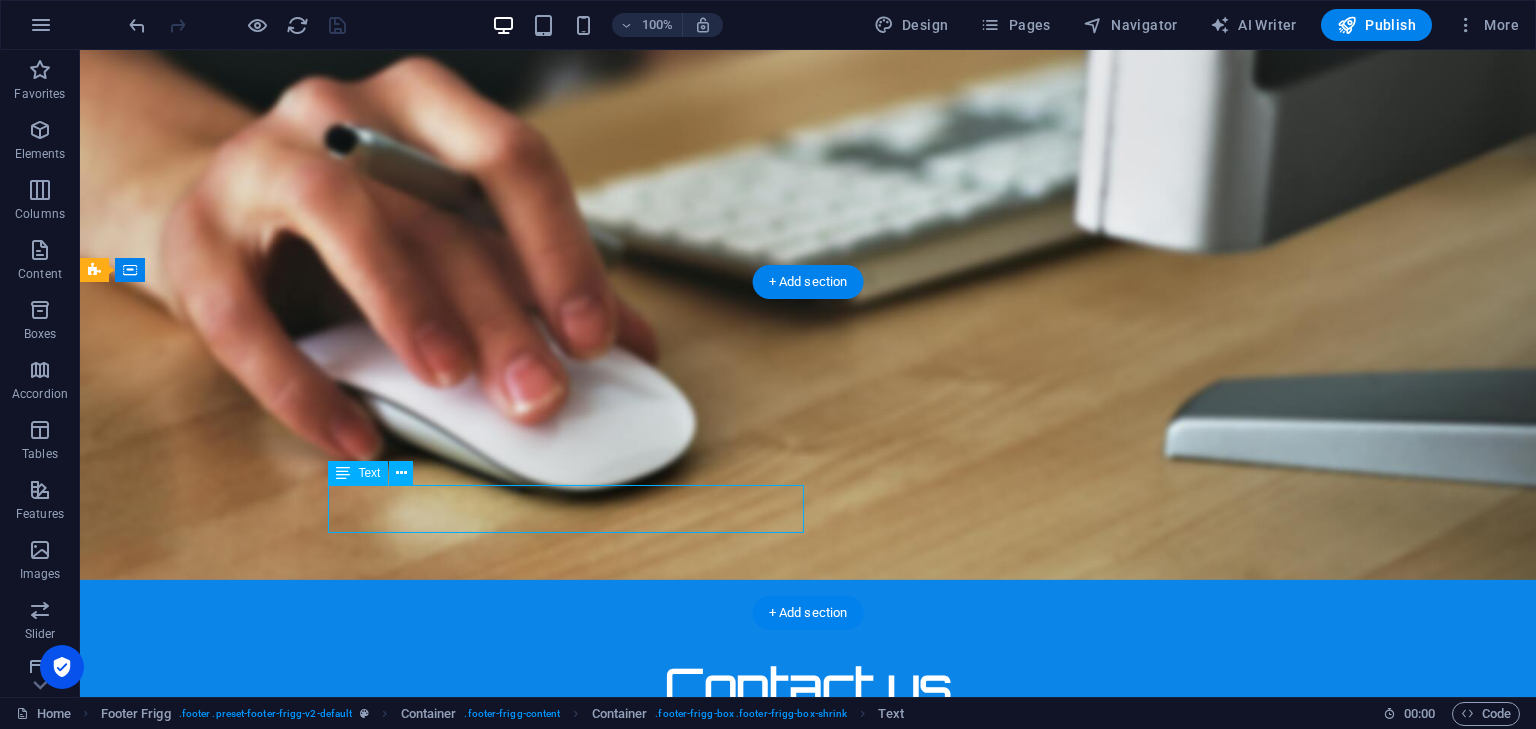 click on "Legal Notice Privacy Policy" at bounding box center [568, 1810] 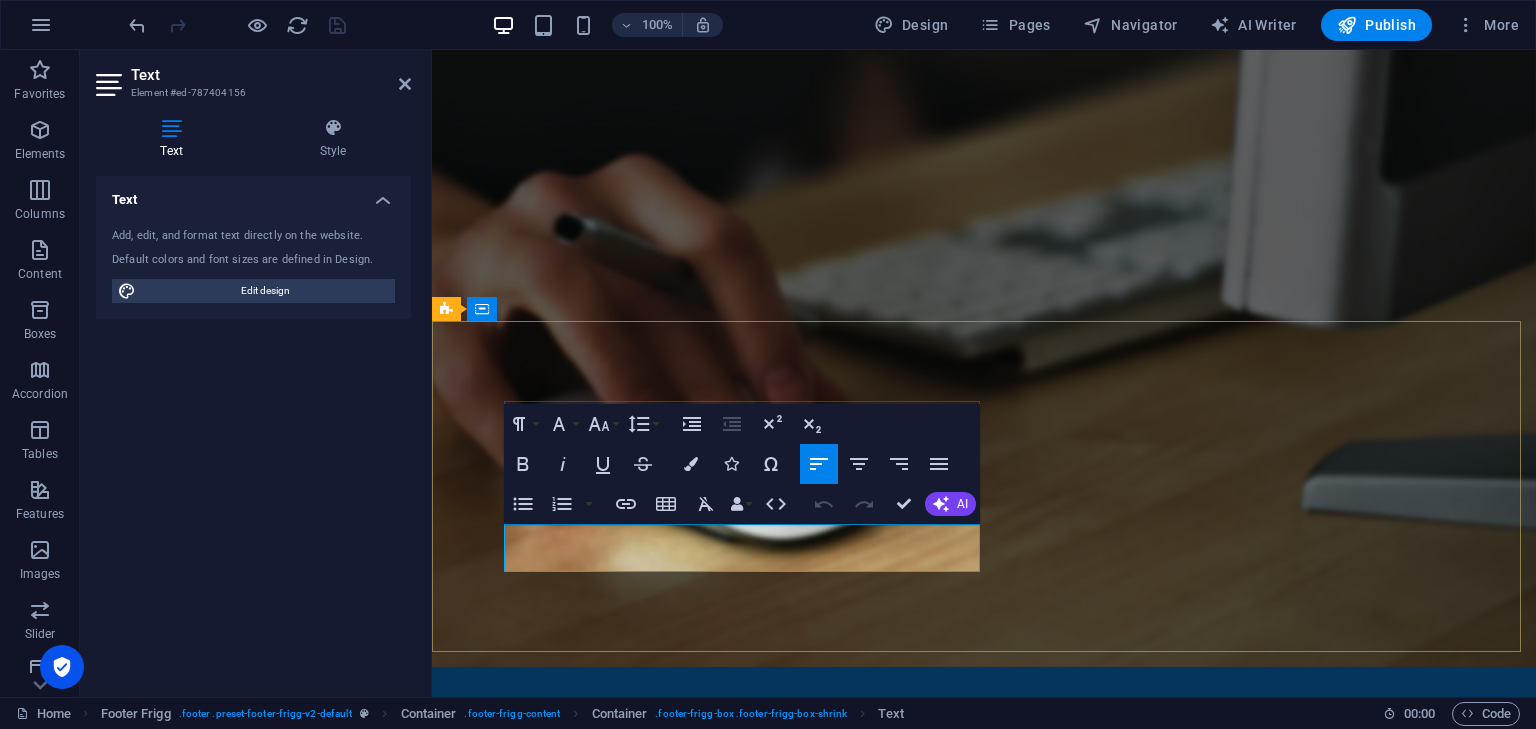 click on "Privacy Policy" at bounding box center (495, 1909) 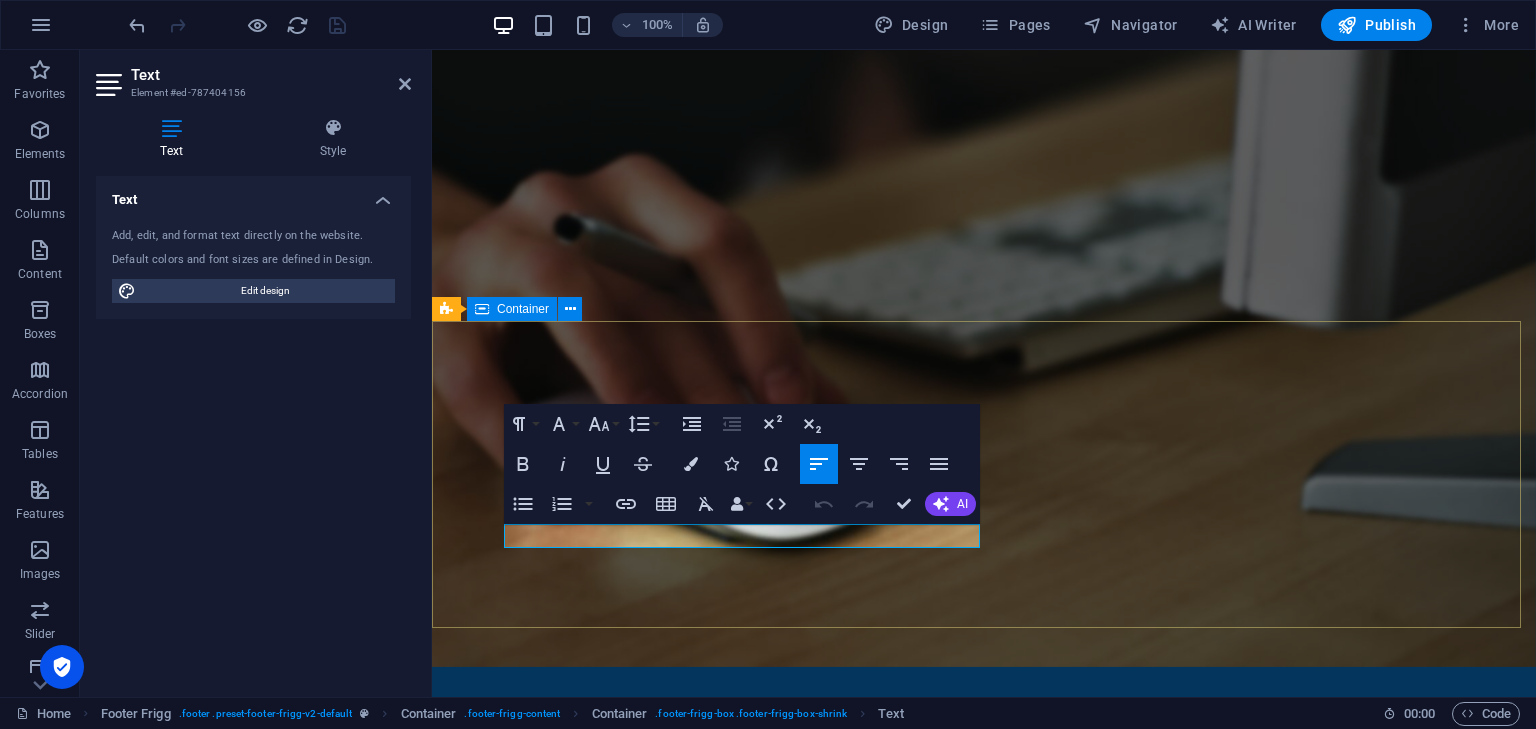 type 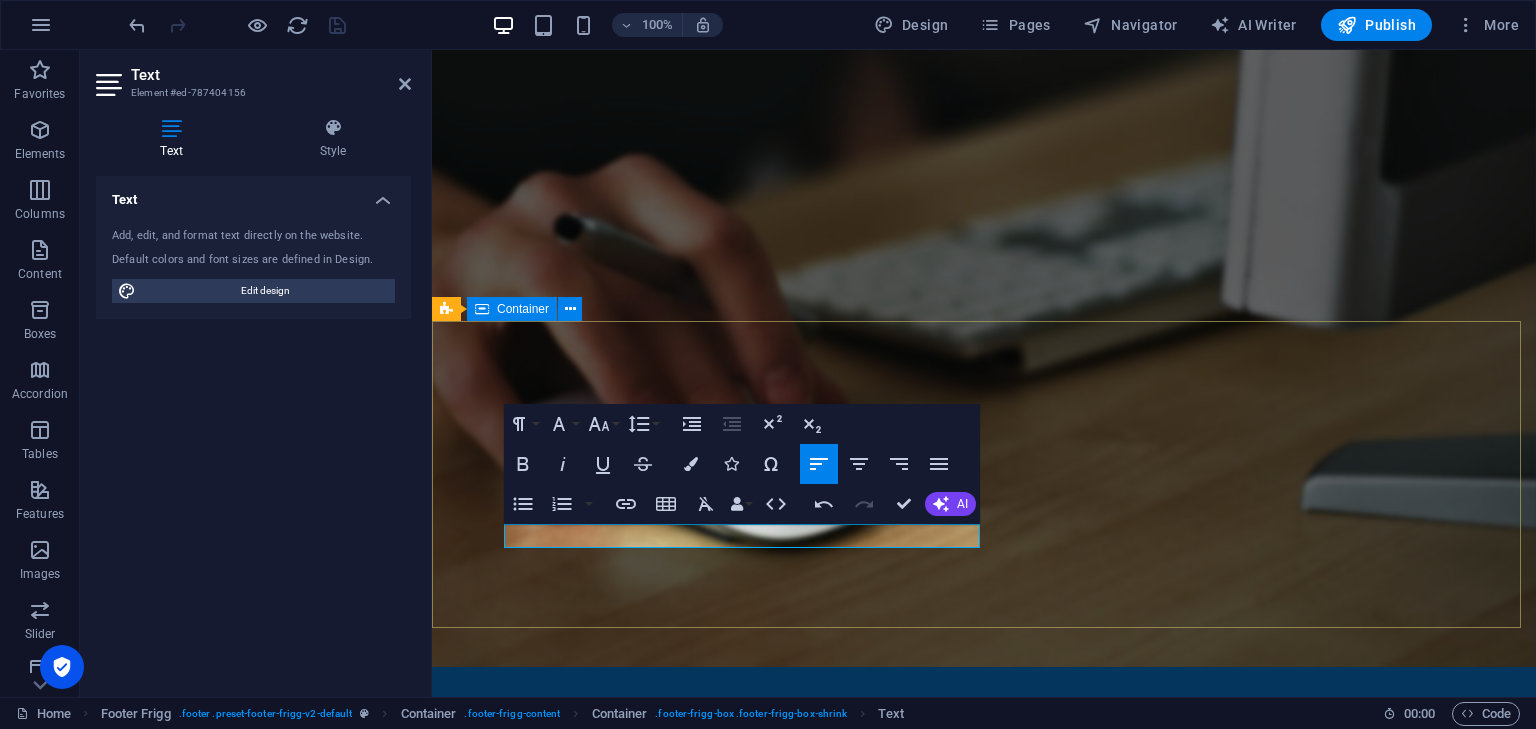 click on "Company Home About Contact Legal Notice         Privacy Policy 1301 York Rd Ste 800-1031 , 21093   Timonium  MD, USA contact@jobmedium.com" at bounding box center (984, 1915) 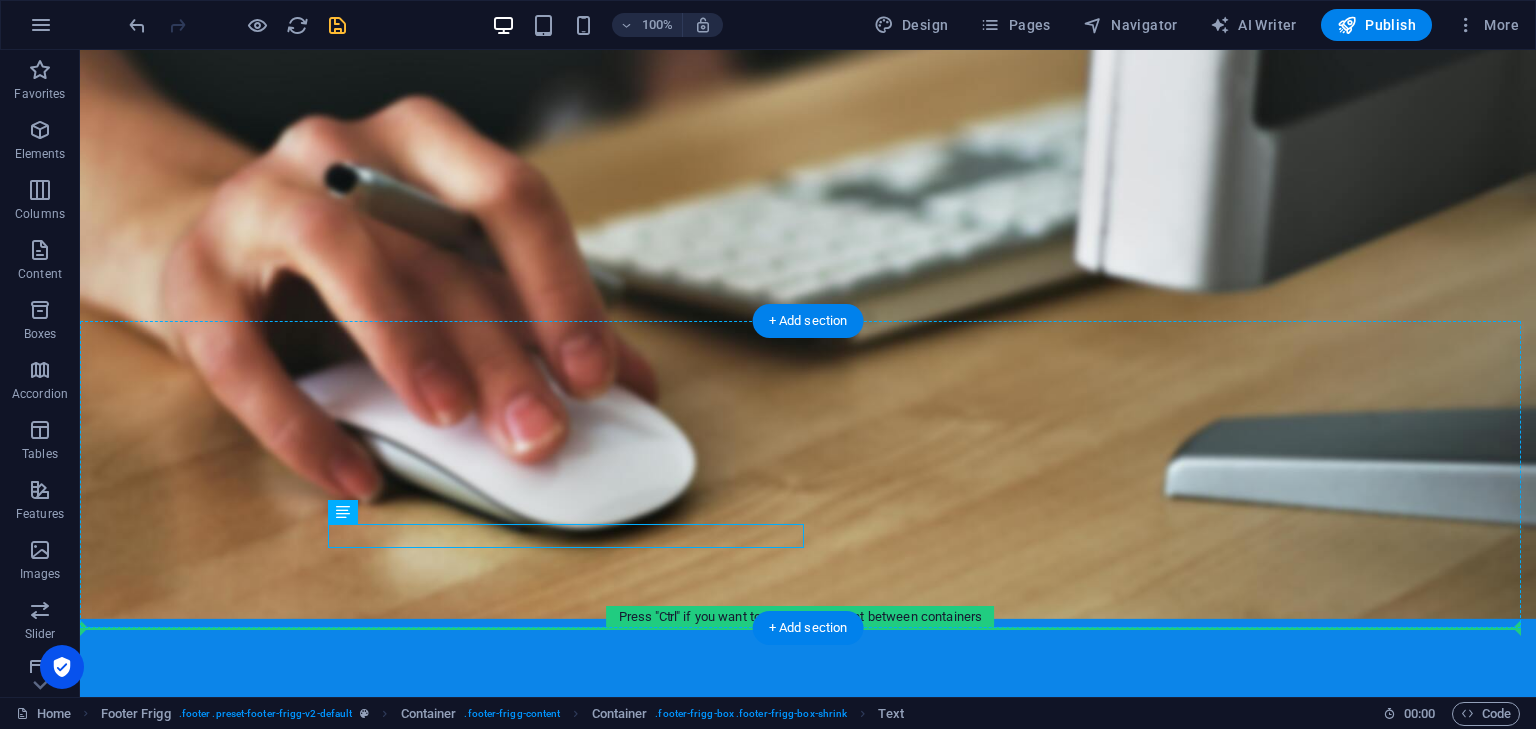 scroll, scrollTop: 1841, scrollLeft: 0, axis: vertical 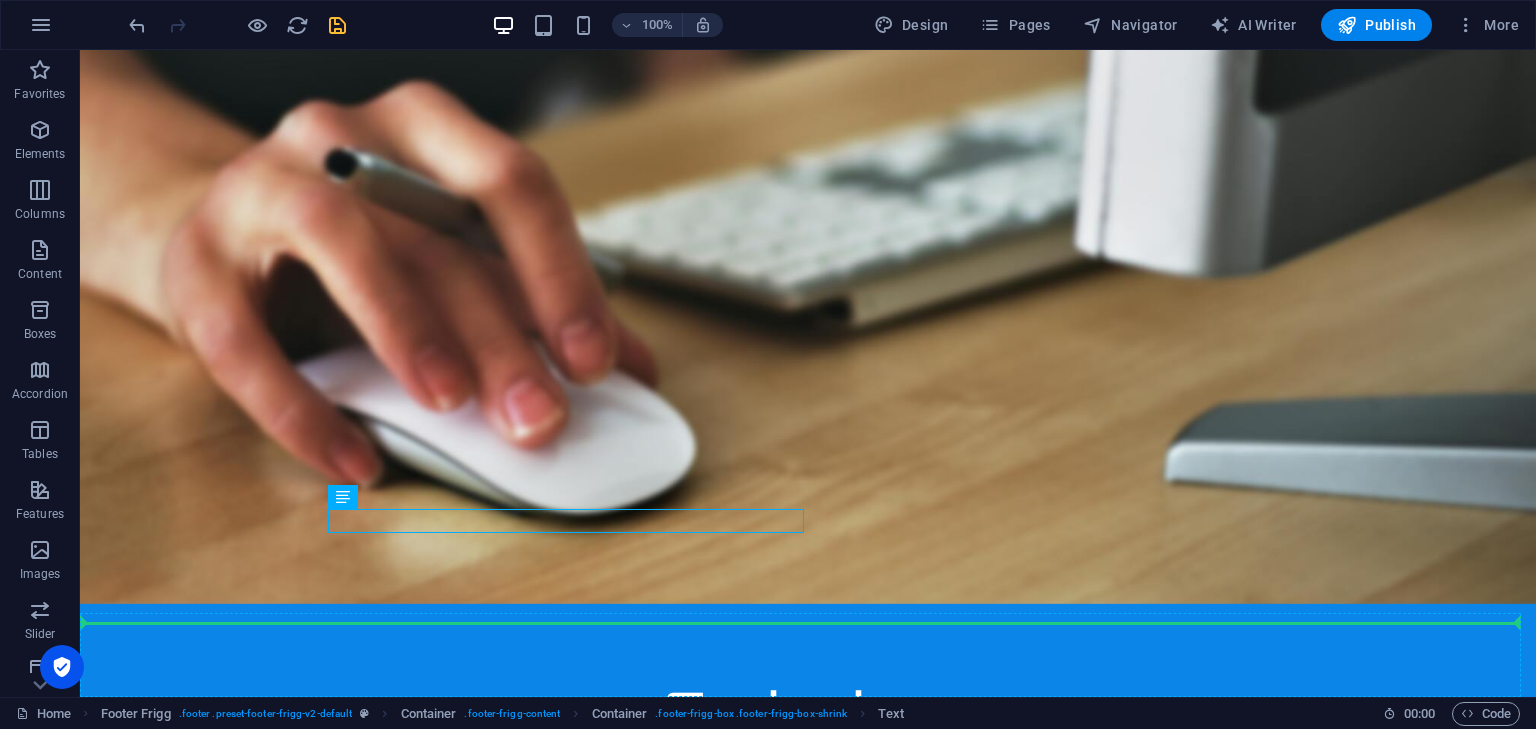 drag, startPoint x: 504, startPoint y: 533, endPoint x: 696, endPoint y: 631, distance: 215.56438 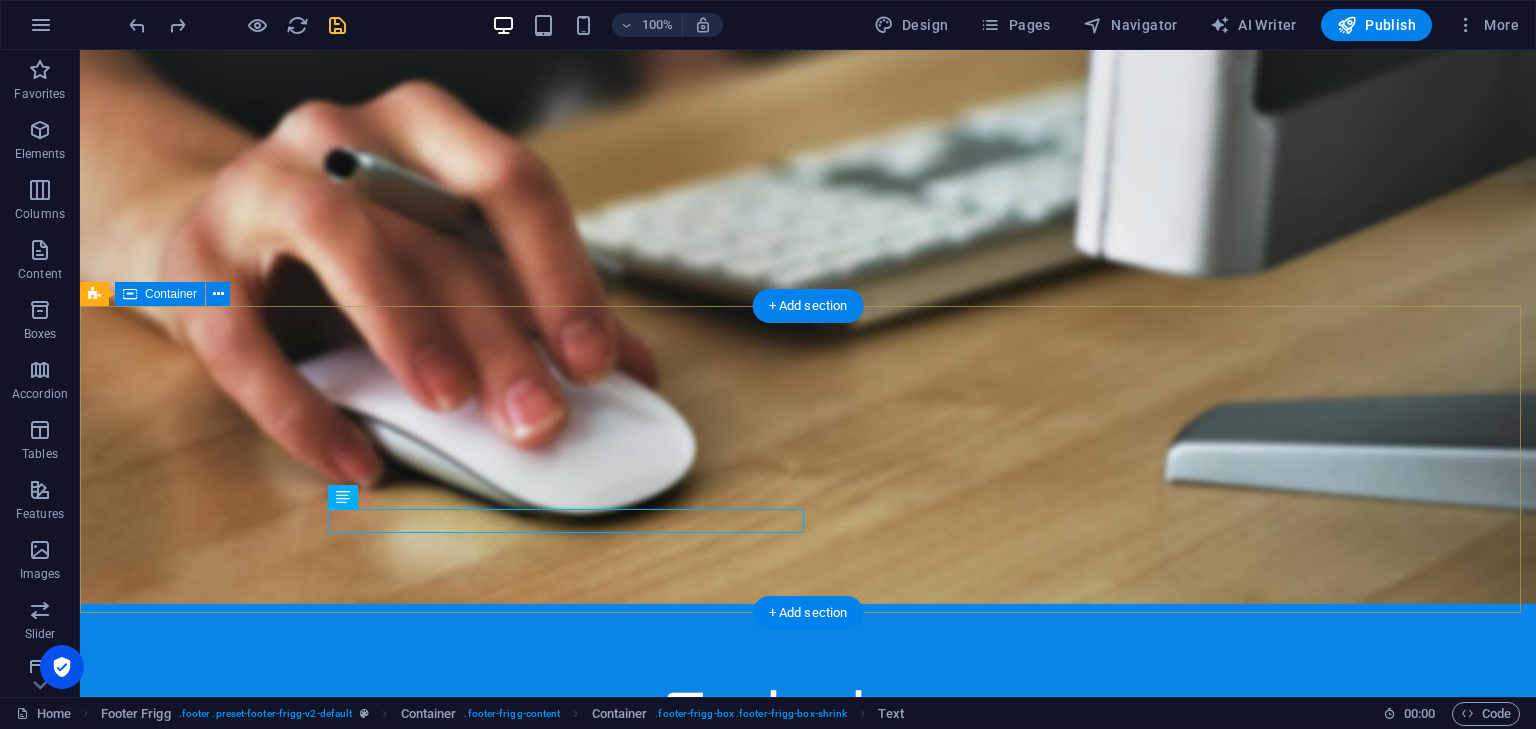 click on "Company Home About Contact Legal Notice         Privacy Policy 1301 York Rd Ste 800-1031 , 21093   Timonium  MD, USA contact@jobmedium.com" at bounding box center (808, 1852) 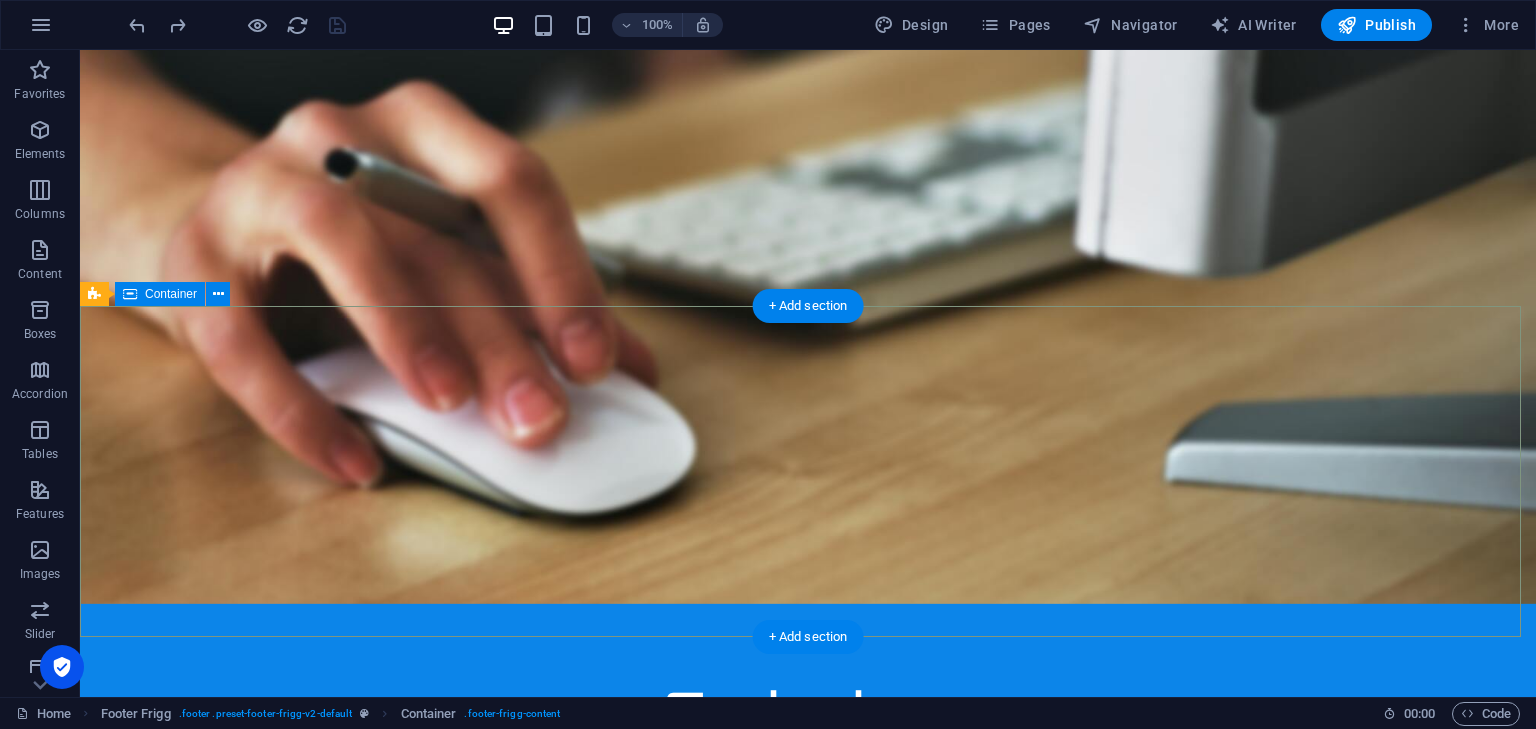 click on "Company Home About Contact Legal Notice Privacy Policy 1301 York Rd Ste 800-1031 , 21093   Timonium  MD, USA contact@jobmedium.com" at bounding box center (808, 1864) 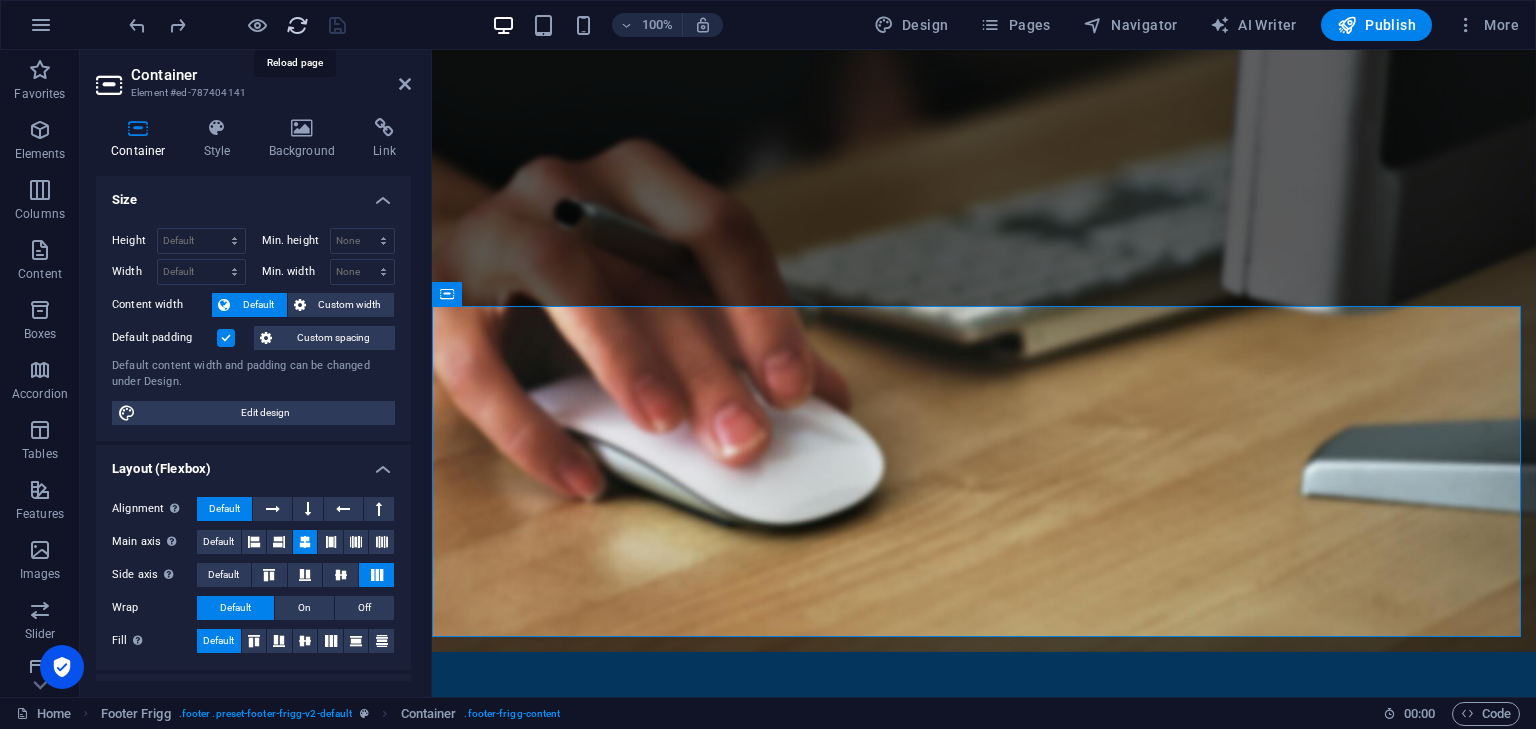 click at bounding box center [297, 25] 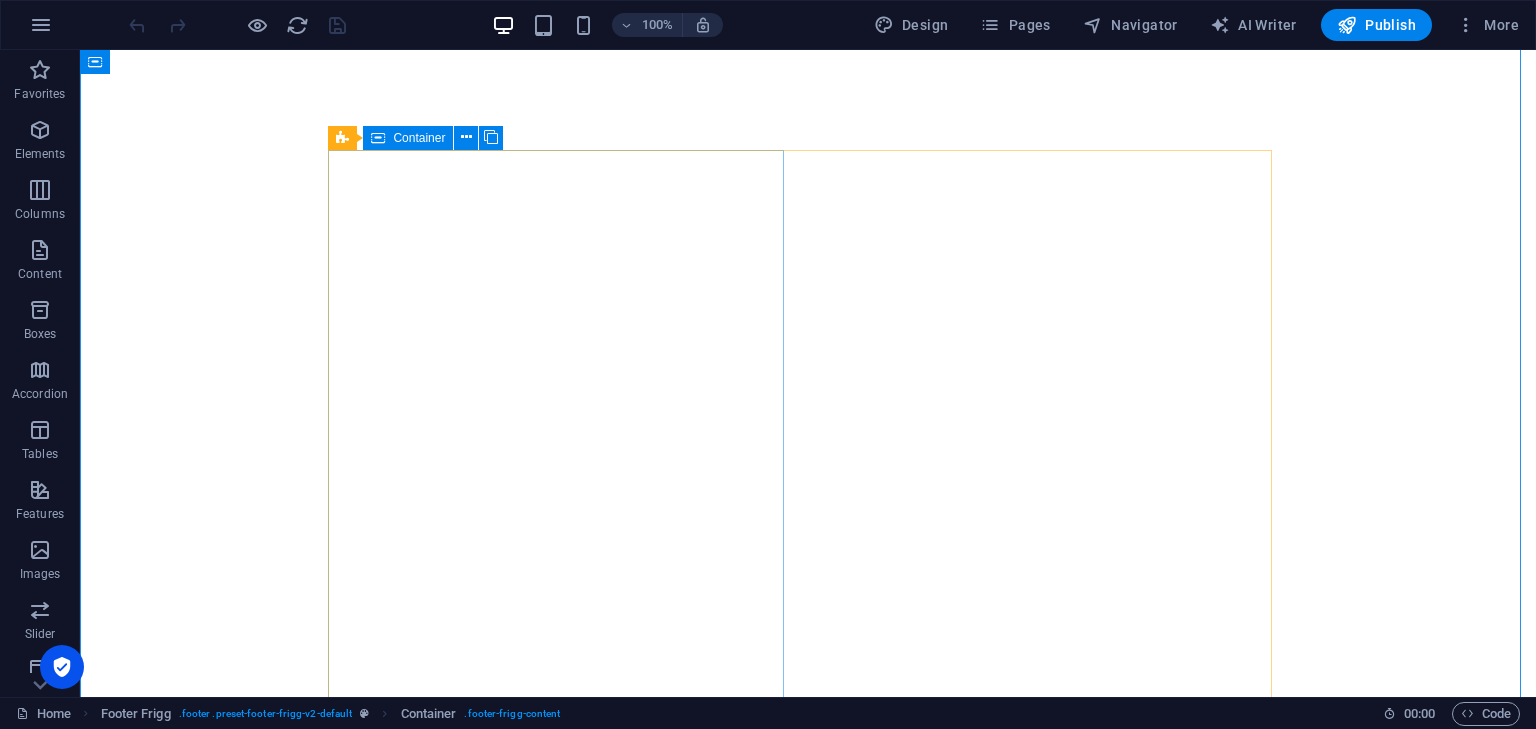 scroll, scrollTop: 1865, scrollLeft: 0, axis: vertical 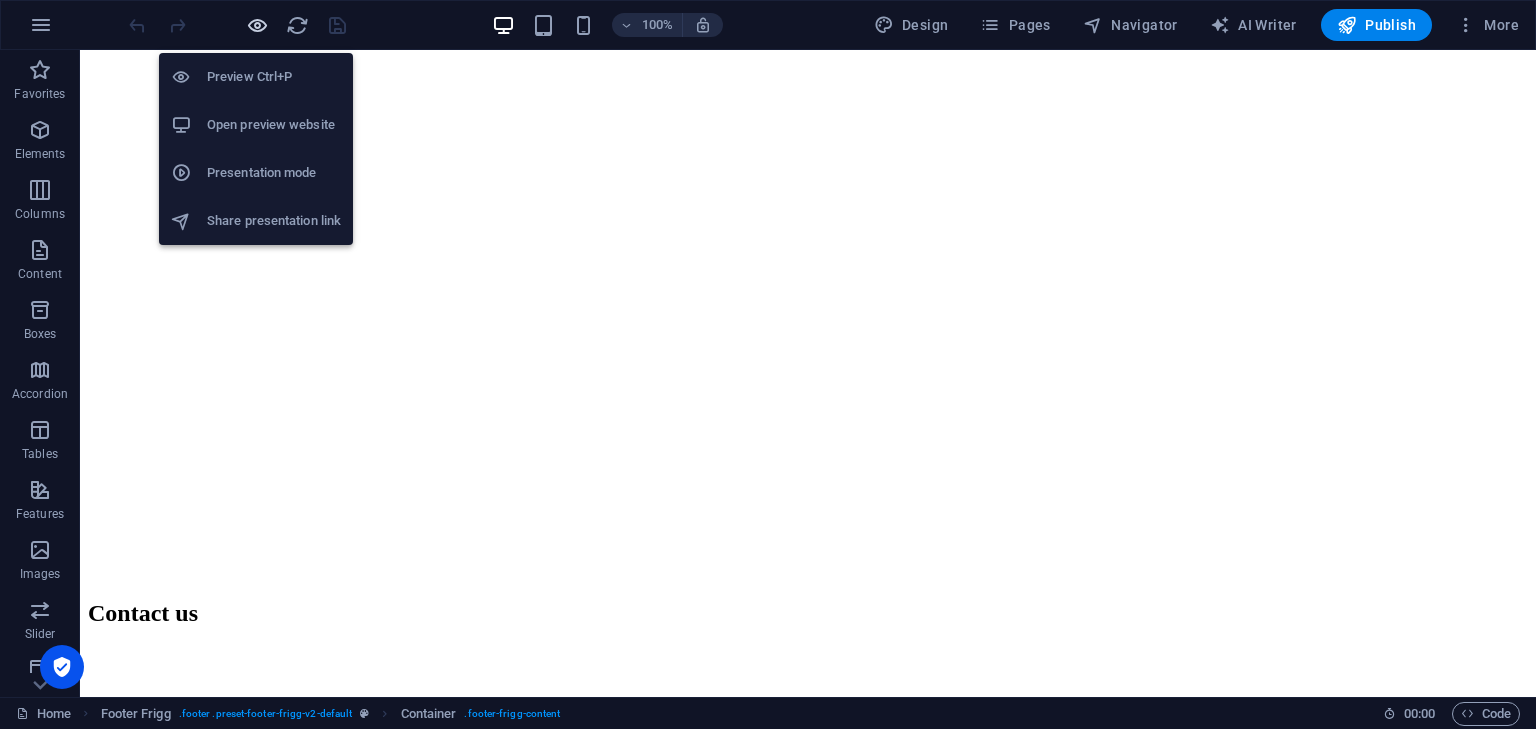 click at bounding box center [257, 25] 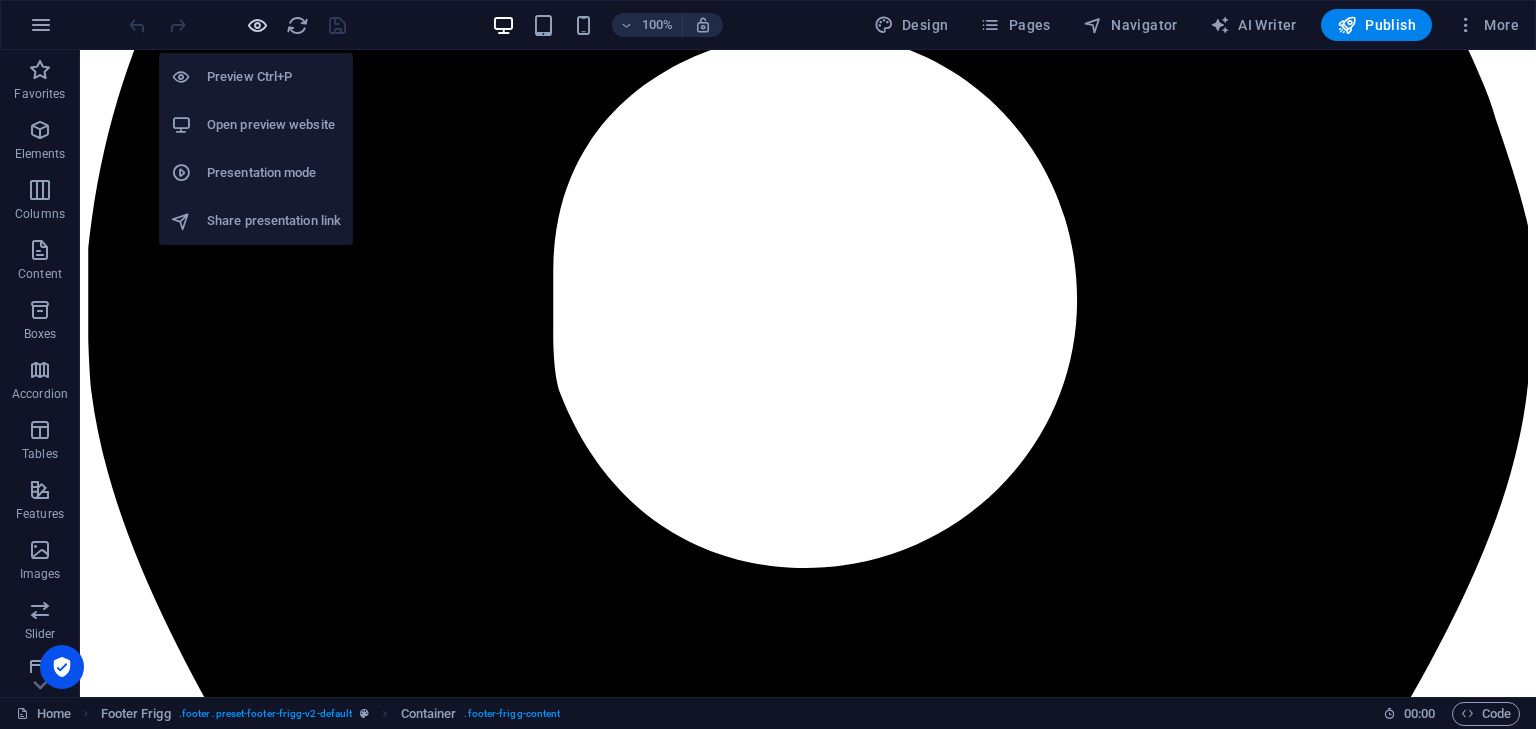 scroll, scrollTop: 415, scrollLeft: 0, axis: vertical 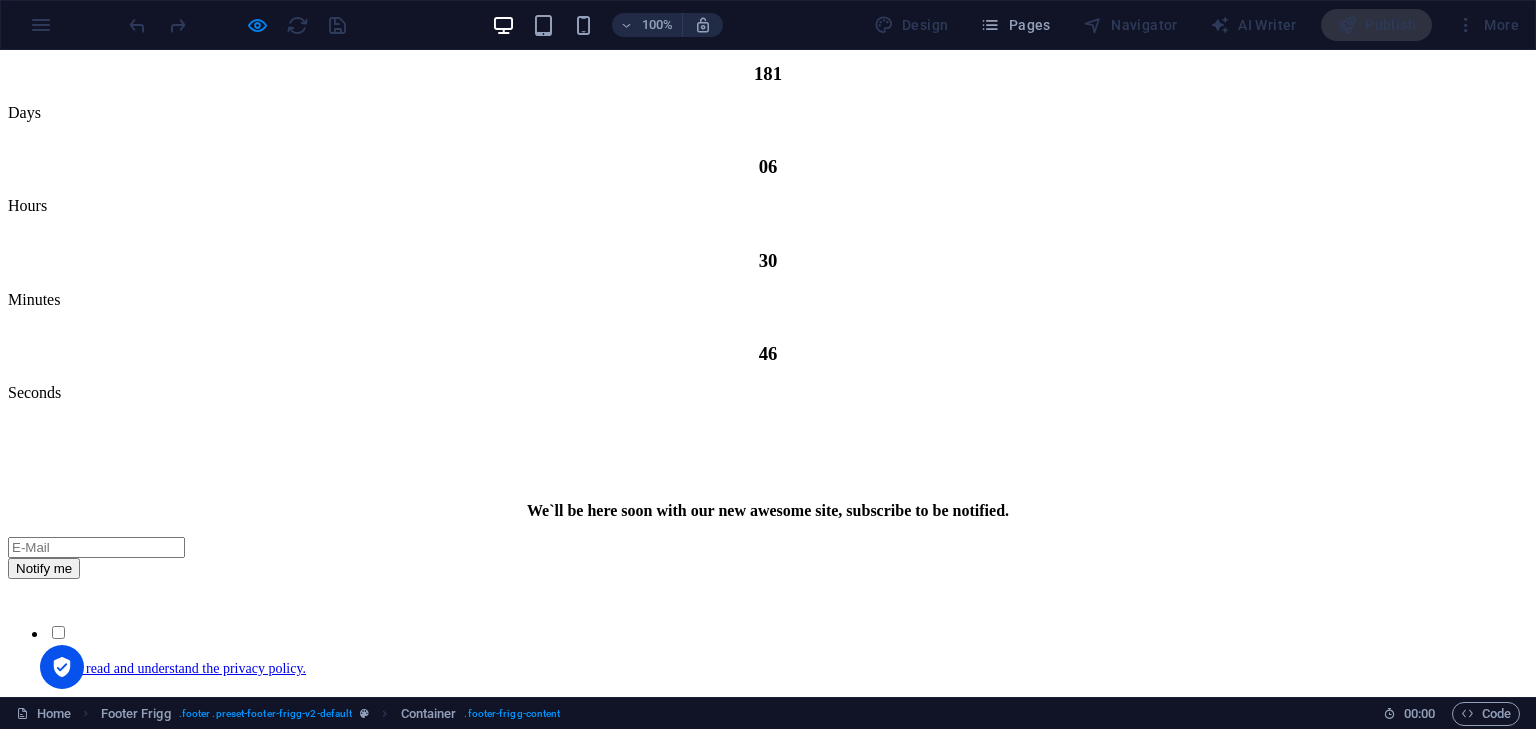 click on "Contact" at bounding box center (73, 912) 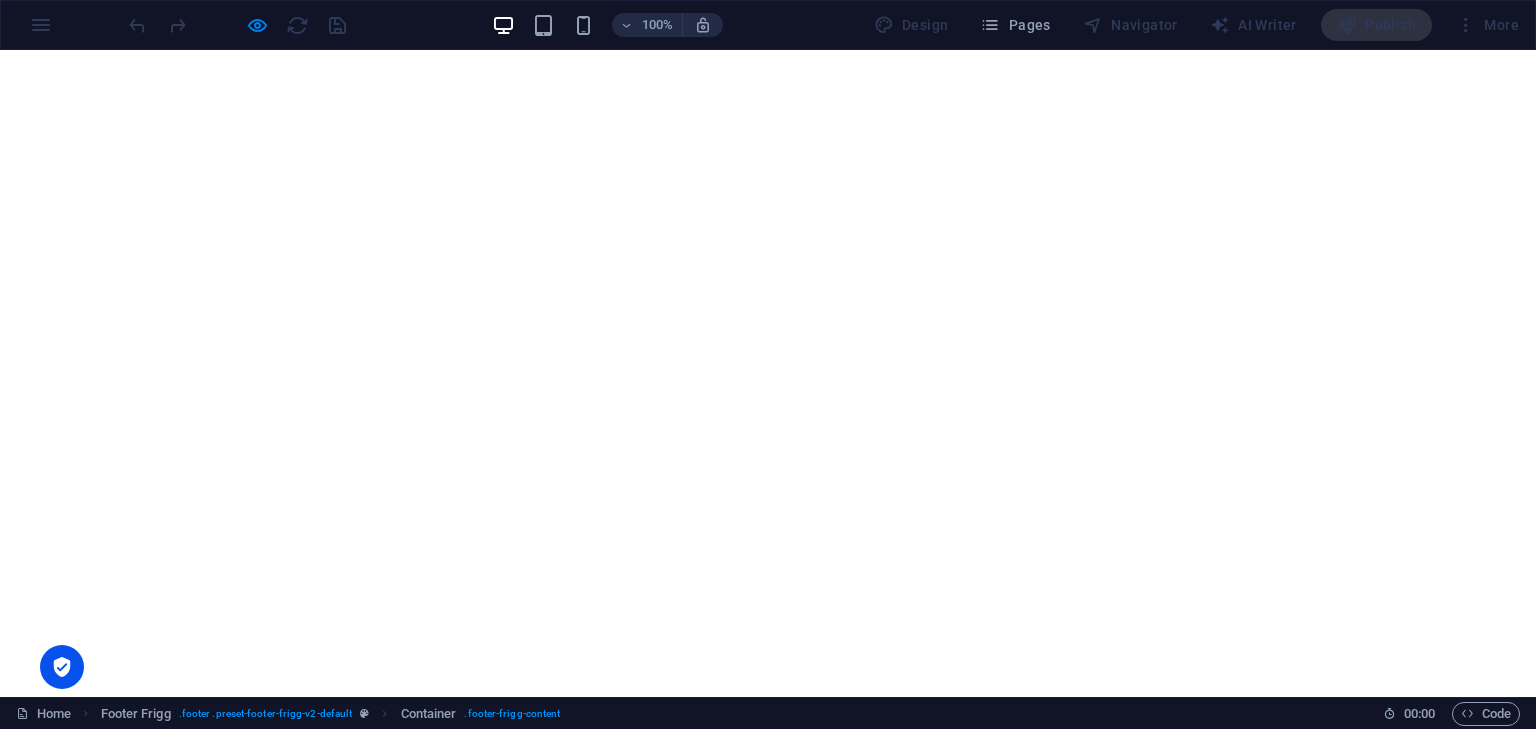 scroll, scrollTop: 719, scrollLeft: 0, axis: vertical 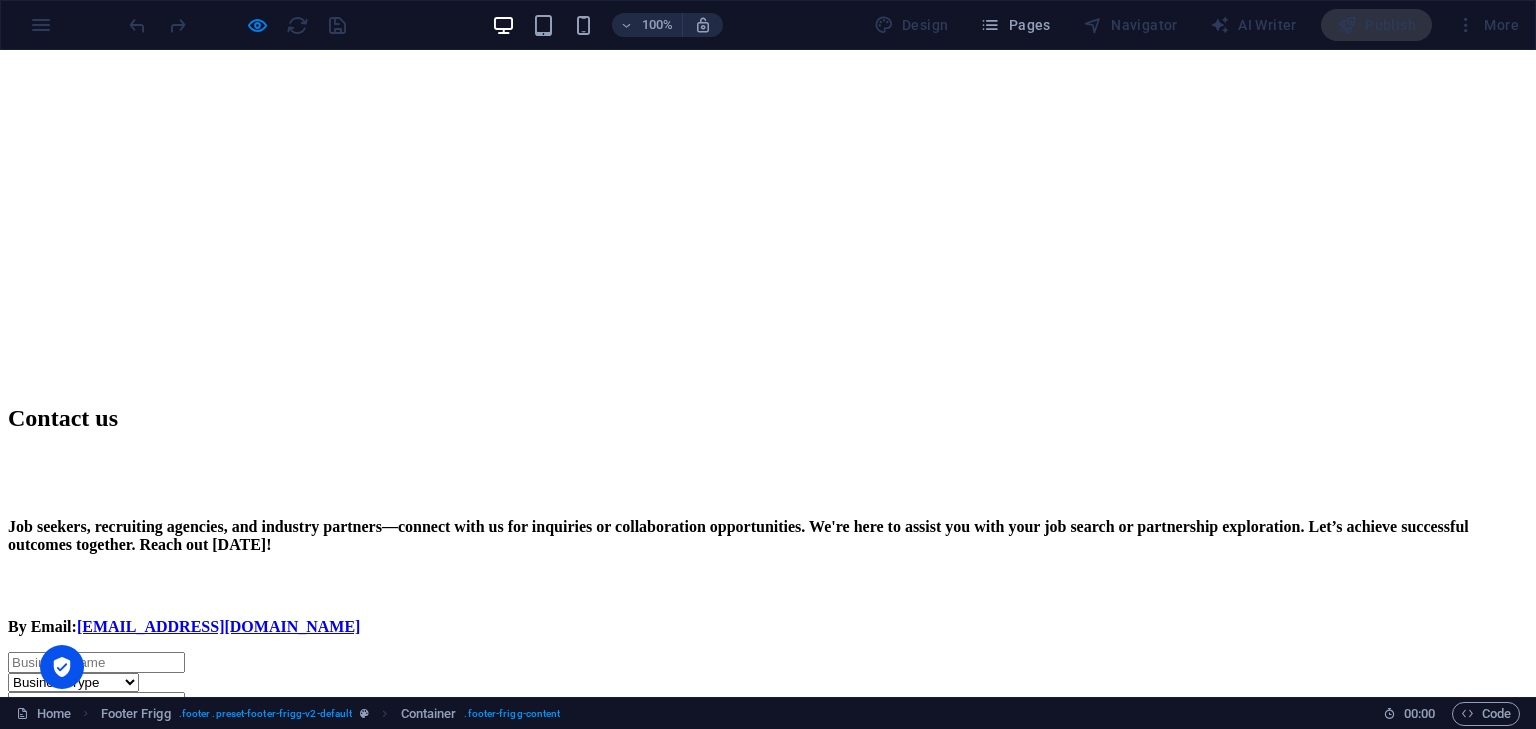 click on "Home" at bounding box center (67, 1126) 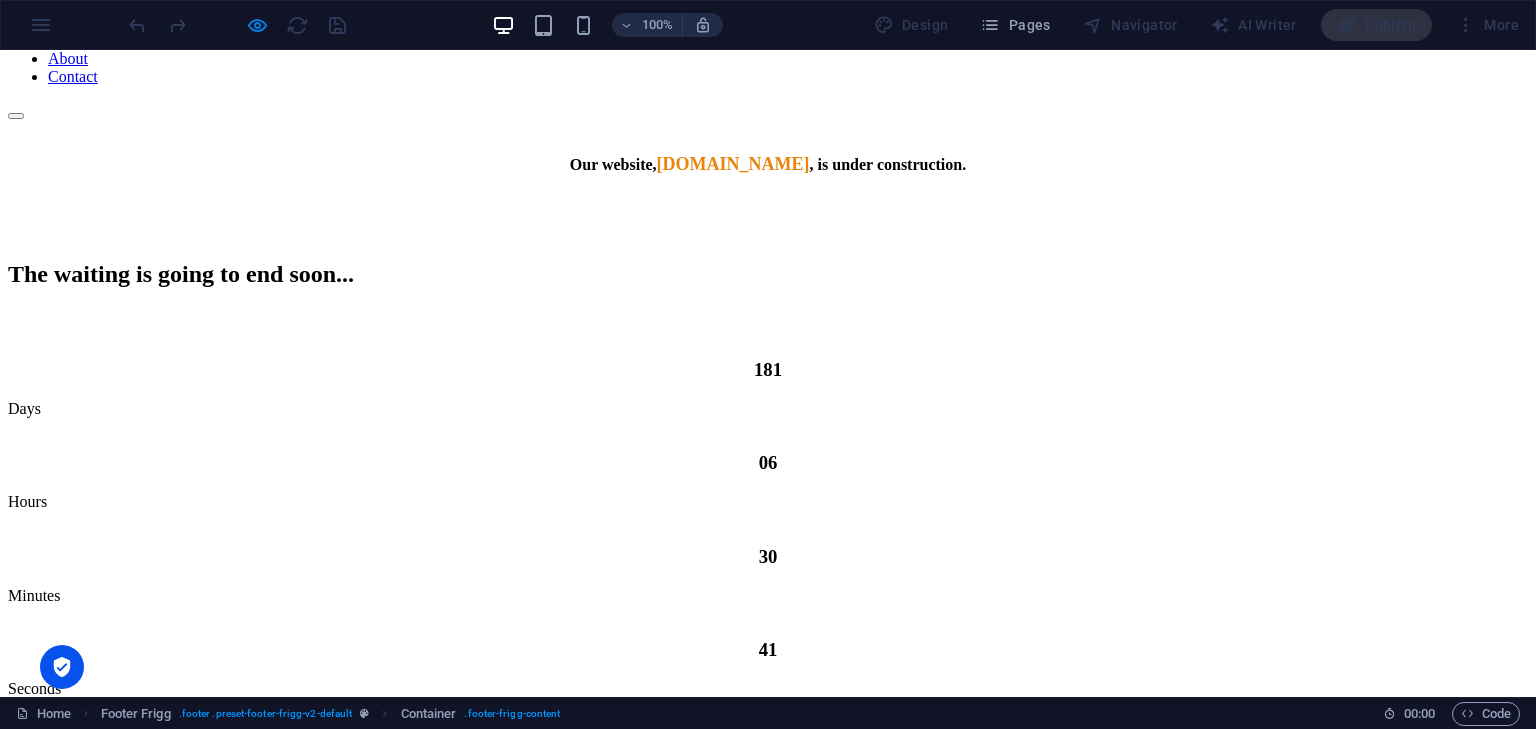 scroll, scrollTop: 0, scrollLeft: 0, axis: both 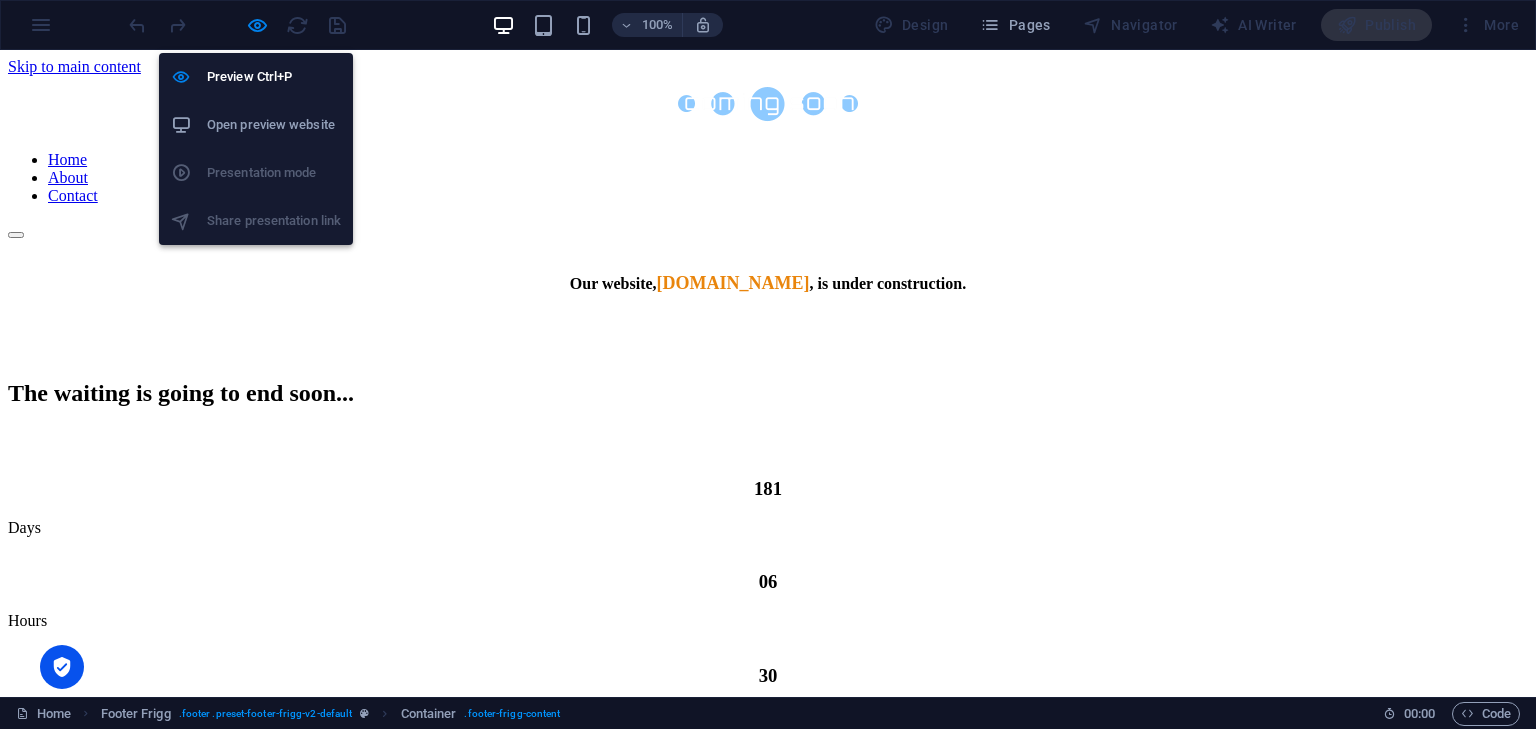 click on "Open preview website" at bounding box center [274, 125] 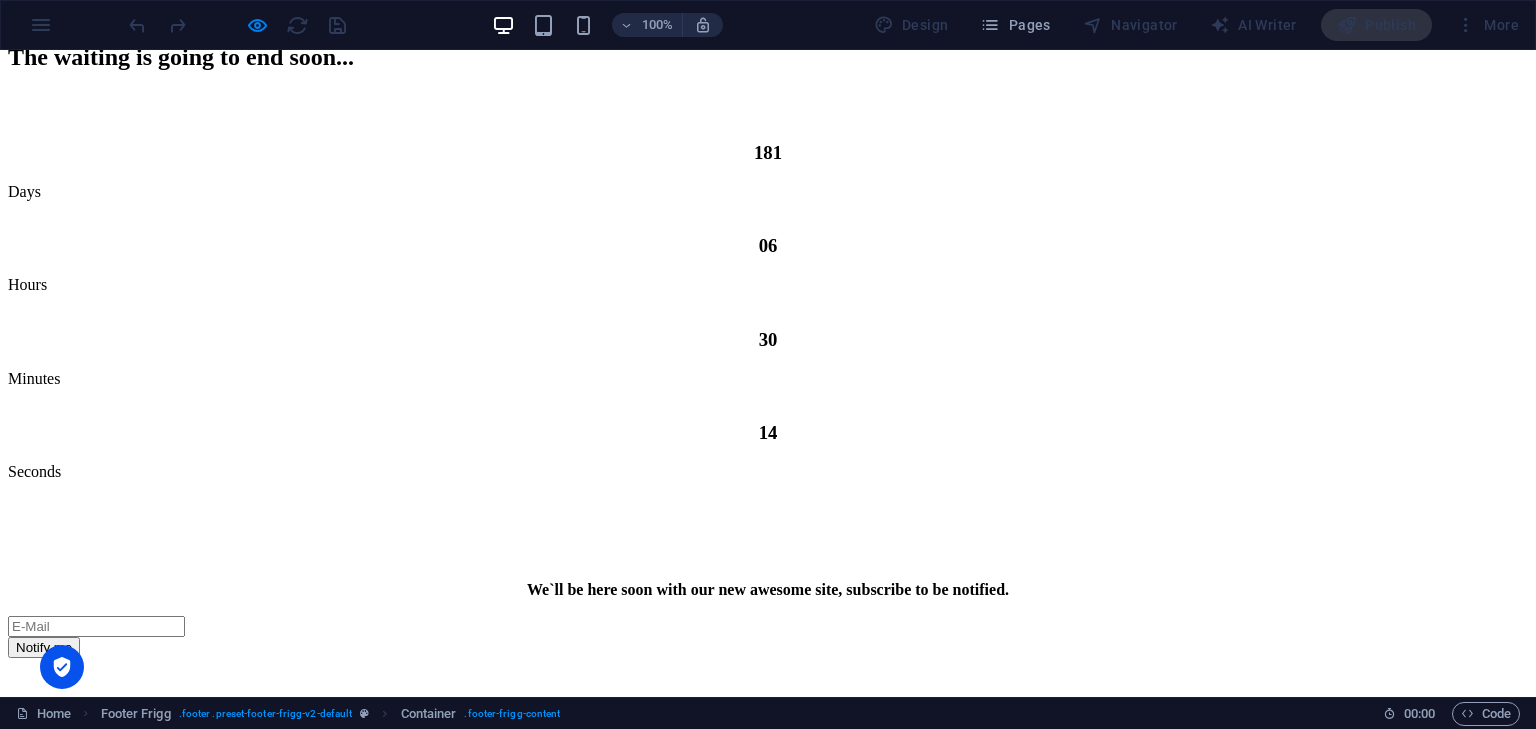 scroll, scrollTop: 415, scrollLeft: 0, axis: vertical 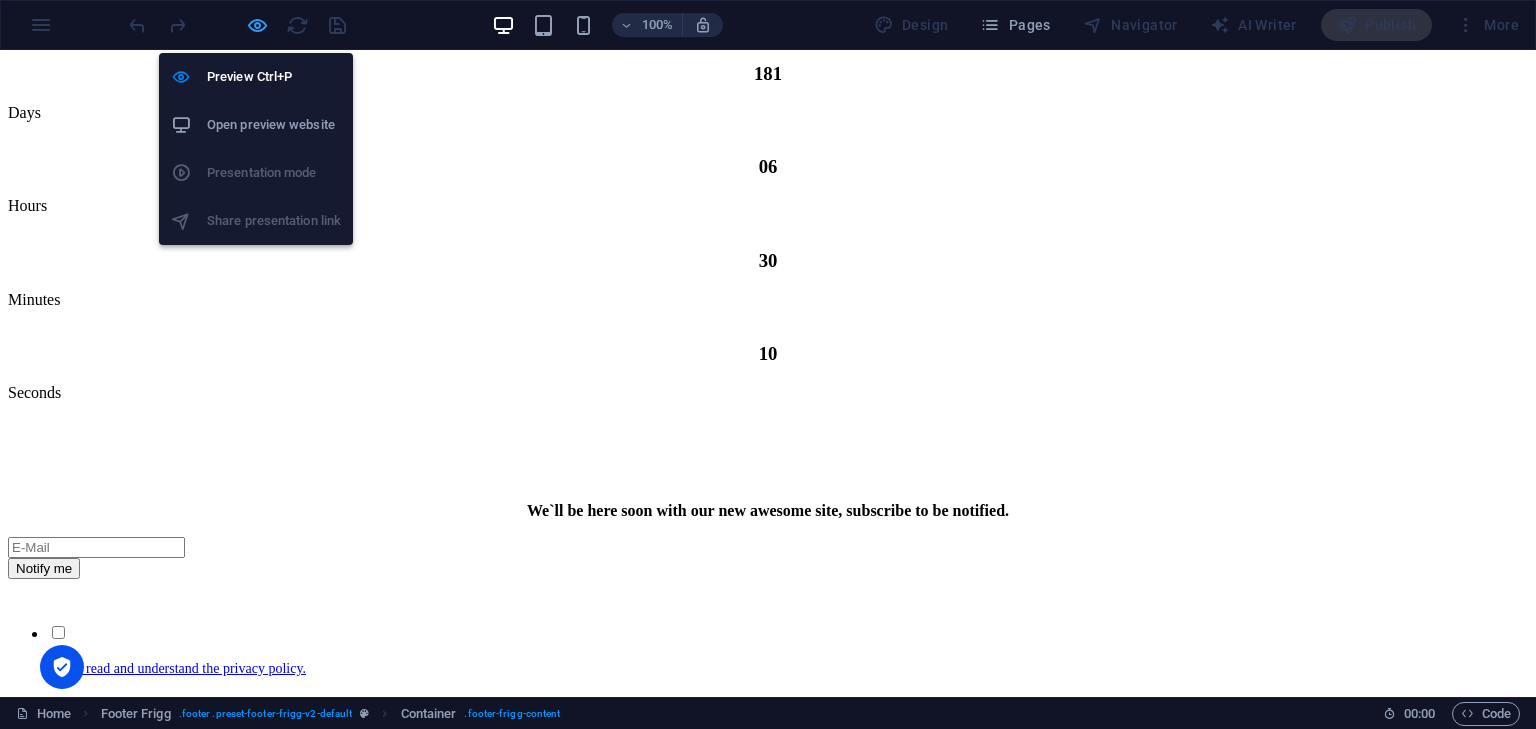 click at bounding box center (257, 25) 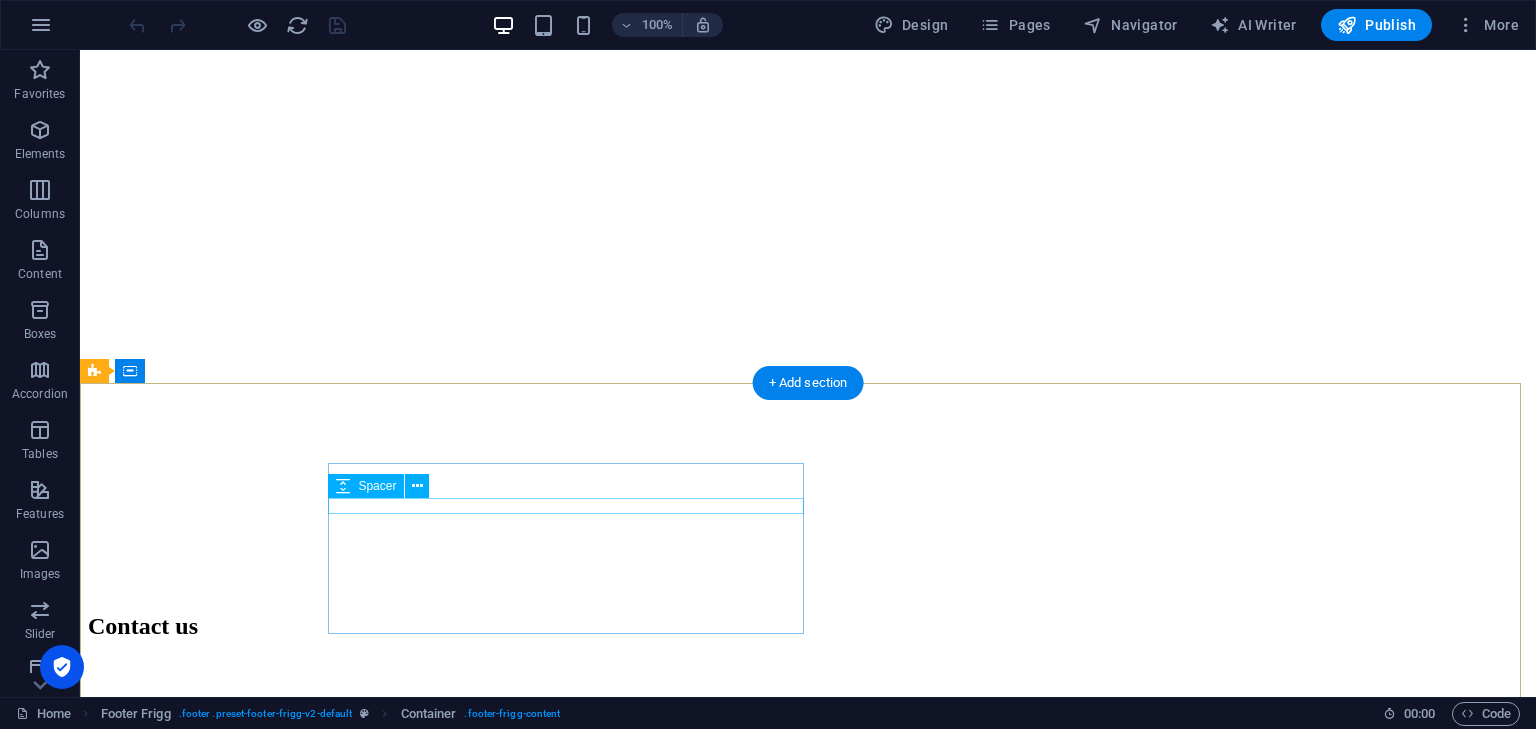 scroll, scrollTop: 1865, scrollLeft: 0, axis: vertical 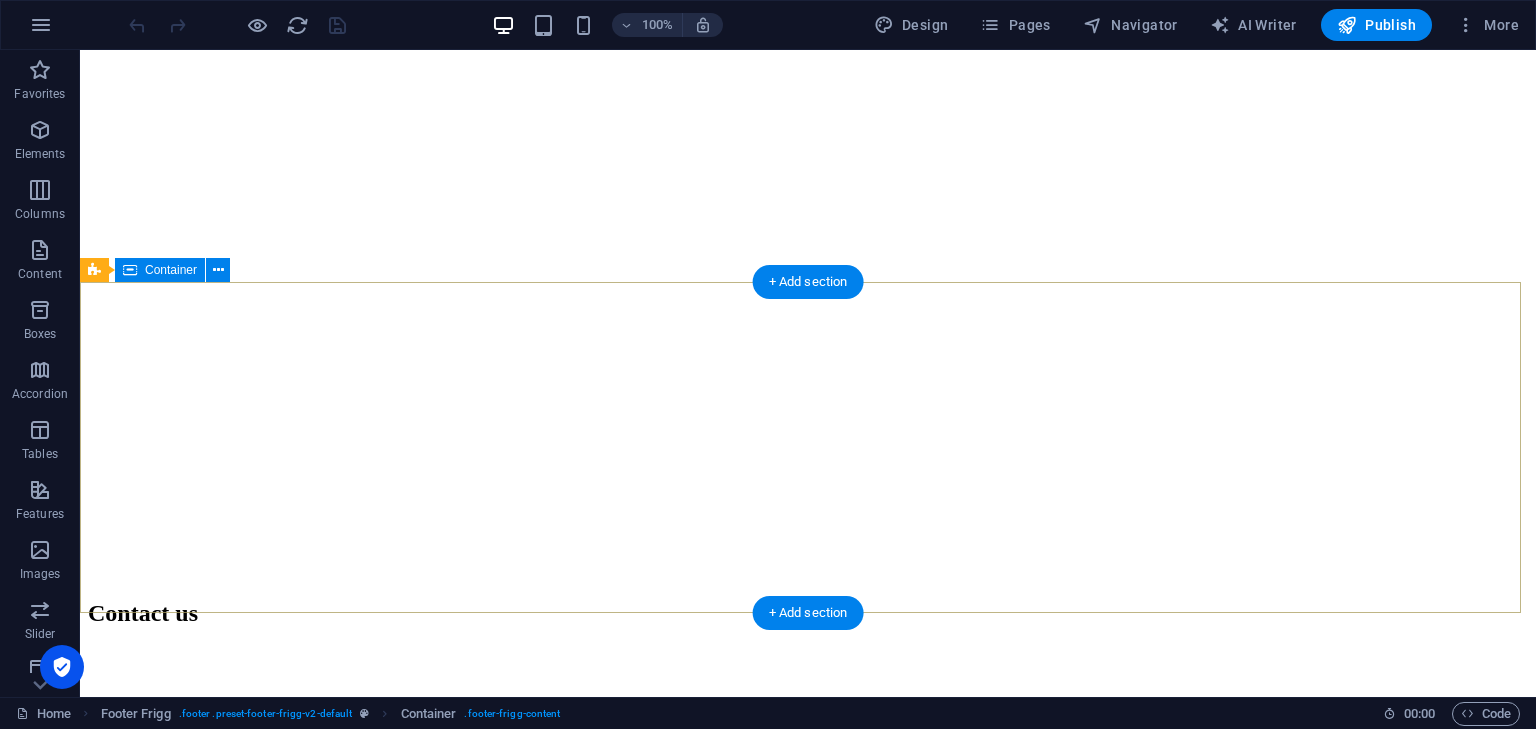 click on "Company Home About Contact Legal Notice Privacy Policy 1301 York Rd Ste 800-1031 , 21093   Timonium  MD, USA contact@jobmedium.com" at bounding box center (808, 3018) 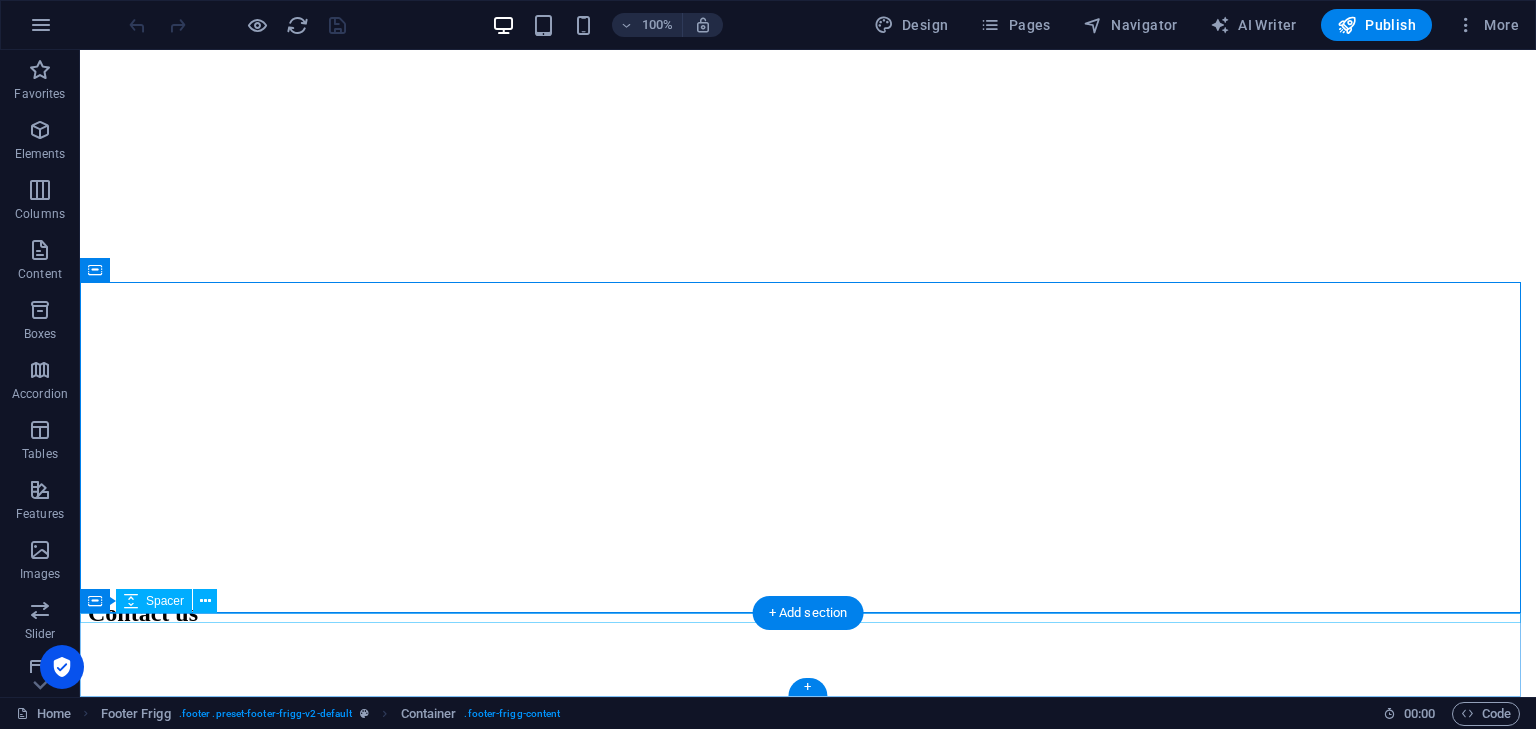 click at bounding box center (808, 4815) 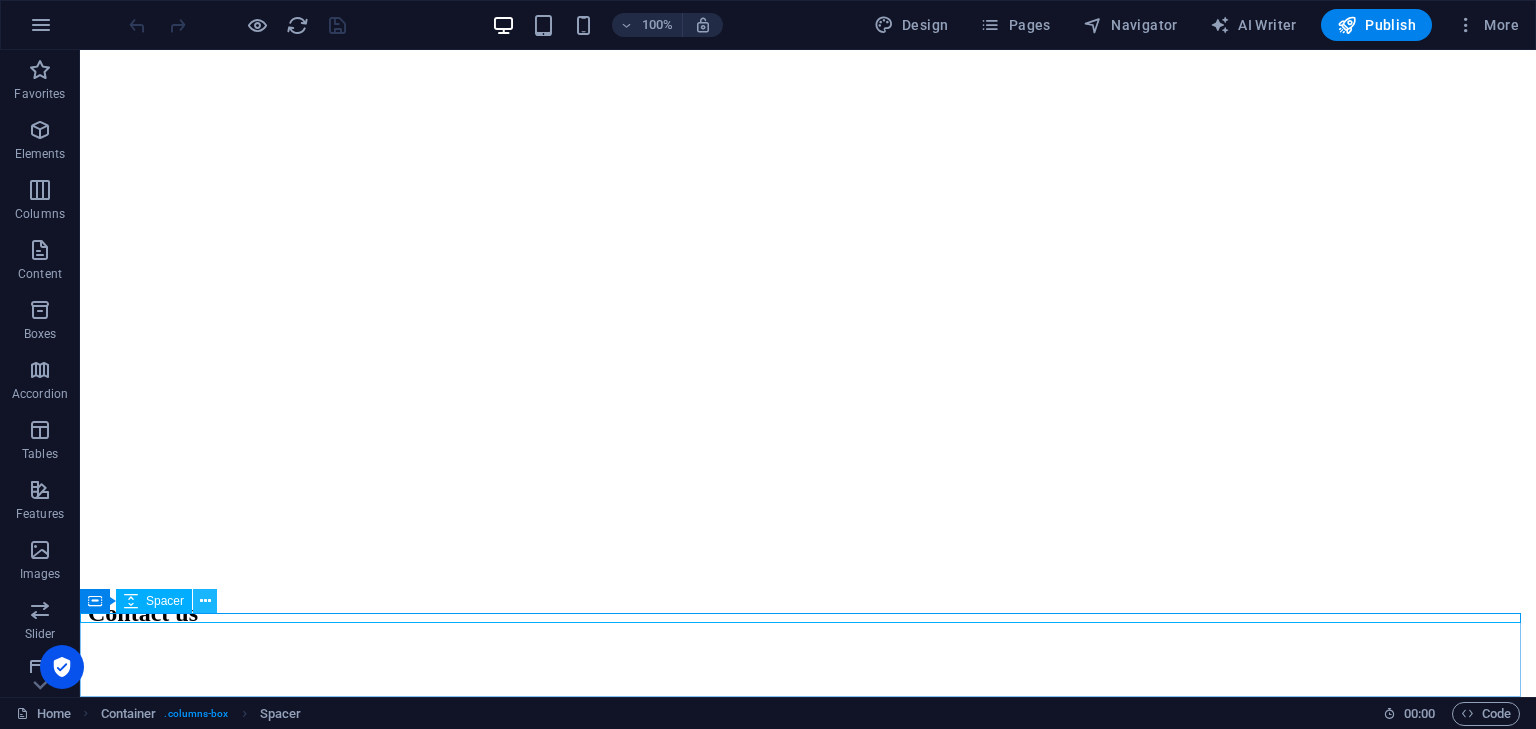 click at bounding box center (205, 601) 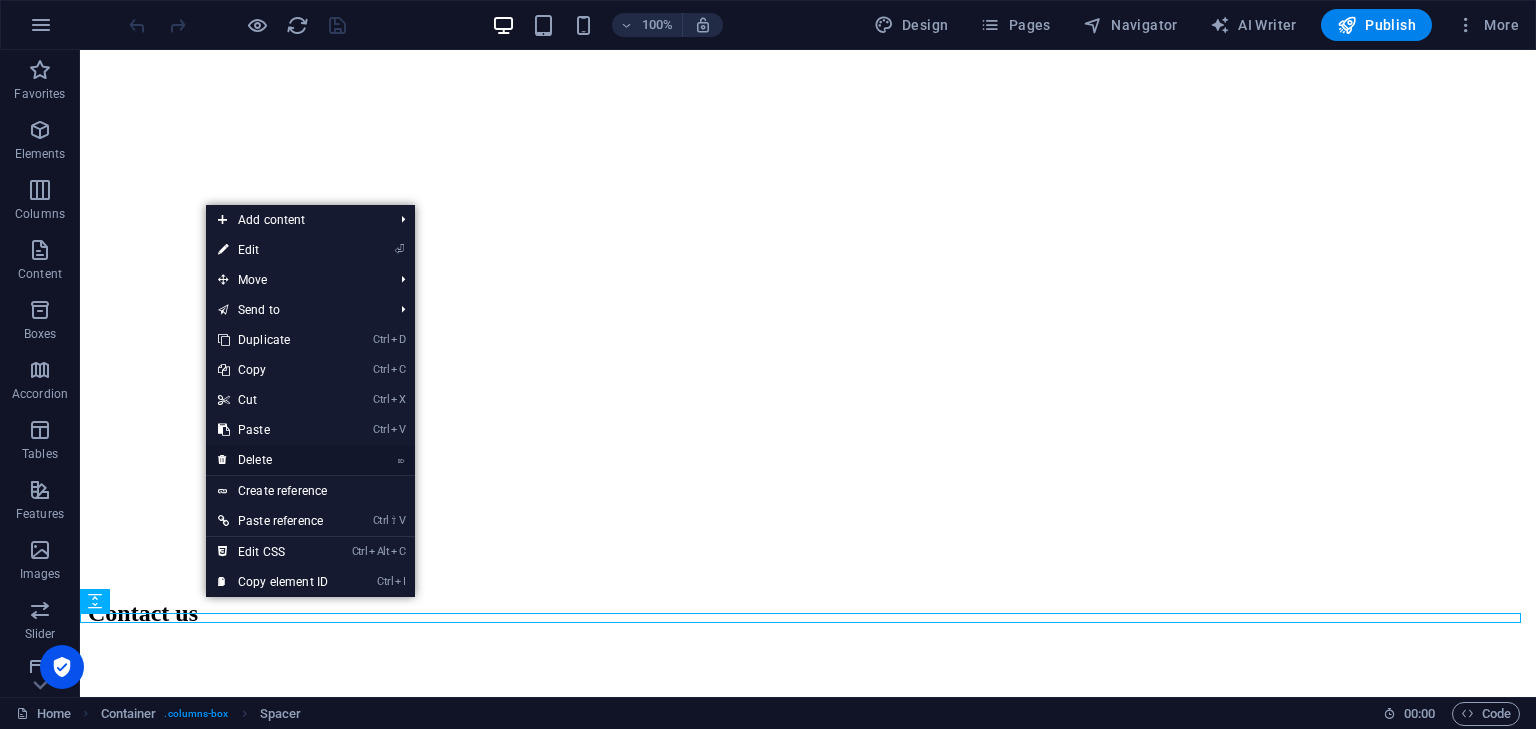 click on "⌦  Delete" at bounding box center (273, 460) 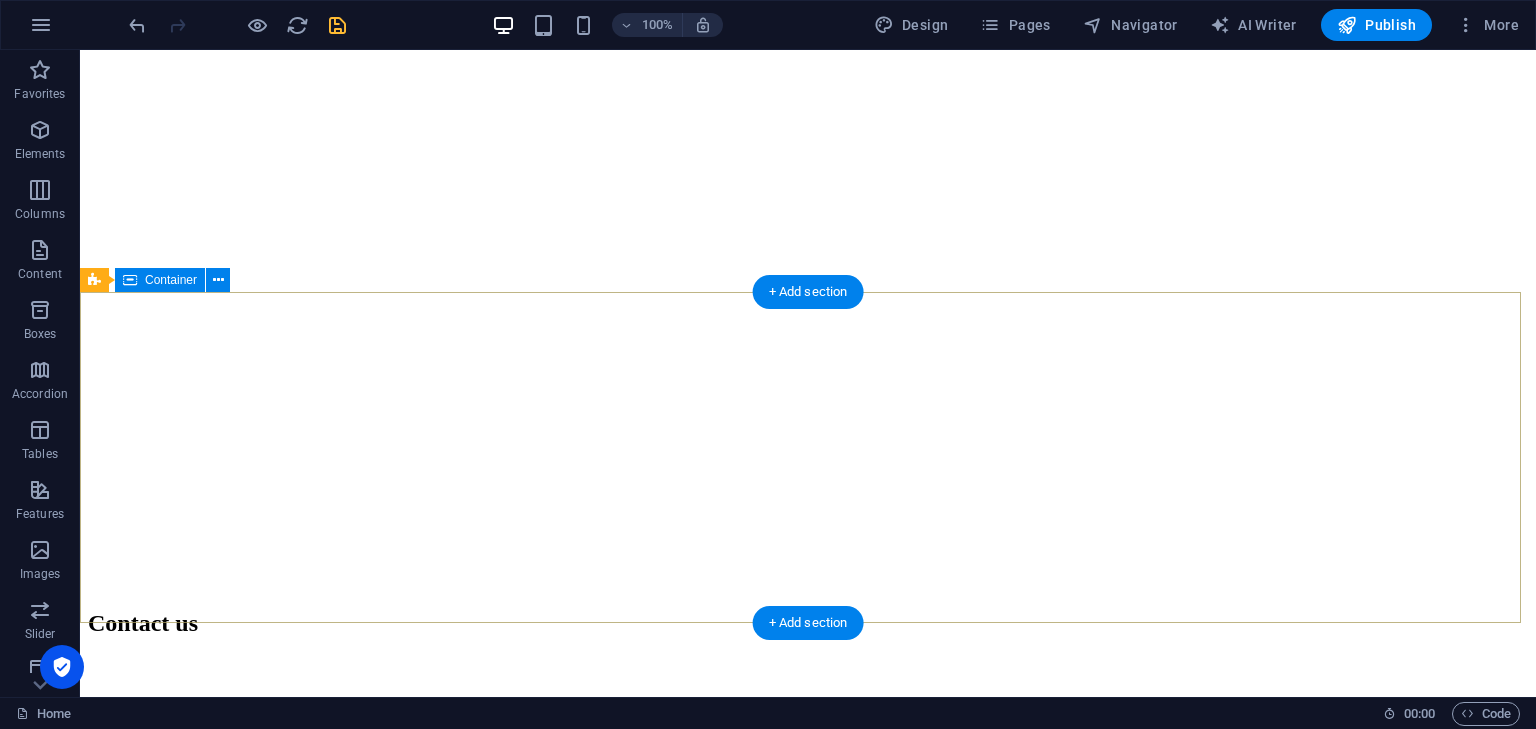 click on "Company Home About Contact Legal Notice Privacy Policy 1301 York Rd Ste 800-1031 , 21093   Timonium  MD, USA contact@jobmedium.com" at bounding box center [808, 3028] 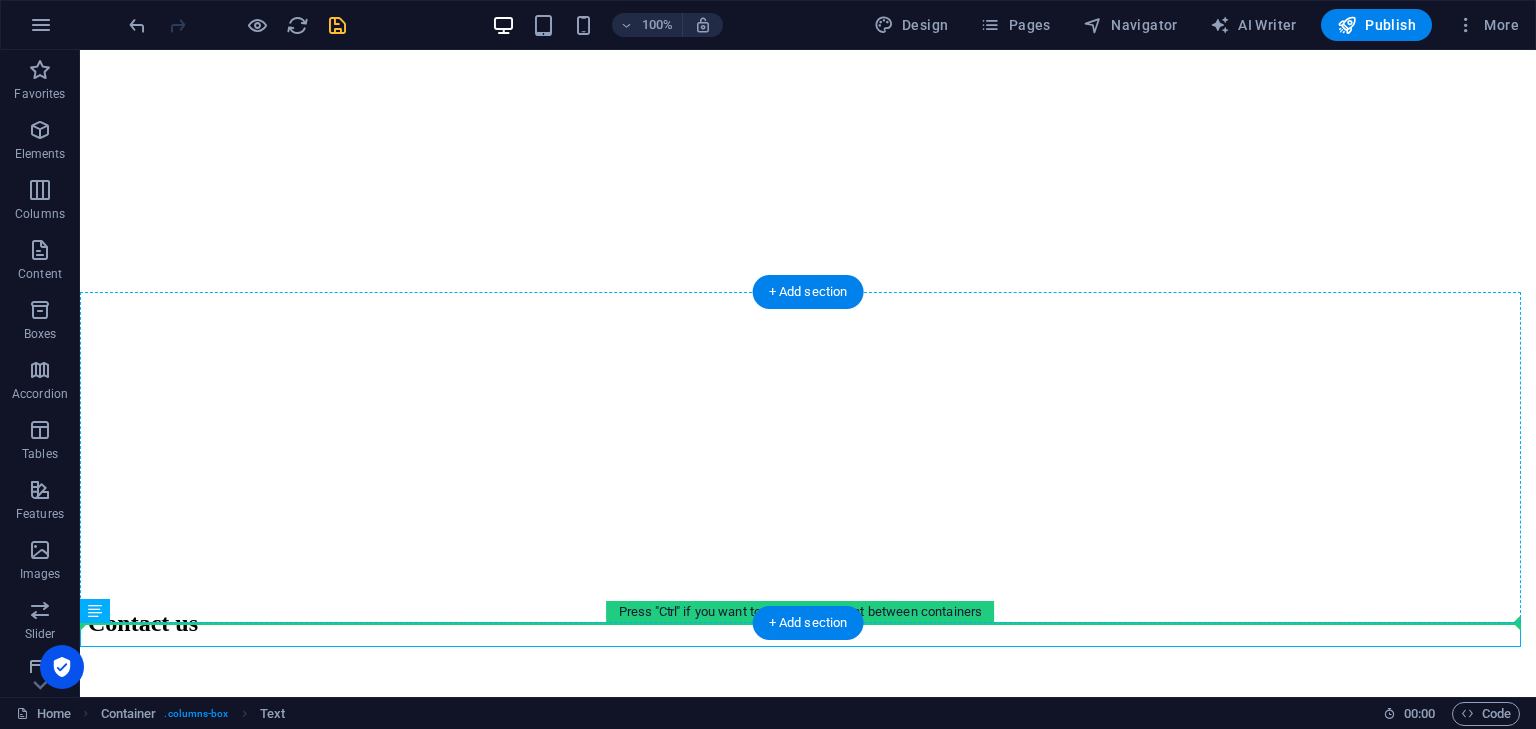 drag, startPoint x: 631, startPoint y: 632, endPoint x: 636, endPoint y: 612, distance: 20.615528 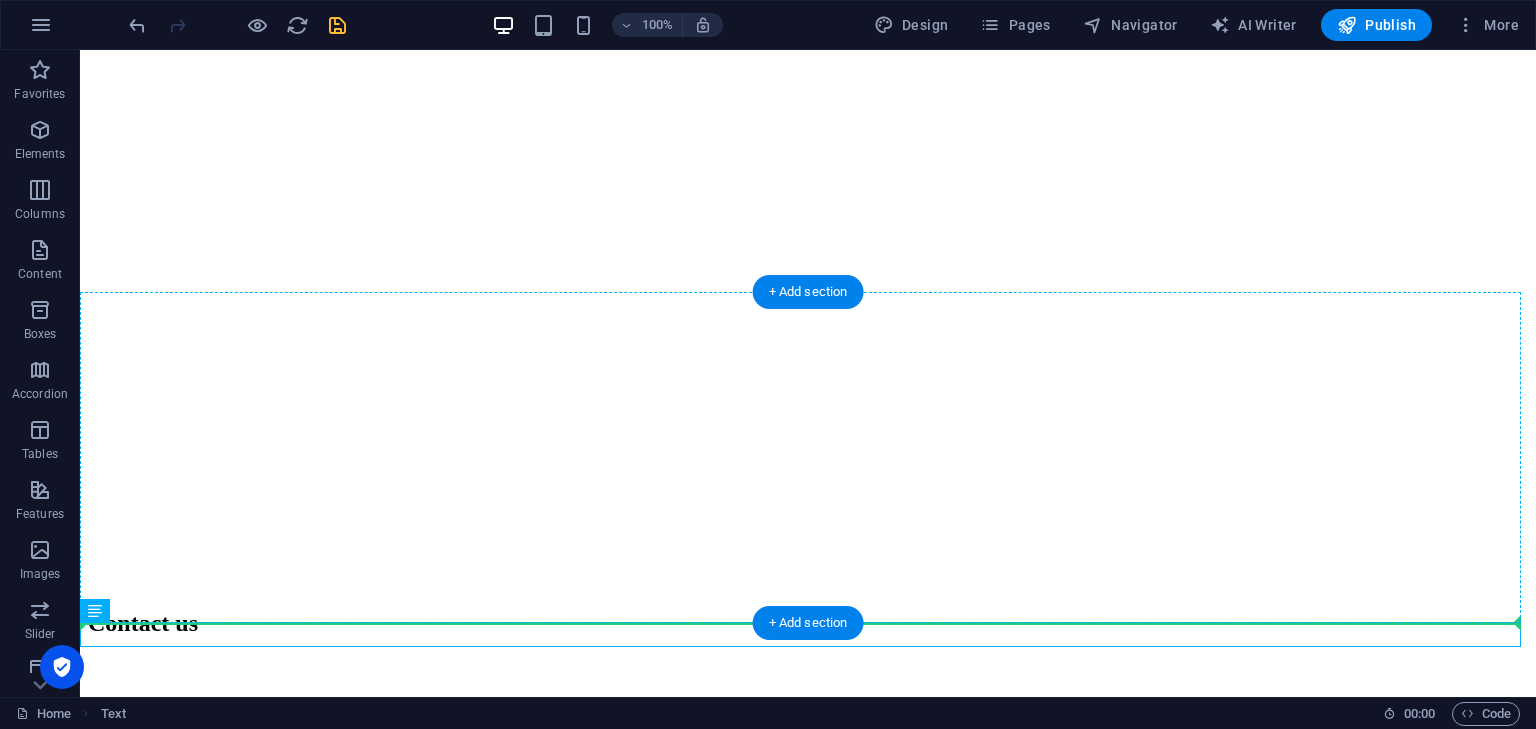 drag, startPoint x: 636, startPoint y: 629, endPoint x: 639, endPoint y: 605, distance: 24.186773 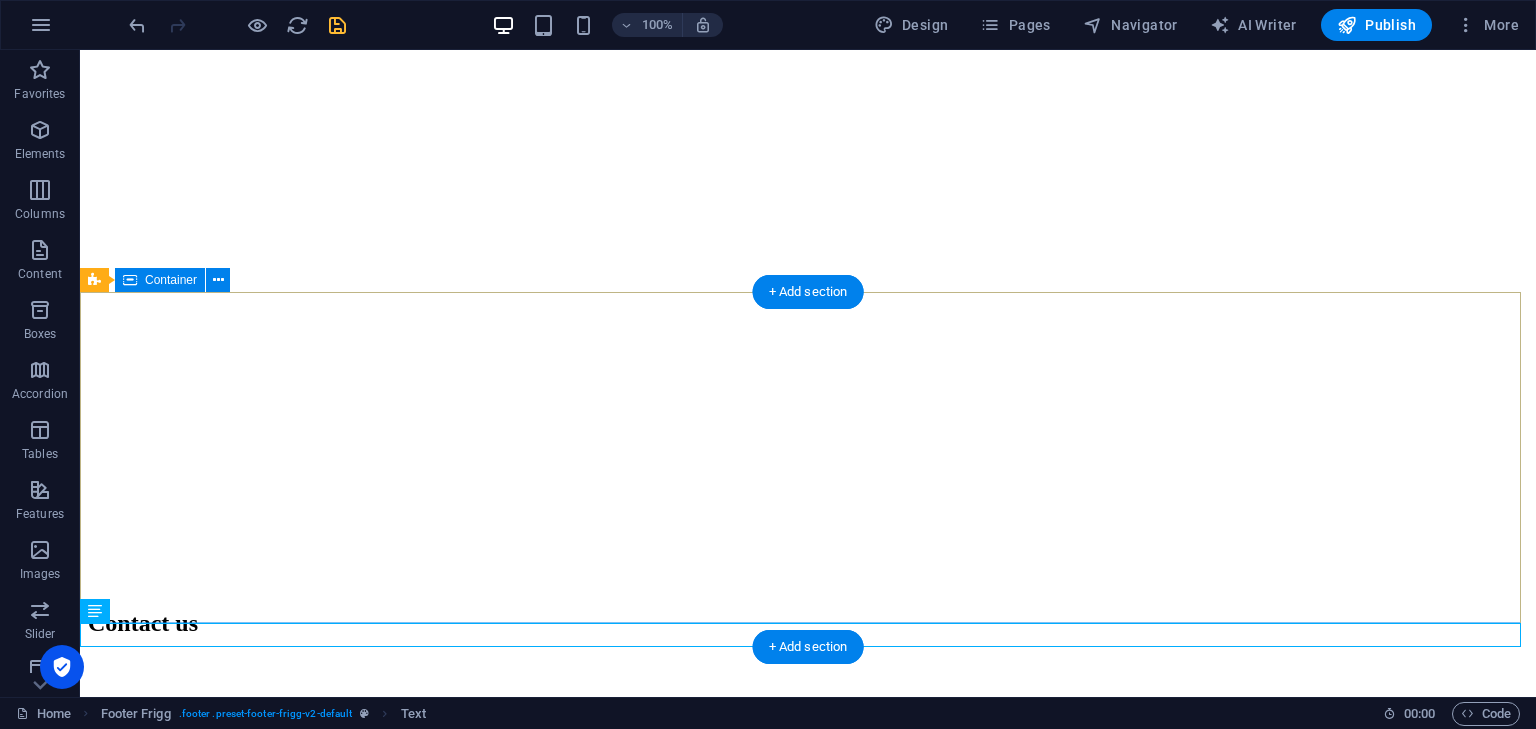 click on "Company Home About Contact Legal Notice Privacy Policy 1301 York Rd Ste 800-1031 , 21093   Timonium  MD, USA contact@jobmedium.com" at bounding box center (808, 3028) 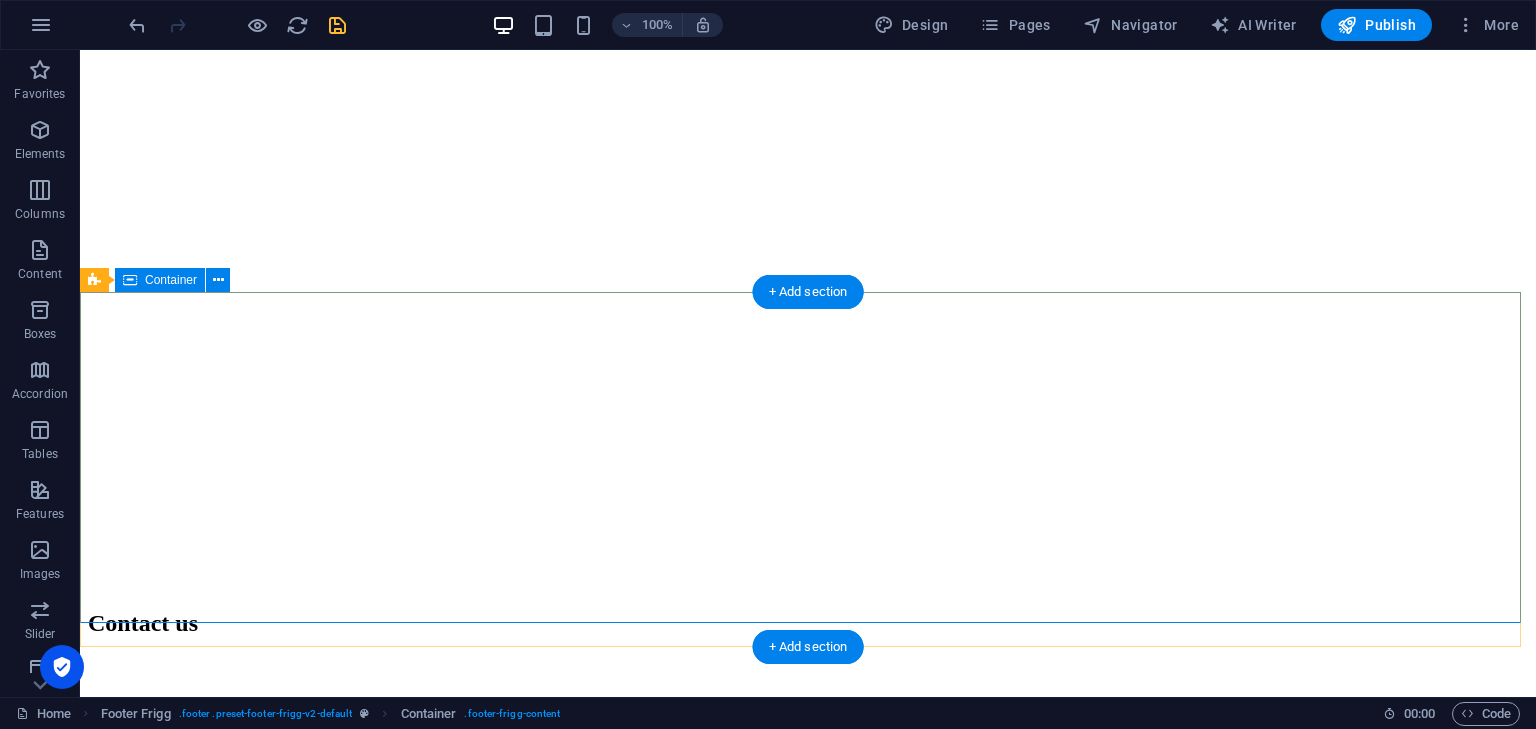 click on "Company Home About Contact Legal Notice Privacy Policy 1301 York Rd Ste 800-1031 , 21093   Timonium  MD, USA contact@jobmedium.com" at bounding box center (808, 3028) 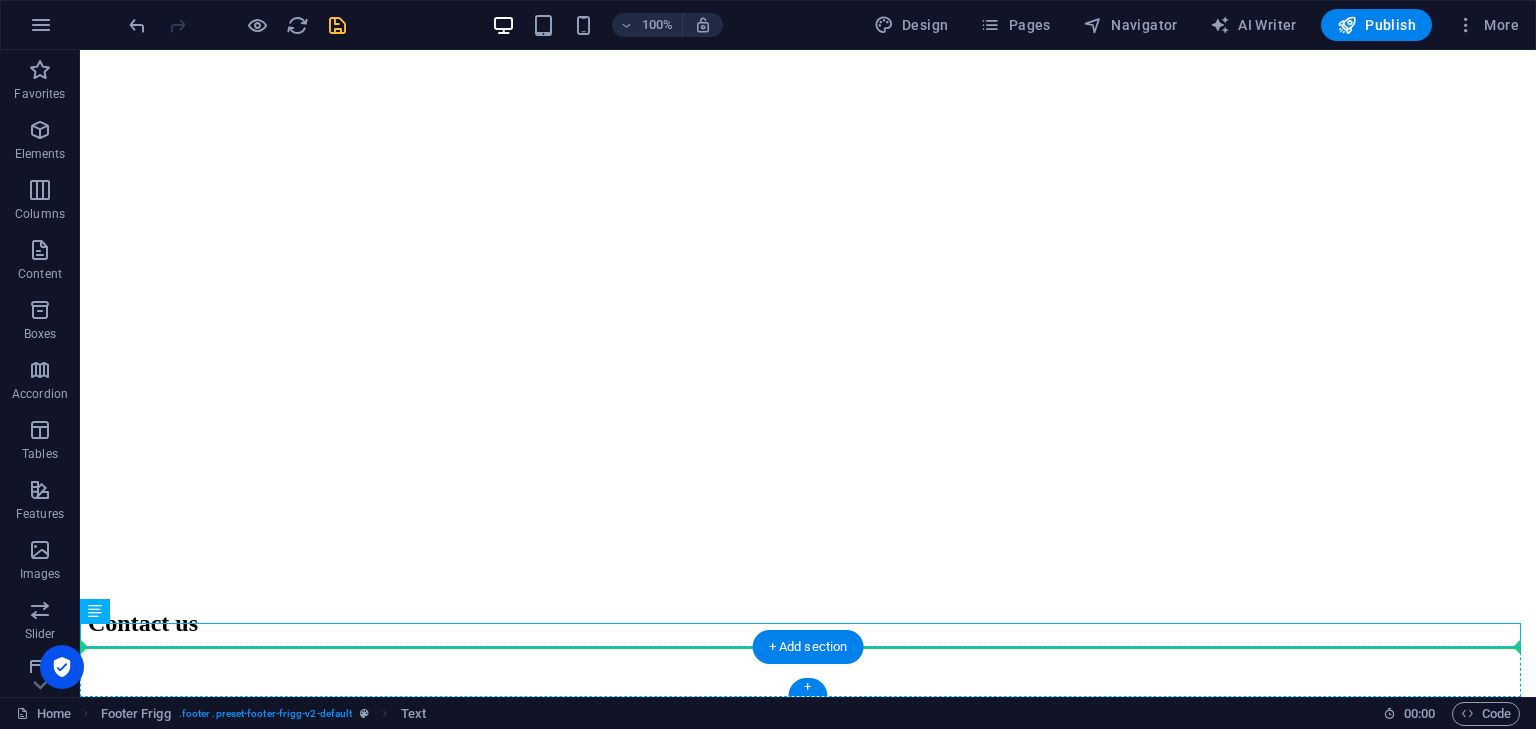 drag, startPoint x: 626, startPoint y: 633, endPoint x: 655, endPoint y: 648, distance: 32.649654 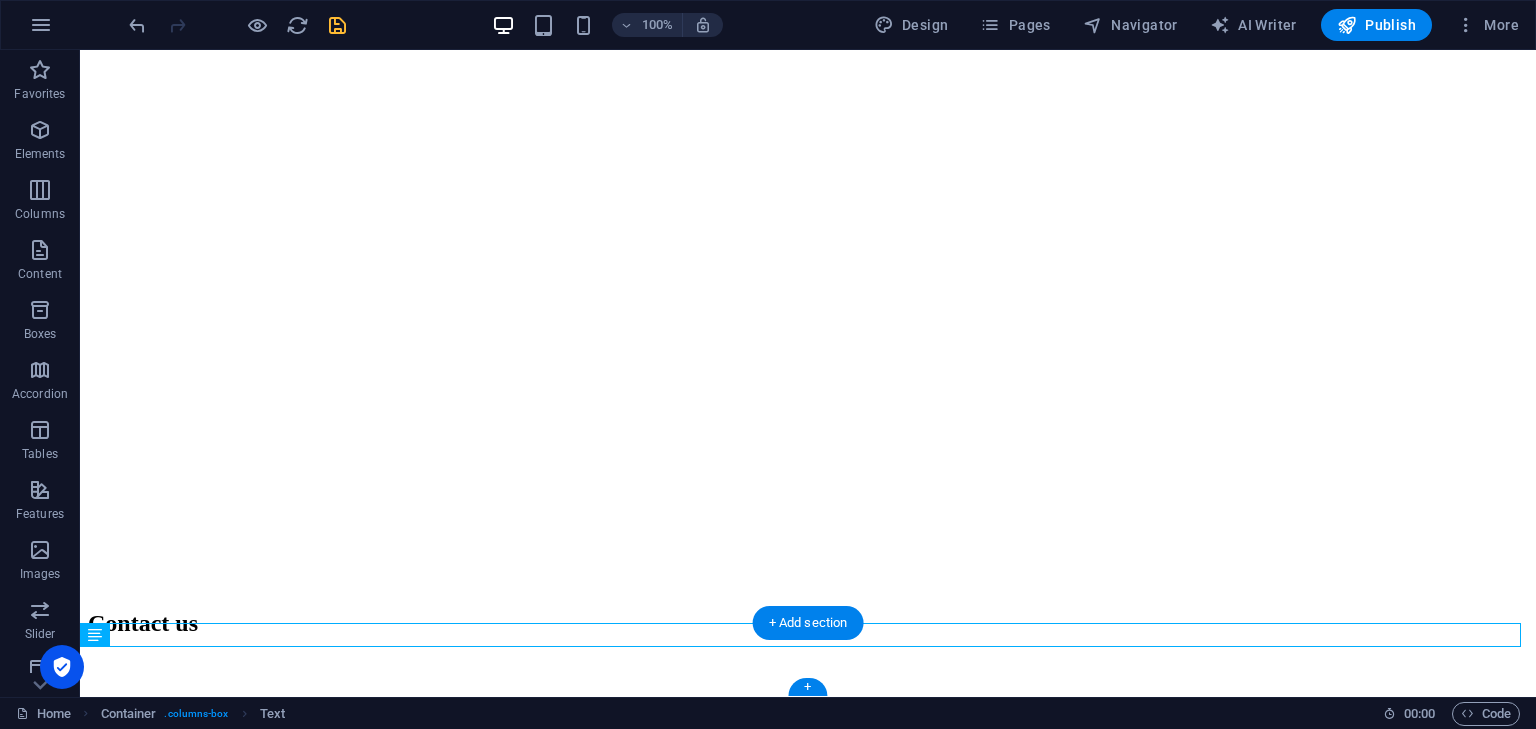 click at bounding box center (808, 4879) 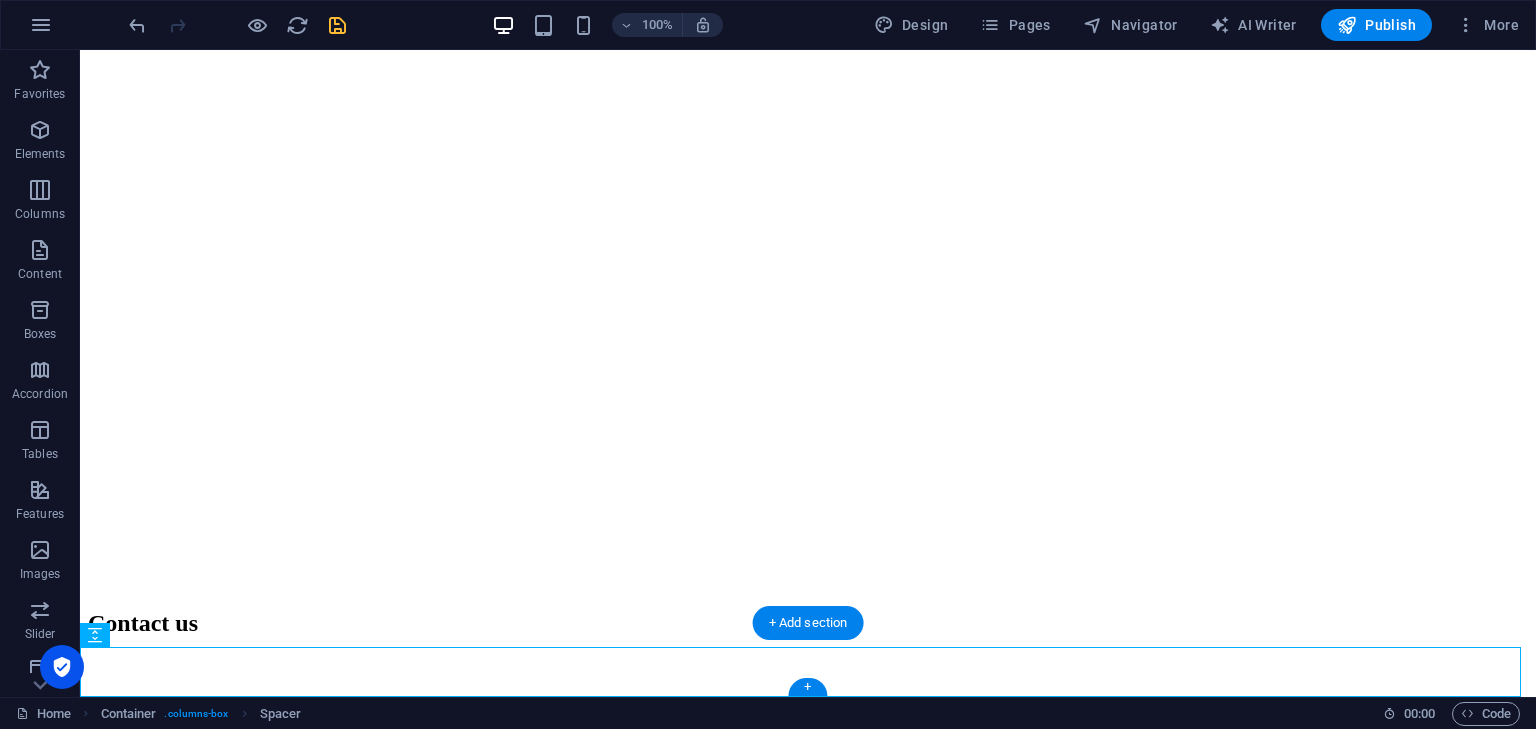 click at bounding box center (808, 4879) 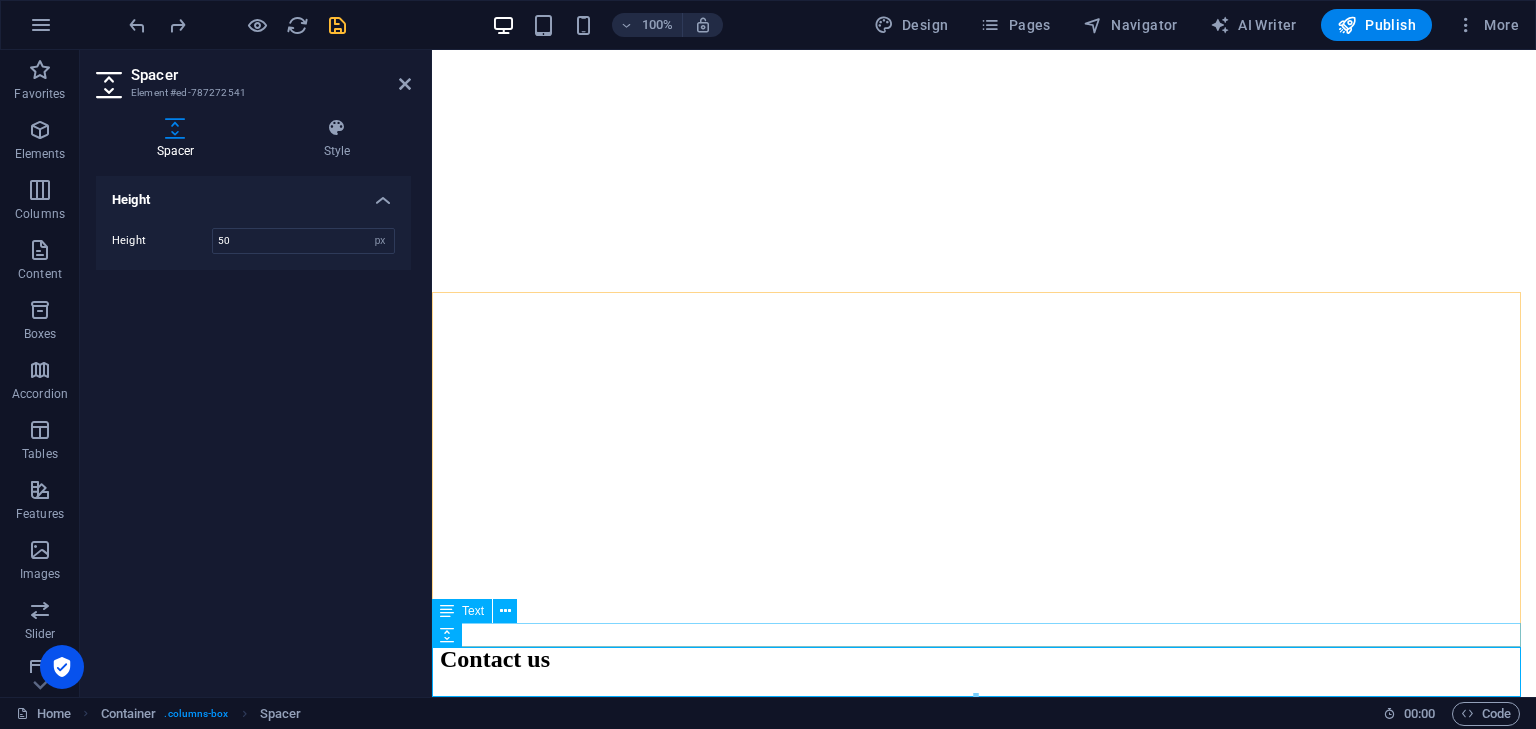 click on "© JobMedium.com |  Designed by SSBfy" at bounding box center [984, 4090] 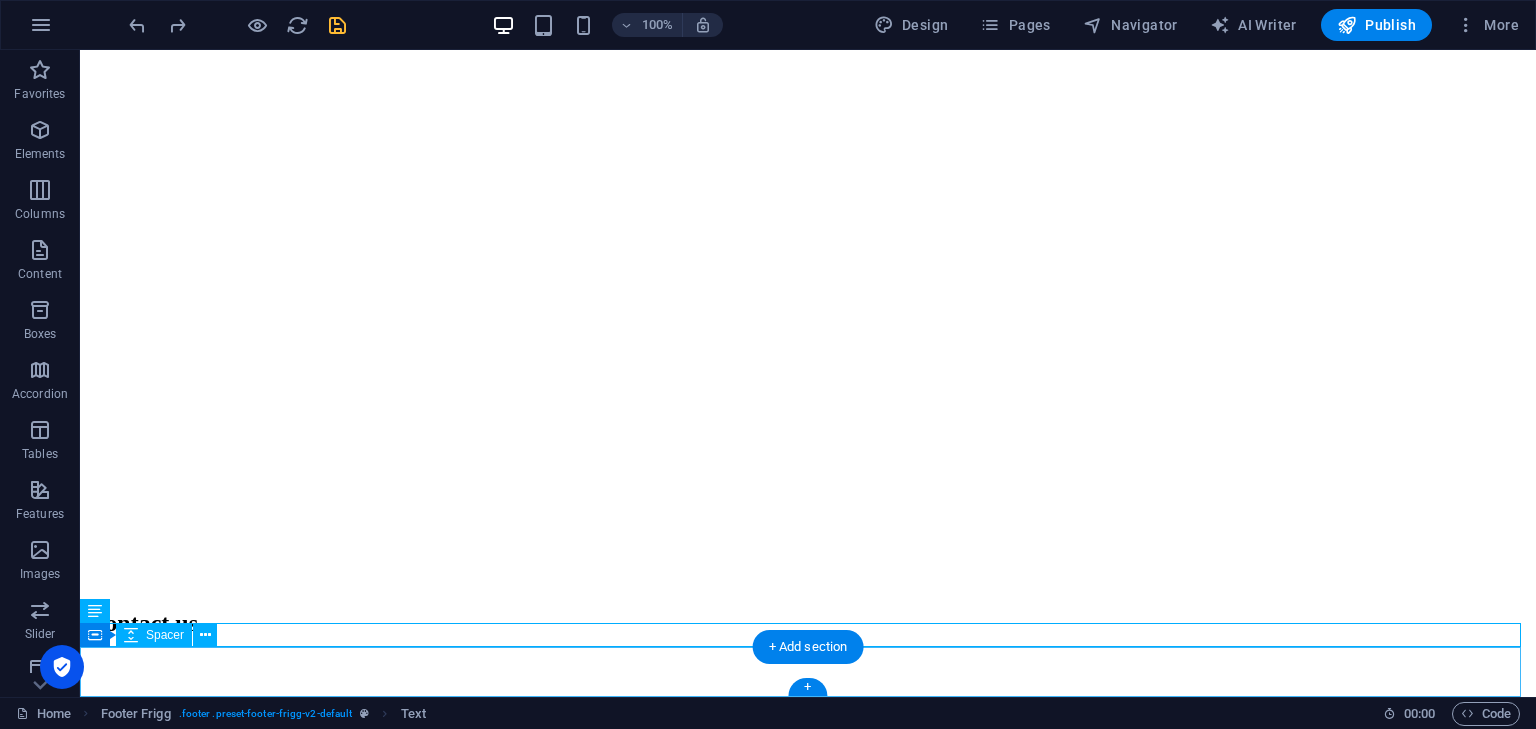 click at bounding box center (808, 4879) 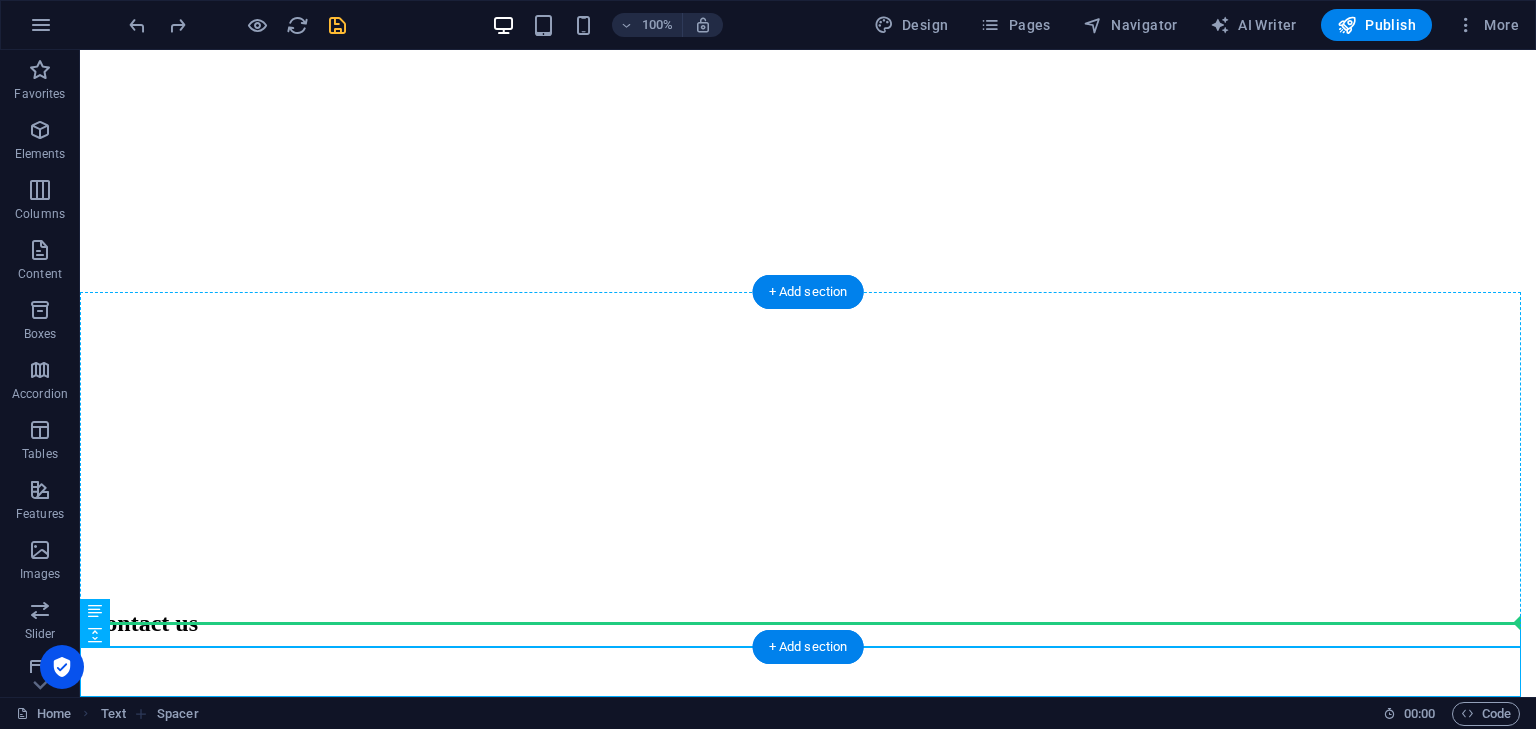 drag, startPoint x: 627, startPoint y: 655, endPoint x: 635, endPoint y: 600, distance: 55.578773 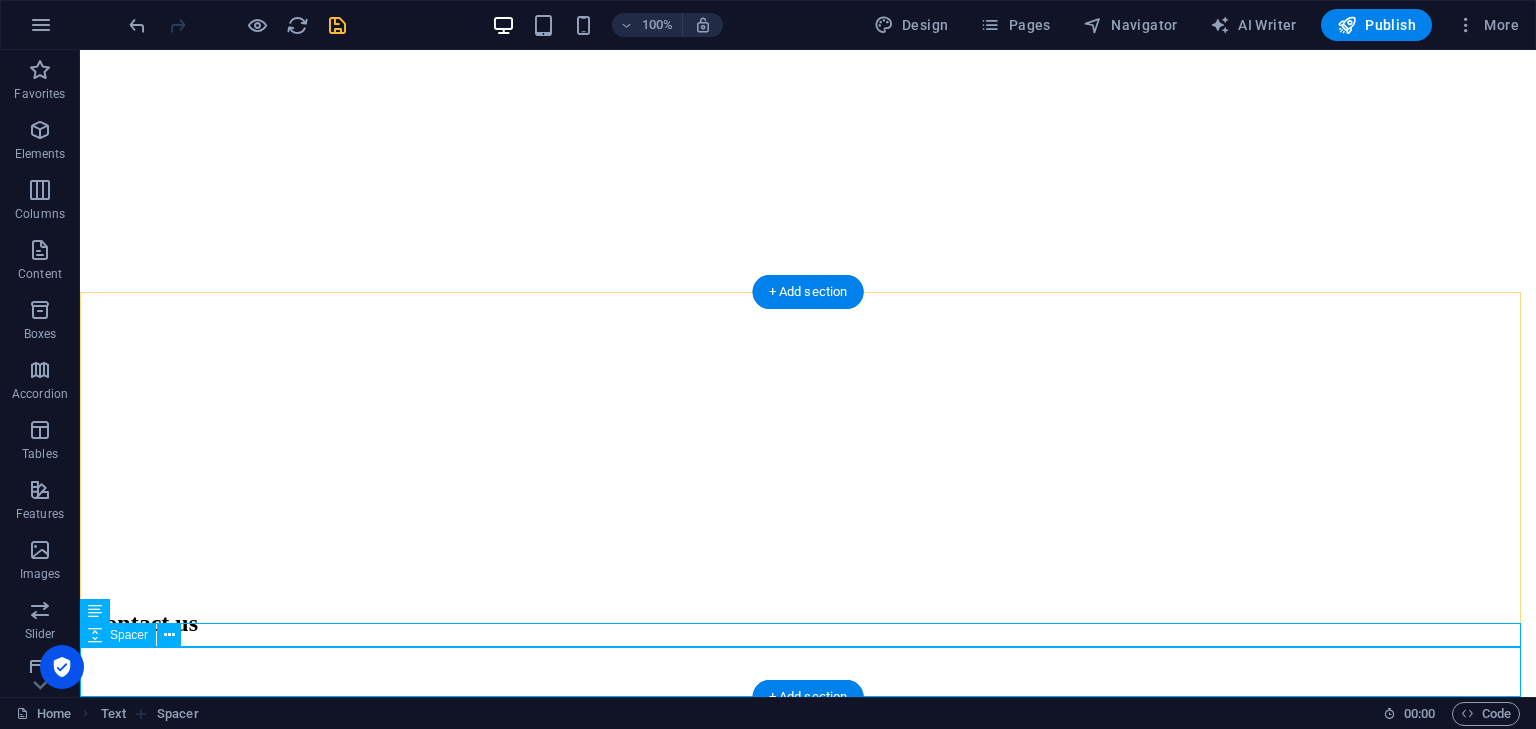 scroll, scrollTop: 1996, scrollLeft: 0, axis: vertical 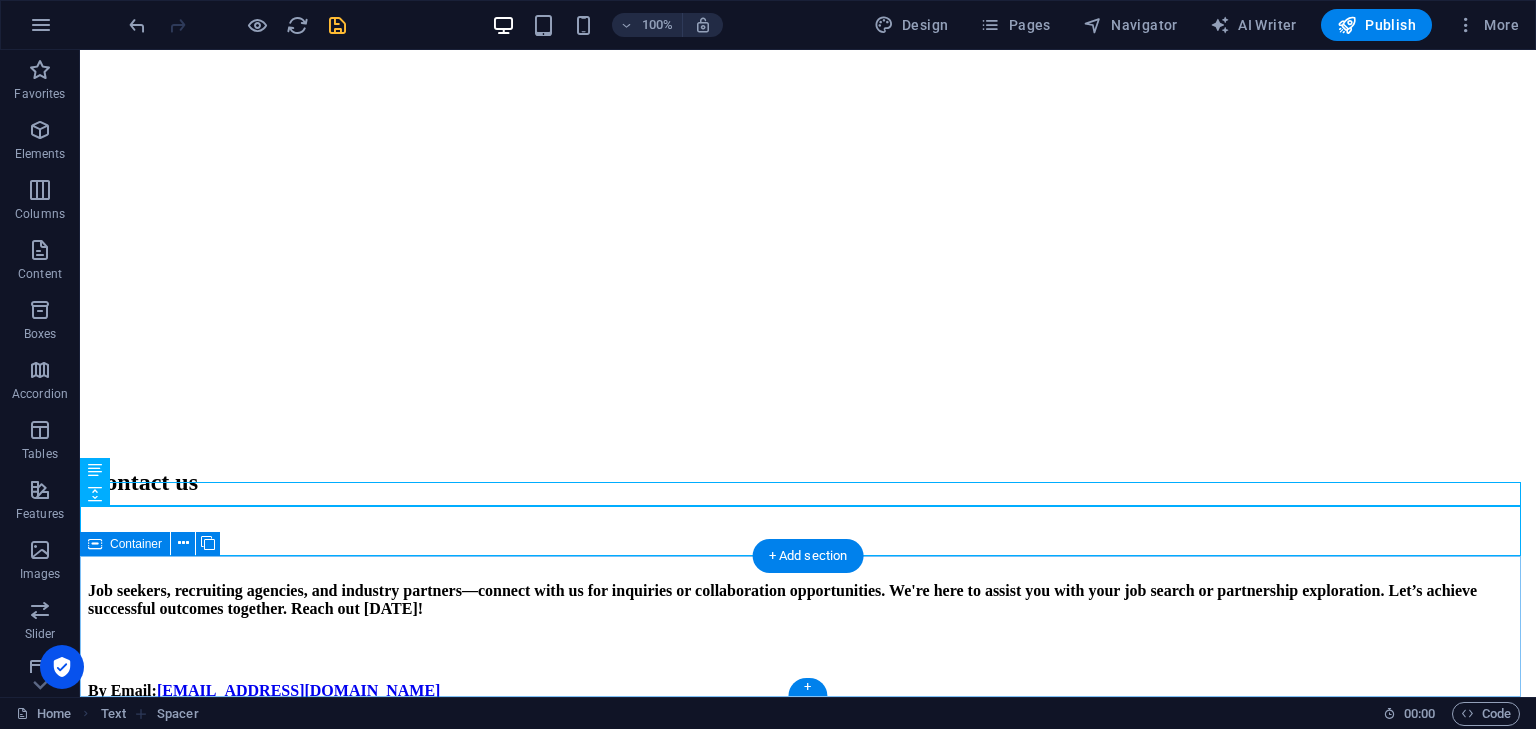 click on "Drop content here or  Add elements  Paste clipboard" at bounding box center (808, 4834) 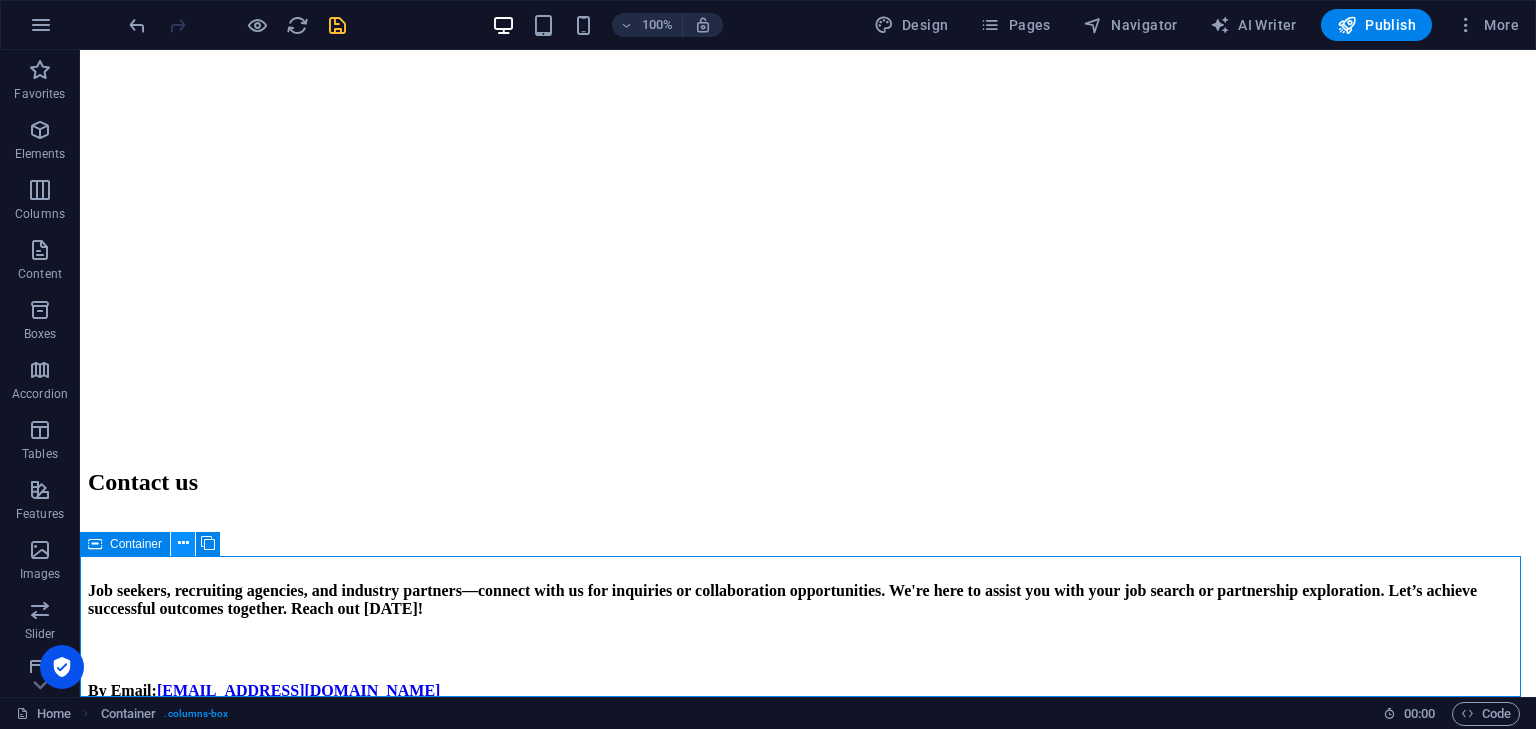 click at bounding box center (183, 543) 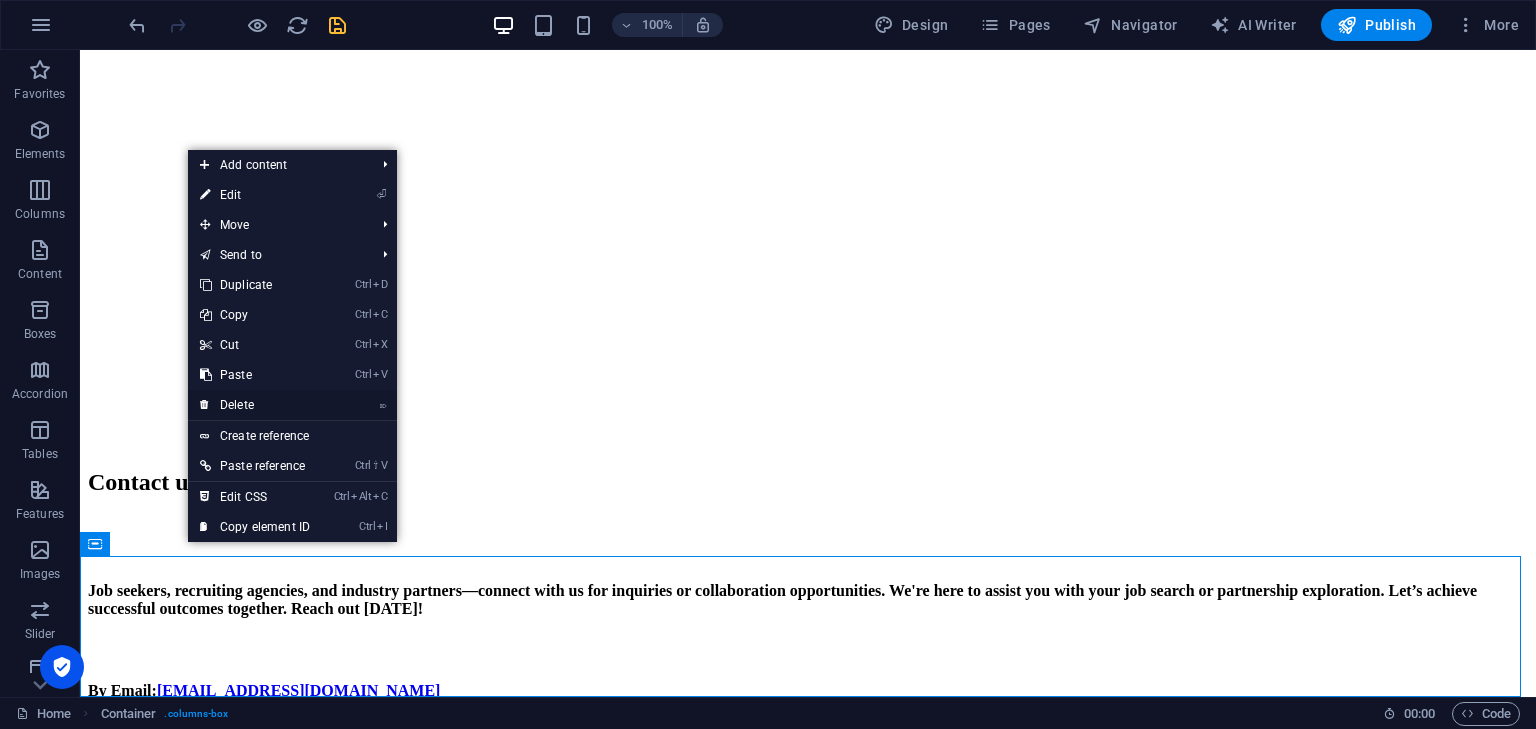 click on "⌦  Delete" at bounding box center [255, 405] 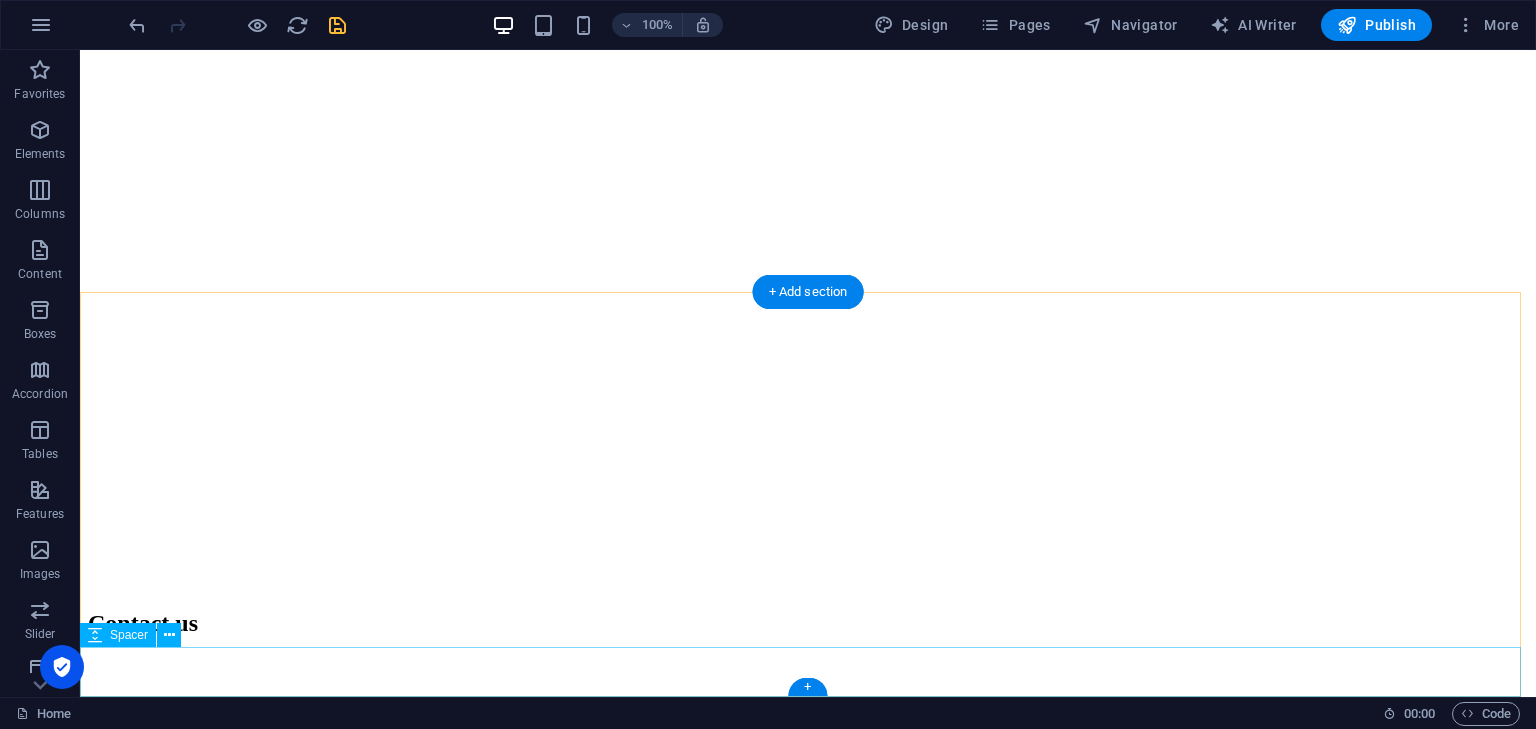 click at bounding box center [808, 4879] 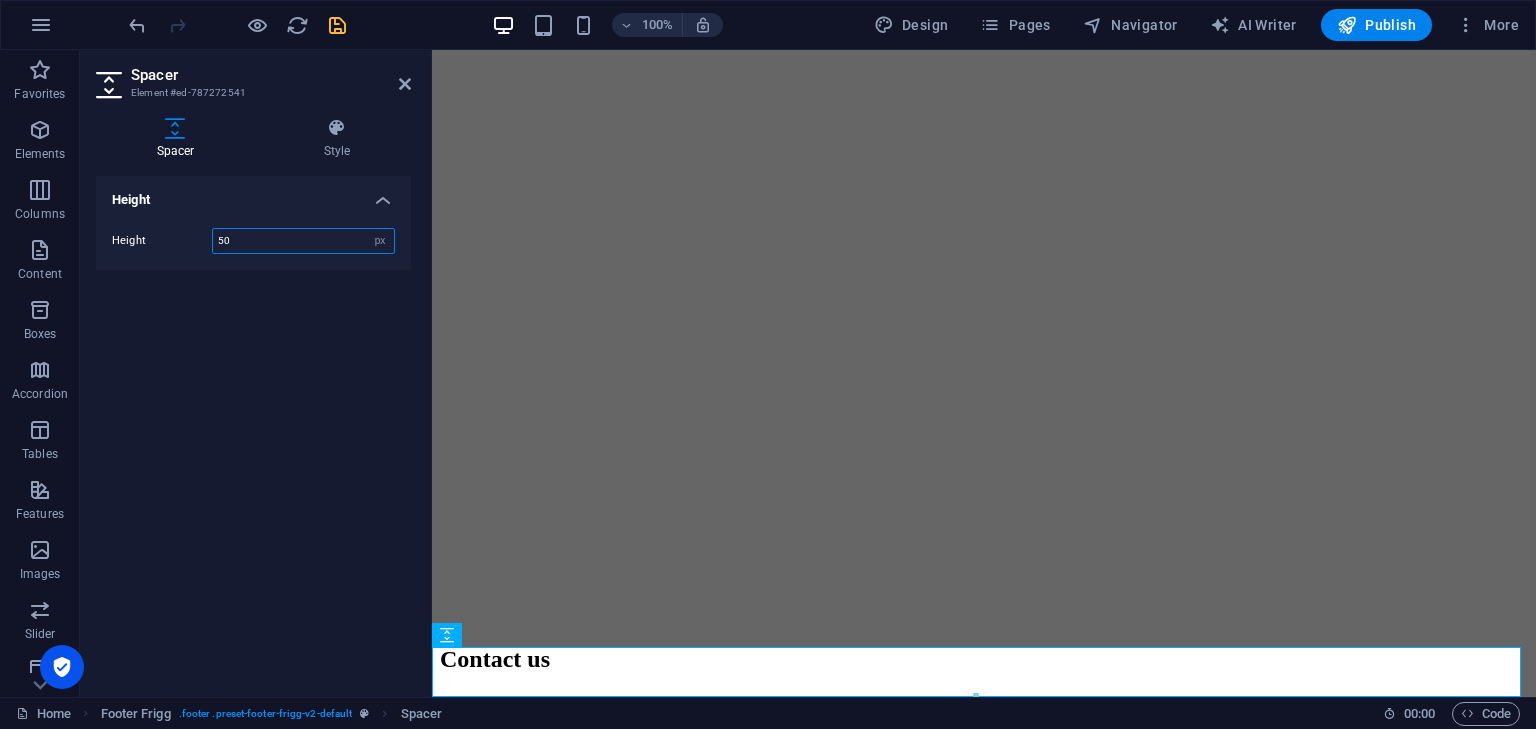 drag, startPoint x: 263, startPoint y: 243, endPoint x: 199, endPoint y: 238, distance: 64.195015 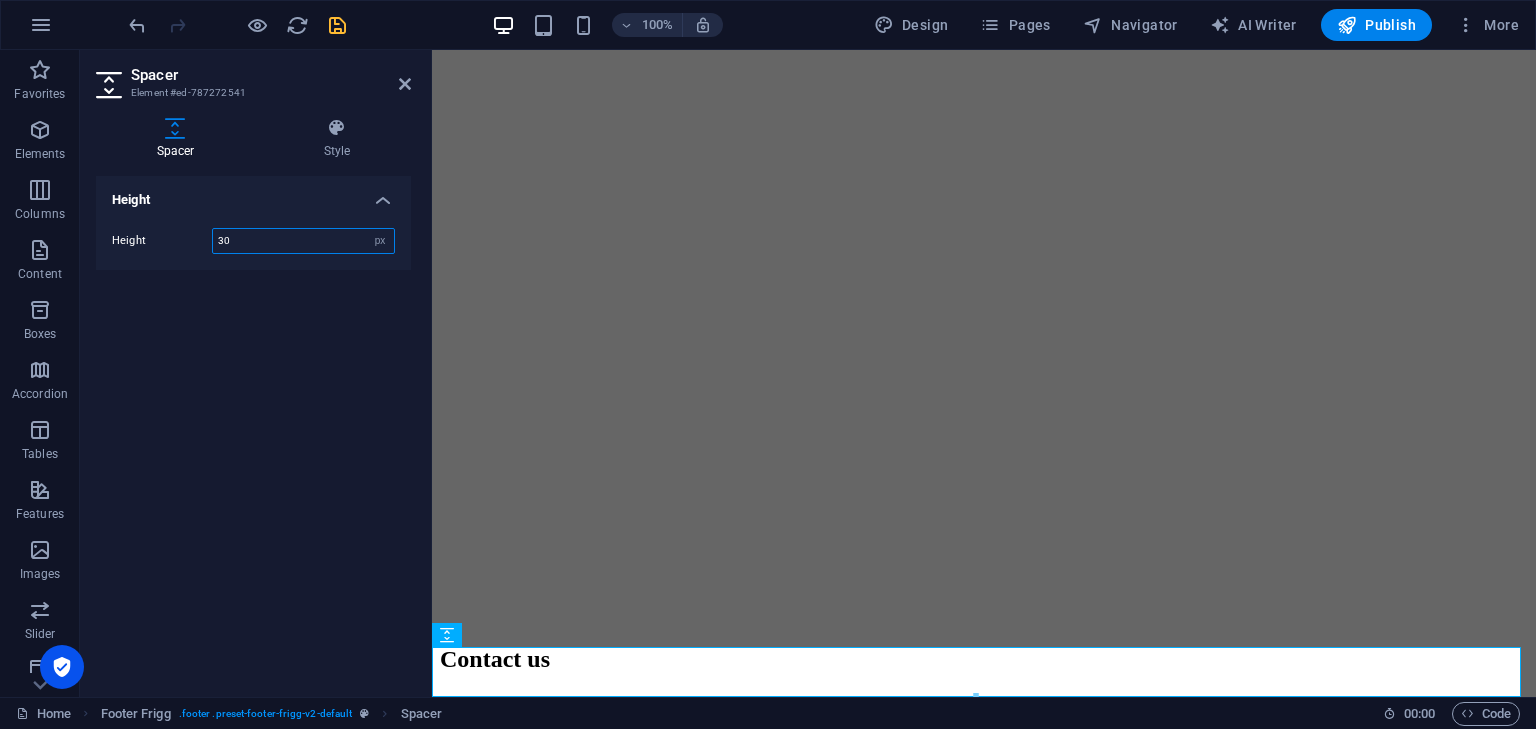 type on "30" 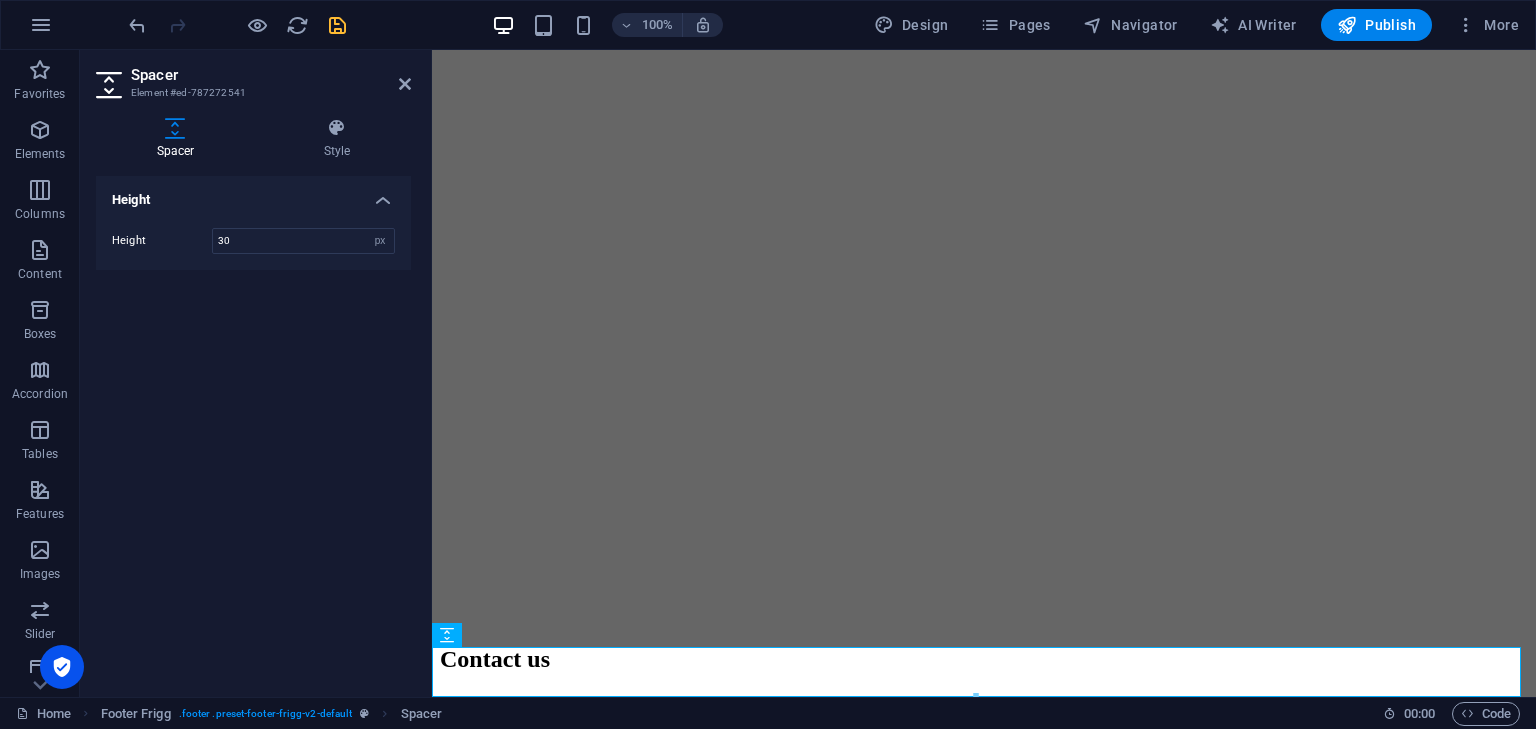 scroll, scrollTop: 1835, scrollLeft: 0, axis: vertical 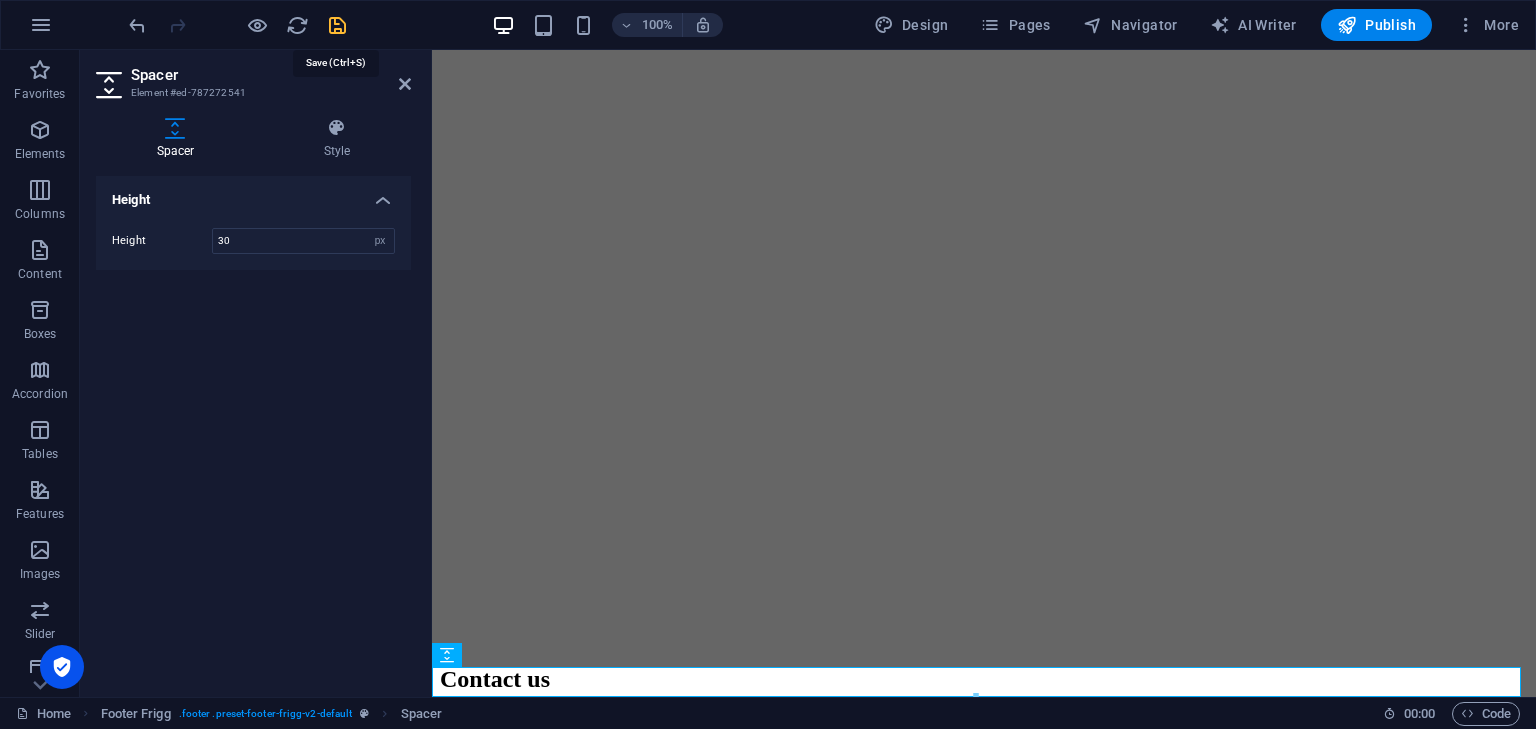 click at bounding box center [337, 25] 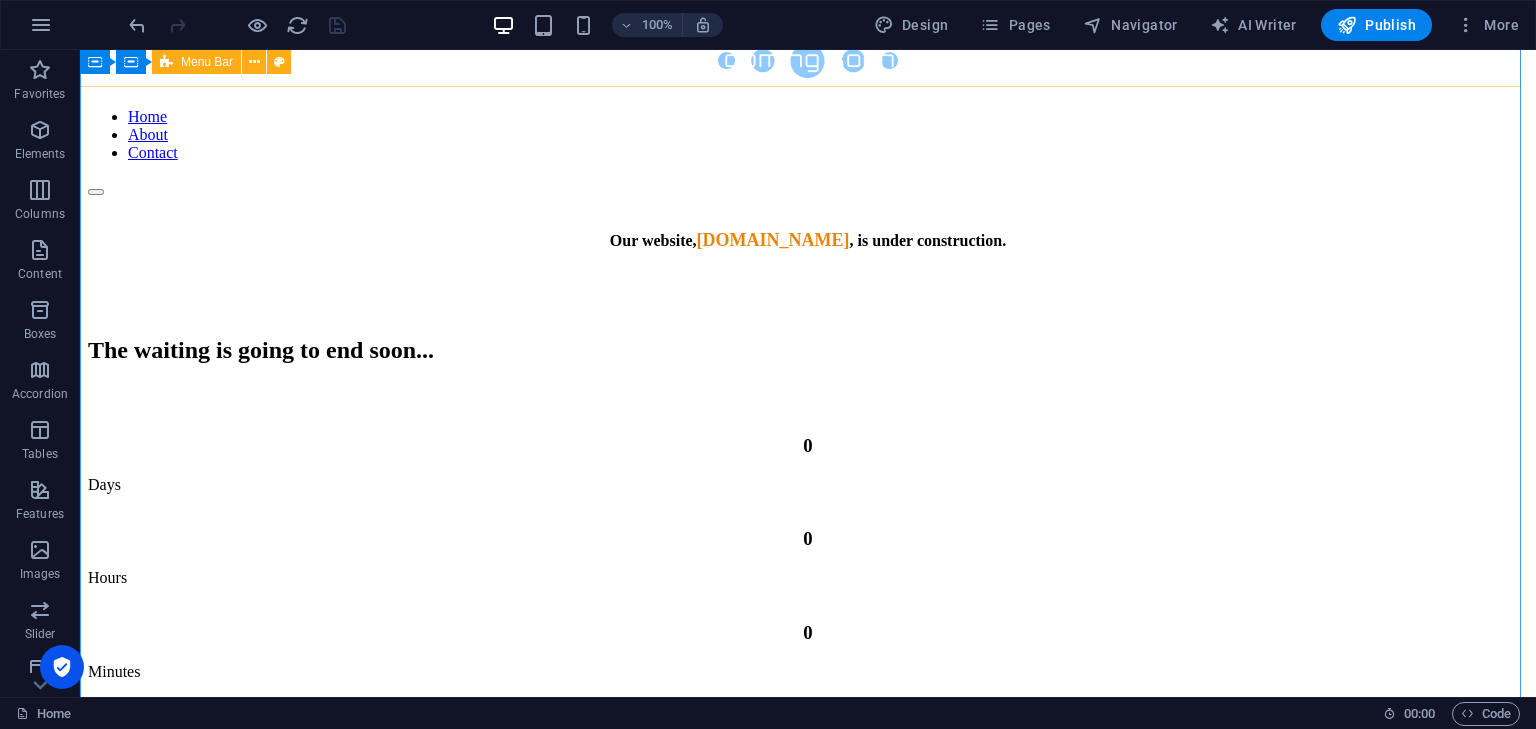 scroll, scrollTop: 0, scrollLeft: 0, axis: both 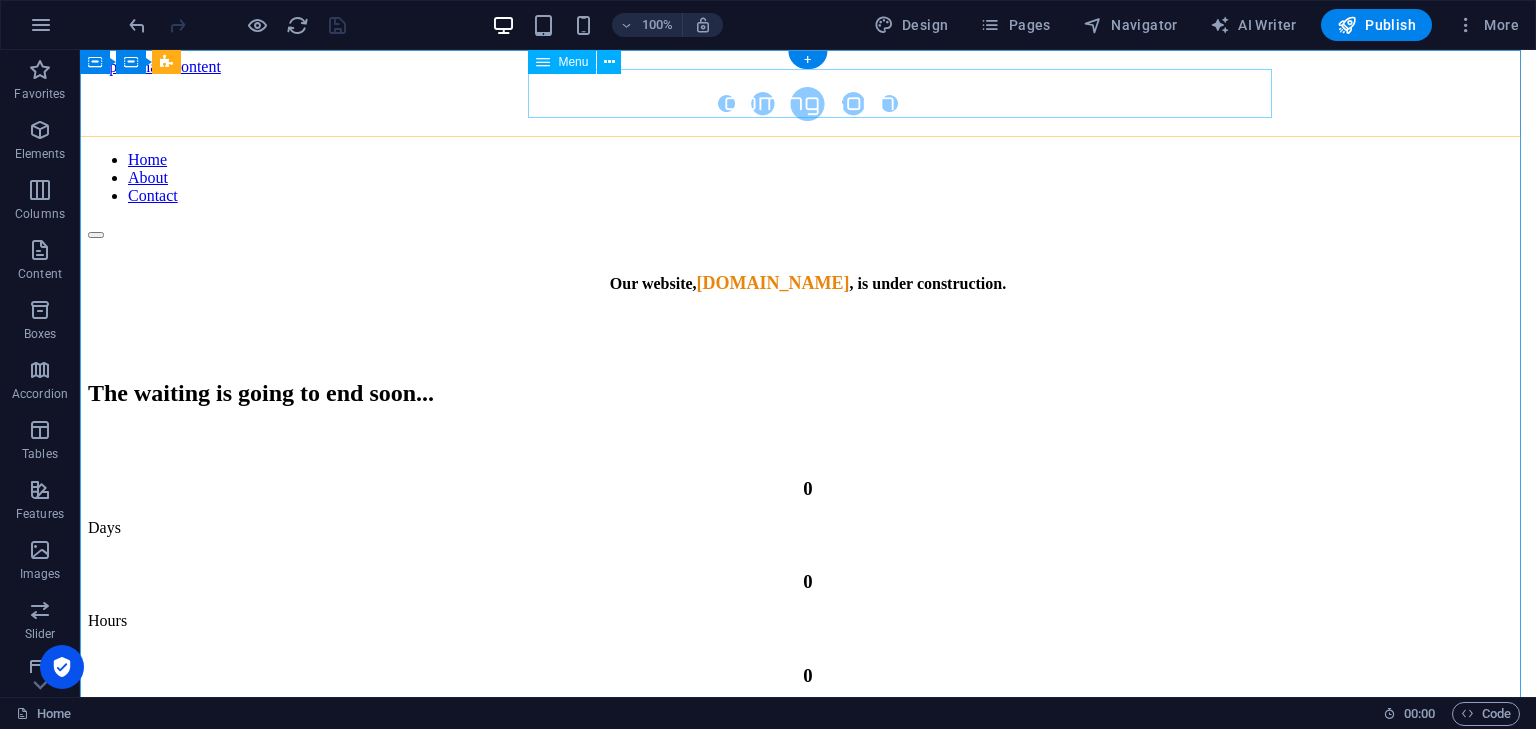 click on "Home About Contact" at bounding box center [808, 178] 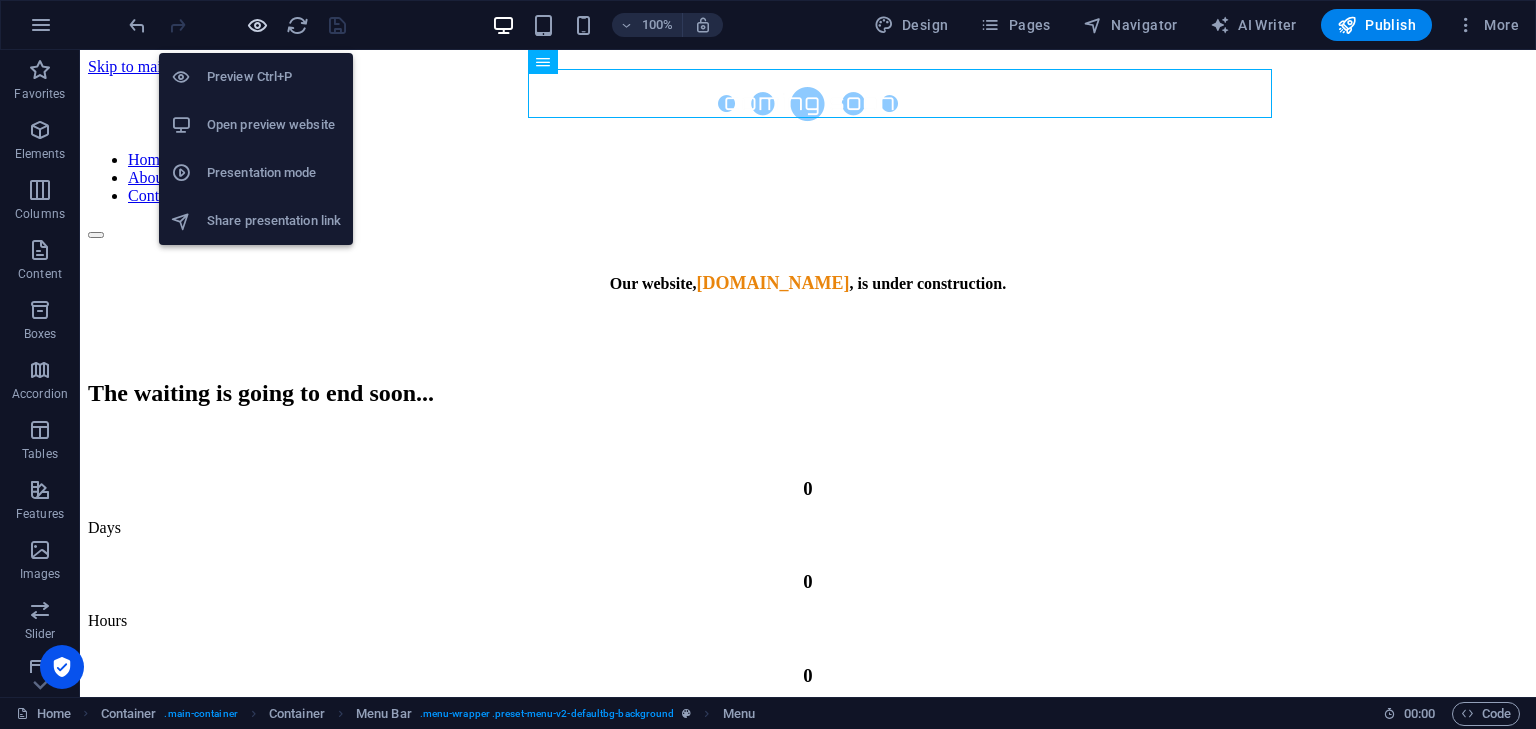 click at bounding box center (257, 25) 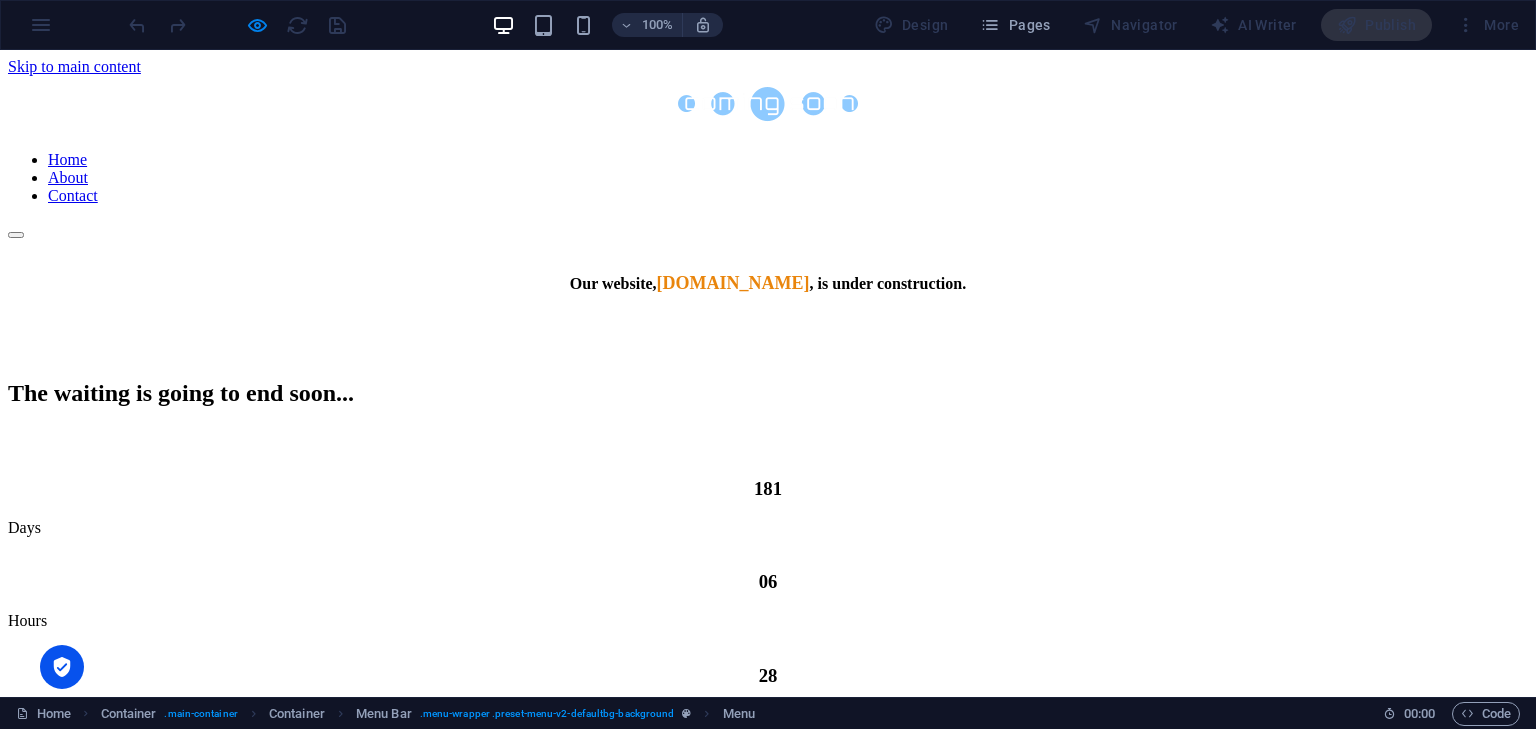 scroll, scrollTop: 385, scrollLeft: 0, axis: vertical 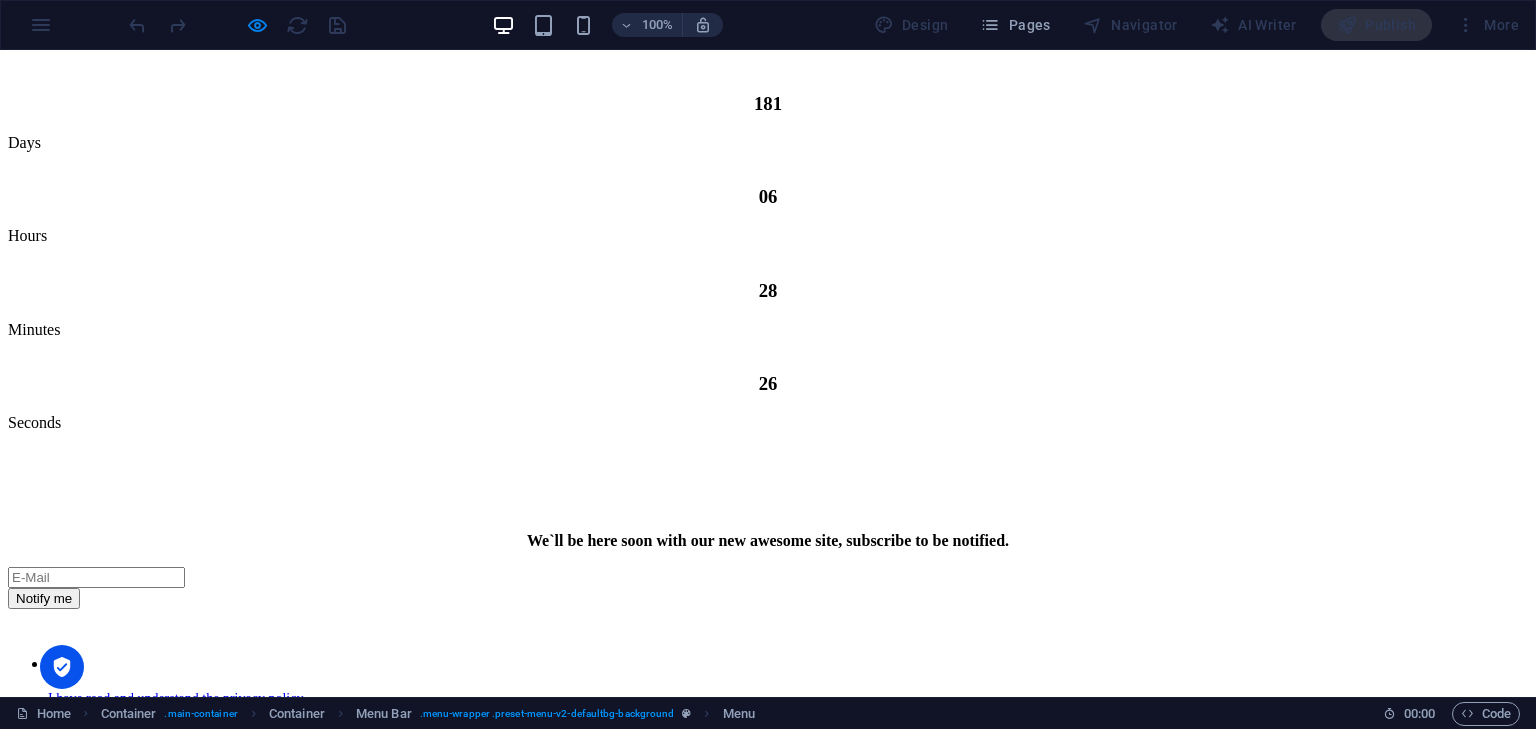 click on "Home About Contact Our website,  jobmedium.com , is under construction.  The waiting is going to end soon... 181 Days 06 Hours 28 Minutes 26 Seconds We`ll be here soon with our new awesome site, subscribe to be notified.  Notify me   I have read and understand the privacy policy. Unreadable? Regenerate About us Our job portal connects talented individuals with exciting career opportunities across various industries. We offer a user-friendly platform for job seekers and employers, featuring tailored job listings for a seamless application process. Our candidate placement services enhance recruitment by understanding business needs and matching the right candidates. Our experienced team assesses skills and personalities to ensure perfect fits. We also provide resources like resume writing, interview coaching, and career advice to help job seekers shine. By leveraging technology and industry insights, we facilitate successful connections for all. Contact us By Email:  contact@jobmedium.com Business Type Other" at bounding box center [768, 248] 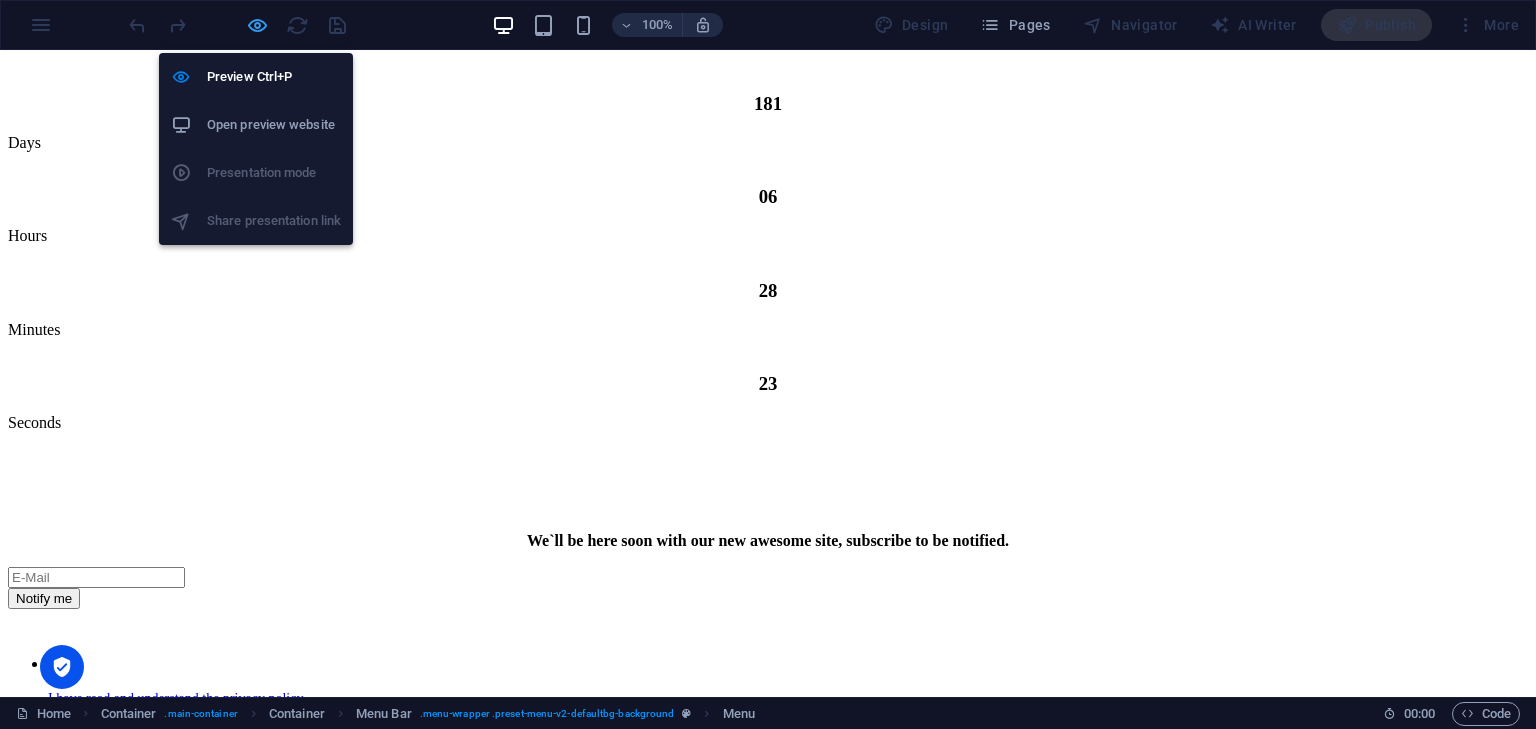 click at bounding box center [257, 25] 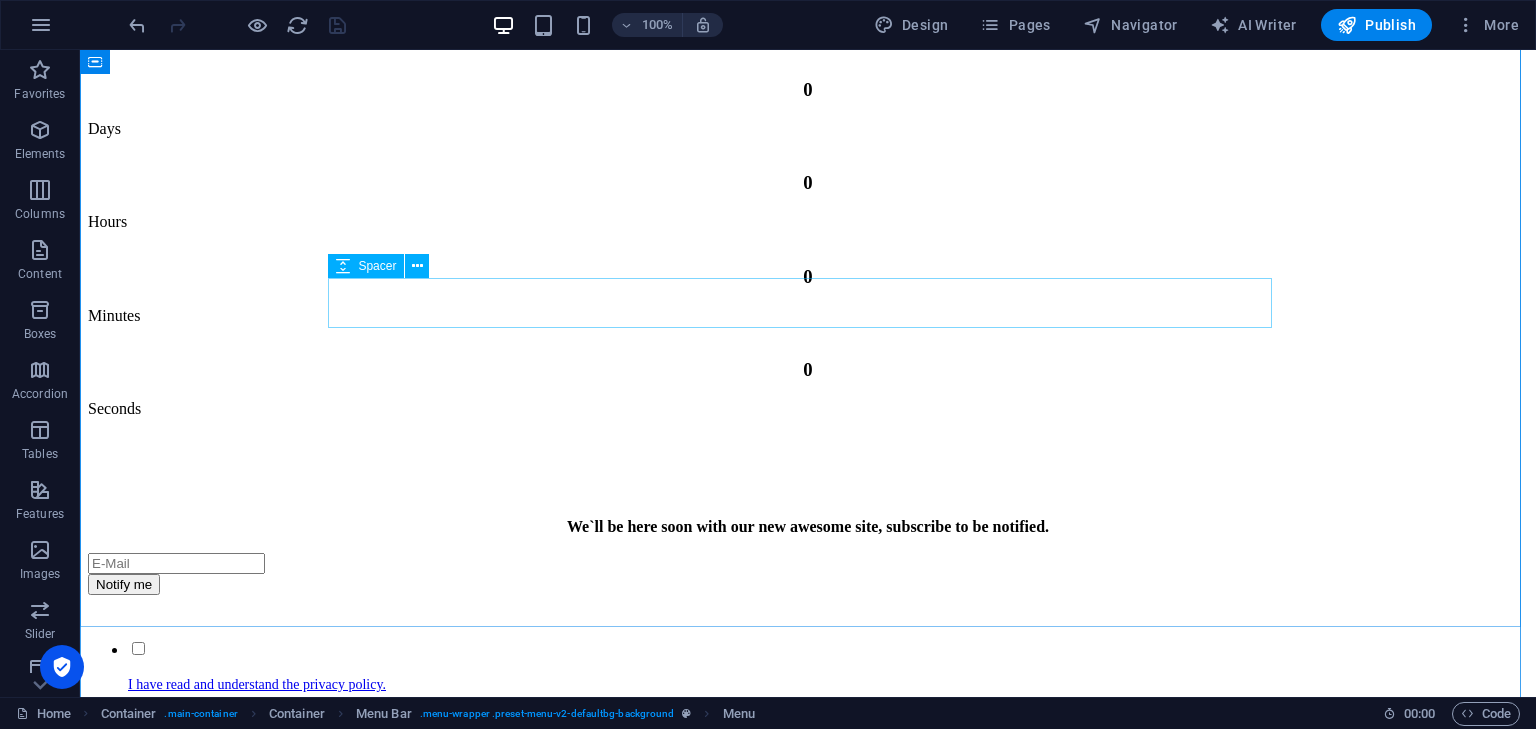 scroll, scrollTop: 0, scrollLeft: 0, axis: both 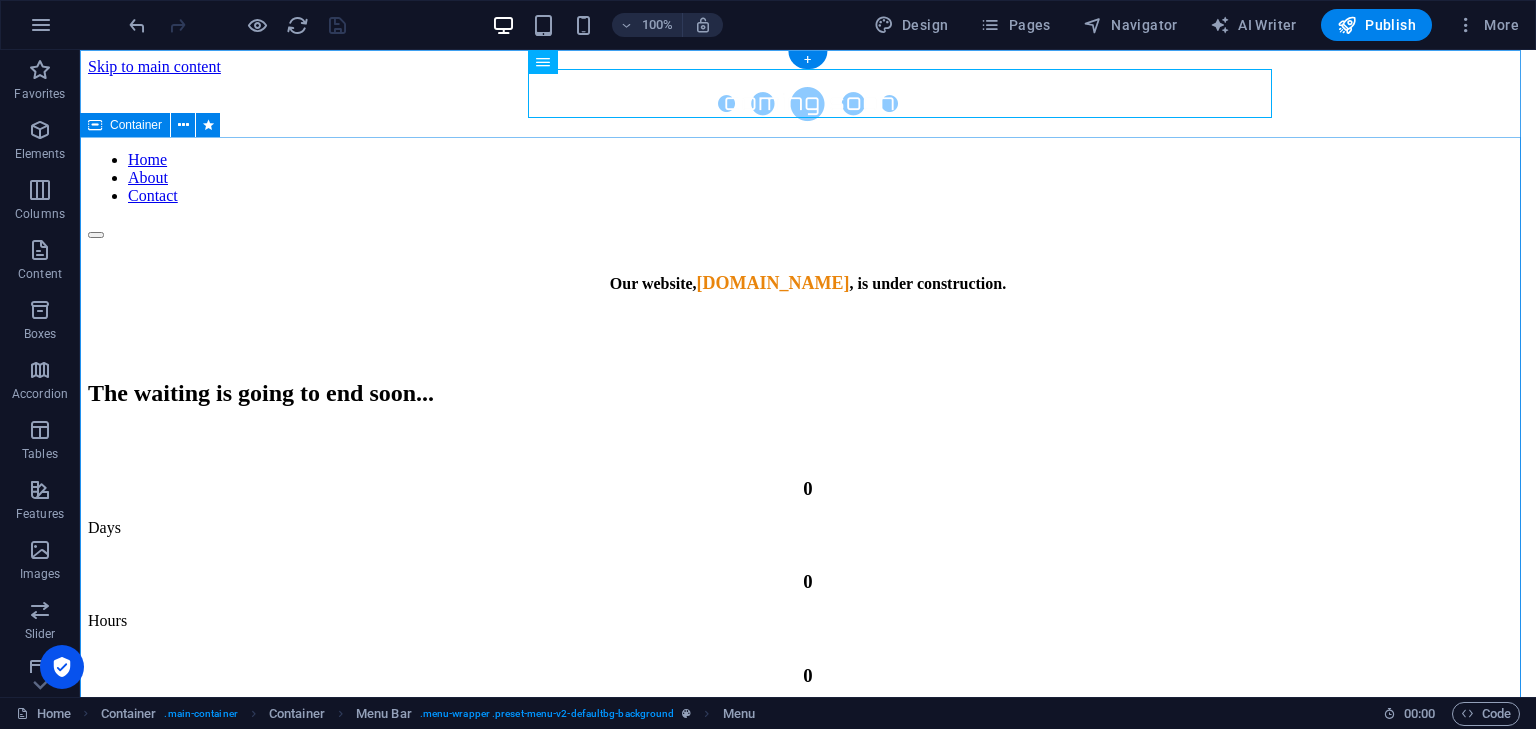 click on "Our website,  jobmedium.com , is under construction.  The waiting is going to end soon... 0 Days 0 Hours 0 Minutes 0 Seconds We`ll be here soon with our new awesome site, subscribe to be notified.  Notify me   I have read and understand the privacy policy. Unreadable? Regenerate" at bounding box center (808, 715) 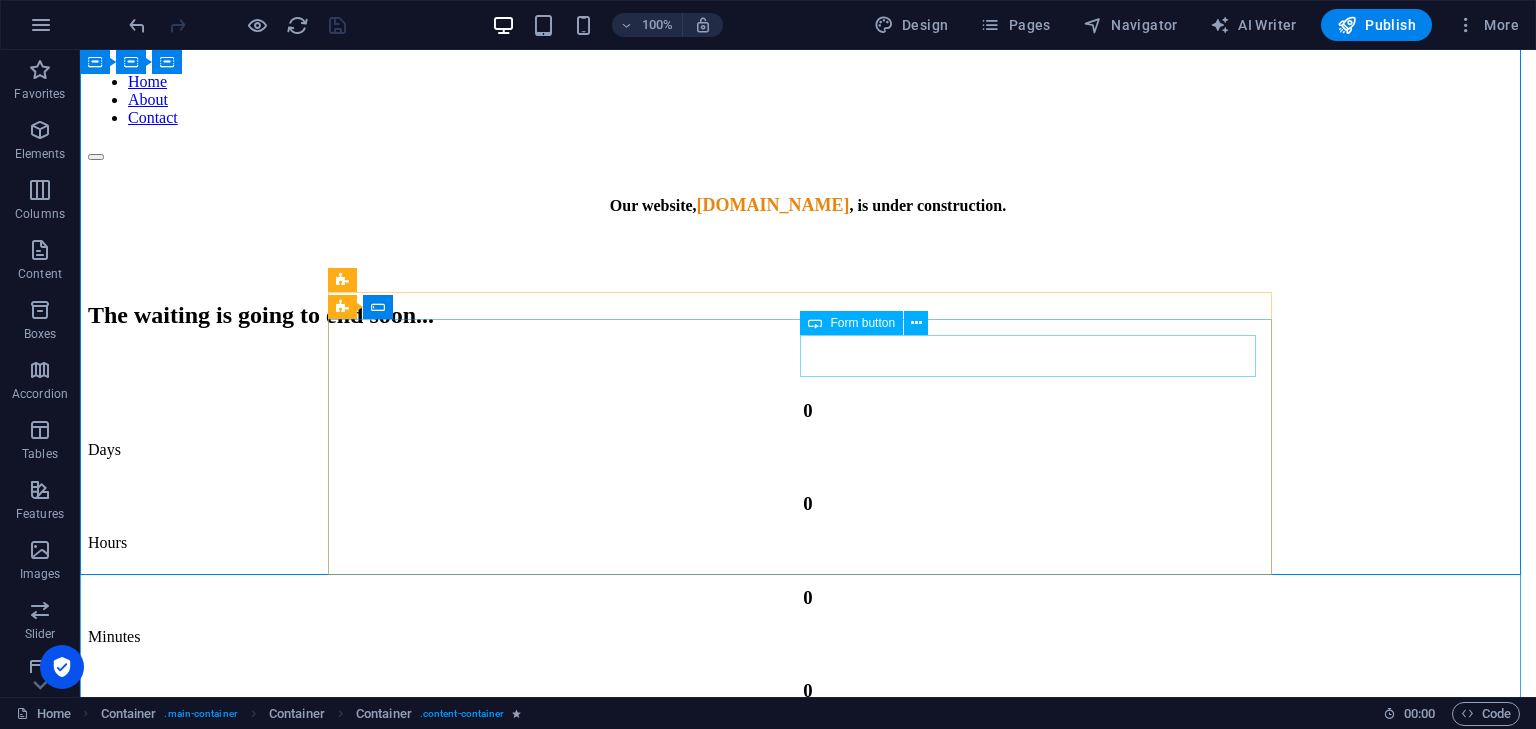 scroll, scrollTop: 0, scrollLeft: 0, axis: both 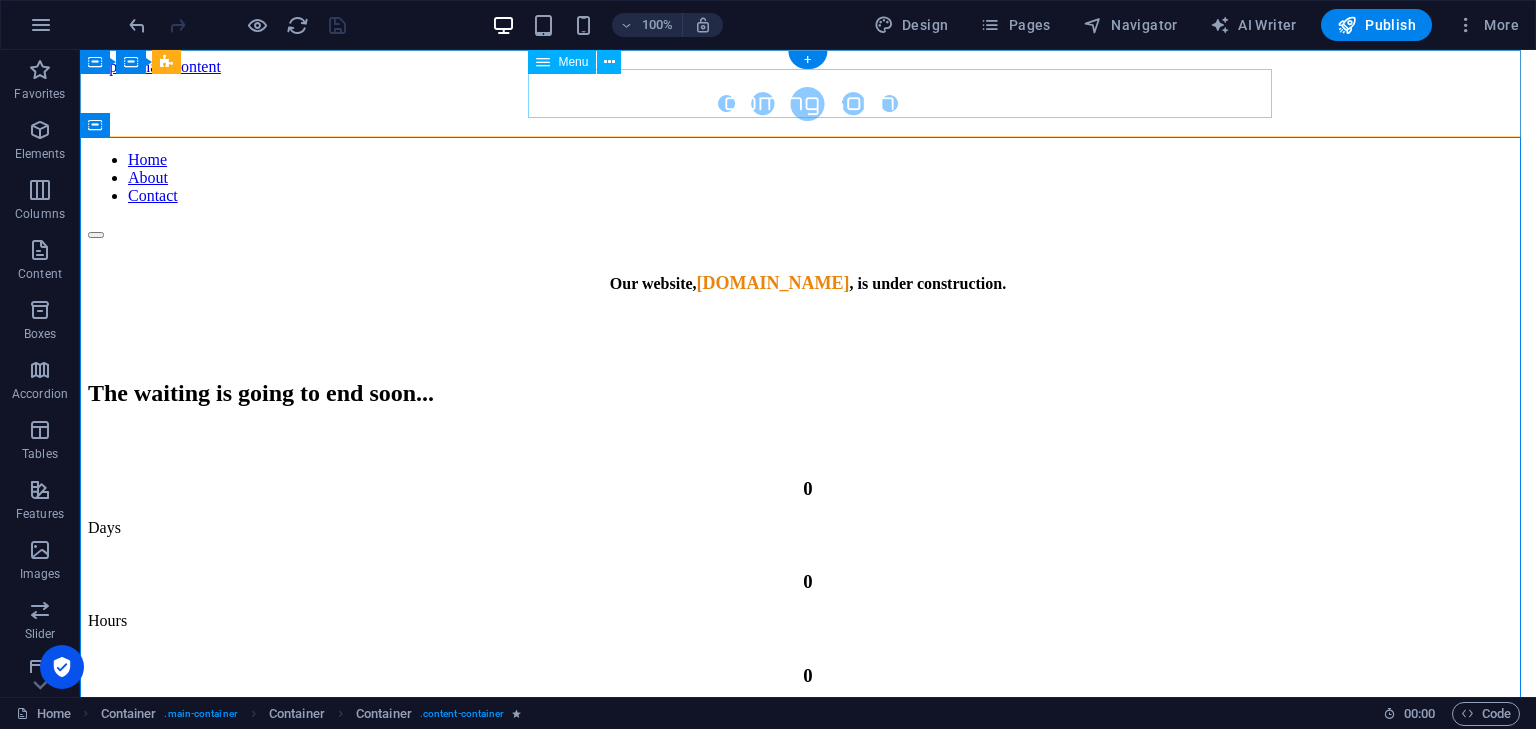 click on "Home About Contact" at bounding box center [808, 178] 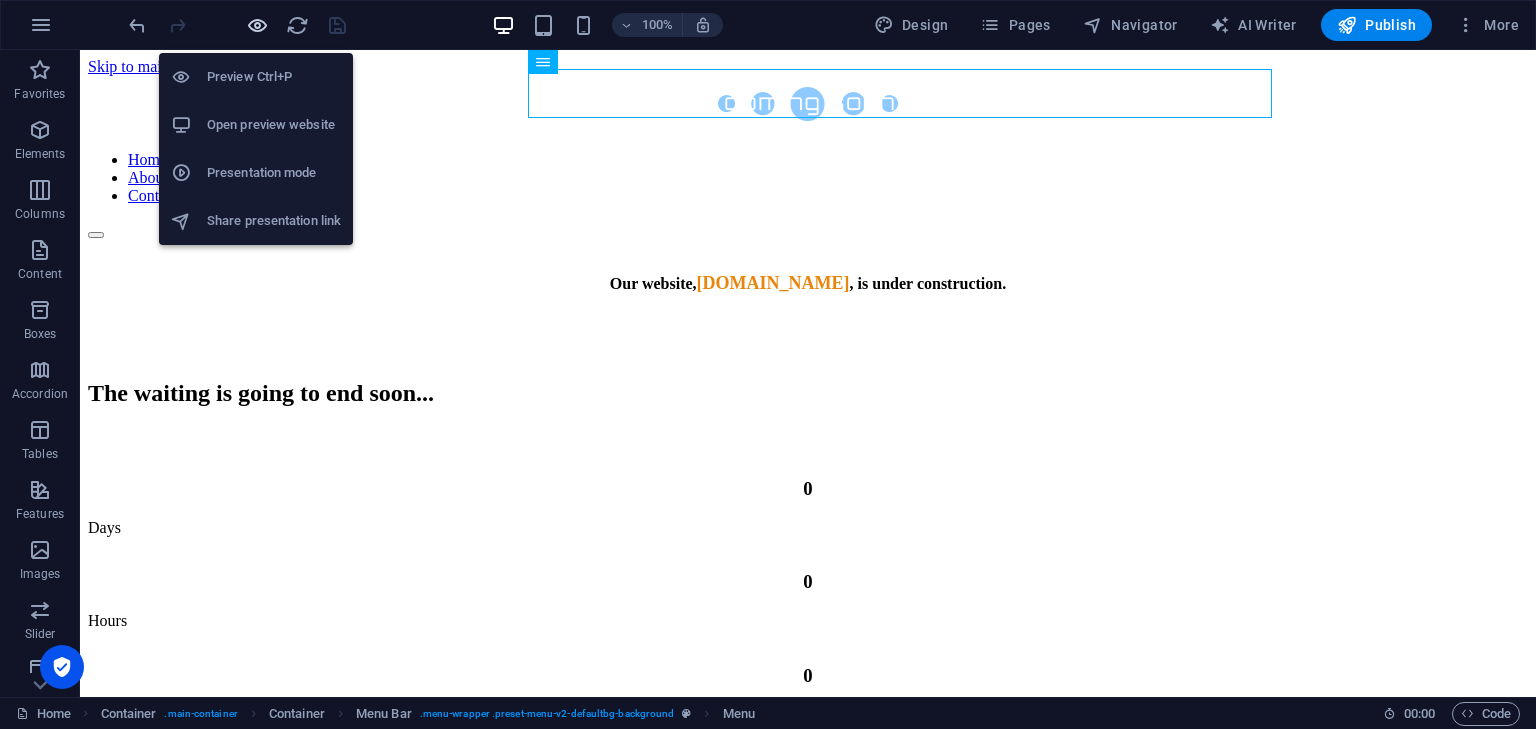 click at bounding box center (257, 25) 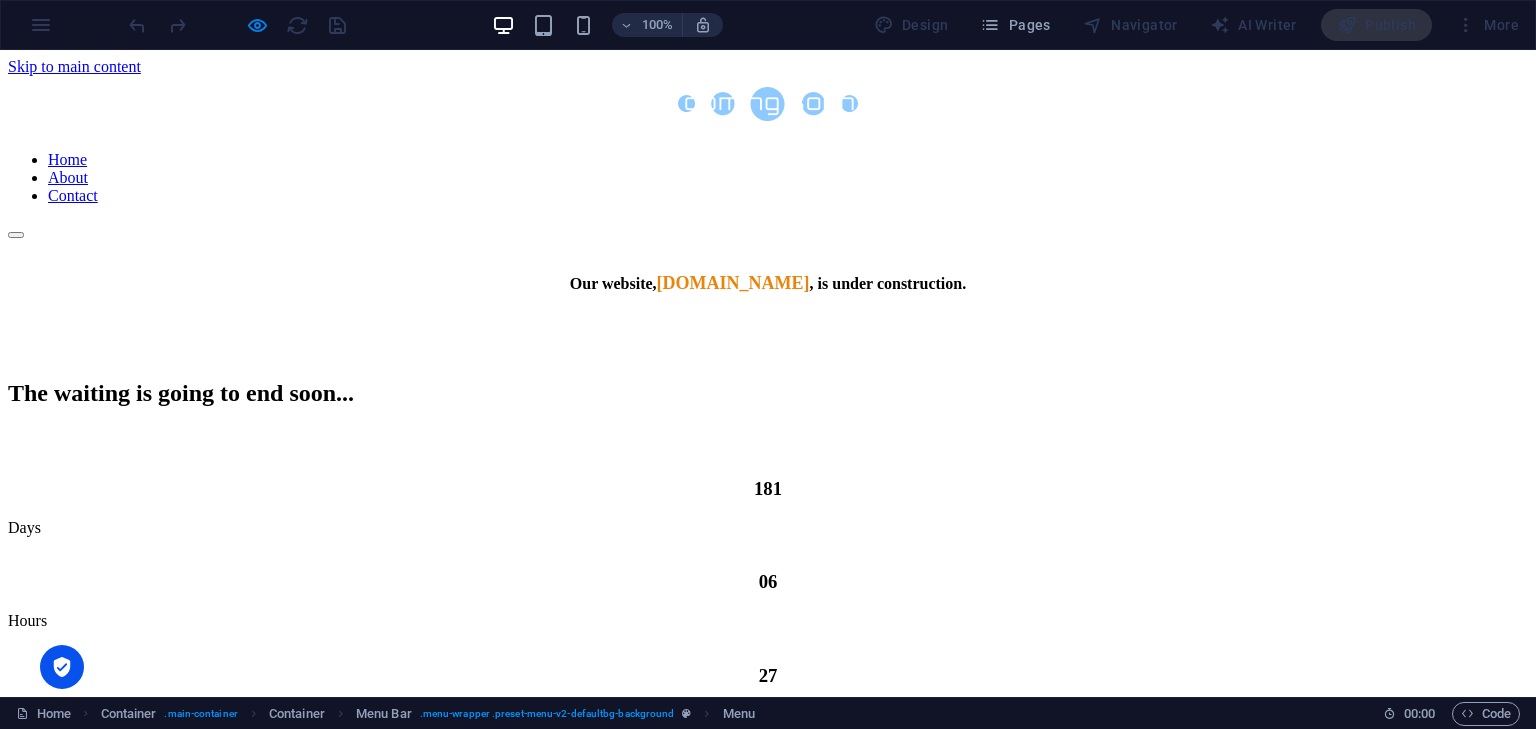 scroll, scrollTop: 385, scrollLeft: 0, axis: vertical 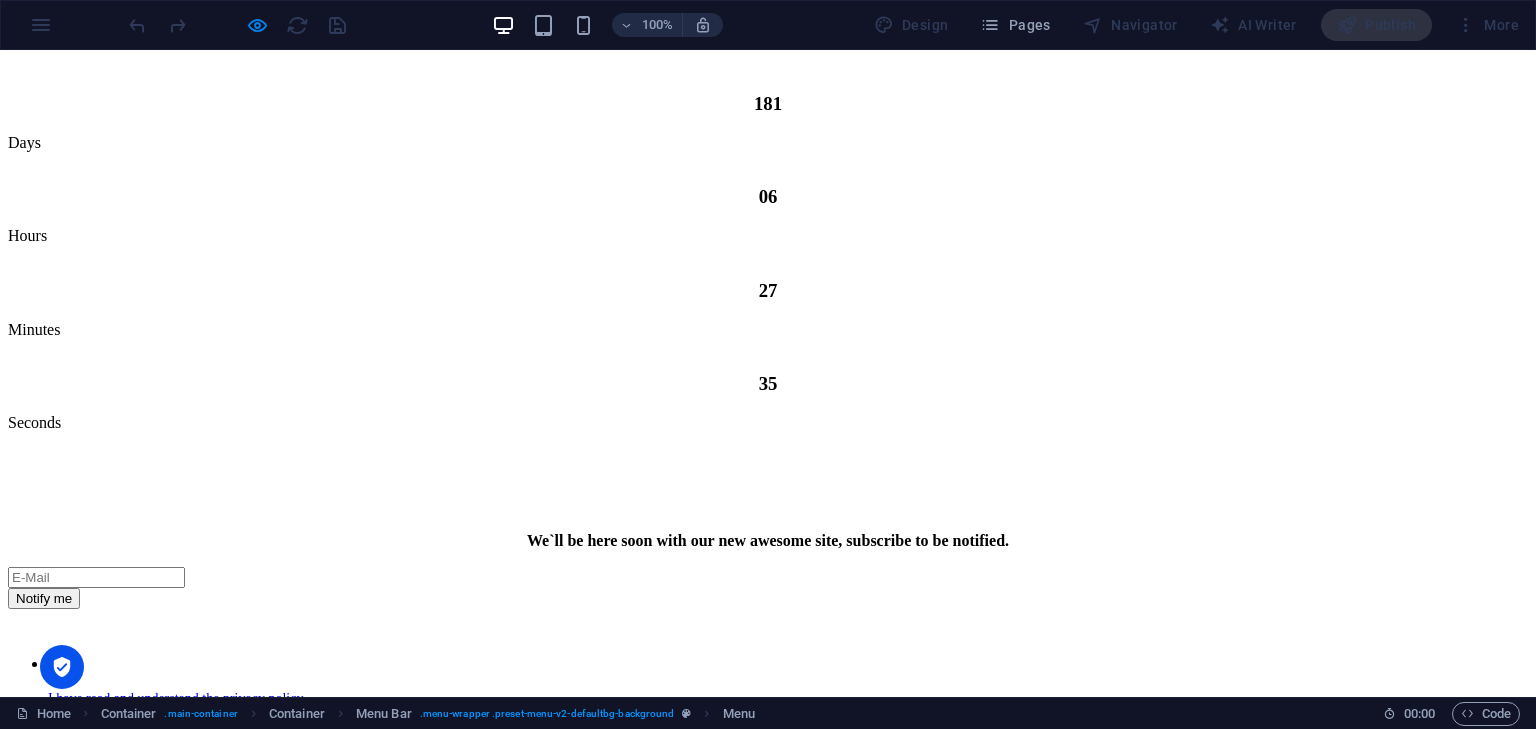click on "Company Home About Contact Legal Notice Privacy Policy 1301 York Rd Ste 800-1031 , 21093   Timonium  MD, USA contact@jobmedium.com" at bounding box center [768, 2690] 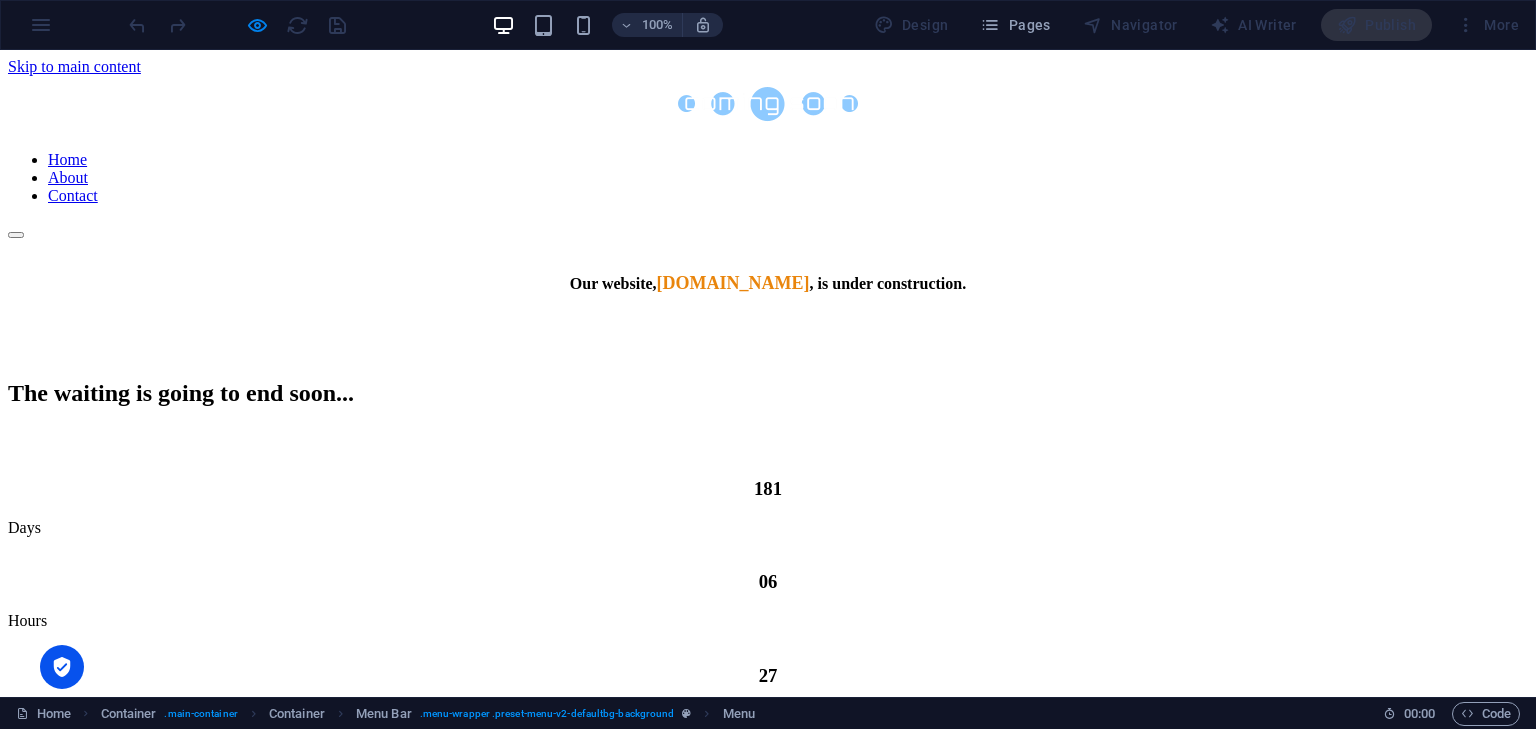 scroll, scrollTop: 385, scrollLeft: 0, axis: vertical 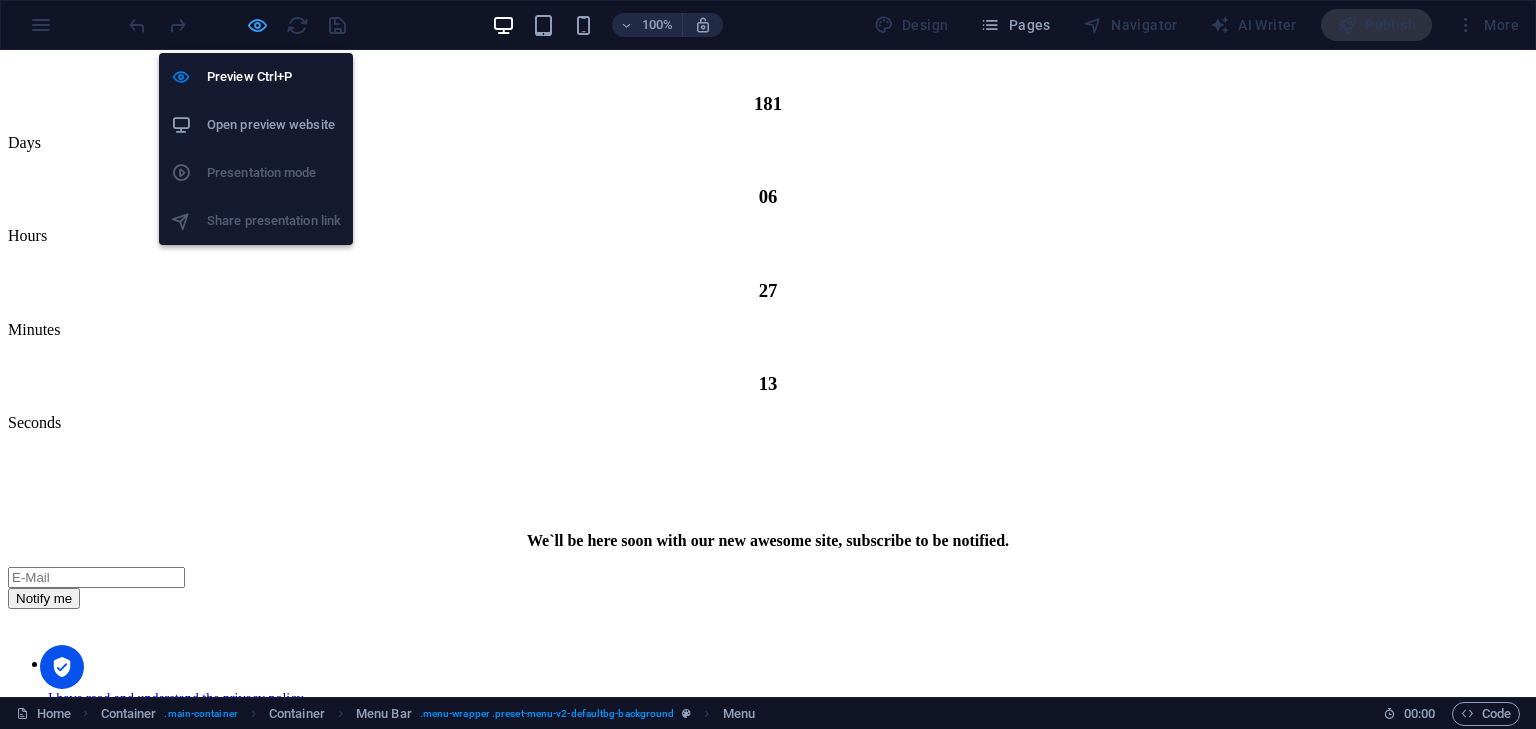 click at bounding box center (257, 25) 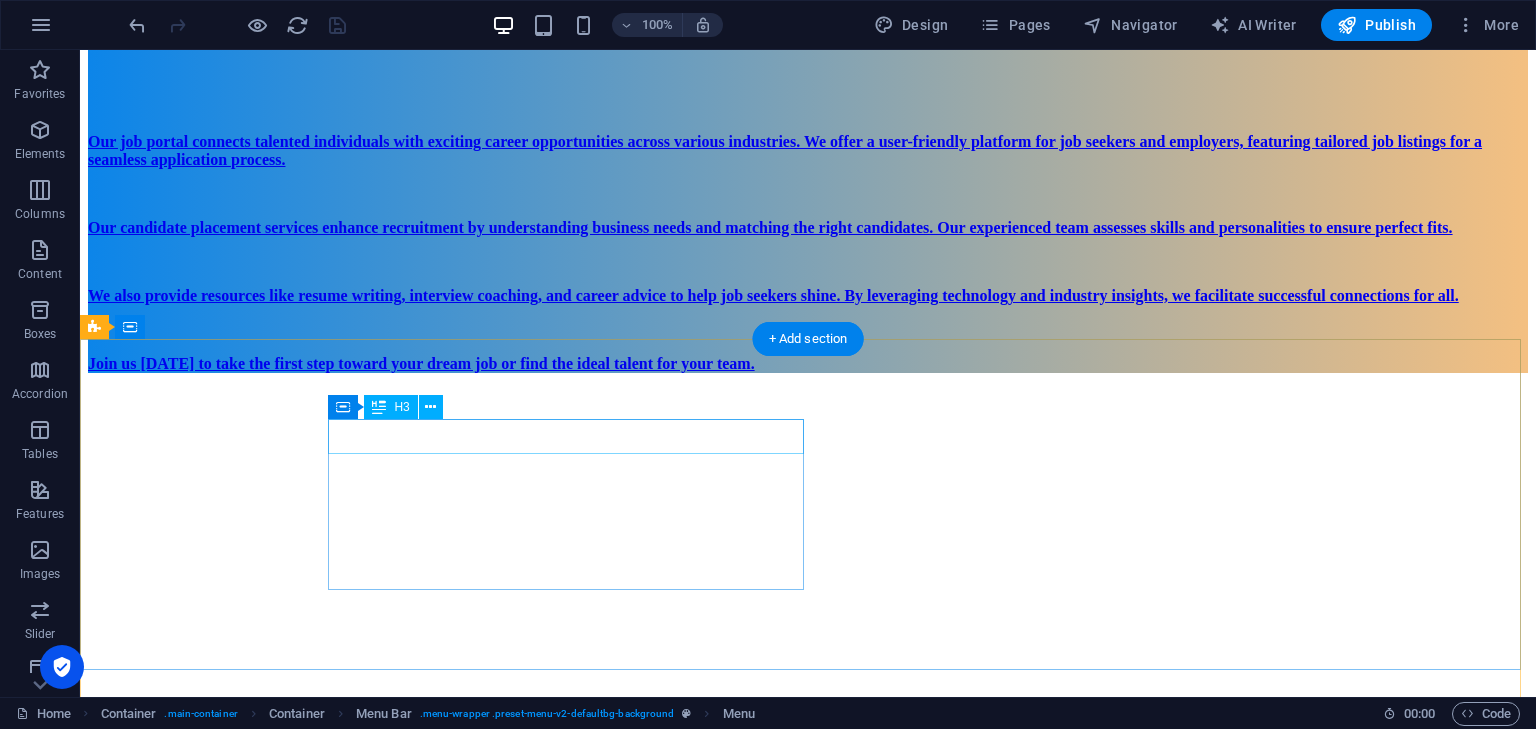 scroll, scrollTop: 1835, scrollLeft: 0, axis: vertical 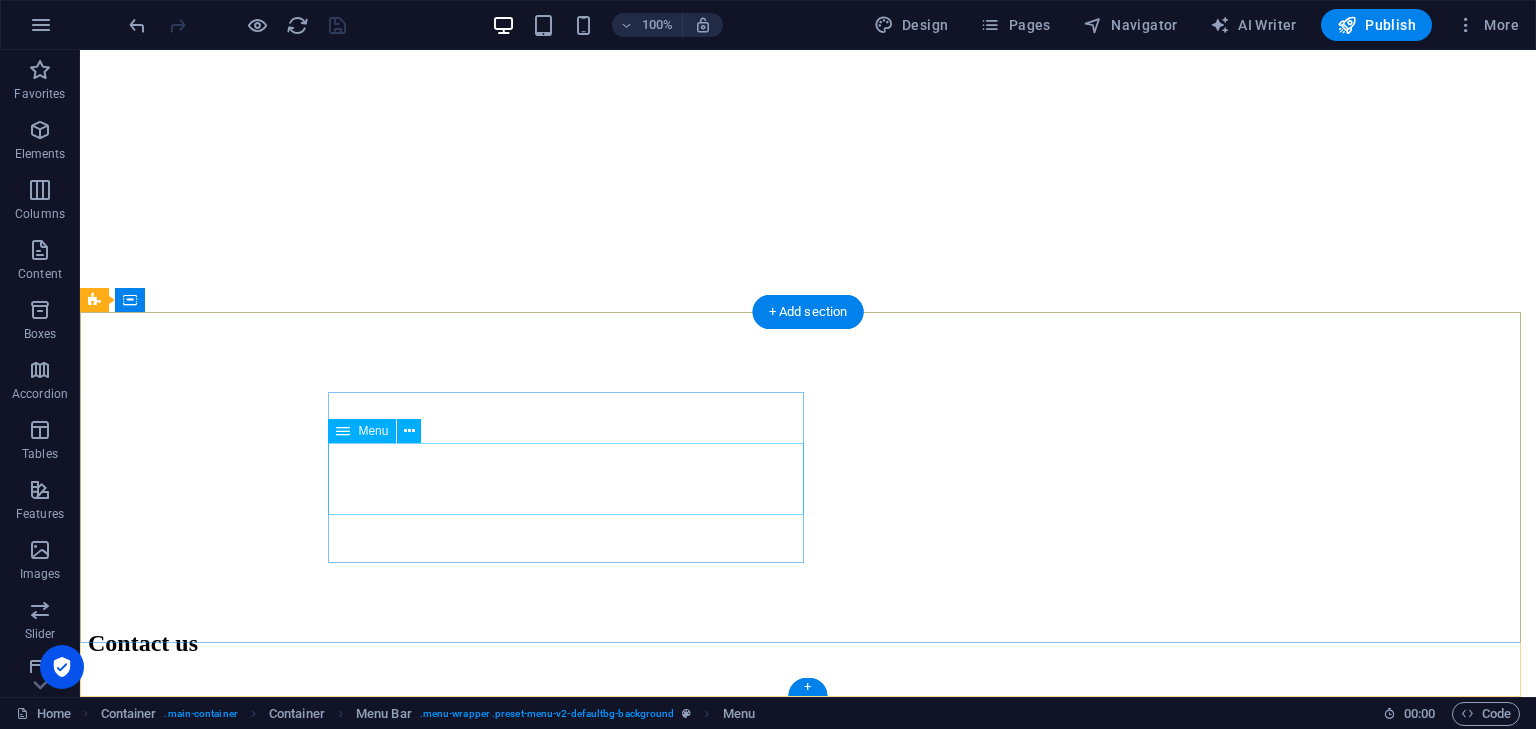click on "Home About Contact" at bounding box center [808, 1370] 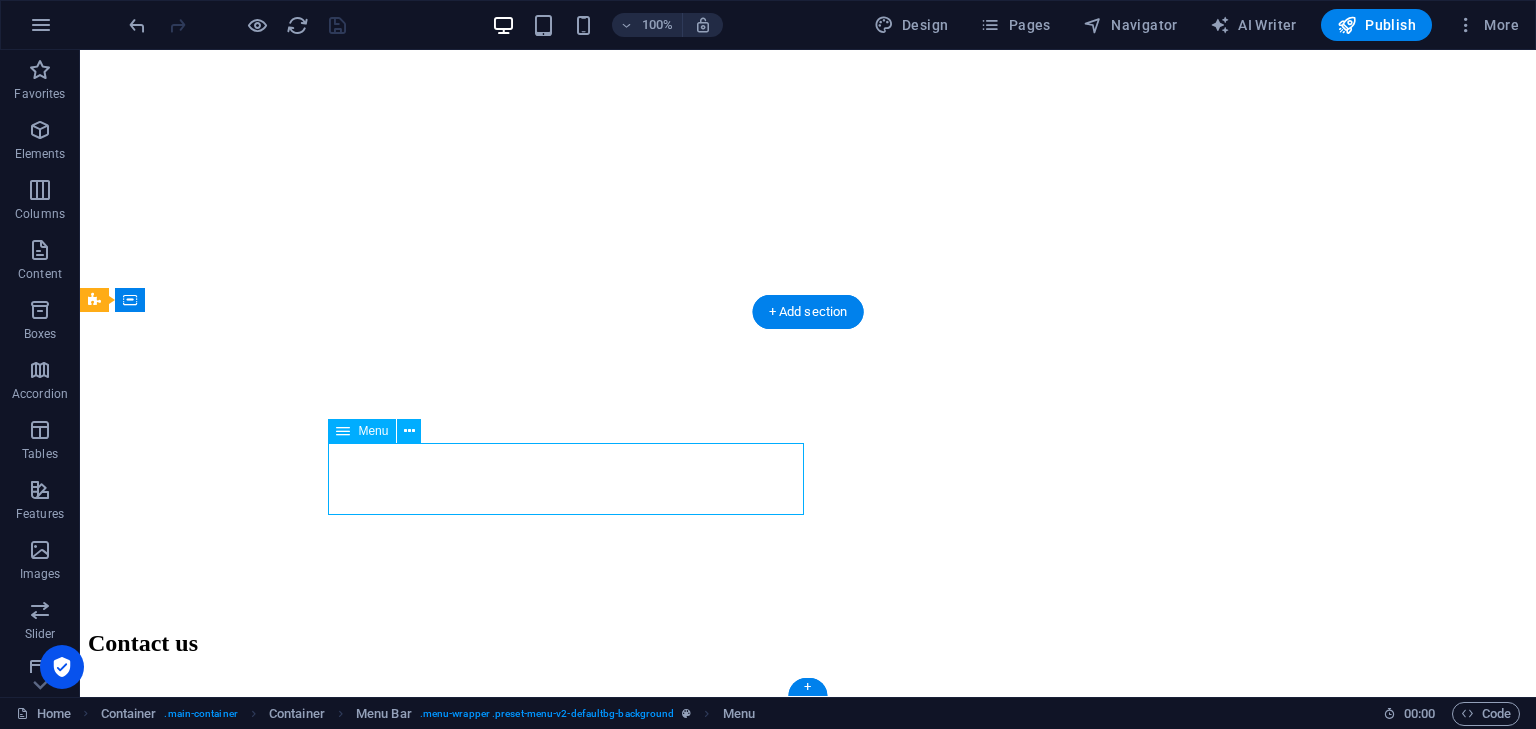 click on "Home About Contact" at bounding box center (808, 1370) 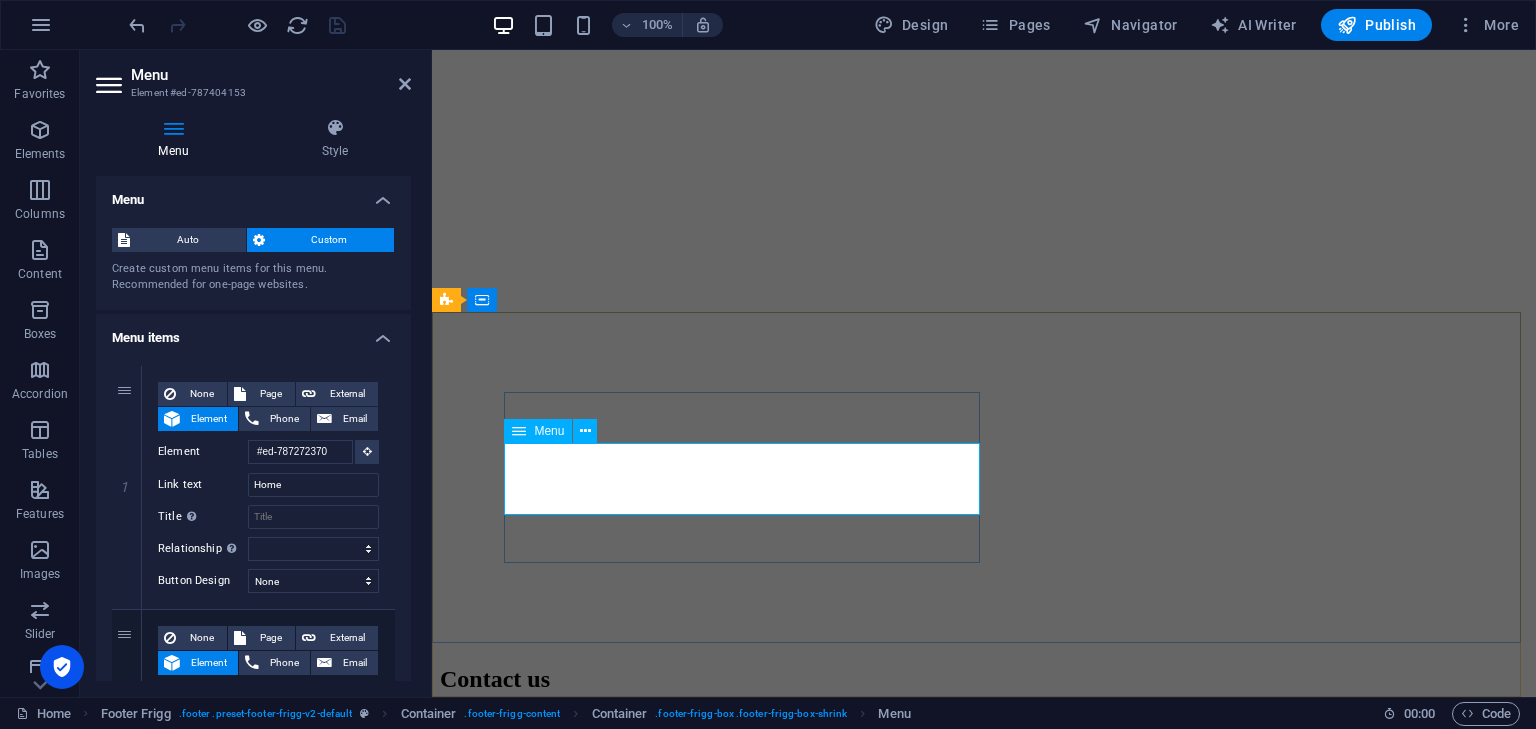 click on "Home About Contact" at bounding box center (984, 1406) 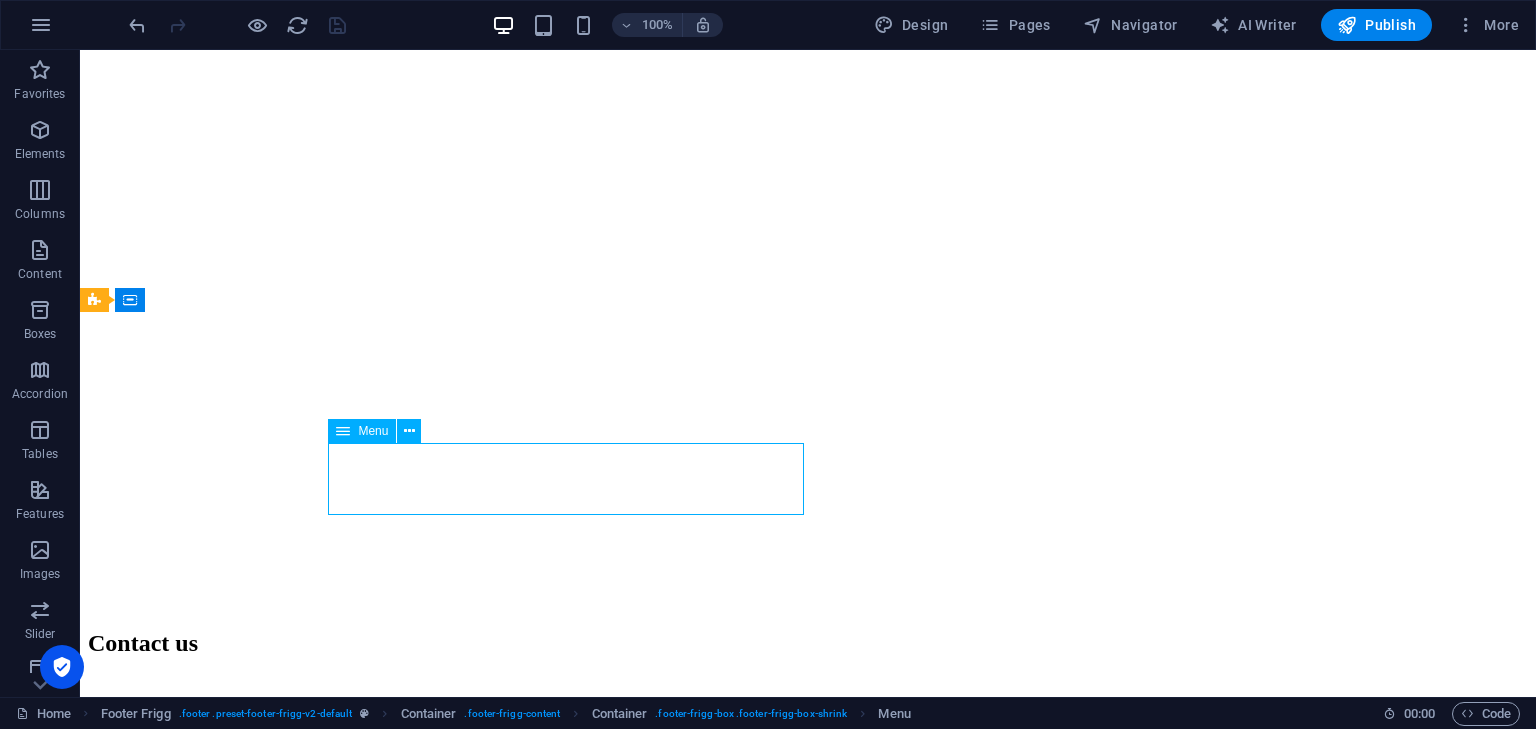 drag, startPoint x: 180, startPoint y: 480, endPoint x: 532, endPoint y: 480, distance: 352 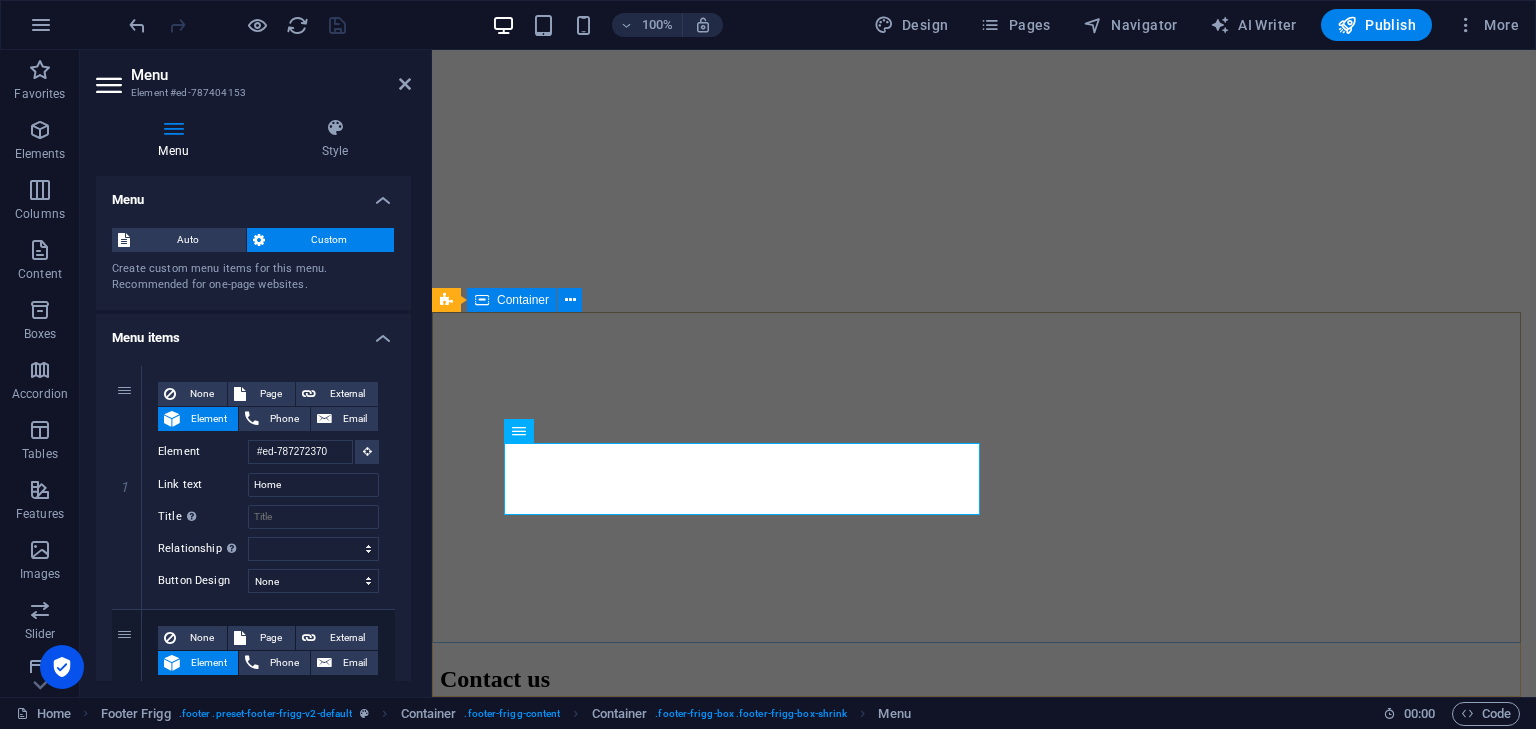 click on "Company Home About Contact Legal Notice Privacy Policy 1301 York Rd Ste 800-1031 , 21093   Timonium  MD, USA contact@jobmedium.com" at bounding box center [984, 2696] 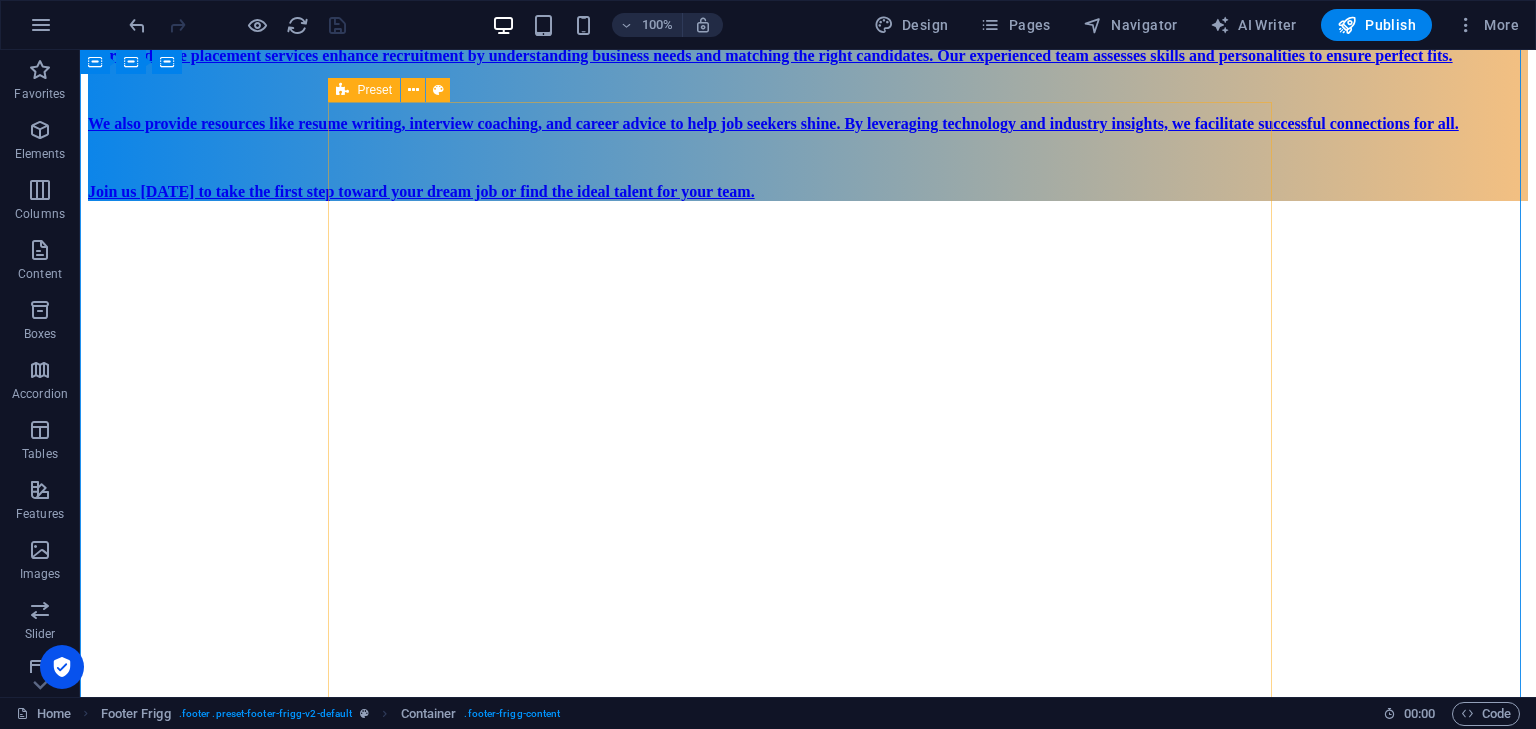 scroll, scrollTop: 1835, scrollLeft: 0, axis: vertical 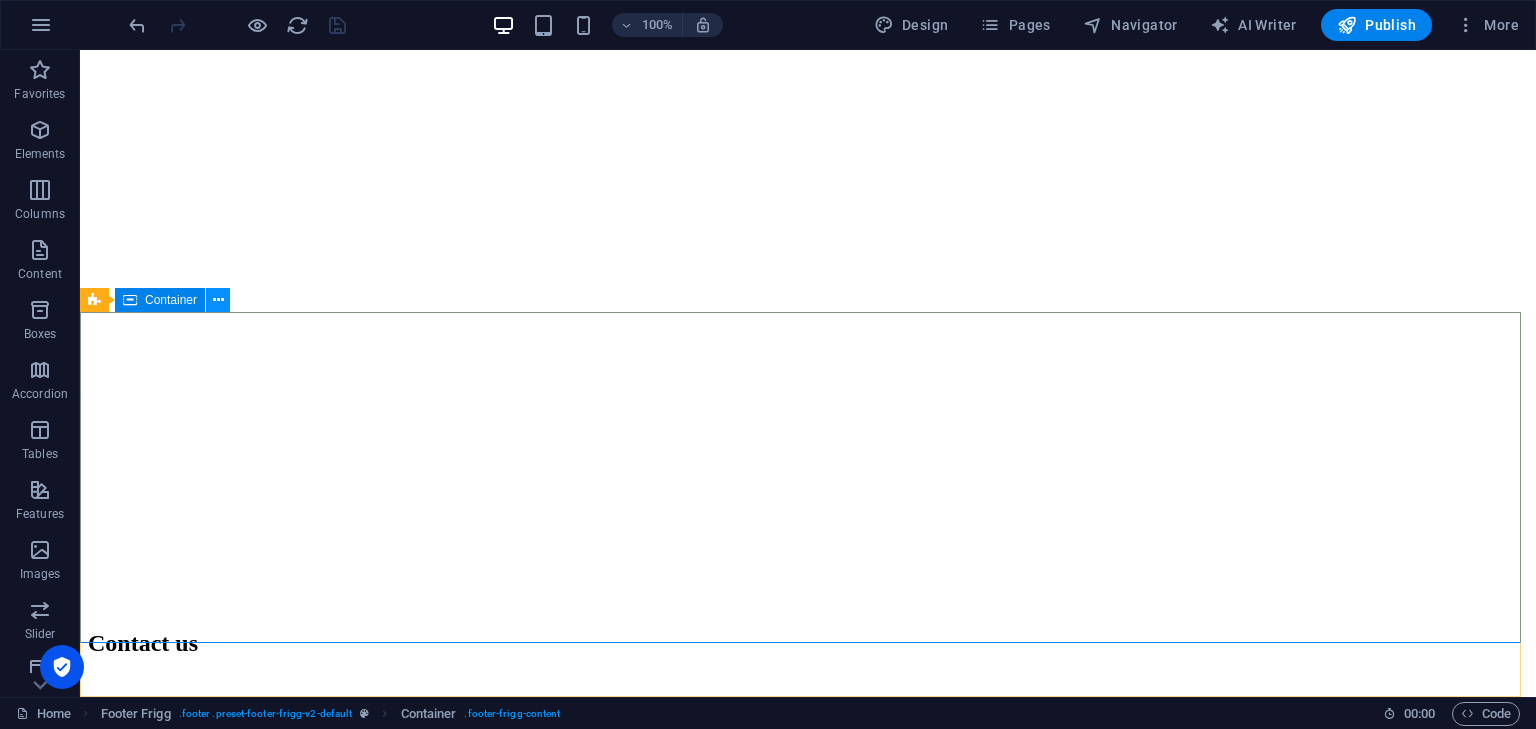 click at bounding box center [218, 300] 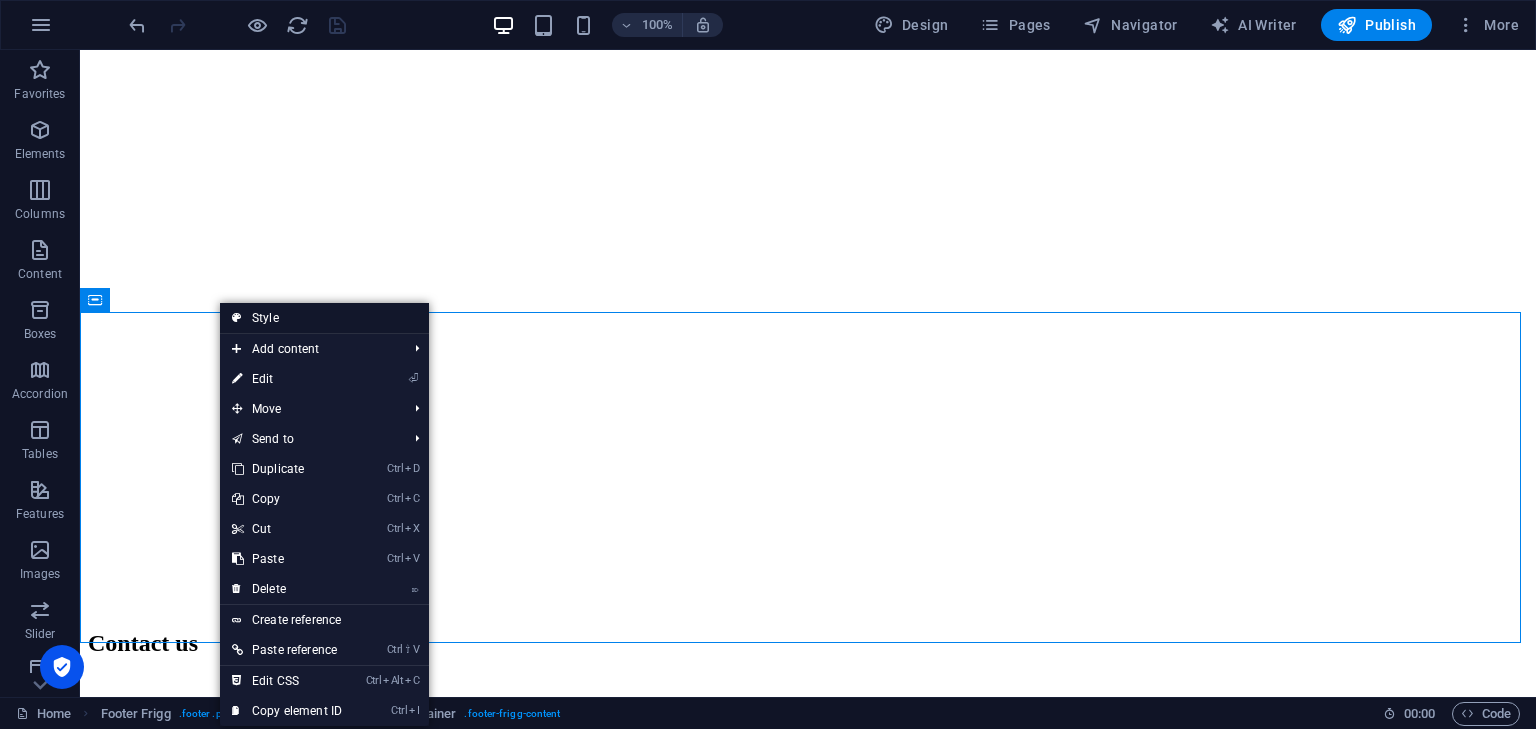 click on "Style" at bounding box center [324, 318] 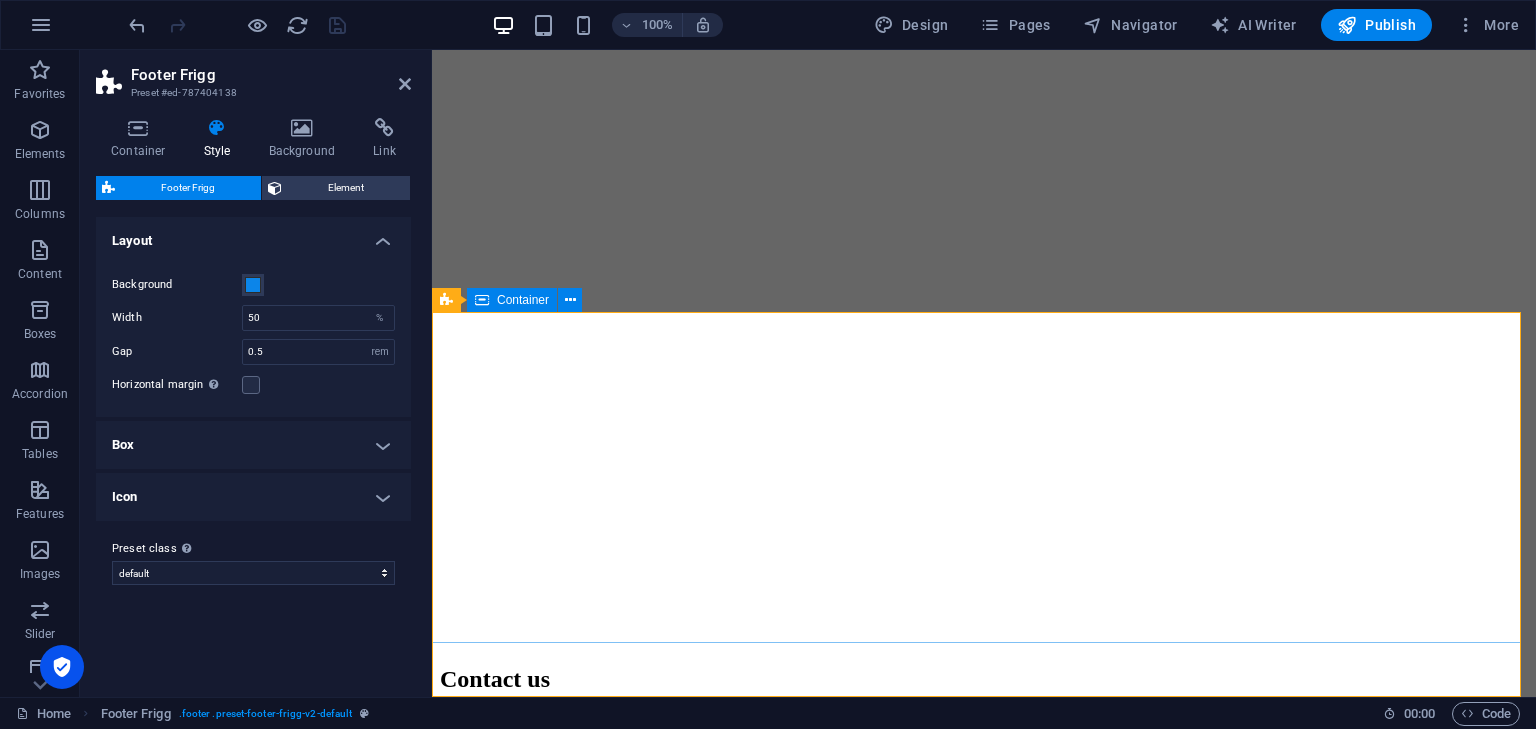 click on "Company Home About Contact Legal Notice Privacy Policy 1301 York Rd Ste 800-1031 , 21093   Timonium  MD, USA contact@jobmedium.com" at bounding box center (984, 2696) 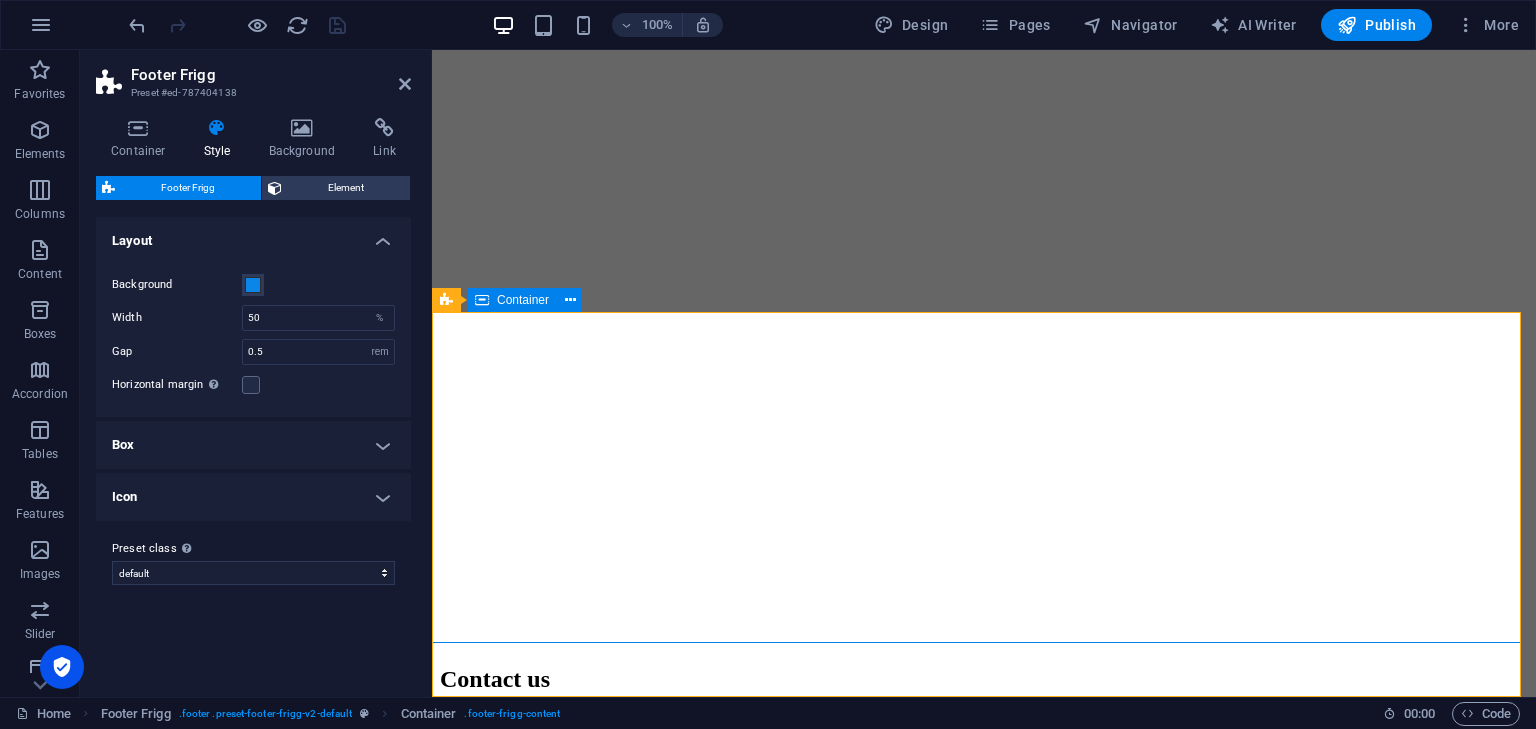 click on "Company Home About Contact Legal Notice Privacy Policy 1301 York Rd Ste 800-1031 , 21093   Timonium  MD, USA contact@jobmedium.com" at bounding box center [984, 2696] 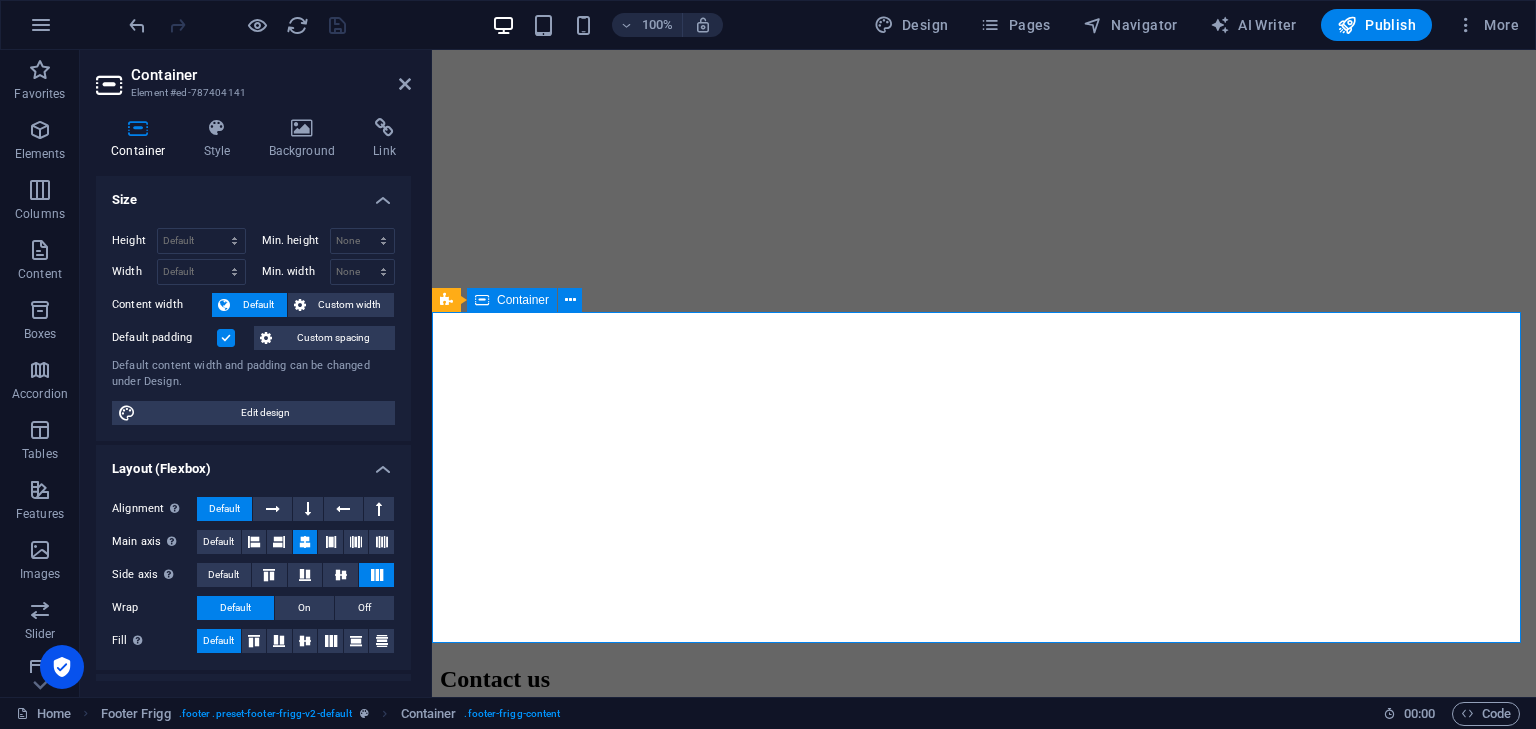 click on "Company Home About Contact Legal Notice Privacy Policy 1301 York Rd Ste 800-1031 , 21093   Timonium  MD, USA contact@jobmedium.com" at bounding box center (984, 2696) 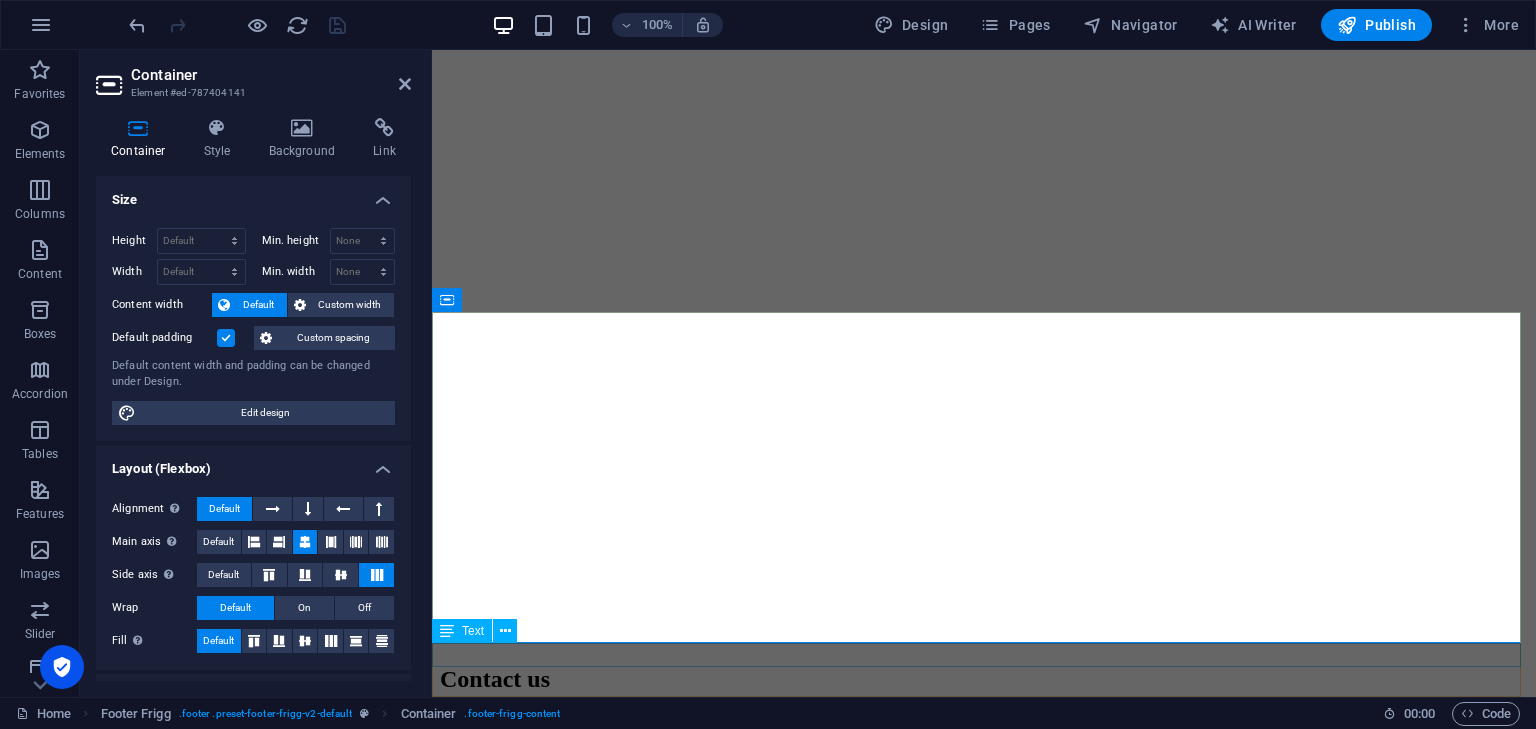 click on "© JobMedium.com |  Designed by SSBfy" at bounding box center (984, 4110) 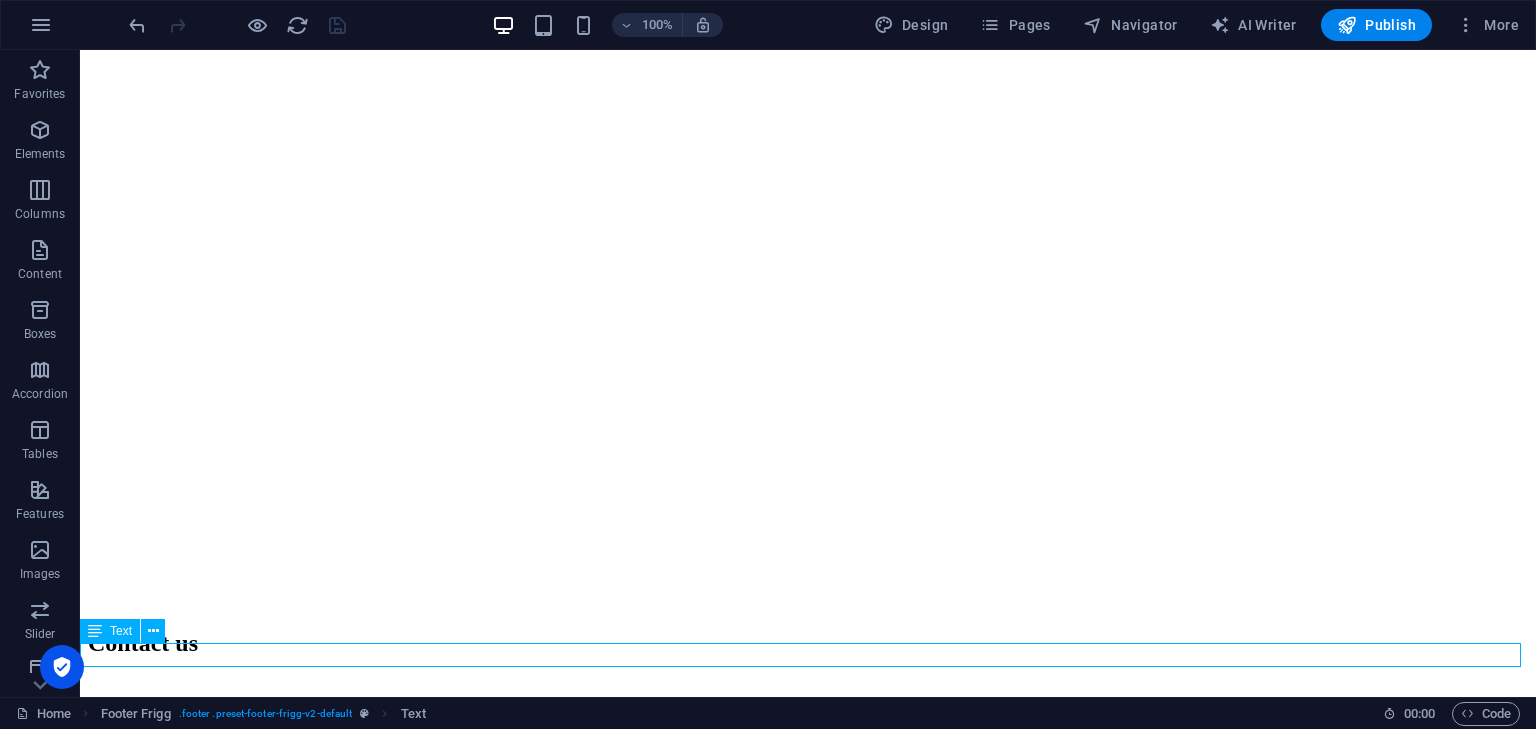 click on "© JobMedium.com |  Designed by SSBfy" at bounding box center (808, 4849) 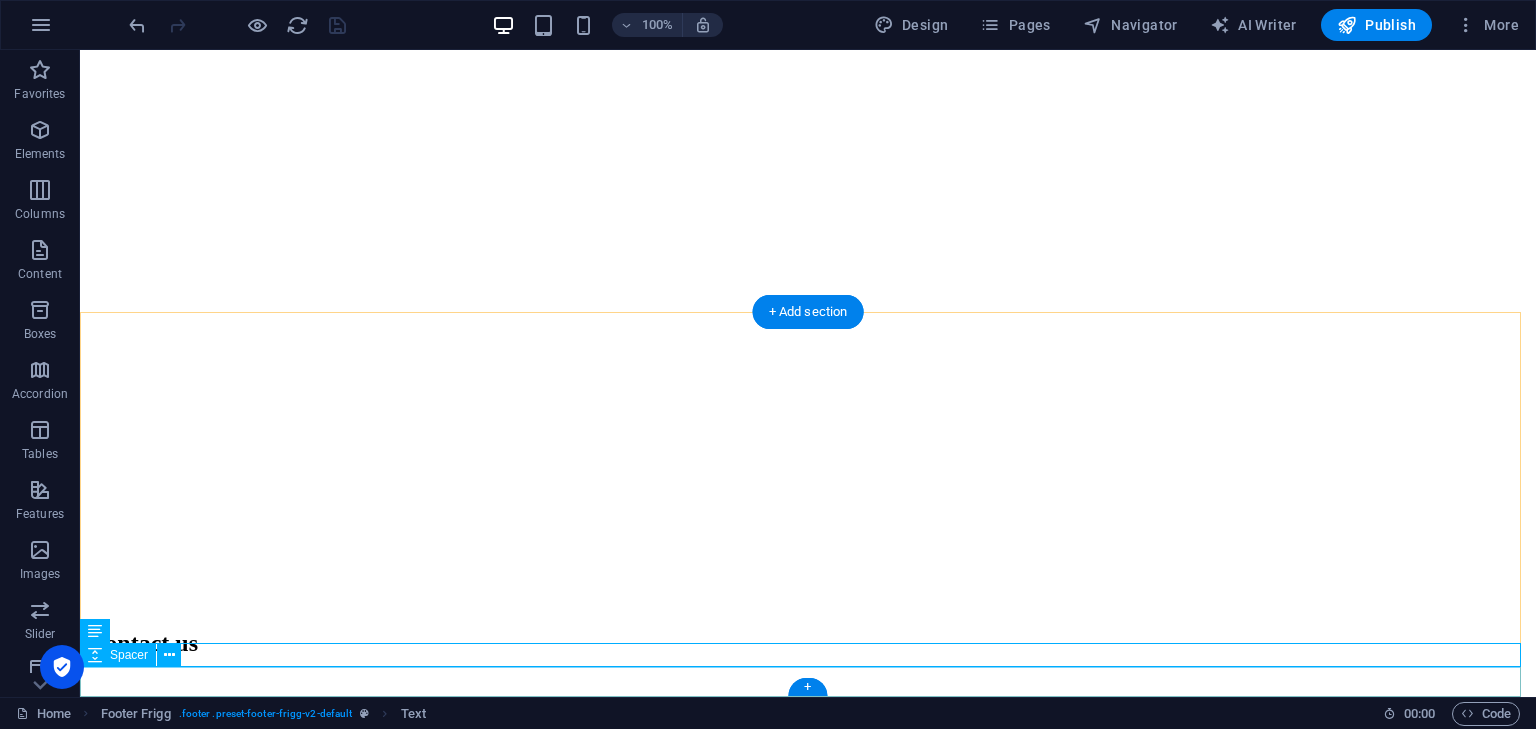 click at bounding box center [808, 4889] 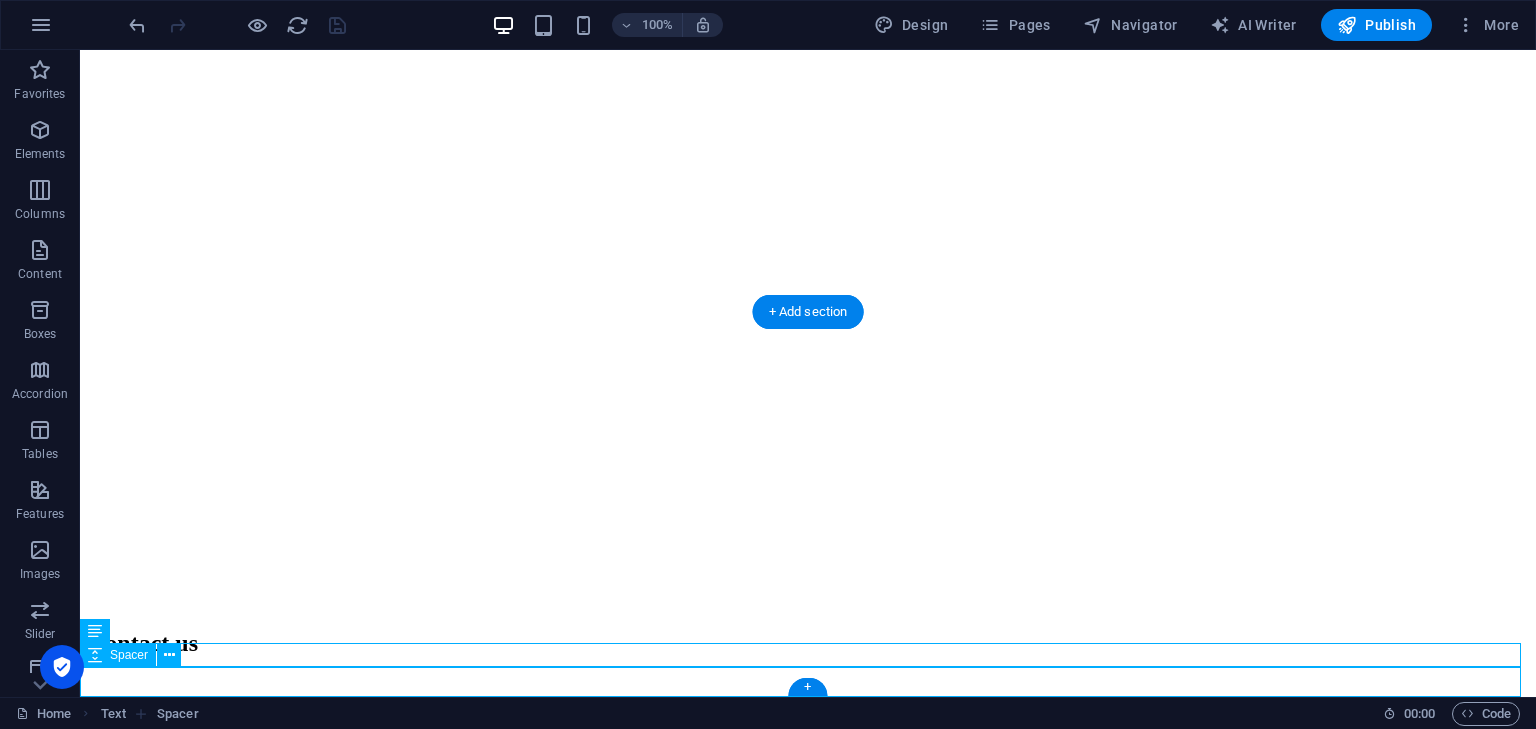 click at bounding box center [808, 4889] 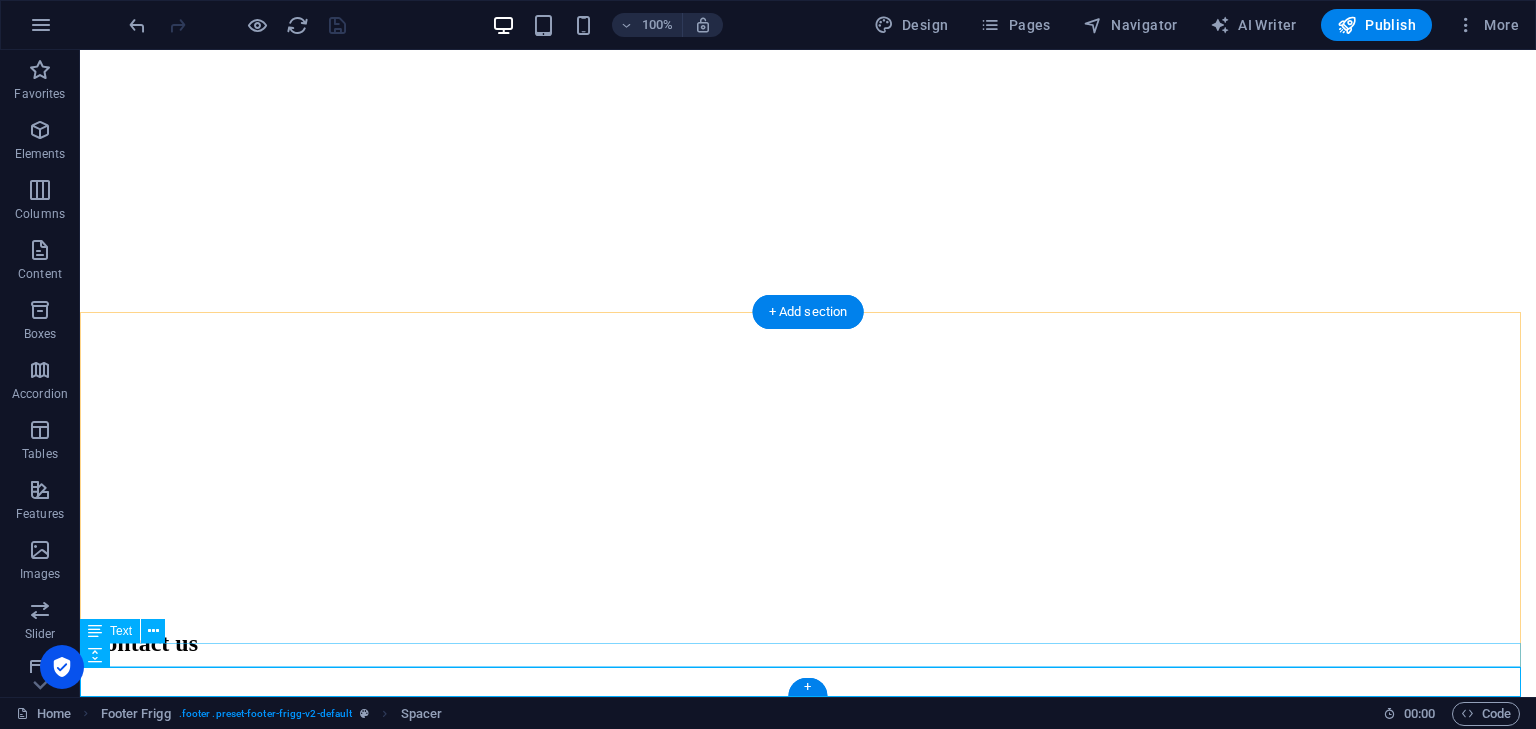 click on "© JobMedium.com |  Designed by SSBfy" at bounding box center [808, 4849] 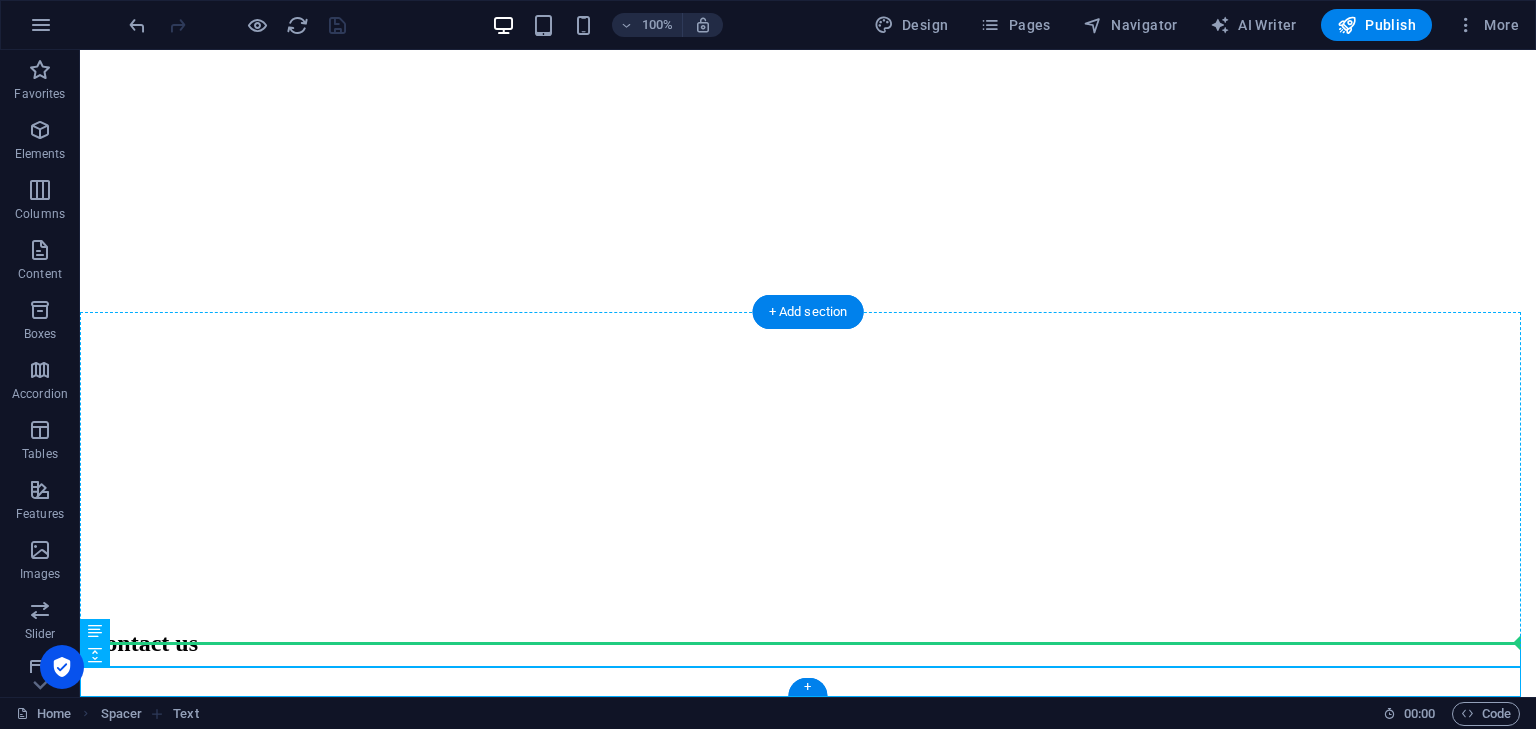 drag, startPoint x: 629, startPoint y: 651, endPoint x: 632, endPoint y: 617, distance: 34.132095 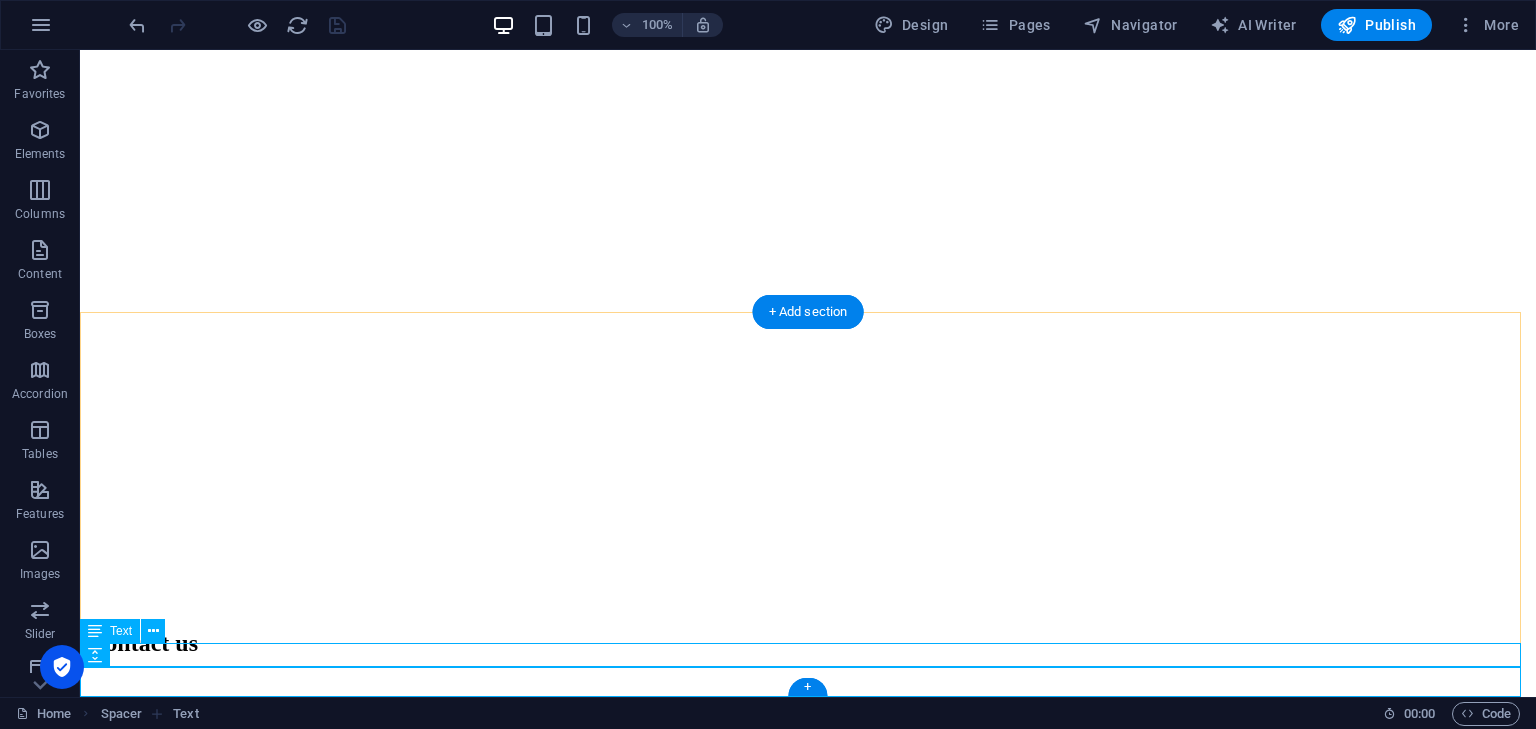 click on "© JobMedium.com |  Designed by SSBfy" at bounding box center [808, 4849] 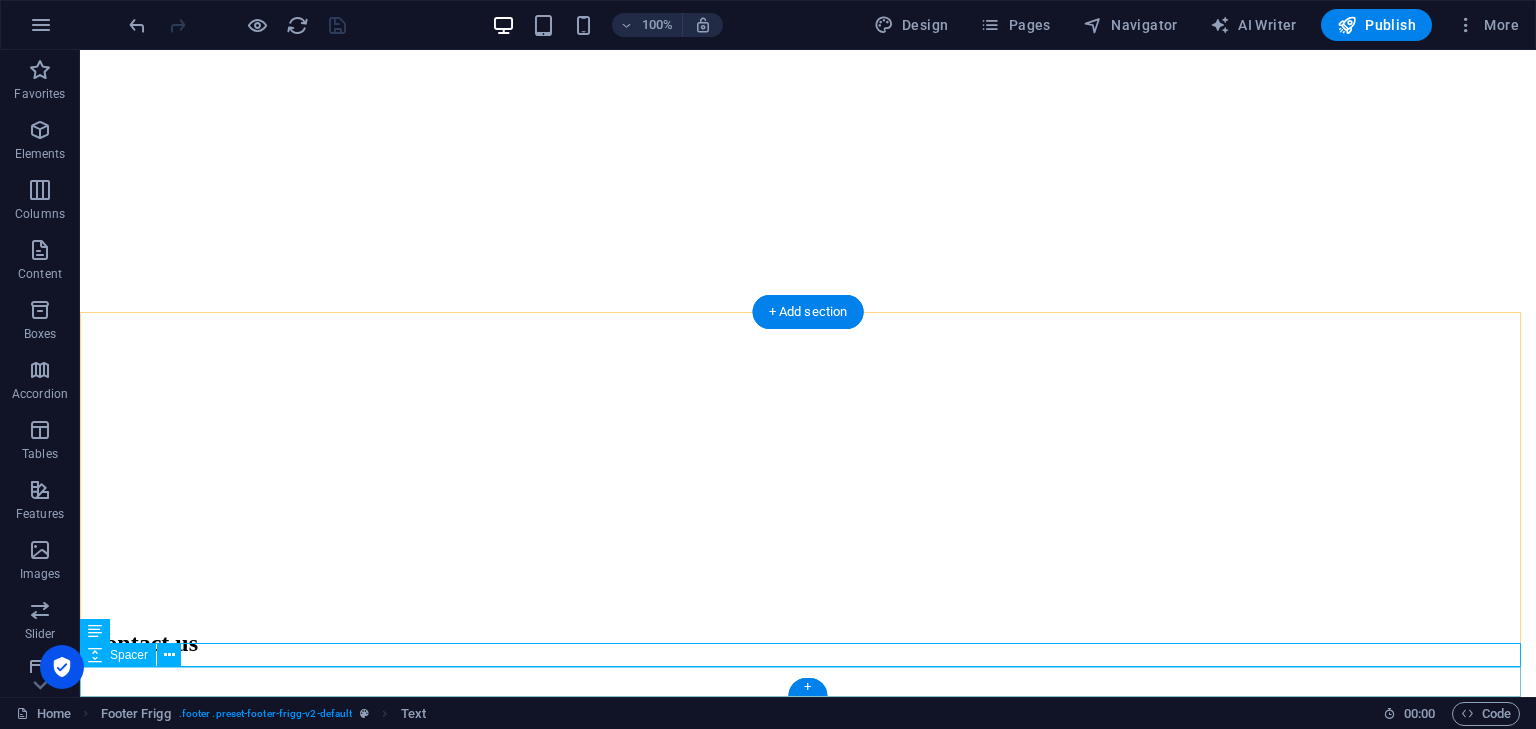 click at bounding box center (808, 4889) 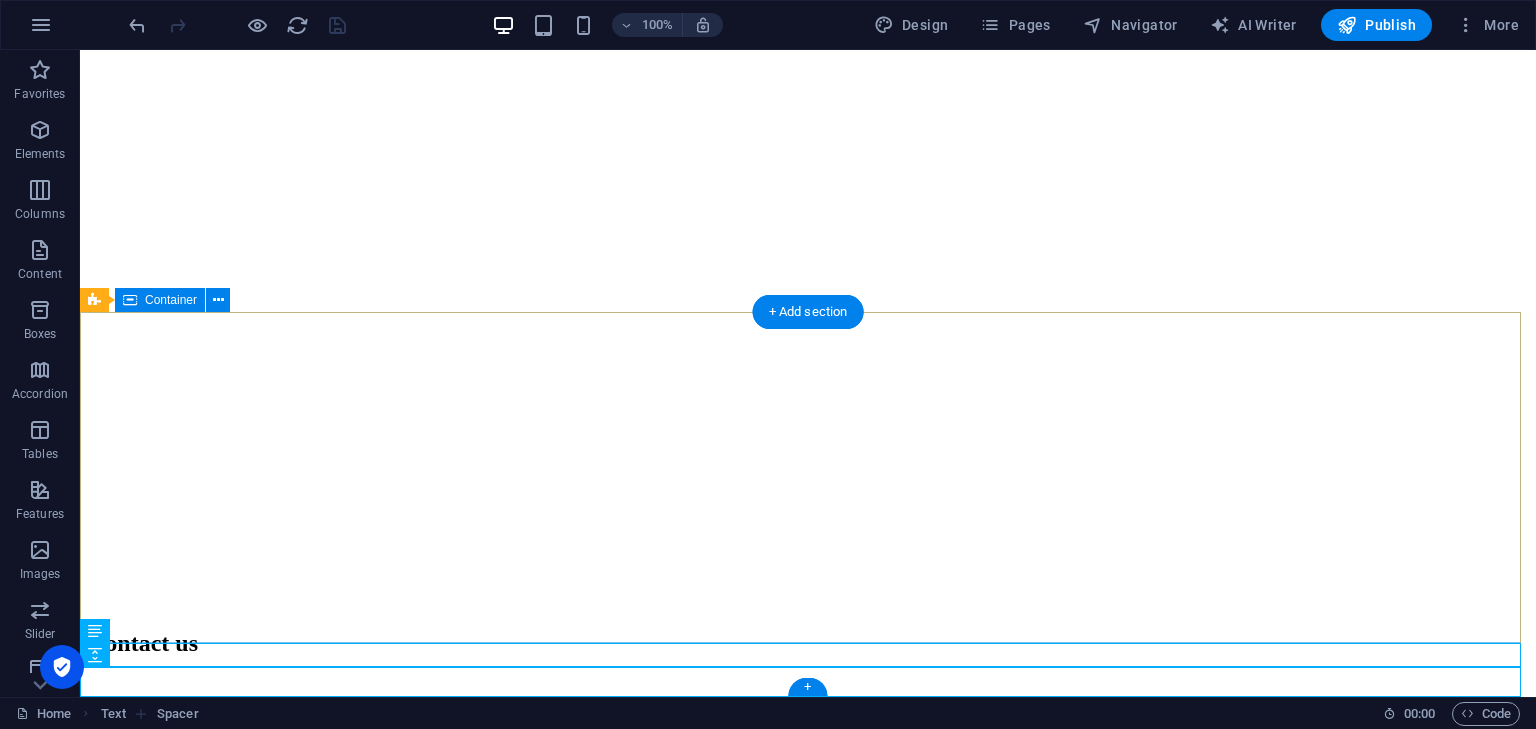 drag, startPoint x: 600, startPoint y: 654, endPoint x: 643, endPoint y: 337, distance: 319.9031 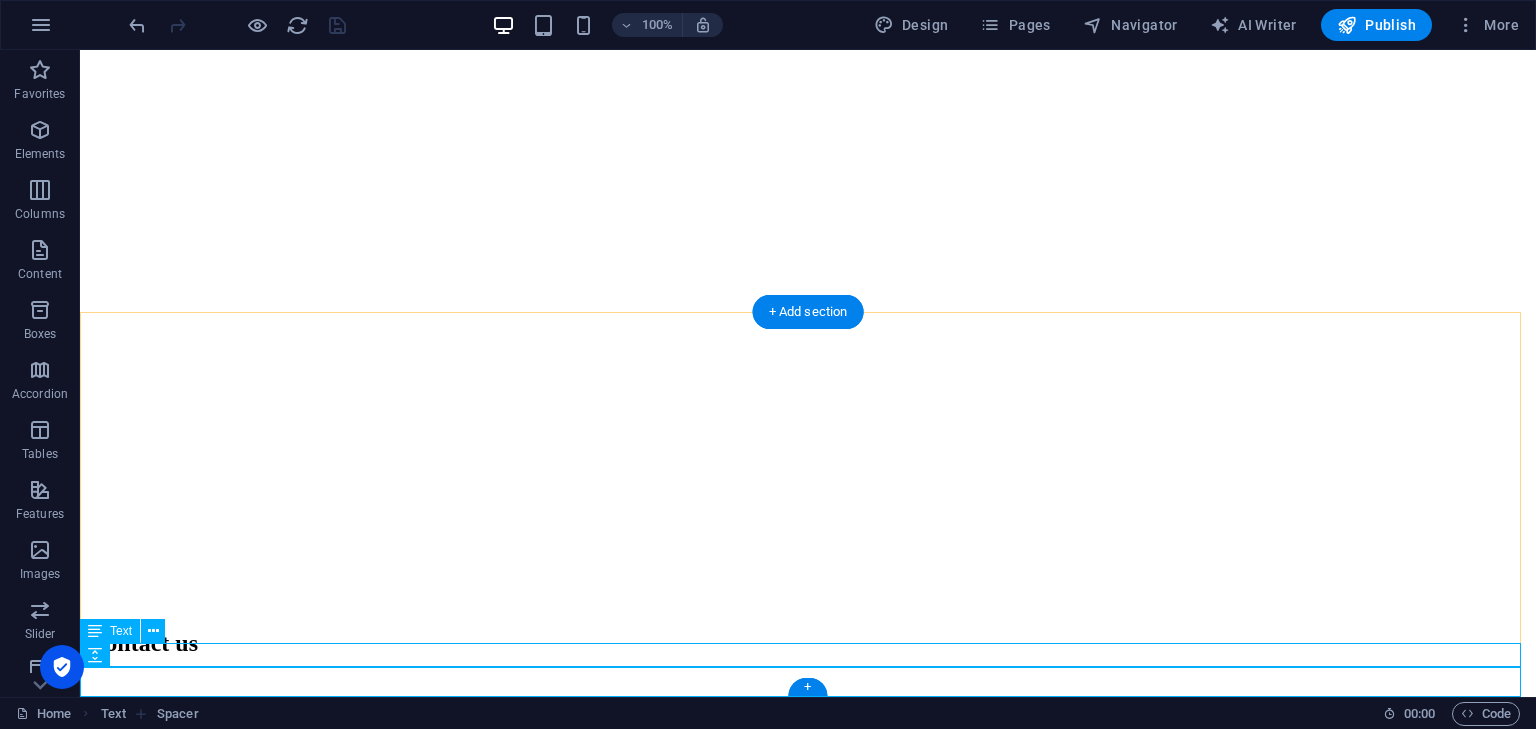 click on "© JobMedium.com |  Designed by SSBfy" at bounding box center [808, 4849] 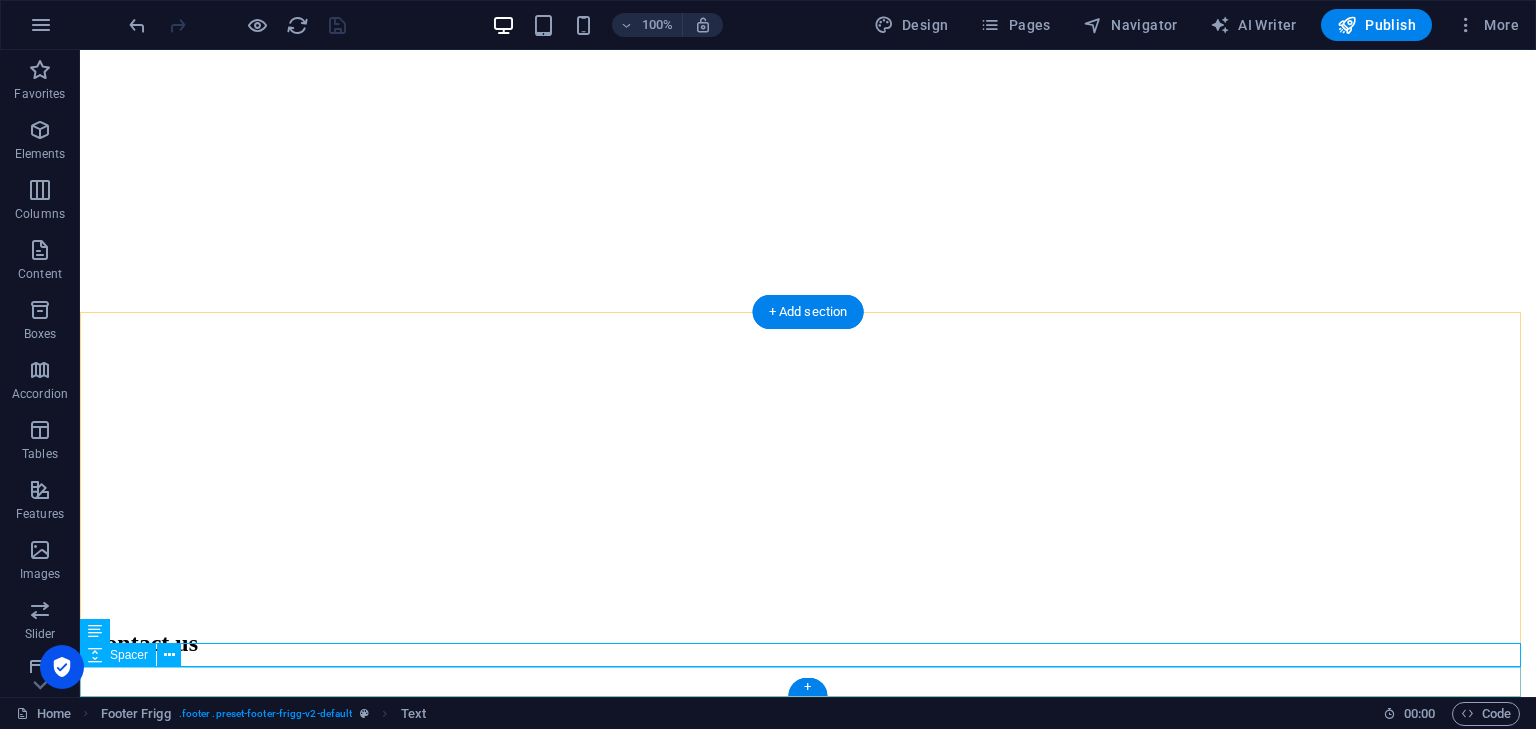 click at bounding box center (808, 4889) 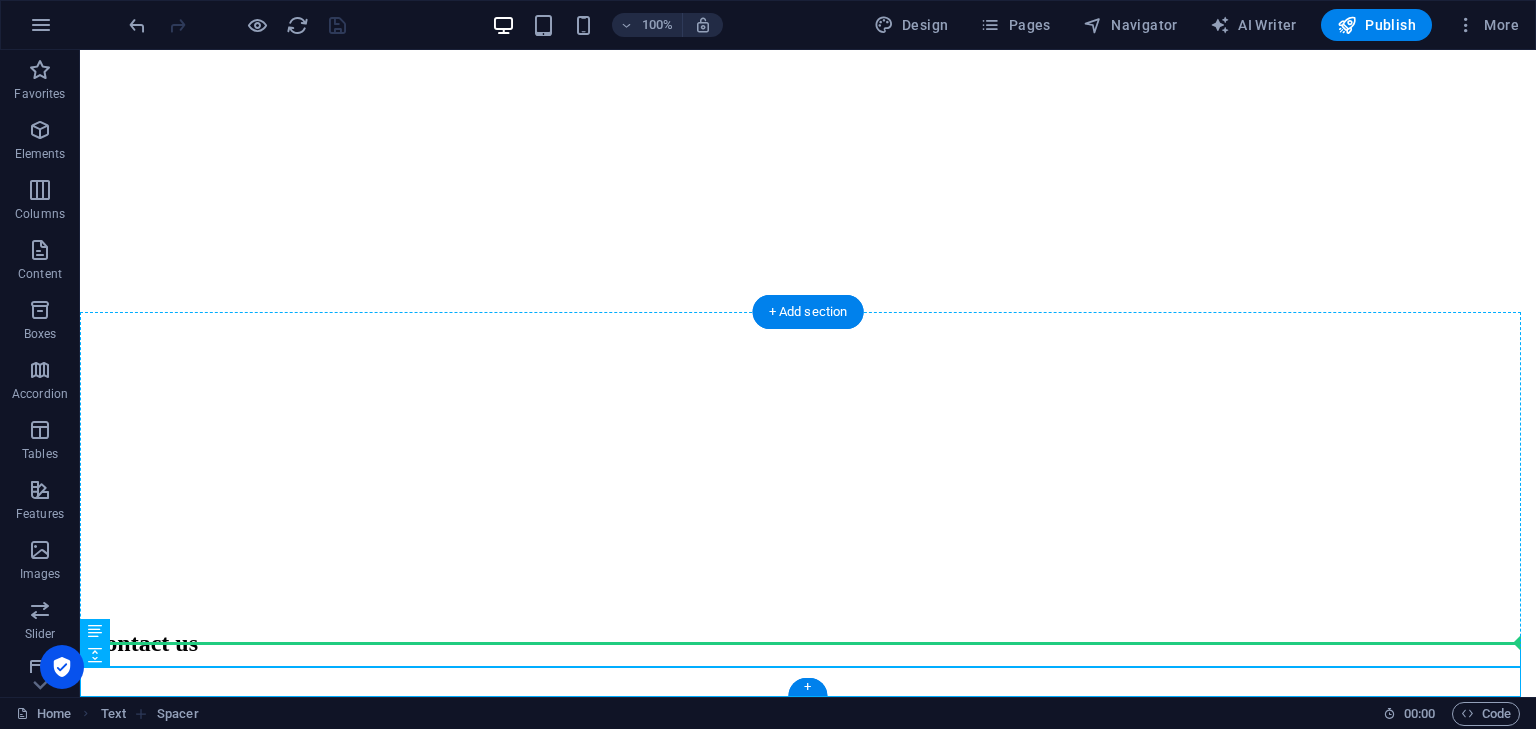 drag, startPoint x: 587, startPoint y: 655, endPoint x: 620, endPoint y: 613, distance: 53.413483 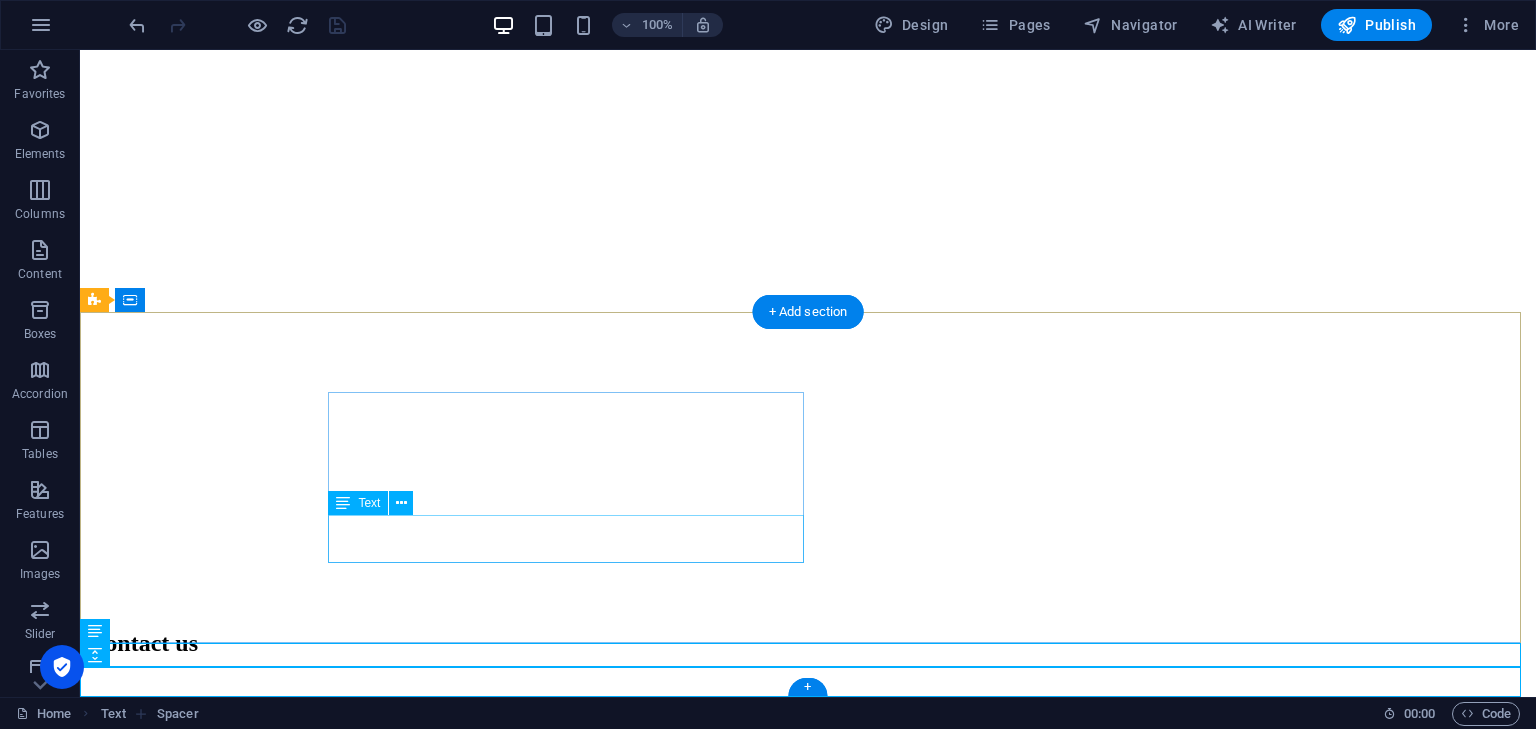 click on "Legal Notice Privacy Policy" at bounding box center (808, 1431) 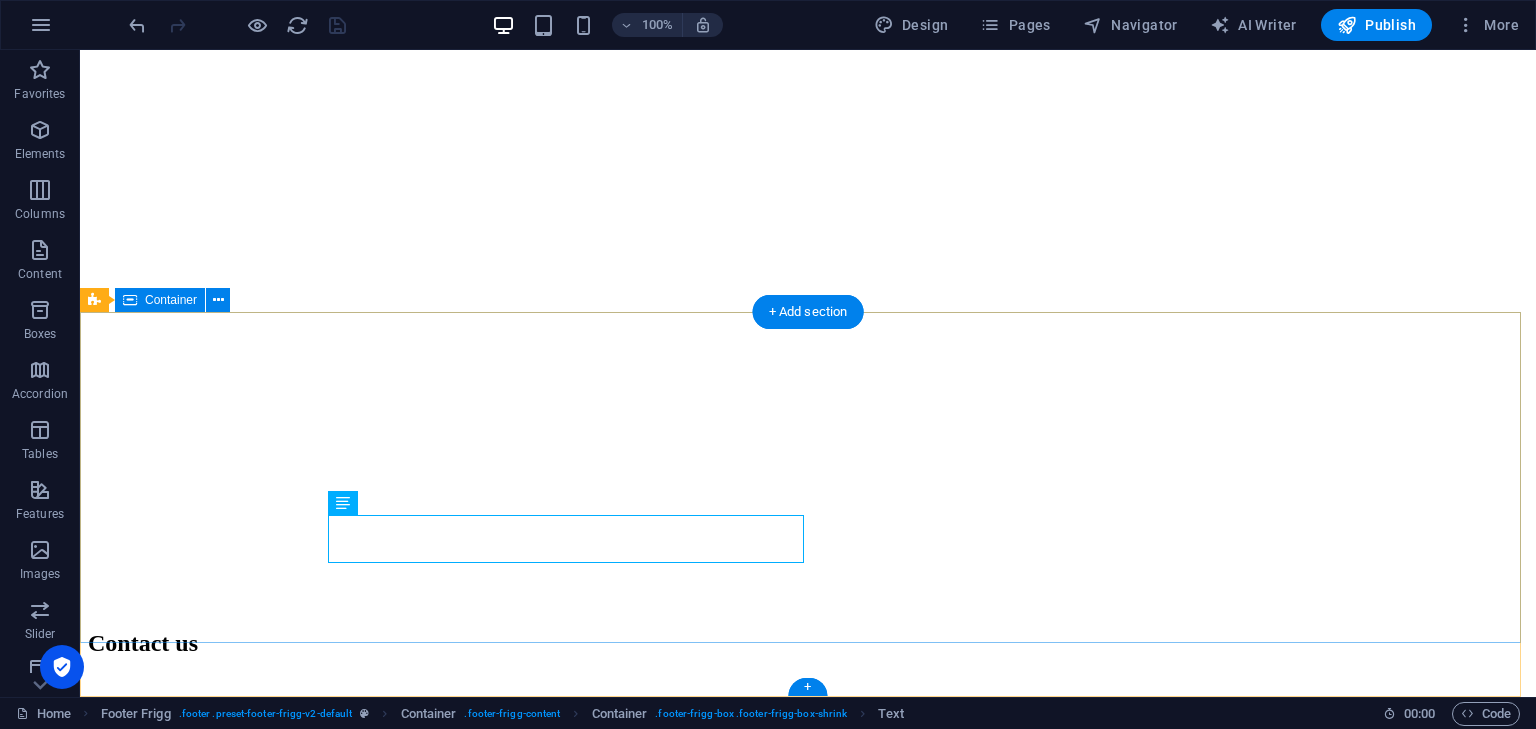 click on "Company Home About Contact Legal Notice Privacy Policy 1301 York Rd Ste 800-1031 , 21093   Timonium  MD, USA contact@jobmedium.com" at bounding box center [808, 3048] 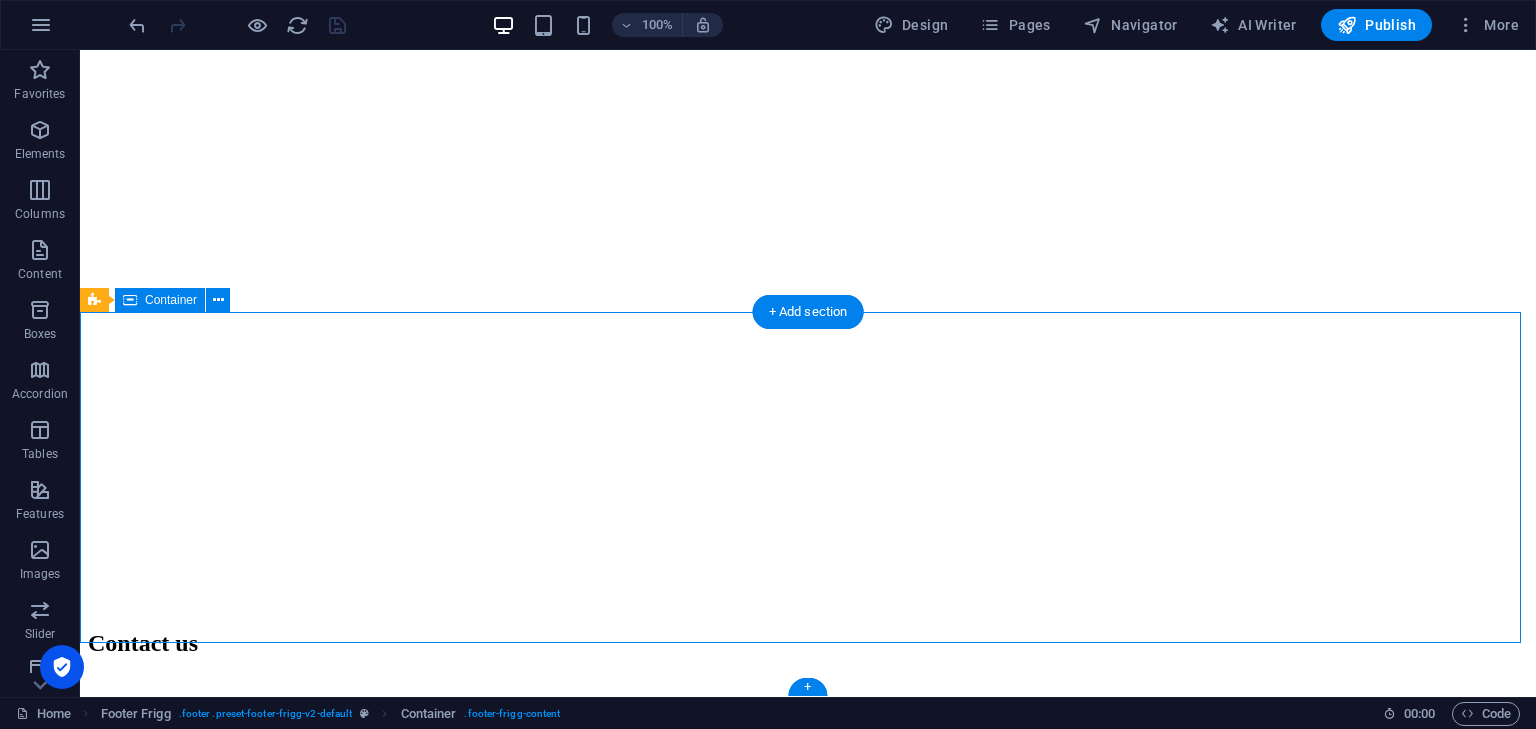 click on "Company Home About Contact Legal Notice Privacy Policy 1301 York Rd Ste 800-1031 , 21093   Timonium  MD, USA contact@jobmedium.com" at bounding box center (808, 3048) 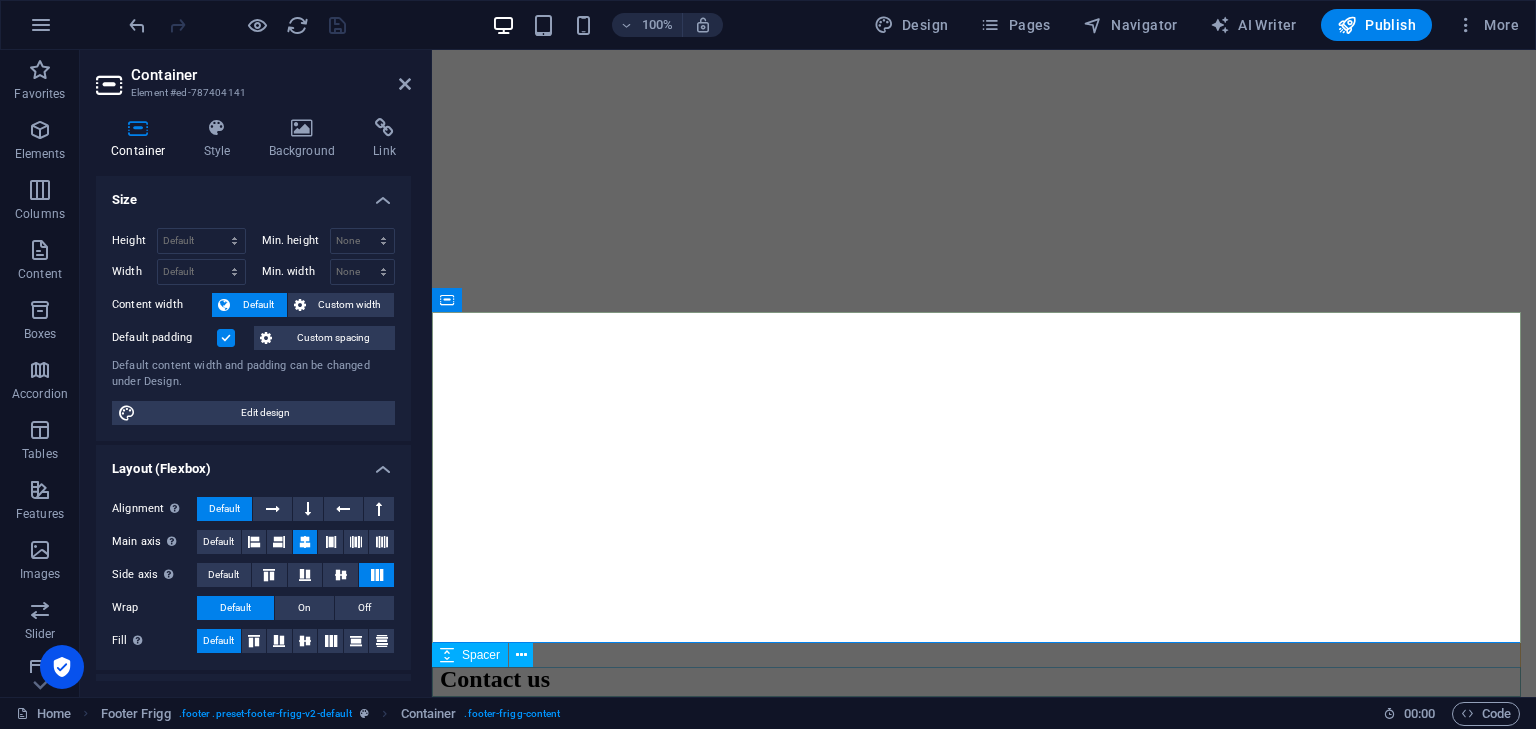 click at bounding box center (984, 4150) 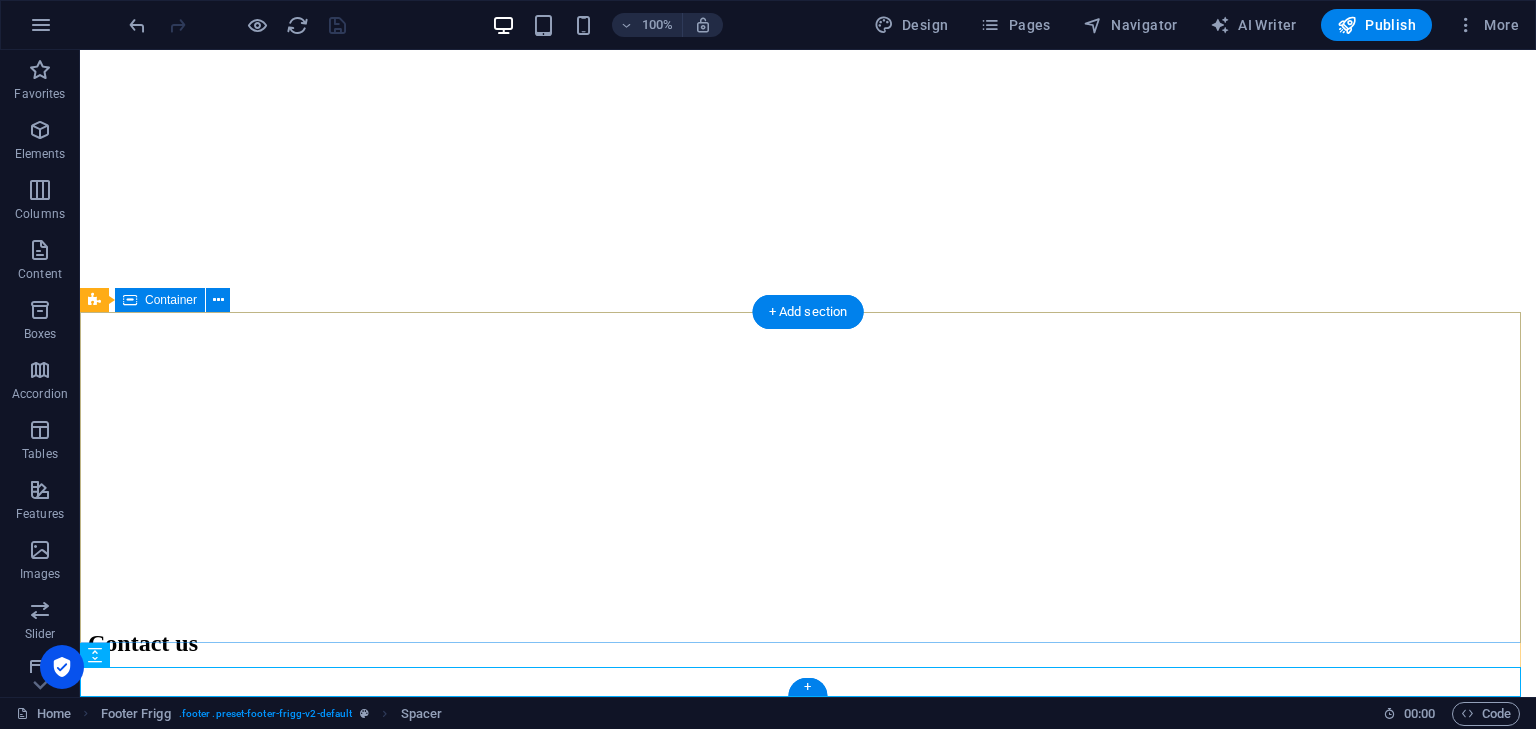 click on "Company Home About Contact Legal Notice Privacy Policy 1301 York Rd Ste 800-1031 , 21093   Timonium  MD, USA contact@jobmedium.com" at bounding box center (808, 3048) 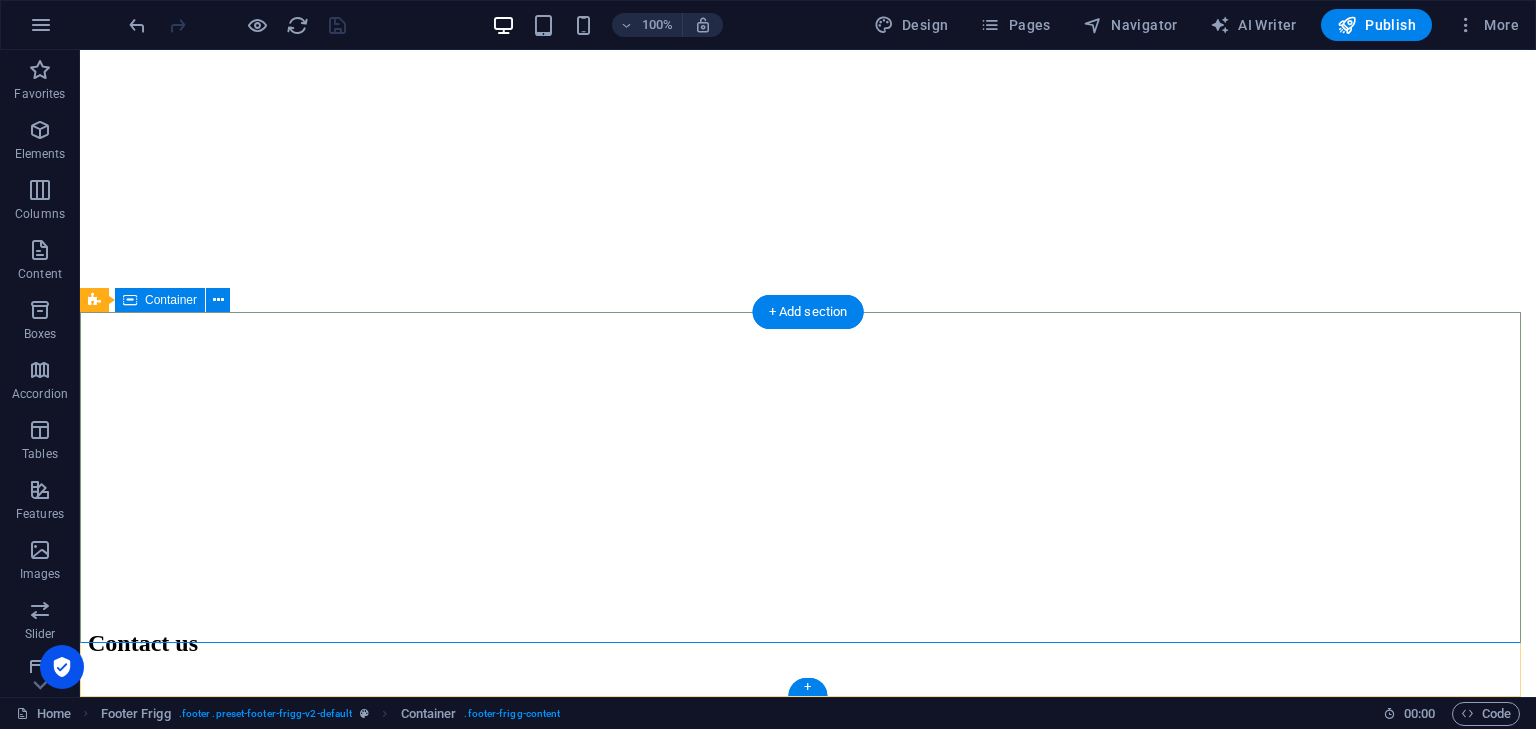 click on "Company Home About Contact Legal Notice Privacy Policy 1301 York Rd Ste 800-1031 , 21093   Timonium  MD, USA contact@jobmedium.com" at bounding box center (808, 3048) 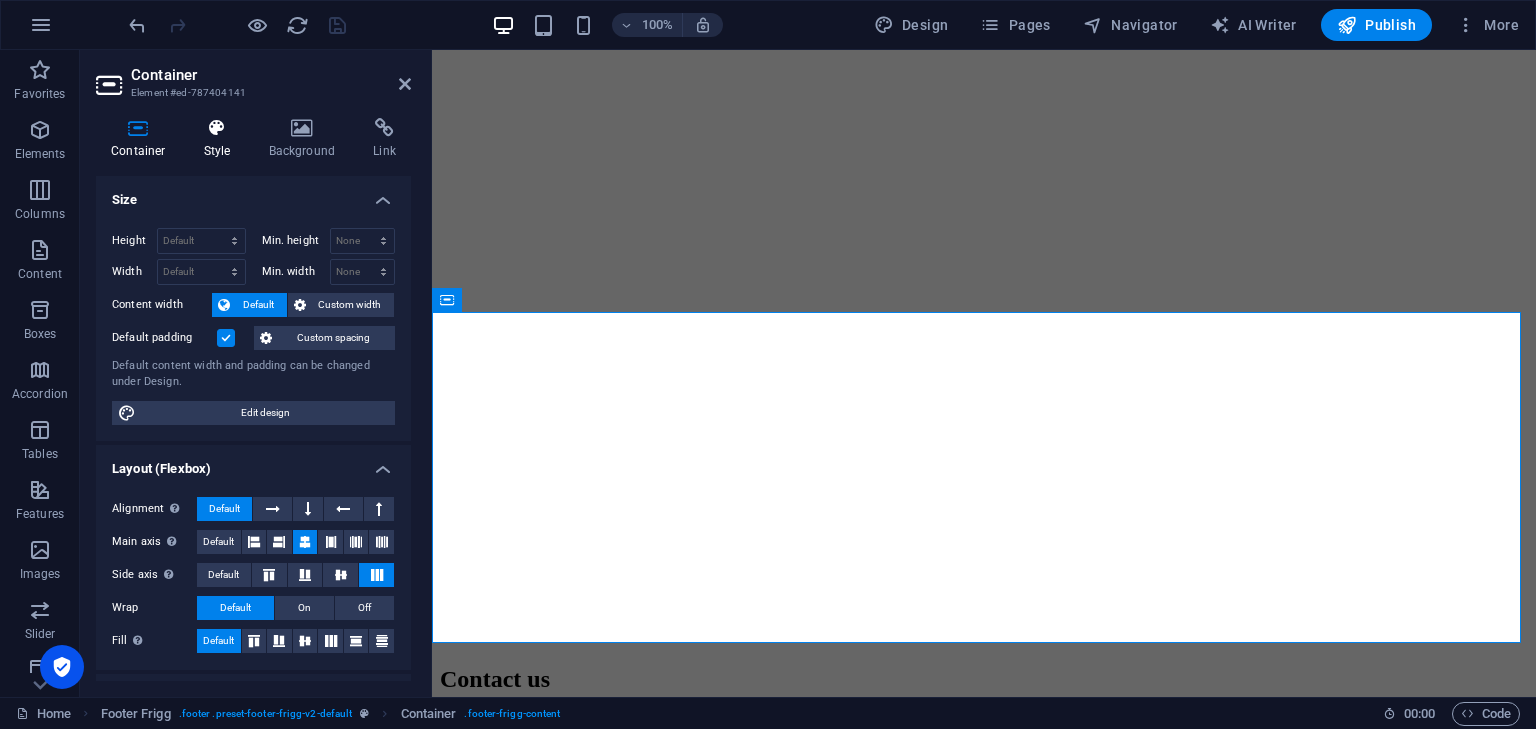 click at bounding box center [217, 128] 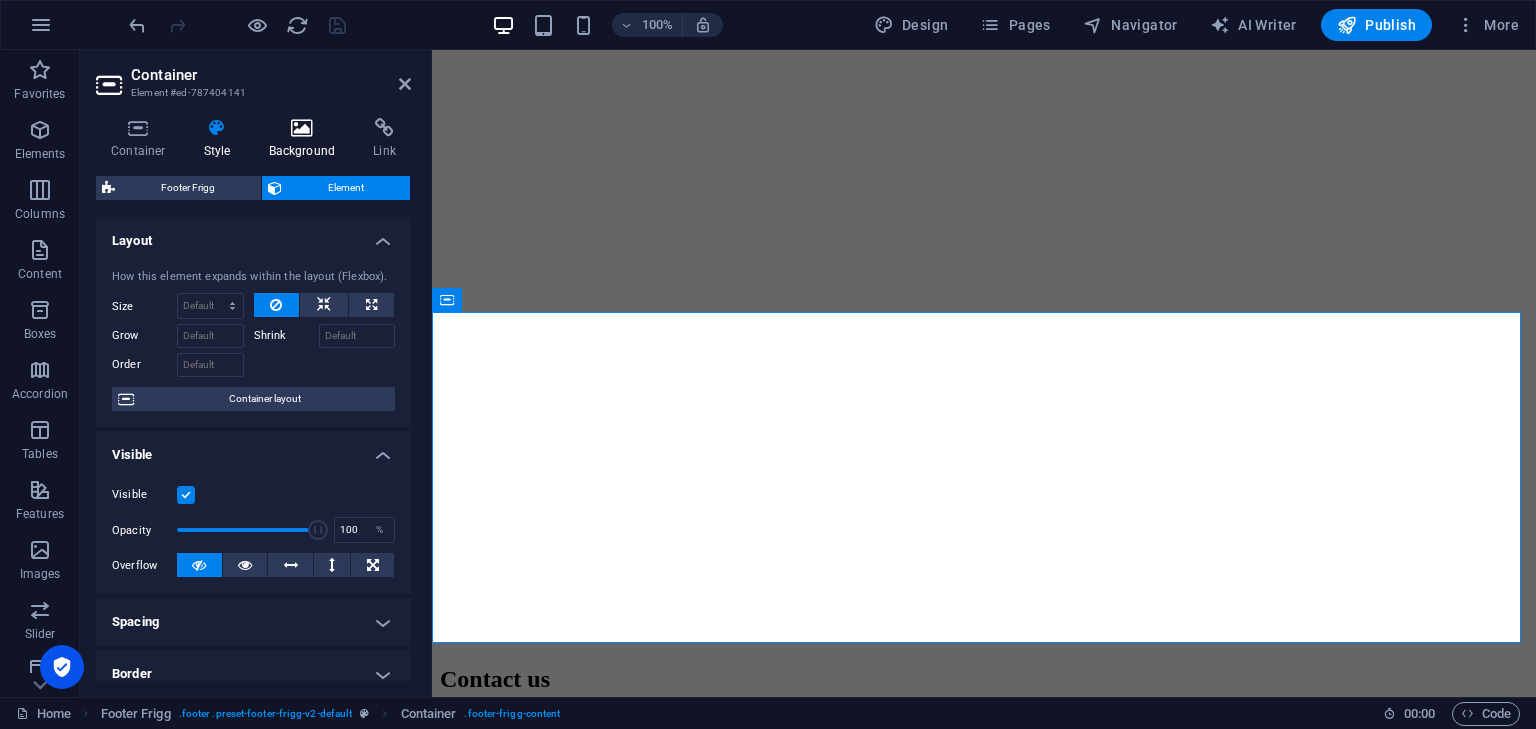 click on "Background" at bounding box center (306, 139) 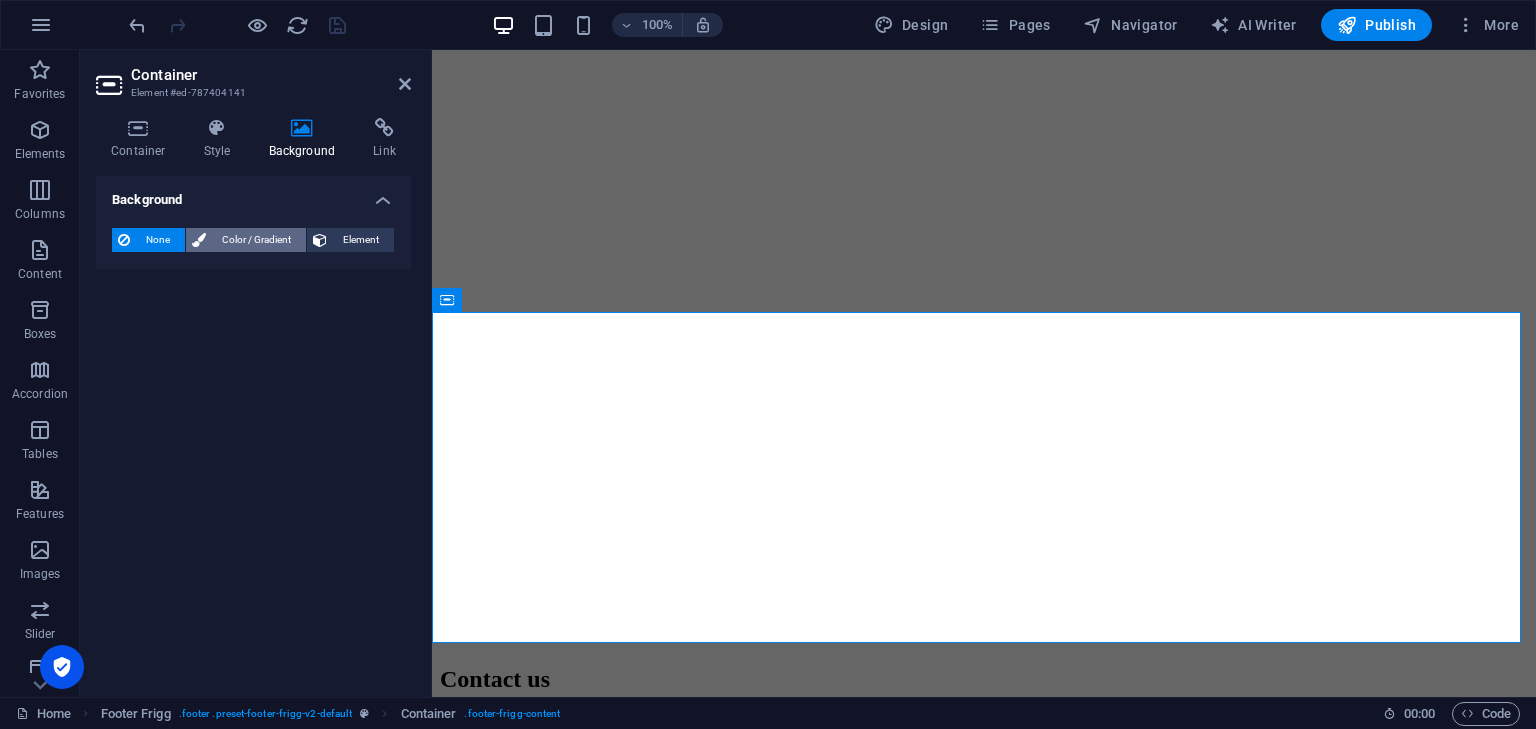 click on "Color / Gradient" at bounding box center [256, 240] 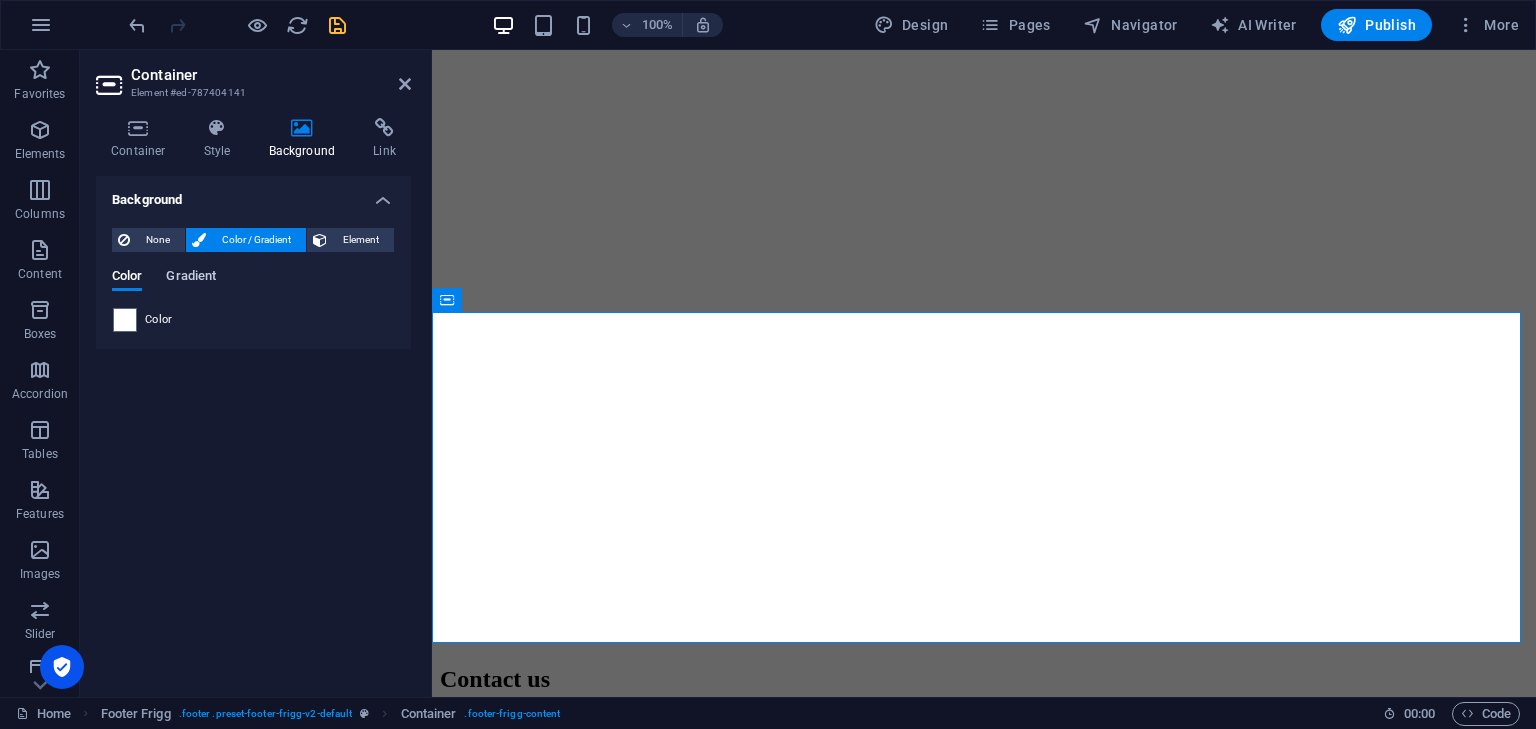 click on "Gradient" at bounding box center [191, 278] 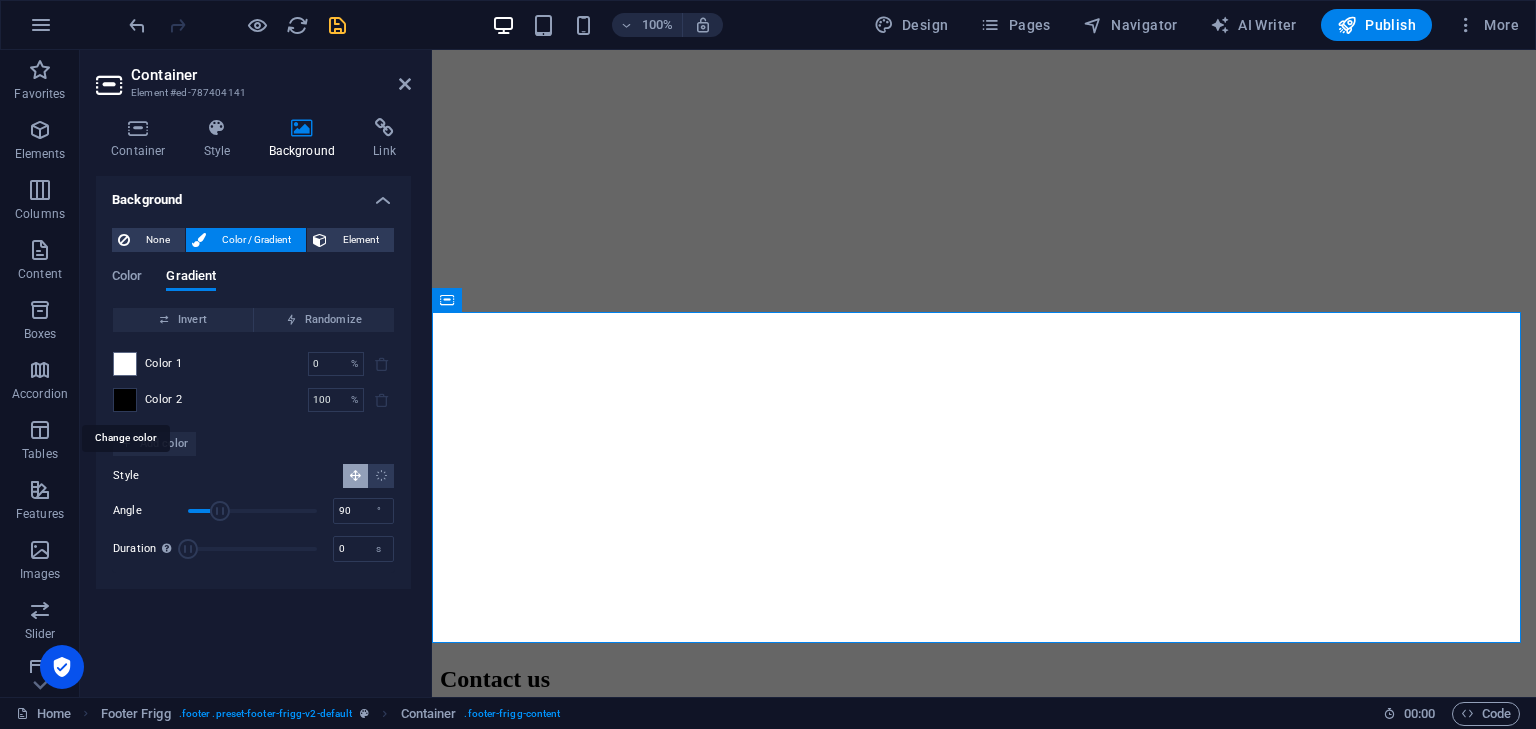 click at bounding box center [125, 400] 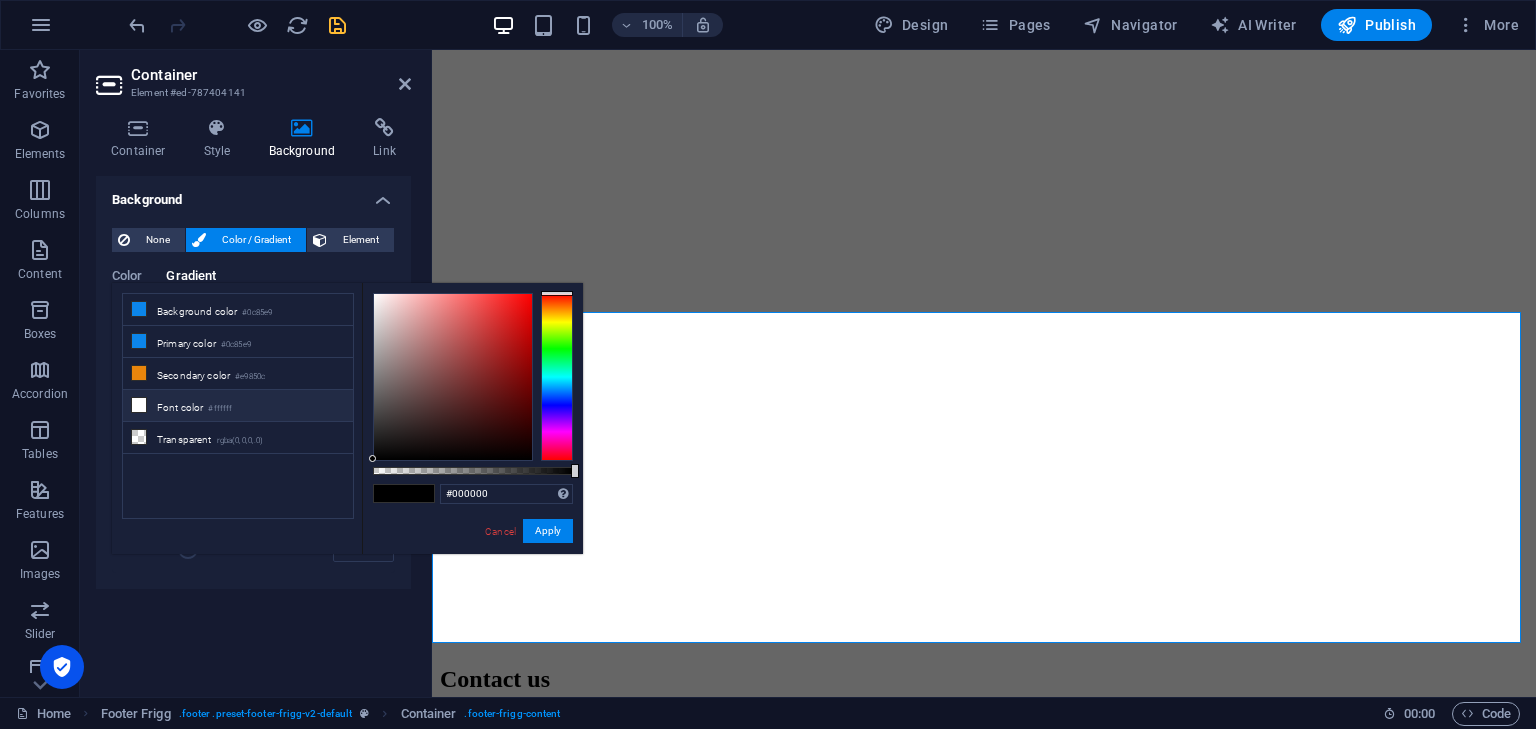 click on "#ffffff" at bounding box center (220, 409) 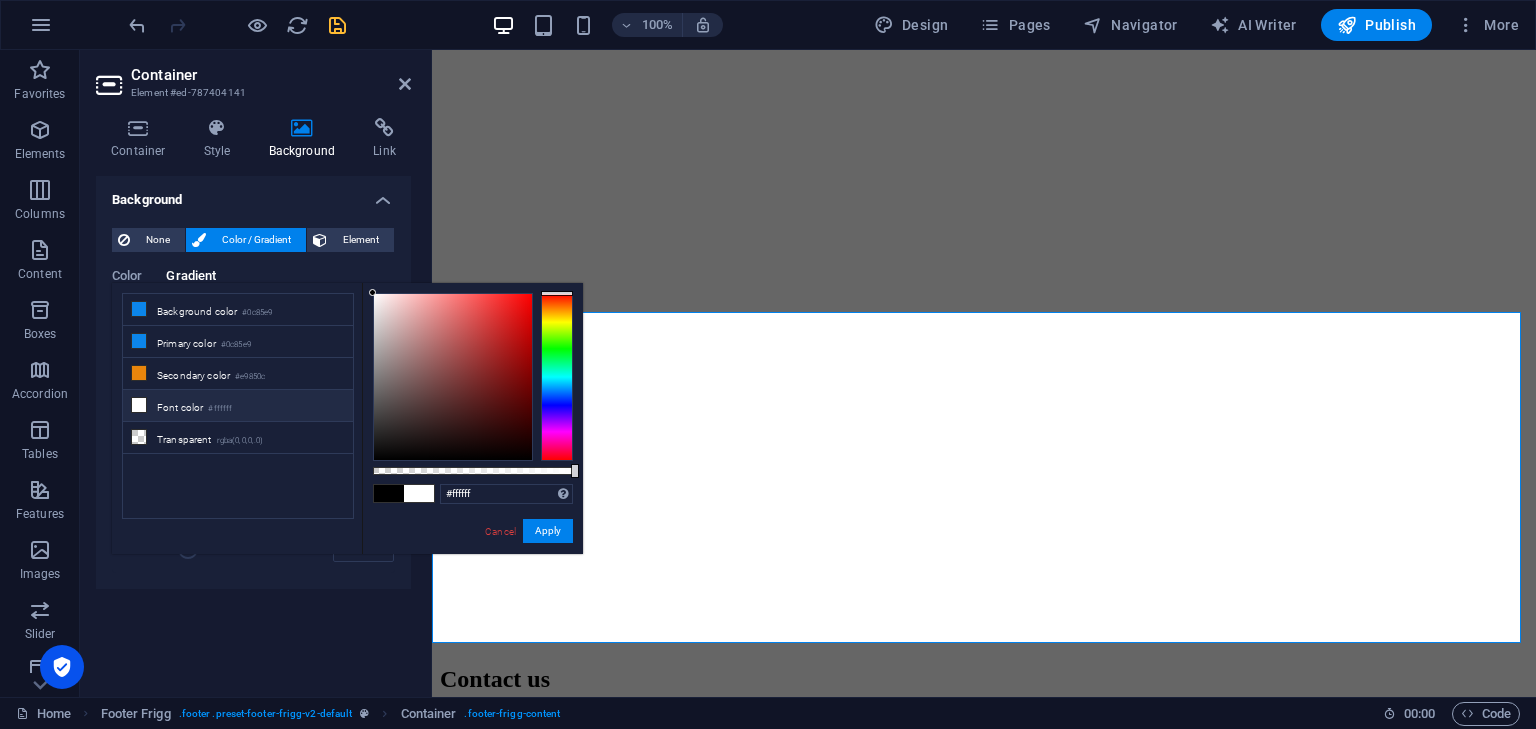 click on "#ffffff" at bounding box center [220, 409] 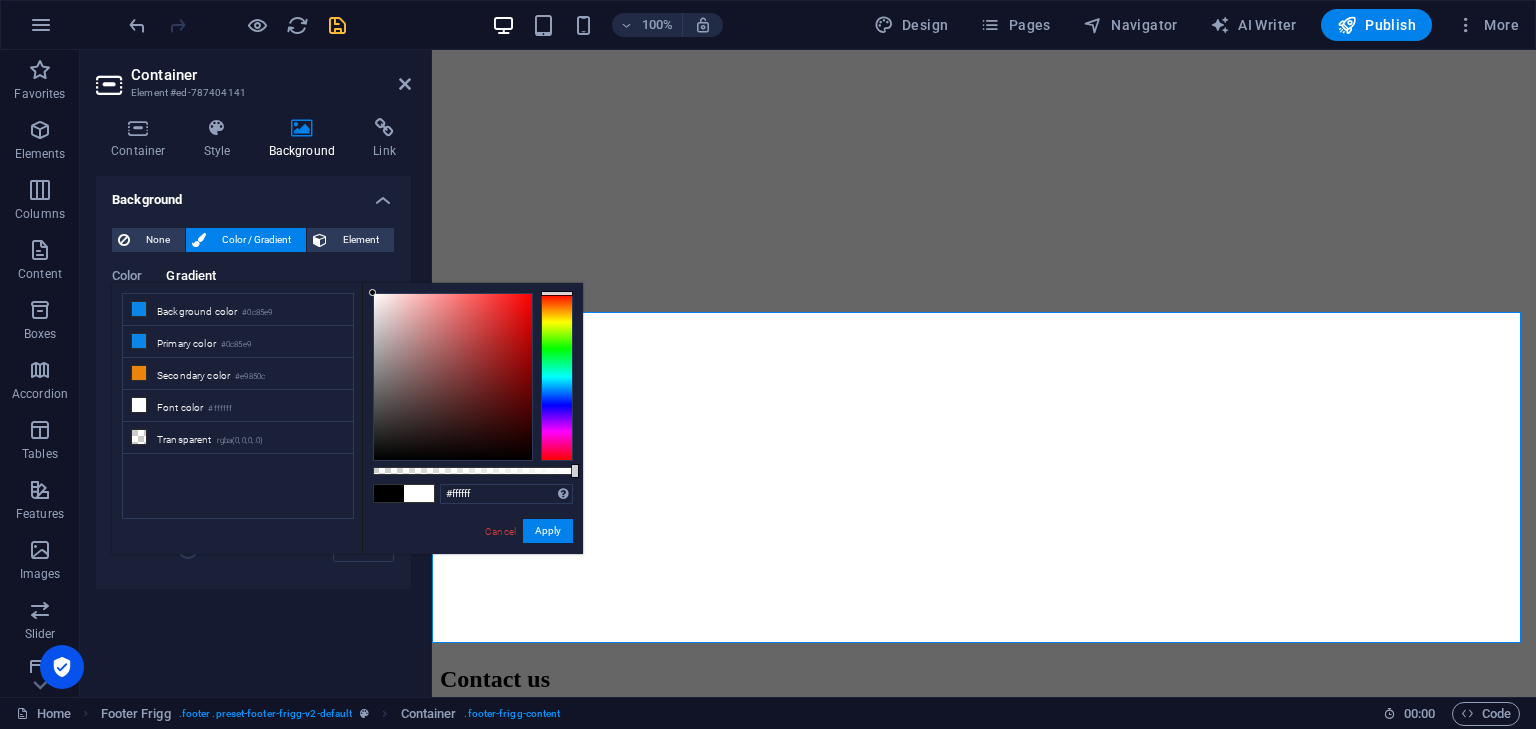 click on "None Color / Gradient Element Stretch background to full-width Color overlay Places an overlay over the background to colorize it Parallax 0 % Image Image slider Map Video YouTube Vimeo HTML Color Gradient Color Invert Randomize Color 1 0 % ​ Color 2 100 % ​ Add color Style Angle 90 ° Duration Duration of the background animation. A value of "0" disables the animation 0 s A parent element contains a background. Edit background on parent element" at bounding box center (253, 400) 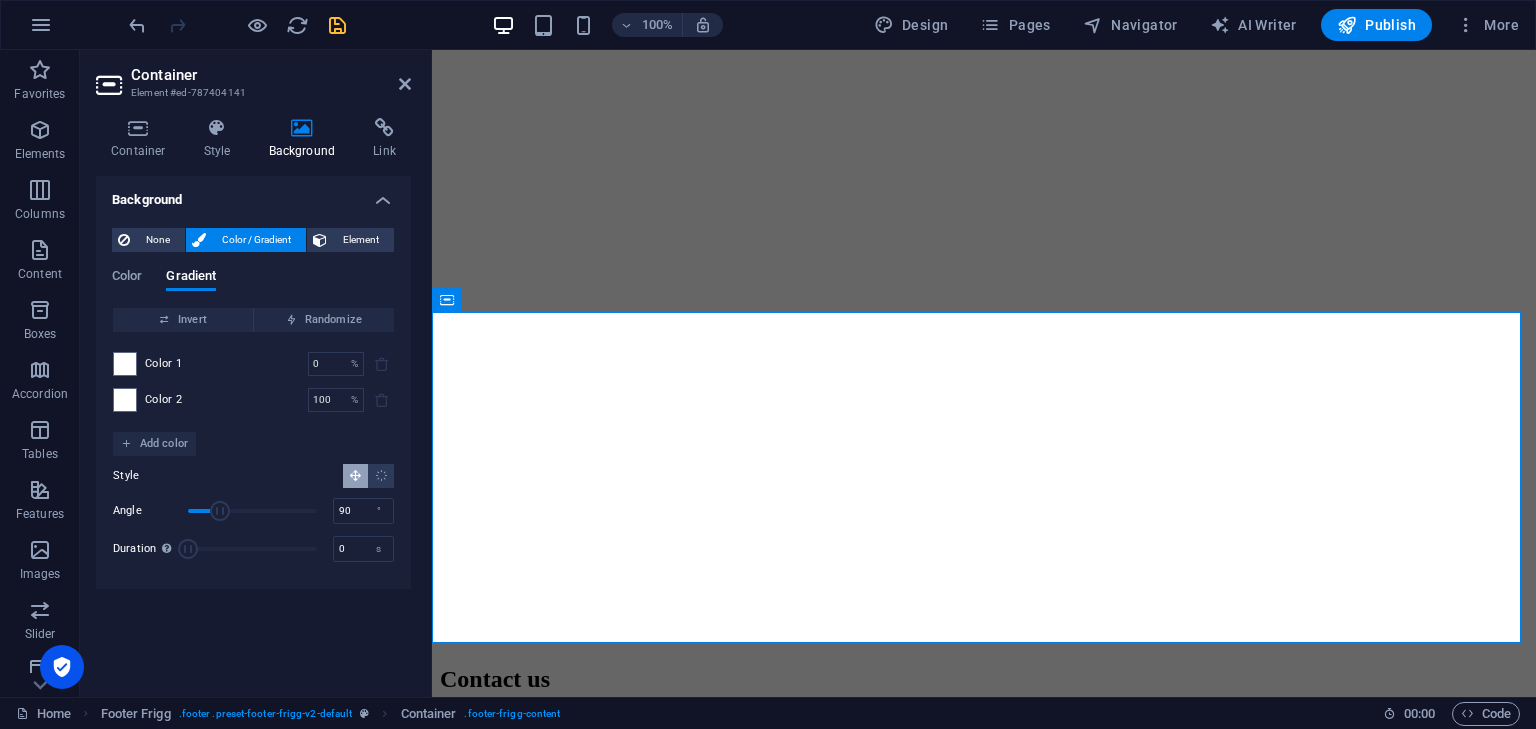 click on "Color 1" at bounding box center (164, 364) 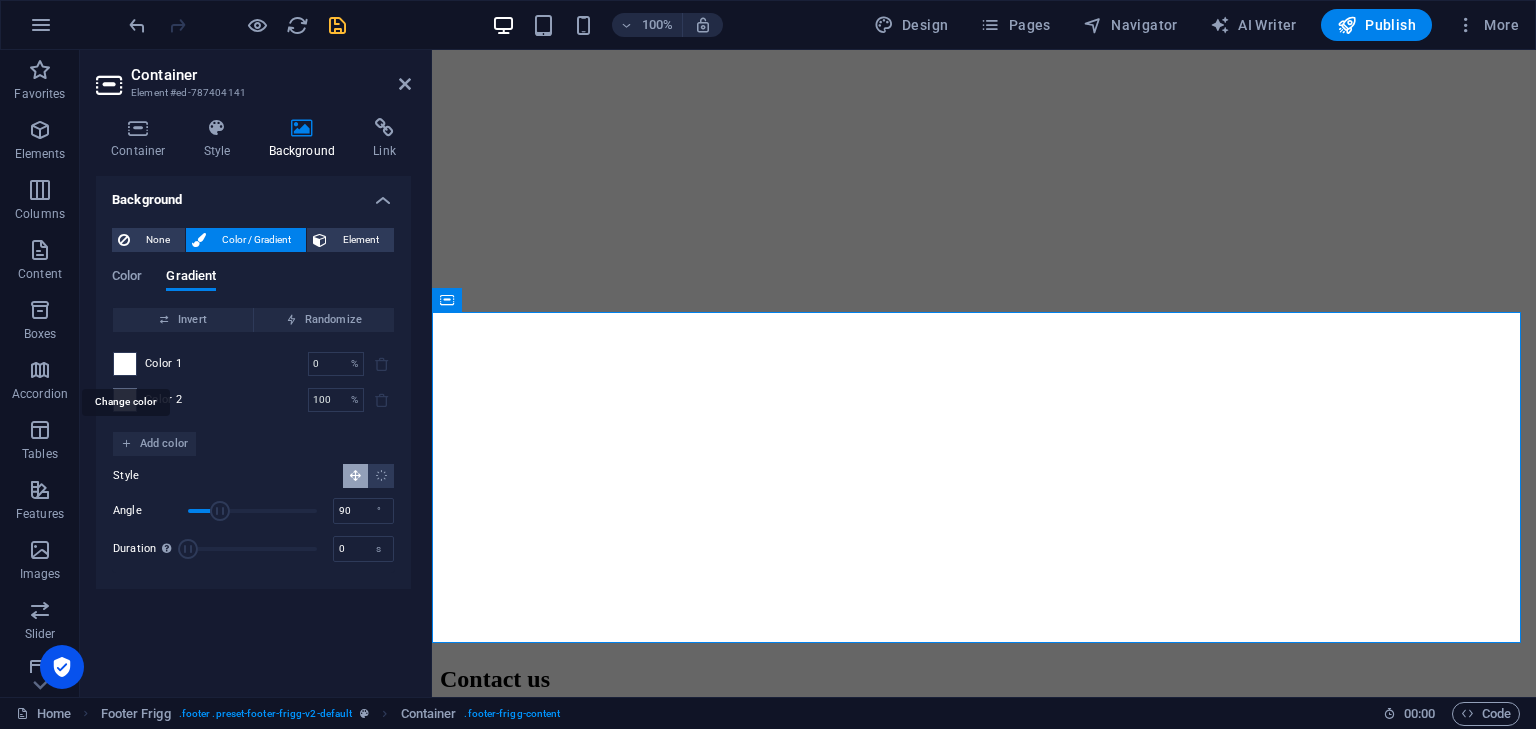 click at bounding box center (125, 364) 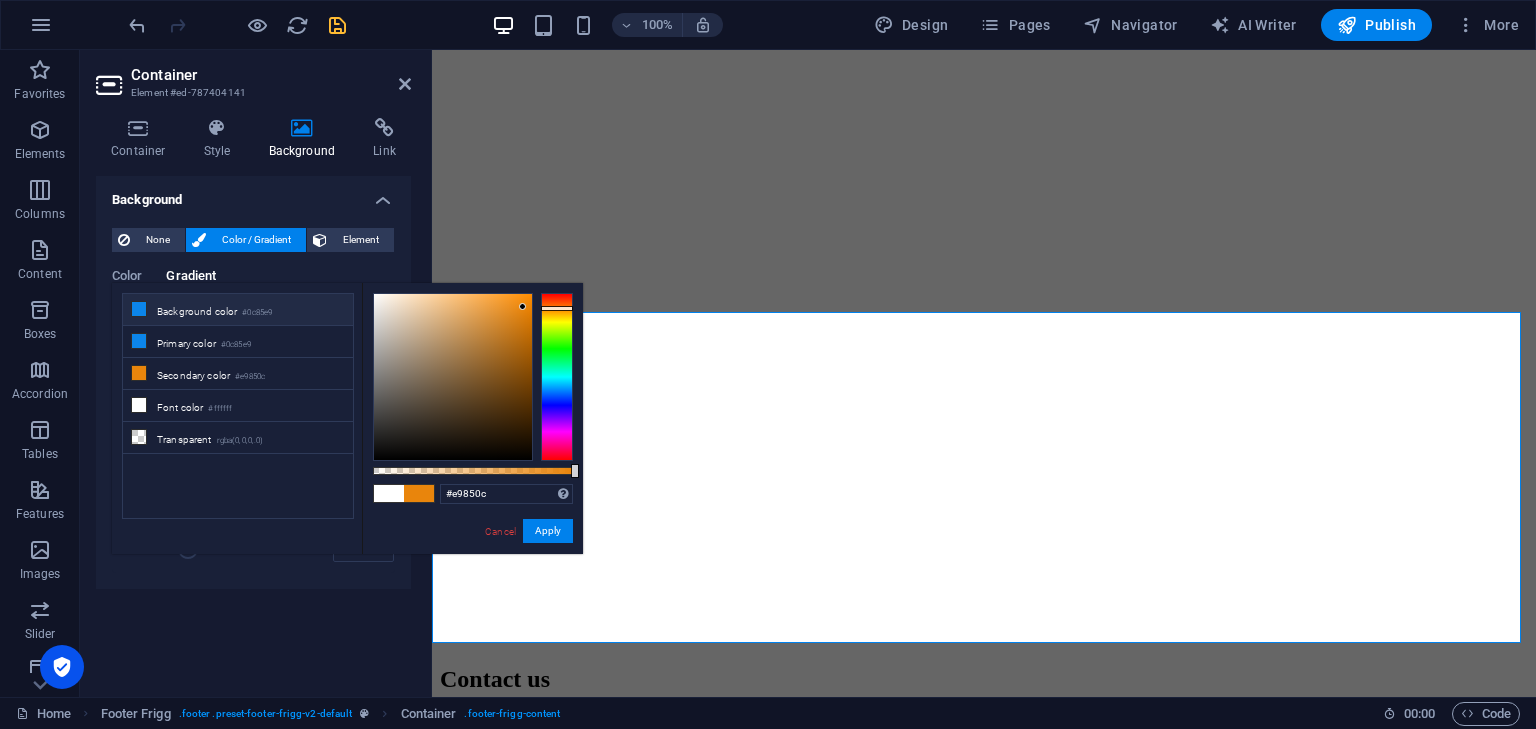 click on "Background color
#0c85e9" at bounding box center [238, 310] 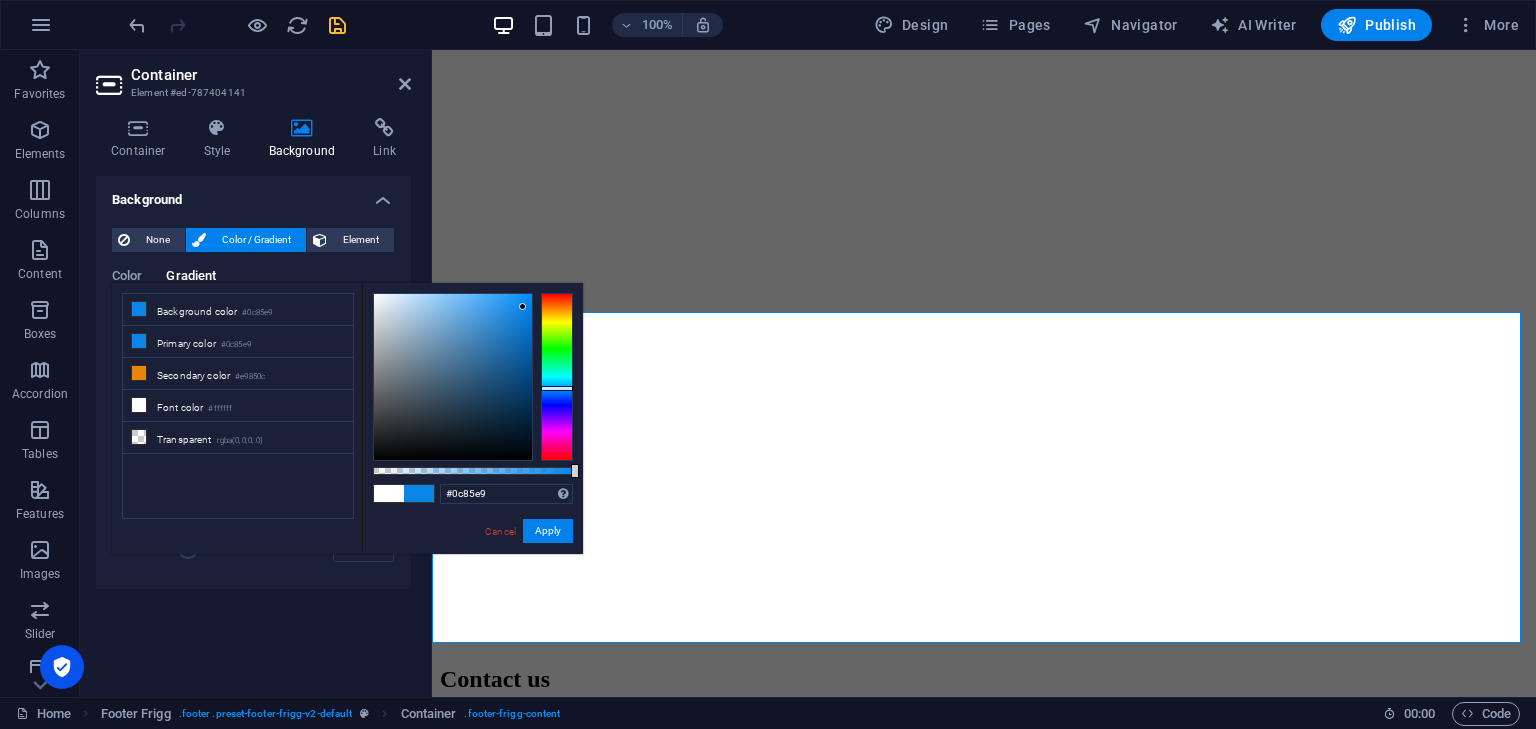 click on "less
Background color
#0c85e9
Primary color
#0c85e9
Secondary color
#e9850c
Font color
#0c85e9" at bounding box center [347, 418] 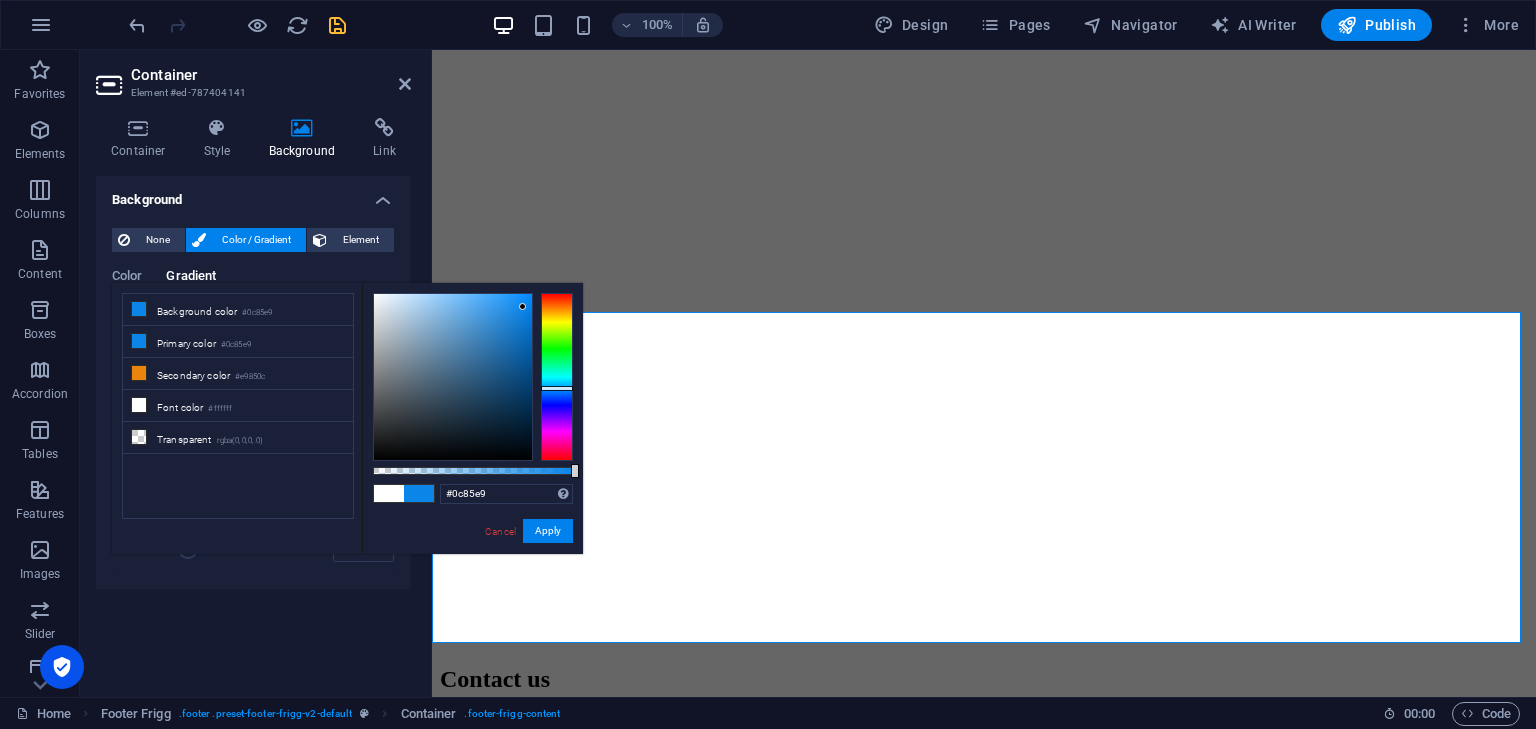 click on "less
Background color
#0c85e9
Primary color
#0c85e9
Secondary color
#e9850c
Font color
#0c85e9" at bounding box center [347, 418] 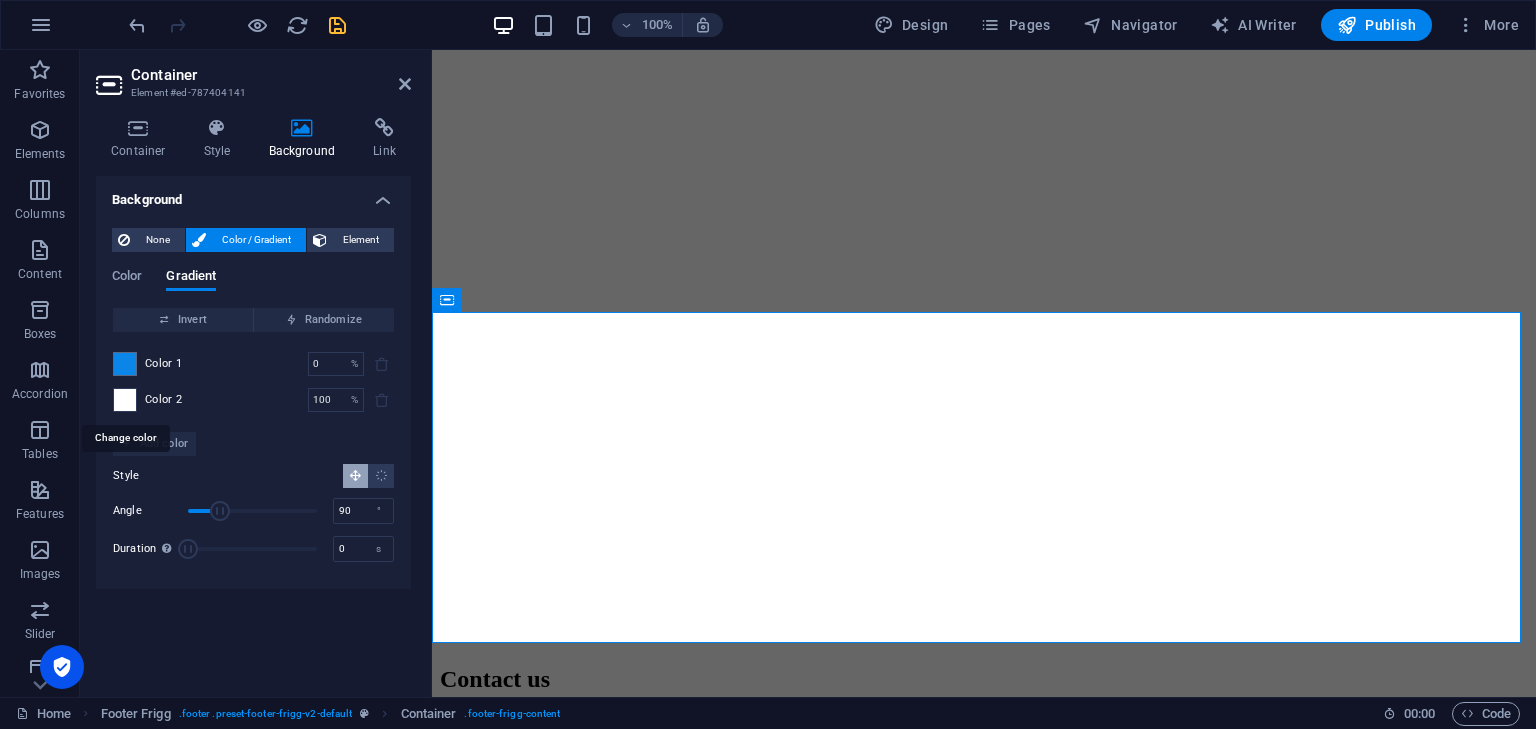 click at bounding box center [125, 400] 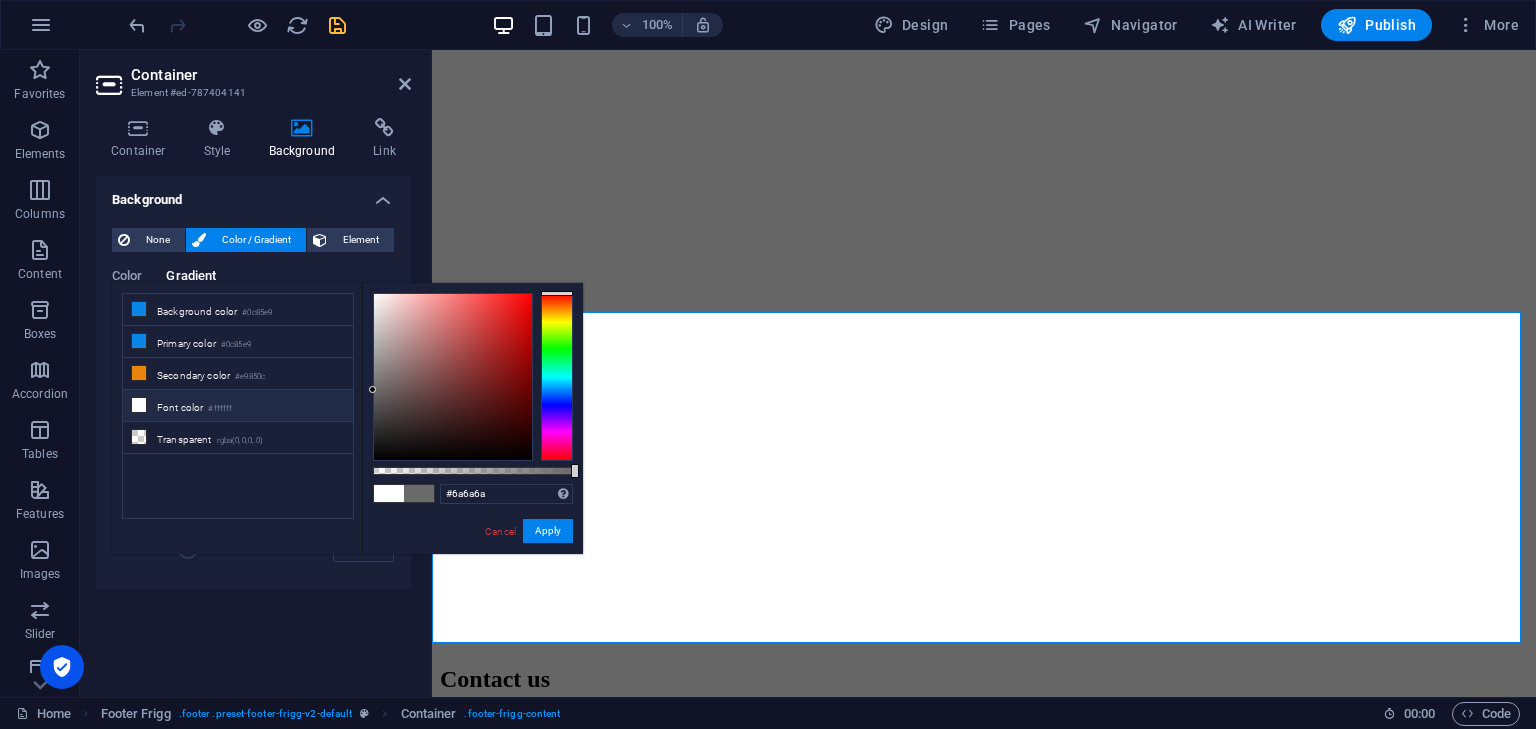 type on "#686868" 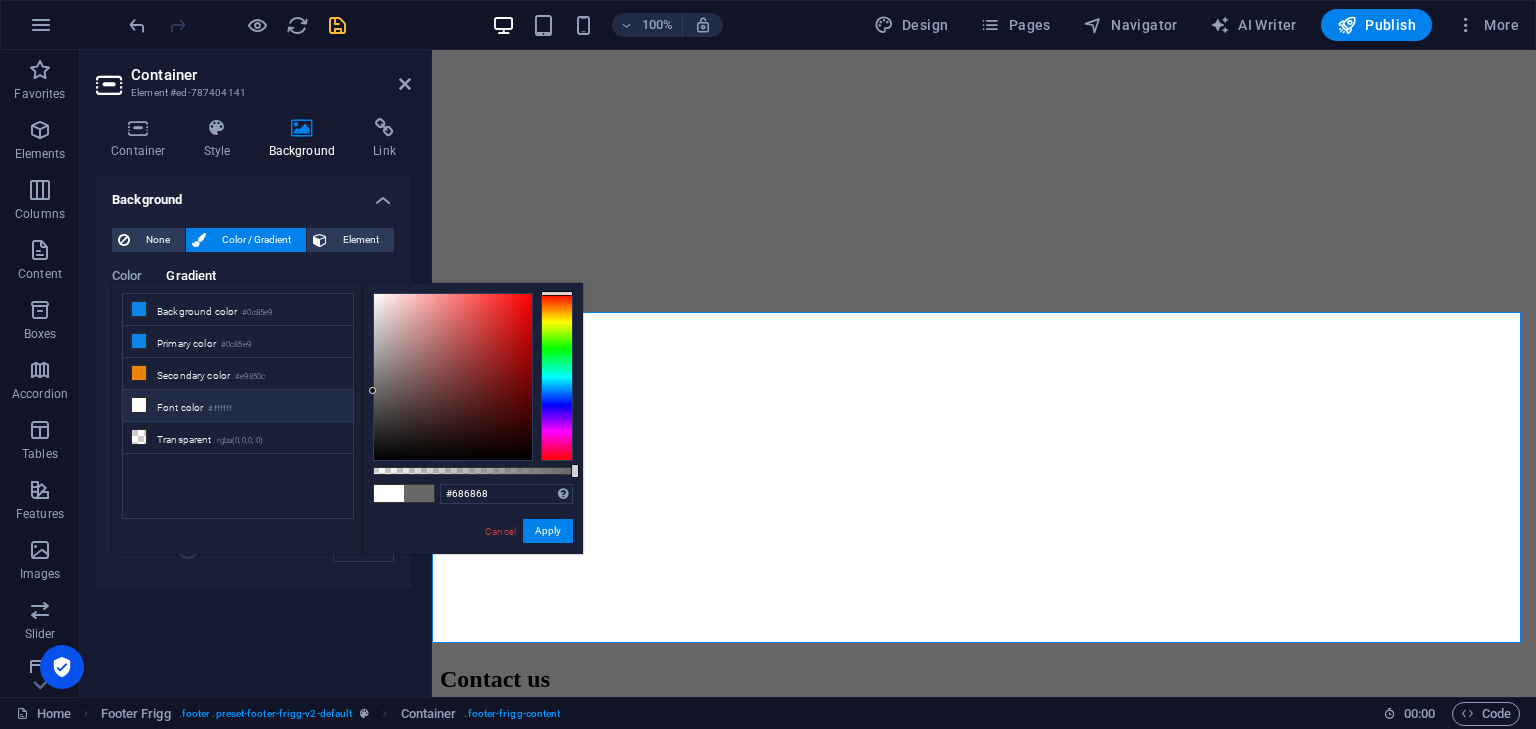drag, startPoint x: 374, startPoint y: 294, endPoint x: 328, endPoint y: 391, distance: 107.35455 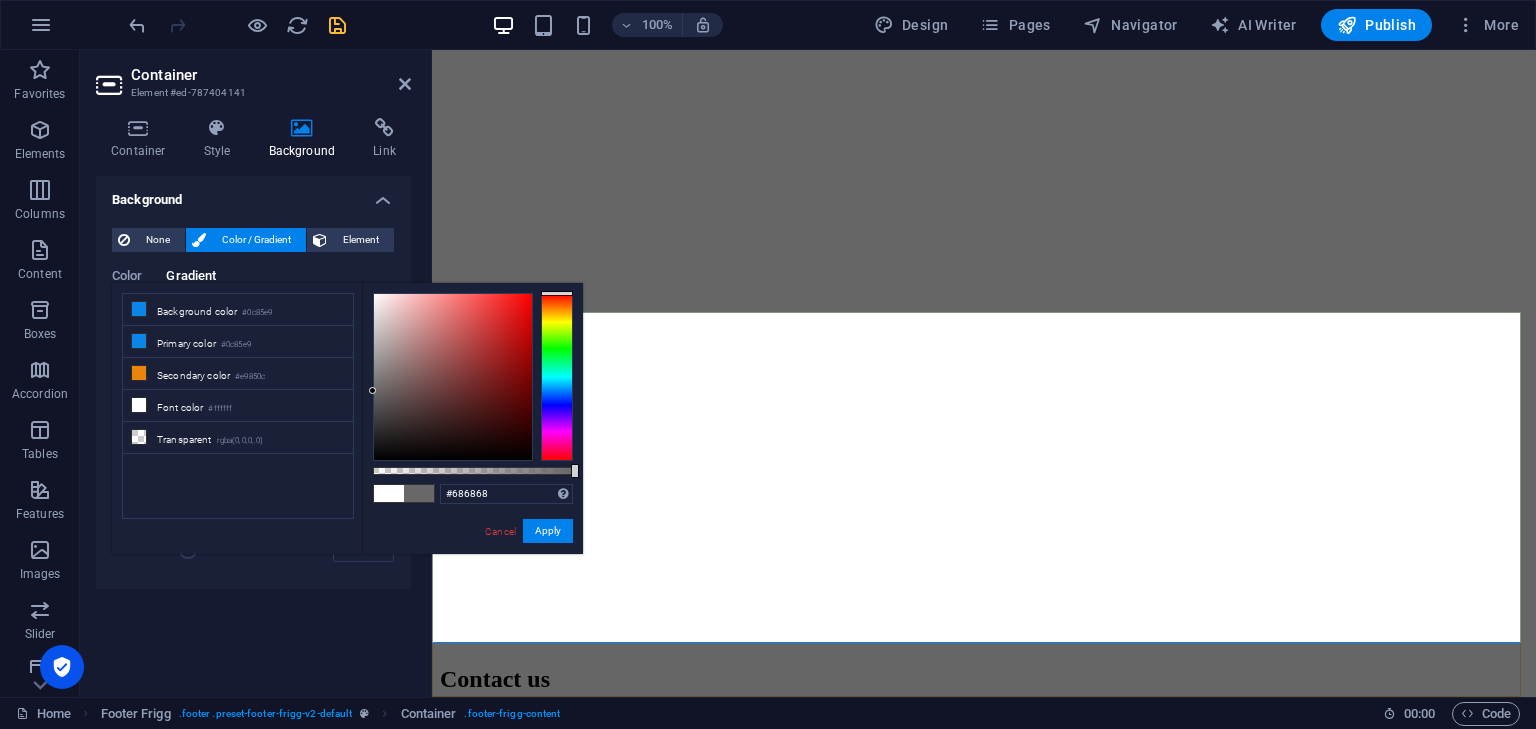 click on "Company Home About Contact Legal Notice Privacy Policy 1301 York Rd Ste 800-1031 , 21093   Timonium  MD, USA contact@jobmedium.com" at bounding box center [984, 2696] 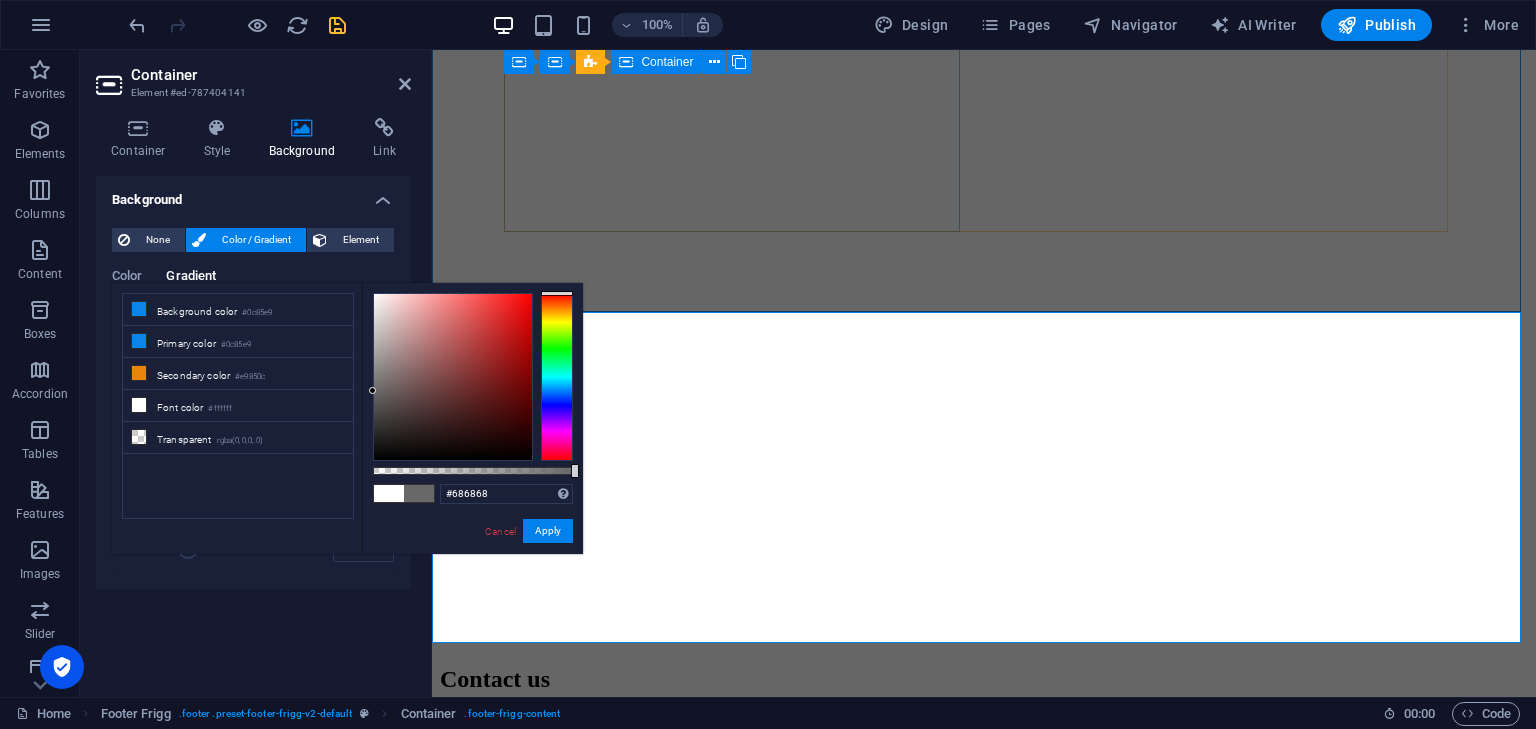click on "Job seekers, recruiting agencies, and industry partners—connect with us for inquiries or collaboration opportunities. We're here to assist you with your job search or partnership exploration. Let’s achieve successful outcomes together. Reach out today! By Email:  contact@jobmedium.com" at bounding box center [984, 838] 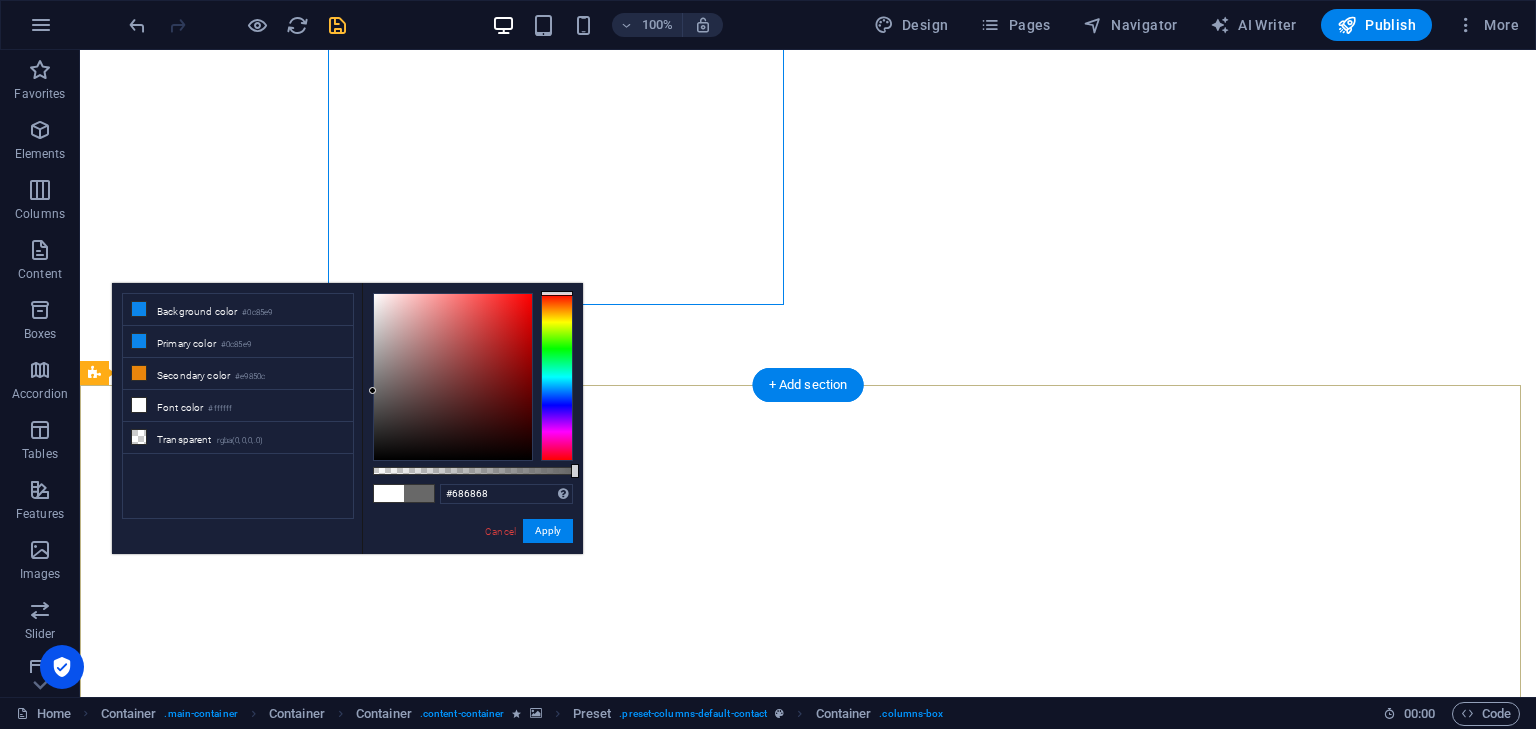 scroll, scrollTop: 1835, scrollLeft: 0, axis: vertical 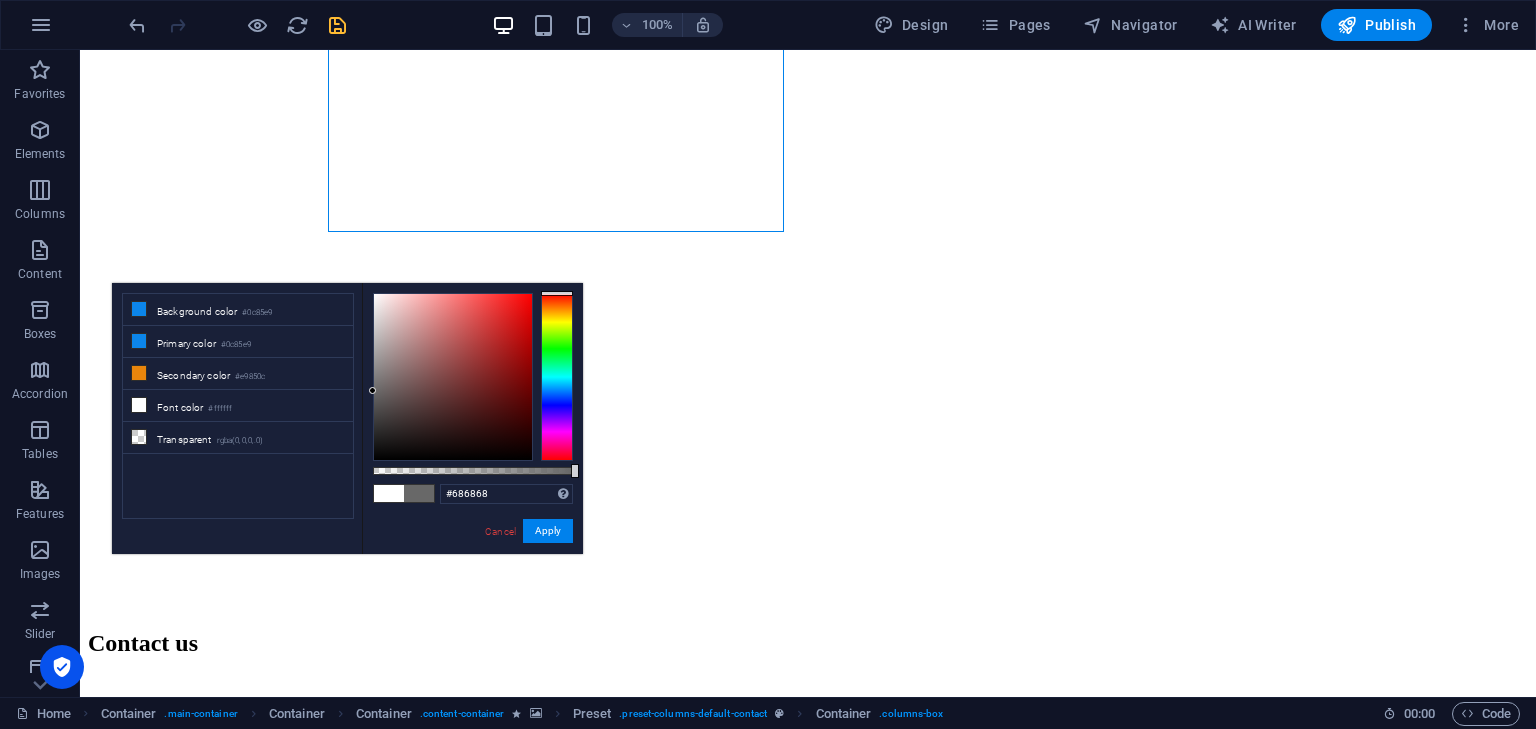 click on "#686868 Supported formats #0852ed rgb(8, 82, 237) rgba(8, 82, 237, 90%) hsv(221,97,93) hsl(221, 93%, 48%) Cancel Apply" at bounding box center [472, 563] 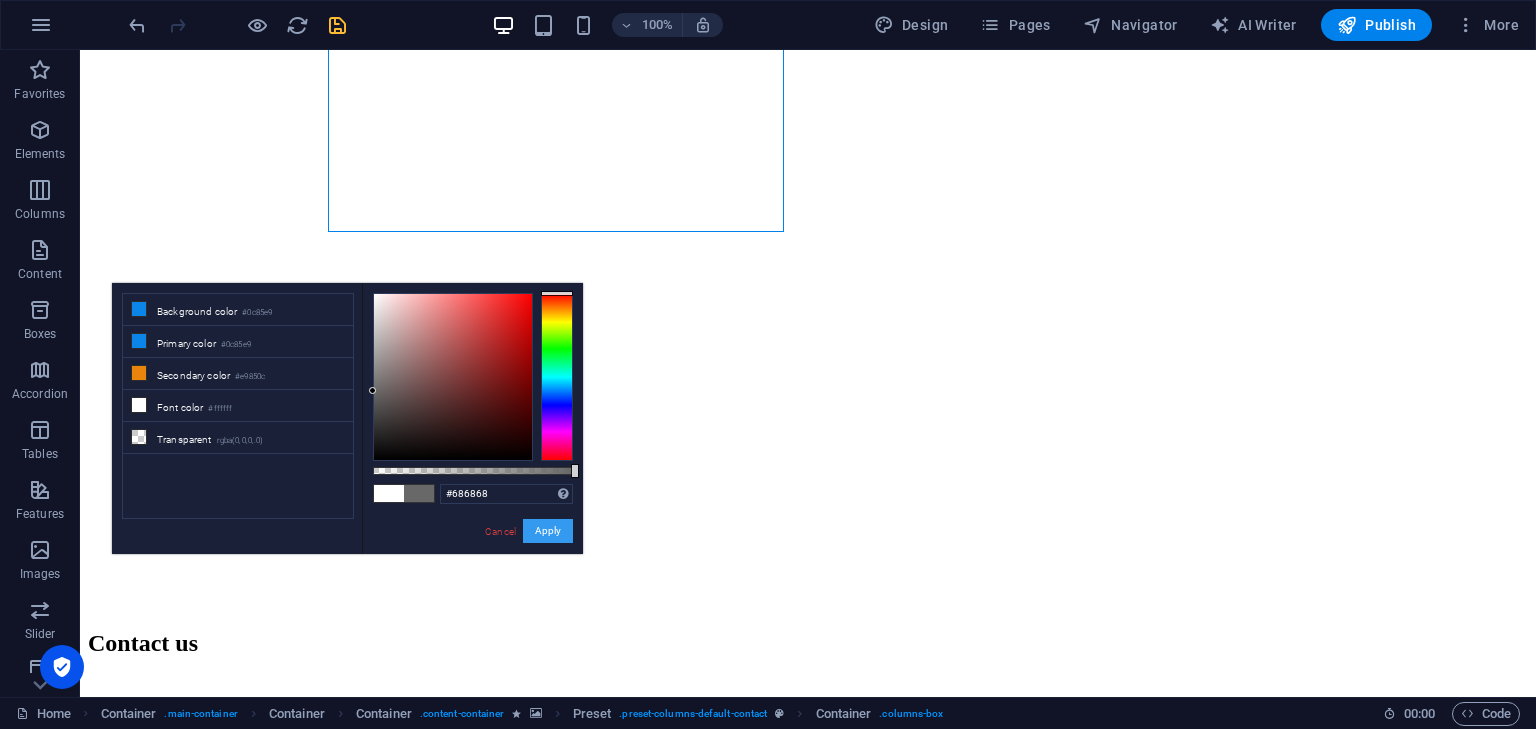 click on "Apply" at bounding box center (548, 531) 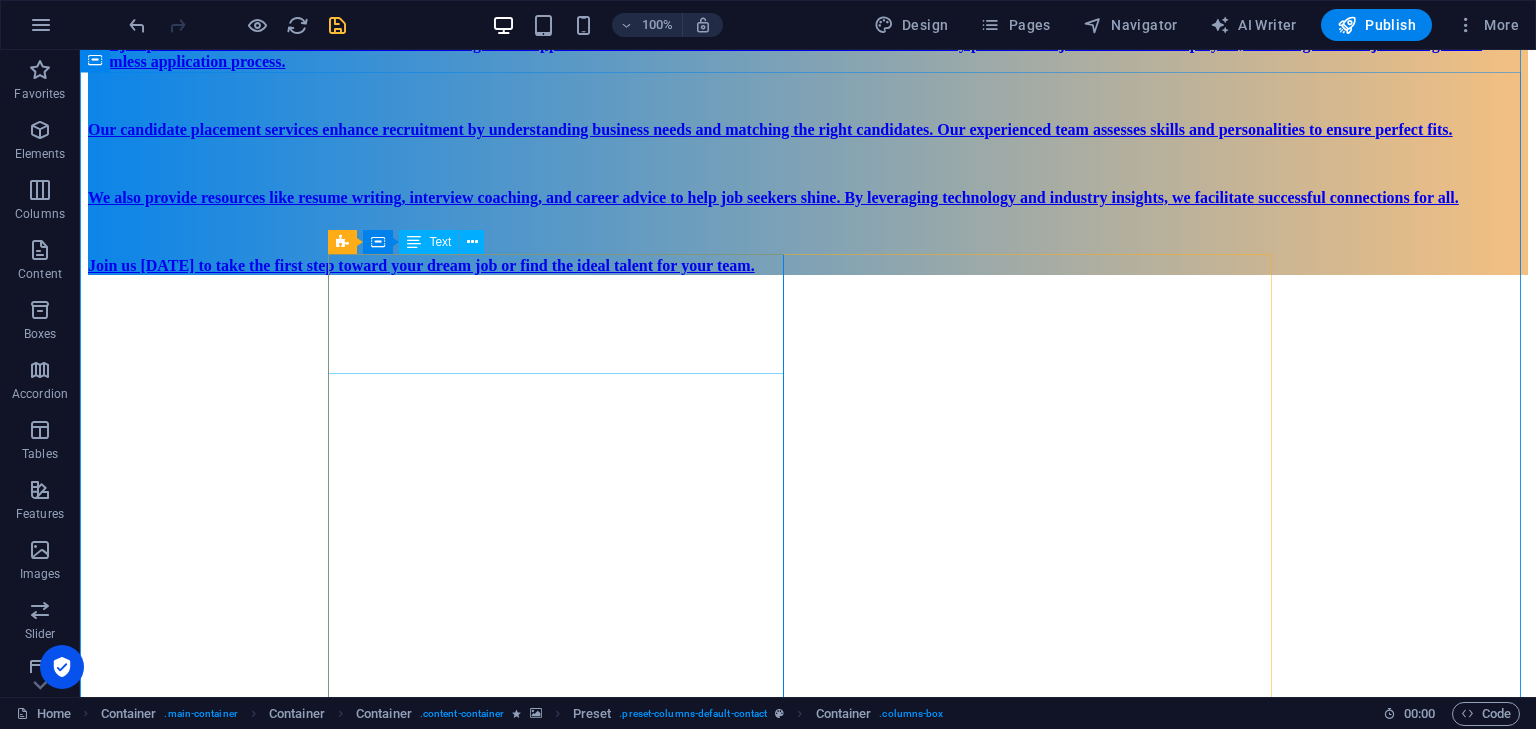 scroll, scrollTop: 1835, scrollLeft: 0, axis: vertical 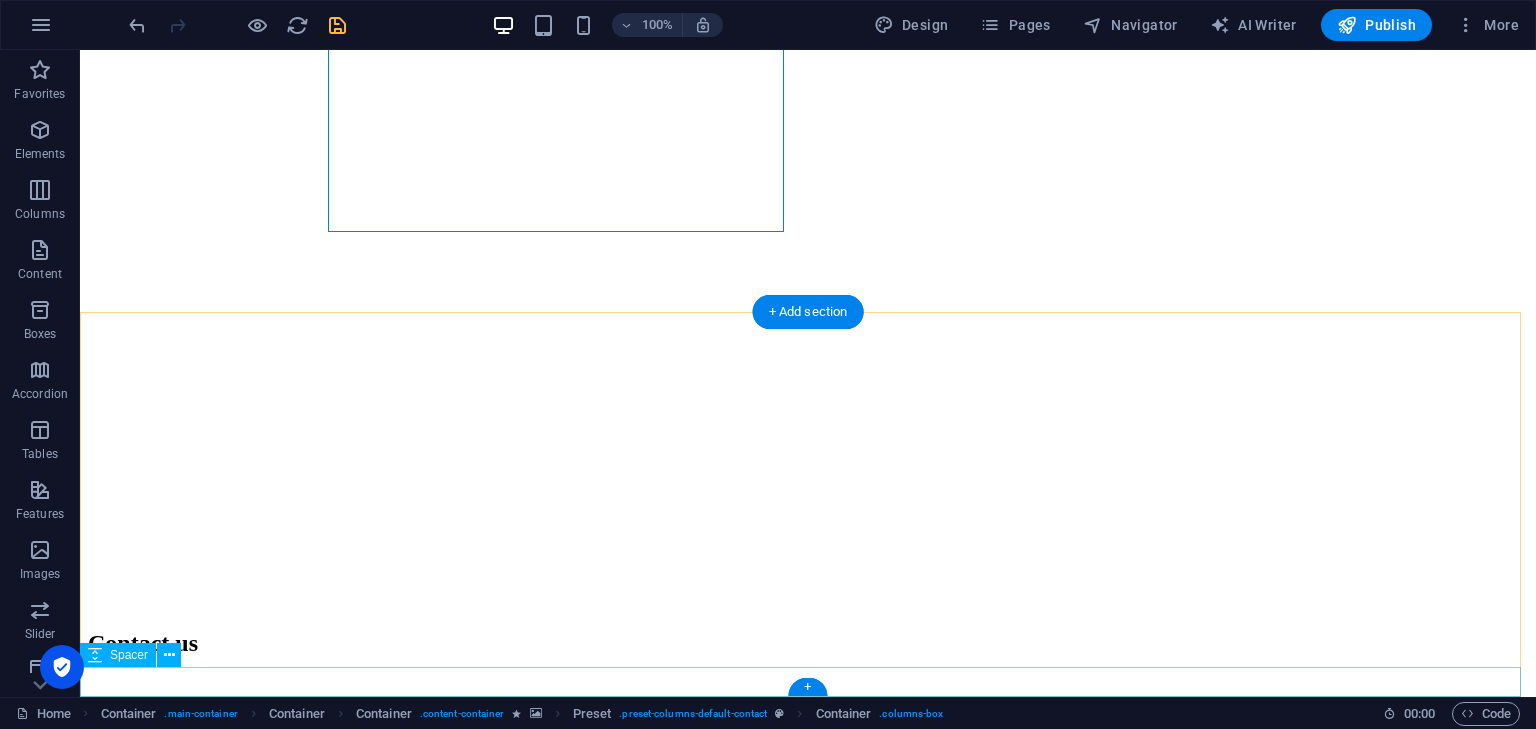 click at bounding box center [808, 4889] 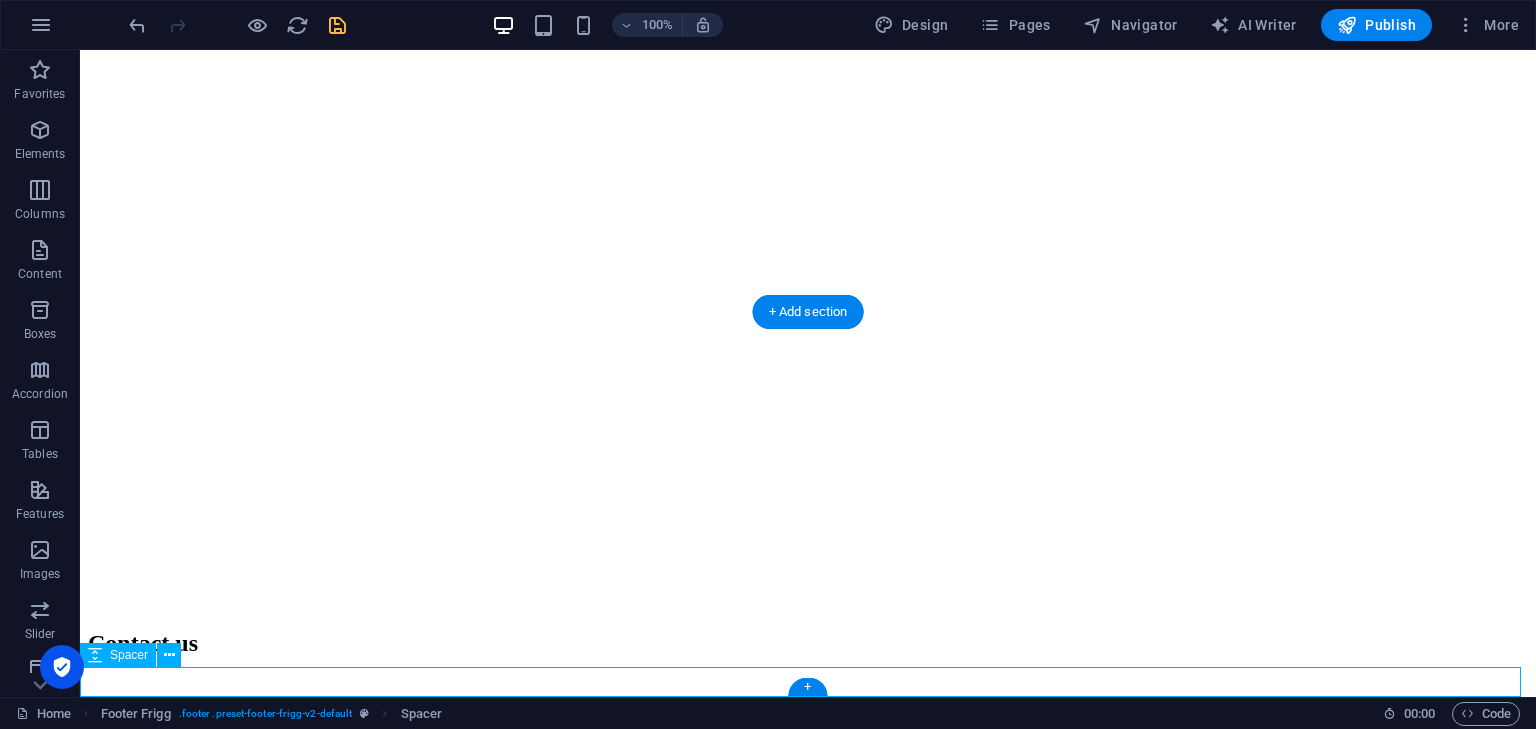 click at bounding box center (808, 4889) 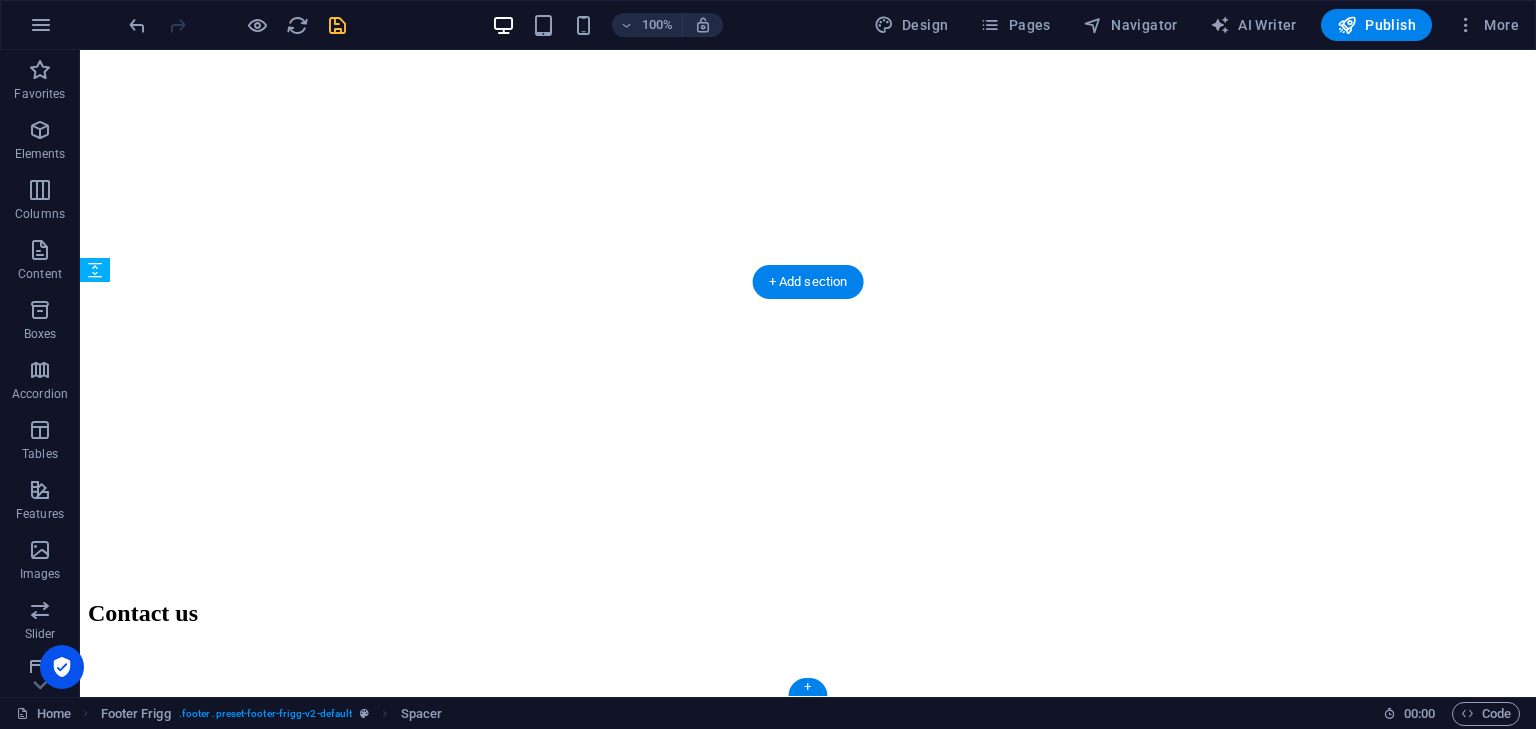 drag, startPoint x: 618, startPoint y: 681, endPoint x: 632, endPoint y: 631, distance: 51.92302 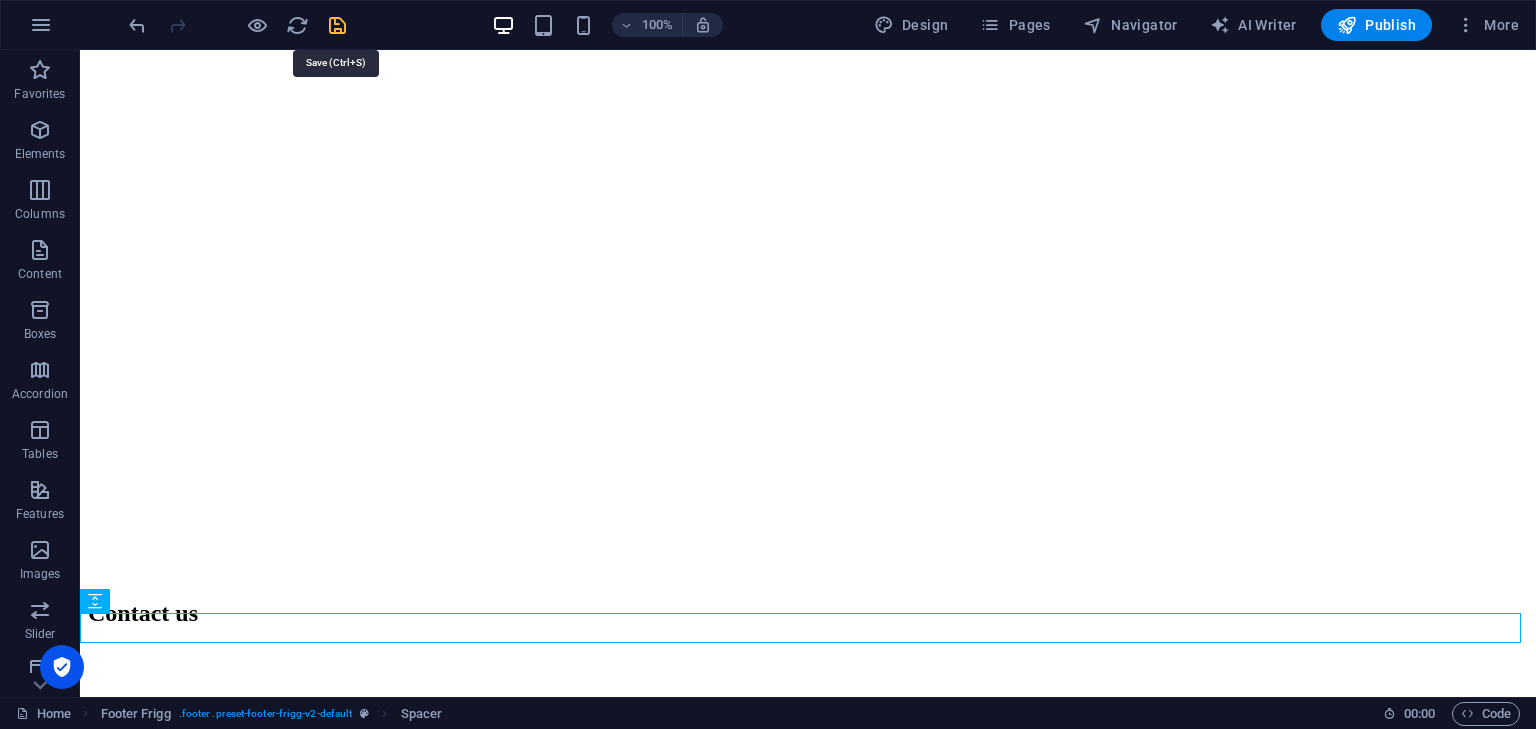 click at bounding box center [337, 25] 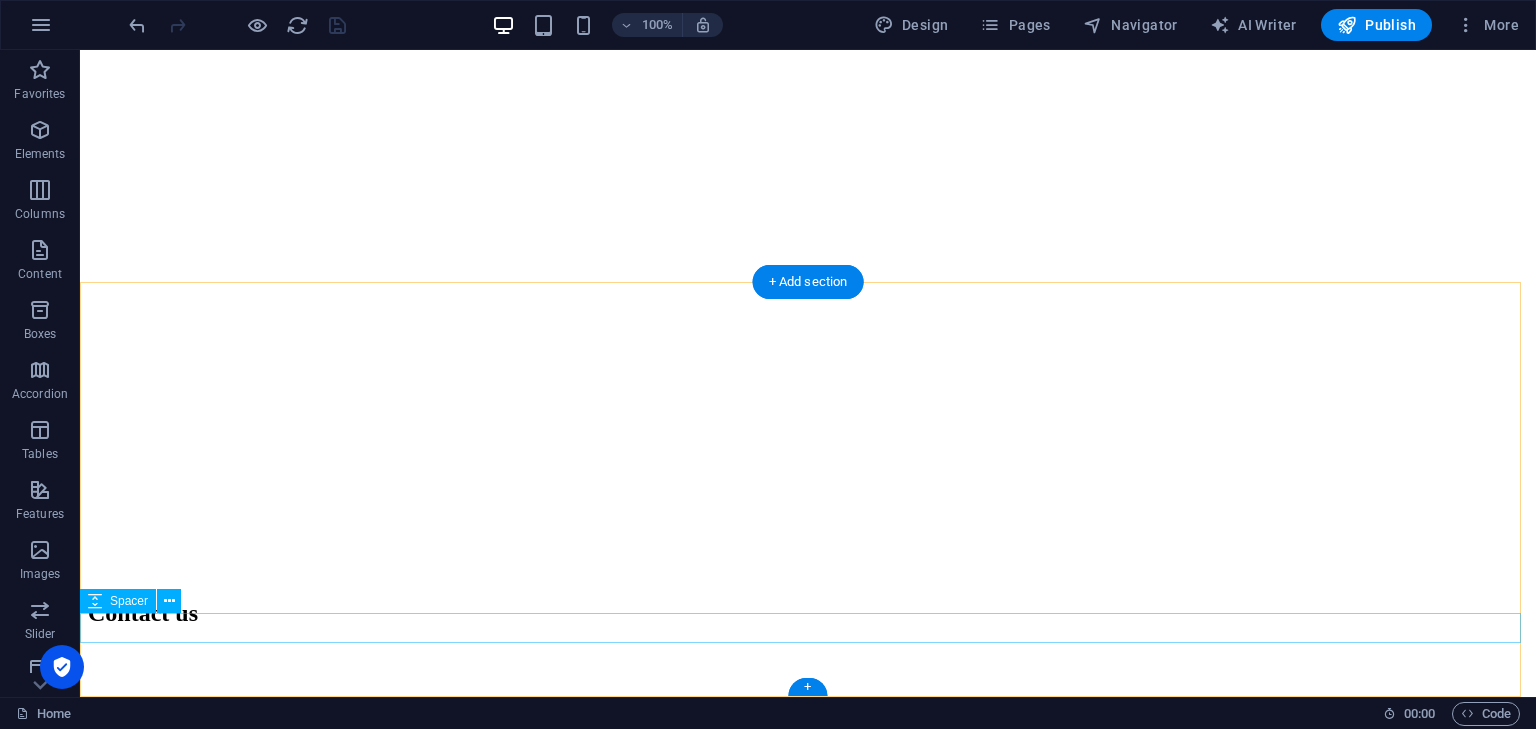 click at bounding box center [808, 4825] 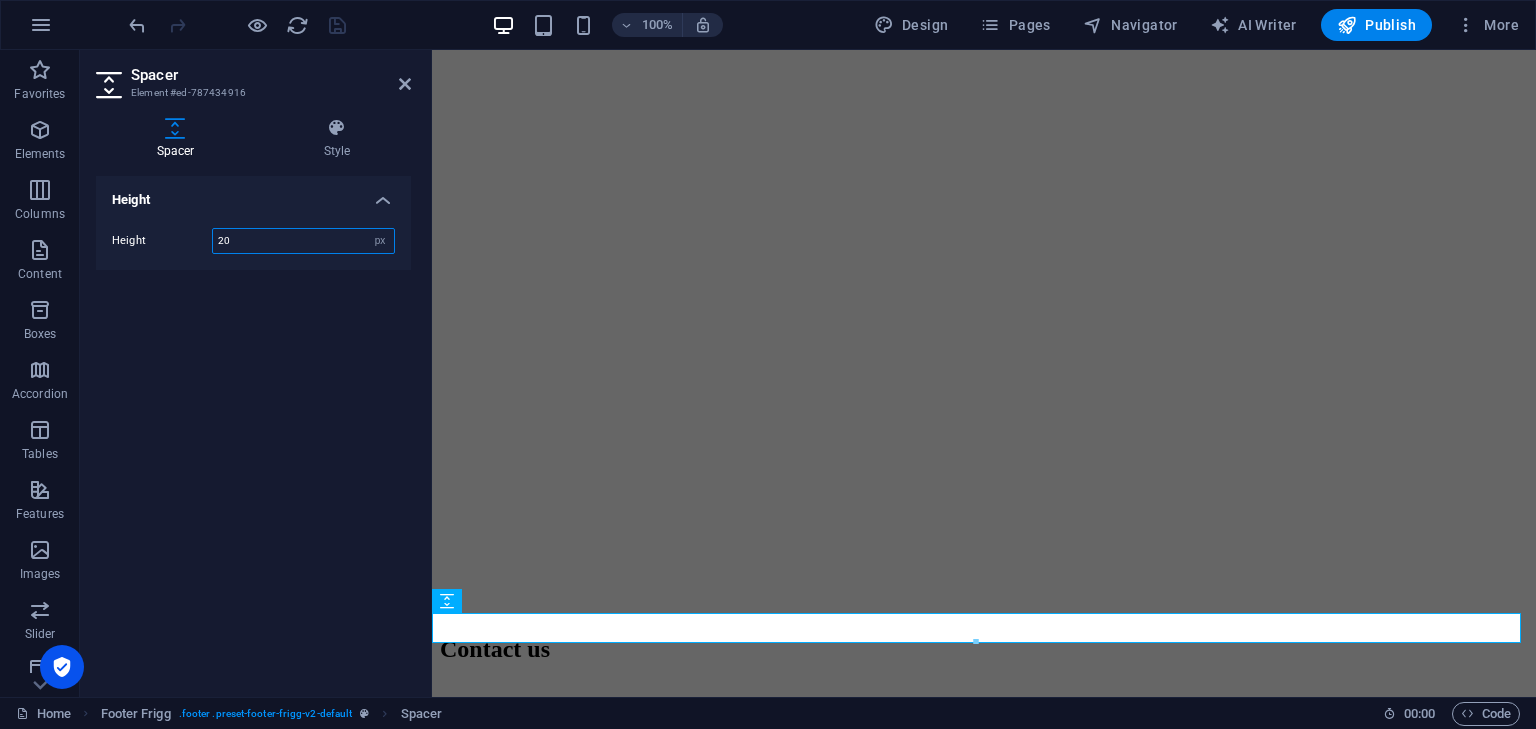 scroll, scrollTop: 1855, scrollLeft: 0, axis: vertical 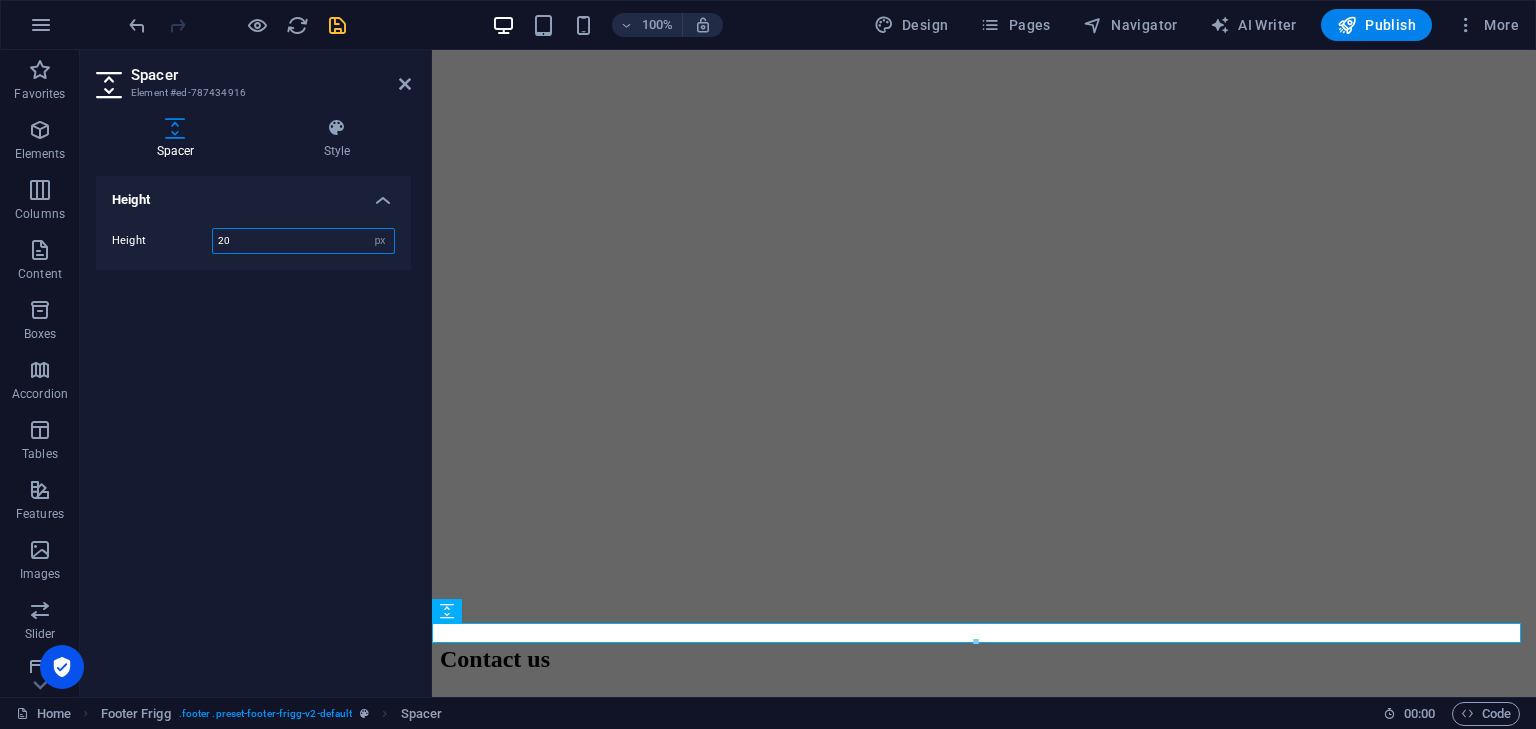 type on "20" 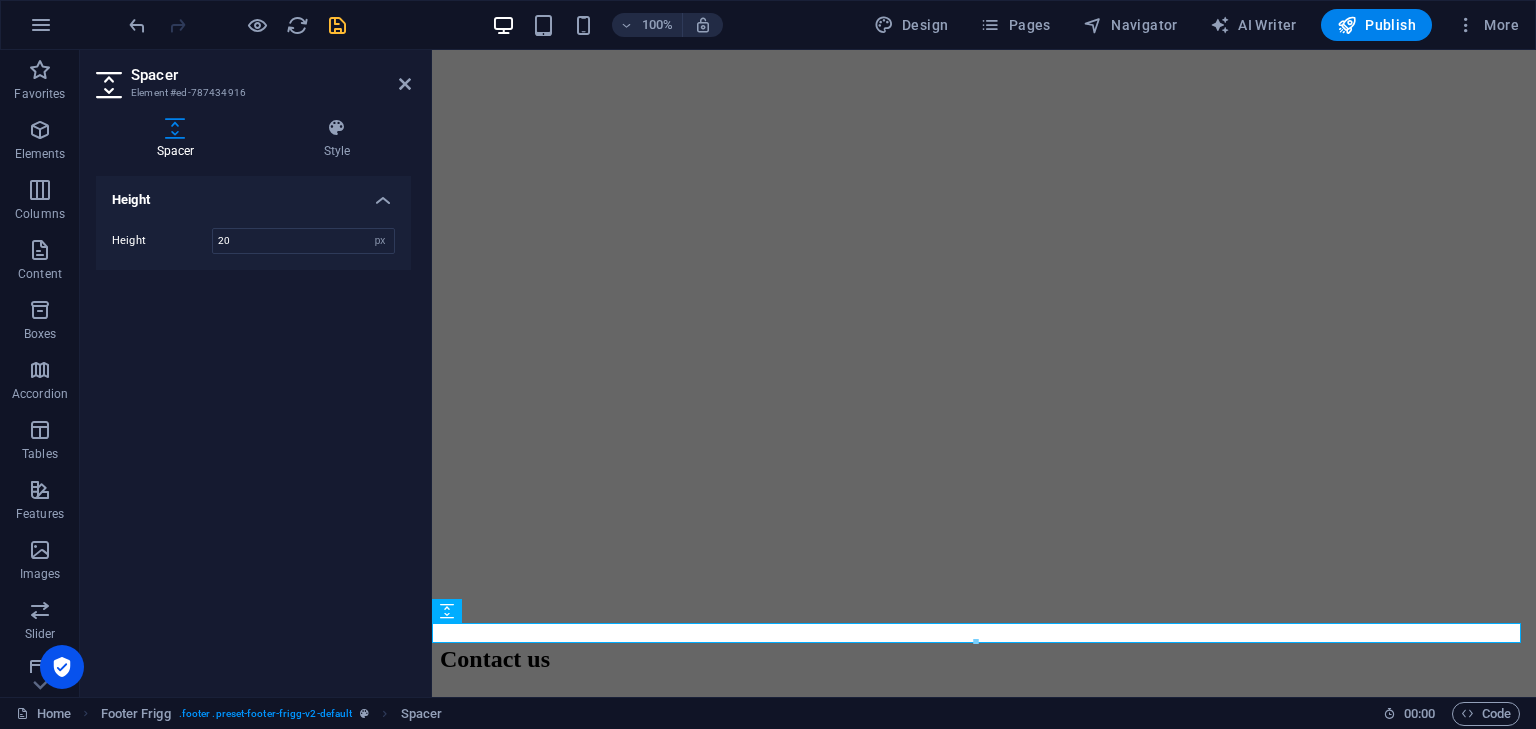 click on "Height Height 20 px rem vh vw" at bounding box center (253, 428) 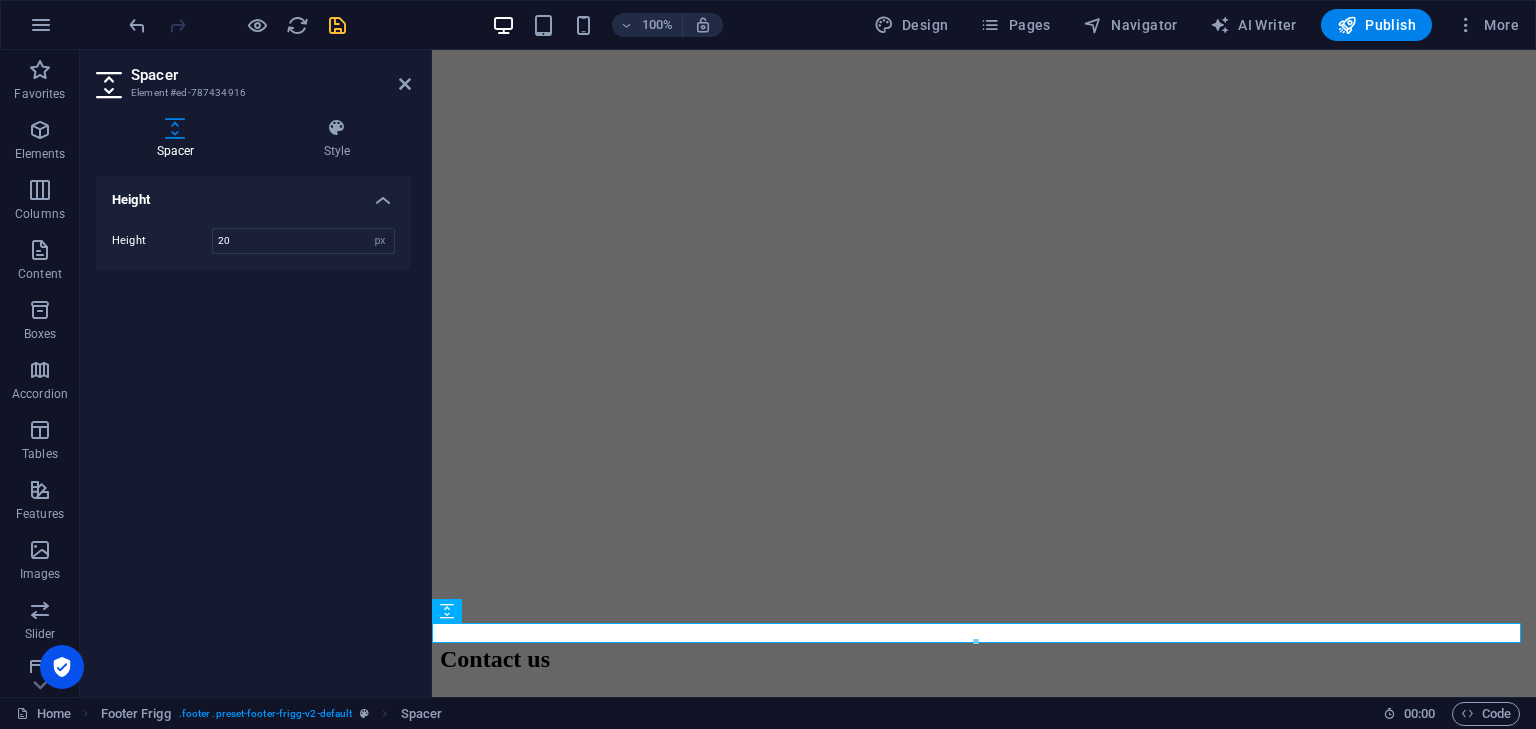 click on "Home Footer Frigg . footer .preset-footer-frigg-v2-default Spacer 00 : 00 Code" at bounding box center (768, 713) 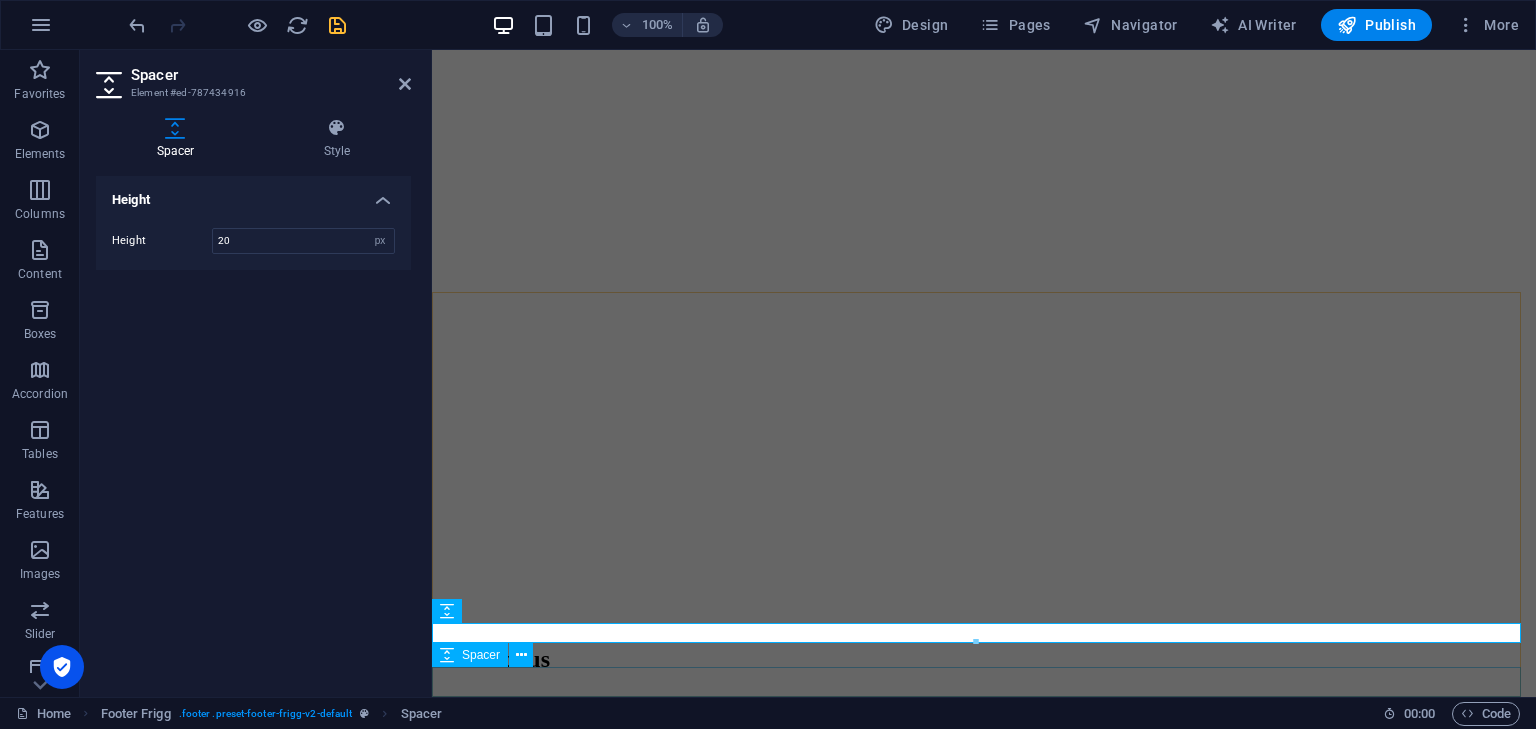 click at bounding box center (984, 4166) 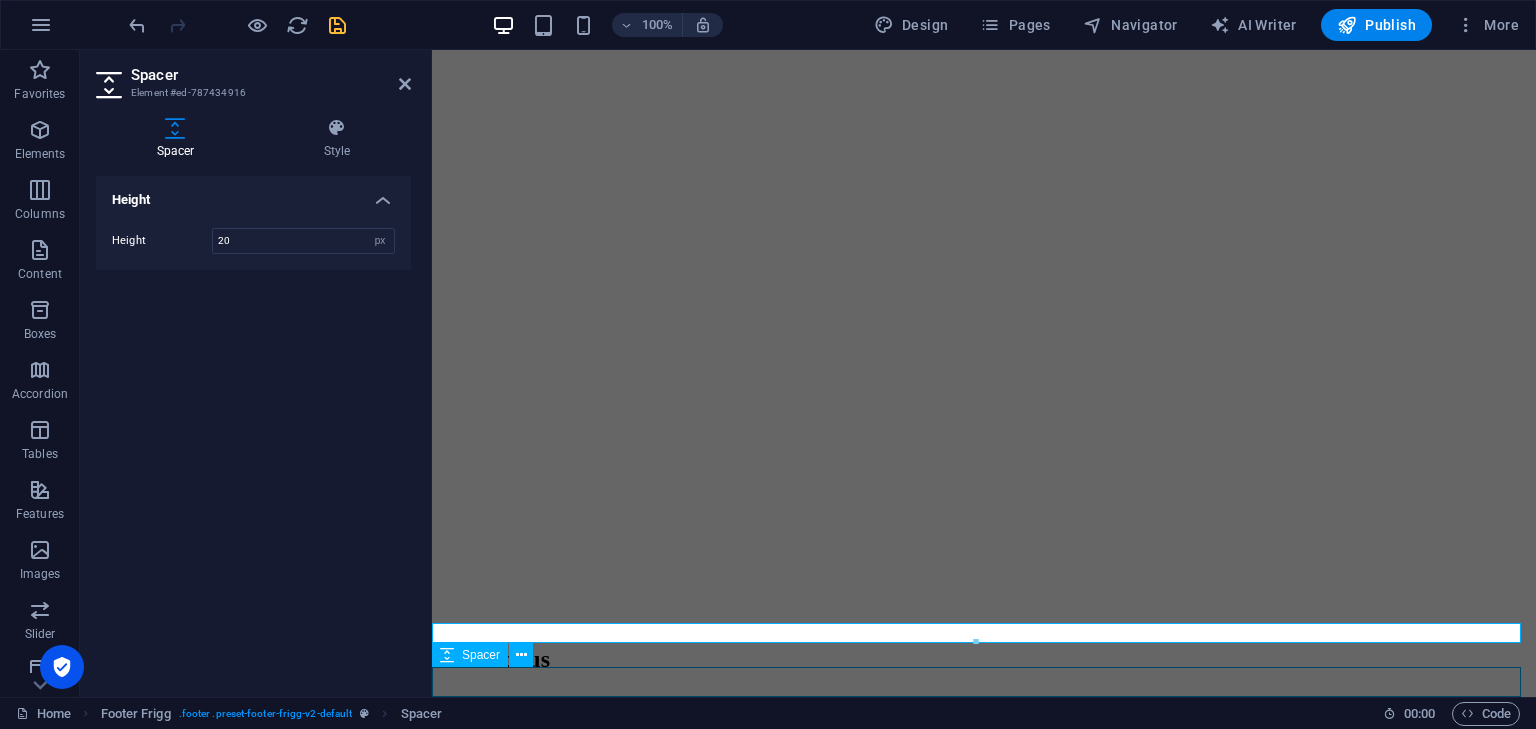 click at bounding box center (984, 4166) 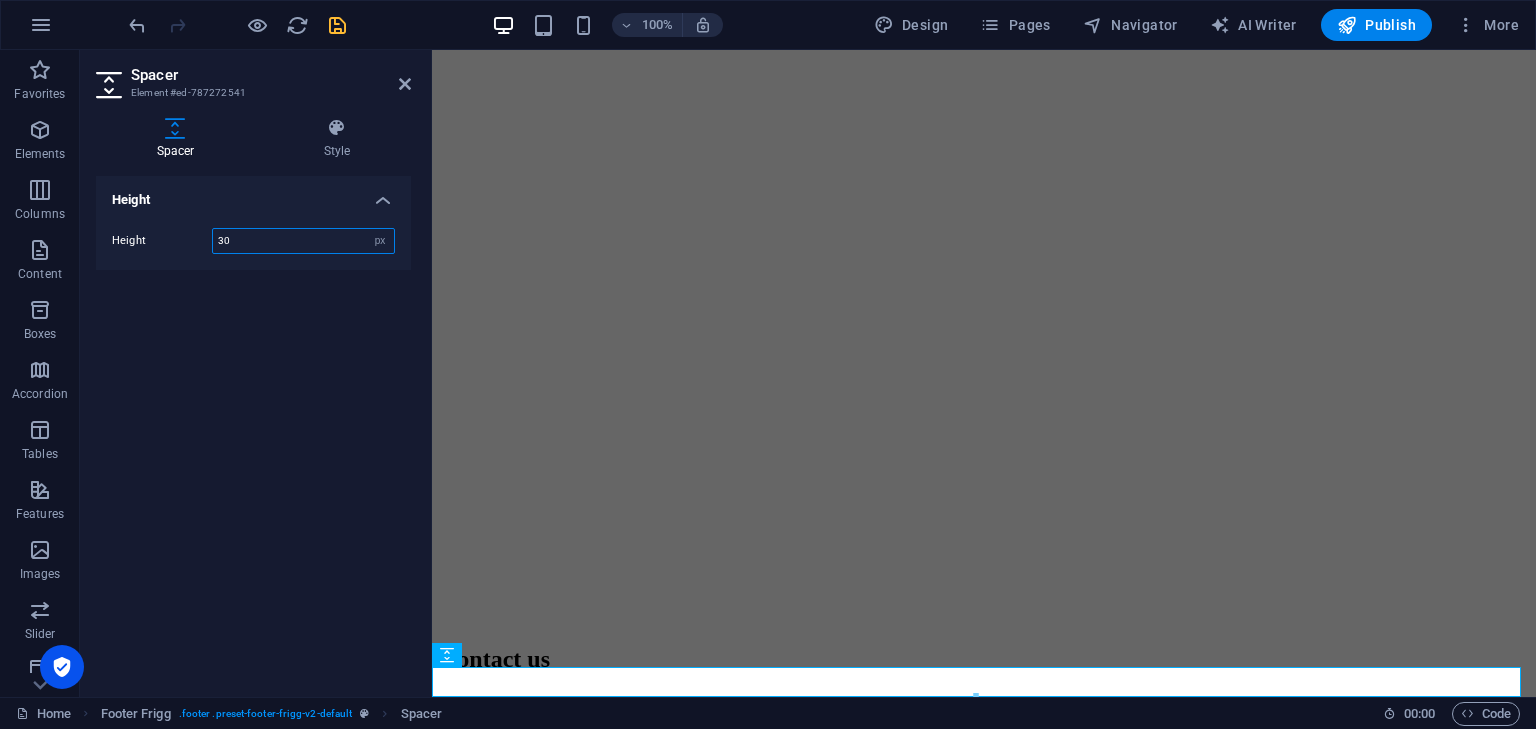 click on "30" at bounding box center [303, 241] 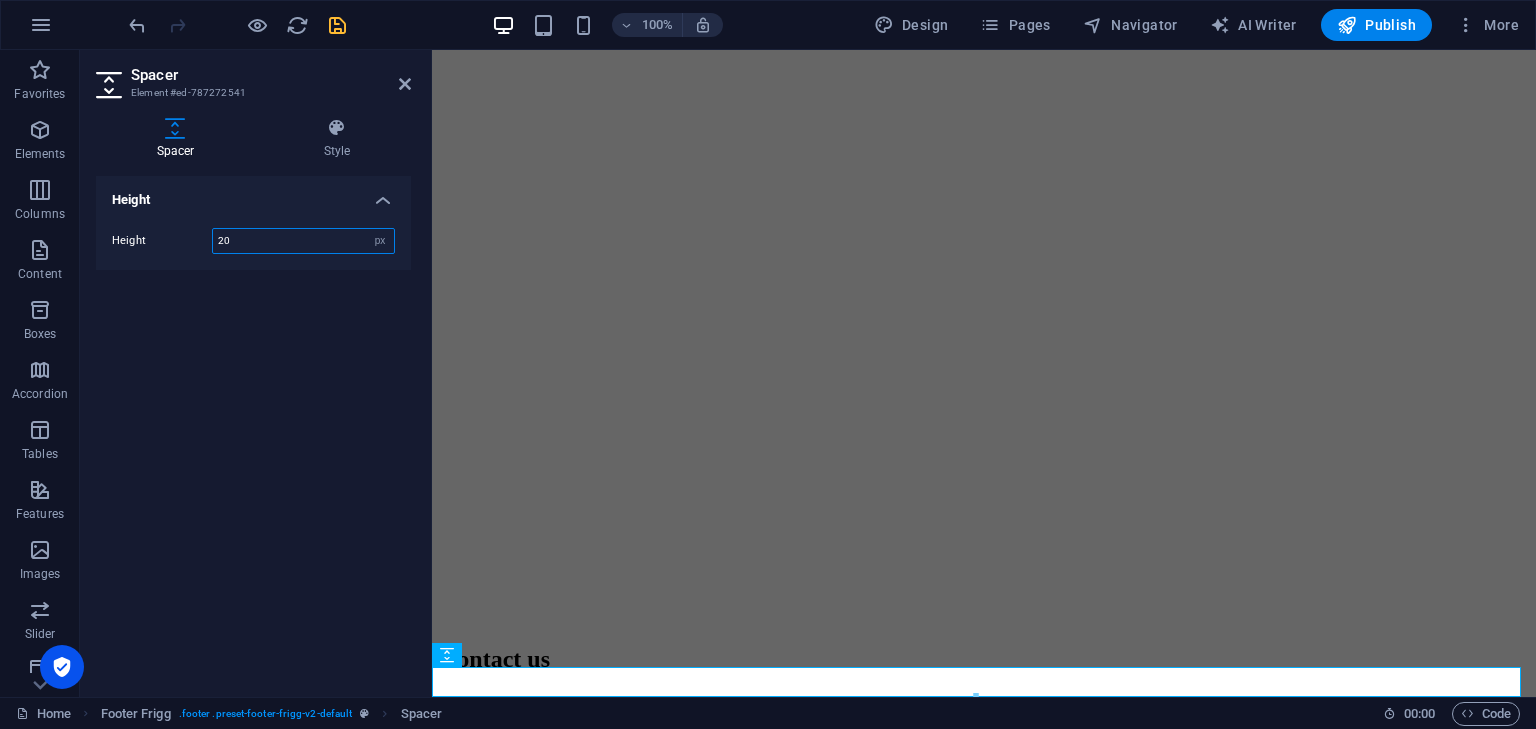 type on "20" 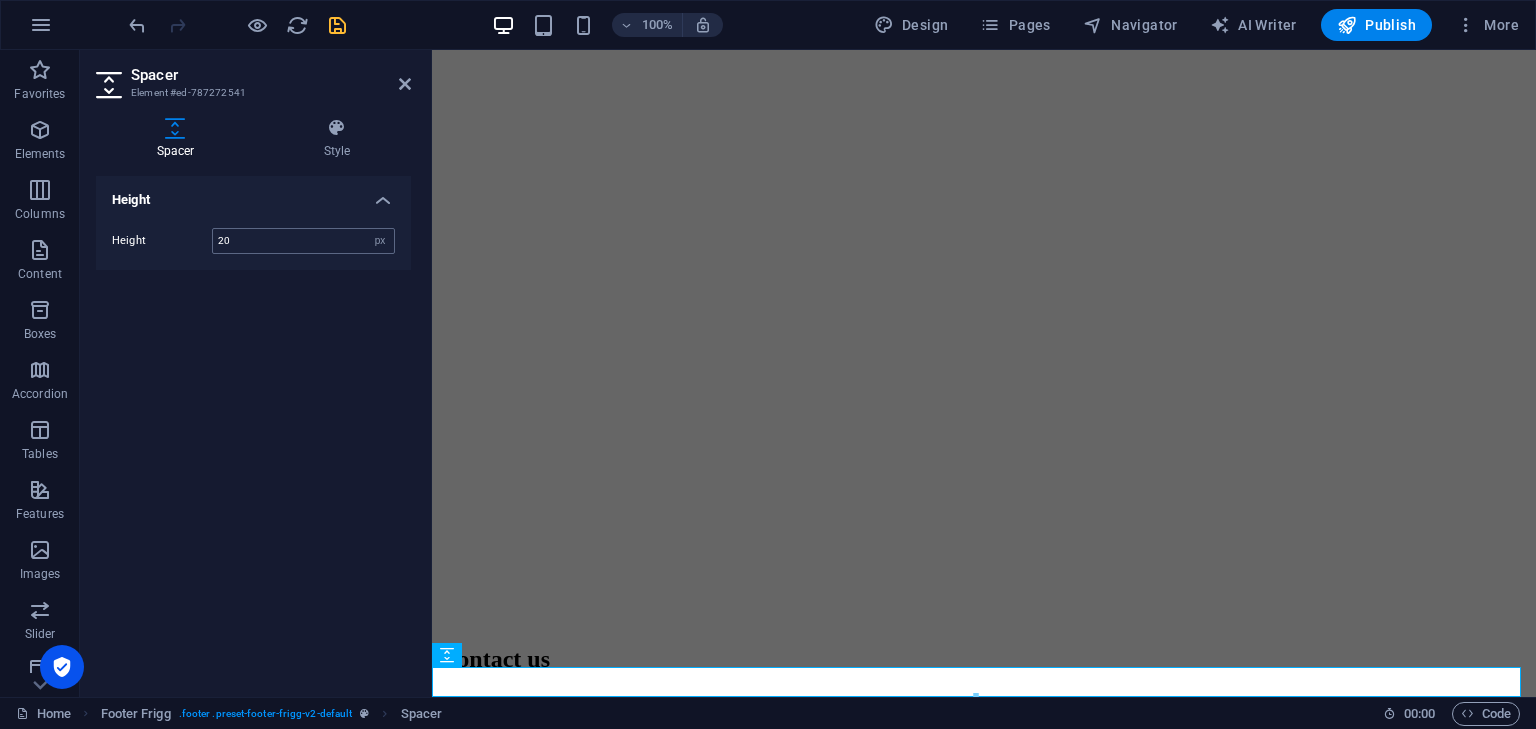 scroll, scrollTop: 1845, scrollLeft: 0, axis: vertical 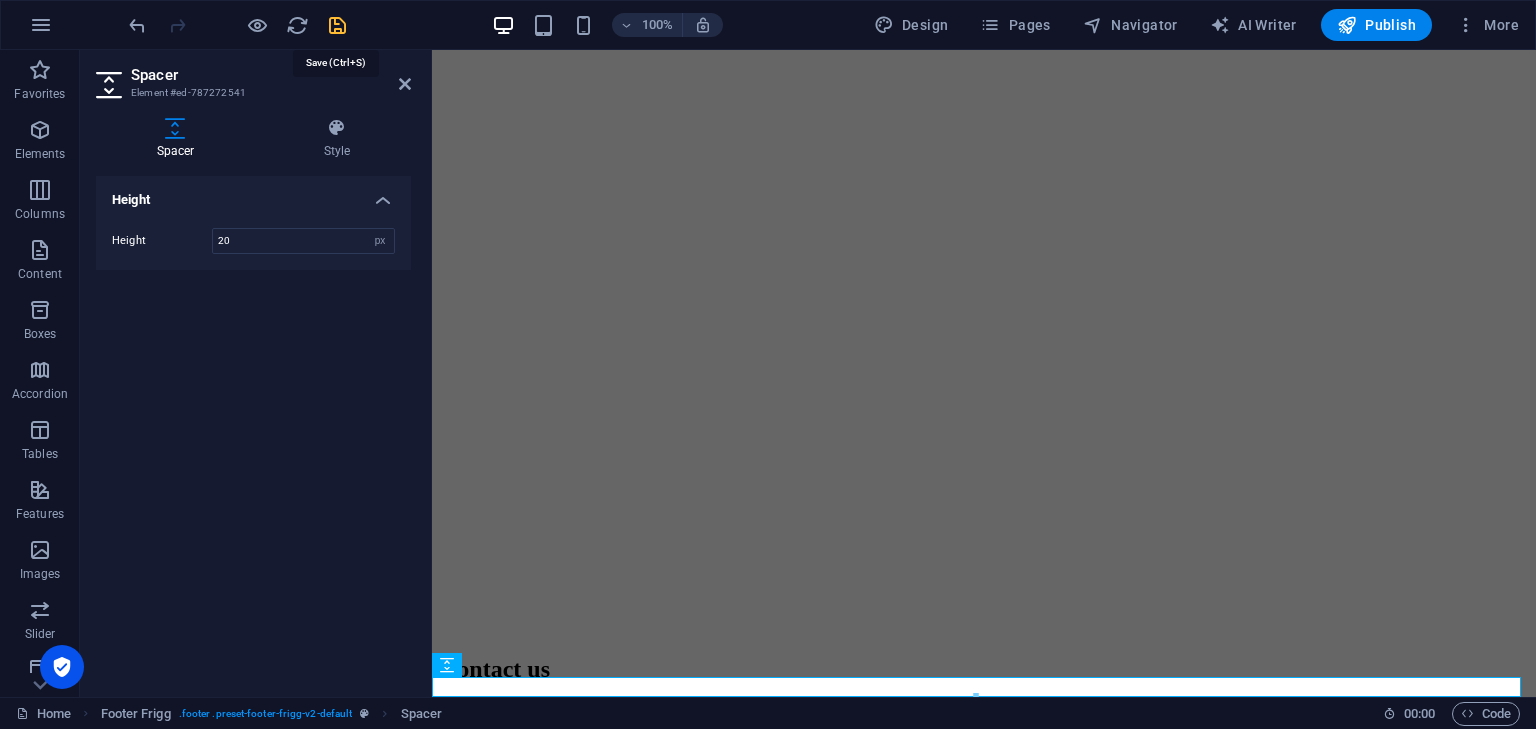 click at bounding box center (337, 25) 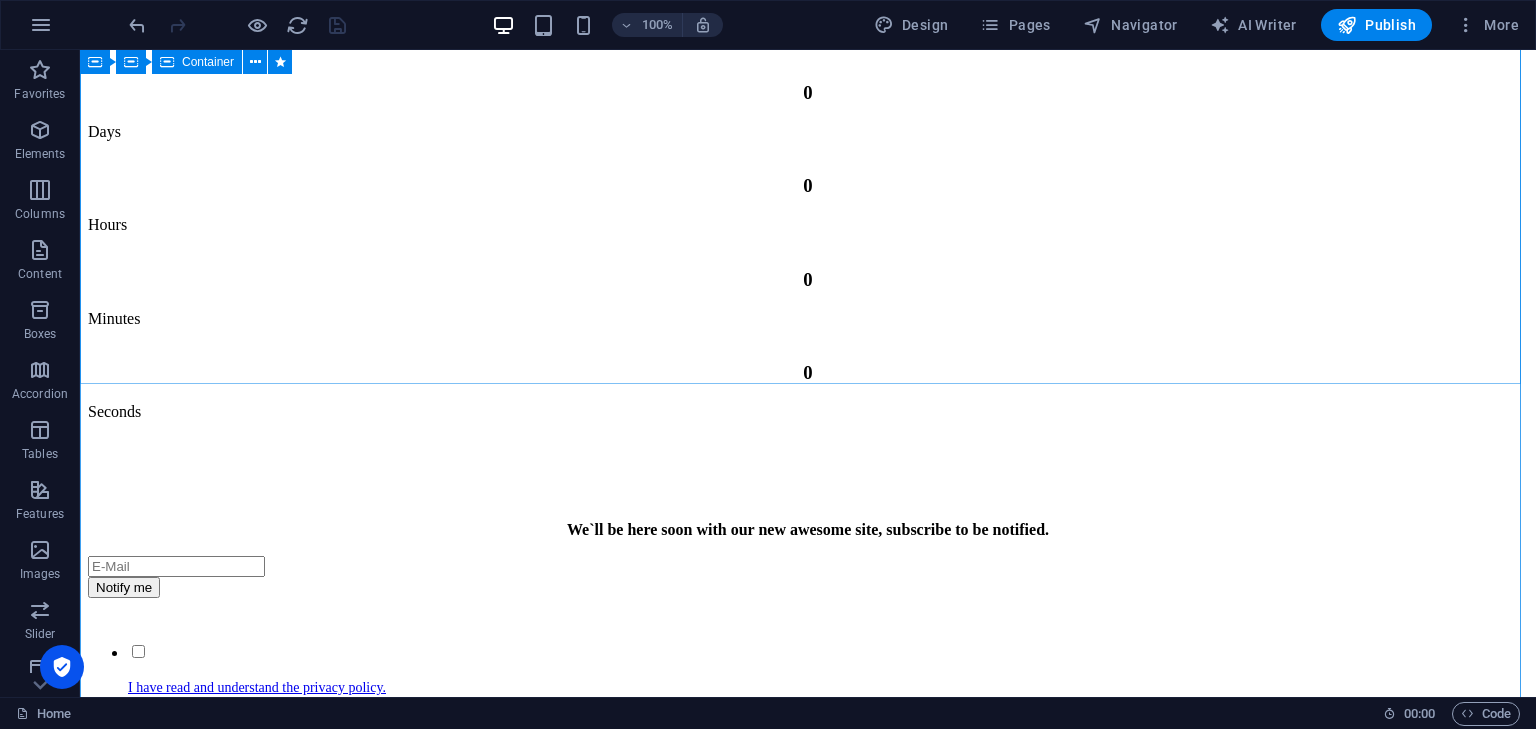 scroll, scrollTop: 0, scrollLeft: 0, axis: both 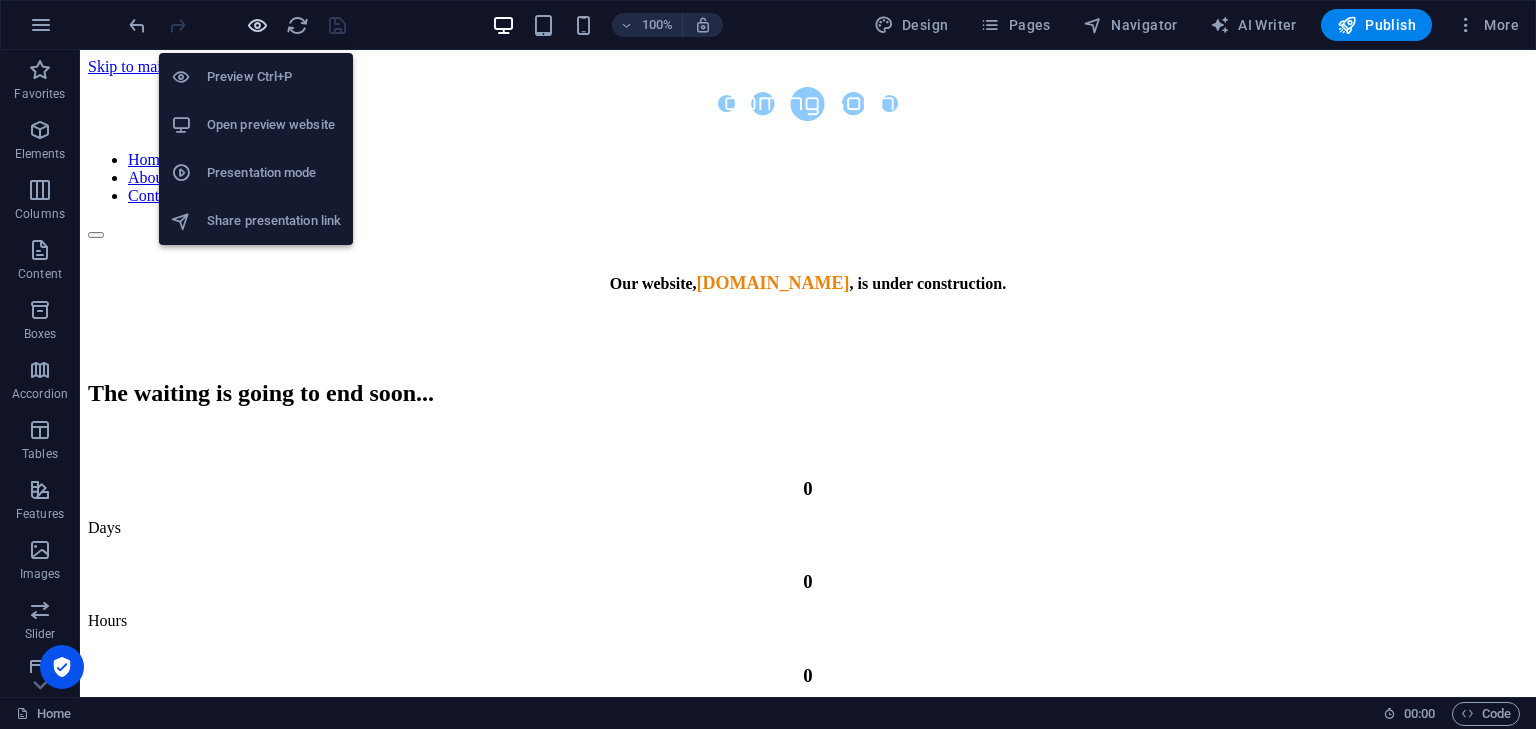 click at bounding box center (257, 25) 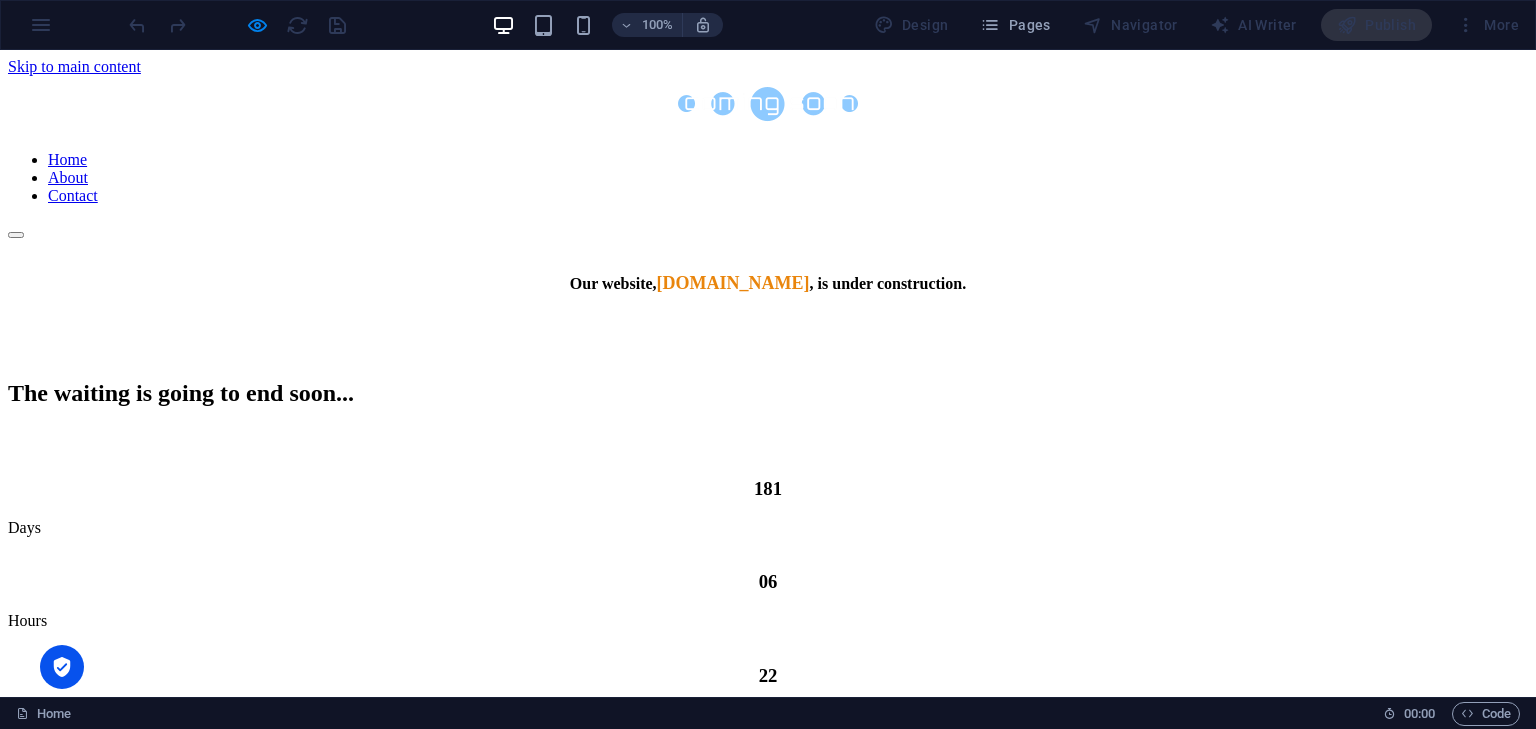 click on "Our website,  jobmedium.com , is under construction.  The waiting is going to end soon... 181 Days 06 Hours 22 Minutes 54 Seconds We`ll be here soon with our new awesome site, subscribe to be notified.  Notify me   I have read and understand the privacy policy. Unreadable? Regenerate" at bounding box center (768, 715) 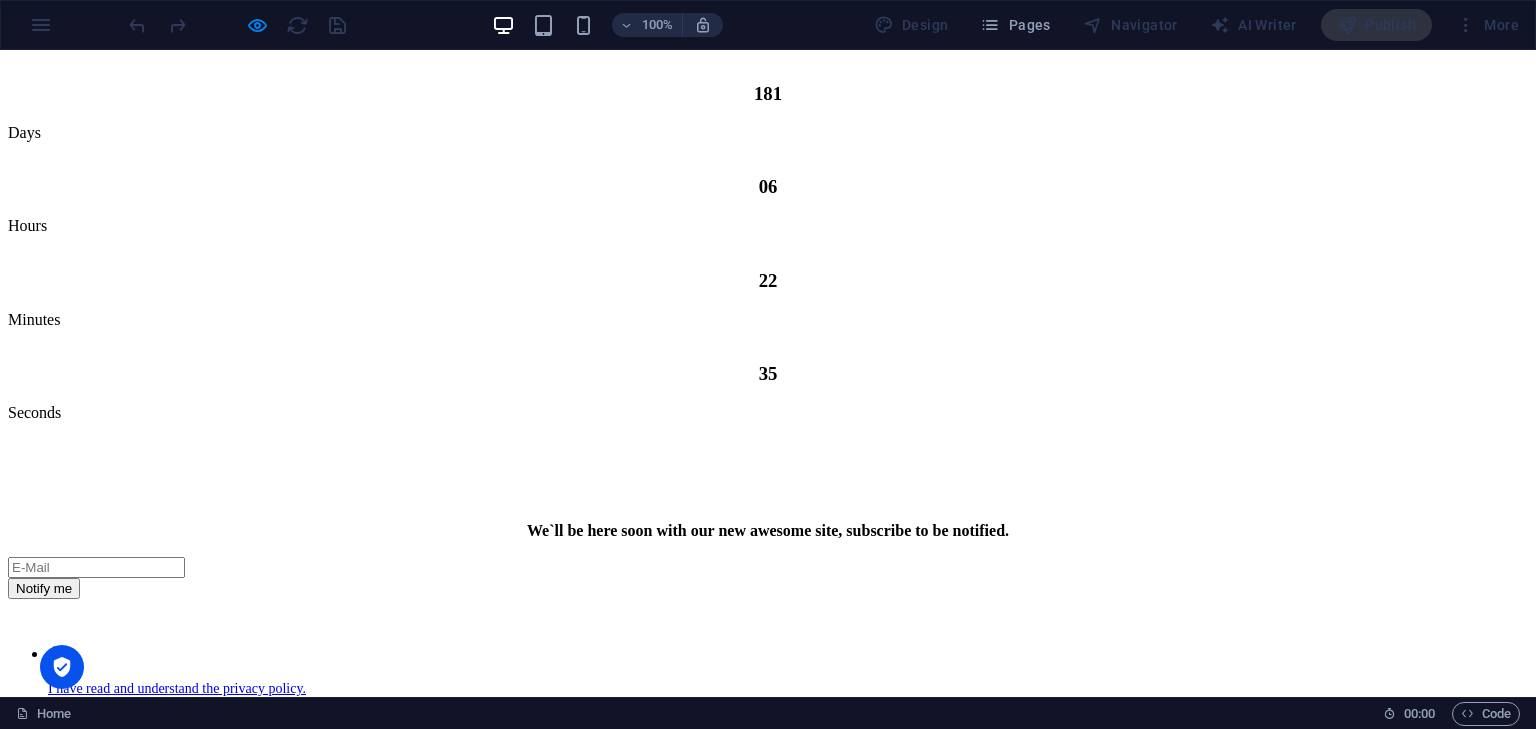 scroll, scrollTop: 0, scrollLeft: 0, axis: both 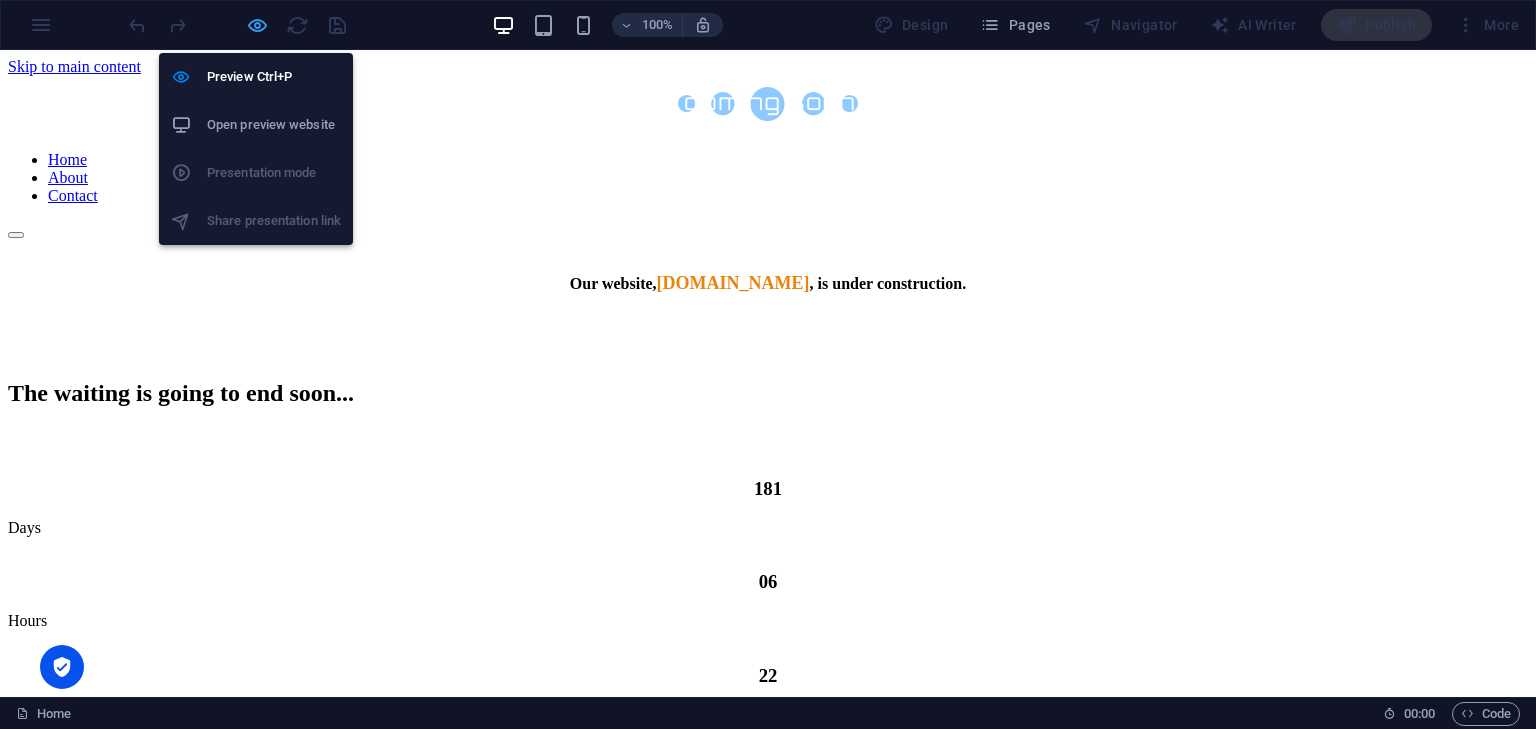 click at bounding box center (257, 25) 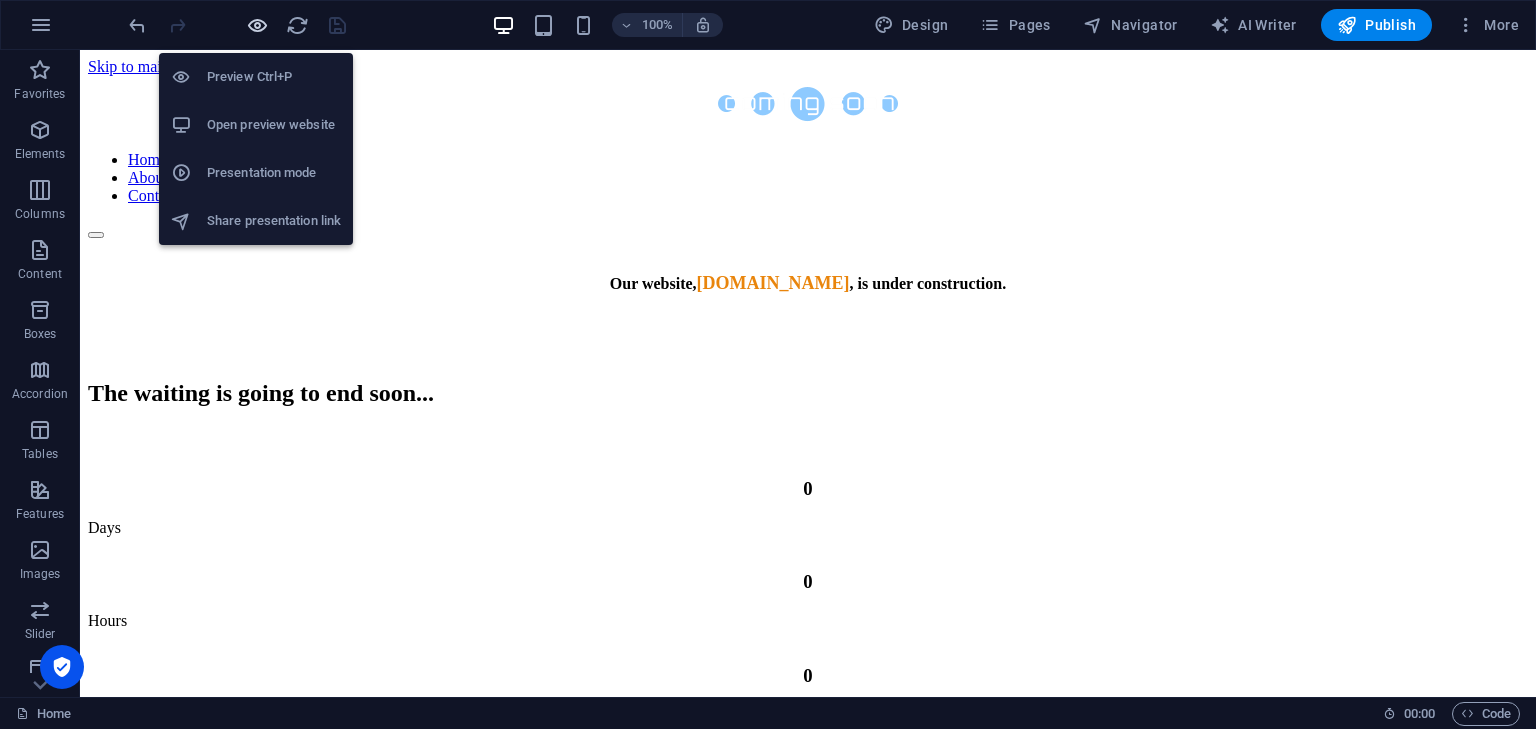 click at bounding box center [257, 25] 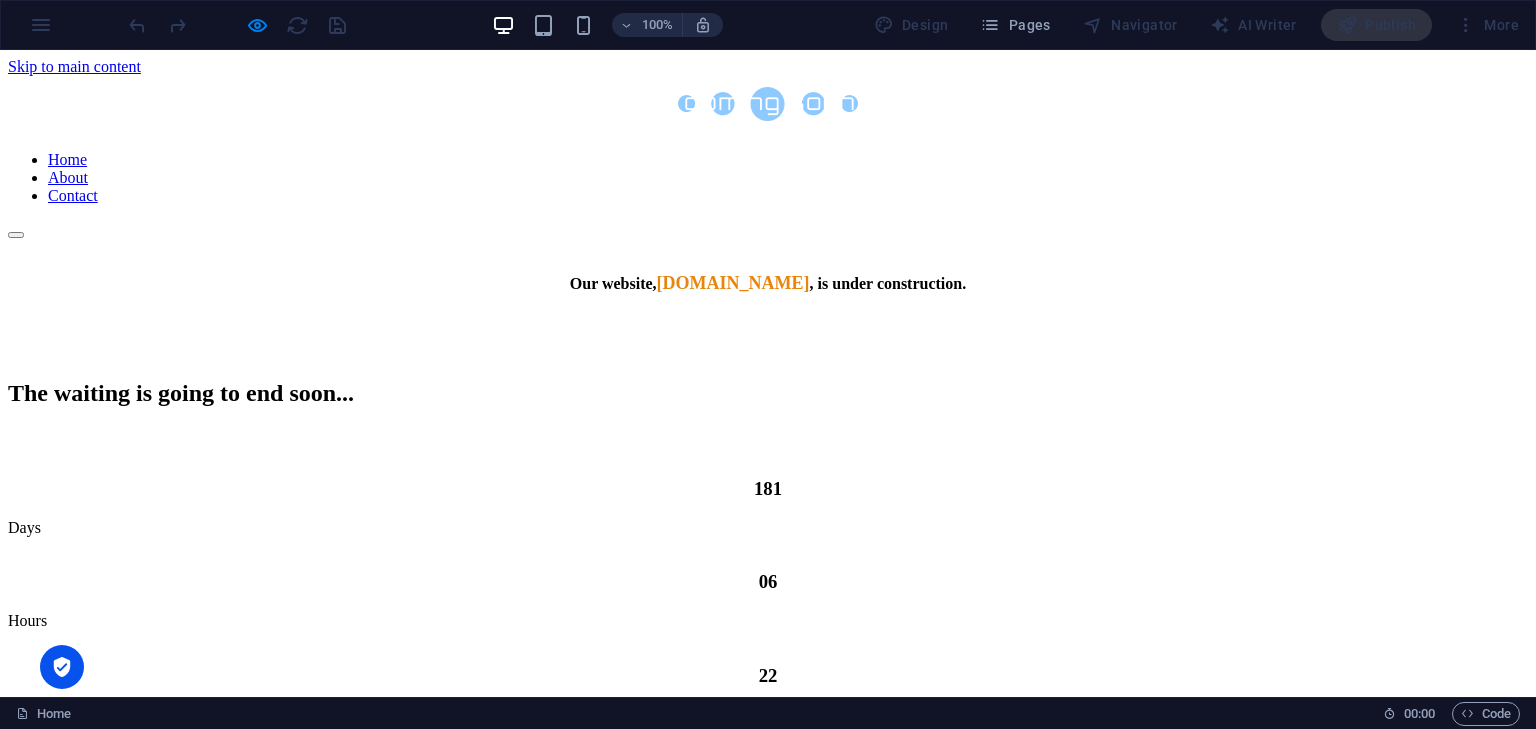 click on "About" at bounding box center [68, 177] 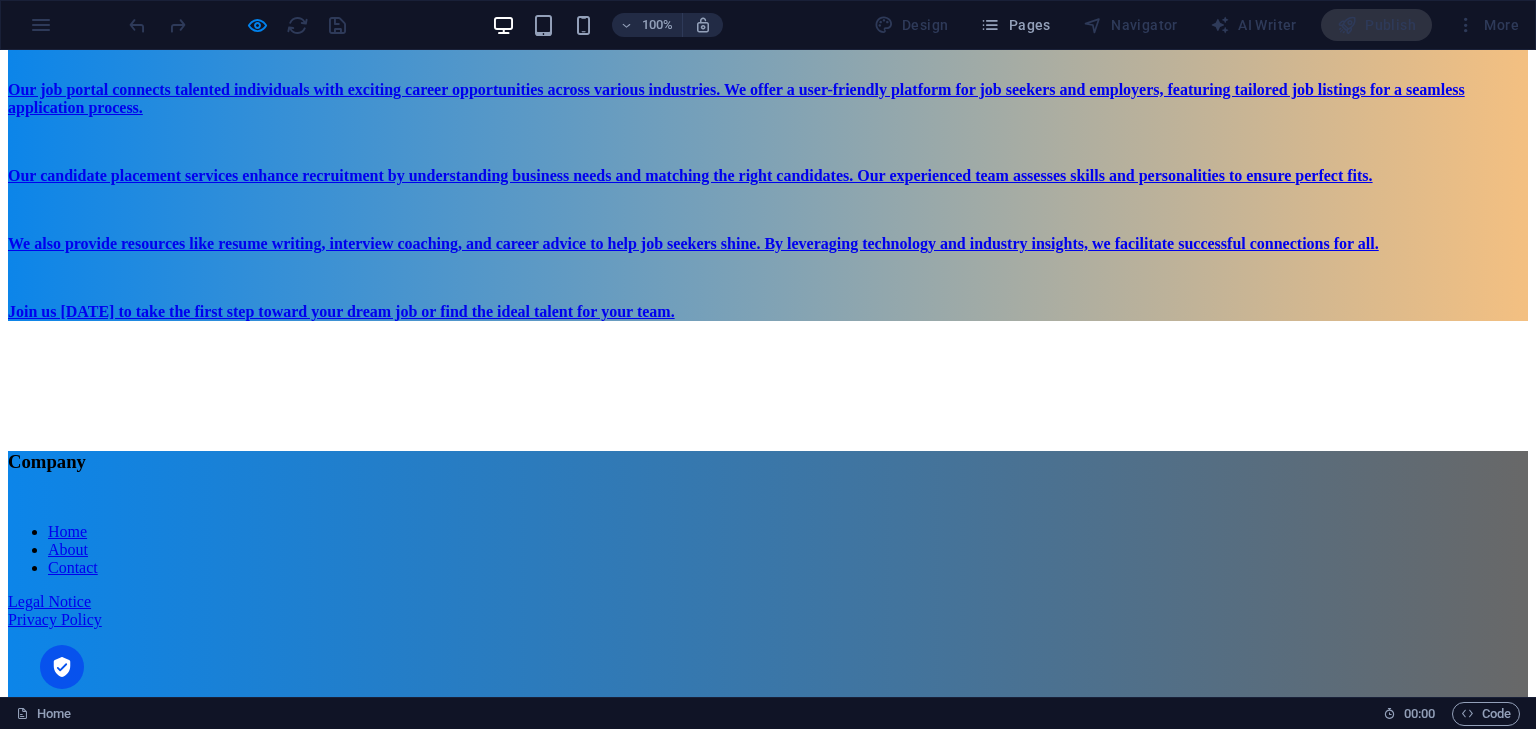scroll, scrollTop: 304, scrollLeft: 0, axis: vertical 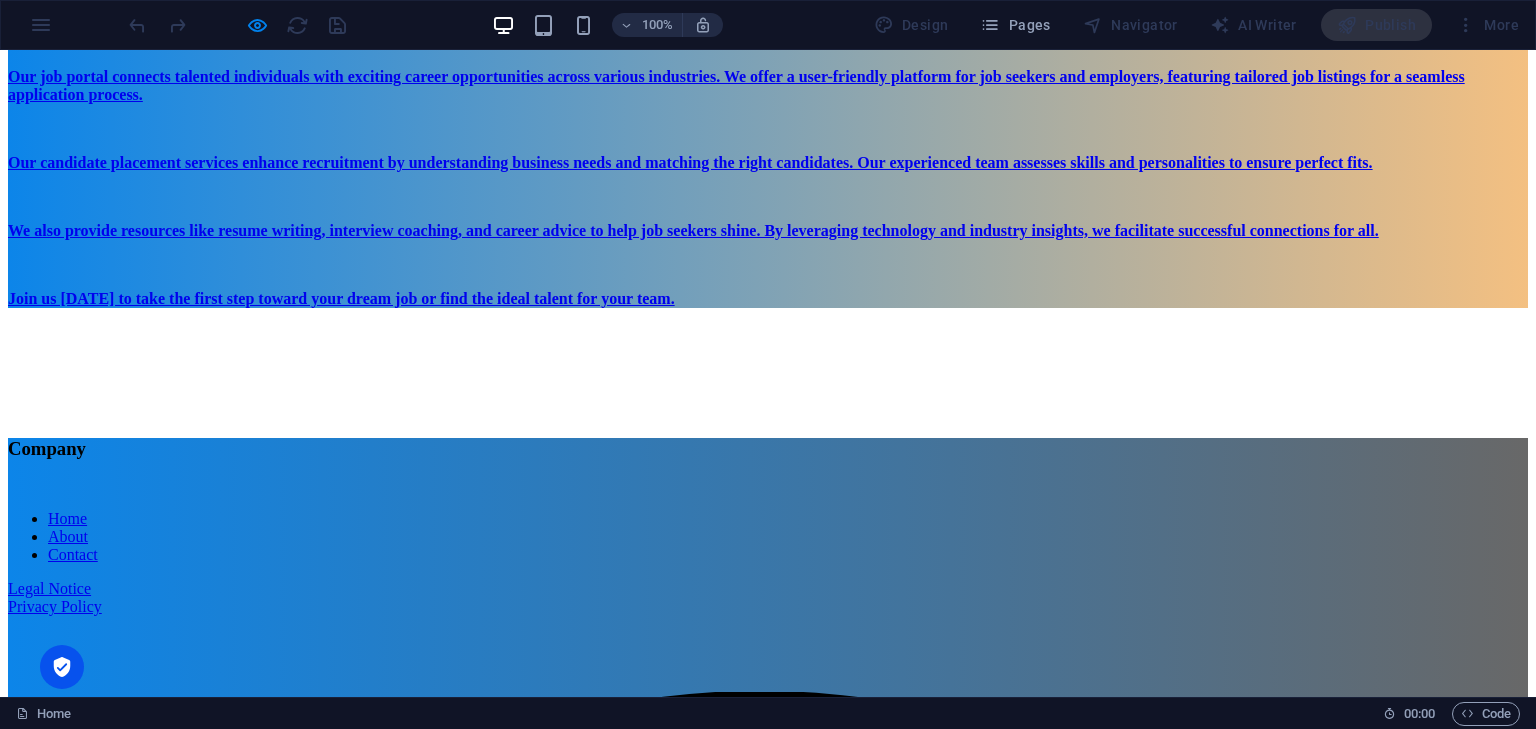 click on "Home About Contact Our website,  jobmedium.com , is under construction.  The waiting is going to end soon... 181 Days 06 Hours 22 Minutes 13 Seconds We`ll be here soon with our new awesome site, subscribe to be notified.  Notify me   I have read and understand the privacy policy. Unreadable? Regenerate About us Our job portal connects talented individuals with exciting career opportunities across various industries. We offer a user-friendly platform for job seekers and employers, featuring tailored job listings for a seamless application process. Our candidate placement services enhance recruitment by understanding business needs and matching the right candidates. Our experienced team assesses skills and personalities to ensure perfect fits. We also provide resources like resume writing, interview coaching, and career advice to help job seekers shine. By leveraging technology and industry insights, we facilitate successful connections for all. Contact us By Email:  contact@jobmedium.com Business Type Other" at bounding box center [768, 95] 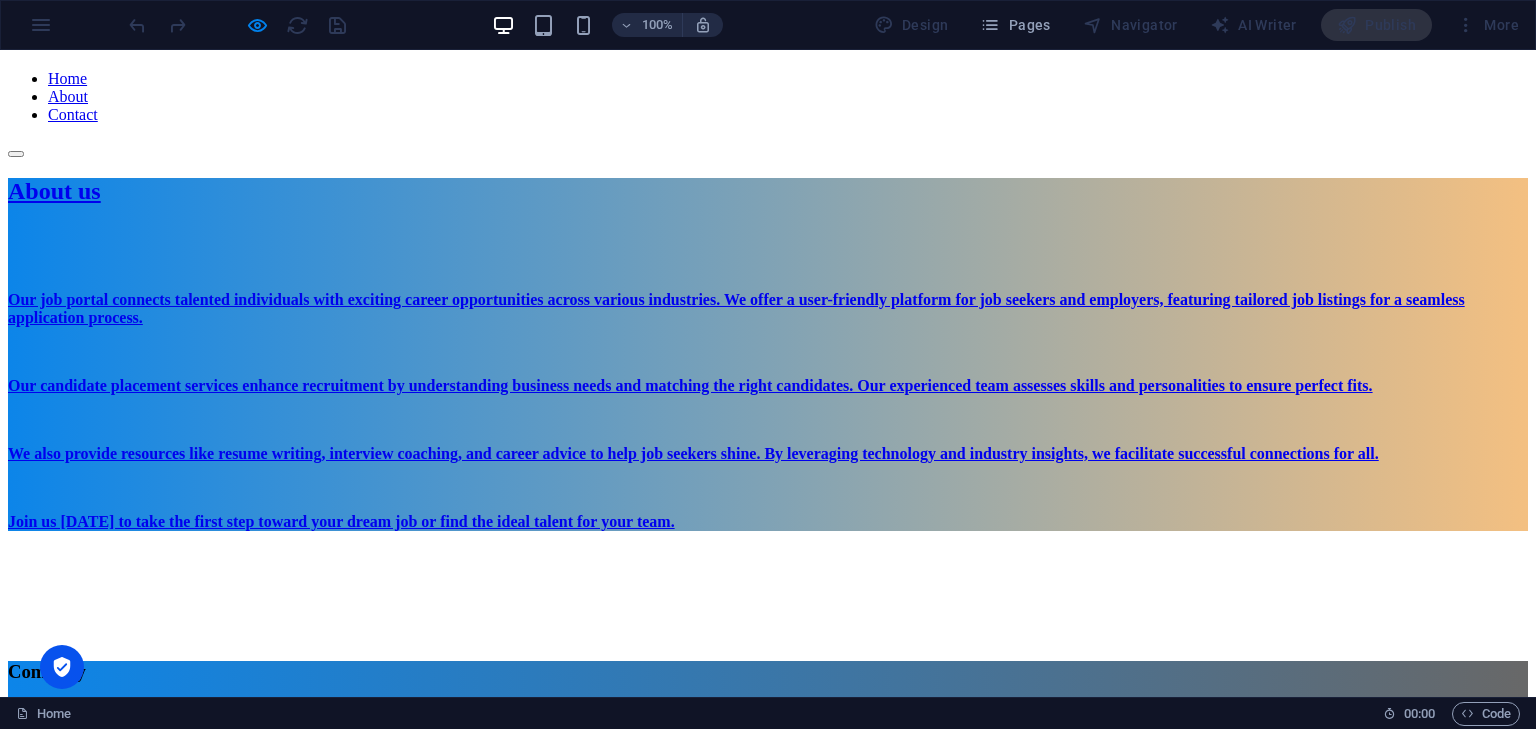 scroll, scrollTop: 0, scrollLeft: 0, axis: both 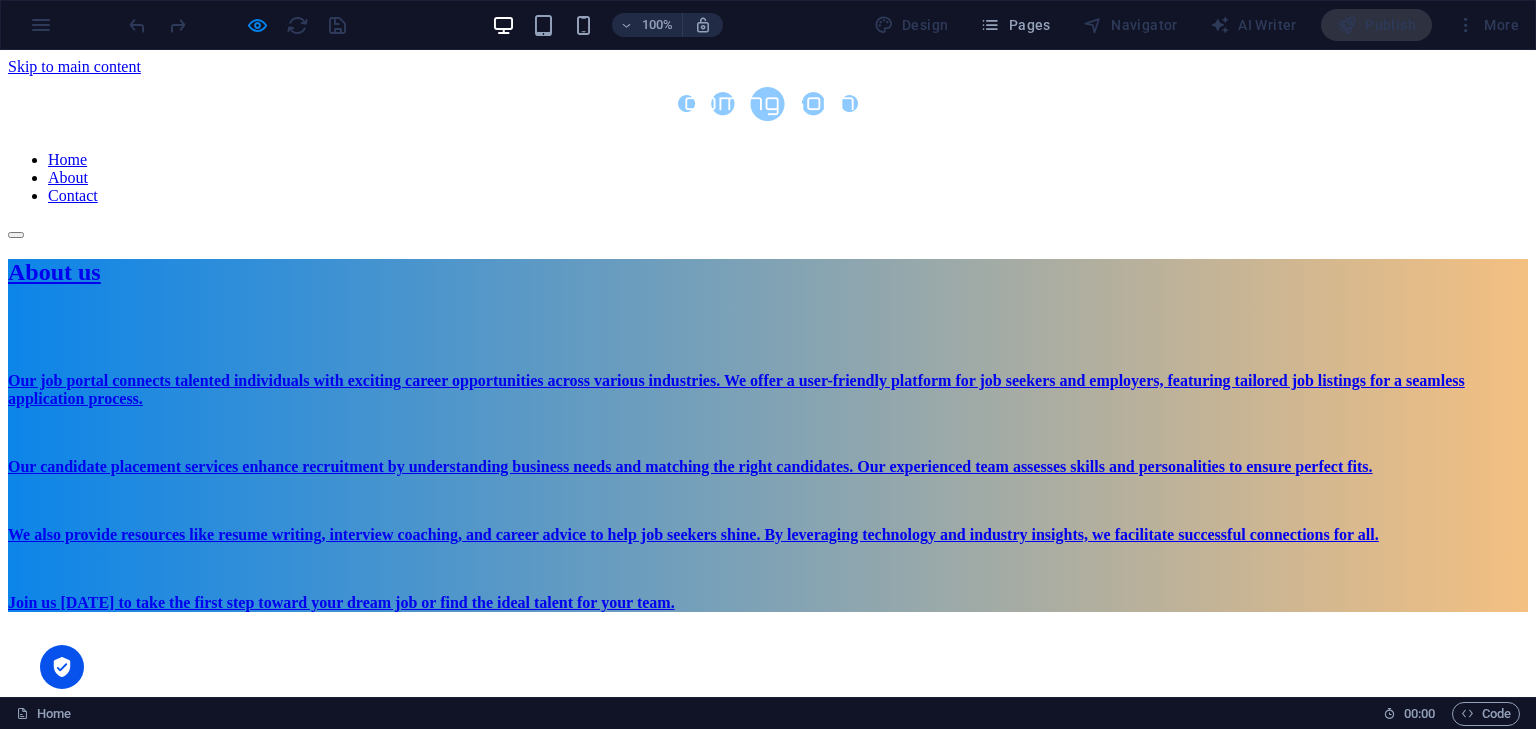 click on "Contact" at bounding box center (73, 195) 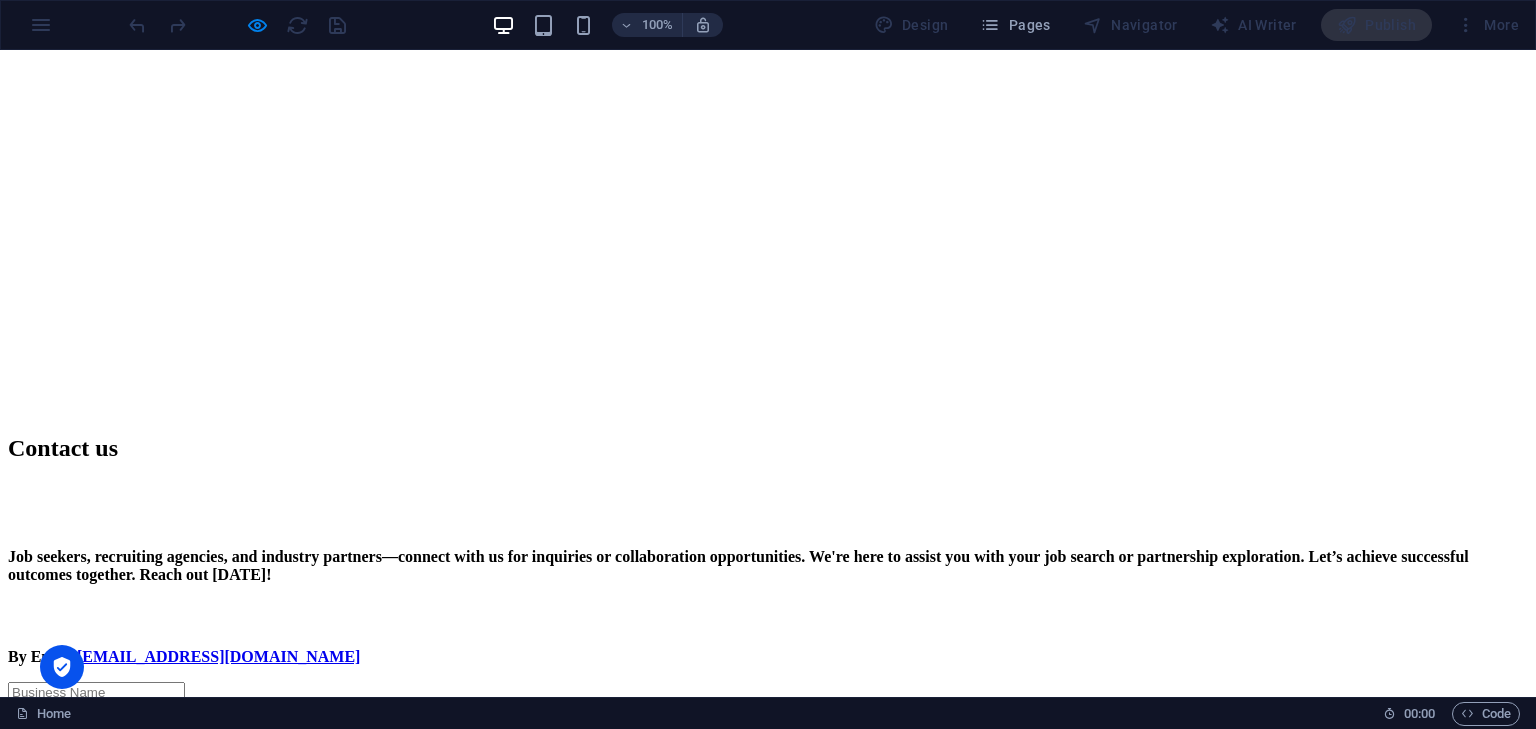 scroll, scrollTop: 699, scrollLeft: 0, axis: vertical 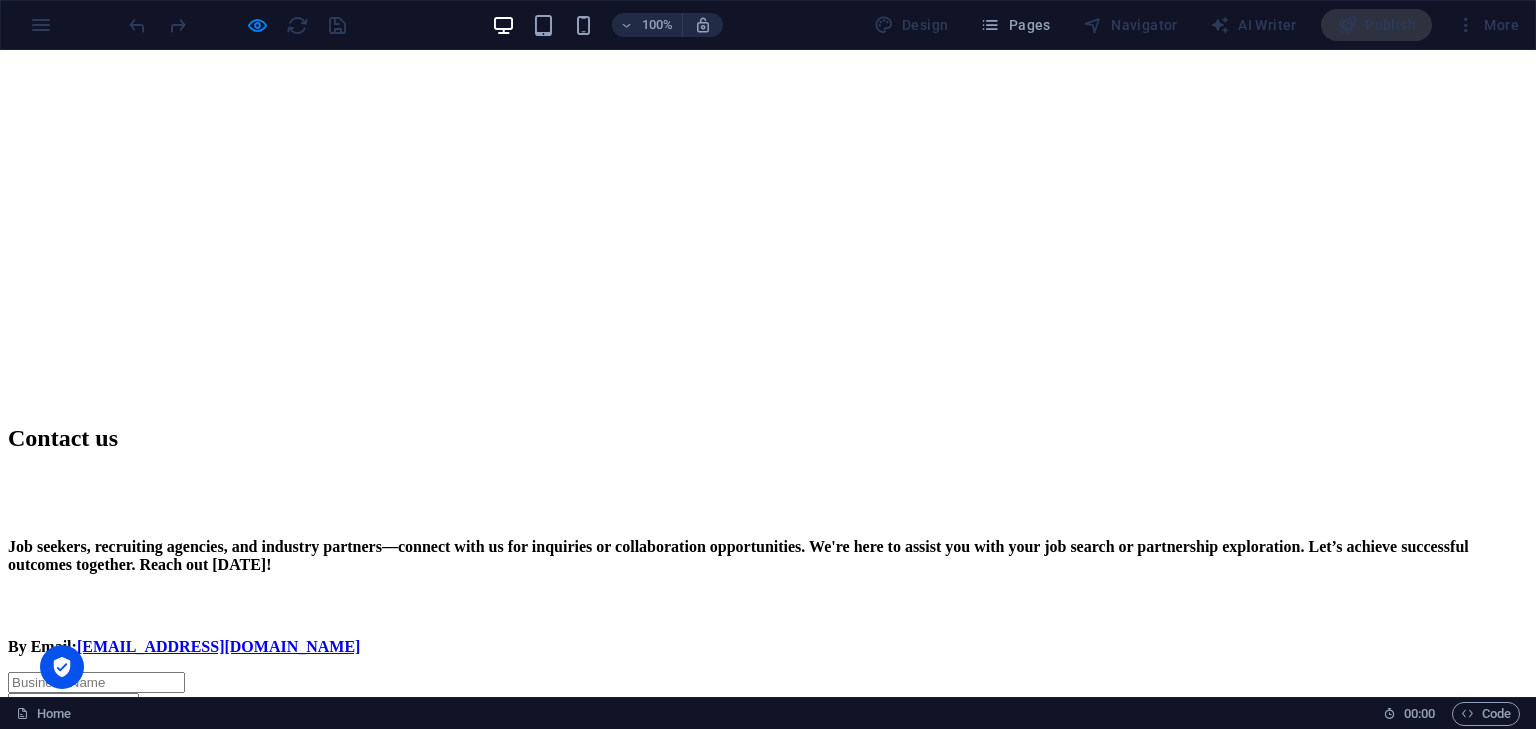 click on "Privacy Policy" at bounding box center [55, 1234] 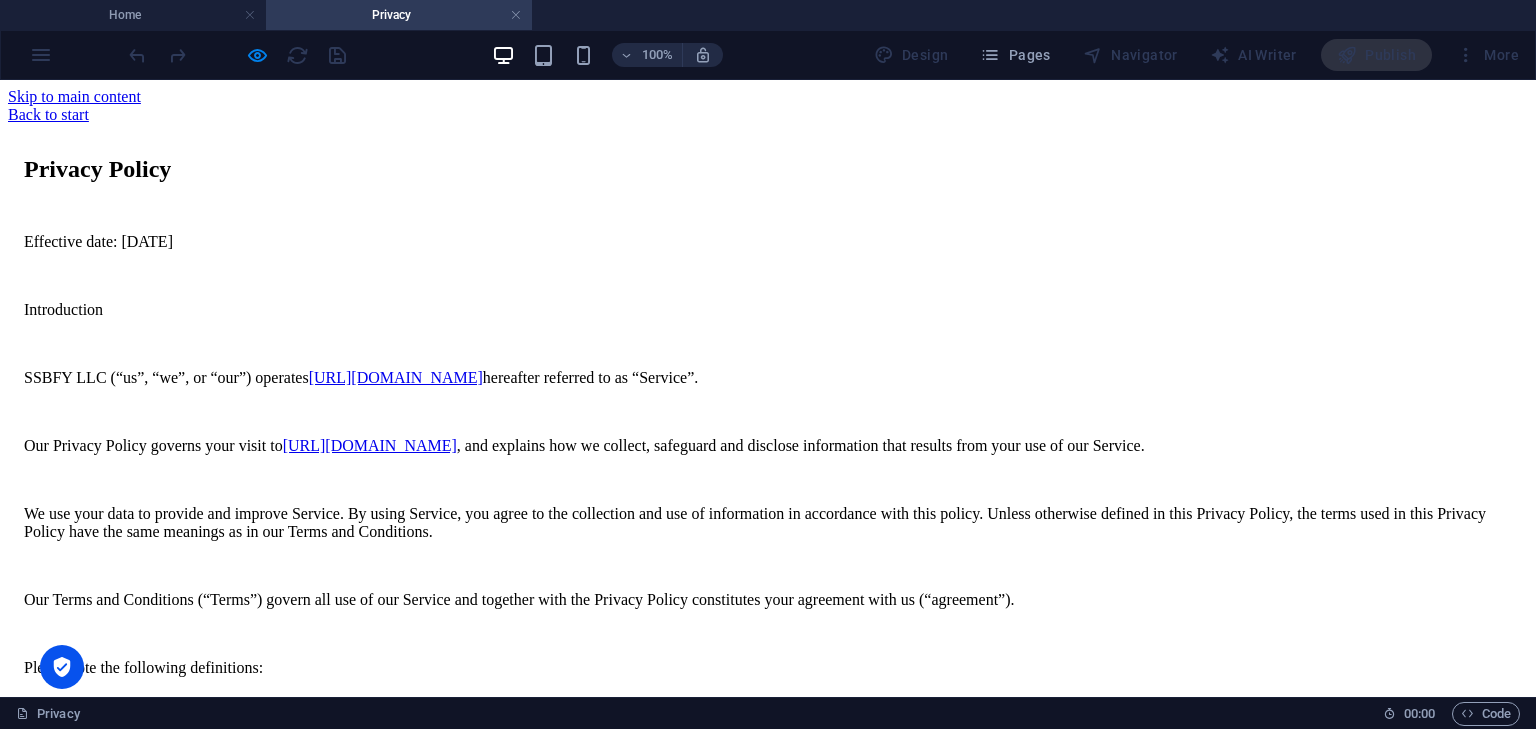 scroll, scrollTop: 0, scrollLeft: 0, axis: both 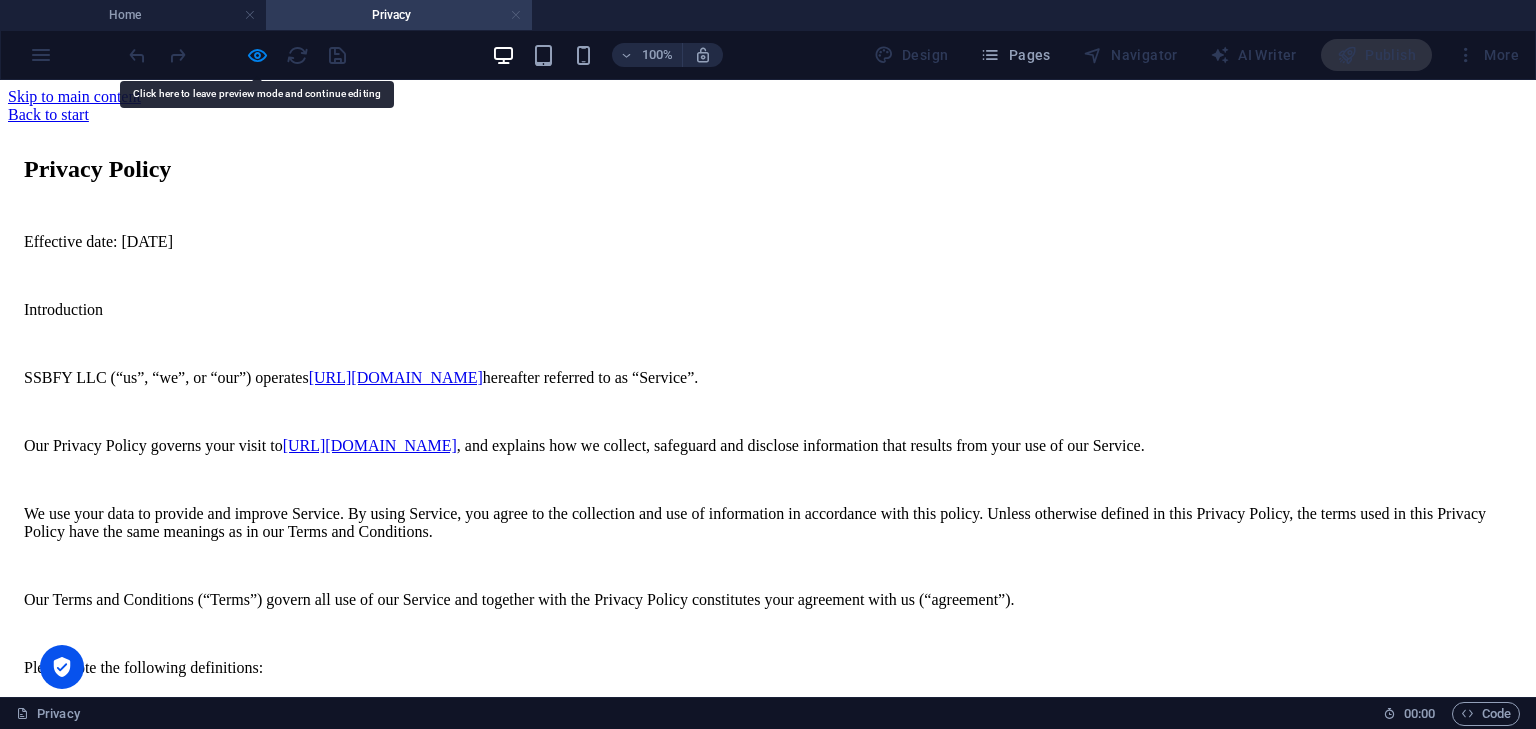 click at bounding box center [516, 15] 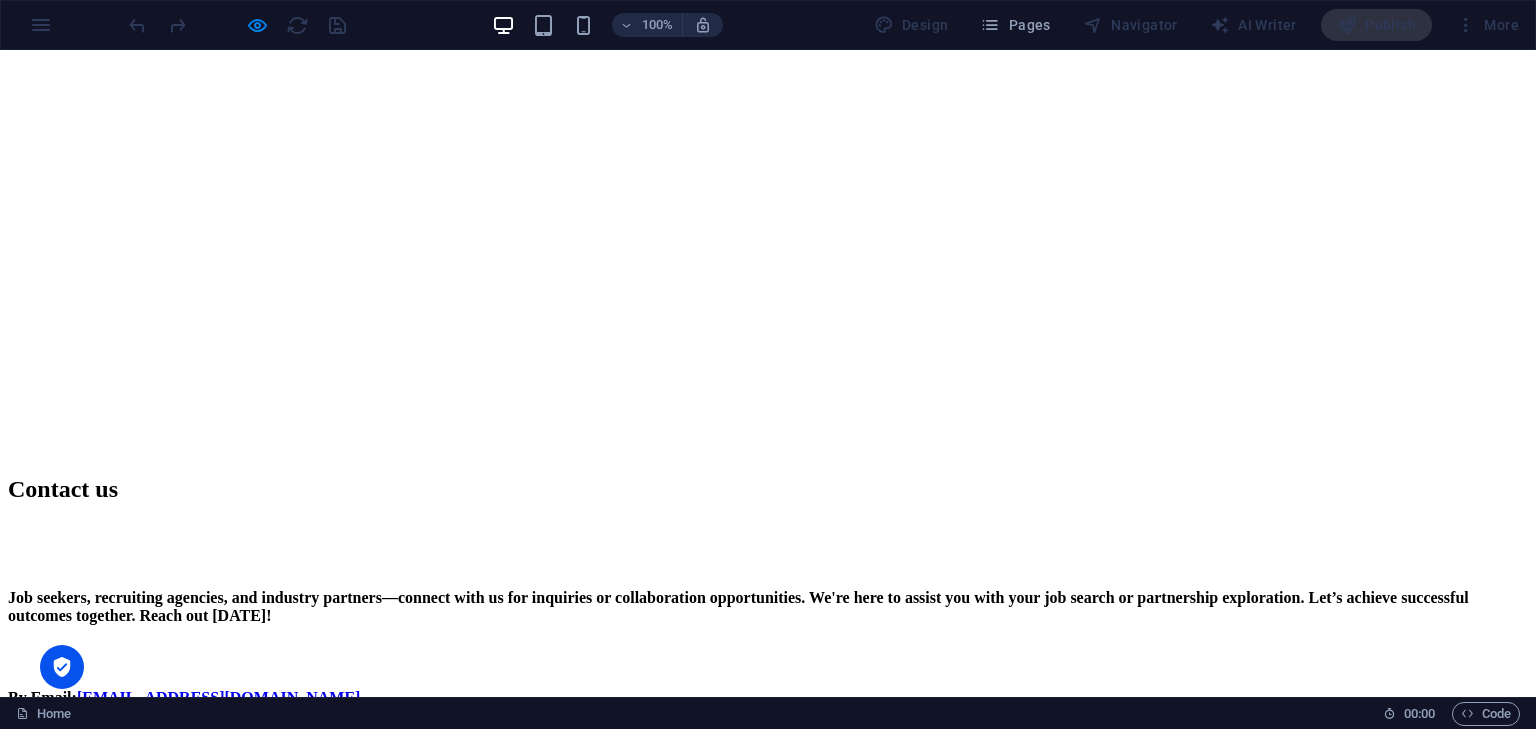 click on "Company Home About Contact Legal Notice Privacy Policy 1301 York Rd Ste 800-1031 , 21093   Timonium  MD, USA contact@jobmedium.com" at bounding box center (768, 2982) 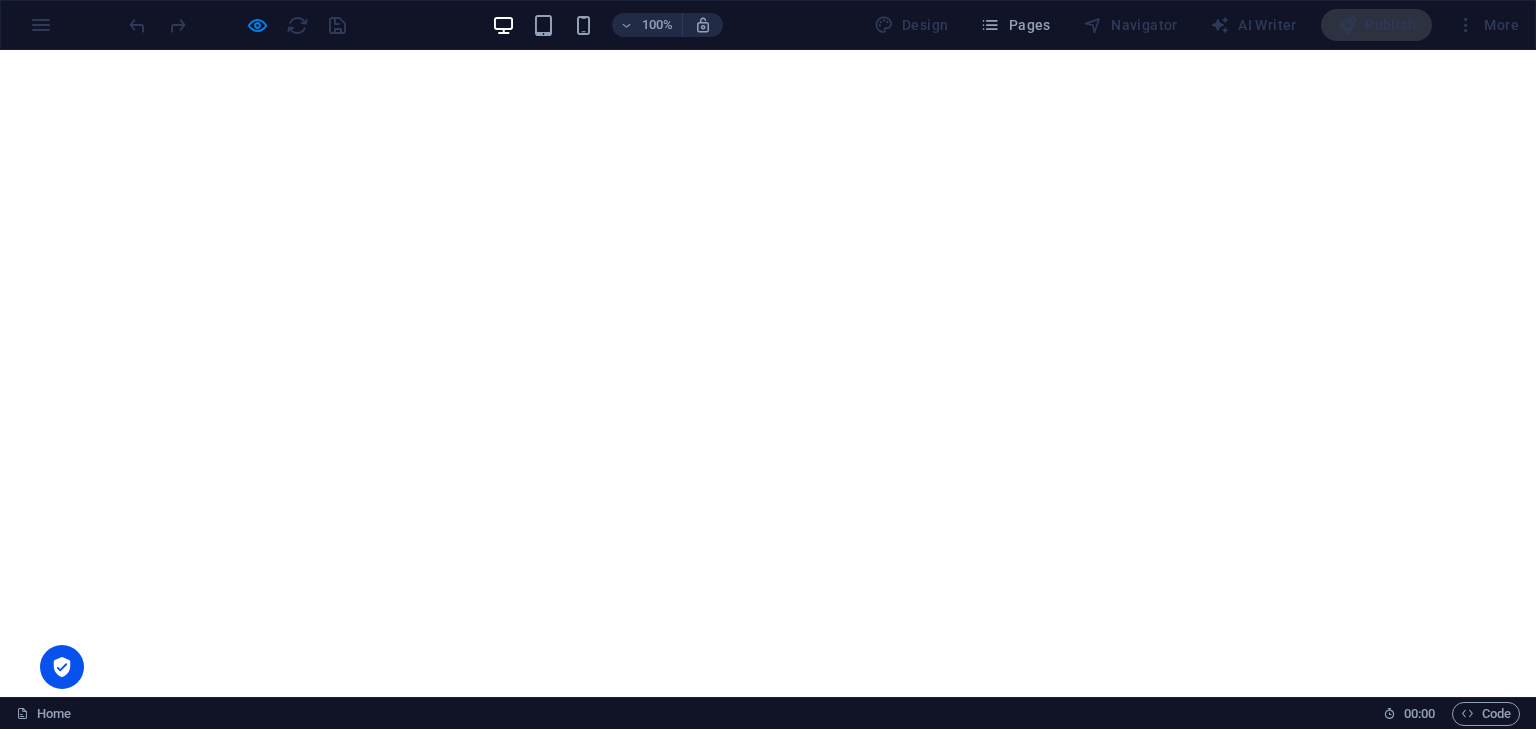 scroll, scrollTop: 0, scrollLeft: 0, axis: both 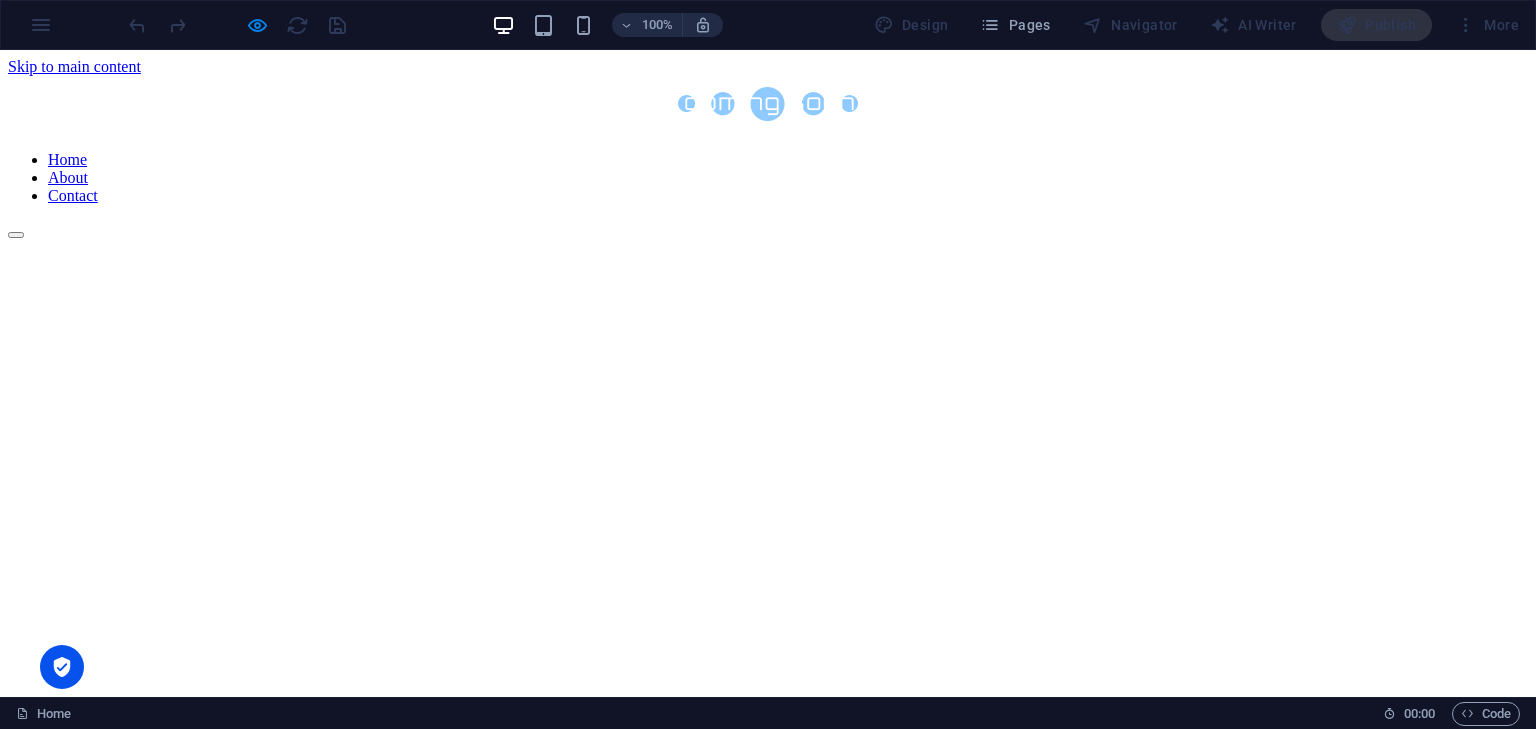 click on "About" at bounding box center [68, 177] 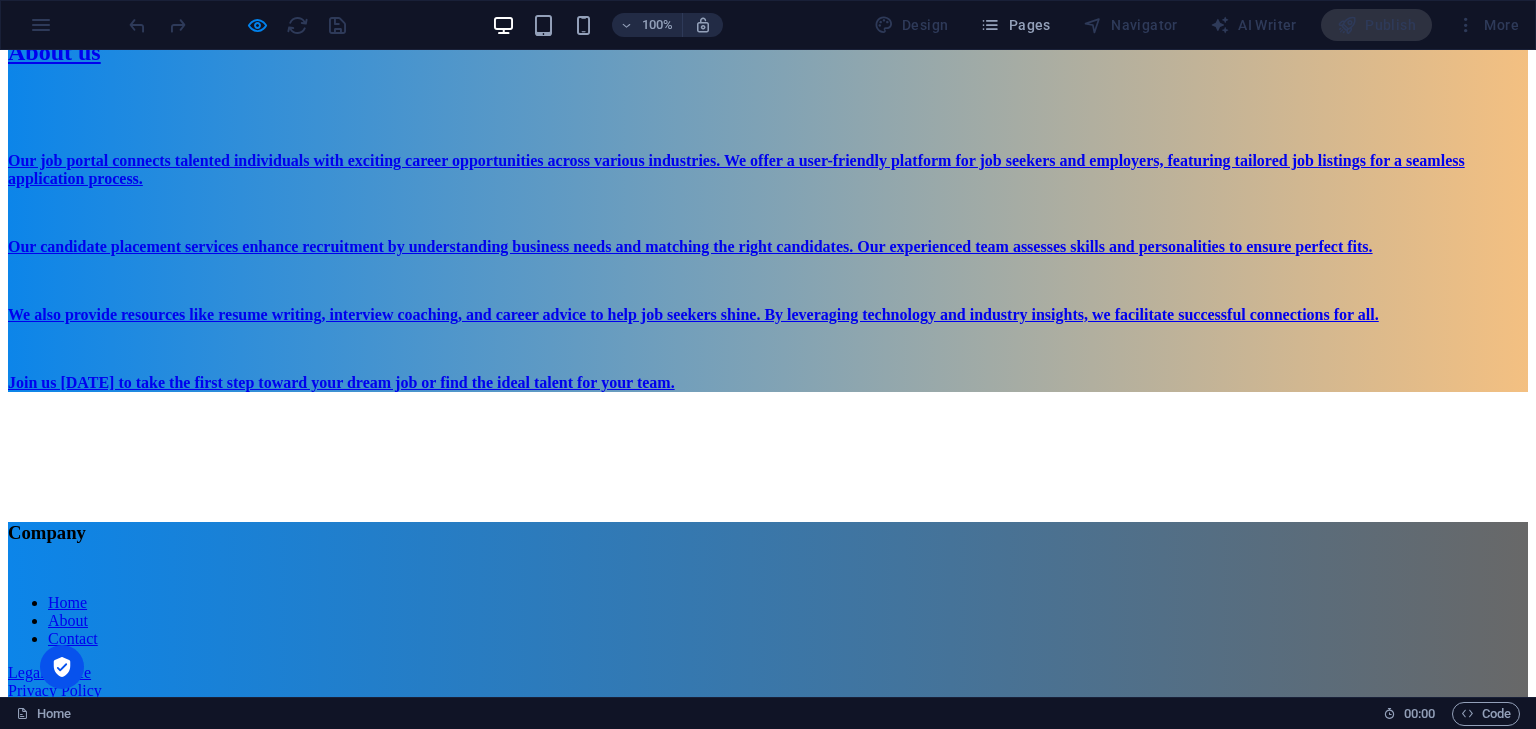 scroll, scrollTop: 395, scrollLeft: 0, axis: vertical 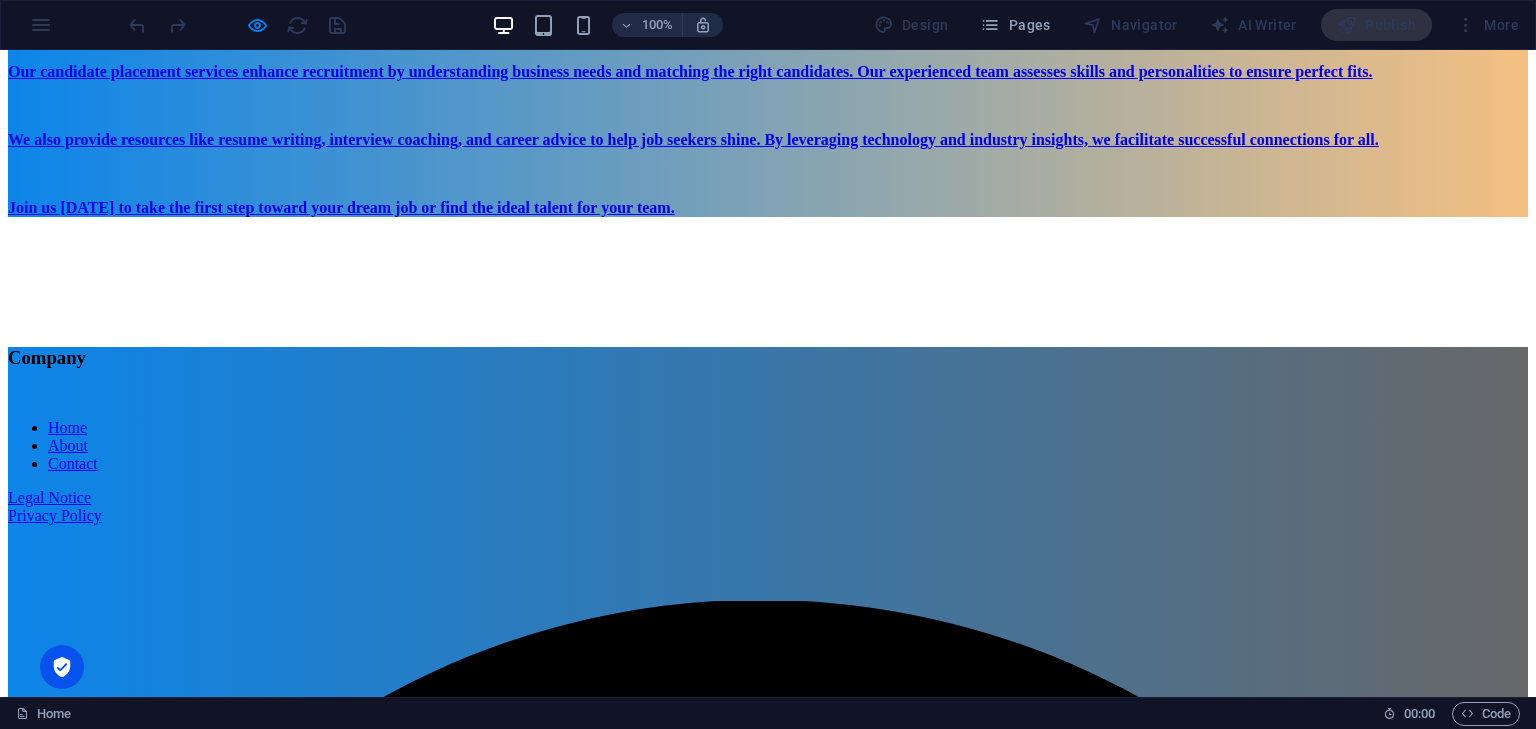 click on "Home About Contact Our website,  jobmedium.com , is under construction.  The waiting is going to end soon... 181 Days 06 Hours 21 Minutes 06 Seconds We`ll be here soon with our new awesome site, subscribe to be notified.  Notify me   I have read and understand the privacy policy. Unreadable? Regenerate About us Our job portal connects talented individuals with exciting career opportunities across various industries. We offer a user-friendly platform for job seekers and employers, featuring tailored job listings for a seamless application process. Our candidate placement services enhance recruitment by understanding business needs and matching the right candidates. Our experienced team assesses skills and personalities to ensure perfect fits. We also provide resources like resume writing, interview coaching, and career advice to help job seekers shine. By leveraging technology and industry insights, we facilitate successful connections for all. Contact us By Email:  contact@jobmedium.com Business Type Other" at bounding box center (768, 4) 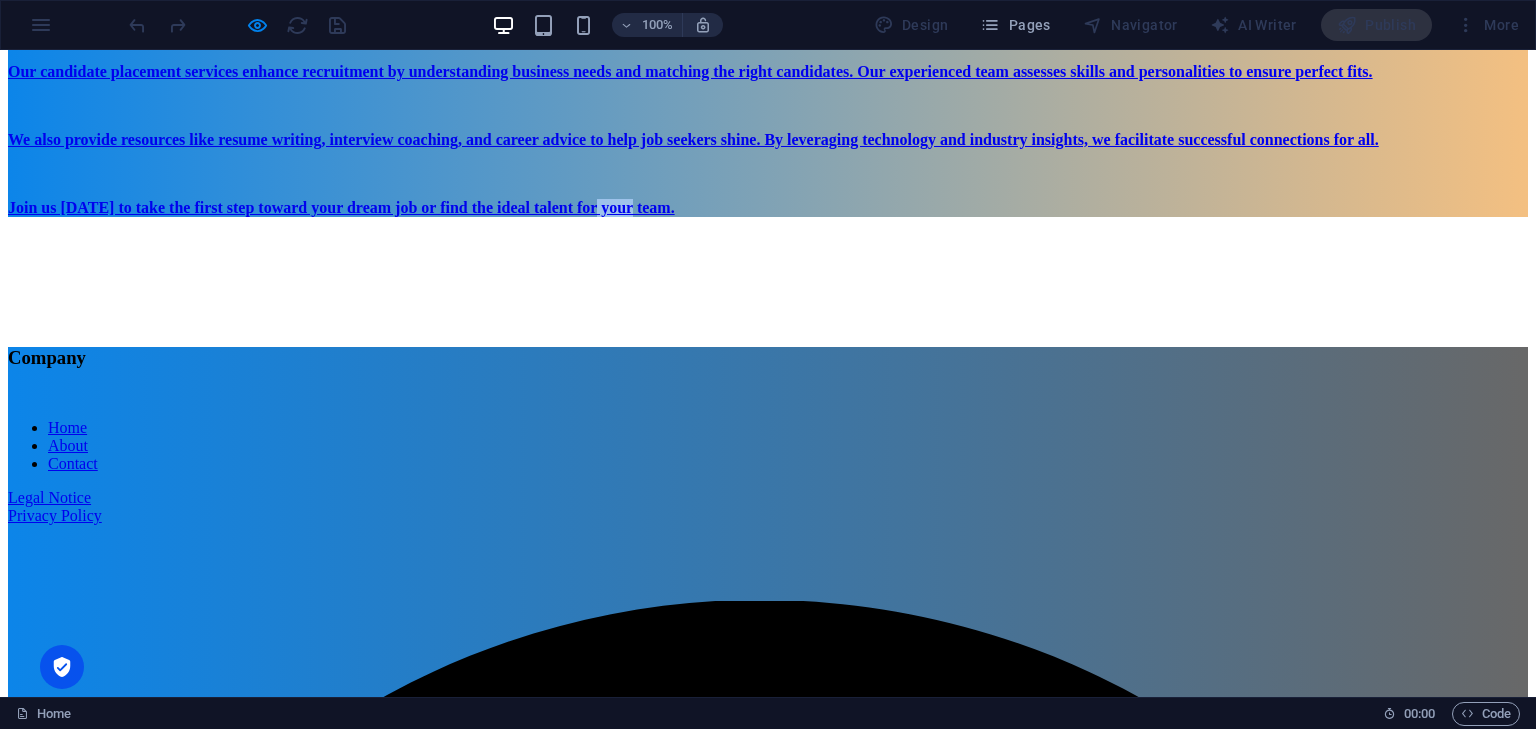 click on "Home About Contact Our website,  jobmedium.com , is under construction.  The waiting is going to end soon... 181 Days 06 Hours 21 Minutes 06 Seconds We`ll be here soon with our new awesome site, subscribe to be notified.  Notify me   I have read and understand the privacy policy. Unreadable? Regenerate About us Our job portal connects talented individuals with exciting career opportunities across various industries. We offer a user-friendly platform for job seekers and employers, featuring tailored job listings for a seamless application process. Our candidate placement services enhance recruitment by understanding business needs and matching the right candidates. Our experienced team assesses skills and personalities to ensure perfect fits. We also provide resources like resume writing, interview coaching, and career advice to help job seekers shine. By leveraging technology and industry insights, we facilitate successful connections for all. Contact us By Email:  contact@jobmedium.com Business Type Other" at bounding box center (768, 4) 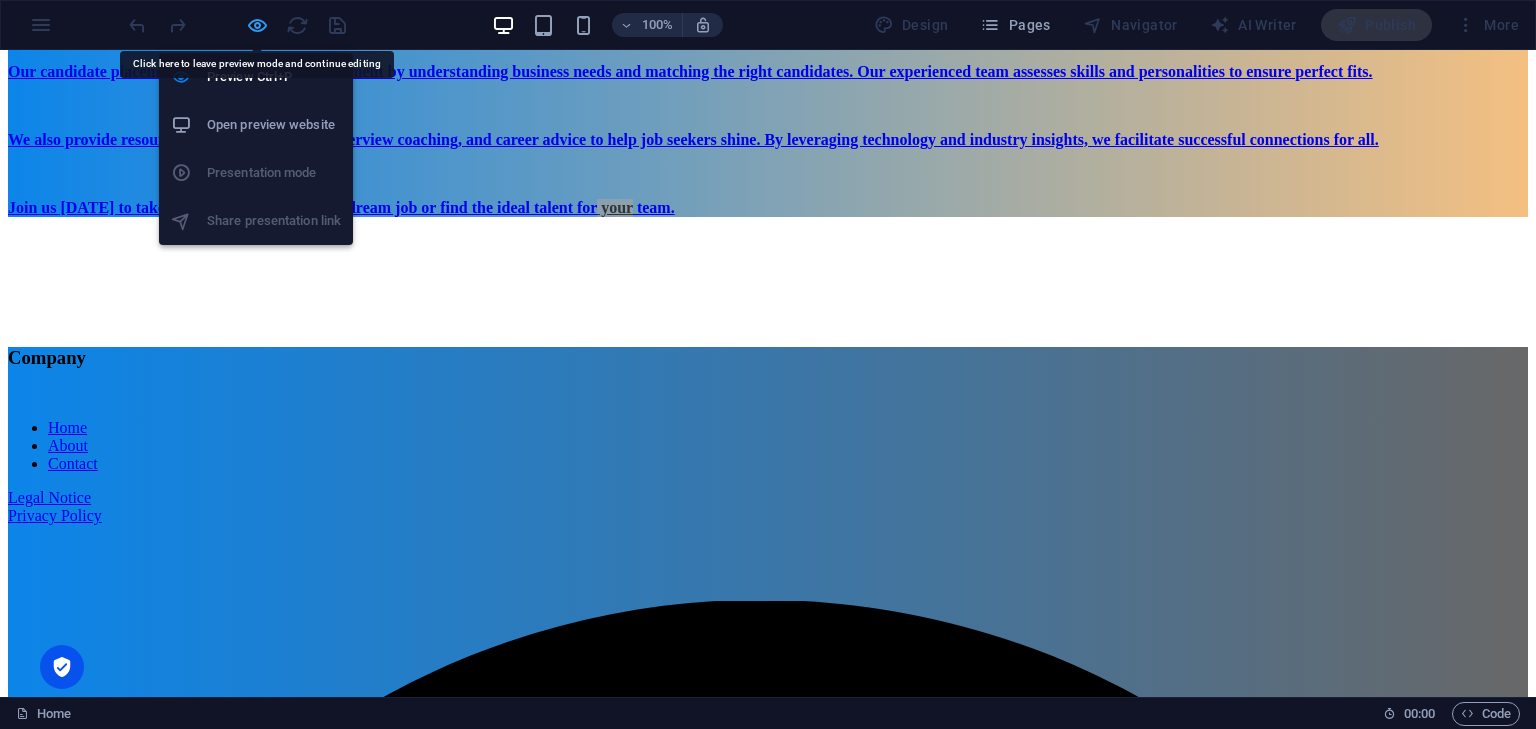 click at bounding box center (257, 25) 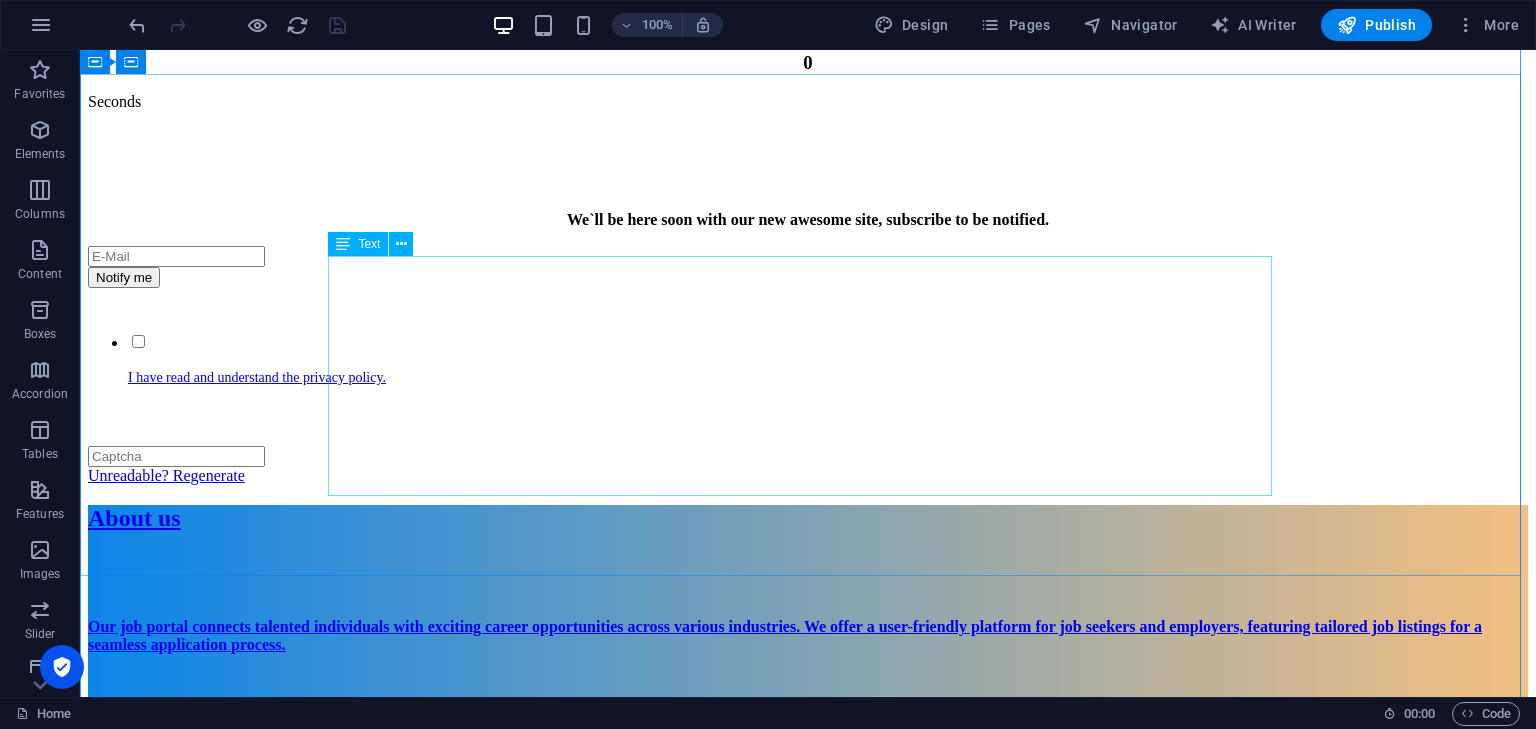 scroll, scrollTop: 707, scrollLeft: 0, axis: vertical 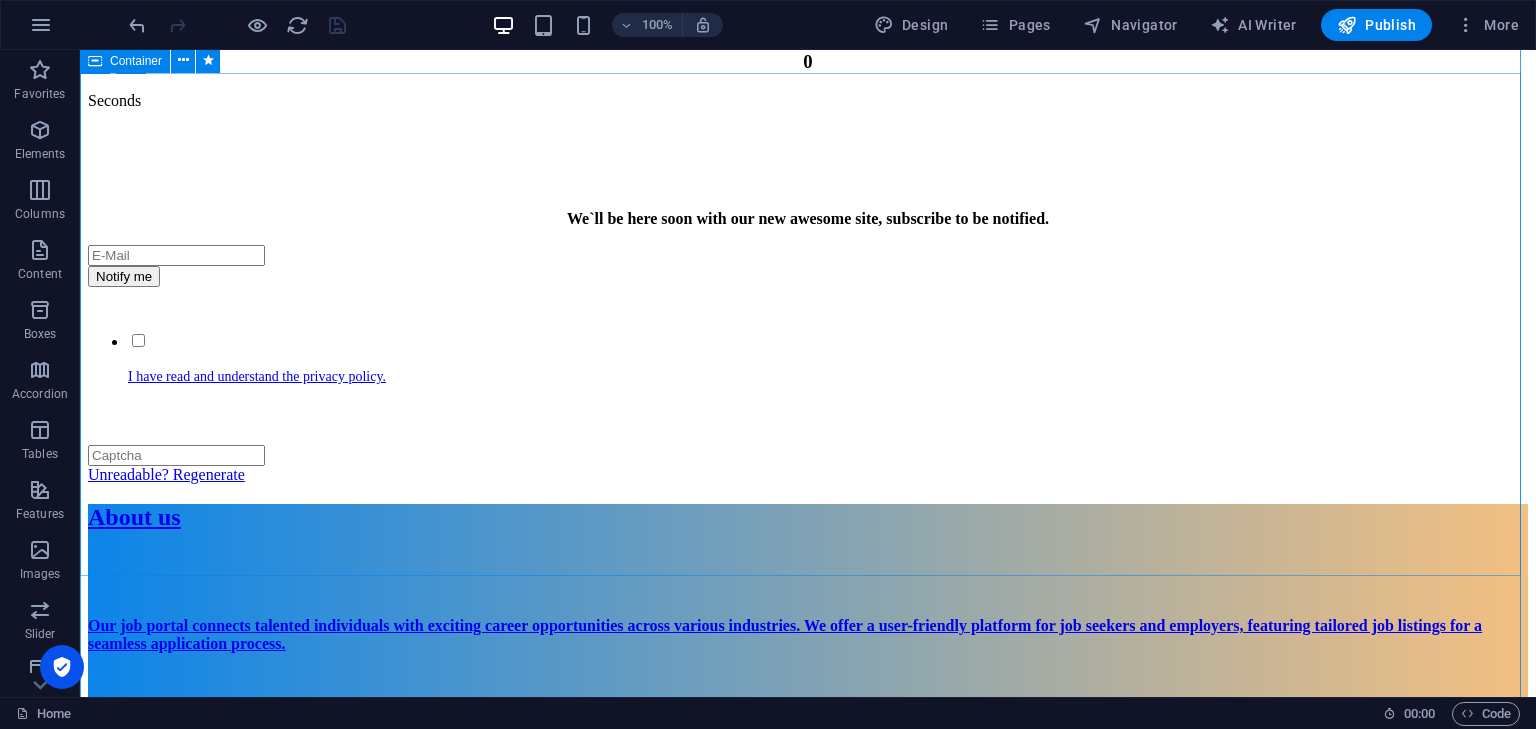 click on "About us Our job portal connects talented individuals with exciting career opportunities across various industries. We offer a user-friendly platform for job seekers and employers, featuring tailored job listings for a seamless application process. Our candidate placement services enhance recruitment by understanding business needs and matching the right candidates. Our experienced team assesses skills and personalities to ensure perfect fits. We also provide resources like resume writing, interview coaching, and career advice to help job seekers shine. By leveraging technology and industry insights, we facilitate successful connections for all. Join us today to take the first step toward your dream job or find the ideal talent for your team." at bounding box center (808, 680) 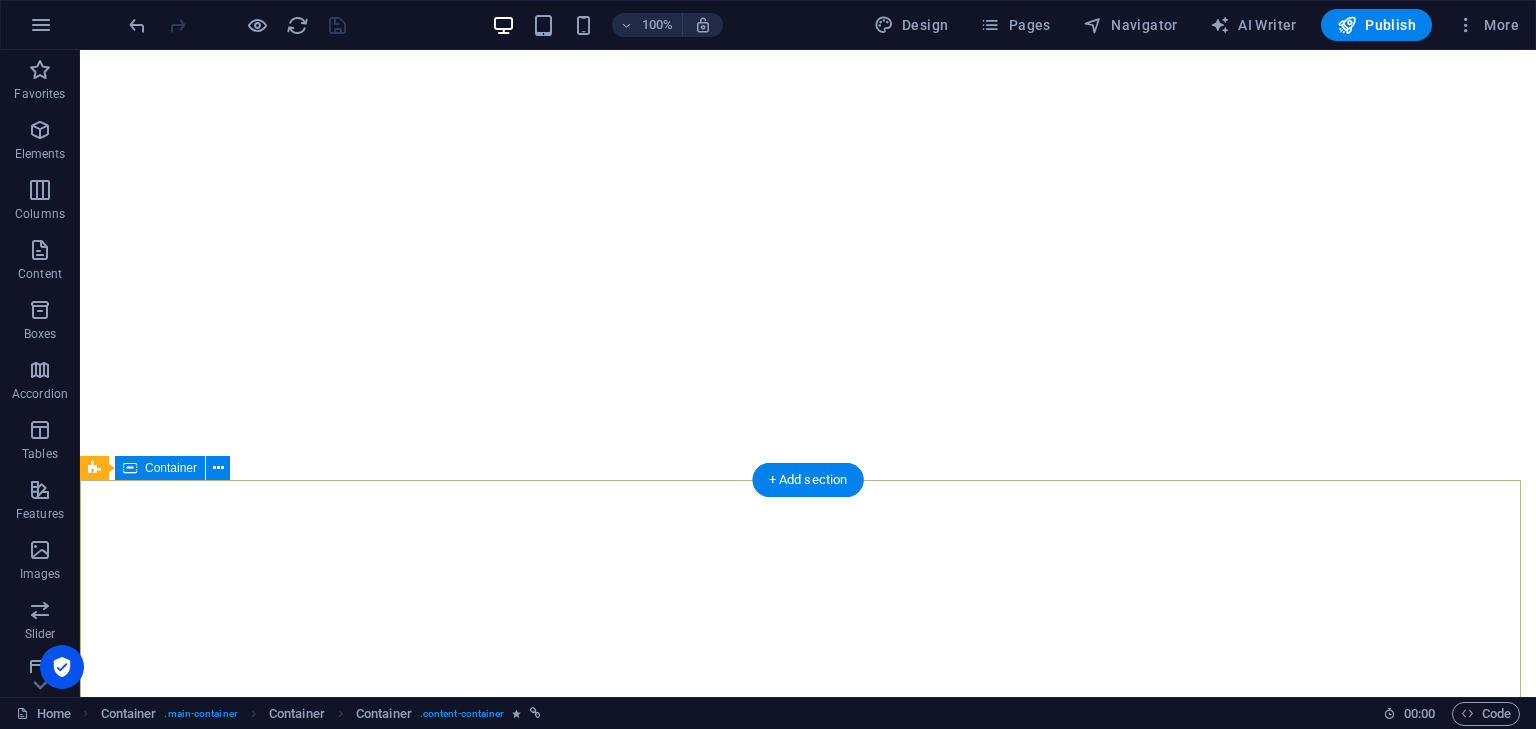 scroll, scrollTop: 1845, scrollLeft: 0, axis: vertical 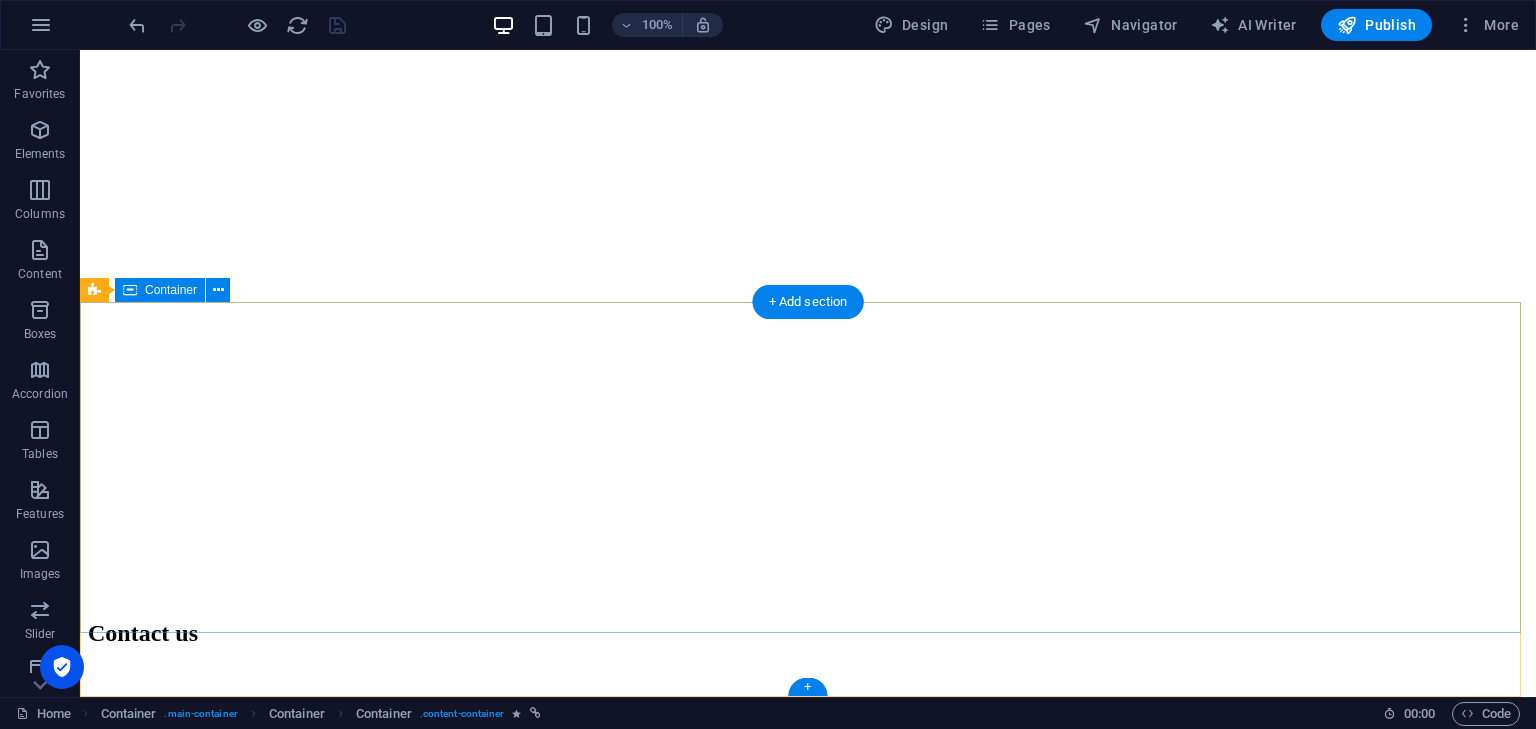 click on "Company Home About Contact Legal Notice Privacy Policy 1301 York Rd Ste 800-1031 , 21093   Timonium  MD, USA contact@jobmedium.com" at bounding box center (808, 3038) 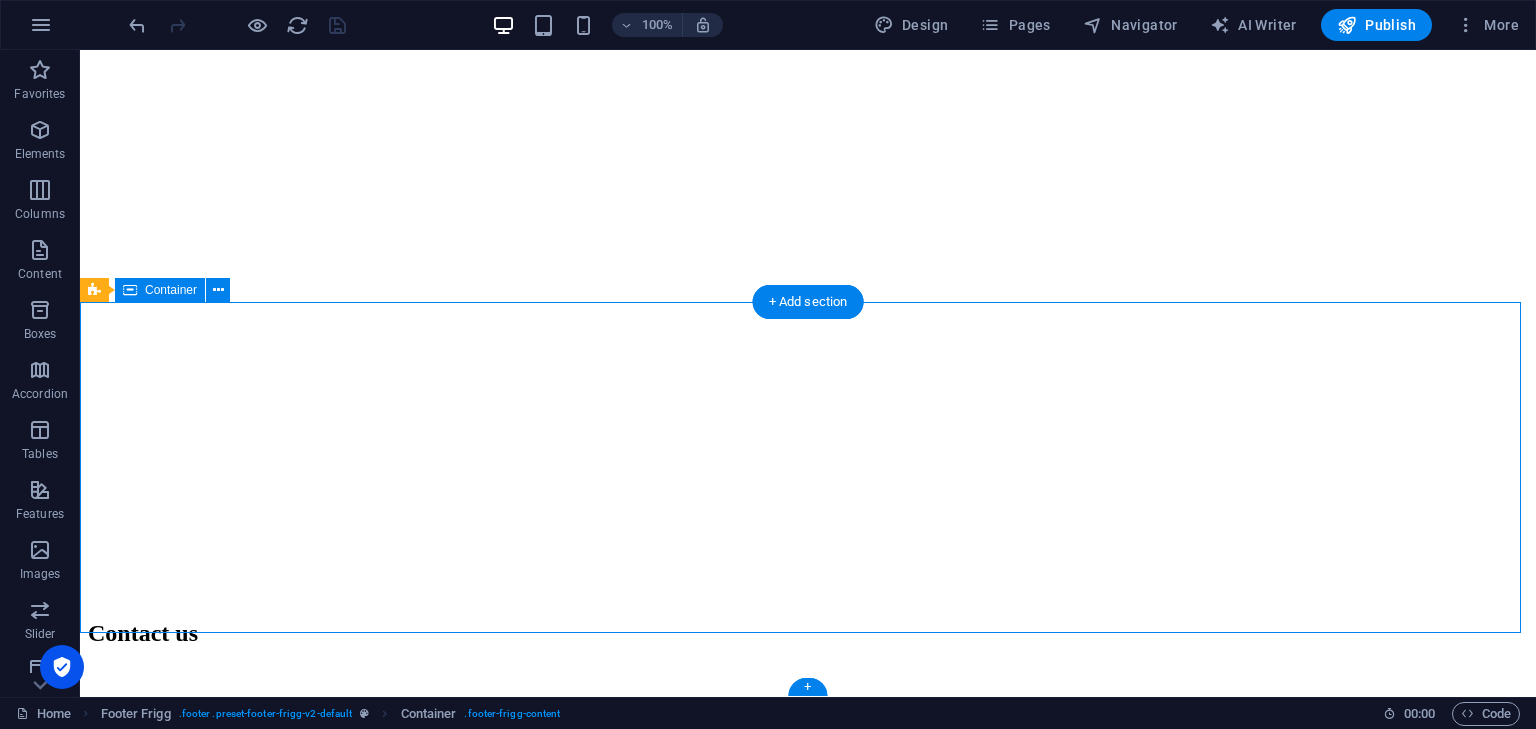 click on "Company Home About Contact Legal Notice Privacy Policy 1301 York Rd Ste 800-1031 , 21093   Timonium  MD, USA contact@jobmedium.com" at bounding box center (808, 3038) 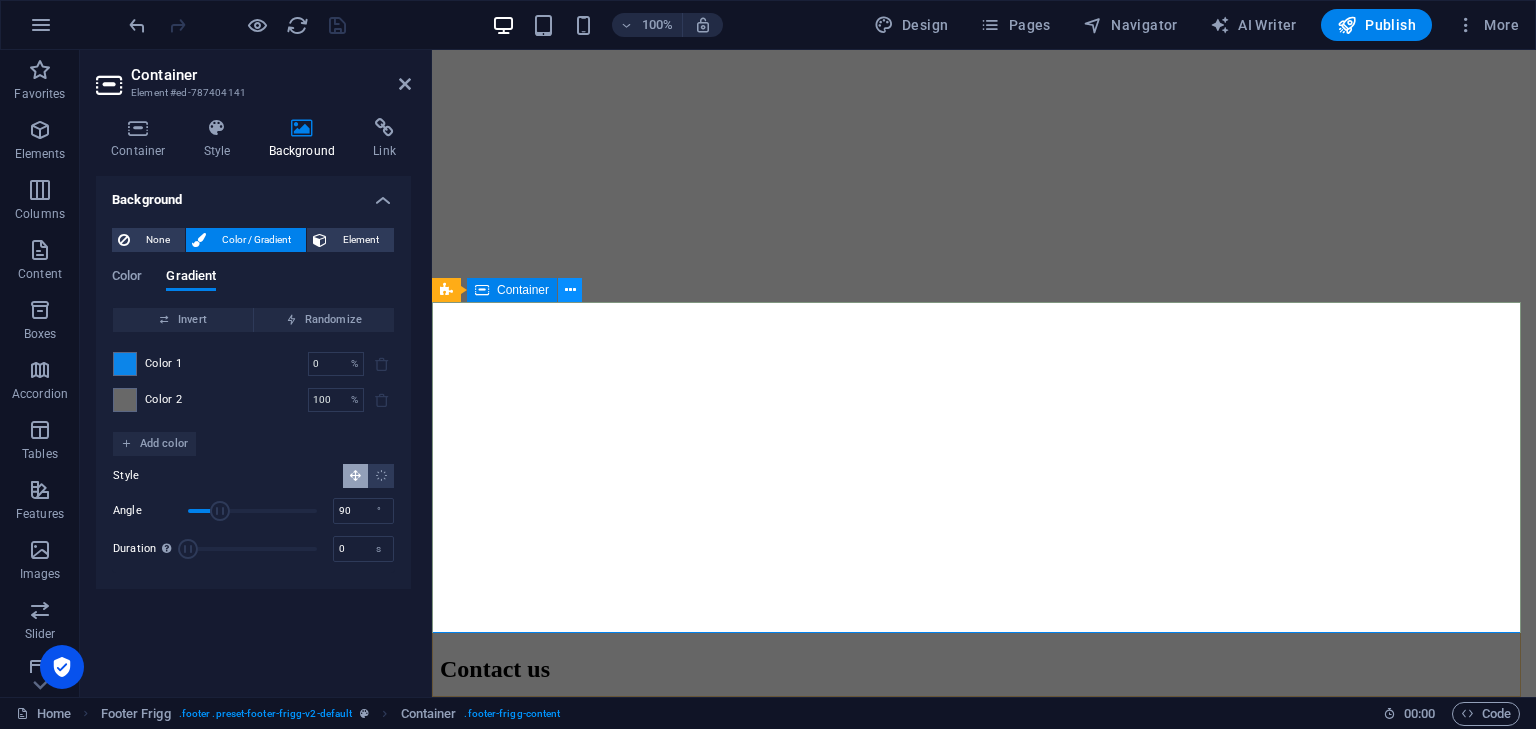 click at bounding box center (570, 290) 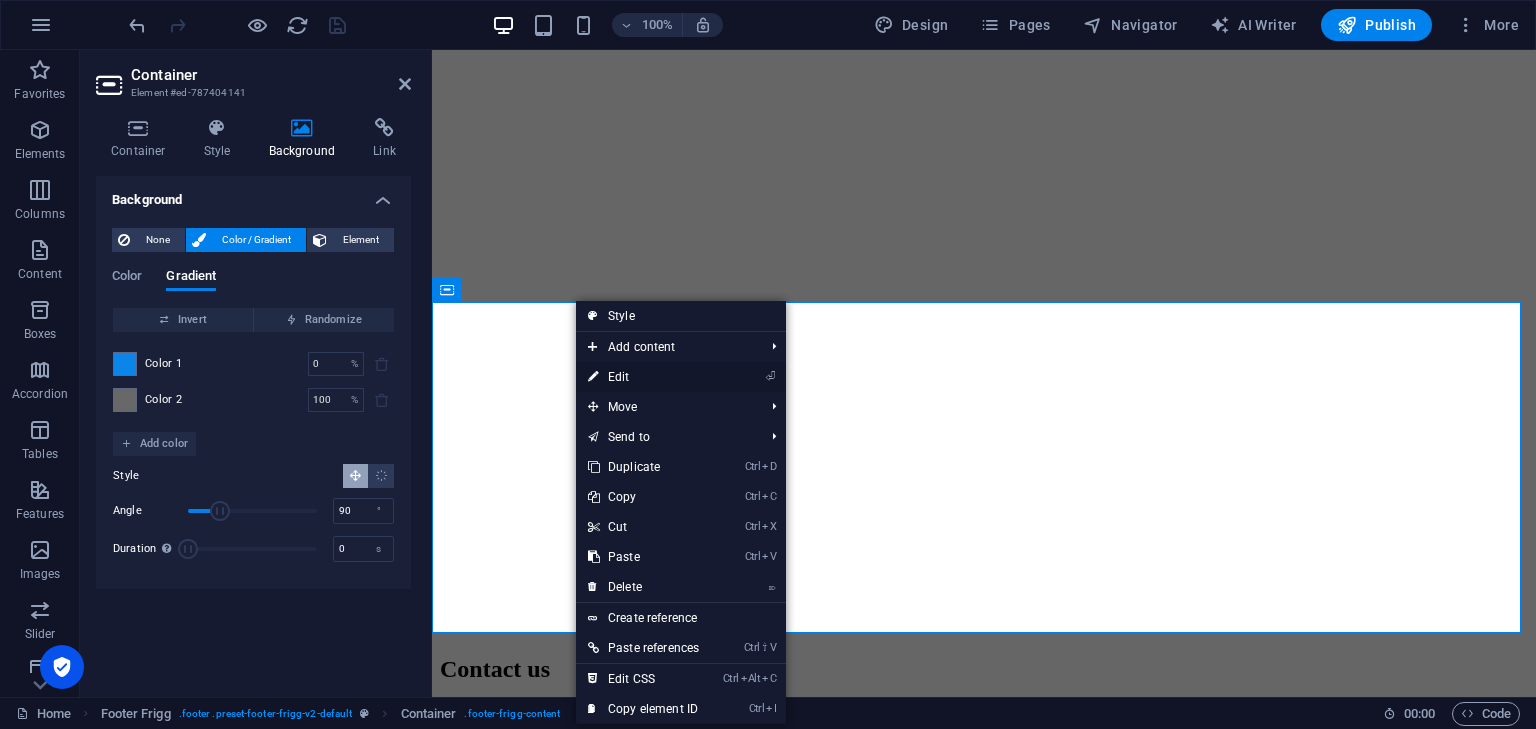 click on "⏎  Edit" at bounding box center [643, 377] 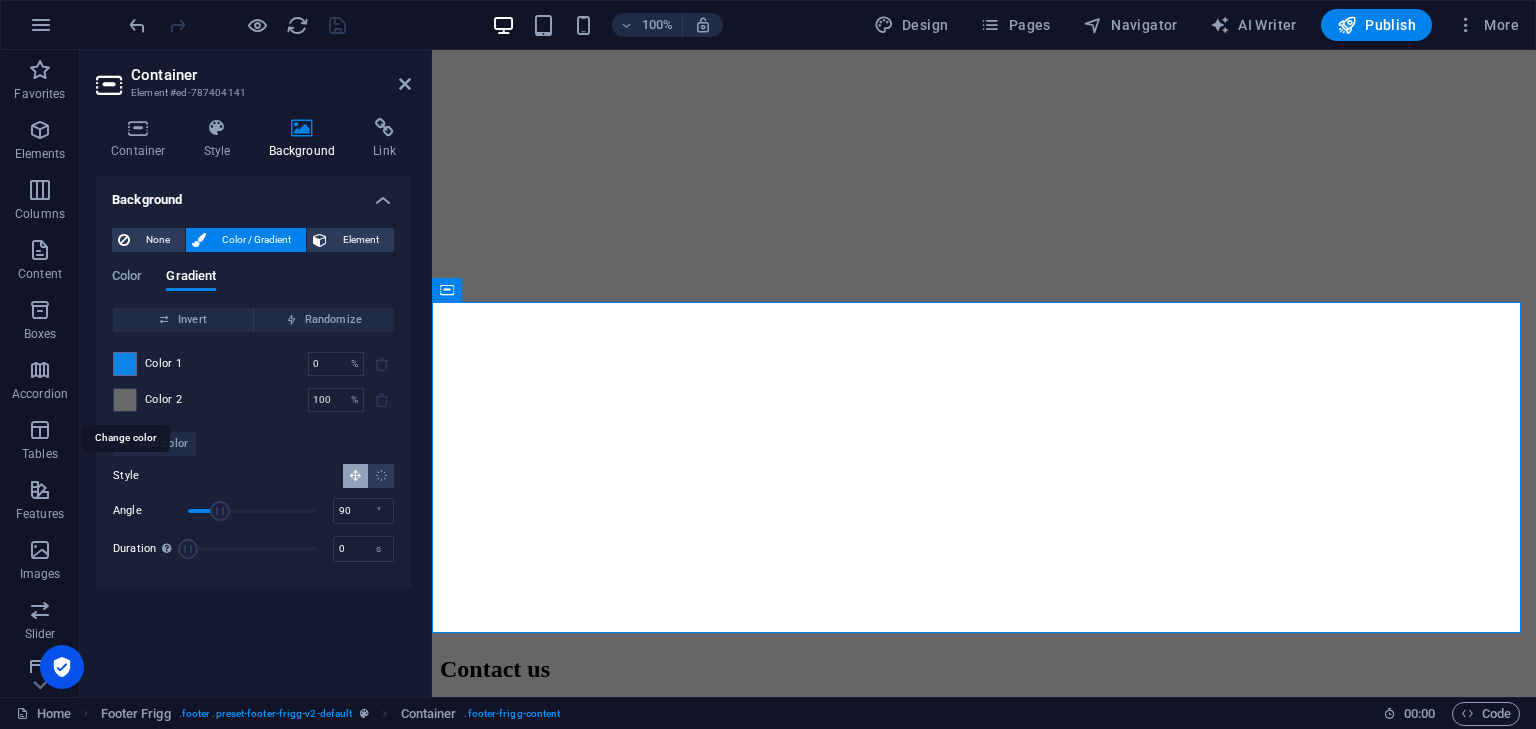 click at bounding box center [125, 400] 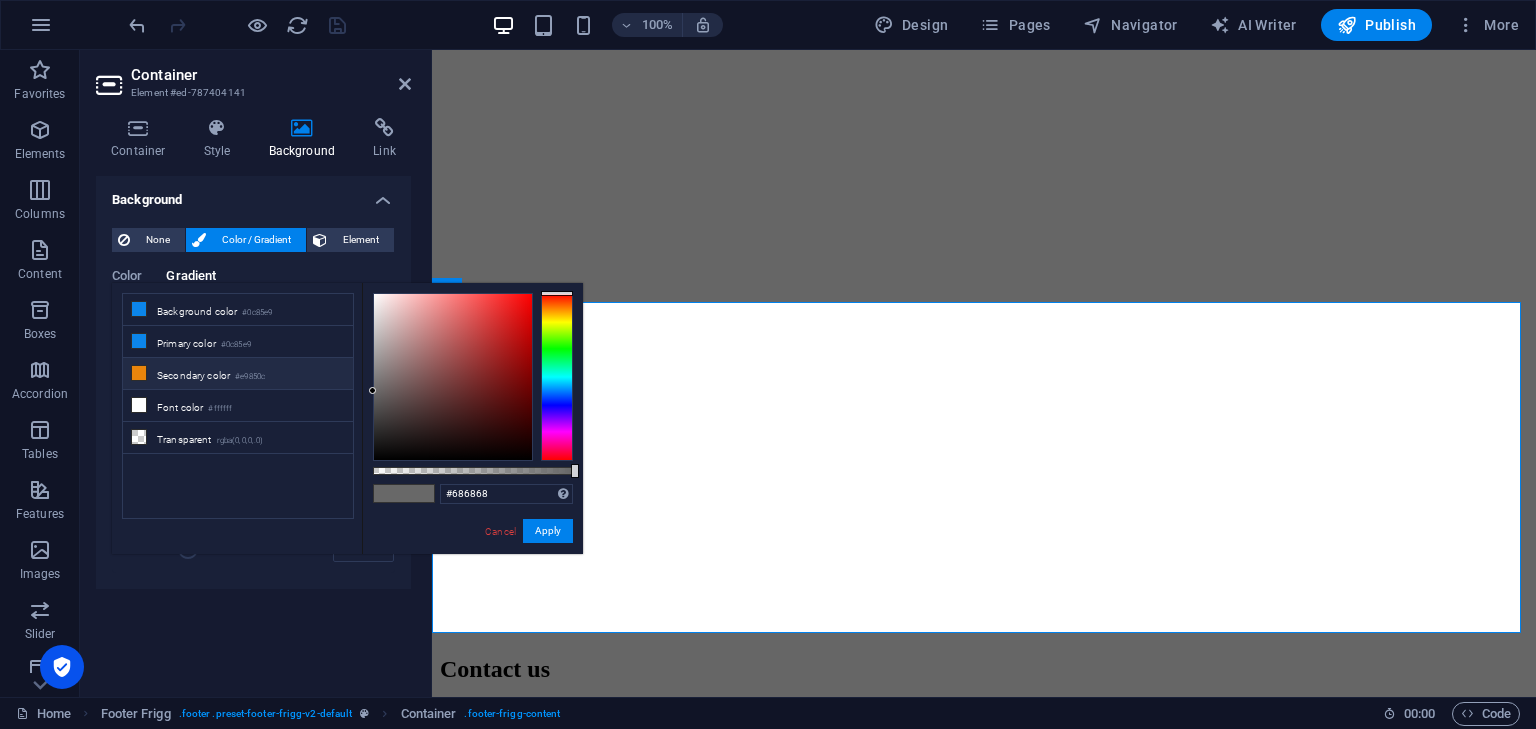 click on "Secondary color
#e9850c" at bounding box center (238, 374) 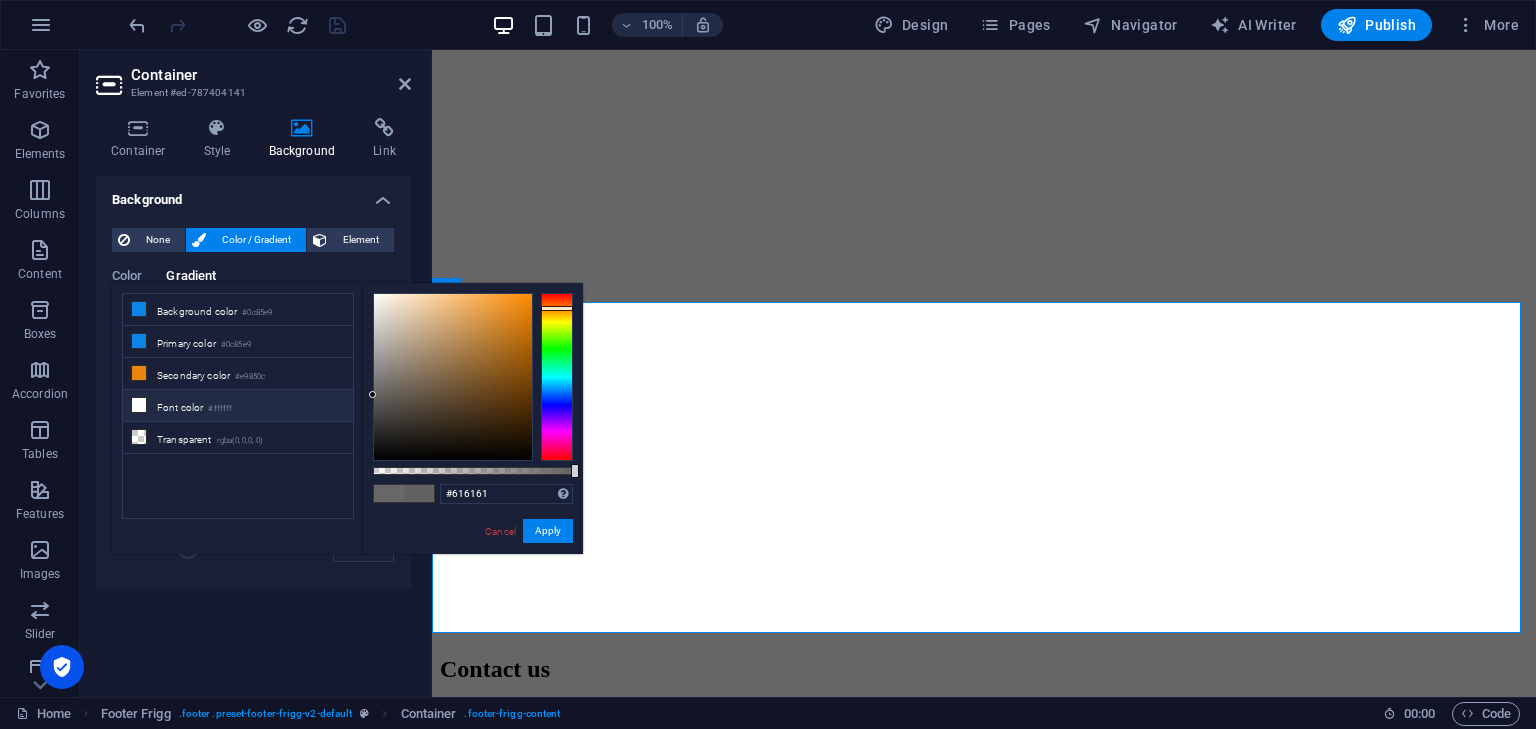 type on "#5f5f5f" 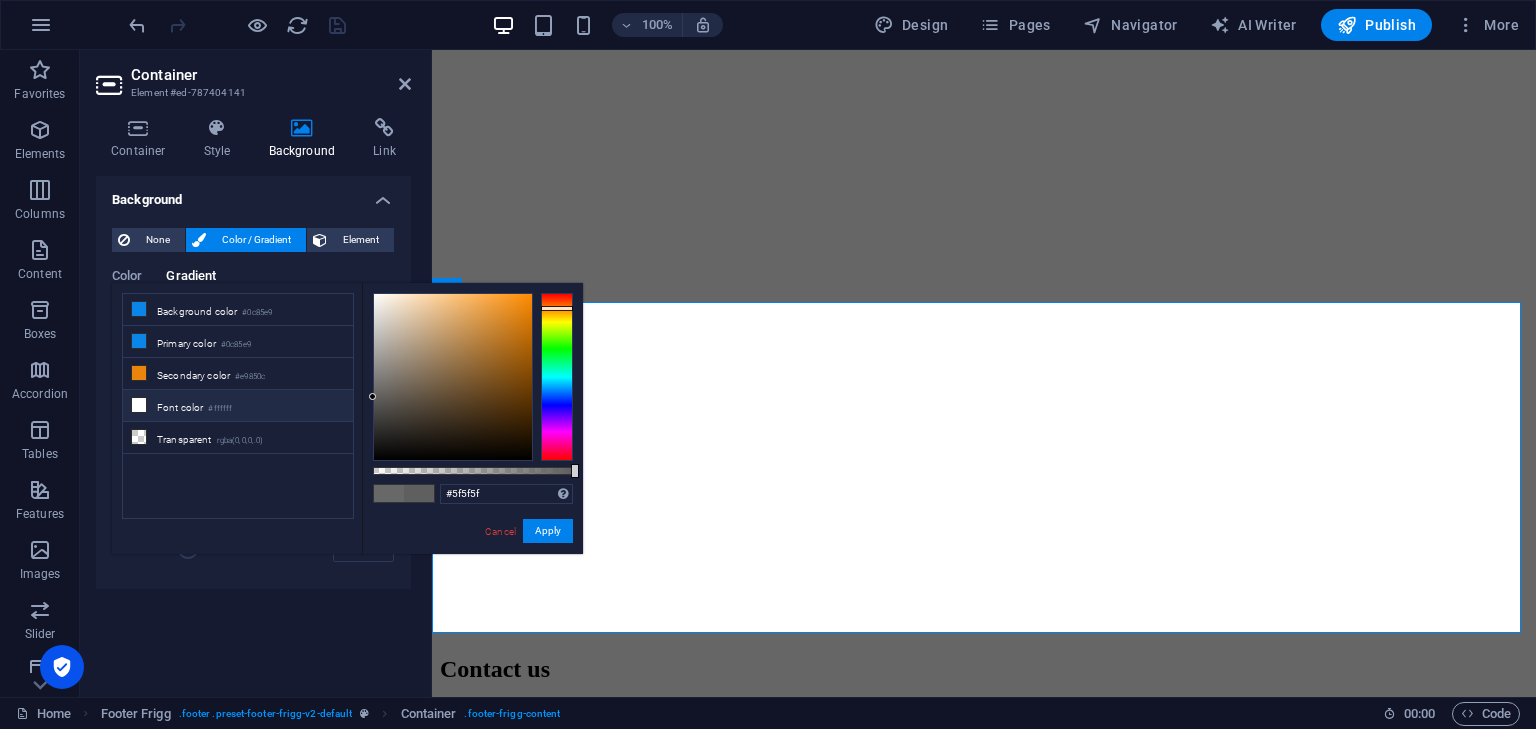 drag, startPoint x: 520, startPoint y: 306, endPoint x: 345, endPoint y: 397, distance: 197.24603 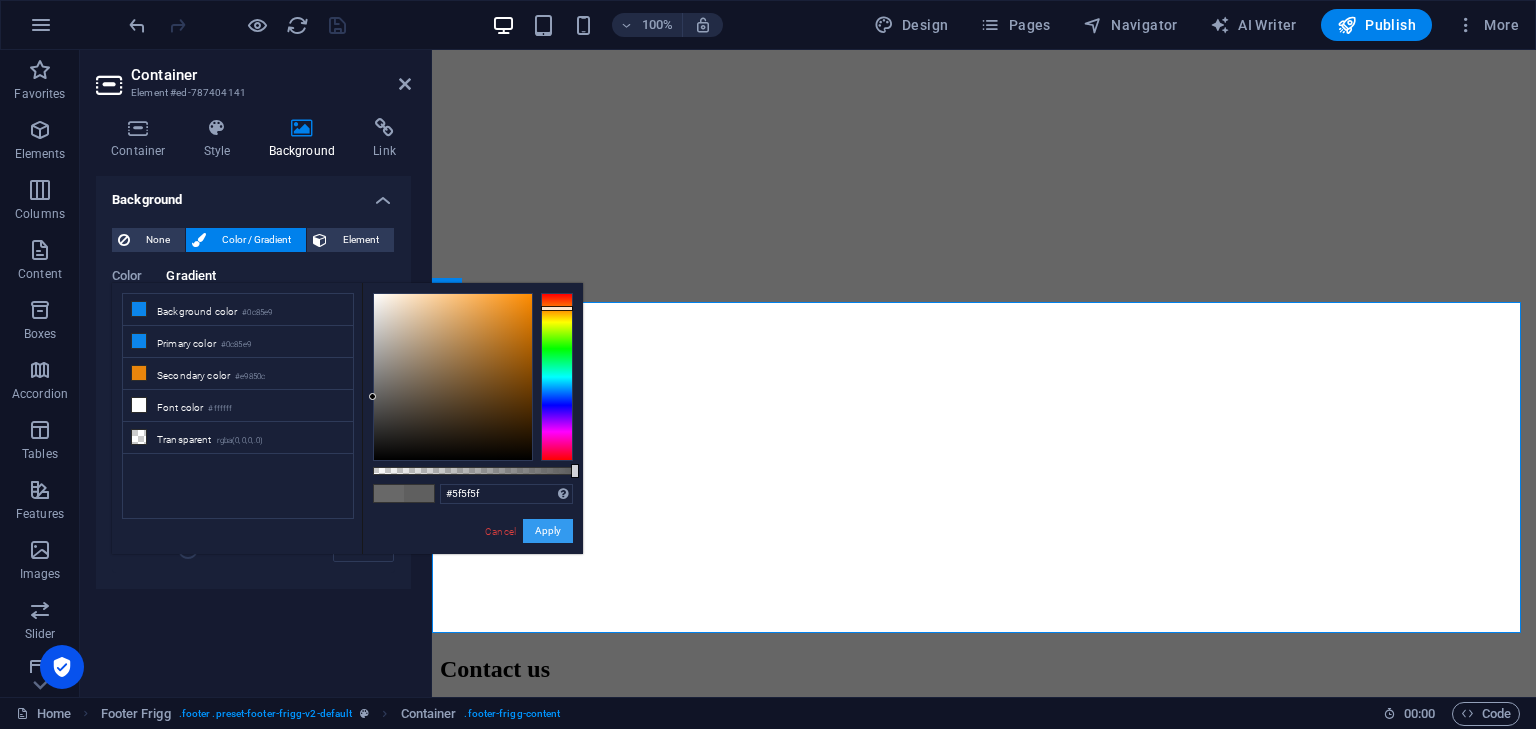 click on "Apply" at bounding box center (548, 531) 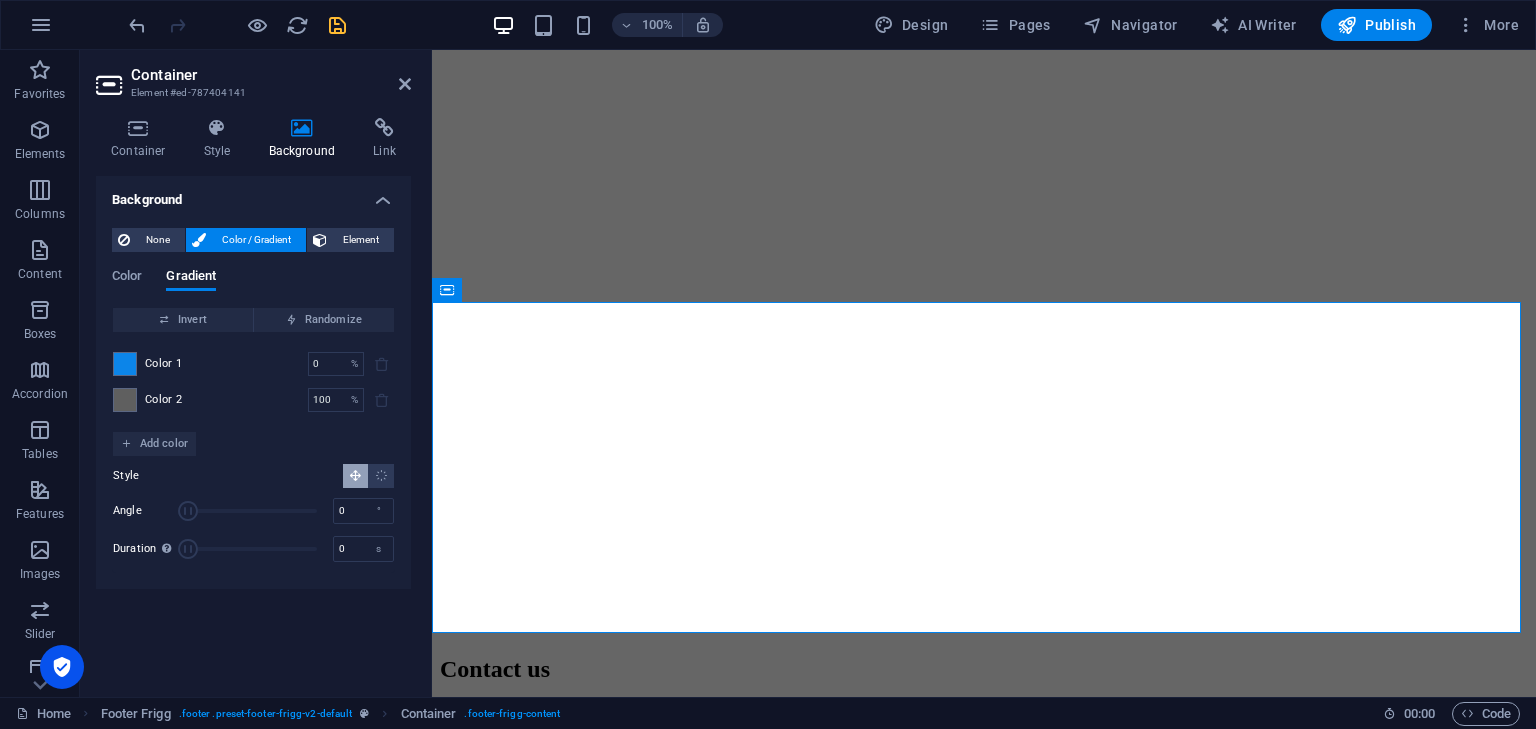drag, startPoint x: 209, startPoint y: 511, endPoint x: 170, endPoint y: 525, distance: 41.4367 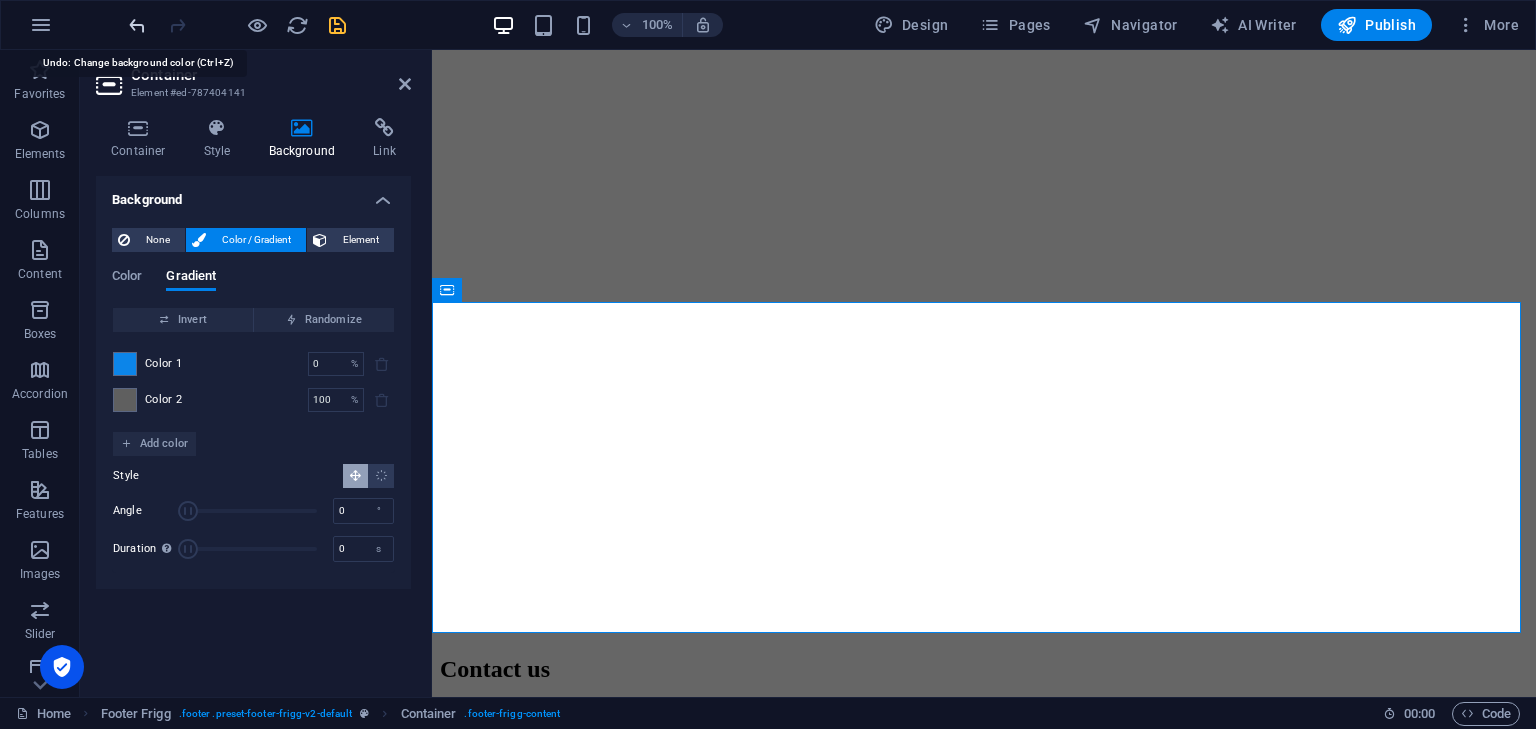 click at bounding box center [137, 25] 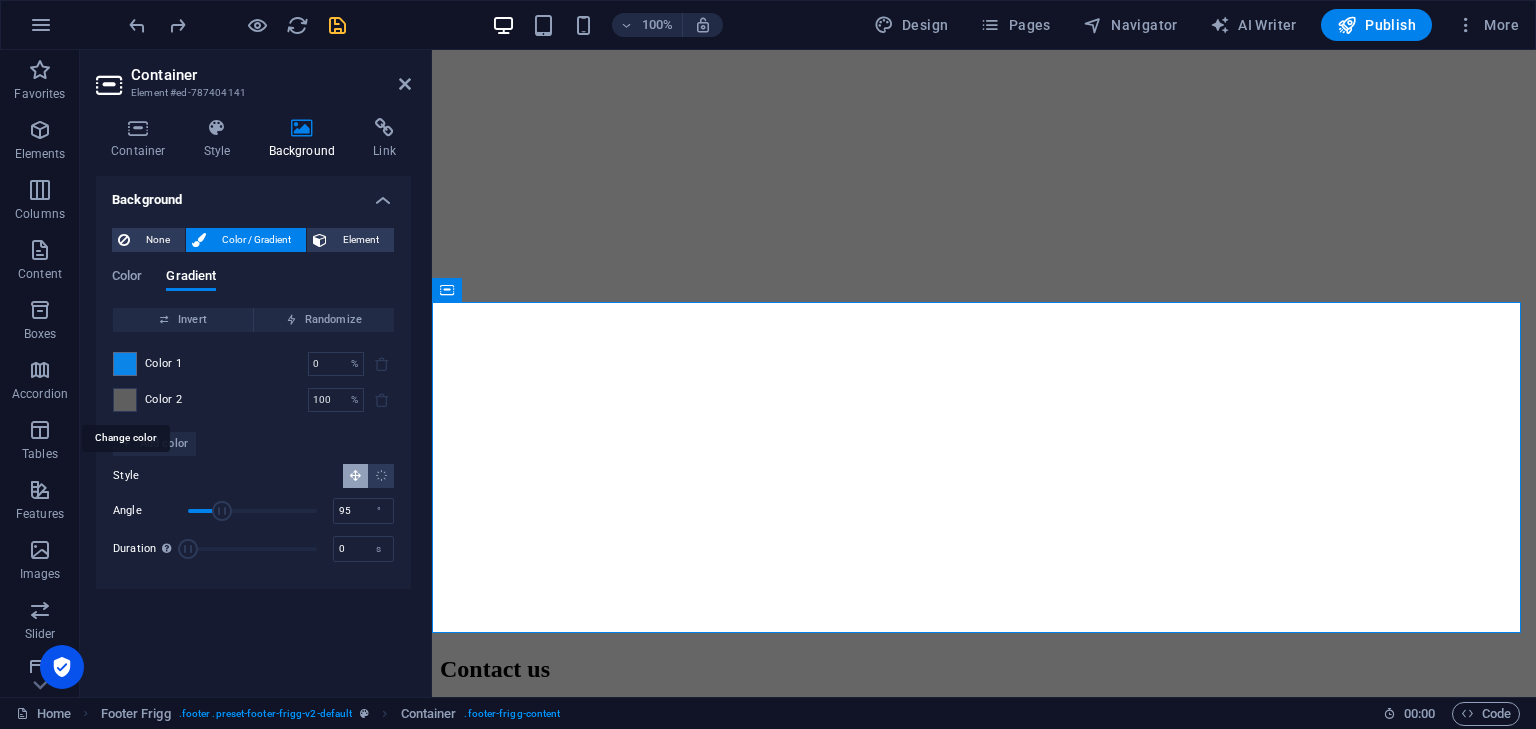 click at bounding box center (125, 400) 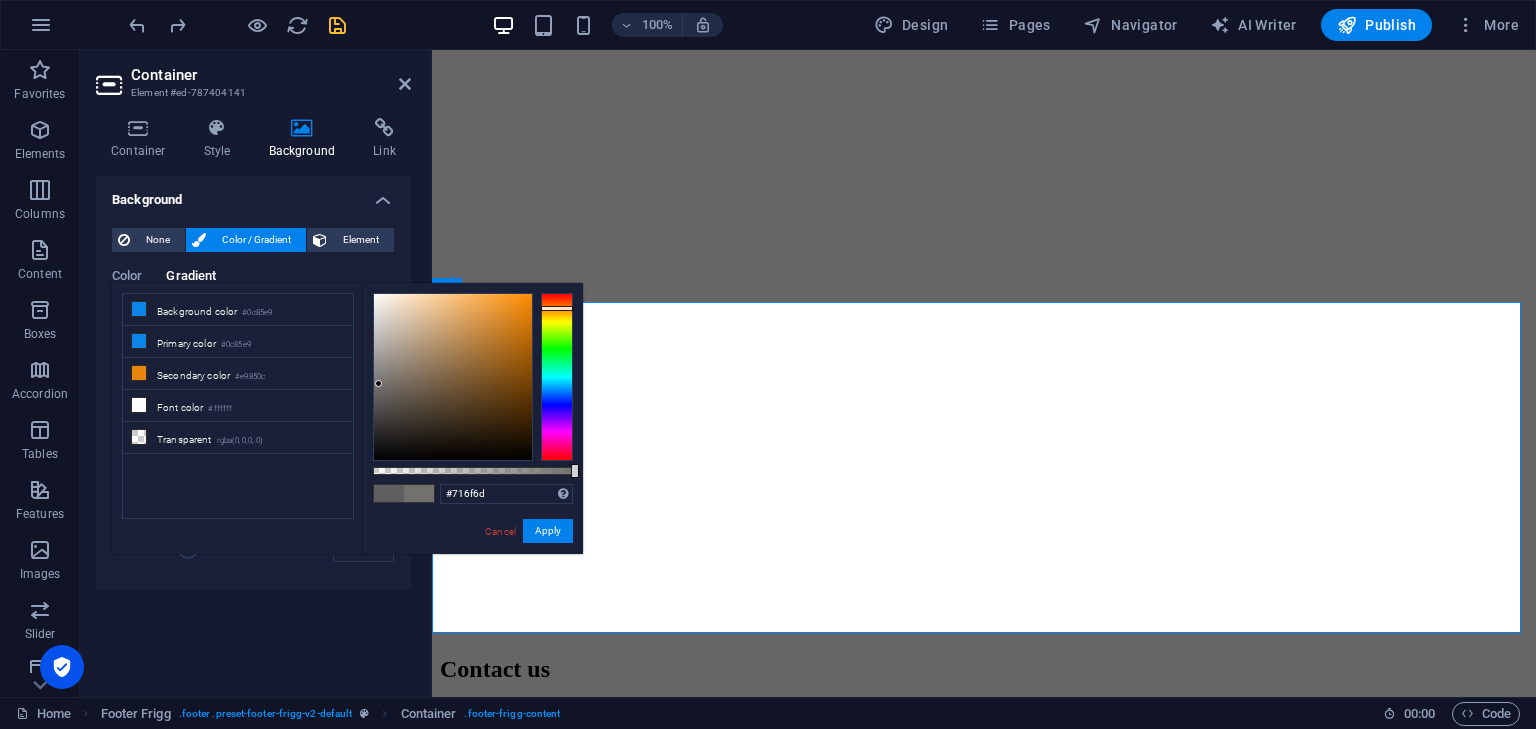 type on "#716f6c" 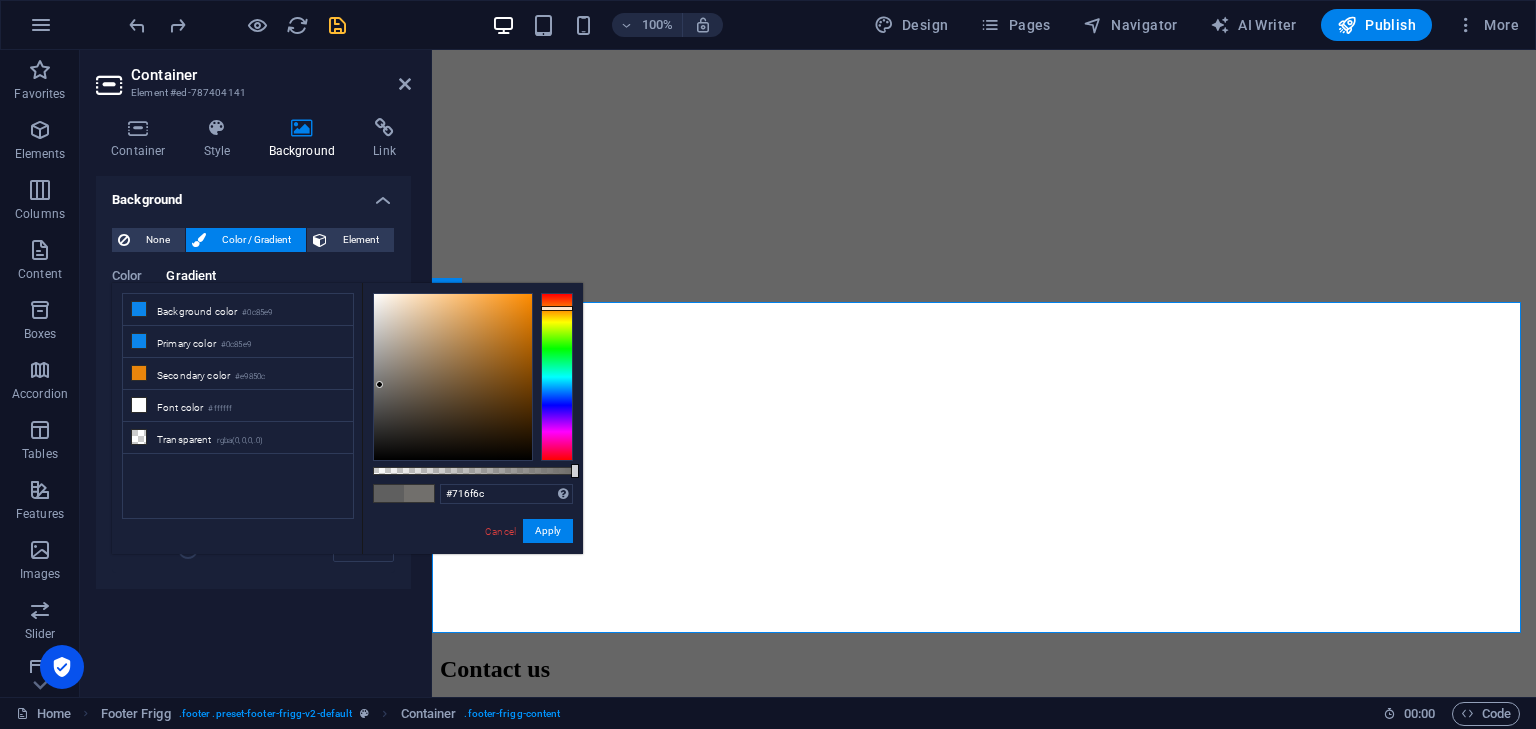 drag, startPoint x: 374, startPoint y: 395, endPoint x: 380, endPoint y: 385, distance: 11.661903 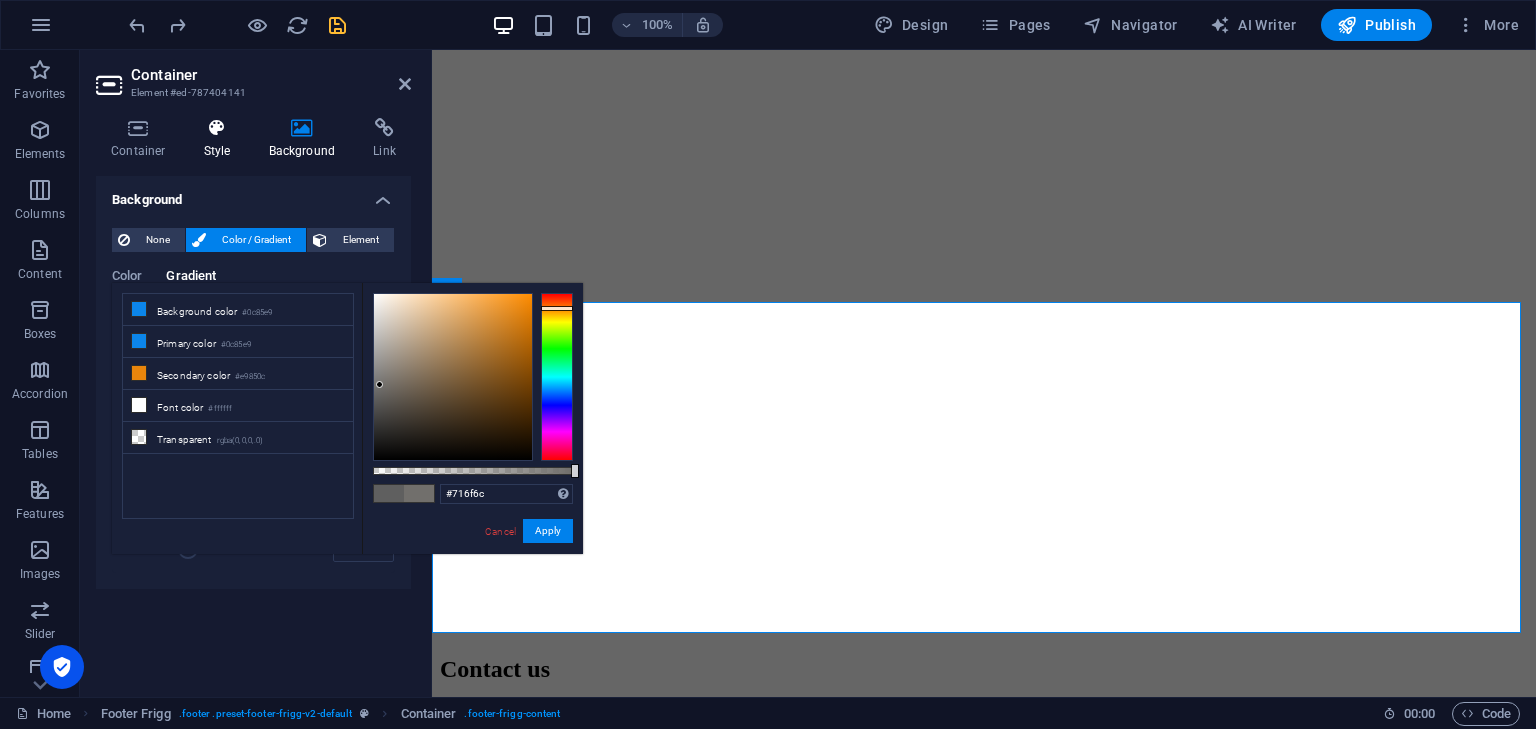 click on "Style" at bounding box center (221, 139) 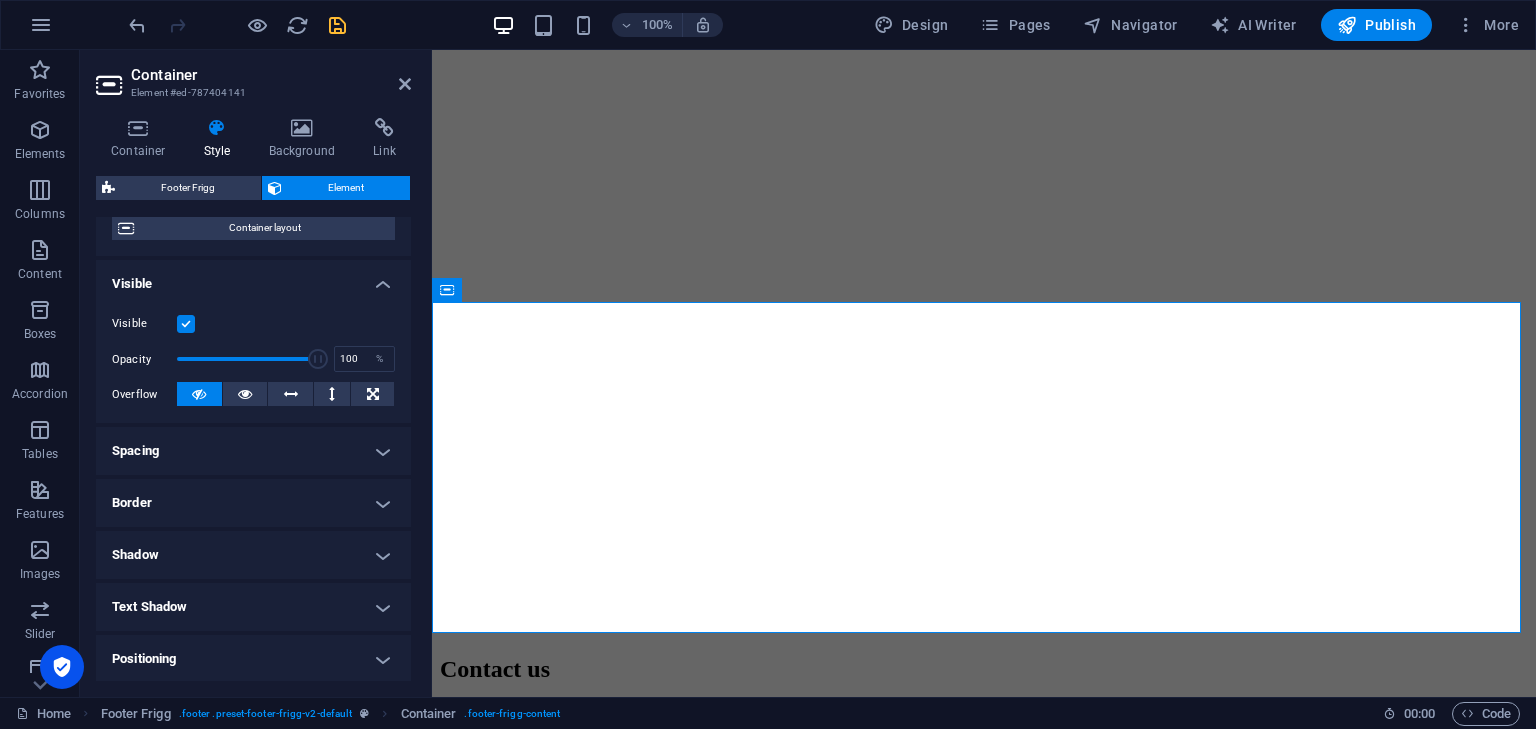 scroll, scrollTop: 172, scrollLeft: 0, axis: vertical 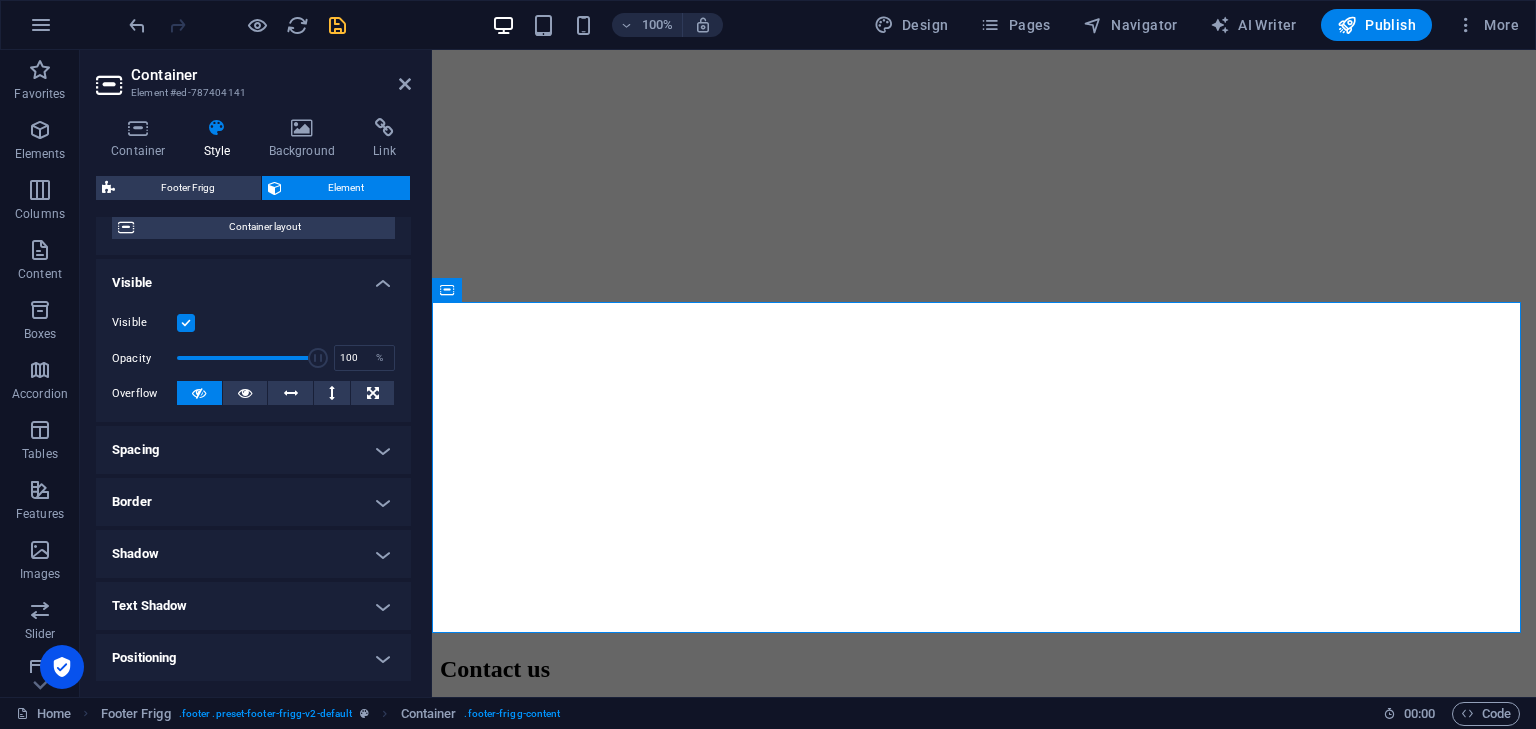 click on "Spacing" at bounding box center (253, 450) 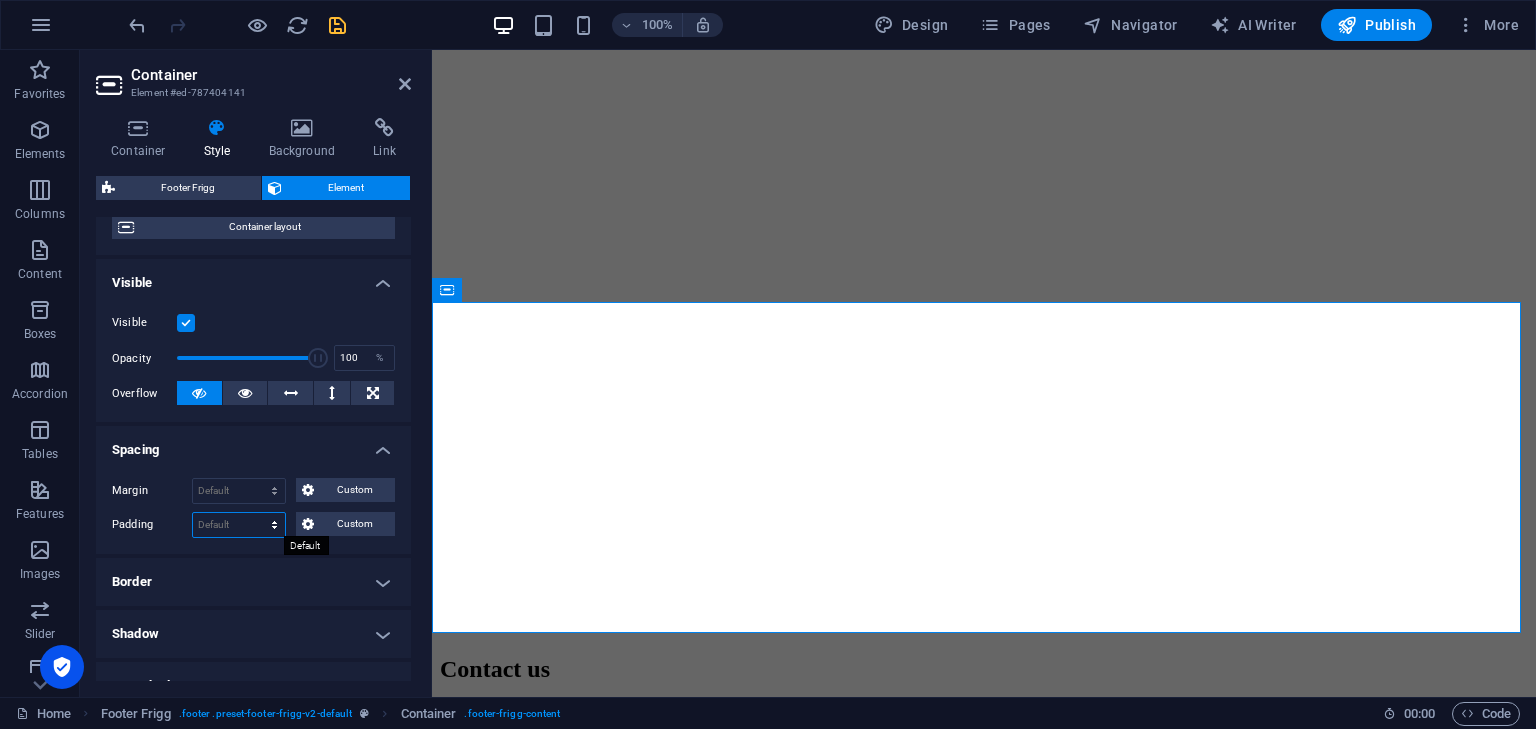 click on "Default px rem % vh vw Custom" at bounding box center [239, 525] 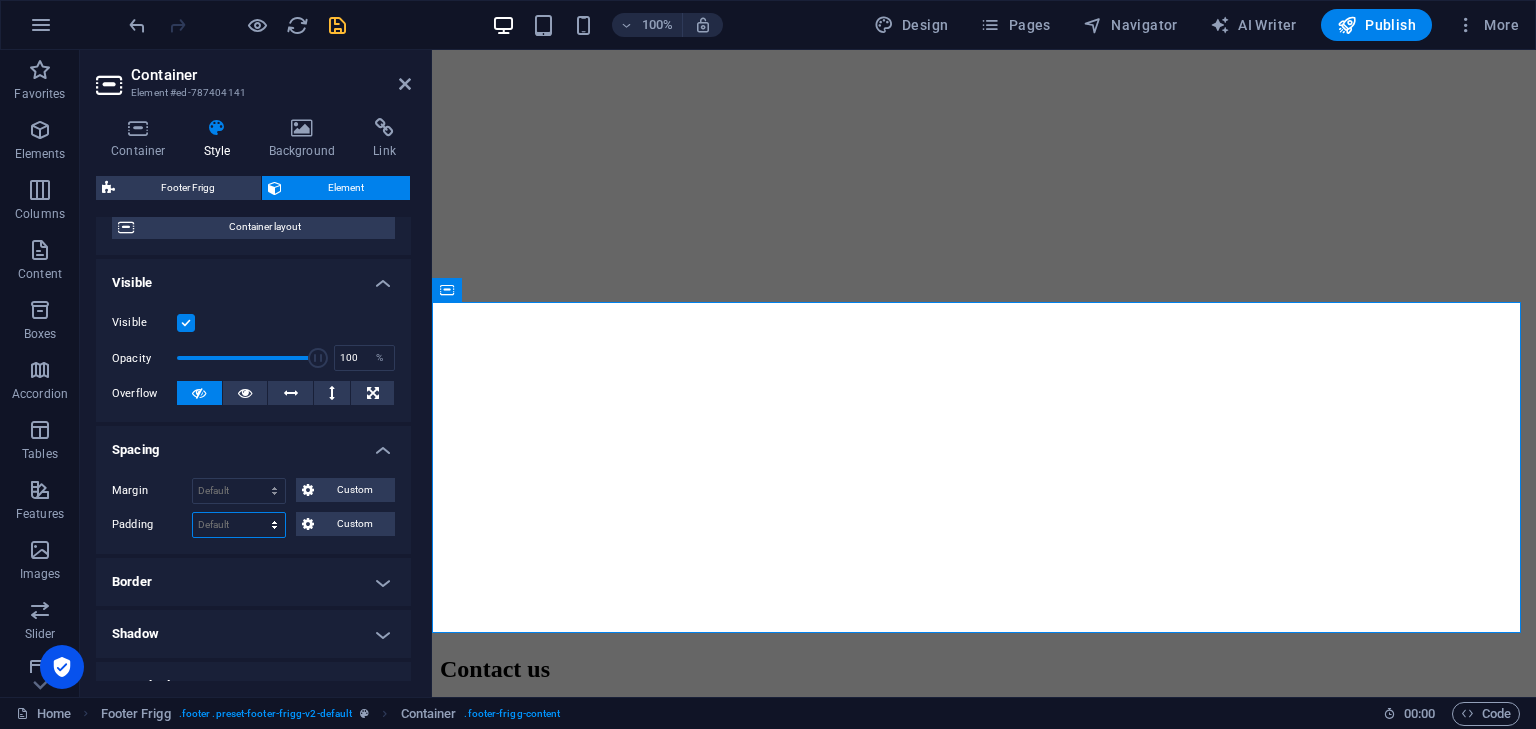 select on "px" 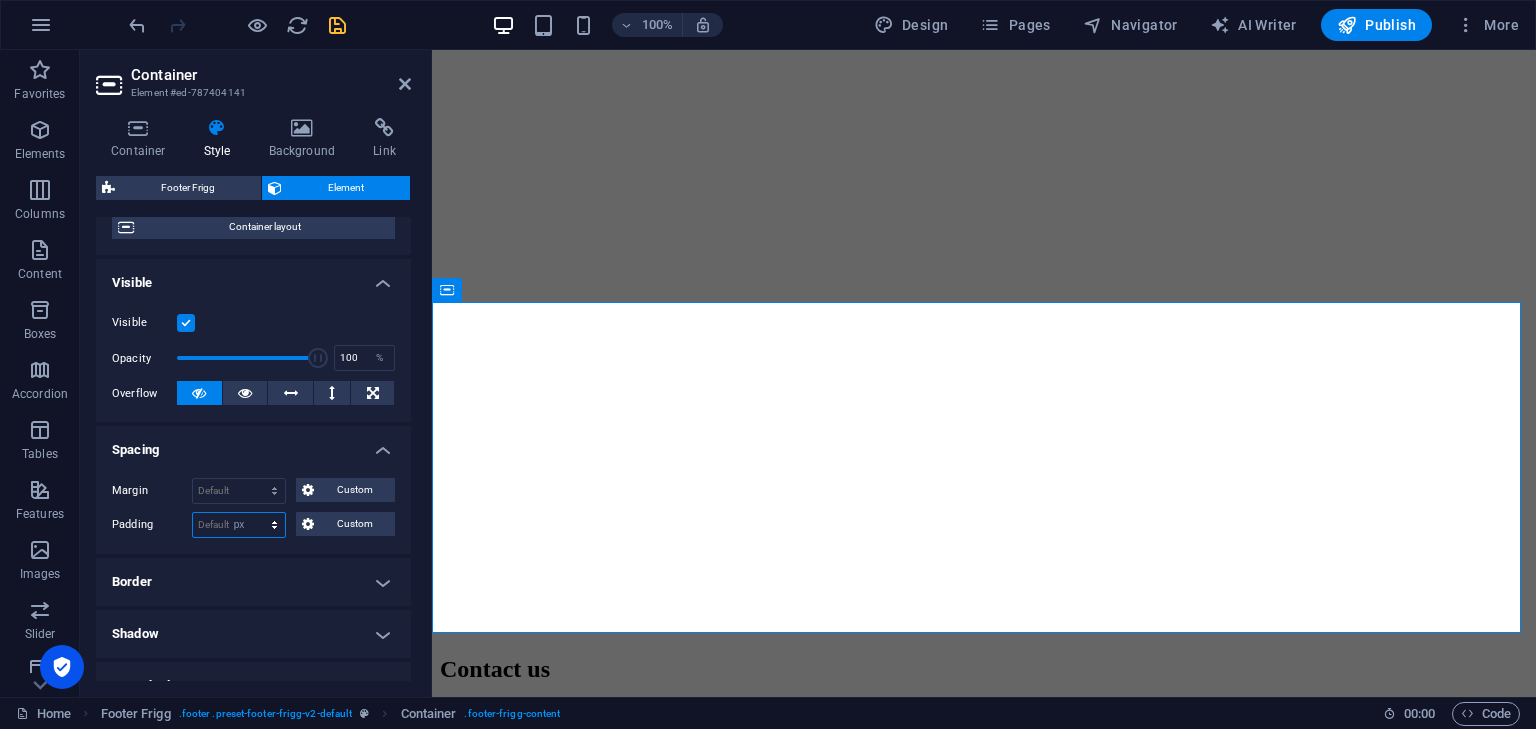 click on "Default px rem % vh vw Custom" at bounding box center (239, 525) 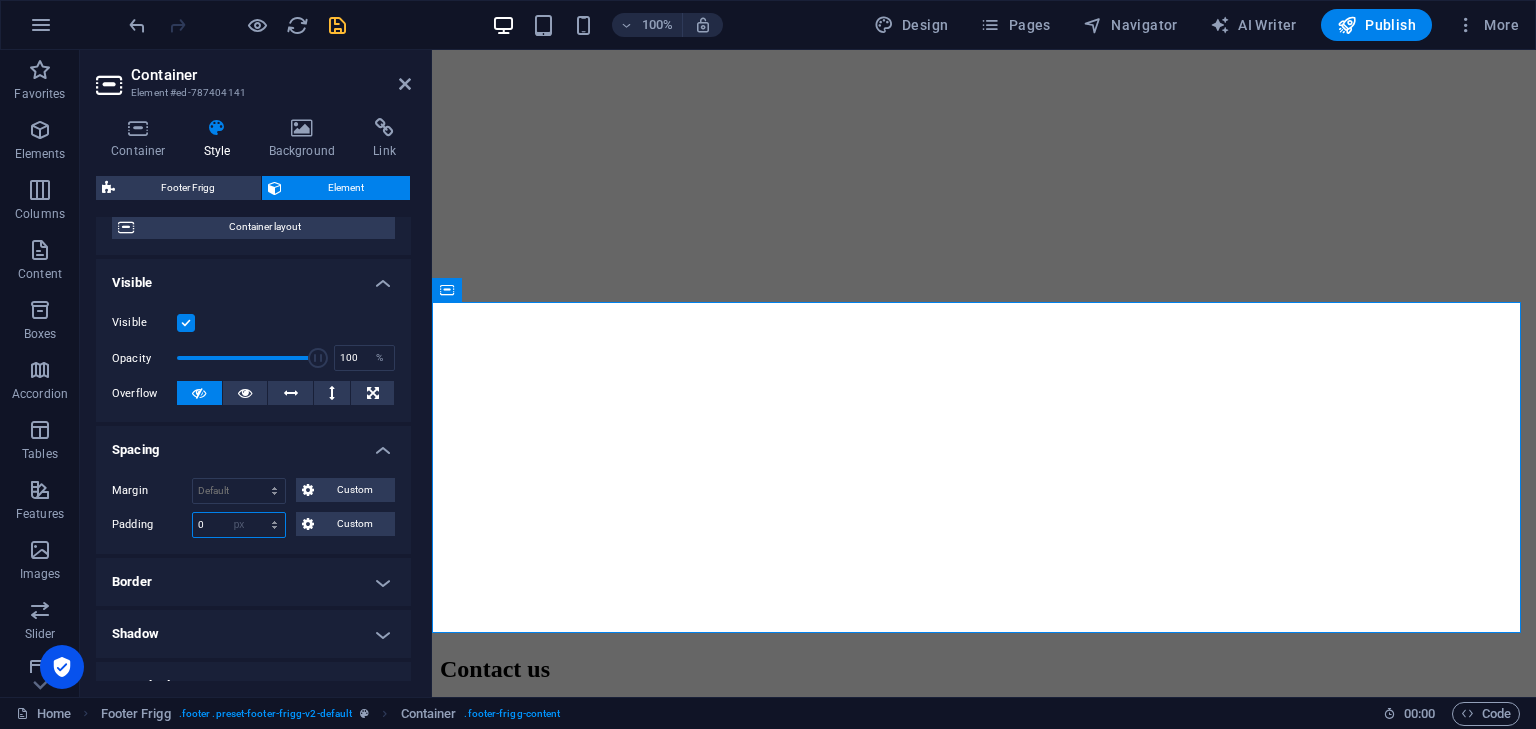 scroll, scrollTop: 1685, scrollLeft: 0, axis: vertical 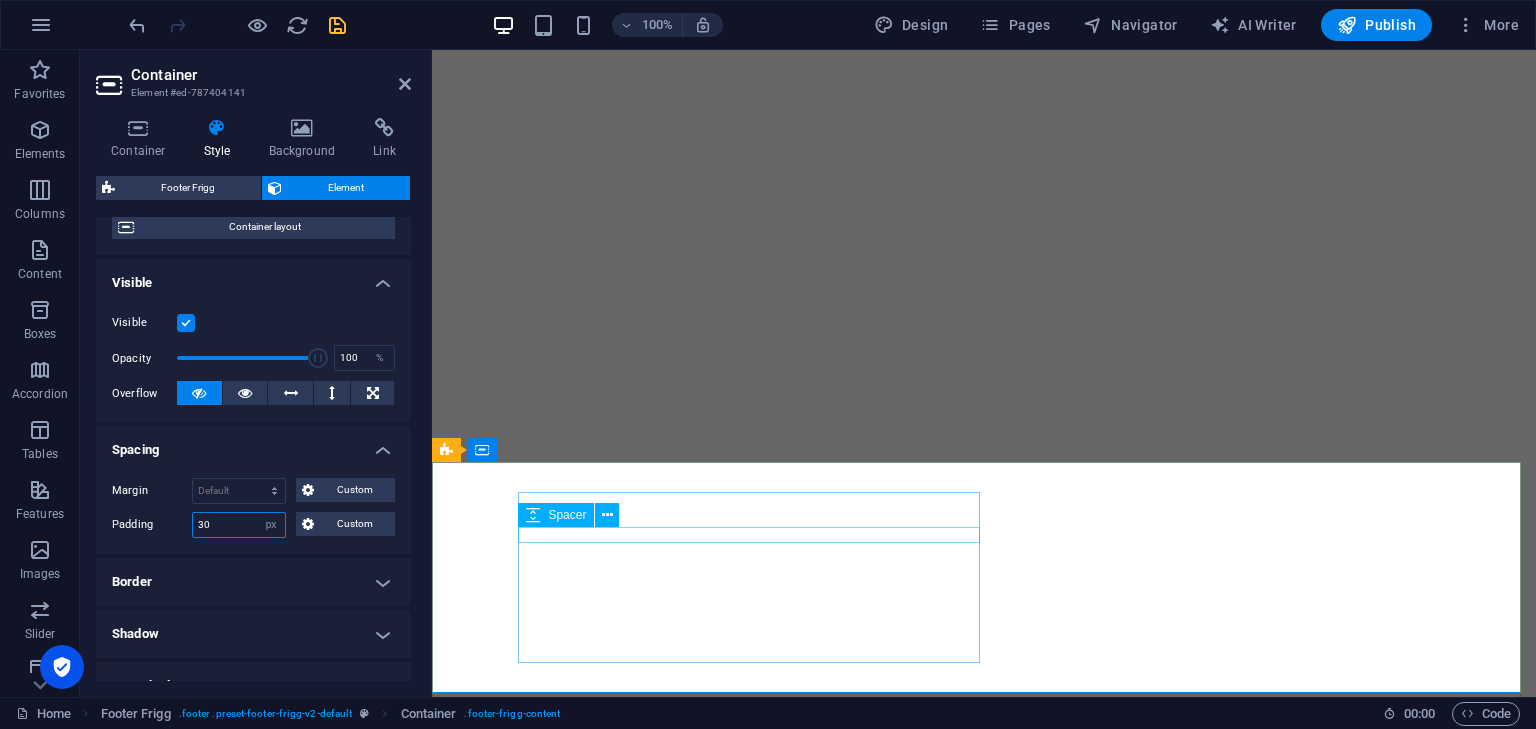 type on "30" 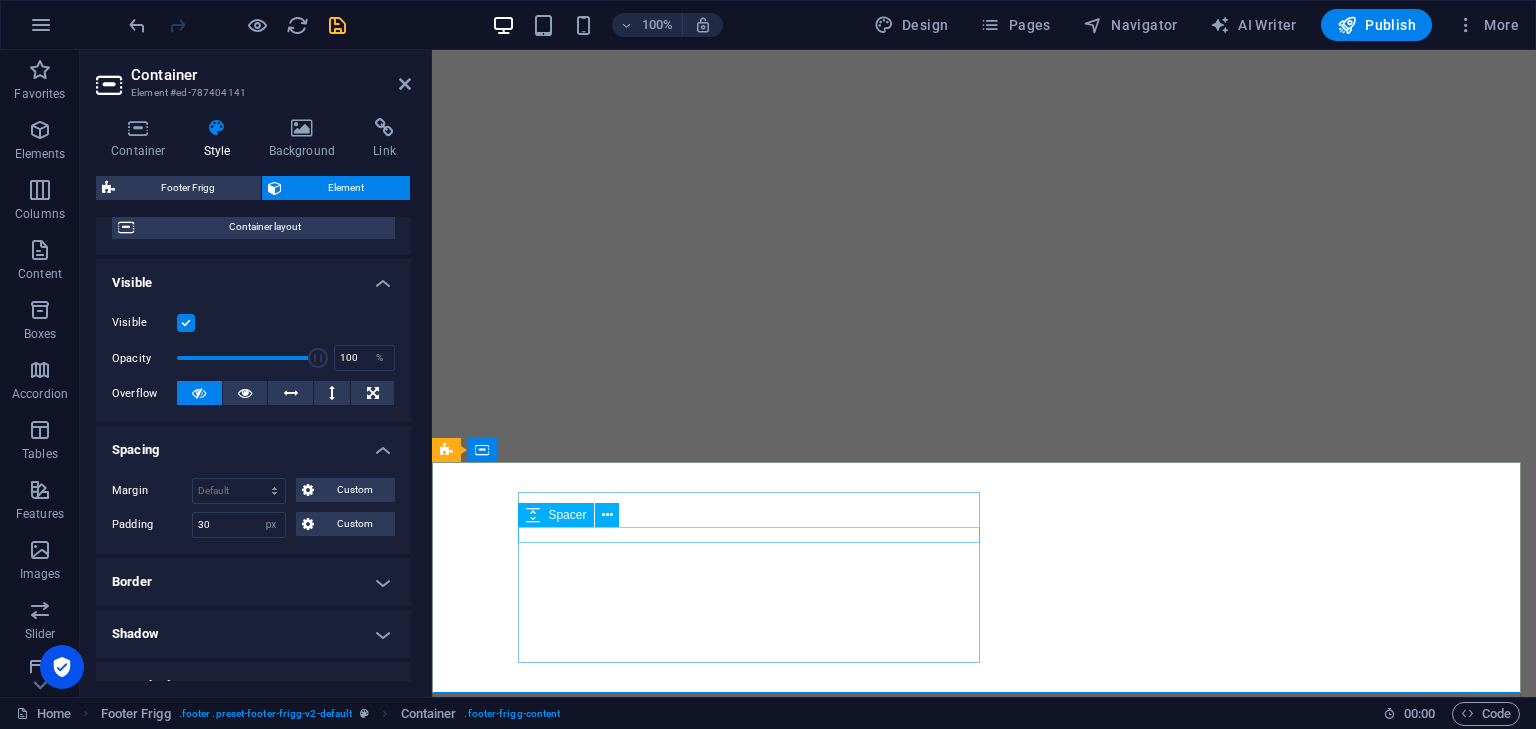 scroll, scrollTop: 1745, scrollLeft: 0, axis: vertical 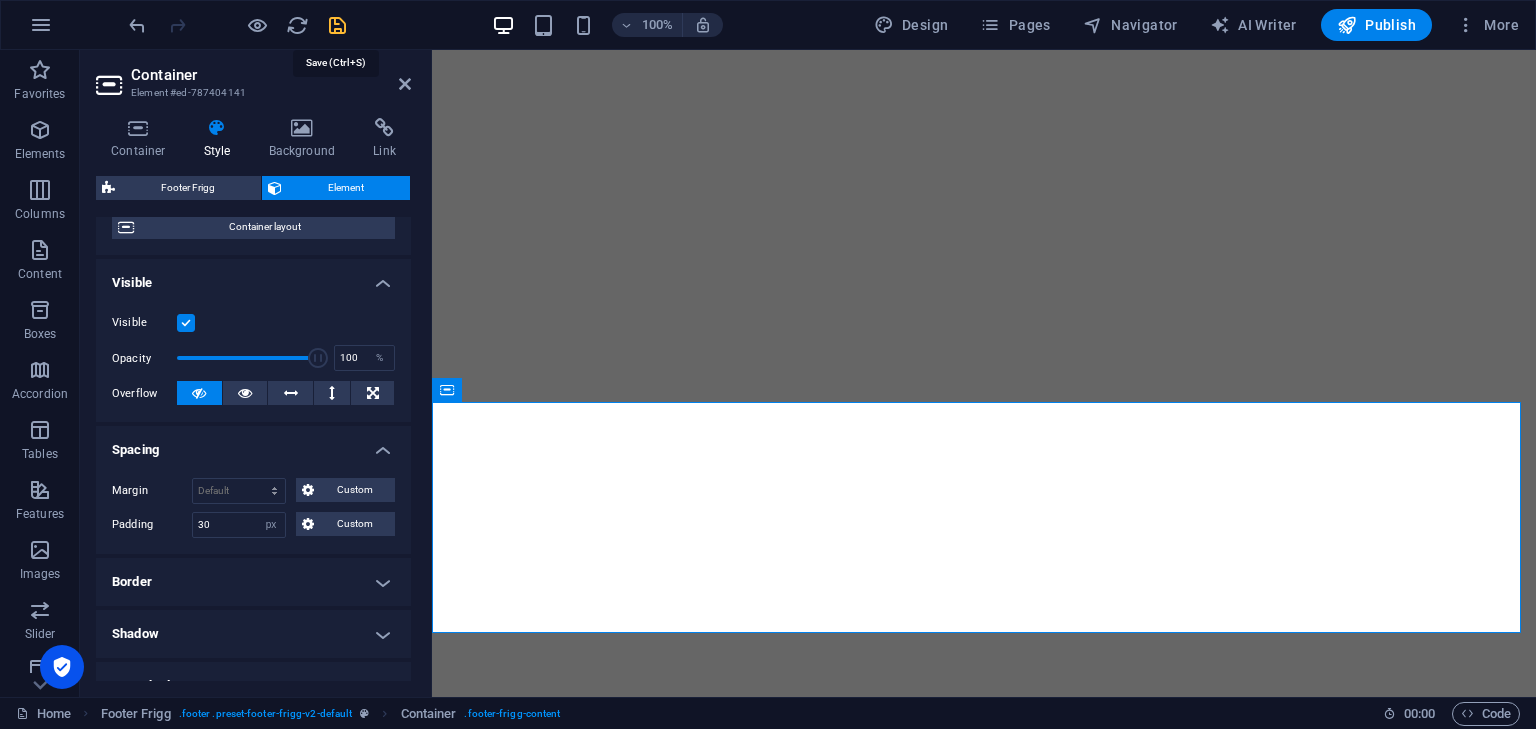 click at bounding box center (337, 25) 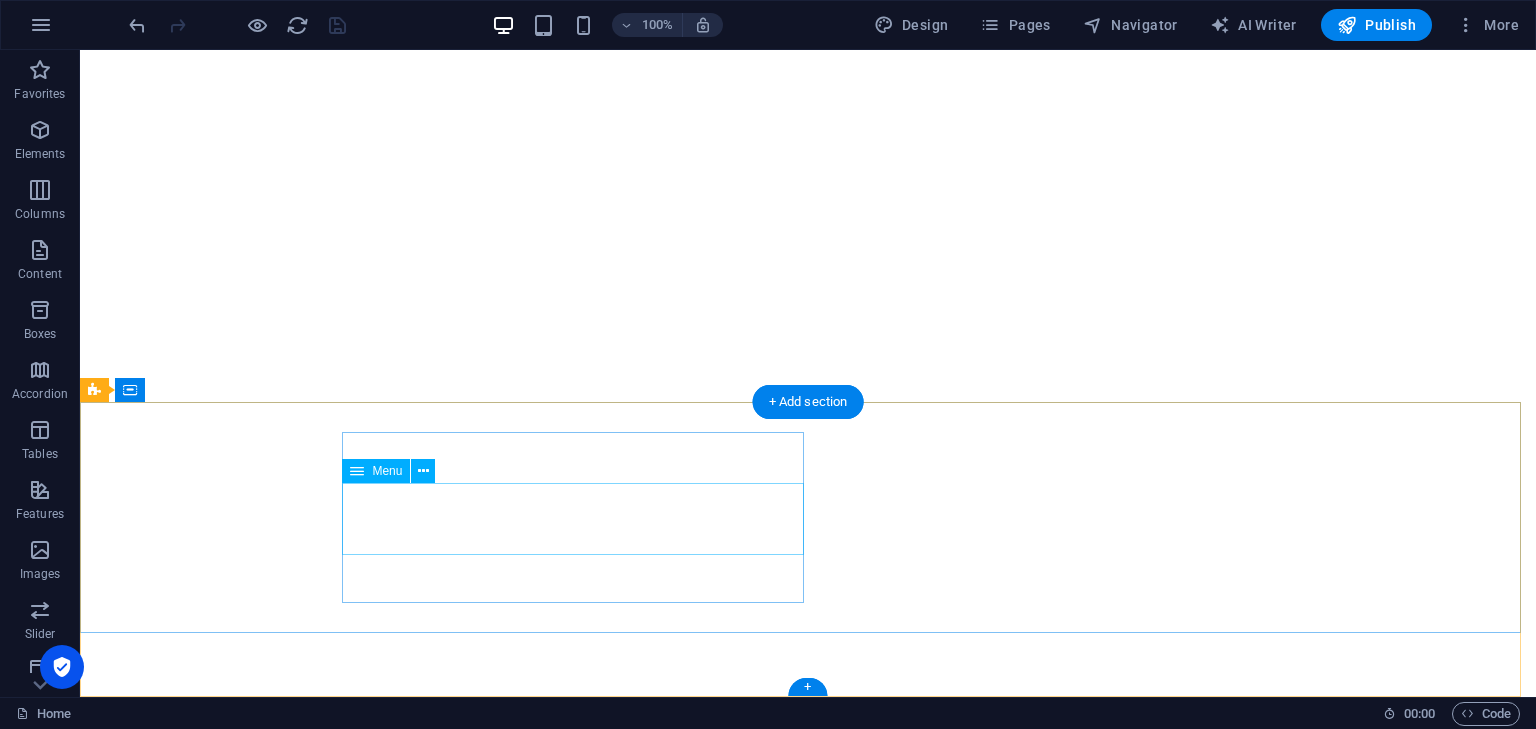 click on "Home About Contact" at bounding box center [808, 1490] 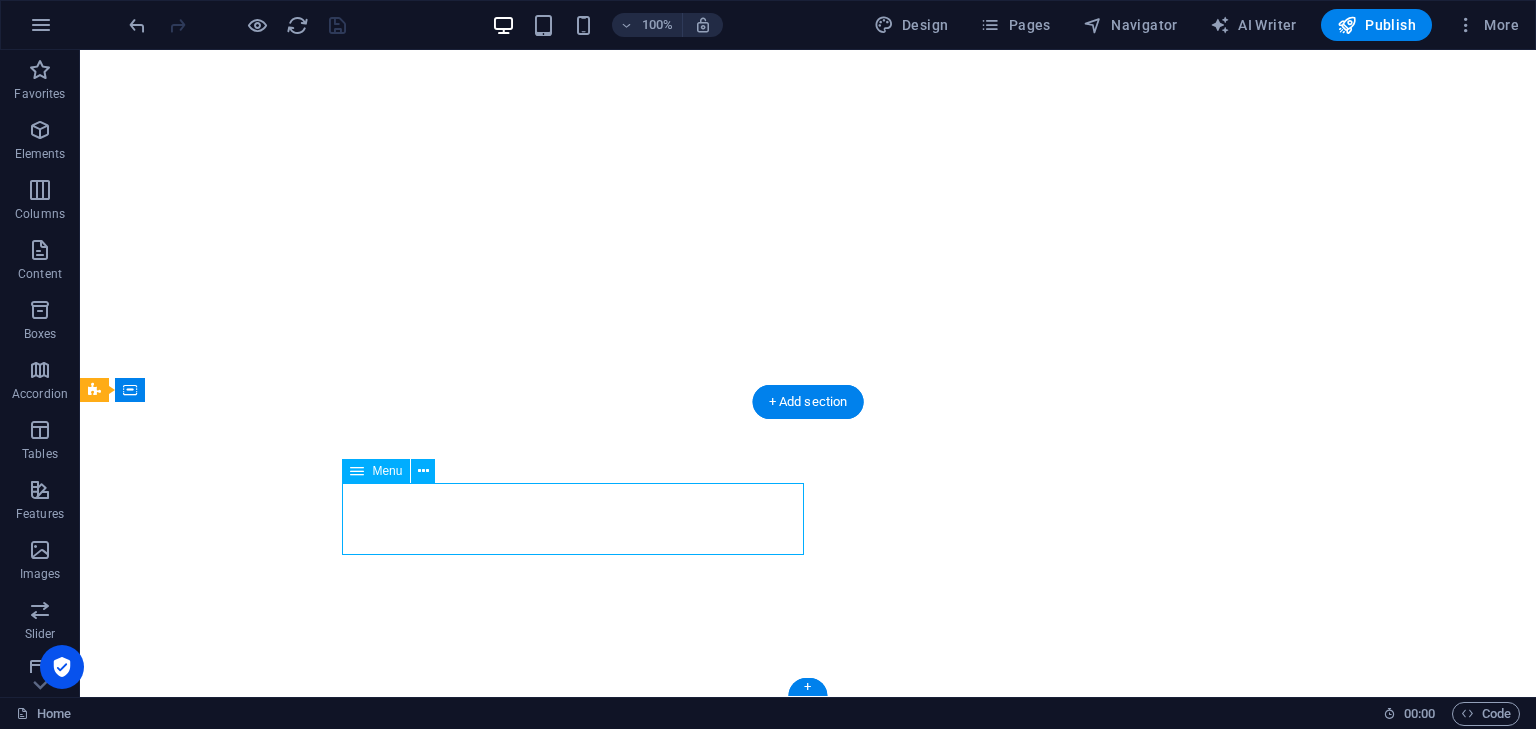 click on "Home About Contact" at bounding box center (808, 1490) 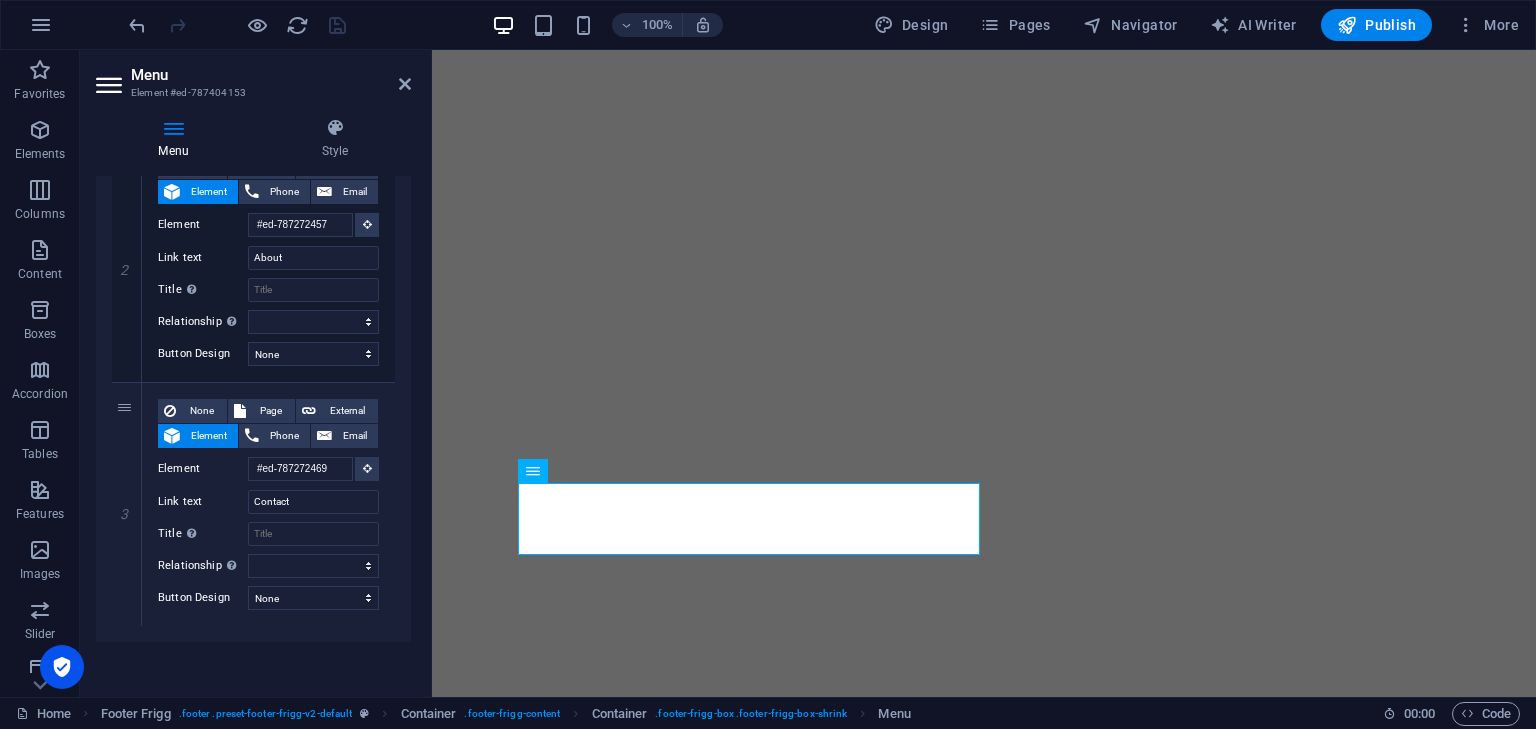scroll, scrollTop: 0, scrollLeft: 0, axis: both 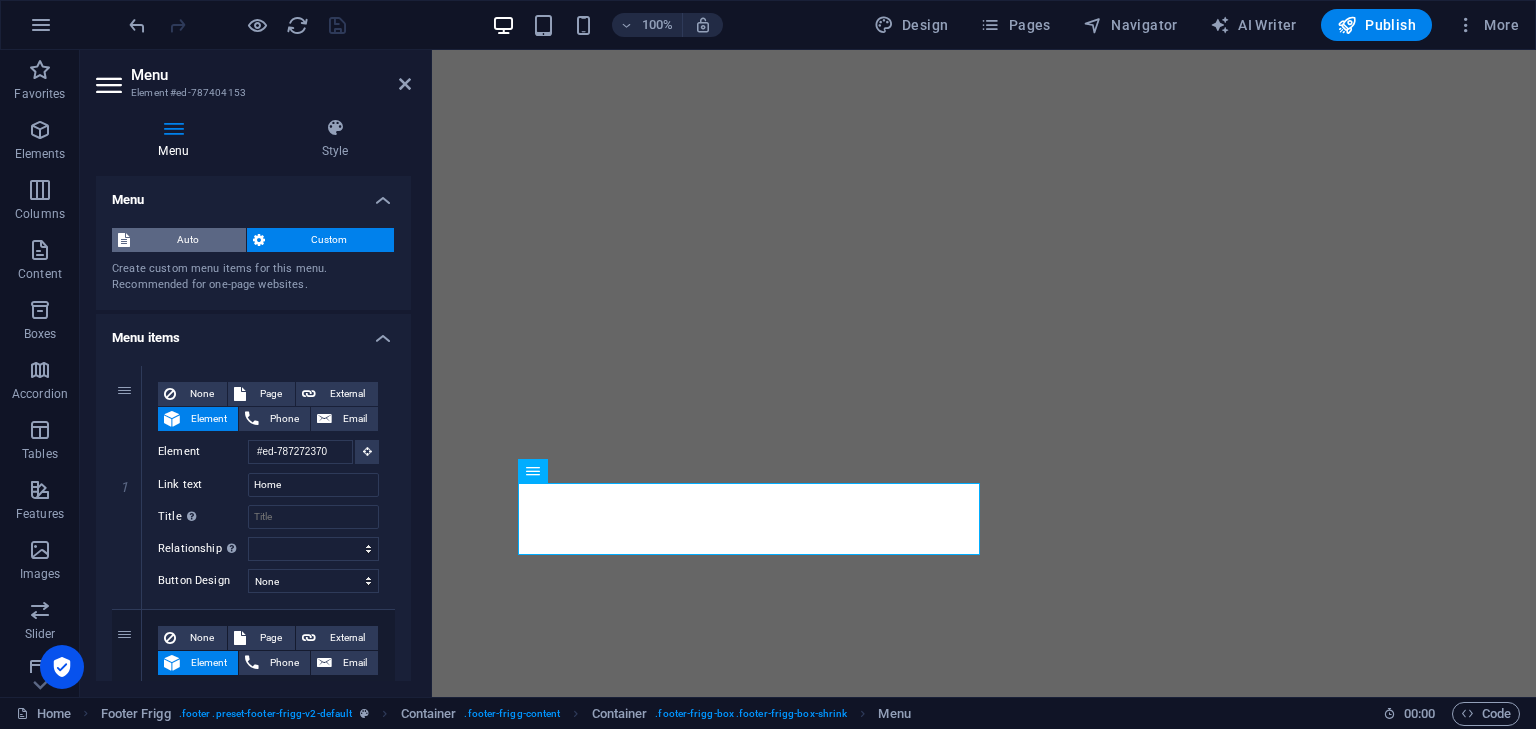 click on "Auto" at bounding box center (188, 240) 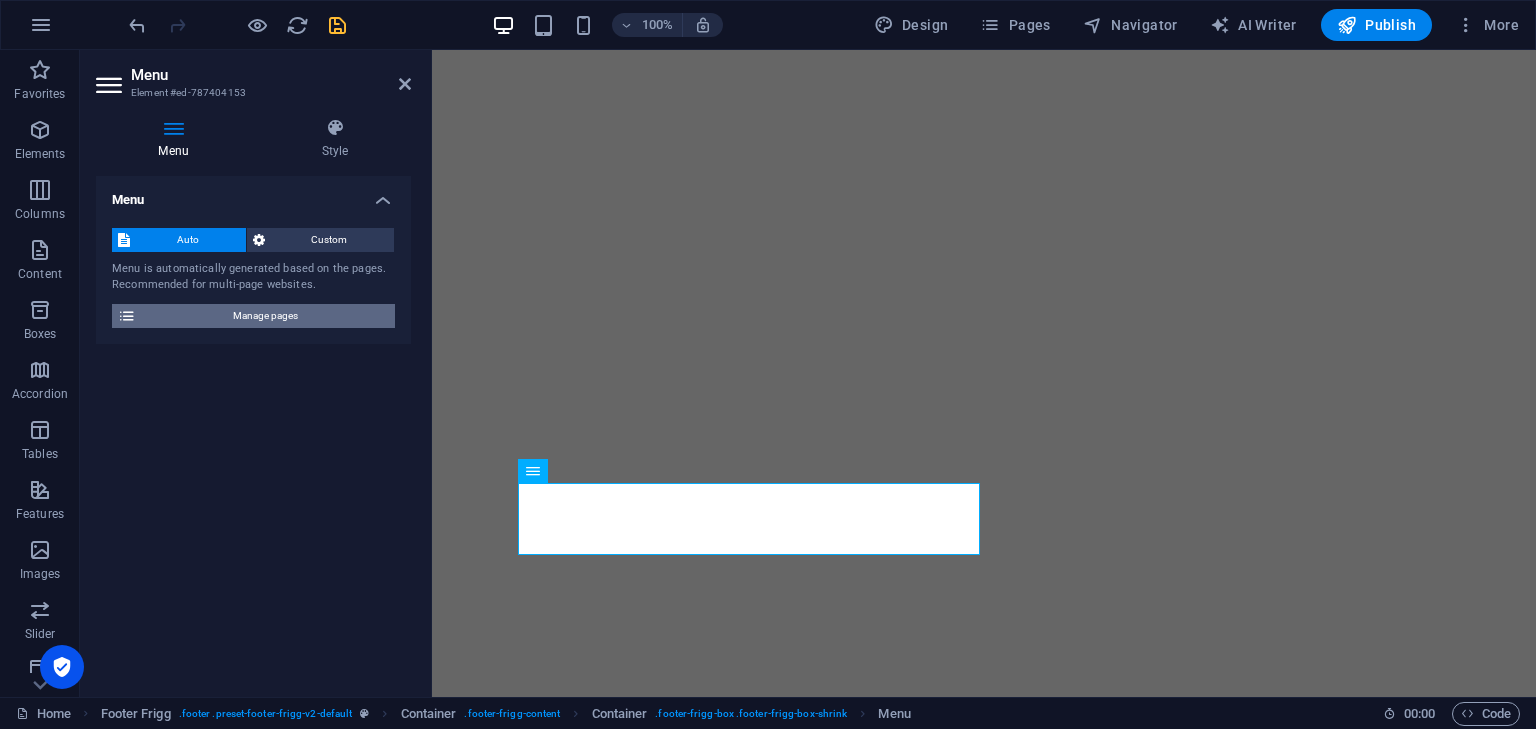 click on "Manage pages" at bounding box center [265, 316] 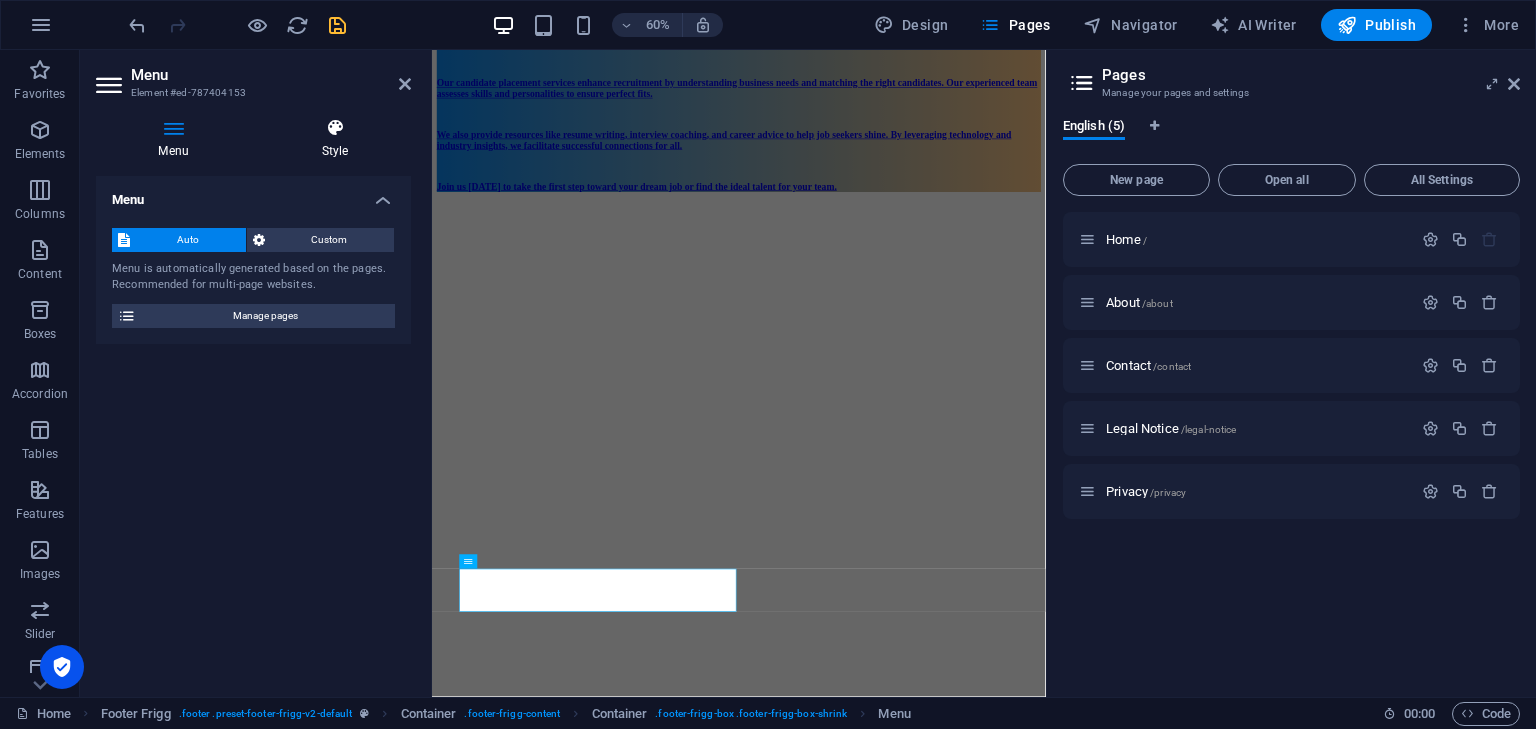 click on "Style" at bounding box center [335, 139] 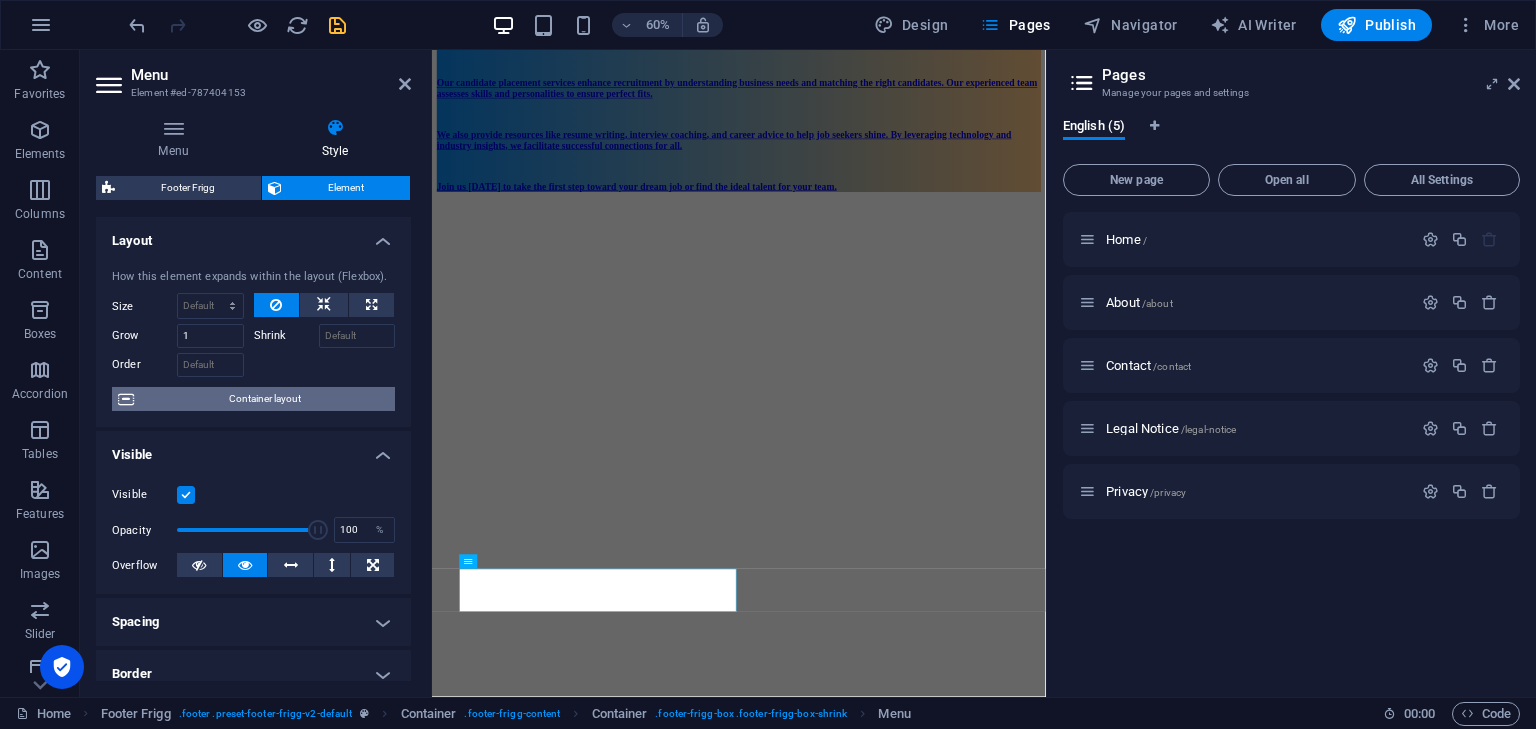click on "Container layout" at bounding box center [264, 399] 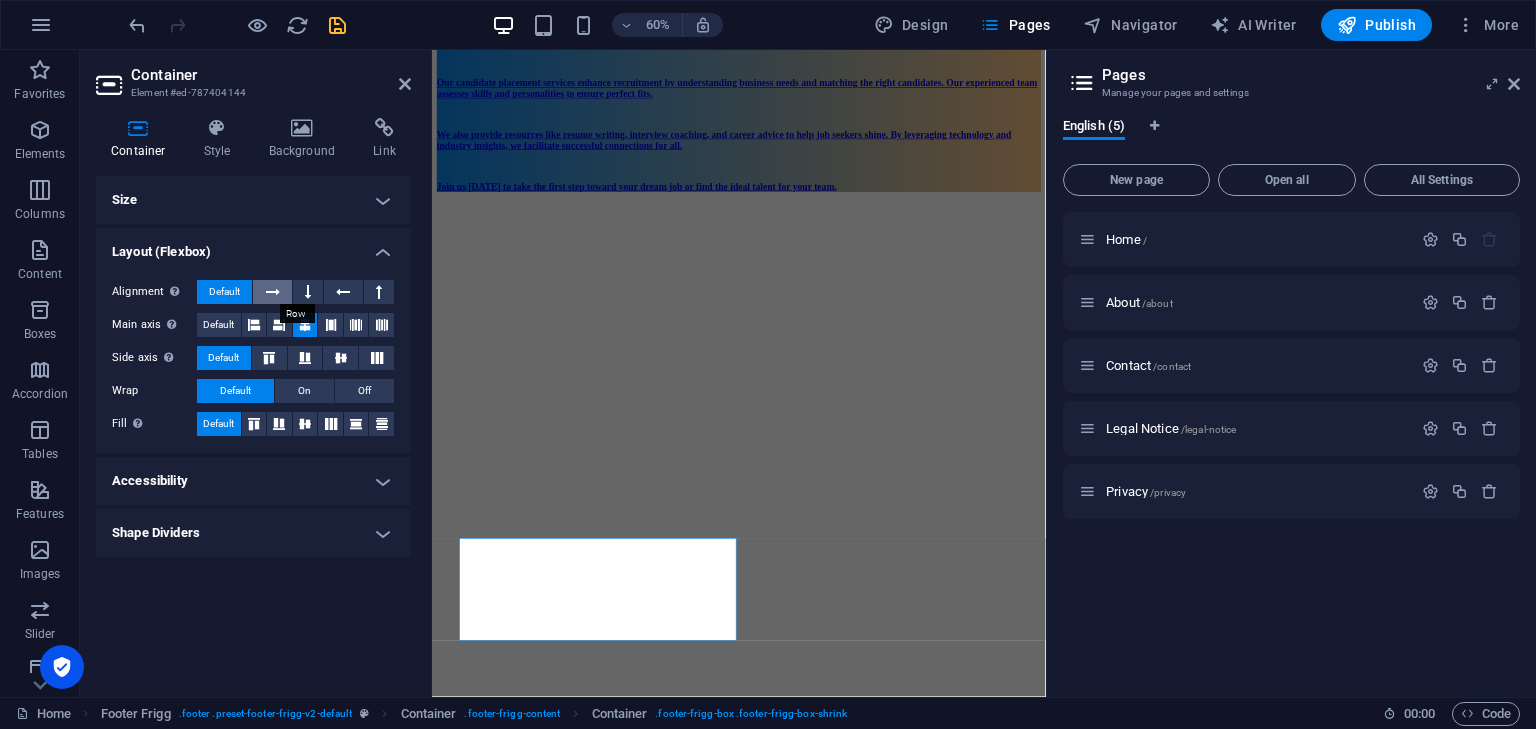 click at bounding box center [273, 292] 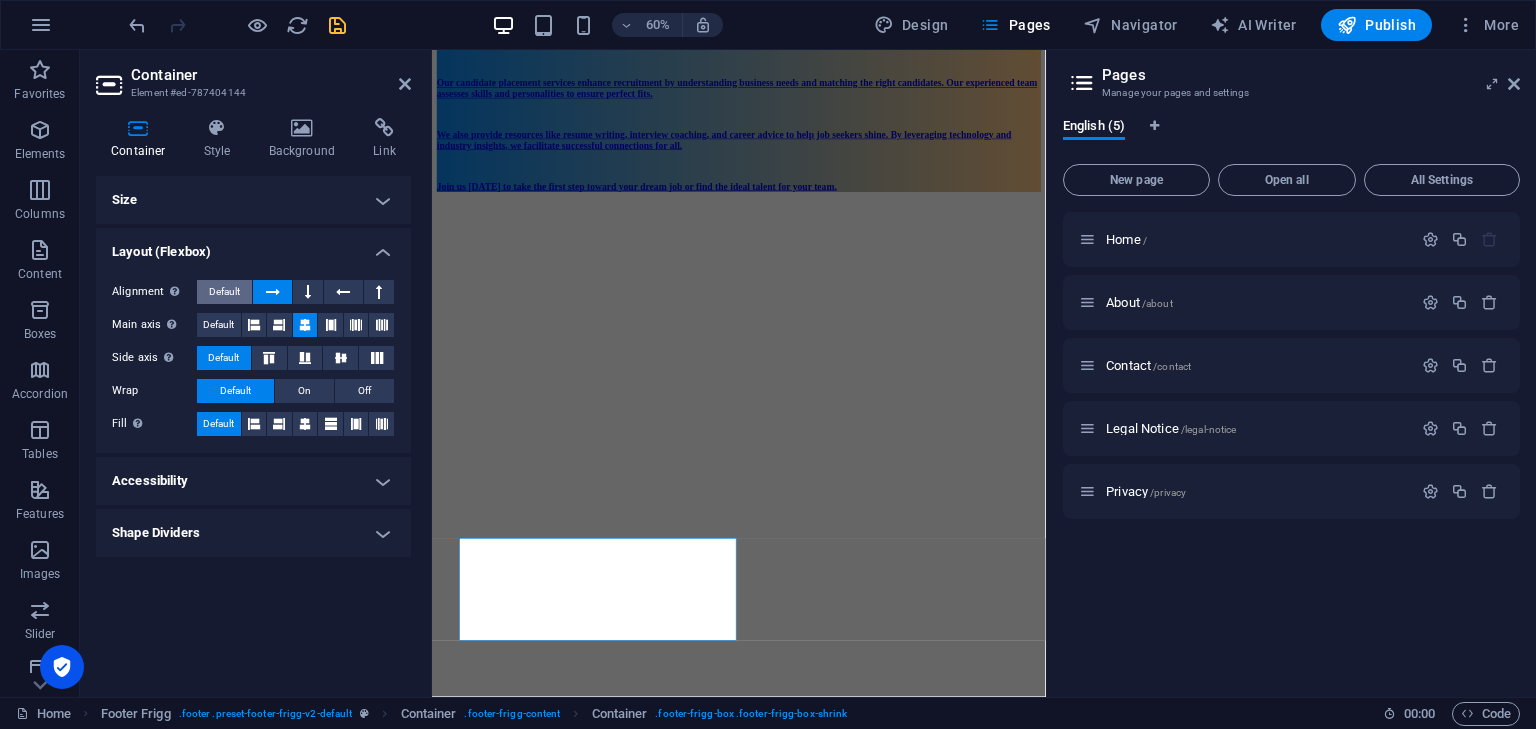 click on "Default" at bounding box center [224, 292] 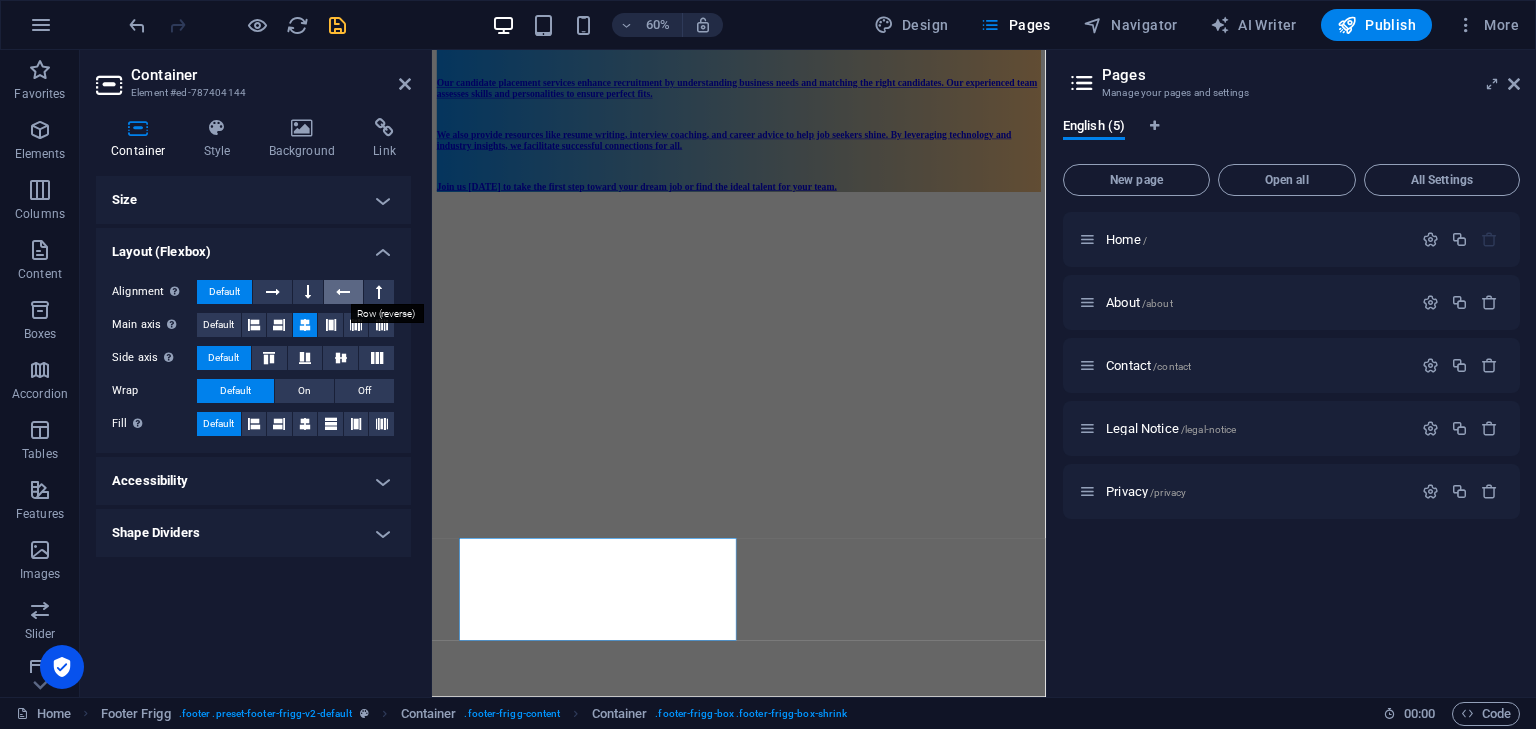 click at bounding box center [343, 292] 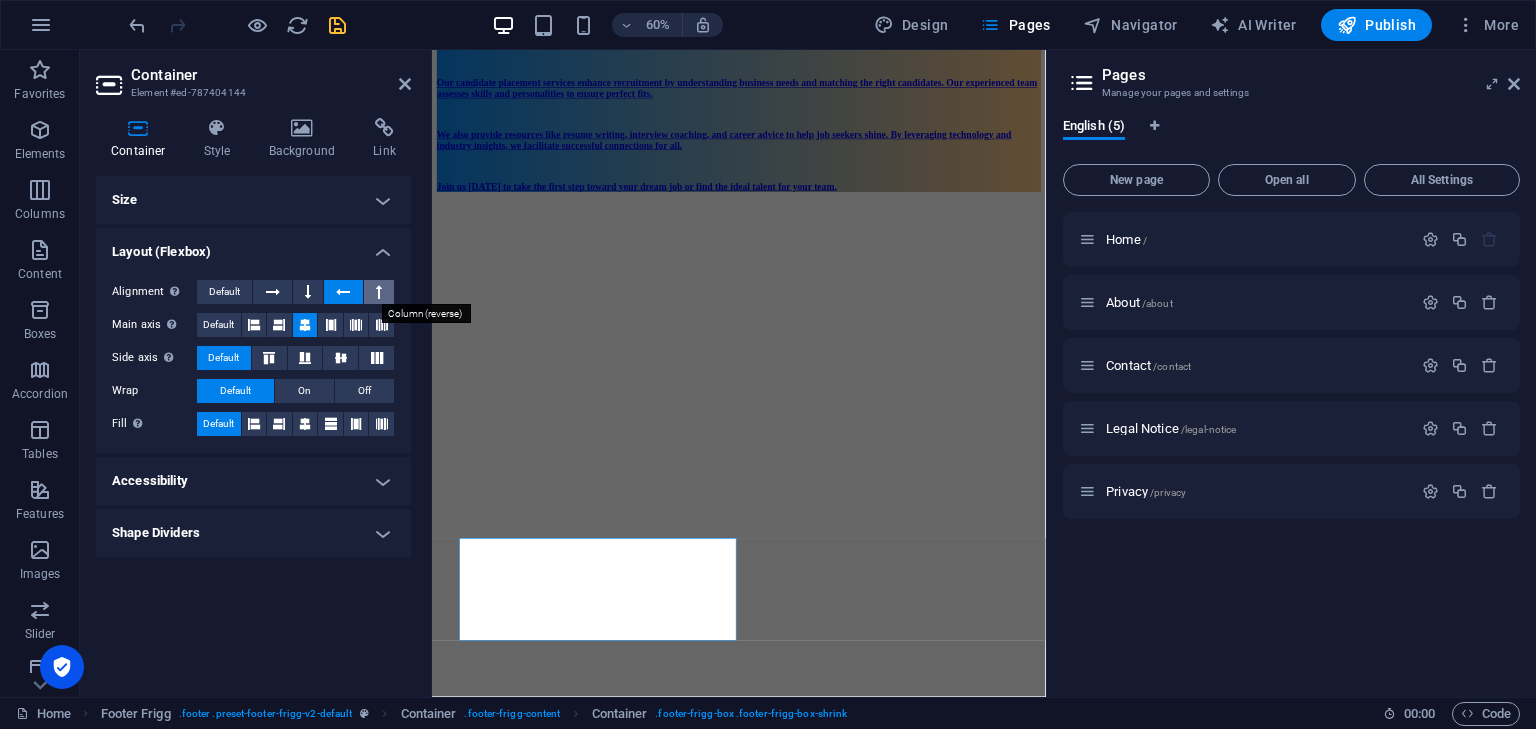 click at bounding box center [379, 292] 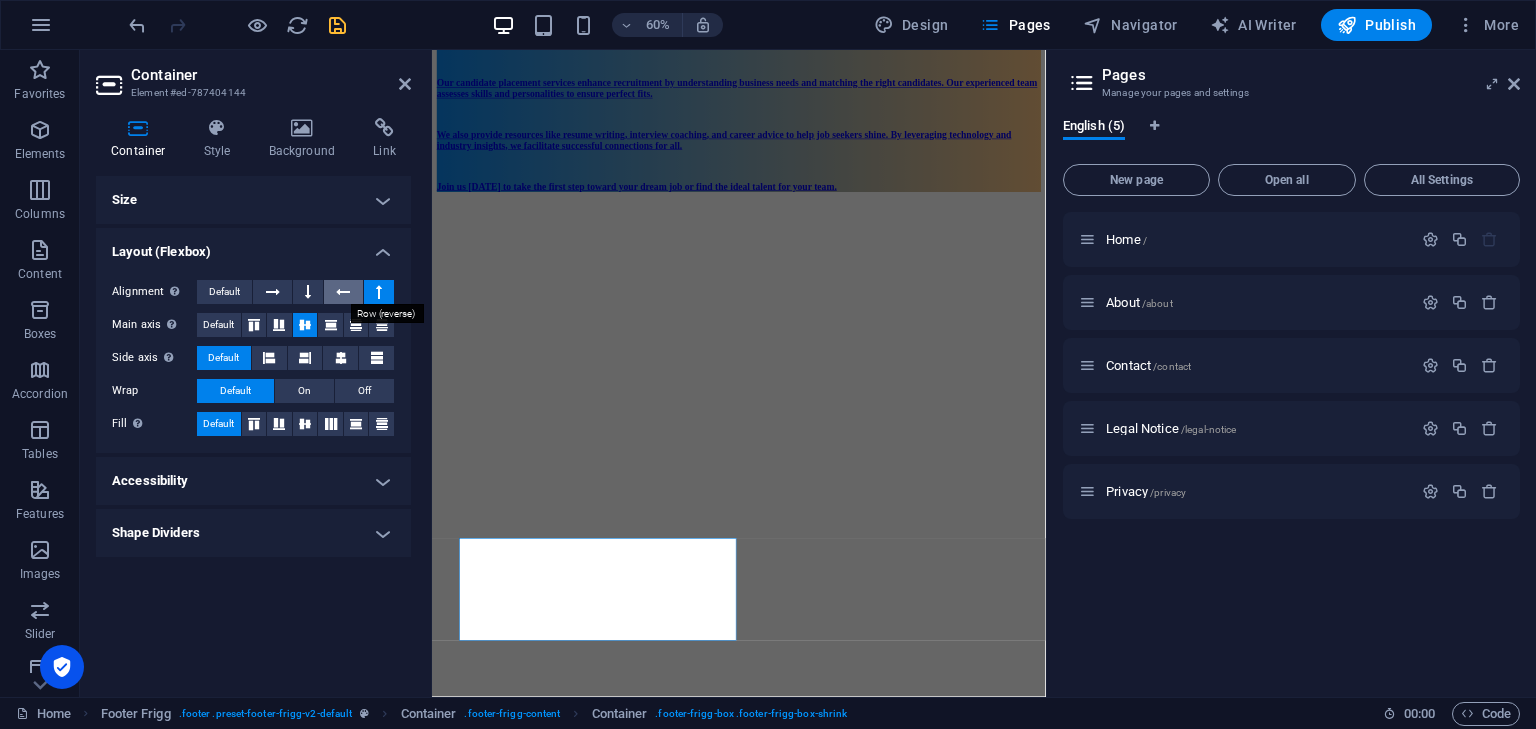 click at bounding box center [343, 292] 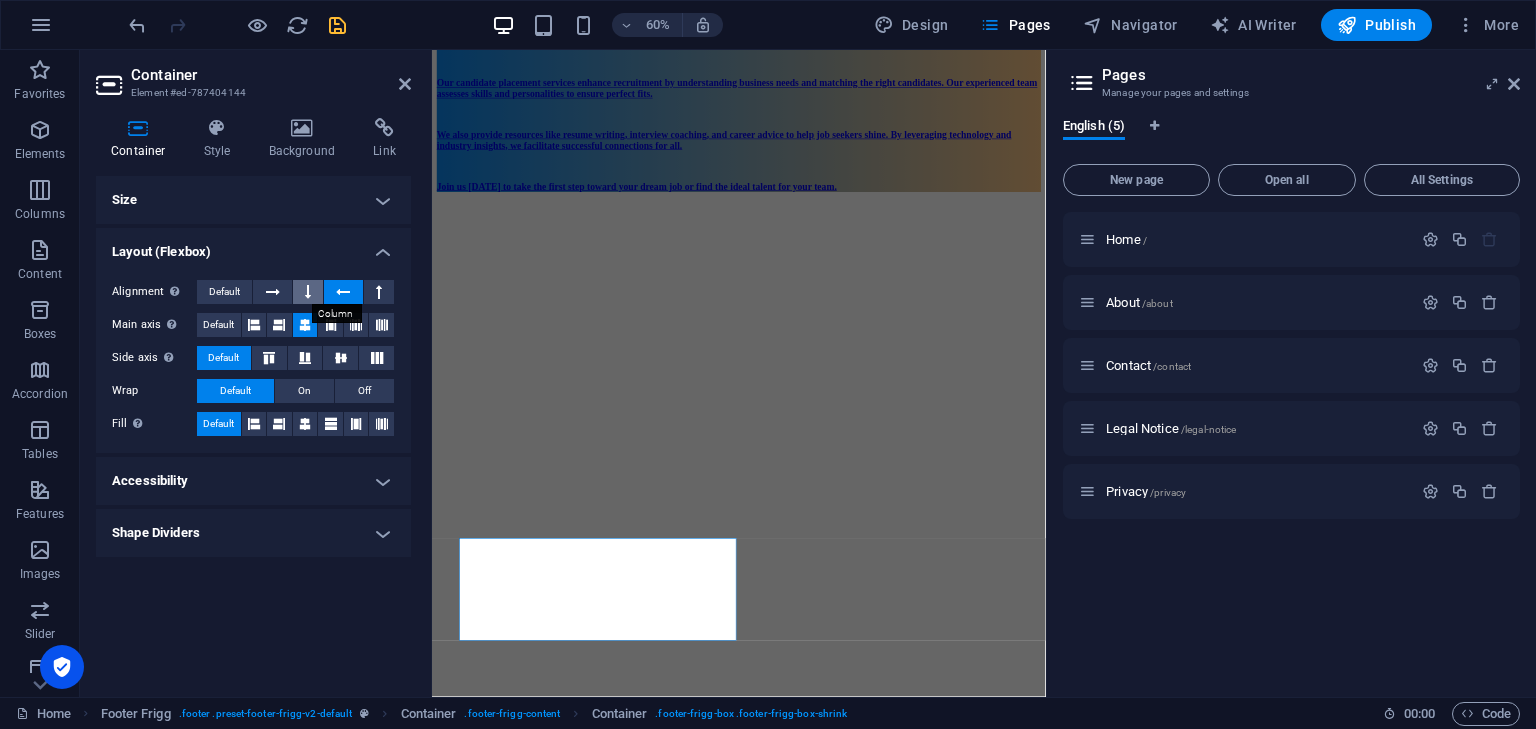 click at bounding box center [308, 292] 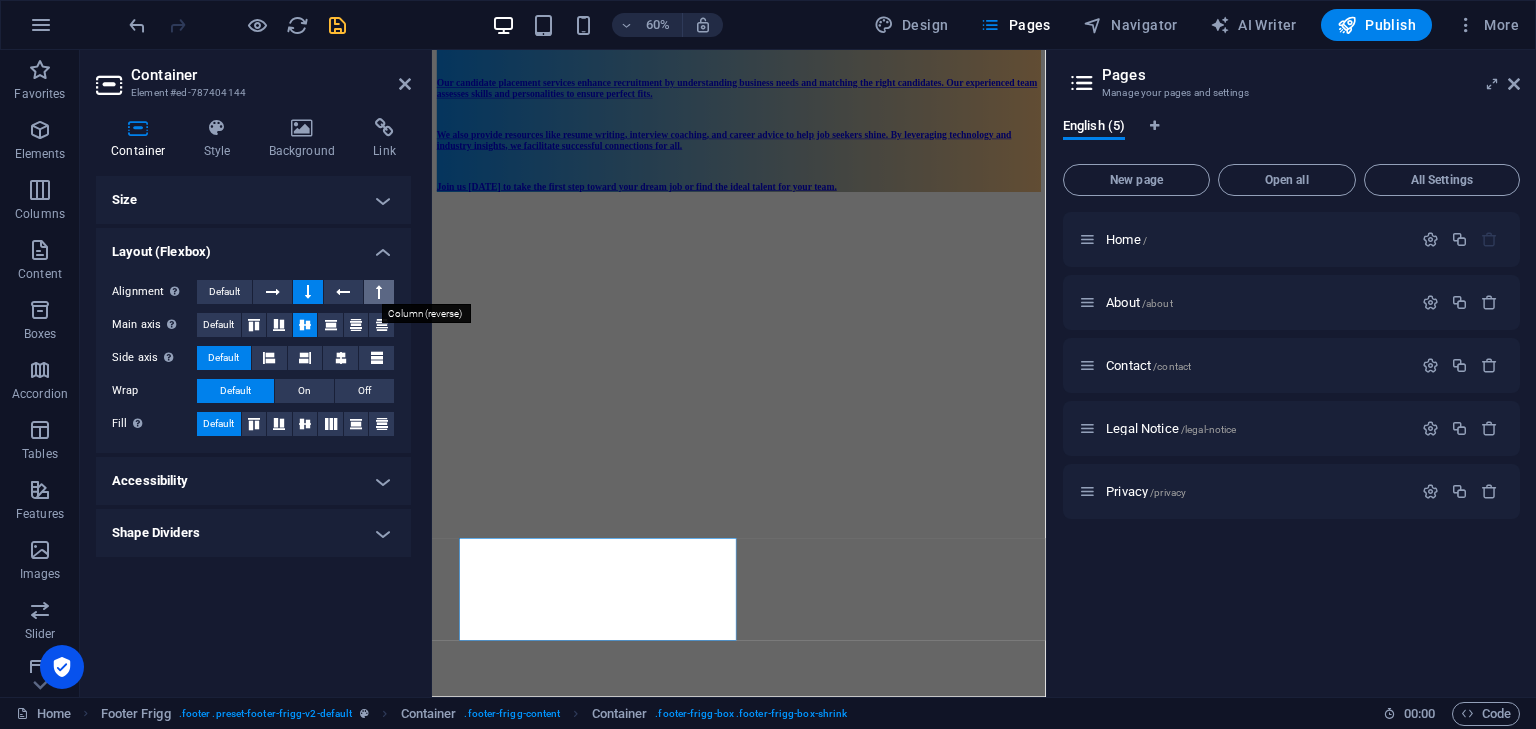 click at bounding box center (379, 292) 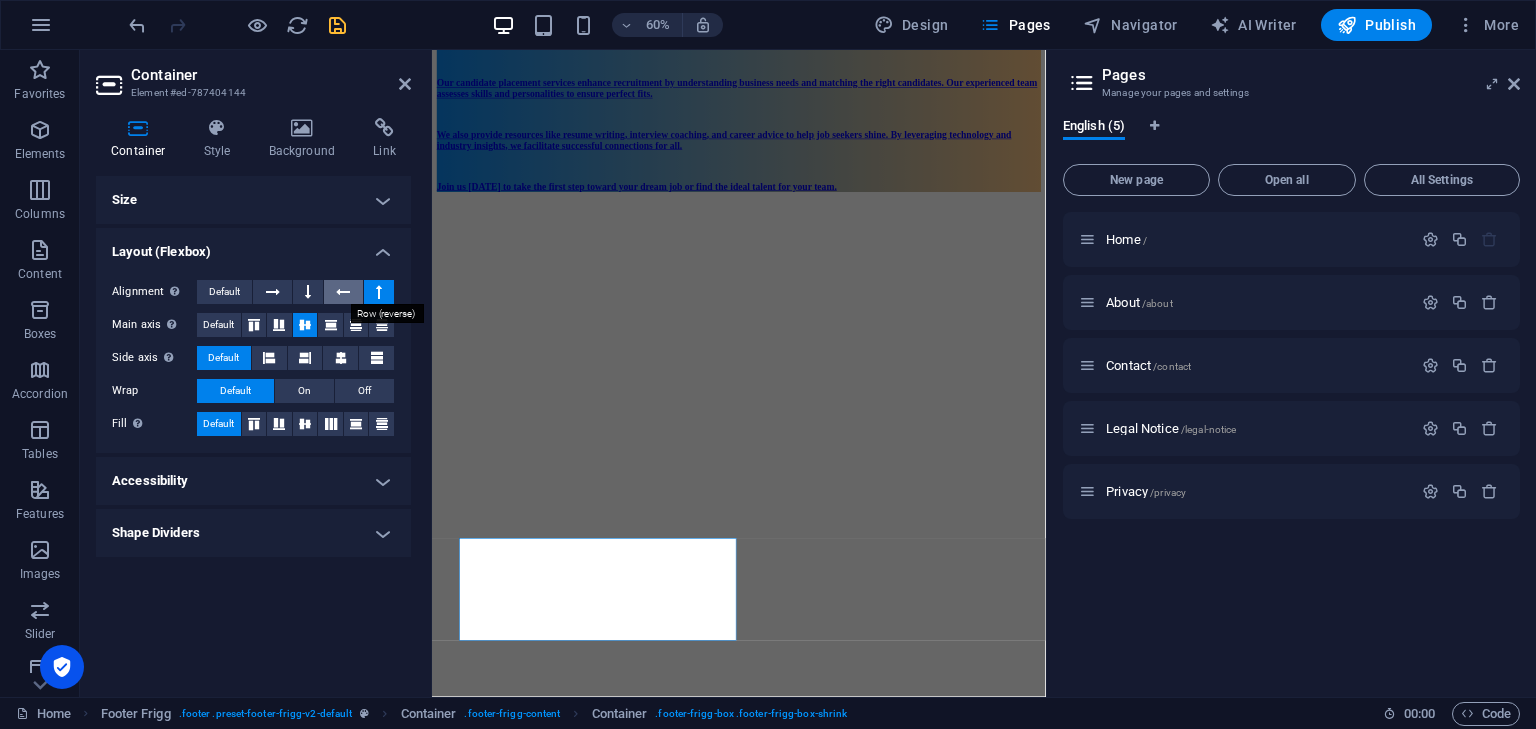 click at bounding box center (343, 292) 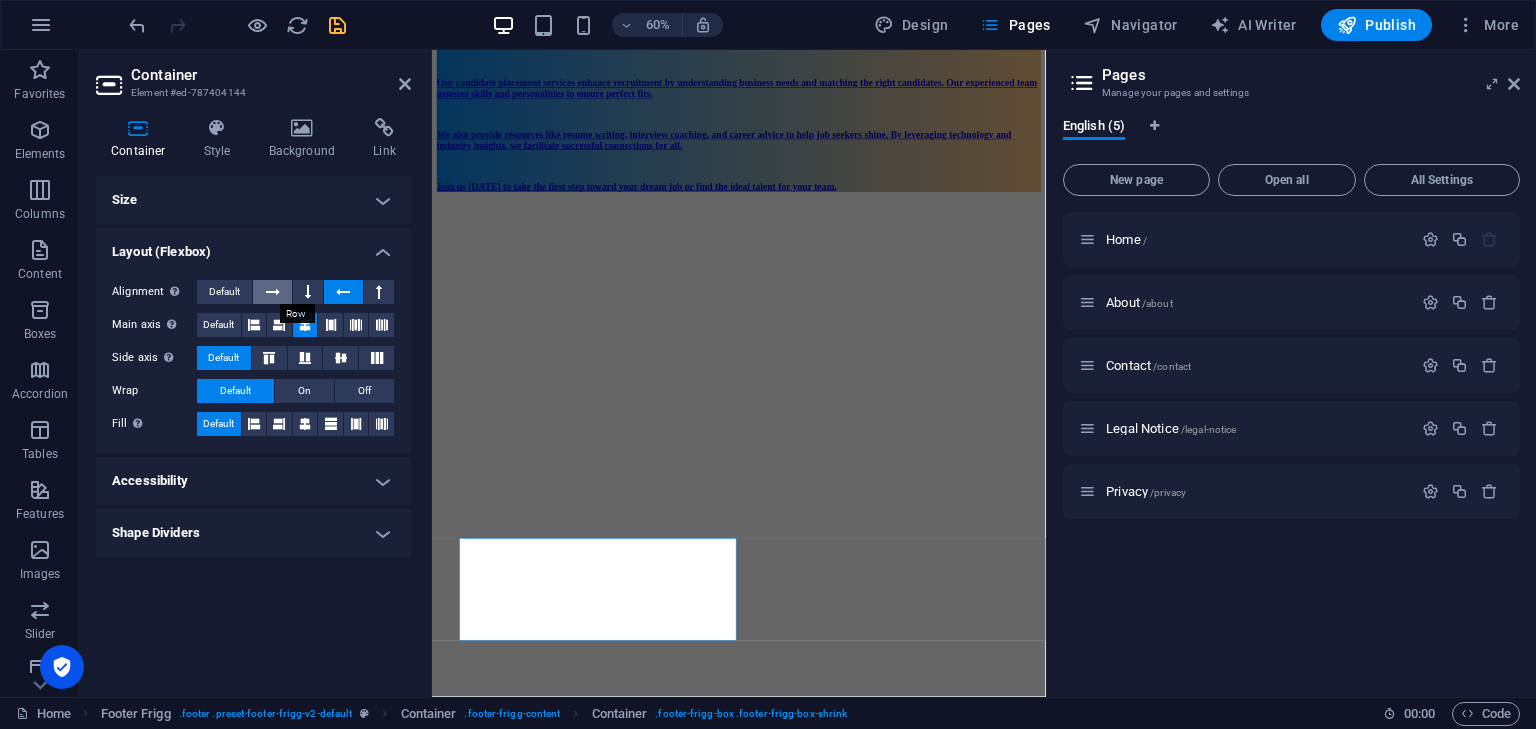 click at bounding box center [273, 292] 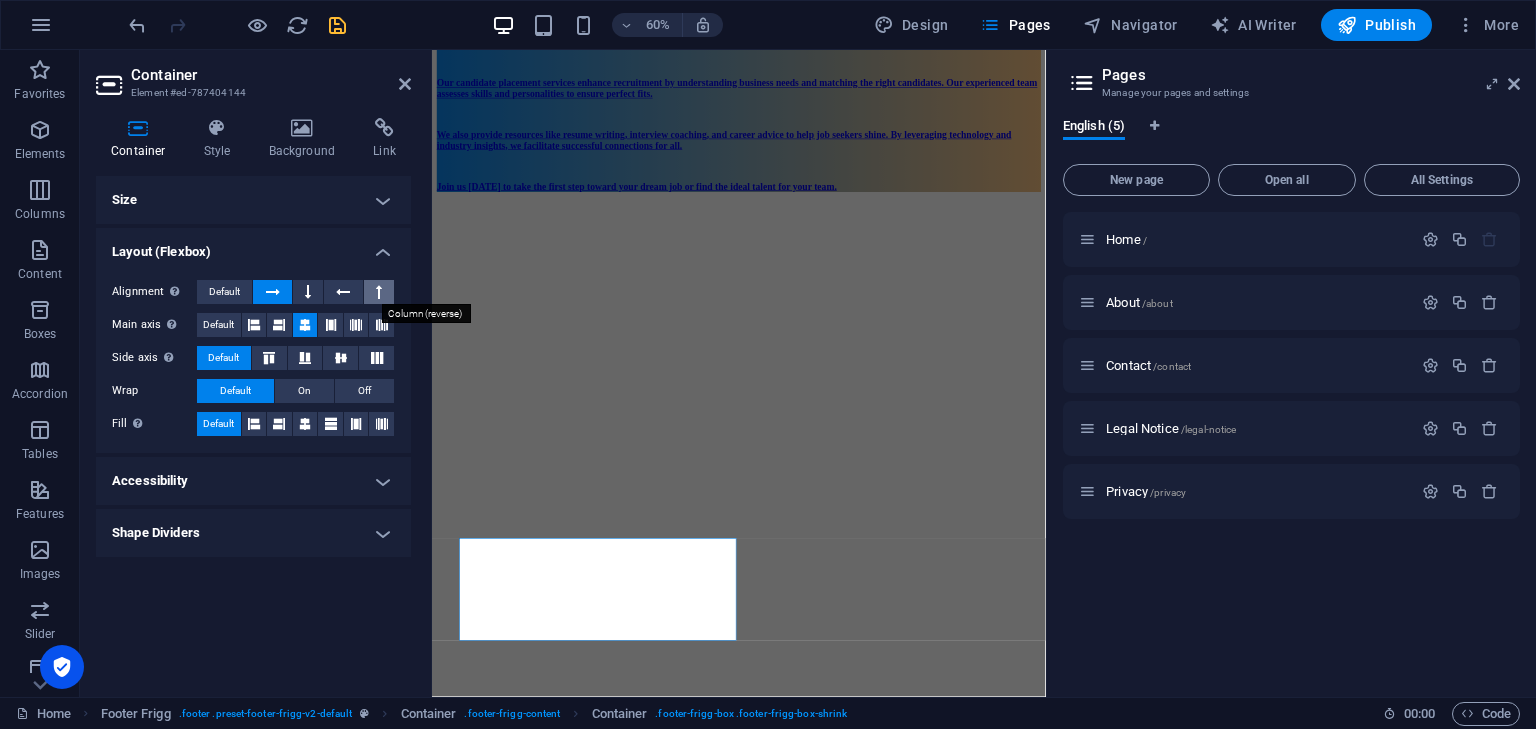 click at bounding box center [379, 292] 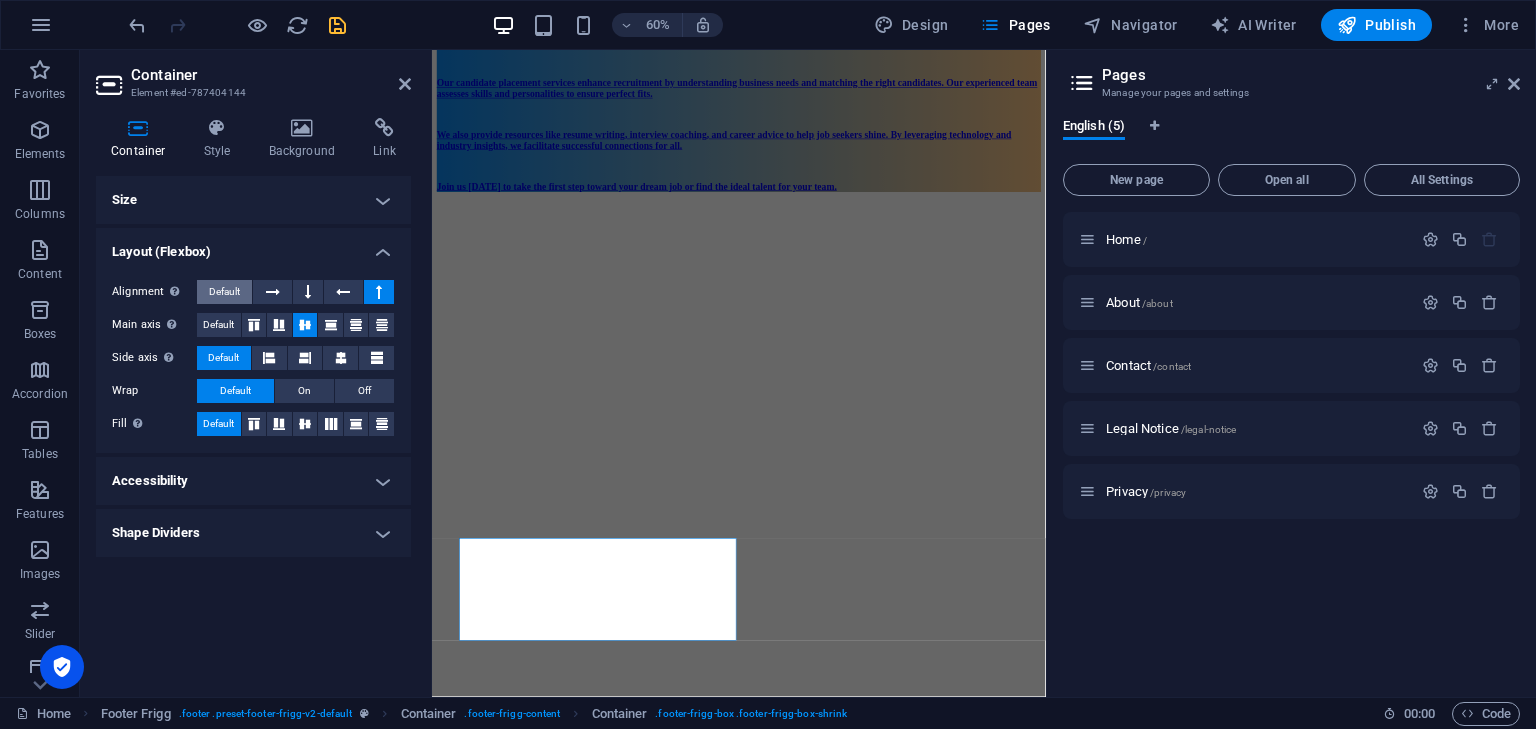 click on "Default" at bounding box center [224, 292] 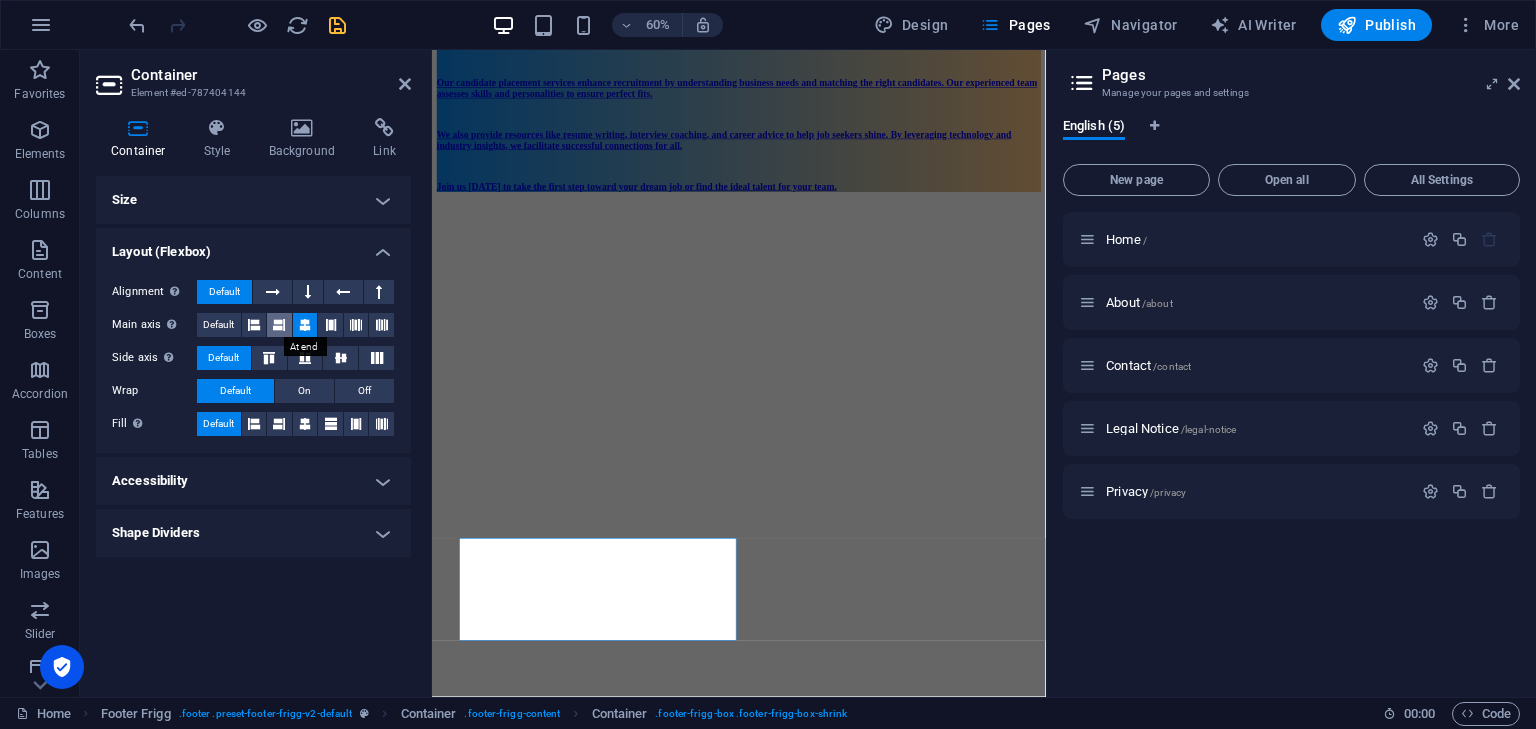 click at bounding box center [279, 325] 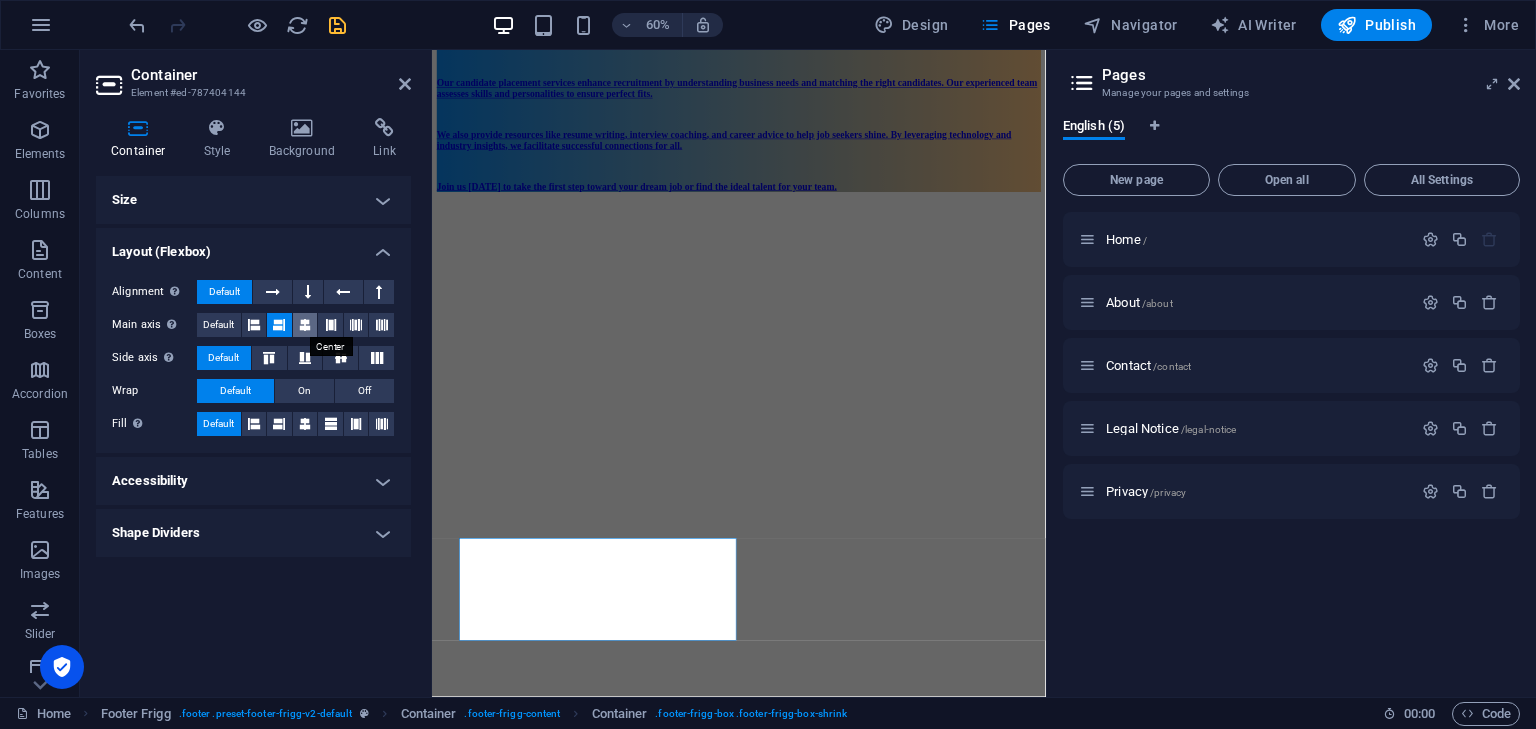 click at bounding box center [305, 325] 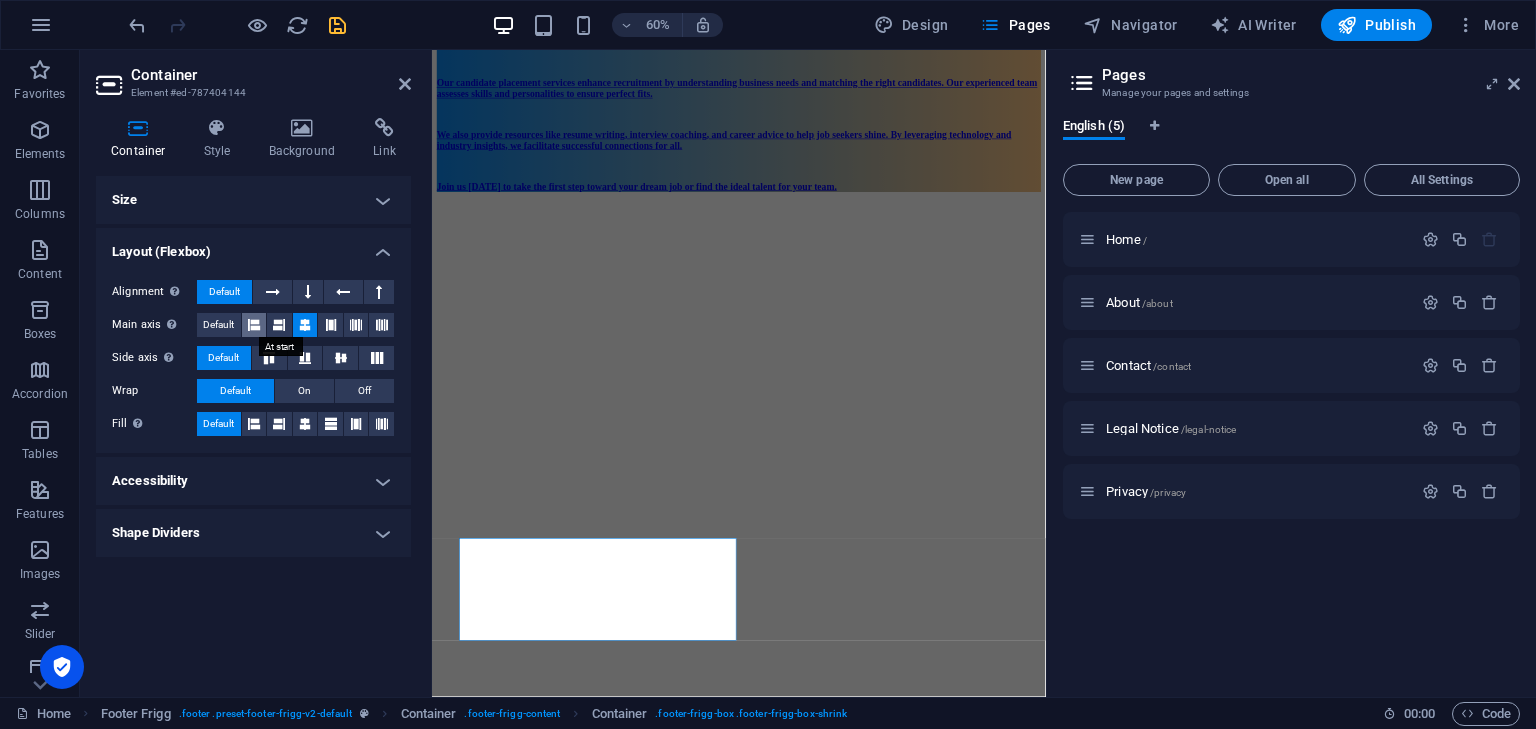 click at bounding box center [254, 325] 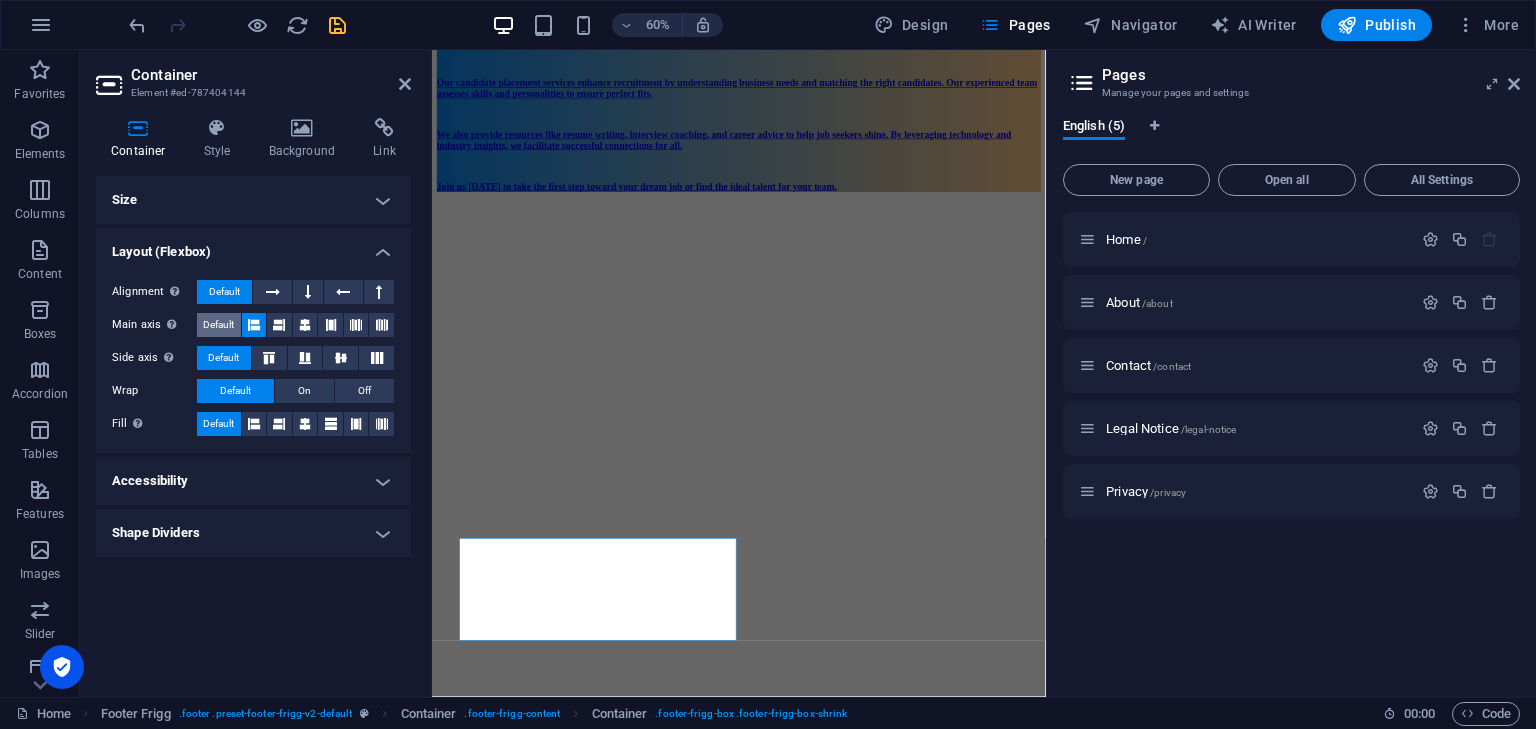 click on "Default" at bounding box center (218, 325) 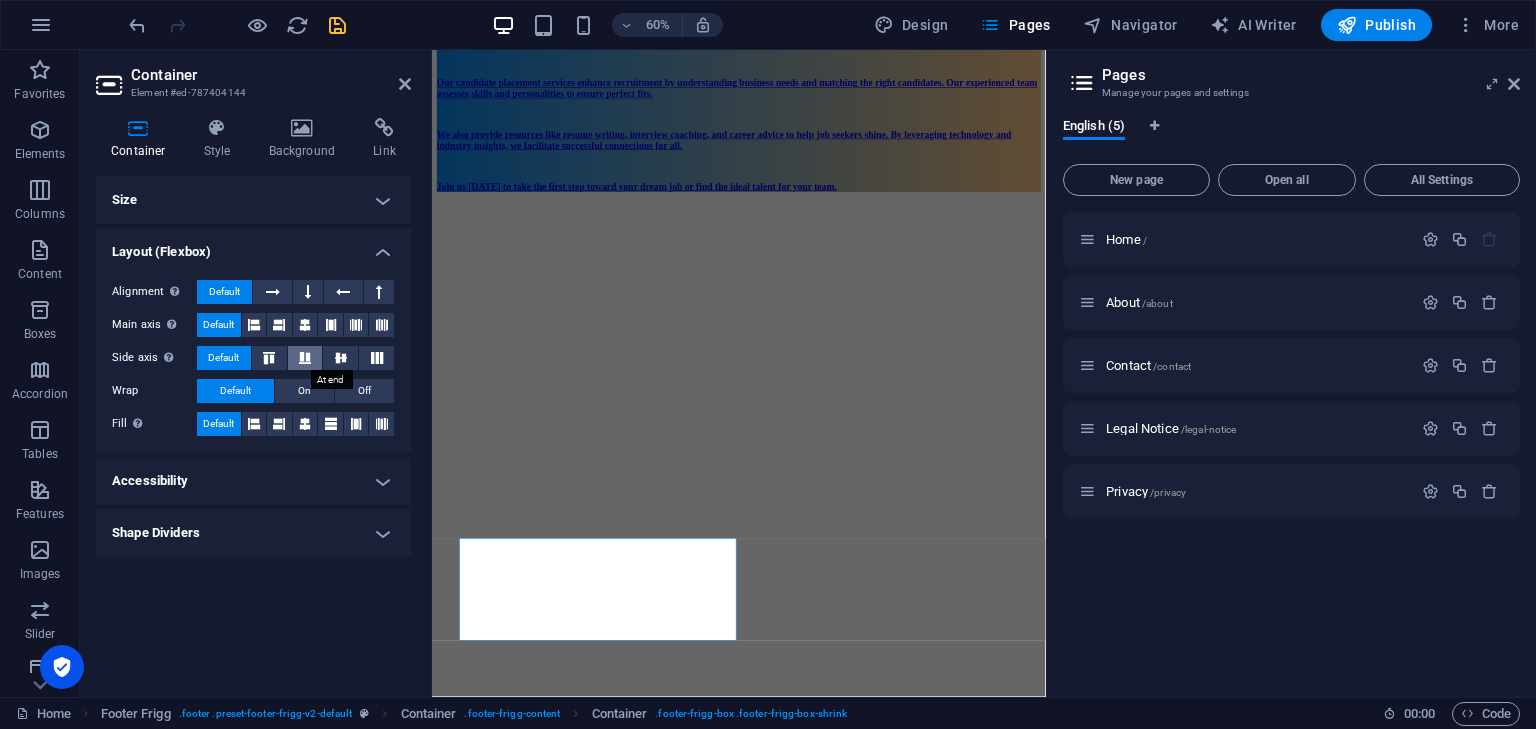 click at bounding box center [305, 358] 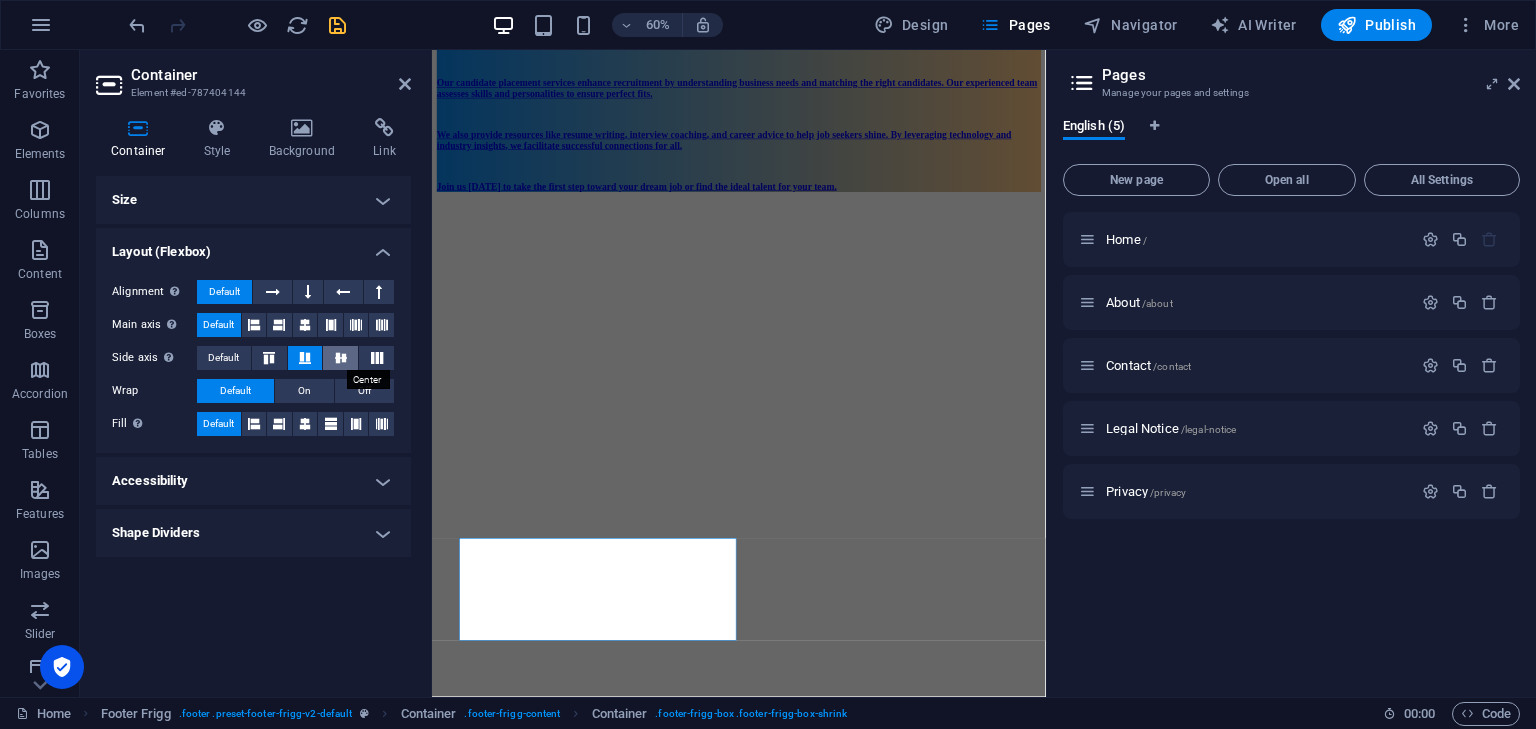 click at bounding box center [341, 358] 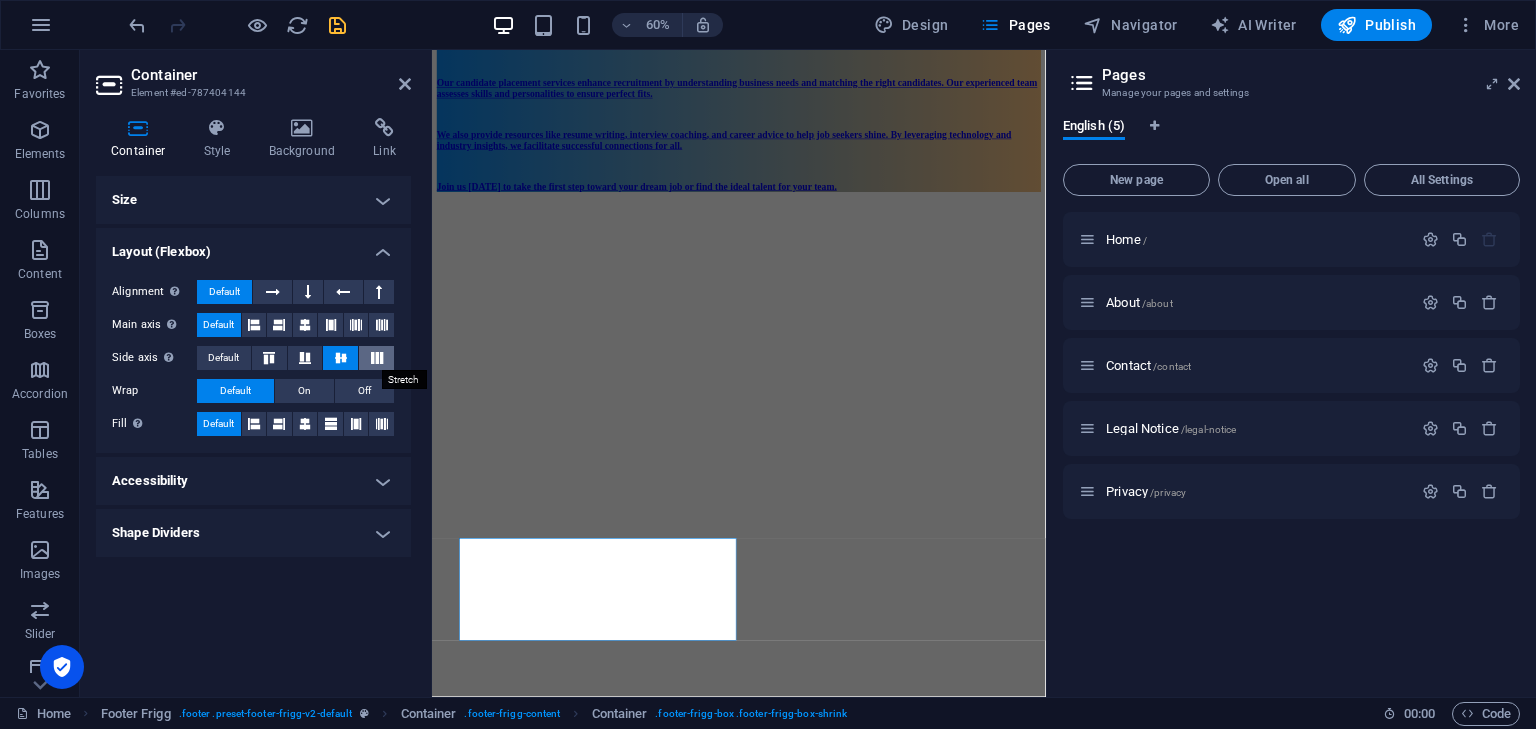 click at bounding box center (377, 358) 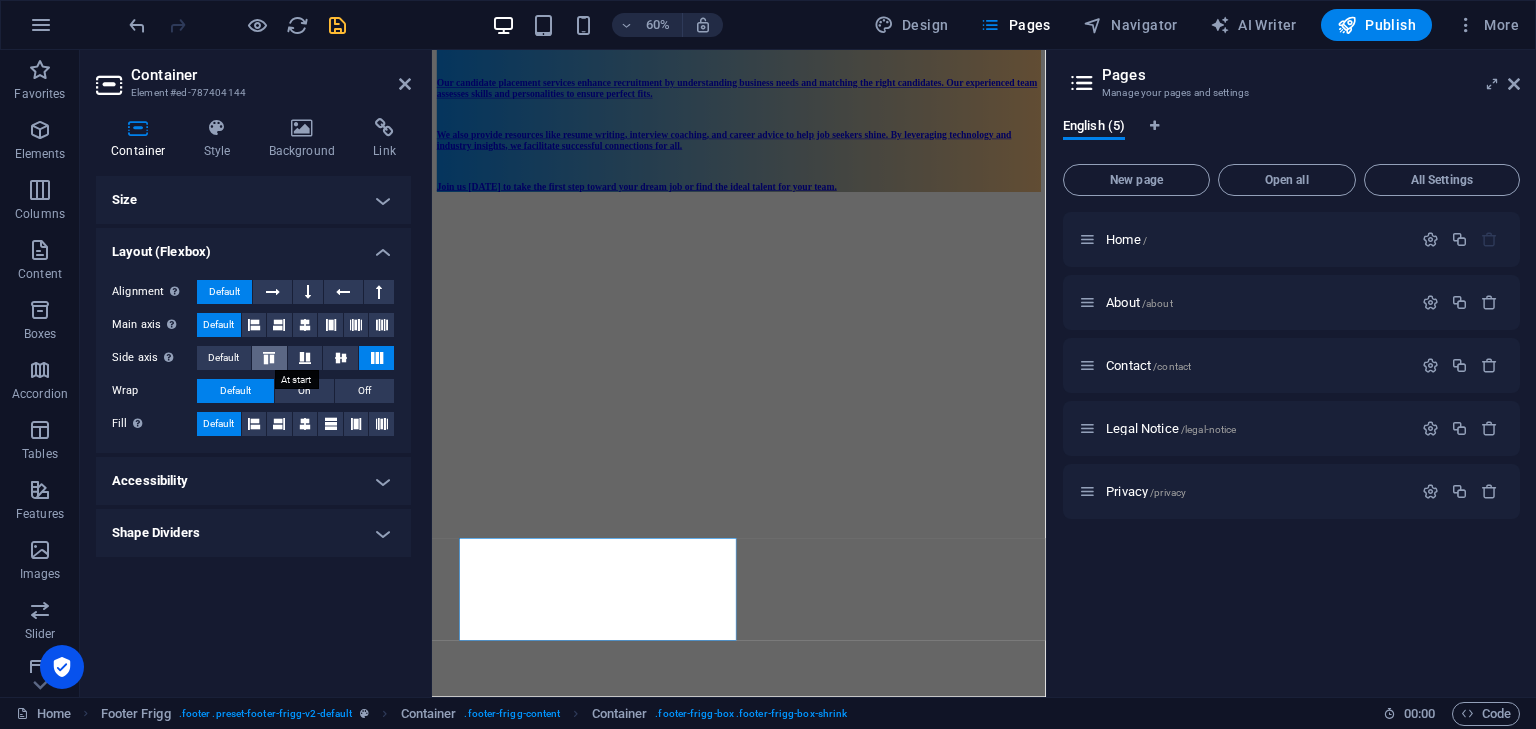 click at bounding box center [269, 358] 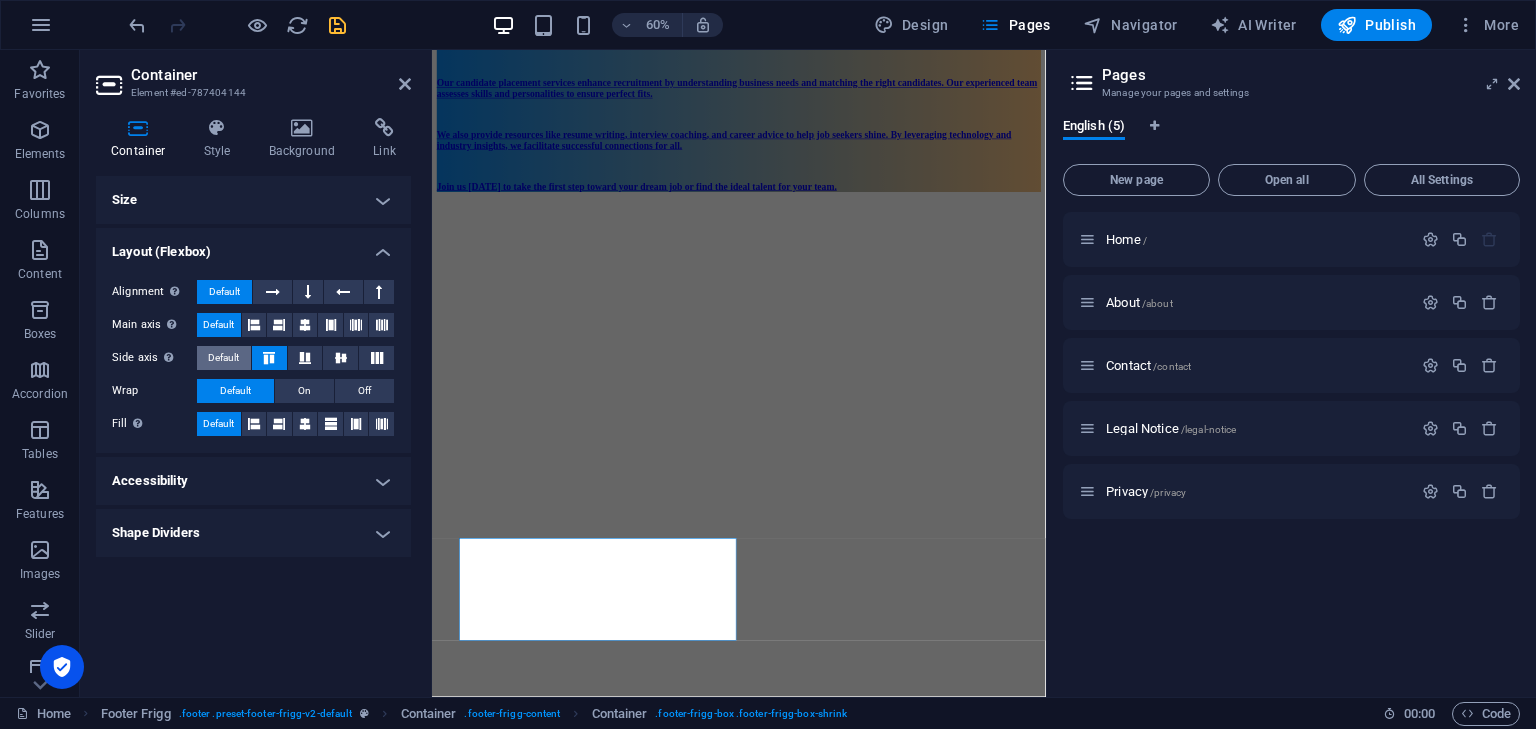 click on "Default" at bounding box center [223, 358] 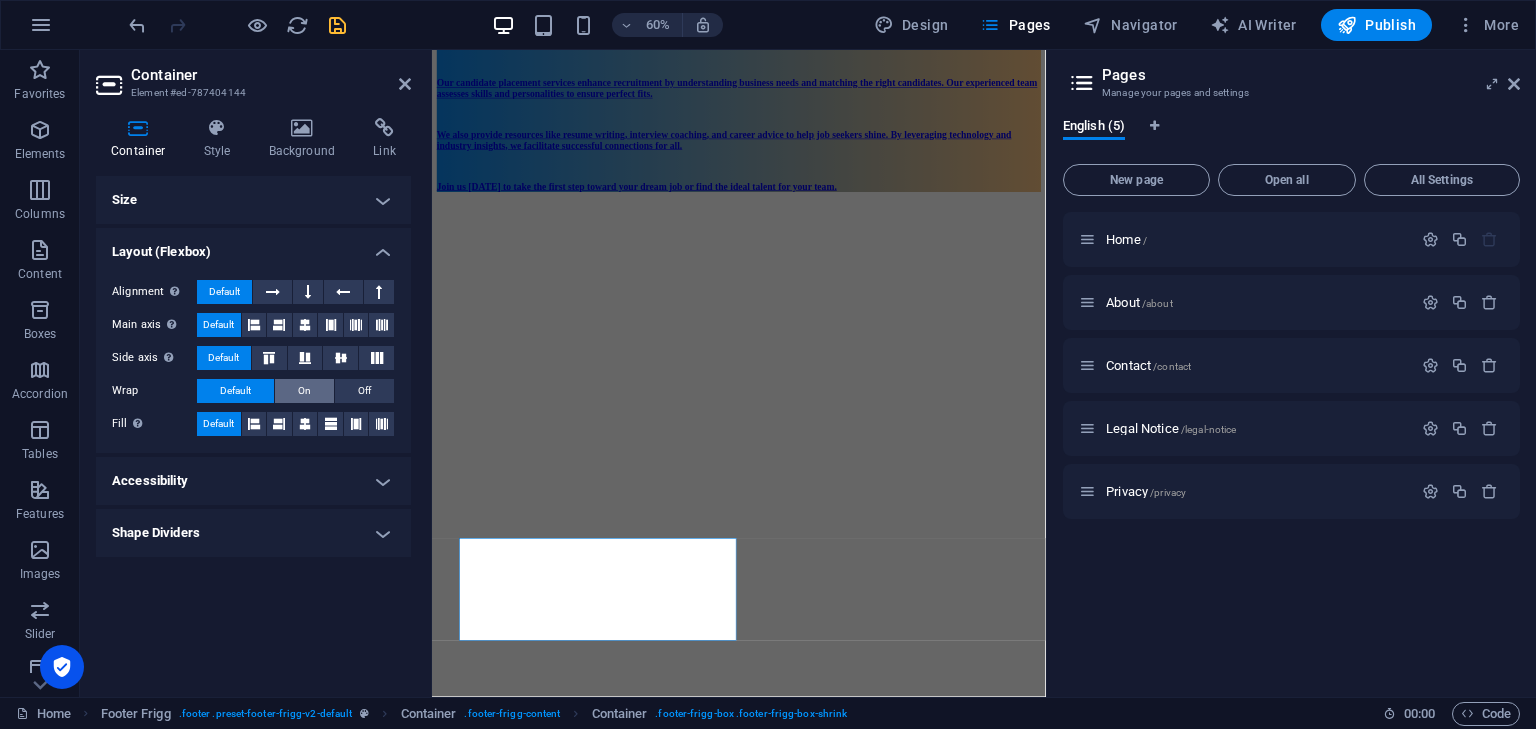 click on "On" at bounding box center (304, 391) 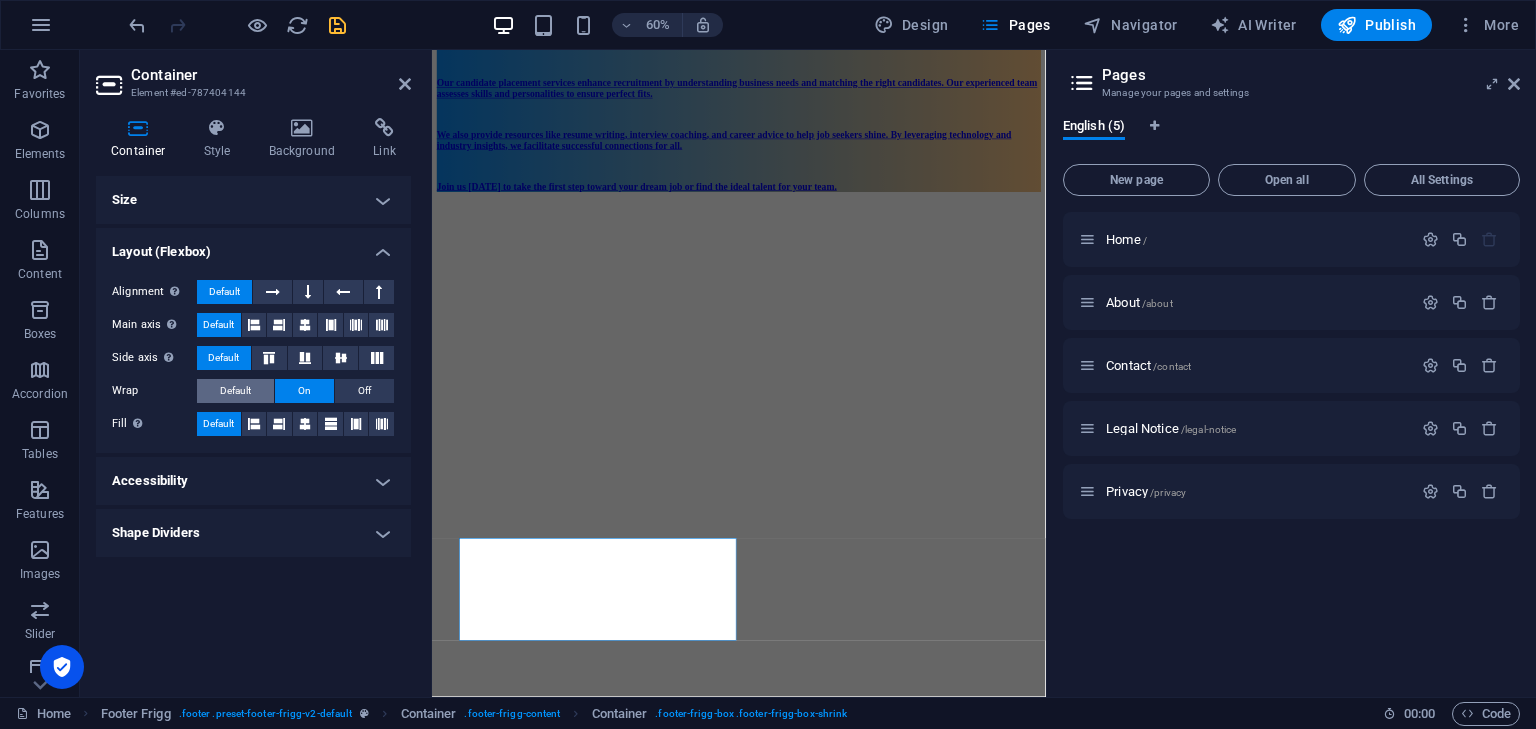 click on "Default" at bounding box center (235, 391) 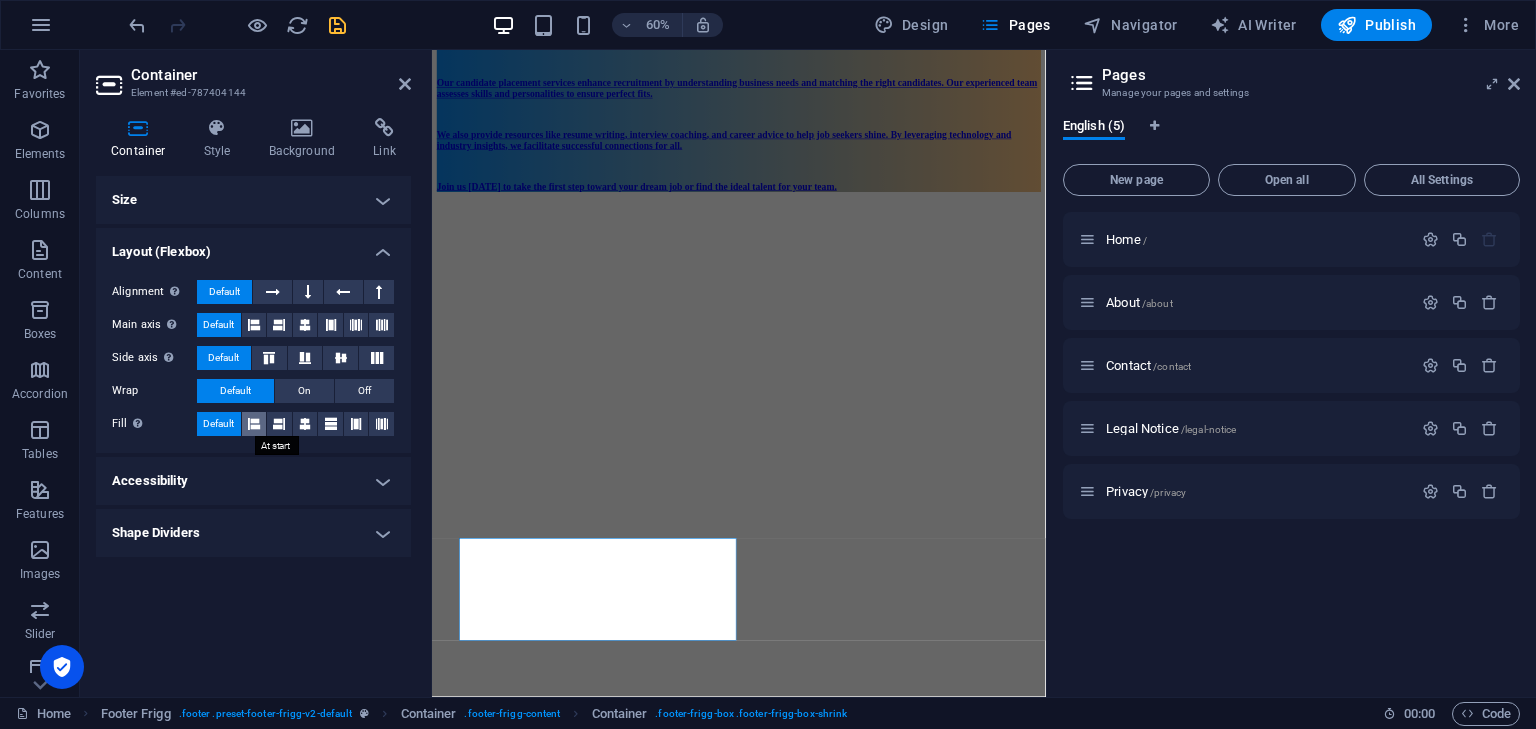 click at bounding box center (254, 424) 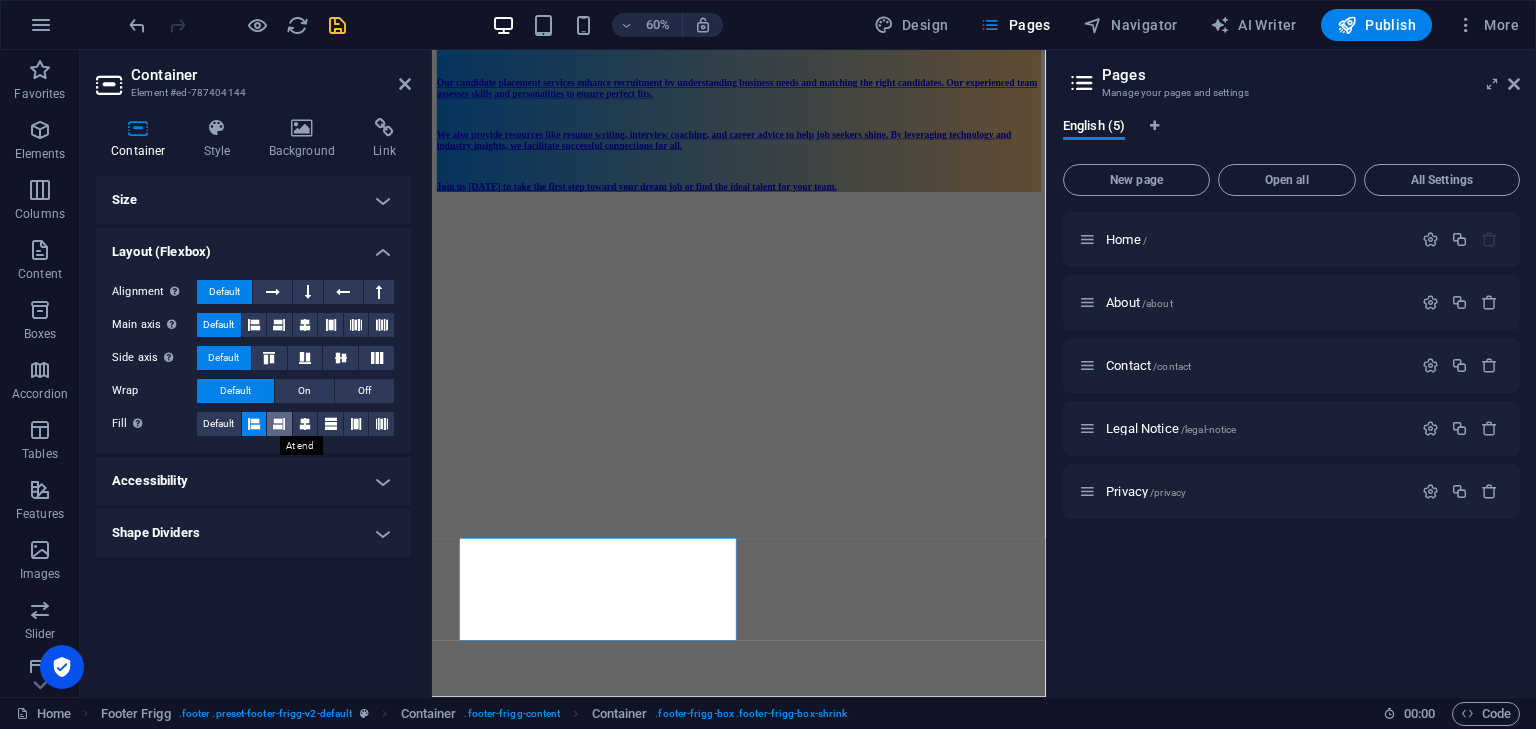 click at bounding box center [279, 424] 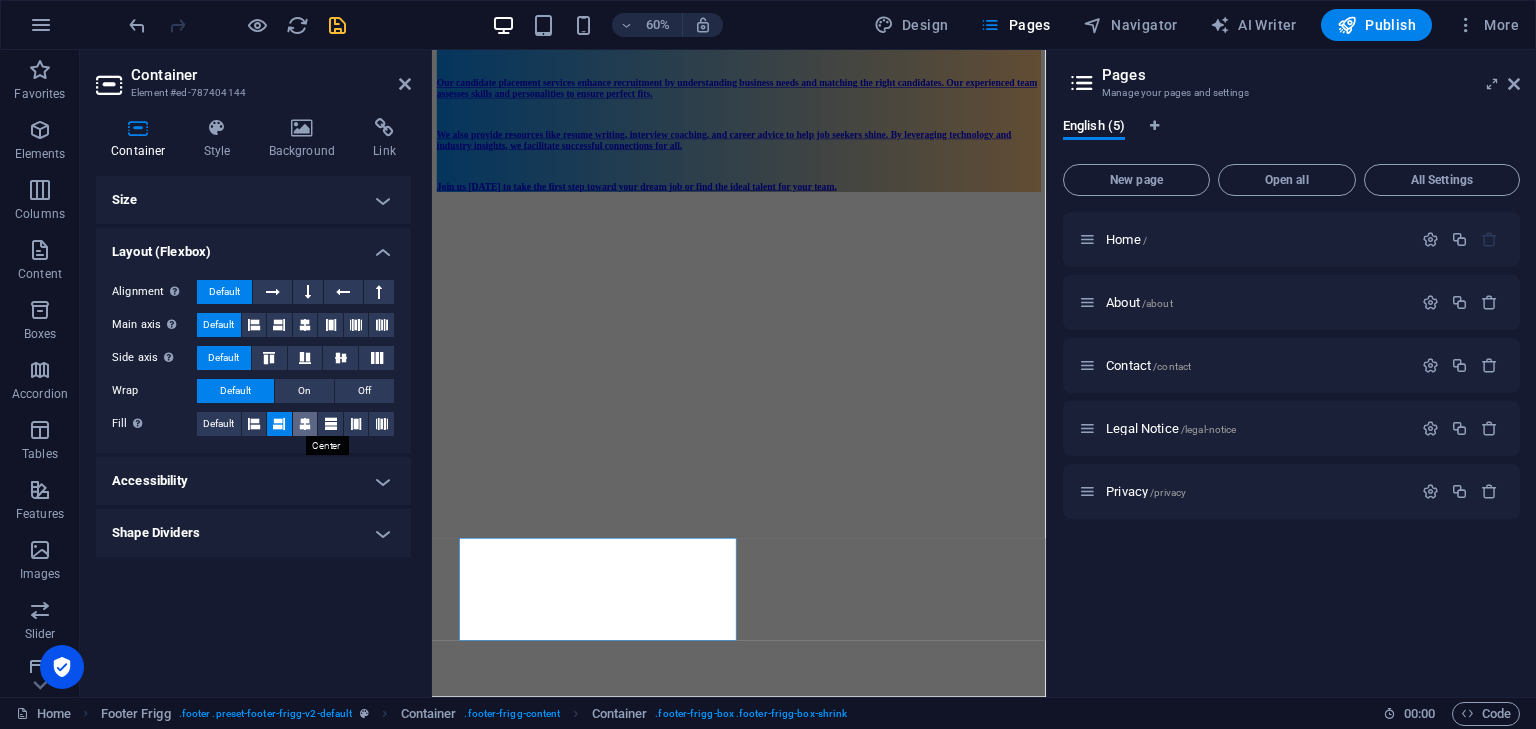 click at bounding box center (305, 424) 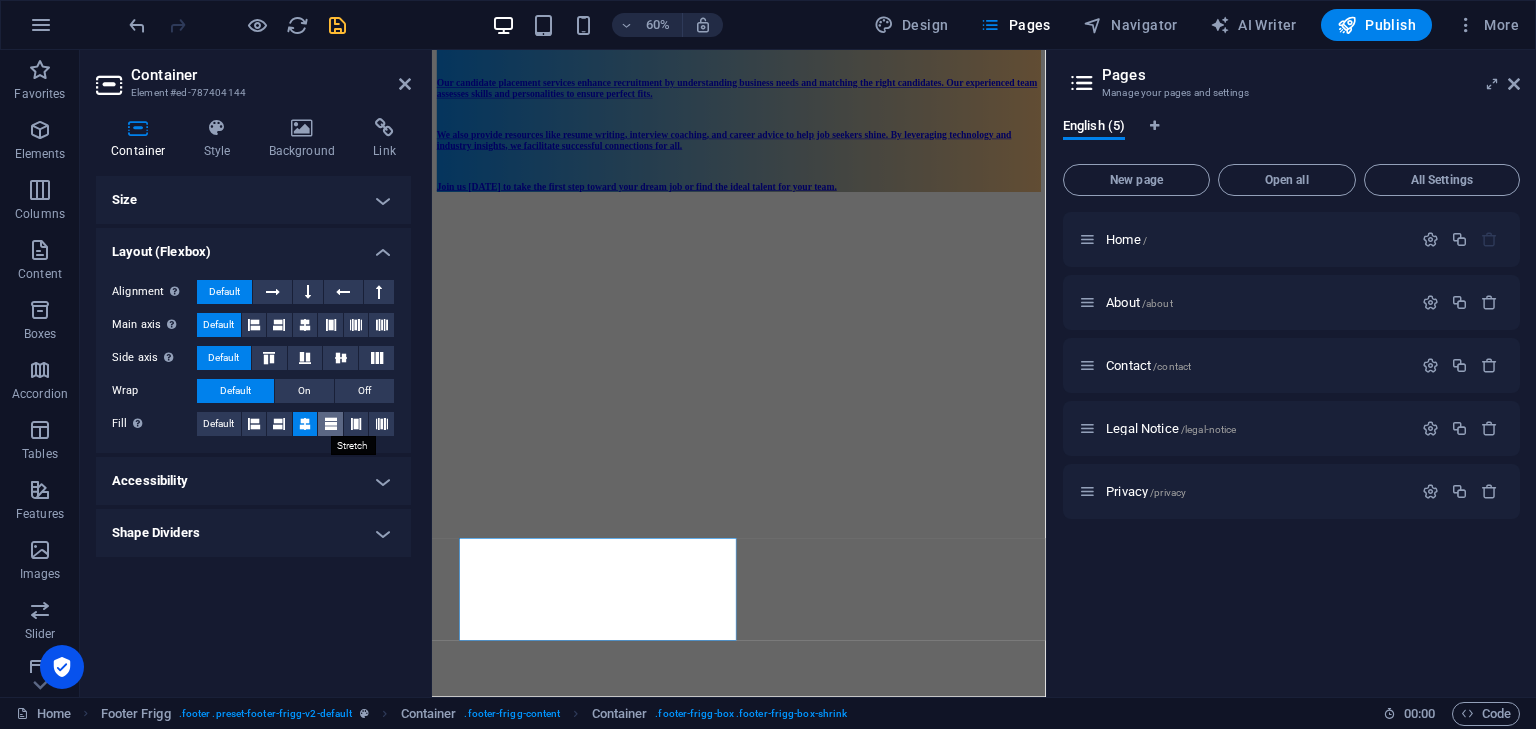 click at bounding box center [330, 424] 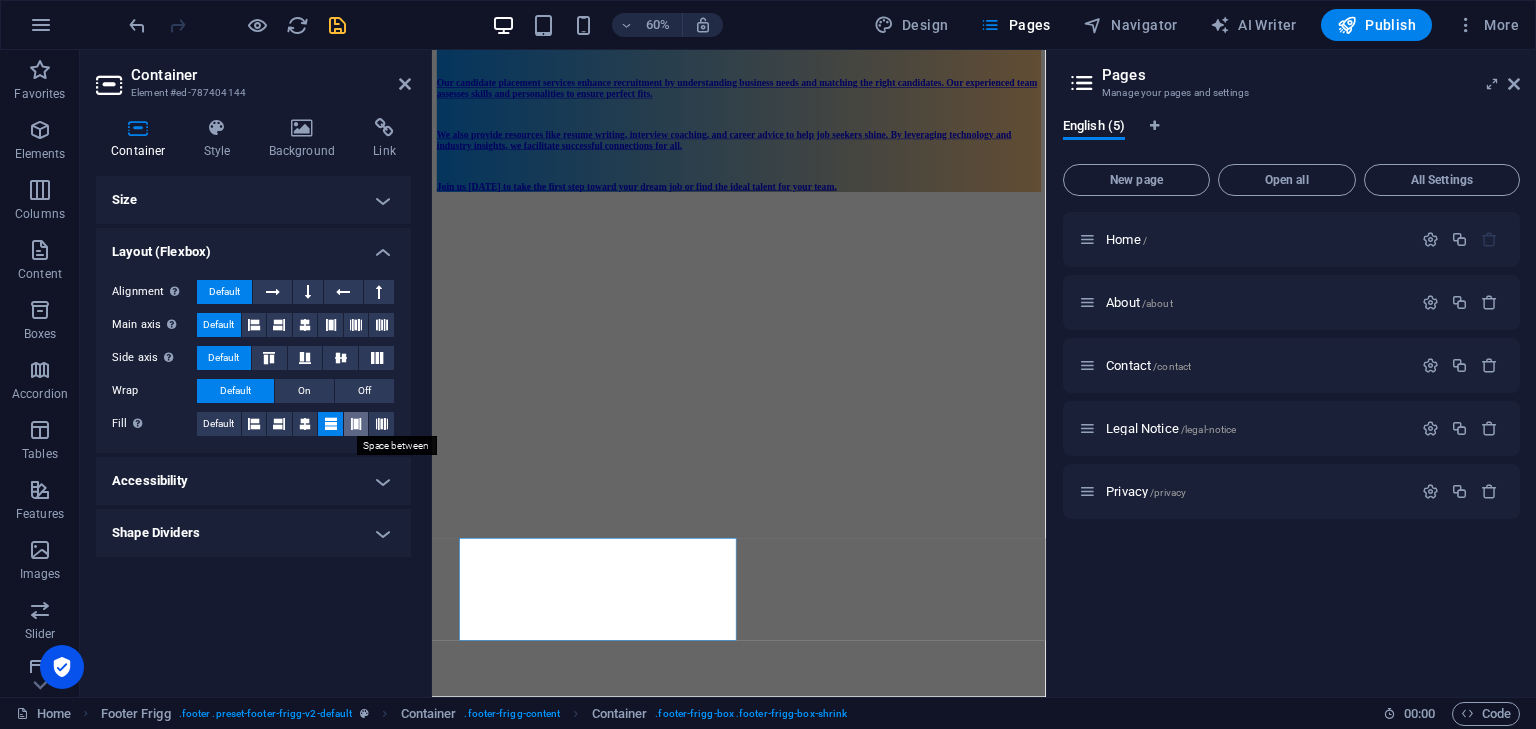 click at bounding box center [356, 424] 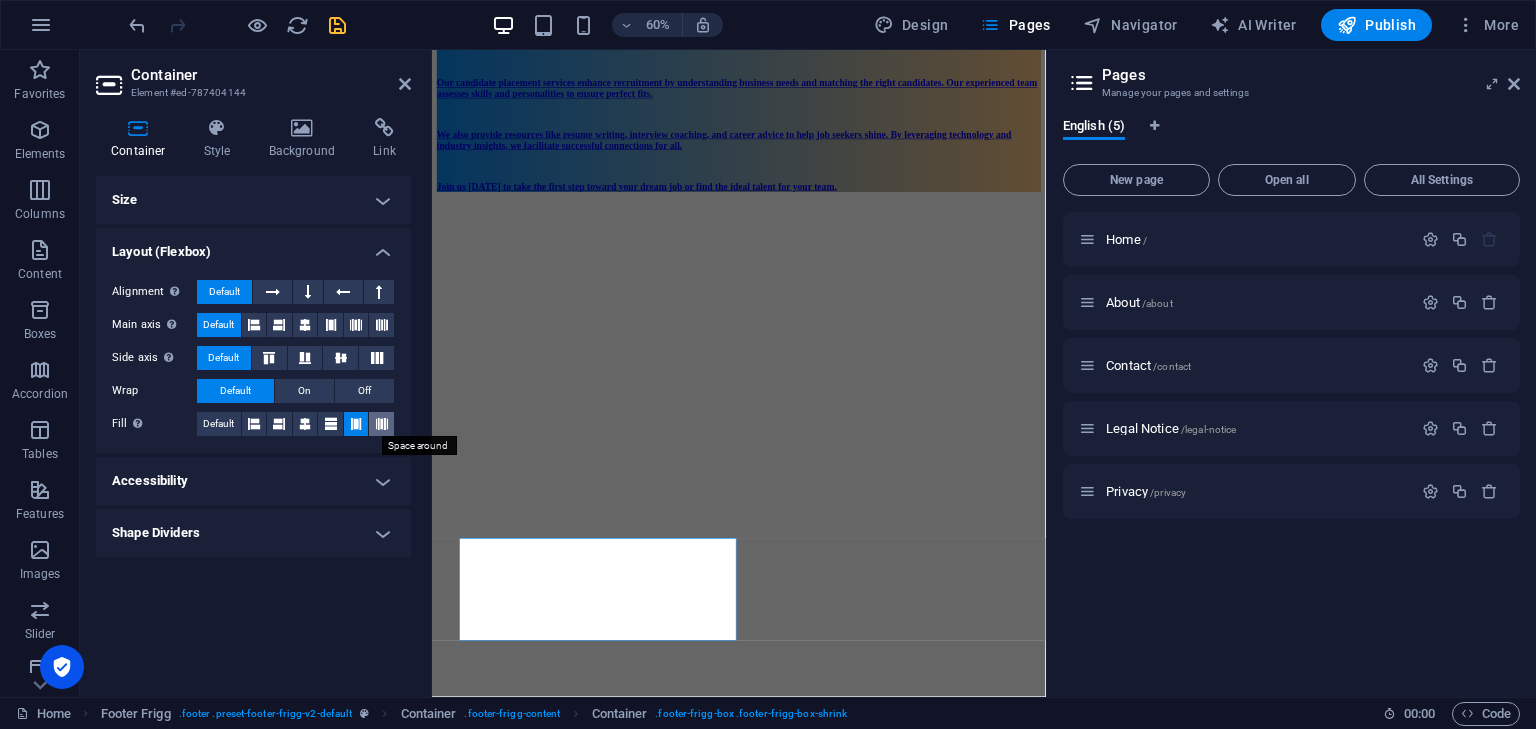 click at bounding box center (382, 424) 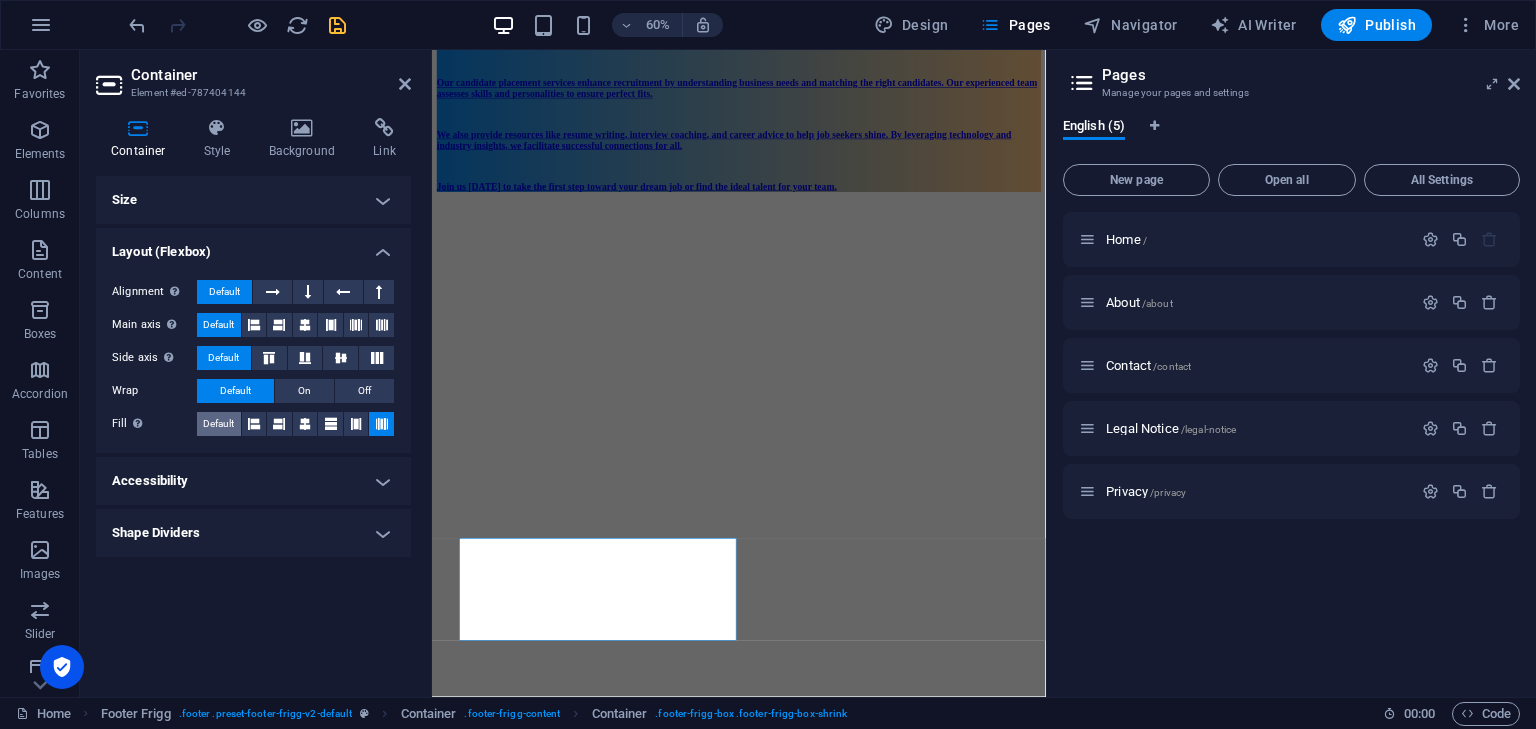 click on "Default" at bounding box center (218, 424) 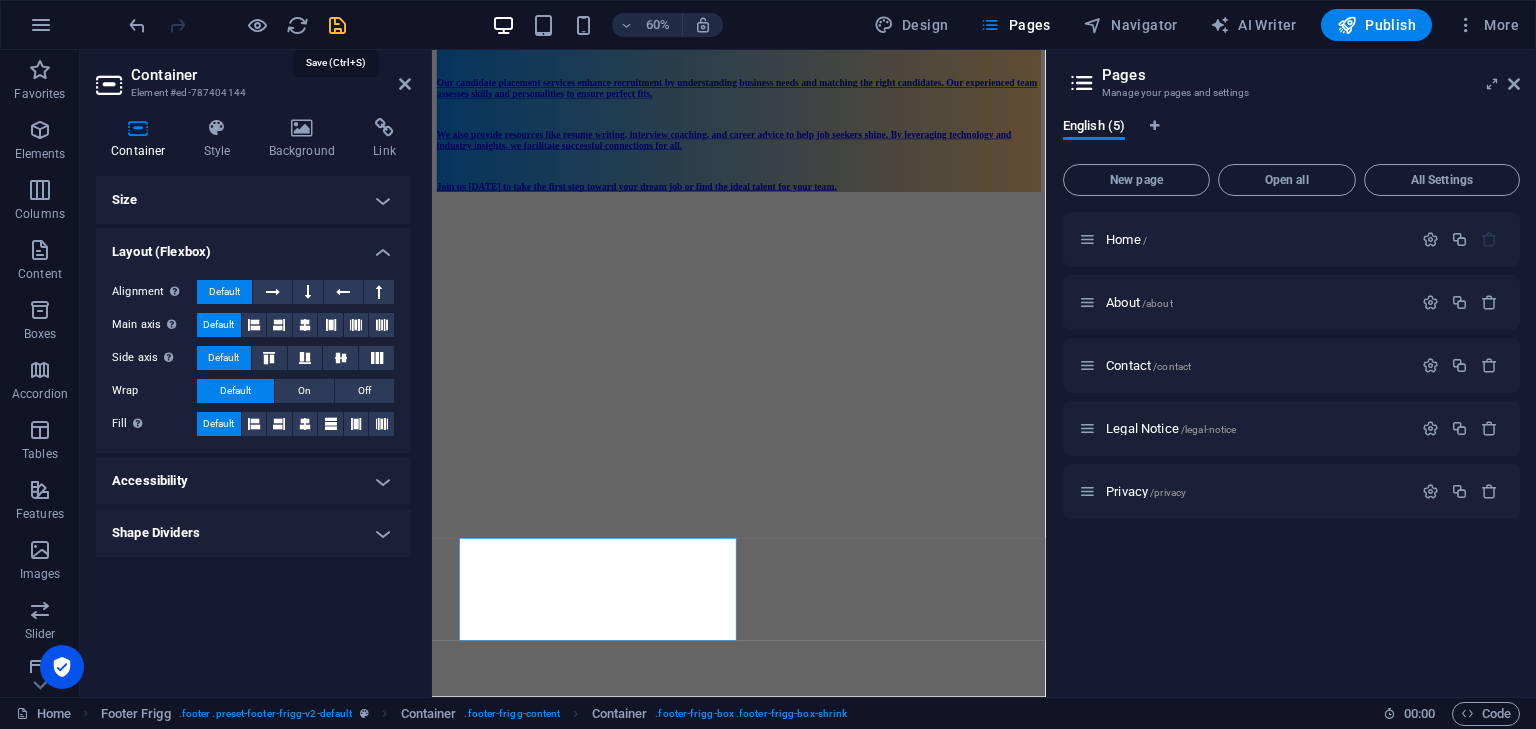 click at bounding box center [337, 25] 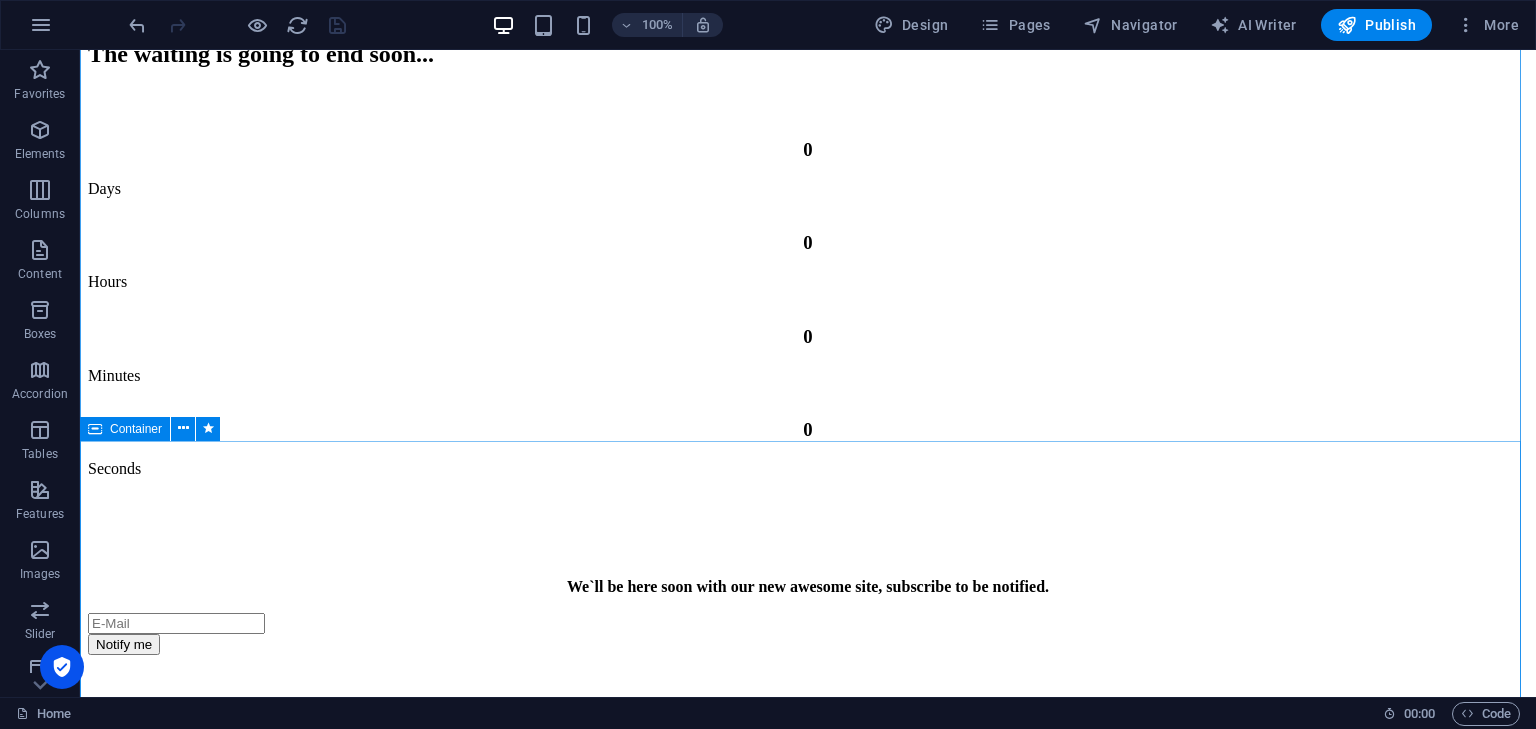 scroll, scrollTop: 0, scrollLeft: 0, axis: both 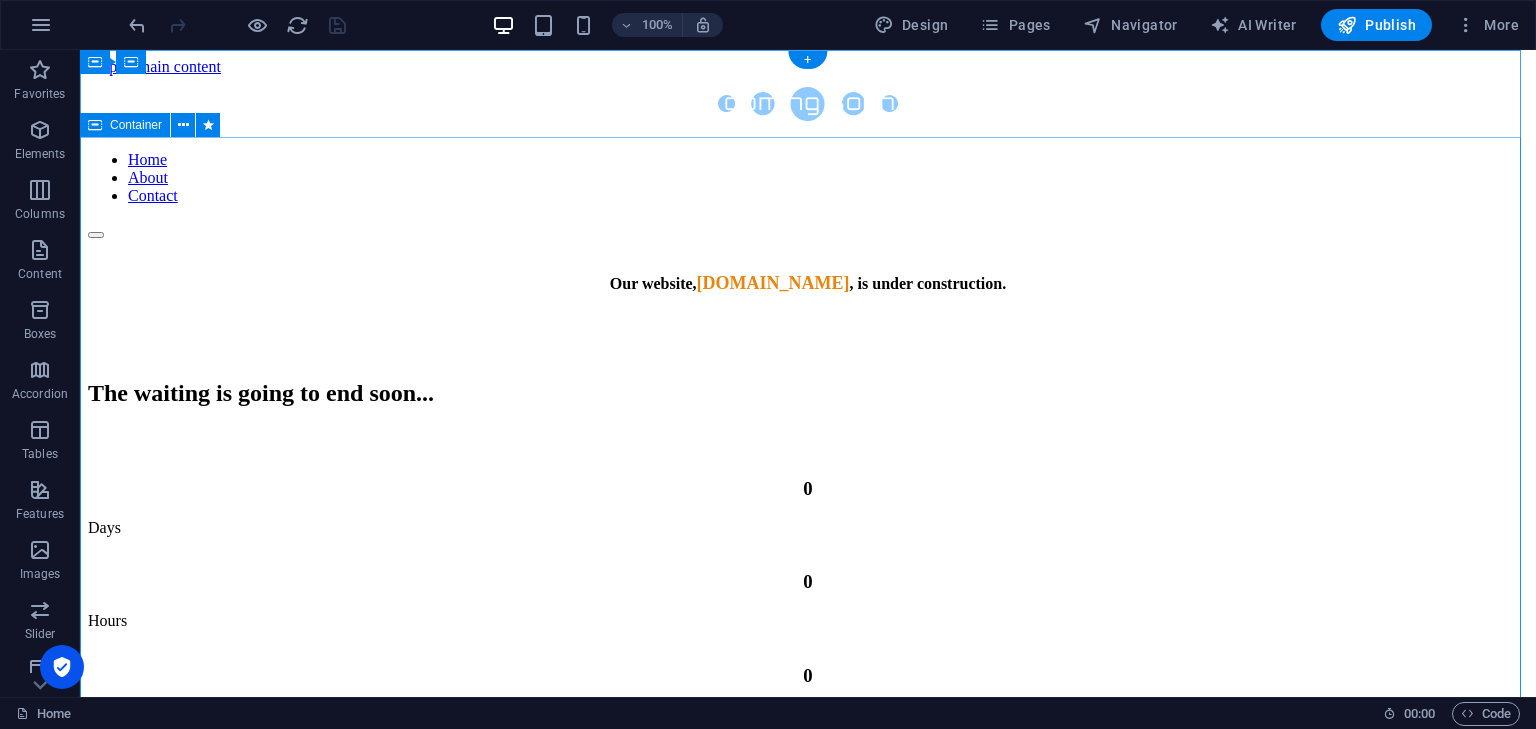 click on "Our website,  jobmedium.com , is under construction.  The waiting is going to end soon... 0 Days 0 Hours 0 Minutes 0 Seconds We`ll be here soon with our new awesome site, subscribe to be notified.  Notify me   I have read and understand the privacy policy. Unreadable? Regenerate" at bounding box center [808, 715] 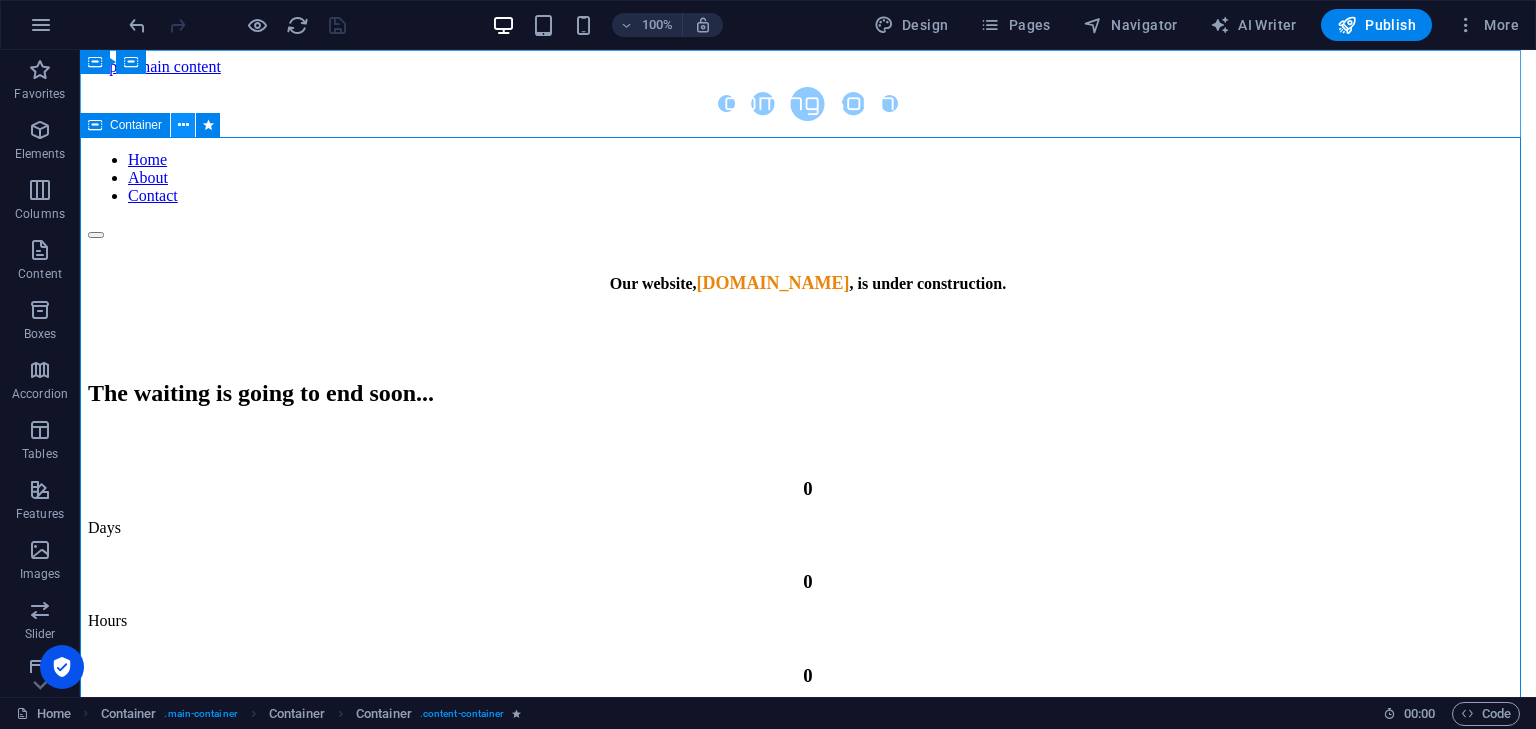 click at bounding box center (183, 125) 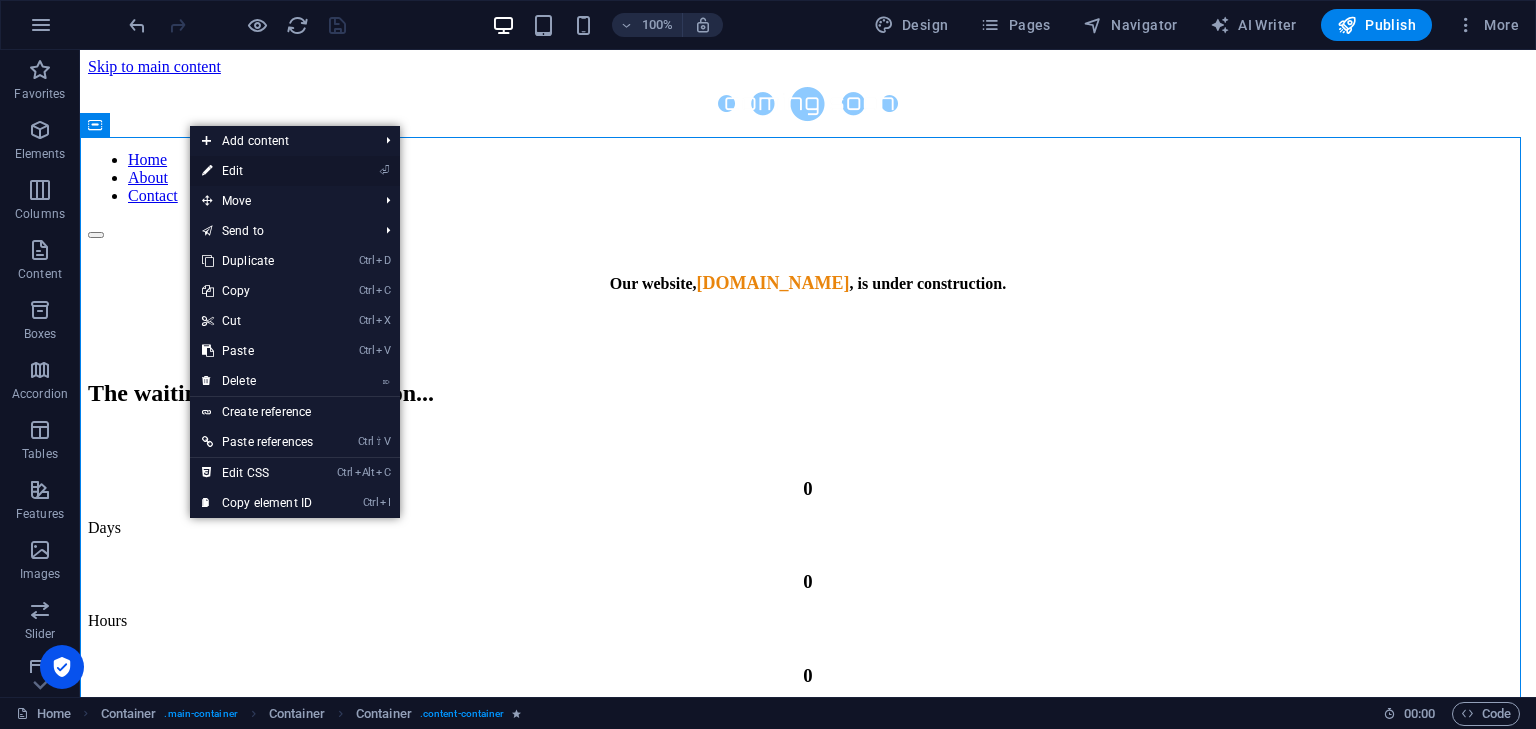 click on "⏎  Edit" at bounding box center (257, 171) 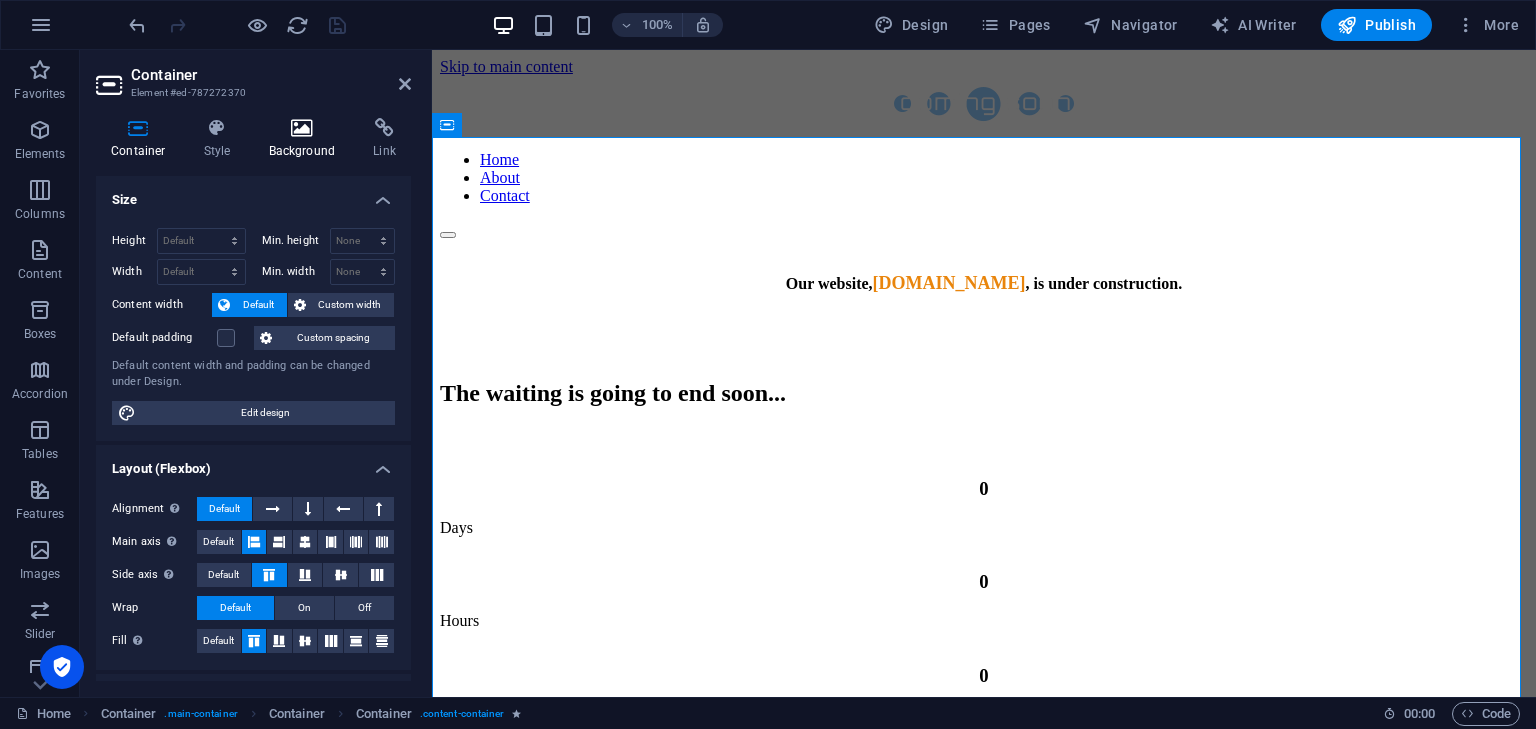 click on "Background" at bounding box center [306, 139] 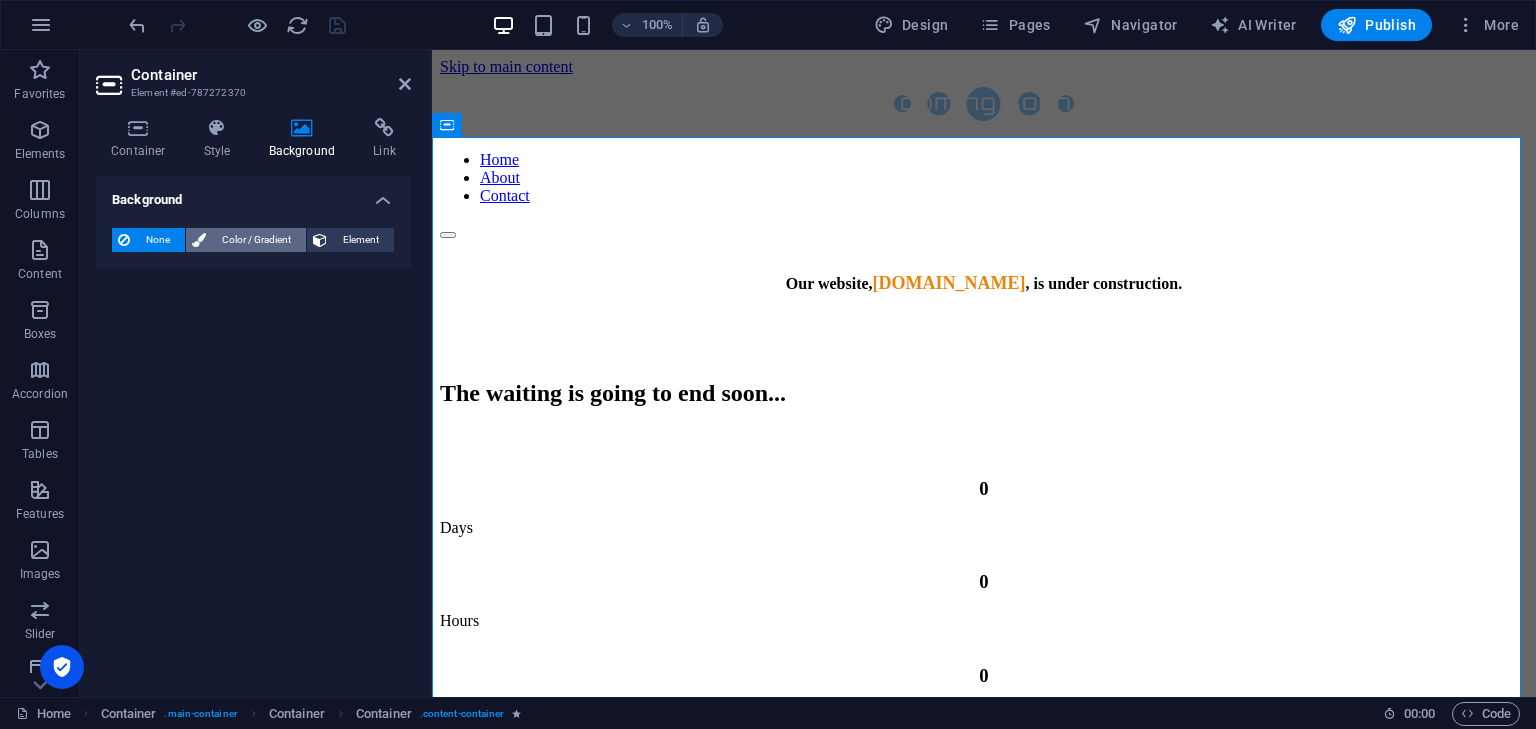 click on "Color / Gradient" at bounding box center [256, 240] 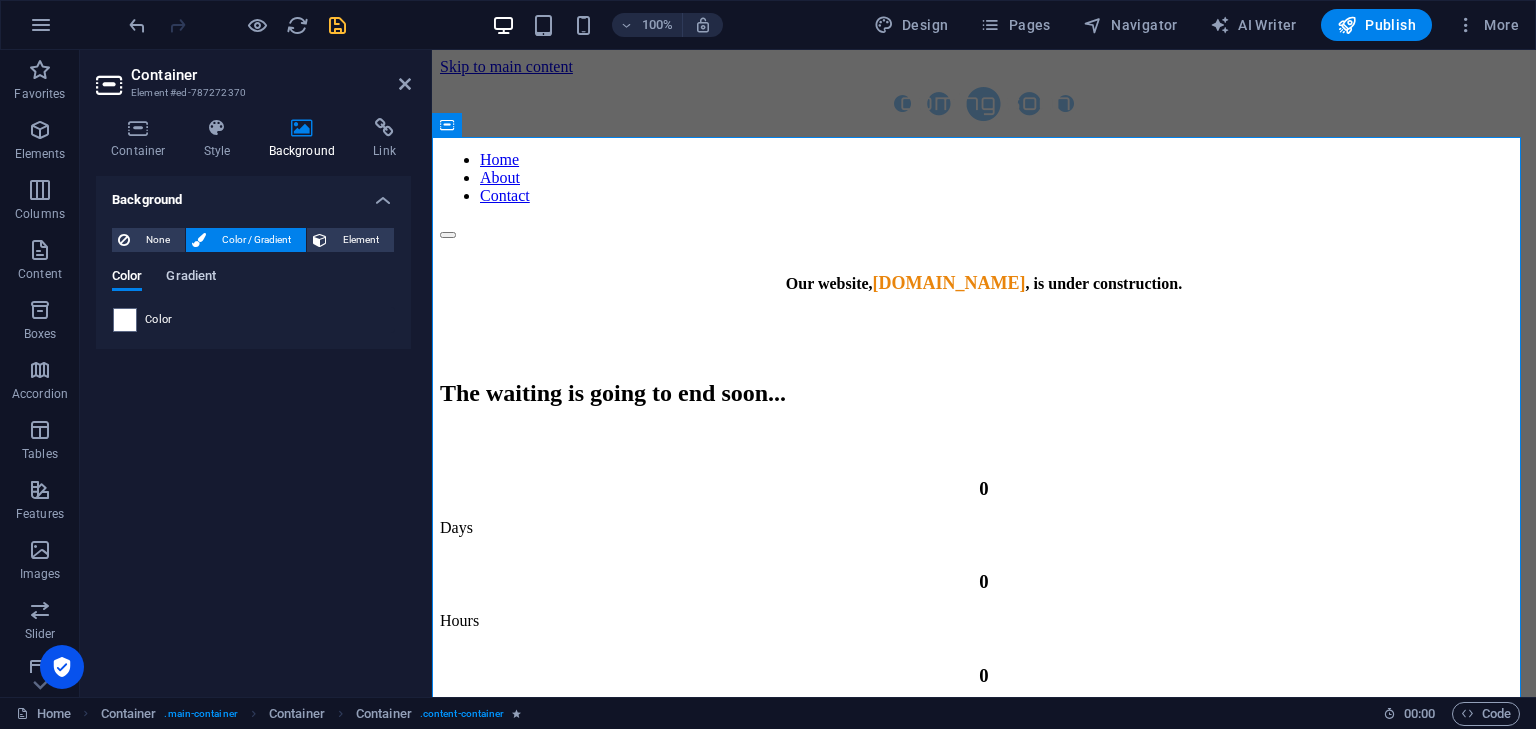 click on "Gradient" at bounding box center [191, 278] 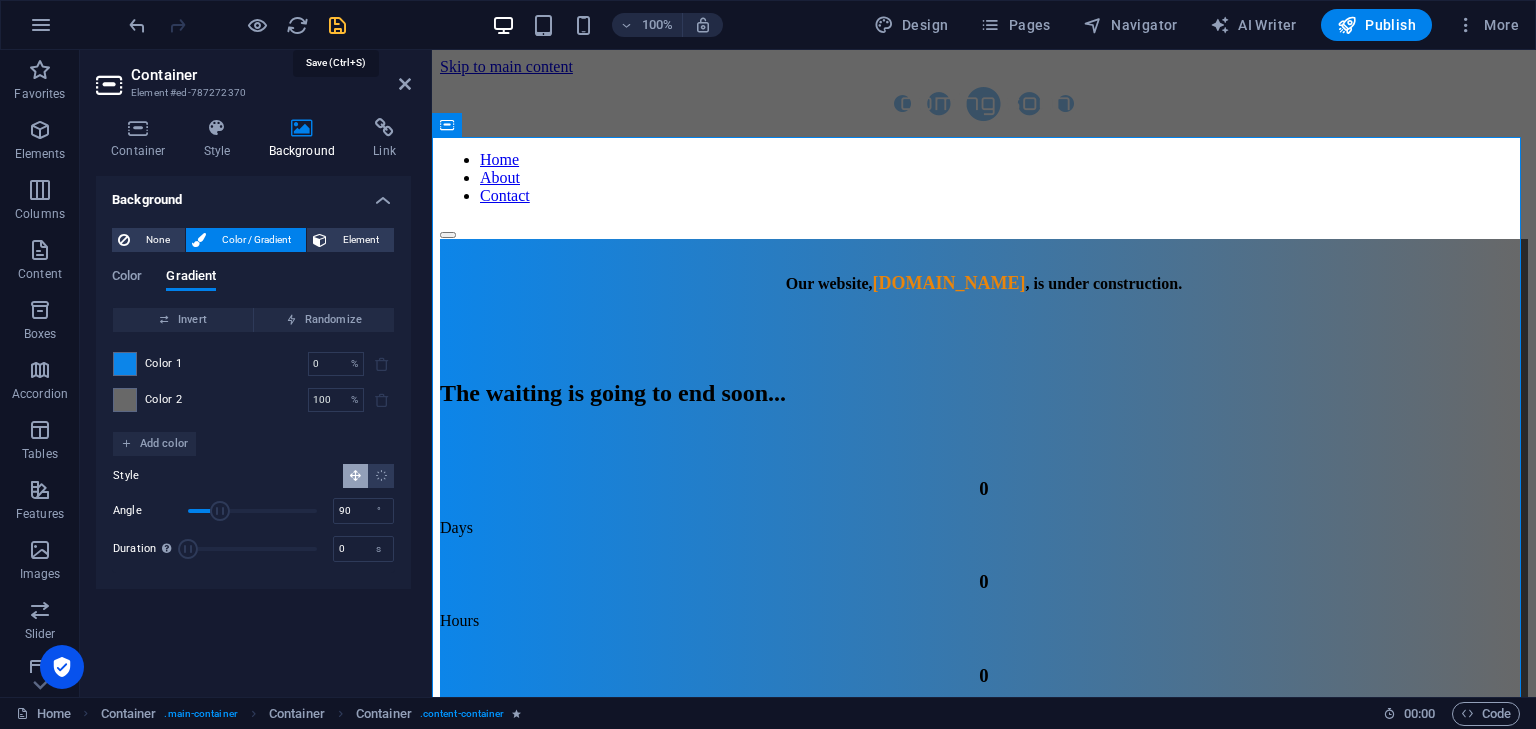 click at bounding box center (337, 25) 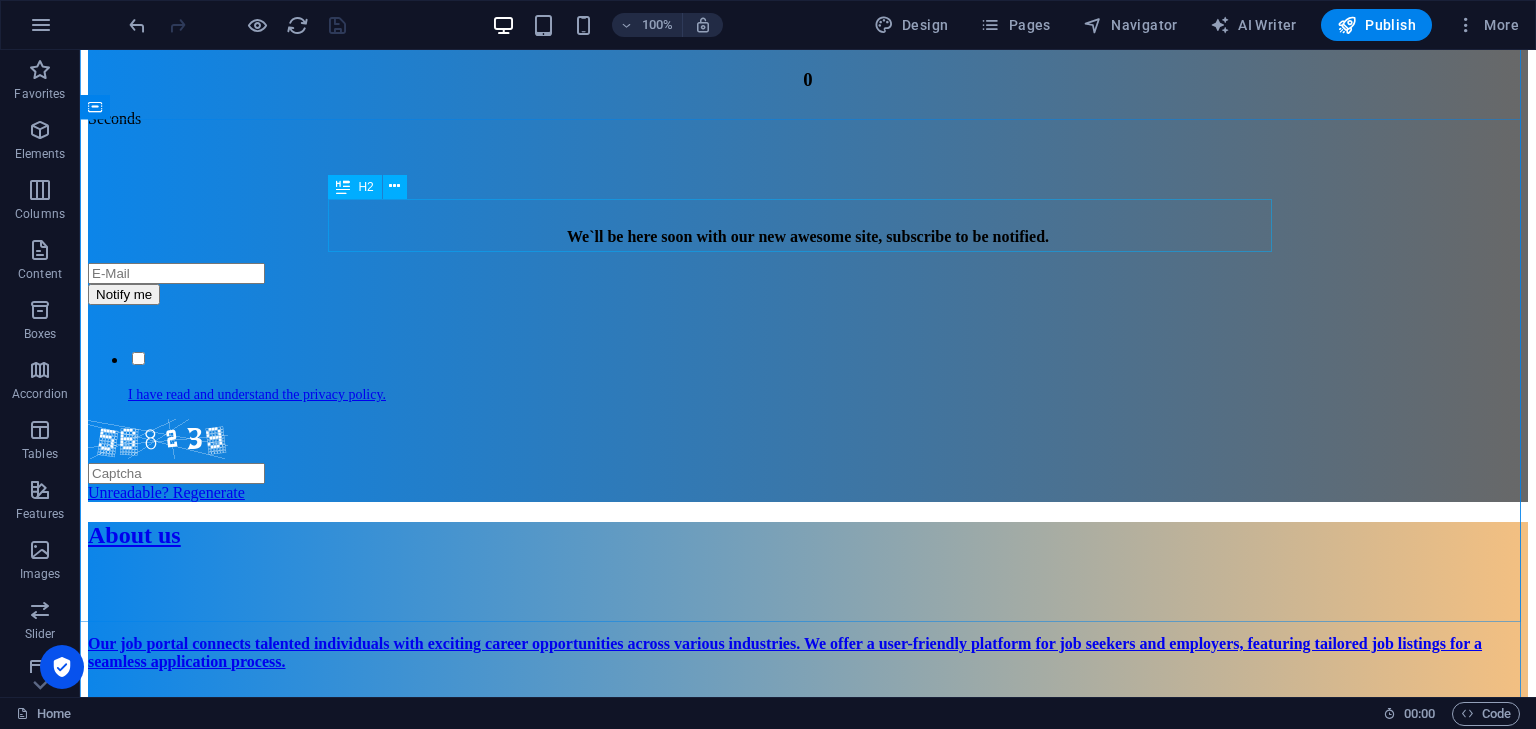 scroll, scrollTop: 605, scrollLeft: 0, axis: vertical 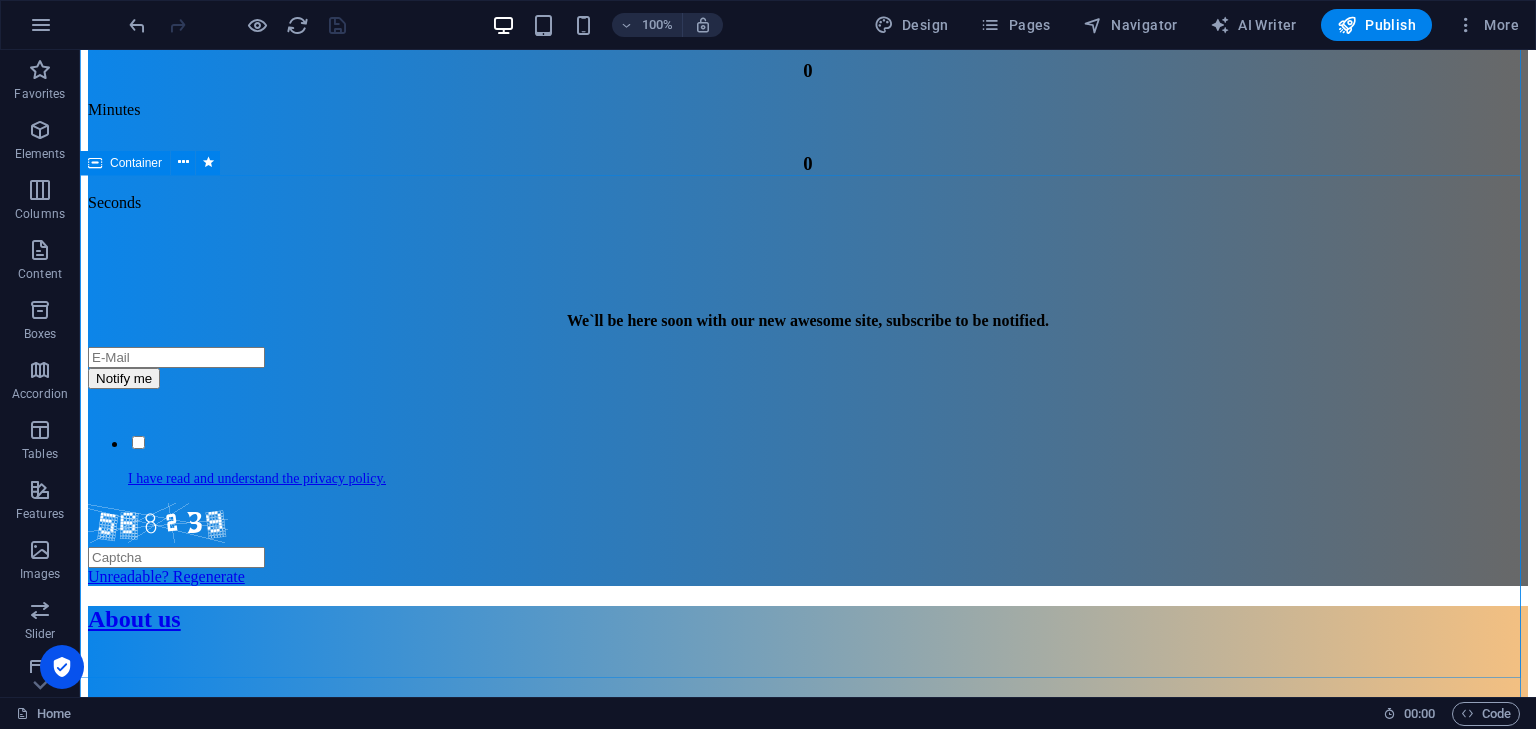 click on "About us Our job portal connects talented individuals with exciting career opportunities across various industries. We offer a user-friendly platform for job seekers and employers, featuring tailored job listings for a seamless application process. Our candidate placement services enhance recruitment by understanding business needs and matching the right candidates. Our experienced team assesses skills and personalities to ensure perfect fits. We also provide resources like resume writing, interview coaching, and career advice to help job seekers shine. By leveraging technology and industry insights, we facilitate successful connections for all. Join us today to take the first step toward your dream job or find the ideal talent for your team." at bounding box center [808, 782] 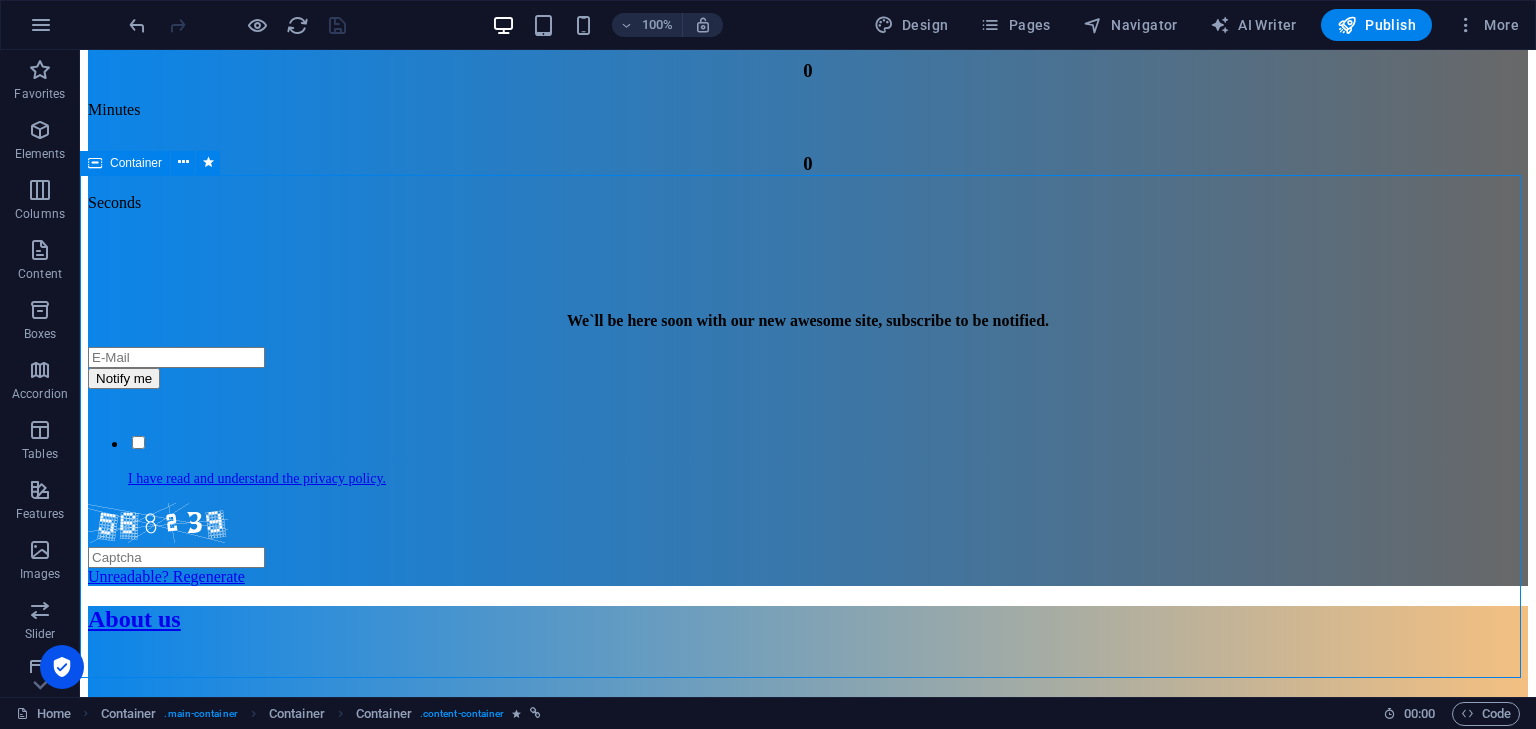 click on "About us Our job portal connects talented individuals with exciting career opportunities across various industries. We offer a user-friendly platform for job seekers and employers, featuring tailored job listings for a seamless application process. Our candidate placement services enhance recruitment by understanding business needs and matching the right candidates. Our experienced team assesses skills and personalities to ensure perfect fits. We also provide resources like resume writing, interview coaching, and career advice to help job seekers shine. By leveraging technology and industry insights, we facilitate successful connections for all. Join us today to take the first step toward your dream job or find the ideal talent for your team." at bounding box center (808, 782) 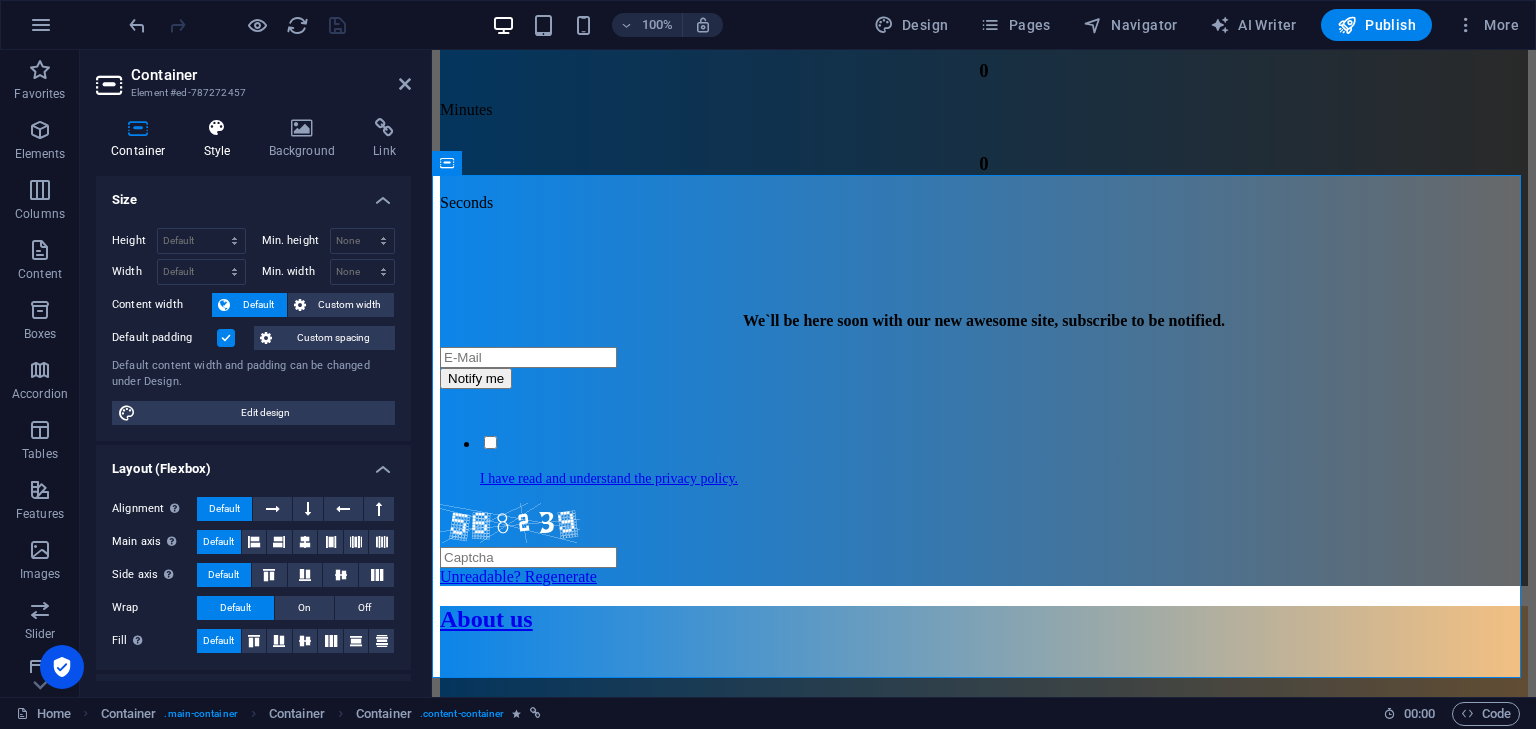 click at bounding box center [217, 128] 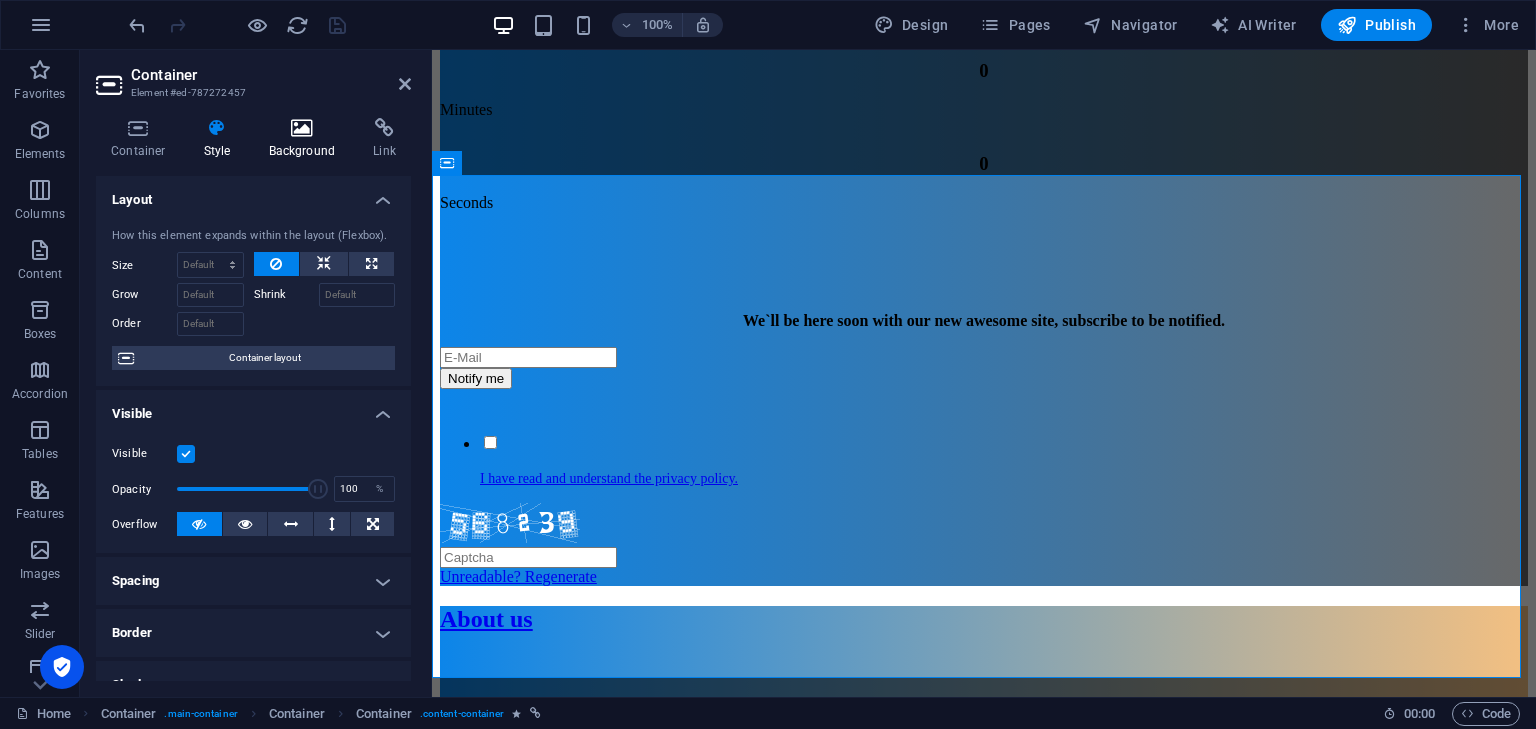 click on "Background" at bounding box center (306, 139) 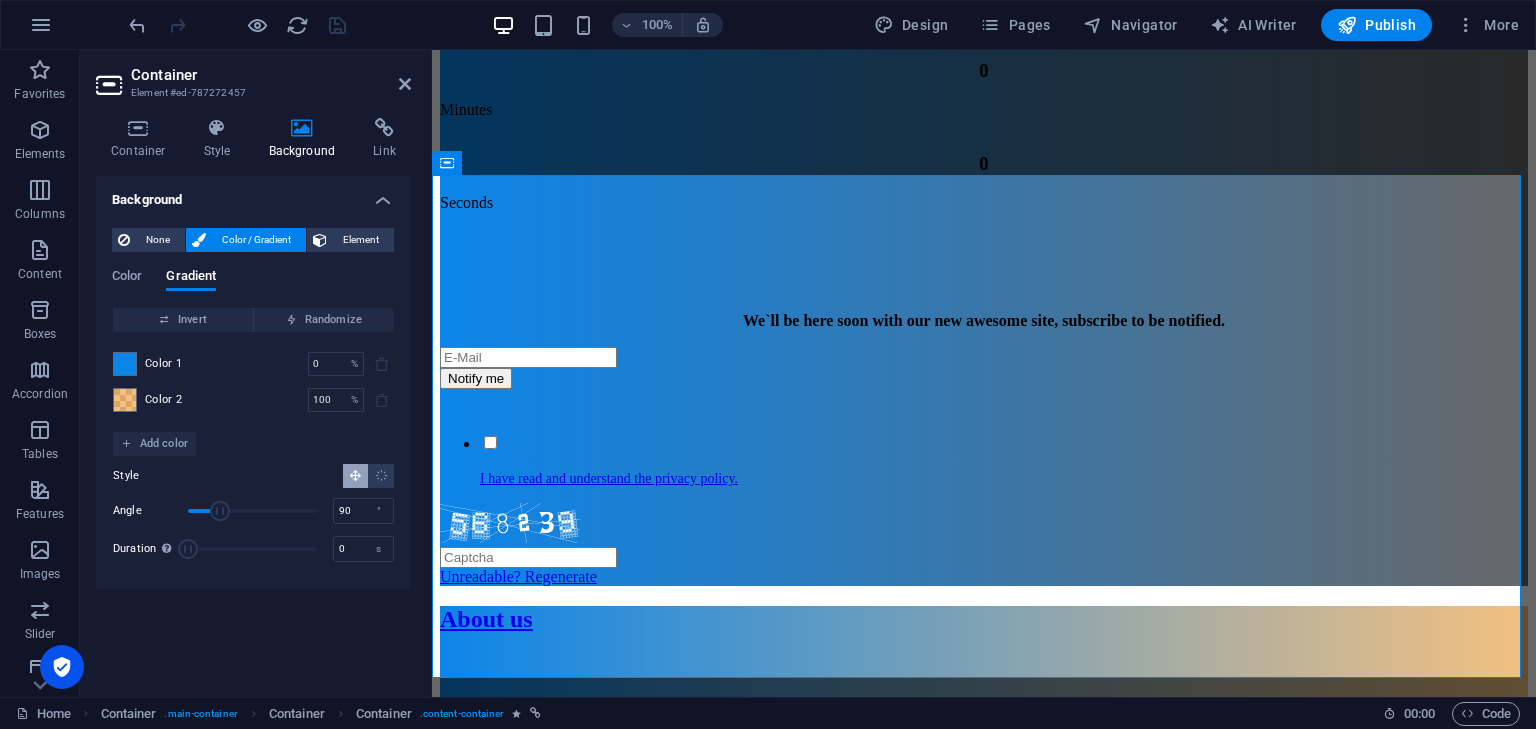 click on "Color / Gradient" at bounding box center [256, 240] 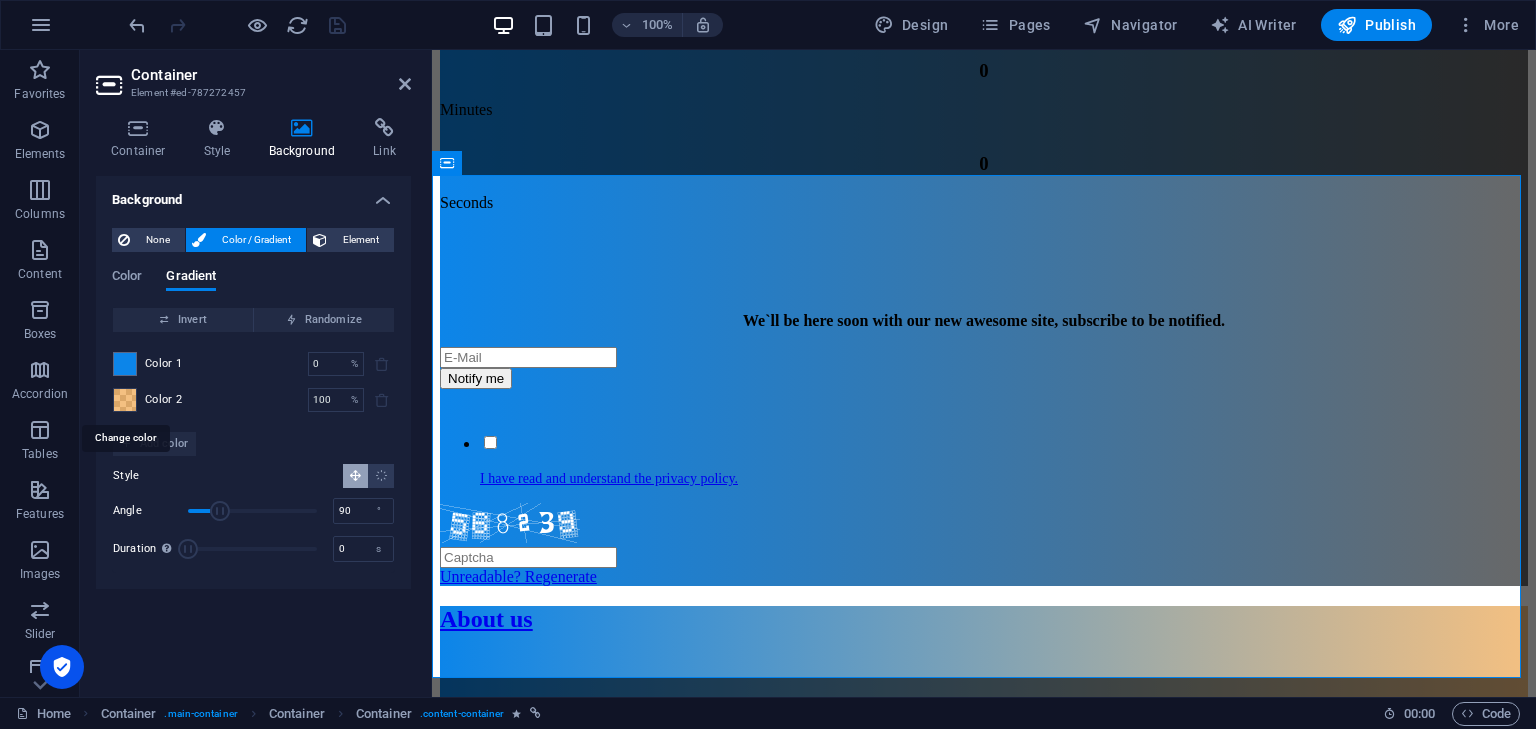 click at bounding box center [125, 400] 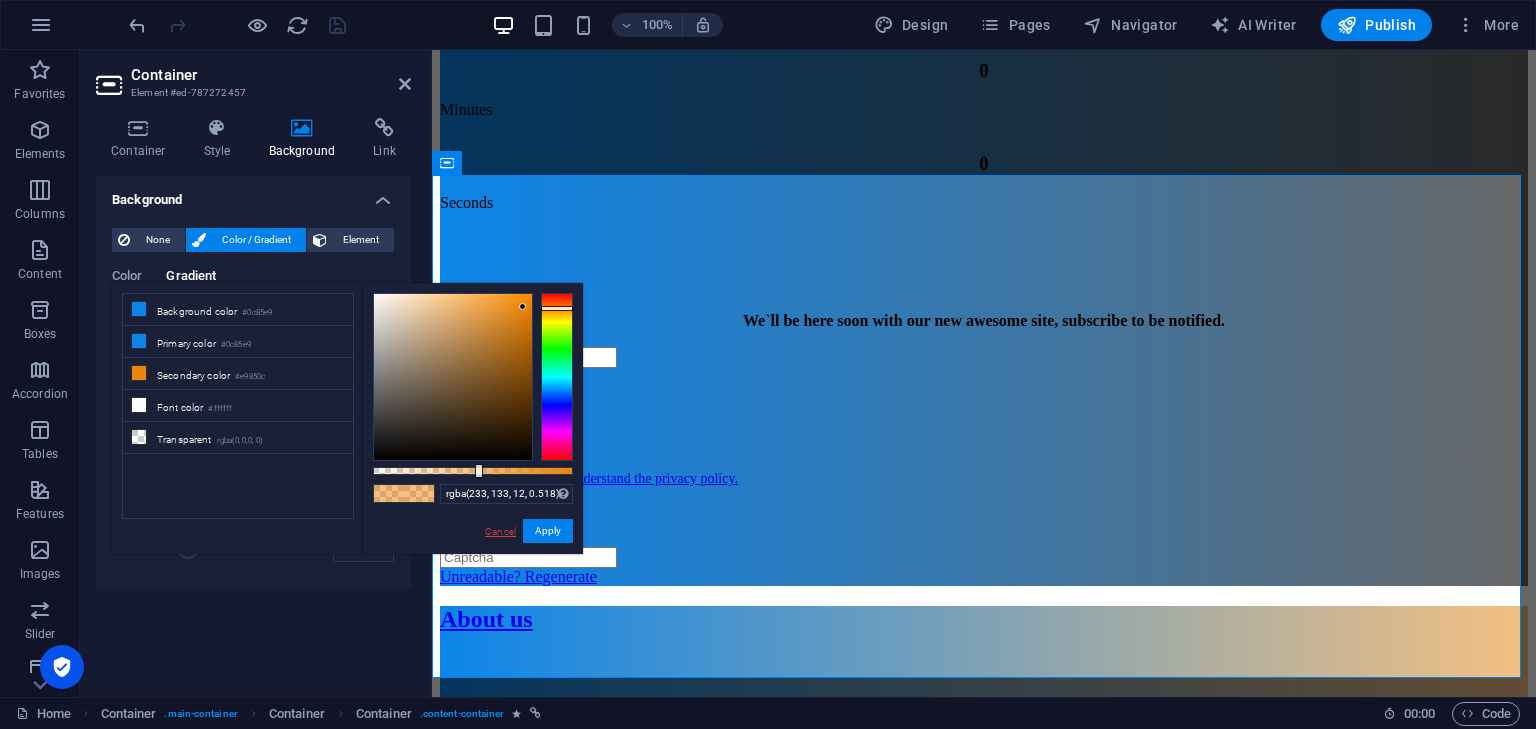 click on "Cancel" at bounding box center [500, 531] 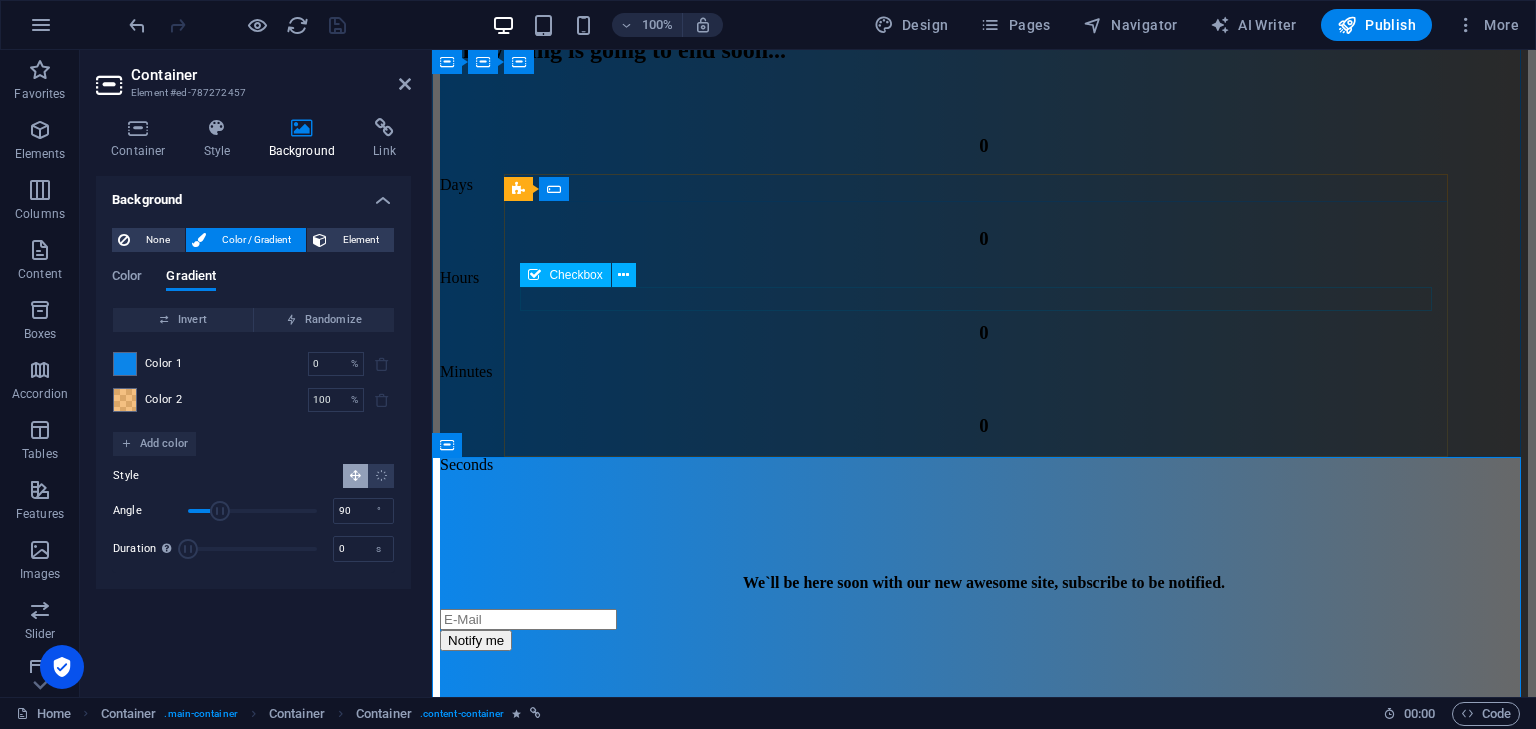 scroll, scrollTop: 321, scrollLeft: 0, axis: vertical 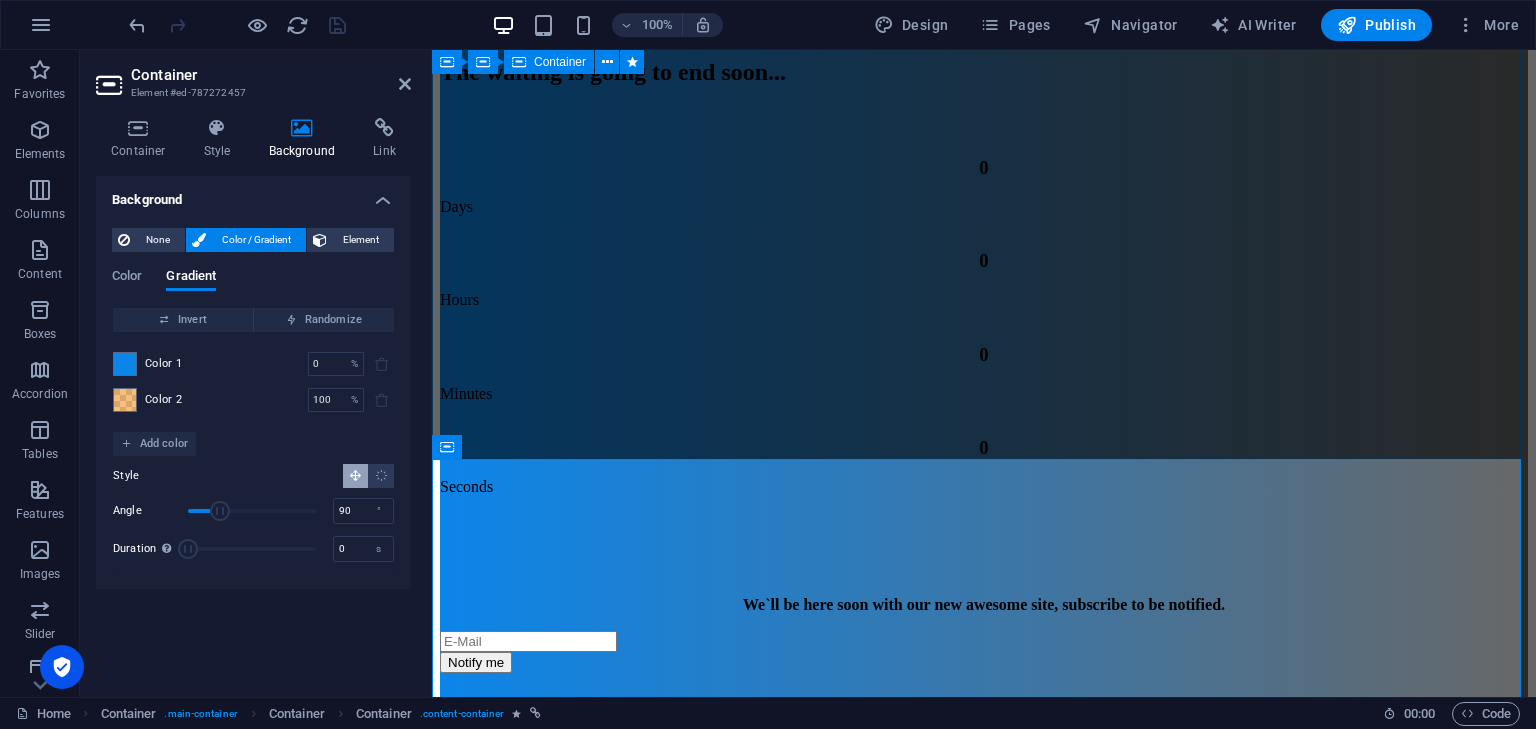 click on "Our website,  jobmedium.com , is under construction.  The waiting is going to end soon... 0 Days 0 Hours 0 Minutes 0 Seconds We`ll be here soon with our new awesome site, subscribe to be notified.  Notify me   I have read and understand the privacy policy. Unreadable? Regenerate" at bounding box center [984, 394] 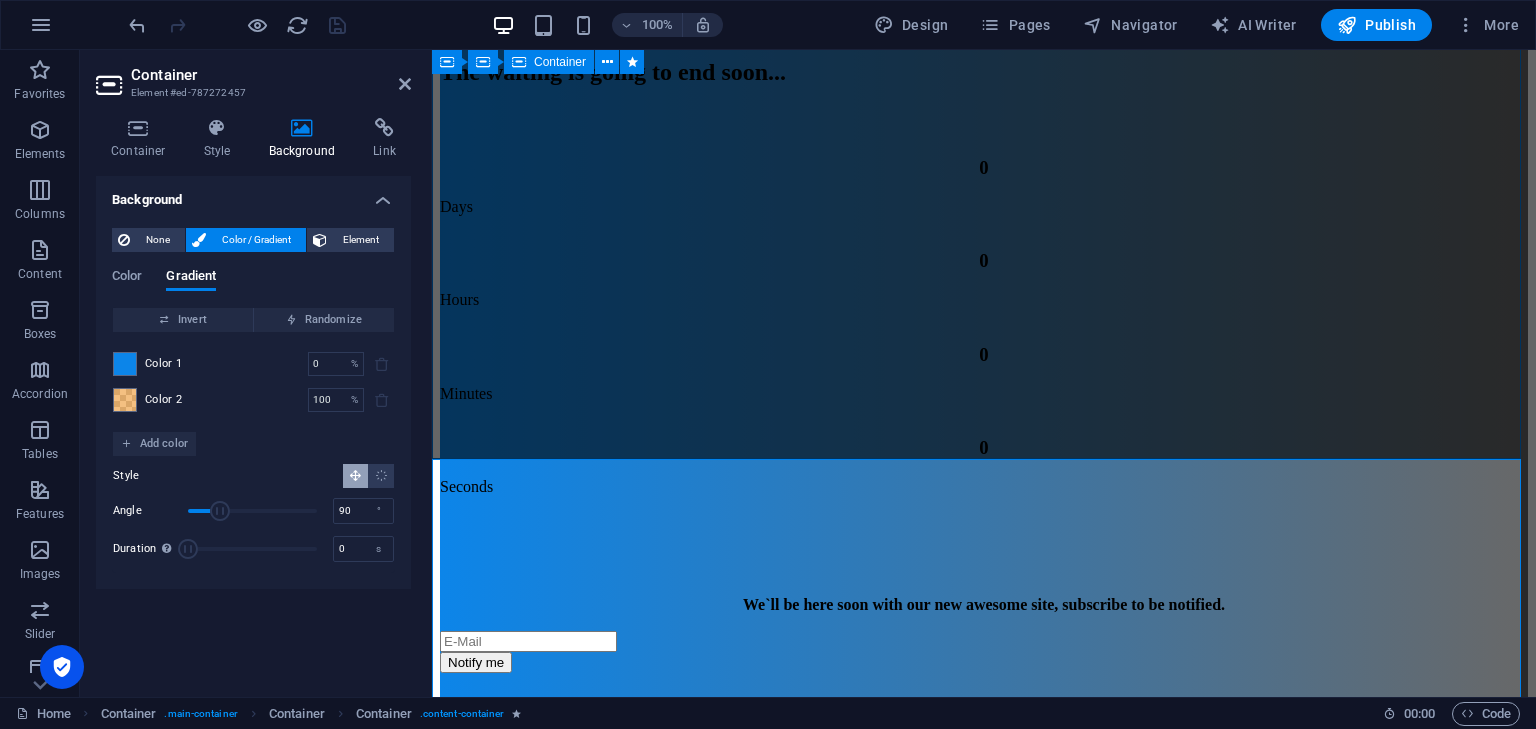 click on "Our website,  jobmedium.com , is under construction.  The waiting is going to end soon... 0 Days 0 Hours 0 Minutes 0 Seconds We`ll be here soon with our new awesome site, subscribe to be notified.  Notify me   I have read and understand the privacy policy. Unreadable? Regenerate" at bounding box center (984, 394) 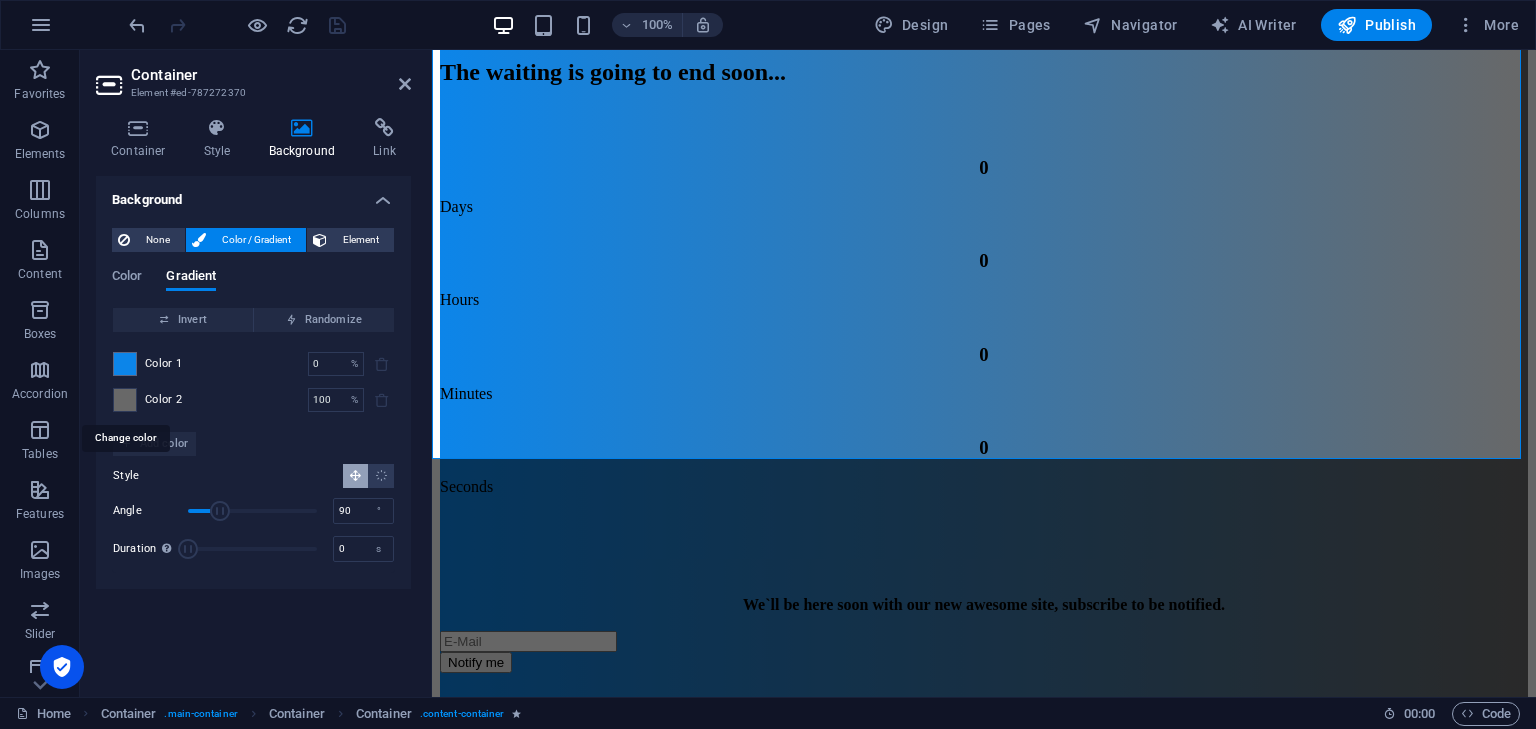 click at bounding box center (125, 400) 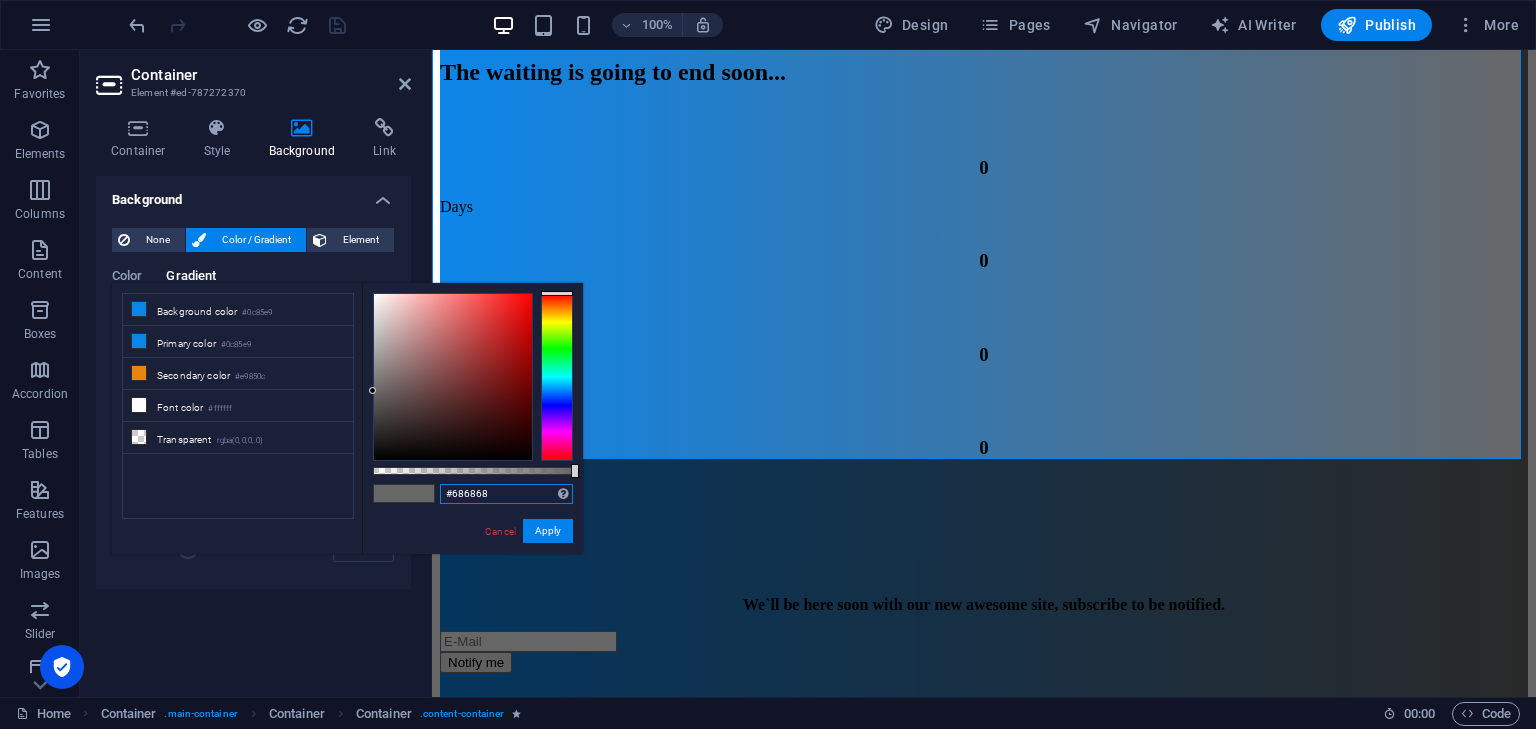 drag, startPoint x: 494, startPoint y: 488, endPoint x: 399, endPoint y: 496, distance: 95.33625 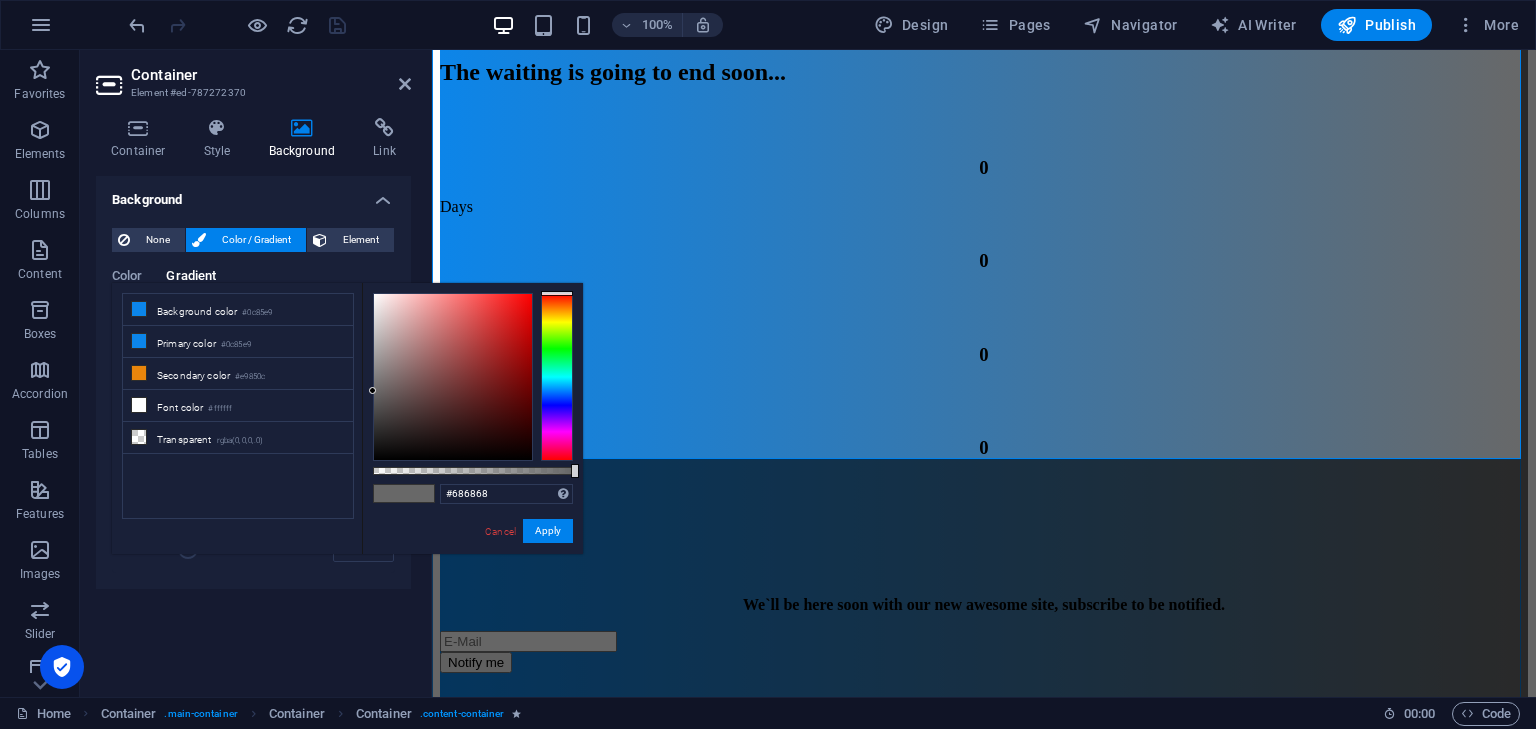 click on "About us Our job portal connects talented individuals with exciting career opportunities across various industries. We offer a user-friendly platform for job seekers and employers, featuring tailored job listings for a seamless application process. Our candidate placement services enhance recruitment by understanding business needs and matching the right candidates. Our experienced team assesses skills and personalities to ensure perfect fits. We also provide resources like resume writing, interview coaching, and career advice to help job seekers shine. By leveraging technology and industry insights, we facilitate successful connections for all. Join us [DATE] to take the first step toward your dream job or find the ideal talent for your team." at bounding box center (984, 1084) 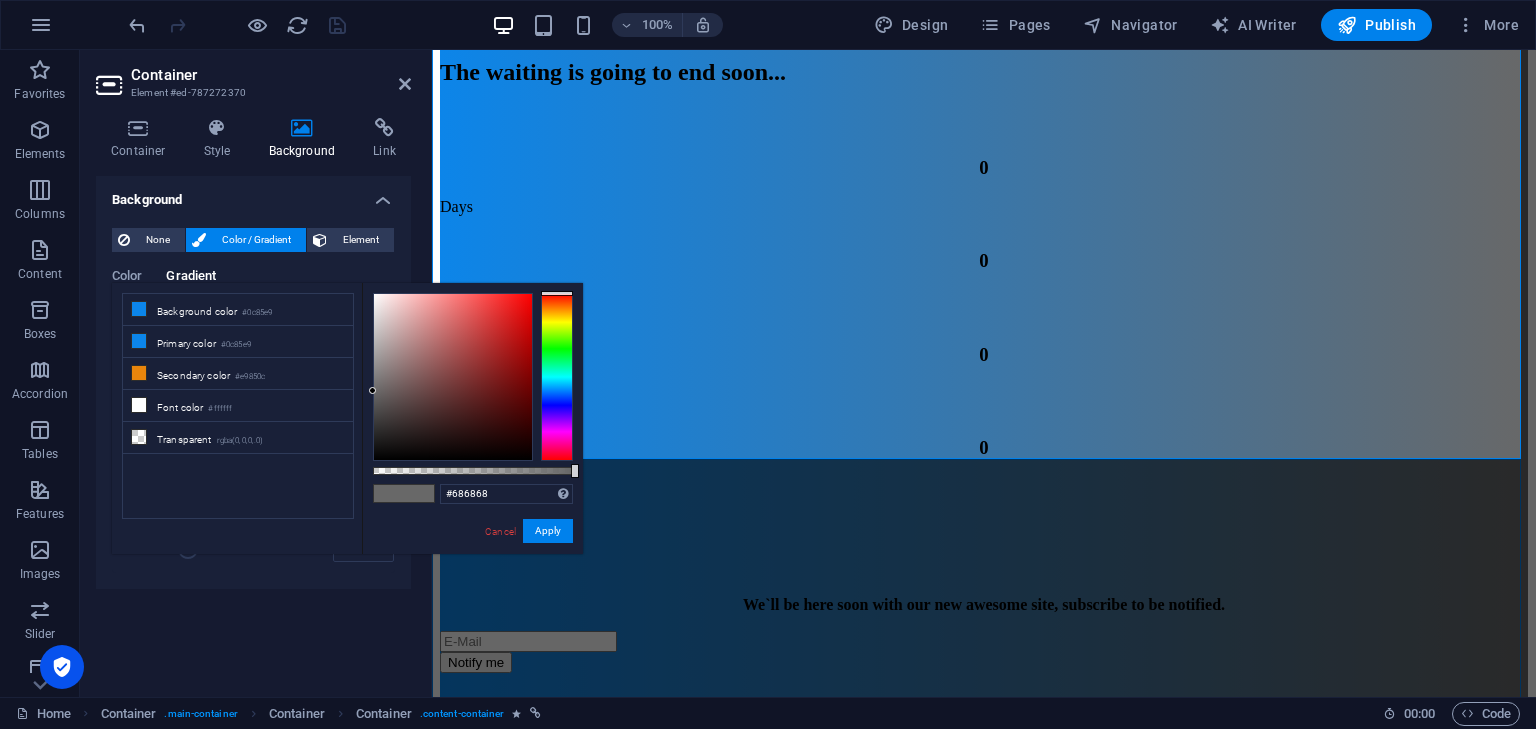 click on "About us Our job portal connects talented individuals with exciting career opportunities across various industries. We offer a user-friendly platform for job seekers and employers, featuring tailored job listings for a seamless application process. Our candidate placement services enhance recruitment by understanding business needs and matching the right candidates. Our experienced team assesses skills and personalities to ensure perfect fits. We also provide resources like resume writing, interview coaching, and career advice to help job seekers shine. By leveraging technology and industry insights, we facilitate successful connections for all. Join us [DATE] to take the first step toward your dream job or find the ideal talent for your team." at bounding box center (984, 1084) 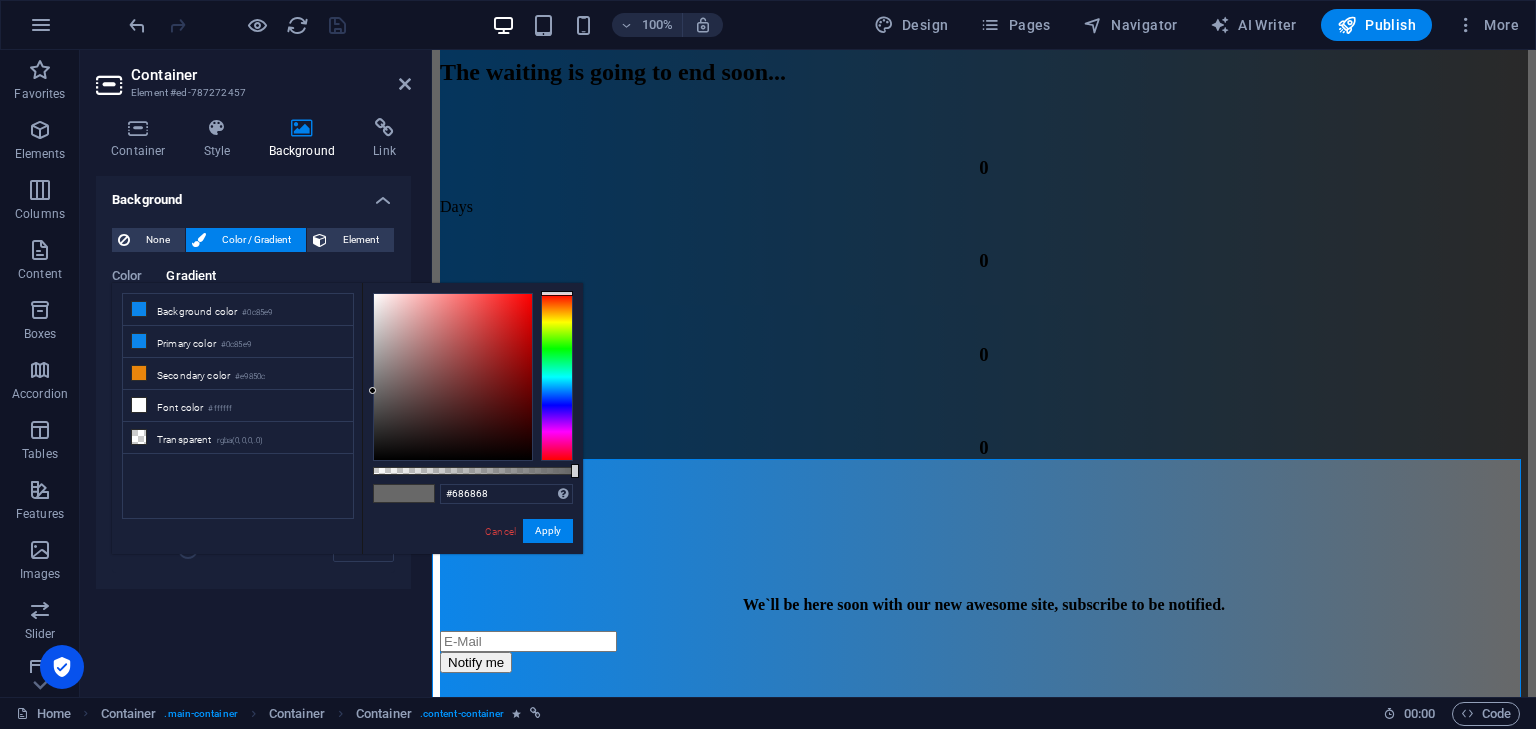 click on "Color Gradient" at bounding box center (253, 288) 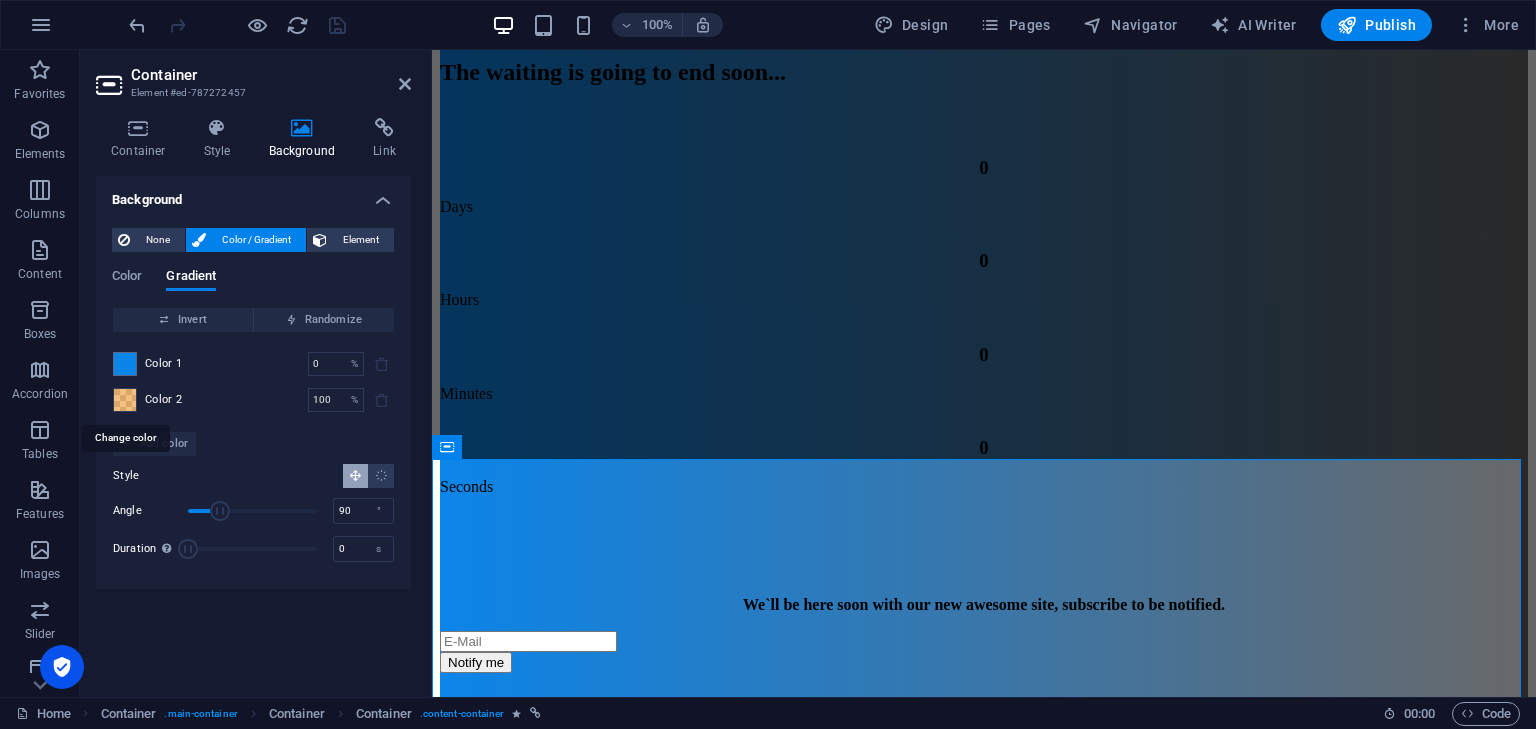 click at bounding box center (125, 400) 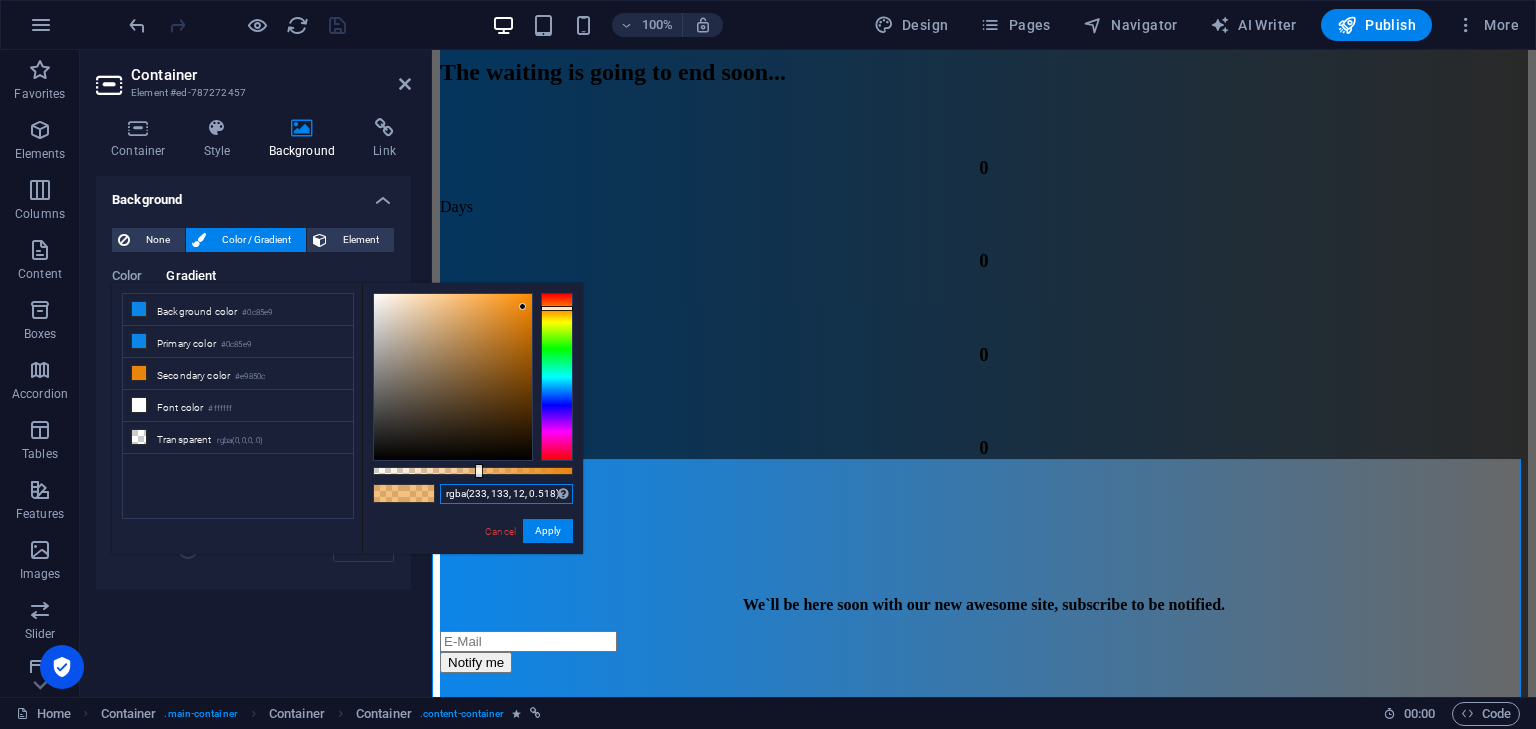 click on "rgba(233, 133, 12, 0.518)" at bounding box center (506, 494) 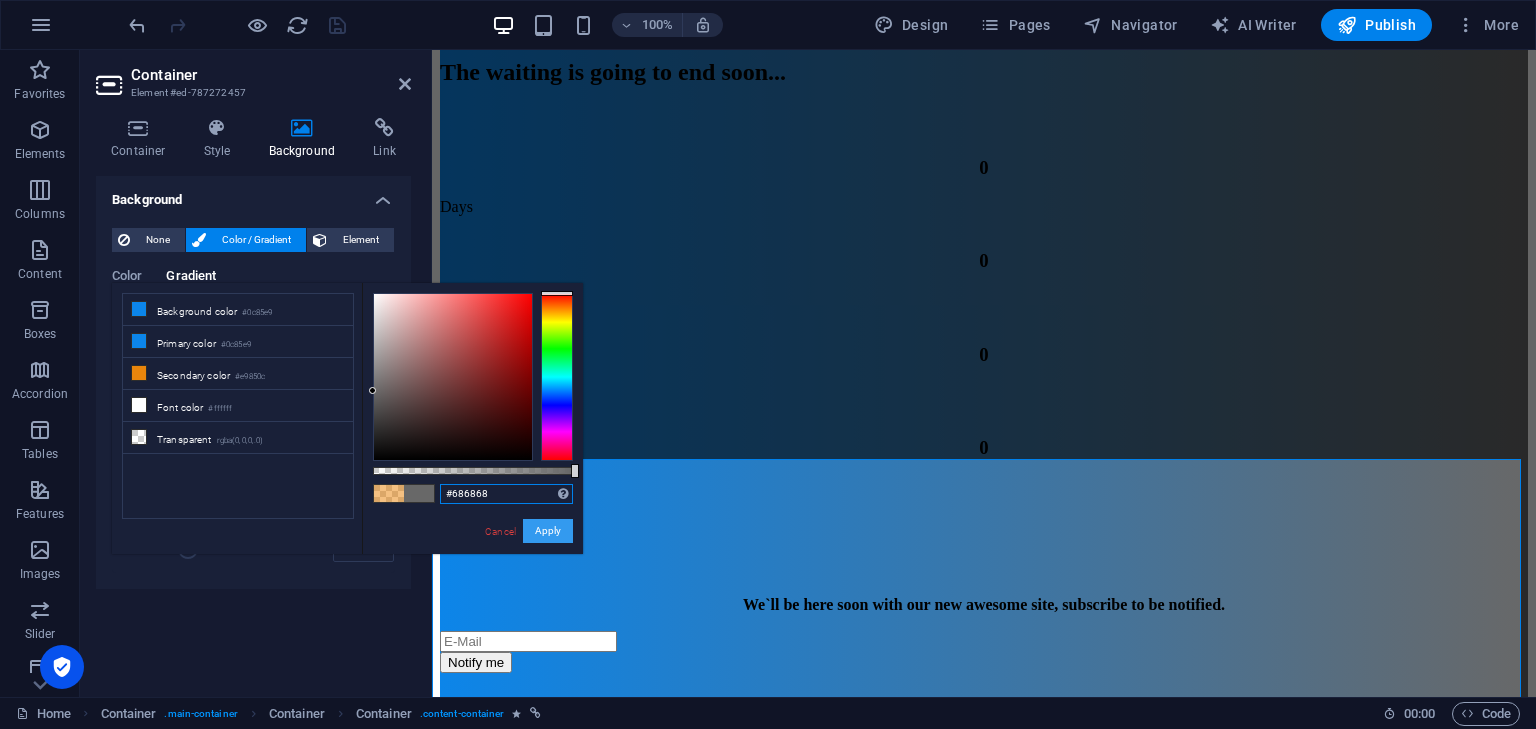 type on "#686868" 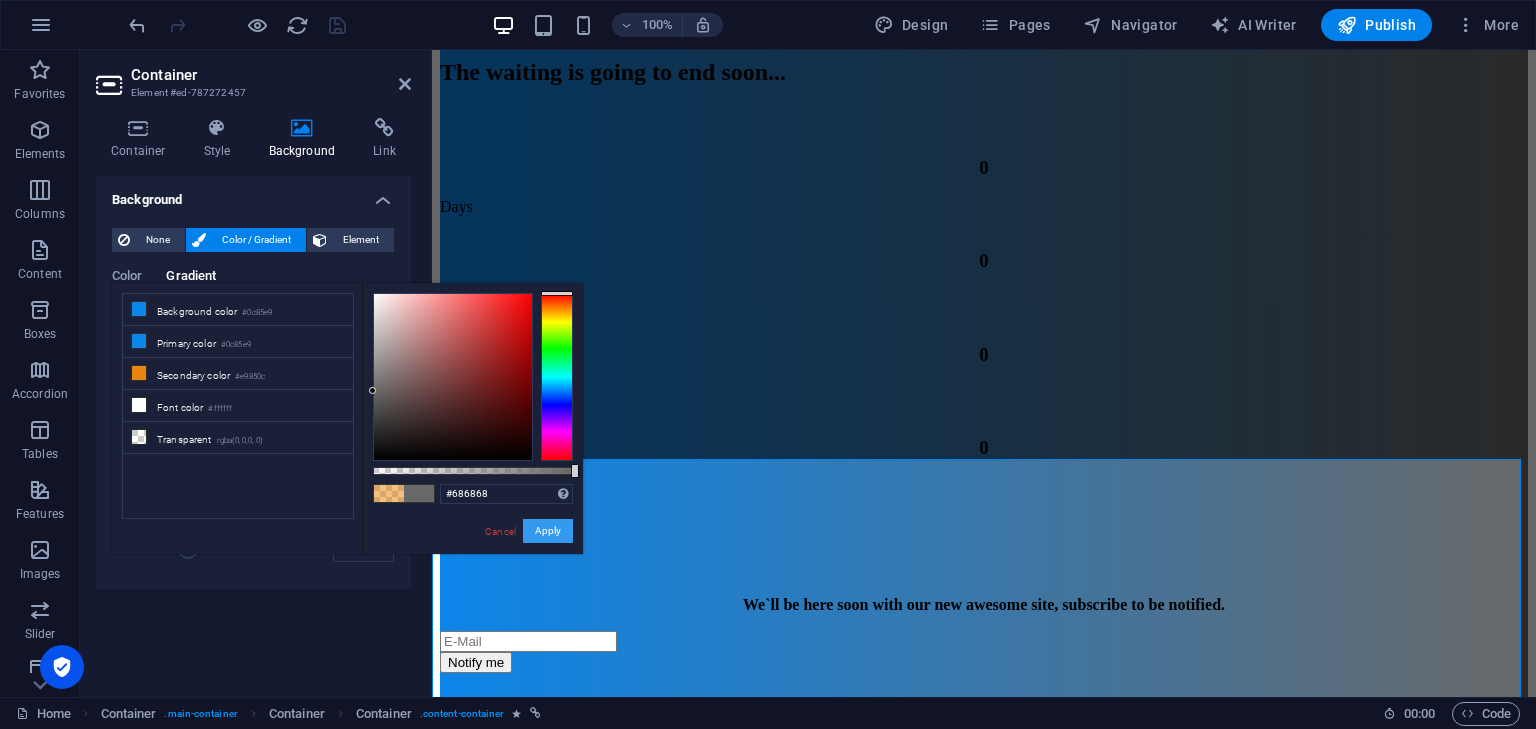 click on "Apply" at bounding box center [548, 531] 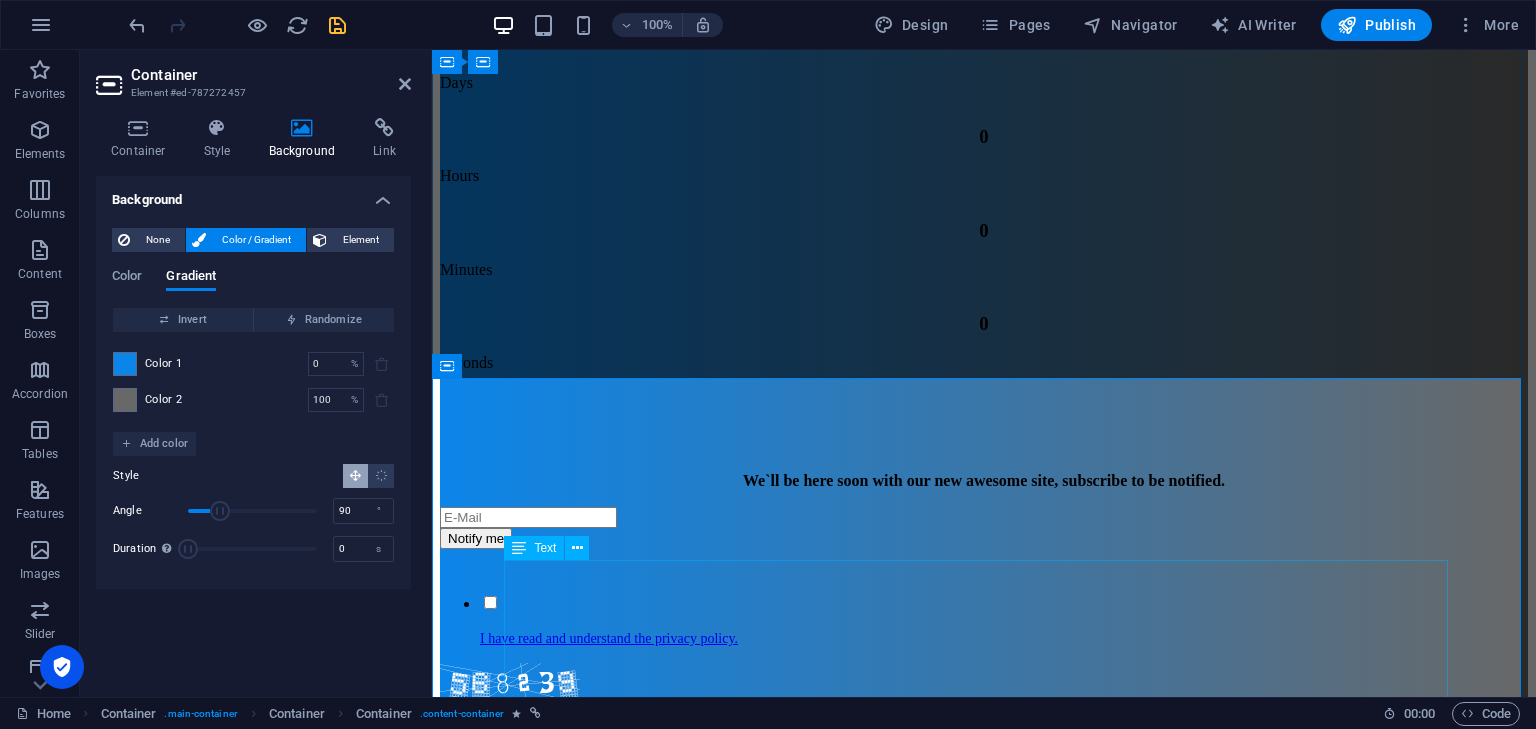 scroll, scrollTop: 0, scrollLeft: 0, axis: both 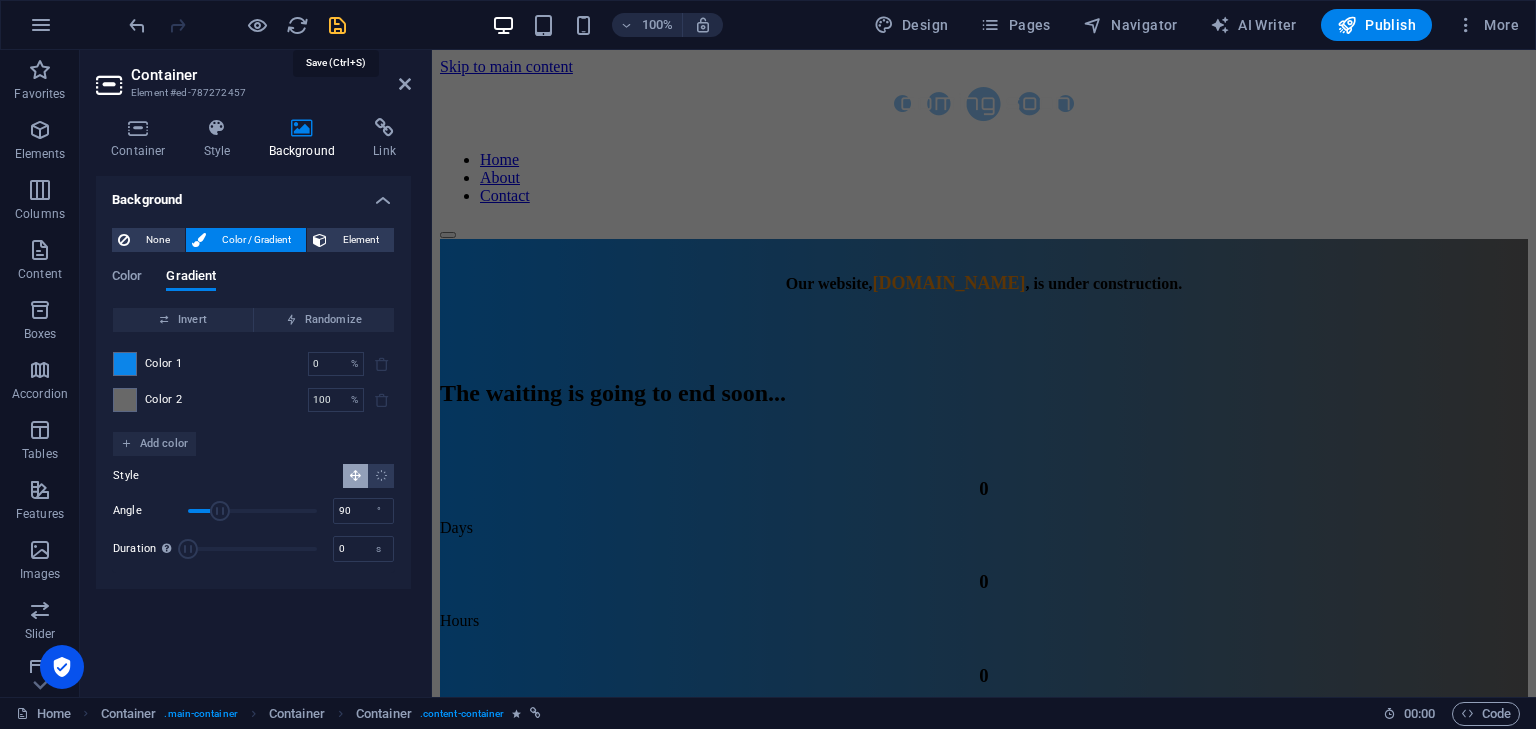 click at bounding box center [337, 25] 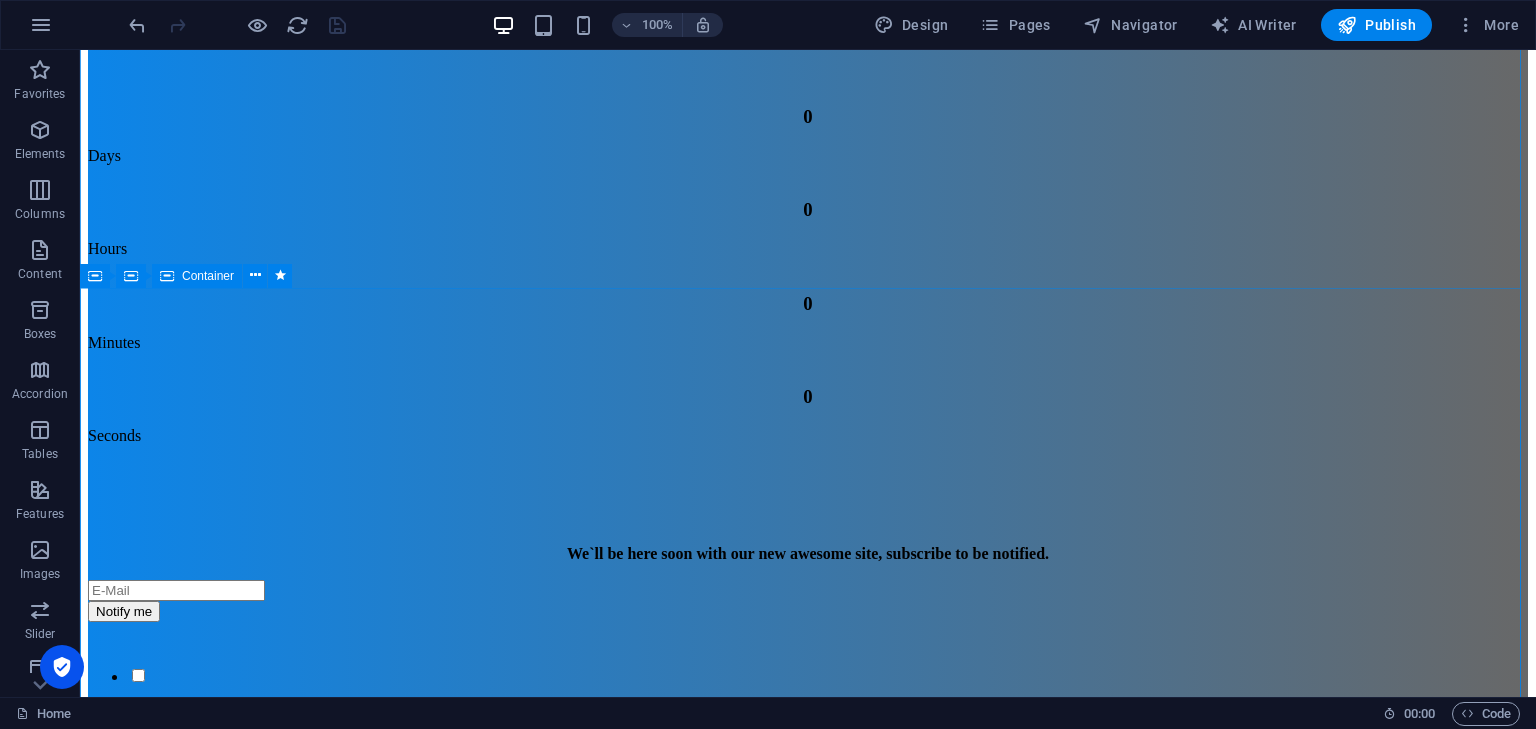 scroll, scrollTop: 0, scrollLeft: 0, axis: both 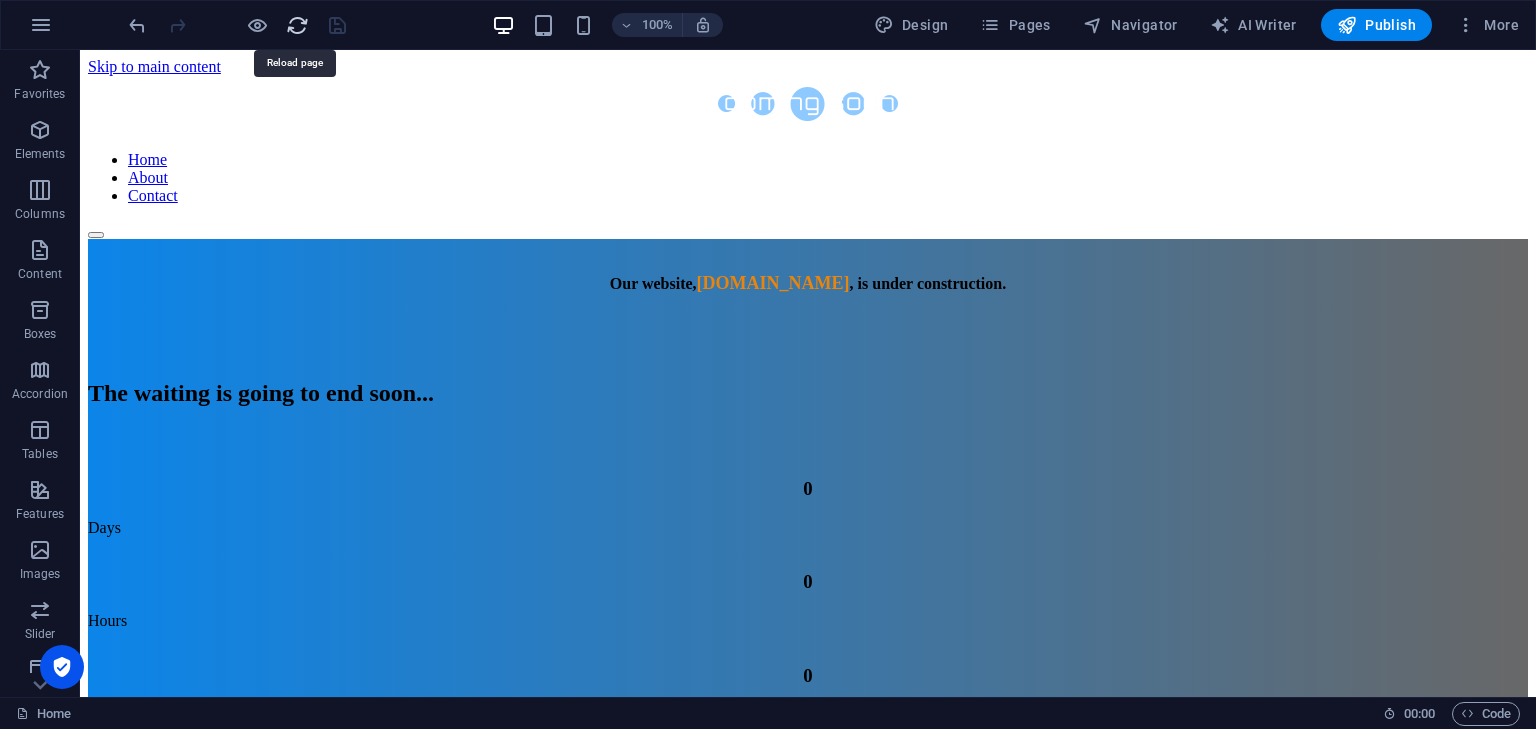 click at bounding box center [297, 25] 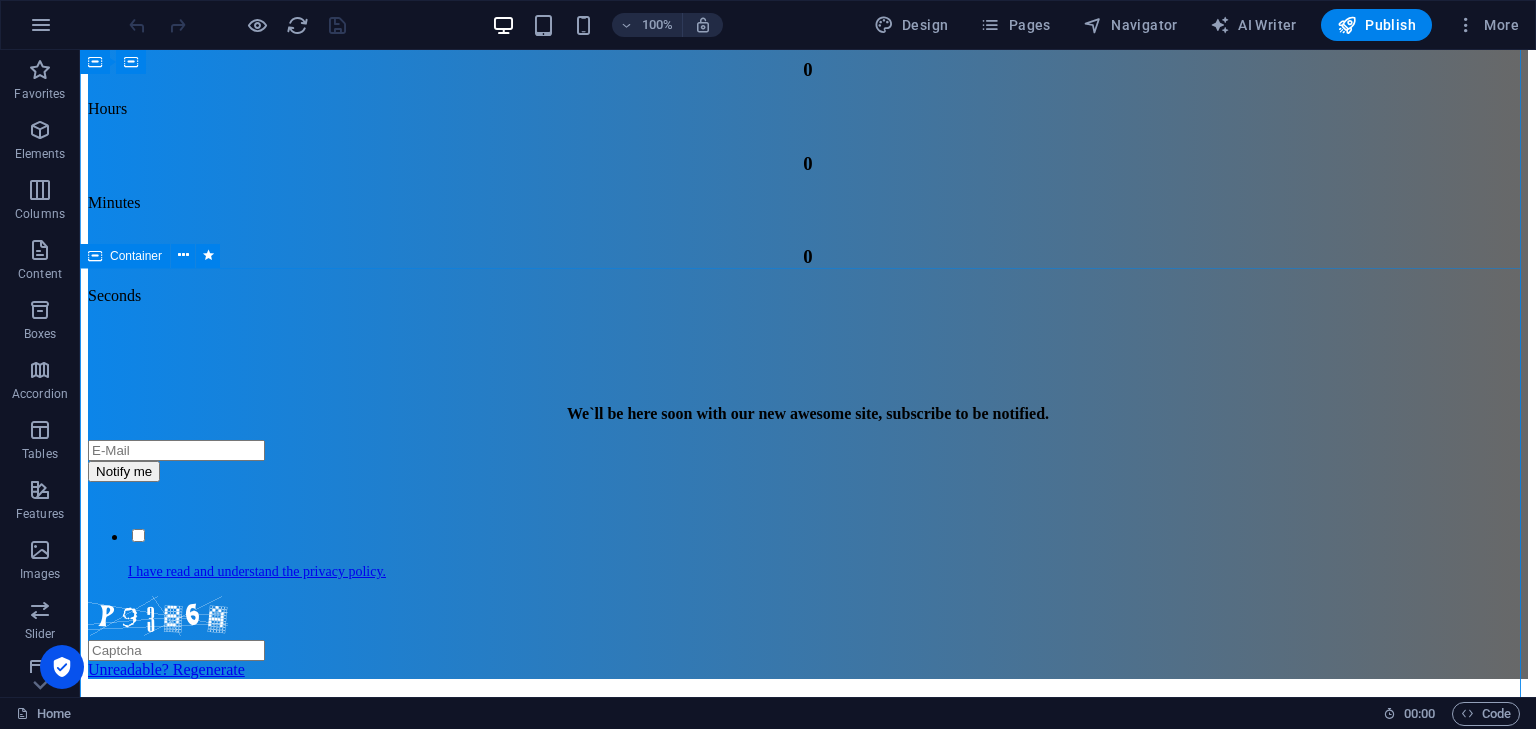 scroll, scrollTop: 0, scrollLeft: 0, axis: both 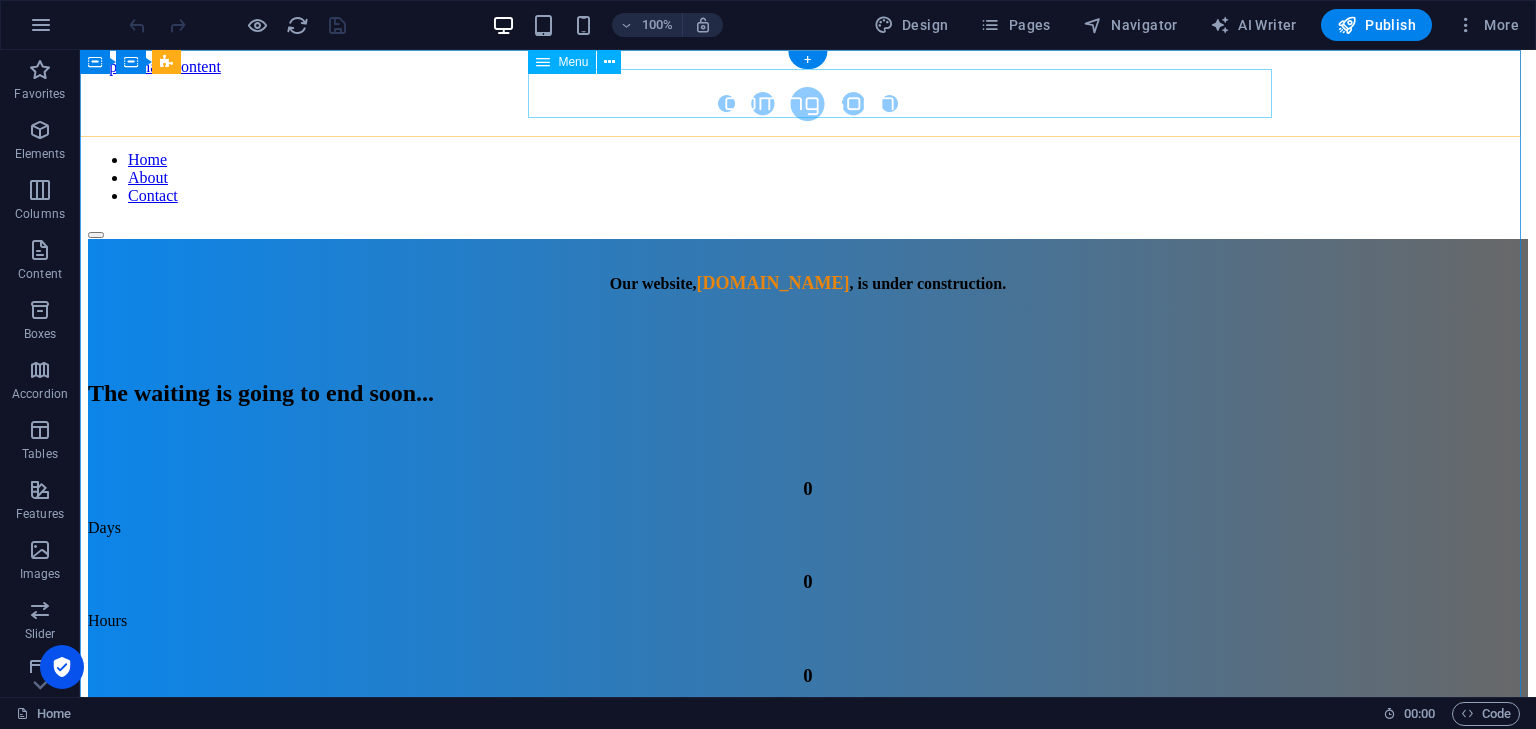click on "Home About Contact" at bounding box center [808, 178] 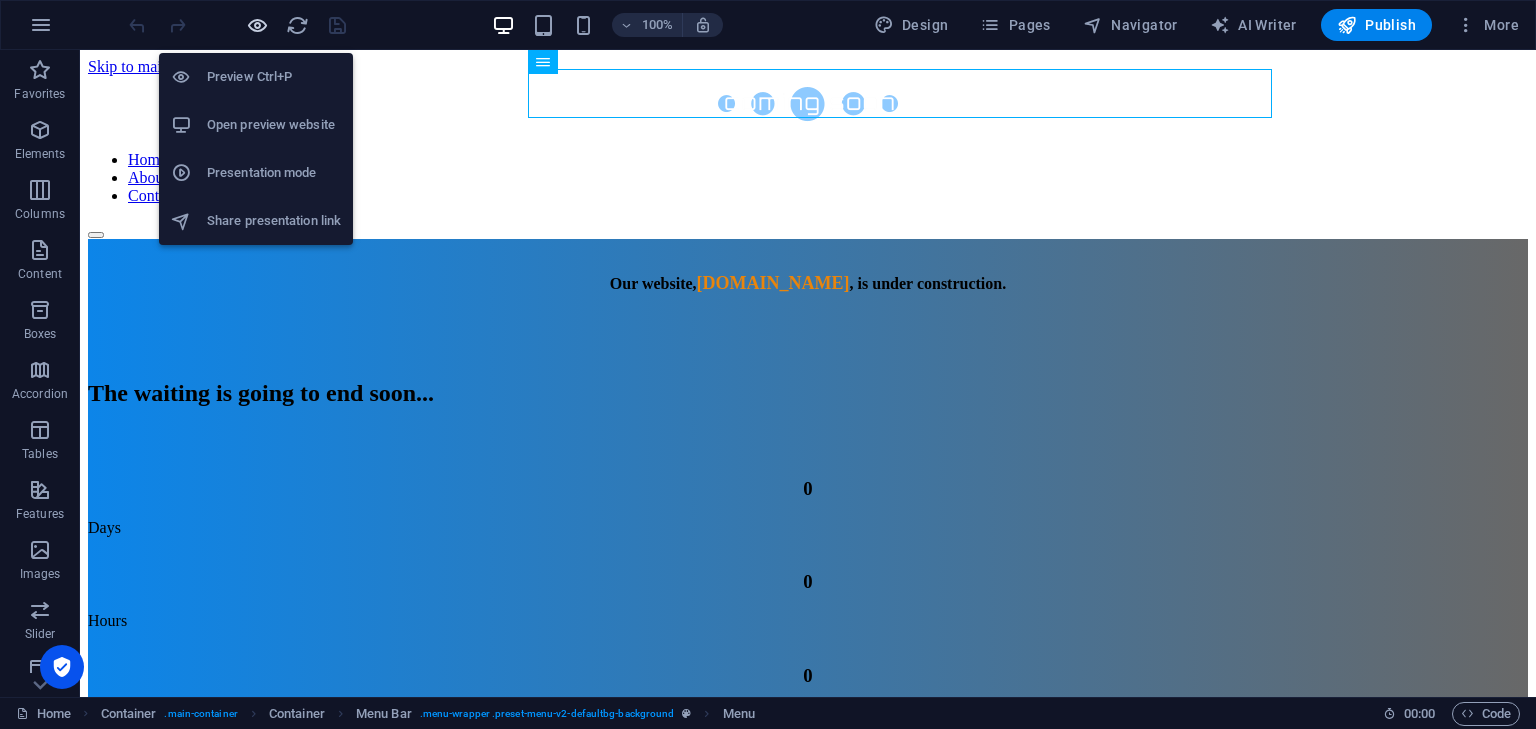 click at bounding box center (257, 25) 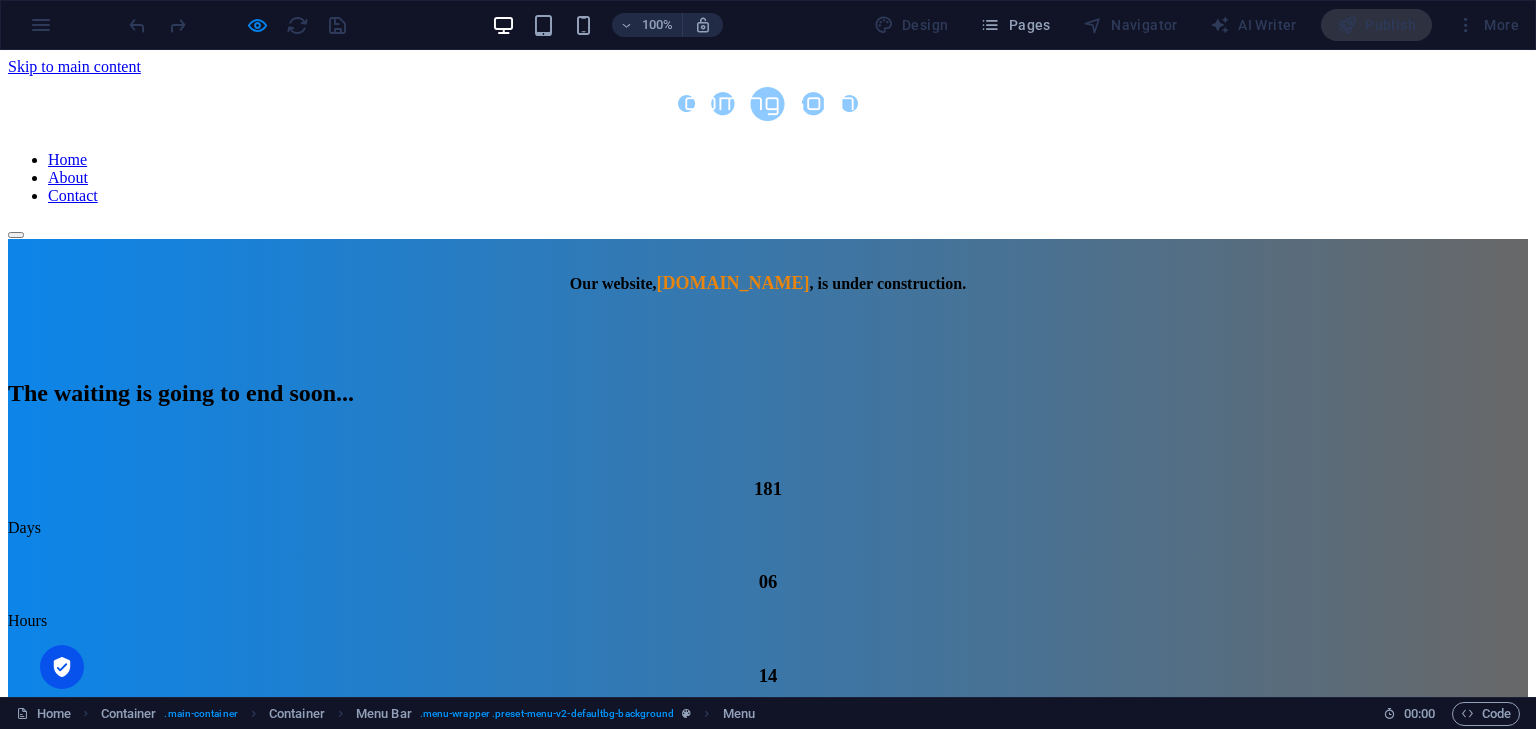click on "About" at bounding box center (68, 177) 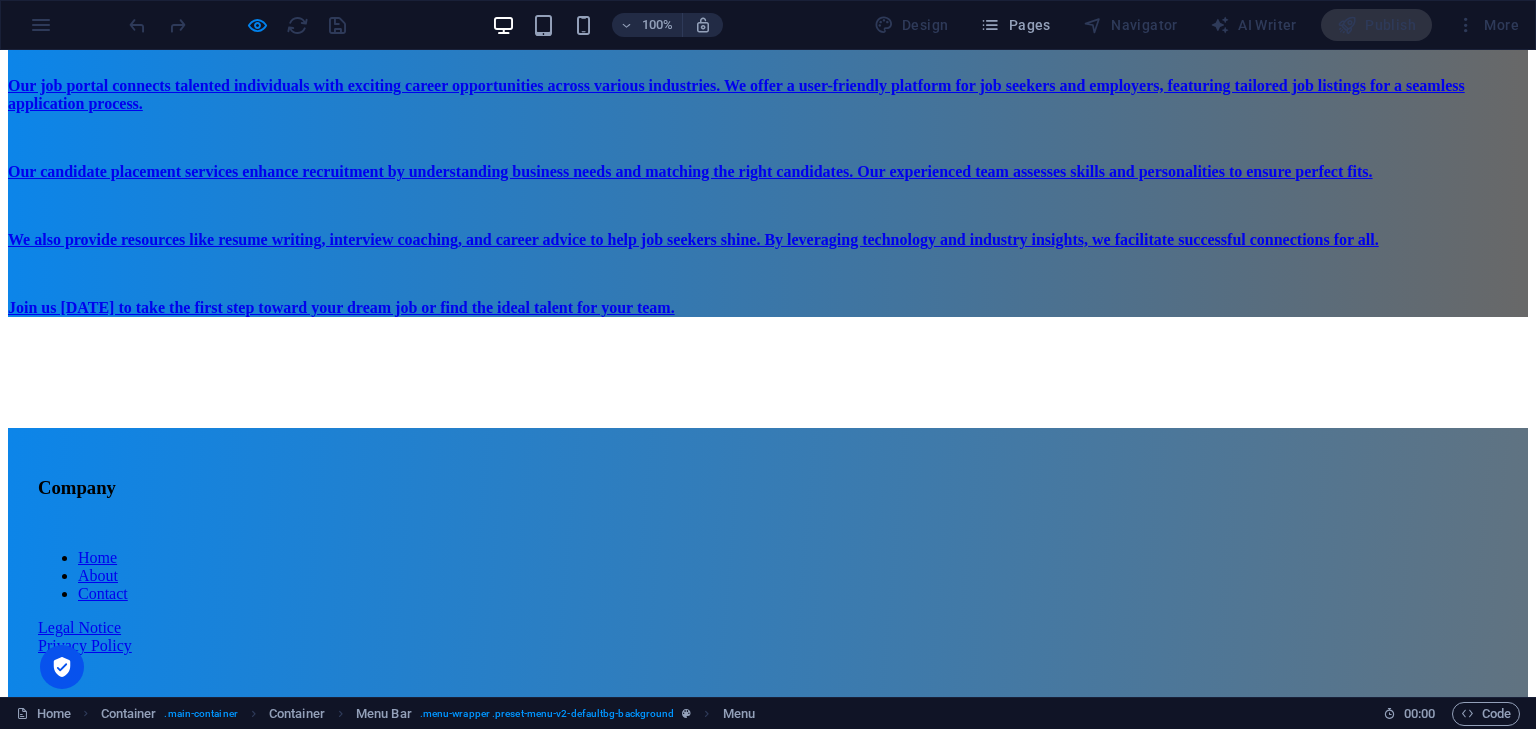 scroll, scrollTop: 0, scrollLeft: 0, axis: both 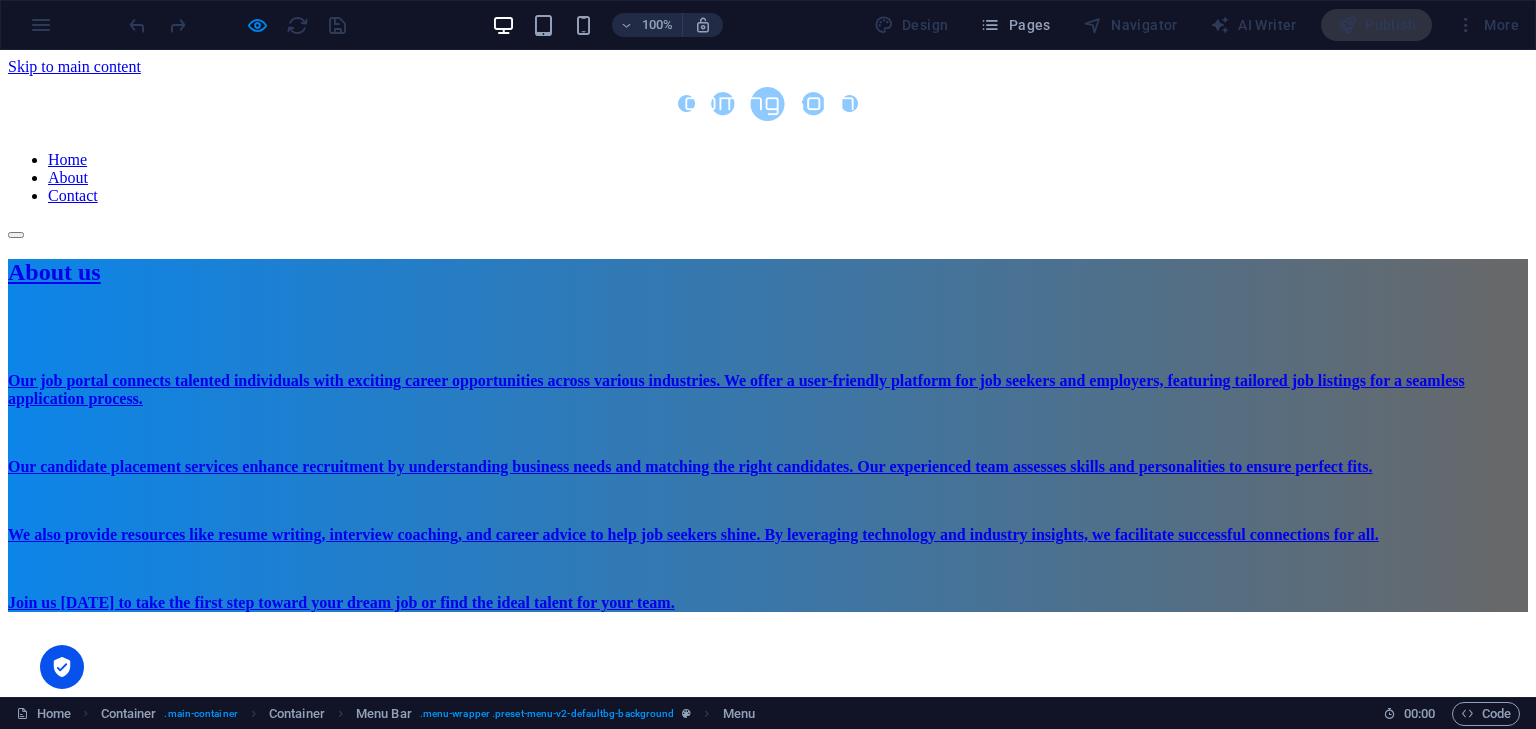 click on "Contact" at bounding box center [73, 195] 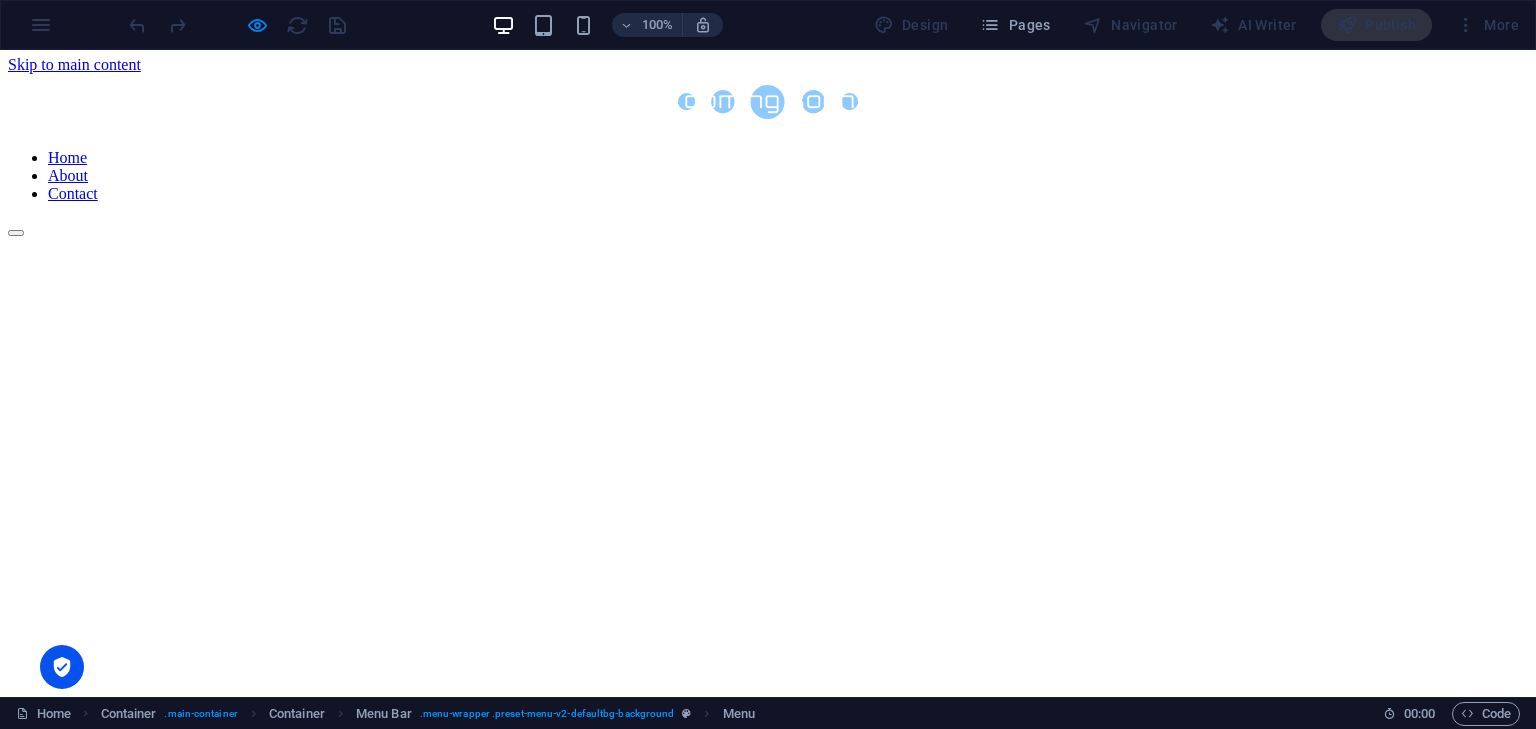 scroll, scrollTop: 0, scrollLeft: 0, axis: both 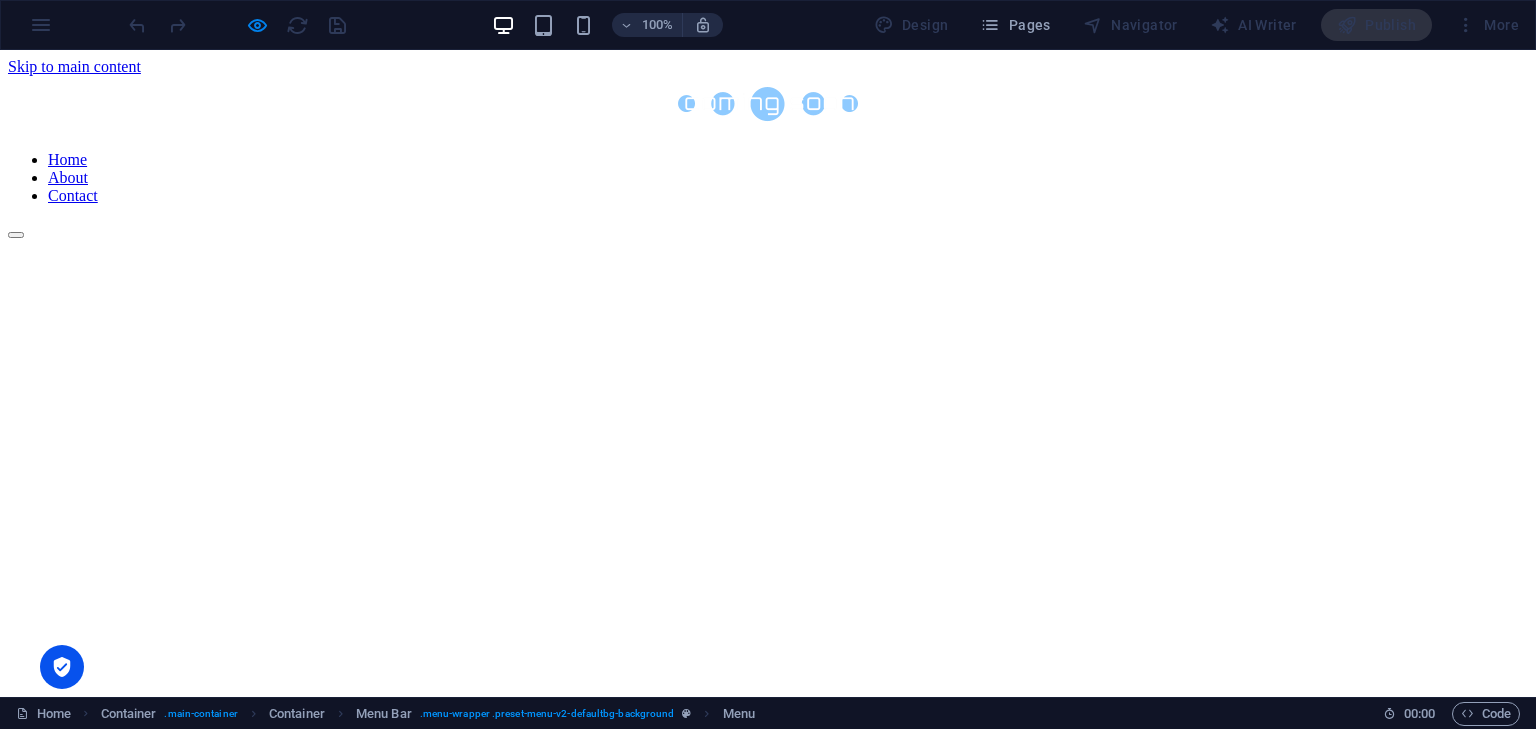 click at bounding box center [768, 239] 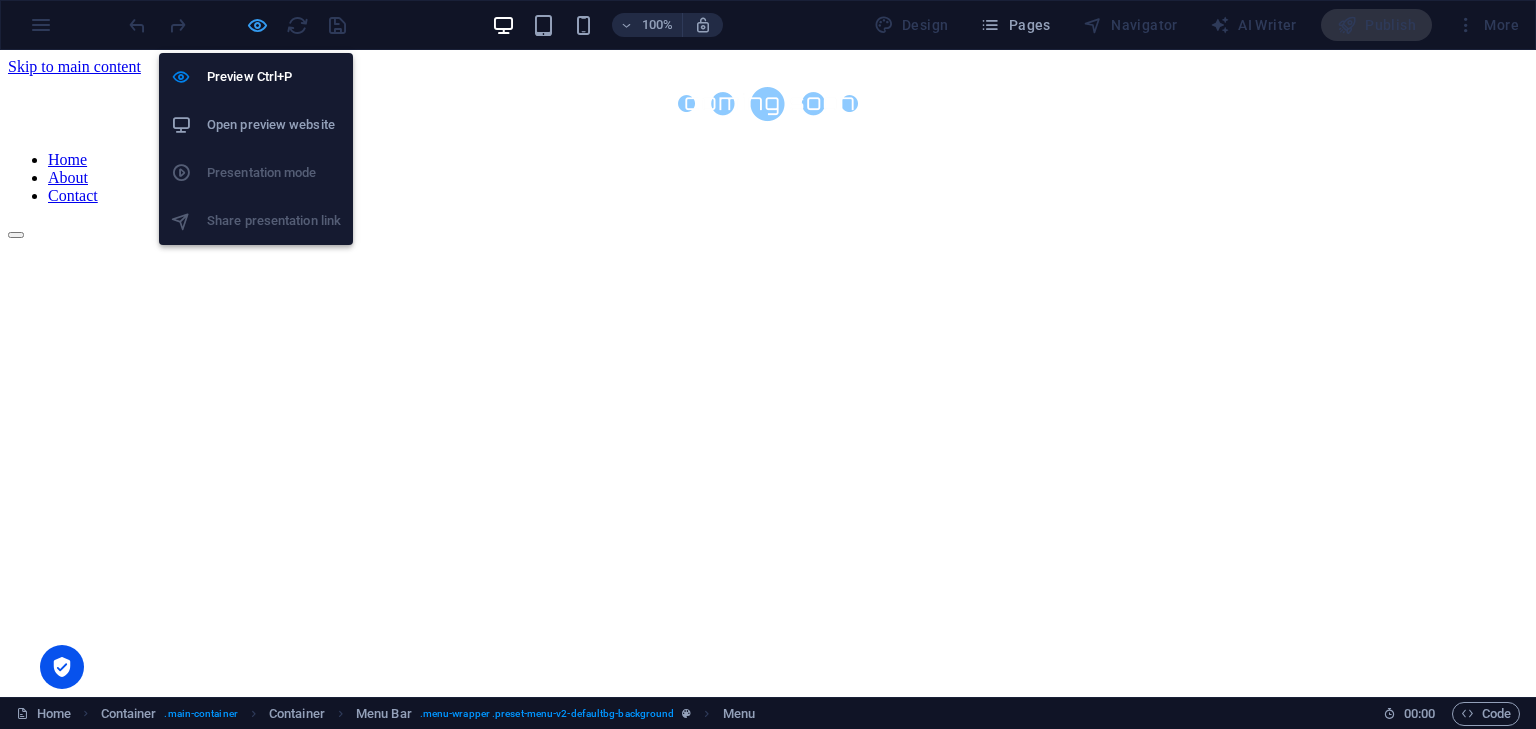 click at bounding box center [257, 25] 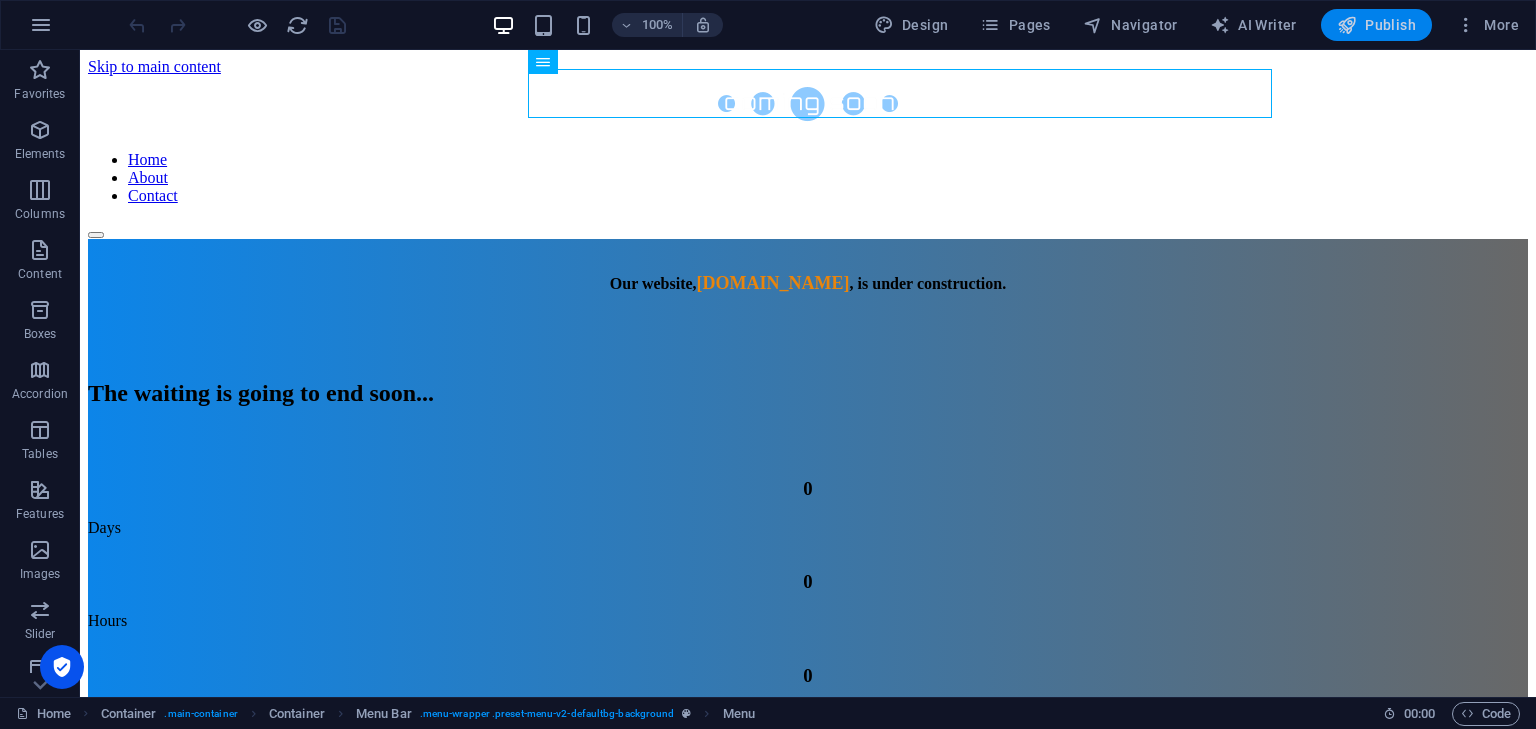click on "Publish" at bounding box center (1376, 25) 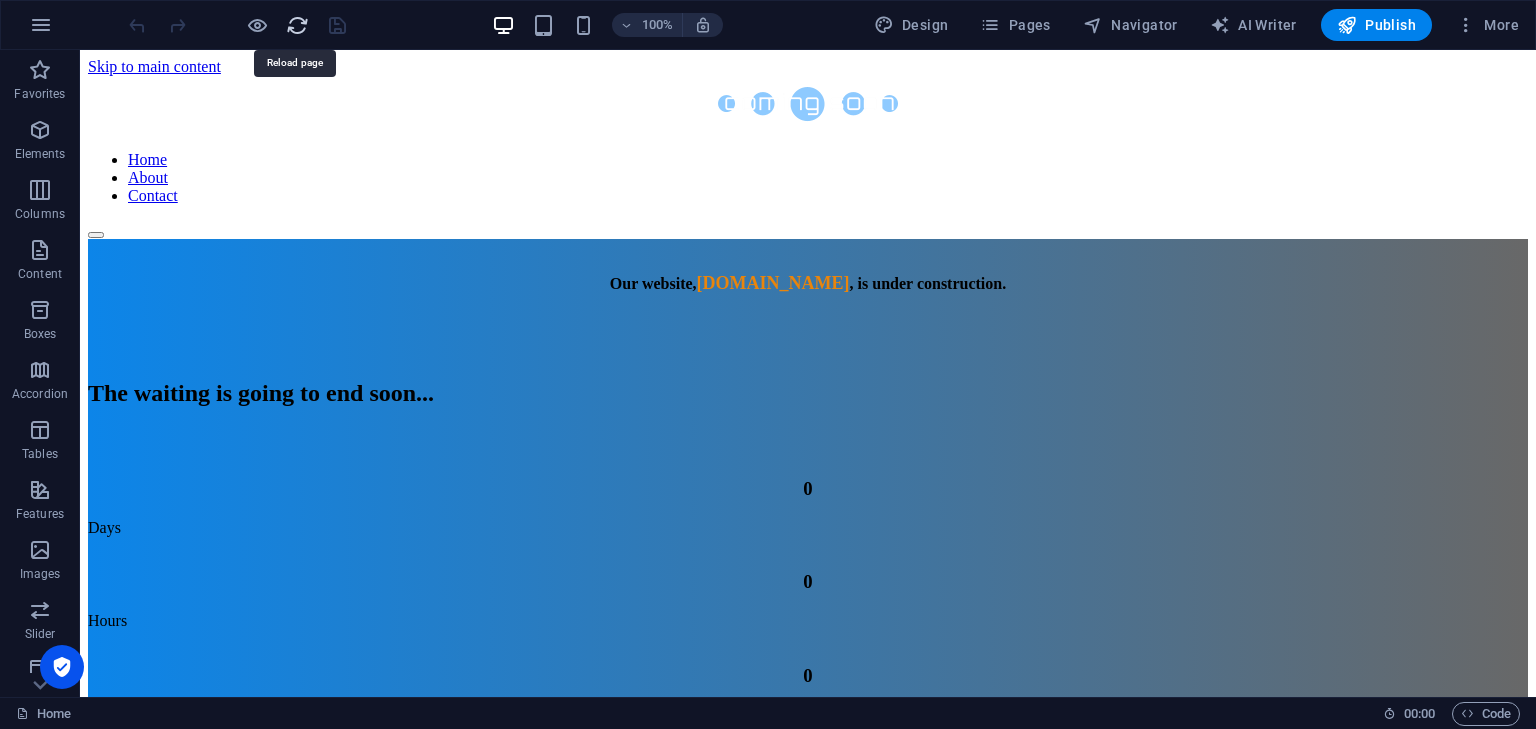 click at bounding box center (297, 25) 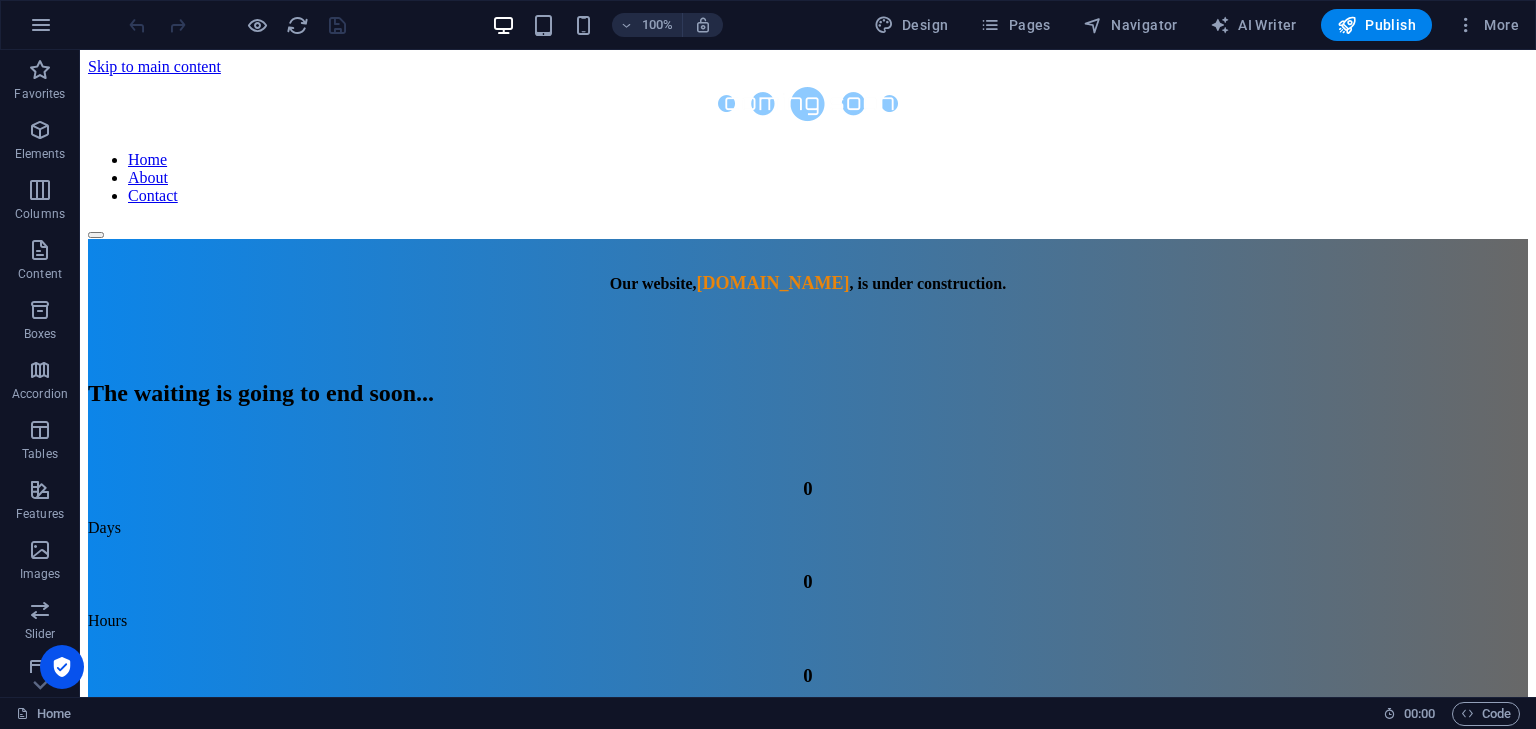 scroll, scrollTop: 0, scrollLeft: 0, axis: both 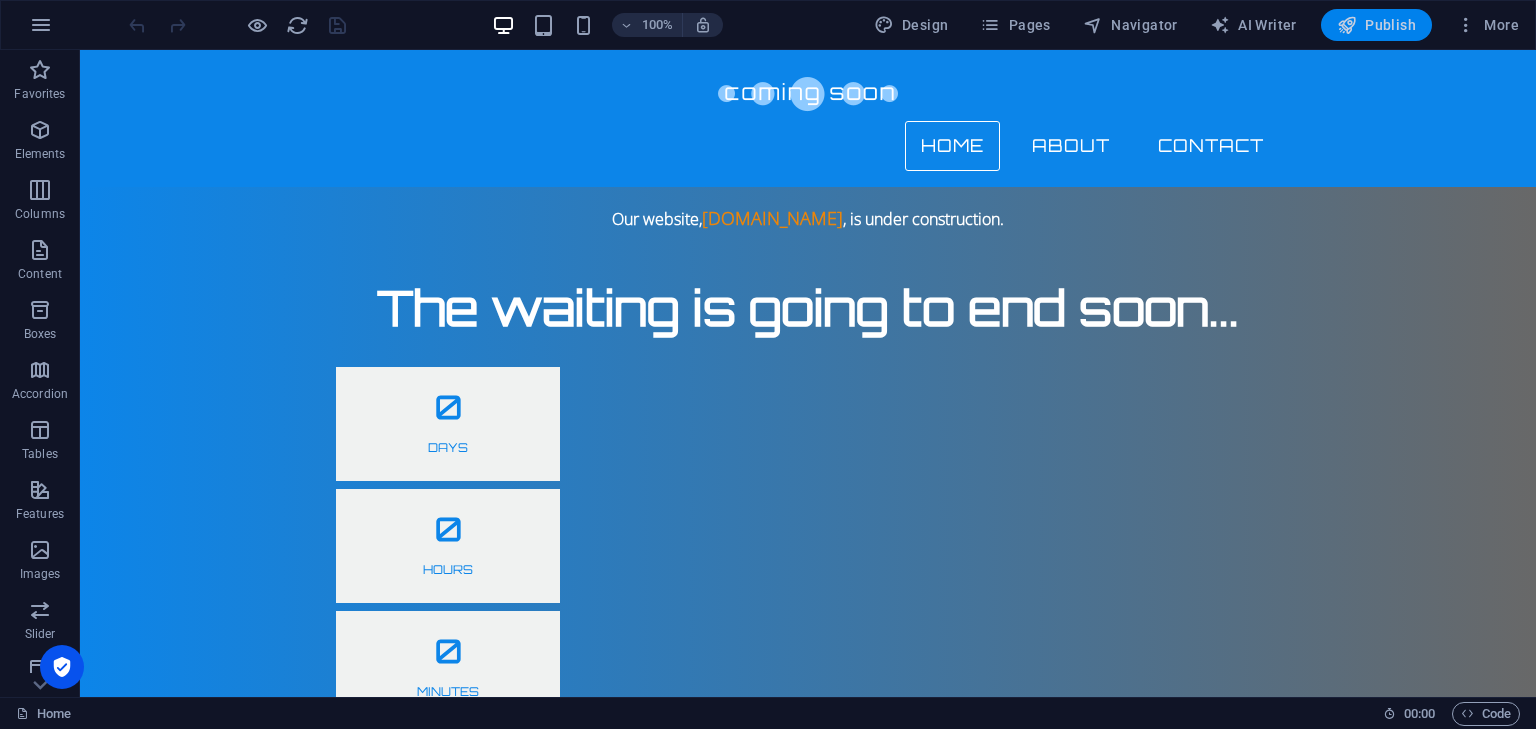 click on "Publish" at bounding box center [1376, 25] 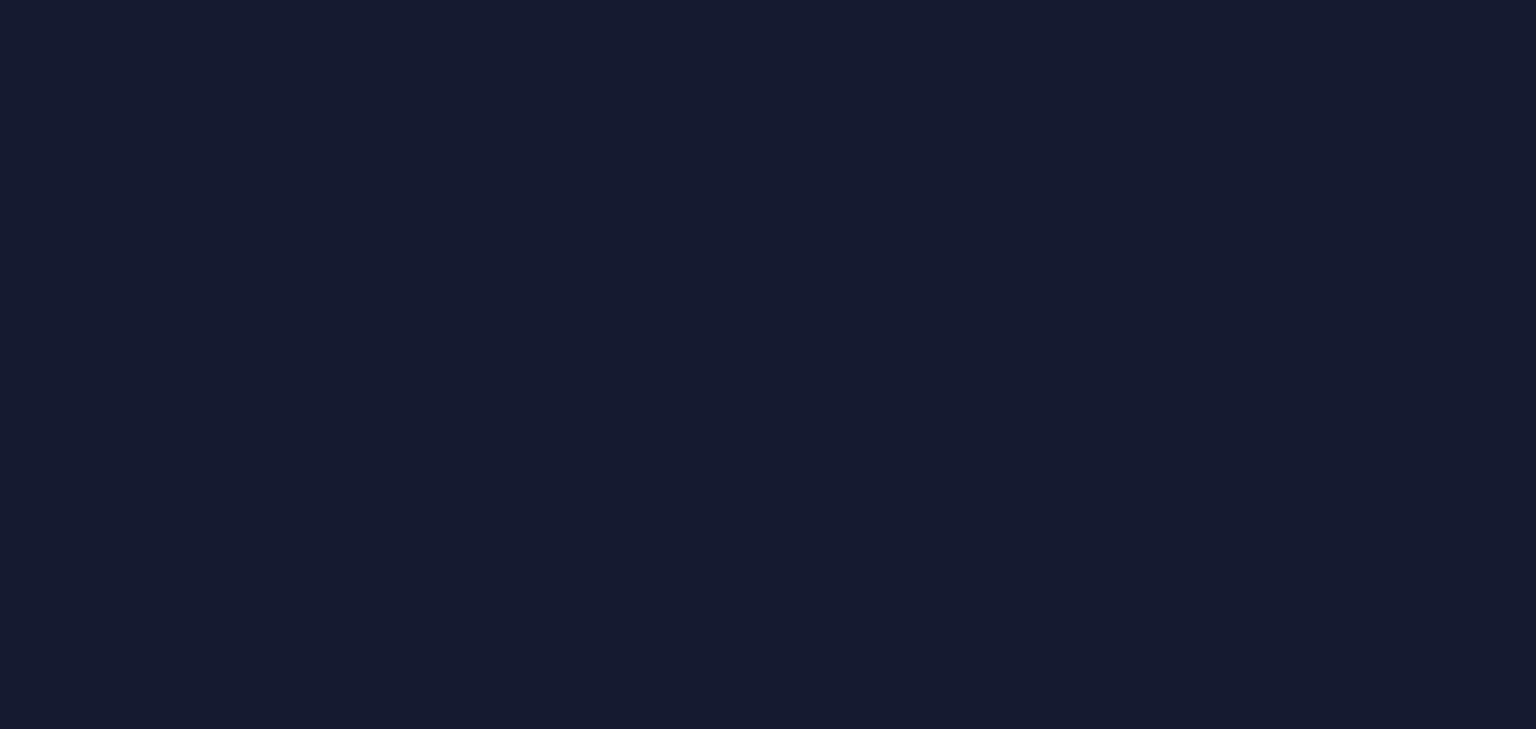 scroll, scrollTop: 0, scrollLeft: 0, axis: both 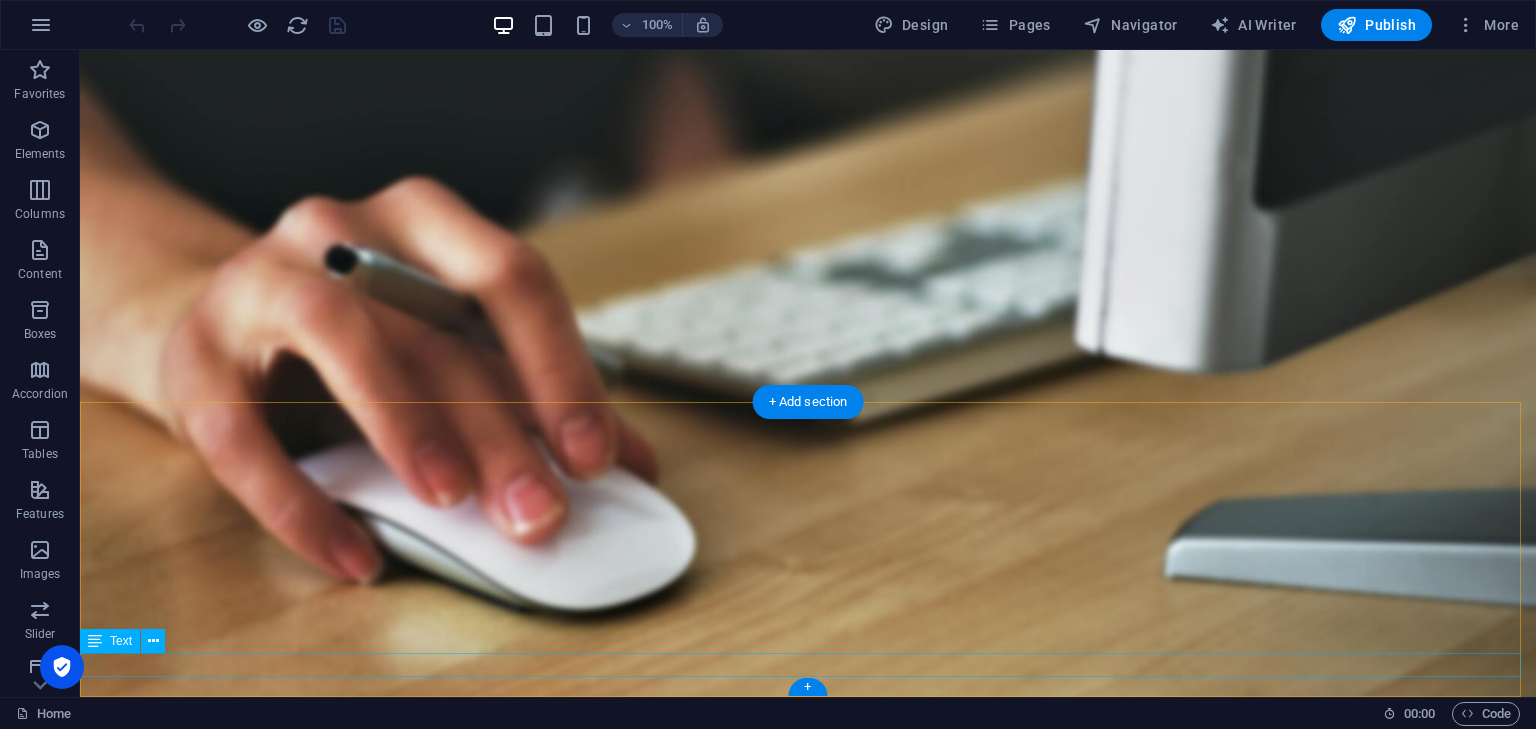 click on "© [DOMAIN_NAME] |  Designed by SSBfy" at bounding box center [808, 2150] 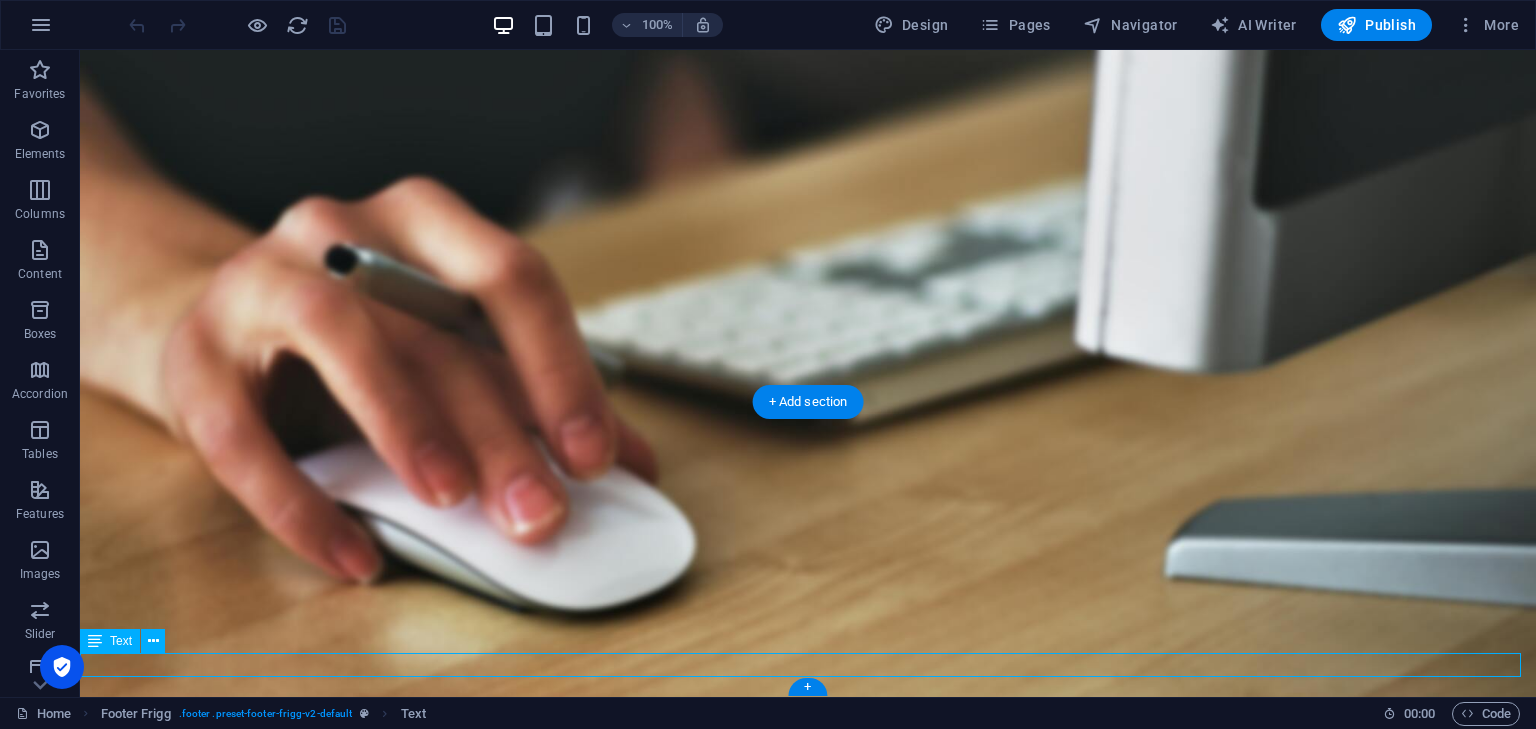 click on "© [DOMAIN_NAME] |  Designed by SSBfy" at bounding box center [808, 2150] 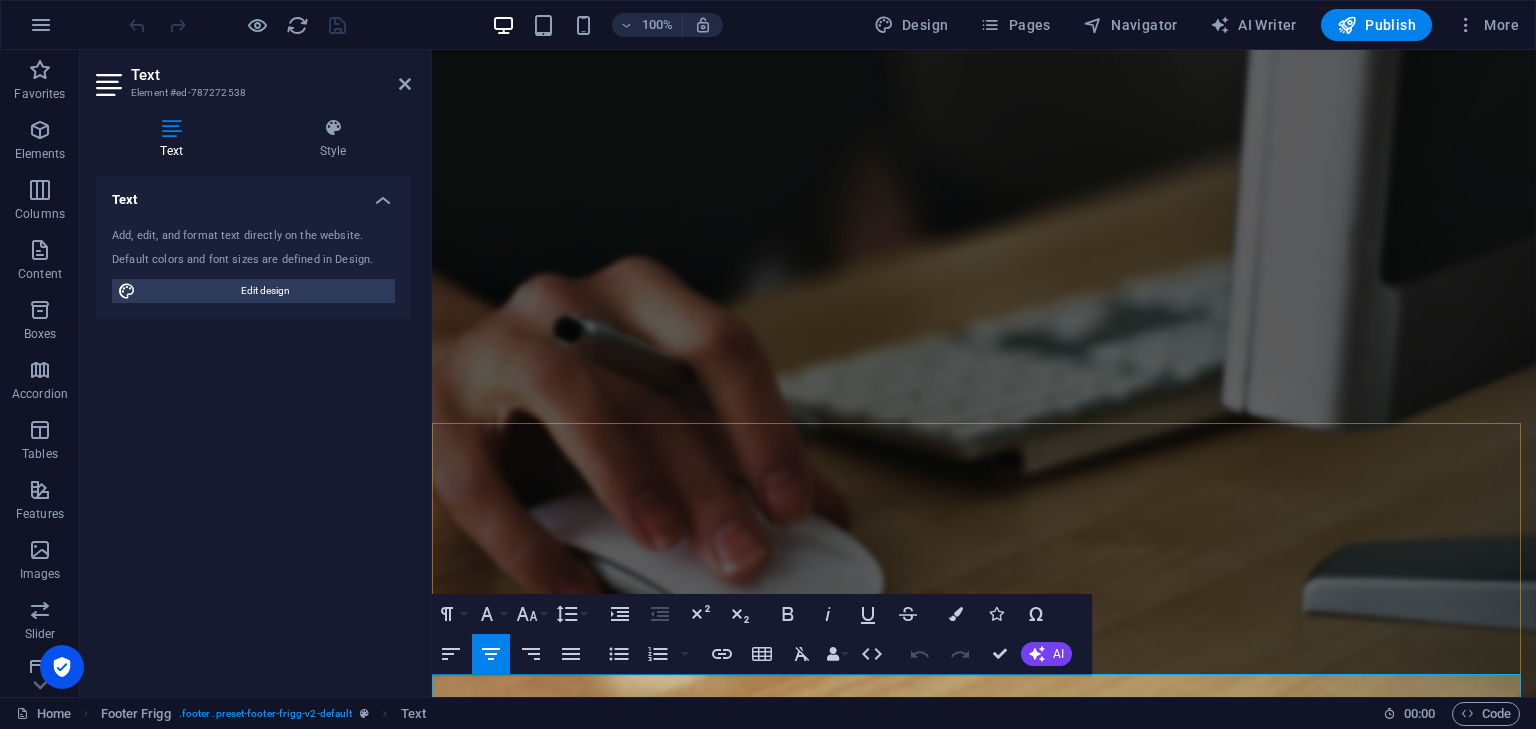click on "Designed by SSBfy" 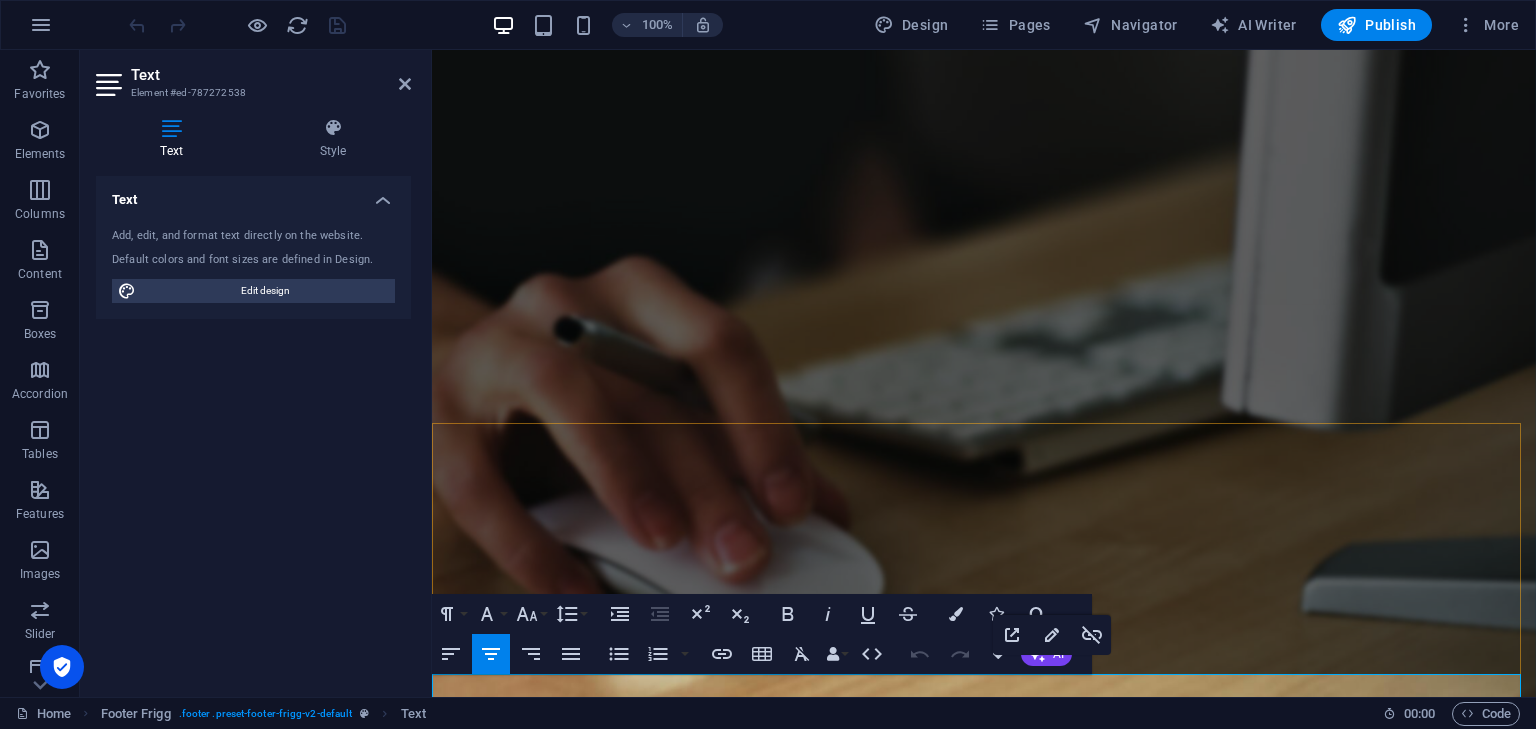 click on "Designed by SSBfy" 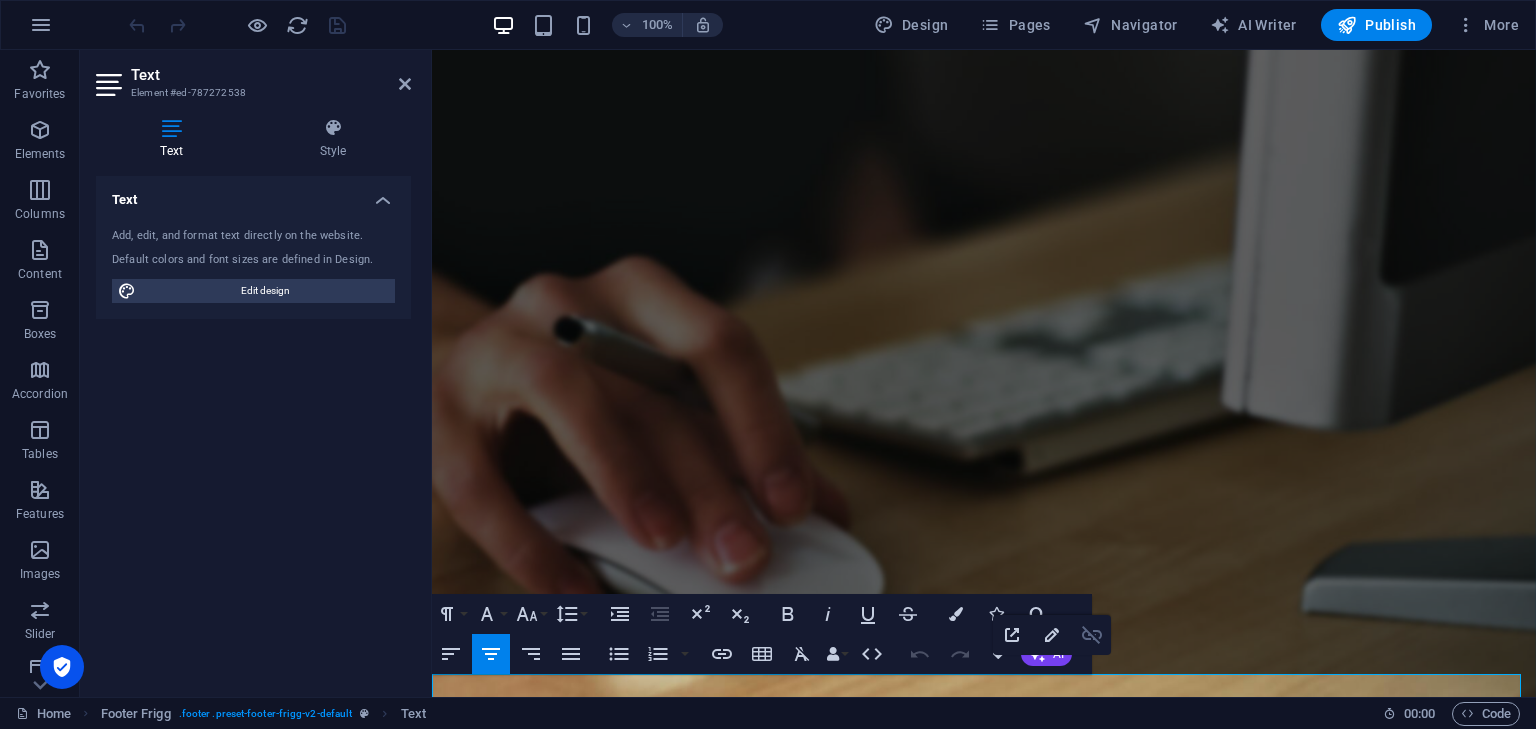 click 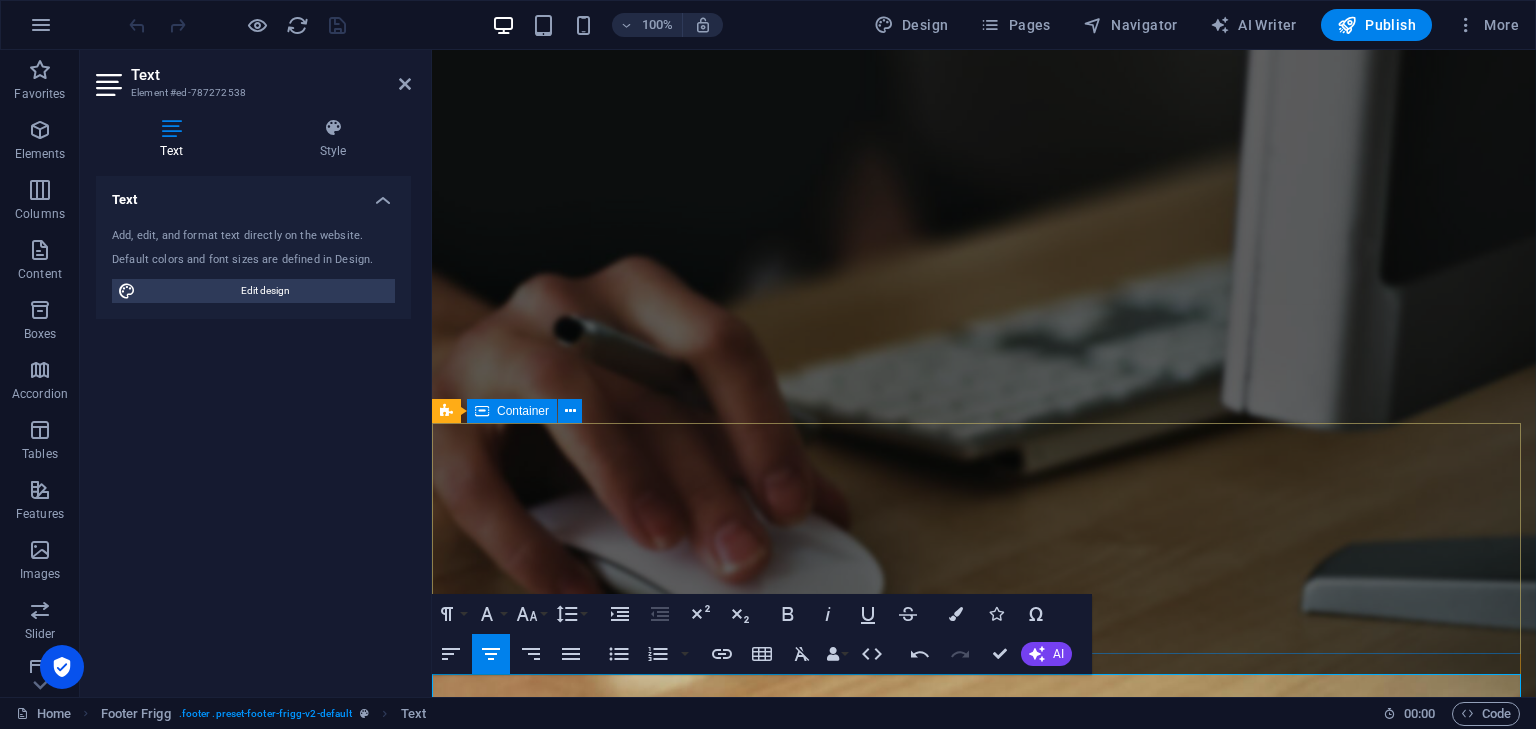 scroll, scrollTop: 1745, scrollLeft: 0, axis: vertical 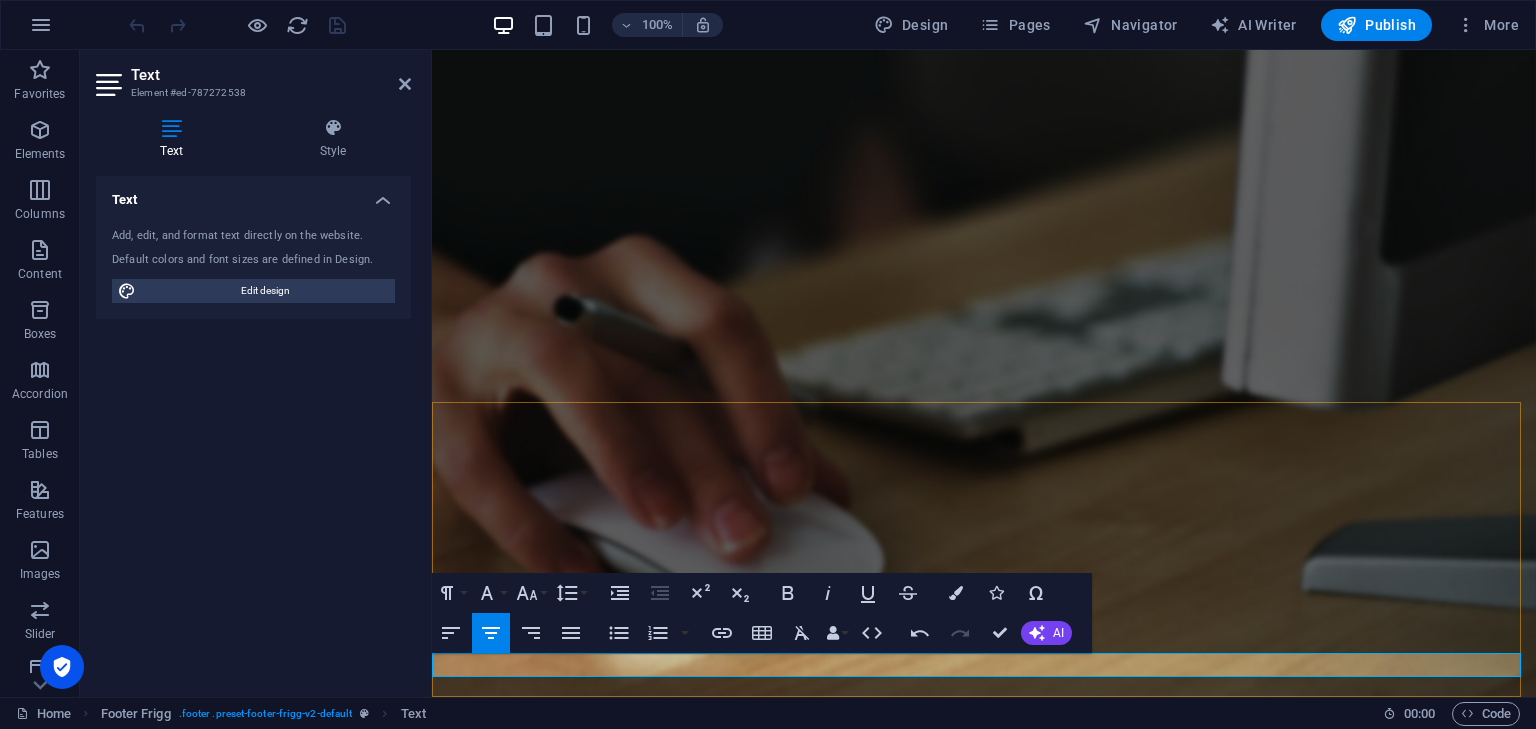 click on "© [DOMAIN_NAME] | Designed by SSBfy" at bounding box center (984, 2198) 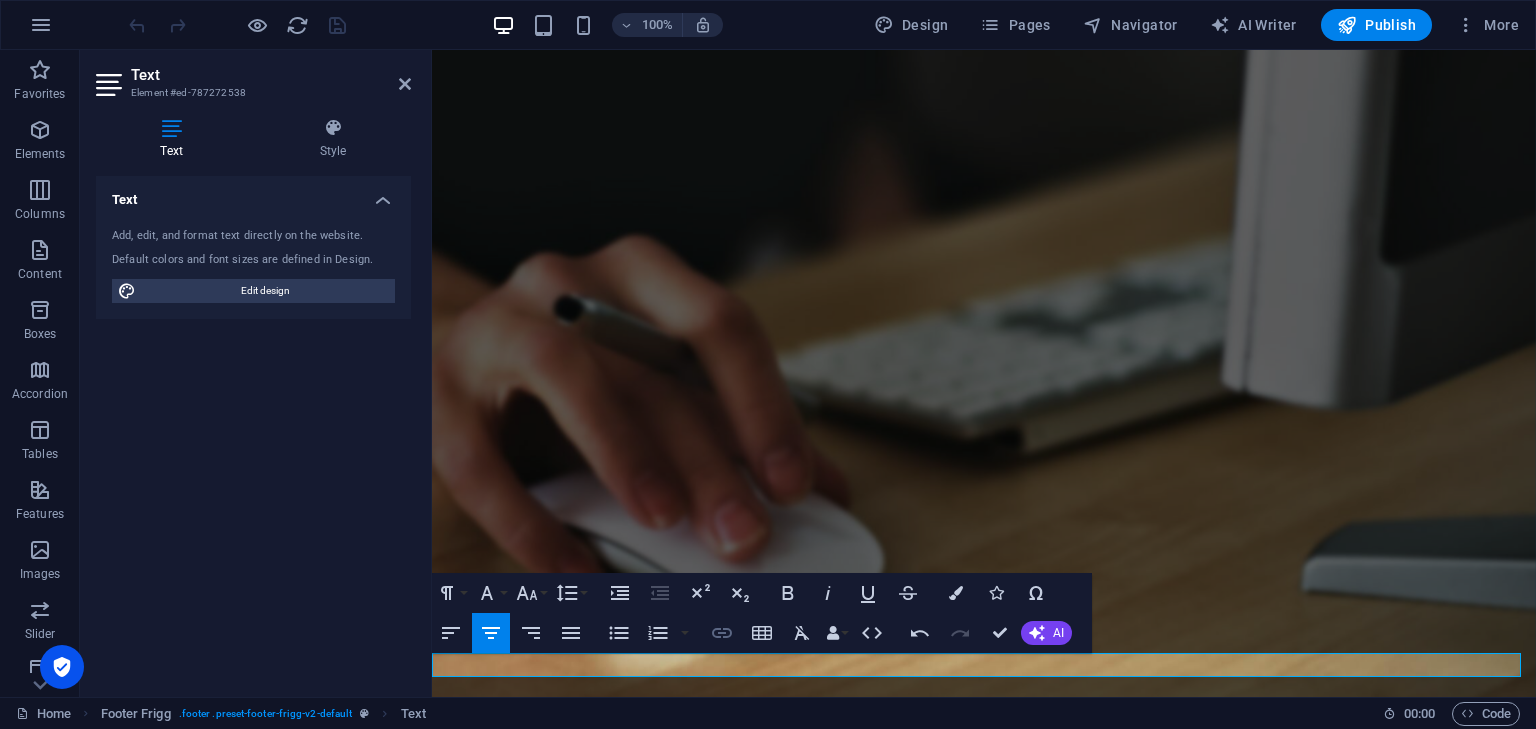 click 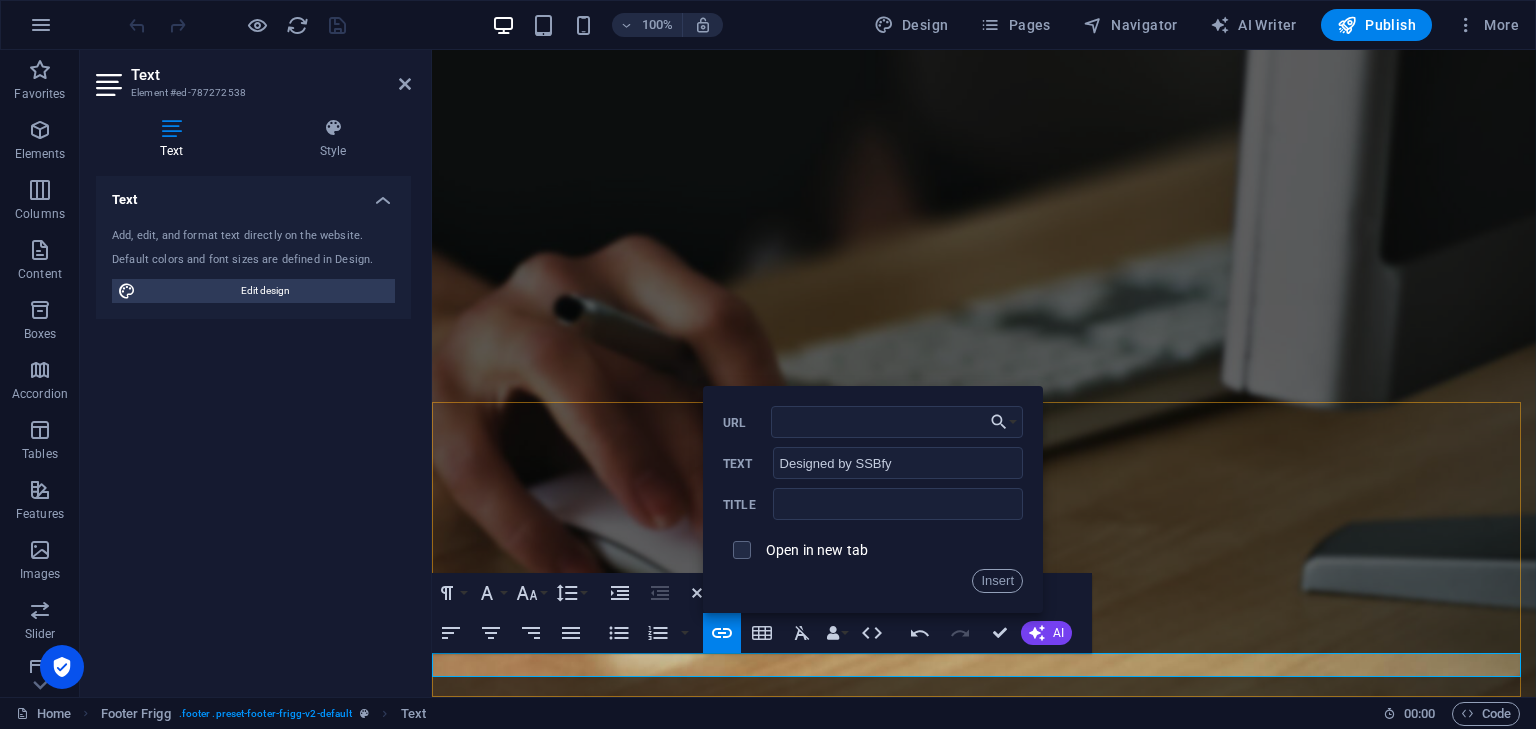 click on "© [DOMAIN_NAME] |  ​ Designed by SSBfy ​" at bounding box center [984, 2198] 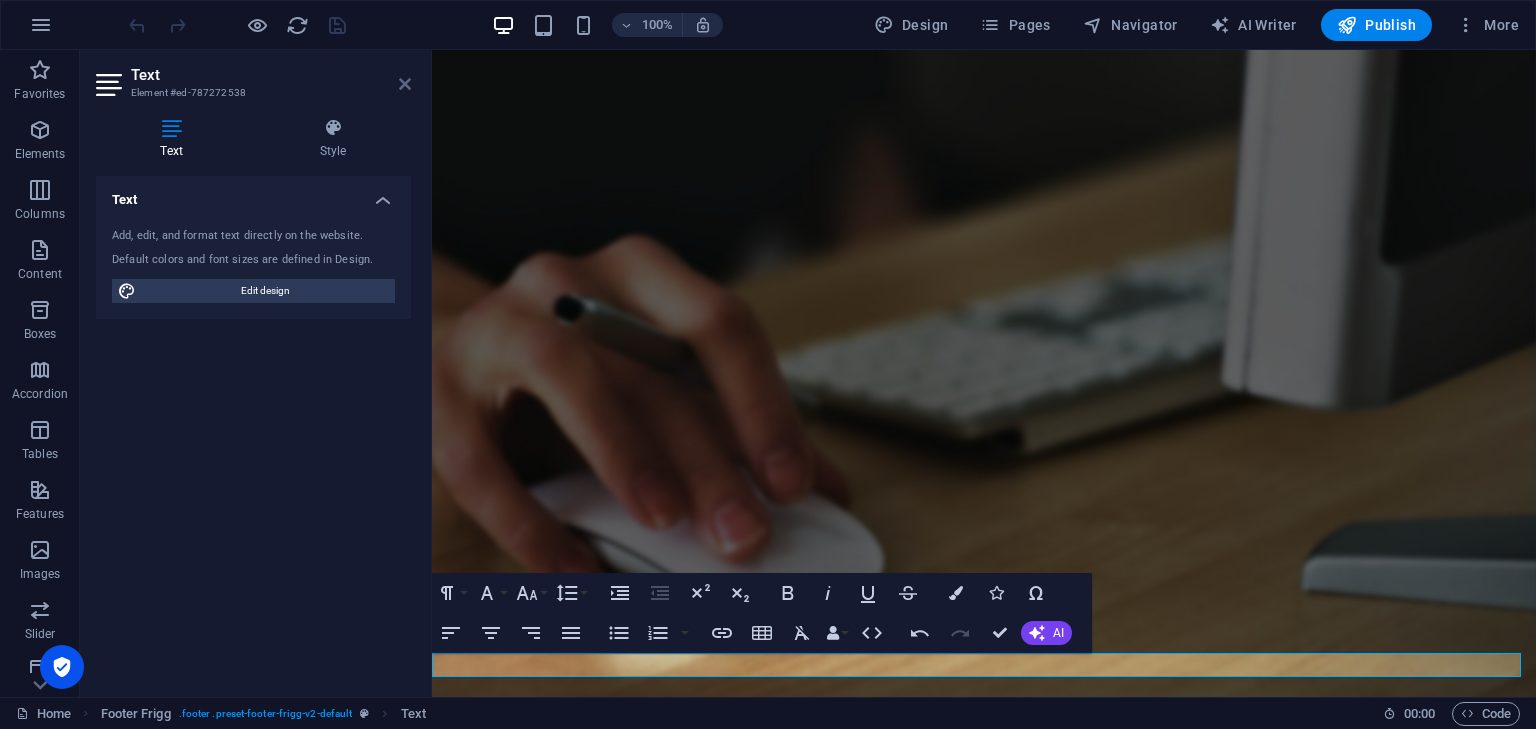 click at bounding box center [405, 84] 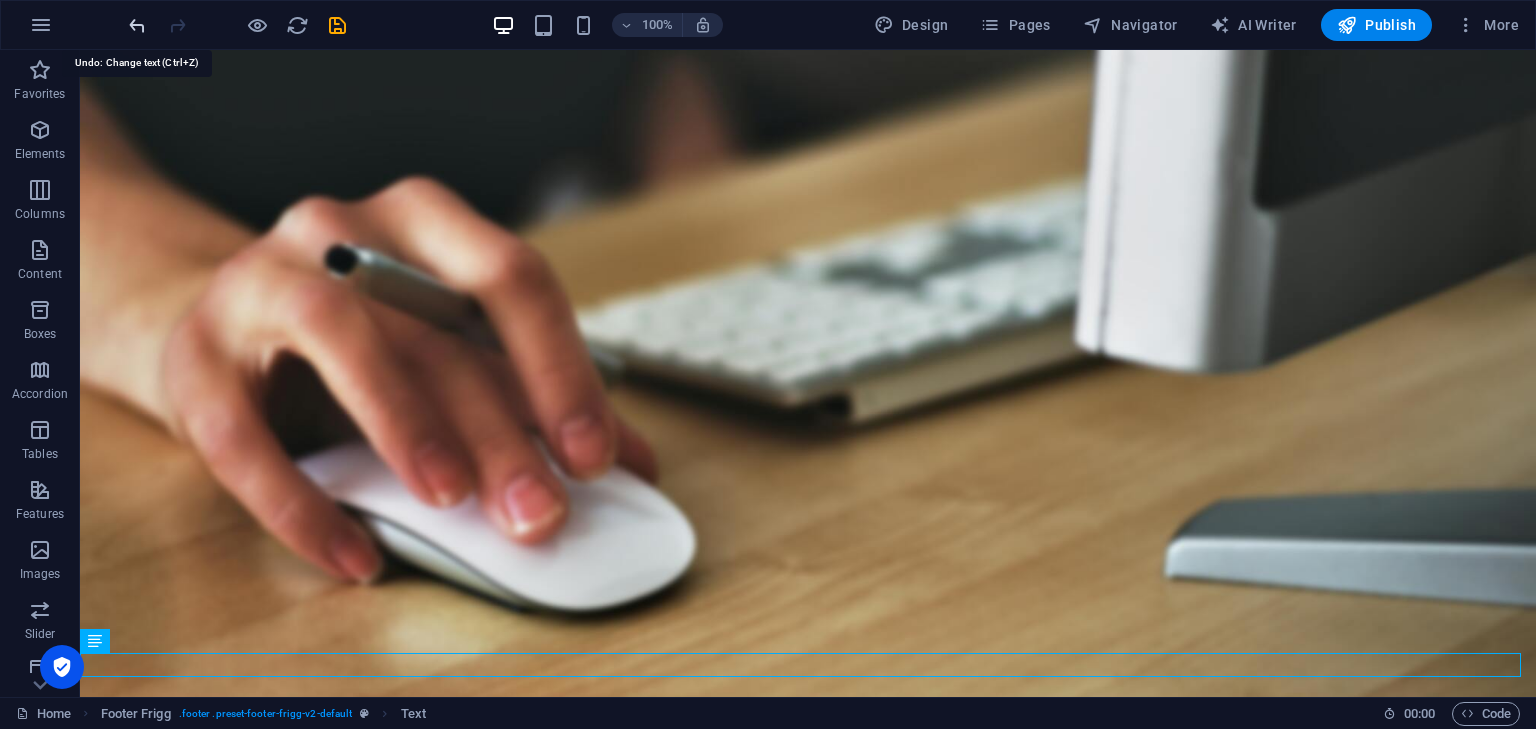 click at bounding box center (137, 25) 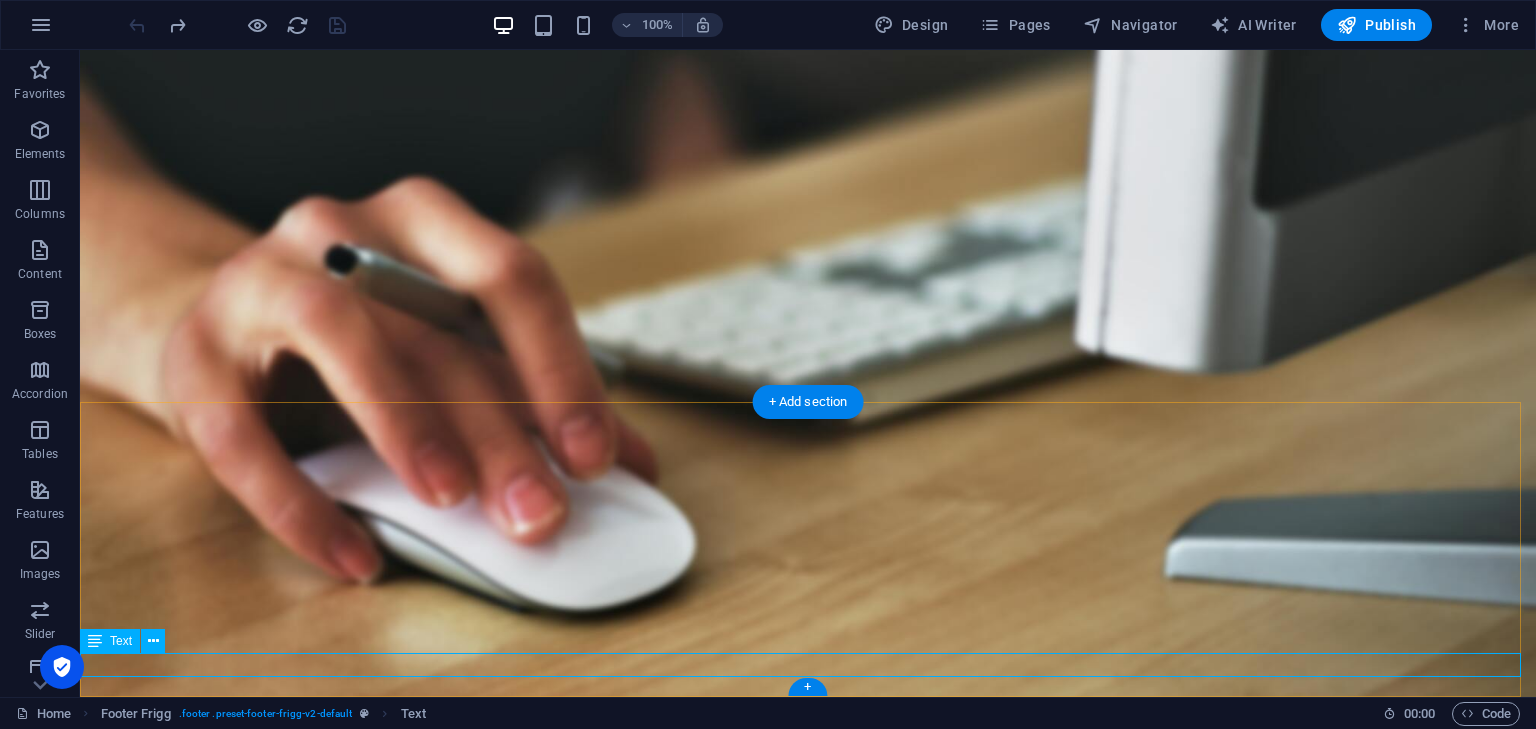 click on "© [DOMAIN_NAME] |  Designed by SSBfy" at bounding box center (808, 2150) 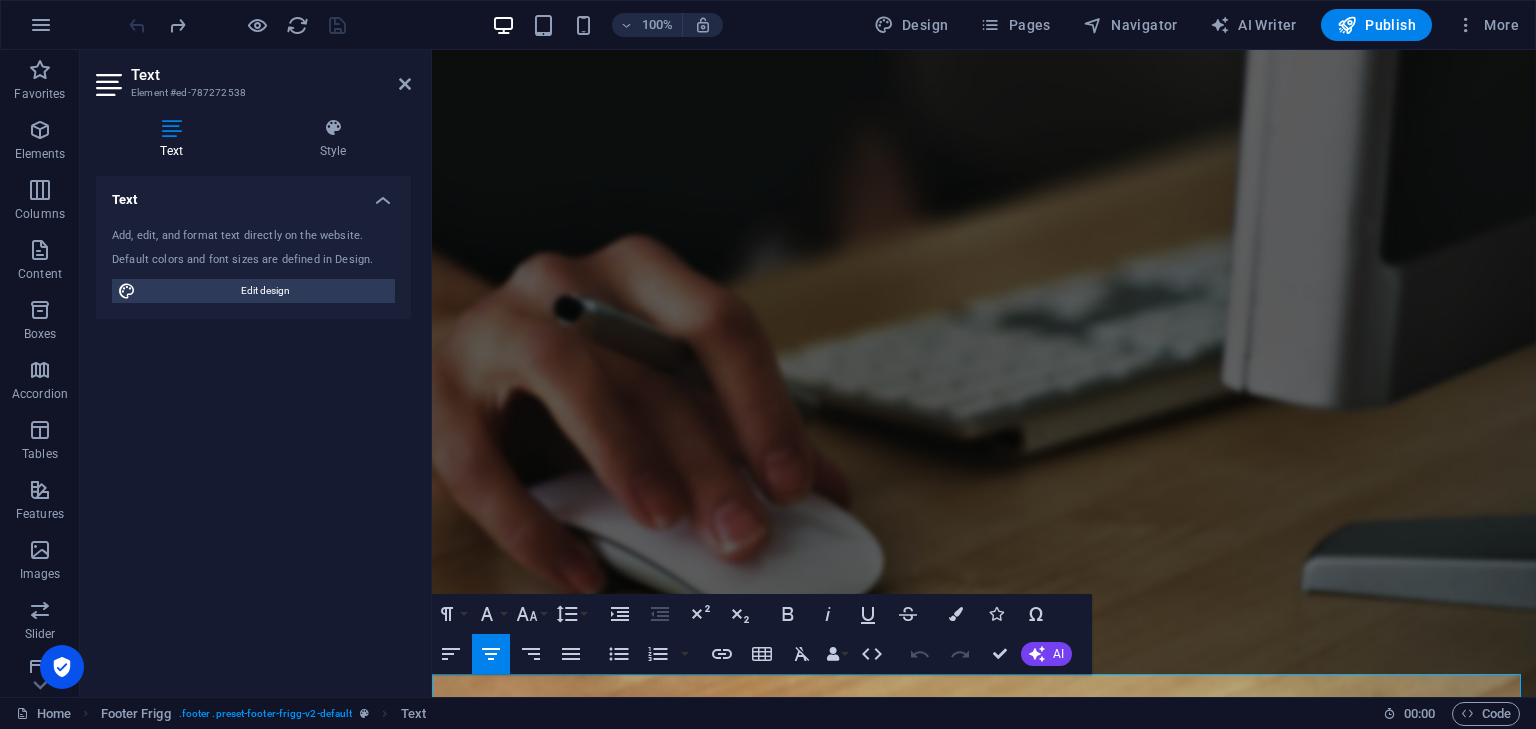 scroll, scrollTop: 1724, scrollLeft: 0, axis: vertical 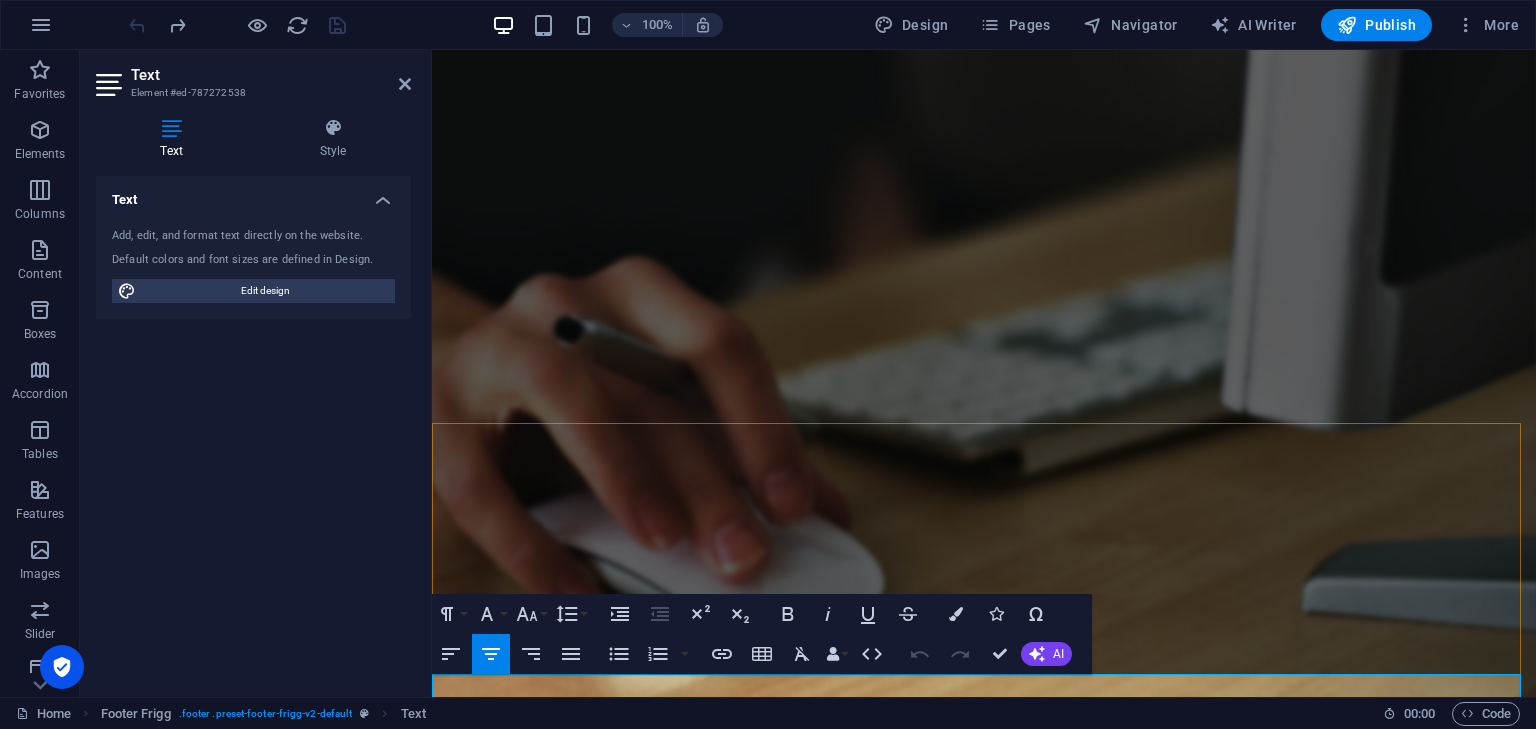 drag, startPoint x: 1120, startPoint y: 688, endPoint x: 986, endPoint y: 688, distance: 134 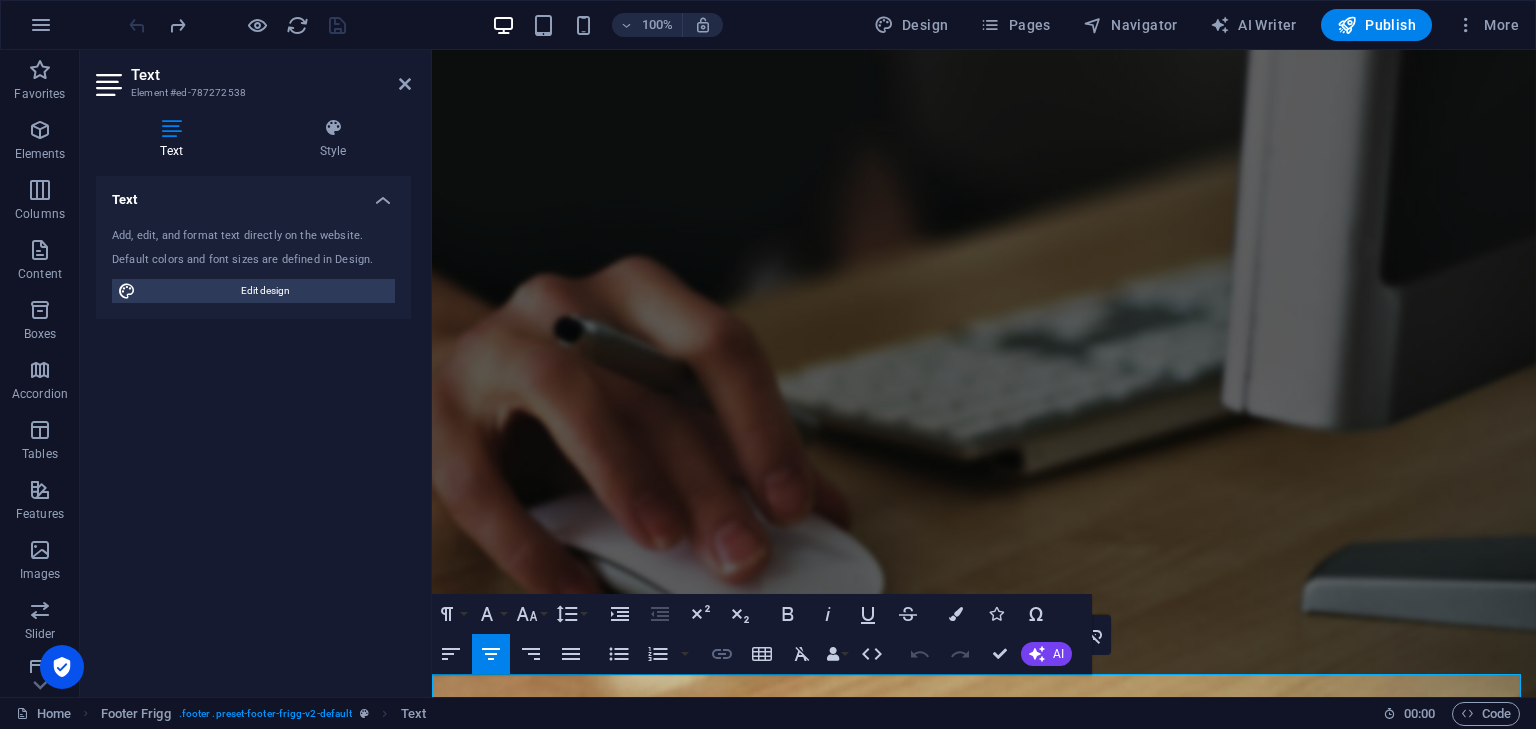 click 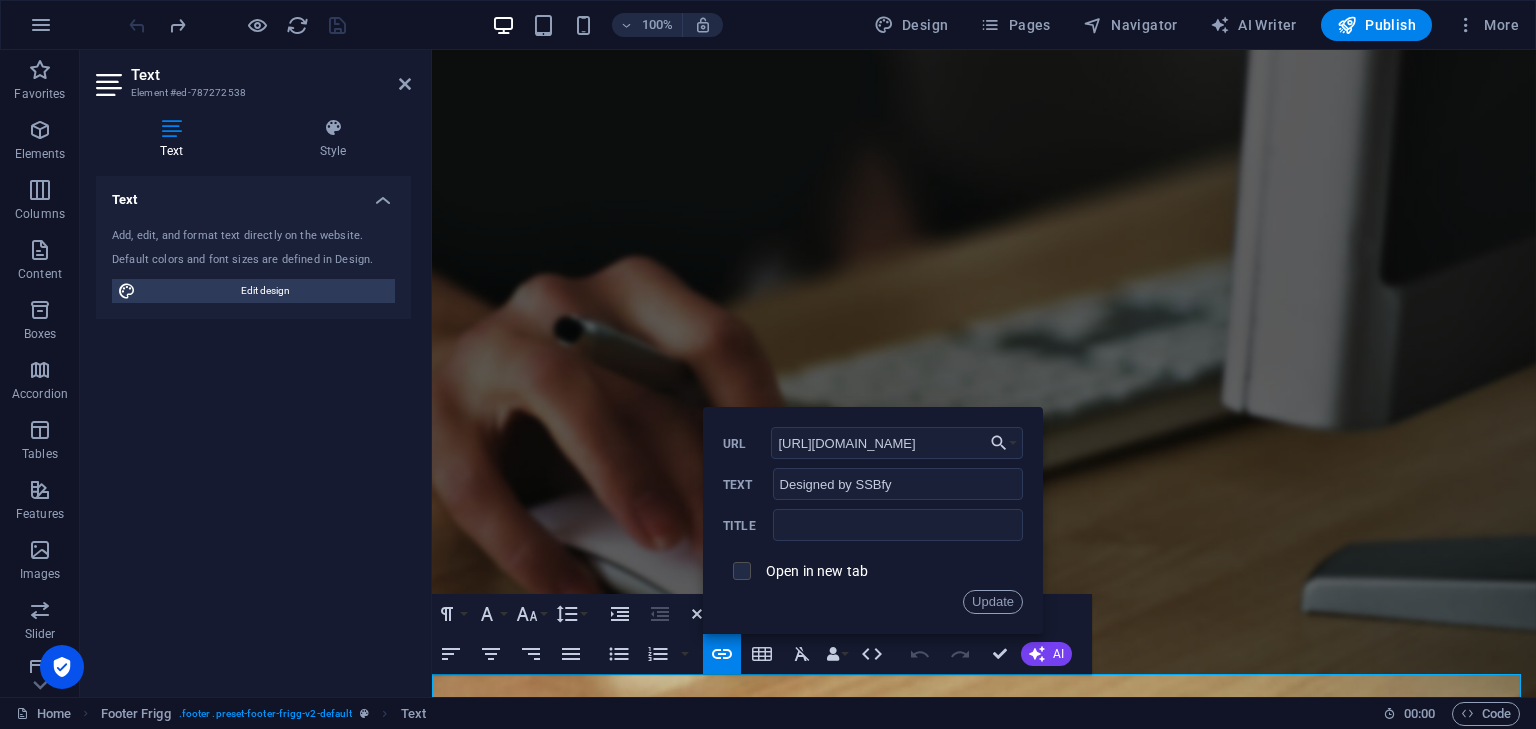 click at bounding box center [739, 568] 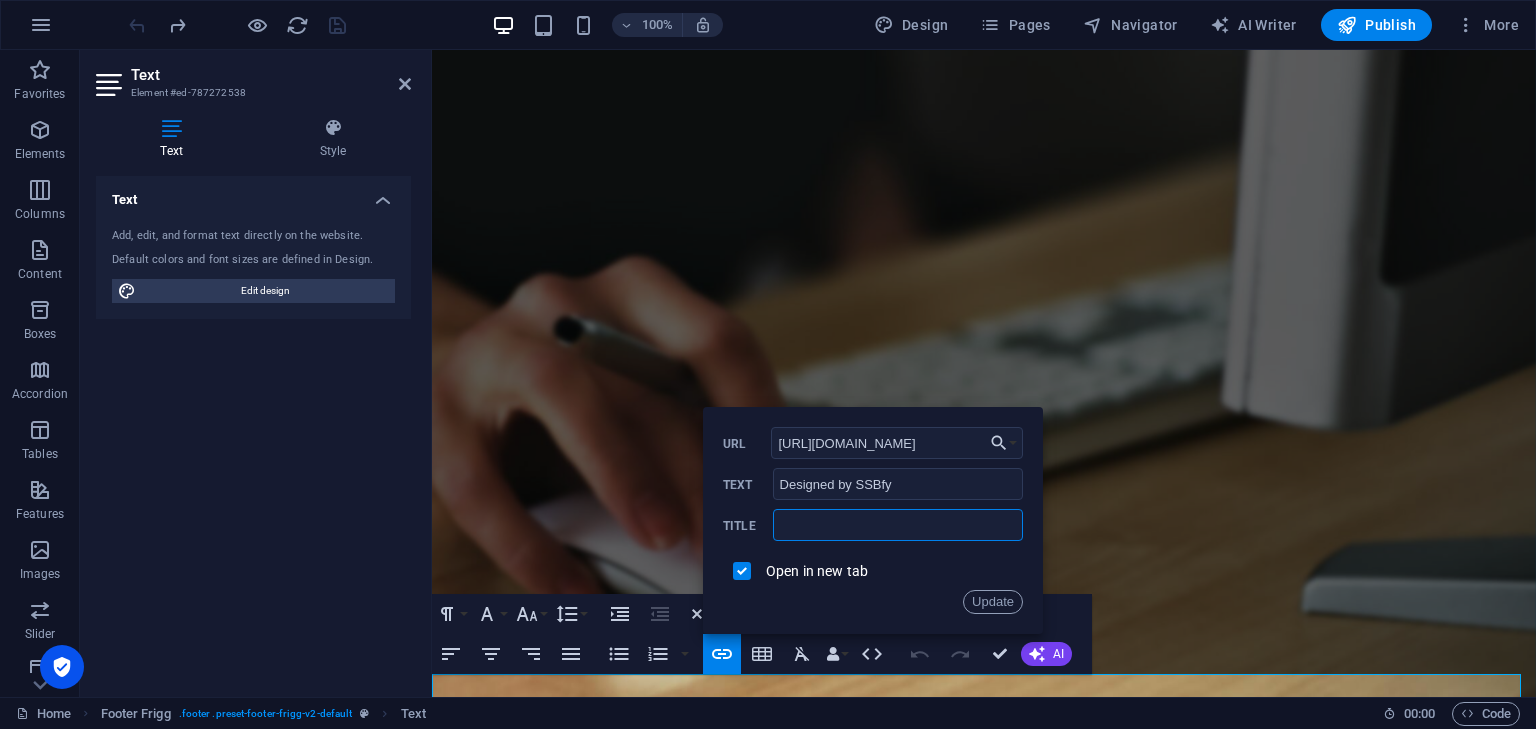 click at bounding box center [898, 525] 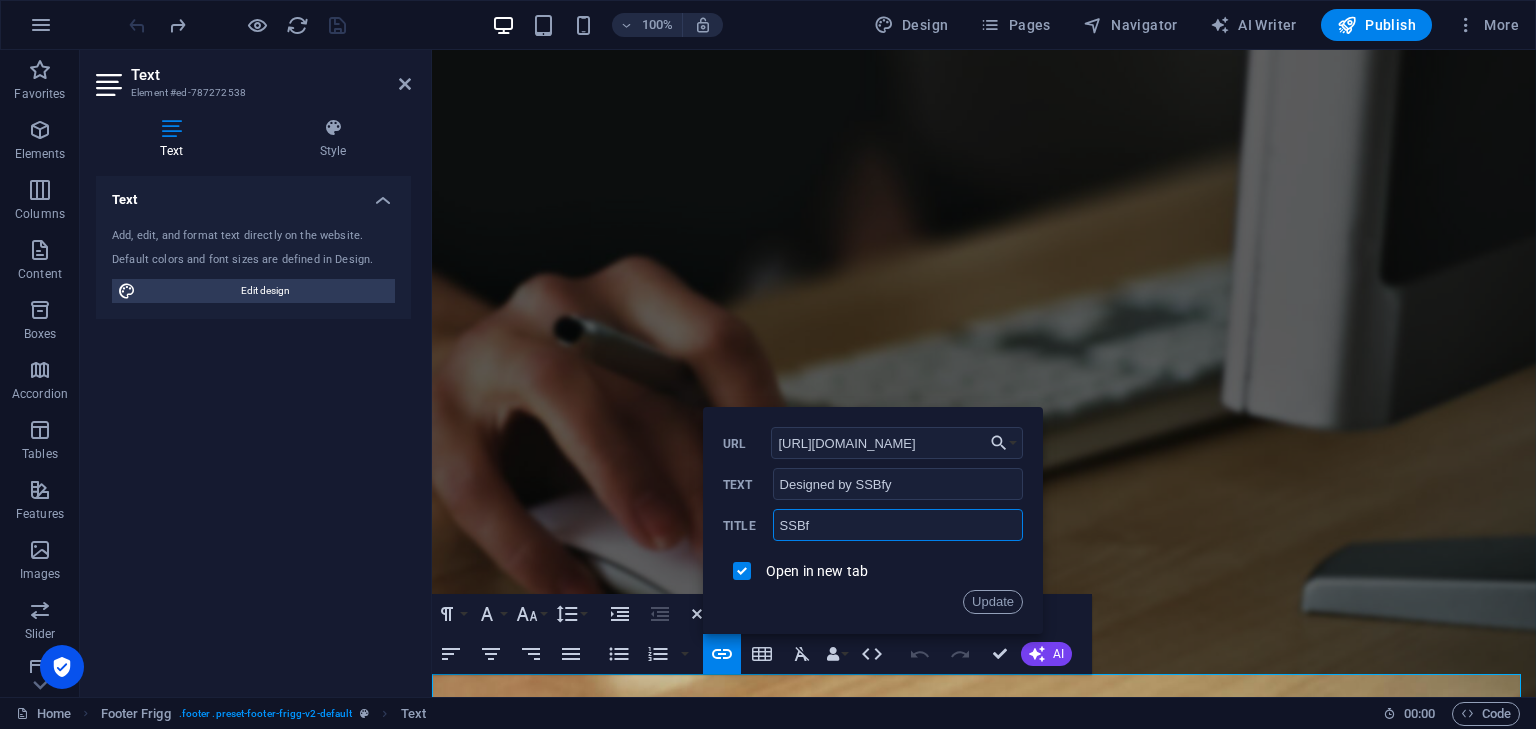 type on "SSBfy" 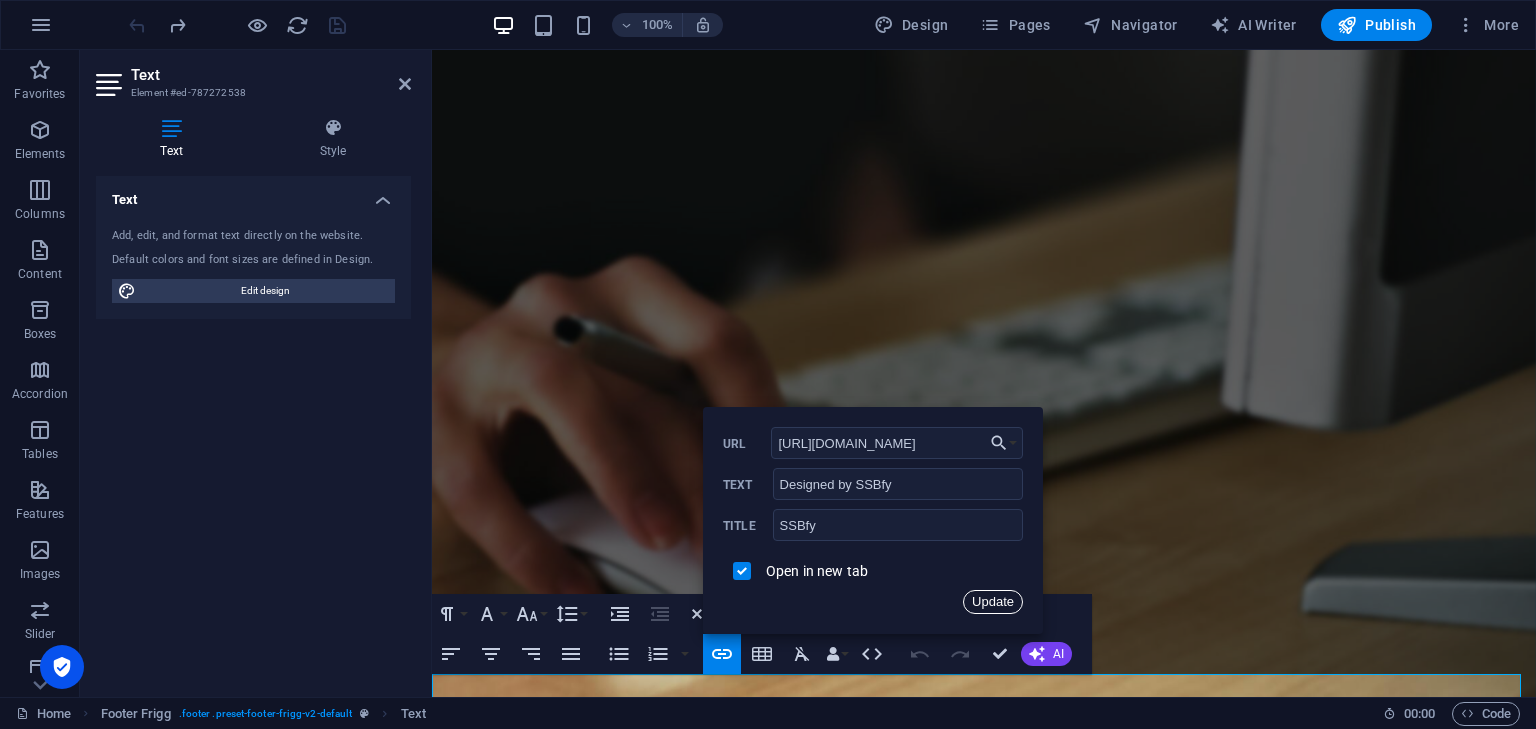 click on "Update" at bounding box center [993, 602] 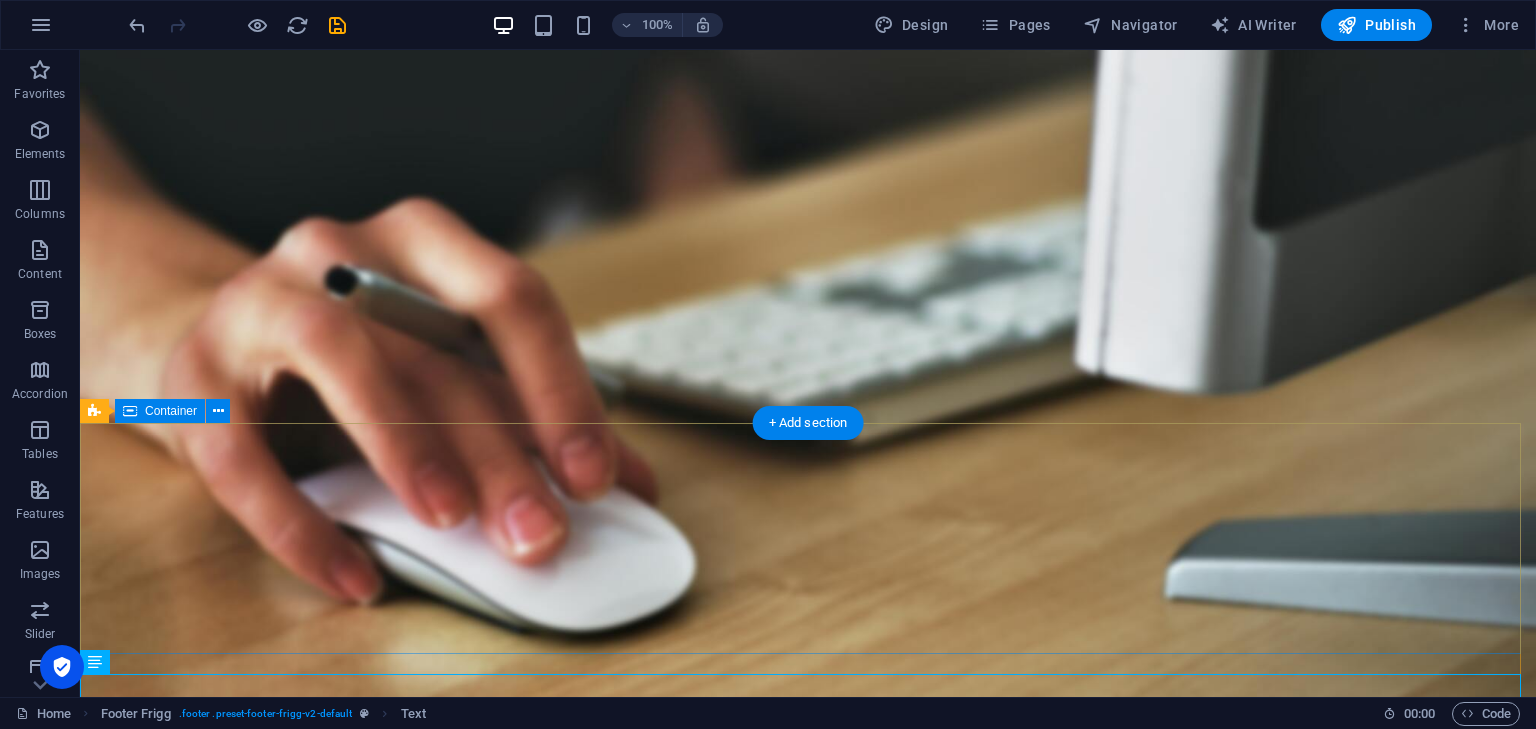 scroll, scrollTop: 1745, scrollLeft: 0, axis: vertical 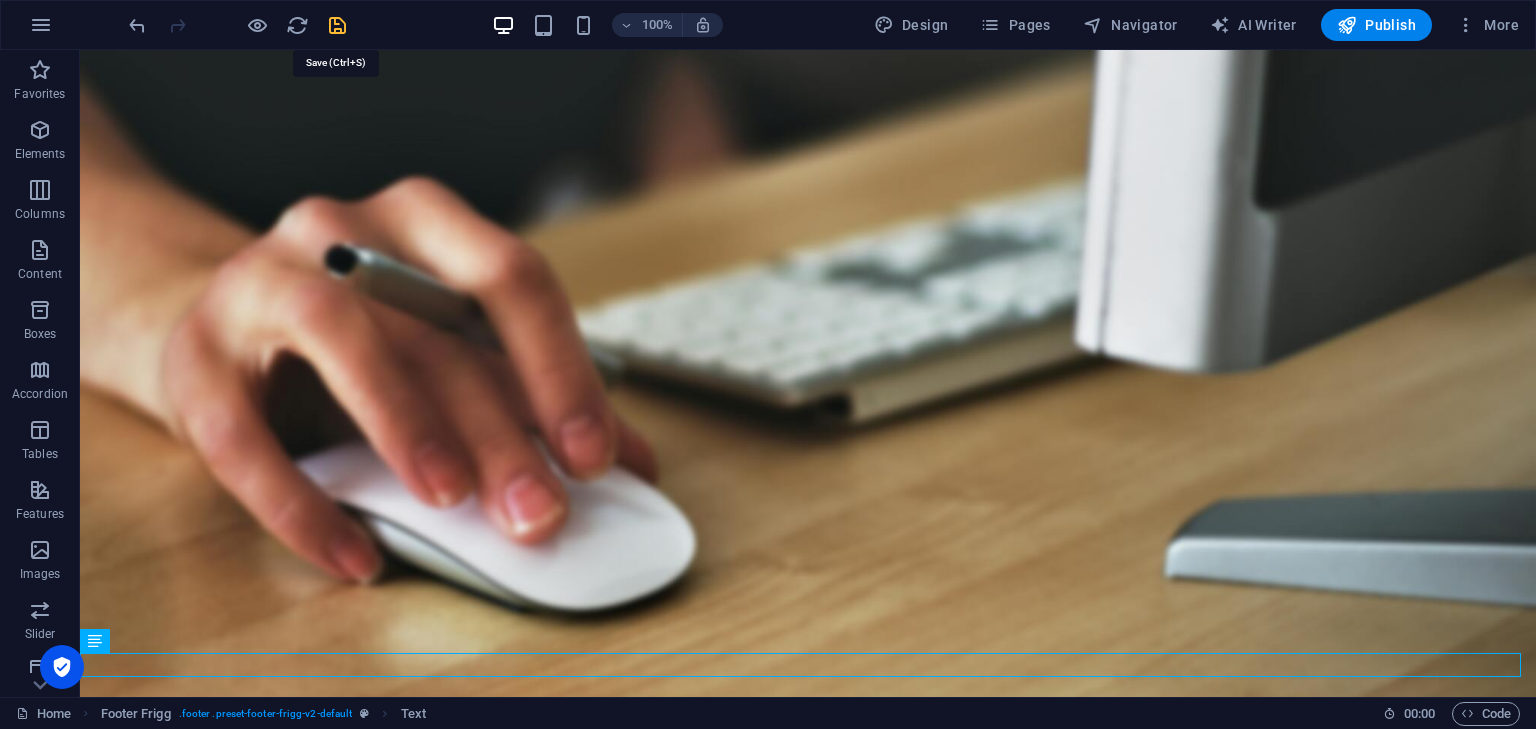 click at bounding box center [337, 25] 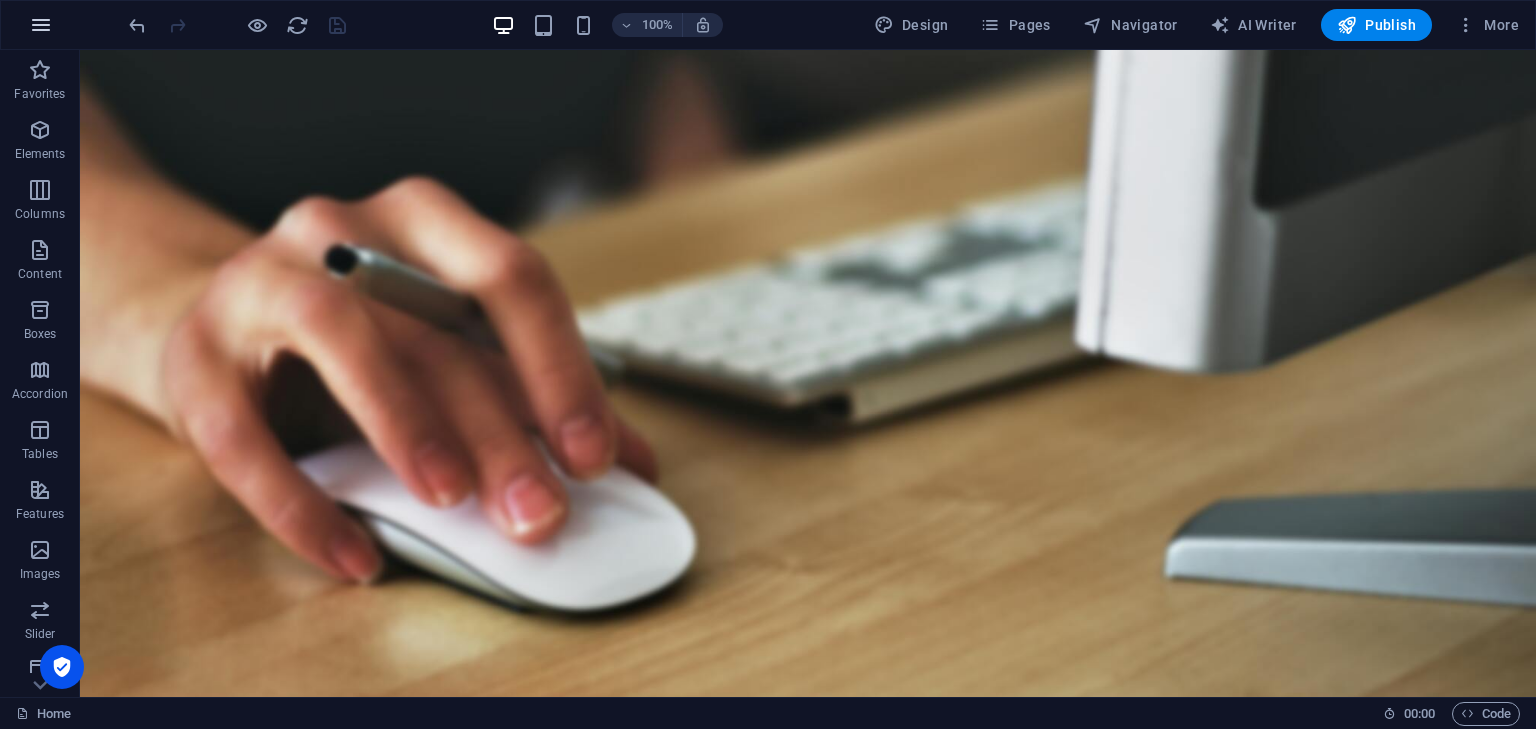 click at bounding box center [41, 25] 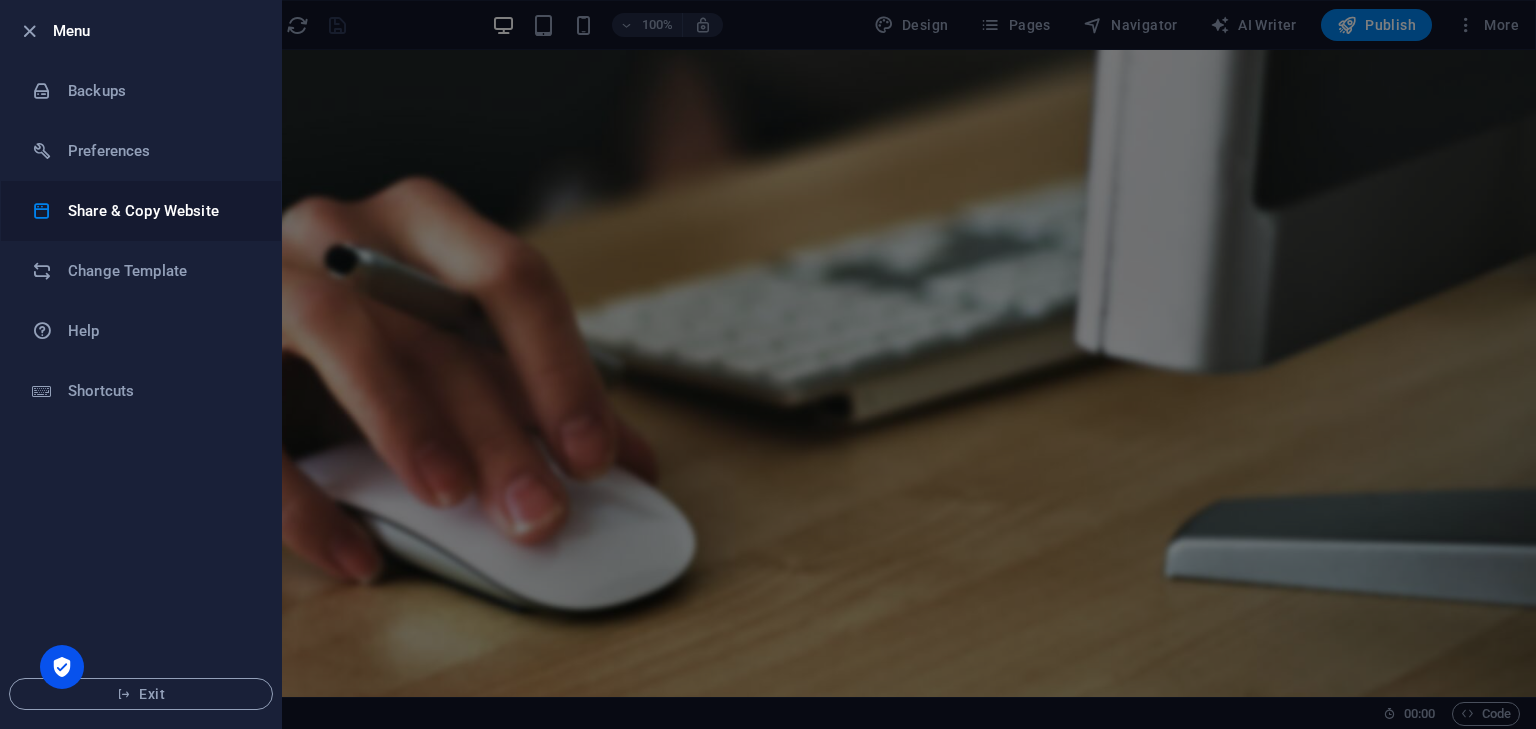 click on "Share & Copy Website" at bounding box center [160, 211] 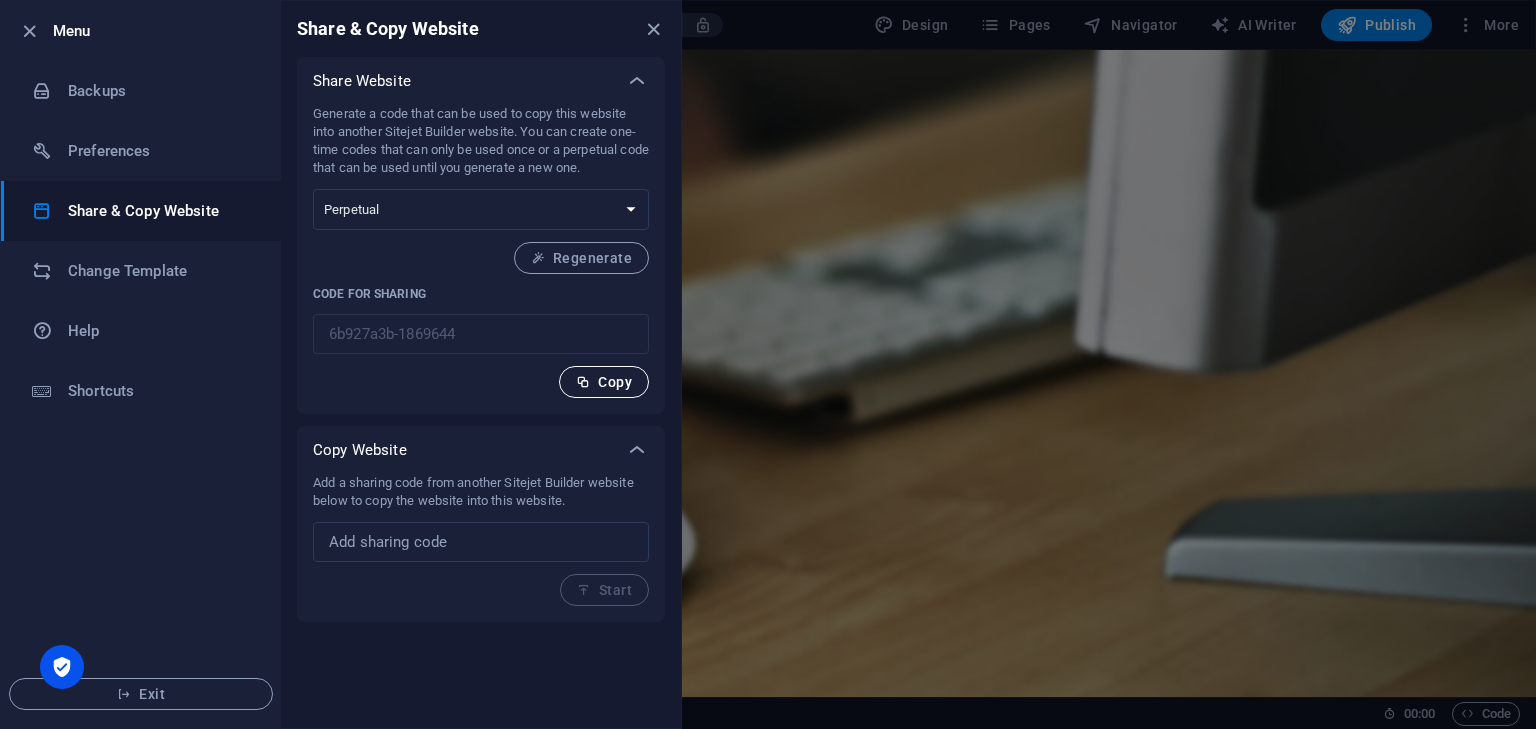 click on "Copy" at bounding box center [604, 382] 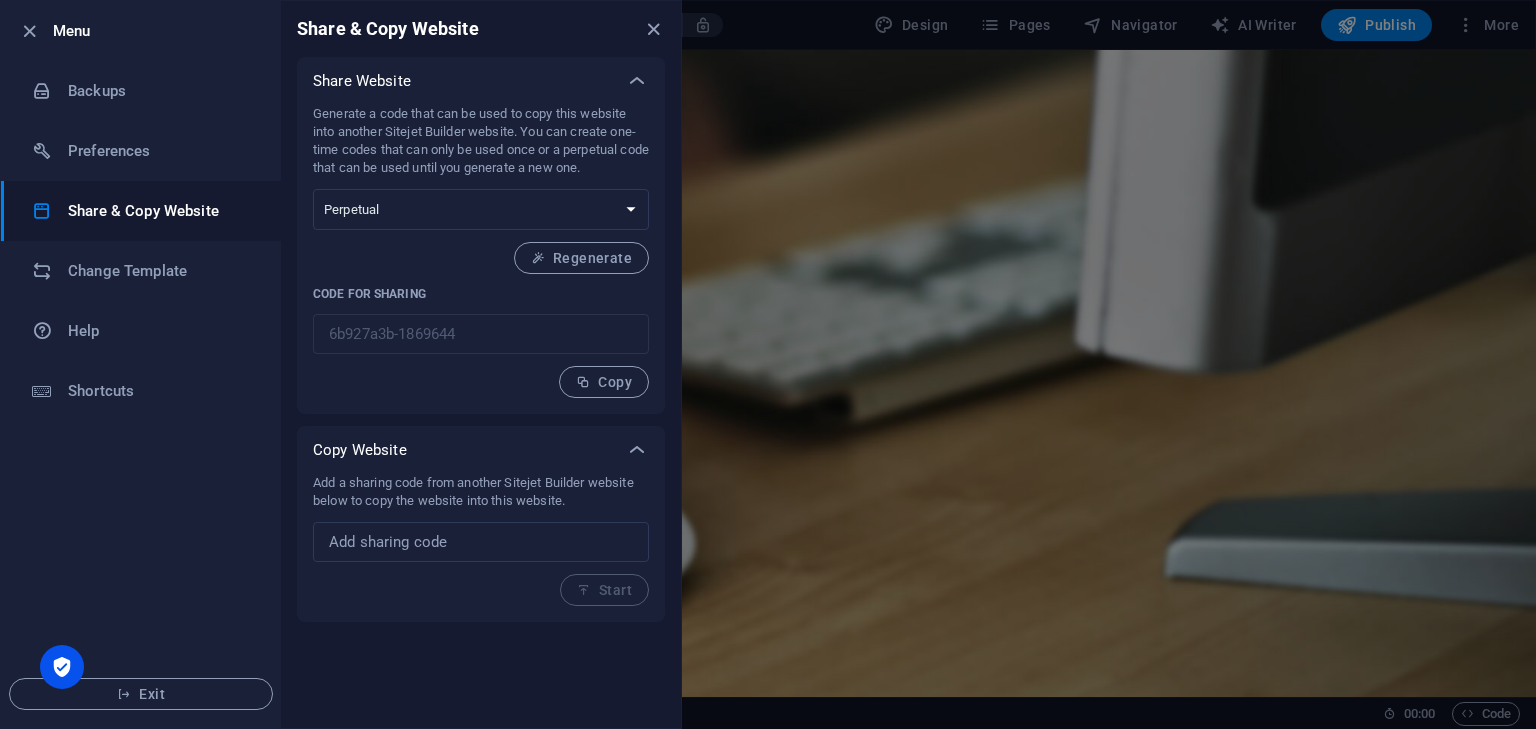 click at bounding box center [768, 364] 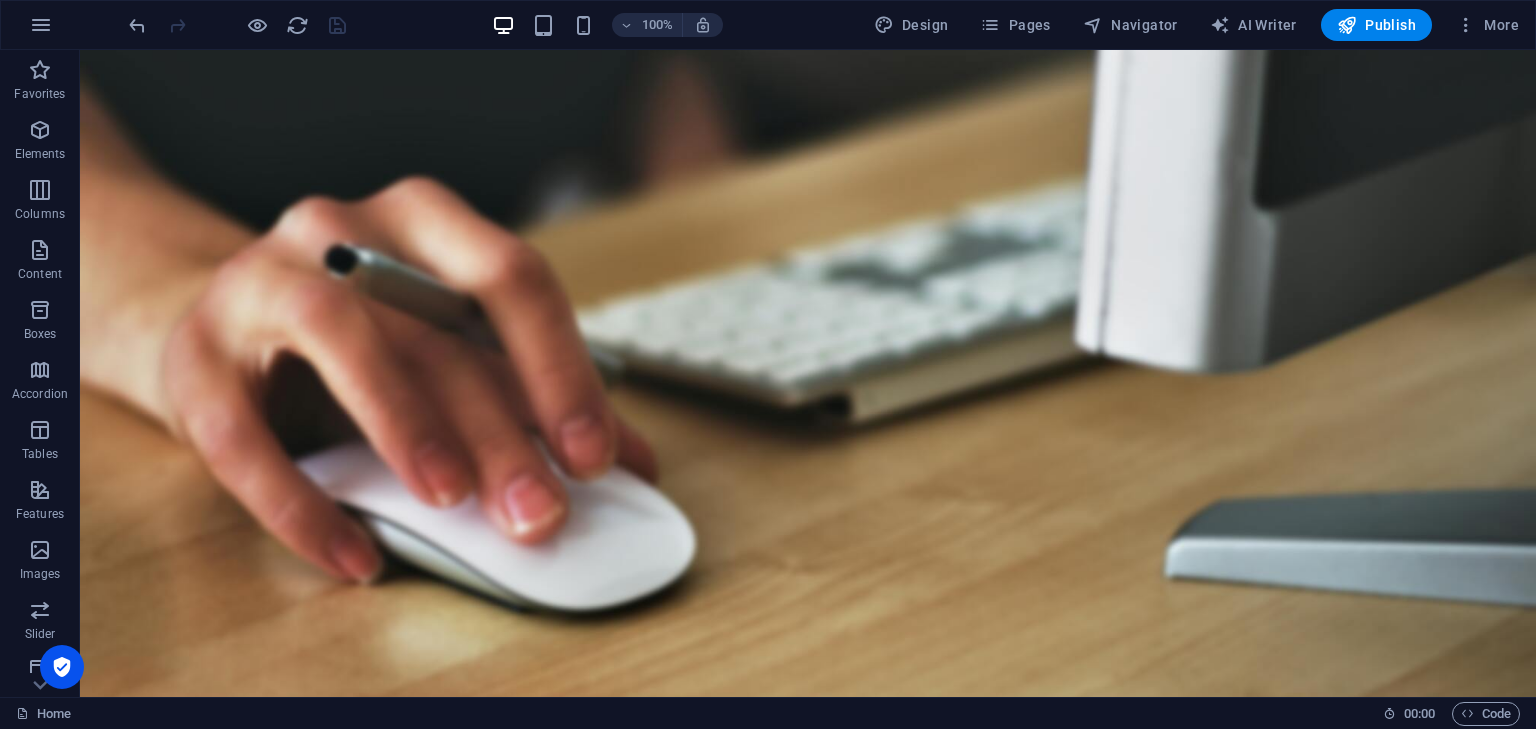 click on "Publish" at bounding box center [1376, 25] 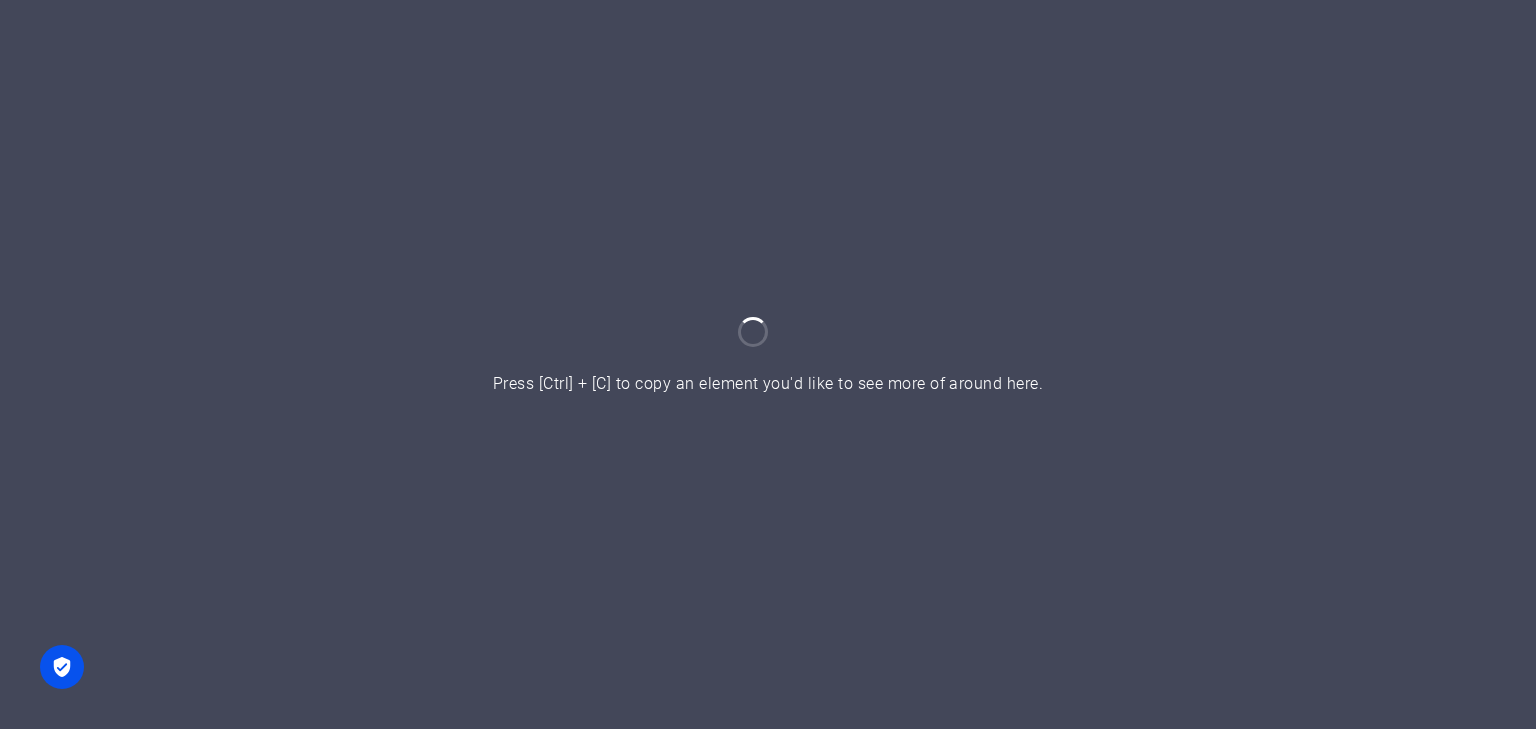 scroll, scrollTop: 0, scrollLeft: 0, axis: both 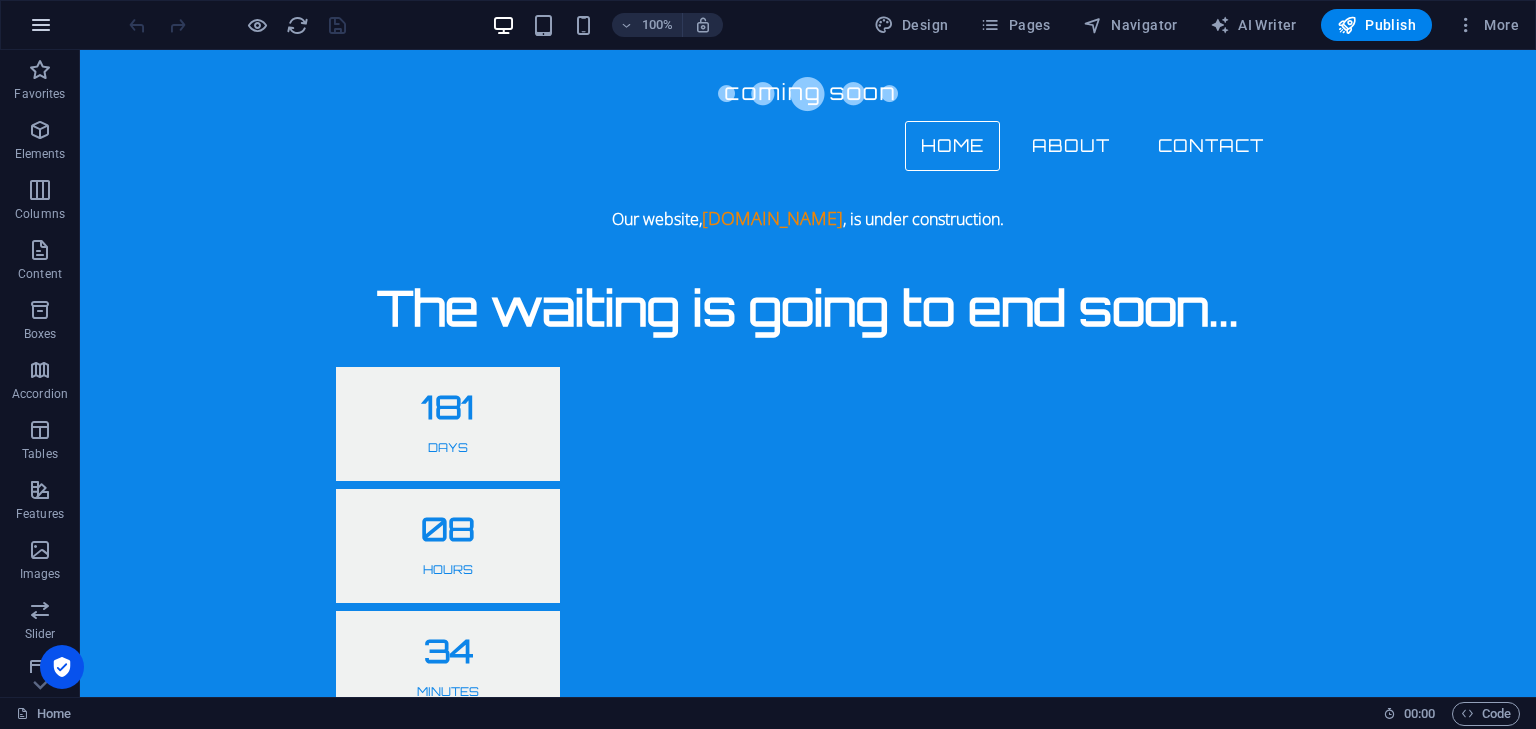click at bounding box center (41, 25) 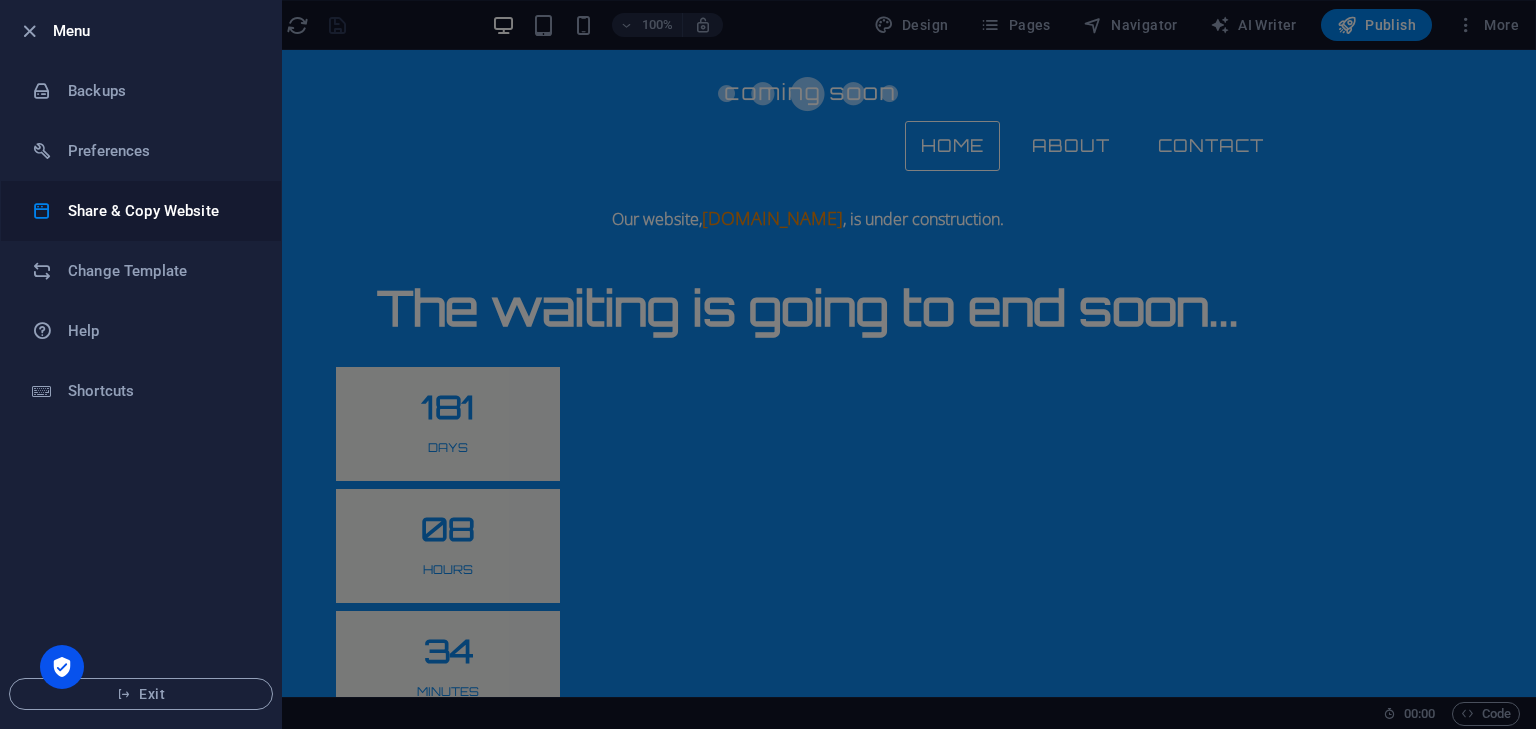 click on "Share & Copy Website" at bounding box center (160, 211) 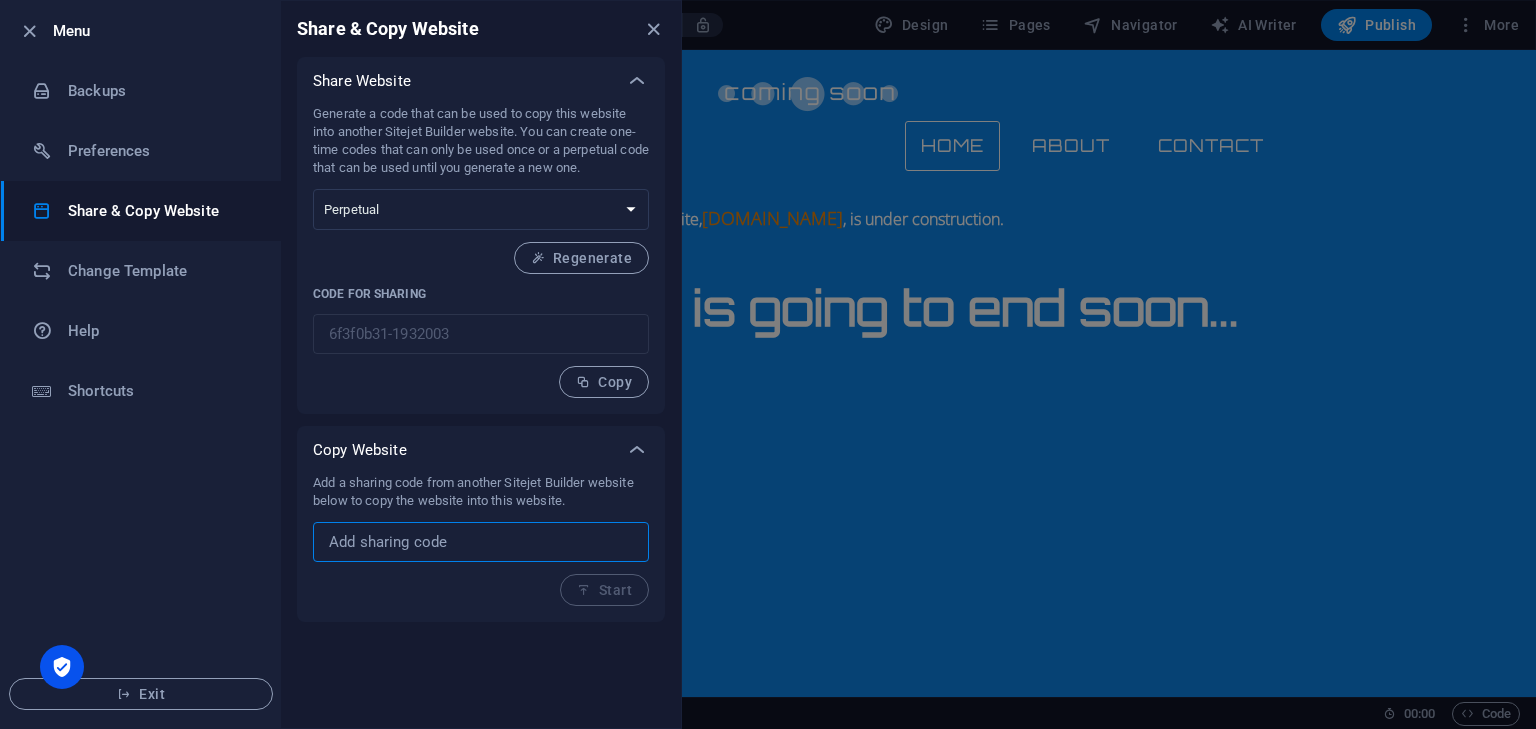 click at bounding box center (481, 542) 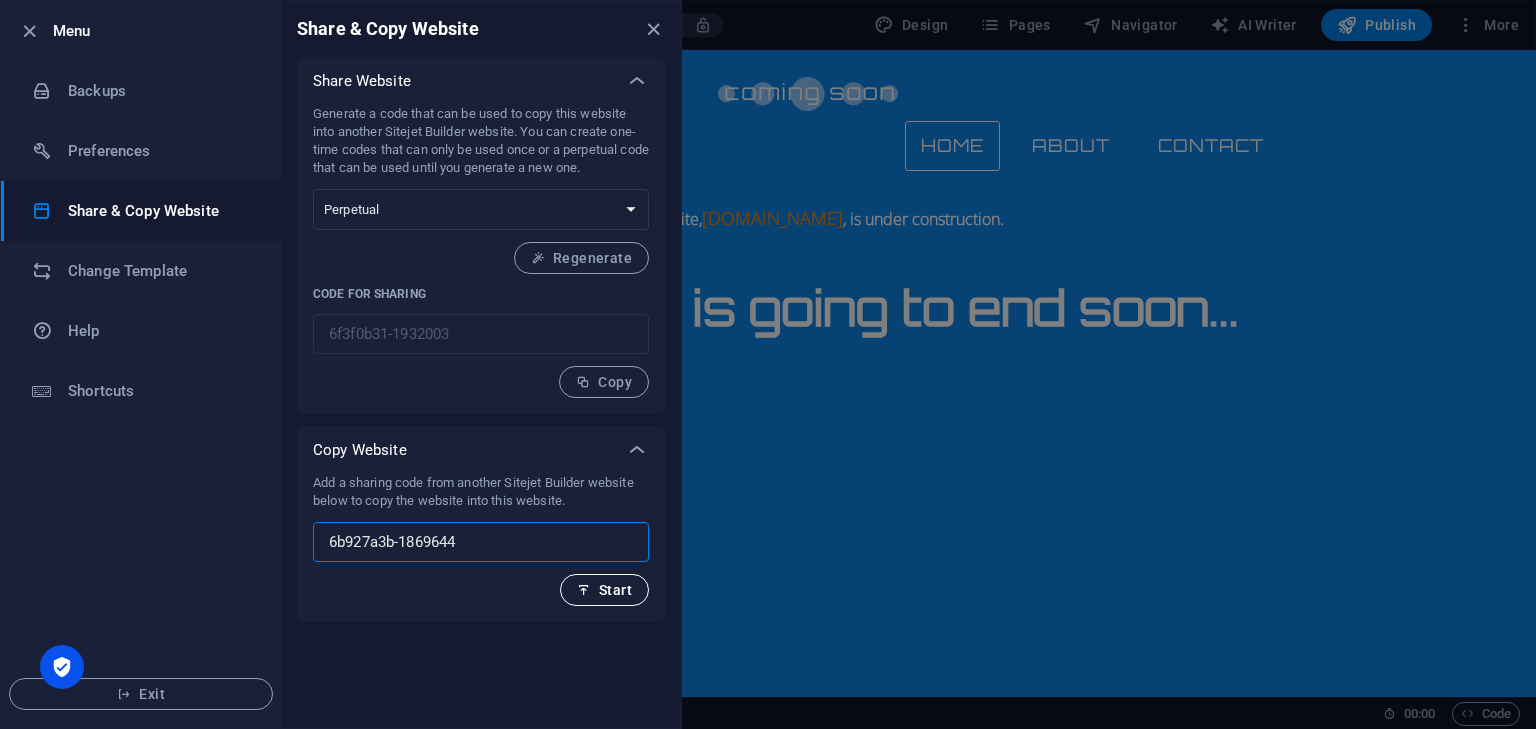 type on "6b927a3b-1869644" 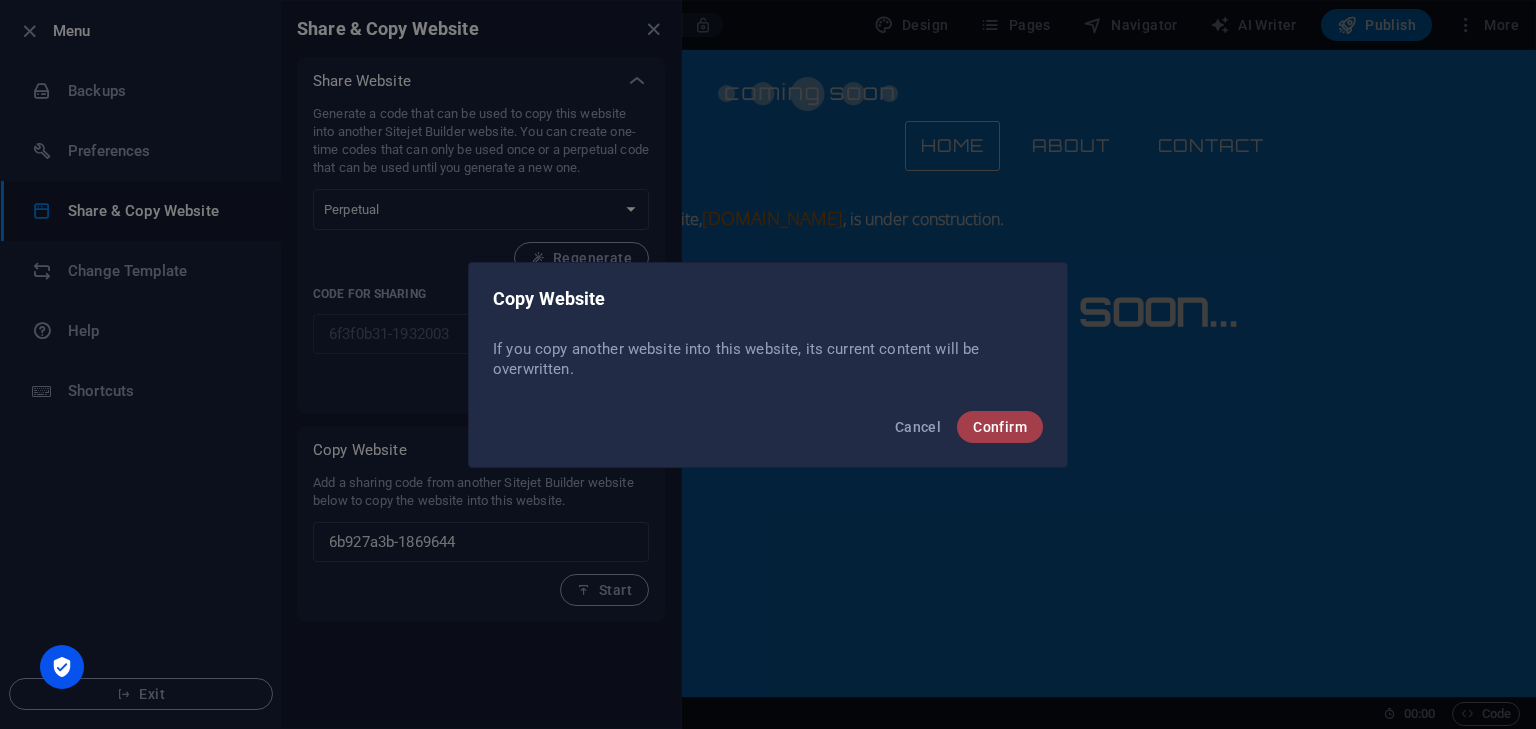 click on "Confirm" at bounding box center [1000, 427] 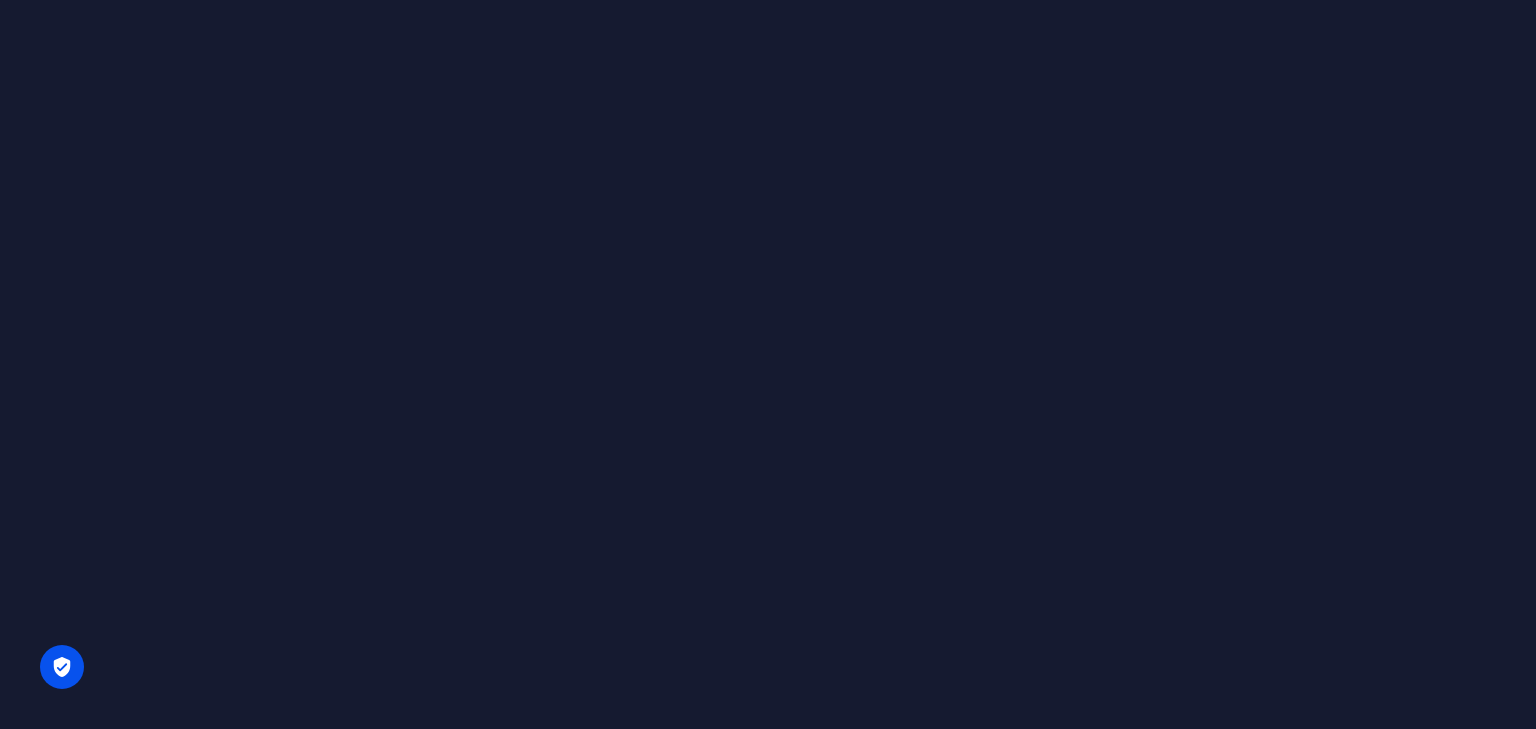 scroll, scrollTop: 0, scrollLeft: 0, axis: both 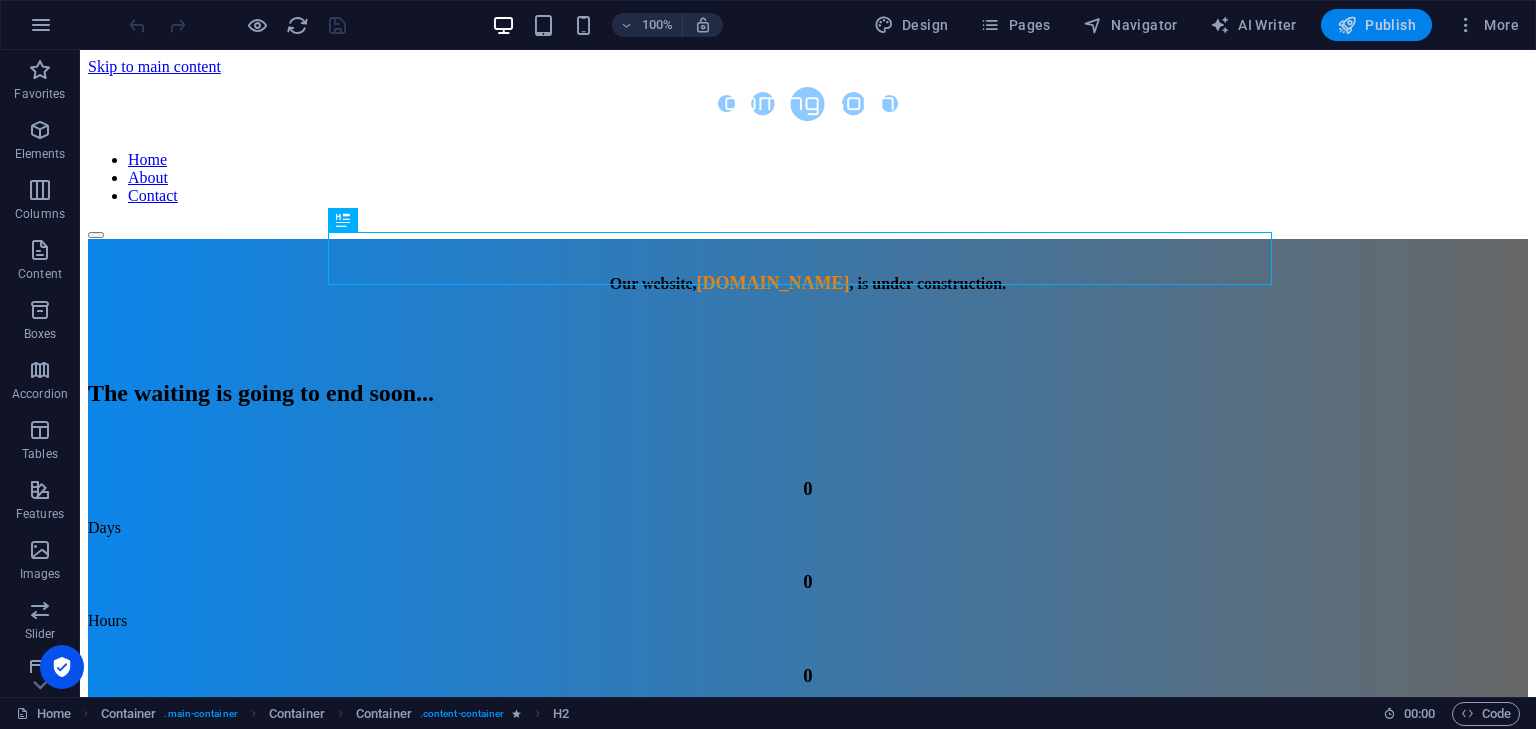 click on "Publish" at bounding box center (1376, 25) 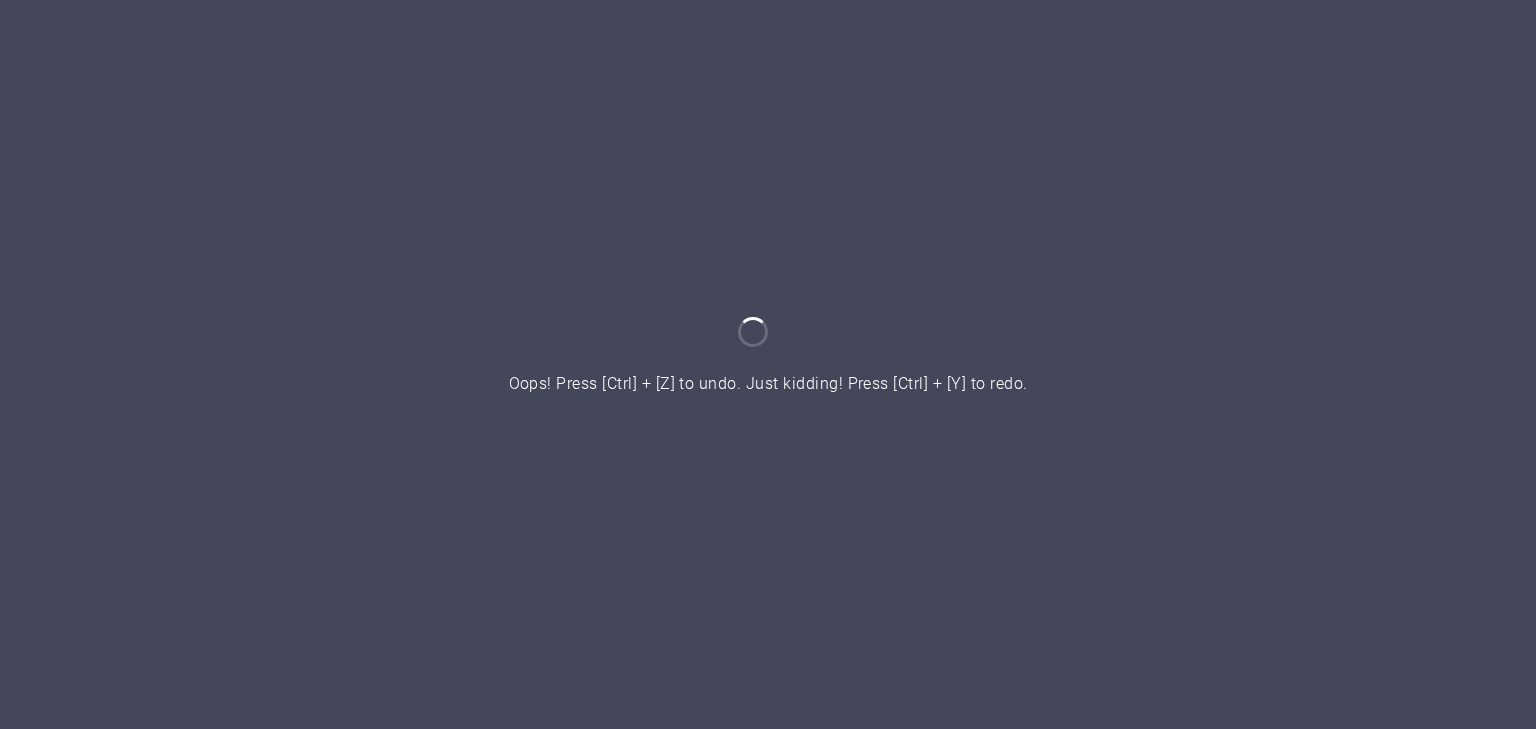 scroll, scrollTop: 0, scrollLeft: 0, axis: both 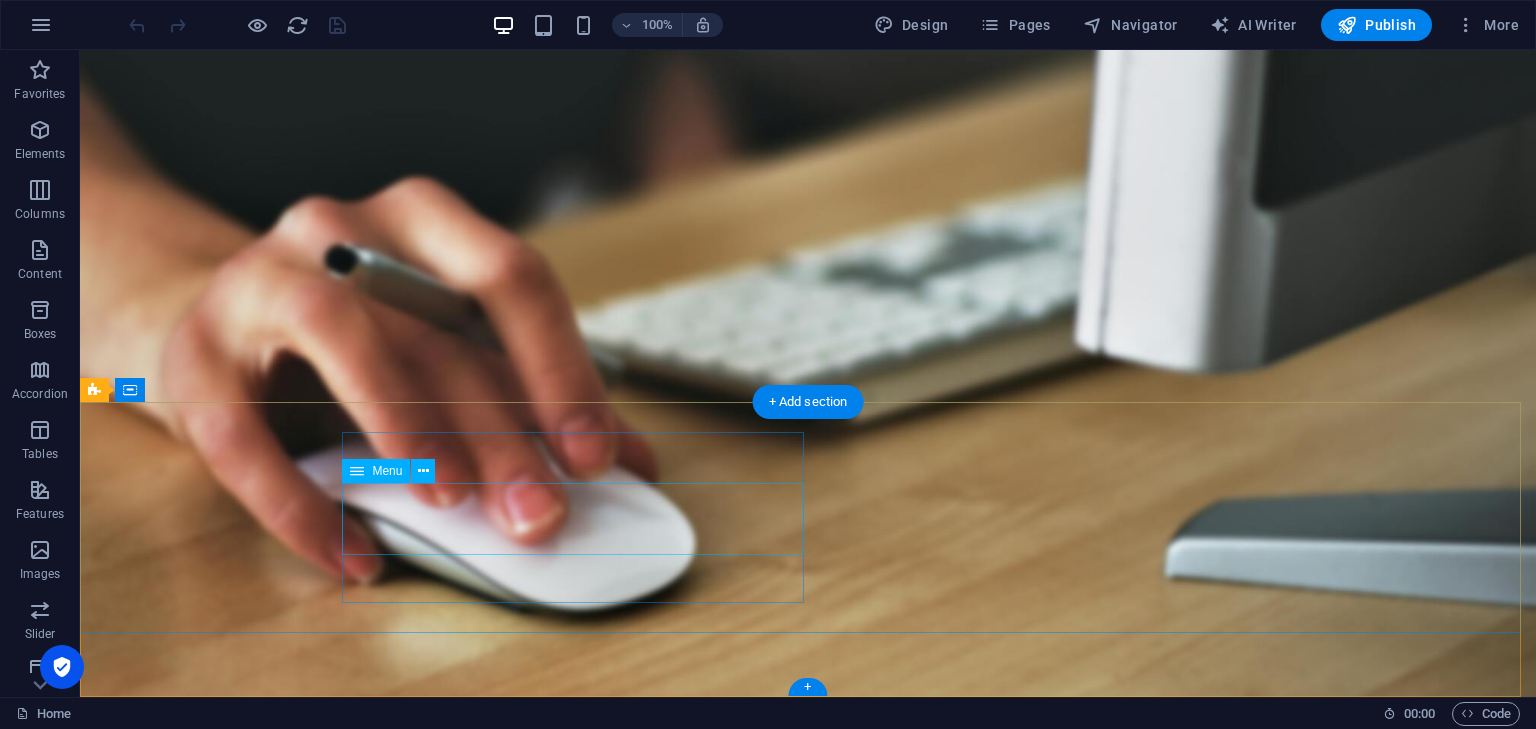 click on "Home About Contact" at bounding box center (568, 1820) 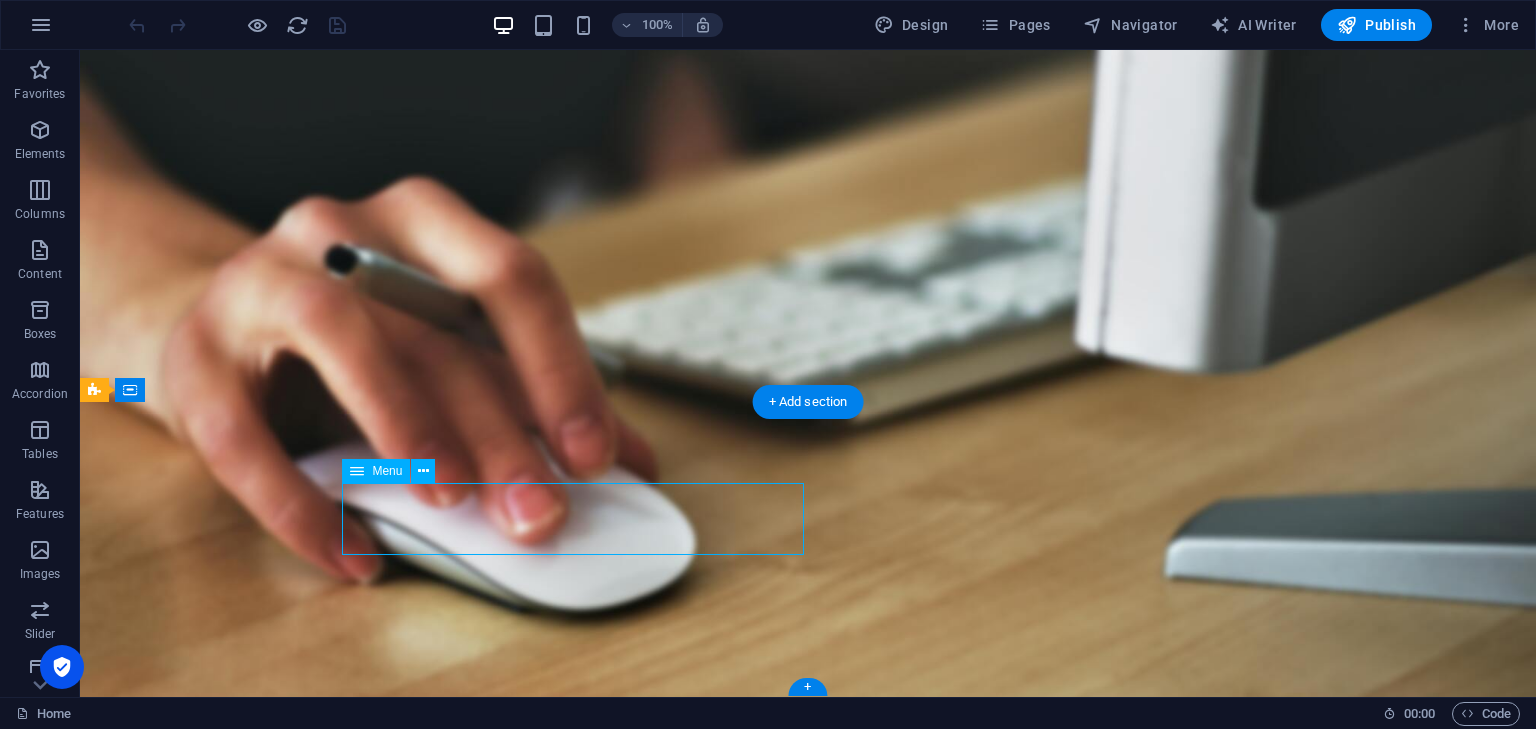 click on "Home About Contact" at bounding box center (568, 1820) 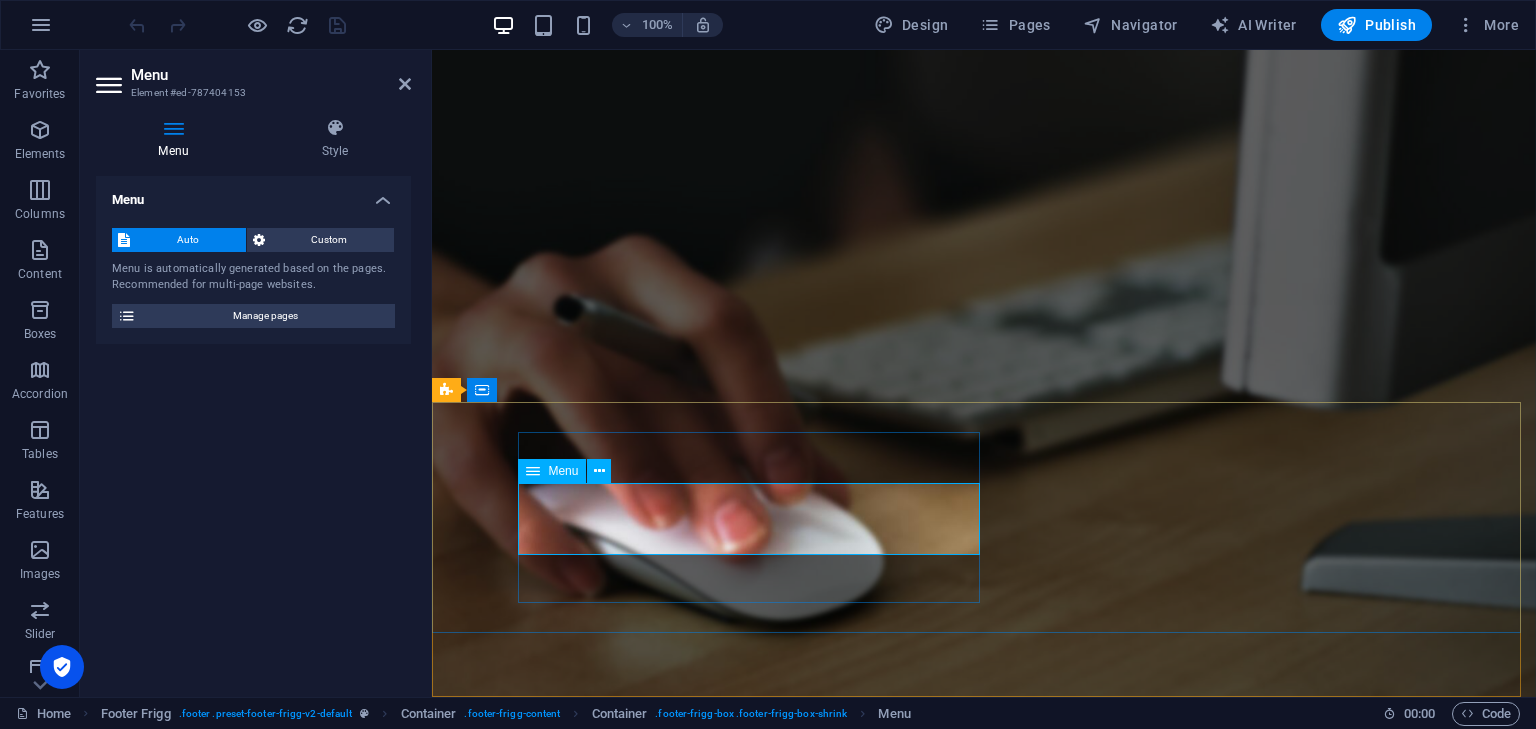 click on "Home About Contact" at bounding box center (920, 1868) 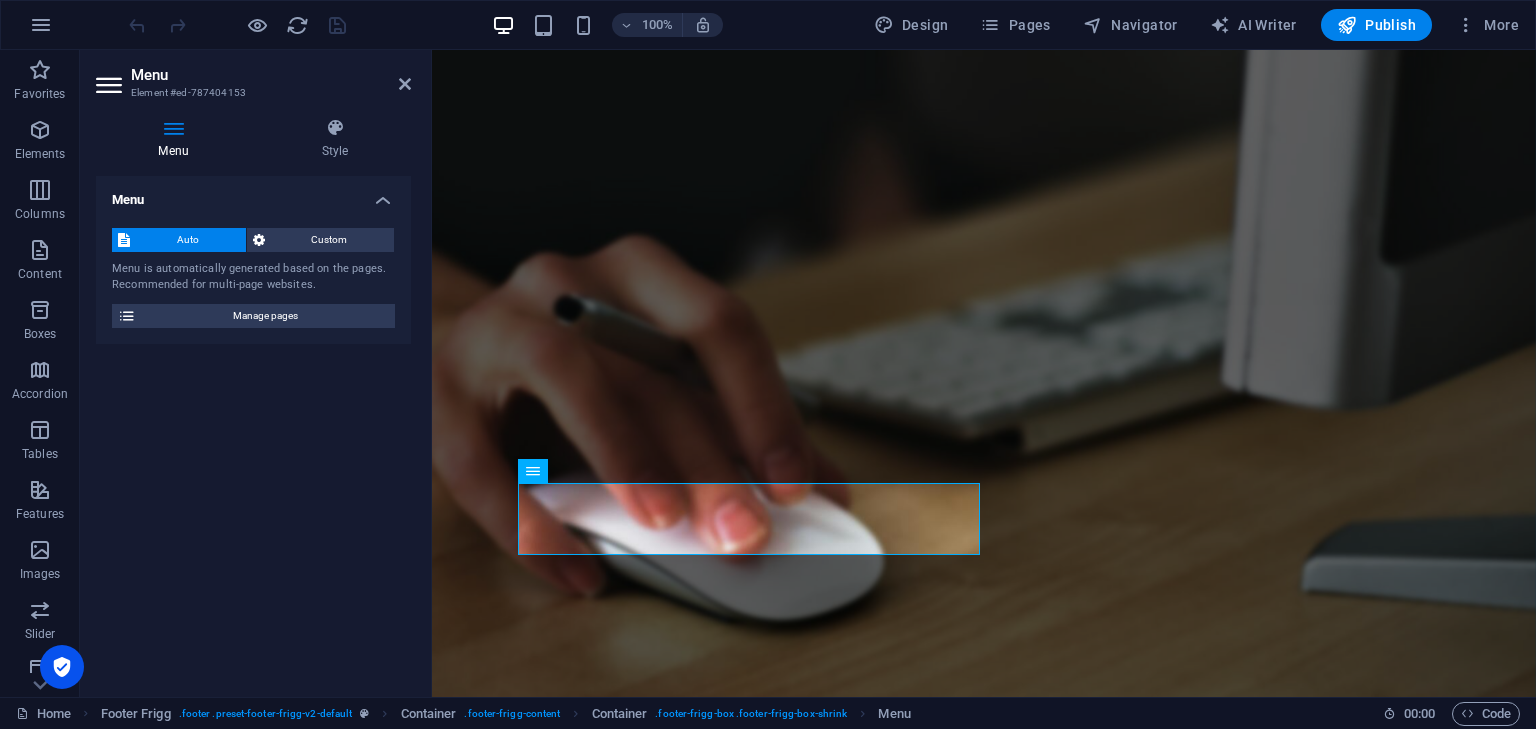 click on "Auto Custom Menu is automatically generated based on the pages. Recommended for multi-page websites. Manage pages" at bounding box center [253, 278] 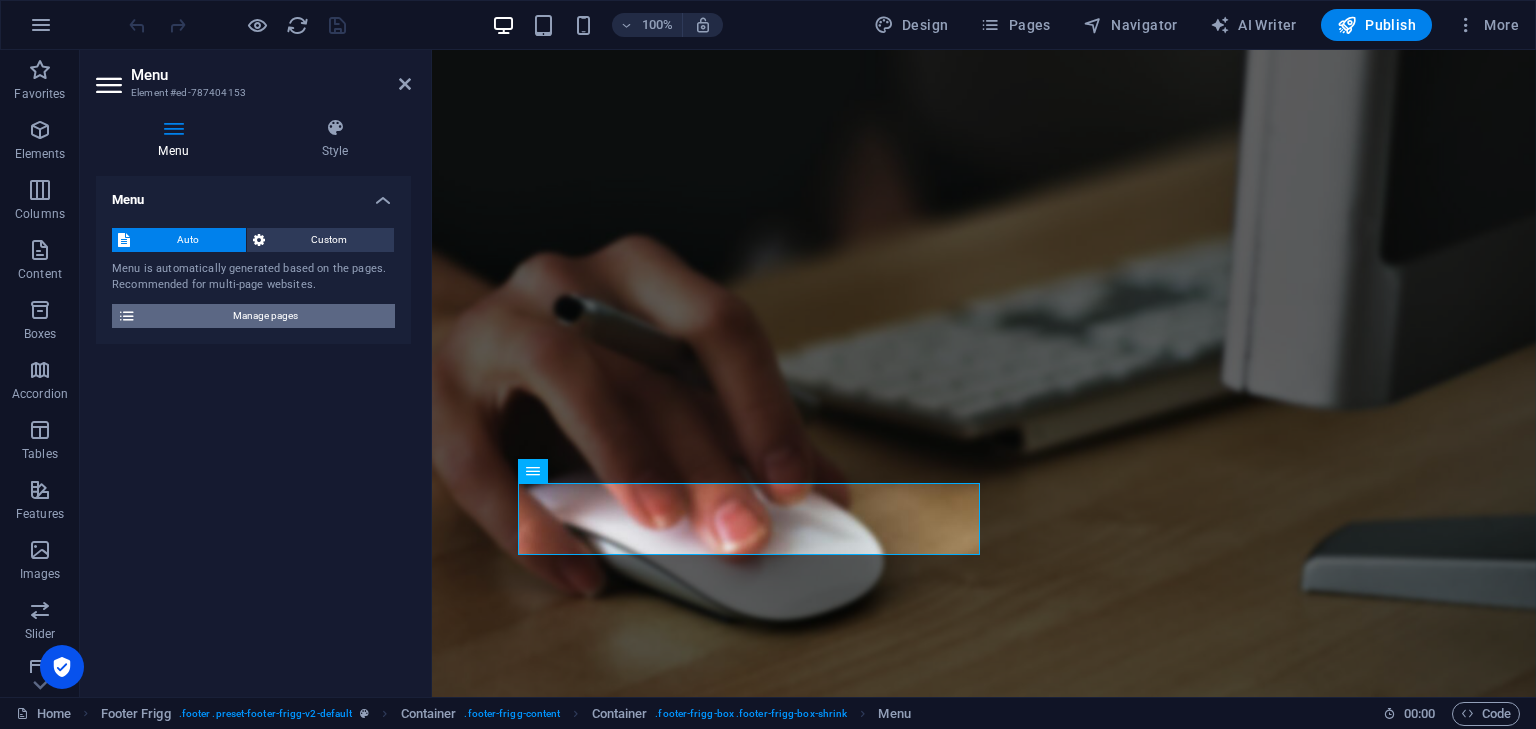 click on "Manage pages" at bounding box center [265, 316] 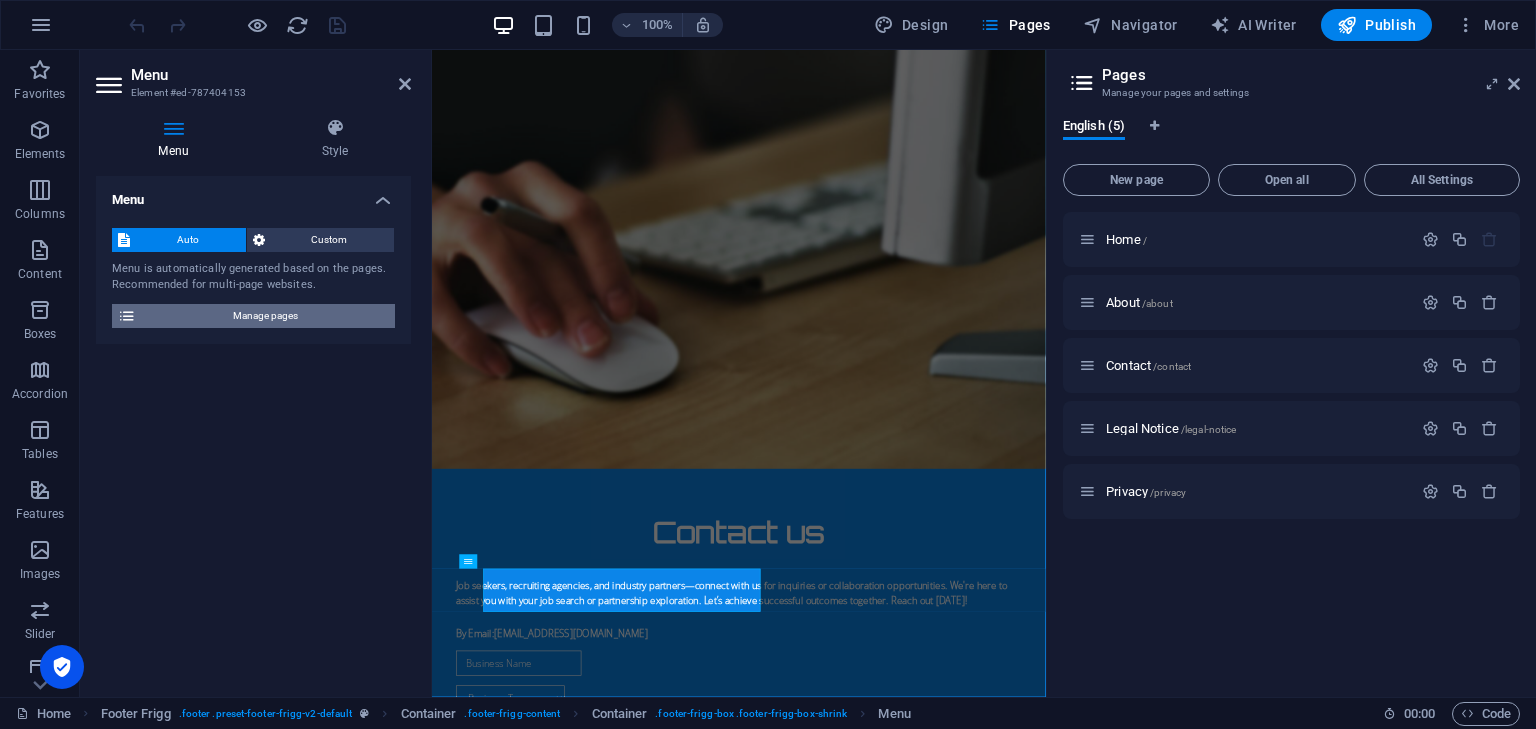 scroll, scrollTop: 1313, scrollLeft: 0, axis: vertical 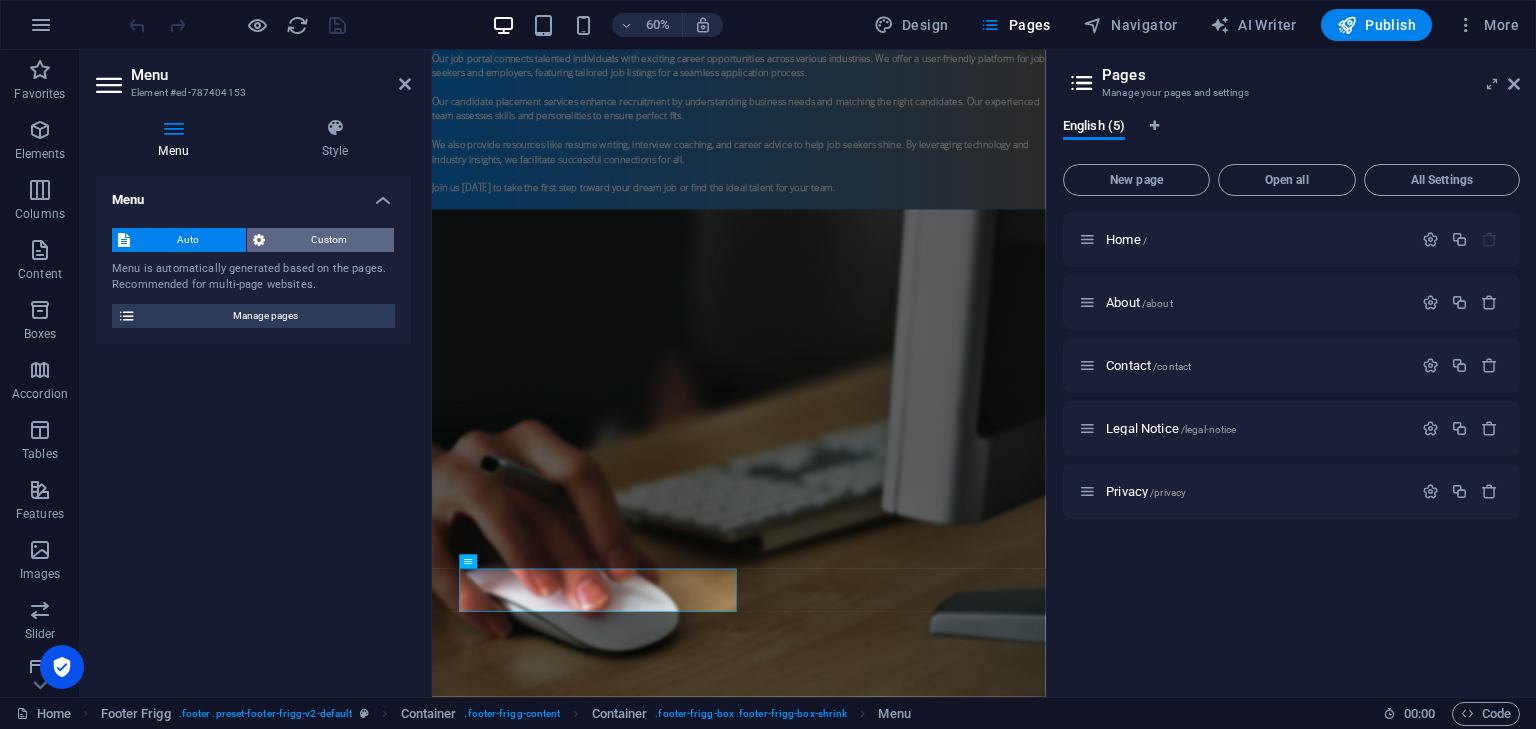 click on "Custom" at bounding box center (330, 240) 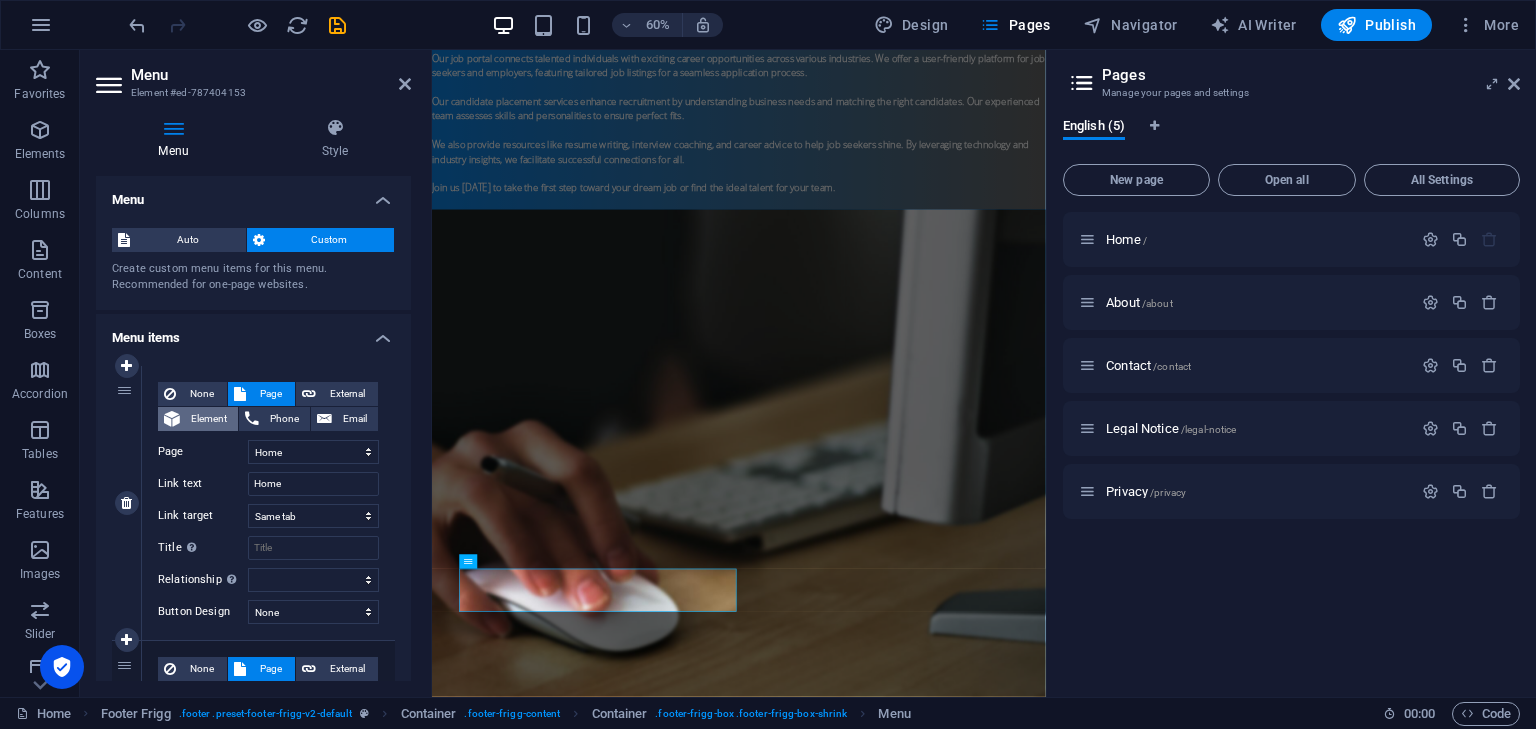click on "Element" at bounding box center (209, 419) 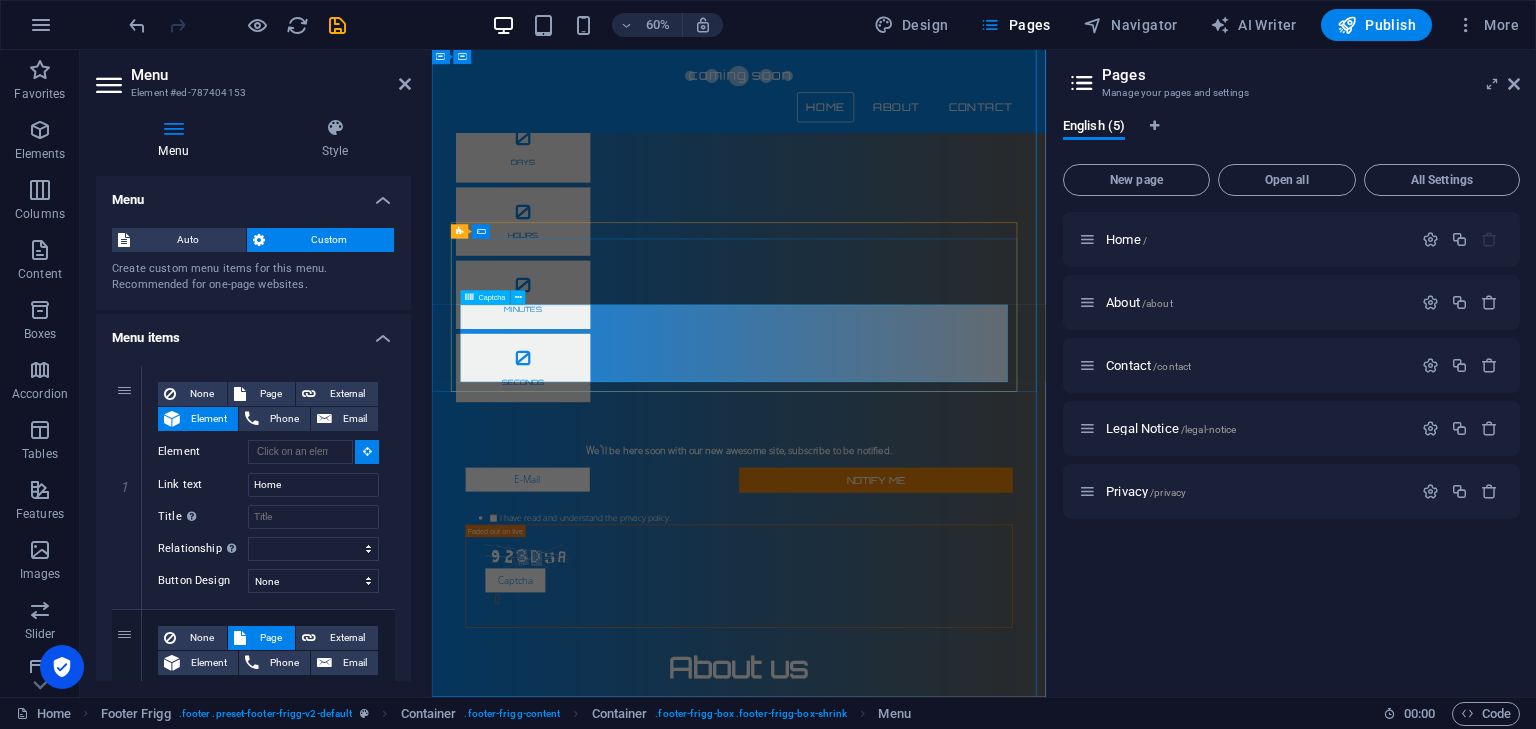 scroll, scrollTop: 0, scrollLeft: 0, axis: both 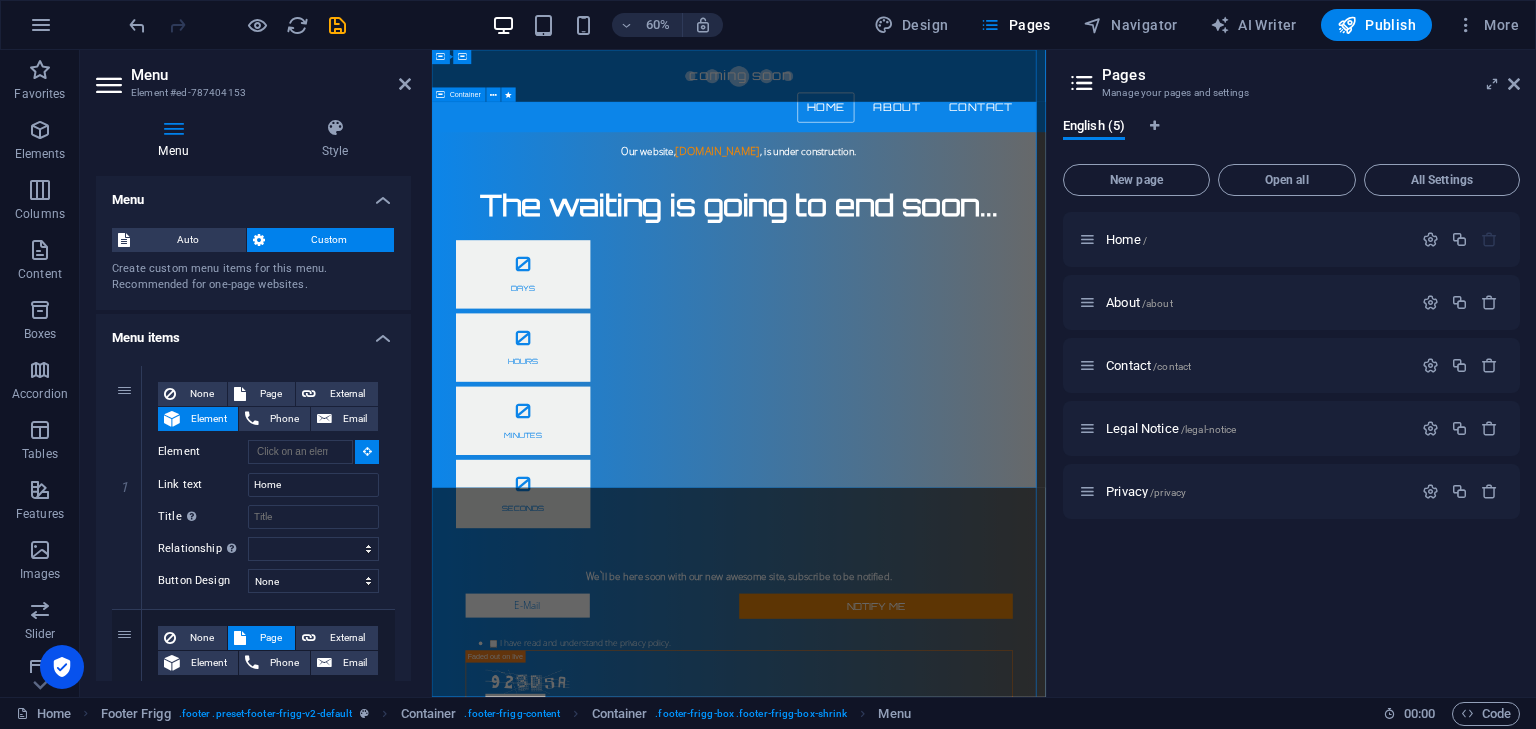 click on "Our website,  [DOMAIN_NAME] , is under construction.  The waiting is going to end soon... 0 Days 0 Hours 0 Minutes 0 Seconds We`ll be here soon with our new awesome site, subscribe to be notified.  Notify me   I have read and understand the privacy policy. Unreadable? Regenerate" at bounding box center (943, 713) 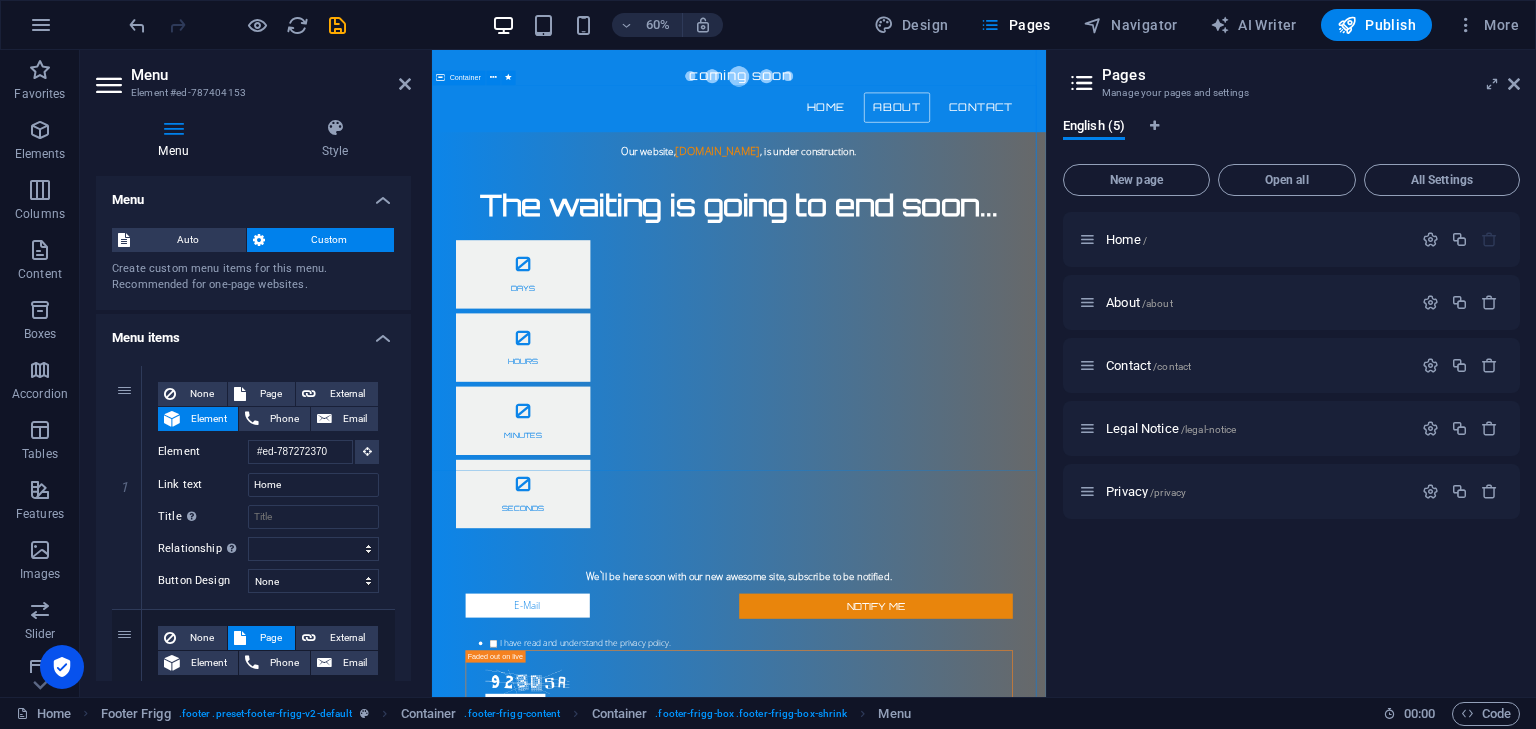 scroll, scrollTop: 1313, scrollLeft: 0, axis: vertical 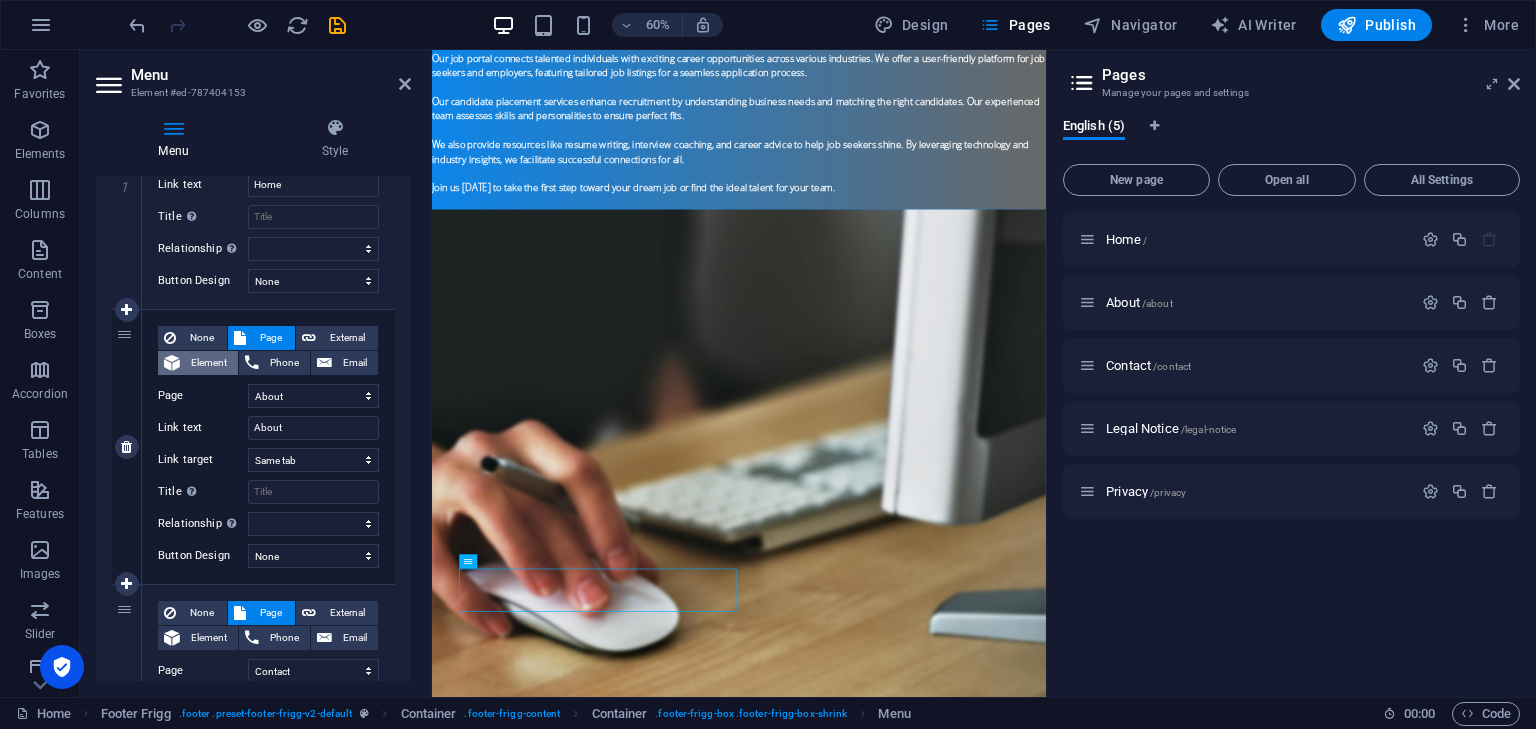 click on "Element" at bounding box center (209, 363) 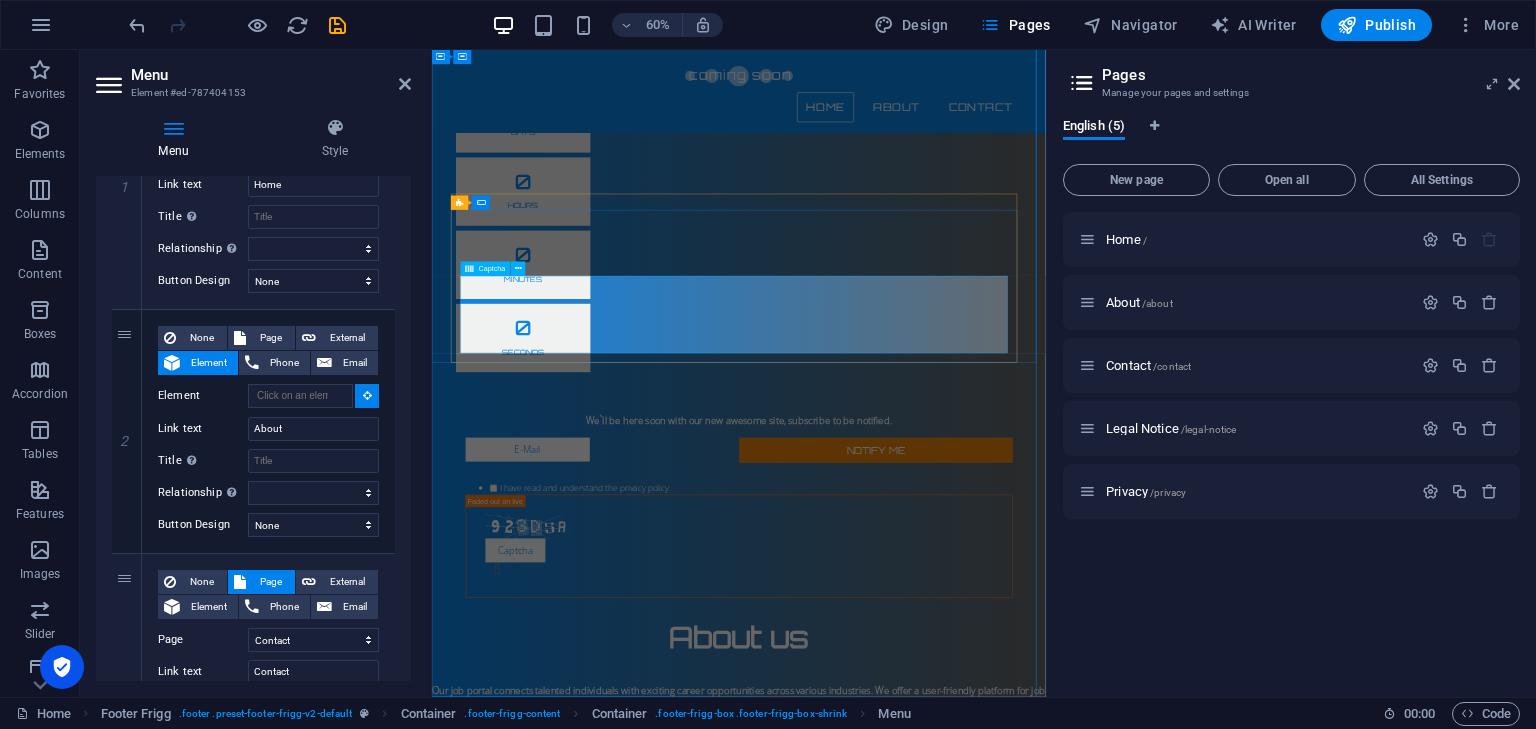 scroll, scrollTop: 207, scrollLeft: 0, axis: vertical 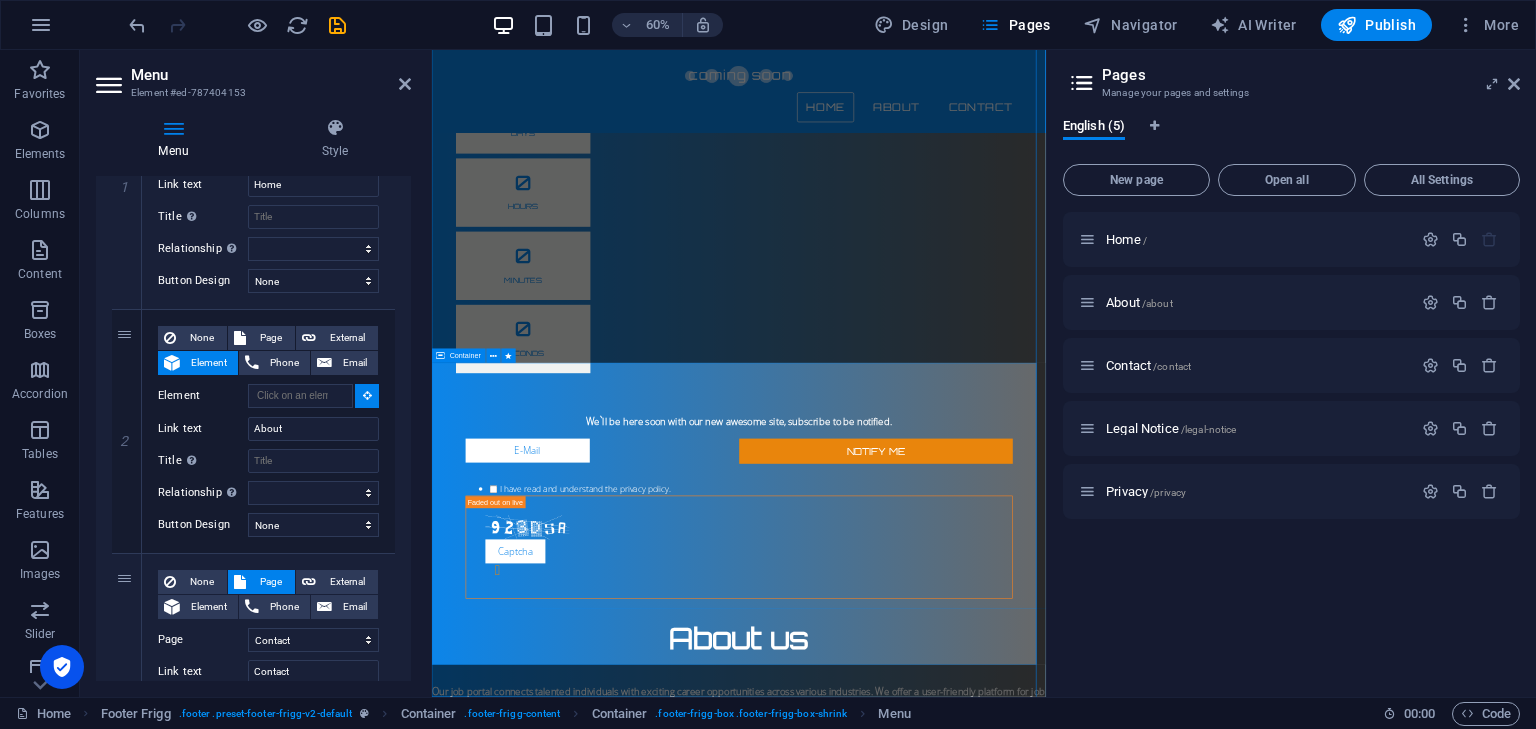 click on "About us Our job portal connects talented individuals with exciting career opportunities across various industries. We offer a user-friendly platform for job seekers and employers, featuring tailored job listings for a seamless application process. Our candidate placement services enhance recruitment by understanding business needs and matching the right candidates. Our experienced team assesses skills and personalities to ensure perfect fits. We also provide resources like resume writing, interview coaching, and career advice to help job seekers shine. By leveraging technology and industry insights, we facilitate successful connections for all. Join us [DATE] to take the first step toward your dream job or find the ideal talent for your team." at bounding box center [943, 1177] 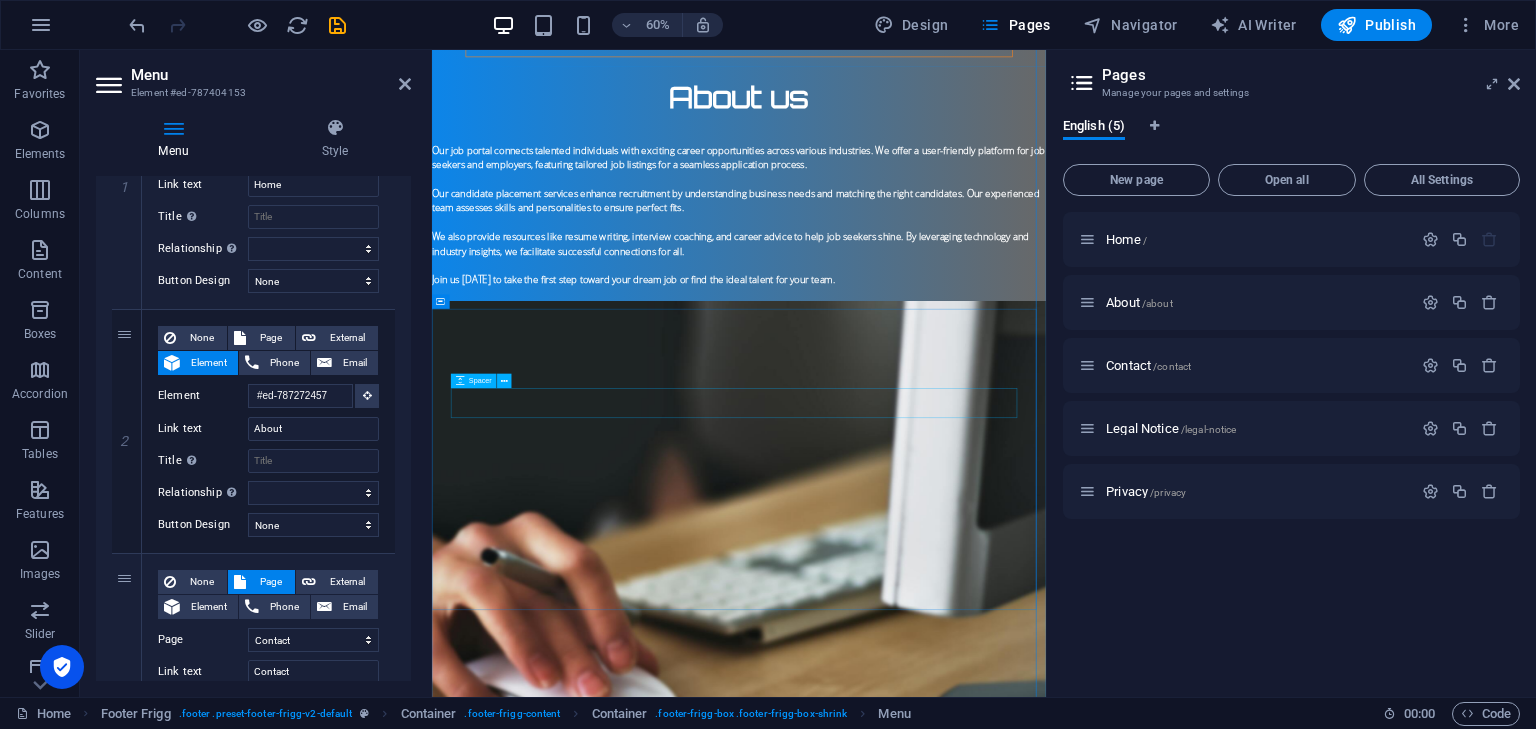 scroll, scrollTop: 1313, scrollLeft: 0, axis: vertical 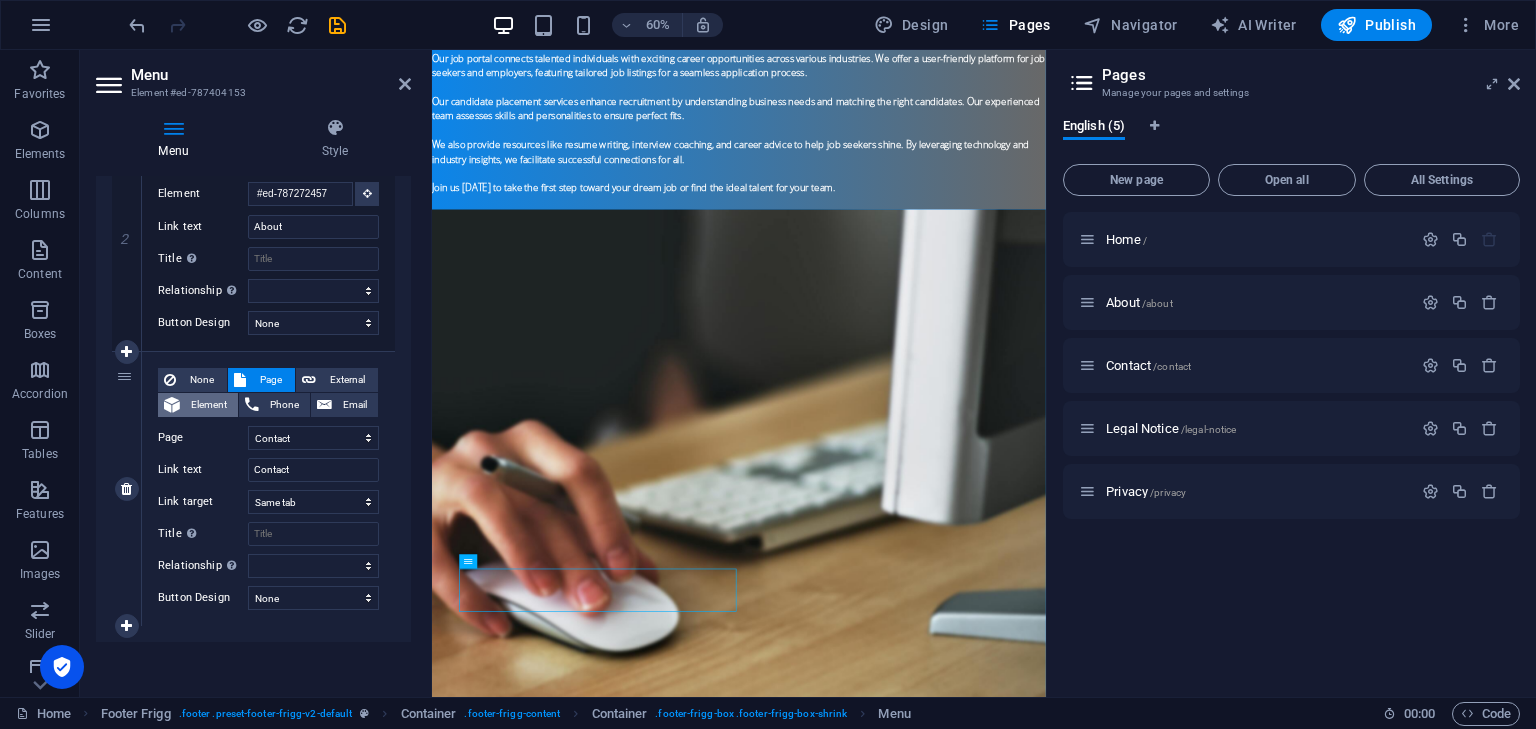 click on "Element" at bounding box center [209, 405] 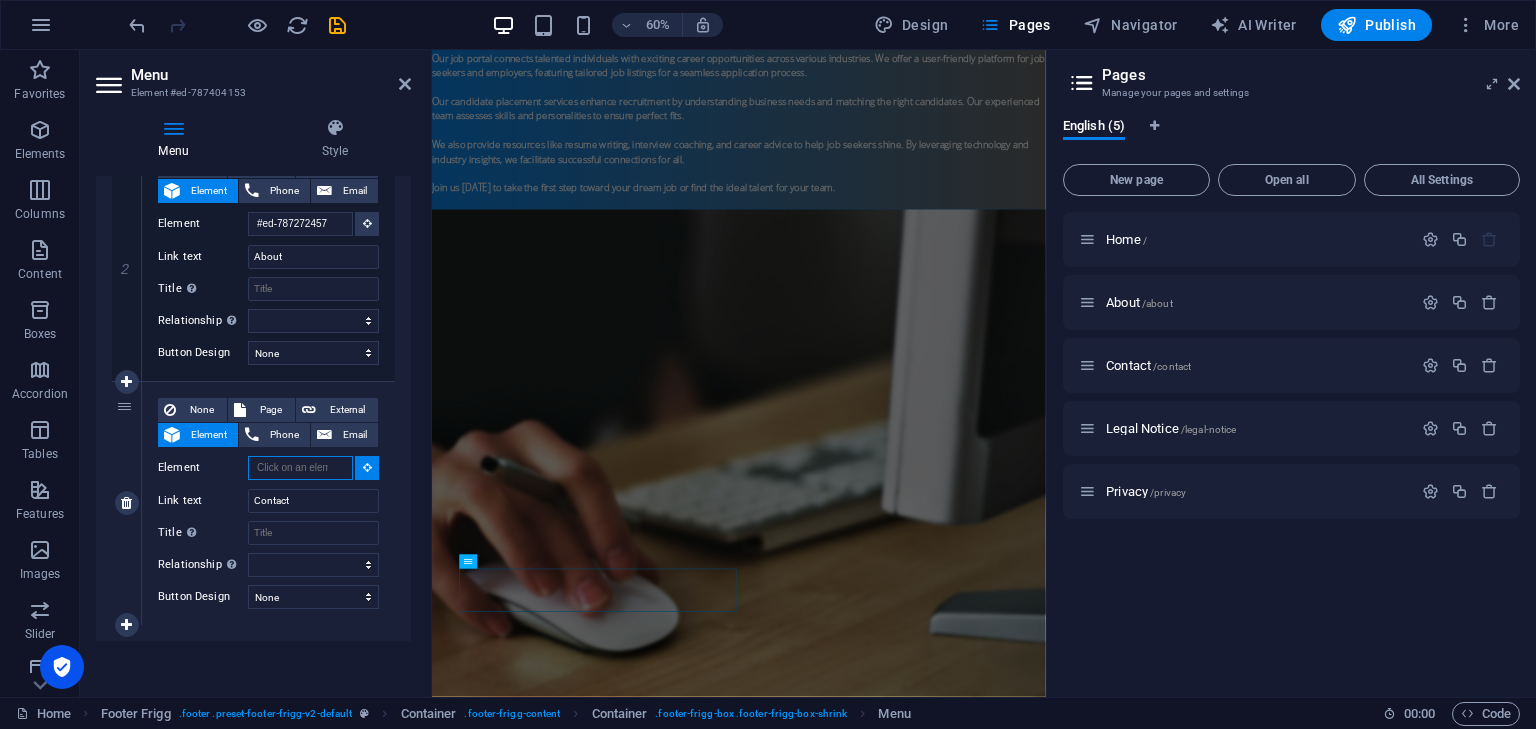 scroll, scrollTop: 471, scrollLeft: 0, axis: vertical 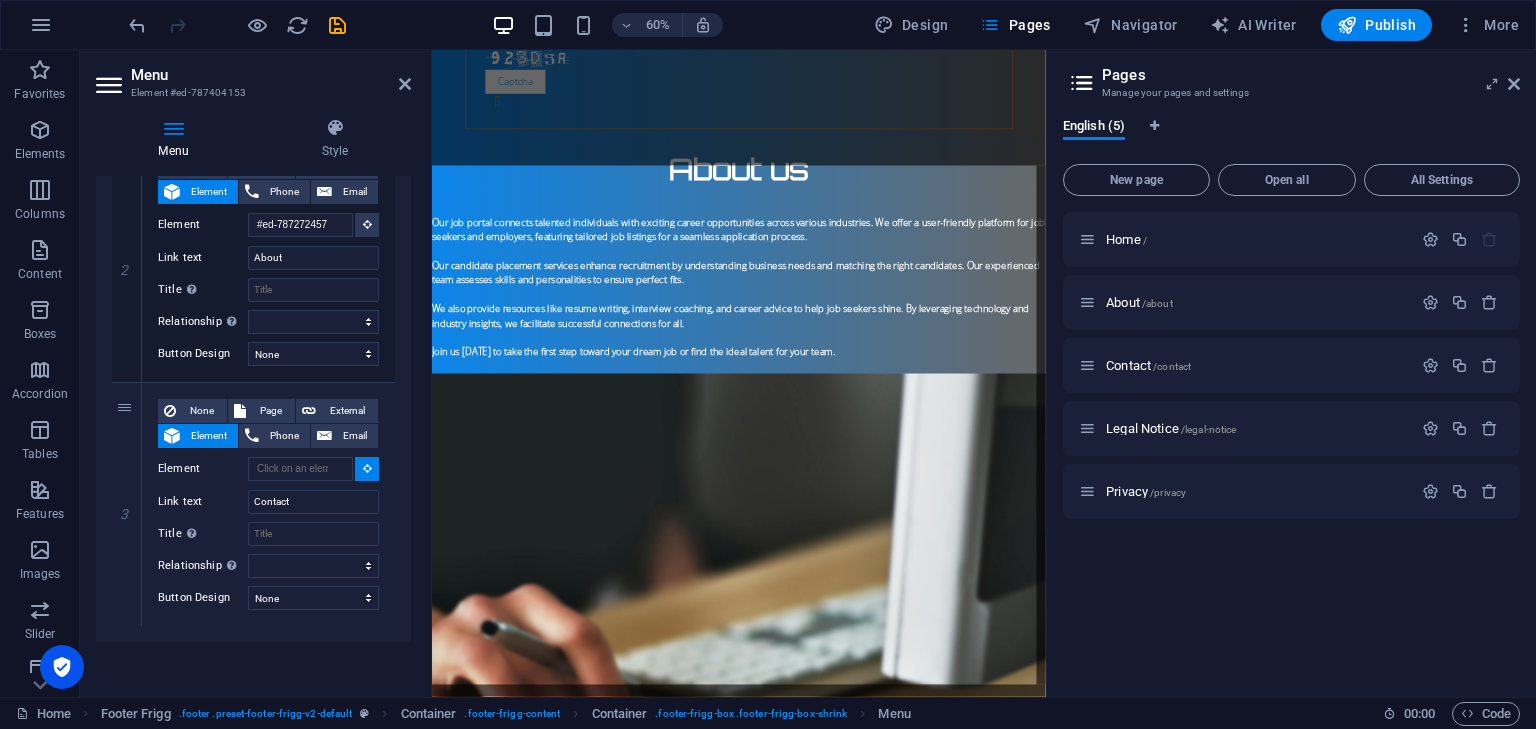 click at bounding box center [943, 1022] 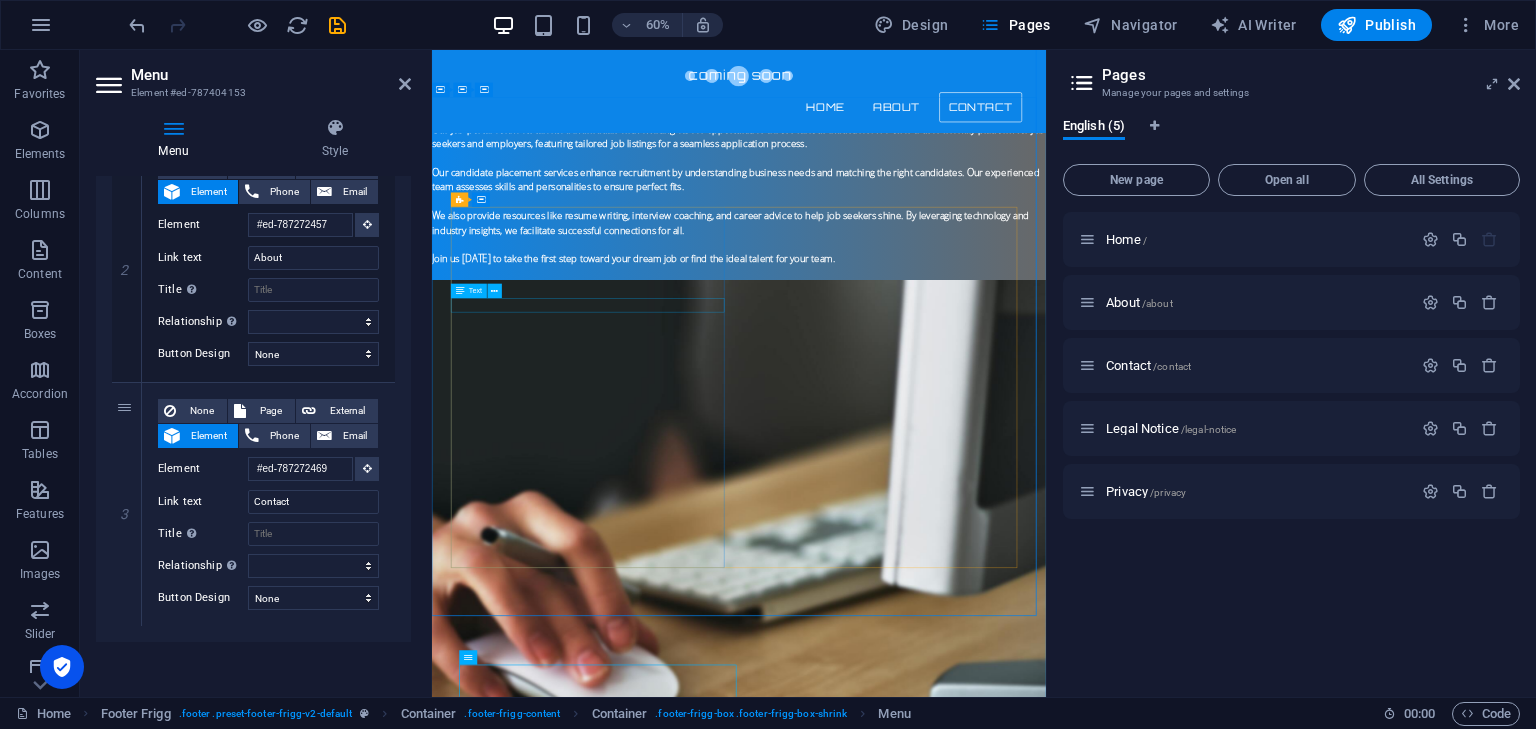 scroll, scrollTop: 1143, scrollLeft: 0, axis: vertical 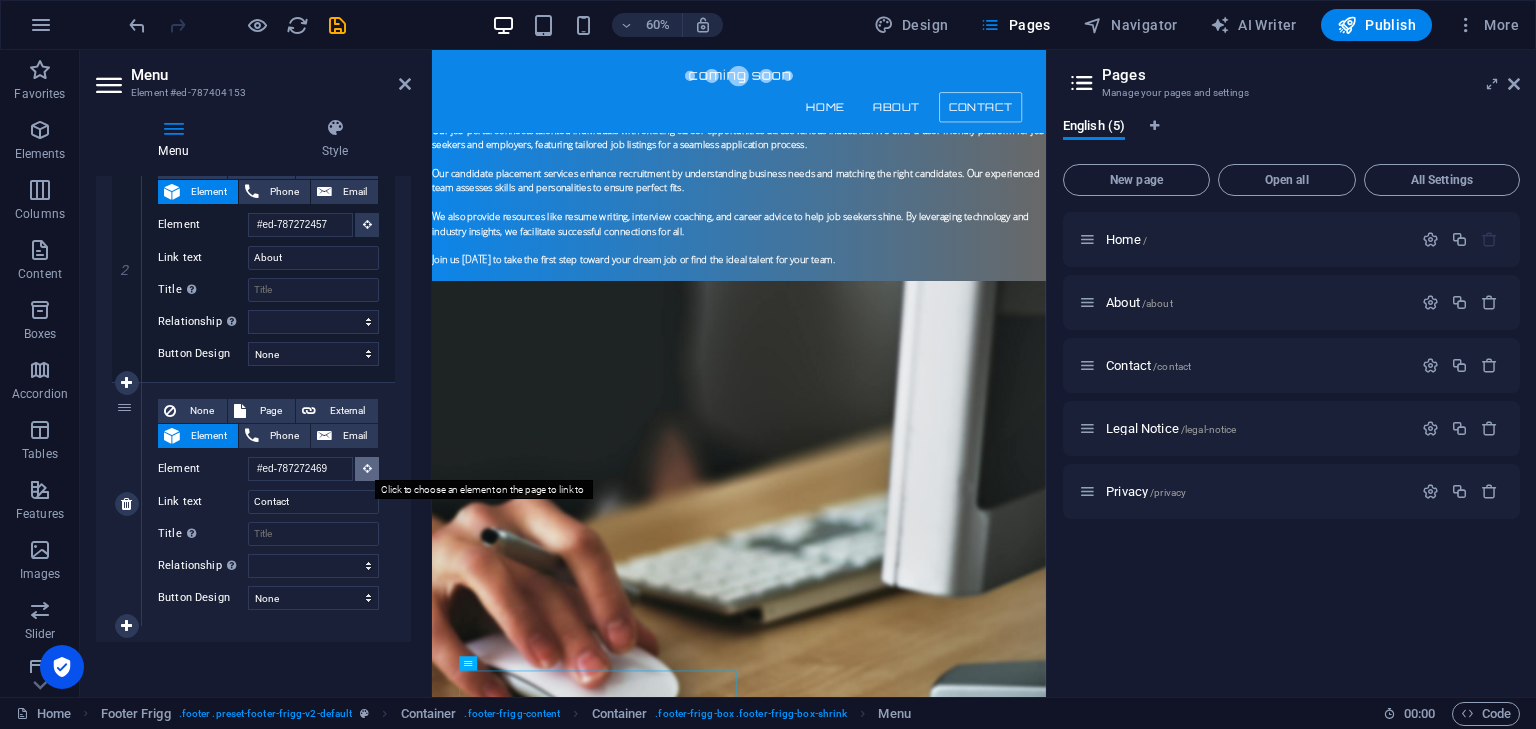click at bounding box center [367, 469] 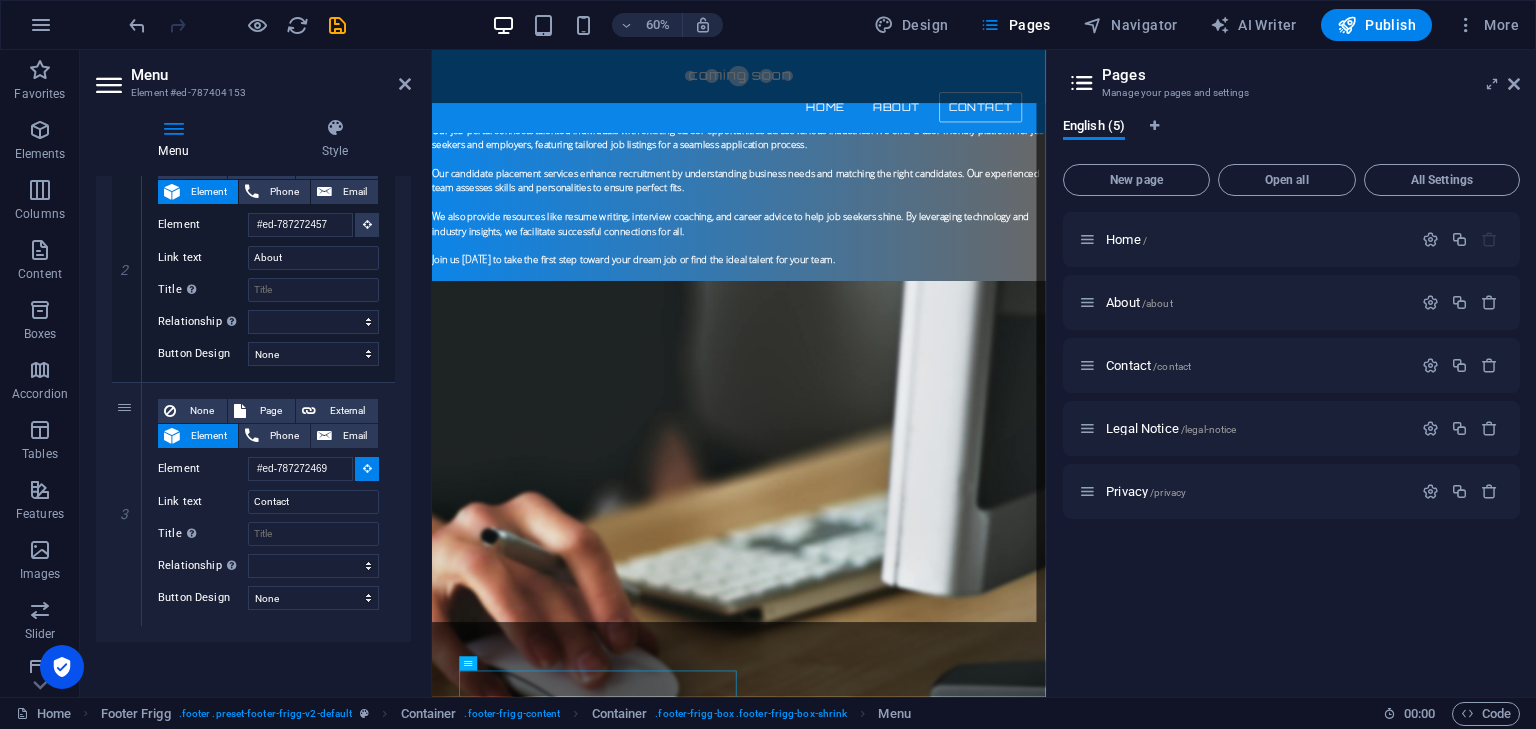 click at bounding box center (943, 868) 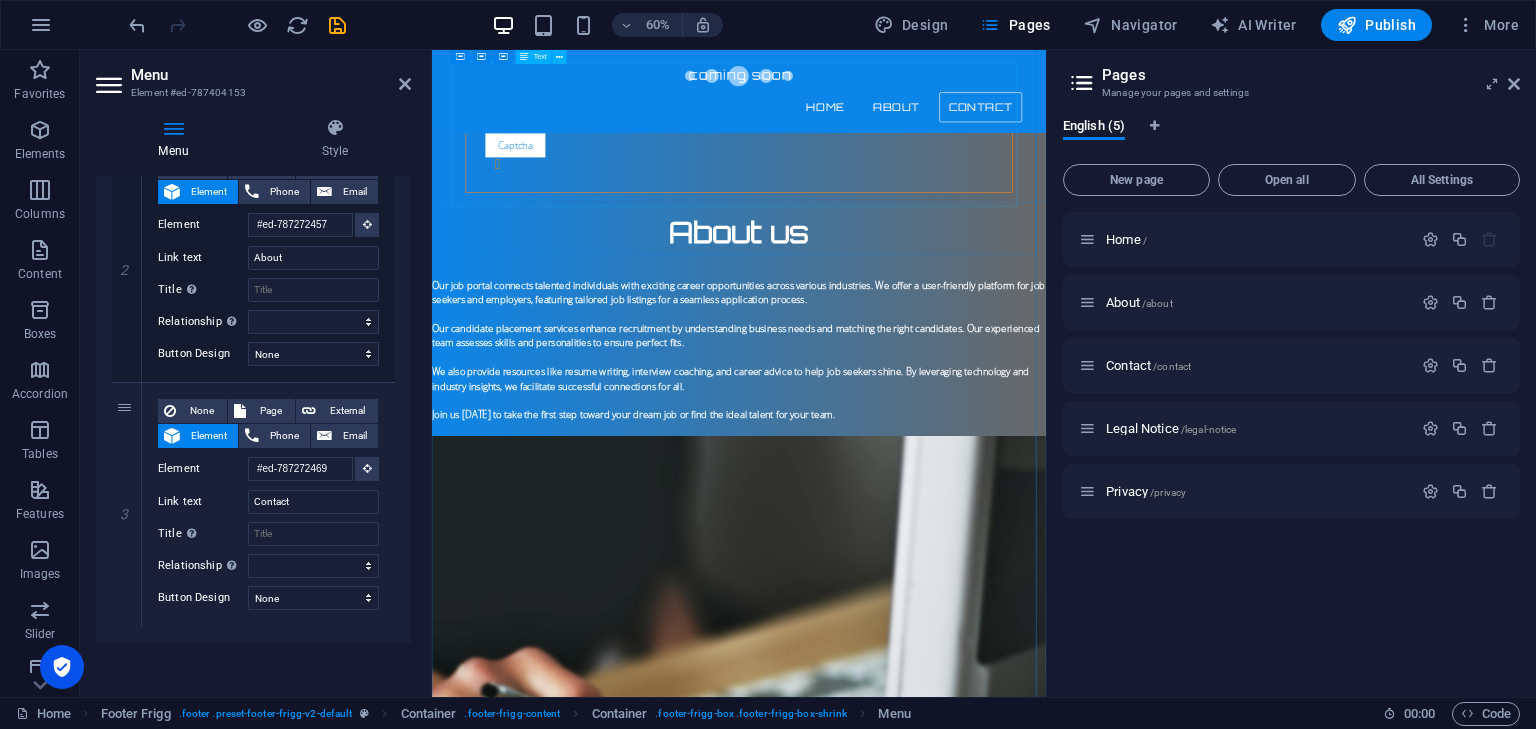 scroll, scrollTop: 880, scrollLeft: 0, axis: vertical 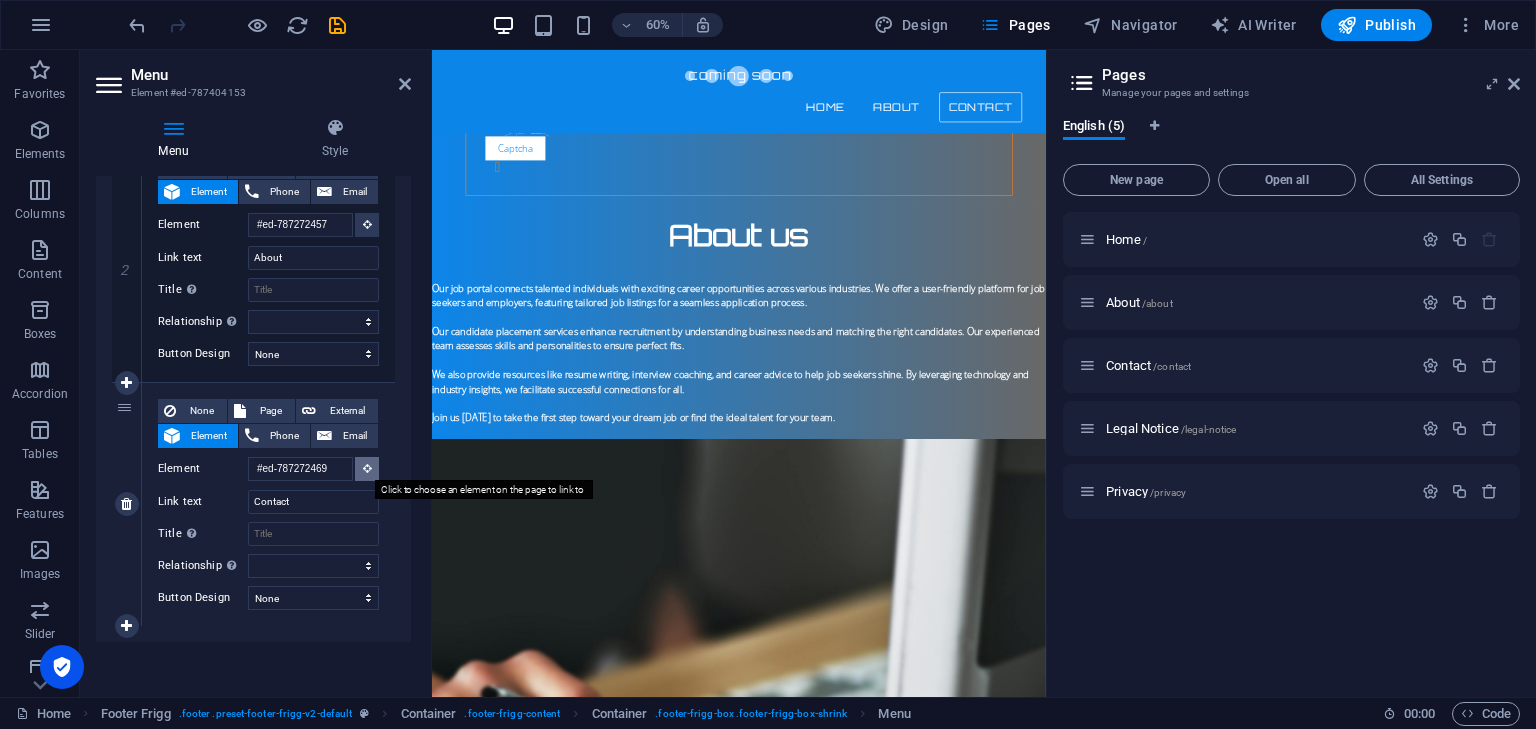 click at bounding box center (367, 468) 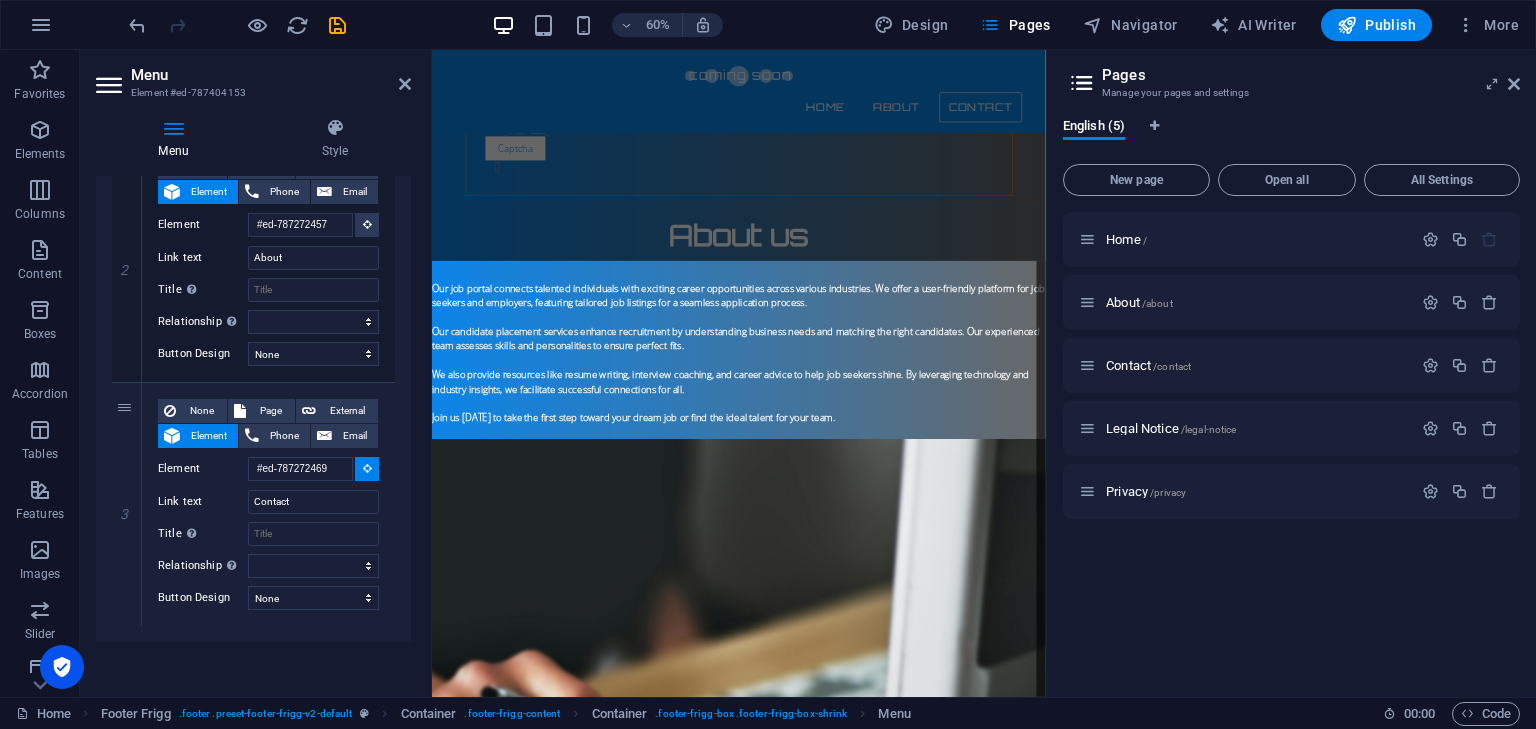 click at bounding box center [943, 1131] 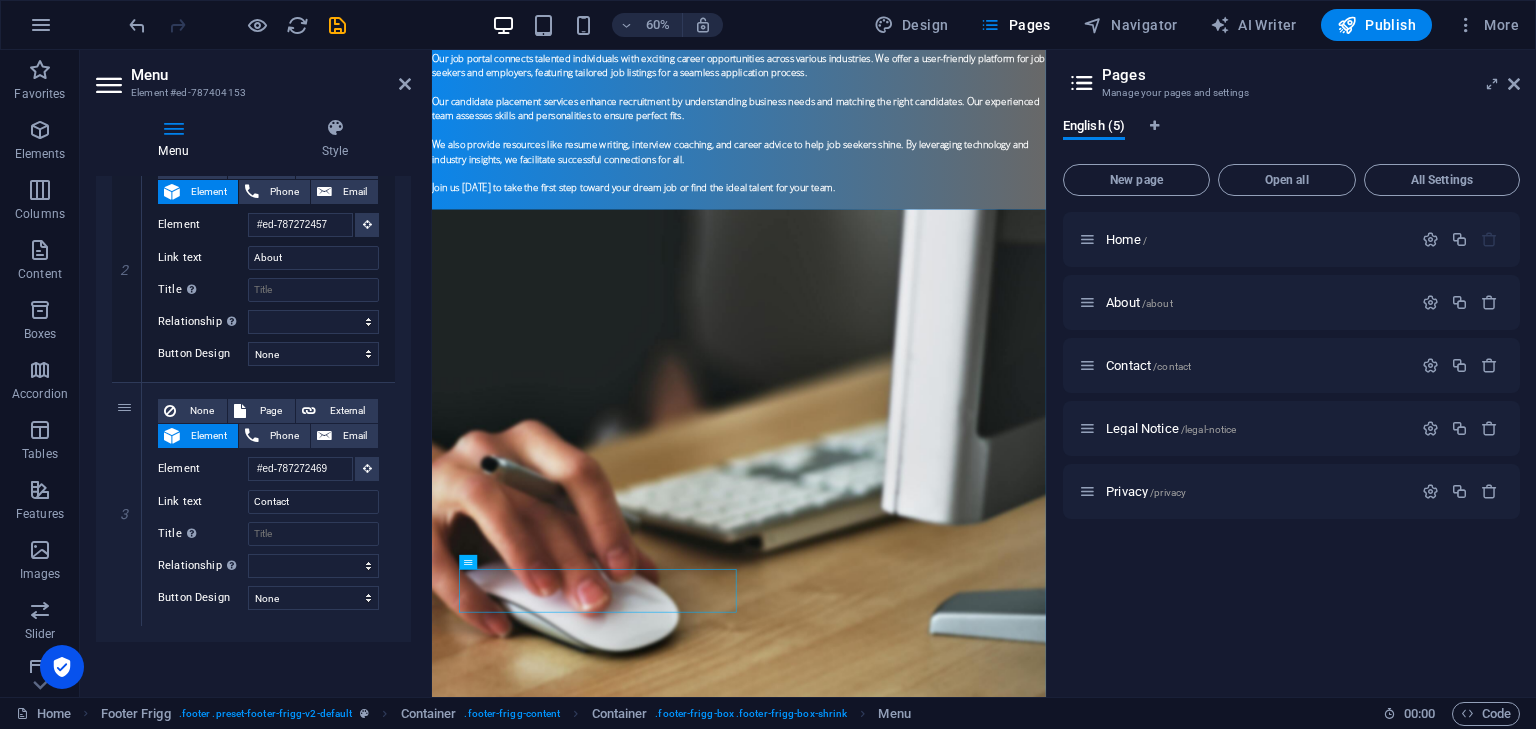 scroll, scrollTop: 1313, scrollLeft: 0, axis: vertical 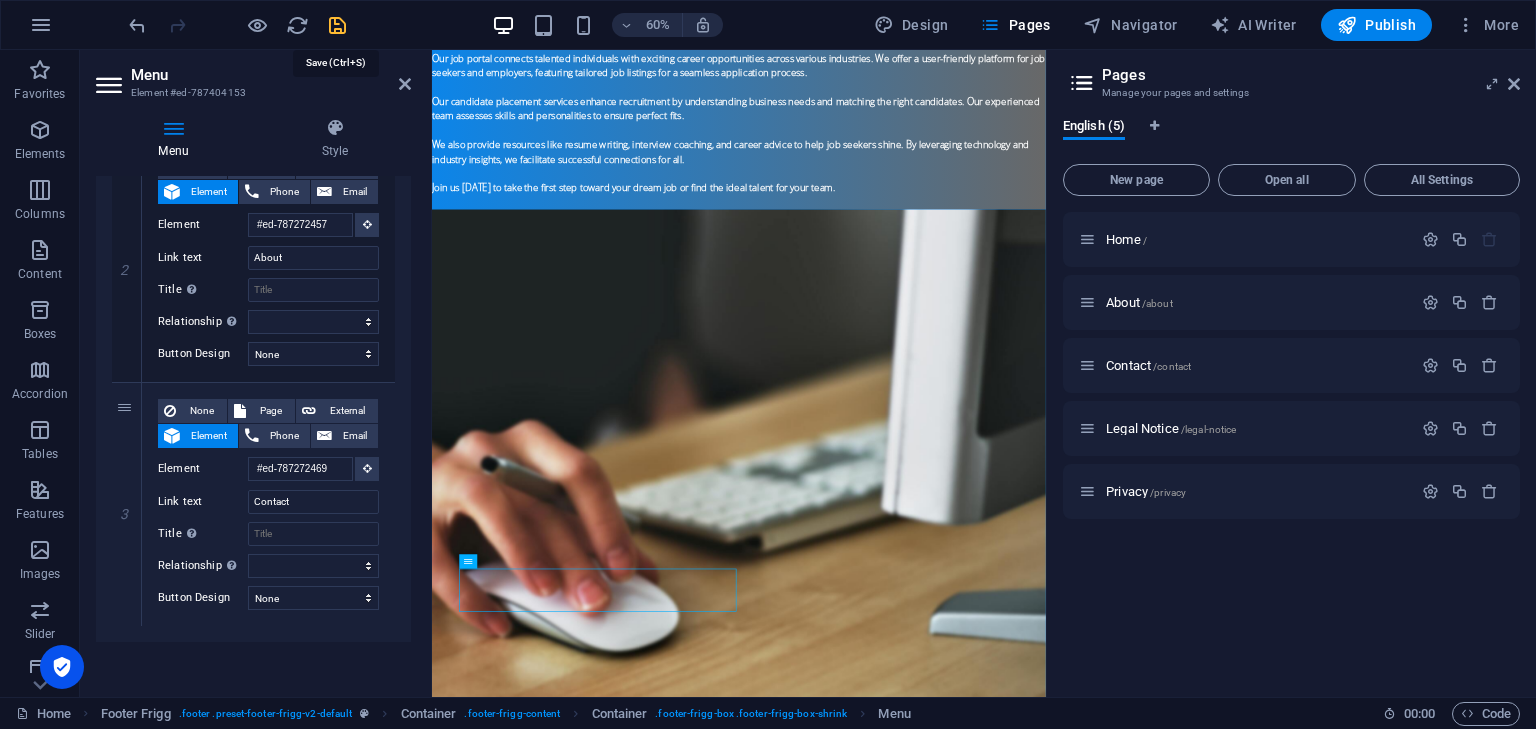 click at bounding box center (337, 25) 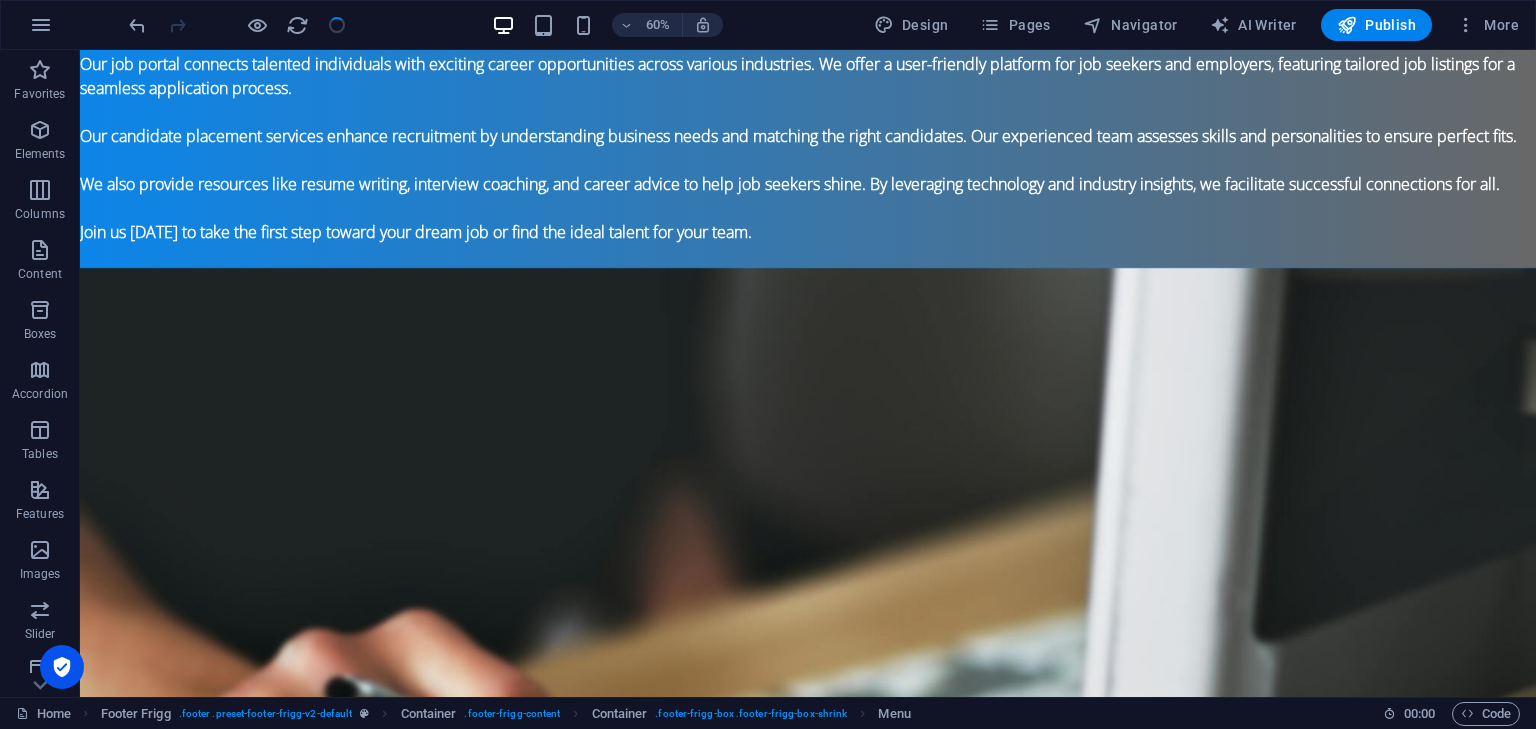 scroll, scrollTop: 1711, scrollLeft: 0, axis: vertical 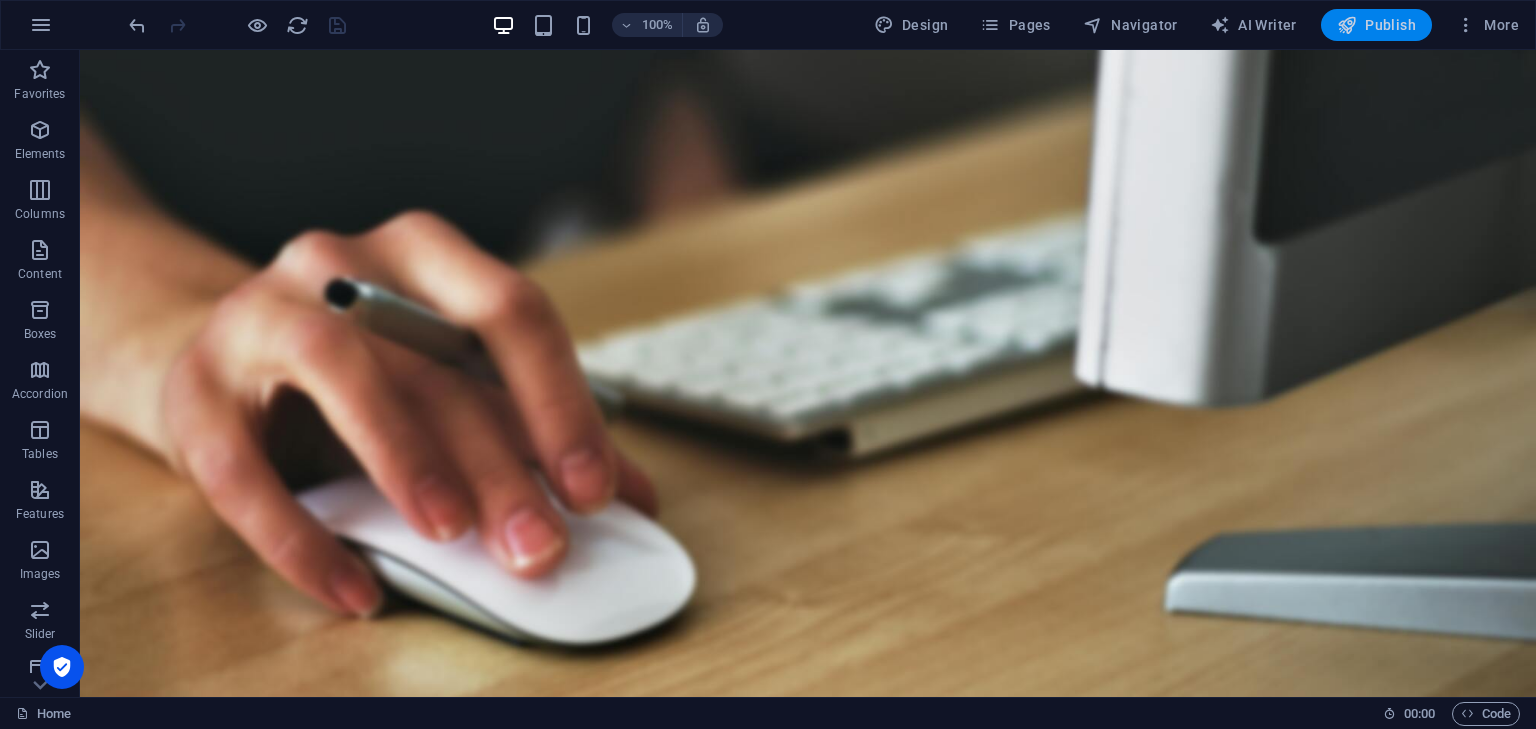click on "Publish" at bounding box center (1376, 25) 